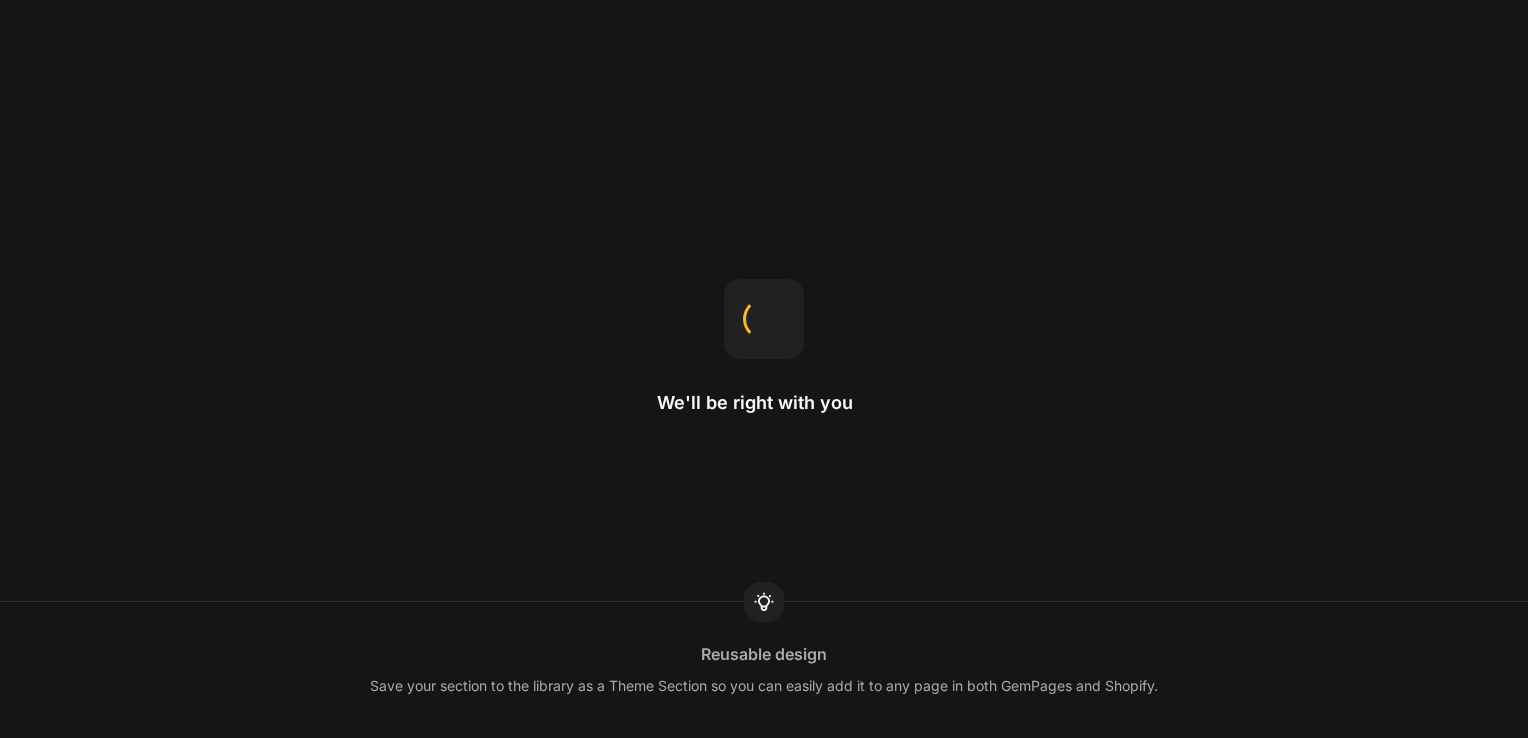 scroll, scrollTop: 0, scrollLeft: 0, axis: both 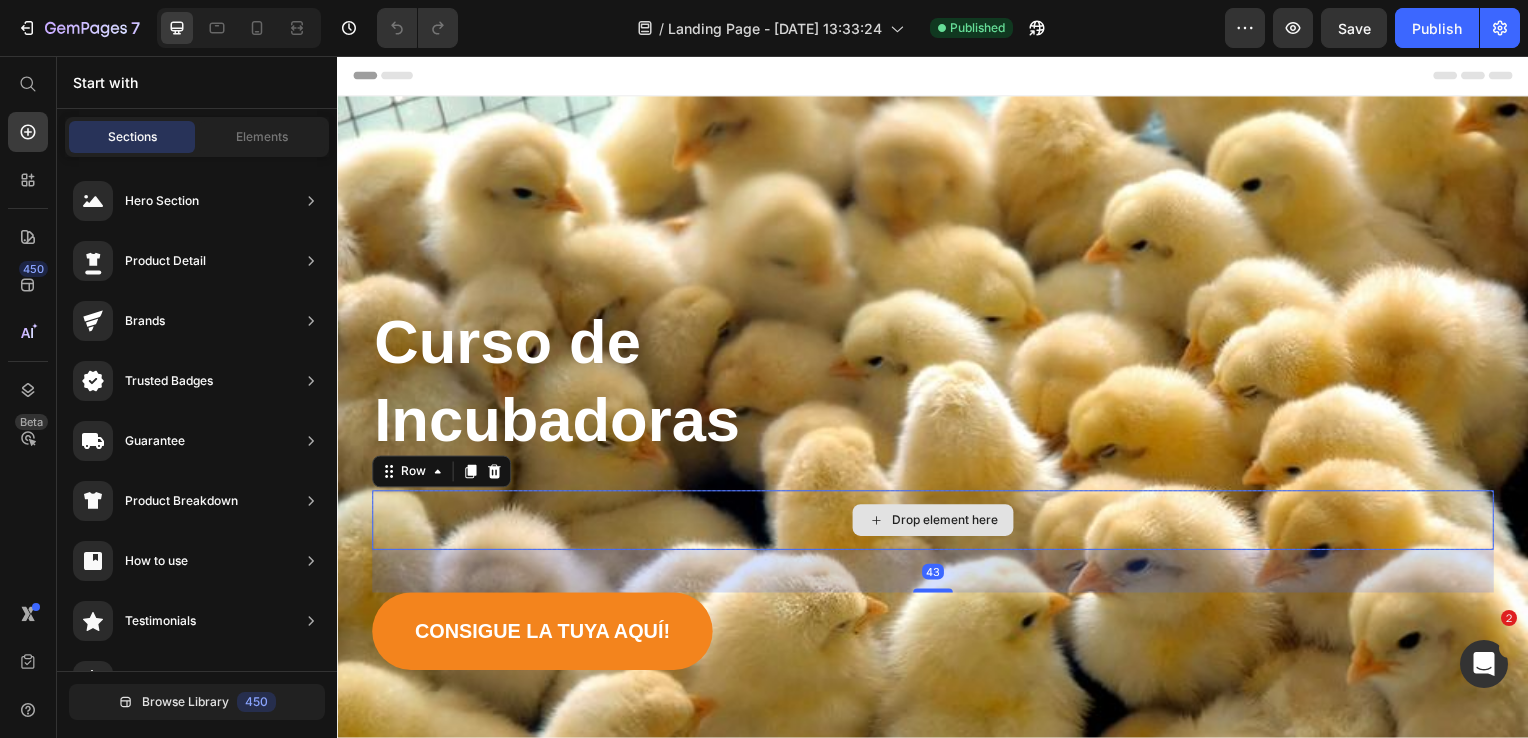click on "Drop element here" at bounding box center (937, 524) 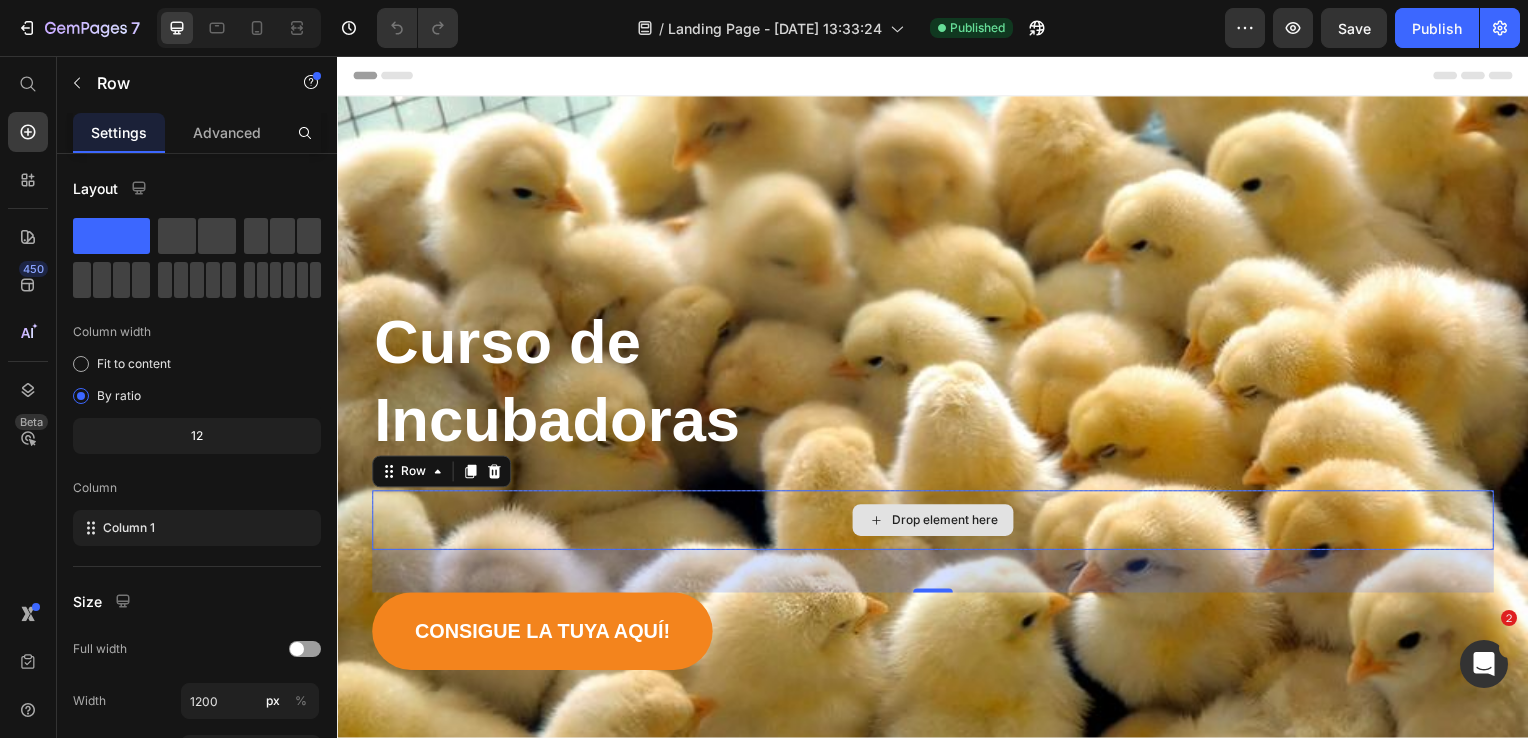 click on "Drop element here" at bounding box center (949, 524) 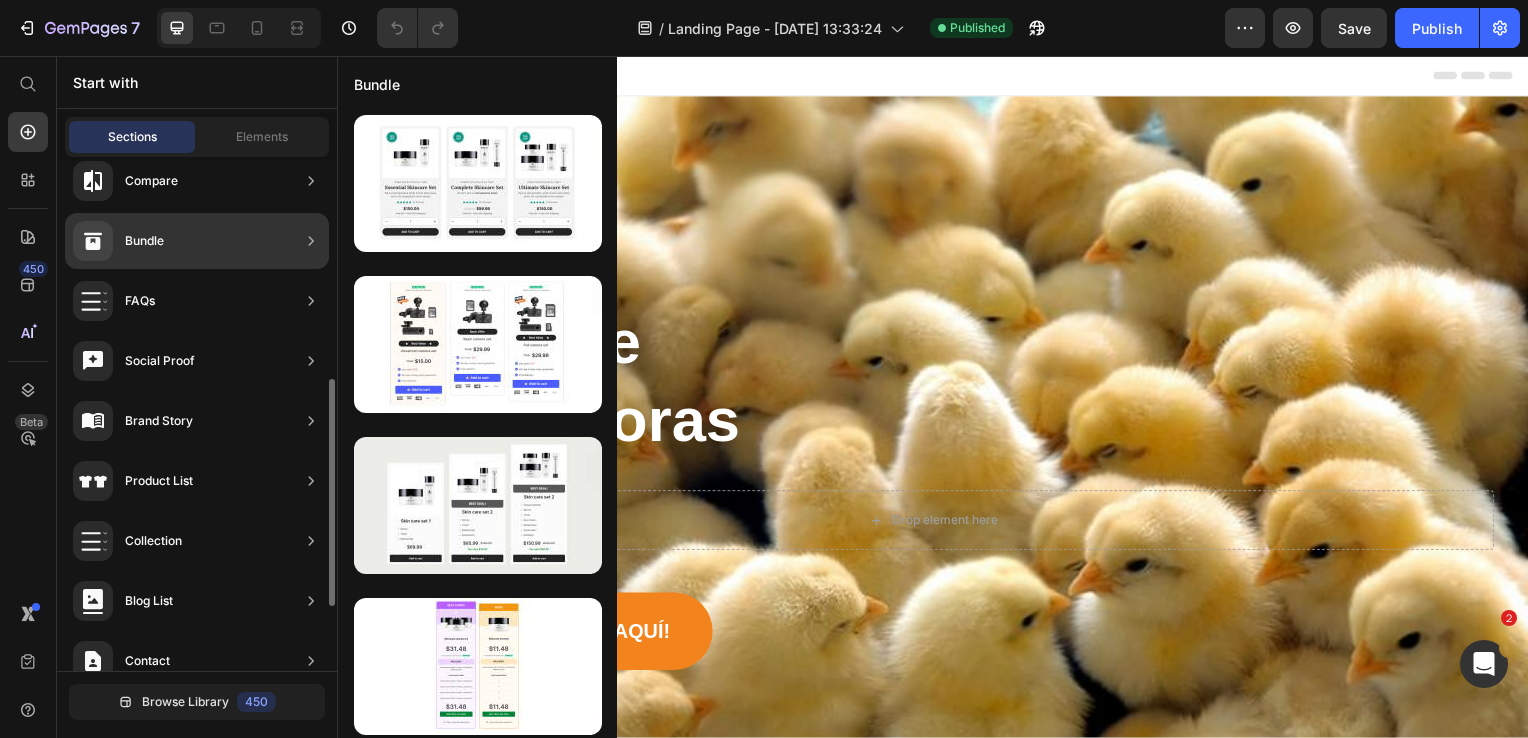 scroll, scrollTop: 600, scrollLeft: 0, axis: vertical 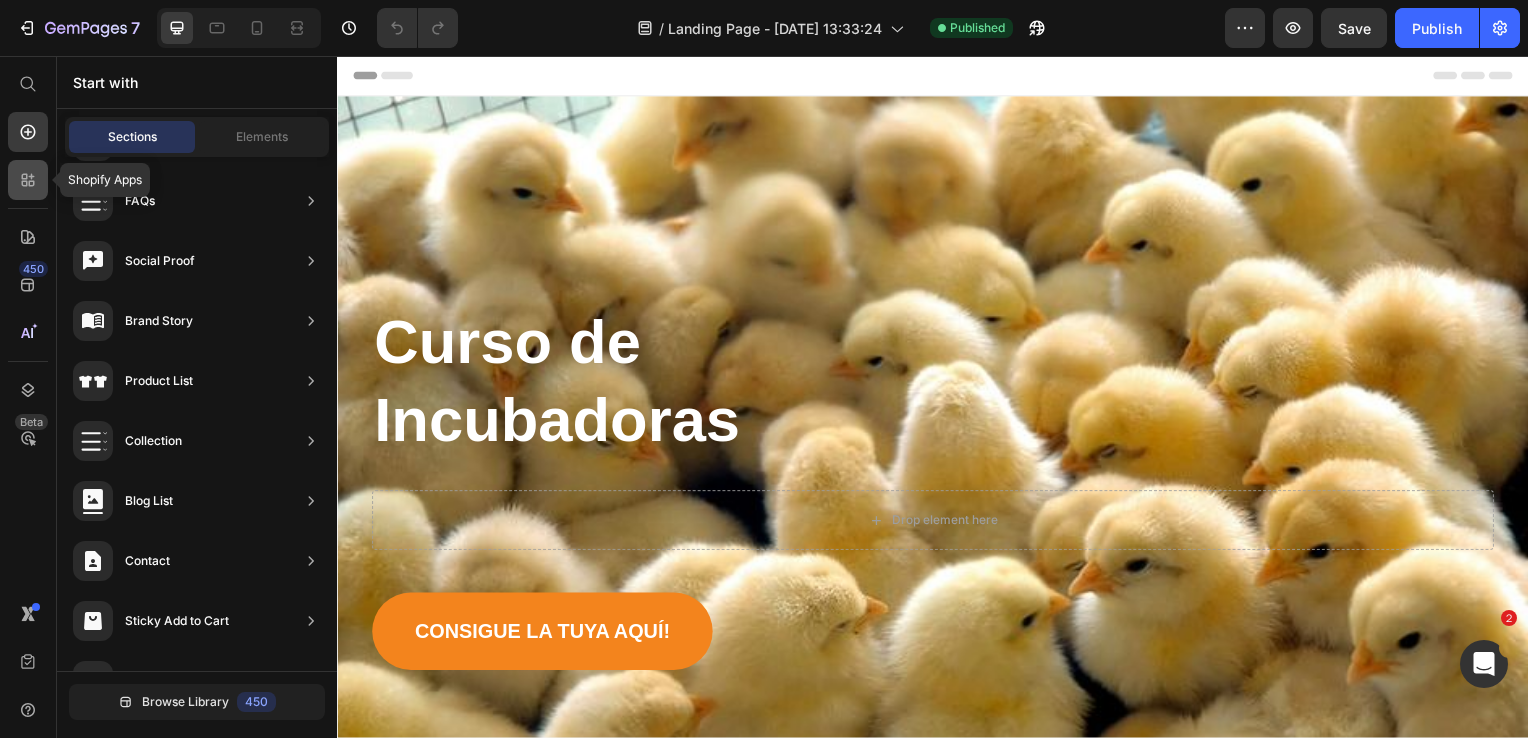 click 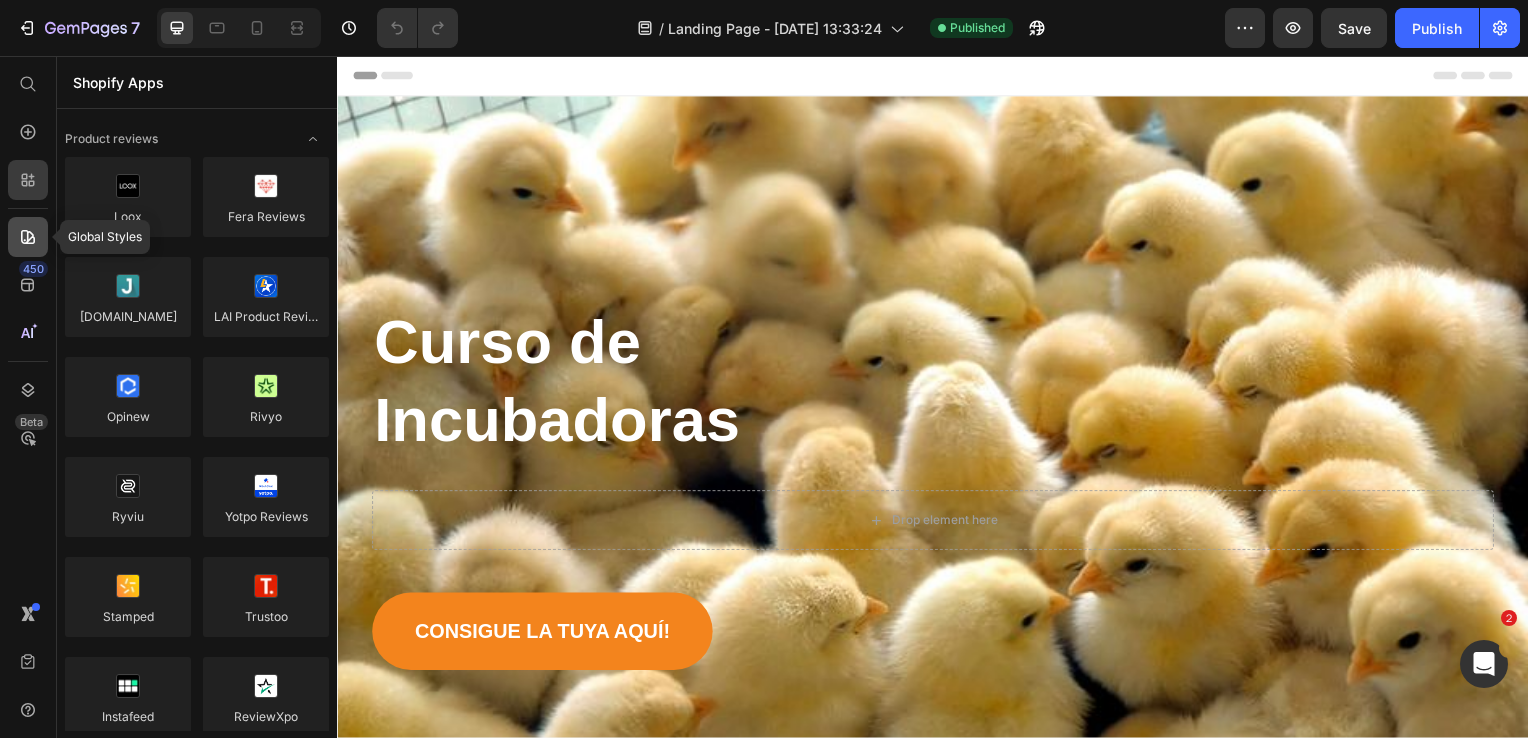 click 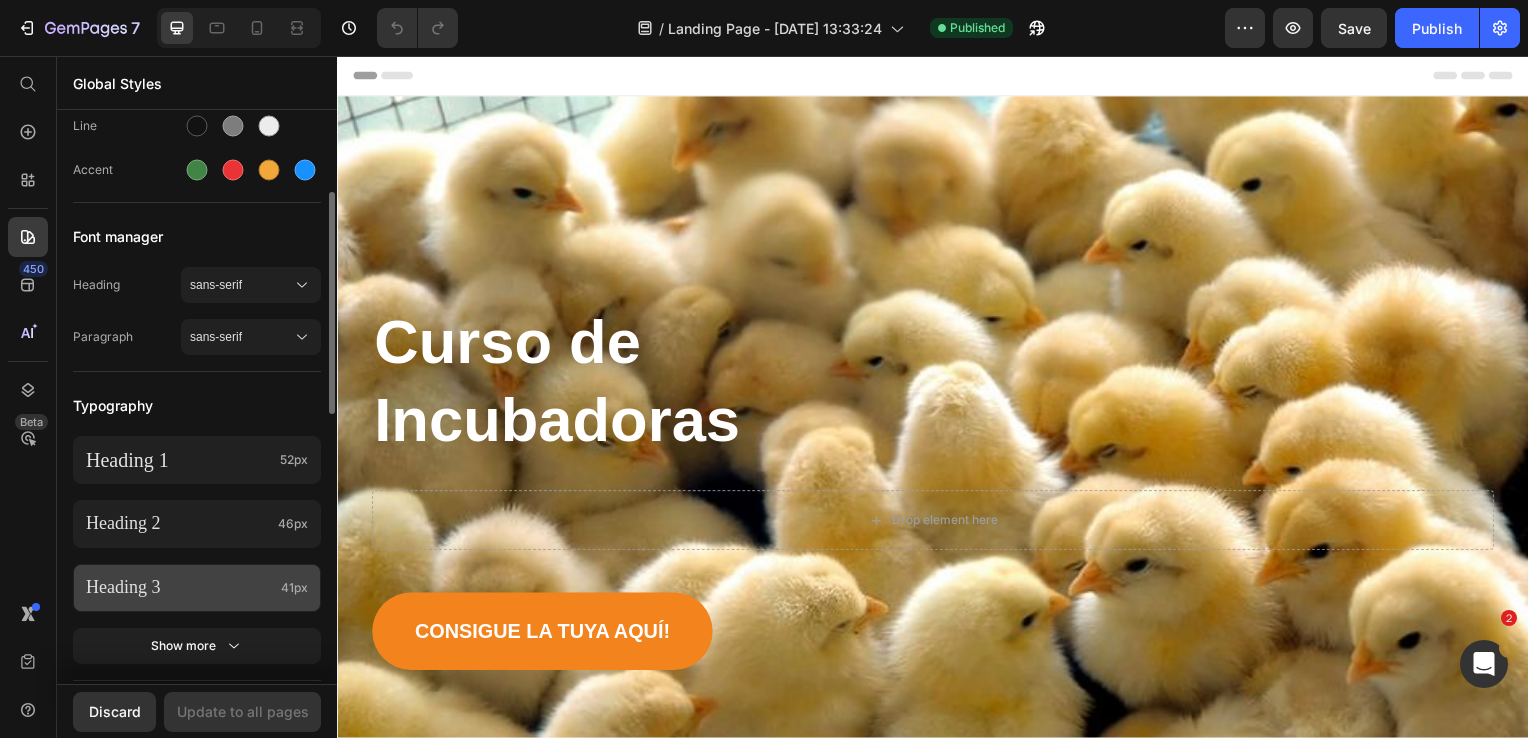 scroll, scrollTop: 400, scrollLeft: 0, axis: vertical 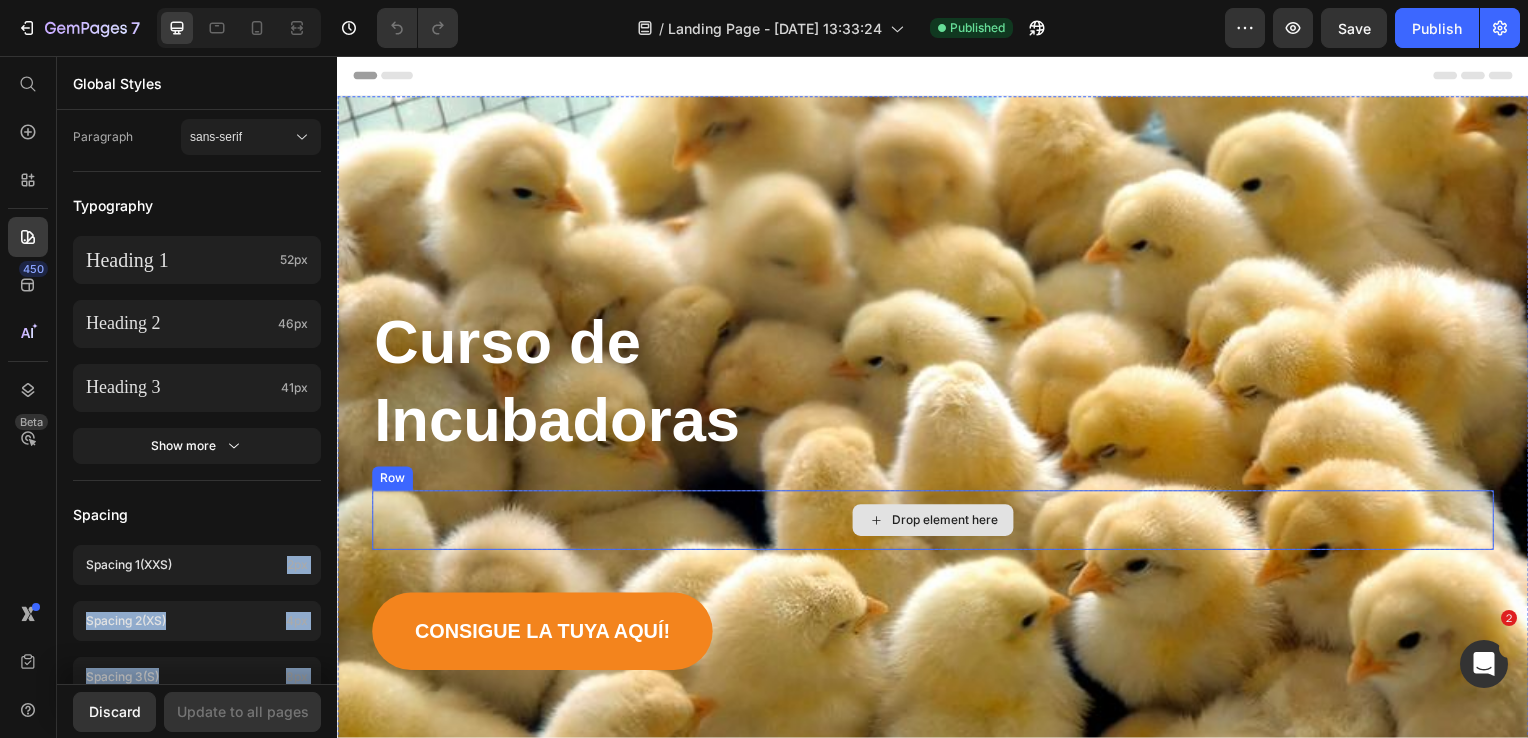 drag, startPoint x: 521, startPoint y: 620, endPoint x: 546, endPoint y: 525, distance: 98.23441 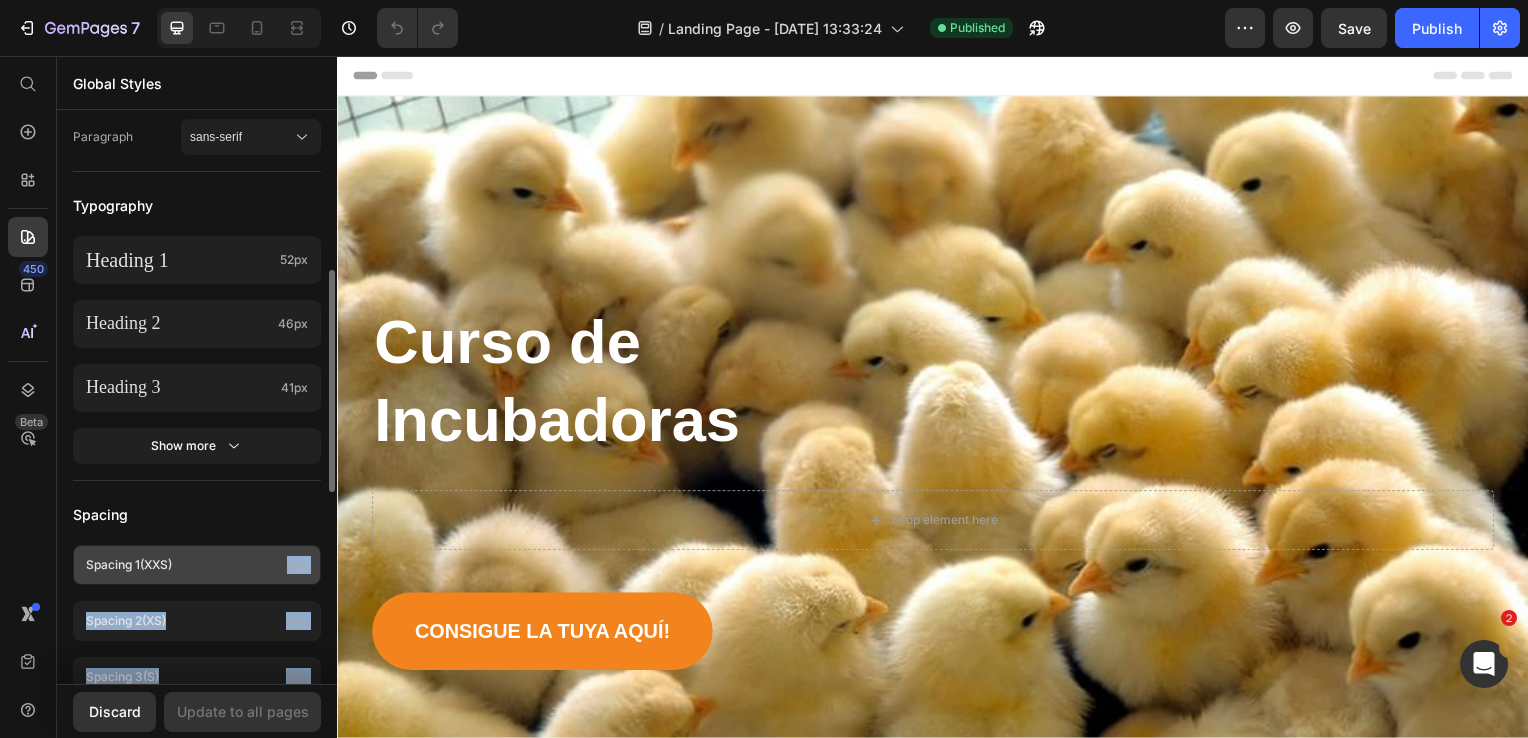 click on "Spacing 1  (xxs) 2px" 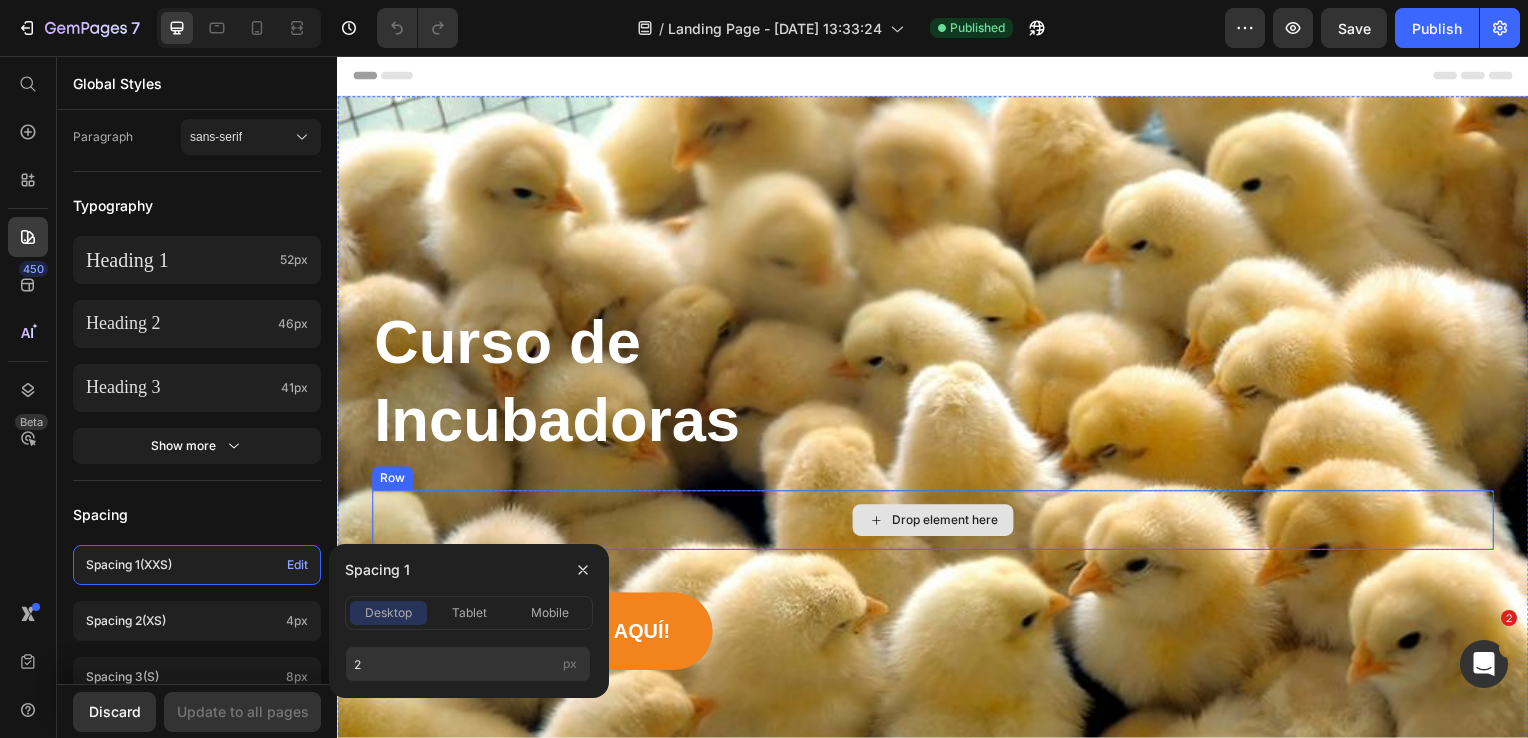click on "Drop element here" at bounding box center (937, 524) 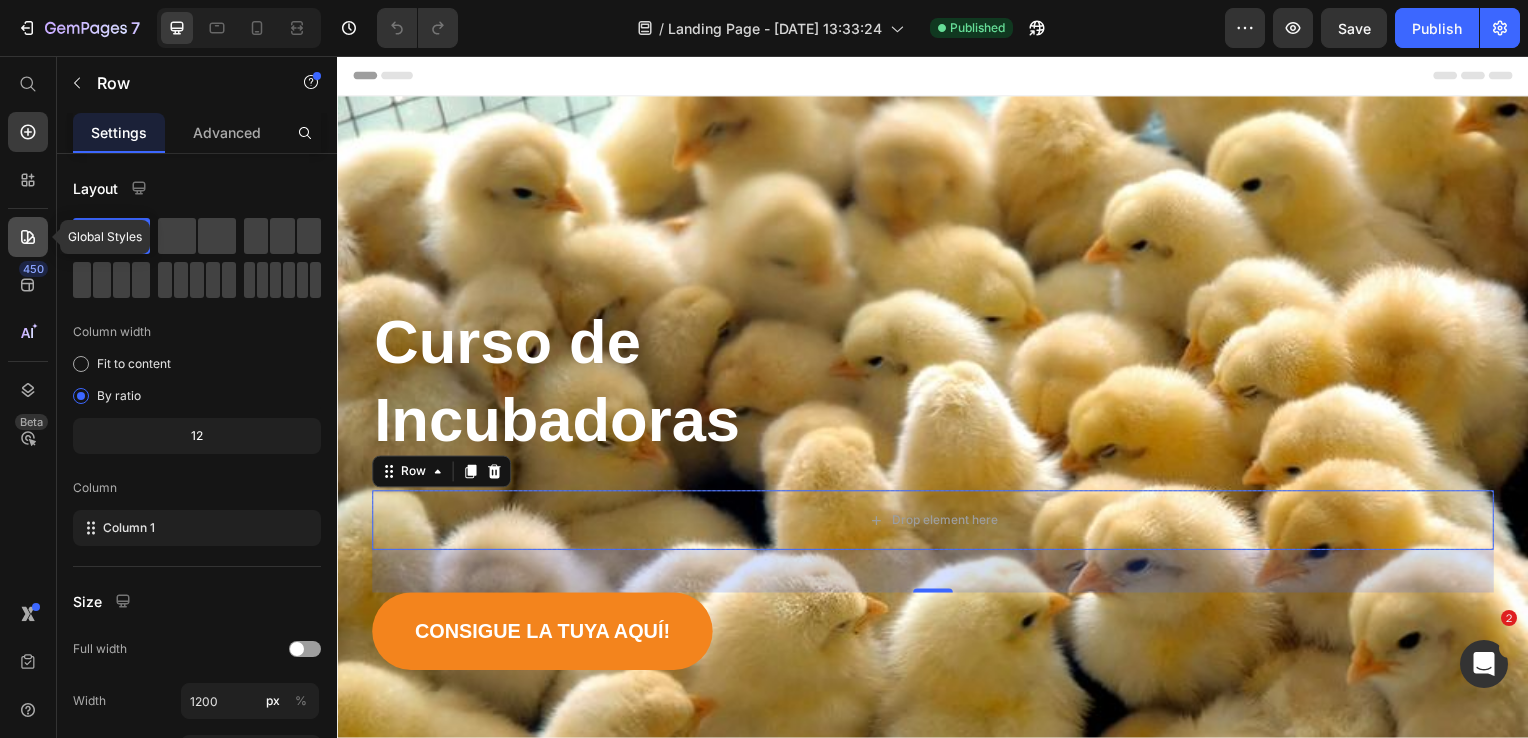 click 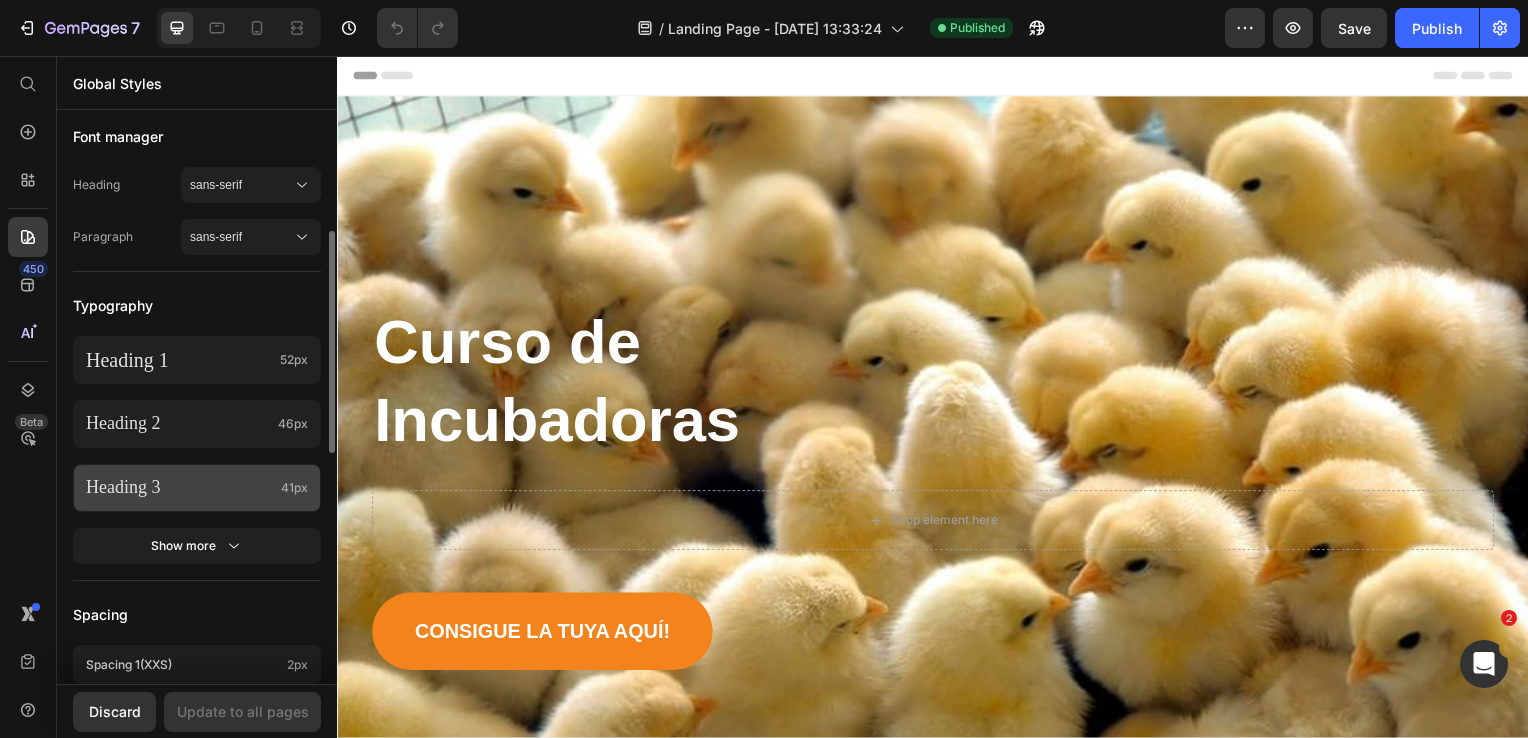 scroll, scrollTop: 400, scrollLeft: 0, axis: vertical 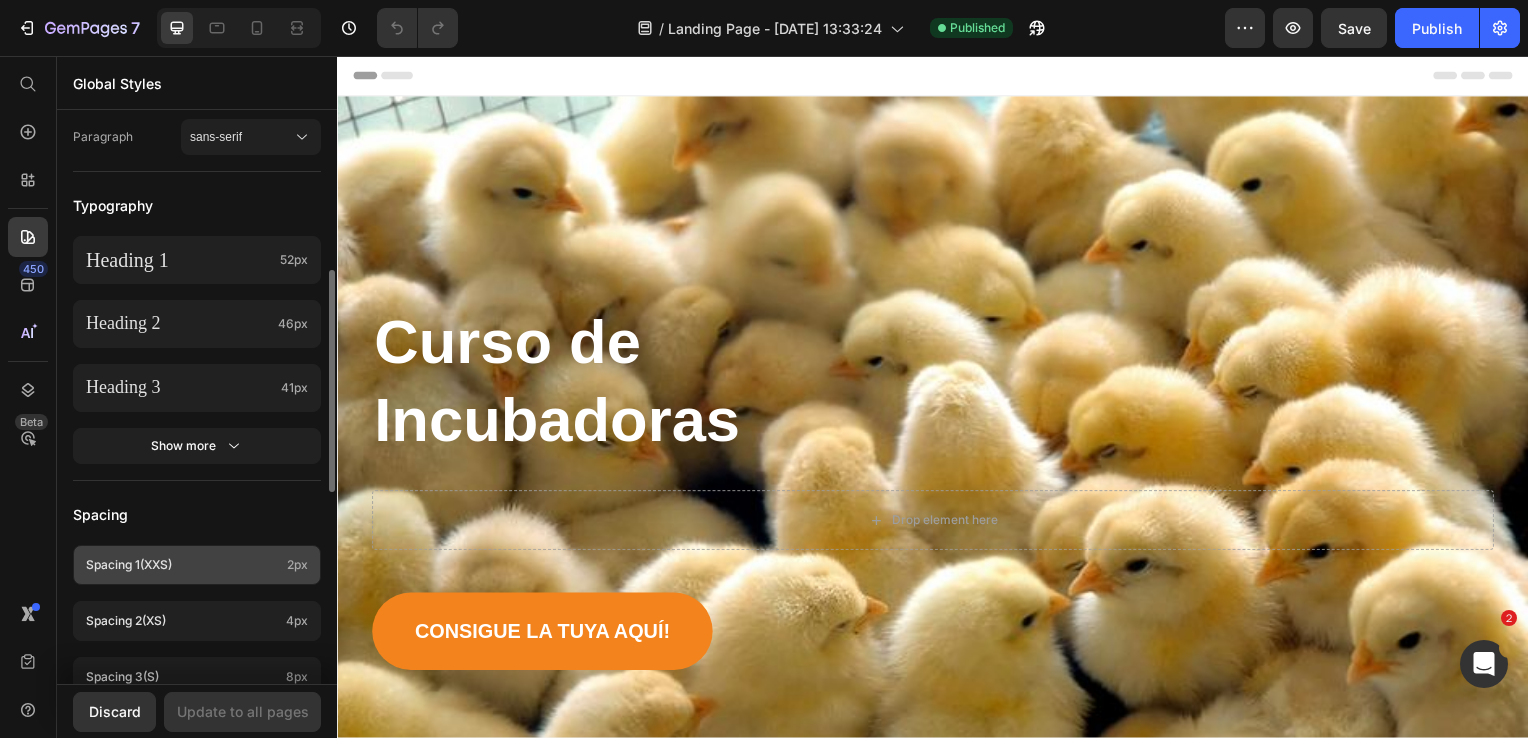 click on "(xxs)" at bounding box center (156, 564) 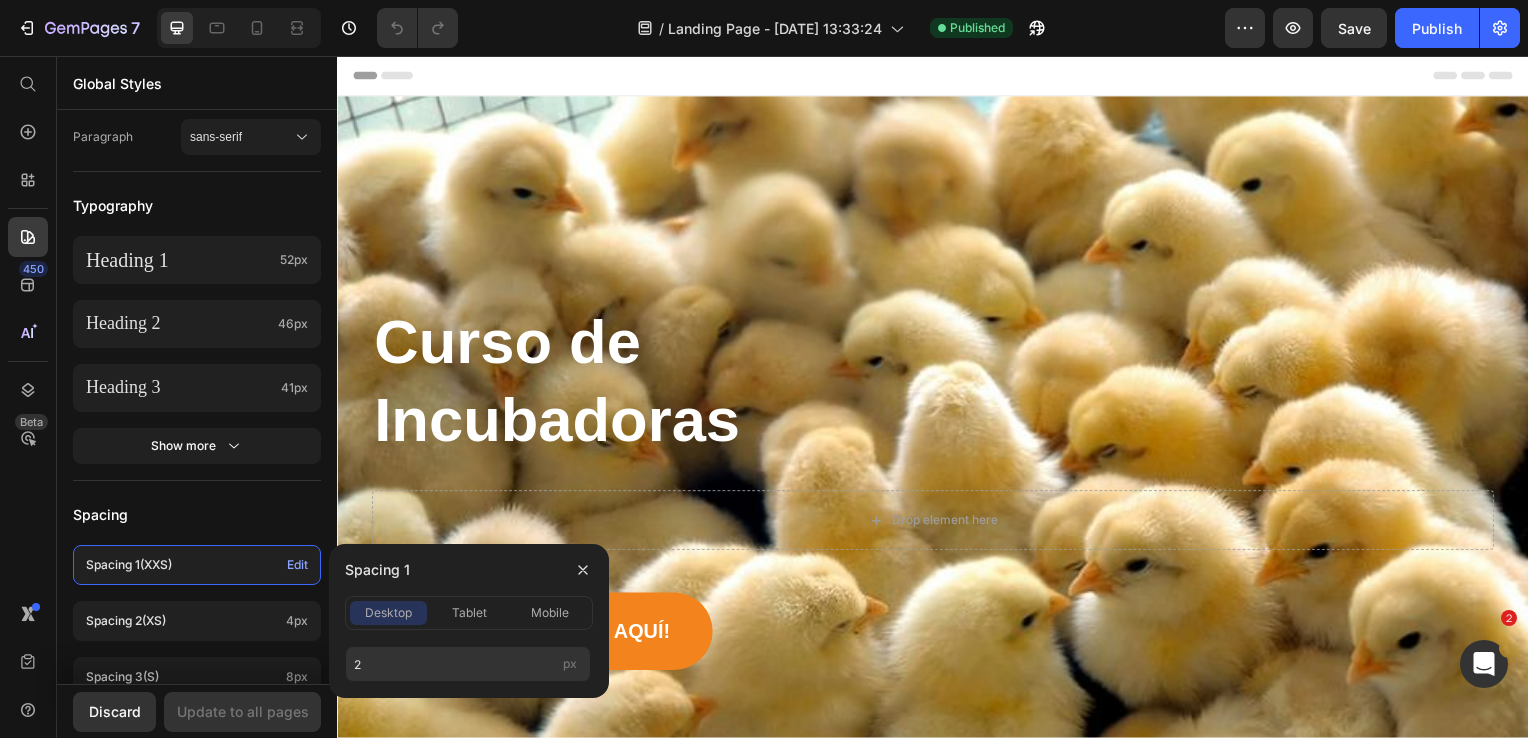 click on "desktop" at bounding box center (388, 613) 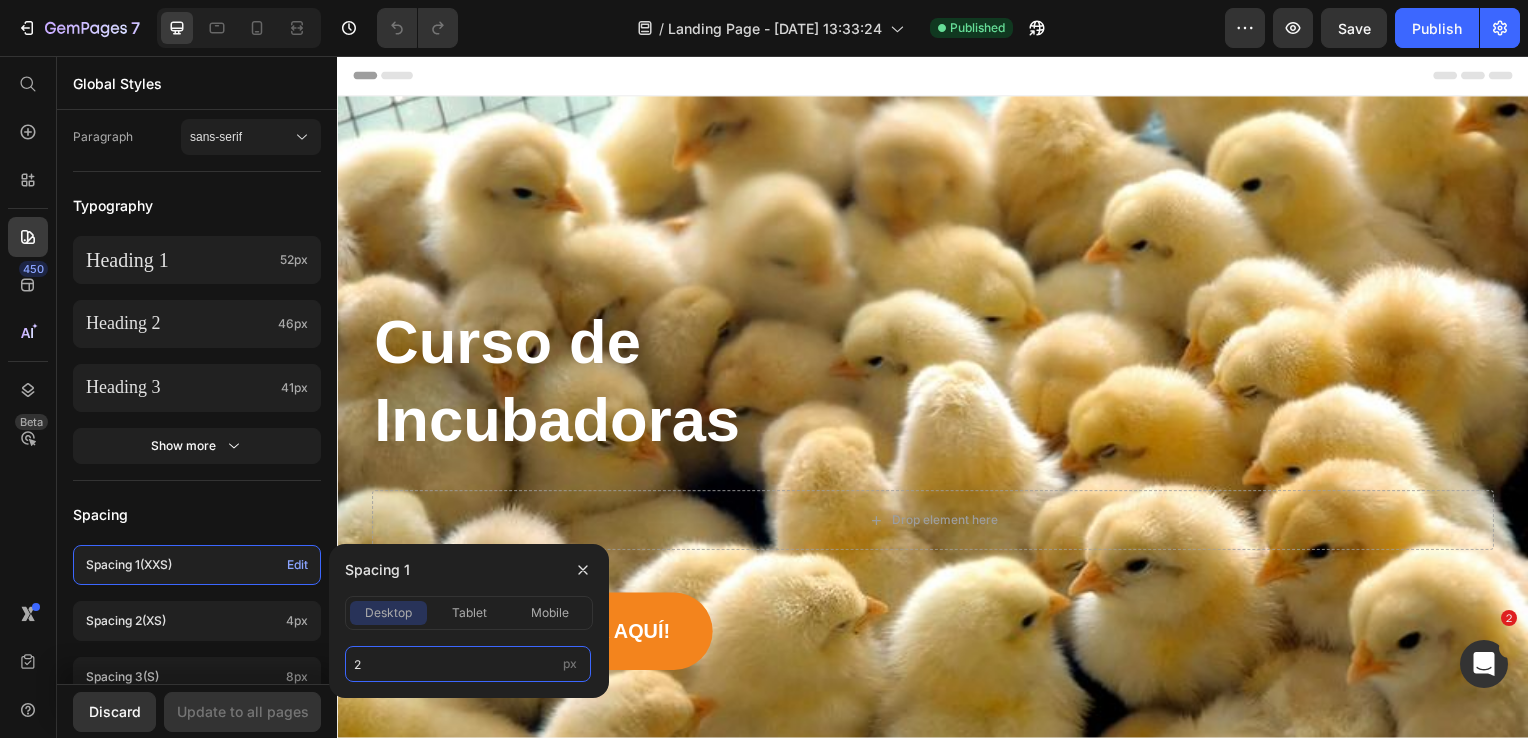 click on "2" at bounding box center (468, 664) 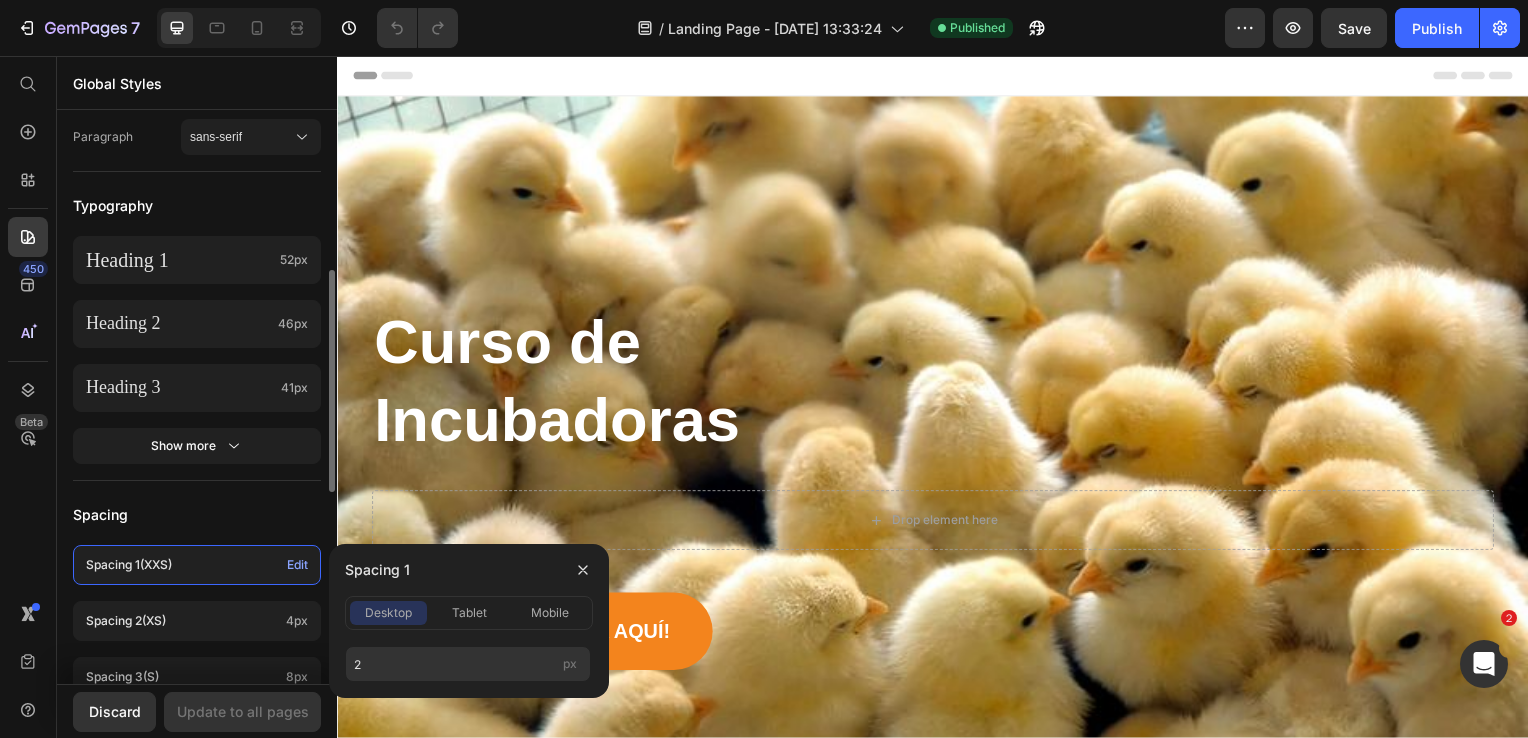 click on "Spacing 1  (xxs)" at bounding box center (182, 565) 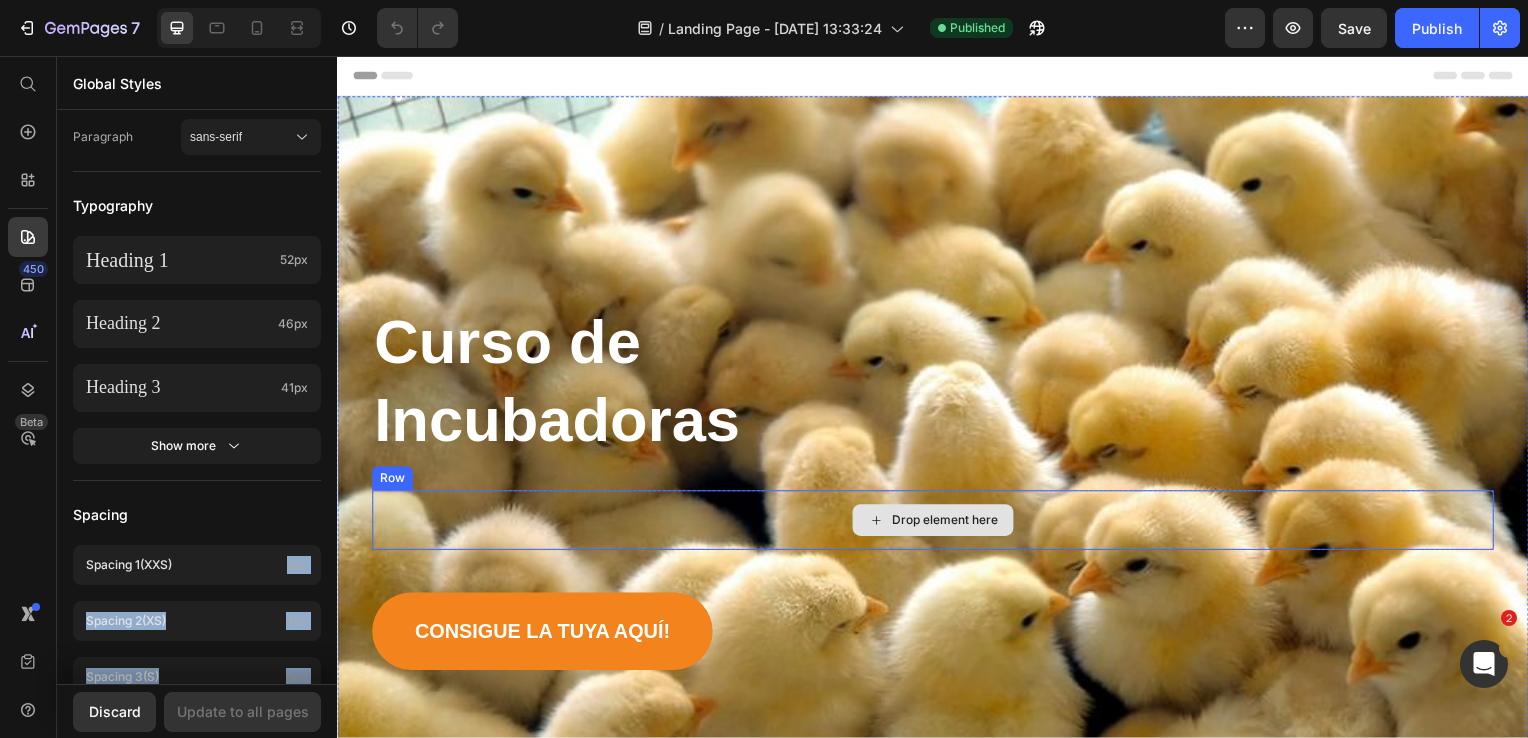 drag, startPoint x: 542, startPoint y: 625, endPoint x: 472, endPoint y: 494, distance: 148.52946 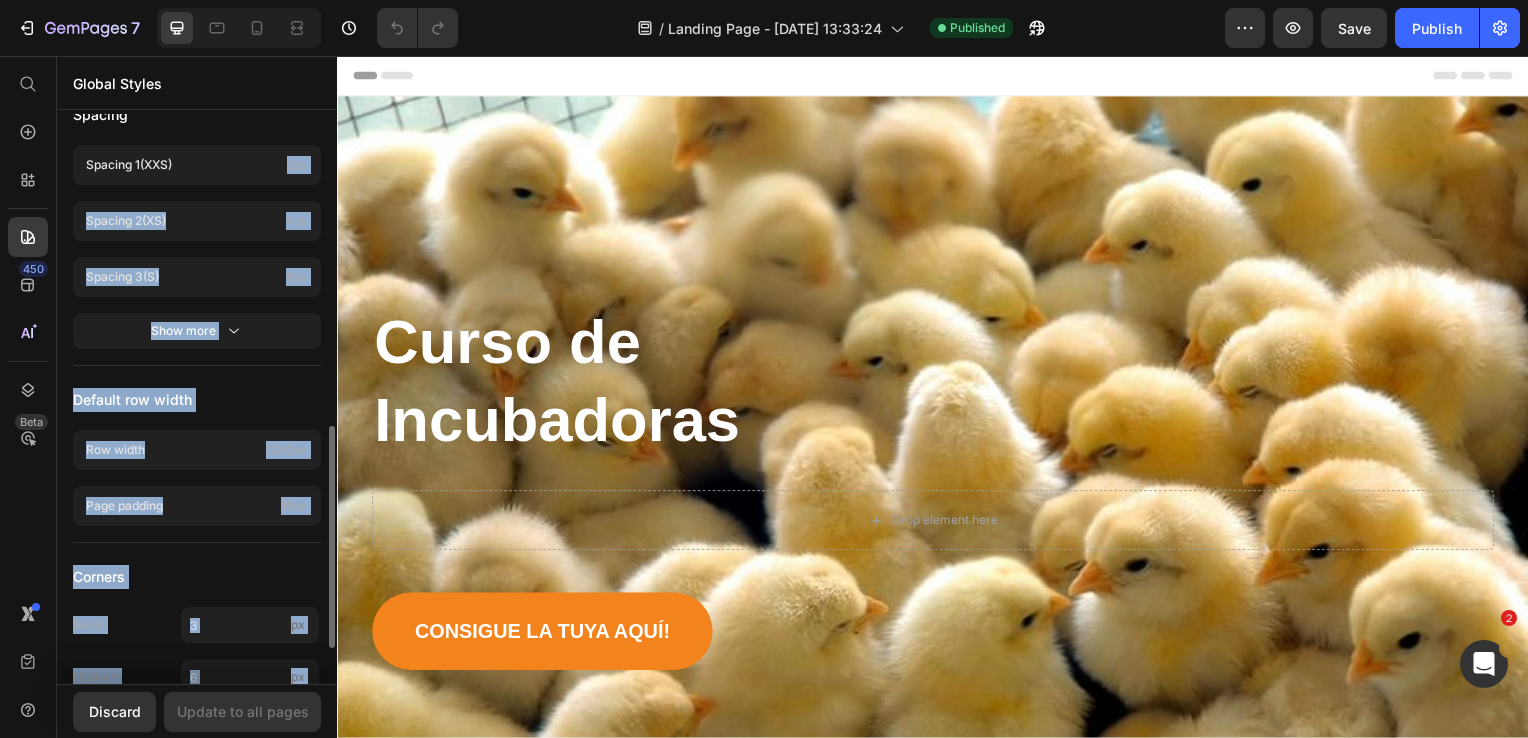 scroll, scrollTop: 892, scrollLeft: 0, axis: vertical 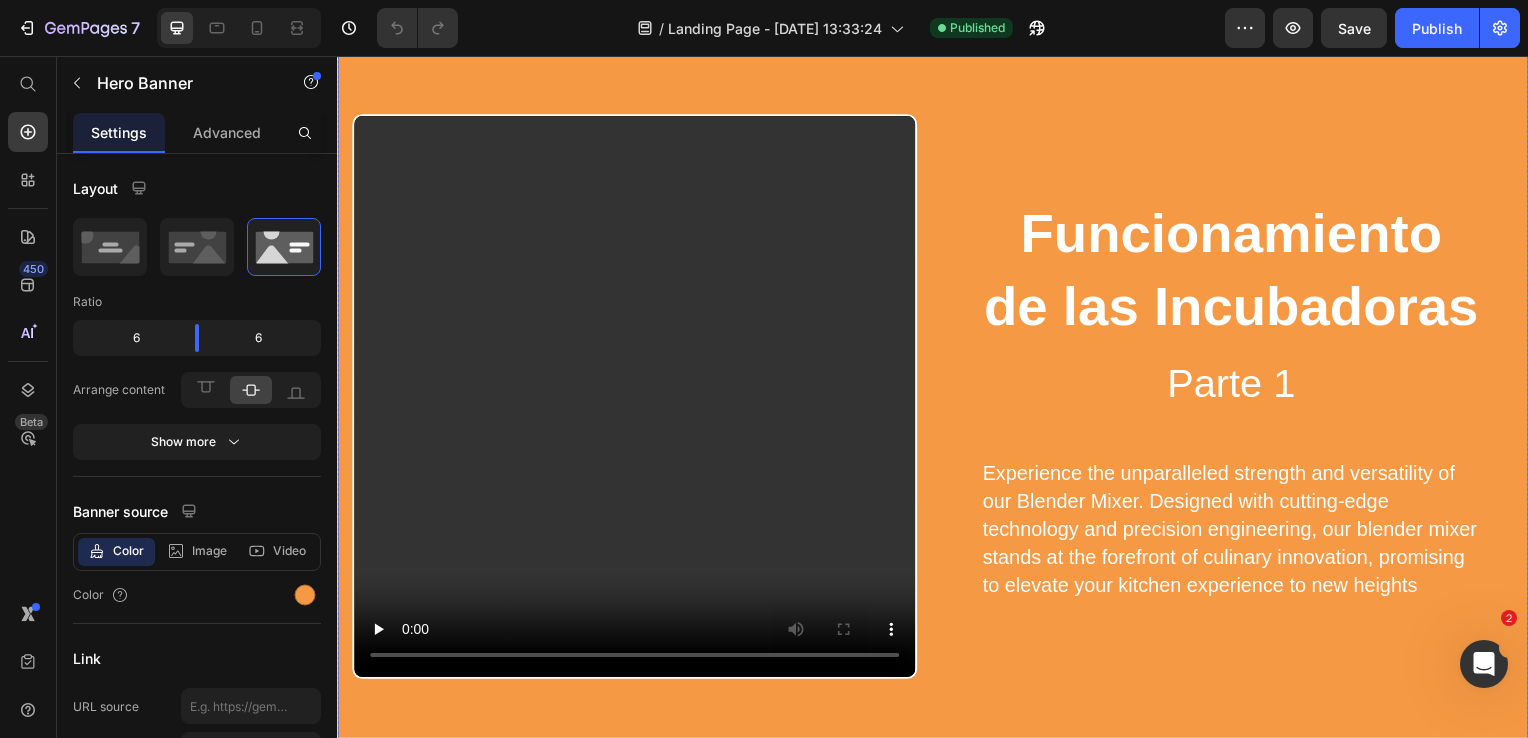 click on "Funcionamiento de las Incubadoras Parte 1 Heading Experience the unparalleled strength and versatility of our Blender Mixer. Designed with cutting-edge technology and precision engineering, our blender mixer stands at the forefront of culinary innovation, promising to elevate your kitchen experience to new heights Text Block Row Video" at bounding box center (937, 428) 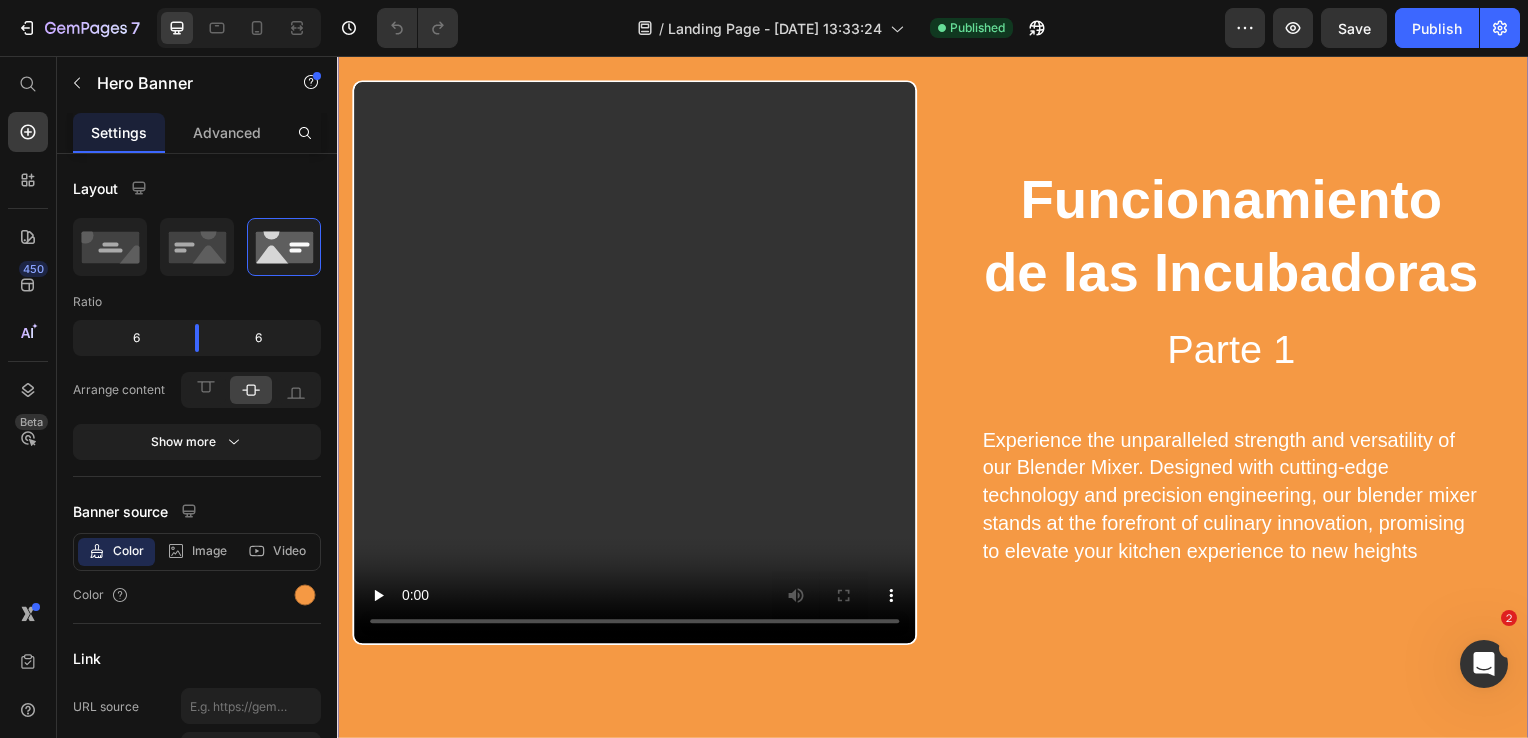 scroll, scrollTop: 1000, scrollLeft: 0, axis: vertical 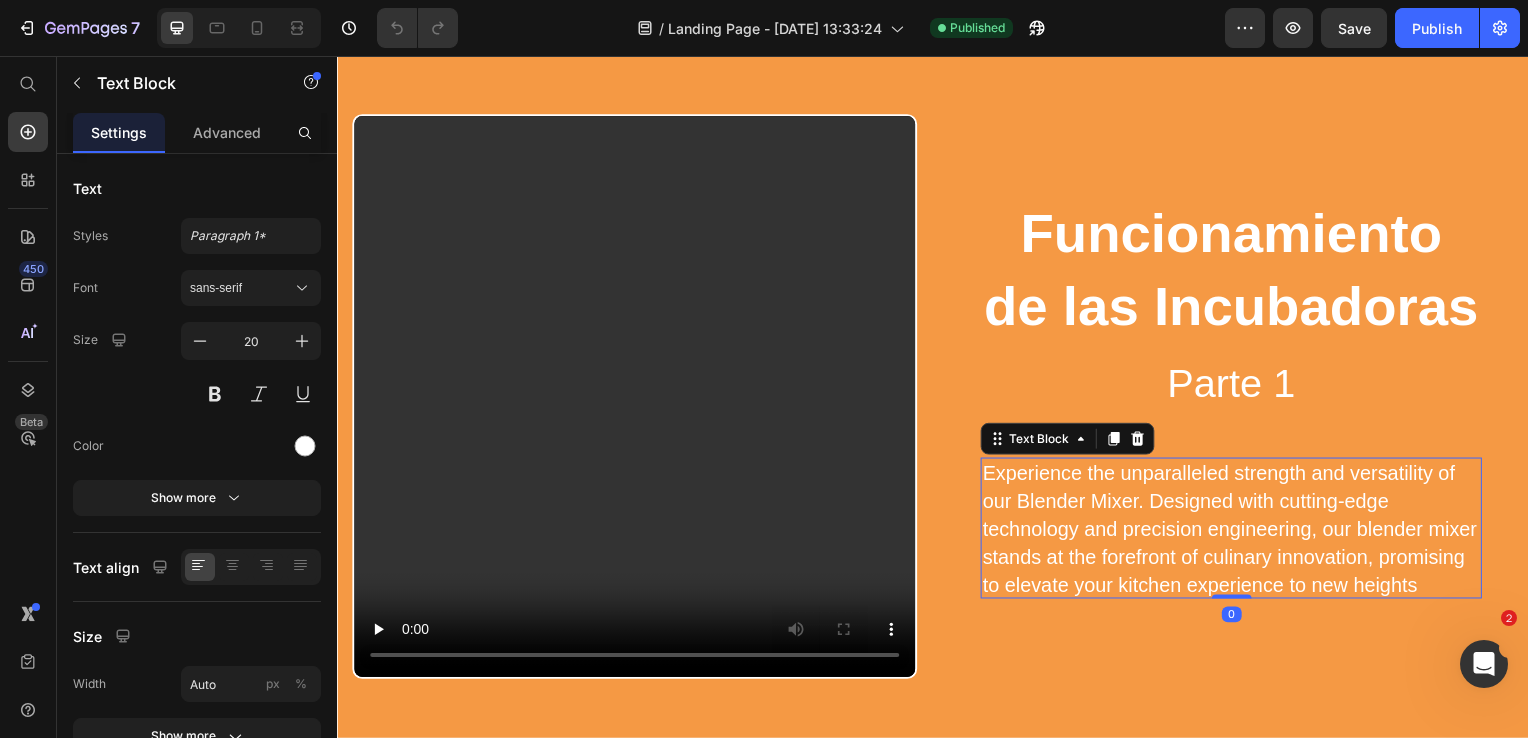 click on "Experience the unparalleled strength and versatility of our Blender Mixer. Designed with cutting-edge technology and precision engineering, our blender mixer stands at the forefront of culinary innovation, promising to elevate your kitchen experience to new heights" at bounding box center (1237, 533) 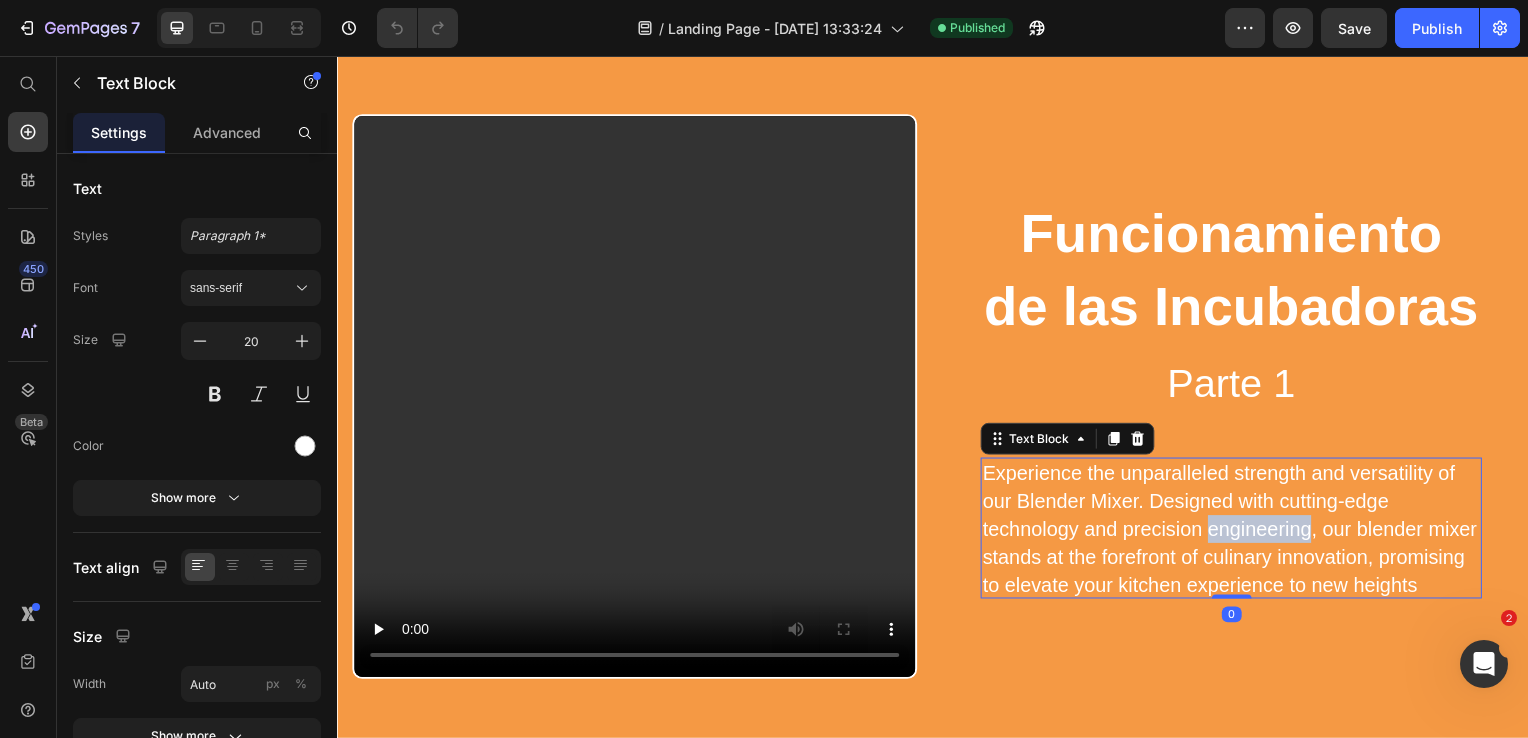click on "Experience the unparalleled strength and versatility of our Blender Mixer. Designed with cutting-edge technology and precision engineering, our blender mixer stands at the forefront of culinary innovation, promising to elevate your kitchen experience to new heights" at bounding box center (1237, 533) 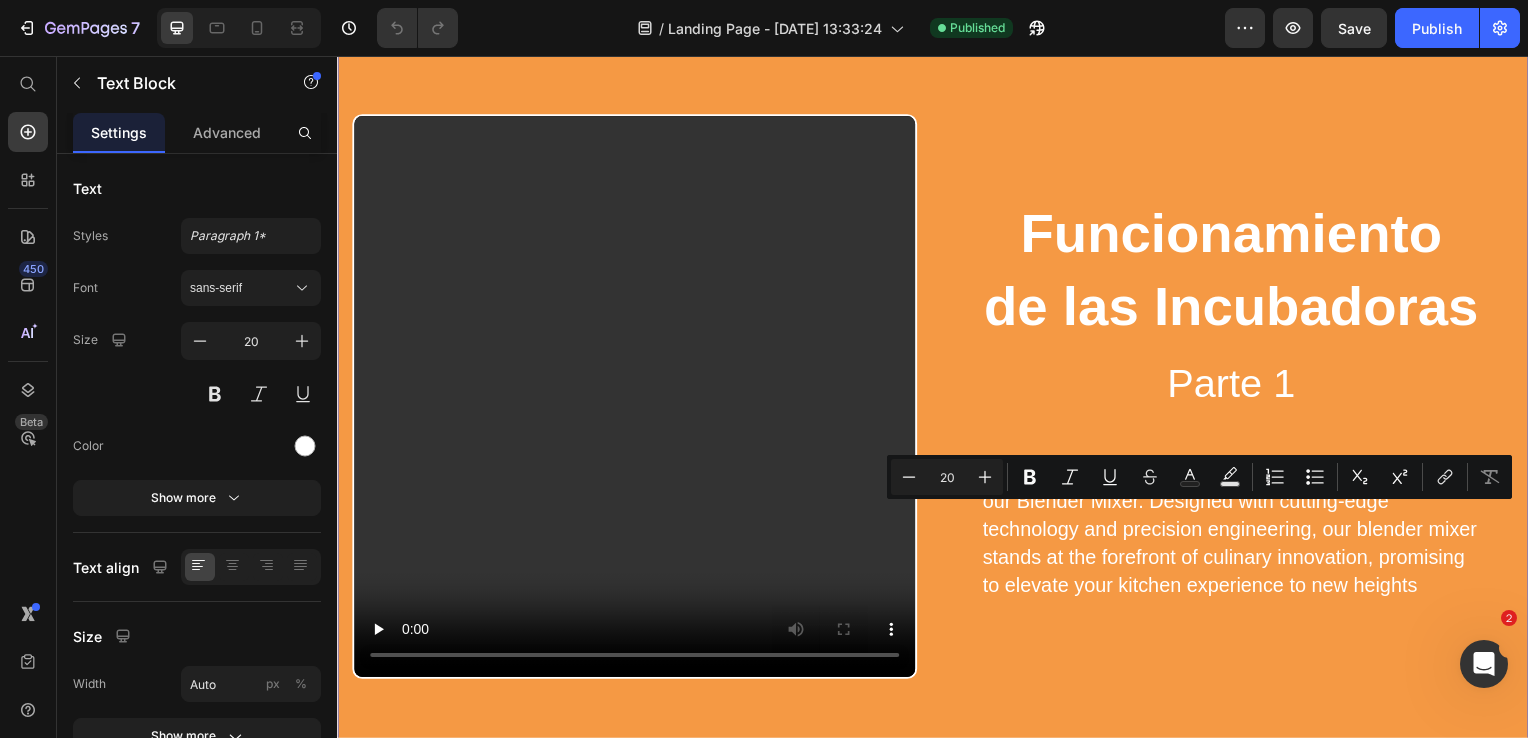 click on "Funcionamiento de las Incubadoras Parte 1 Heading Experience the unparalleled strength and versatility of our Blender Mixer. Designed with cutting-edge technology and precision engineering, our blender mixer stands at the forefront of culinary innovation, promising to elevate your kitchen experience to new heights Text Block Row" at bounding box center (1237, 399) 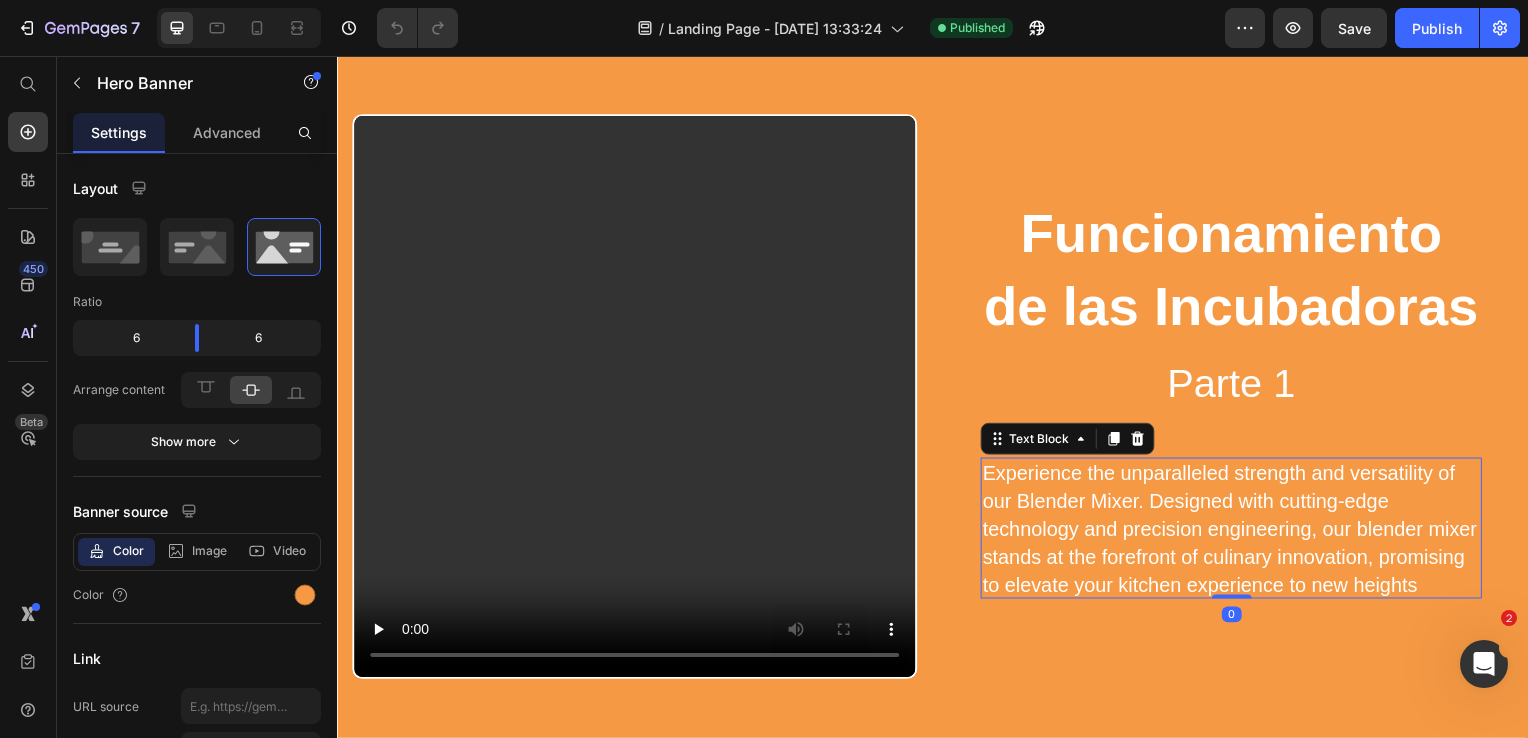 click on "Experience the unparalleled strength and versatility of our Blender Mixer. Designed with cutting-edge technology and precision engineering, our blender mixer stands at the forefront of culinary innovation, promising to elevate your kitchen experience to new heights" at bounding box center (1237, 533) 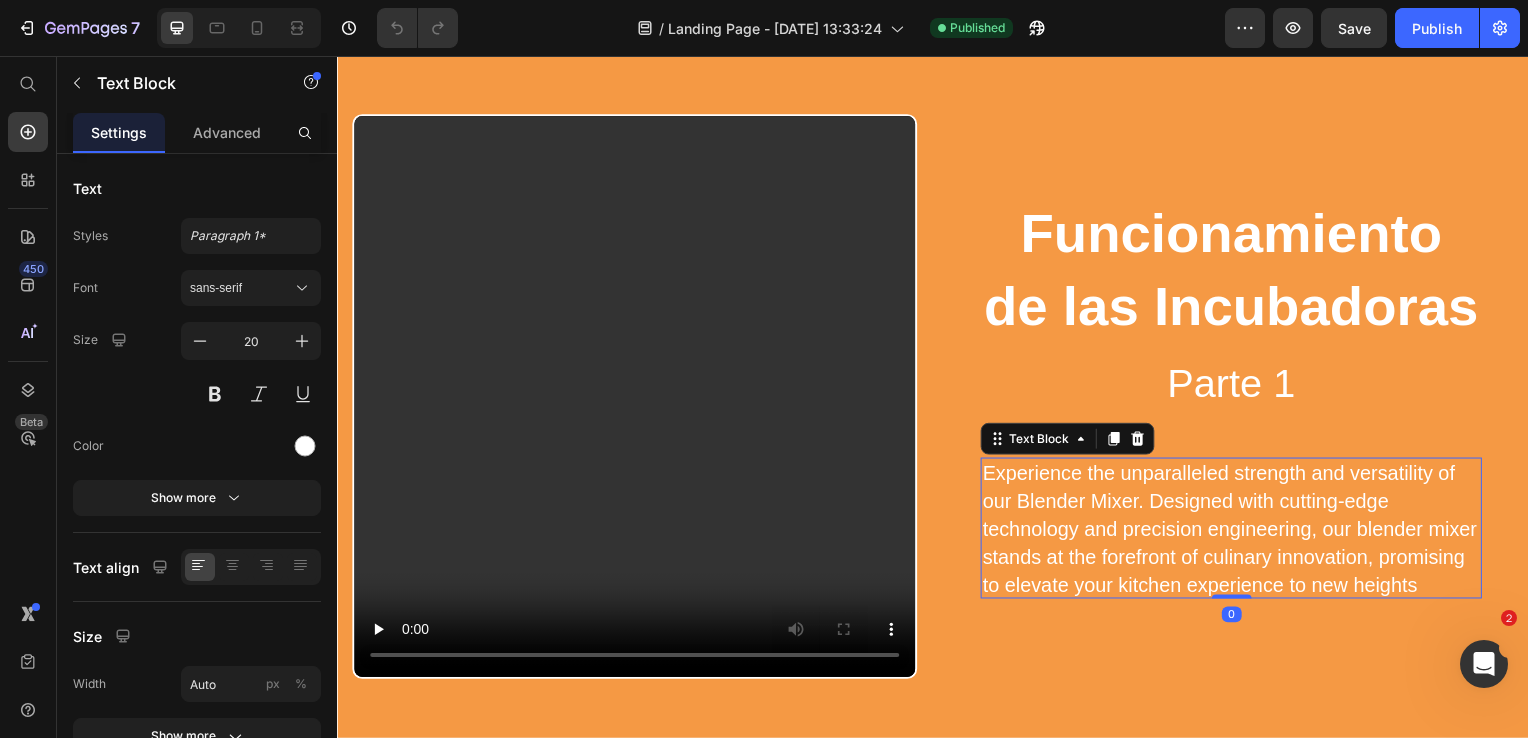 copy on "engineering" 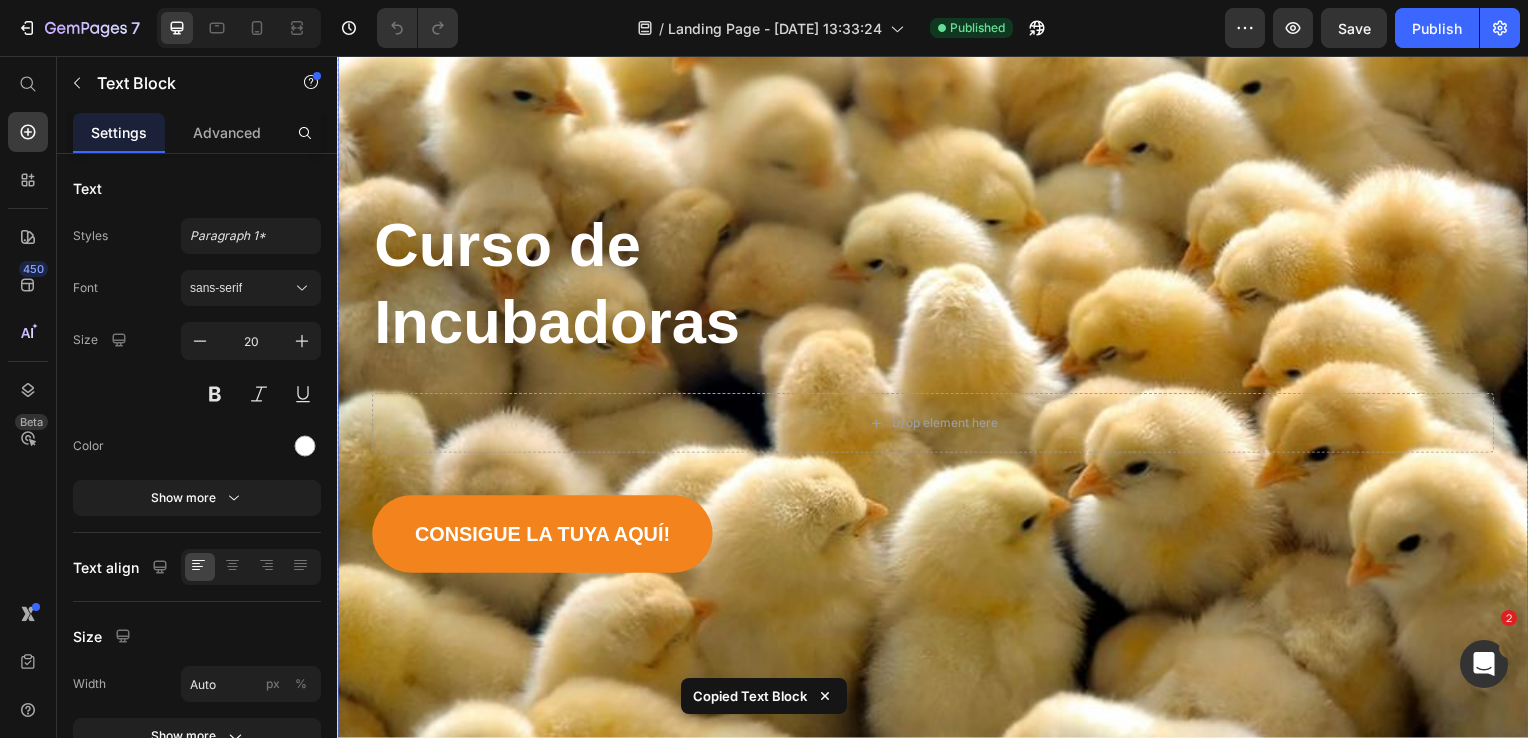scroll, scrollTop: 0, scrollLeft: 0, axis: both 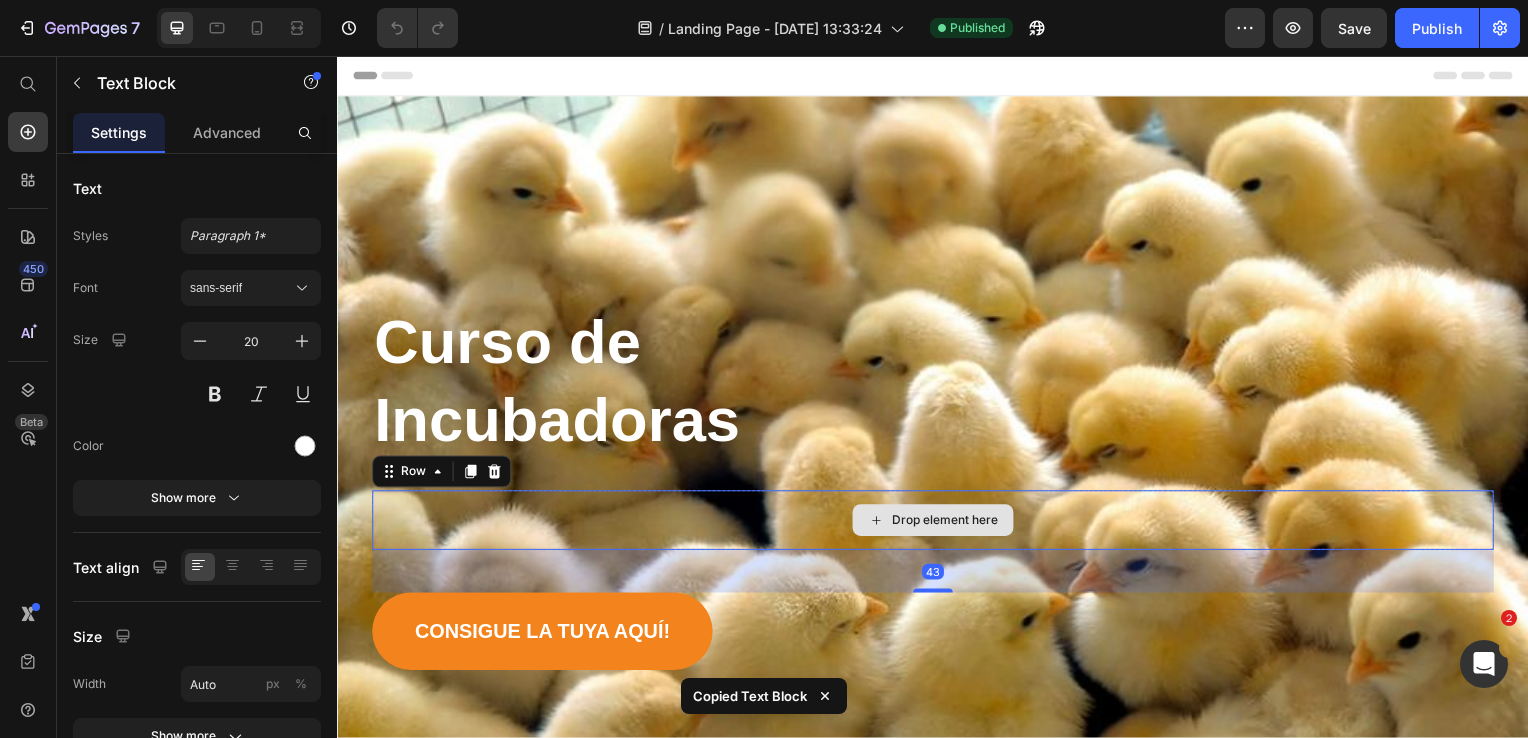 click on "Drop element here" at bounding box center [937, 524] 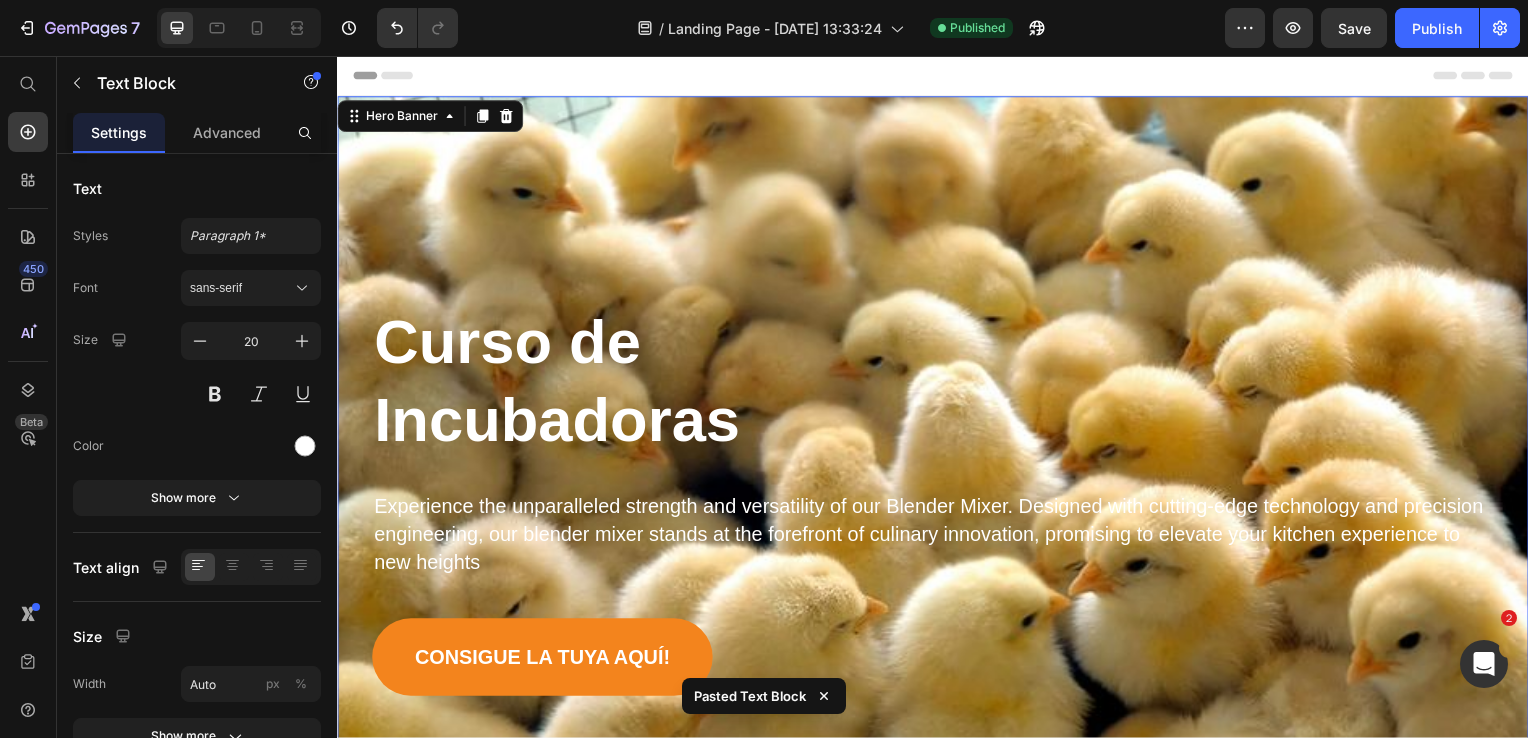 click on "Curso de Incubadoras Heading Experience the unparalleled strength and versatility of our Blender Mixer. Designed with cutting-edge technology and precision engineering, our blender mixer stands at the forefront of culinary innovation, promising to elevate your kitchen experience to new heights Text Block Row Consigue la tuya aquí! Button" at bounding box center (937, 424) 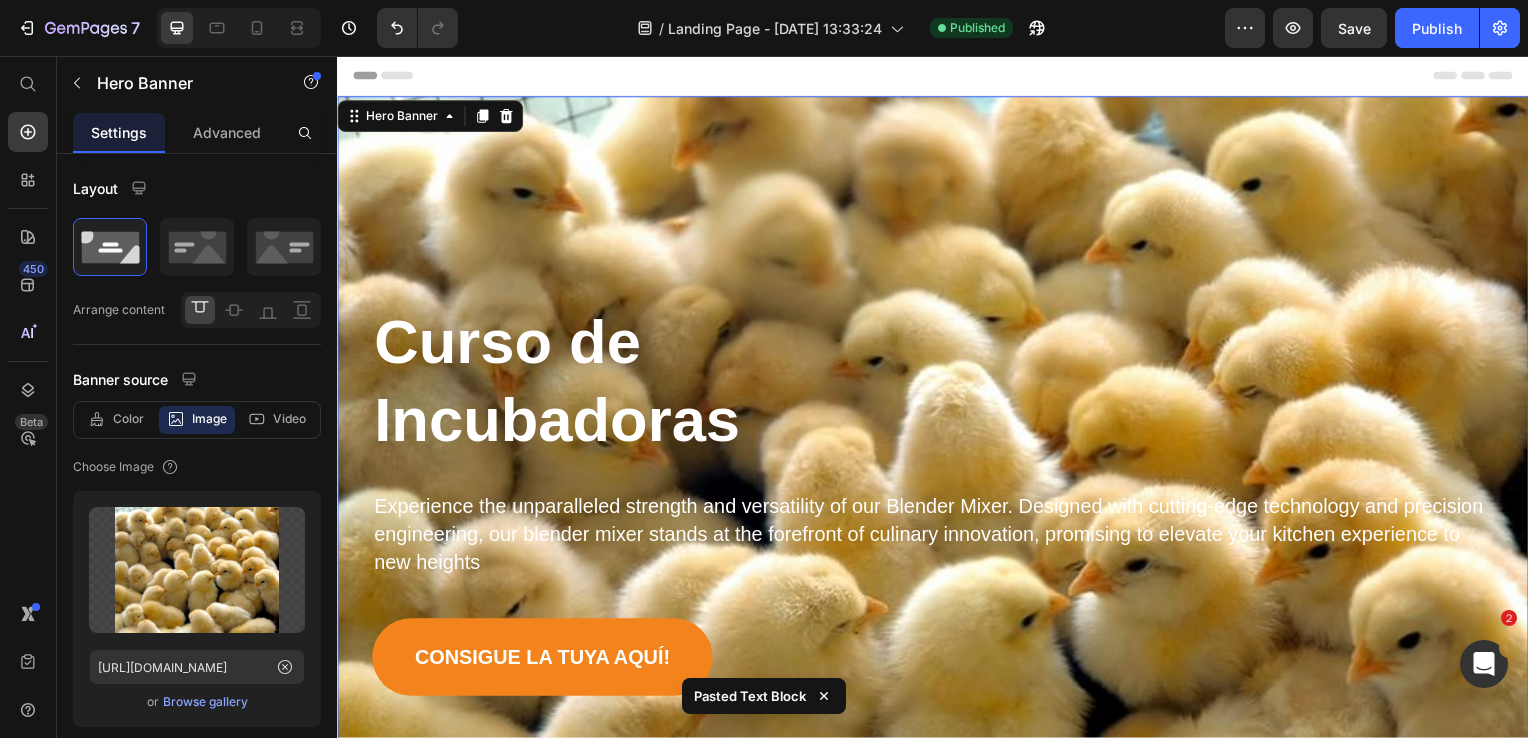 click on "Curso de Incubadoras Heading Experience the unparalleled strength and versatility of our Blender Mixer. Designed with cutting-edge technology and precision engineering, our blender mixer stands at the forefront of culinary innovation, promising to elevate your kitchen experience to new heights Text Block Row Consigue la tuya aquí! Button" at bounding box center (937, 424) 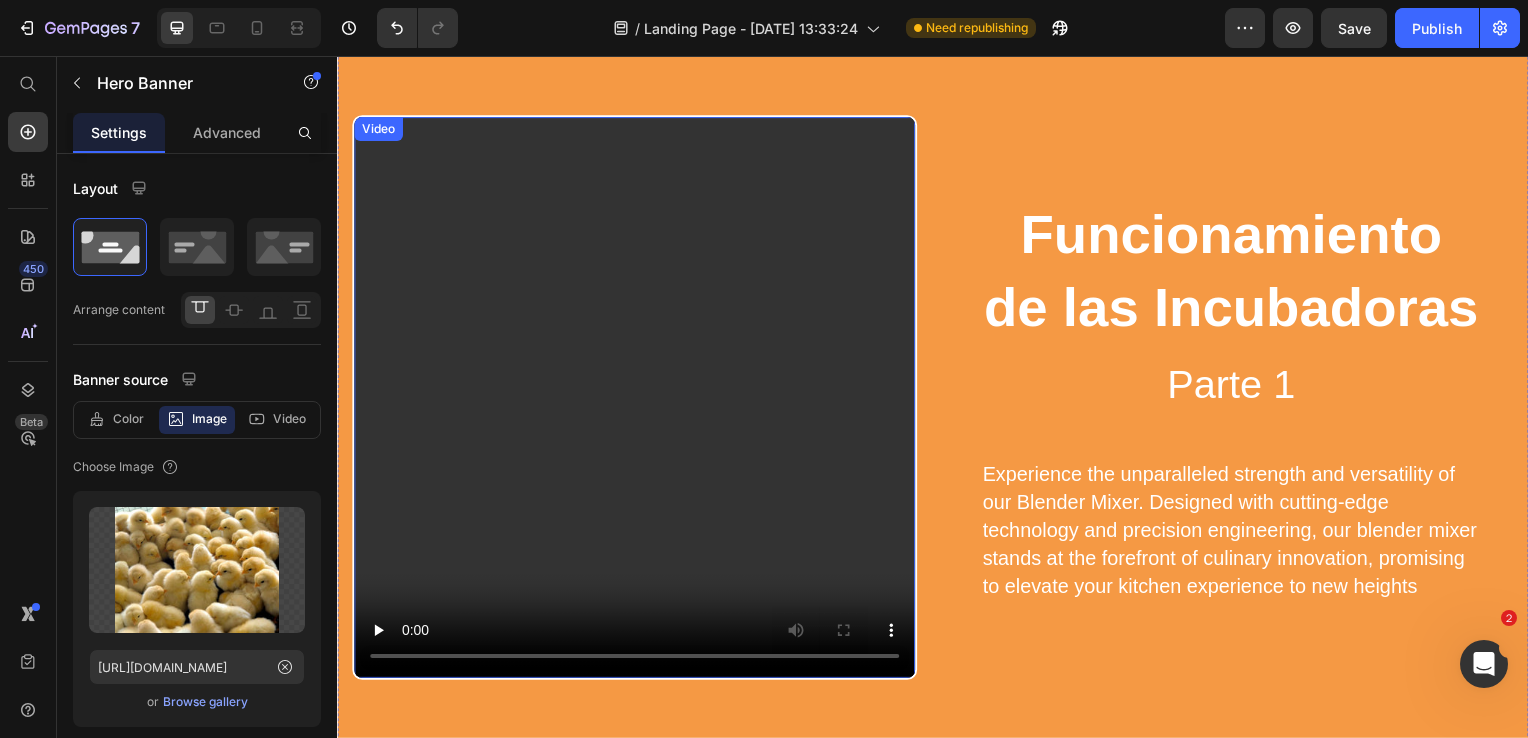 scroll, scrollTop: 1000, scrollLeft: 0, axis: vertical 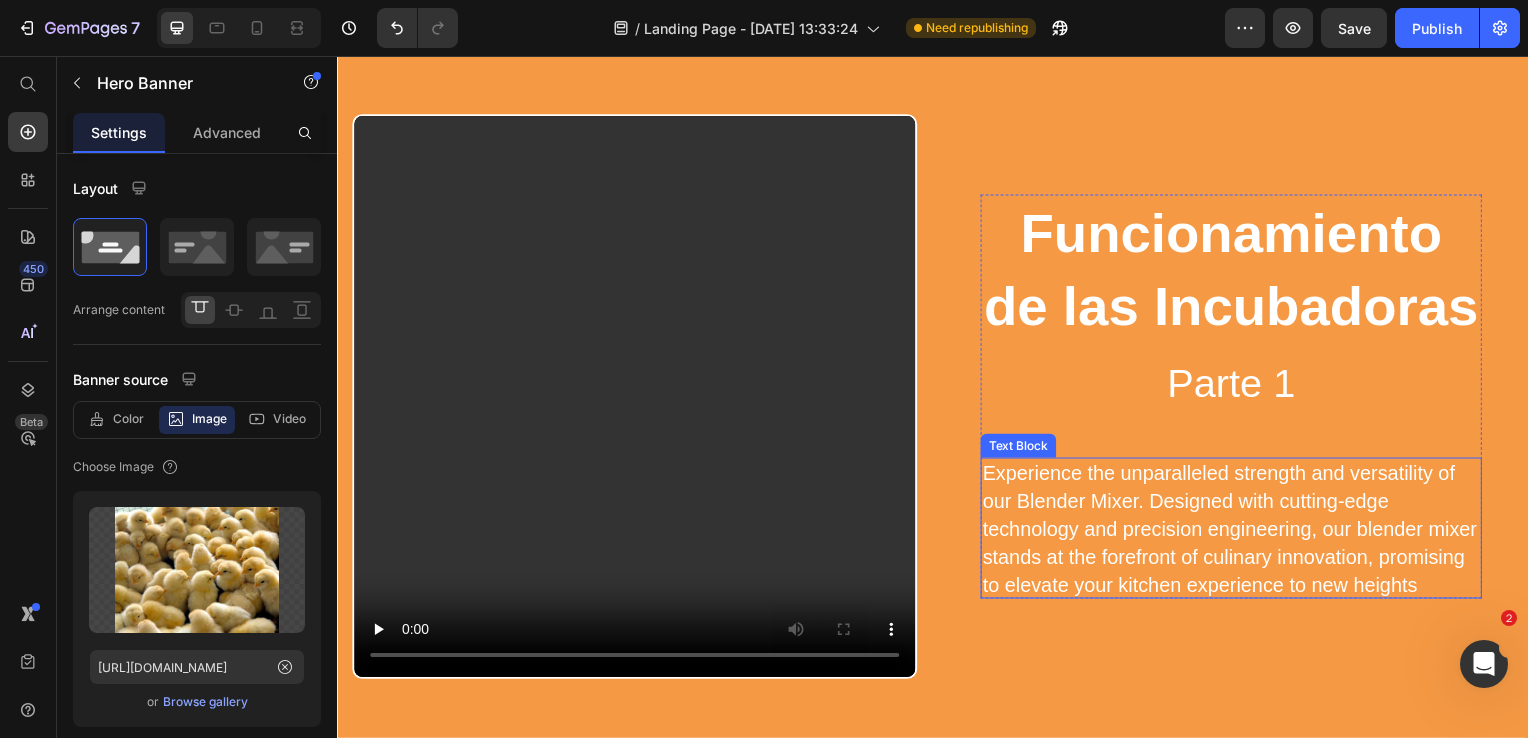 click on "Experience the unparalleled strength and versatility of our Blender Mixer. Designed with cutting-edge technology and precision engineering, our blender mixer stands at the forefront of culinary innovation, promising to elevate your kitchen experience to new heights" at bounding box center (1237, 533) 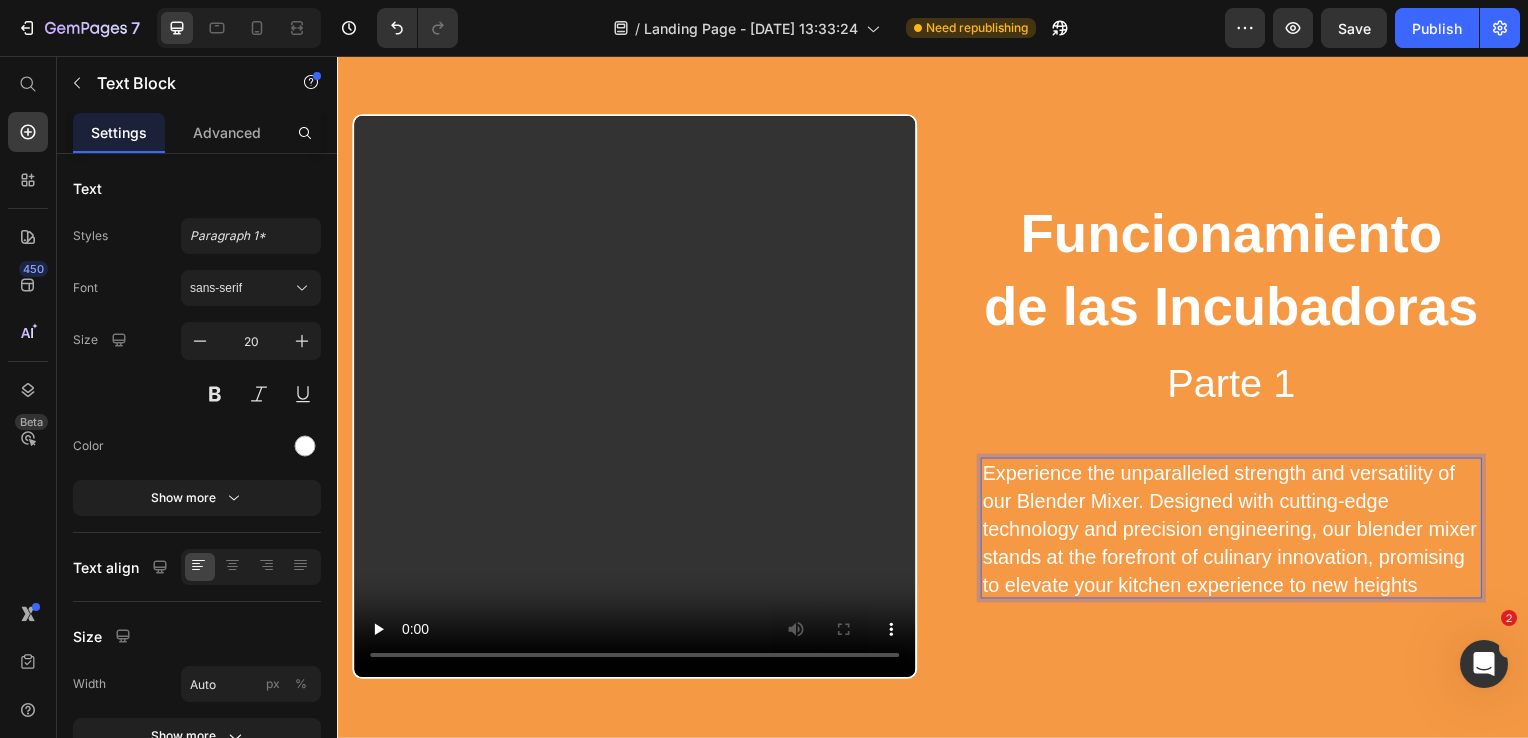 click on "Experience the unparalleled strength and versatility of our Blender Mixer. Designed with cutting-edge technology and precision engineering, our blender mixer stands at the forefront of culinary innovation, promising to elevate your kitchen experience to new heights" at bounding box center (1237, 533) 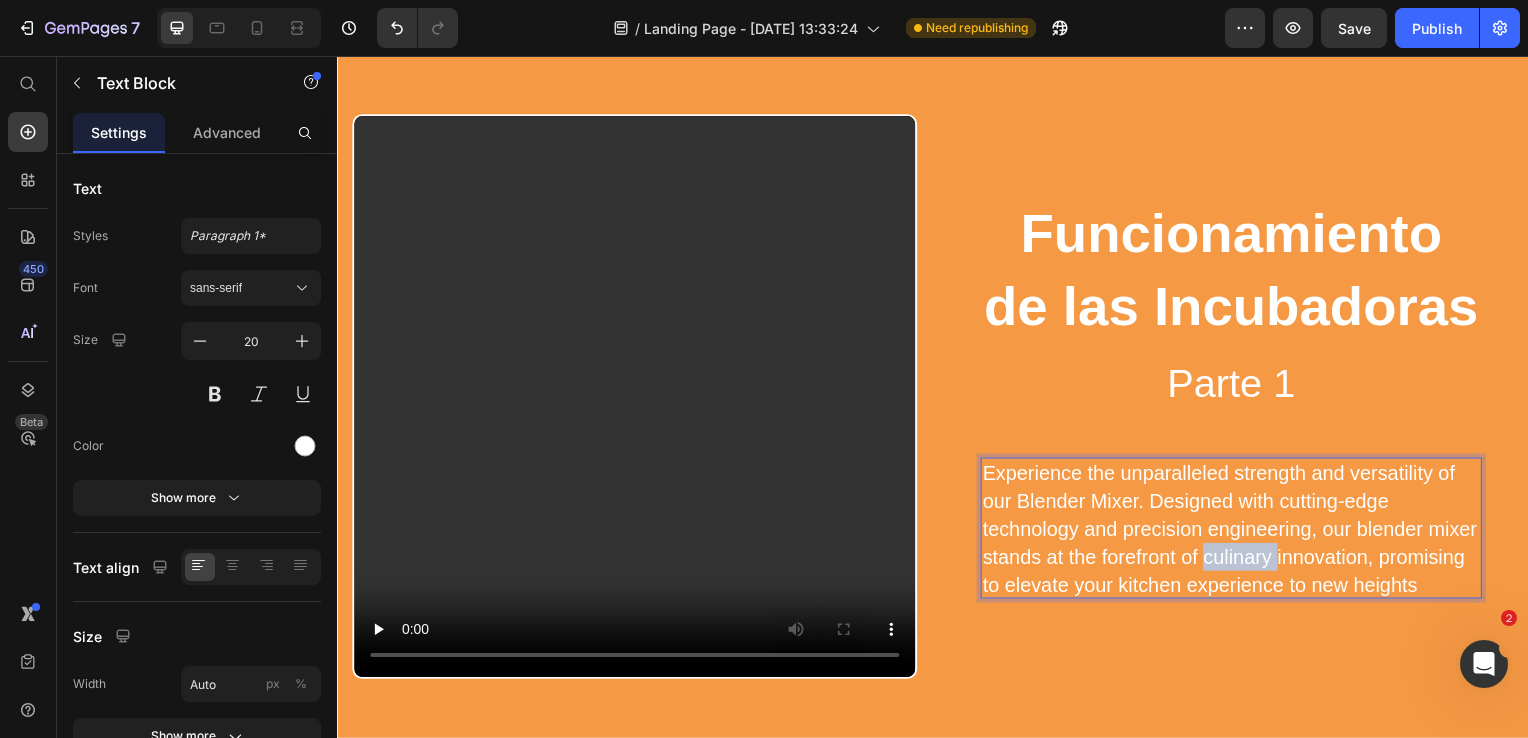 click on "Experience the unparalleled strength and versatility of our Blender Mixer. Designed with cutting-edge technology and precision engineering, our blender mixer stands at the forefront of culinary innovation, promising to elevate your kitchen experience to new heights" at bounding box center [1237, 533] 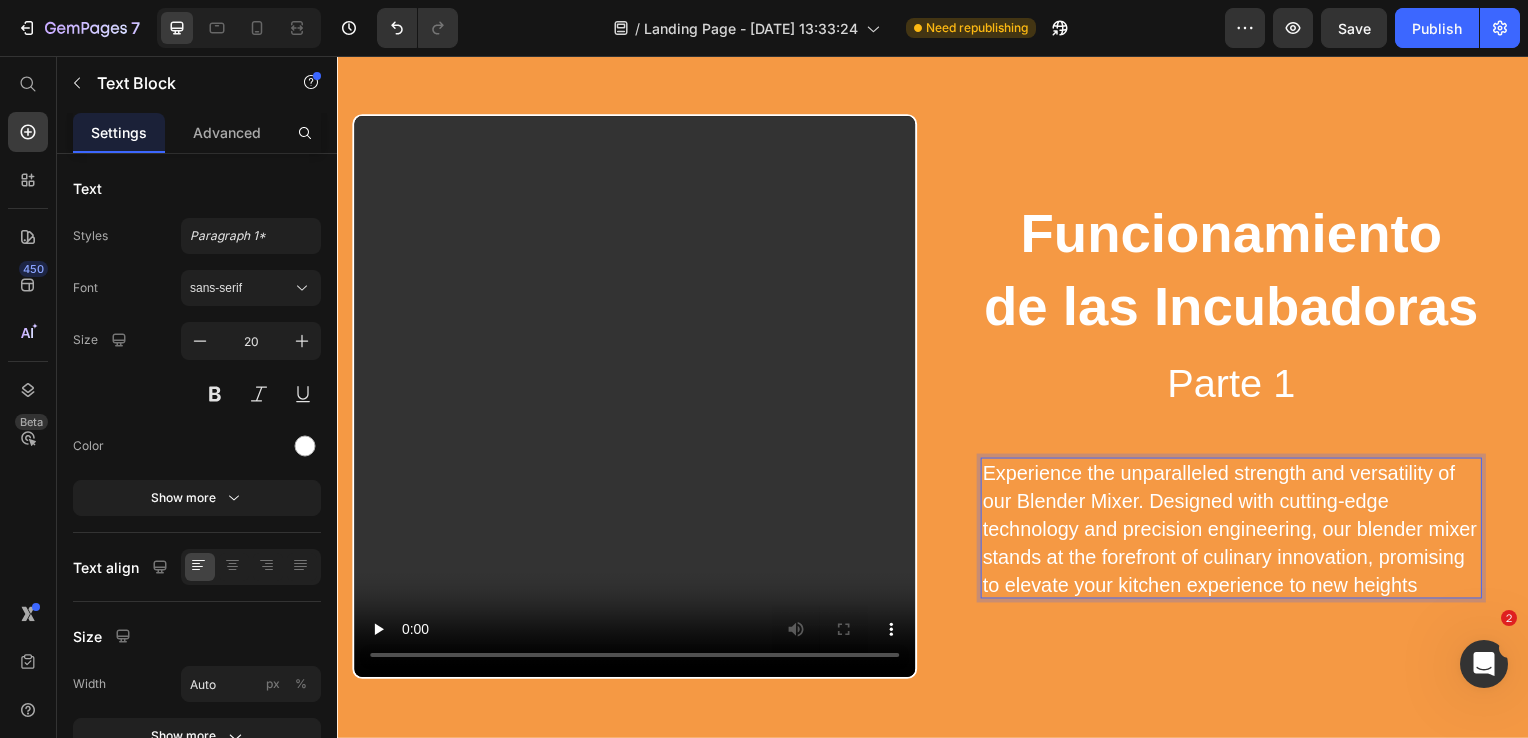 click on "Experience the unparalleled strength and versatility of our Blender Mixer. Designed with cutting-edge technology and precision engineering, our blender mixer stands at the forefront of culinary innovation, promising to elevate your kitchen experience to new heights" at bounding box center [1237, 533] 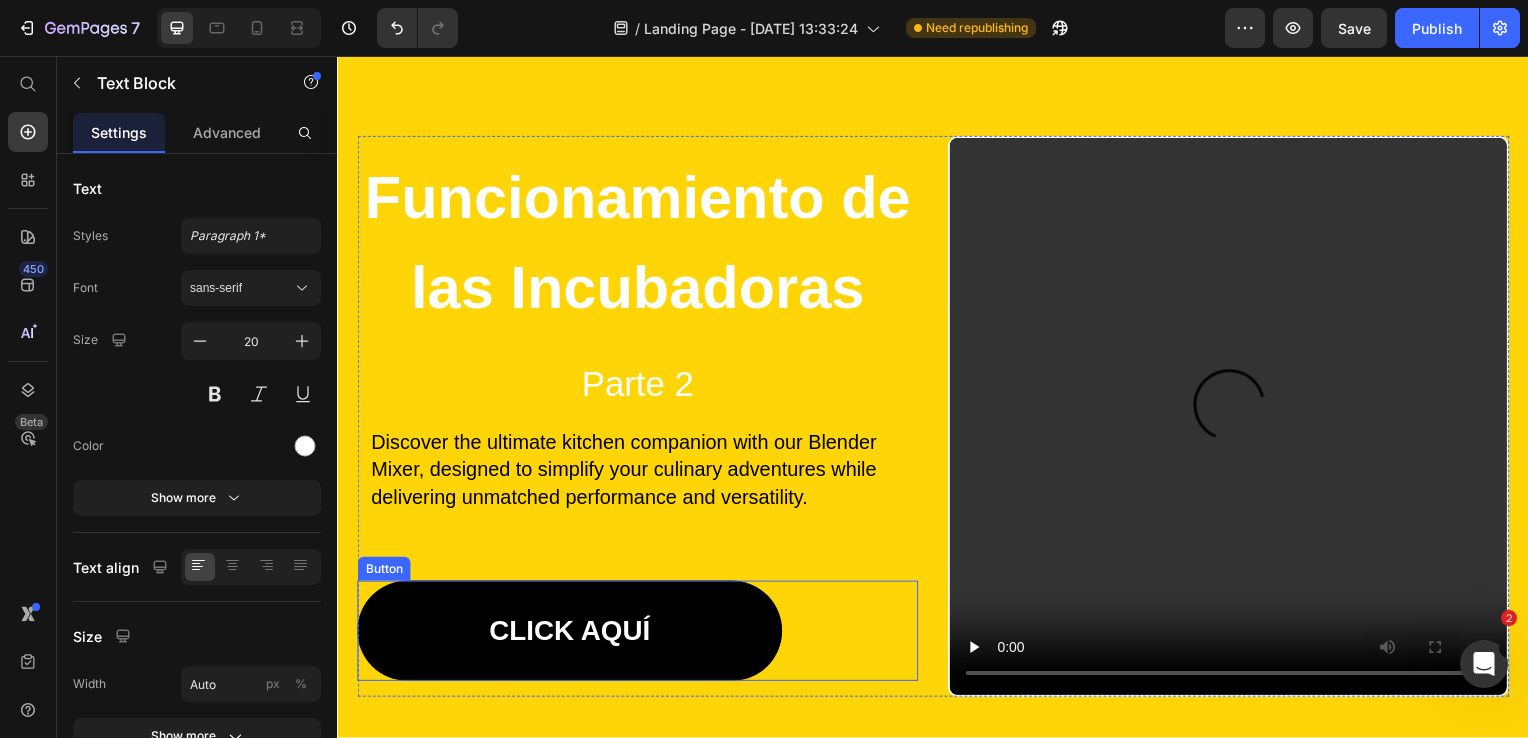 scroll, scrollTop: 2000, scrollLeft: 0, axis: vertical 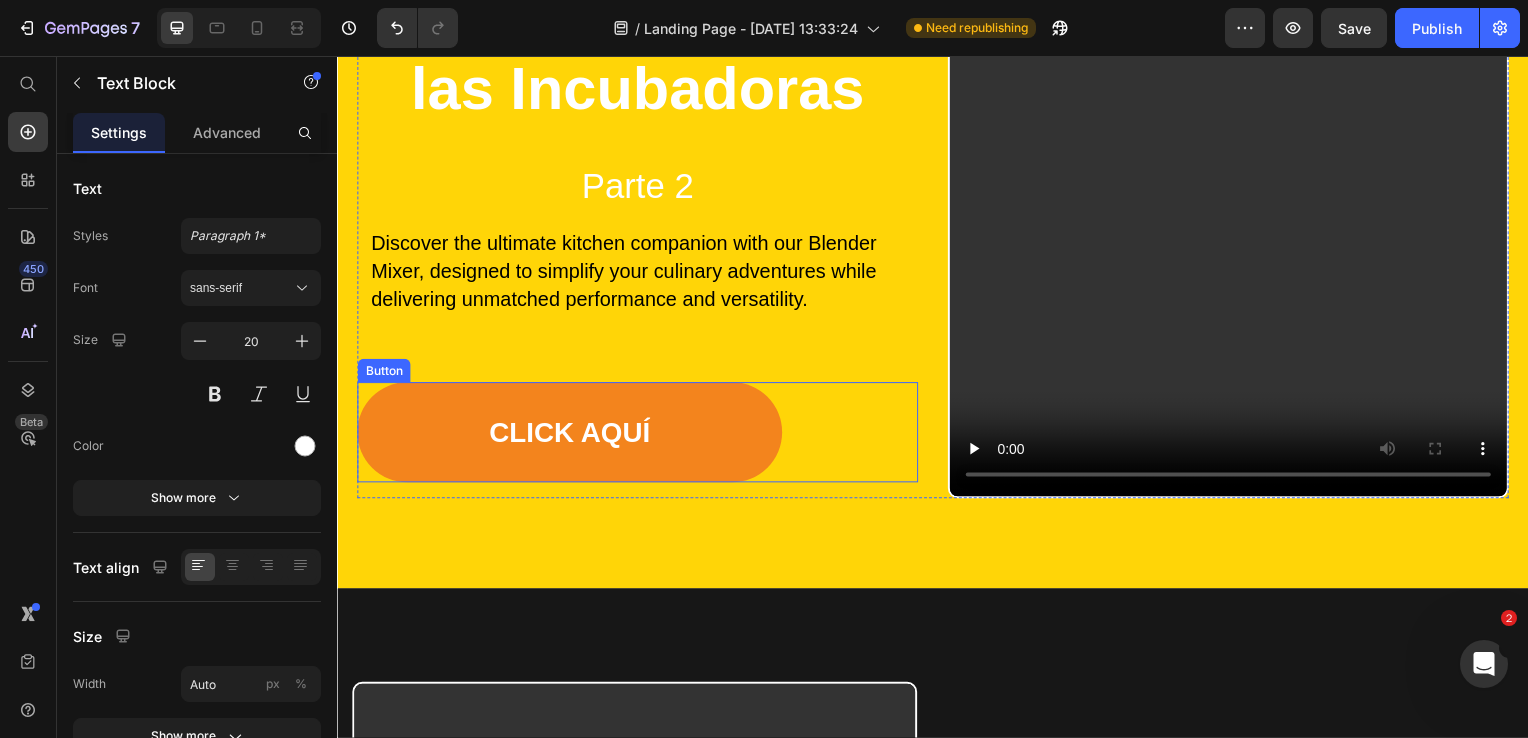 click on "click aquí Button" at bounding box center [639, 435] 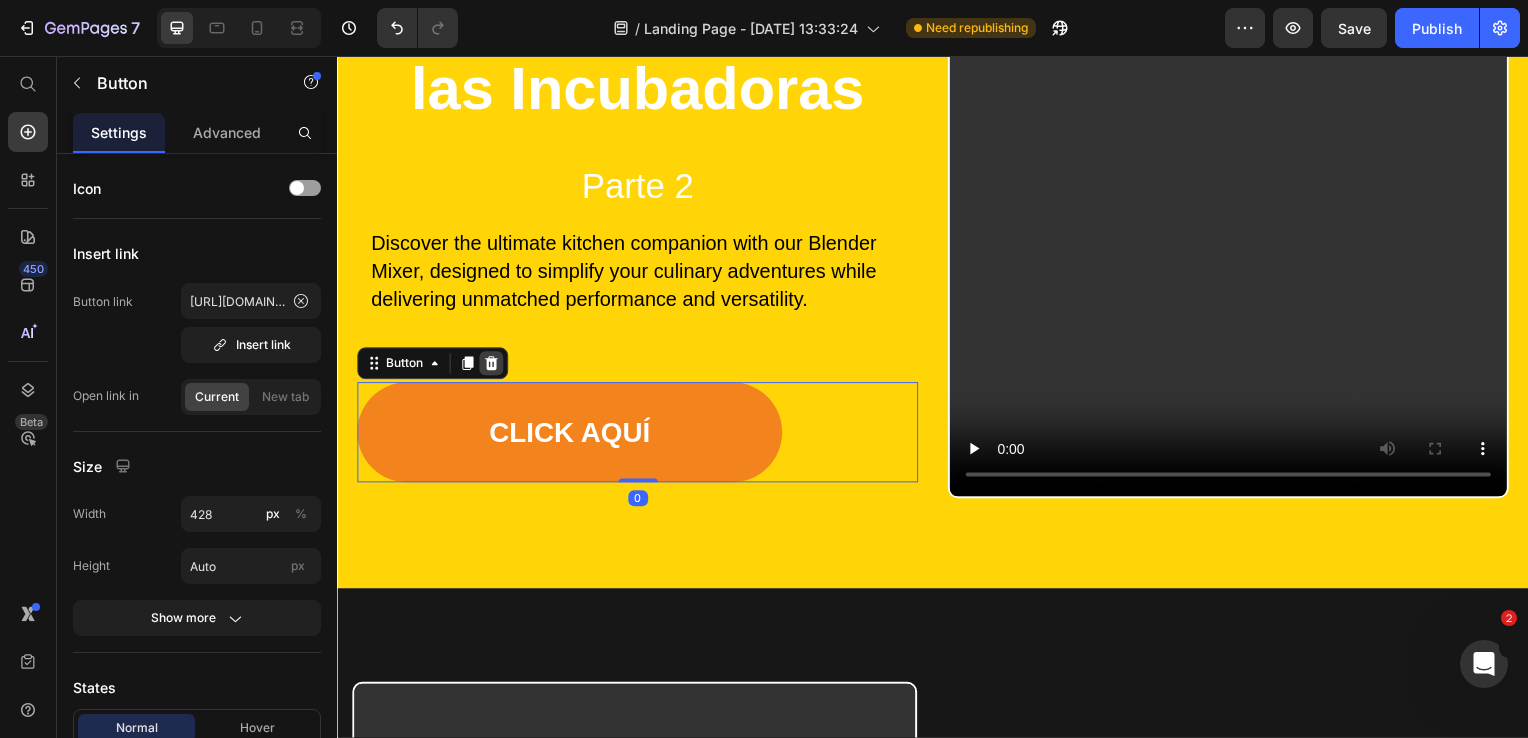 click 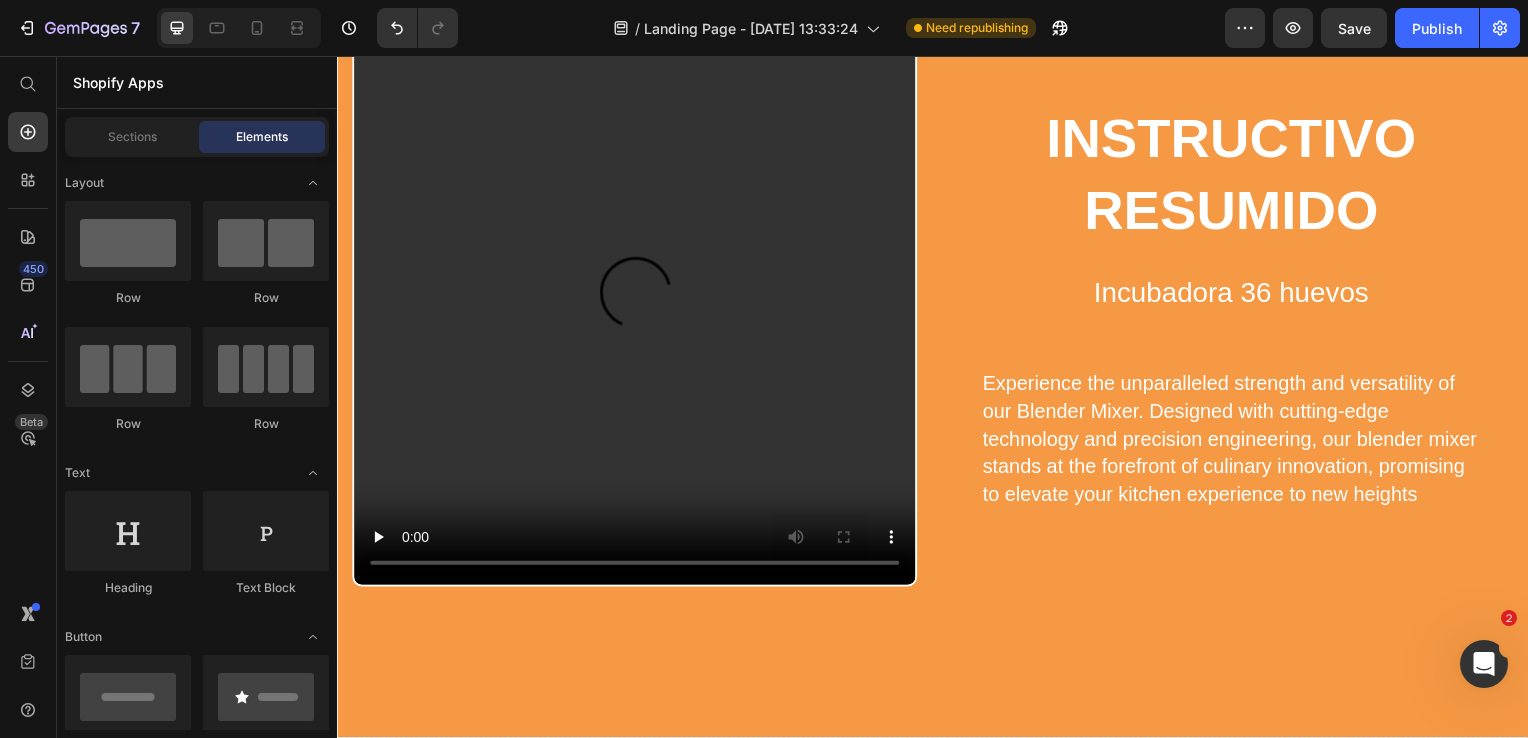 scroll, scrollTop: 5851, scrollLeft: 0, axis: vertical 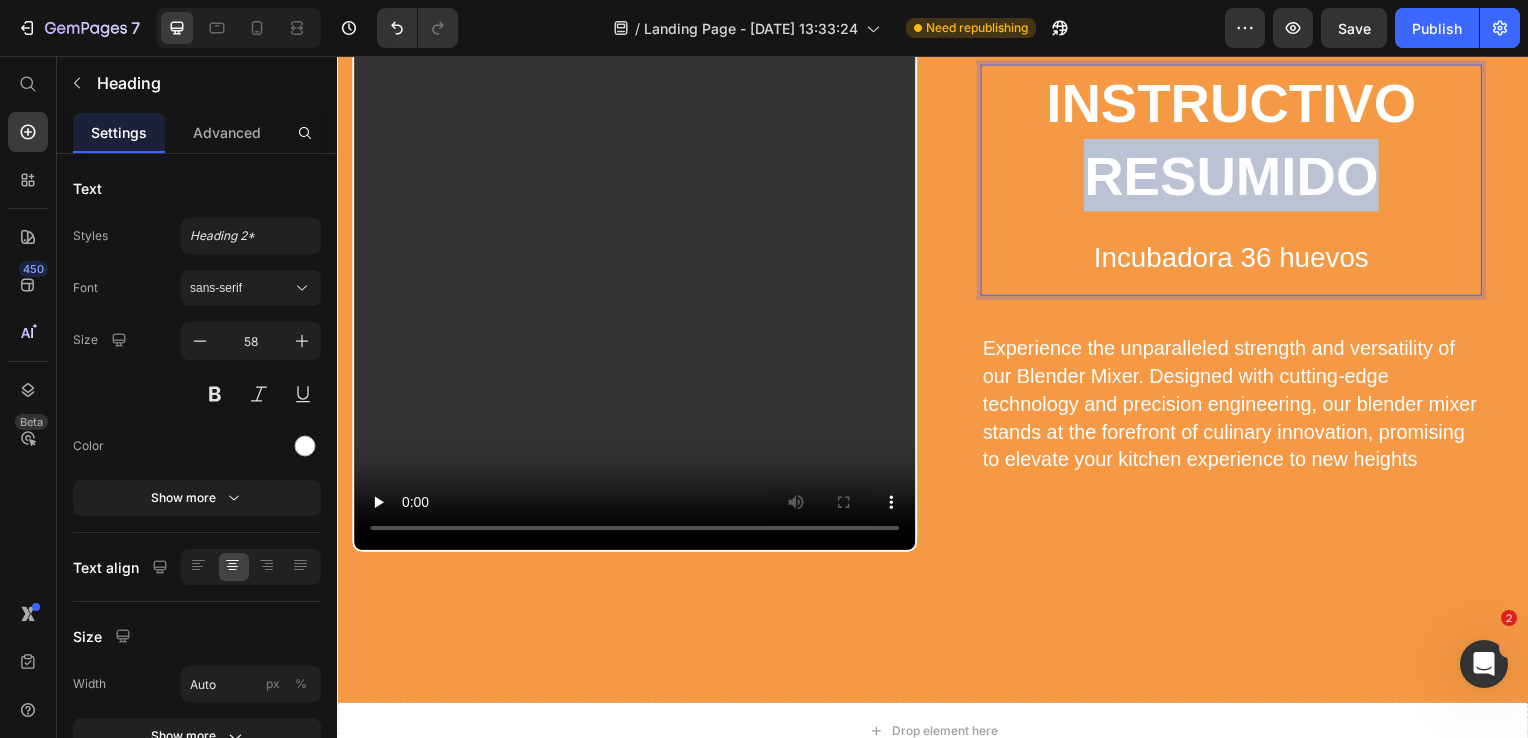 click on "INSTRUCTIVO RESUMIDO" at bounding box center (1237, 140) 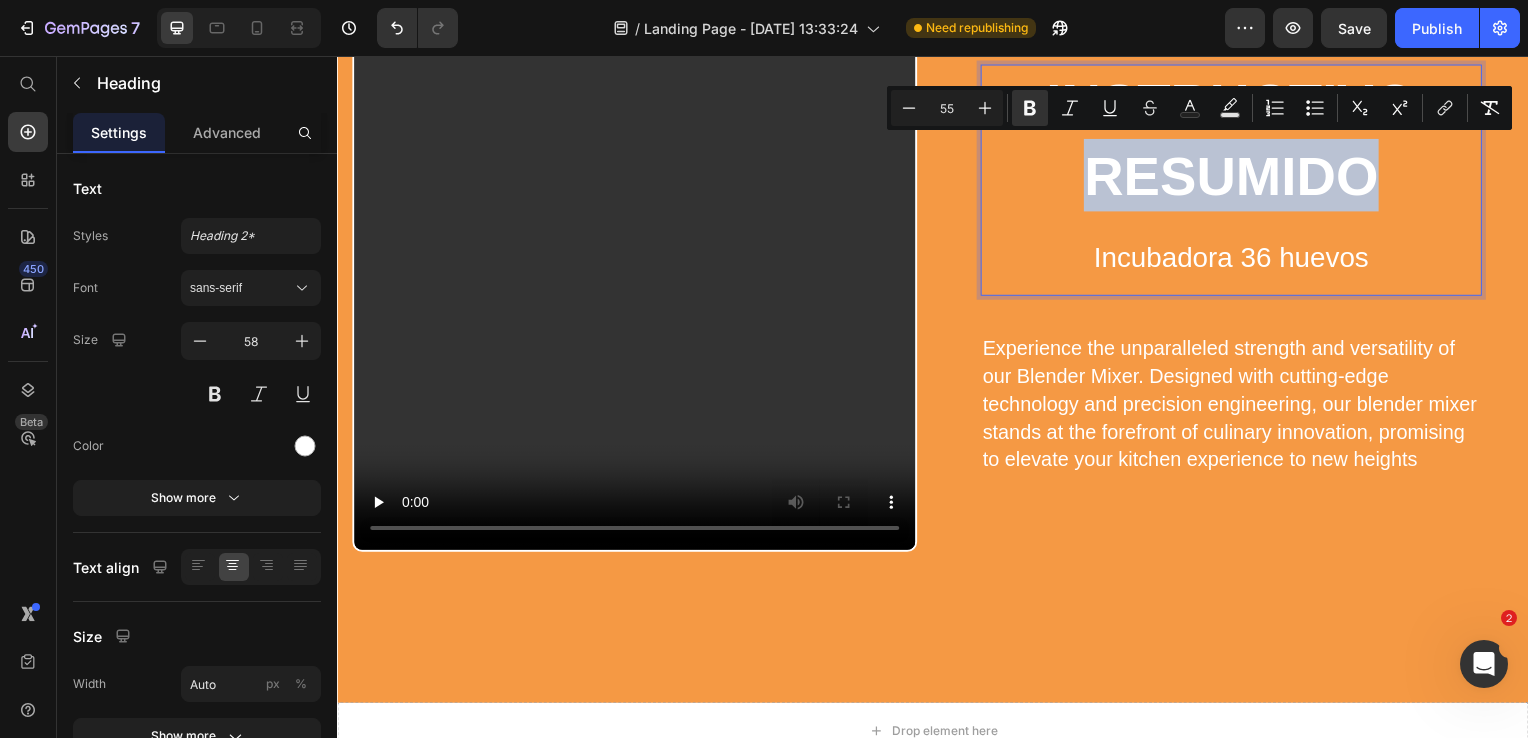 click on "INSTRUCTIVO RESUMIDO" at bounding box center (1237, 140) 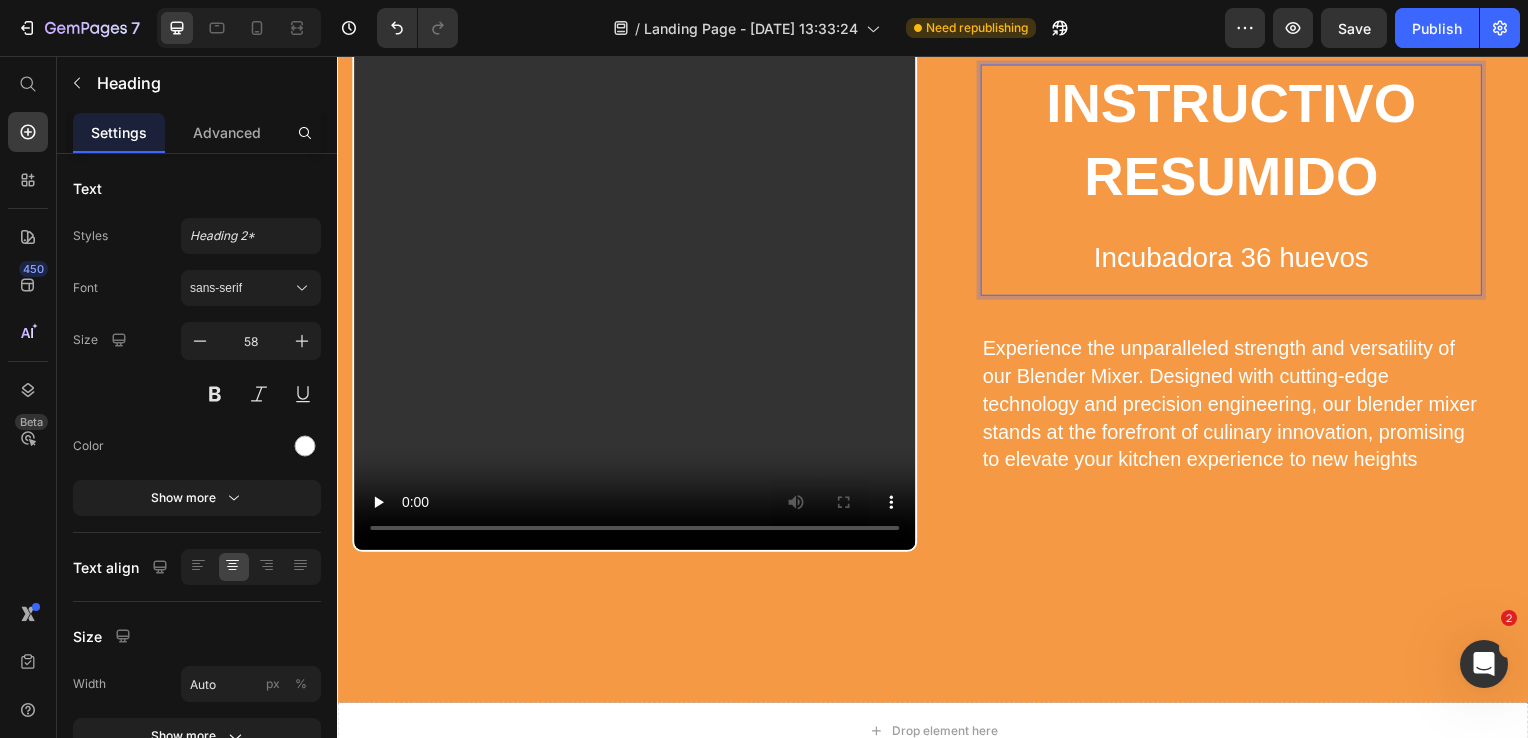 click on "INSTRUCTIVO RESUMIDO" at bounding box center (1237, 140) 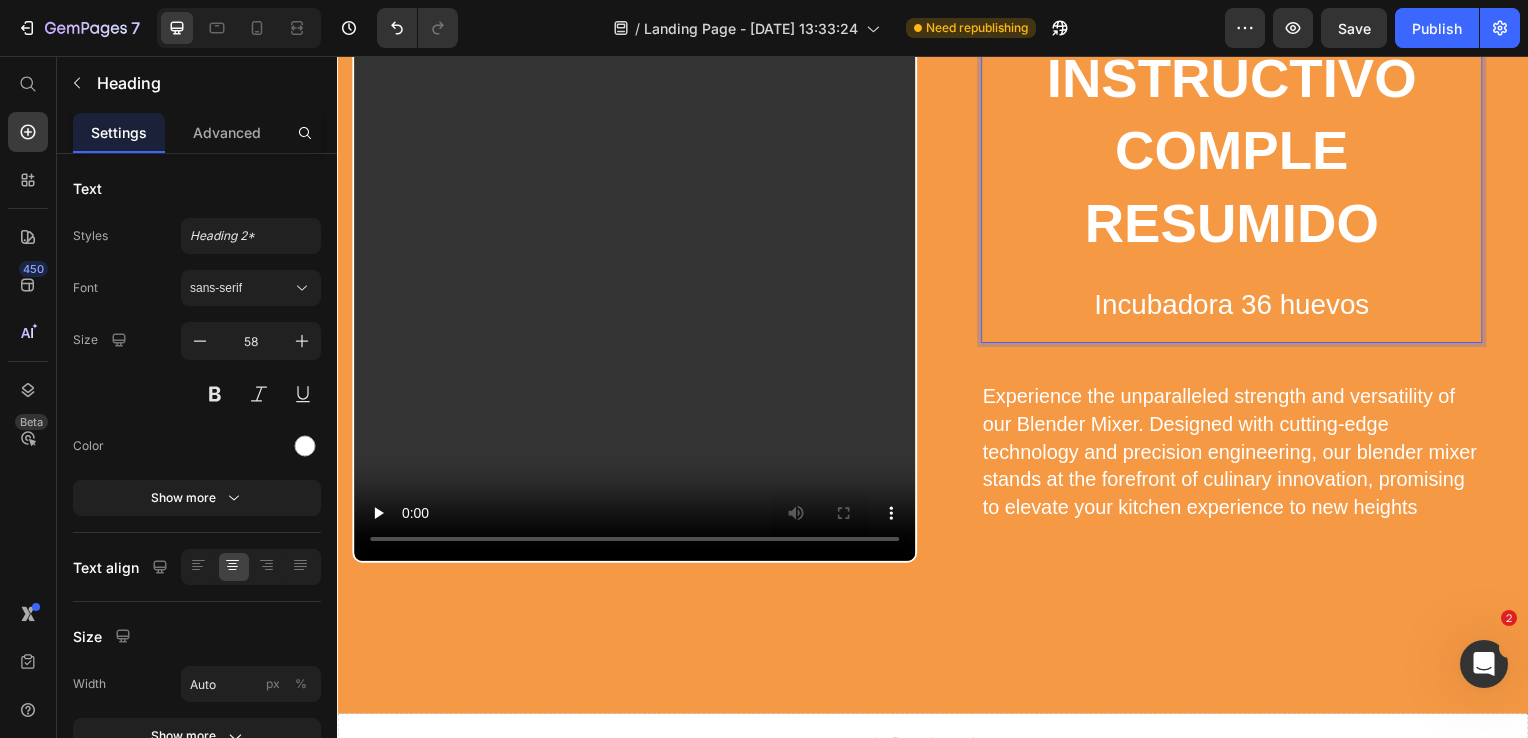 scroll, scrollTop: 5803, scrollLeft: 0, axis: vertical 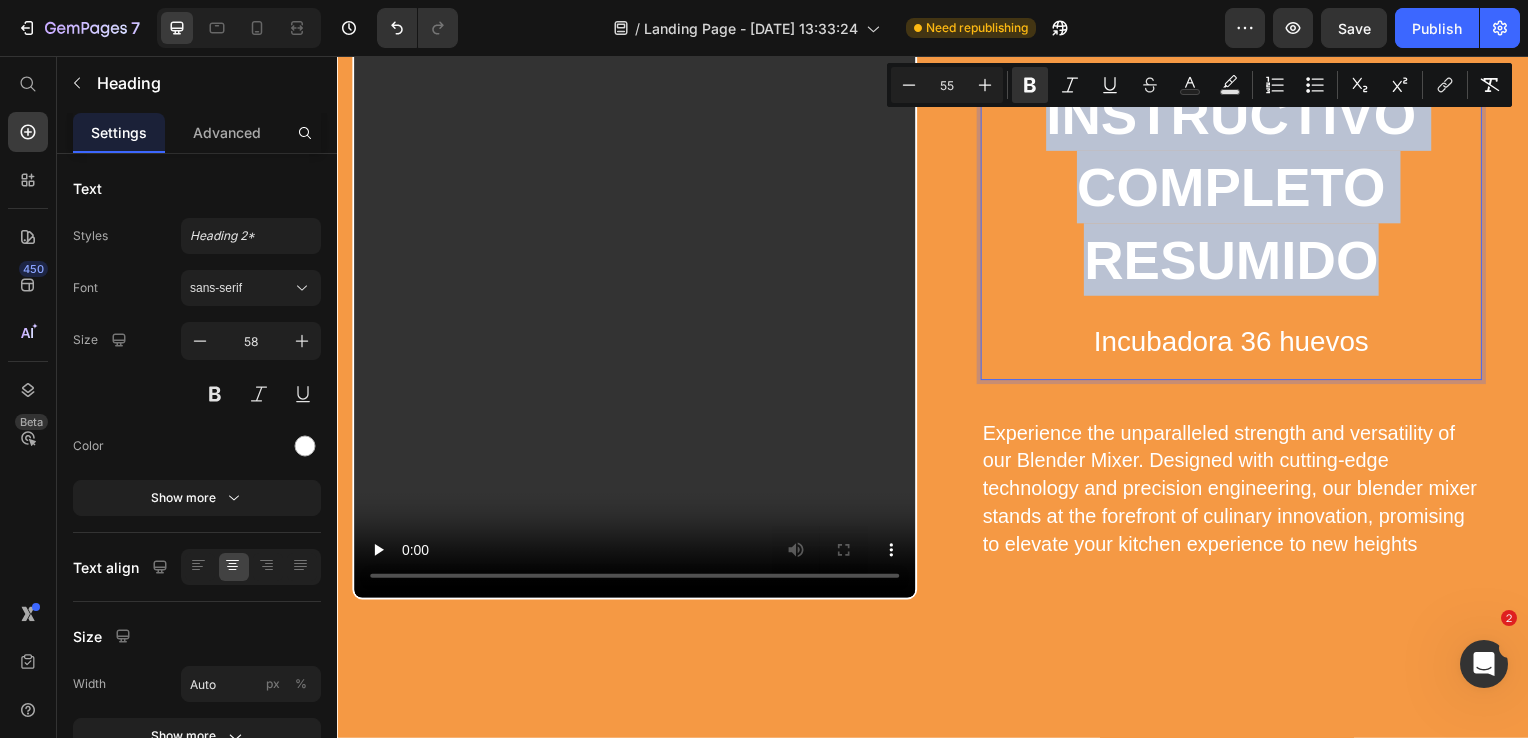 drag, startPoint x: 1390, startPoint y: 259, endPoint x: 1038, endPoint y: 107, distance: 383.41623 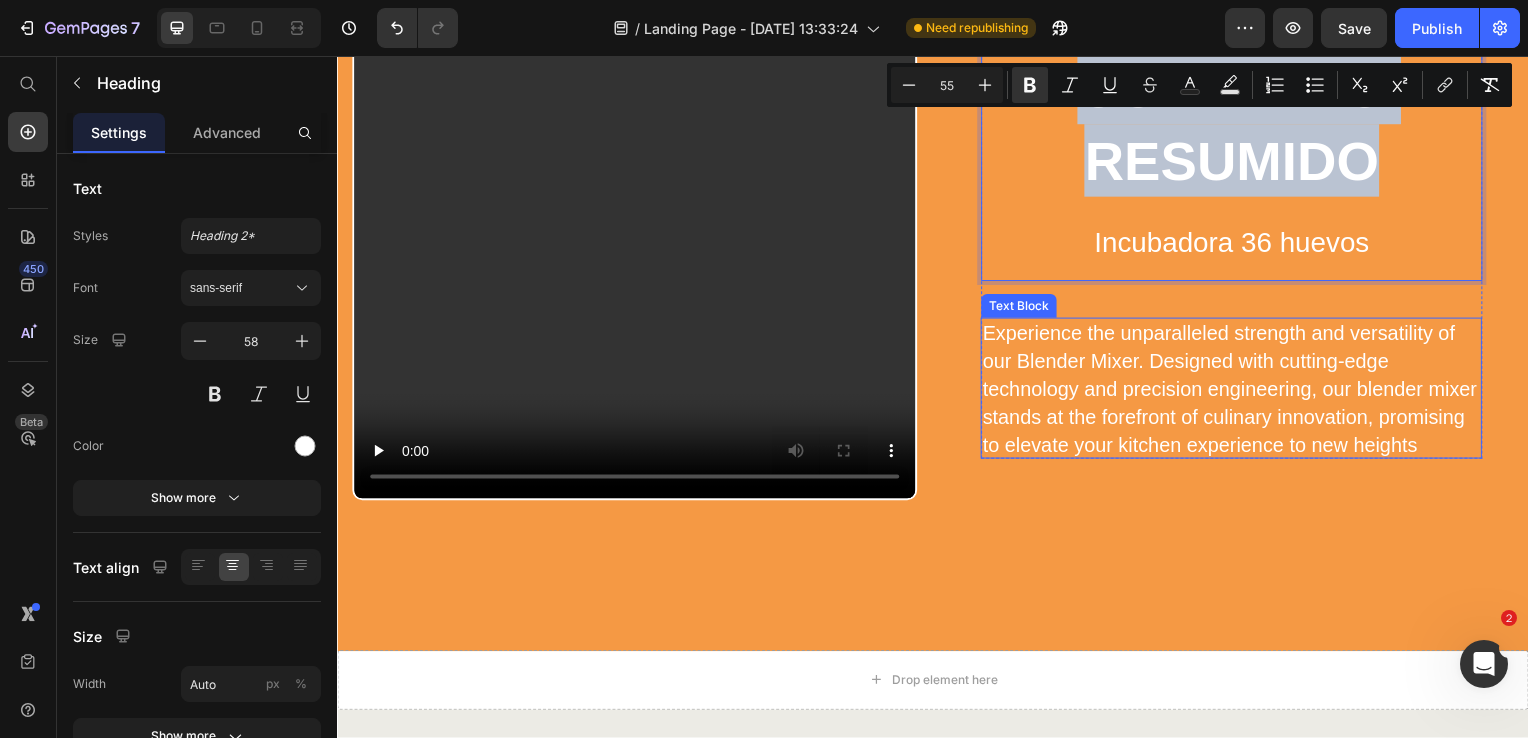 click on "Experience the unparalleled strength and versatility of our Blender Mixer. Designed with cutting-edge technology and precision engineering, our blender mixer stands at the forefront of culinary innovation, promising to elevate your kitchen experience to new heights" at bounding box center (1237, 392) 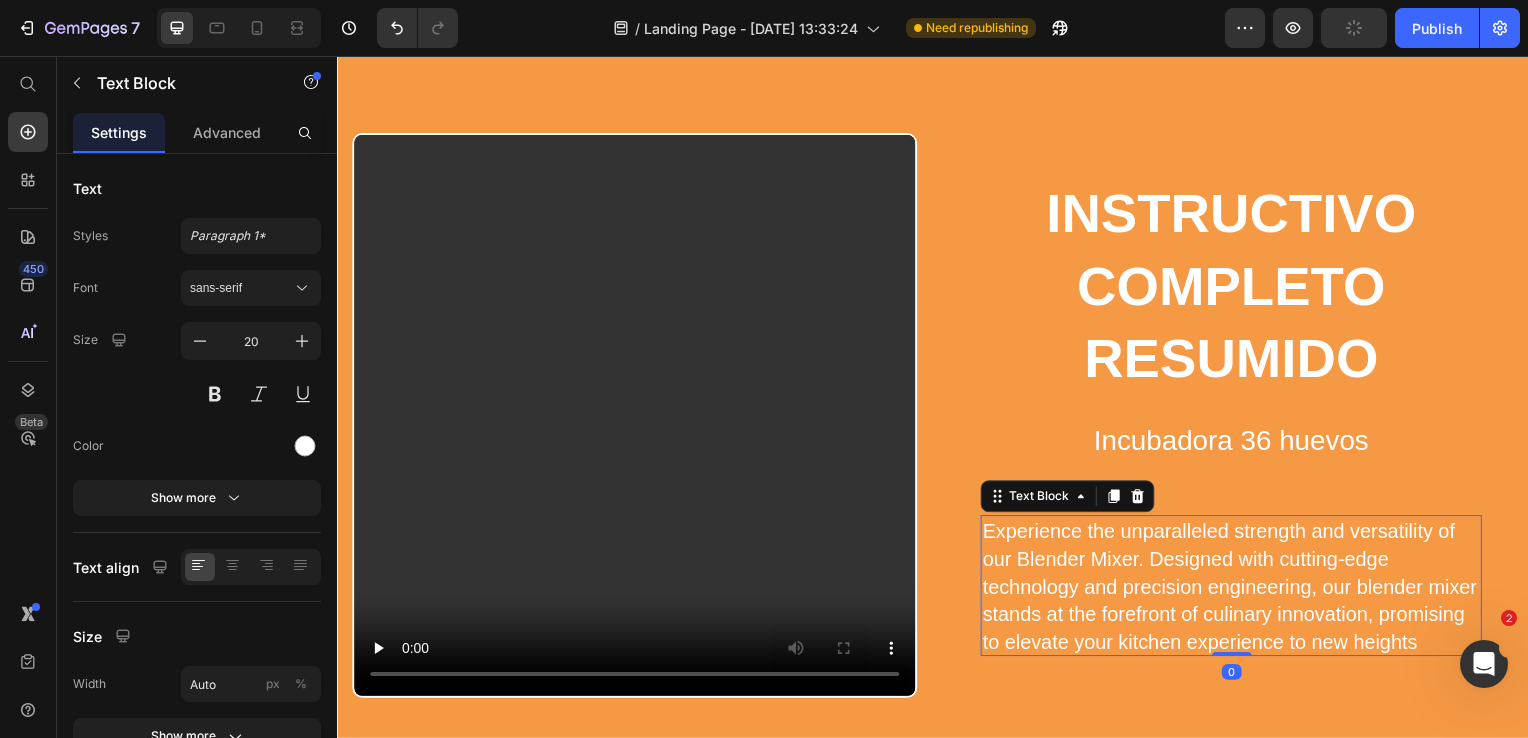 scroll, scrollTop: 5703, scrollLeft: 0, axis: vertical 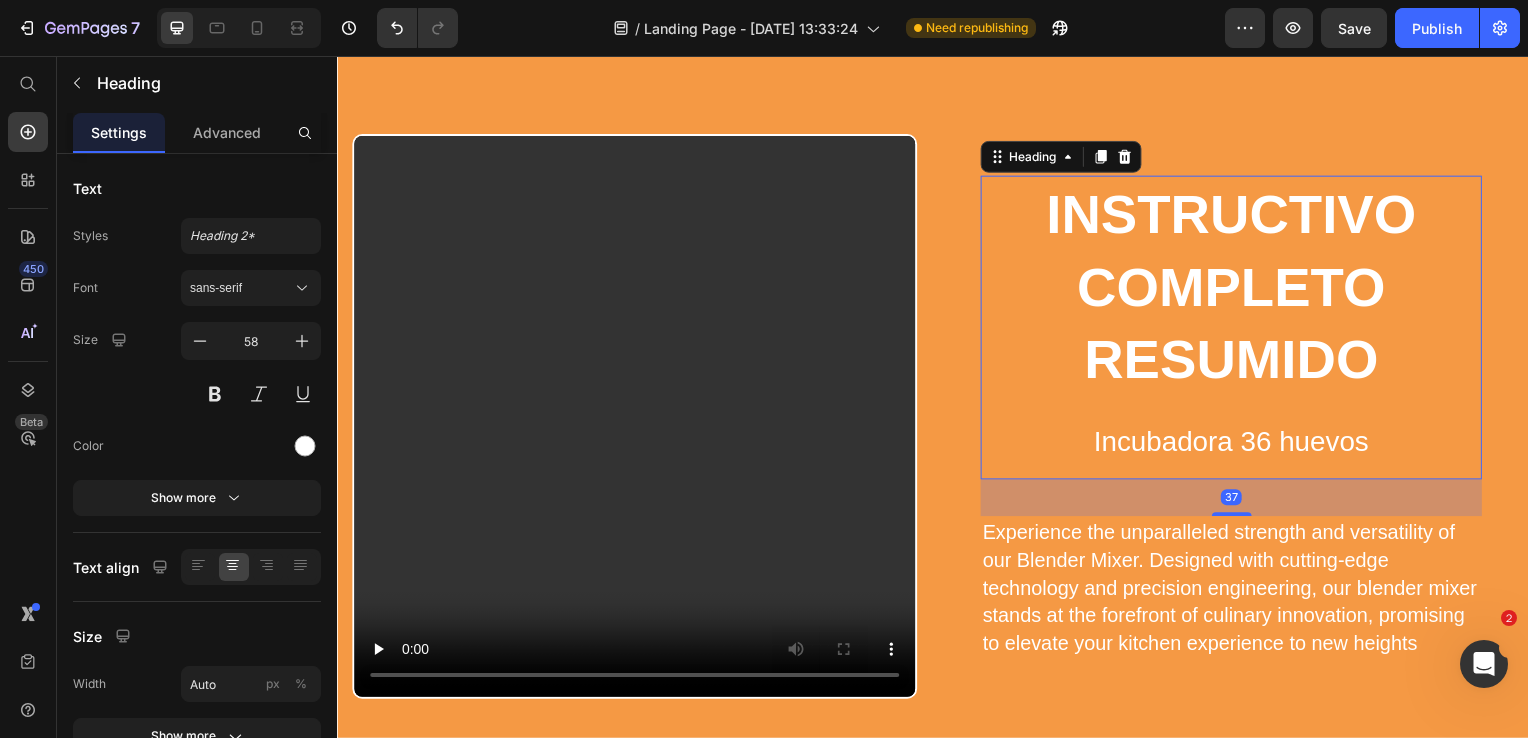 click on "Incubadora 36 huevos" at bounding box center (1237, 444) 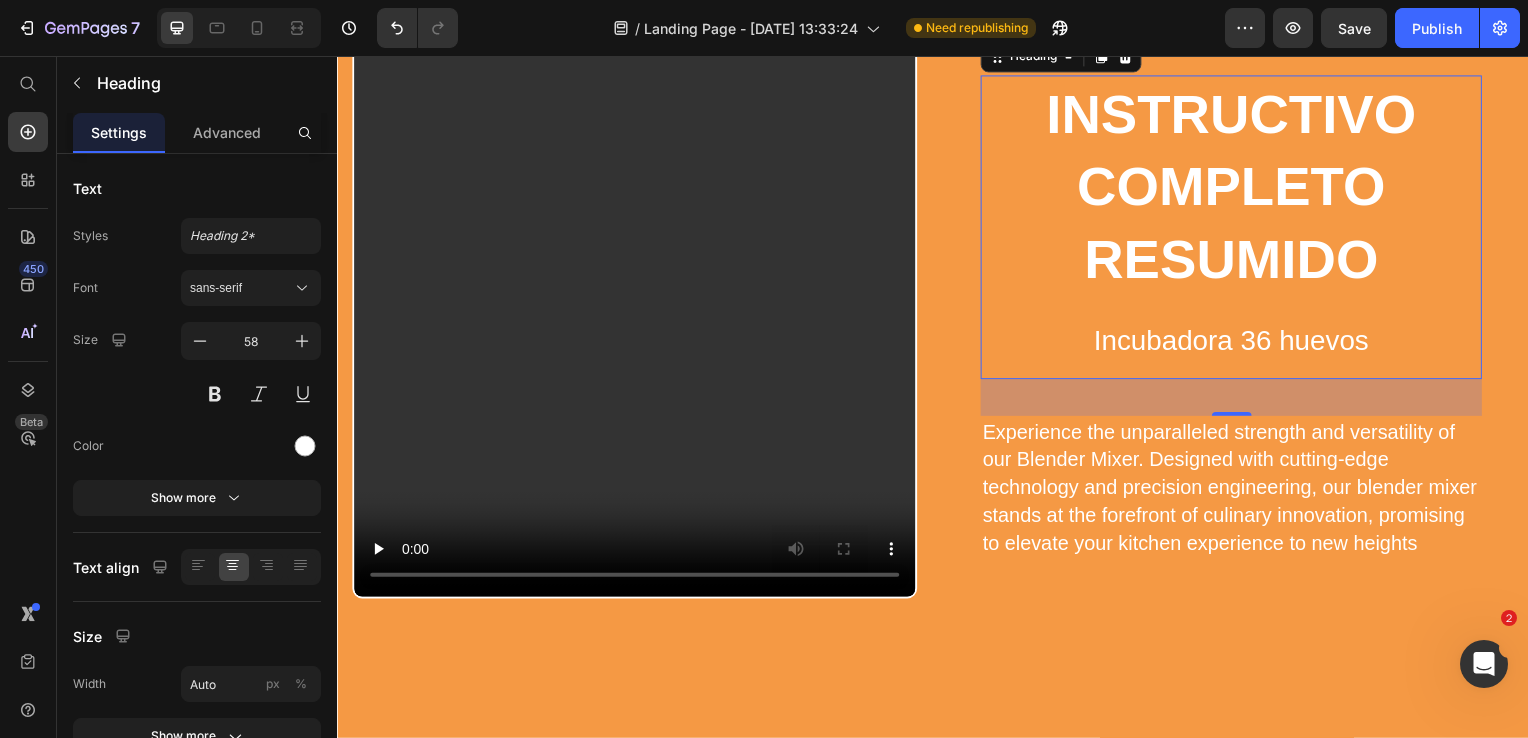 scroll, scrollTop: 5903, scrollLeft: 0, axis: vertical 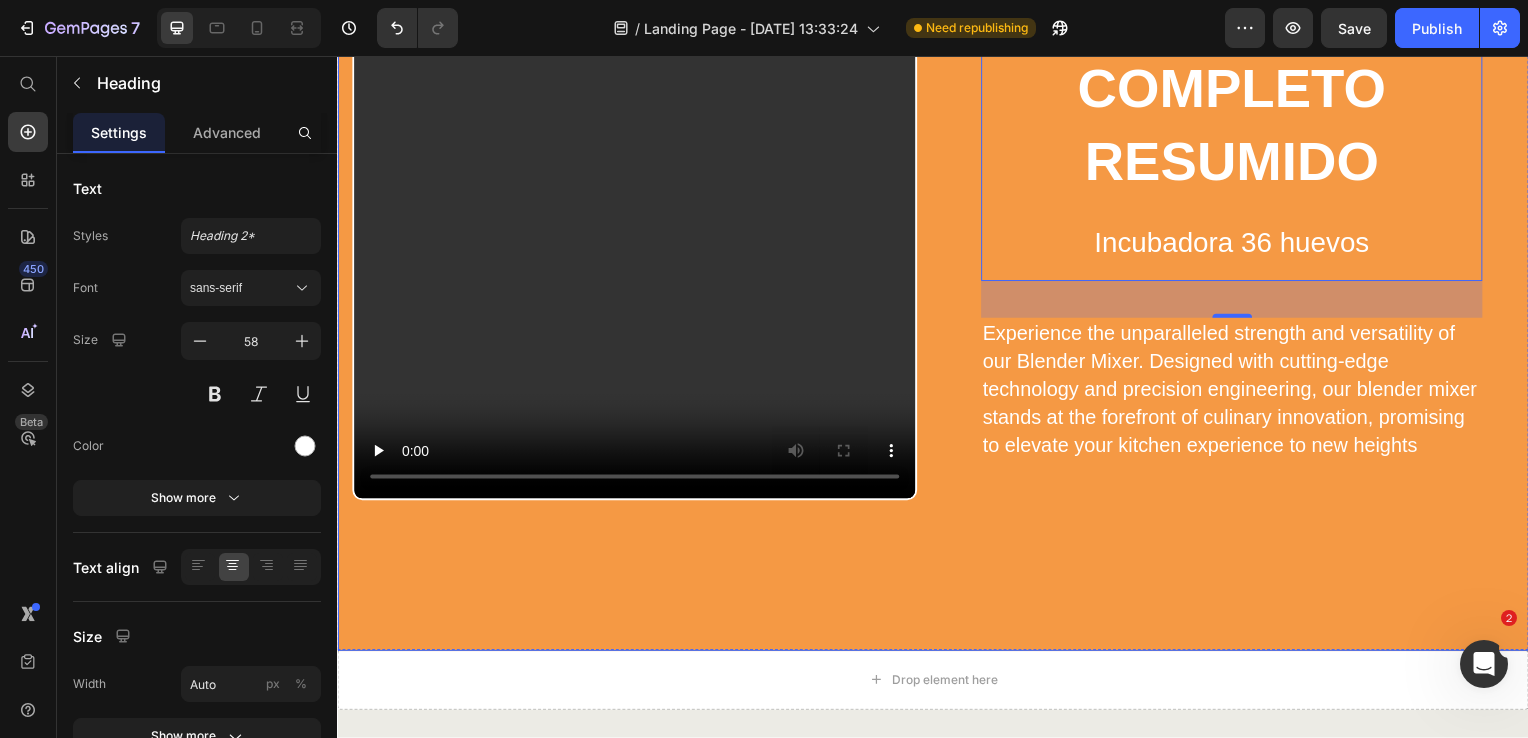 click on "⁠⁠⁠⁠⁠⁠⁠ INSTRUCTIVO COMPLETO RESUMIDO Incubadora 36 huevos Heading   37 Experience the unparalleled strength and versatility of our Blender Mixer. Designed with cutting-edge technology and precision engineering, our blender mixer stands at the forefront of culinary innovation, promising to elevate your kitchen experience to new heights Text Block Row Video" at bounding box center [937, 248] 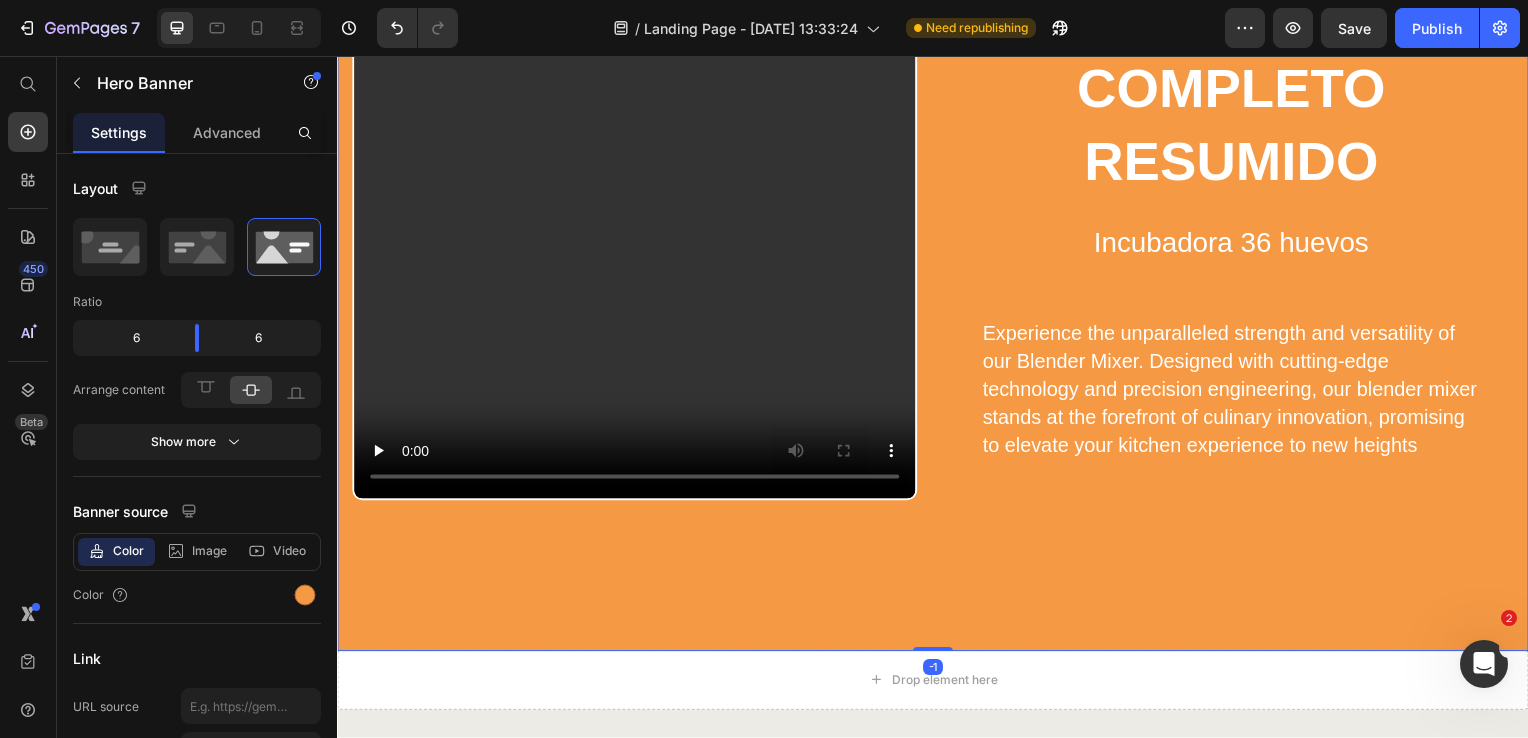 click on "⁠⁠⁠⁠⁠⁠⁠ INSTRUCTIVO COMPLETO RESUMIDO Incubadora 36 huevos Heading Experience the unparalleled strength and versatility of our Blender Mixer. Designed with cutting-edge technology and precision engineering, our blender mixer stands at the forefront of culinary innovation, promising to elevate your kitchen experience to new heights Text Block Row Video" at bounding box center (937, 248) 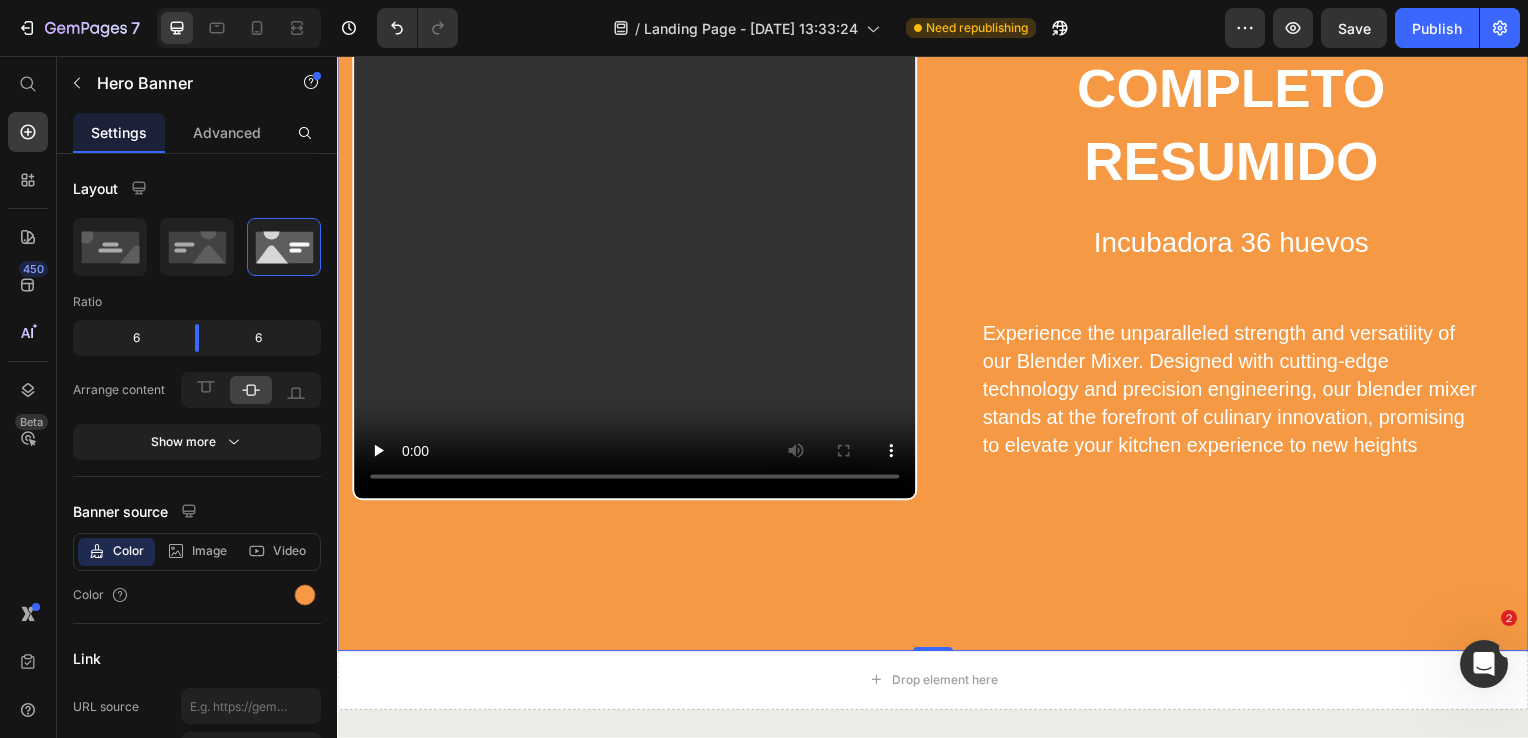 click on "⁠⁠⁠⁠⁠⁠⁠ INSTRUCTIVO COMPLETO RESUMIDO Incubadora 36 huevos Heading Experience the unparalleled strength and versatility of our Blender Mixer. Designed with cutting-edge technology and precision engineering, our blender mixer stands at the forefront of culinary innovation, promising to elevate your kitchen experience to new heights Text Block Row Video" at bounding box center (937, 248) 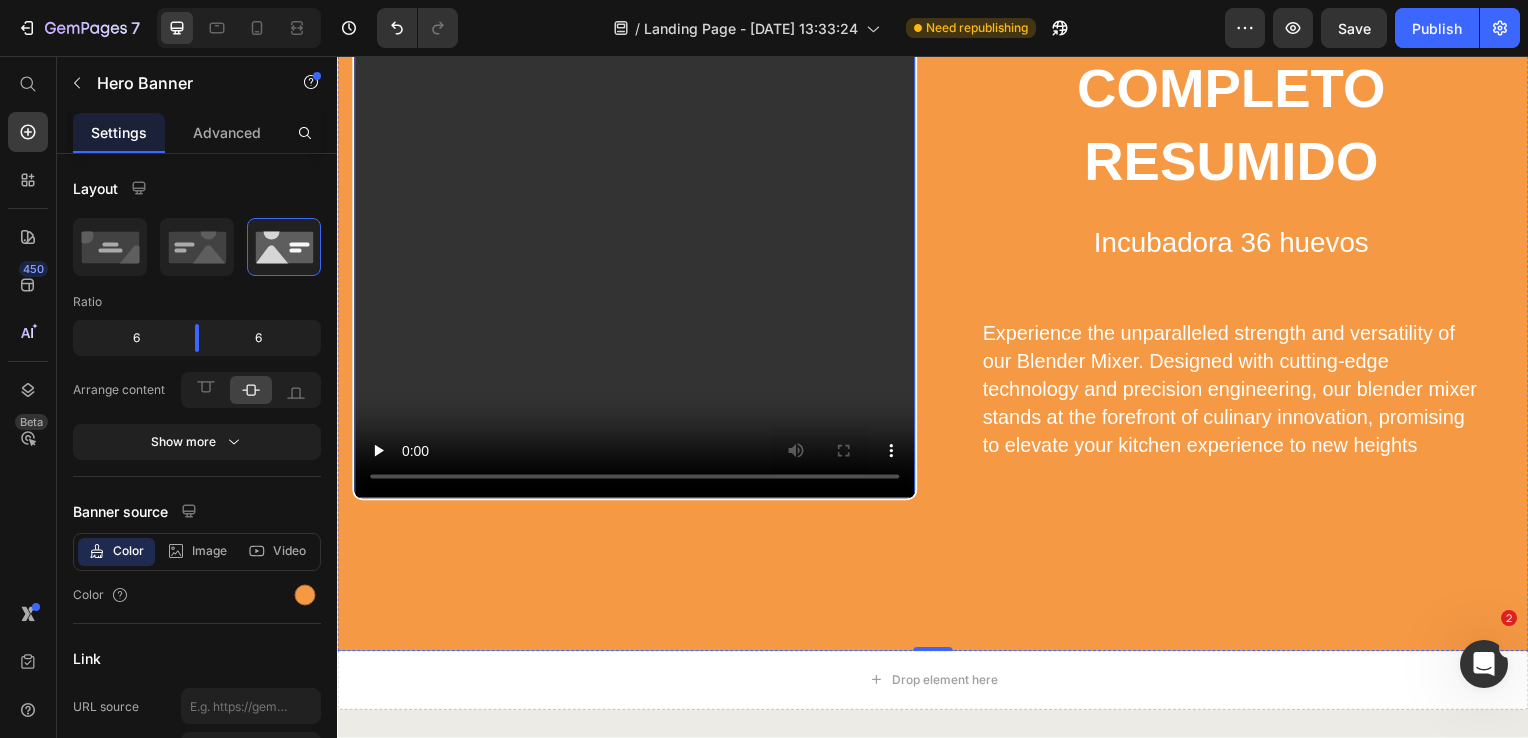 type 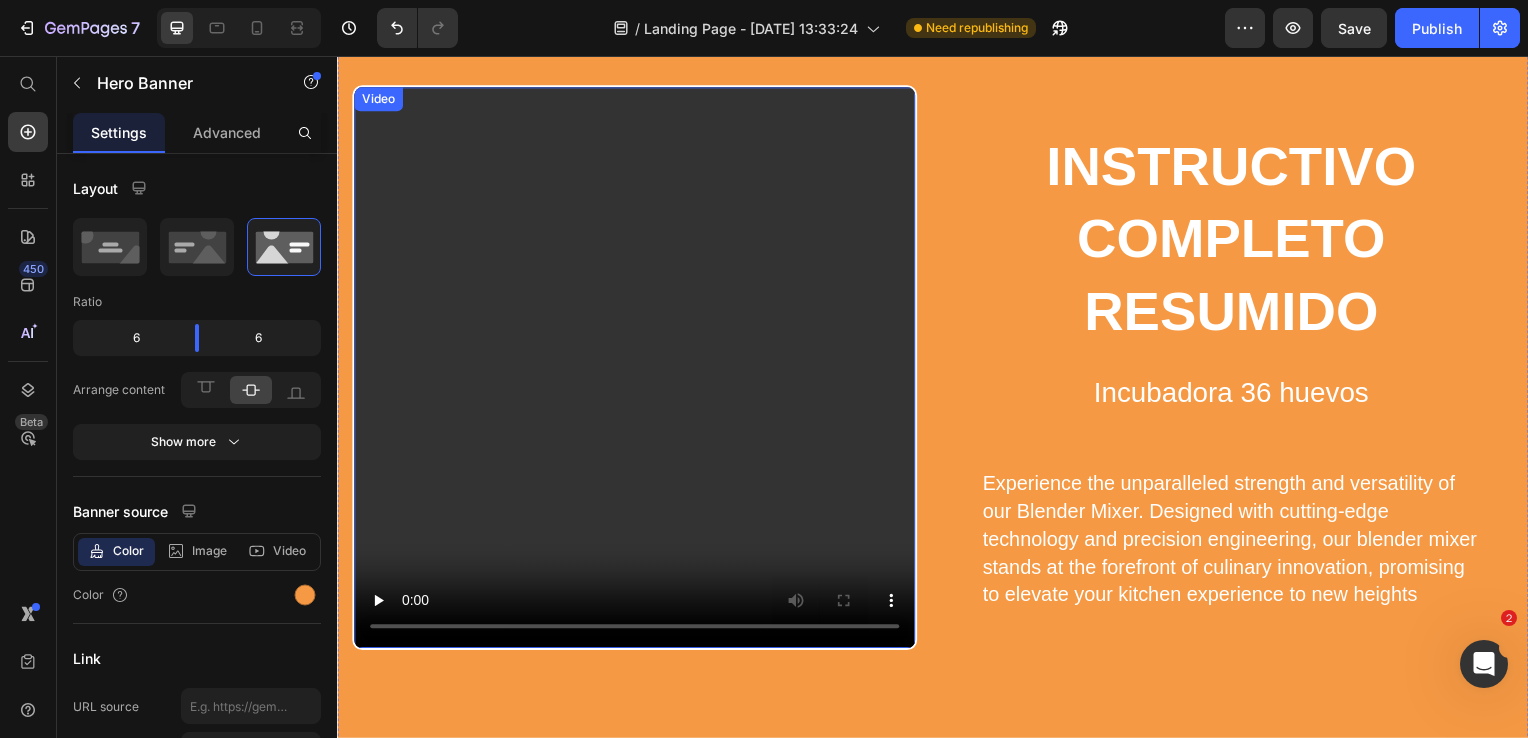 scroll, scrollTop: 5803, scrollLeft: 0, axis: vertical 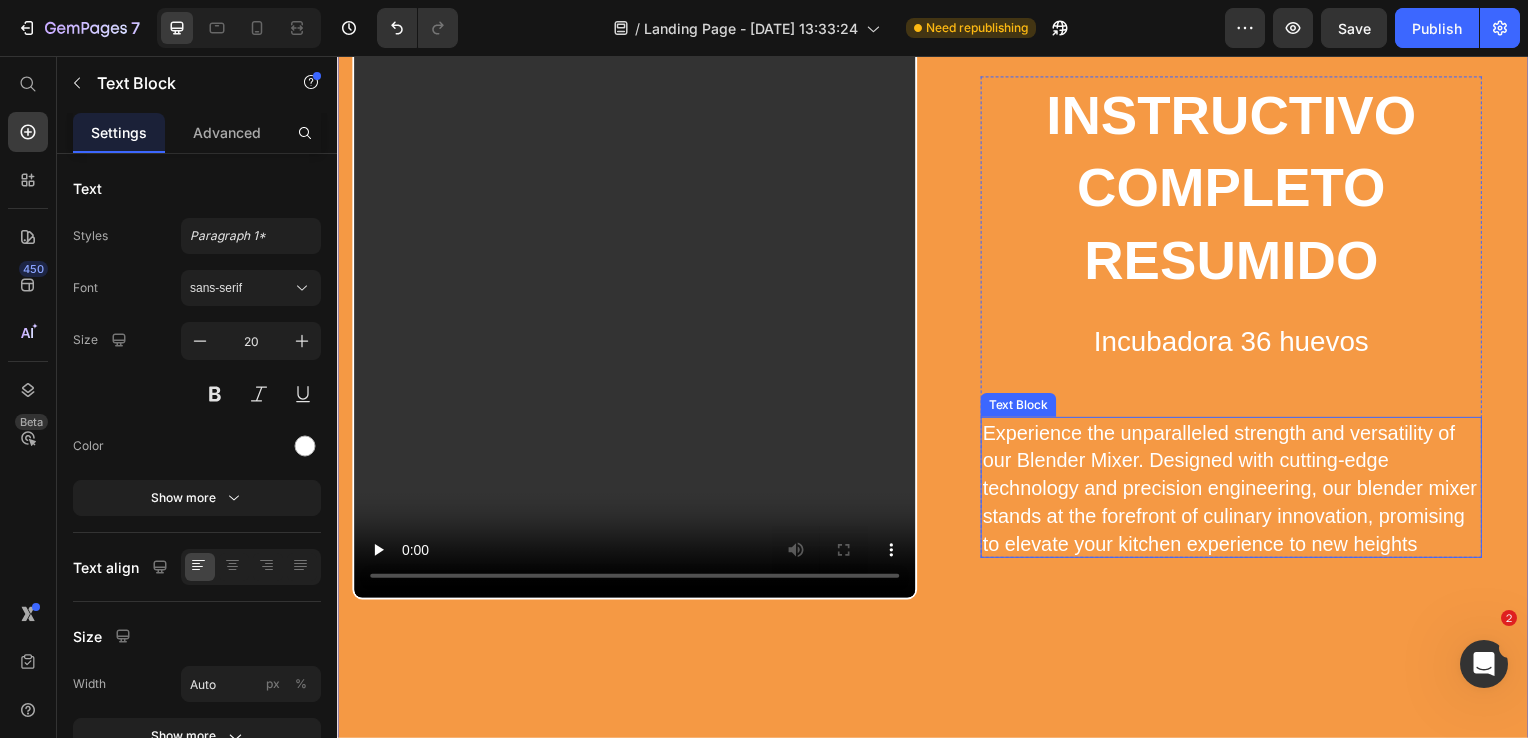 click on "Experience the unparalleled strength and versatility of our Blender Mixer. Designed with cutting-edge technology and precision engineering, our blender mixer stands at the forefront of culinary innovation, promising to elevate your kitchen experience to new heights" at bounding box center [1237, 492] 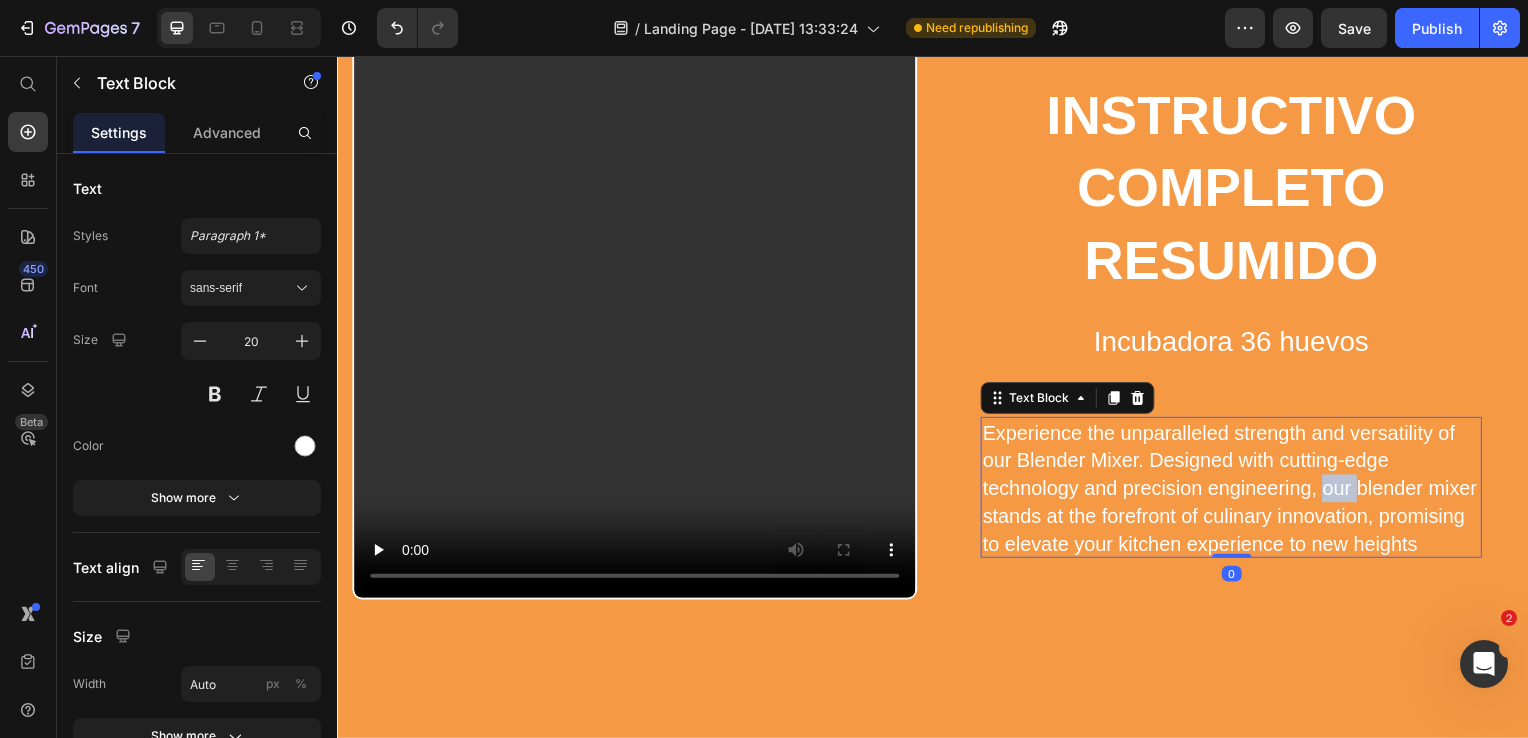 click on "Experience the unparalleled strength and versatility of our Blender Mixer. Designed with cutting-edge technology and precision engineering, our blender mixer stands at the forefront of culinary innovation, promising to elevate your kitchen experience to new heights" at bounding box center (1237, 492) 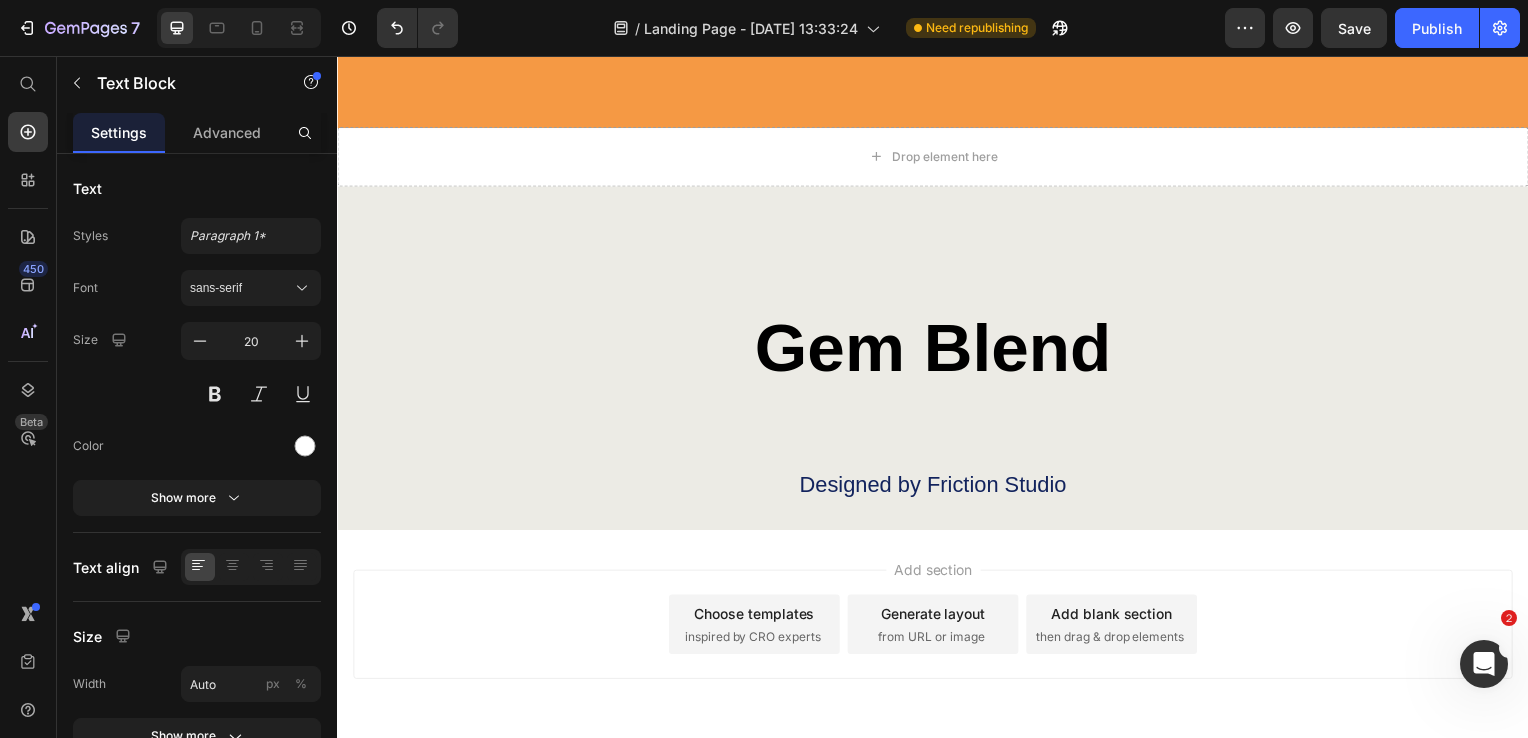 scroll, scrollTop: 6500, scrollLeft: 0, axis: vertical 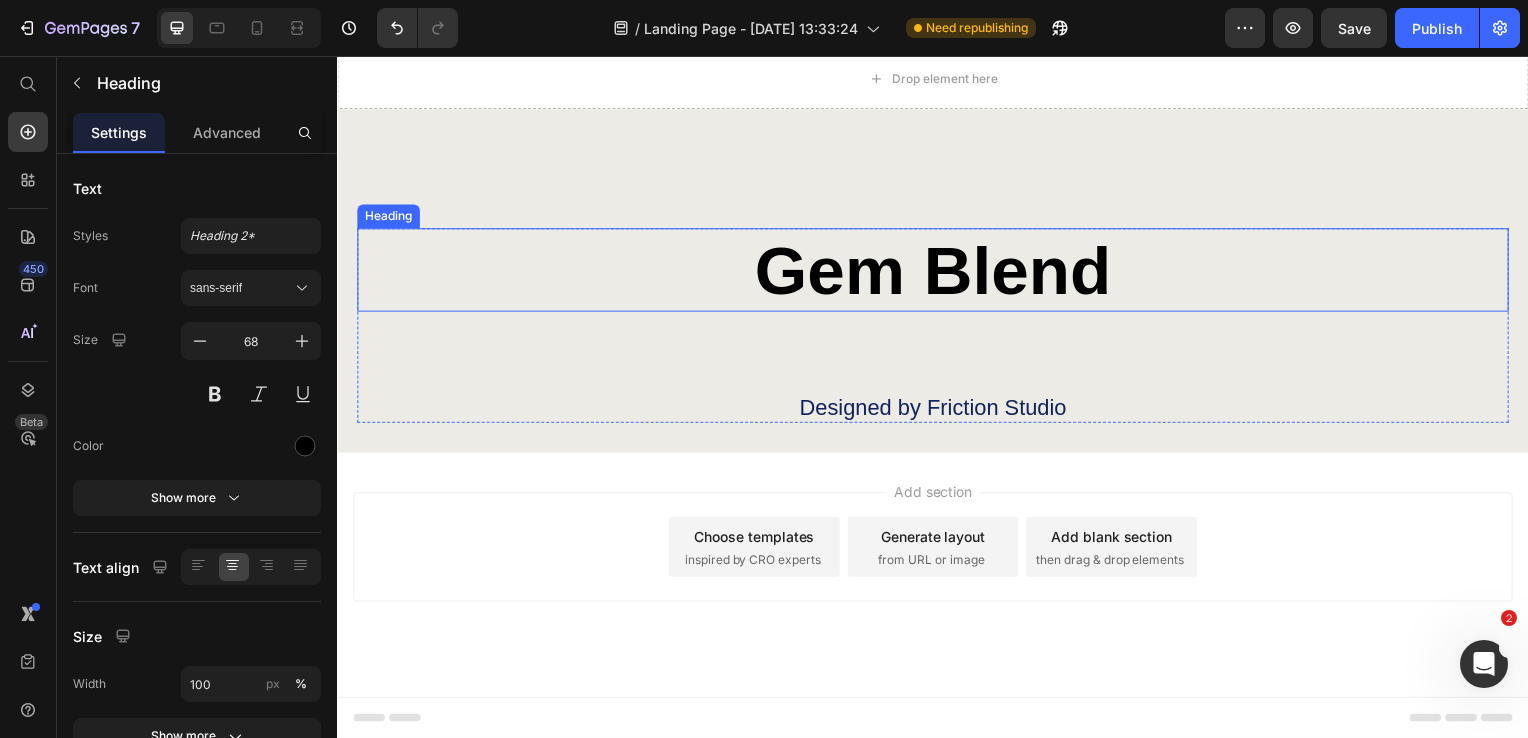 click on "Gem Blend" at bounding box center [937, 272] 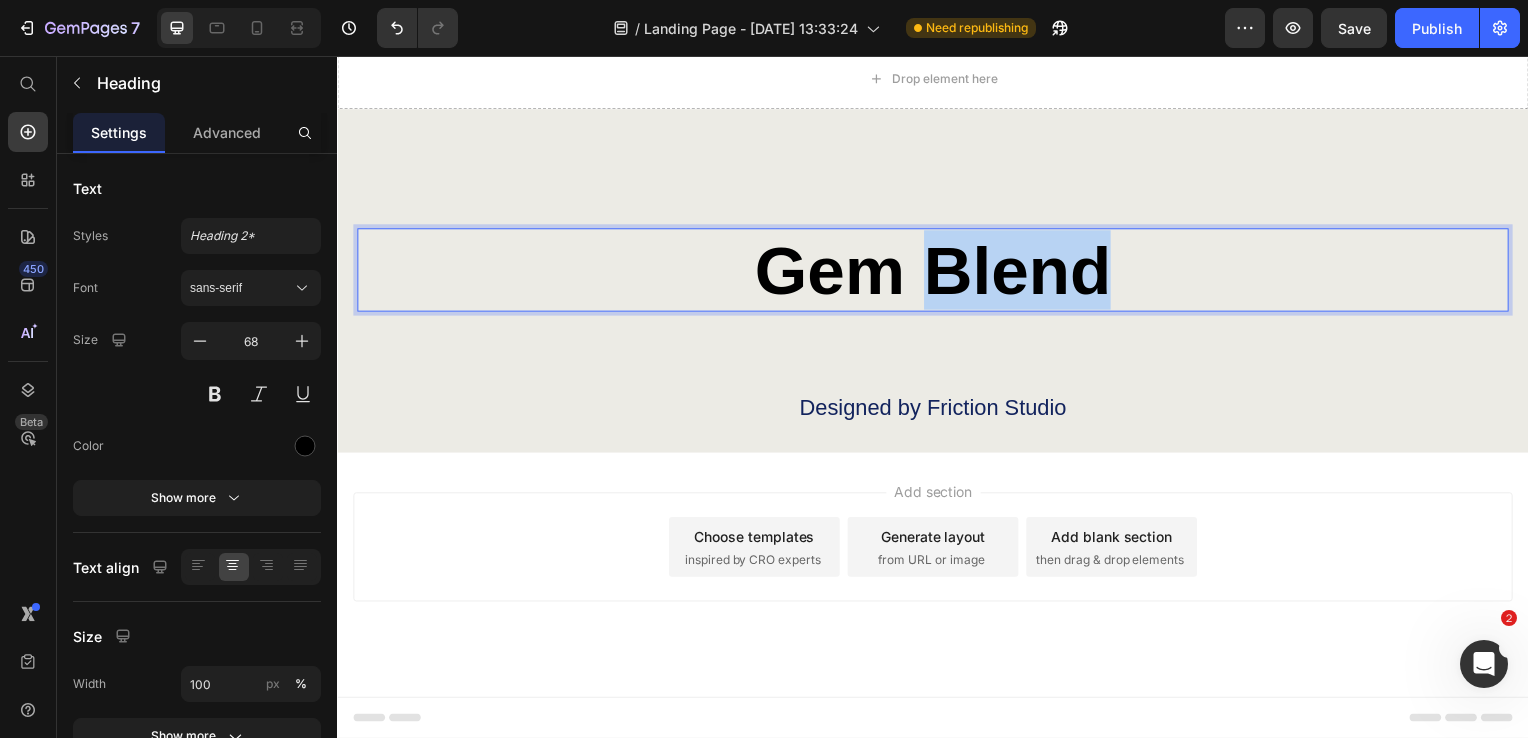 click on "Gem Blend" at bounding box center [937, 272] 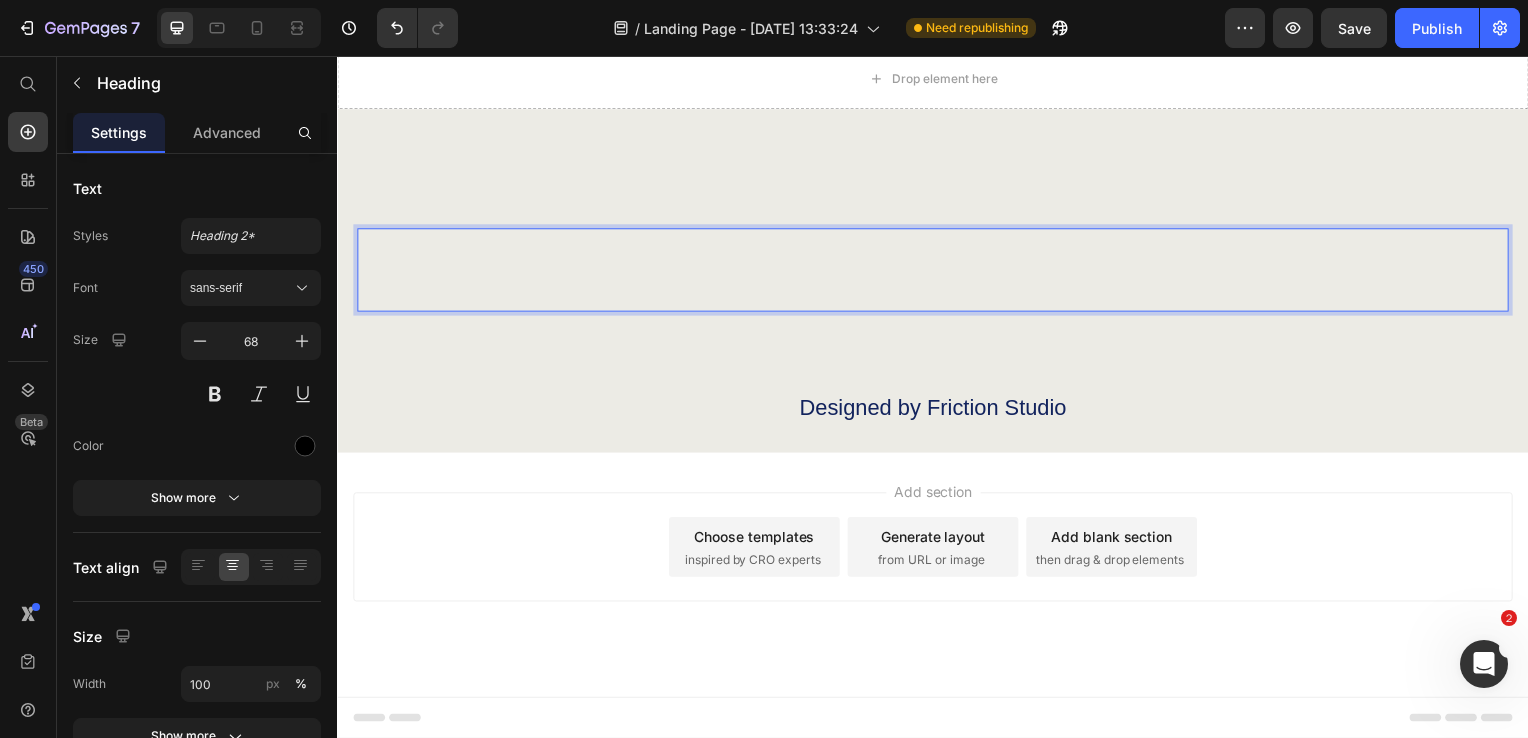 scroll, scrollTop: 6420, scrollLeft: 0, axis: vertical 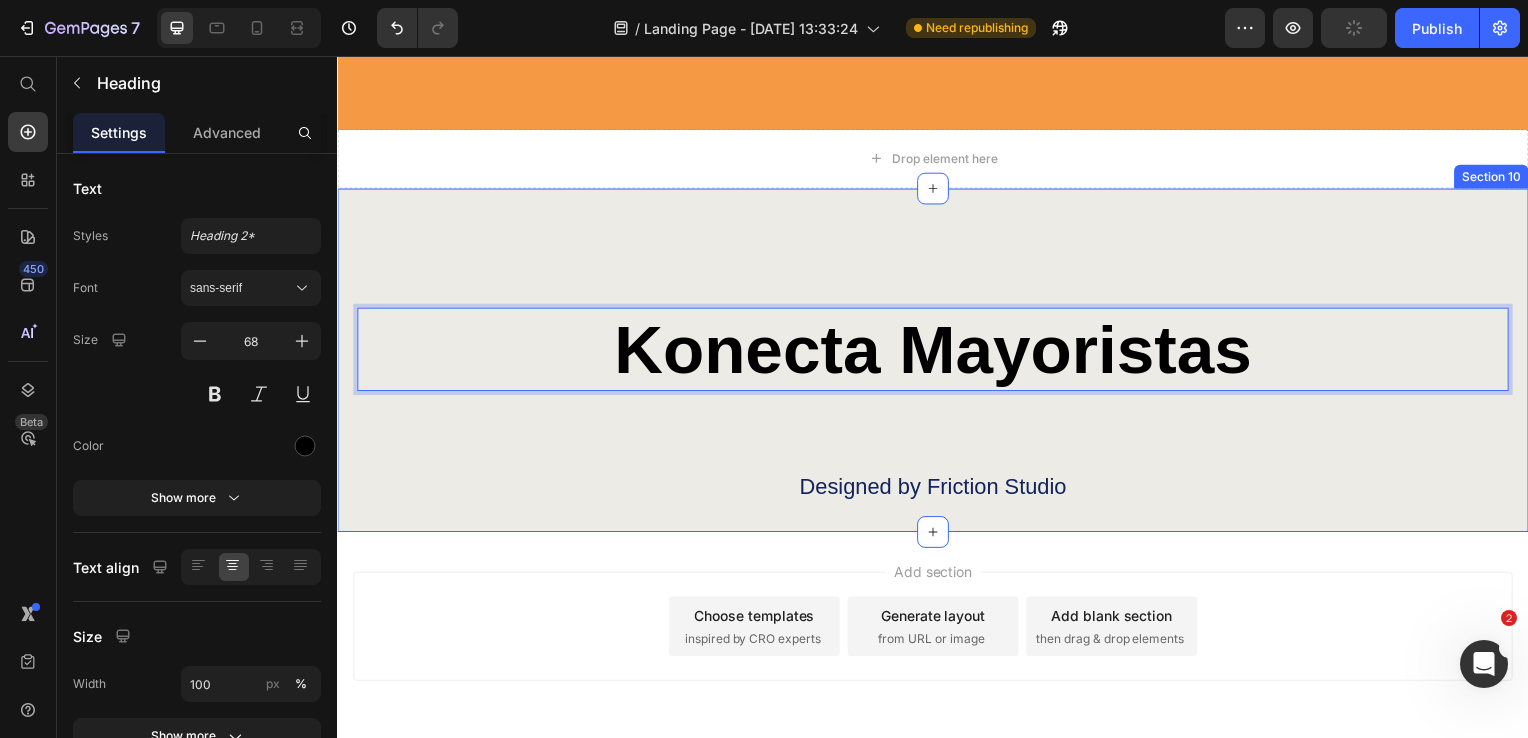 click on "Konecta Mayoristas Heading   81 Designed by Friction Studio Text Block Row Section 10" at bounding box center [937, 363] 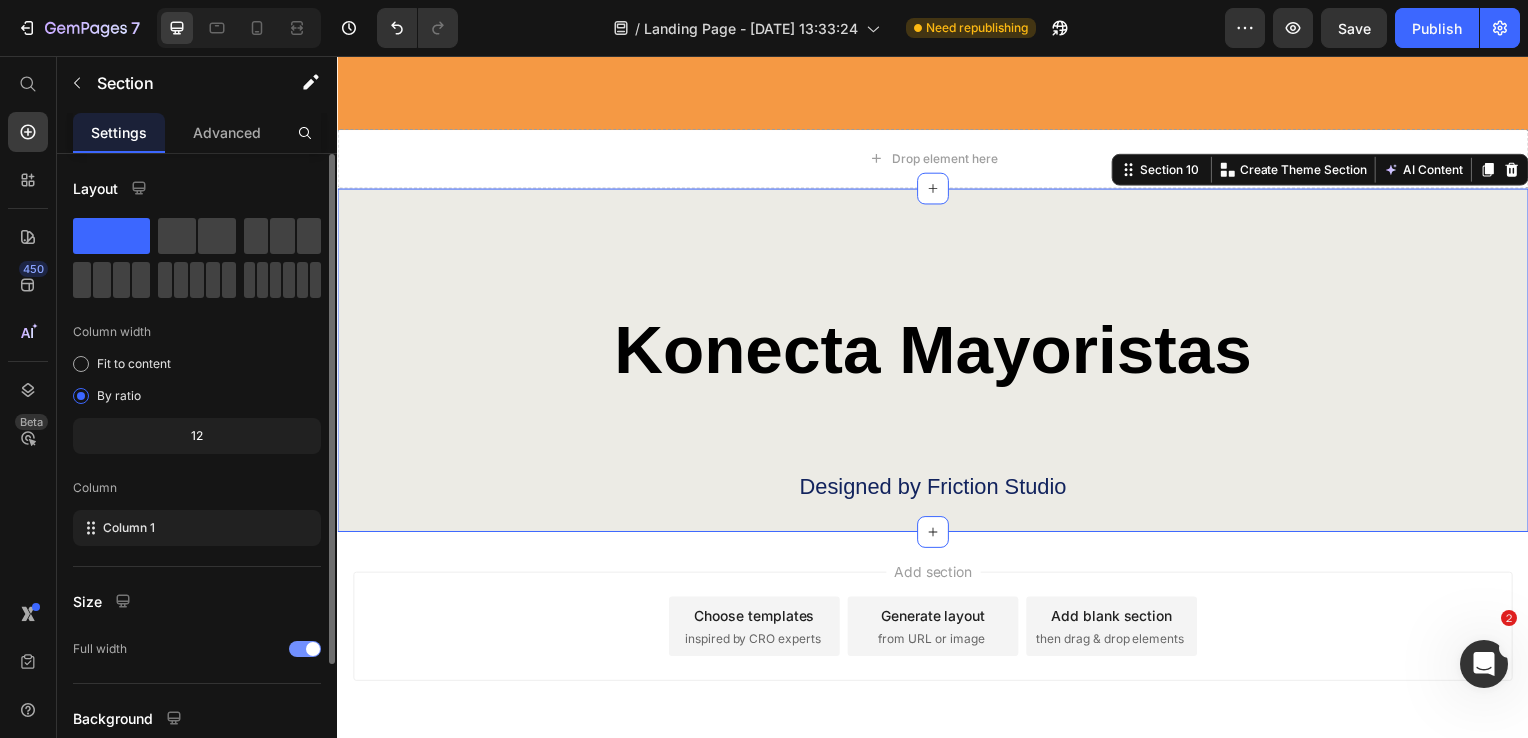 scroll, scrollTop: 164, scrollLeft: 0, axis: vertical 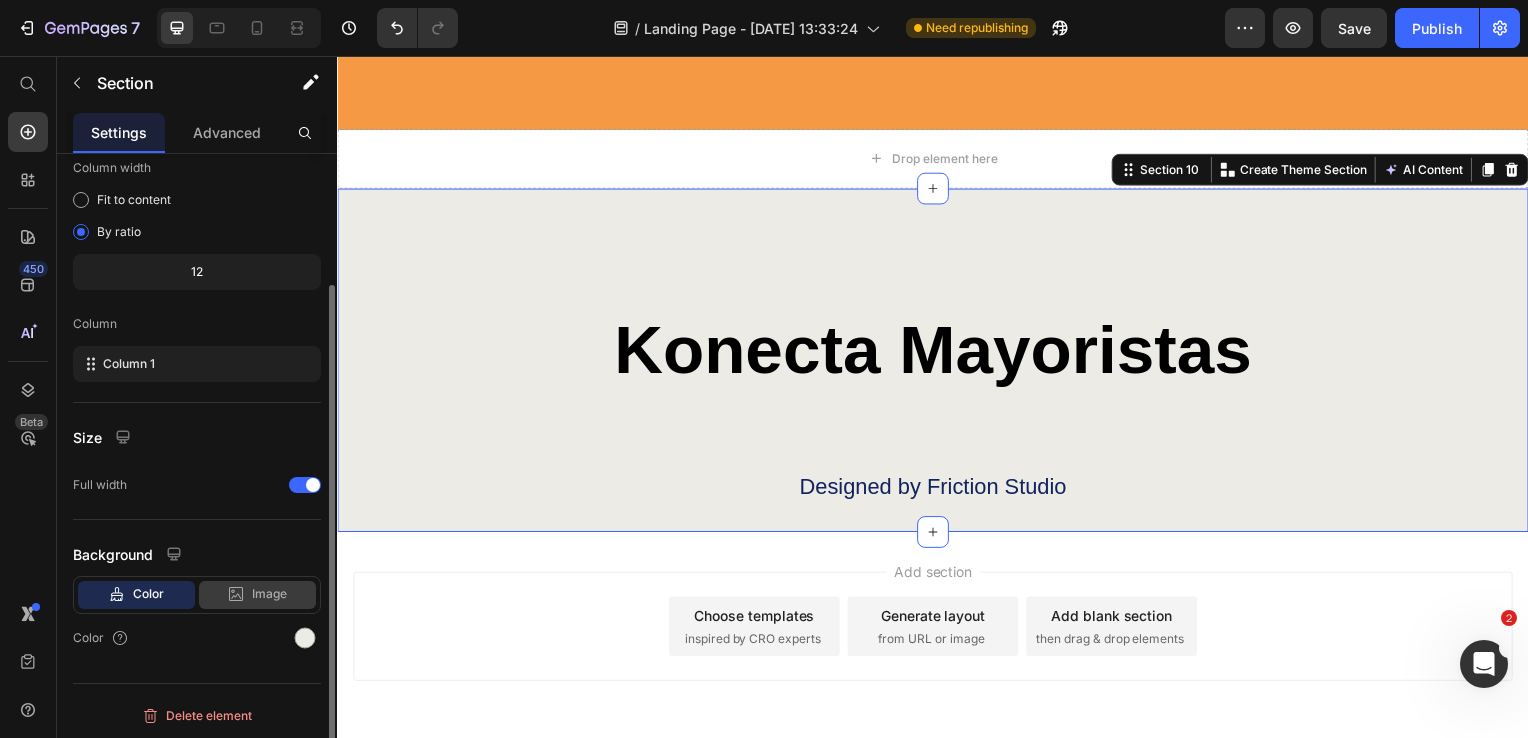 click on "Image" 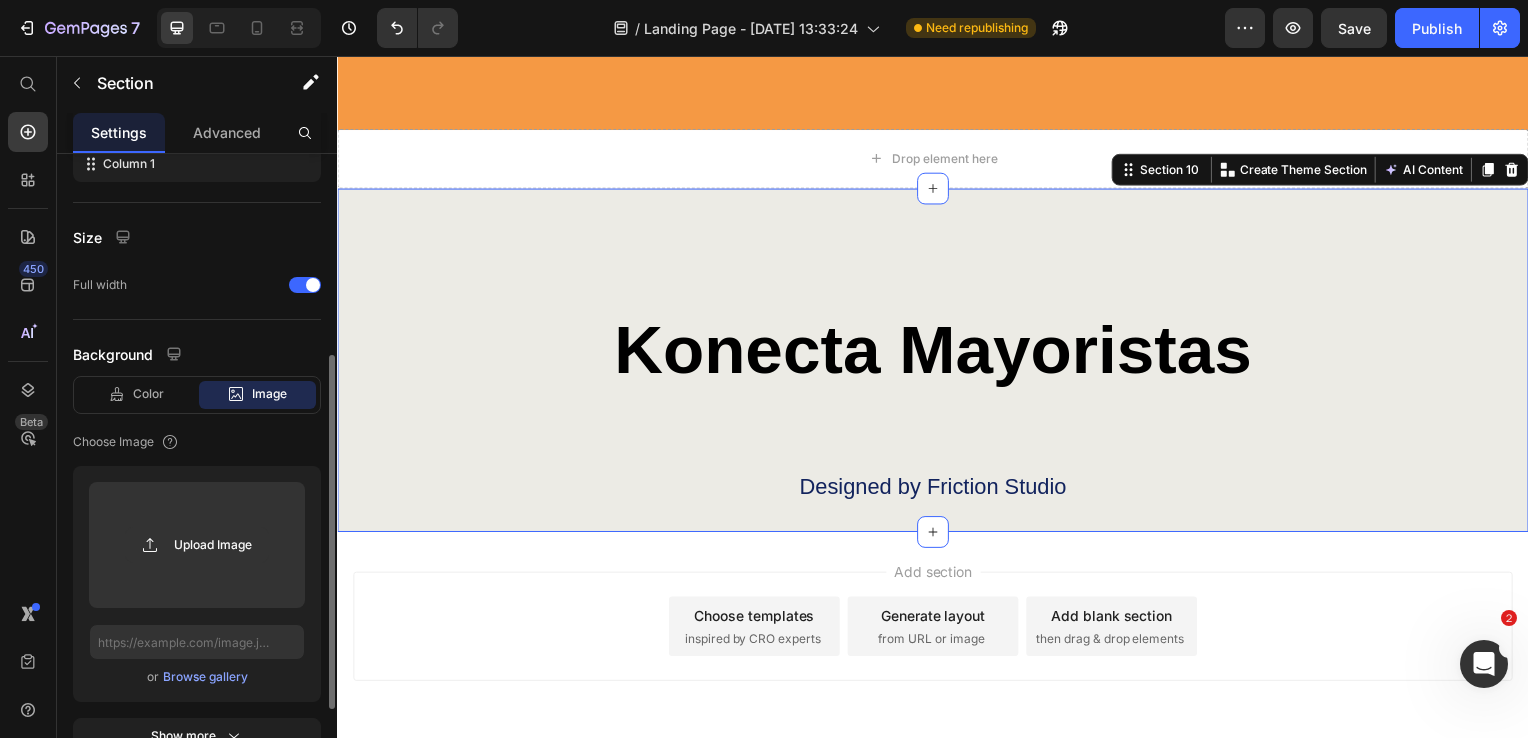 scroll, scrollTop: 464, scrollLeft: 0, axis: vertical 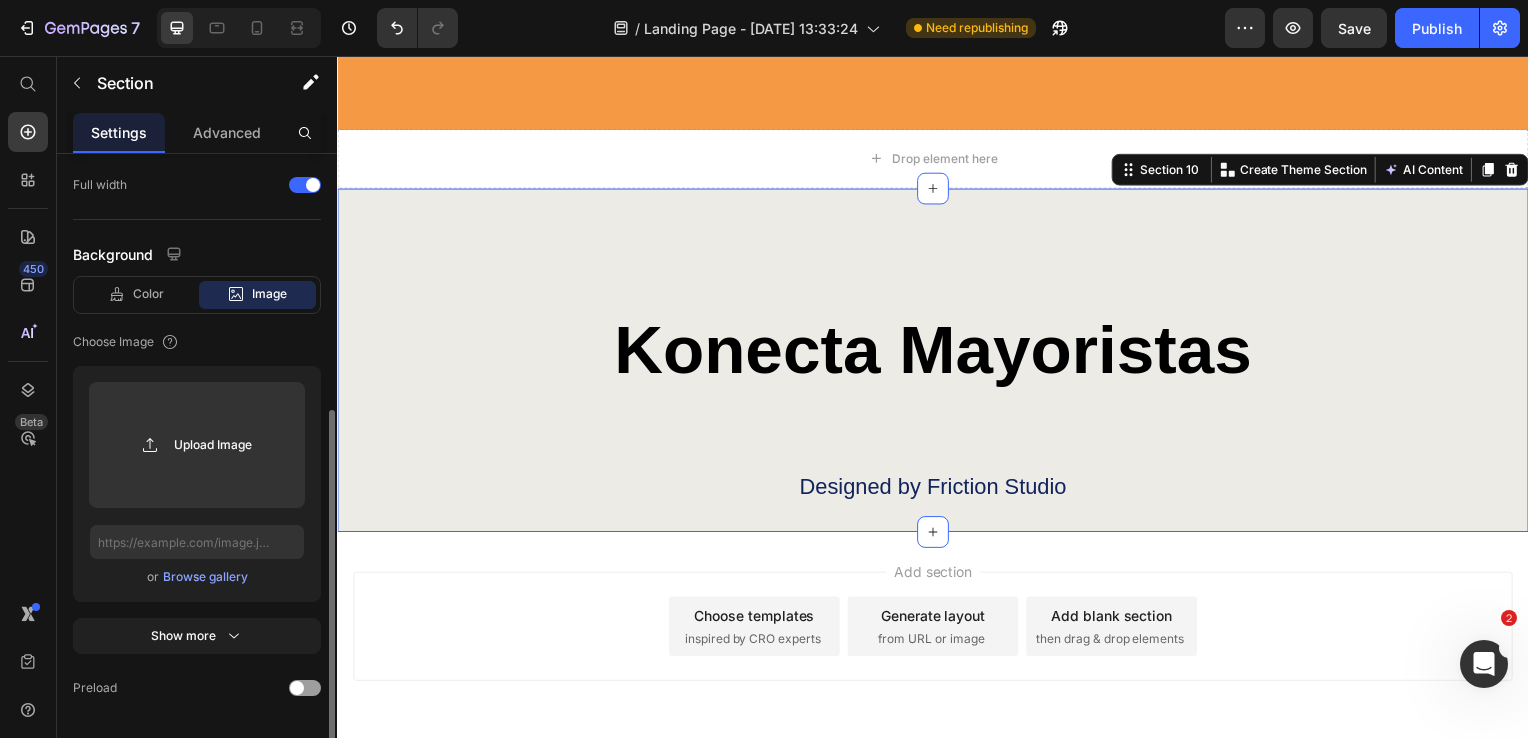 click on "Browse gallery" at bounding box center (205, 577) 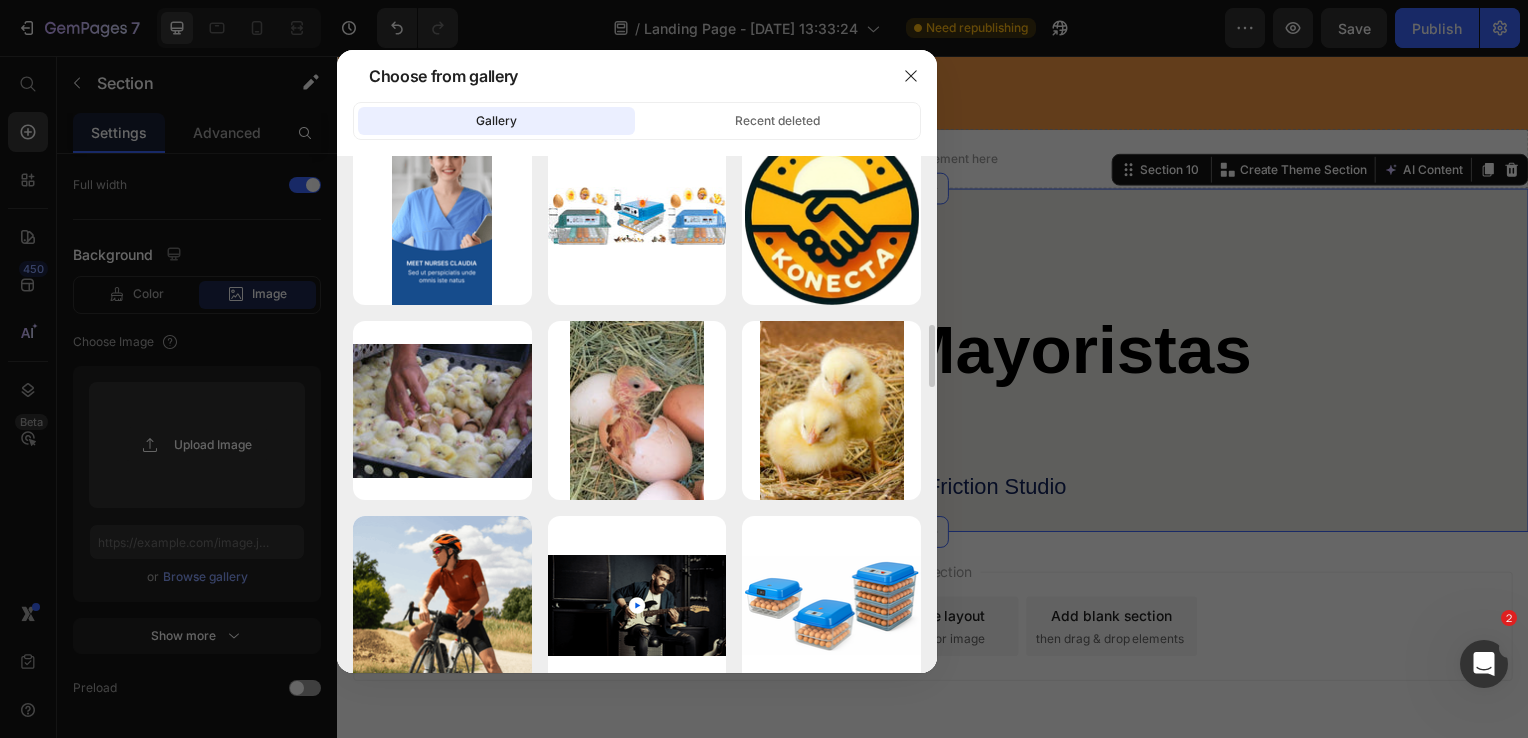 scroll, scrollTop: 1308, scrollLeft: 0, axis: vertical 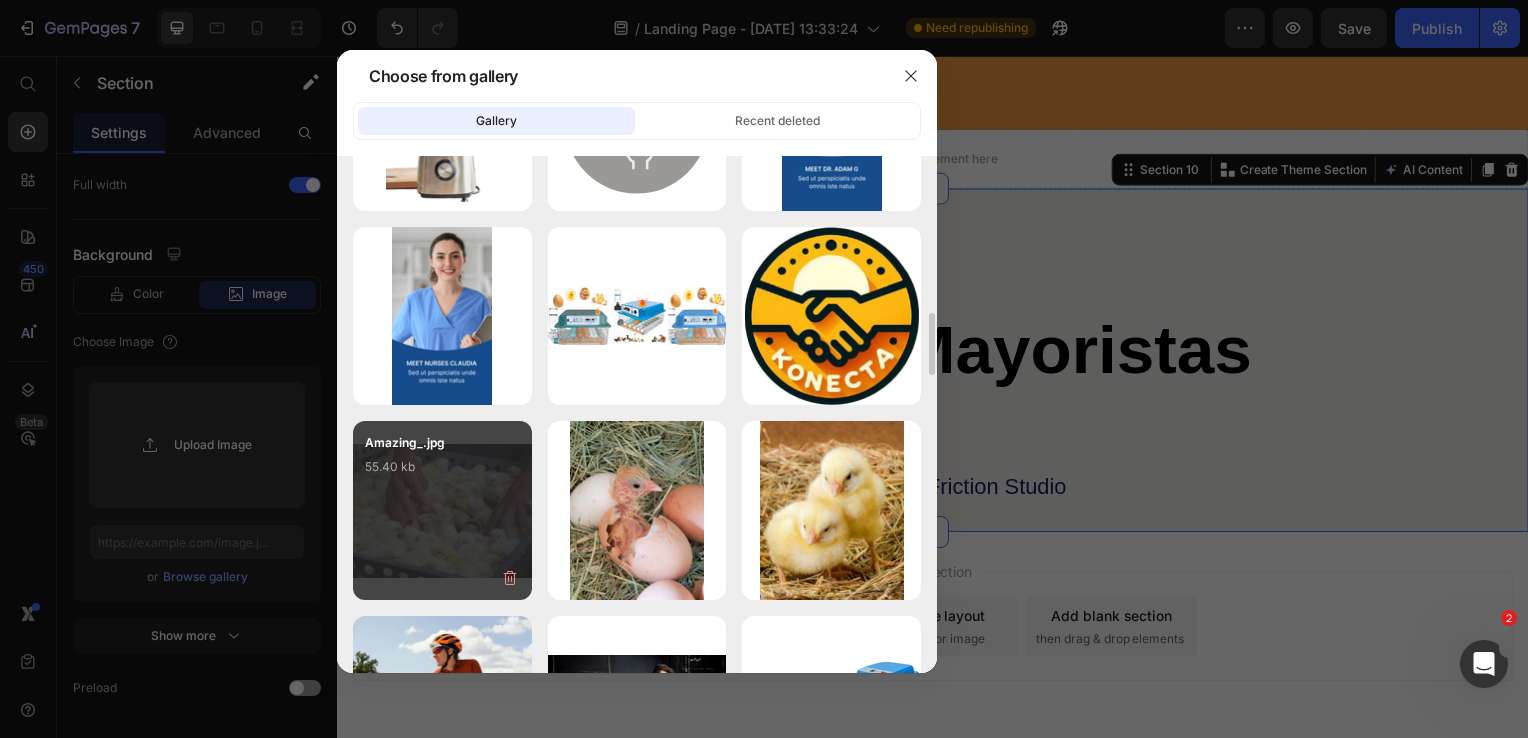 click on "Amazing_.jpg 55.40 kb" at bounding box center (442, 473) 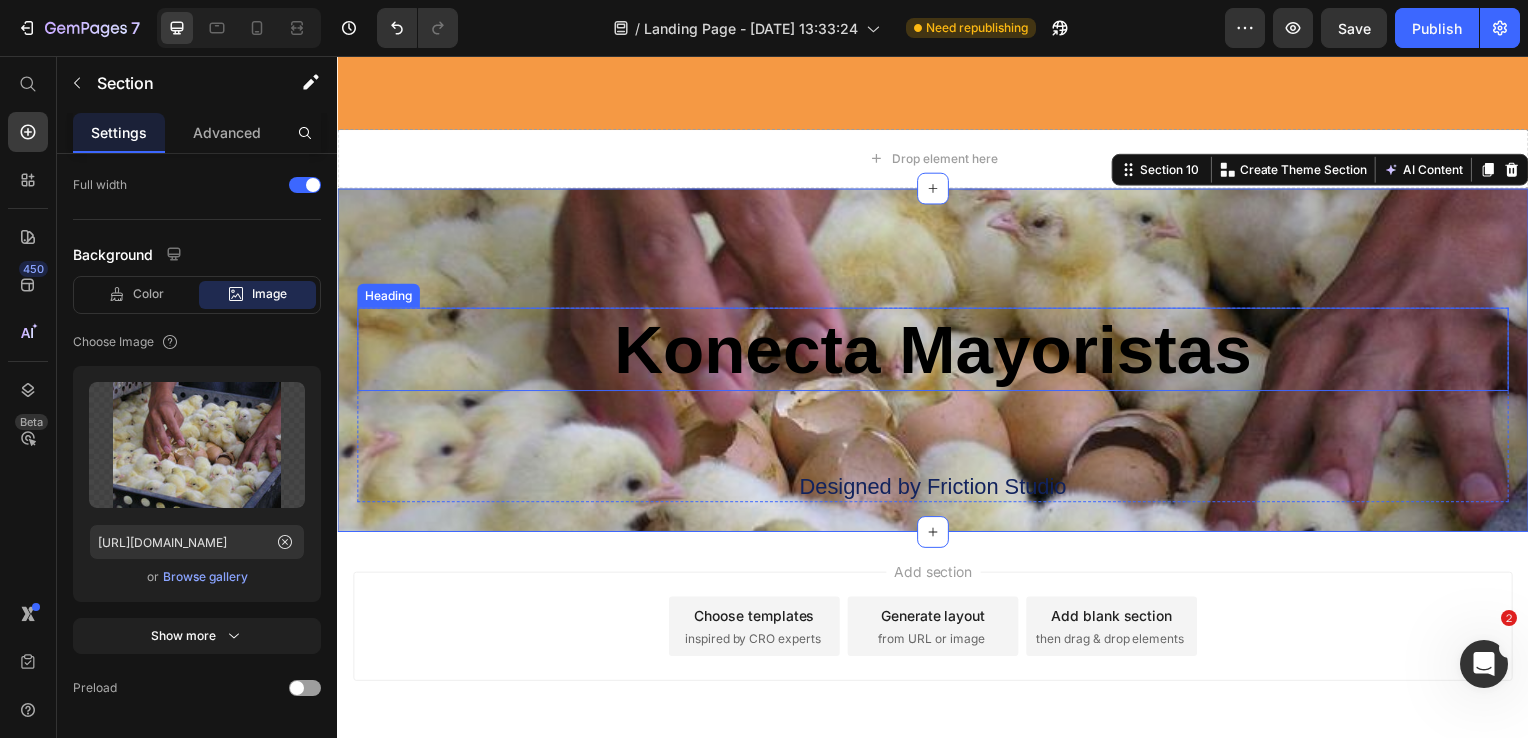 click on "Konecta Mayoristas" at bounding box center [937, 352] 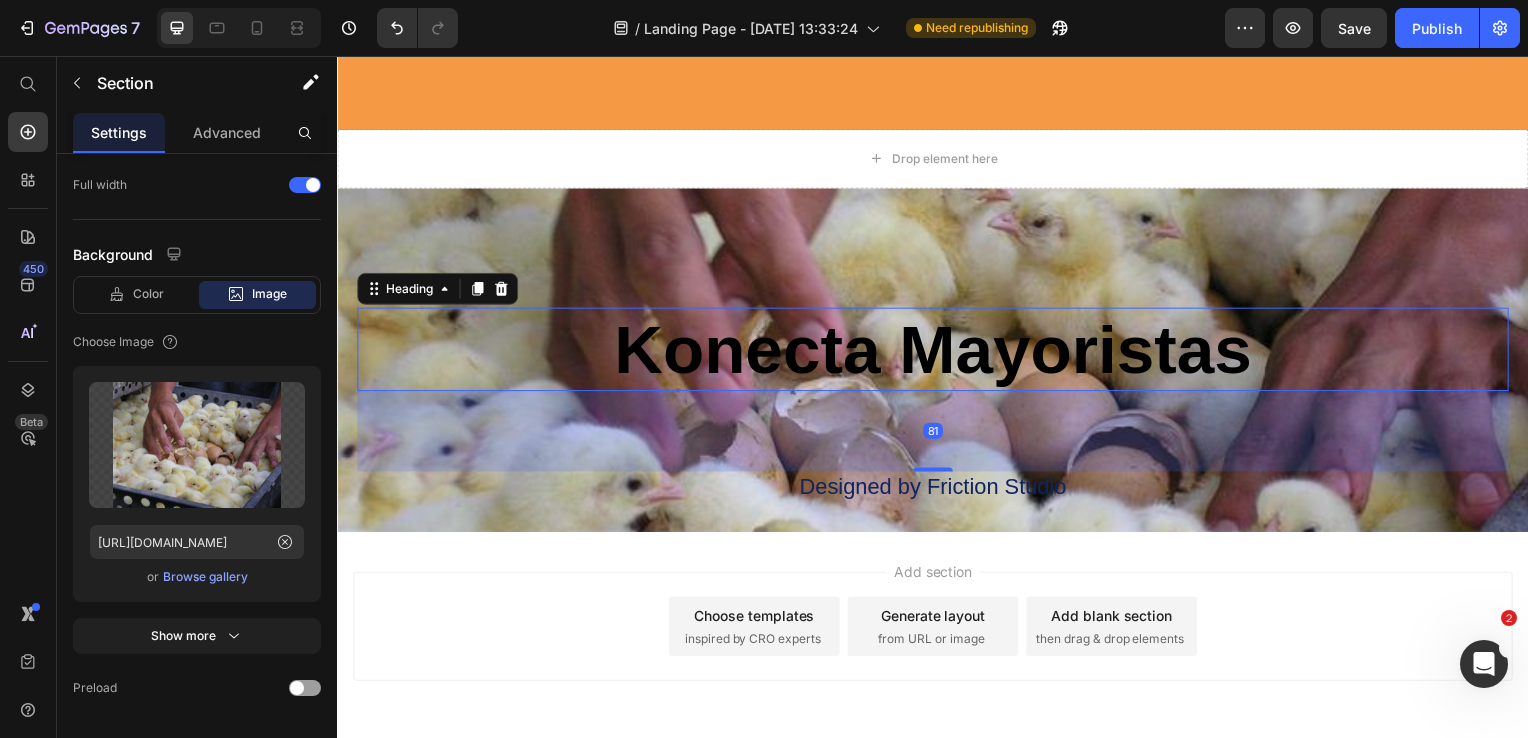 scroll, scrollTop: 0, scrollLeft: 0, axis: both 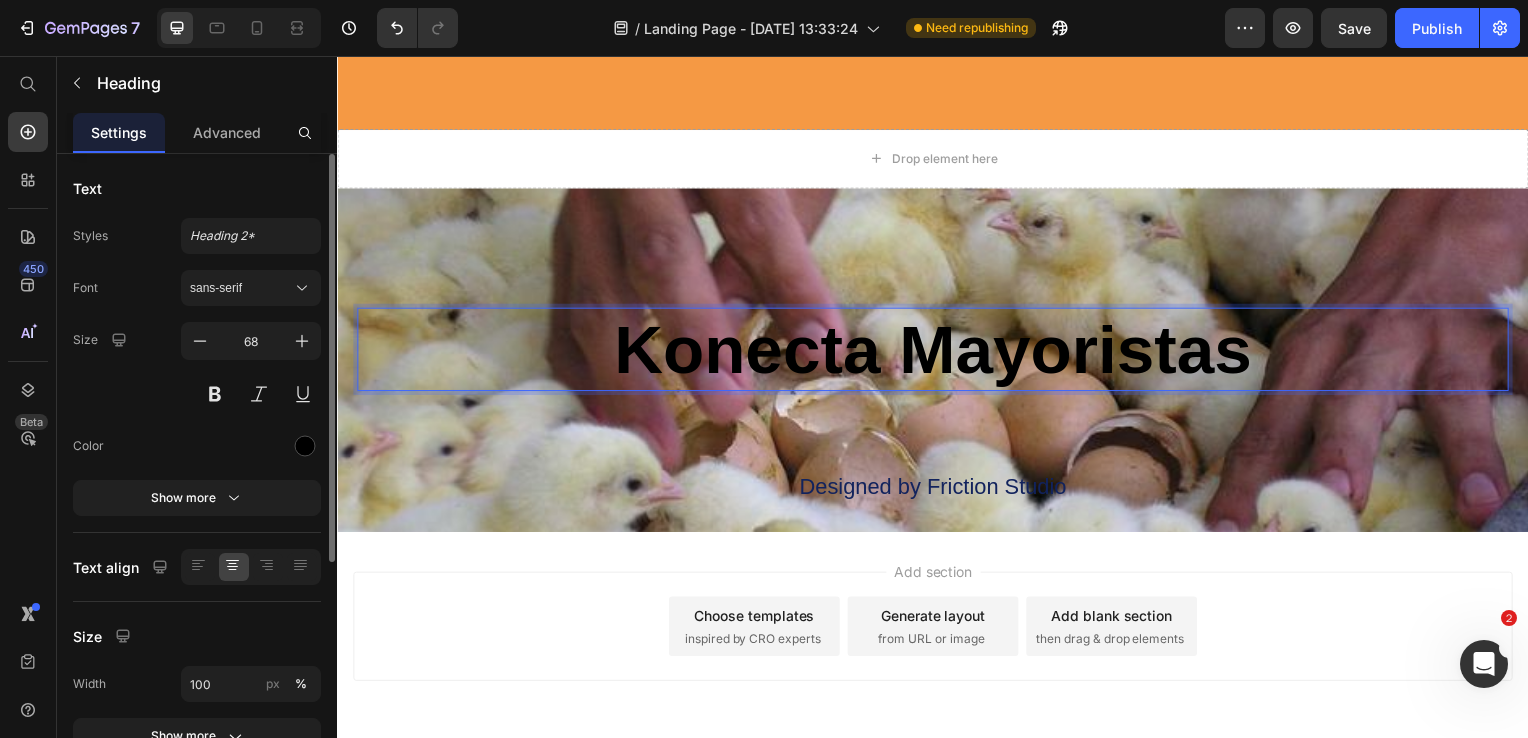 click on "Konecta Mayoristas" at bounding box center (937, 352) 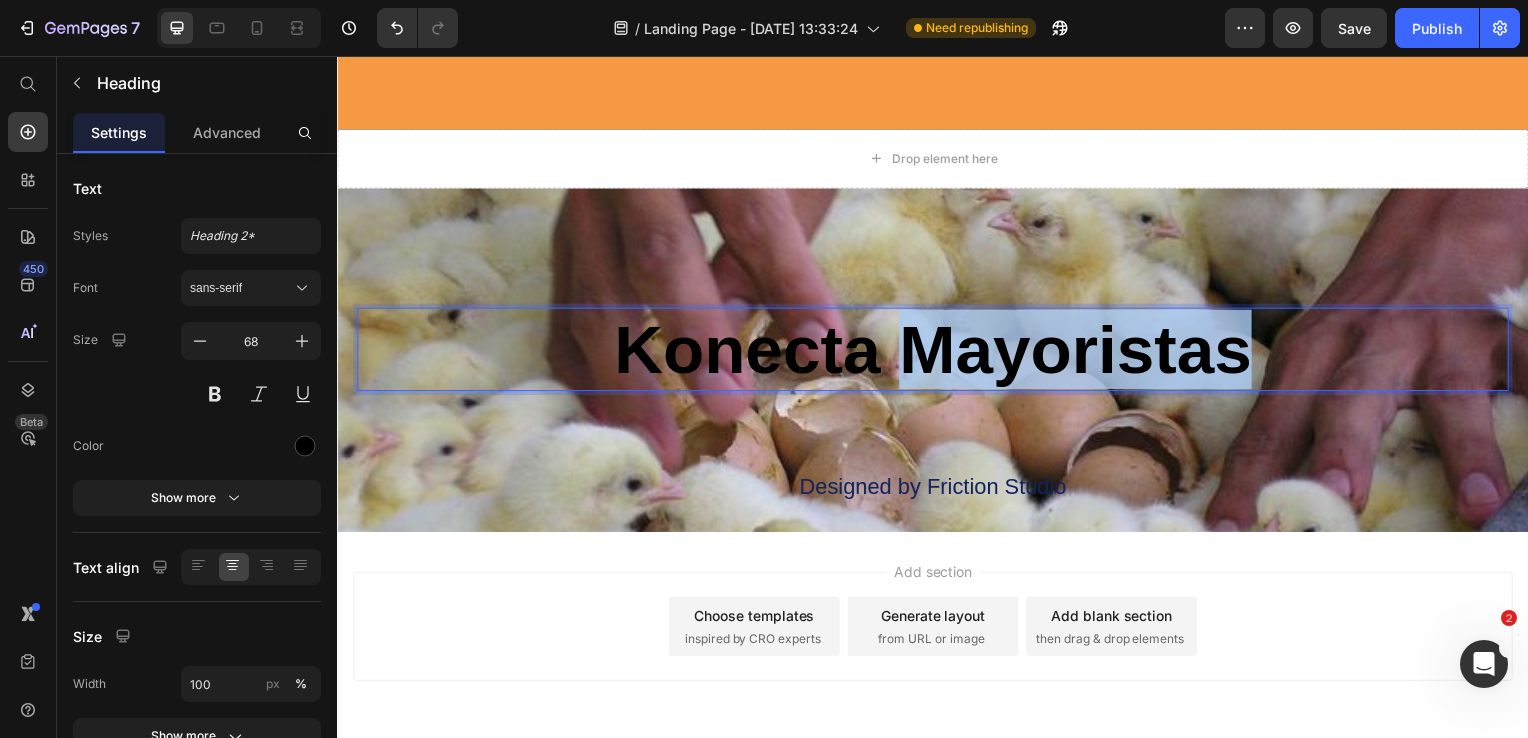 click on "Konecta Mayoristas" at bounding box center (937, 352) 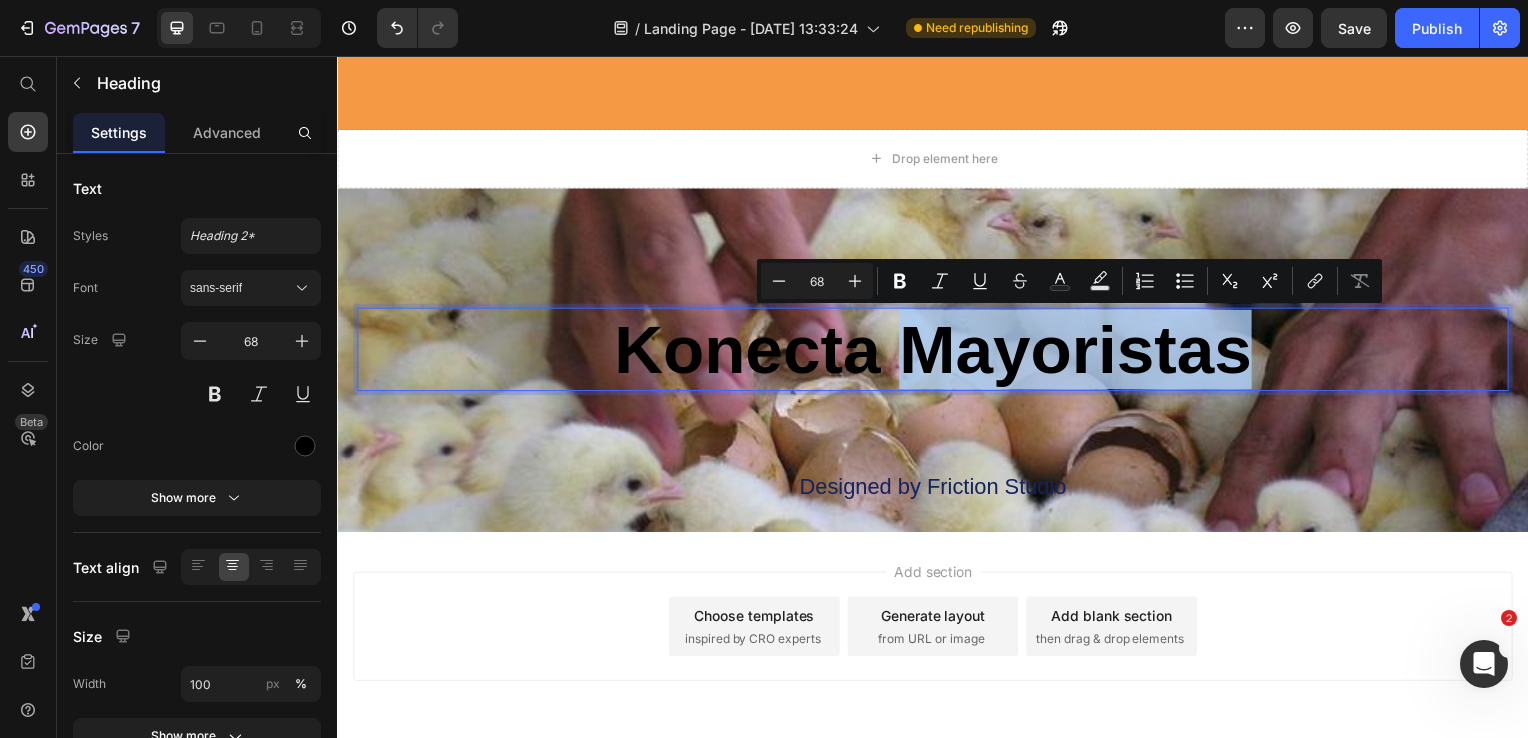 click on "Konecta Mayoristas" at bounding box center (937, 352) 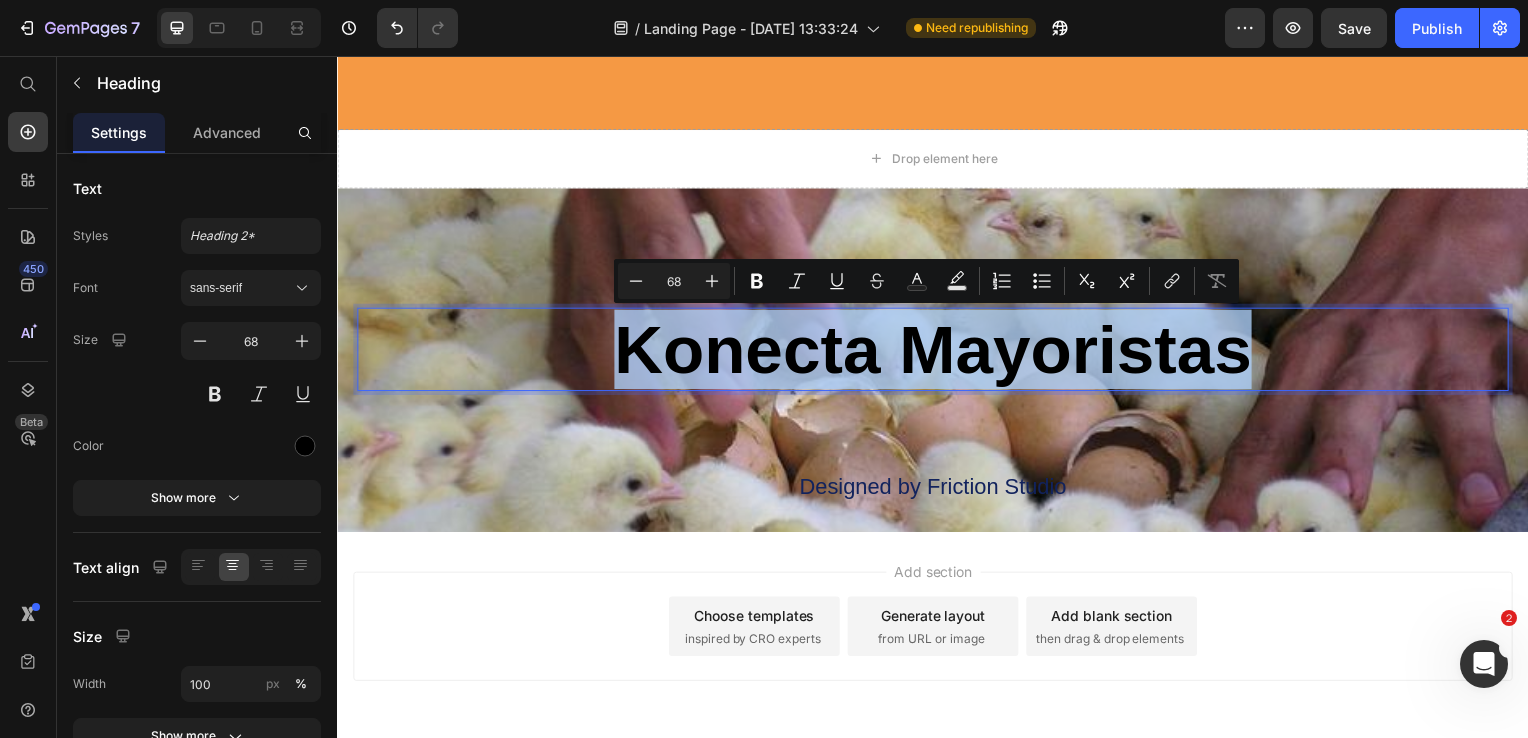 drag, startPoint x: 1284, startPoint y: 353, endPoint x: 599, endPoint y: 319, distance: 685.84326 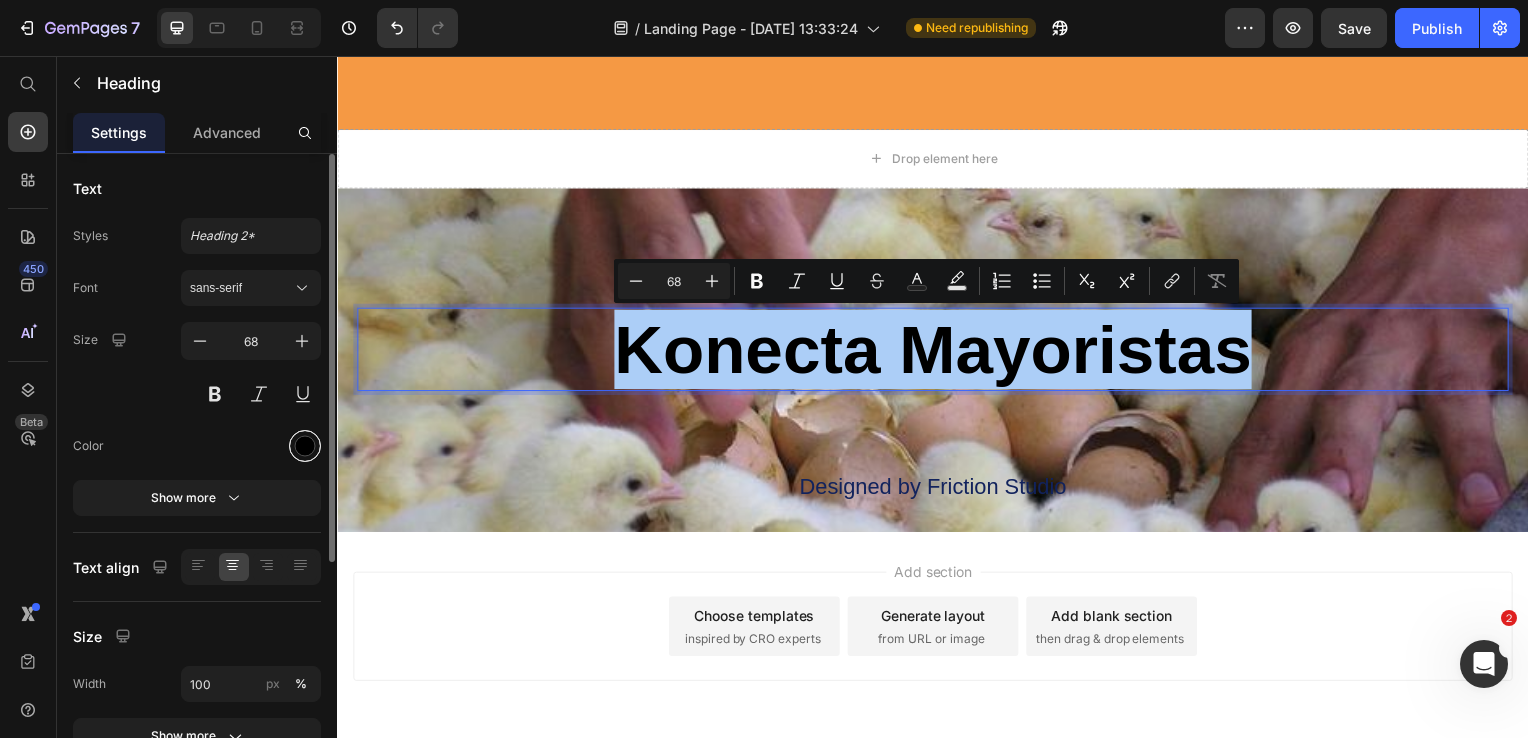 click at bounding box center [305, 446] 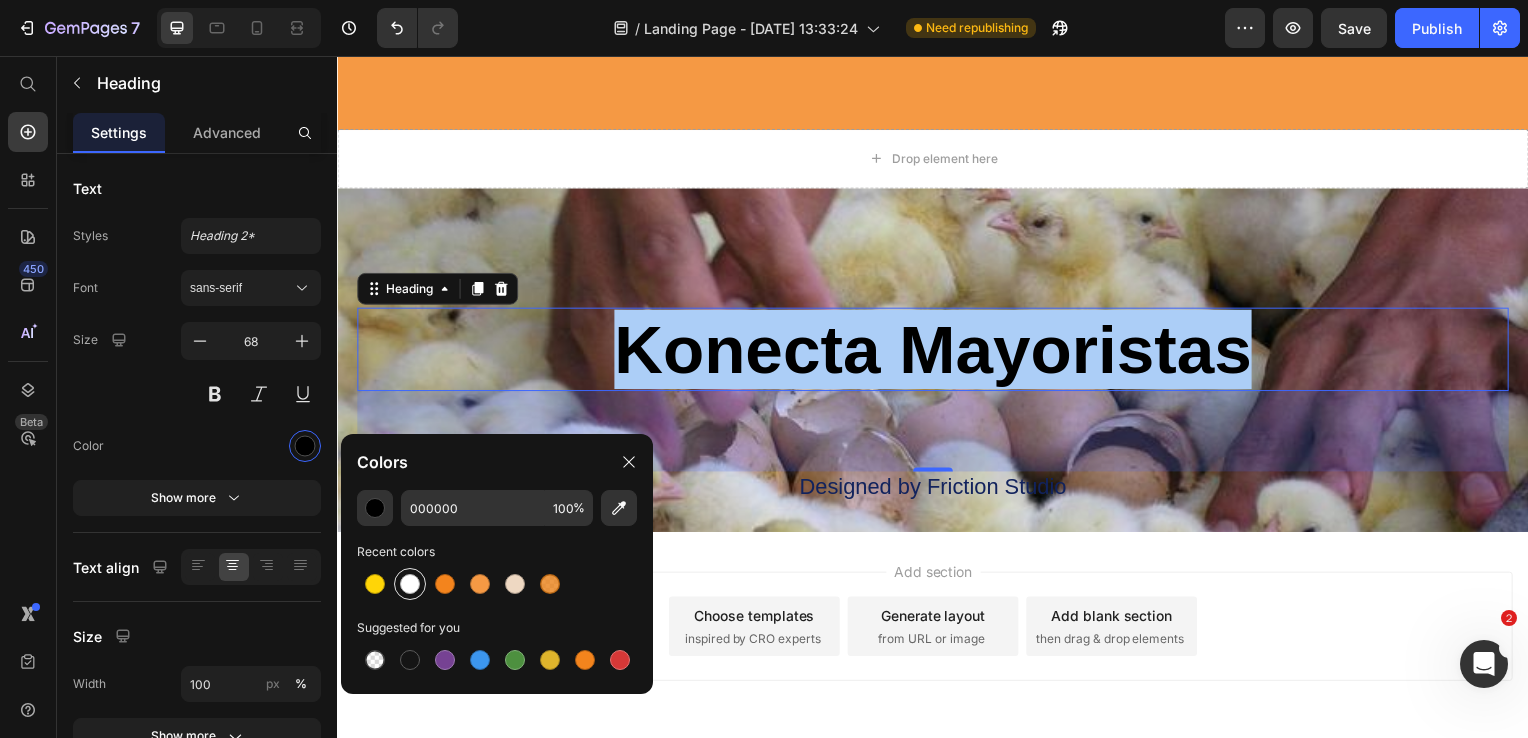click at bounding box center (410, 584) 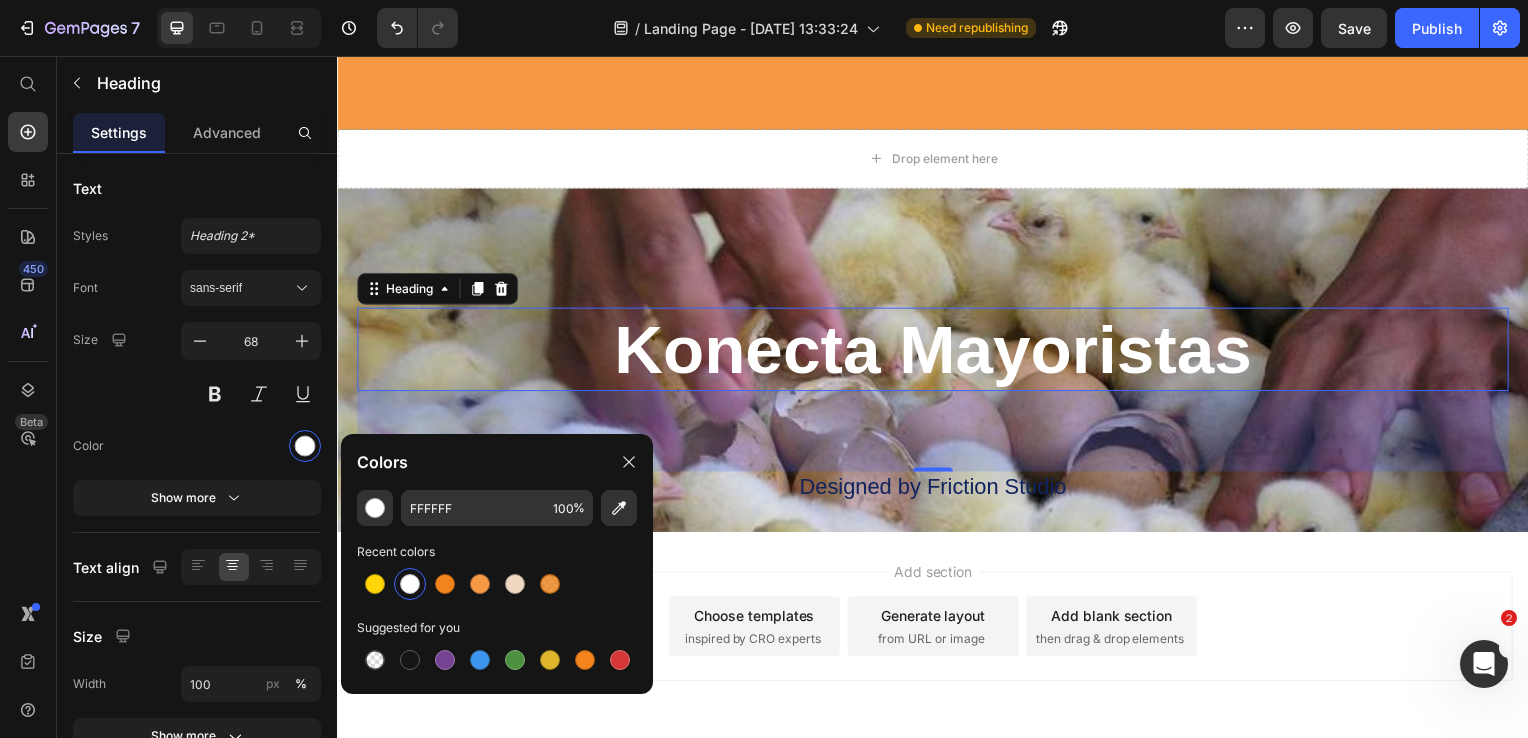 click on "Colors" 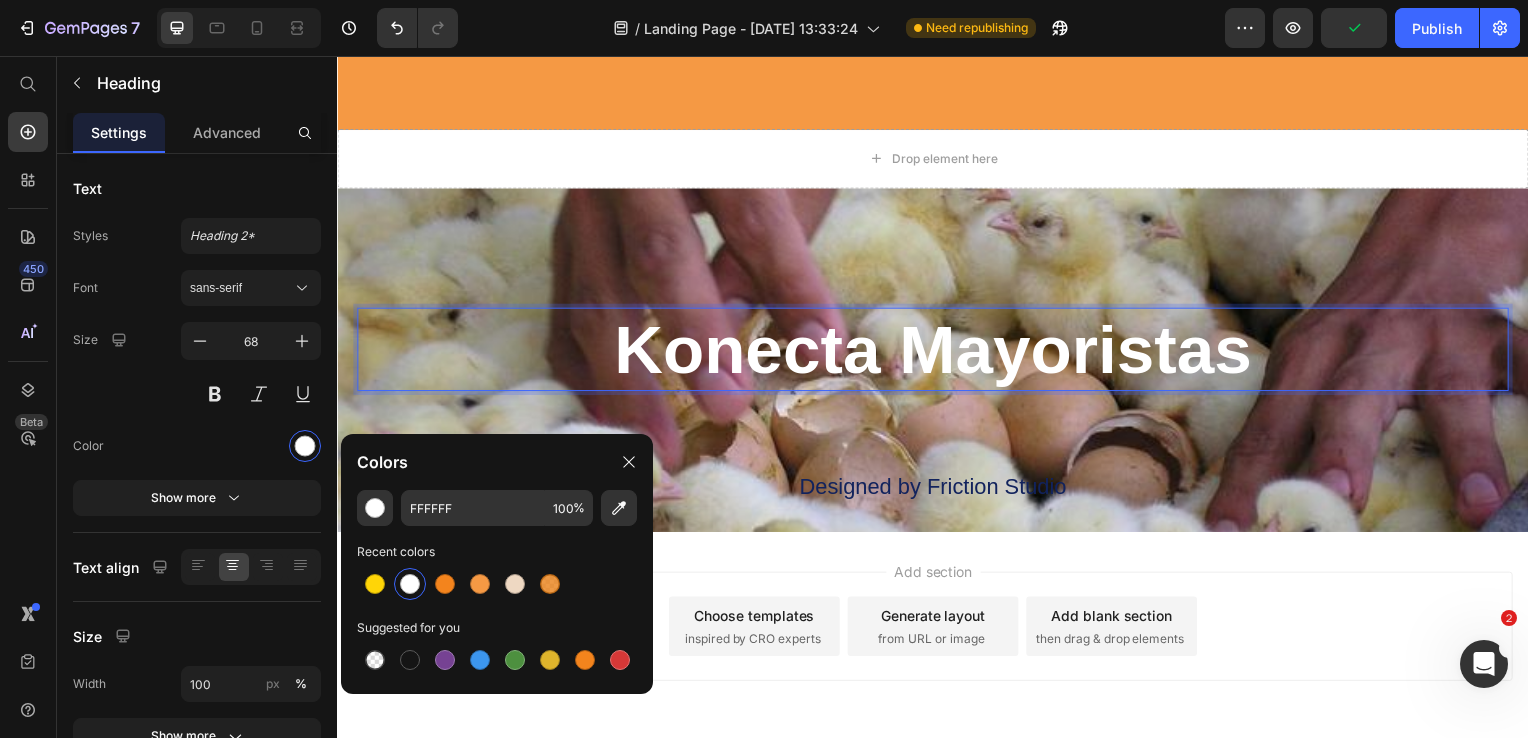 click on "Konecta Mayoristas" at bounding box center [937, 352] 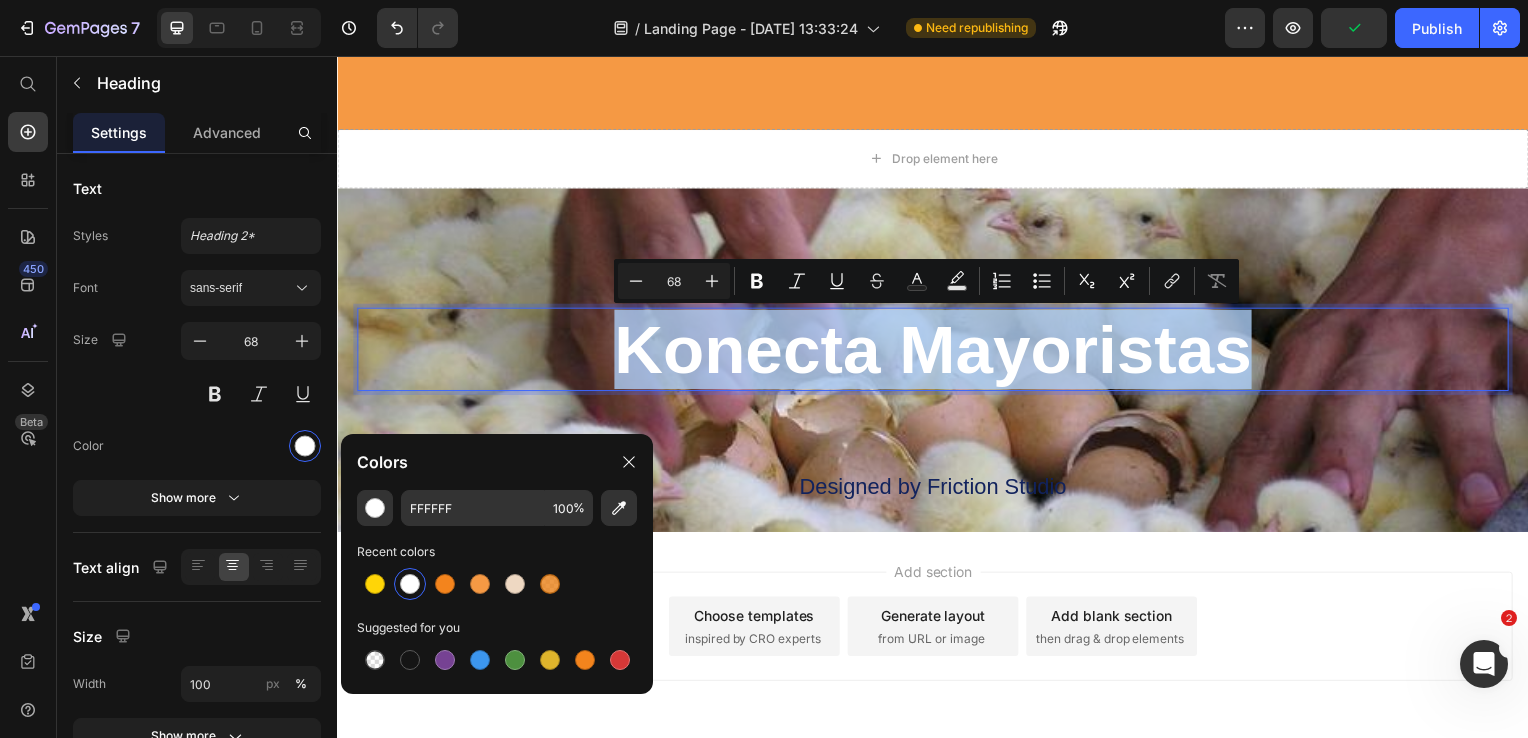 drag, startPoint x: 622, startPoint y: 344, endPoint x: 1395, endPoint y: 318, distance: 773.43713 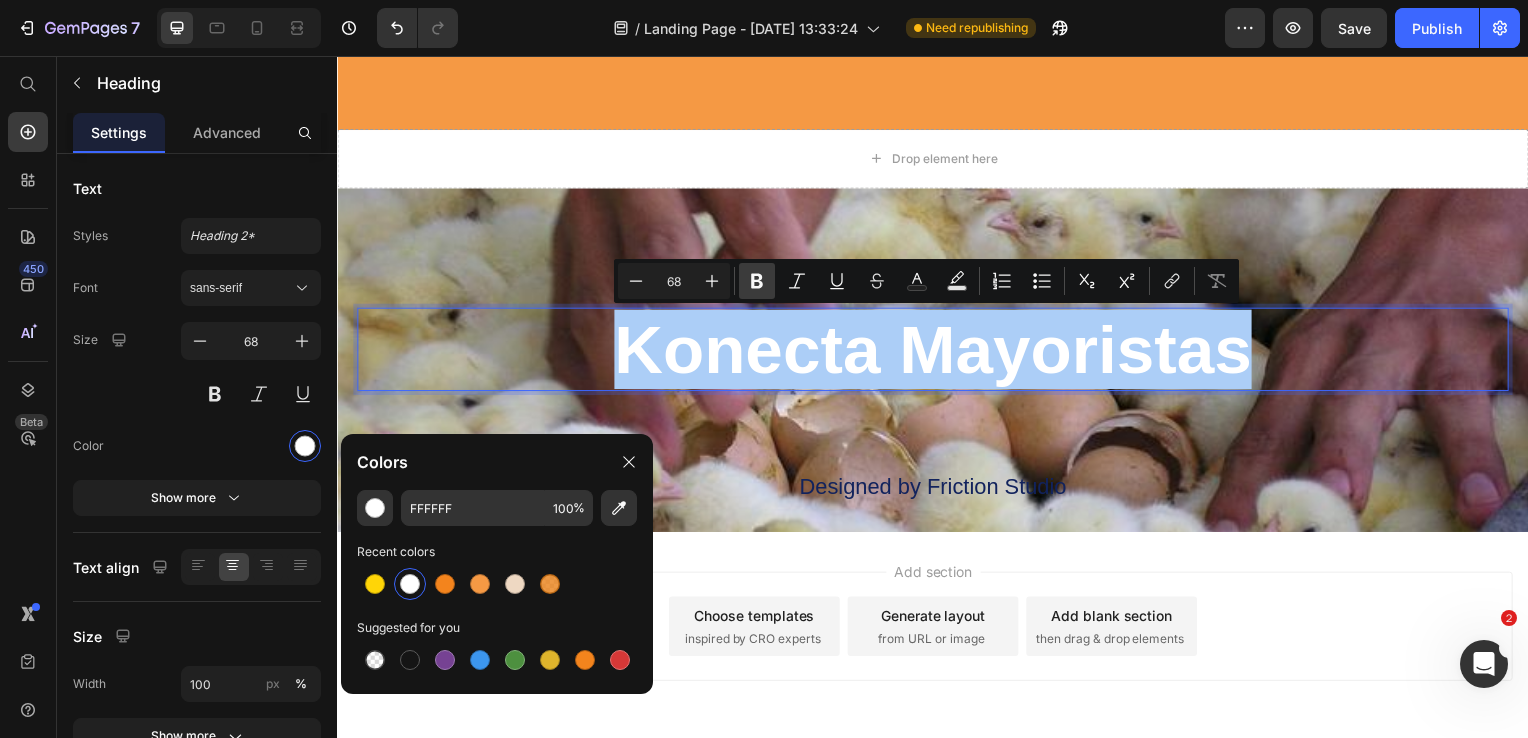 click 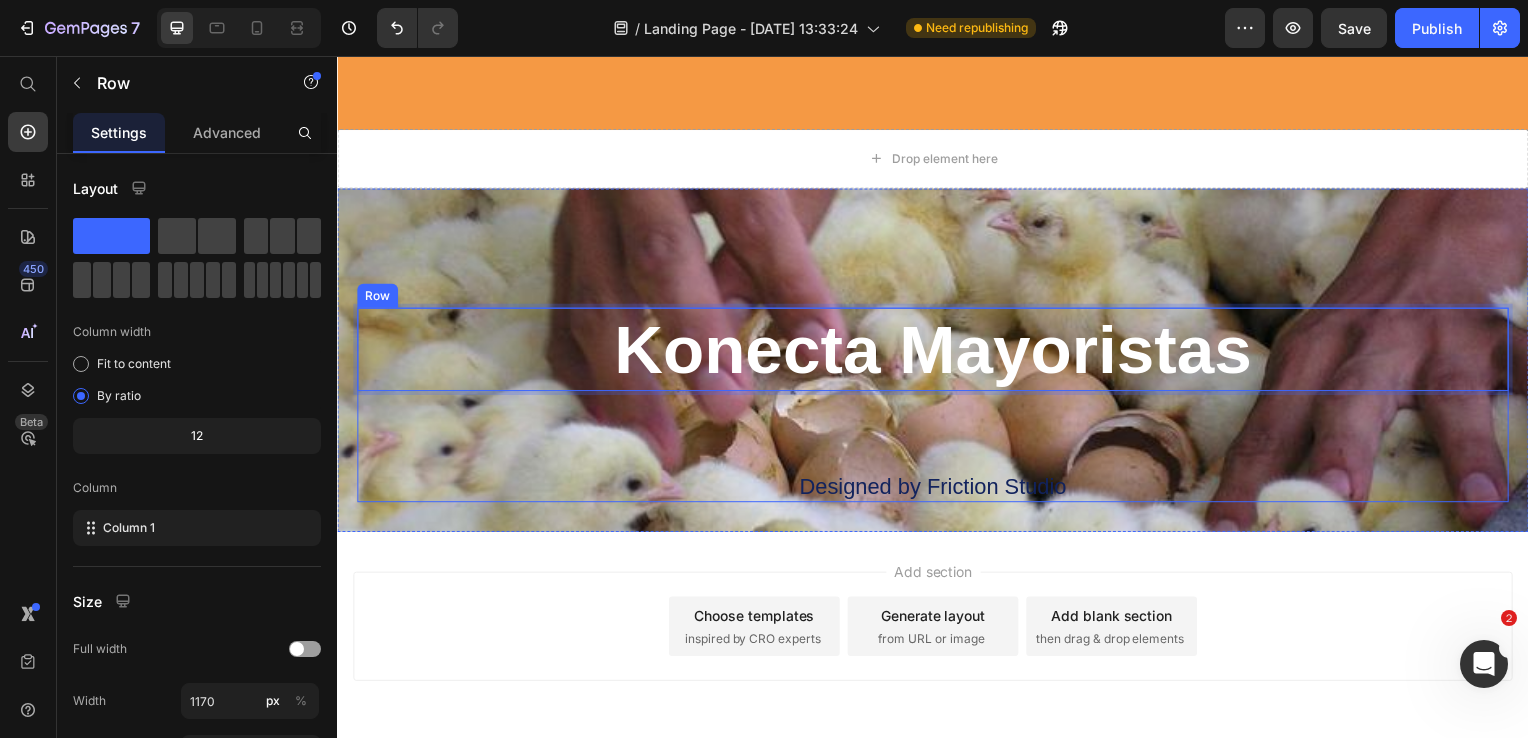 click on "Konecta Mayoristas Heading   81 Designed by Friction Studio Text Block" at bounding box center [937, 408] 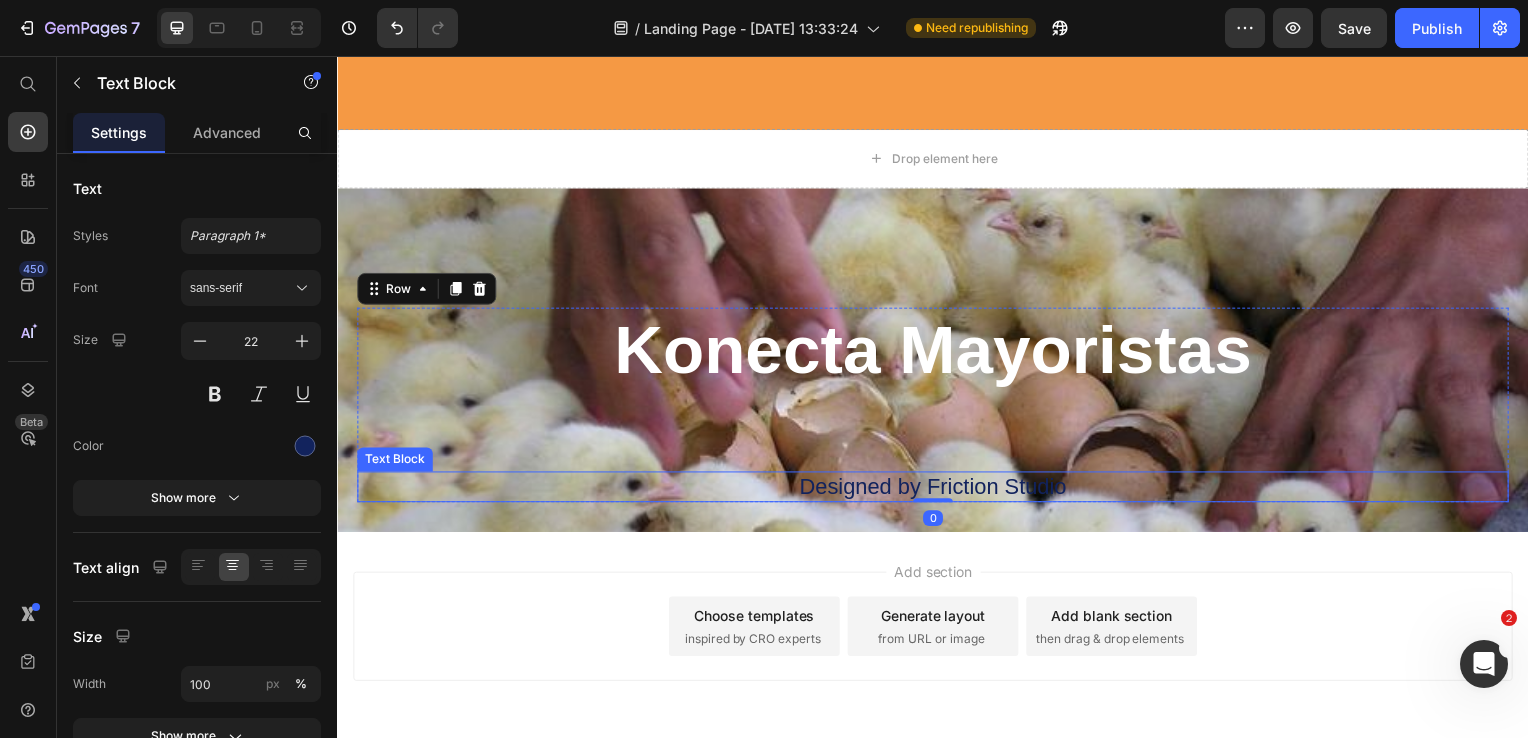 click on "Designed by Friction Studio" at bounding box center [937, 491] 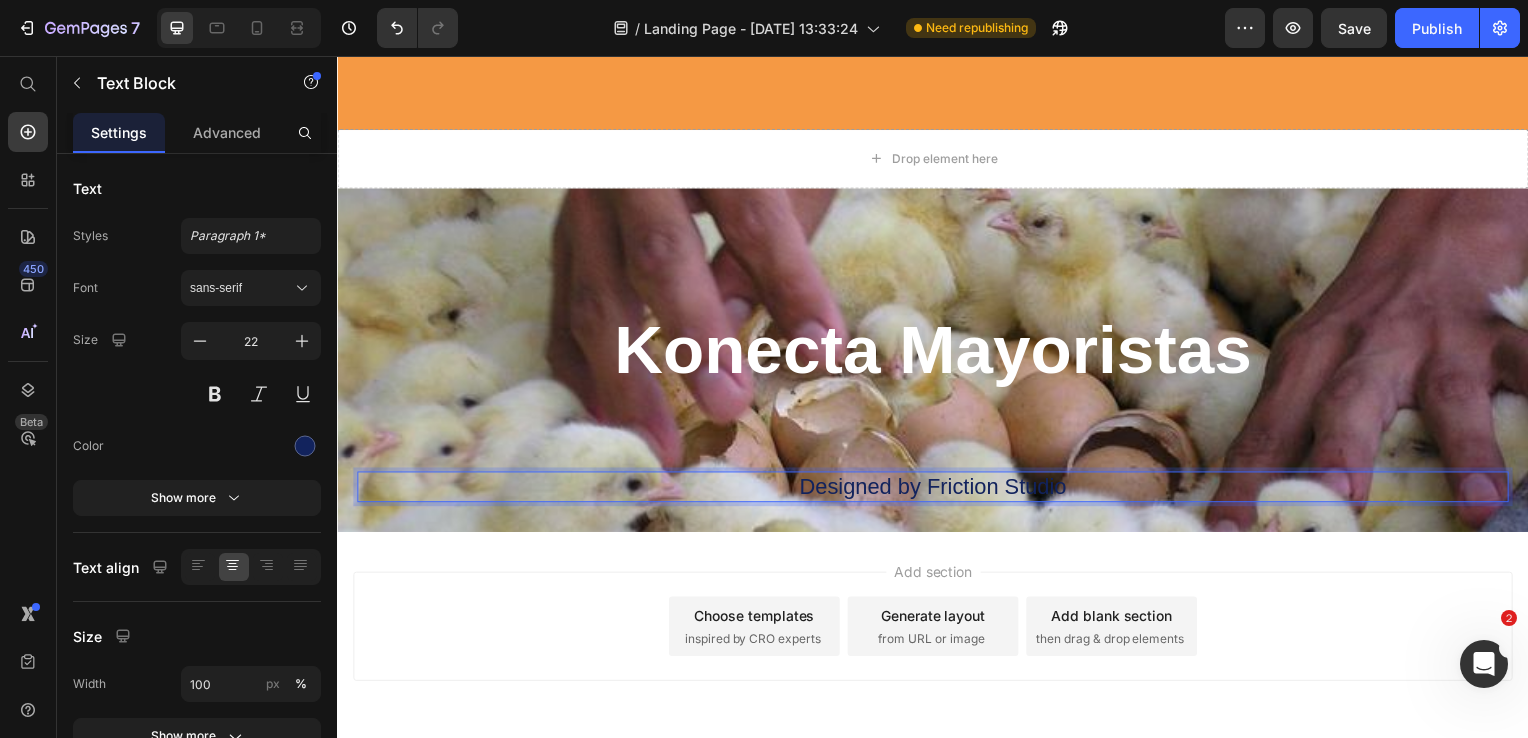 click on "Designed by Friction Studio" at bounding box center (937, 491) 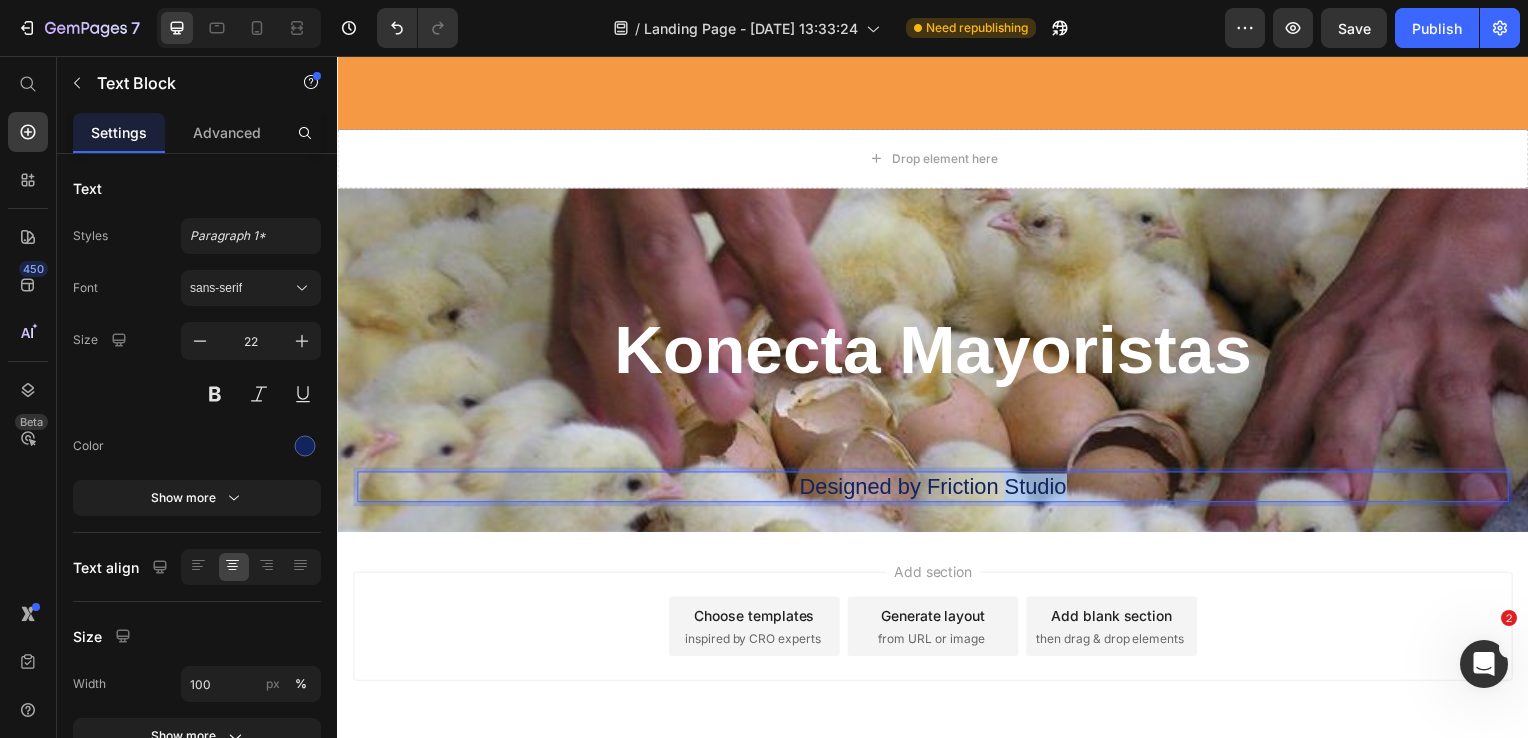 click on "Designed by Friction Studio" at bounding box center (937, 491) 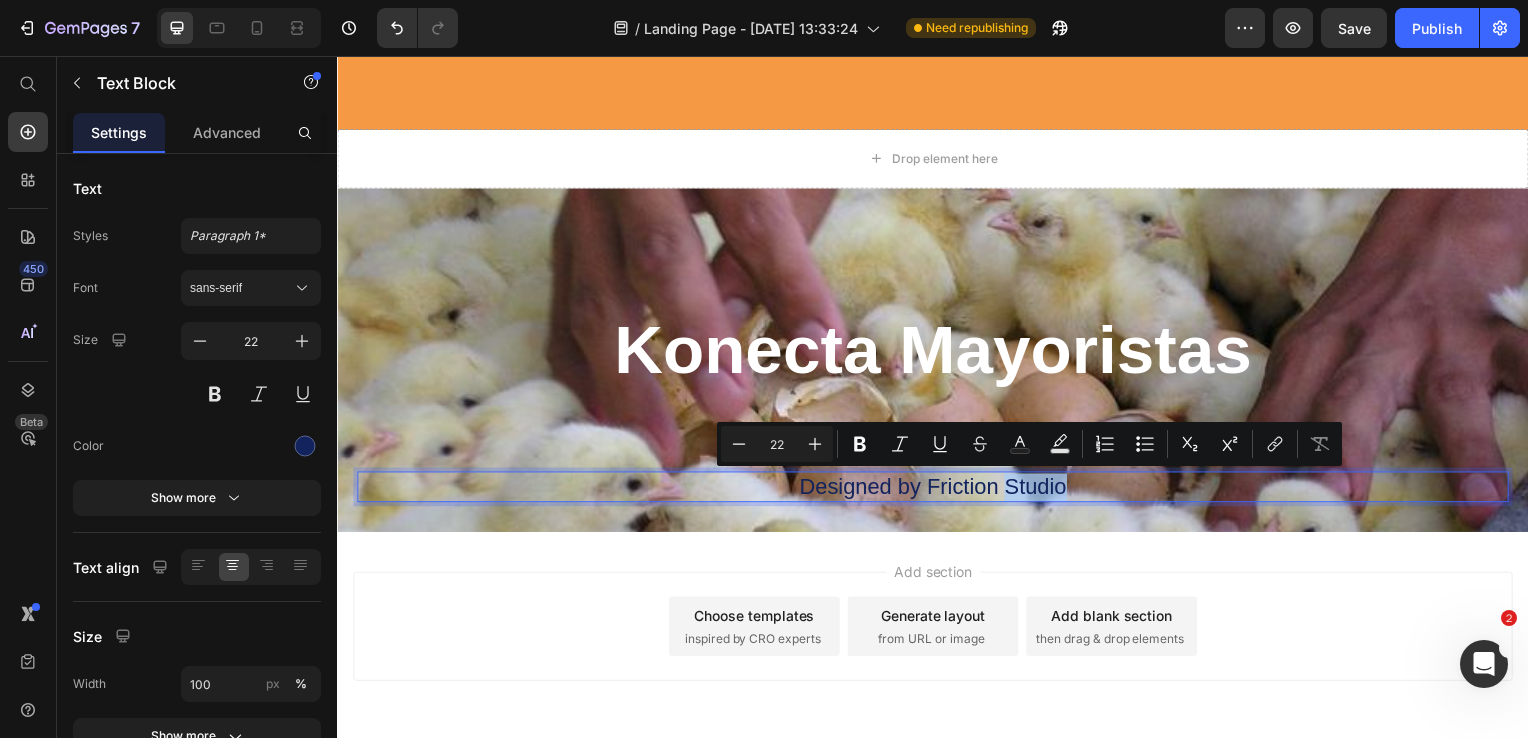 scroll, scrollTop: 6500, scrollLeft: 0, axis: vertical 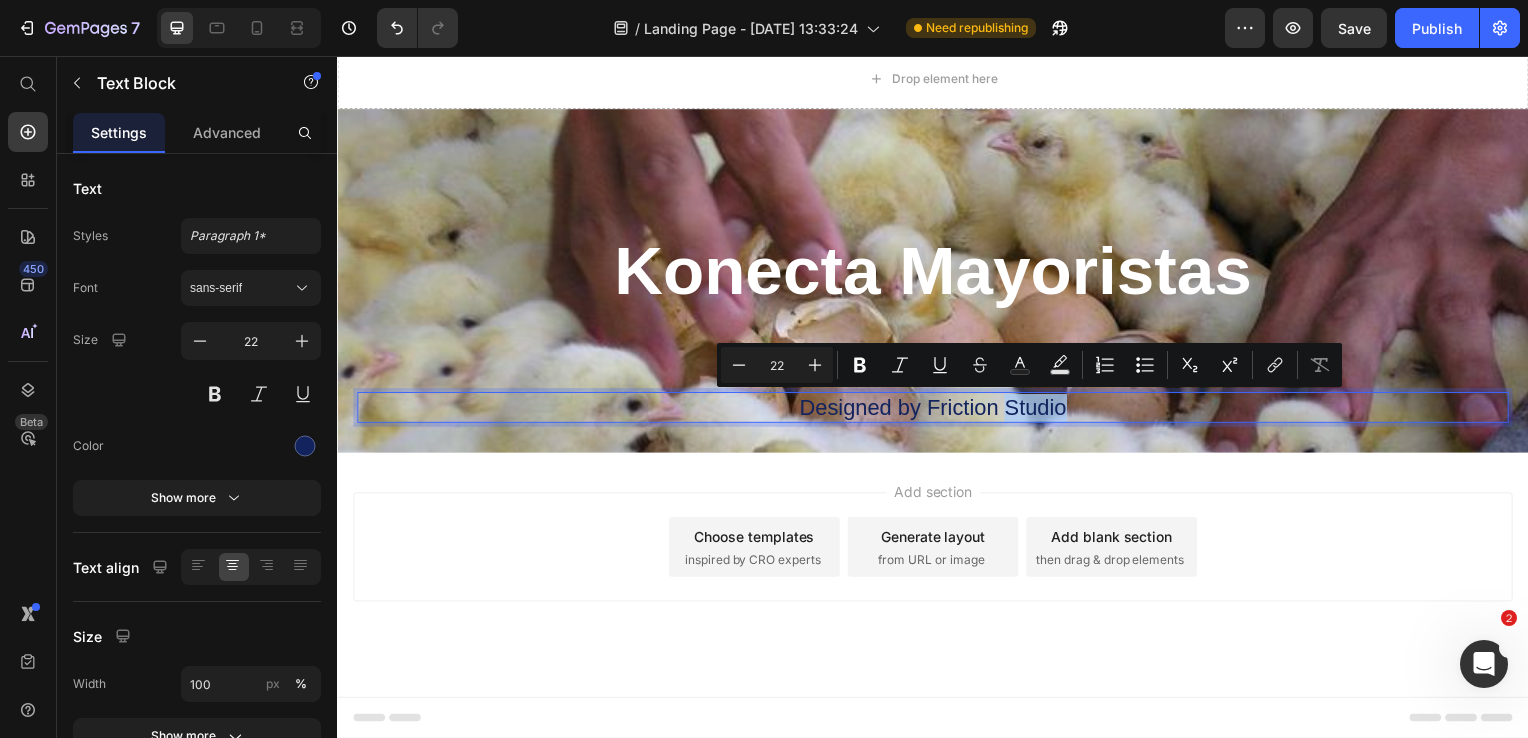 click on "Designed by Friction Studio" at bounding box center [937, 411] 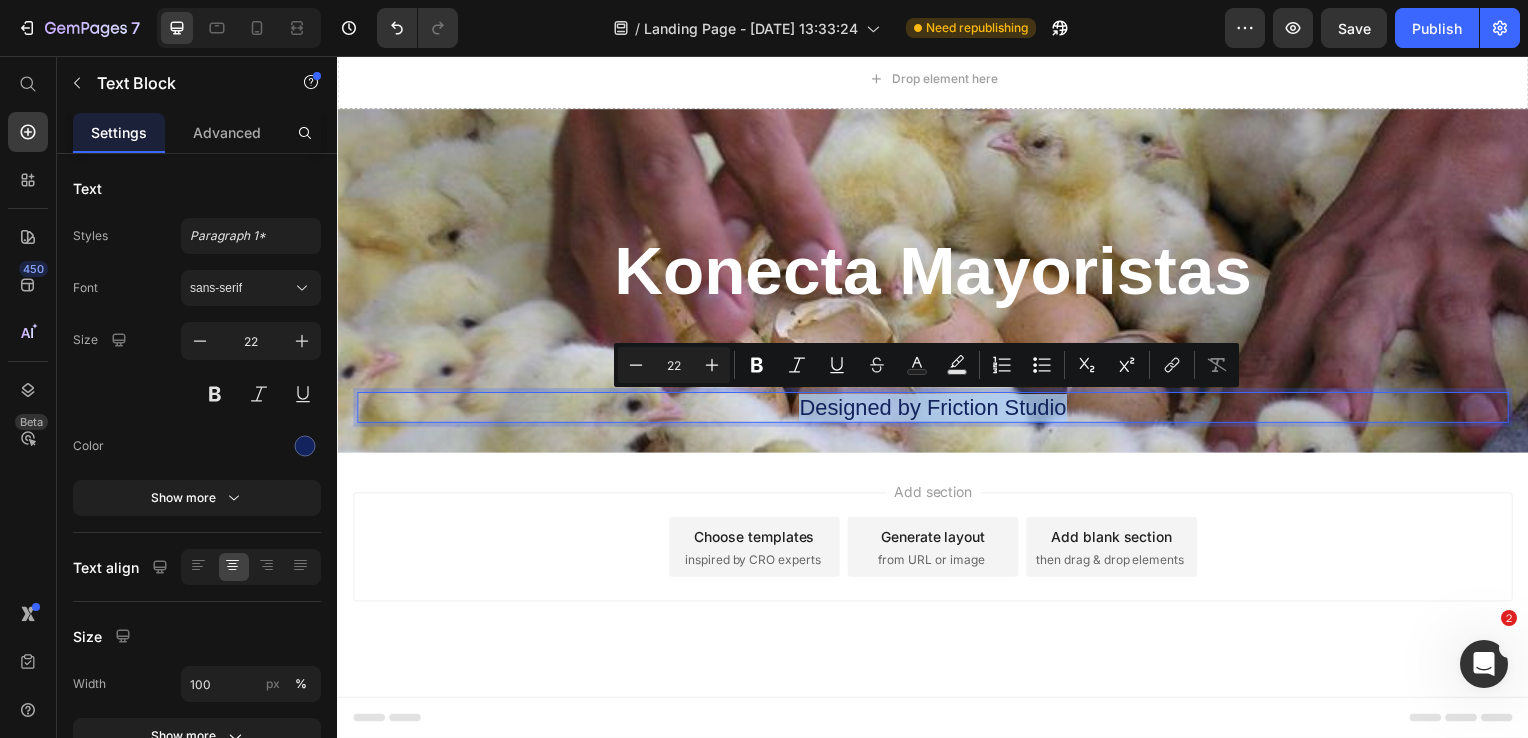 drag, startPoint x: 1064, startPoint y: 408, endPoint x: 793, endPoint y: 419, distance: 271.22314 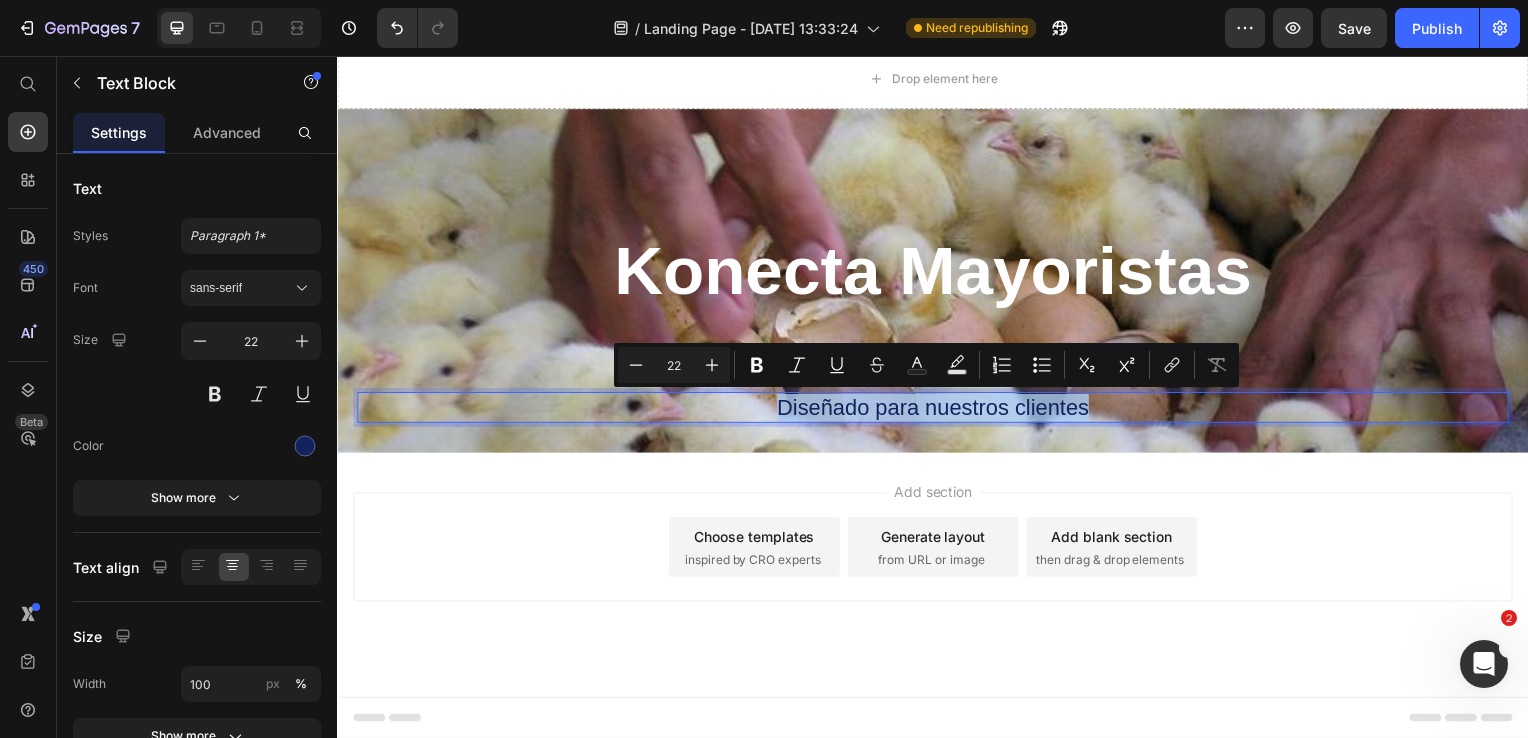 drag, startPoint x: 1100, startPoint y: 407, endPoint x: 693, endPoint y: 396, distance: 407.14862 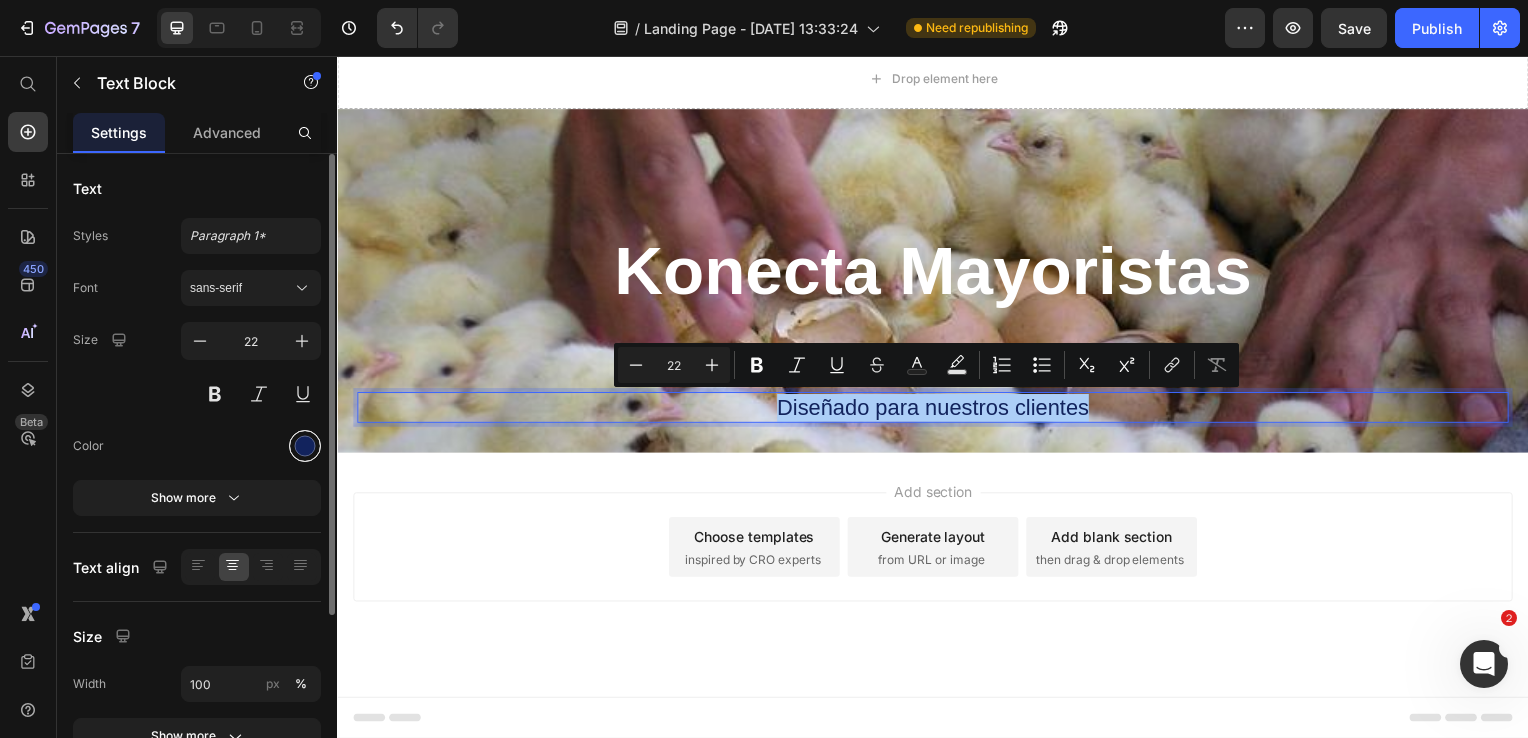 click at bounding box center [305, 446] 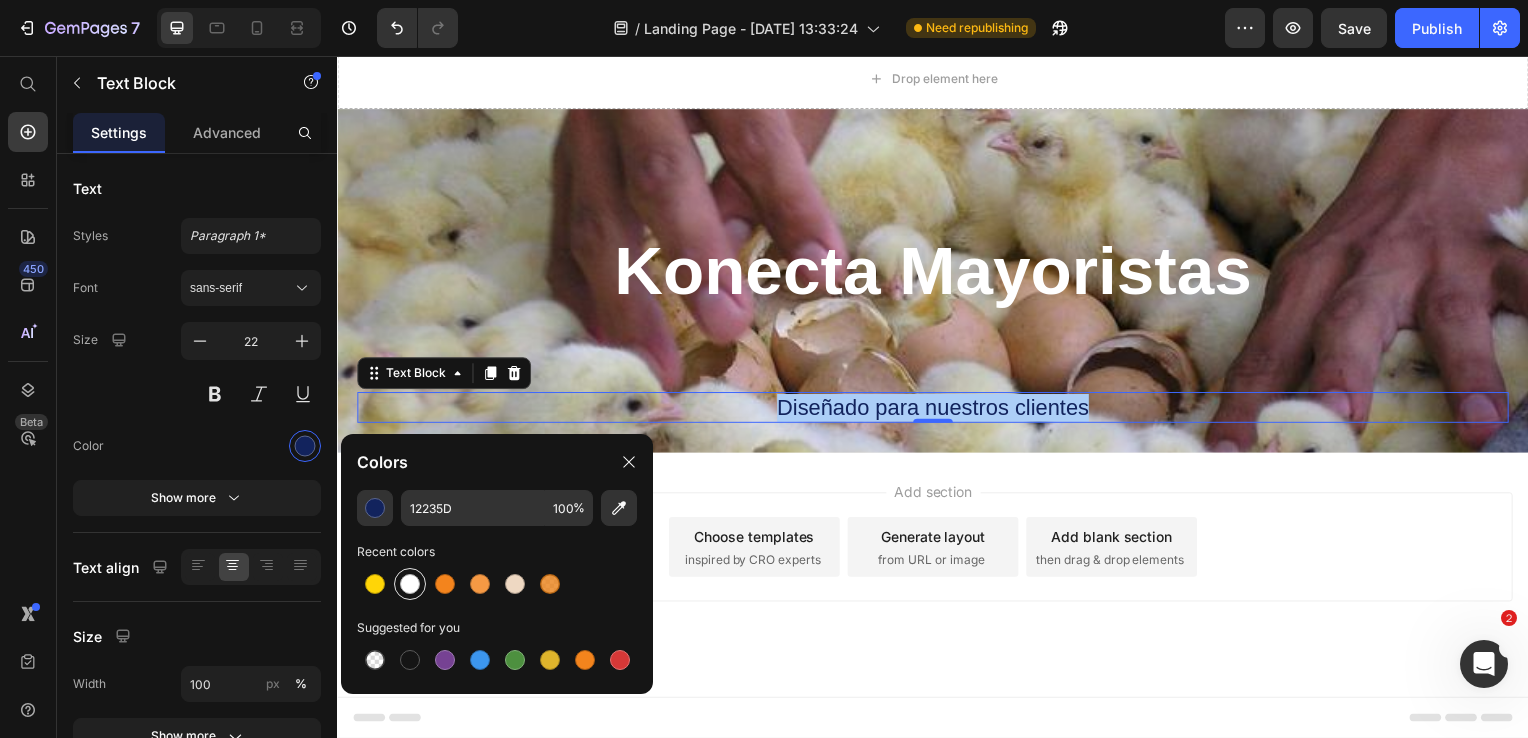 click at bounding box center (410, 584) 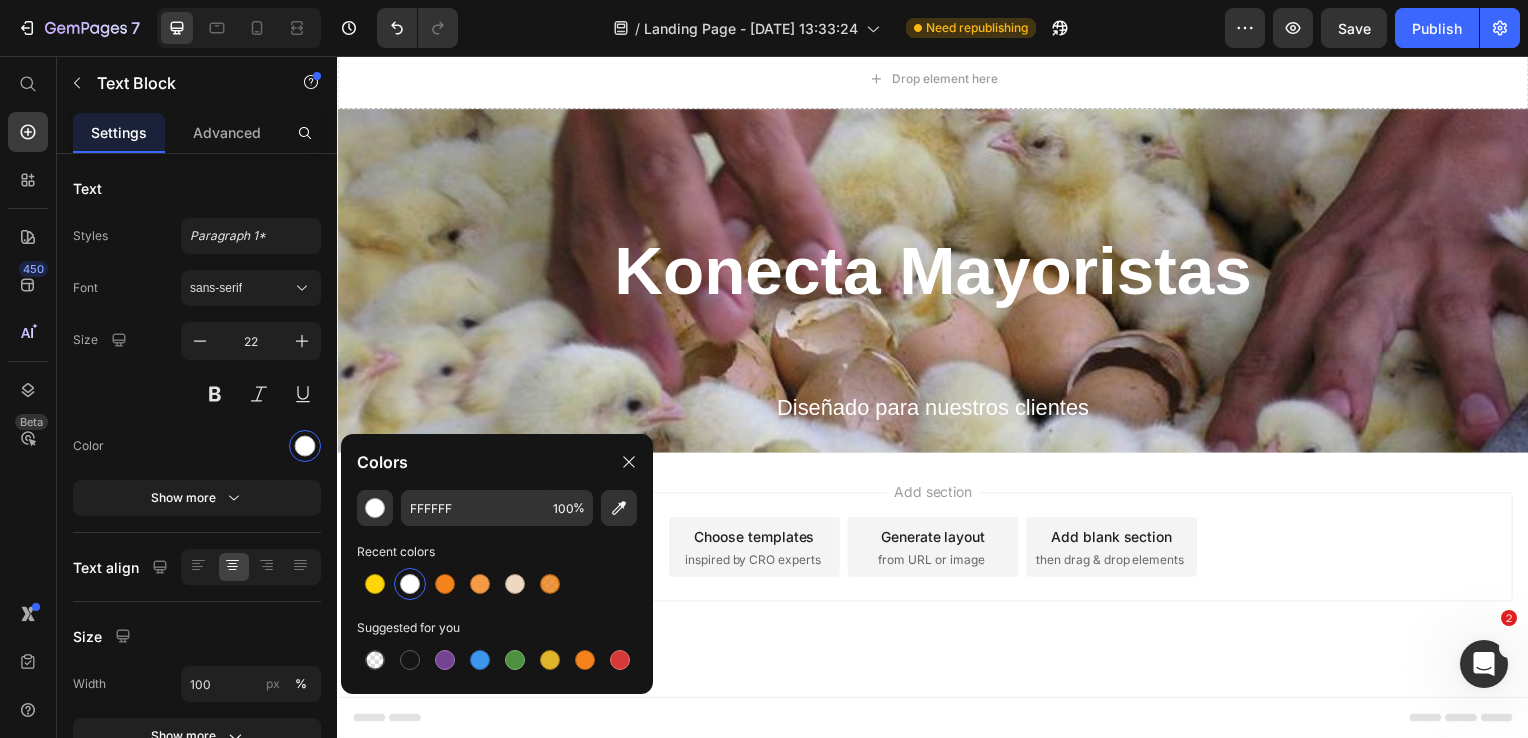 click on "Add section Choose templates inspired by CRO experts Generate layout from URL or image Add blank section then drag & drop elements" at bounding box center [937, 579] 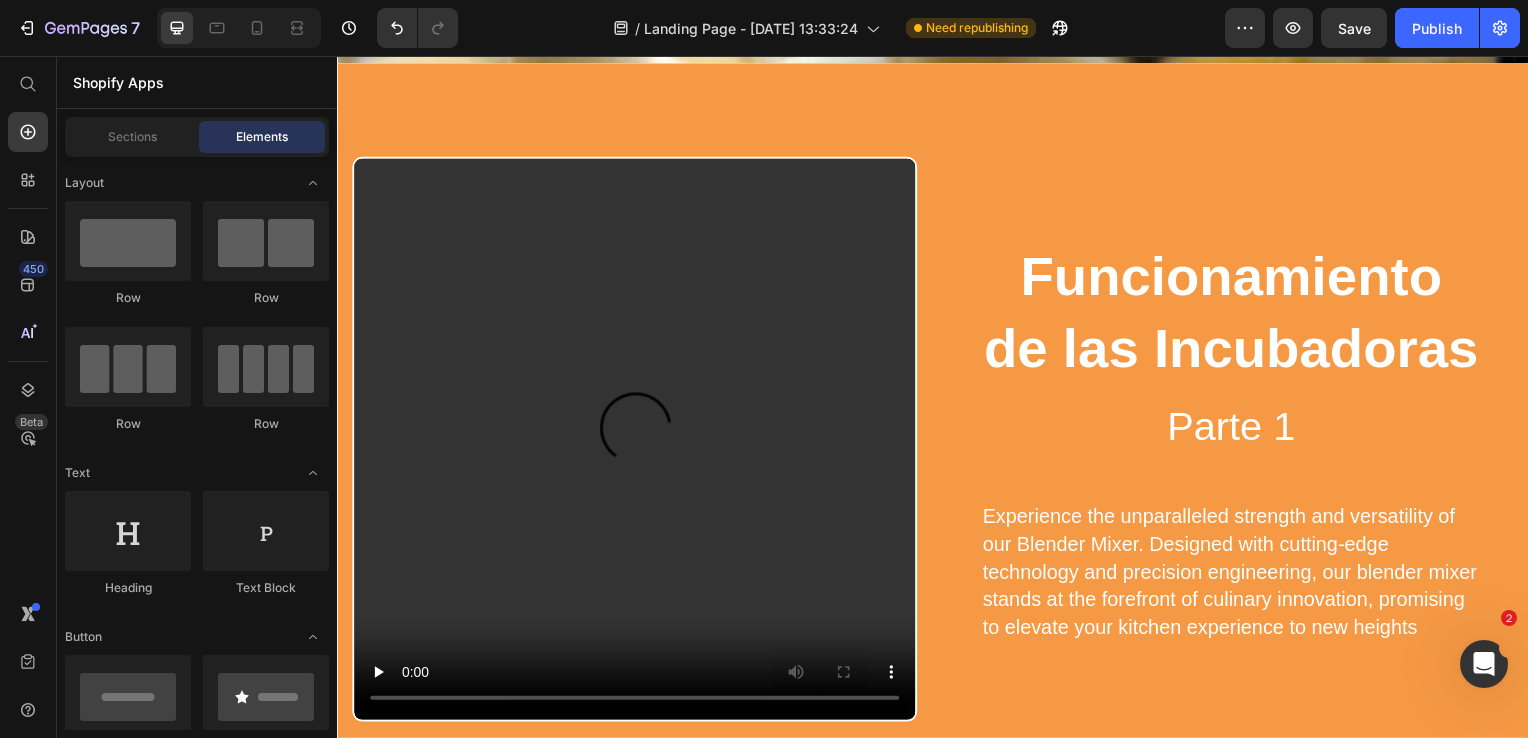 scroll, scrollTop: 700, scrollLeft: 0, axis: vertical 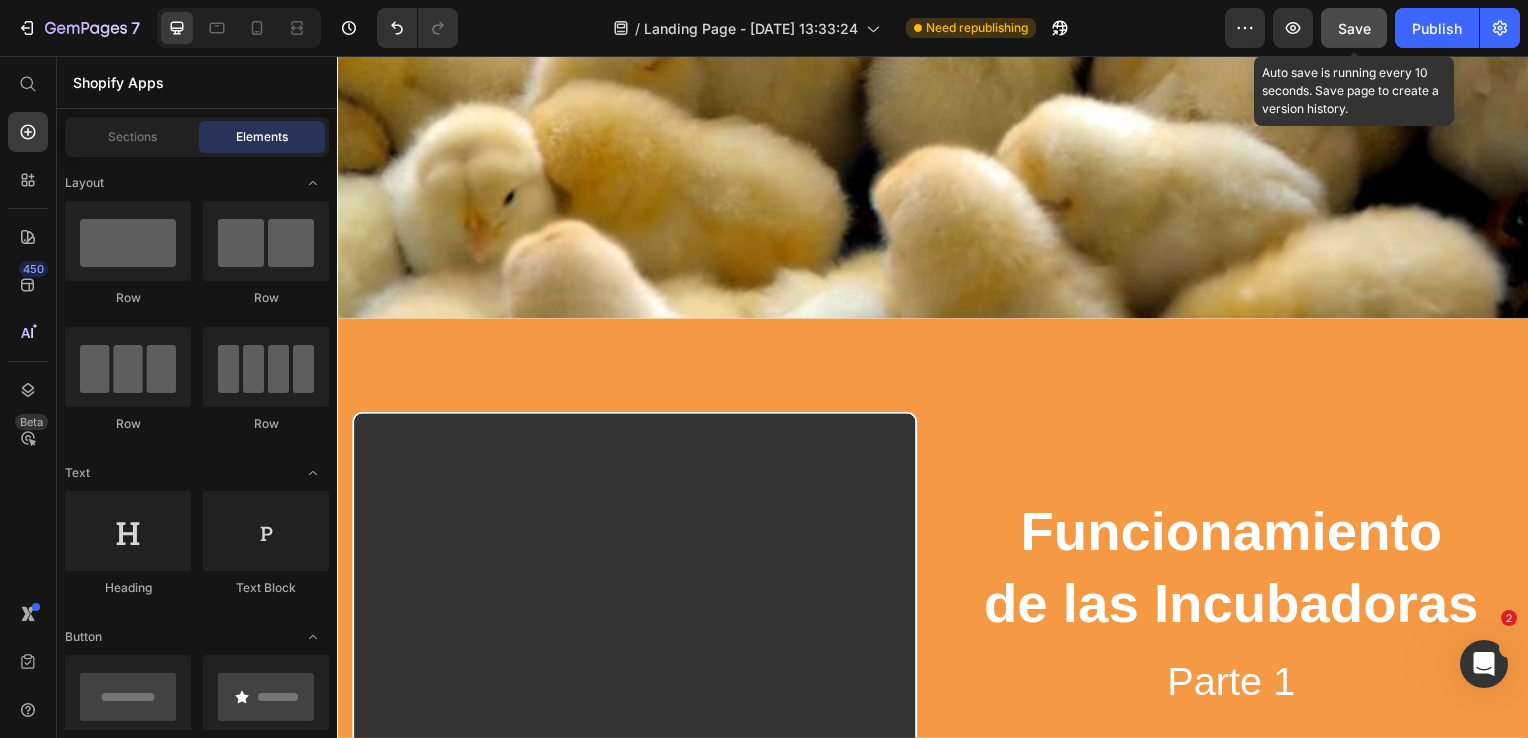 click on "Save" at bounding box center [1354, 28] 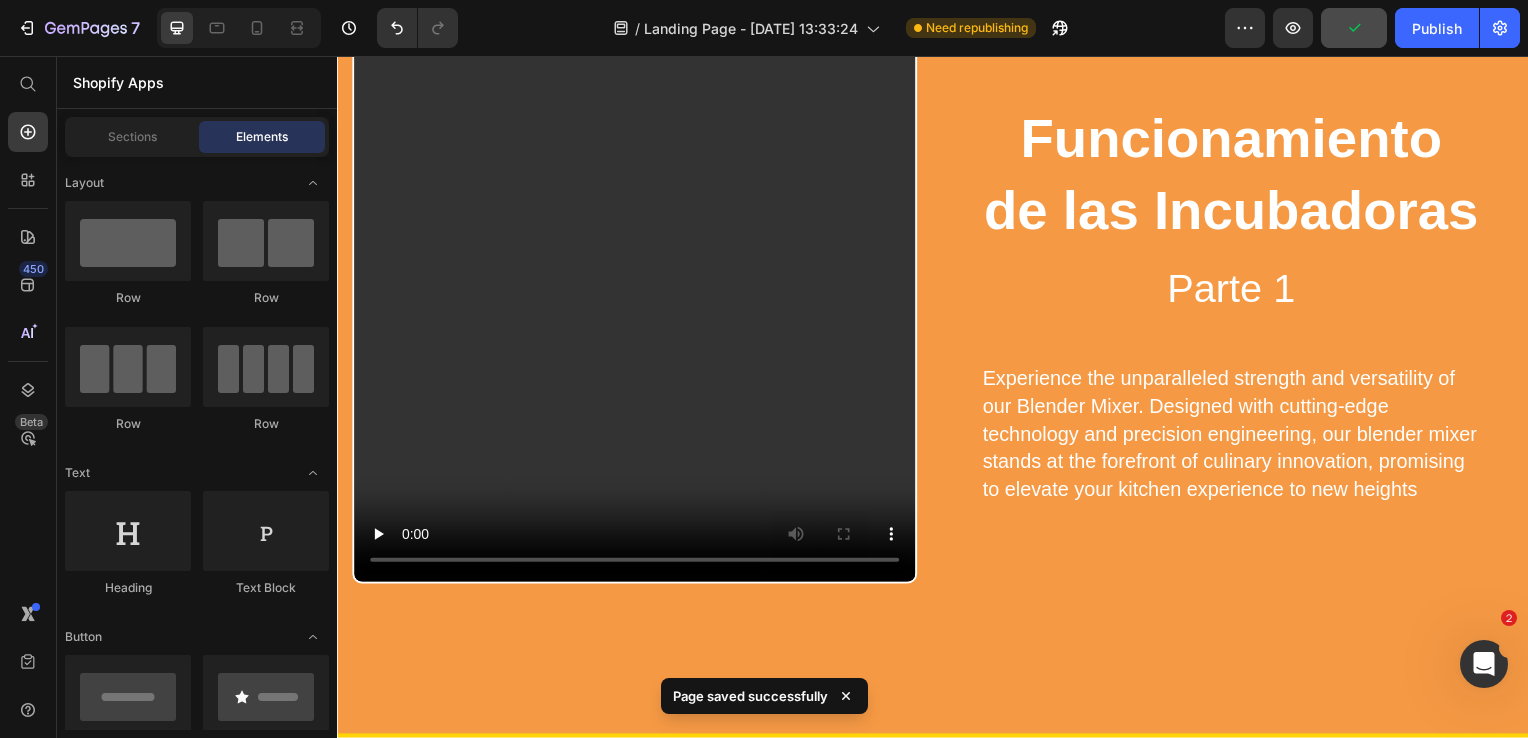 scroll, scrollTop: 1100, scrollLeft: 0, axis: vertical 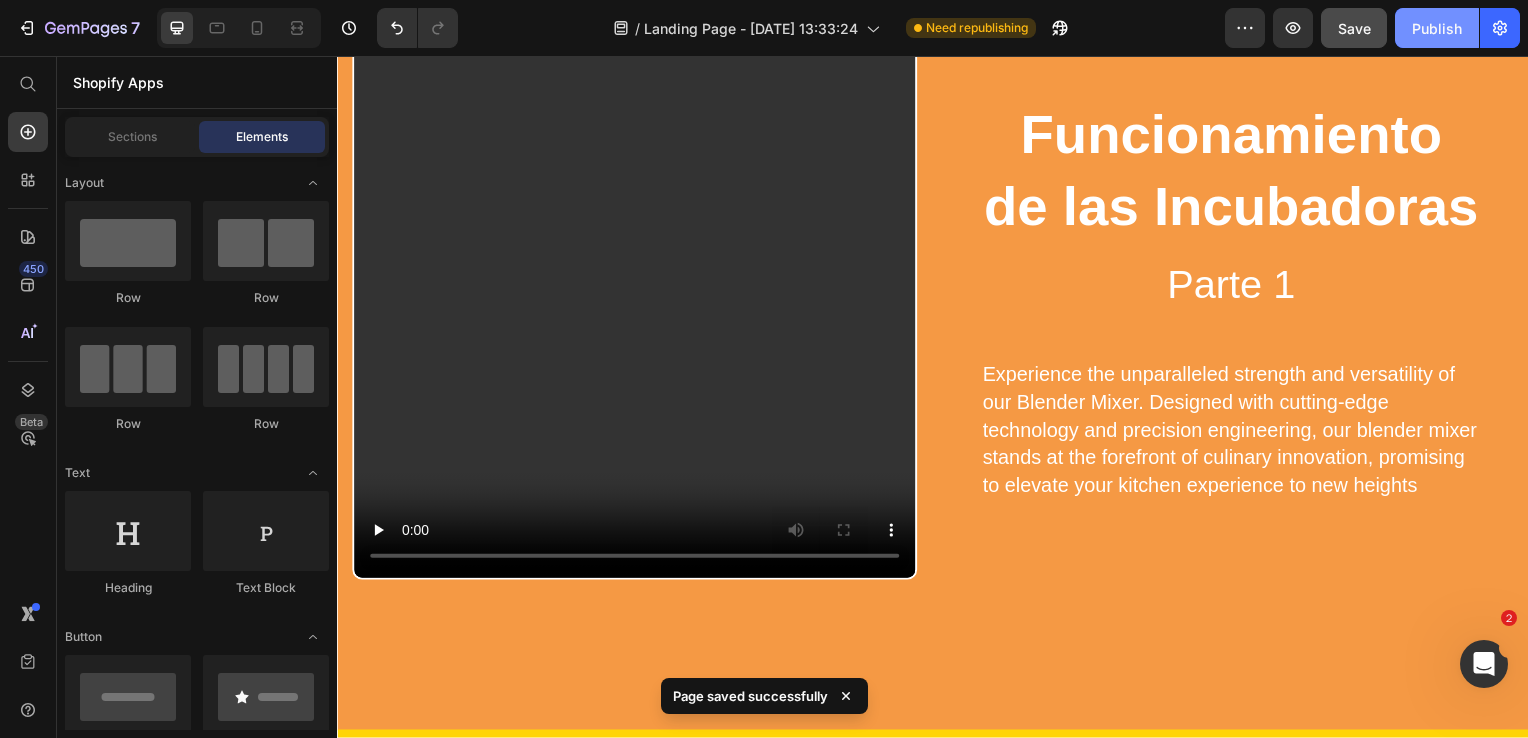 click on "Publish" at bounding box center (1437, 28) 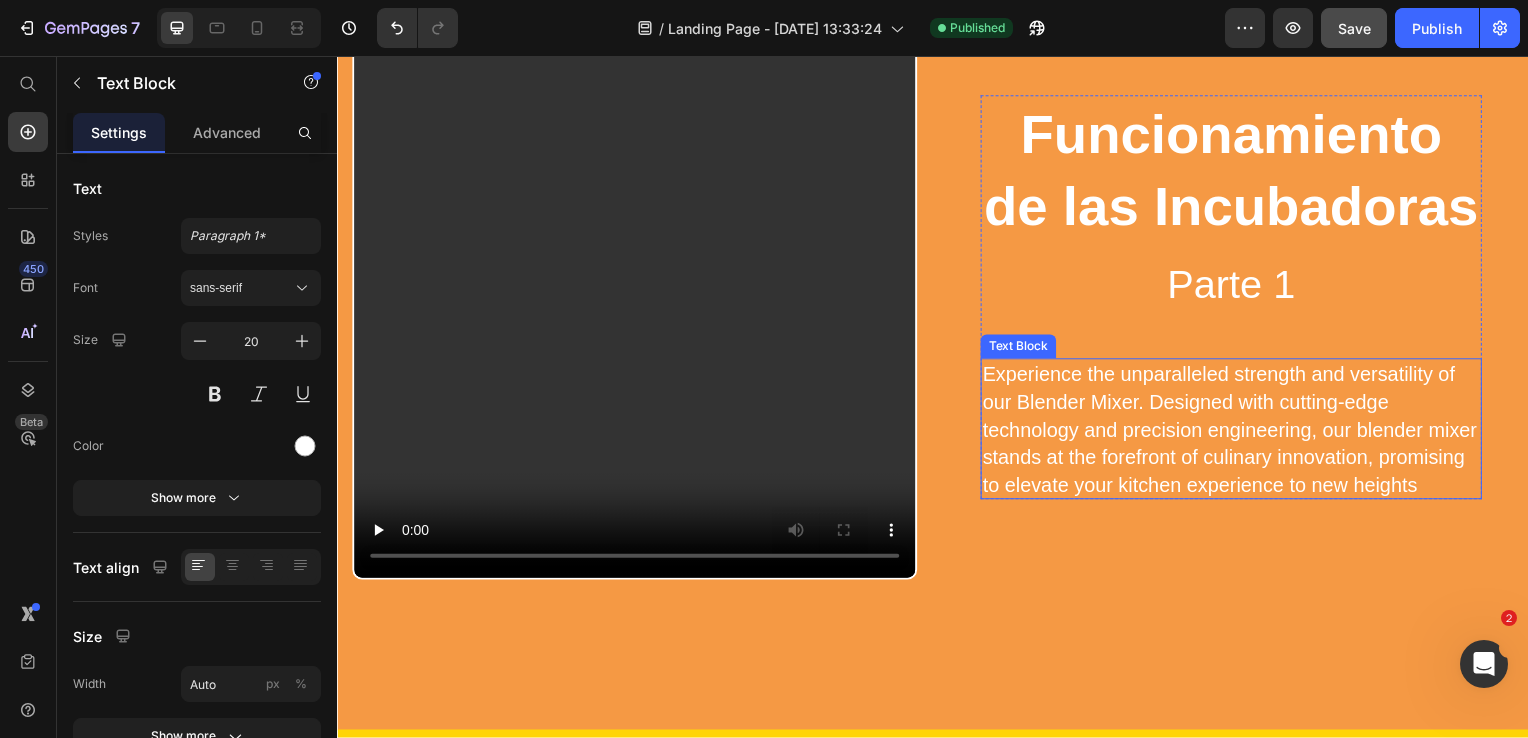 click on "Experience the unparalleled strength and versatility of our Blender Mixer. Designed with cutting-edge technology and precision engineering, our blender mixer stands at the forefront of culinary innovation, promising to elevate your kitchen experience to new heights" at bounding box center [1237, 433] 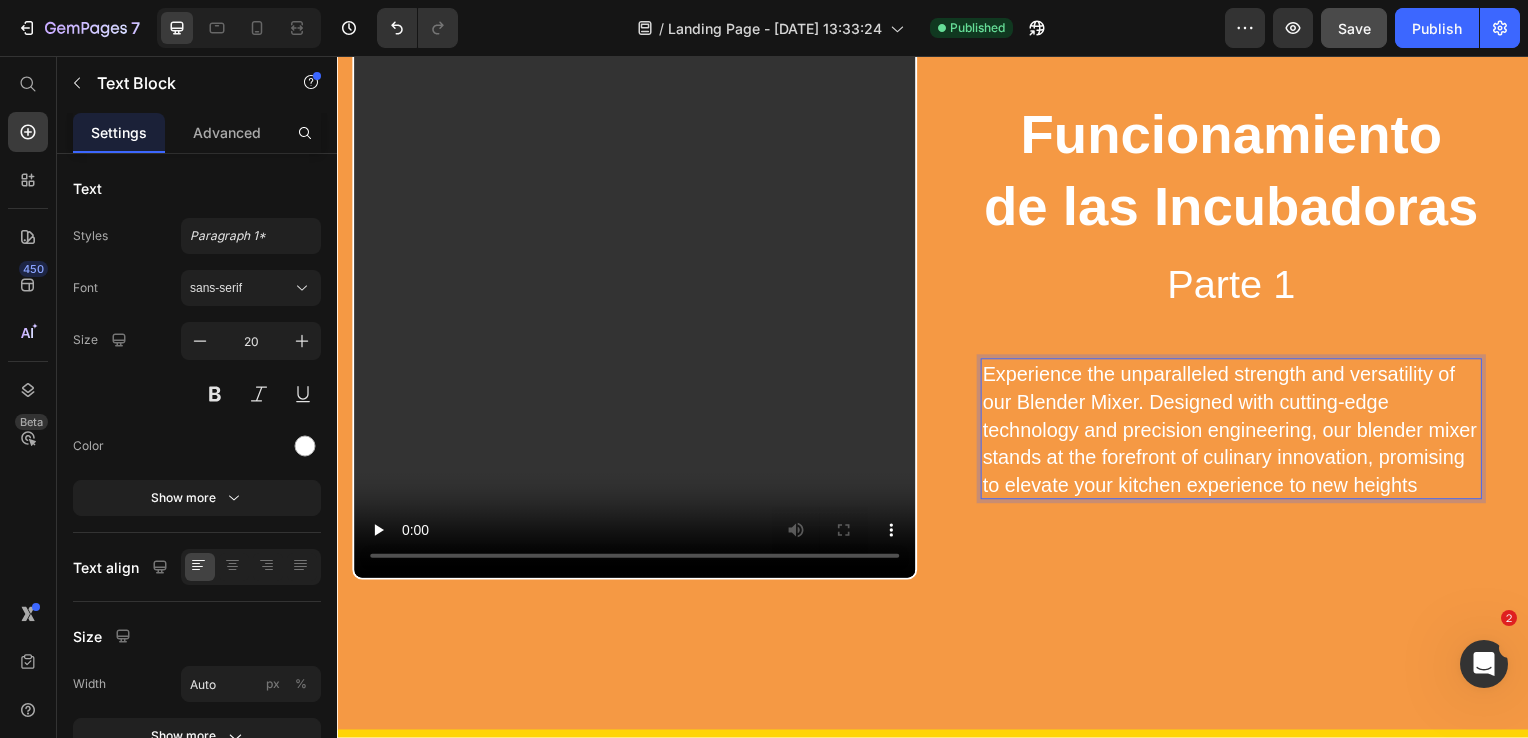 click on "Experience the unparalleled strength and versatility of our Blender Mixer. Designed with cutting-edge technology and precision engineering, our blender mixer stands at the forefront of culinary innovation, promising to elevate your kitchen experience to new heights" at bounding box center [1237, 433] 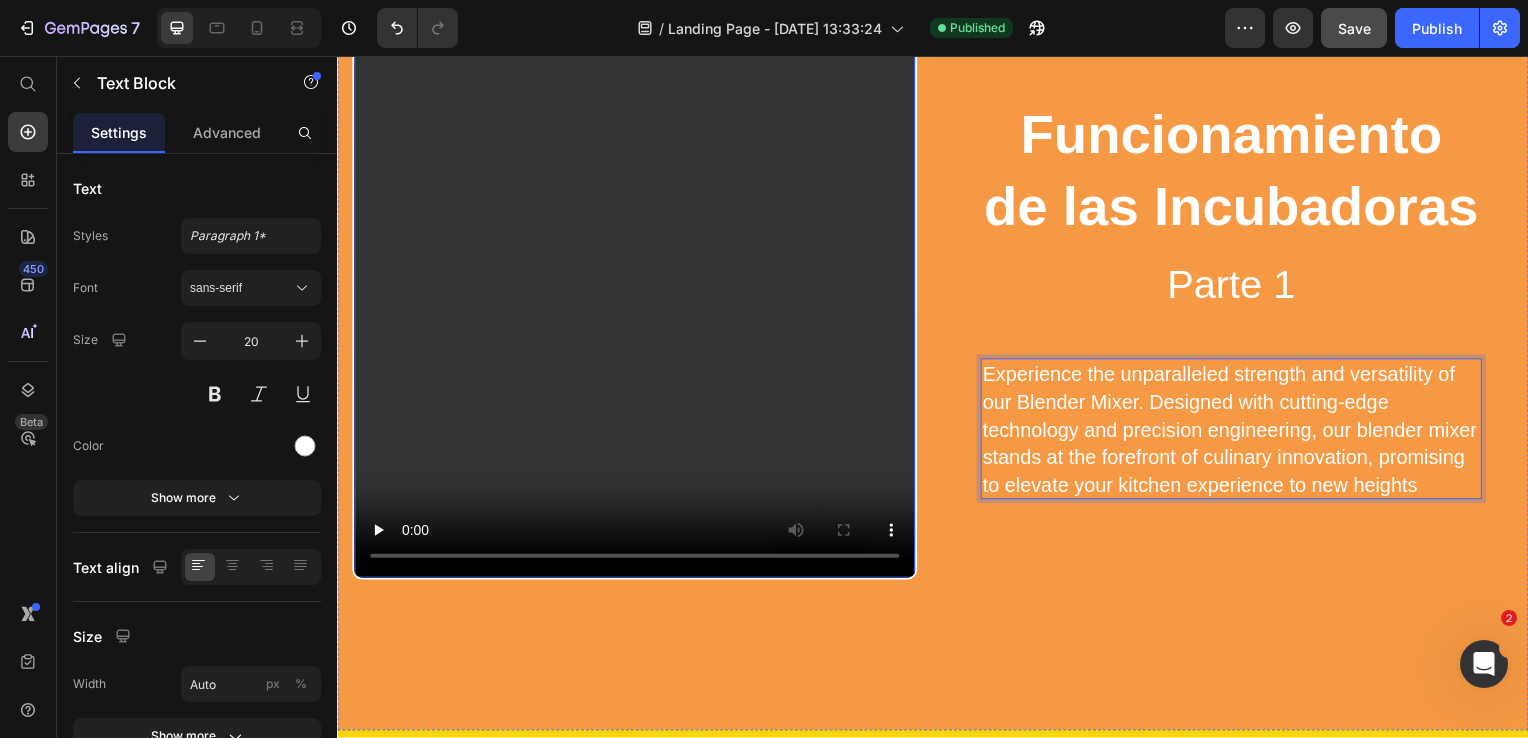 type 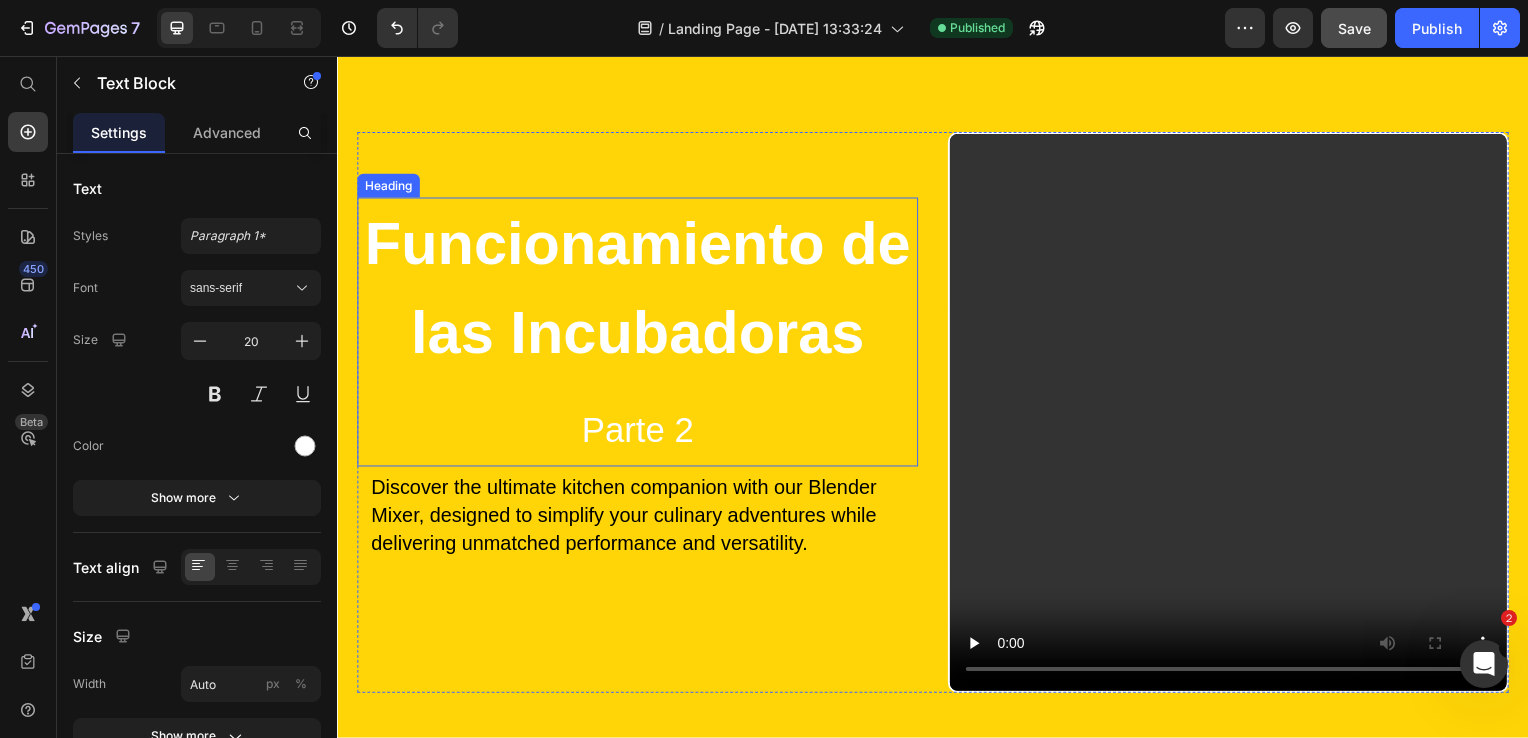 scroll, scrollTop: 1900, scrollLeft: 0, axis: vertical 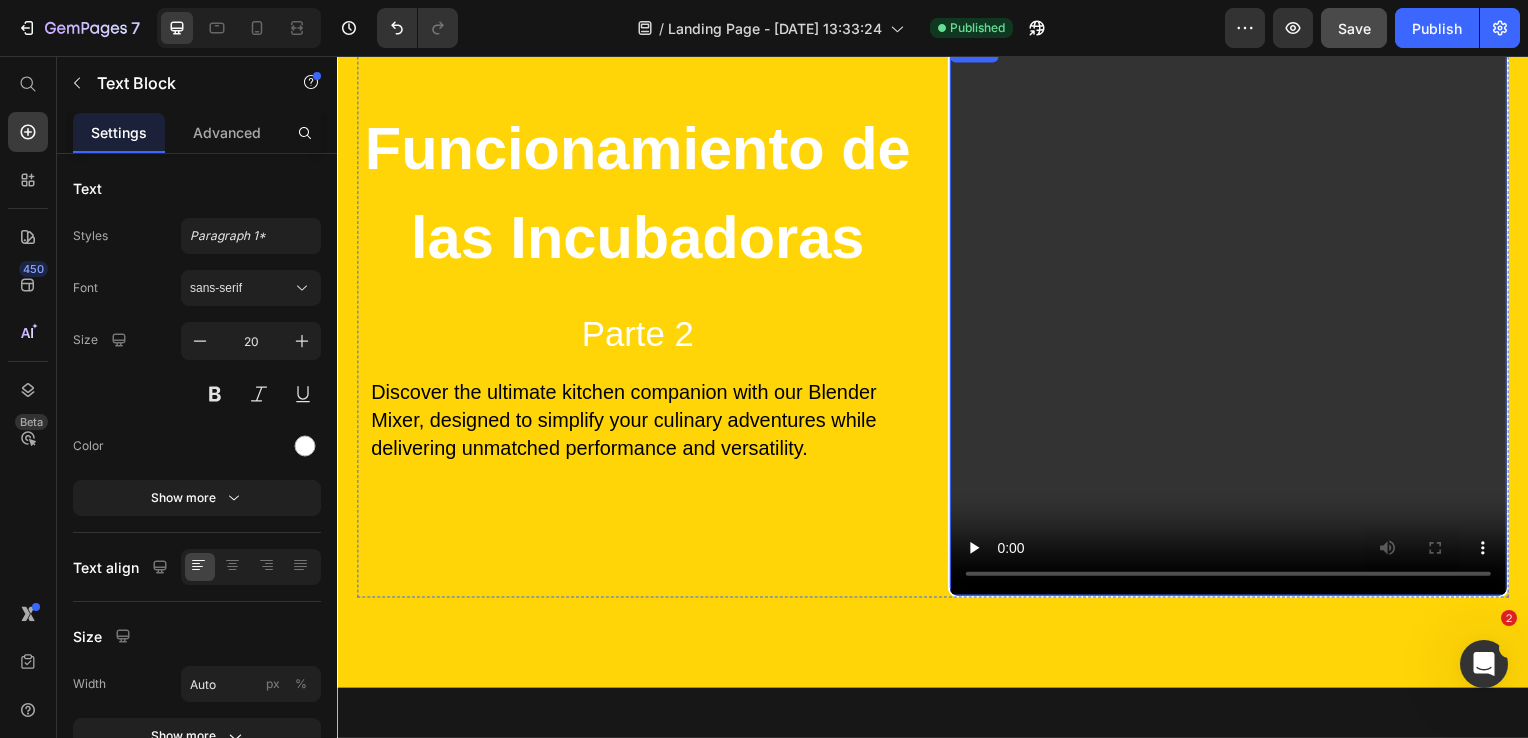 type 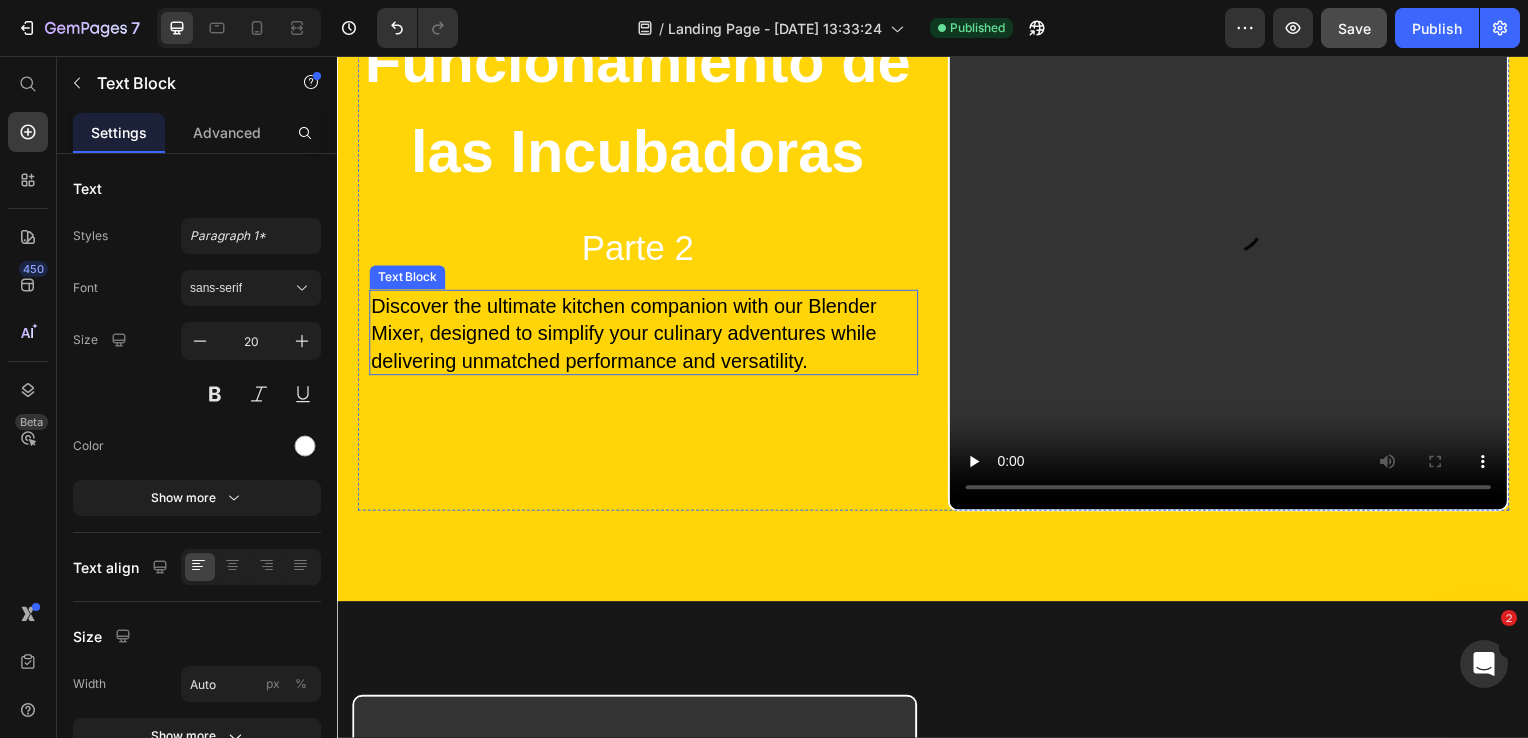 scroll, scrollTop: 2000, scrollLeft: 0, axis: vertical 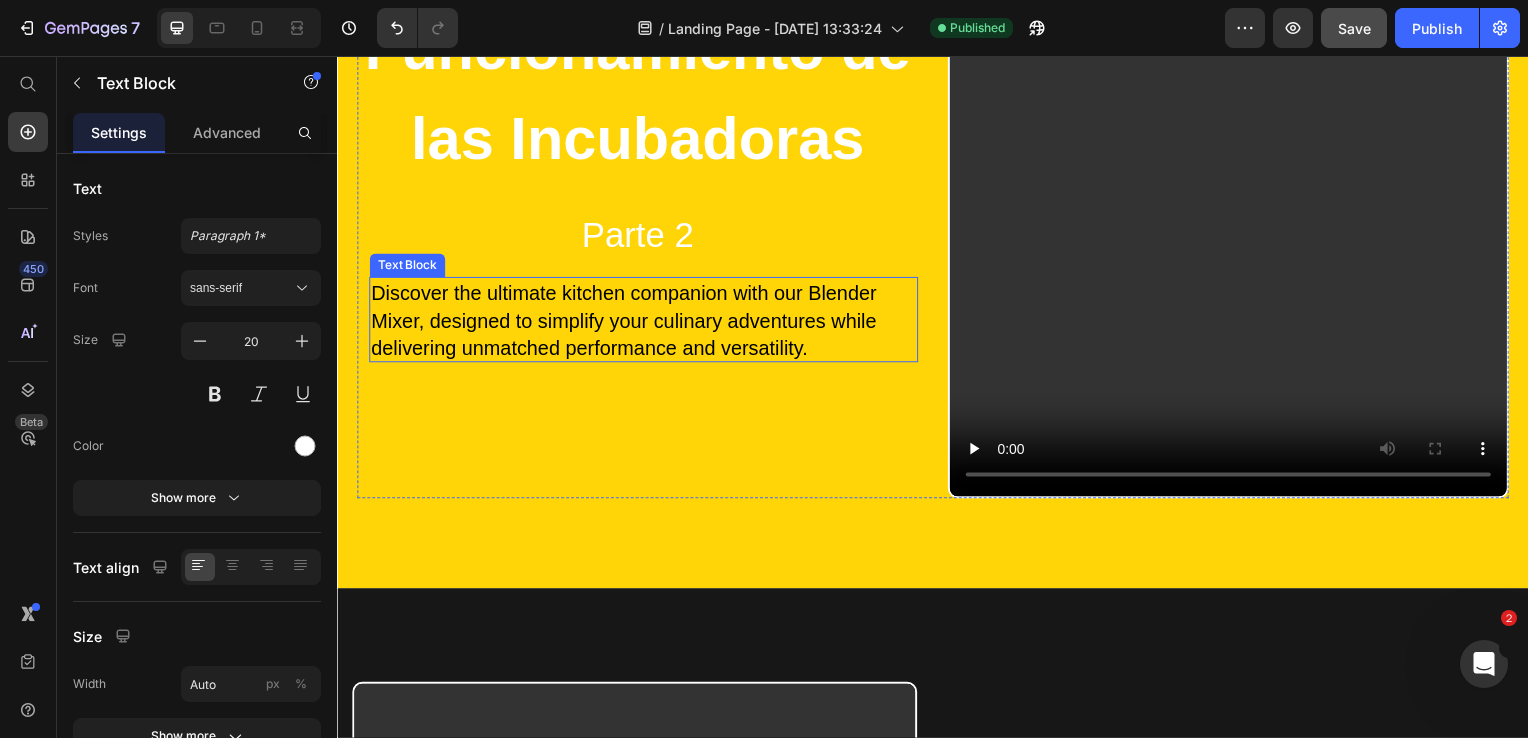 click on "Discover the ultimate kitchen companion with our Blender Mixer, designed to simplify your culinary adventures while delivering unmatched performance and versatility." at bounding box center (635, 323) 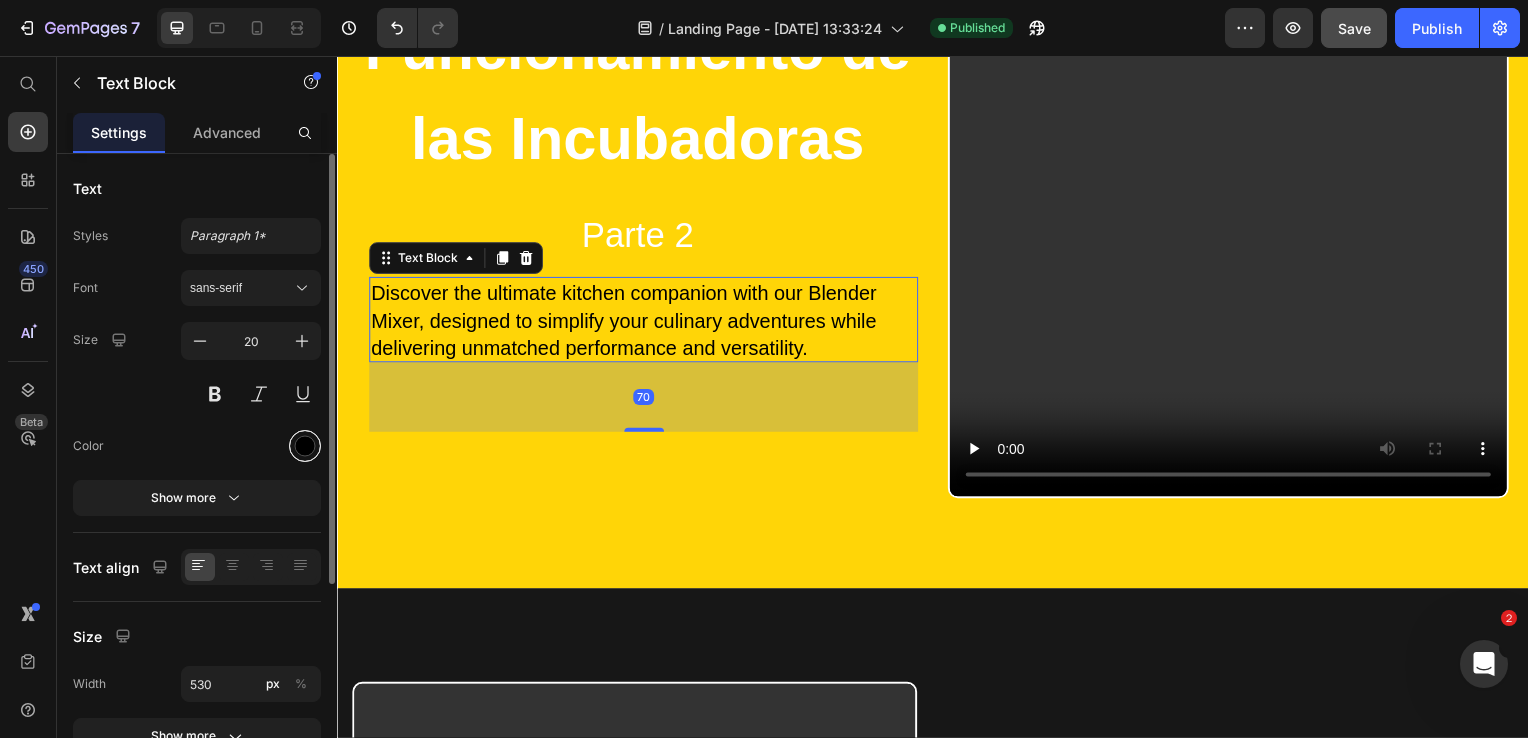 click at bounding box center [305, 446] 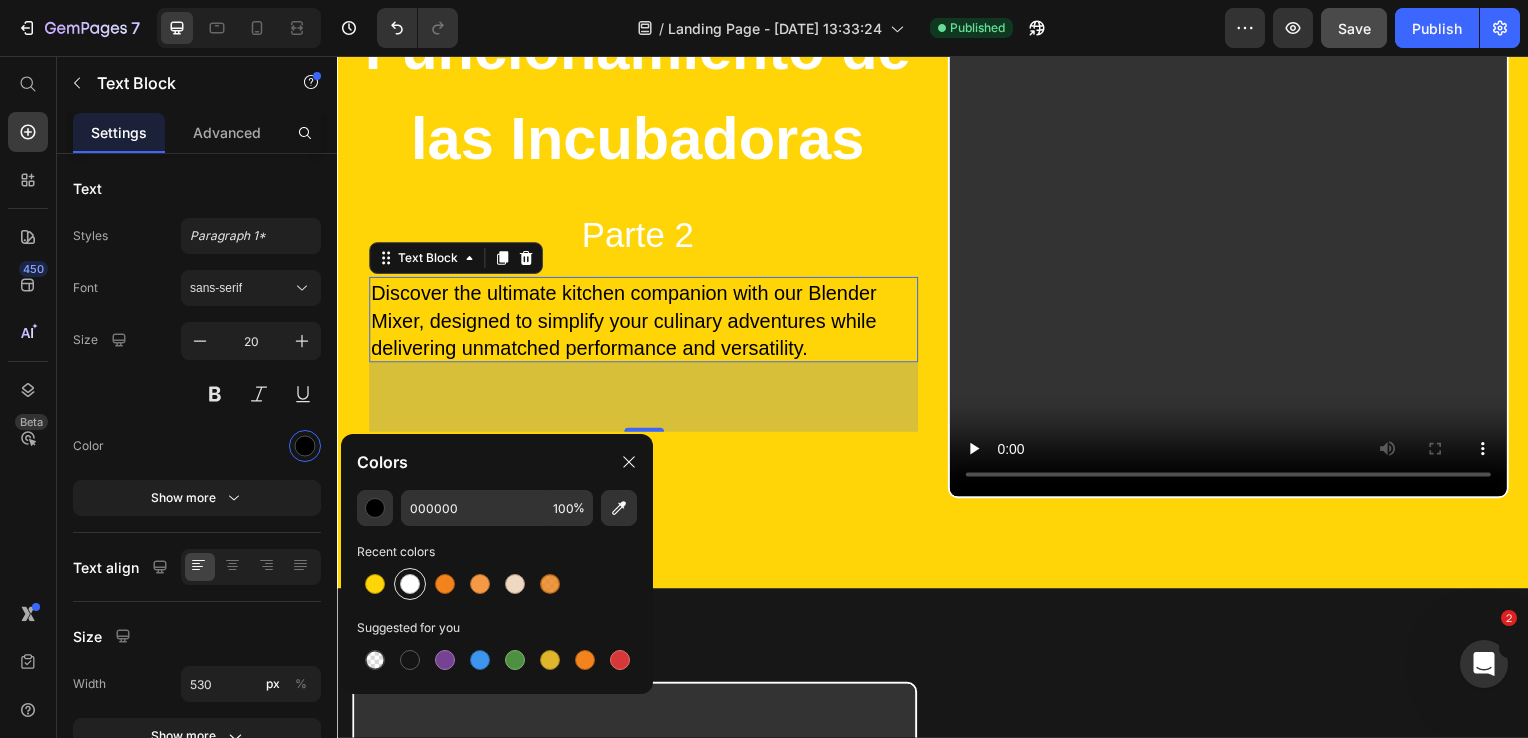 click at bounding box center (410, 584) 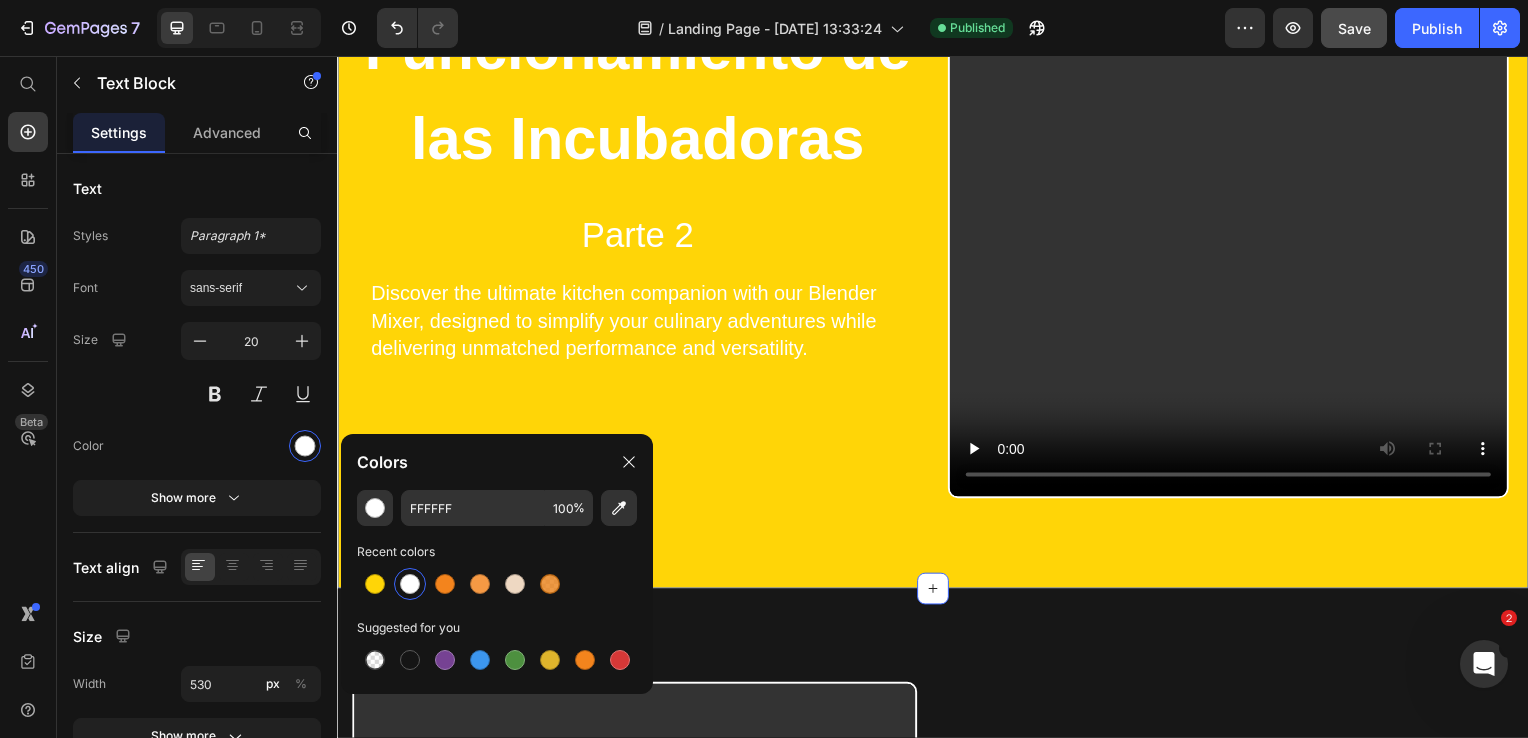 click on "Funcionamiento de las Incubadoras Parte 2 Heading Discover the ultimate kitchen companion with our Blender Mixer, designed to simplify your culinary adventures while delivering unmatched performance and versatility. Text Block Video Row Section 3   Create Theme Section AI Content Write with GemAI What would you like to describe here? Tone and Voice Persuasive Product Mini rastreador GPS Localizador de voz GMS/GPS Show more Generate" at bounding box center (937, 208) 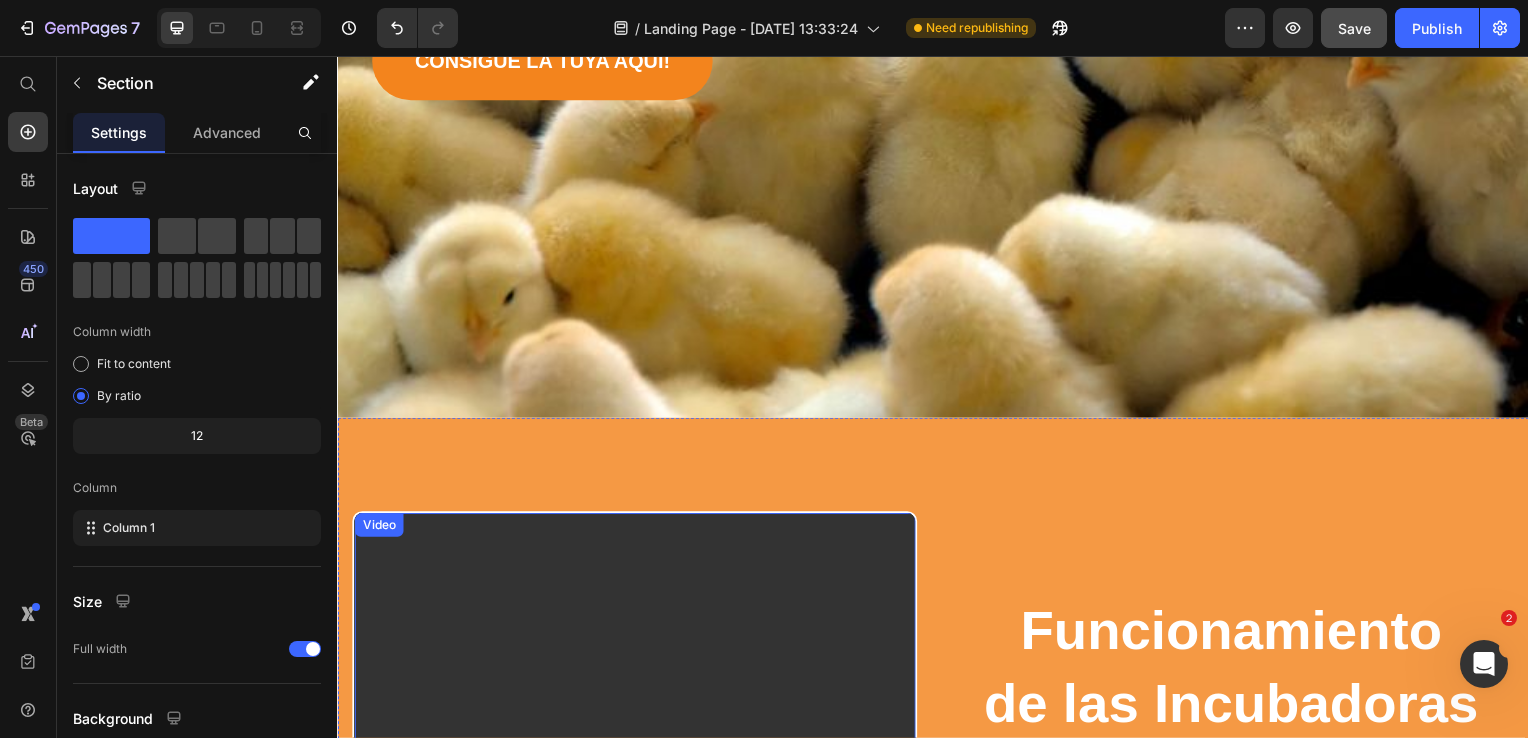 scroll, scrollTop: 1100, scrollLeft: 0, axis: vertical 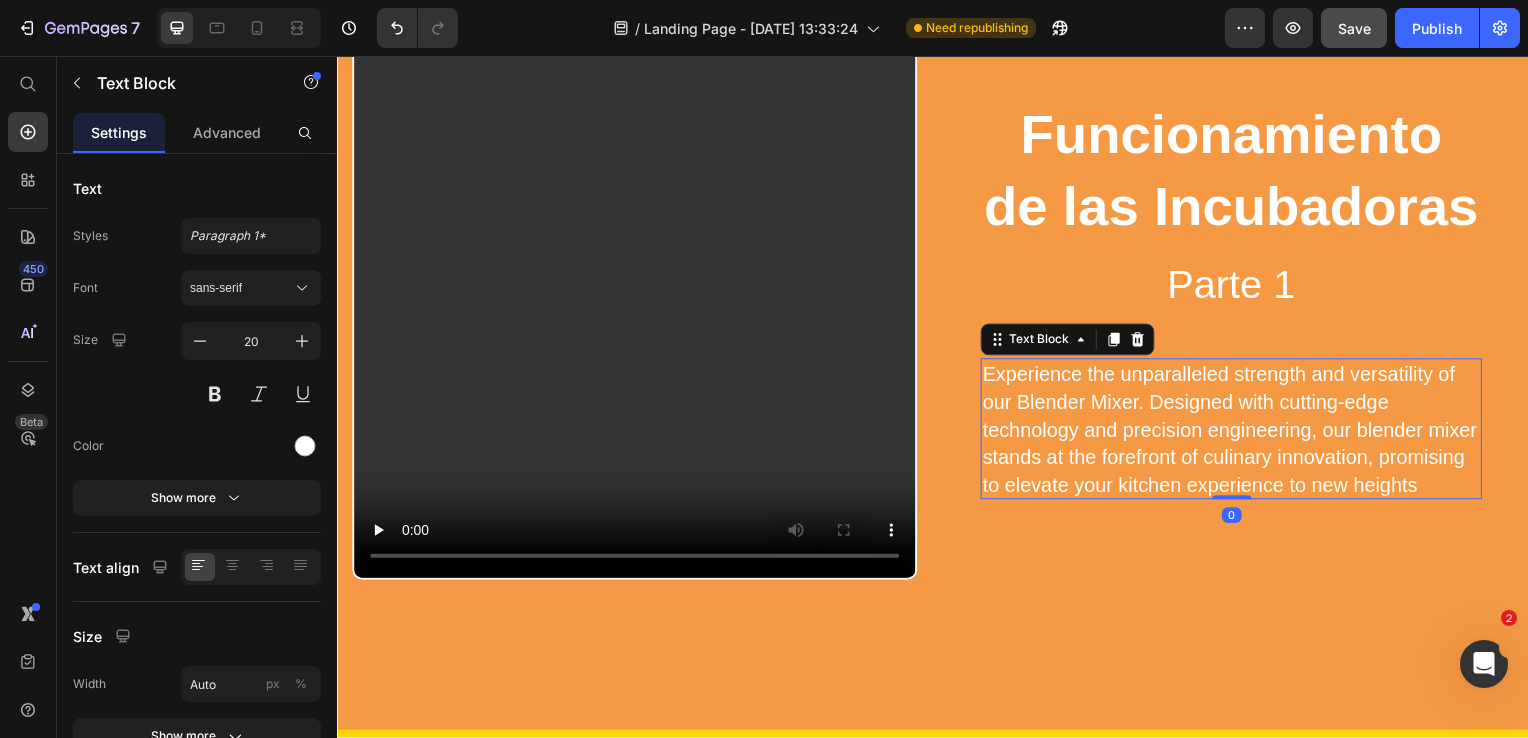 click on "Experience the unparalleled strength and versatility of our Blender Mixer. Designed with cutting-edge technology and precision engineering, our blender mixer stands at the forefront of culinary innovation, promising to elevate your kitchen experience to new heights" at bounding box center (1237, 433) 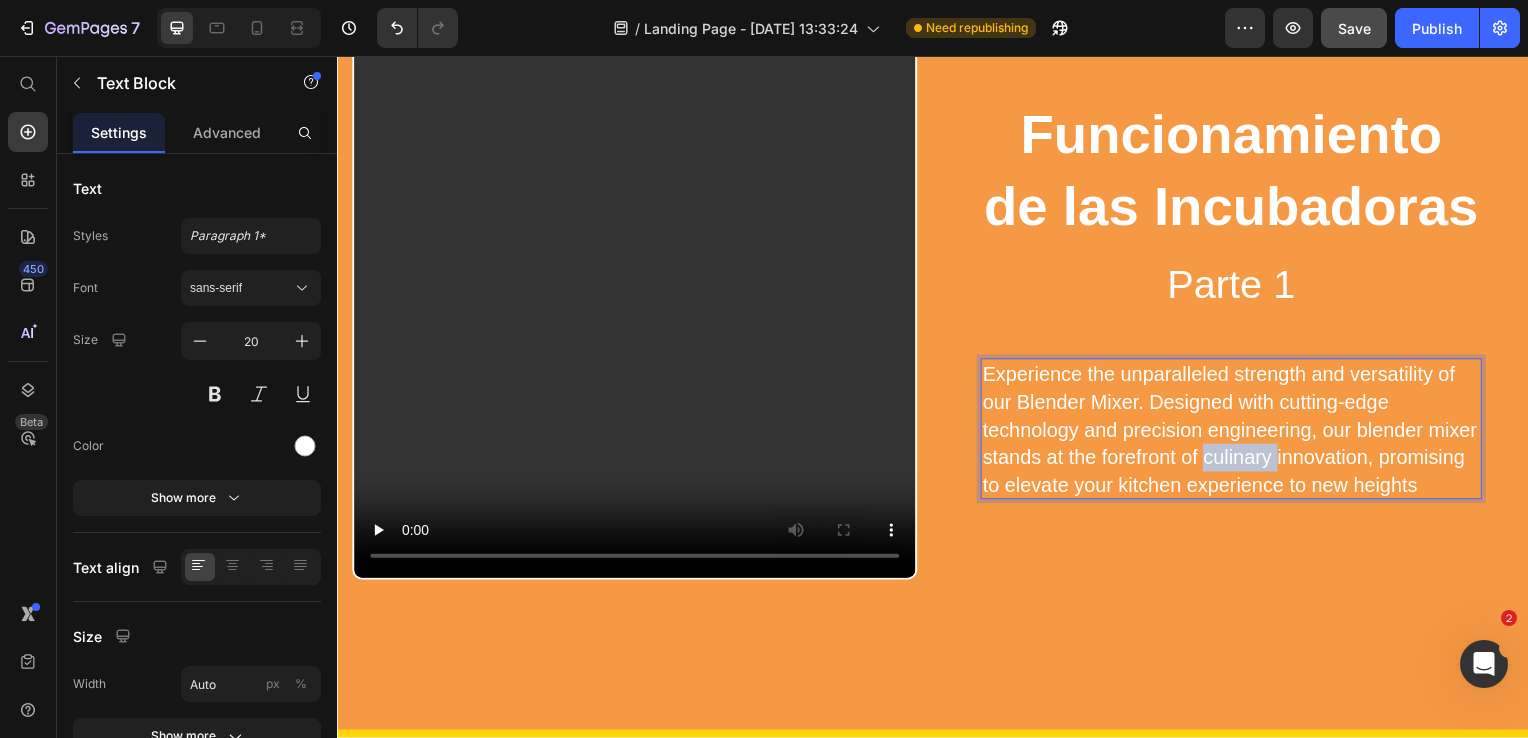 click on "Experience the unparalleled strength and versatility of our Blender Mixer. Designed with cutting-edge technology and precision engineering, our blender mixer stands at the forefront of culinary innovation, promising to elevate your kitchen experience to new heights" at bounding box center [1237, 433] 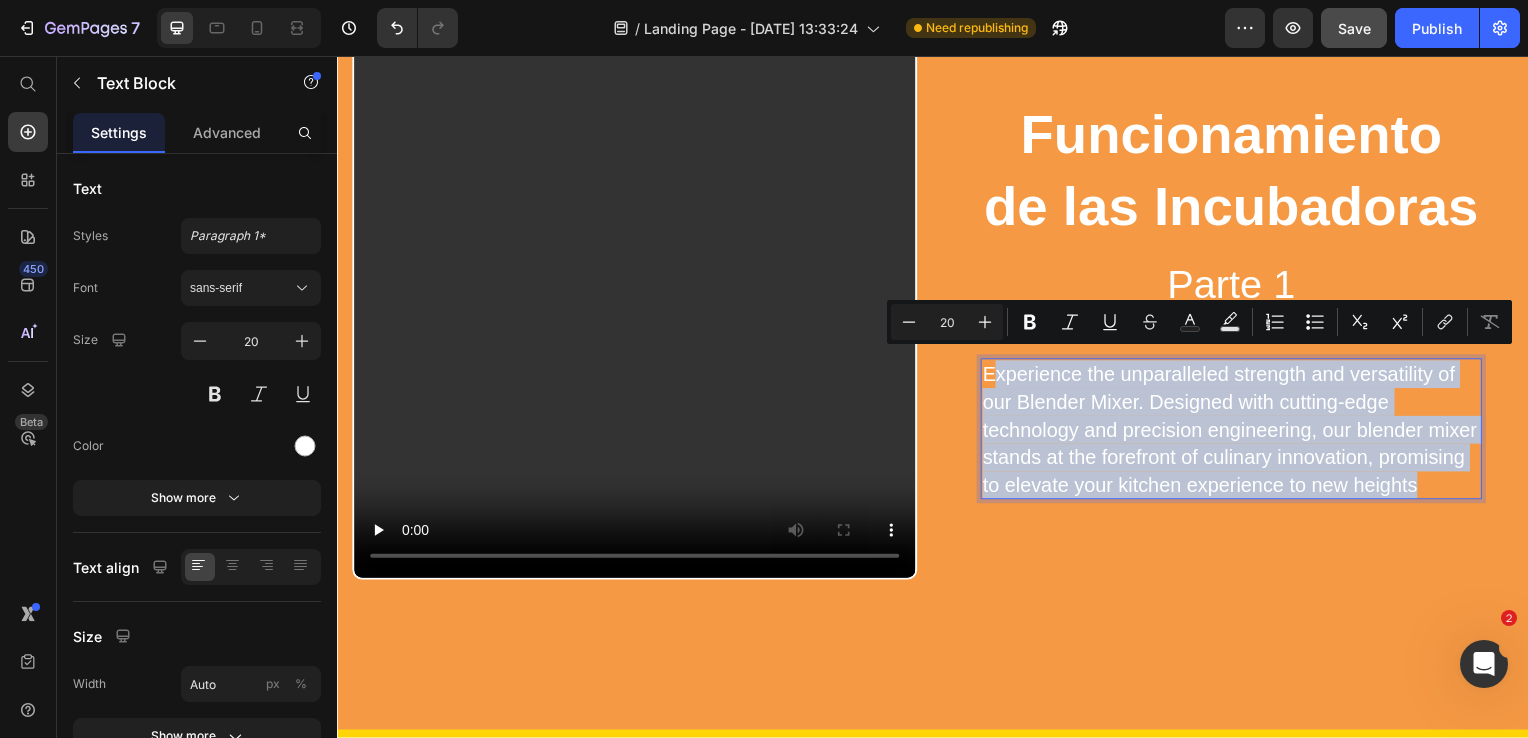 drag, startPoint x: 1465, startPoint y: 490, endPoint x: 993, endPoint y: 361, distance: 489.31073 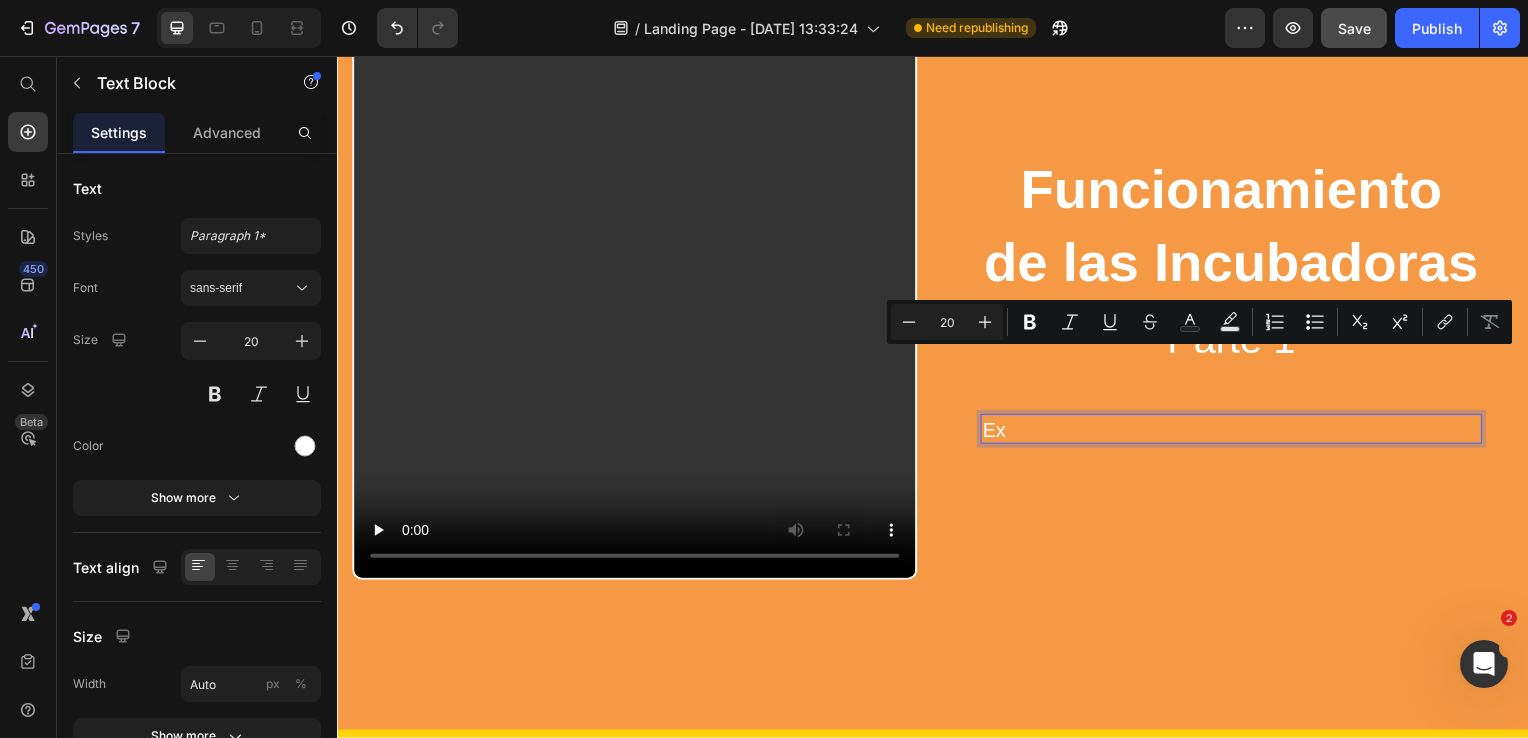 scroll, scrollTop: 1156, scrollLeft: 0, axis: vertical 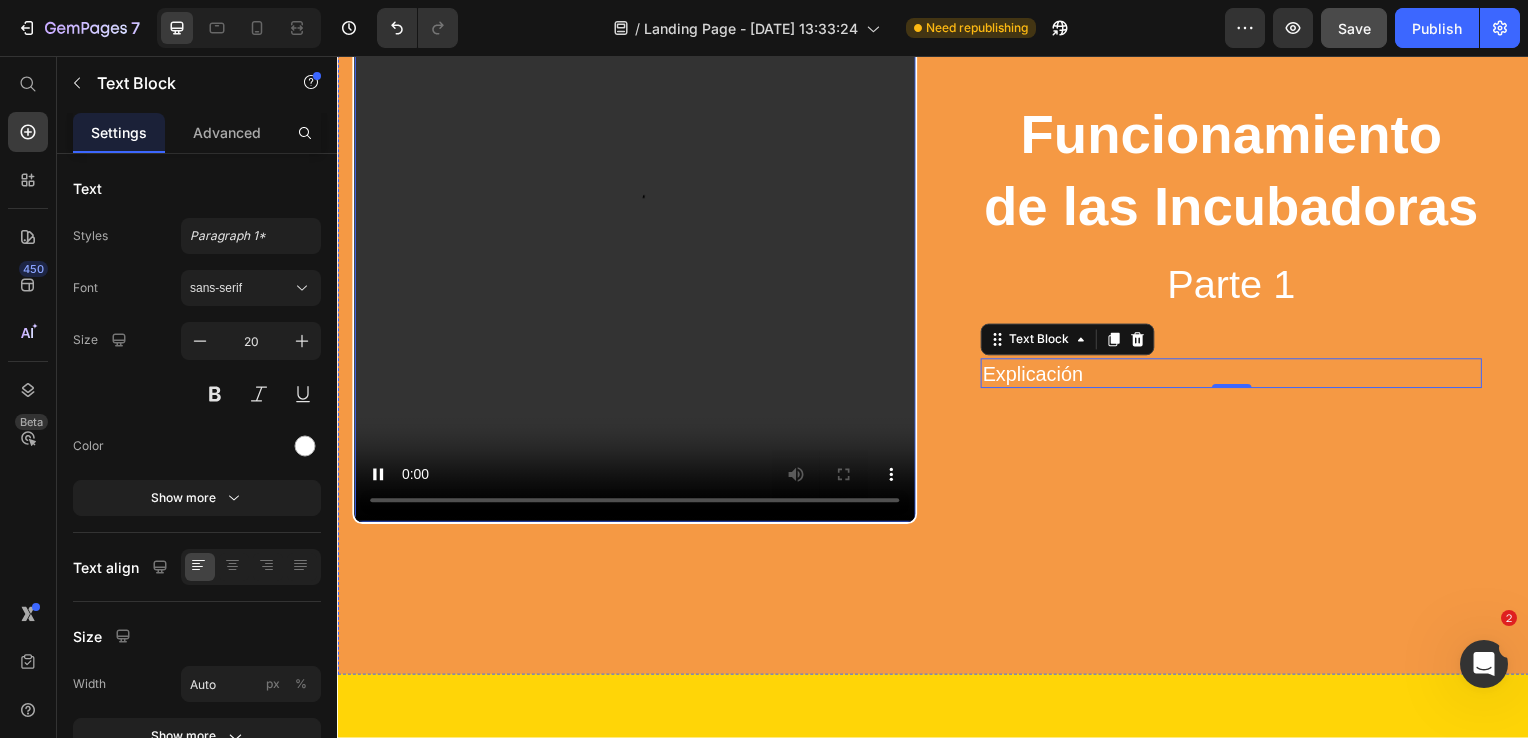 type 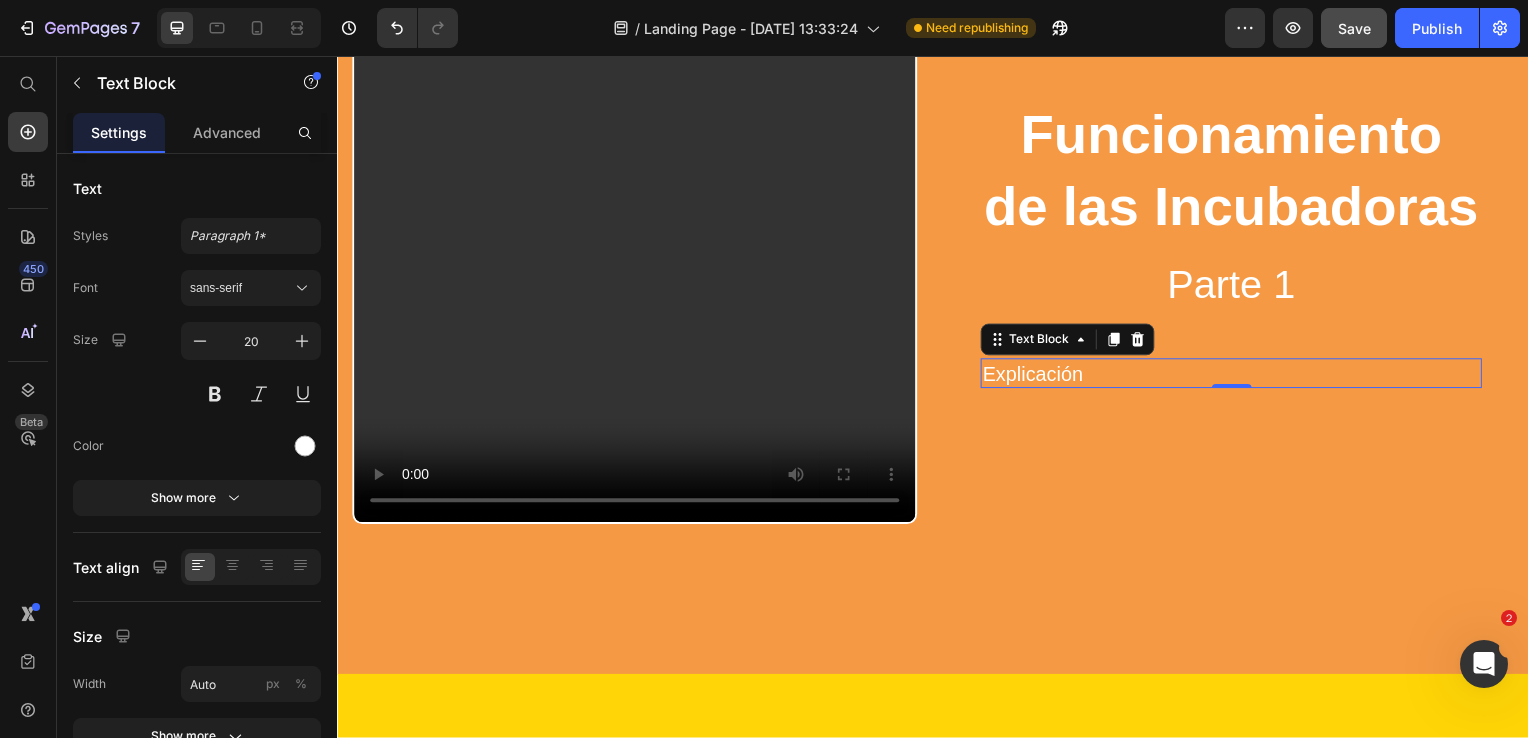 click on "Explicación" at bounding box center (1237, 376) 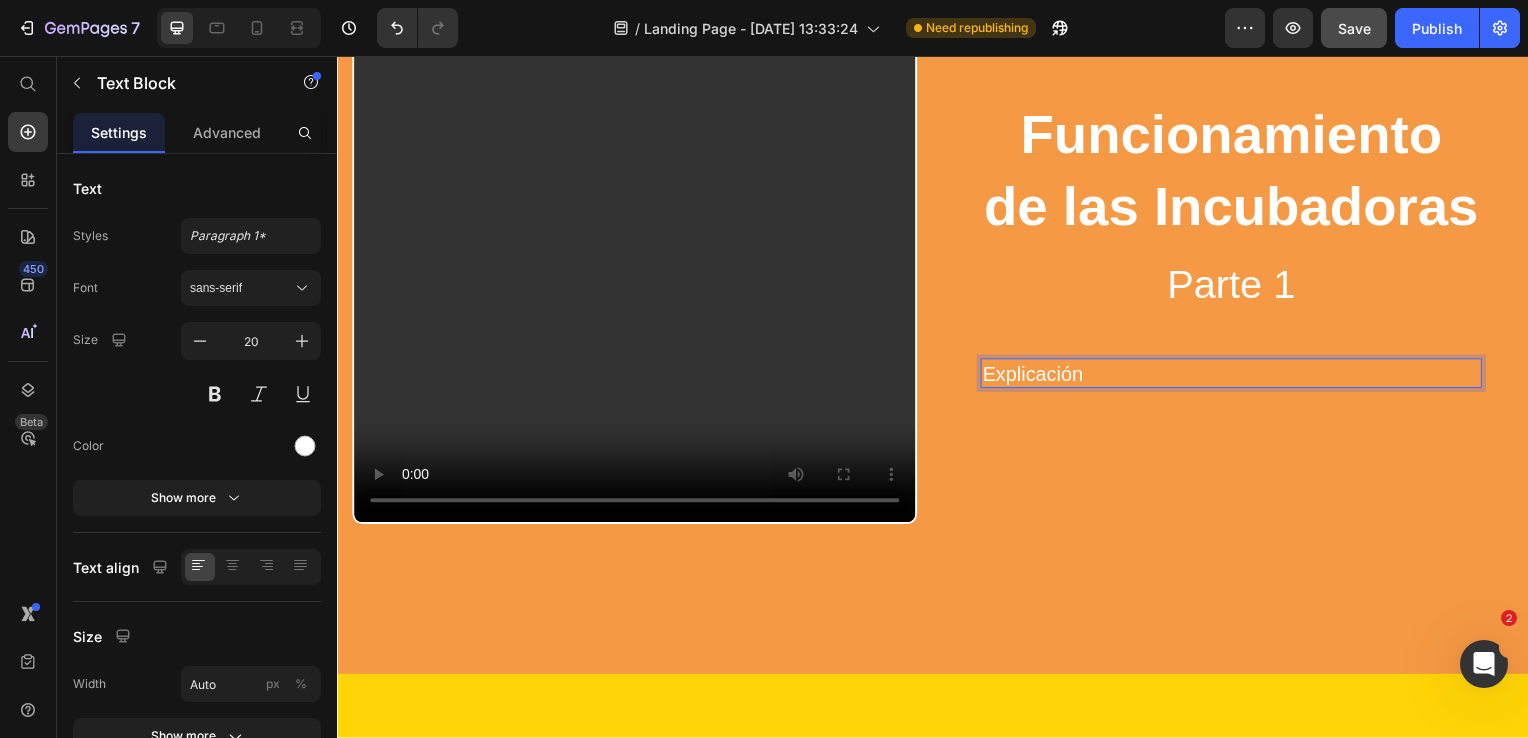 click on "Explicación" at bounding box center (1037, 377) 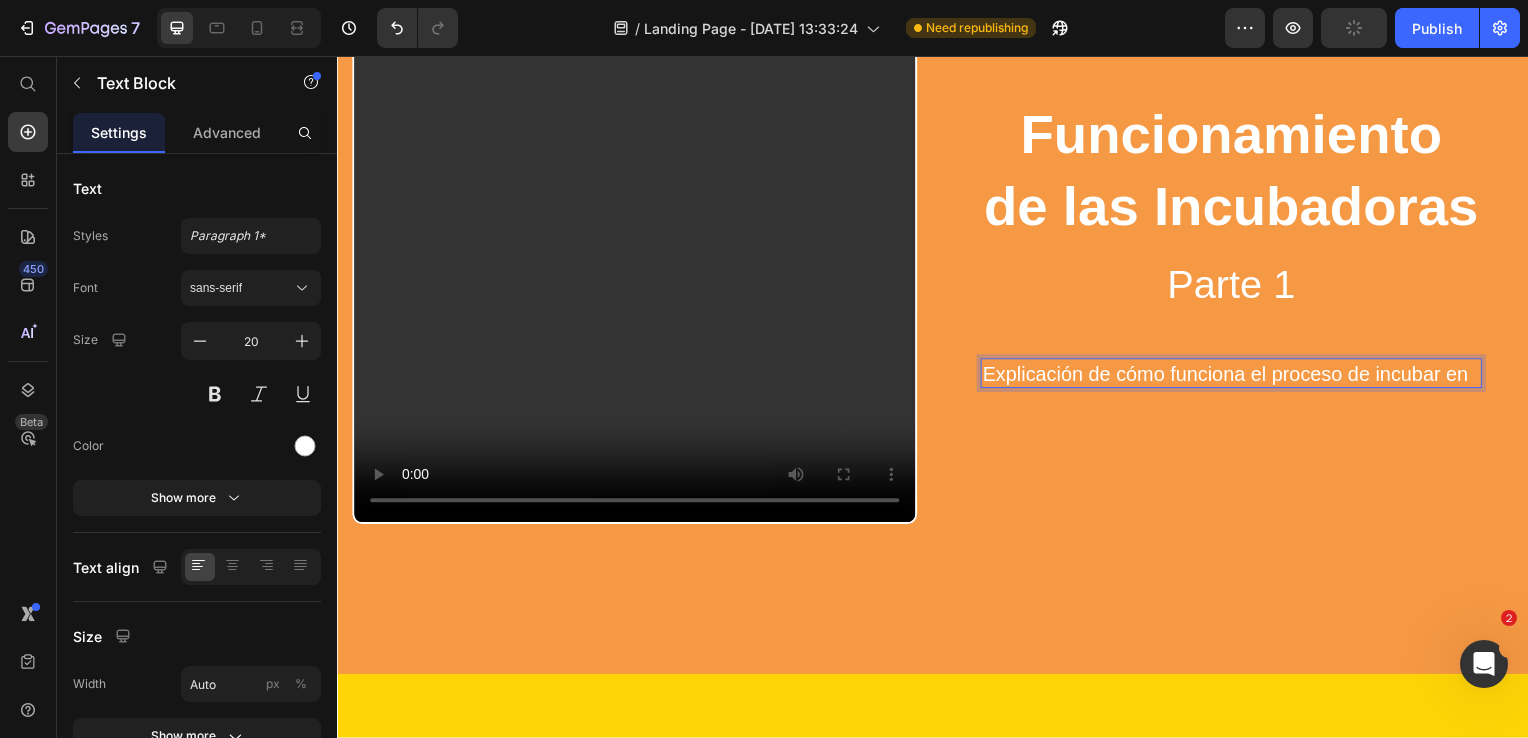 scroll, scrollTop: 1141, scrollLeft: 0, axis: vertical 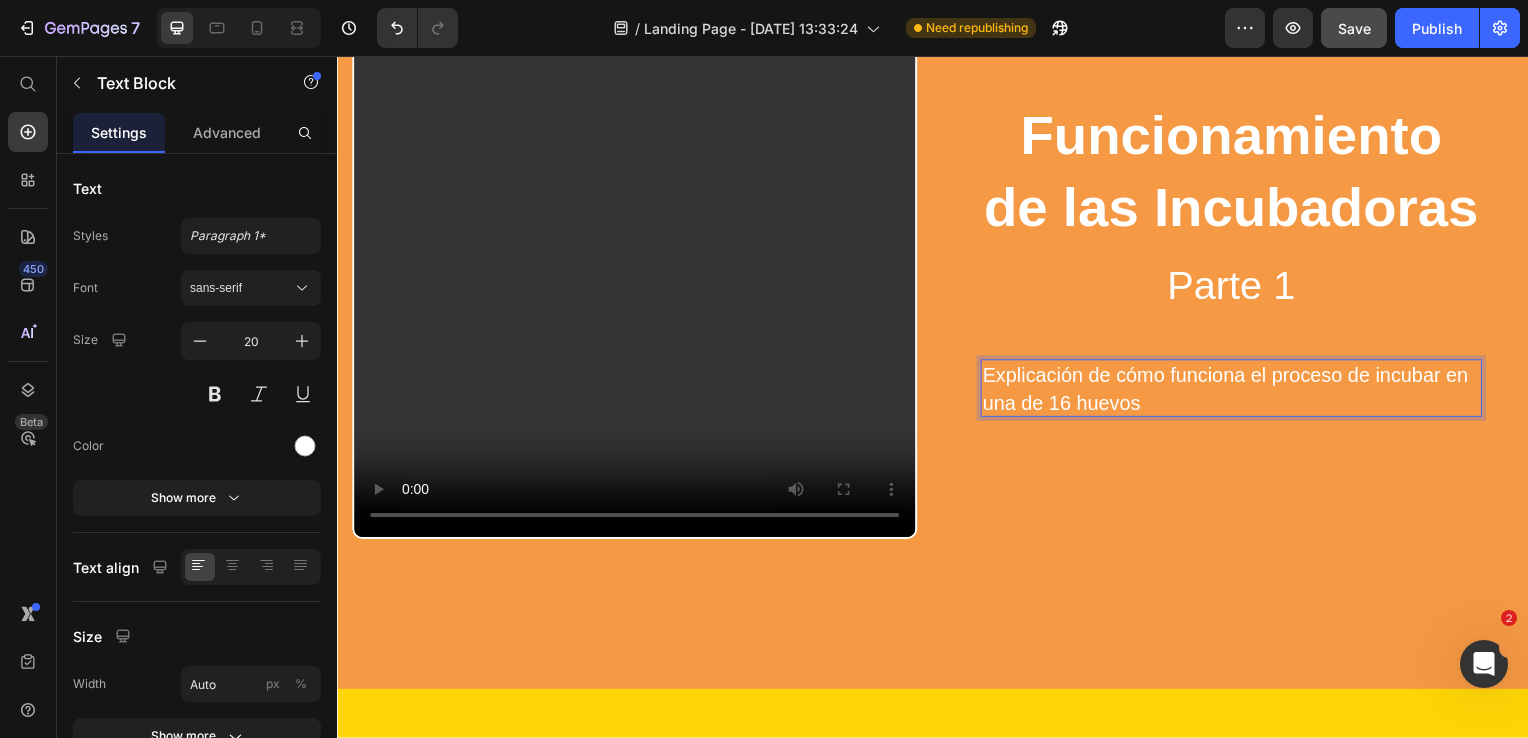 click on "Explicación de cómo funciona el proceso de incubar en una de 16 huevos" at bounding box center (1237, 392) 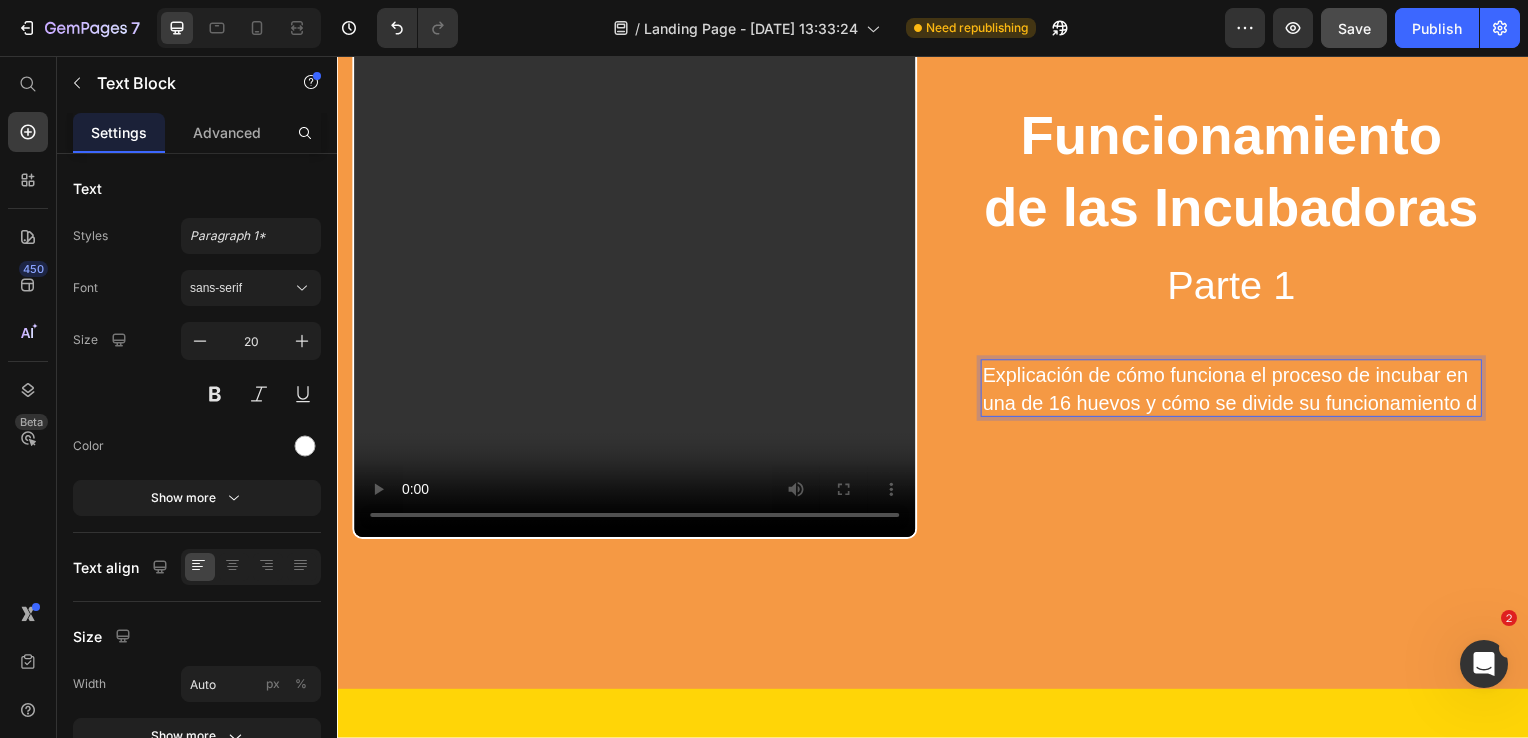 scroll, scrollTop: 1128, scrollLeft: 0, axis: vertical 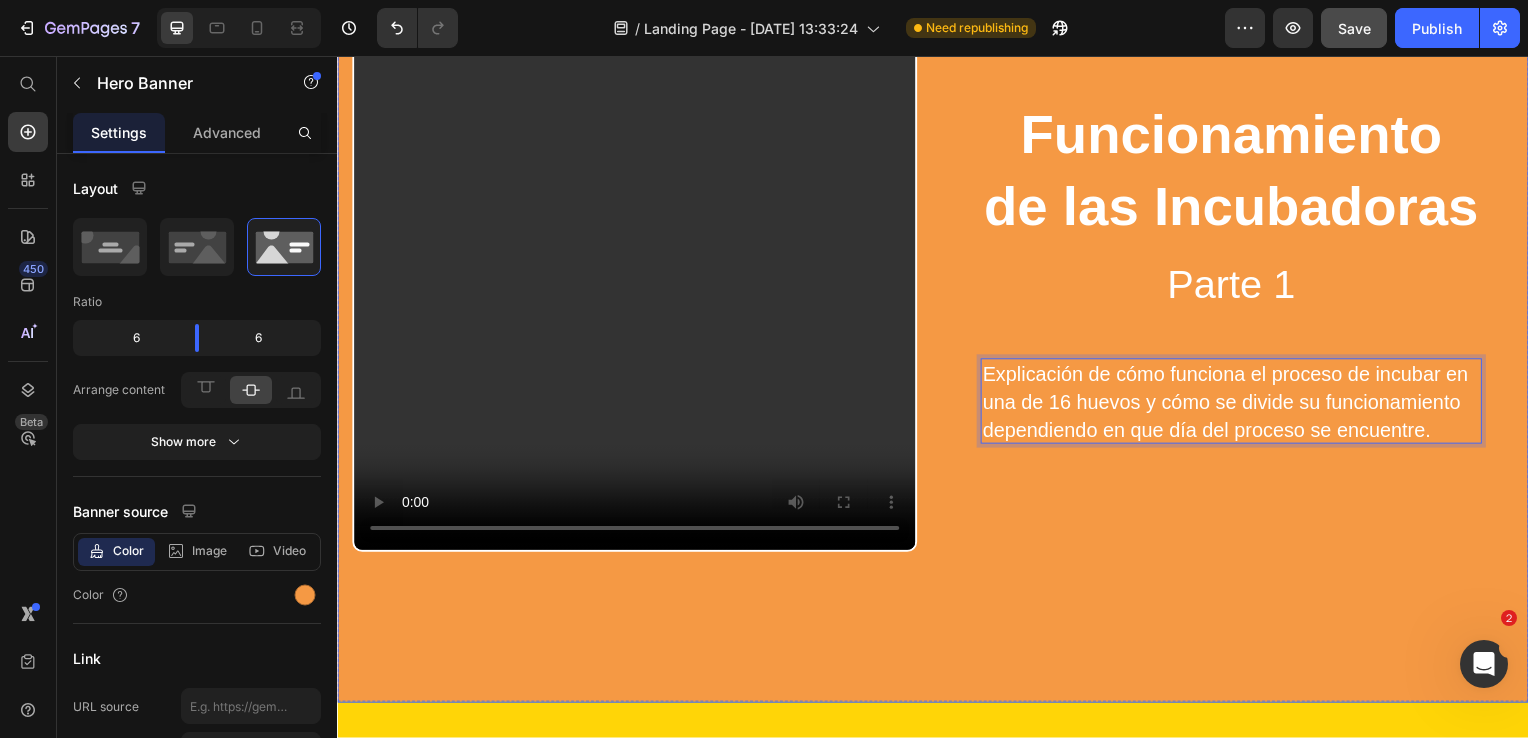 click on "Funcionamiento de las Incubadoras Parte 1 Heading Explicación de cómo funciona el proceso de incubar en una de 16 huevos y cómo se divide su funcionamiento dependiendo en que día del proceso se encuentre. Text Block   0 Row" at bounding box center (1237, 271) 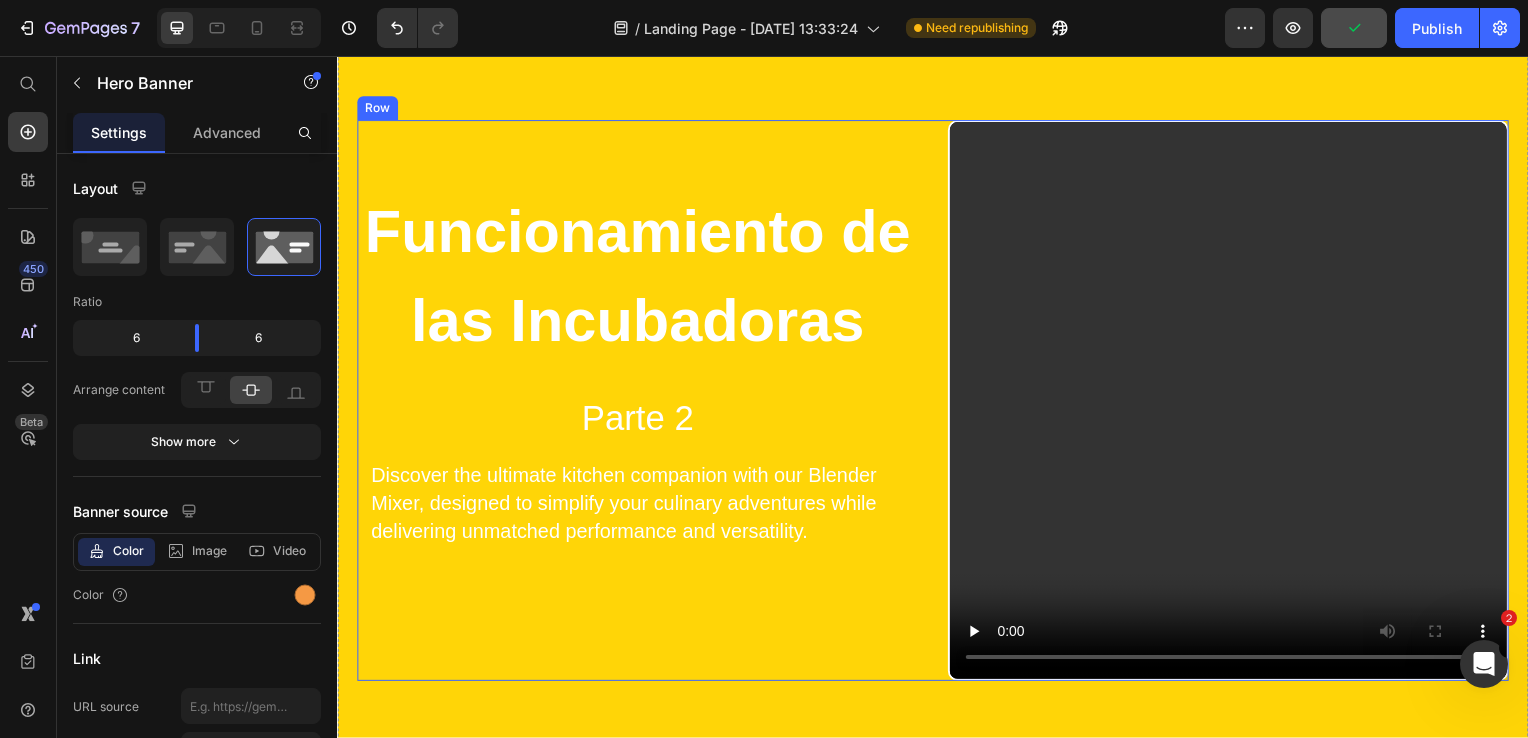 scroll, scrollTop: 1828, scrollLeft: 0, axis: vertical 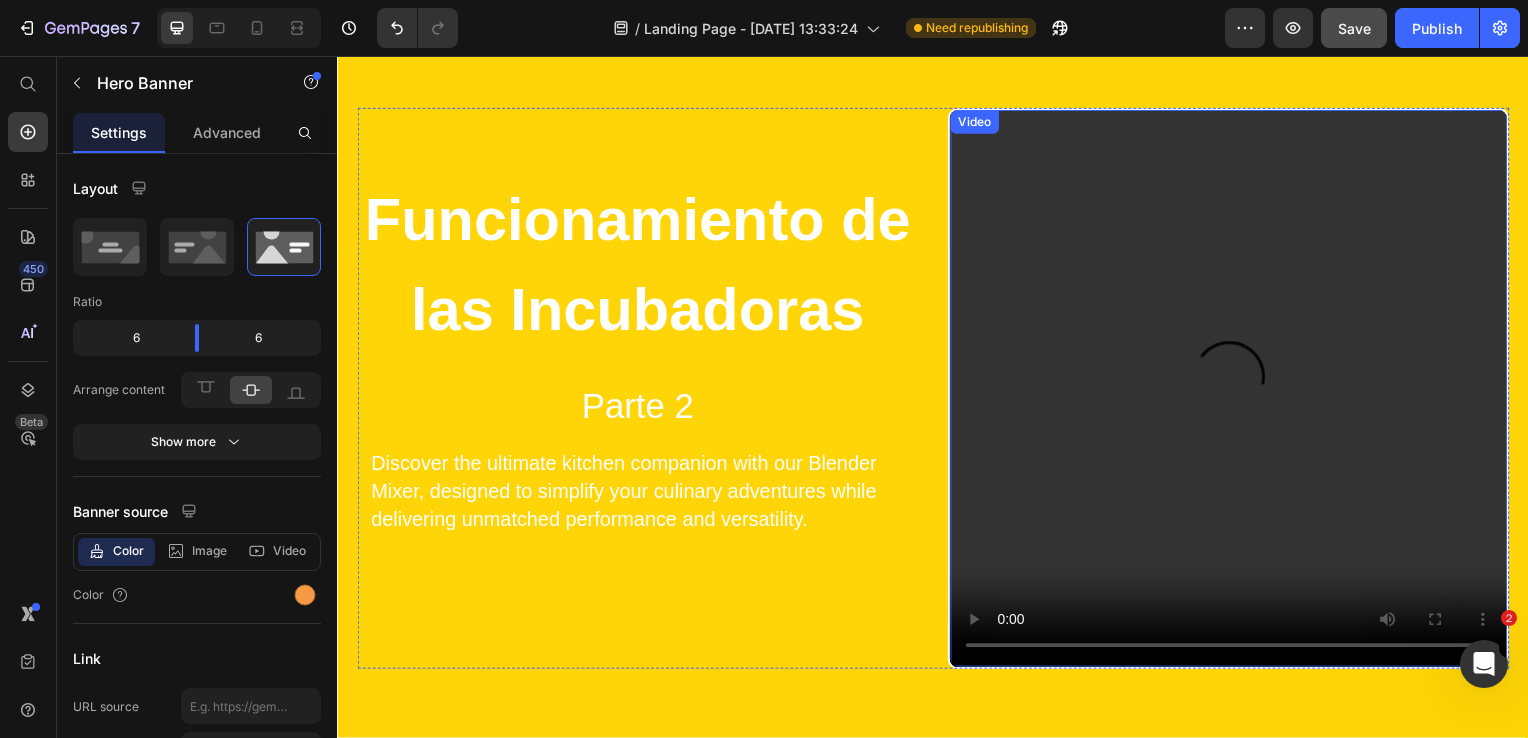 type 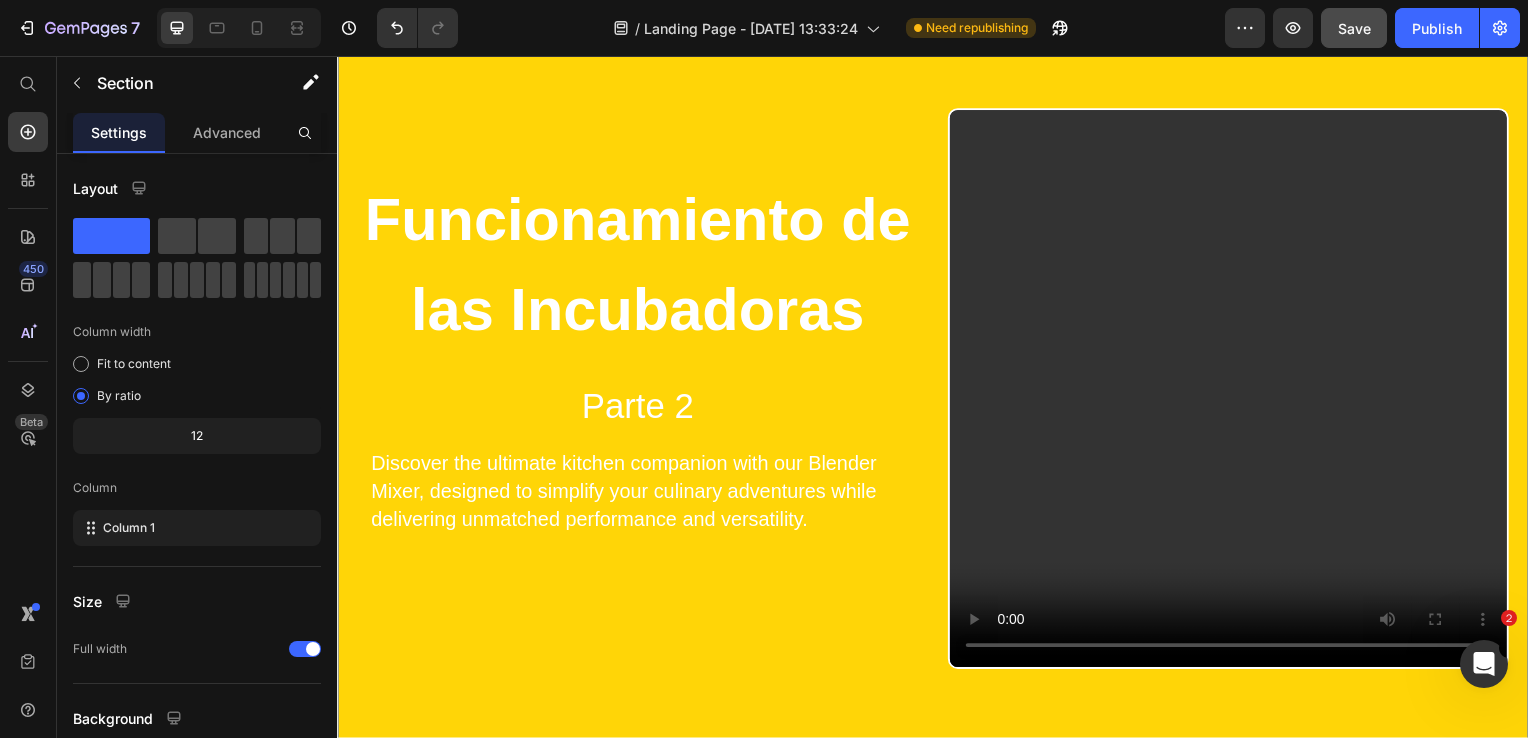 click on "Funcionamiento de las Incubadoras Parte 2 Heading Discover the ultimate kitchen companion with our Blender Mixer, designed to simplify your culinary adventures while delivering unmatched performance and versatility. Text Block Video Row Section 3" at bounding box center [937, 380] 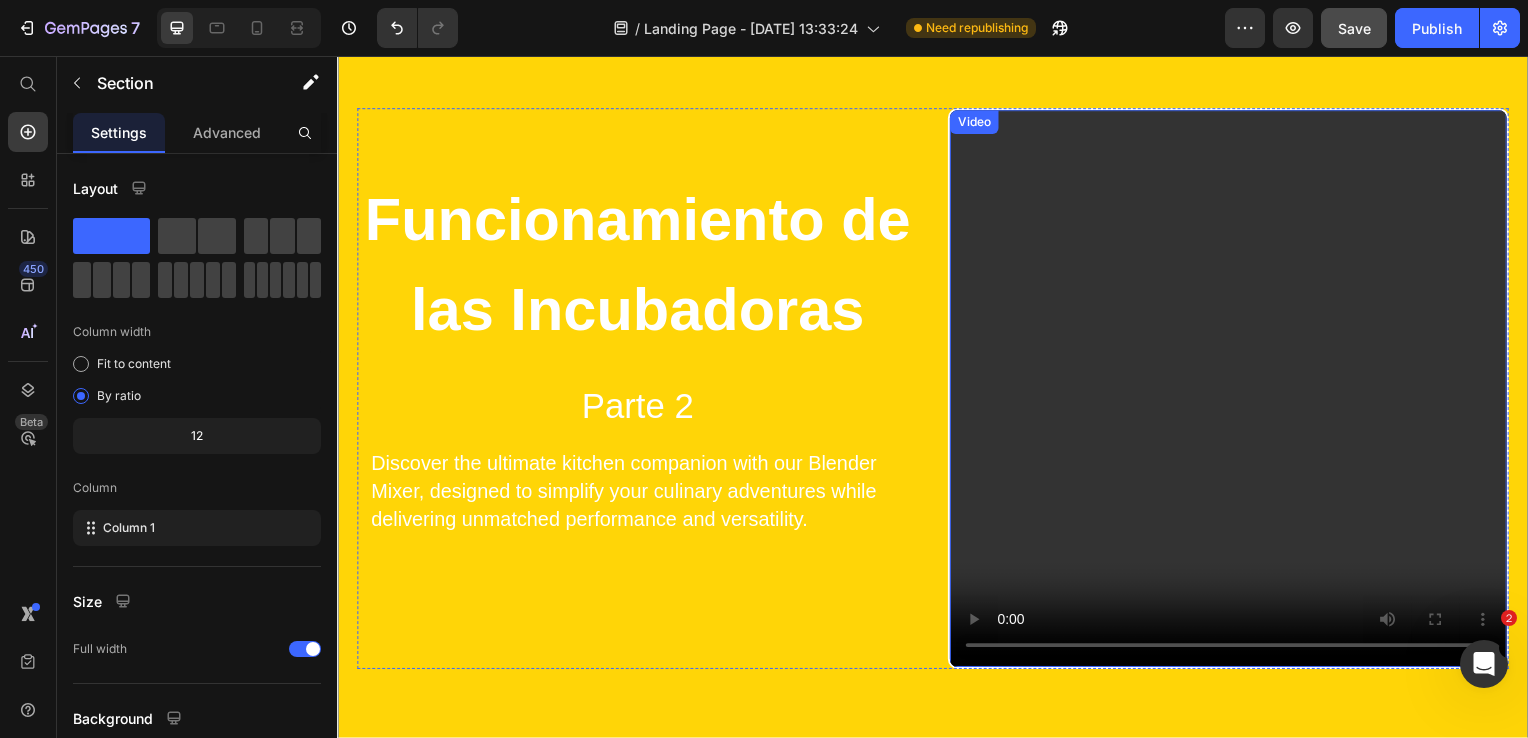 scroll, scrollTop: 1928, scrollLeft: 0, axis: vertical 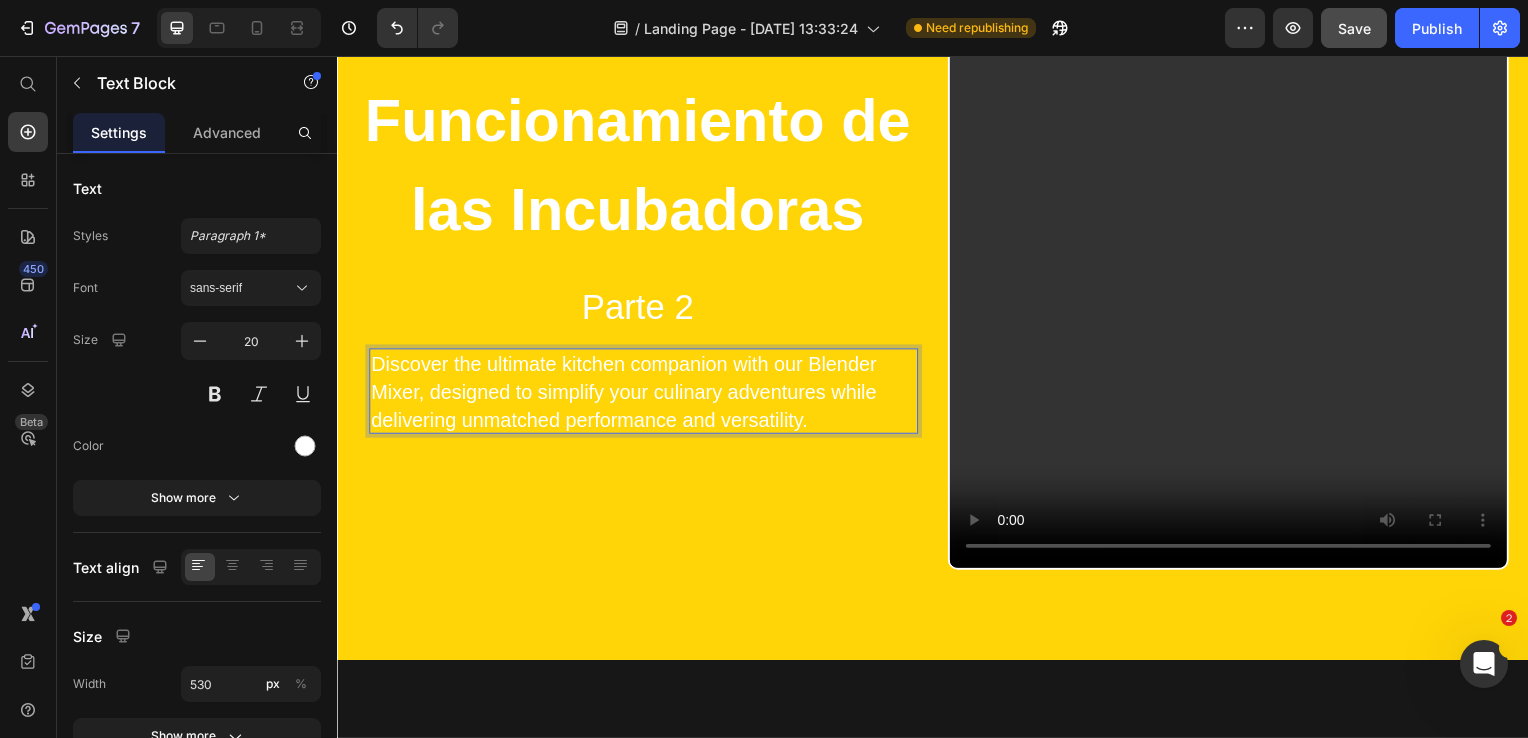 click on "Discover the ultimate kitchen companion with our Blender Mixer, designed to simplify your culinary adventures while delivering unmatched performance and versatility." at bounding box center (635, 395) 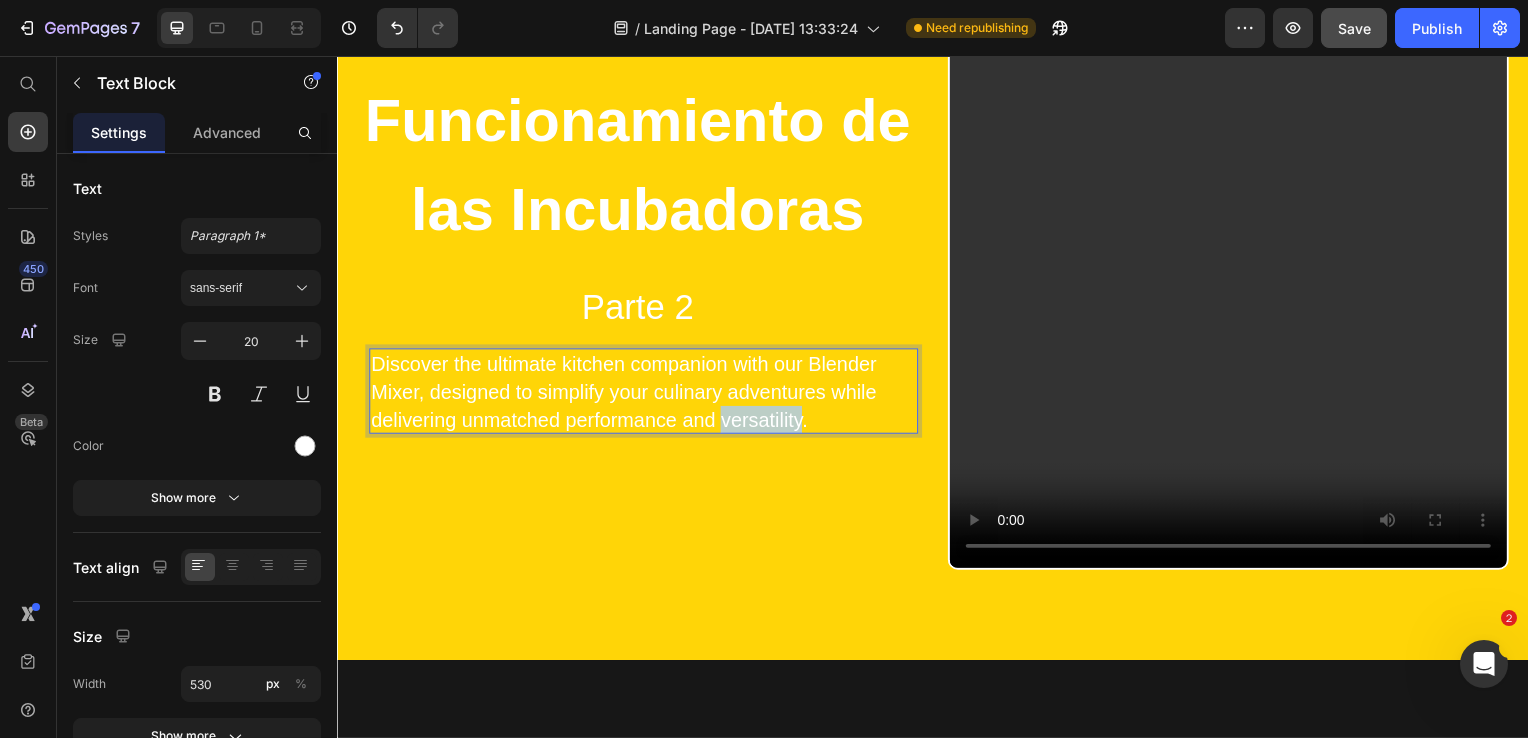 click on "Discover the ultimate kitchen companion with our Blender Mixer, designed to simplify your culinary adventures while delivering unmatched performance and versatility." at bounding box center [635, 395] 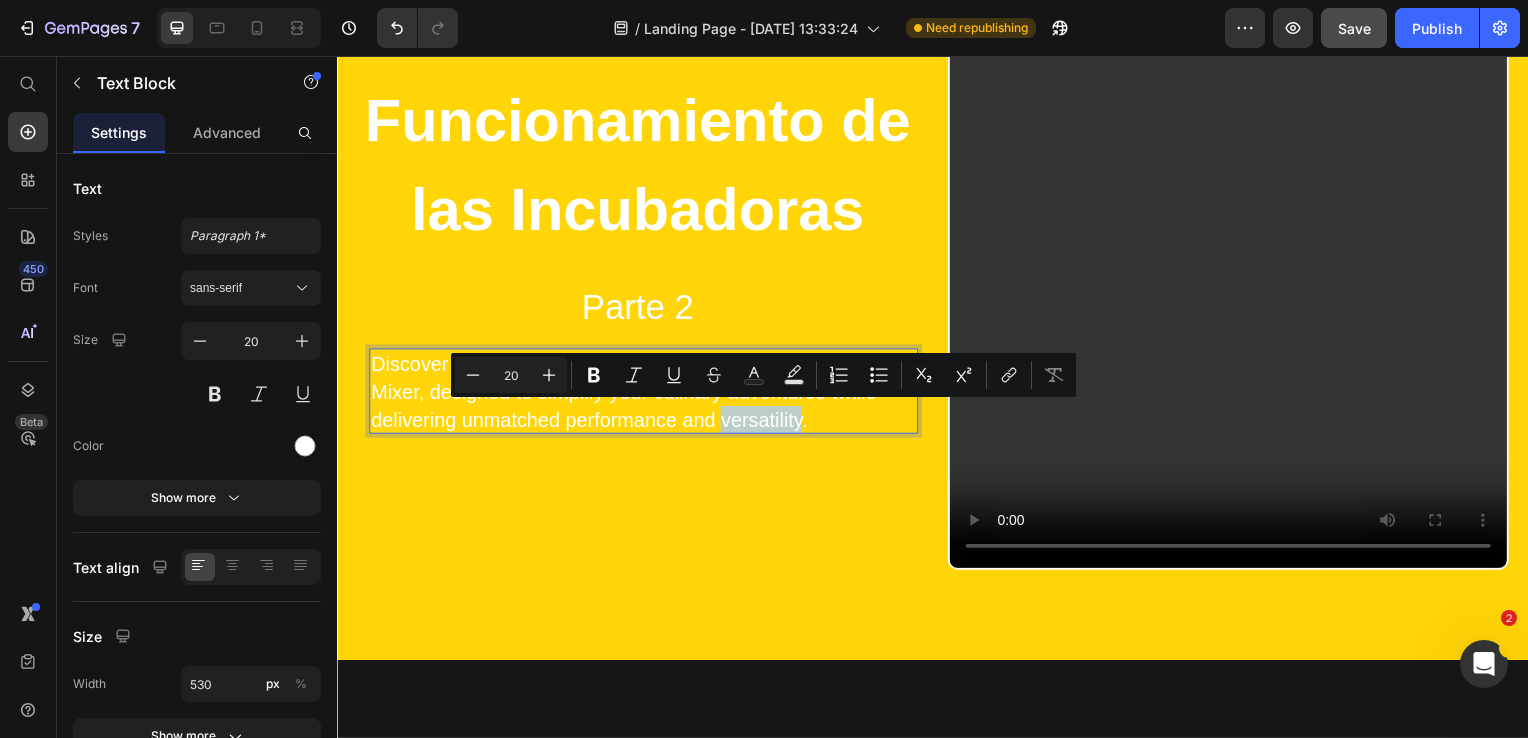 click on "Discover the ultimate kitchen companion with our Blender Mixer, designed to simplify your culinary adventures while delivering unmatched performance and versatility." at bounding box center [635, 395] 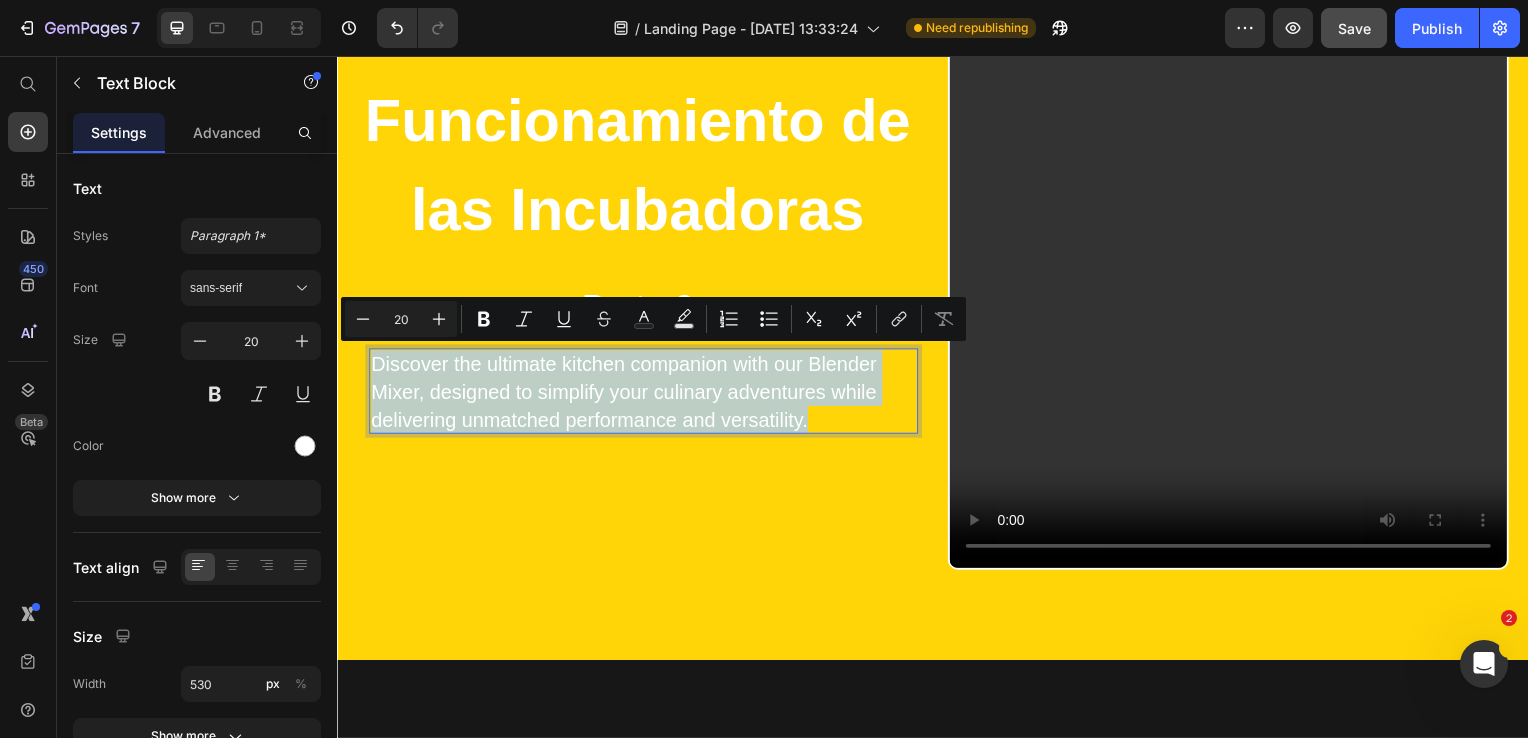 drag, startPoint x: 832, startPoint y: 421, endPoint x: 303, endPoint y: 348, distance: 534.0131 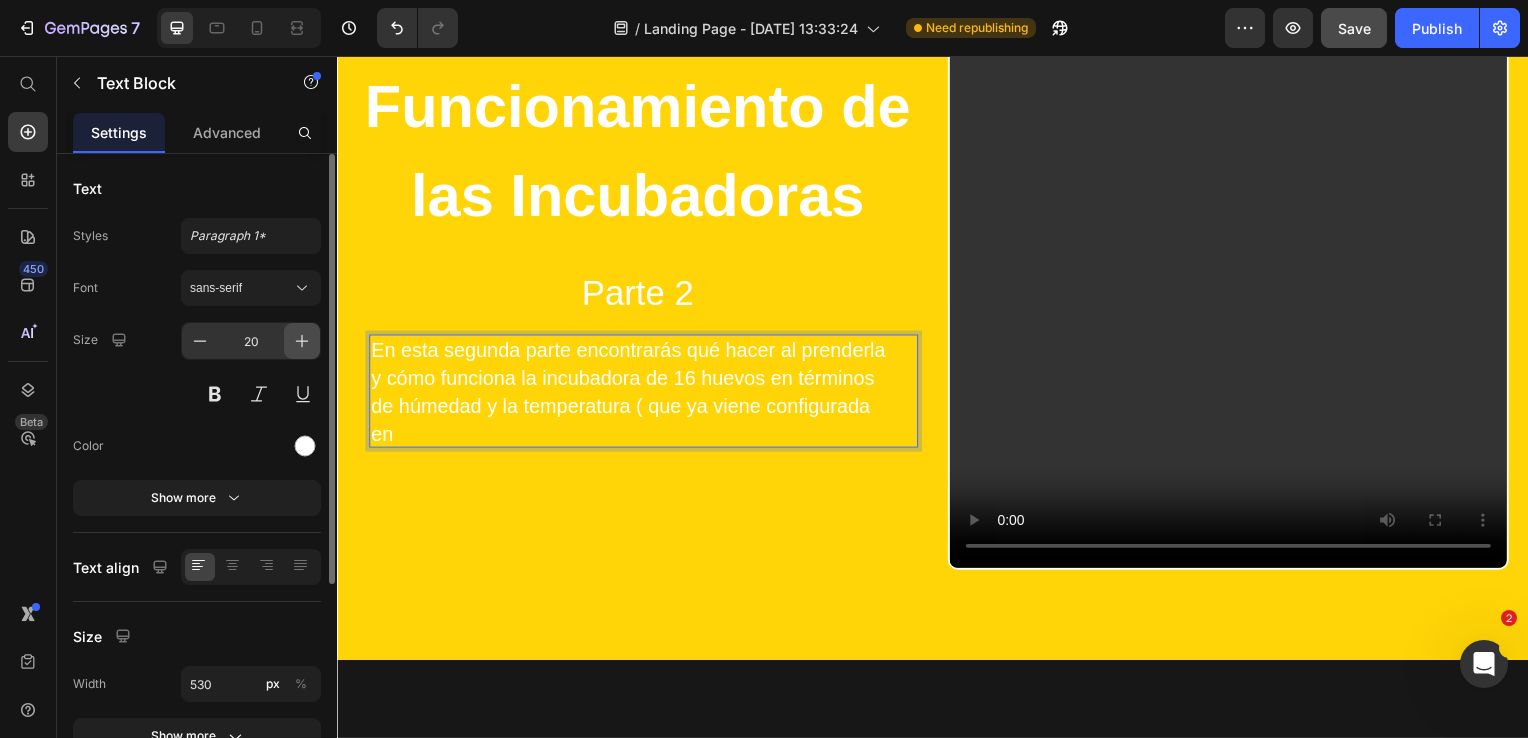 scroll, scrollTop: 1914, scrollLeft: 0, axis: vertical 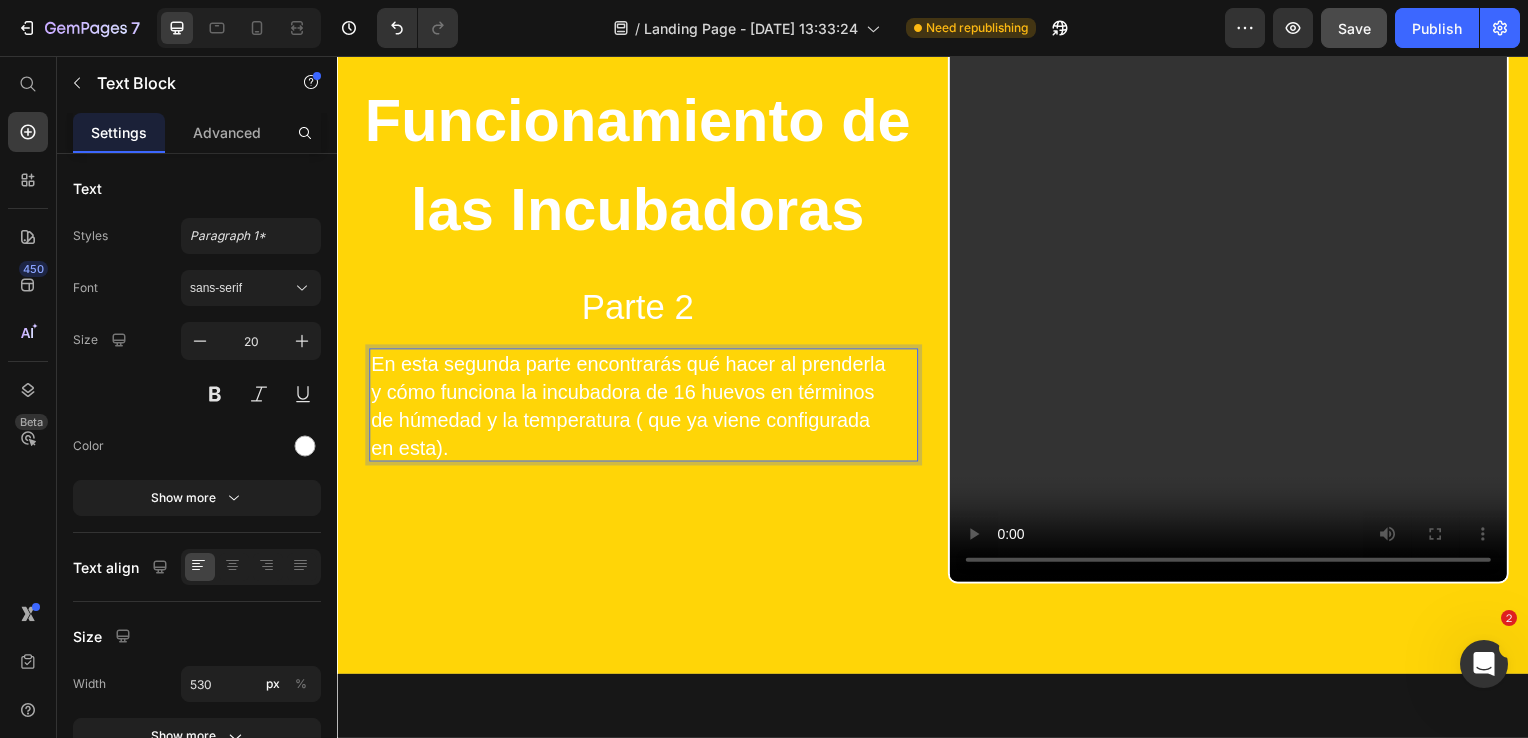 click on "En esta segunda parte encontrarás qué hacer al prenderla y cómo funciona la incubadora de 16 huevos en términos de húmedad y la temperatura ( que ya viene configurada en esta)." at bounding box center (635, 409) 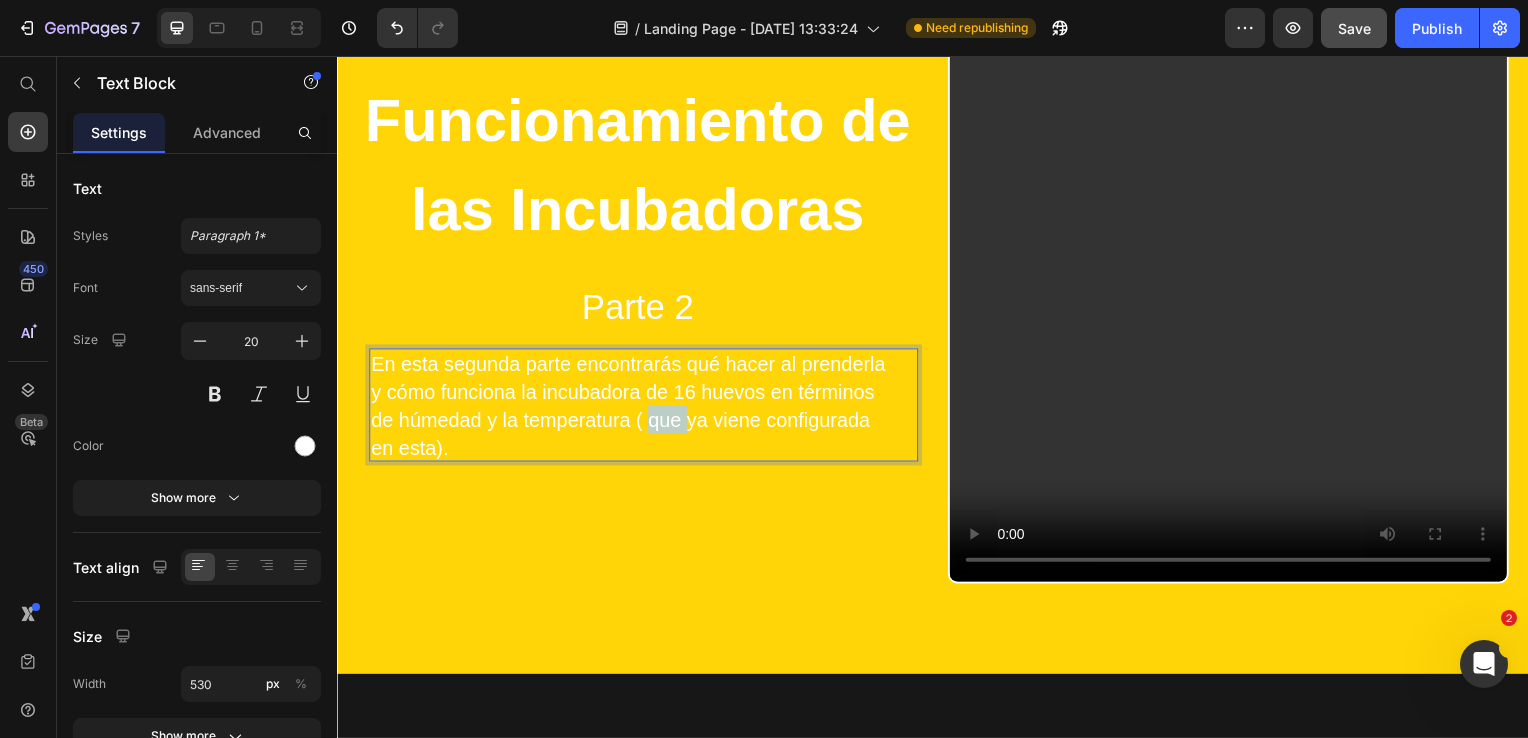 click on "En esta segunda parte encontrarás qué hacer al prenderla y cómo funciona la incubadora de 16 huevos en términos de húmedad y la temperatura ( que ya viene configurada en esta)." at bounding box center [635, 409] 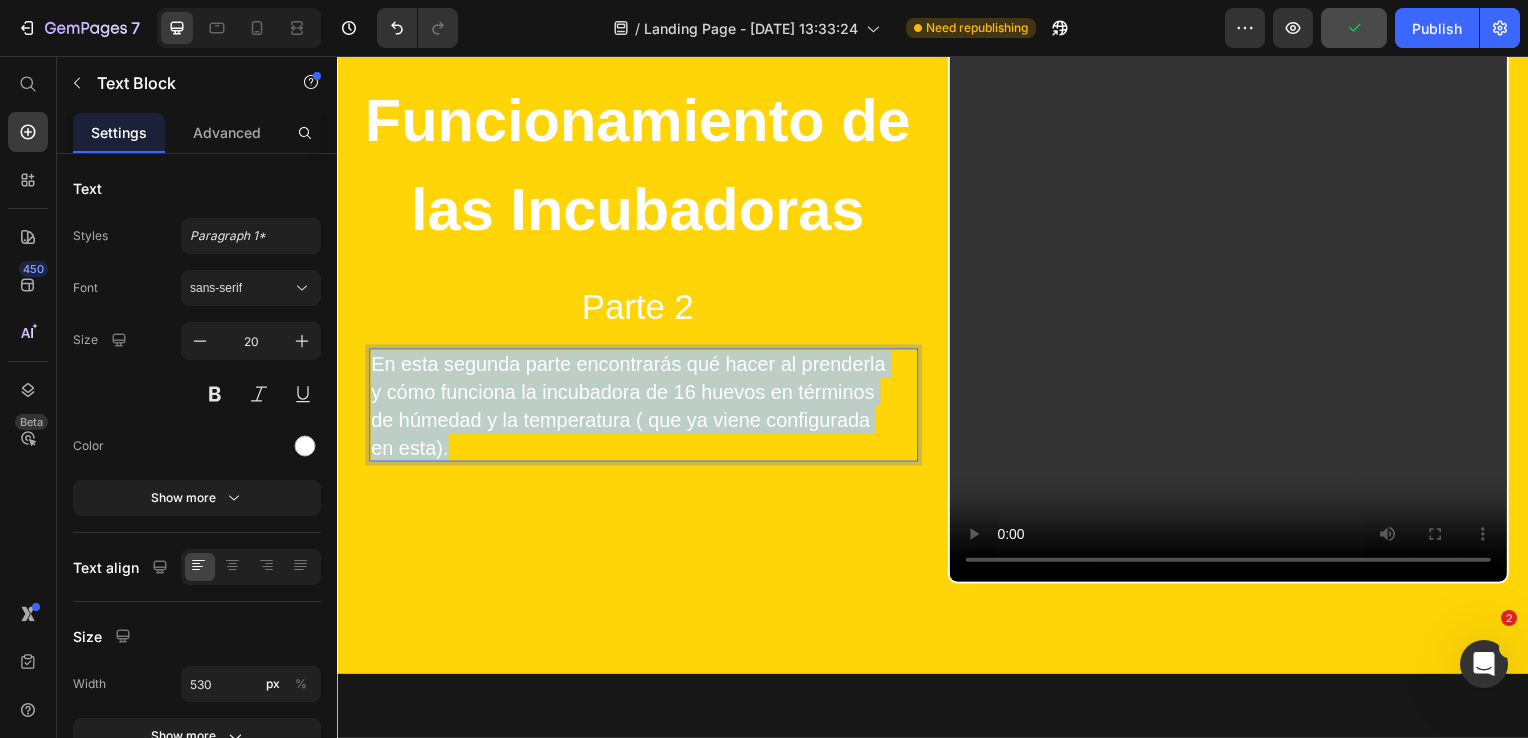 click on "En esta segunda parte encontrarás qué hacer al prenderla y cómo funciona la incubadora de 16 huevos en términos de húmedad y la temperatura ( que ya viene configurada en esta)." at bounding box center [635, 409] 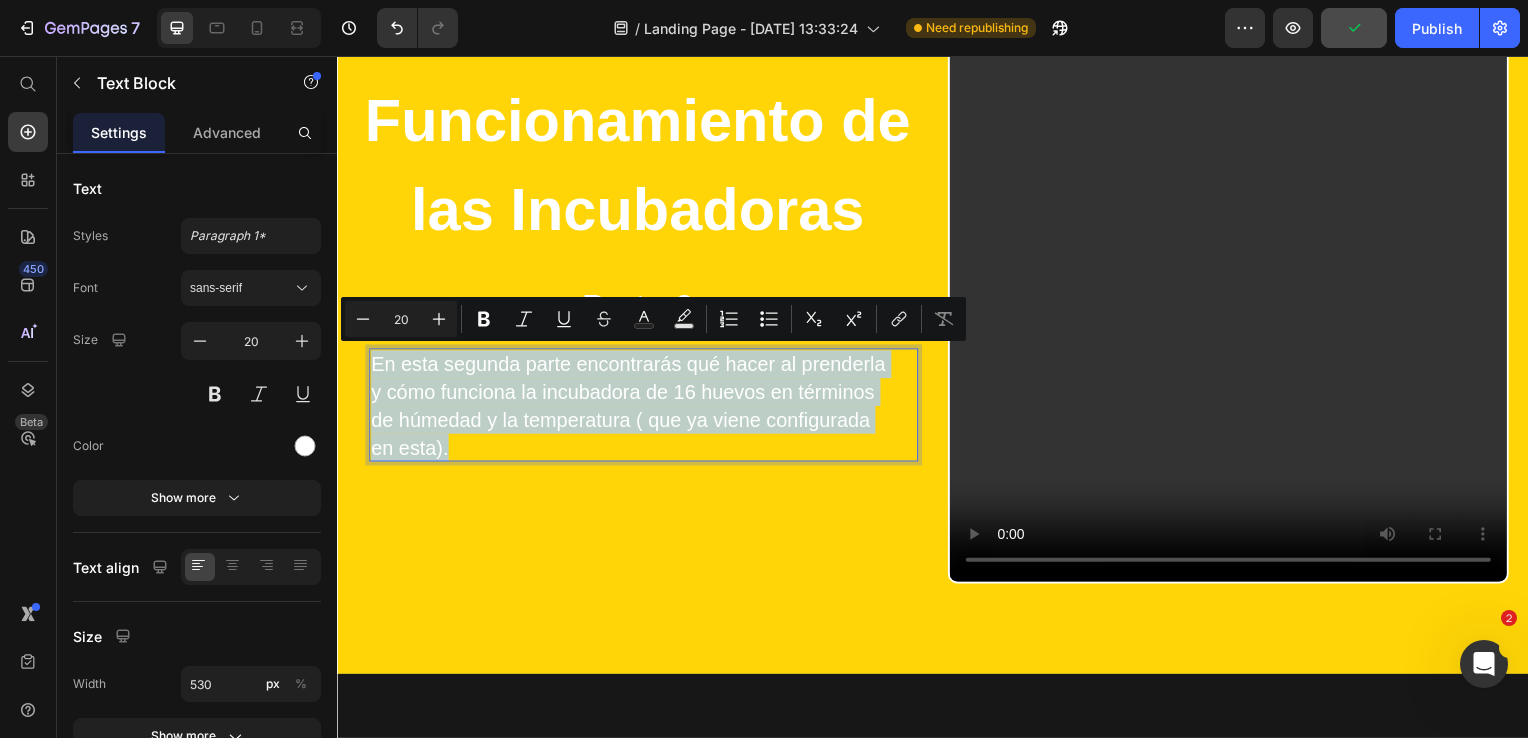 click on "En esta segunda parte encontrarás qué hacer al prenderla y cómo funciona la incubadora de 16 huevos en términos de húmedad y la temperatura ( que ya viene configurada en esta)." at bounding box center (635, 409) 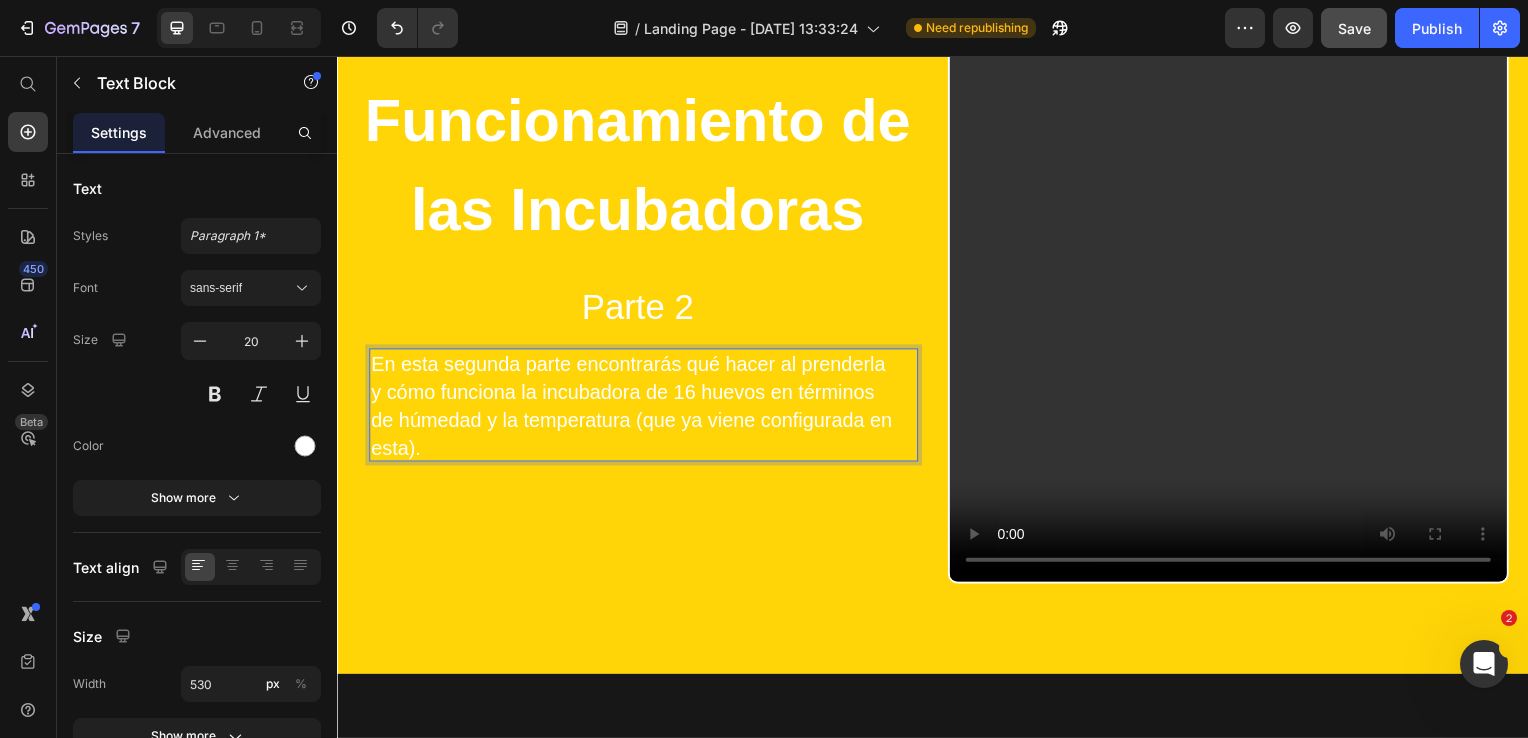 click on "En esta segunda parte encontrarás qué hacer al prenderla y cómo funciona la incubadora de 16 huevos en términos de húmedad y la temperatura (que ya viene configurada en esta)." at bounding box center [635, 409] 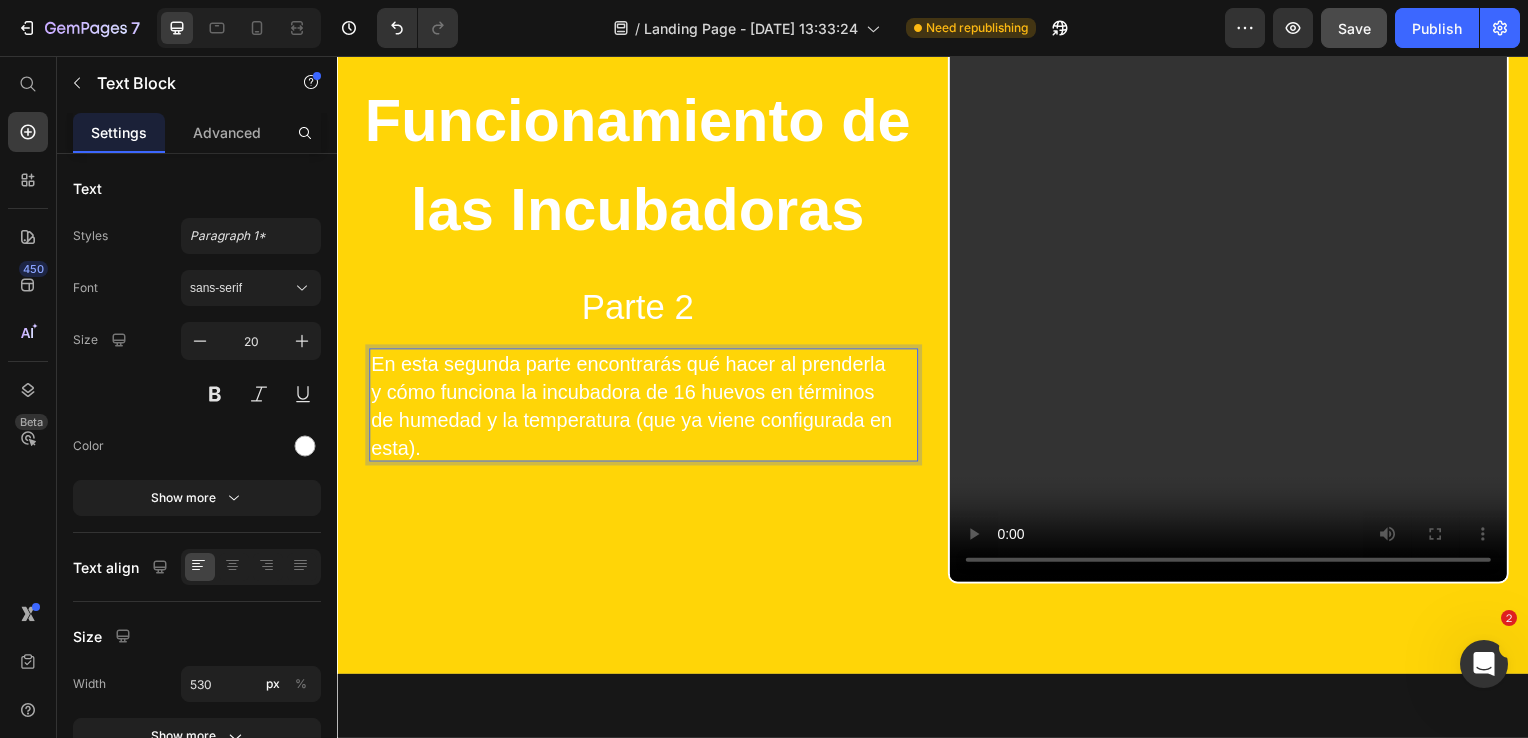 click on "En esta segunda parte encontrarás qué hacer al prenderla y cómo funciona la incubadora de 16 huevos en términos de humedad y la temperatura (que ya viene configurada en esta)." at bounding box center (635, 409) 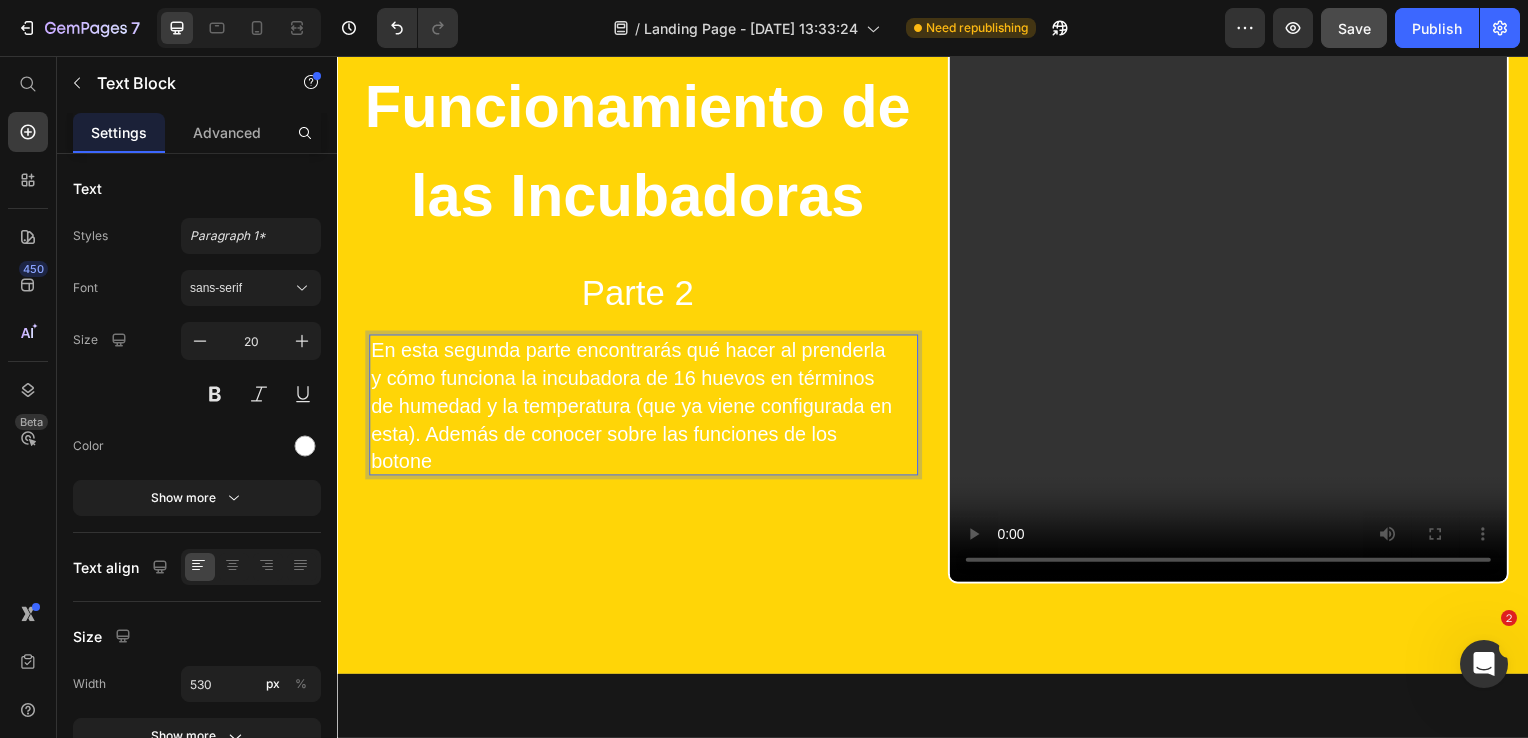 scroll, scrollTop: 1900, scrollLeft: 0, axis: vertical 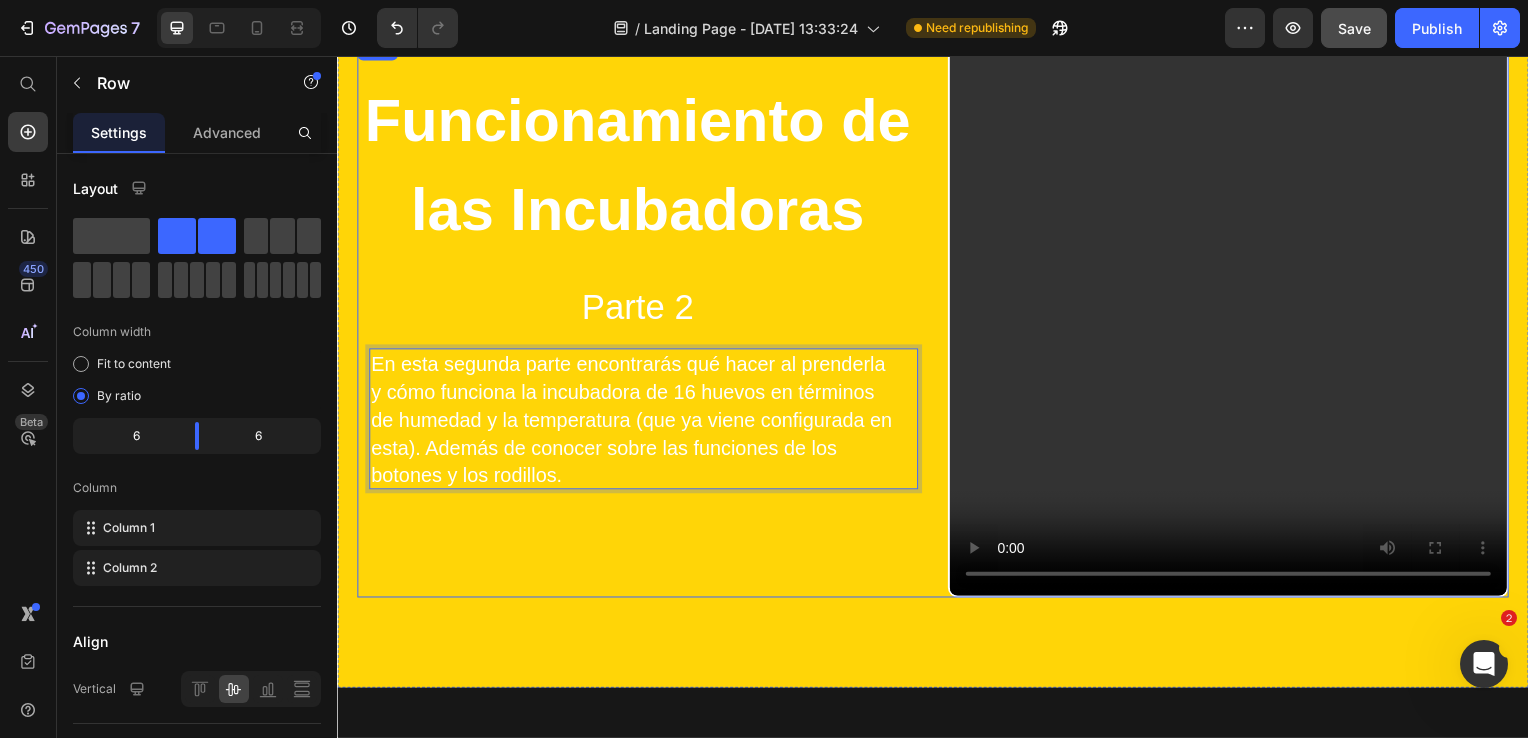 click on "Funcionamiento de las Incubadoras Parte 2 Heading En esta segunda parte encontrarás qué hacer al prenderla y cómo funciona la incubadora de 16 huevos en términos de humedad y la temperatura (que ya viene configurada en esta). Además de conocer sobre las funciones de los botones y los rodillos. Text Block   70" at bounding box center [639, 319] 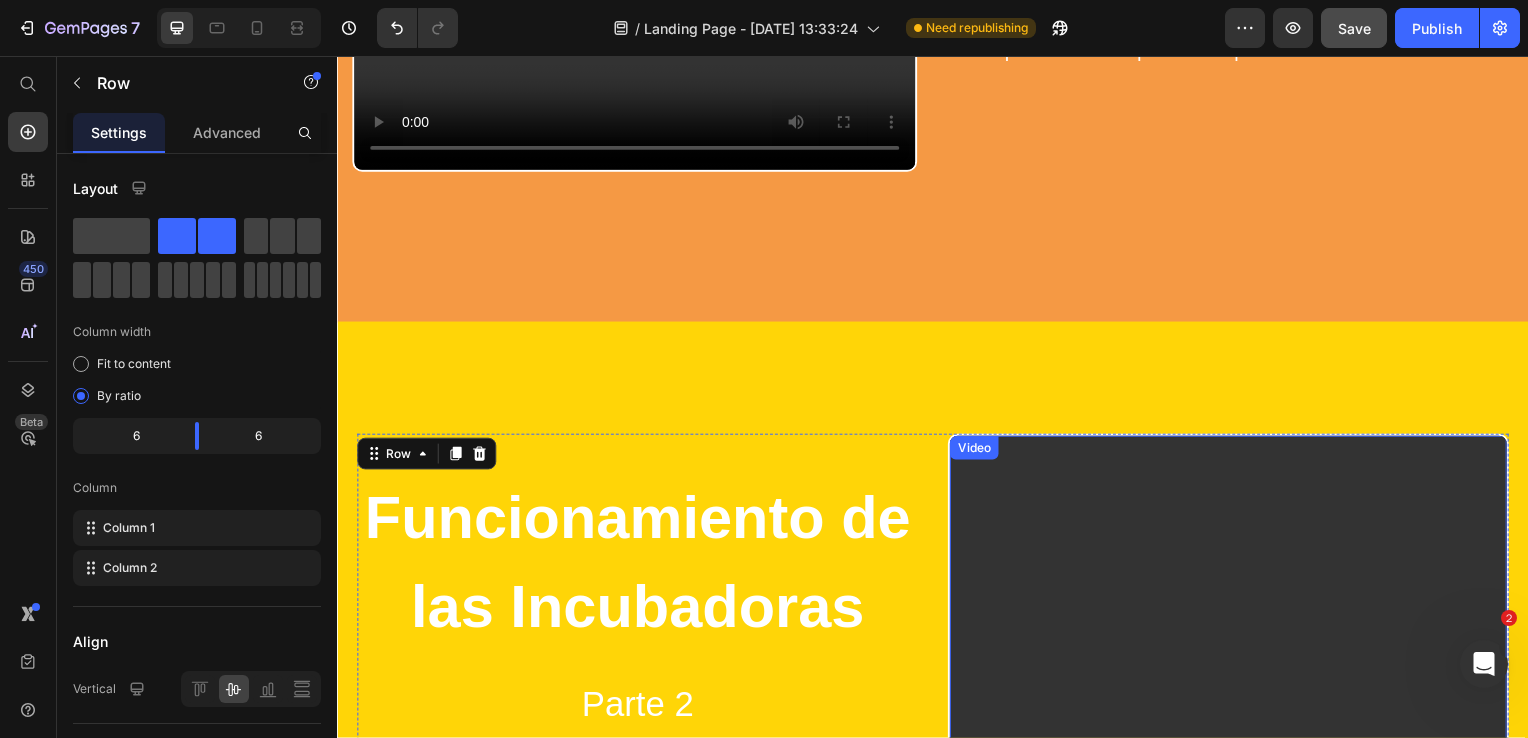 scroll, scrollTop: 1200, scrollLeft: 0, axis: vertical 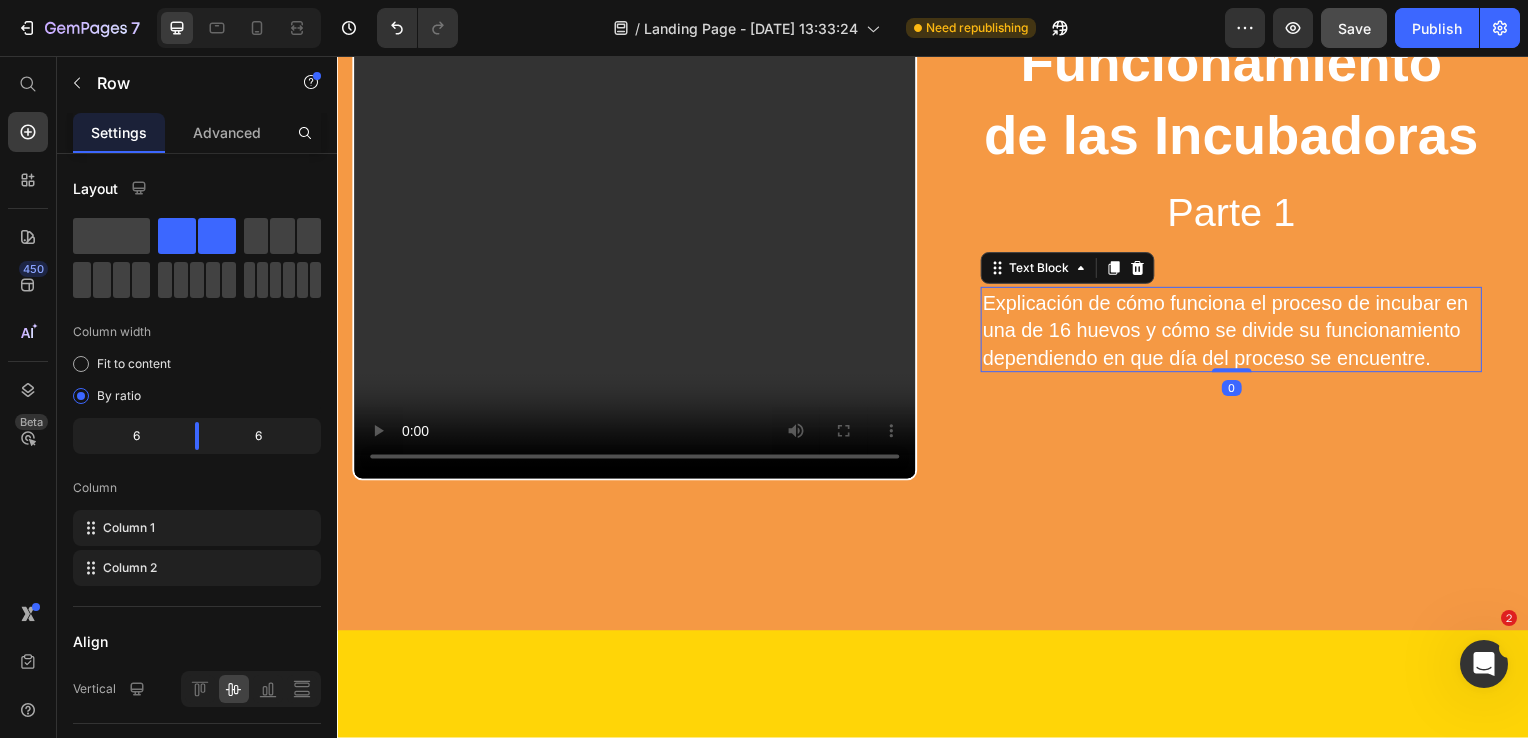 click on "Explicación de cómo funciona el proceso de incubar en una de 16 huevos y cómo se divide su funcionamiento dependiendo en que día del proceso se encuentre." at bounding box center [1237, 333] 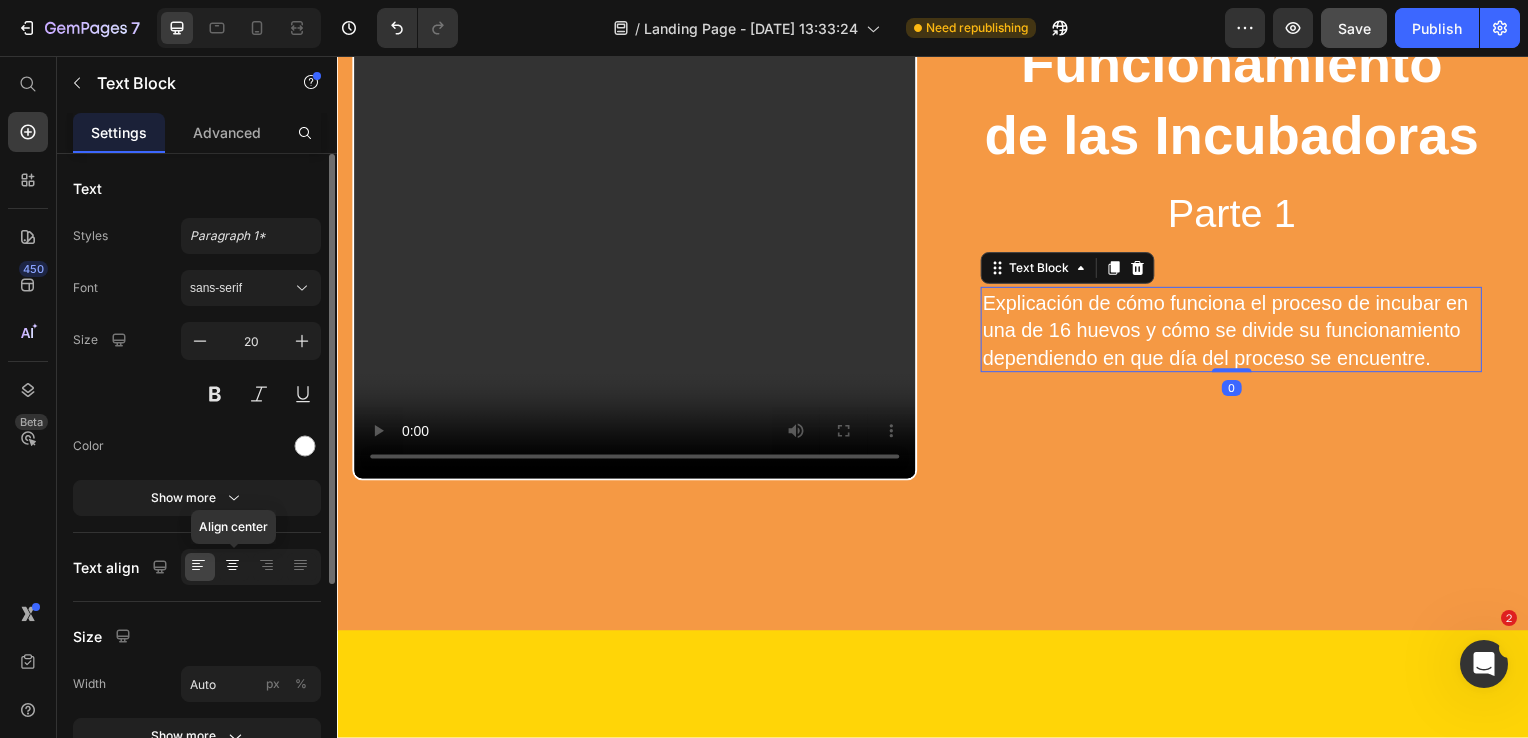 click 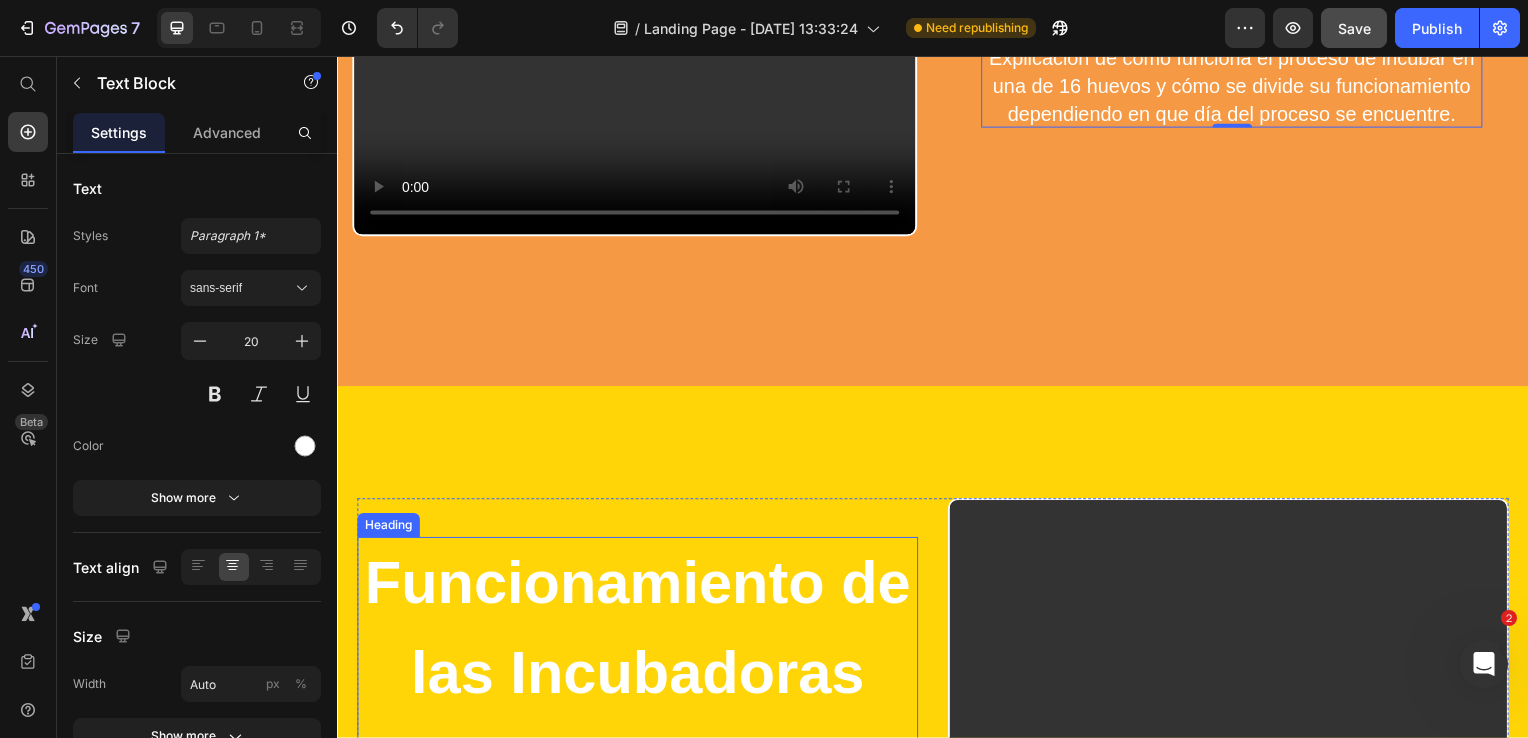 scroll, scrollTop: 1400, scrollLeft: 0, axis: vertical 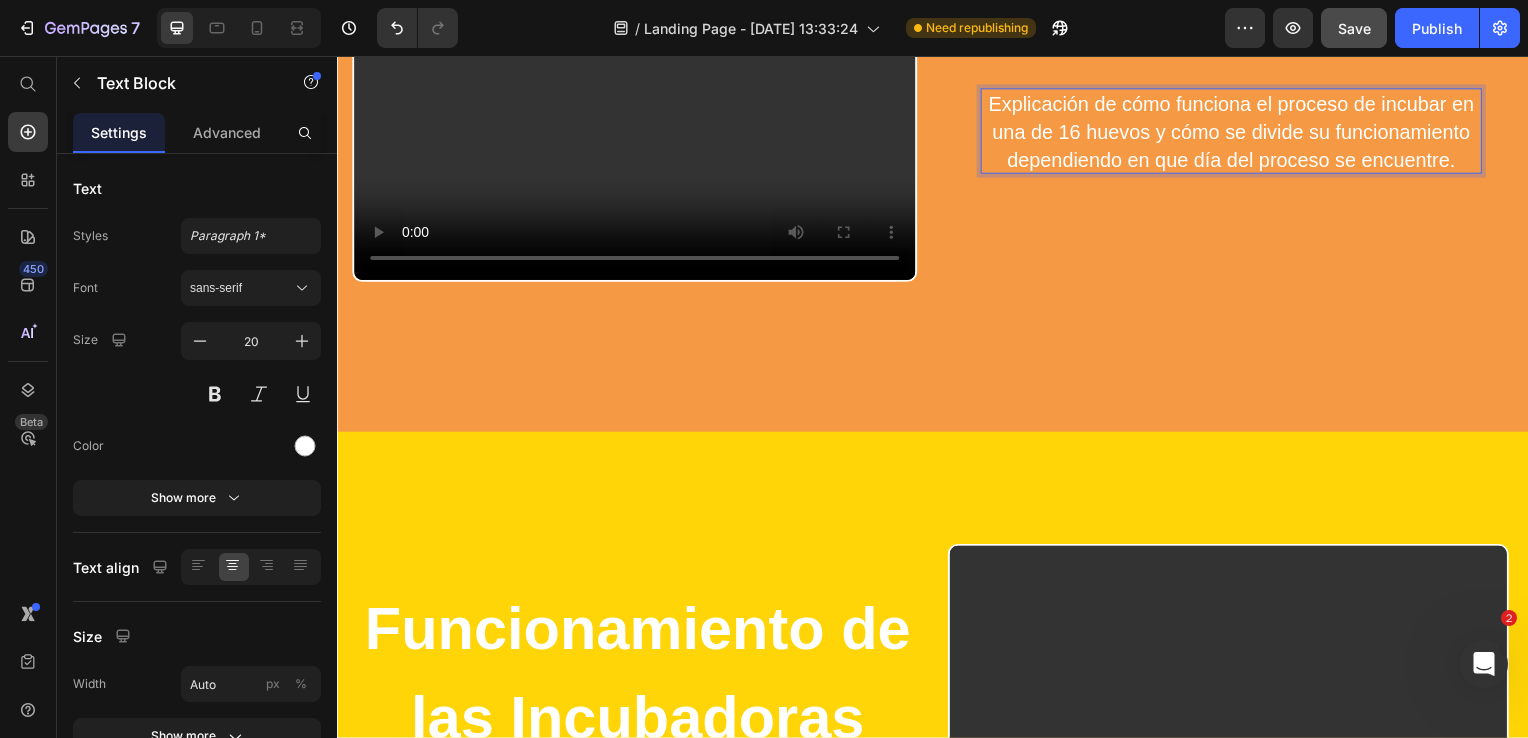 click on "Explicación de cómo funciona el proceso de incubar en una de 16 huevos y cómo se divide su funcionamiento dependiendo en que día del proceso se encuentre." at bounding box center (1237, 133) 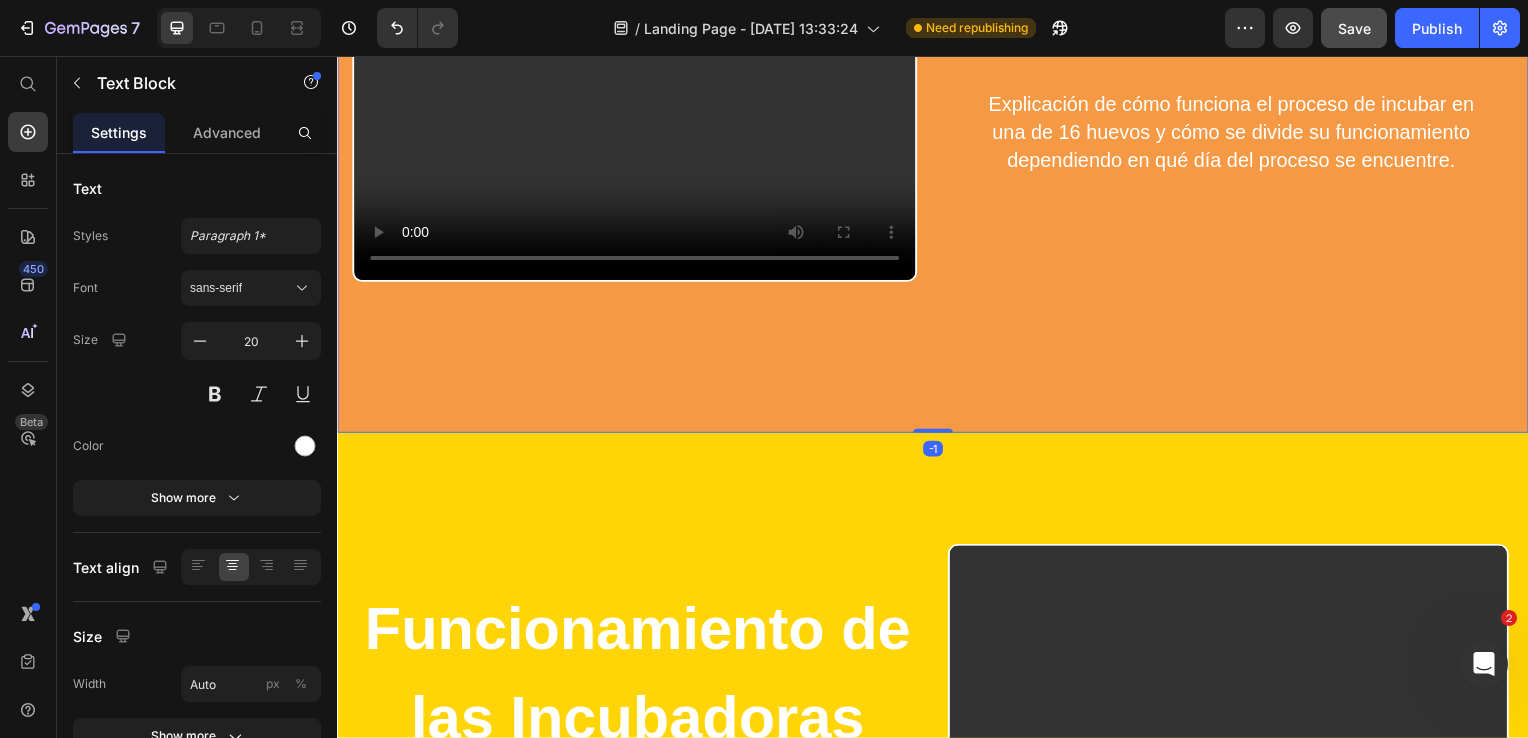 click on "Funcionamiento de las Incubadoras Parte 1 Heading Explicación de cómo funciona el proceso de incubar en una de 16 huevos y cómo se divide su funcionamiento dependiendo en qué día del proceso se encuentre. Text Block Row" at bounding box center (1237, -1) 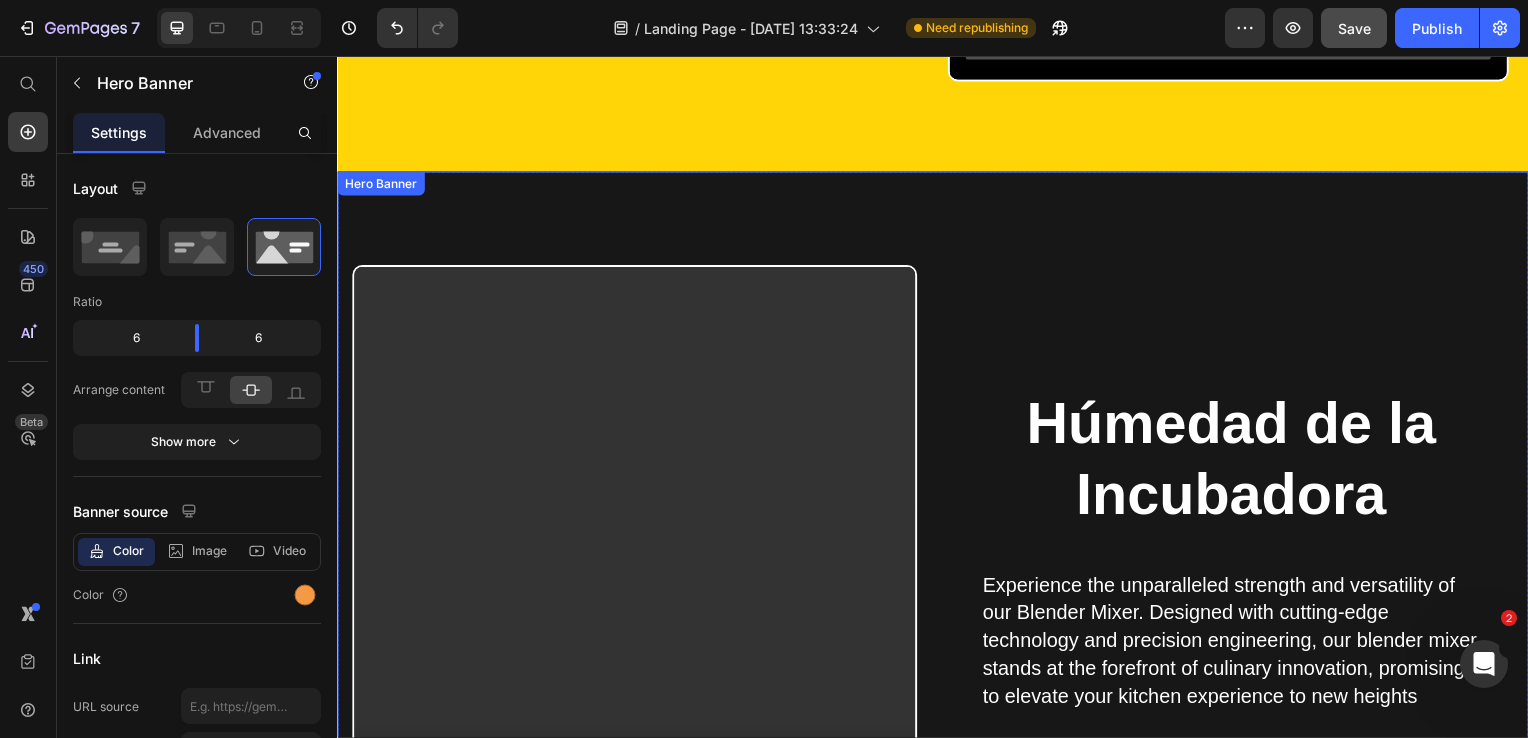 scroll, scrollTop: 2200, scrollLeft: 0, axis: vertical 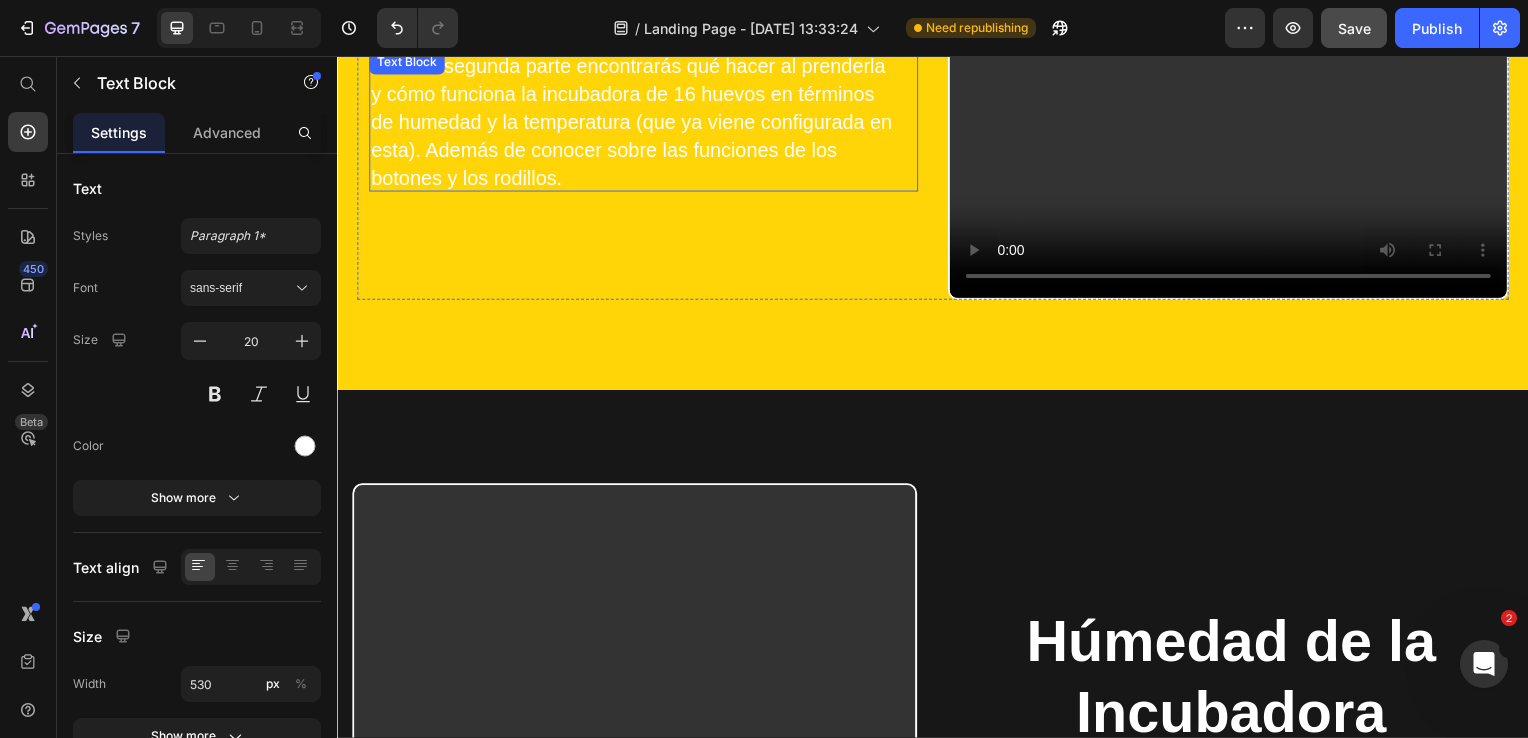 click on "En esta segunda parte encontrarás qué hacer al prenderla y cómo funciona la incubadora de 16 huevos en términos de humedad y la temperatura (que ya viene configurada en esta). Además de conocer sobre las funciones de los botones y los rodillos." at bounding box center (635, 123) 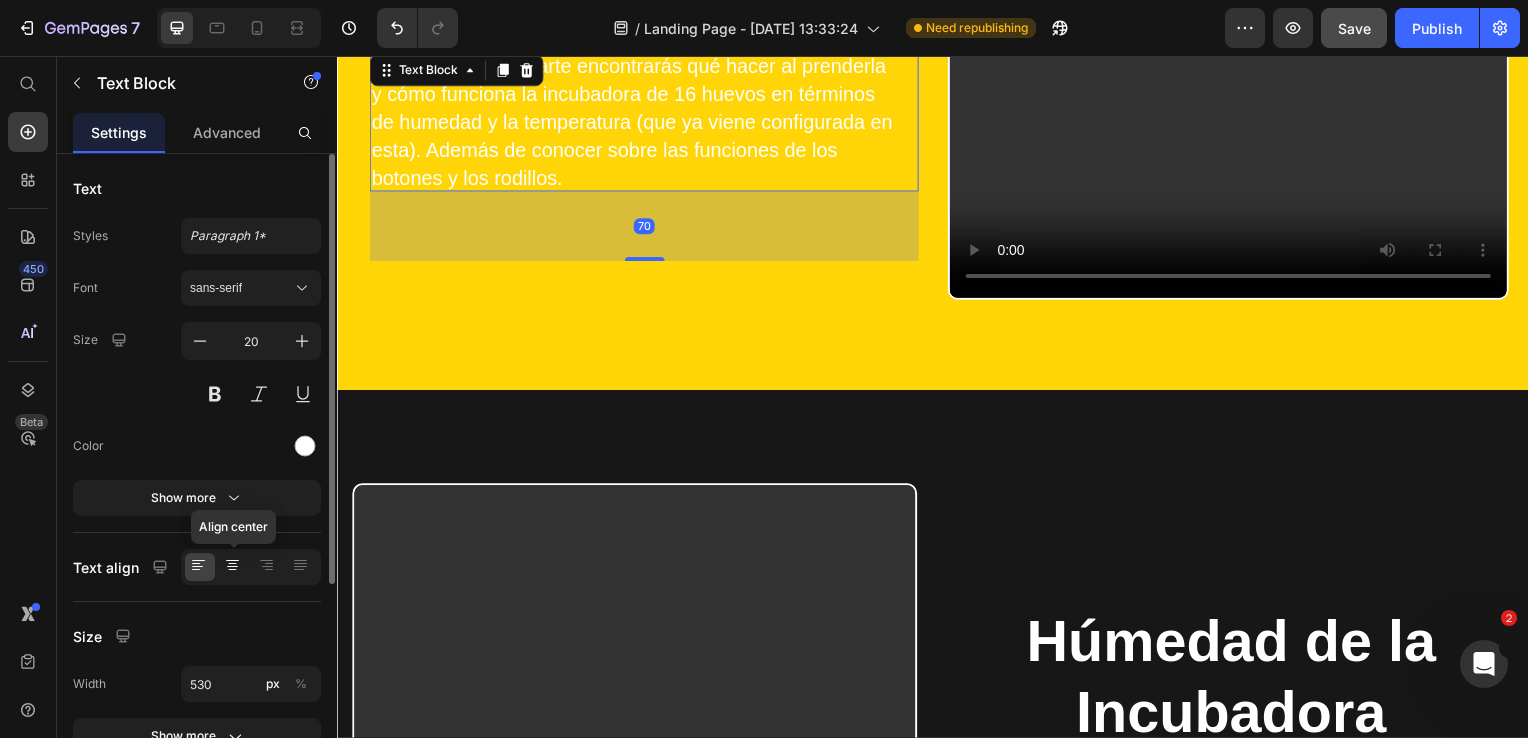 click 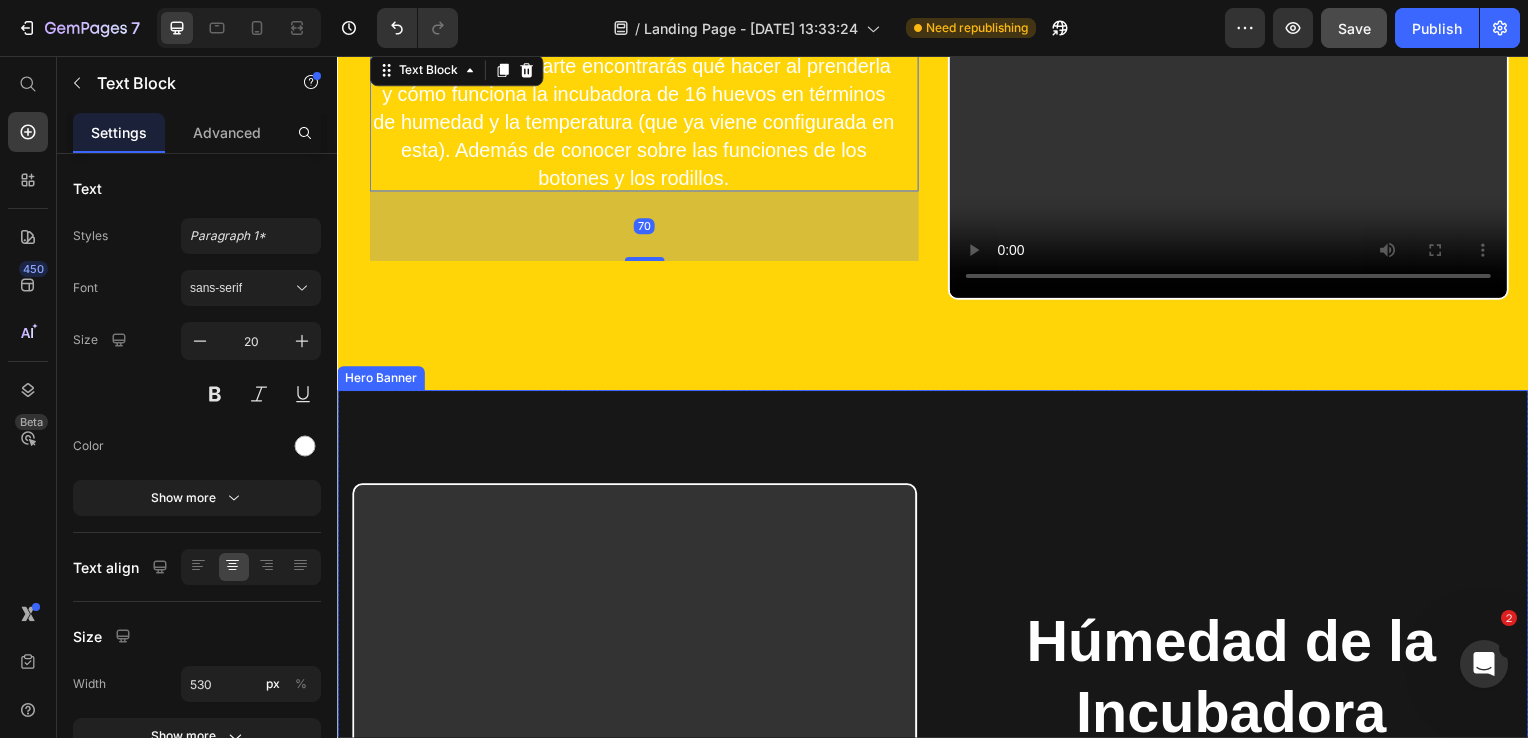 click on "Húmedad de la Incubadora Heading Experience the unparalleled strength and versatility of our Blender Mixer. Designed with cutting-edge technology and precision engineering, our blender mixer stands at the forefront of culinary innovation, promising to elevate your kitchen experience to new heights Text Block Row Video" at bounding box center (937, 800) 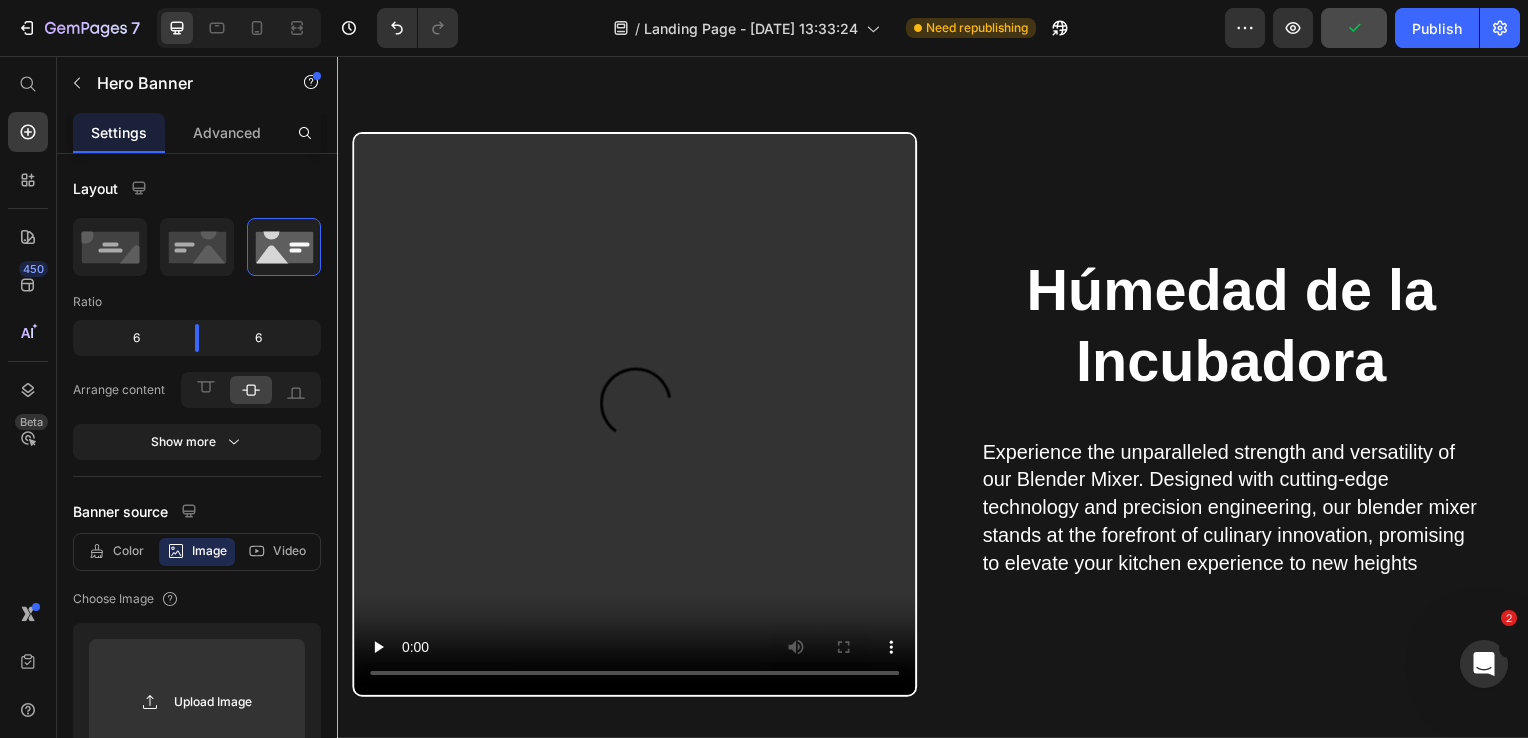 scroll, scrollTop: 2600, scrollLeft: 0, axis: vertical 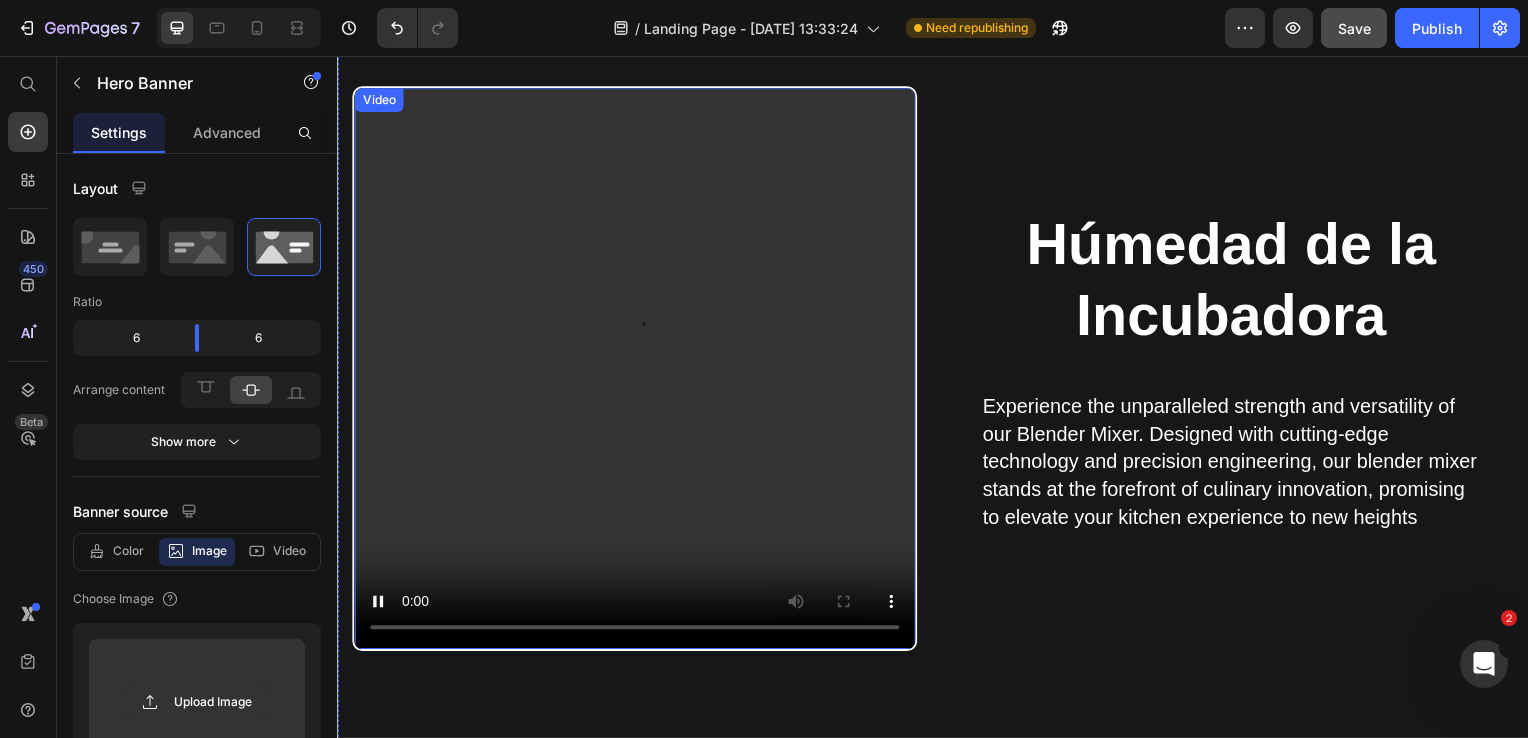 type 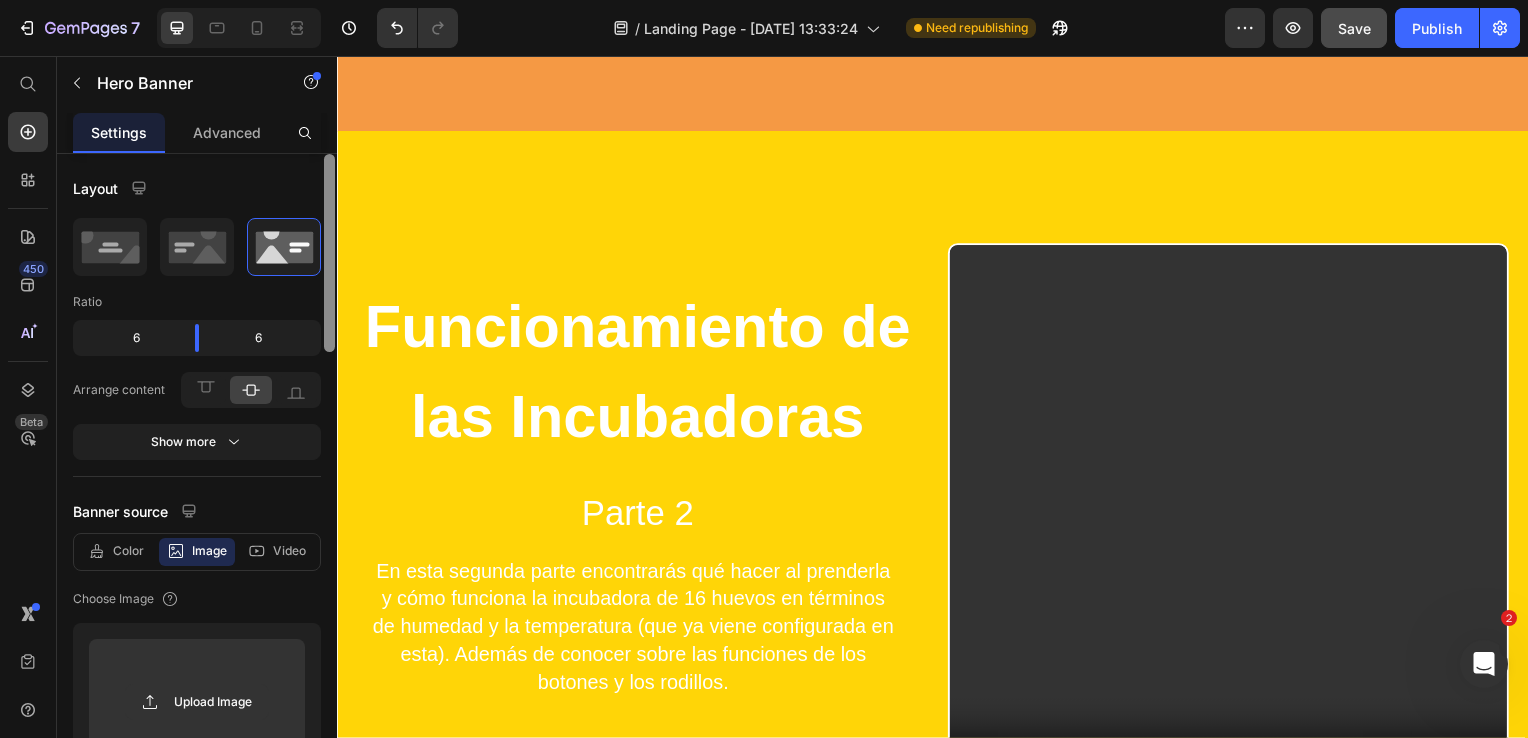 scroll, scrollTop: 1700, scrollLeft: 0, axis: vertical 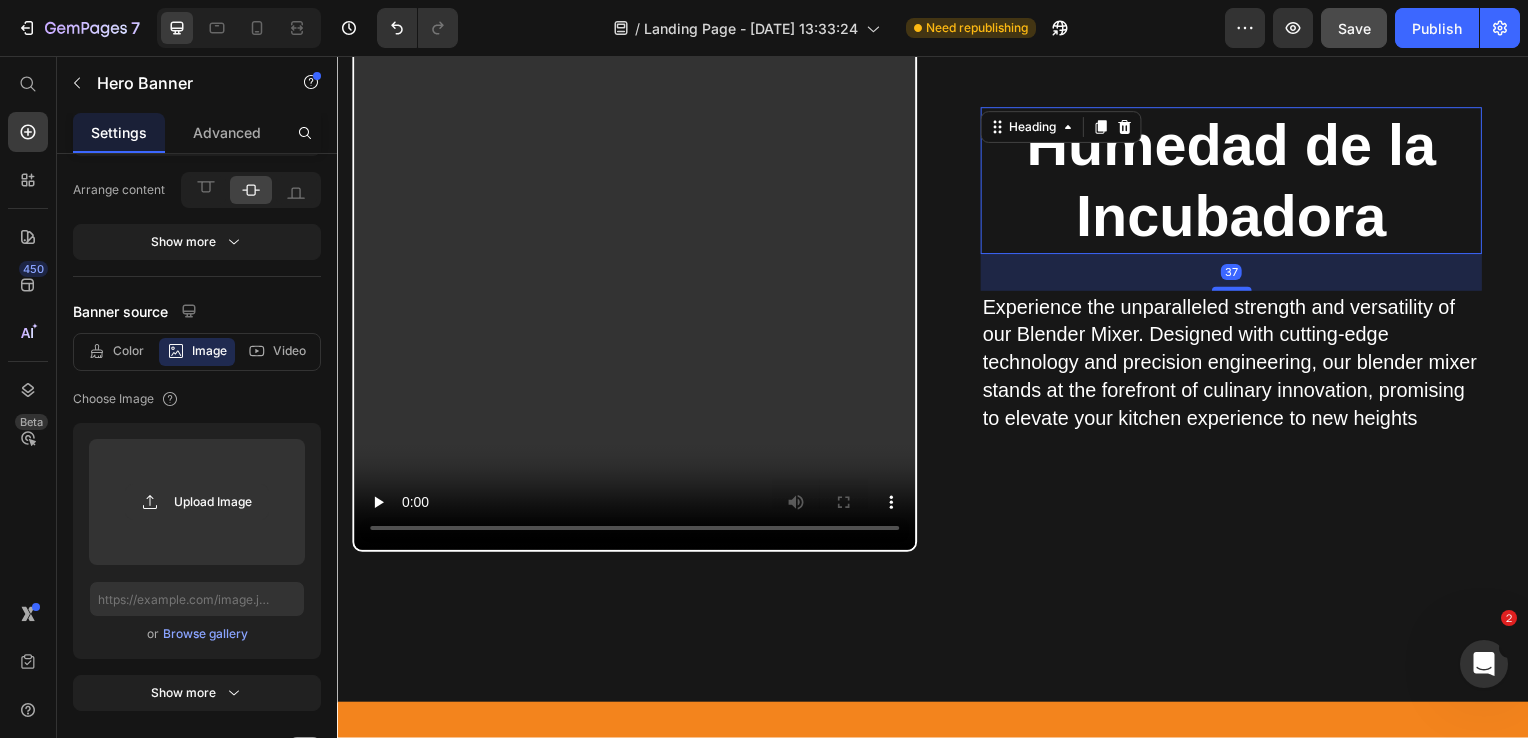 click on "Húmedad de la Incubadora" at bounding box center (1237, 181) 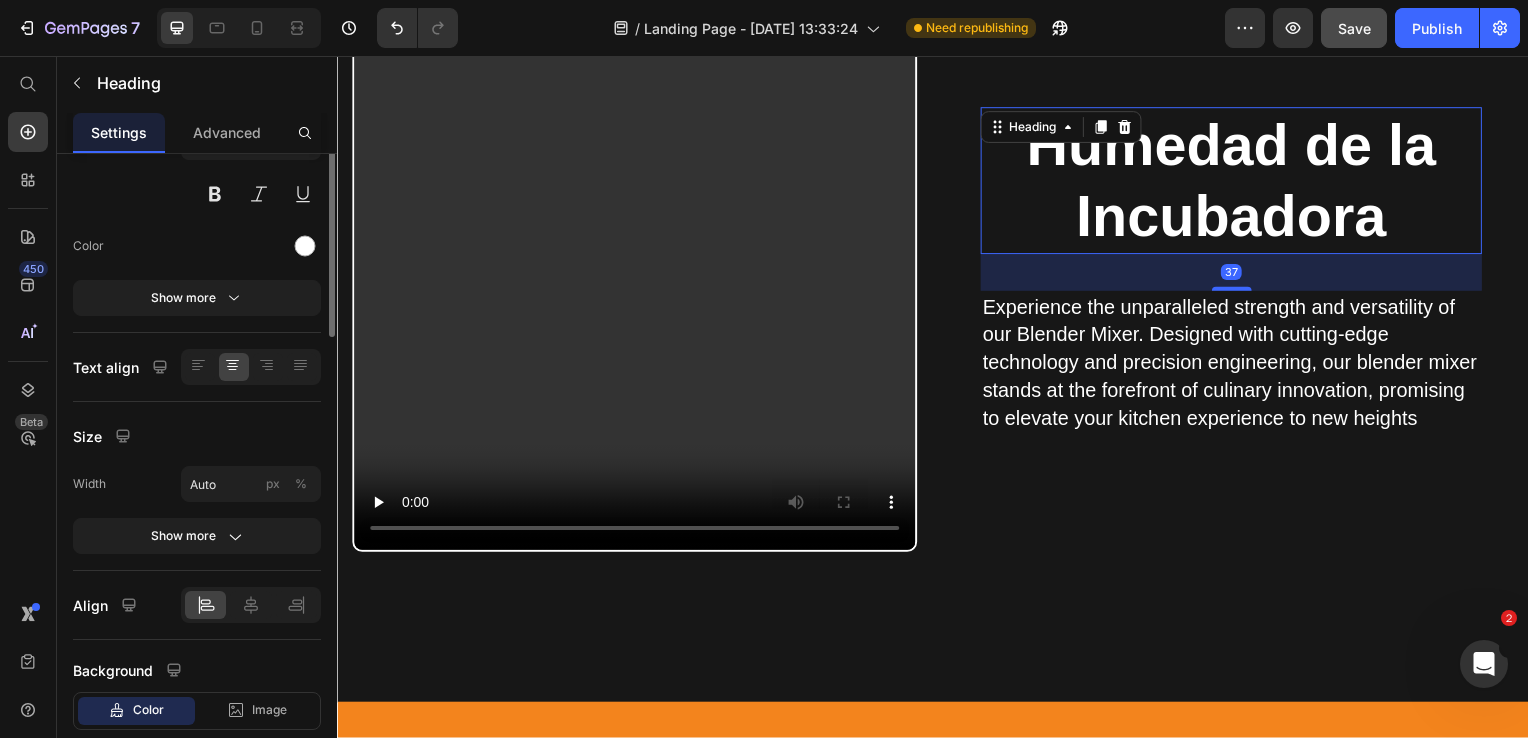 scroll, scrollTop: 0, scrollLeft: 0, axis: both 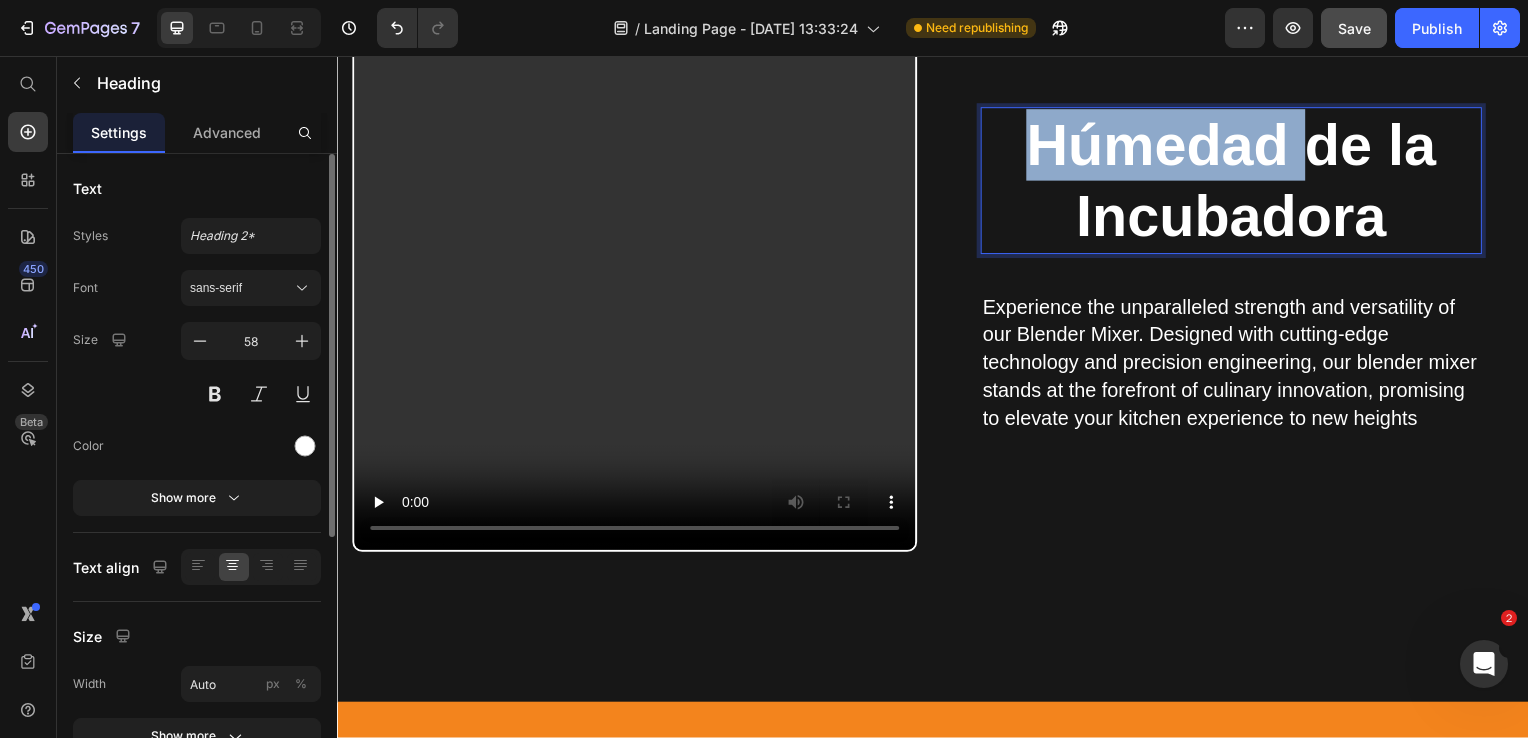 click on "Húmedad de la Incubadora" at bounding box center [1237, 181] 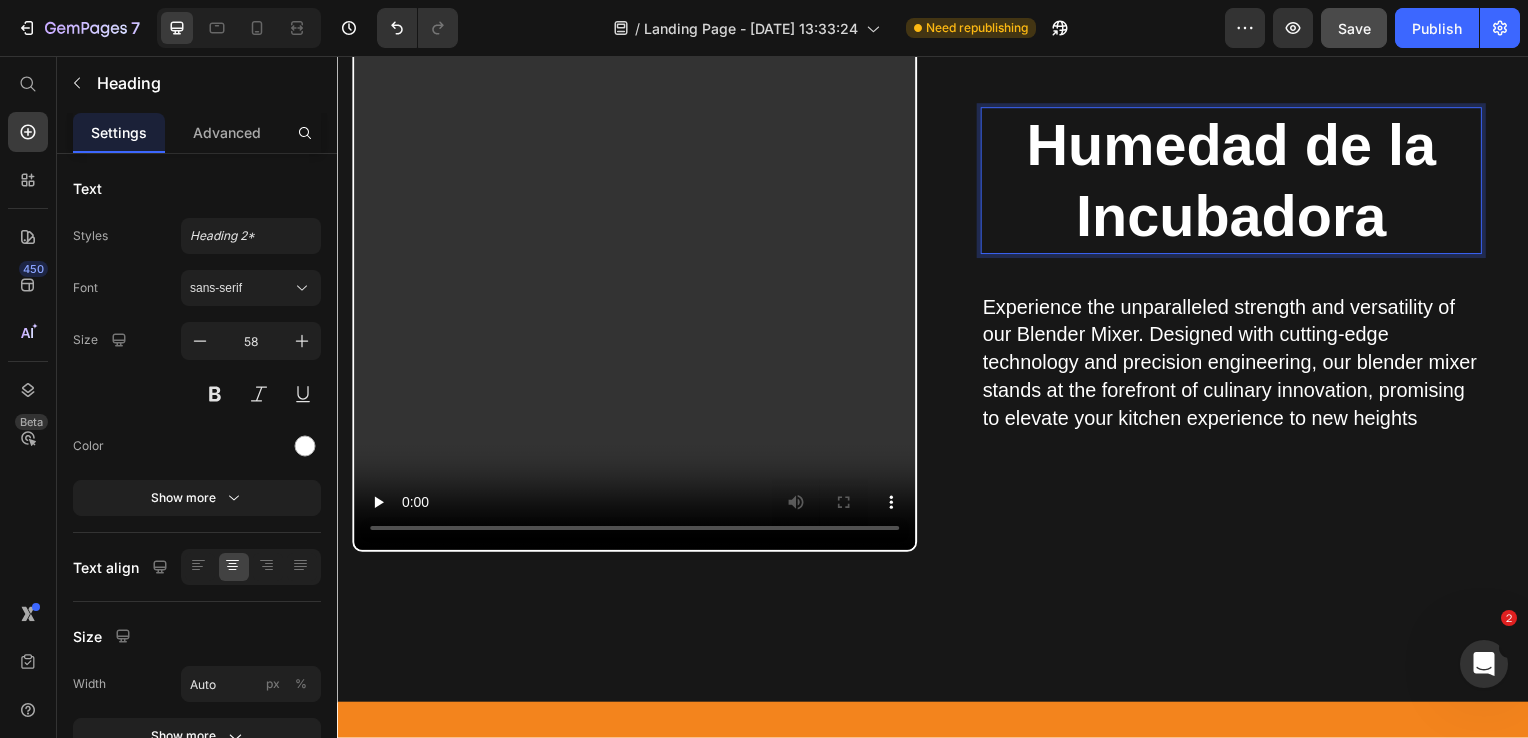 drag, startPoint x: 1091, startPoint y: 153, endPoint x: 1076, endPoint y: 149, distance: 15.524175 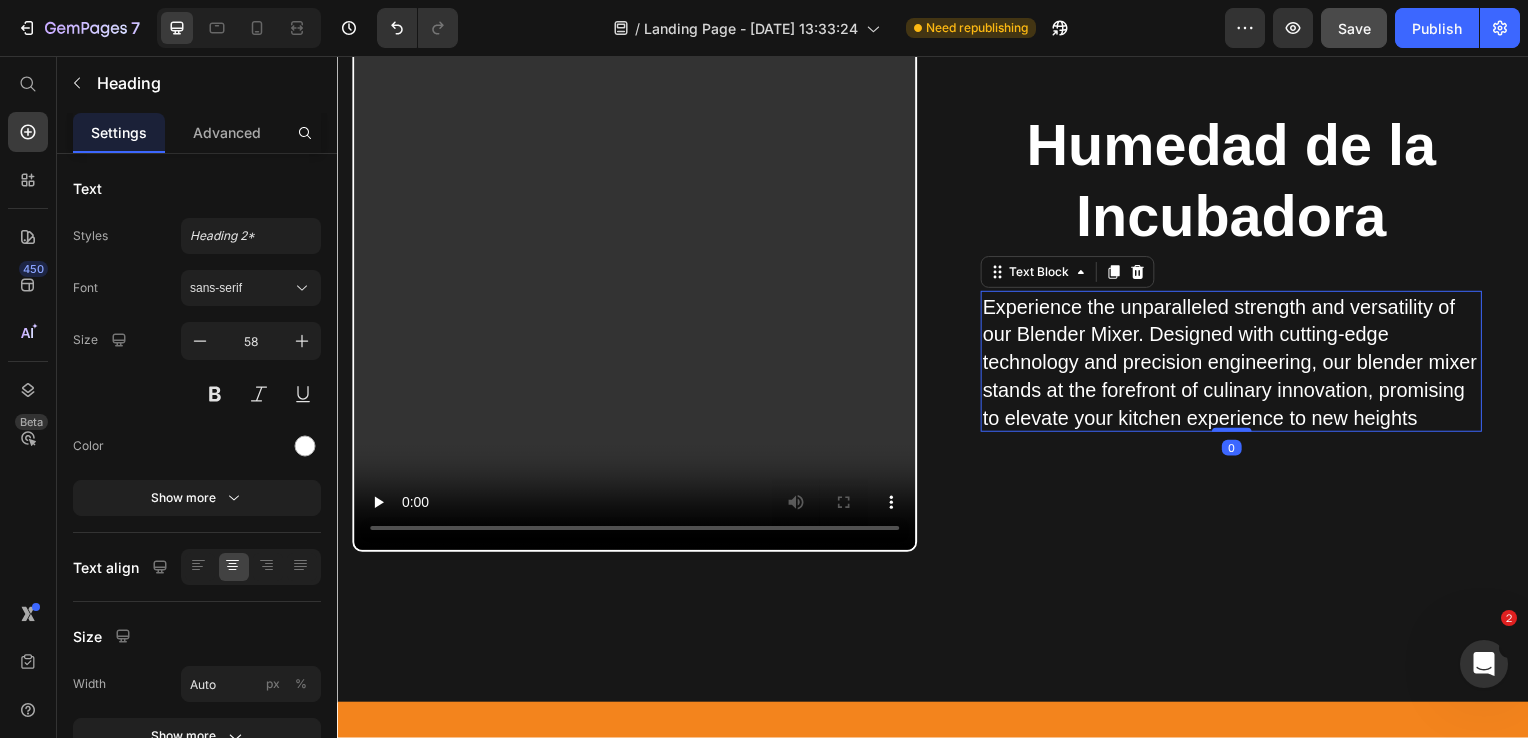 click on "Experience the unparalleled strength and versatility of our Blender Mixer. Designed with cutting-edge technology and precision engineering, our blender mixer stands at the forefront of culinary innovation, promising to elevate your kitchen experience to new heights" at bounding box center [1237, 365] 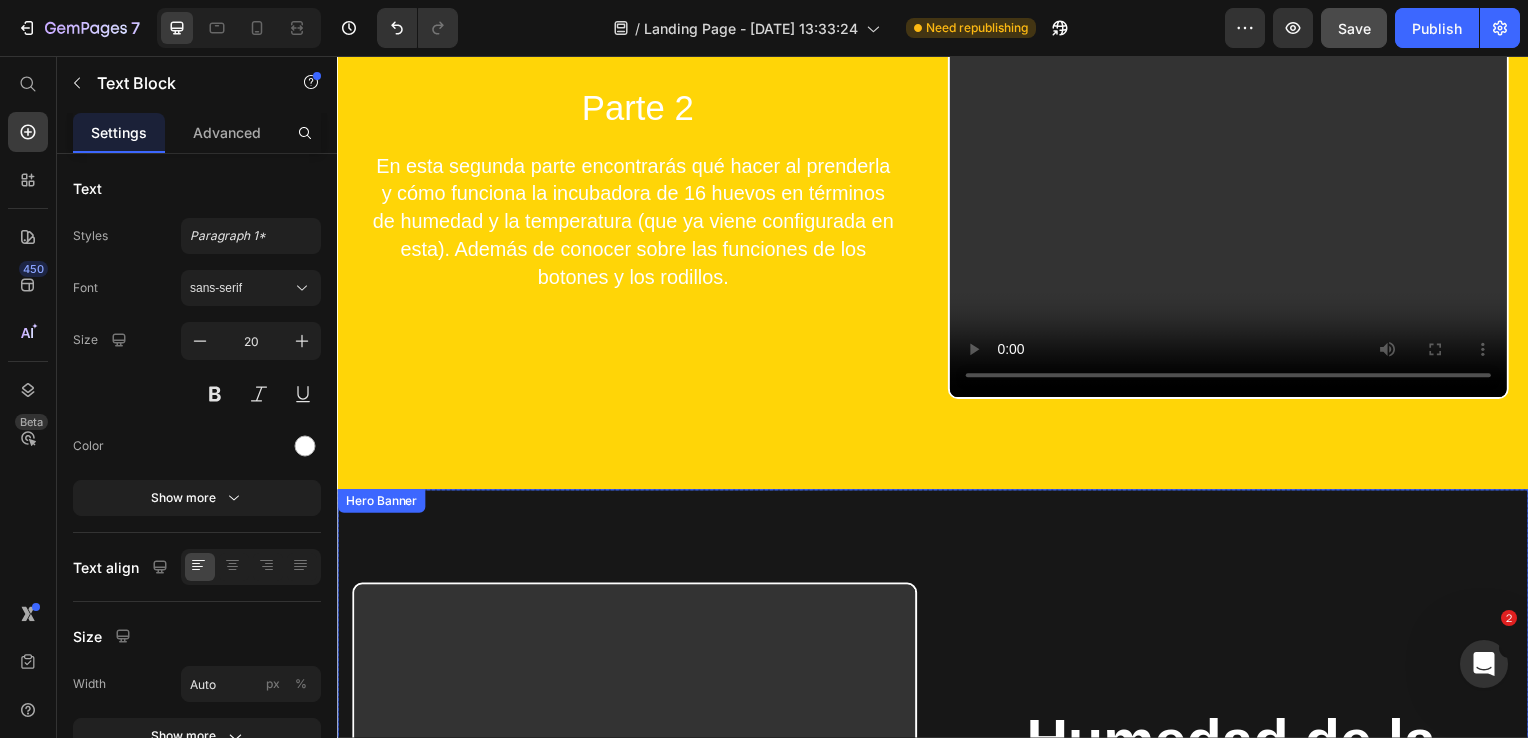 scroll, scrollTop: 1800, scrollLeft: 0, axis: vertical 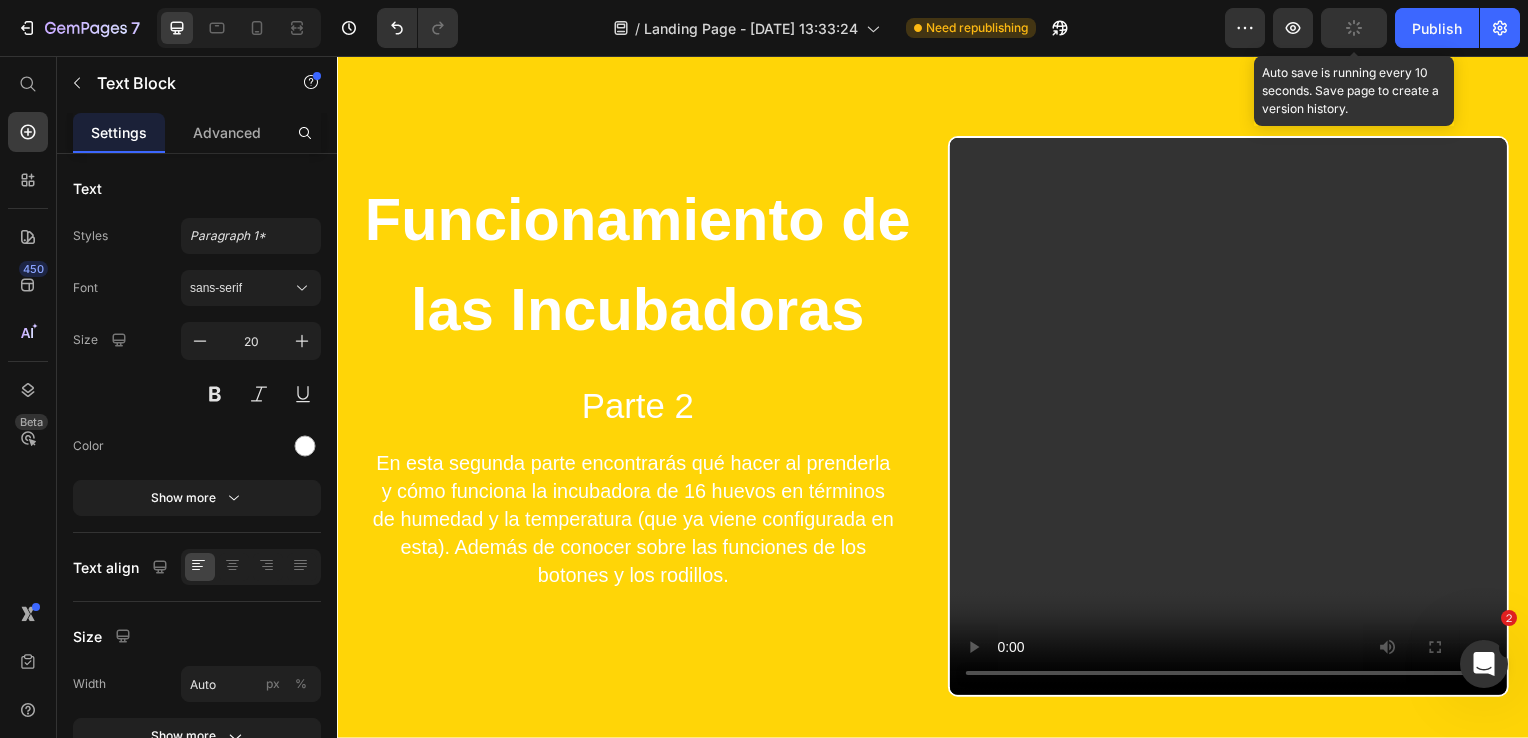 click 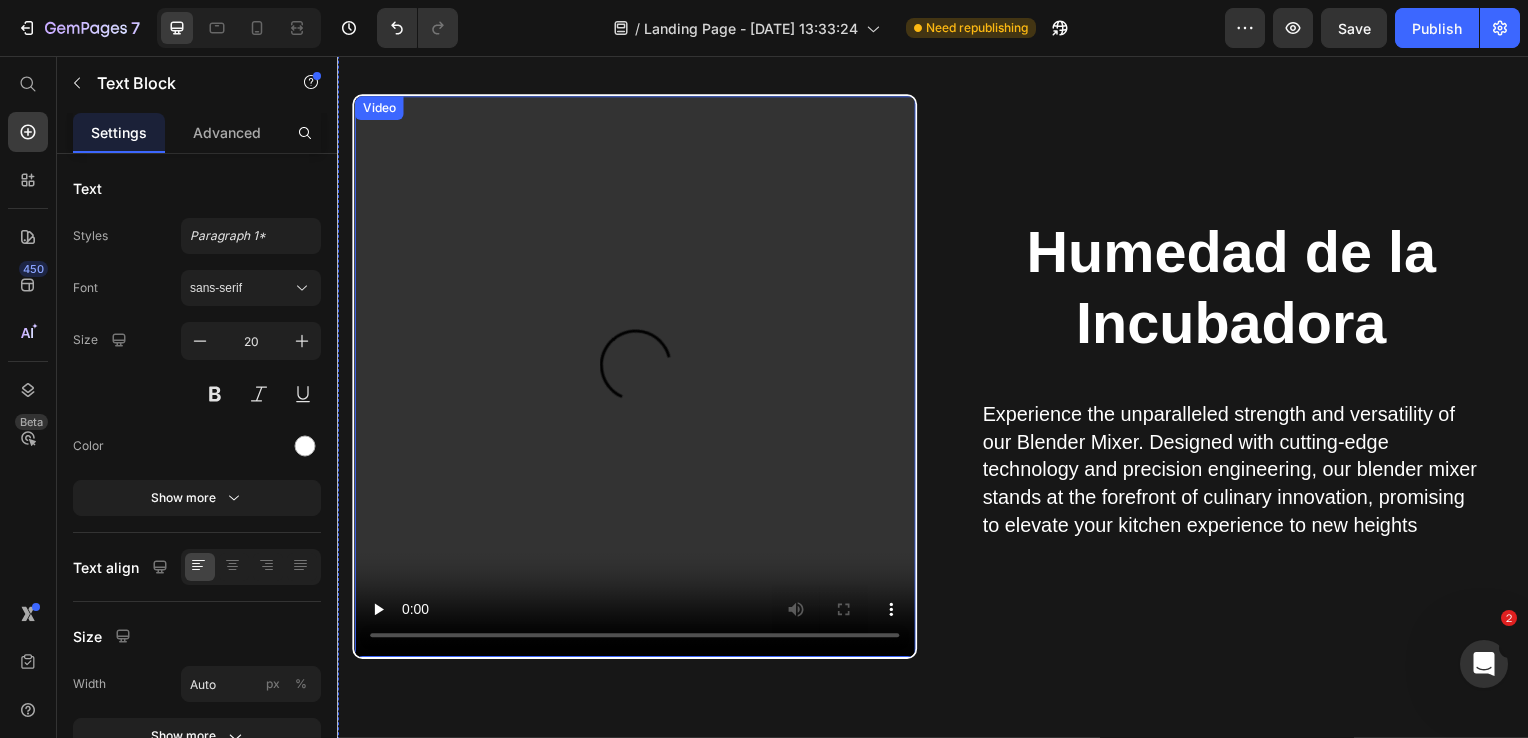 scroll, scrollTop: 2800, scrollLeft: 0, axis: vertical 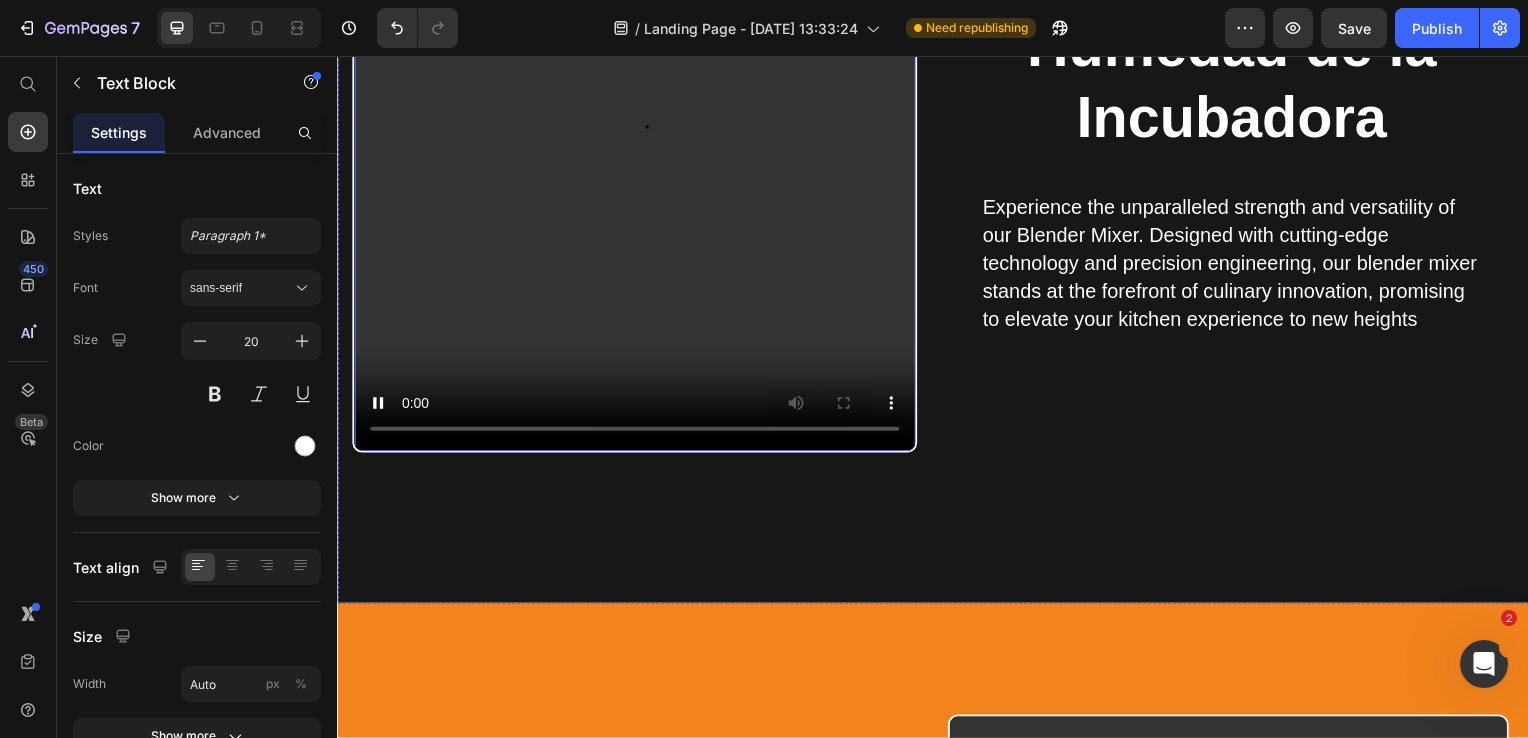type 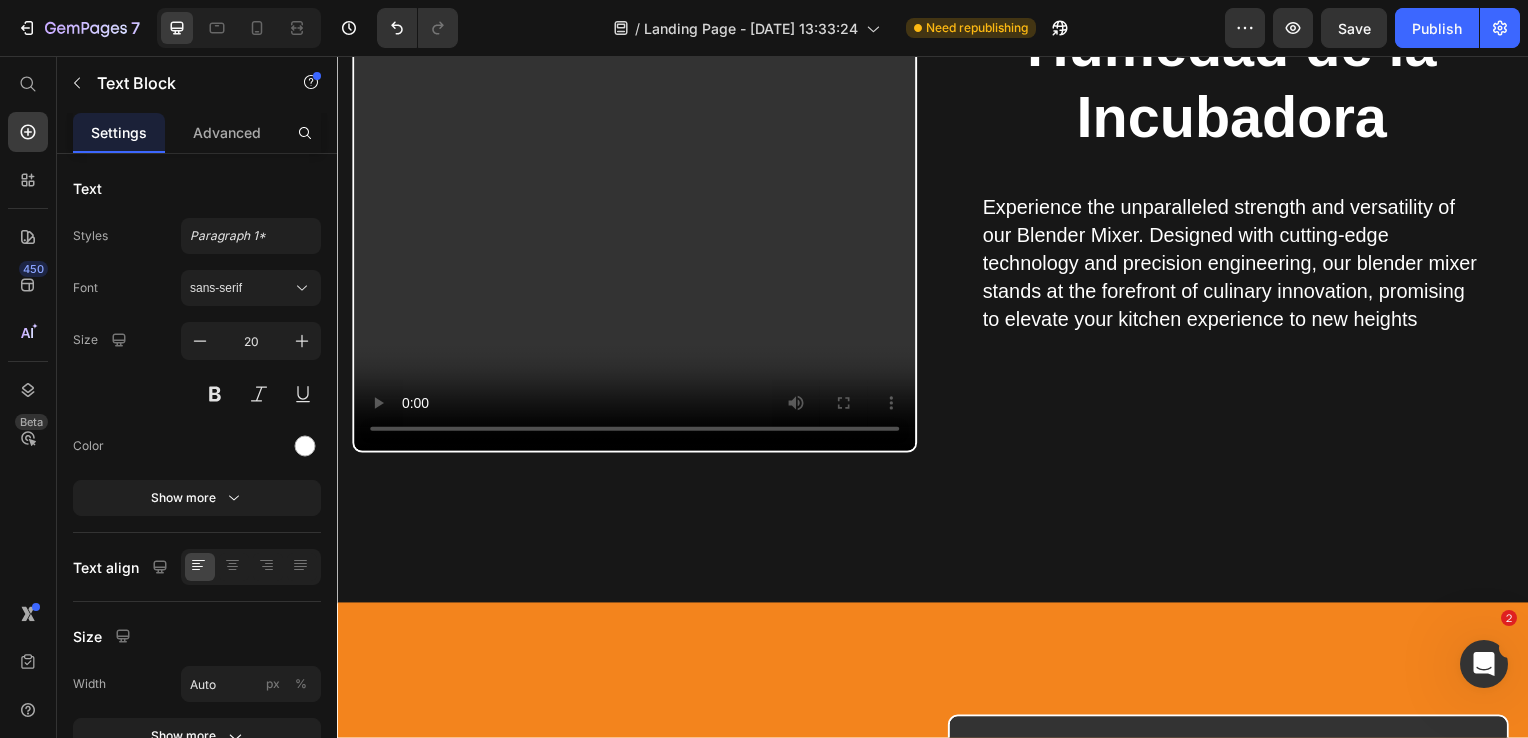 click on "Experience the unparalleled strength and versatility of our Blender Mixer. Designed with cutting-edge technology and precision engineering, our blender mixer stands at the forefront of culinary innovation, promising to elevate your kitchen experience to new heights" at bounding box center [1237, 265] 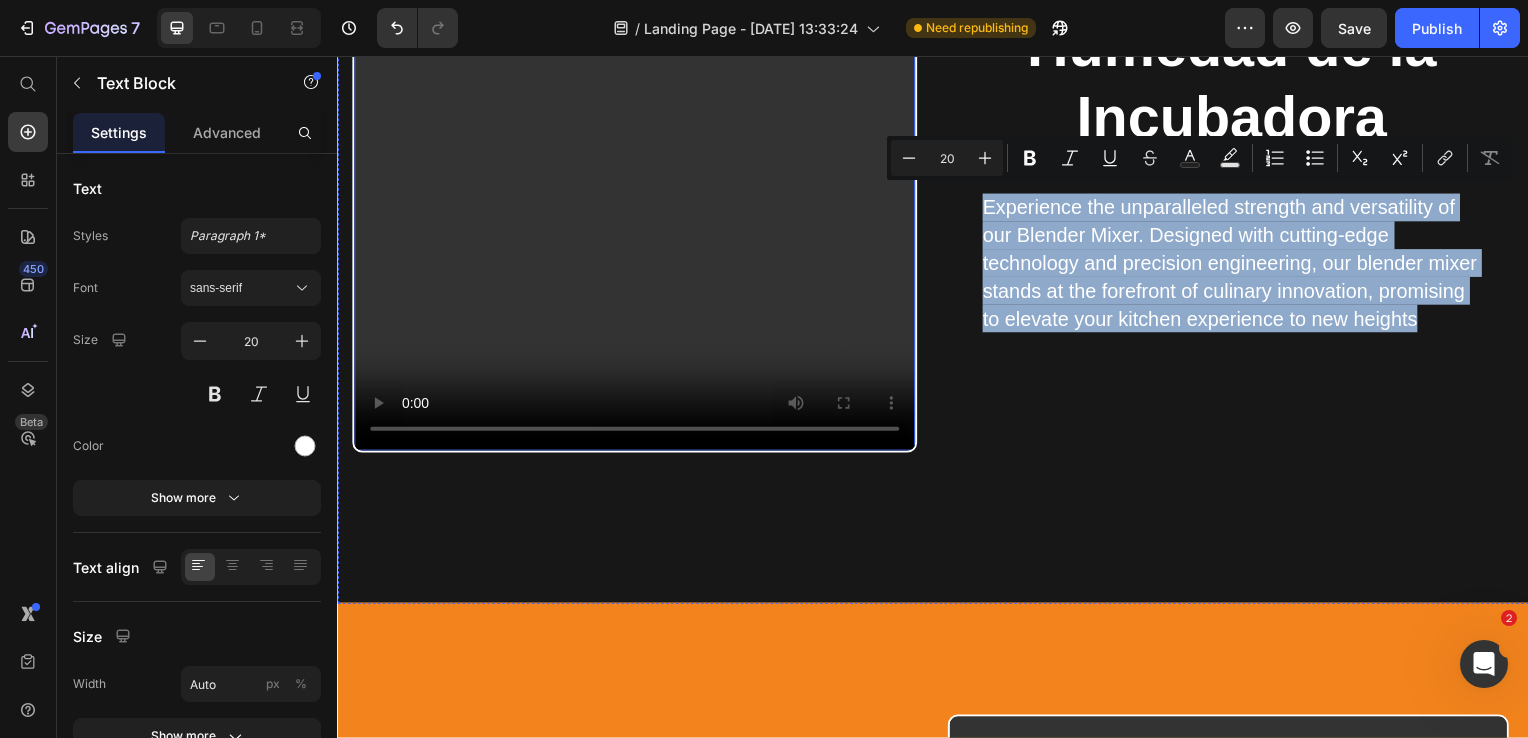 drag, startPoint x: 1425, startPoint y: 316, endPoint x: 908, endPoint y: 197, distance: 530.5186 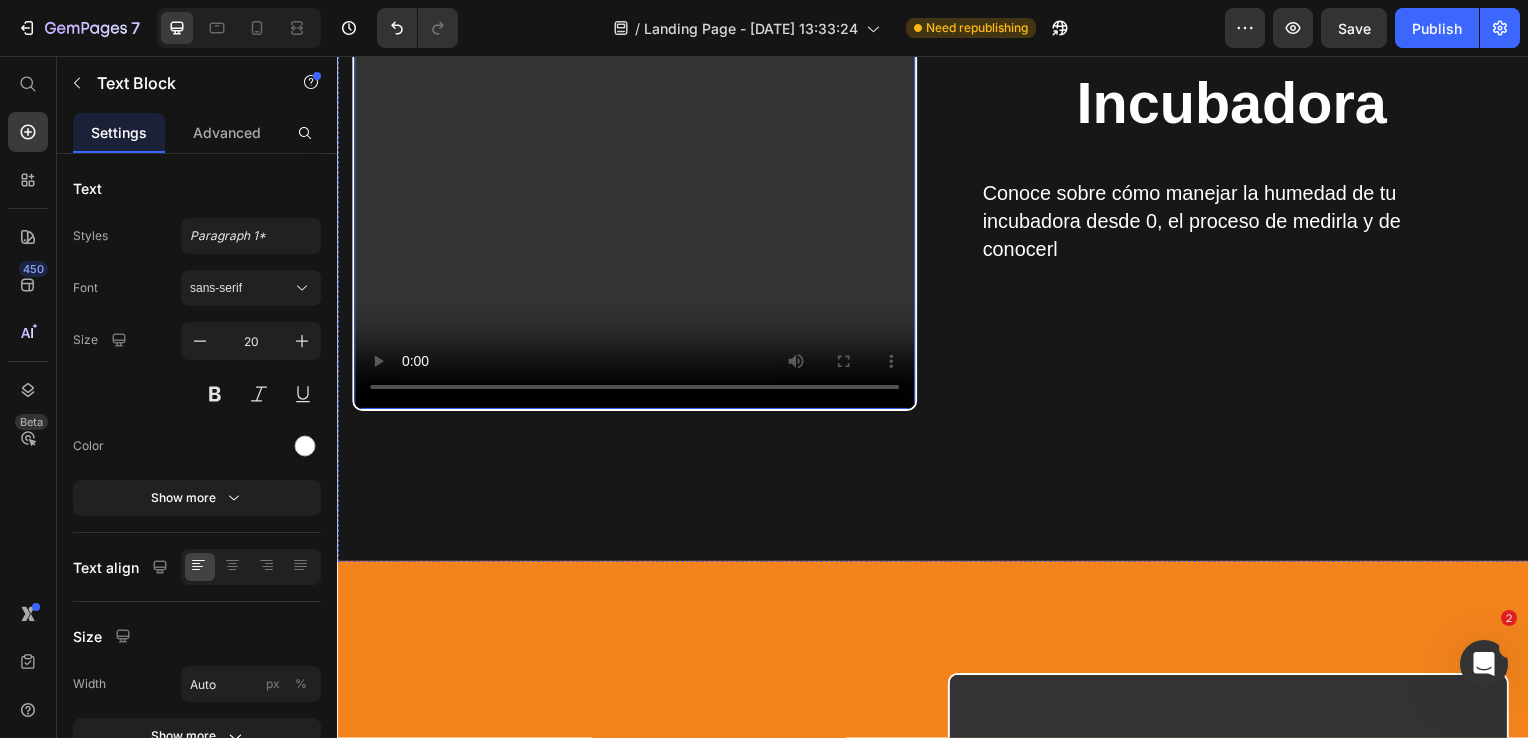 scroll, scrollTop: 2828, scrollLeft: 0, axis: vertical 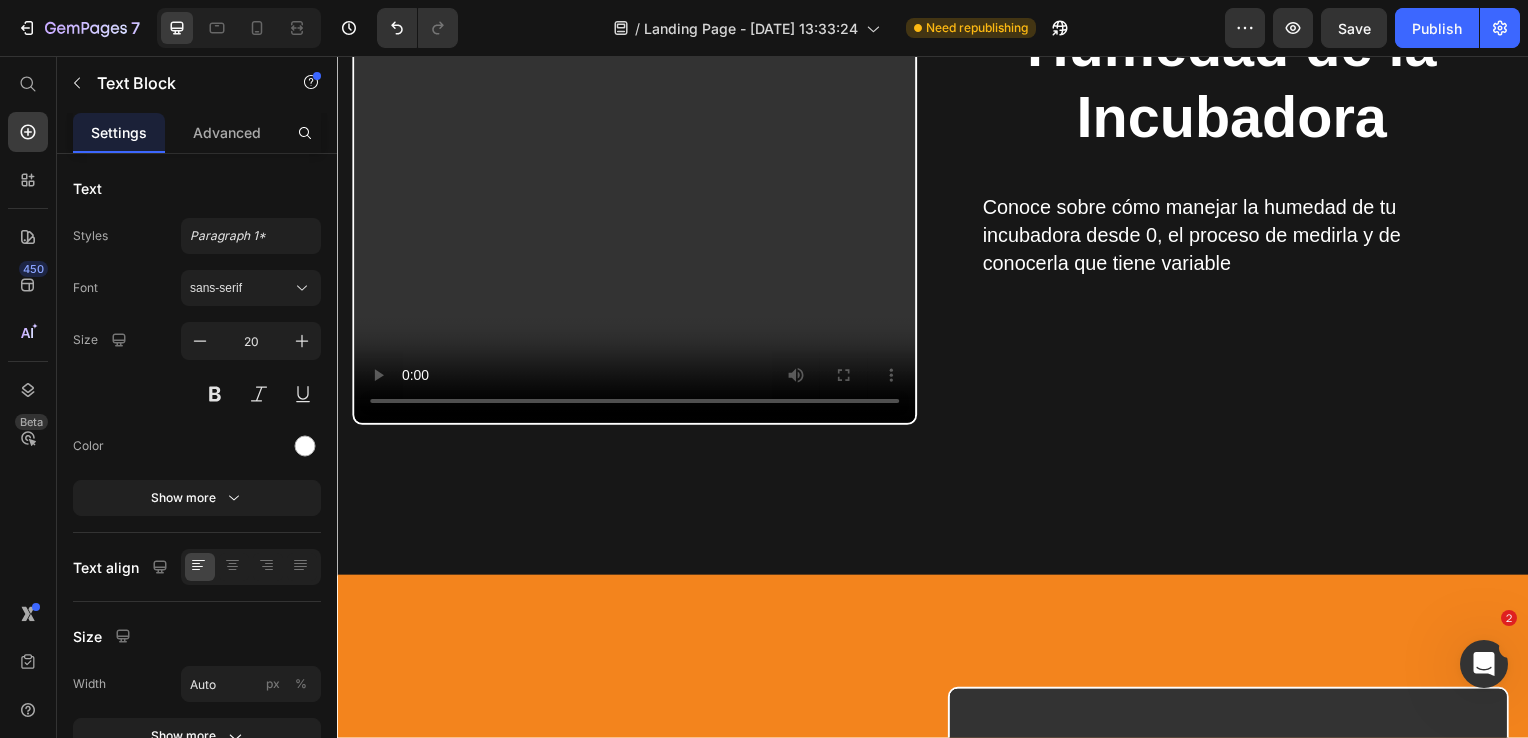 click on "Conoce sobre cómo manejar la humedad de tu incubadora desde 0, el proceso de medirla y de conocerla que tiene variable" at bounding box center [1237, 237] 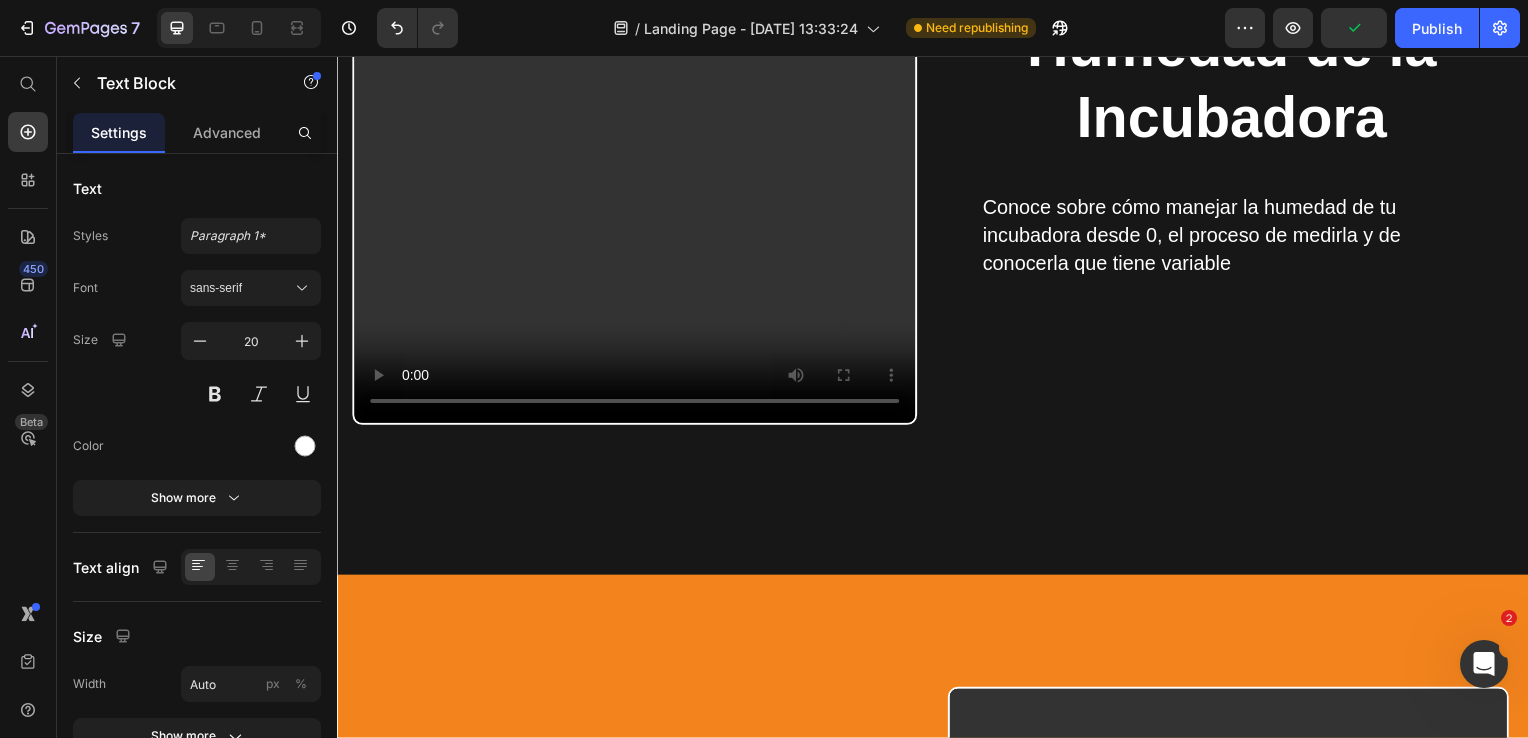 click on "Conoce sobre cómo manejar la humedad de tu incubadora desde 0, el proceso de medirla y de conocerla que tiene variable" at bounding box center [1237, 237] 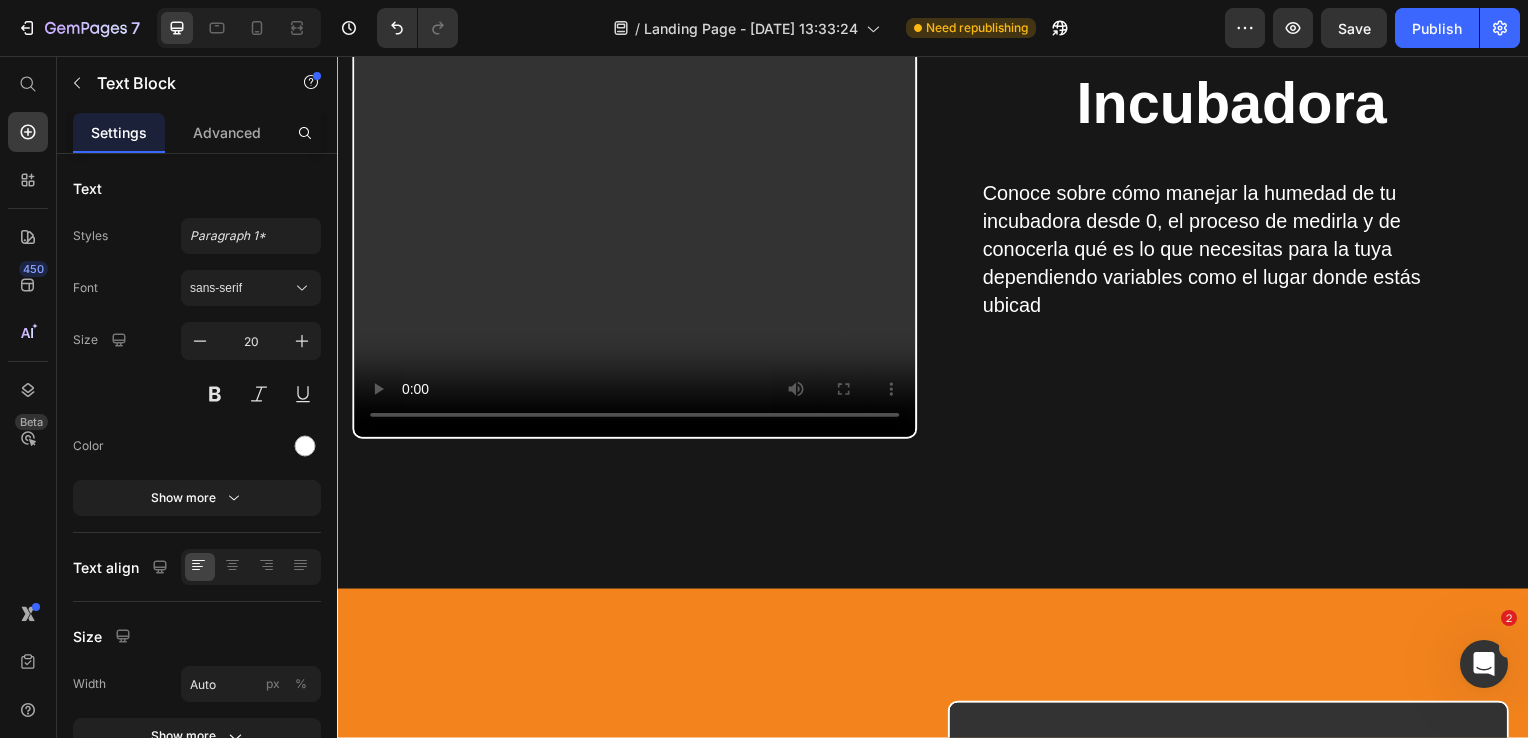 scroll, scrollTop: 2800, scrollLeft: 0, axis: vertical 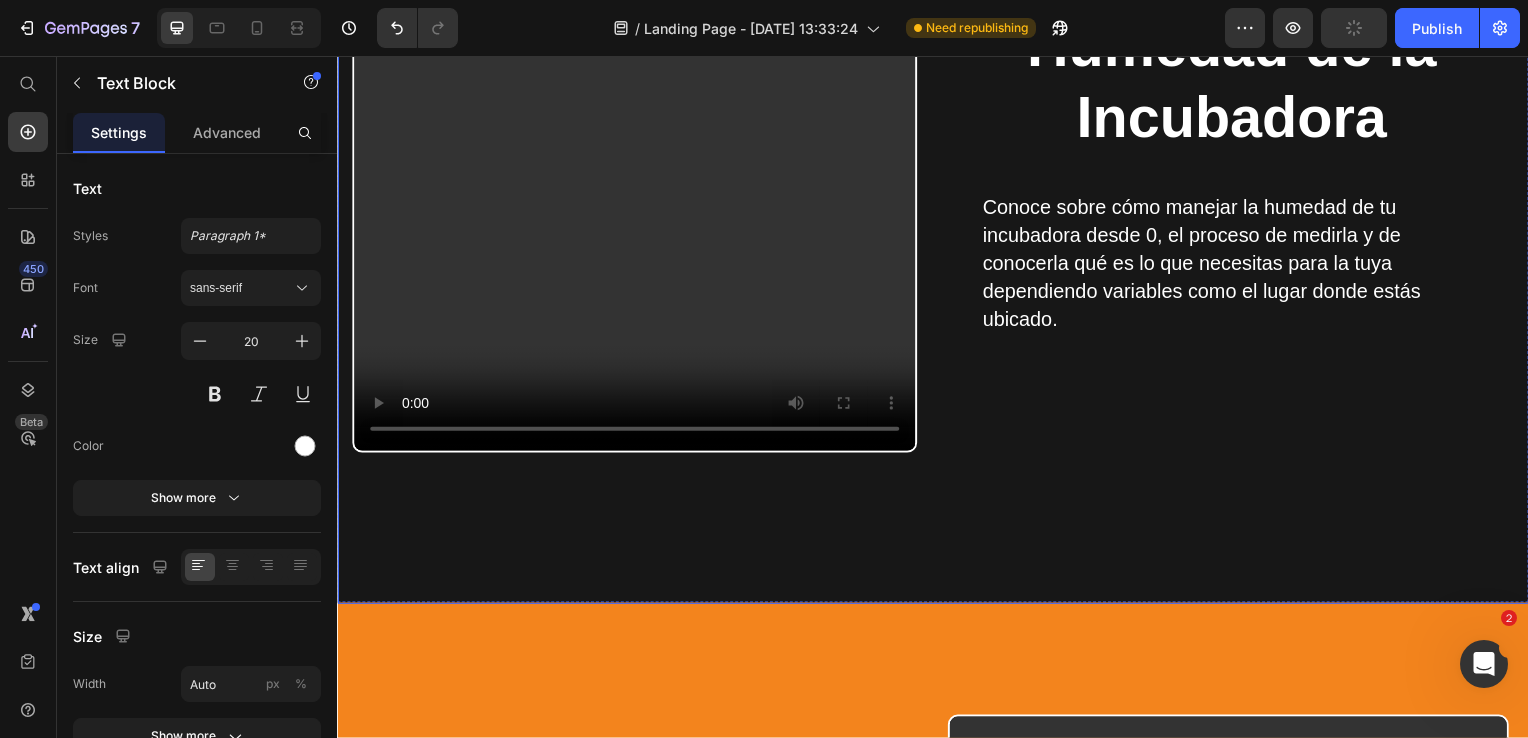 click on "Humedad de la Incubadora Heading Conoce sobre cómo manejar la humedad de tu incubadora desde 0, el proceso de medirla y de conocerla qué es lo que necesitas para la tuya dependiendo variables como el lugar donde estás ubicado. Text Block Row Video" at bounding box center [937, 200] 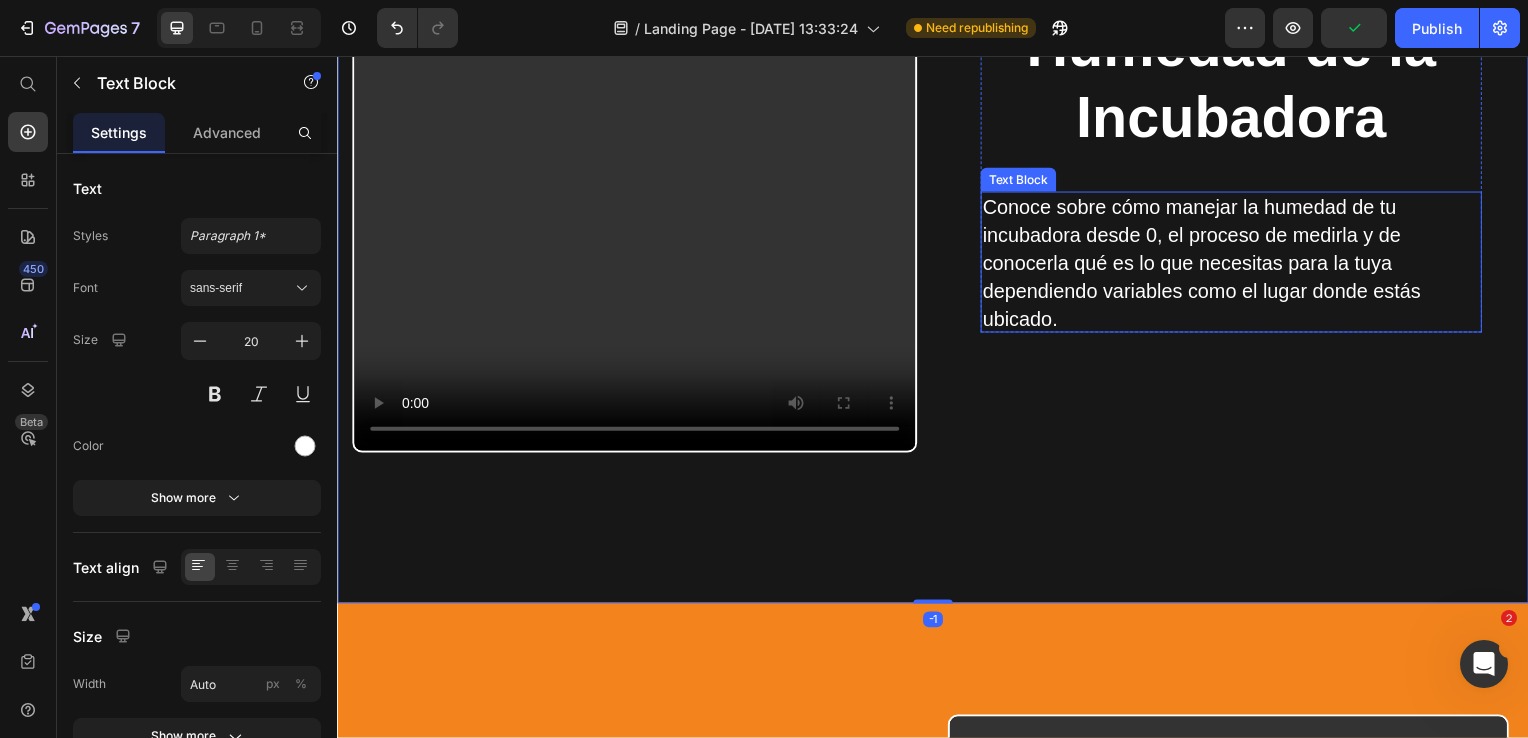 click on "Conoce sobre cómo manejar la humedad de tu incubadora desde 0, el proceso de medirla y de conocerla qué es lo que necesitas para la tuya dependiendo variables como el lugar donde estás ubicado." at bounding box center [1237, 265] 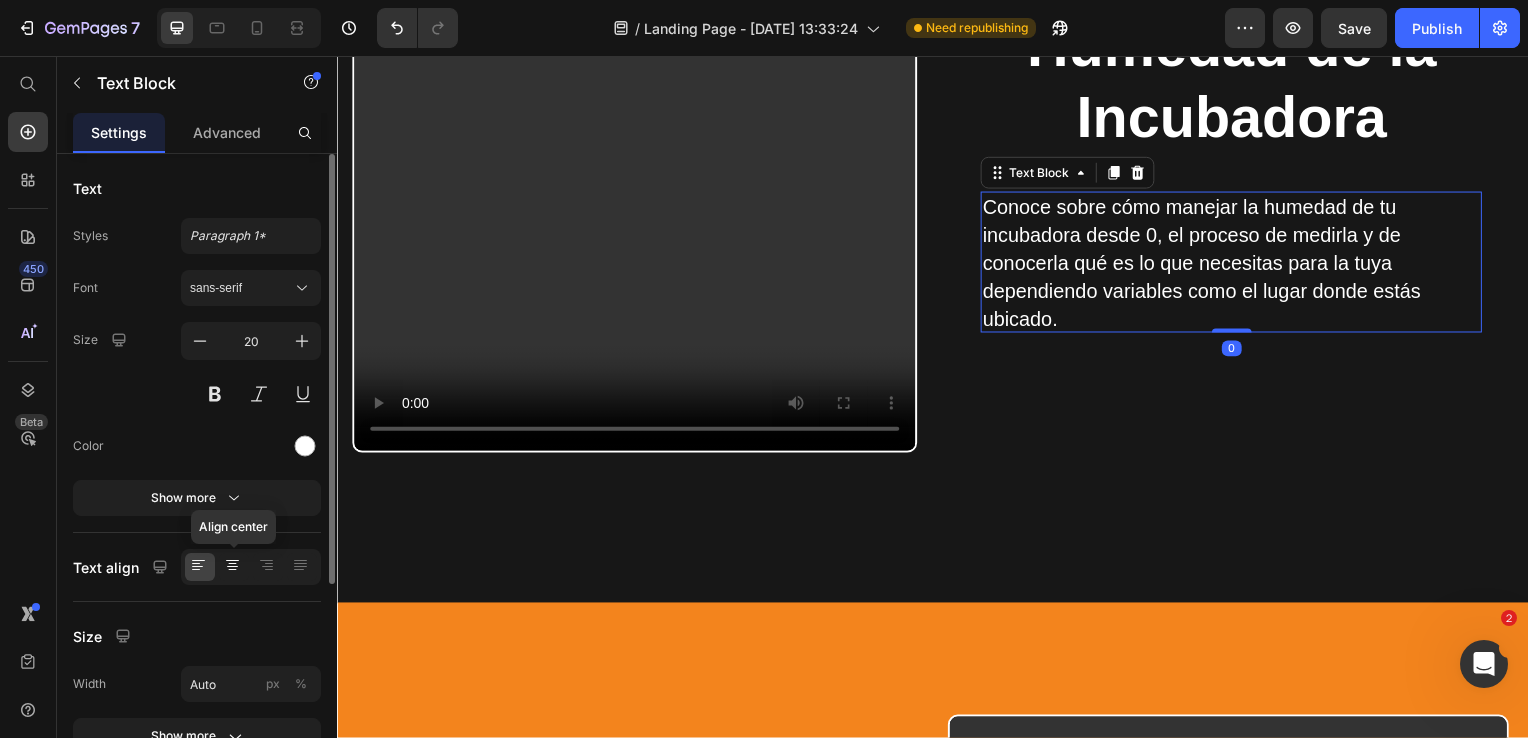 click 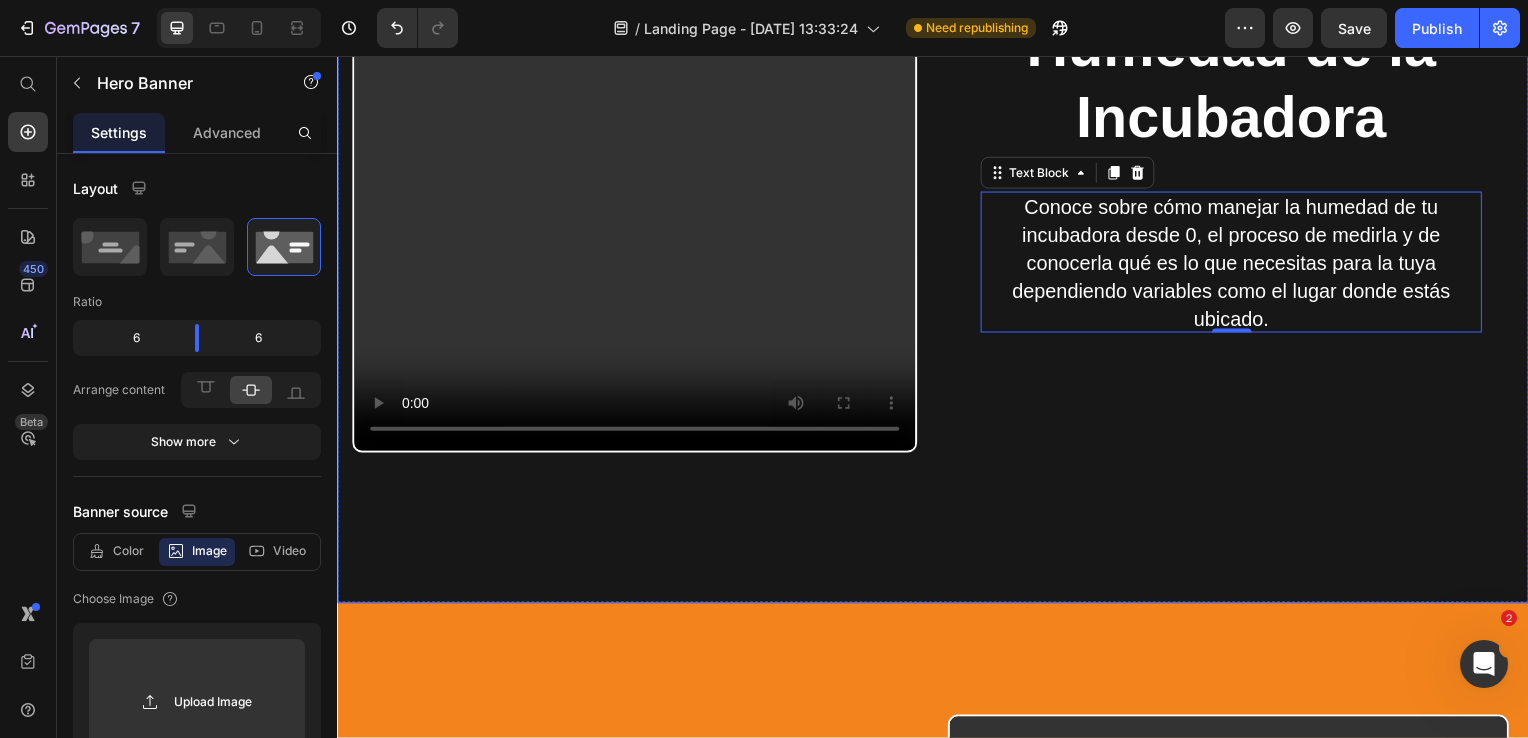 click on "Humedad de la Incubadora Heading Conoce sobre cómo manejar la humedad de tu incubadora desde 0, el proceso de medirla y de conocerla qué es lo que necesitas para la tuya dependiendo variables como el lugar donde estás ubicado. Text Block   0 Row Video" at bounding box center (937, 200) 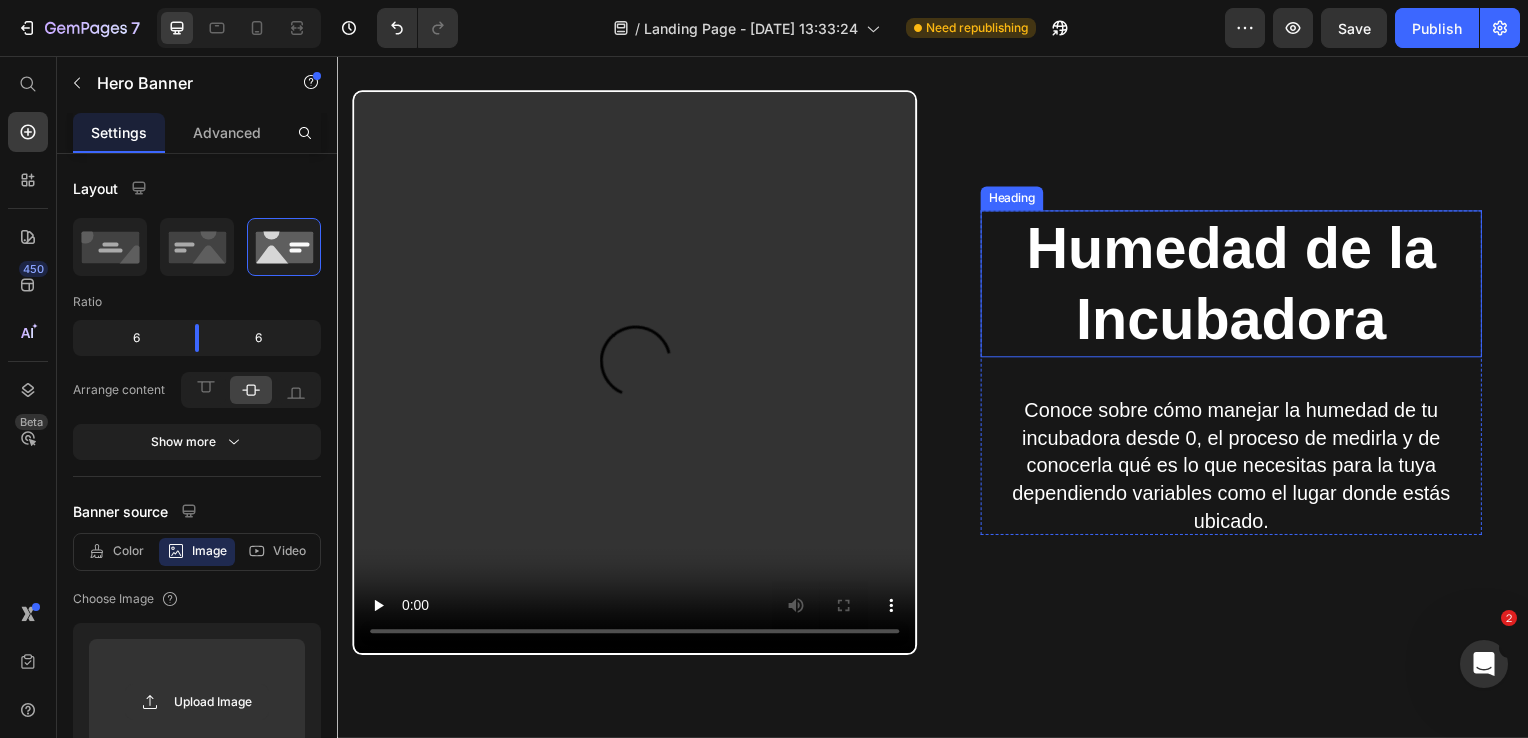 scroll, scrollTop: 2600, scrollLeft: 0, axis: vertical 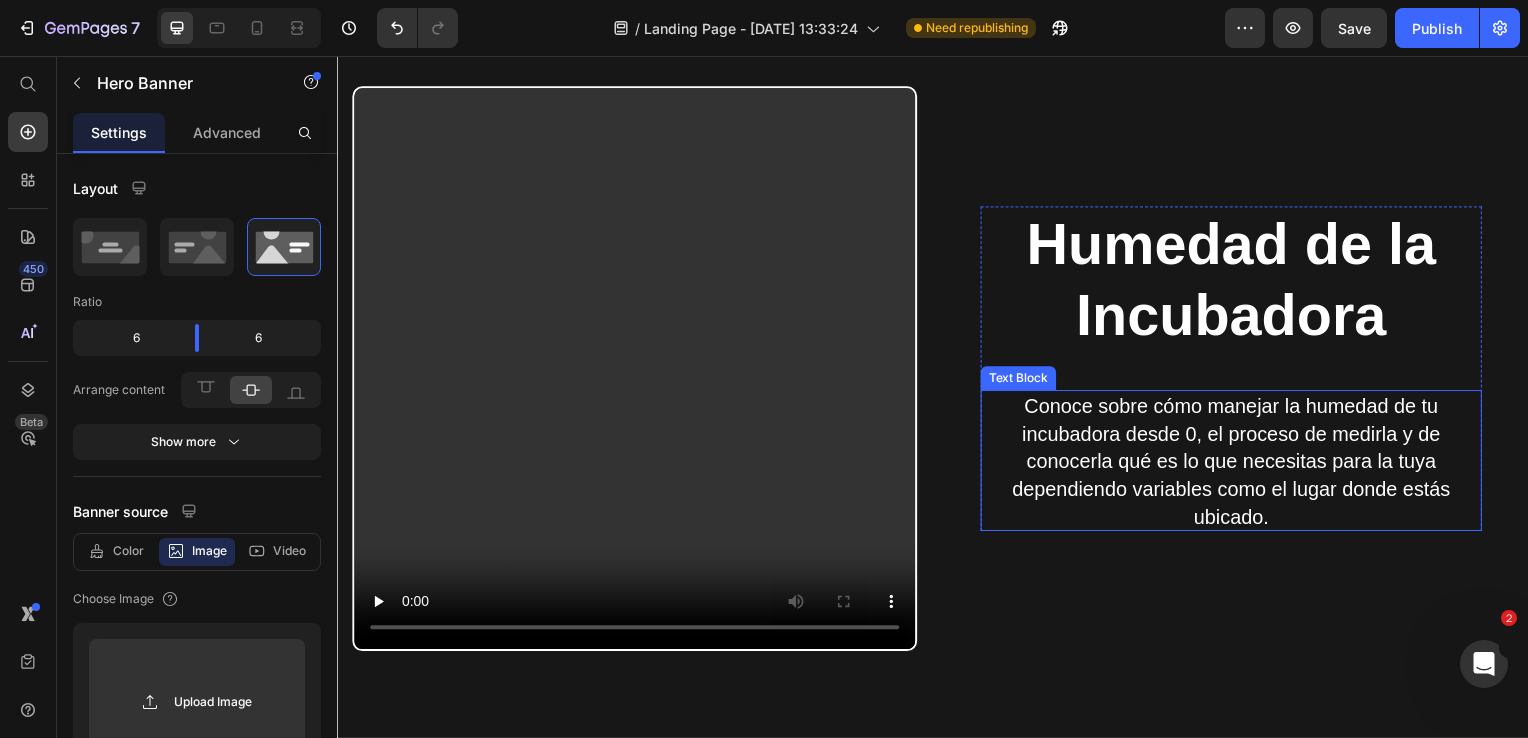 click on "Conoce sobre cómo manejar la humedad de tu incubadora desde 0, el proceso de medirla y de conocerla qué es lo que necesitas para la tuya dependiendo variables como el lugar donde estás ubicado." at bounding box center (1237, 465) 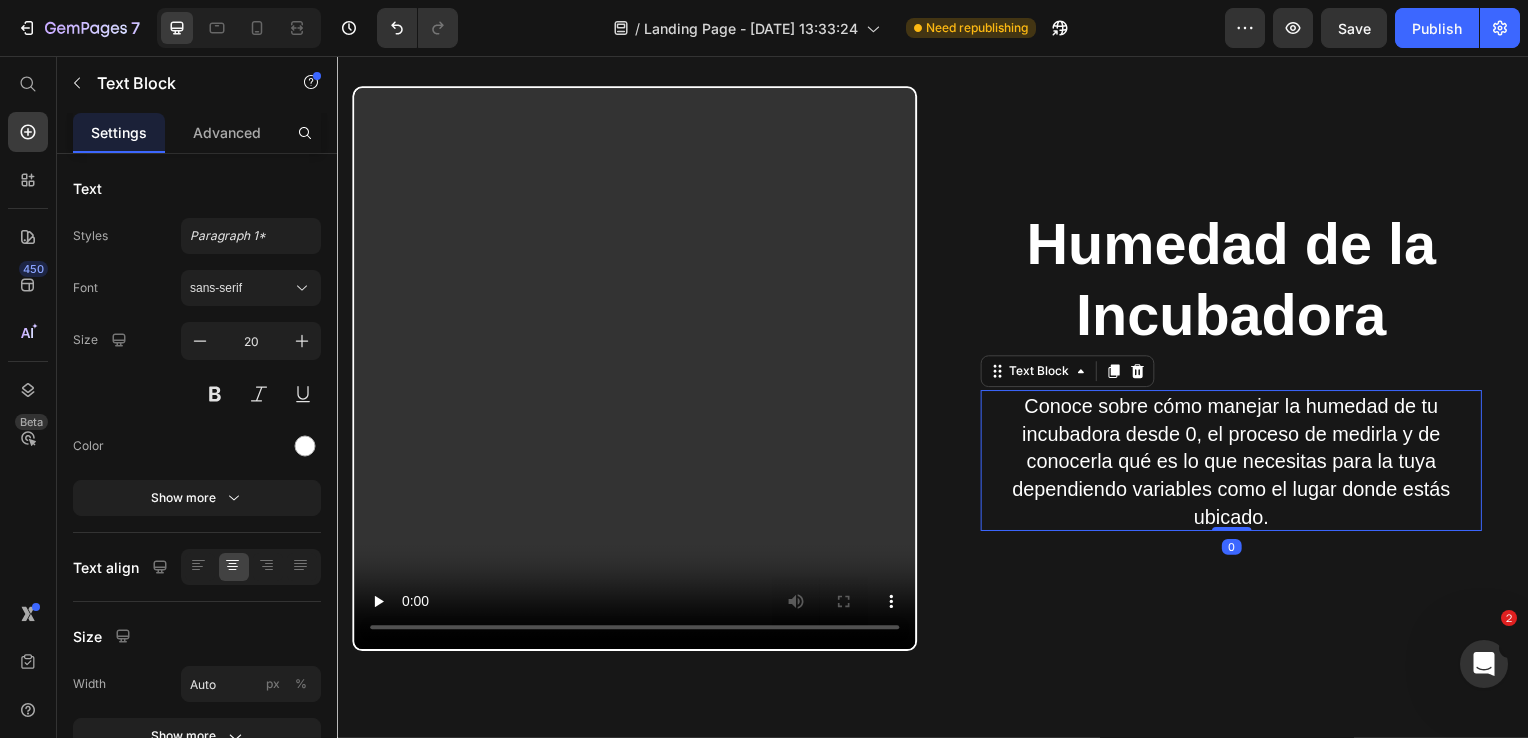 click on "Conoce sobre cómo manejar la humedad de tu incubadora desde 0, el proceso de medirla y de conocerla qué es lo que necesitas para la tuya dependiendo variables como el lugar donde estás ubicado." at bounding box center [1237, 465] 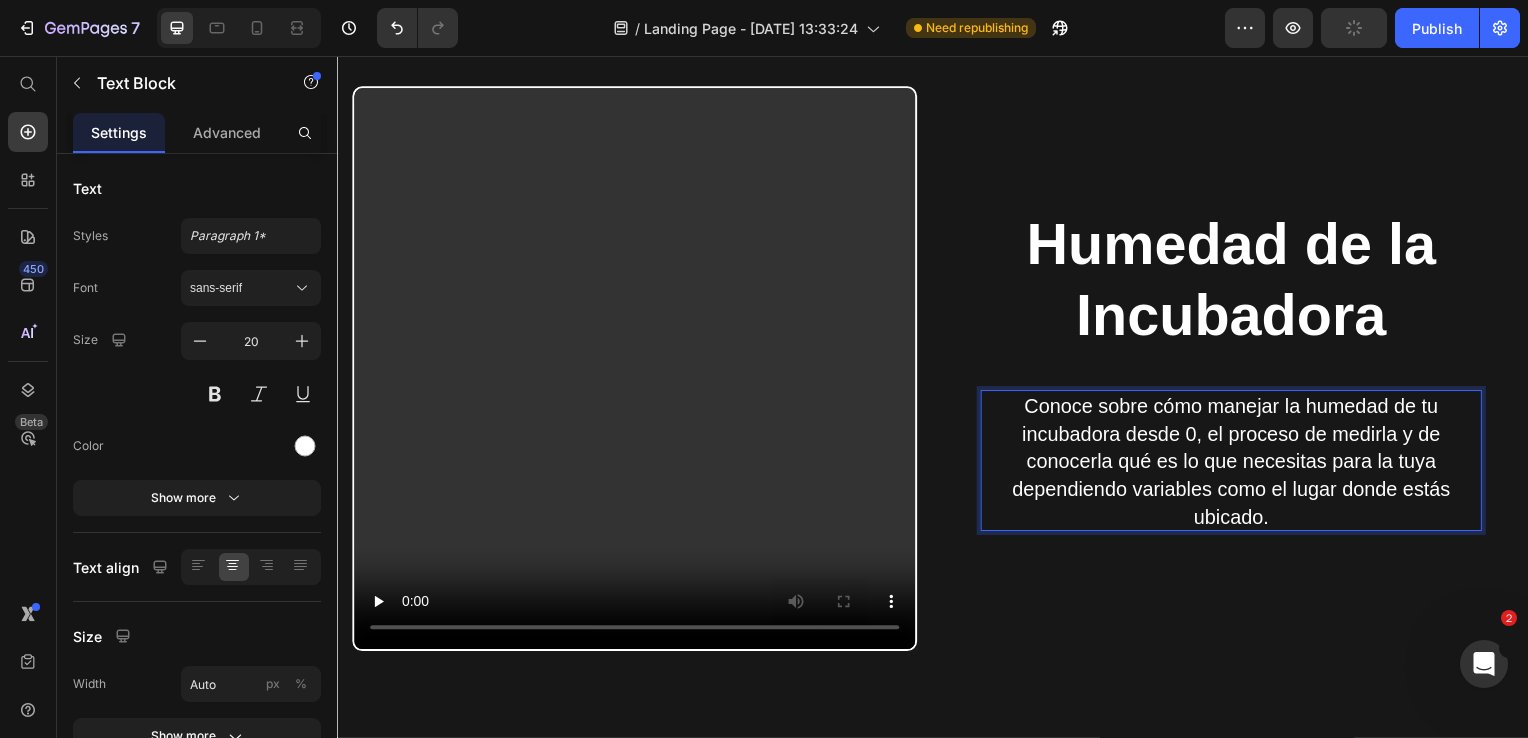 click on "Conoce sobre cómo manejar la humedad de tu incubadora desde 0, el proceso de medirla y de conocerla qué es lo que necesitas para la tuya dependiendo variables como el lugar donde estás ubicado." at bounding box center [1237, 465] 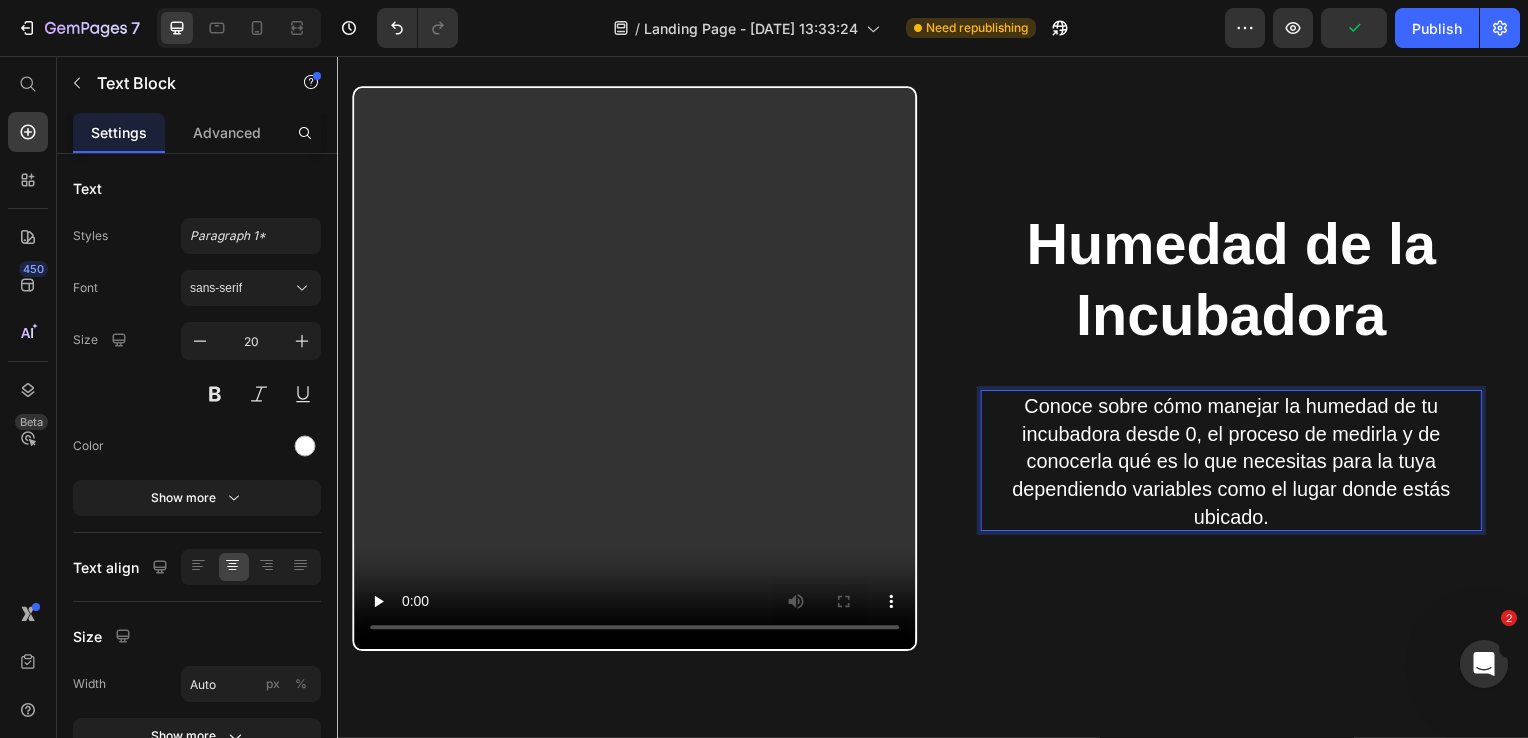click on "Conoce sobre cómo manejar la humedad de tu incubadora desde 0, el proceso de medirla y de conocerla qué es lo que necesitas para la tuya dependiendo variables como el lugar donde estás ubicado." at bounding box center (1237, 465) 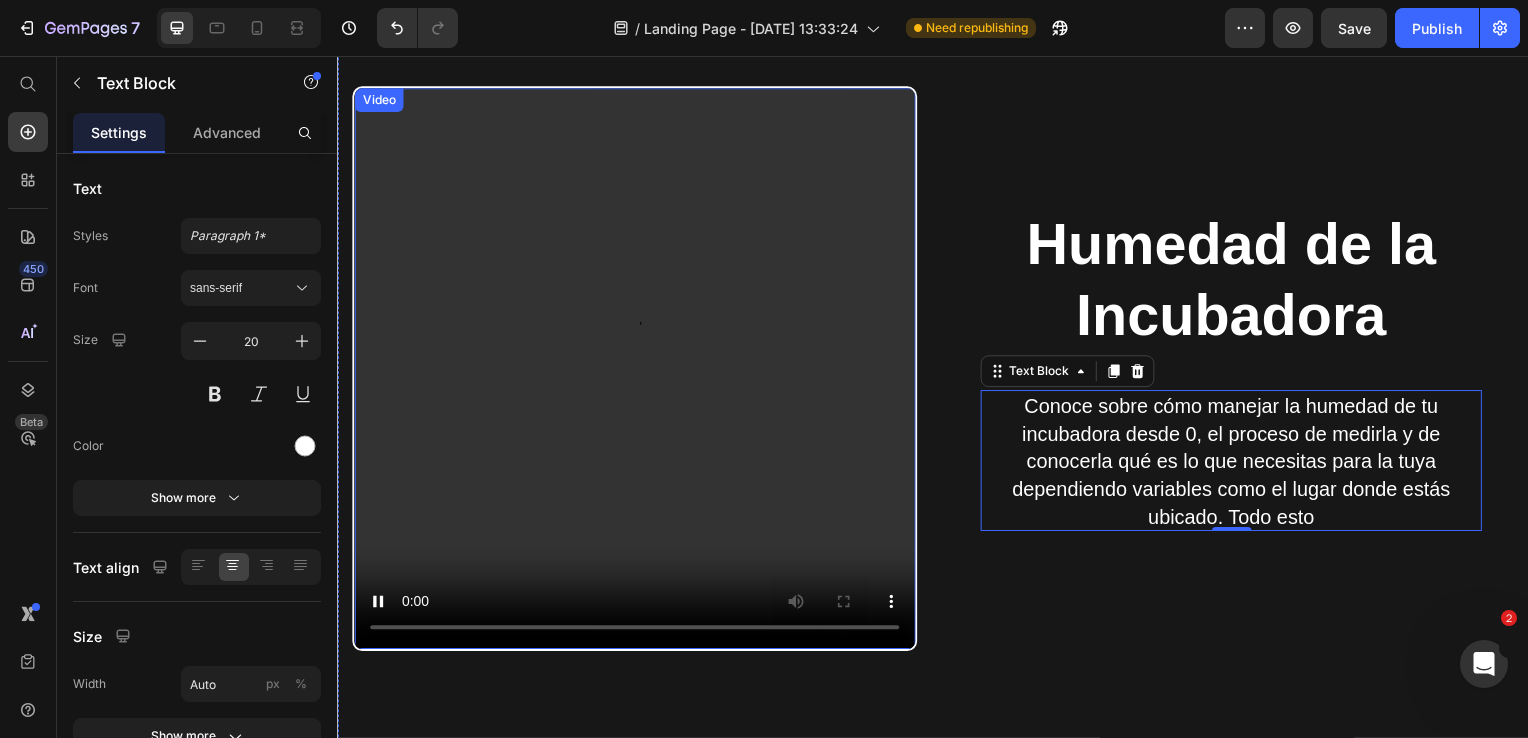 type 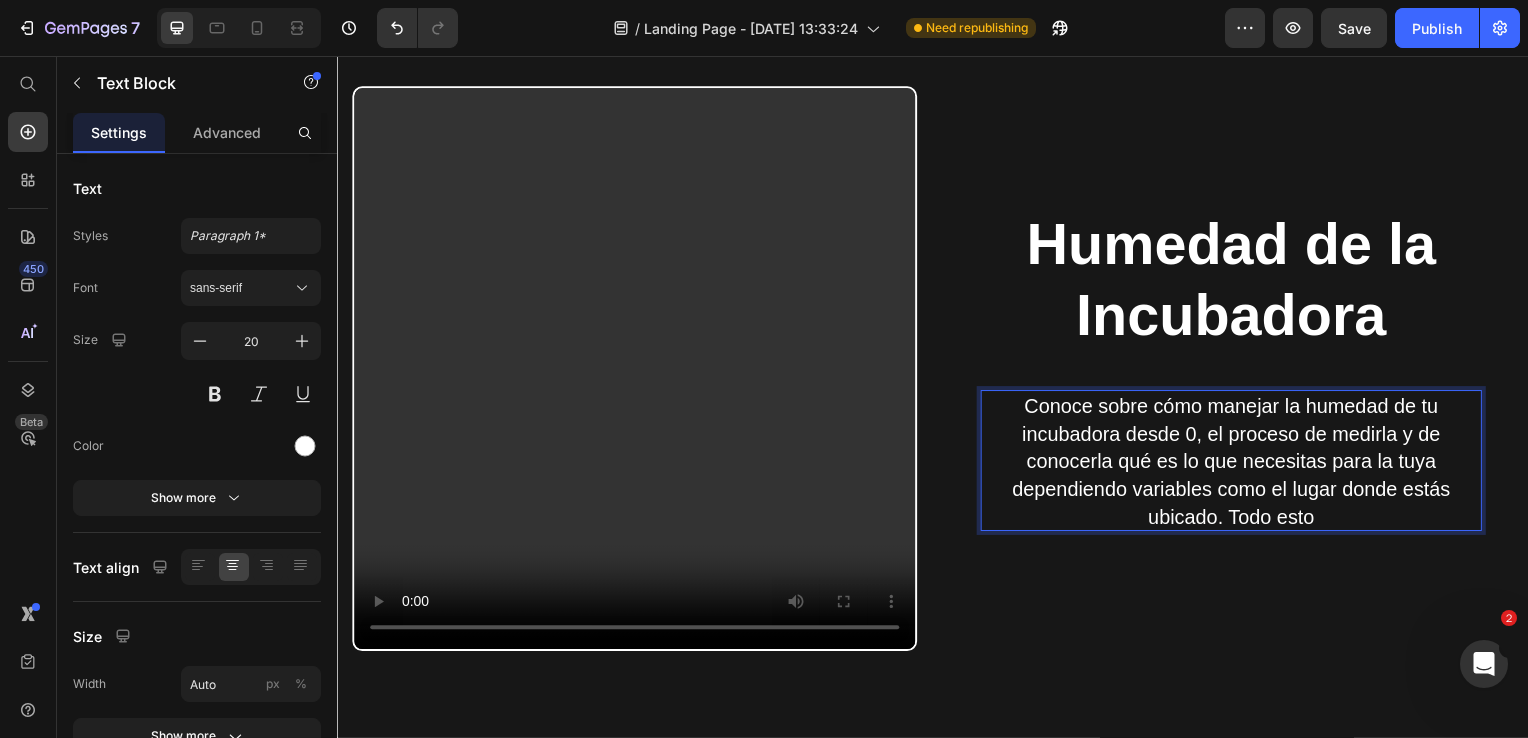 click on "Conoce sobre cómo manejar la humedad de tu incubadora desde 0, el proceso de medirla y de conocerla qué es lo que necesitas para la tuya dependiendo variables como el lugar donde estás ubicado. Todo esto" at bounding box center [1237, 465] 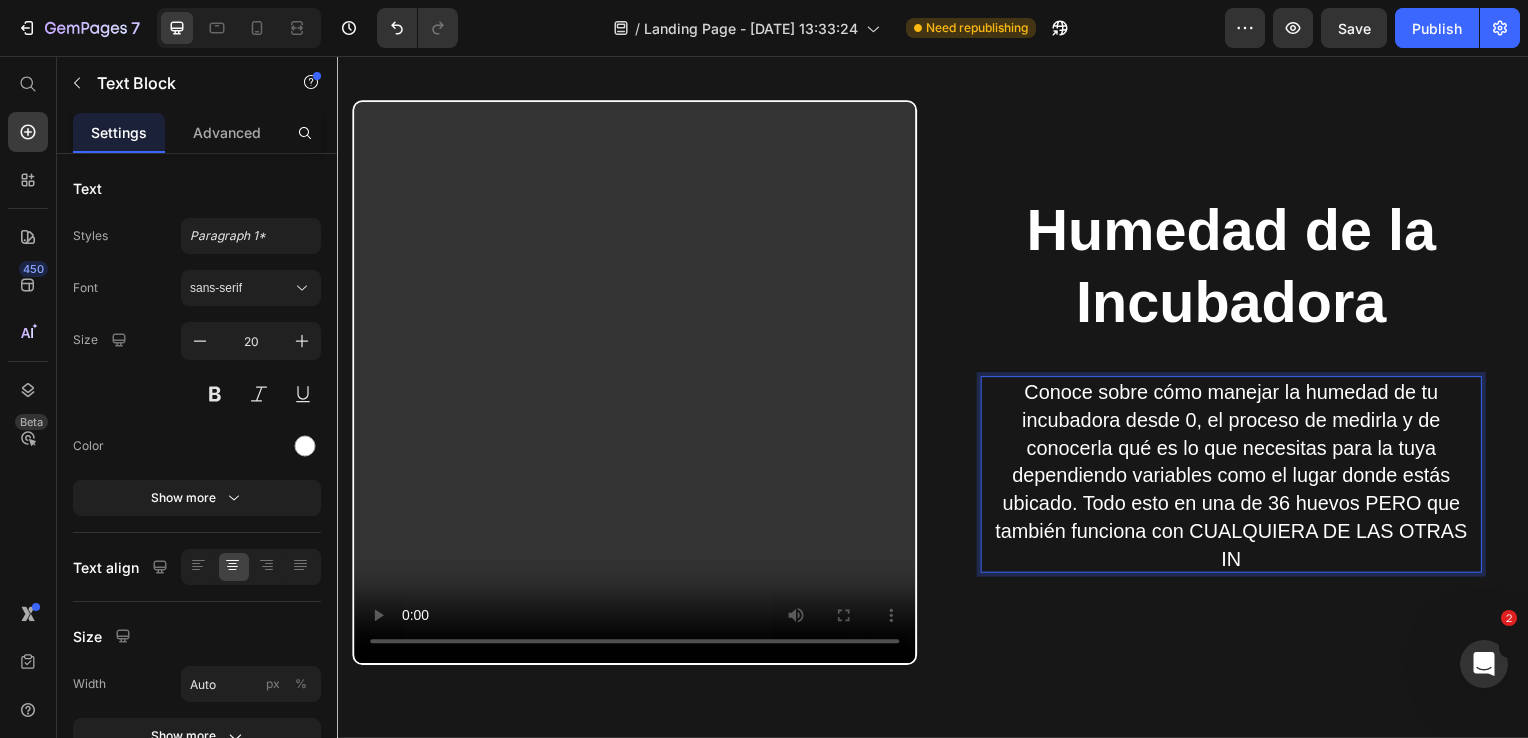 scroll, scrollTop: 2572, scrollLeft: 0, axis: vertical 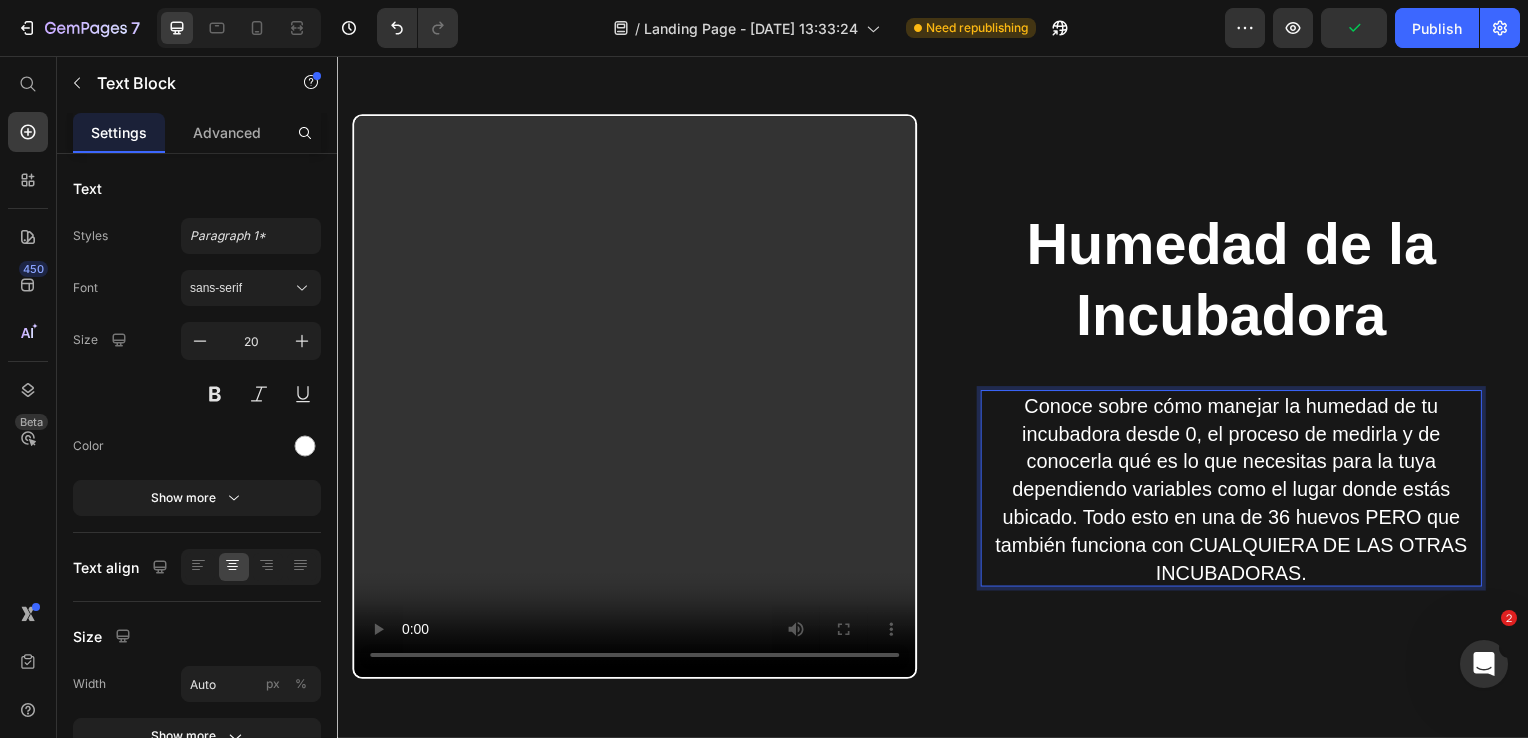 click on "Conoce sobre cómo manejar la humedad de tu incubadora desde 0, el proceso de medirla y de conocerla qué es lo que necesitas para la tuya dependiendo variables como el lugar donde estás ubicado. Todo esto en una de 36 huevos PERO que también funciona con CUALQUIERA DE LAS OTRAS INCUBADORAS." at bounding box center (1237, 493) 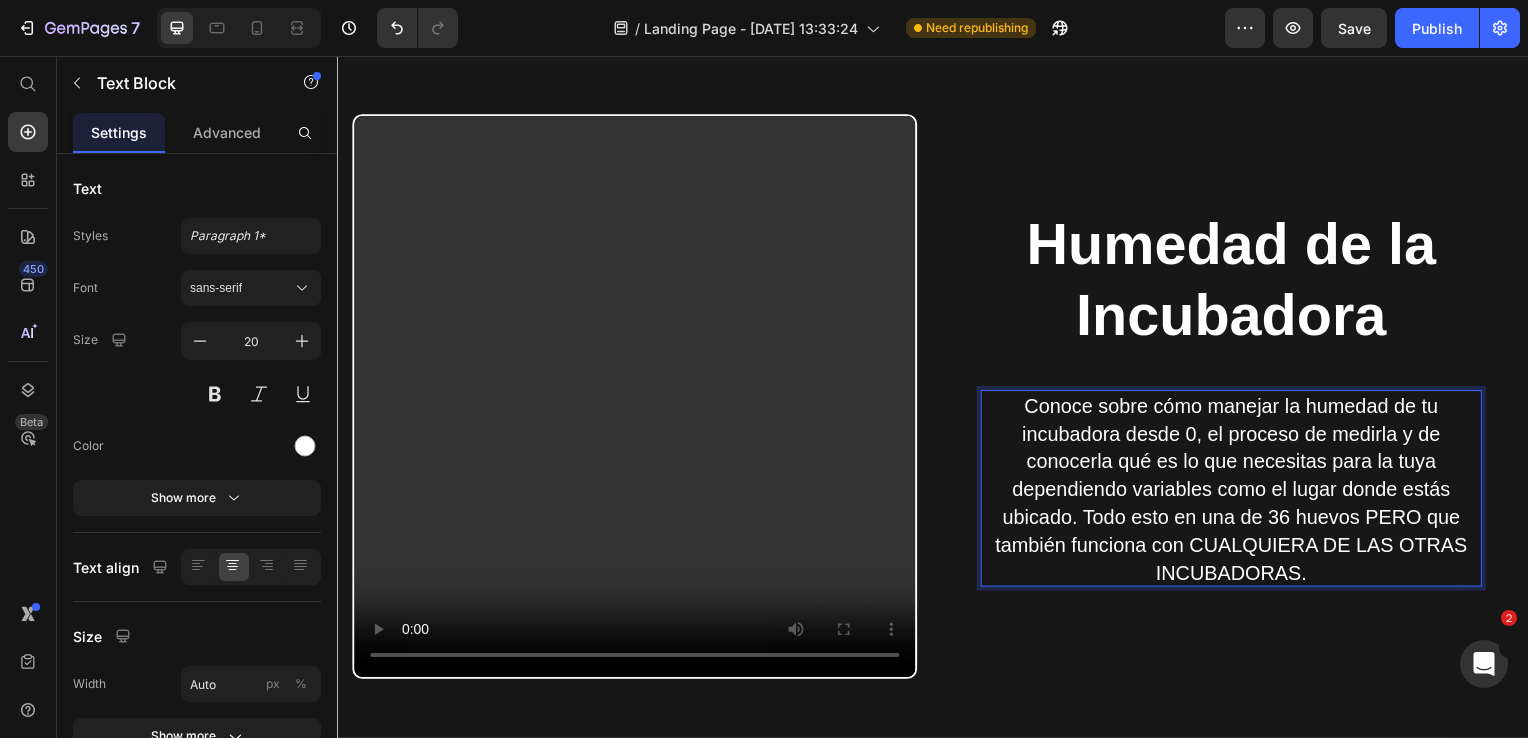 click on "Conoce sobre cómo manejar la humedad de tu incubadora desde 0, el proceso de medirla y de conocerla qué es lo que necesitas para la tuya dependiendo variables como el lugar donde estás ubicado. Todo esto en una de 36 huevos PERO que también funciona con CUALQUIERA DE LAS OTRAS INCUBADORAS." at bounding box center [1237, 493] 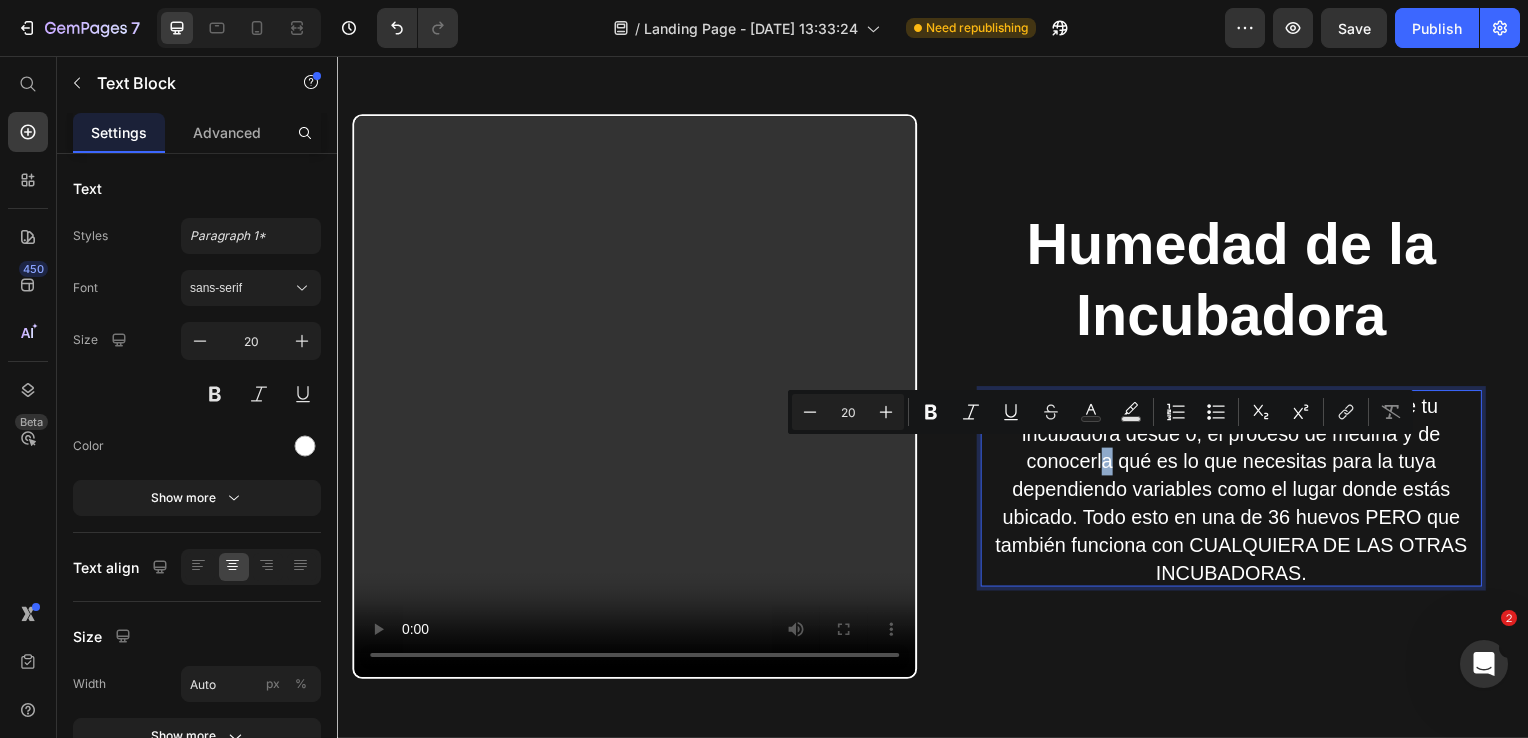 drag, startPoint x: 1110, startPoint y: 456, endPoint x: 1099, endPoint y: 463, distance: 13.038404 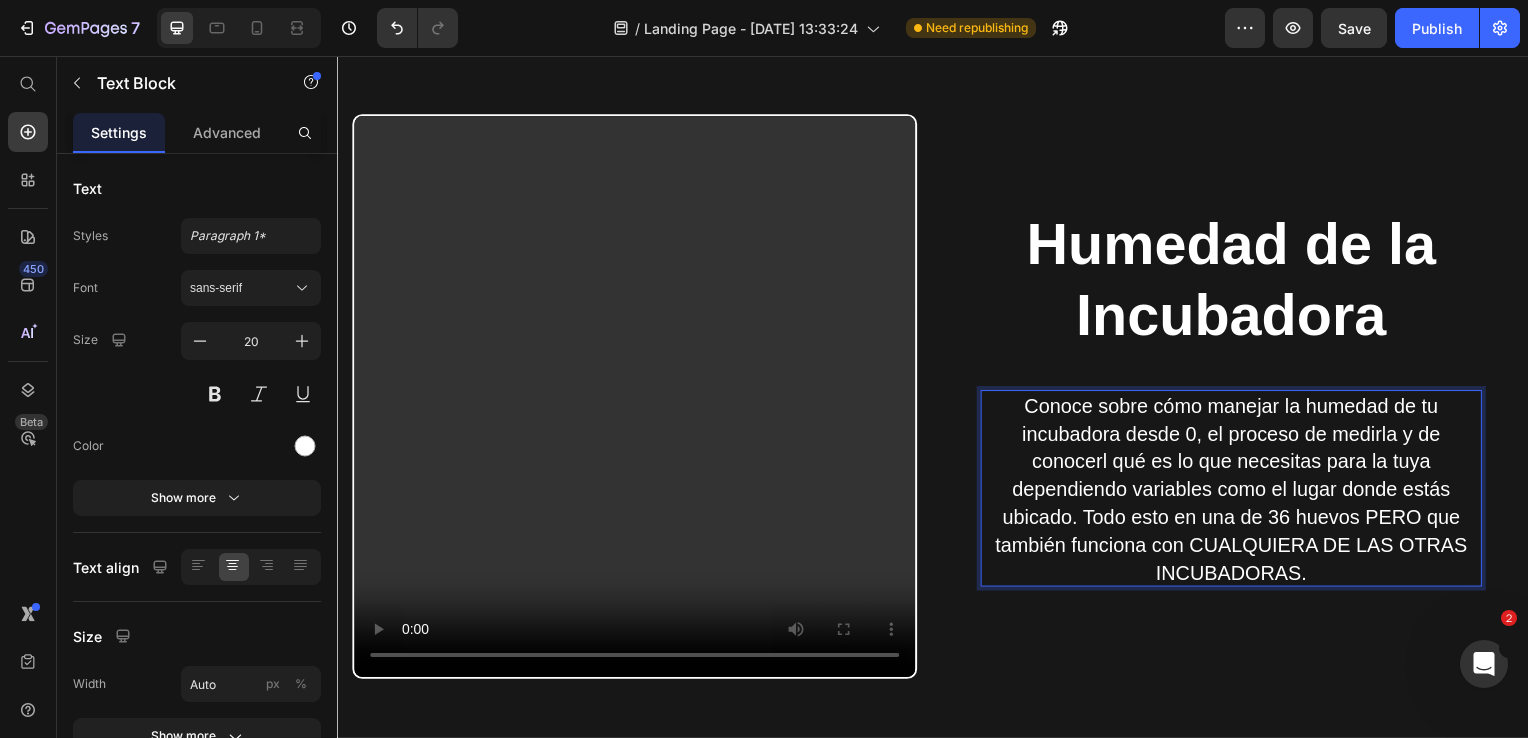 scroll, scrollTop: 2586, scrollLeft: 0, axis: vertical 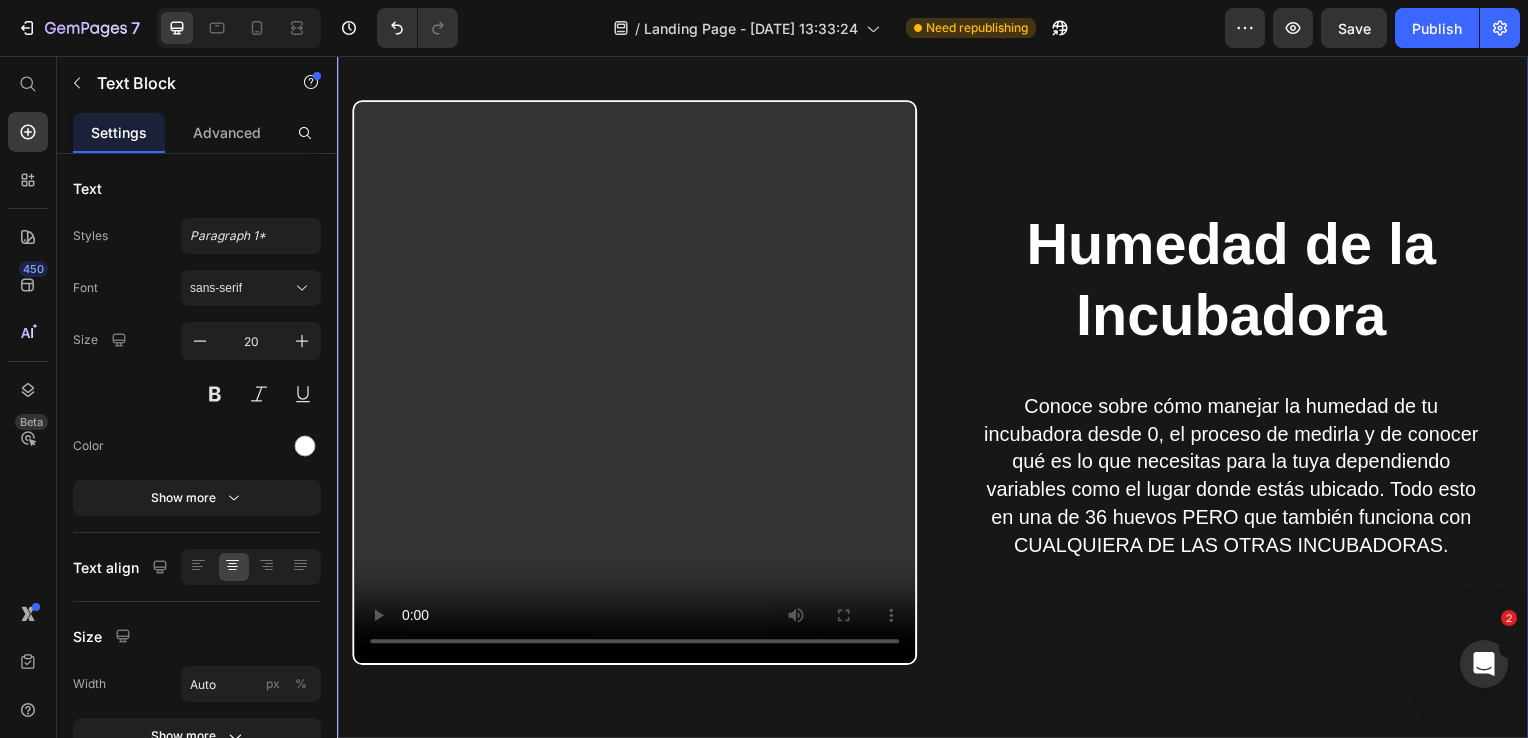 click on "Humedad de la Incubadora Heading Conoce sobre cómo manejar la humedad de tu incubadora desde 0, el proceso de medirla y de conocer qué es lo que necesitas para la tuya dependiendo variables como el lugar donde estás ubicado. Todo esto en una de 36 huevos PERO que también funciona con CUALQUIERA DE LAS OTRAS INCUBADORAS. Text Block Row" at bounding box center (1237, 385) 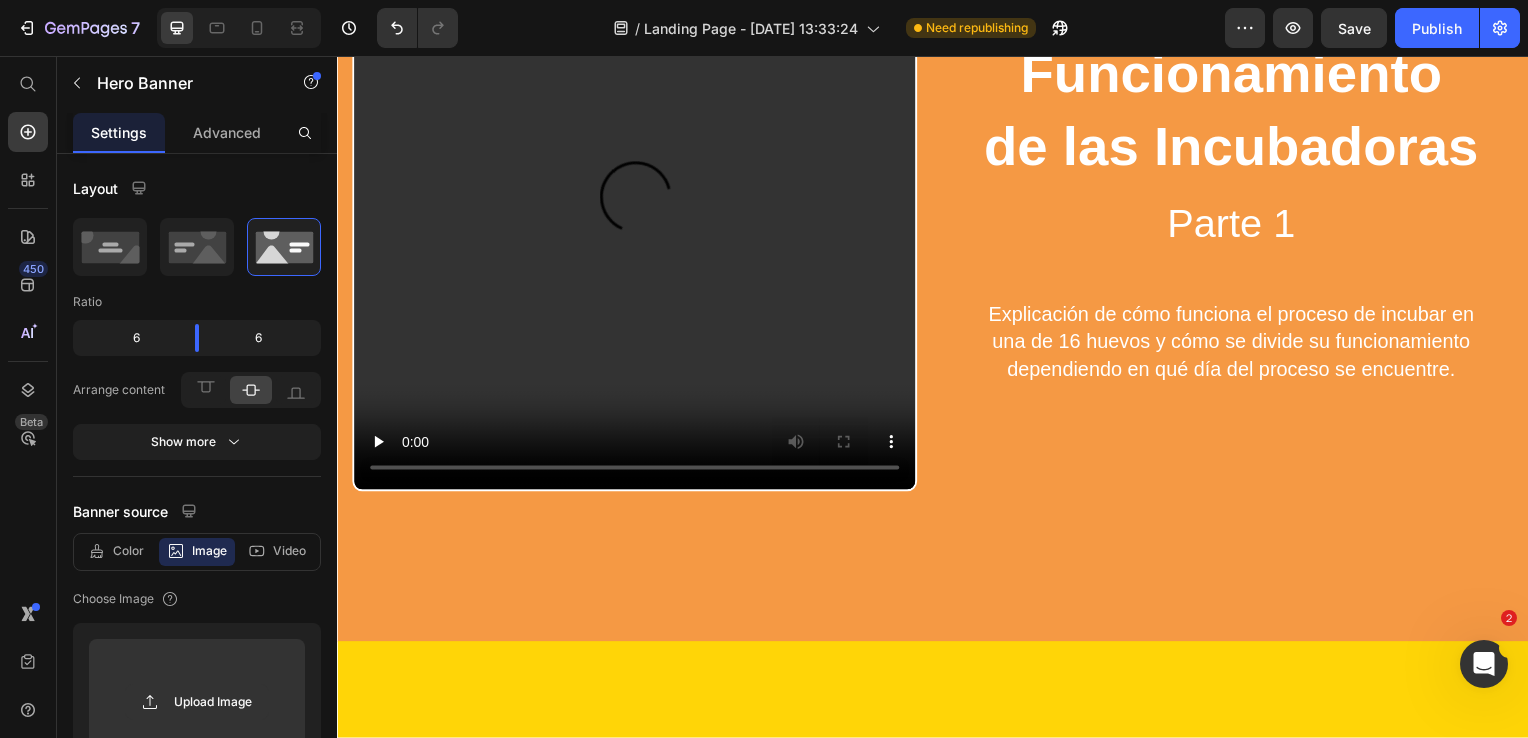scroll, scrollTop: 1186, scrollLeft: 0, axis: vertical 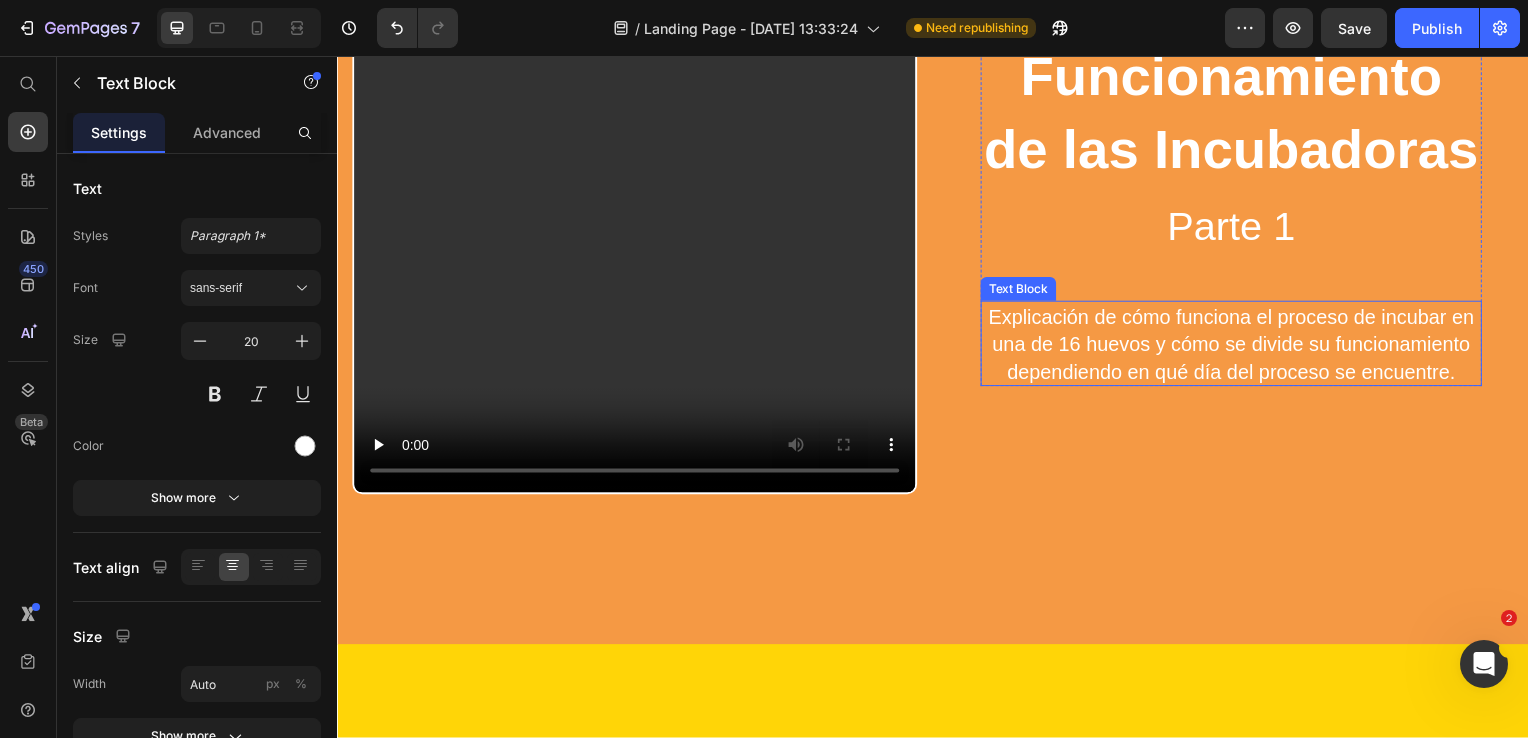 click on "Explicación de cómo funciona el proceso de incubar en una de 16 huevos y cómo se divide su funcionamiento dependiendo en qué día del proceso se encuentre." at bounding box center (1237, 347) 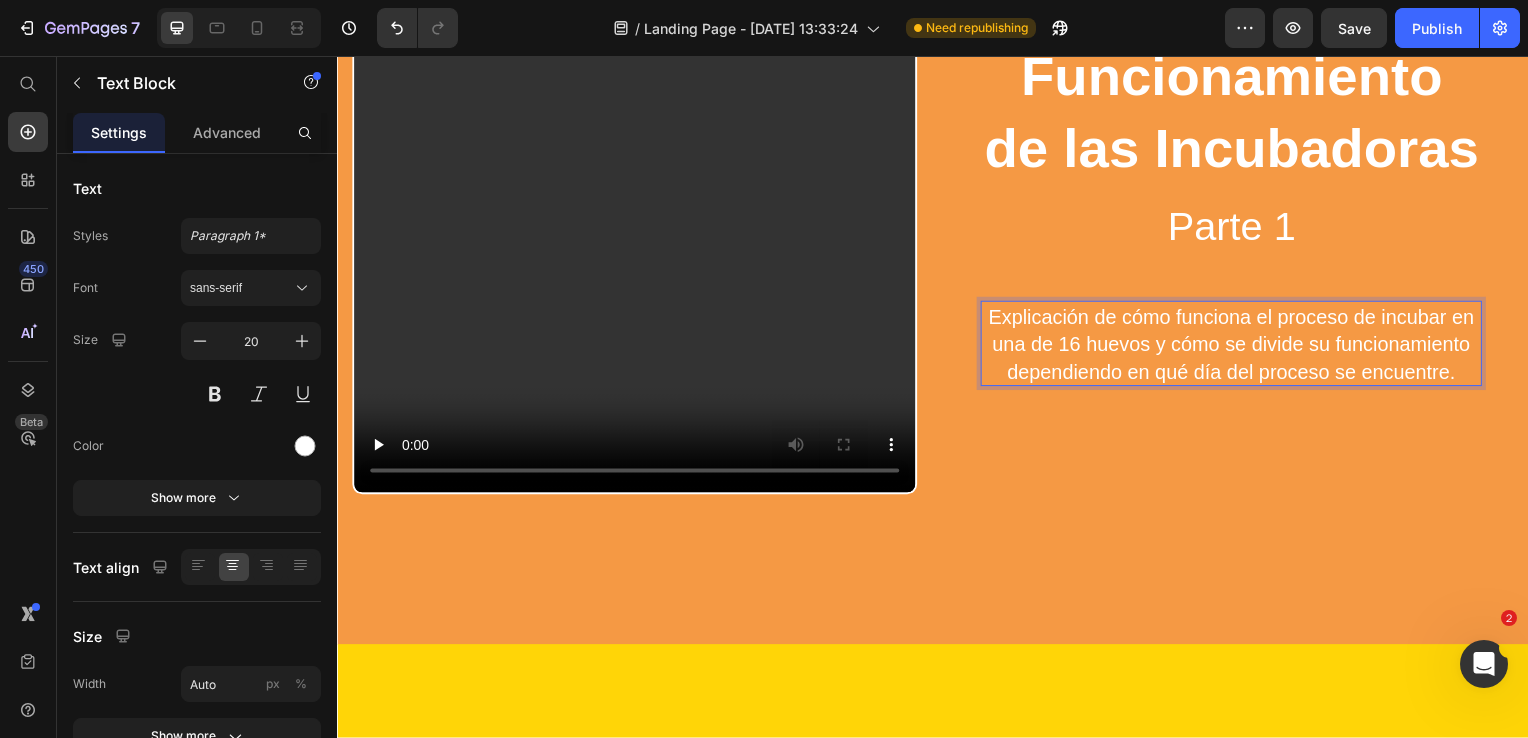 click on "Explicación de cómo funciona el proceso de incubar en una de 16 huevos y cómo se divide su funcionamiento dependiendo en qué día del proceso se encuentre." at bounding box center (1237, 347) 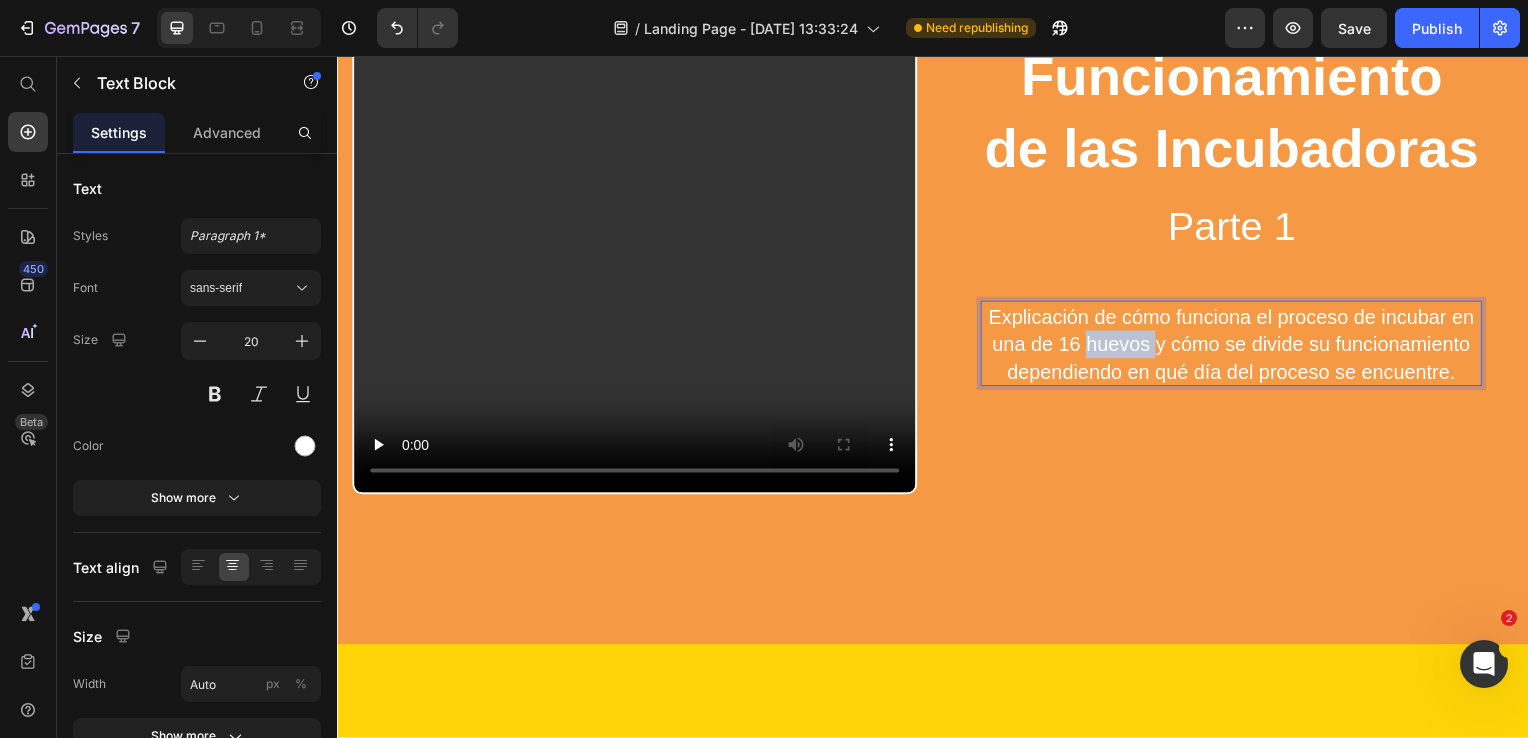 click on "Explicación de cómo funciona el proceso de incubar en una de 16 huevos y cómo se divide su funcionamiento dependiendo en qué día del proceso se encuentre." at bounding box center [1237, 347] 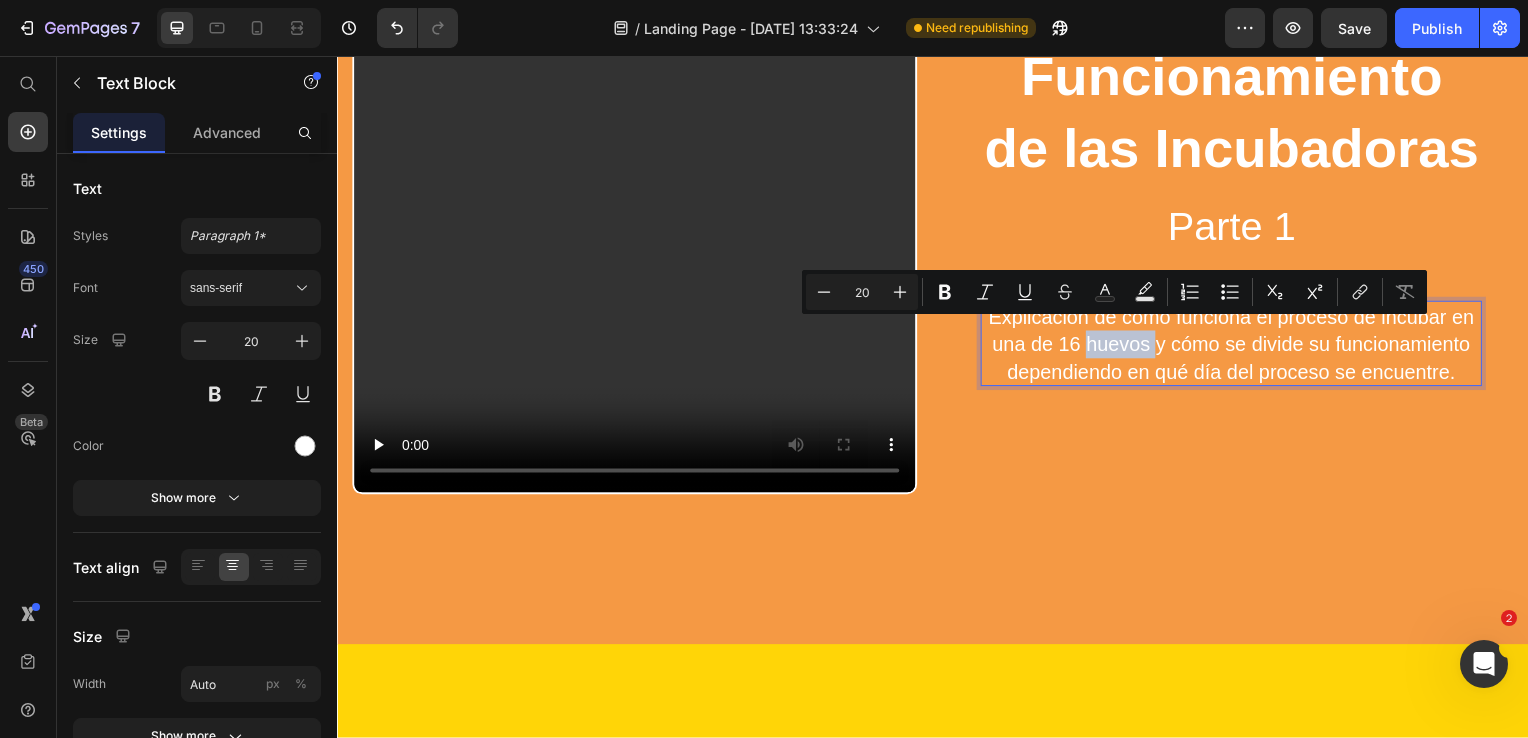 click on "Explicación de cómo funciona el proceso de incubar en una de 16 huevos y cómo se divide su funcionamiento dependiendo en qué día del proceso se encuentre." at bounding box center (1237, 347) 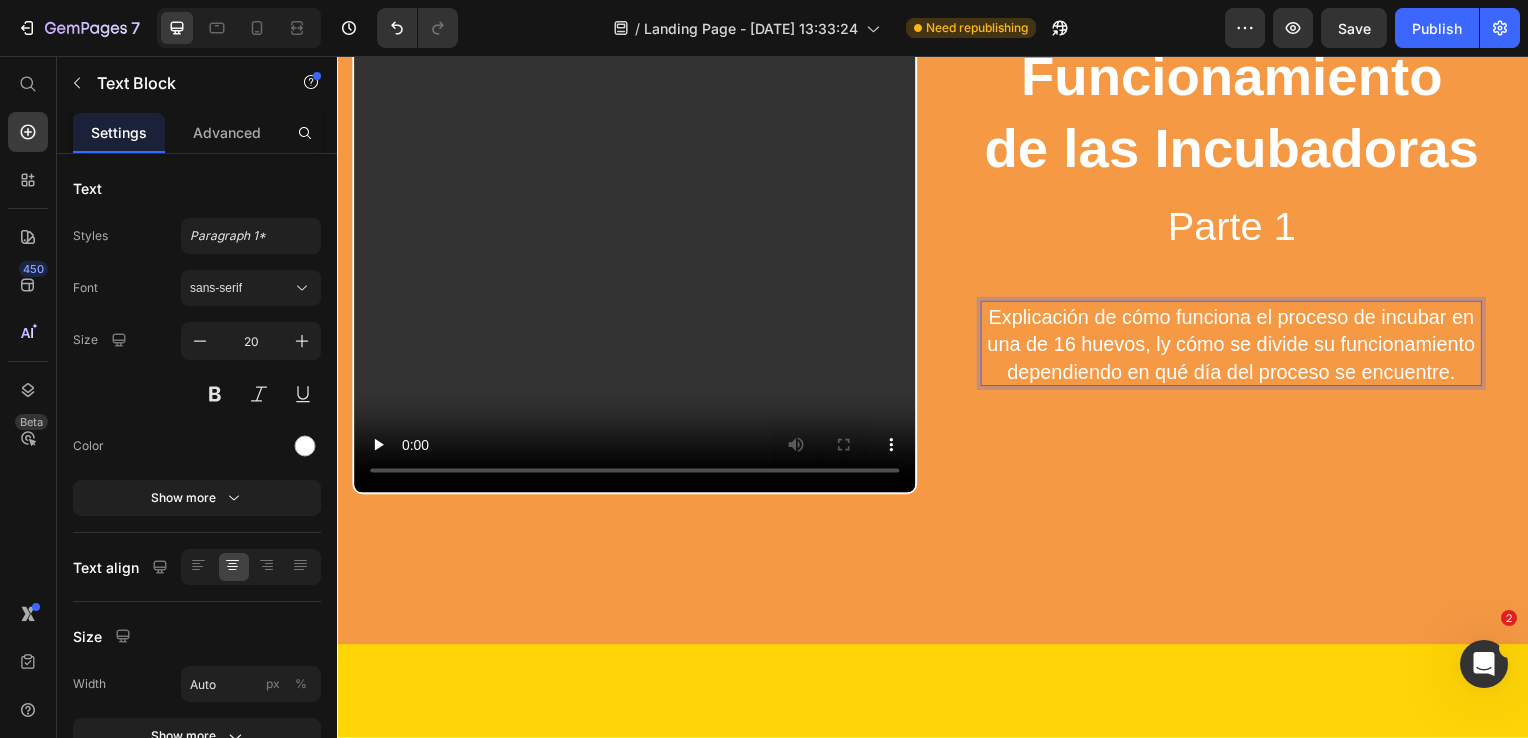 scroll, scrollTop: 1172, scrollLeft: 0, axis: vertical 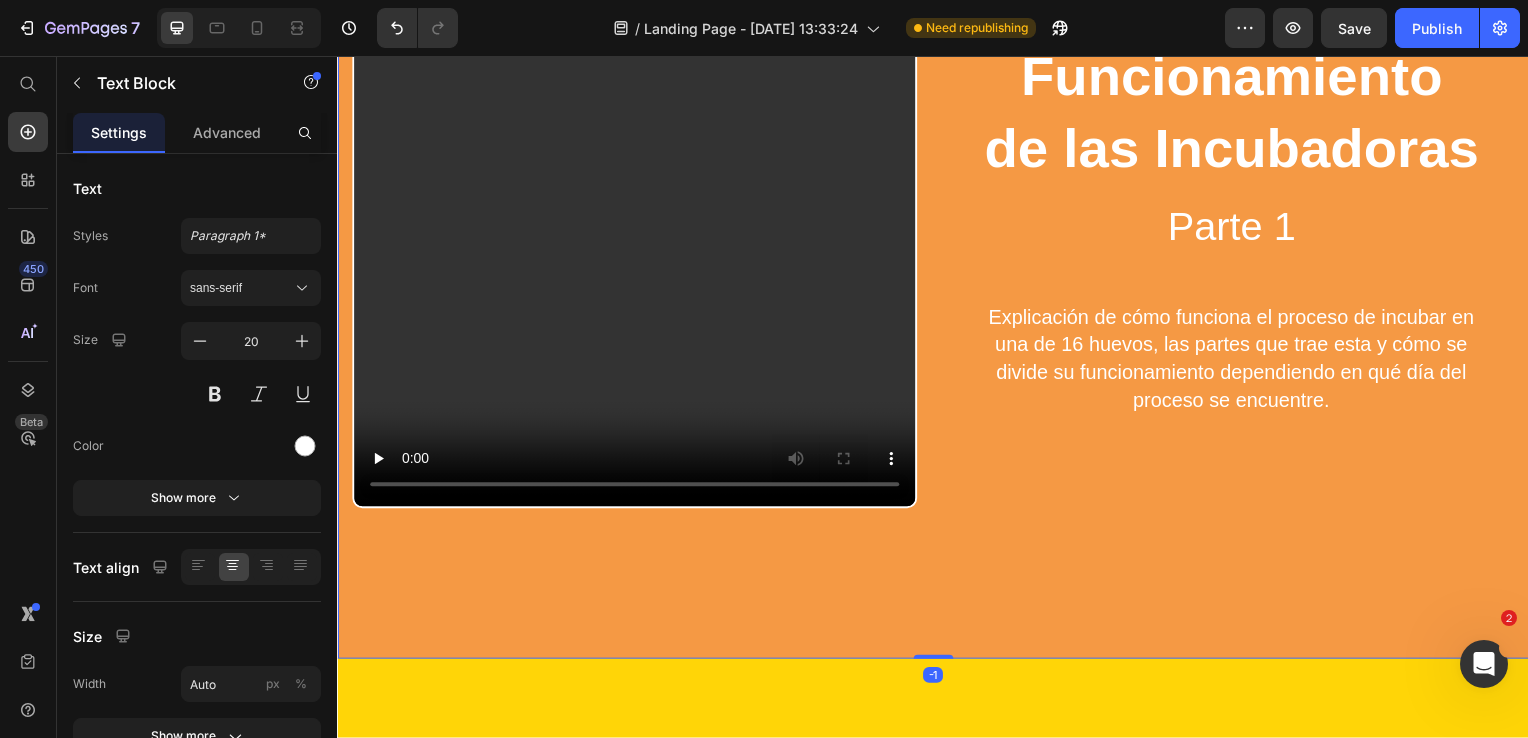 click on "Funcionamiento de las Incubadoras Parte 1 Heading Explicación de cómo funciona el proceso de incubar en una de 16 huevos, las partes que trae esta y cómo se divide su funcionamiento dependiendo en qué día del proceso se encuentre. Text Block Row Video" at bounding box center [937, 256] 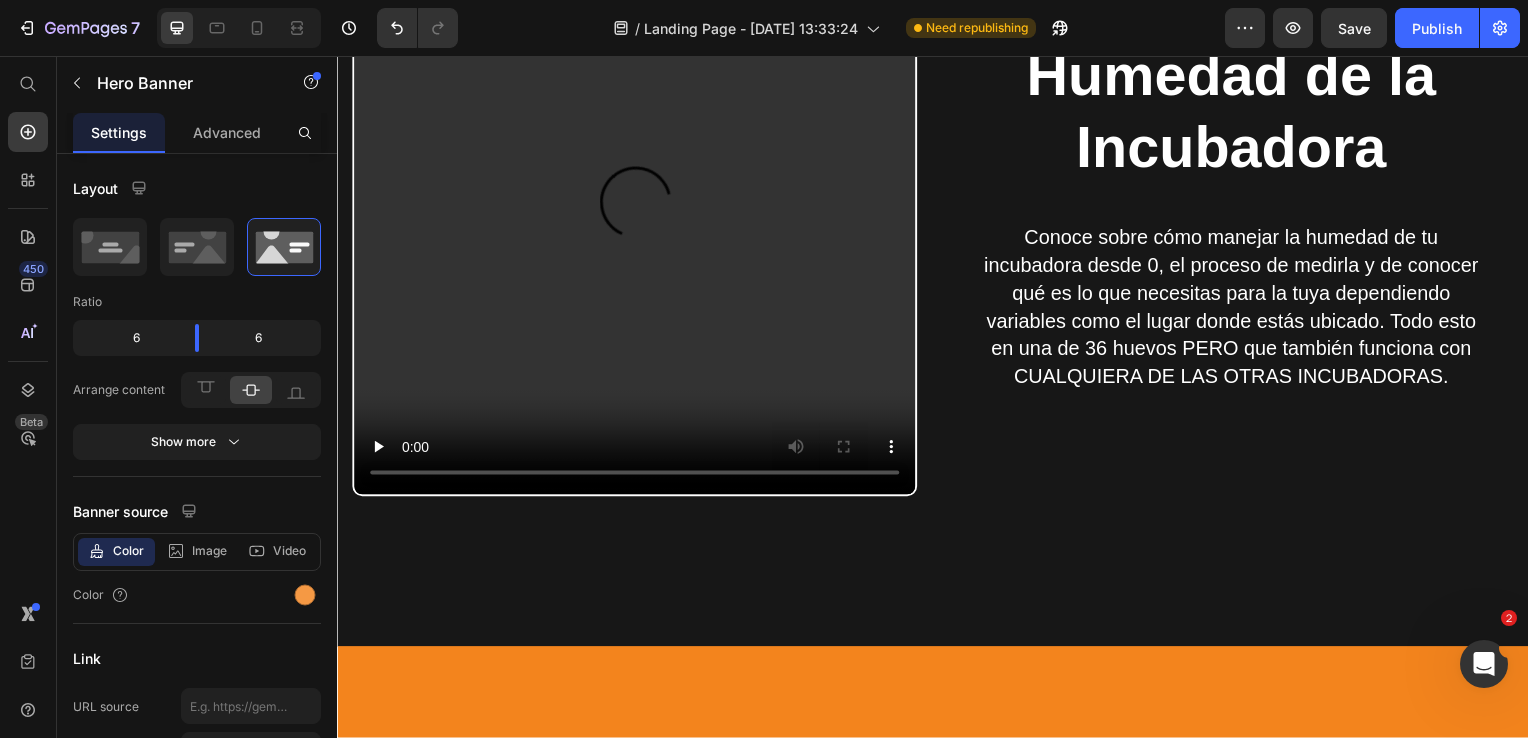 scroll, scrollTop: 2772, scrollLeft: 0, axis: vertical 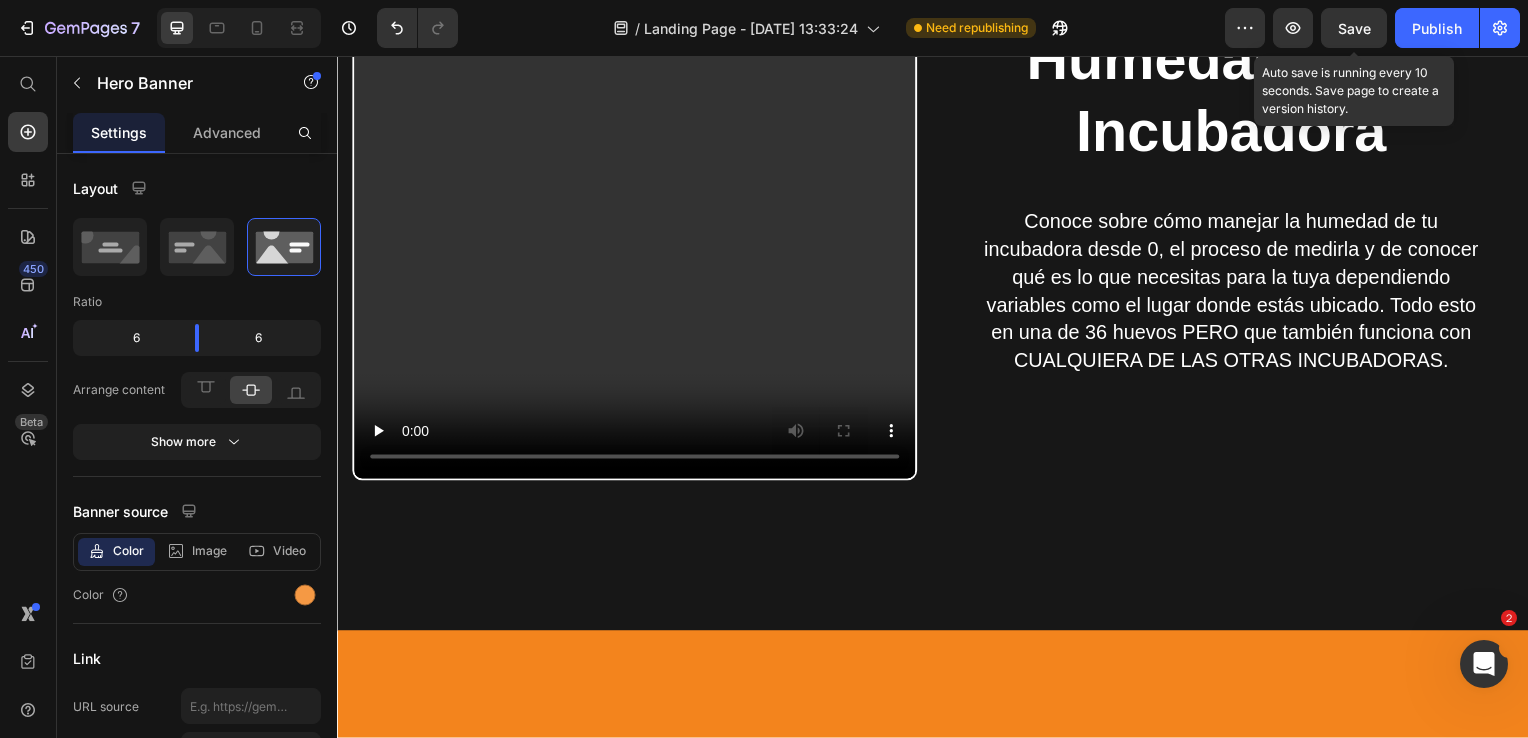 click on "Save" at bounding box center [1354, 28] 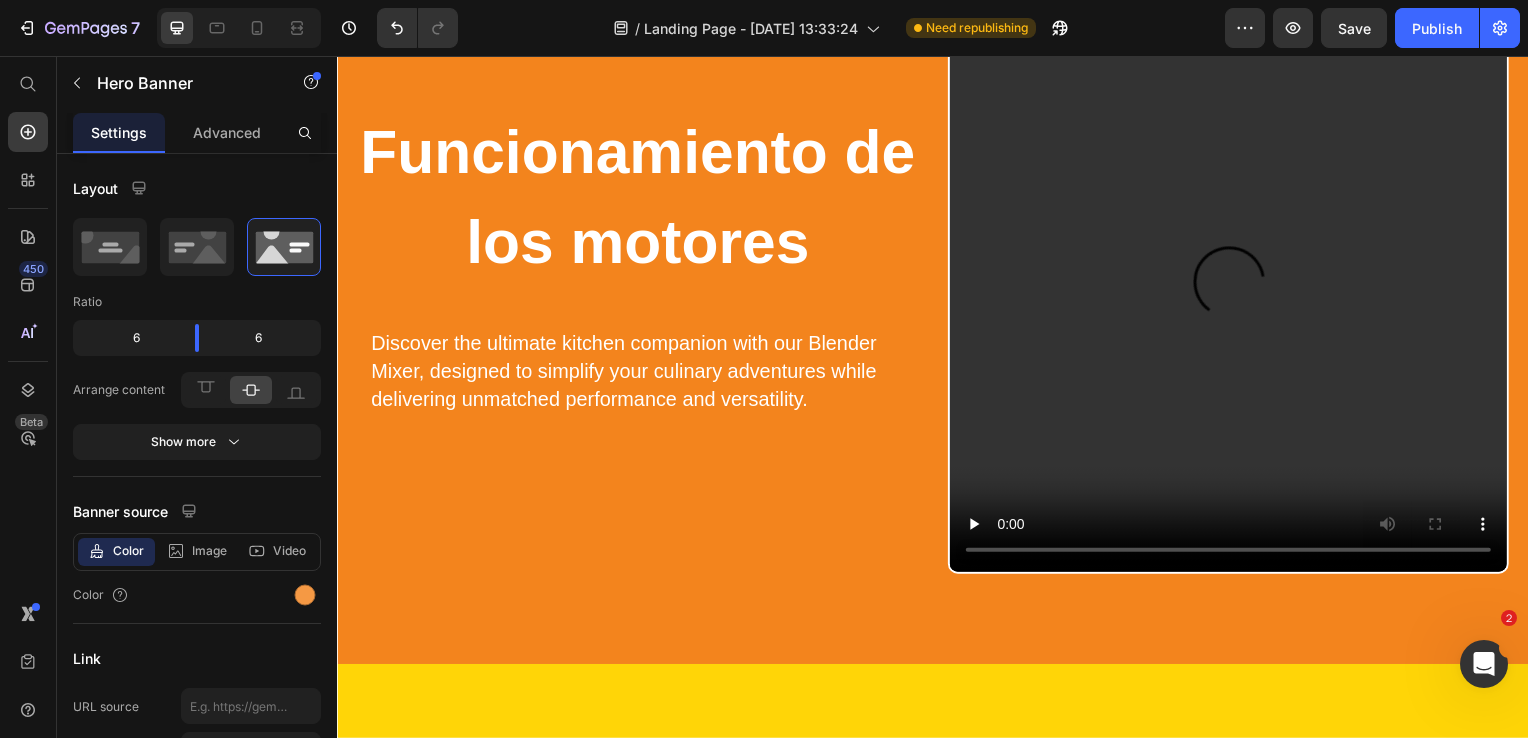 scroll, scrollTop: 3372, scrollLeft: 0, axis: vertical 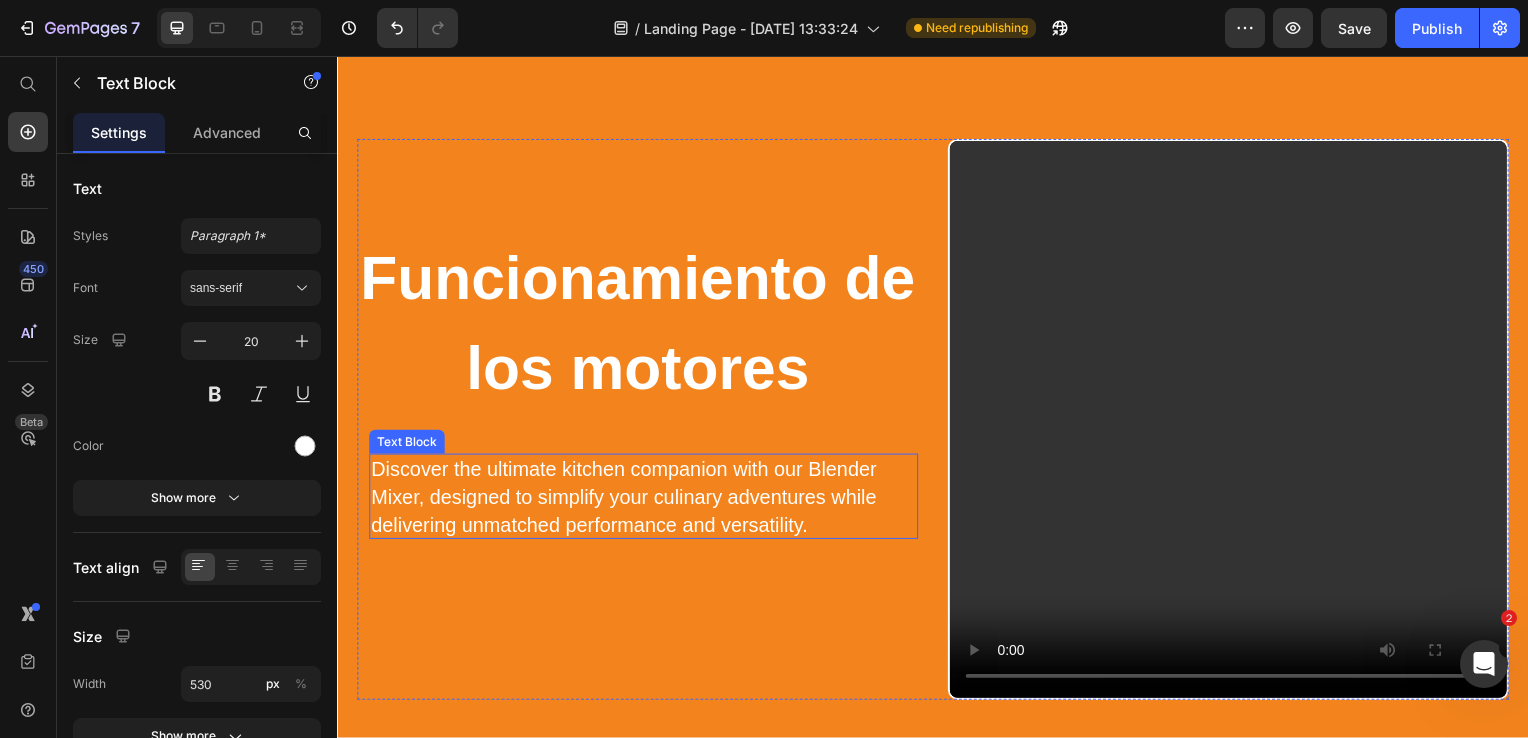 click on "Discover the ultimate kitchen companion with our Blender Mixer, designed to simplify your culinary adventures while delivering unmatched performance and versatility." at bounding box center (635, 501) 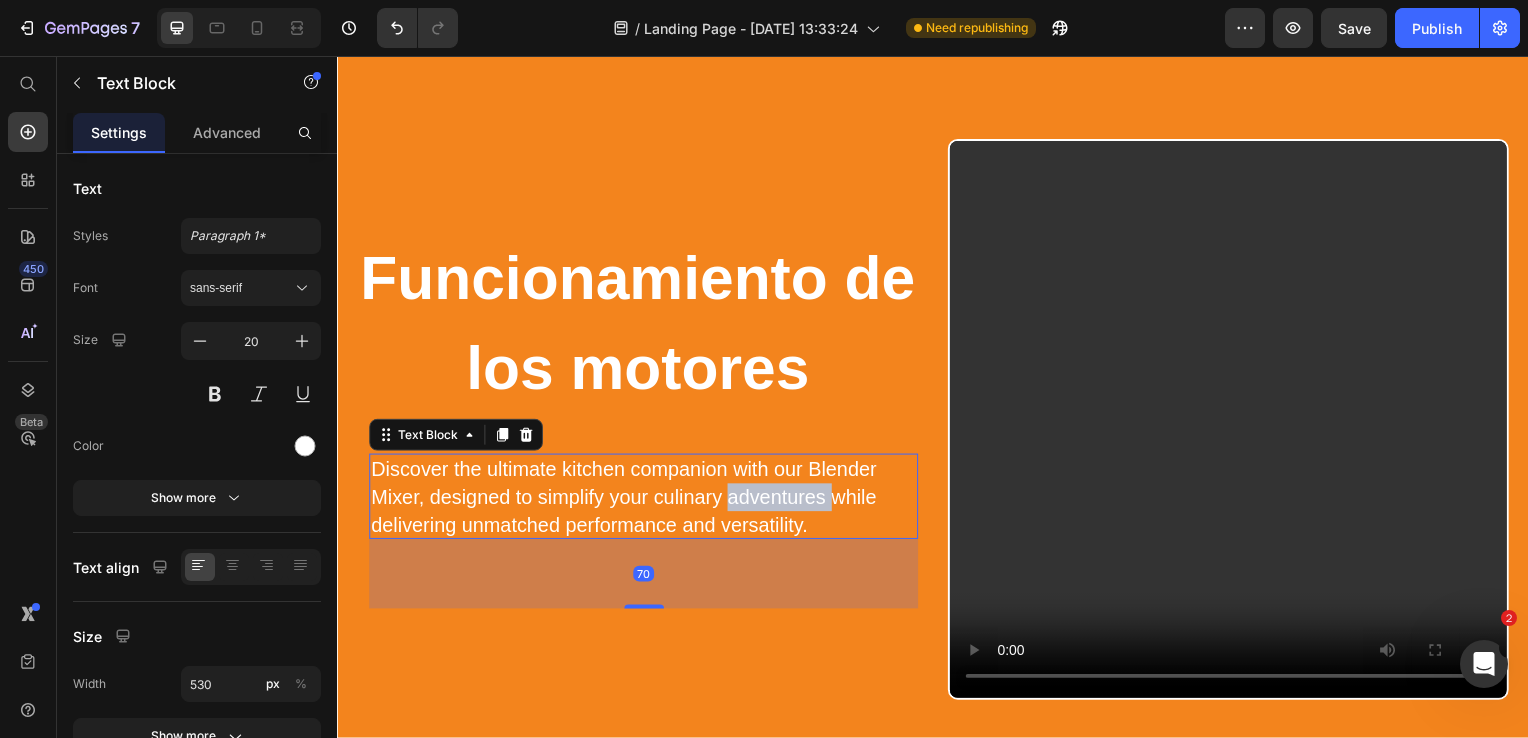 click on "Discover the ultimate kitchen companion with our Blender Mixer, designed to simplify your culinary adventures while delivering unmatched performance and versatility." at bounding box center (635, 501) 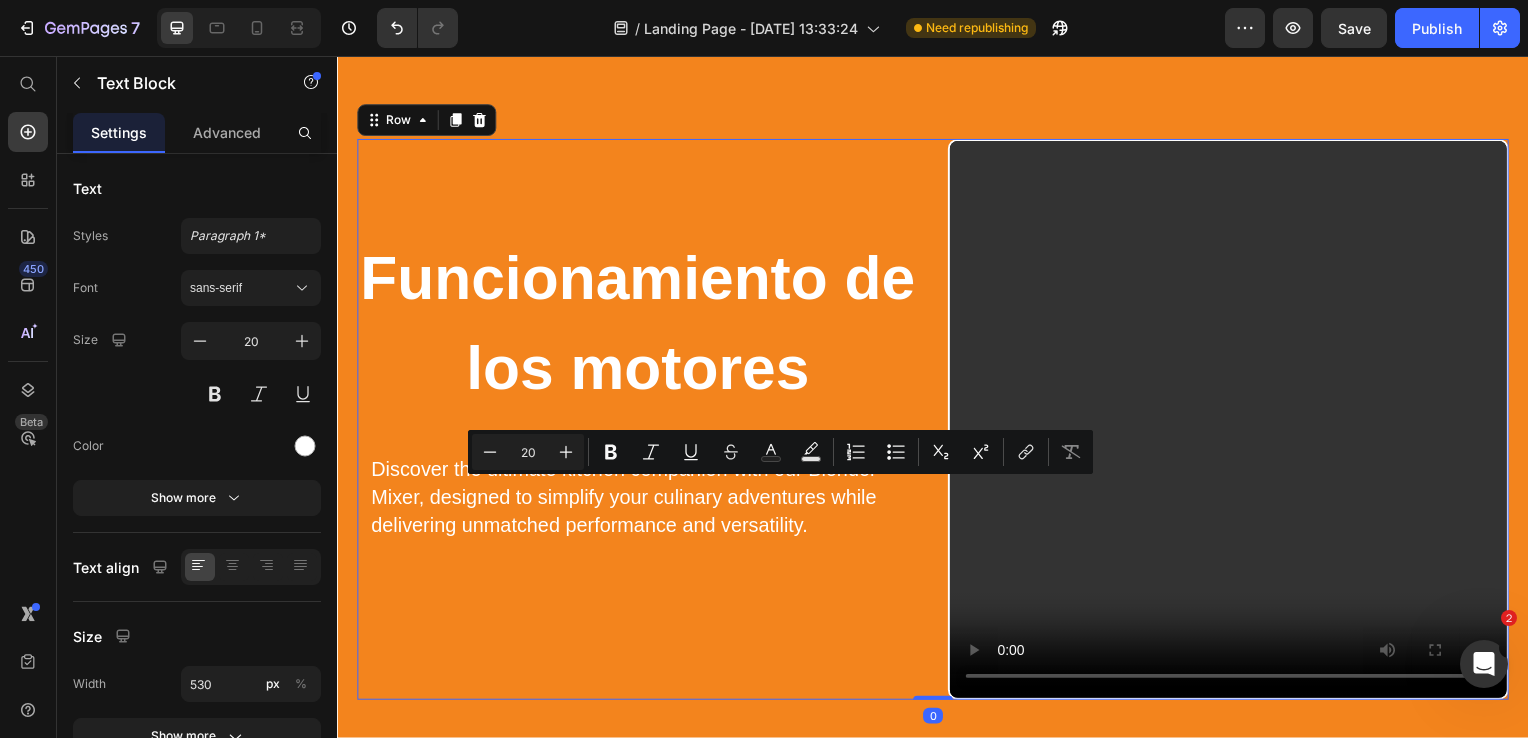 click on "Funcionamiento de los motores Heading Discover the ultimate kitchen companion with our Blender Mixer, designed to simplify your culinary adventures while delivering unmatched performance and versatility. Text Block" at bounding box center [639, 422] 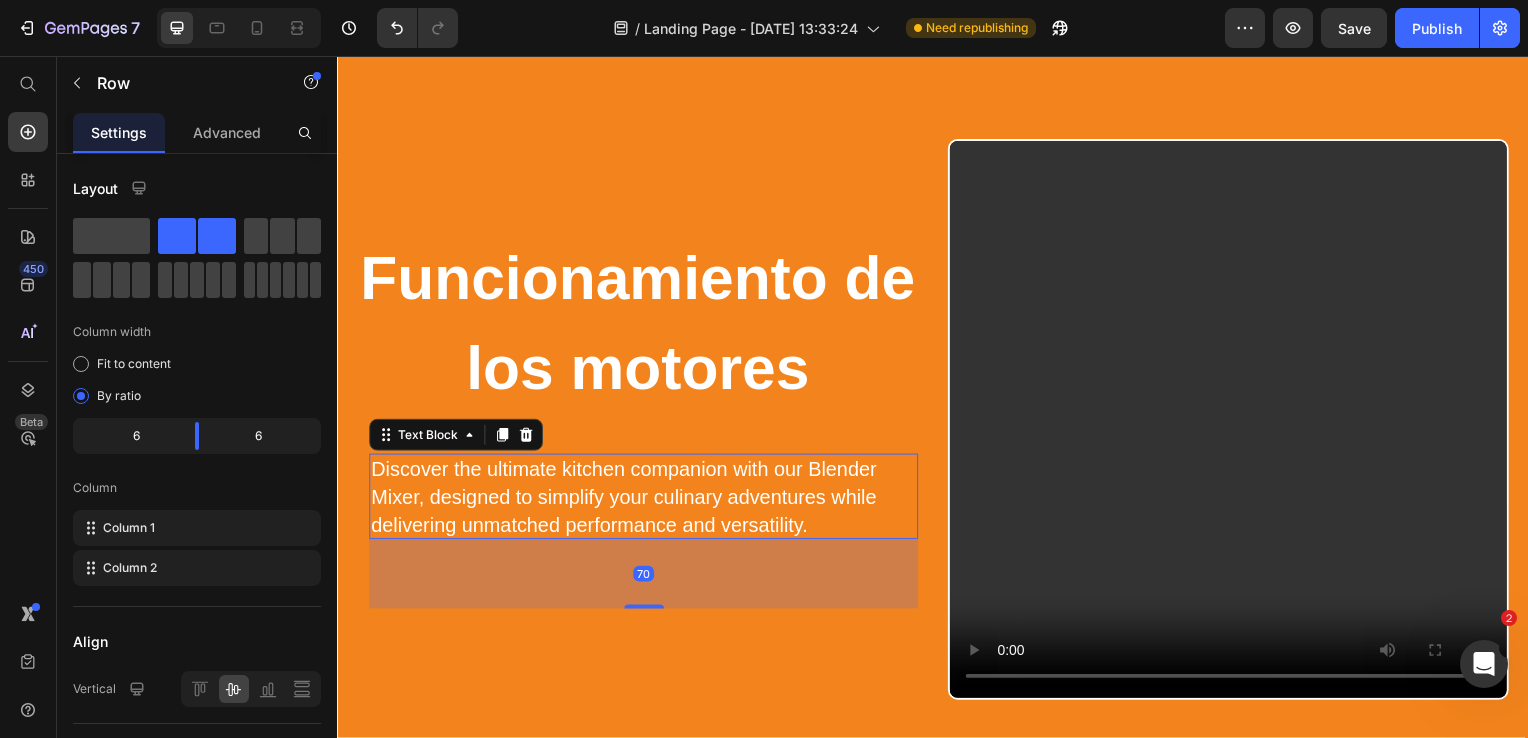 click on "Discover the ultimate kitchen companion with our Blender Mixer, designed to simplify your culinary adventures while delivering unmatched performance and versatility." at bounding box center (635, 501) 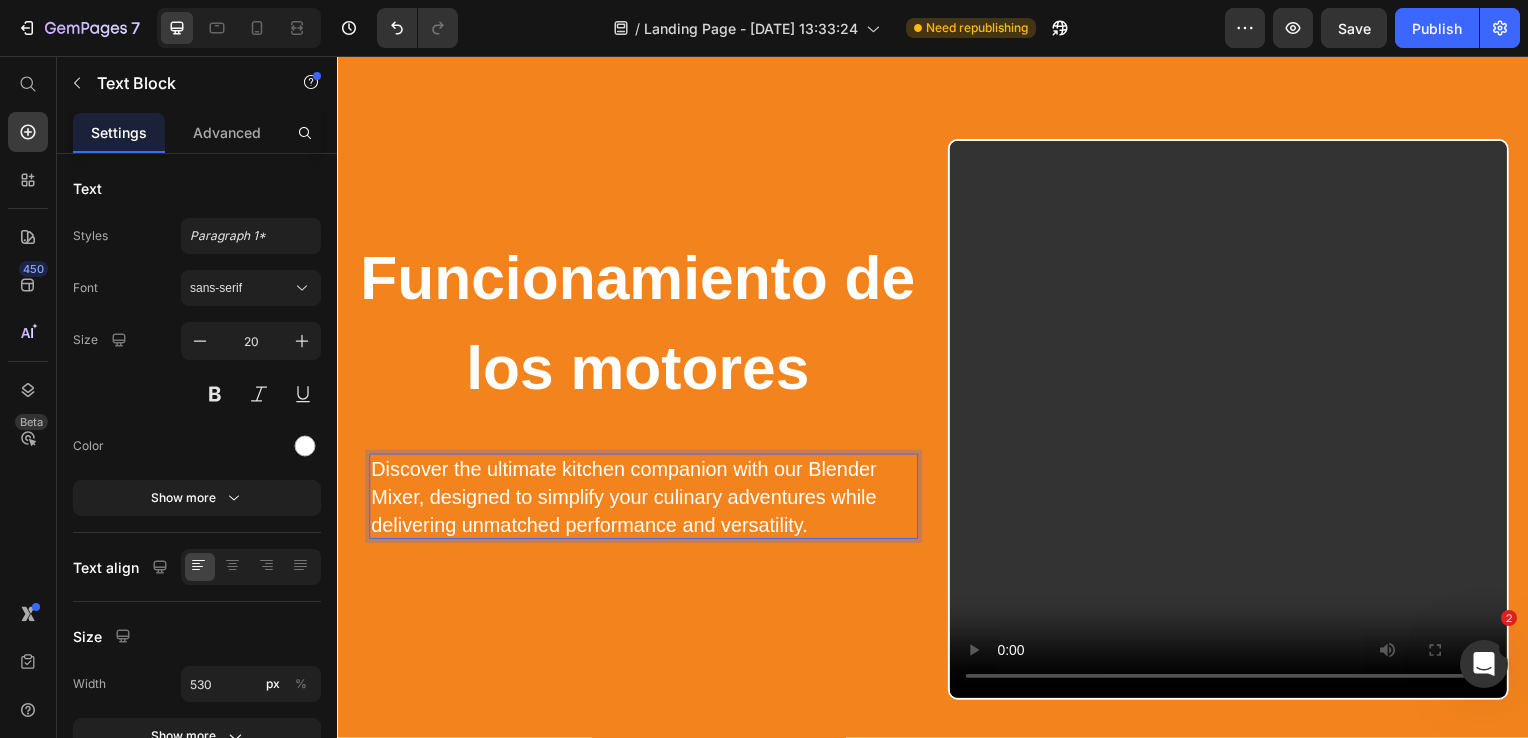 click on "Discover the ultimate kitchen companion with our Blender Mixer, designed to simplify your culinary adventures while delivering unmatched performance and versatility." at bounding box center (635, 501) 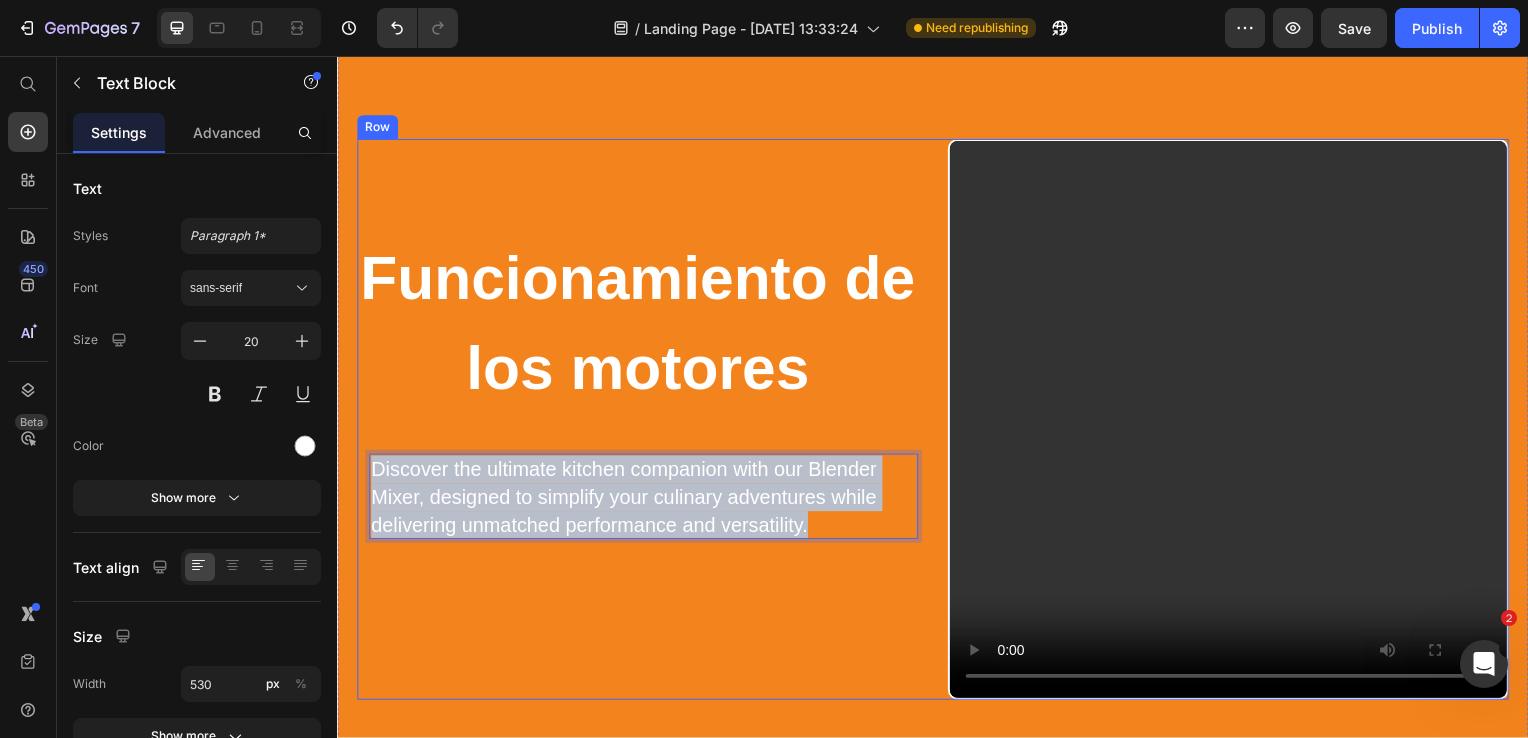 drag, startPoint x: 825, startPoint y: 531, endPoint x: 364, endPoint y: 450, distance: 468.06195 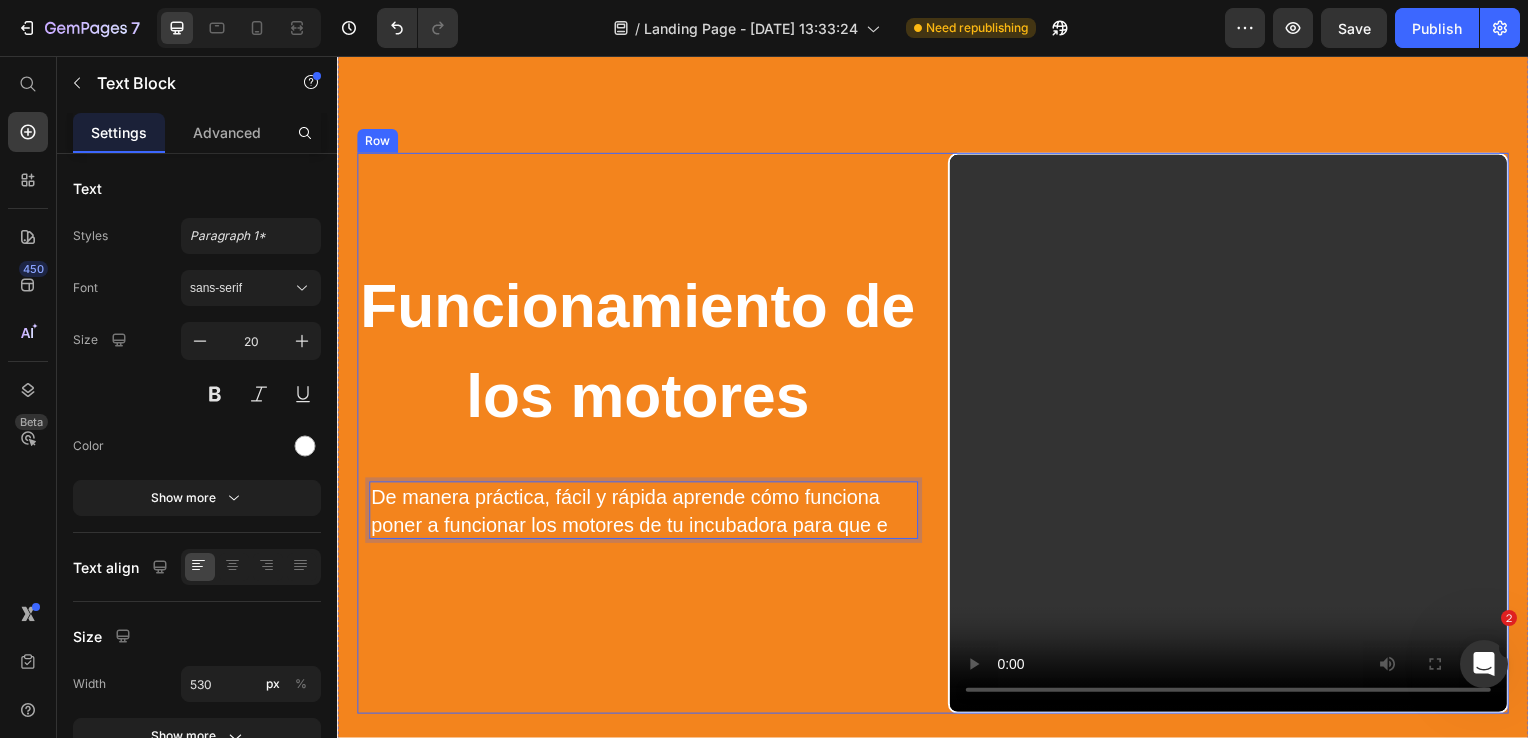 scroll, scrollTop: 3344, scrollLeft: 0, axis: vertical 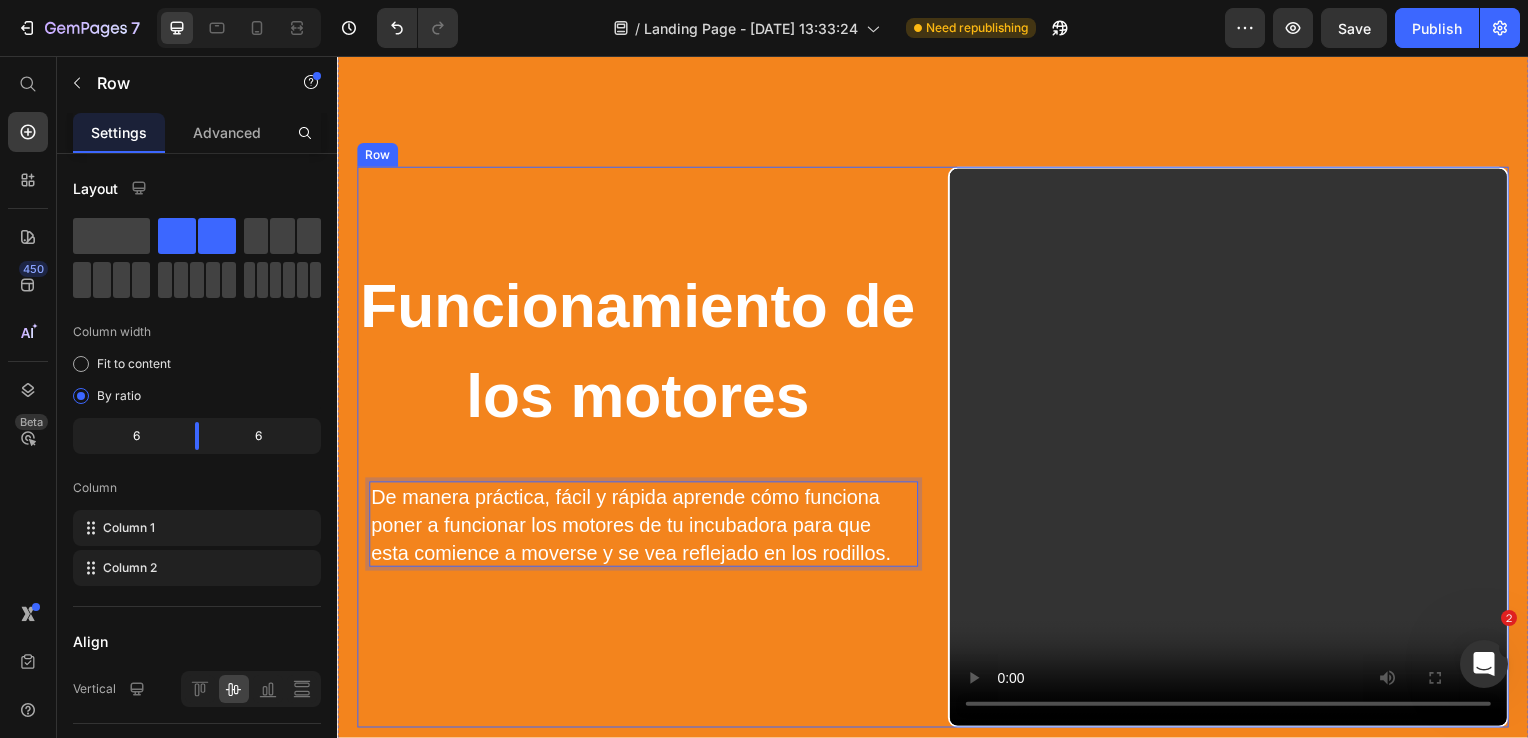click on "Funcionamiento de los motores Heading De manera práctica, fácil y rápida aprende cómo funciona poner a funcionar los motores de tu incubadora para que esta comience a moverse y se vea reflejado en los rodillos. Text Block   70" at bounding box center [639, 450] 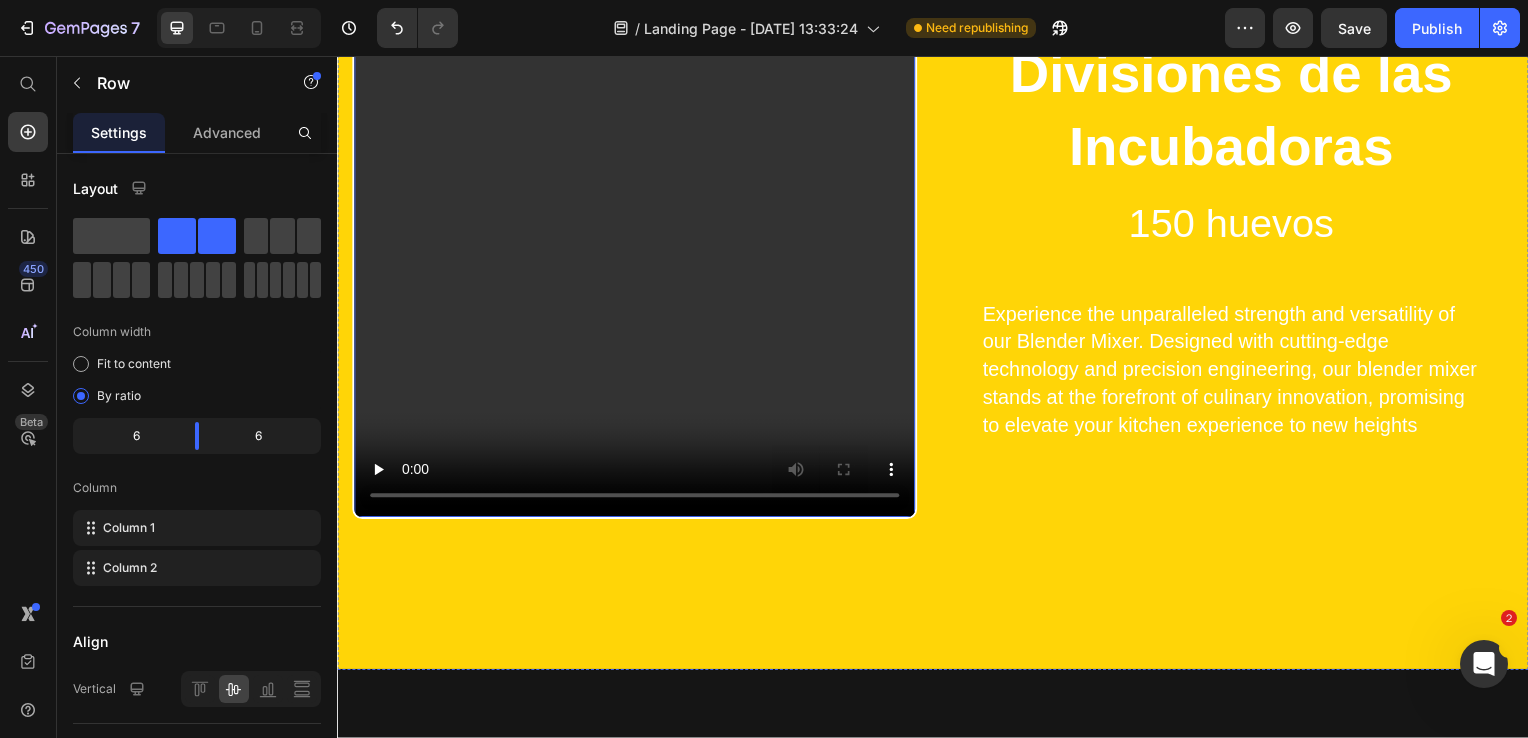 scroll, scrollTop: 4344, scrollLeft: 0, axis: vertical 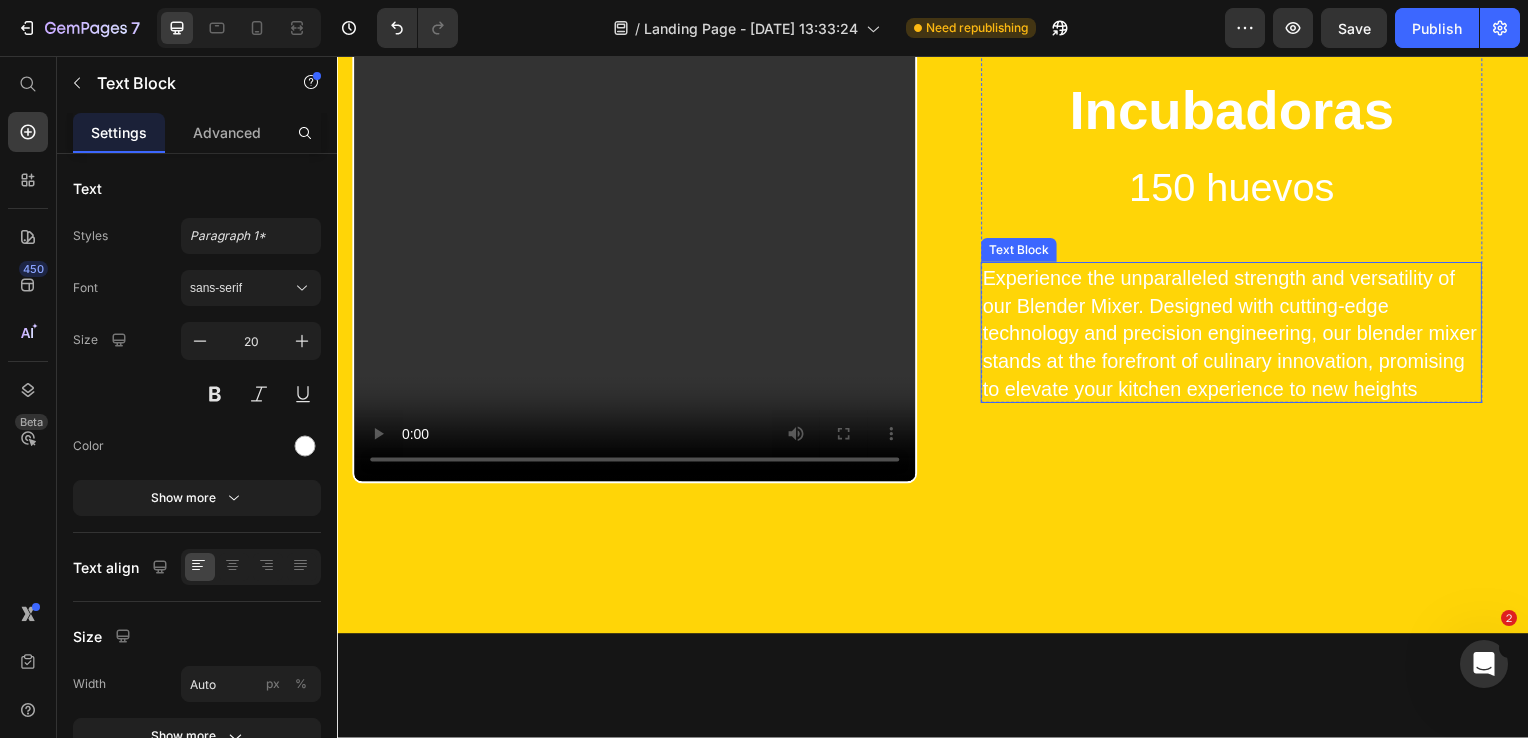 click on "Experience the unparalleled strength and versatility of our Blender Mixer. Designed with cutting-edge technology and precision engineering, our blender mixer stands at the forefront of culinary innovation, promising to elevate your kitchen experience to new heights" at bounding box center [1237, 336] 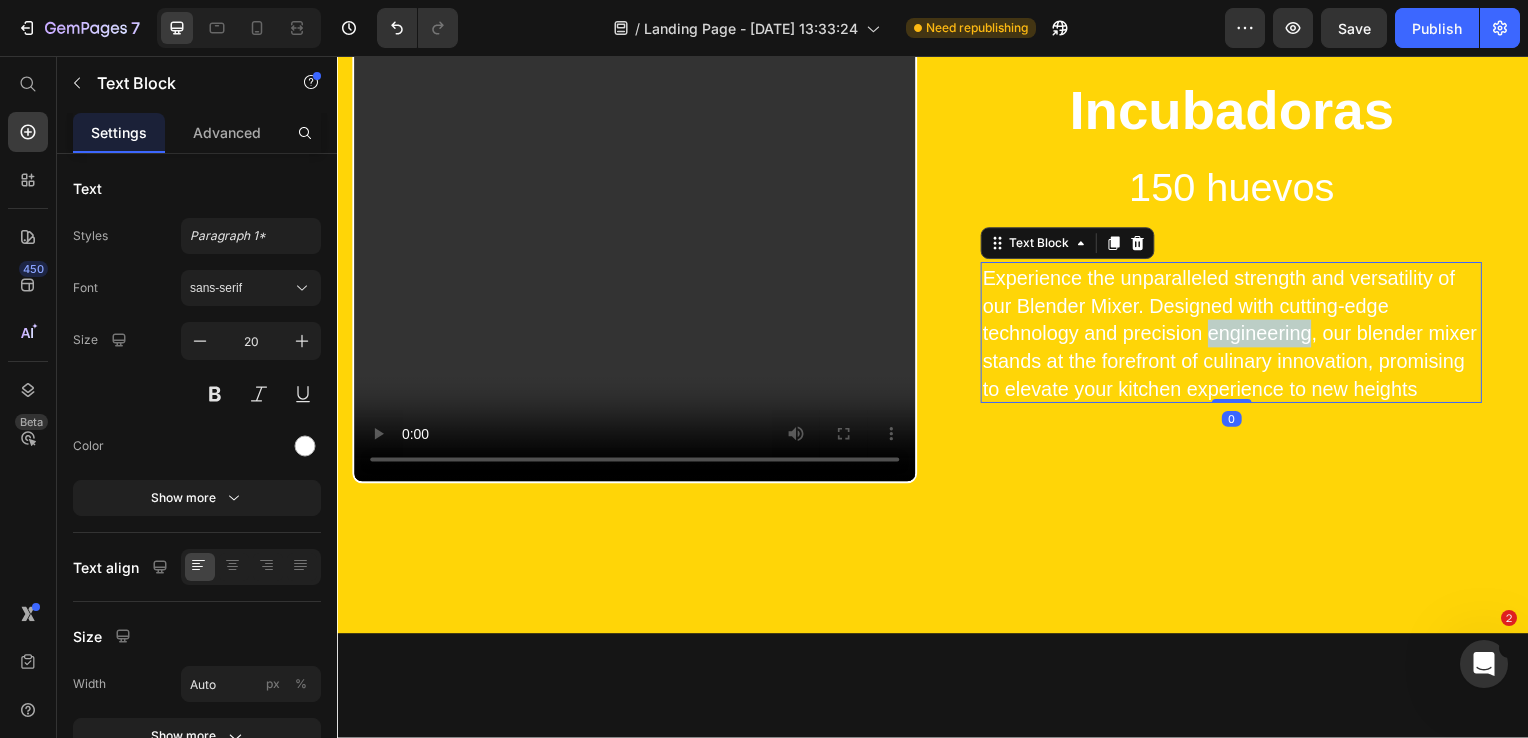 click on "Experience the unparalleled strength and versatility of our Blender Mixer. Designed with cutting-edge technology and precision engineering, our blender mixer stands at the forefront of culinary innovation, promising to elevate your kitchen experience to new heights" at bounding box center [1237, 336] 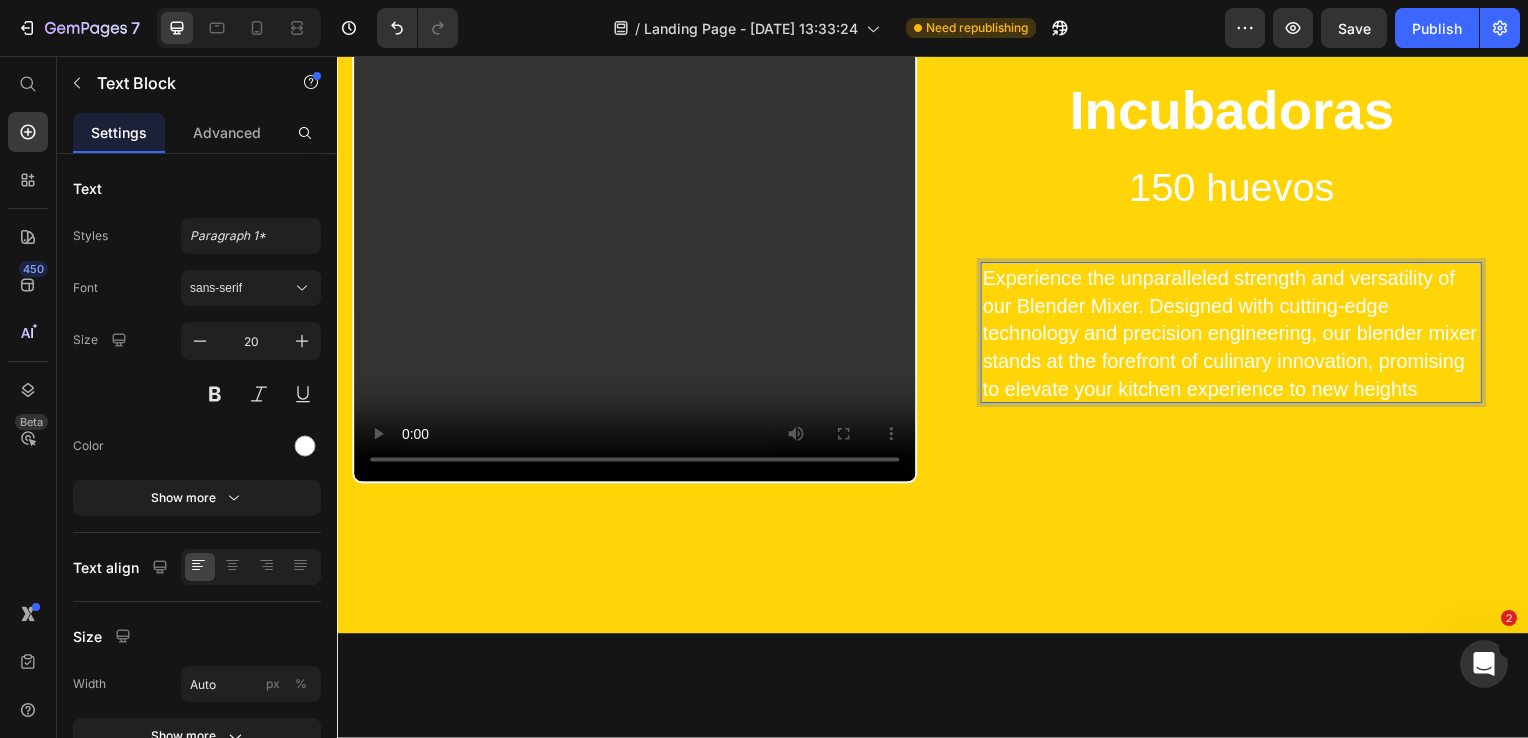 click on "Experience the unparalleled strength and versatility of our Blender Mixer. Designed with cutting-edge technology and precision engineering, our blender mixer stands at the forefront of culinary innovation, promising to elevate your kitchen experience to new heights" at bounding box center (1237, 336) 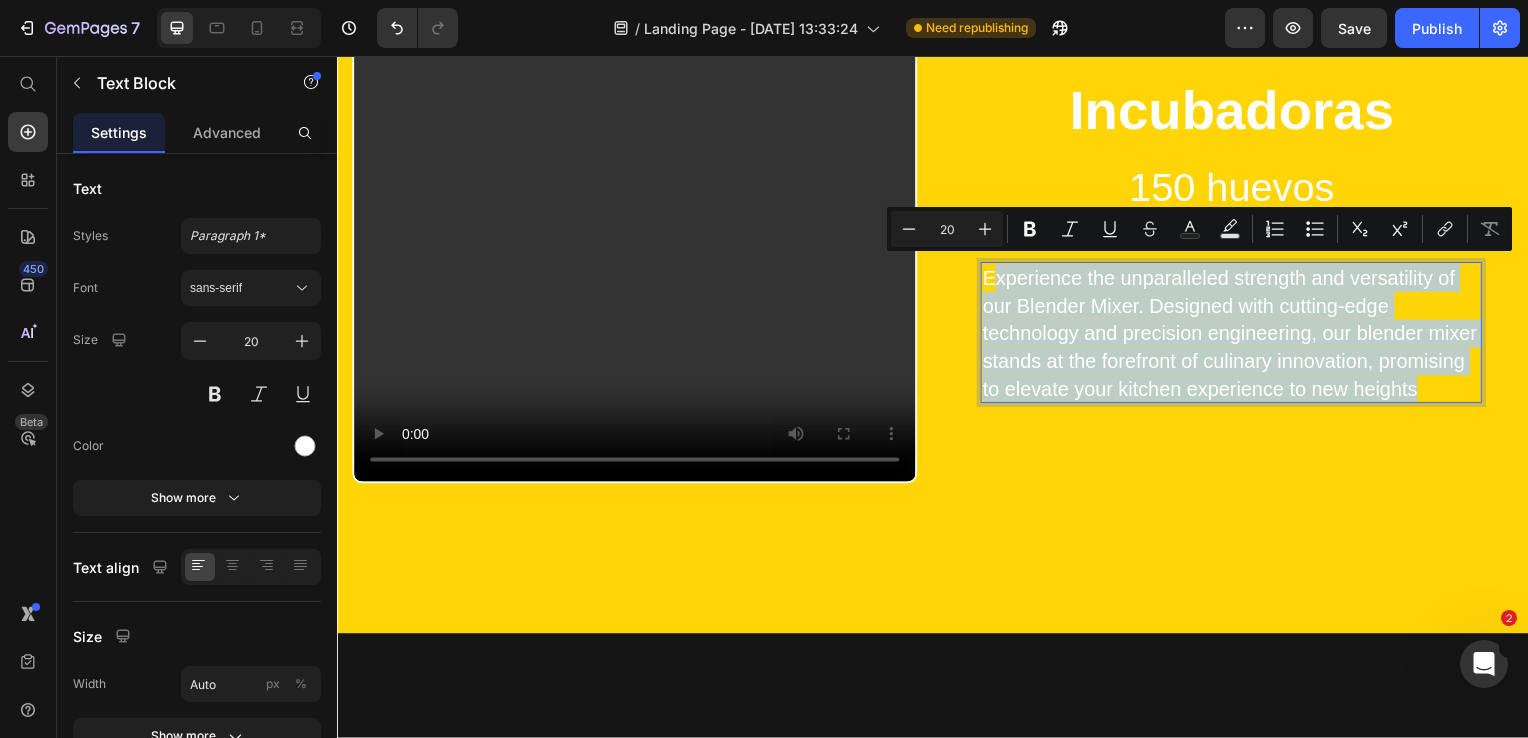 drag, startPoint x: 1430, startPoint y: 385, endPoint x: 989, endPoint y: 273, distance: 455 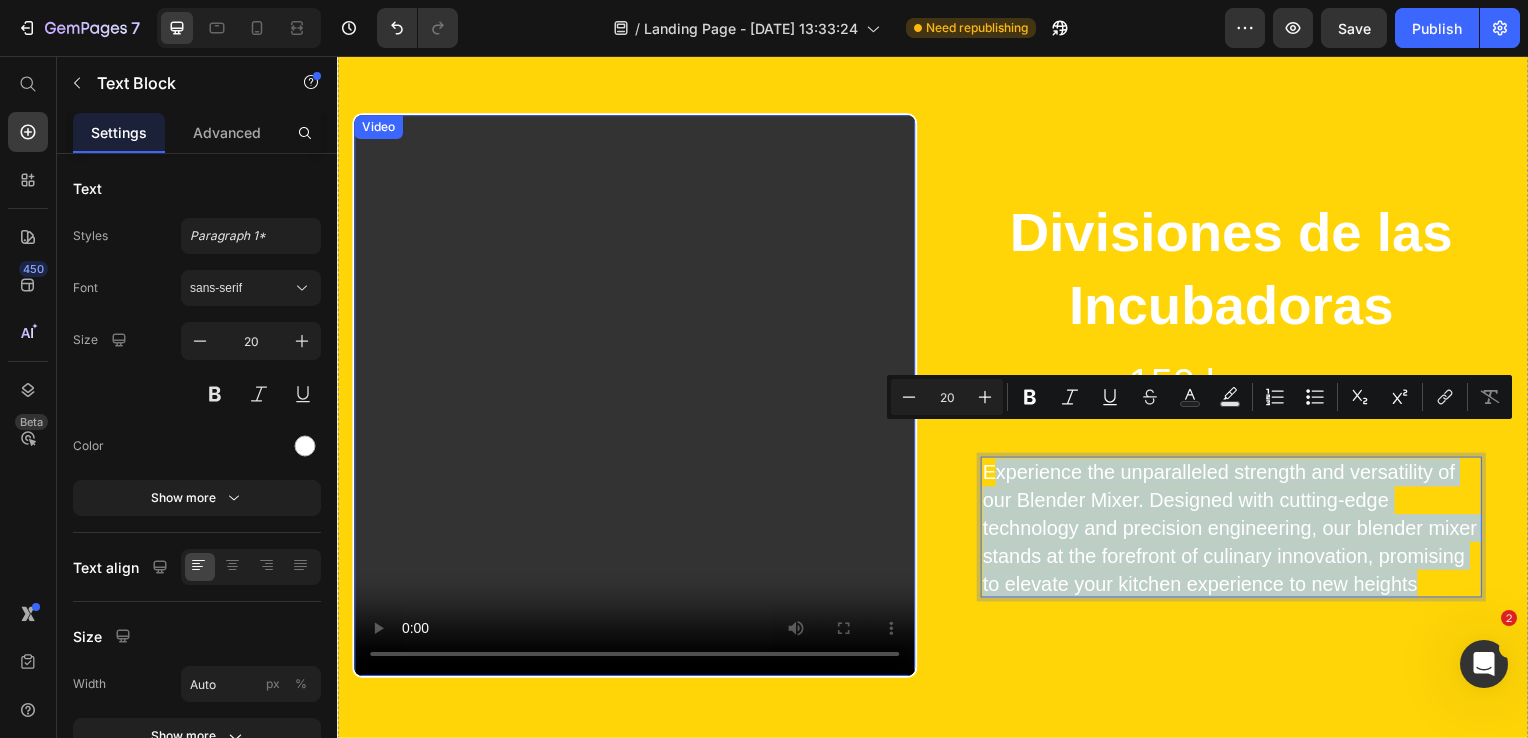scroll, scrollTop: 4144, scrollLeft: 0, axis: vertical 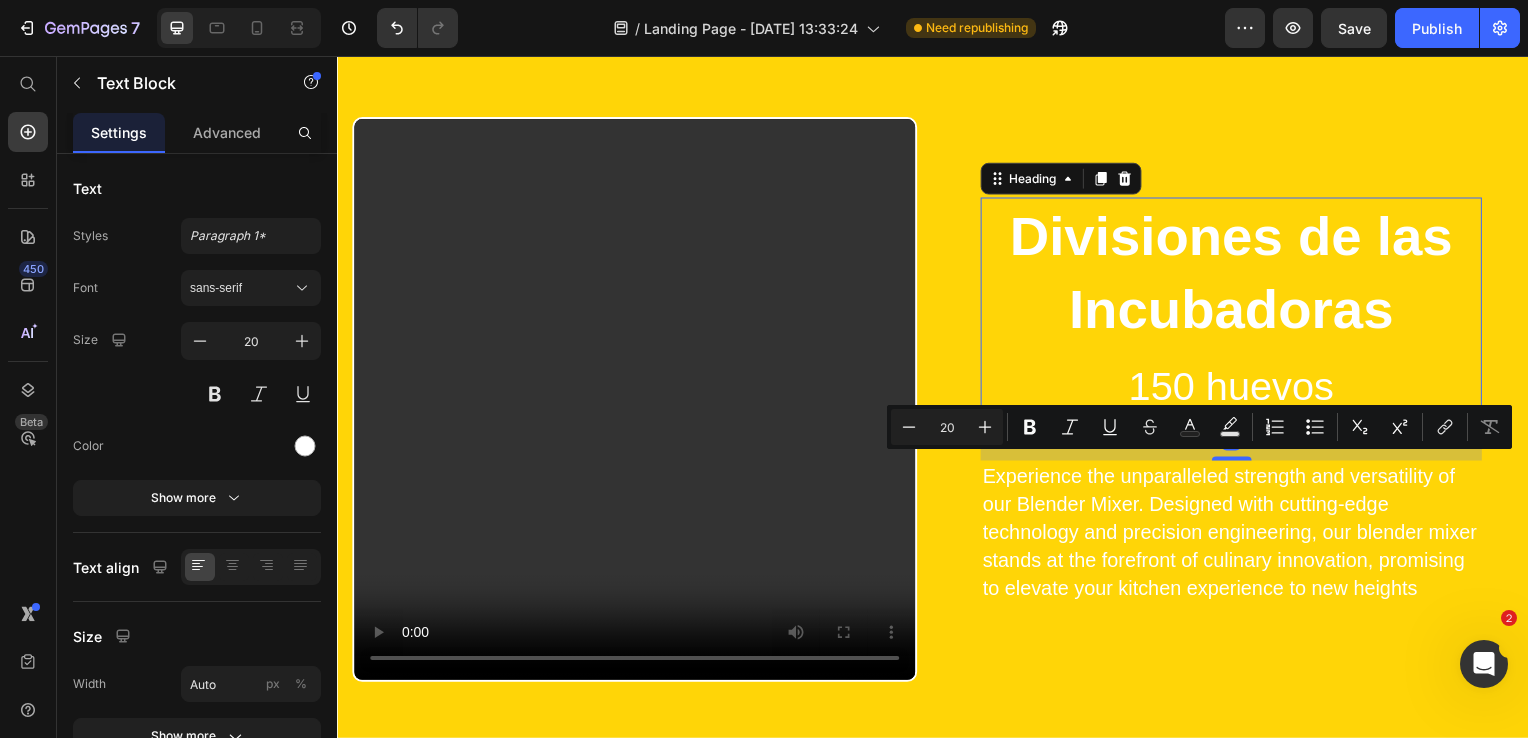 click on "150 huevos" at bounding box center (1237, 389) 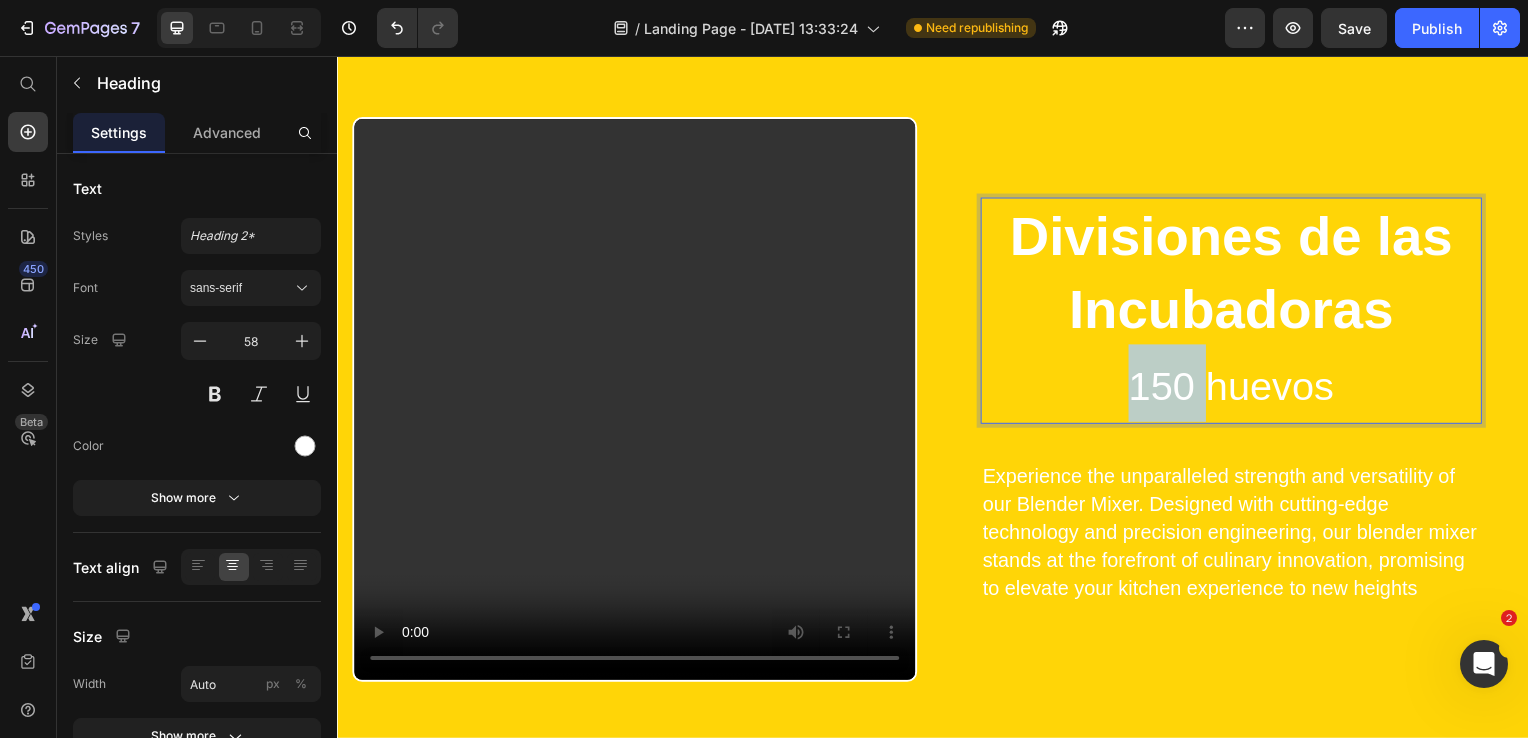 click on "150 huevos" at bounding box center [1237, 389] 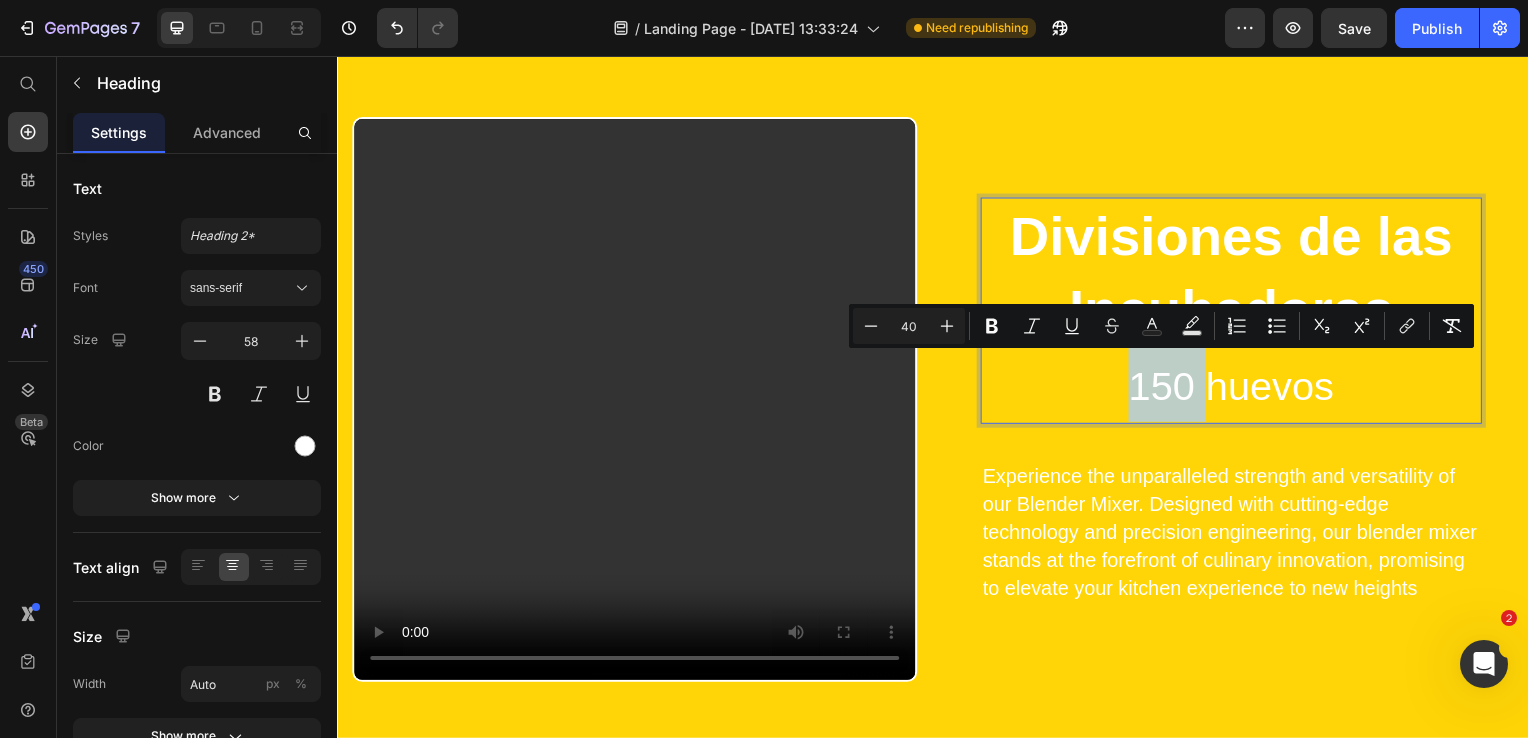 click on "150 huevos" at bounding box center (1237, 389) 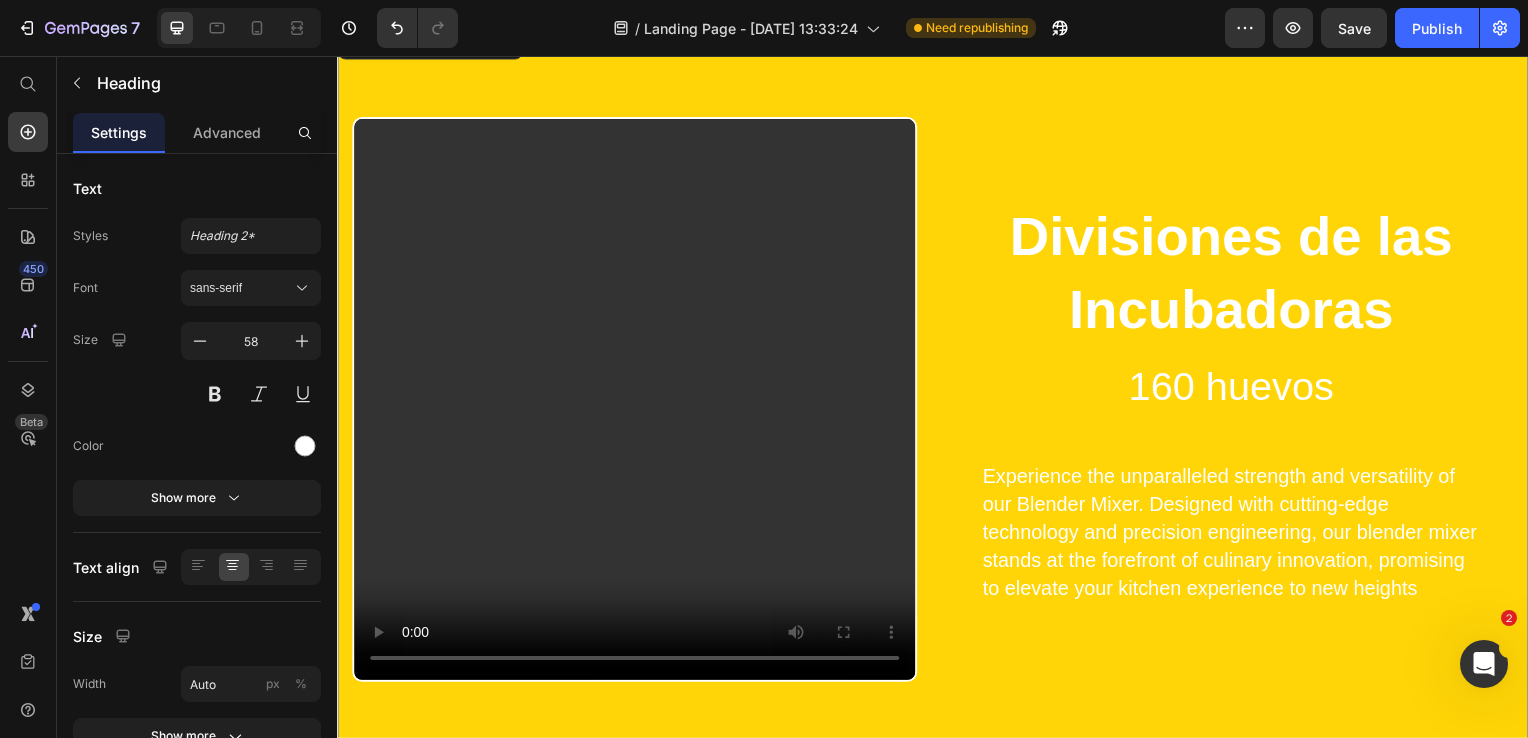 click on "⁠⁠⁠⁠⁠⁠⁠ Divisiones de las Incubadoras 160 huevos Heading Experience the unparalleled strength and versatility of our Blender Mixer. Designed with cutting-edge technology and precision engineering, our blender mixer stands at the forefront of culinary innovation, promising to elevate your kitchen experience to new heights Text Block Row Video" at bounding box center (937, 431) 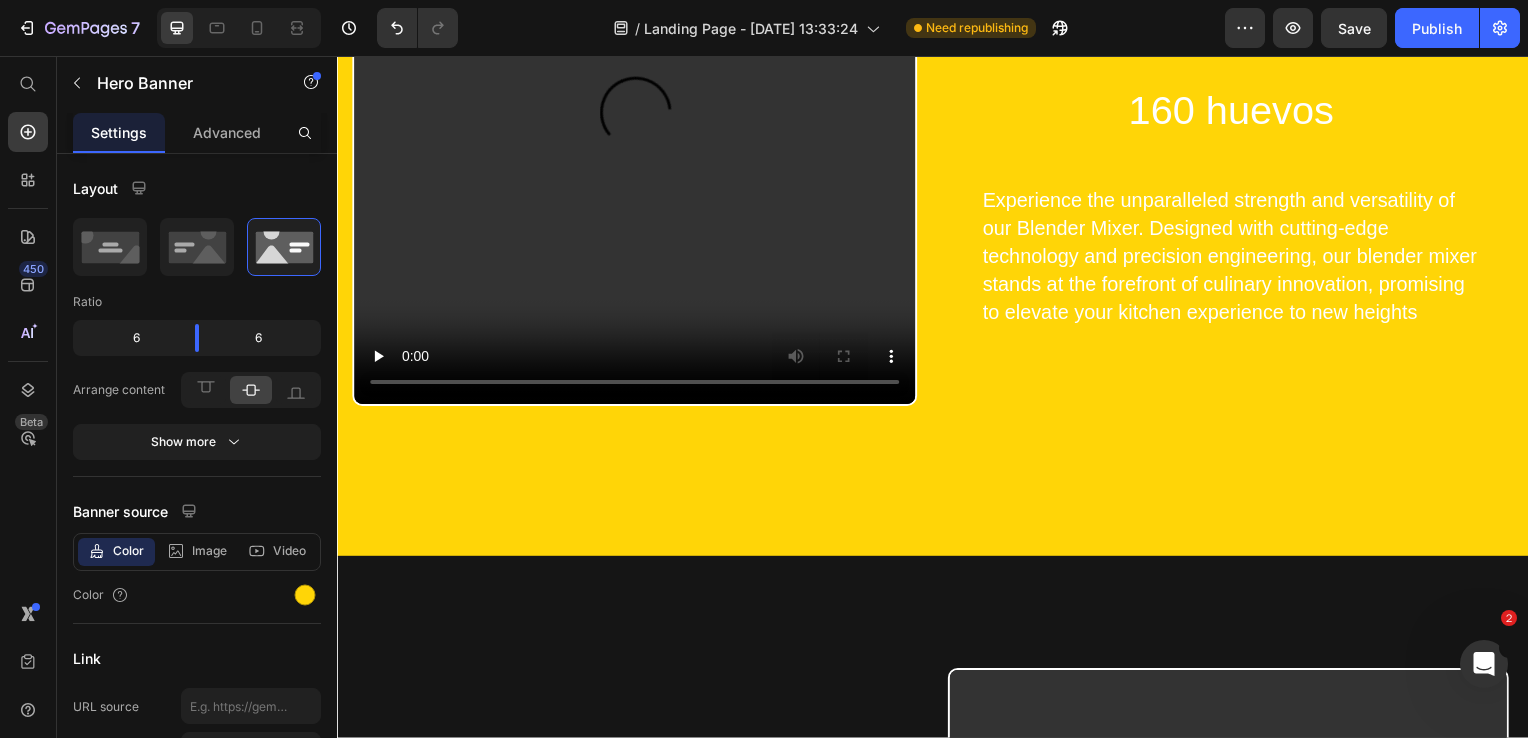 scroll, scrollTop: 4444, scrollLeft: 0, axis: vertical 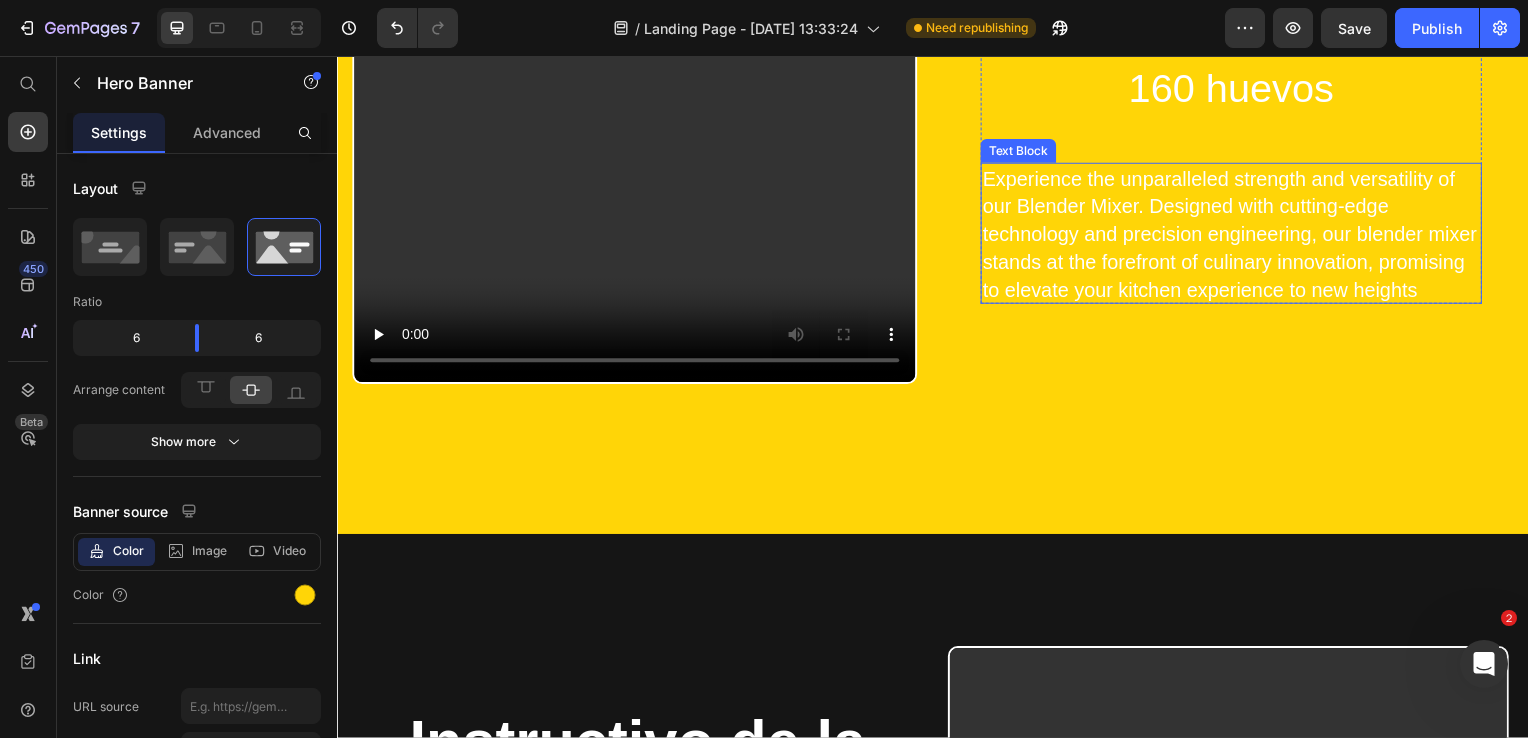 click on "Experience the unparalleled strength and versatility of our Blender Mixer. Designed with cutting-edge technology and precision engineering, our blender mixer stands at the forefront of culinary innovation, promising to elevate your kitchen experience to new heights" at bounding box center [1237, 236] 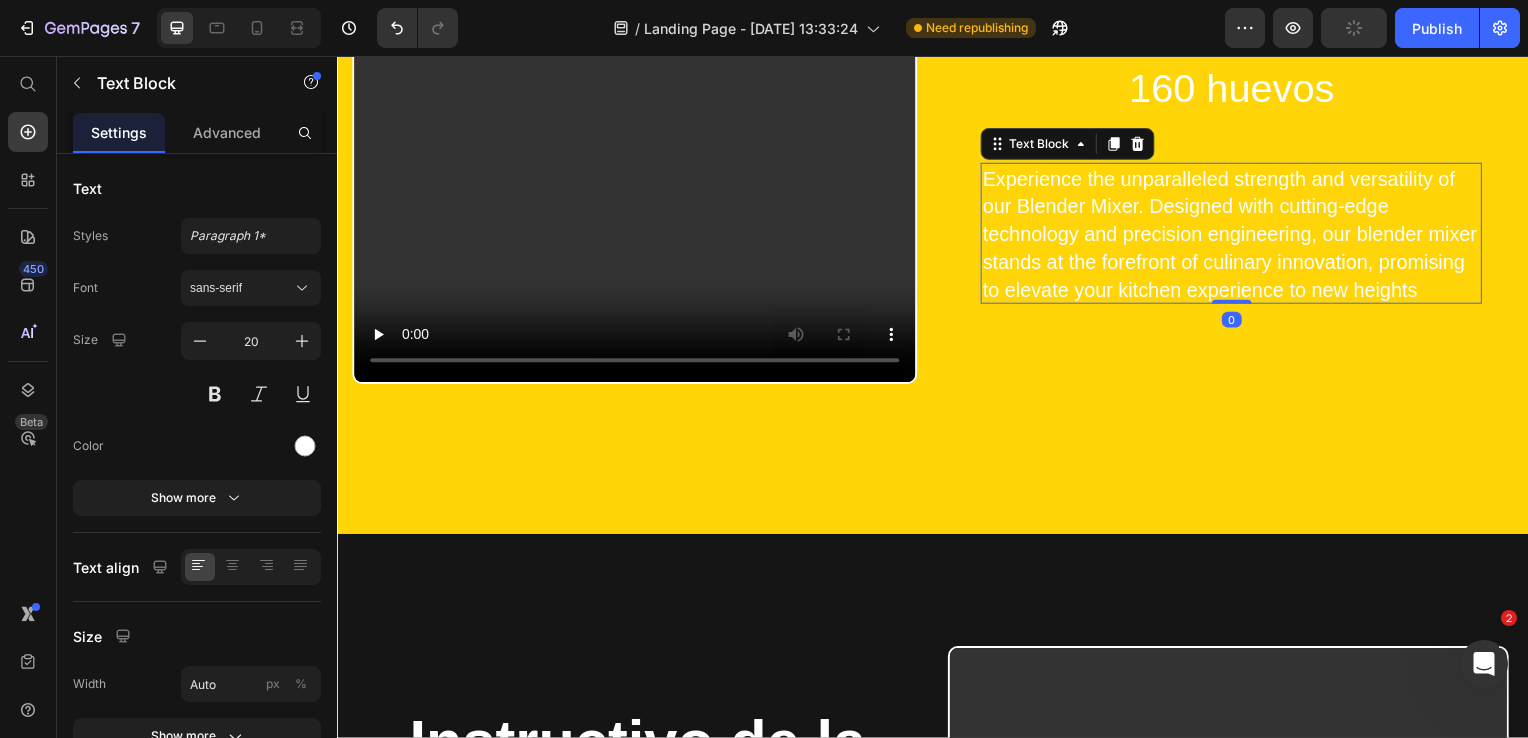 click on "Experience the unparalleled strength and versatility of our Blender Mixer. Designed with cutting-edge technology and precision engineering, our blender mixer stands at the forefront of culinary innovation, promising to elevate your kitchen experience to new heights" at bounding box center (1237, 236) 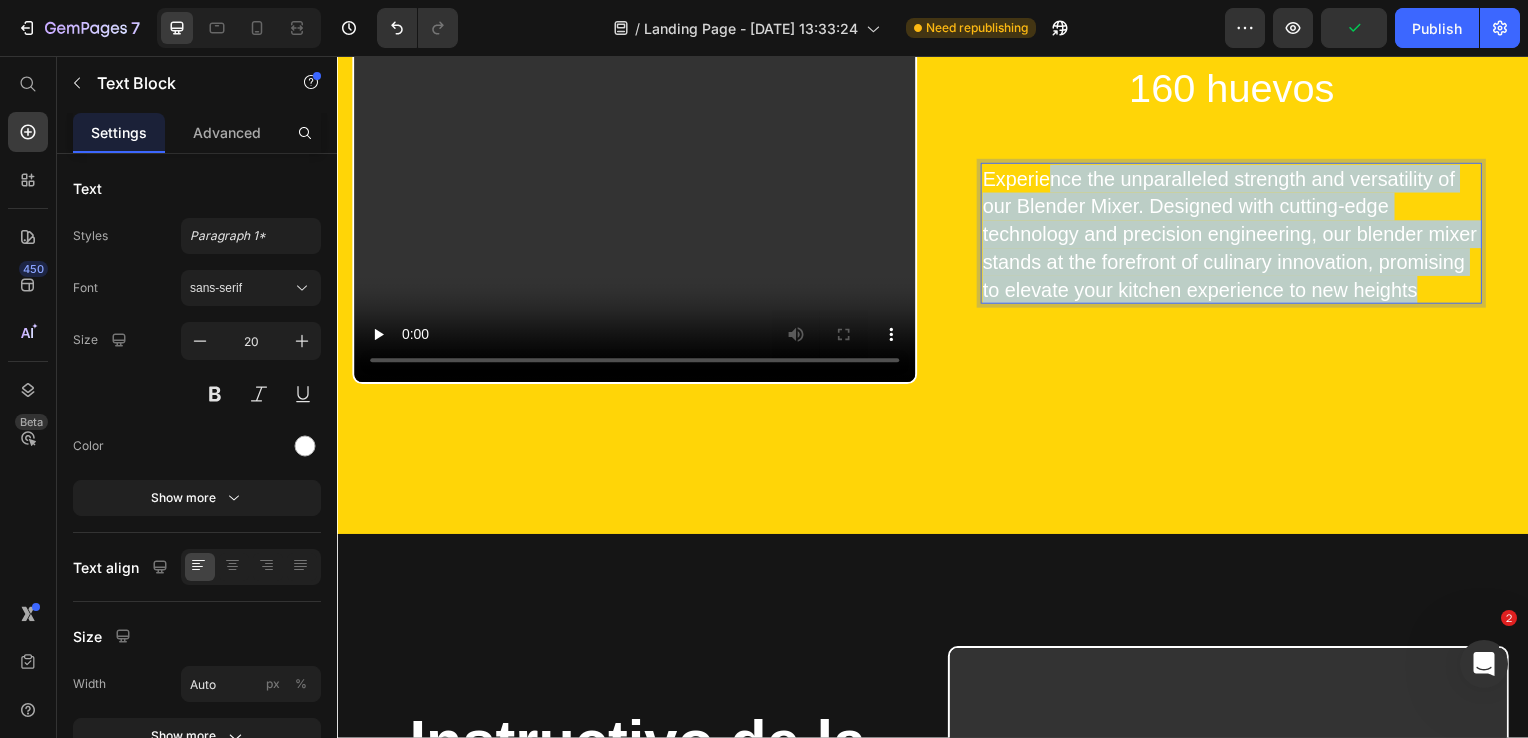 drag, startPoint x: 1429, startPoint y: 264, endPoint x: 1043, endPoint y: 184, distance: 394.203 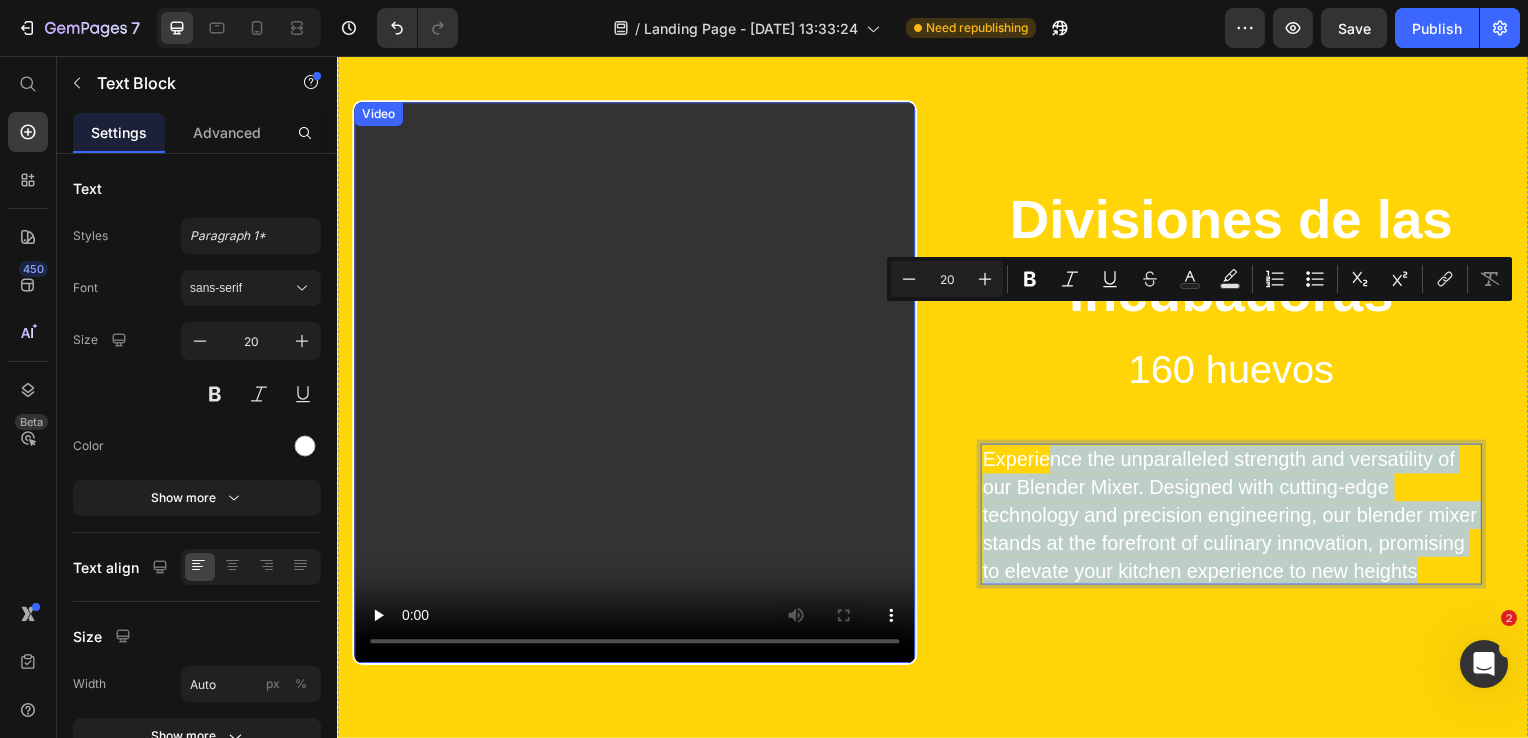 scroll, scrollTop: 4144, scrollLeft: 0, axis: vertical 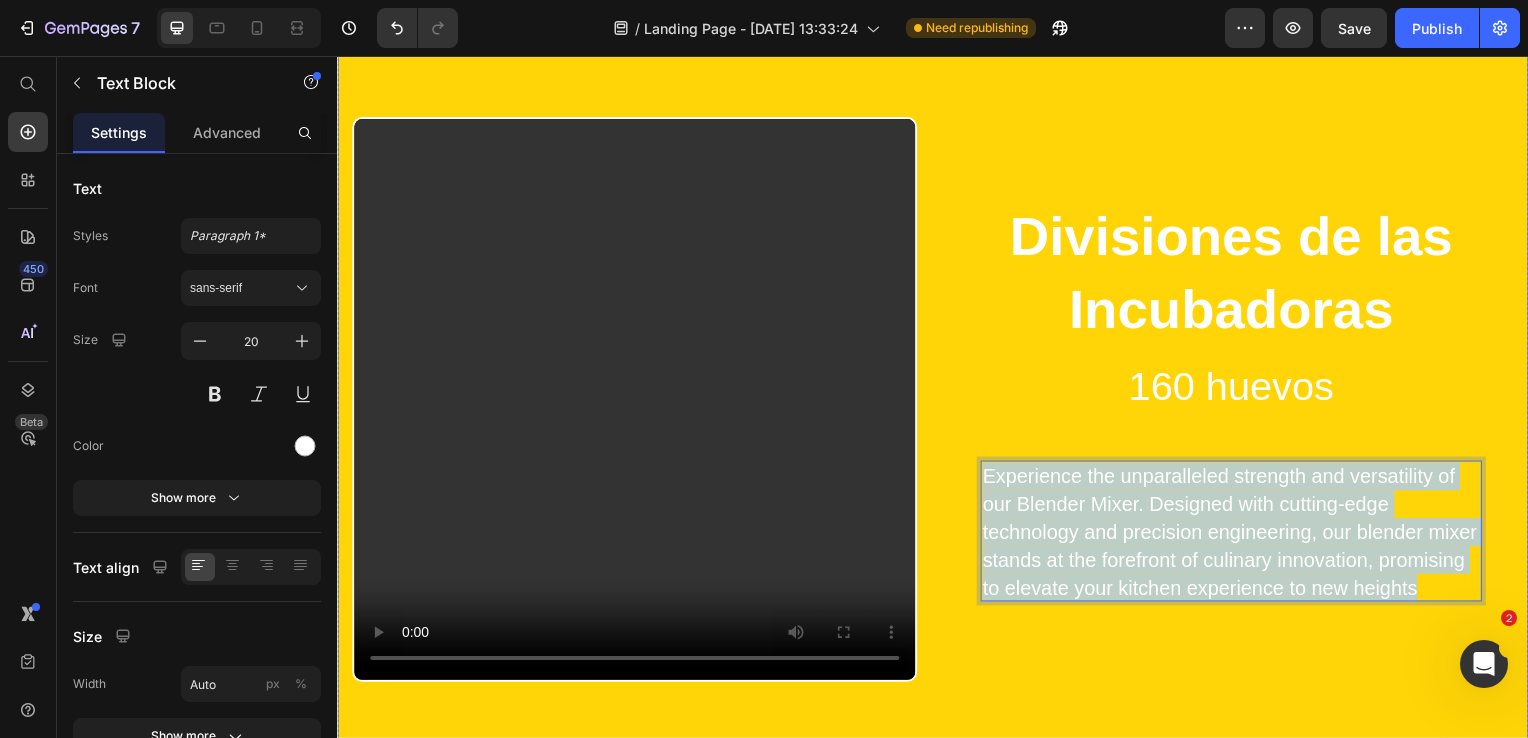 drag, startPoint x: 1450, startPoint y: 594, endPoint x: 969, endPoint y: 452, distance: 501.52267 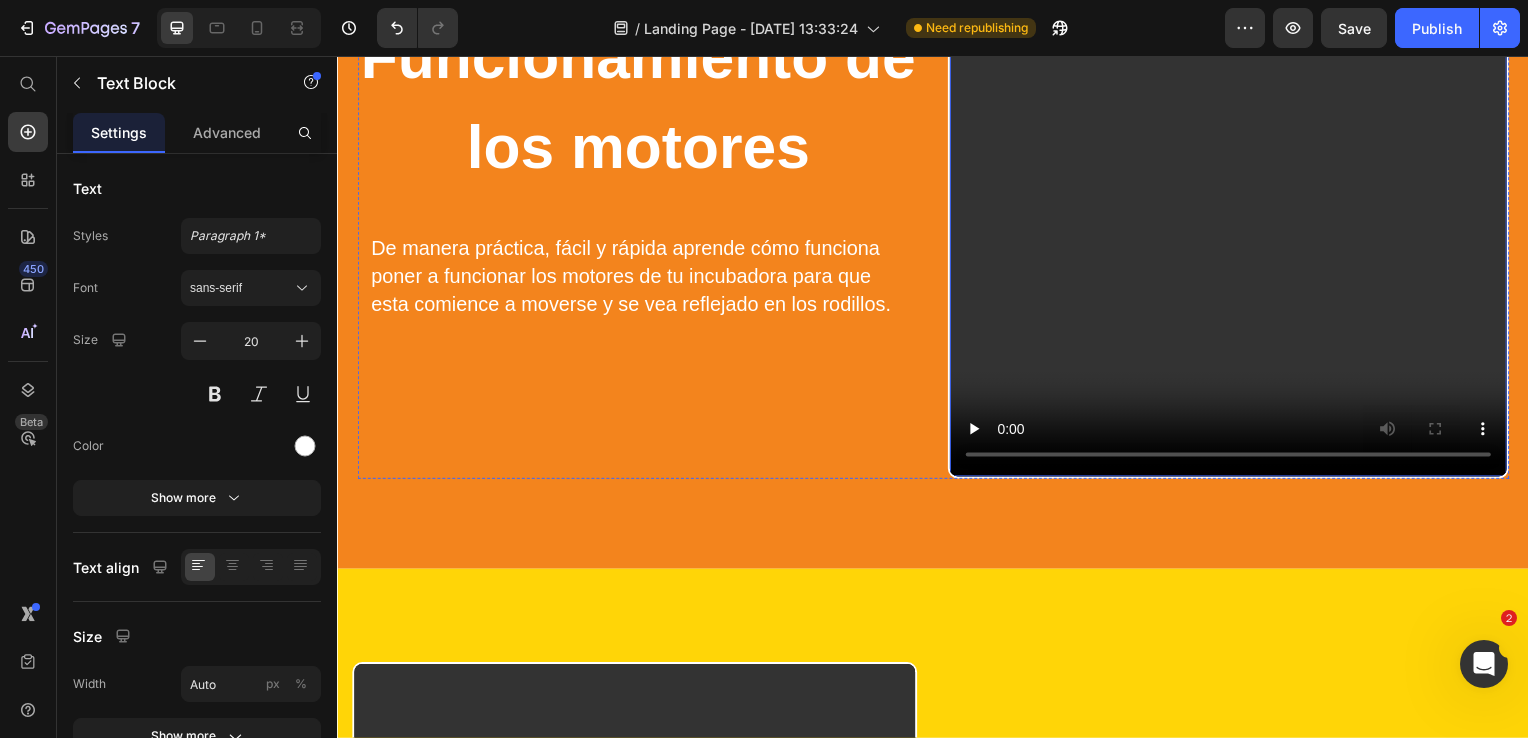 scroll, scrollTop: 3344, scrollLeft: 0, axis: vertical 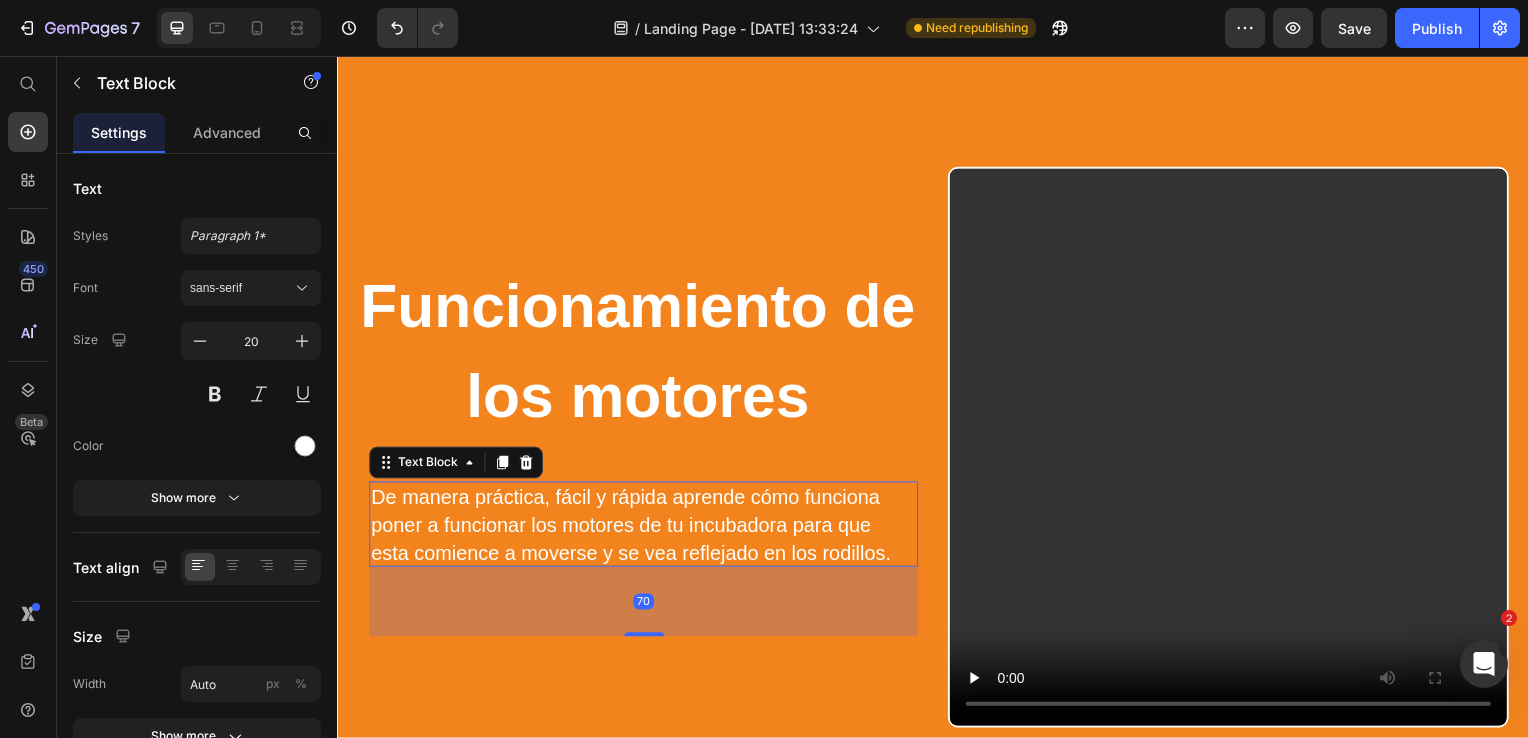 click on "De manera práctica, fácil y rápida aprende cómo funciona poner a funcionar los motores de tu incubadora para que esta comience a moverse y se vea reflejado en los rodillos." at bounding box center (635, 529) 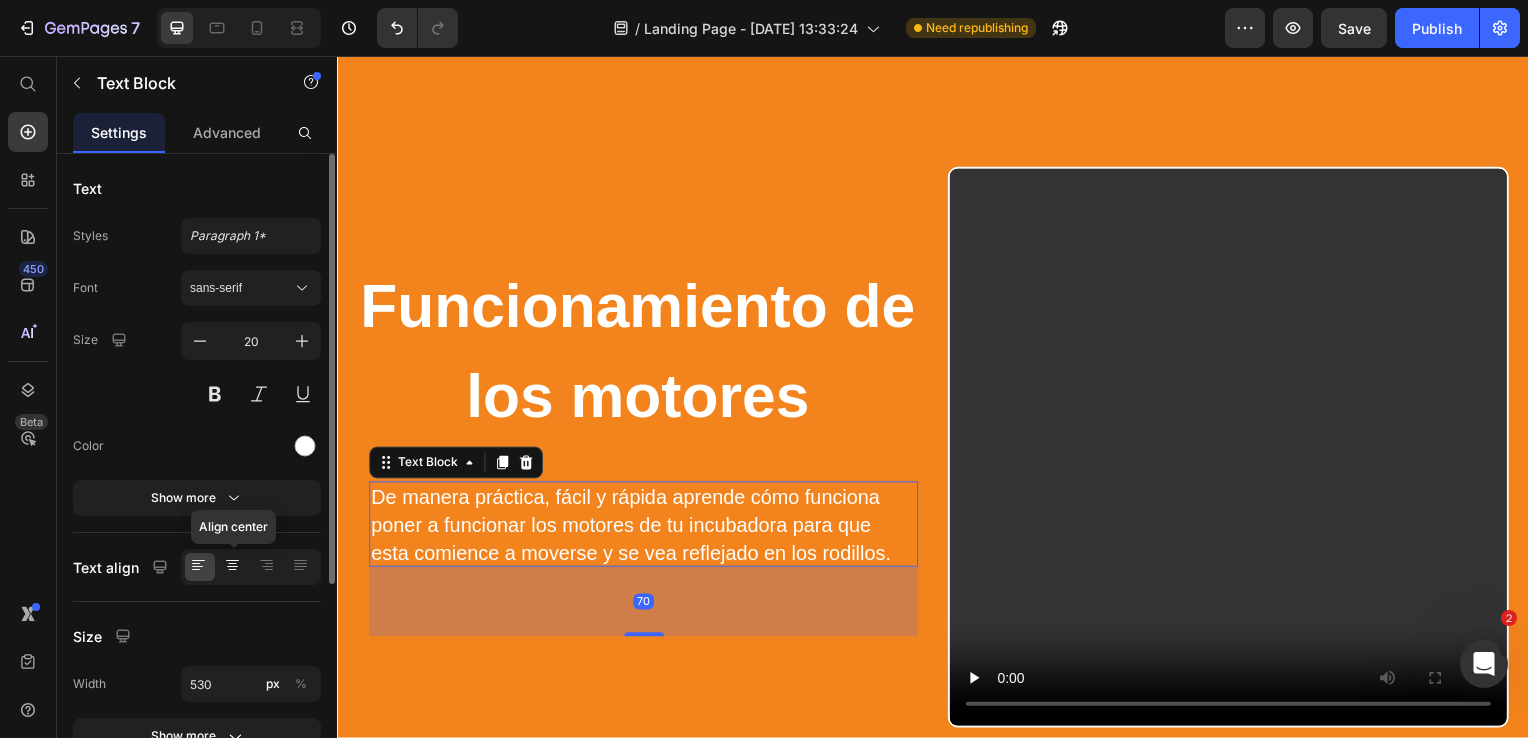 click 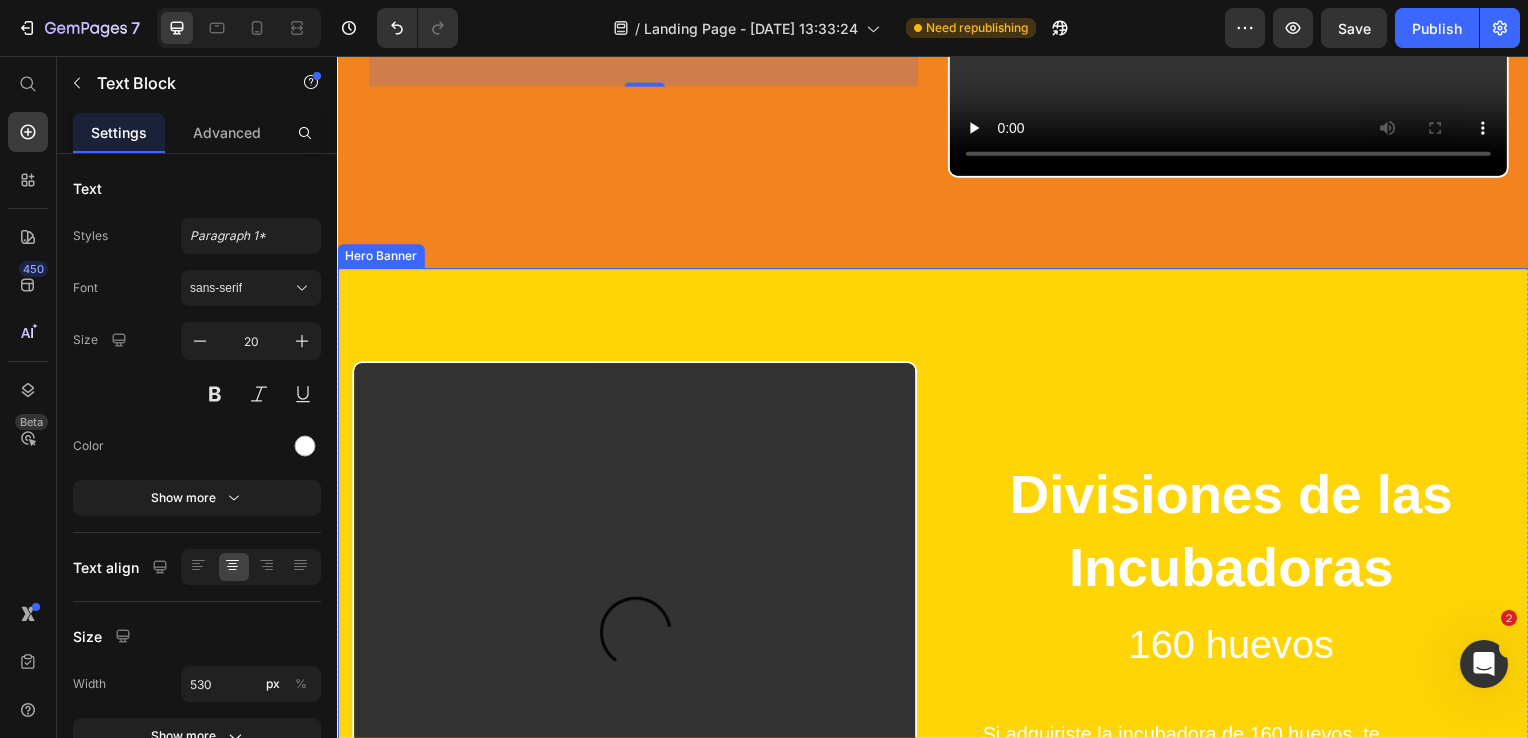 scroll, scrollTop: 4044, scrollLeft: 0, axis: vertical 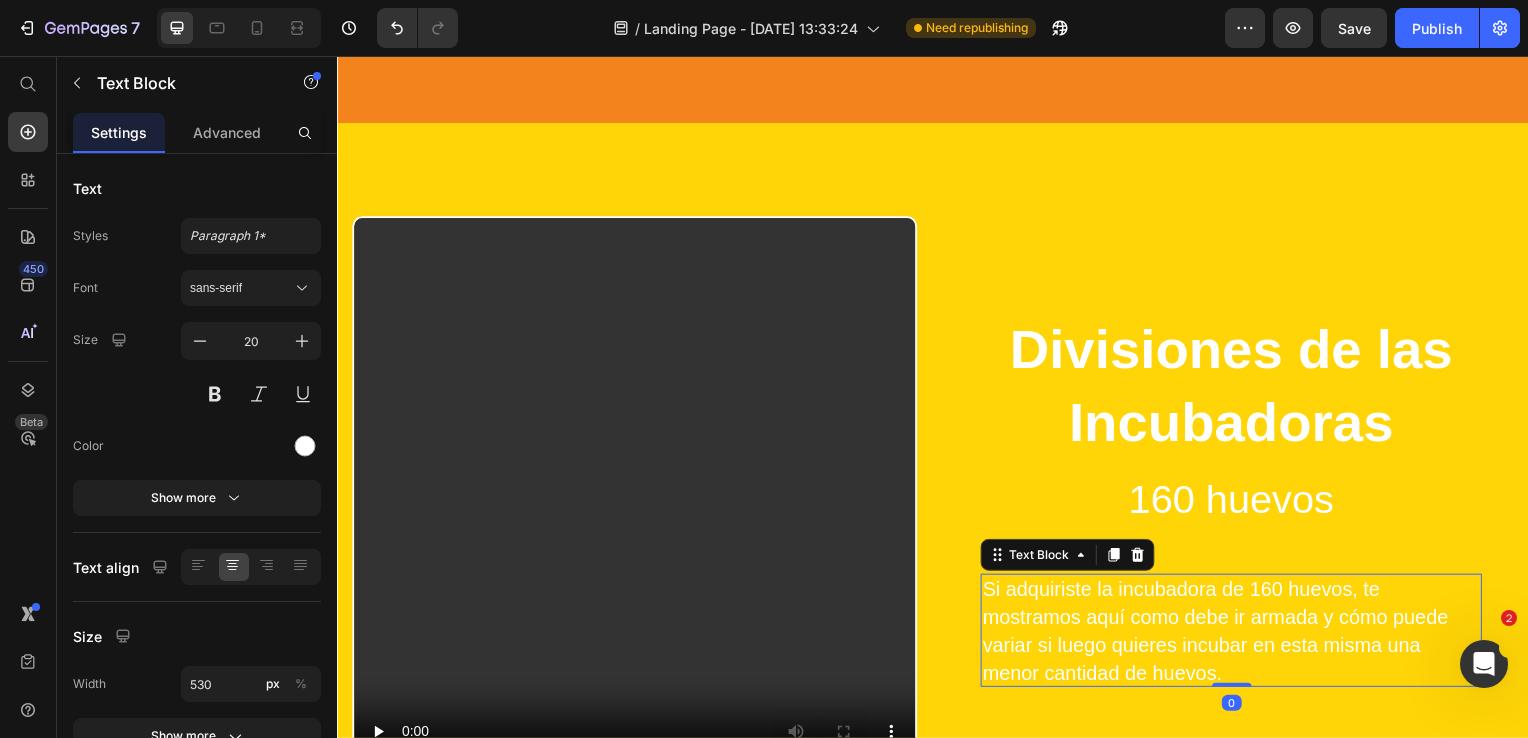 click on "Si adquiriste la incubadora de 160 huevos, te mostramos aquí como debe ir armada y cómo puede variar si luego quieres incubar en esta misma una menor cantidad de huevos." at bounding box center [1237, 636] 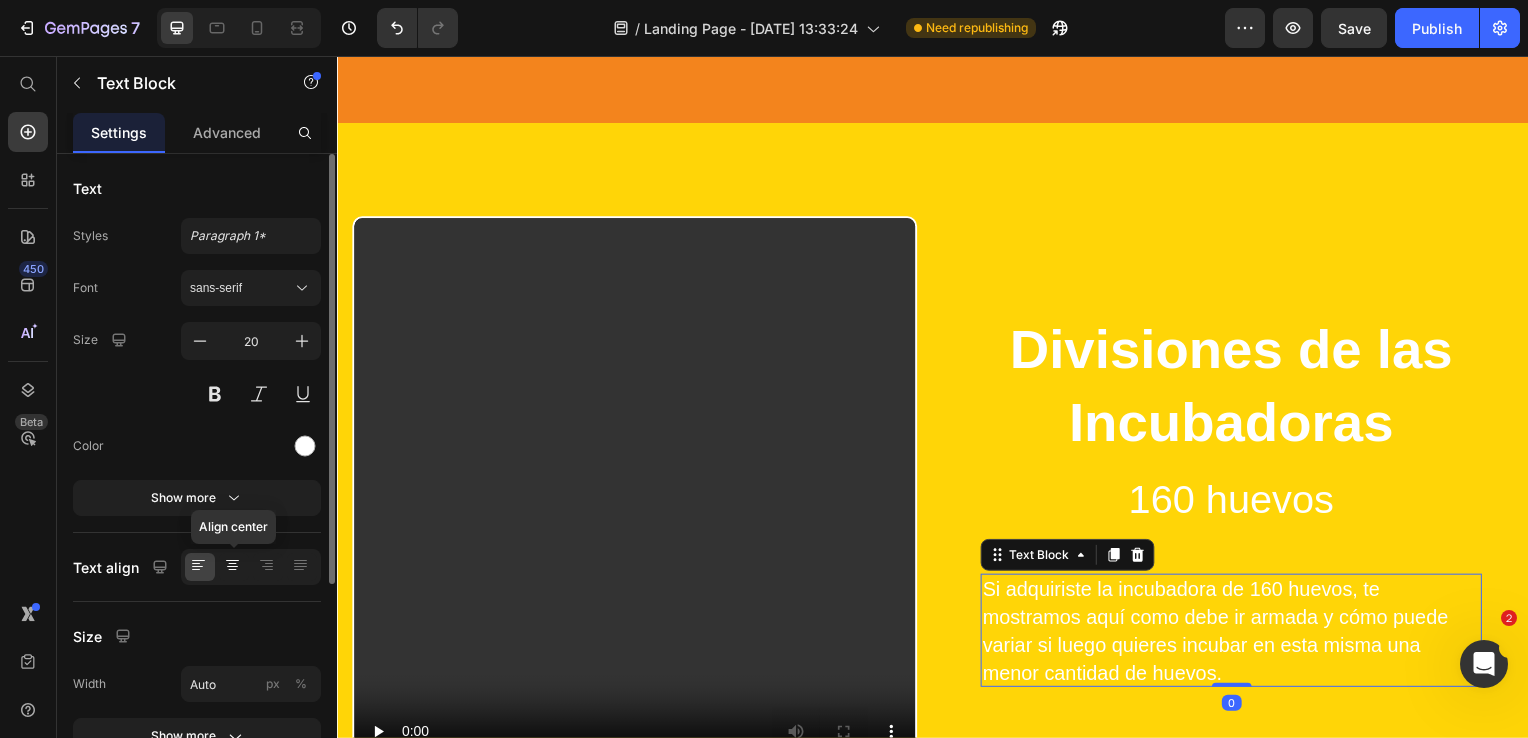 click 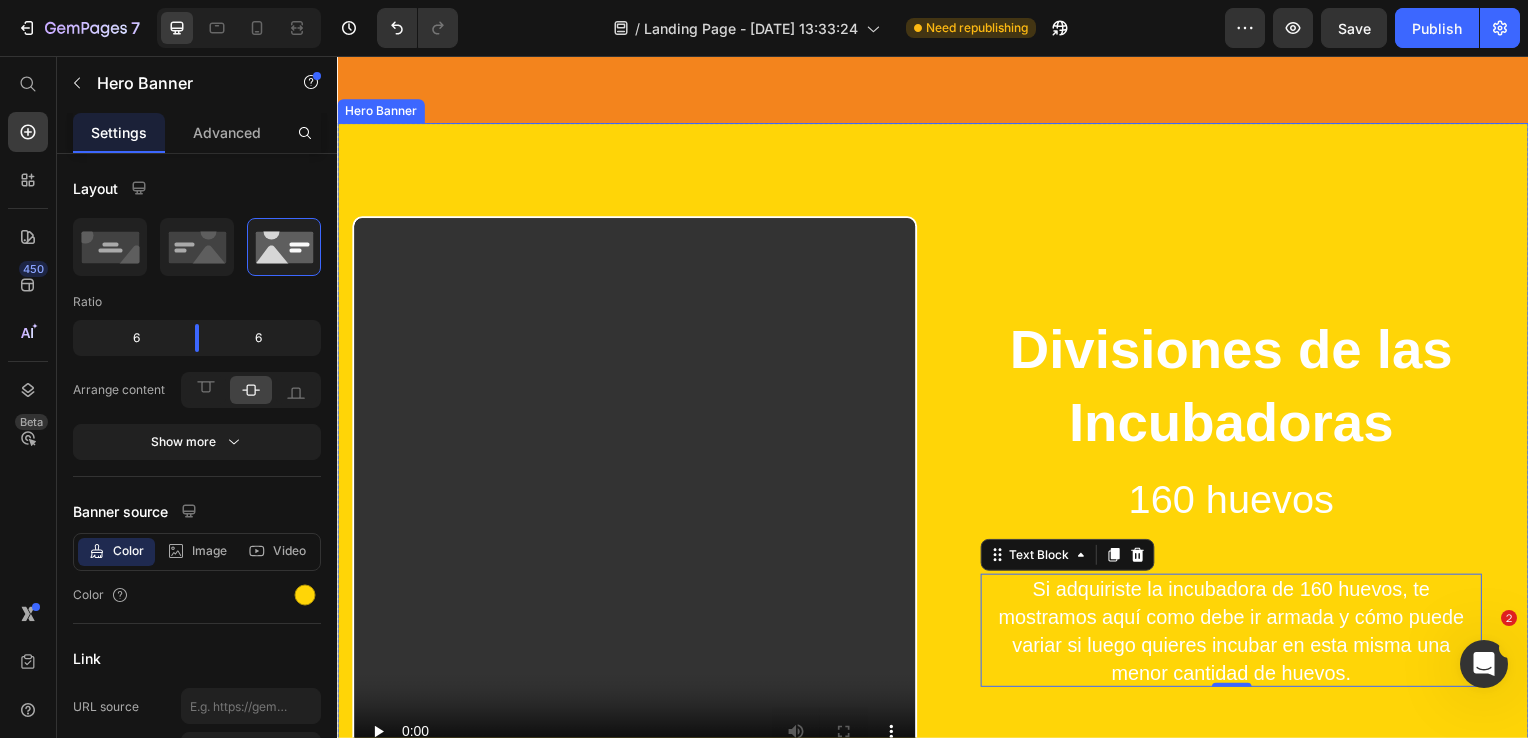 click on "Divisiones de las Incubadoras 160 huevos Heading Si adquiriste la incubadora de 160 huevos, te mostramos aquí como debe ir armada y cómo puede variar si luego quieres incubar en esta misma una menor cantidad de huevos. Text Block   0 Row" at bounding box center (1237, 502) 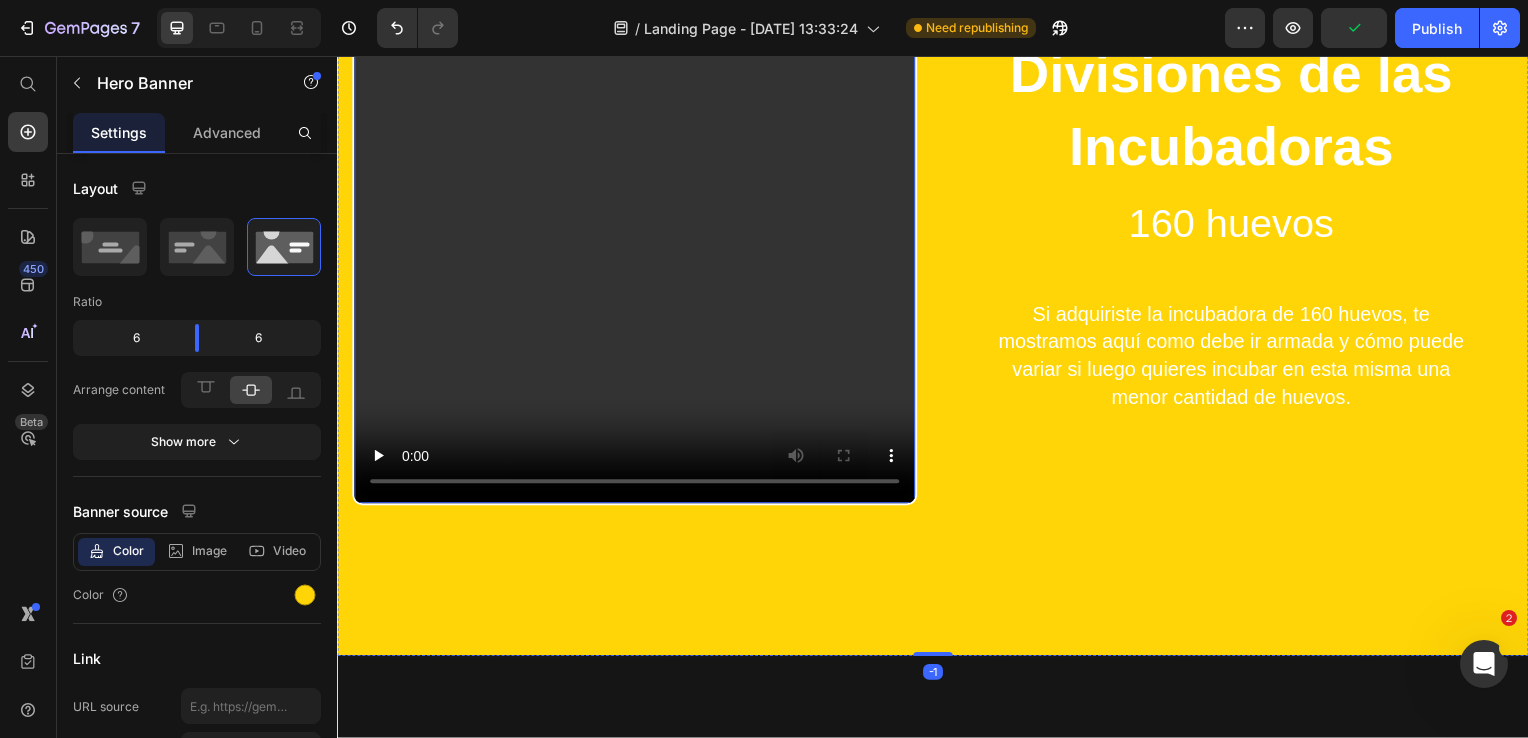 scroll, scrollTop: 4444, scrollLeft: 0, axis: vertical 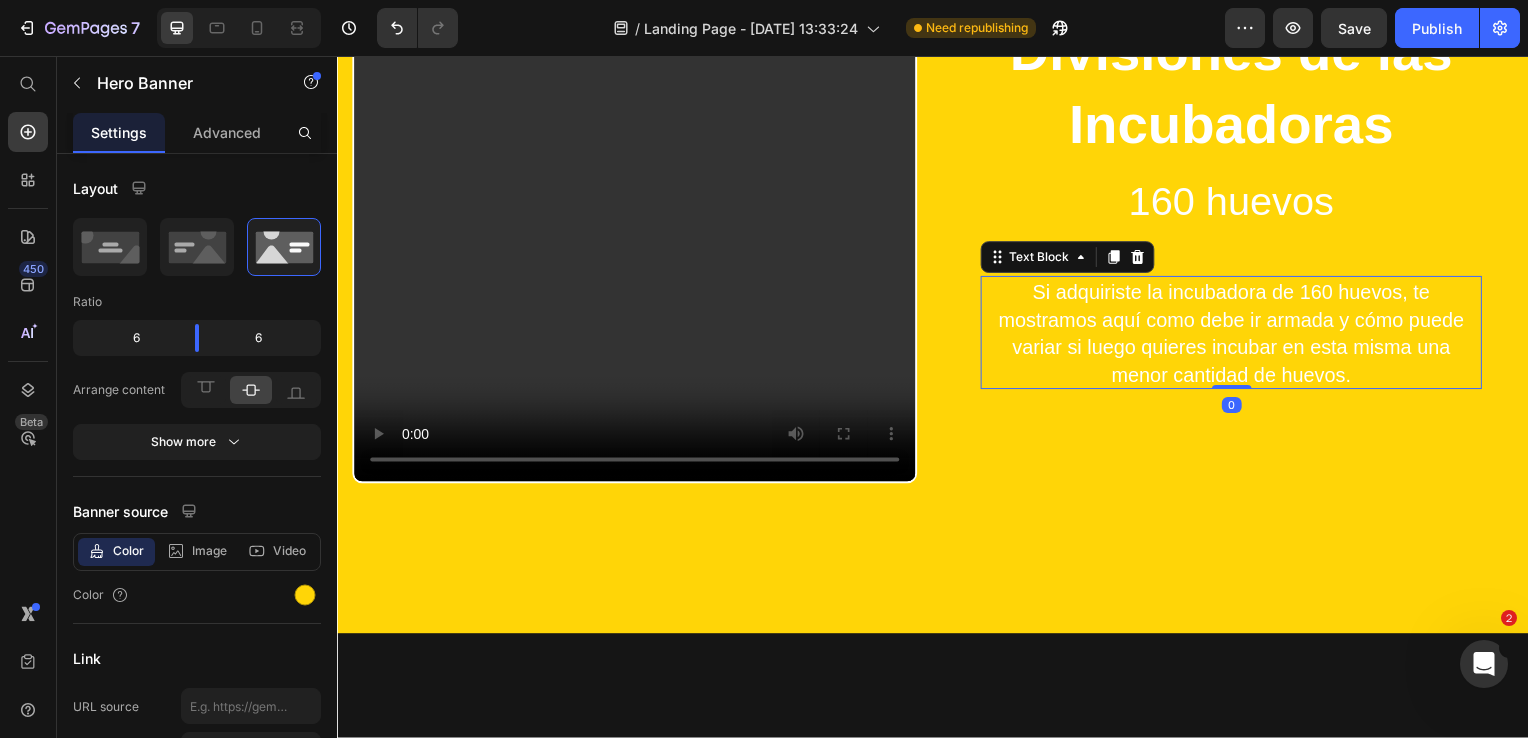 click on "Si adquiriste la incubadora de 160 huevos, te mostramos aquí como debe ir armada y cómo puede variar si luego quieres incubar en esta misma una menor cantidad de huevos." at bounding box center (1237, 336) 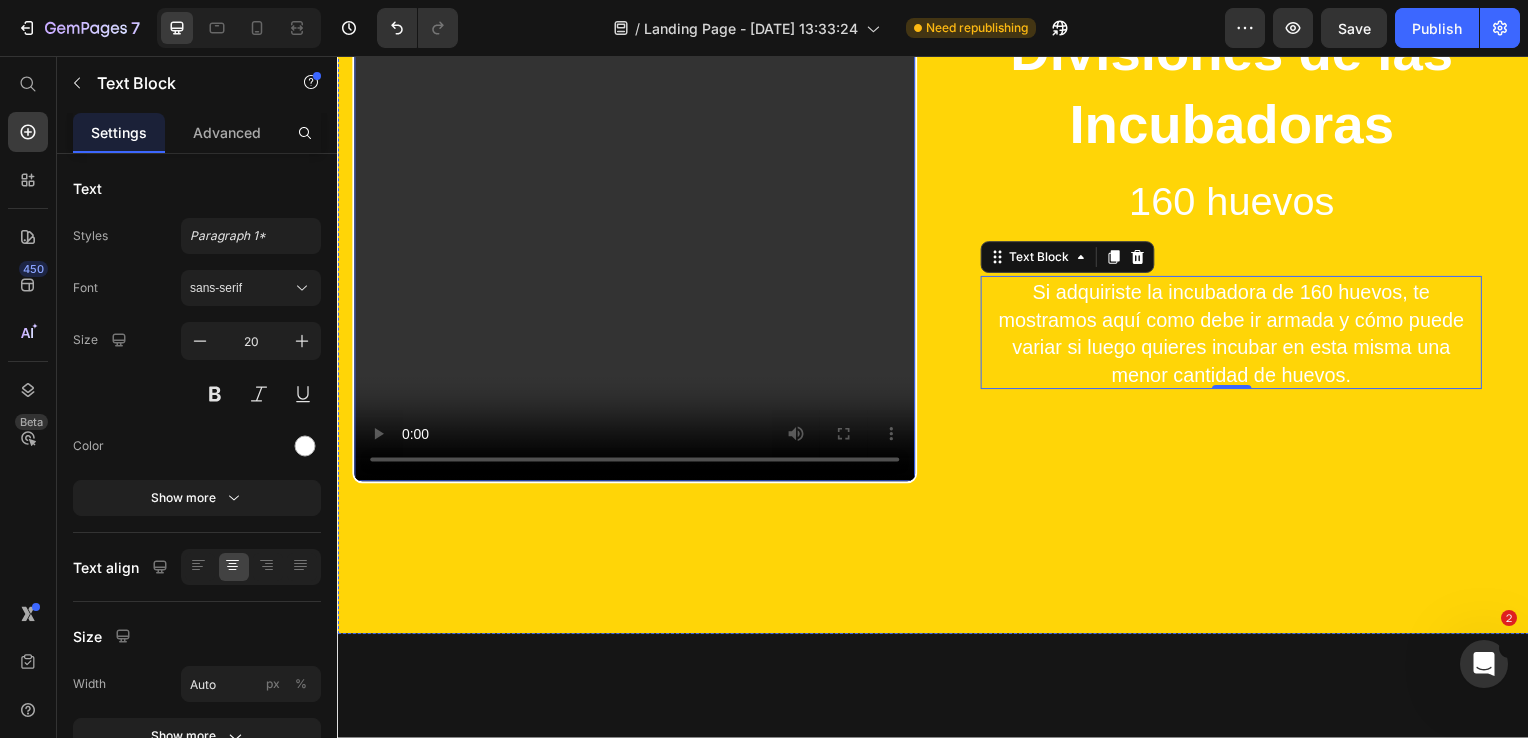 type 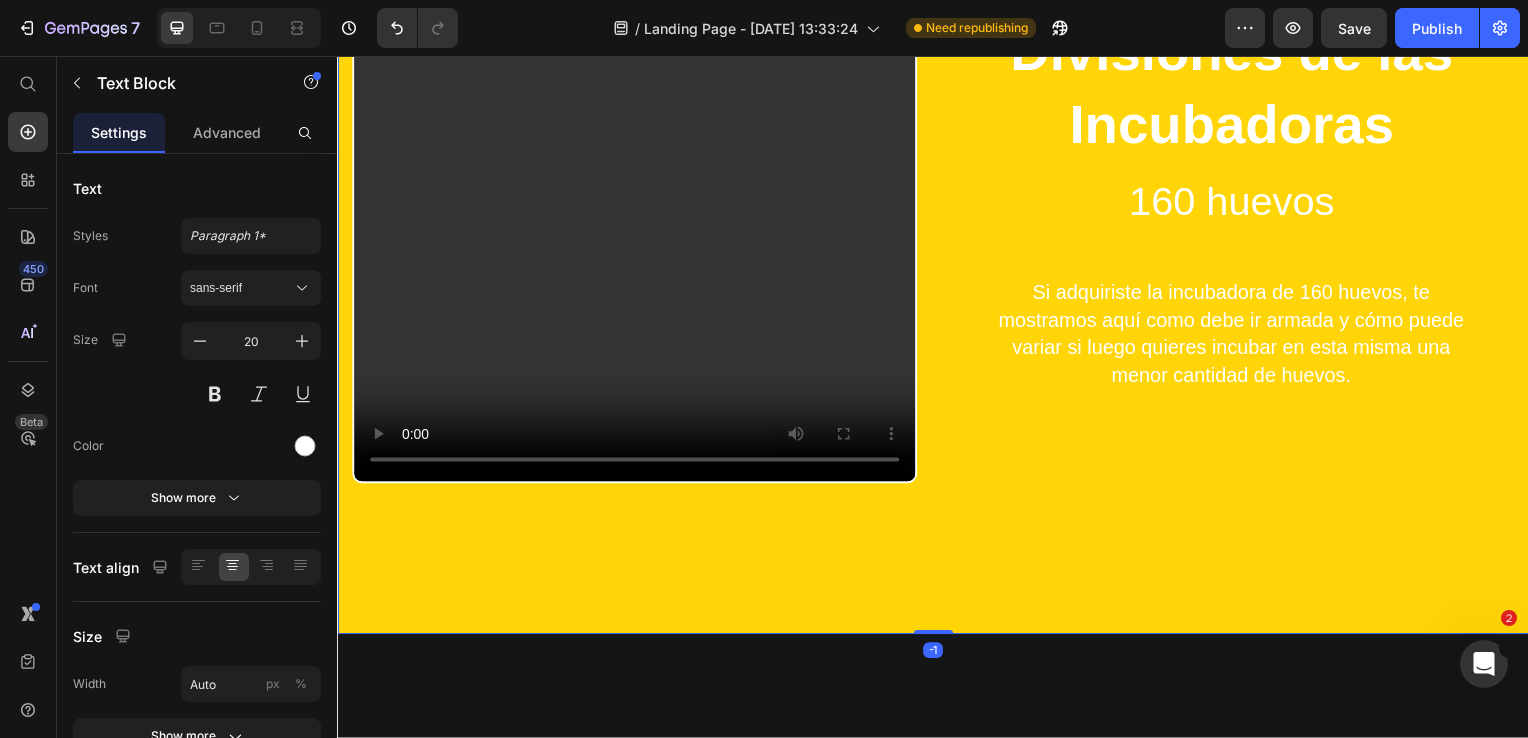 click on "Divisiones de las Incubadoras 160 huevos Heading Si adquiriste la incubadora de 160 huevos, te mostramos aquí como debe ir armada y cómo puede variar si luego quieres incubar en esta misma una menor cantidad de huevos. Text Block Row Video" at bounding box center [937, 231] 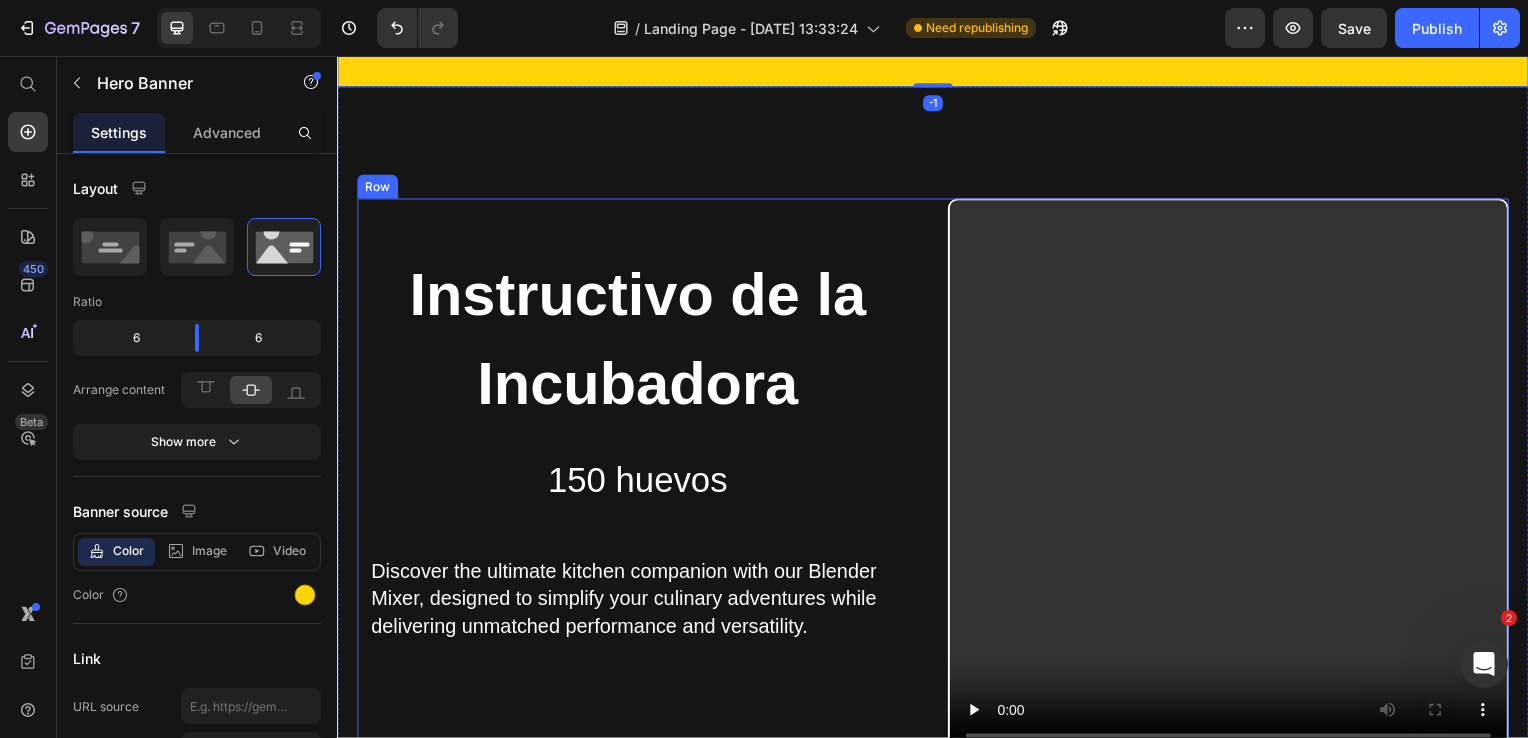 scroll, scrollTop: 5044, scrollLeft: 0, axis: vertical 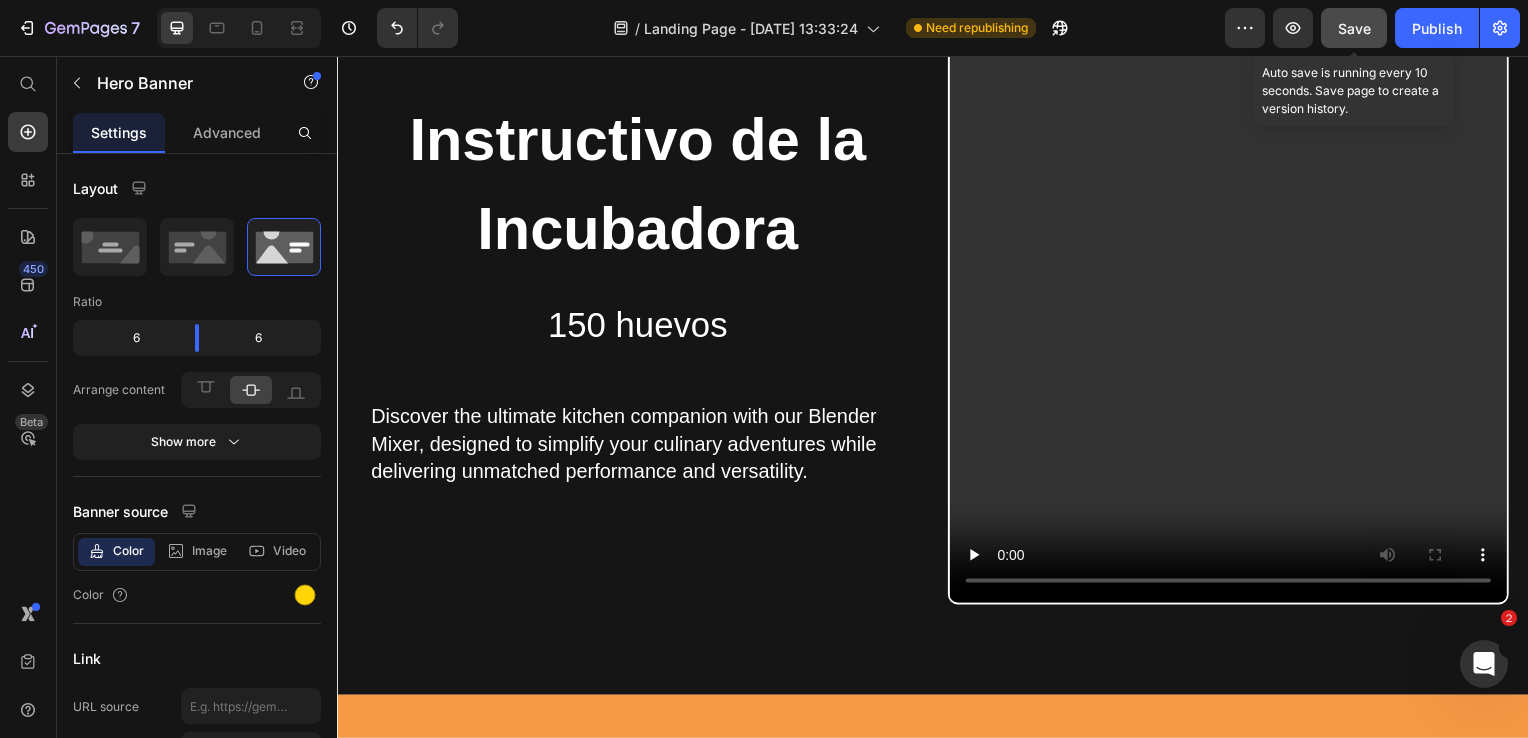 click on "Save" 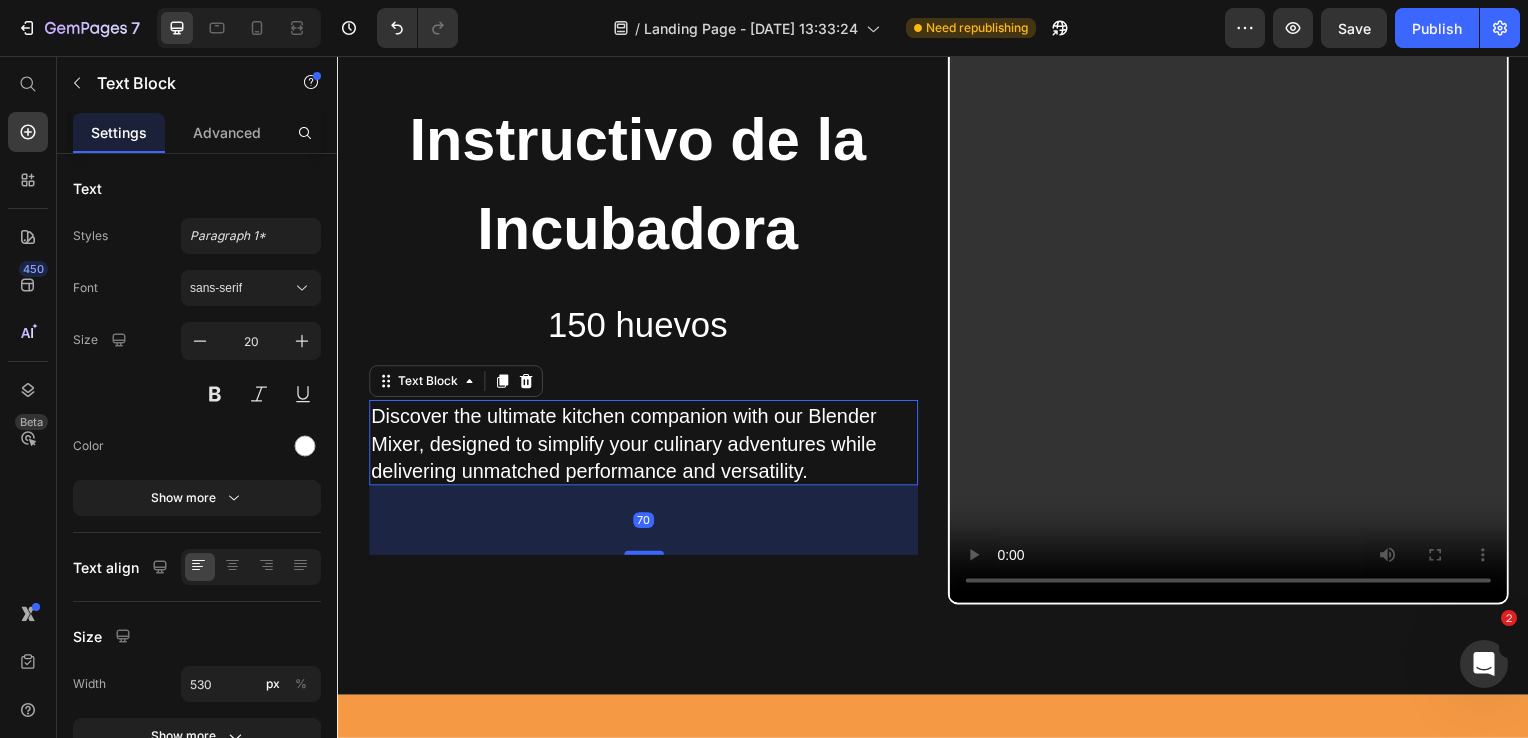 click on "Discover the ultimate kitchen companion with our Blender Mixer, designed to simplify your culinary adventures while delivering unmatched performance and versatility." at bounding box center (635, 447) 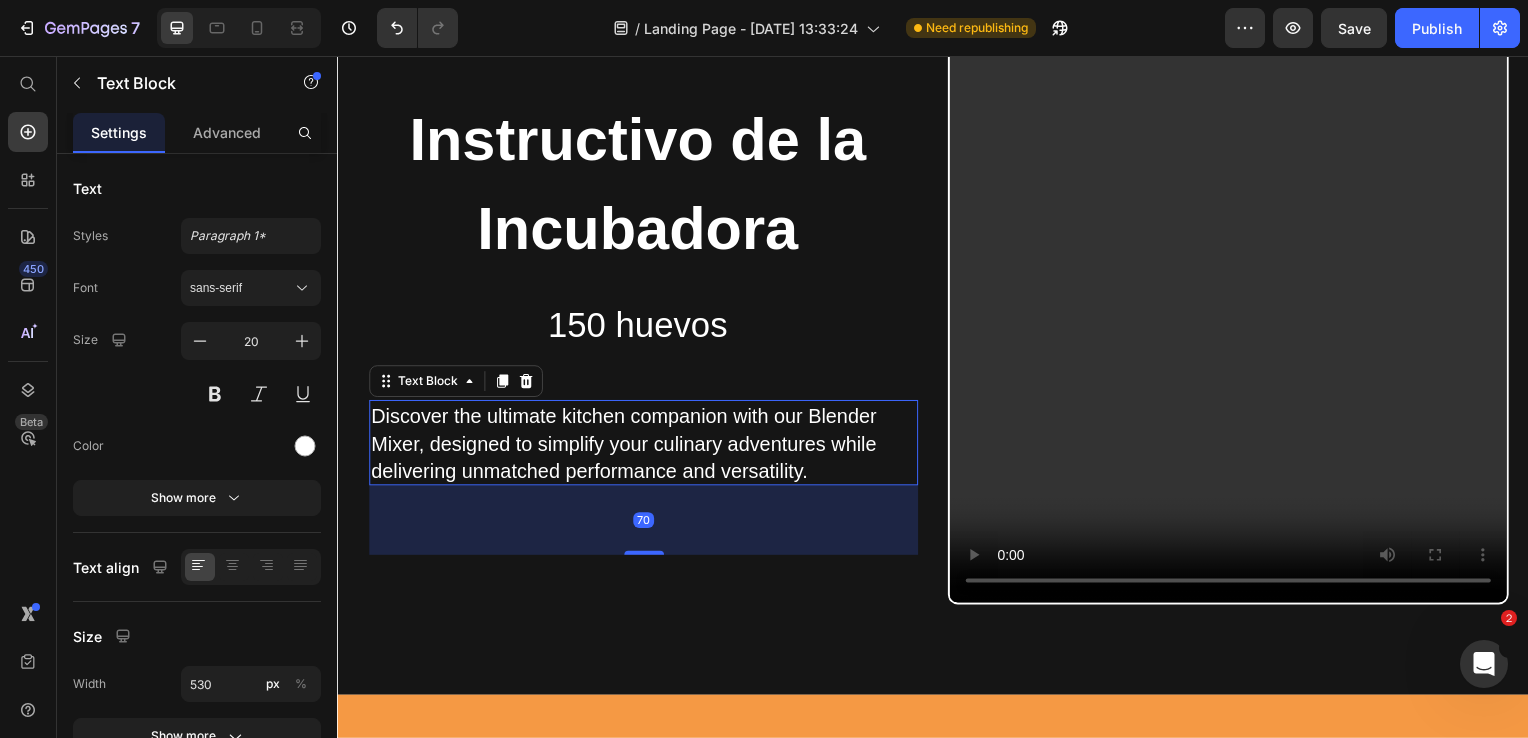 click on "Discover the ultimate kitchen companion with our Blender Mixer, designed to simplify your culinary adventures while delivering unmatched performance and versatility." at bounding box center (635, 447) 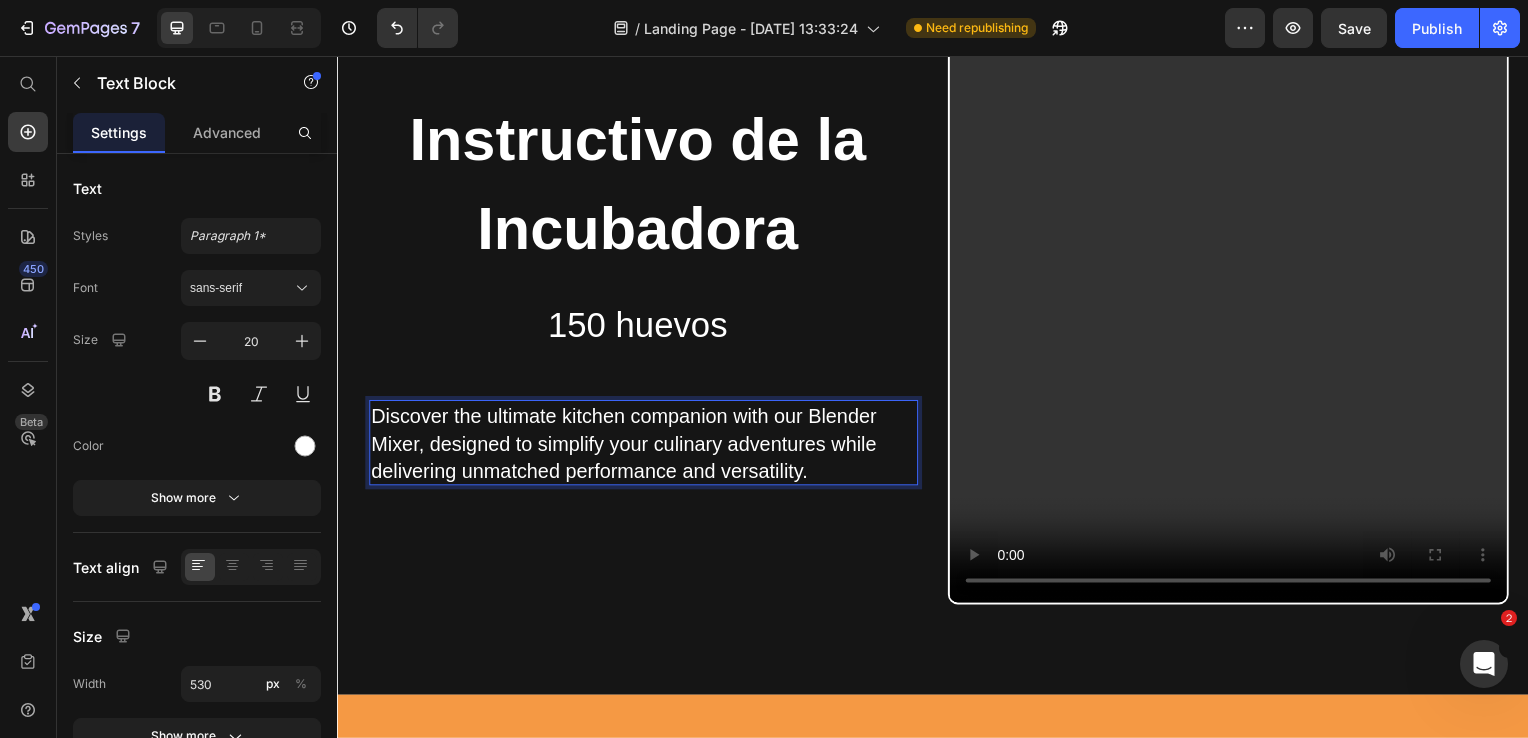 click on "Discover the ultimate kitchen companion with our Blender Mixer, designed to simplify your culinary adventures while delivering unmatched performance and versatility." at bounding box center (635, 447) 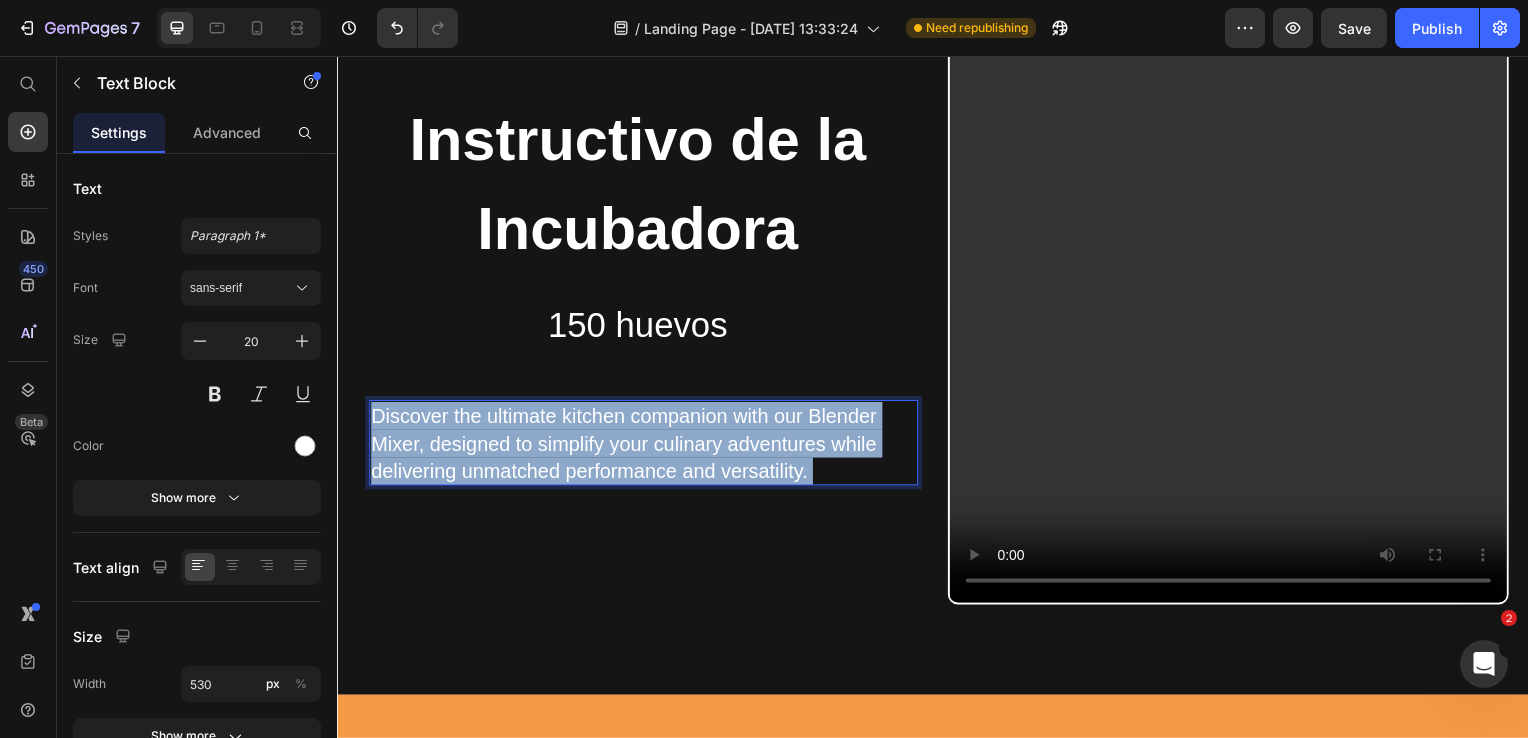 drag, startPoint x: 825, startPoint y: 469, endPoint x: 780, endPoint y: 448, distance: 49.658836 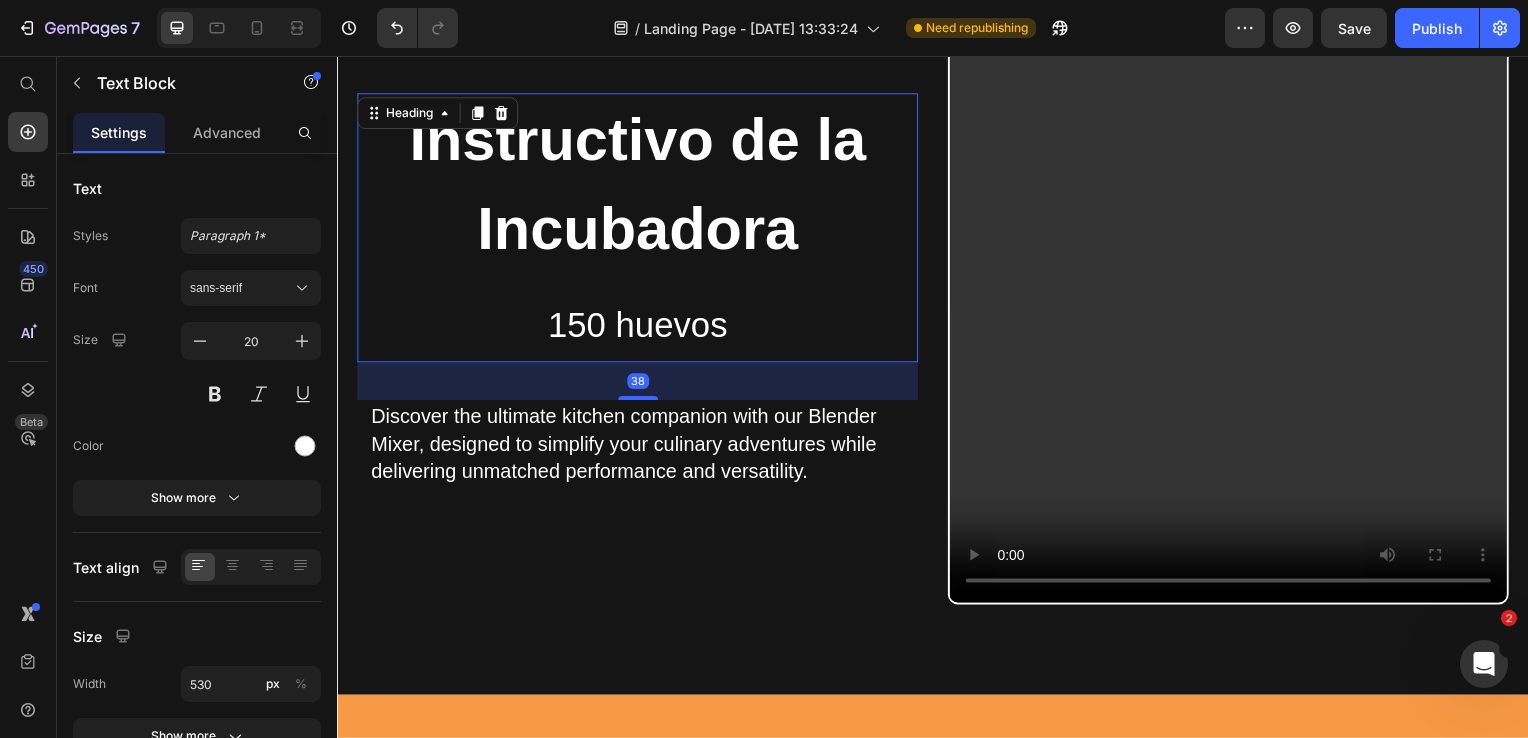 click on "150 huevos" at bounding box center (639, 327) 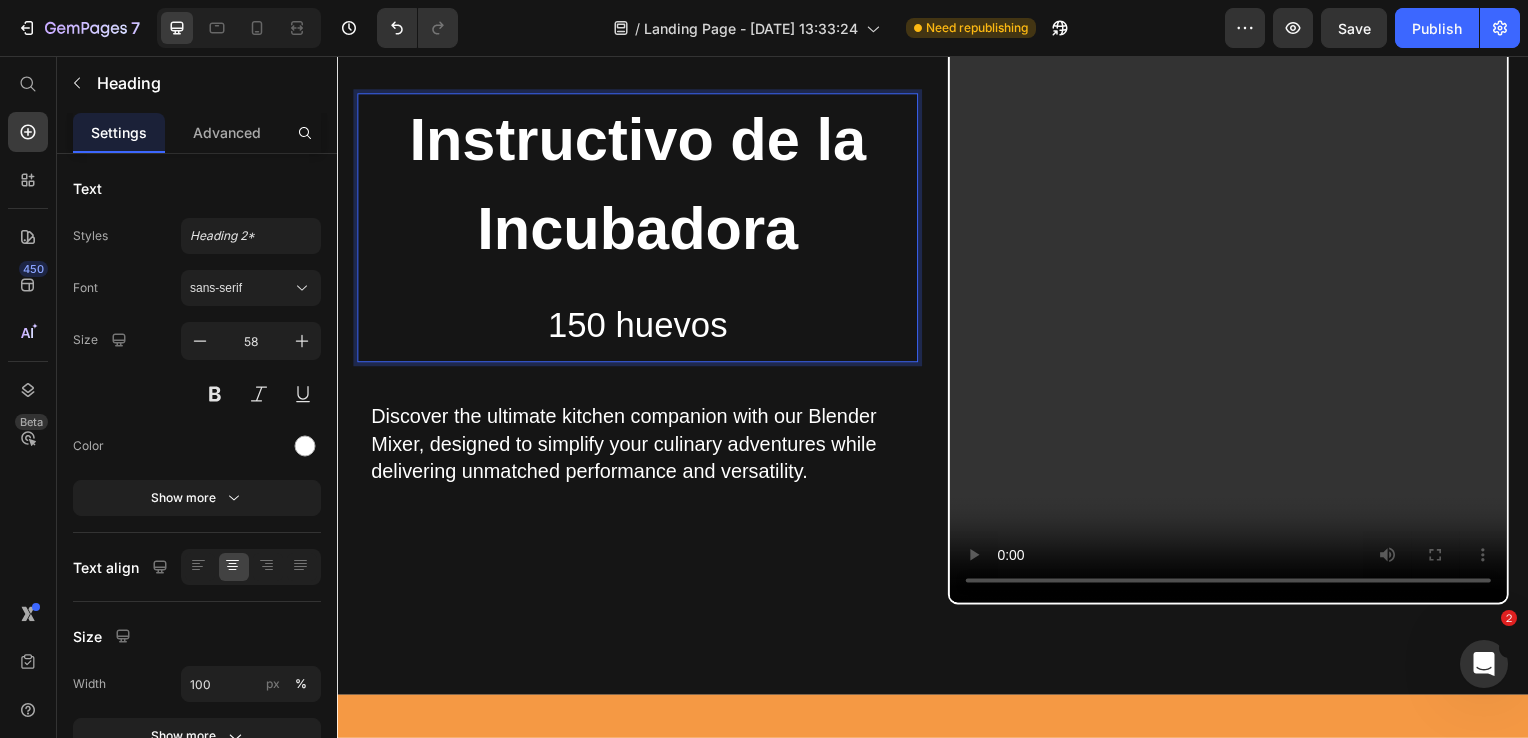 click on "150 huevos" at bounding box center [639, 327] 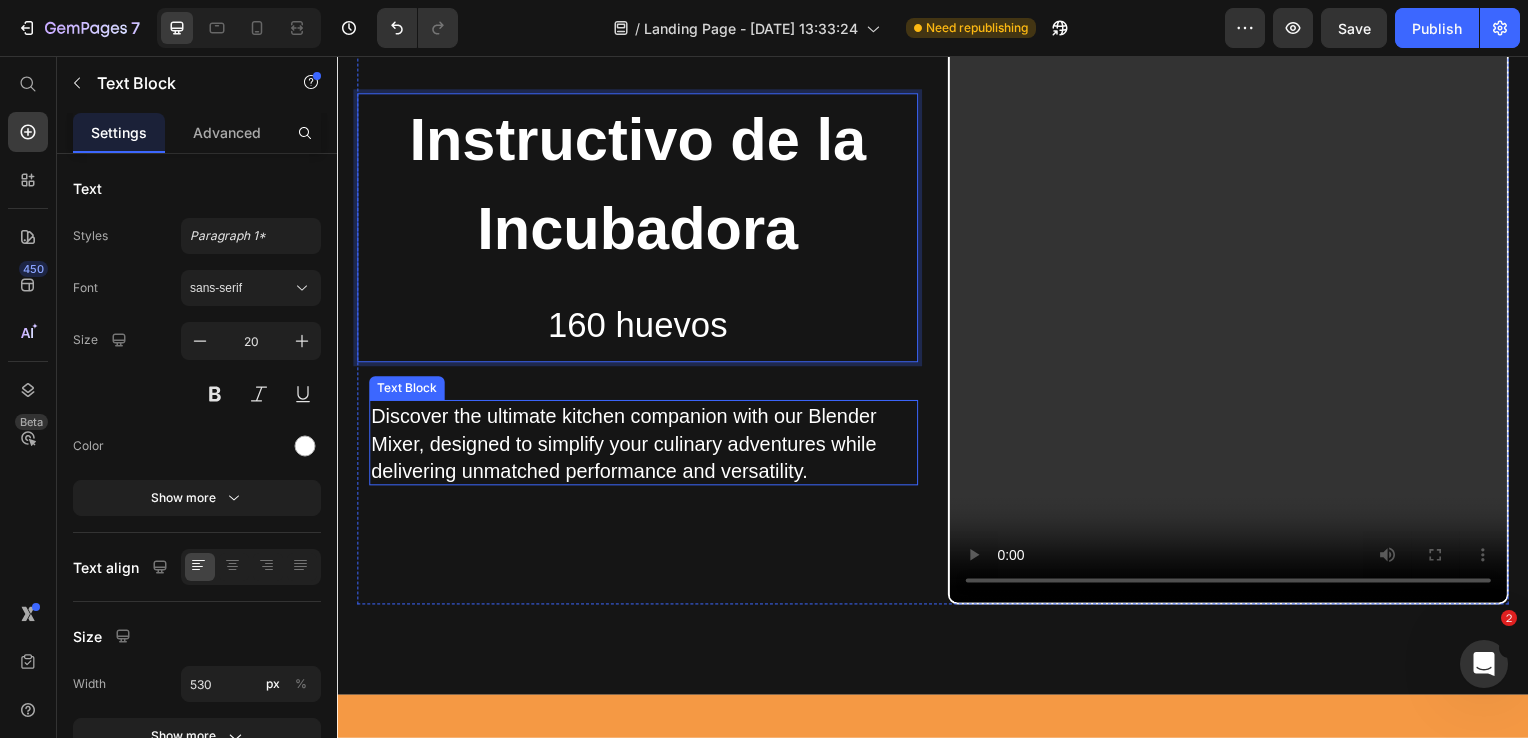click on "Discover the ultimate kitchen companion with our Blender Mixer, designed to simplify your culinary adventures while delivering unmatched performance and versatility." at bounding box center [635, 447] 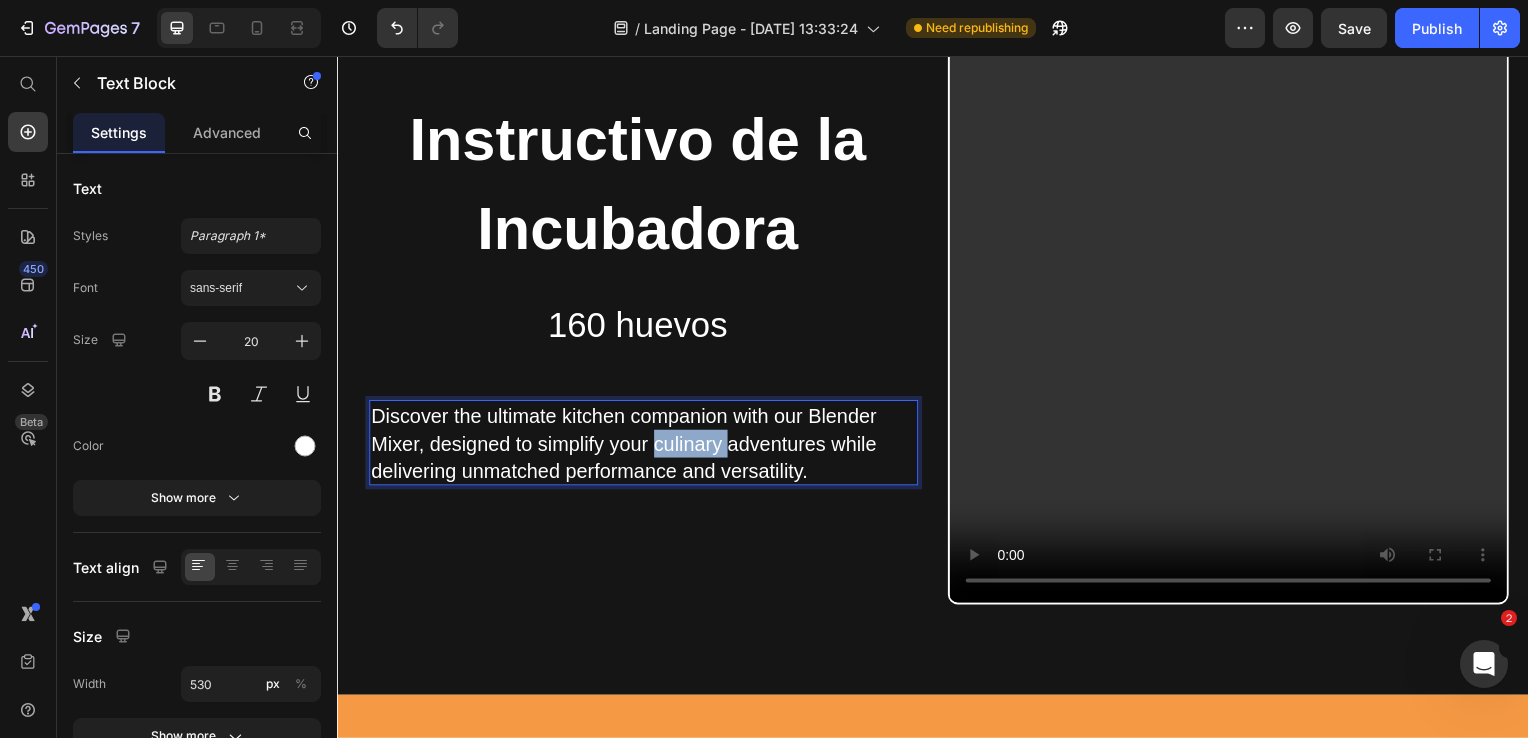 click on "Discover the ultimate kitchen companion with our Blender Mixer, designed to simplify your culinary adventures while delivering unmatched performance and versatility." at bounding box center [635, 447] 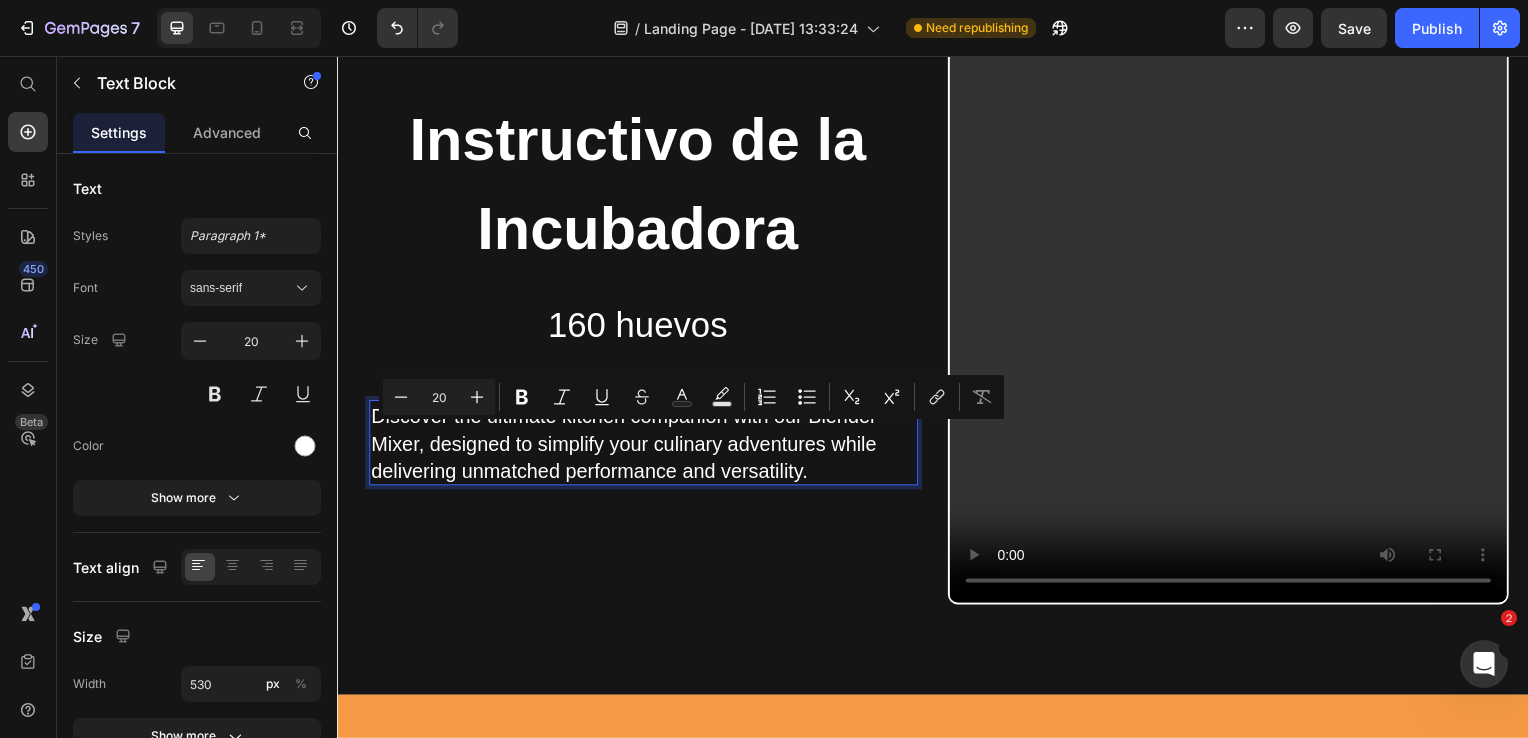 click on "Discover the ultimate kitchen companion with our Blender Mixer, designed to simplify your culinary adventures while delivering unmatched performance and versatility." at bounding box center (635, 447) 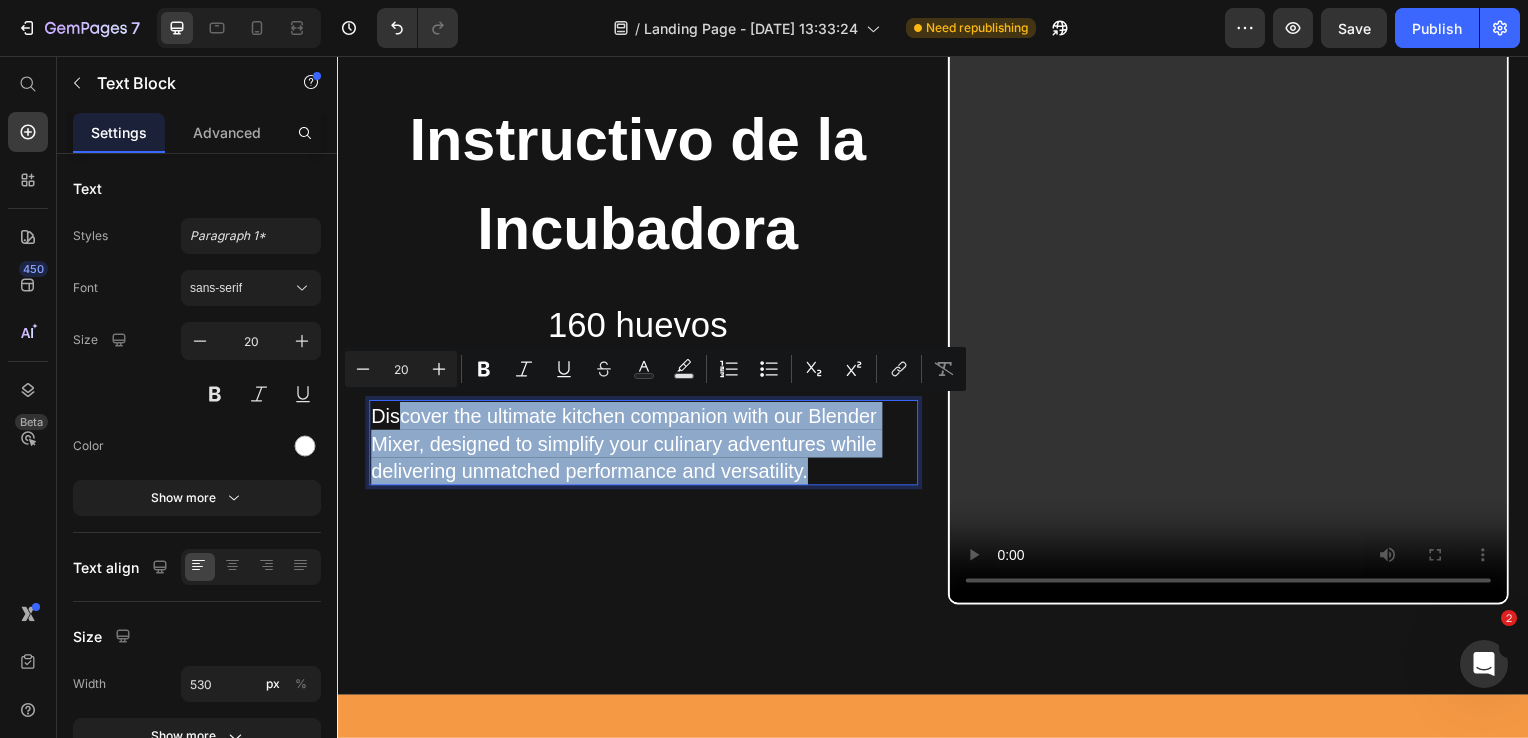drag, startPoint x: 829, startPoint y: 467, endPoint x: 396, endPoint y: 408, distance: 437.00113 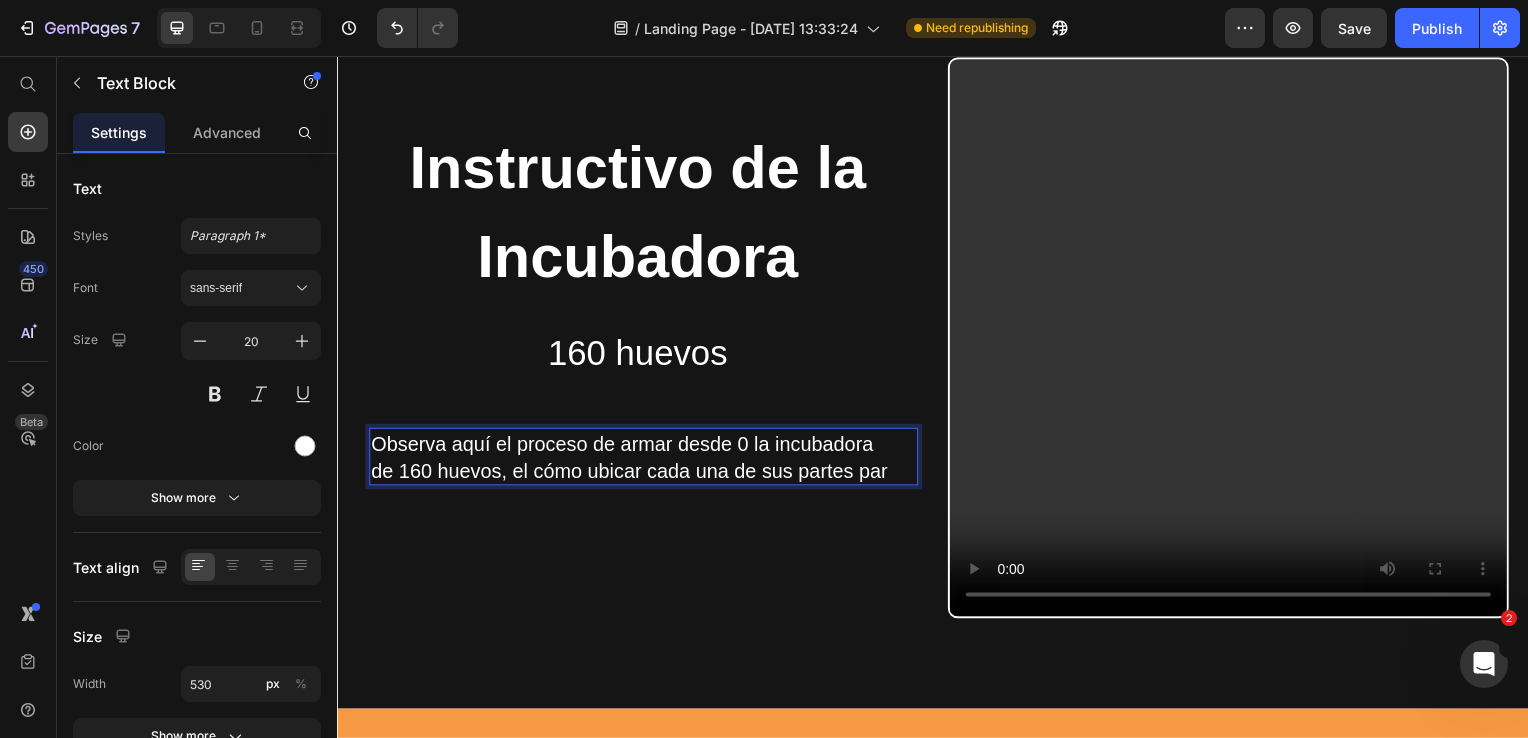 scroll, scrollTop: 5016, scrollLeft: 0, axis: vertical 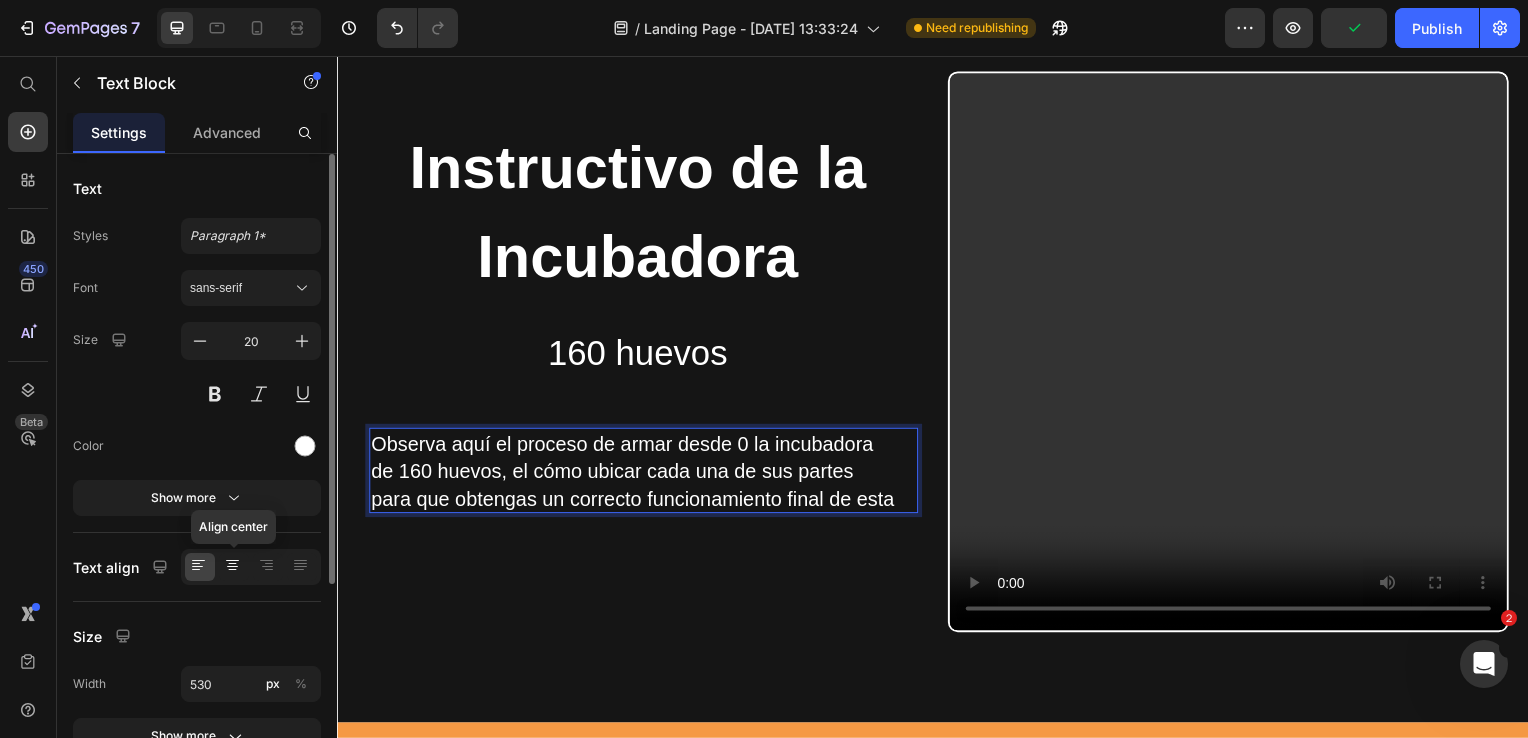 click 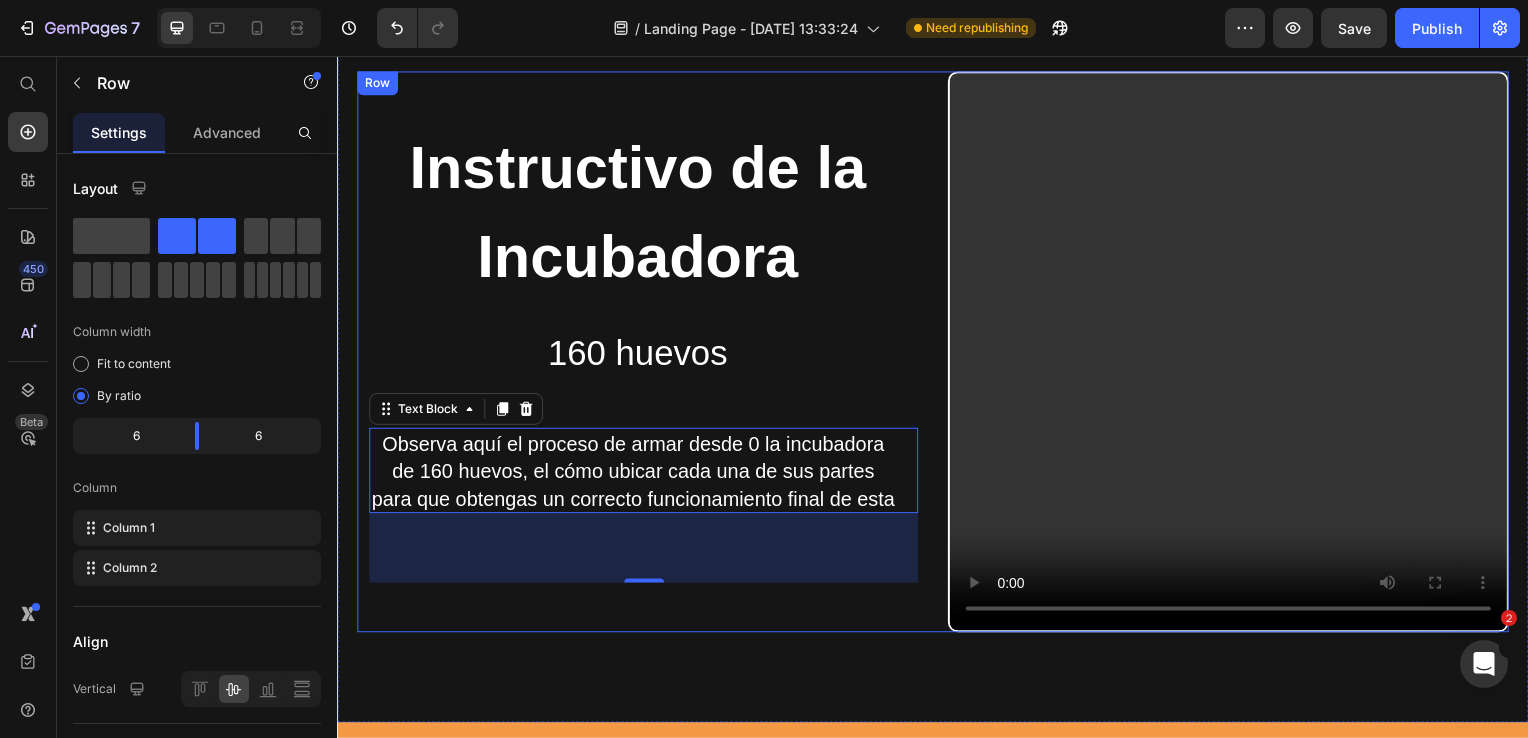 click on "⁠⁠⁠⁠⁠⁠⁠ Instructivo de la Incubadora 160 huevos Heading Observa aquí el proceso de armar desde 0 la incubadora de 160 huevos, el cómo ubicar cada una de sus partes para que obtengas un correcto funcionamiento final de esta Text Block   70" at bounding box center [639, 354] 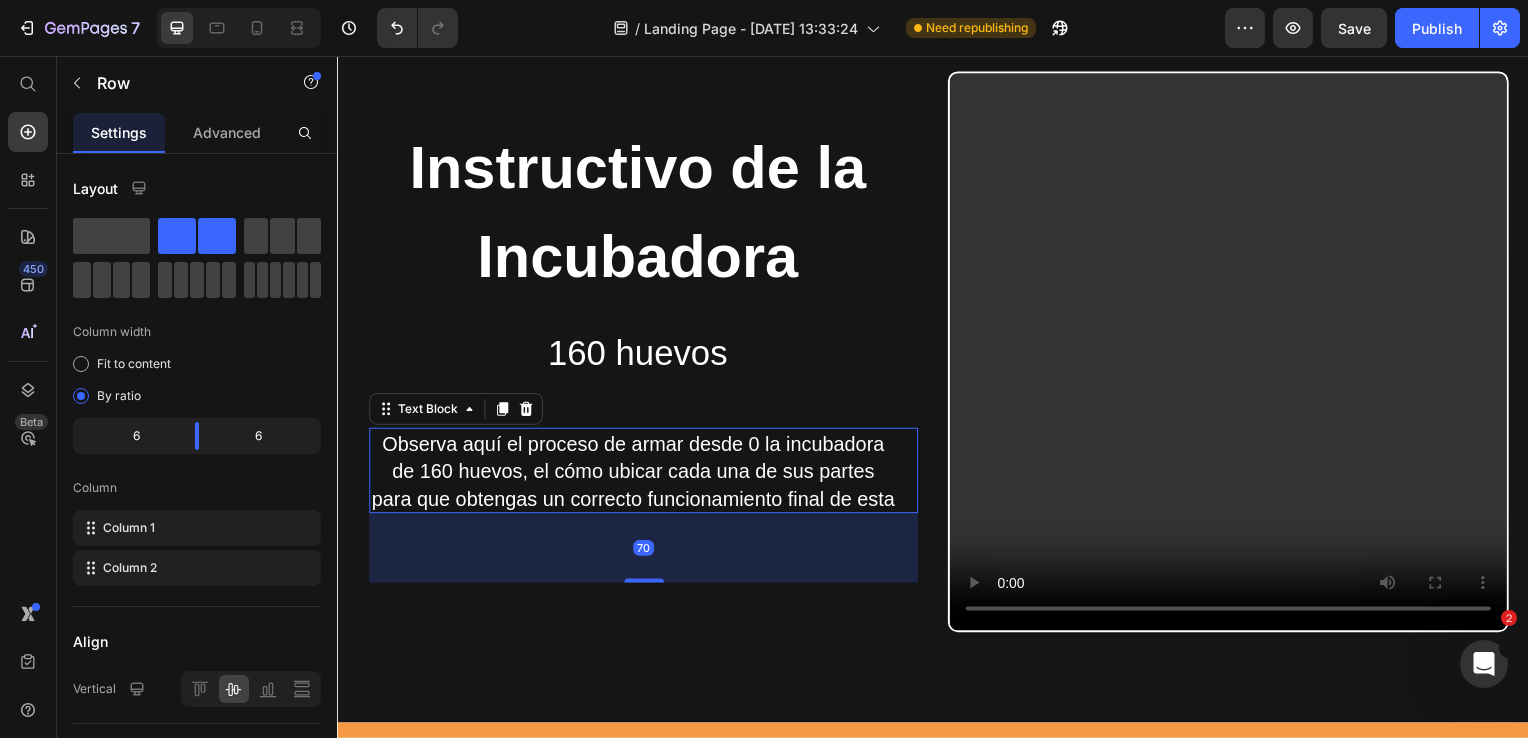 click on "Observa aquí el proceso de armar desde 0 la incubadora de 160 huevos, el cómo ubicar cada una de sus partes para que obtengas un correcto funcionamiento final de esta" at bounding box center [635, 475] 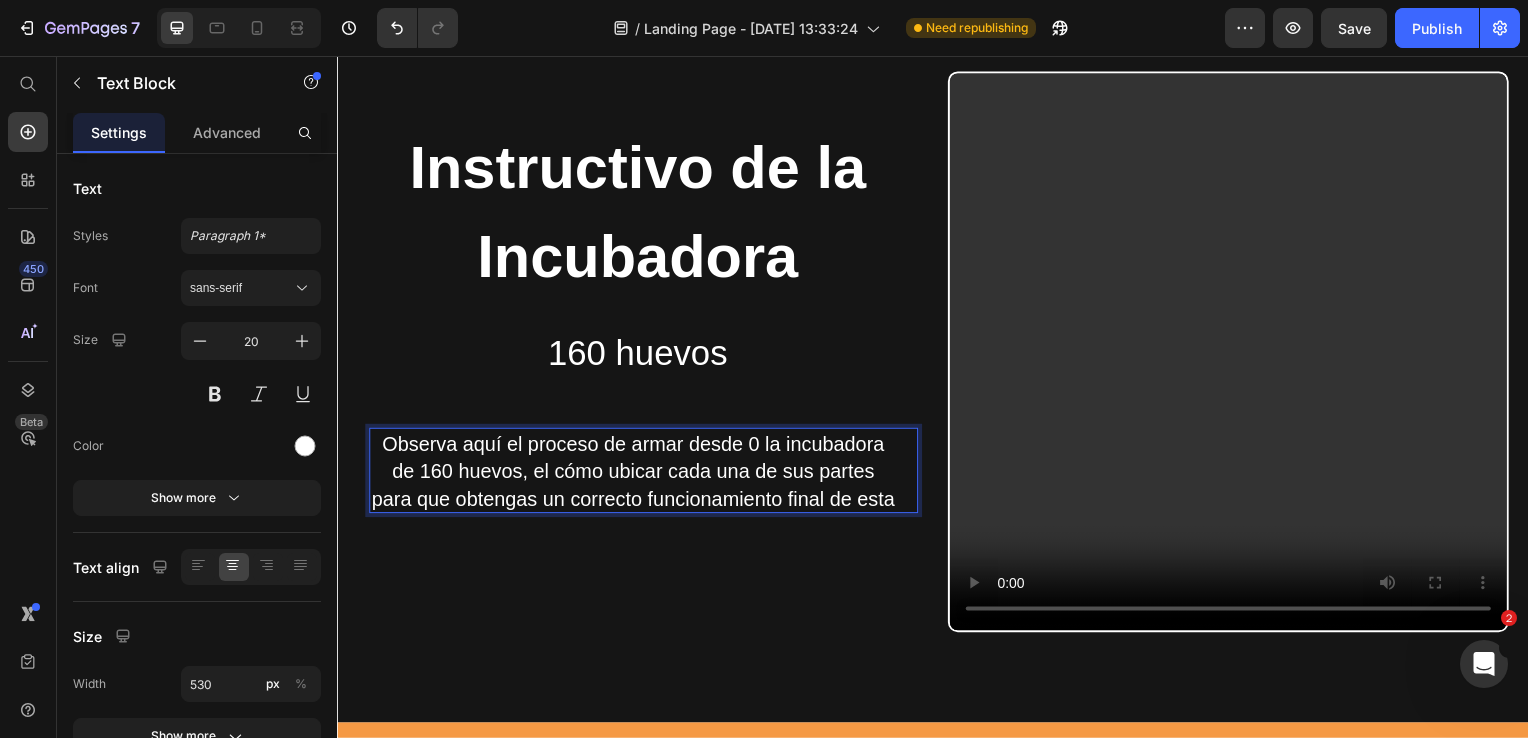 click on "Observa aquí el proceso de armar desde 0 la incubadora de 160 huevos, el cómo ubicar cada una de sus partes para que obtengas un correcto funcionamiento final de esta" at bounding box center [635, 475] 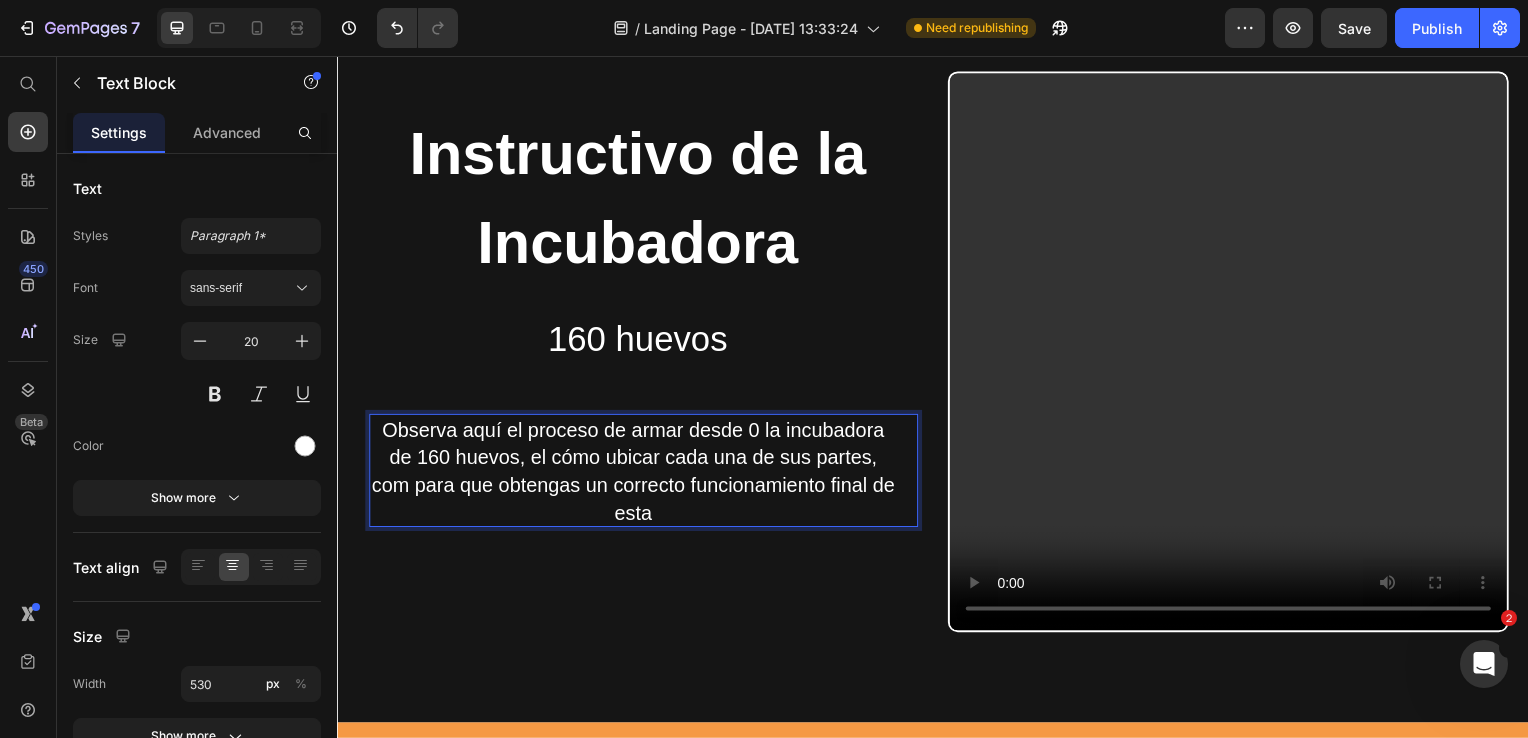 scroll, scrollTop: 5002, scrollLeft: 0, axis: vertical 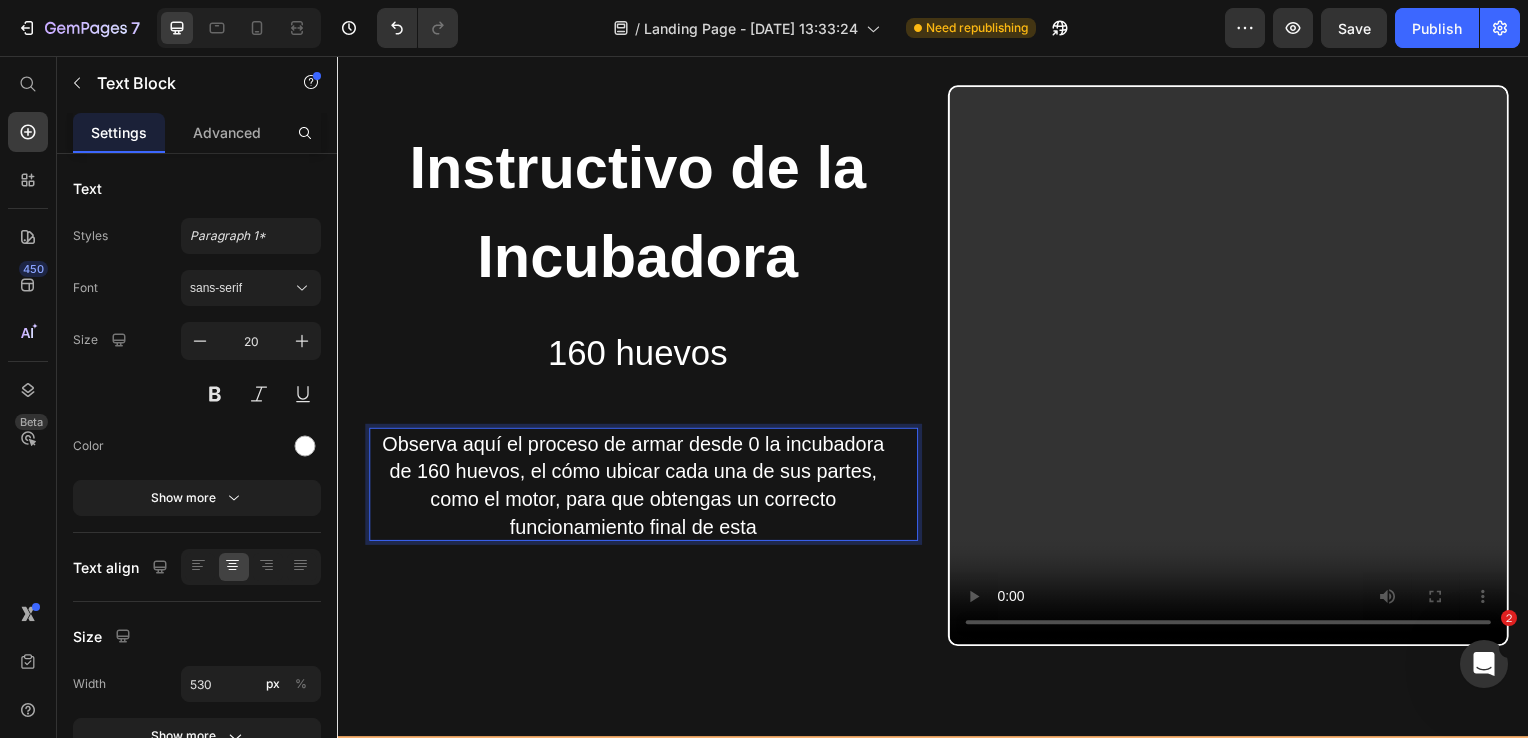 click on "Observa aquí el proceso de armar desde 0 la incubadora de 160 huevos, el cómo ubicar cada una de sus partes, como el motor, para que obtengas un correcto funcionamiento final de esta" at bounding box center [635, 489] 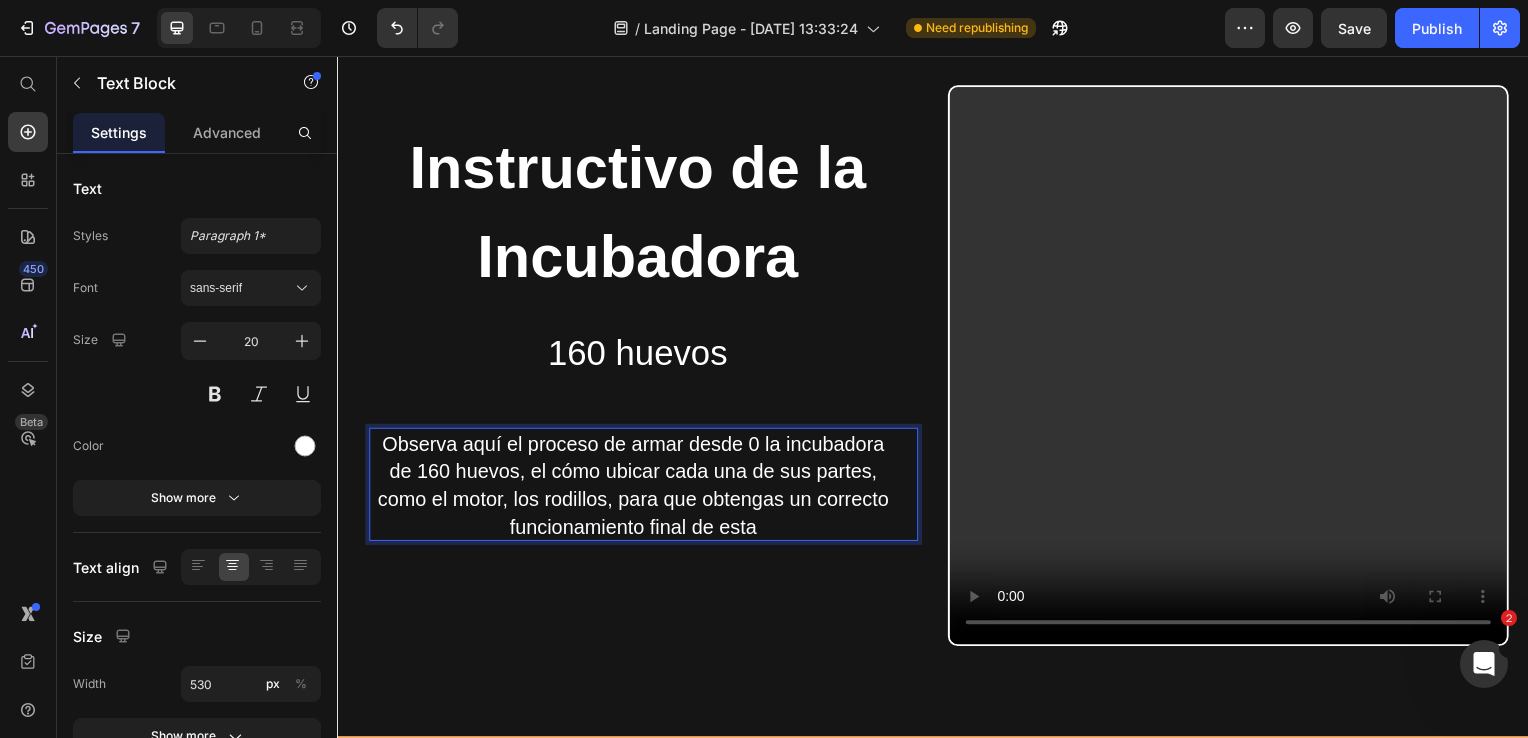 click on "Observa aquí el proceso de armar desde 0 la incubadora de 160 huevos, el cómo ubicar cada una de sus partes, como el motor, los rodillos, para que obtengas un correcto funcionamiento final de esta" at bounding box center [635, 489] 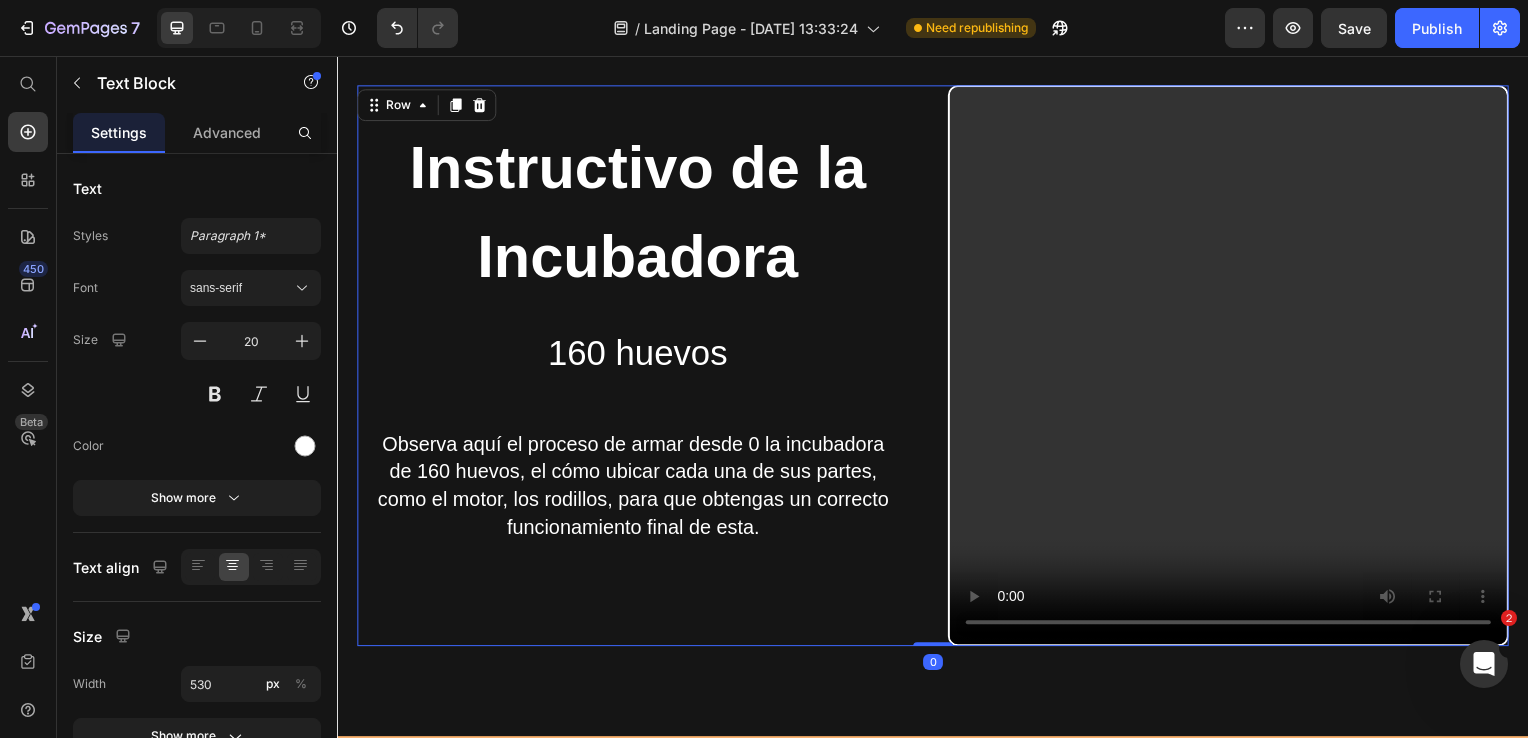 click on "⁠⁠⁠⁠⁠⁠⁠ Instructivo de la Incubadora 160 huevos Heading Observa aquí el proceso de armar desde 0 la incubadora de 160 huevos, el cómo ubicar cada una de sus partes, como el motor, los rodillos, para que obtengas un correcto funcionamiento final de esta. Text Block" at bounding box center [639, 368] 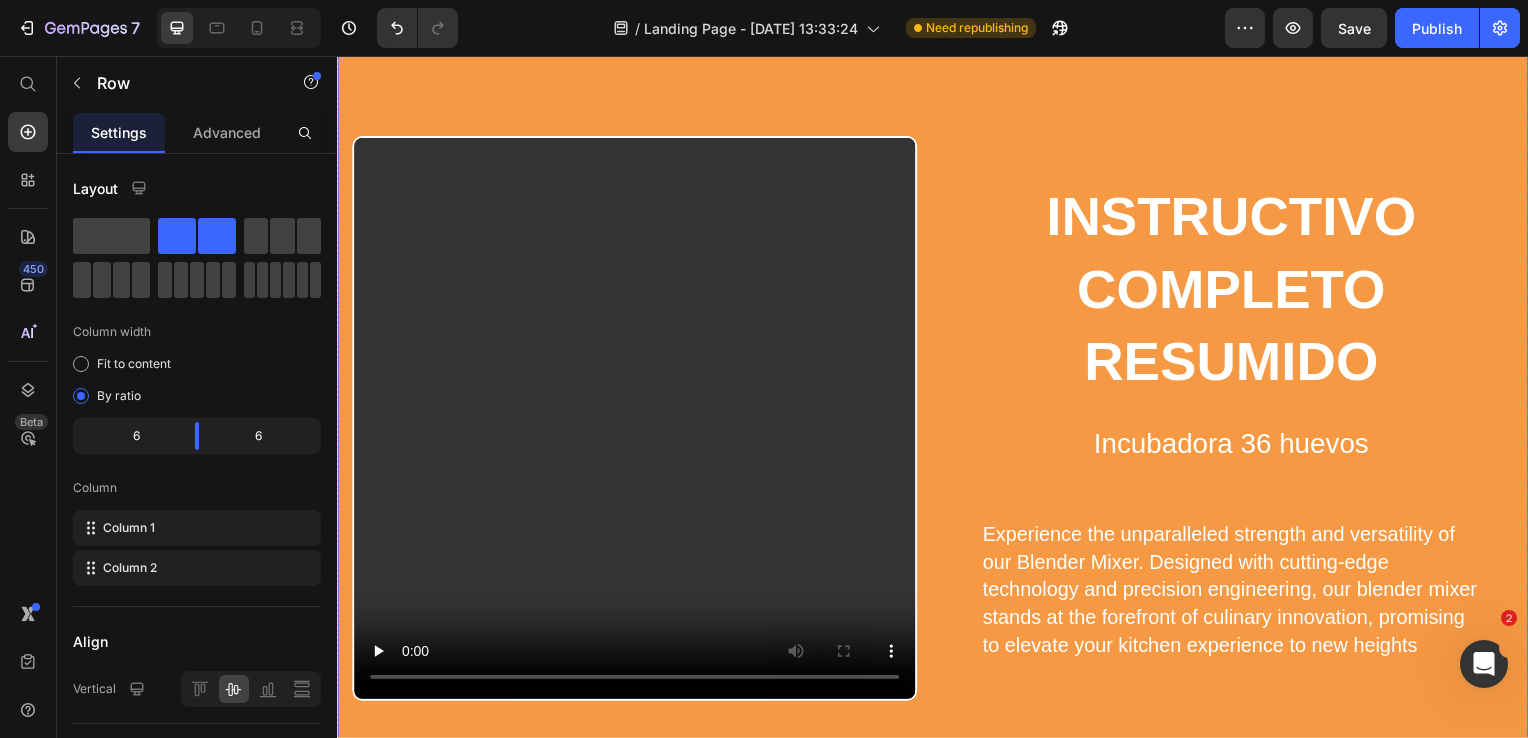 scroll, scrollTop: 5702, scrollLeft: 0, axis: vertical 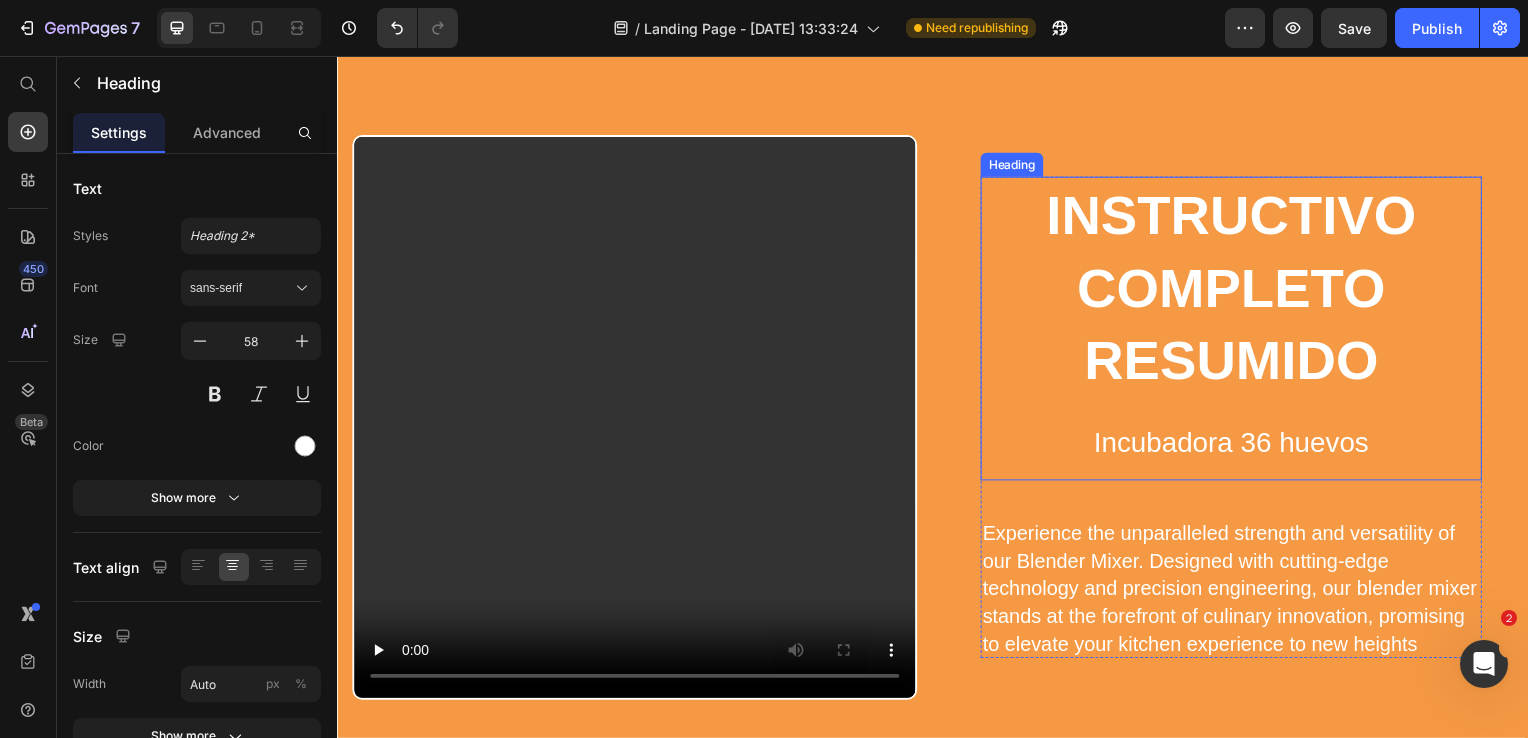 click on "INSTRUCTIVO COMPLETO RESUMIDO Incubadora 36 huevos" at bounding box center (1237, 331) 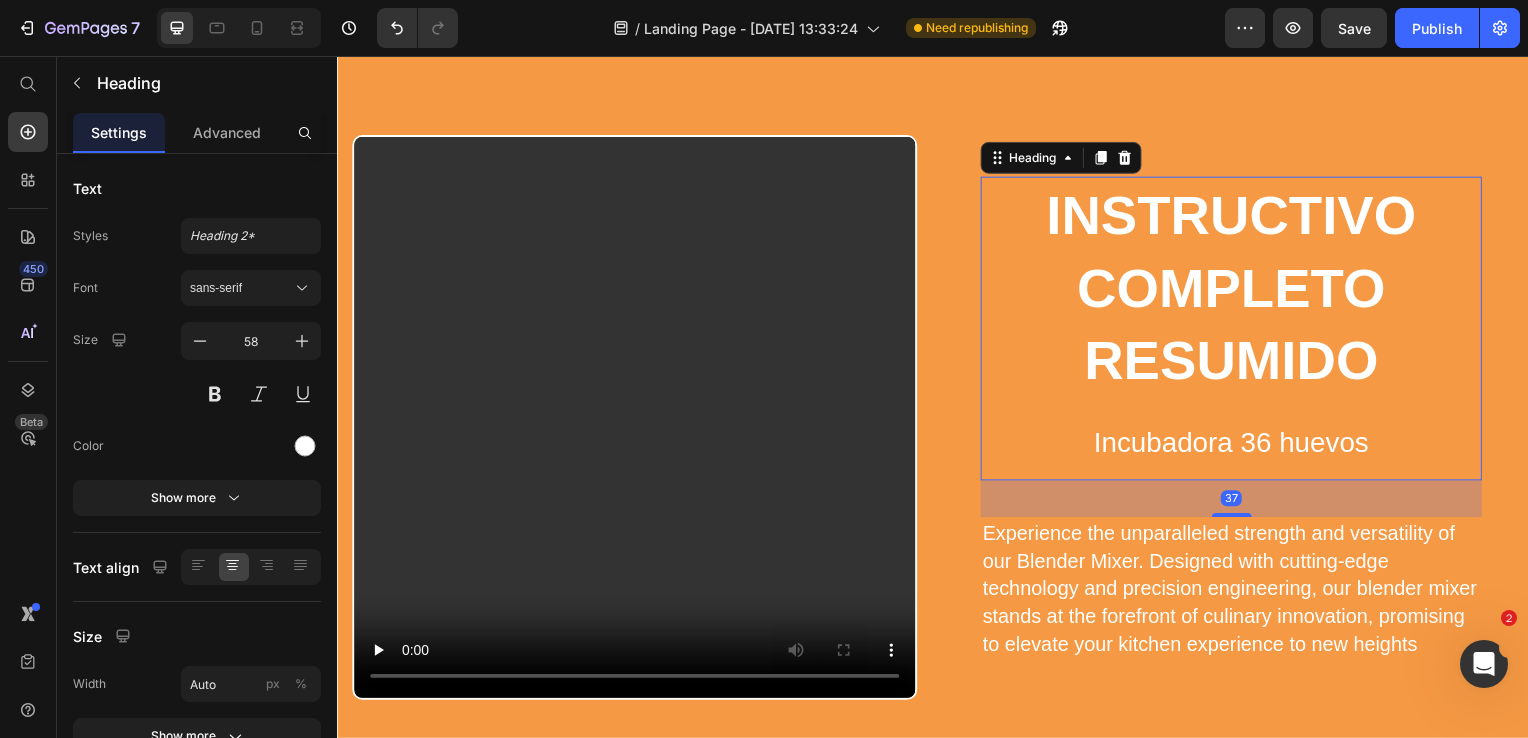 click on "INSTRUCTIVO COMPLETO RESUMIDO Incubadora 36 huevos Heading   37 Experience the unparalleled strength and versatility of our Blender Mixer. Designed with cutting-edge technology and precision engineering, our blender mixer stands at the forefront of culinary innovation, promising to elevate your kitchen experience to new heights Text Block Row" at bounding box center [1237, 420] 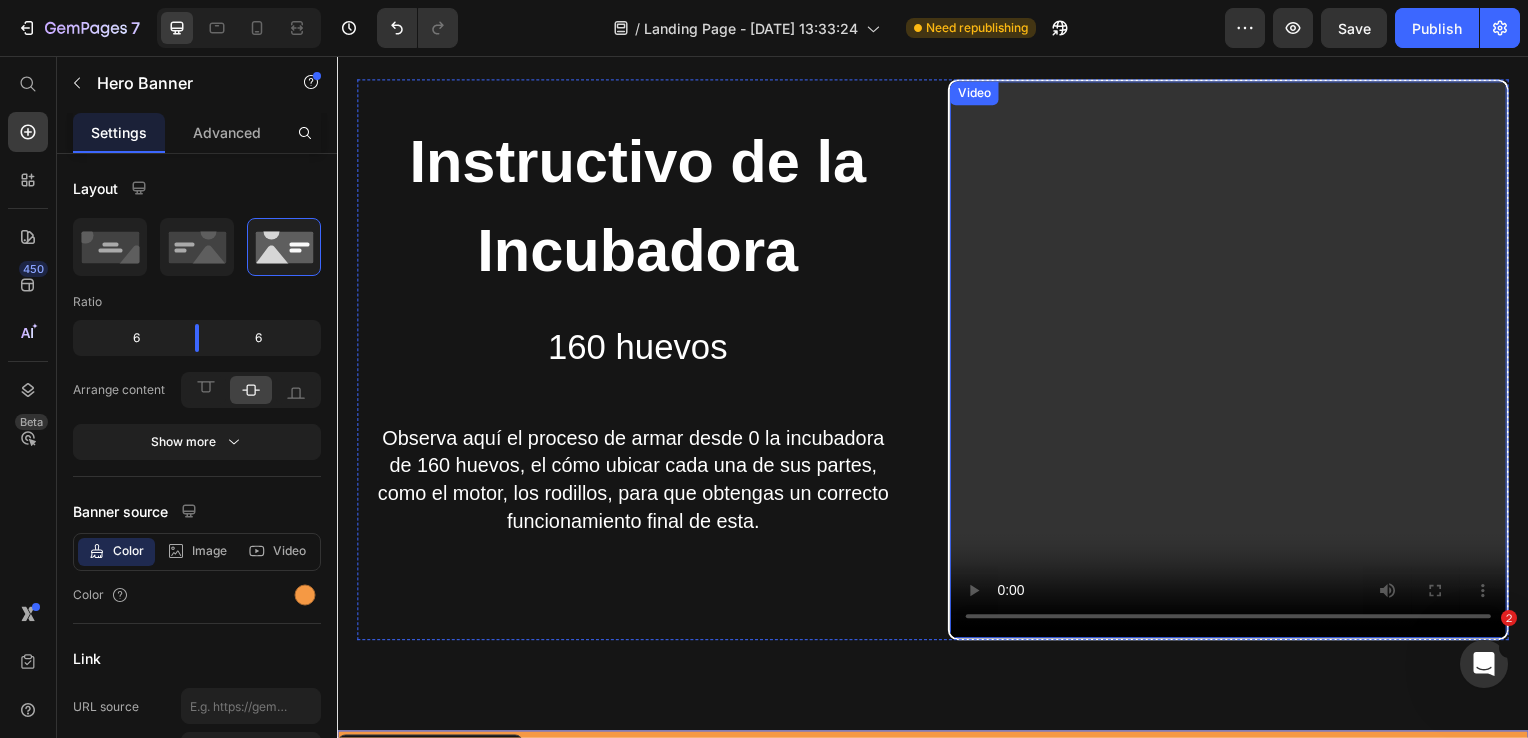 scroll, scrollTop: 5002, scrollLeft: 0, axis: vertical 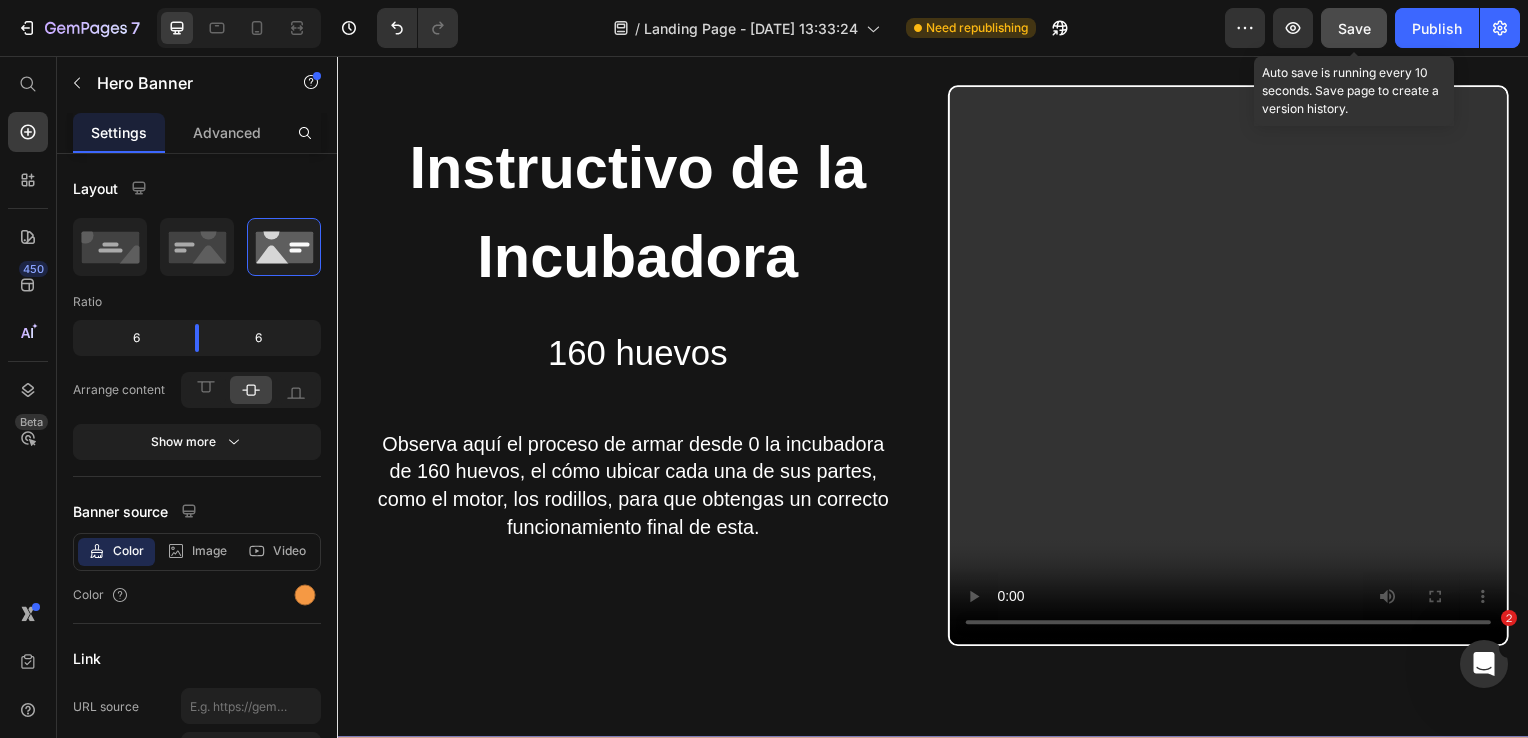click on "Save" 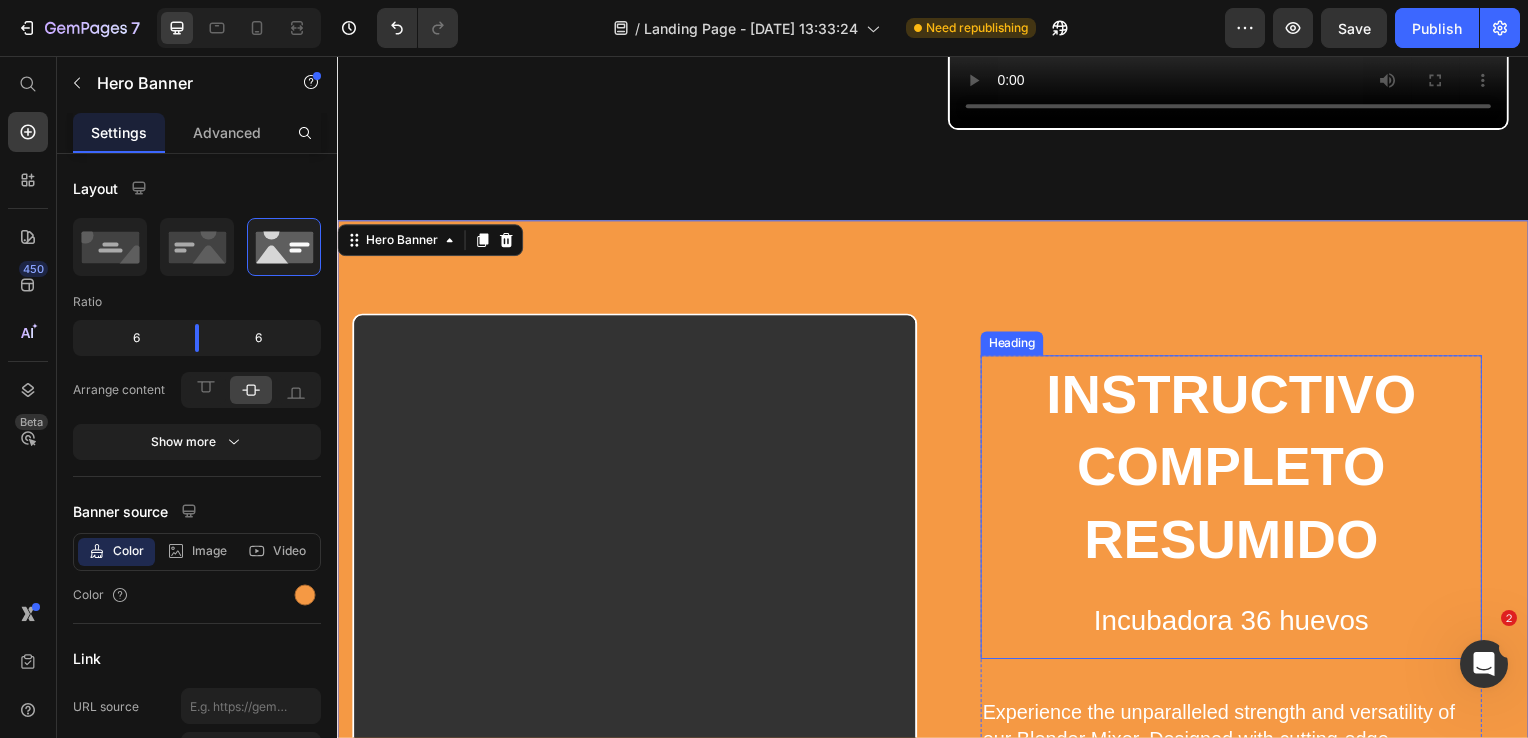 scroll, scrollTop: 5702, scrollLeft: 0, axis: vertical 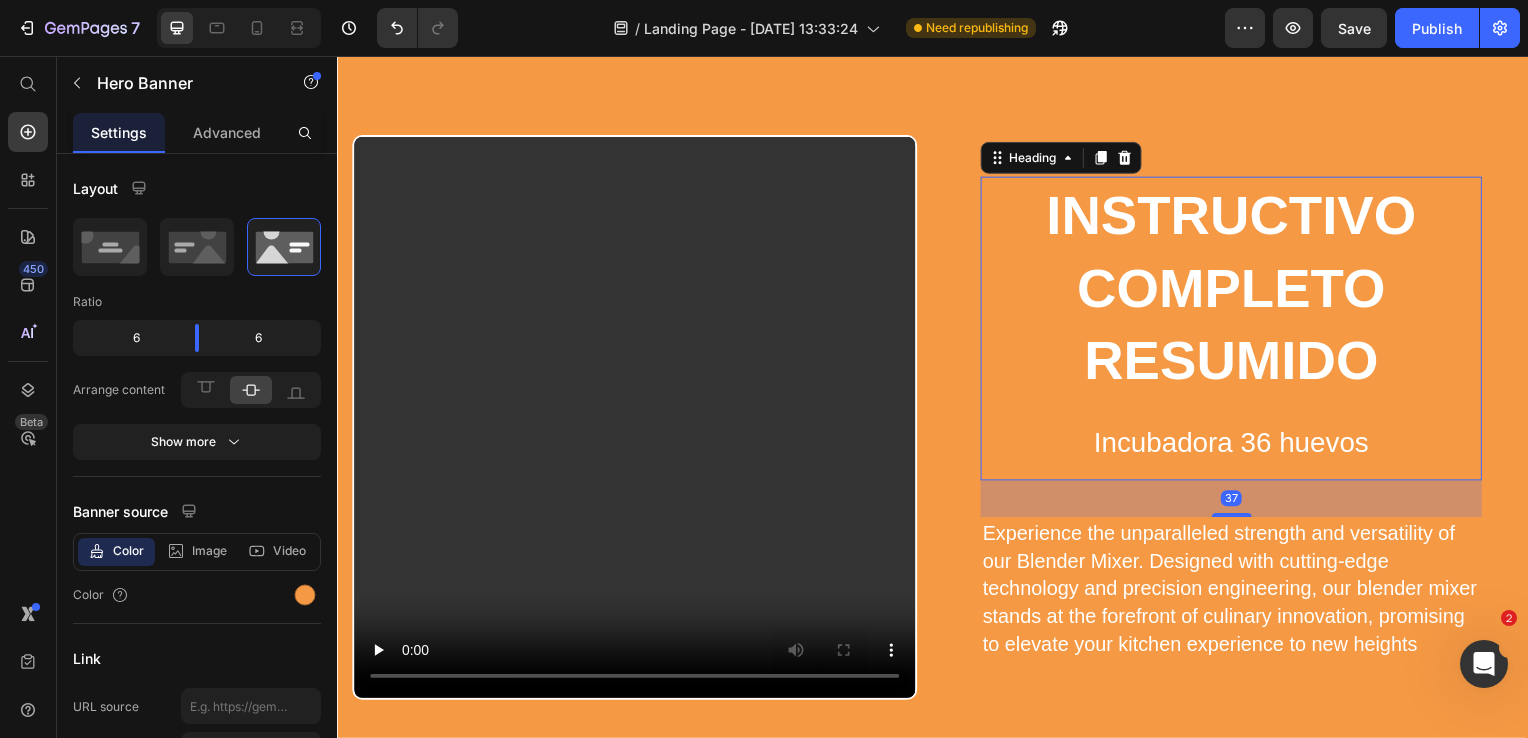 click on "INSTRUCTIVO COMPLETO RESUMIDO" at bounding box center (1237, 290) 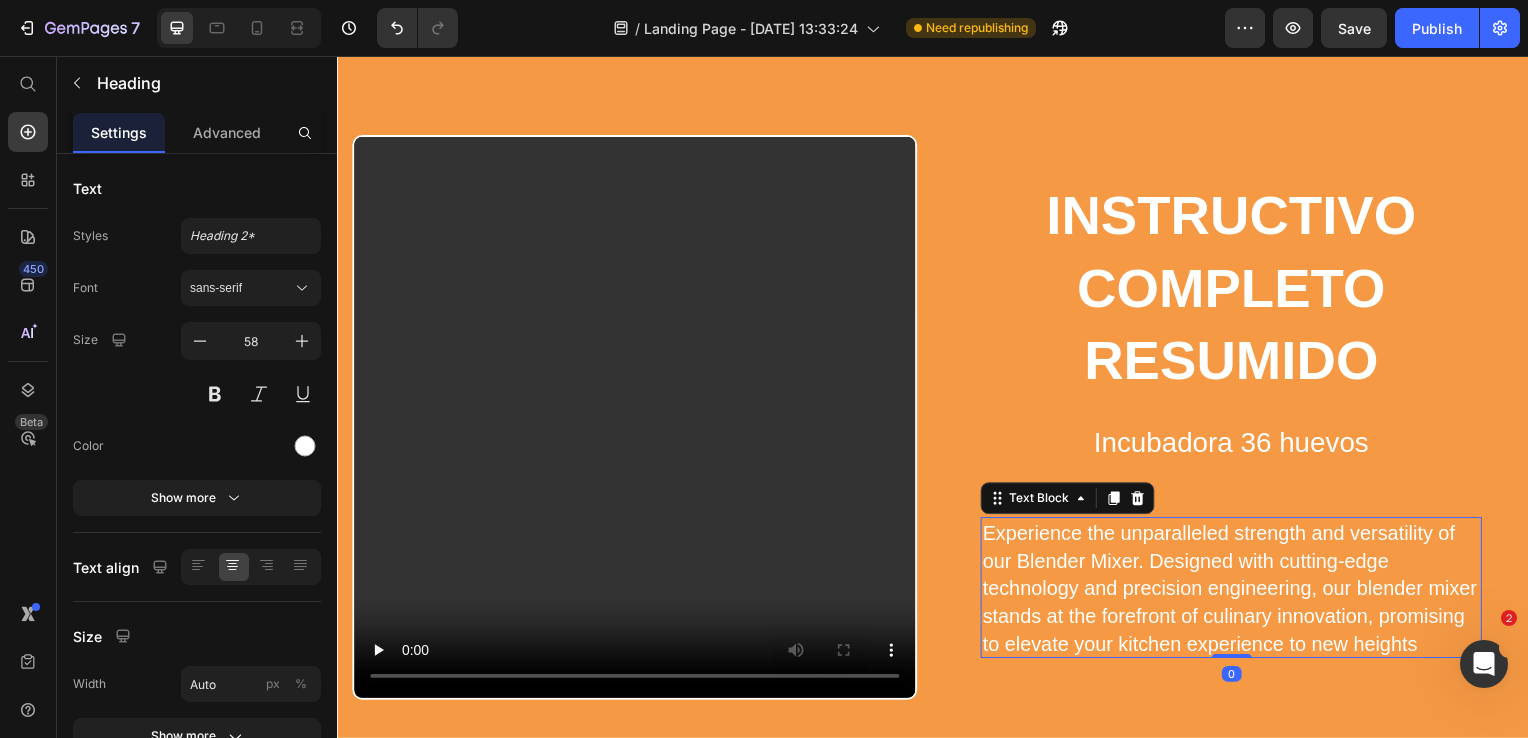 click on "Experience the unparalleled strength and versatility of our Blender Mixer. Designed with cutting-edge technology and precision engineering, our blender mixer stands at the forefront of culinary innovation, promising to elevate your kitchen experience to new heights" at bounding box center [1237, 593] 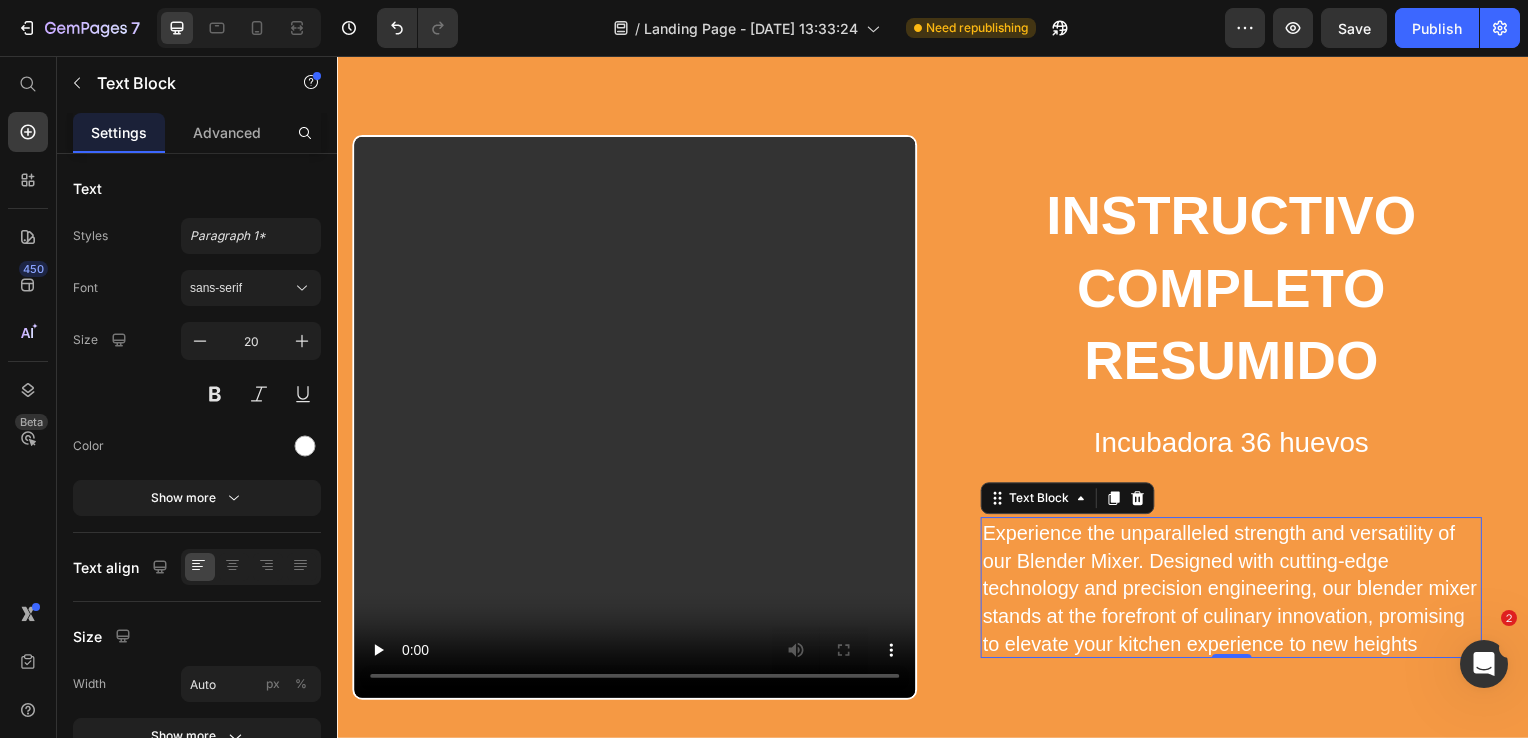 click on "Experience the unparalleled strength and versatility of our Blender Mixer. Designed with cutting-edge technology and precision engineering, our blender mixer stands at the forefront of culinary innovation, promising to elevate your kitchen experience to new heights" at bounding box center (1237, 593) 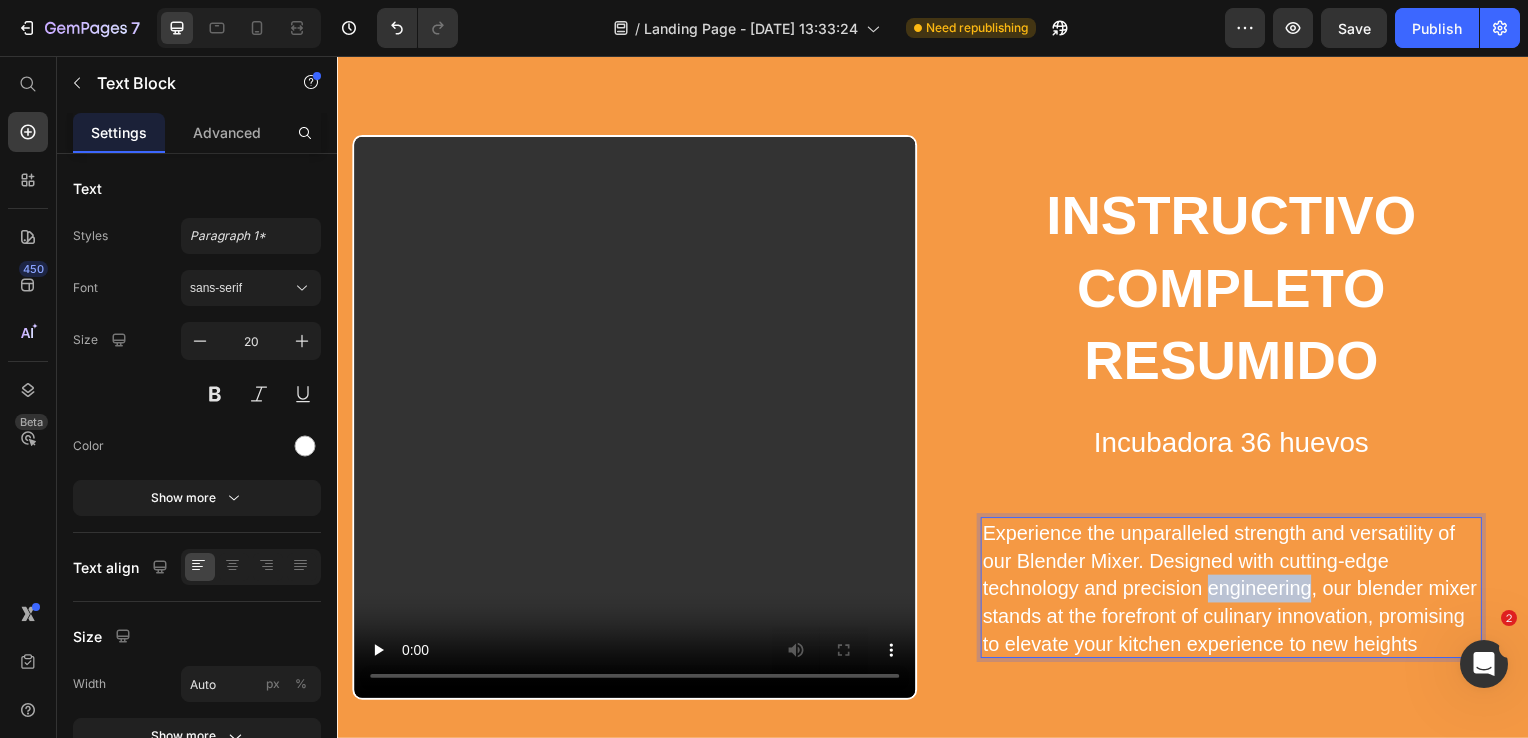 click on "Experience the unparalleled strength and versatility of our Blender Mixer. Designed with cutting-edge technology and precision engineering, our blender mixer stands at the forefront of culinary innovation, promising to elevate your kitchen experience to new heights" at bounding box center [1237, 593] 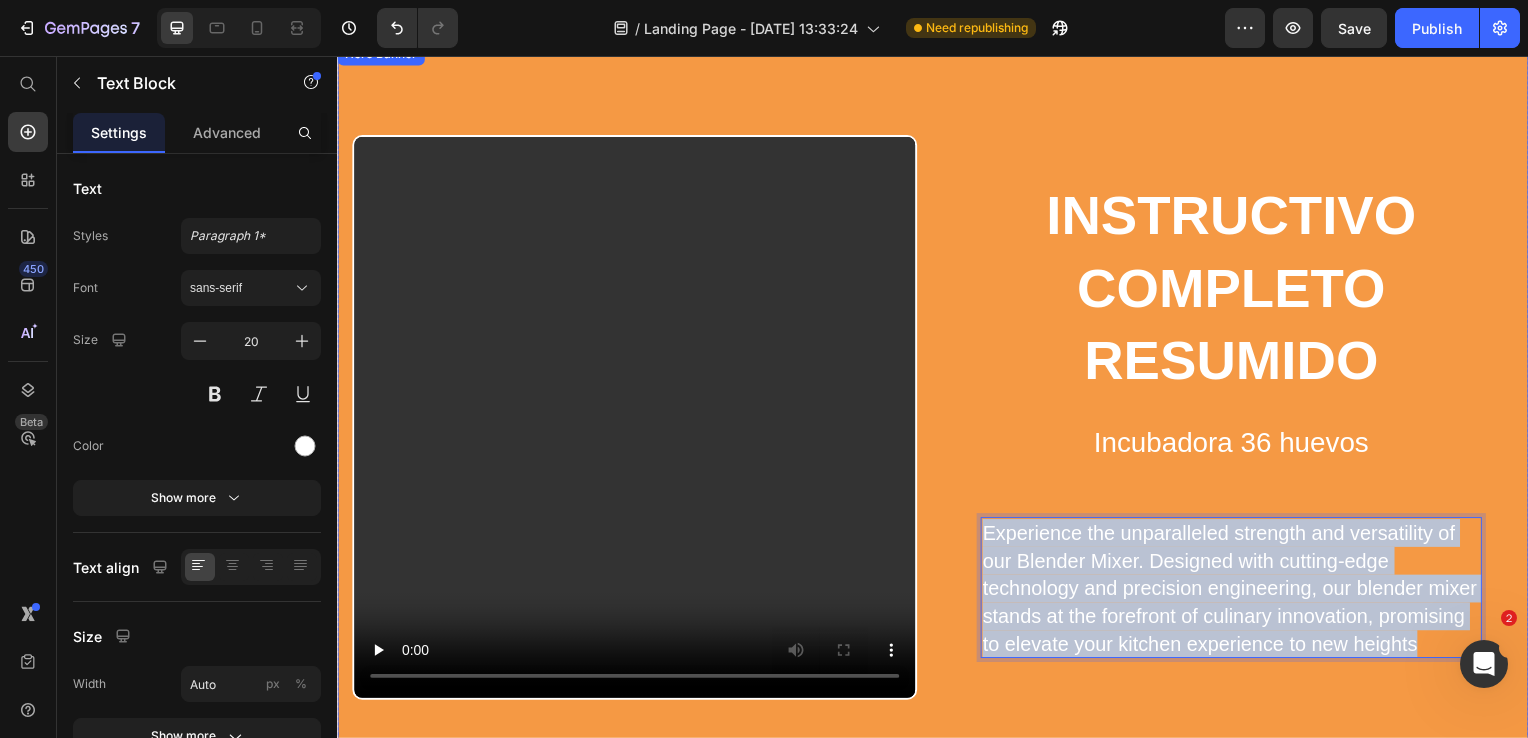 drag, startPoint x: 1440, startPoint y: 636, endPoint x: 938, endPoint y: 529, distance: 513.27673 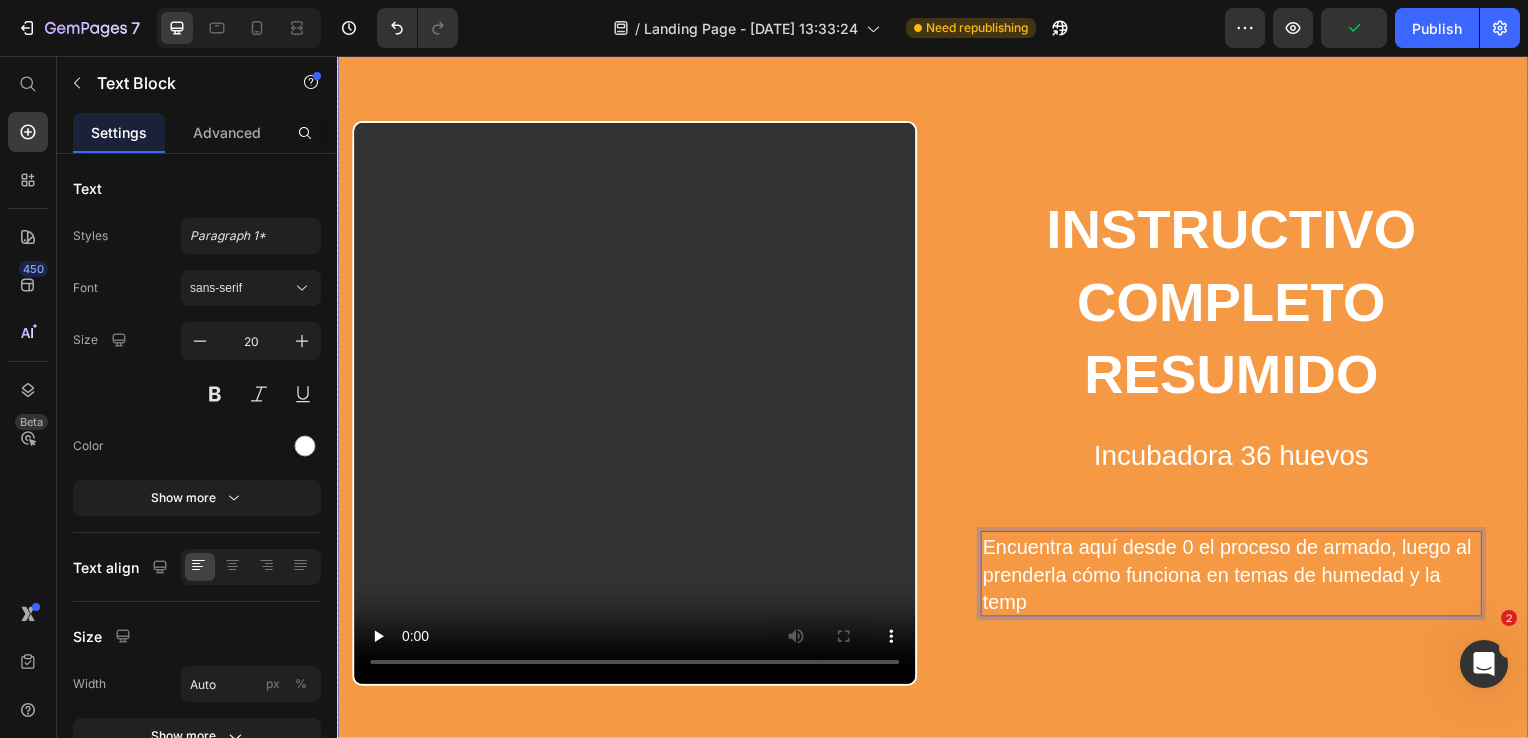 scroll, scrollTop: 5701, scrollLeft: 0, axis: vertical 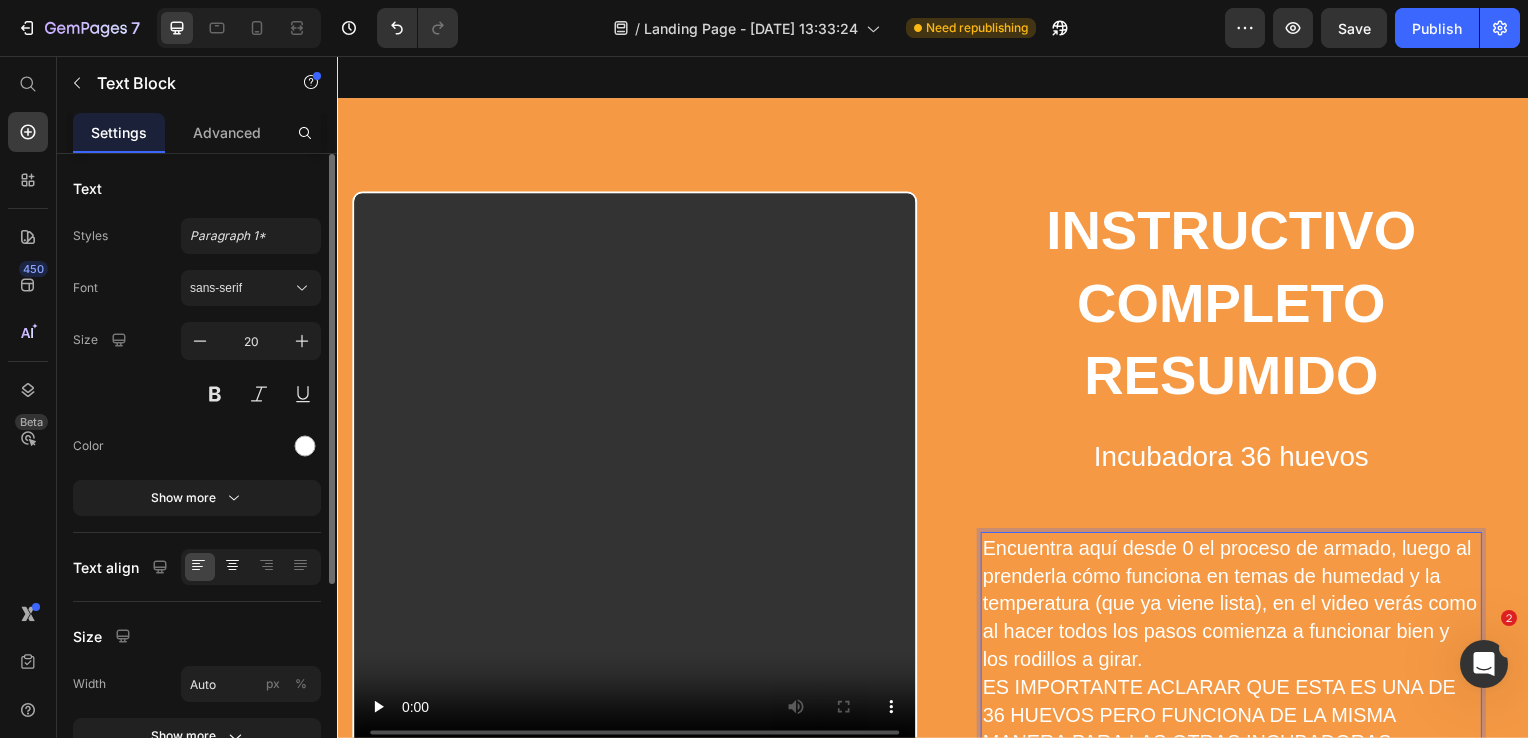 click 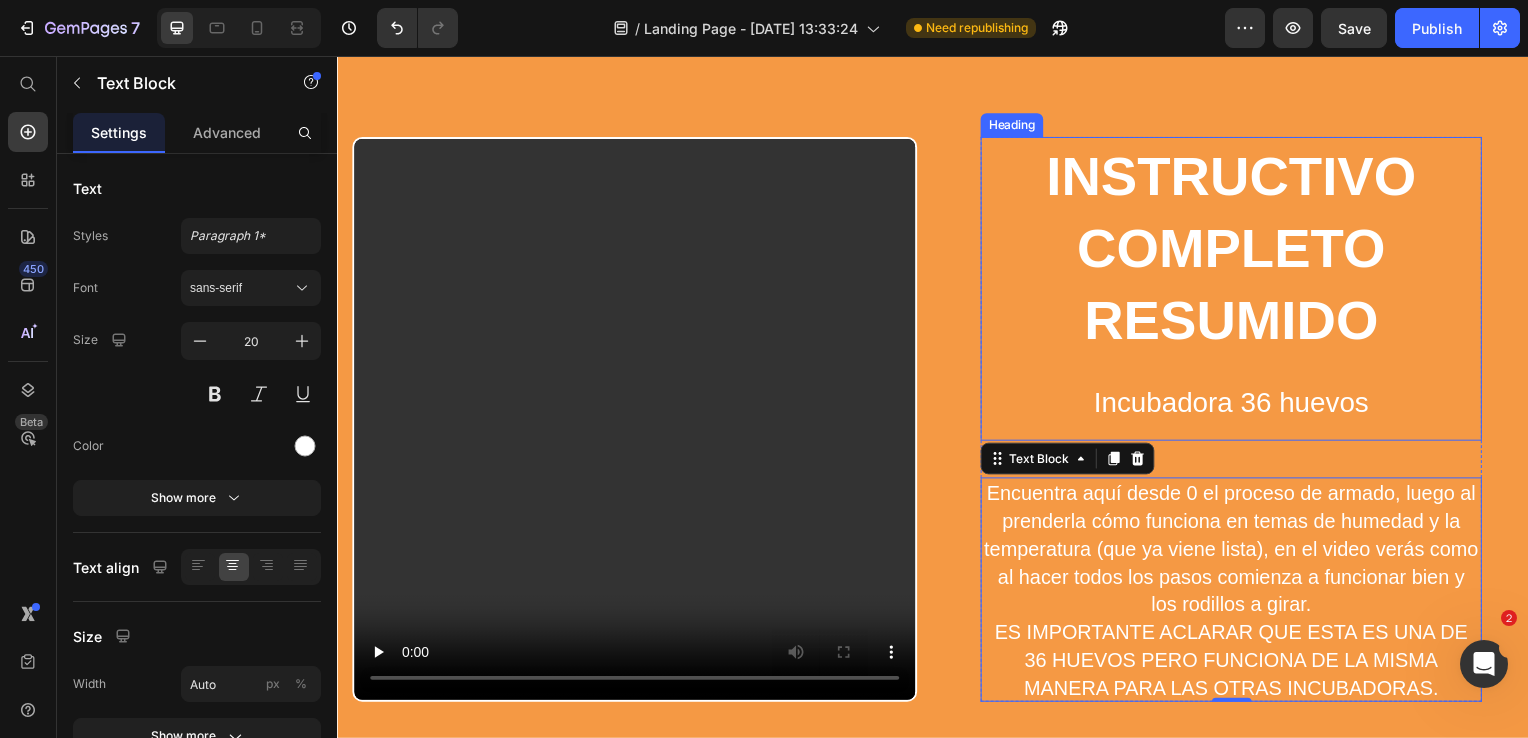 scroll, scrollTop: 5845, scrollLeft: 0, axis: vertical 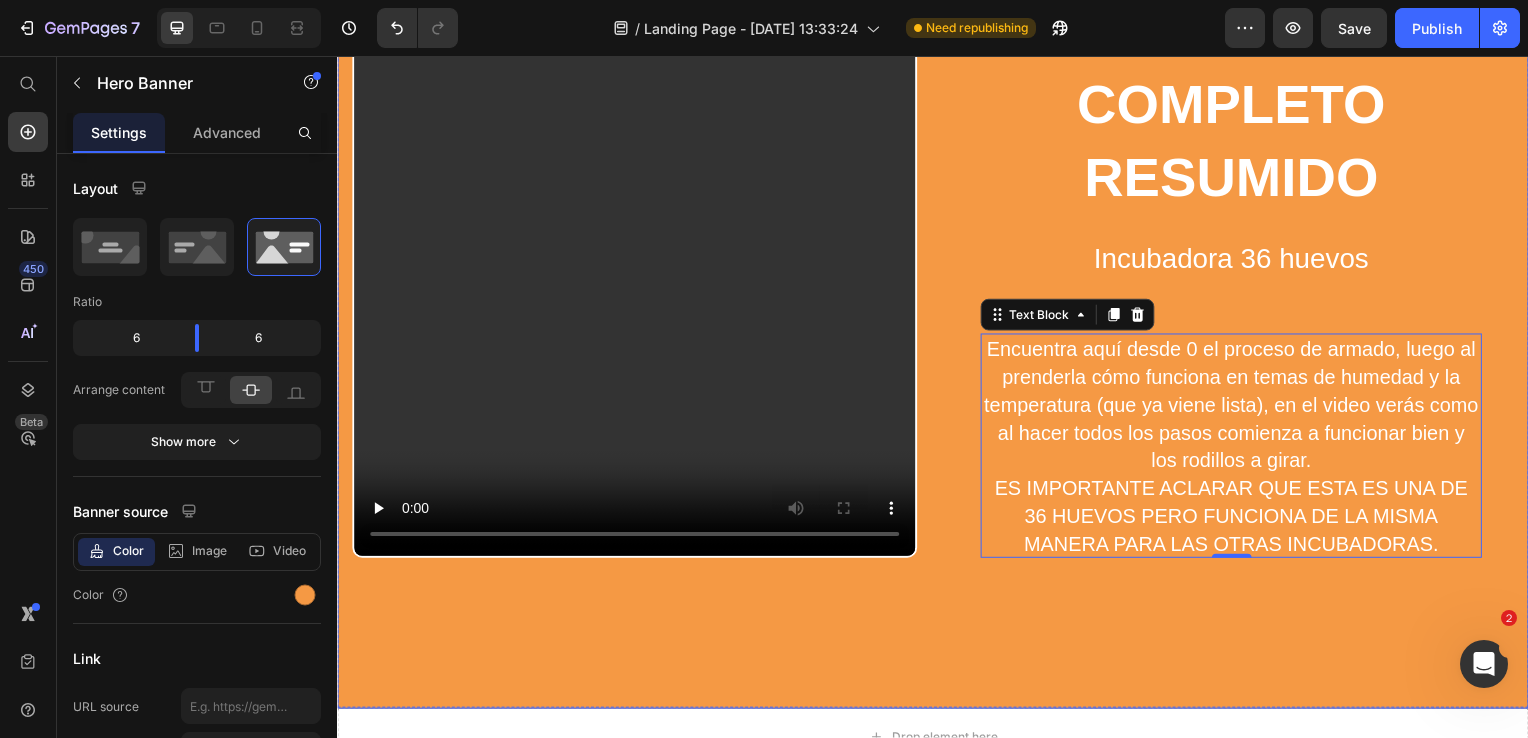 click on "INSTRUCTIVO COMPLETO RESUMIDO Incubadora 36 huevos Heading Encuentra aquí desde 0 el proceso de armado, luego al prenderla cómo funciona en temas de humedad y la temperatura (que ya viene lista), en el video verás como al hacer todos los pasos comienza a funcionar bien y los rodillos a girar. ES IMPORTANTE ACLARAR QUE ESTA ES UNA DE 36 HUEVOS PERO FUNCIONA DE LA MISMA MANERA PARA LAS OTRAS INCUBADORAS. Text Block   0 Row Video" at bounding box center [937, 306] 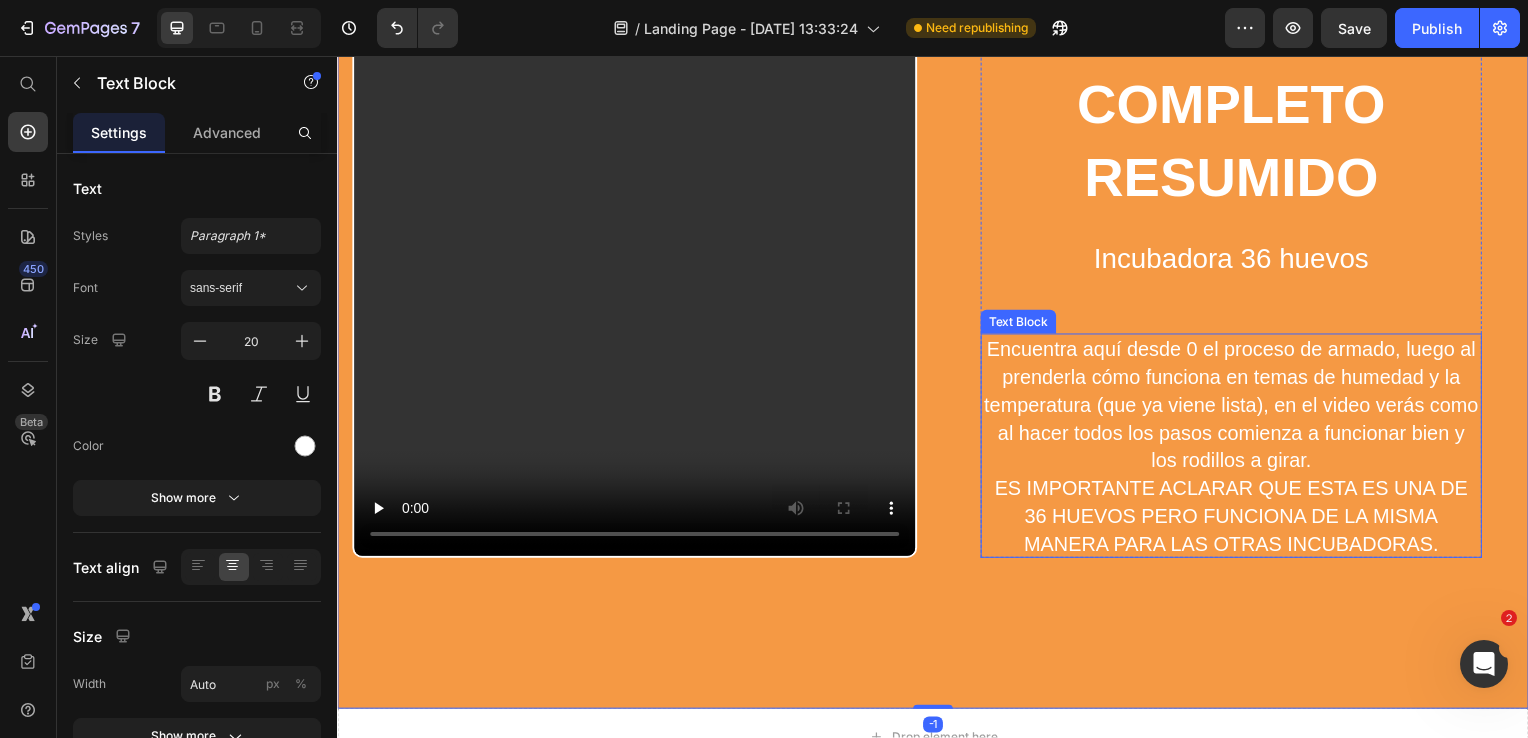 click on "ES IMPORTANTE ACLARAR QUE ESTA ES UNA DE 36 HUEVOS PERO FUNCIONA DE LA MISMA MANERA PARA LAS OTRAS INCUBADORAS." at bounding box center (1237, 520) 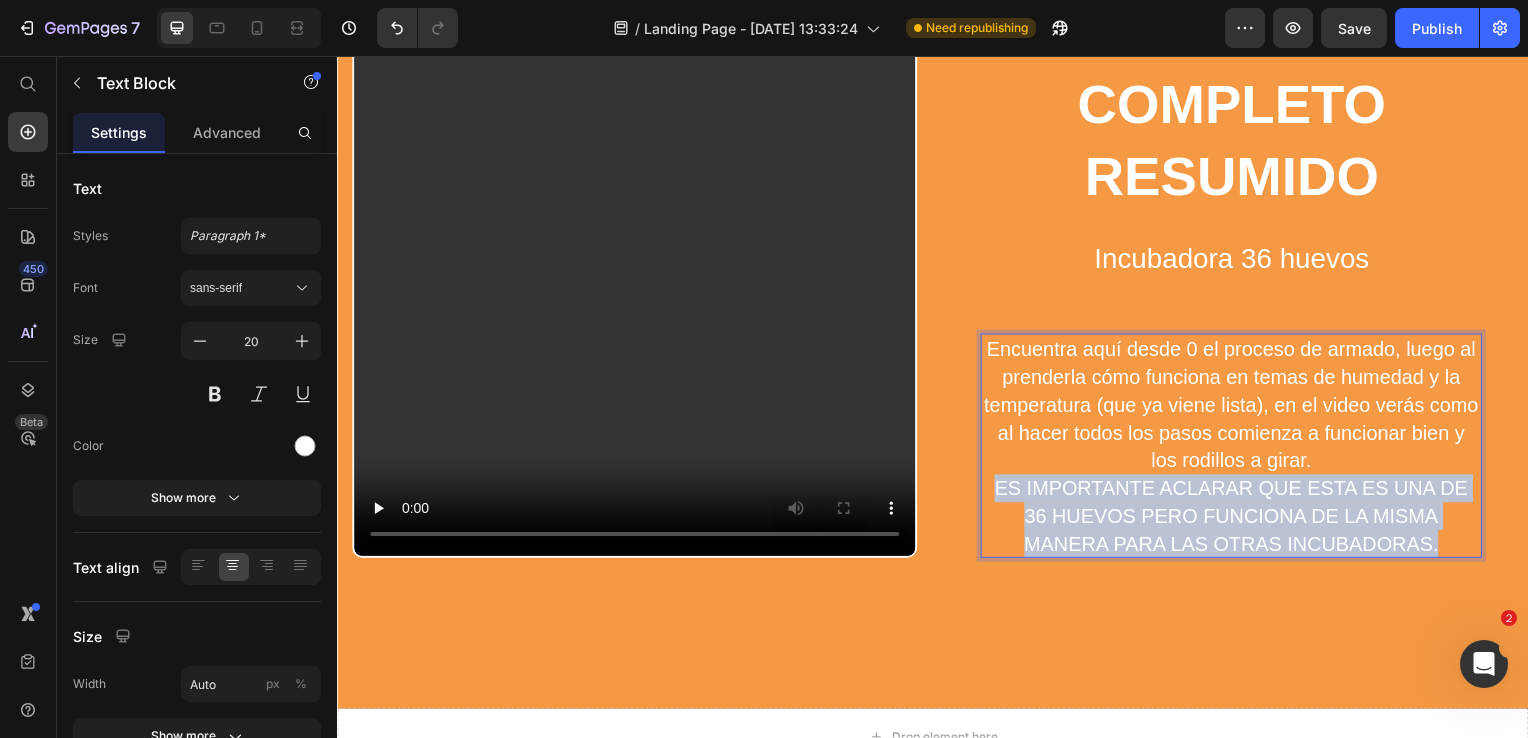 drag, startPoint x: 1447, startPoint y: 543, endPoint x: 994, endPoint y: 485, distance: 456.69794 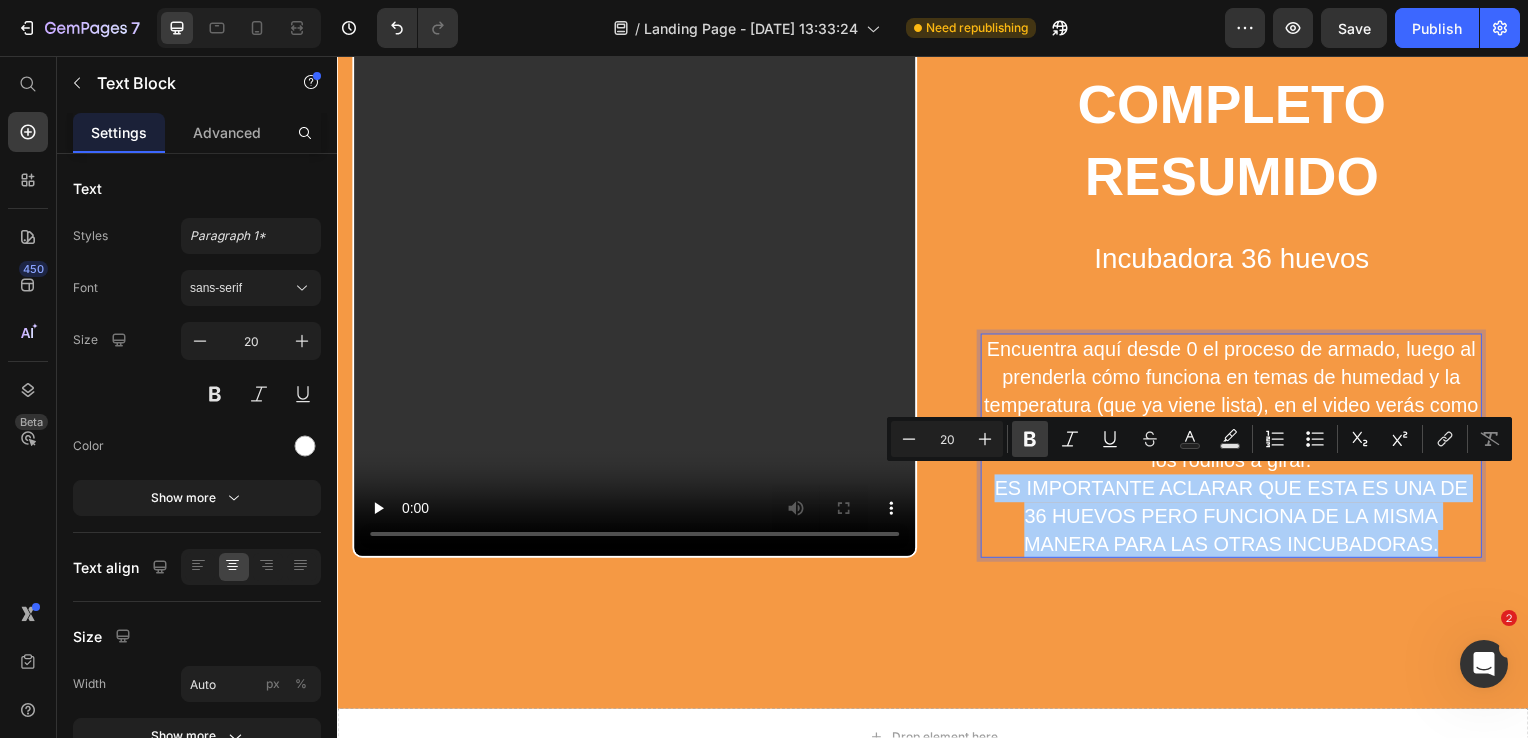 click 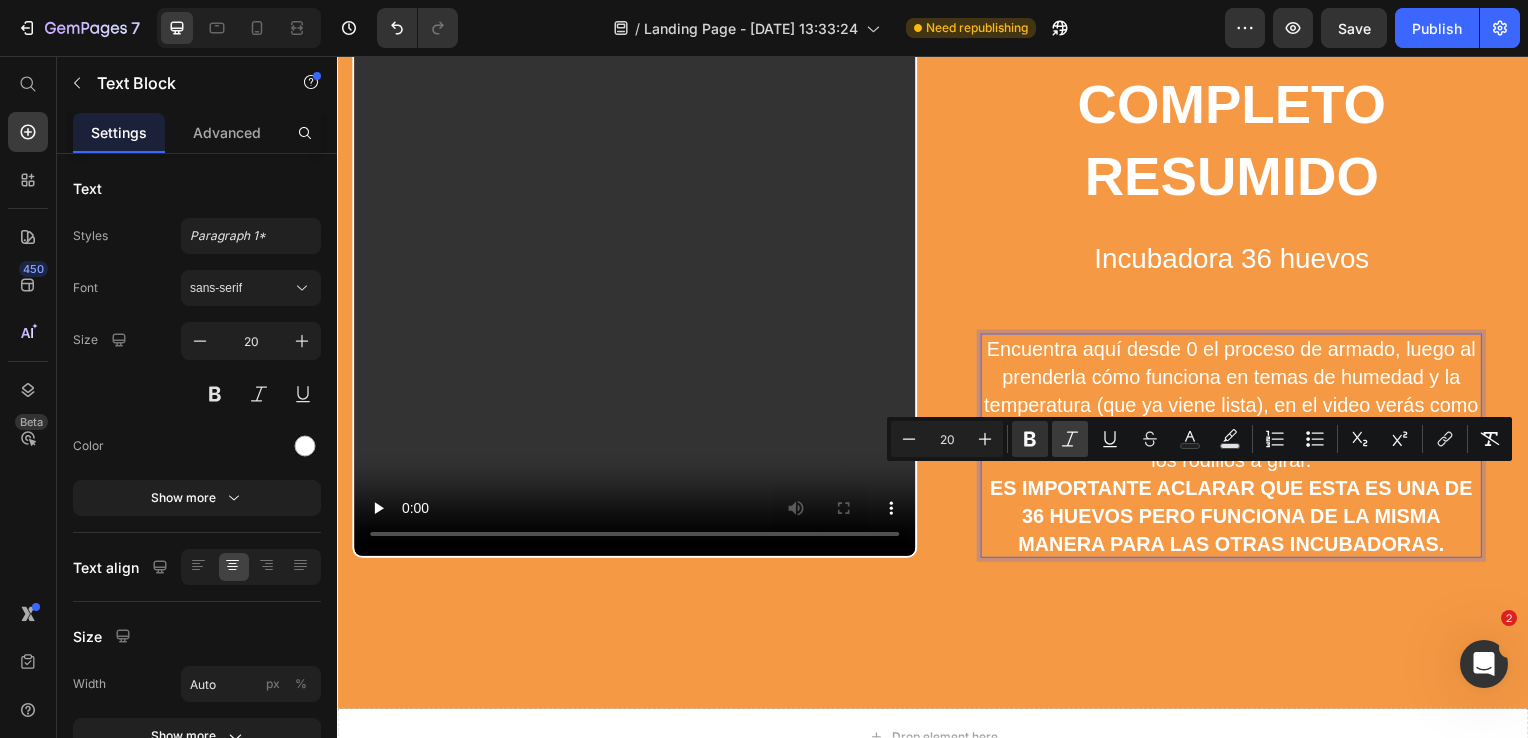 click 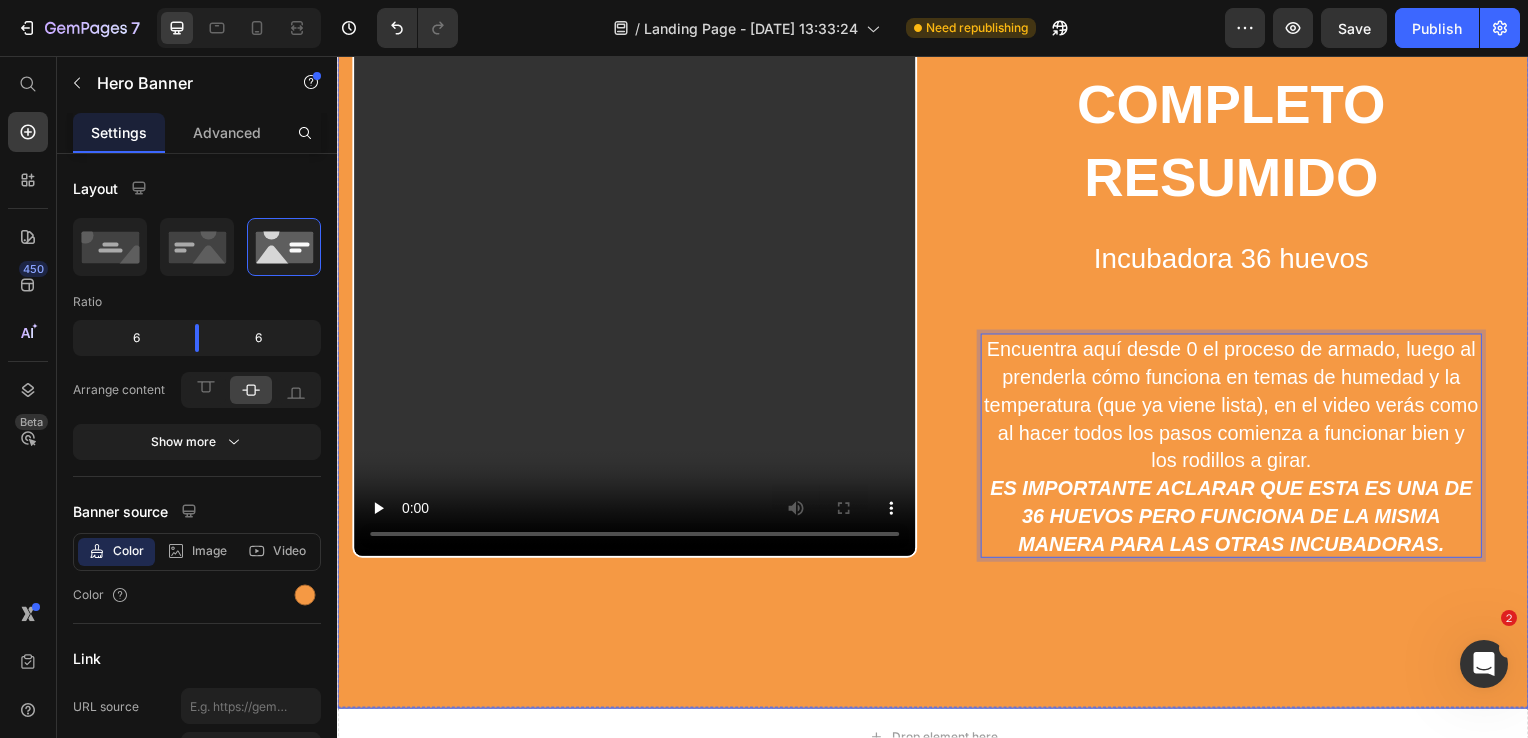 click on "INSTRUCTIVO COMPLETO RESUMIDO Incubadora 36 huevos Heading Encuentra aquí desde 0 el proceso de armado, luego al prenderla cómo funciona en temas de humedad y la temperatura (que ya viene lista), en el video verás como al hacer todos los pasos comienza a funcionar bien y los rodillos a girar. ES IMPORTANTE ACLARAR QUE ESTA ES UNA DE 36 HUEVOS PERO FUNCIONA DE LA MISMA MANERA PARA LAS OTRAS INCUBADORAS. Text Block   0 Row Video" at bounding box center (937, 306) 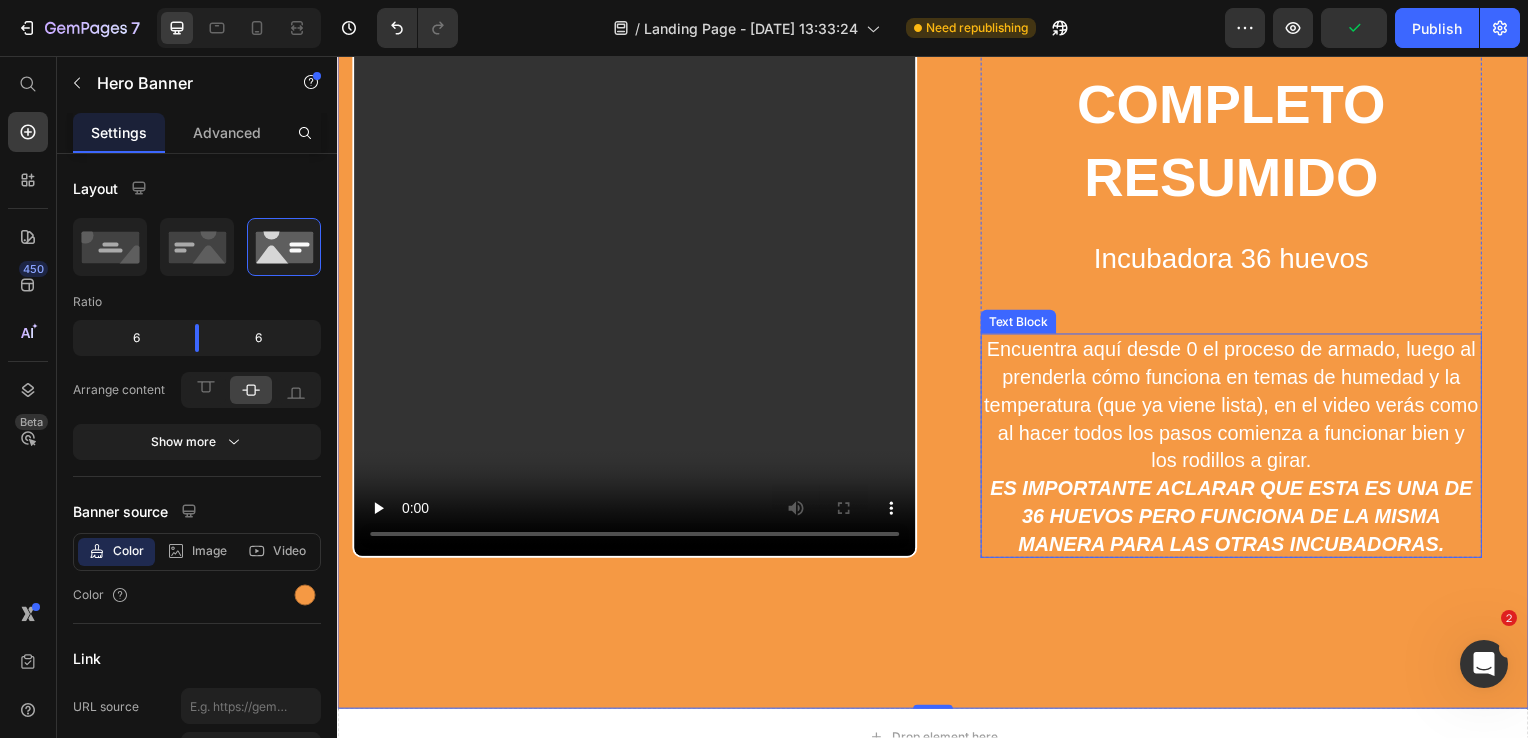 click on "ES IMPORTANTE ACLARAR QUE ESTA ES UNA DE 36 HUEVOS PERO FUNCIONA DE LA MISMA MANERA PARA LAS OTRAS INCUBADORAS." at bounding box center (1238, 520) 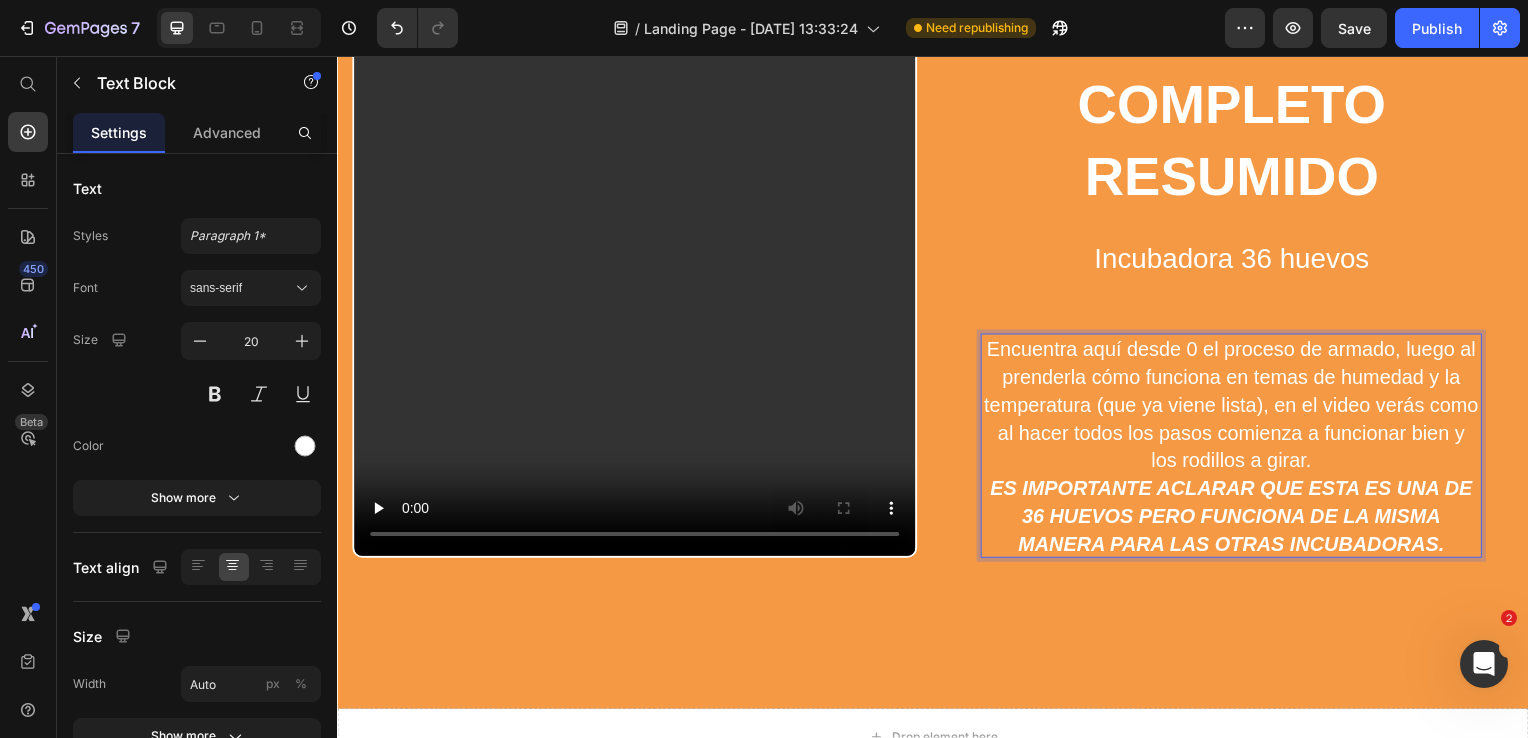 click on "ES IMPORTANTE ACLARAR QUE ESTA ES UNA DE 36 HUEVOS PERO FUNCIONA DE LA MISMA MANERA PARA LAS OTRAS INCUBADORAS." at bounding box center [1238, 520] 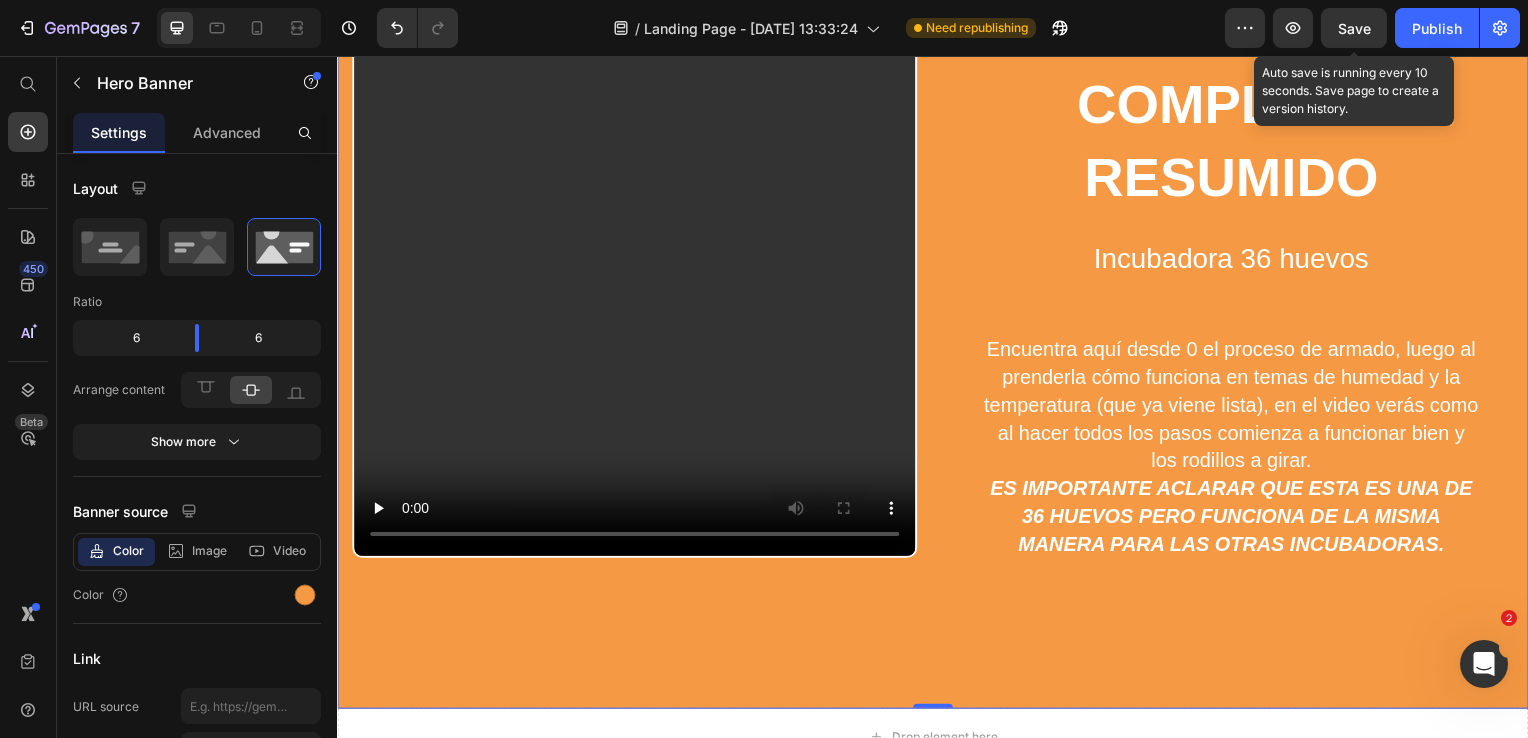 click on "Save" at bounding box center [1354, 28] 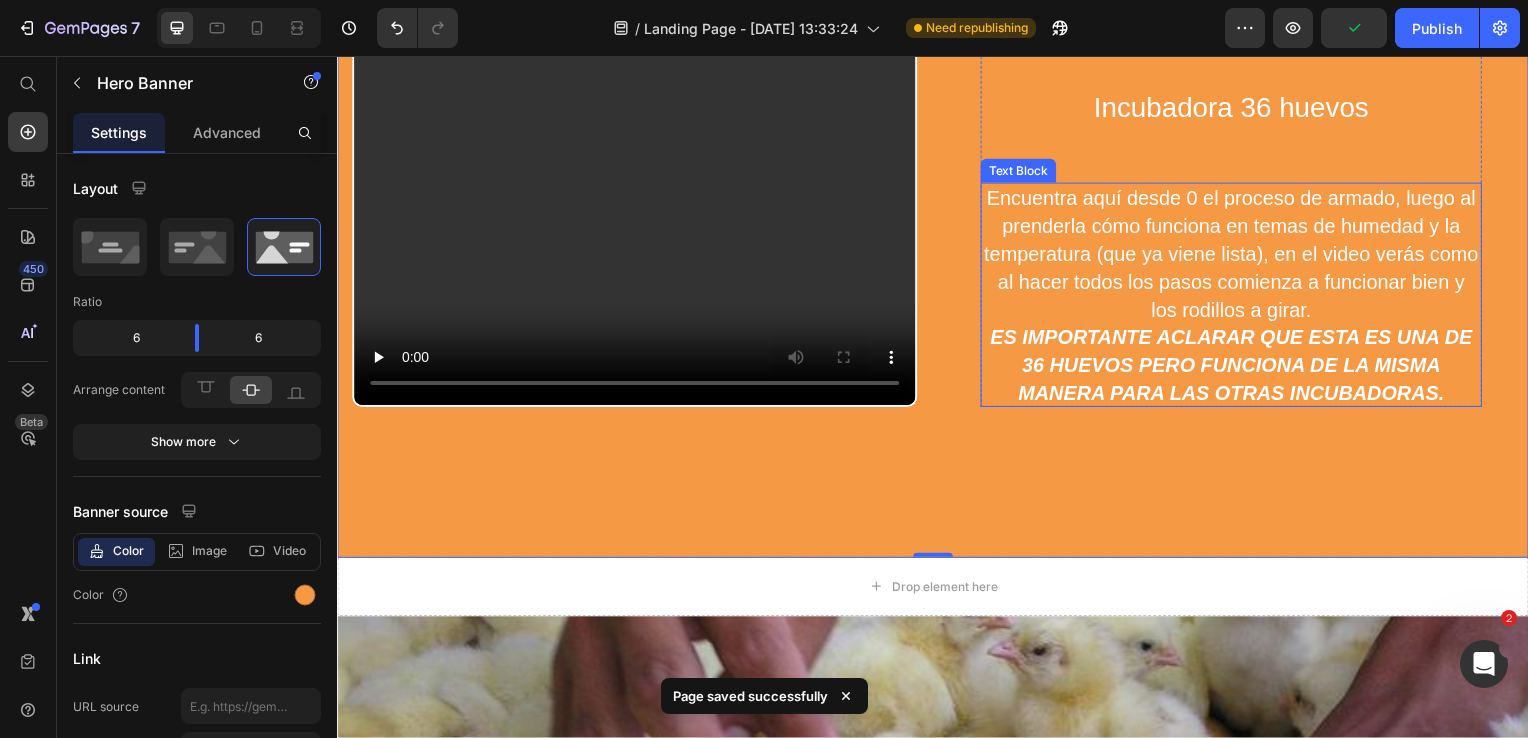 scroll, scrollTop: 6245, scrollLeft: 0, axis: vertical 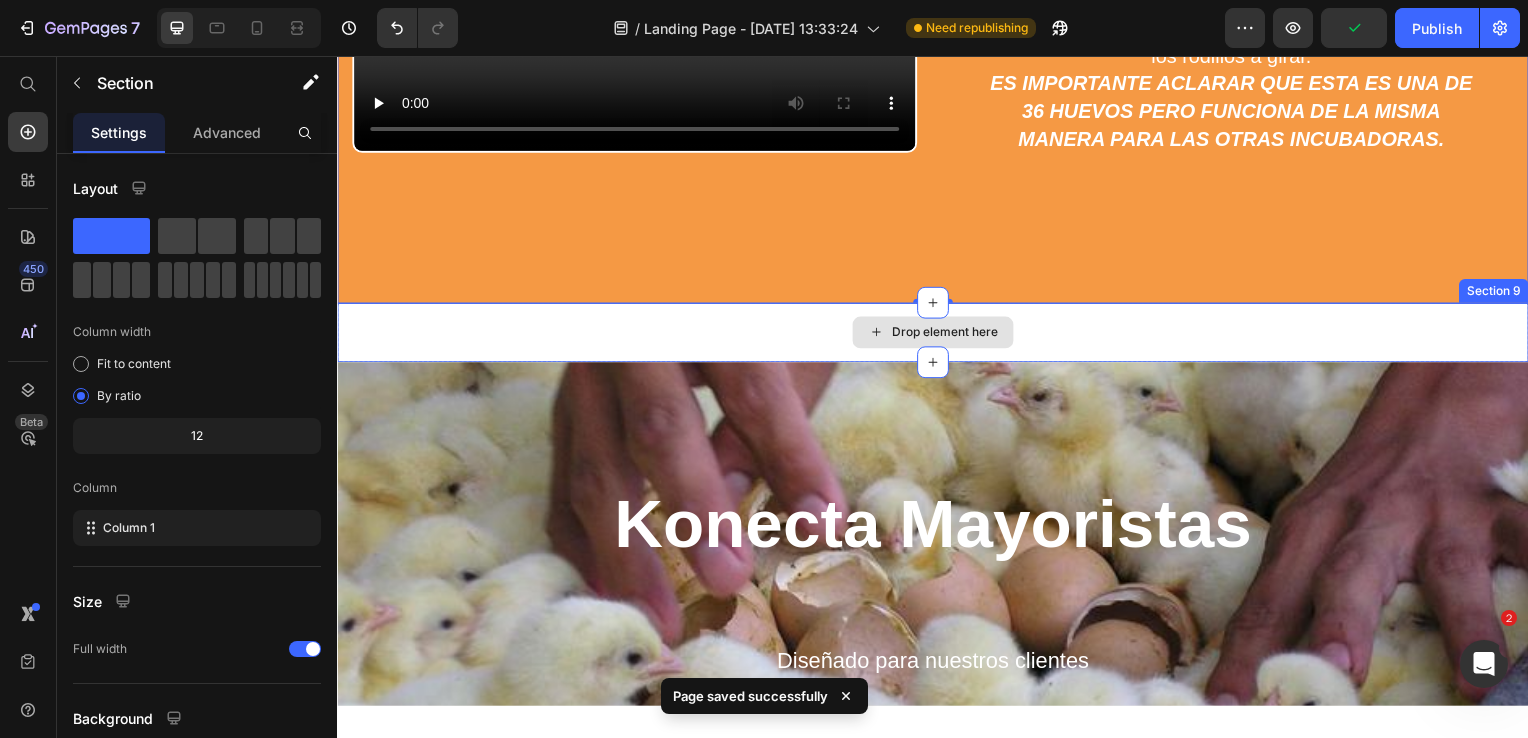 click on "Drop element here" at bounding box center [937, 335] 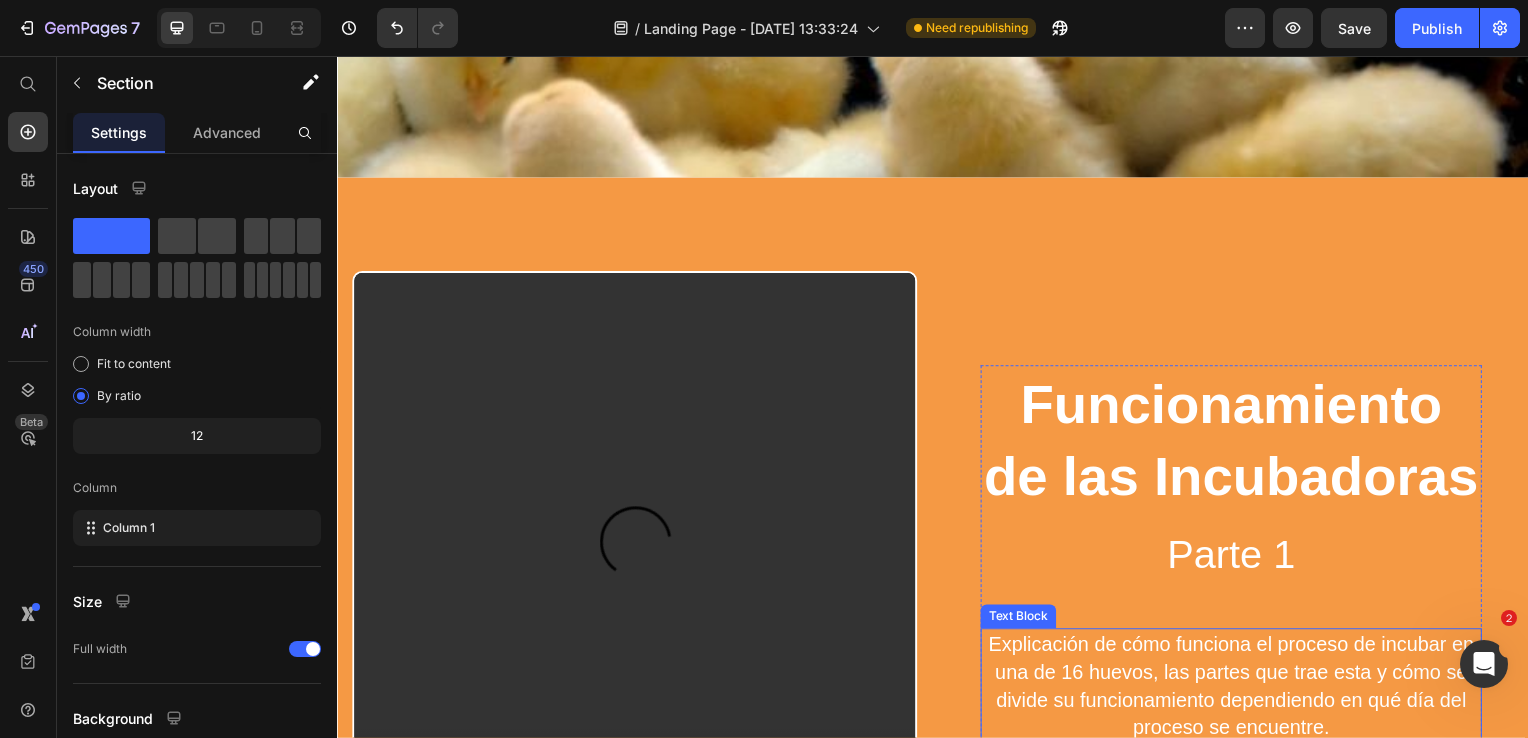scroll, scrollTop: 1100, scrollLeft: 0, axis: vertical 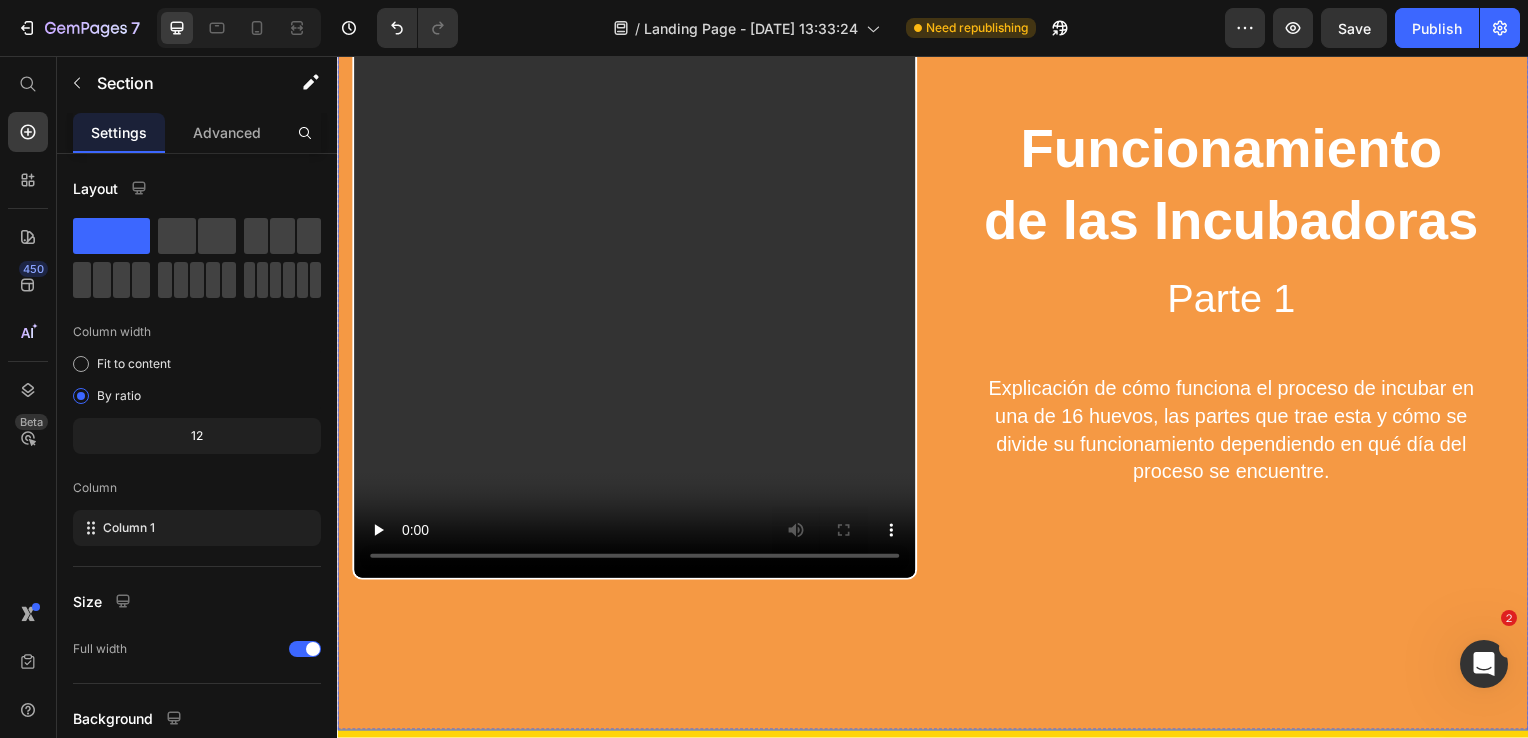 click on "Funcionamiento de las Incubadoras Parte 1 Heading Explicación de cómo funciona el proceso de incubar en una de 16 huevos, las partes que trae esta y cómo se divide su funcionamiento dependiendo en qué día del proceso se encuentre. Text Block Row Video" at bounding box center (937, 328) 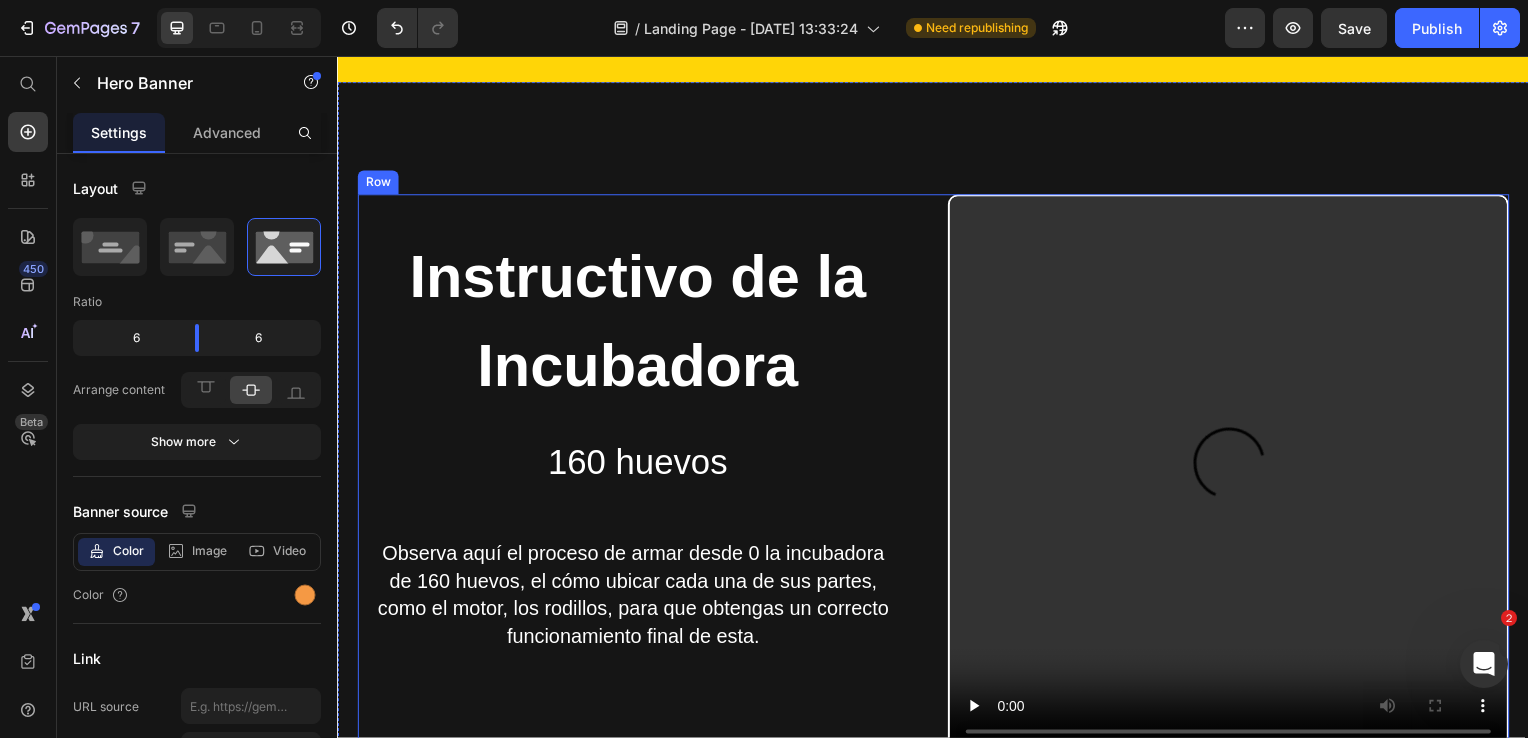 scroll, scrollTop: 4900, scrollLeft: 0, axis: vertical 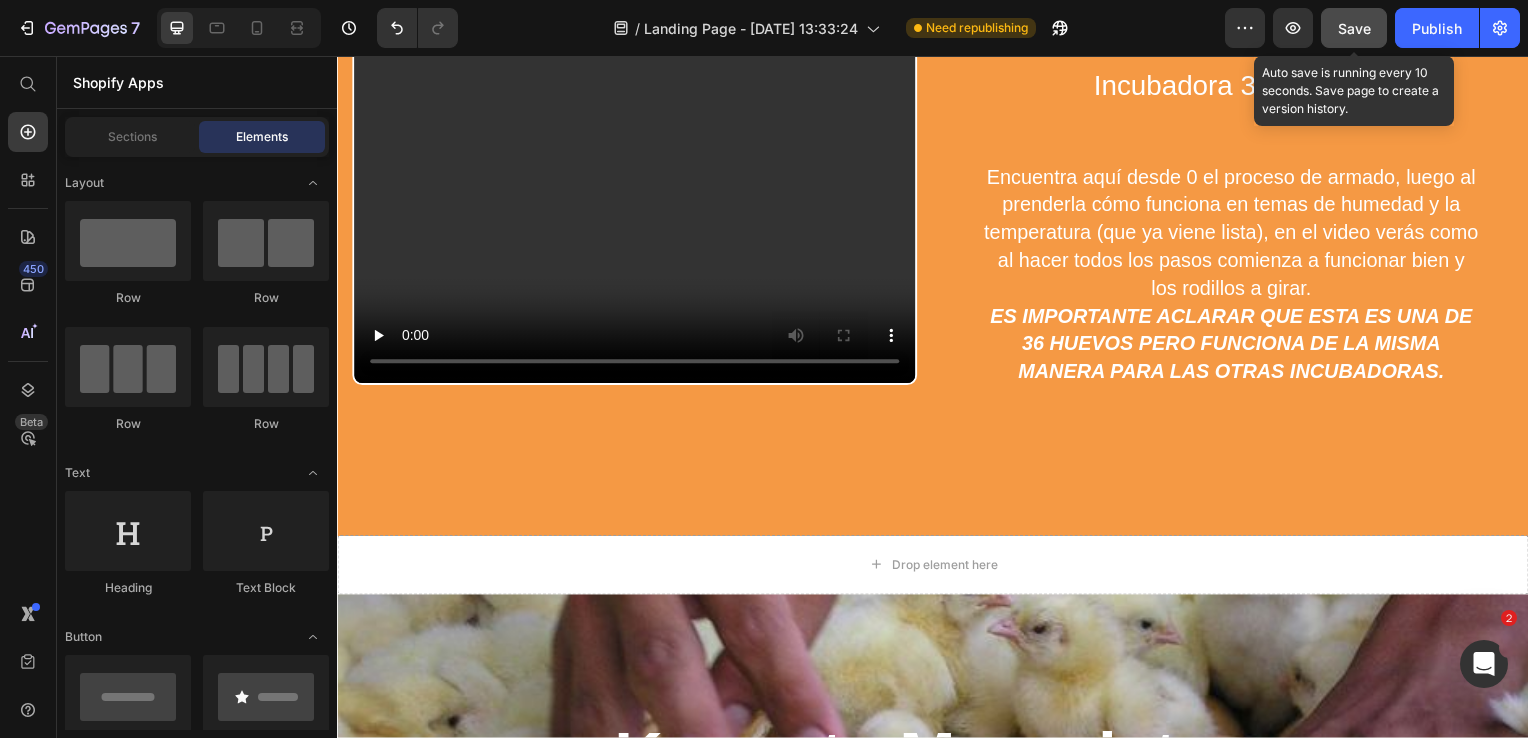 click on "Save" 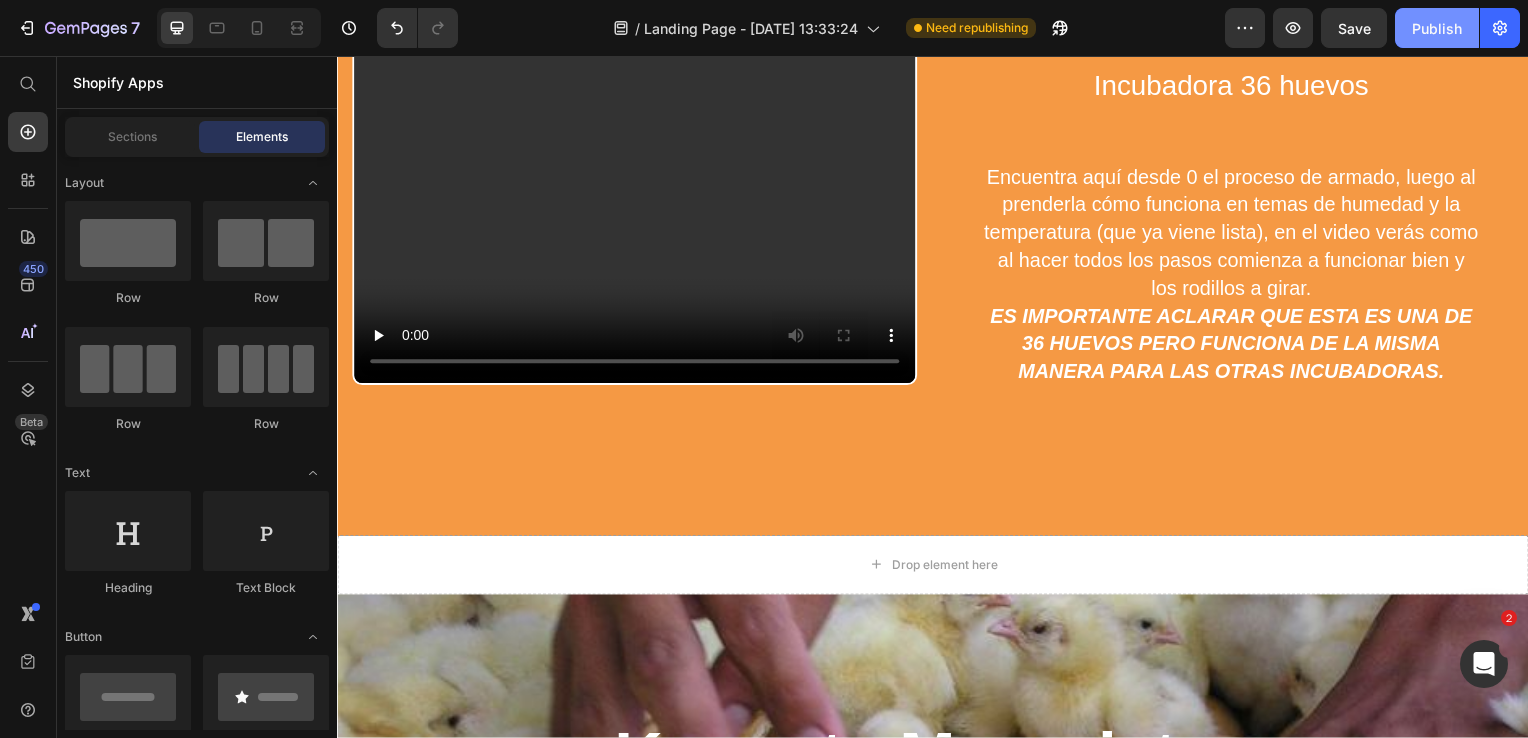 click on "Publish" at bounding box center (1437, 28) 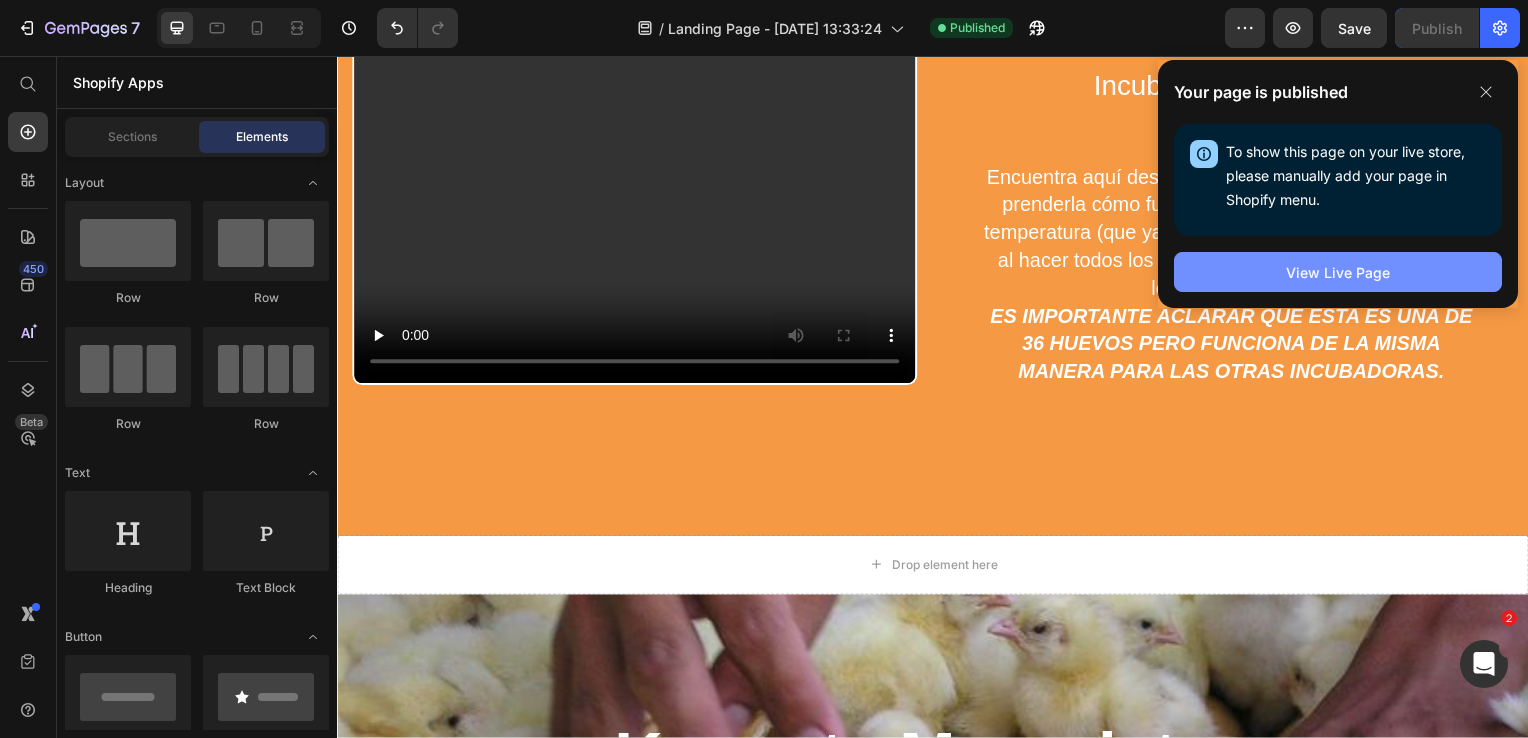 click on "View Live Page" at bounding box center [1338, 272] 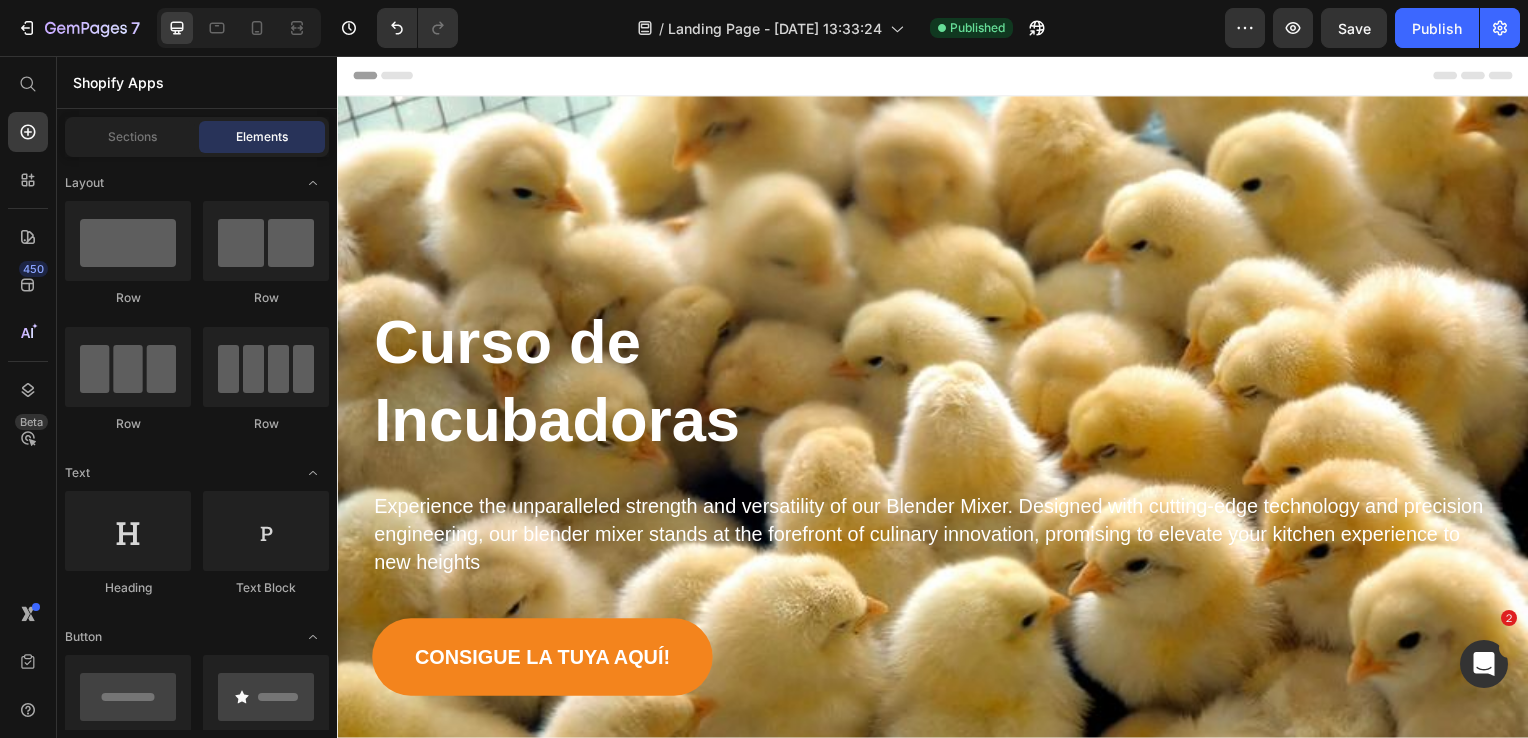 scroll, scrollTop: 105, scrollLeft: 0, axis: vertical 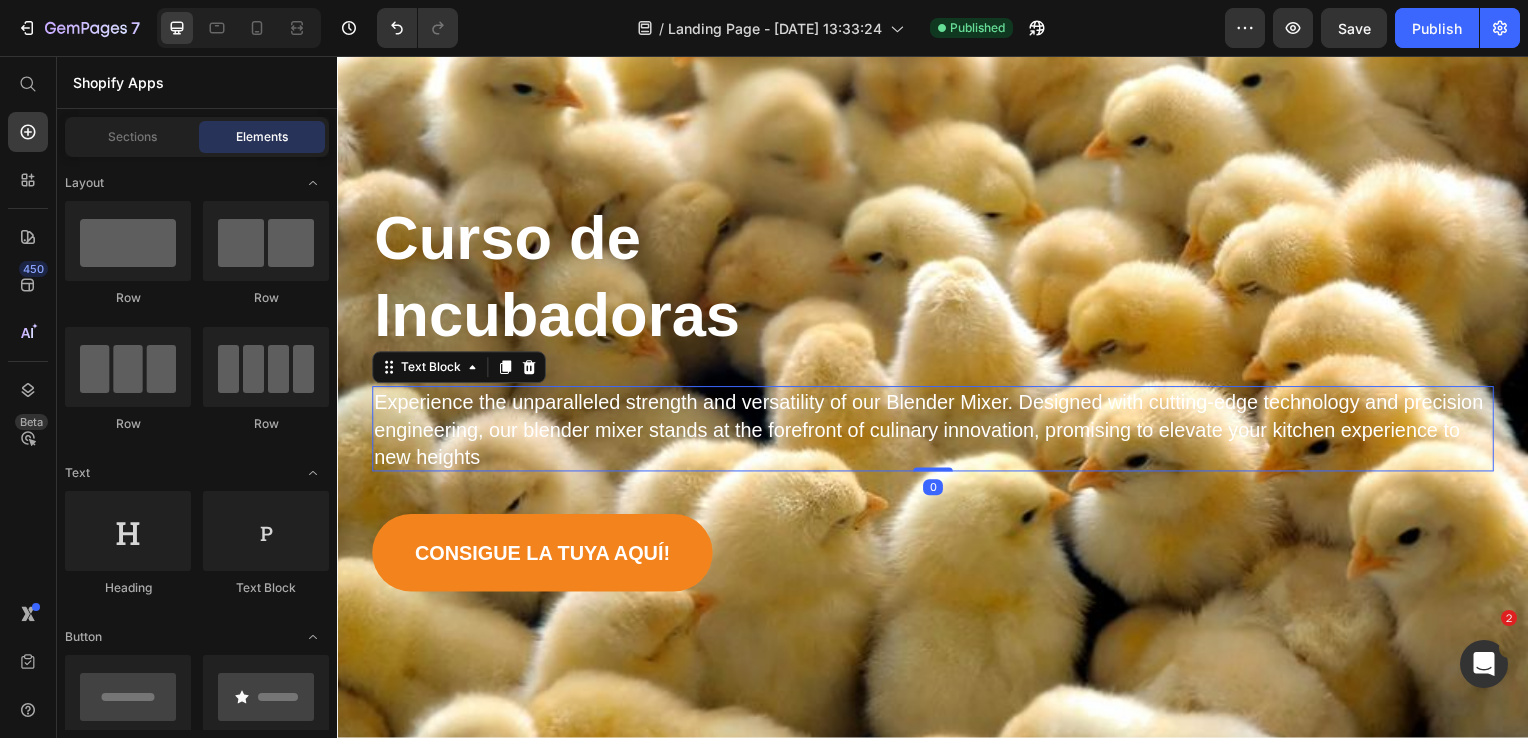 click on "Experience the unparalleled strength and versatility of our Blender Mixer. Designed with cutting-edge technology and precision engineering, our blender mixer stands at the forefront of culinary innovation, promising to elevate your kitchen experience to new heights" at bounding box center (937, 433) 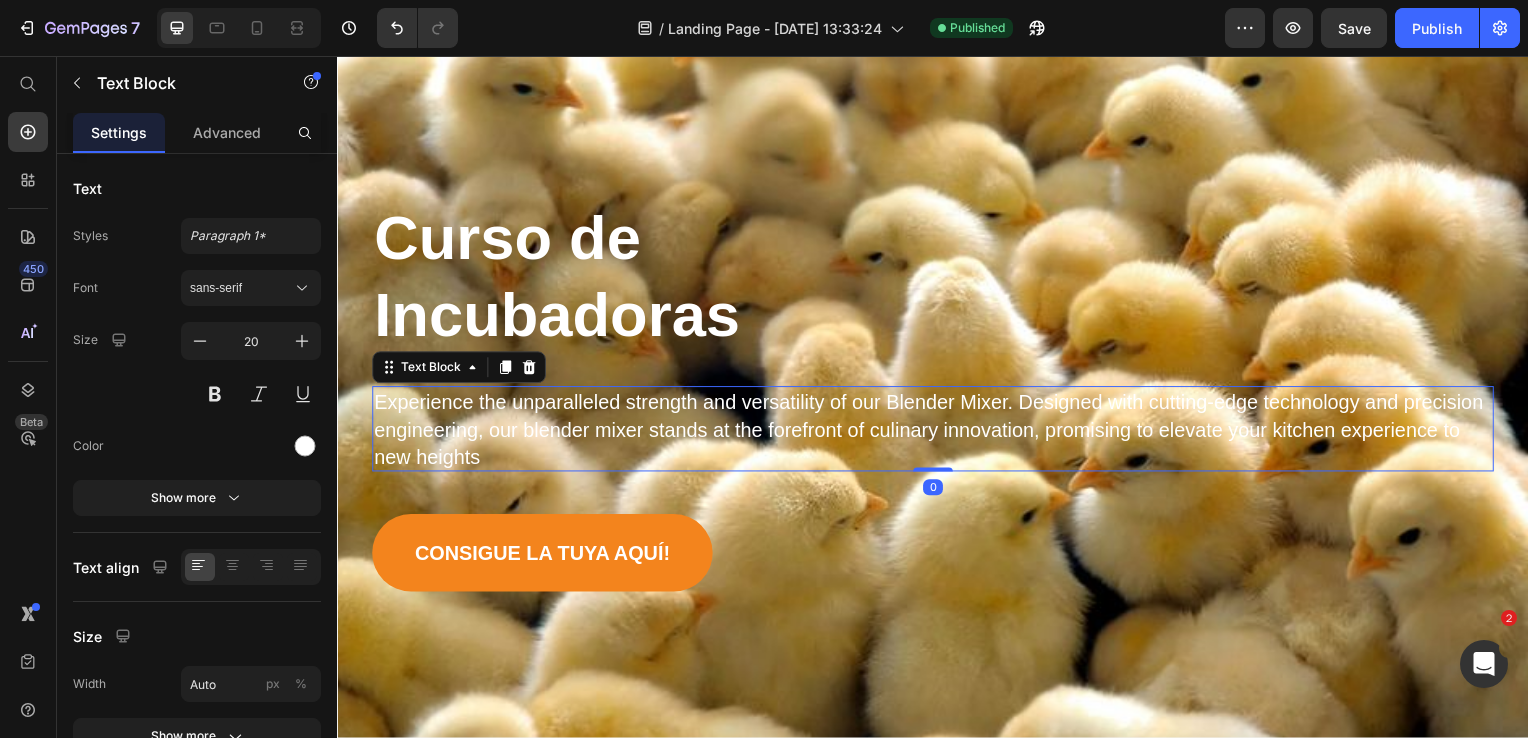 click on "Experience the unparalleled strength and versatility of our Blender Mixer. Designed with cutting-edge technology and precision engineering, our blender mixer stands at the forefront of culinary innovation, promising to elevate your kitchen experience to new heights" at bounding box center (937, 433) 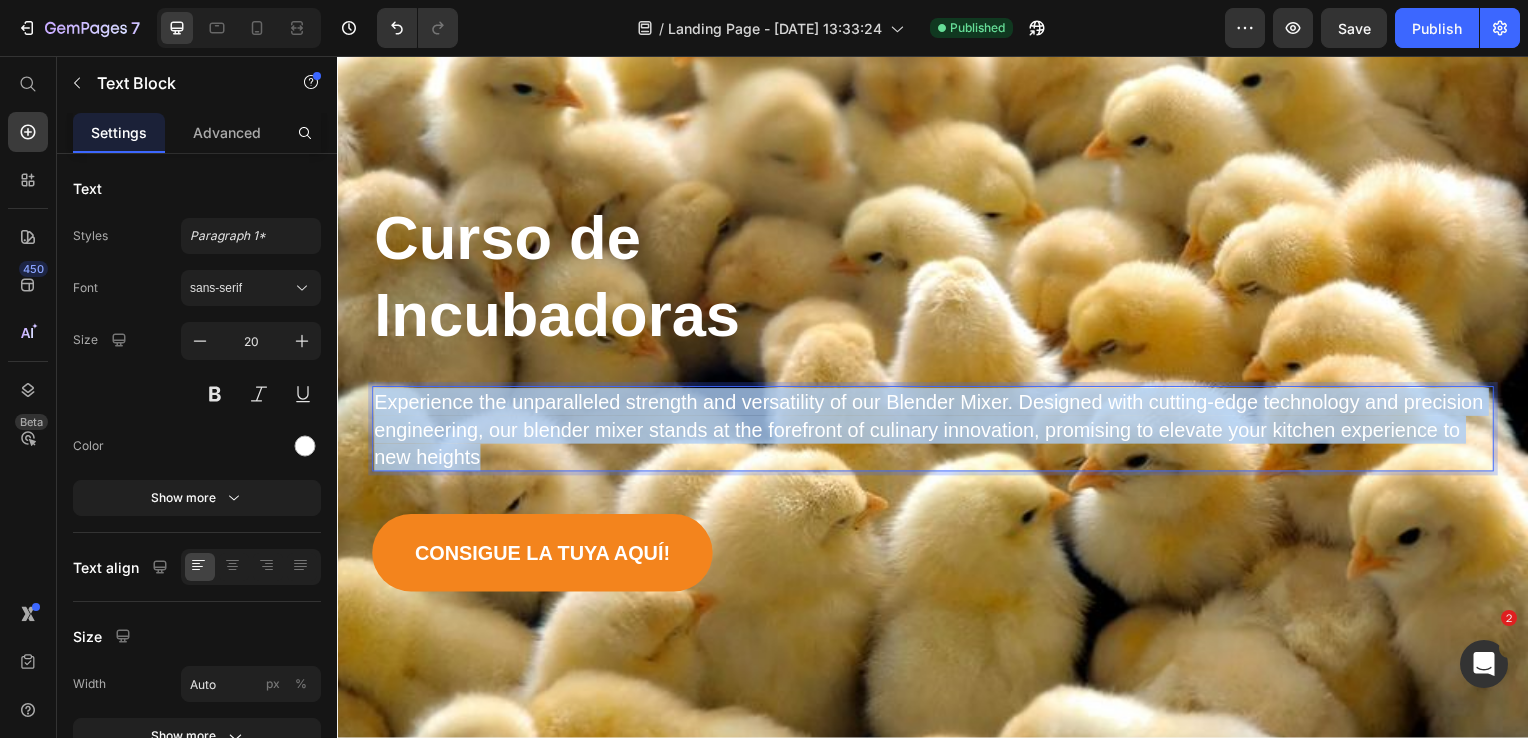 drag, startPoint x: 544, startPoint y: 457, endPoint x: 315, endPoint y: 362, distance: 247.92337 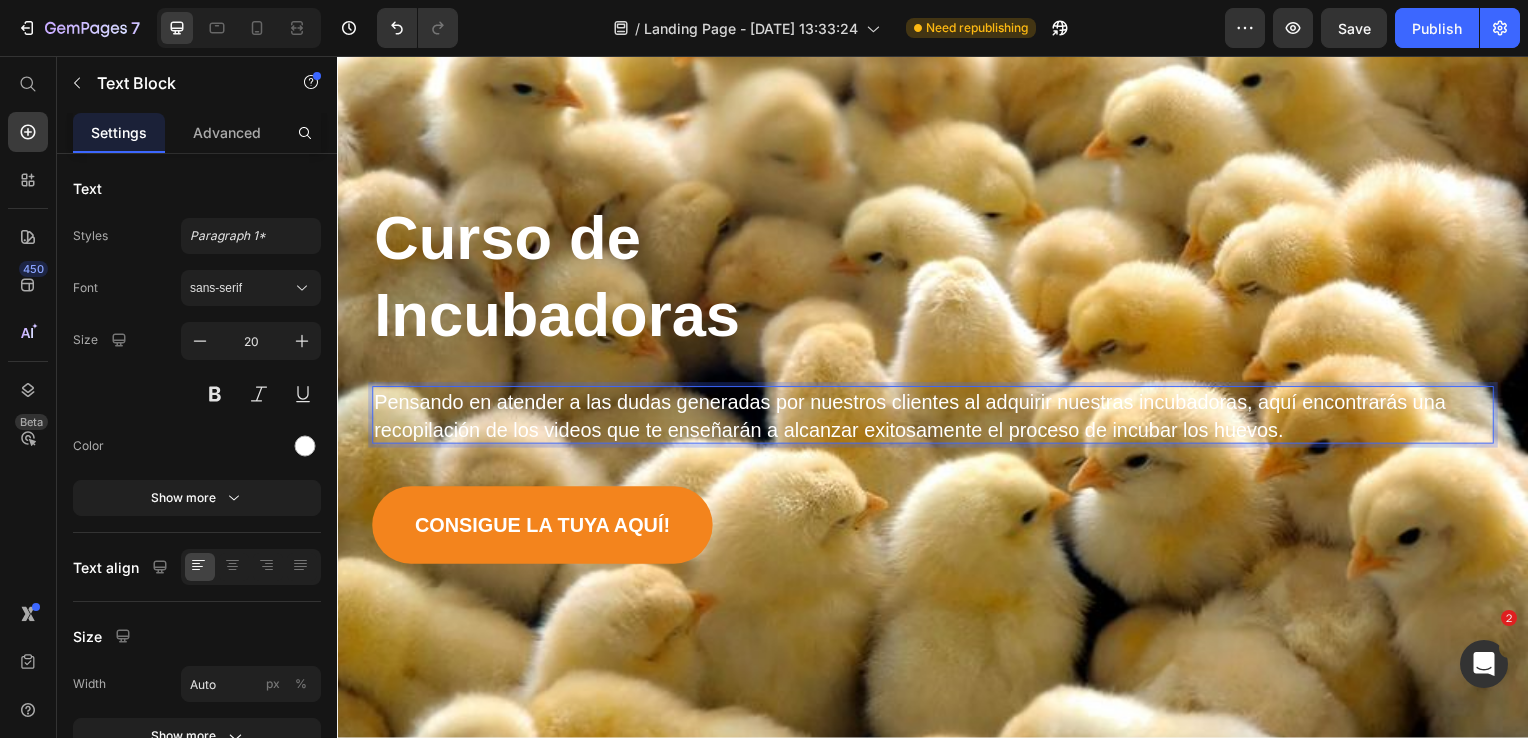 click on "Pensando en atender a las dudas generadas por nuestros clientes al adquirir nuestras incubadoras, aquí encontrarás una recopilación de los videos que te enseñarán a alcanzar exitosamente el proceso de incubar los huevos." at bounding box center [937, 419] 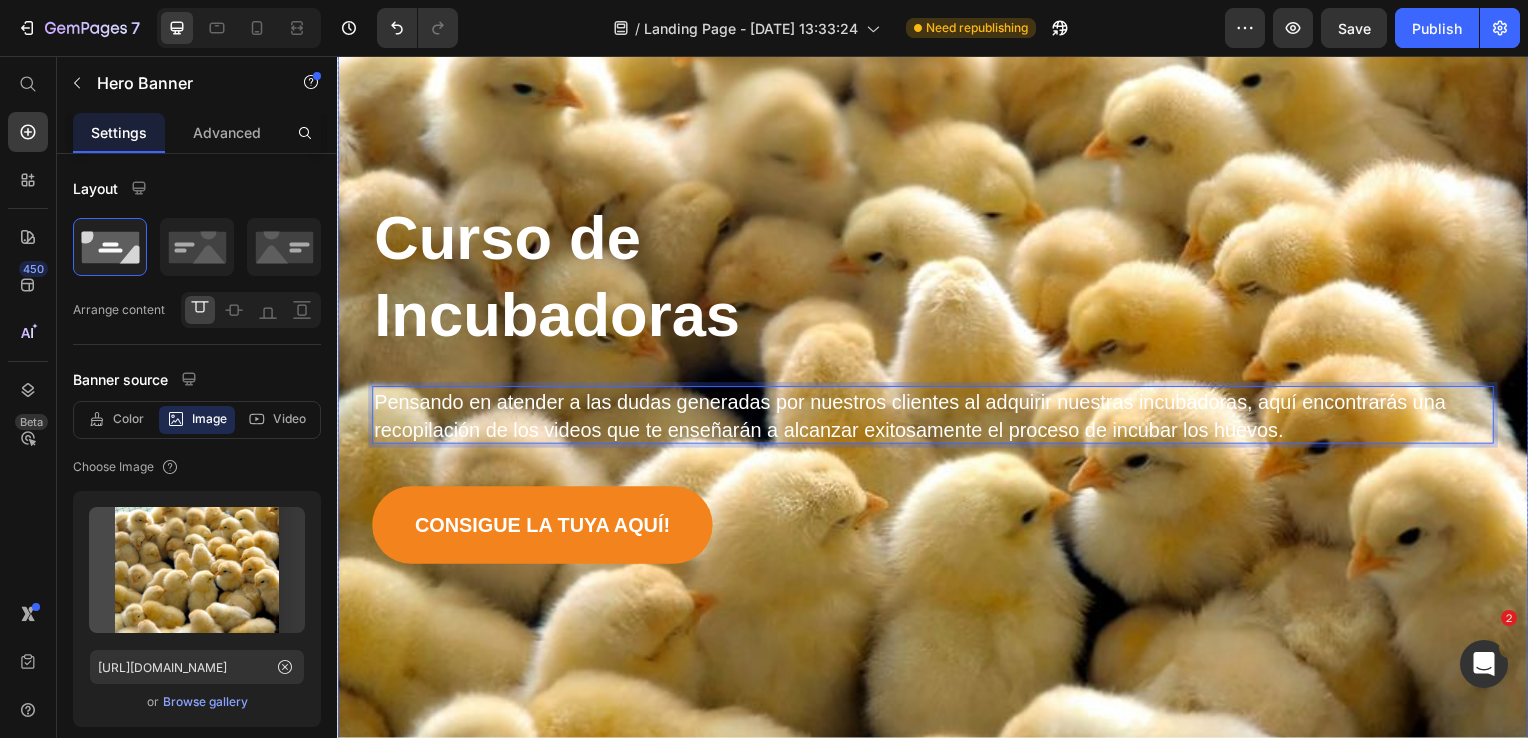 click on "Curso de Incubadoras Heading Pensando en atender a las dudas generadas por nuestros clientes al adquirir nuestras incubadoras, aquí encontrarás una recopilación de los videos que te enseñarán a alcanzar exitosamente el proceso de incubar los huevos. Text Block   0 Row Consigue la tuya aquí! Button" at bounding box center (937, 305) 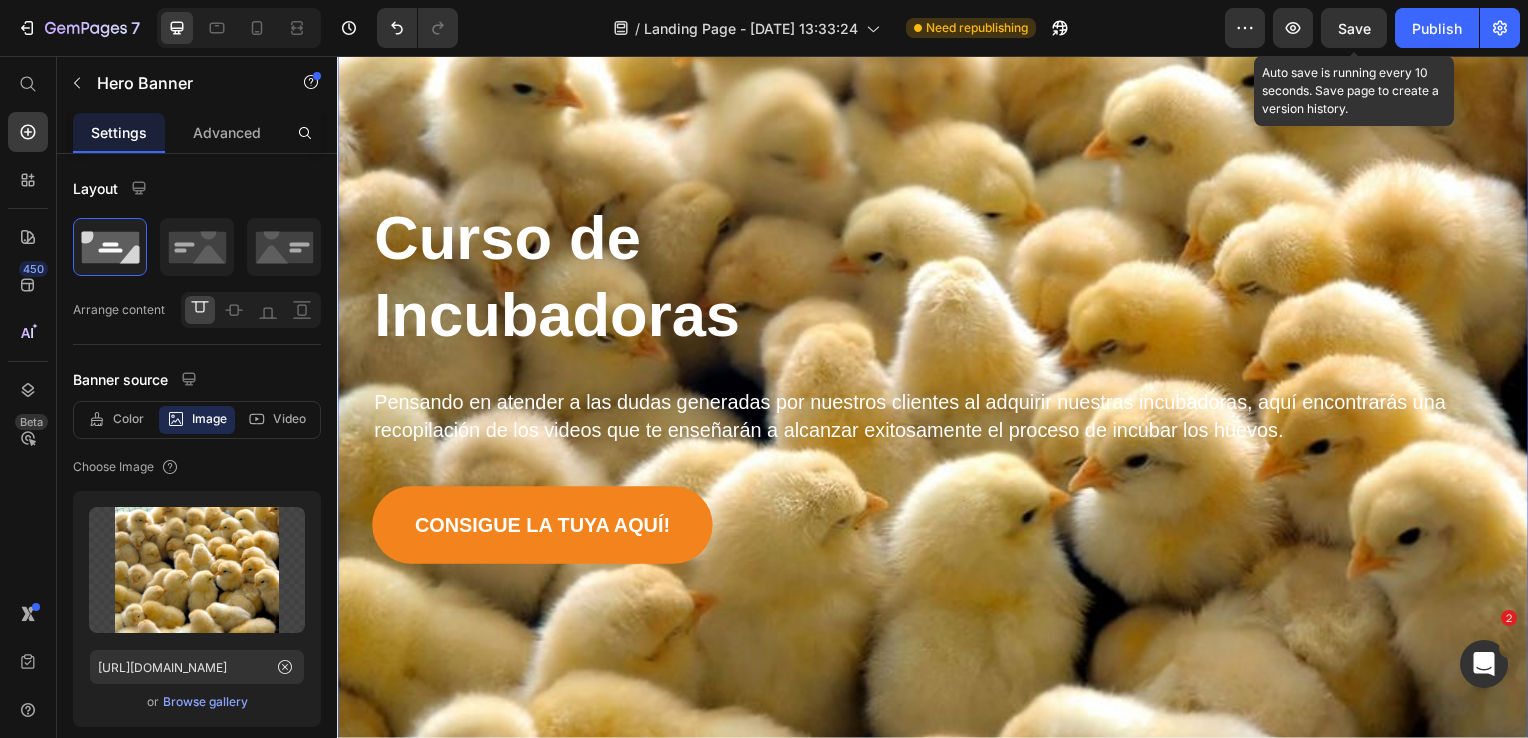 click on "Save" 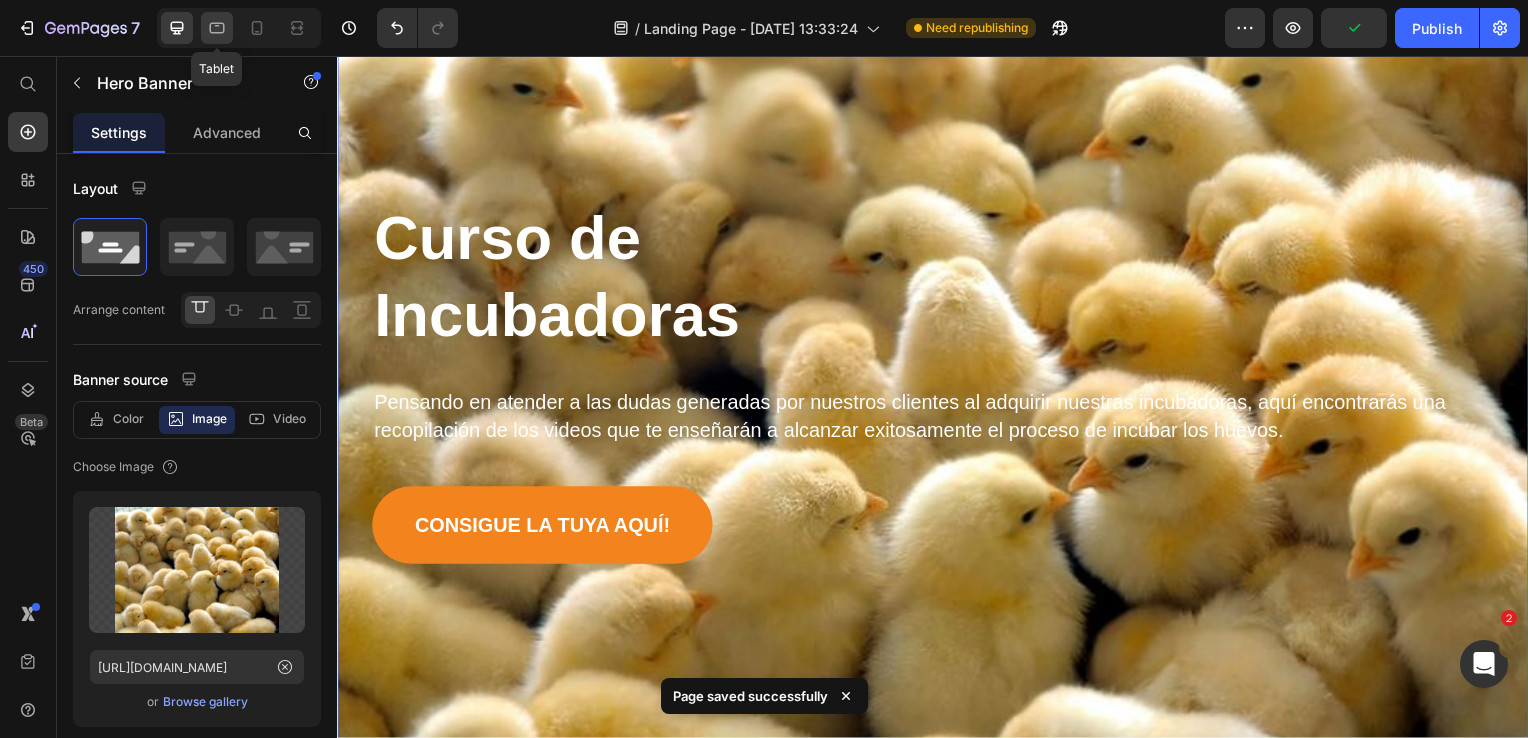click 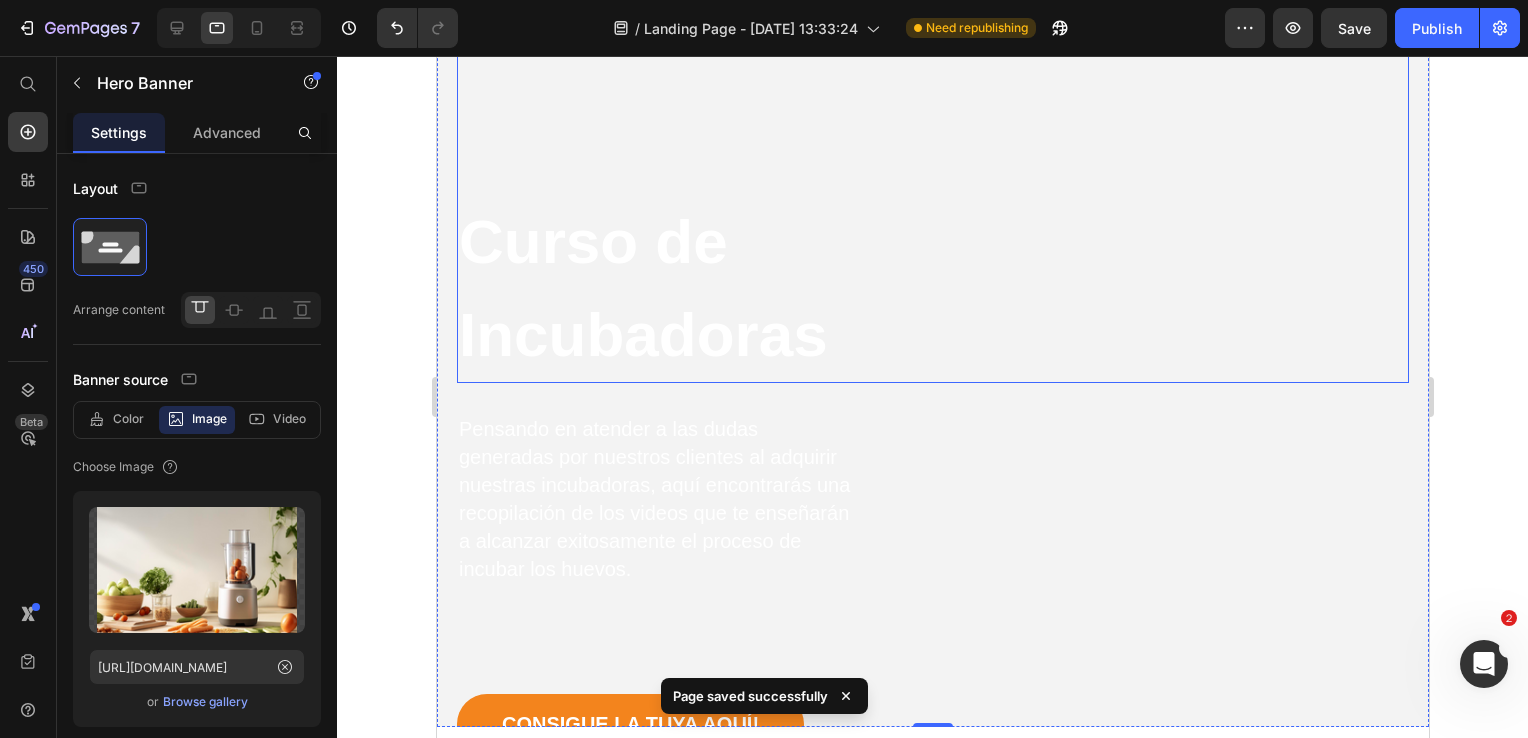 scroll, scrollTop: 0, scrollLeft: 0, axis: both 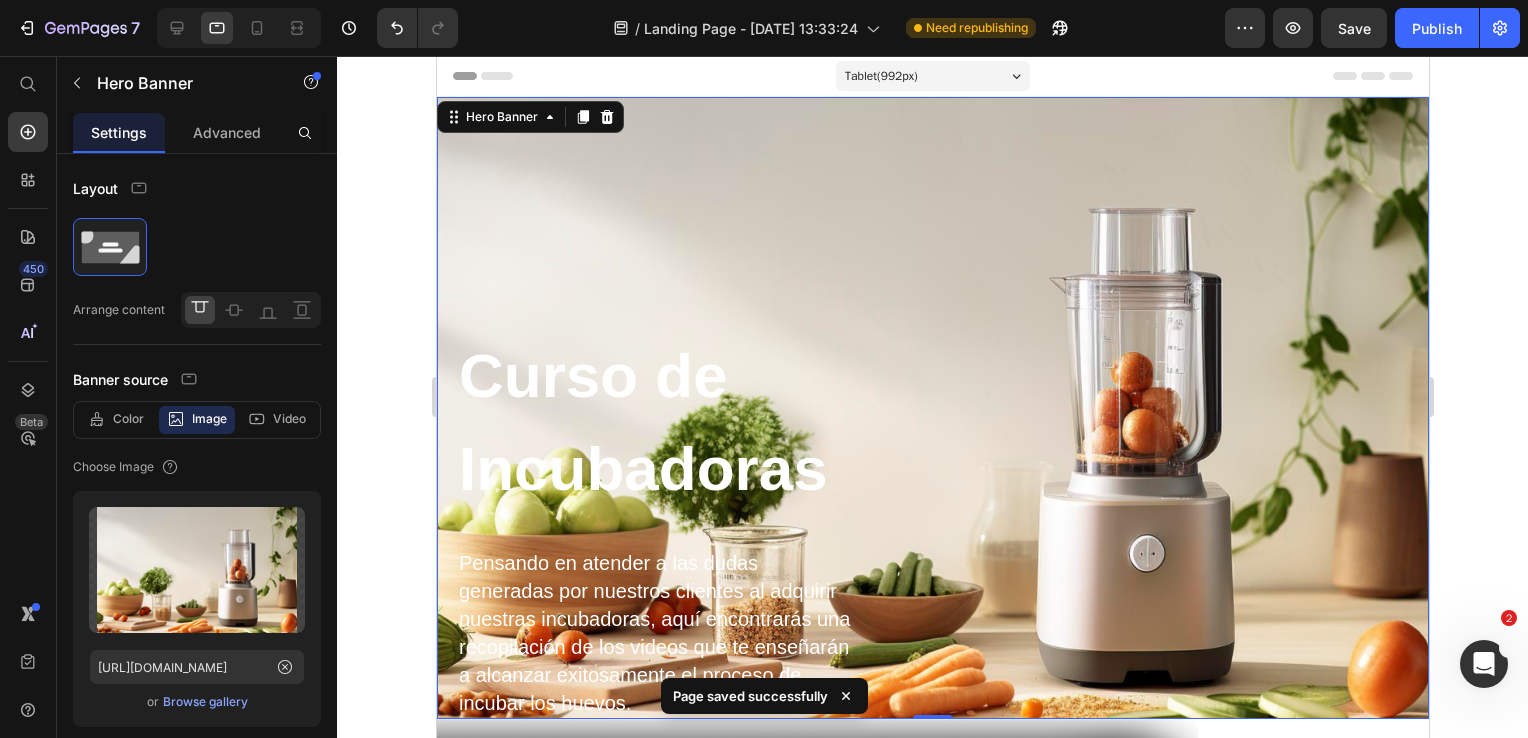click on "Curso de Incubadoras Heading Pensando en atender a las dudas generadas por nuestros clientes al adquirir nuestras incubadoras, aquí encontrarás una recopilación de los videos que te enseñarán a alcanzar exitosamente el proceso de incubar los huevos. Text Block Row Consigue la tuya aquí! Button" at bounding box center (932, 492) 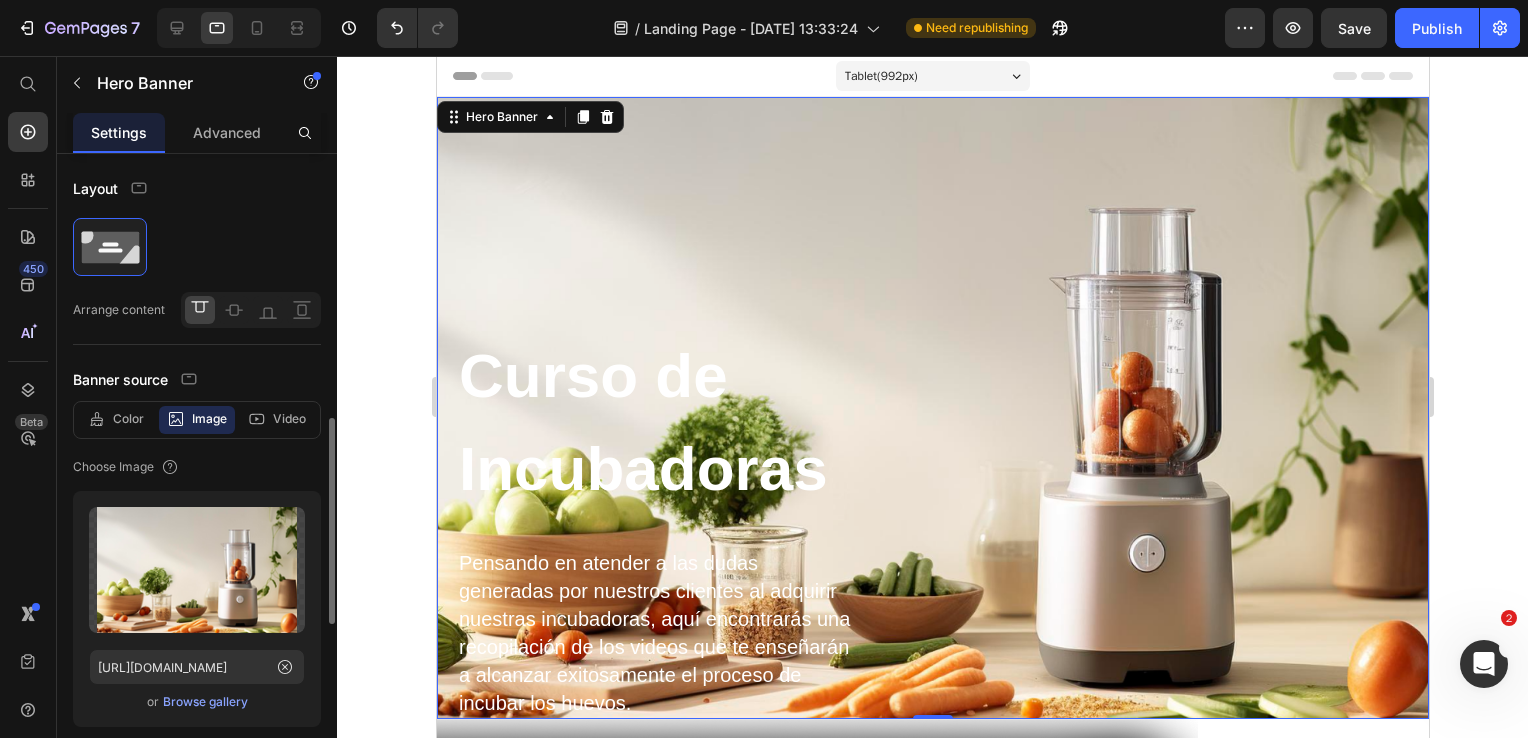 scroll, scrollTop: 200, scrollLeft: 0, axis: vertical 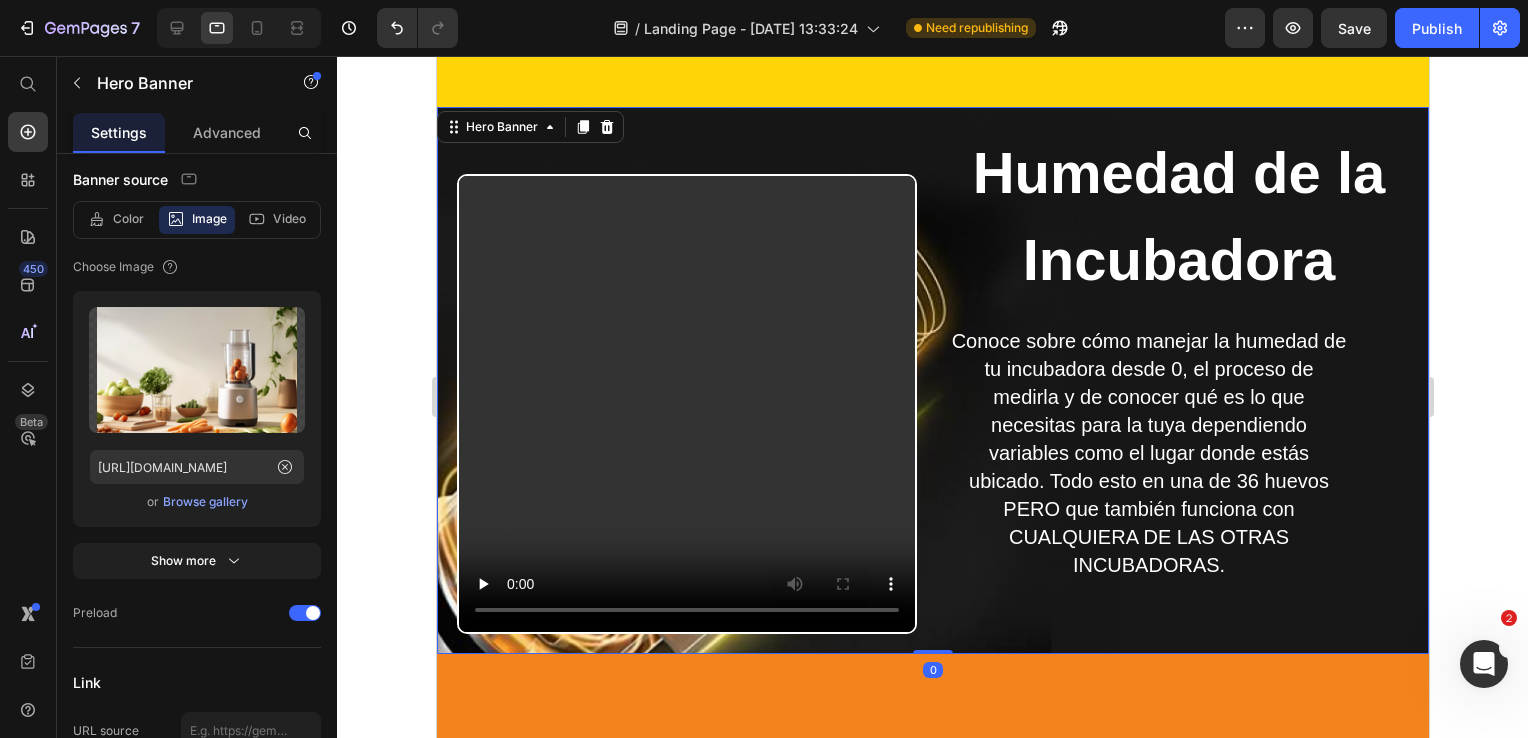click on "Video" at bounding box center [686, 380] 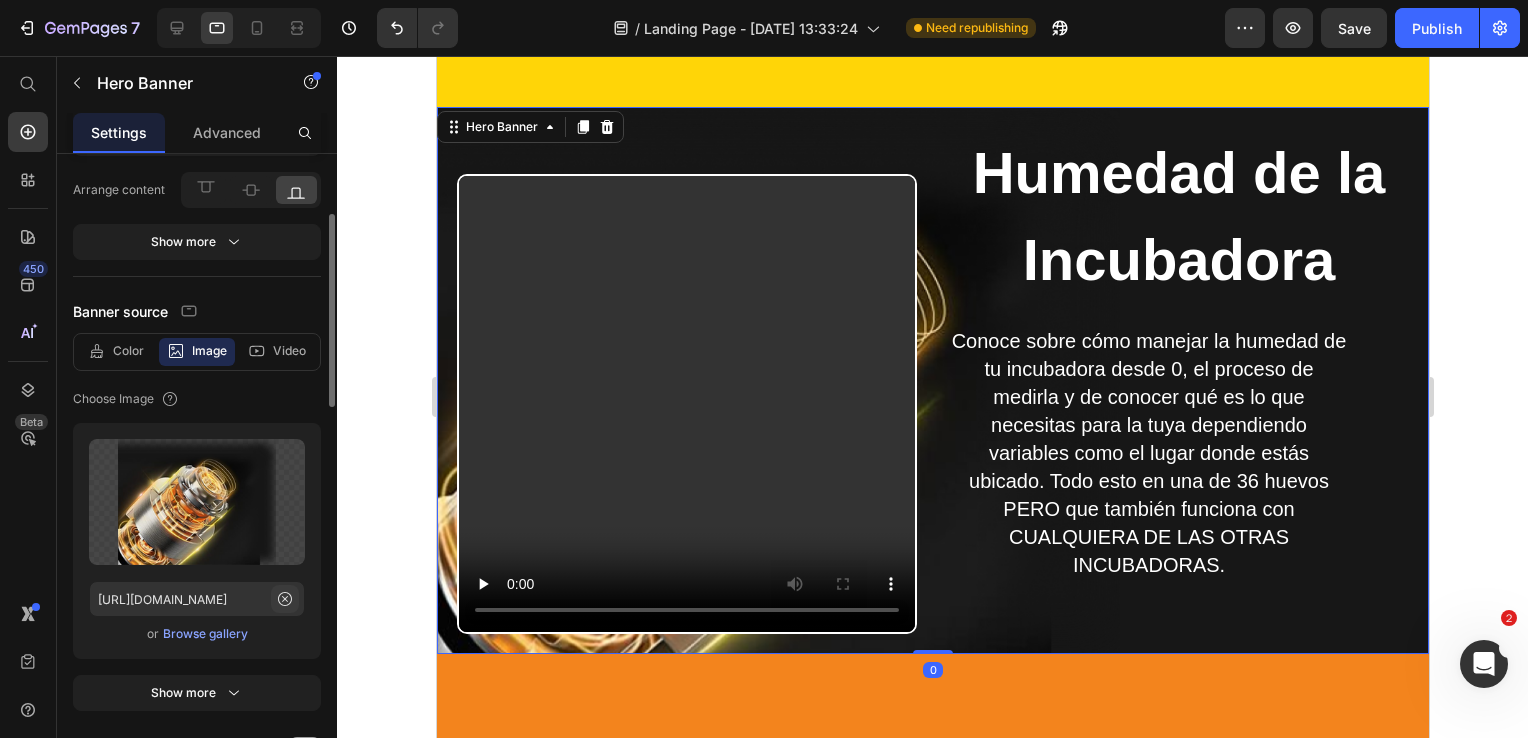 click 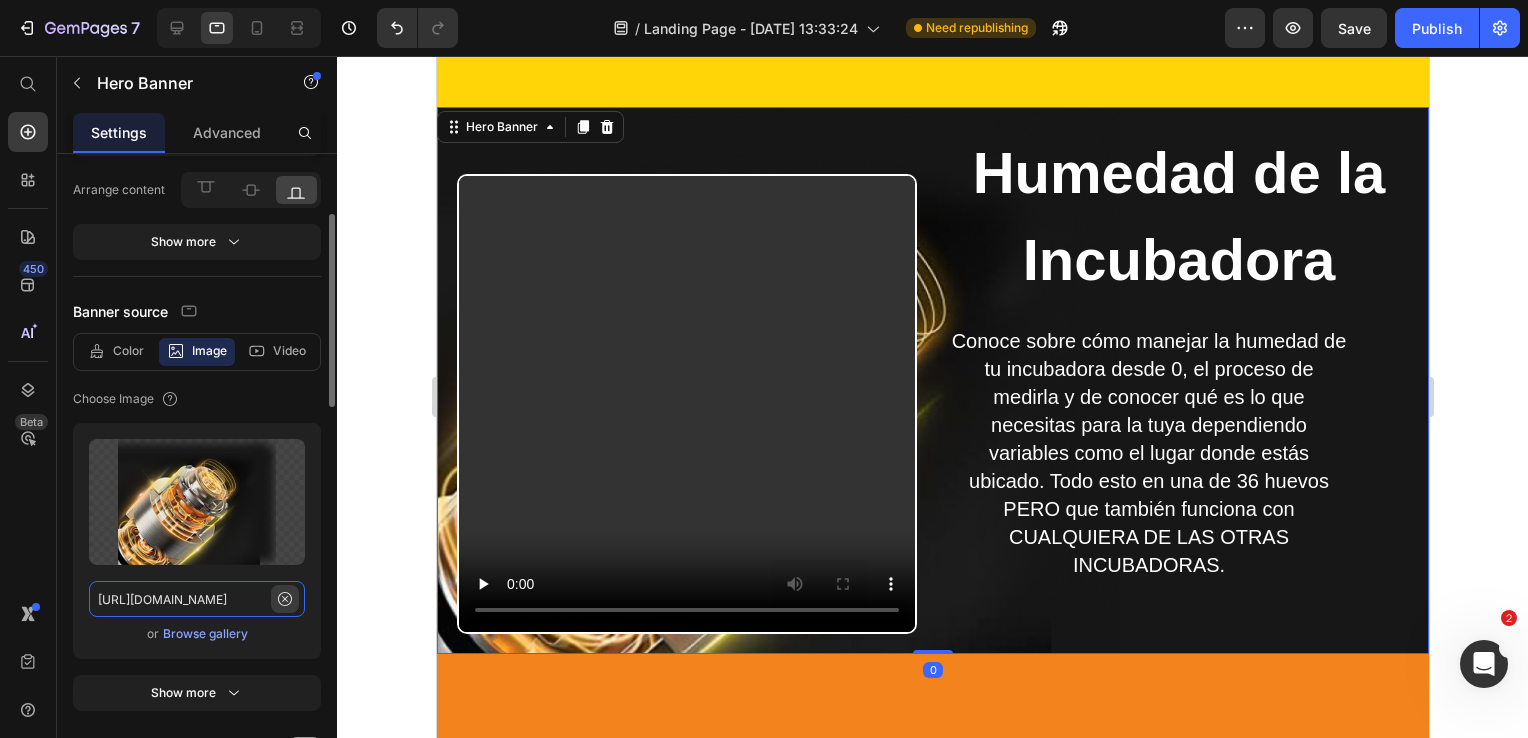 type 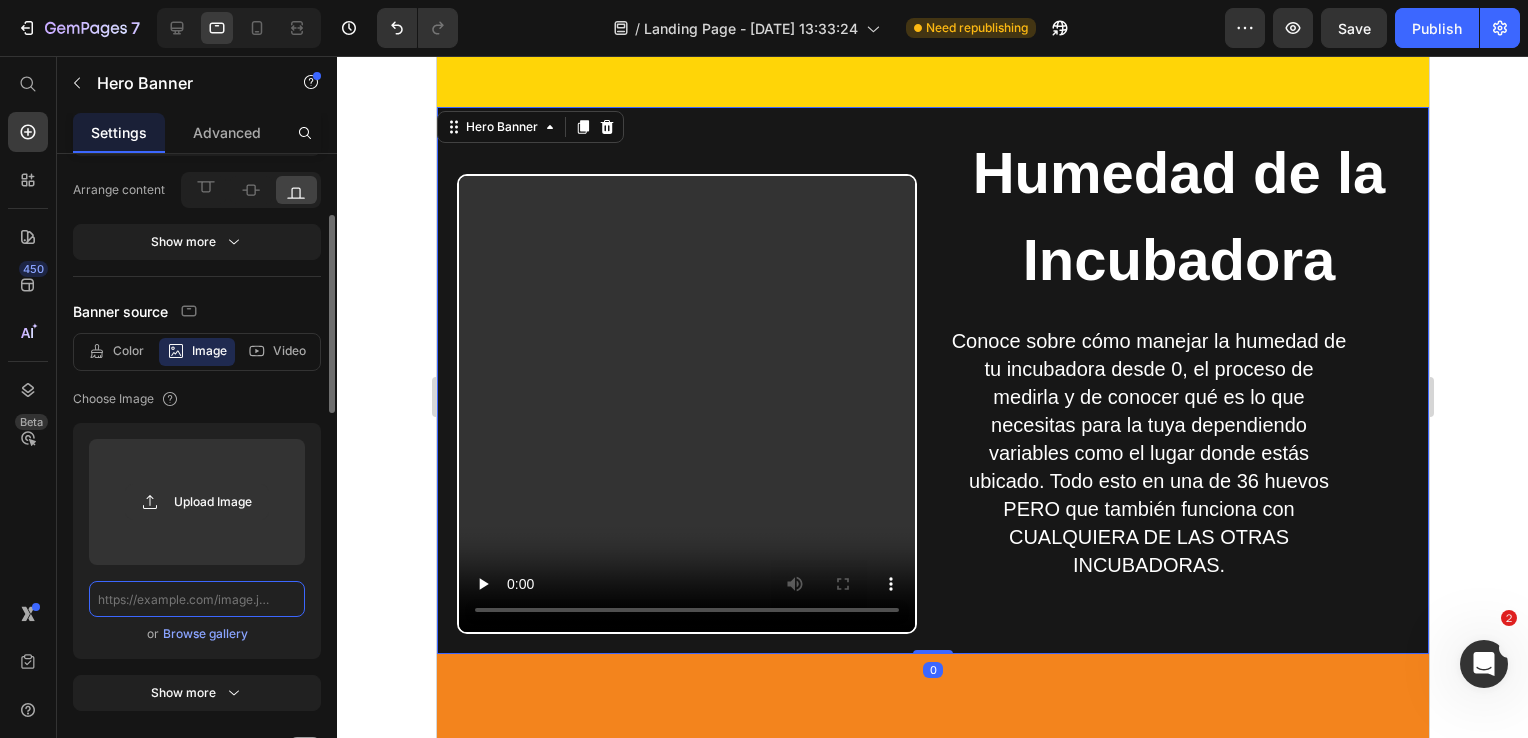scroll, scrollTop: 0, scrollLeft: 0, axis: both 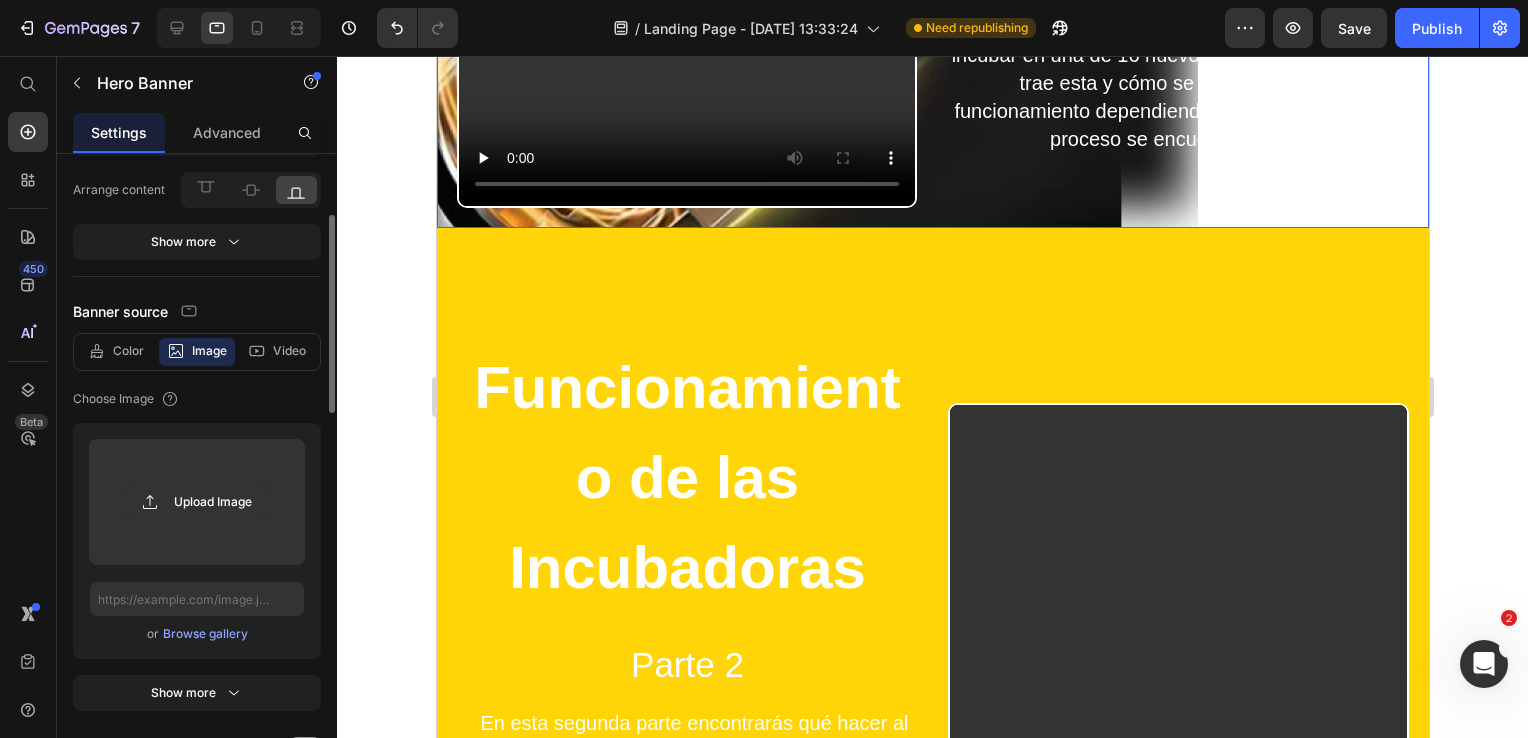 click on "Funcionamiento de las Incubadoras Parte 1 Heading Explicación de cómo funciona el proceso de incubar en una de 16 huevos, las partes que trae esta y cómo se divide su funcionamiento dependiendo en qué día del proceso se encuentre. Text Block Row Video" at bounding box center (932, -77) 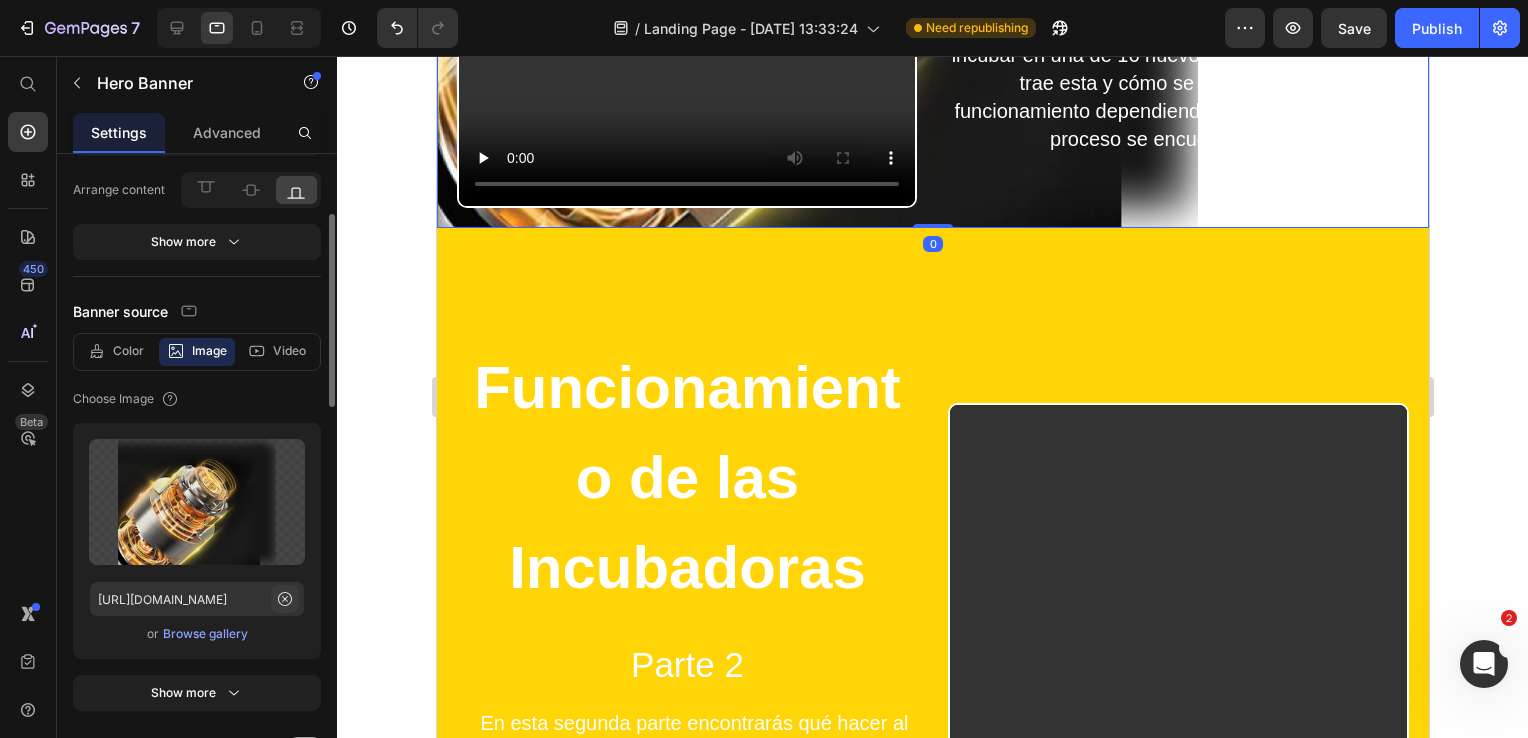 click 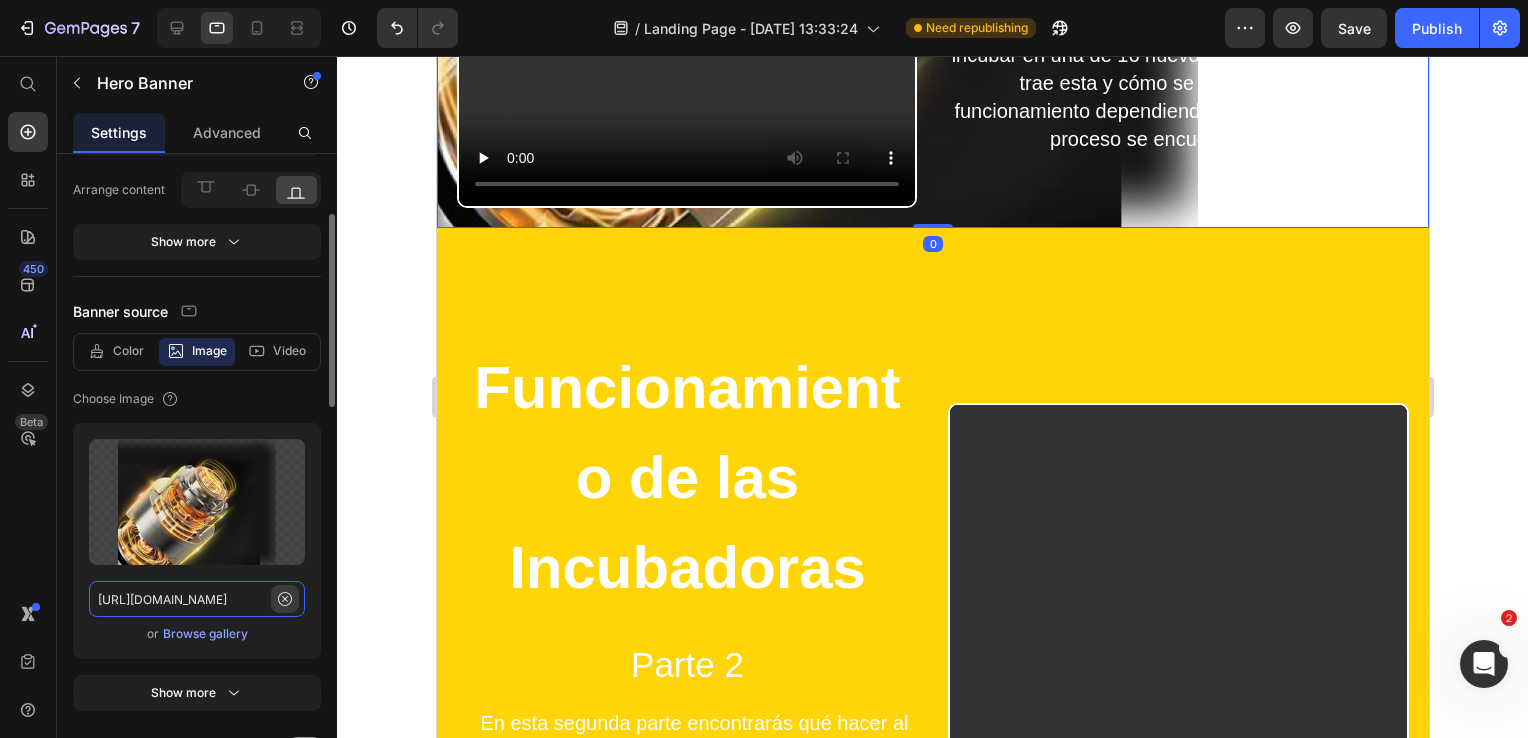 type 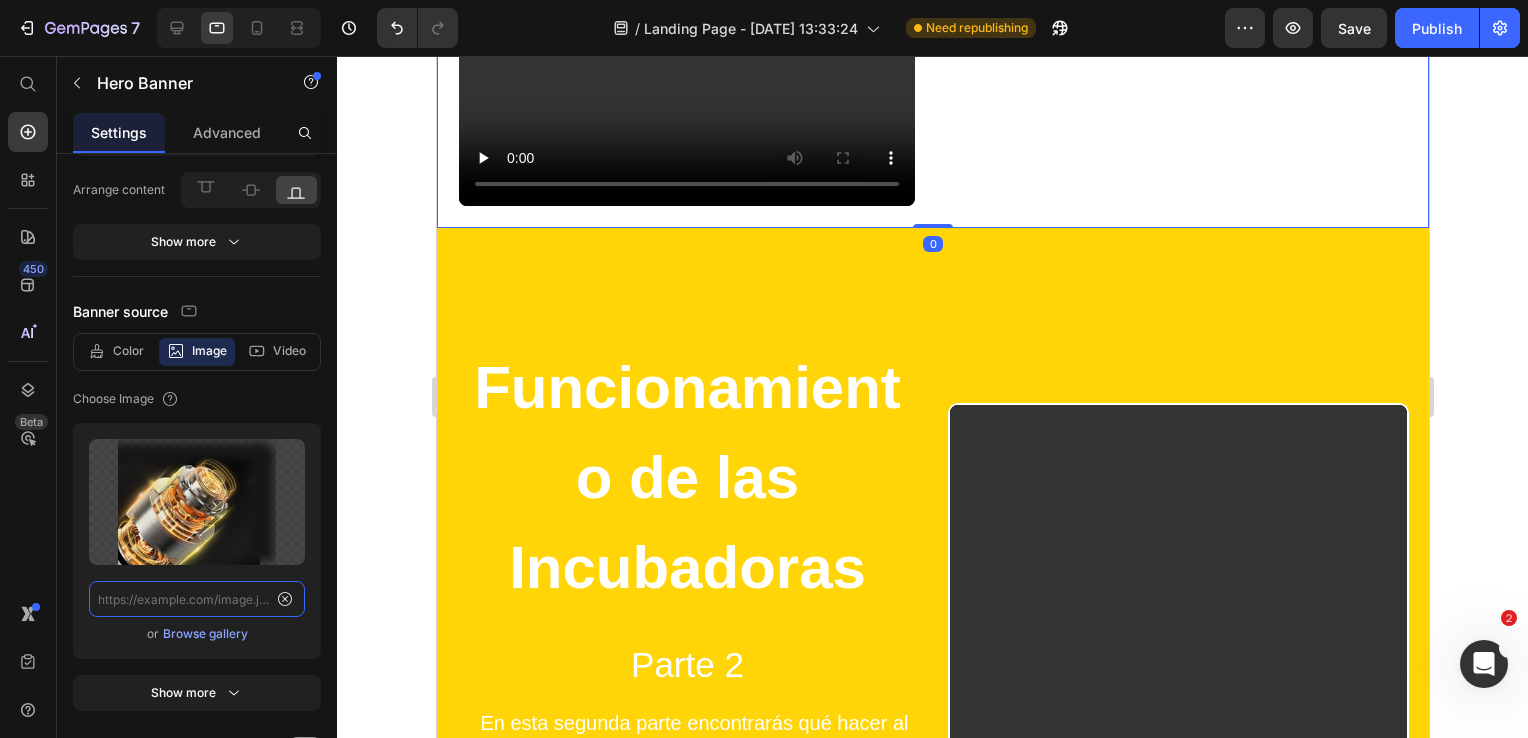 scroll, scrollTop: 0, scrollLeft: 0, axis: both 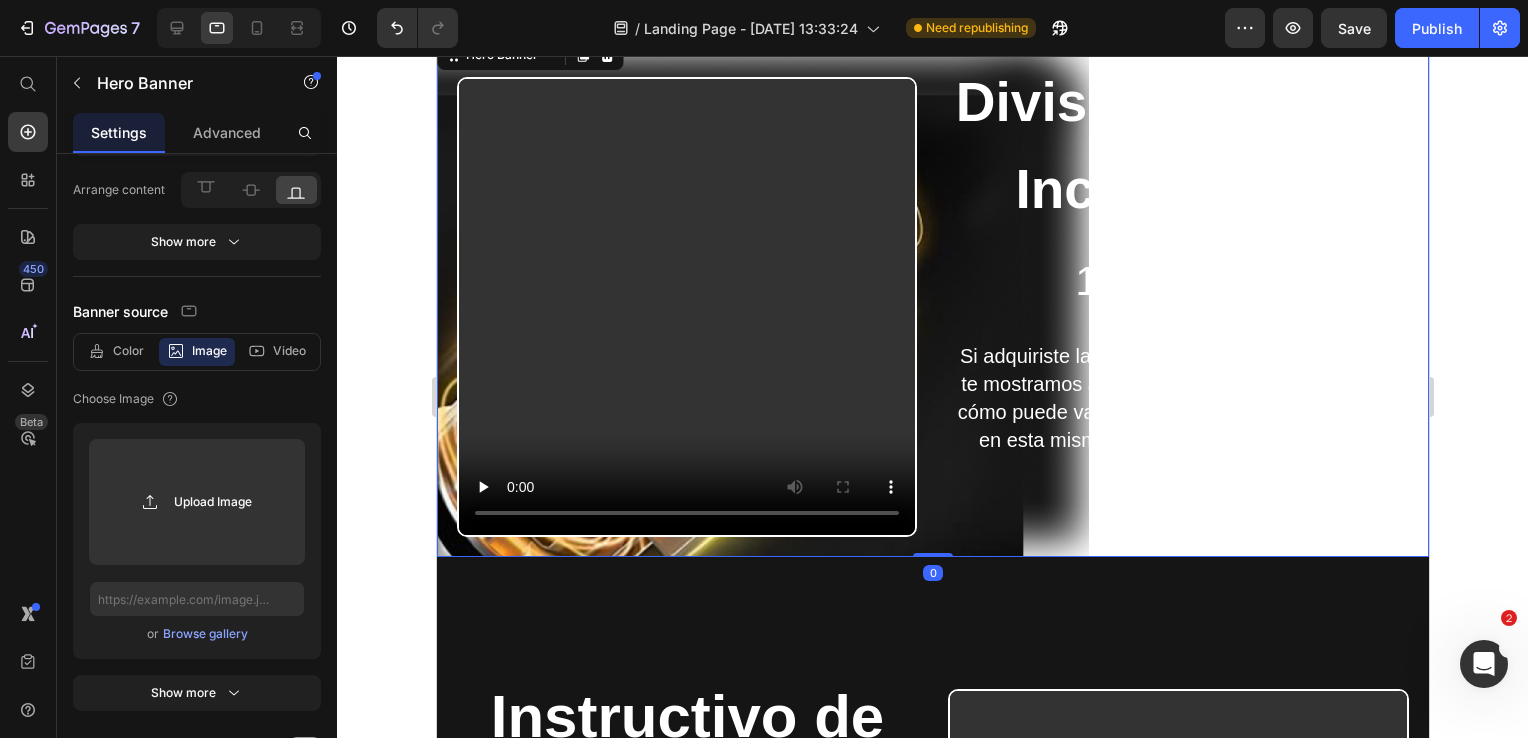 click on "Divisiones de las Incubadoras 160 huevos Heading Si adquiriste la incubadora de 160 huevos, te mostramos aquí como debe ir armada y cómo puede variar si luego quieres incubar en esta misma una menor cantidad de huevos. Text Block Row Video" at bounding box center (932, 296) 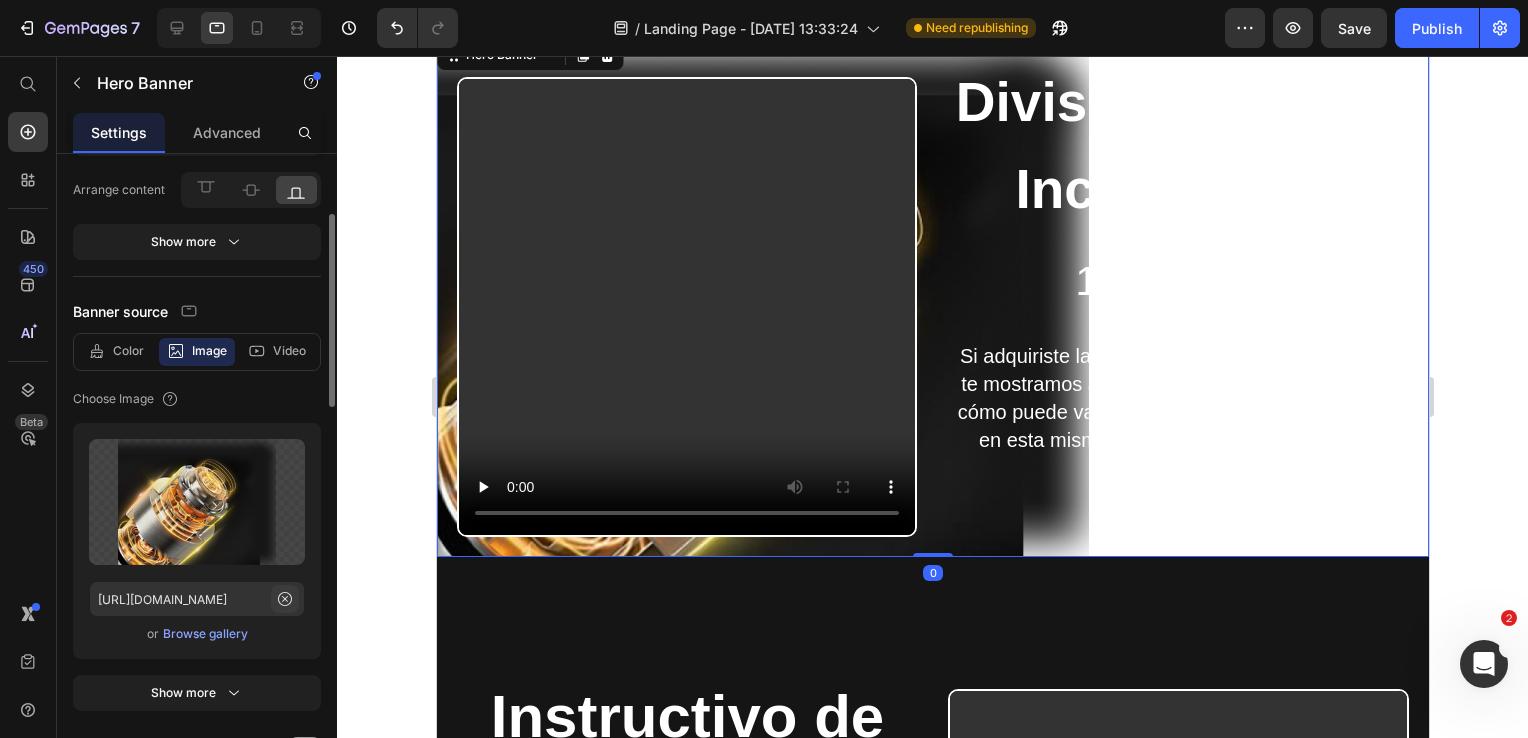 click 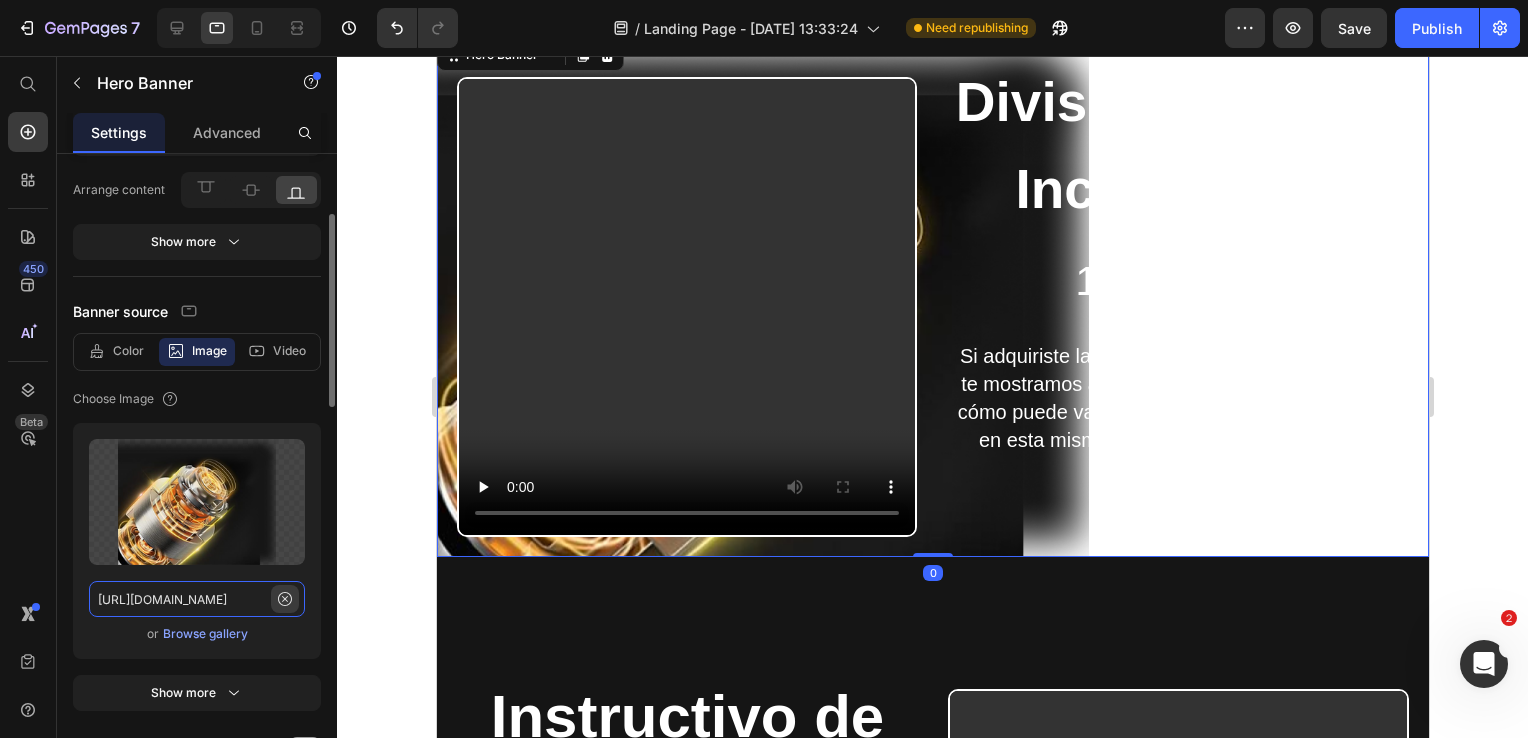 type 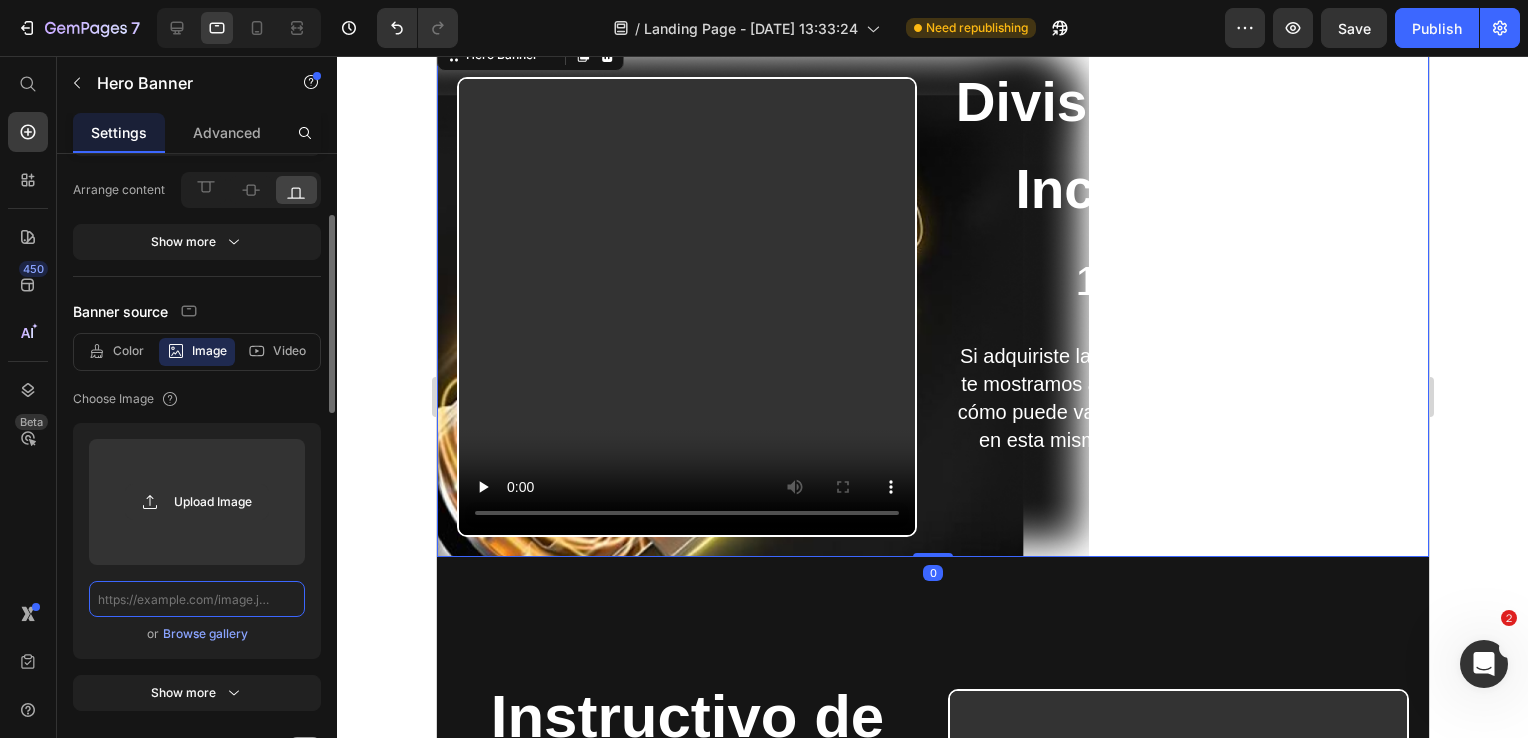 scroll, scrollTop: 0, scrollLeft: 0, axis: both 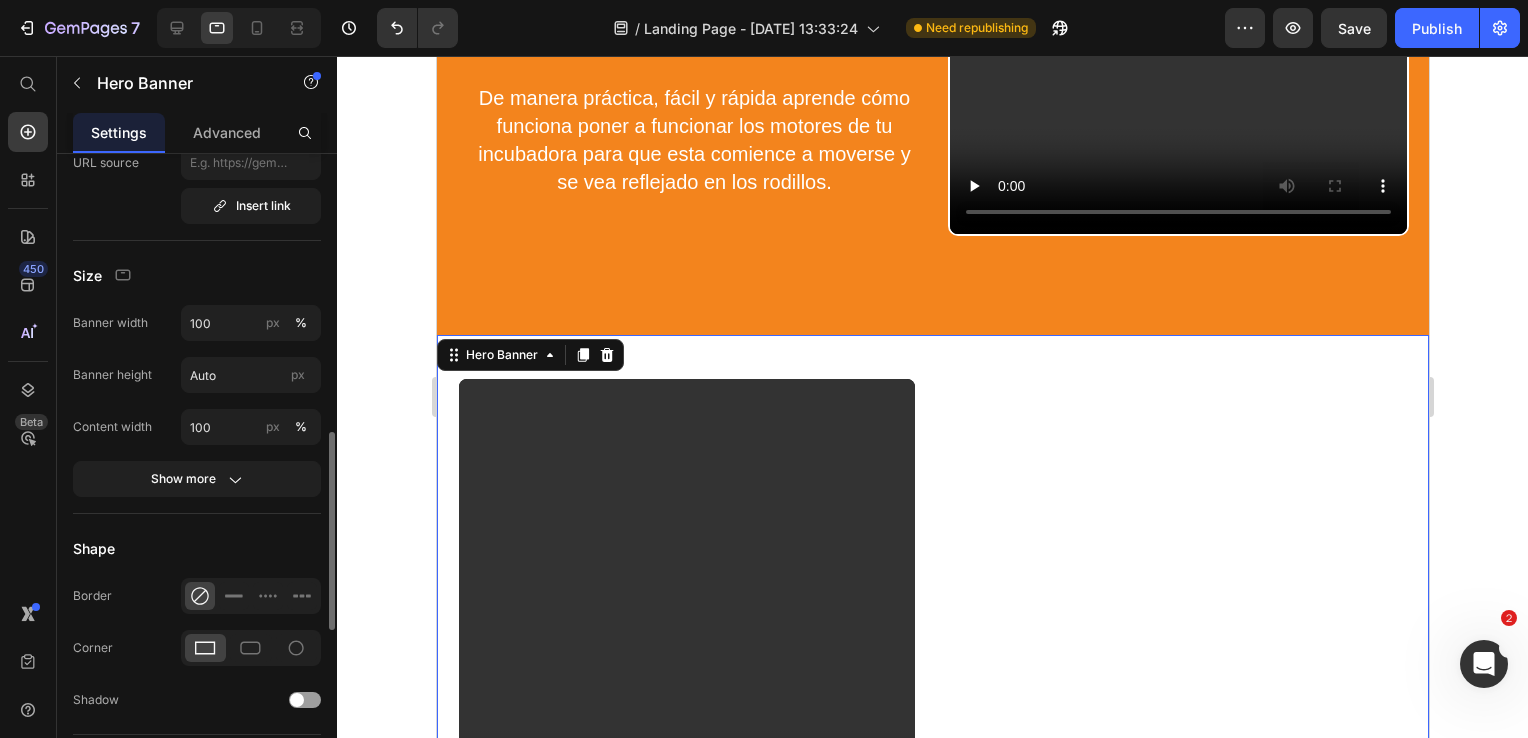 click on "Divisiones de las Incubadoras 160 huevos Heading Si adquiriste la incubadora de 160 huevos, te mostramos aquí como debe ir armada y cómo puede variar si luego quieres incubar en esta misma una menor cantidad de huevos. Text Block Row Video" at bounding box center [932, 596] 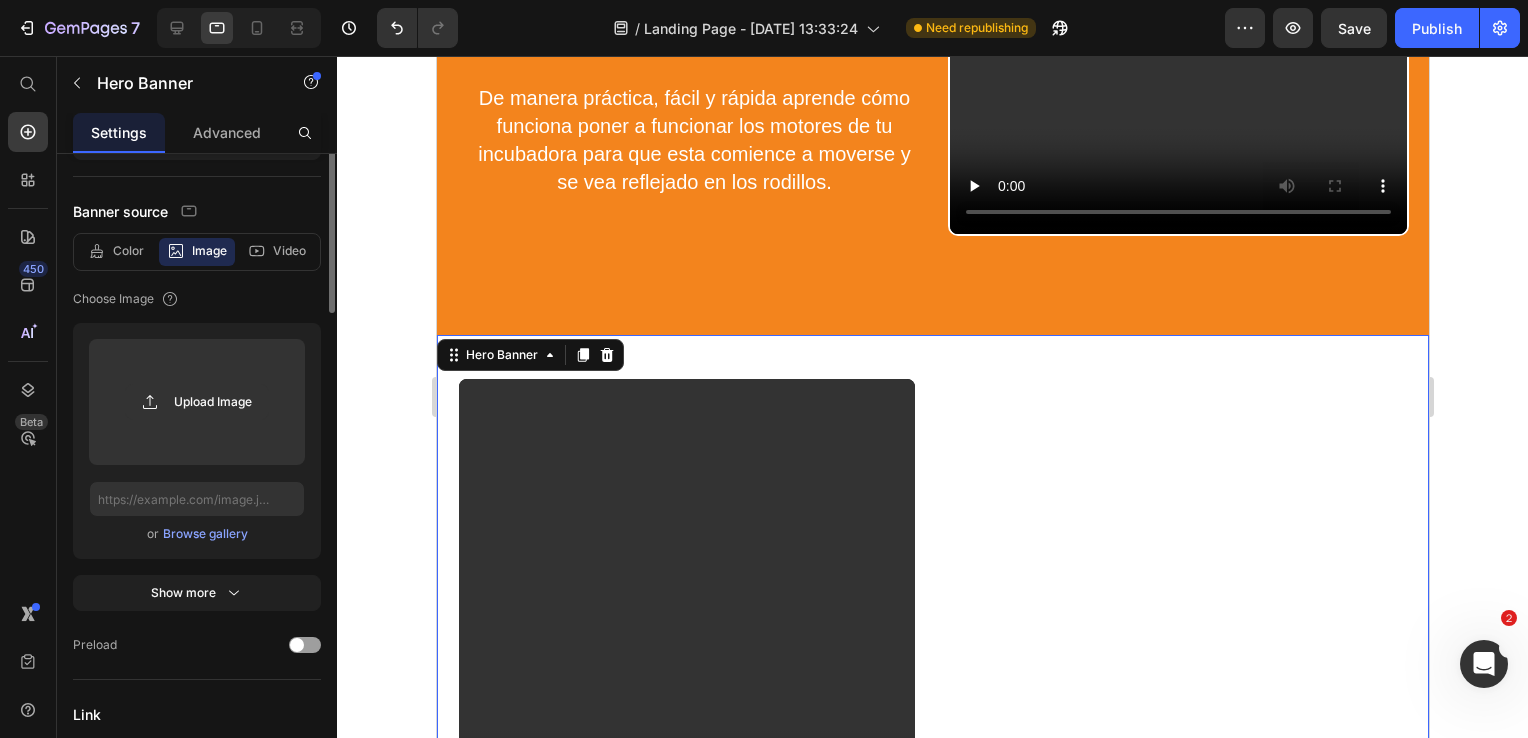 scroll, scrollTop: 200, scrollLeft: 0, axis: vertical 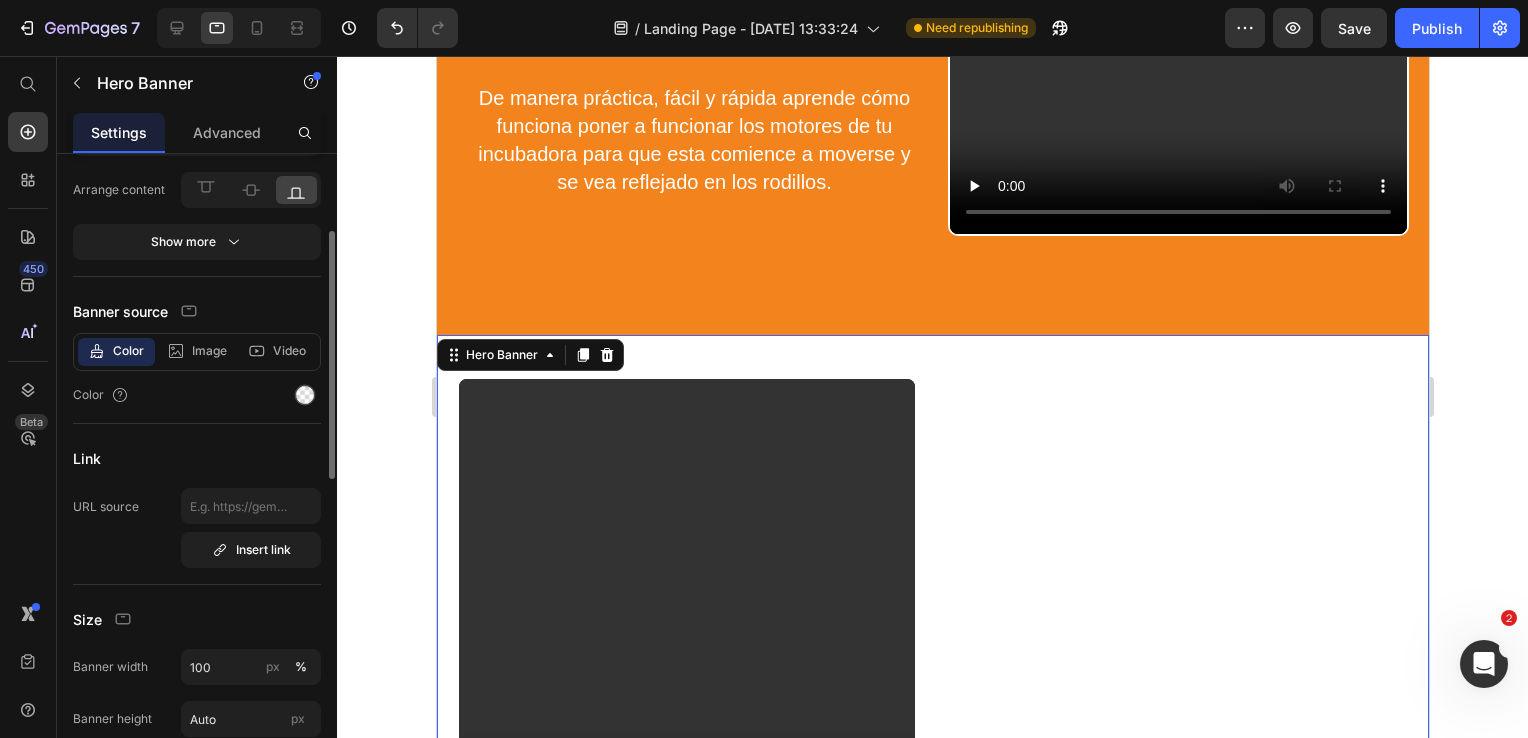 click on "Color" at bounding box center (197, 395) 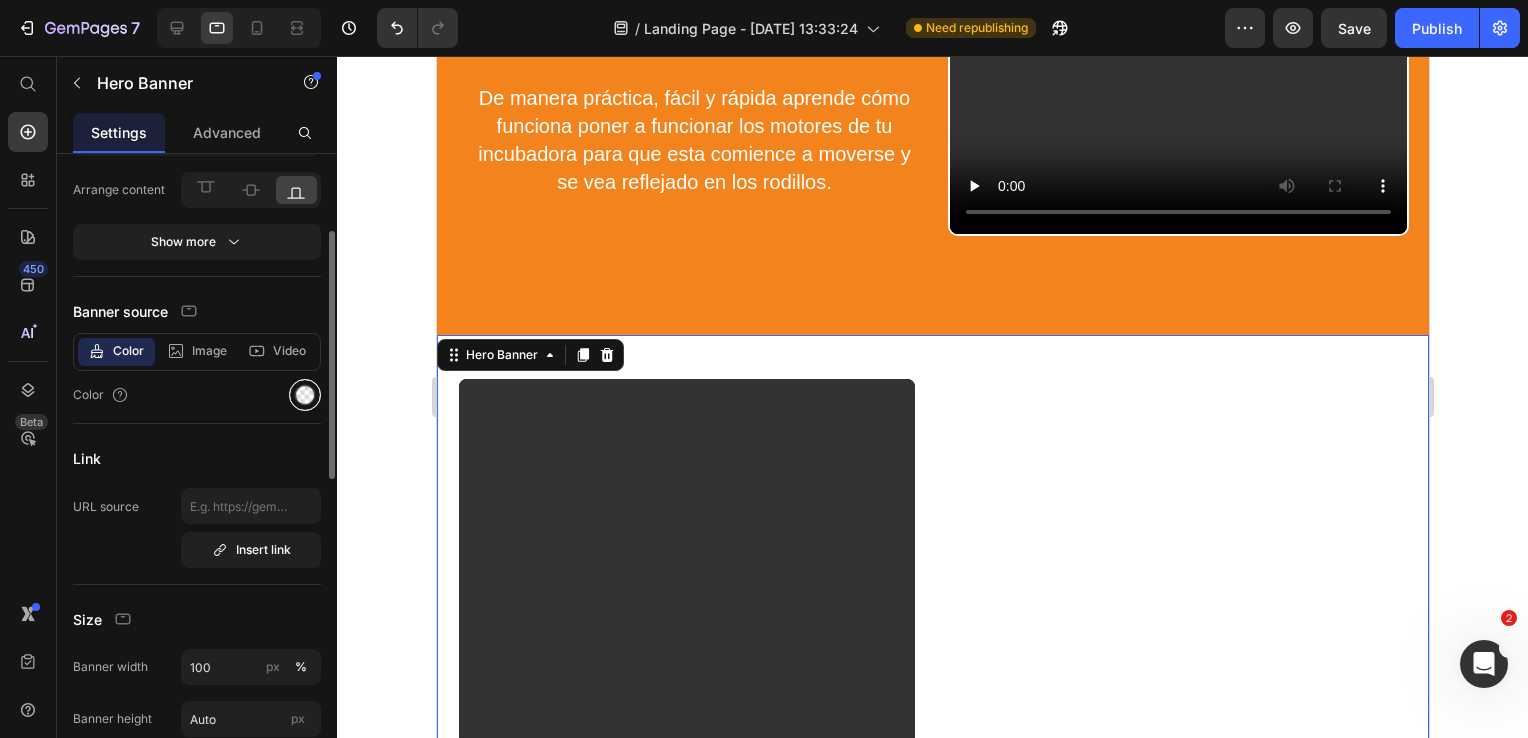 click at bounding box center [305, 395] 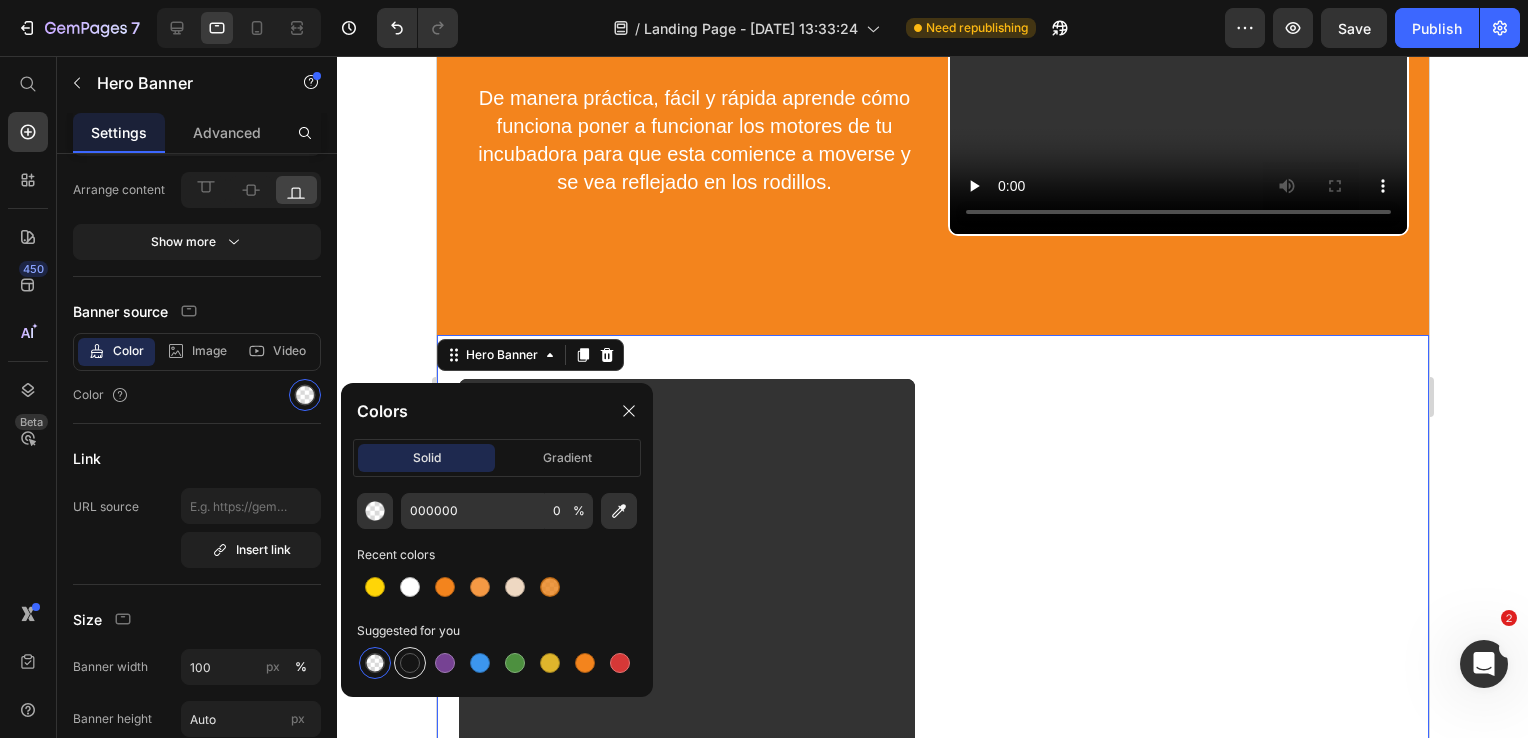 click at bounding box center [410, 663] 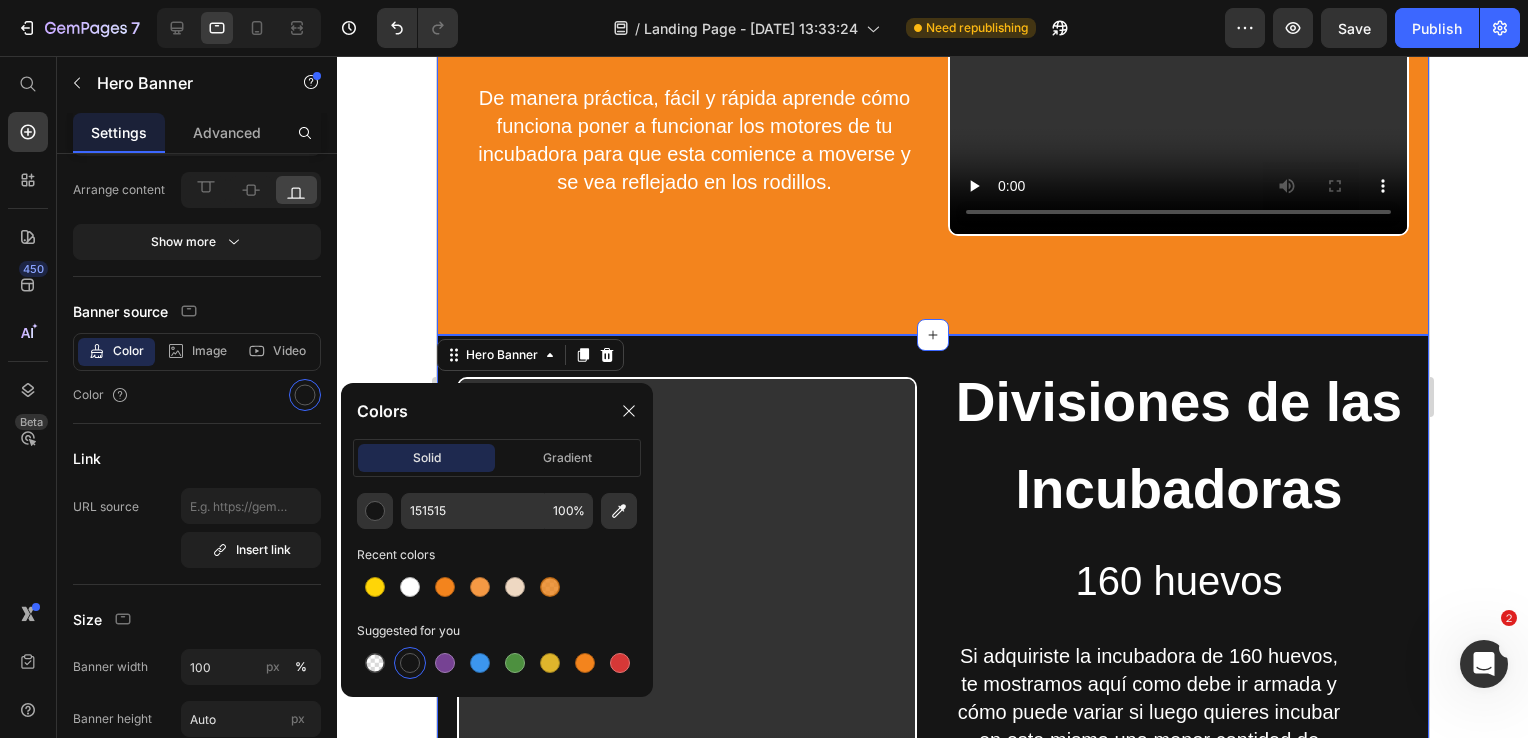 click 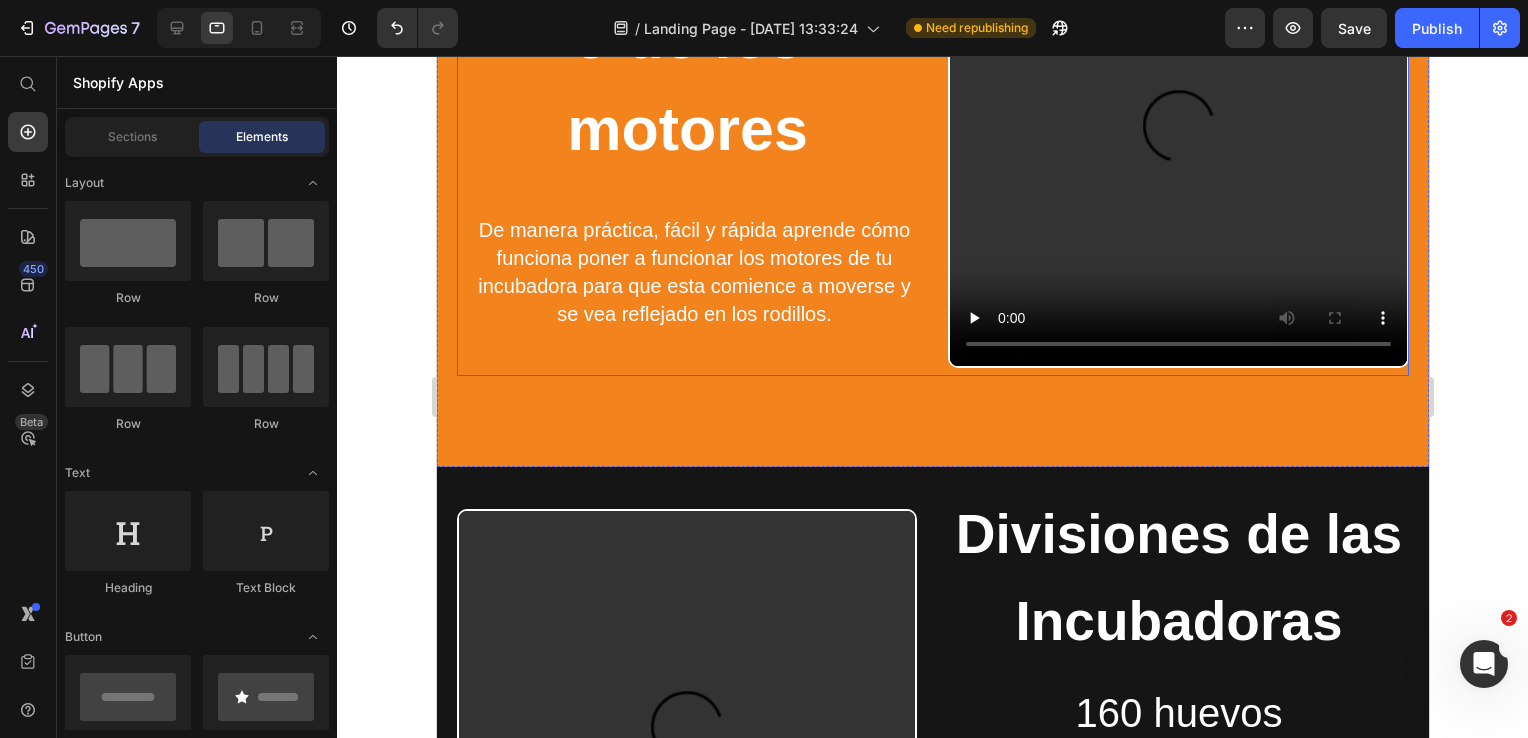 scroll, scrollTop: 3100, scrollLeft: 0, axis: vertical 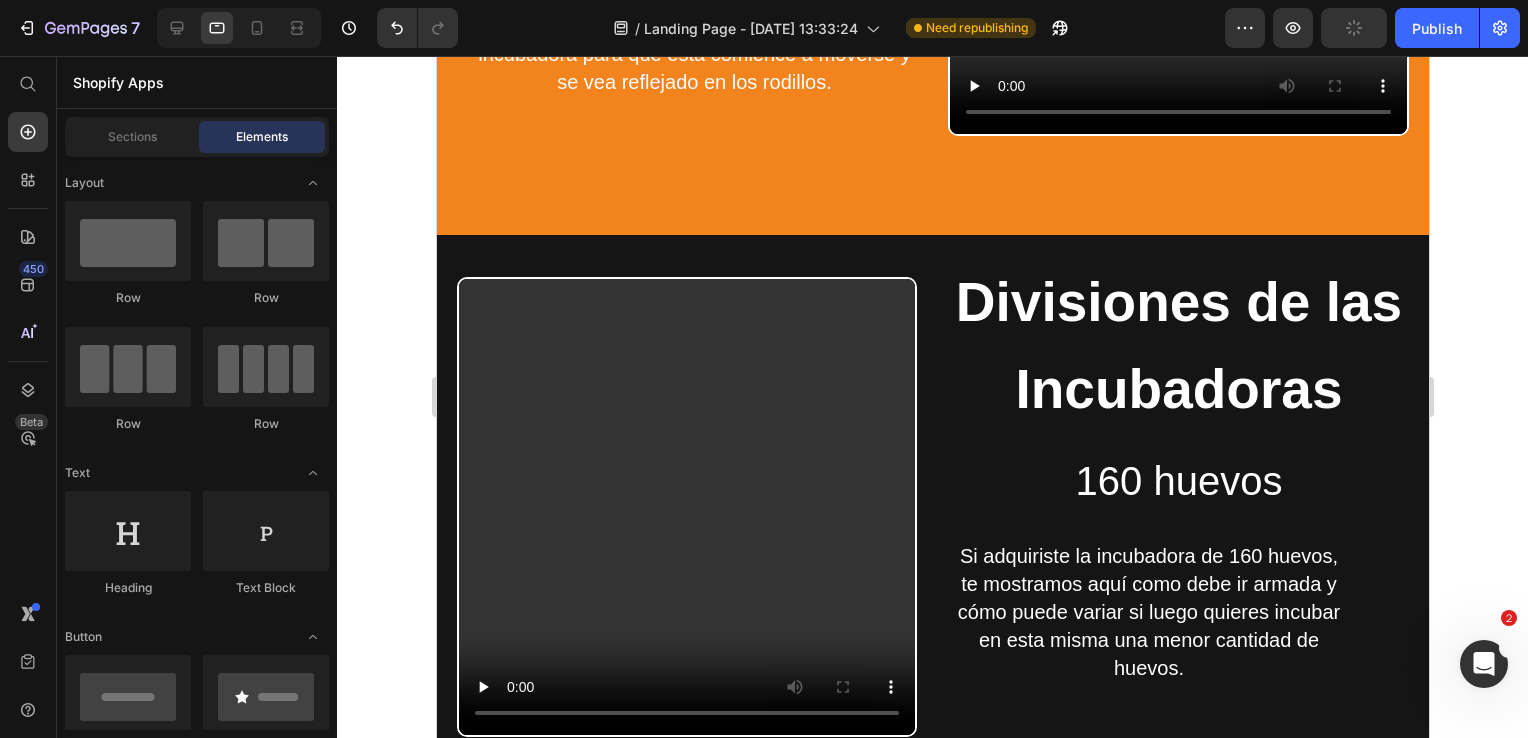 click on "Sections Elements" at bounding box center [197, 137] 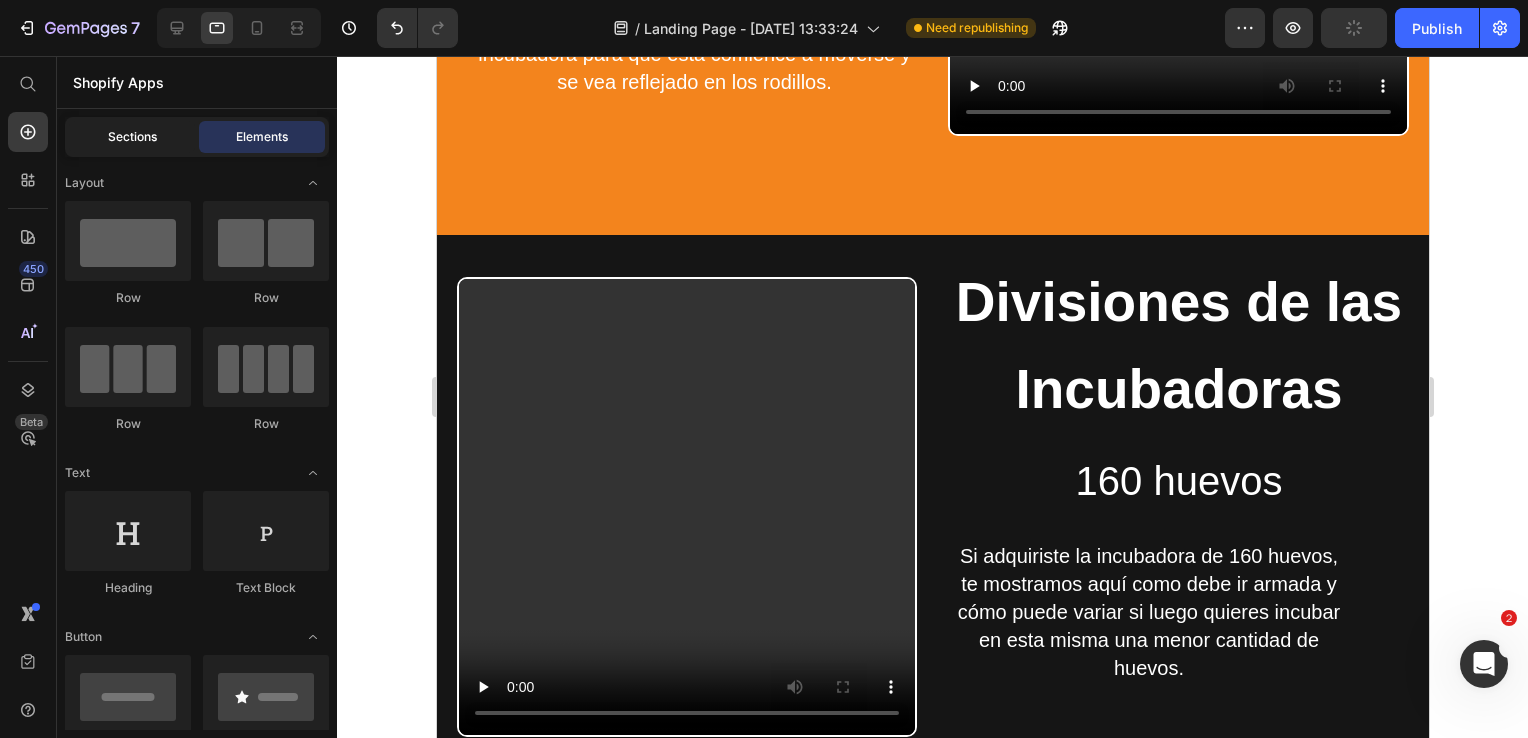 click on "Sections" 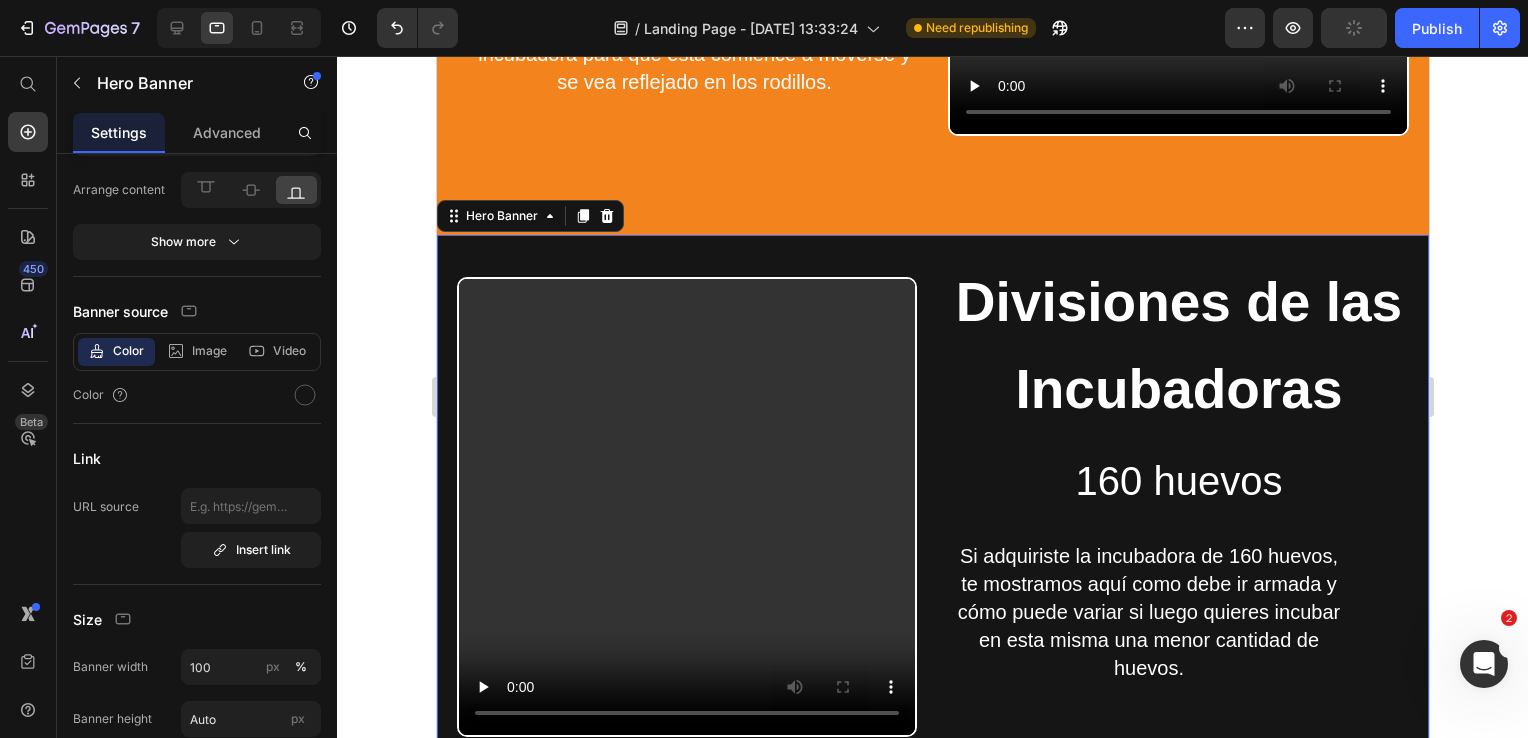 click on "Video" at bounding box center [686, 496] 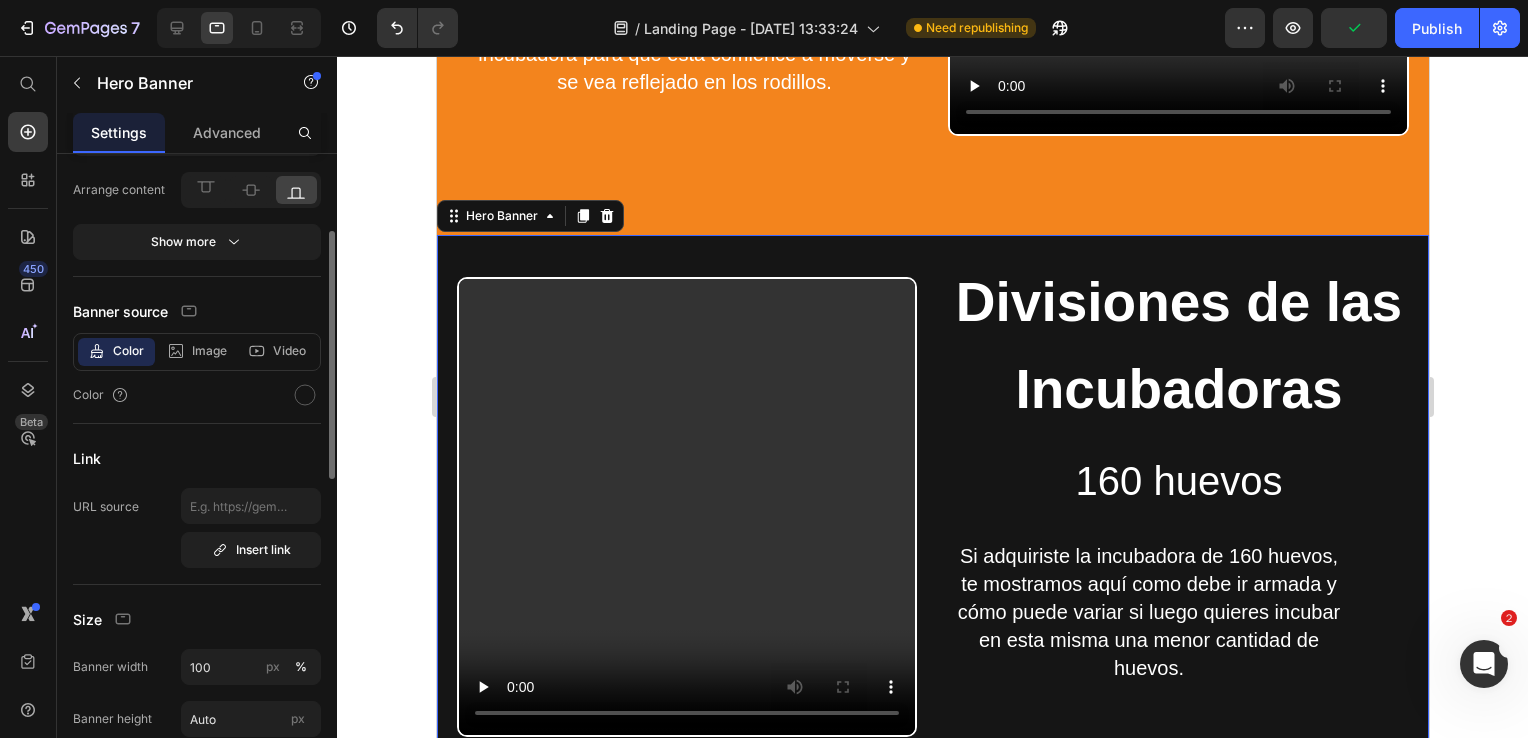click on "Color" at bounding box center [197, 395] 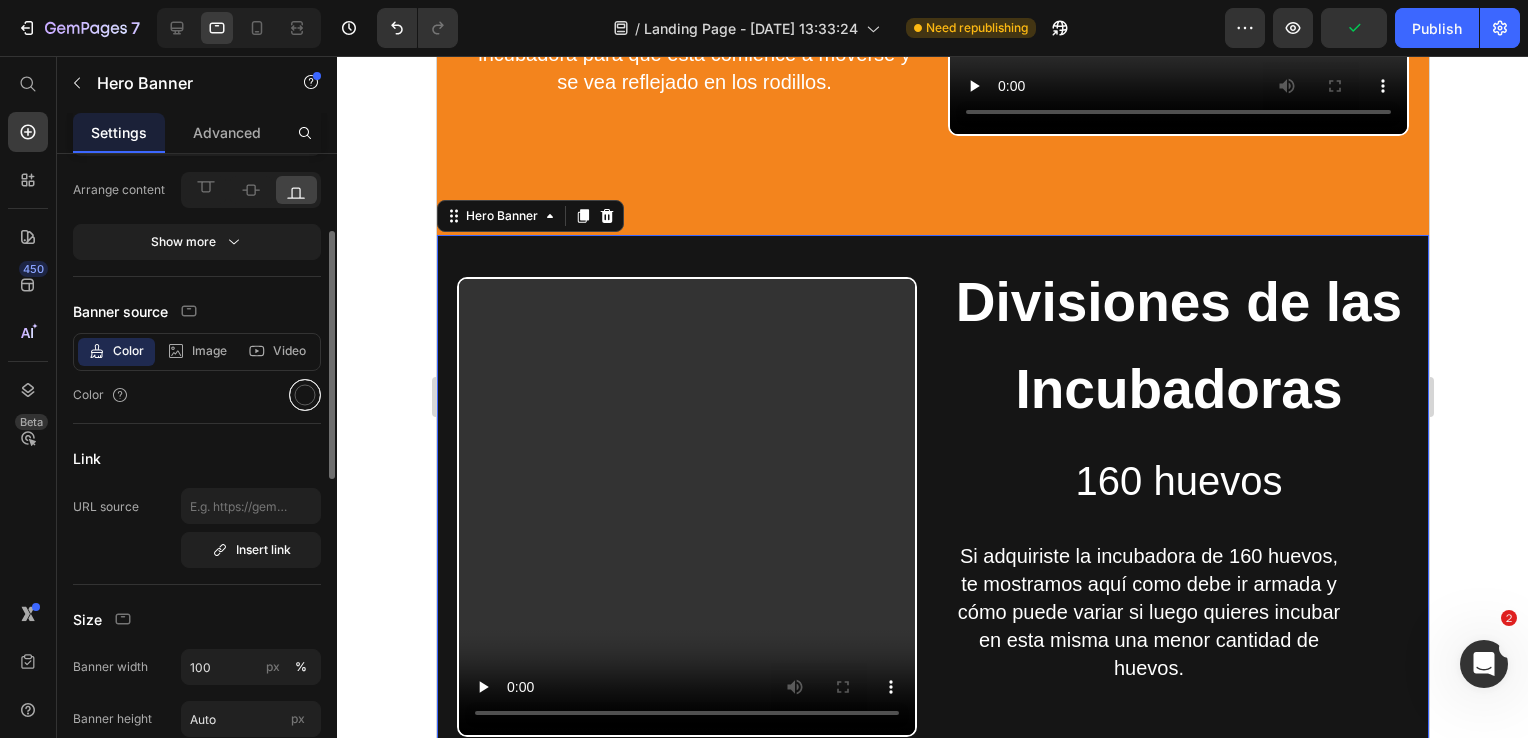 click at bounding box center [305, 395] 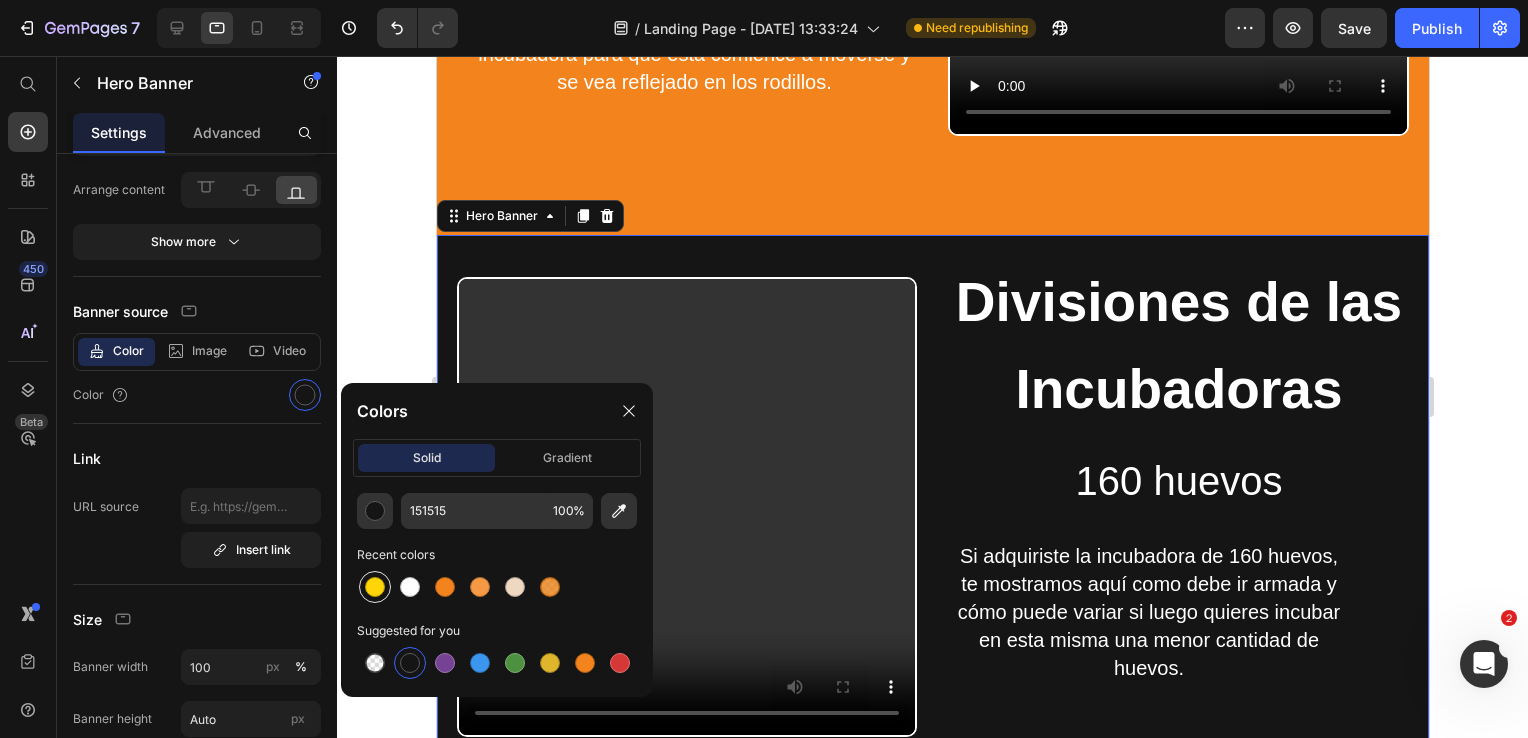 click at bounding box center [375, 587] 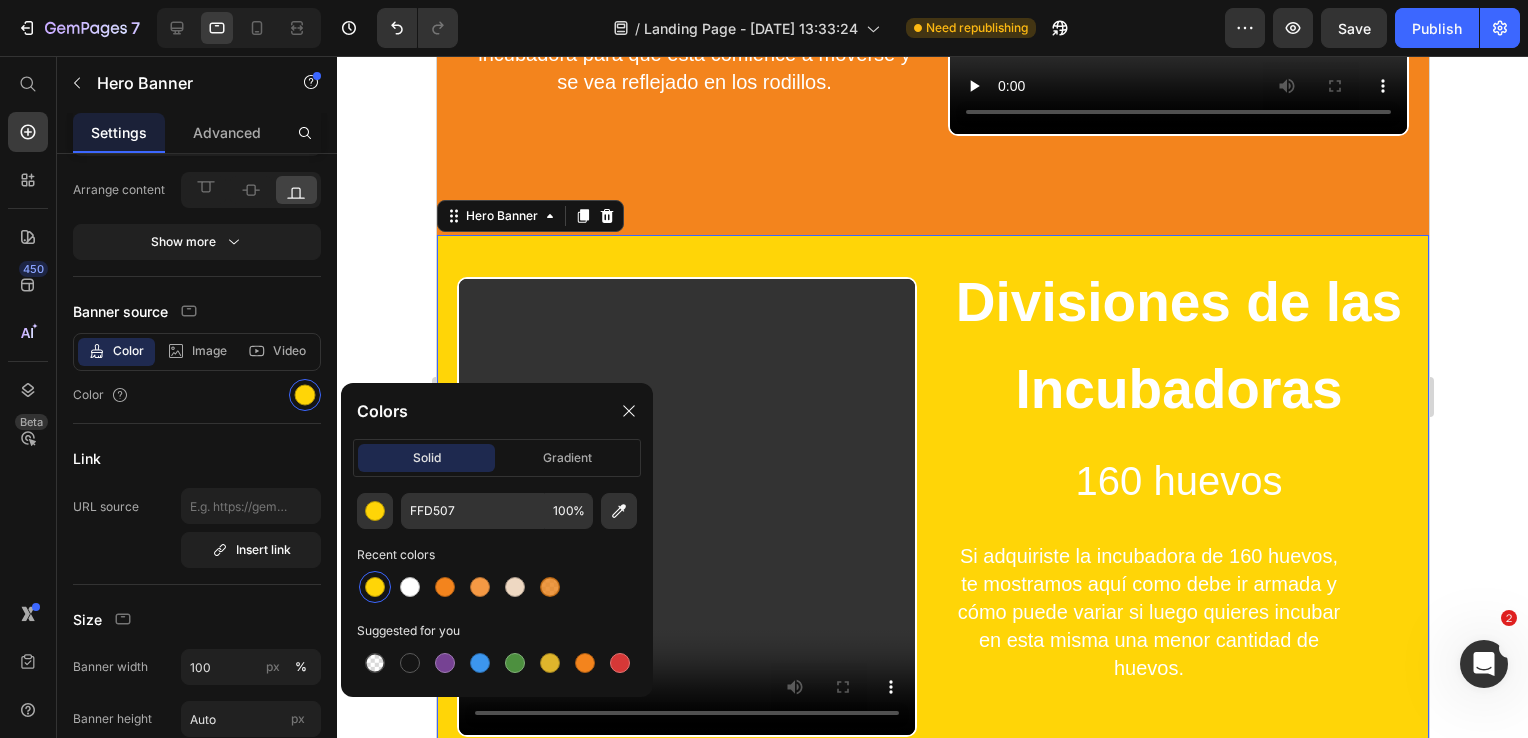 click 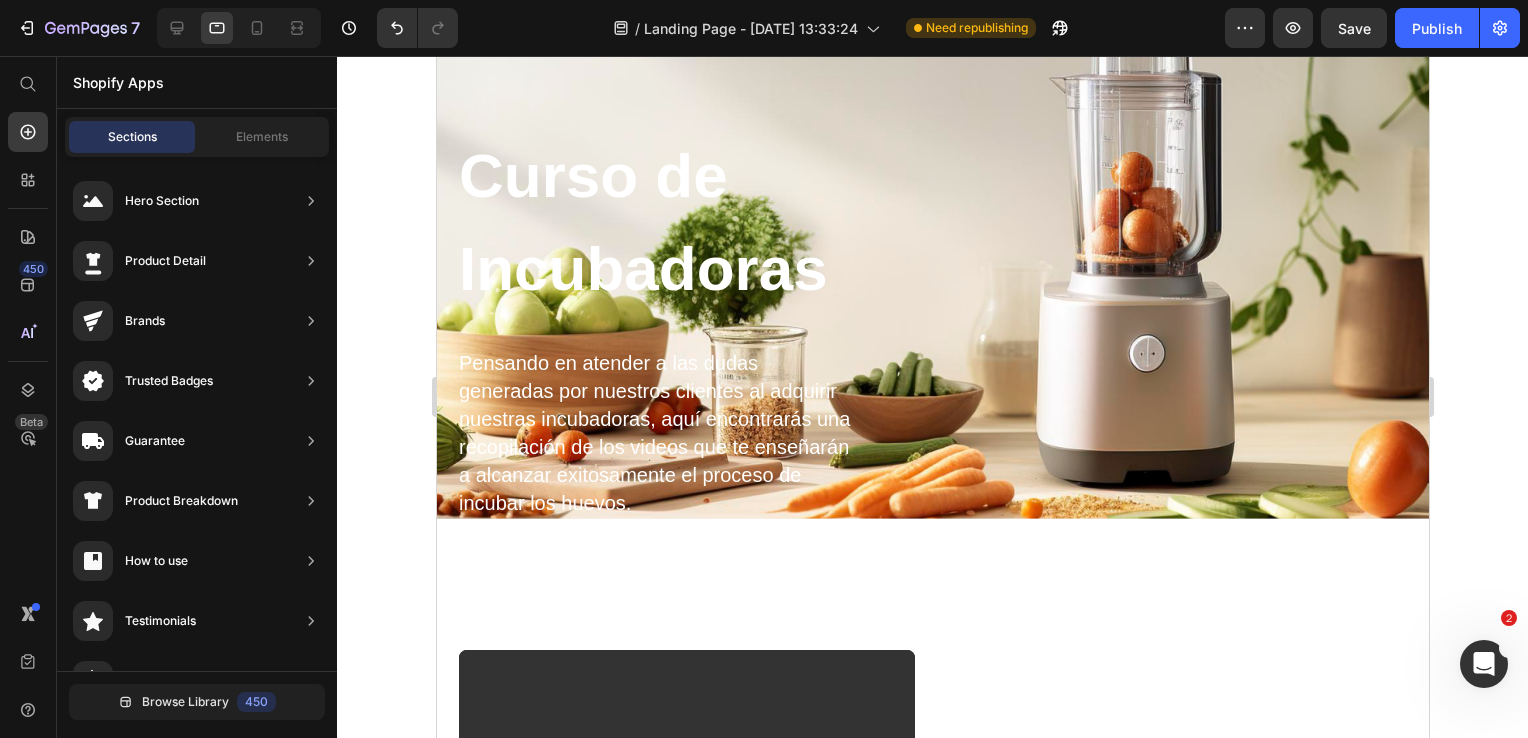 scroll, scrollTop: 600, scrollLeft: 0, axis: vertical 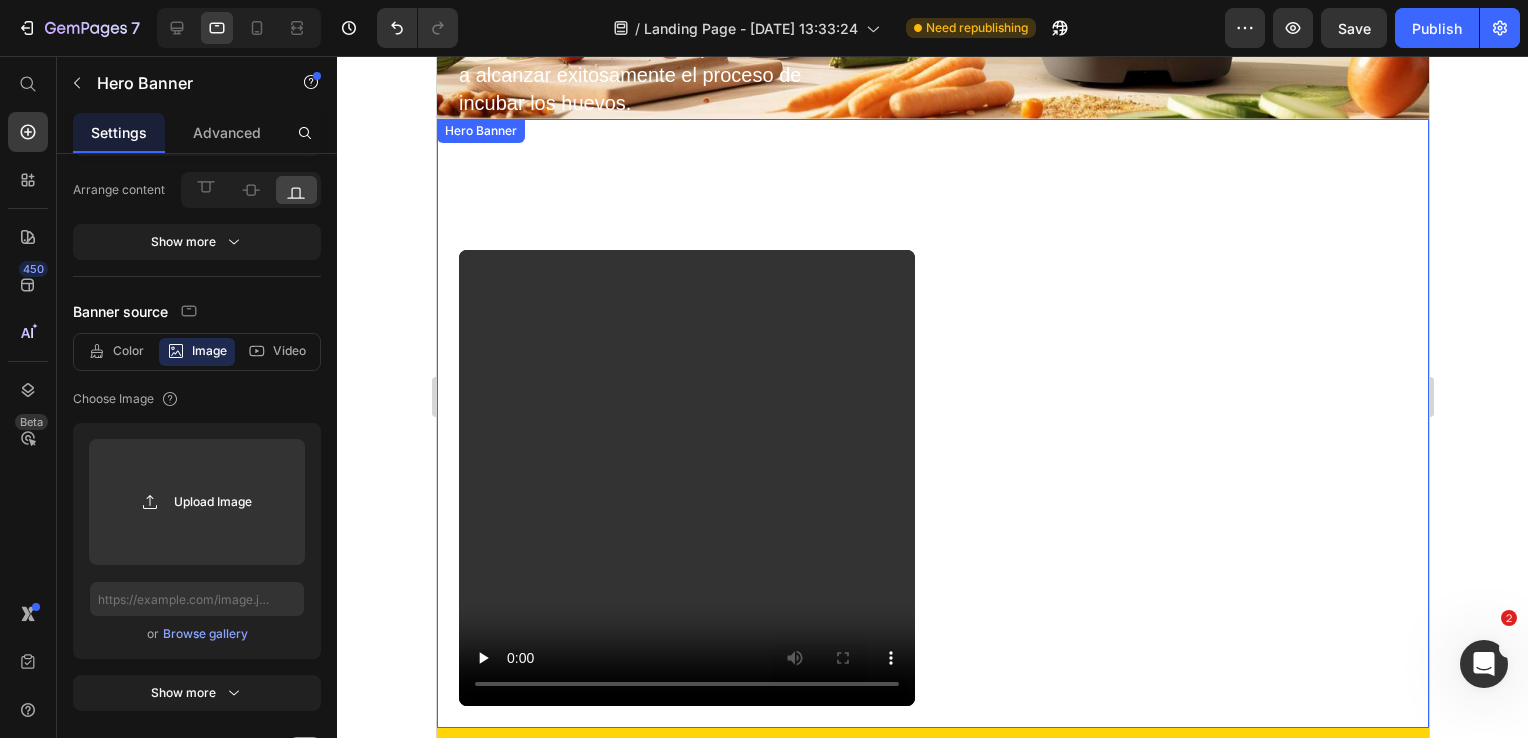 click on "Video" at bounding box center [686, 423] 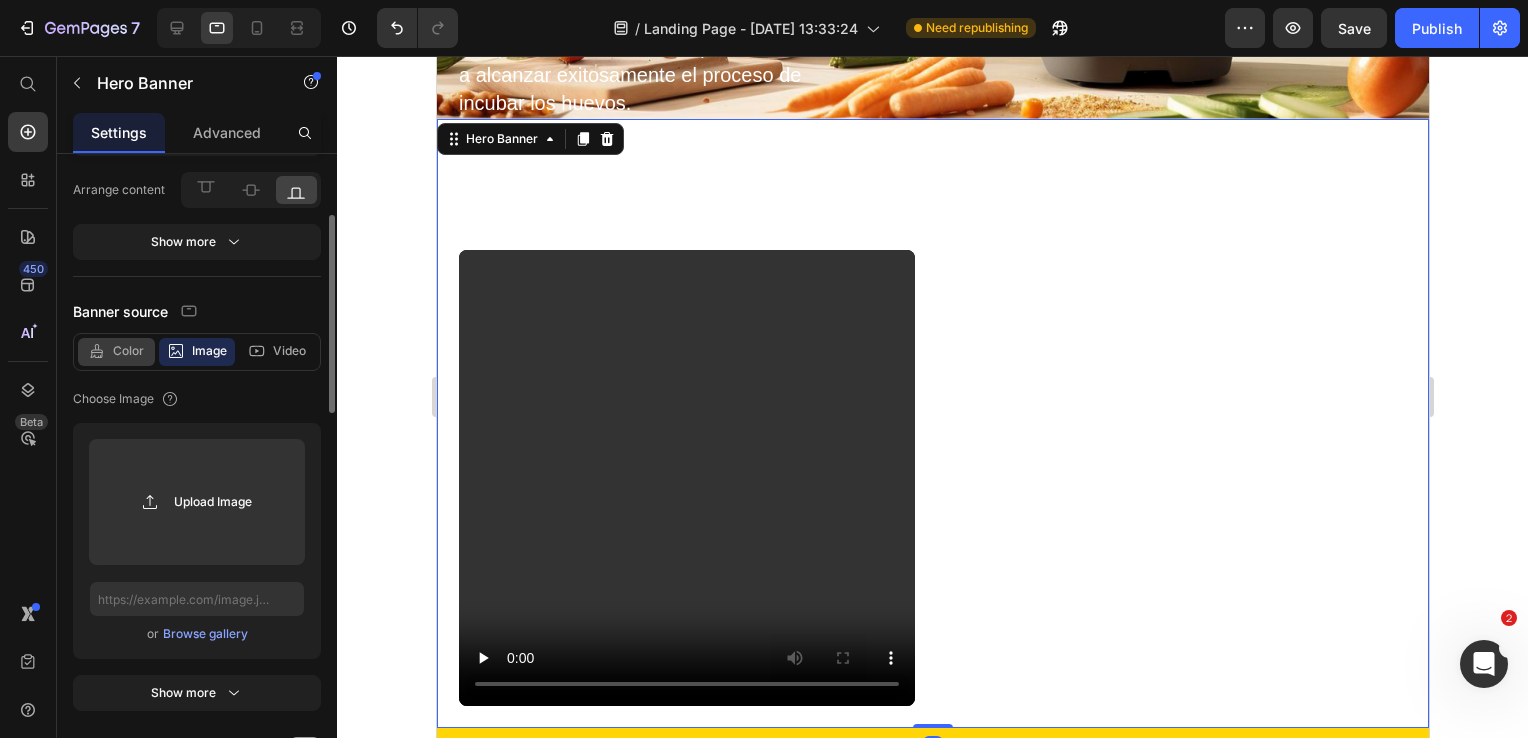 click 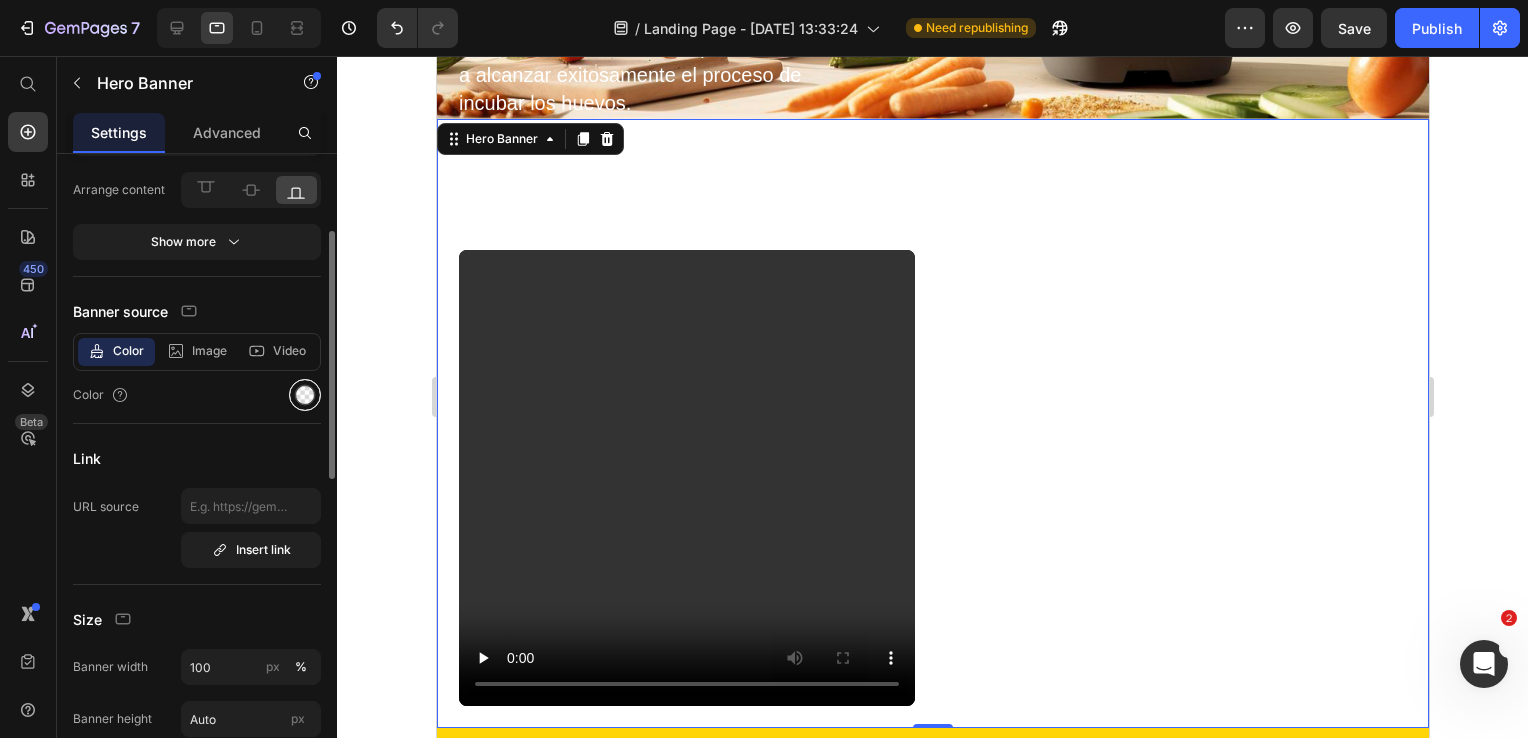 click at bounding box center (305, 395) 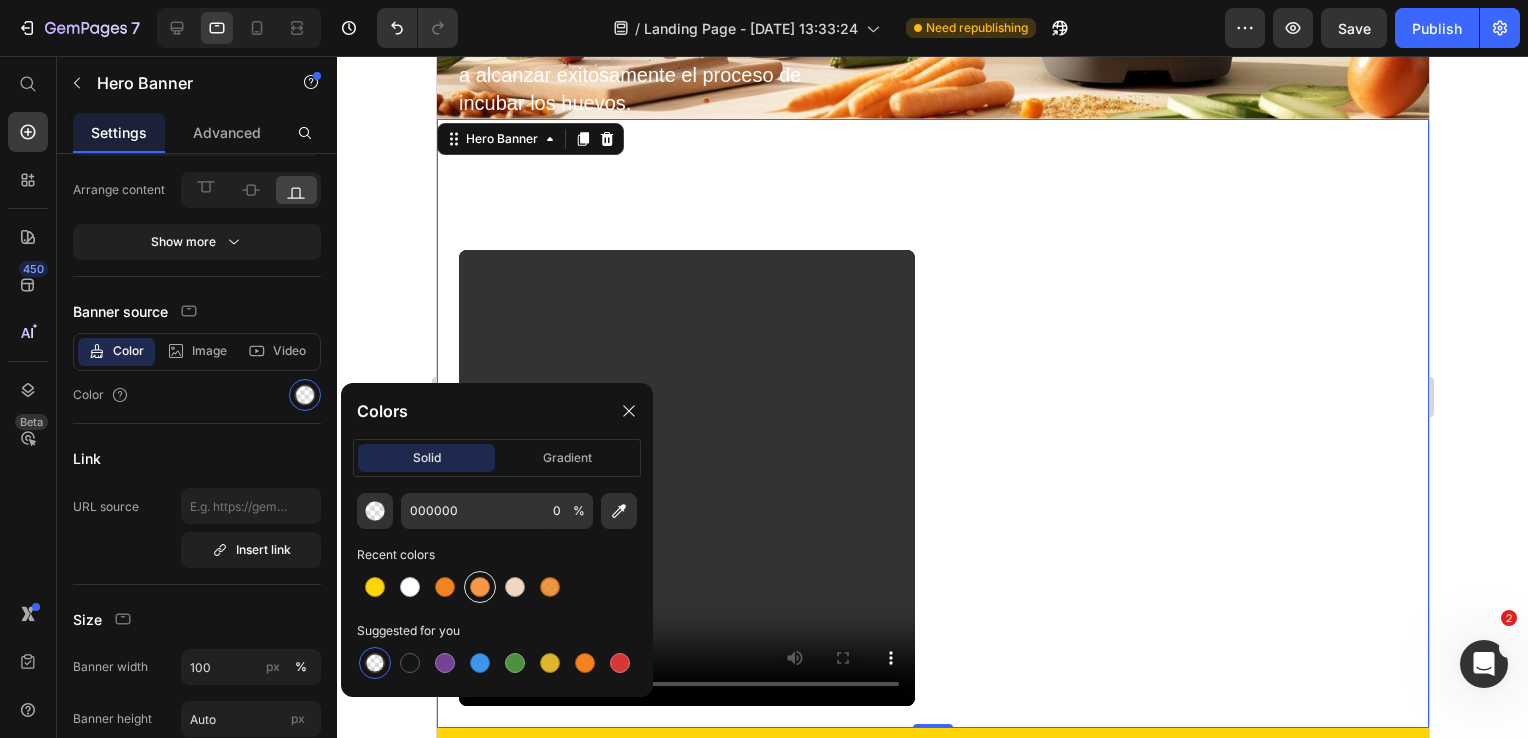 click at bounding box center (480, 587) 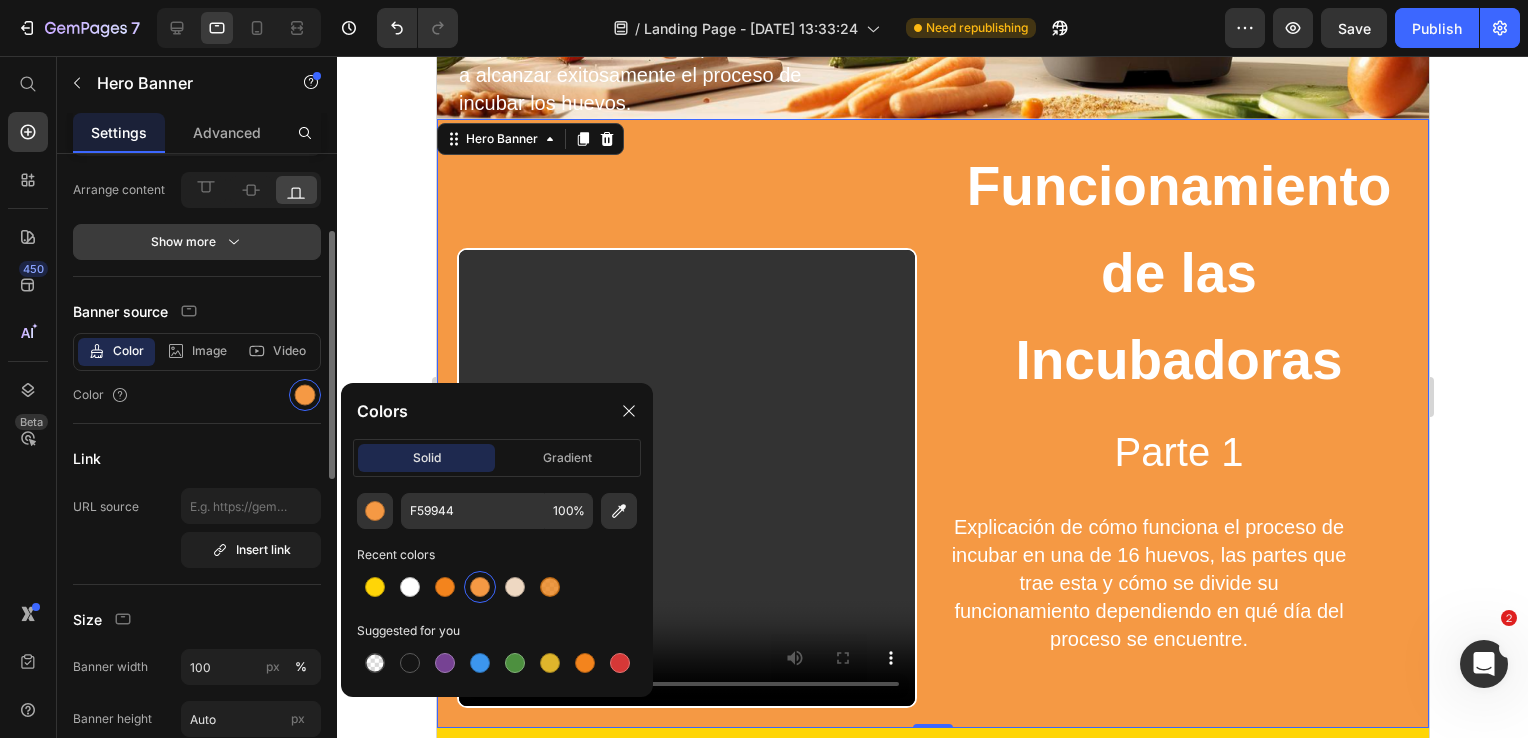 click 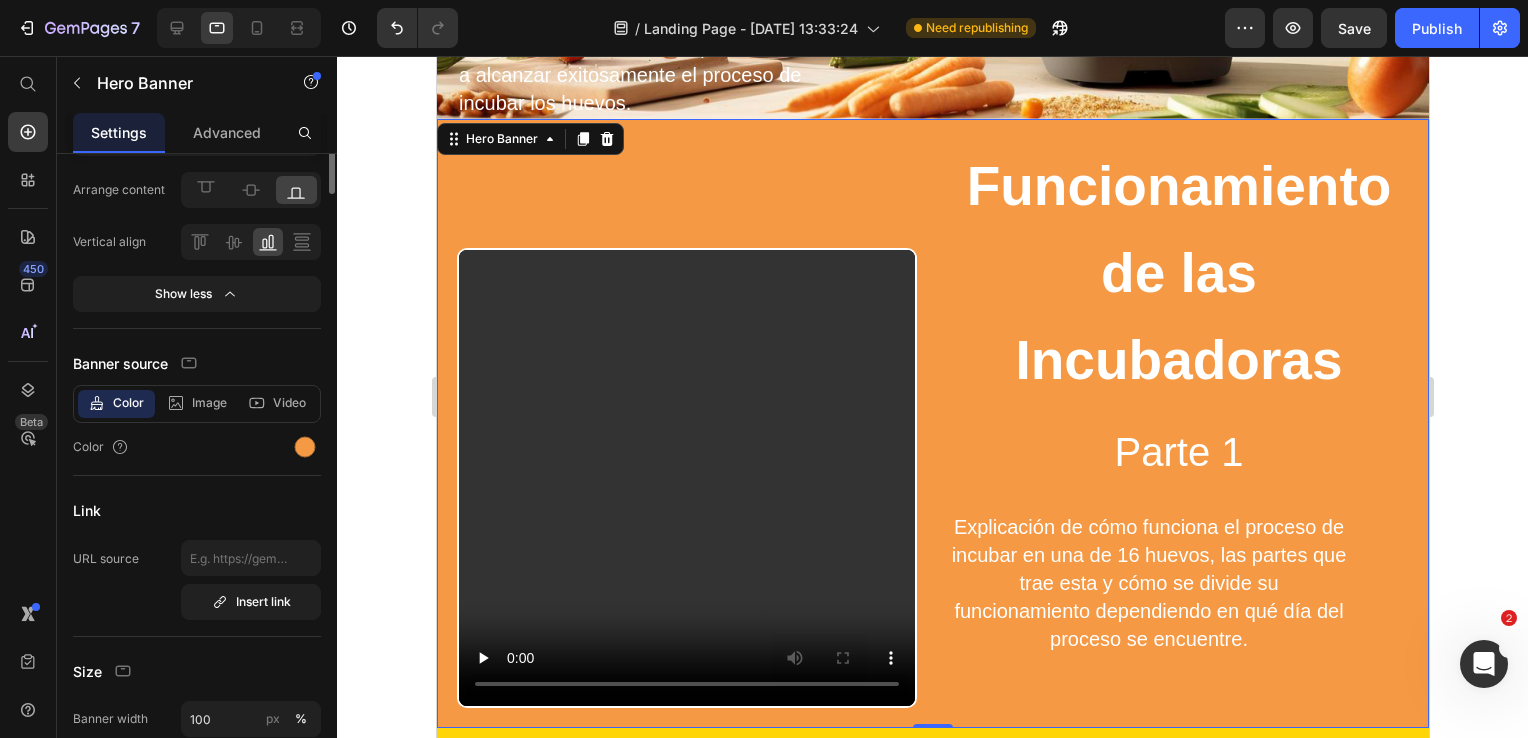 scroll, scrollTop: 0, scrollLeft: 0, axis: both 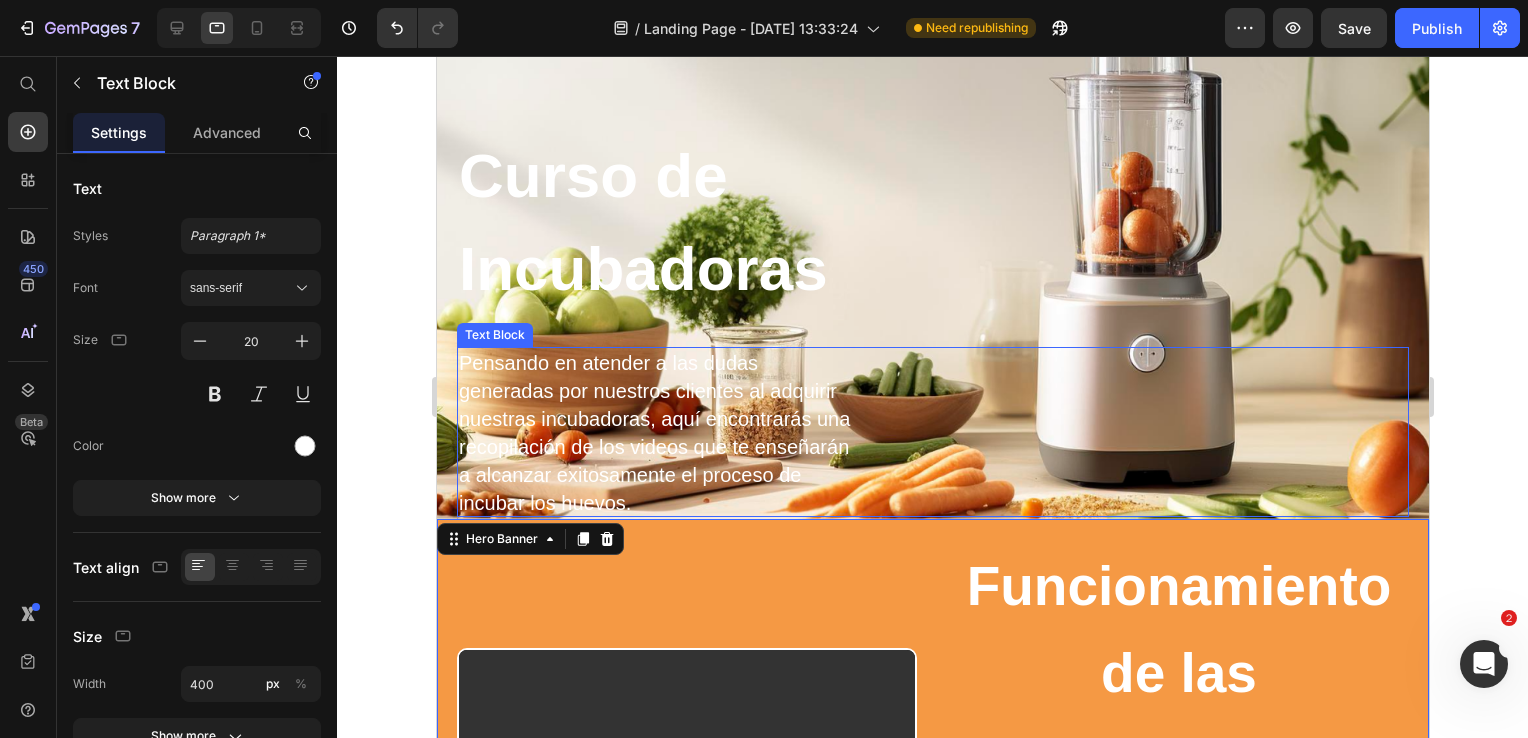 click on "Pensando en atender a las dudas generadas por nuestros clientes al adquirir nuestras incubadoras, aquí encontrarás una recopilación de los videos que te enseñarán a alcanzar exitosamente el proceso de incubar los huevos." at bounding box center (656, 433) 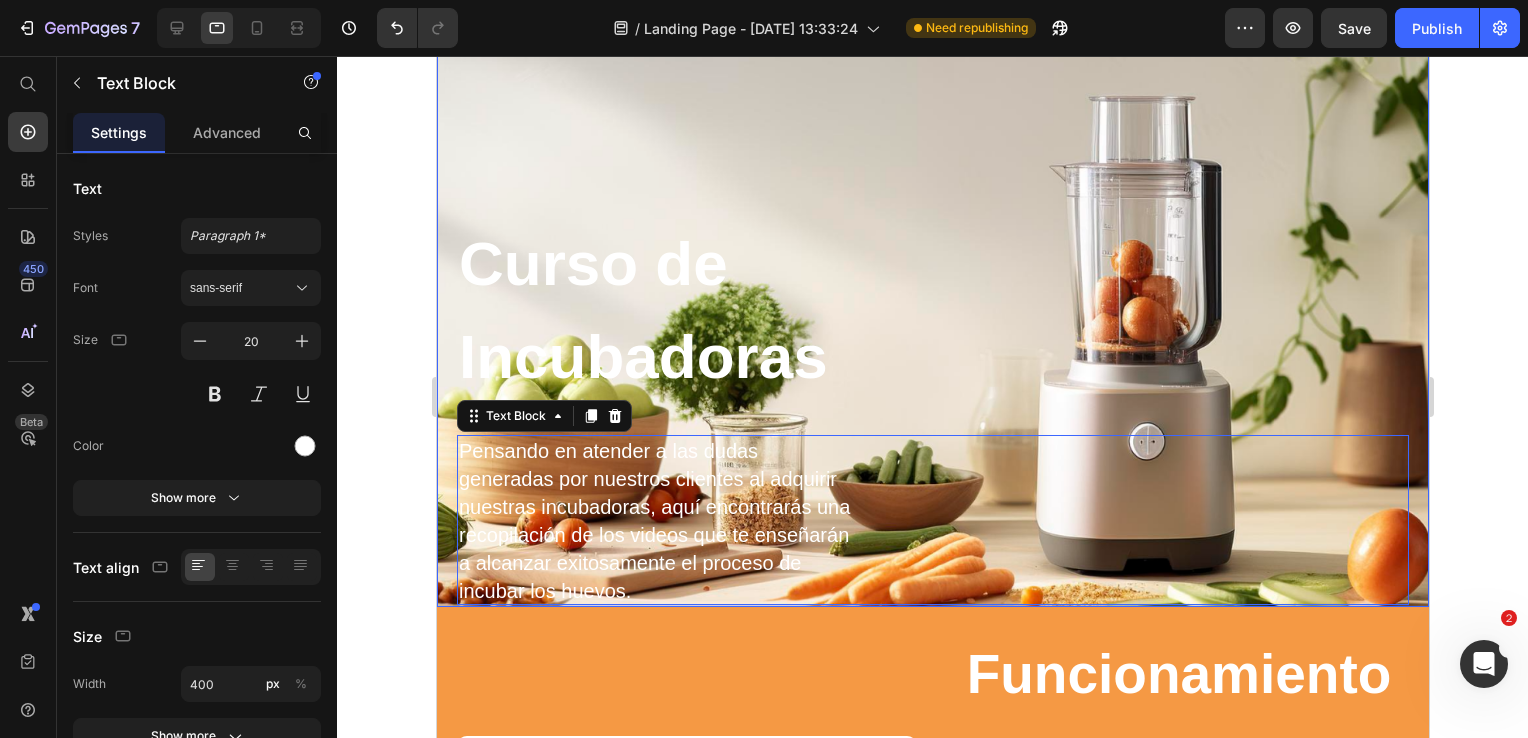 scroll, scrollTop: 0, scrollLeft: 0, axis: both 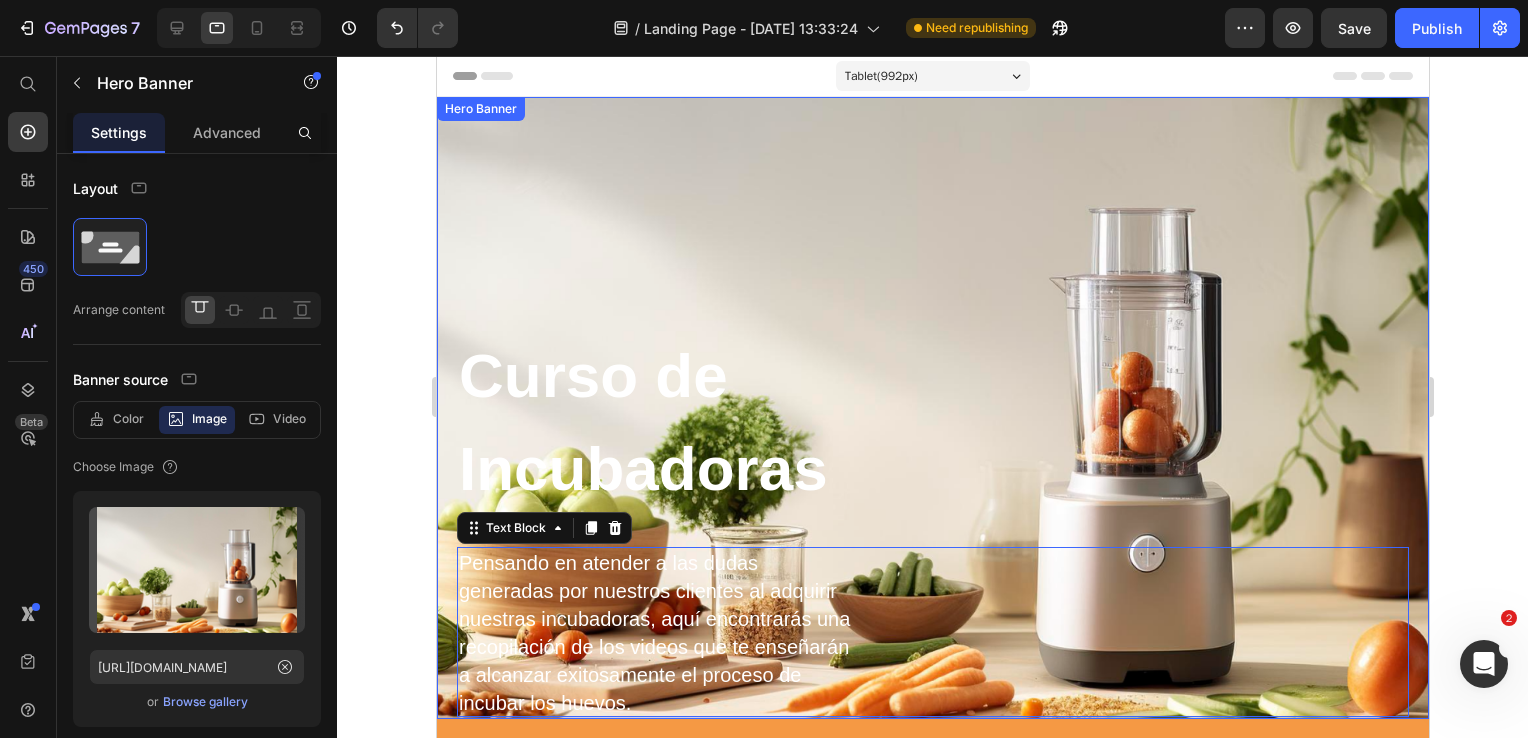 click on "Curso de Incubadoras Heading Pensando en atender a las dudas generadas por nuestros clientes al adquirir nuestras incubadoras, aquí encontrarás una recopilación de los videos que te enseñarán a alcanzar exitosamente el proceso de incubar los huevos. Text Block   55 Row Consigue la tuya aquí! Button" at bounding box center [932, 492] 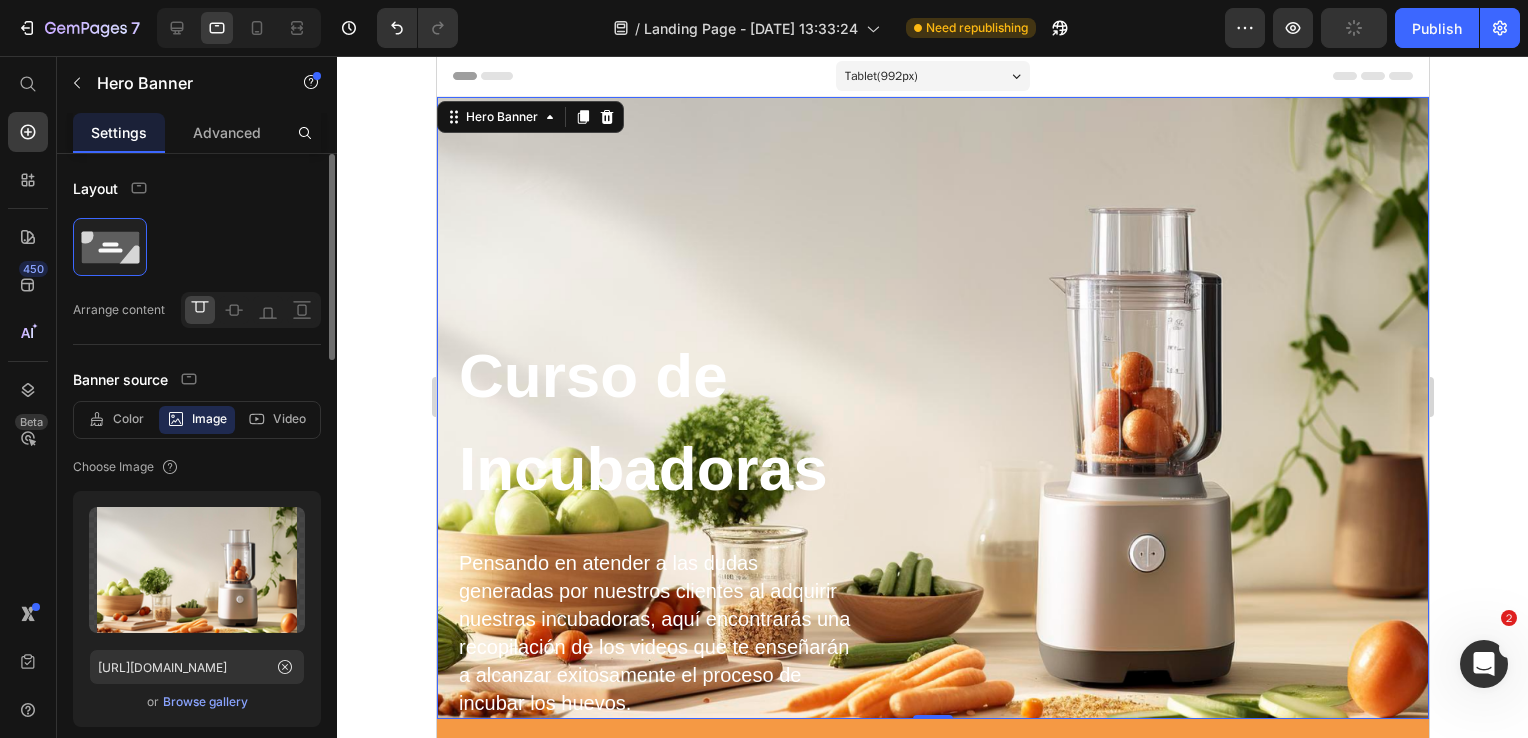 click on "Browse gallery" at bounding box center (205, 702) 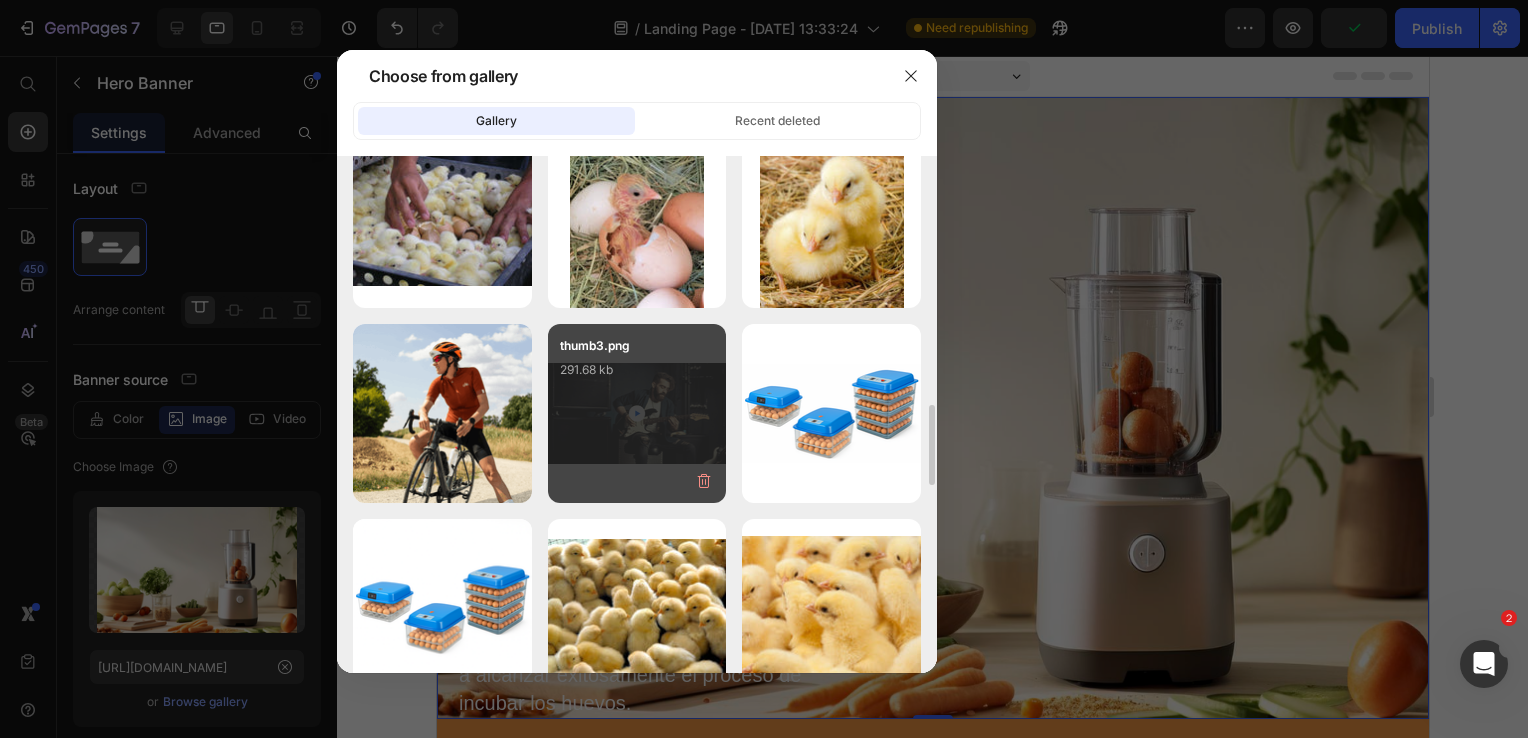scroll, scrollTop: 1700, scrollLeft: 0, axis: vertical 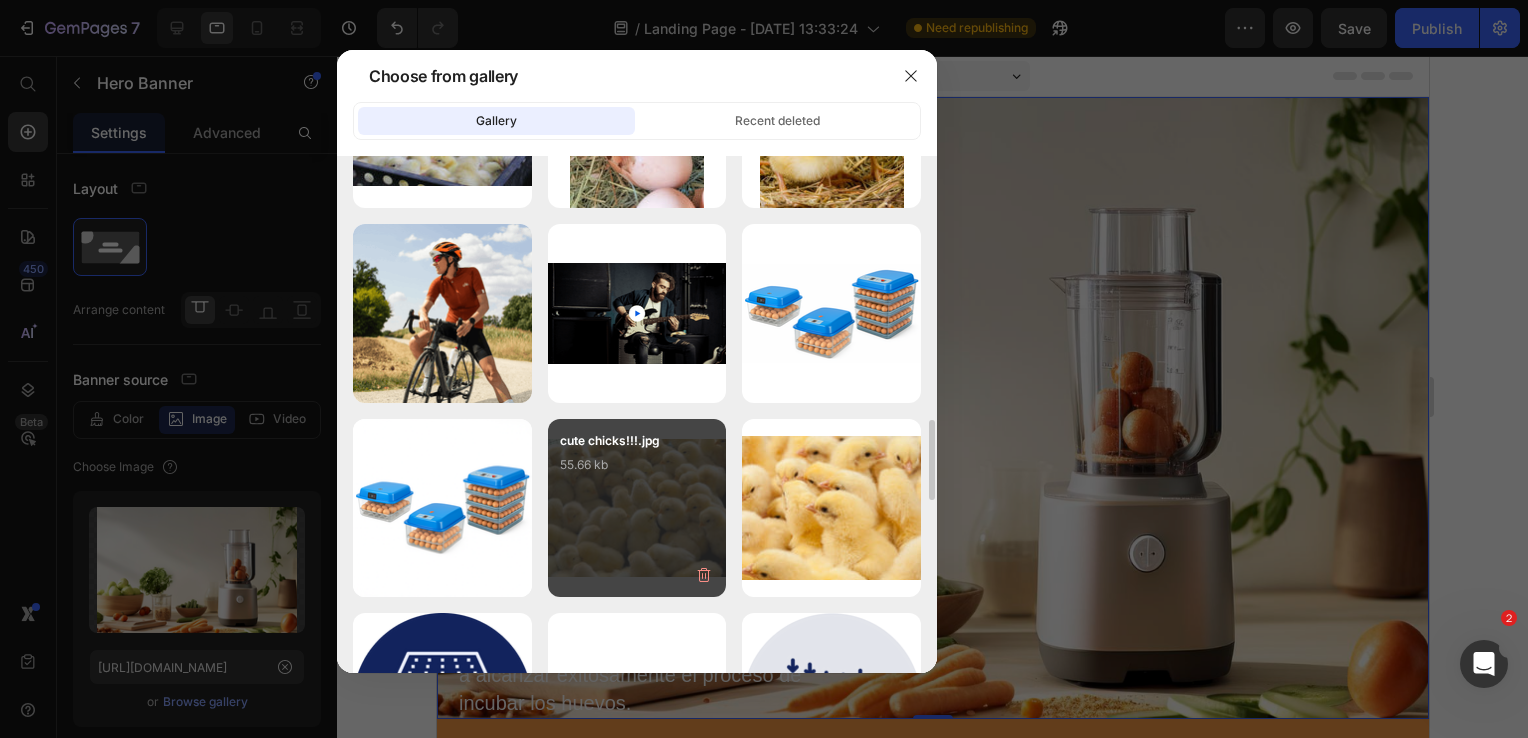 click on "55.66 kb" at bounding box center [637, 465] 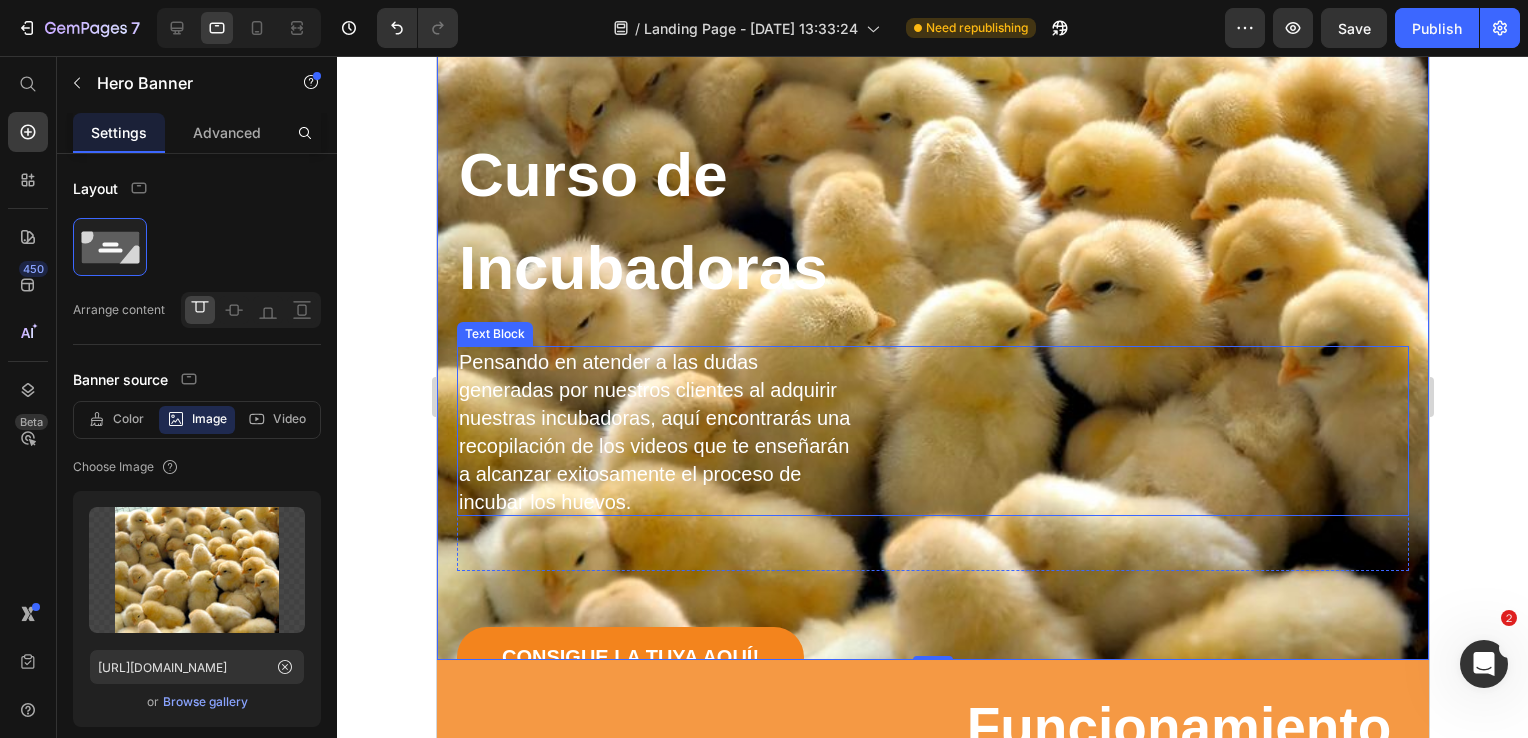 scroll, scrollTop: 400, scrollLeft: 0, axis: vertical 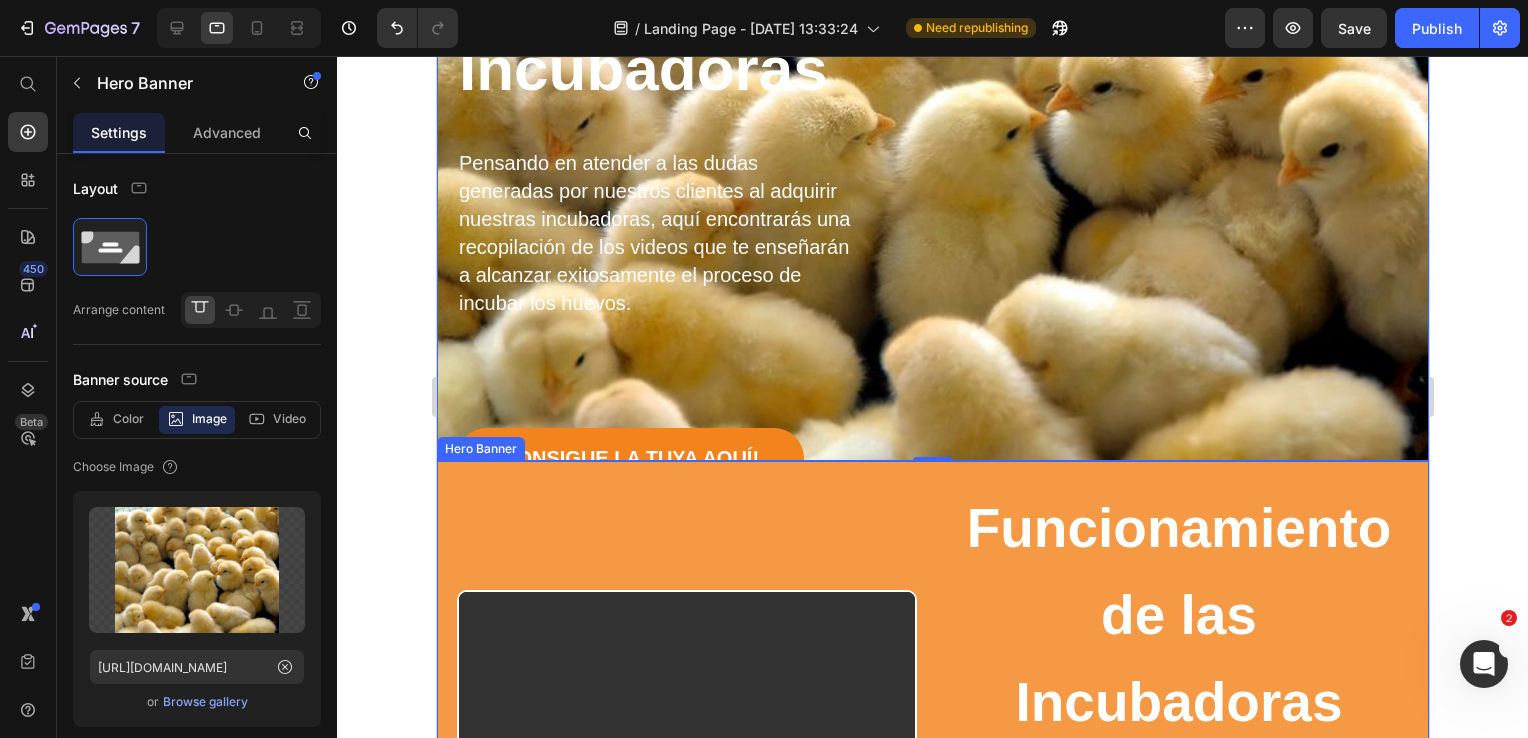 click on "Funcionamiento de las Incubadoras Parte 1 Heading Explicación de cómo funciona el proceso de incubar en una de 16 huevos, las partes que trae esta y cómo se divide su funcionamiento dependiendo en qué día del proceso se encuentre. Text Block Row Video" at bounding box center (932, 765) 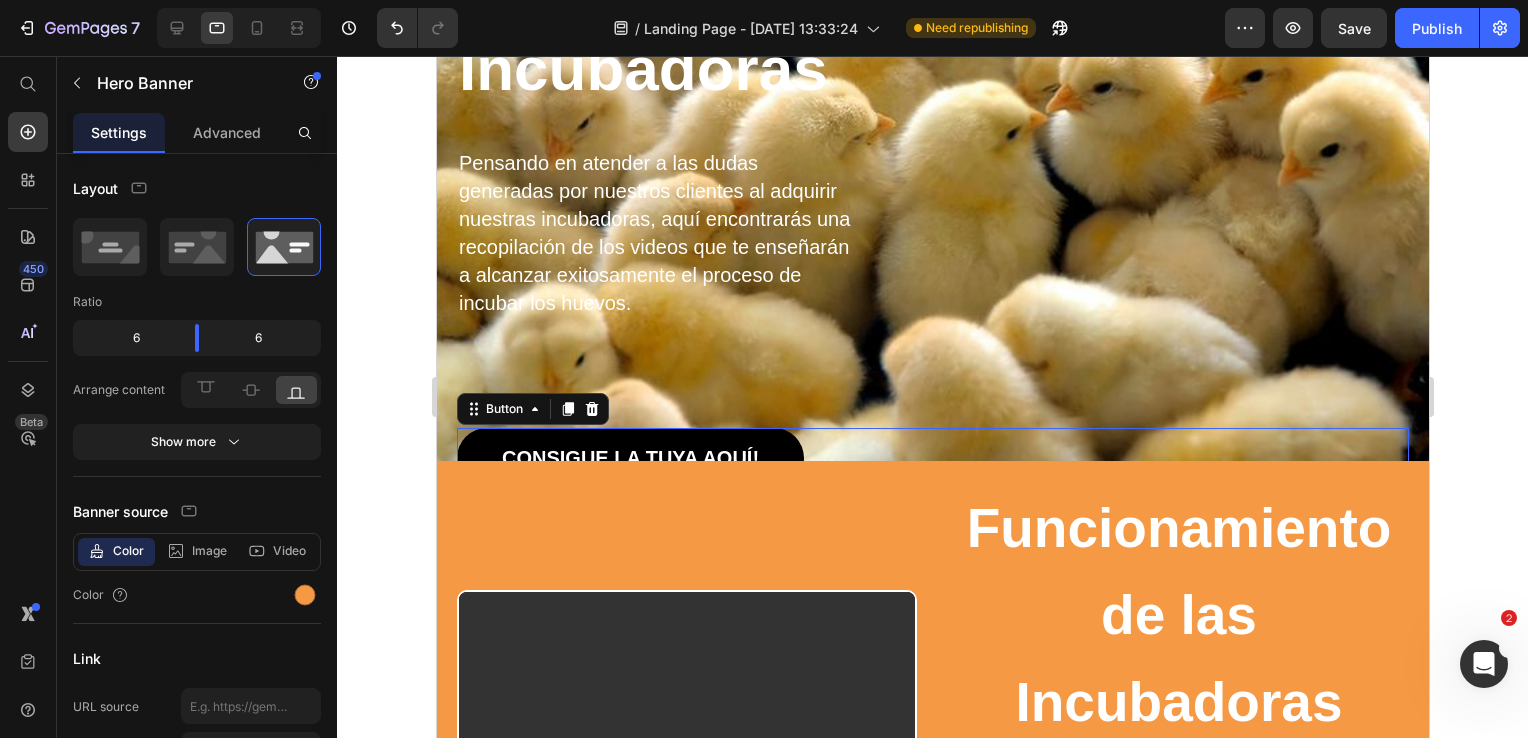 click on "Consigue la tuya aquí!" at bounding box center (629, 458) 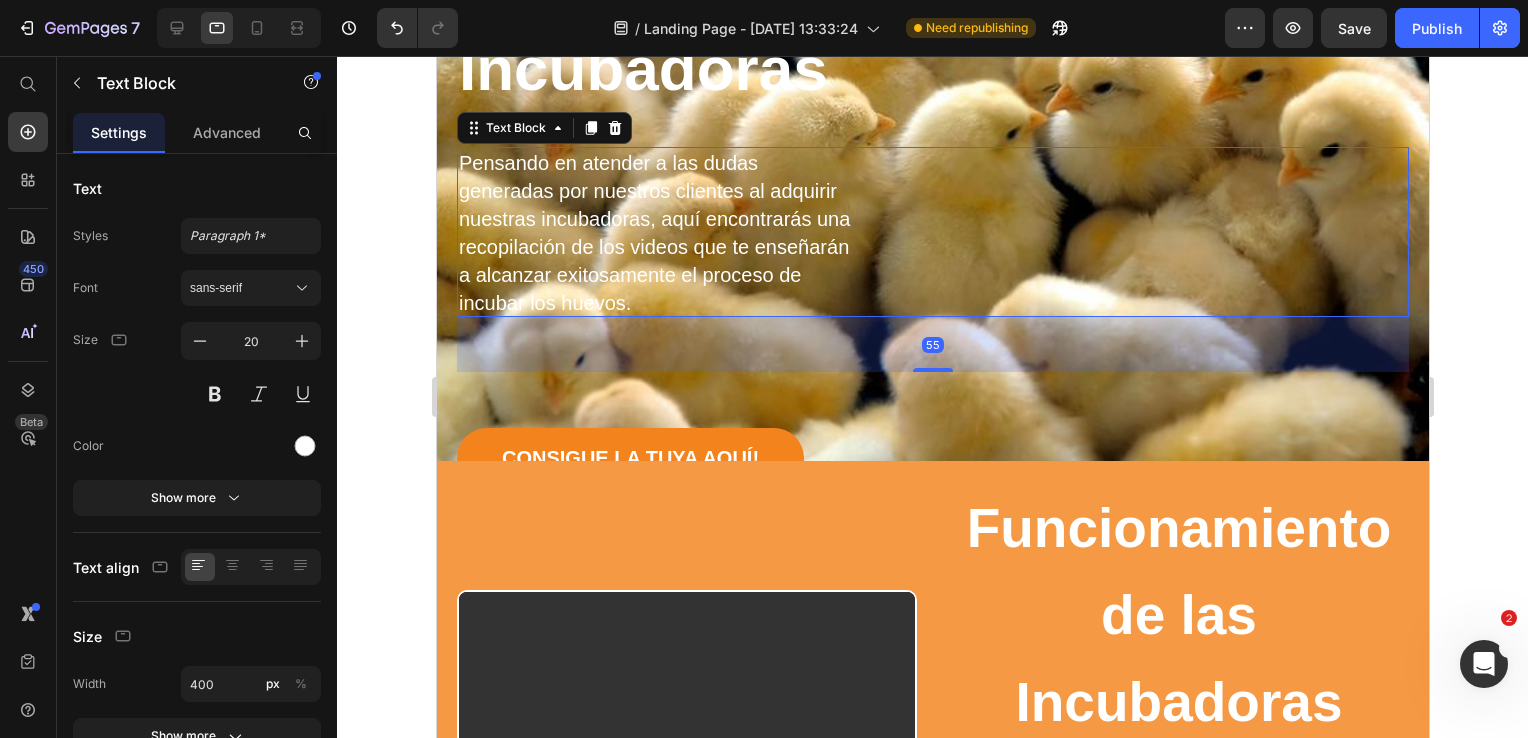 click on "Pensando en atender a las dudas generadas por nuestros clientes al adquirir nuestras incubadoras, aquí encontrarás una recopilación de los videos que te enseñarán a alcanzar exitosamente el proceso de incubar los huevos." at bounding box center (656, 233) 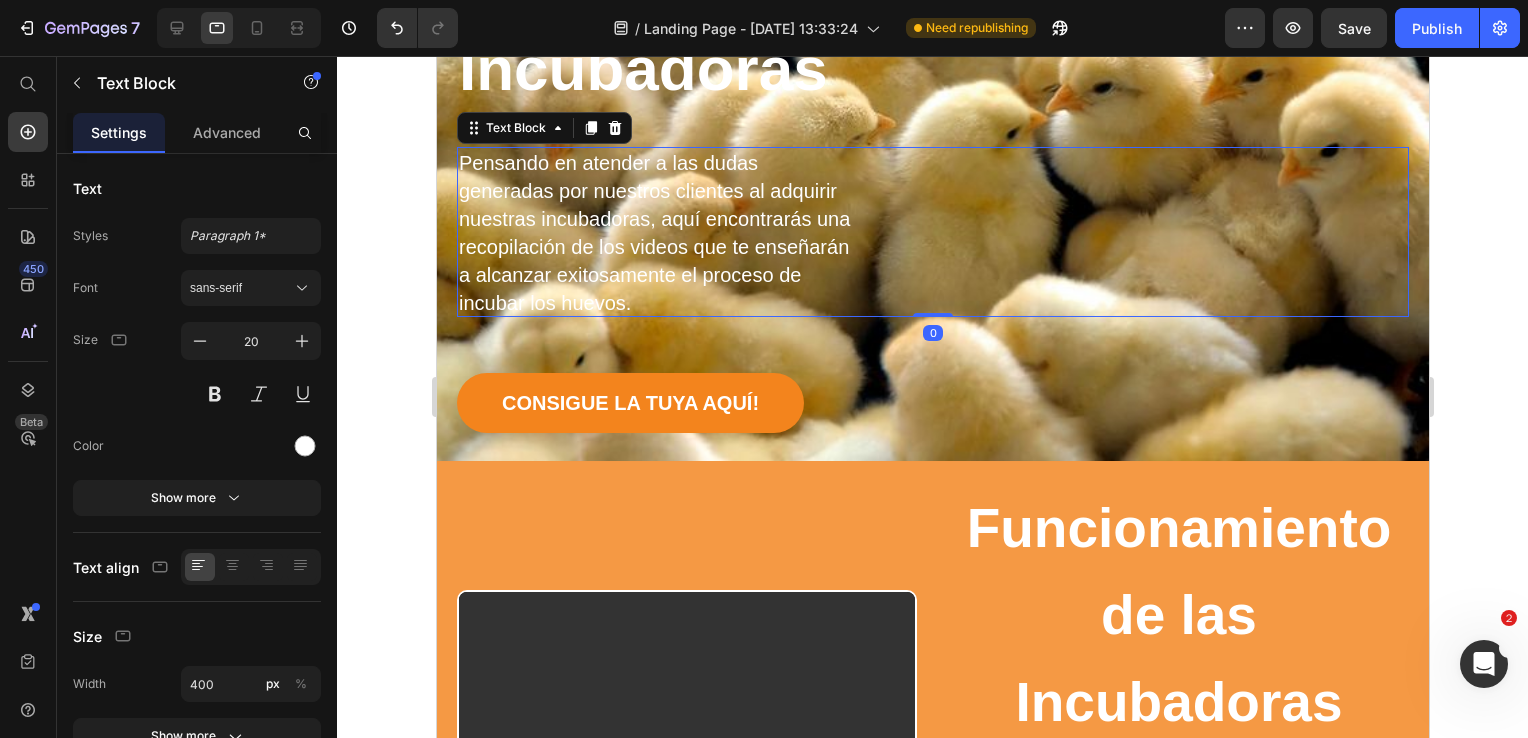 drag, startPoint x: 907, startPoint y: 369, endPoint x: 887, endPoint y: 306, distance: 66.09841 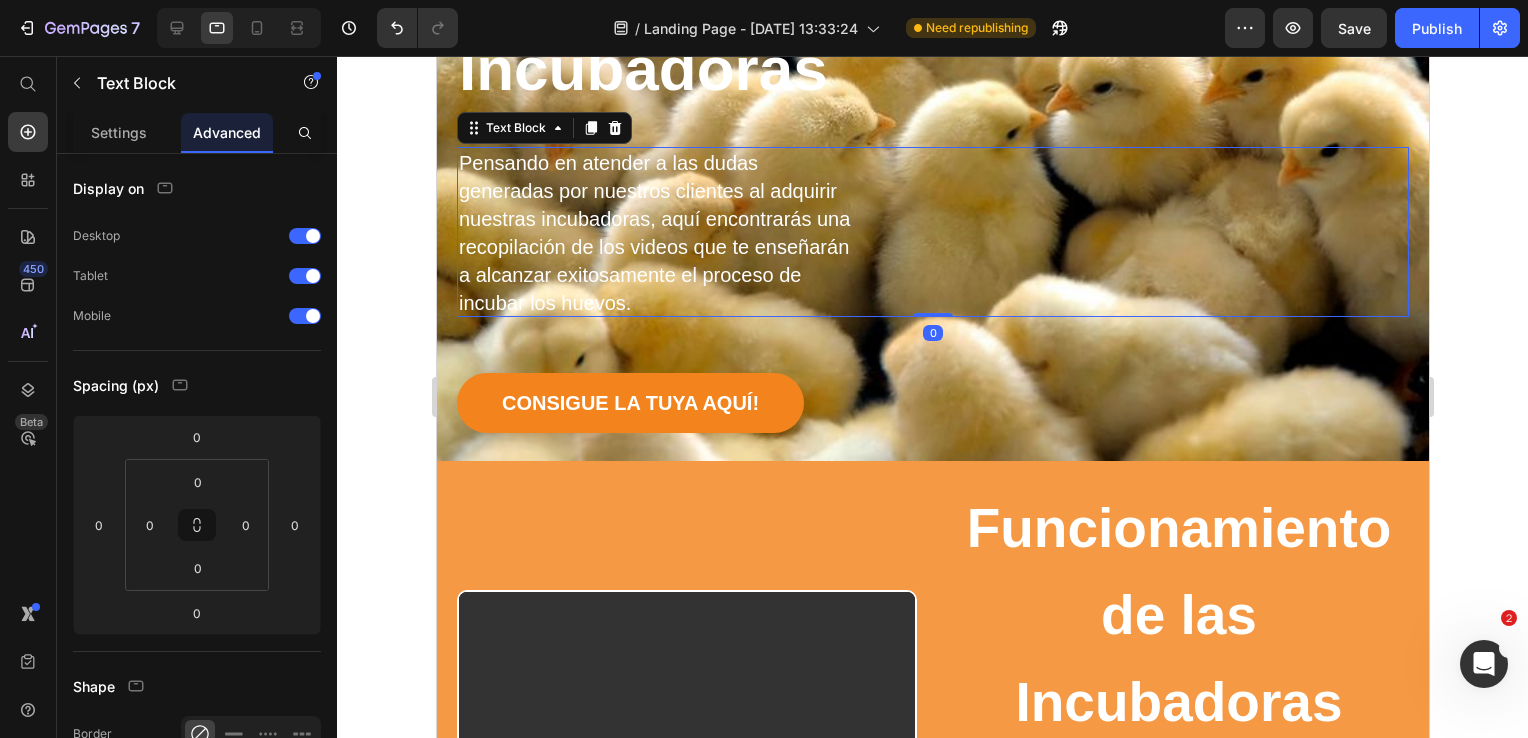 click 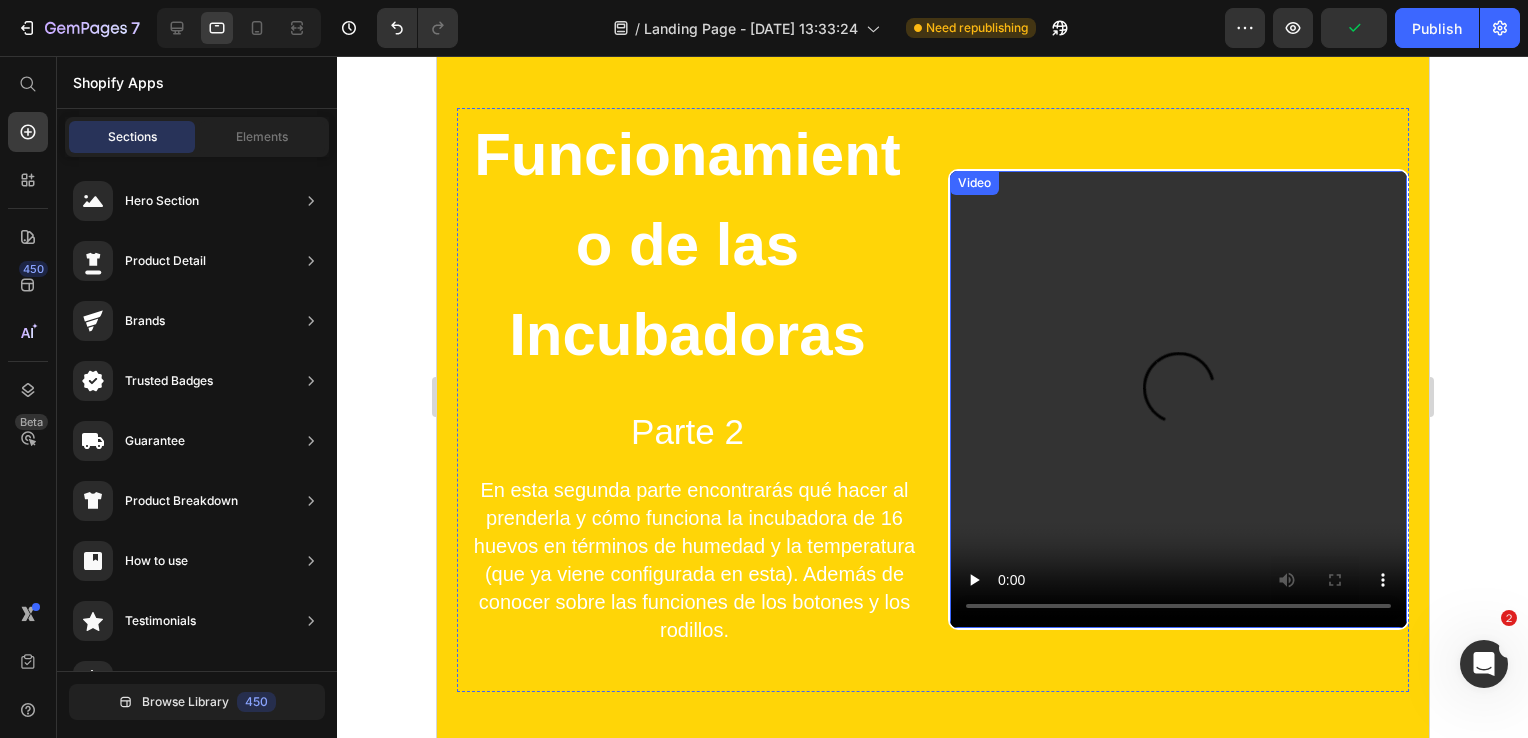 scroll, scrollTop: 1500, scrollLeft: 0, axis: vertical 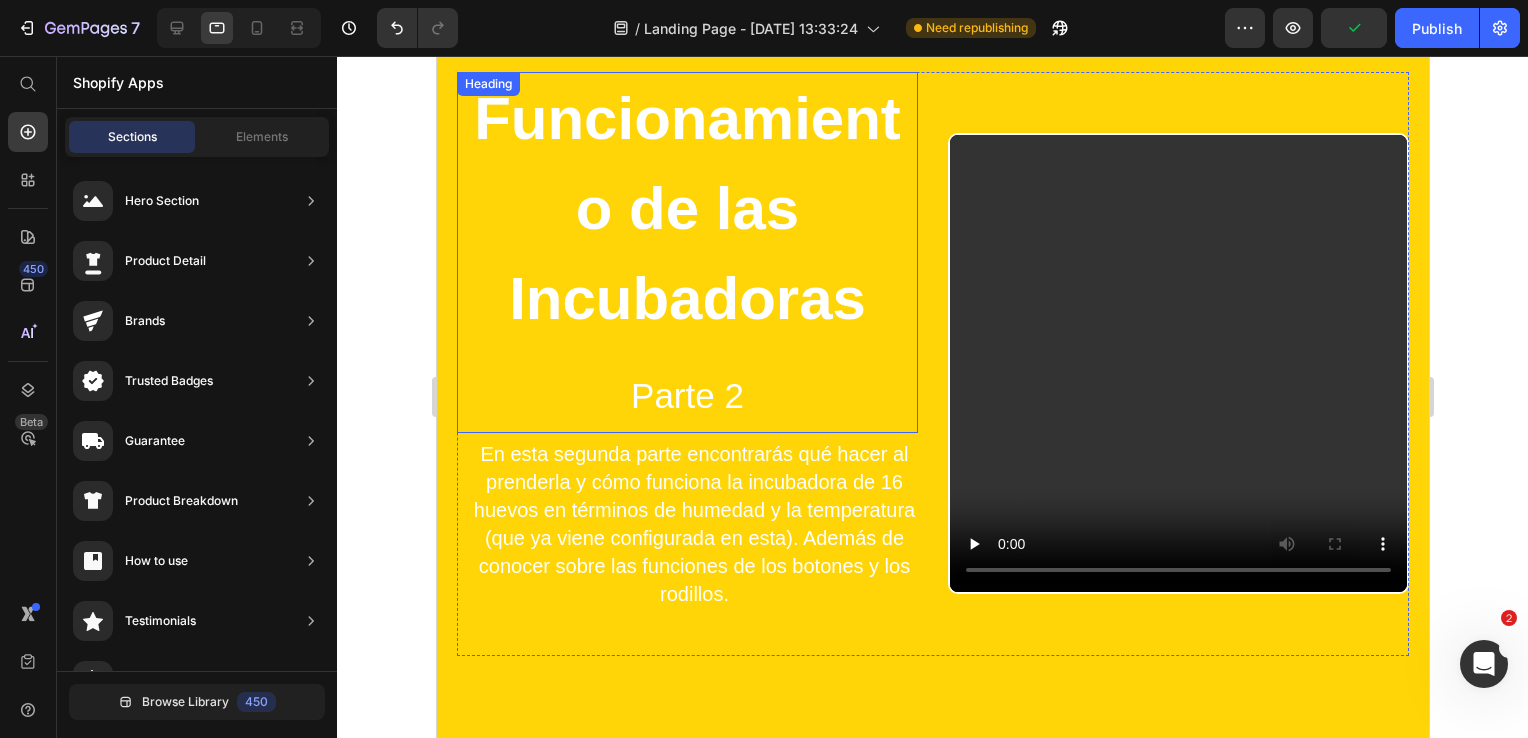 click on "Funcionamiento de las Incubadoras" at bounding box center [686, 208] 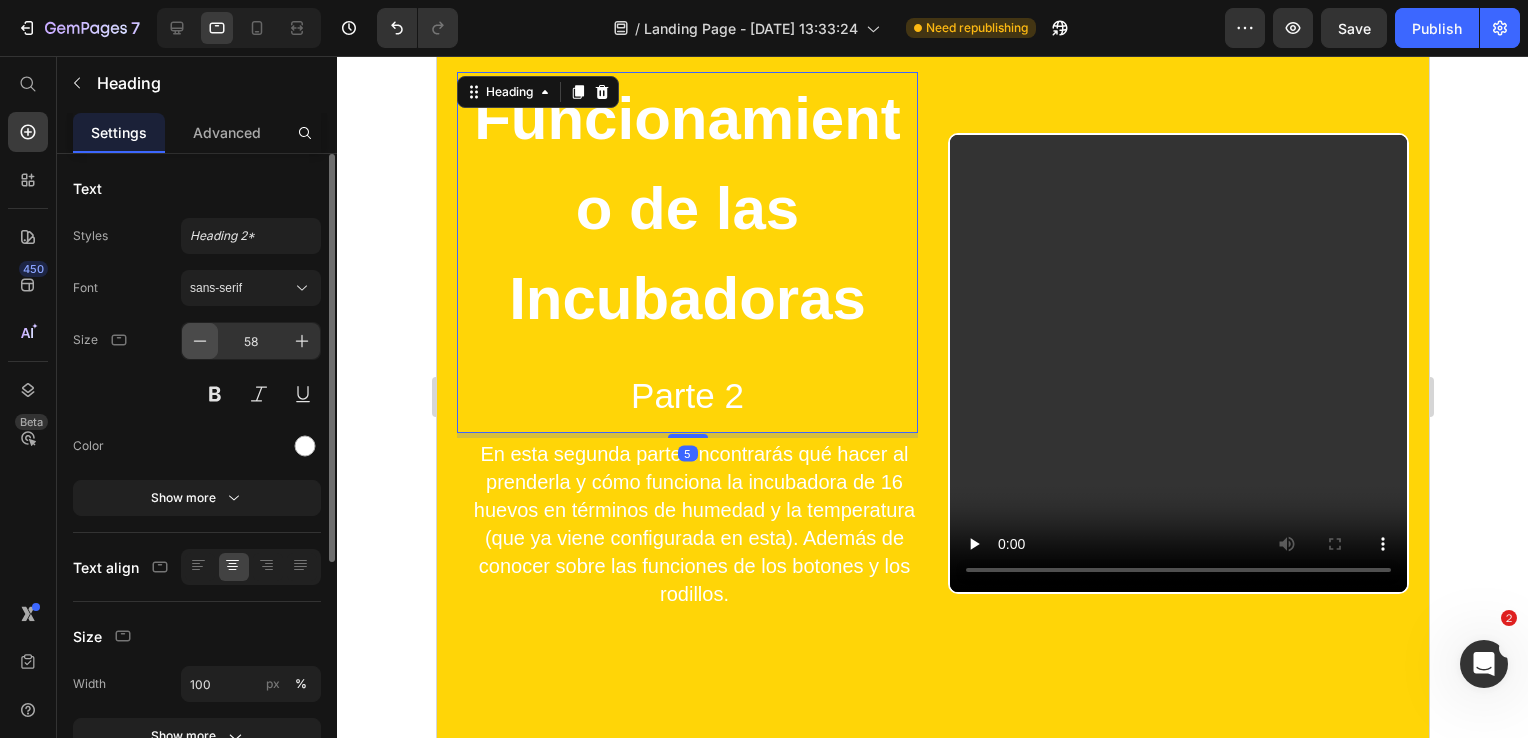 click at bounding box center [200, 341] 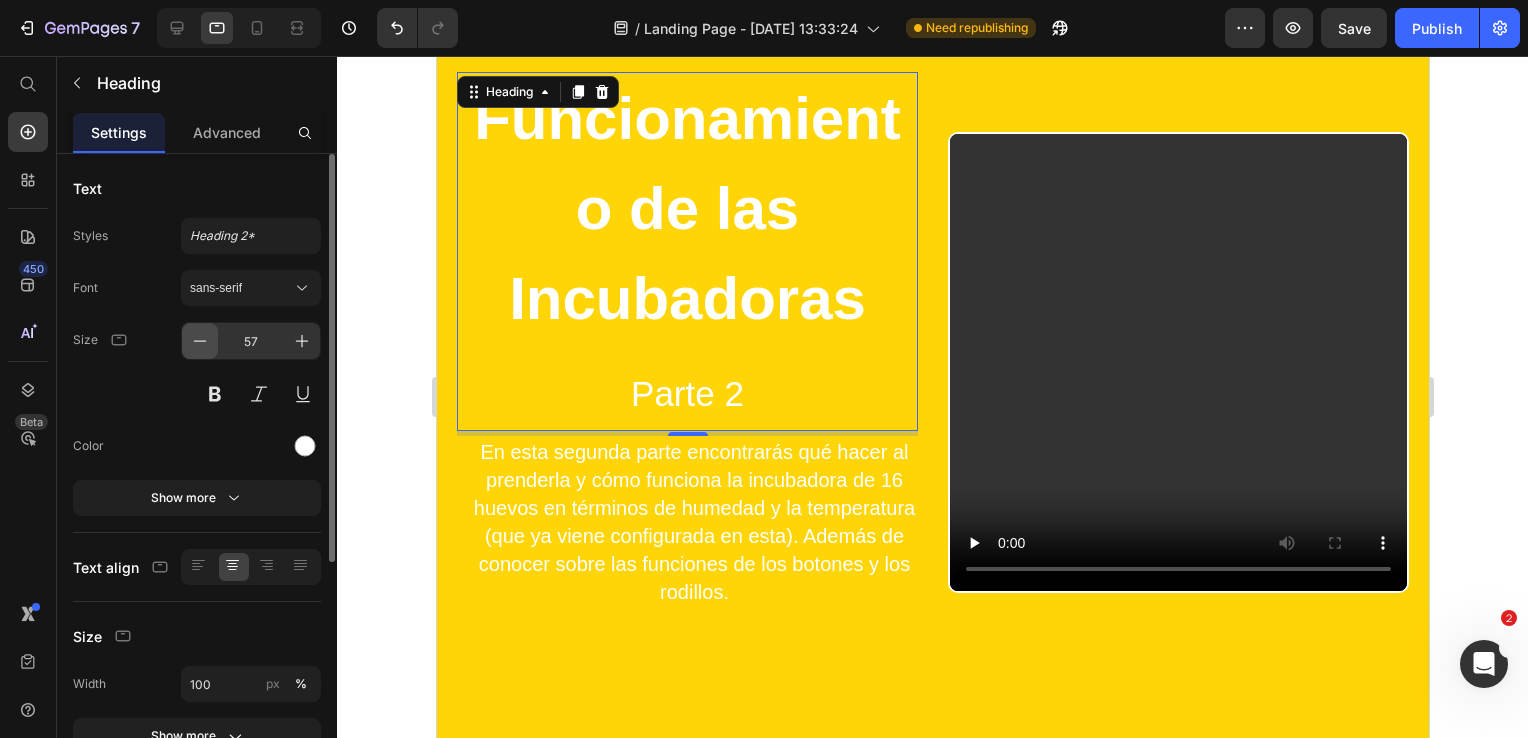 click at bounding box center [200, 341] 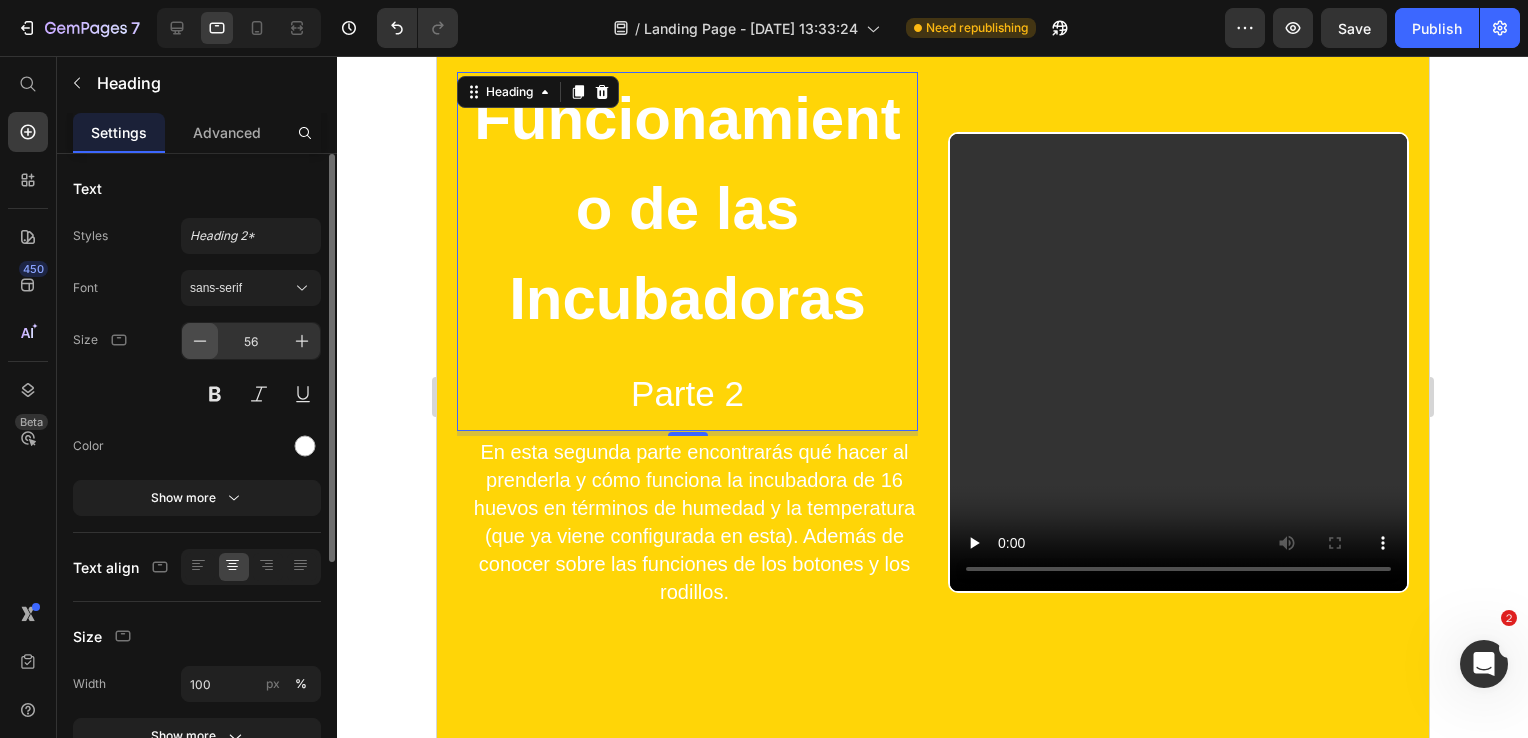 click at bounding box center (200, 341) 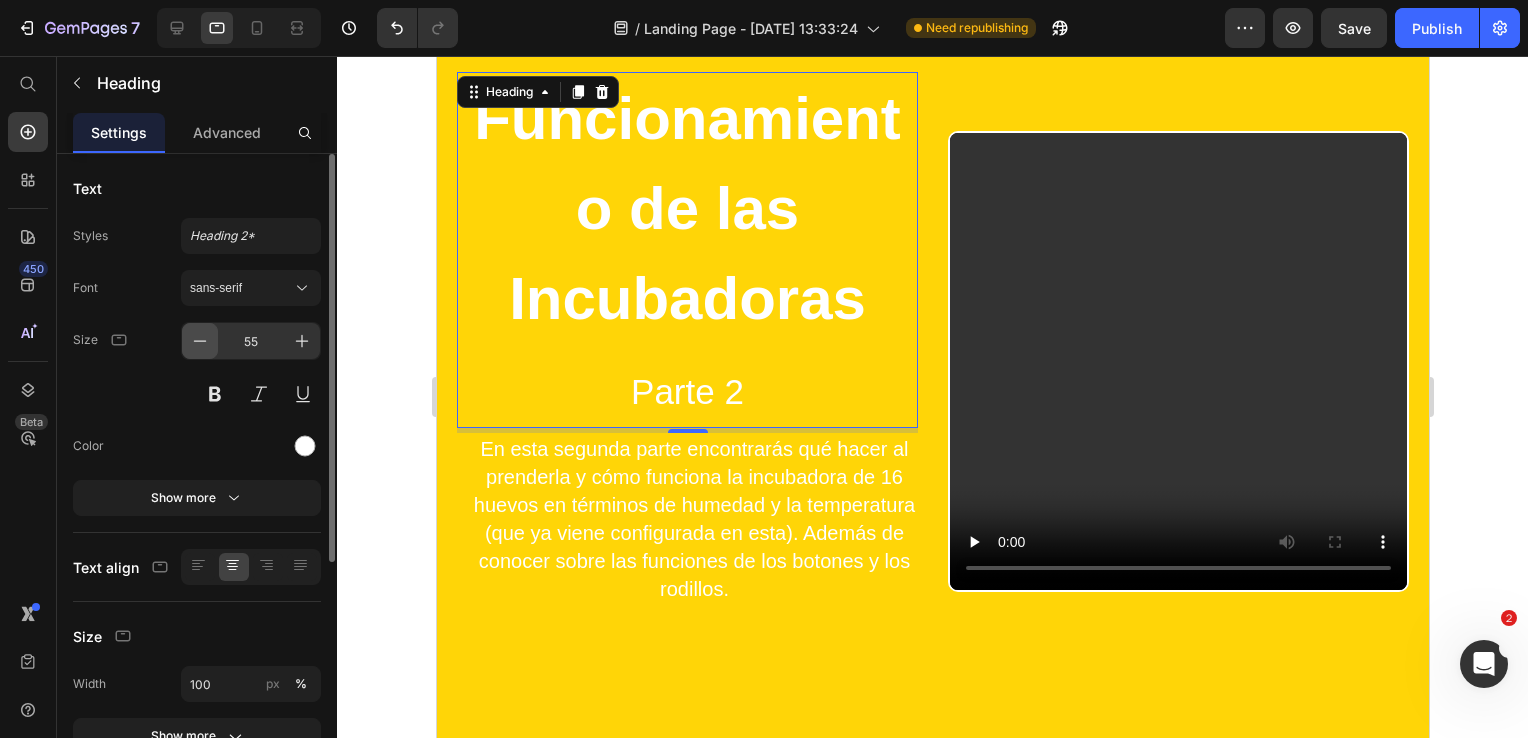 click at bounding box center [200, 341] 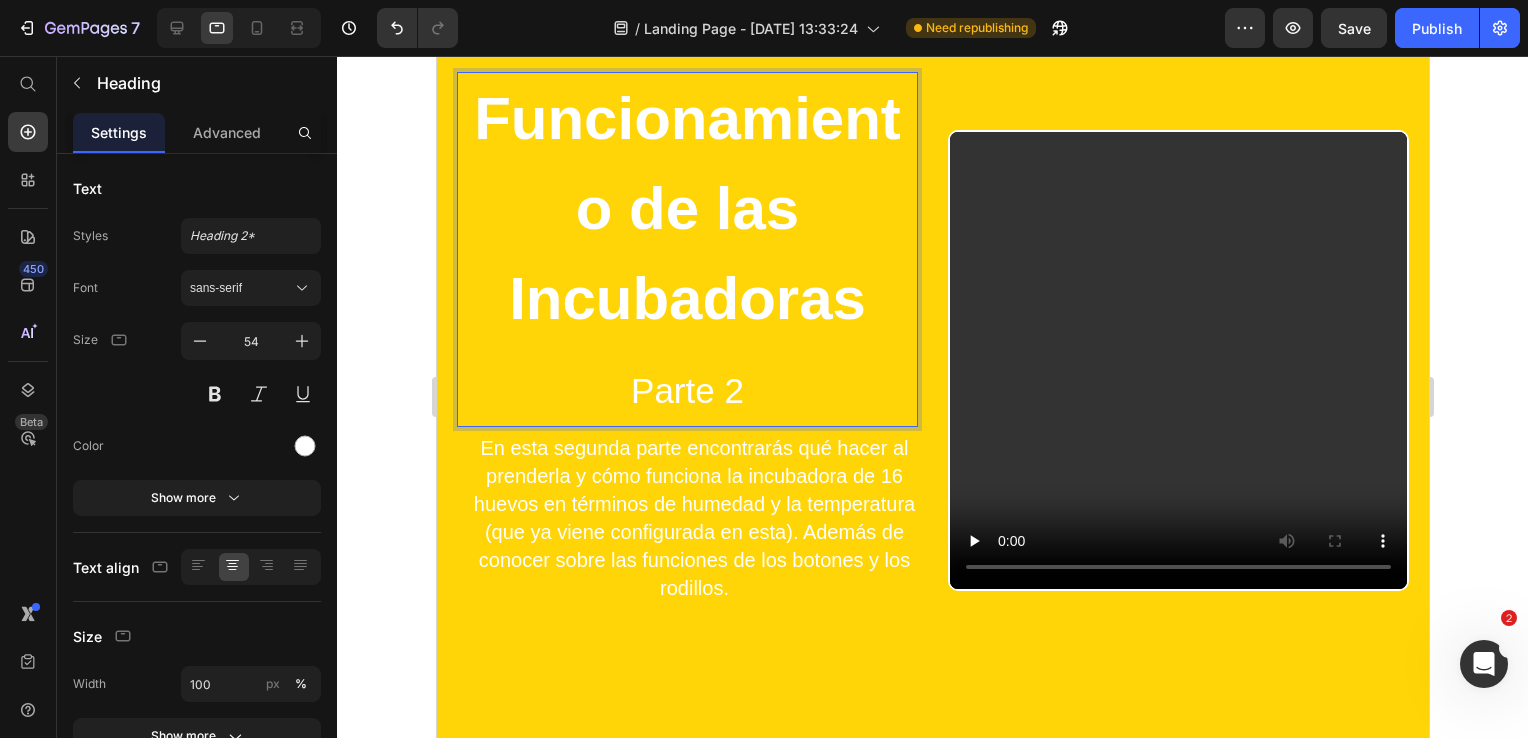 click on "Funcionamiento de las Incubadoras Parte 2" at bounding box center [686, 249] 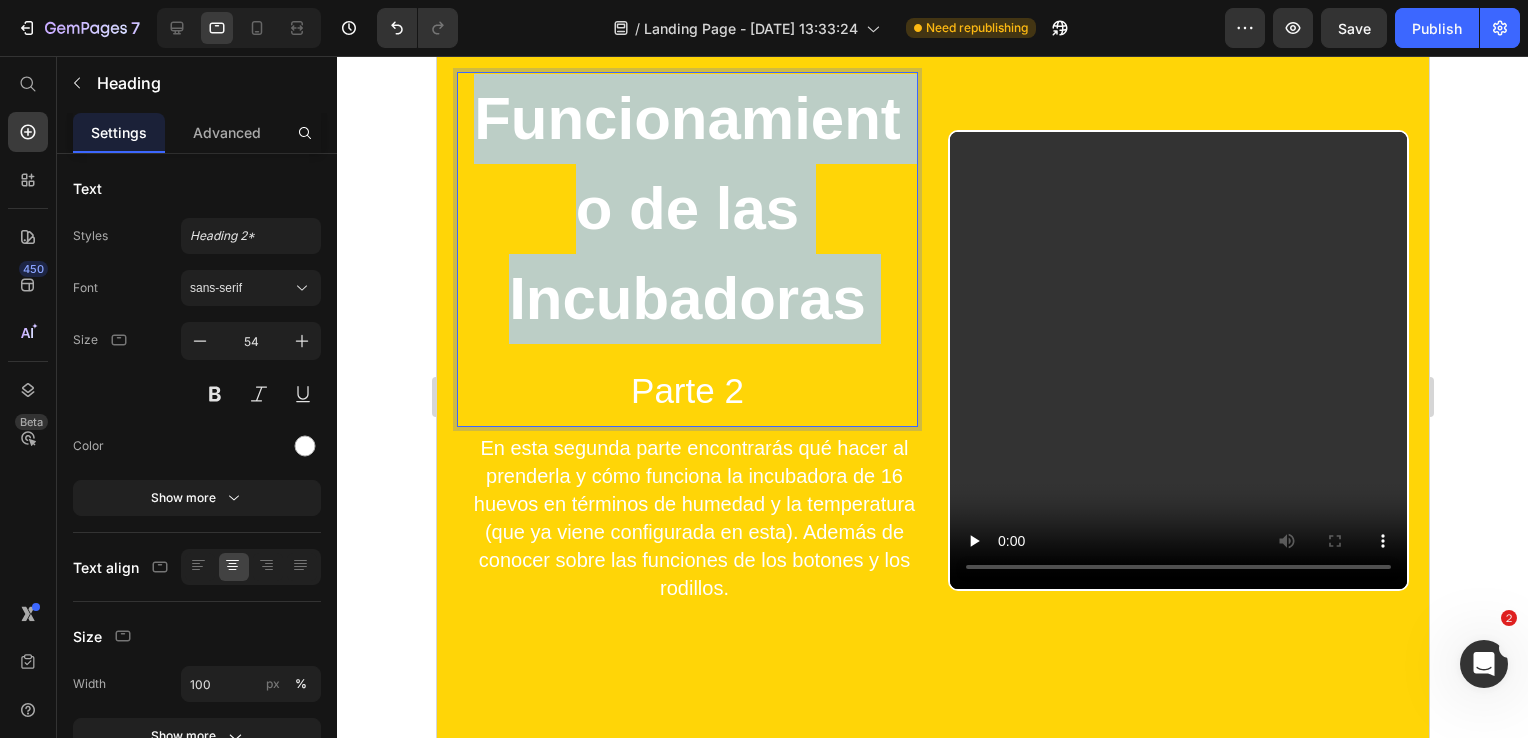 click on "Funcionamiento de las Incubadoras Parte 2" at bounding box center [686, 249] 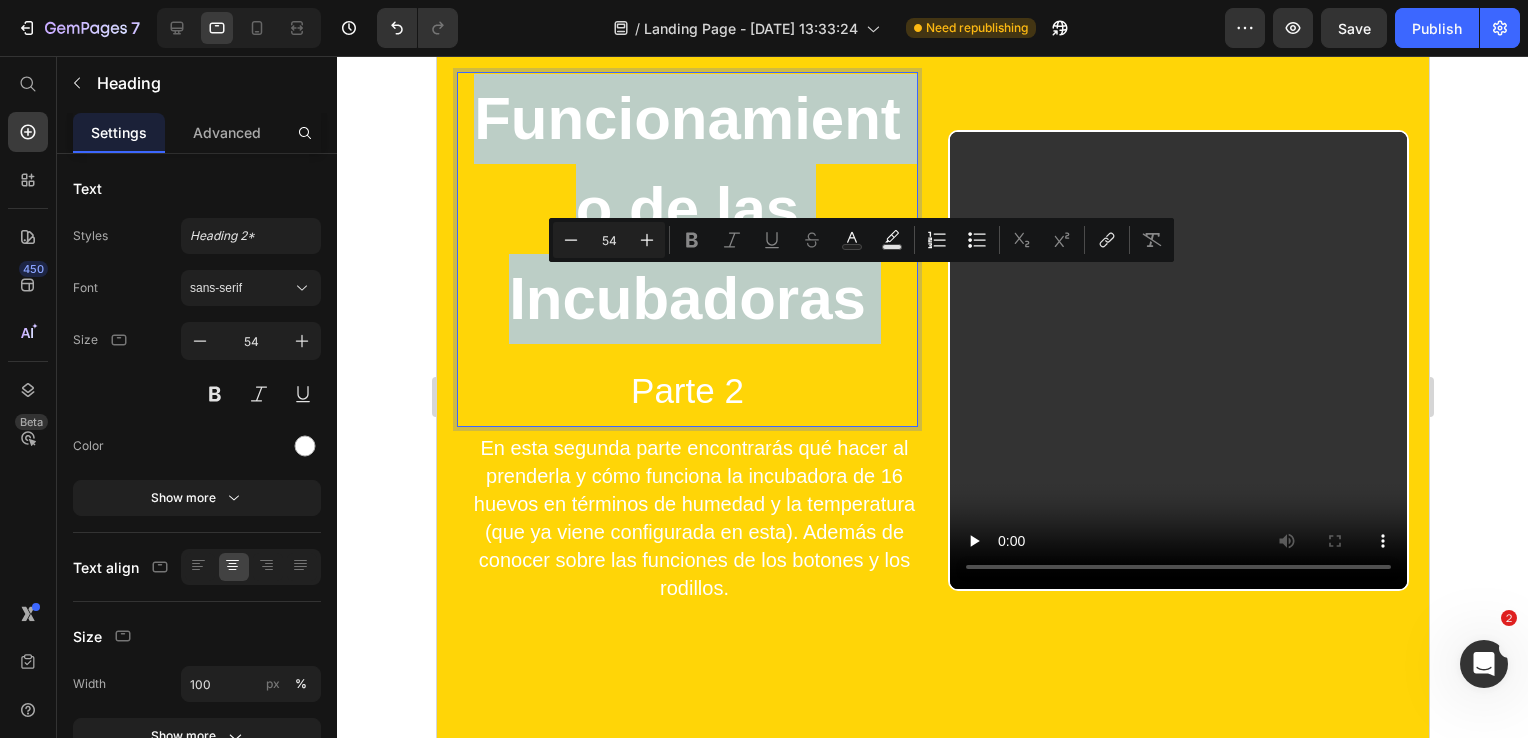 click on "Funcionamiento de las Incubadoras Parte 2" at bounding box center (686, 249) 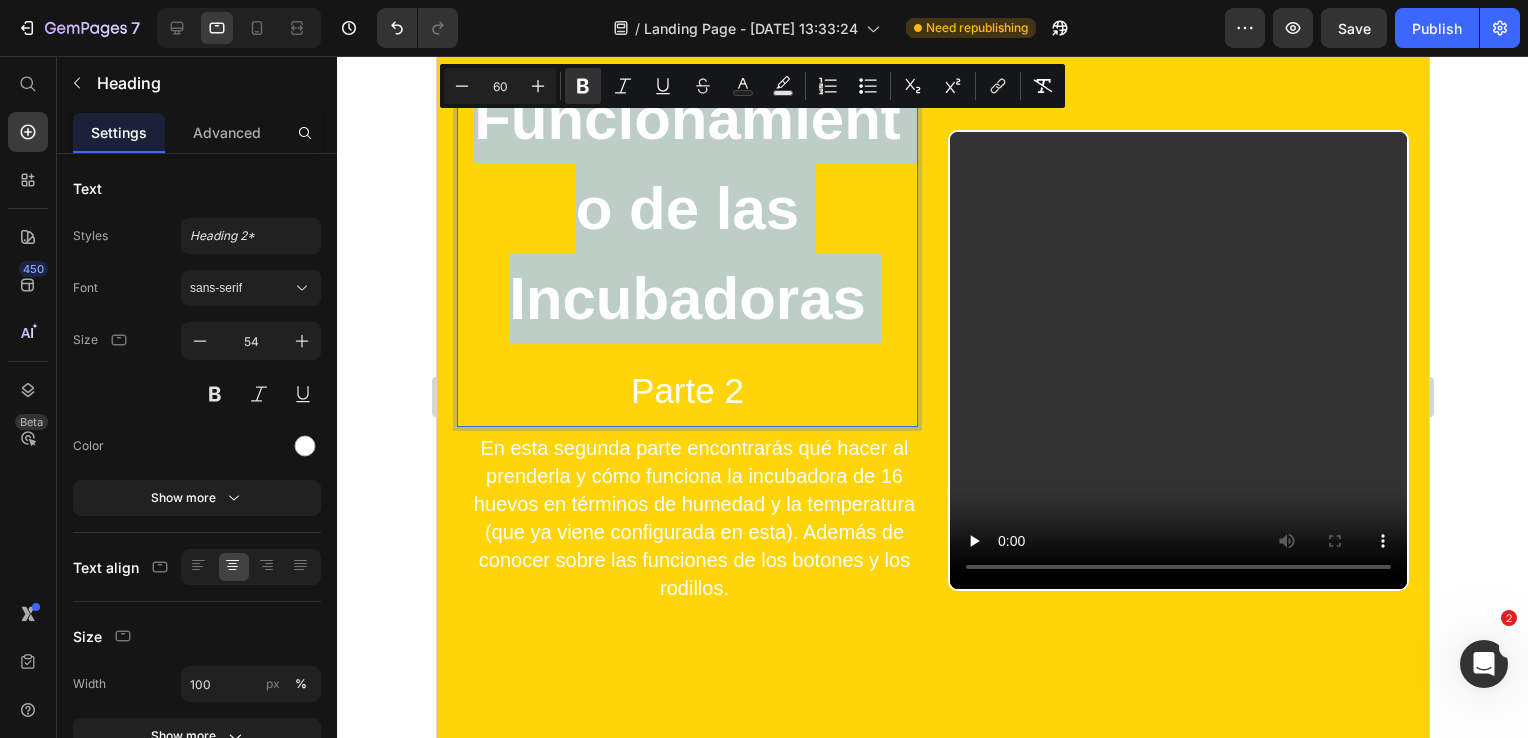 drag, startPoint x: 867, startPoint y: 304, endPoint x: 492, endPoint y: 122, distance: 416.8321 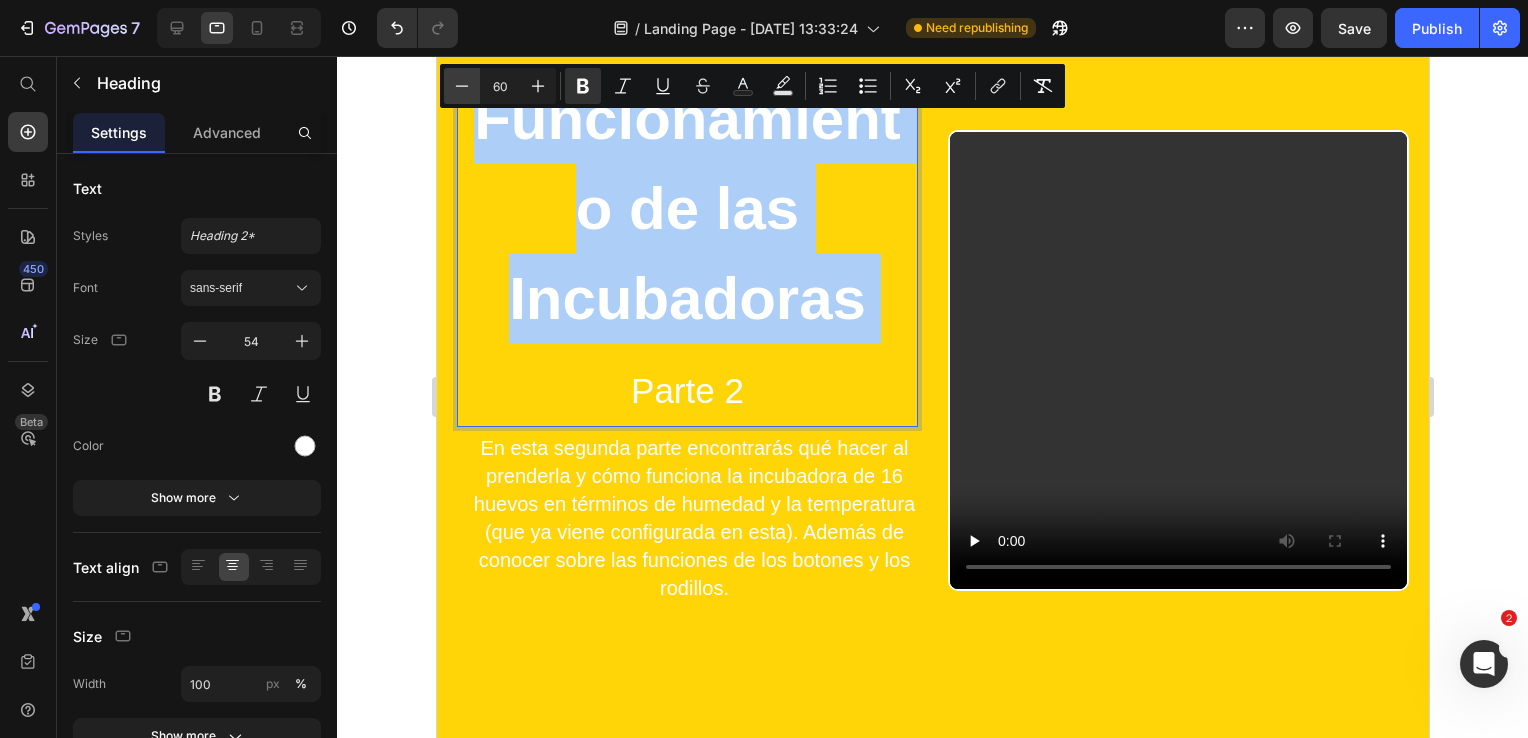 drag, startPoint x: 494, startPoint y: 80, endPoint x: 477, endPoint y: 80, distance: 17 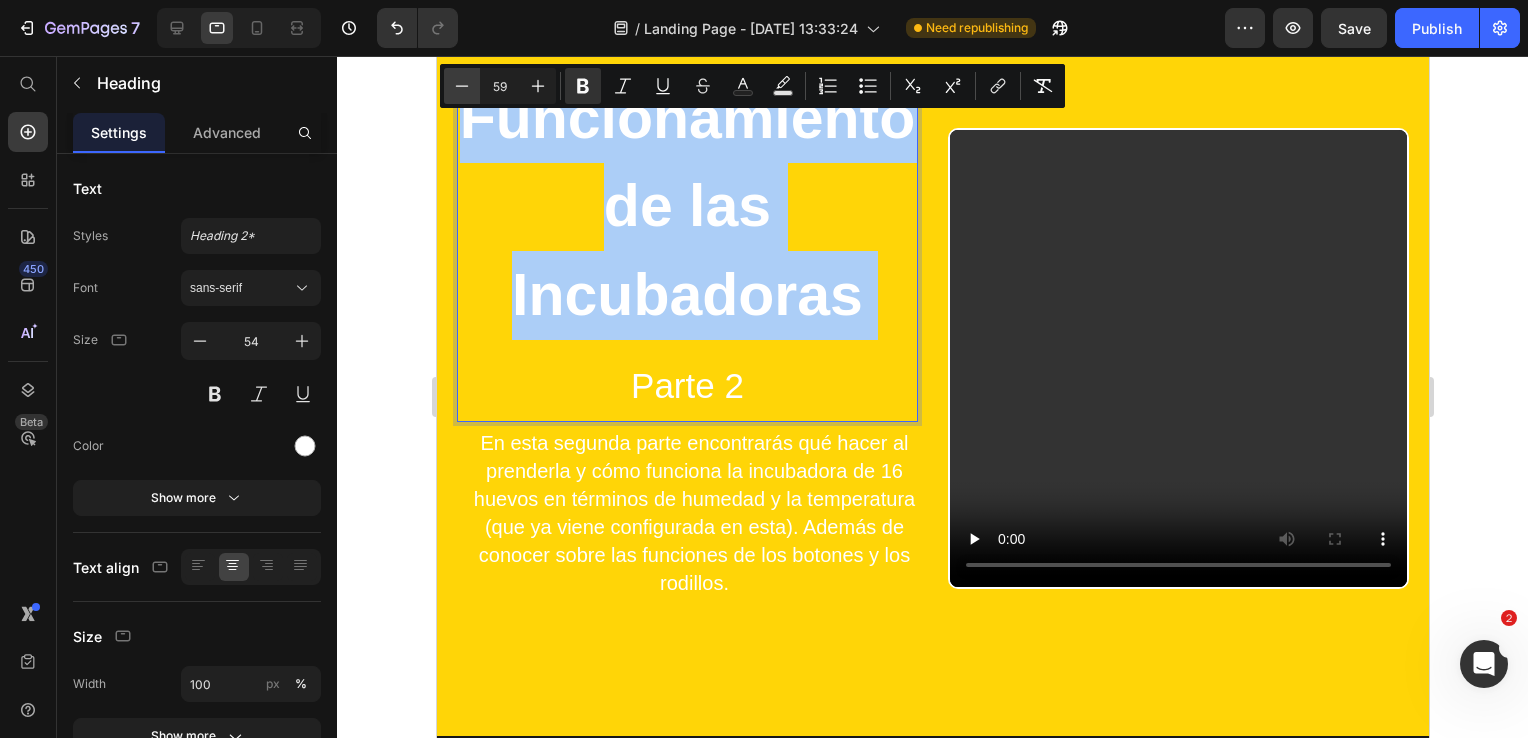 click 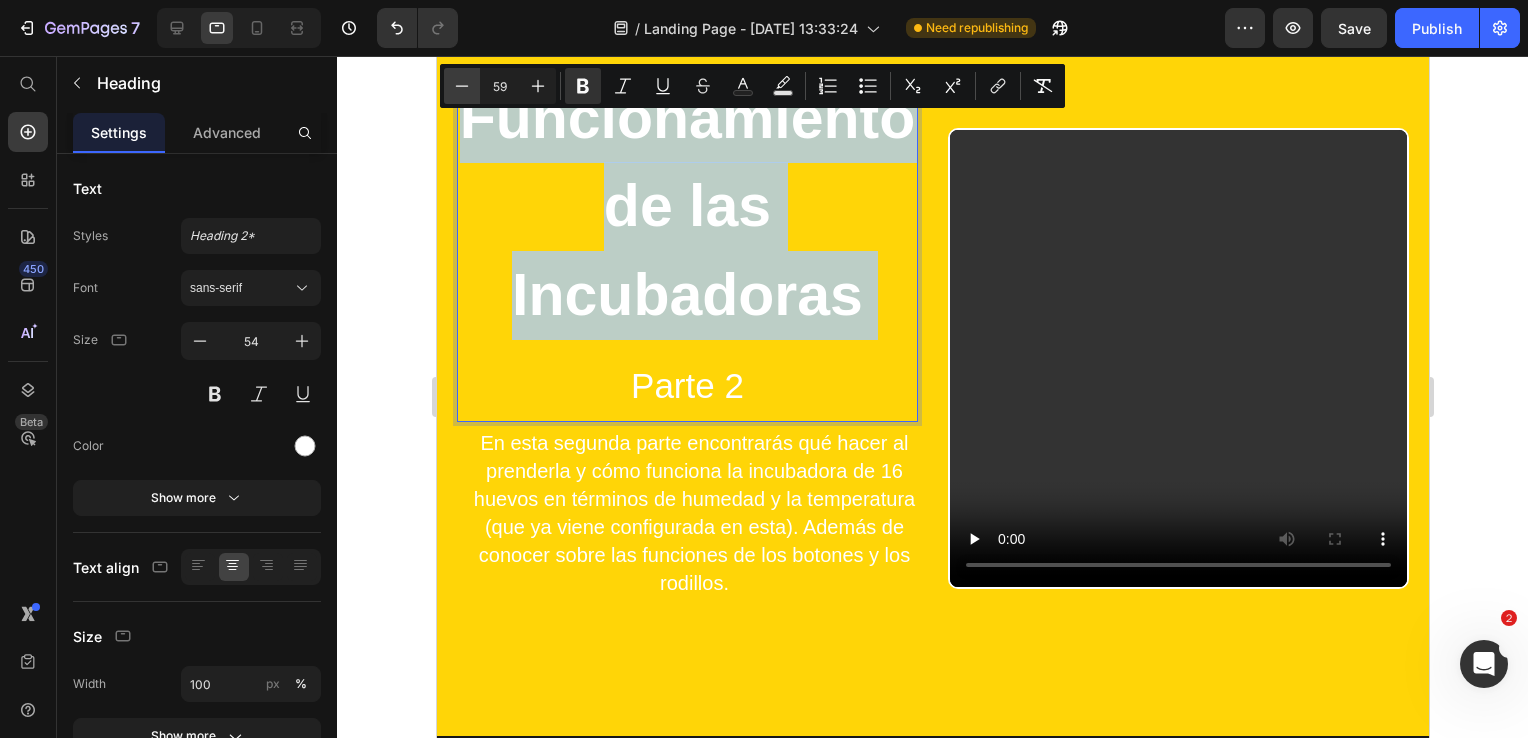 type on "58" 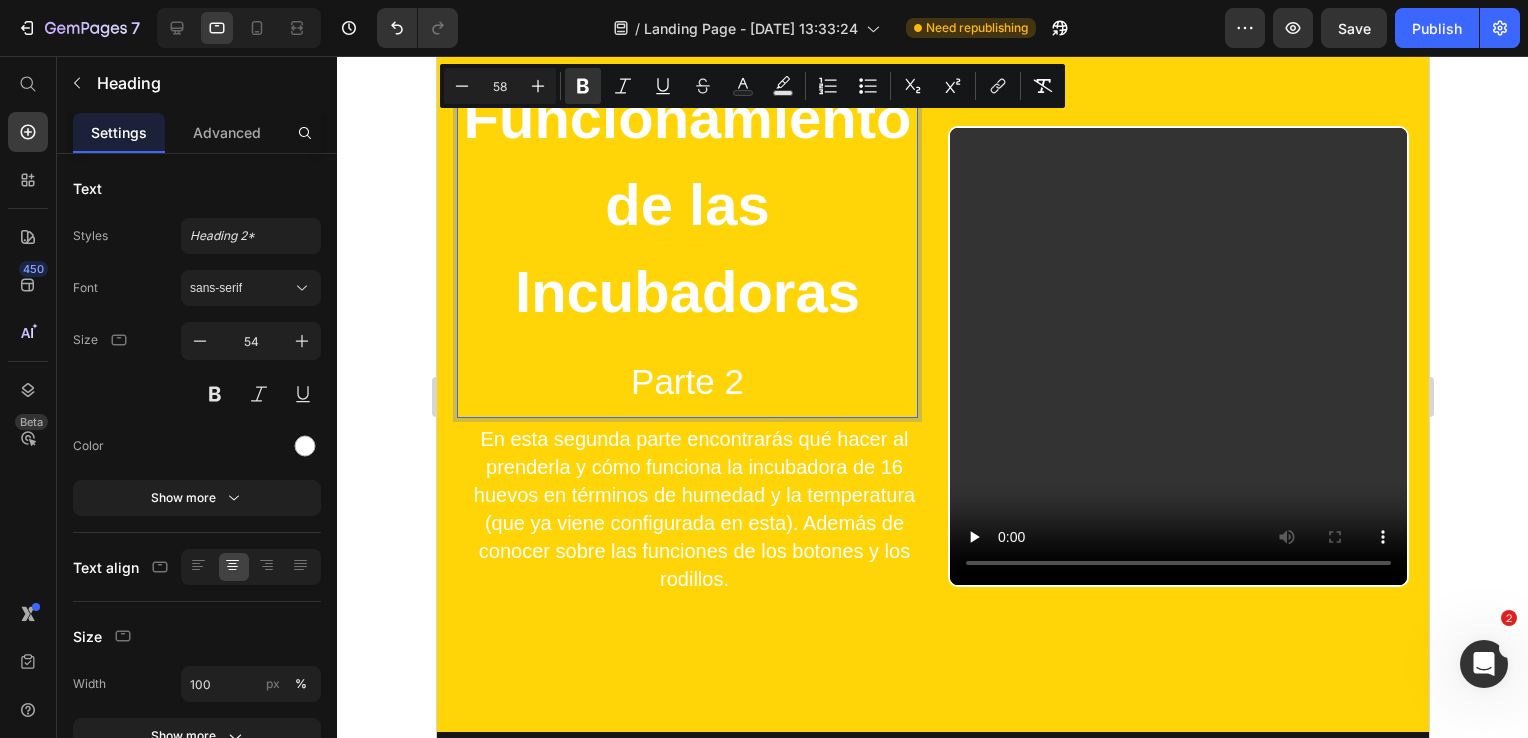 click 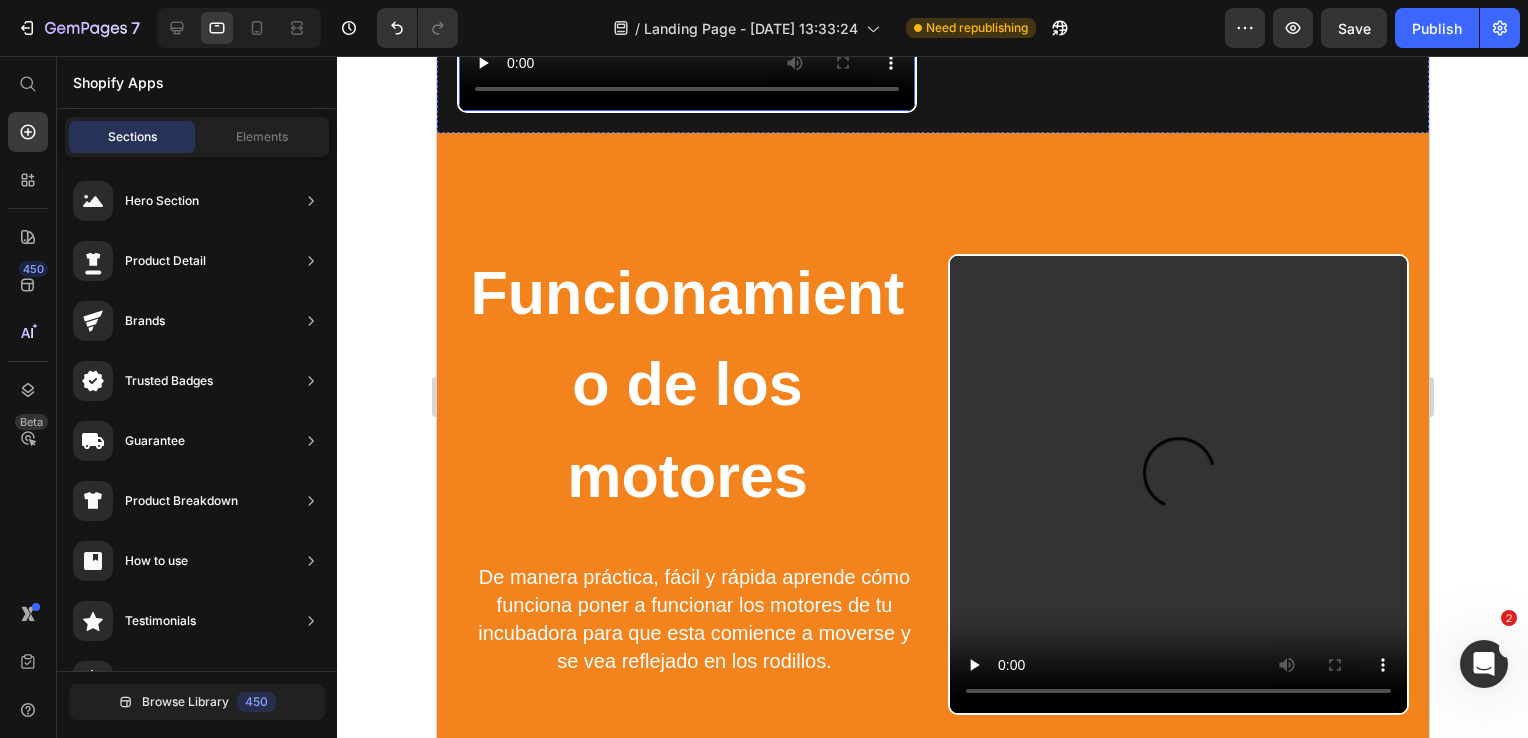 scroll, scrollTop: 2700, scrollLeft: 0, axis: vertical 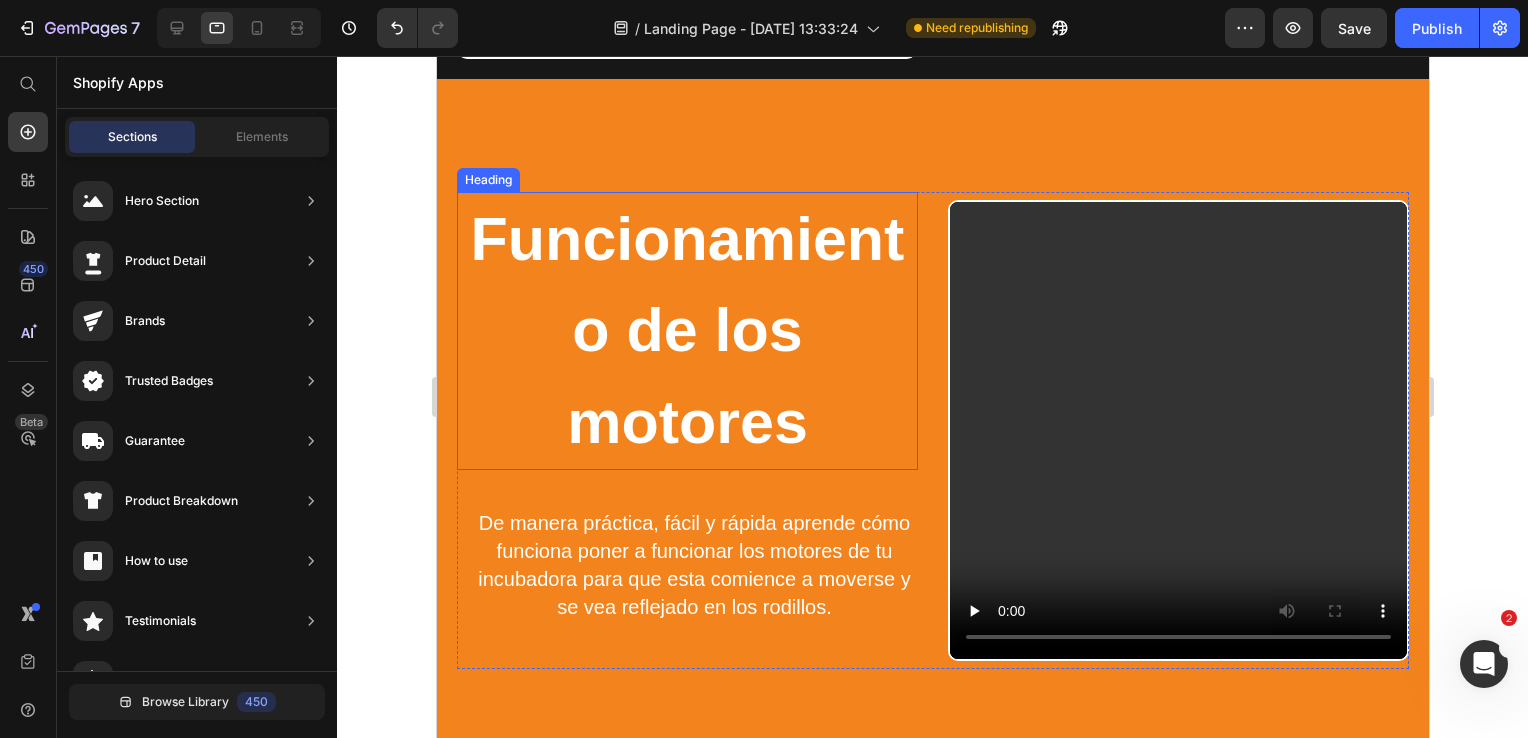 click on "Funcionamiento de los motores" at bounding box center (687, 330) 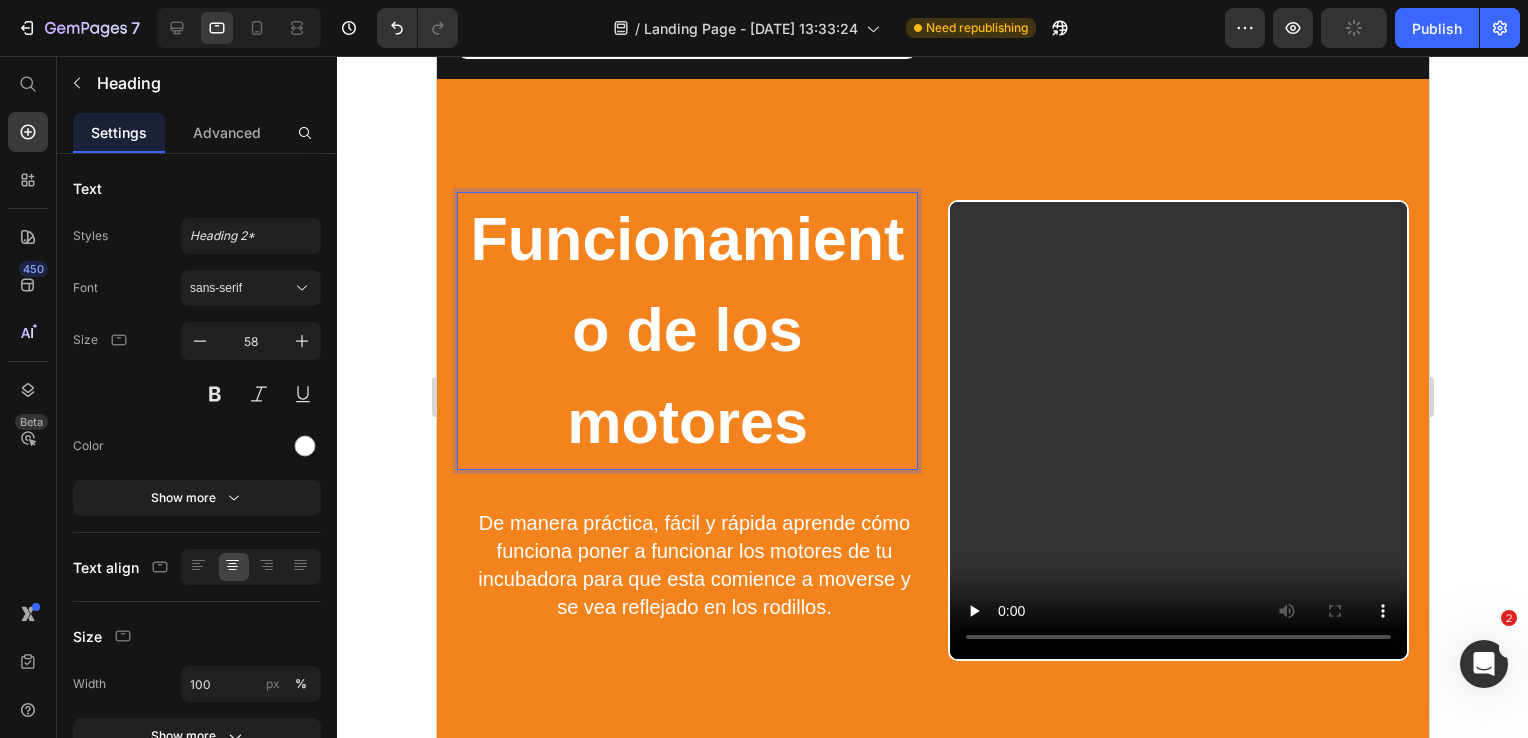 click on "Funcionamiento de los motores" at bounding box center [686, 331] 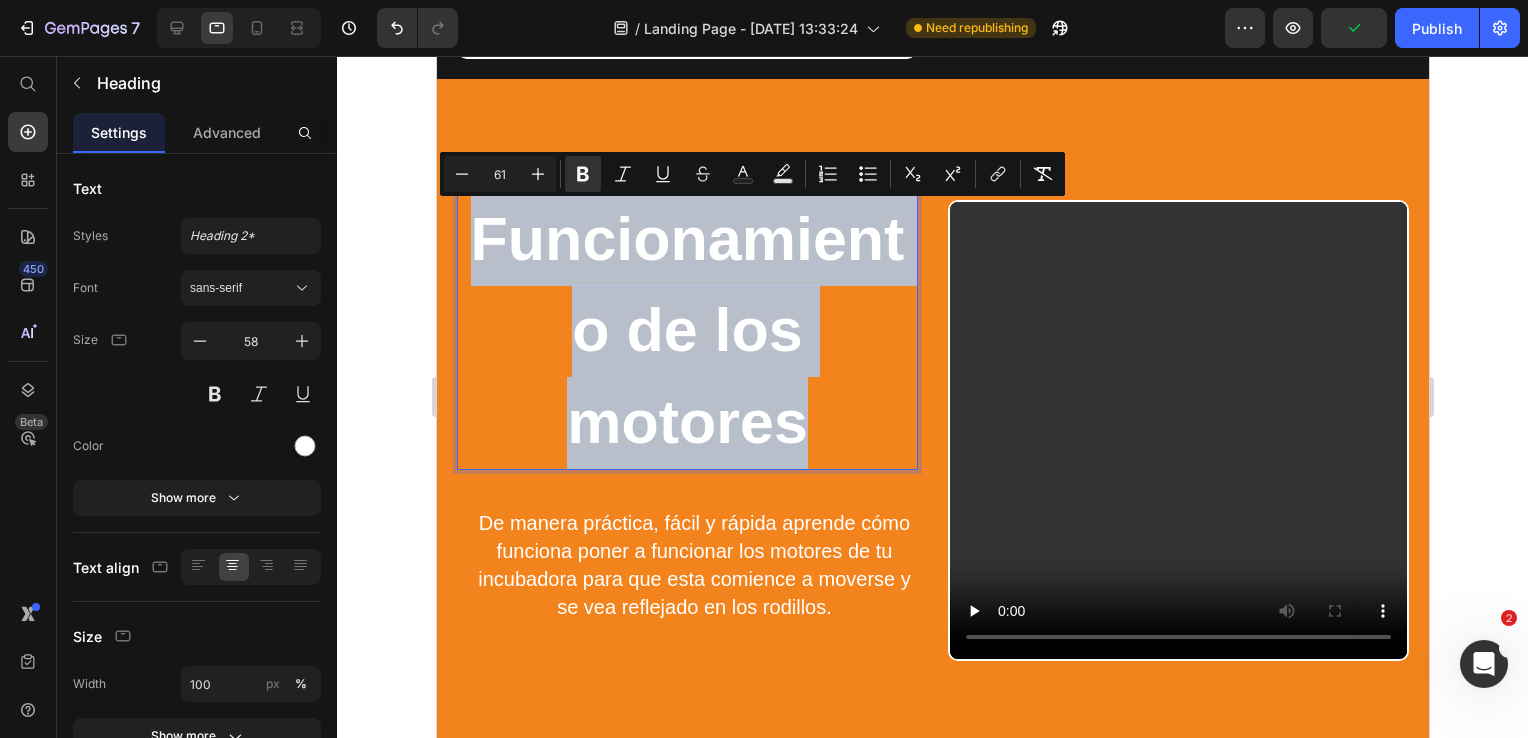 drag, startPoint x: 816, startPoint y: 421, endPoint x: 460, endPoint y: 238, distance: 400.28116 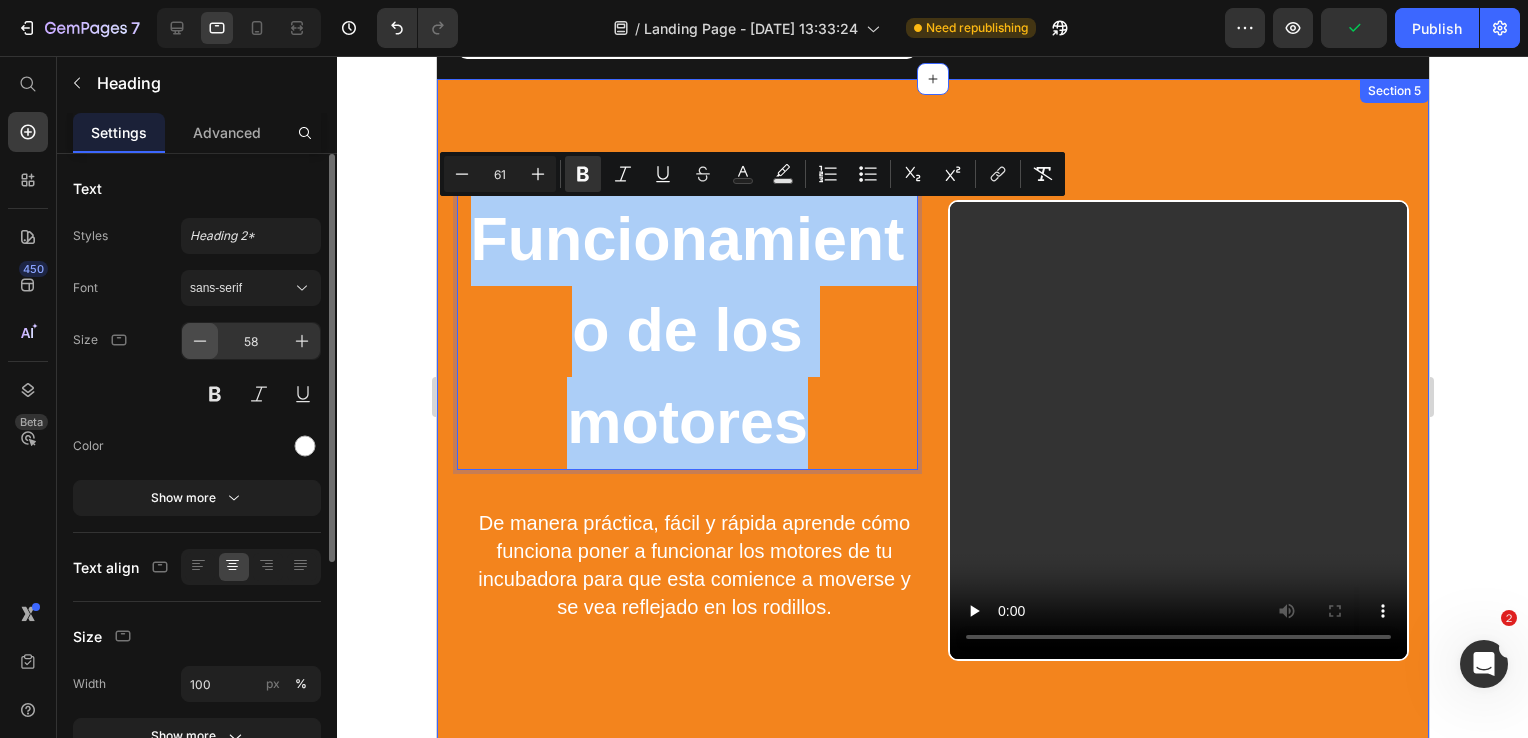 click 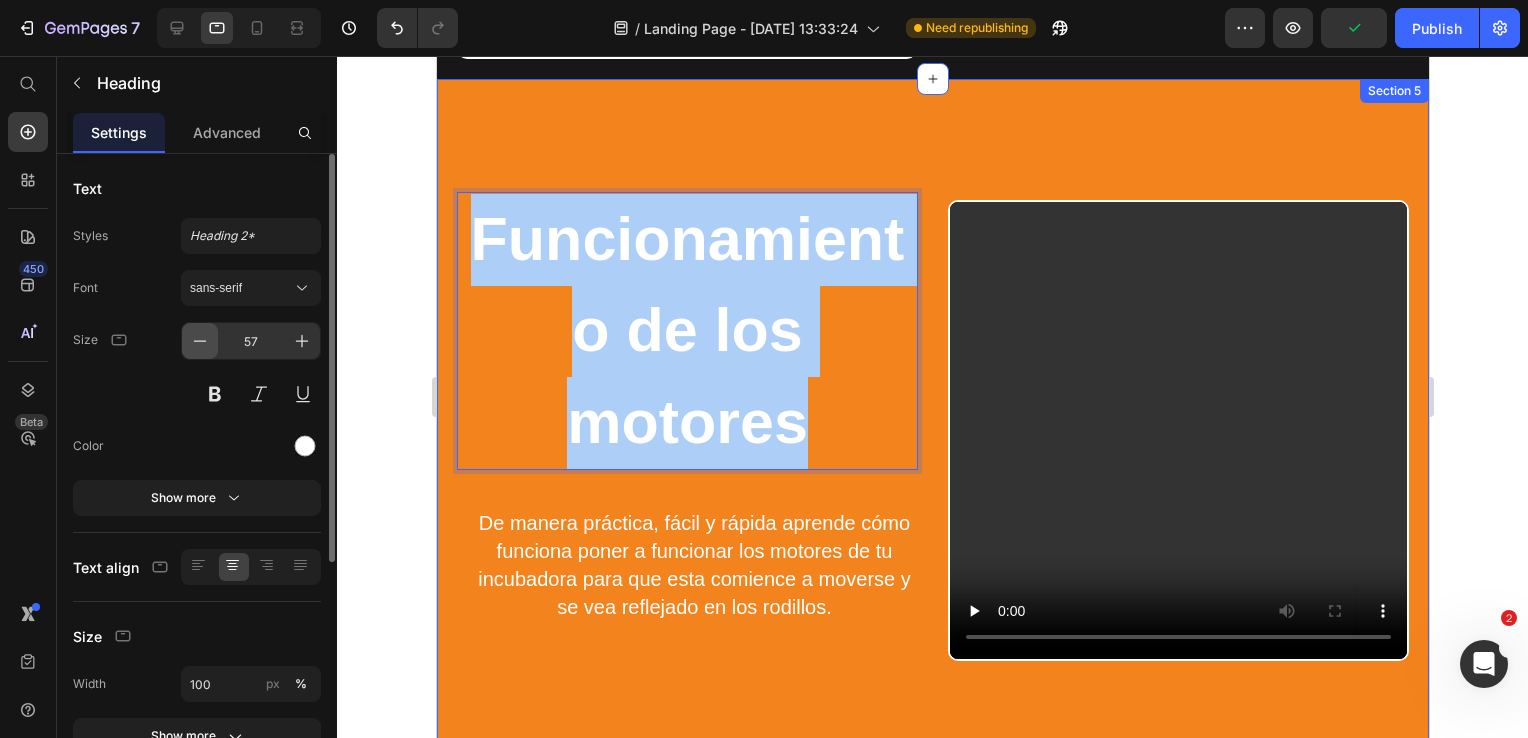 click 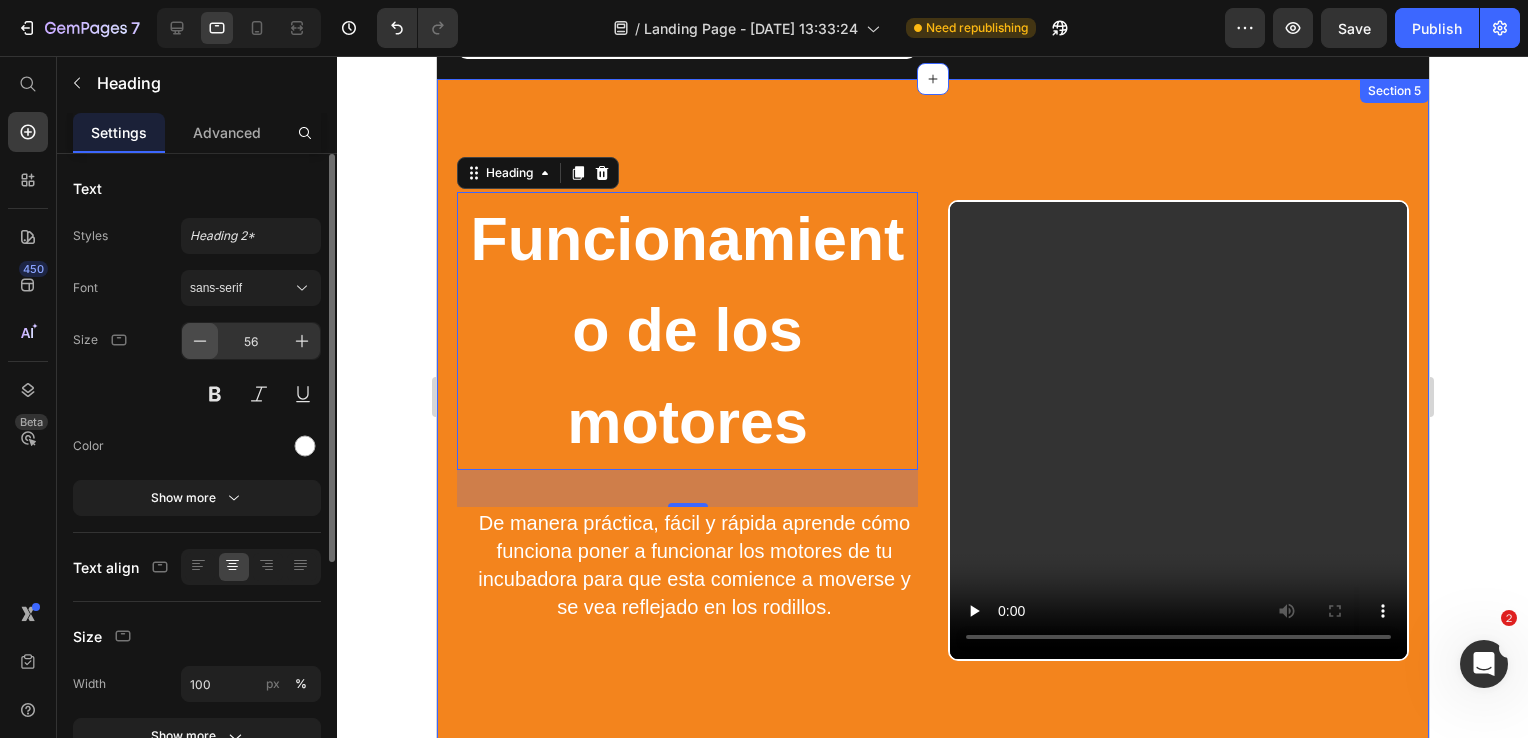 click 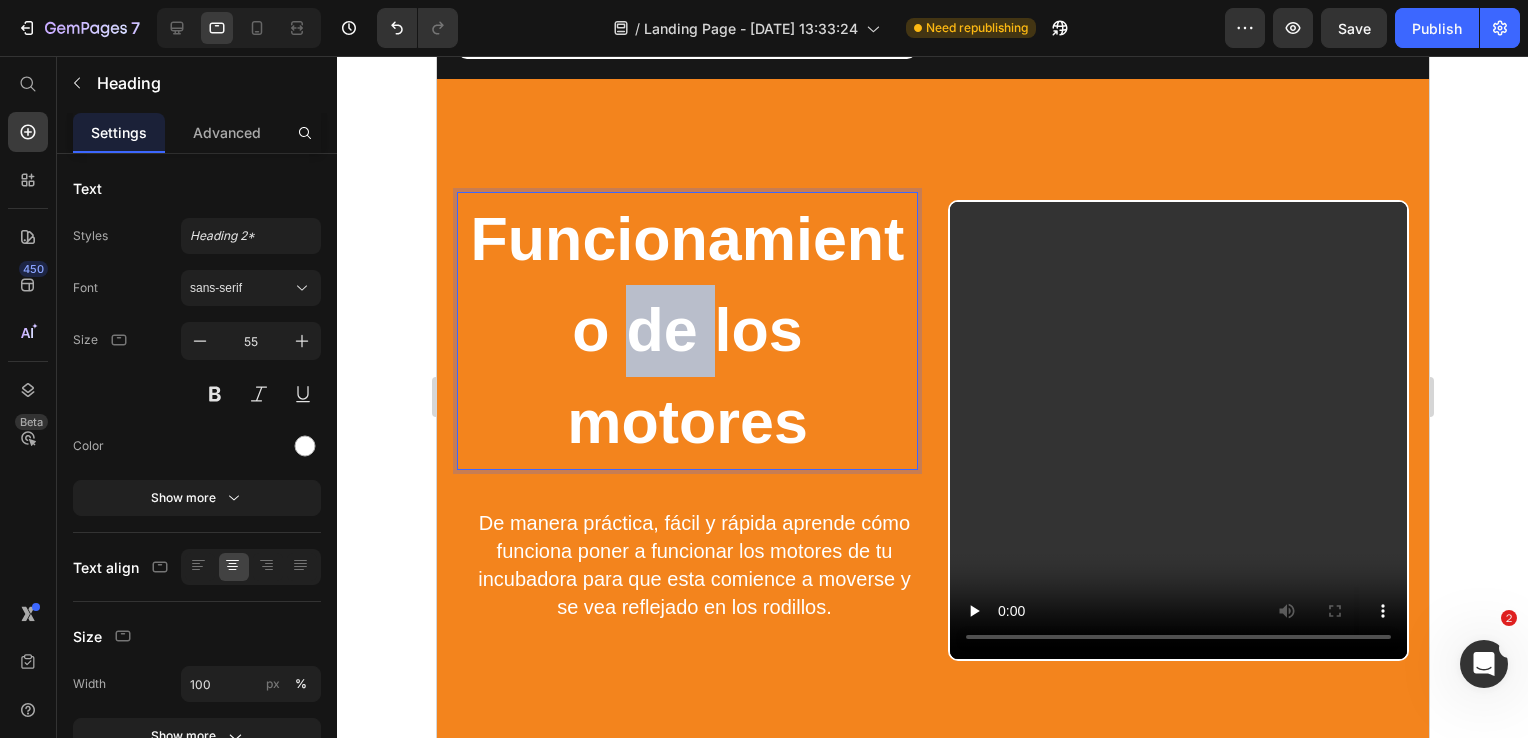 click on "Funcionamiento de los motores" at bounding box center (687, 330) 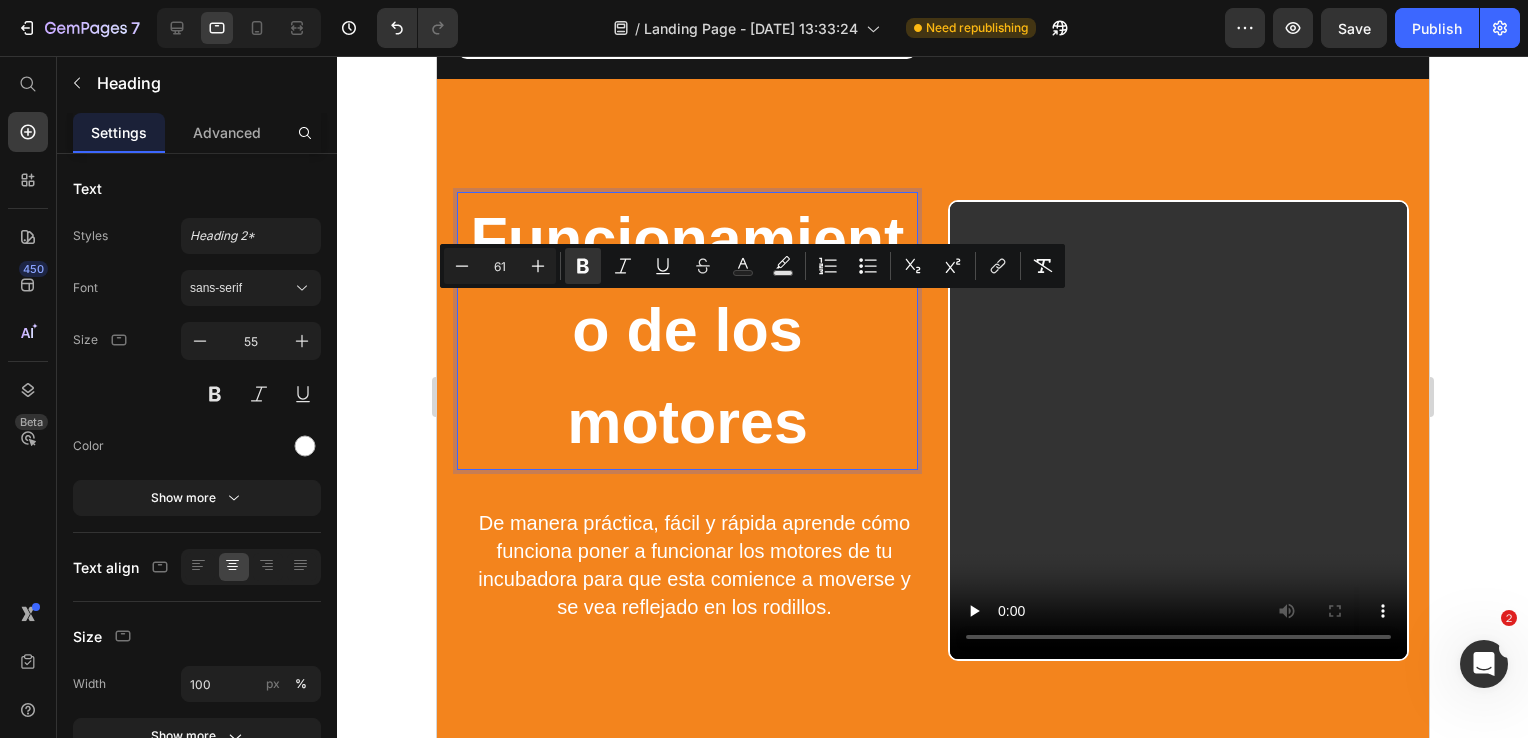 click on "Funcionamiento de los motores" at bounding box center (687, 330) 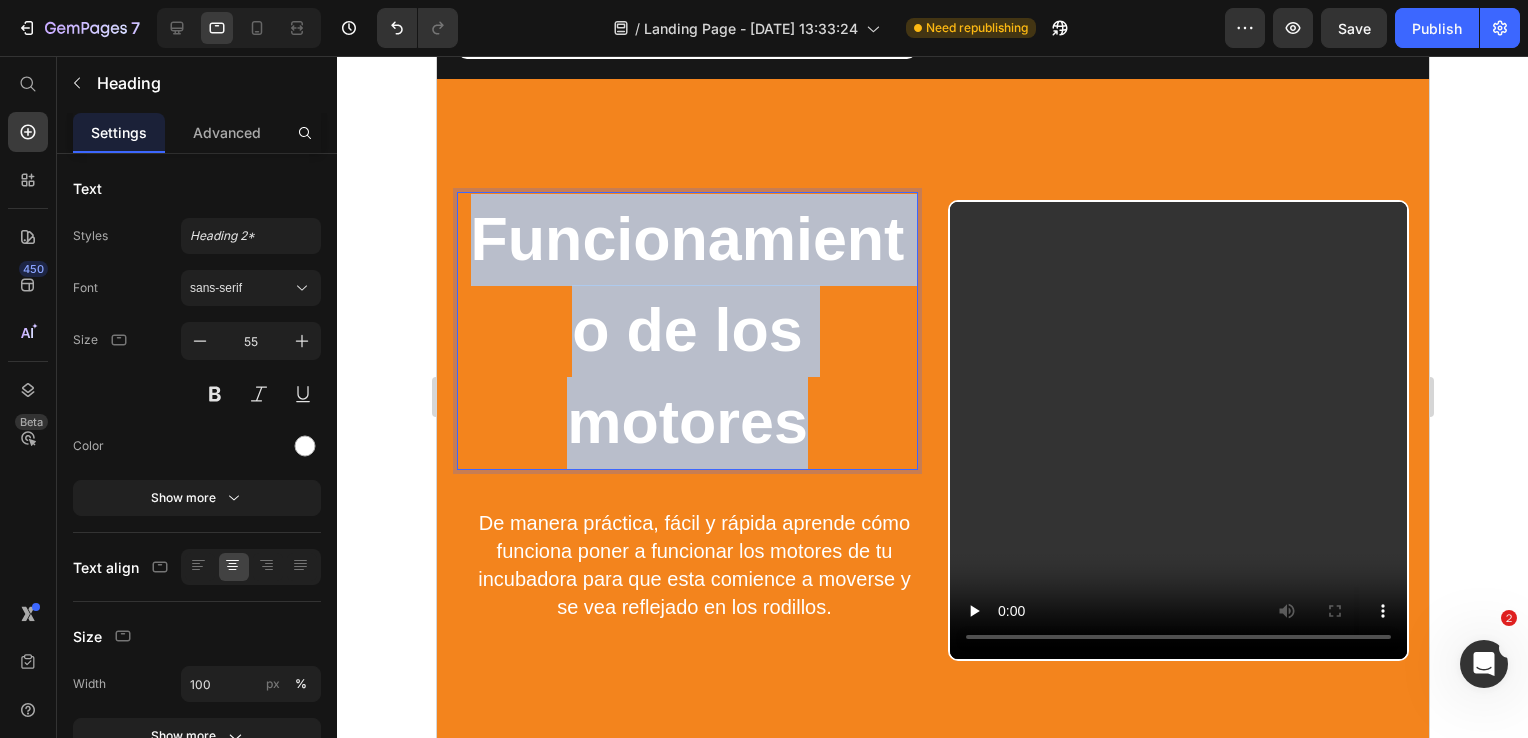drag, startPoint x: 796, startPoint y: 428, endPoint x: 856, endPoint y: 285, distance: 155.0774 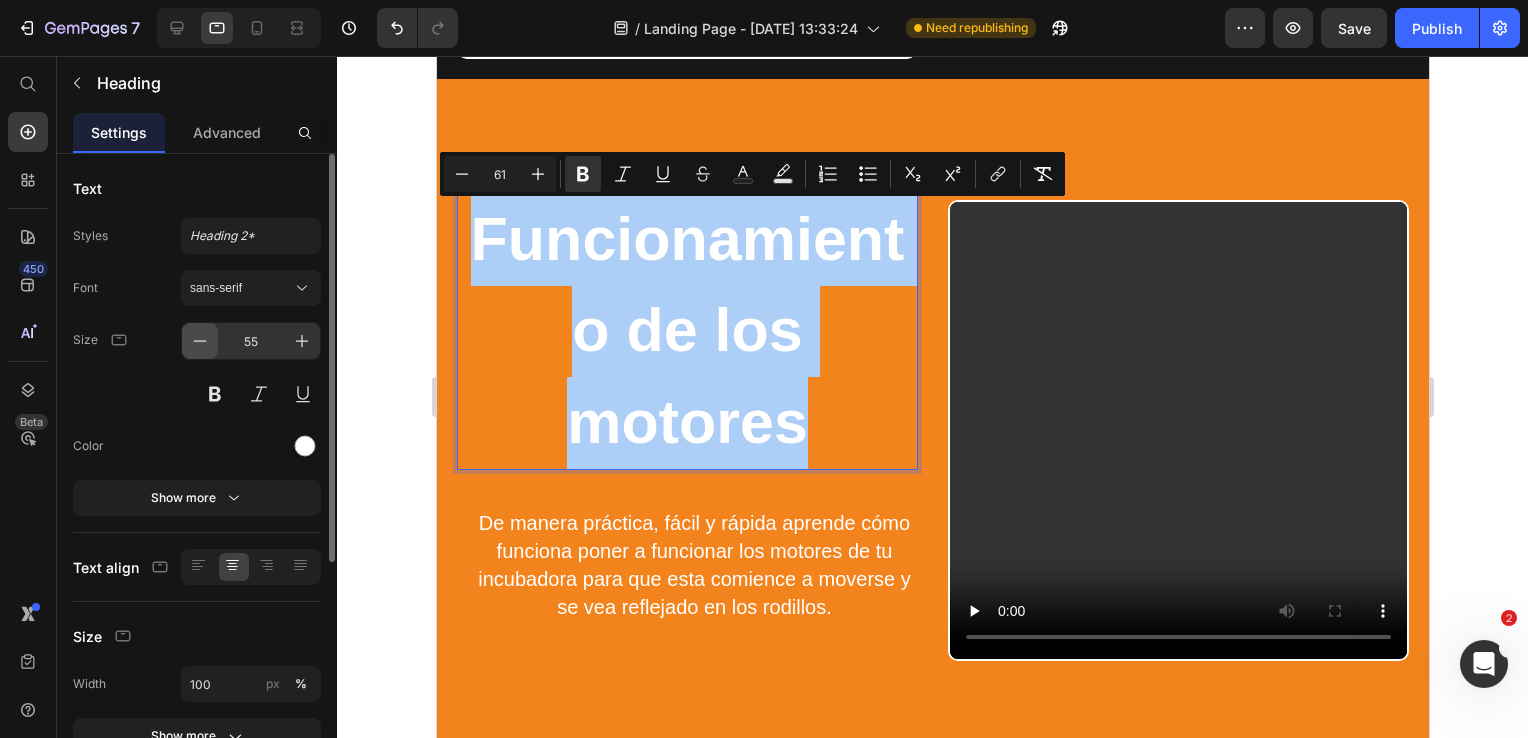 click 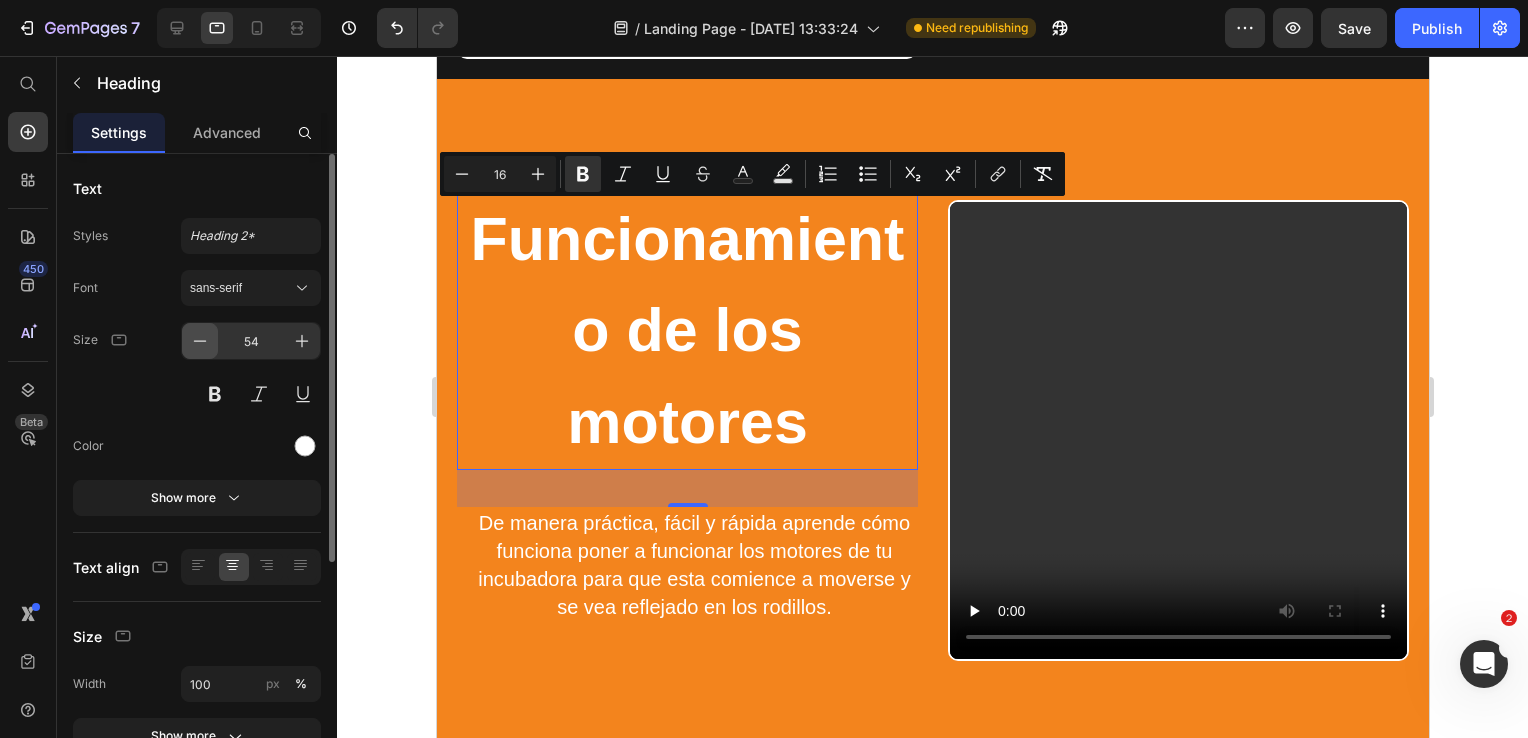 click 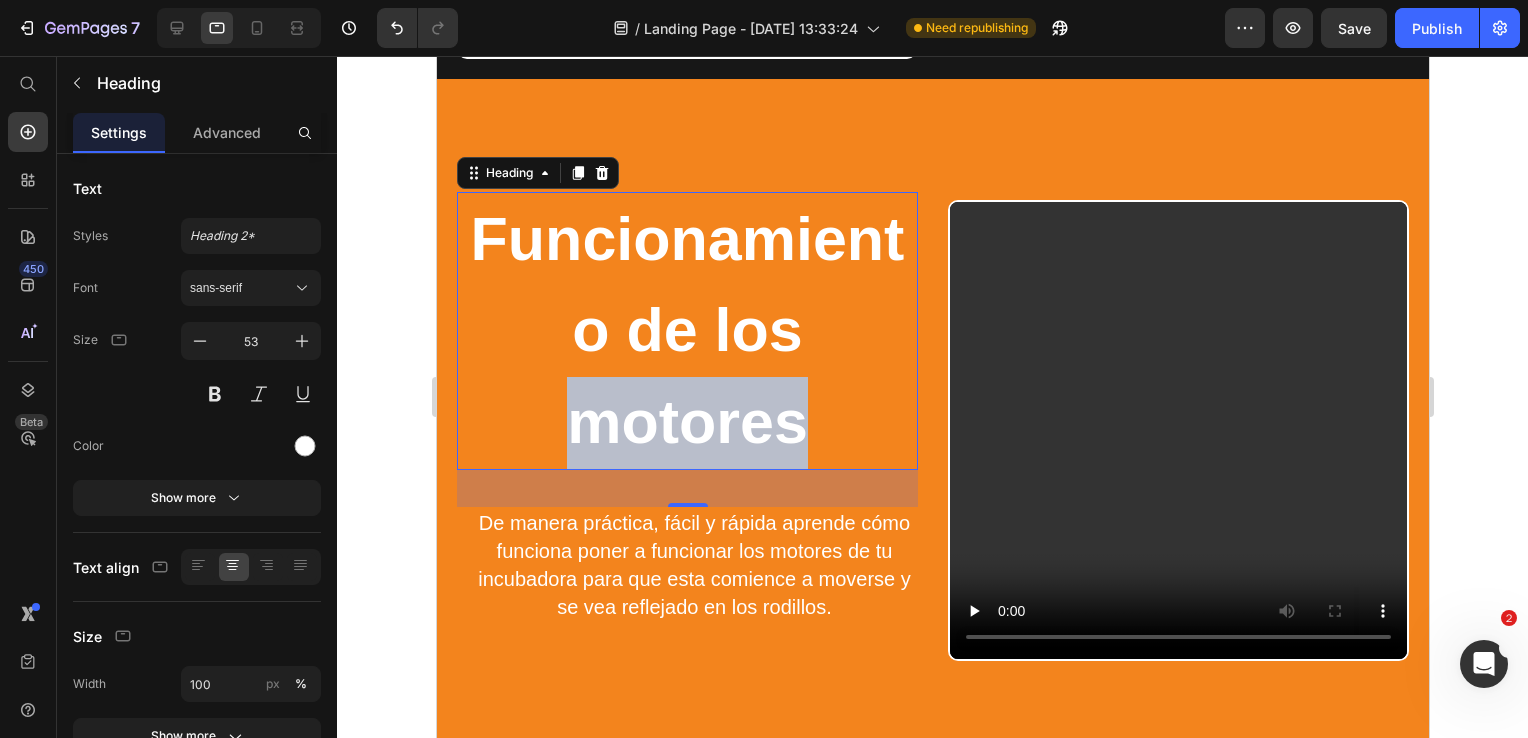 click on "Funcionamiento de los motores" at bounding box center [687, 330] 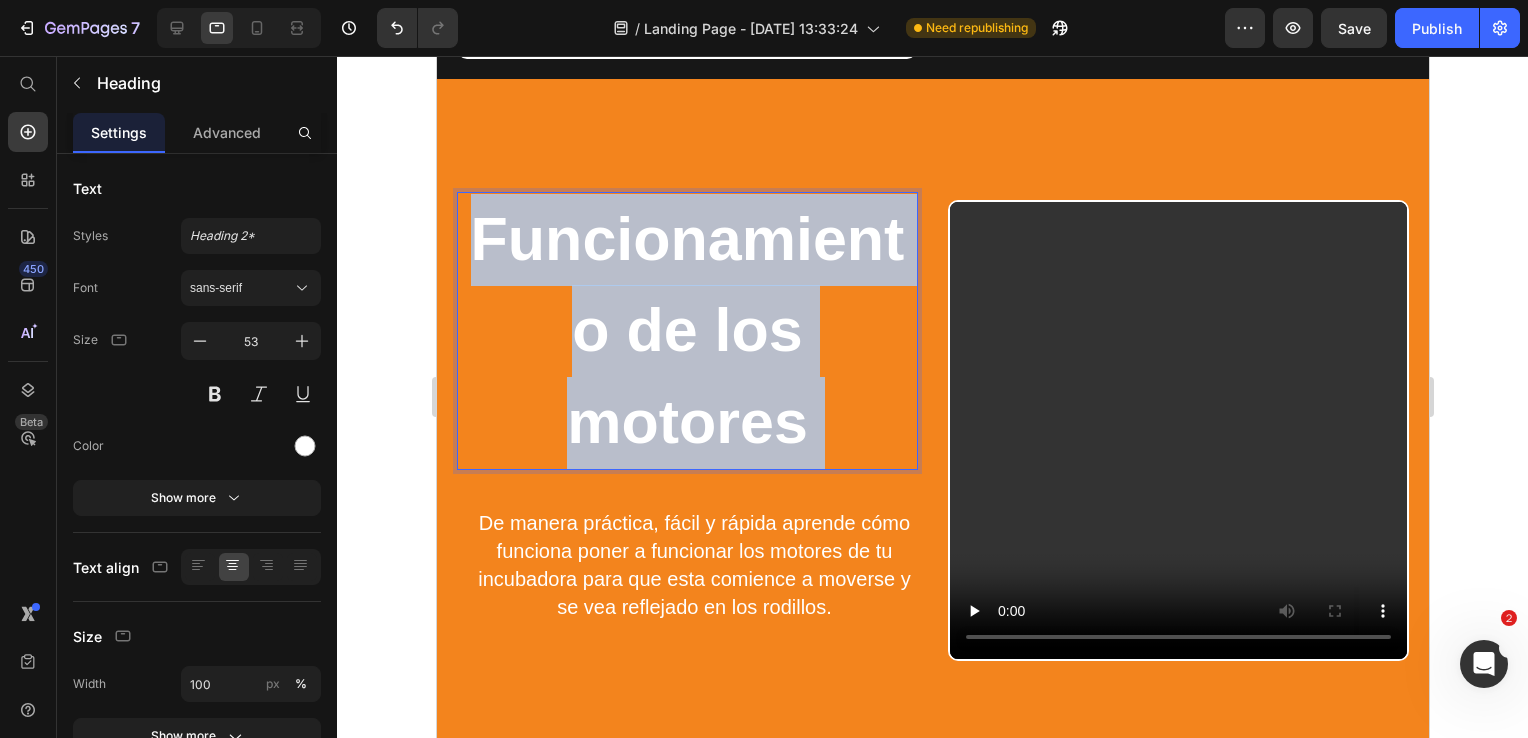 drag, startPoint x: 809, startPoint y: 442, endPoint x: 831, endPoint y: 300, distance: 143.69412 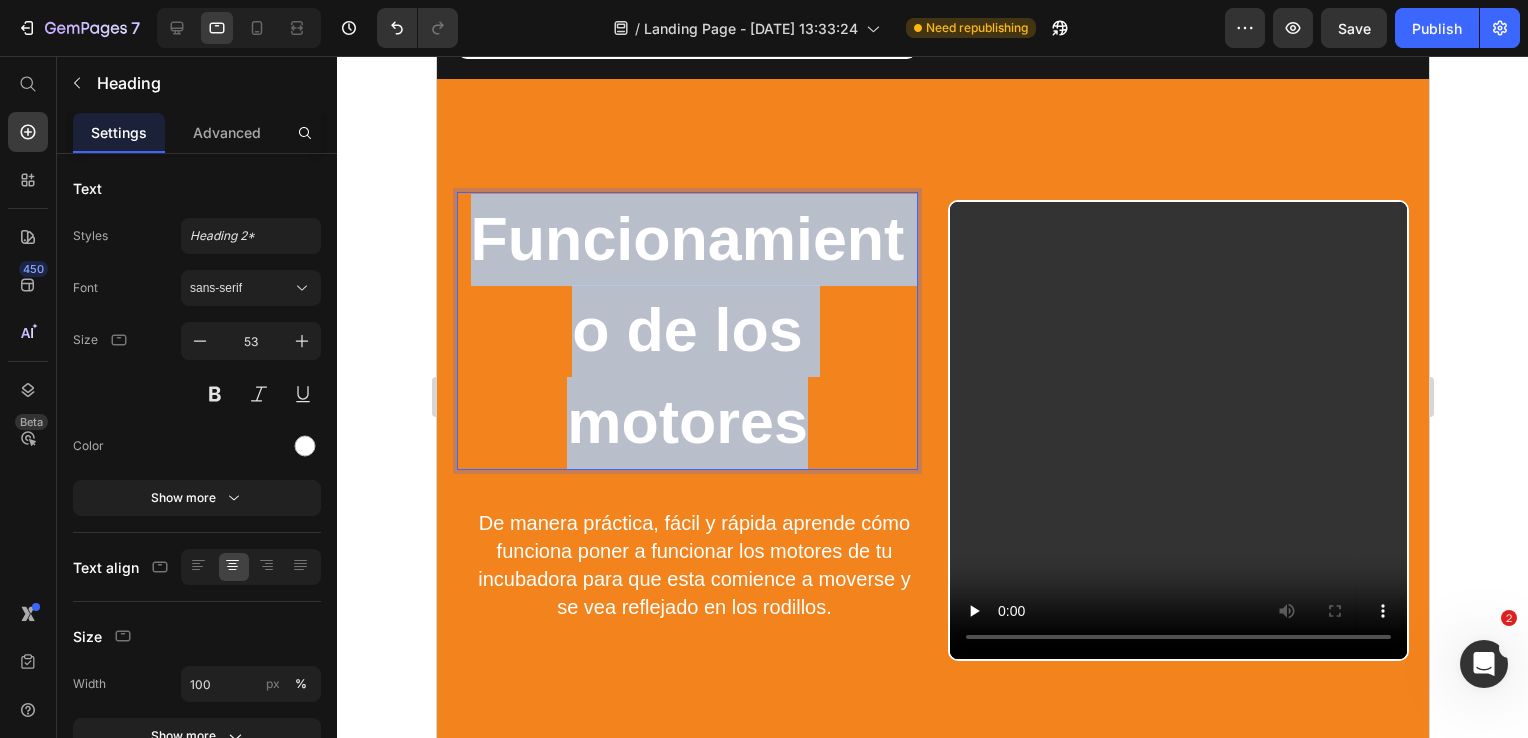 drag, startPoint x: 475, startPoint y: 234, endPoint x: 801, endPoint y: 418, distance: 374.3421 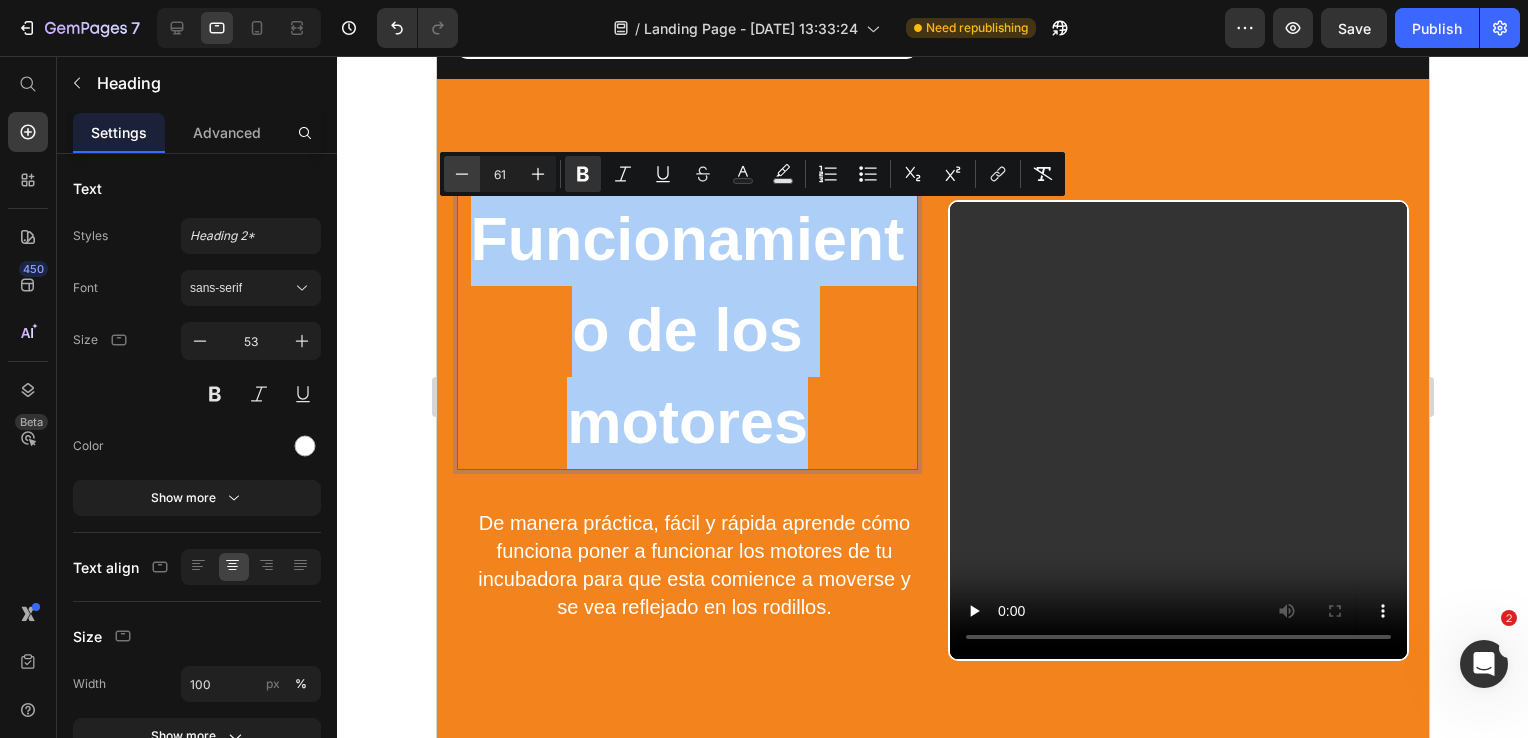 click 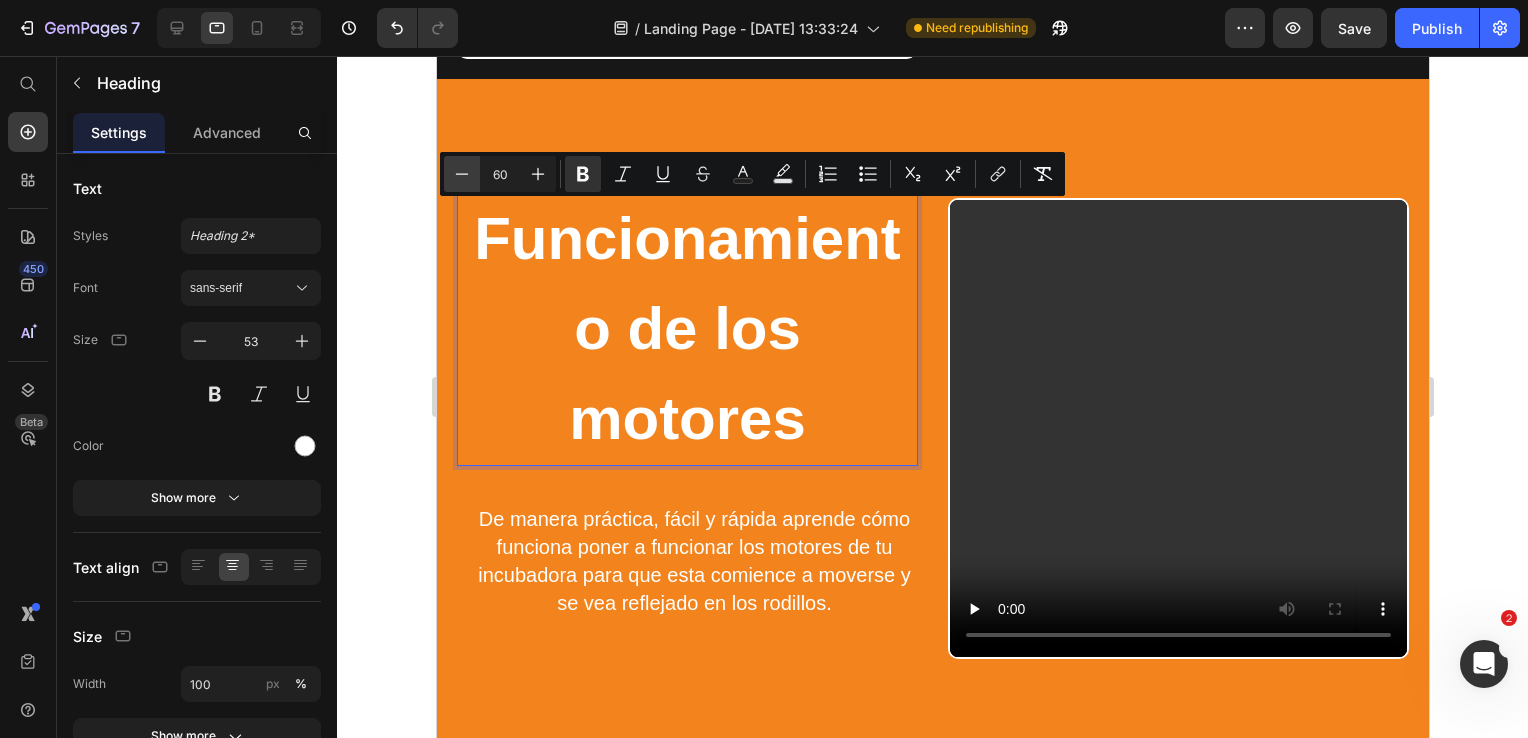 click 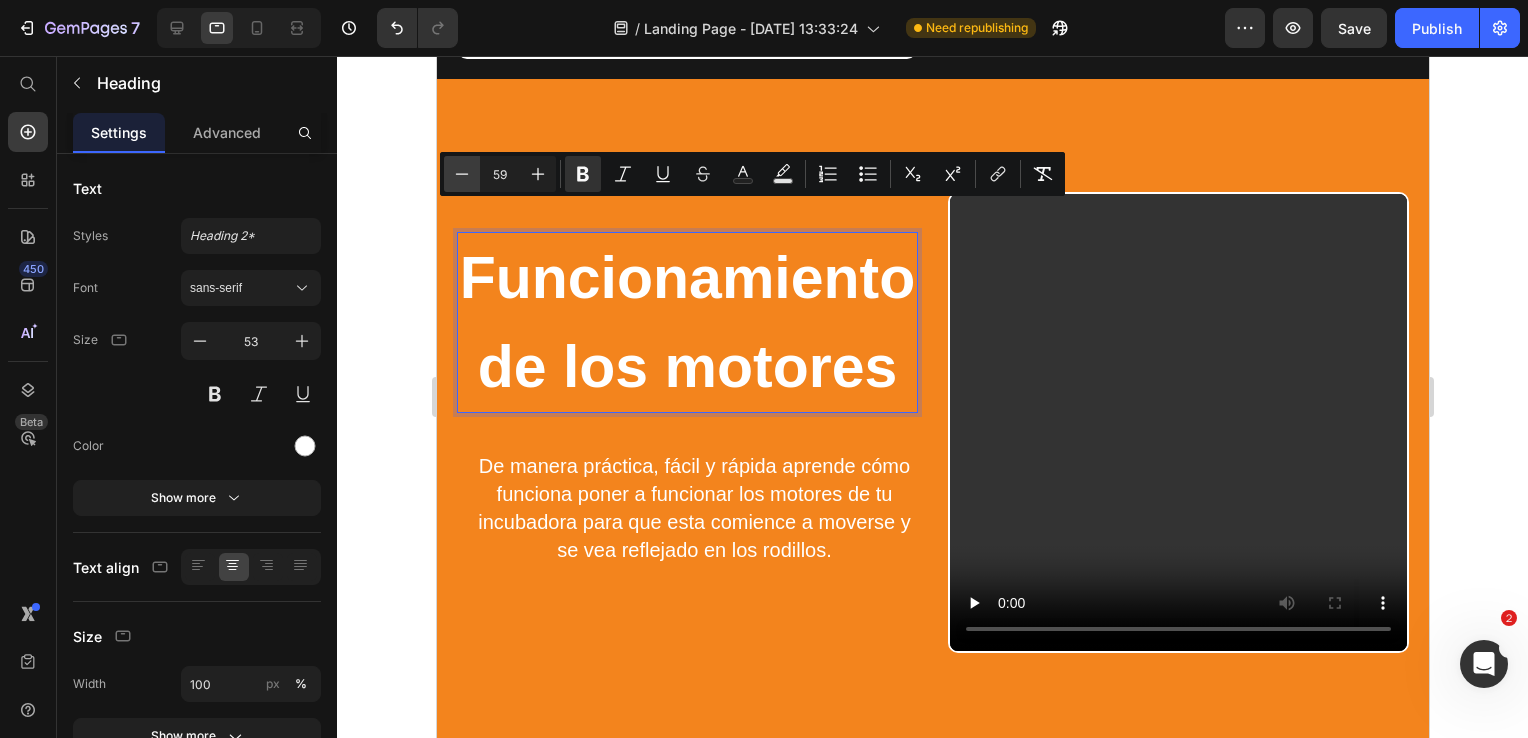 click 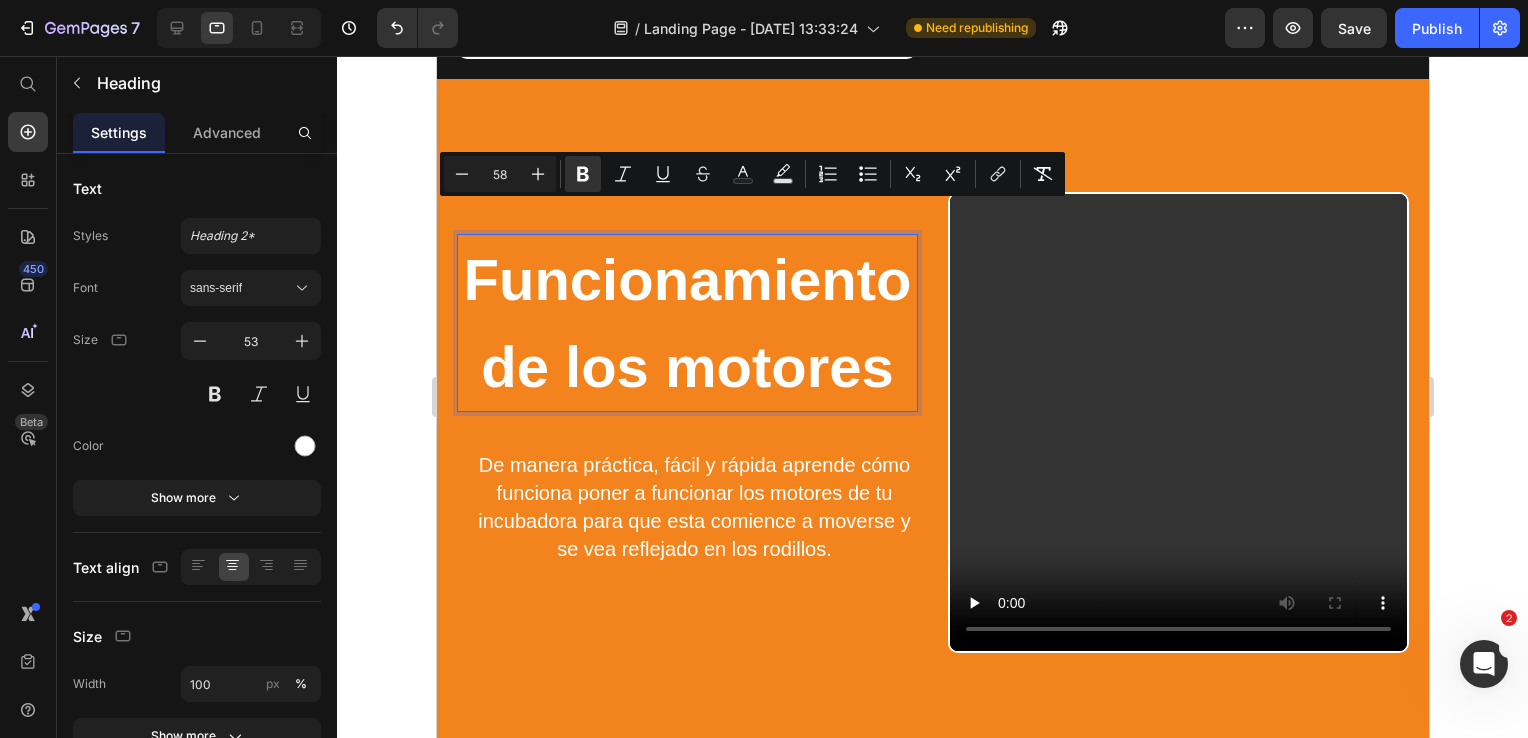 click 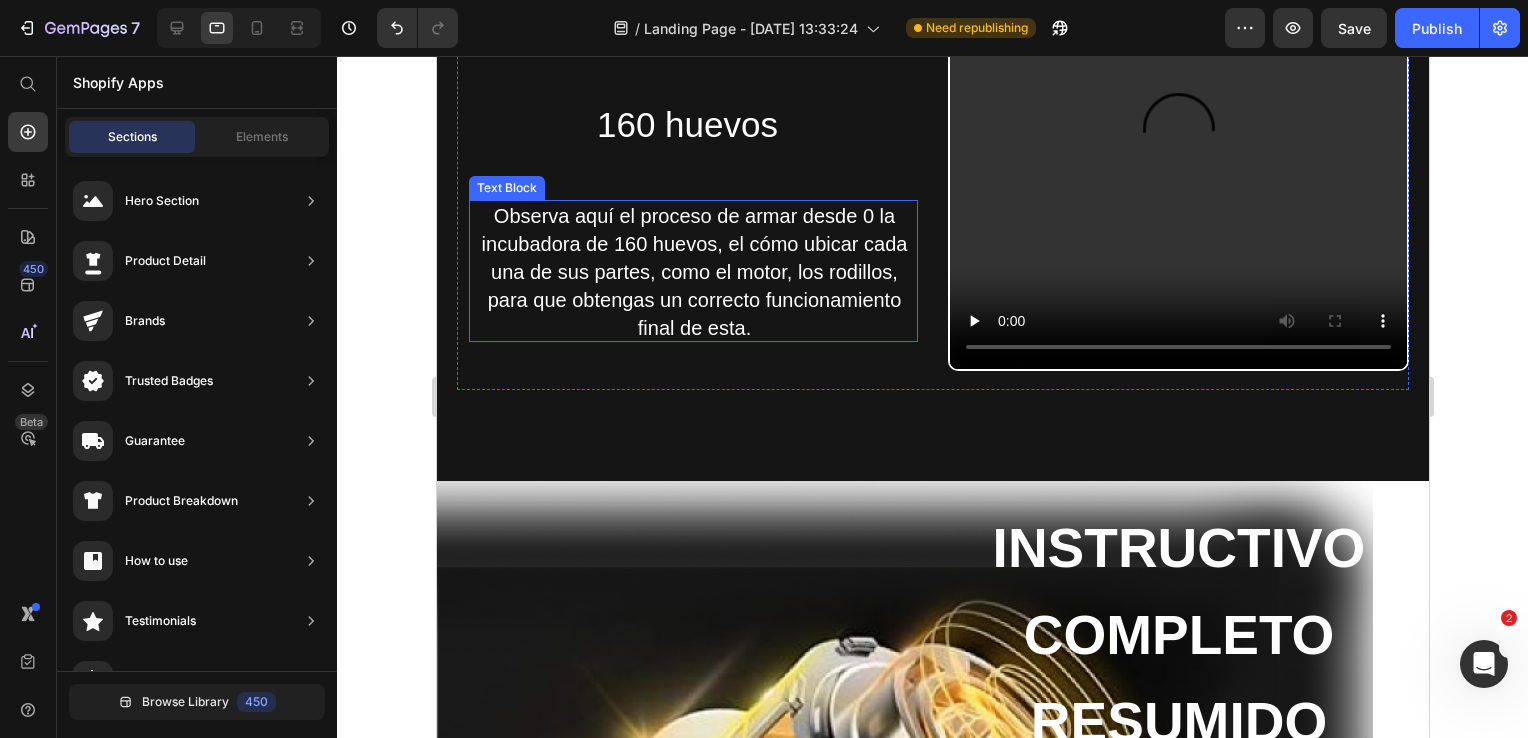 scroll, scrollTop: 4400, scrollLeft: 0, axis: vertical 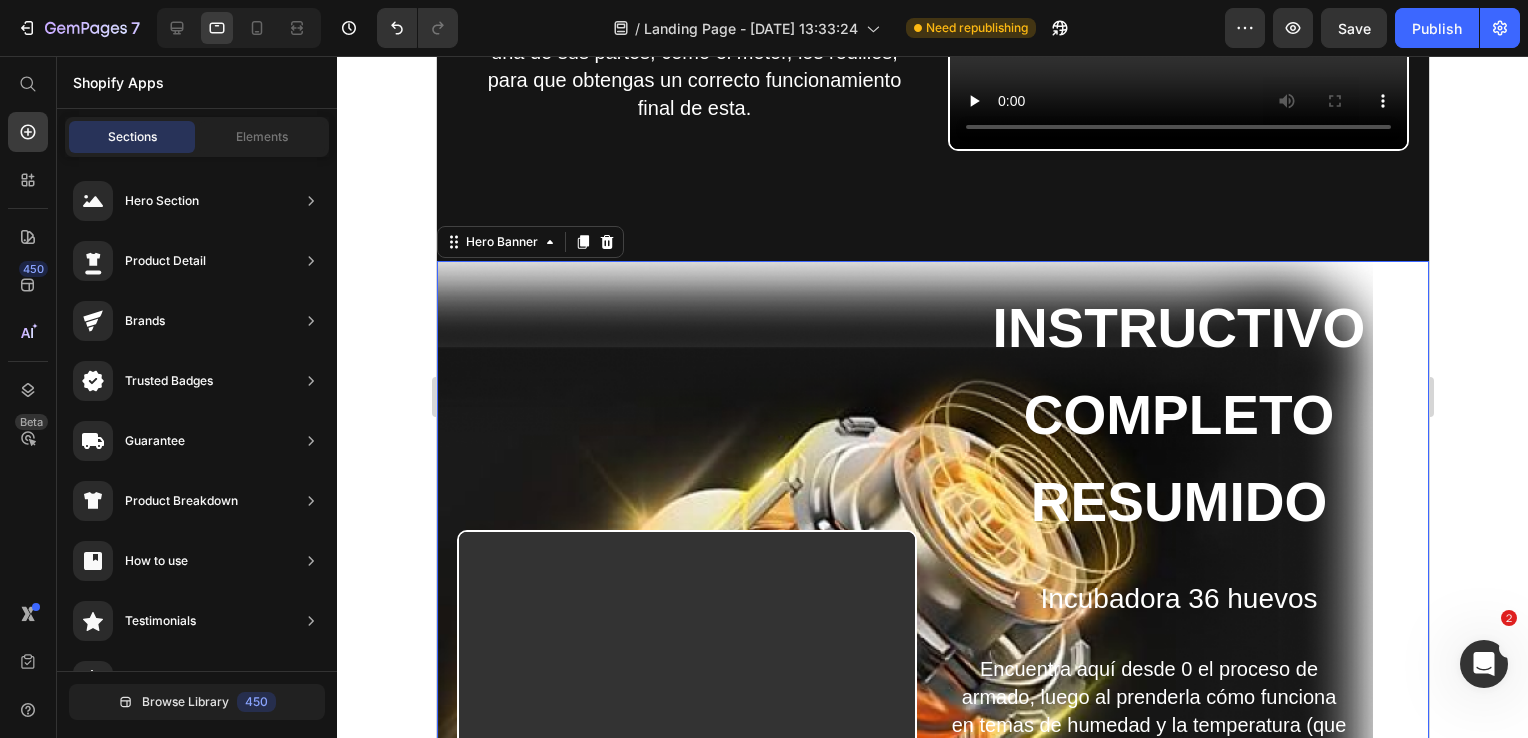 click on "Video" at bounding box center [686, 635] 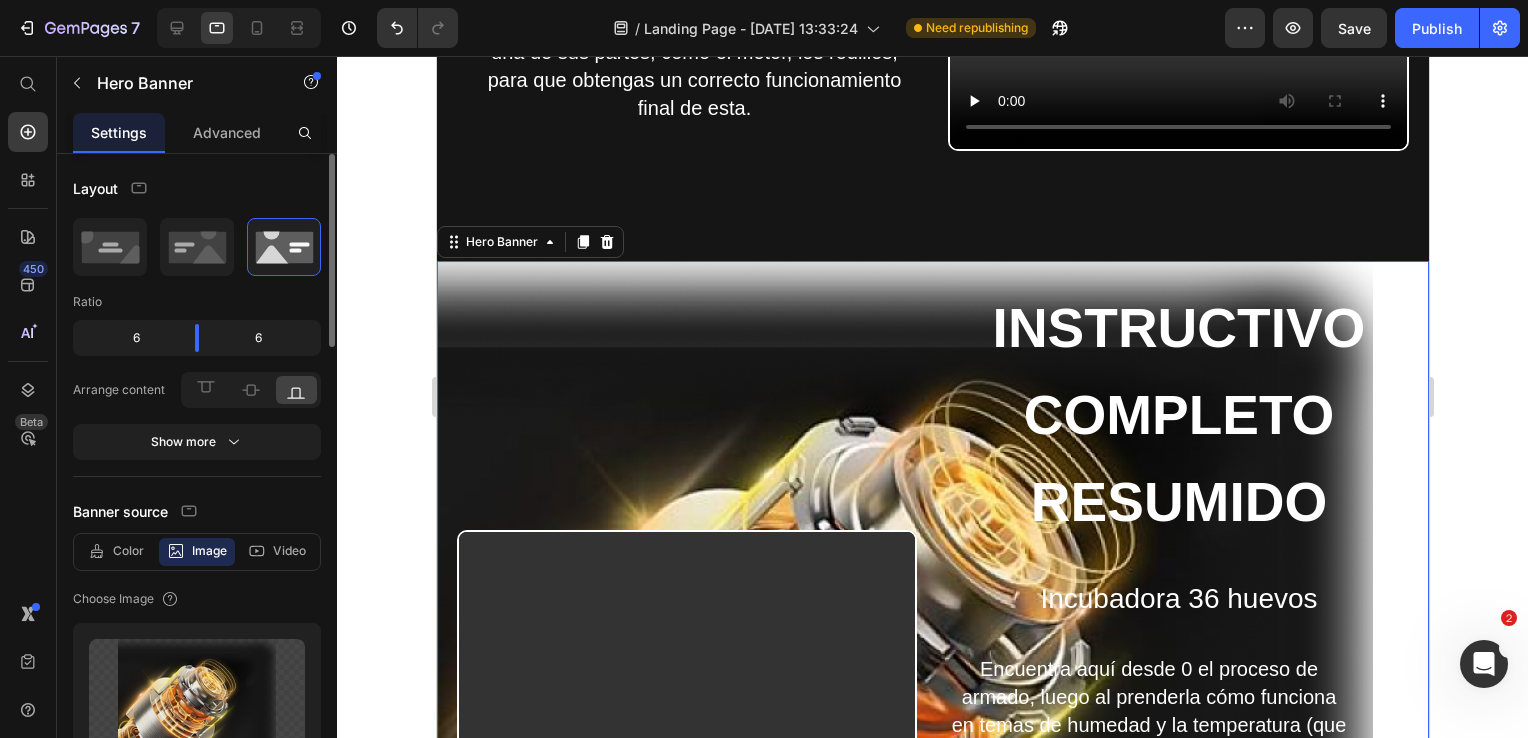 scroll, scrollTop: 300, scrollLeft: 0, axis: vertical 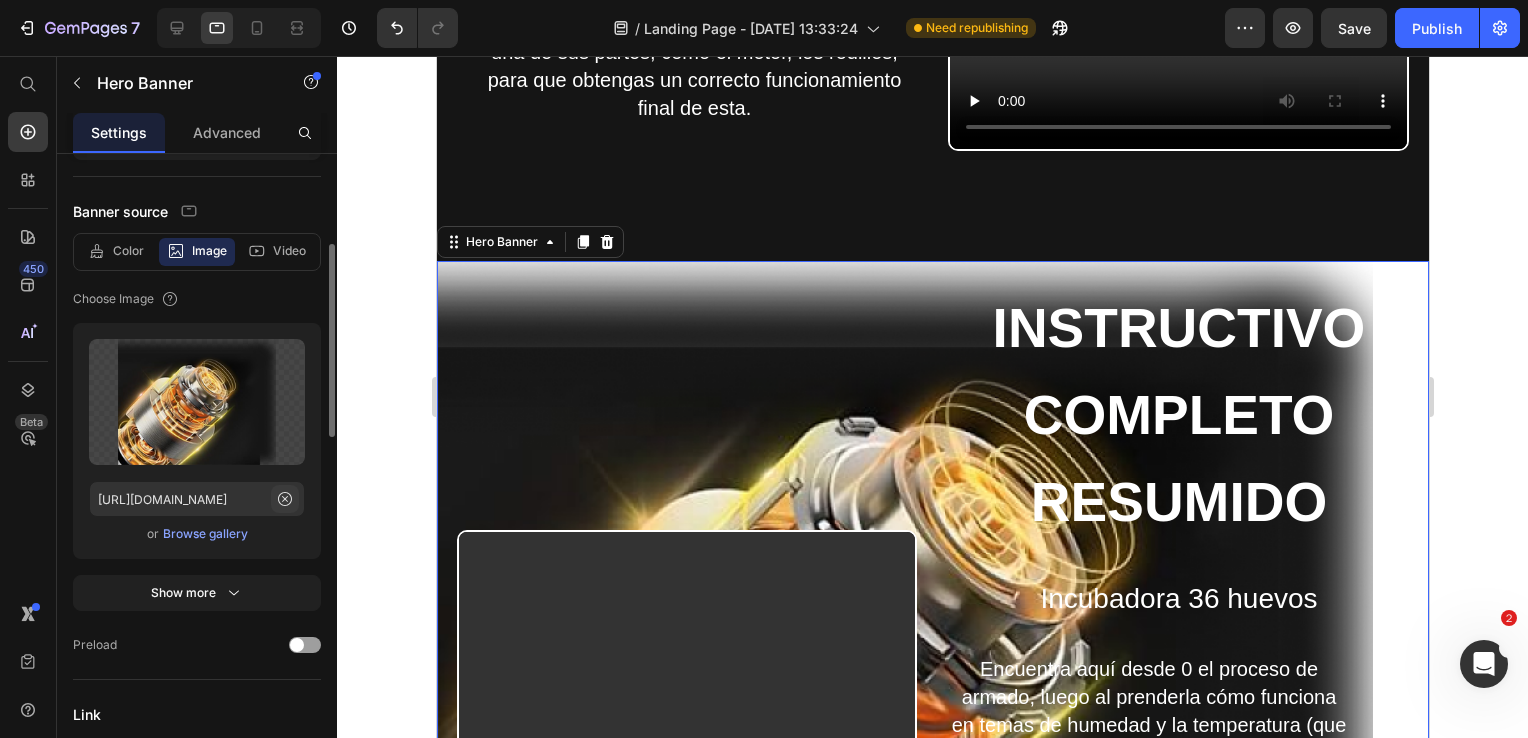 click 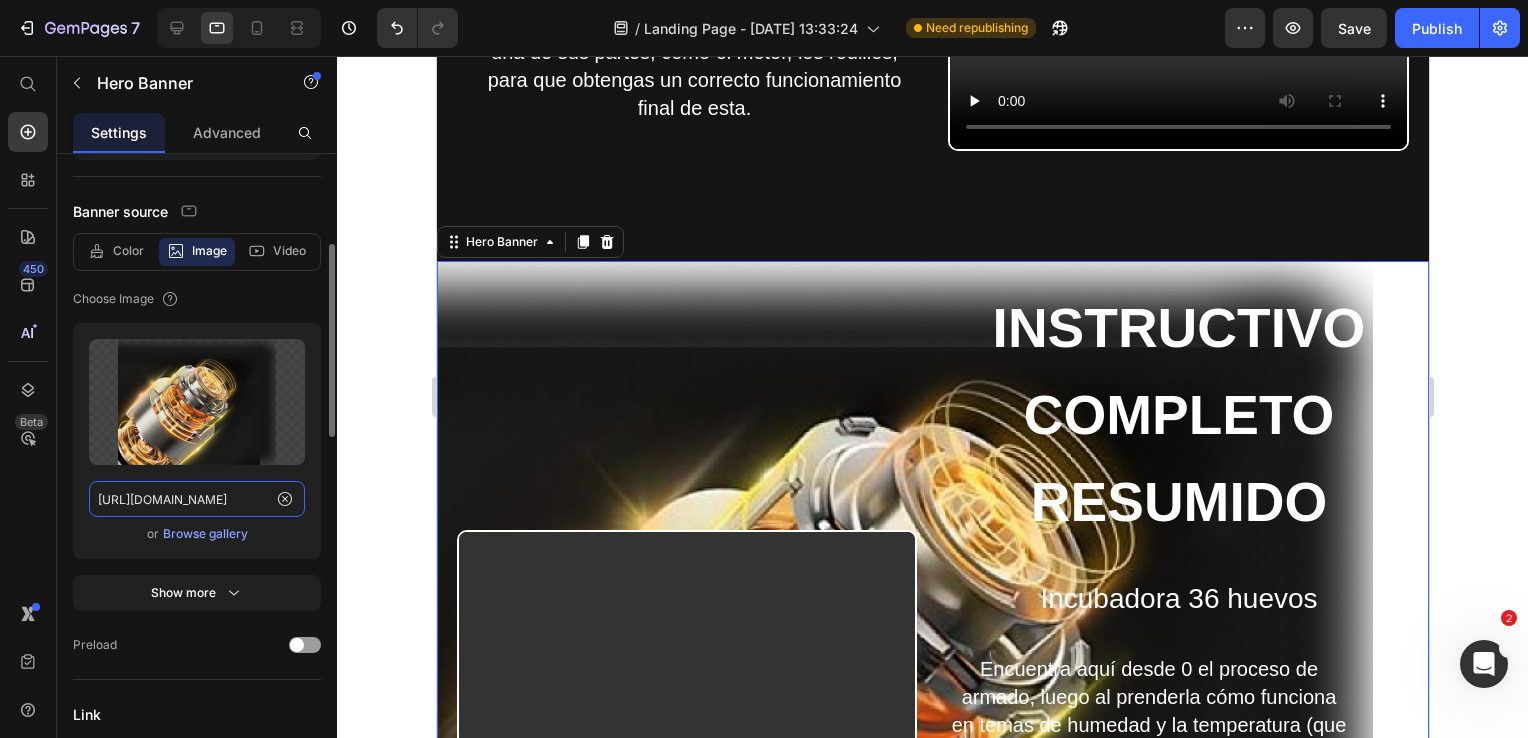 type 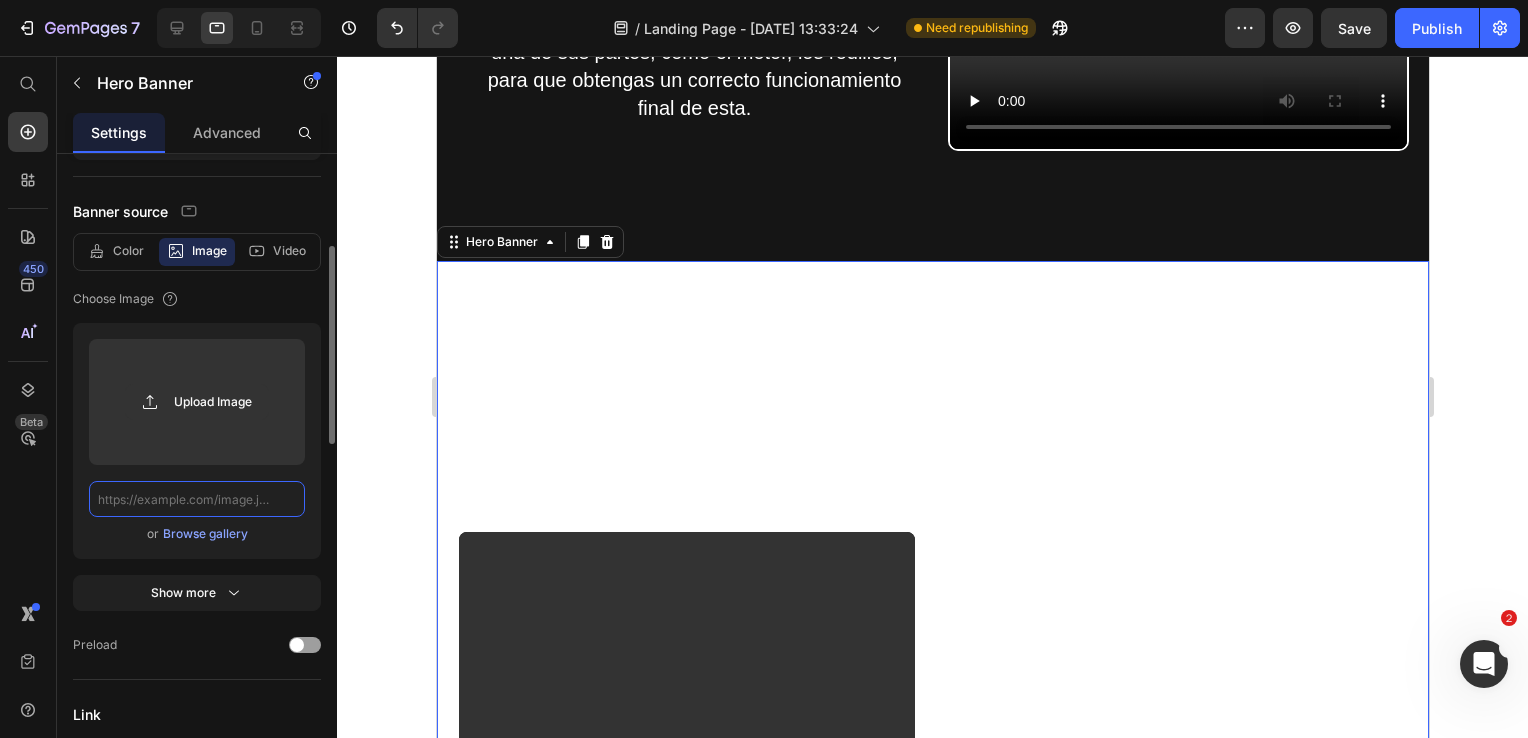 scroll, scrollTop: 0, scrollLeft: 0, axis: both 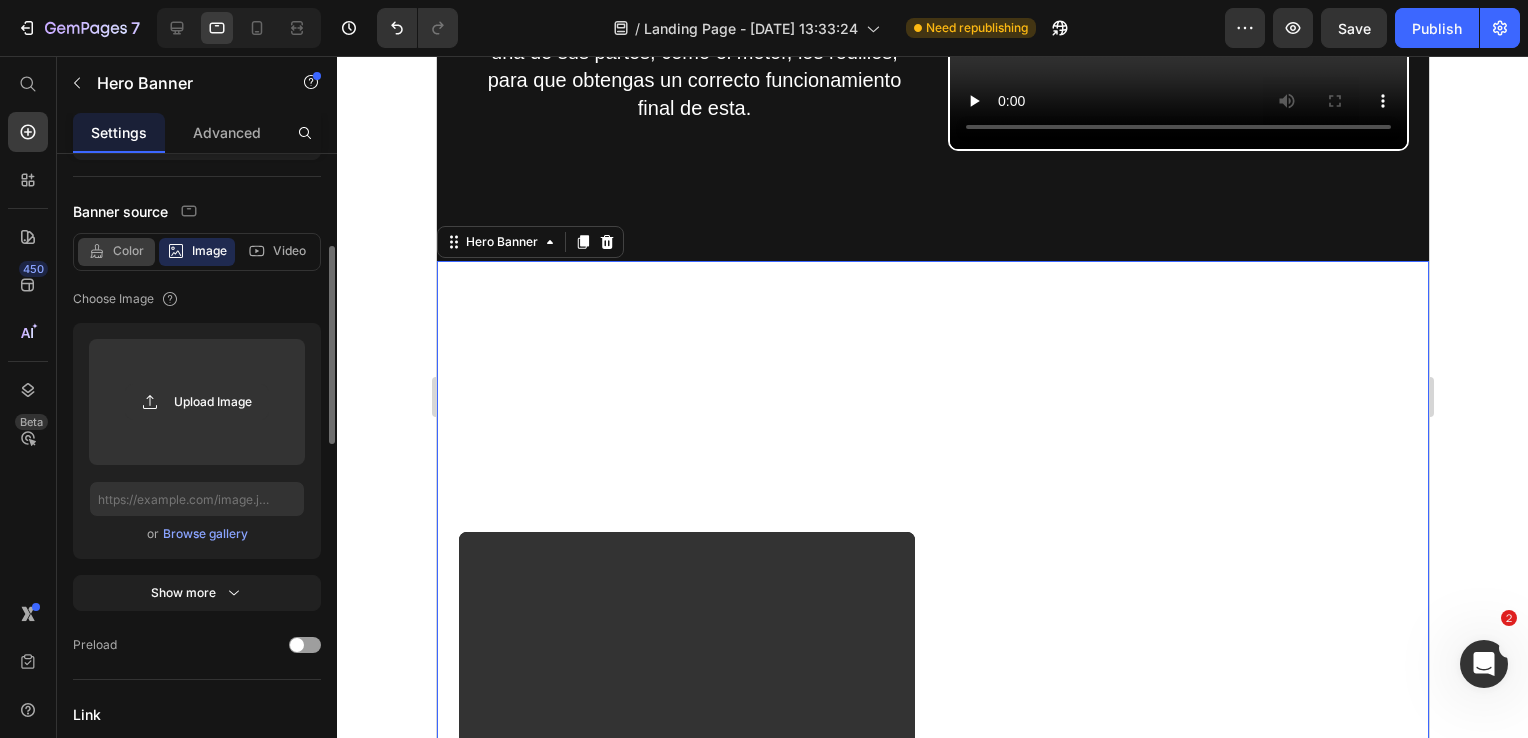 click on "Color" at bounding box center (128, 251) 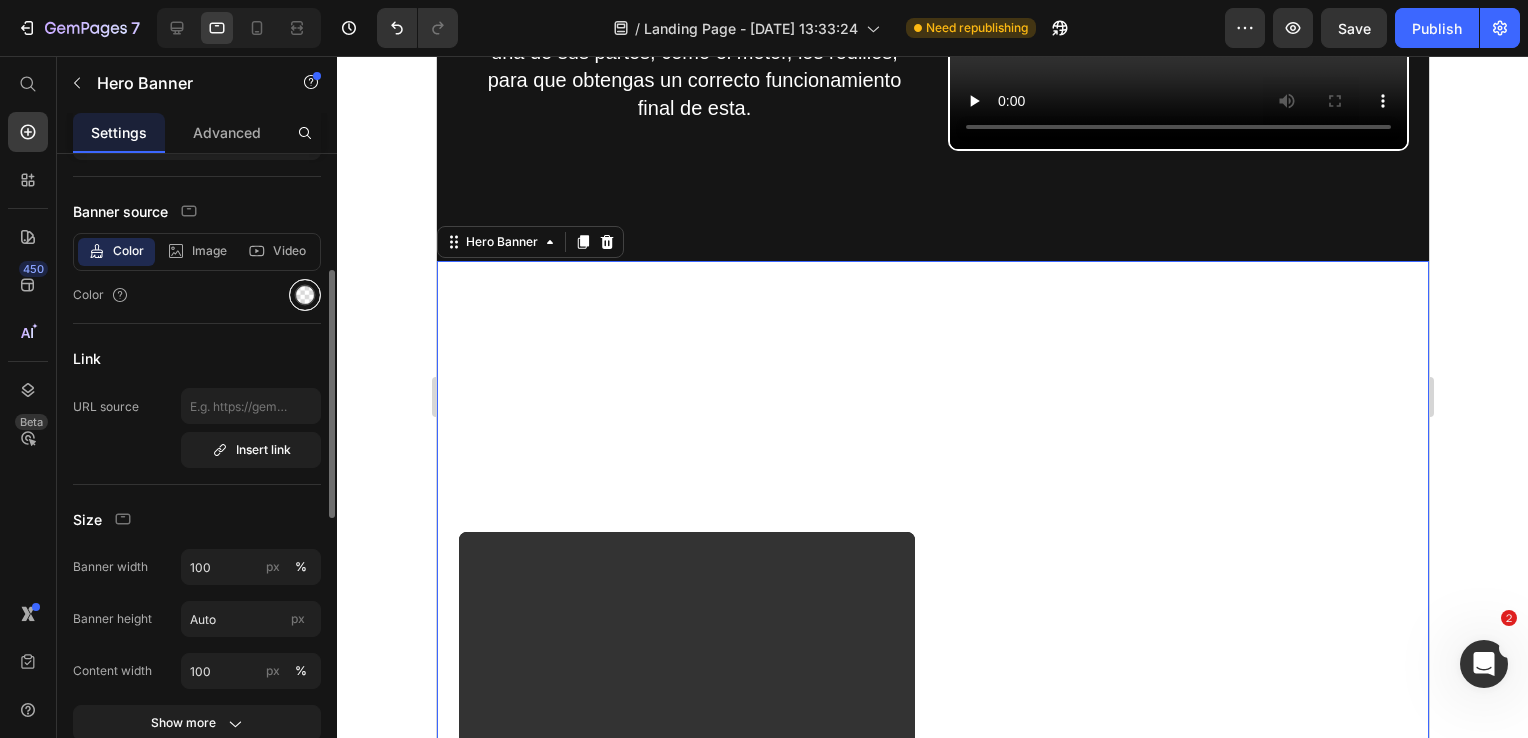 click at bounding box center [305, 295] 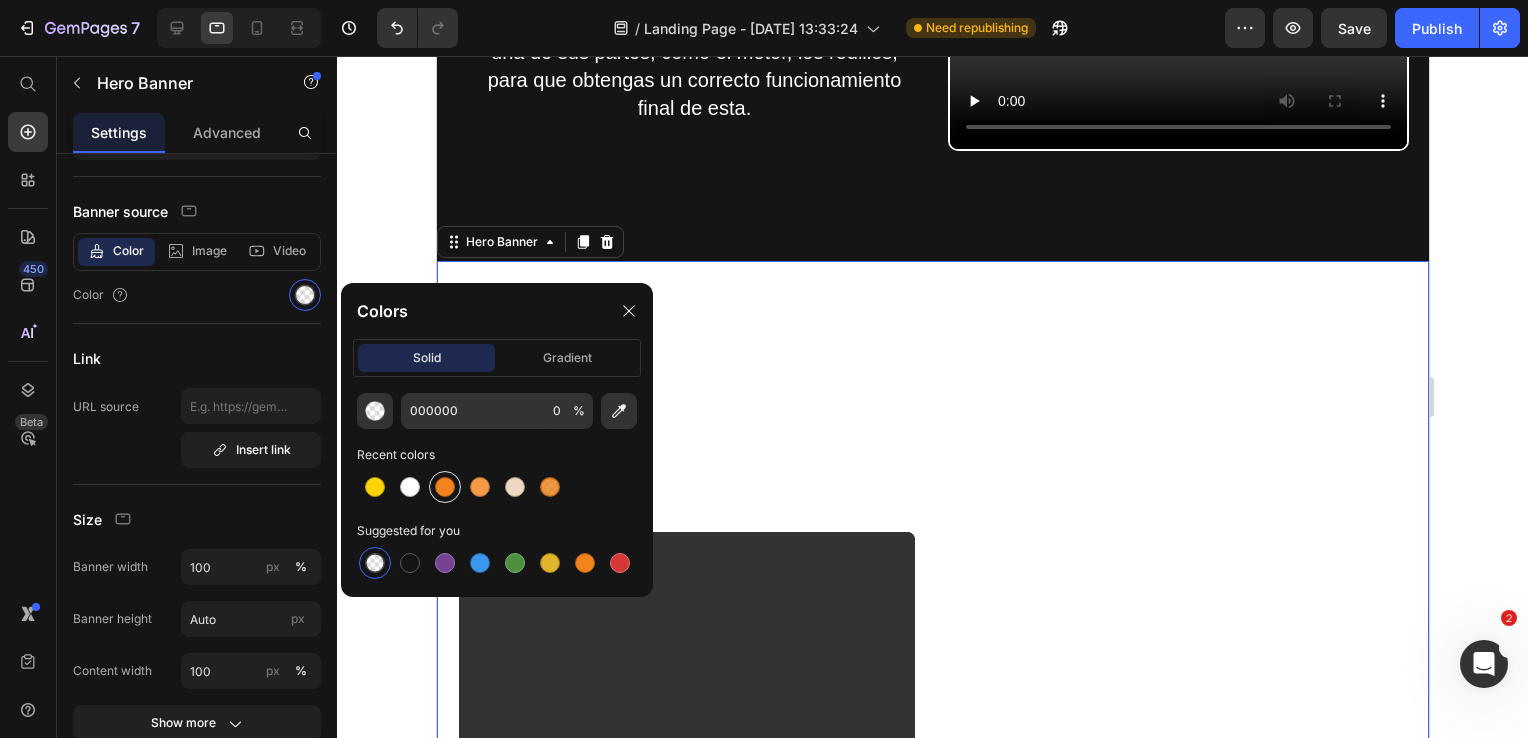 click at bounding box center (445, 487) 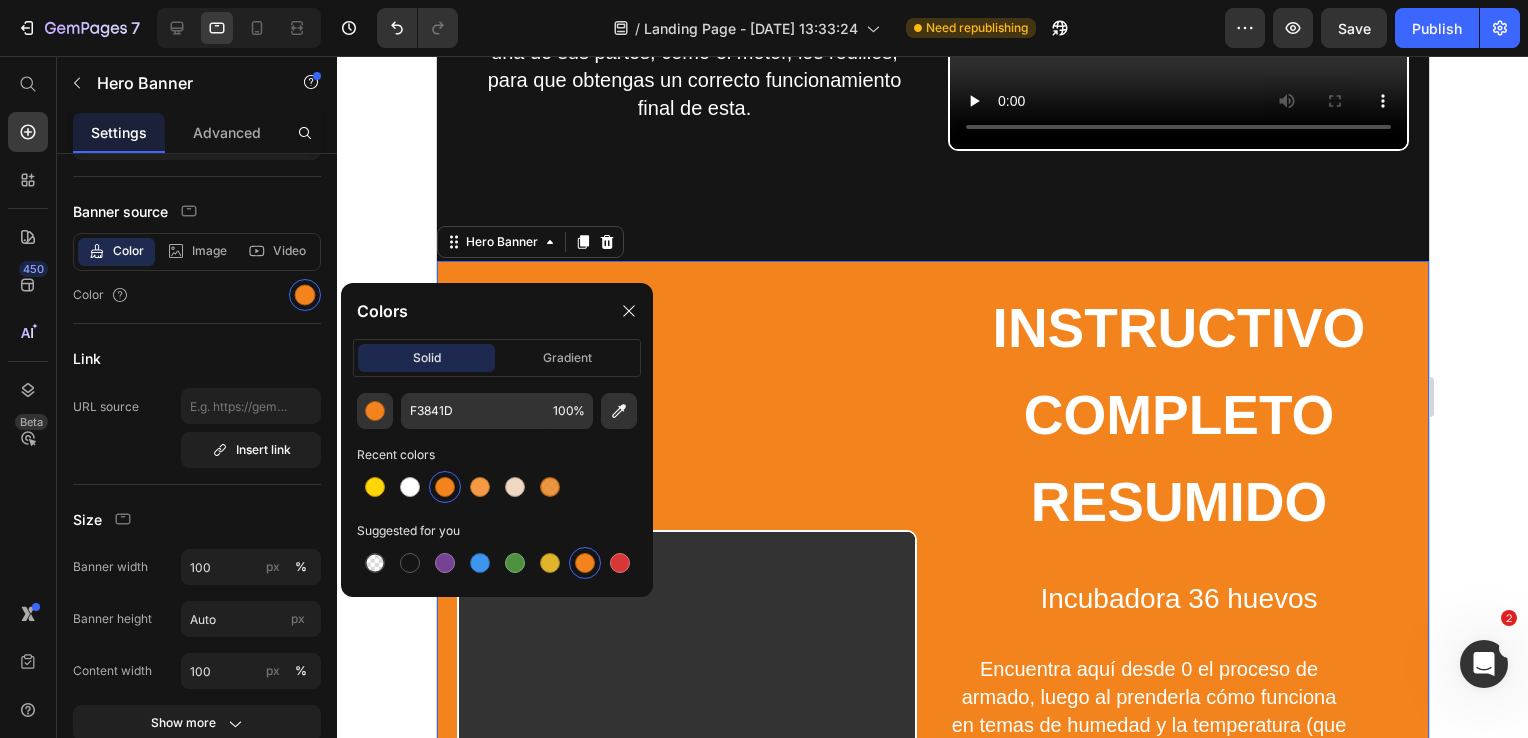 click 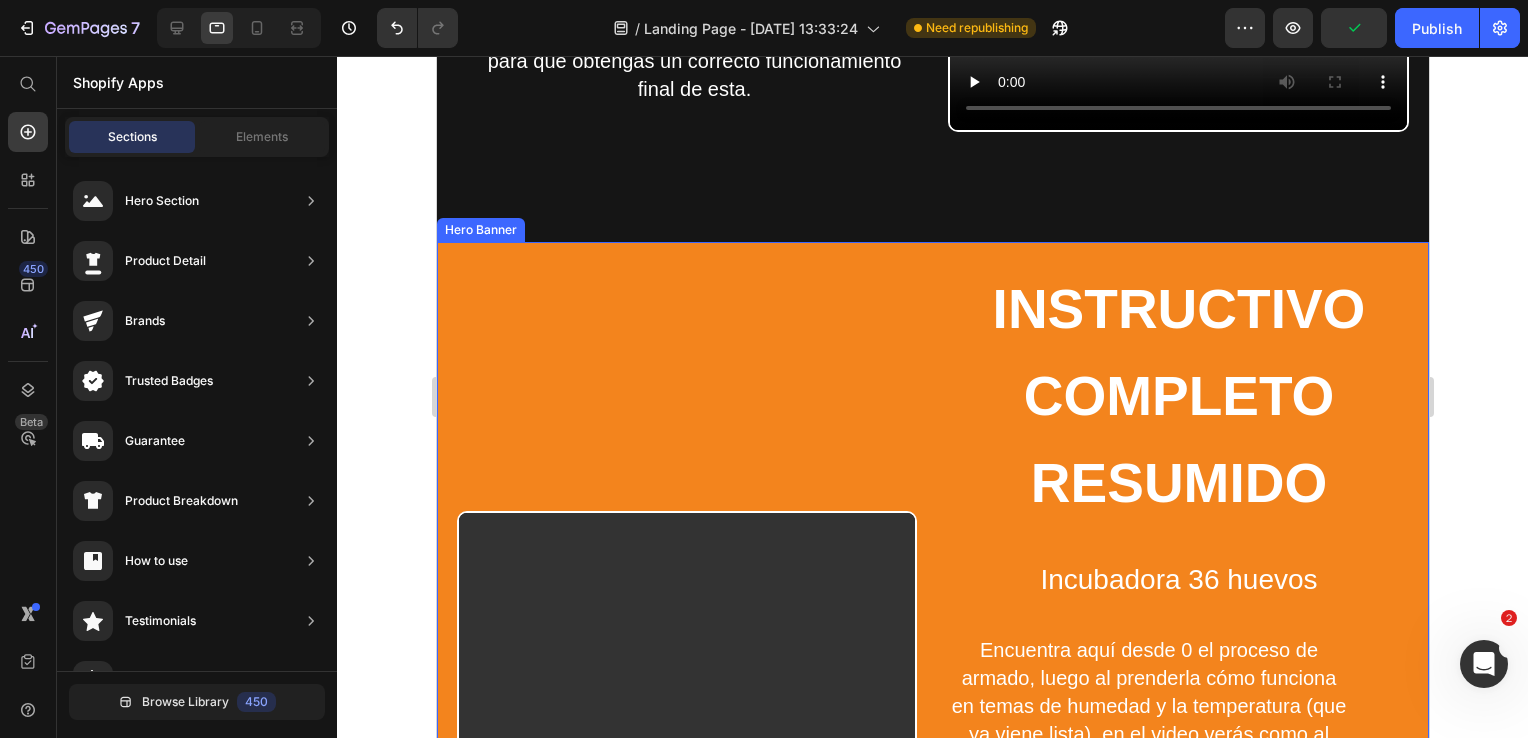 scroll, scrollTop: 4396, scrollLeft: 0, axis: vertical 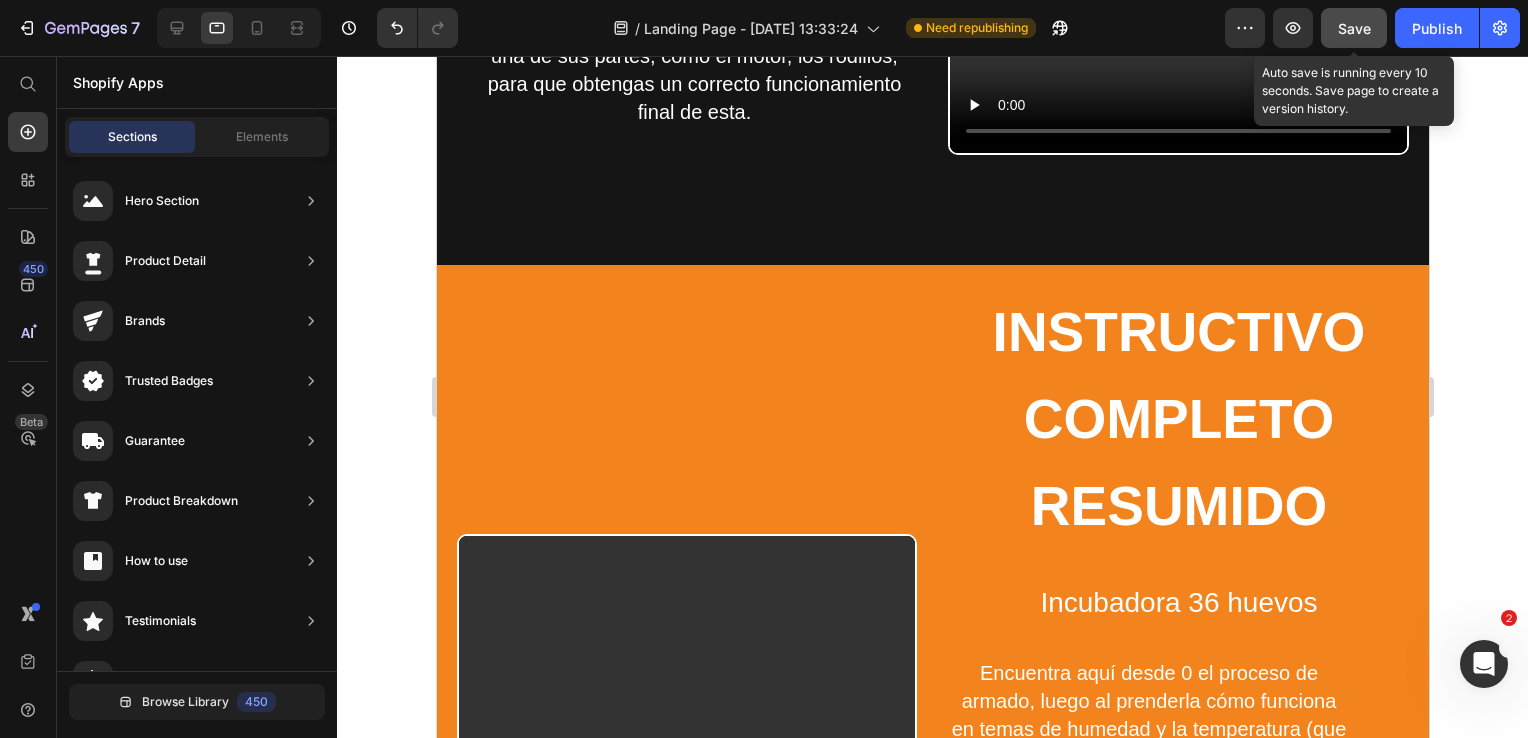 click on "Save" 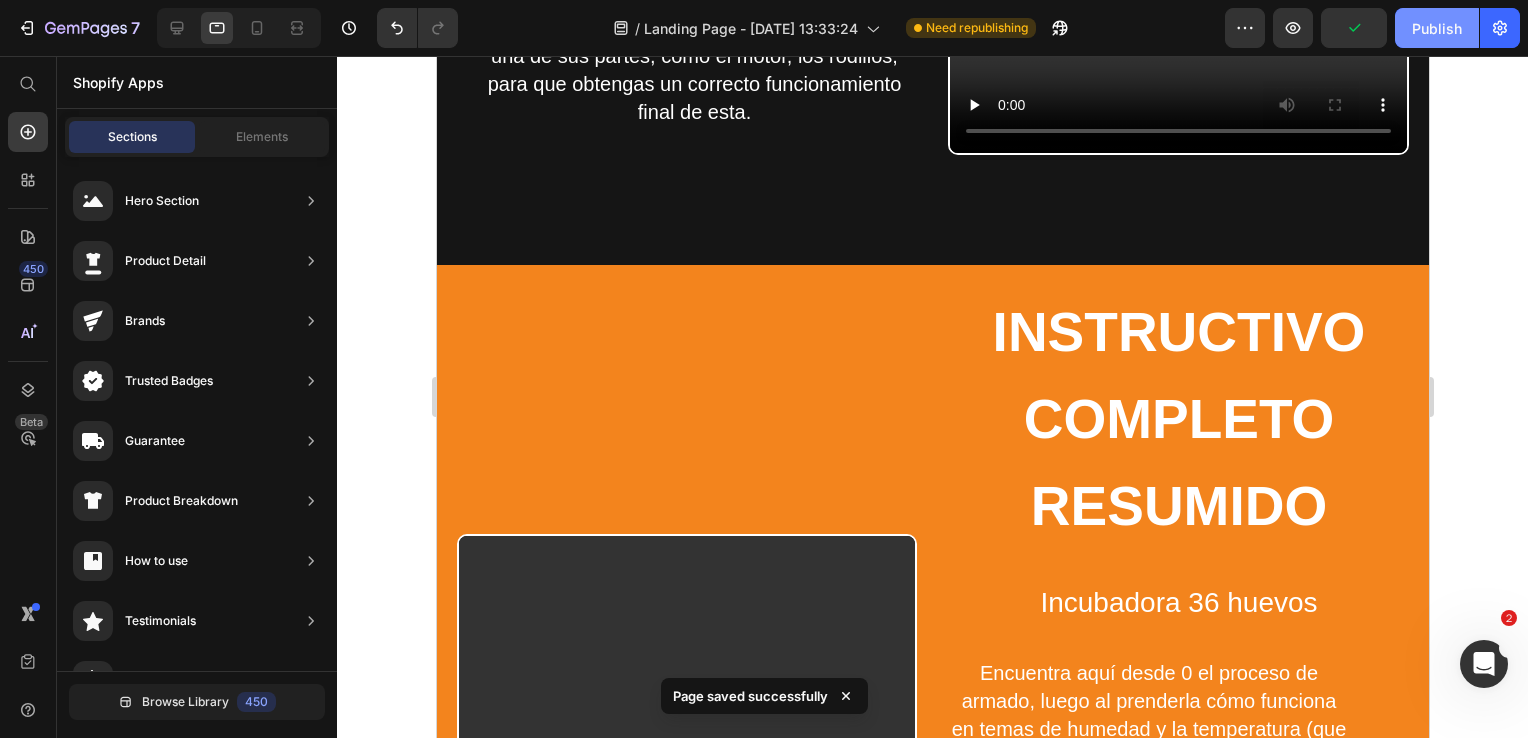 click on "Publish" at bounding box center (1437, 28) 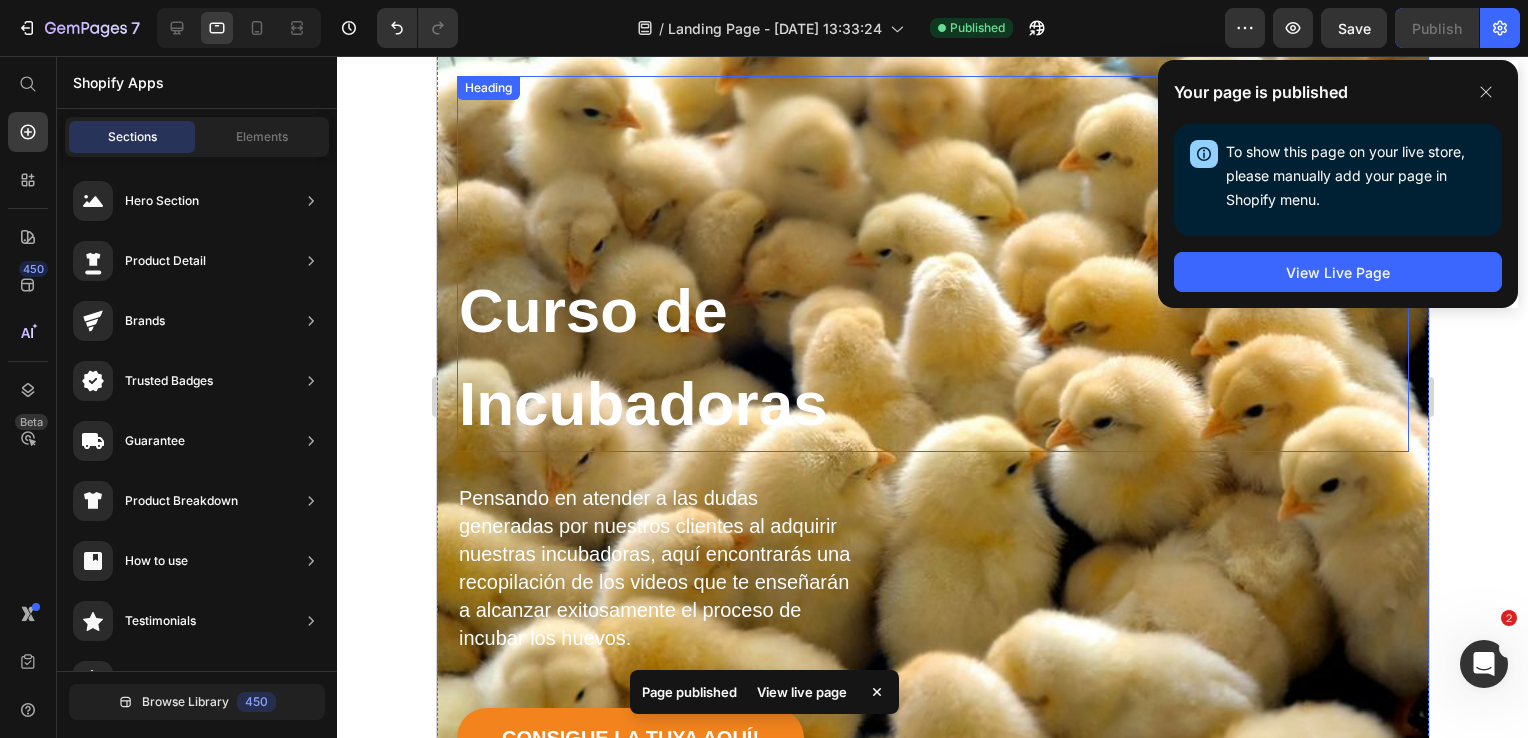 scroll, scrollTop: 100, scrollLeft: 0, axis: vertical 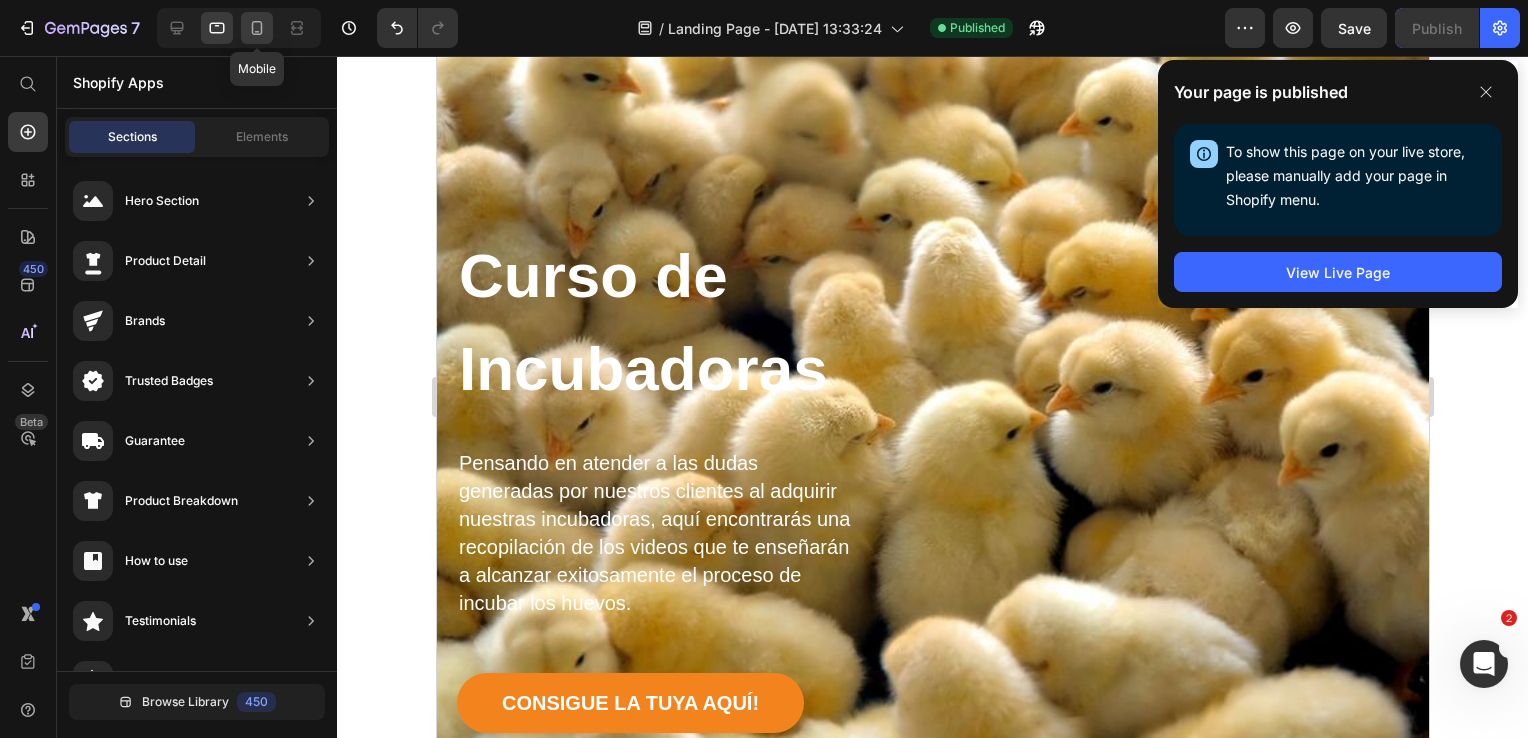 click 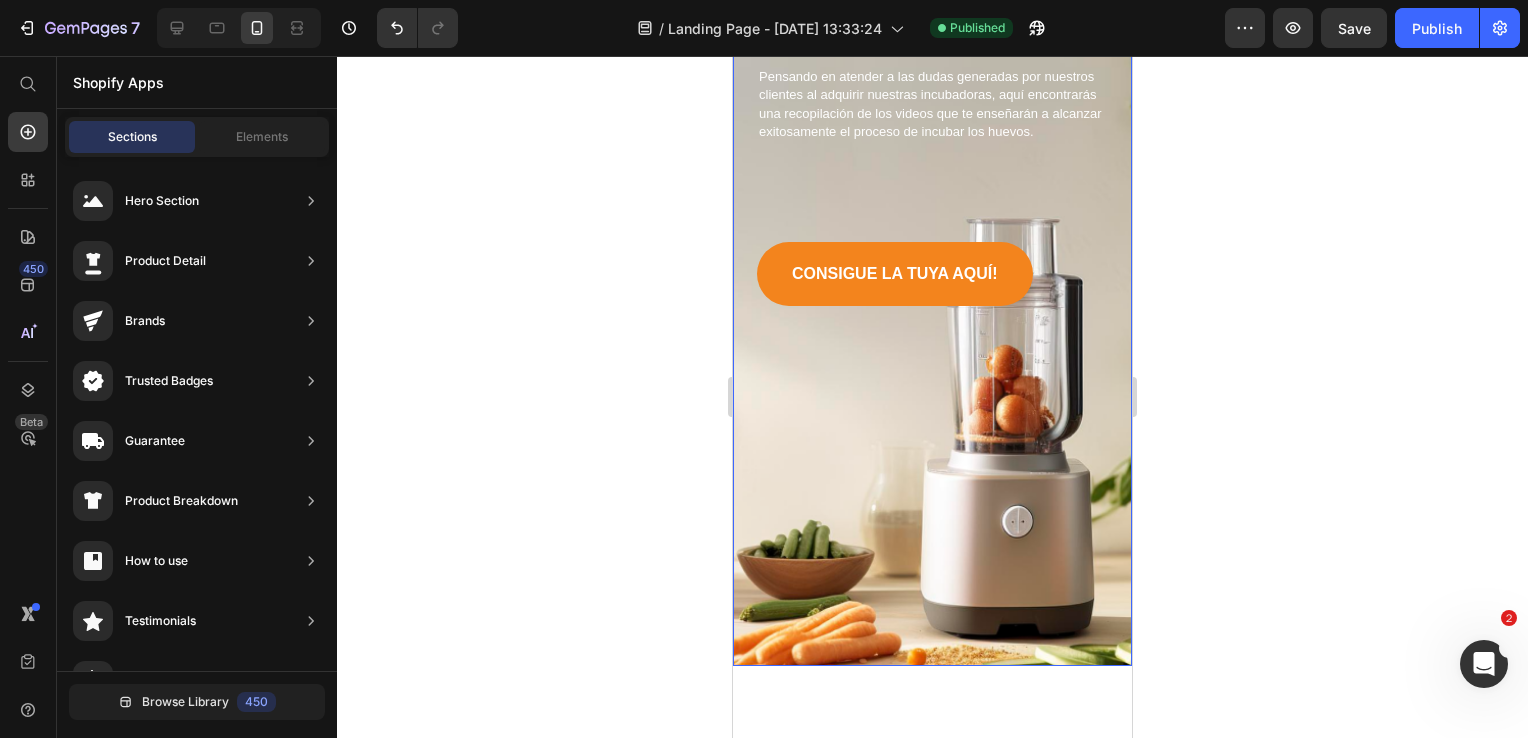 scroll, scrollTop: 300, scrollLeft: 0, axis: vertical 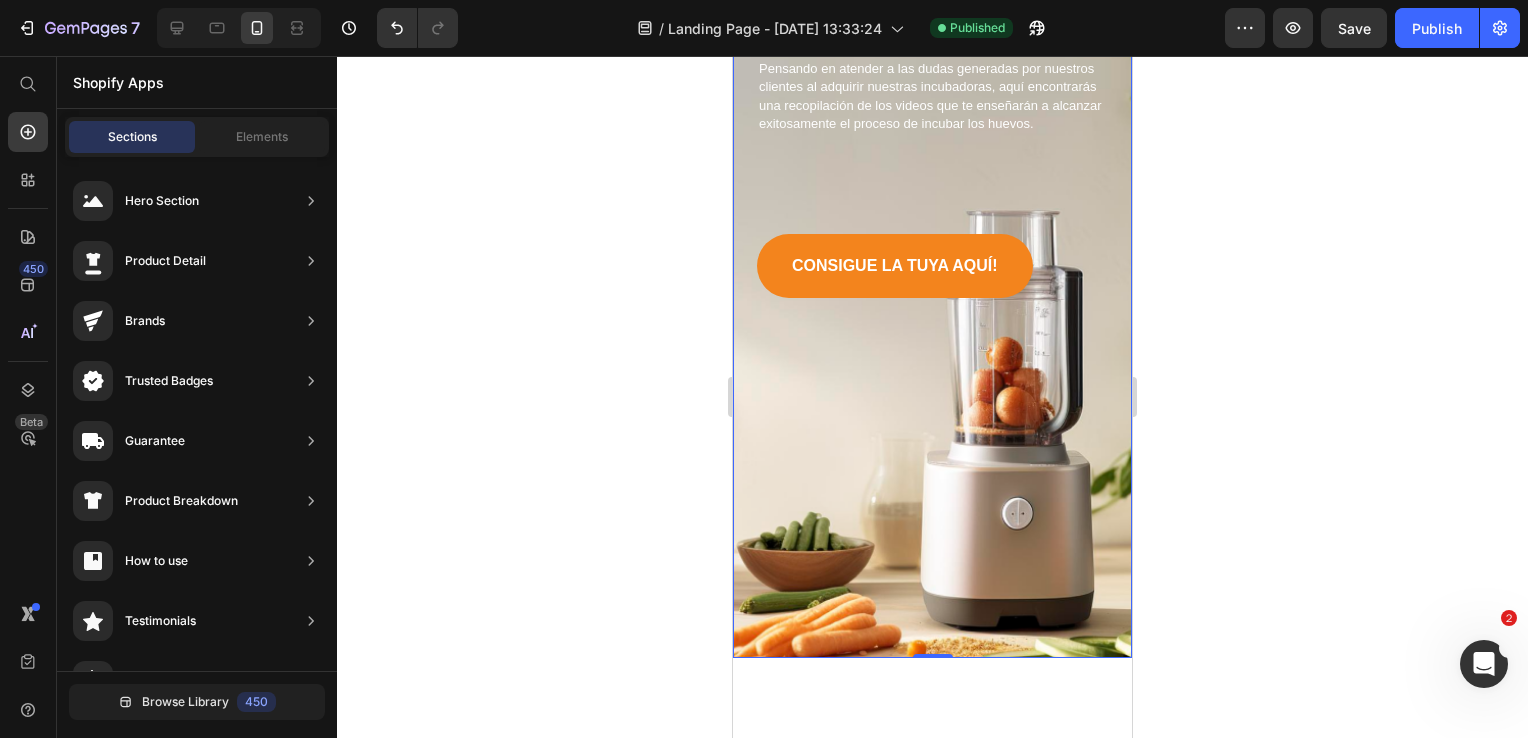 click at bounding box center [932, 227] 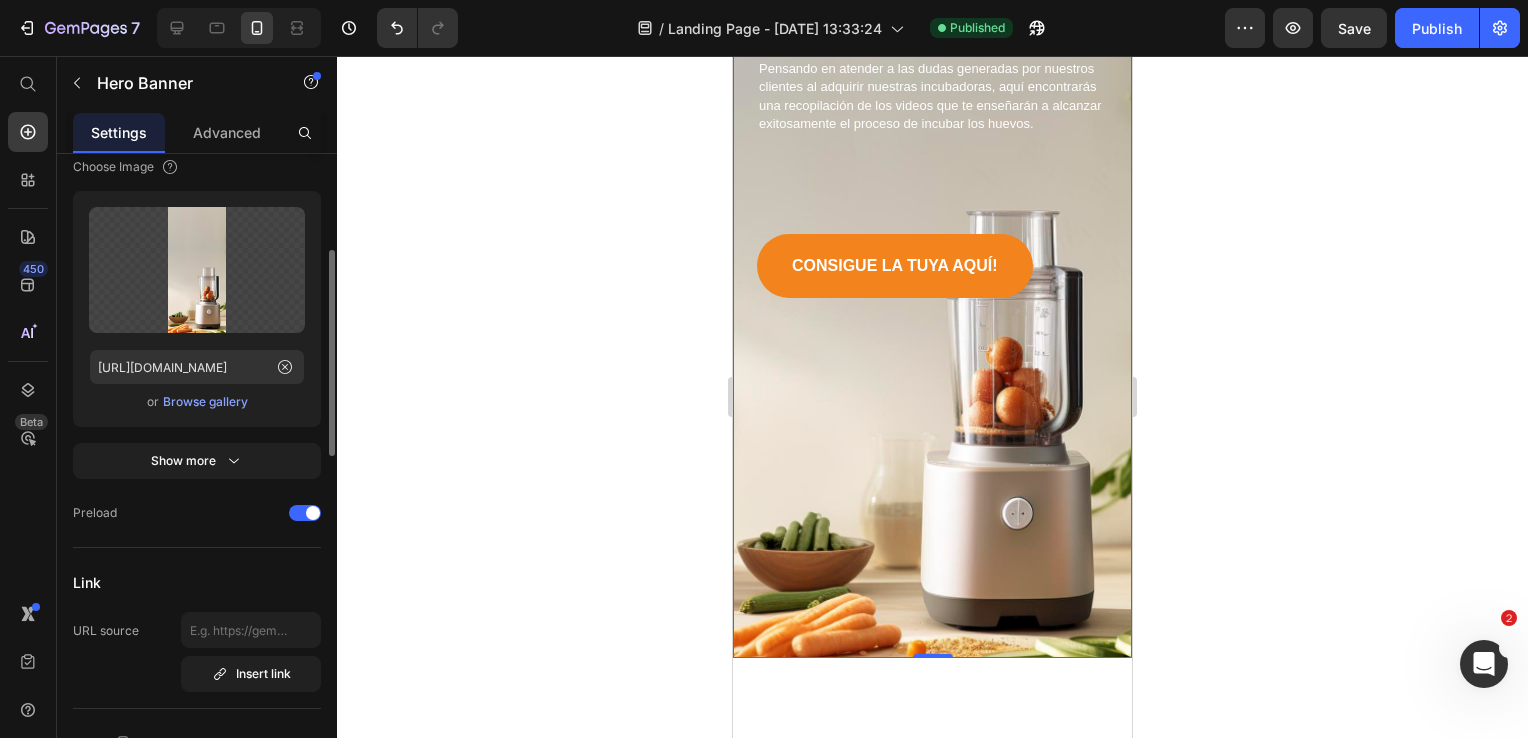 click on "Upload Image https://cdn.shopify.com/s/files/1/0584/5516/2998/files/gempages_520930469076796467-ea0b2712-5739-4512-8738-437bf4d22cc4.png?v=1720053362  or   Browse gallery" 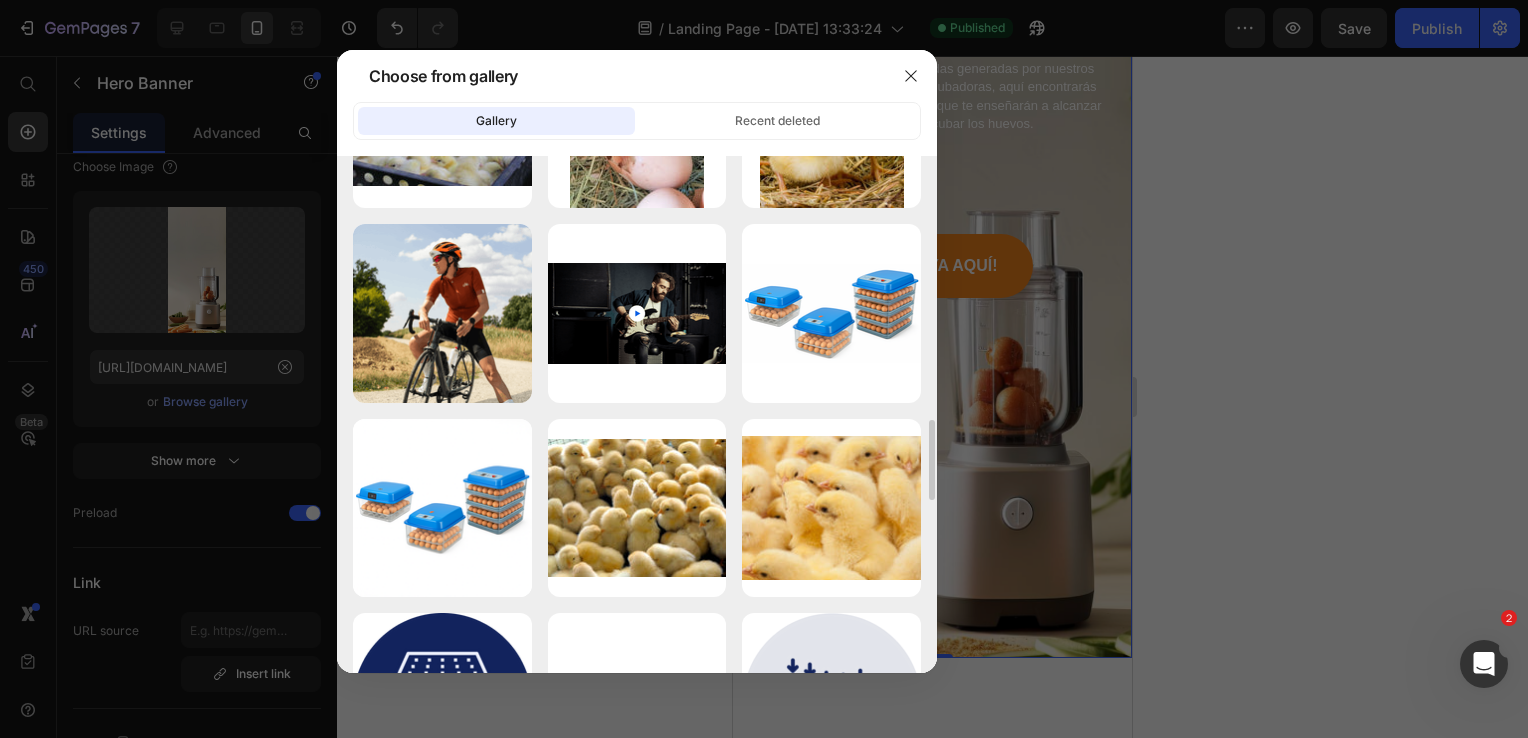 scroll, scrollTop: 1900, scrollLeft: 0, axis: vertical 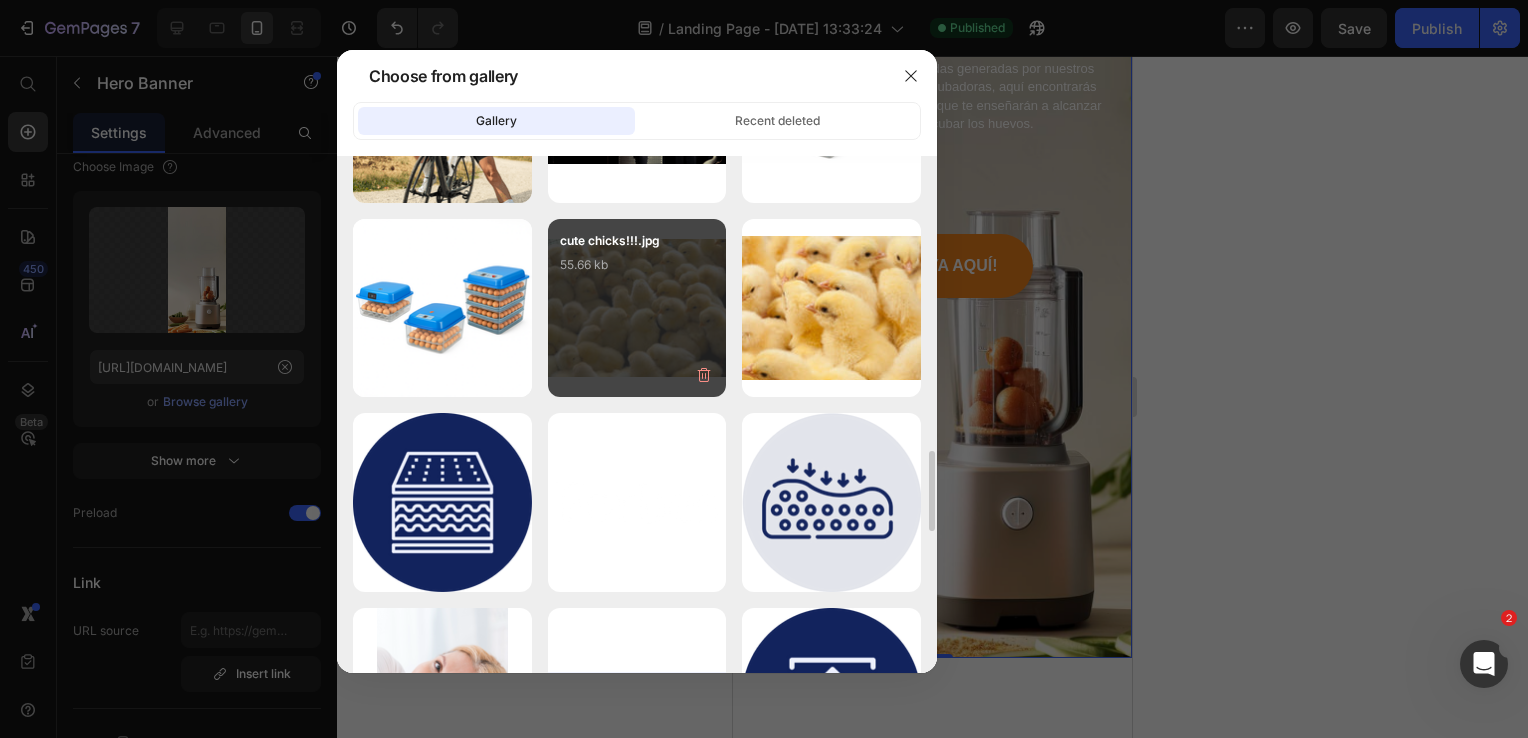 click on "cute chicks!!!.jpg 55.66 kb" at bounding box center (637, 271) 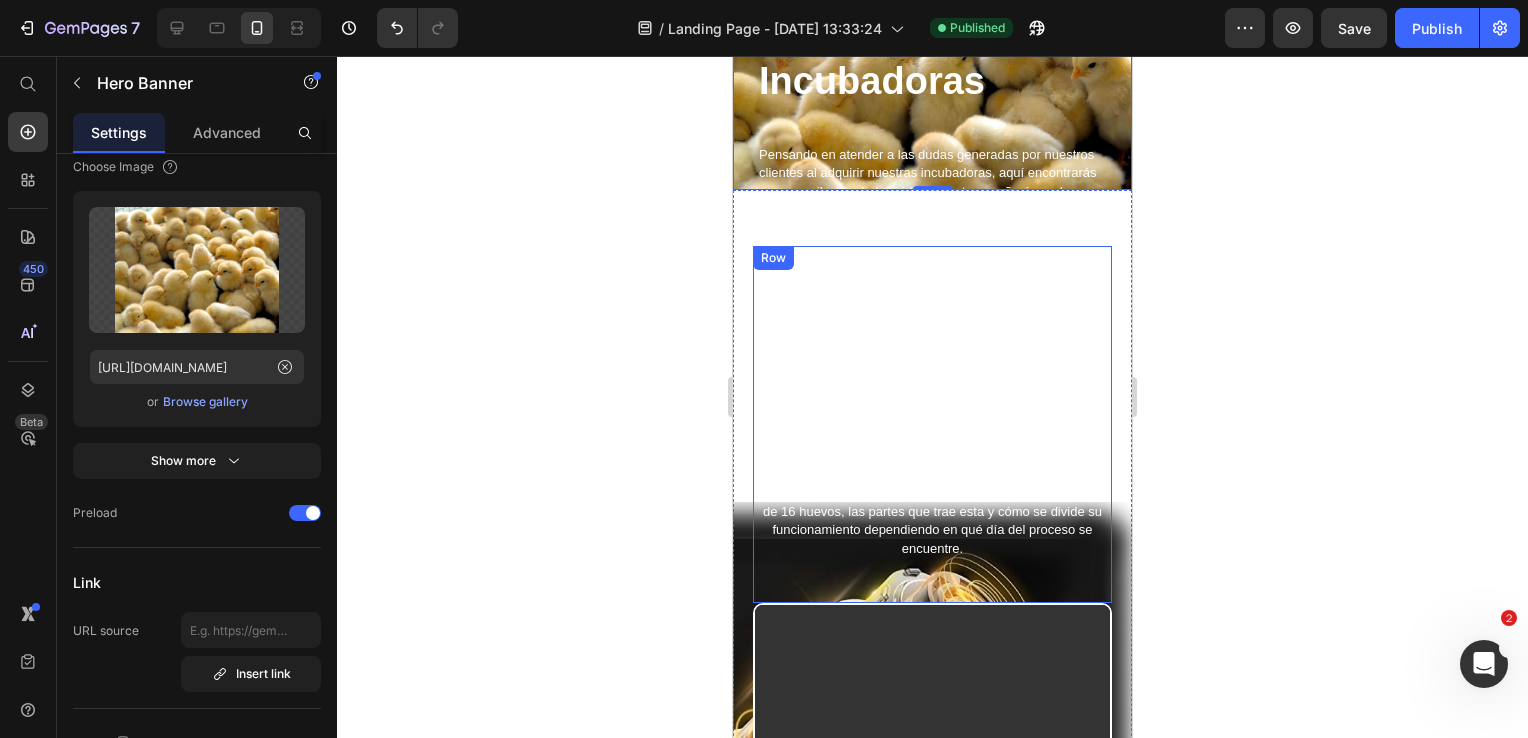 scroll, scrollTop: 100, scrollLeft: 0, axis: vertical 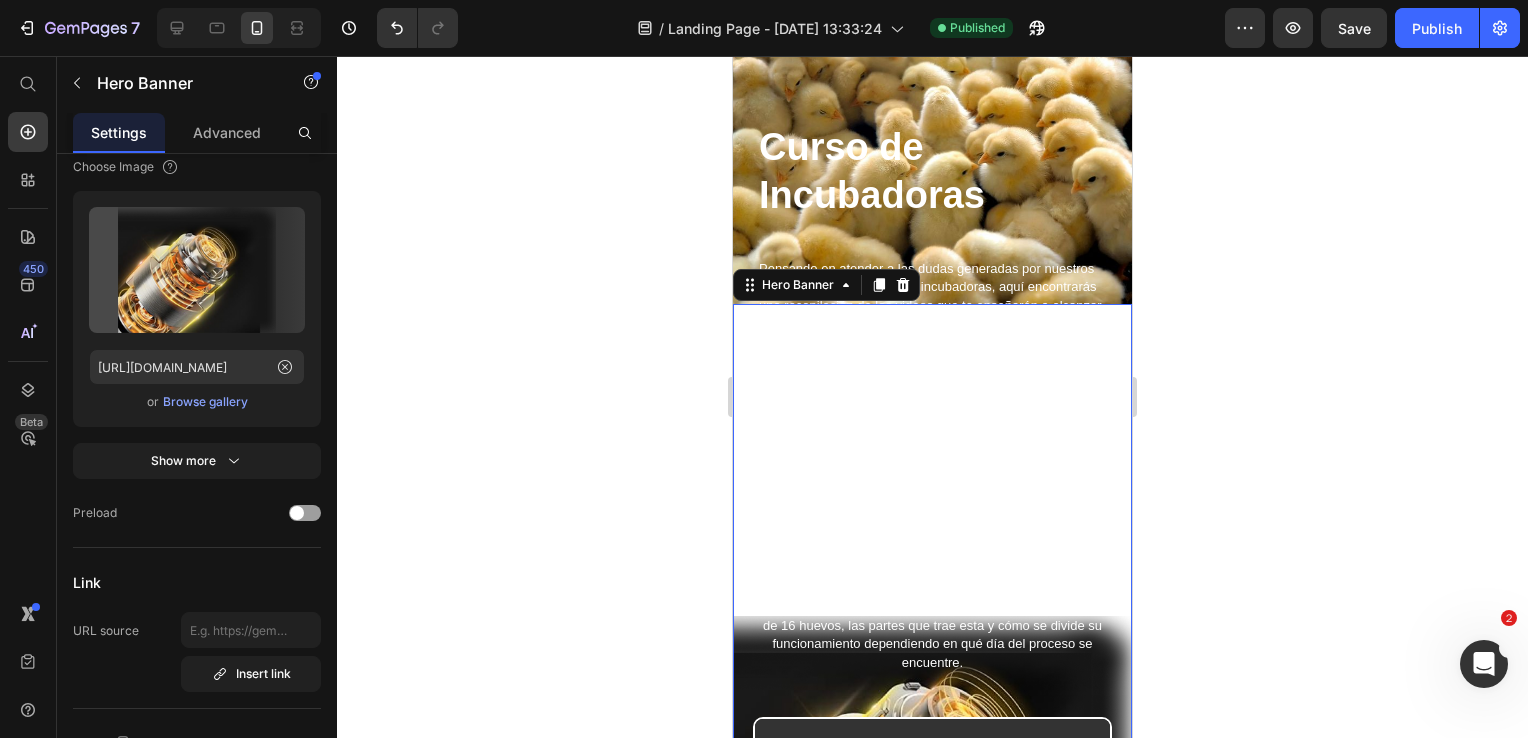 click on "Funcionamiento de las Incubadoras Parte 1 Heading Explicación de cómo funciona el proceso de incubar en una de 16 huevos, las partes que trae esta y cómo se divide su funcionamiento dependiendo en qué día del proceso se encuentre. Text Block Row Video" at bounding box center [932, 690] 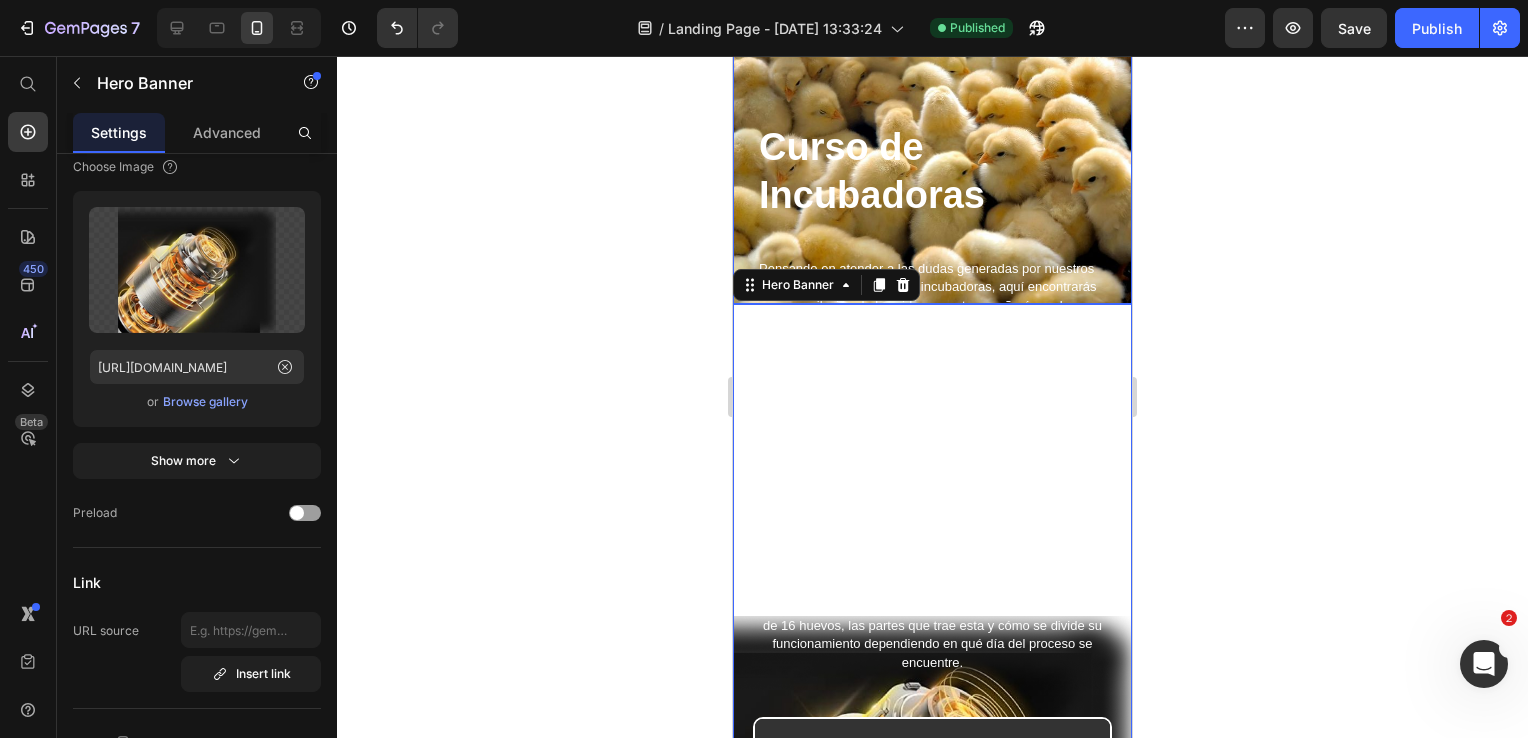 click on "Curso de Incubadoras Heading Pensando en atender a las dudas generadas por nuestros clientes al adquirir nuestras incubadoras, aquí encontrarás una recopilación de los videos que te enseñarán a alcanzar exitosamente el proceso de incubar los huevos. Text Block Row Consigue la tuya aquí! Button" at bounding box center (934, 261) 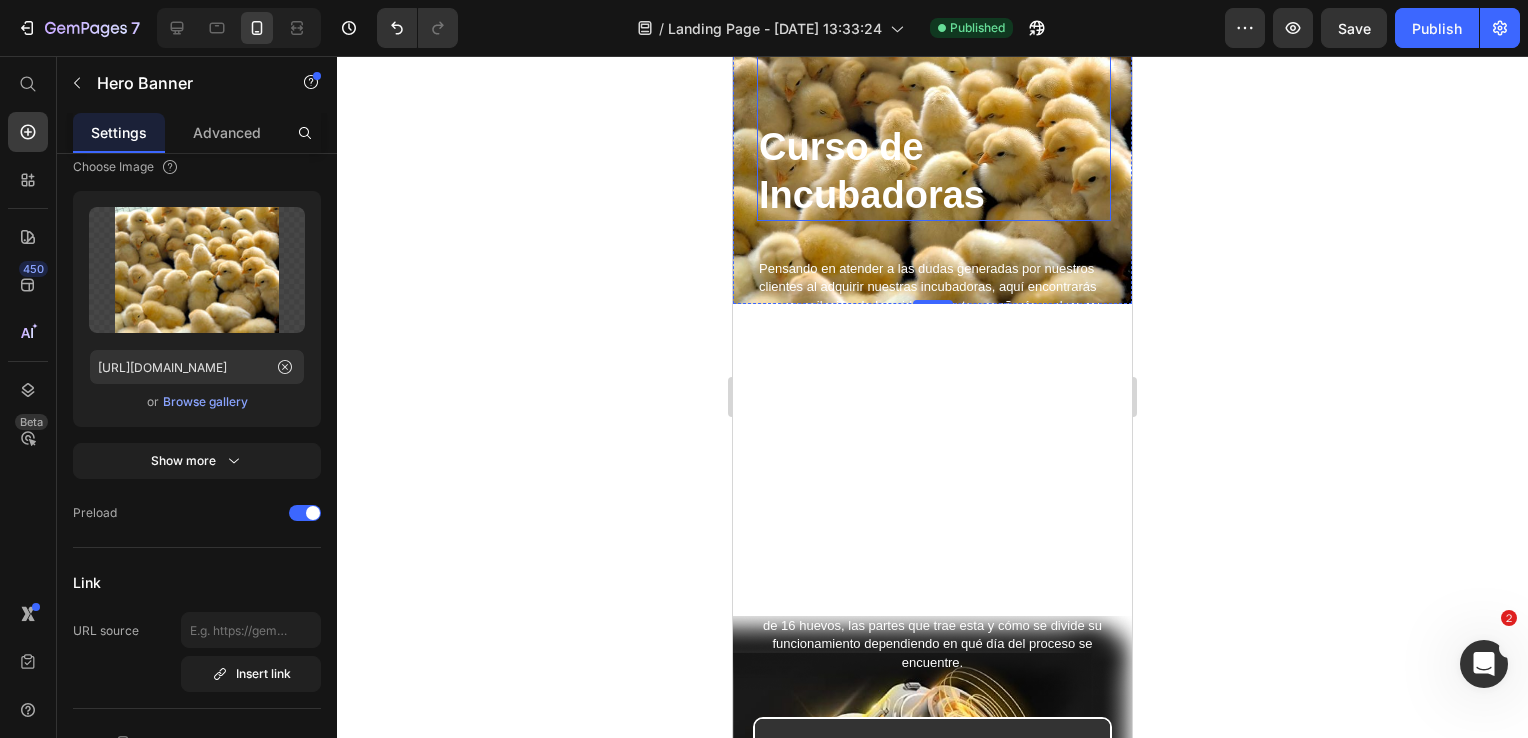 click on "Curso de Incubadoras" at bounding box center (934, 123) 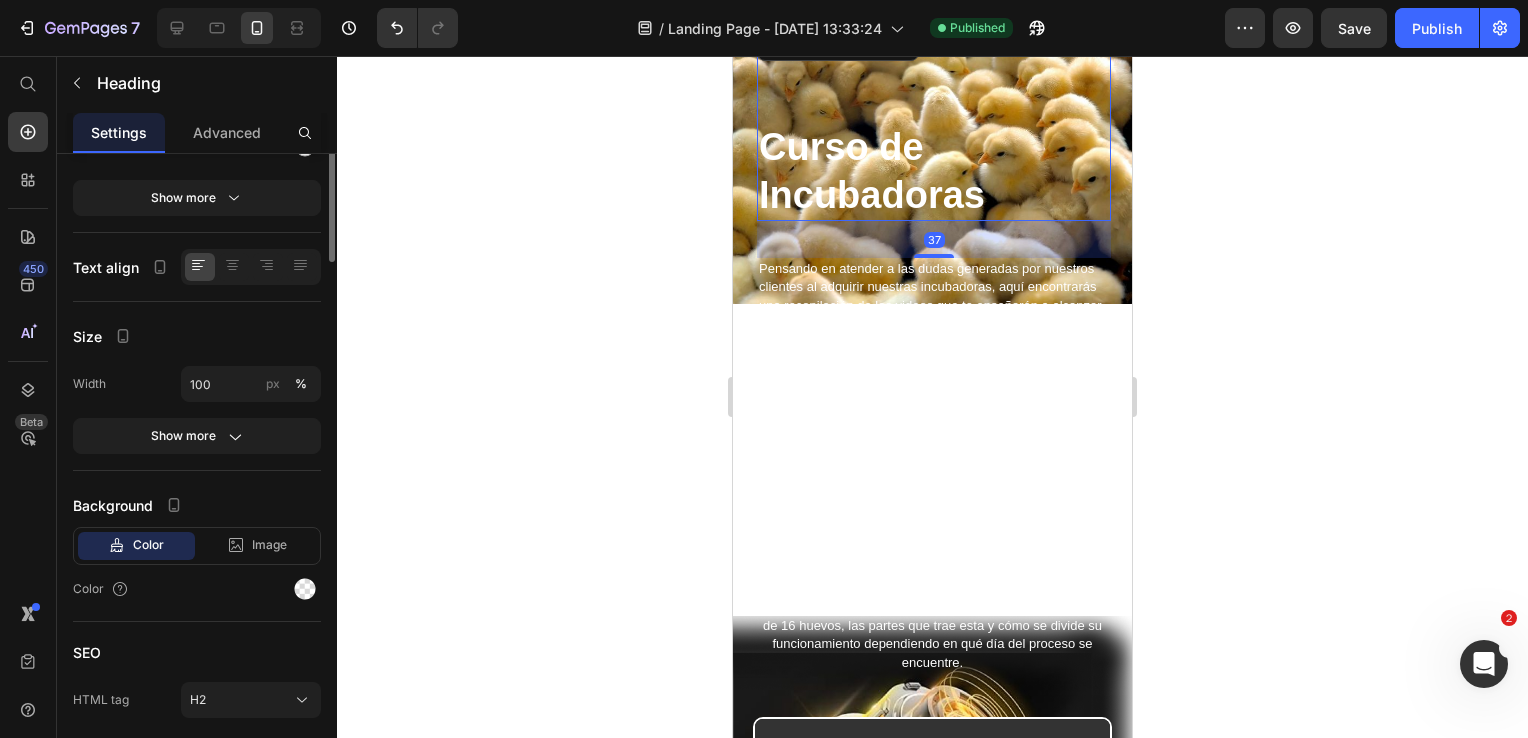 scroll, scrollTop: 0, scrollLeft: 0, axis: both 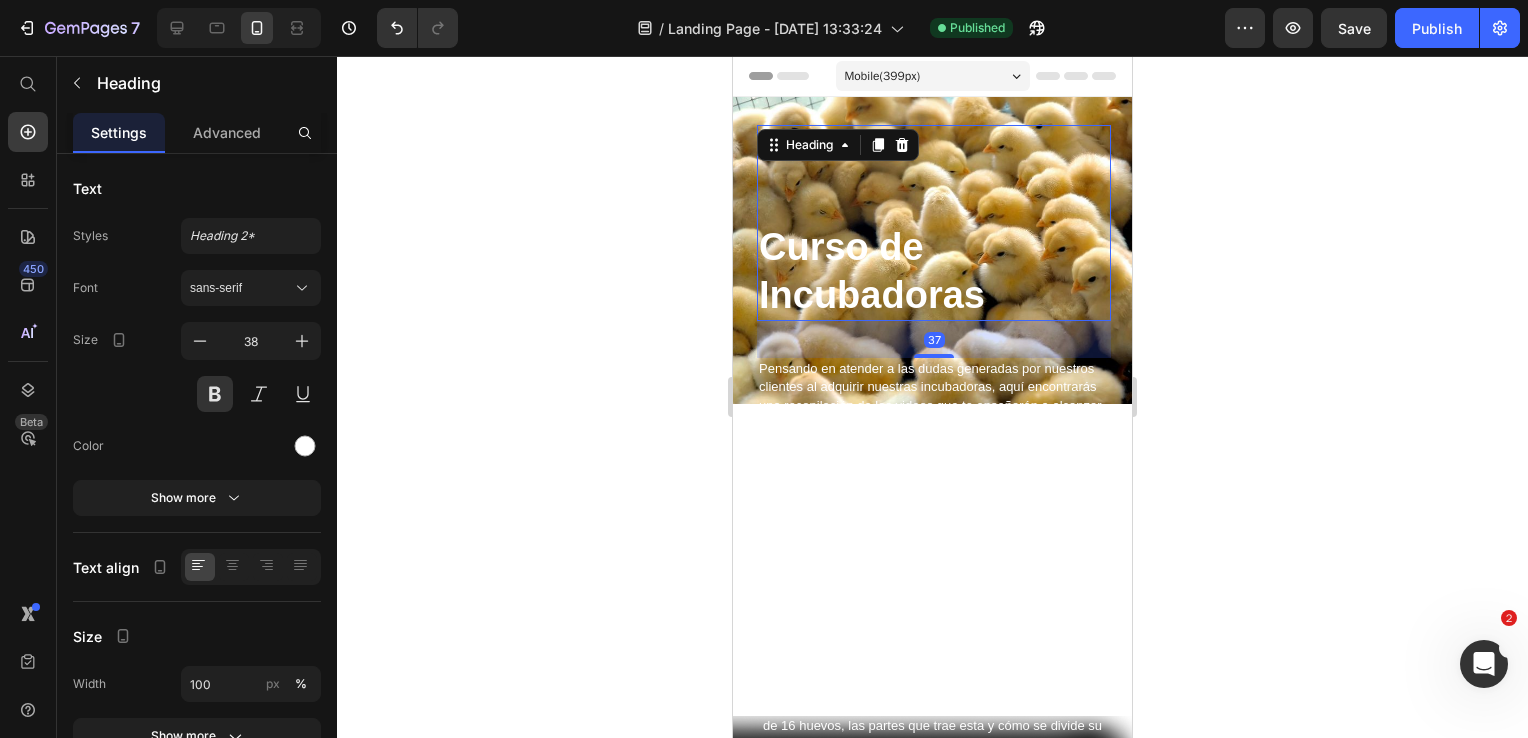 click on "⁠⁠⁠⁠⁠⁠⁠ Curso de Incubadoras" at bounding box center (934, 223) 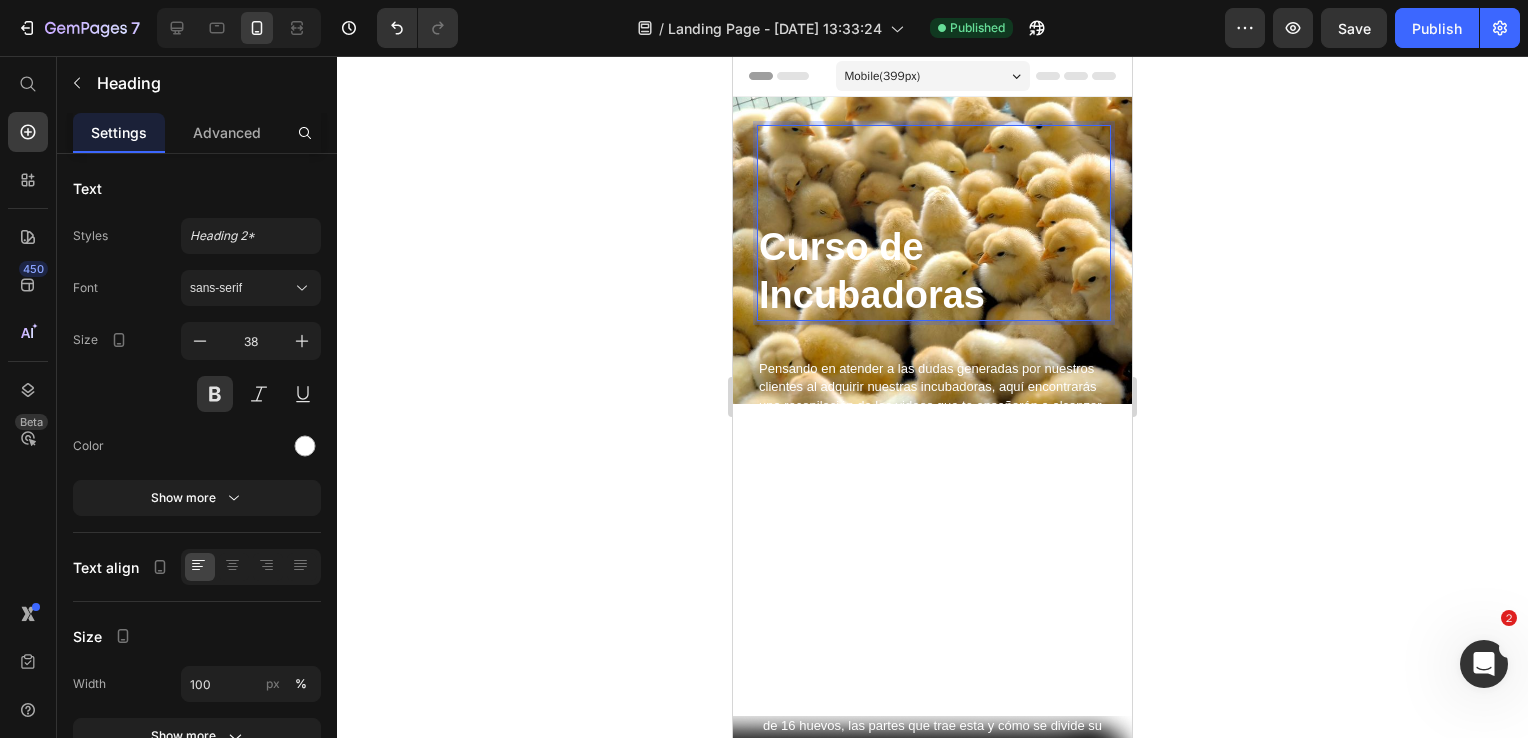 click on "⁠⁠⁠⁠⁠⁠⁠ Curso de Incubadoras" at bounding box center [934, 223] 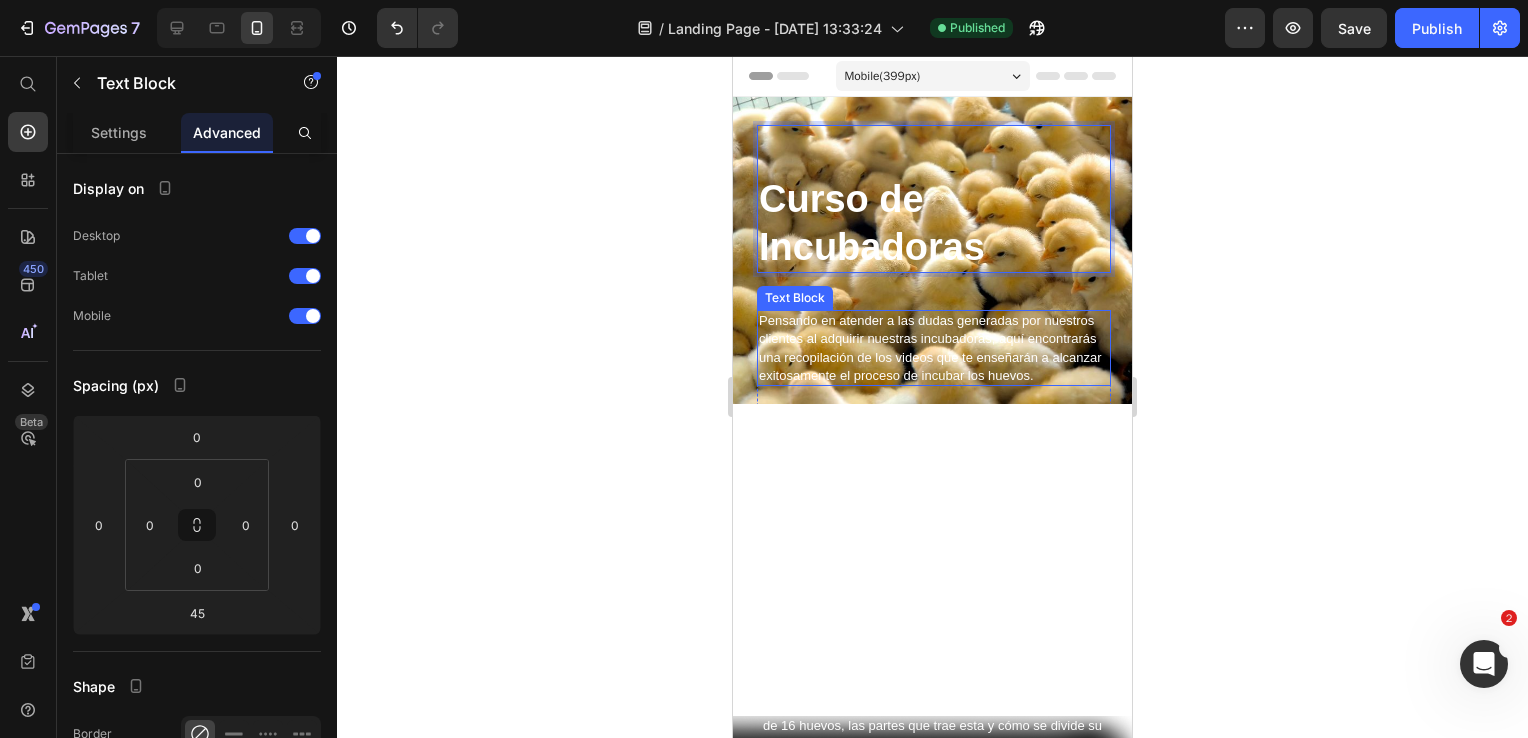 click on "Pensando en atender a las dudas generadas por nuestros clientes al adquirir nuestras incubadoras, aquí encontrarás una recopilación de los videos que te enseñarán a alcanzar exitosamente el proceso de incubar los huevos." at bounding box center (934, 349) 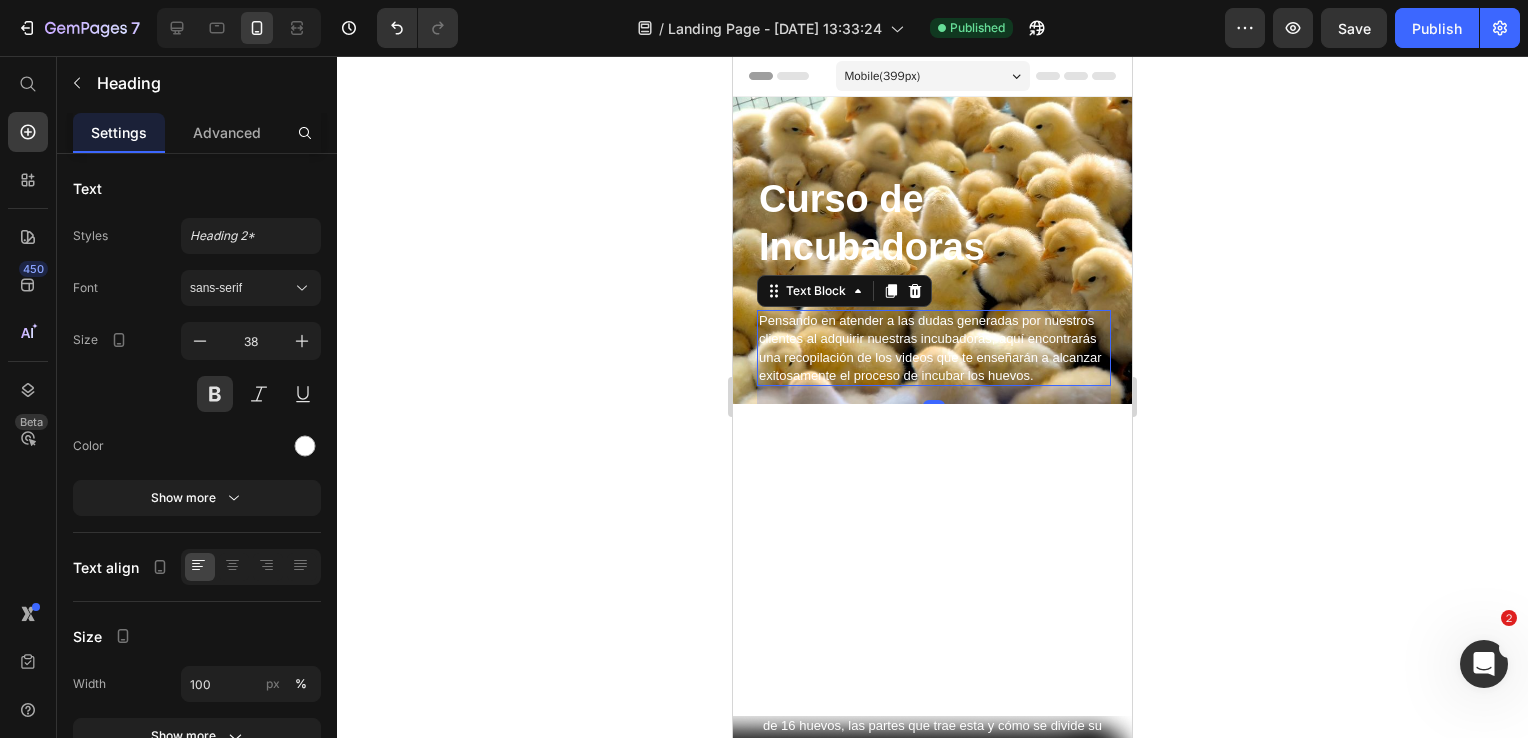click on "⁠⁠⁠⁠⁠⁠⁠ Curso de Incubadoras" at bounding box center [934, 199] 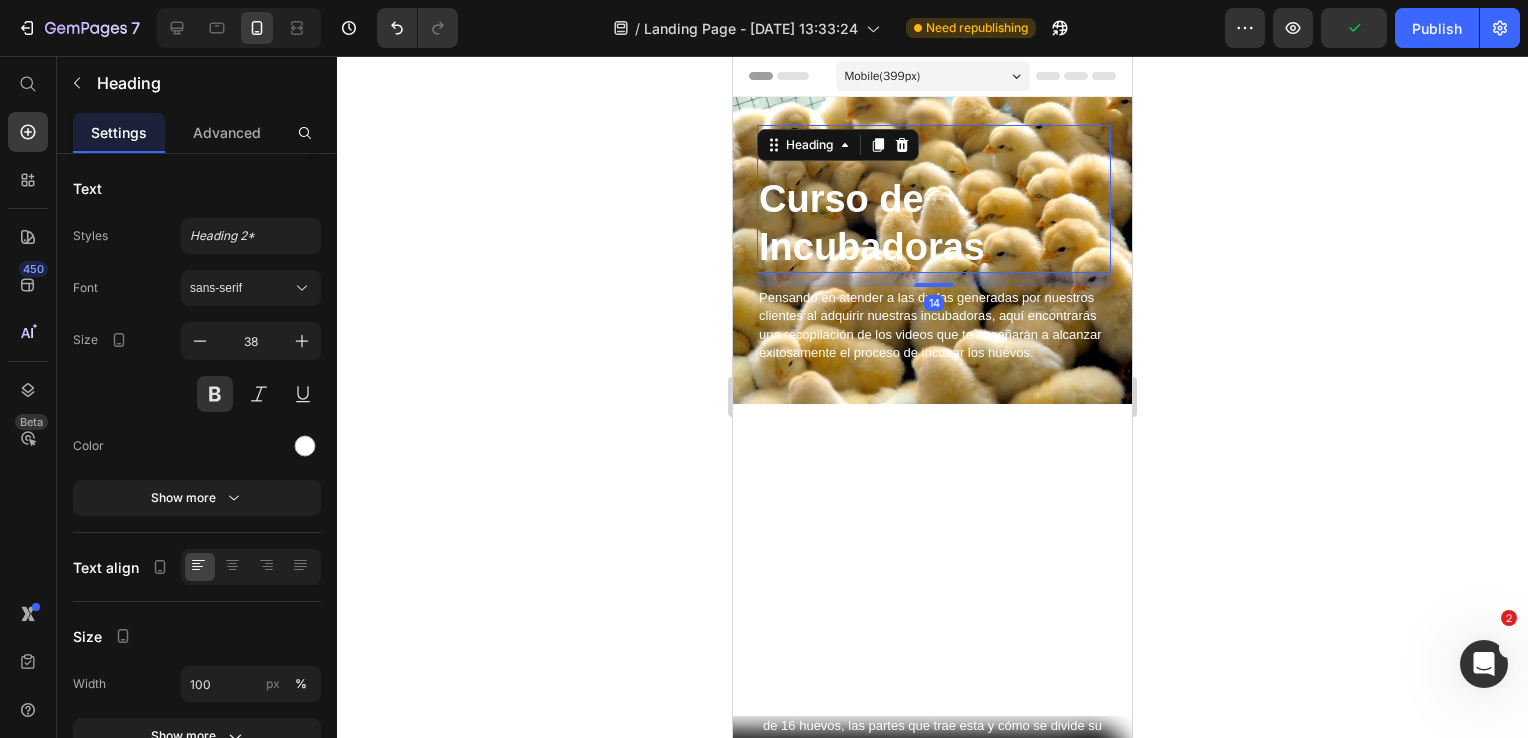 drag, startPoint x: 916, startPoint y: 309, endPoint x: 916, endPoint y: 286, distance: 23 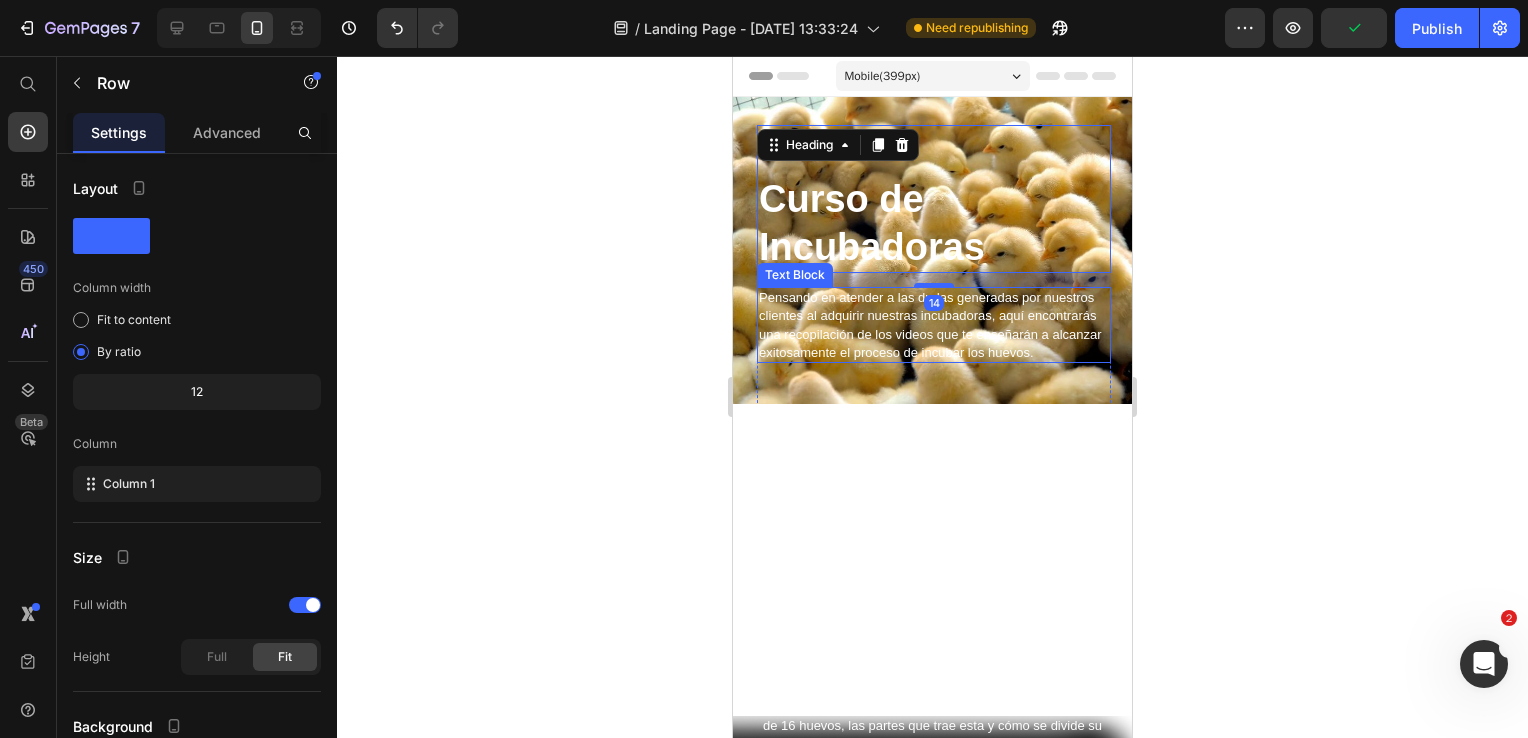 click on "Pensando en atender a las dudas generadas por nuestros clientes al adquirir nuestras incubadoras, aquí encontrarás una recopilación de los videos que te enseñarán a alcanzar exitosamente el proceso de incubar los huevos. Text Block" at bounding box center (934, 347) 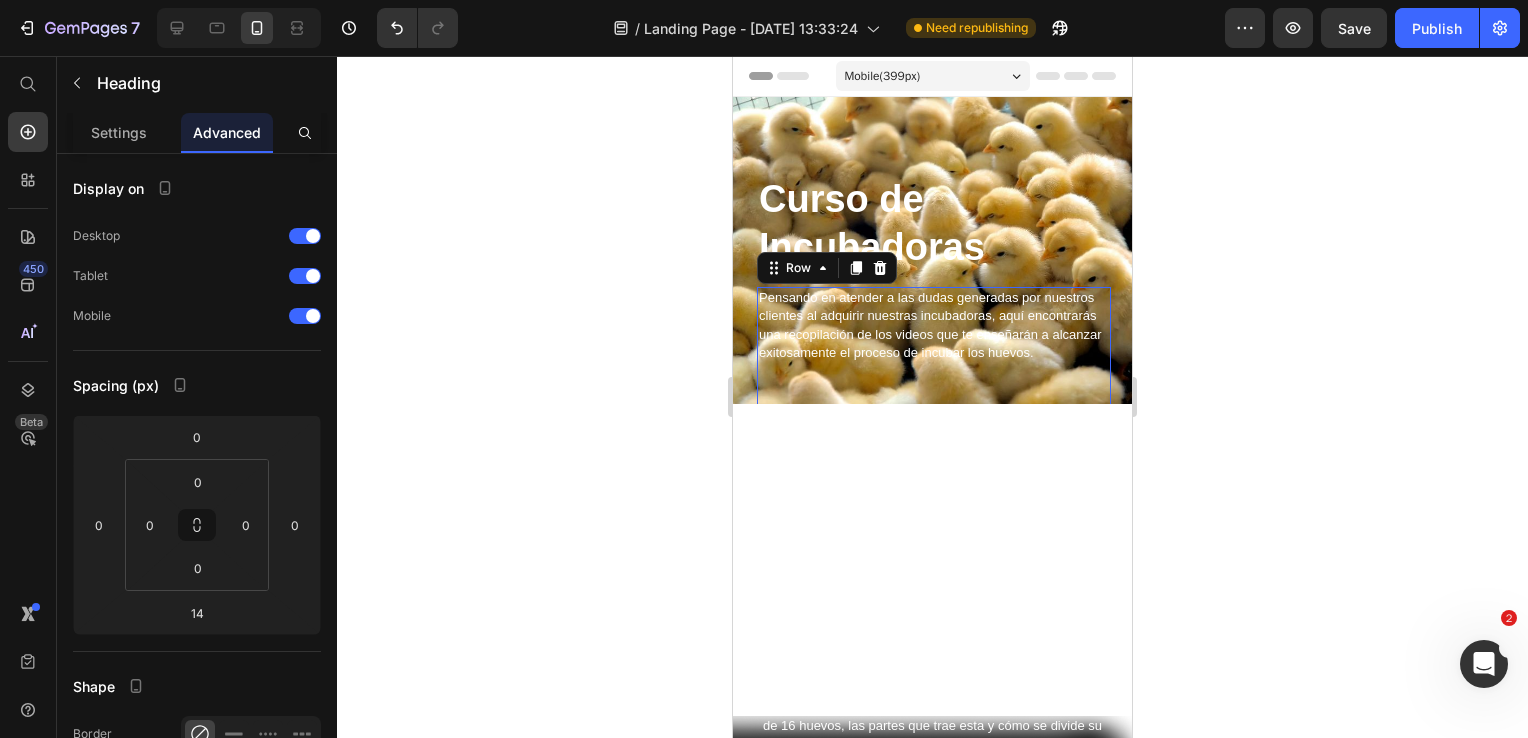 click on "⁠⁠⁠⁠⁠⁠⁠ Curso de Incubadoras" at bounding box center (934, 199) 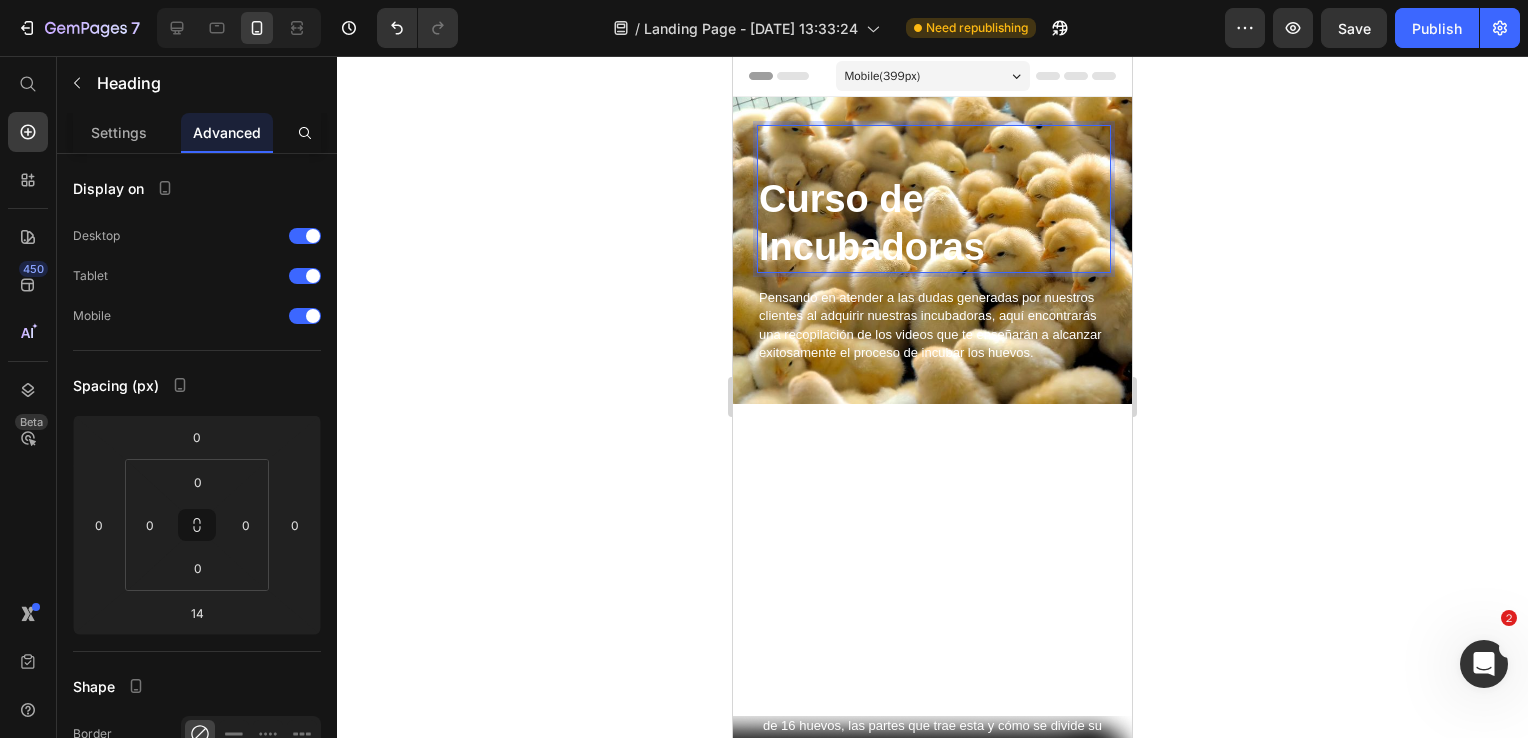 click on "⁠⁠⁠⁠⁠⁠⁠ Curso de Incubadoras" at bounding box center [934, 199] 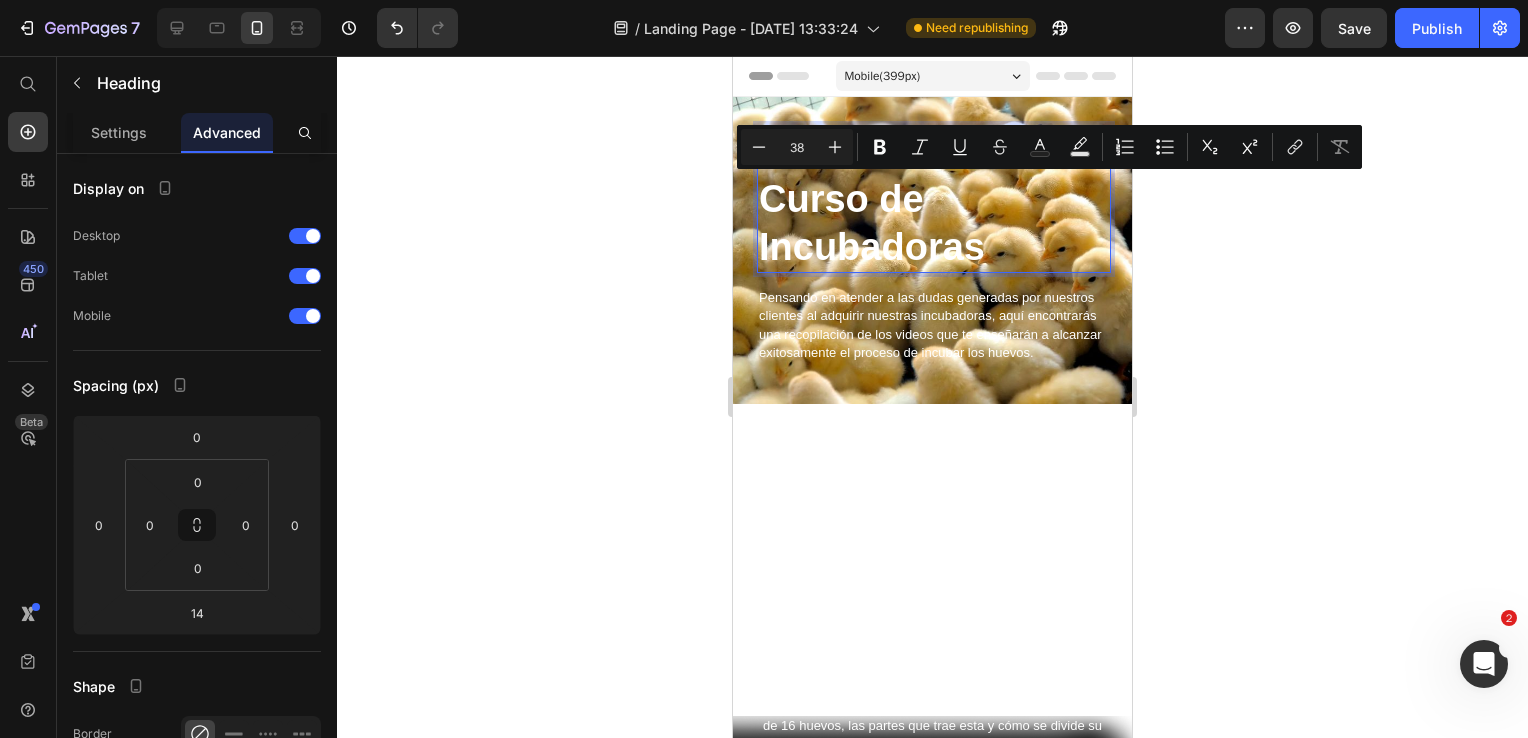 click on "Curso de Incubadoras" at bounding box center [934, 199] 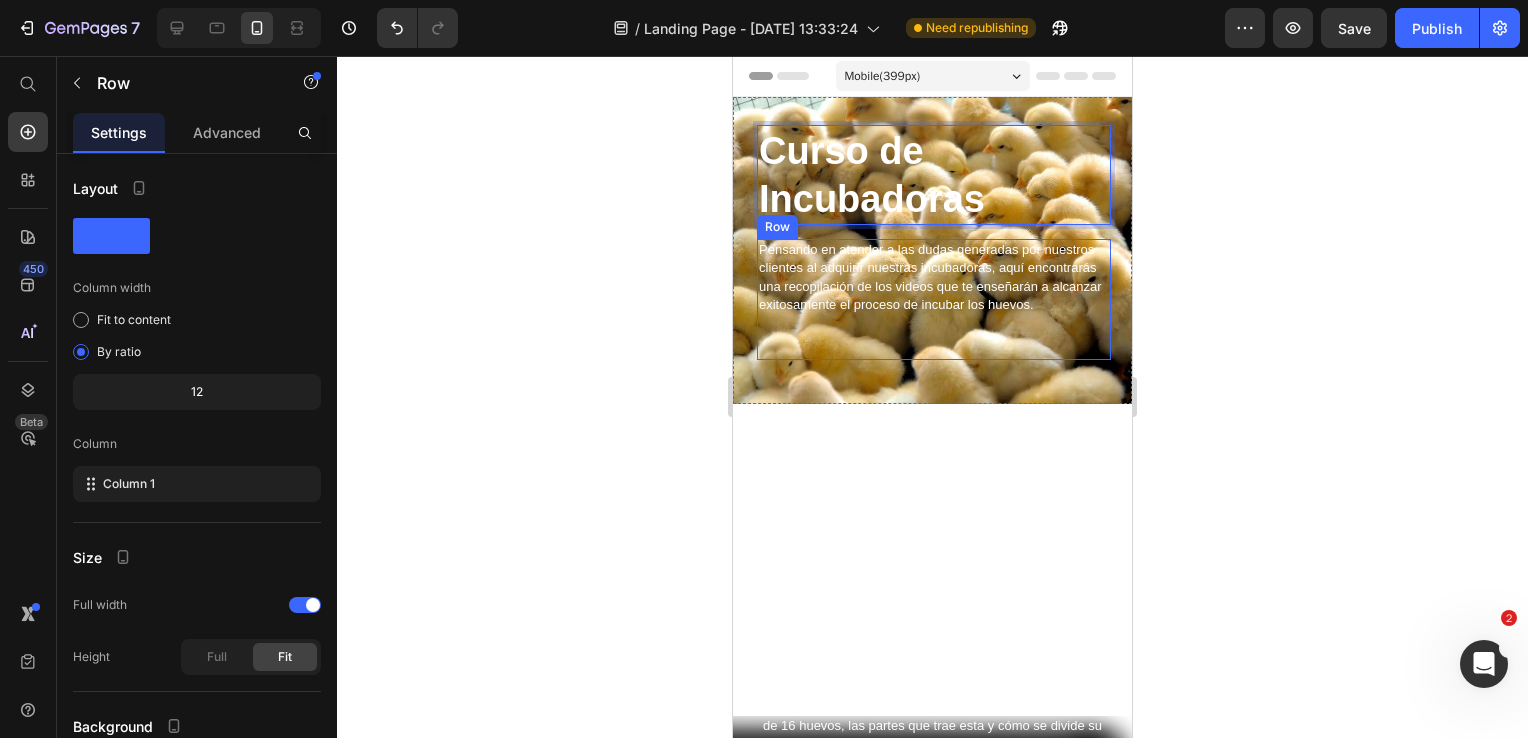 click on "Pensando en atender a las dudas generadas por nuestros clientes al adquirir nuestras incubadoras, aquí encontrarás una recopilación de los videos que te enseñarán a alcanzar exitosamente el proceso de incubar los huevos. Text Block" at bounding box center [934, 299] 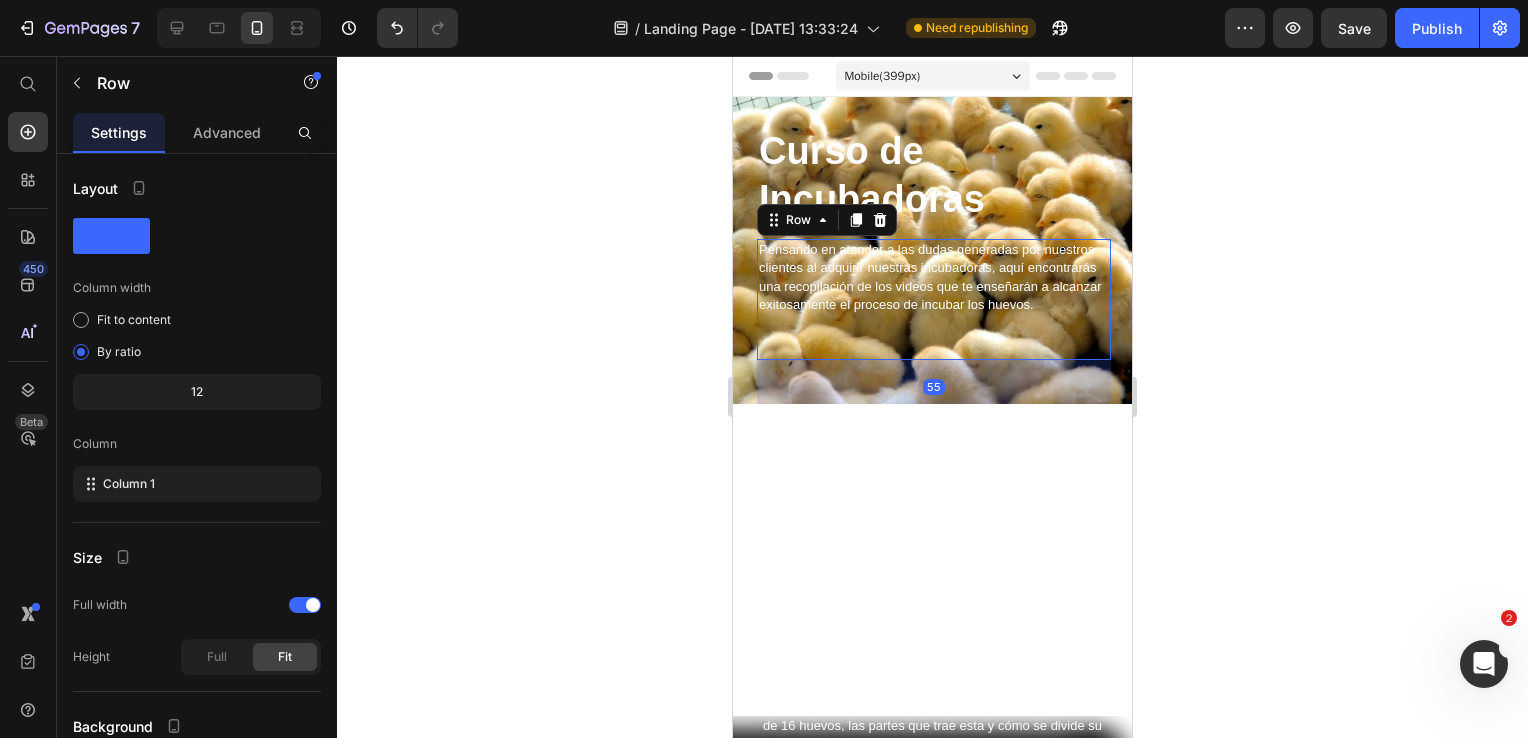 drag, startPoint x: 887, startPoint y: 378, endPoint x: 881, endPoint y: 357, distance: 21.84033 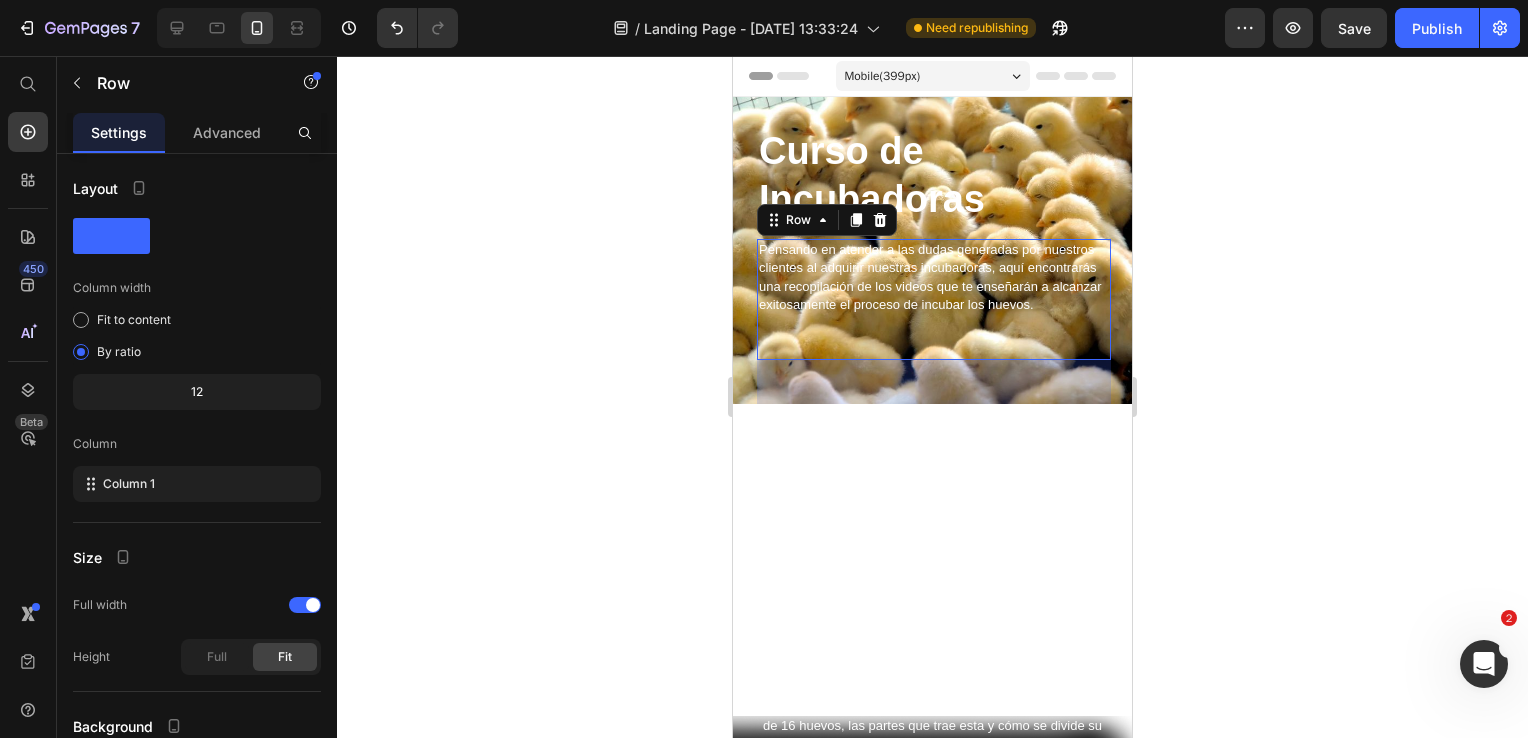 click on "Pensando en atender a las dudas generadas por nuestros clientes al adquirir nuestras incubadoras, aquí encontrarás una recopilación de los videos que te enseñarán a alcanzar exitosamente el proceso de incubar los huevos. Text Block" at bounding box center [934, 299] 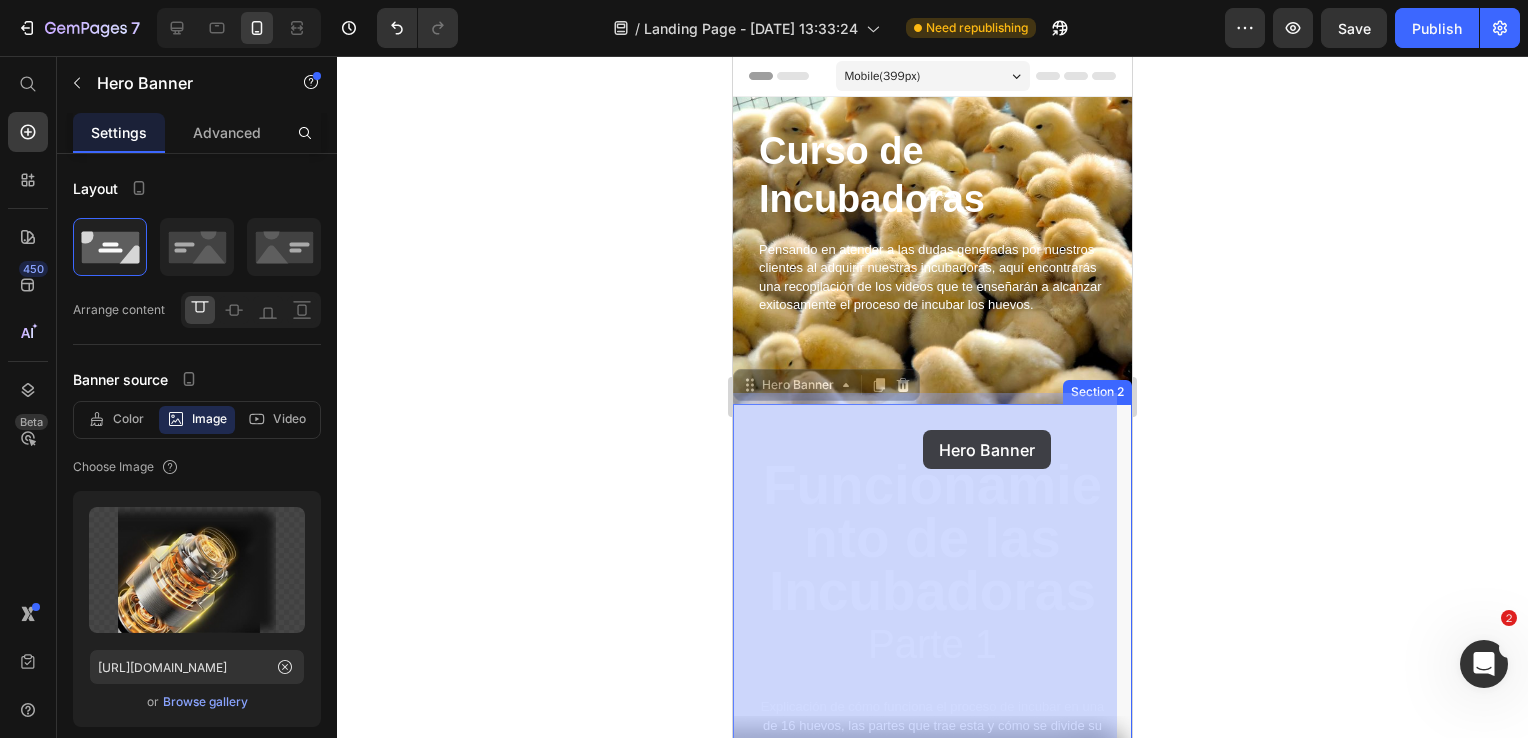 drag, startPoint x: 915, startPoint y: 394, endPoint x: 923, endPoint y: 430, distance: 36.878178 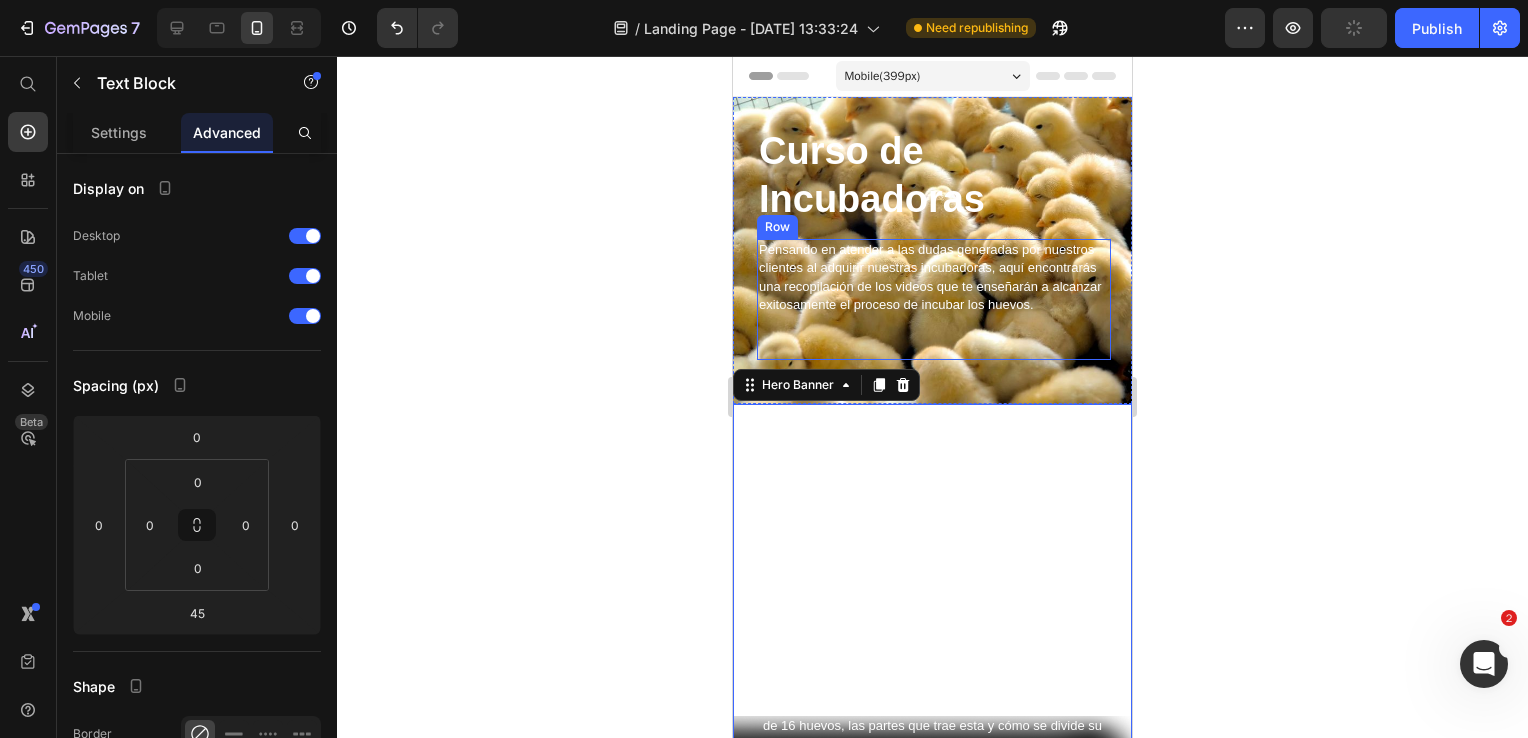 click on "Pensando en atender a las dudas generadas por nuestros clientes al adquirir nuestras incubadoras, aquí encontrarás una recopilación de los videos que te enseñarán a alcanzar exitosamente el proceso de incubar los huevos. Text Block" at bounding box center (934, 277) 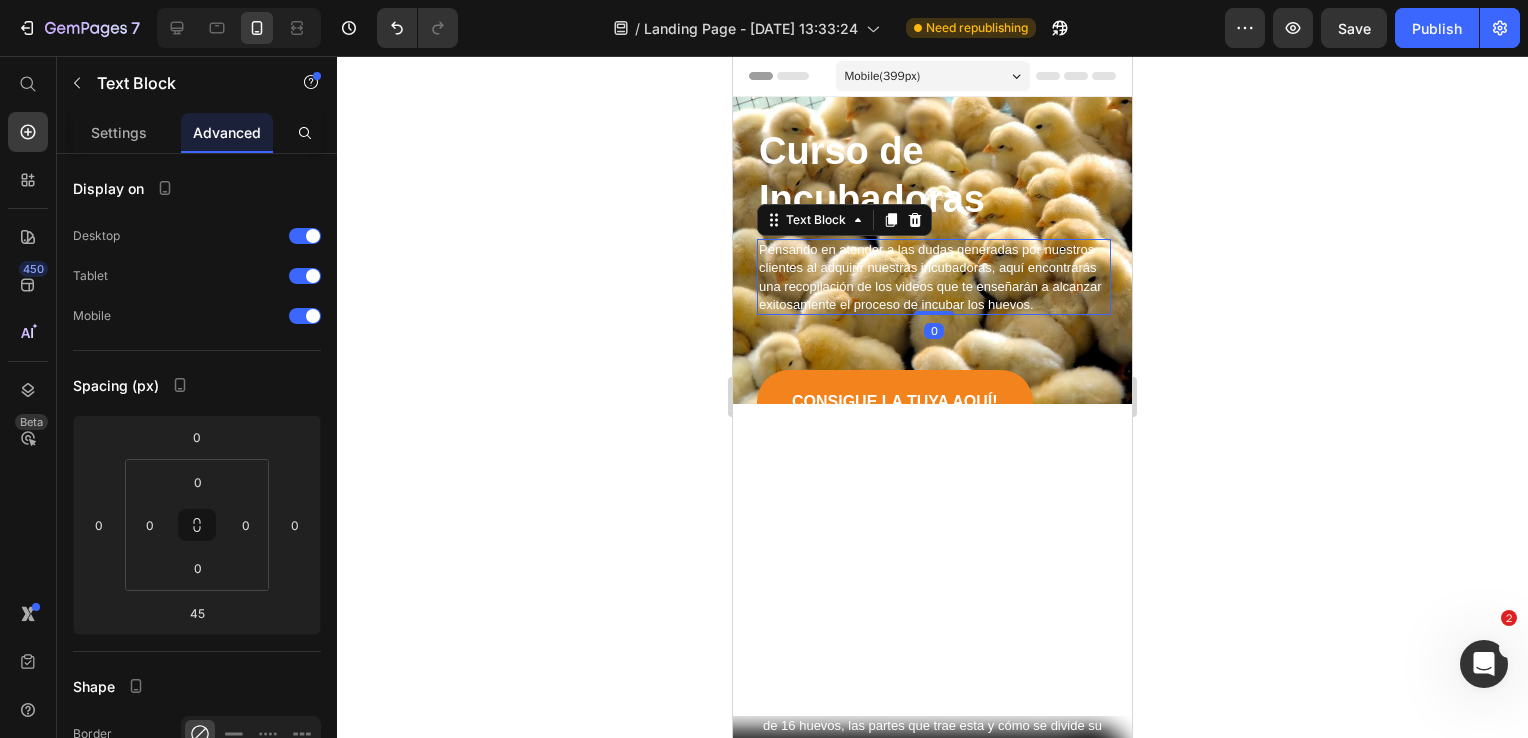 drag, startPoint x: 924, startPoint y: 374, endPoint x: 917, endPoint y: 322, distance: 52.46904 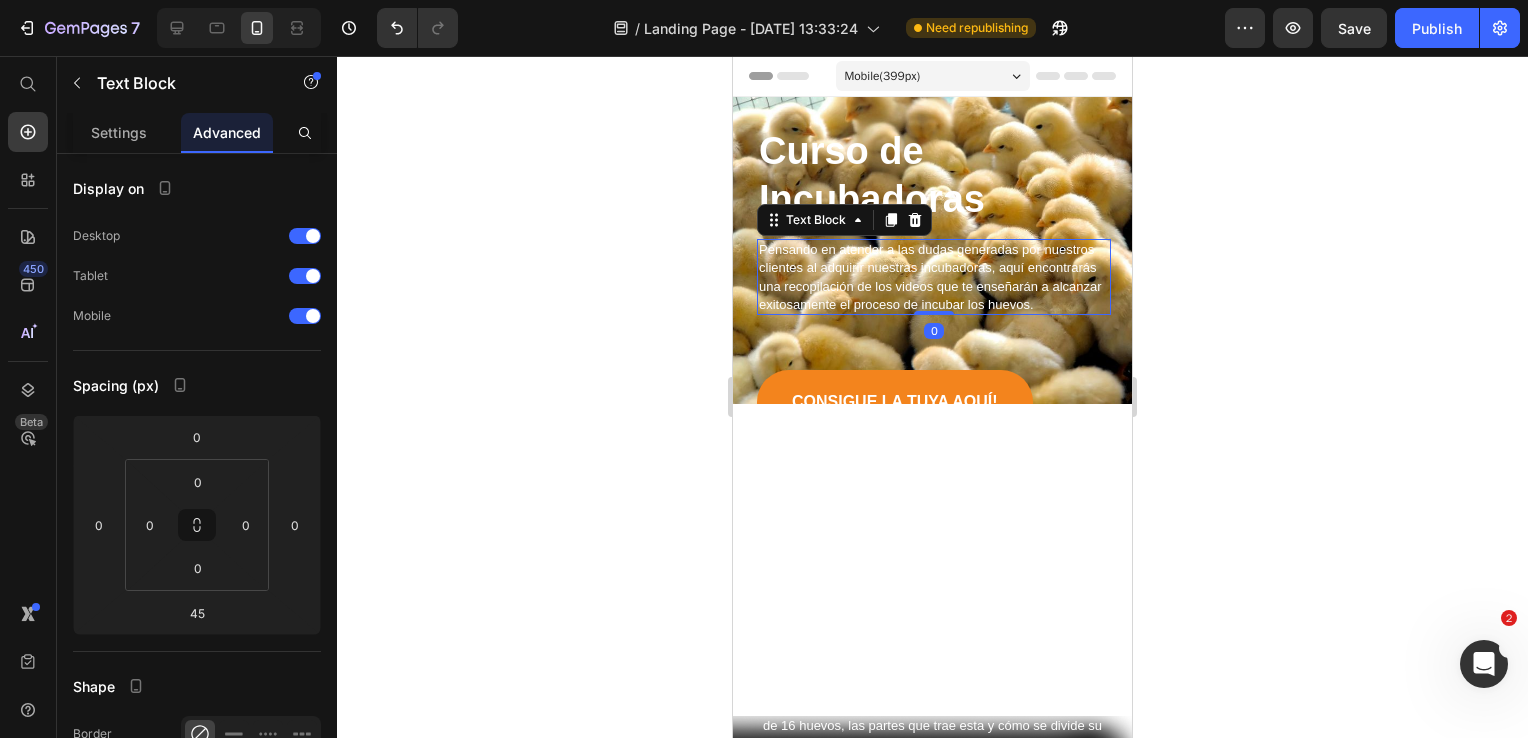 click on "Pensando en atender a las dudas generadas por nuestros clientes al adquirir nuestras incubadoras, aquí encontrarás una recopilación de los videos que te enseñarán a alcanzar exitosamente el proceso de incubar los huevos. Text Block   0" at bounding box center [934, 277] 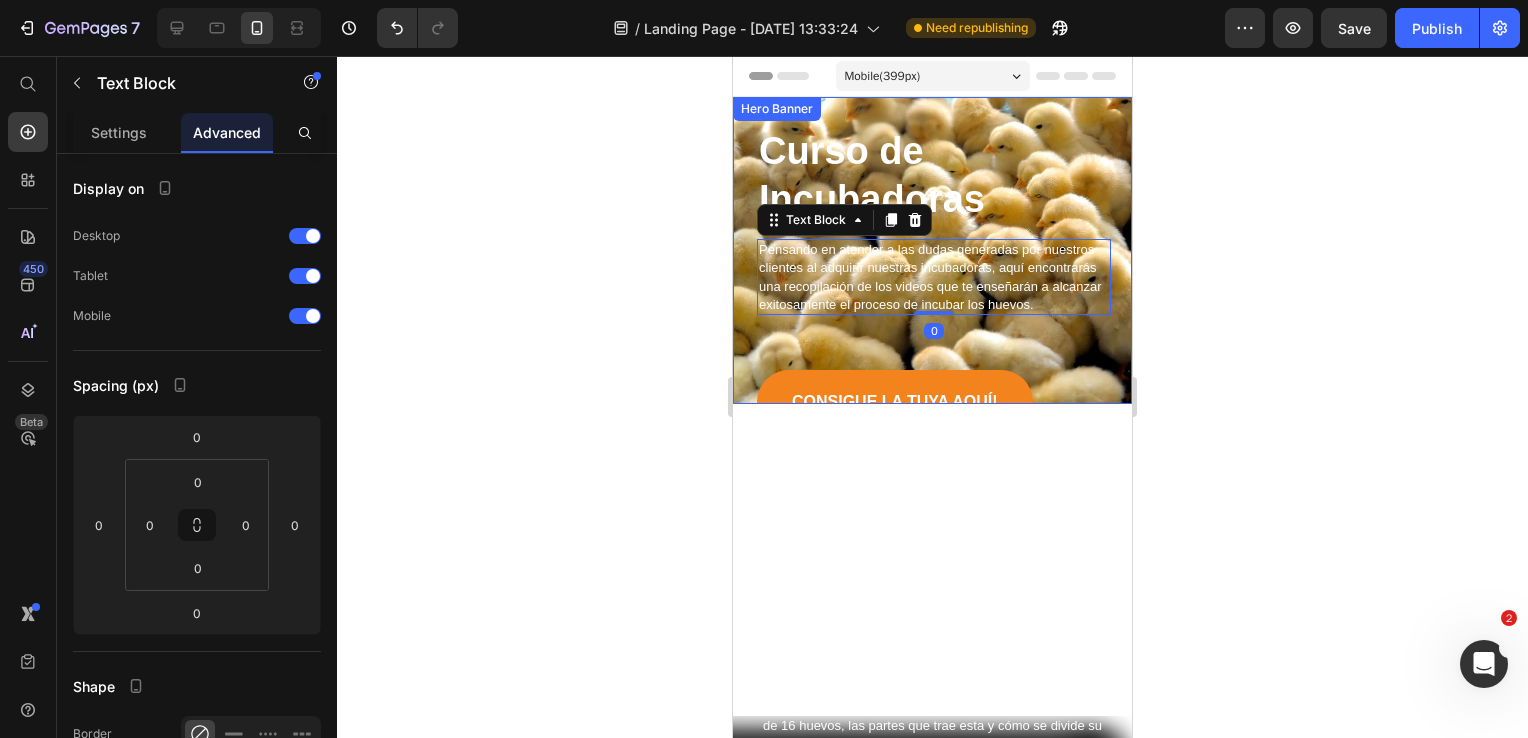 click on "Curso de Incubadoras Heading Pensando en atender a las dudas generadas por nuestros clientes al adquirir nuestras incubadoras, aquí encontrarás una recopilación de los videos que te enseñarán a alcanzar exitosamente el proceso de incubar los huevos. Text Block   0 Row Consigue la tuya aquí! Button" at bounding box center (934, 279) 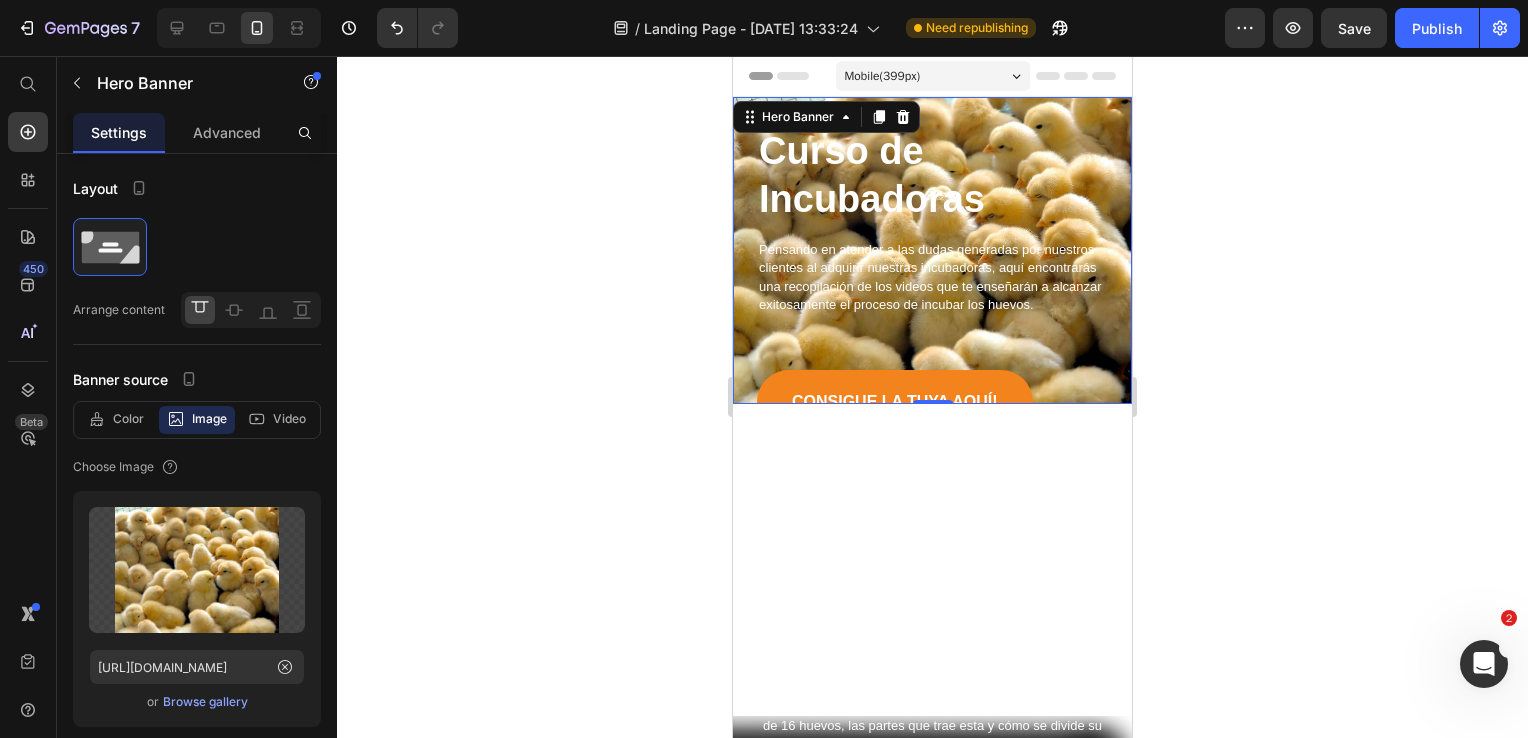 click on "Curso de Incubadoras Heading Pensando en atender a las dudas generadas por nuestros clientes al adquirir nuestras incubadoras, aquí encontrarás una recopilación de los videos que te enseñarán a alcanzar exitosamente el proceso de incubar los huevos. Text Block Row Consigue la tuya aquí! Button" at bounding box center [934, 279] 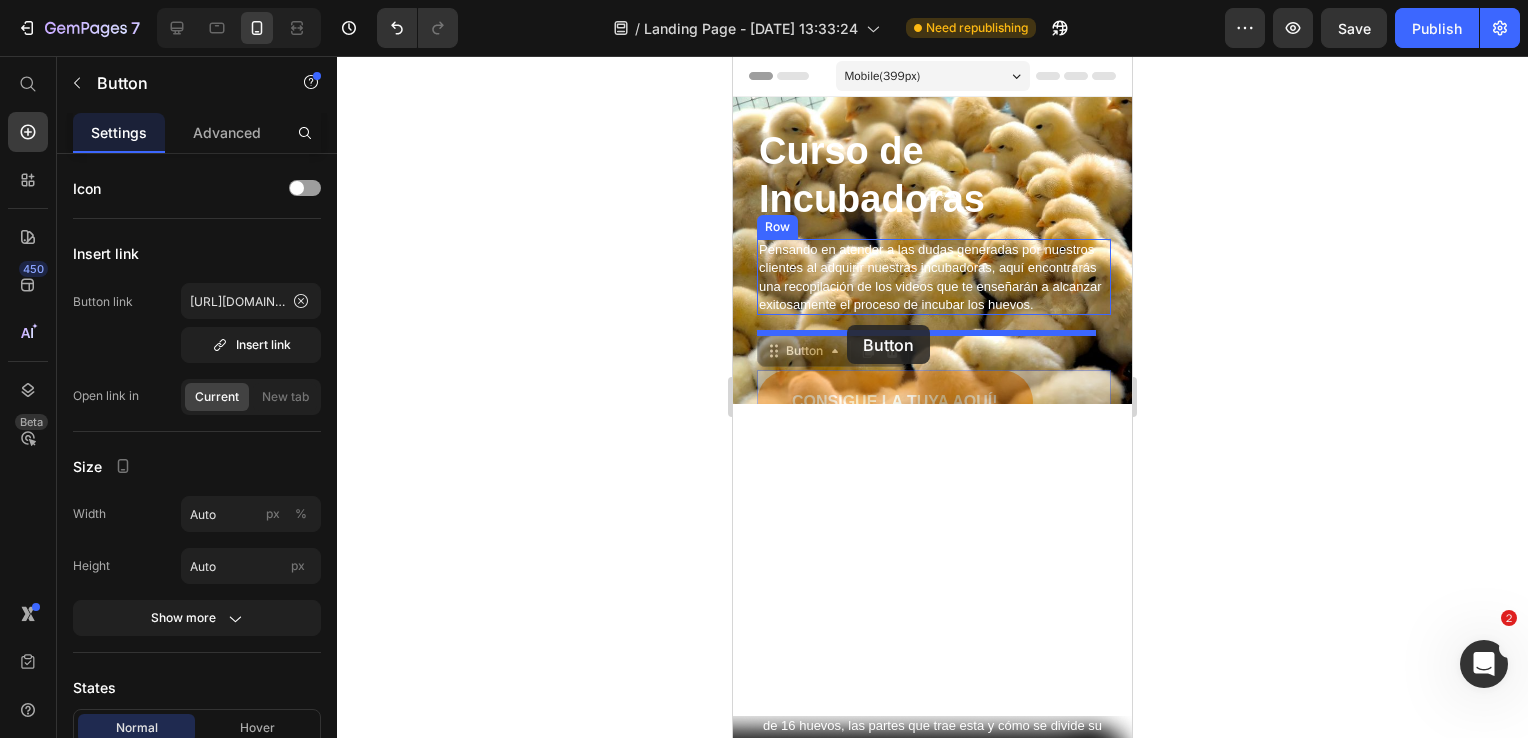 drag, startPoint x: 858, startPoint y: 389, endPoint x: 847, endPoint y: 325, distance: 64.93843 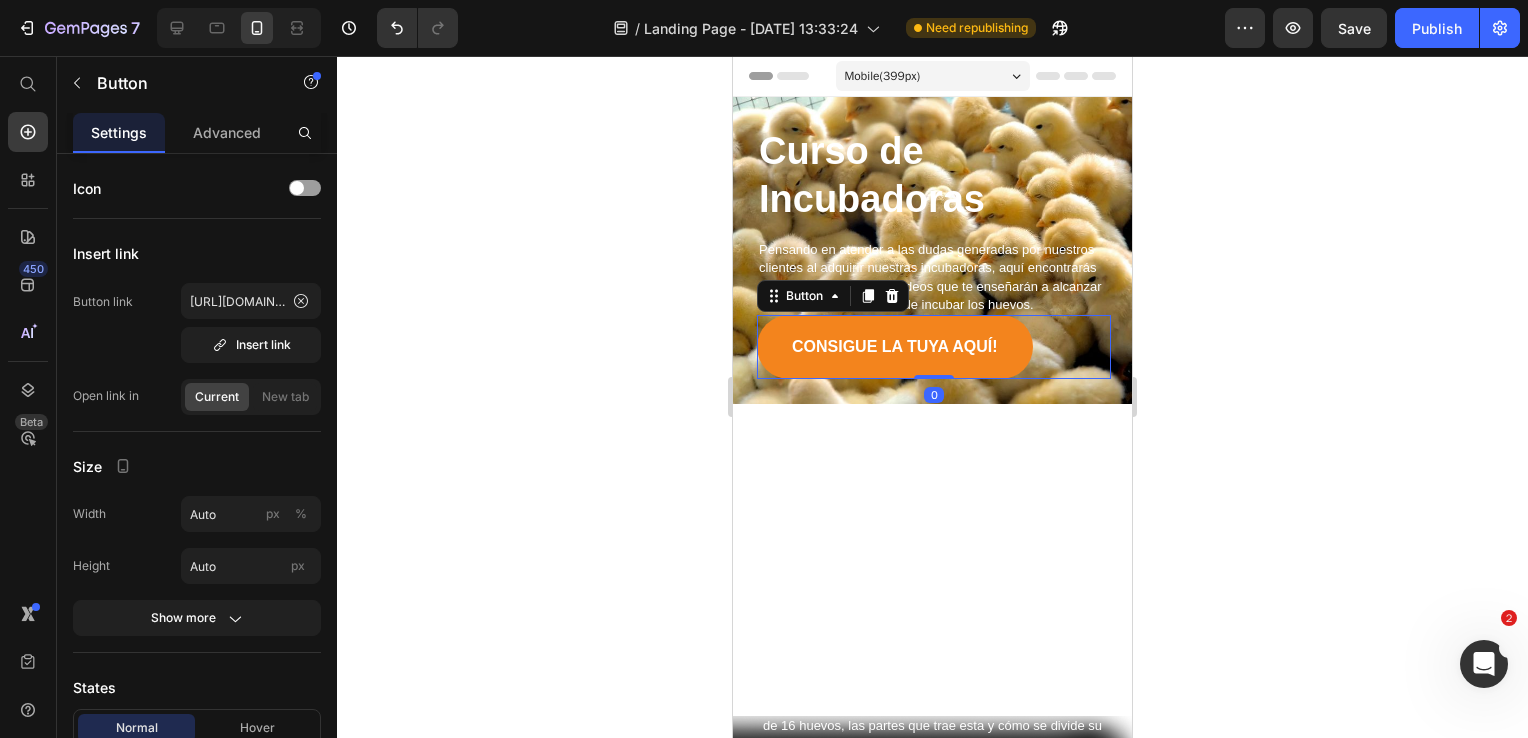 click 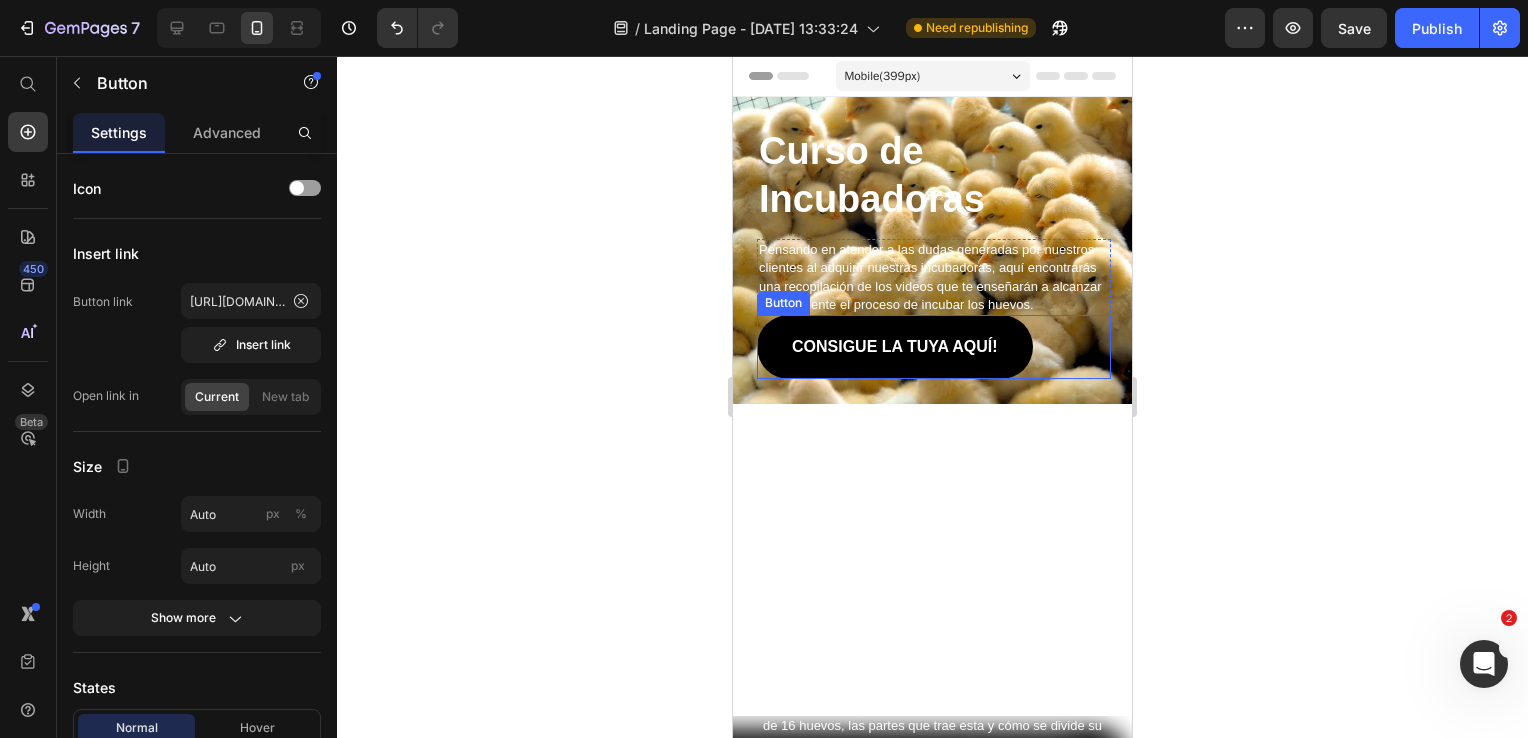 click on "Consigue la tuya aquí!" at bounding box center (895, 347) 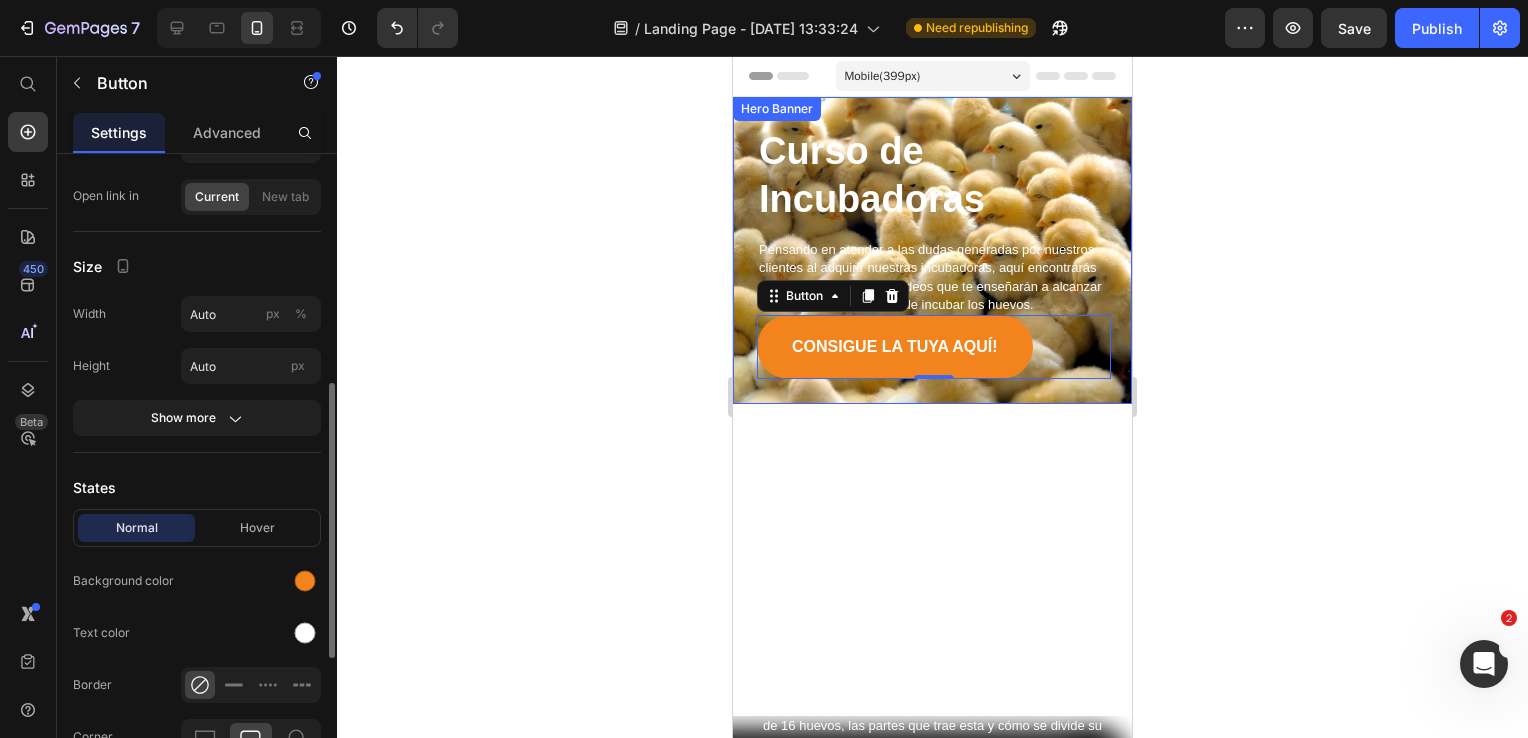 scroll, scrollTop: 400, scrollLeft: 0, axis: vertical 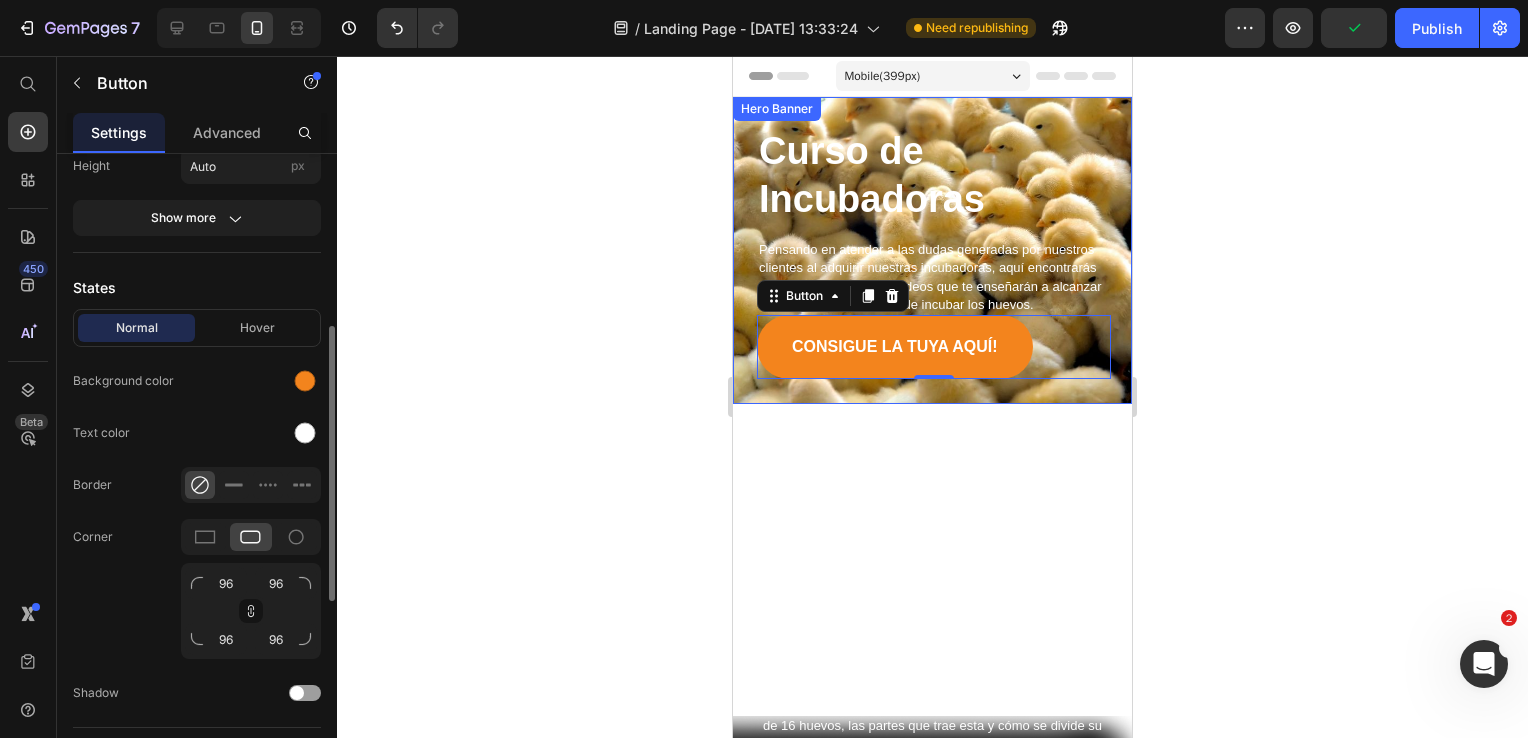 drag, startPoint x: 196, startPoint y: 634, endPoint x: 212, endPoint y: 619, distance: 21.931713 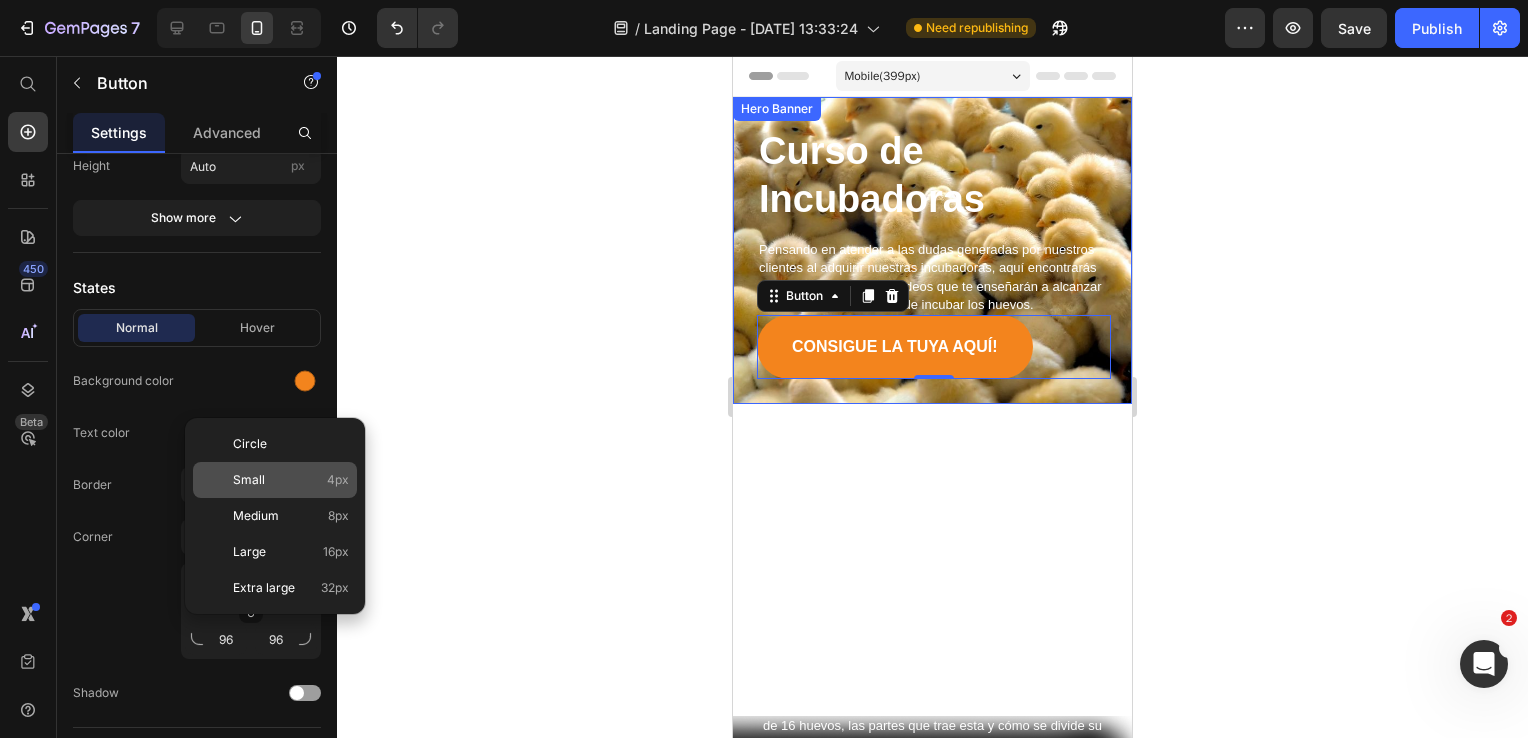 click on "Small 4px" at bounding box center [291, 480] 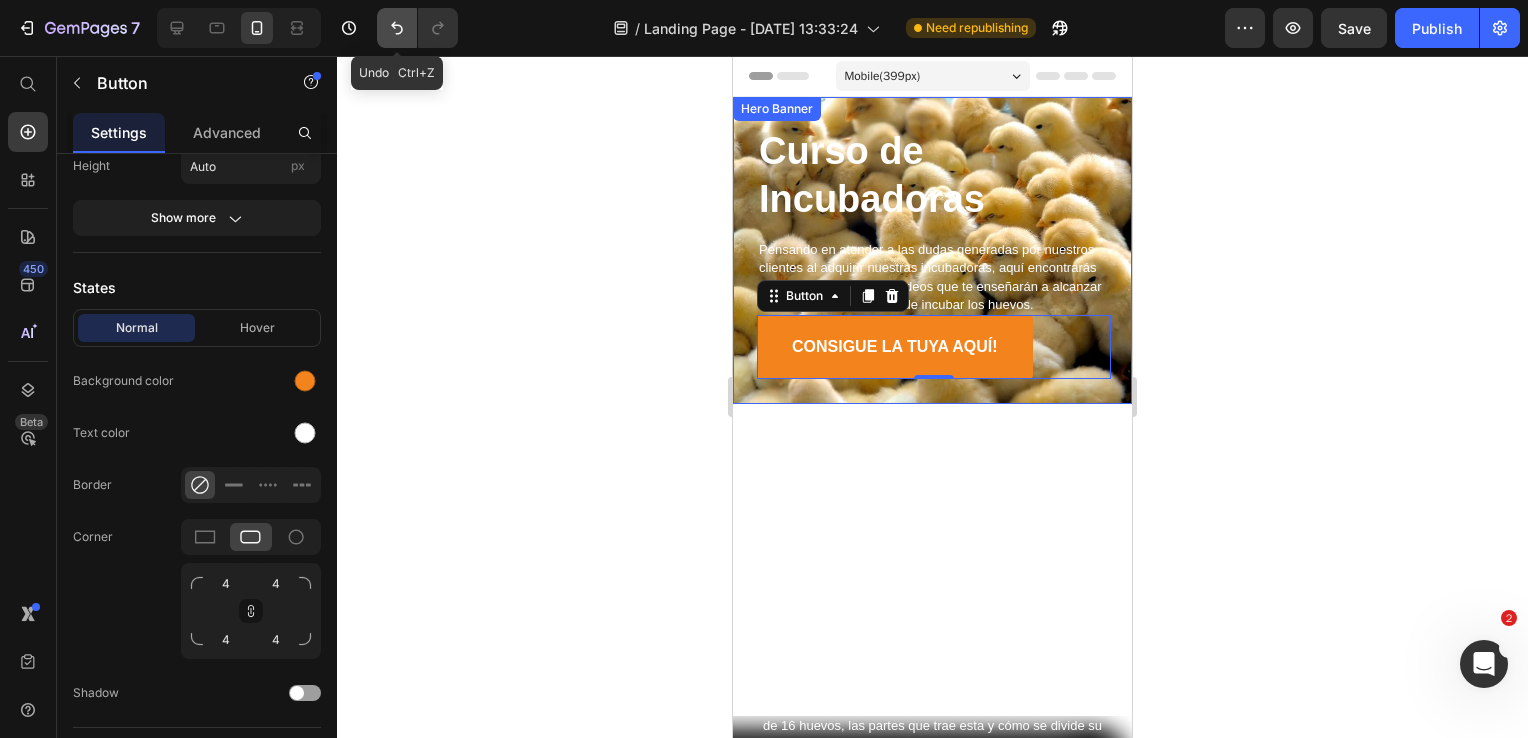 click 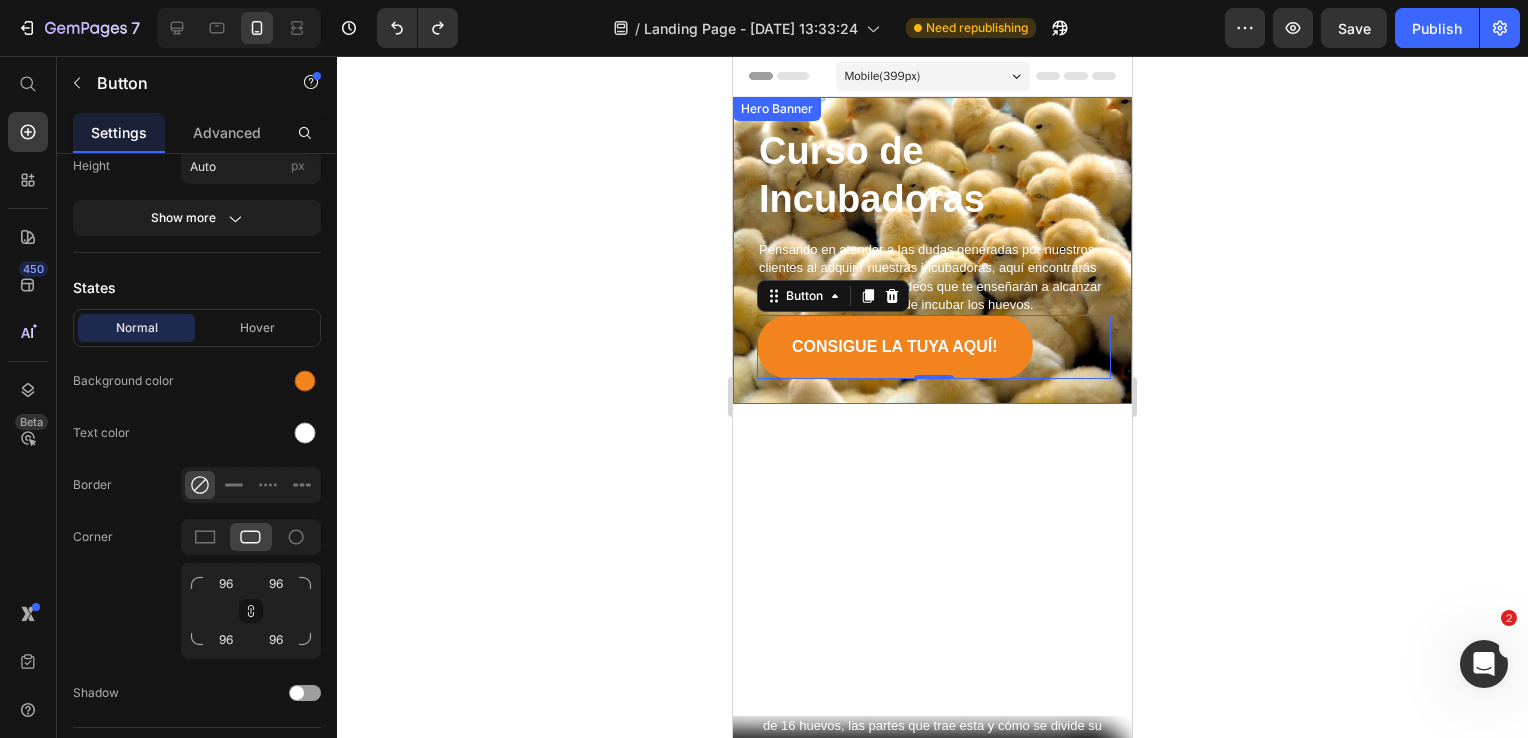 click 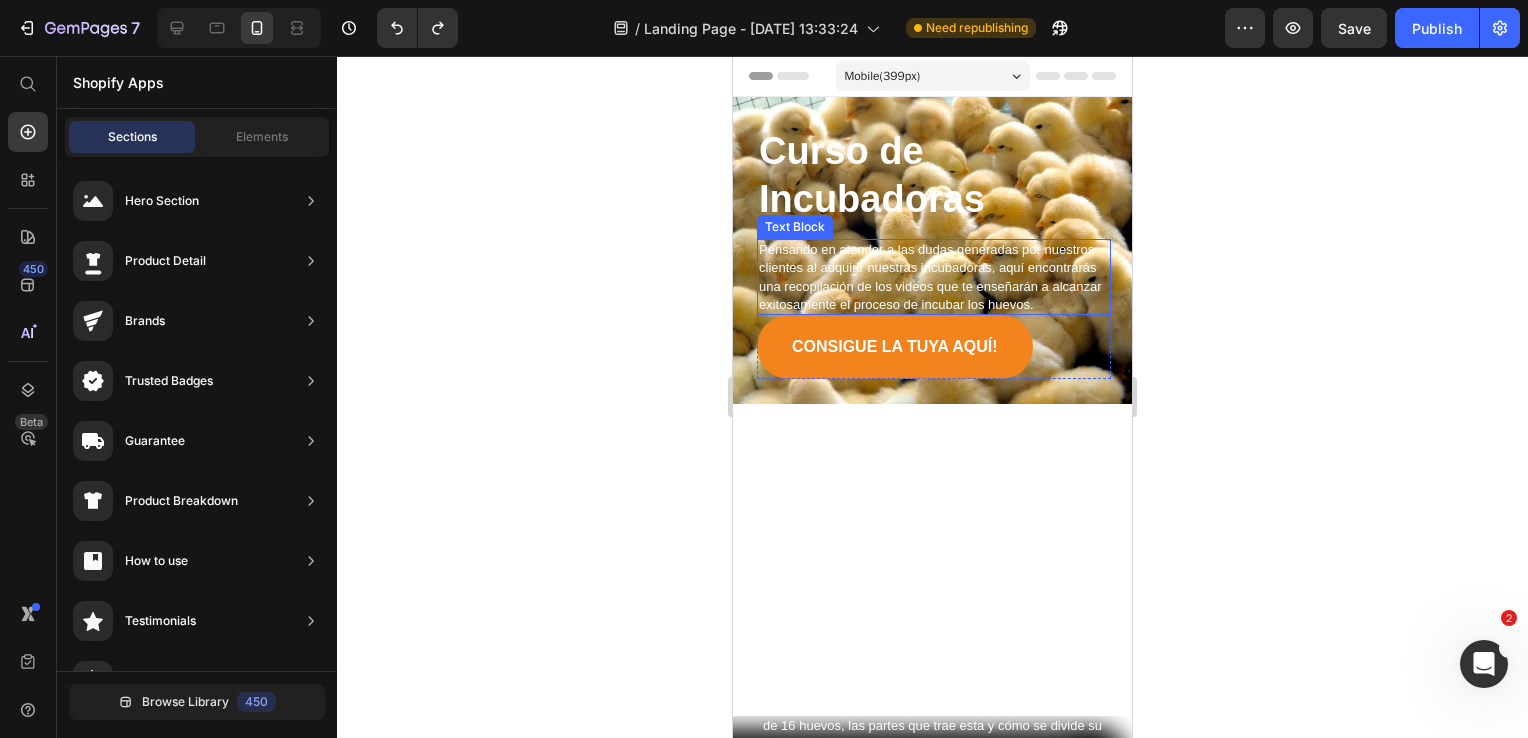 click on "Pensando en atender a las dudas generadas por nuestros clientes al adquirir nuestras incubadoras, aquí encontrarás una recopilación de los videos que te enseñarán a alcanzar exitosamente el proceso de incubar los huevos." at bounding box center (934, 278) 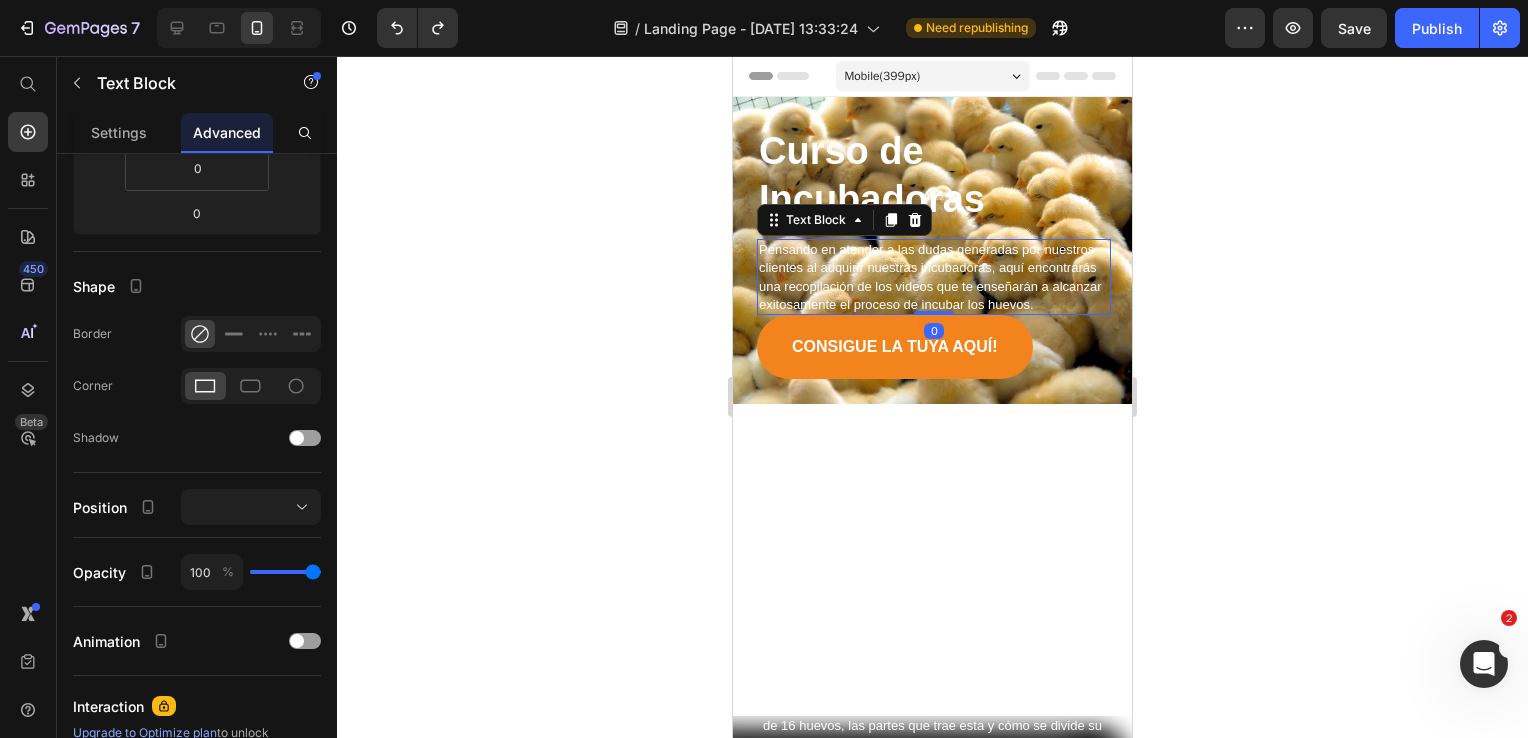 scroll, scrollTop: 0, scrollLeft: 0, axis: both 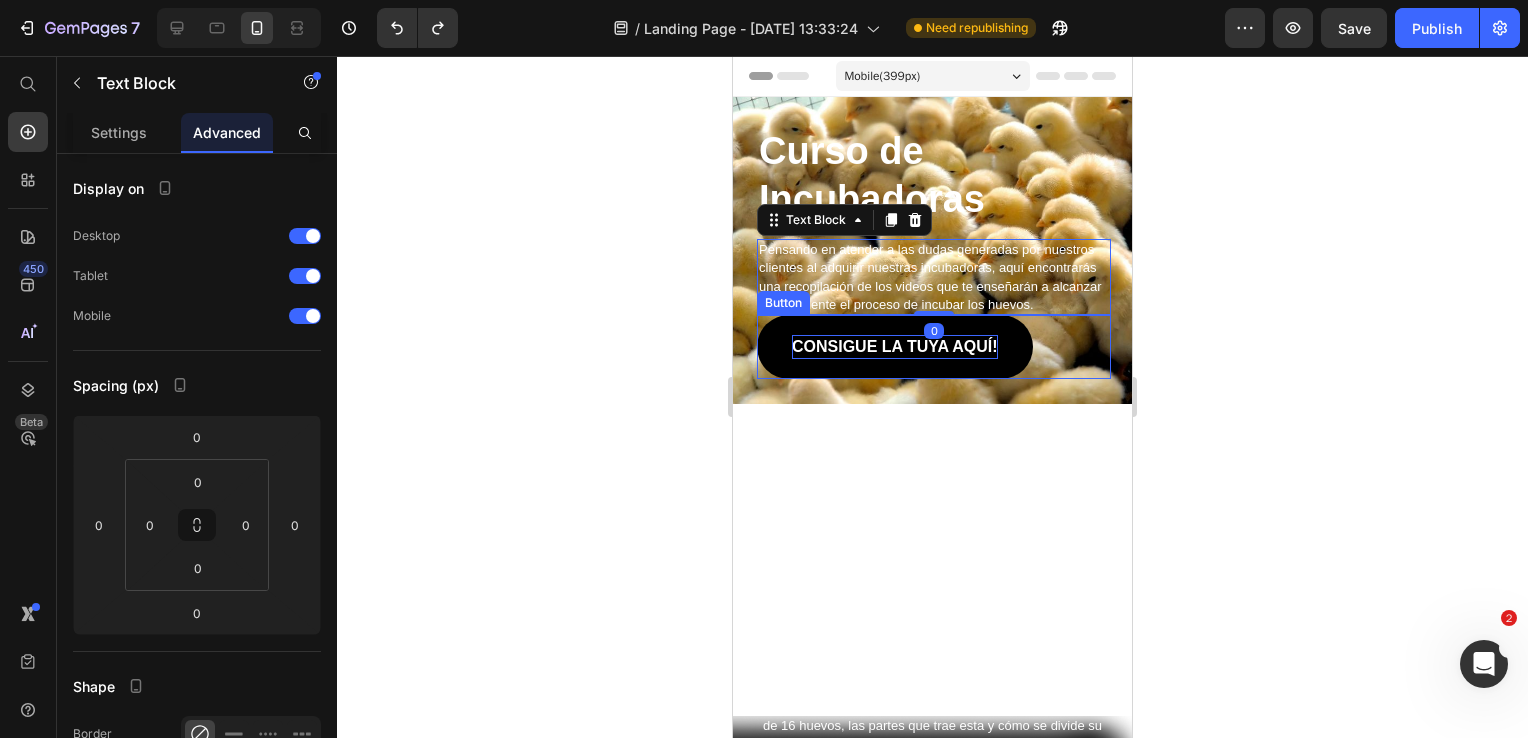 click on "Consigue la tuya aquí!" at bounding box center [895, 347] 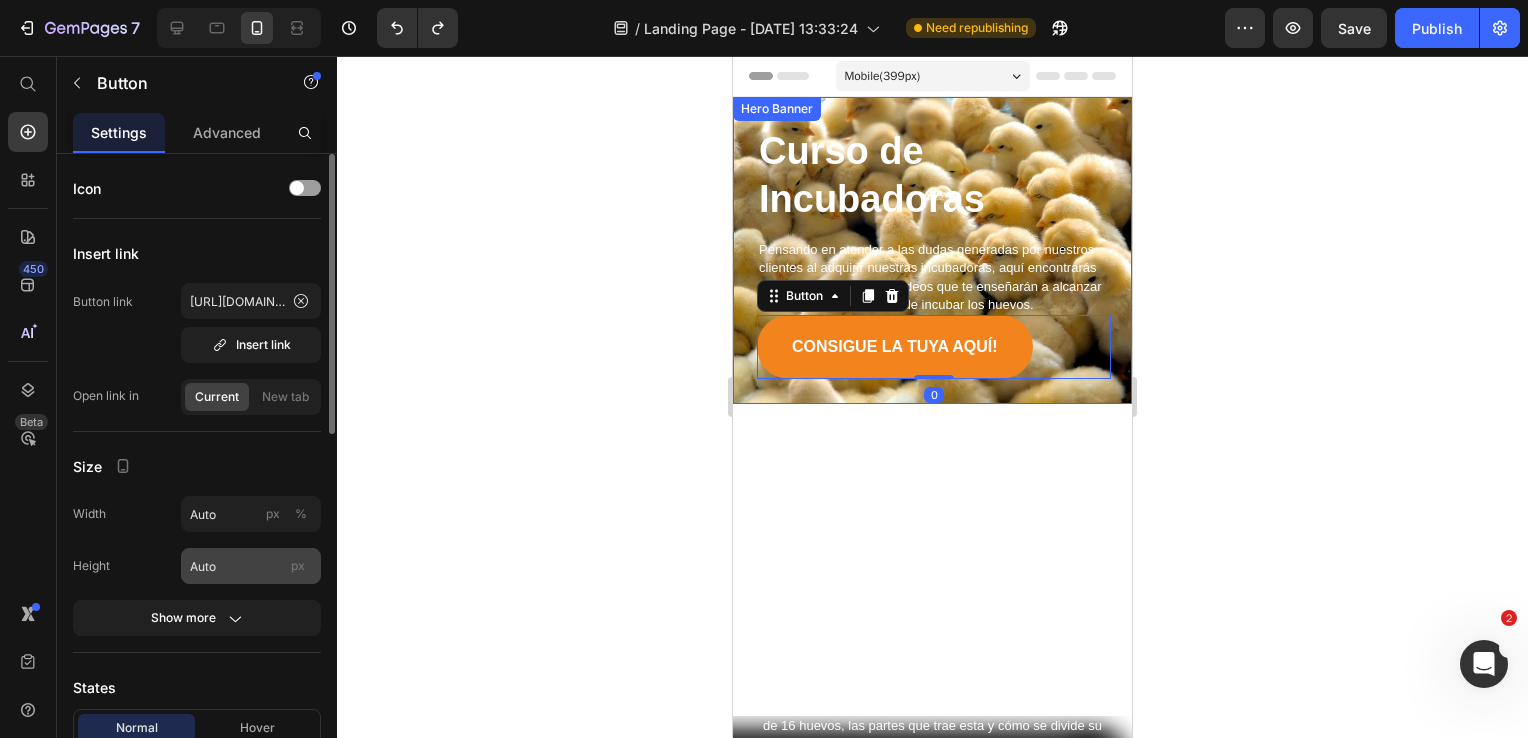 scroll, scrollTop: 200, scrollLeft: 0, axis: vertical 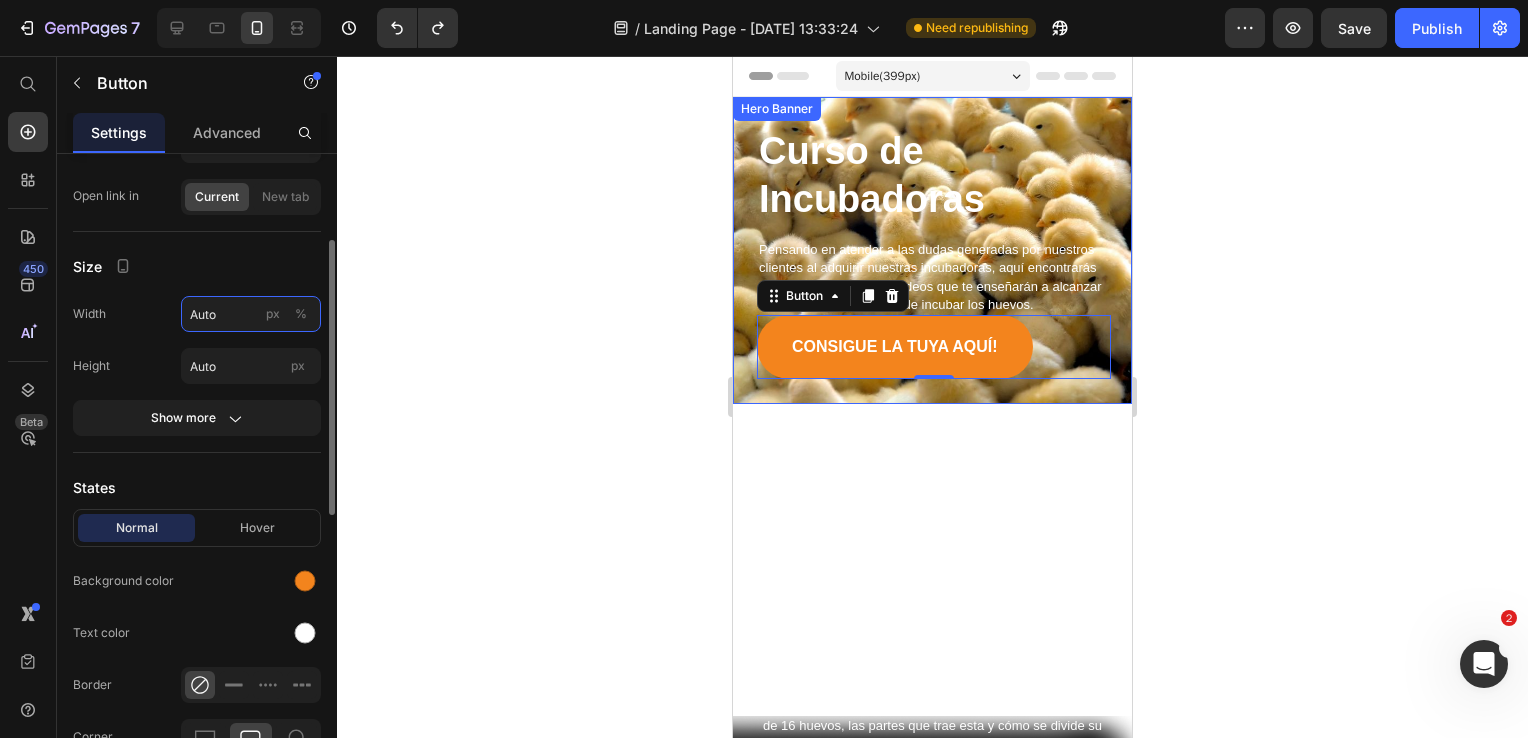 click on "Auto" at bounding box center (251, 314) 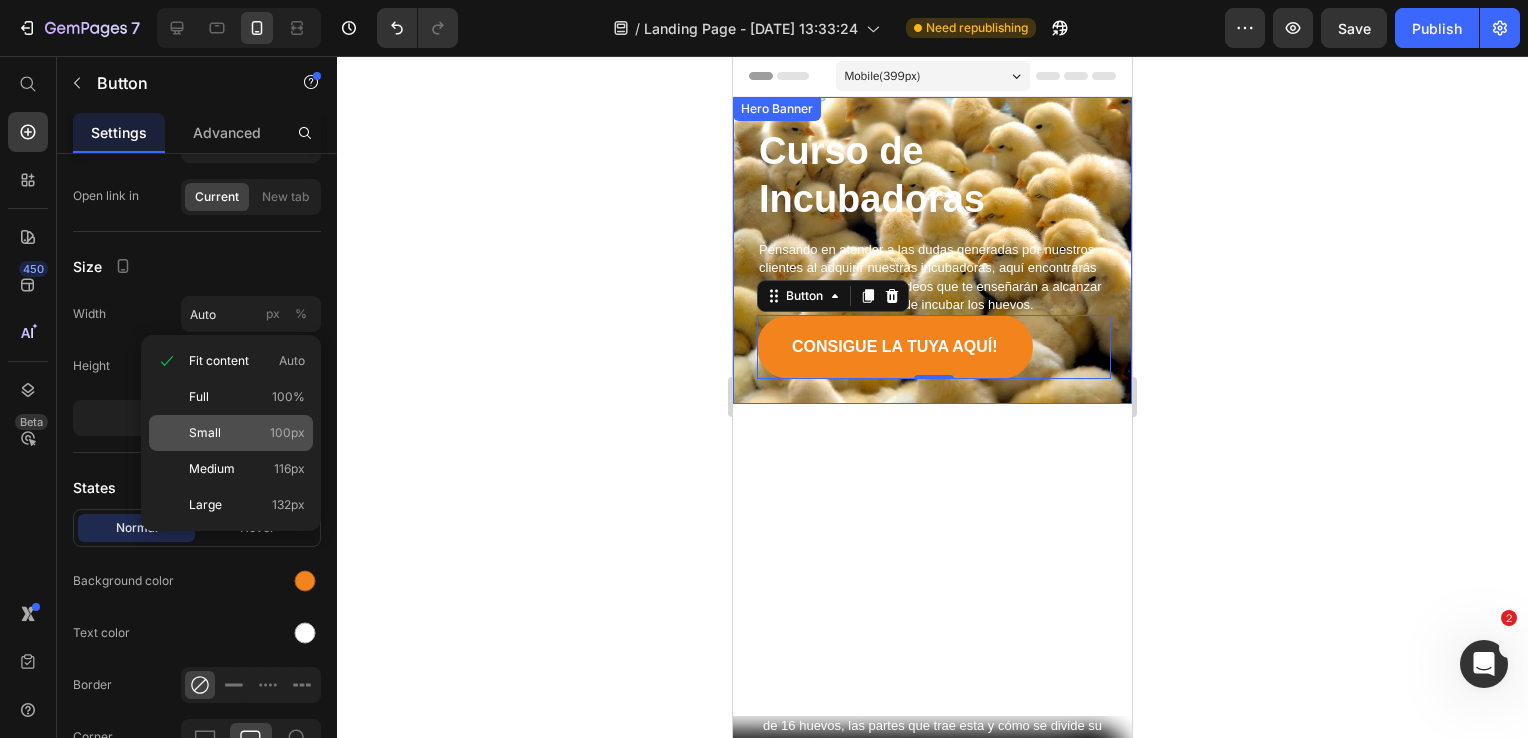 click on "Small 100px" at bounding box center [247, 433] 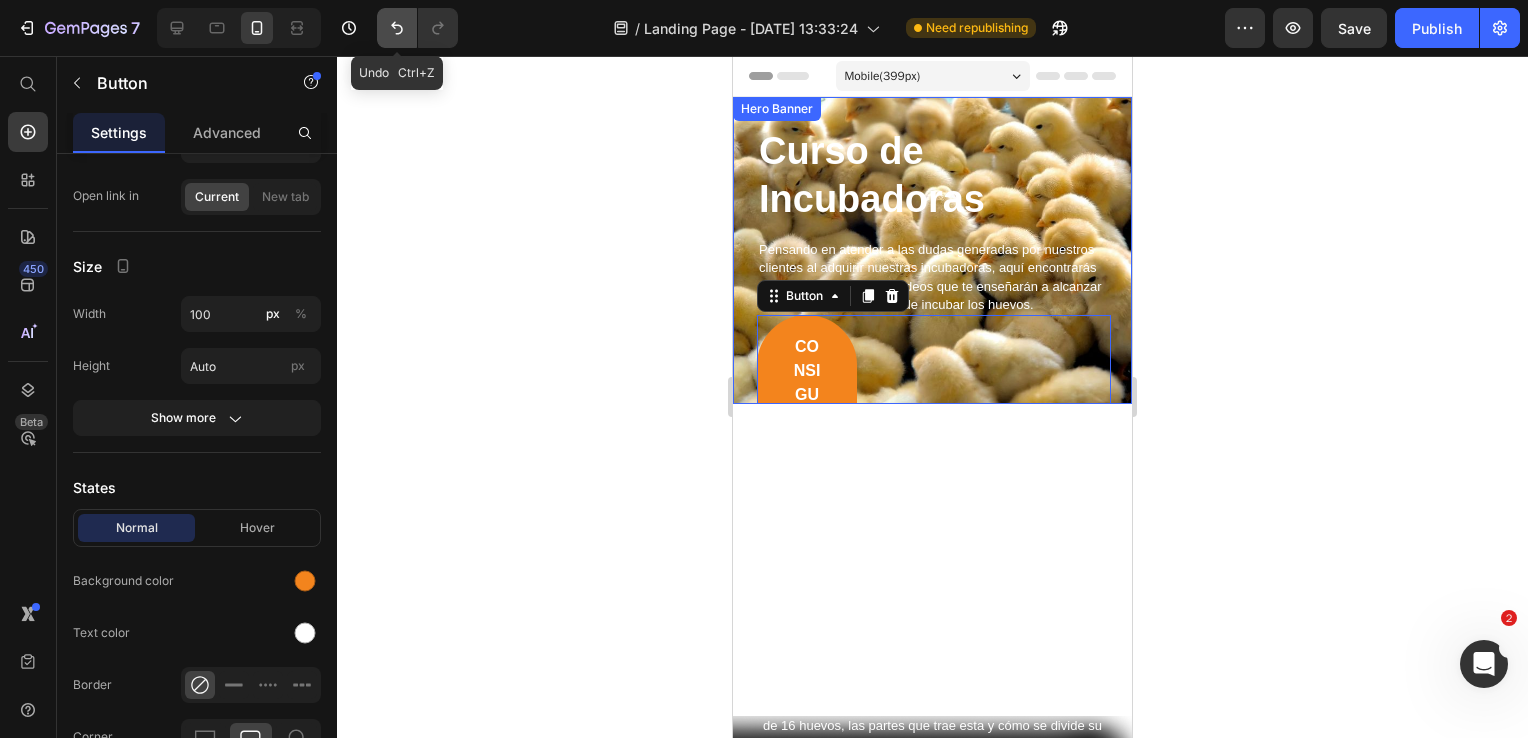 click 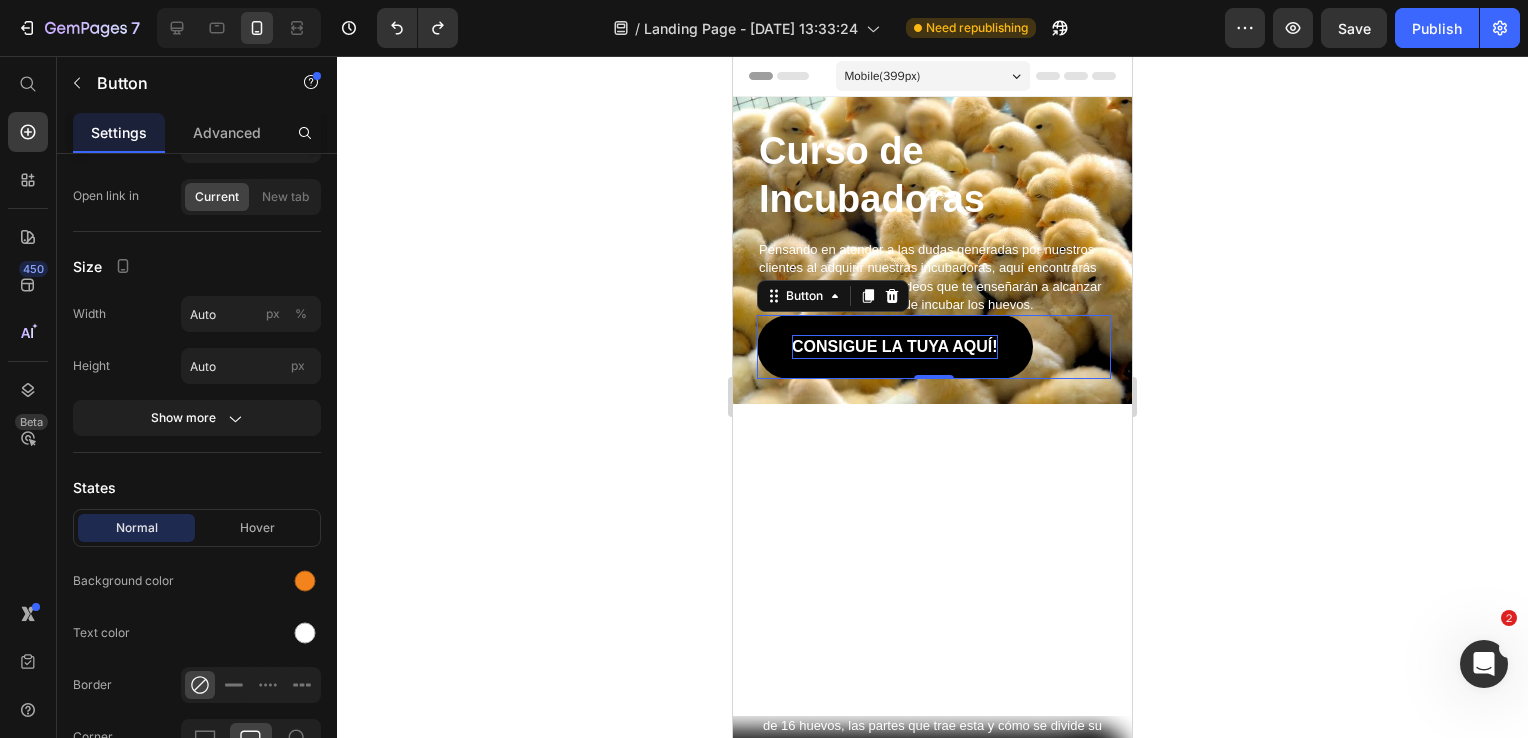 click on "Consigue la tuya aquí!" at bounding box center (895, 347) 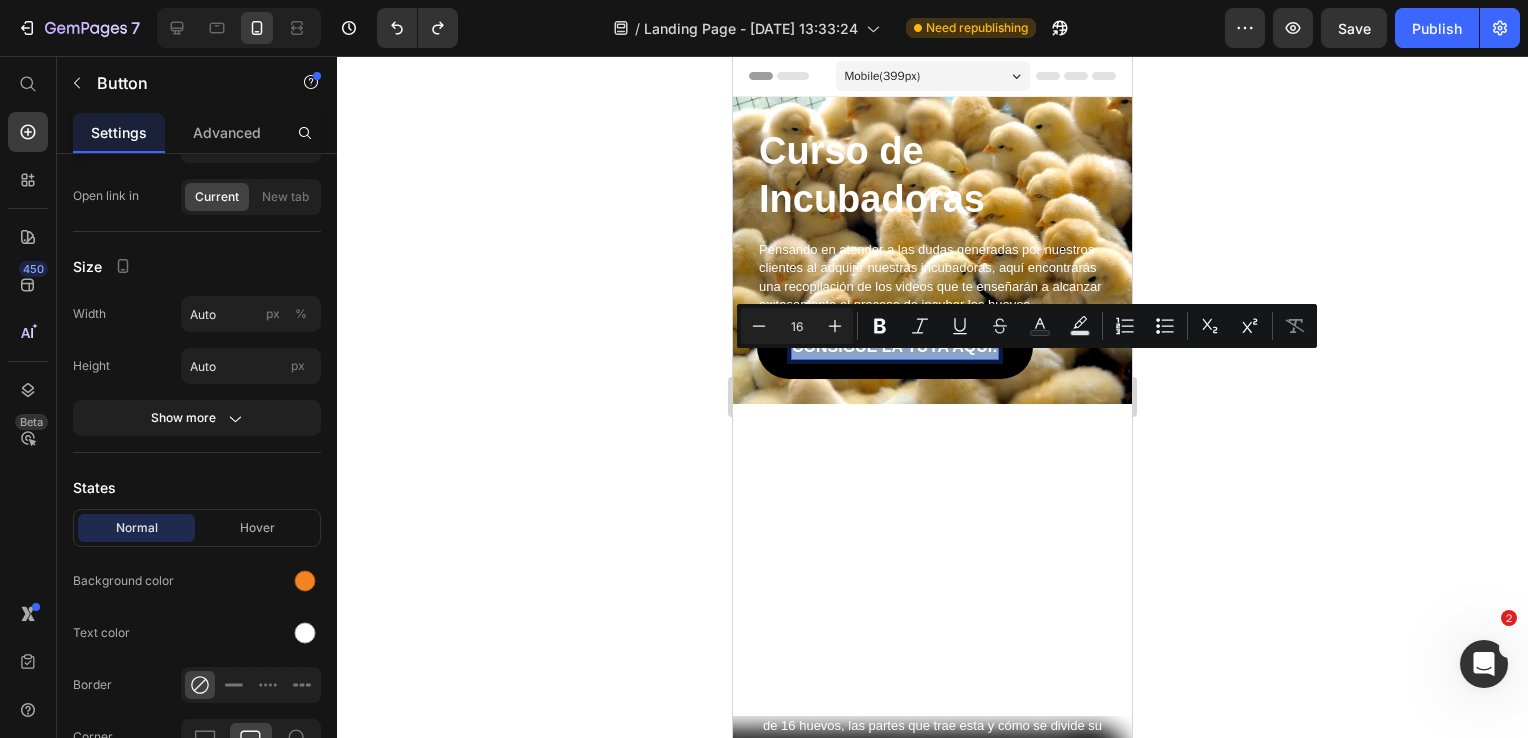 drag, startPoint x: 794, startPoint y: 356, endPoint x: 1020, endPoint y: 356, distance: 226 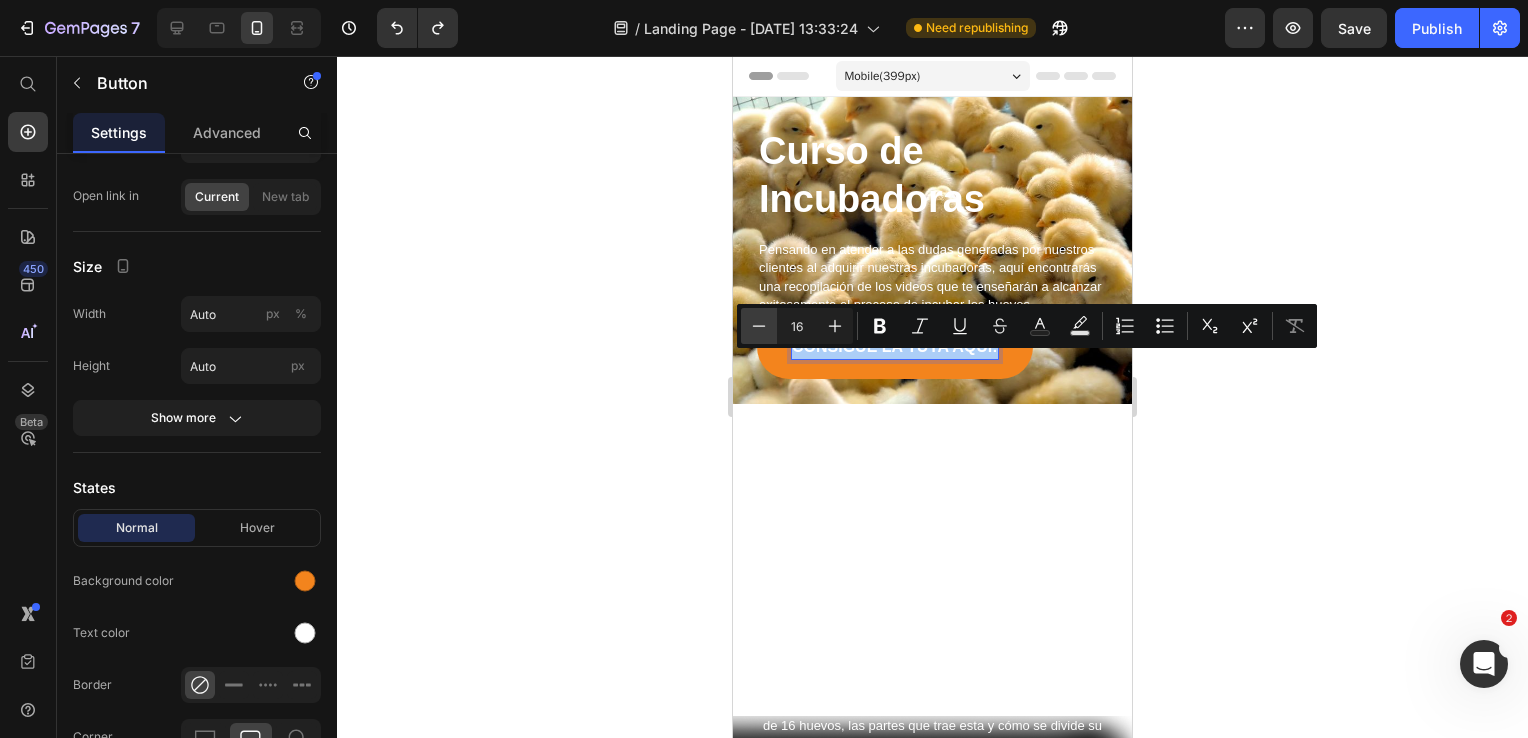 click 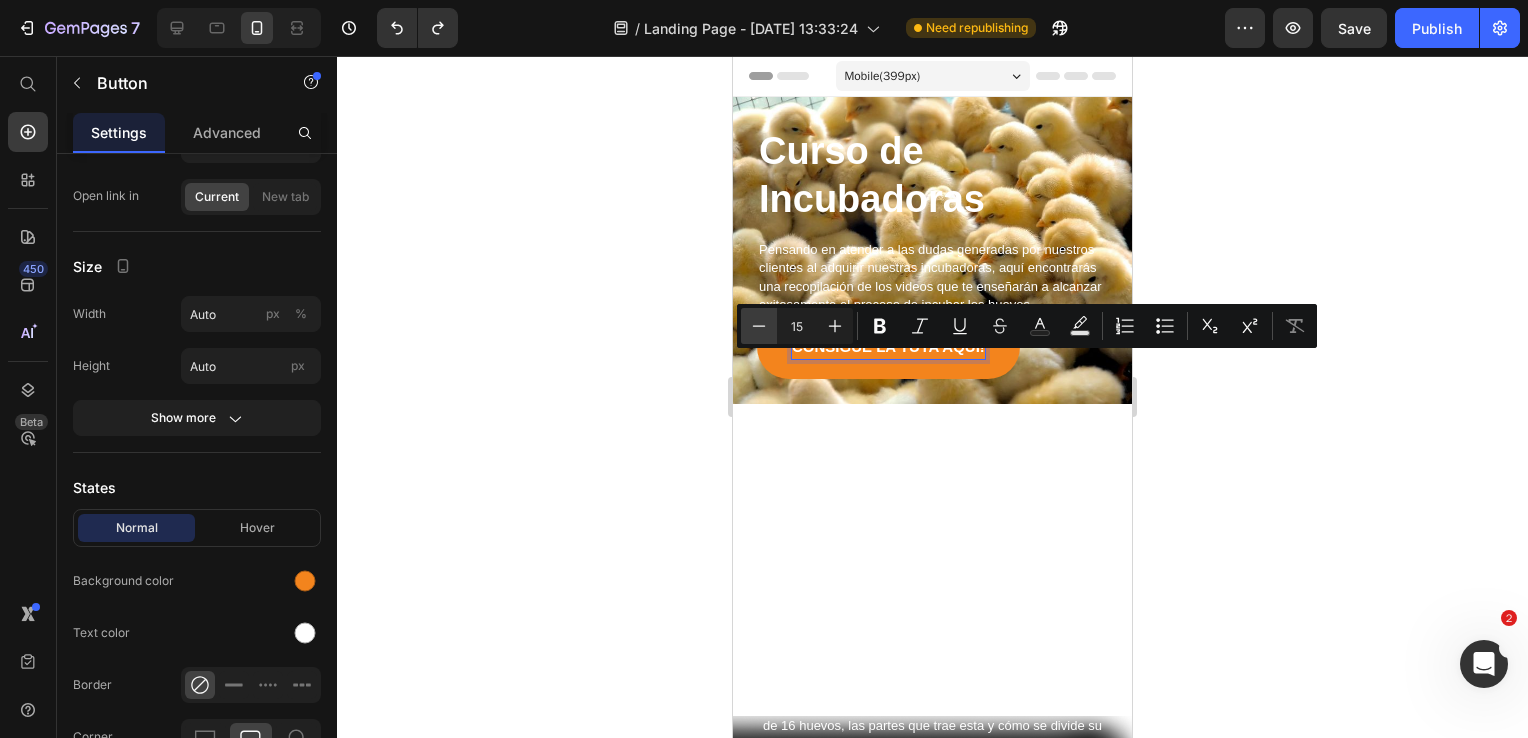 click 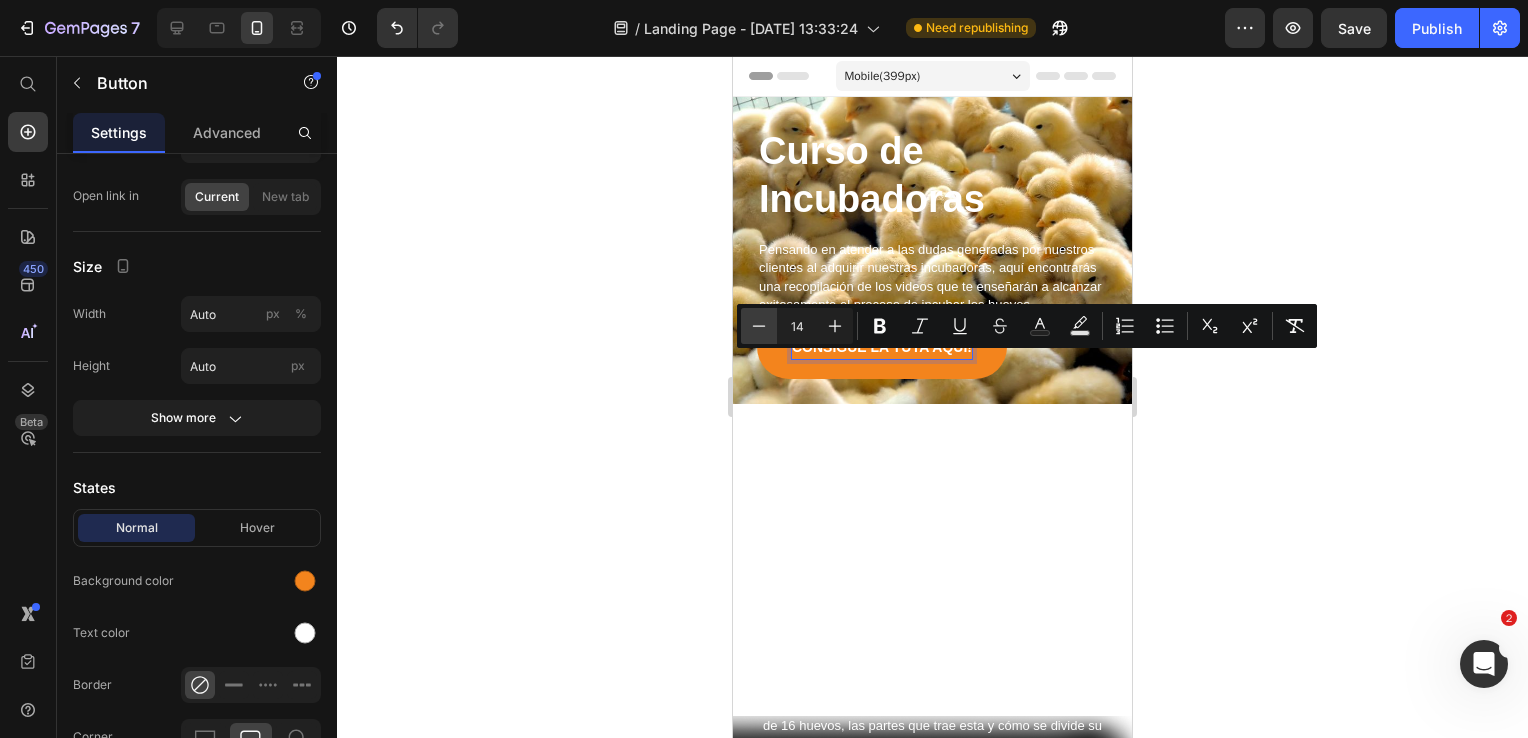 click 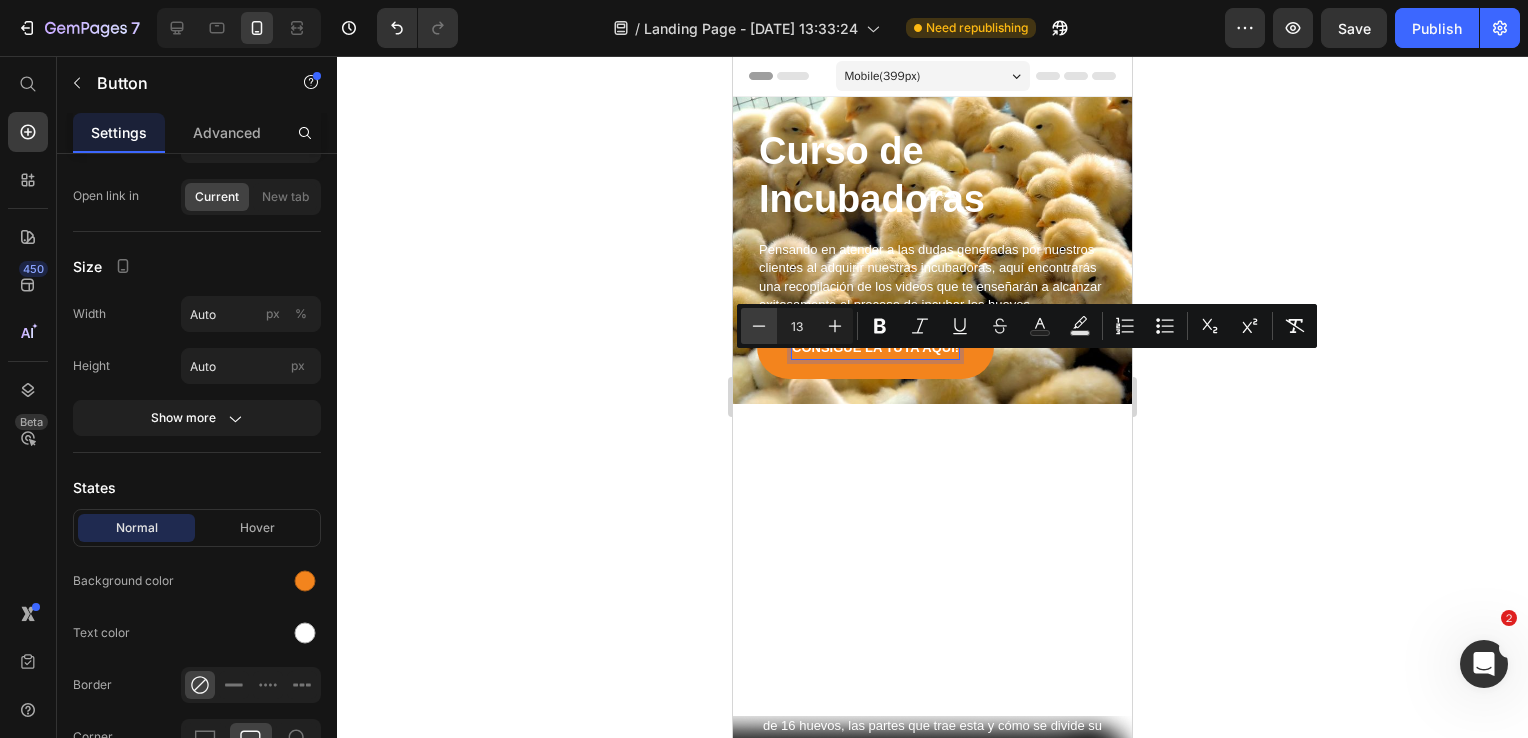 click 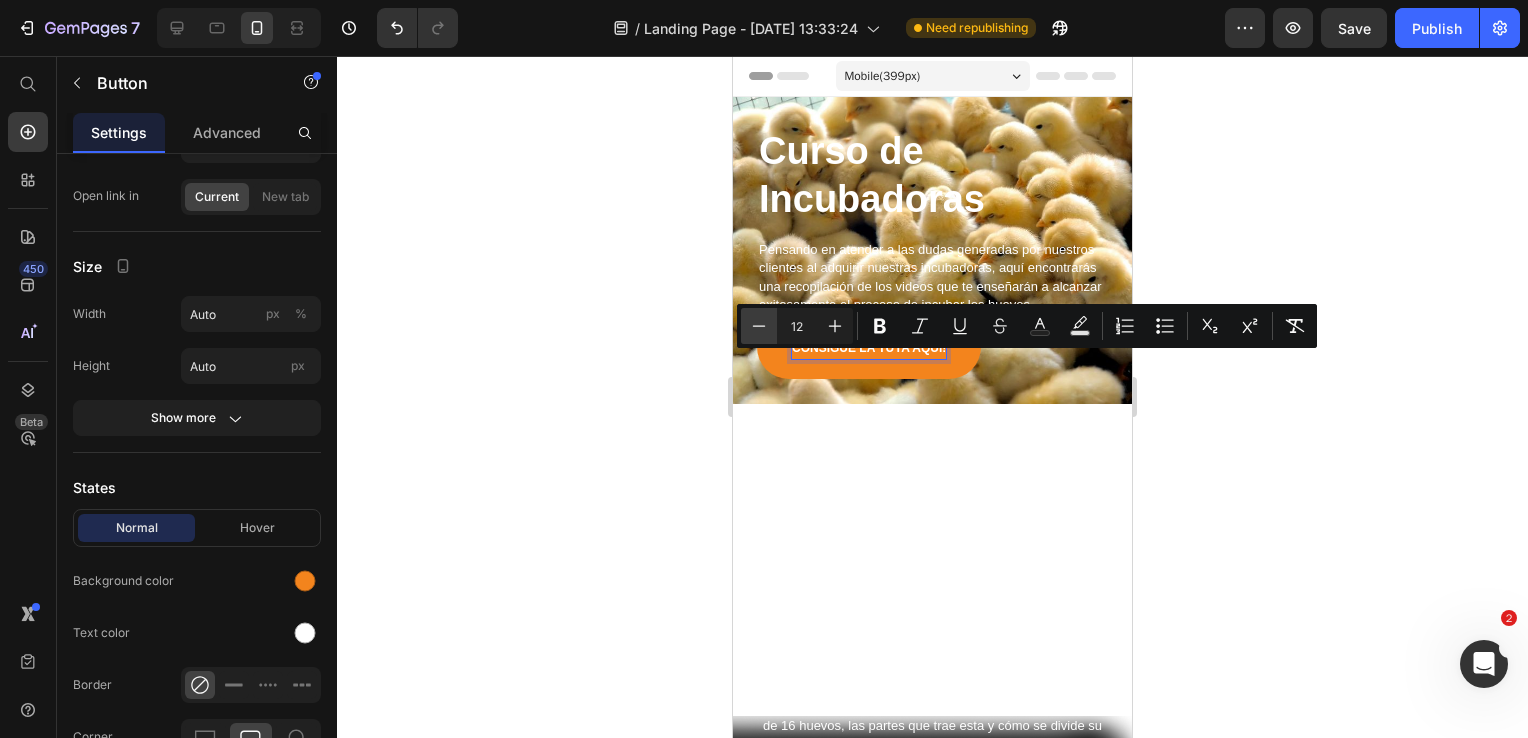 click 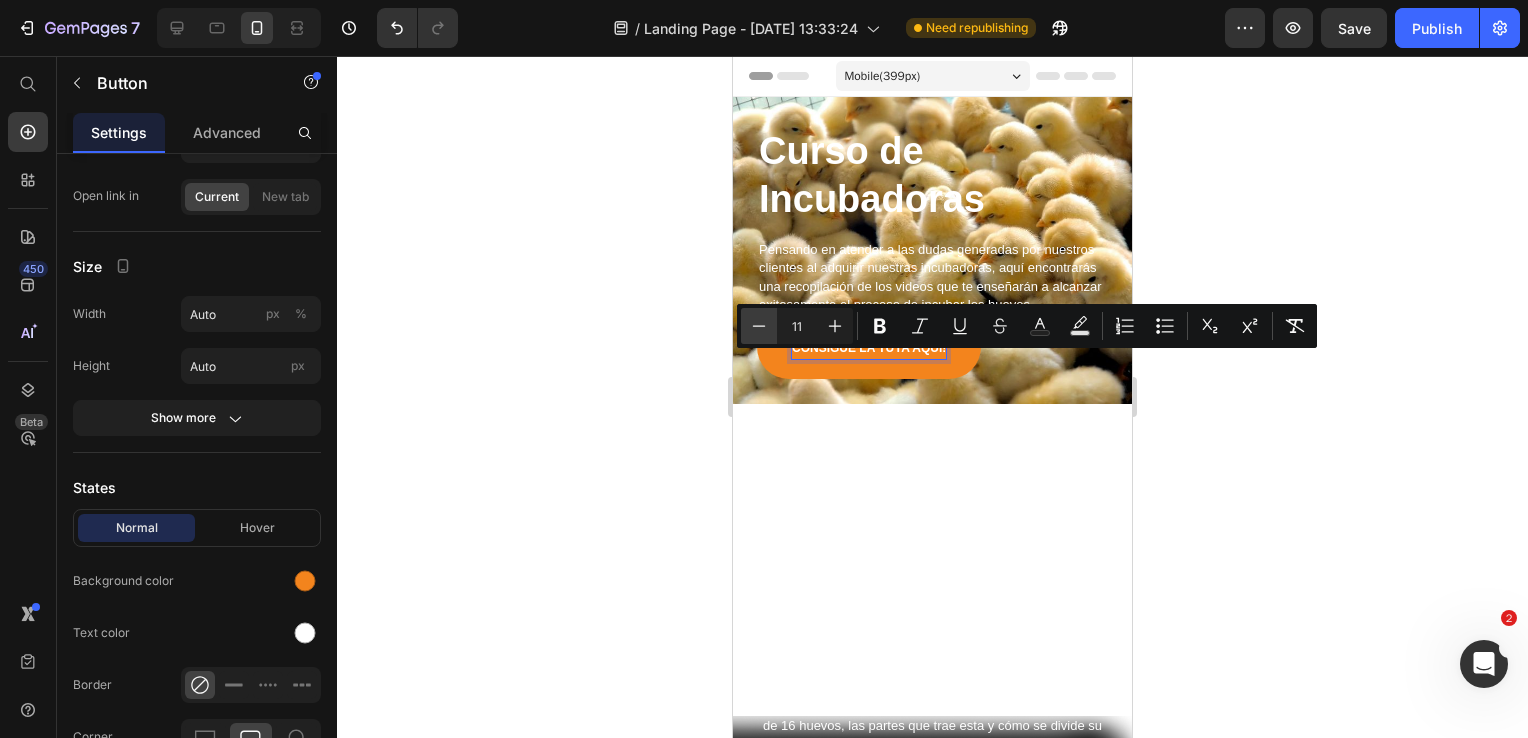 click 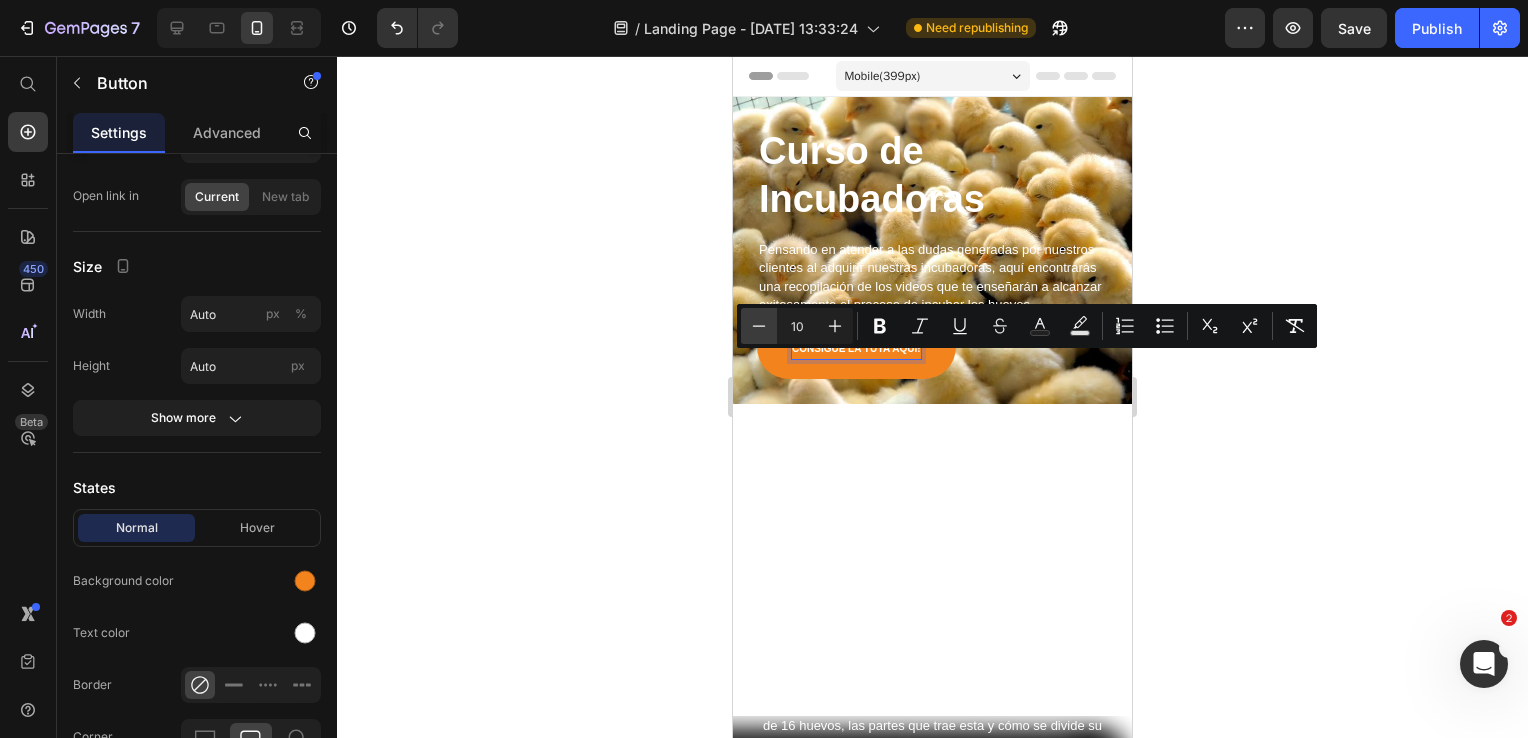 click 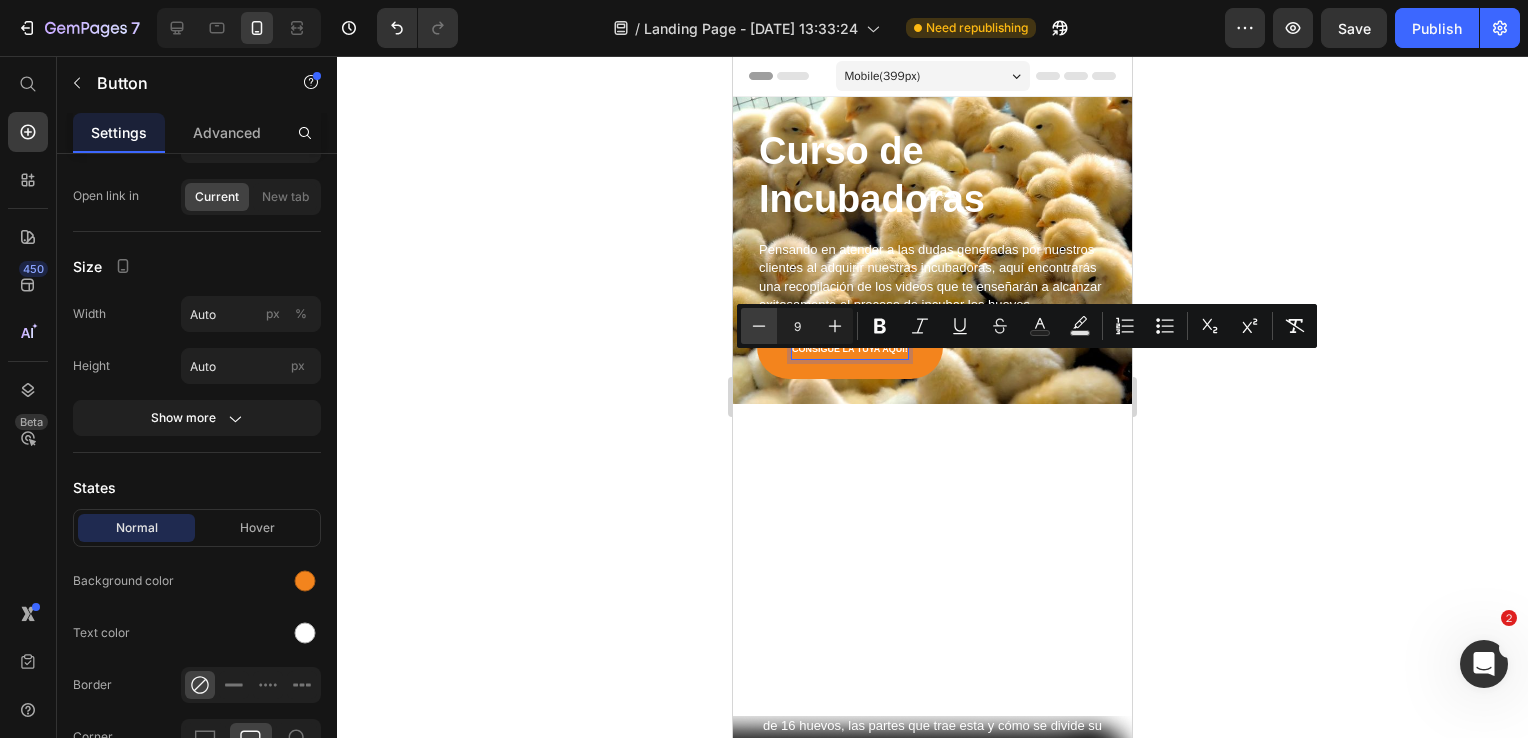 click 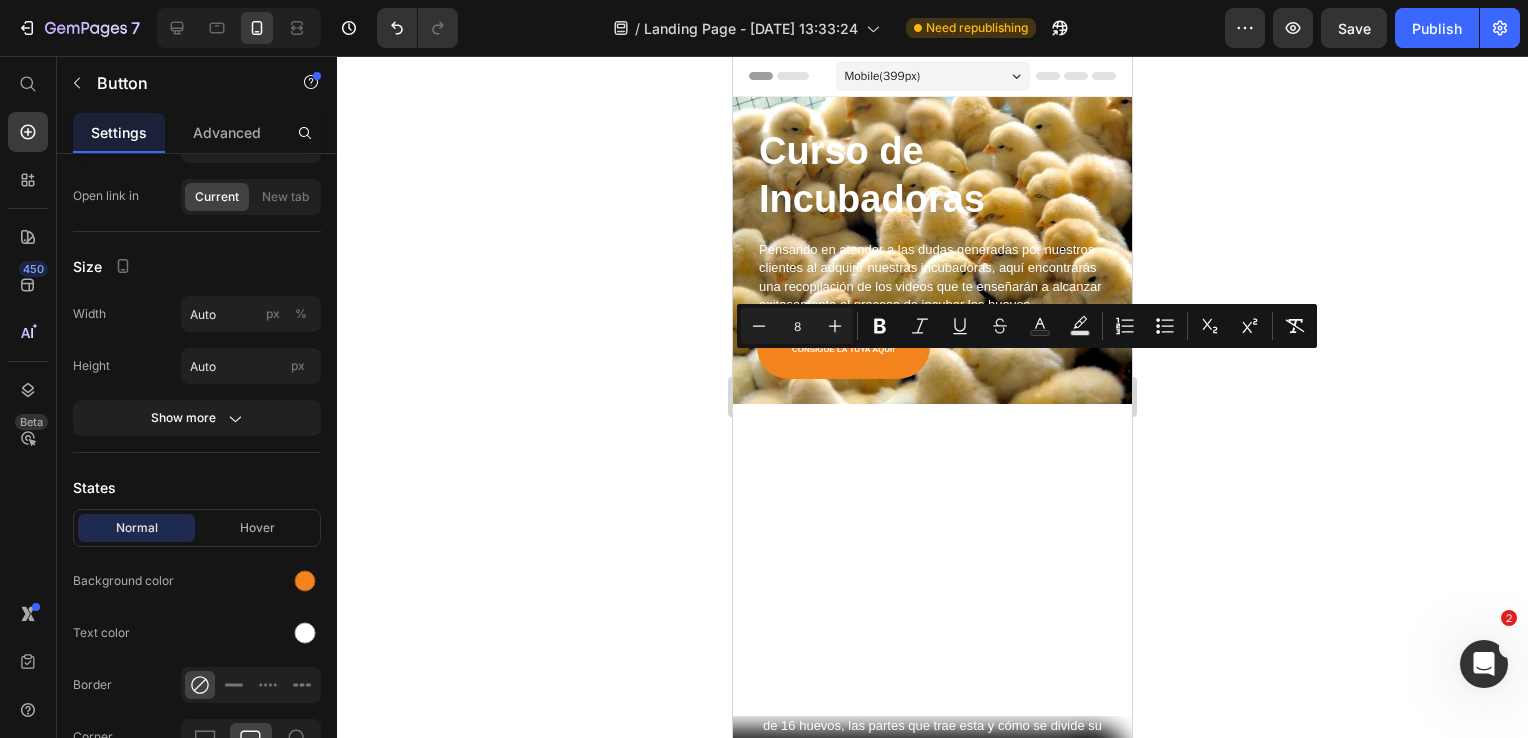 click 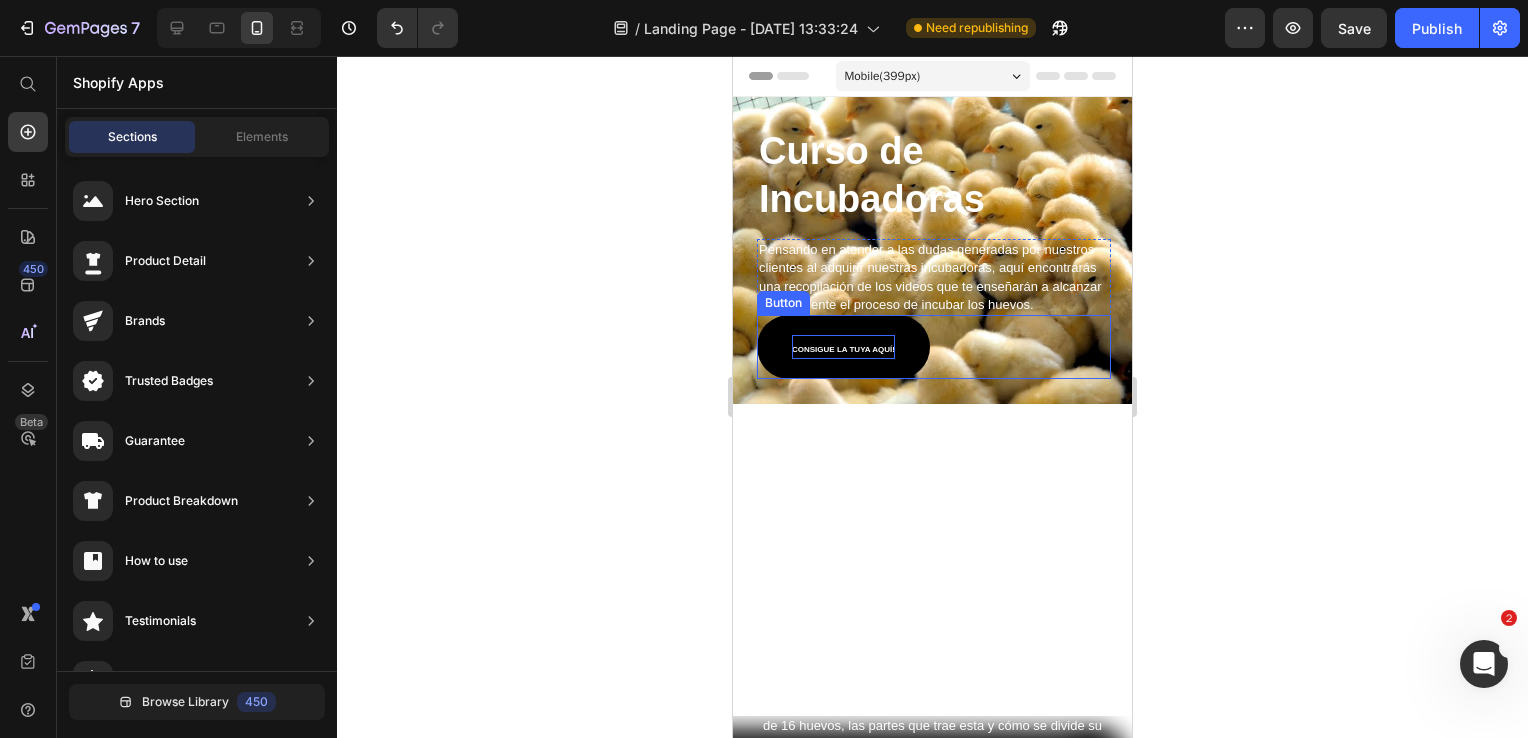 click on "Consigue la tuya aquí!" at bounding box center [843, 347] 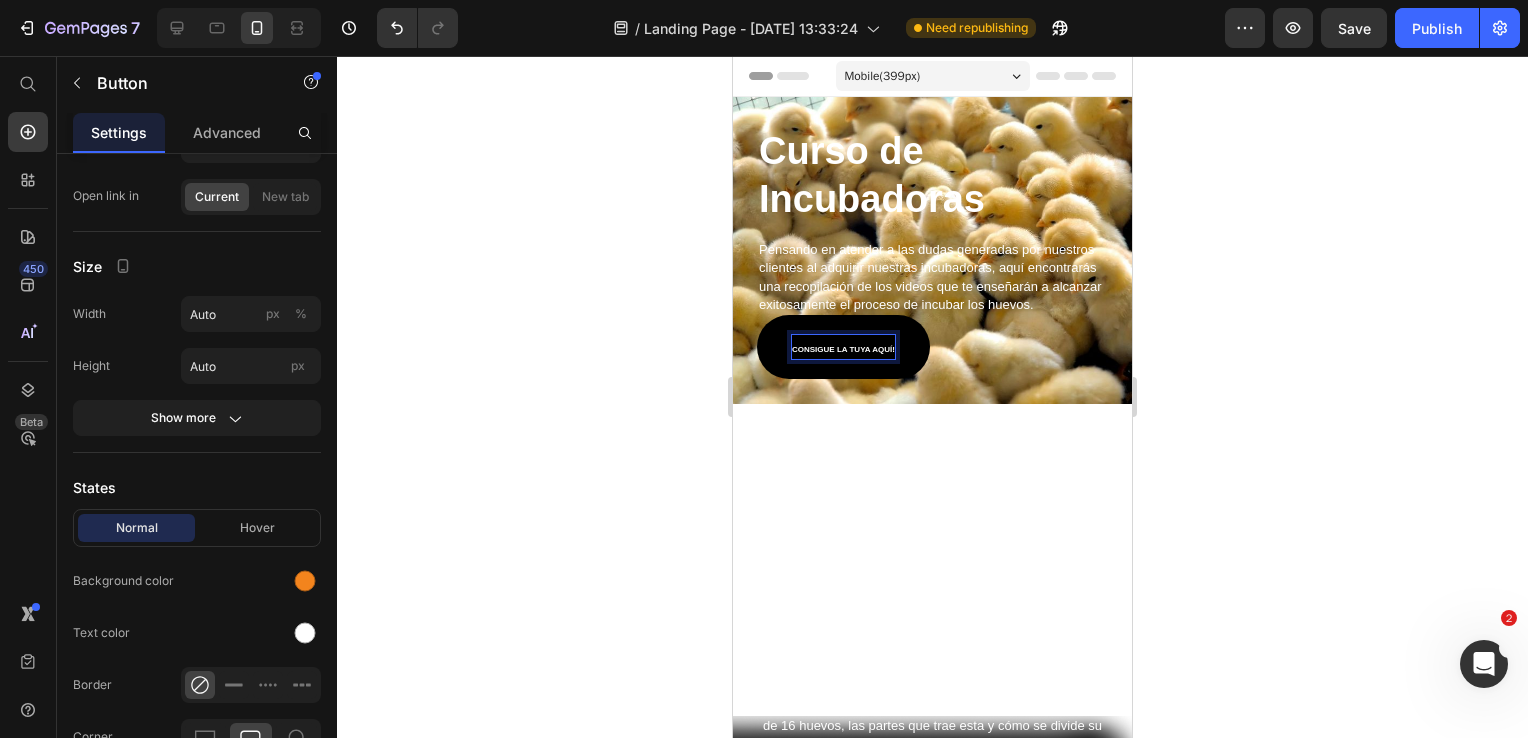 click on "Consigue la tuya aquí!" at bounding box center (843, 347) 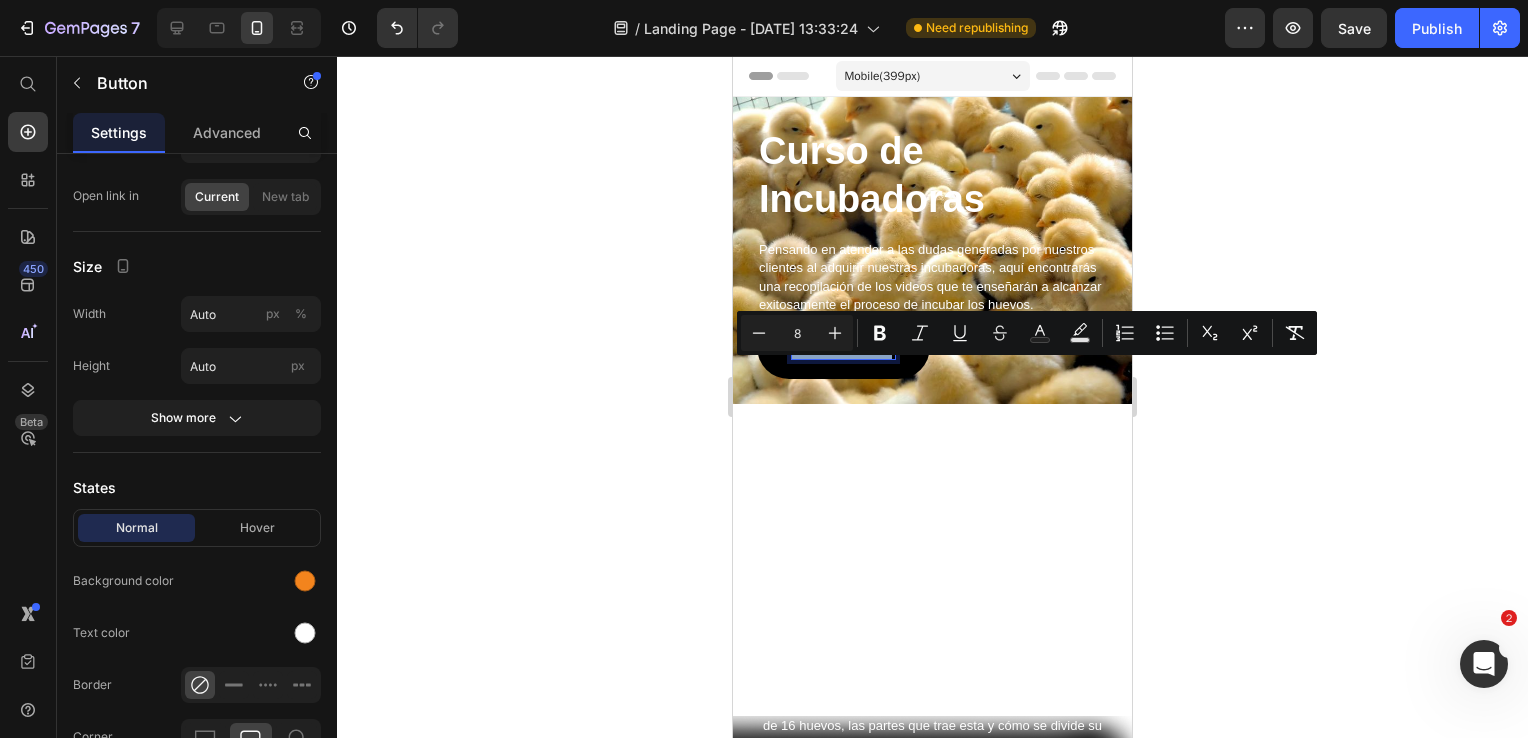 drag, startPoint x: 892, startPoint y: 364, endPoint x: 1476, endPoint y: 410, distance: 585.80884 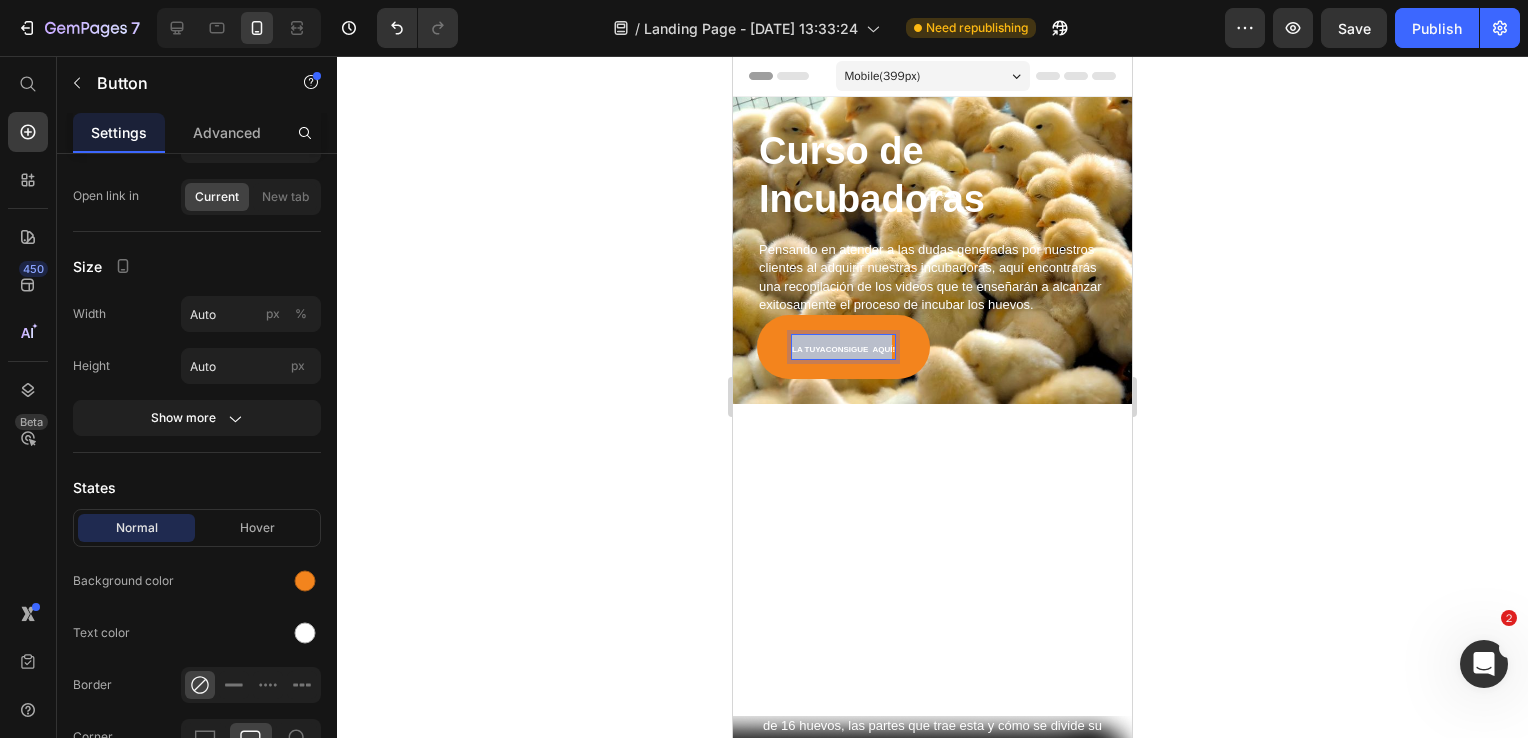 click on "la tuyaConsigue  aquí!" at bounding box center (843, 349) 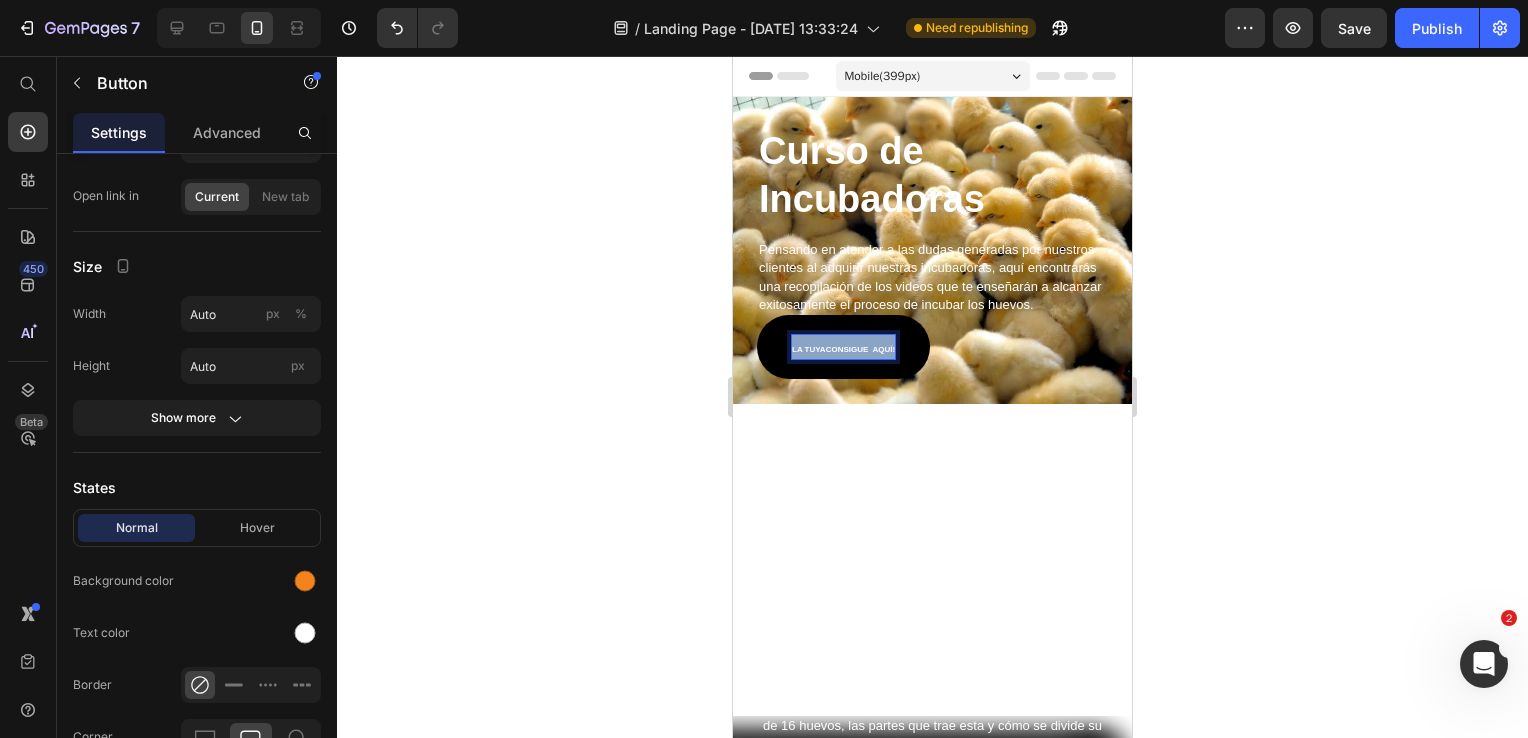 drag, startPoint x: 792, startPoint y: 363, endPoint x: 913, endPoint y: 368, distance: 121.103264 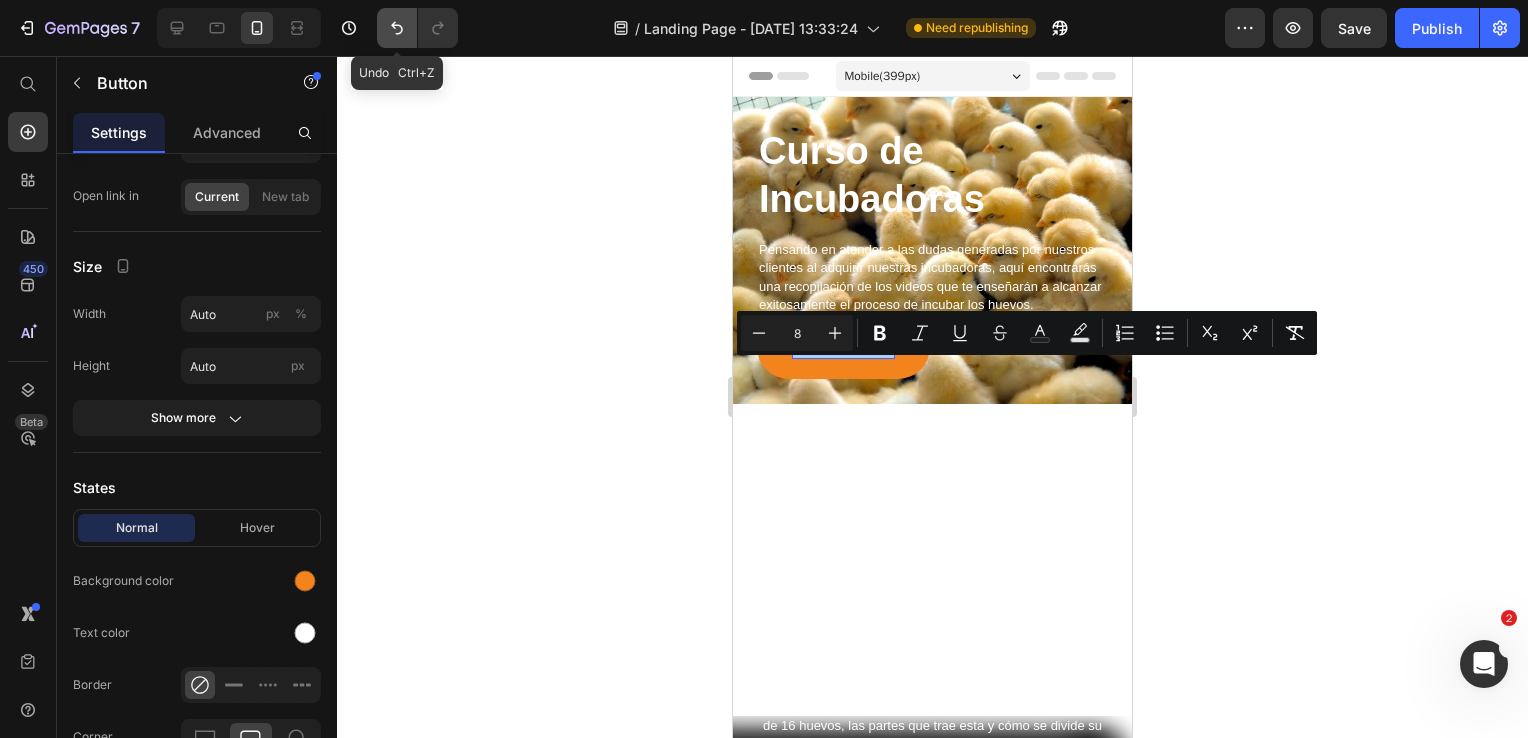 click 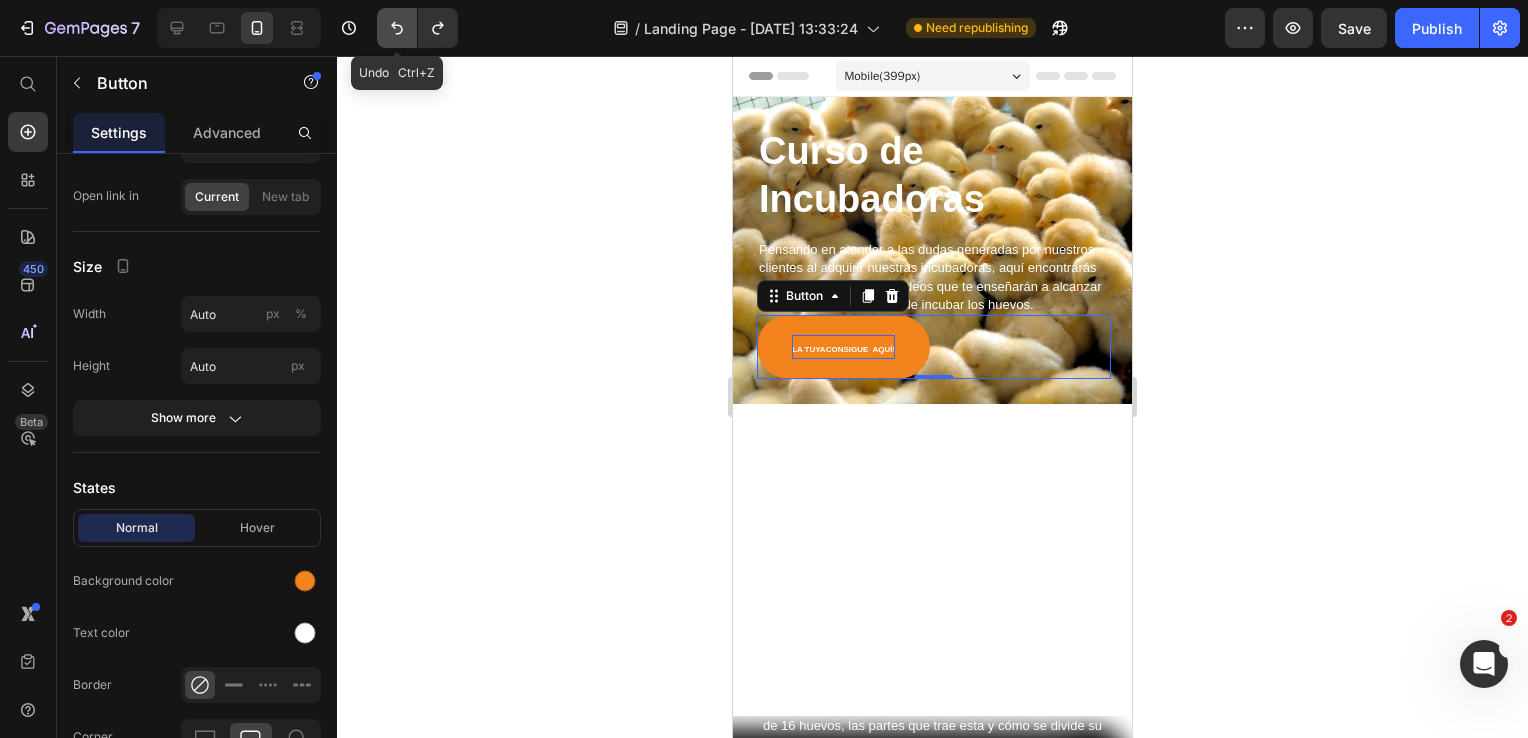 click 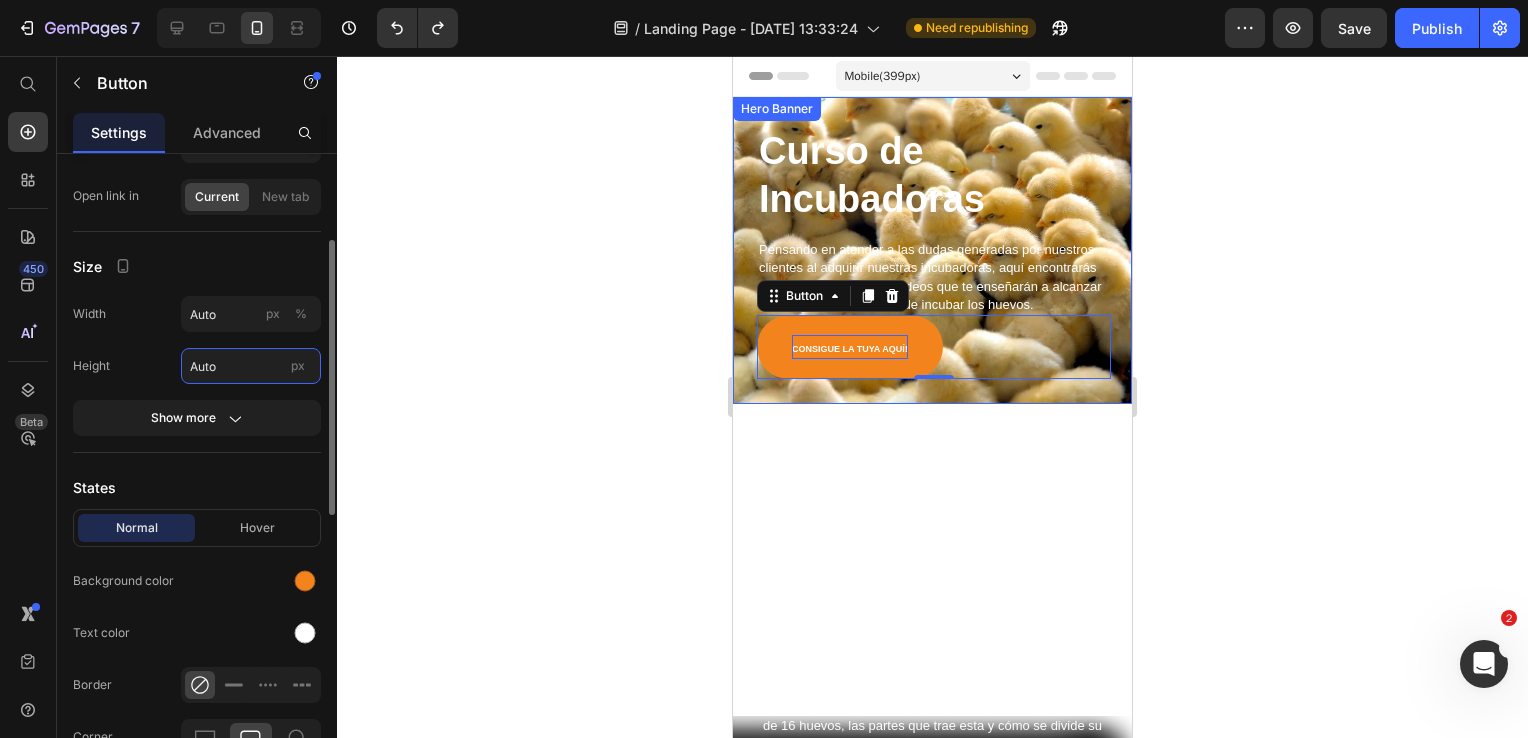click on "Auto" at bounding box center [251, 366] 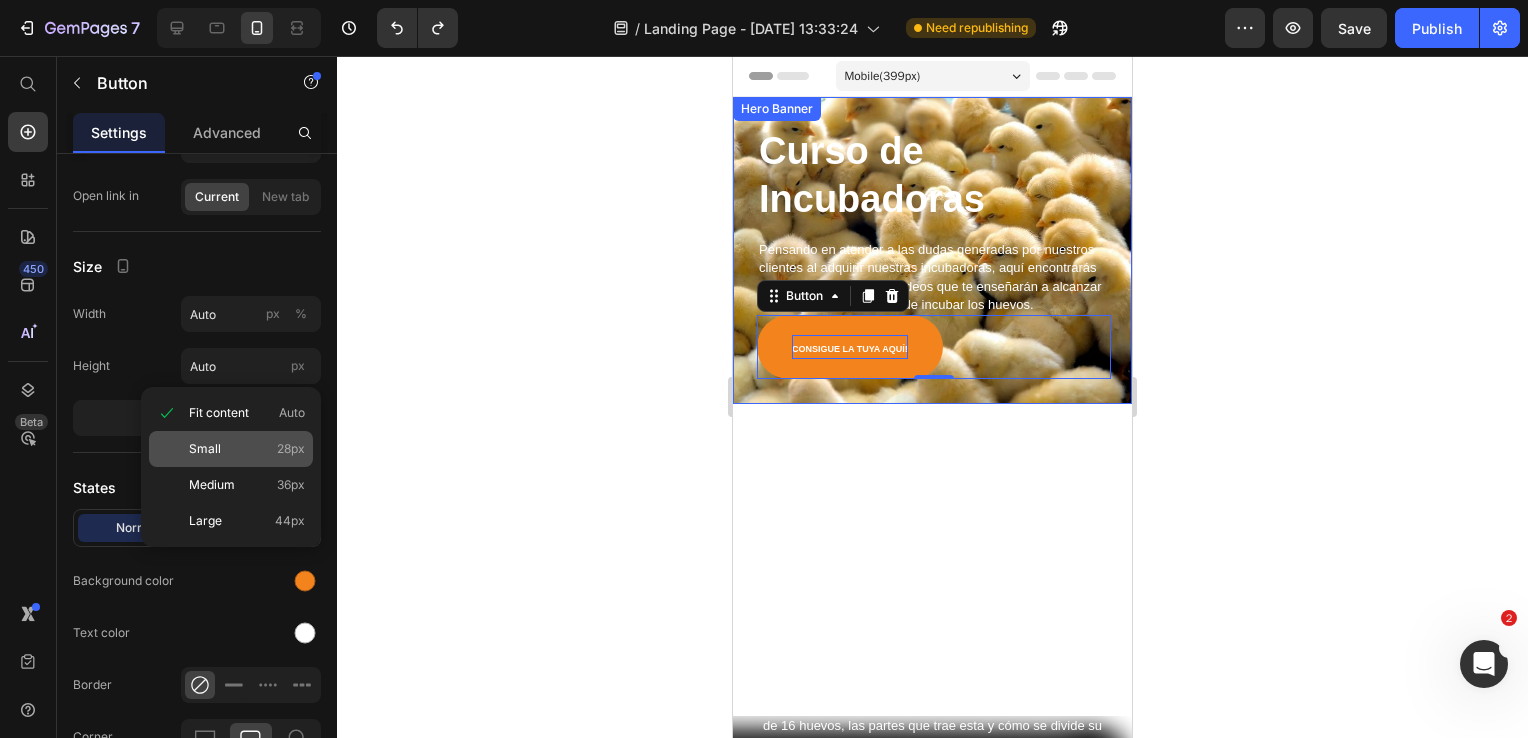 click on "Small 28px" 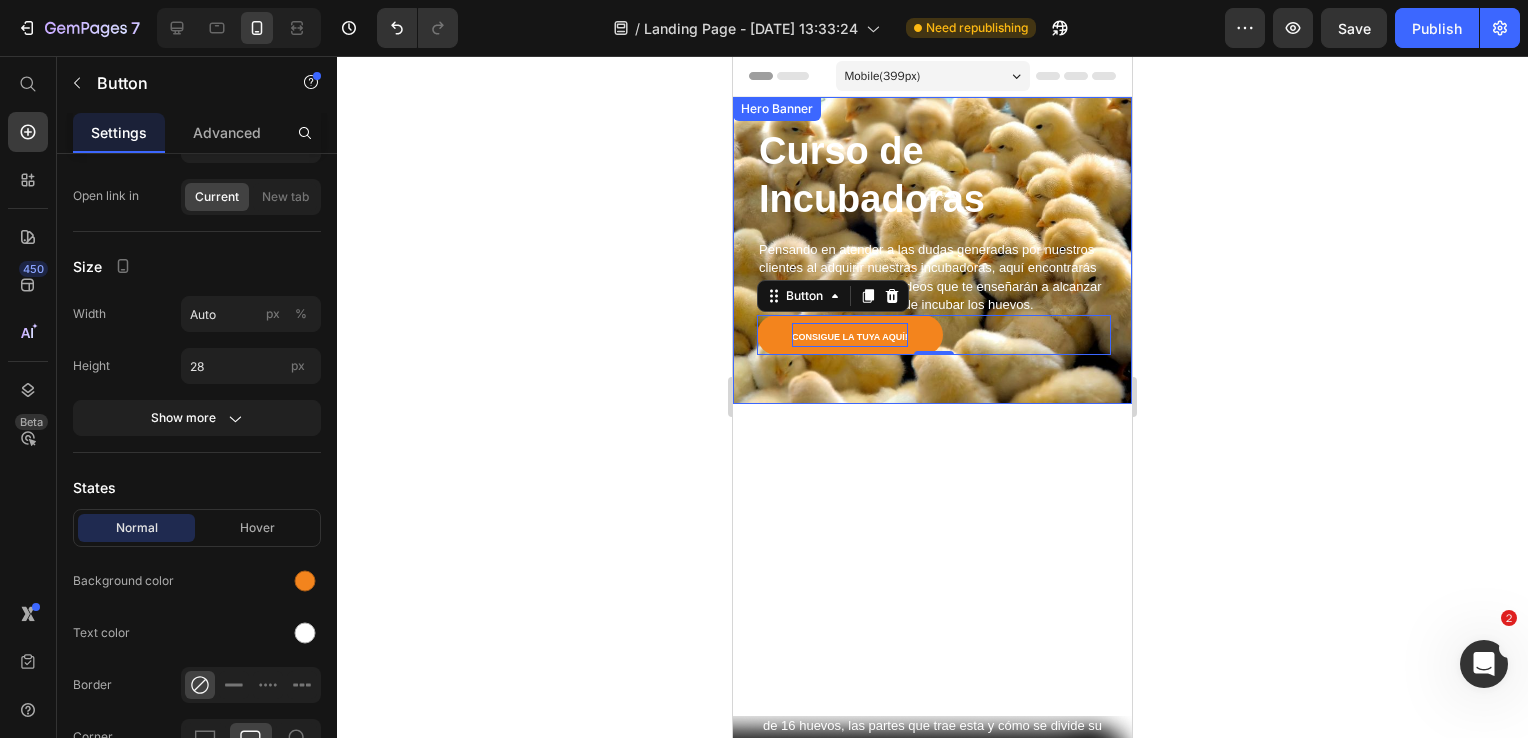 click 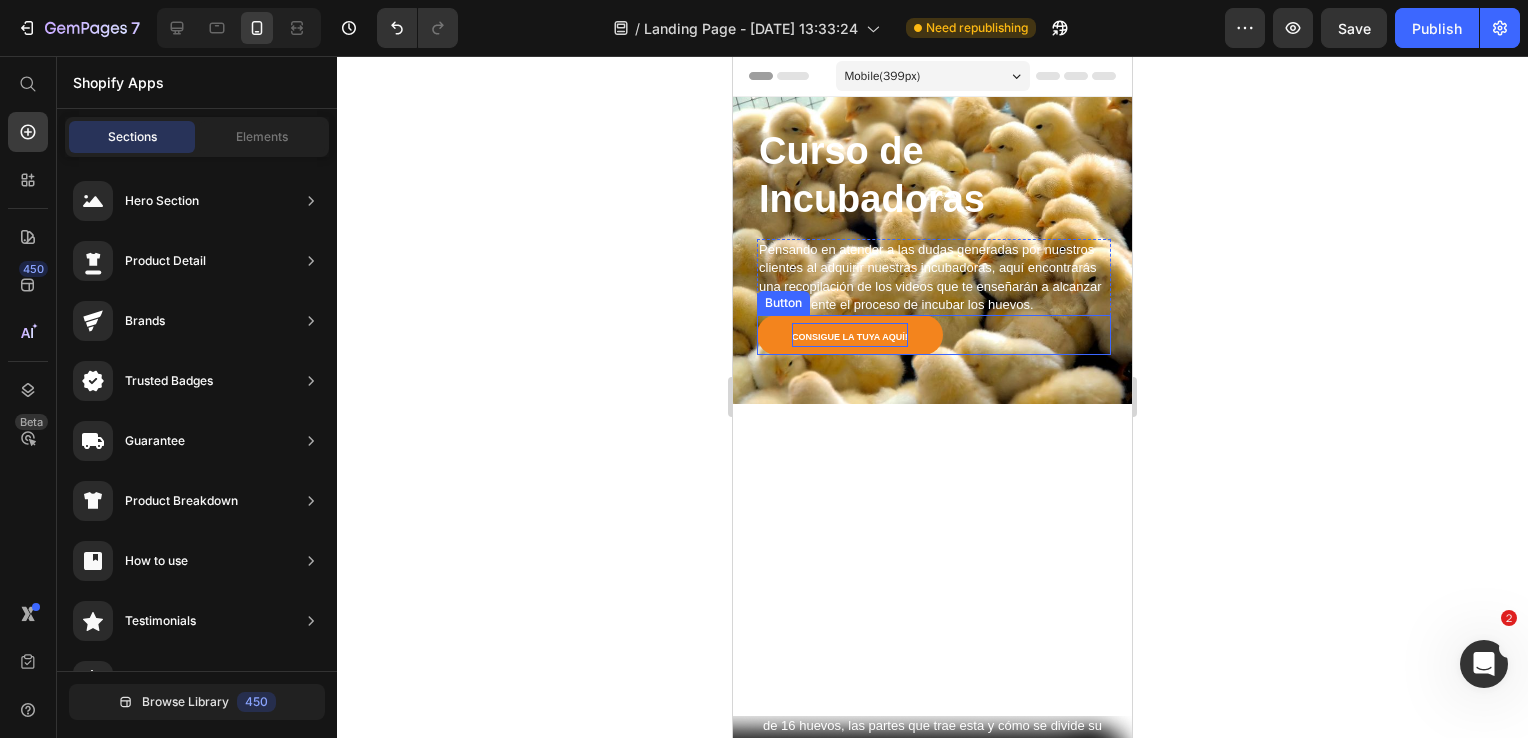 click on "Consigue la tuya aquí!" at bounding box center [850, 337] 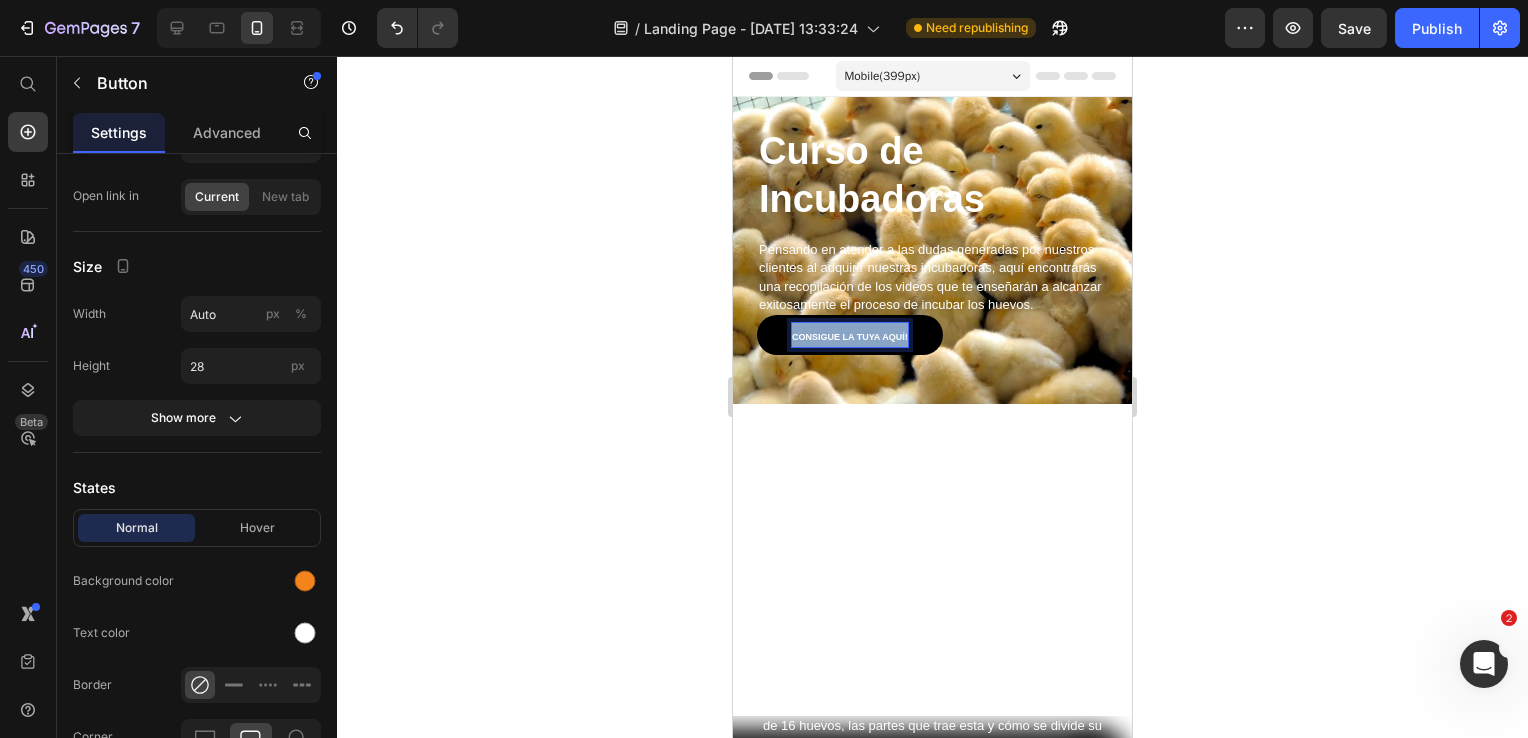 drag, startPoint x: 794, startPoint y: 353, endPoint x: 909, endPoint y: 364, distance: 115.52489 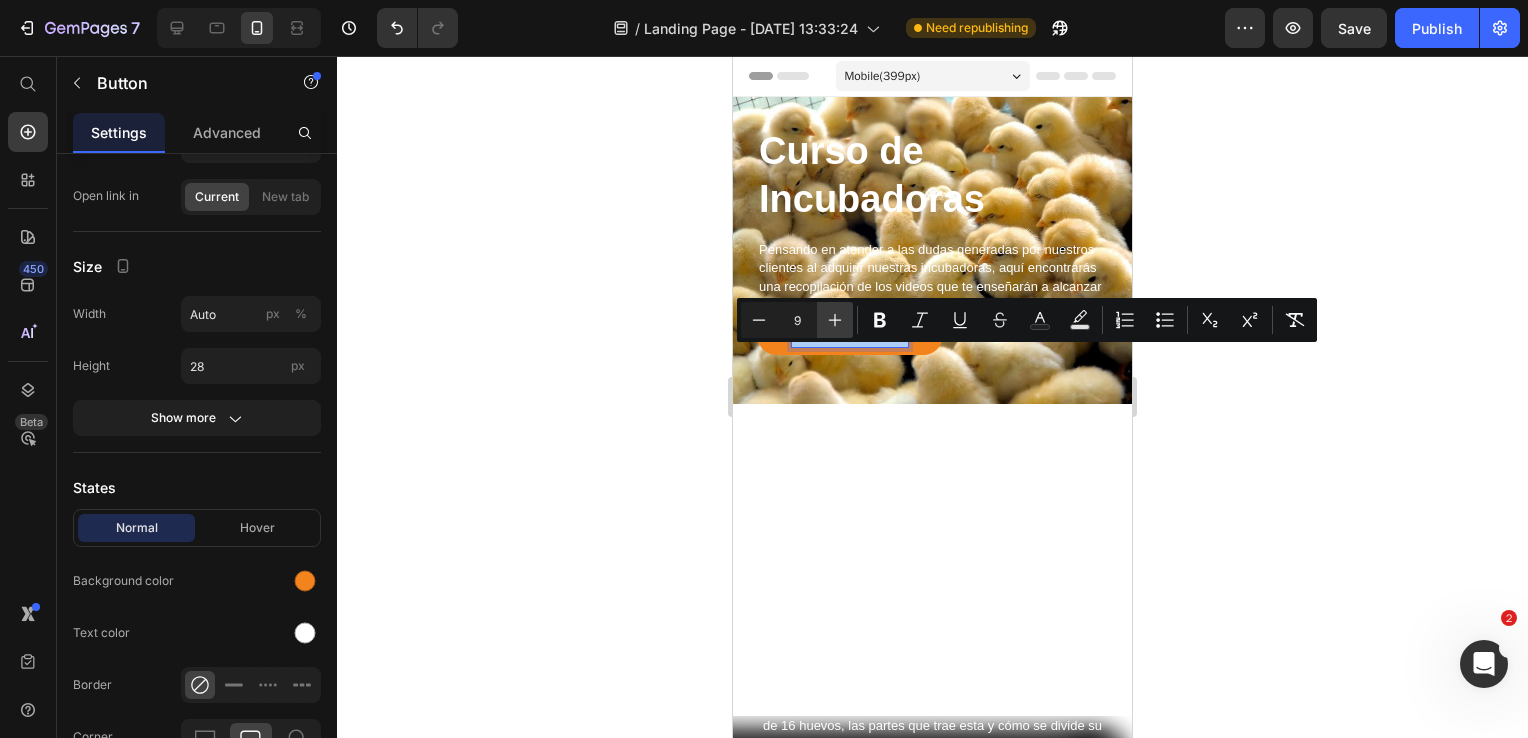 click 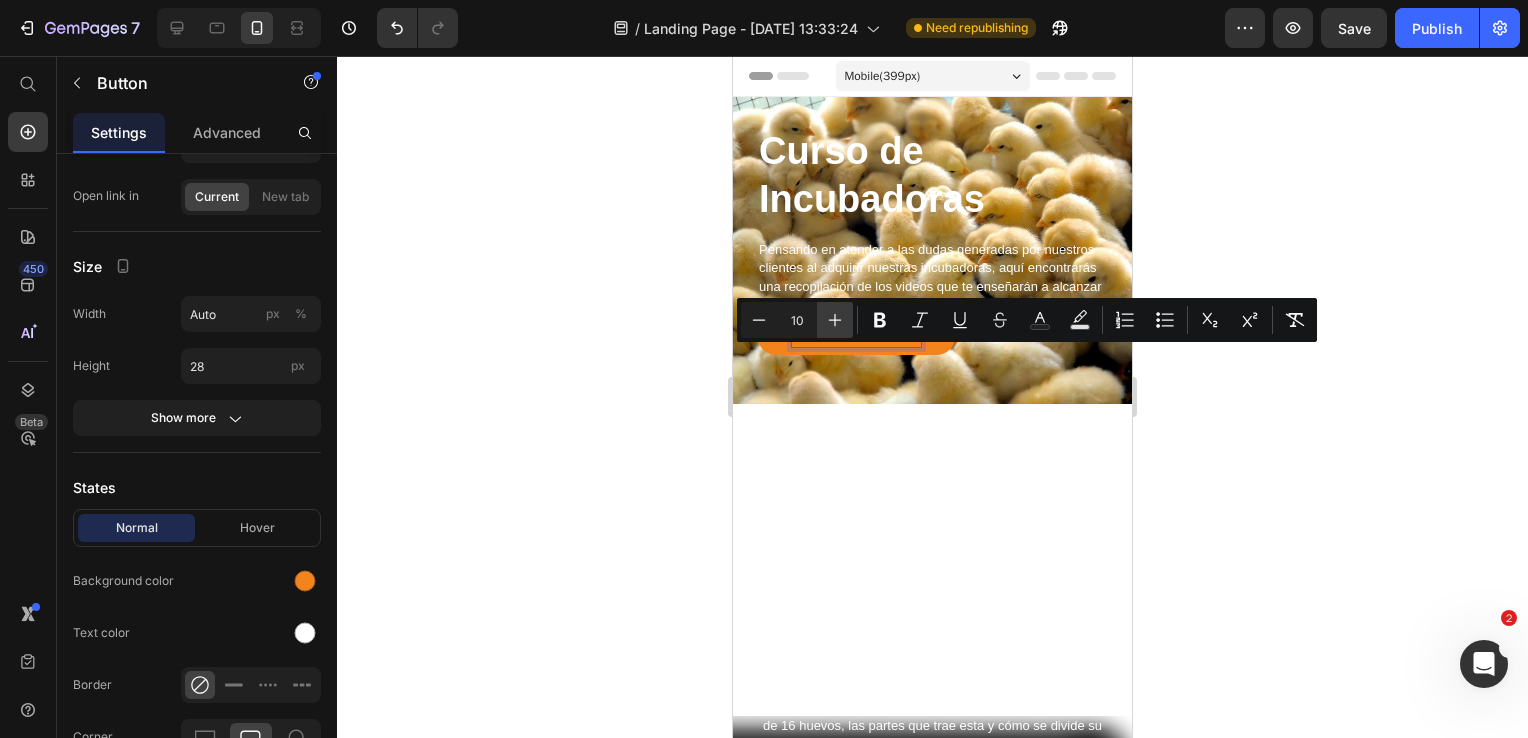 click 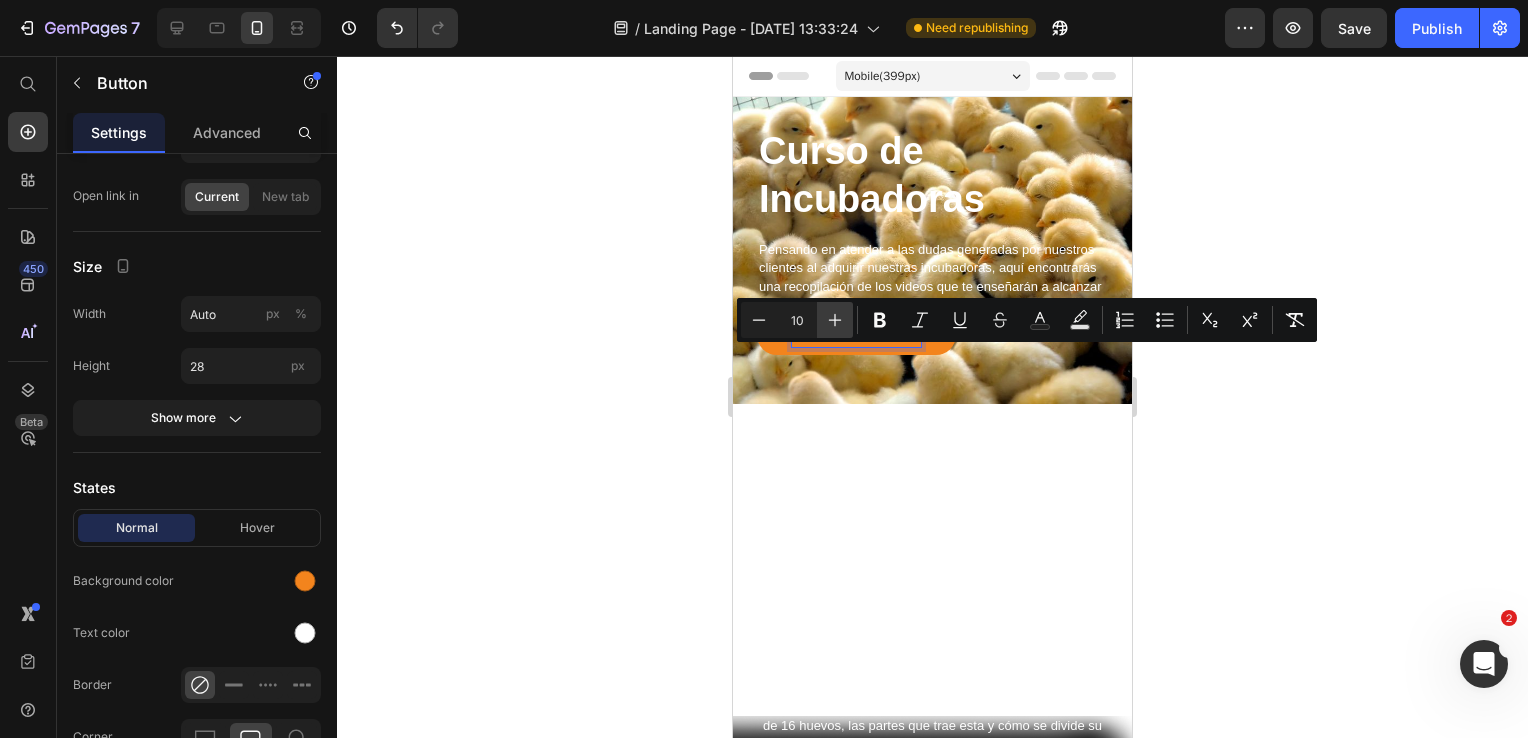 type on "11" 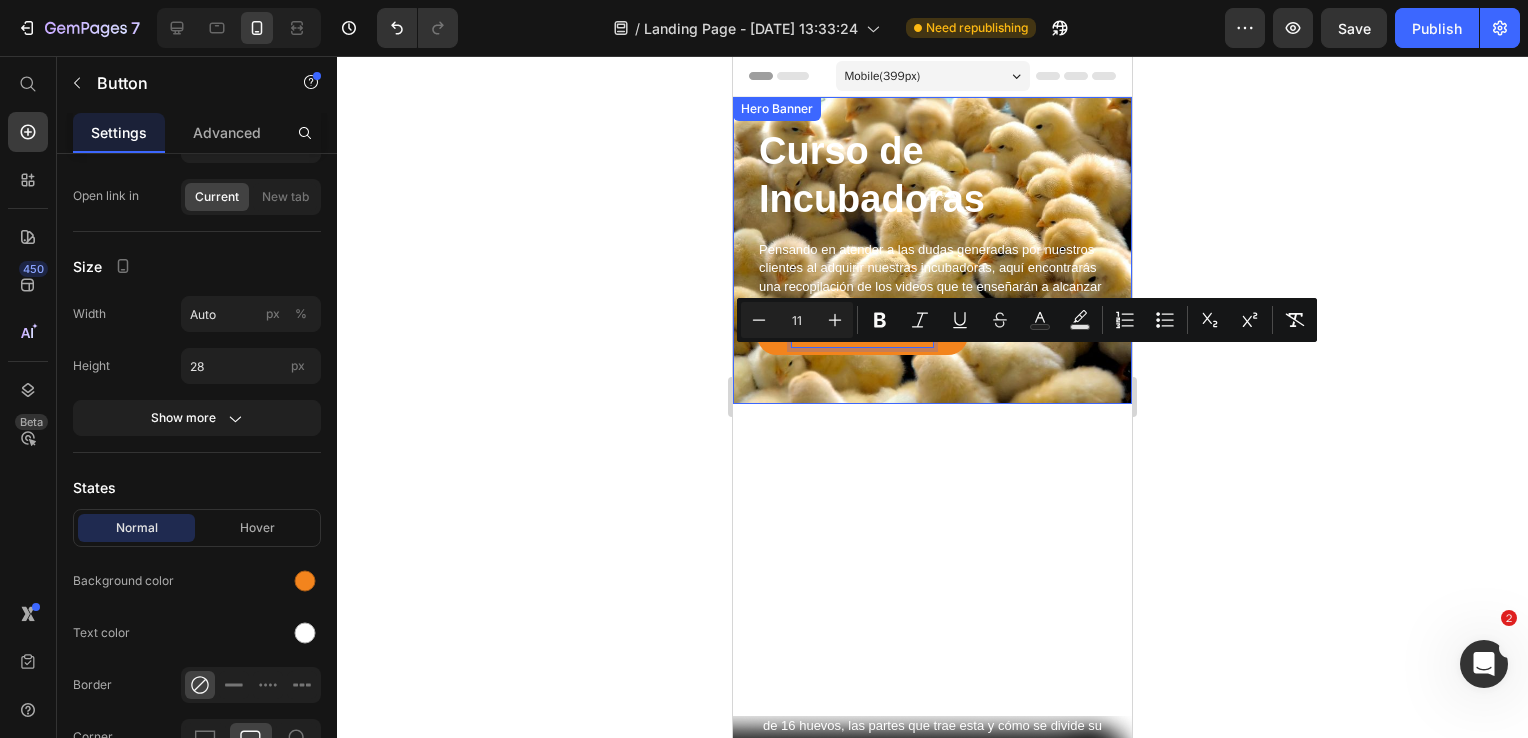 click 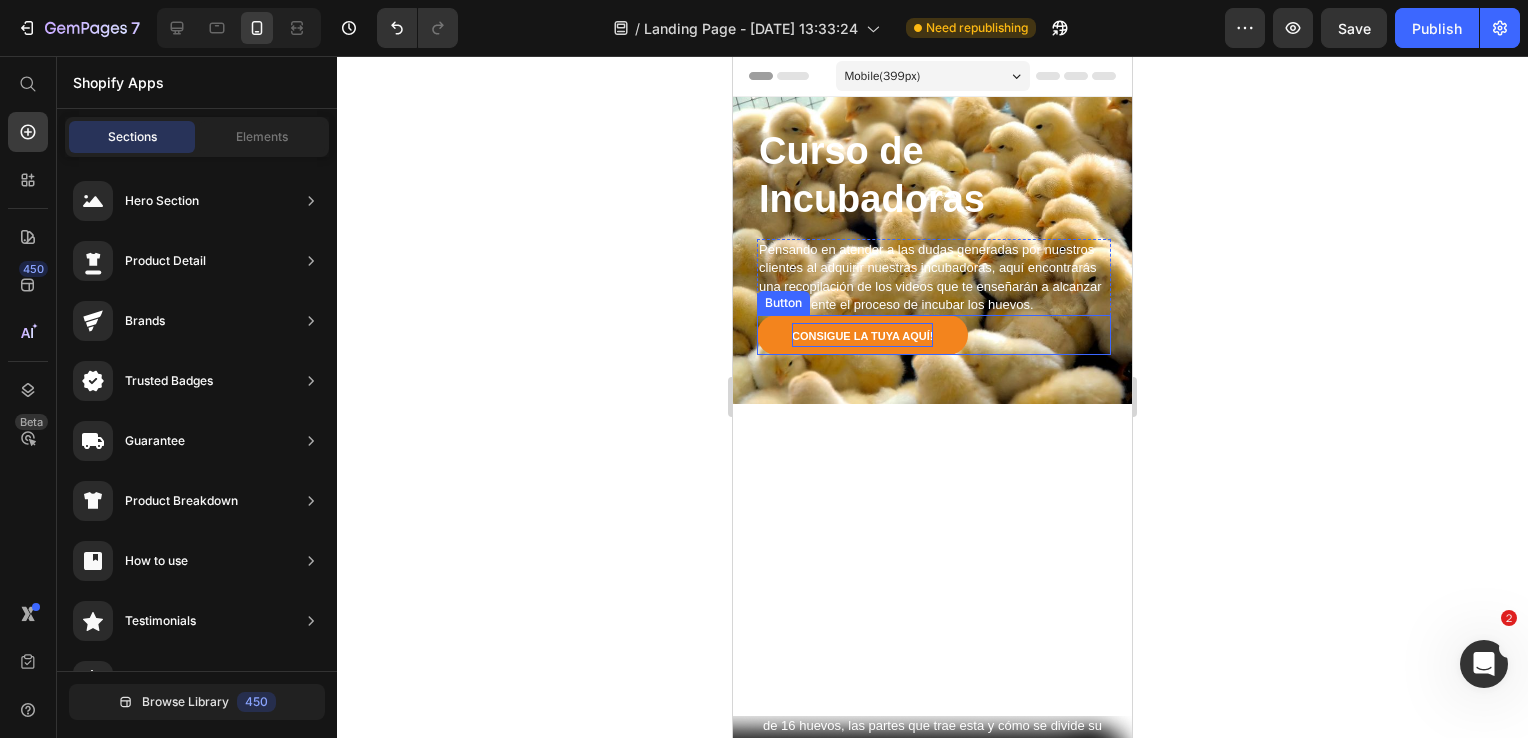 click on "Consigue la tuya aquí! Button" at bounding box center (934, 335) 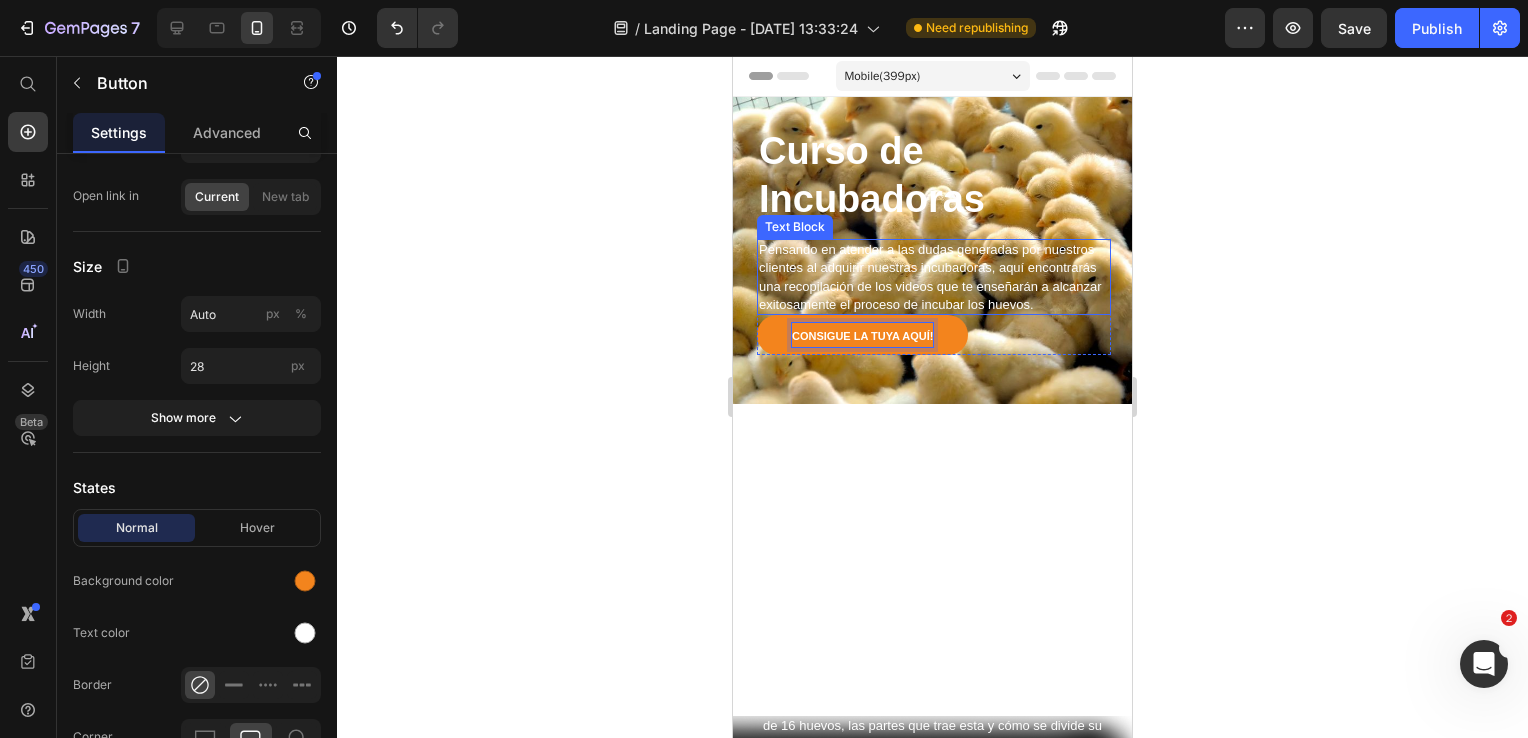 click on "Pensando en atender a las dudas generadas por nuestros clientes al adquirir nuestras incubadoras, aquí encontrarás una recopilación de los videos que te enseñarán a alcanzar exitosamente el proceso de incubar los huevos." at bounding box center (934, 278) 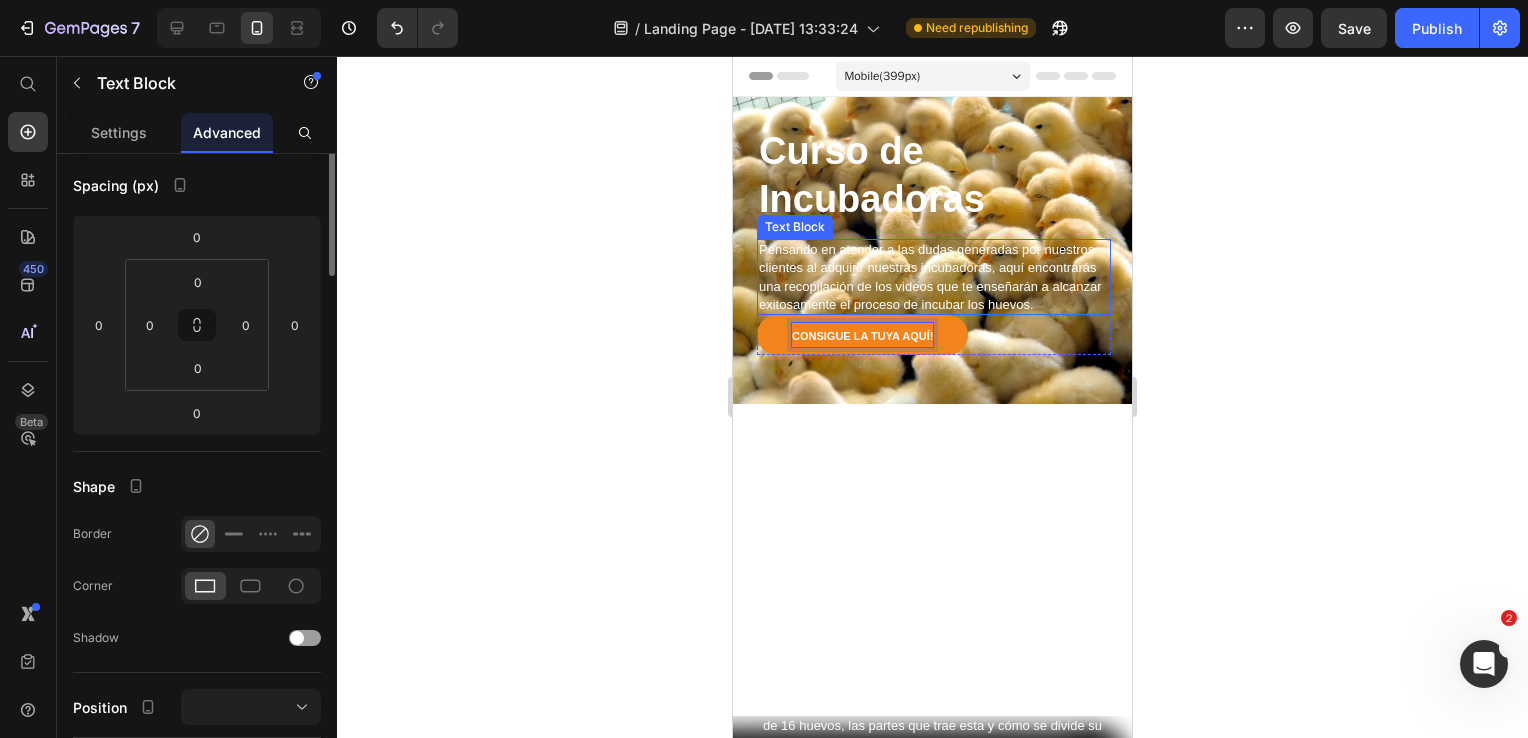 scroll, scrollTop: 0, scrollLeft: 0, axis: both 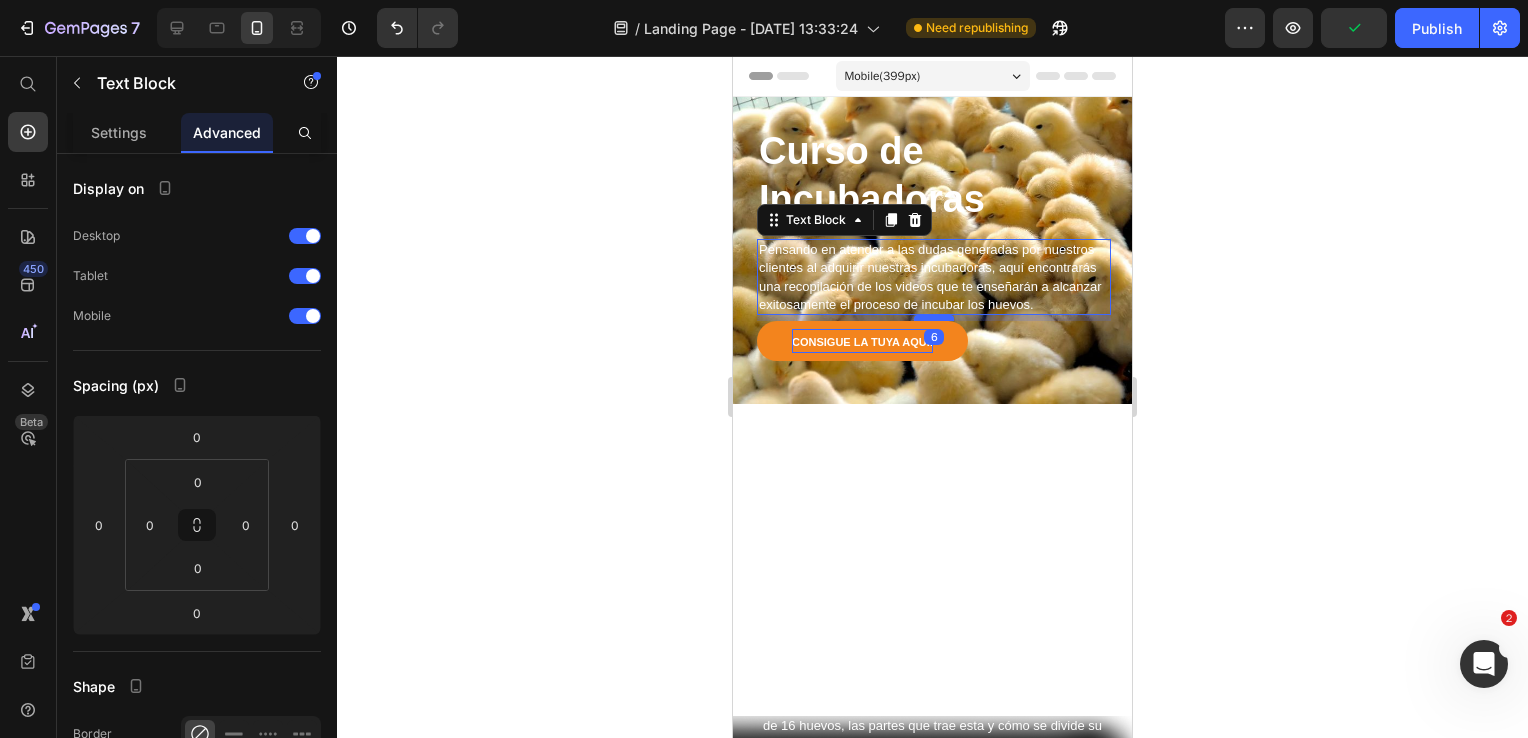 click at bounding box center (934, 318) 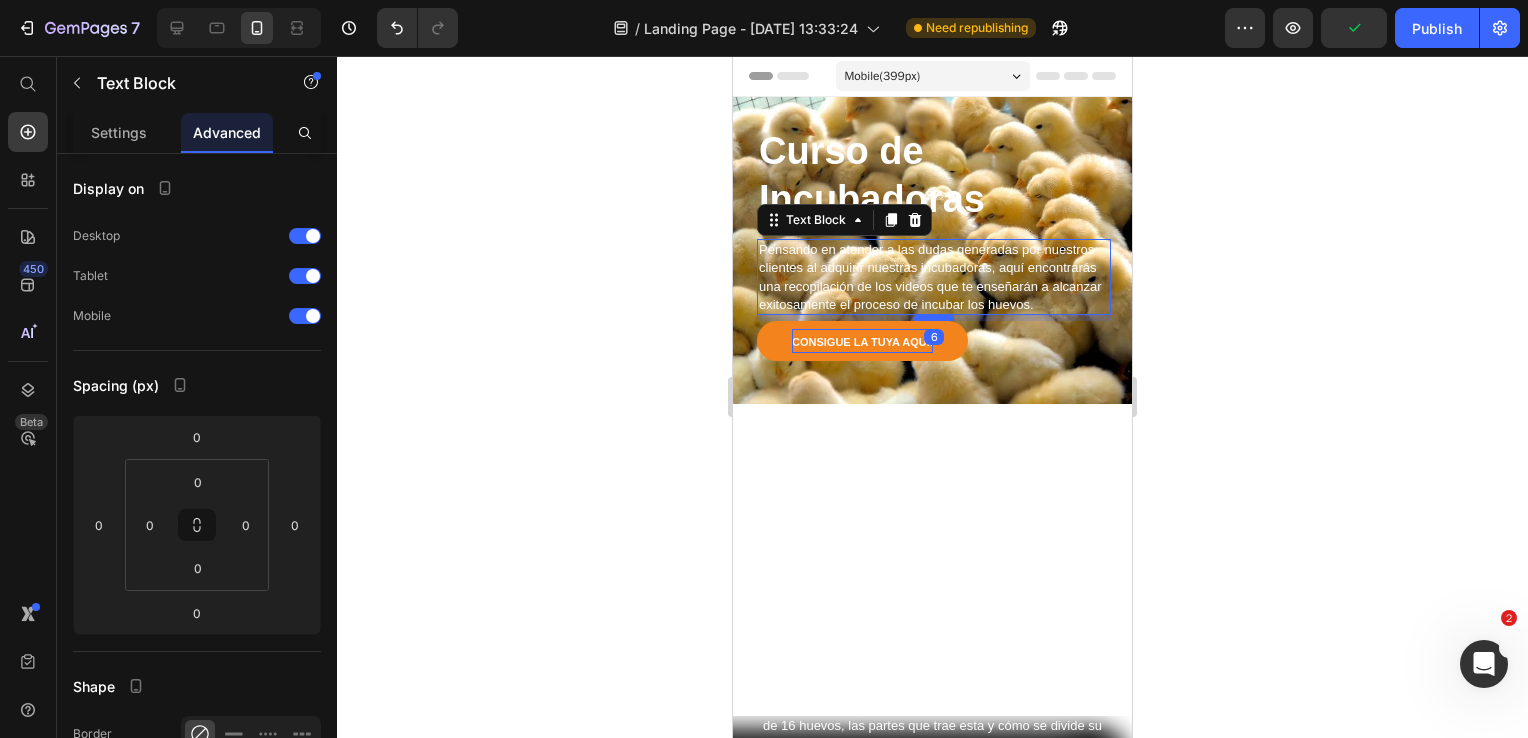 type on "6" 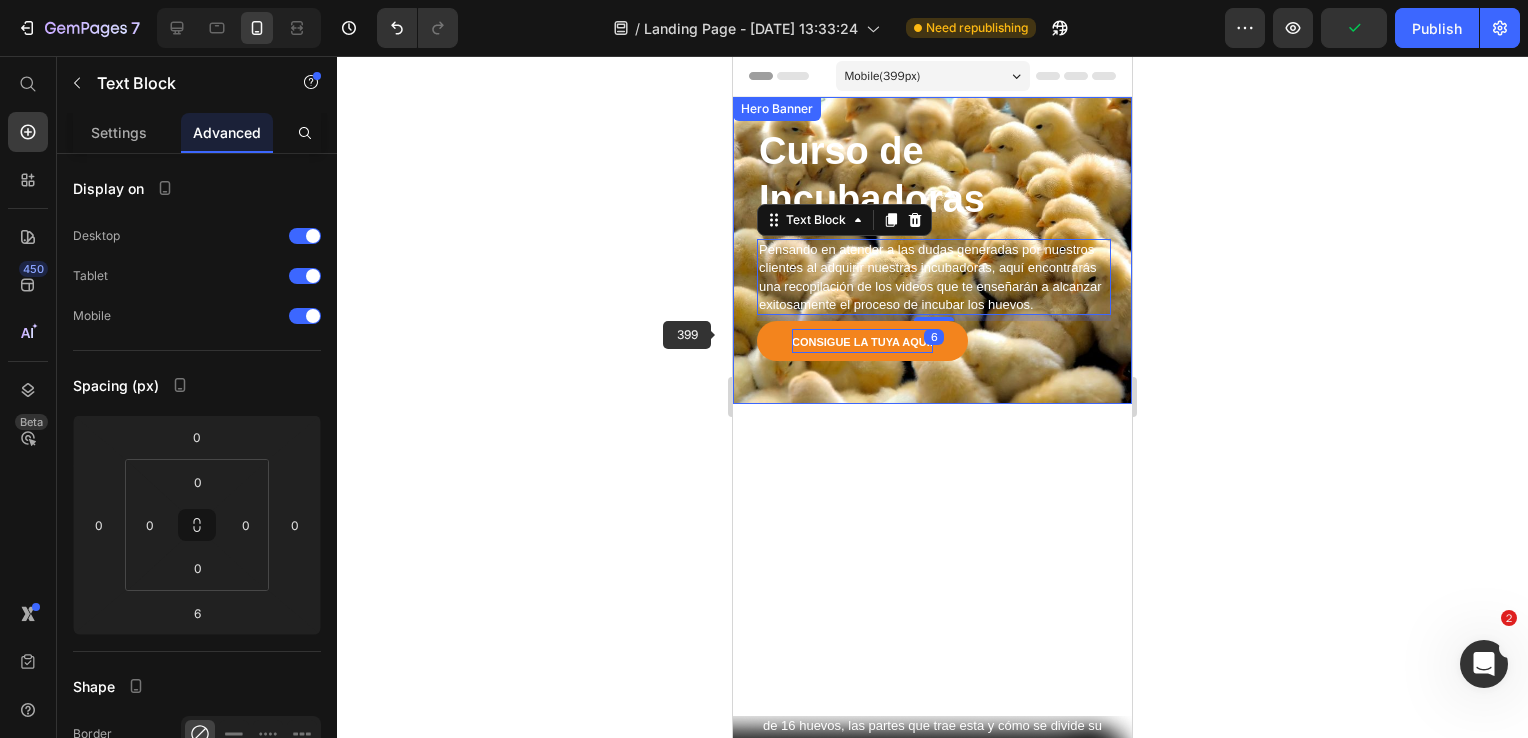 click 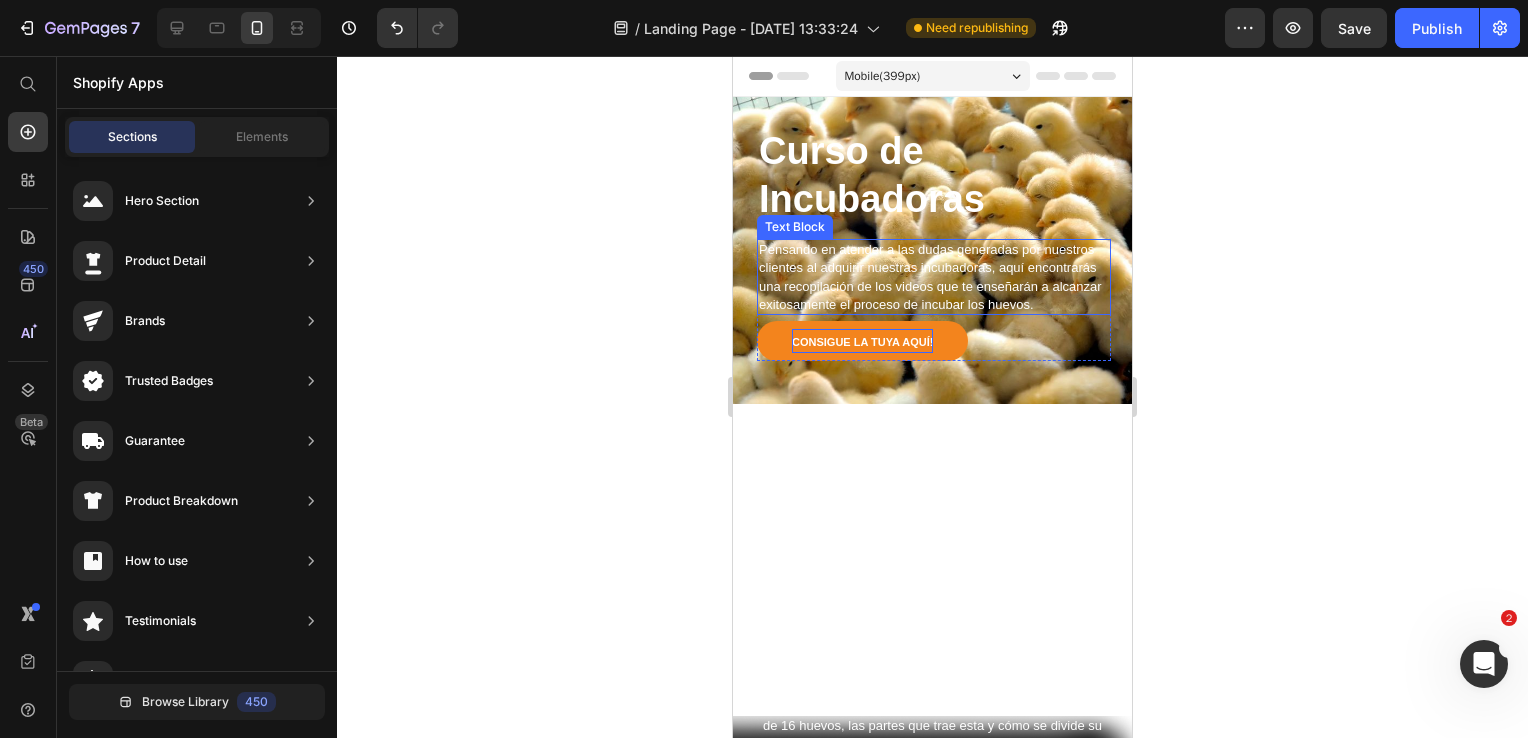 click on "Pensando en atender a las dudas generadas por nuestros clientes al adquirir nuestras incubadoras, aquí encontrarás una recopilación de los videos que te enseñarán a alcanzar exitosamente el proceso de incubar los huevos." at bounding box center [934, 278] 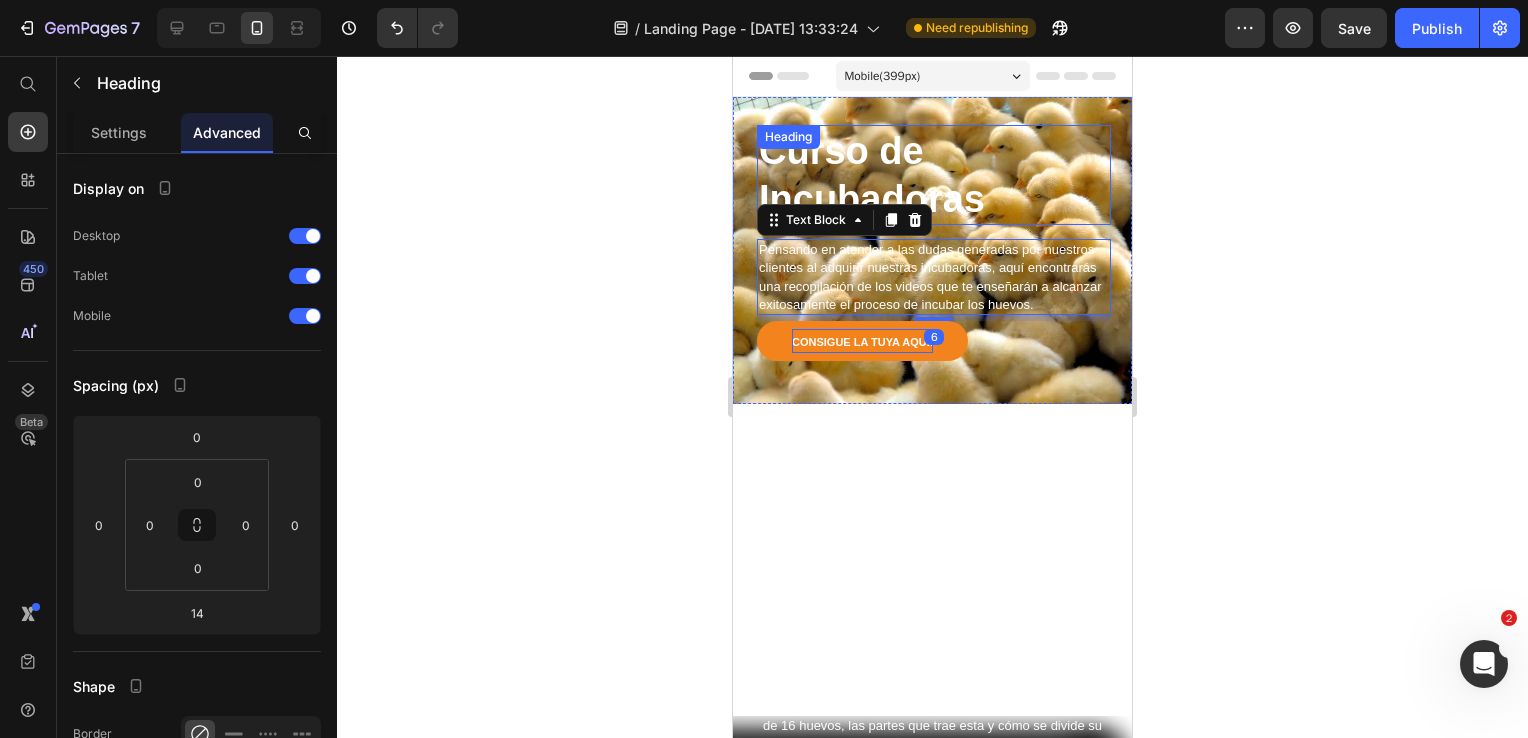 click on "Curso de Incubadoras" at bounding box center [934, 175] 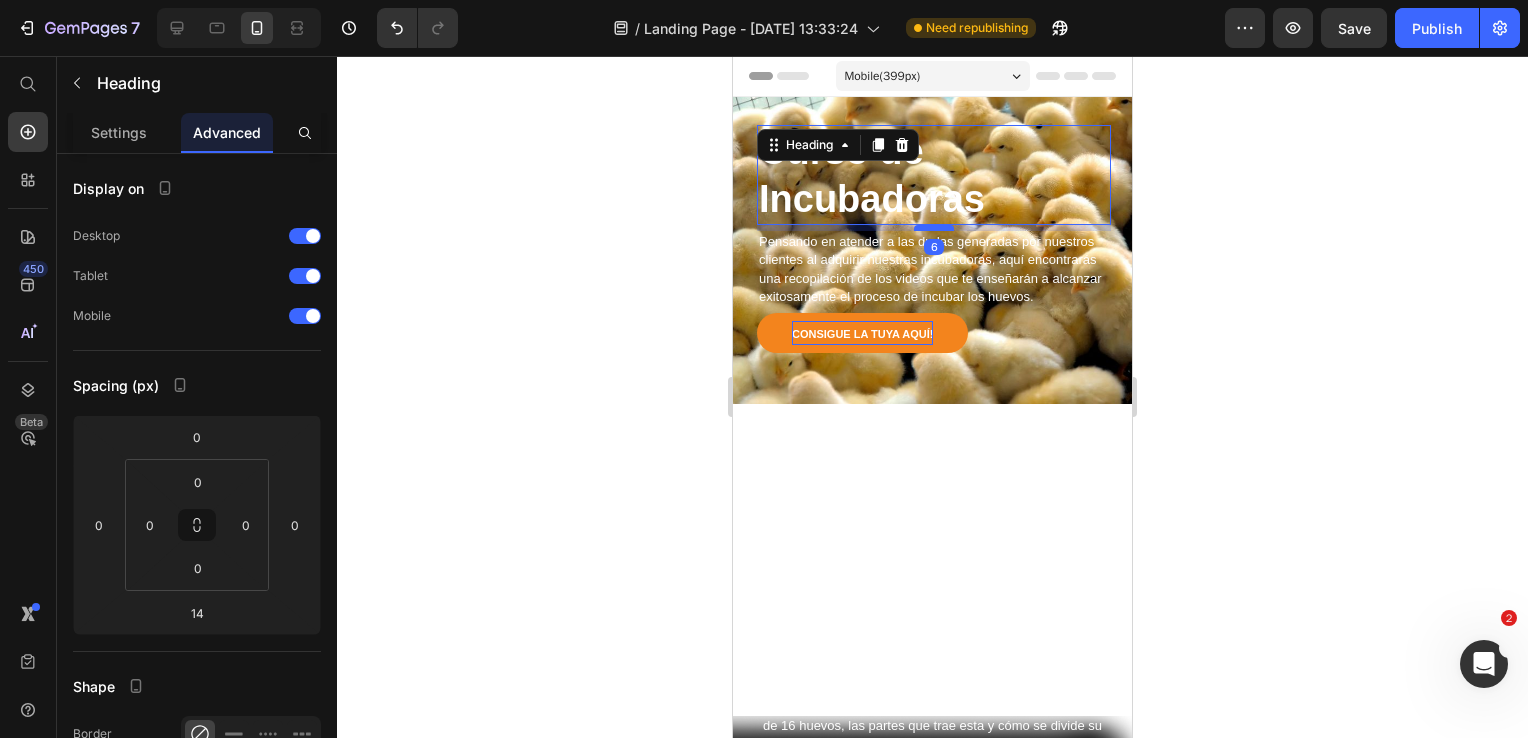 click at bounding box center (934, 228) 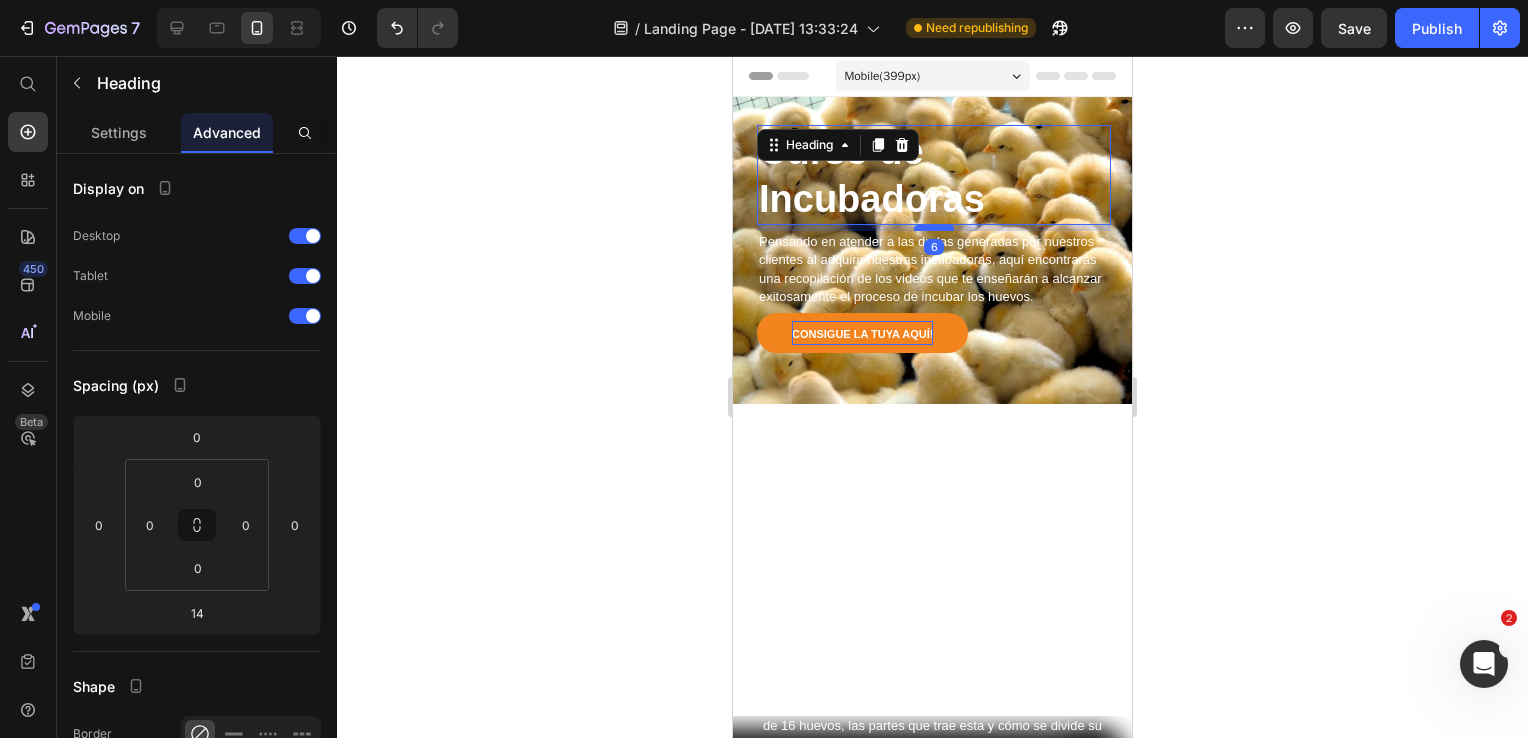 type on "6" 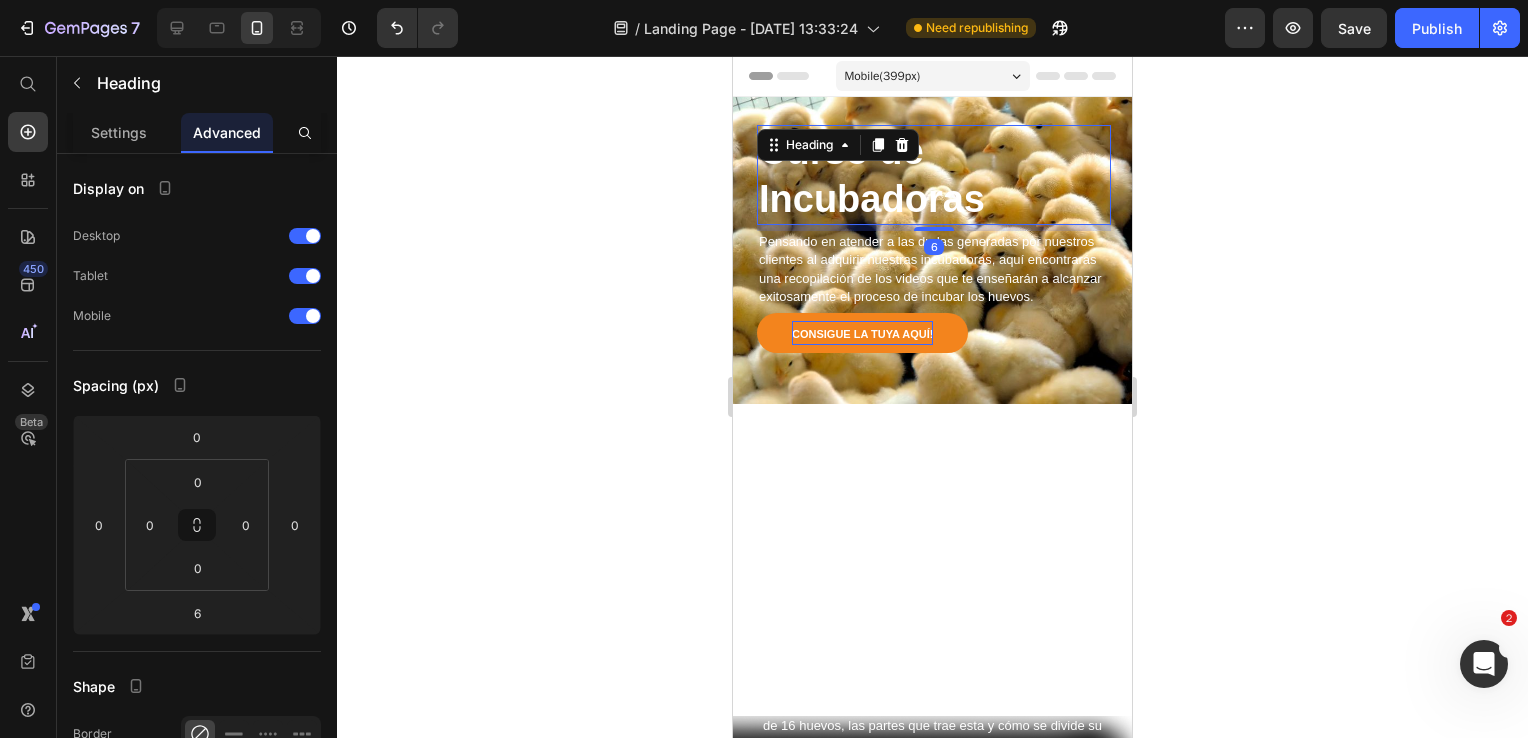 click 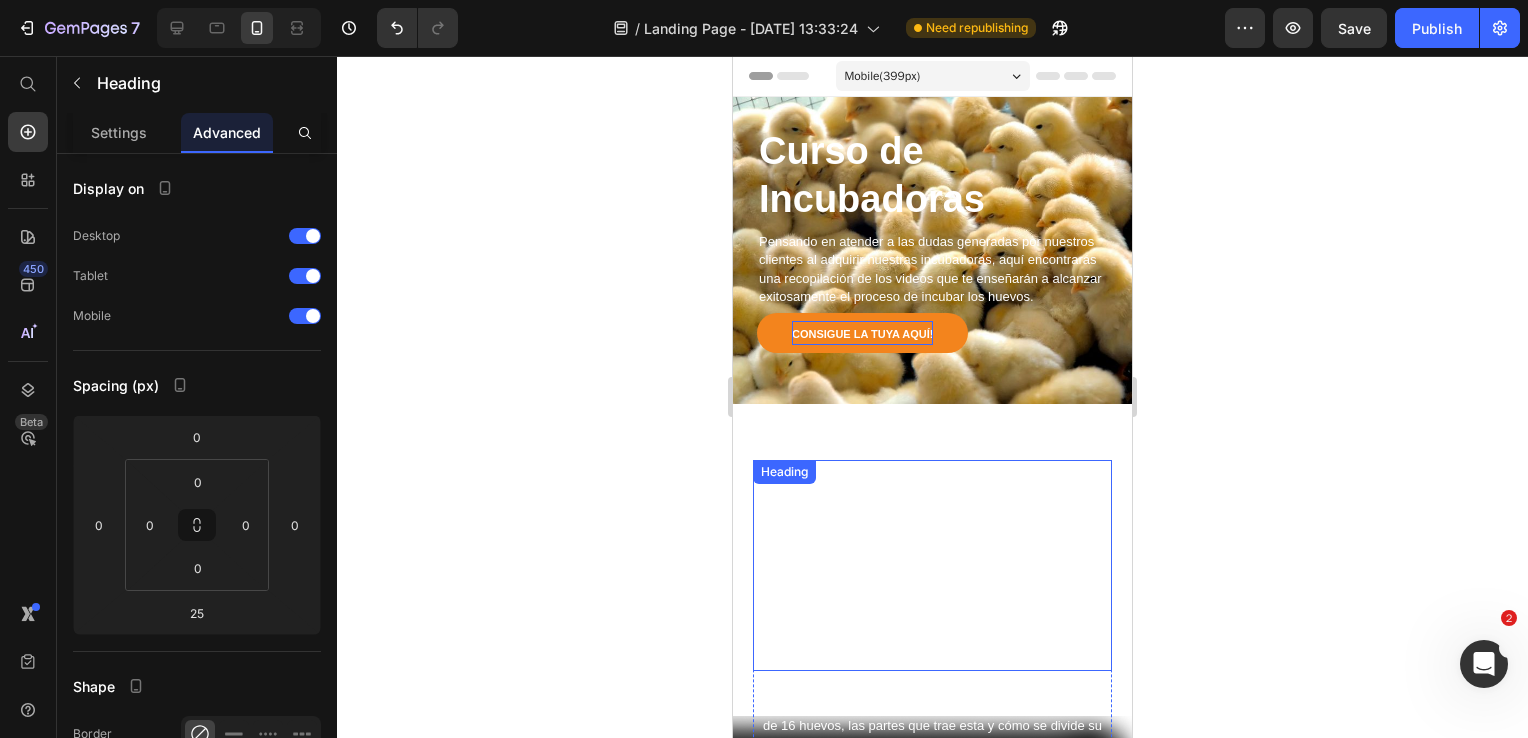 click on "Funcionamiento de las Incubadoras" at bounding box center [932, 538] 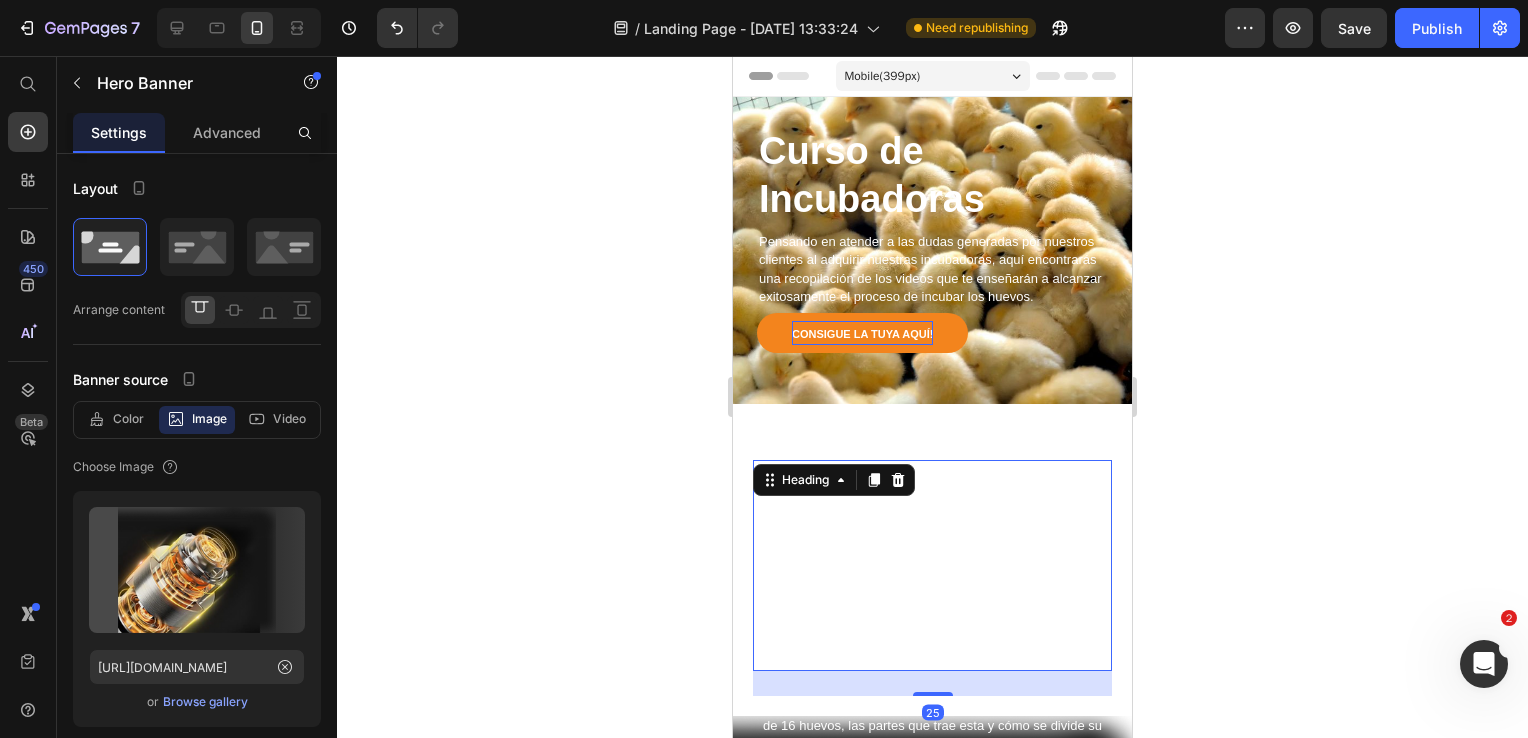 click on "Funcionamiento de las Incubadoras Parte 1 Heading   25 Explicación de cómo funciona el proceso de incubar en una de 16 huevos, las partes que trae esta y cómo se divide su funcionamiento dependiendo en qué día del proceso se encuentre. Text Block Row Video" at bounding box center (932, 790) 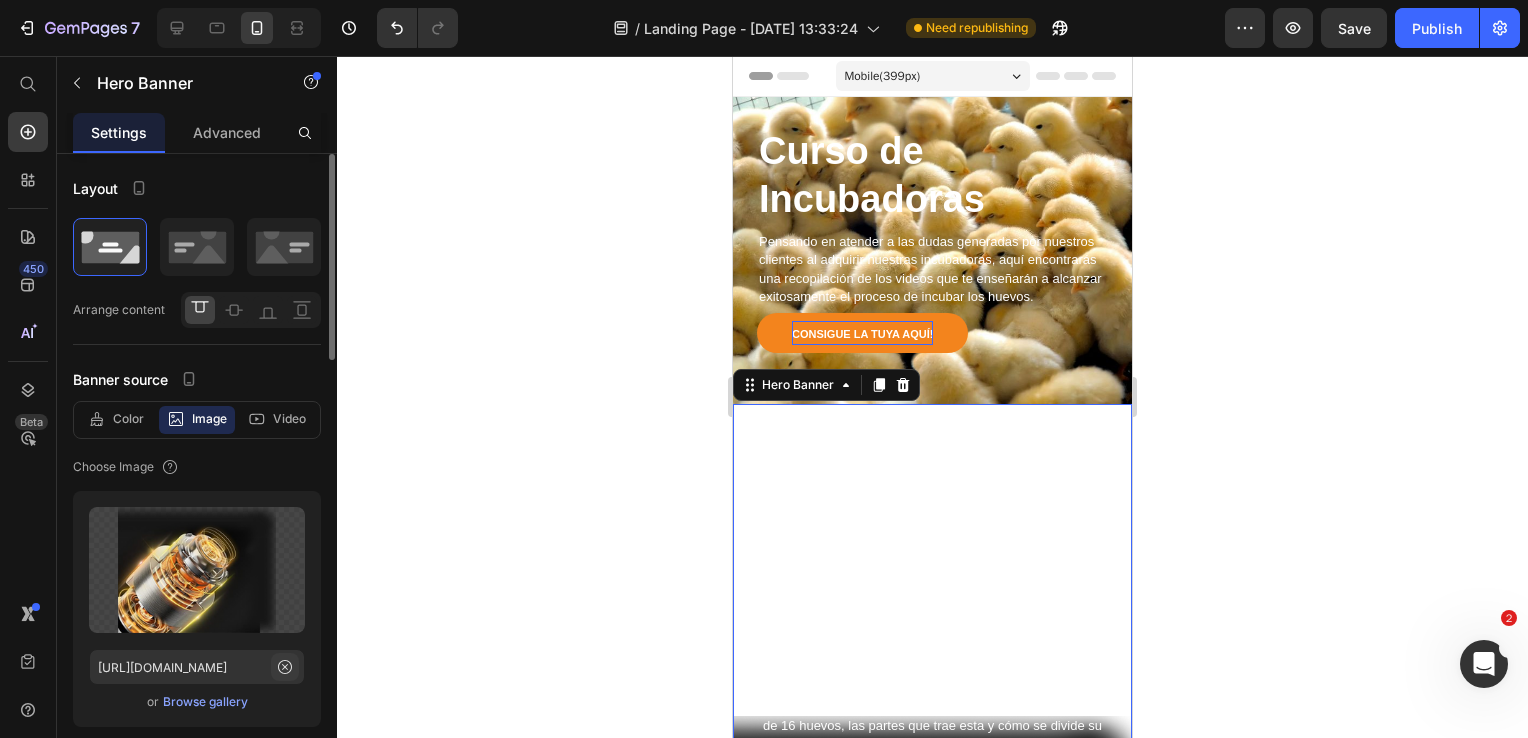 click 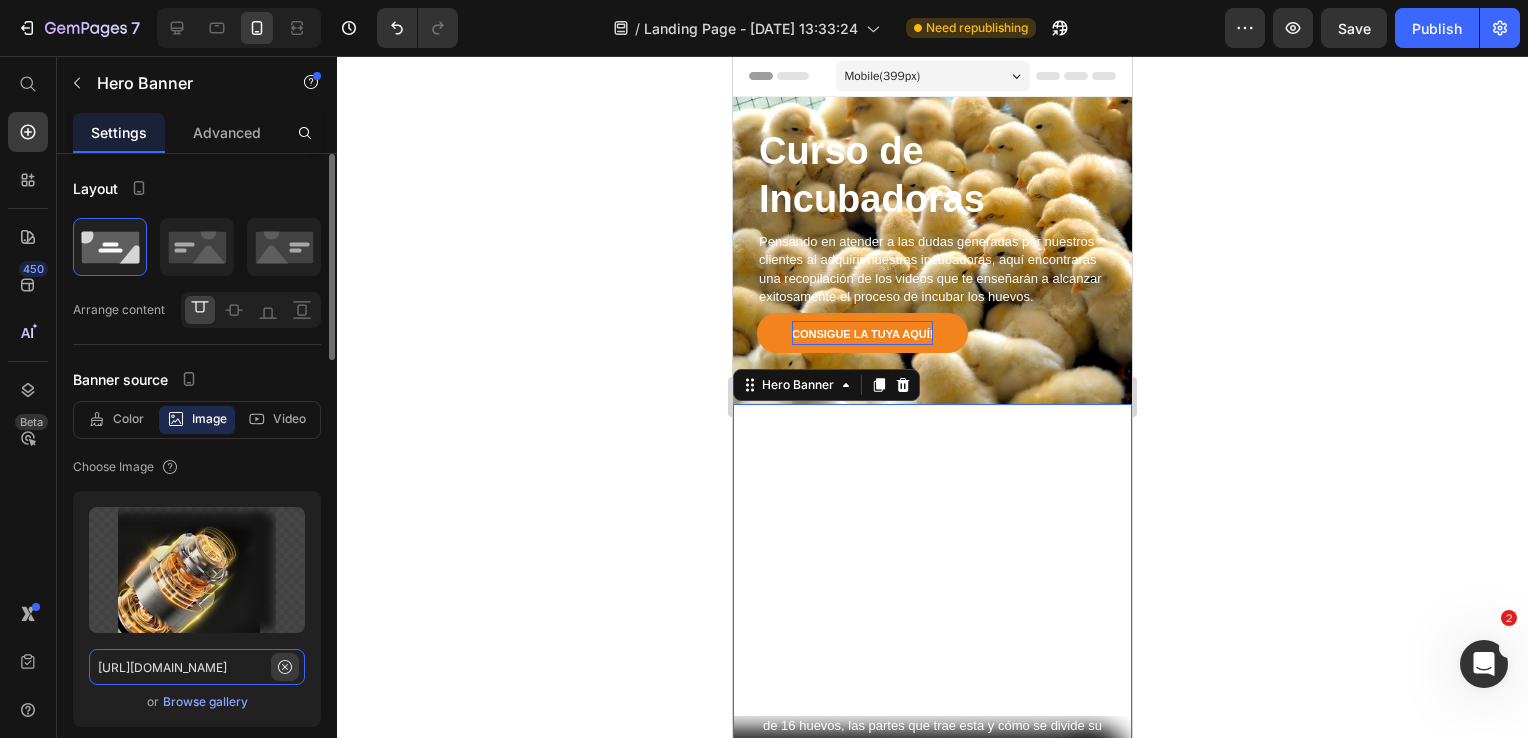 type 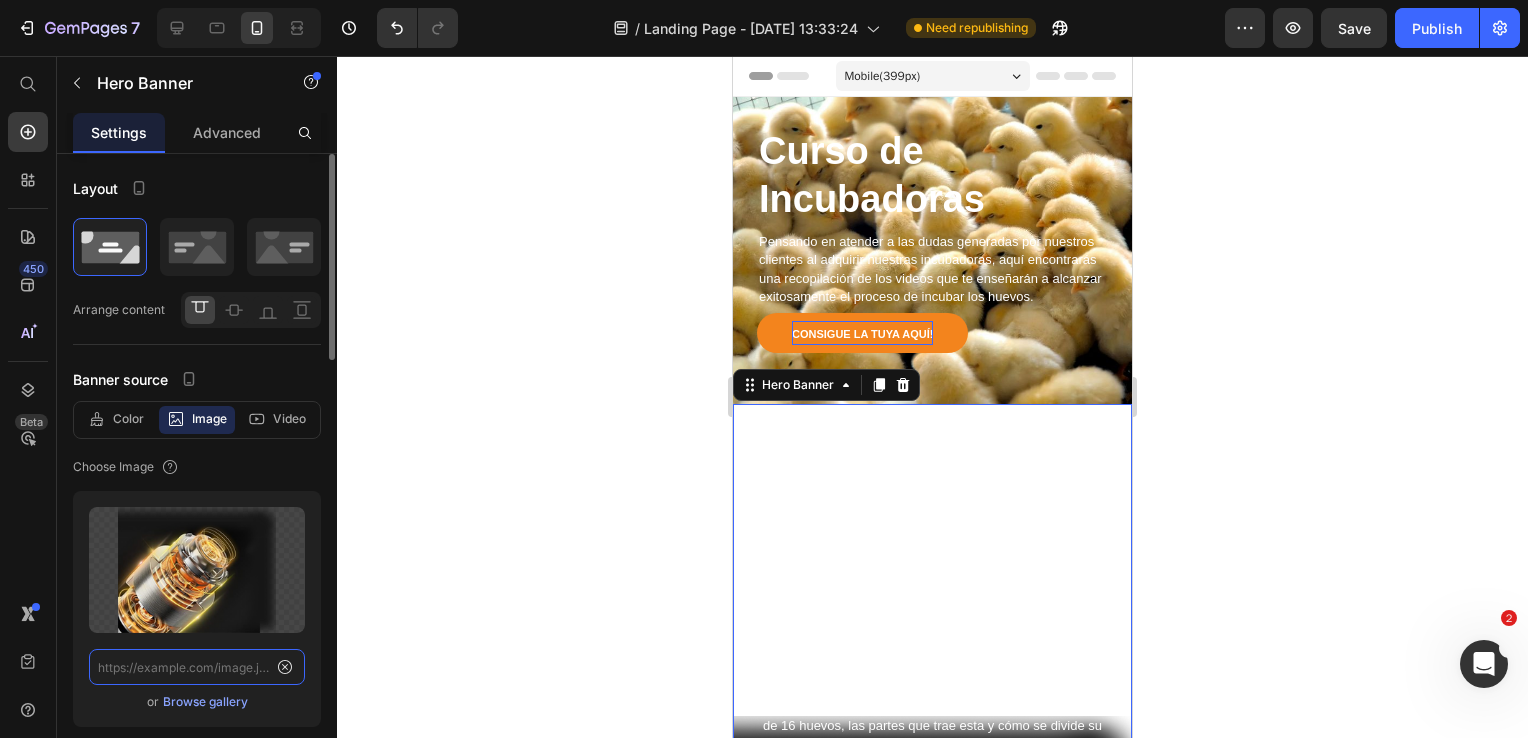 scroll, scrollTop: 0, scrollLeft: 0, axis: both 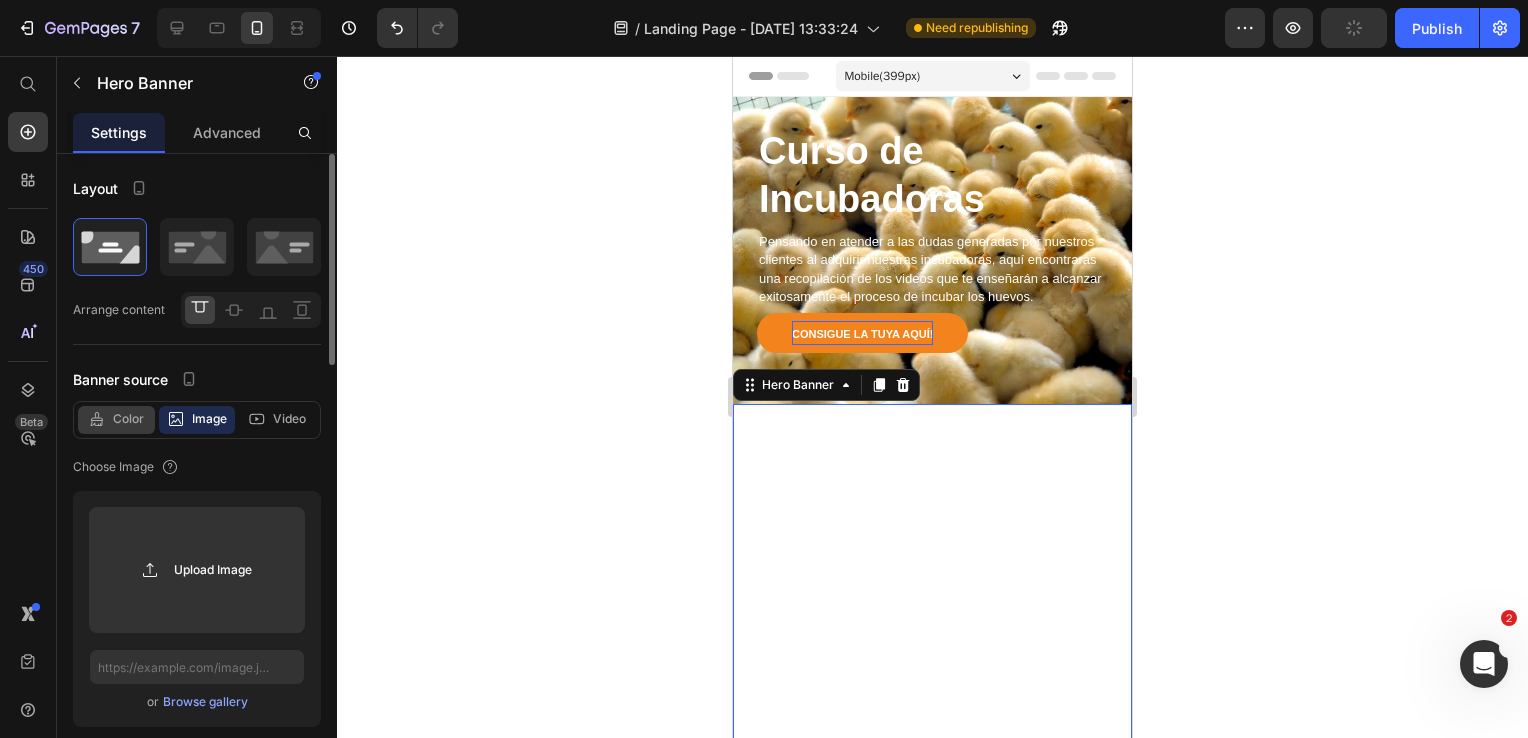 click on "Color Image Video" at bounding box center [197, 420] 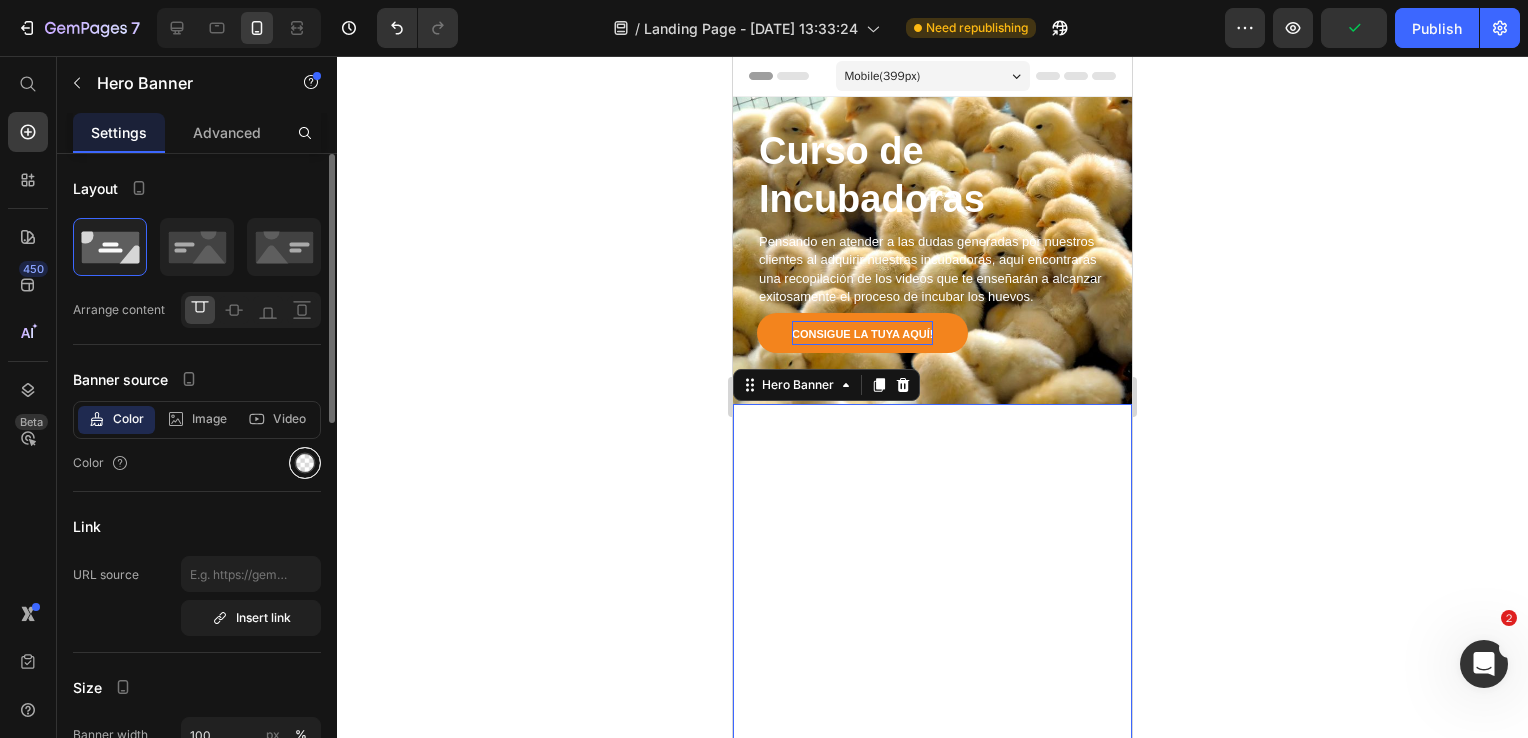 click at bounding box center (305, 463) 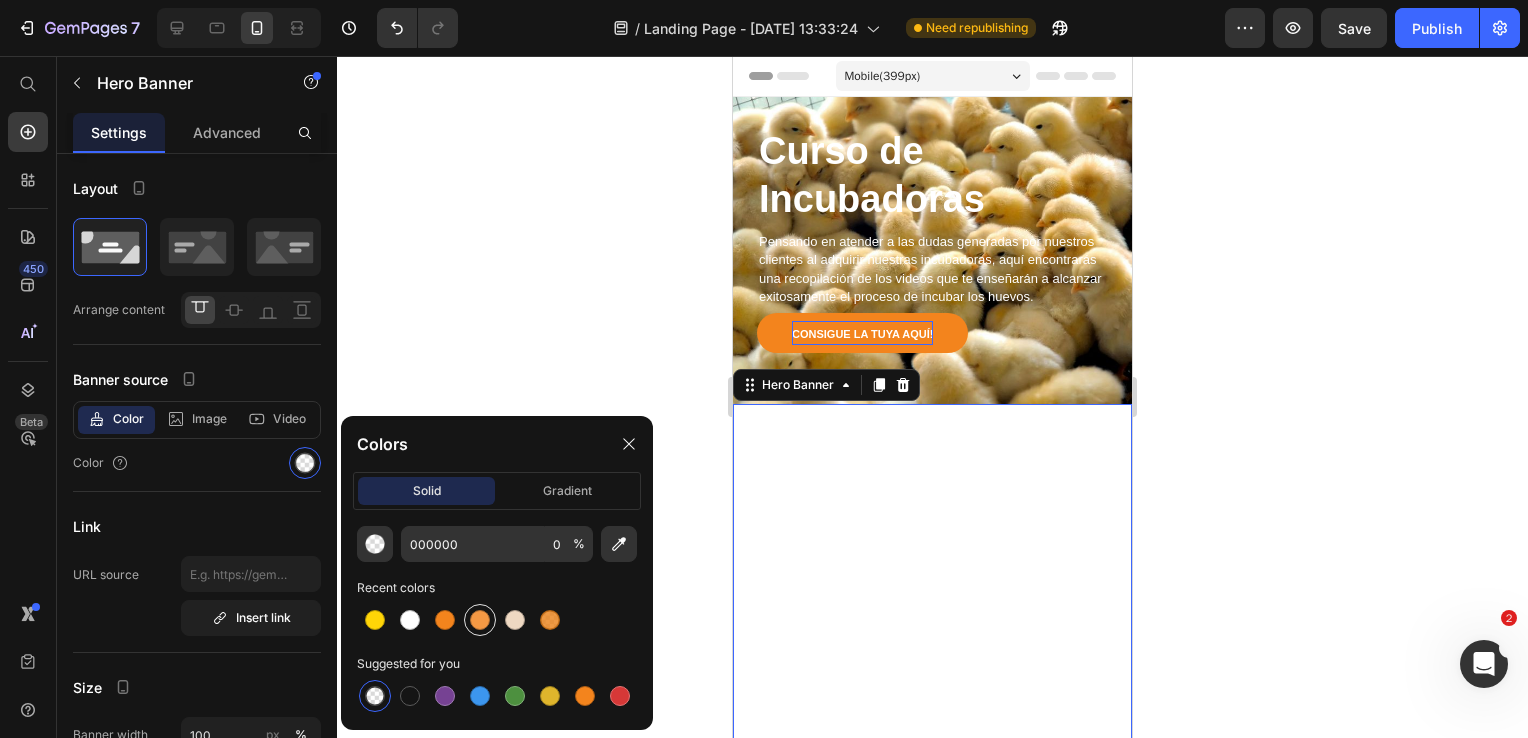 click at bounding box center [480, 620] 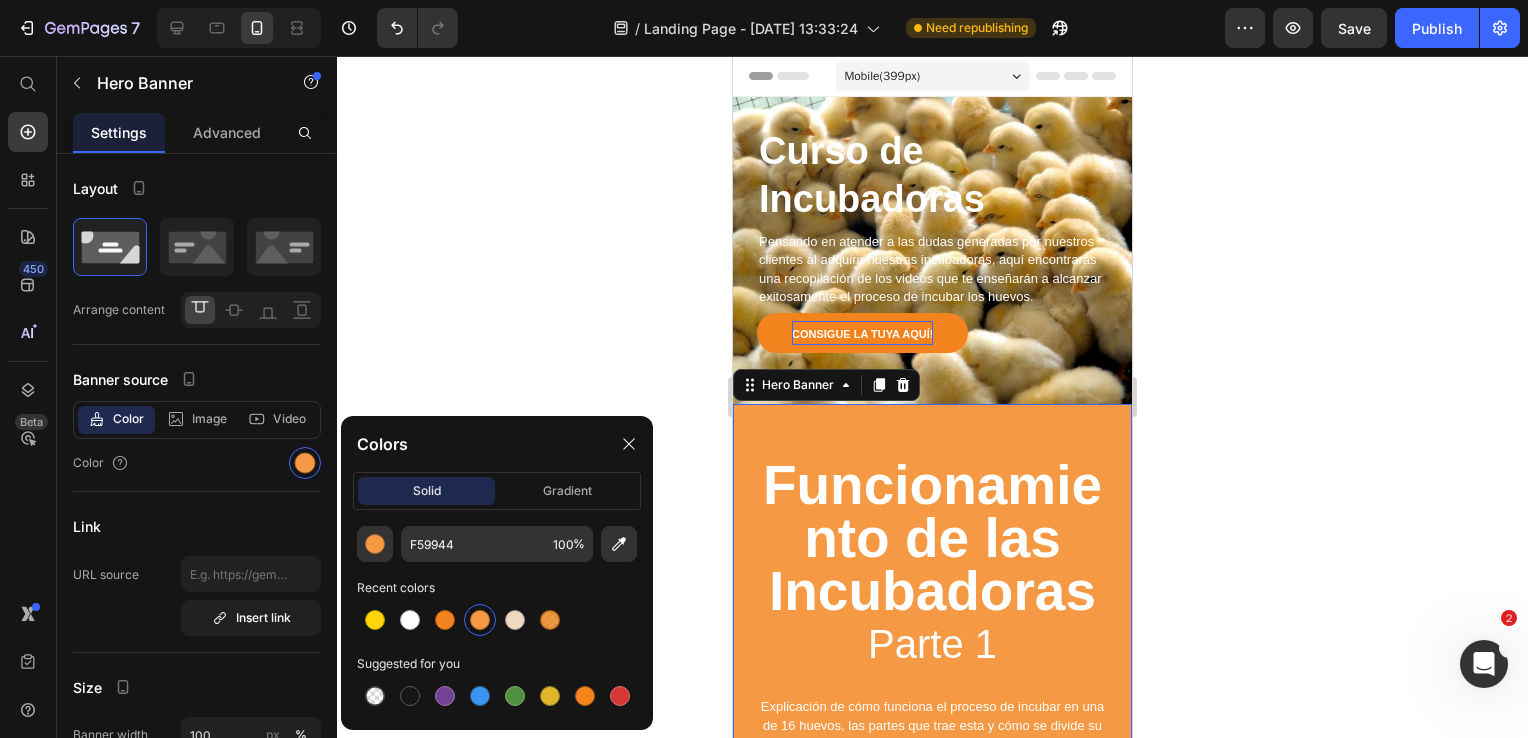 click 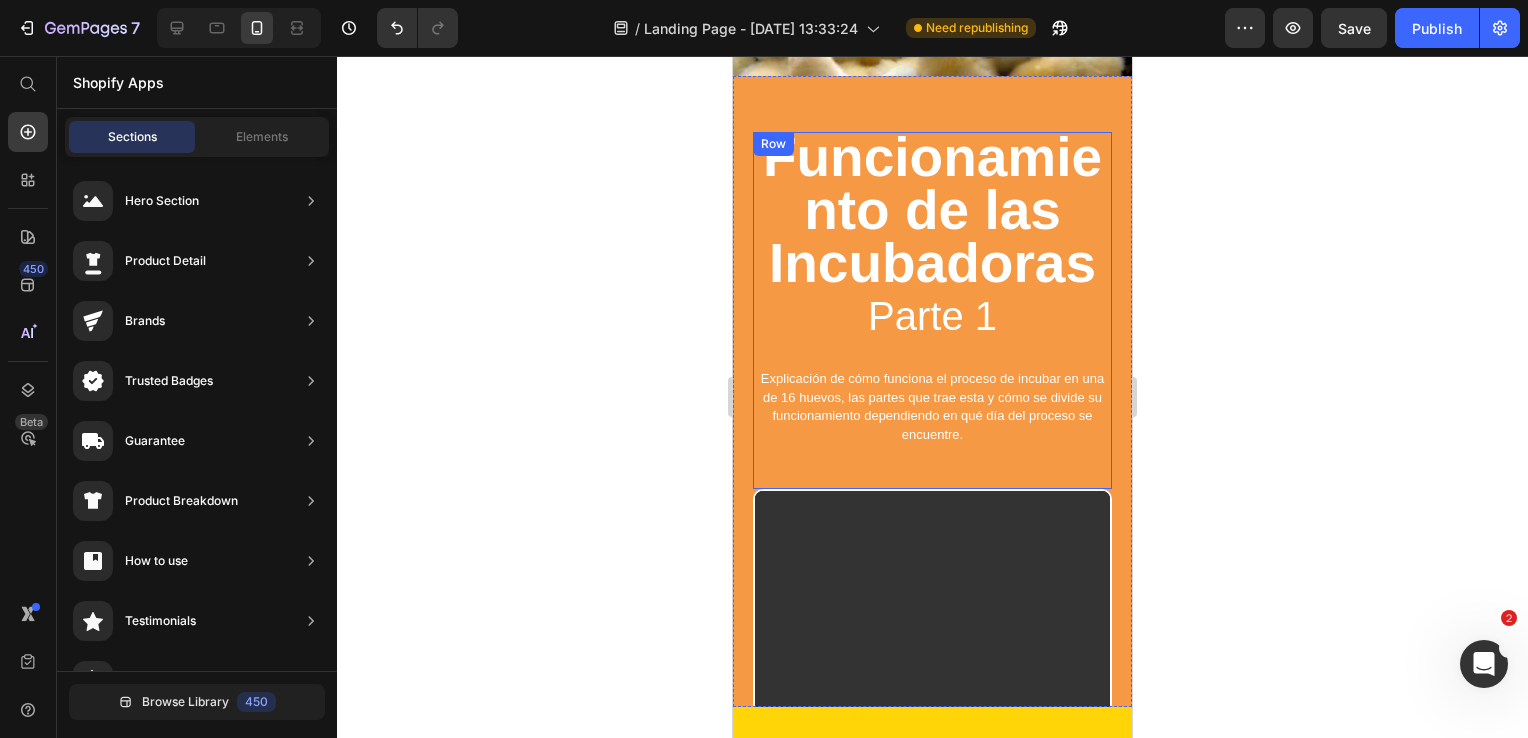 scroll, scrollTop: 300, scrollLeft: 0, axis: vertical 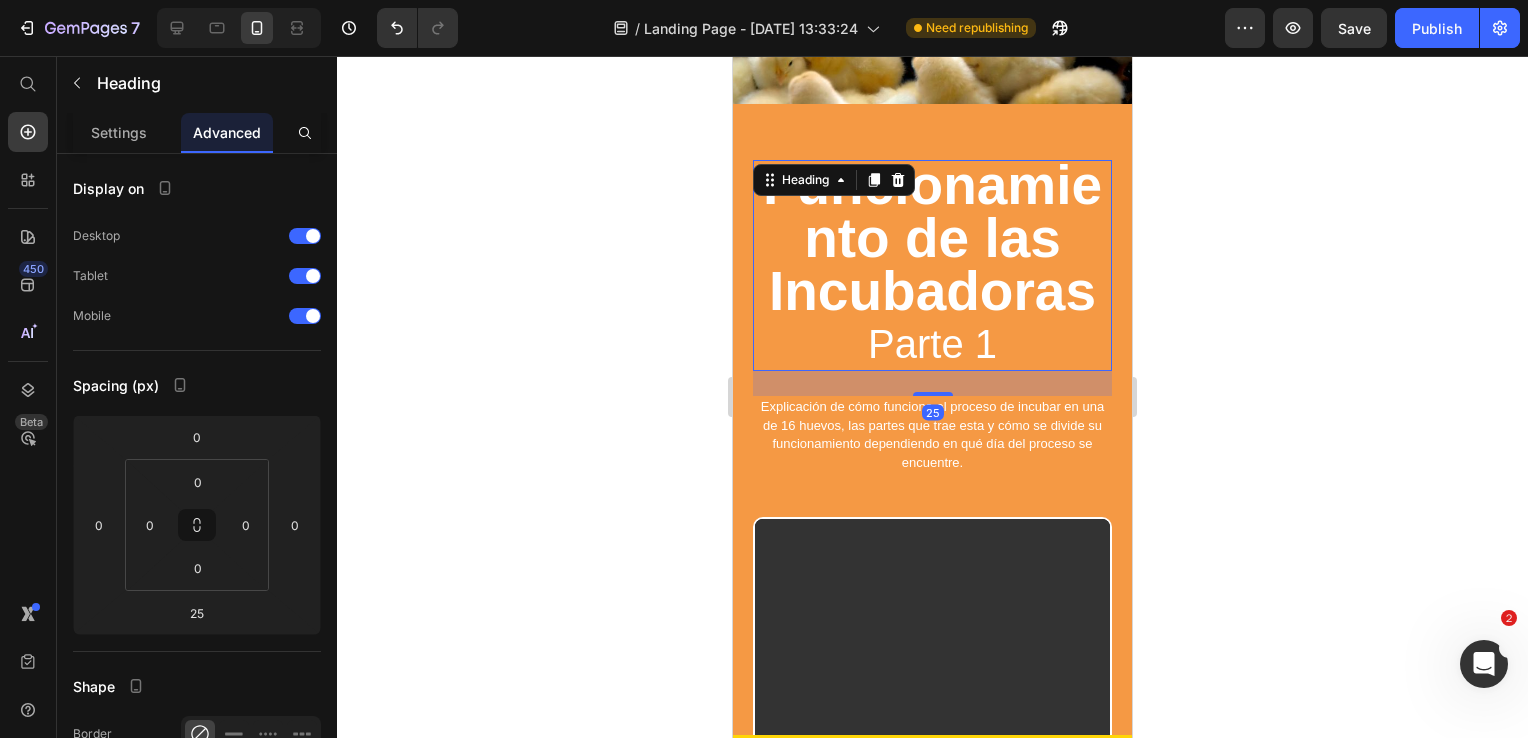 click on "Funcionamiento de las Incubadoras" at bounding box center (932, 238) 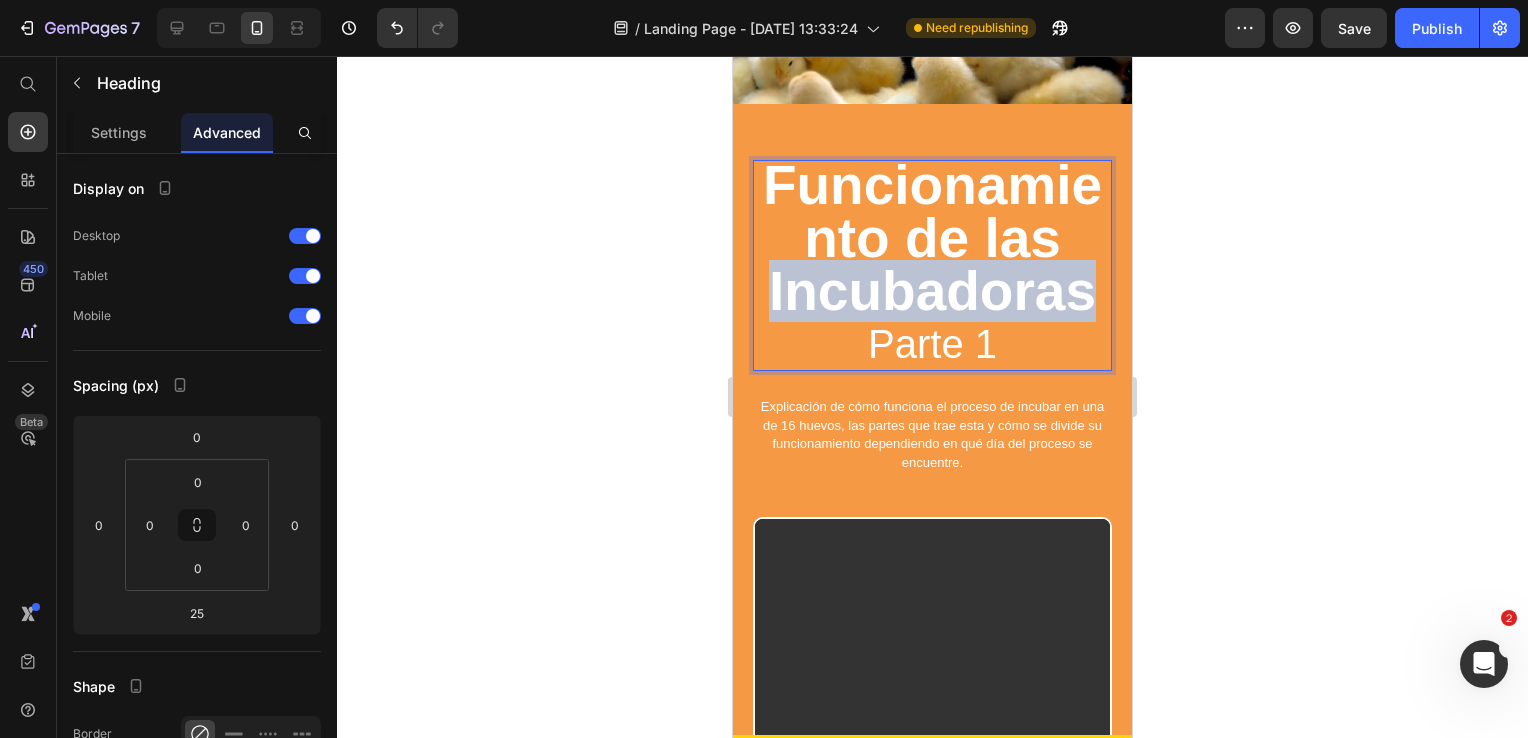 click on "Funcionamiento de las Incubadoras" at bounding box center [932, 238] 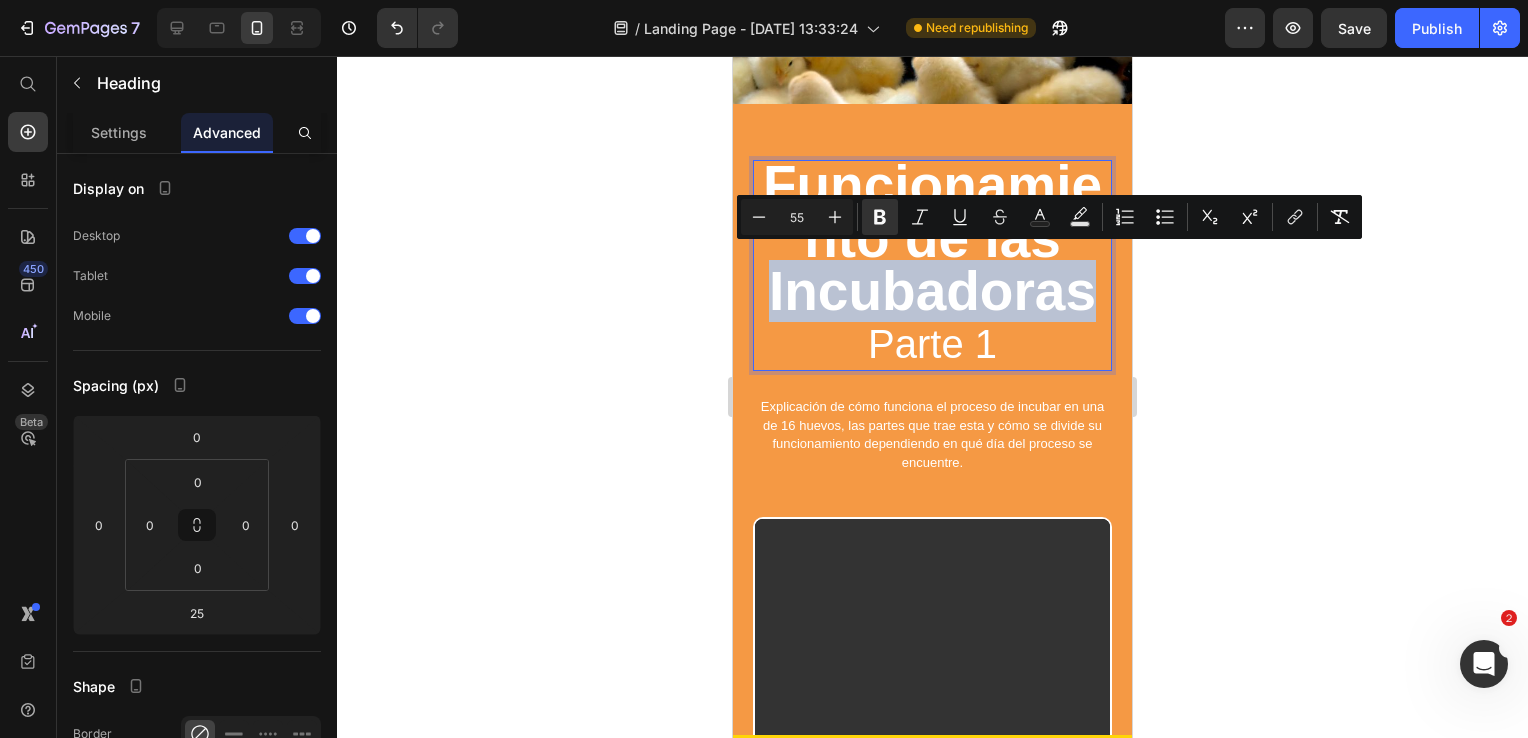 type on "40" 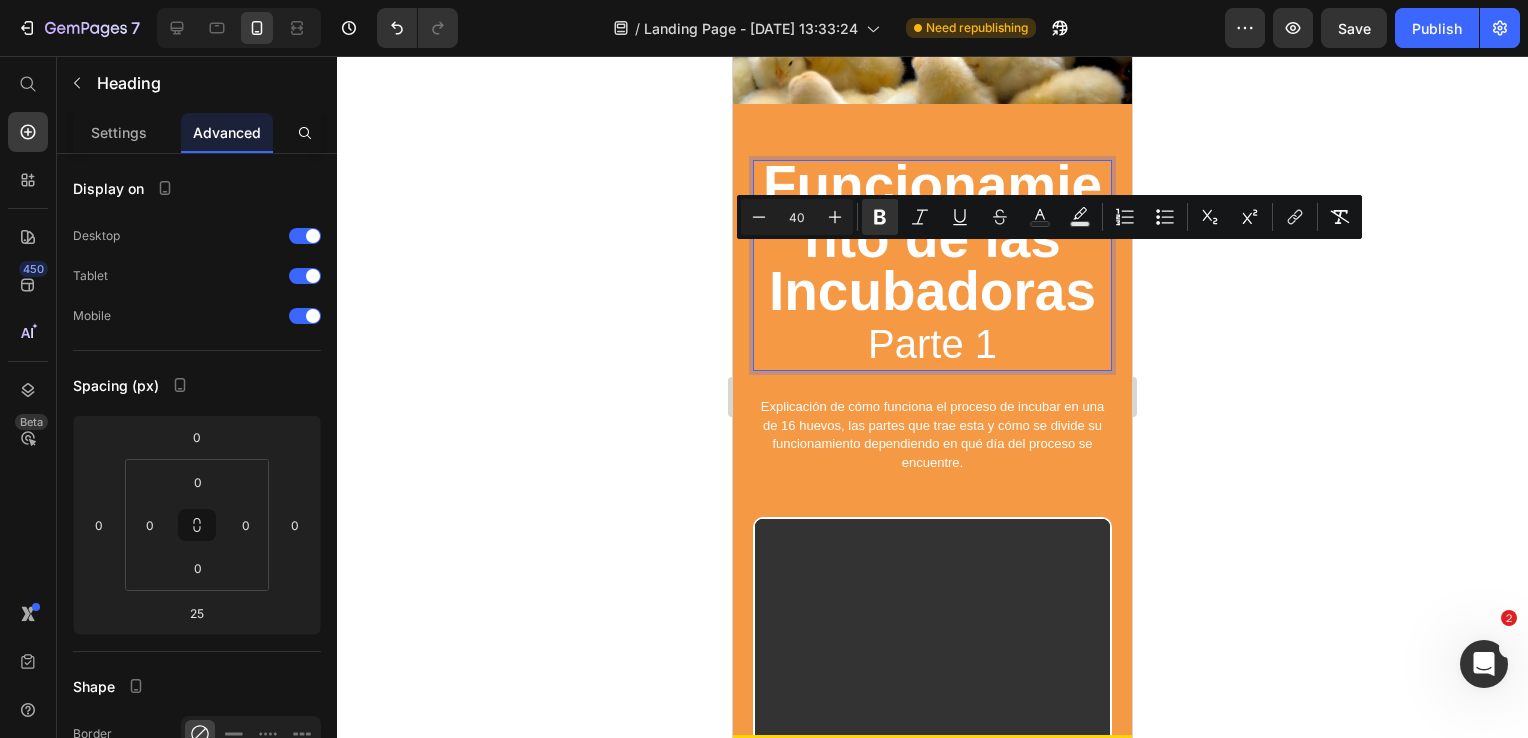 click on "Funcionamiento de las Incubadoras Parte 1" at bounding box center [932, 265] 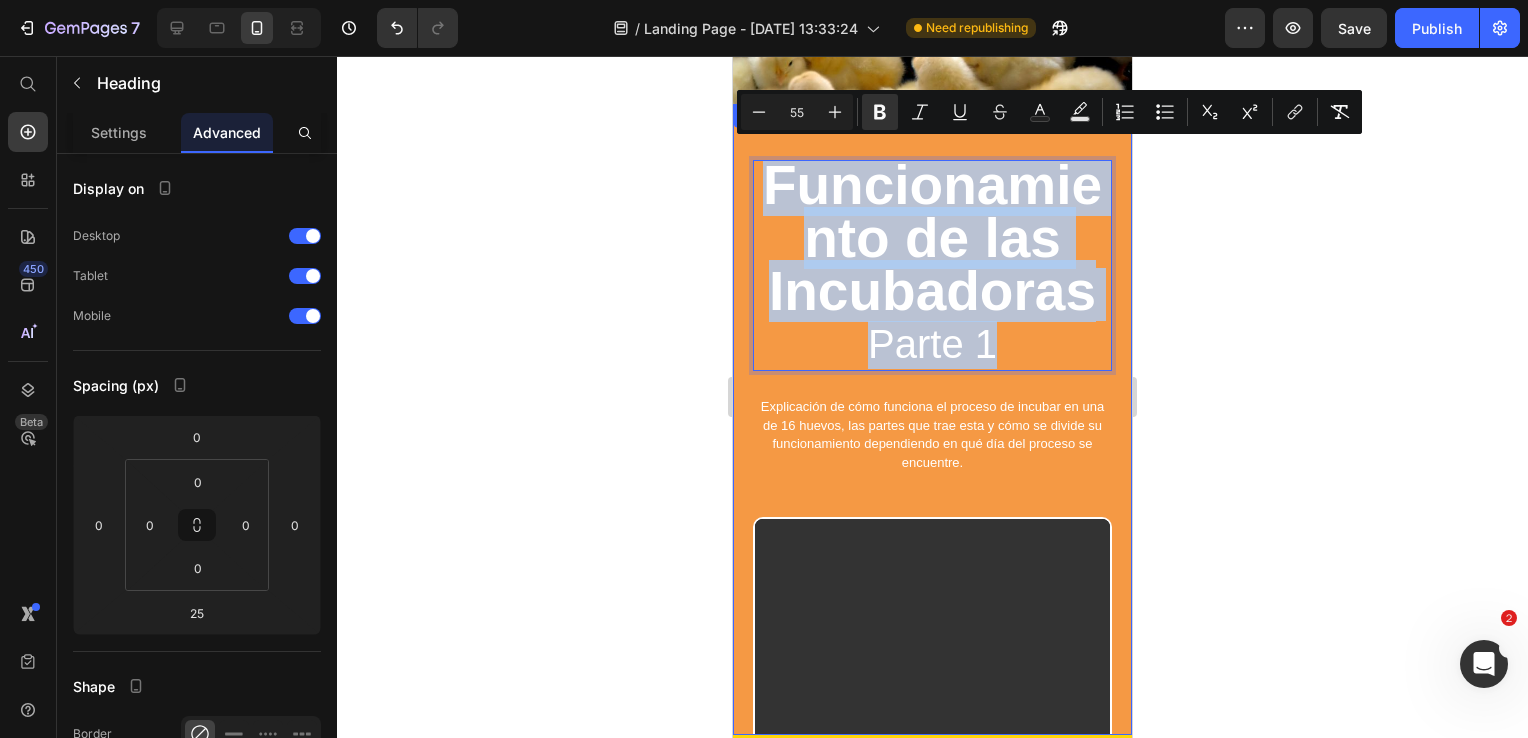 drag, startPoint x: 999, startPoint y: 330, endPoint x: 748, endPoint y: 151, distance: 308.28882 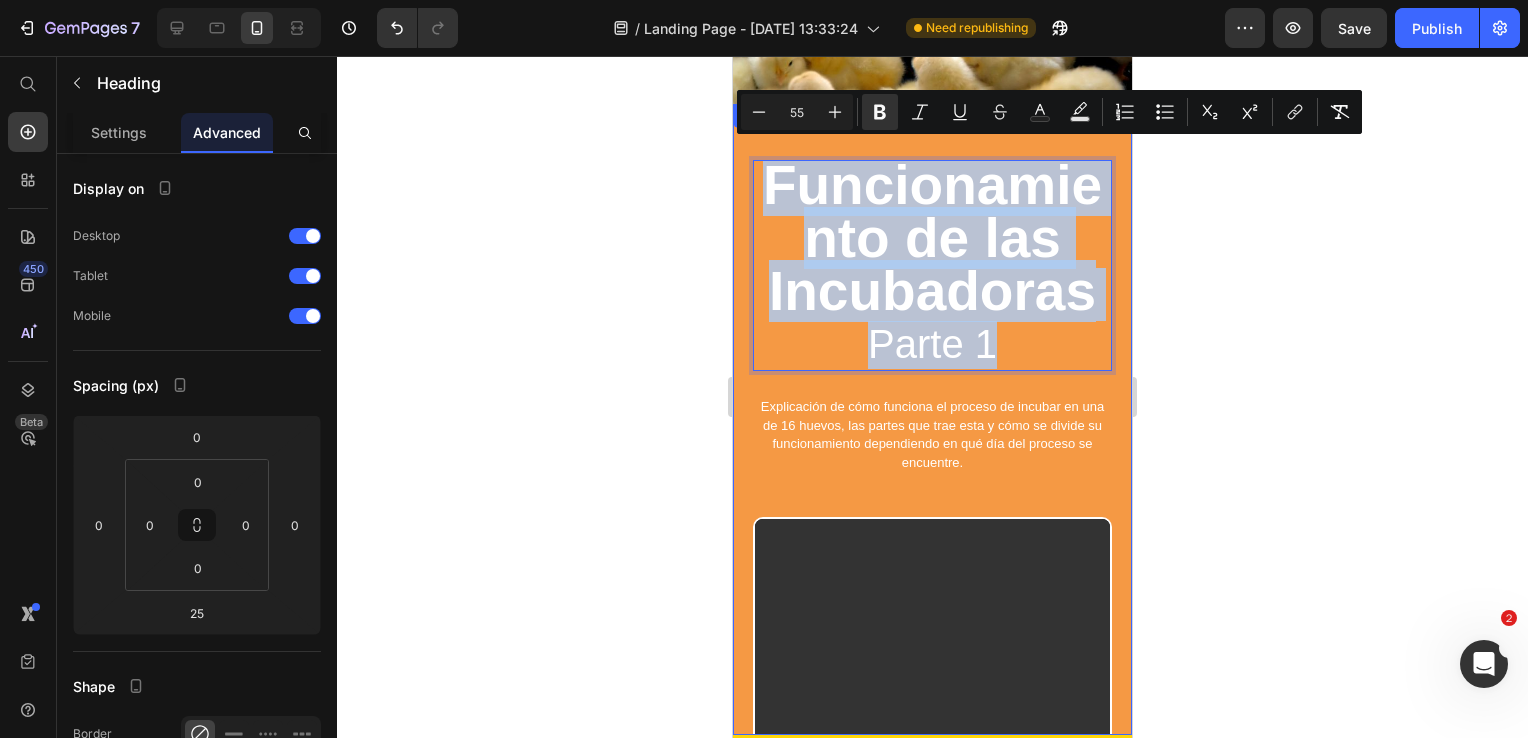 click on "Funcionamiento de las Incubadoras Parte 1 Heading   25 Explicación de cómo funciona el proceso de incubar en una de 16 huevos, las partes que trae esta y cómo se divide su funcionamiento dependiendo en qué día del proceso se encuentre. Text Block Row Video" at bounding box center (932, 490) 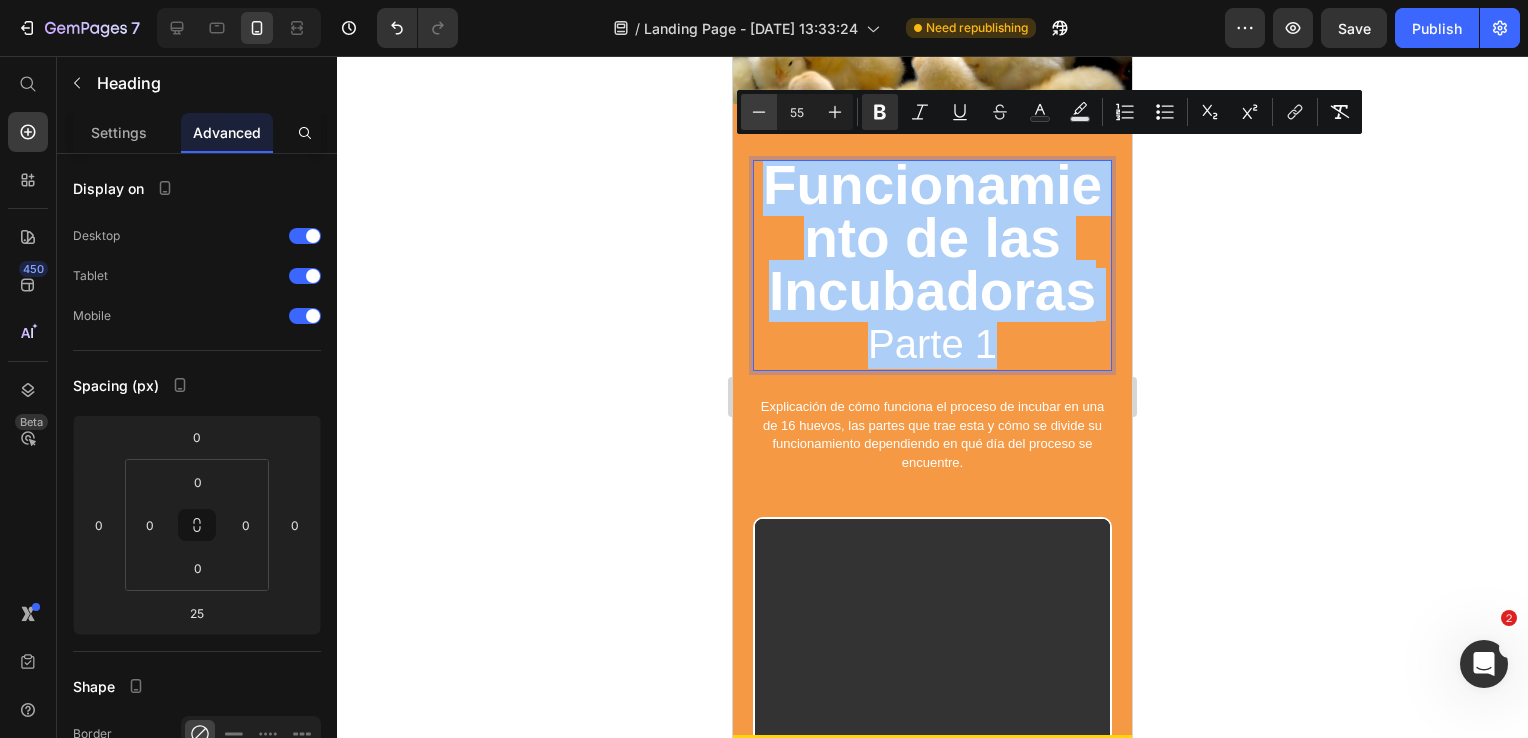 click 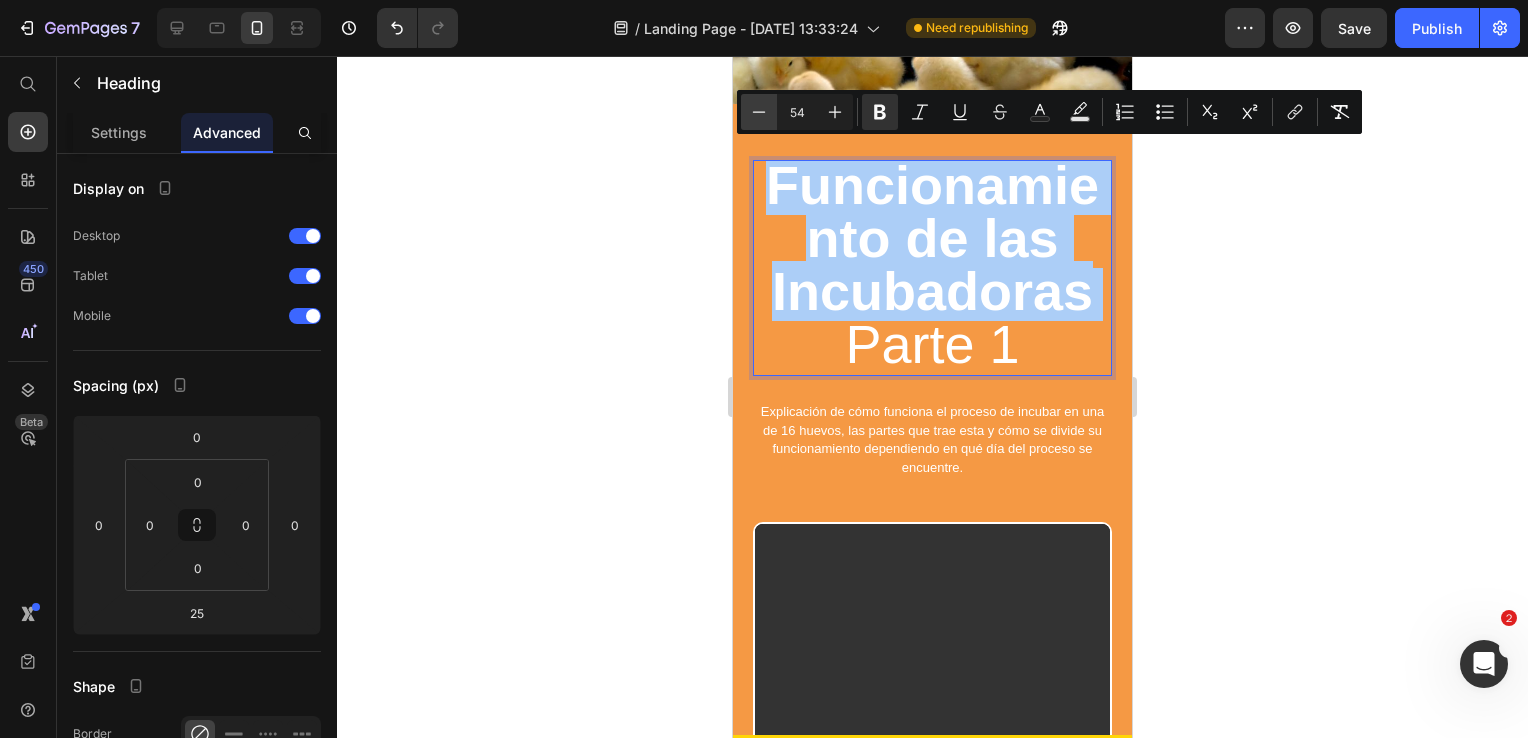 click 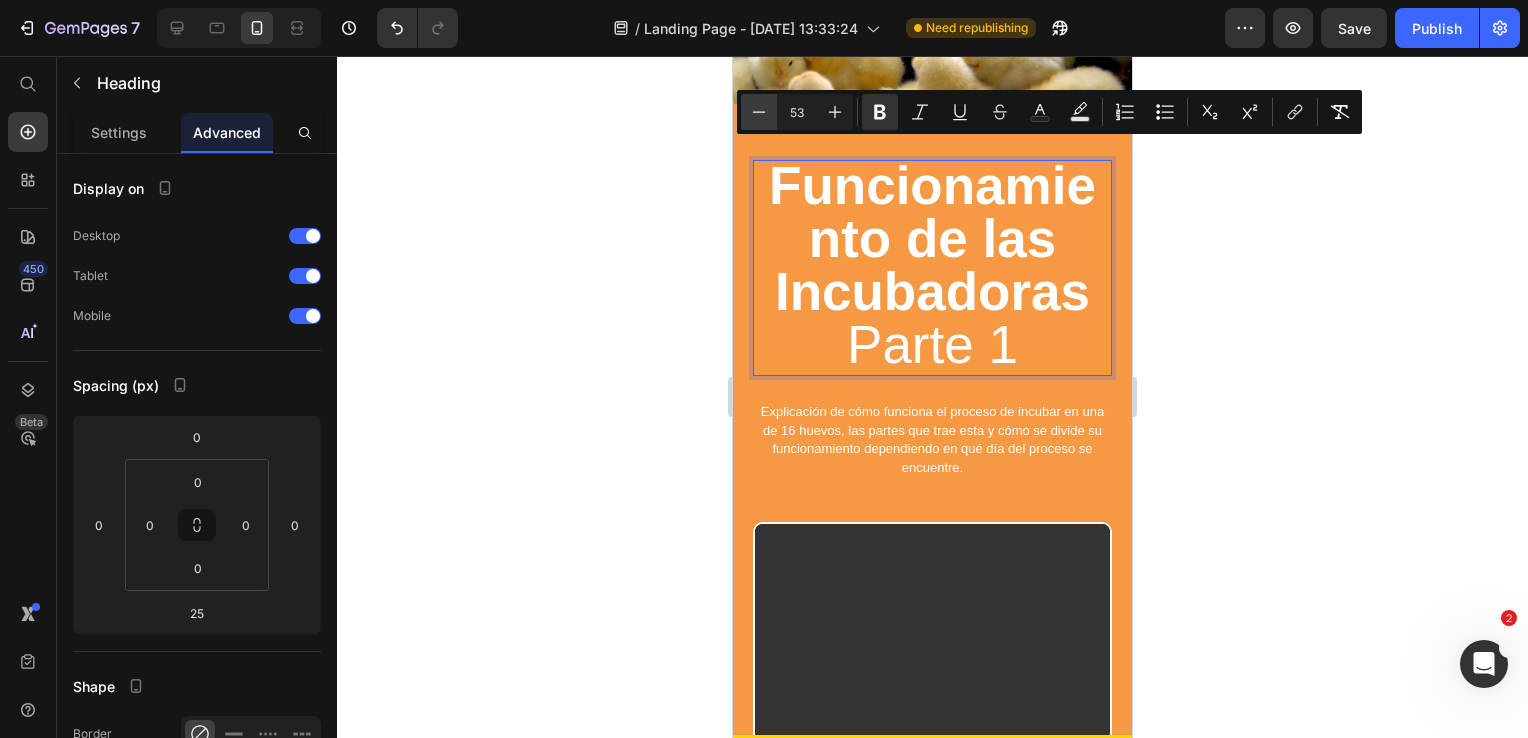 click 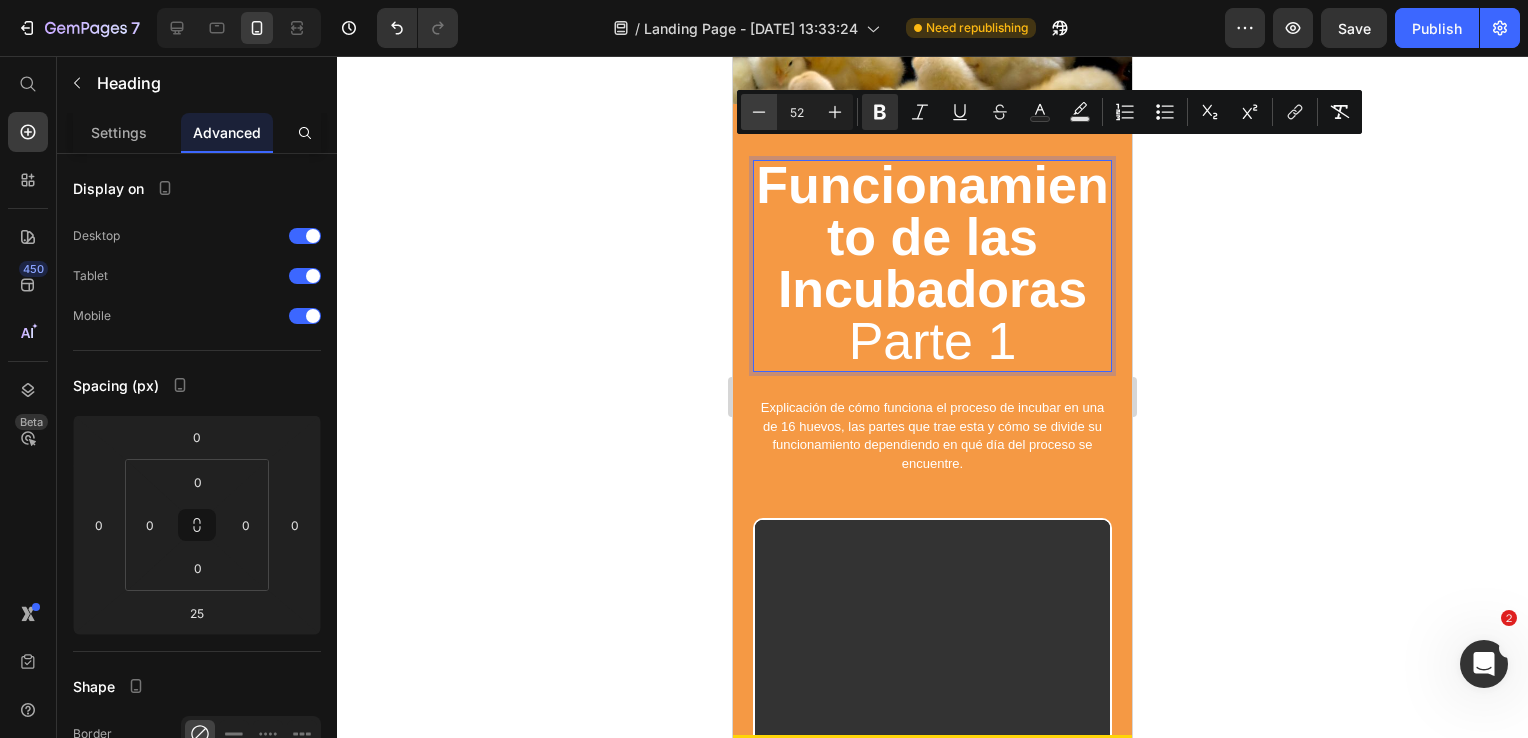 click 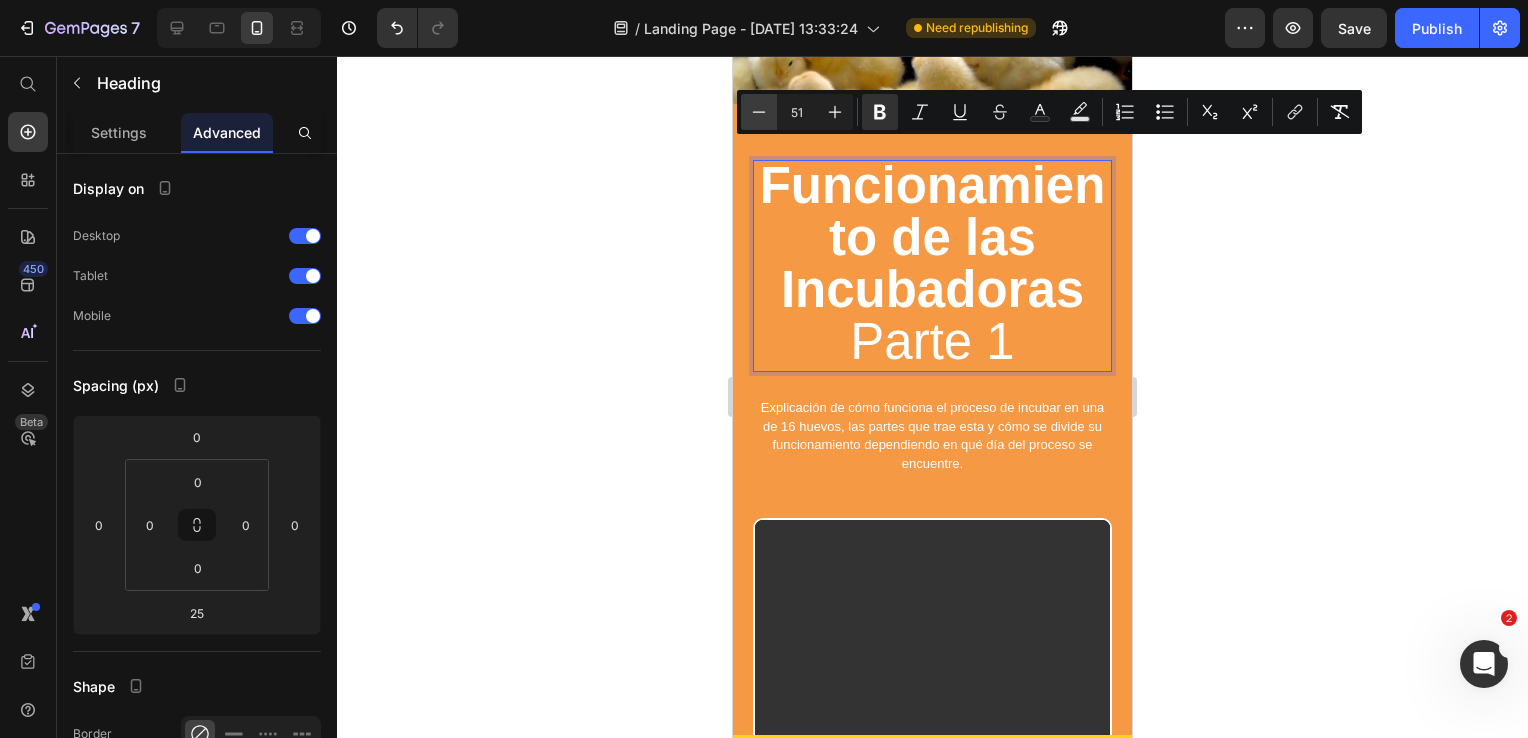 click 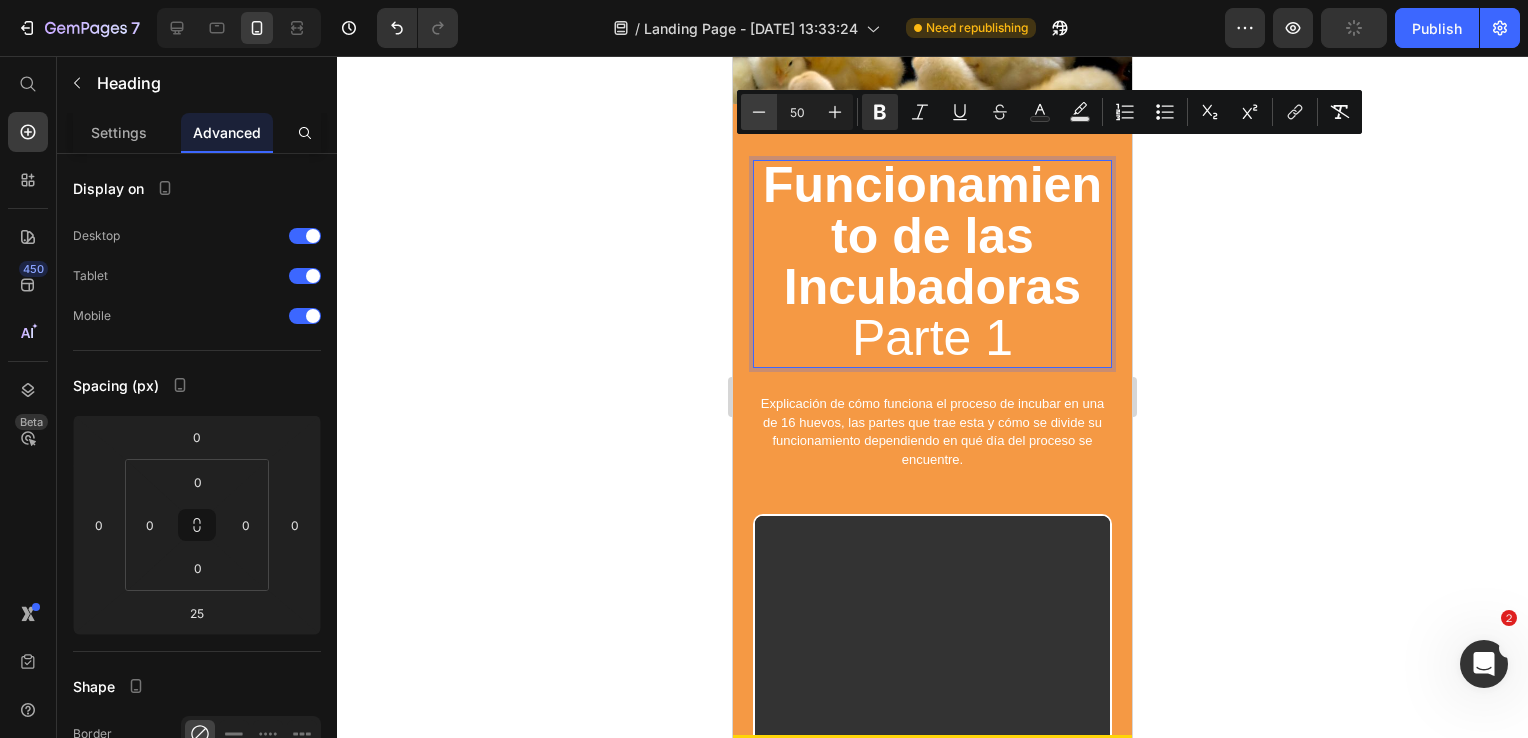 click 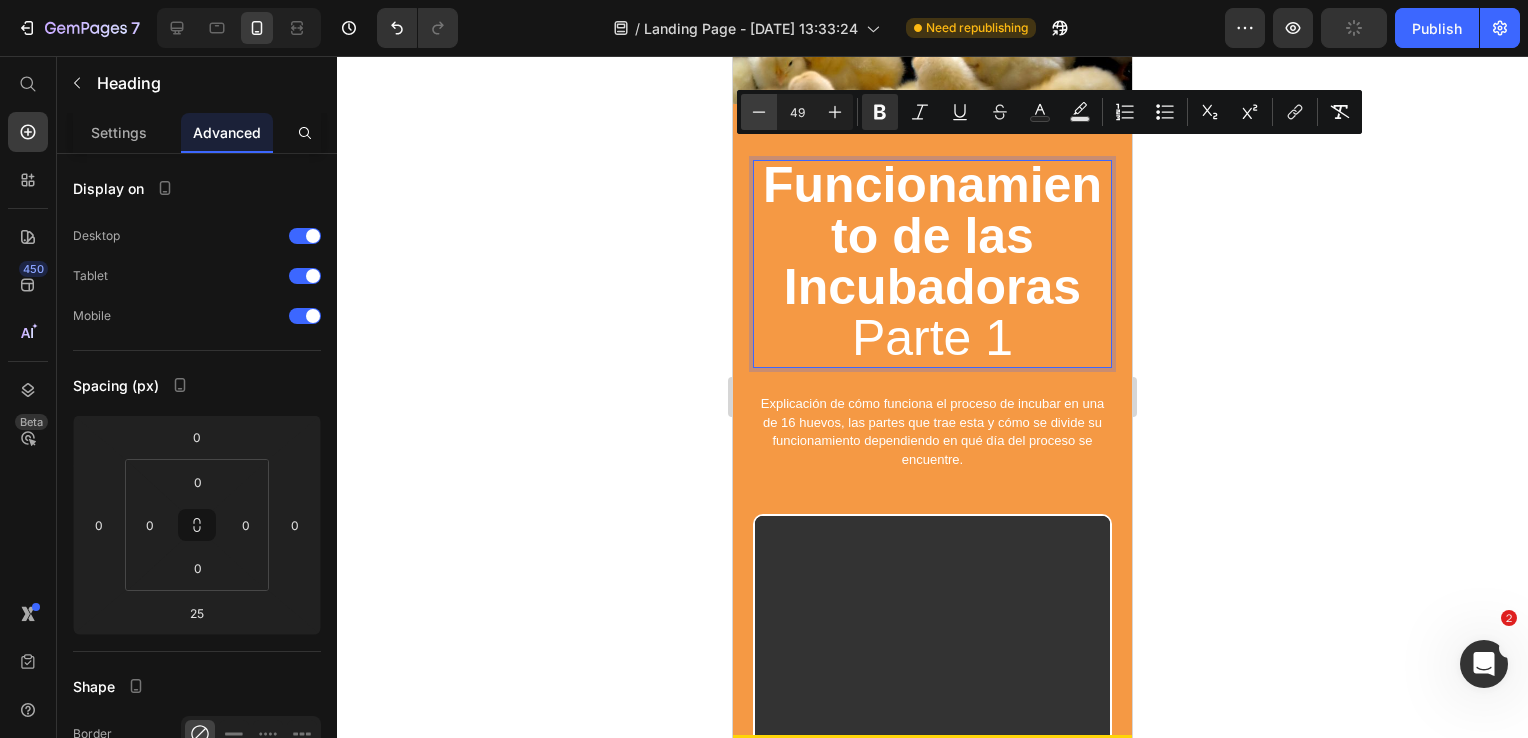 click 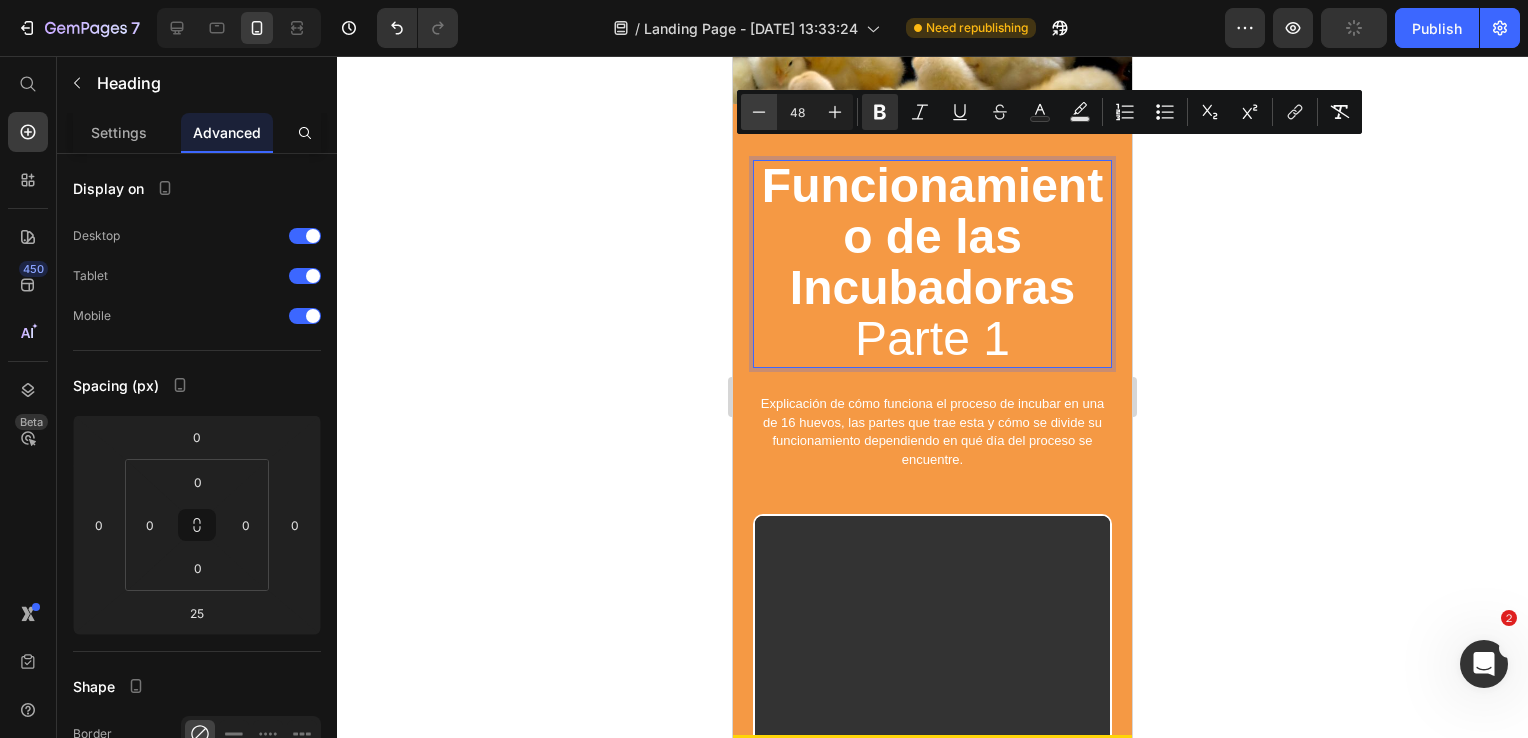 click 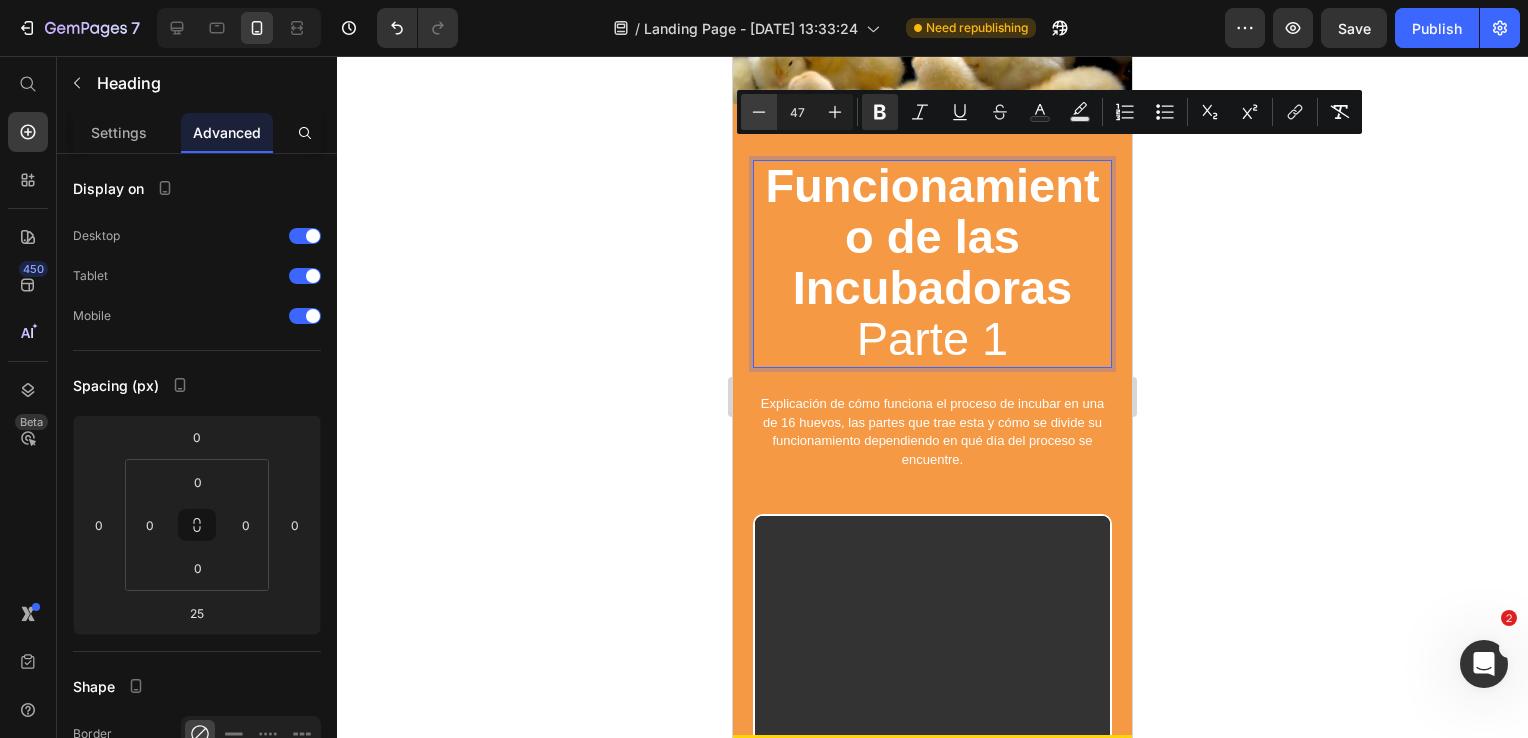 click 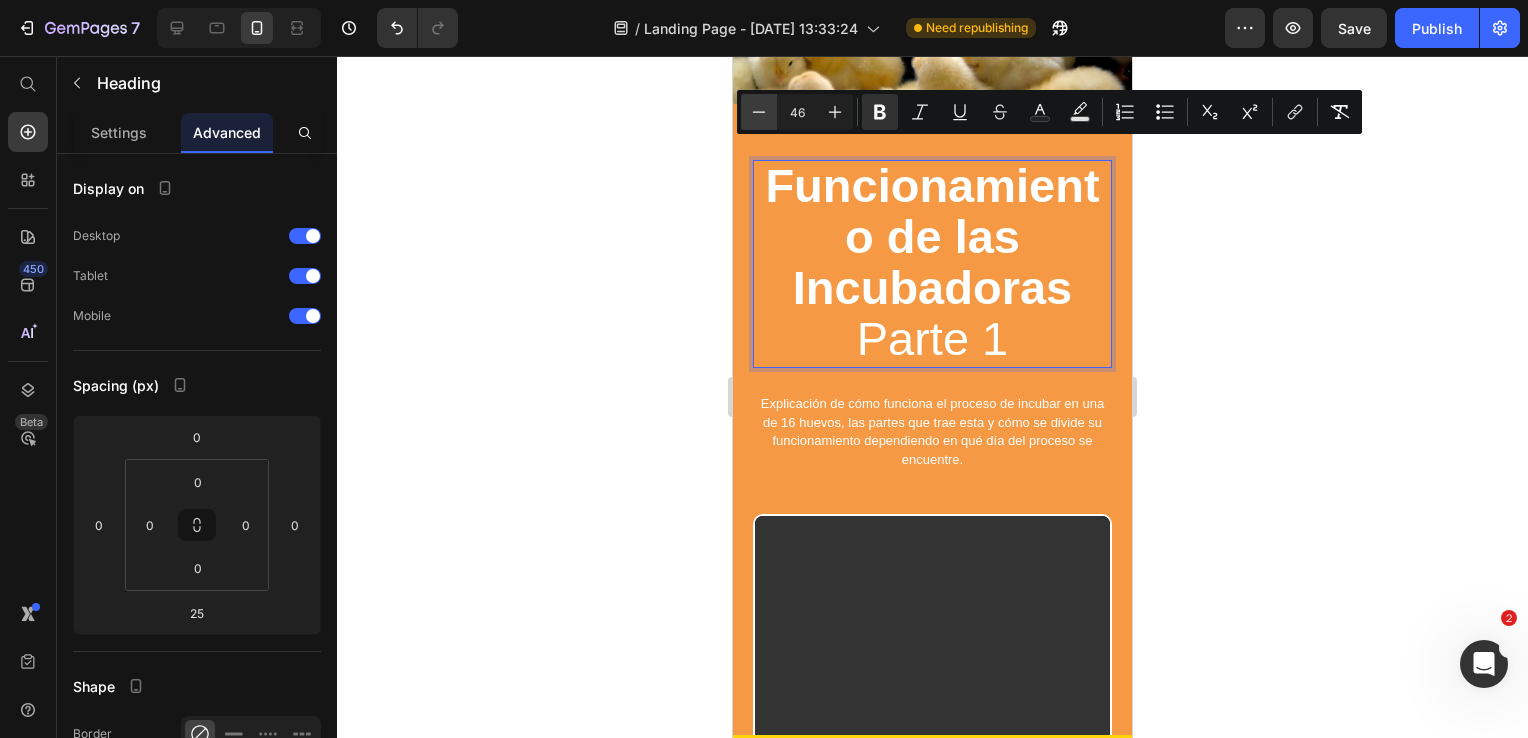 click 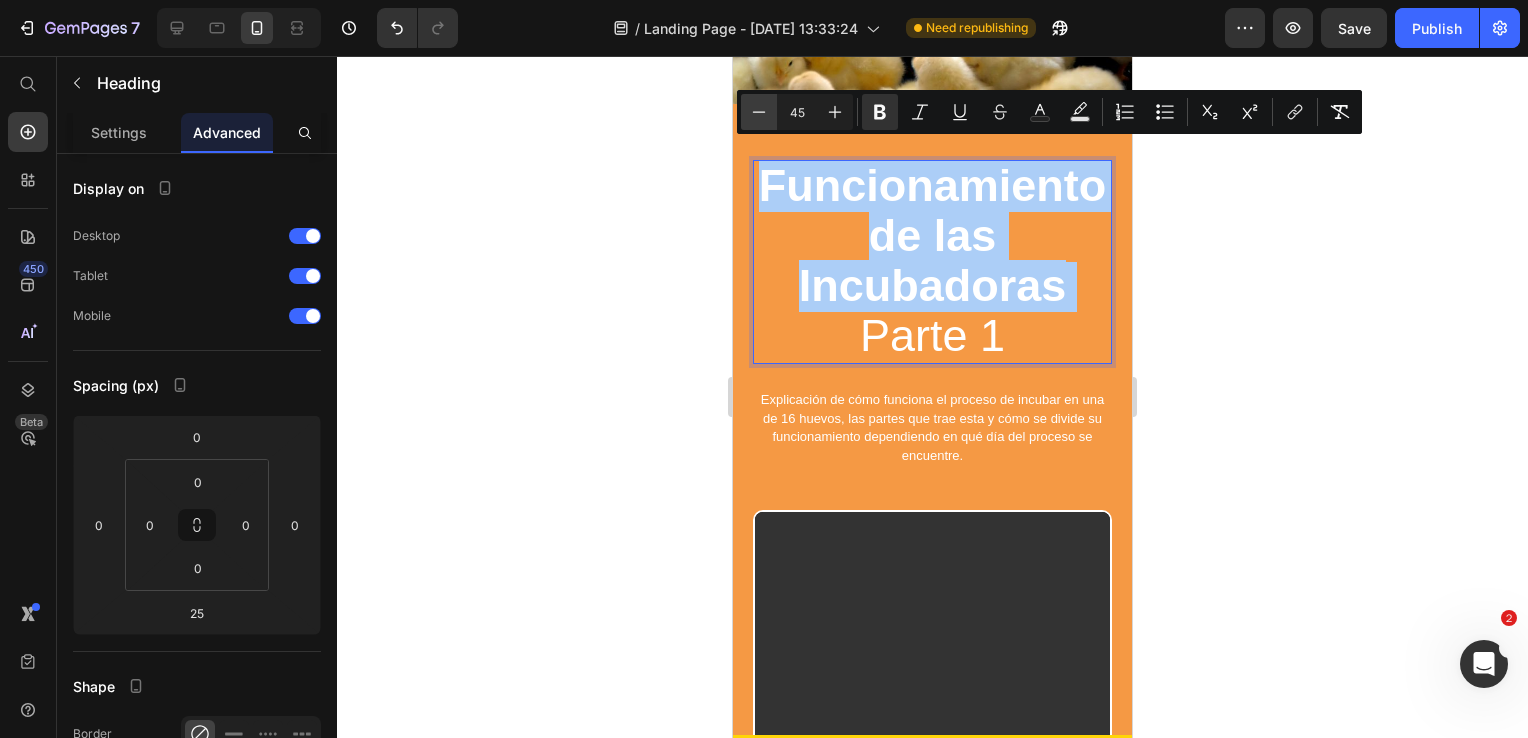 click 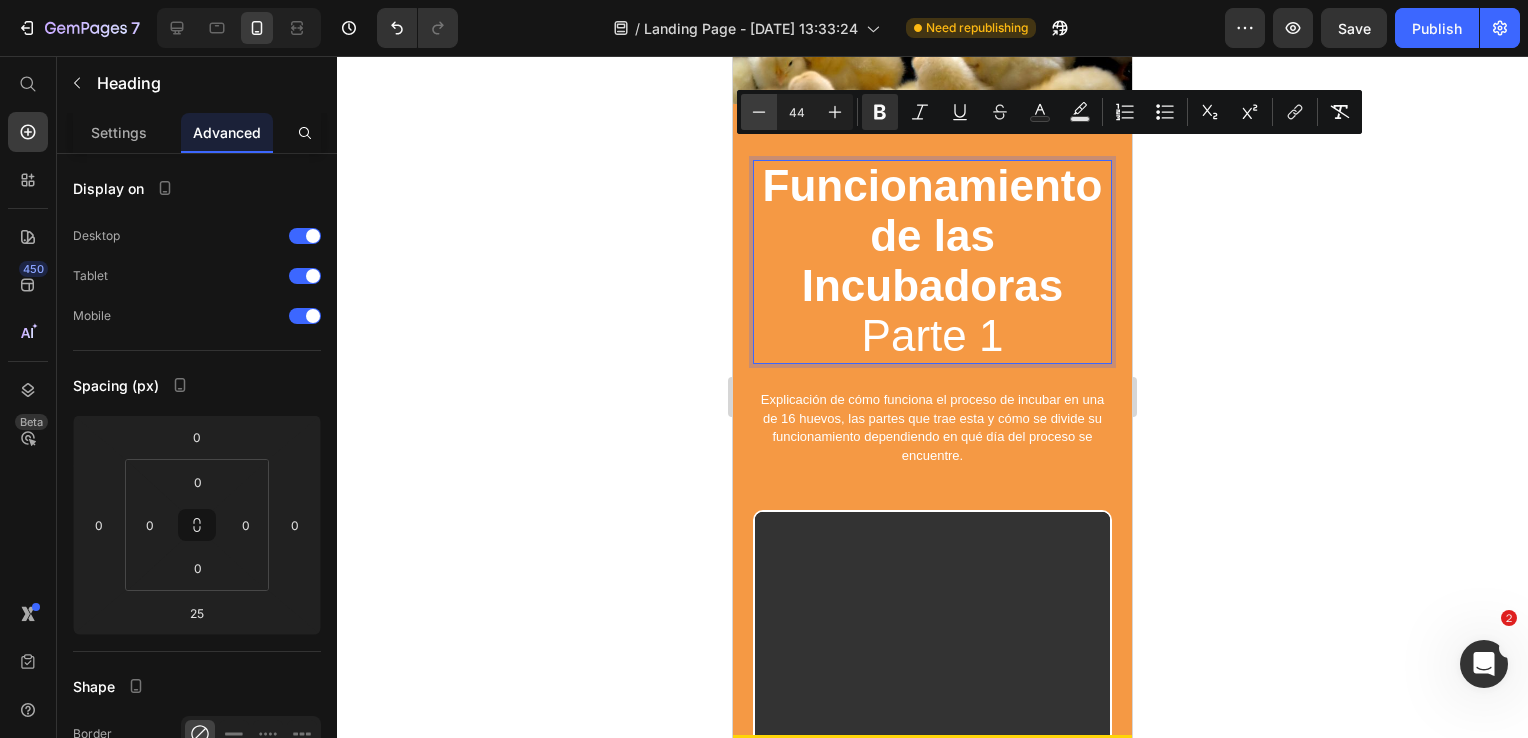 click 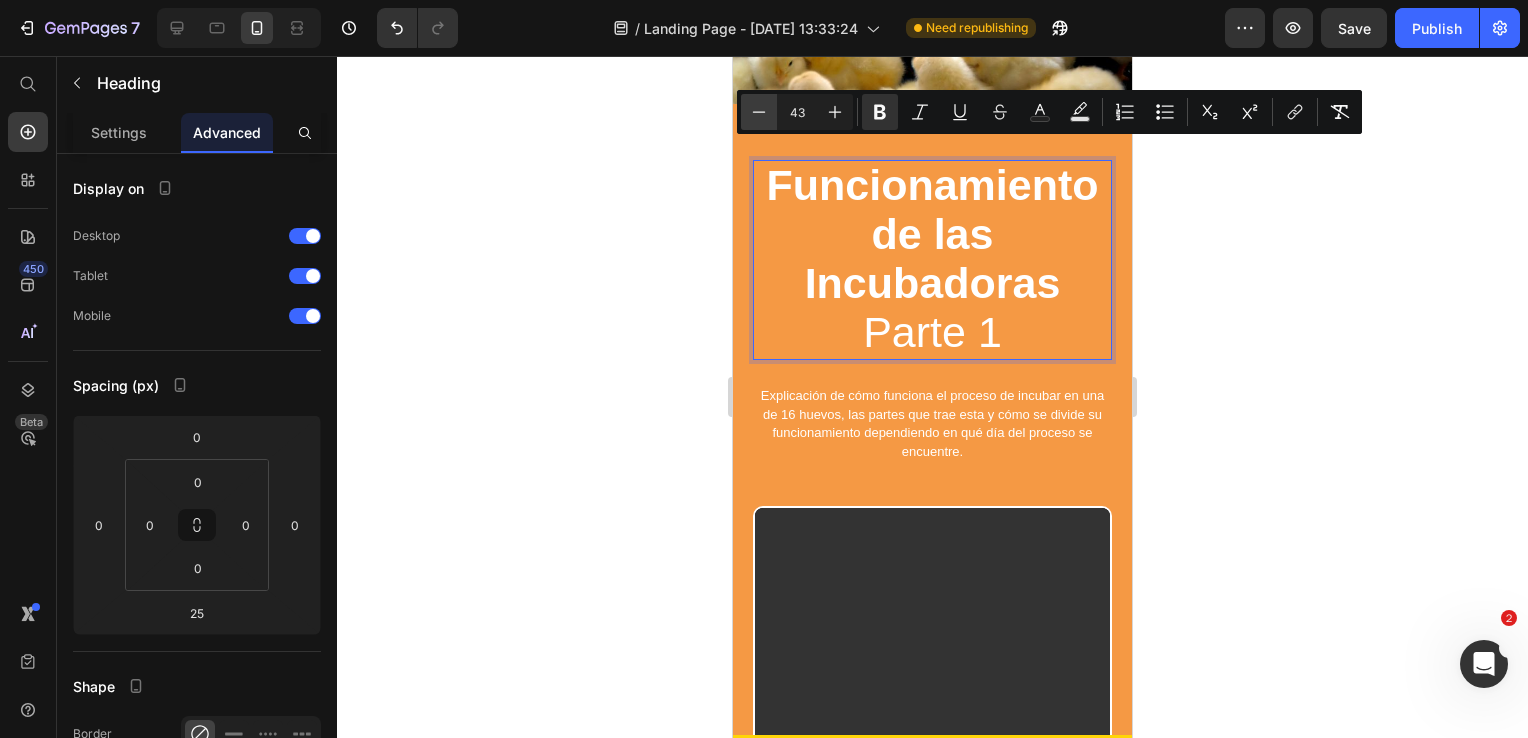 click 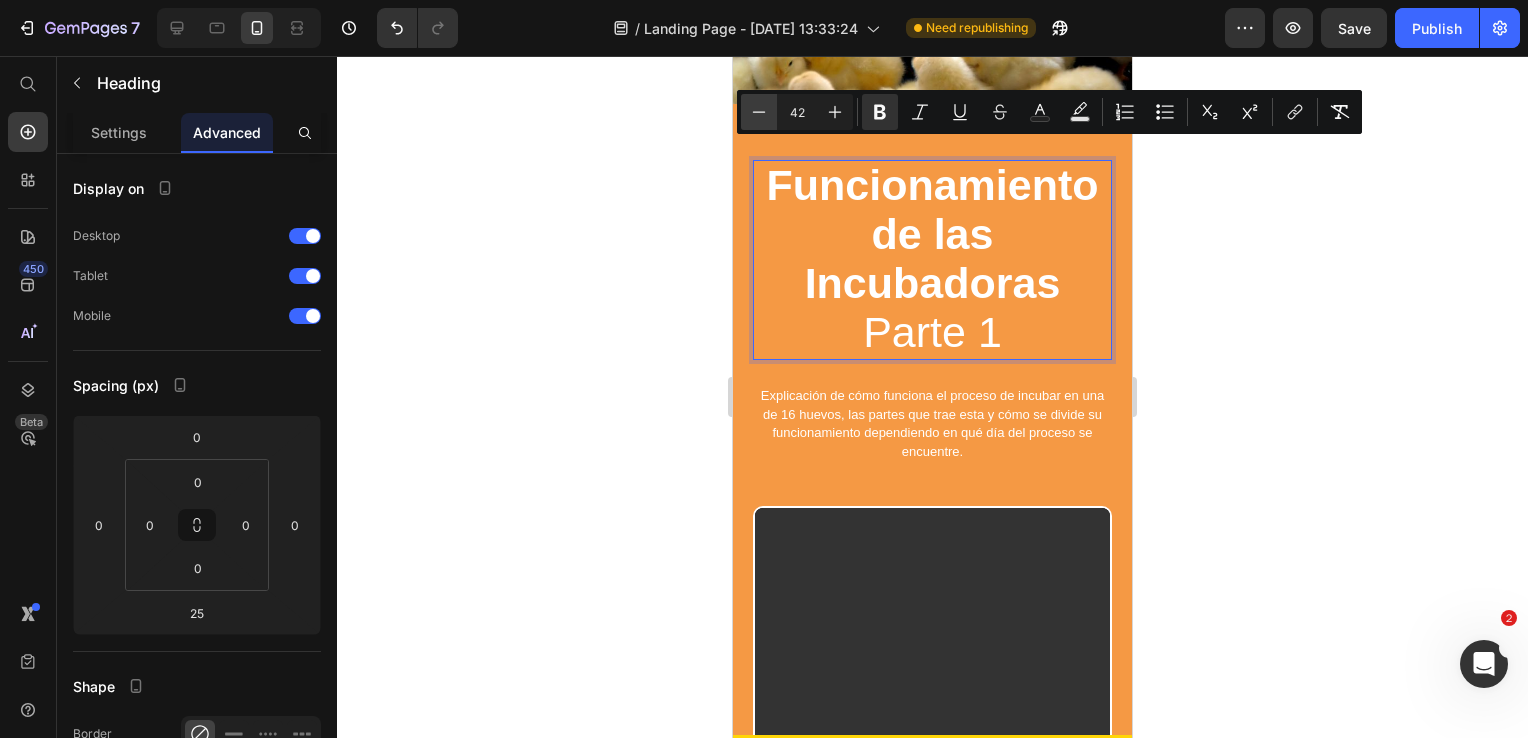 click 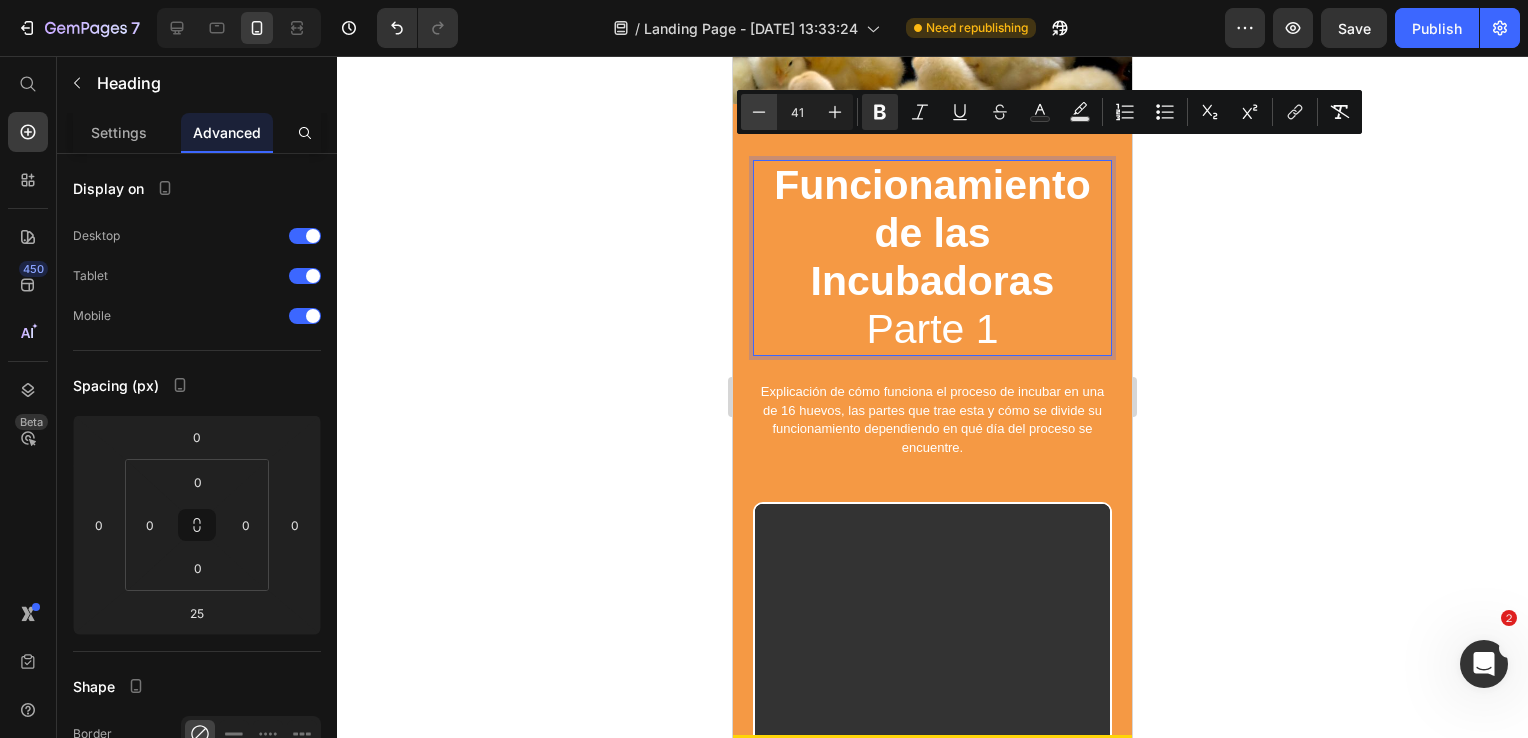 click 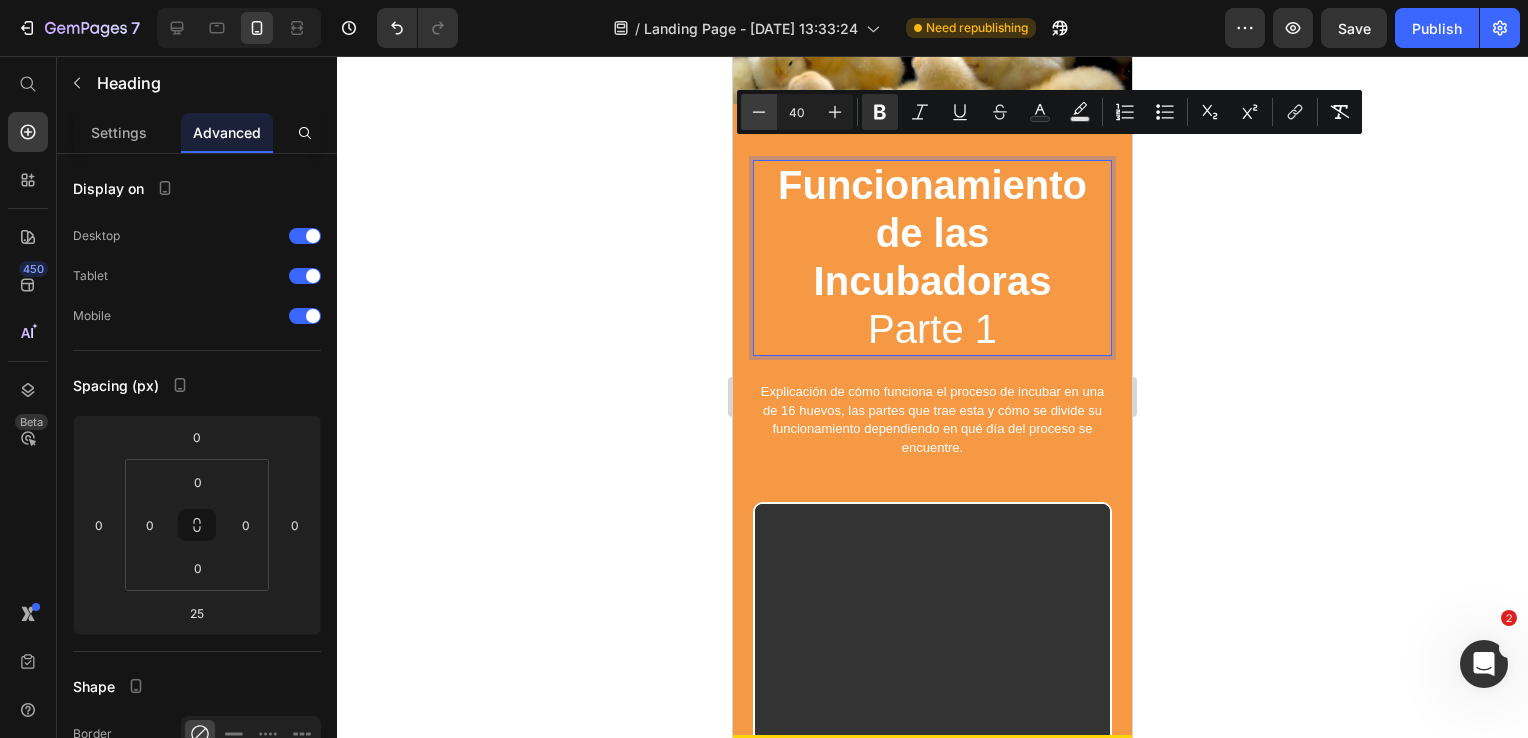 click 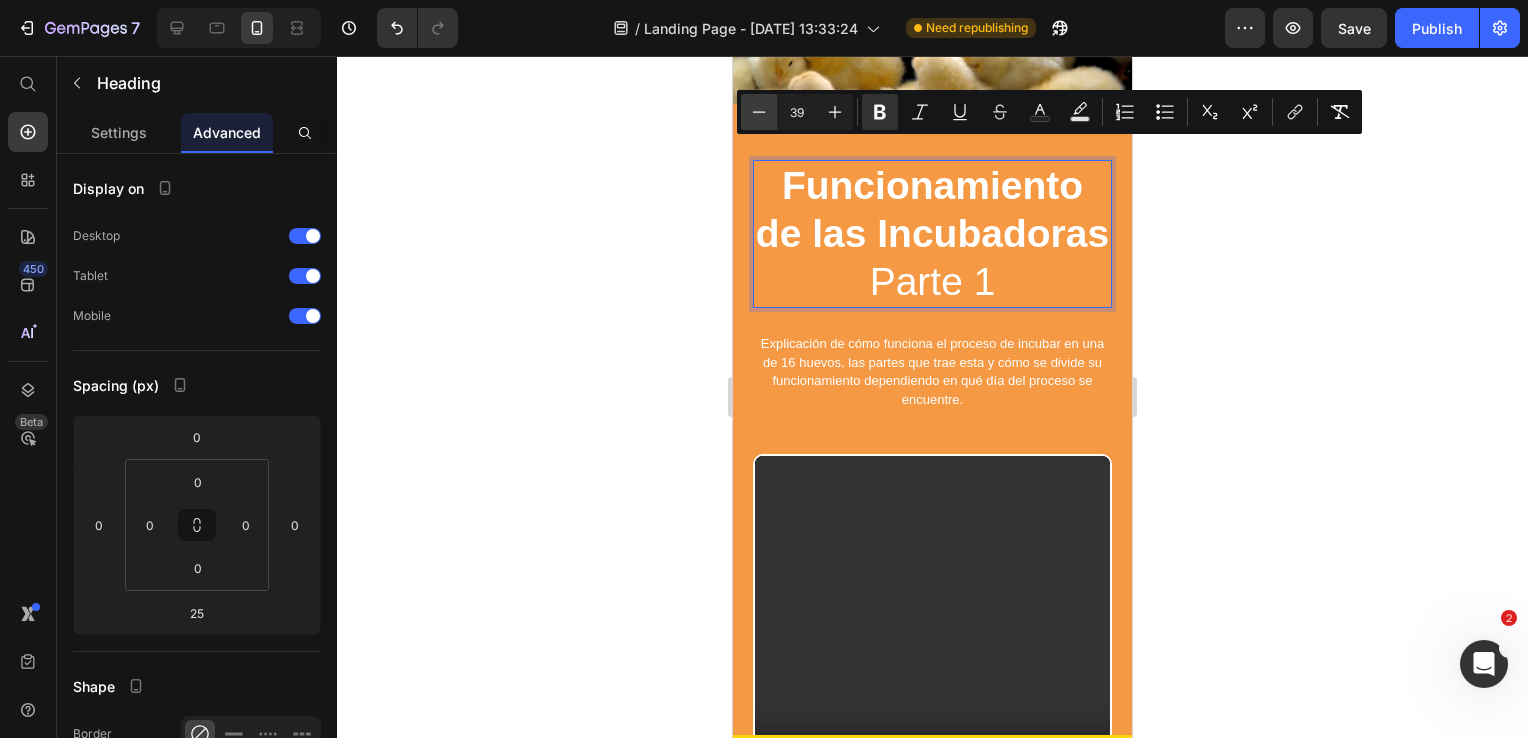 click 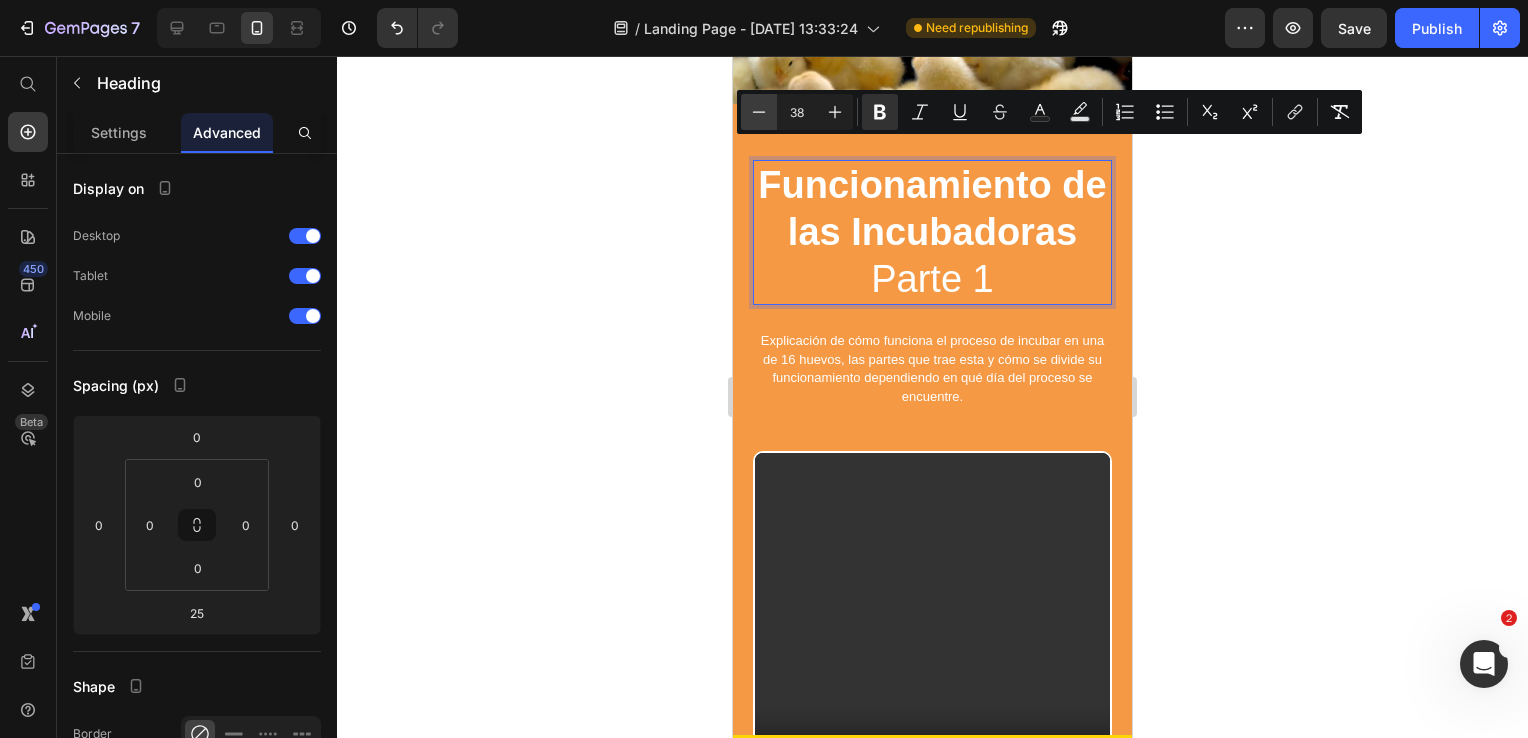 click 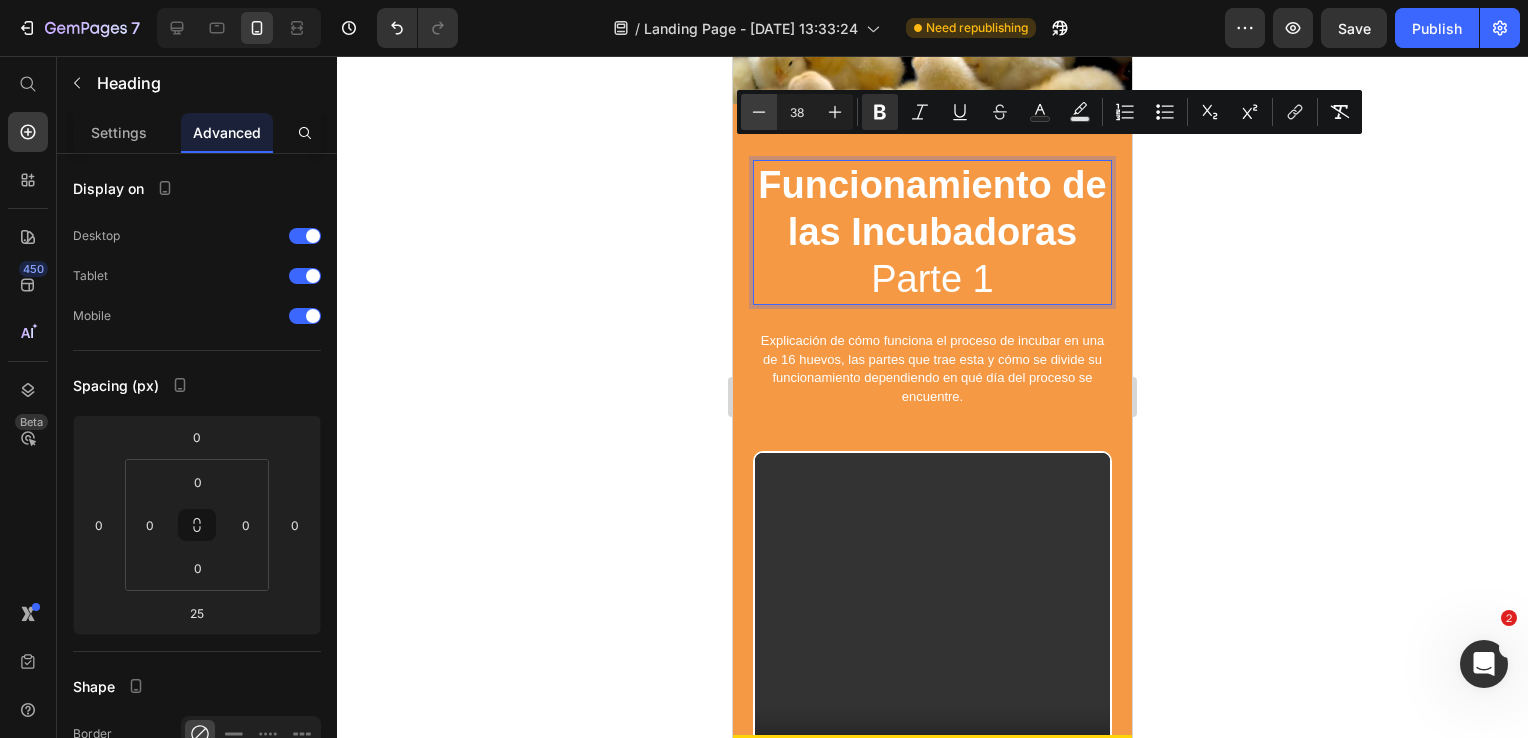 type on "37" 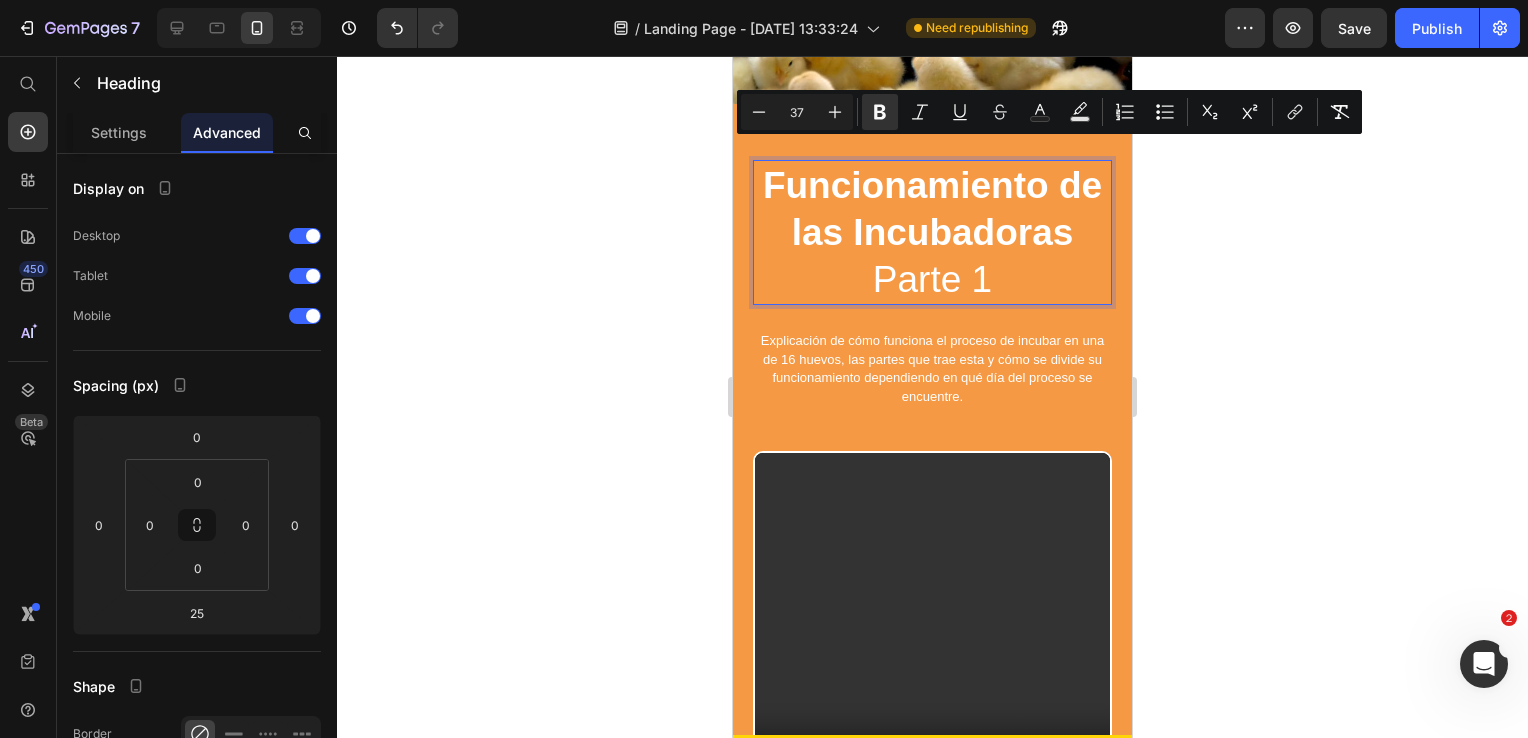 click 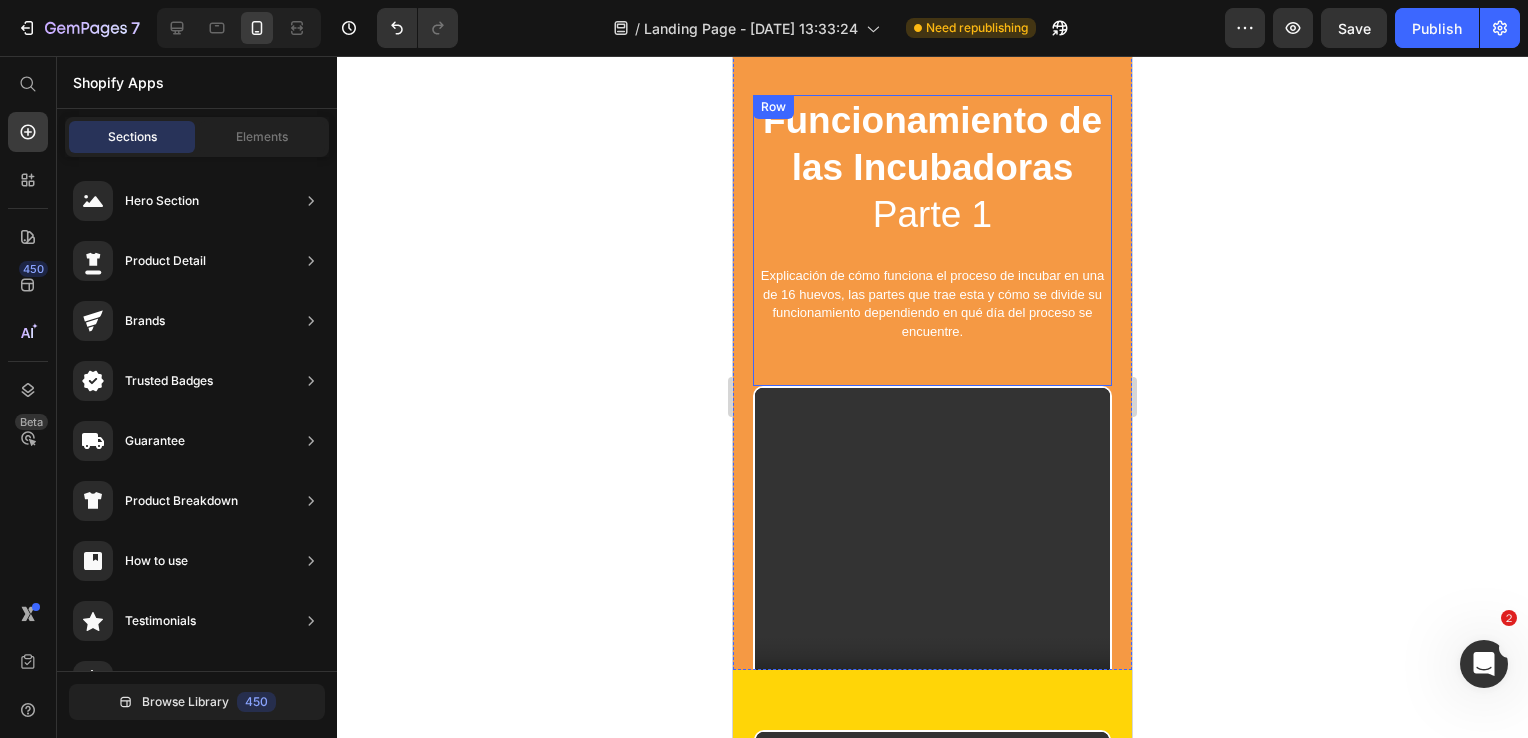 scroll, scrollTop: 400, scrollLeft: 0, axis: vertical 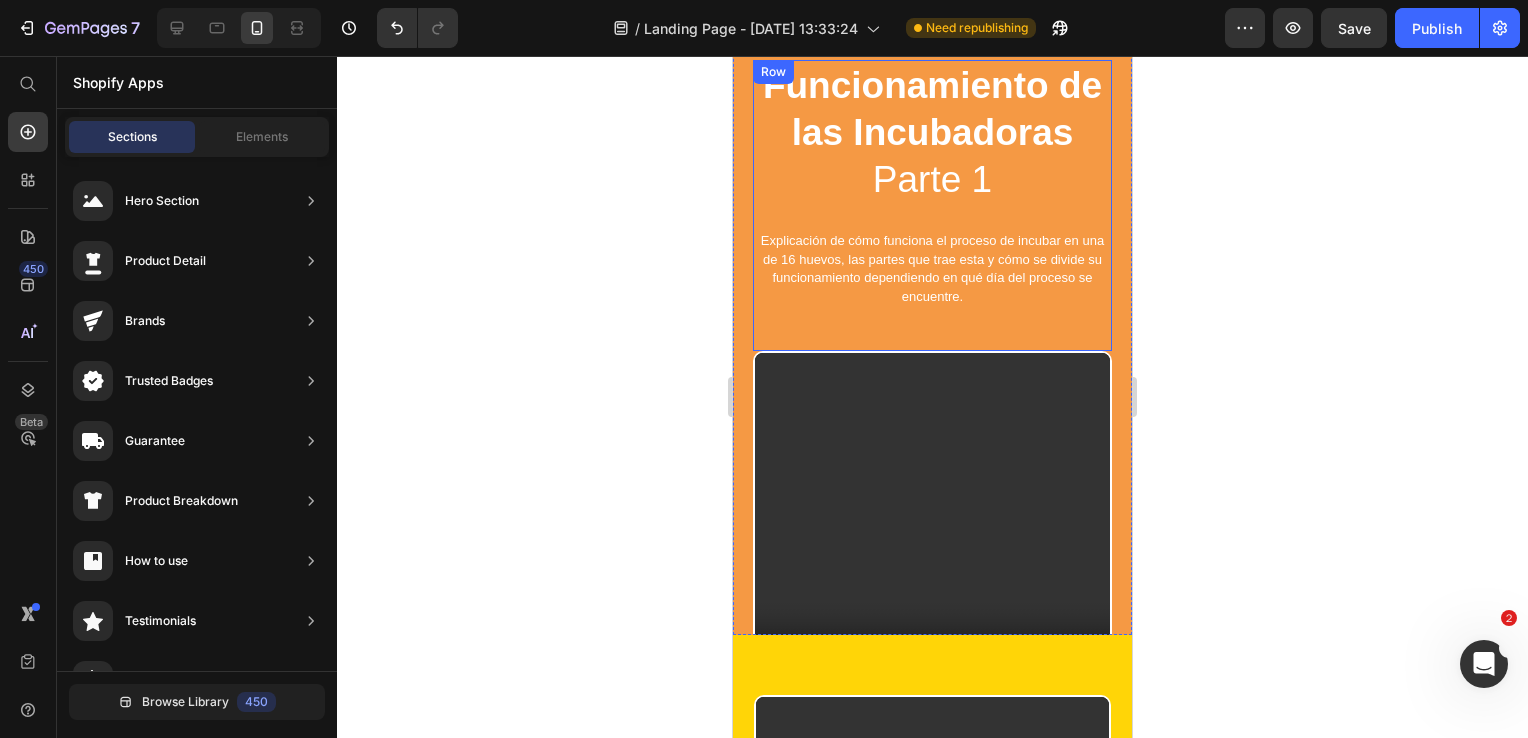 click on "⁠⁠⁠⁠⁠⁠⁠ Funcionamiento de las Incubadoras Parte 1 Heading Explicación de cómo funciona el proceso de incubar en una de 16 huevos, las partes que trae esta y cómo se divide su funcionamiento dependiendo en qué día del proceso se encuentre. Text Block" at bounding box center (932, 205) 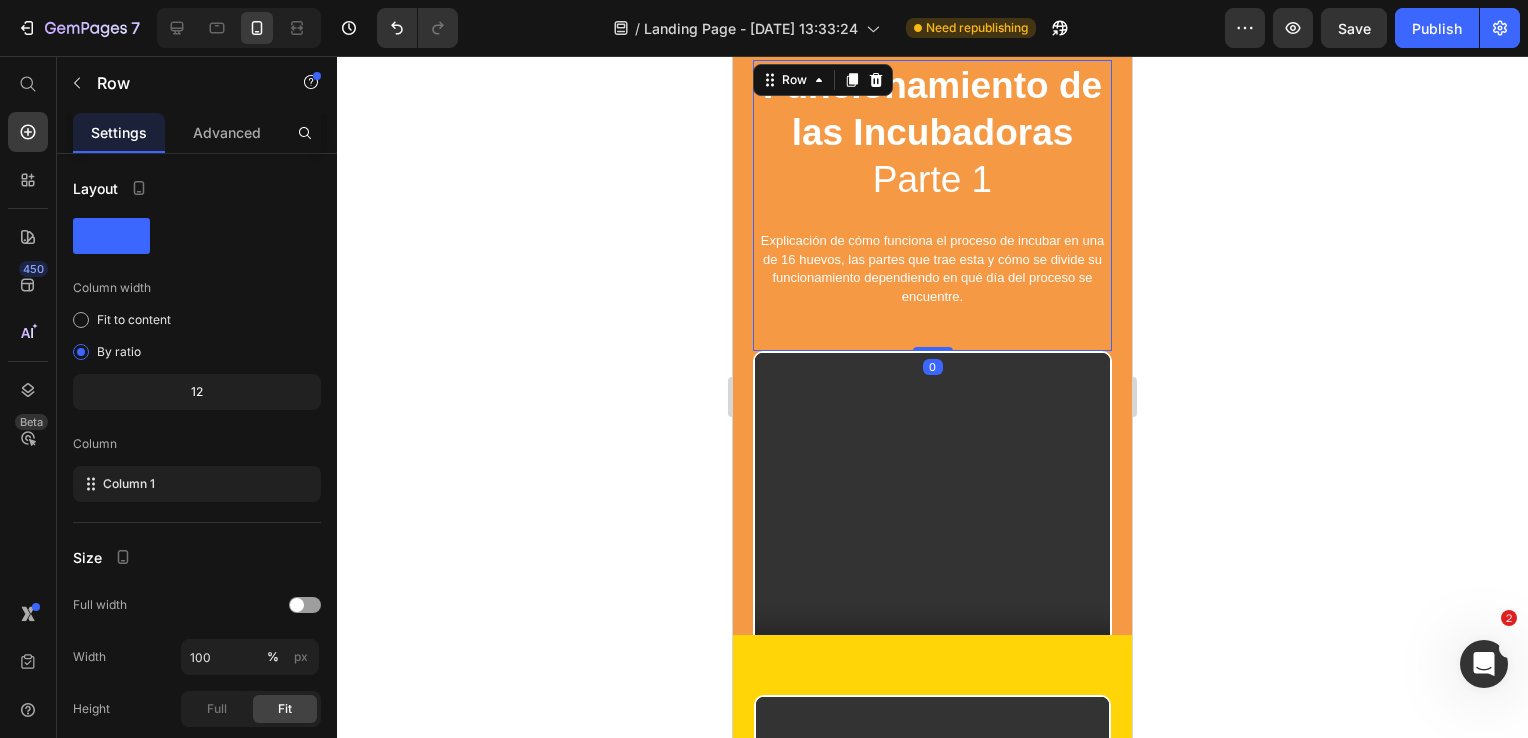 click on "⁠⁠⁠⁠⁠⁠⁠ Funcionamiento de las Incubadoras Parte 1 Heading Explicación de cómo funciona el proceso de incubar en una de 16 huevos, las partes que trae esta y cómo se divide su funcionamiento dependiendo en qué día del proceso se encuentre. Text Block" at bounding box center (932, 205) 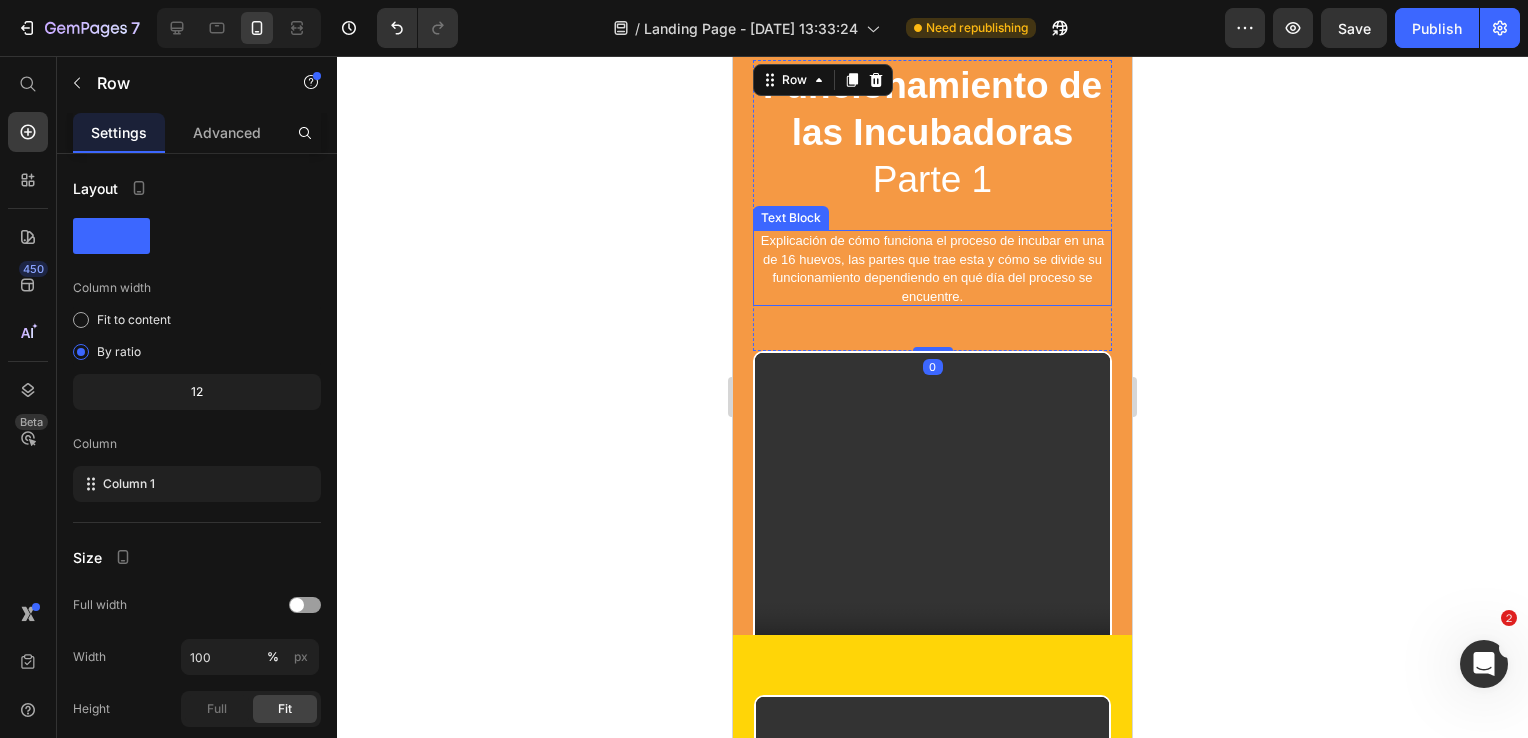 click on "Explicación de cómo funciona el proceso de incubar en una de 16 huevos, las partes que trae esta y cómo se divide su funcionamiento dependiendo en qué día del proceso se encuentre." at bounding box center (932, 269) 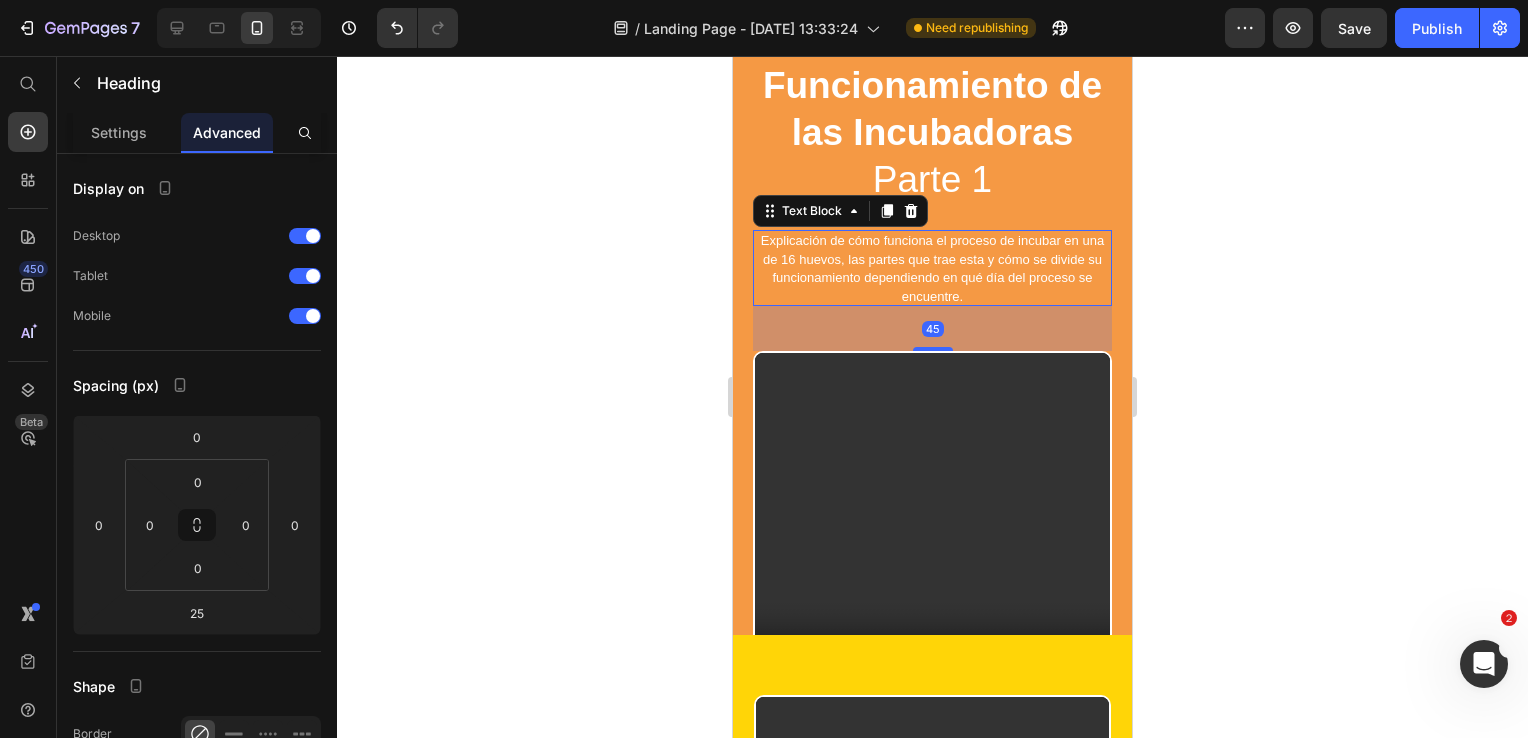 click on "Parte 1" at bounding box center [932, 179] 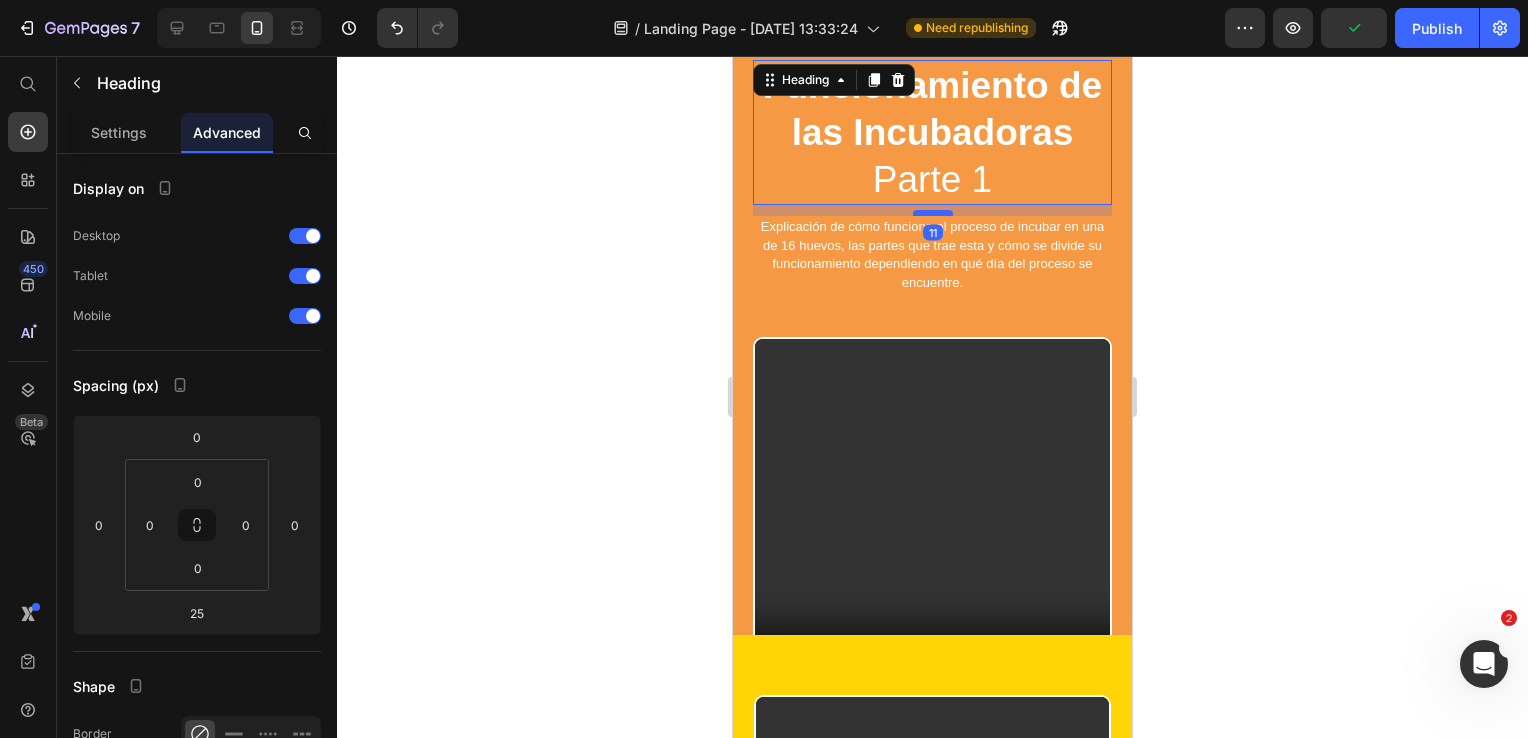 drag, startPoint x: 932, startPoint y: 215, endPoint x: 934, endPoint y: 201, distance: 14.142136 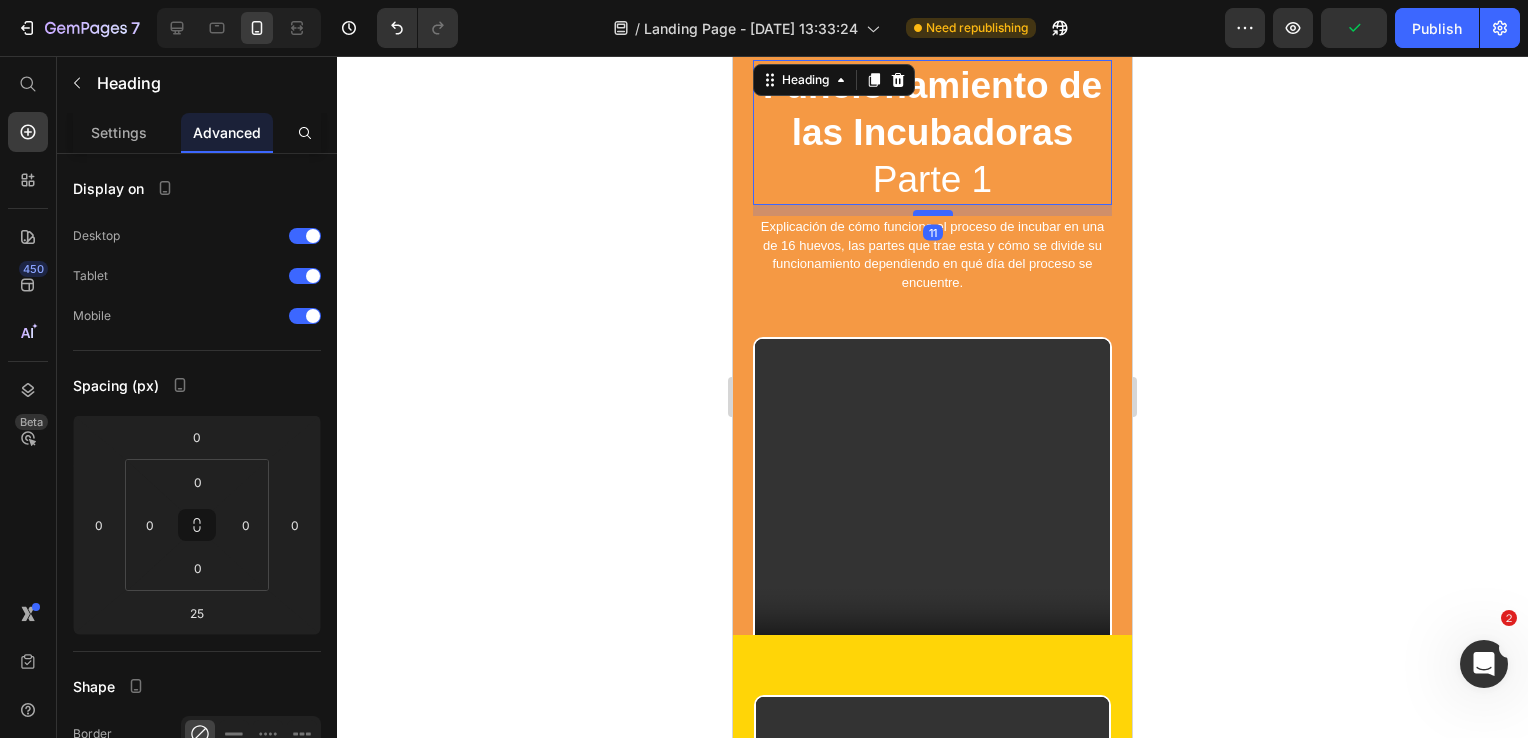 click at bounding box center [933, 213] 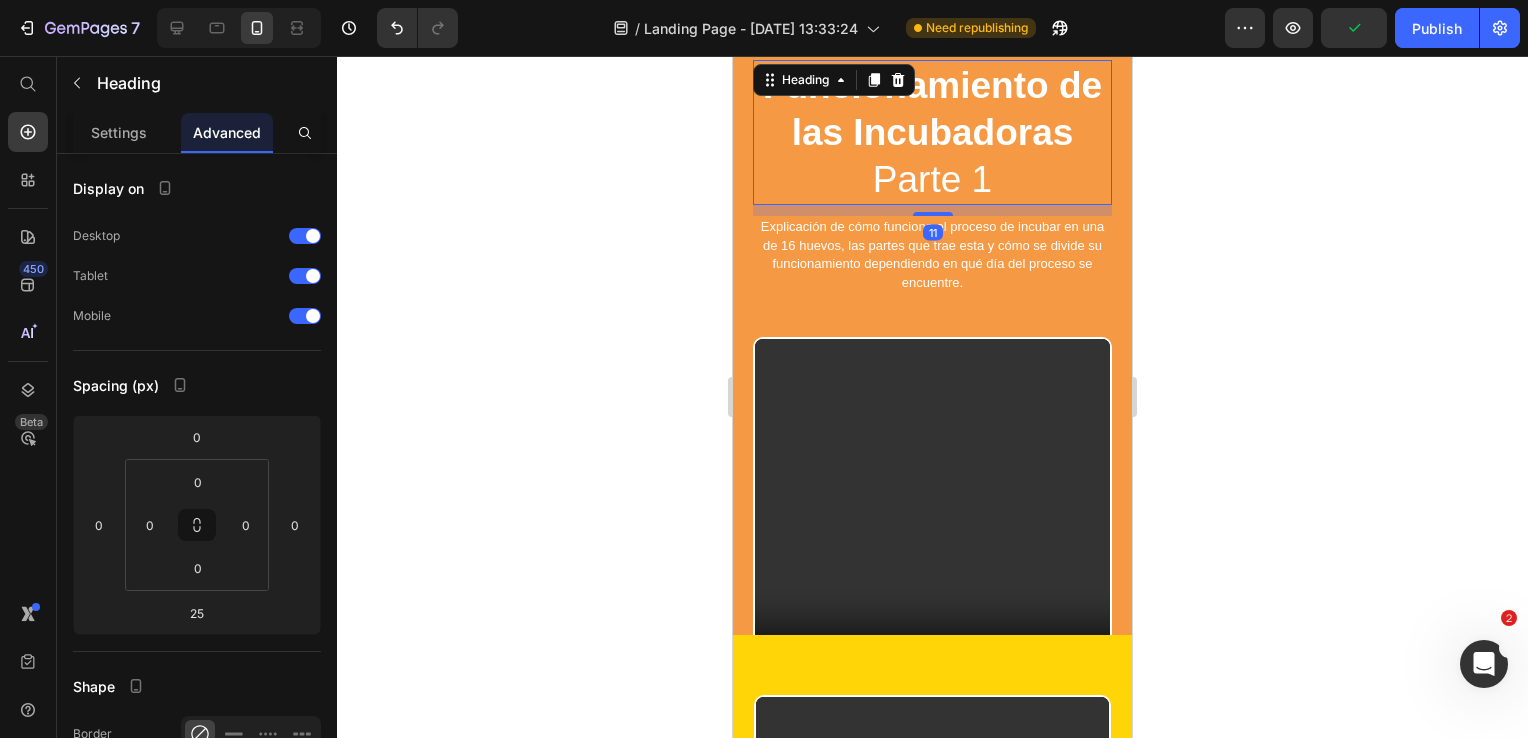 type on "11" 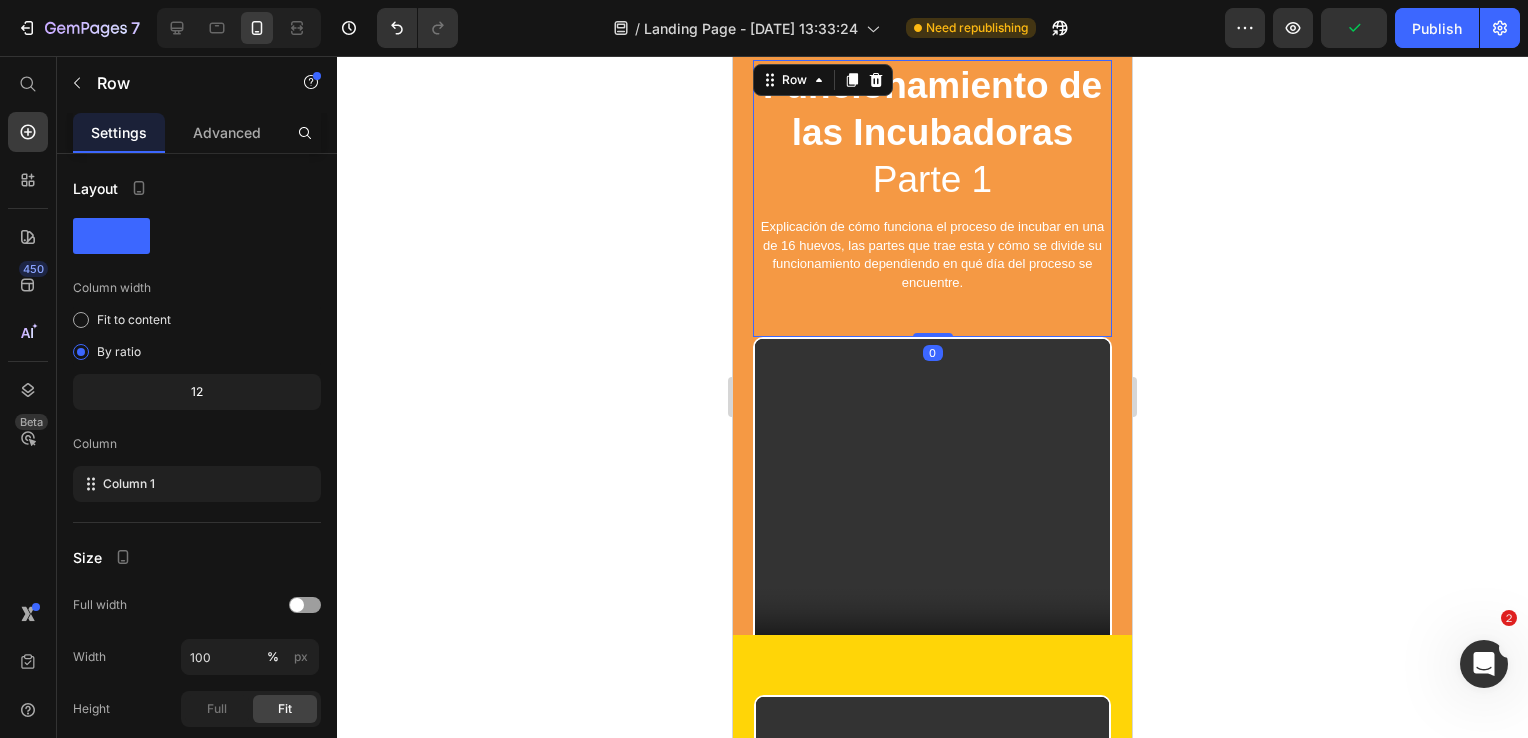 click on "⁠⁠⁠⁠⁠⁠⁠ Funcionamiento de las Incubadoras Parte 1 Heading Explicación de cómo funciona el proceso de incubar en una de 16 huevos, las partes que trae esta y cómo se divide su funcionamiento dependiendo en qué día del proceso se encuentre. Text Block" at bounding box center [932, 198] 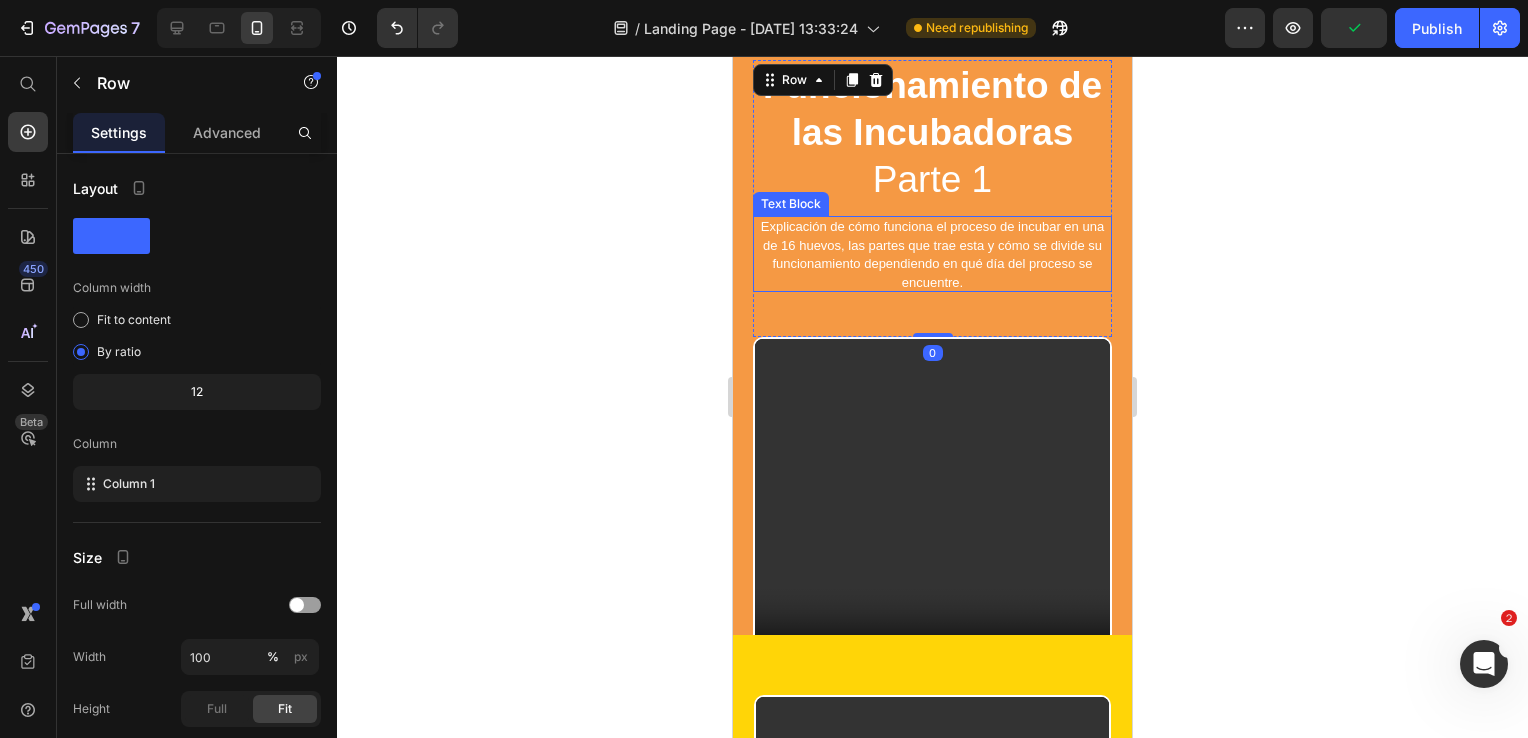click on "Explicación de cómo funciona el proceso de incubar en una de 16 huevos, las partes que trae esta y cómo se divide su funcionamiento dependiendo en qué día del proceso se encuentre. Text Block" at bounding box center (932, 254) 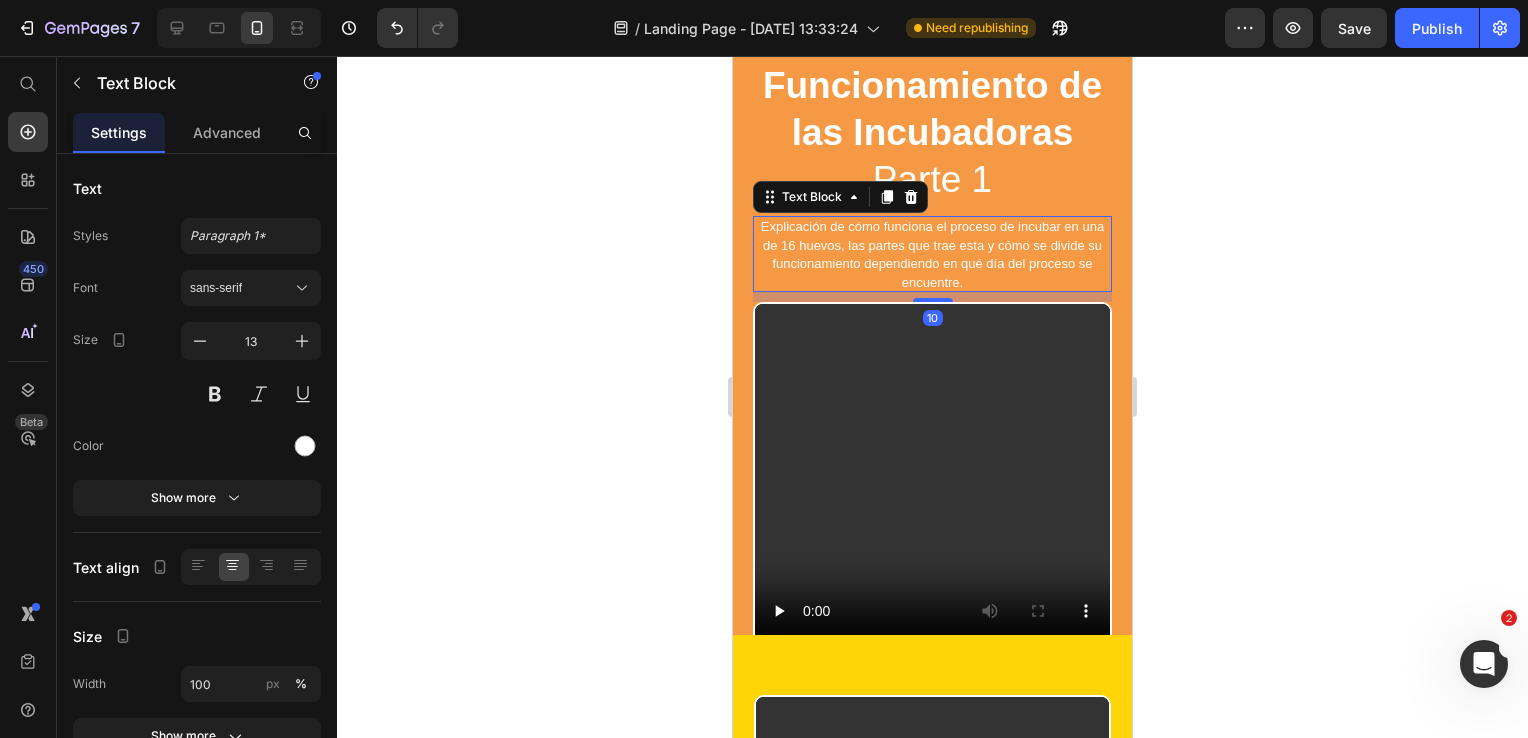 drag, startPoint x: 913, startPoint y: 323, endPoint x: 909, endPoint y: 288, distance: 35.22783 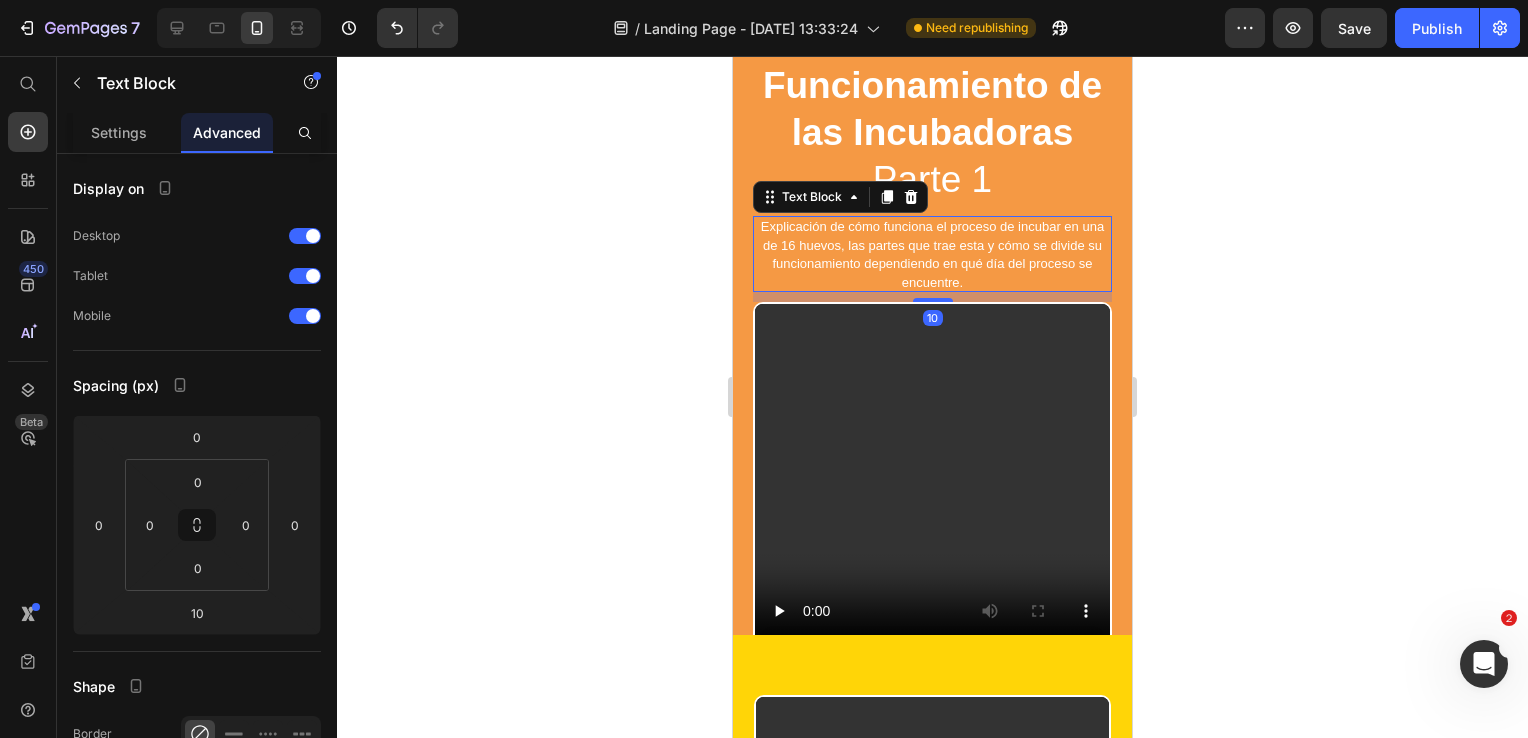 click 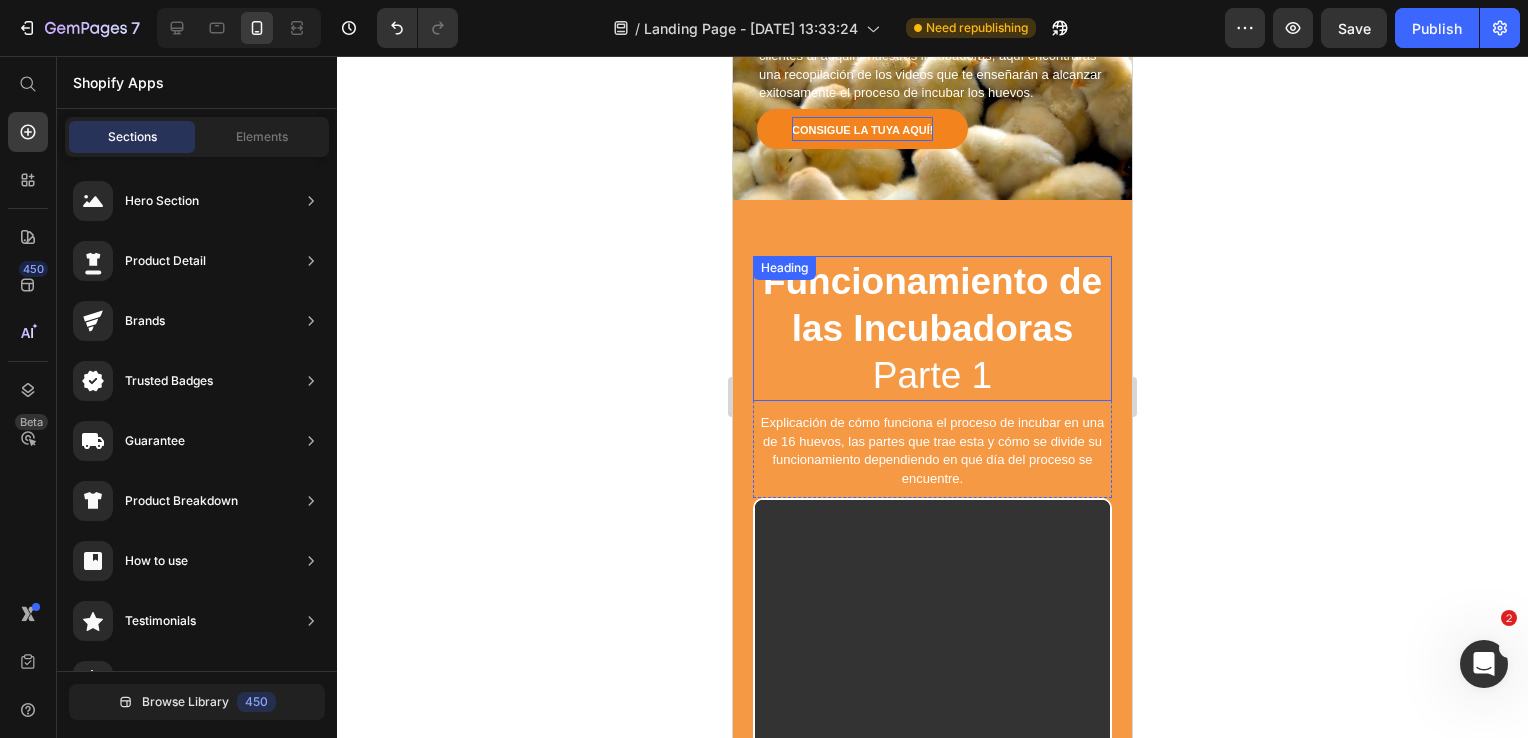 scroll, scrollTop: 200, scrollLeft: 0, axis: vertical 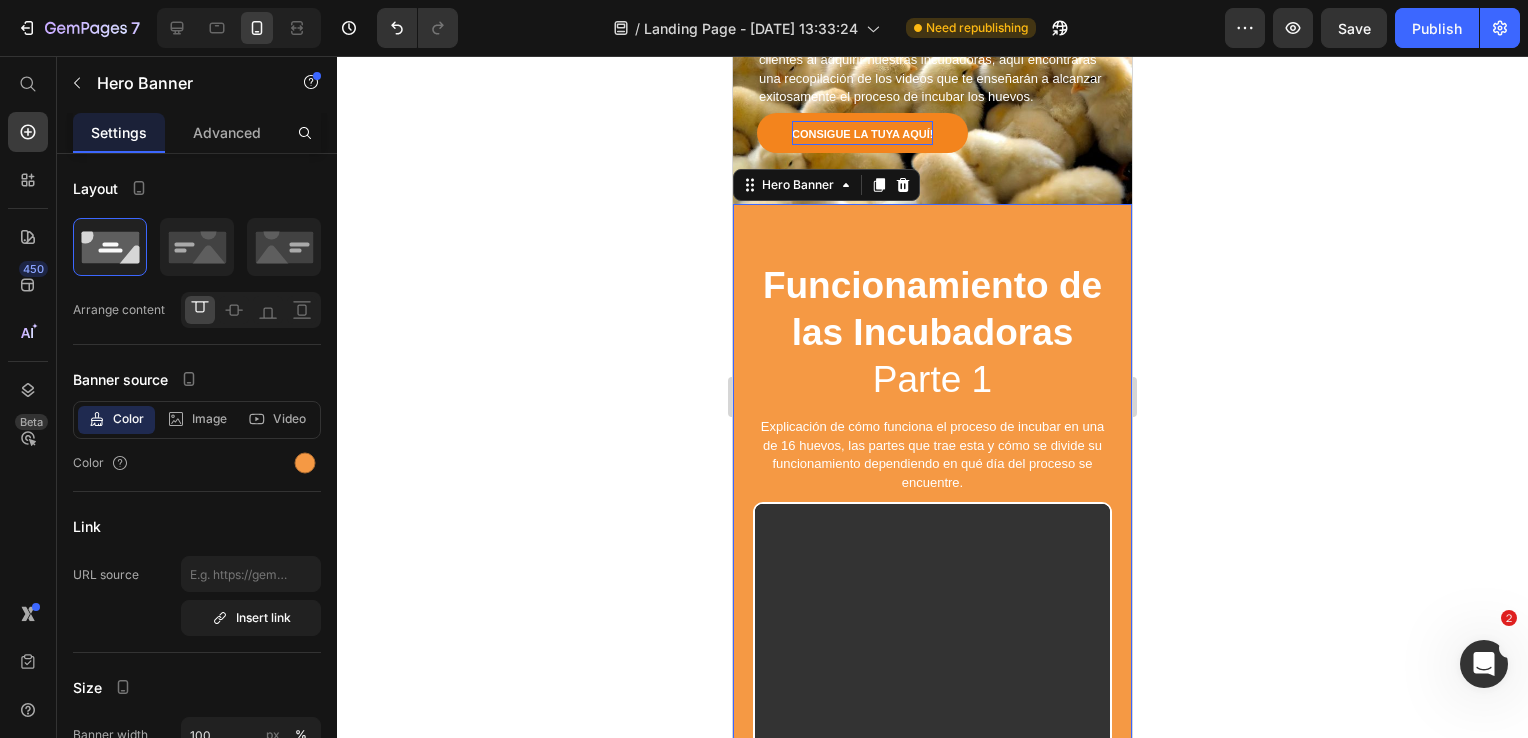 click on "⁠⁠⁠⁠⁠⁠⁠ Funcionamiento de las Incubadoras Parte 1 Heading Explicación de cómo funciona el proceso de incubar en una de 16 huevos, las partes que trae esta y cómo se divide su funcionamiento dependiendo en qué día del proceso se encuentre. Text Block Row Video" at bounding box center (932, 532) 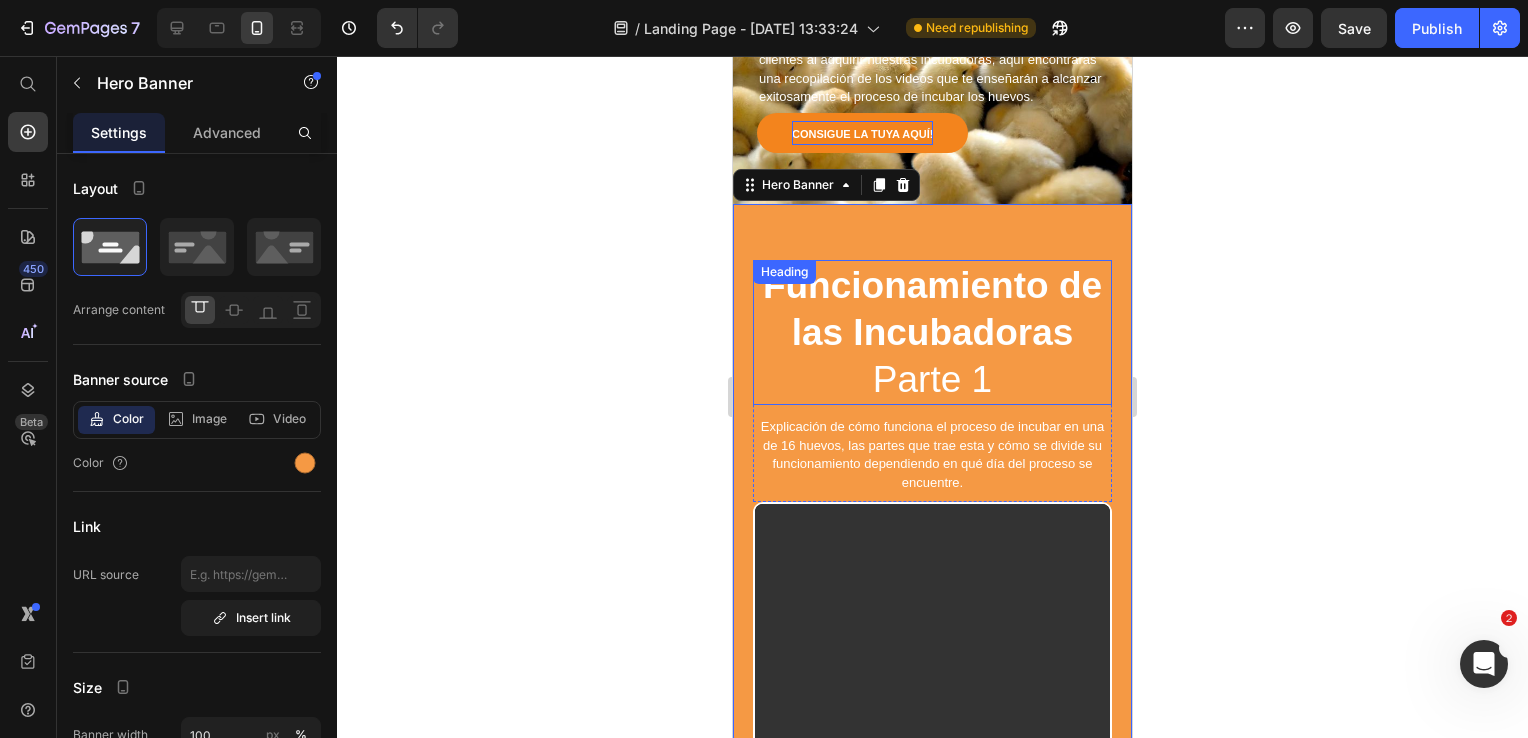 drag, startPoint x: 899, startPoint y: 271, endPoint x: 907, endPoint y: 256, distance: 17 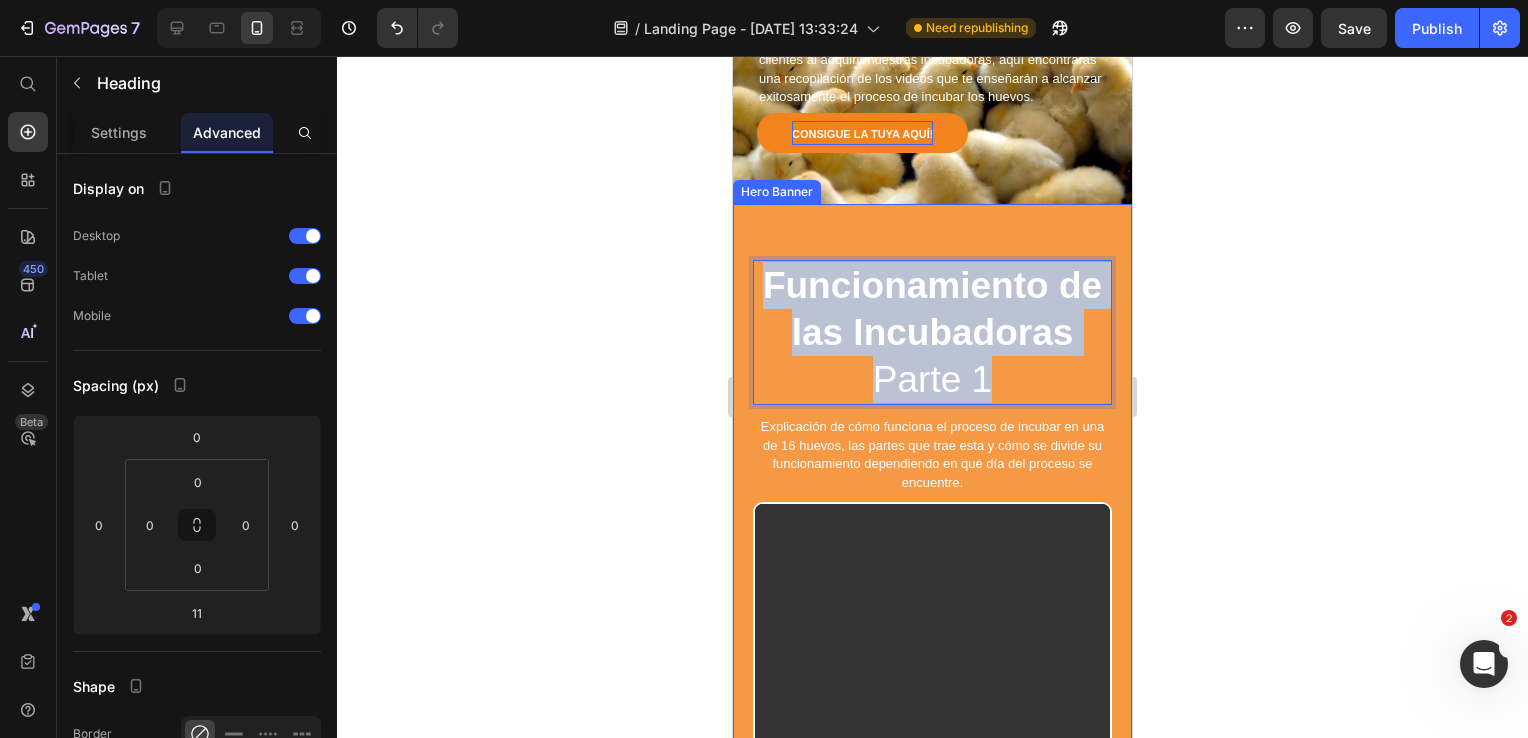 drag, startPoint x: 991, startPoint y: 375, endPoint x: 747, endPoint y: 252, distance: 273.24896 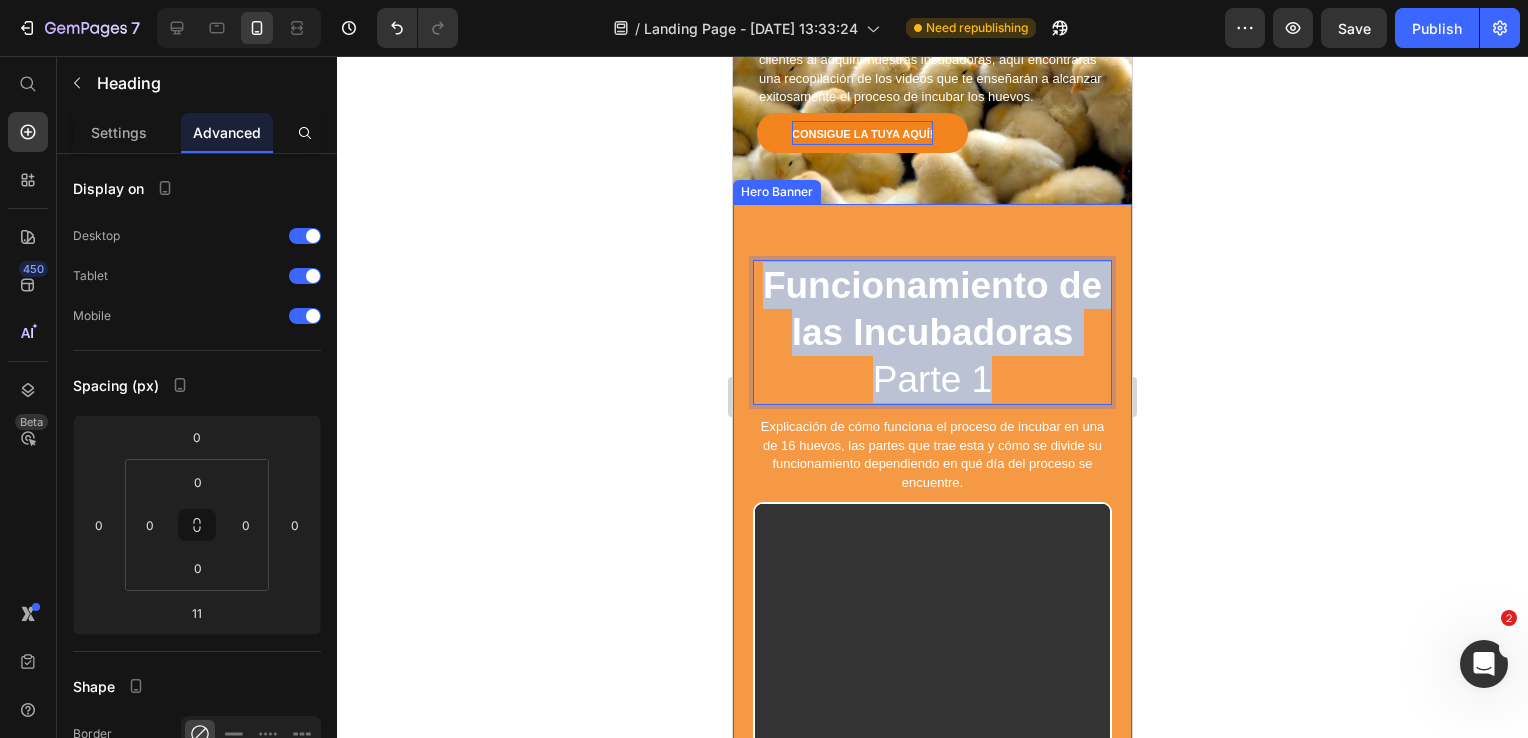 click on "Funcionamiento de las Incubadoras Parte 1 Heading   11 Explicación de cómo funciona el proceso de incubar en una de 16 huevos, las partes que trae esta y cómo se divide su funcionamiento dependiendo en qué día del proceso se encuentre. Text Block Row Video" at bounding box center [932, 532] 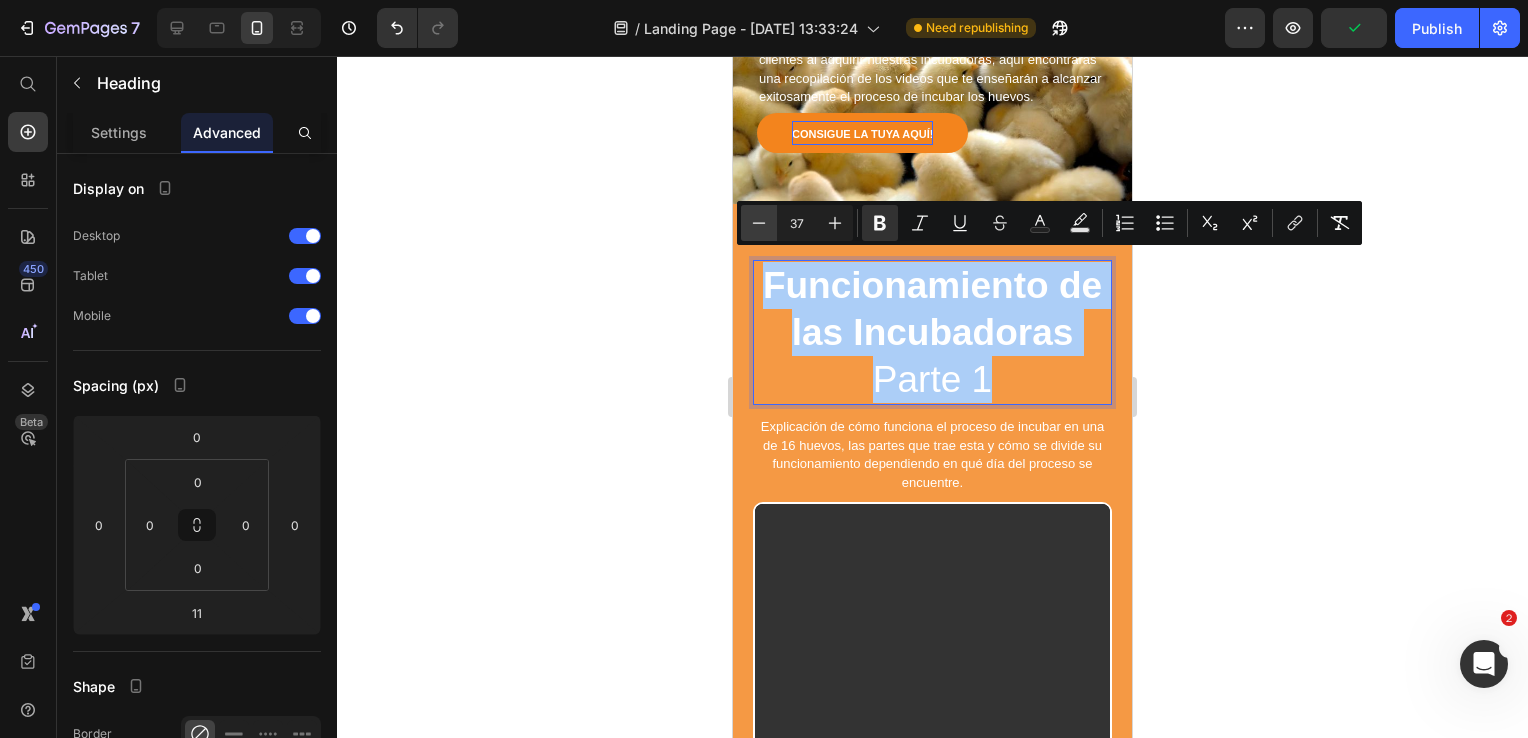 click 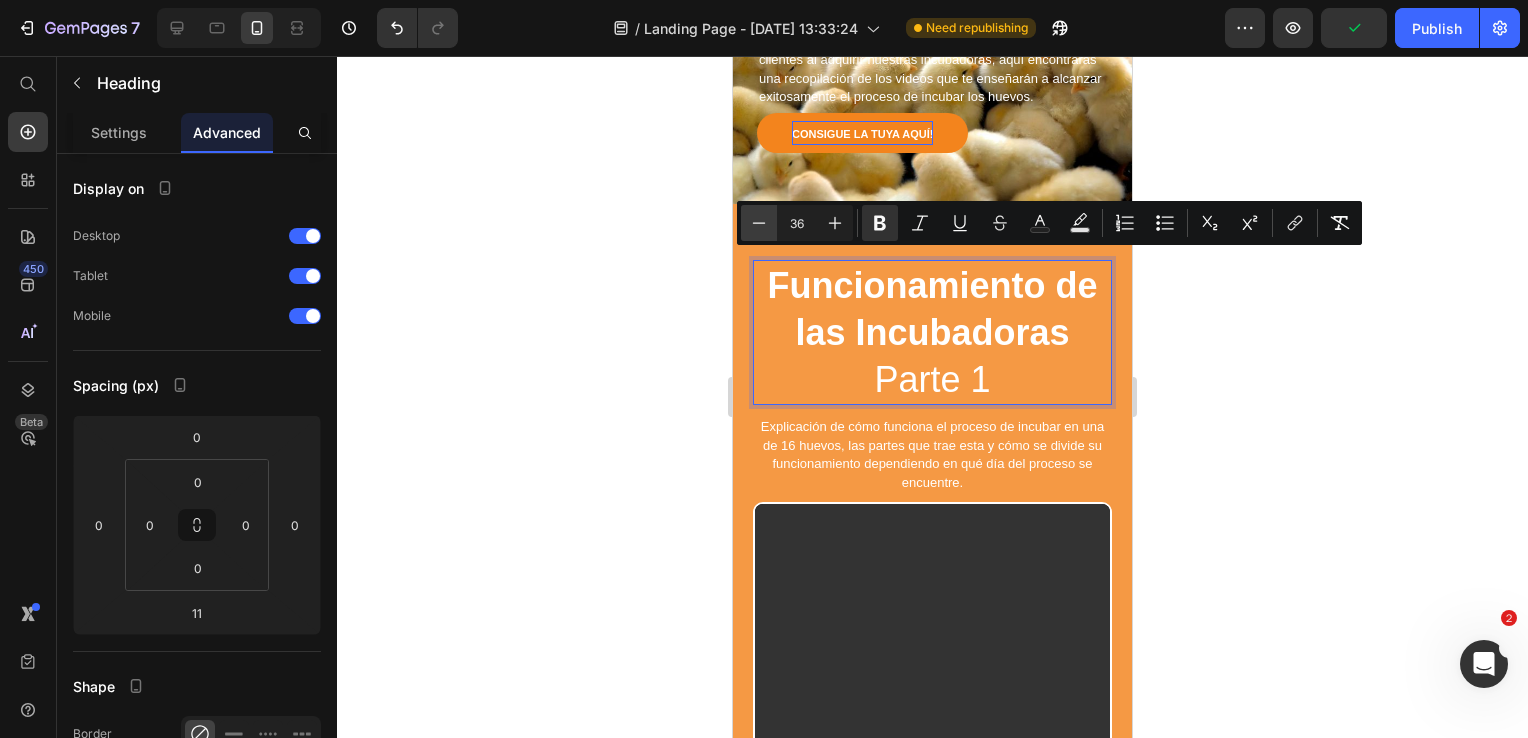 click 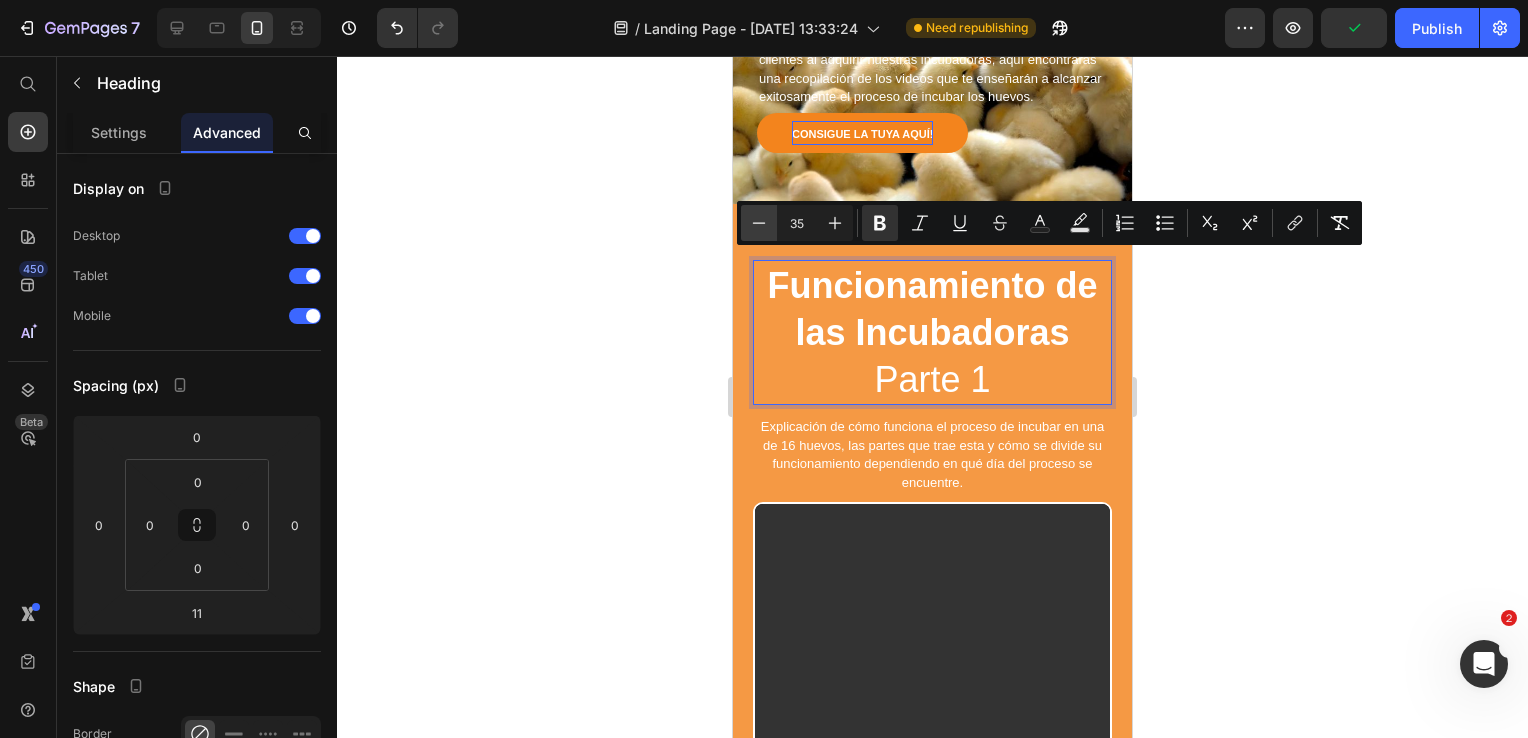 click on "Minus" at bounding box center [759, 223] 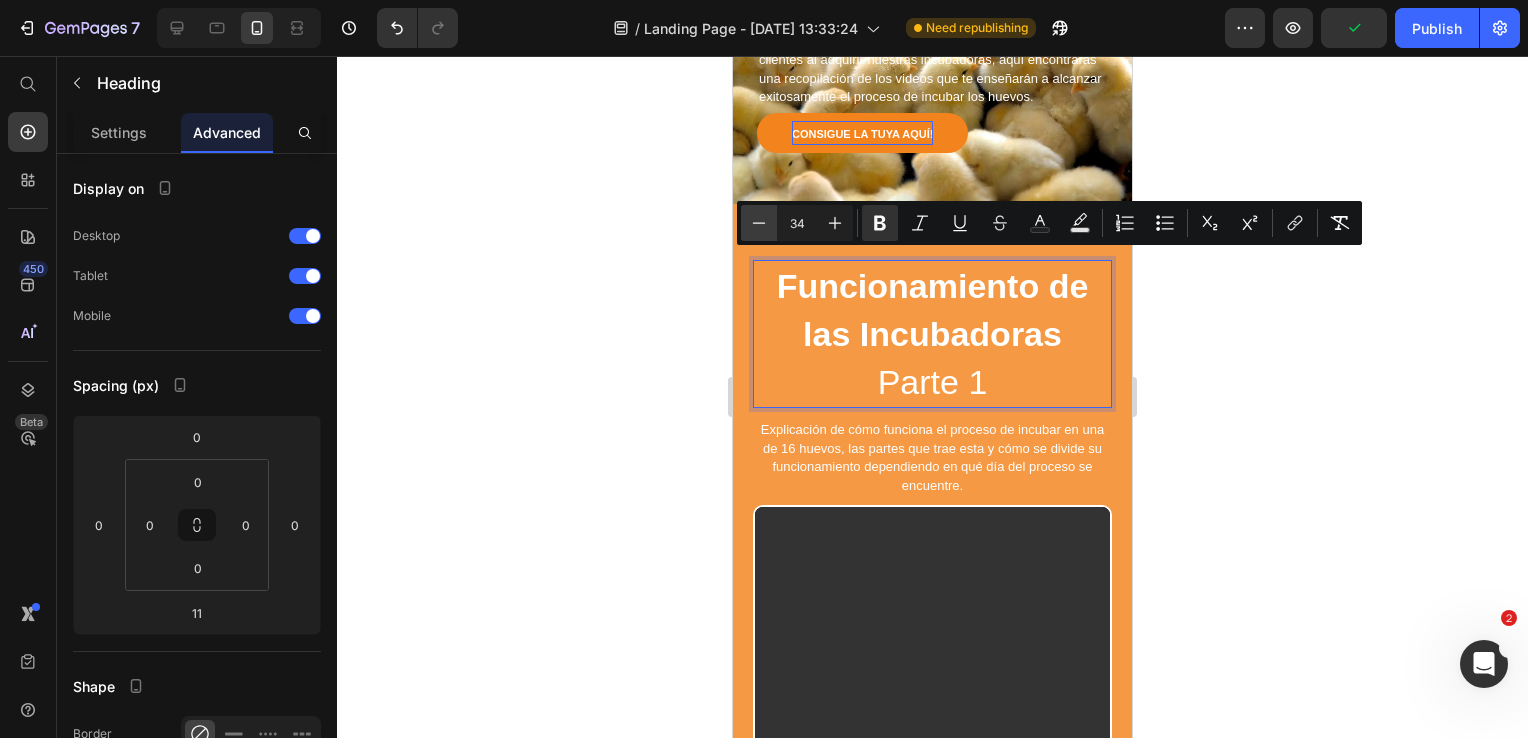 click on "Minus" at bounding box center (759, 223) 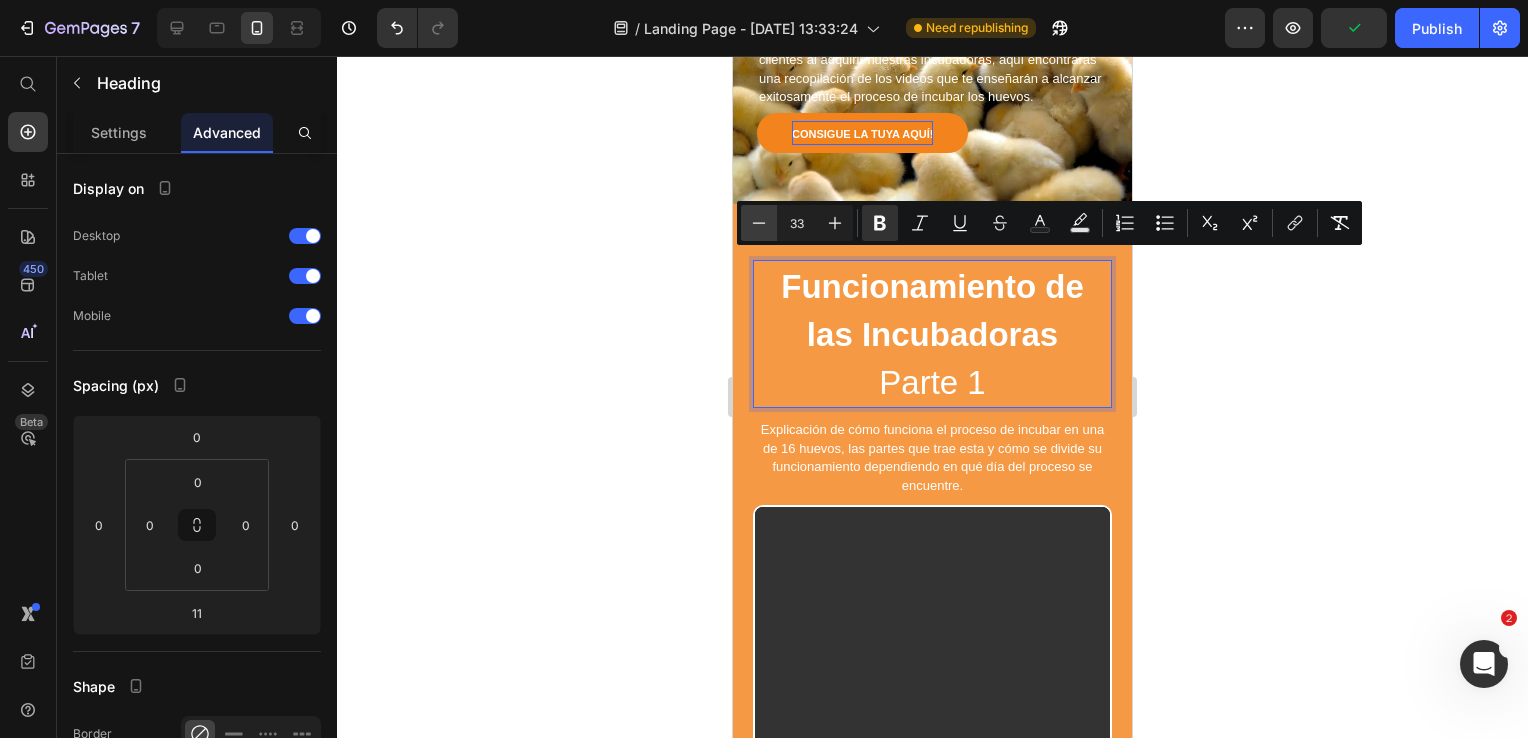 click on "Minus" at bounding box center (759, 223) 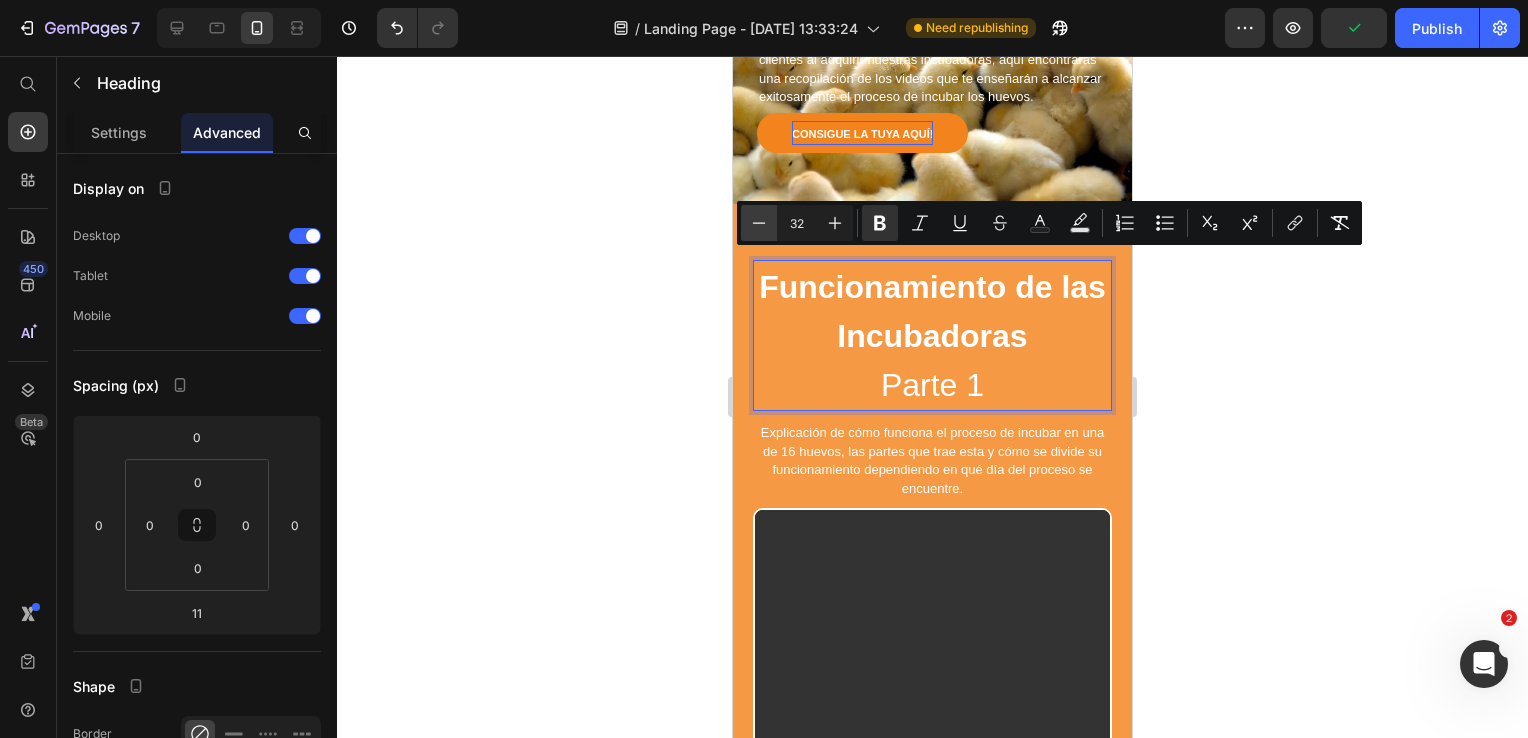 click on "Minus" at bounding box center [759, 223] 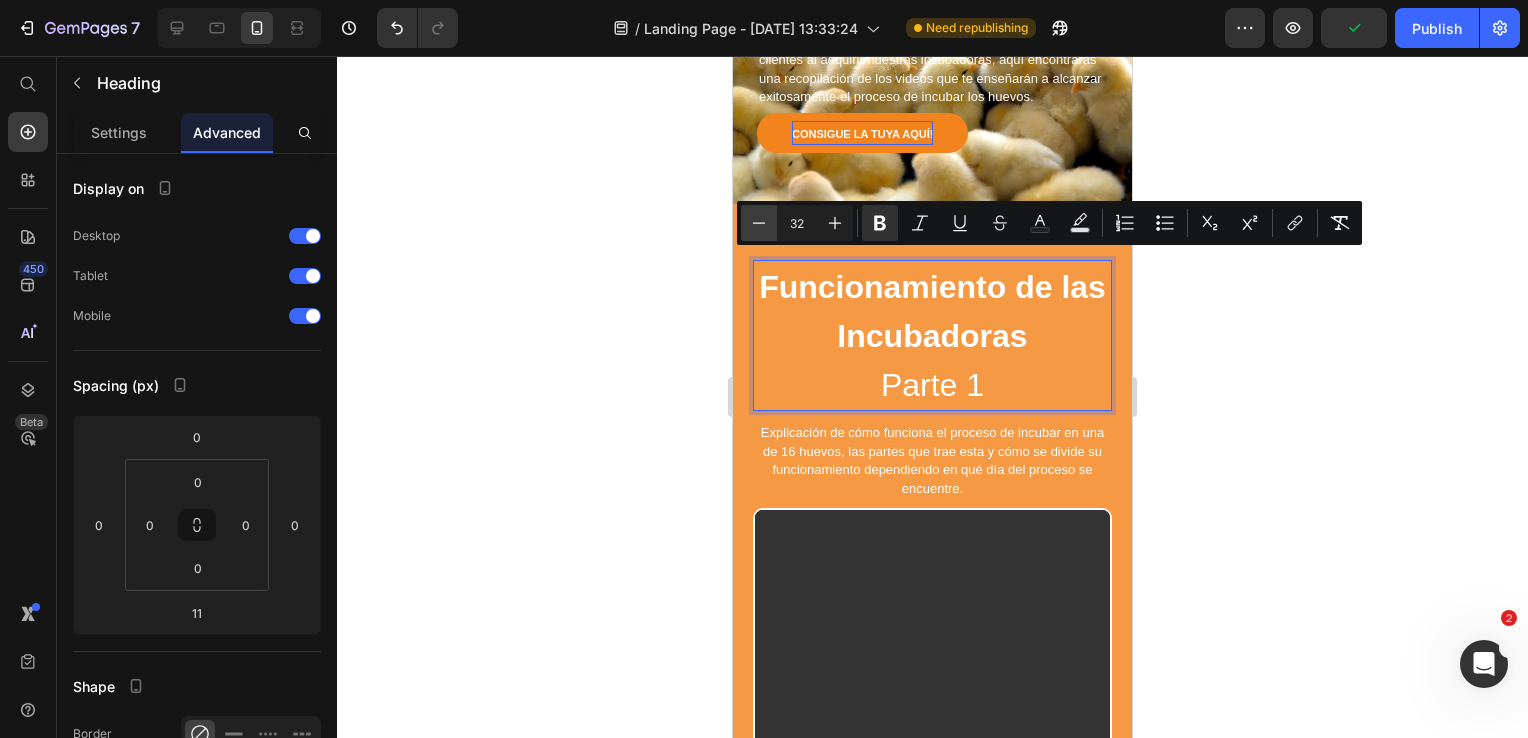 type on "31" 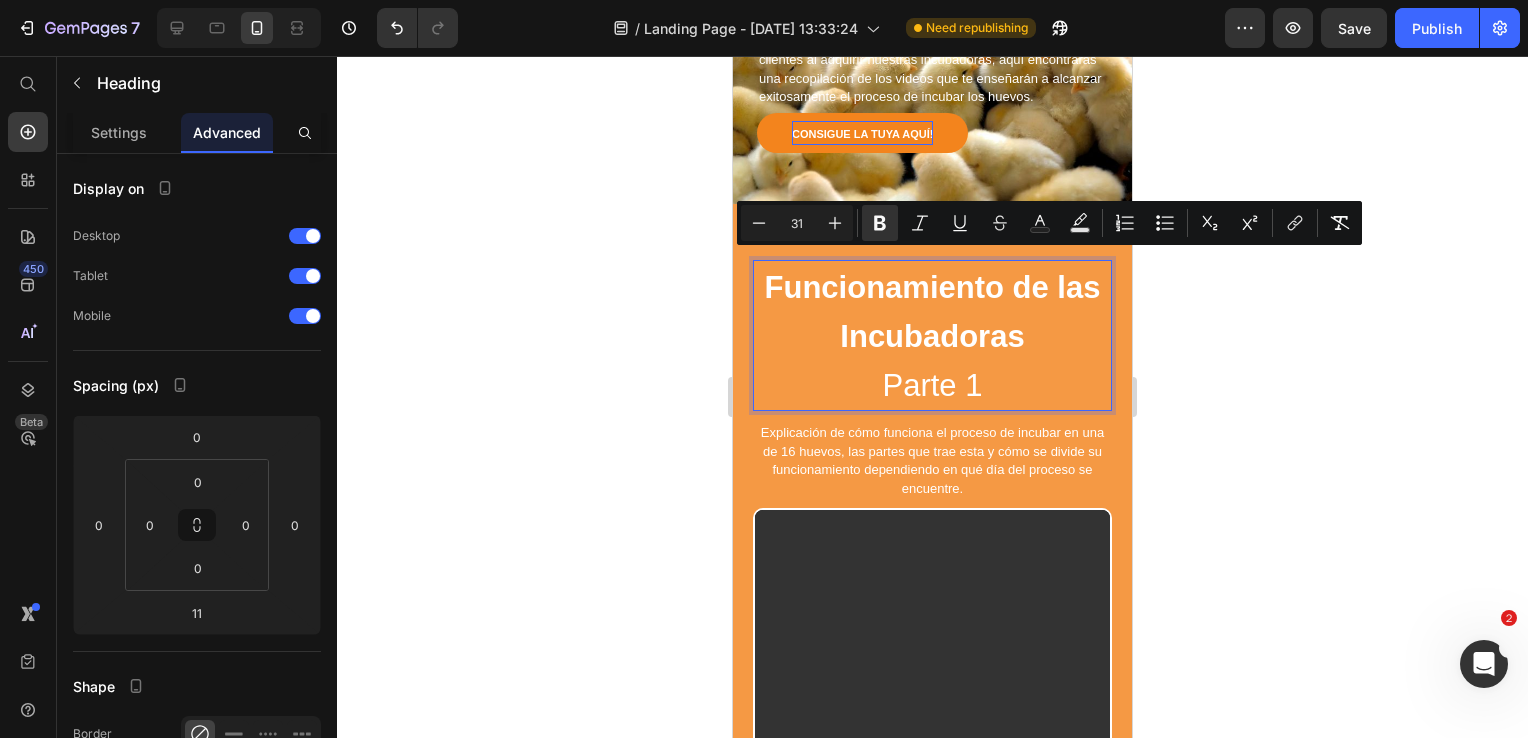 click 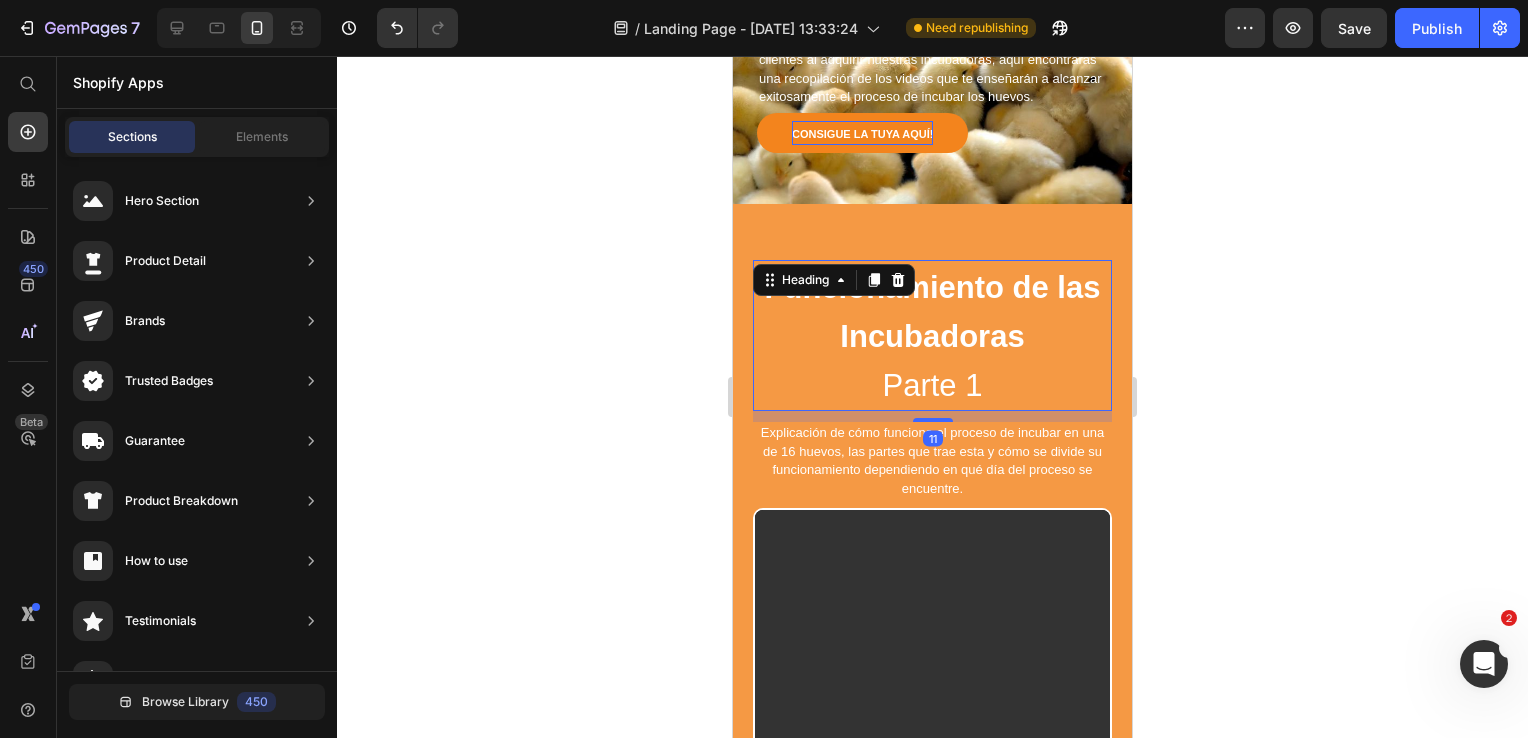 click on "Funcionamiento de las Incubadoras" at bounding box center (933, 312) 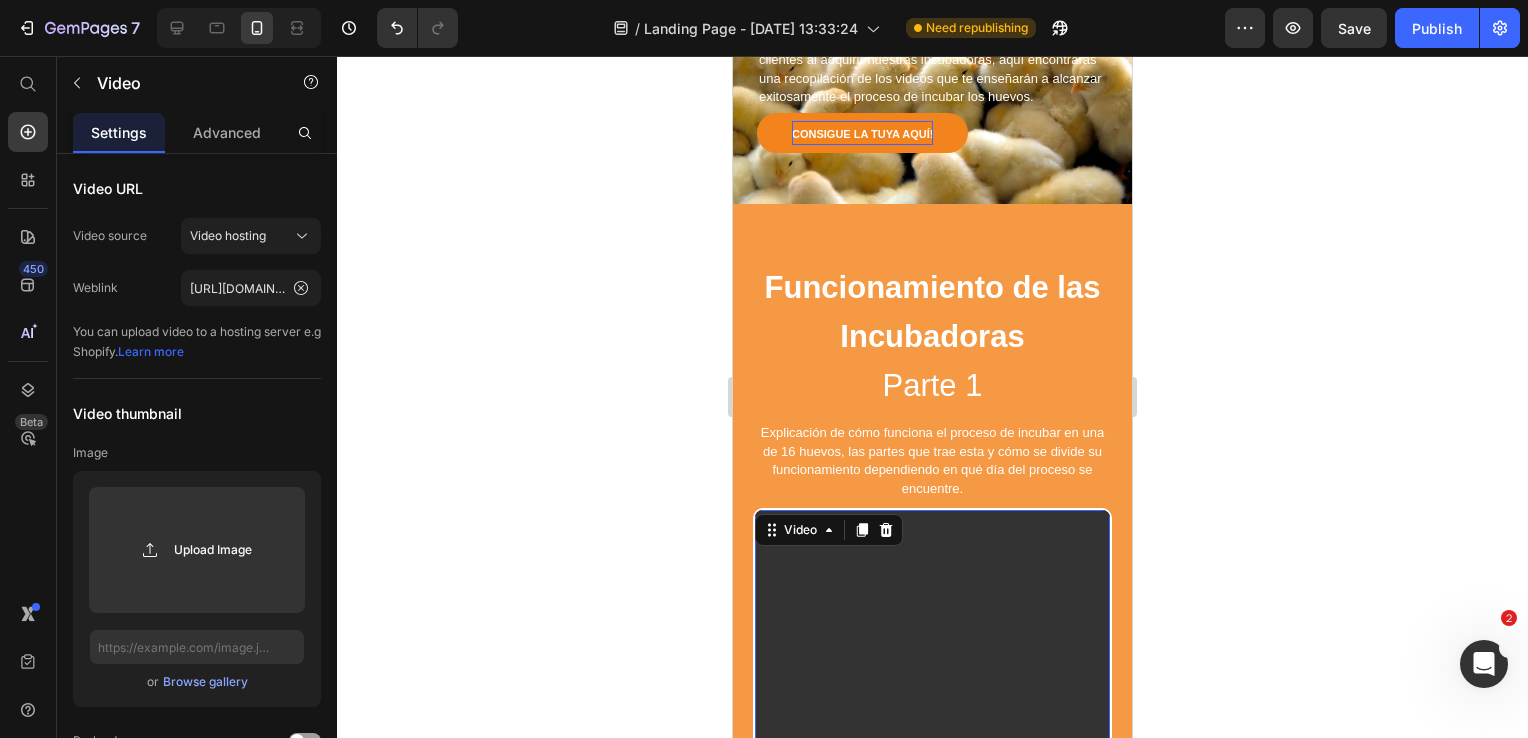drag, startPoint x: 883, startPoint y: 502, endPoint x: 883, endPoint y: 490, distance: 12 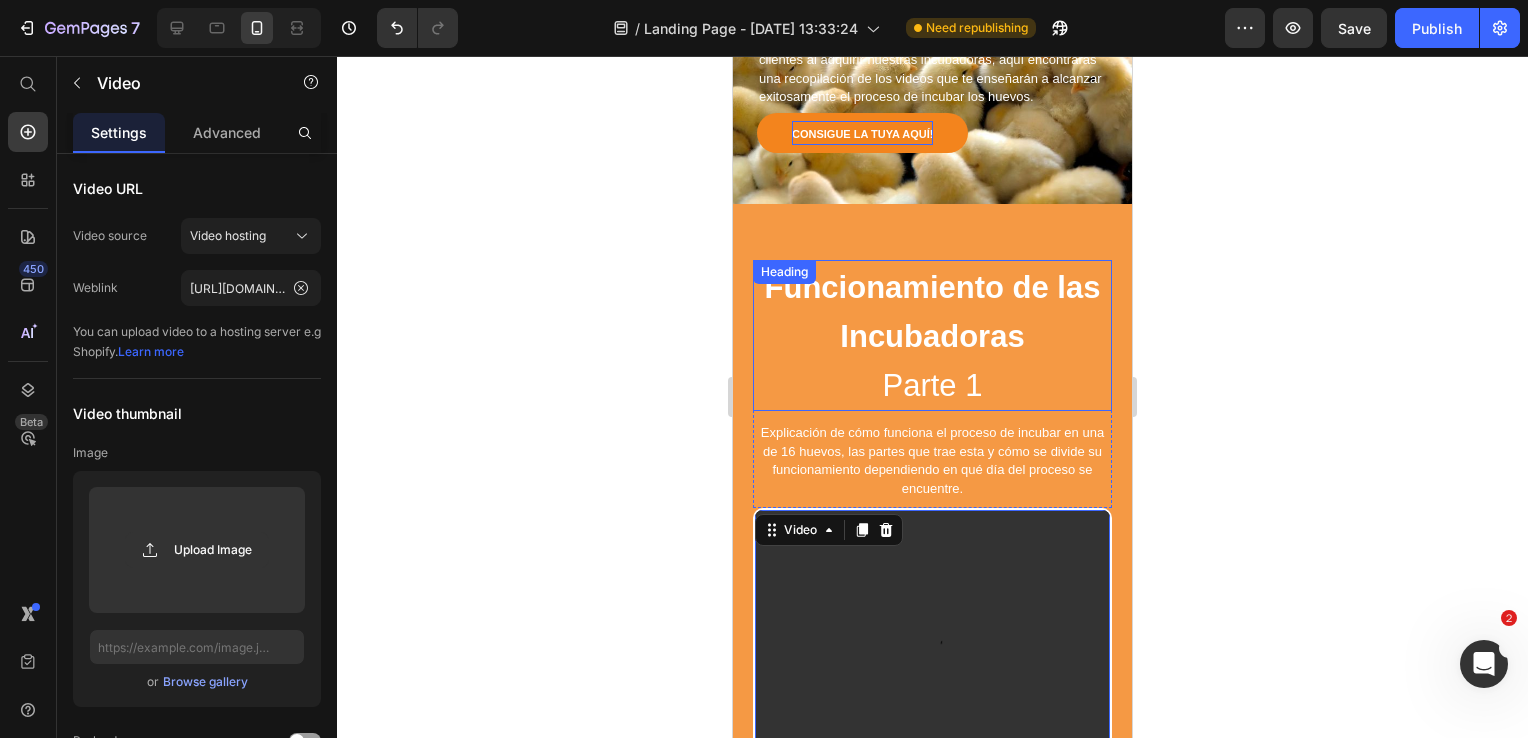 click on "Parte 1" at bounding box center (933, 385) 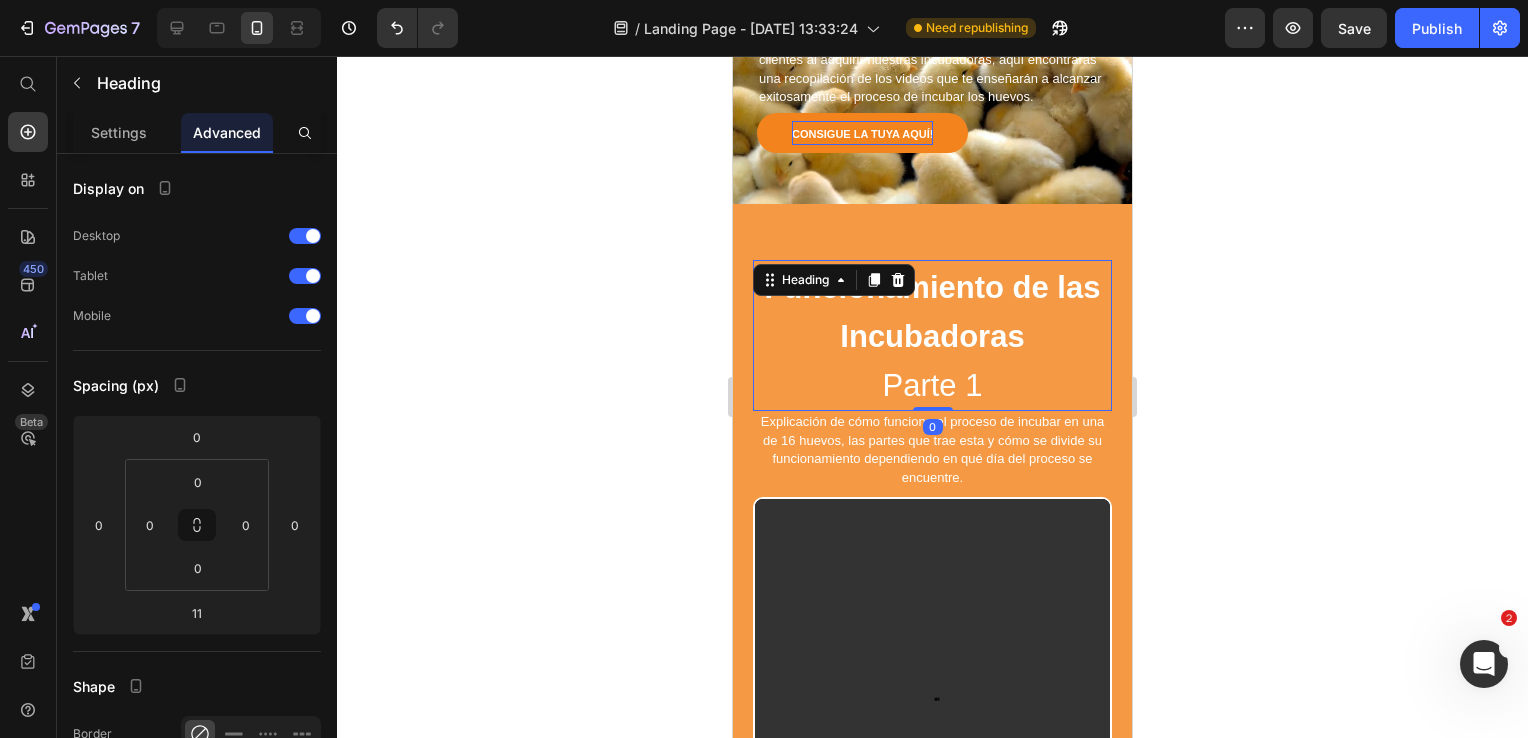 drag, startPoint x: 918, startPoint y: 410, endPoint x: 916, endPoint y: 386, distance: 24.083189 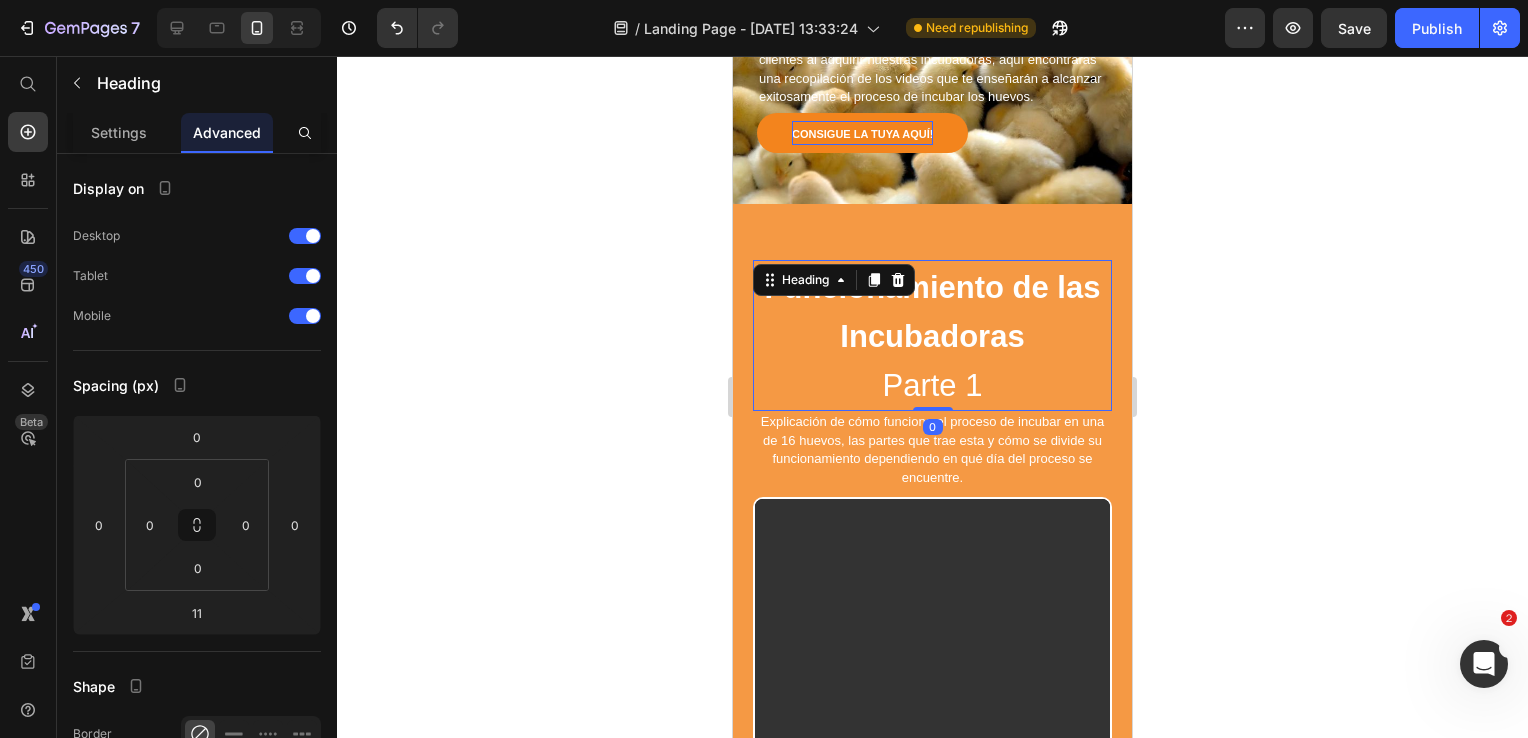click on "⁠⁠⁠⁠⁠⁠⁠ Funcionamiento de las Incubadoras Parte 1 Heading   0" at bounding box center (932, 335) 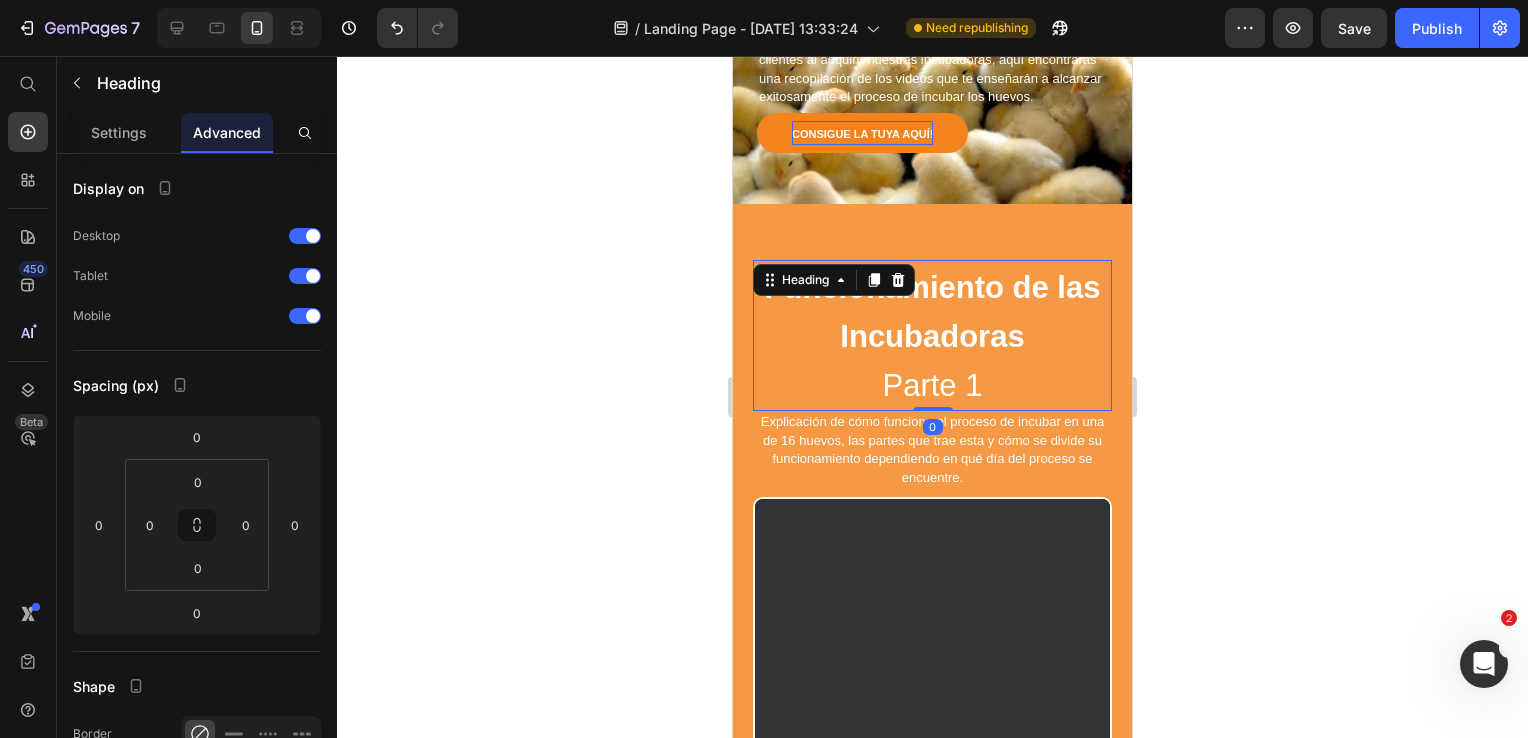 click 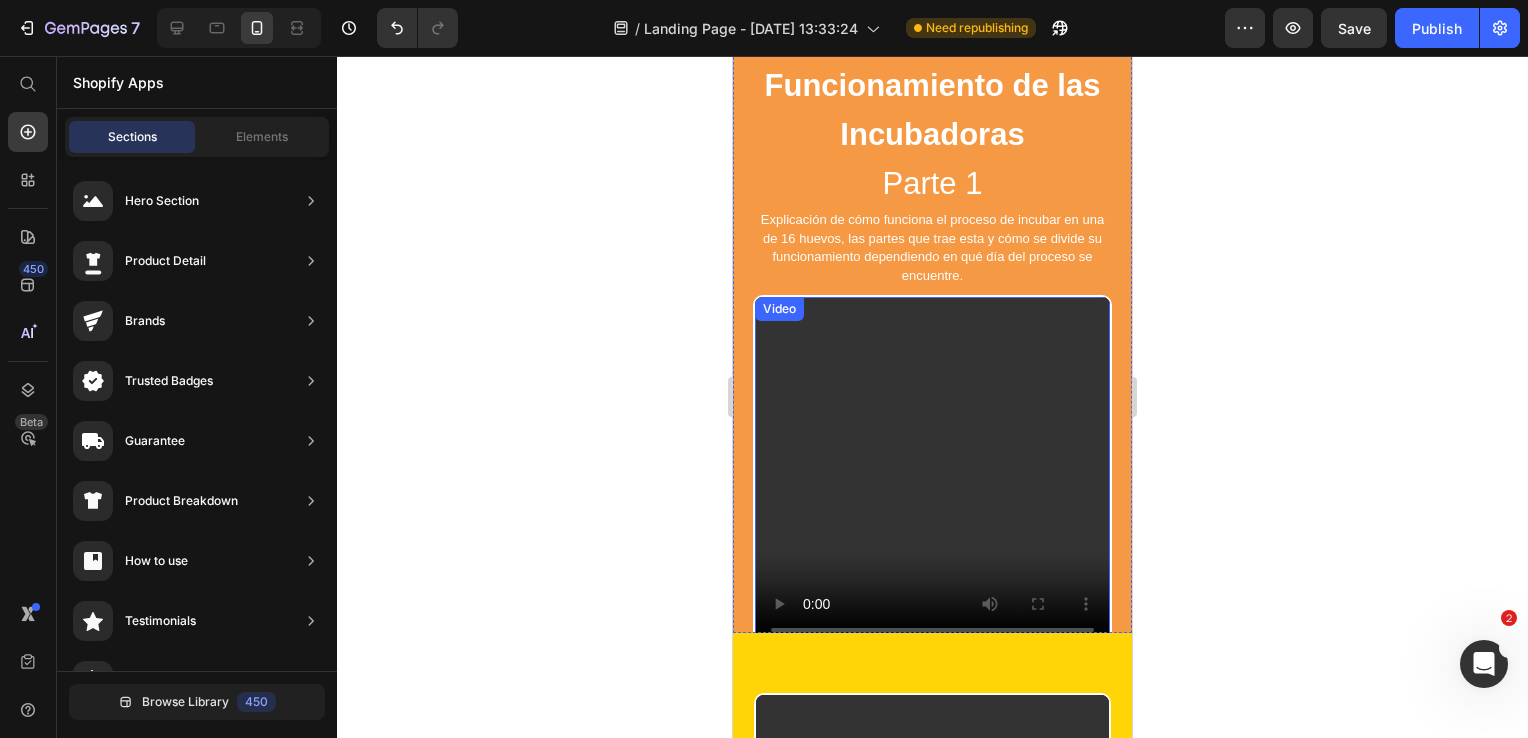 scroll, scrollTop: 400, scrollLeft: 0, axis: vertical 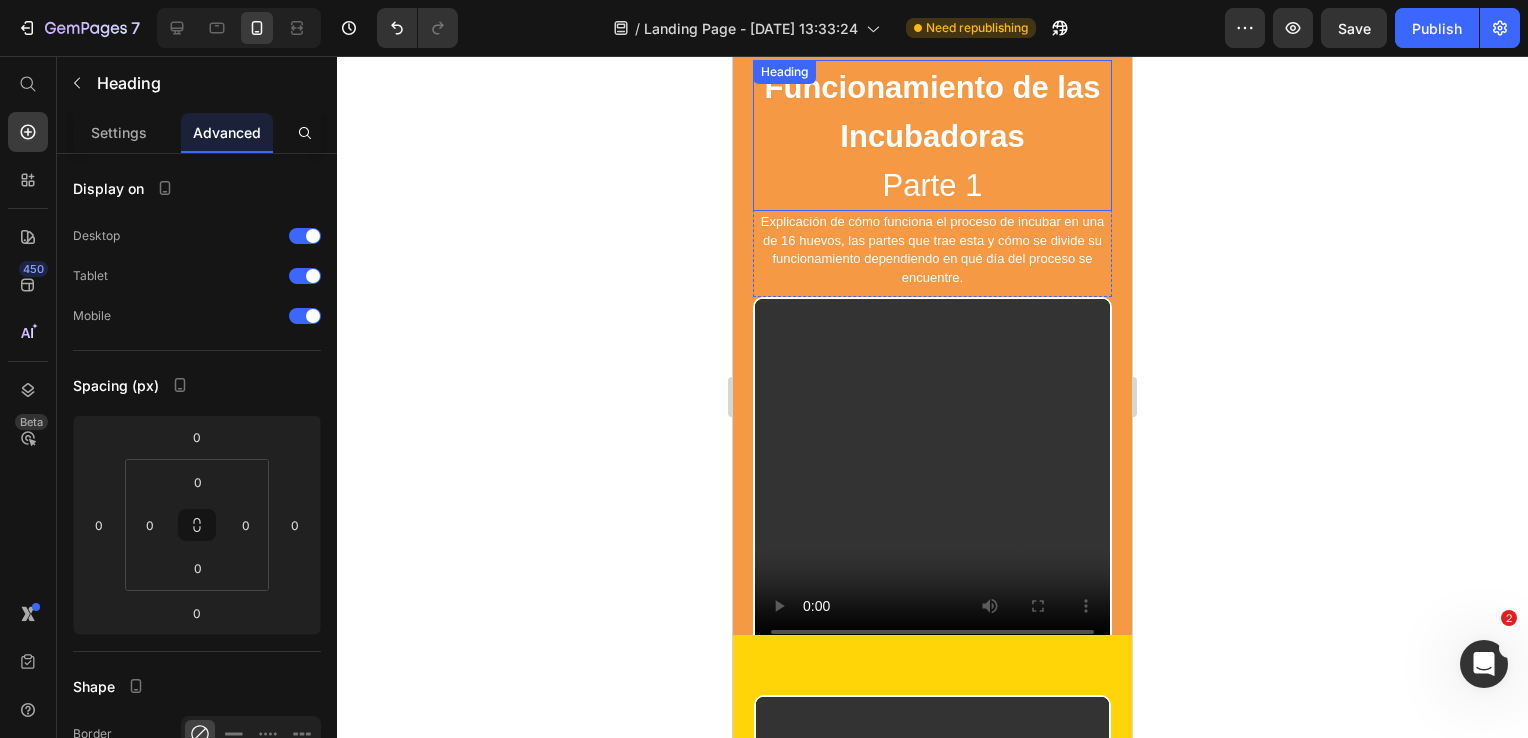 click on "Parte 1" at bounding box center (933, 185) 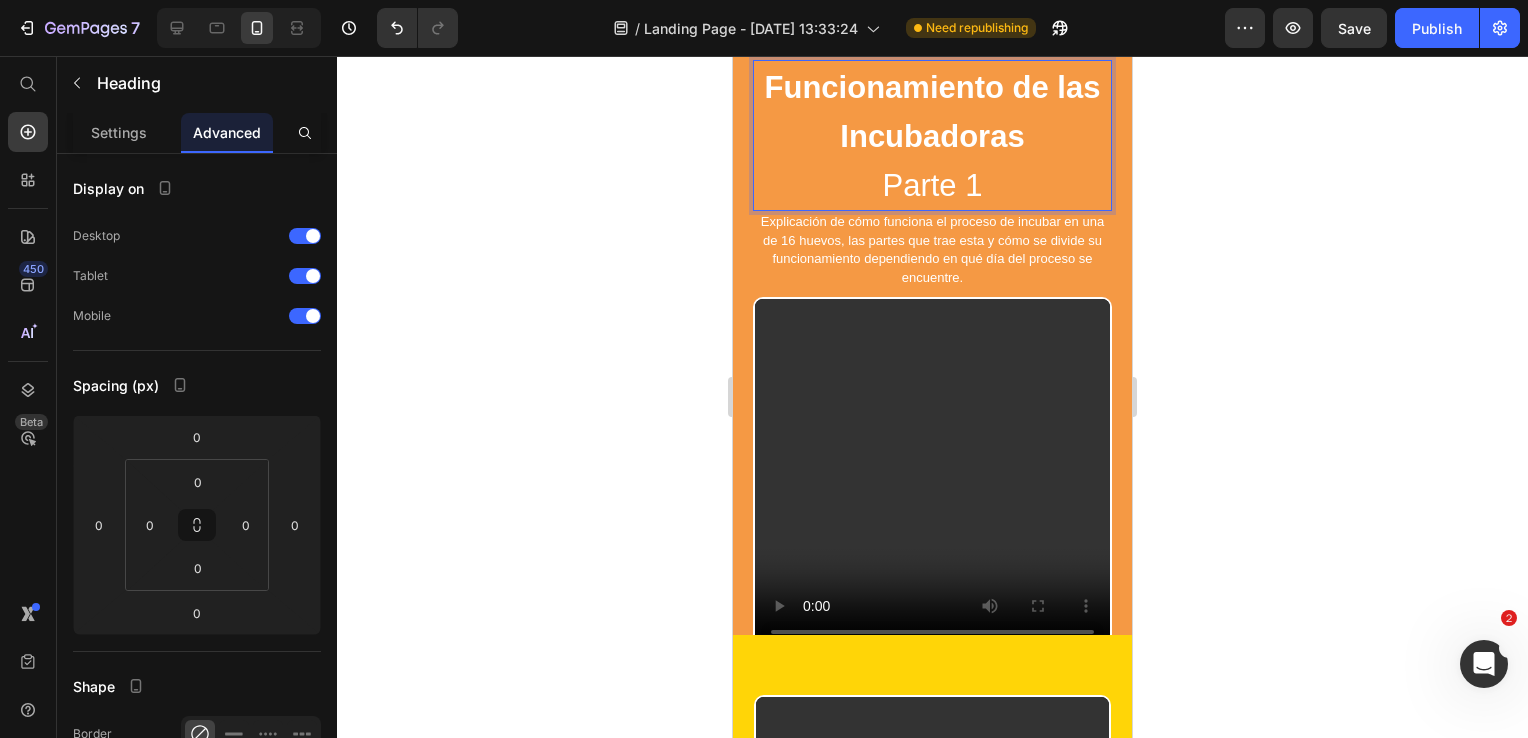 click on "Funcionamiento de las Incubadoras" at bounding box center [933, 112] 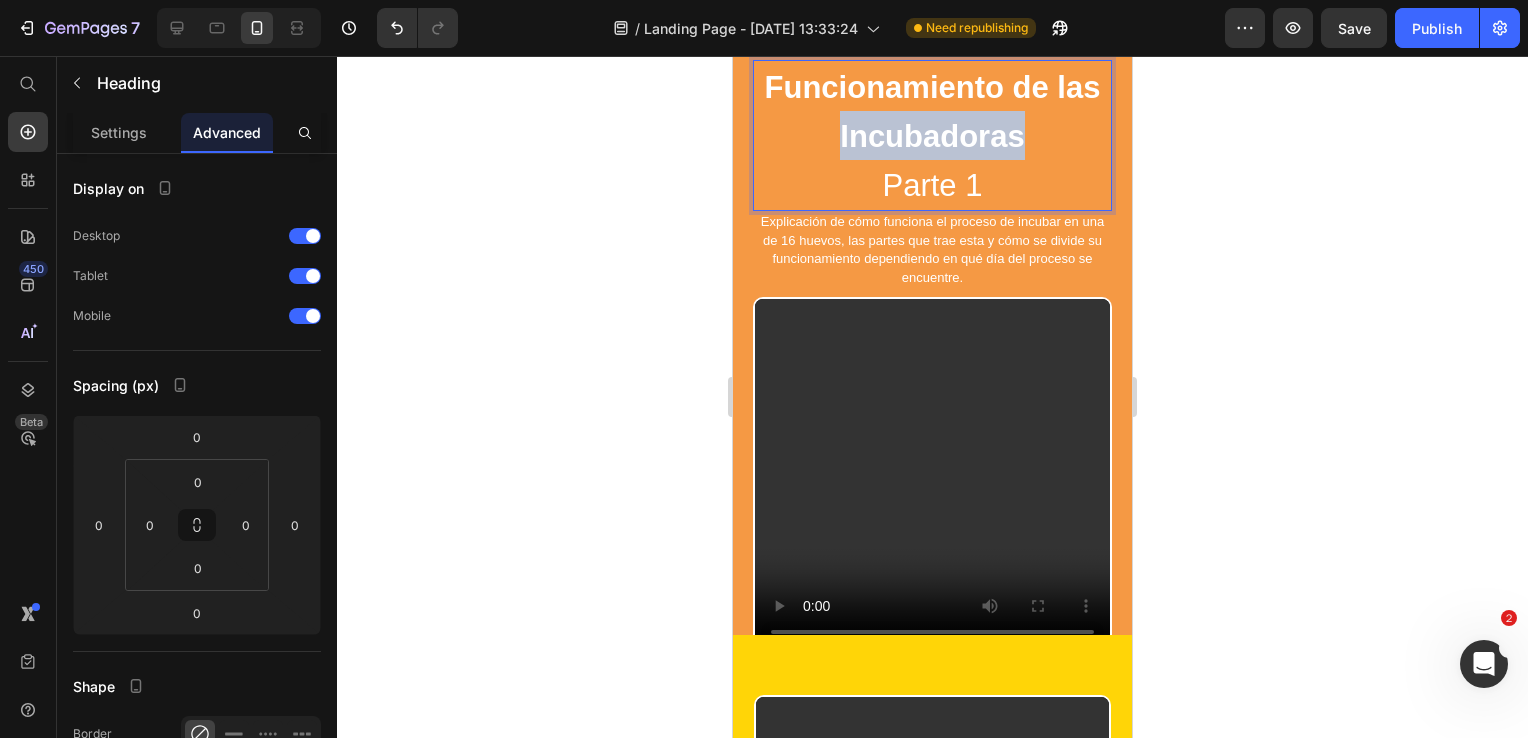 click on "Funcionamiento de las Incubadoras" at bounding box center (933, 112) 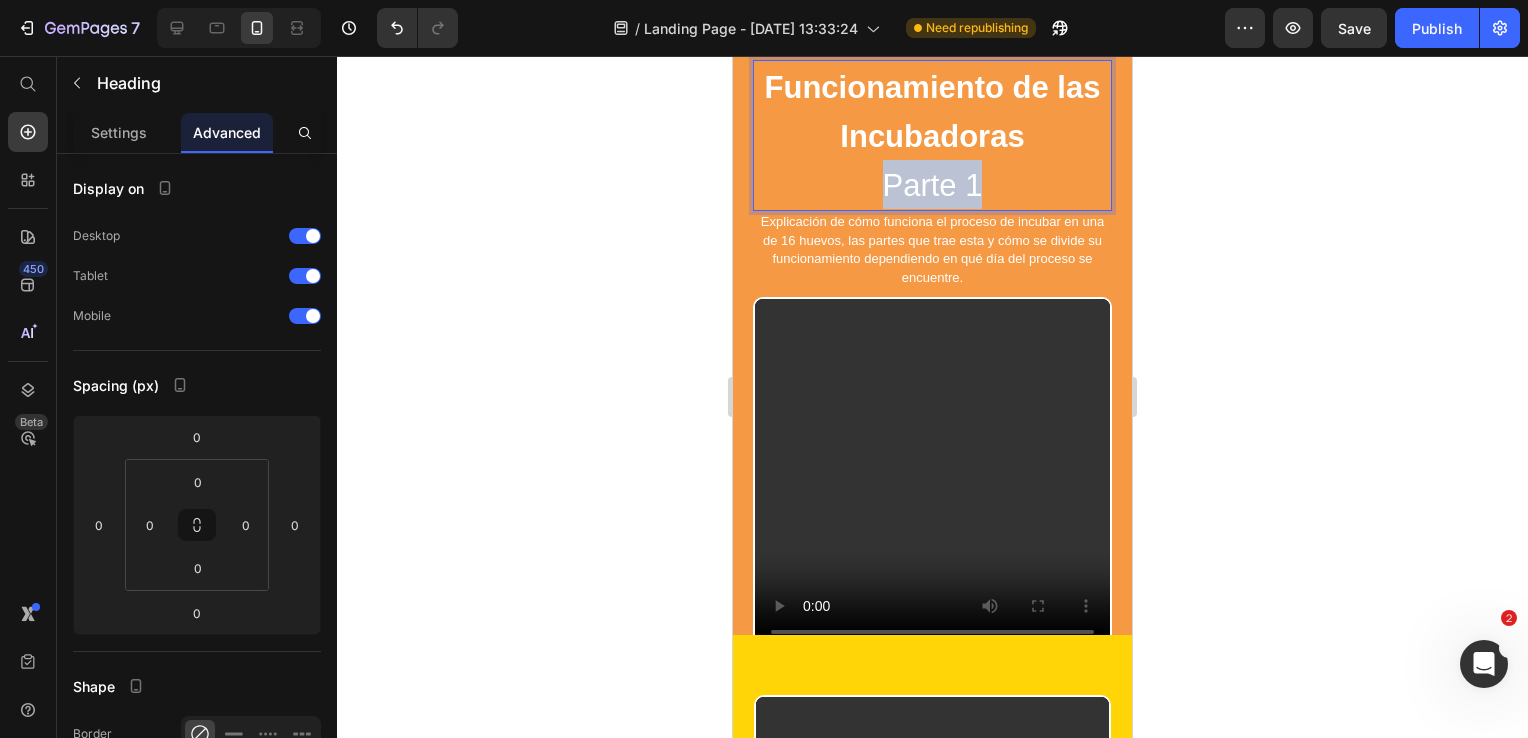 drag, startPoint x: 974, startPoint y: 172, endPoint x: 865, endPoint y: 165, distance: 109.22454 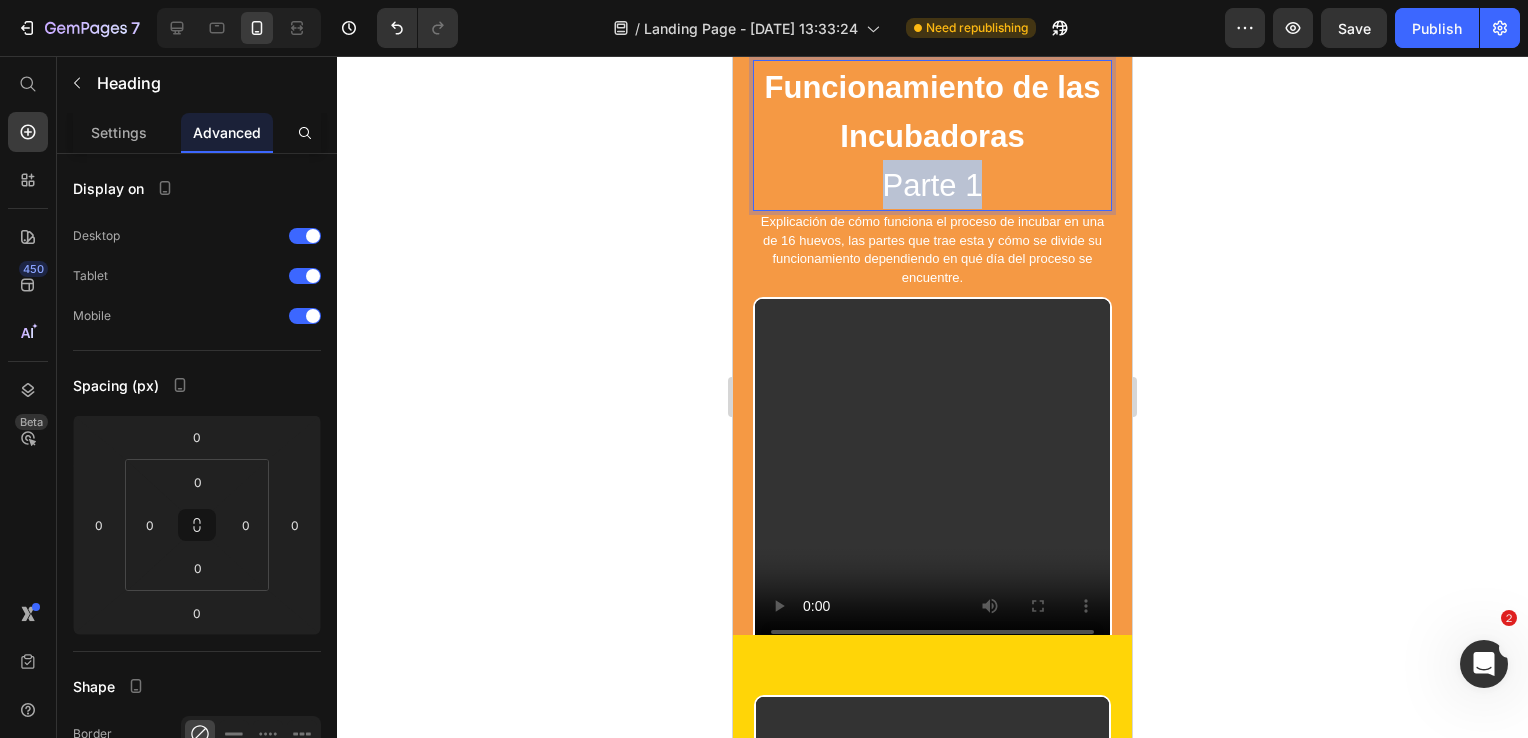 click on "Funcionamiento de las Incubadoras Parte 1" at bounding box center [932, 135] 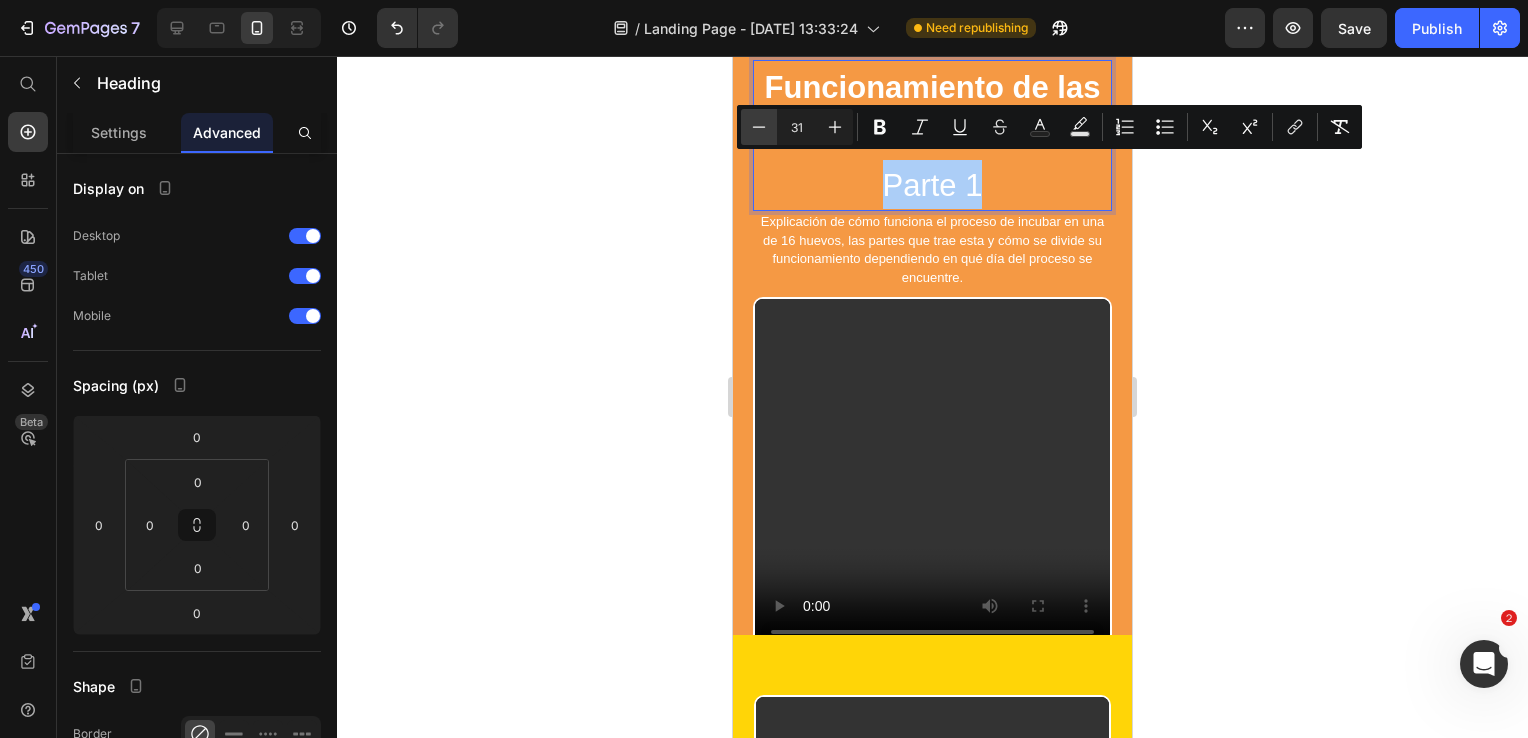 click 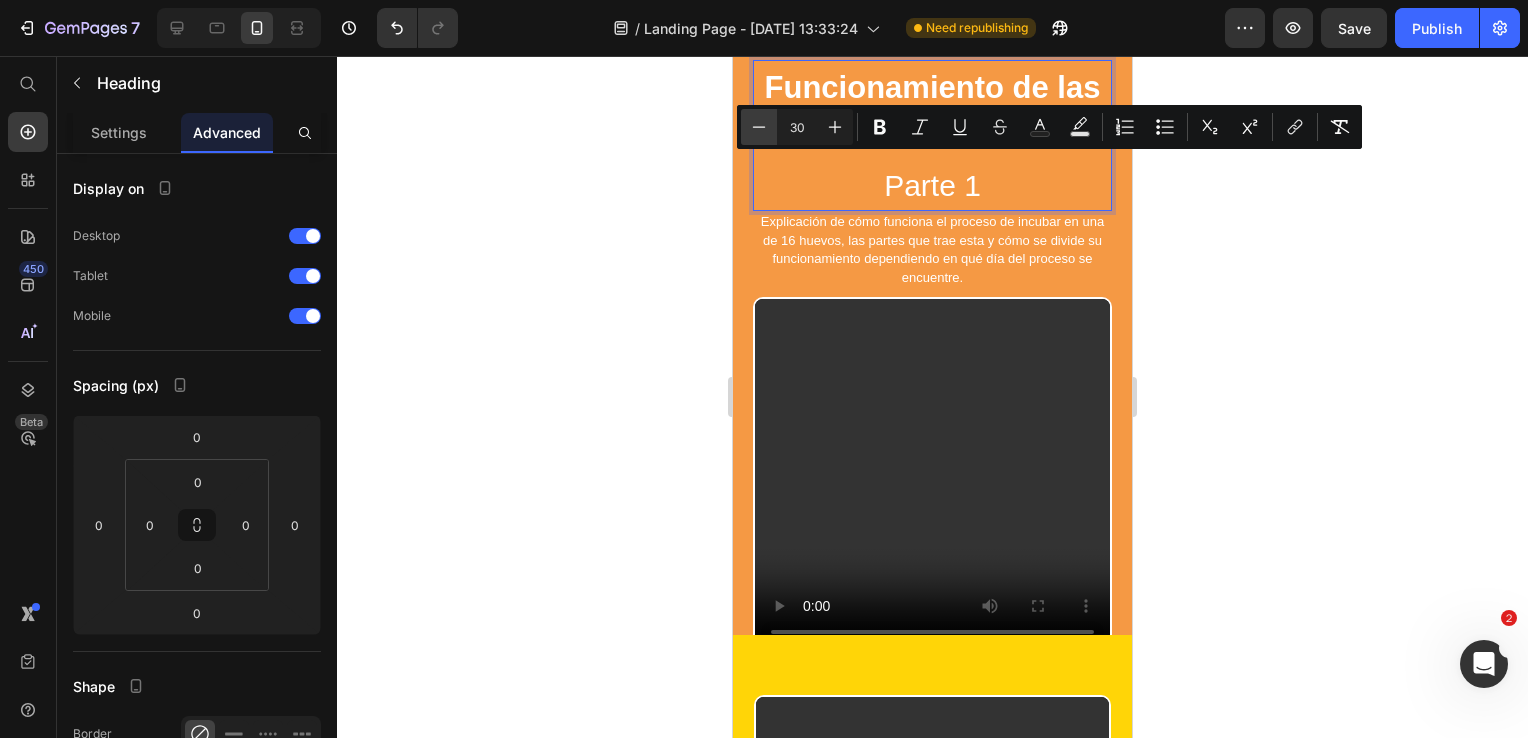 click 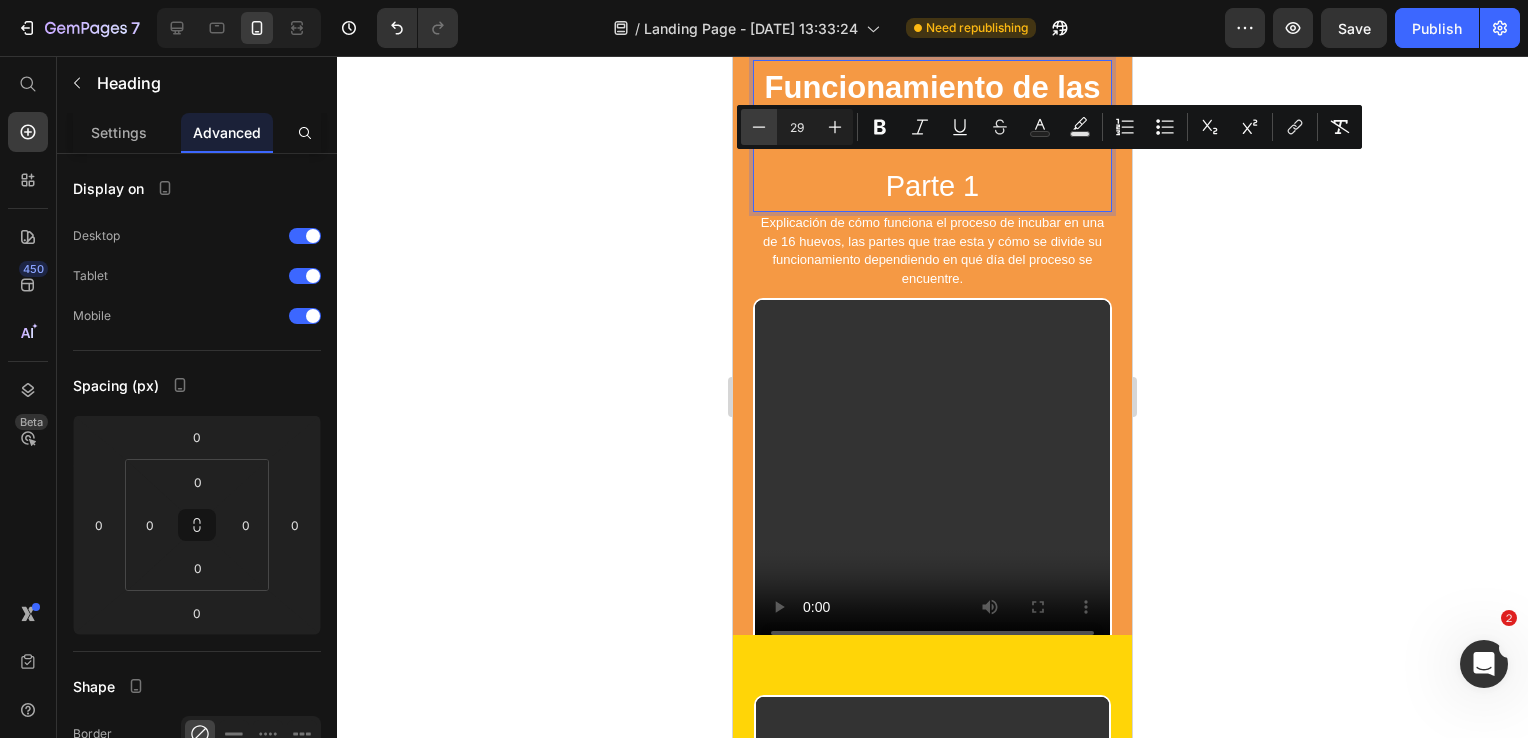 click 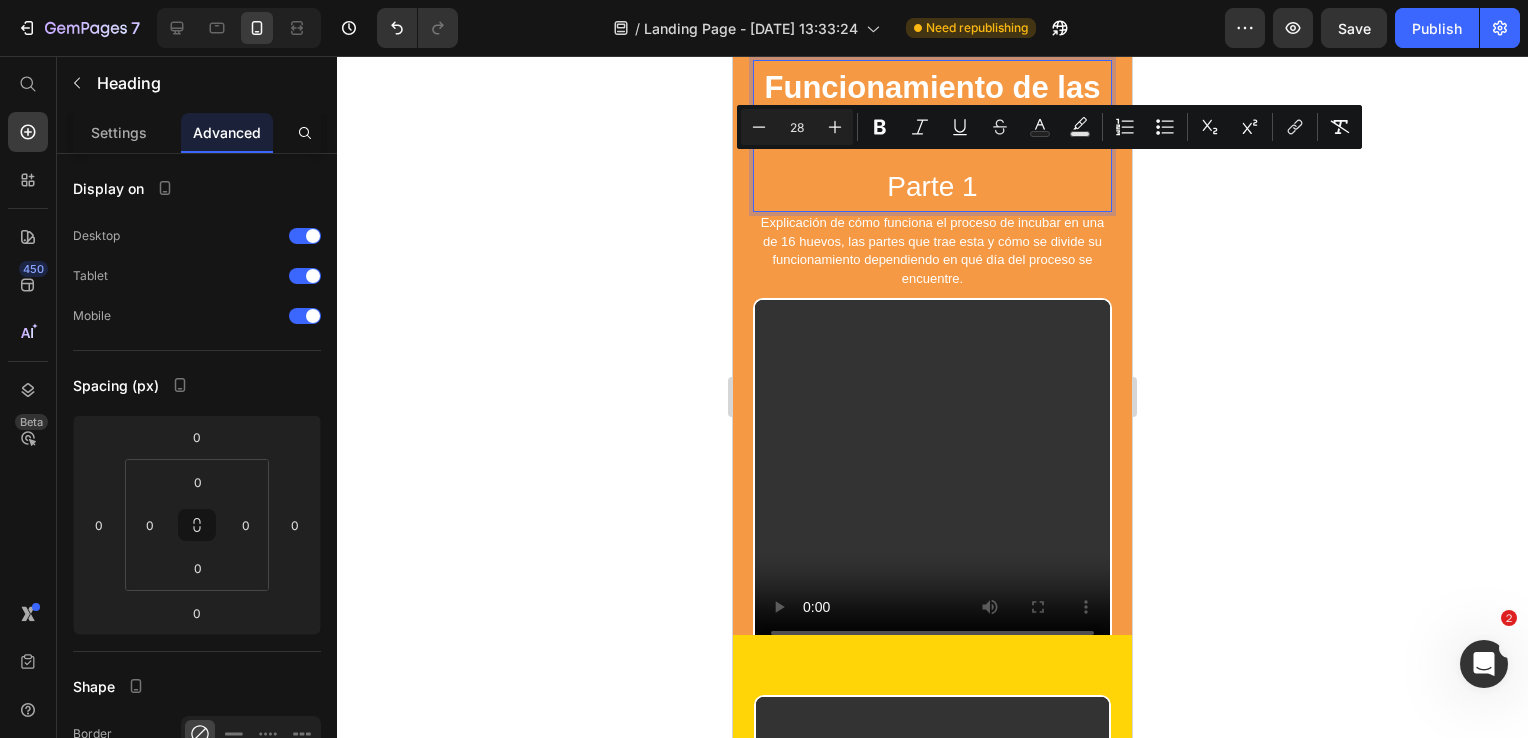 click 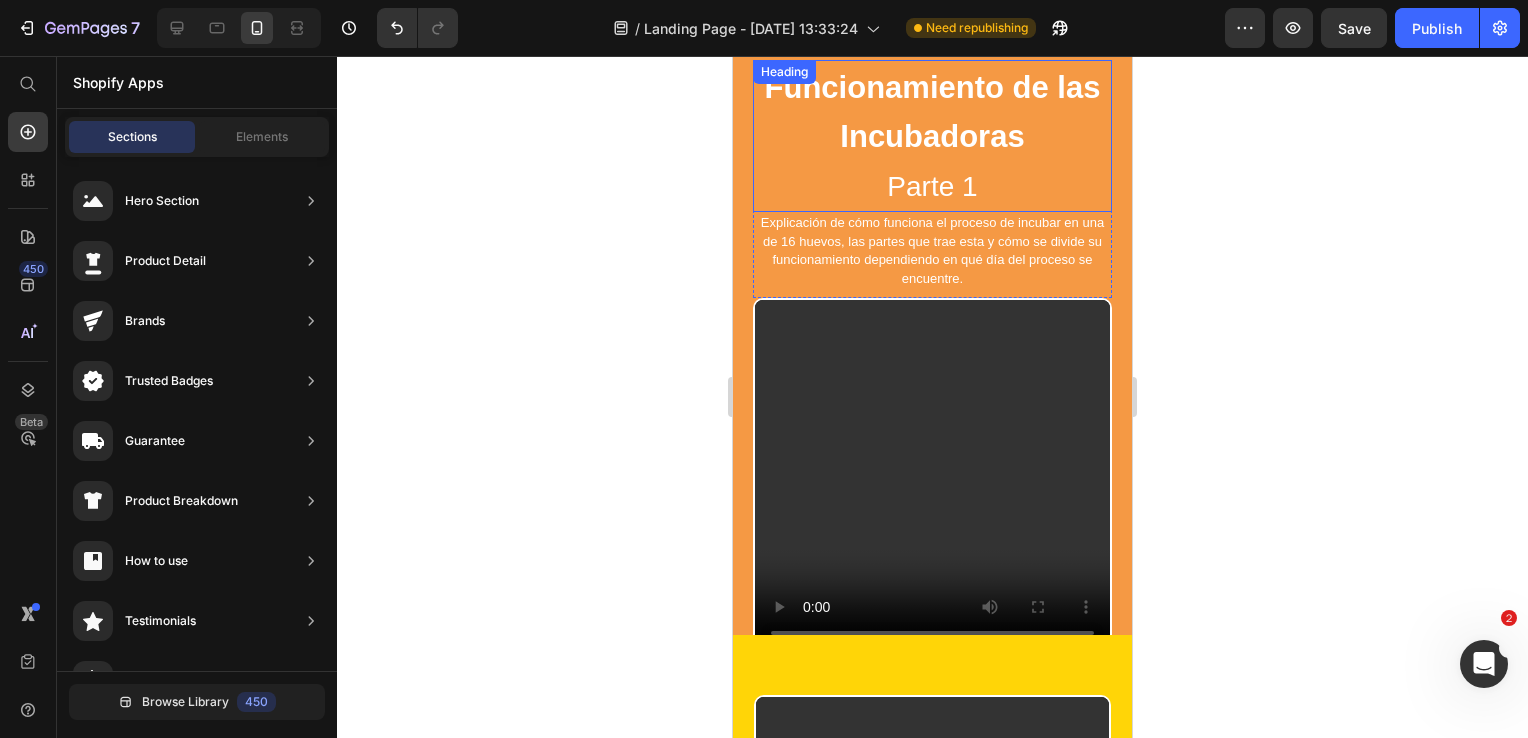 click on "⁠⁠⁠⁠⁠⁠⁠ Funcionamiento de las Incubadoras Parte 1 Heading" at bounding box center (932, 136) 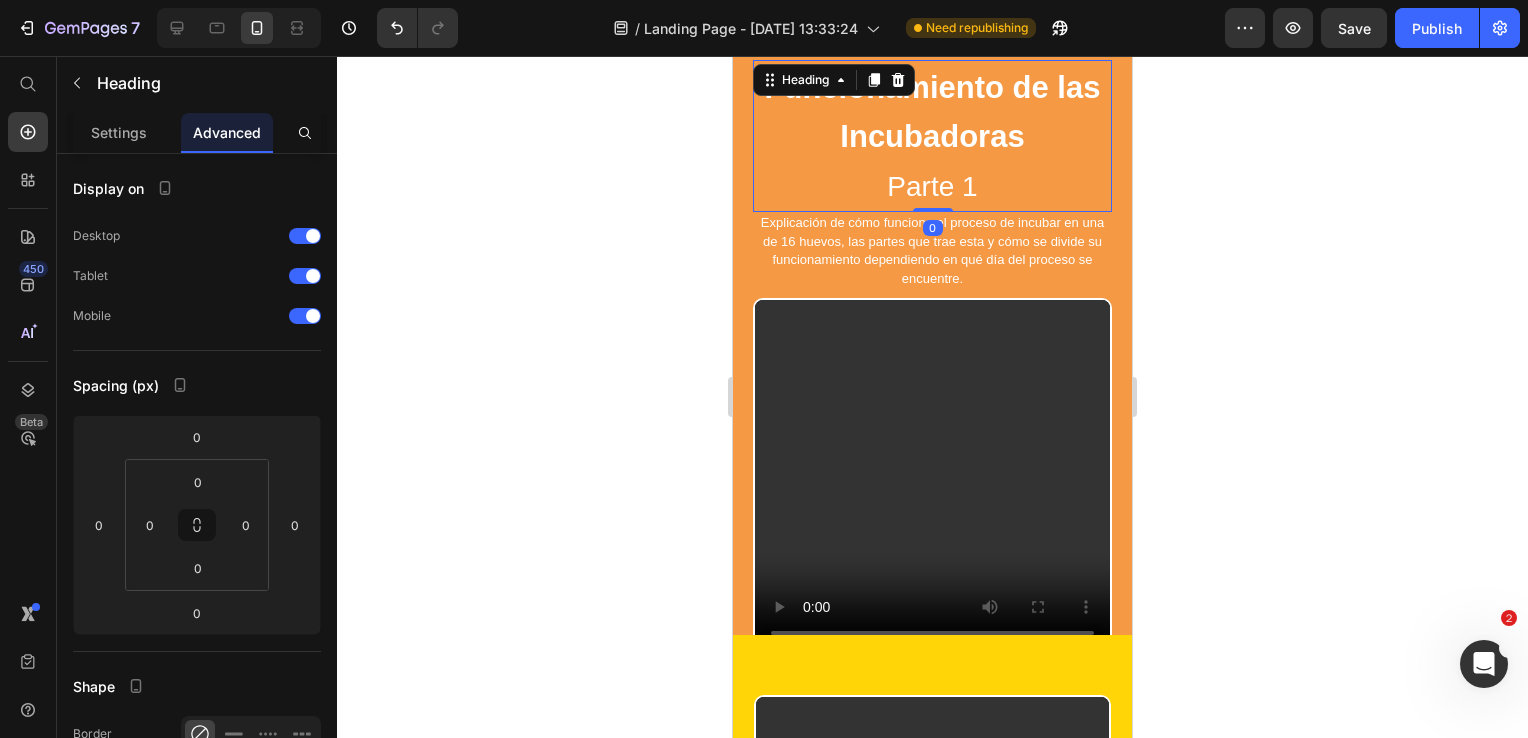 drag, startPoint x: 915, startPoint y: 201, endPoint x: 916, endPoint y: 191, distance: 10.049875 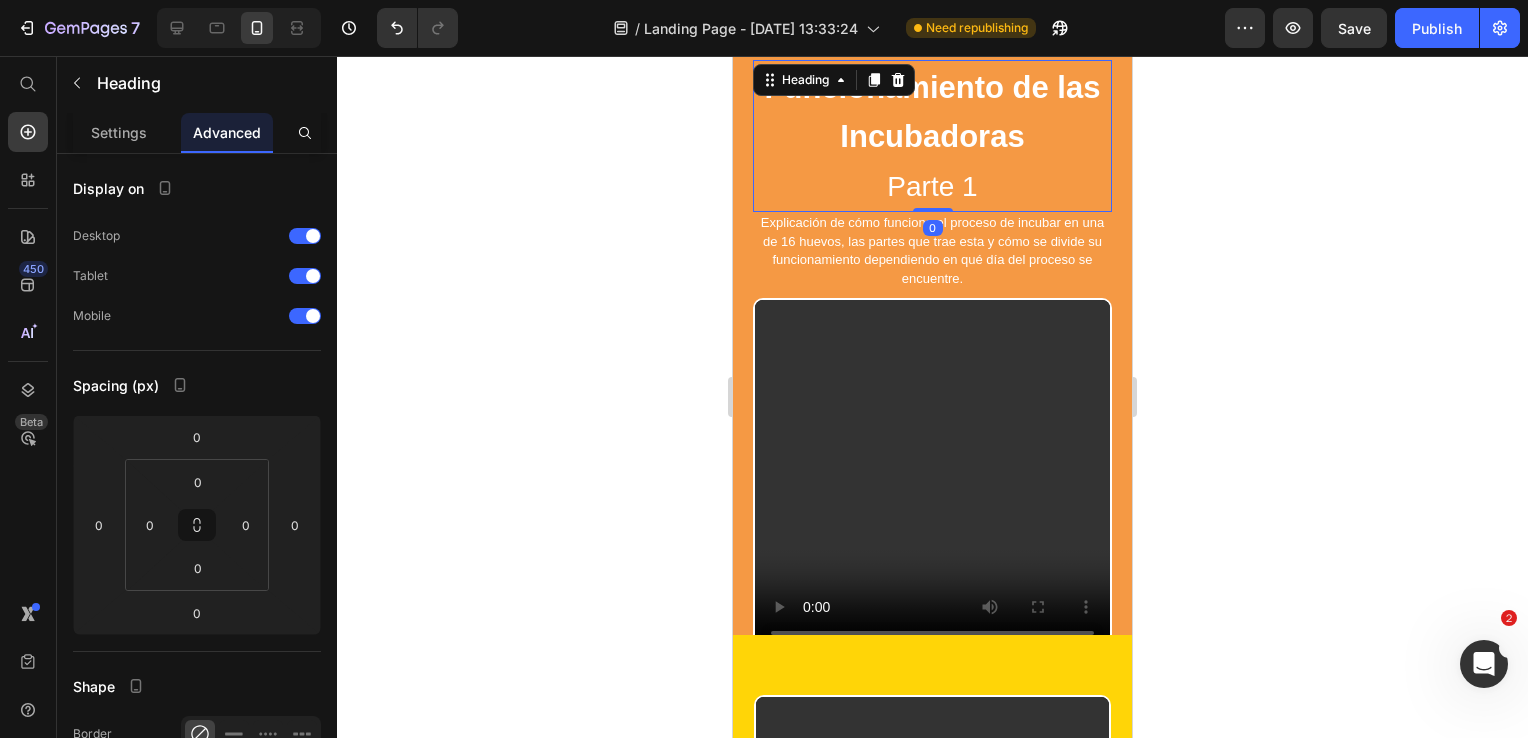 click on "⁠⁠⁠⁠⁠⁠⁠ Funcionamiento de las Incubadoras Parte 1 Heading   0" at bounding box center (932, 136) 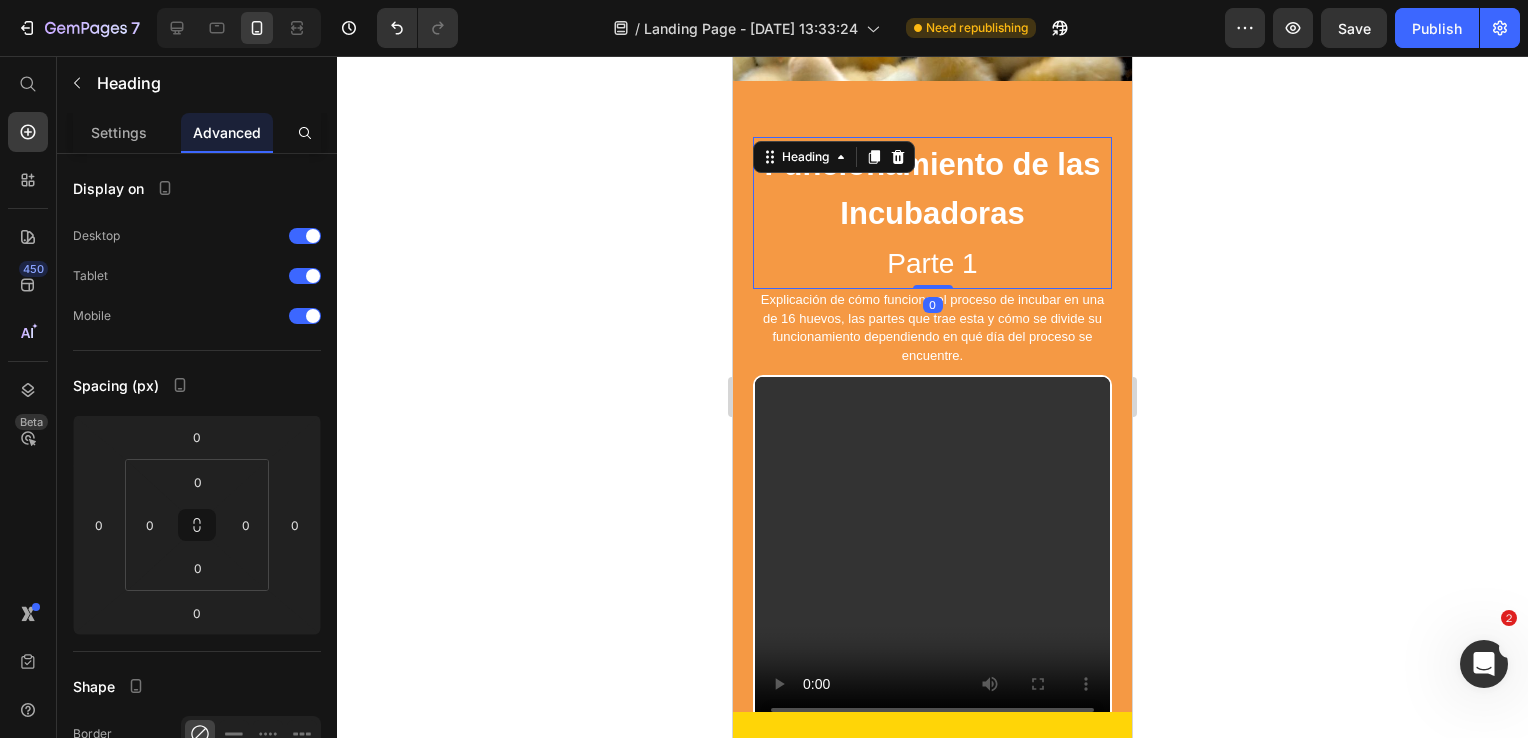 scroll, scrollTop: 200, scrollLeft: 0, axis: vertical 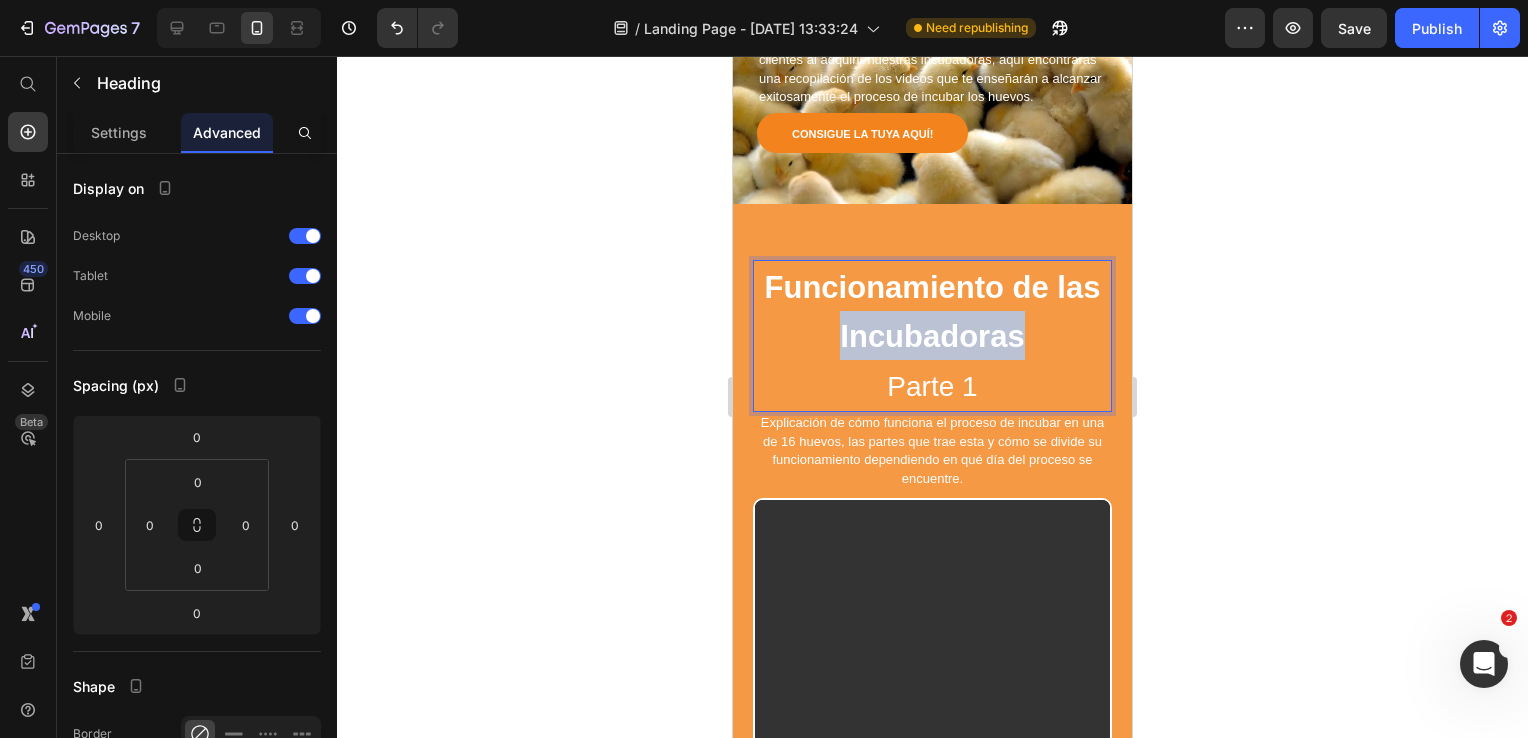 click on "Funcionamiento de las Incubadoras Parte 1" at bounding box center (932, 336) 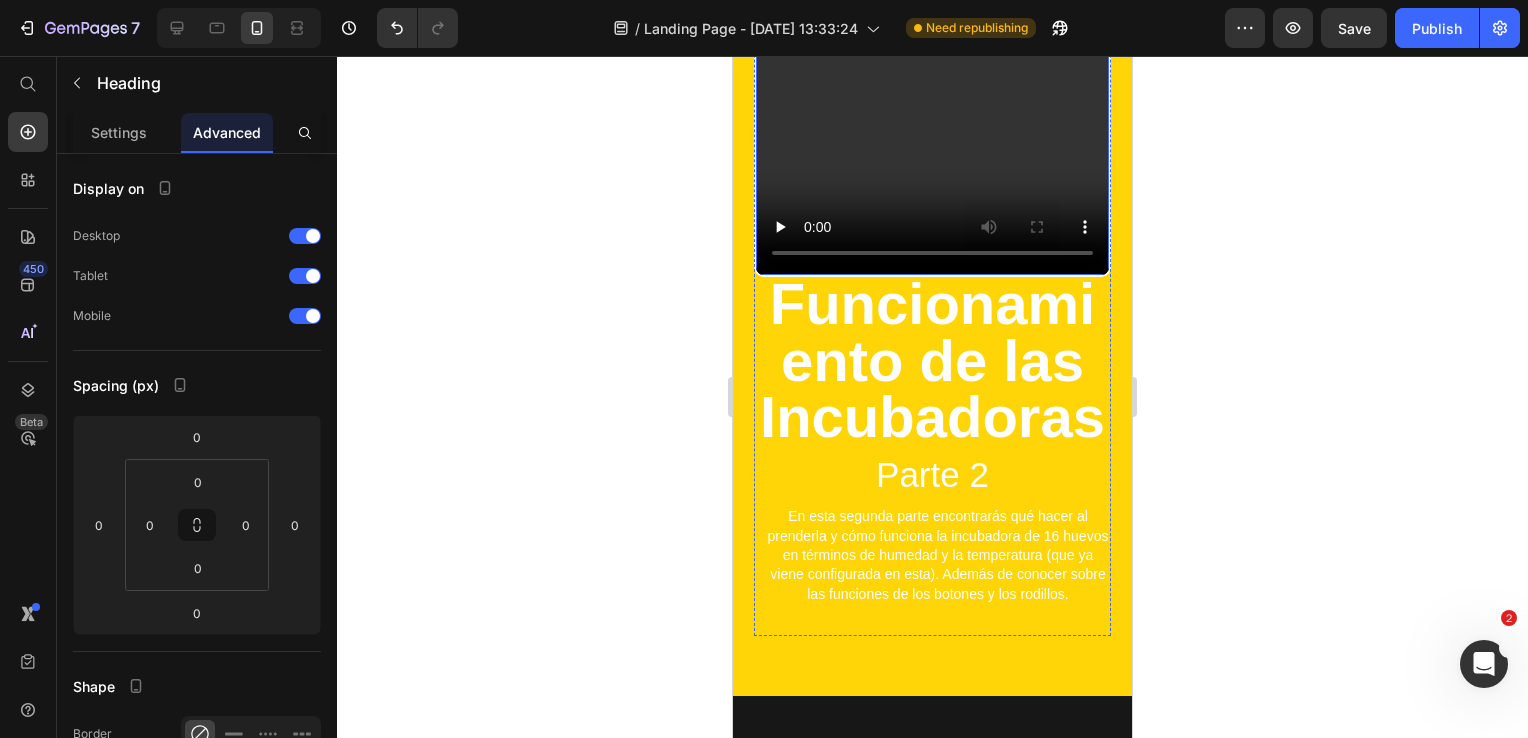 scroll, scrollTop: 1300, scrollLeft: 0, axis: vertical 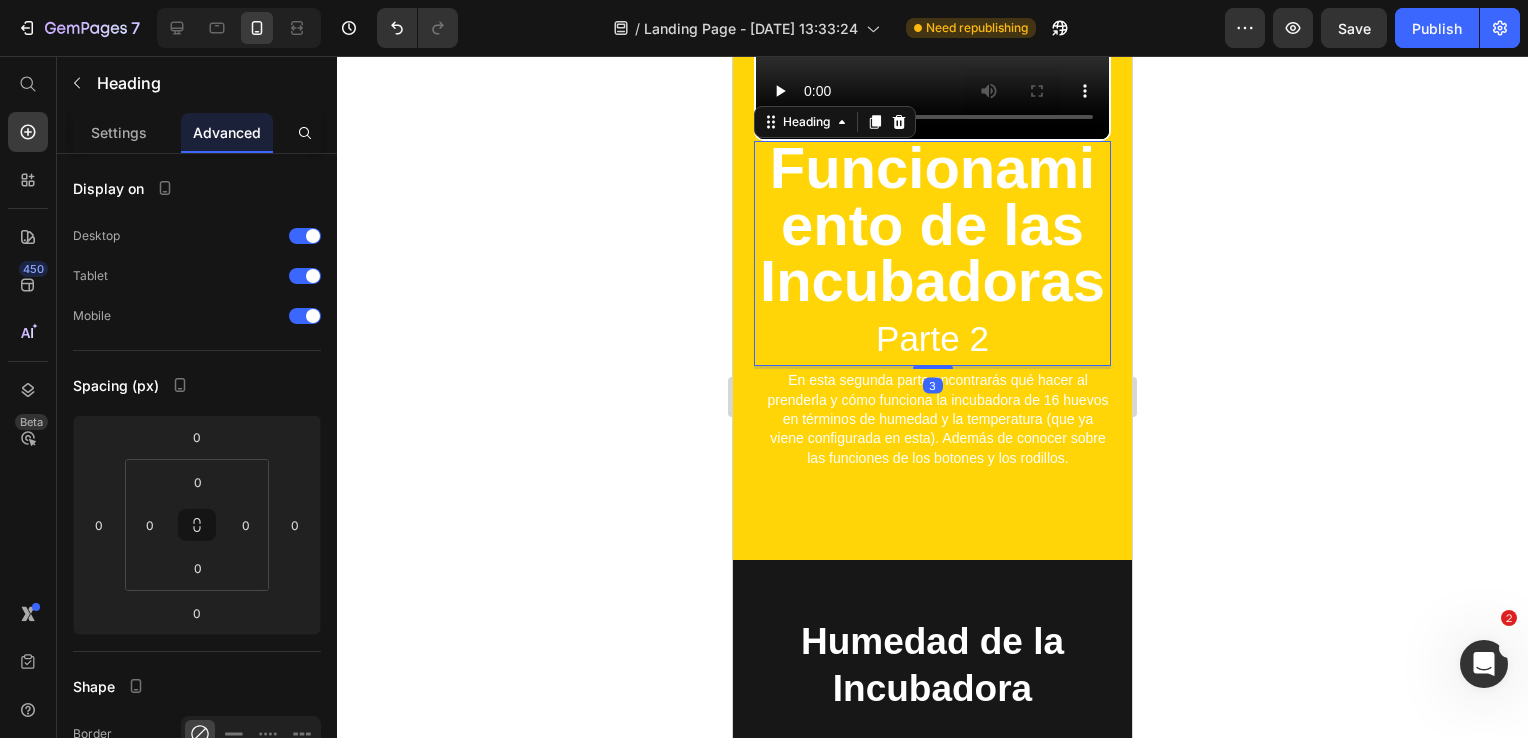 click on "Funcionamiento de las Incubadoras" at bounding box center (932, 224) 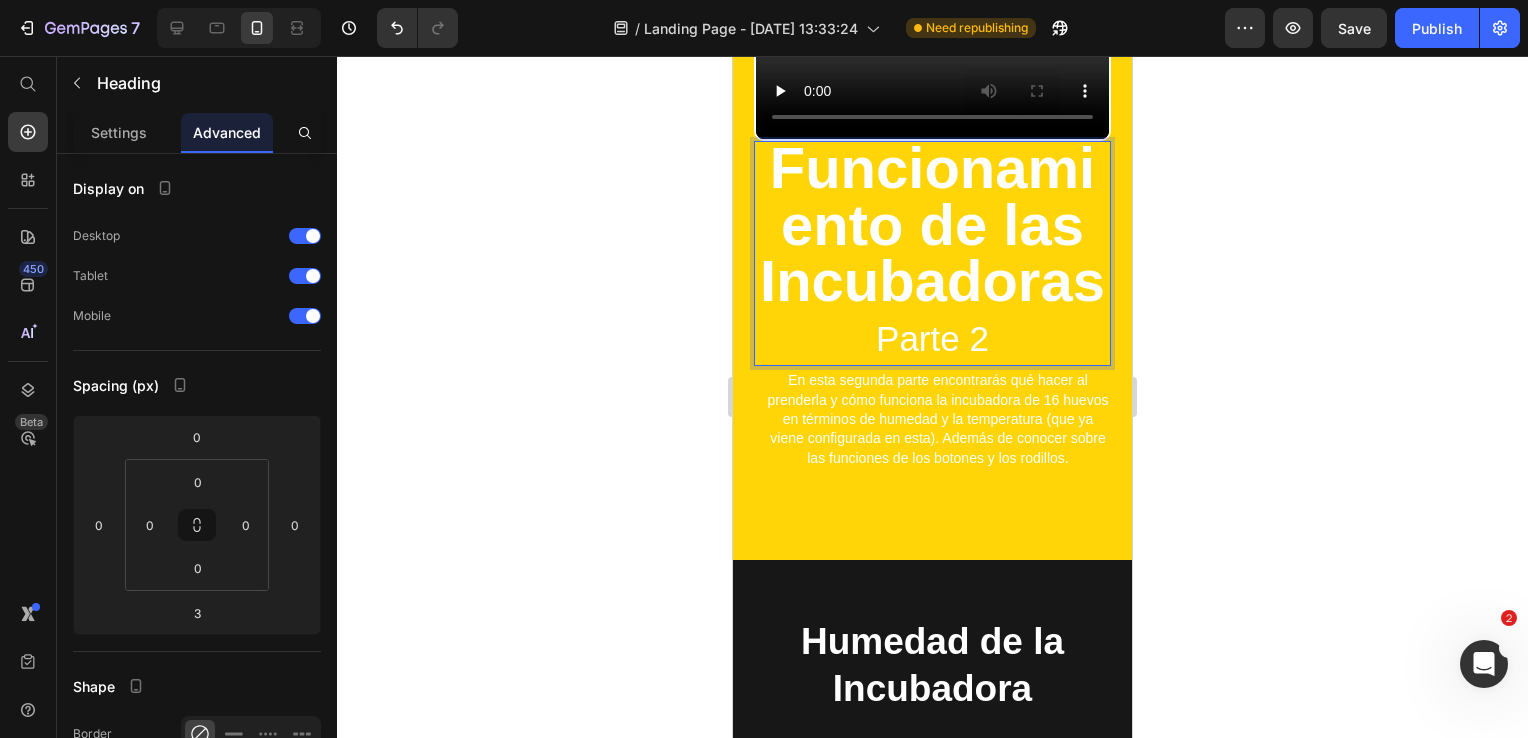 click on "Funcionamiento de las Incubadoras Parte 2" at bounding box center [932, 253] 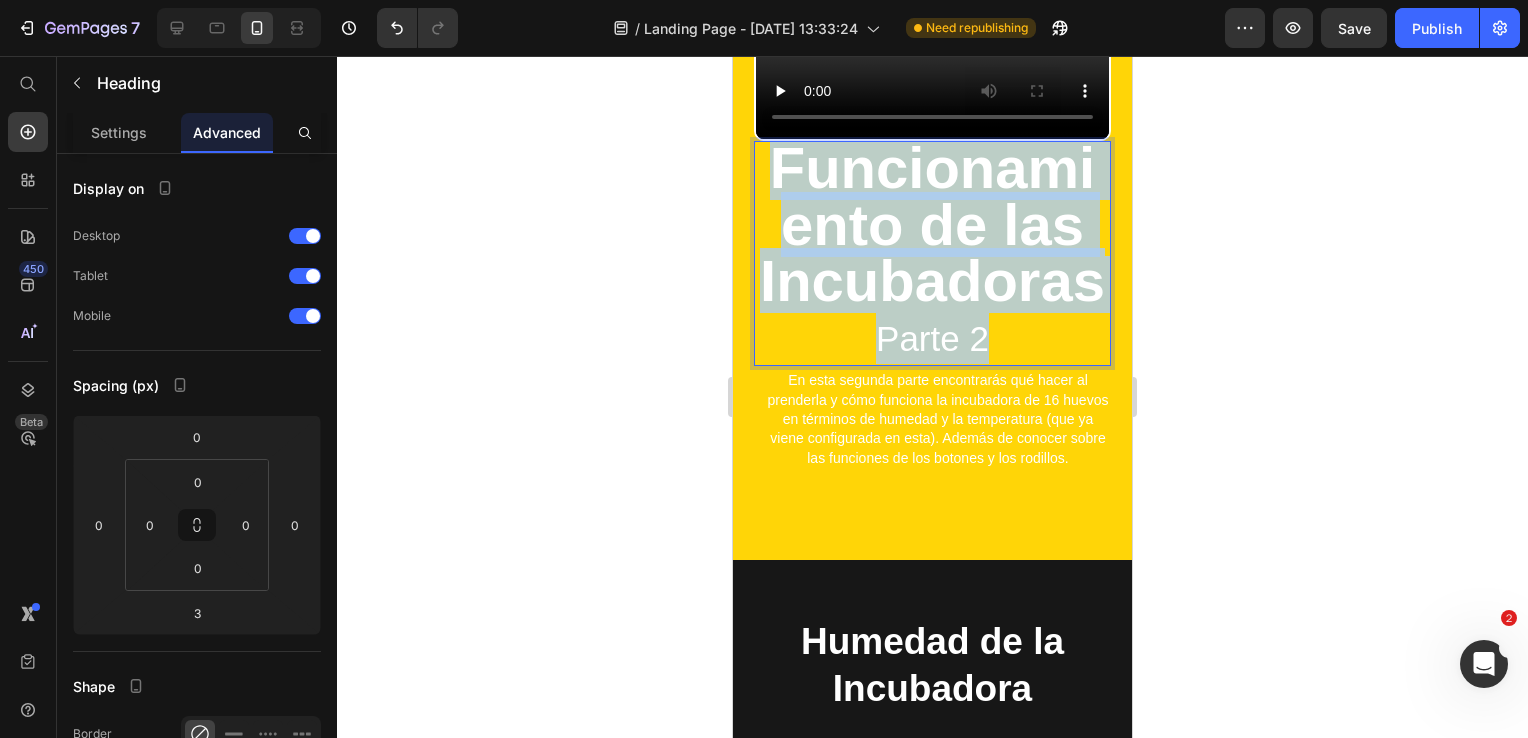 drag, startPoint x: 992, startPoint y: 388, endPoint x: 1427, endPoint y: 200, distance: 473.88712 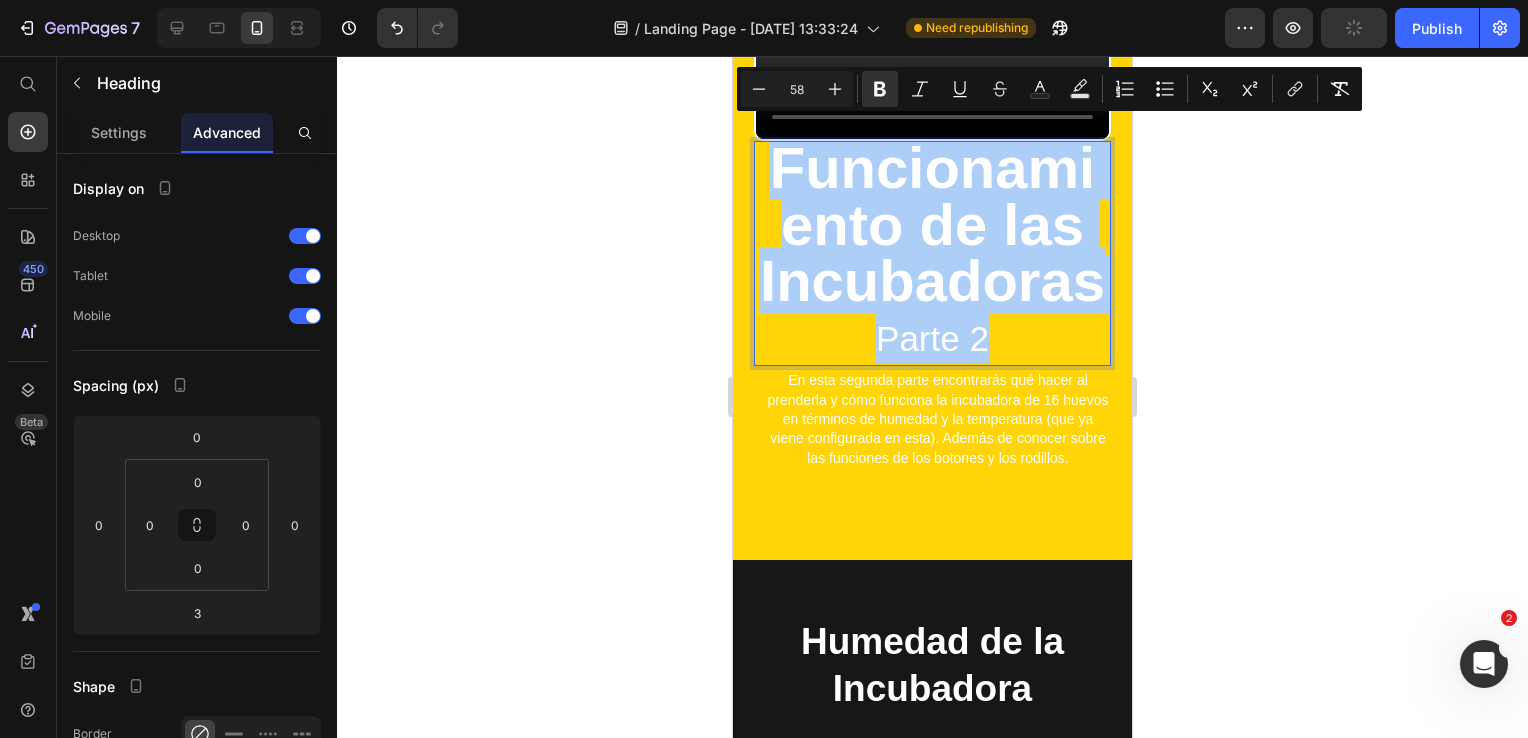 click on "58" at bounding box center (797, 89) 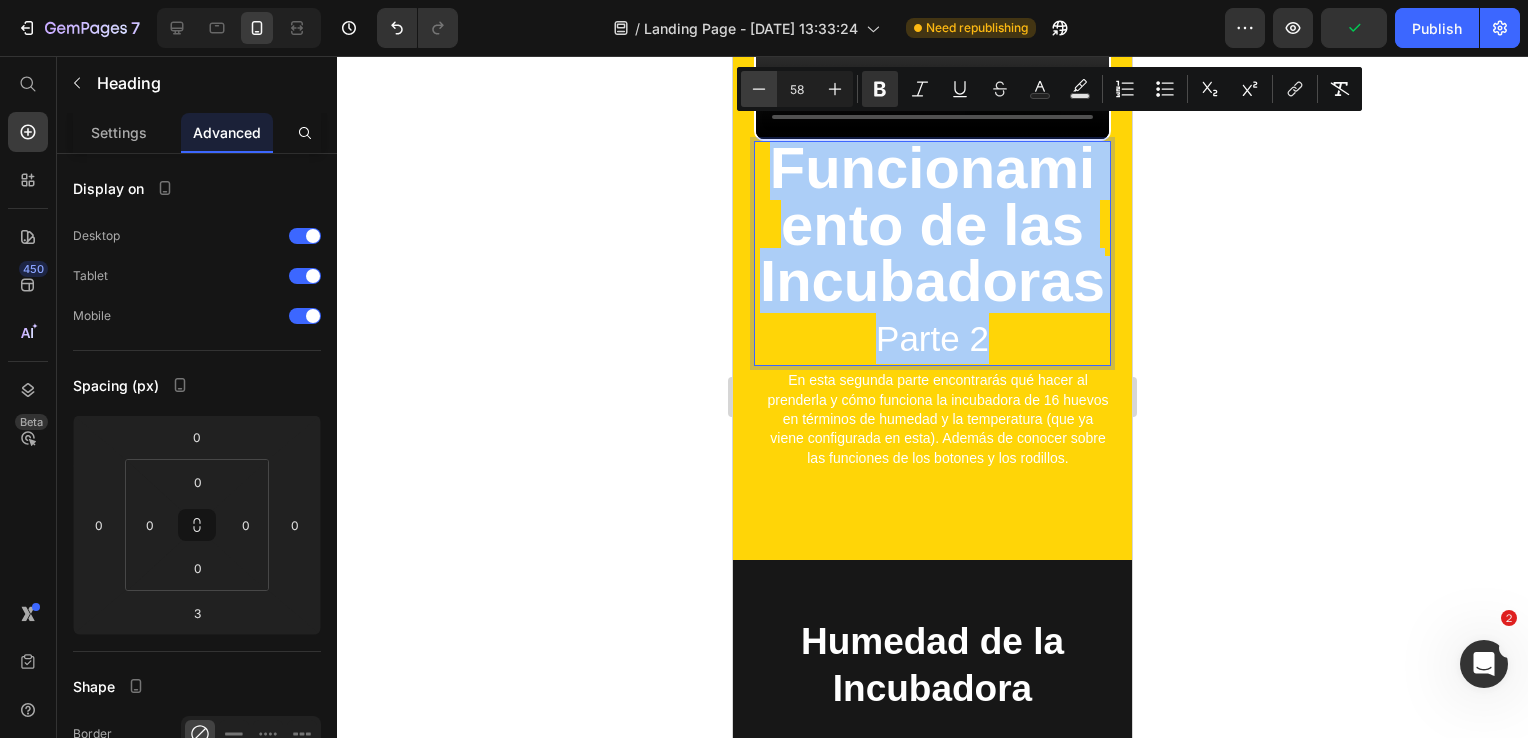 drag, startPoint x: 804, startPoint y: 94, endPoint x: 774, endPoint y: 85, distance: 31.320919 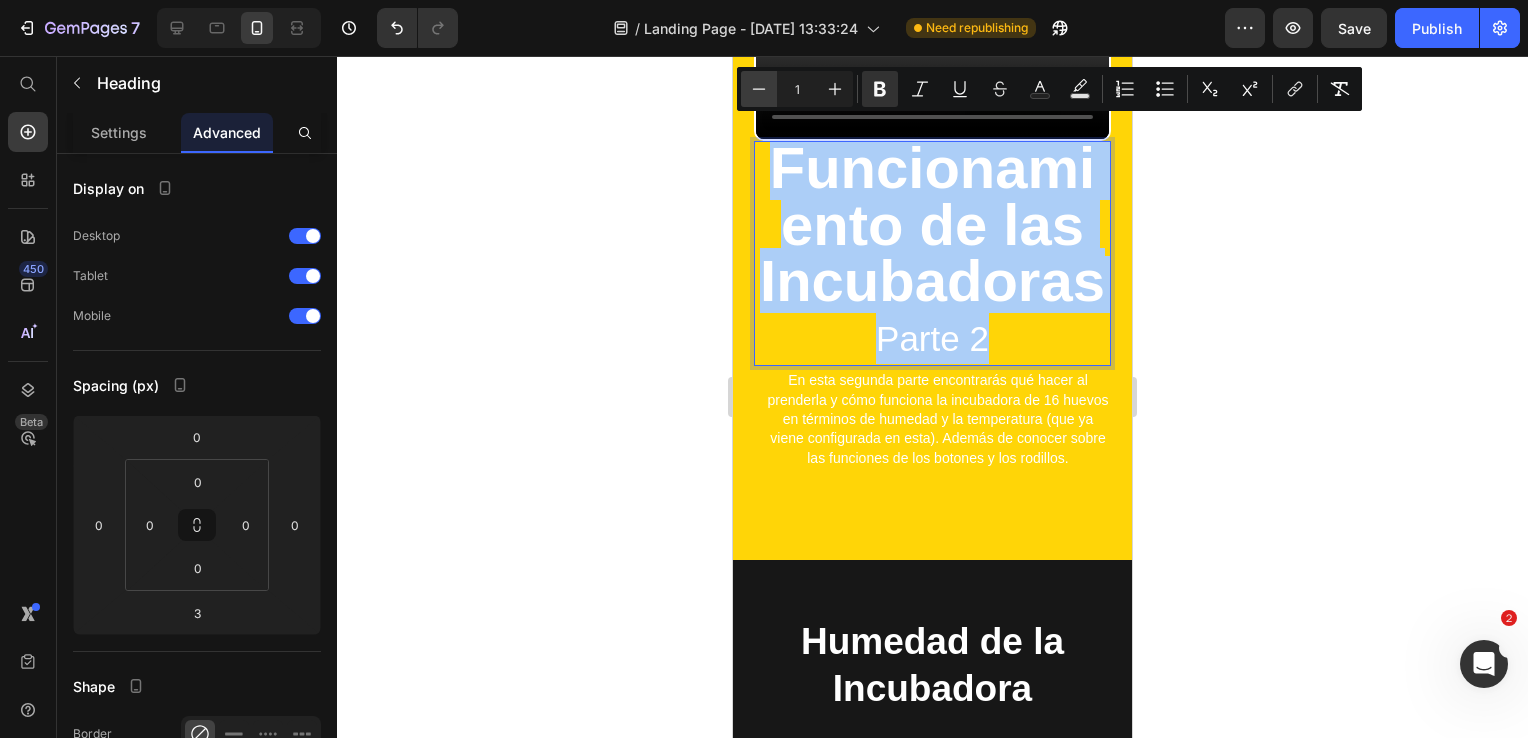 type on "1" 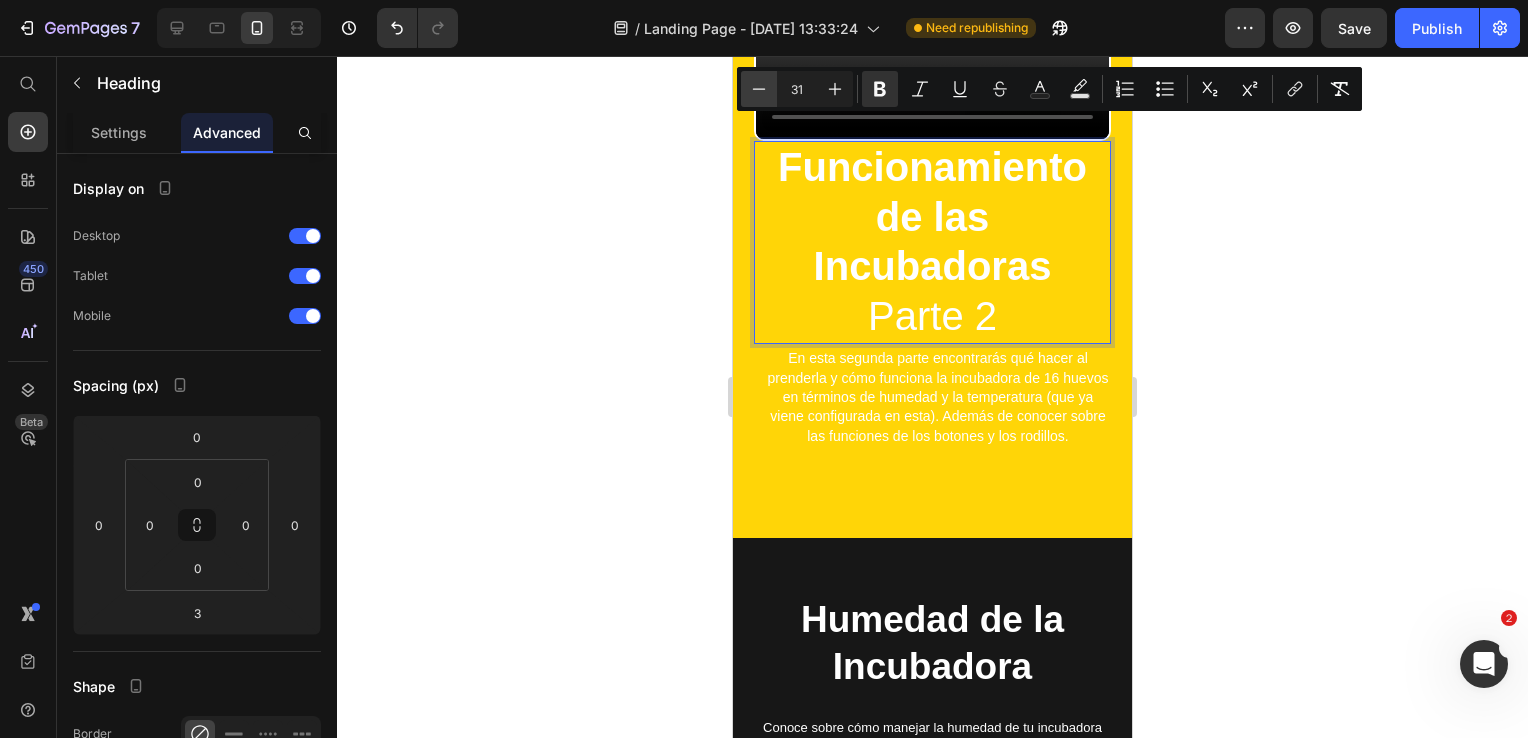 type on "31" 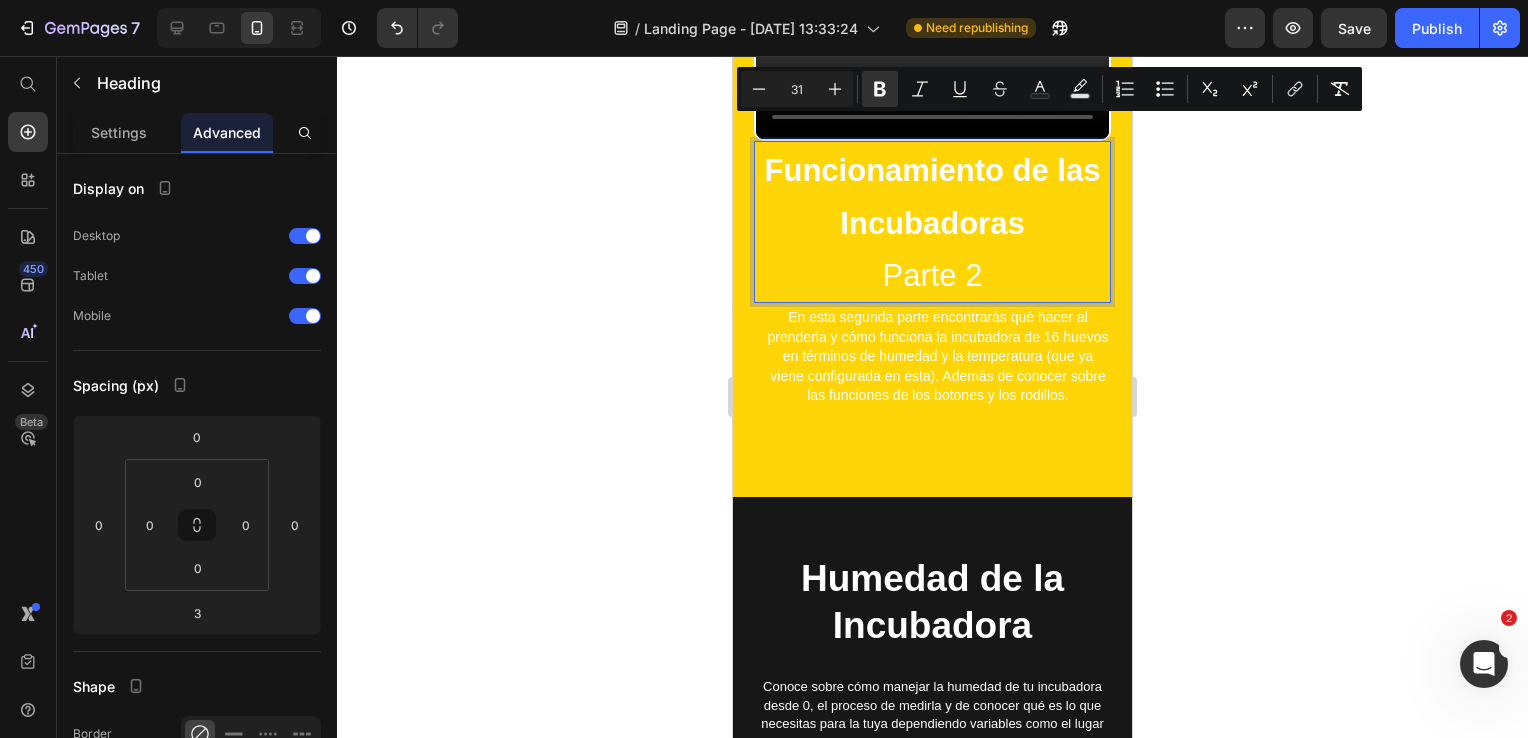 click 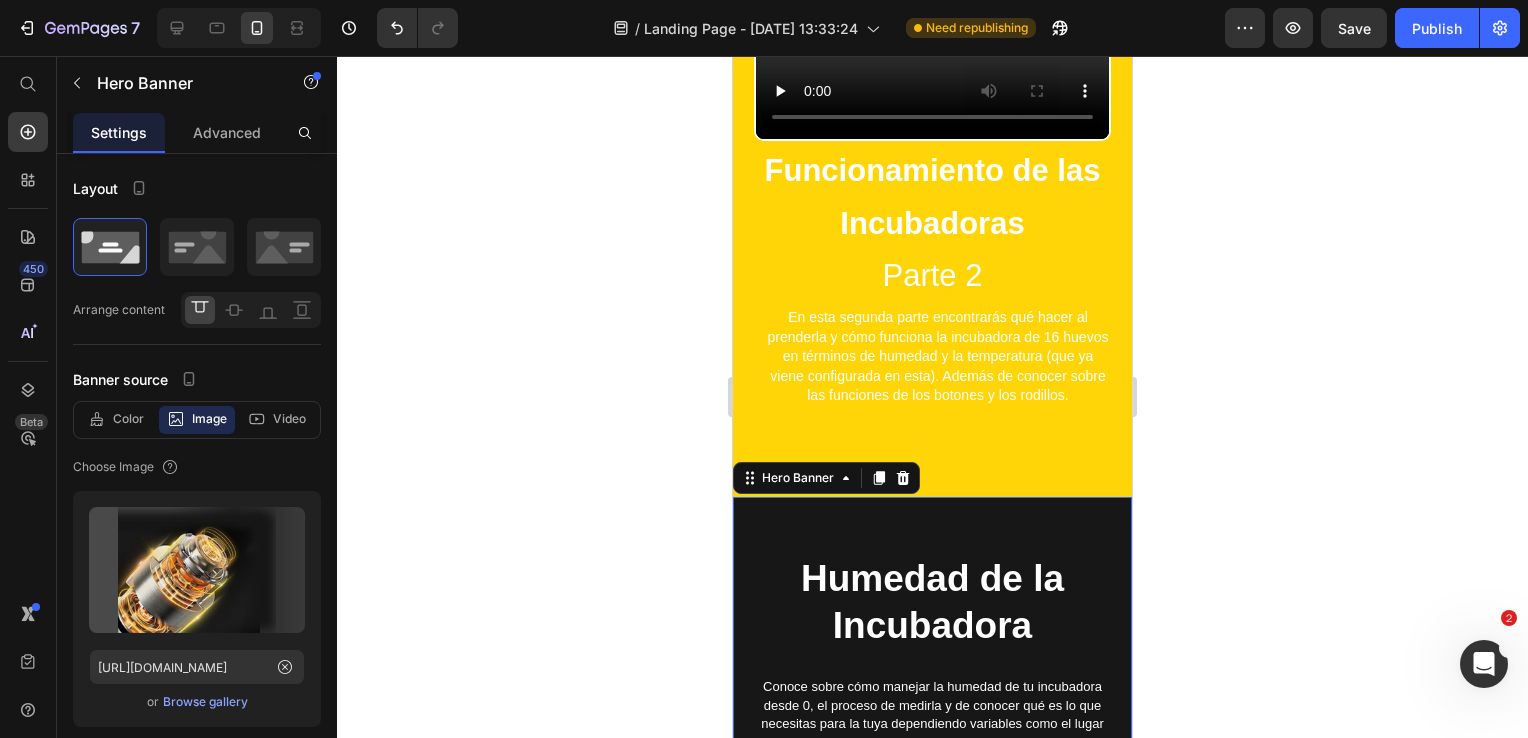 click on "Humedad de la Incubadora Heading Conoce sobre cómo manejar la humedad de tu incubadora desde 0, el proceso de medirla y de conocer qué es lo que necesitas para la tuya dependiendo variables como el lugar donde estás ubicado. Todo esto en una de 36 huevos PERO que también funciona con CUALQUIERA DE LAS OTRAS INCUBADORAS. Text Block Row Video" at bounding box center [932, 844] 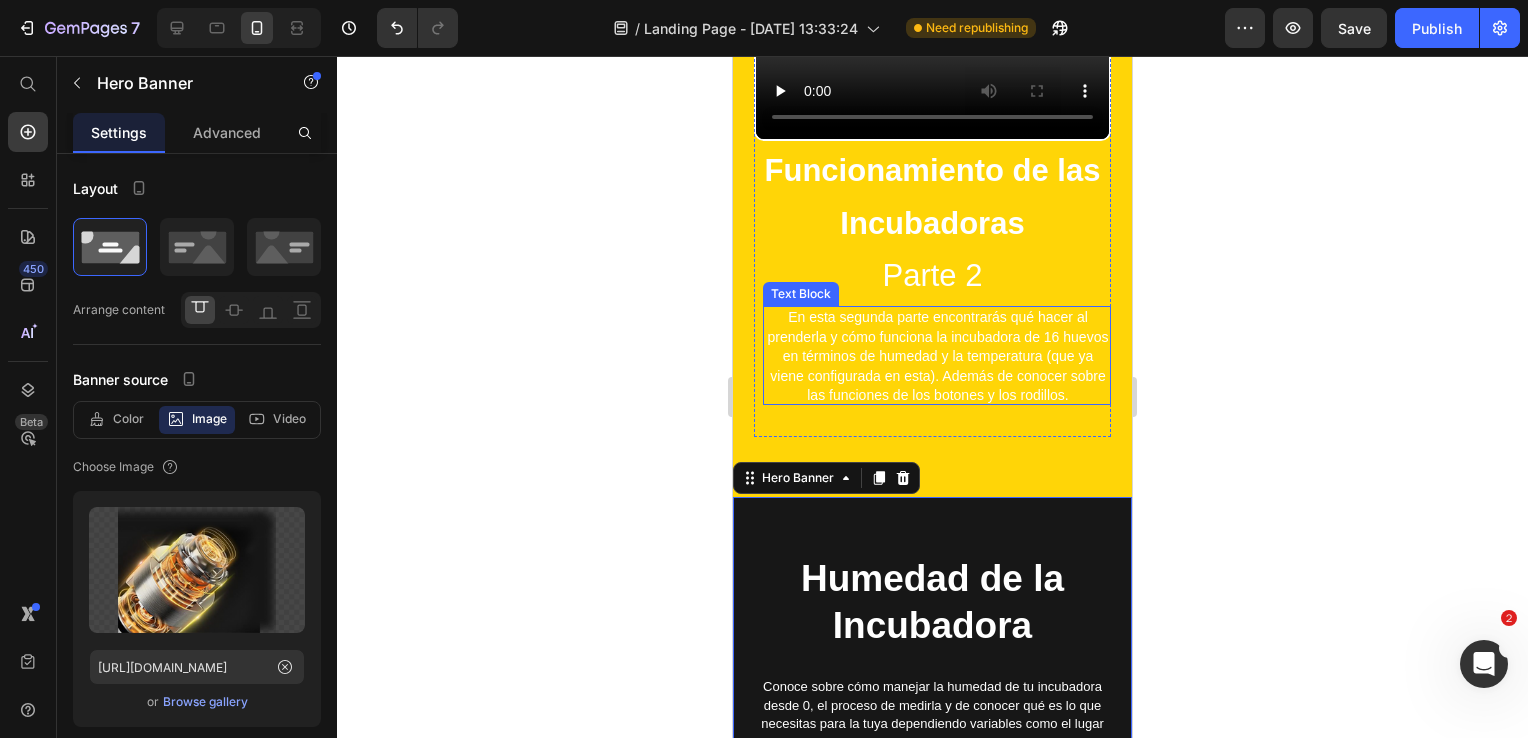 click on "En esta segunda parte encontrarás qué hacer al prenderla y cómo funciona la incubadora de 16 huevos en términos de humedad y la temperatura (que ya viene configurada en esta). Además de conocer sobre las funciones de los botones y los rodillos." at bounding box center (938, 356) 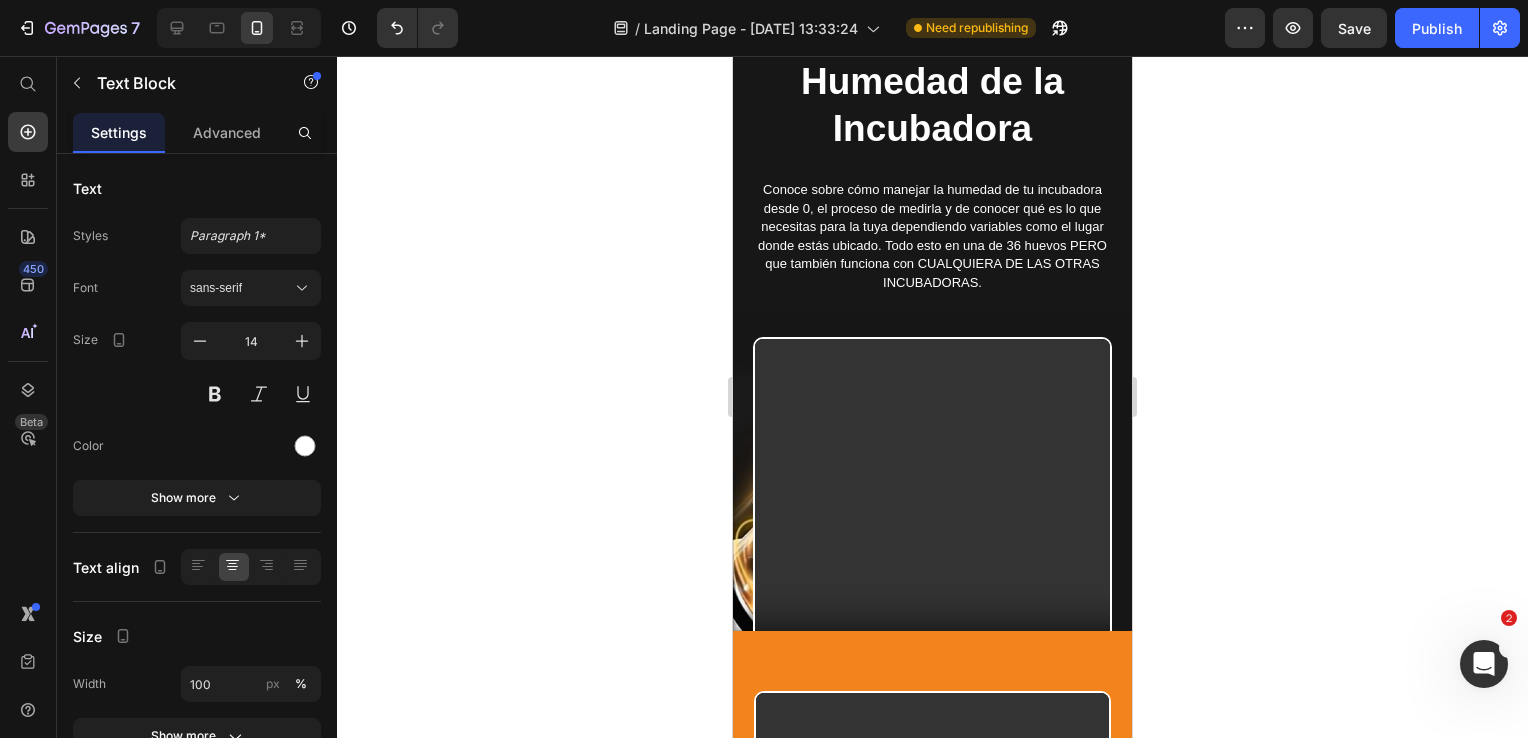 scroll, scrollTop: 1800, scrollLeft: 0, axis: vertical 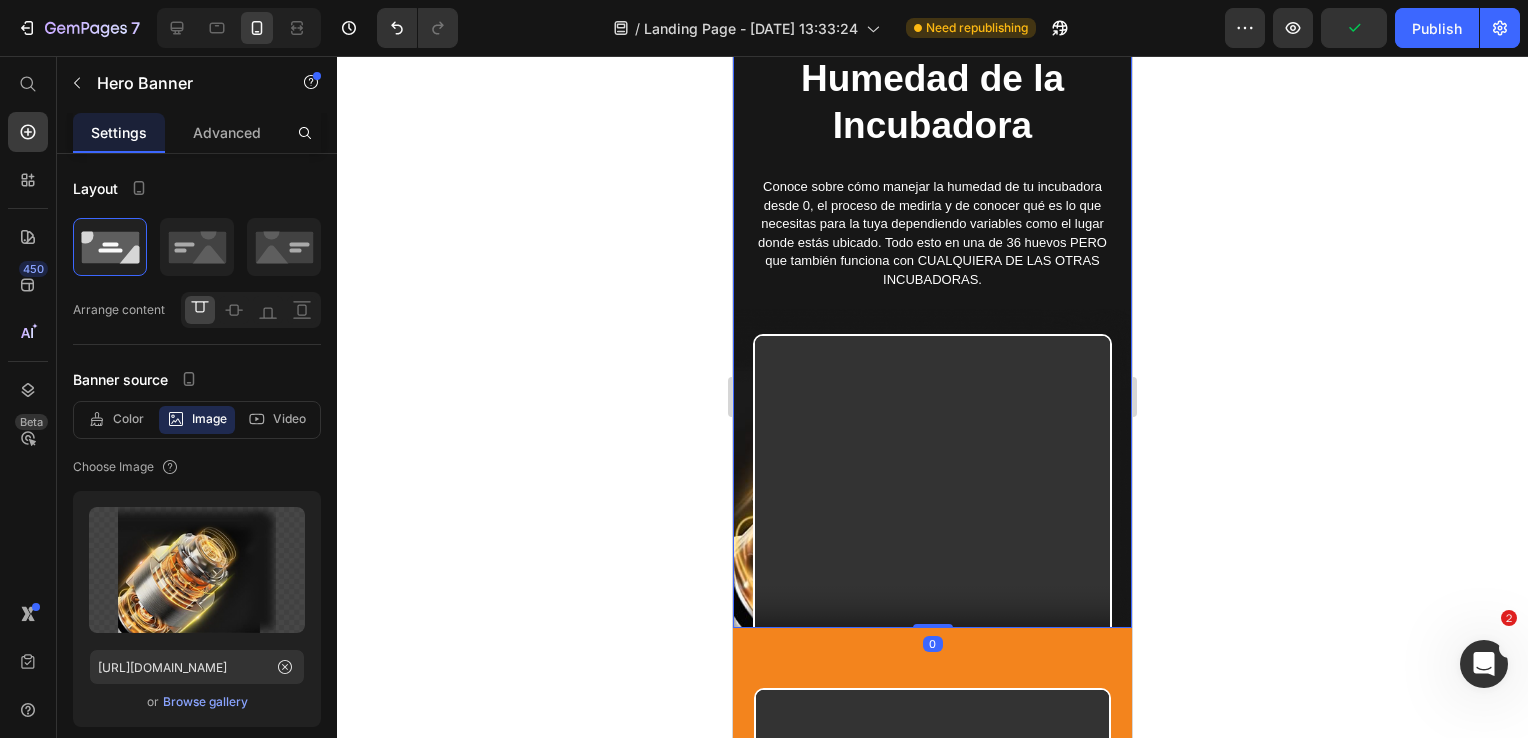 click on "Humedad de la Incubadora Heading Conoce sobre cómo manejar la humedad de tu incubadora desde 0, el proceso de medirla y de conocer qué es lo que necesitas para la tuya dependiendo variables como el lugar donde estás ubicado. Todo esto en una de 36 huevos PERO que también funciona con CUALQUIERA DE LAS OTRAS INCUBADORAS. Text Block Row Video" at bounding box center [932, 344] 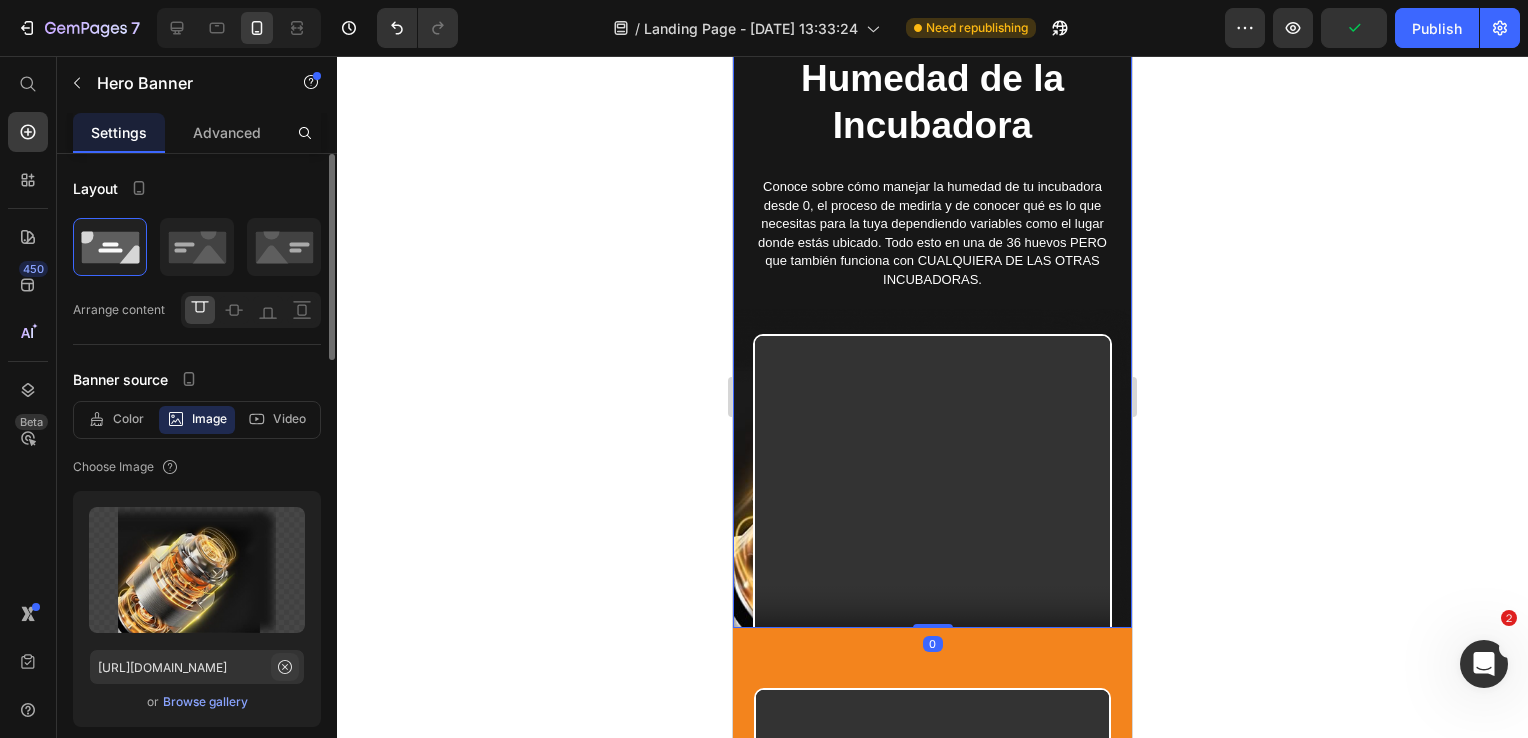 click 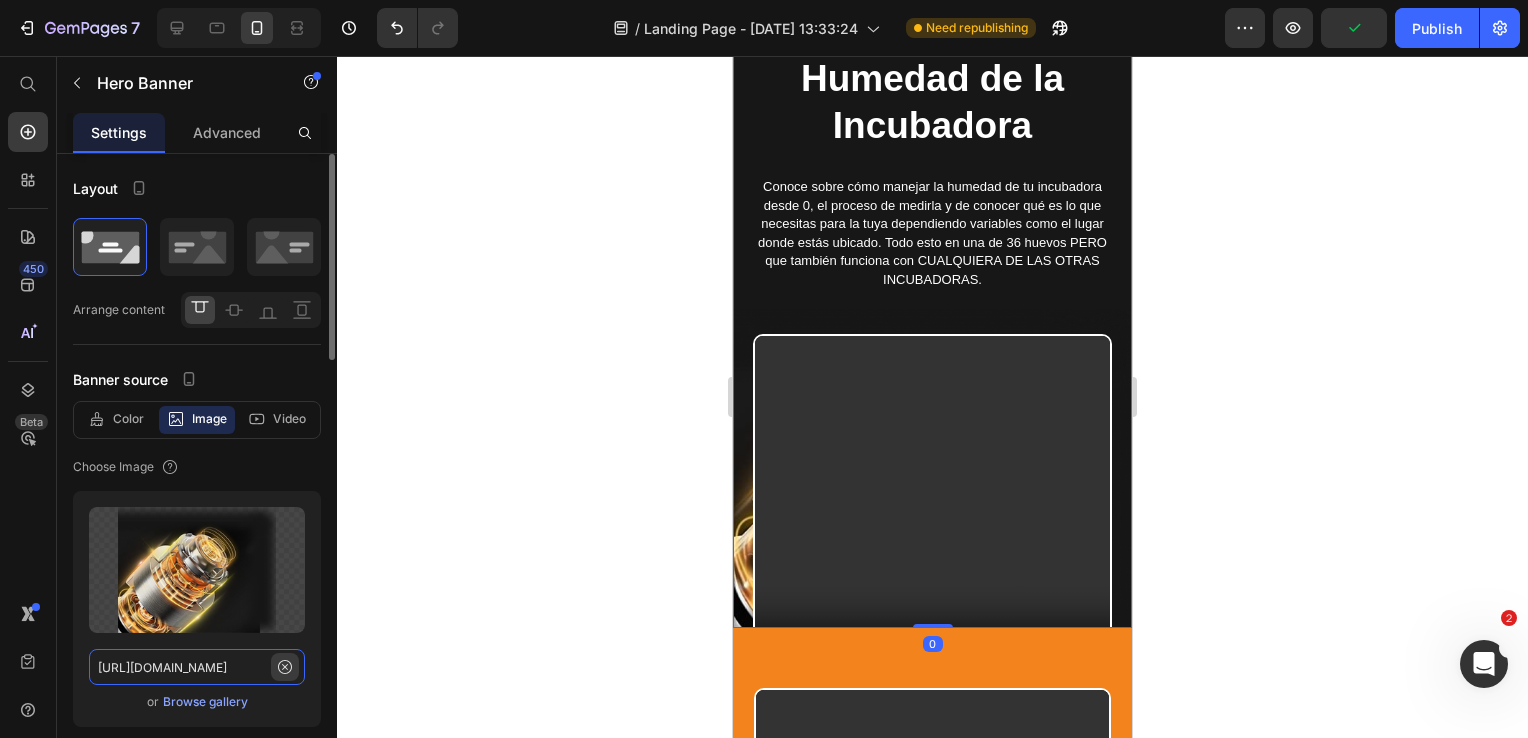 type 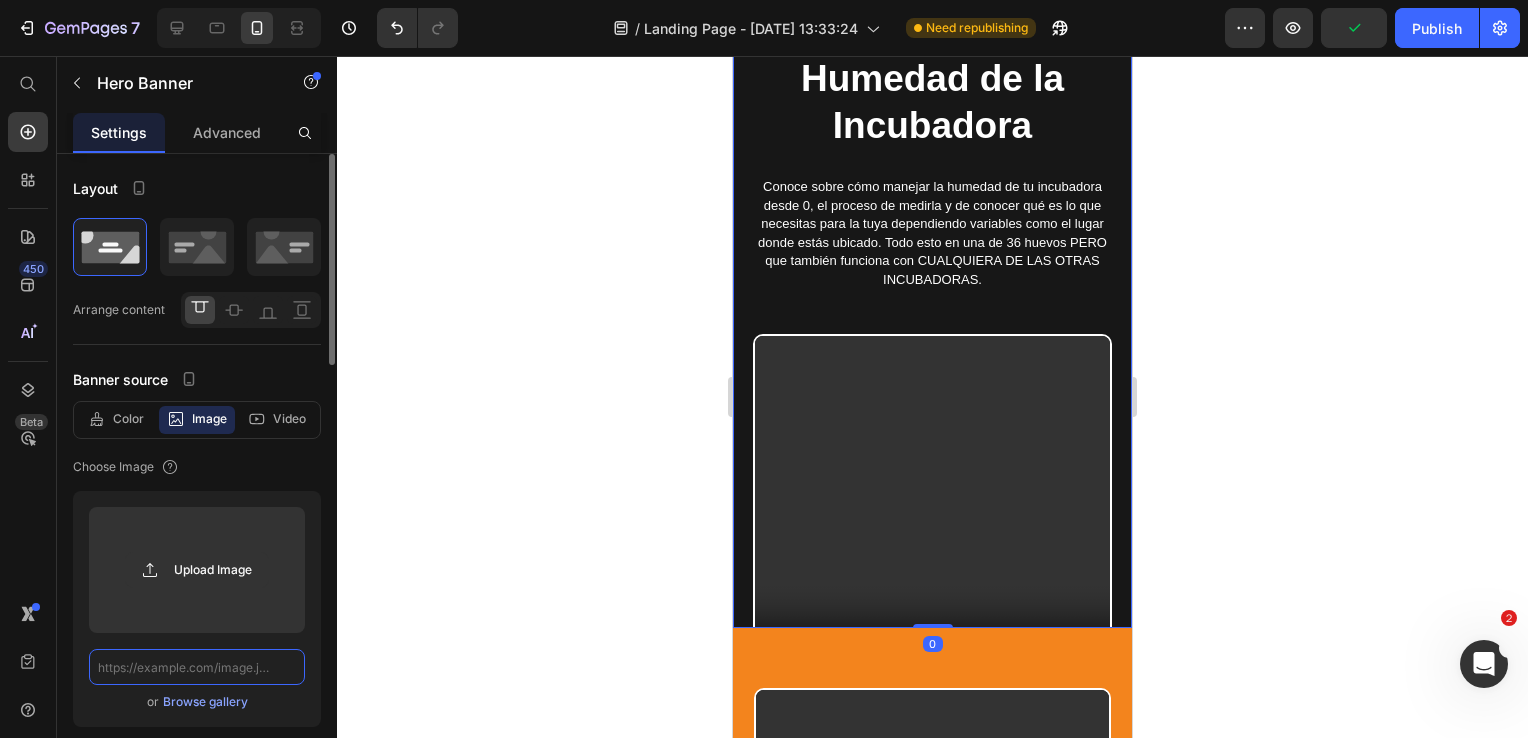 scroll, scrollTop: 0, scrollLeft: 0, axis: both 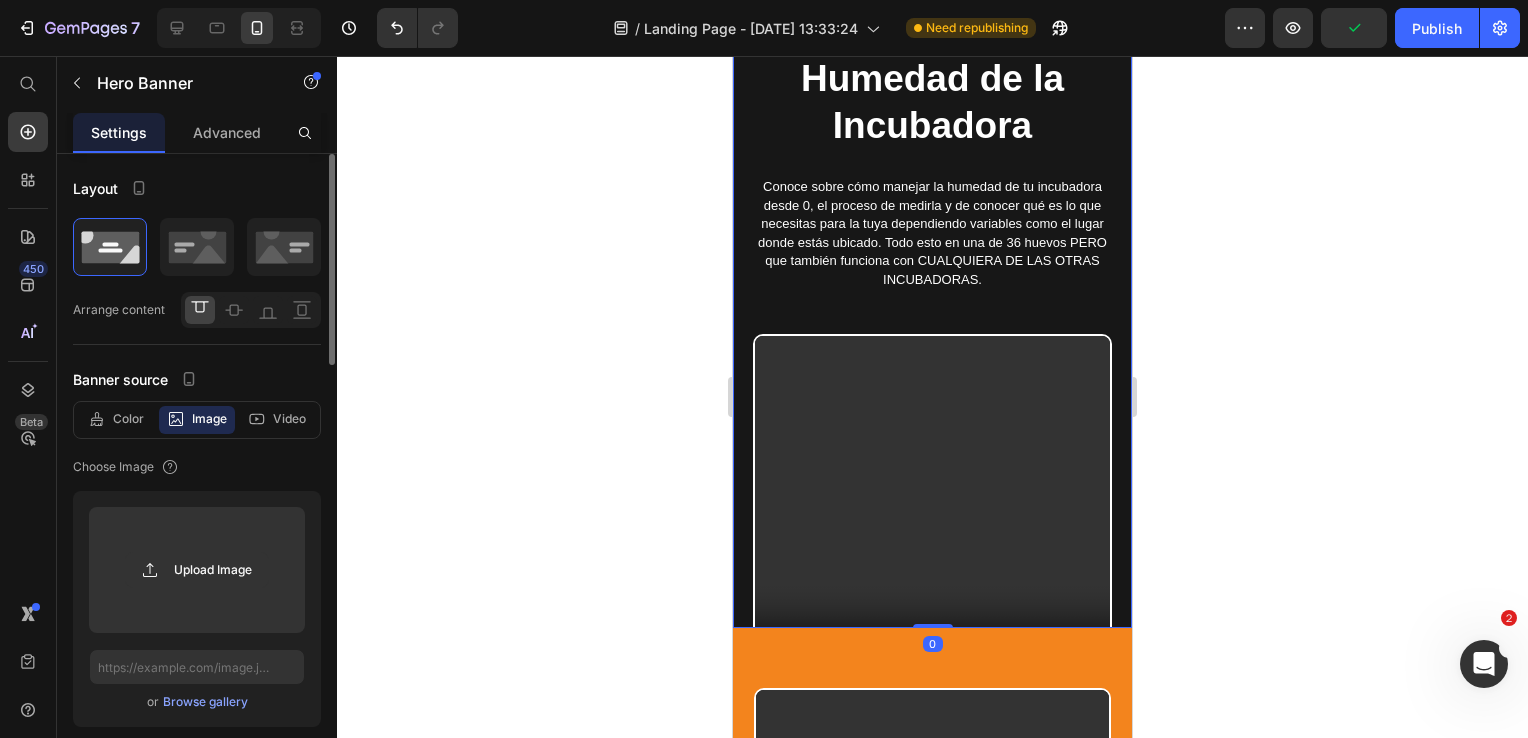 click 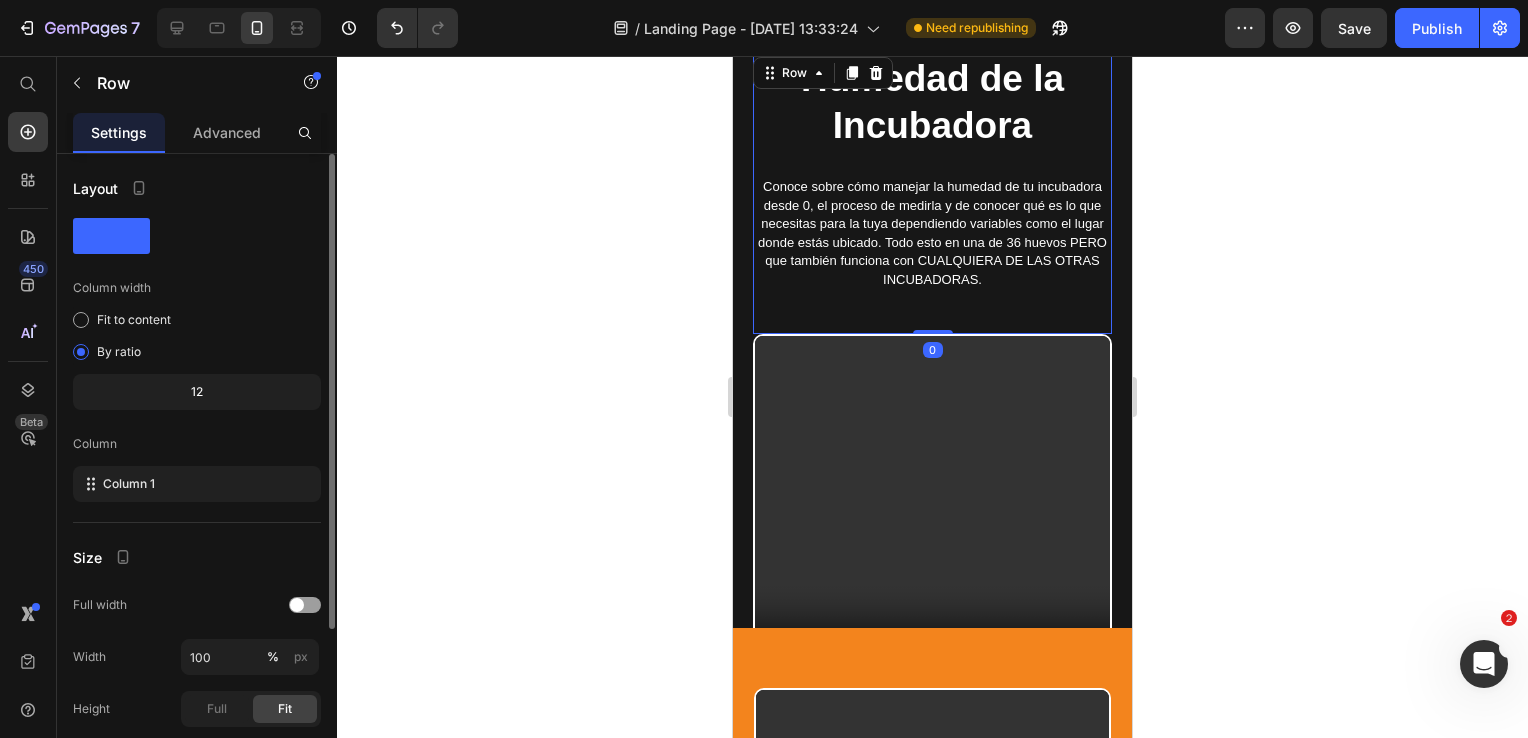 click on "Humedad de la Incubadora Heading Conoce sobre cómo manejar la humedad de tu incubadora desde 0, el proceso de medirla y de conocer qué es lo que necesitas para la tuya dependiendo variables como el lugar donde estás ubicado. Todo esto en una de 36 huevos PERO que también funciona con CUALQUIERA DE LAS OTRAS INCUBADORAS. Text Block" at bounding box center [932, 193] 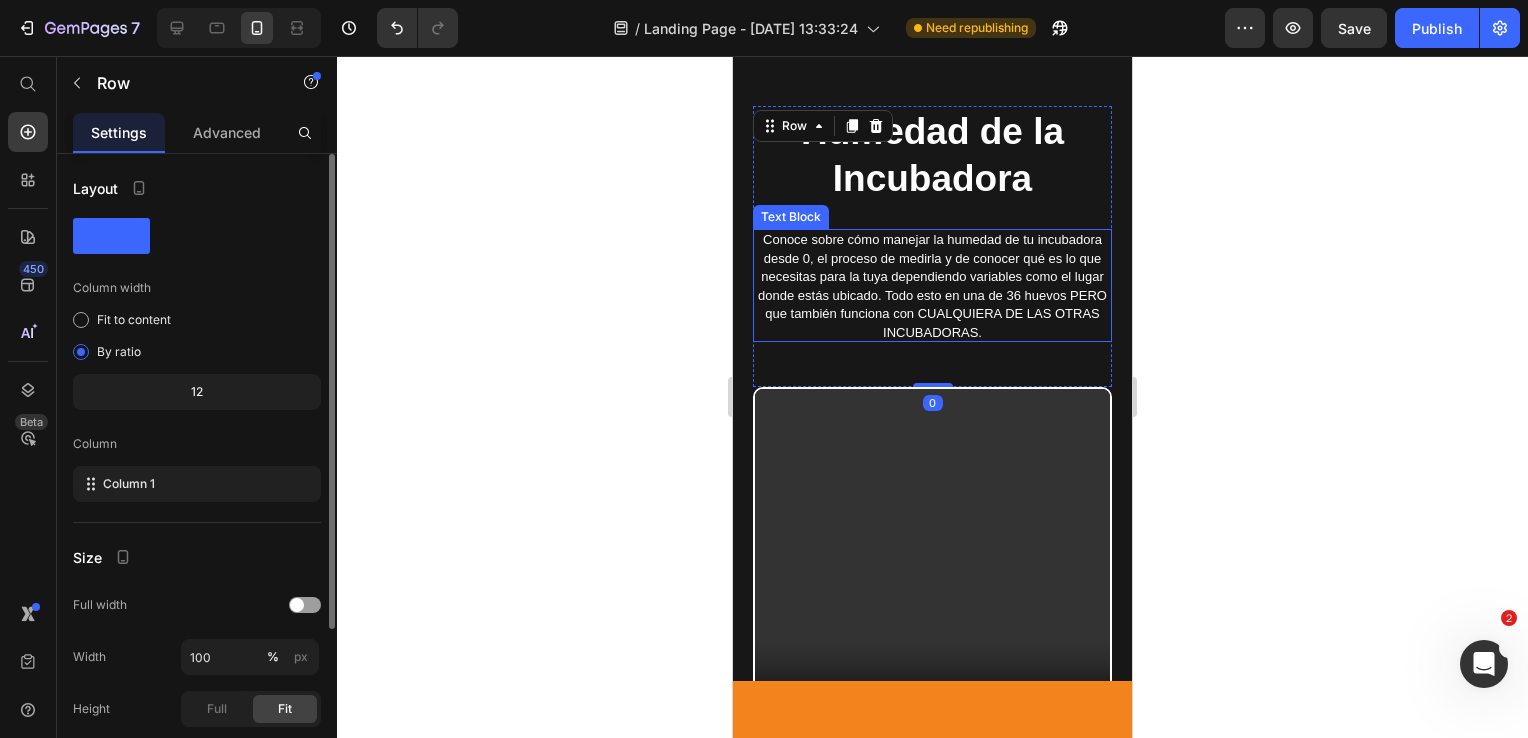 scroll, scrollTop: 1700, scrollLeft: 0, axis: vertical 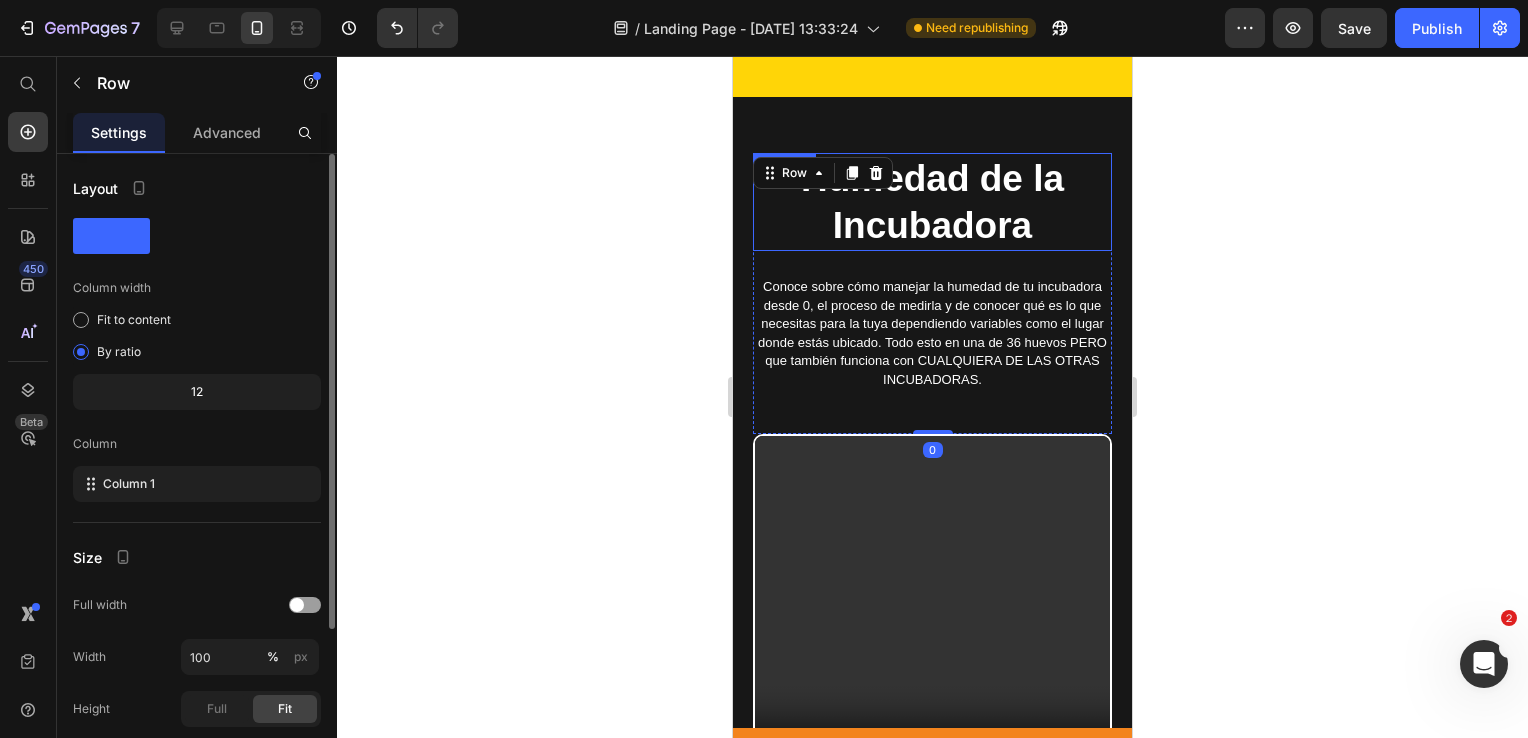 click on "Humedad de la Incubadora" at bounding box center (932, 202) 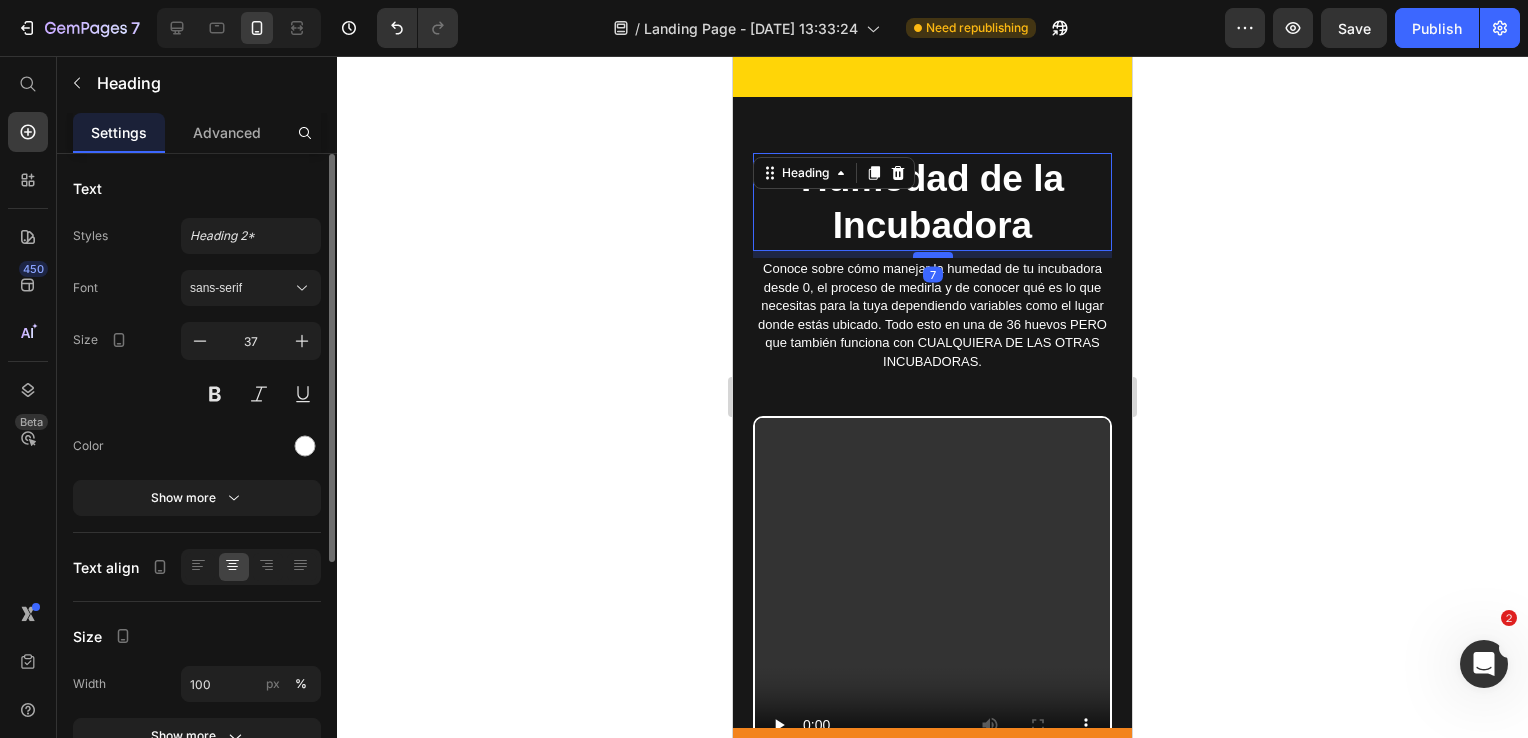 drag, startPoint x: 924, startPoint y: 280, endPoint x: 924, endPoint y: 262, distance: 18 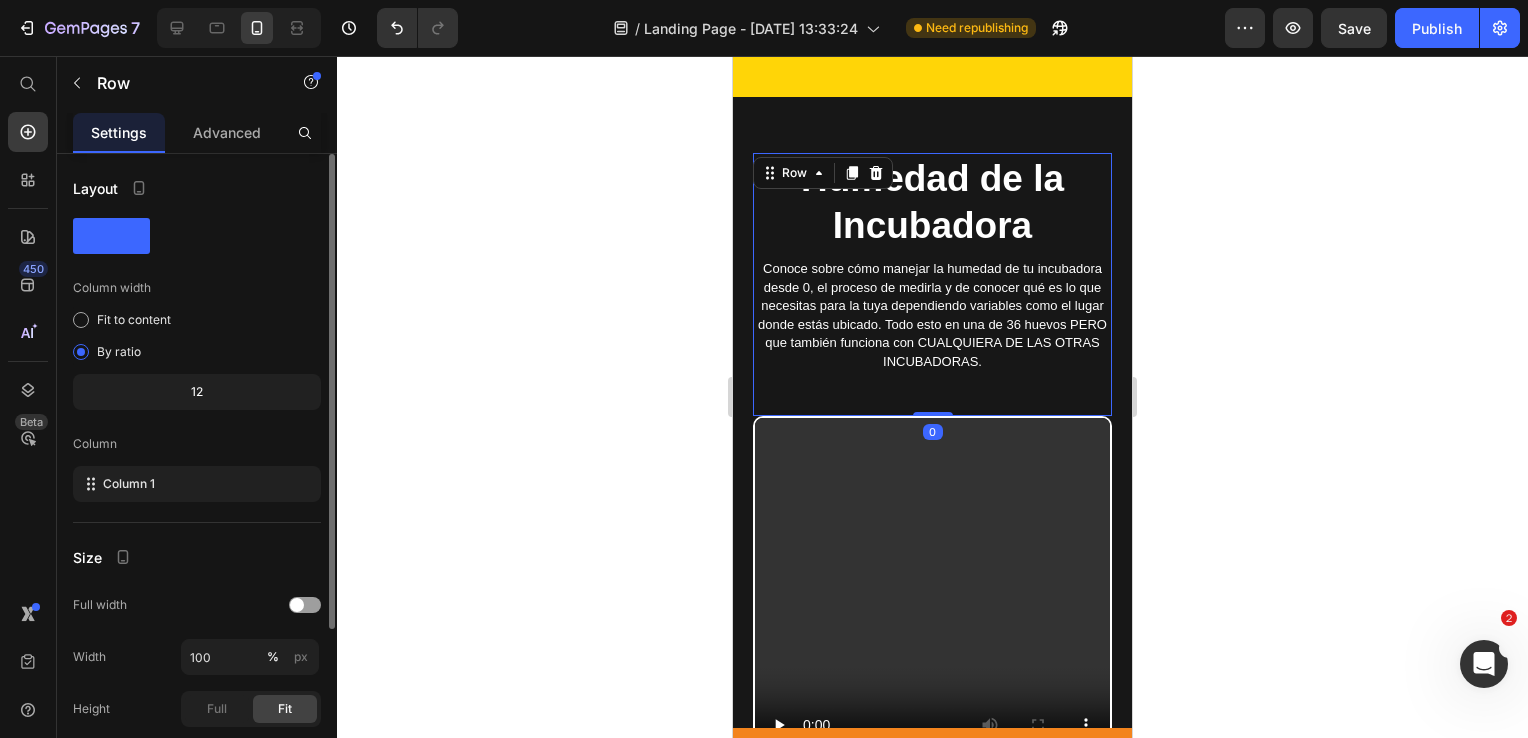 click on "Humedad de la Incubadora Heading Conoce sobre cómo manejar la humedad de tu incubadora desde 0, el proceso de medirla y de conocer qué es lo que necesitas para la tuya dependiendo variables como el lugar donde estás ubicado. Todo esto en una de 36 huevos PERO que también funciona con CUALQUIERA DE LAS OTRAS INCUBADORAS. Text Block" at bounding box center (932, 284) 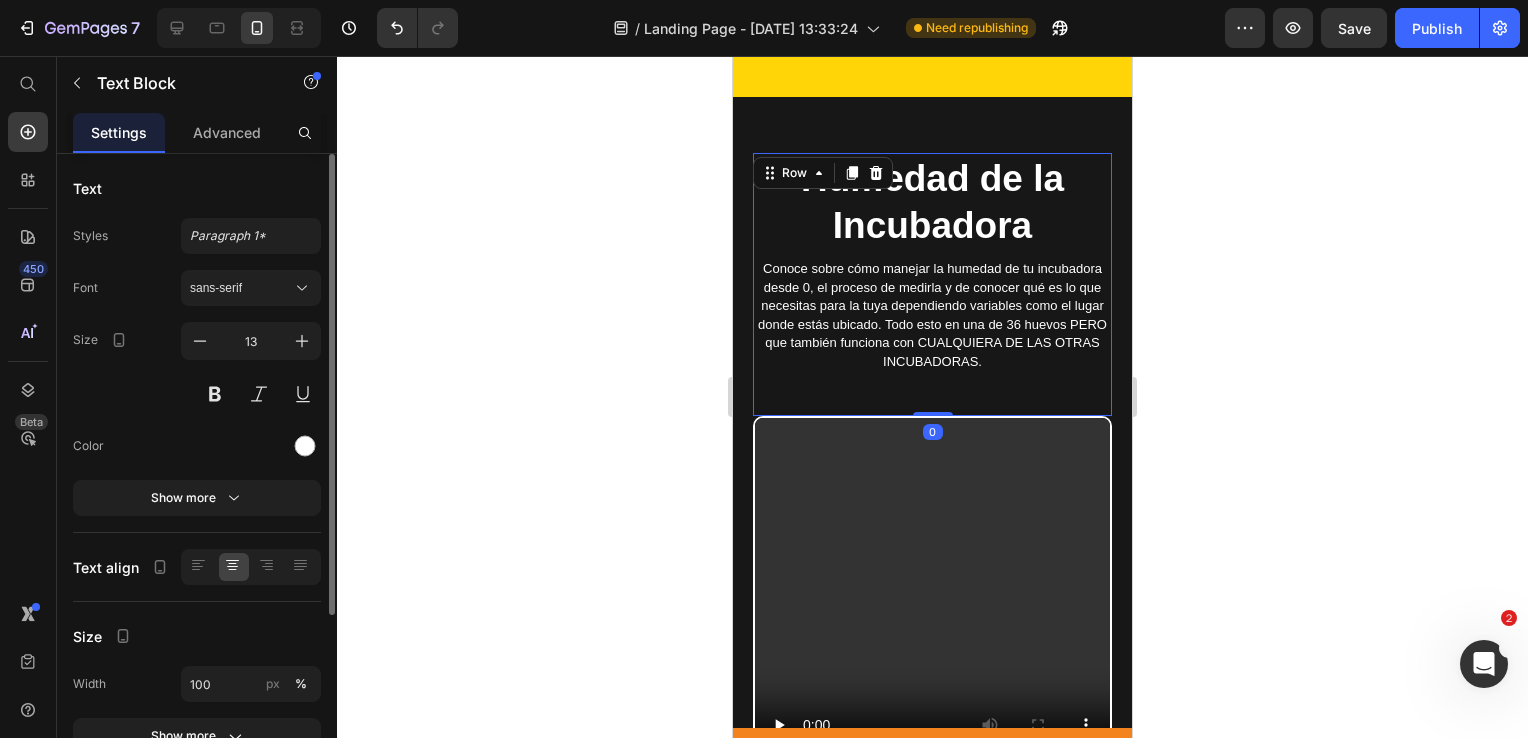 click on "Conoce sobre cómo manejar la humedad de tu incubadora desde 0, el proceso de medirla y de conocer qué es lo que necesitas para la tuya dependiendo variables como el lugar donde estás ubicado. Todo esto en una de 36 huevos PERO que también funciona con CUALQUIERA DE LAS OTRAS INCUBADORAS." at bounding box center (932, 315) 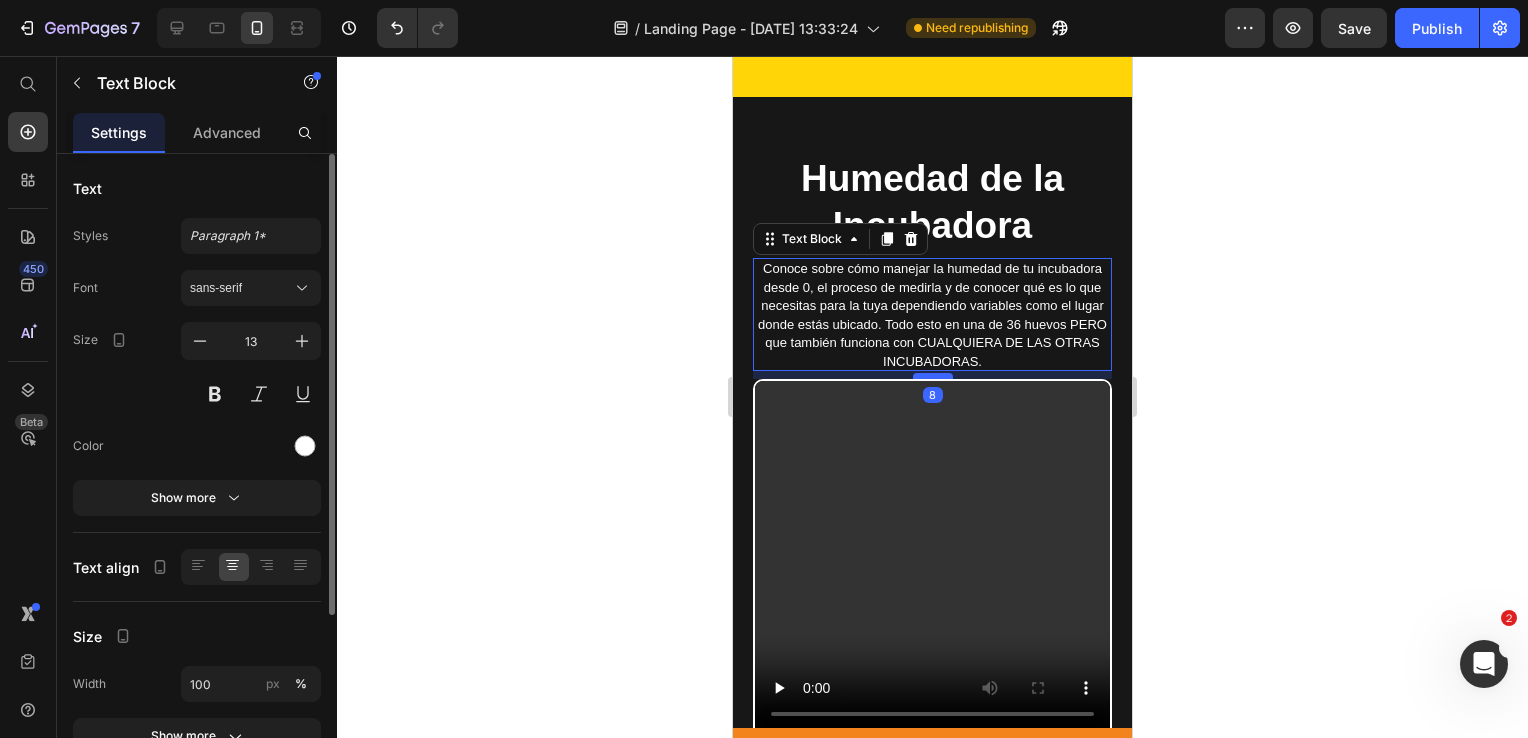 drag, startPoint x: 912, startPoint y: 416, endPoint x: 907, endPoint y: 379, distance: 37.336308 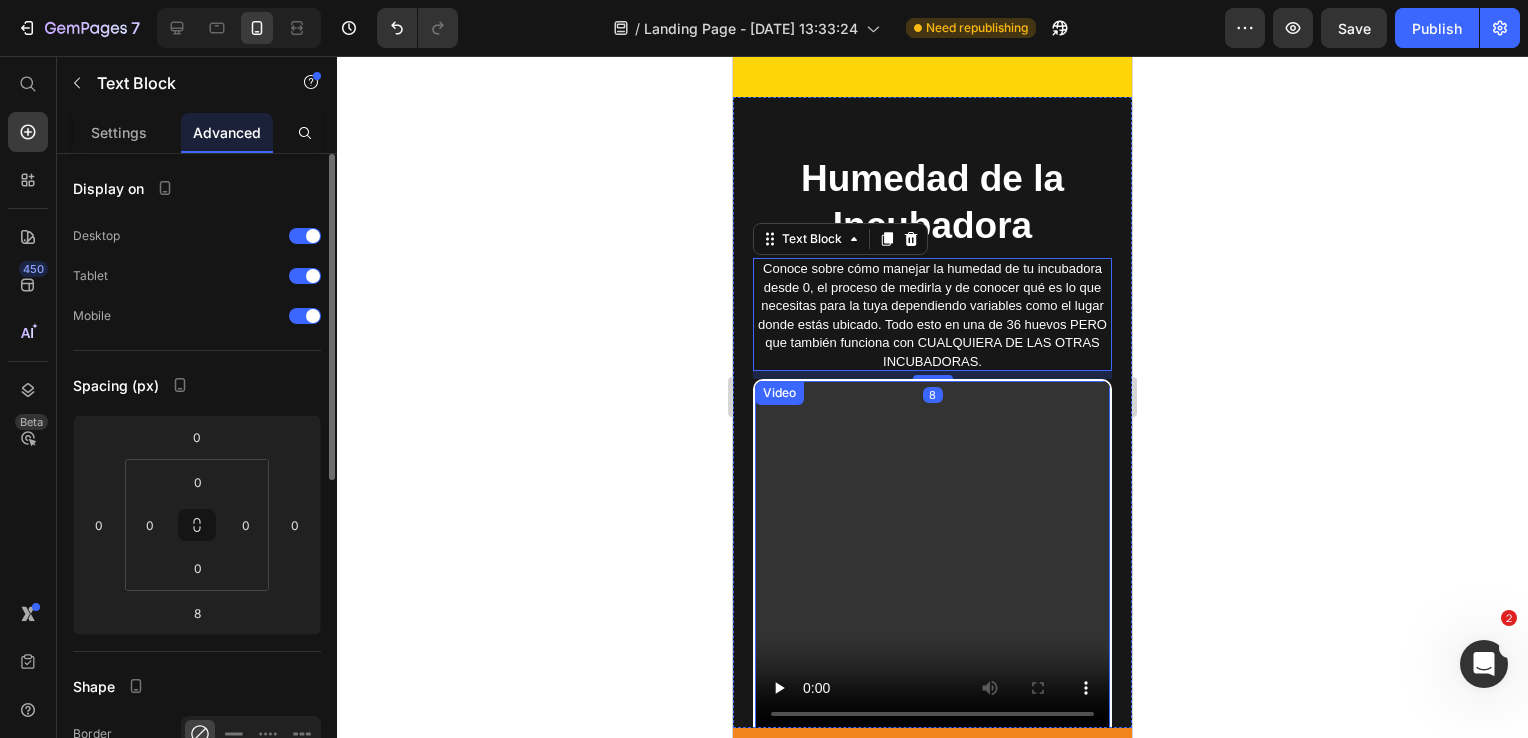 click 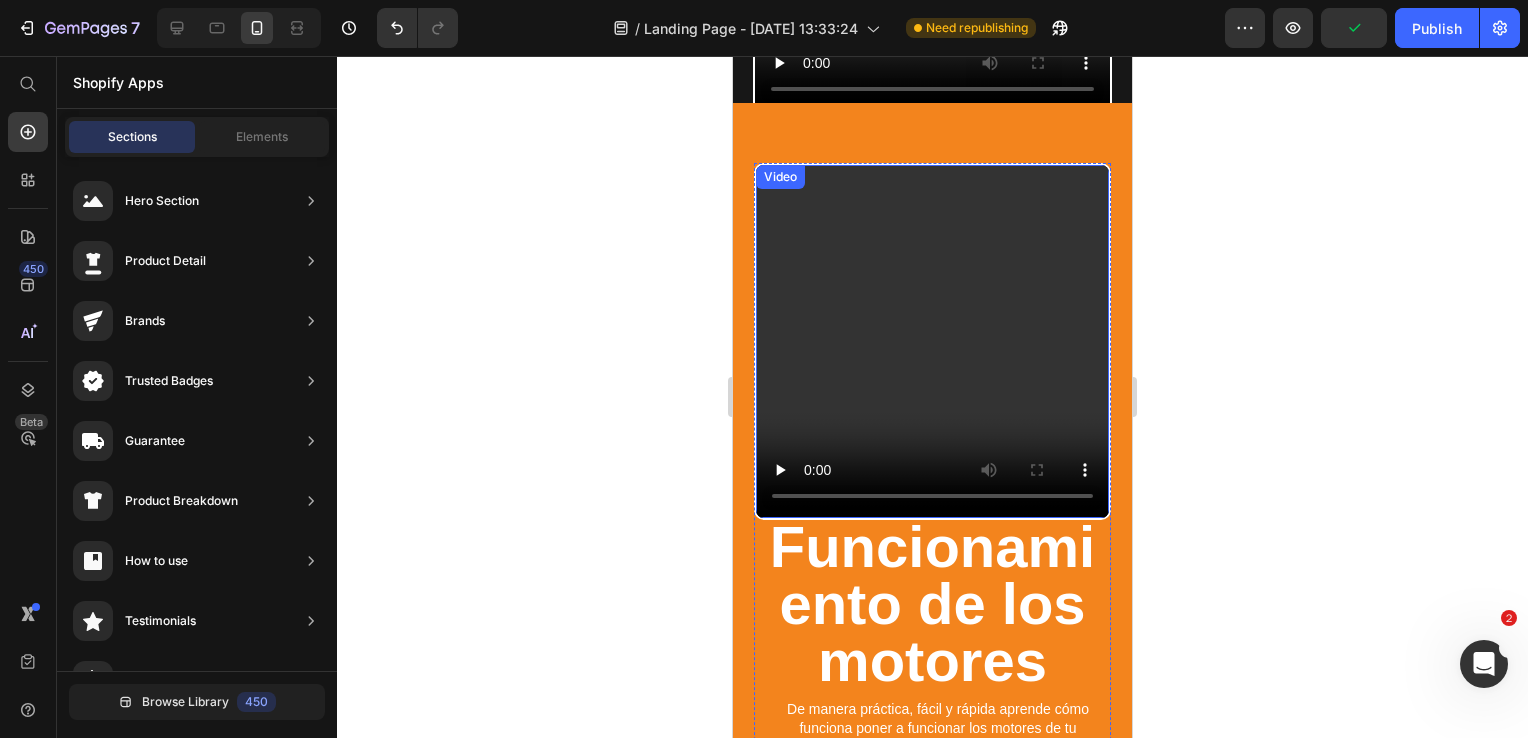 scroll, scrollTop: 2400, scrollLeft: 0, axis: vertical 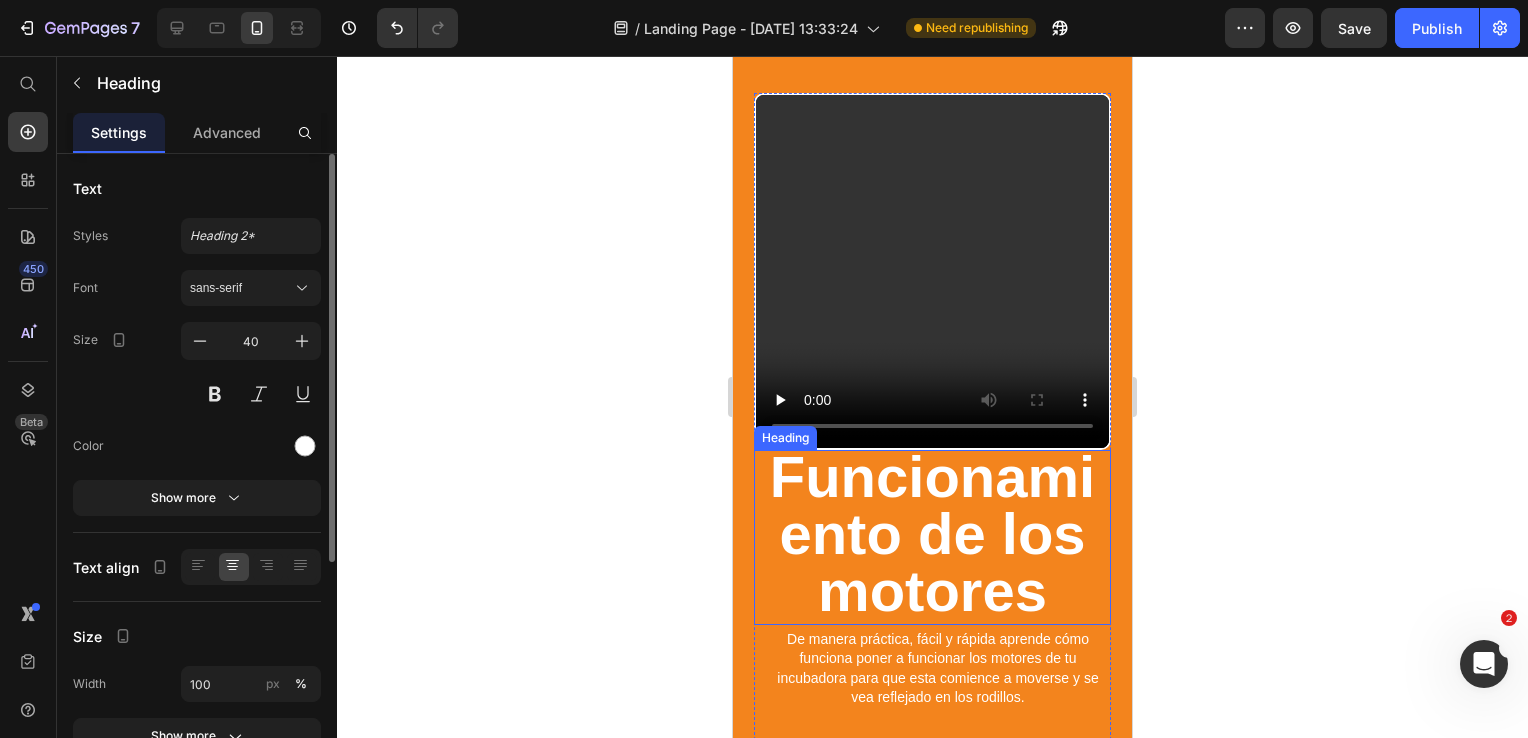click on "Funcionamiento de los motores" at bounding box center (932, 533) 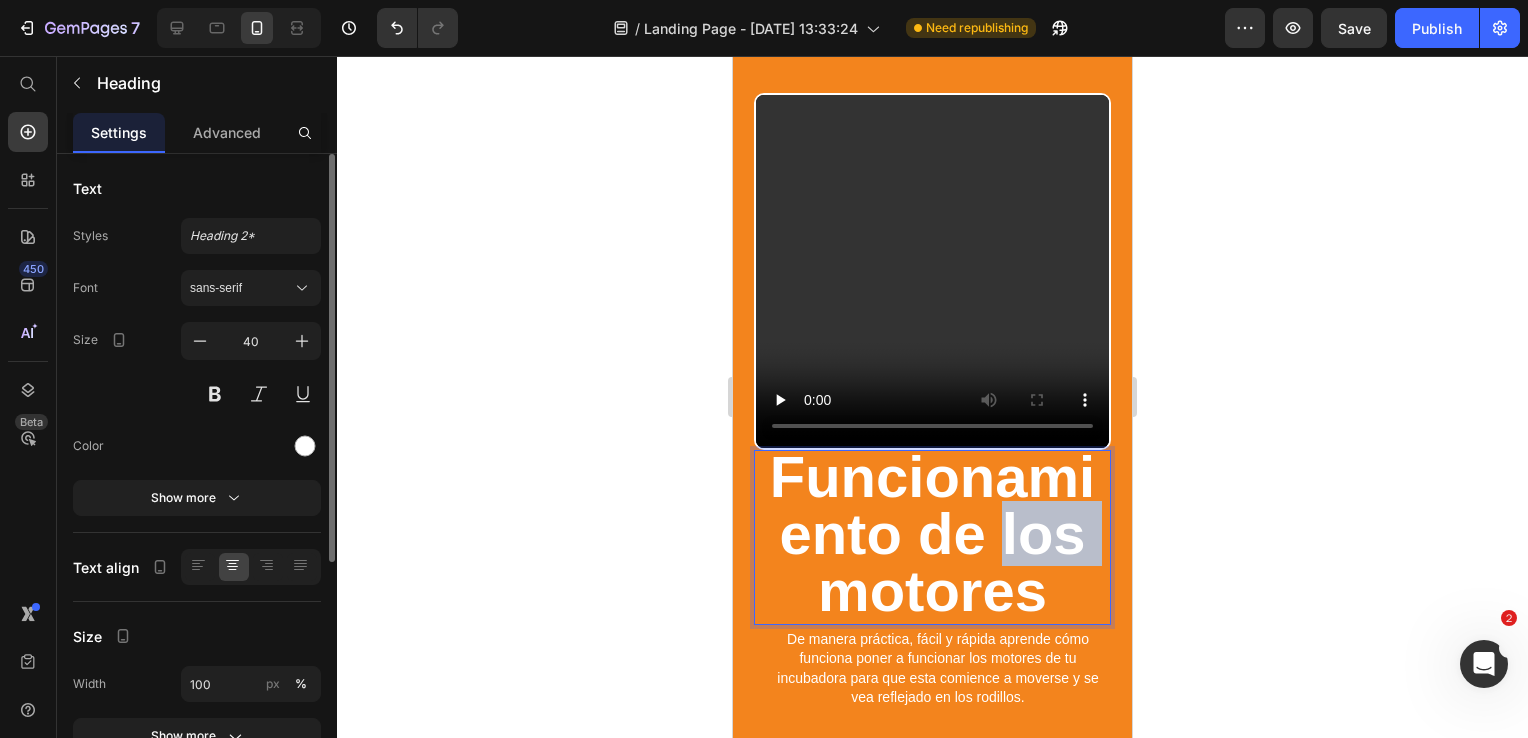 click on "Funcionamiento de los motores" at bounding box center [932, 533] 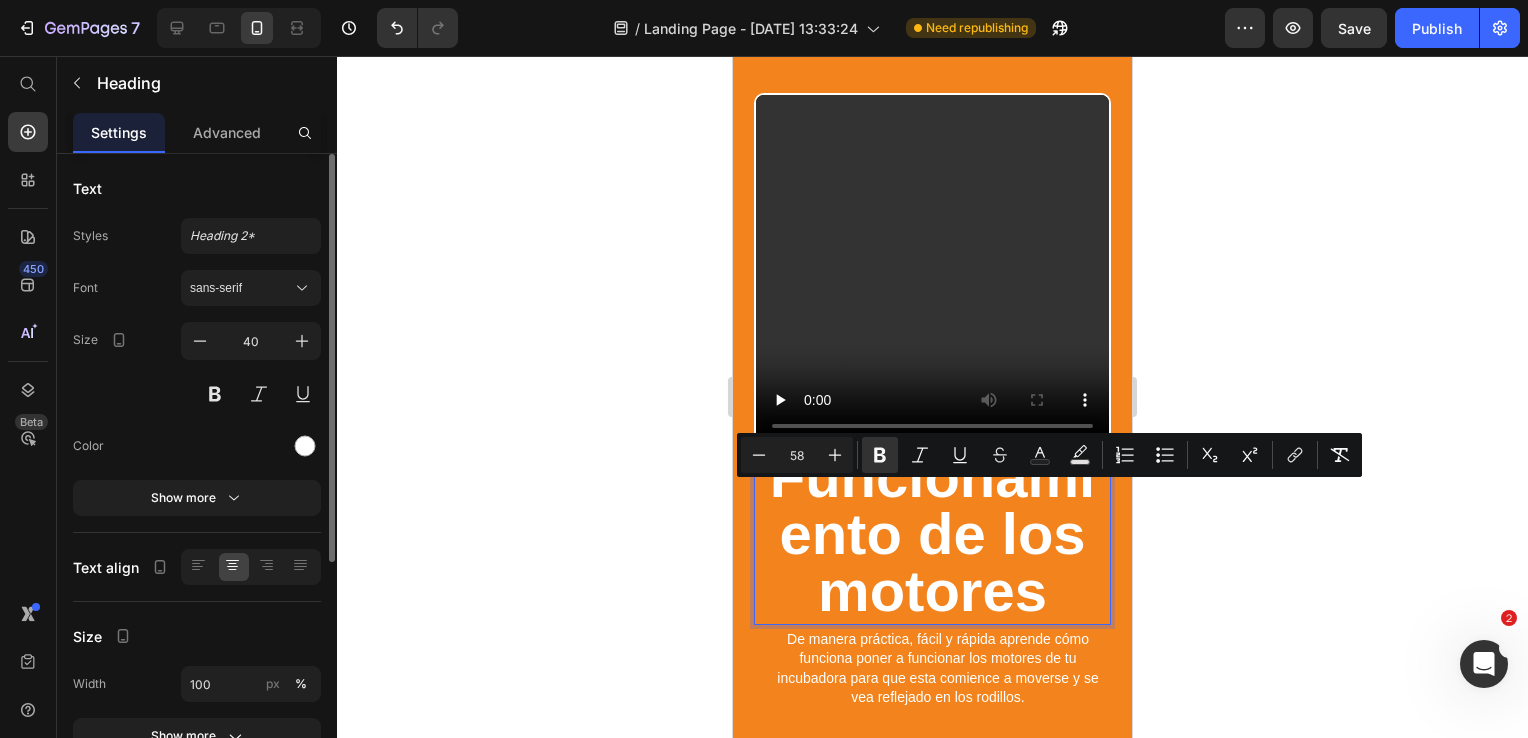 click on "Funcionamiento de los motores" at bounding box center [932, 533] 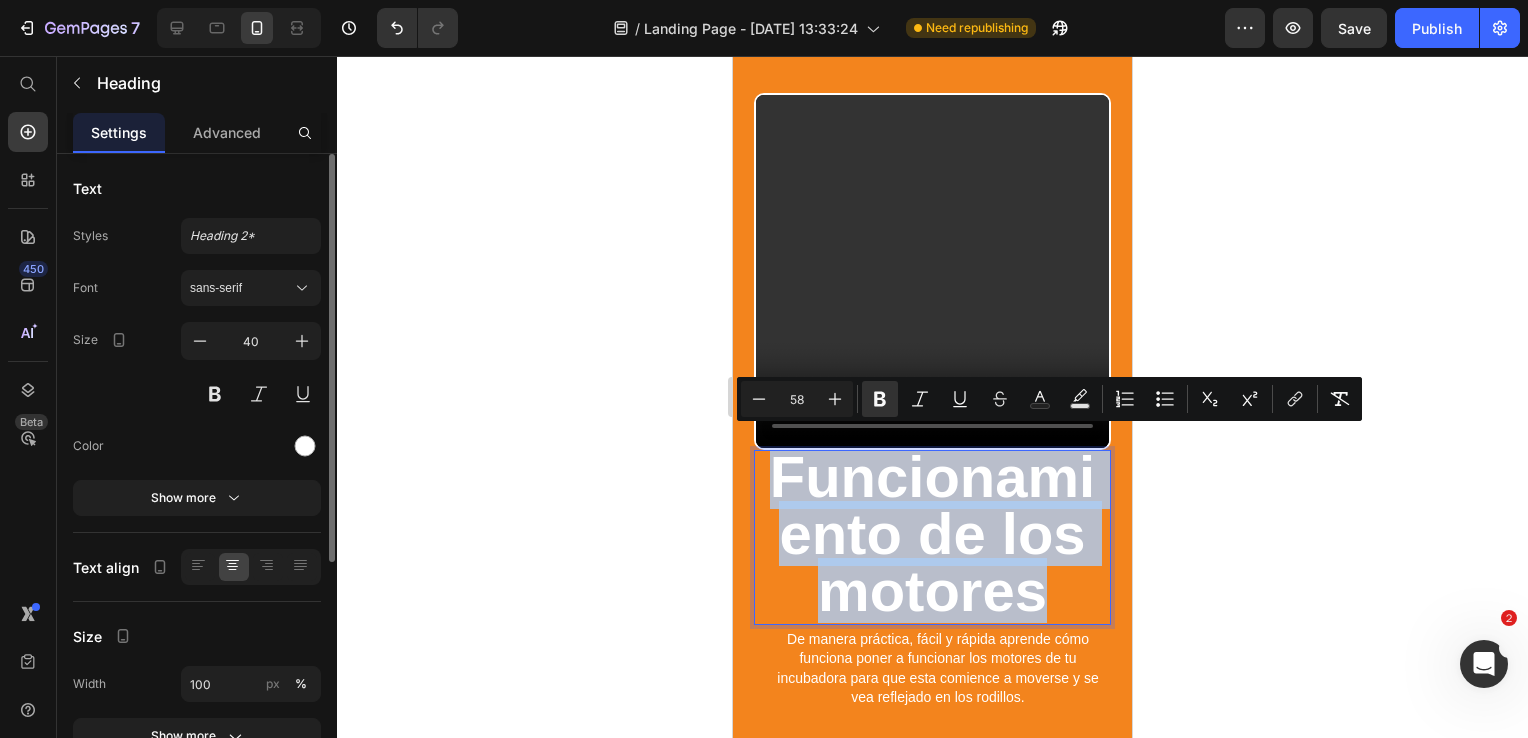 drag, startPoint x: 1037, startPoint y: 597, endPoint x: 771, endPoint y: 461, distance: 298.75073 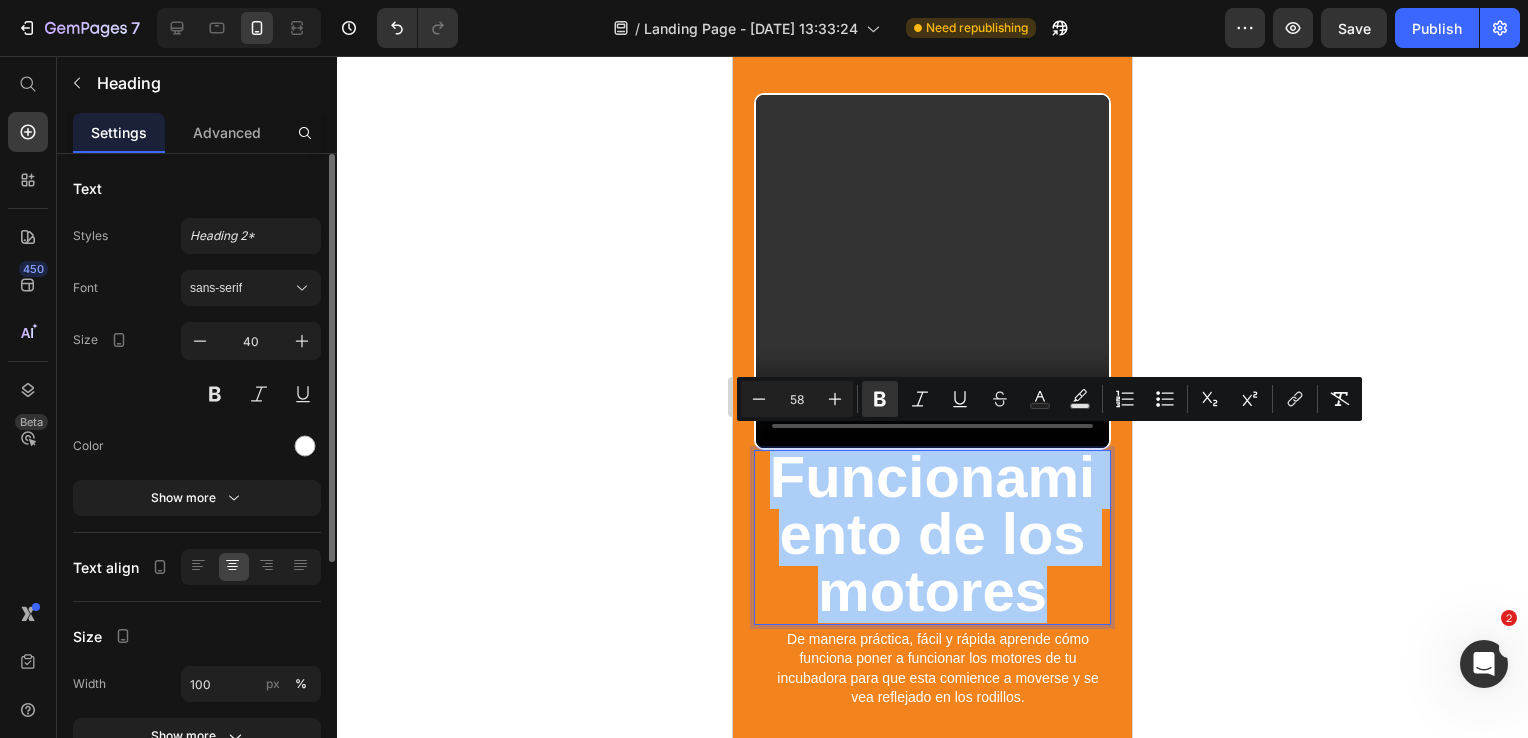 click on "58" at bounding box center (797, 399) 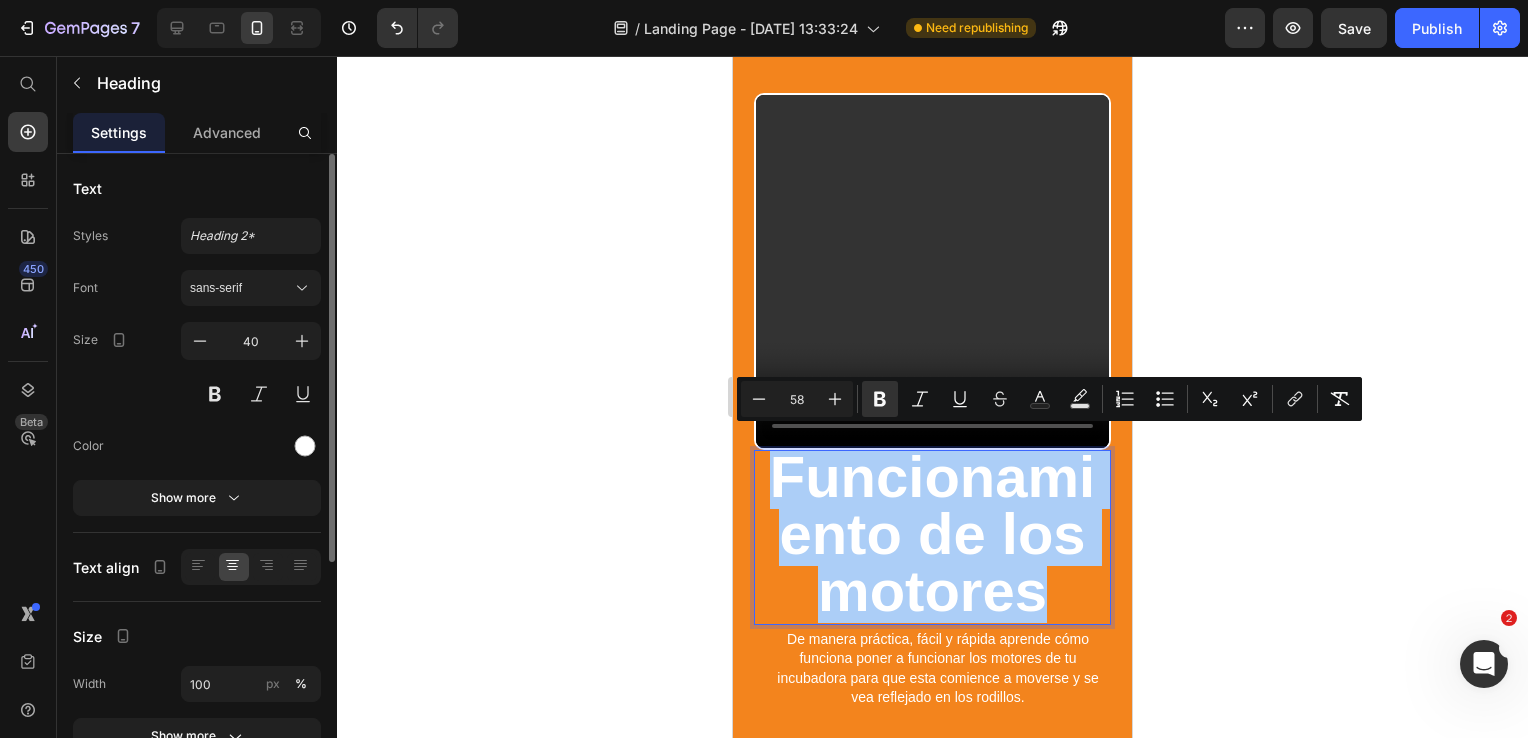 type on "5" 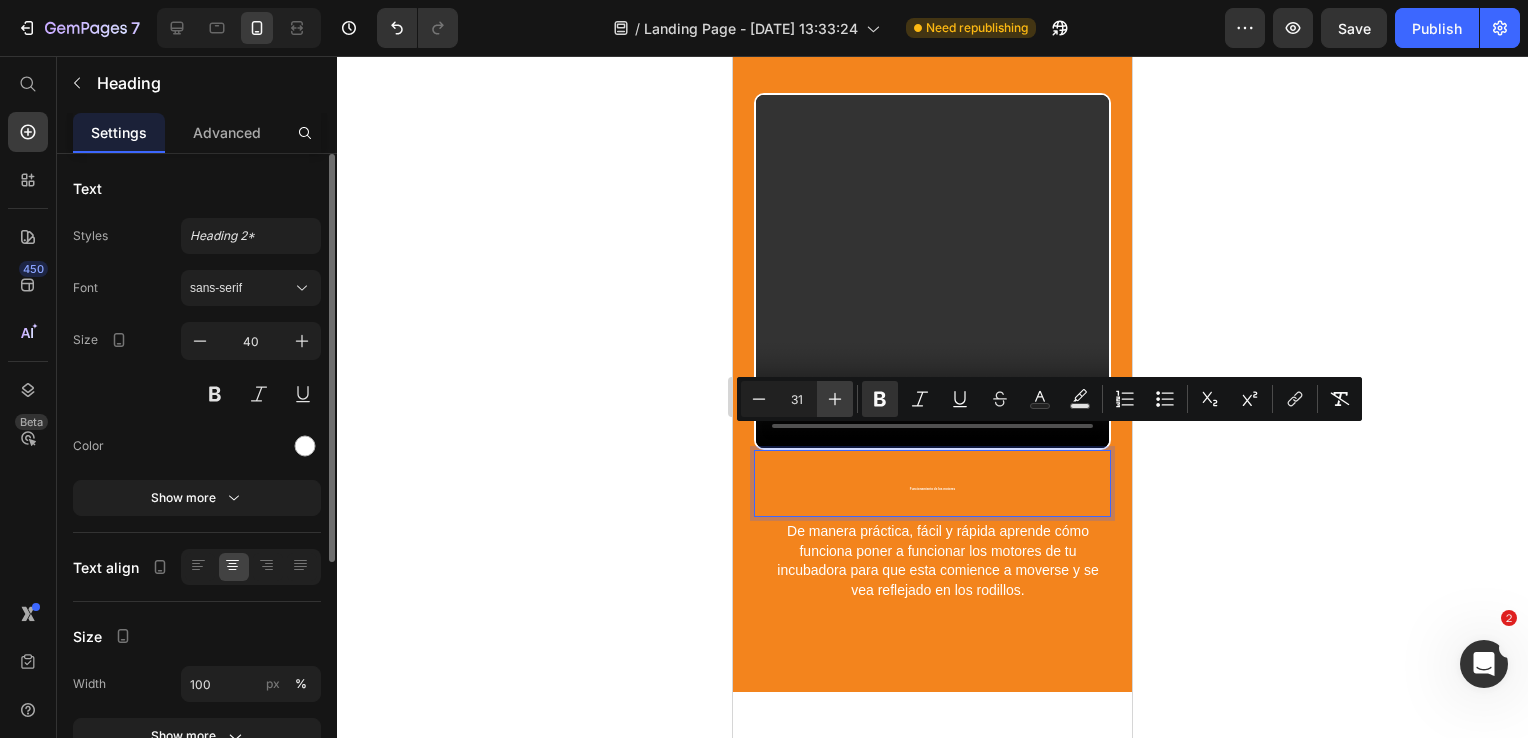 type on "31" 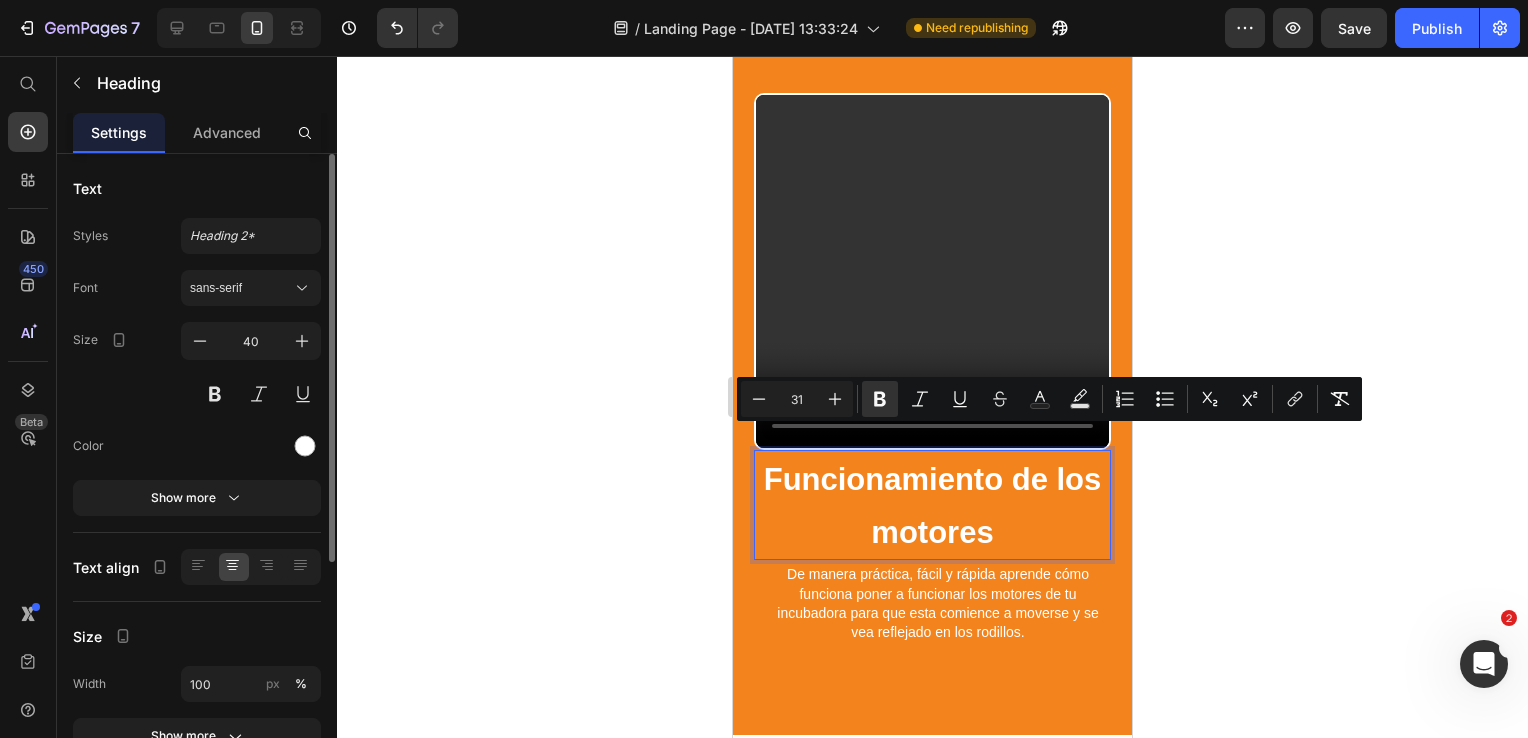 click 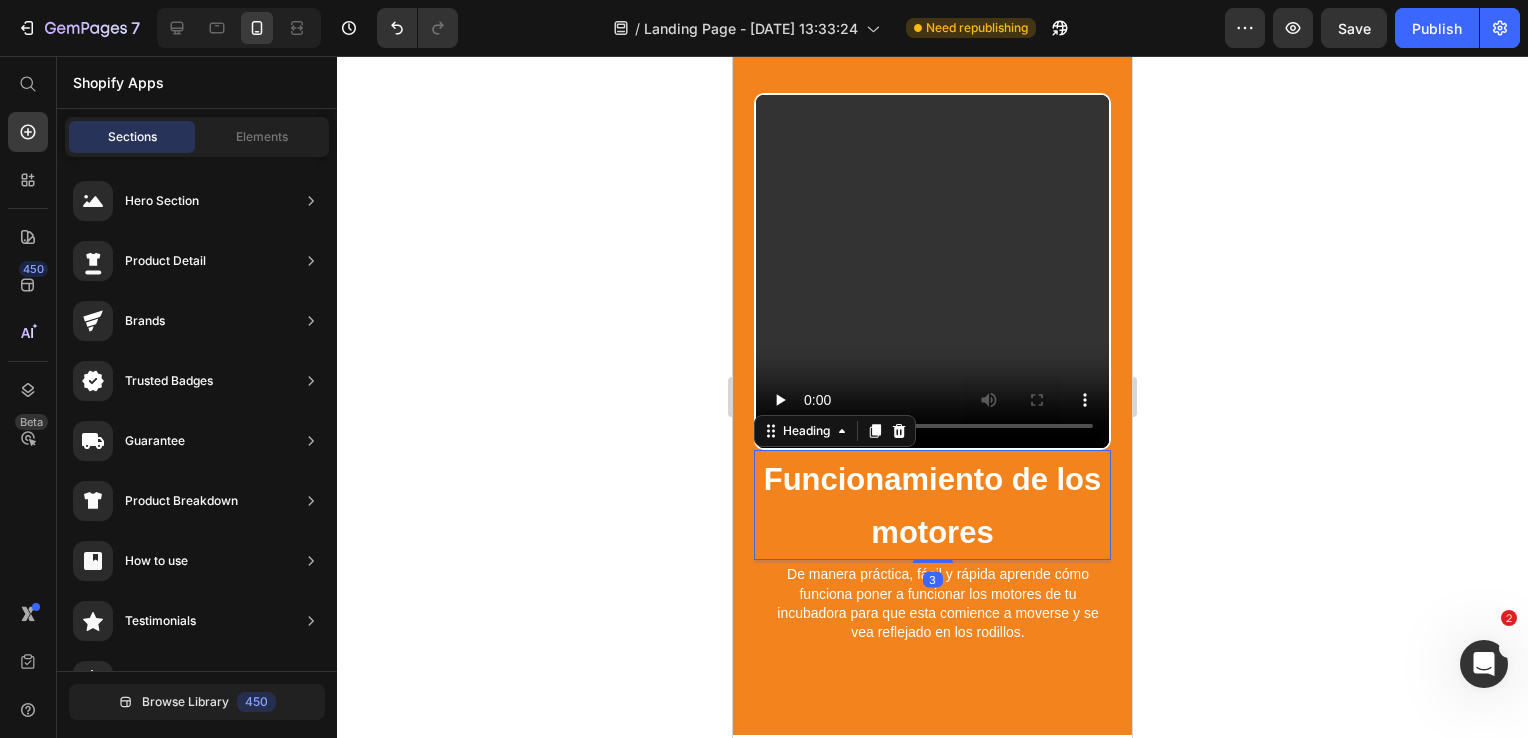 click on "Funcionamiento de los motores" at bounding box center (933, 506) 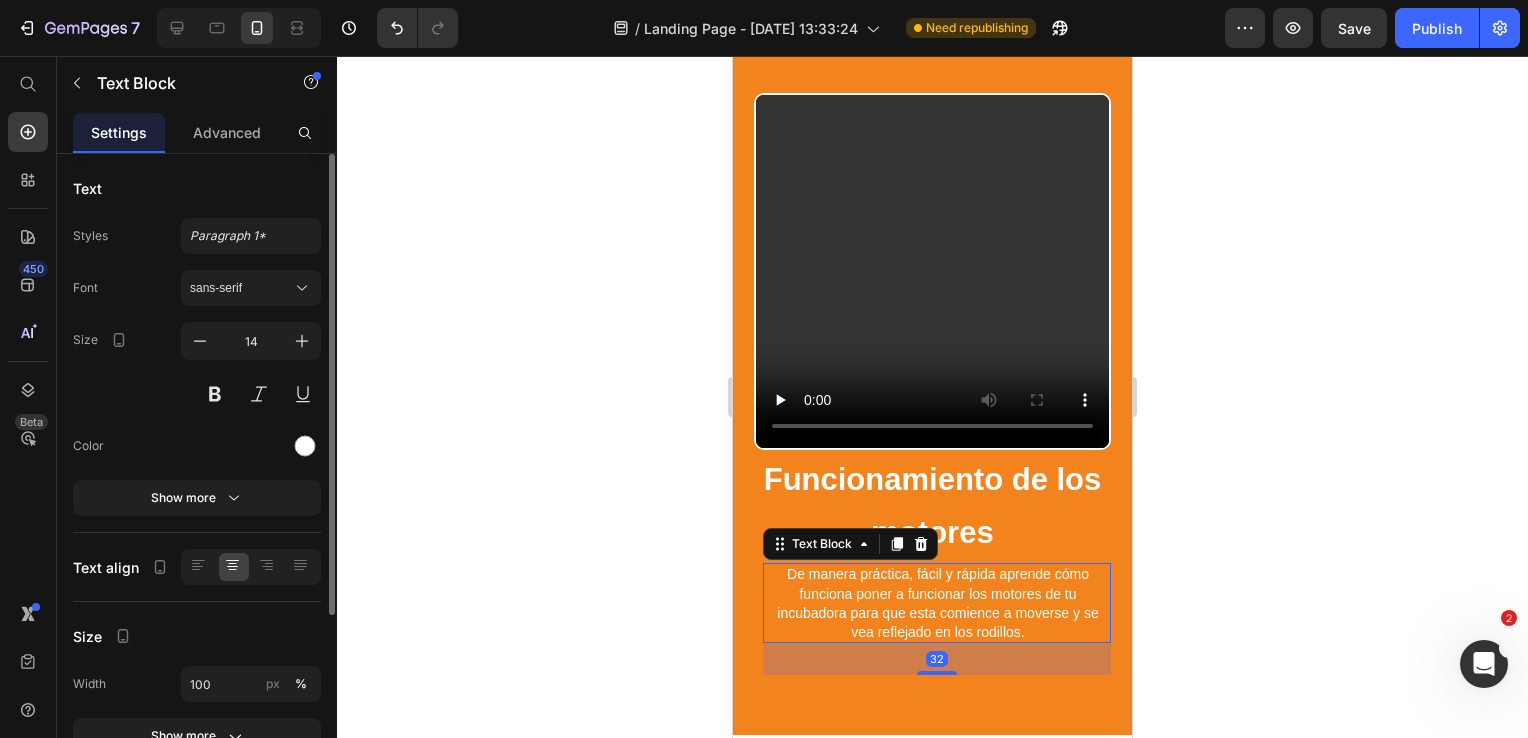 click on "De manera práctica, fácil y rápida aprende cómo funciona poner a funcionar los motores de tu incubadora para que esta comience a moverse y se vea reflejado en los rodillos." at bounding box center [937, 603] 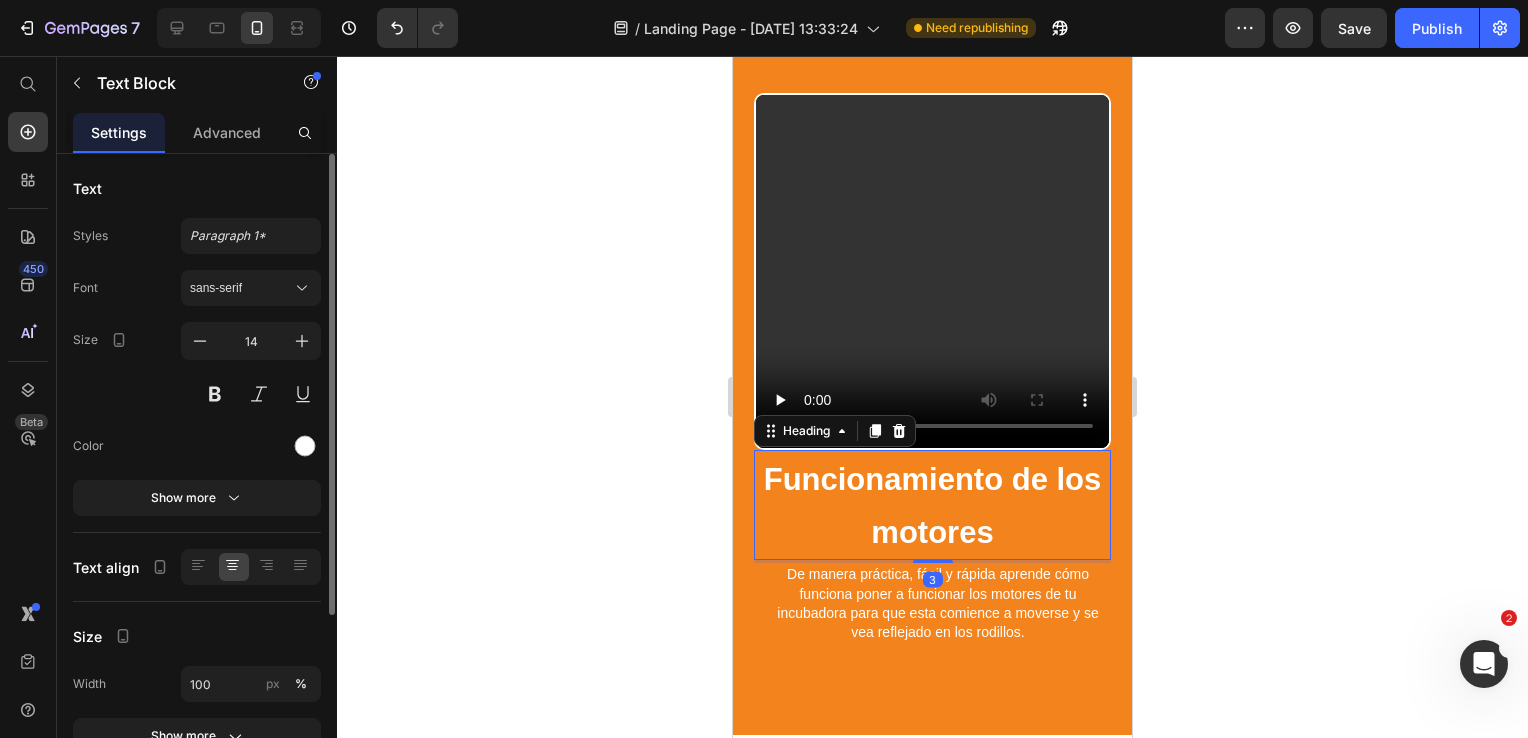 click on "⁠⁠⁠⁠⁠⁠⁠ Funcionamiento de los motores" at bounding box center (932, 505) 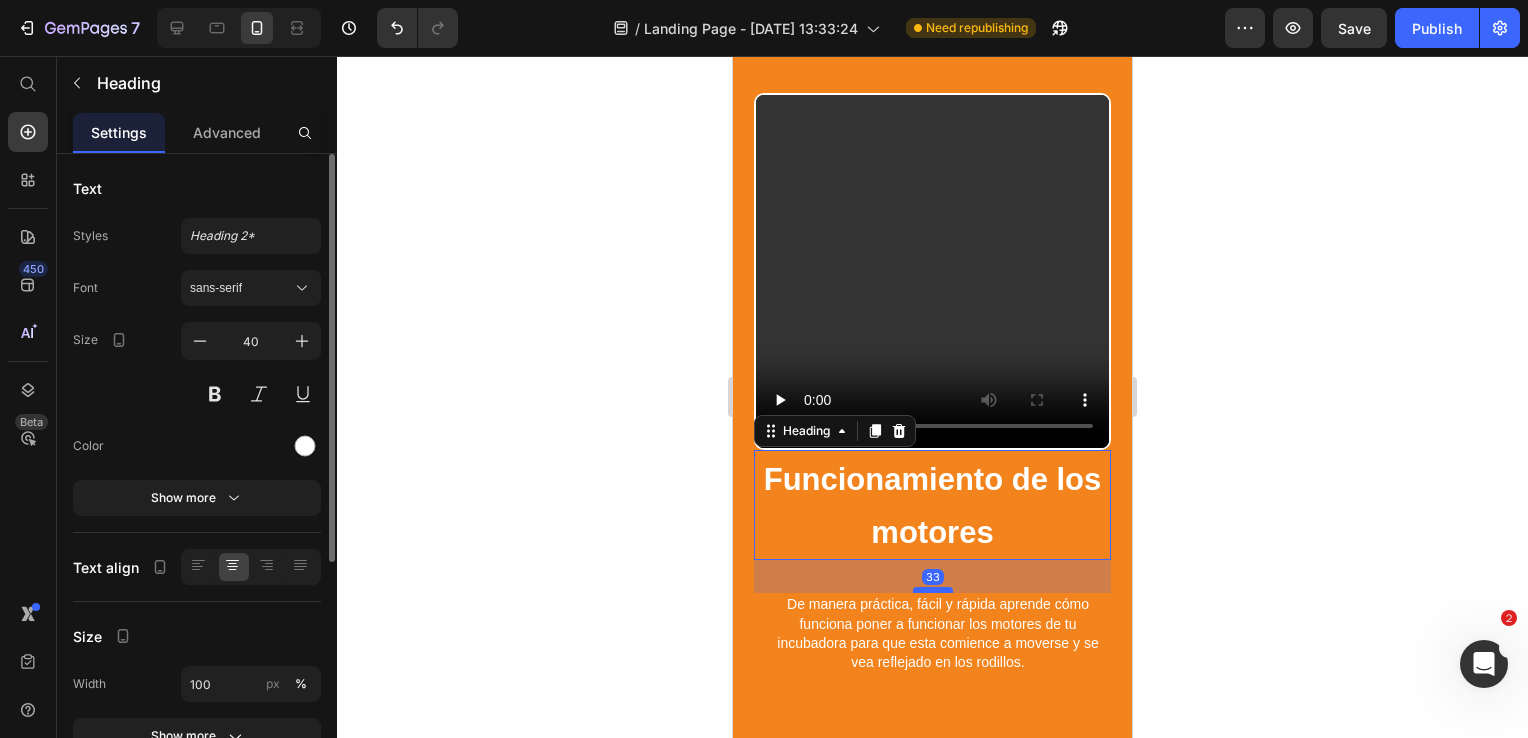 drag, startPoint x: 924, startPoint y: 547, endPoint x: 924, endPoint y: 577, distance: 30 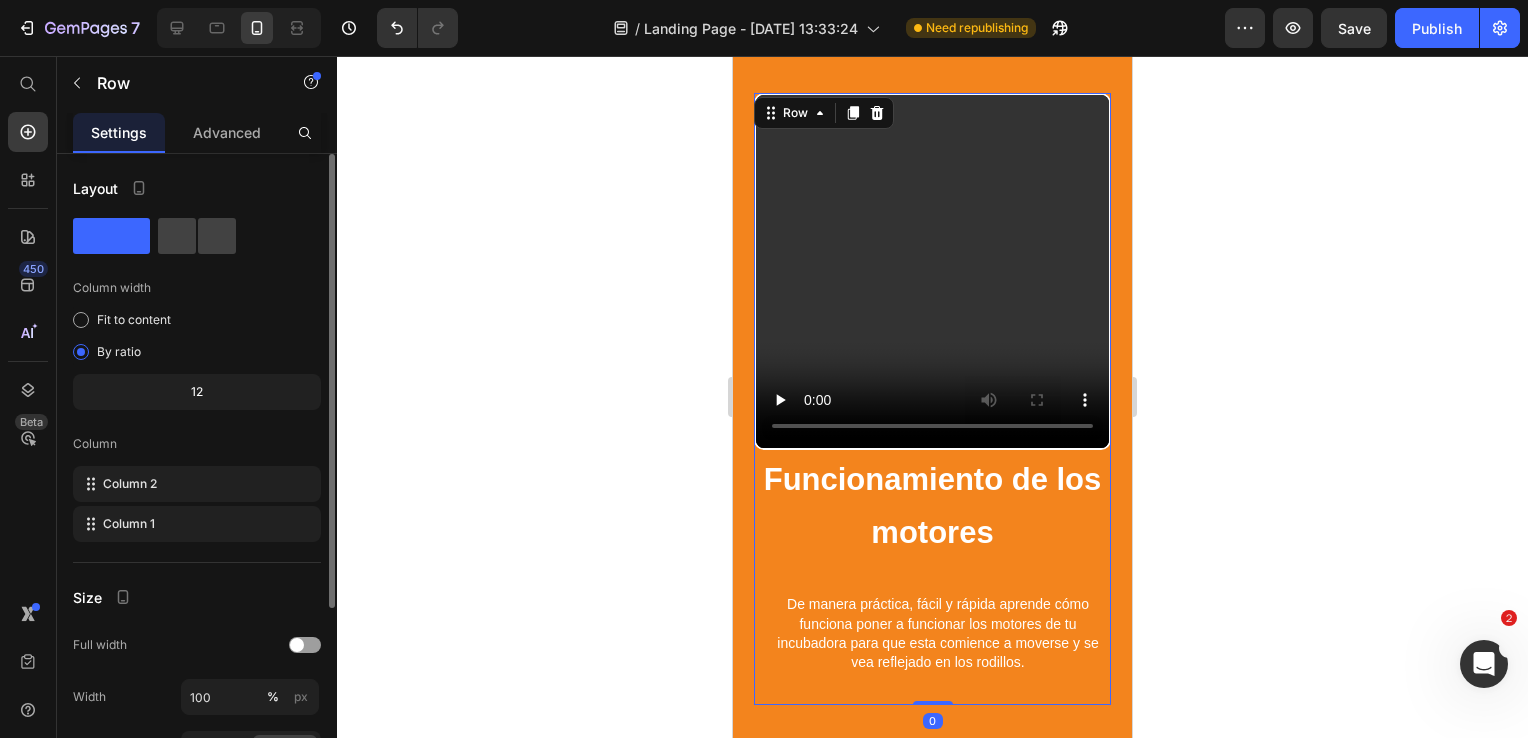click on "⁠⁠⁠⁠⁠⁠⁠ Funcionamiento de los motores Heading De manera práctica, fácil y rápida aprende cómo funciona poner a funcionar los motores de tu incubadora para que esta comience a moverse y se vea reflejado en los rodillos. Text Block" at bounding box center [932, 577] 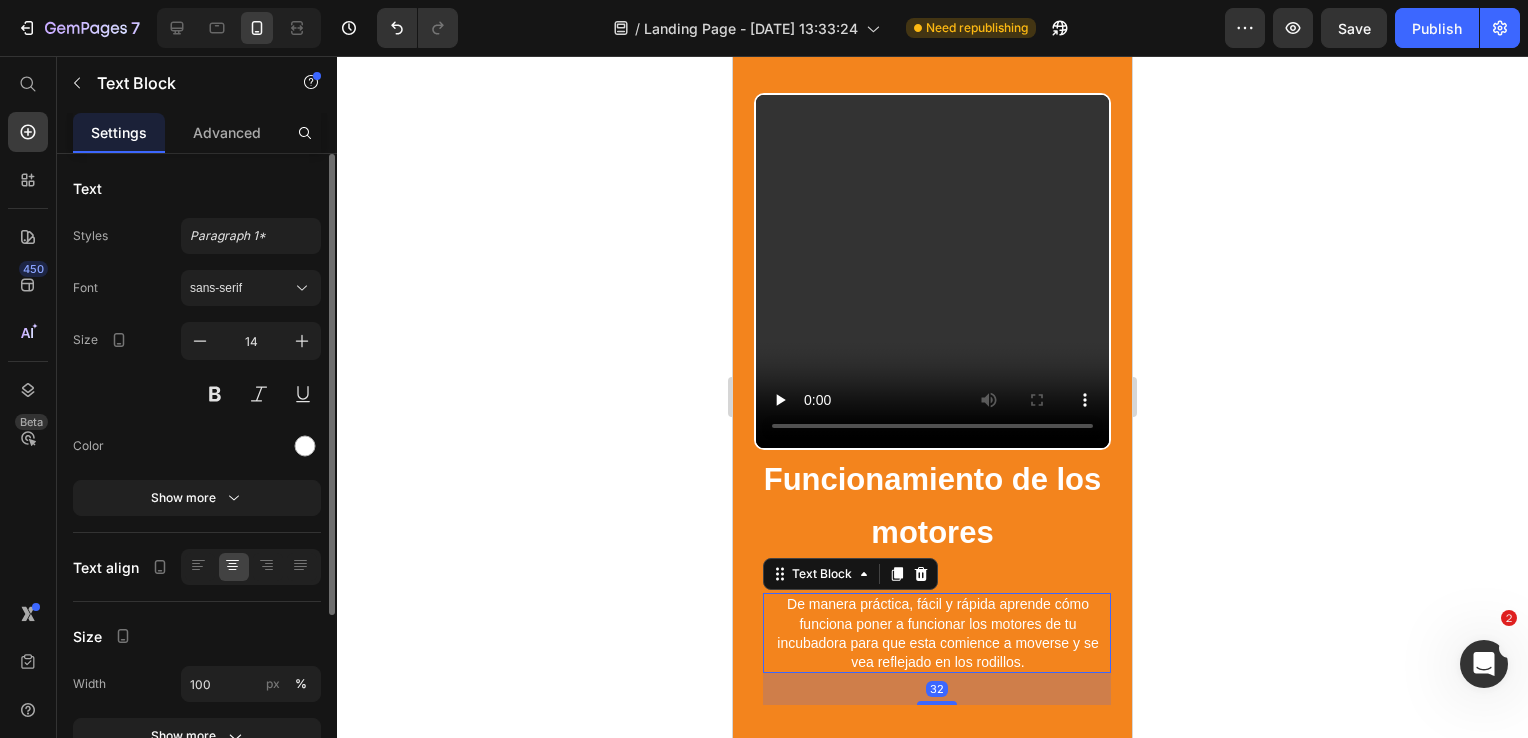 click on "De manera práctica, fácil y rápida aprende cómo funciona poner a funcionar los motores de tu incubadora para que esta comience a moverse y se vea reflejado en los rodillos." at bounding box center (938, 634) 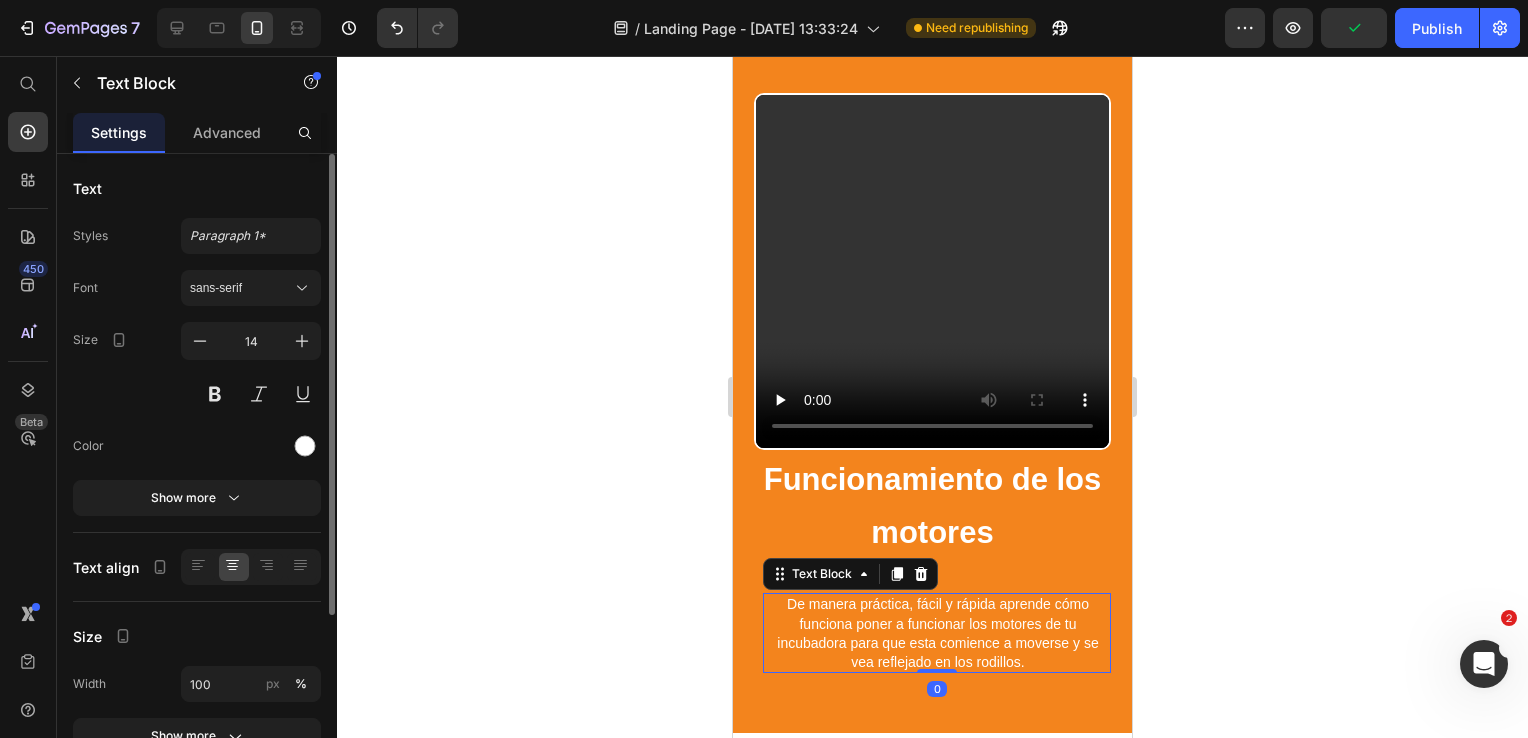 drag, startPoint x: 928, startPoint y: 688, endPoint x: 884, endPoint y: 622, distance: 79.32213 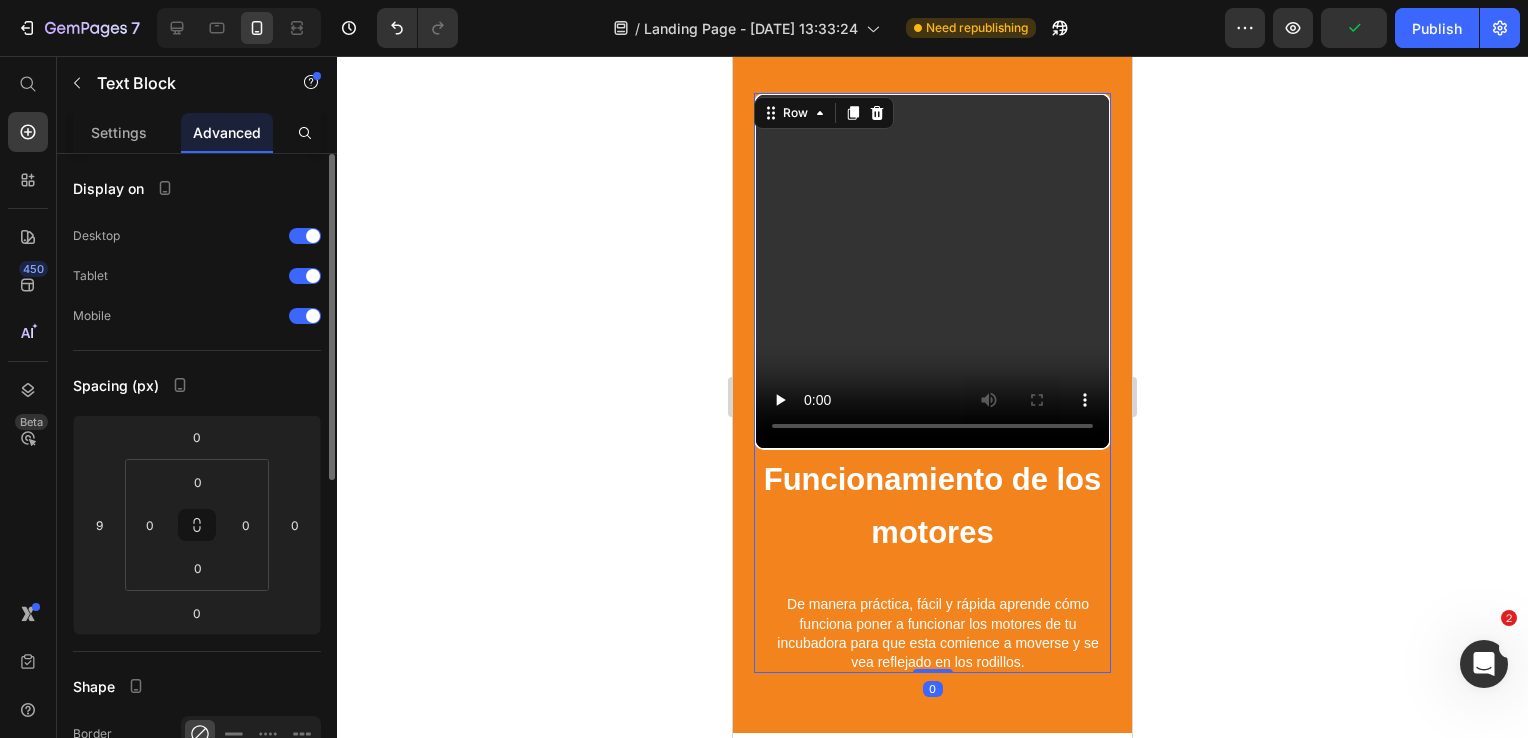 click on "⁠⁠⁠⁠⁠⁠⁠ Funcionamiento de los motores Heading De manera práctica, fácil y rápida aprende cómo funciona poner a funcionar los motores de tu incubadora para que esta comience a moverse y se vea reflejado en los rodillos. Text Block" at bounding box center [932, 561] 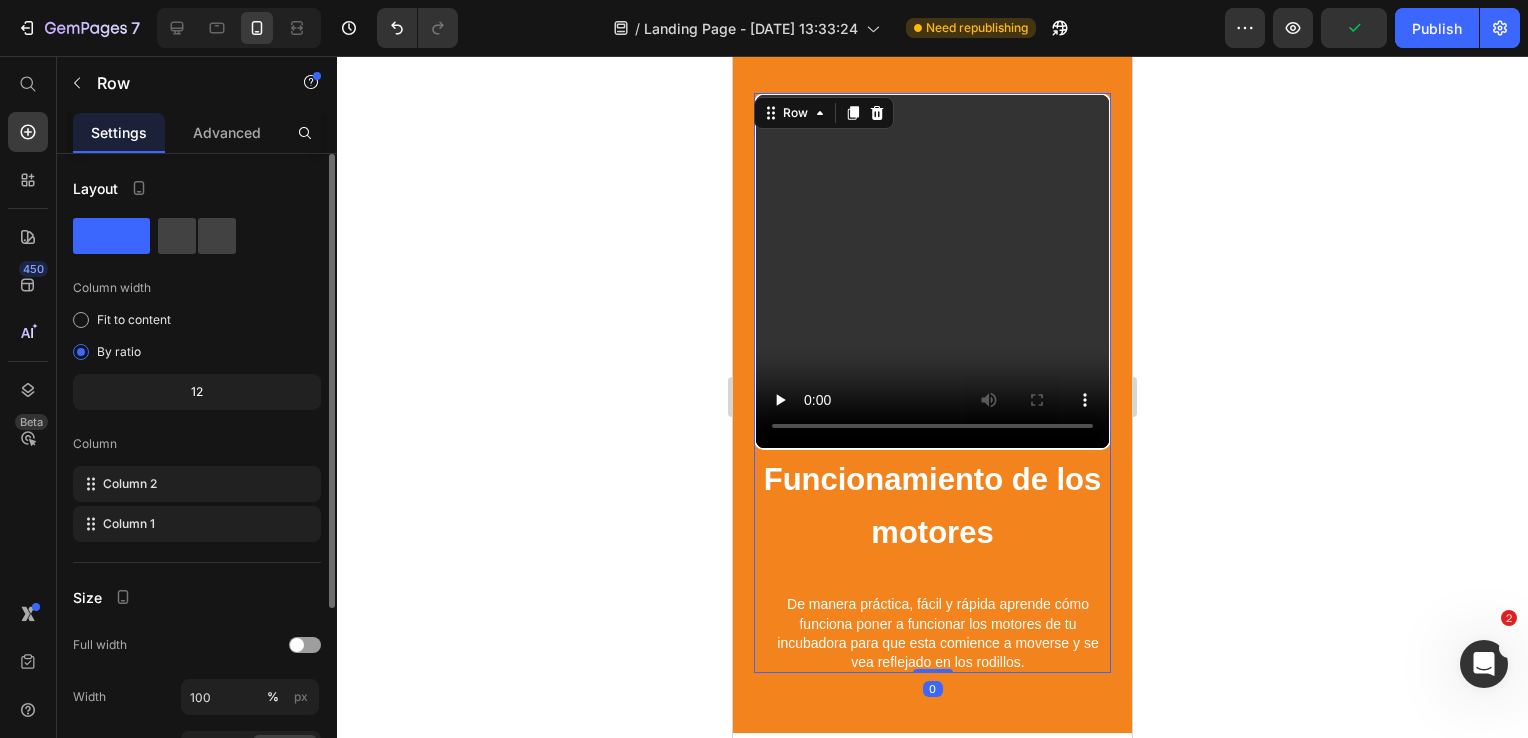 click 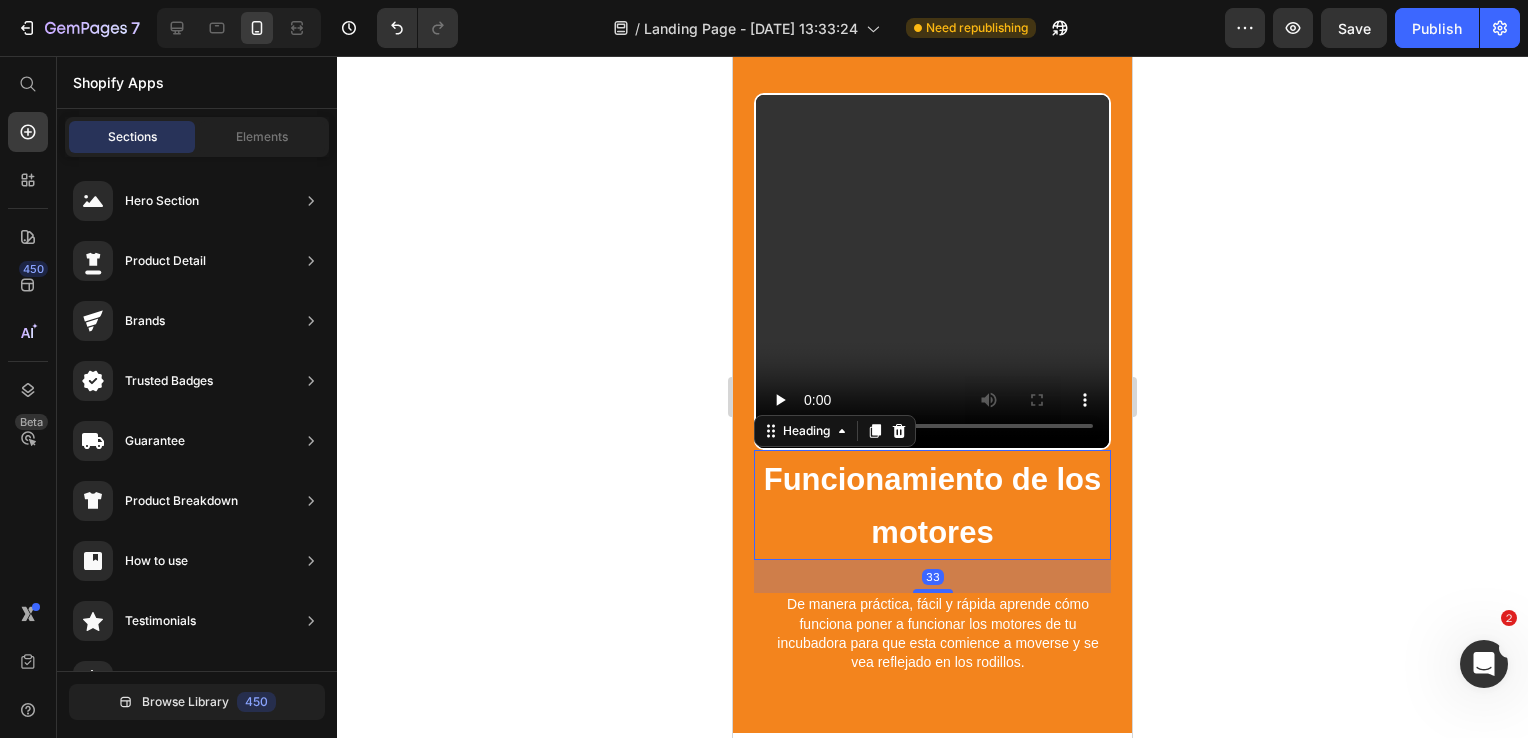 click on "Funcionamiento de los motores" at bounding box center [933, 506] 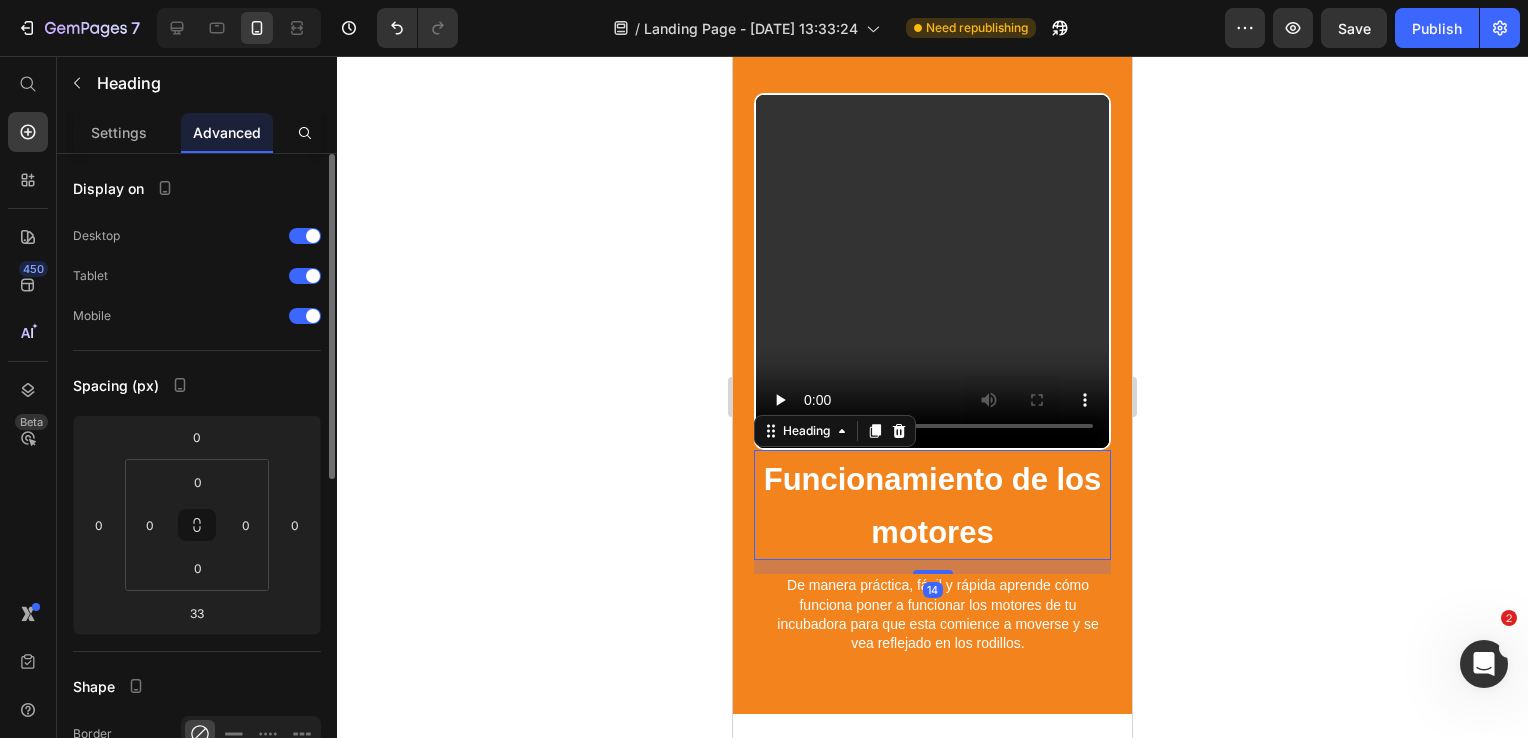 drag, startPoint x: 925, startPoint y: 577, endPoint x: 932, endPoint y: 558, distance: 20.248457 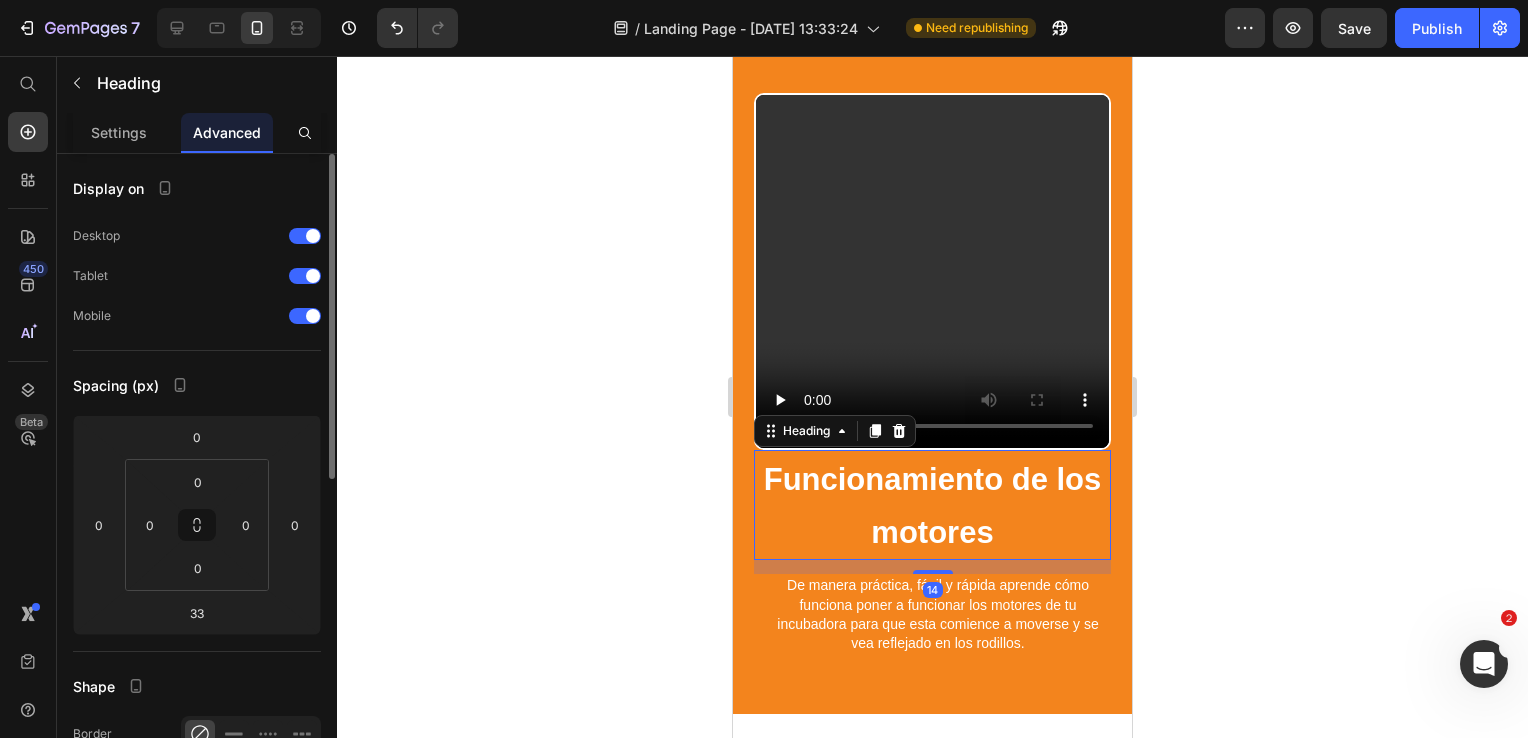 click at bounding box center [933, 572] 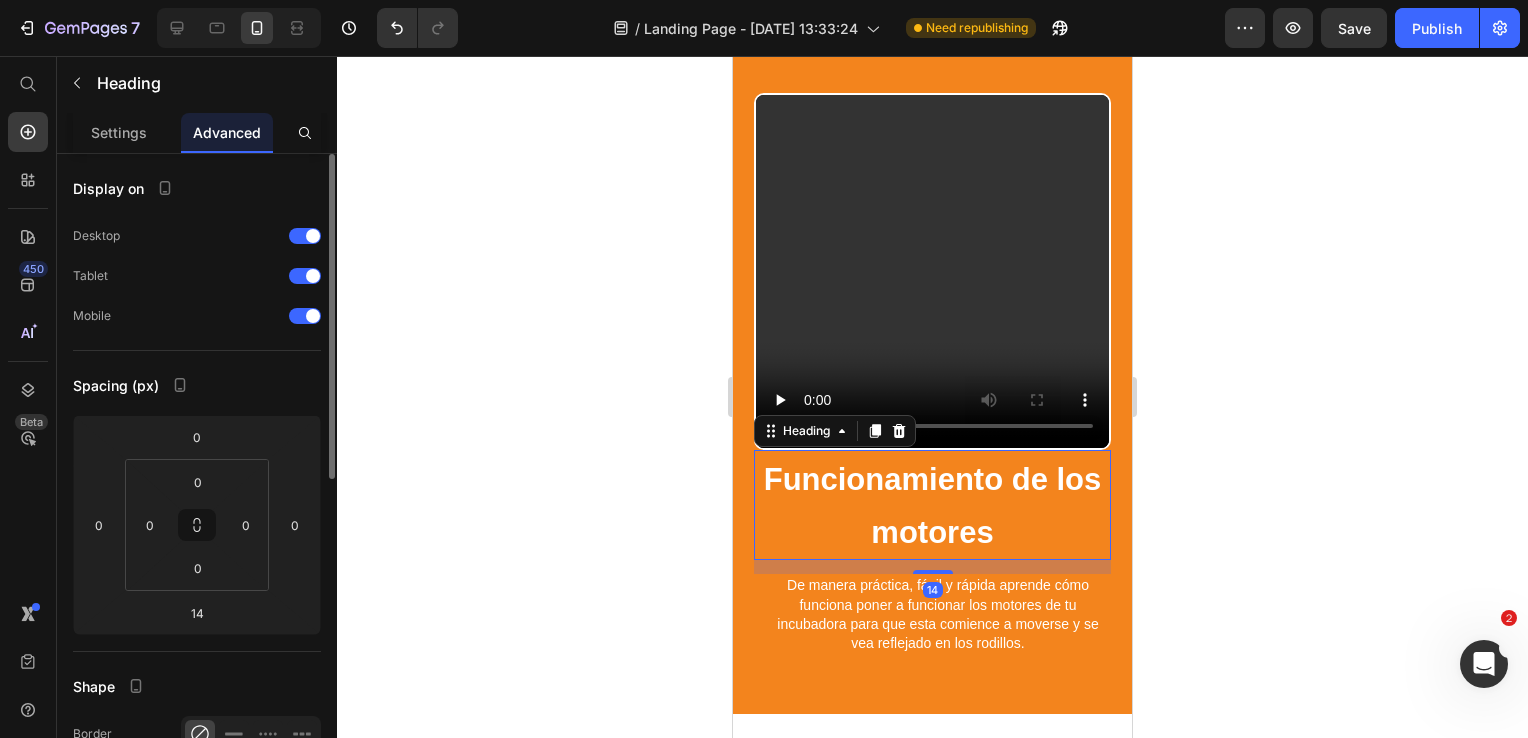 click 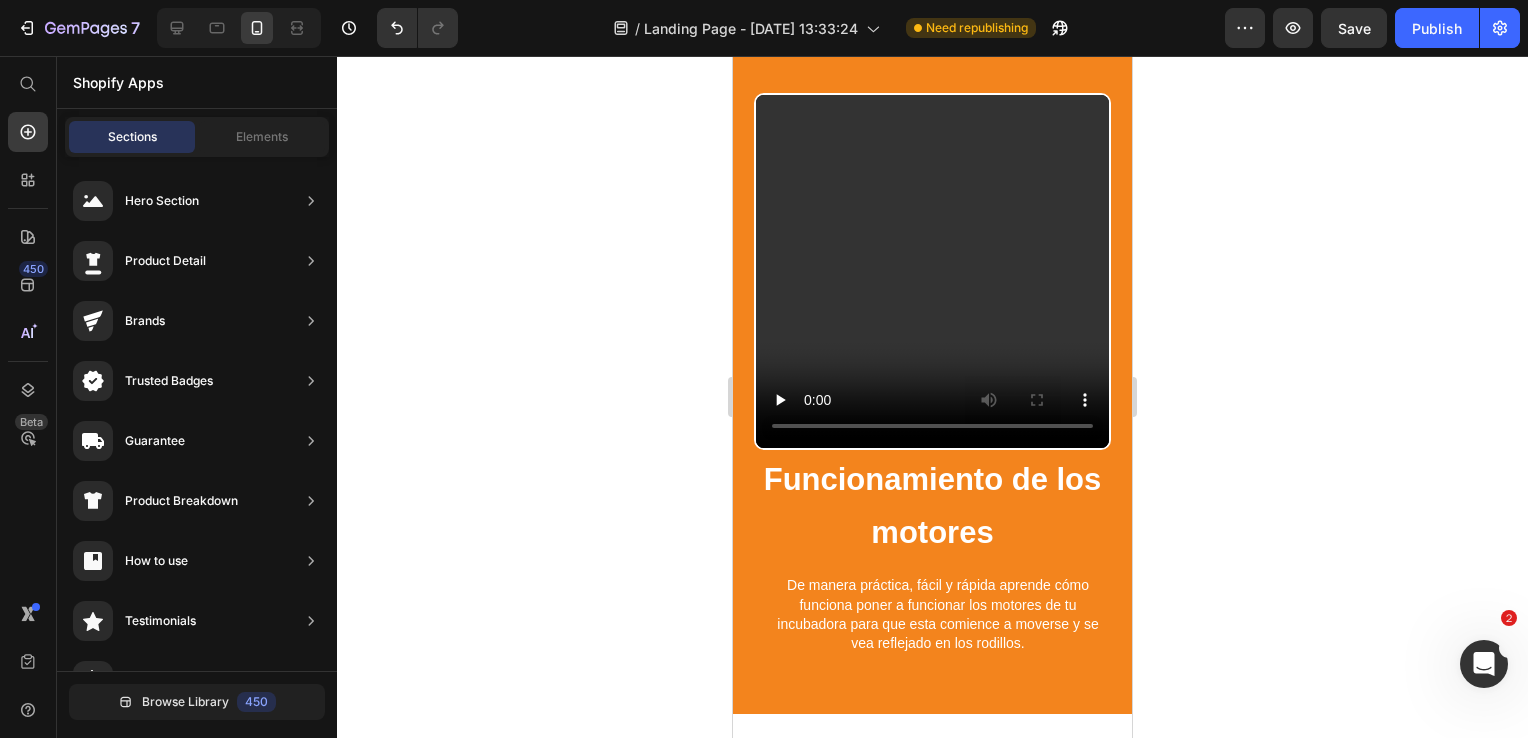 click 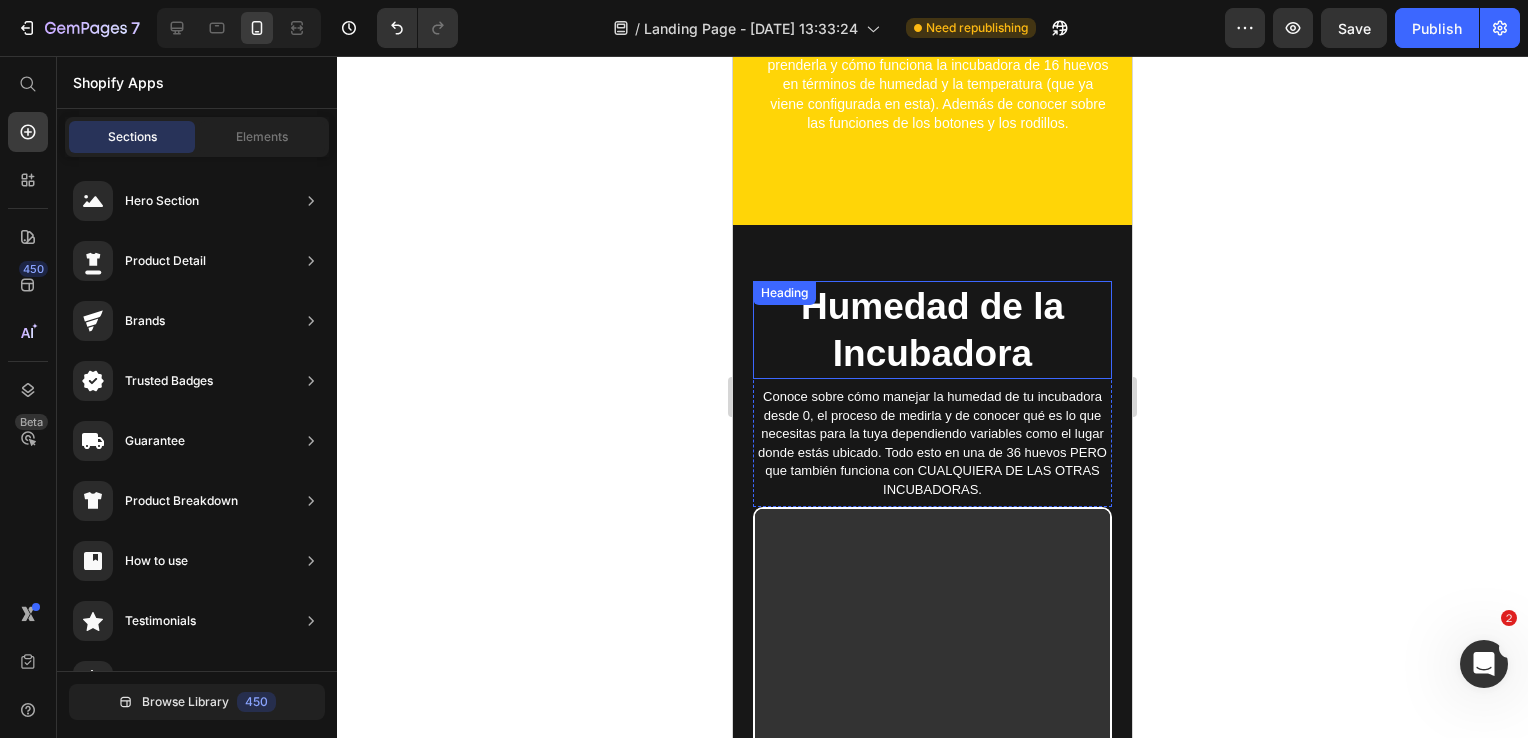 scroll, scrollTop: 1500, scrollLeft: 0, axis: vertical 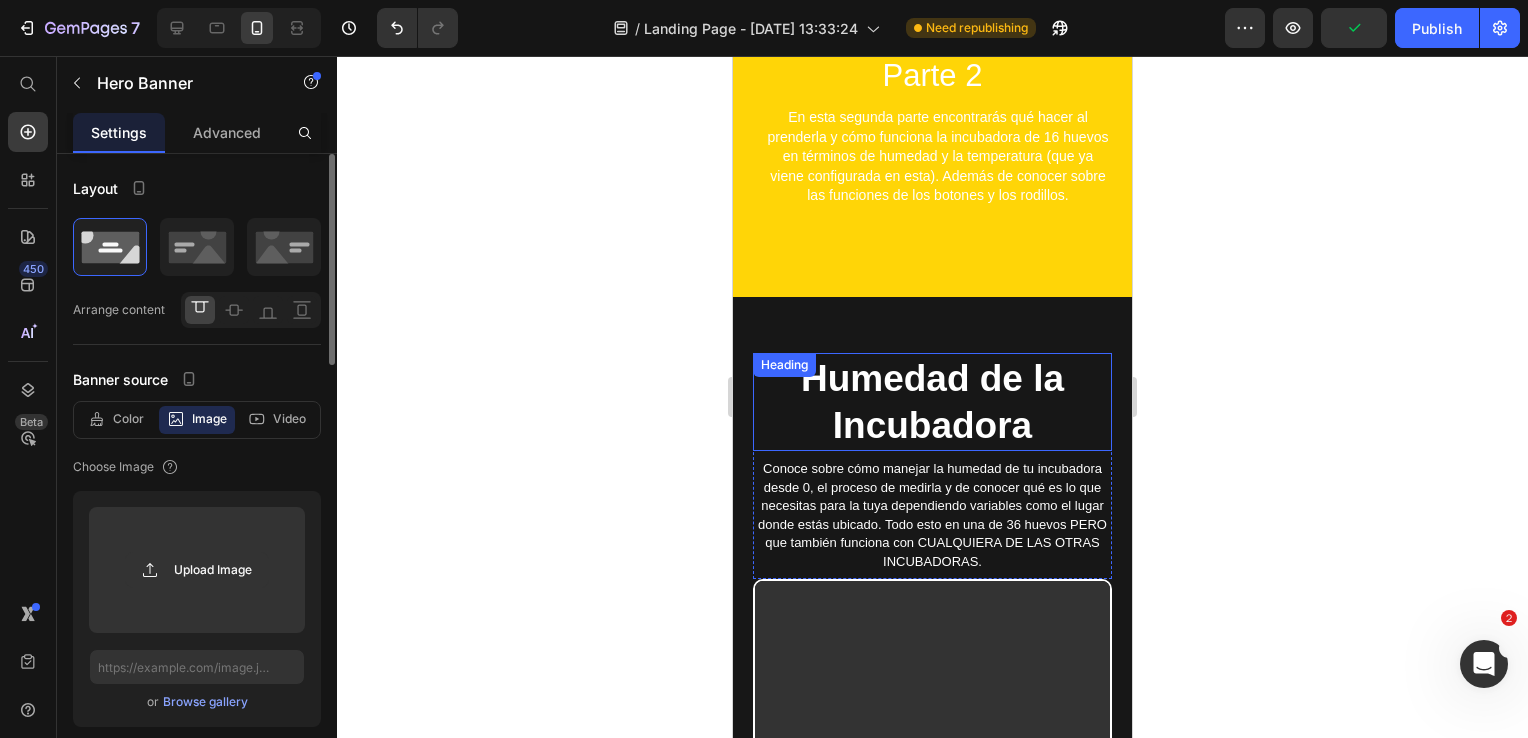 click on "Humedad de la Incubadora Heading Conoce sobre cómo manejar la humedad de tu incubadora desde 0, el proceso de medirla y de conocer qué es lo que necesitas para la tuya dependiendo variables como el lugar donde estás ubicado. Todo esto en una de 36 huevos PERO que también funciona con CUALQUIERA DE LAS OTRAS INCUBADORAS. Text Block Row Video" at bounding box center [932, 617] 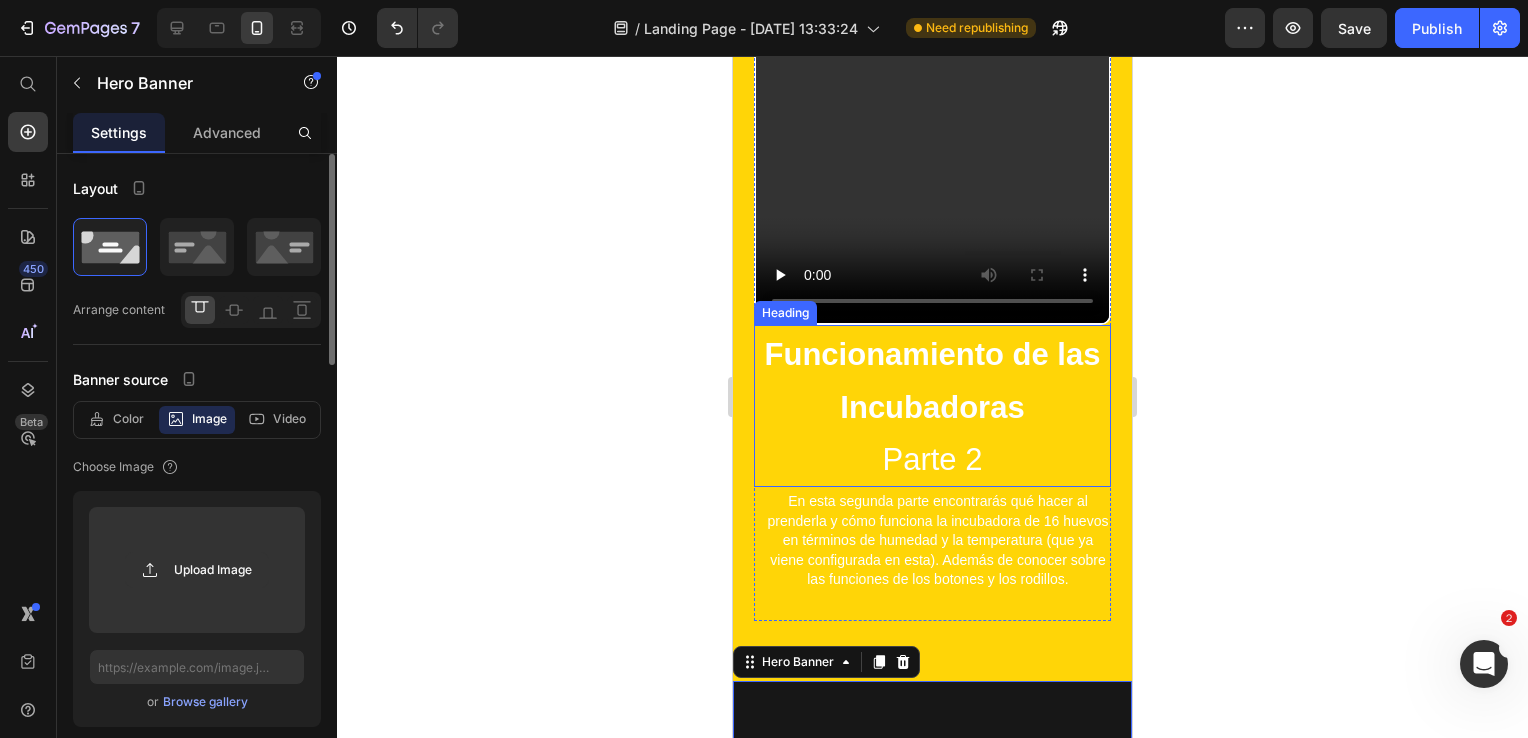 scroll, scrollTop: 1000, scrollLeft: 0, axis: vertical 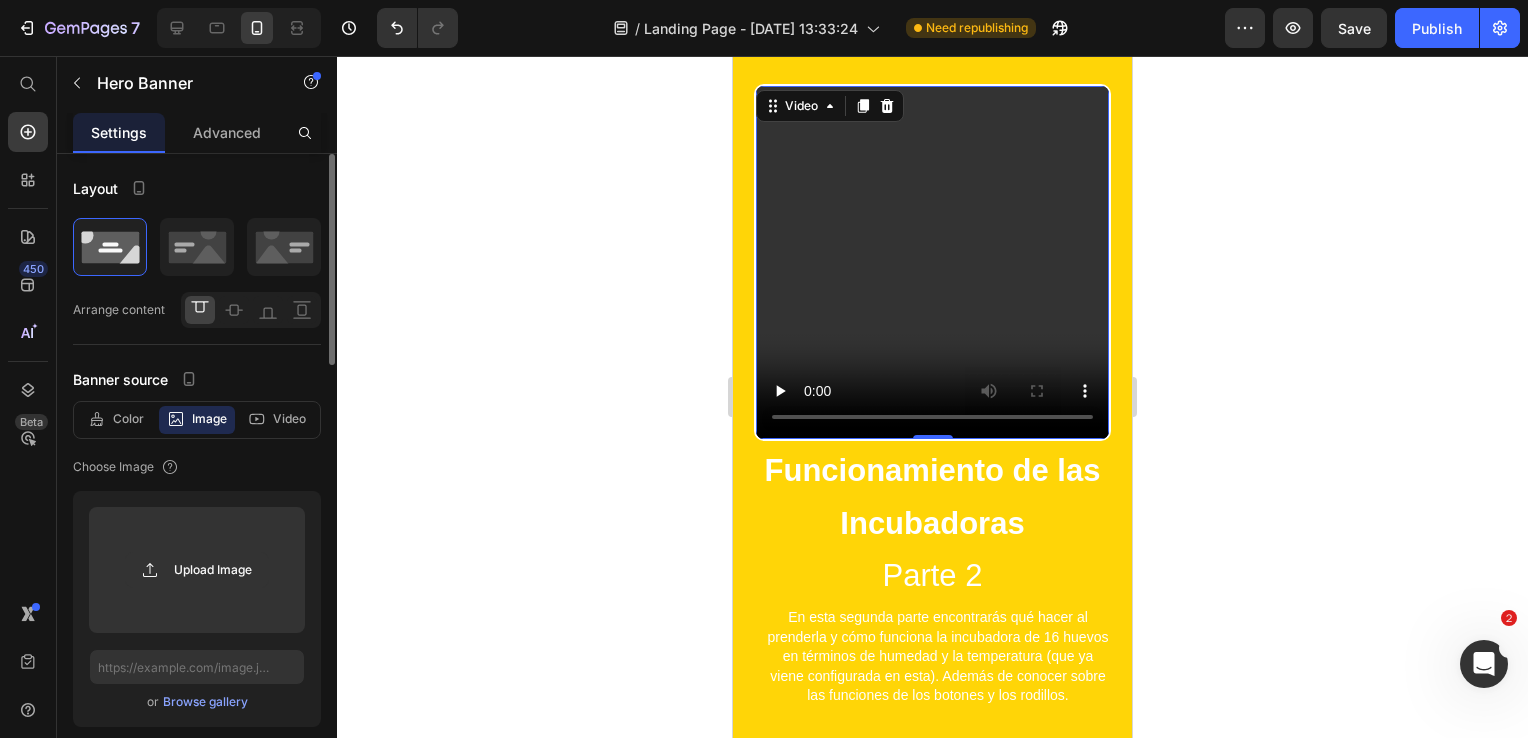 click at bounding box center [932, 262] 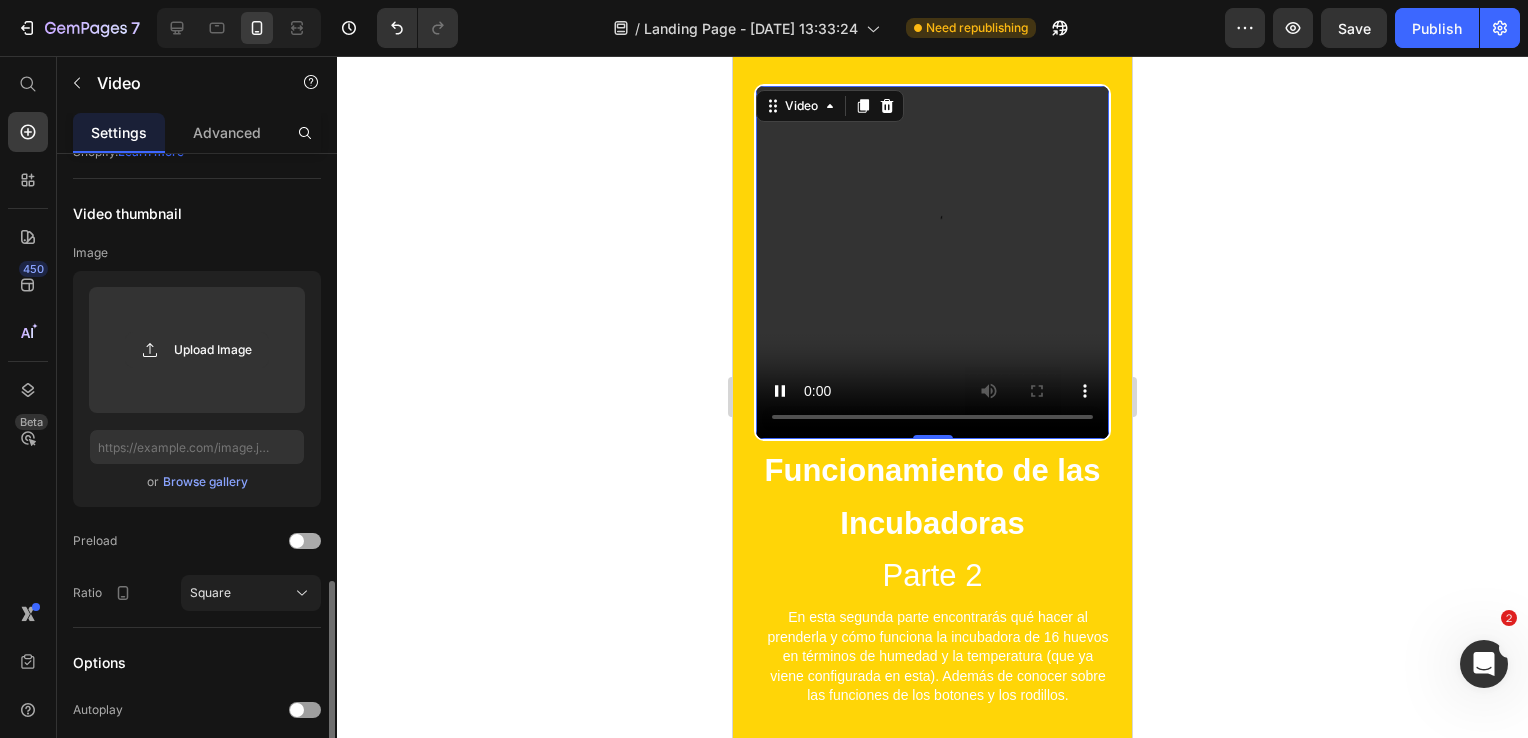 scroll, scrollTop: 400, scrollLeft: 0, axis: vertical 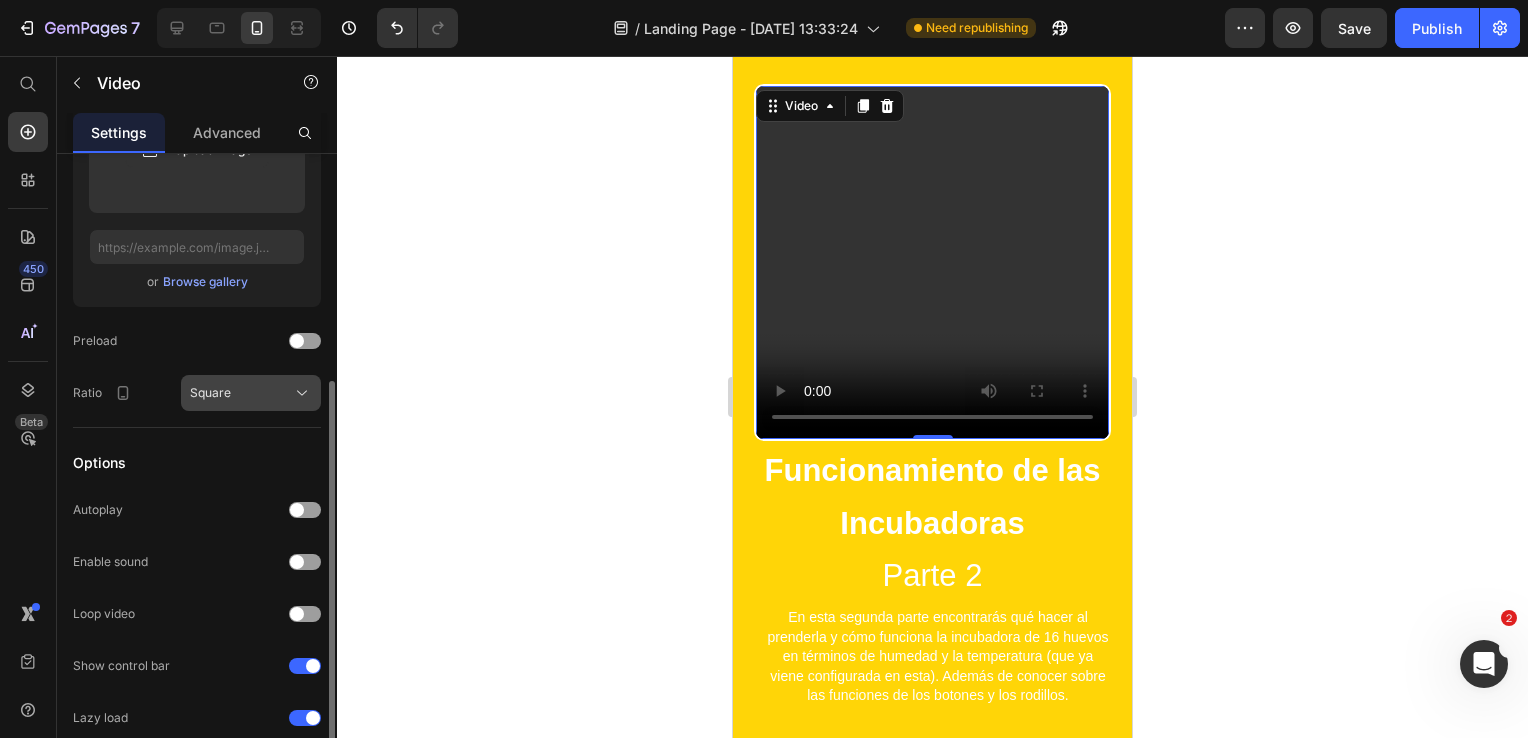 click on "Square" 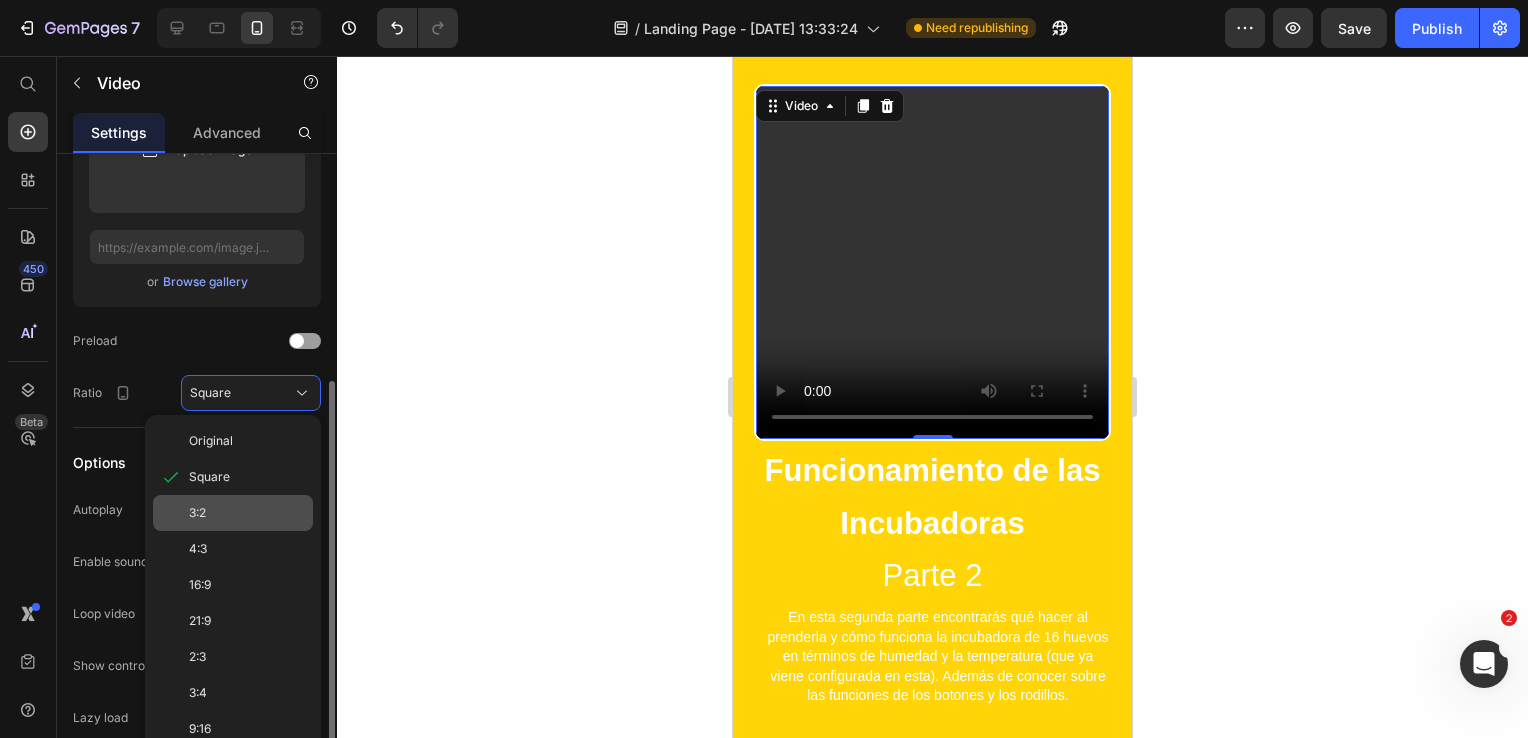 click on "3:2" at bounding box center (247, 513) 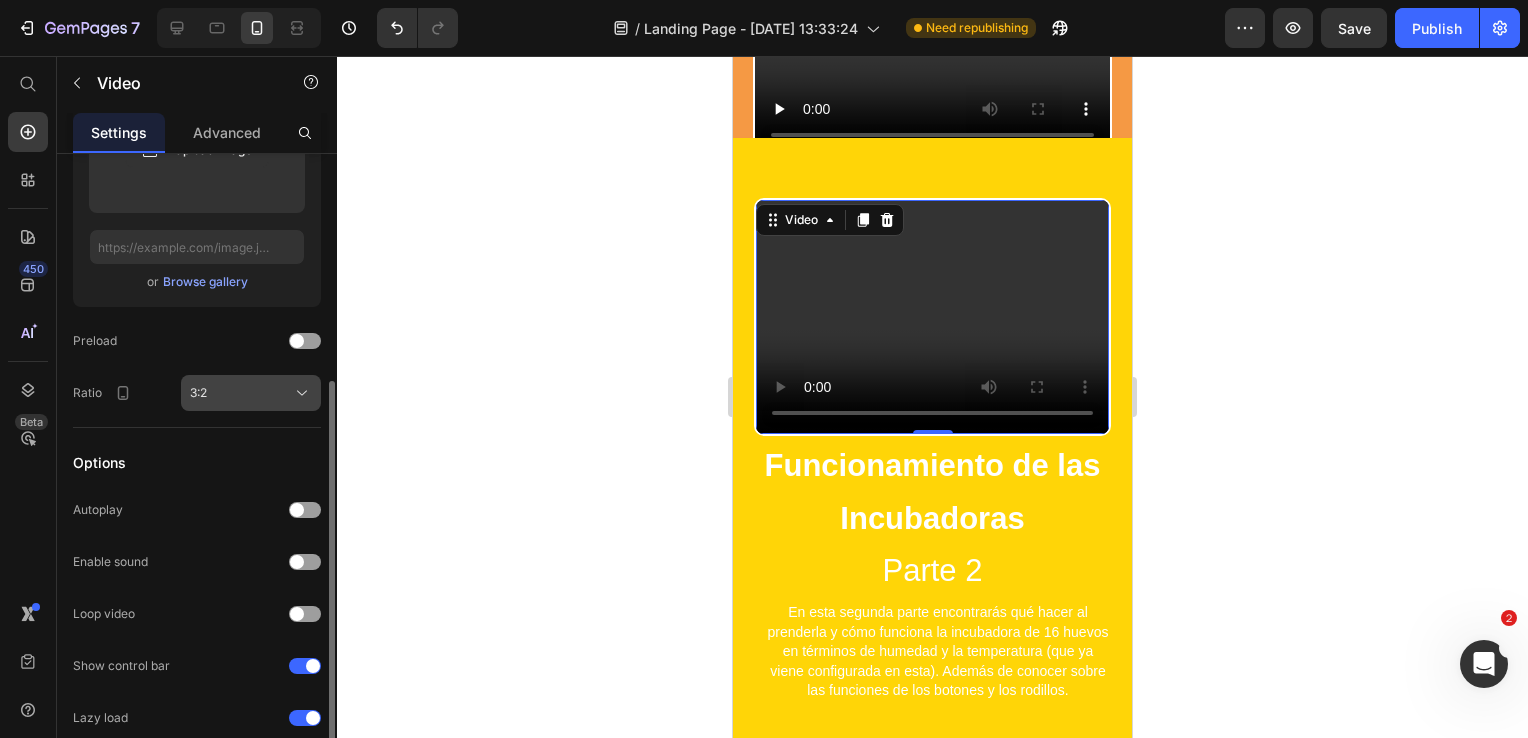 click on "3:2" 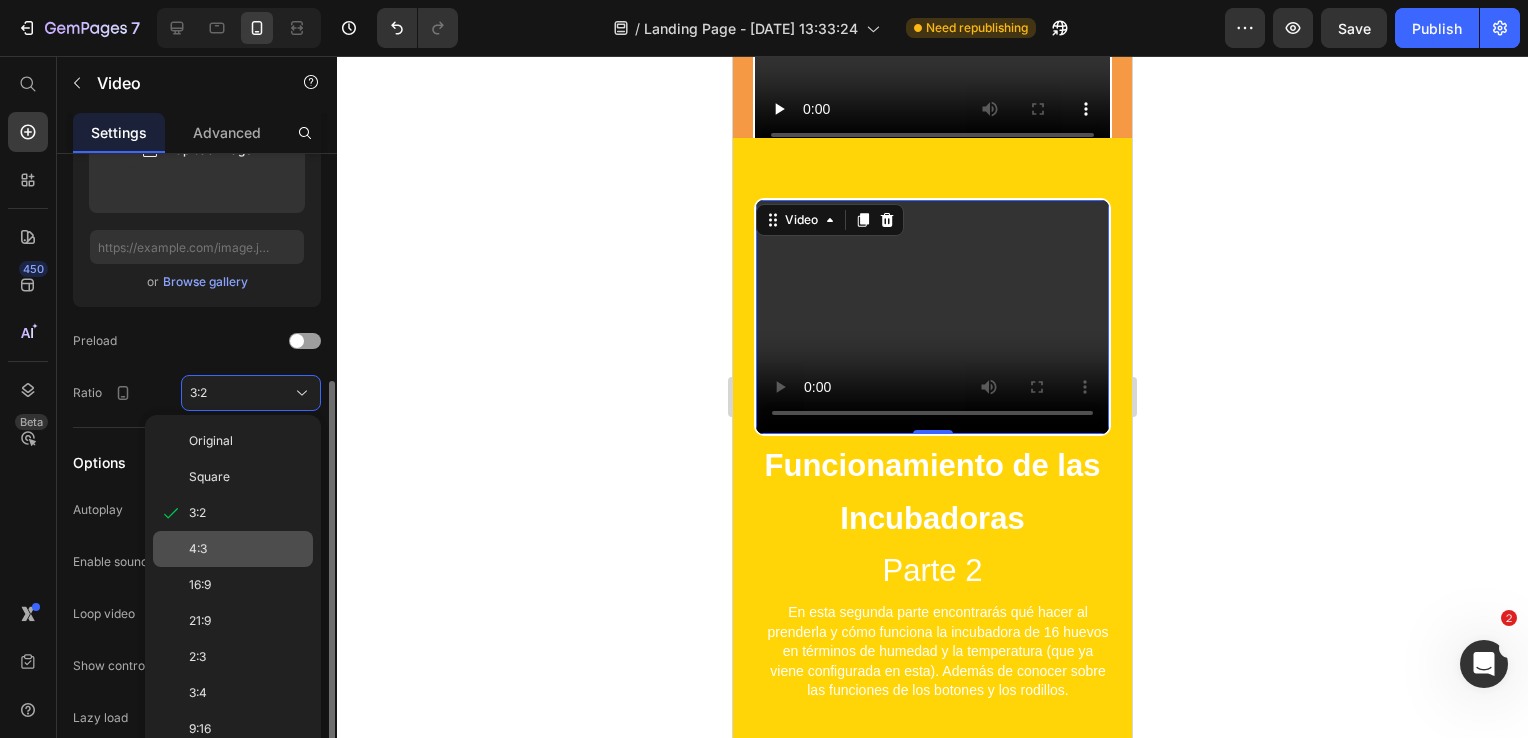 click on "4:3" at bounding box center (247, 549) 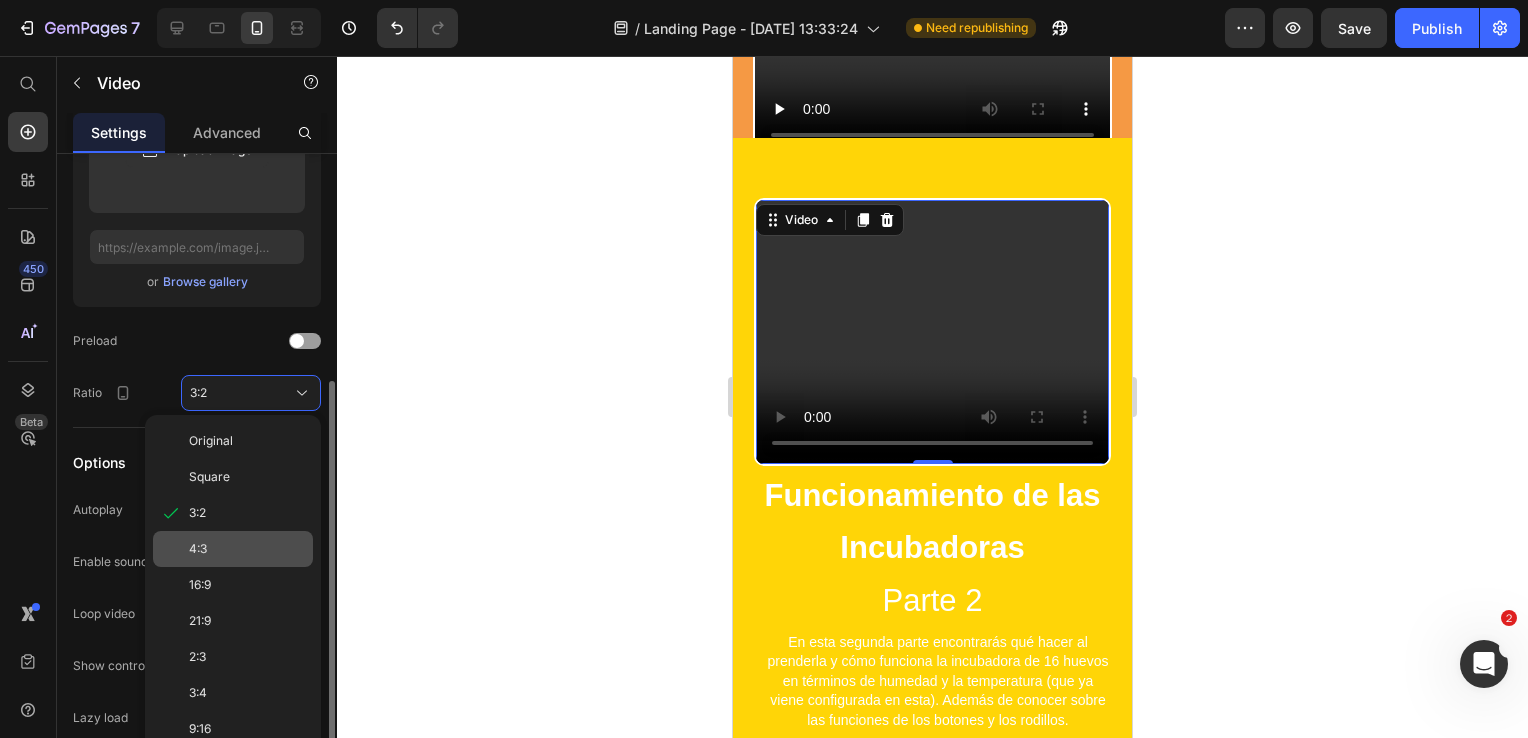 scroll, scrollTop: 914, scrollLeft: 0, axis: vertical 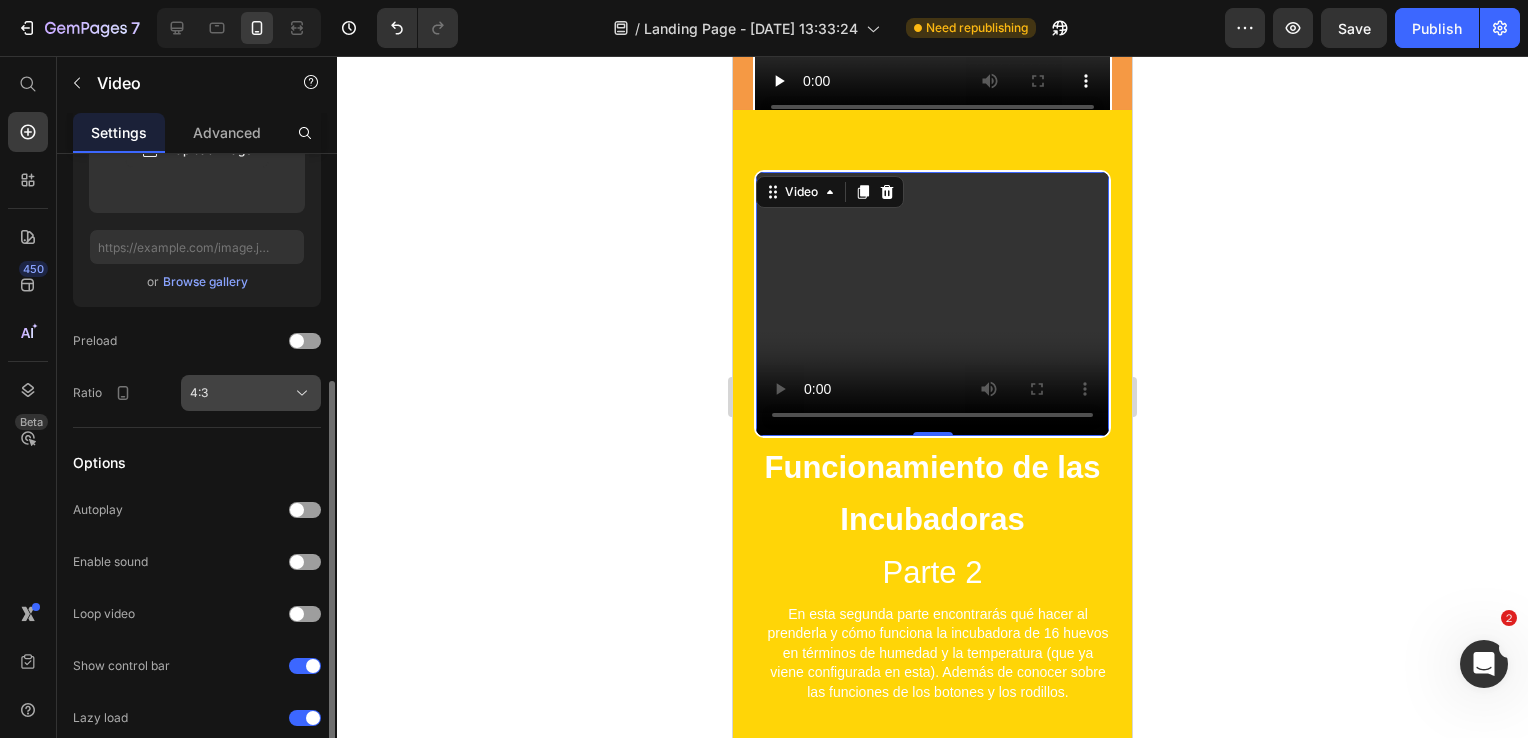 click on "4:3" 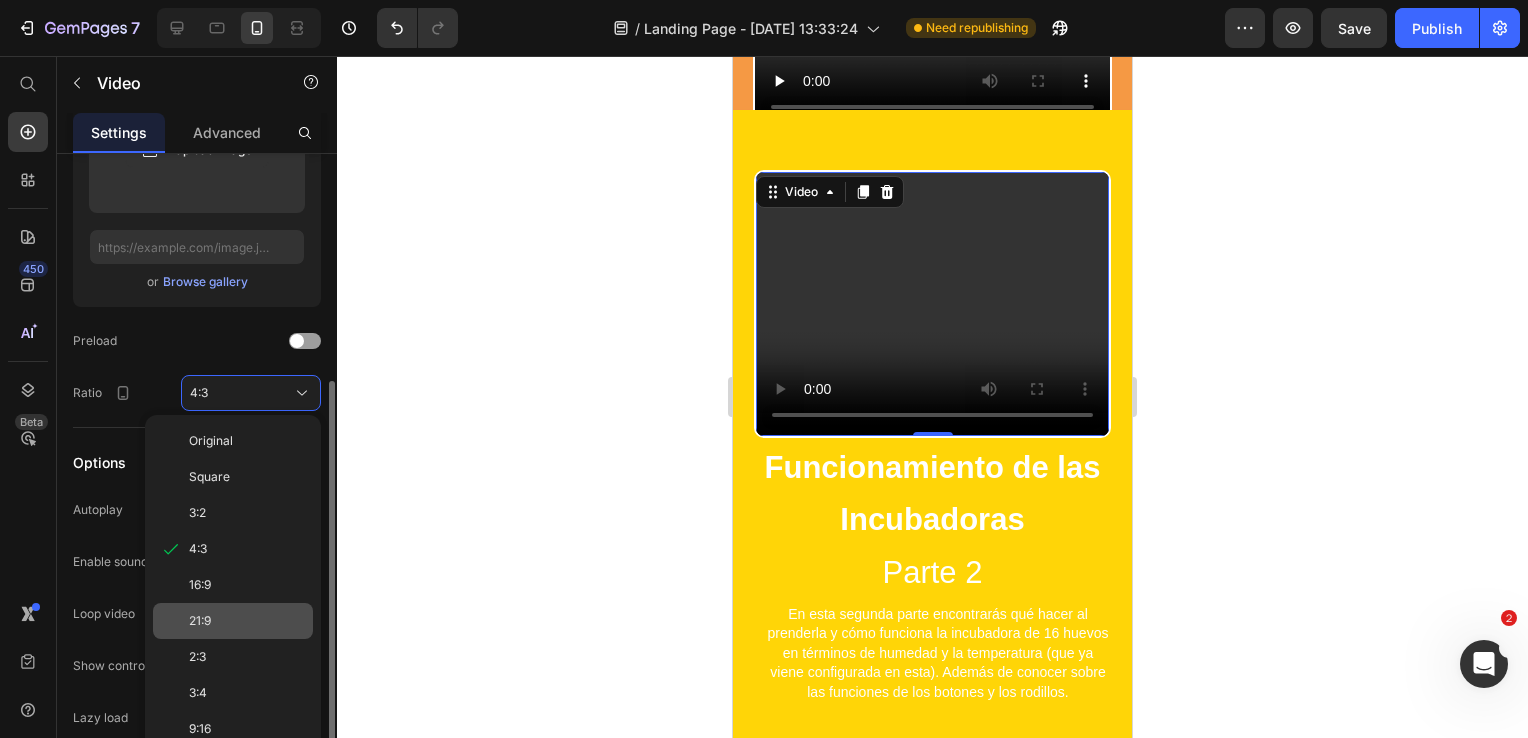 click on "21:9" 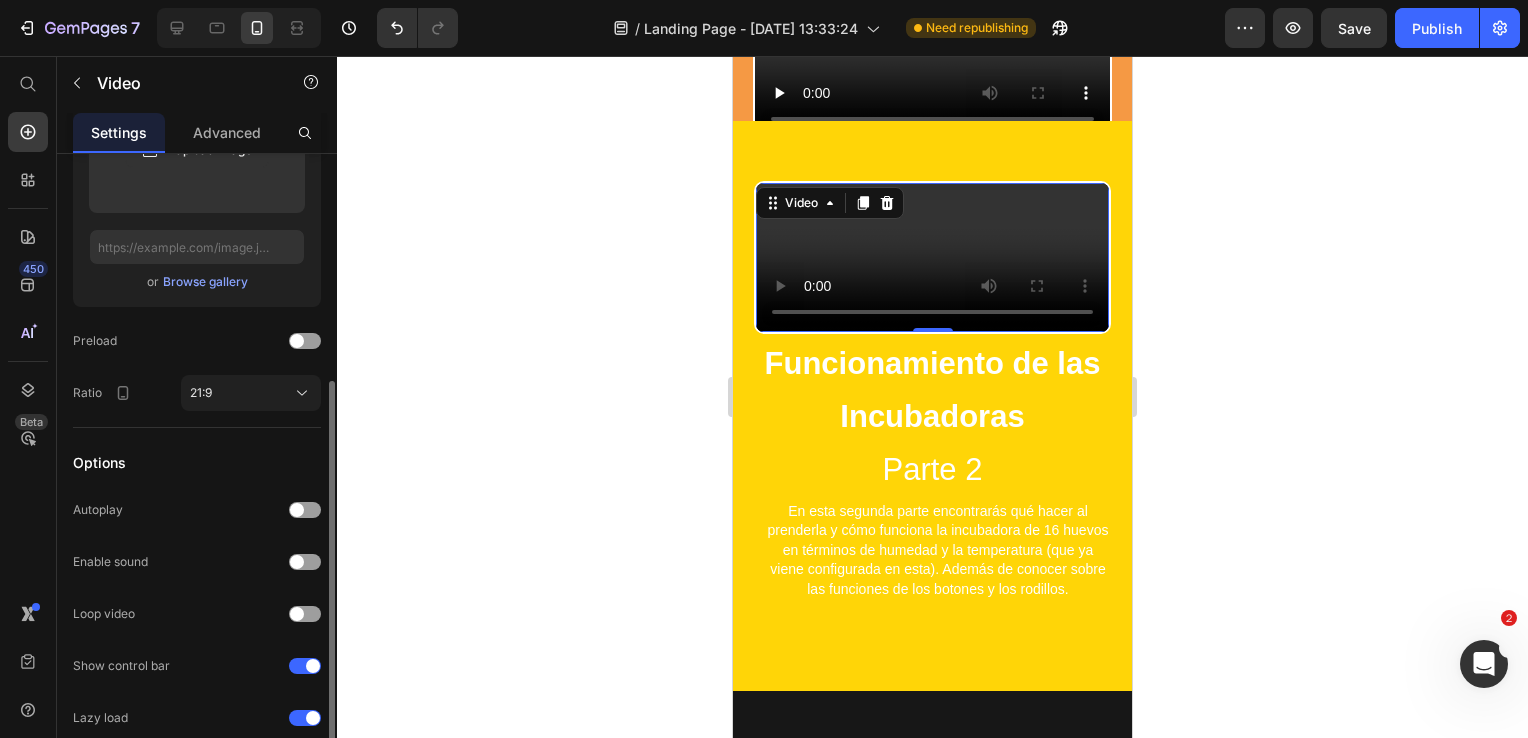 scroll, scrollTop: 804, scrollLeft: 0, axis: vertical 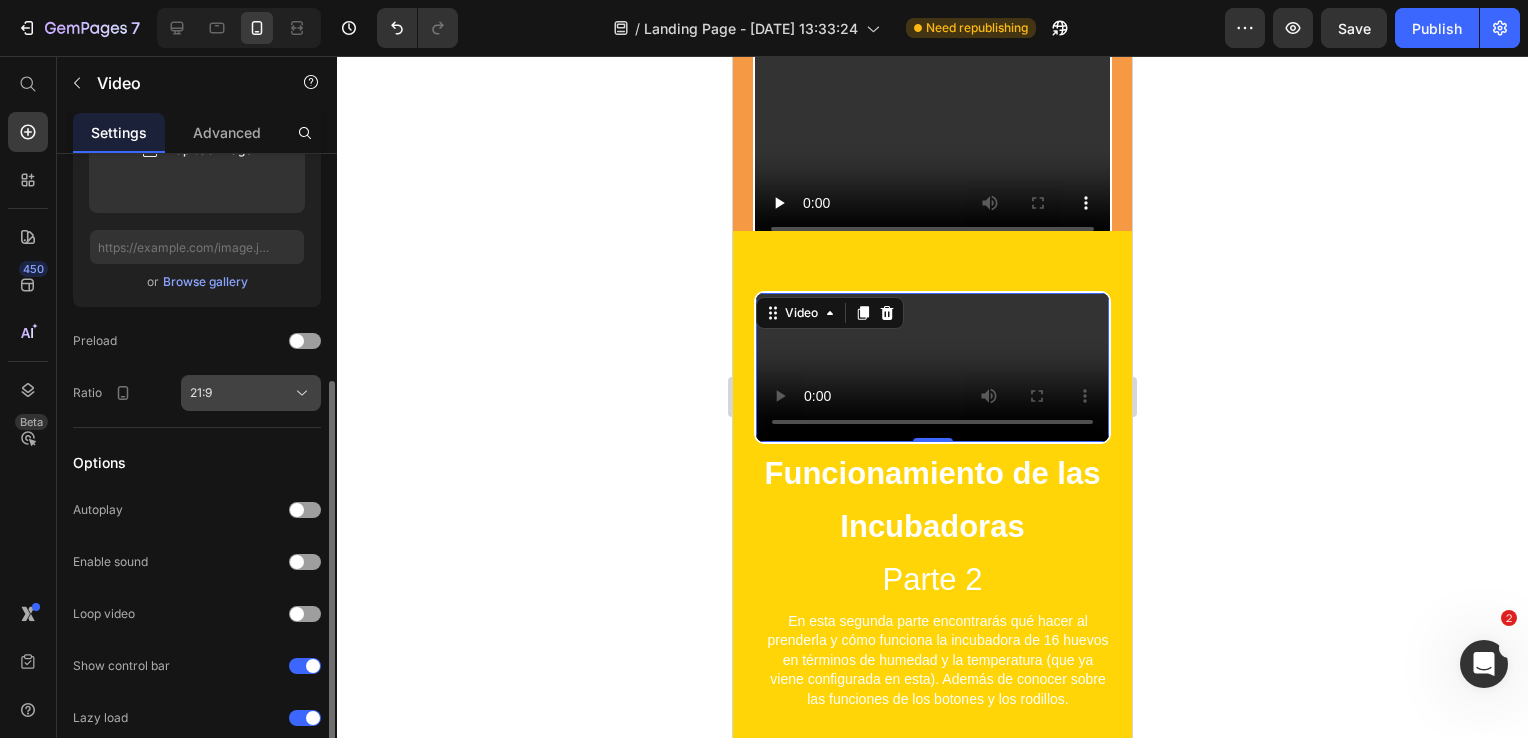 click on "21:9" 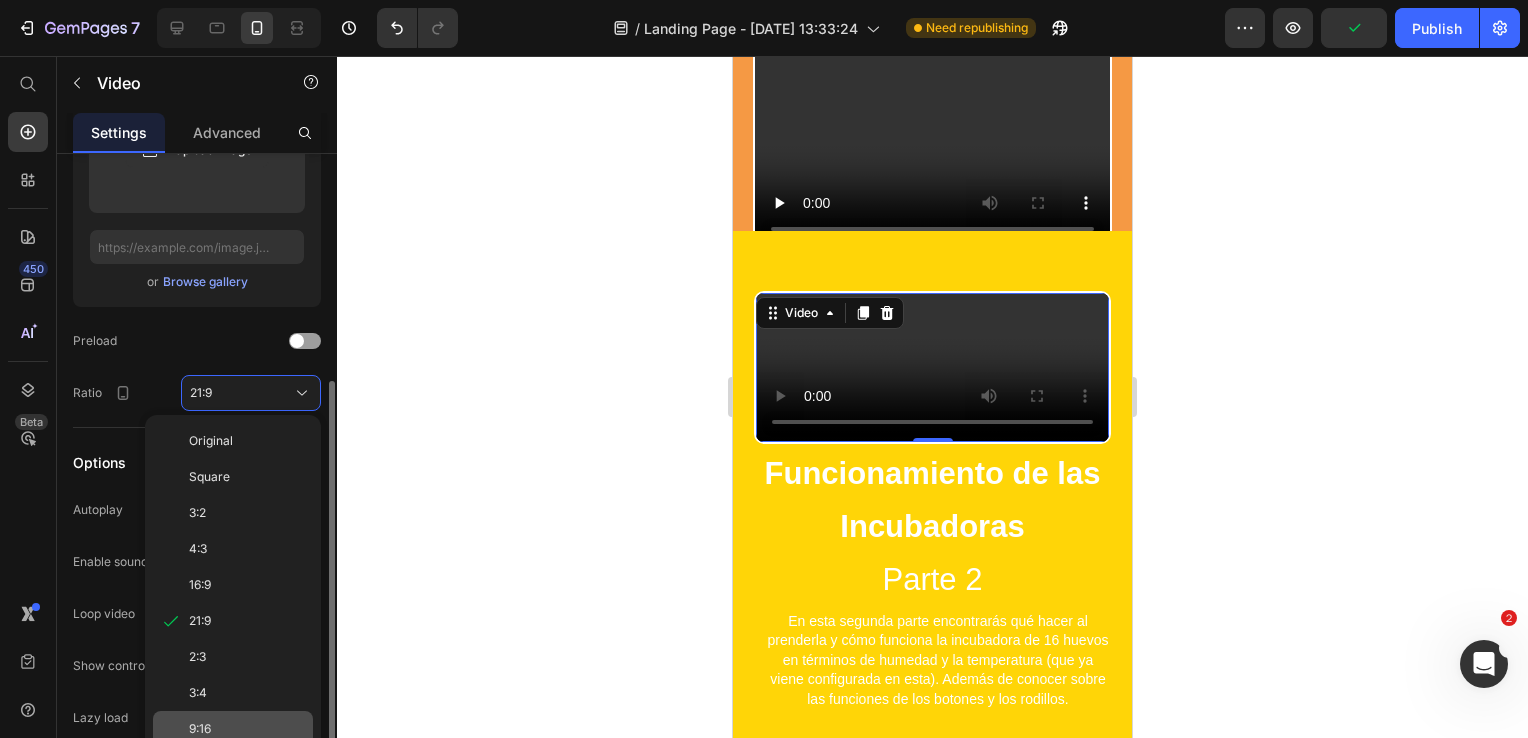 click on "9:16" 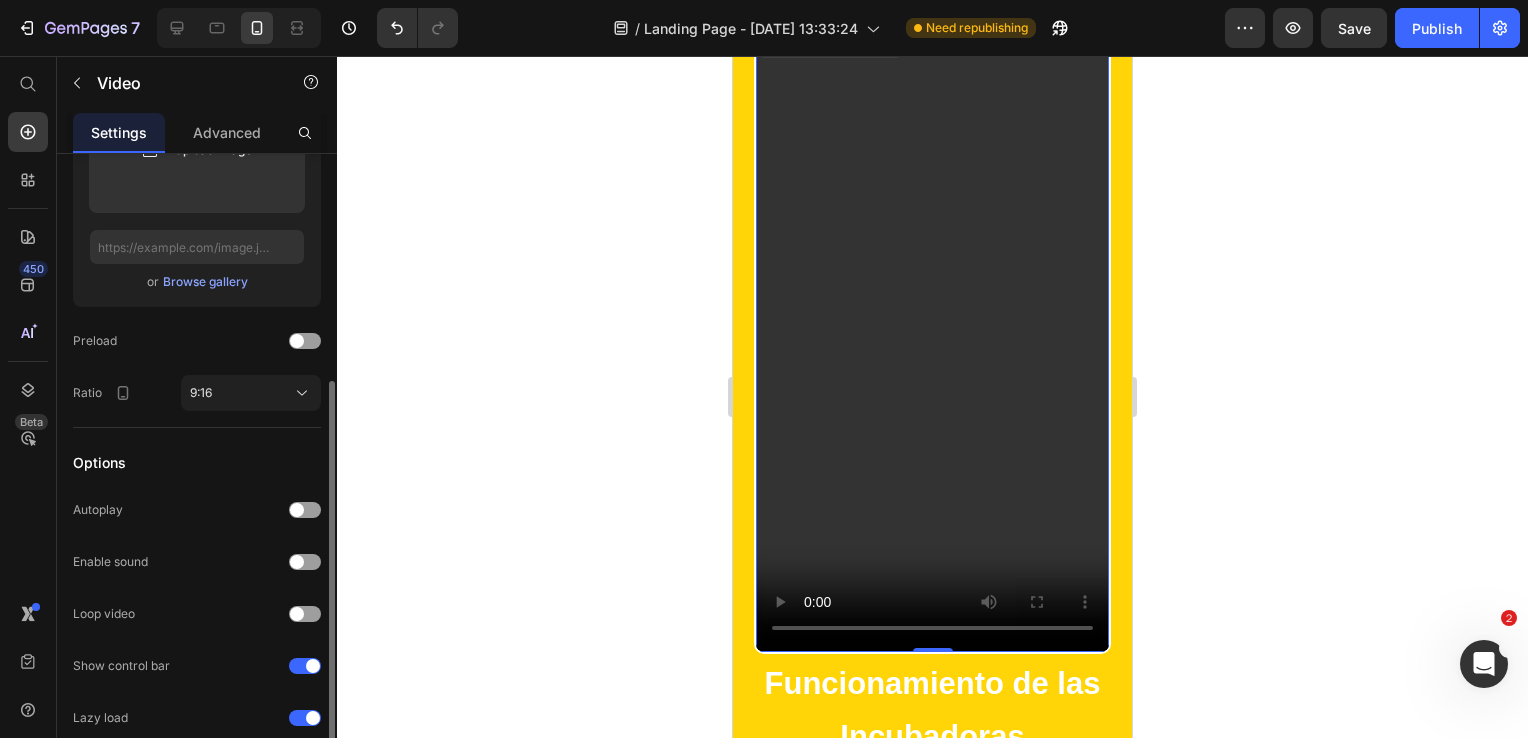 scroll, scrollTop: 1166, scrollLeft: 0, axis: vertical 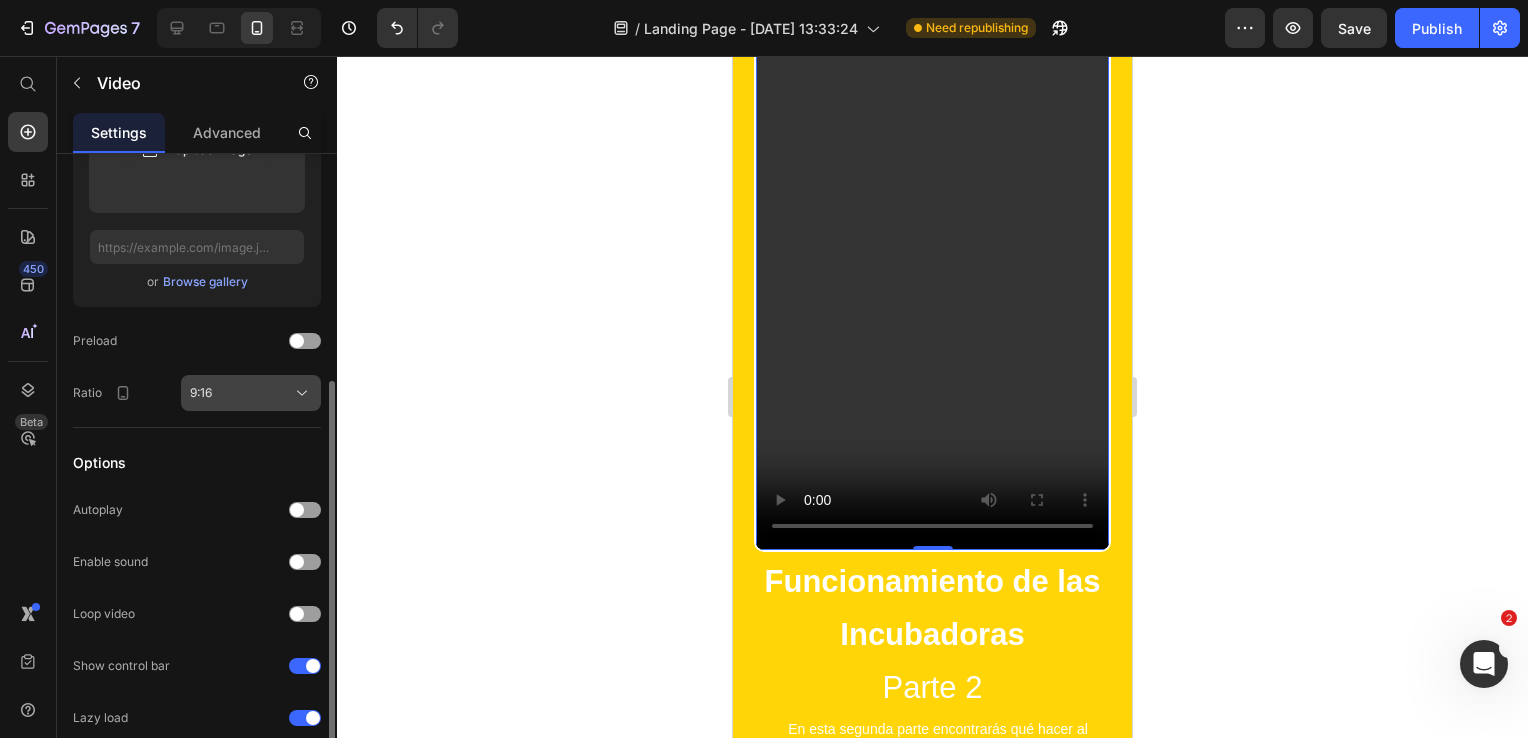 click 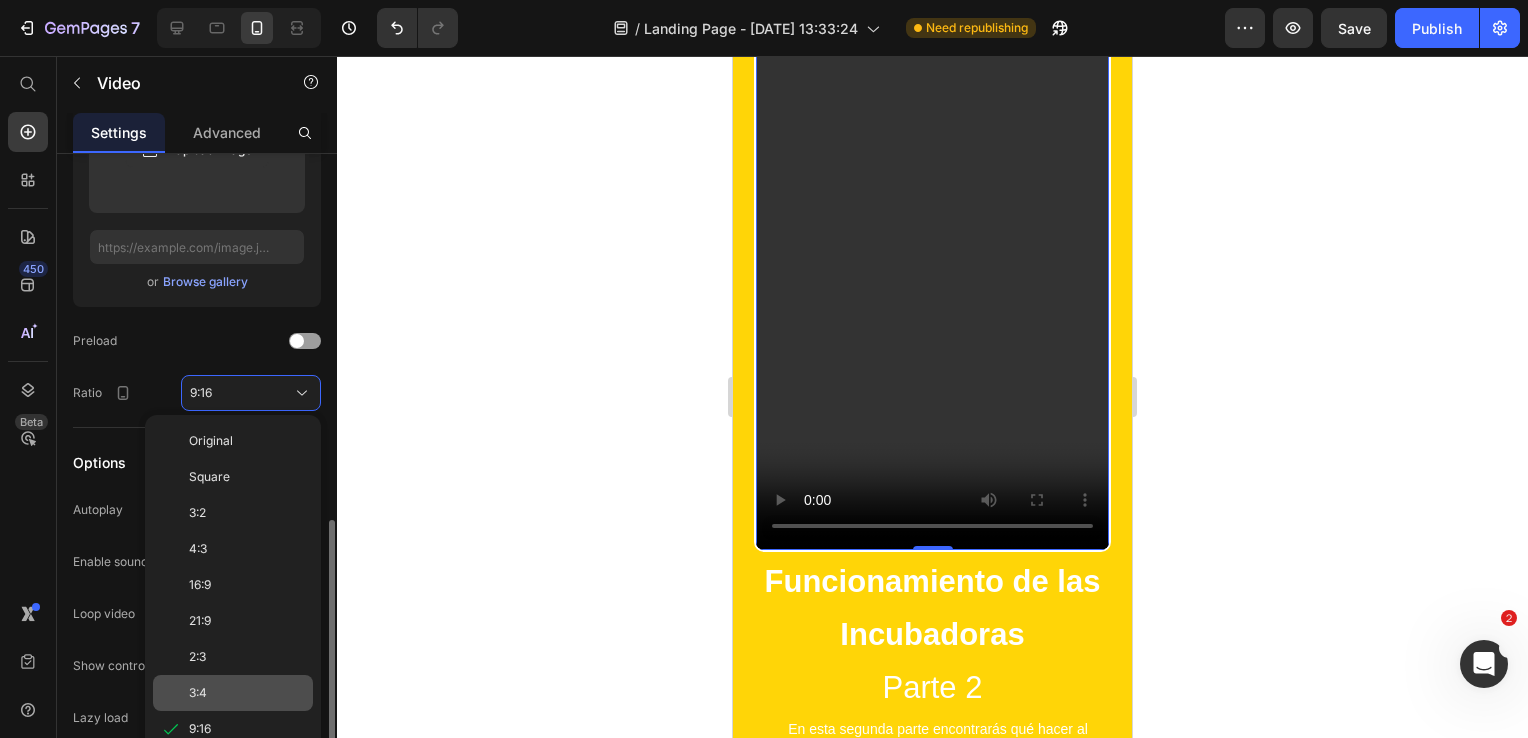 scroll, scrollTop: 488, scrollLeft: 0, axis: vertical 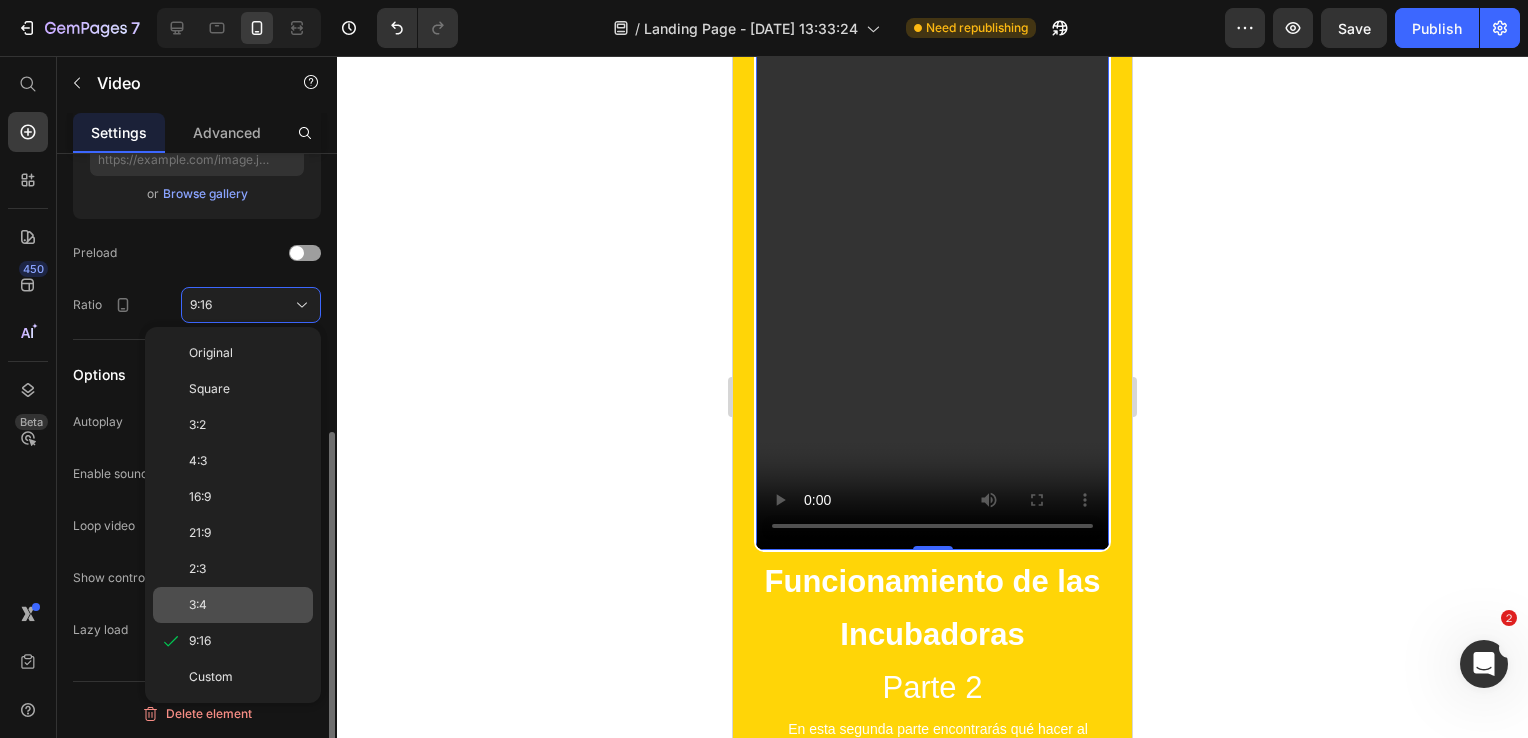 click on "3:4" at bounding box center [247, 605] 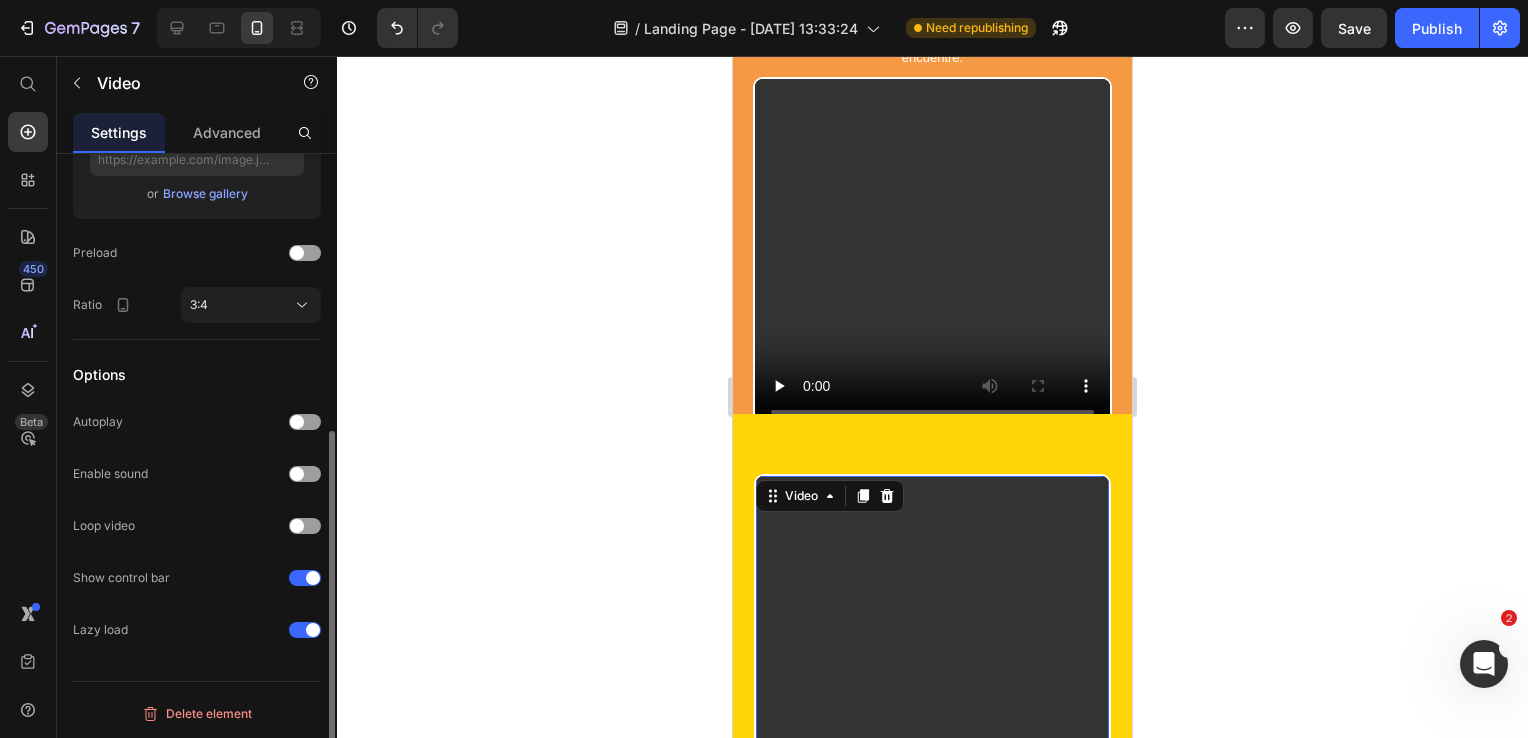 scroll, scrollTop: 614, scrollLeft: 0, axis: vertical 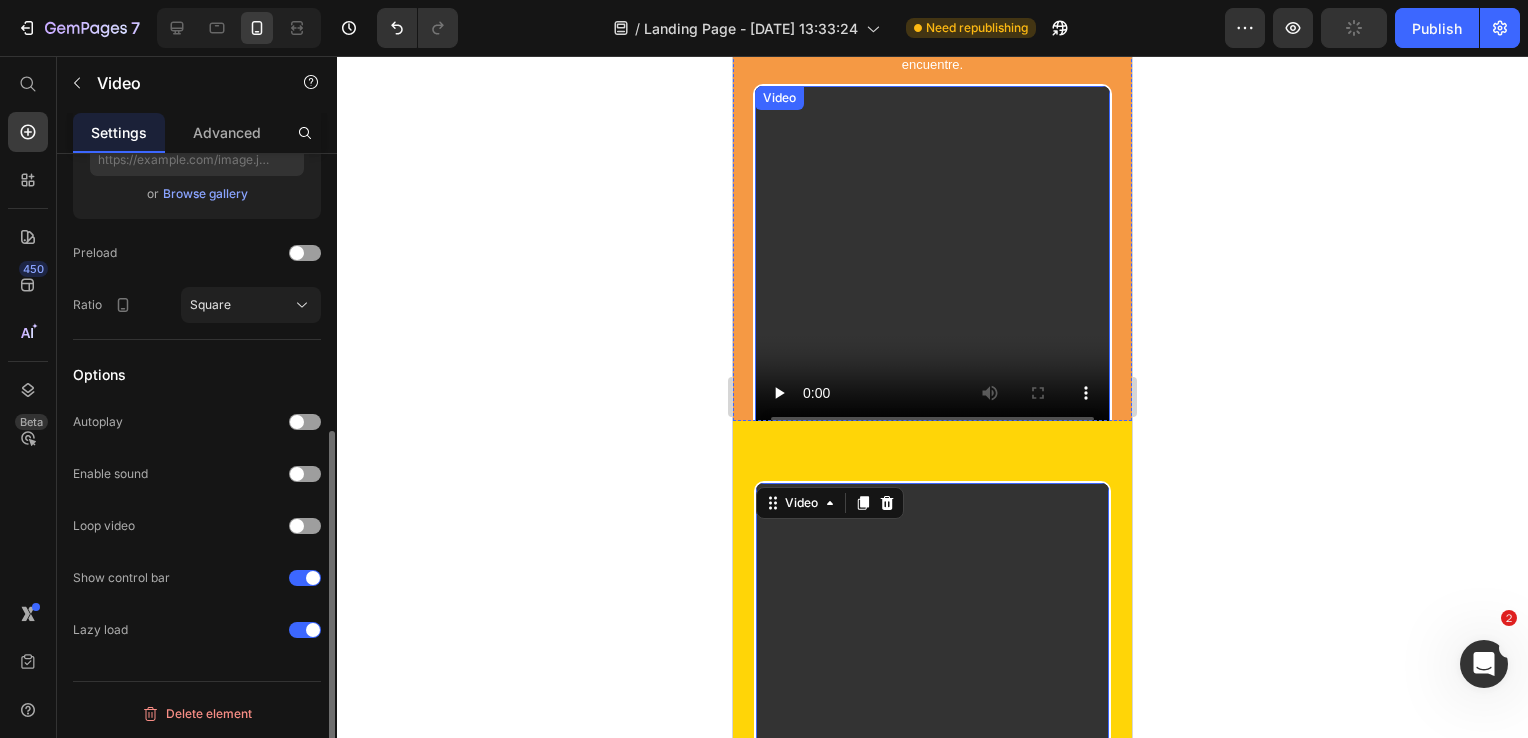 click at bounding box center (932, 263) 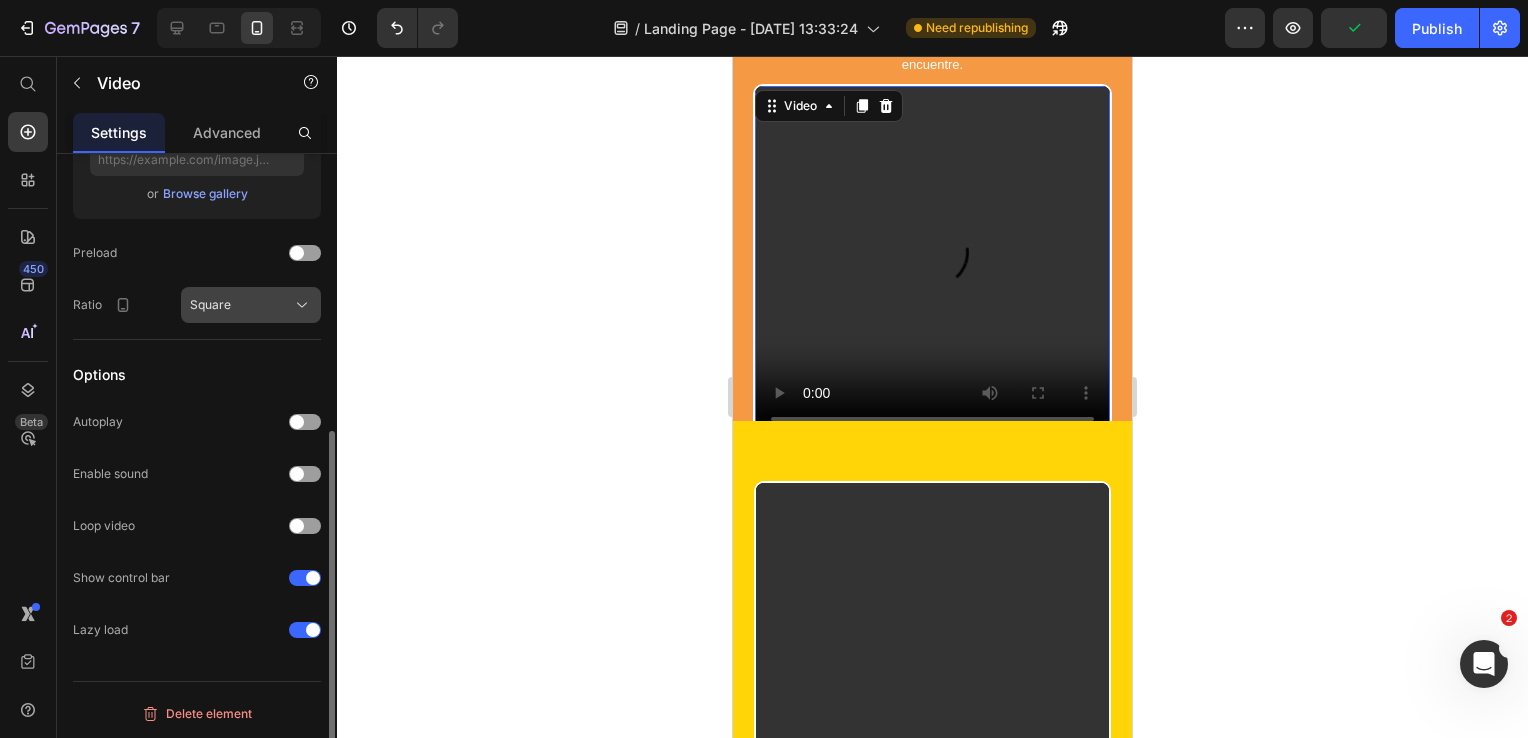 click on "Square" at bounding box center (251, 305) 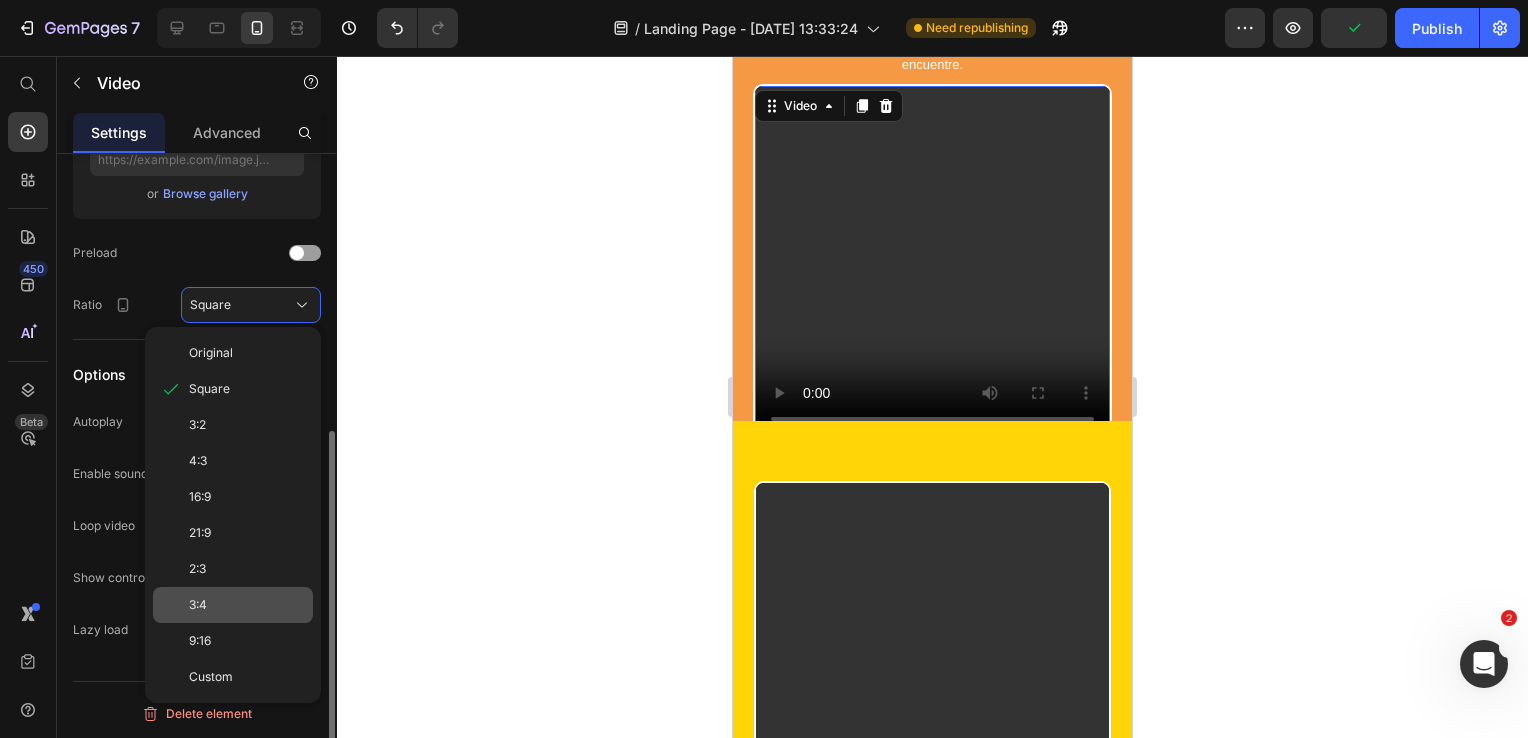 click on "3:4" 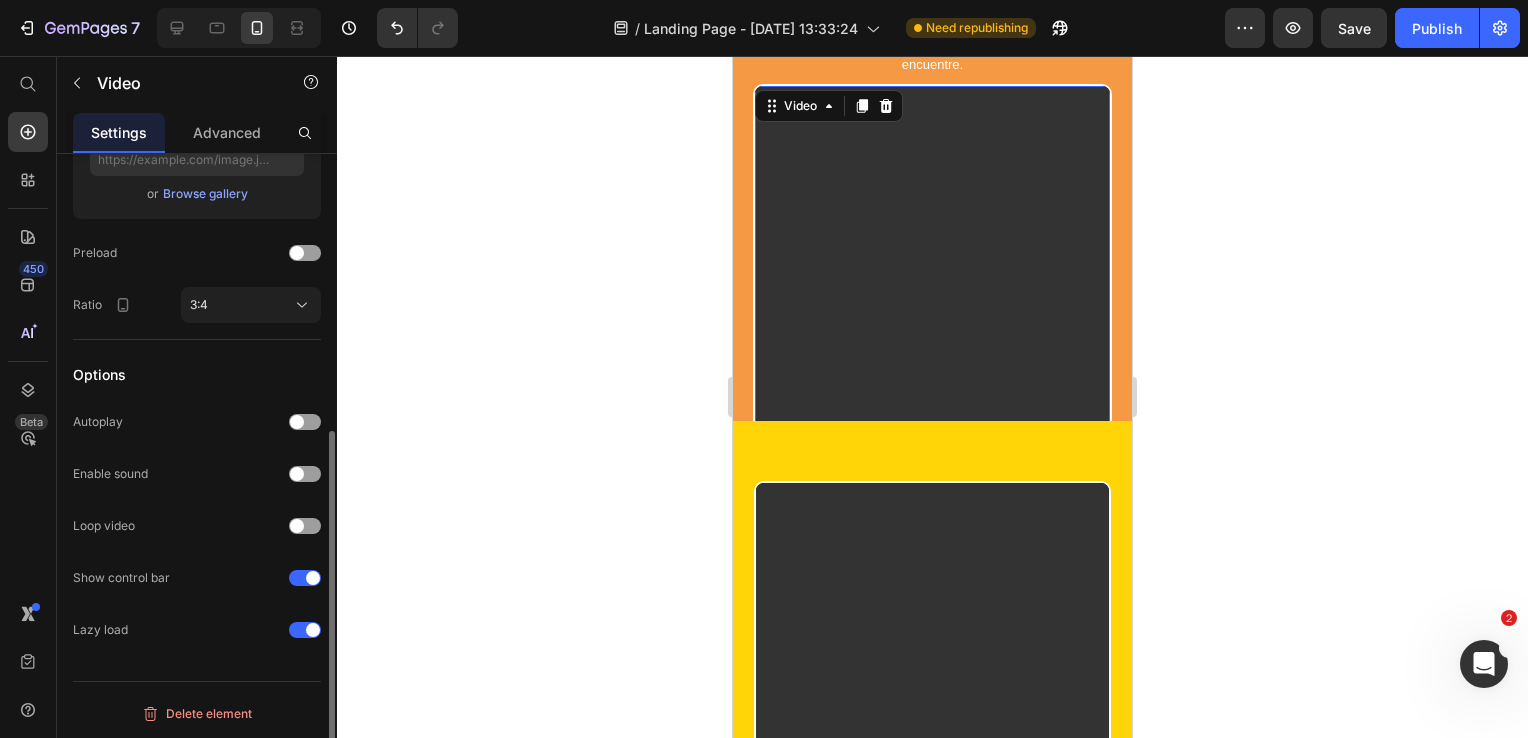 click 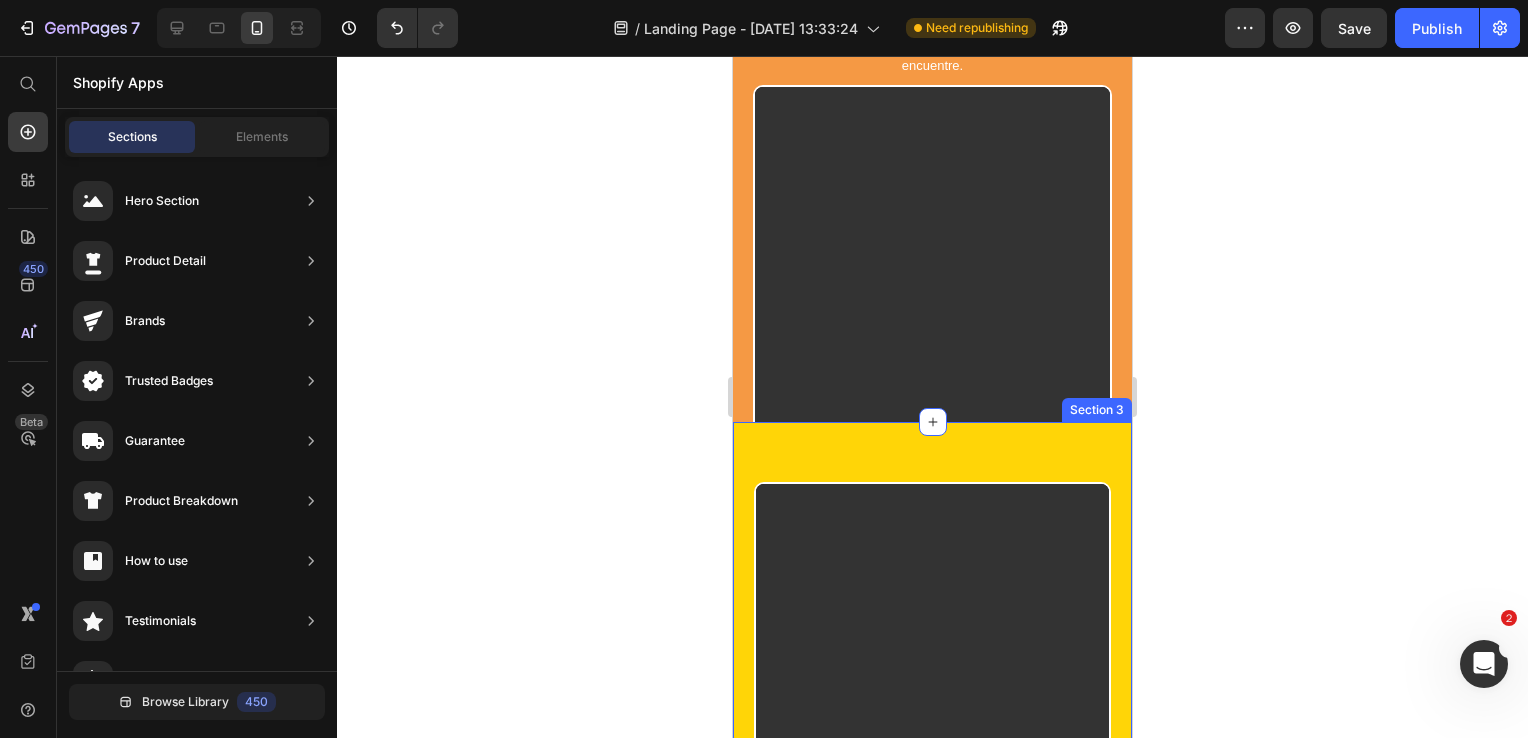 scroll, scrollTop: 614, scrollLeft: 0, axis: vertical 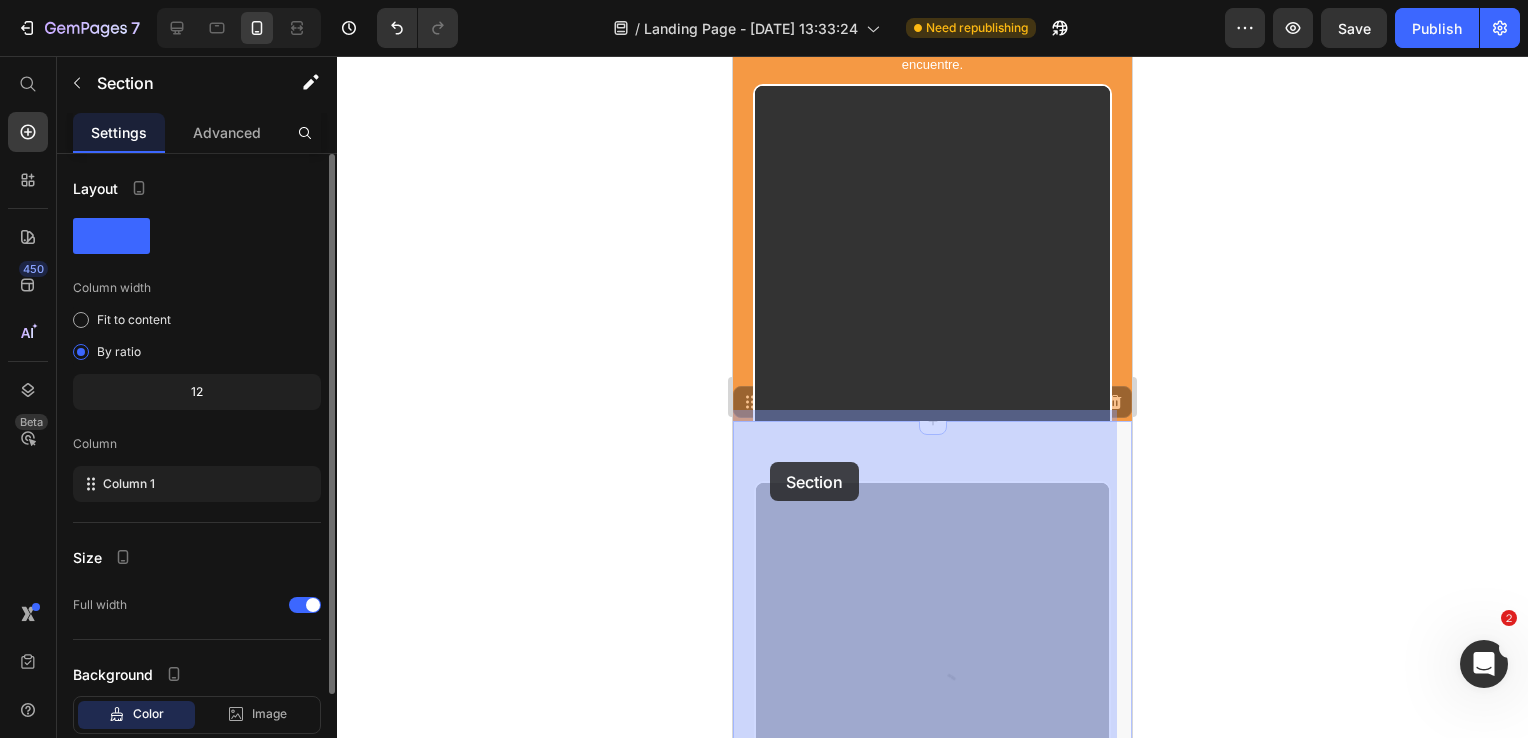 drag, startPoint x: 770, startPoint y: 411, endPoint x: 770, endPoint y: 462, distance: 51 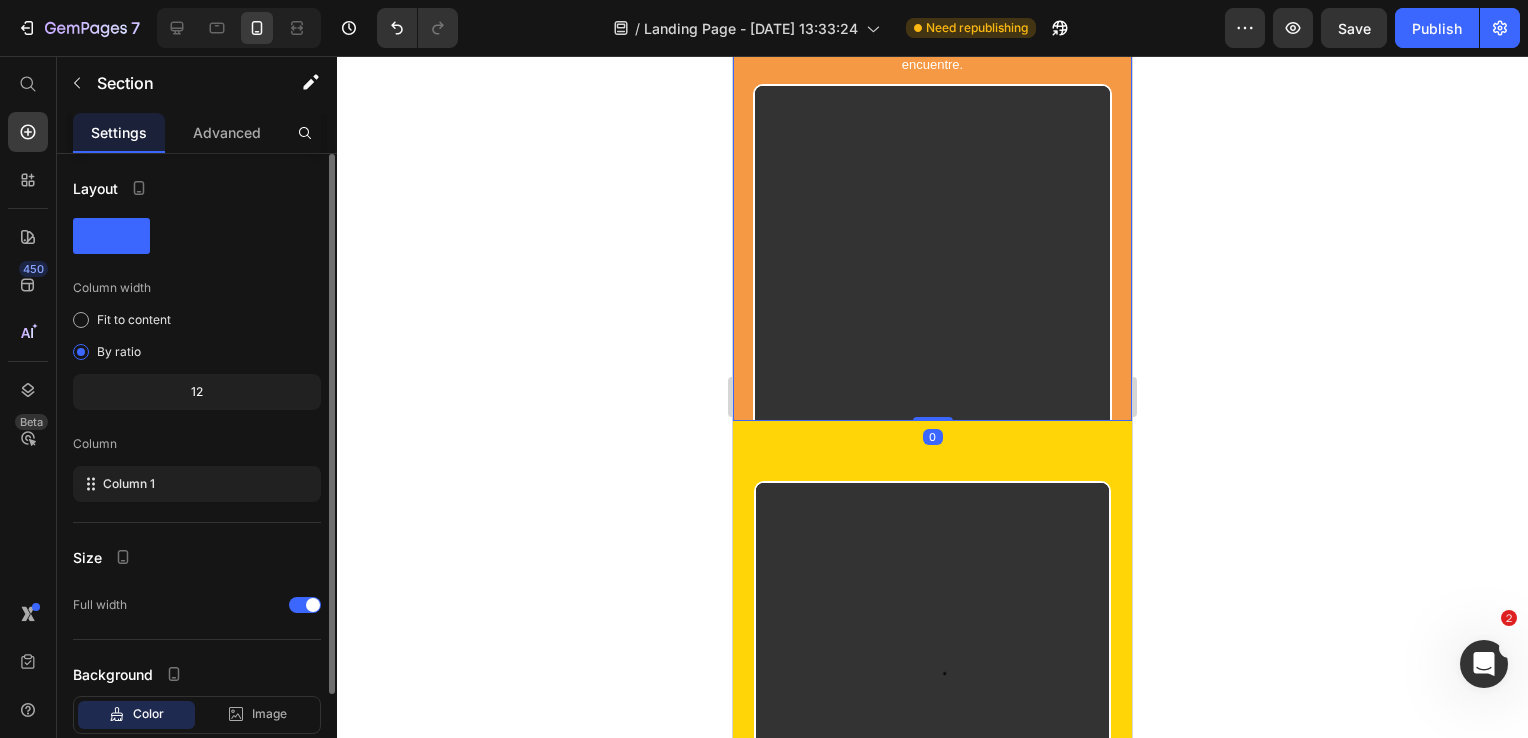 click on "Funcionamiento de las Incubadoras Parte 1 Heading Explicación de cómo funciona el proceso de incubar en una de 16 huevos, las partes que trae esta y cómo se divide su funcionamiento dependiendo en qué día del proceso se encuentre. Text Block Row Video" at bounding box center (932, 176) 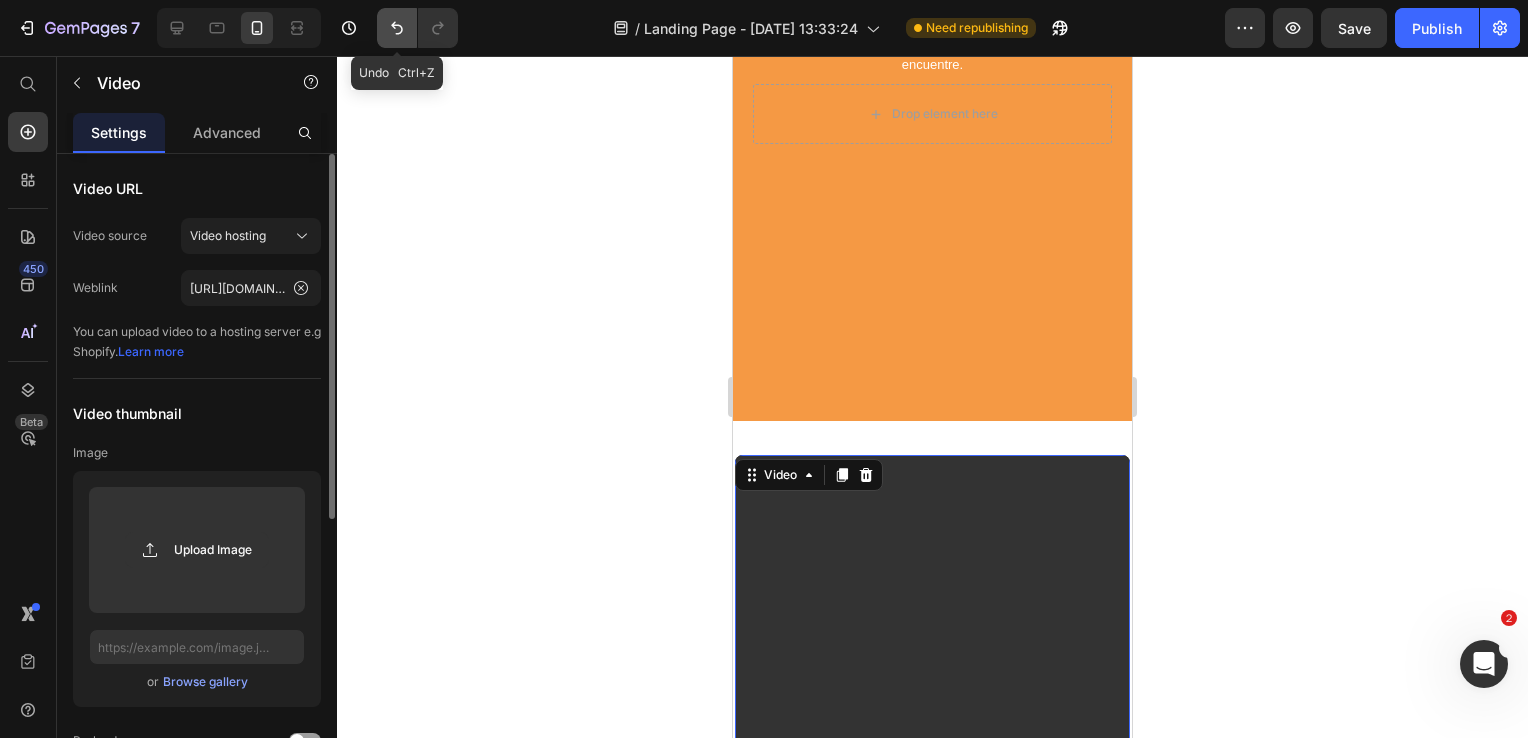 click 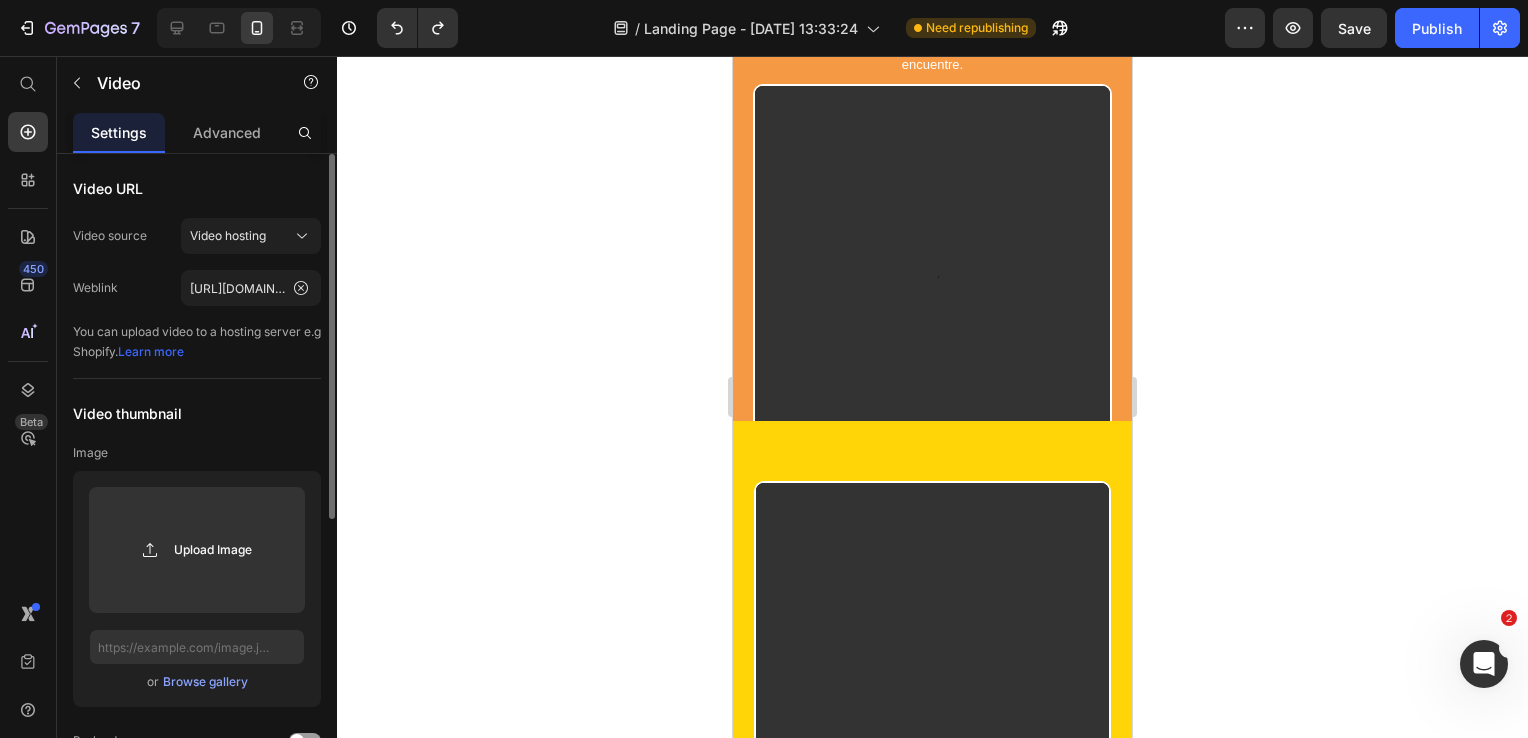click 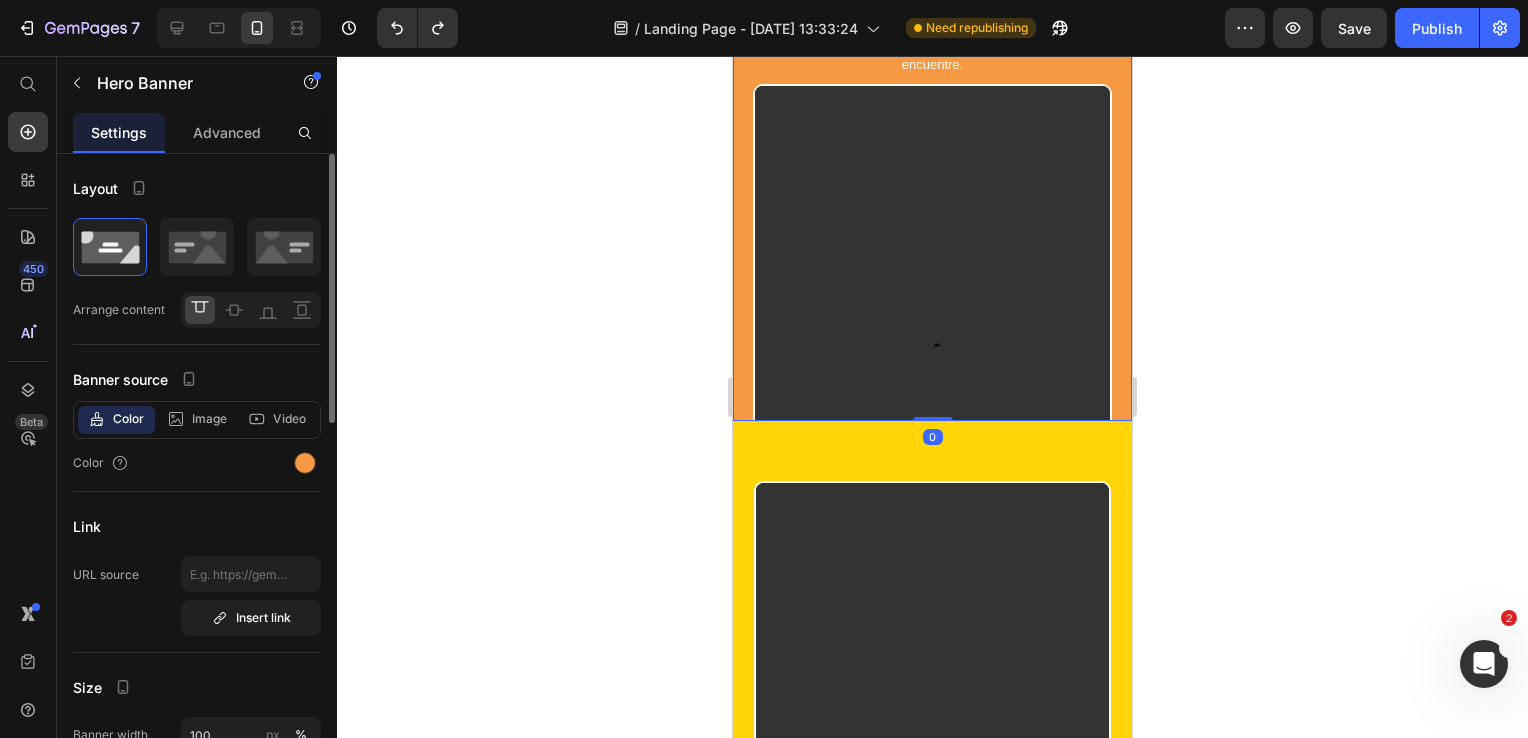 click on "Funcionamiento de las Incubadoras Parte 1 Heading Explicación de cómo funciona el proceso de incubar en una de 16 huevos, las partes que trae esta y cómo se divide su funcionamiento dependiendo en qué día del proceso se encuentre. Text Block Row Video" at bounding box center (932, 176) 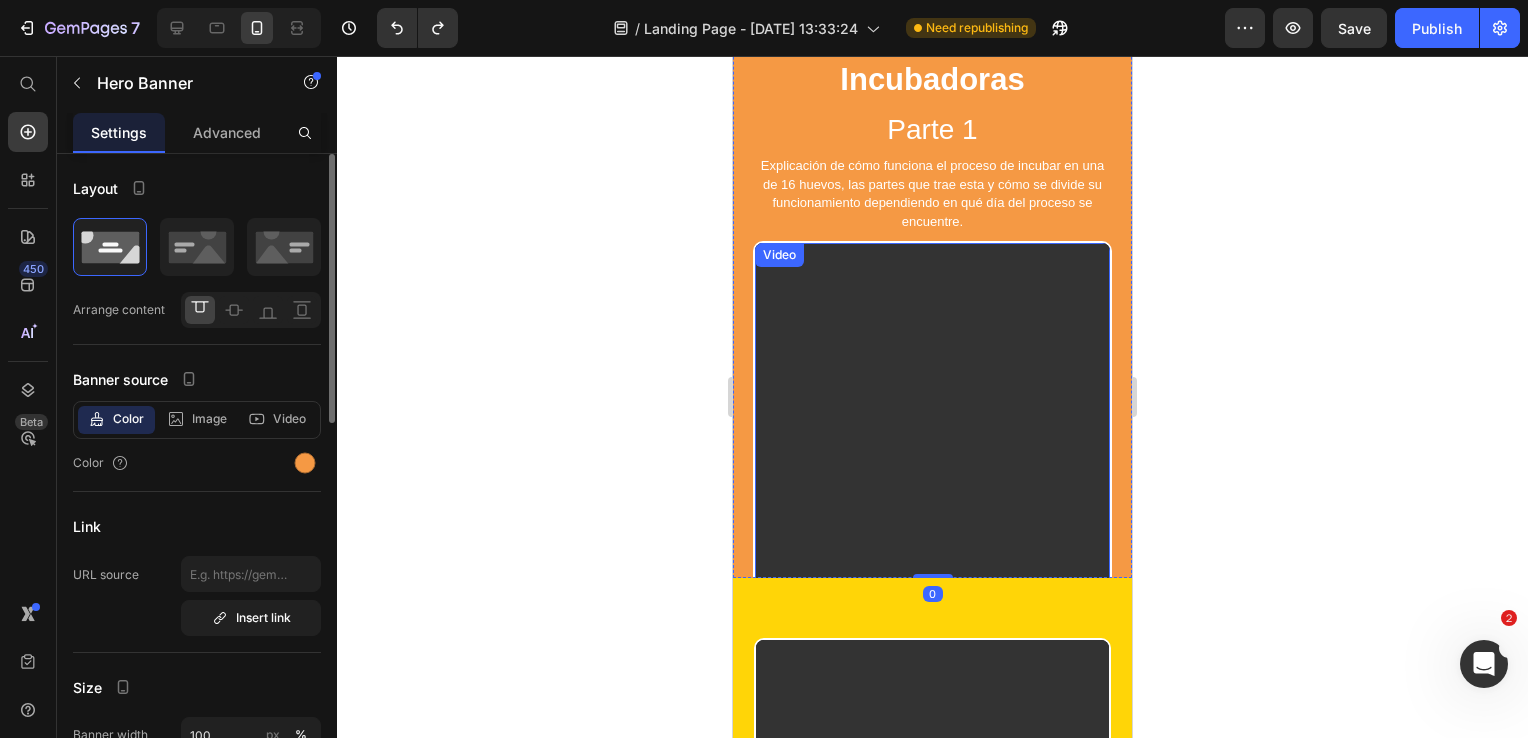 scroll, scrollTop: 414, scrollLeft: 0, axis: vertical 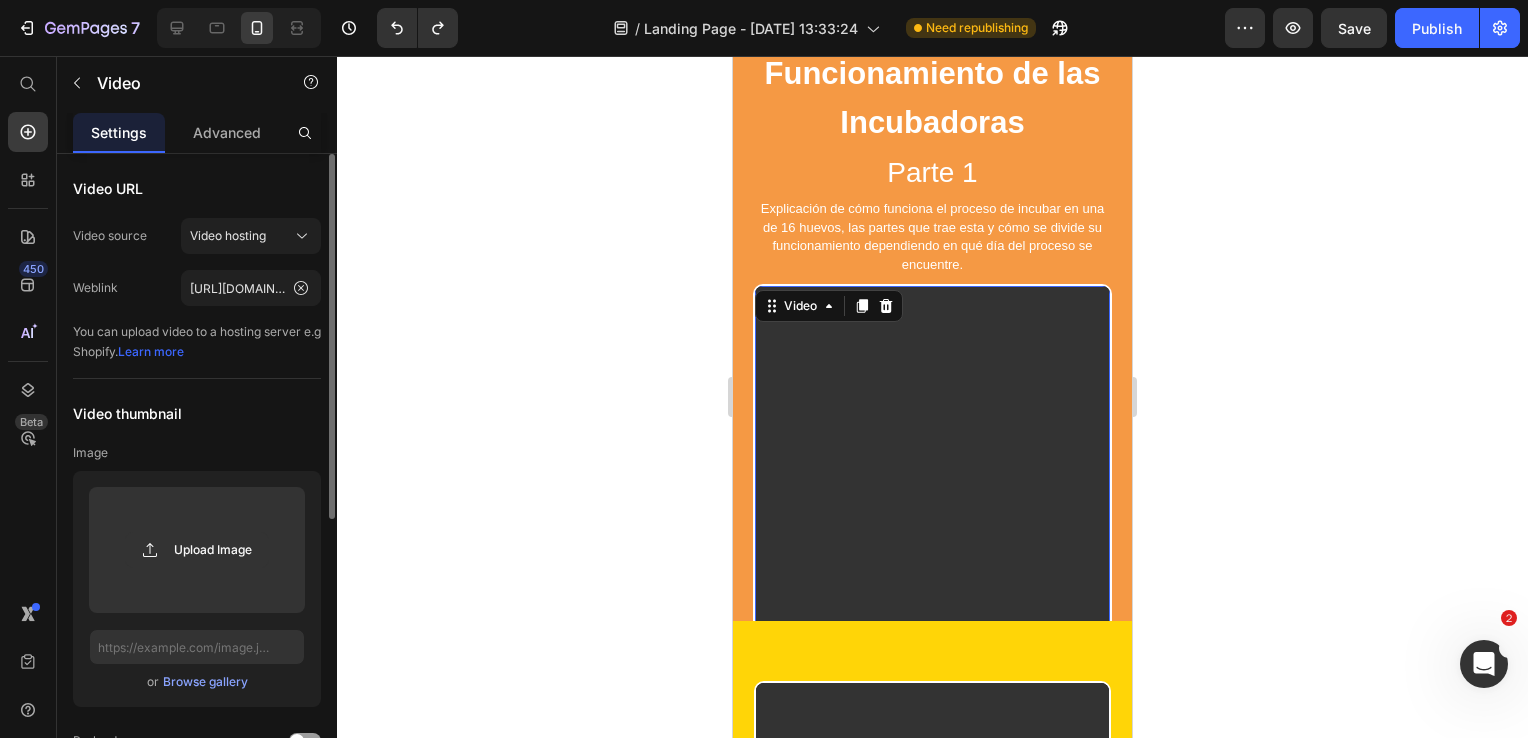 click at bounding box center (932, 522) 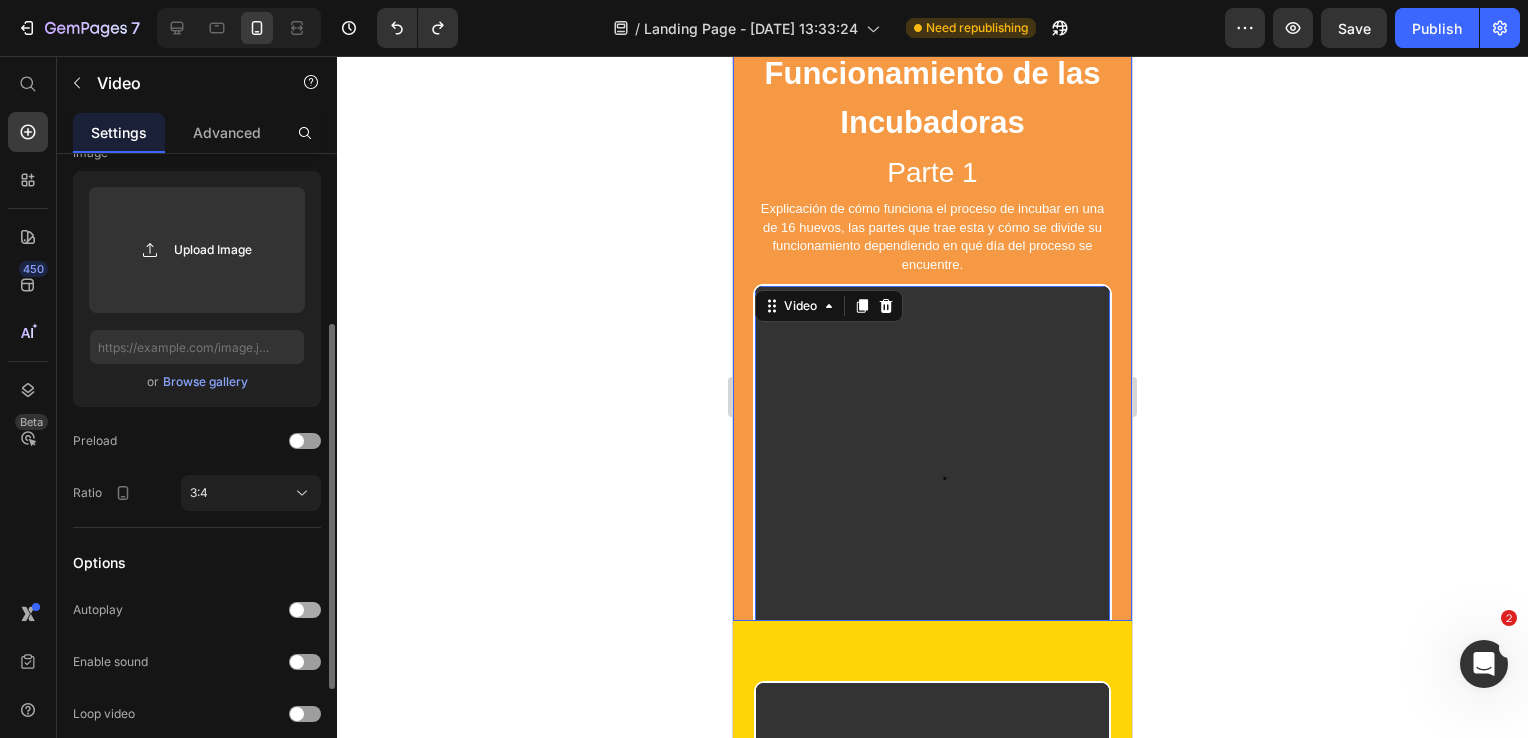 scroll, scrollTop: 400, scrollLeft: 0, axis: vertical 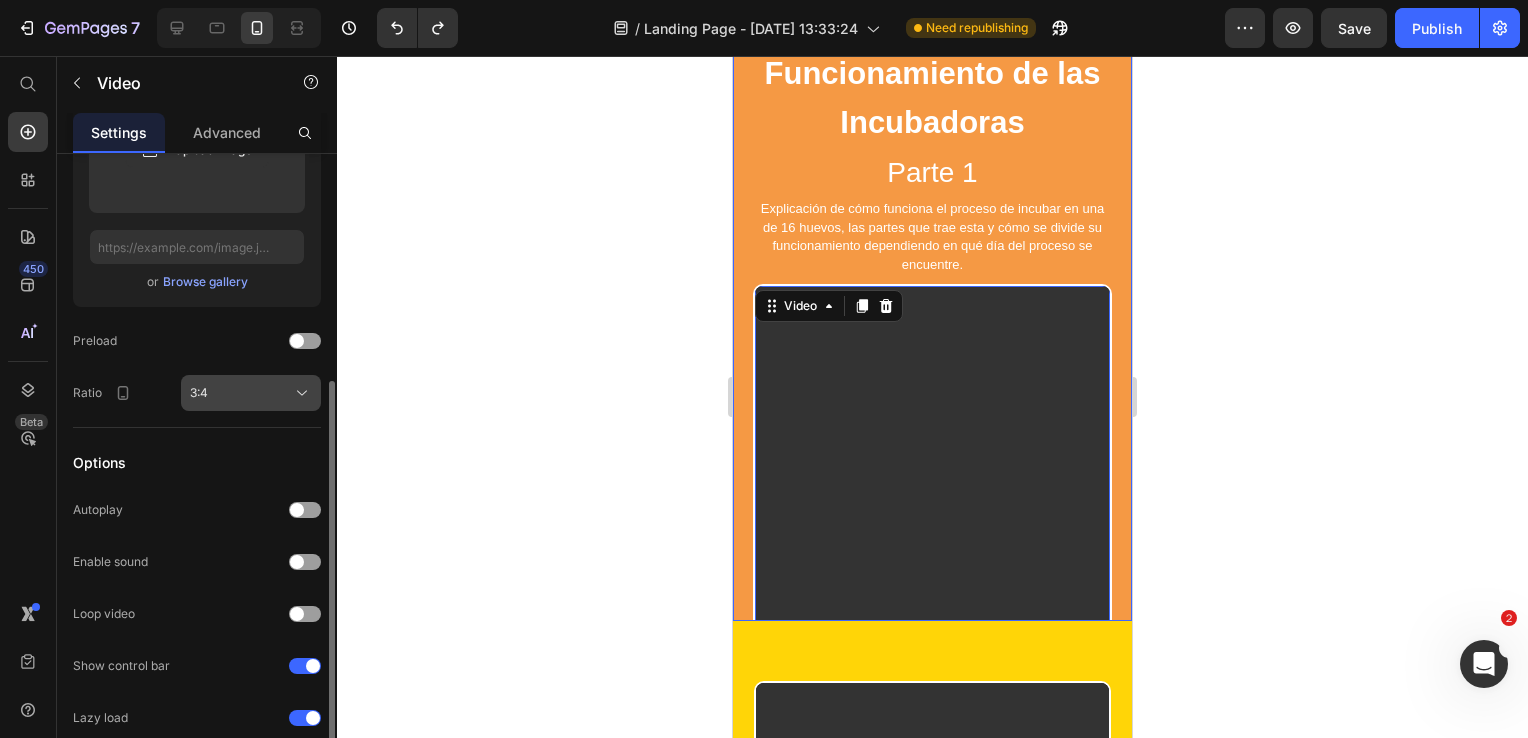 click on "3:4" 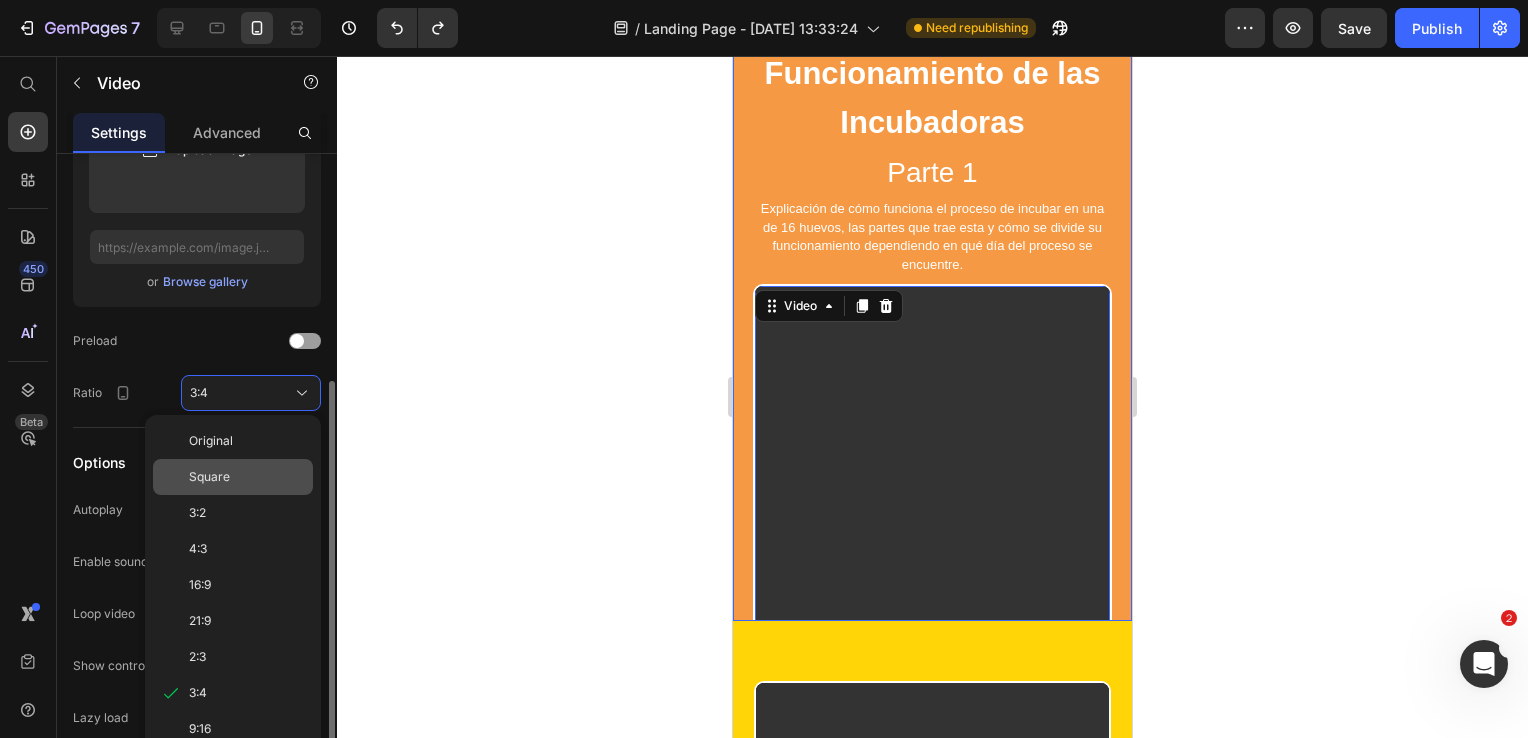 click on "Square" at bounding box center [247, 477] 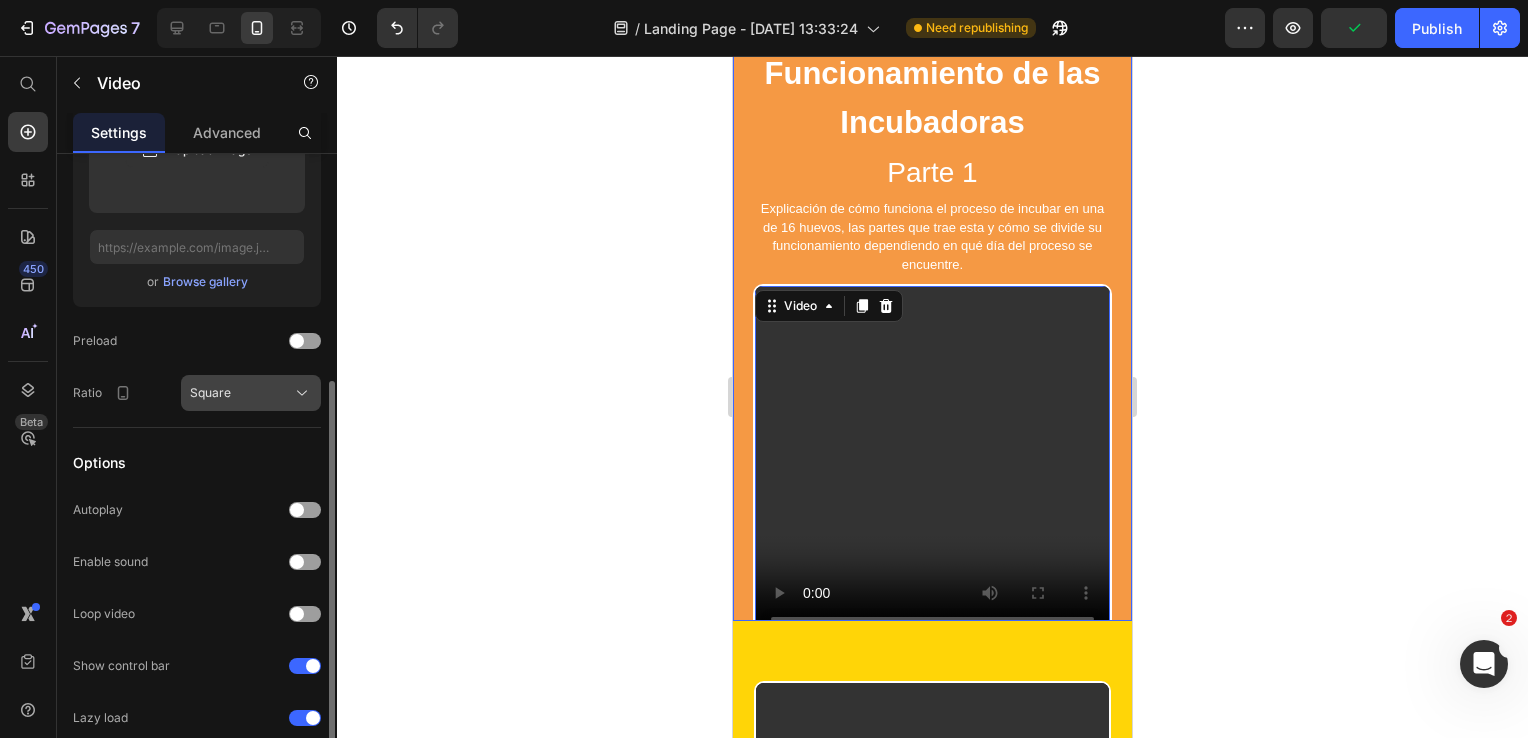 click on "Square" at bounding box center (251, 393) 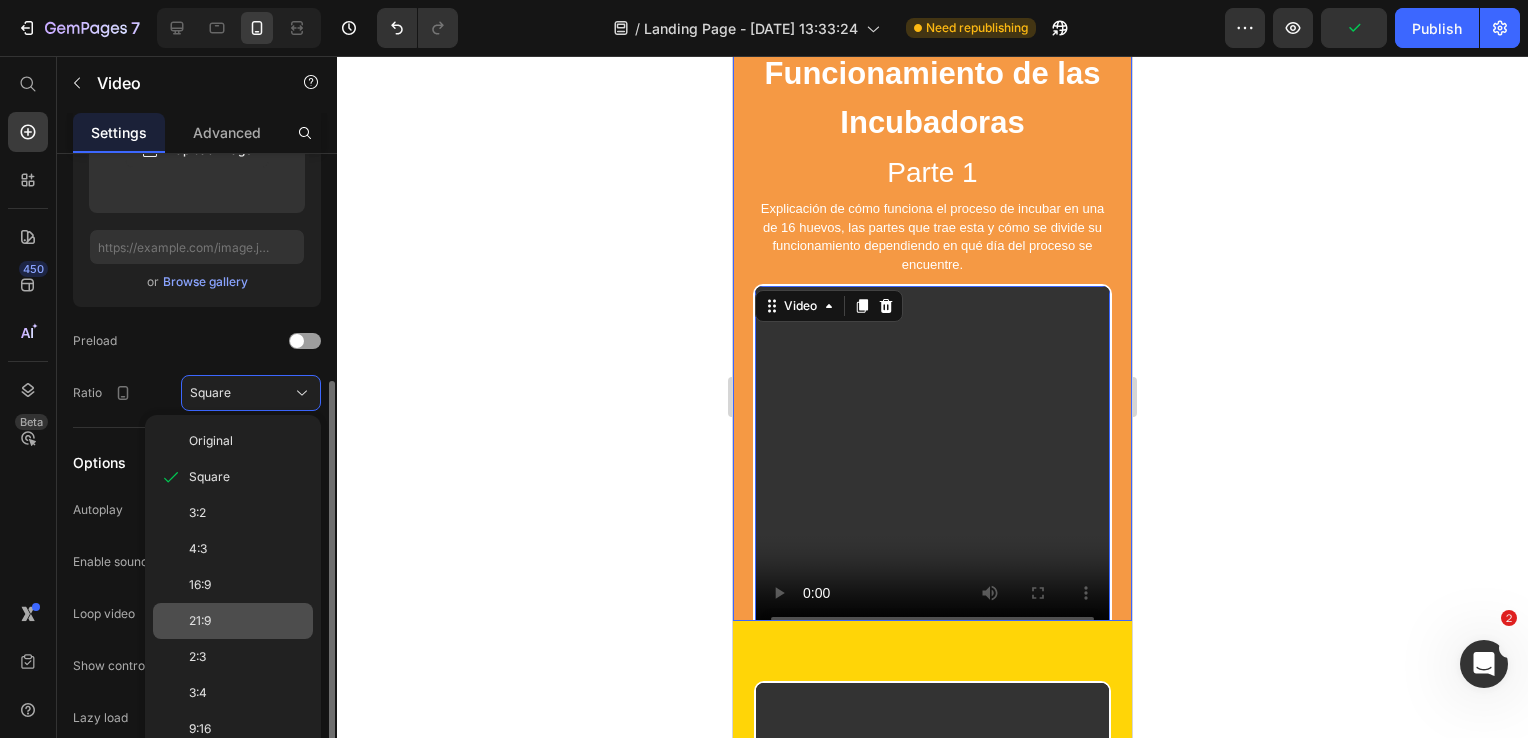 click on "21:9" at bounding box center (247, 621) 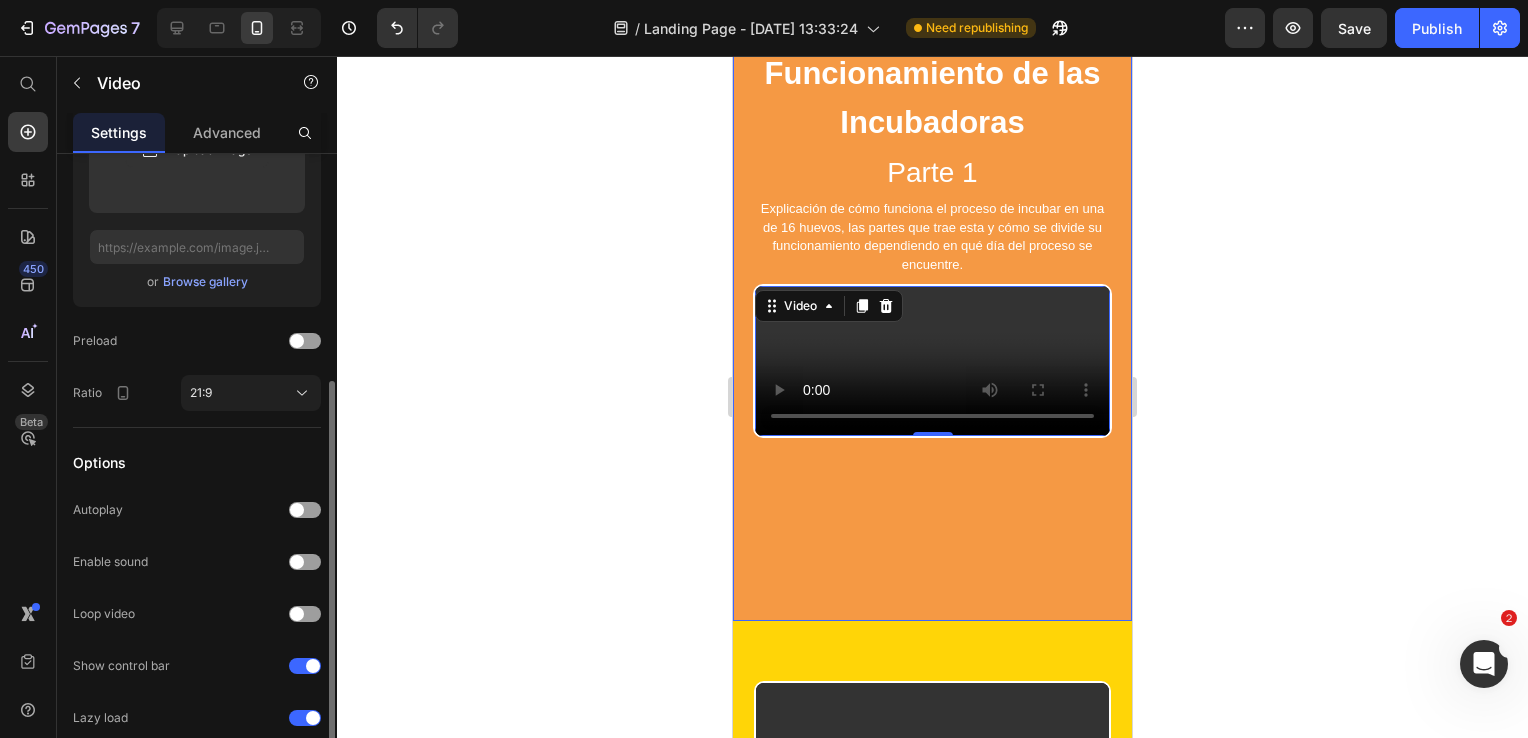 click on "Video thumbnail Image Upload Image  or   Browse gallery  Preload Ratio 21:9" 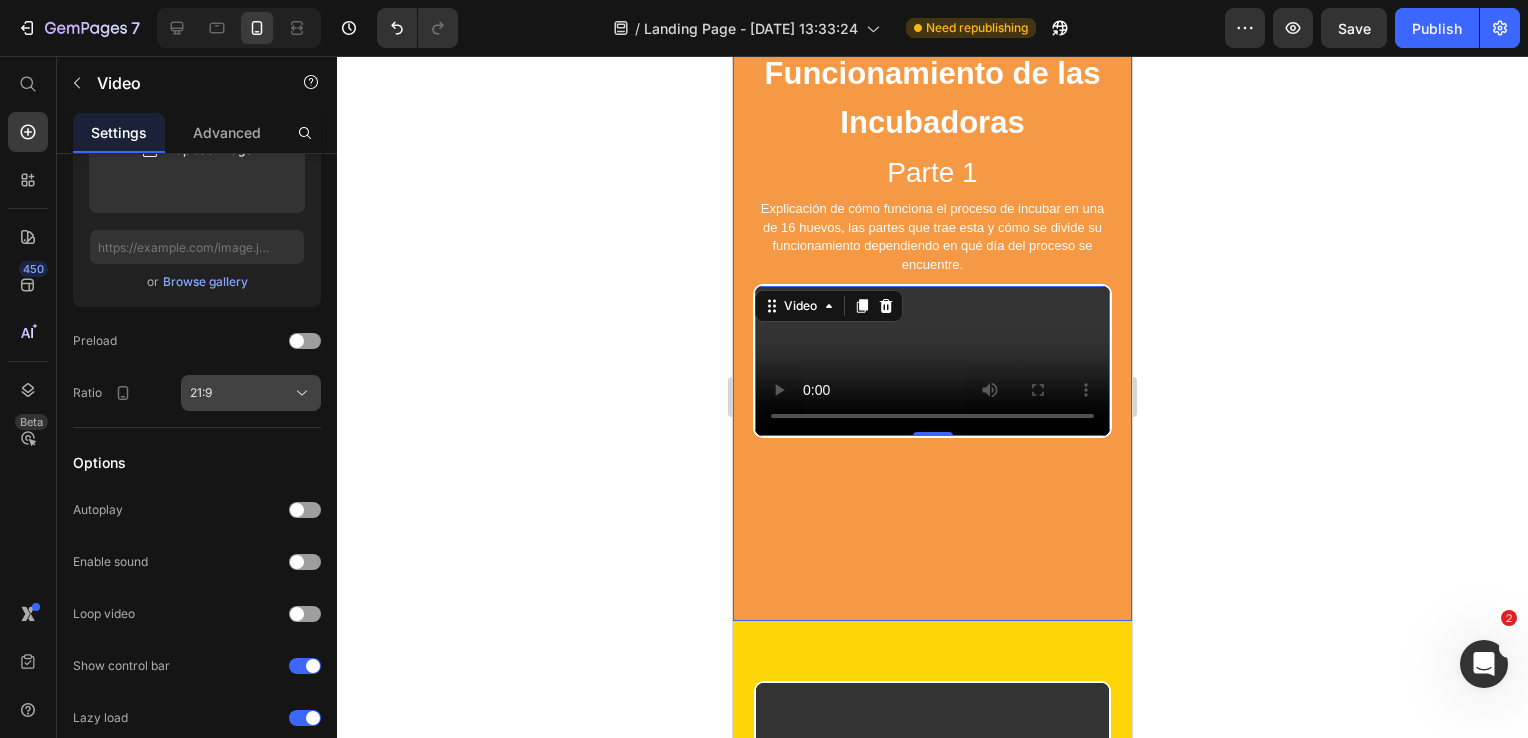 click 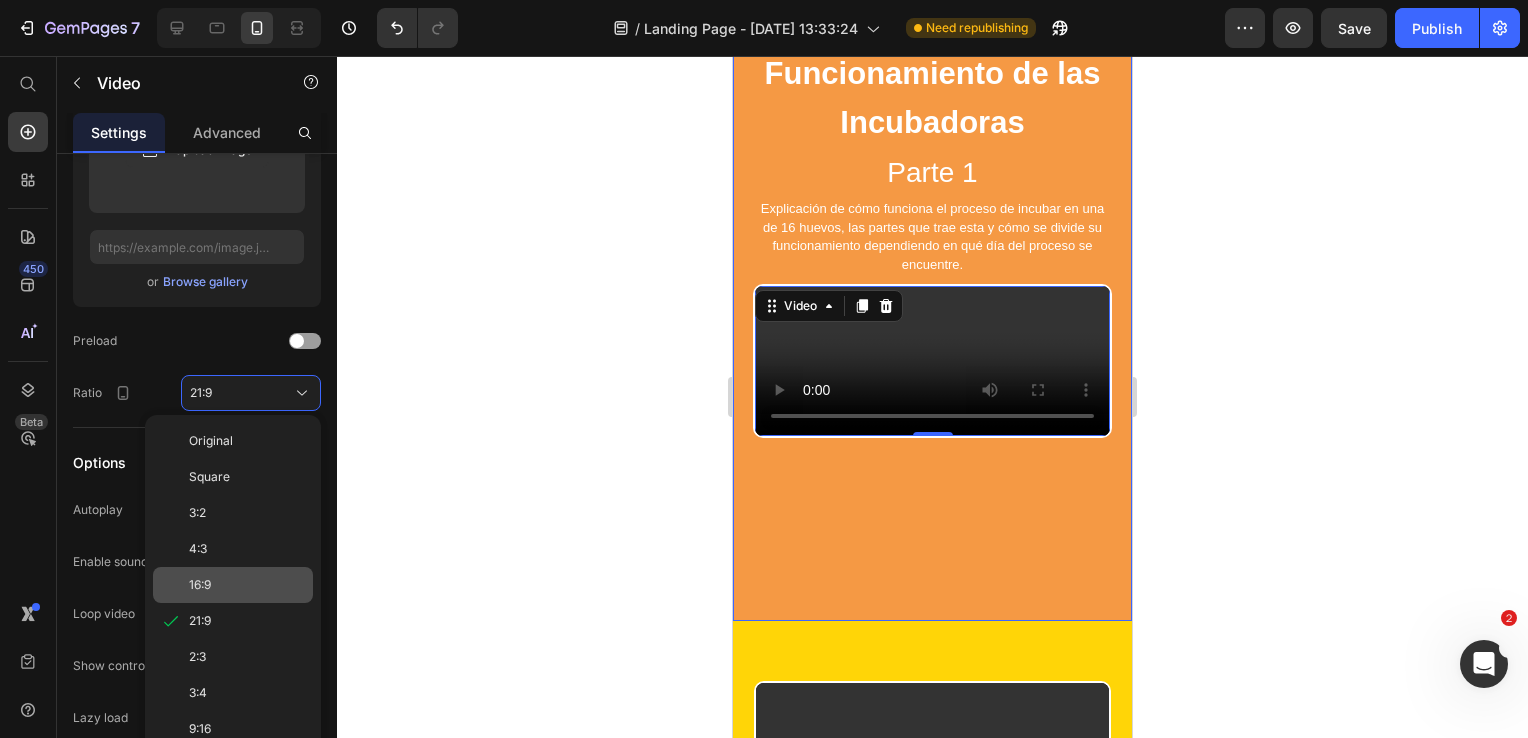 click on "16:9" at bounding box center [247, 585] 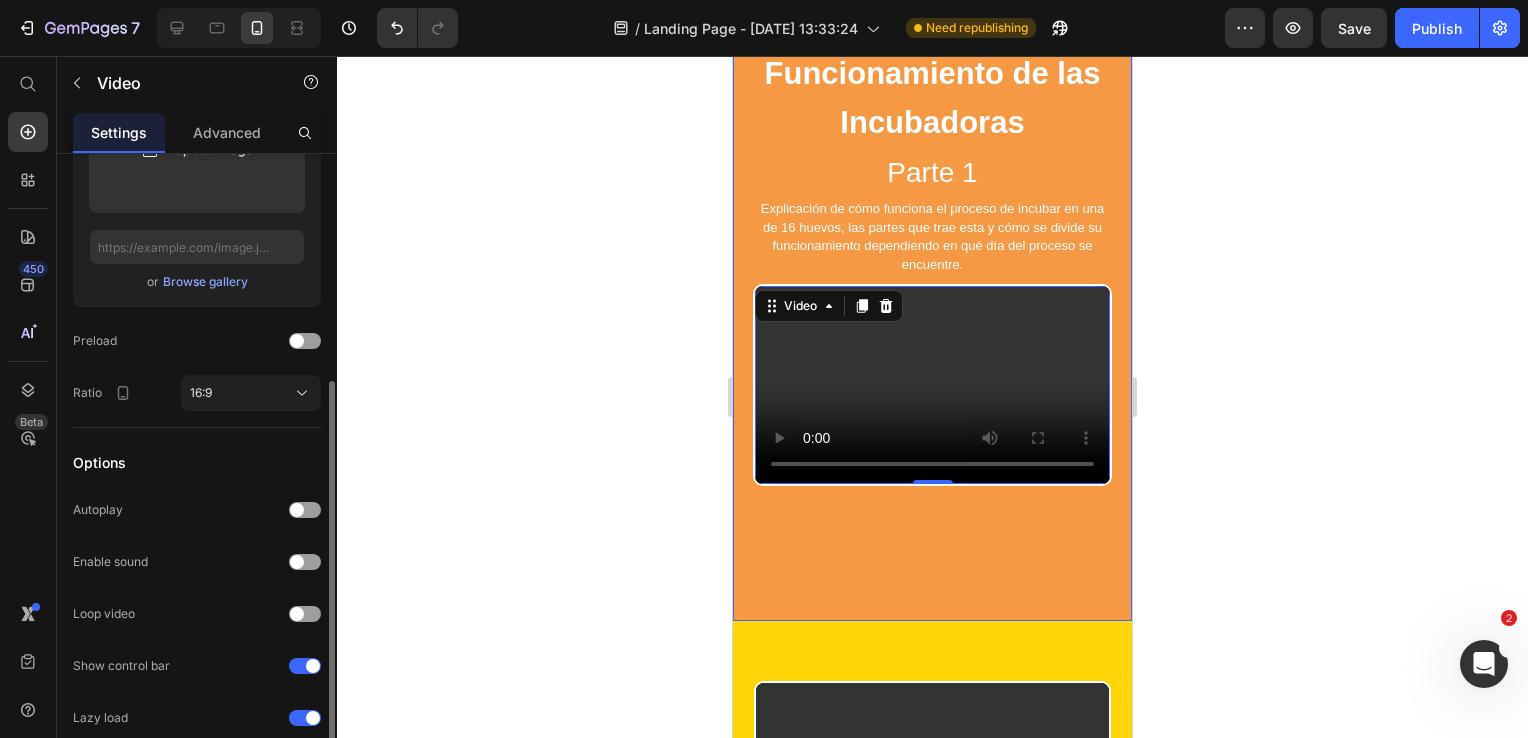 click on "Video thumbnail Image Upload Image  or   Browse gallery  Preload Ratio 16:9" 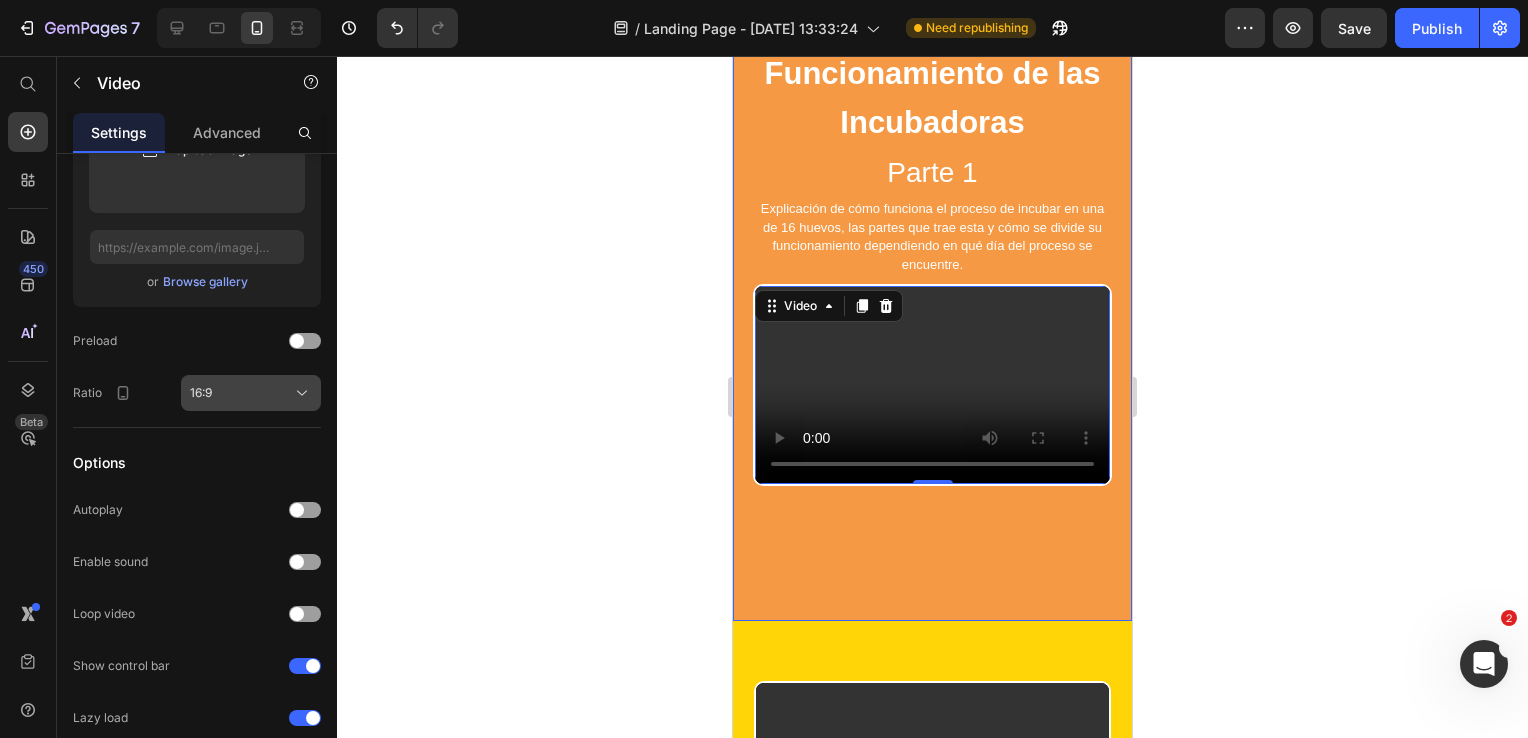 click on "16:9" 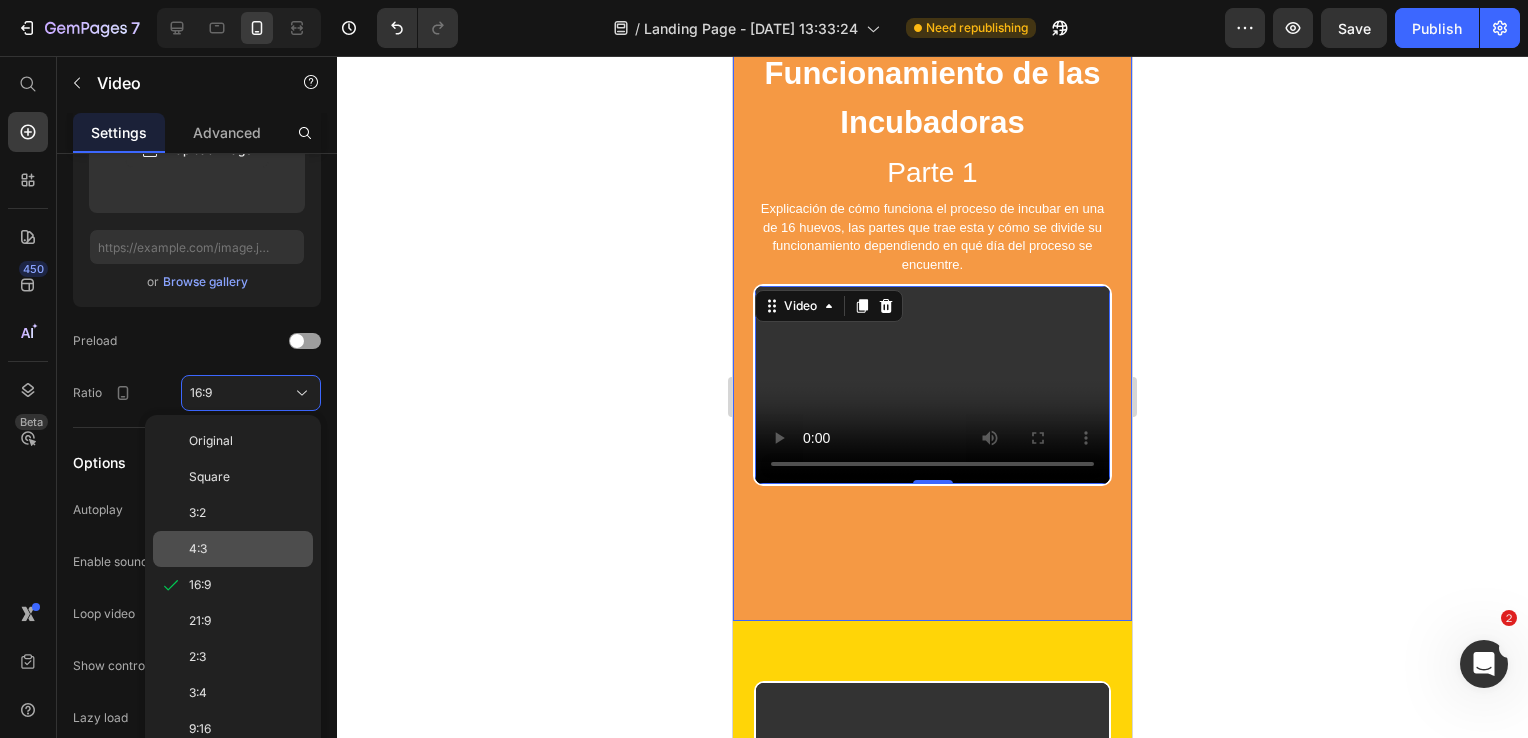 click on "4:3" at bounding box center [247, 549] 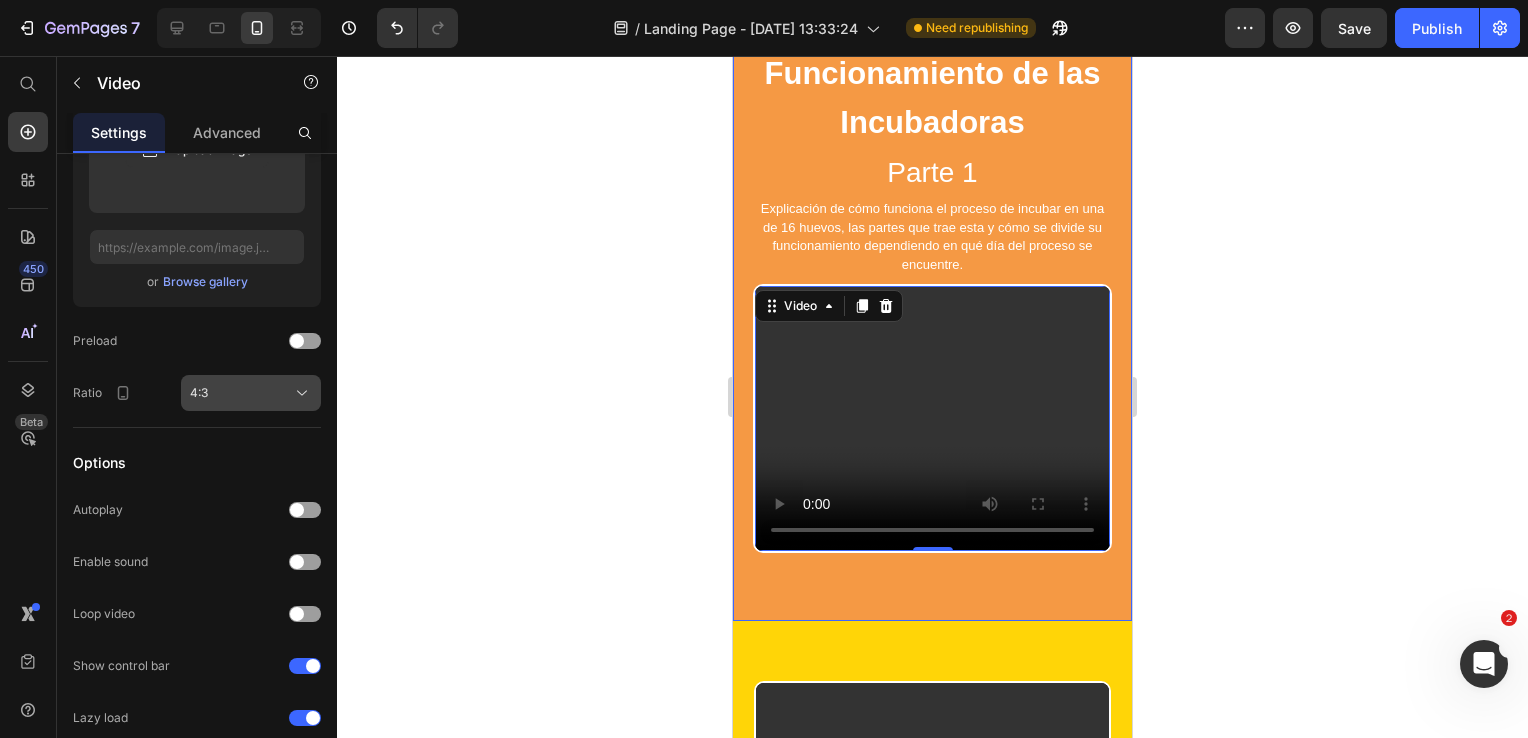click on "4:3" 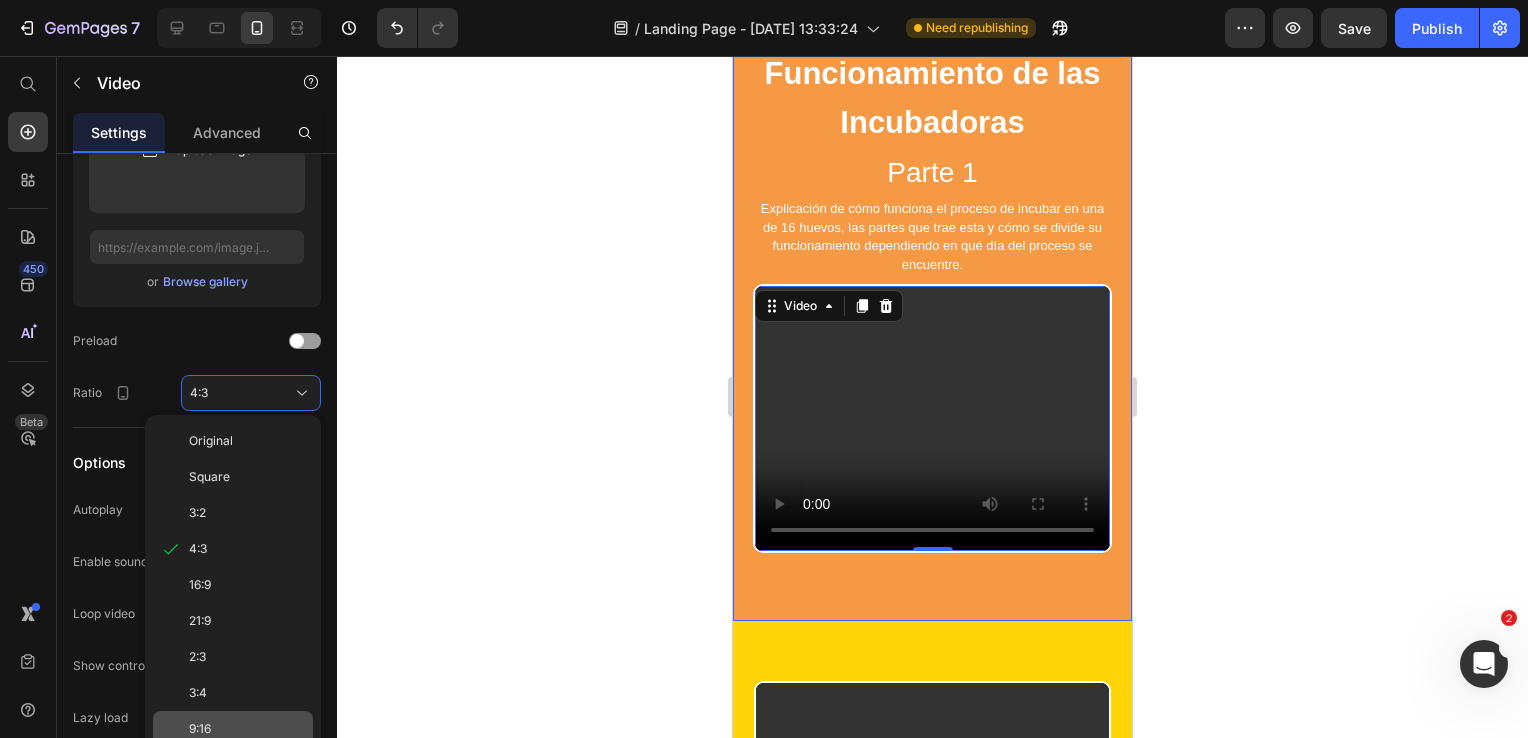 click on "9:16" 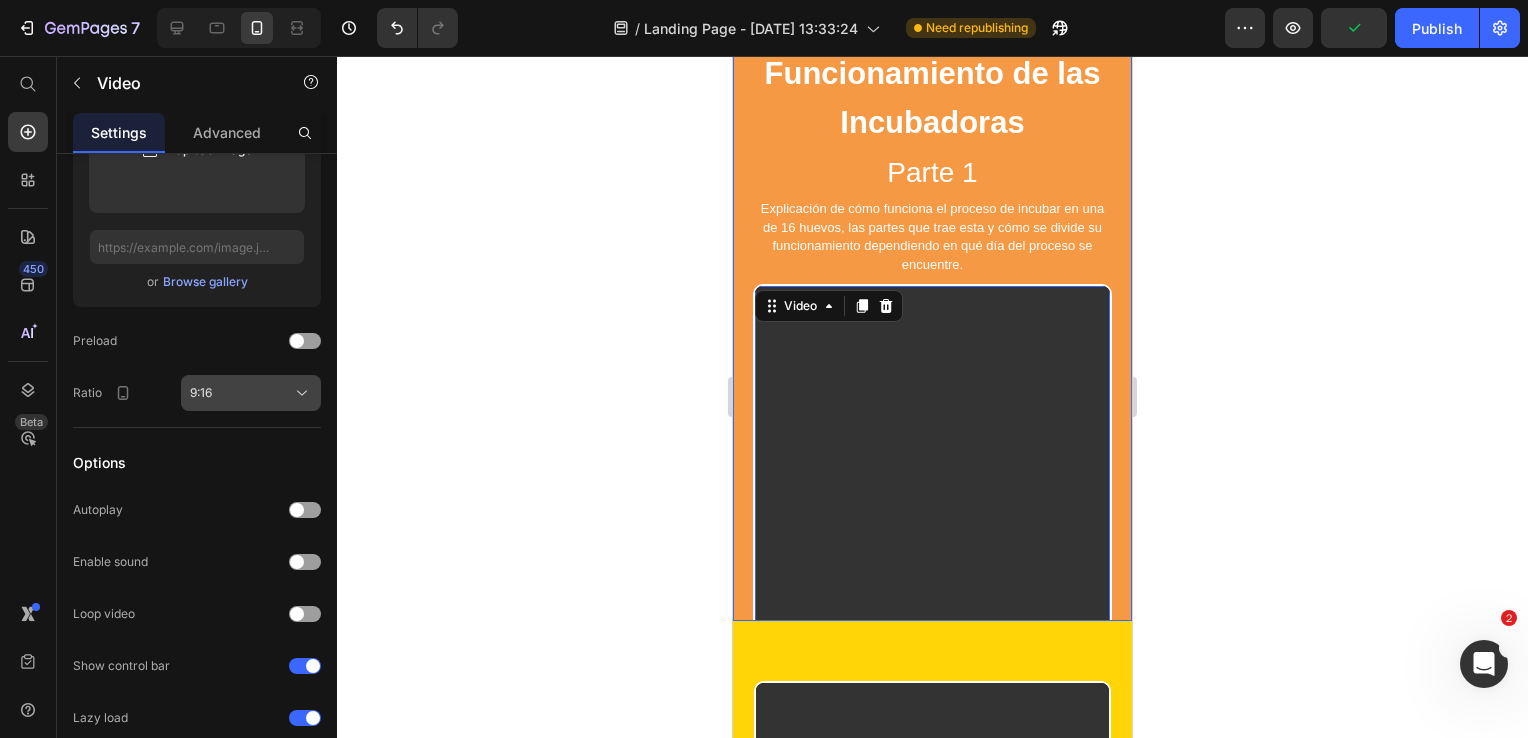 click on "9:16" 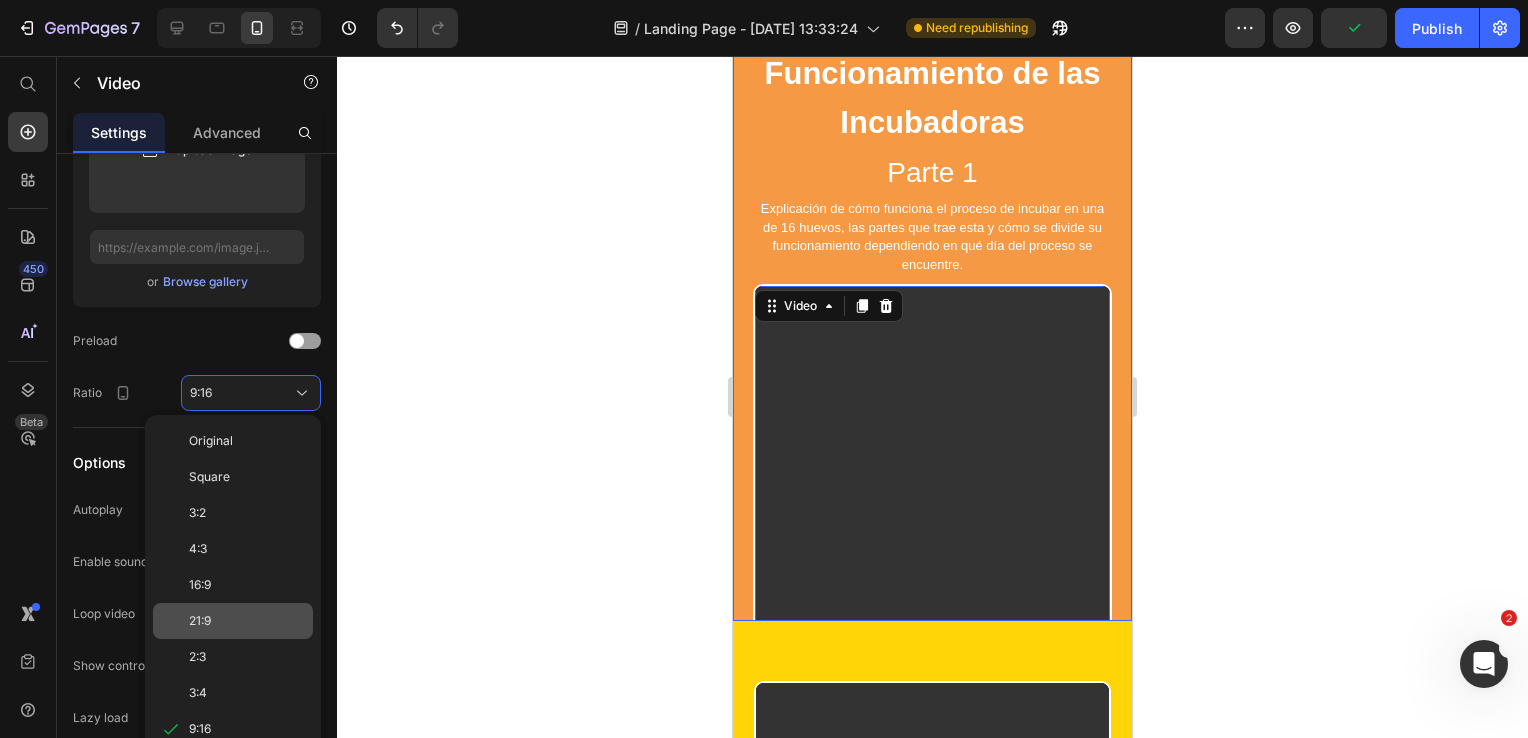 scroll, scrollTop: 488, scrollLeft: 0, axis: vertical 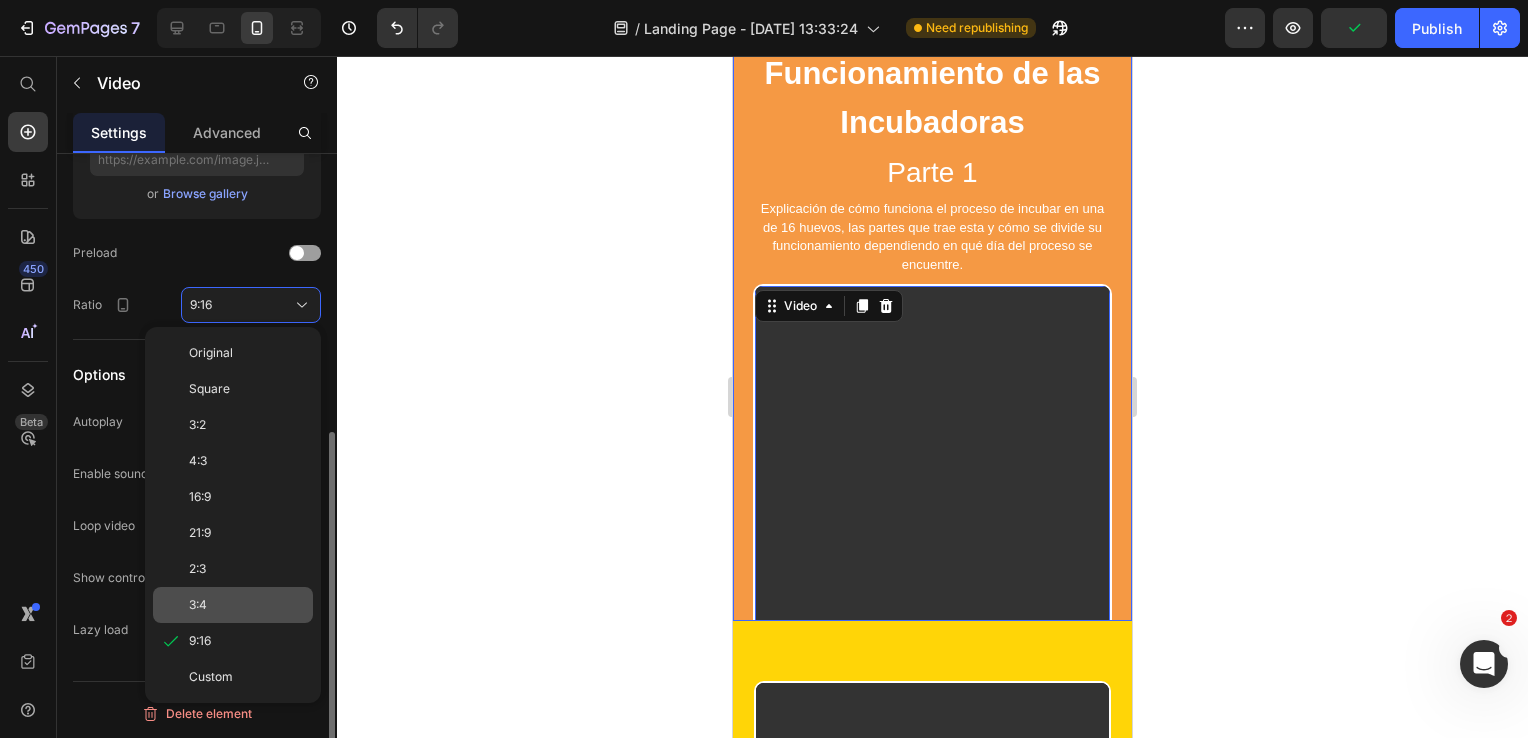 click on "3:4" at bounding box center [247, 605] 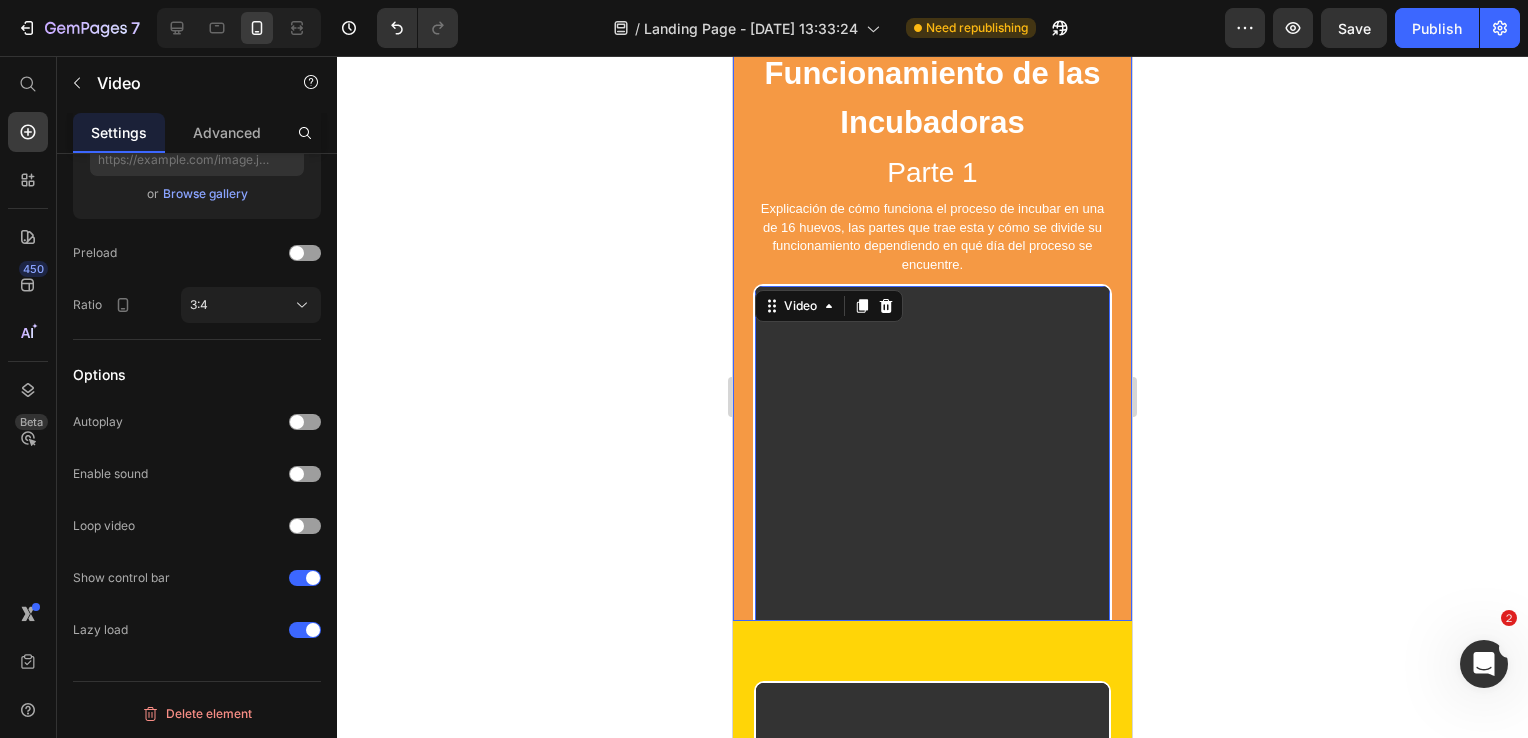 scroll, scrollTop: 488, scrollLeft: 0, axis: vertical 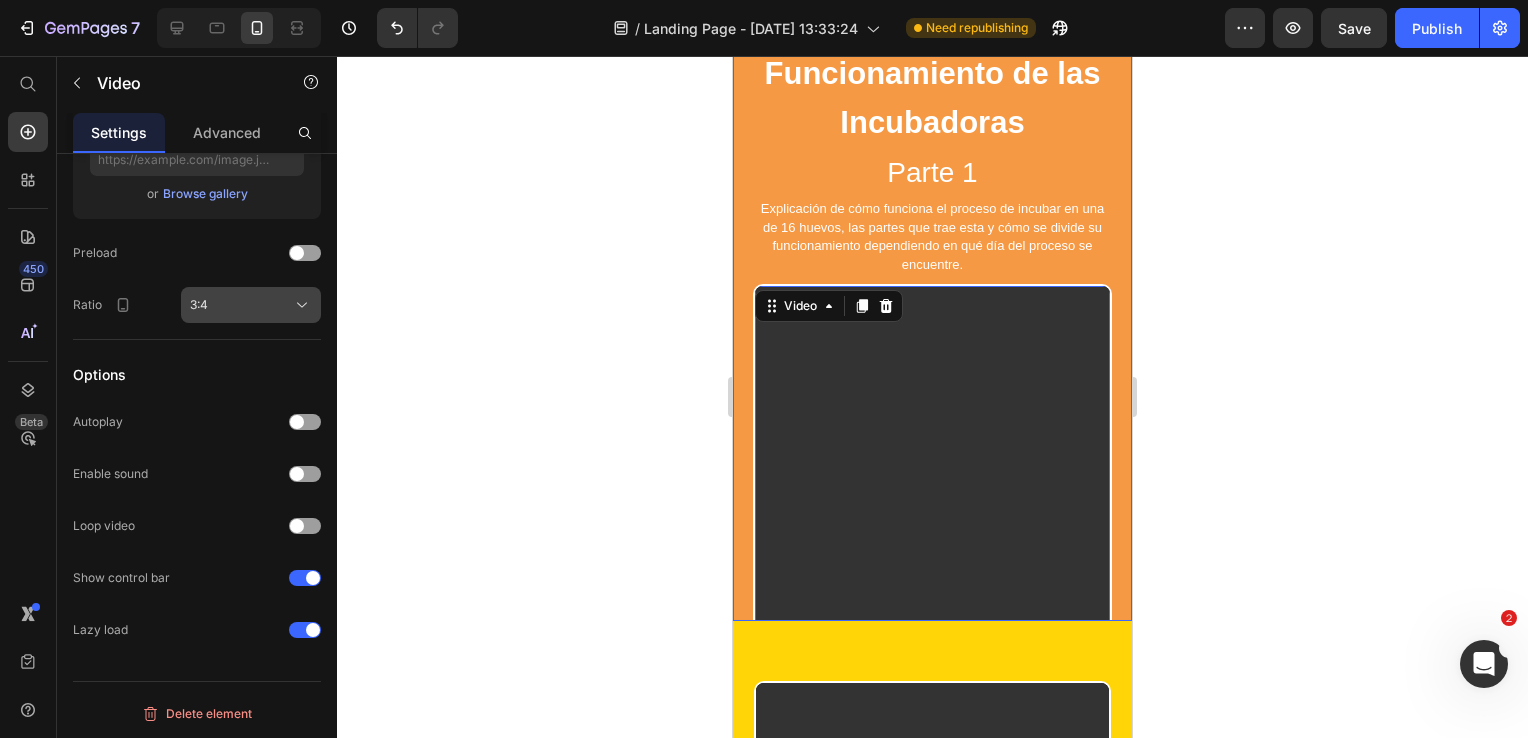 click on "3:4" at bounding box center (251, 305) 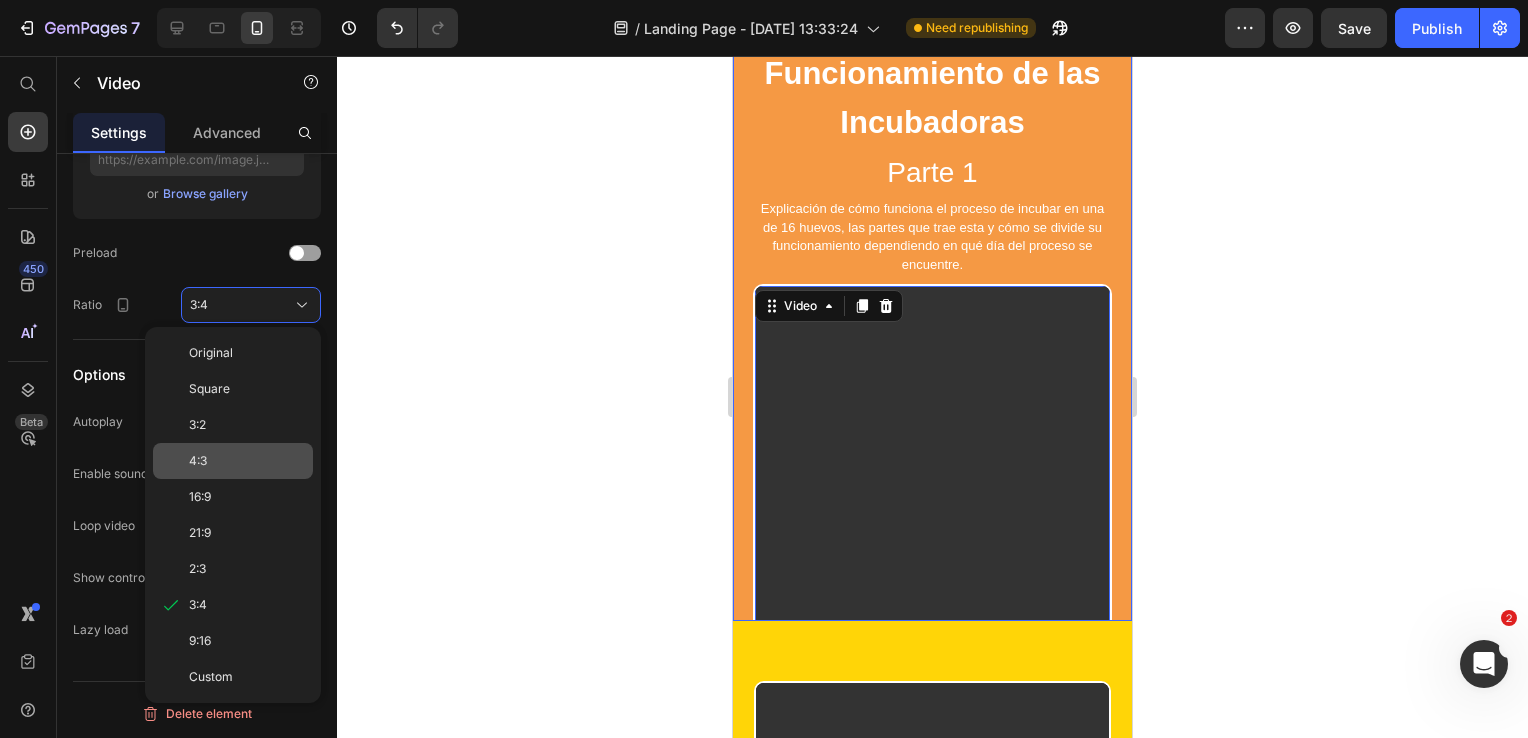 click on "4:3" at bounding box center [247, 461] 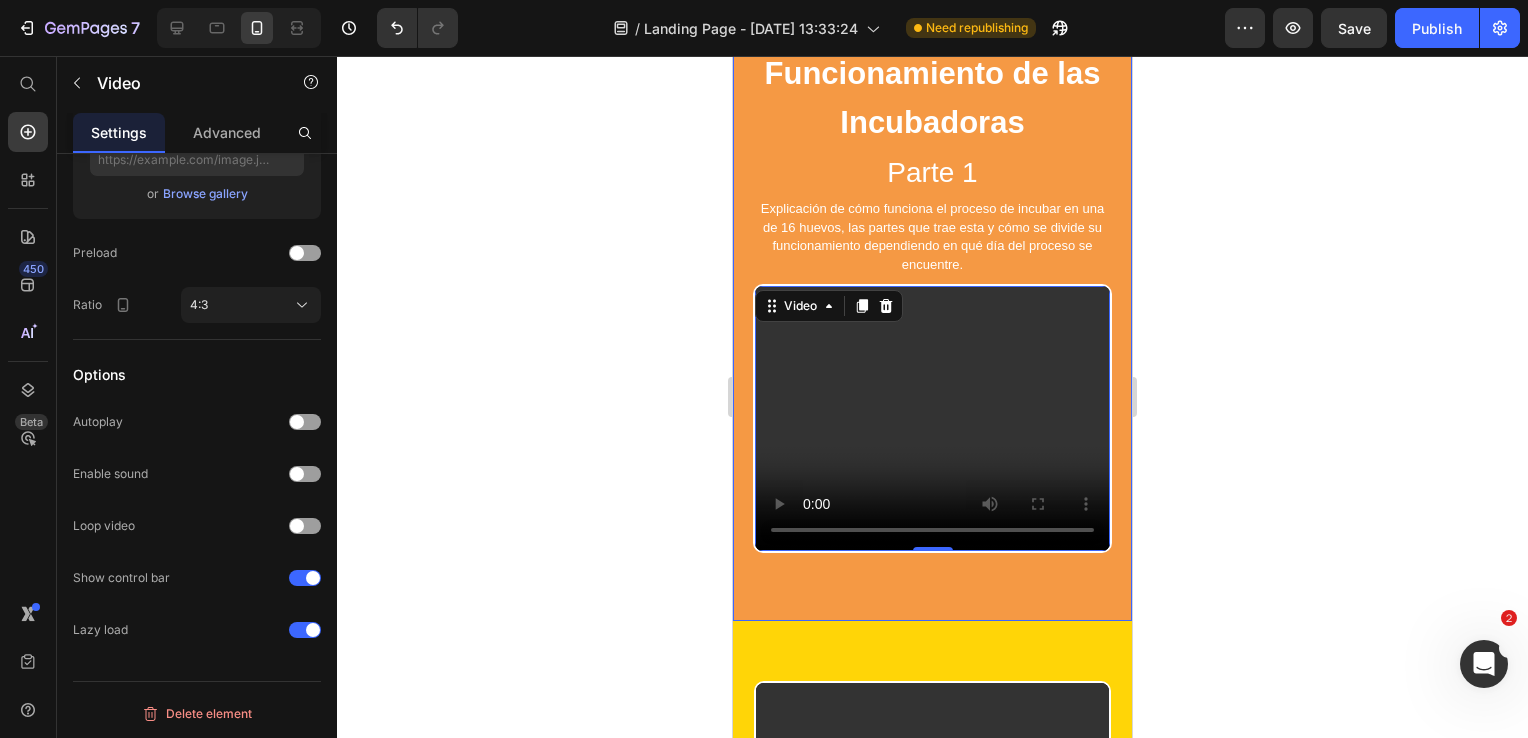 click 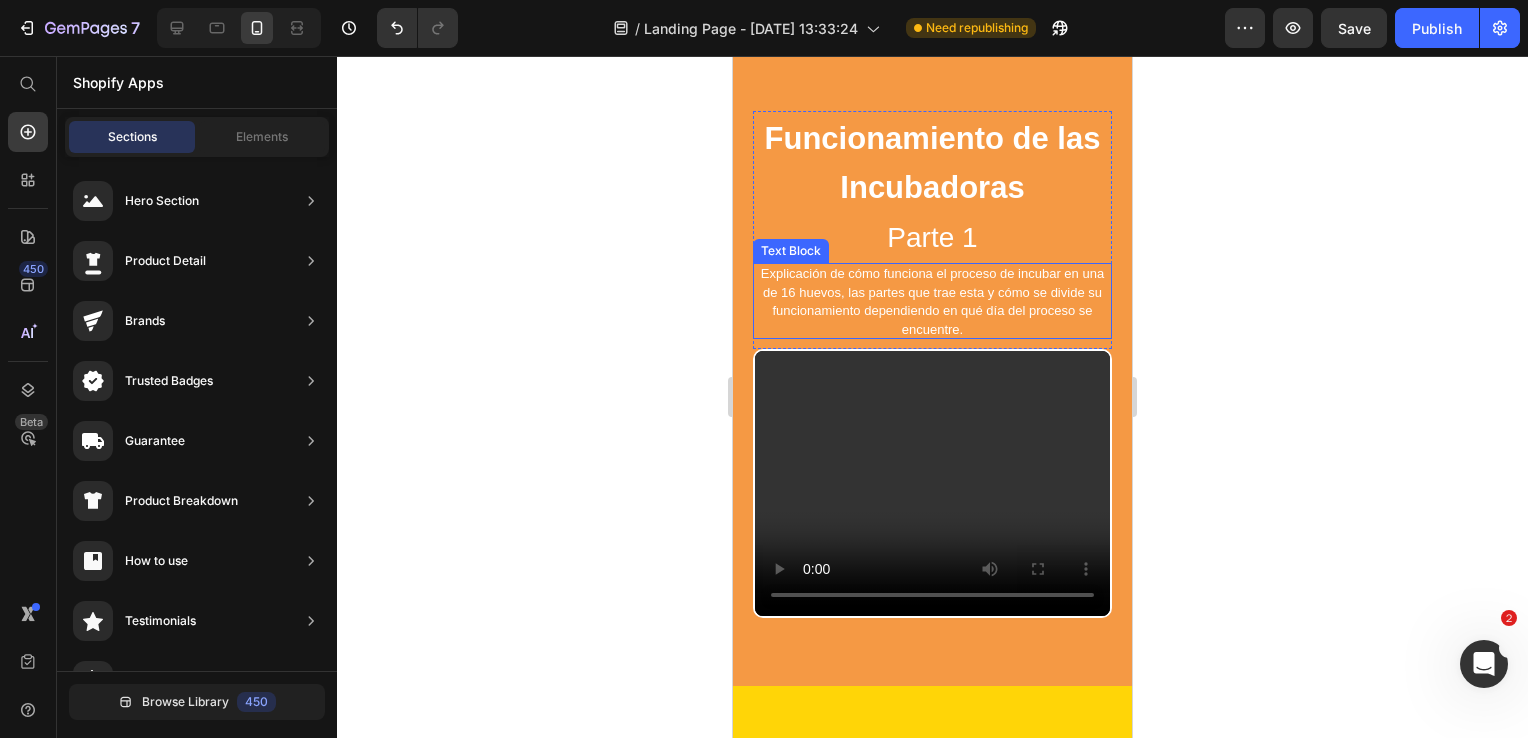 scroll, scrollTop: 314, scrollLeft: 0, axis: vertical 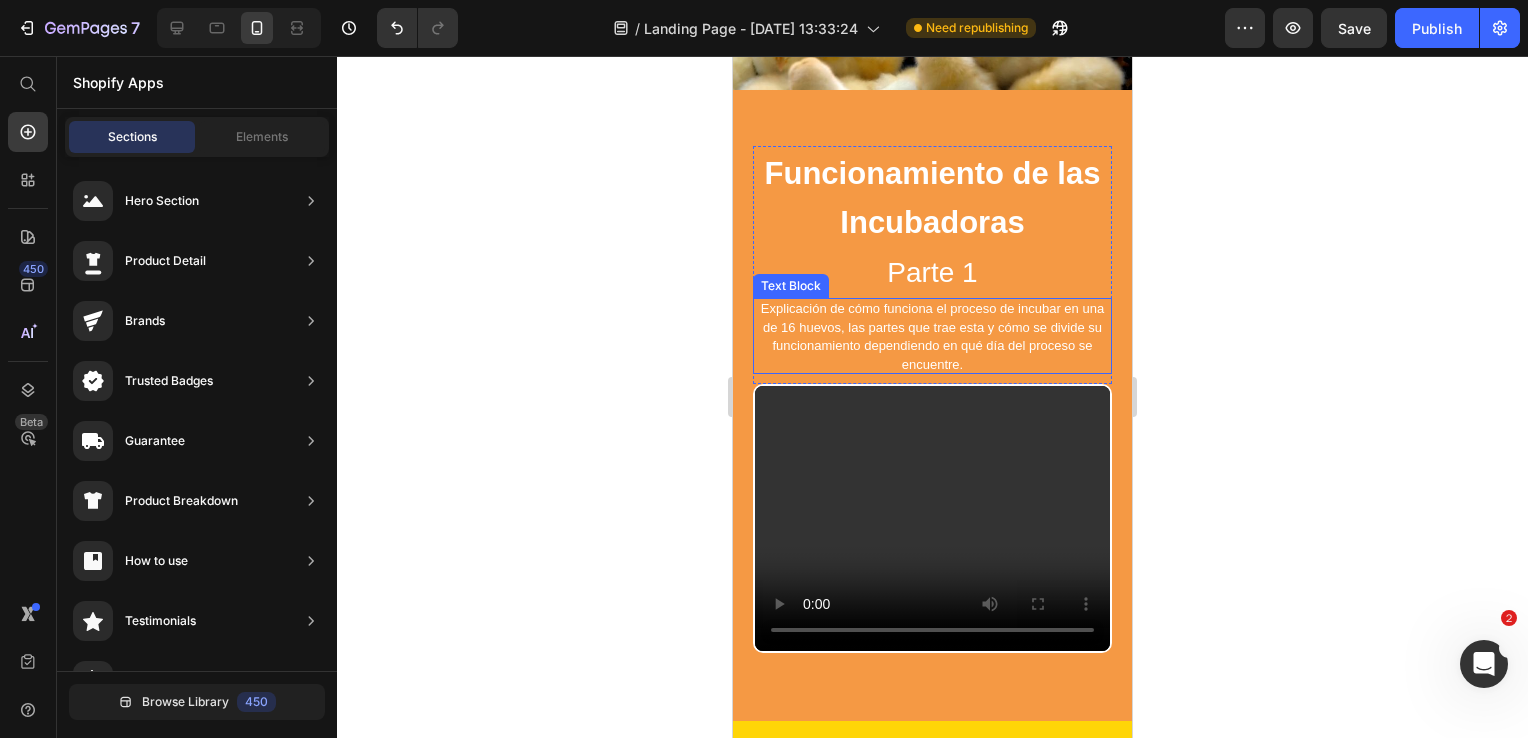 click on "Explicación de cómo funciona el proceso de incubar en una de 16 huevos, las partes que trae esta y cómo se divide su funcionamiento dependiendo en qué día del proceso se encuentre." at bounding box center (932, 337) 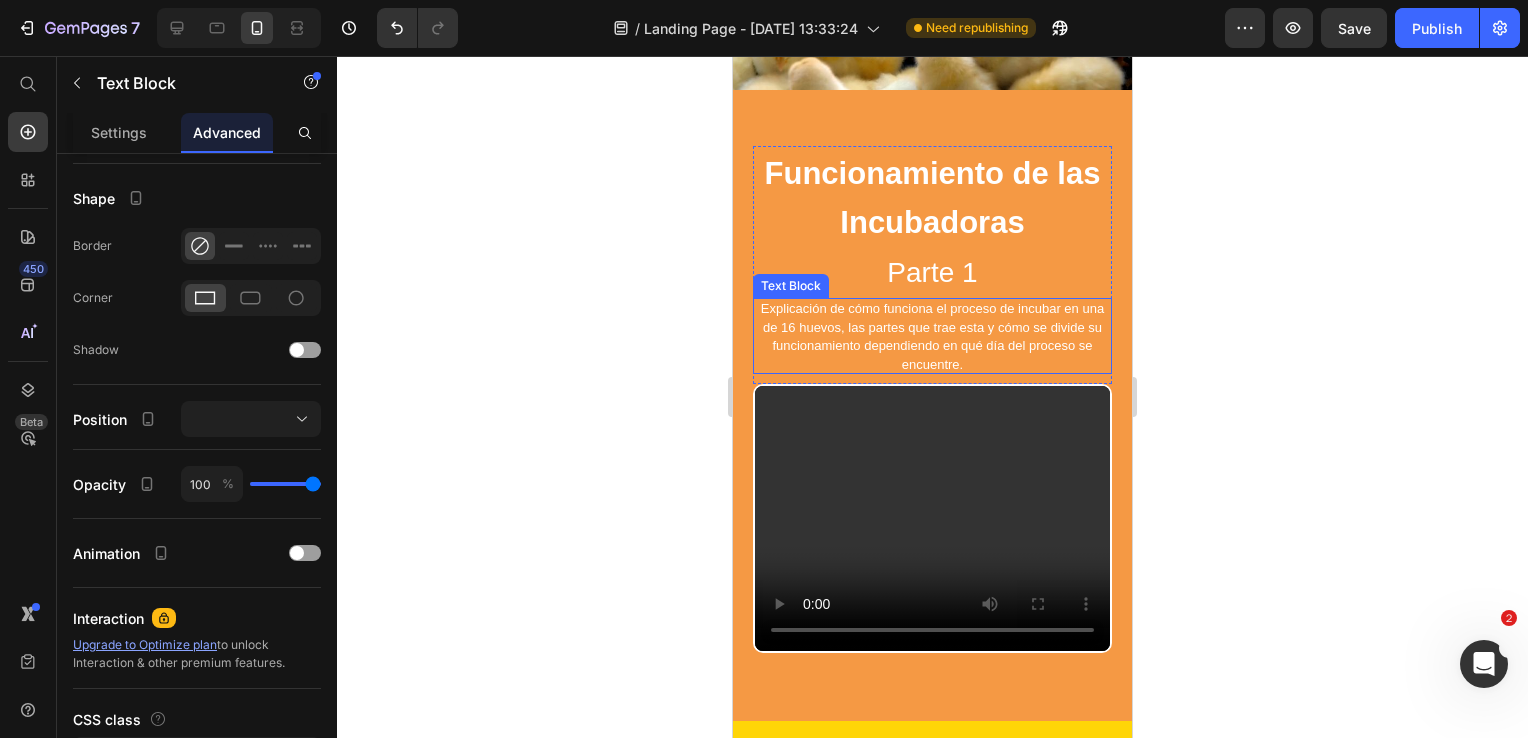 scroll, scrollTop: 0, scrollLeft: 0, axis: both 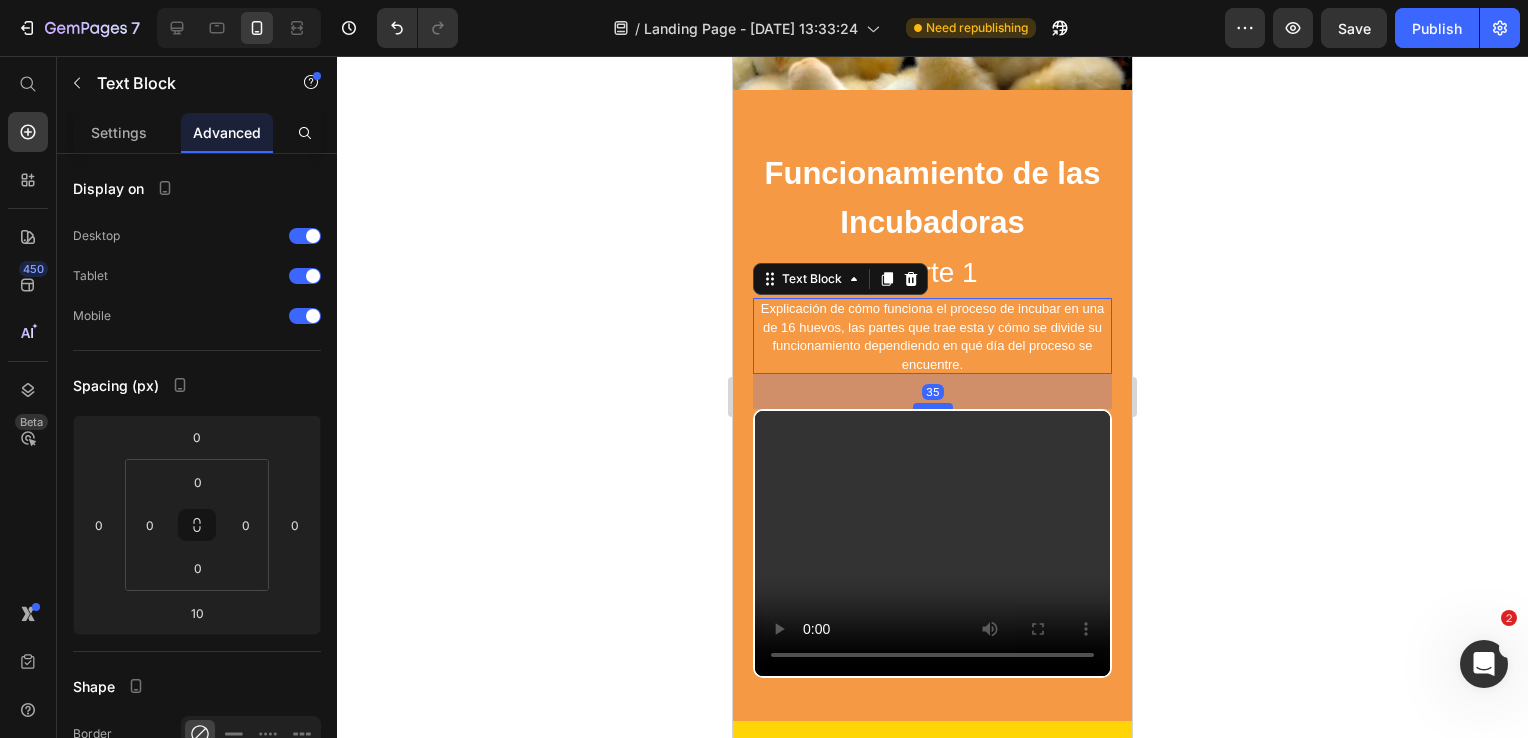 drag, startPoint x: 926, startPoint y: 369, endPoint x: 926, endPoint y: 398, distance: 29 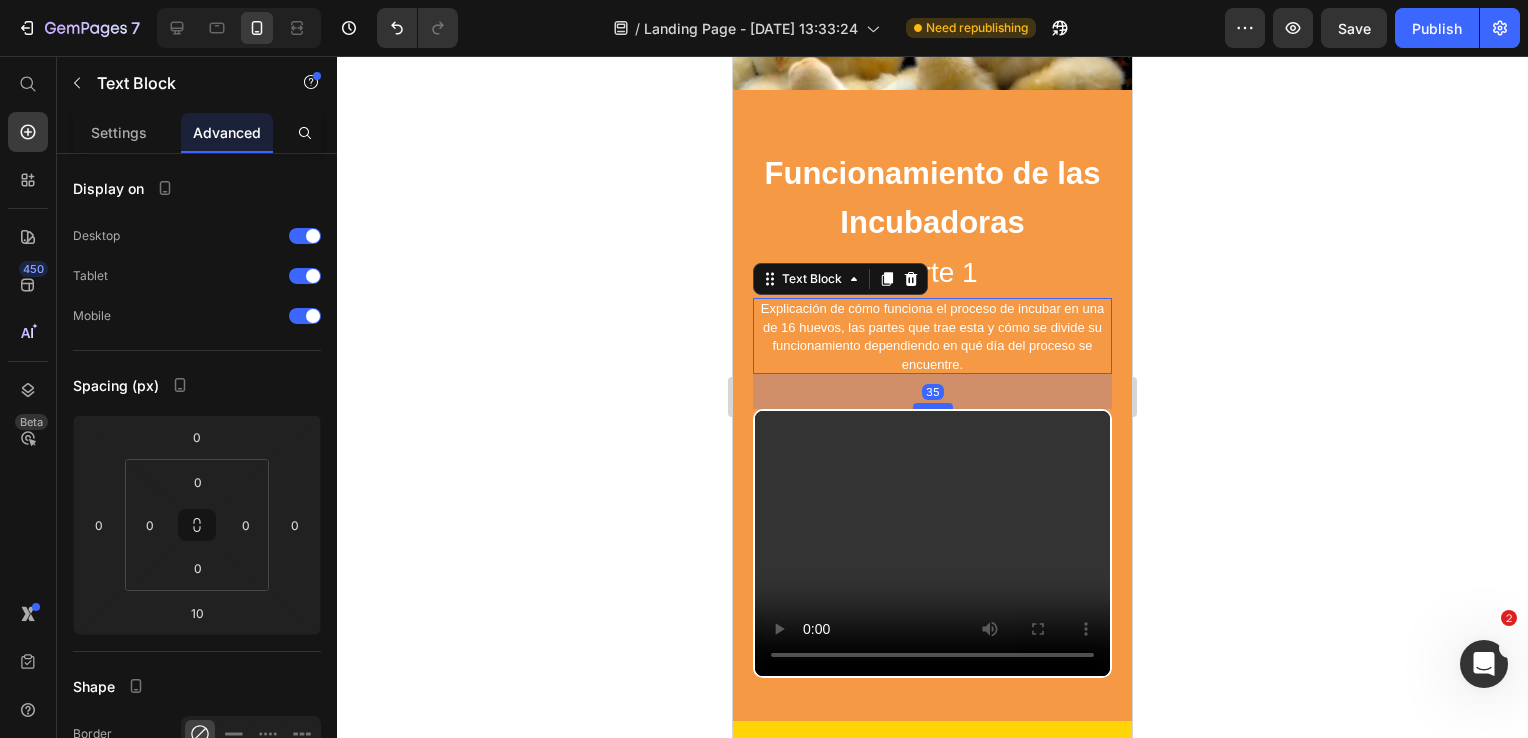 click at bounding box center (933, 406) 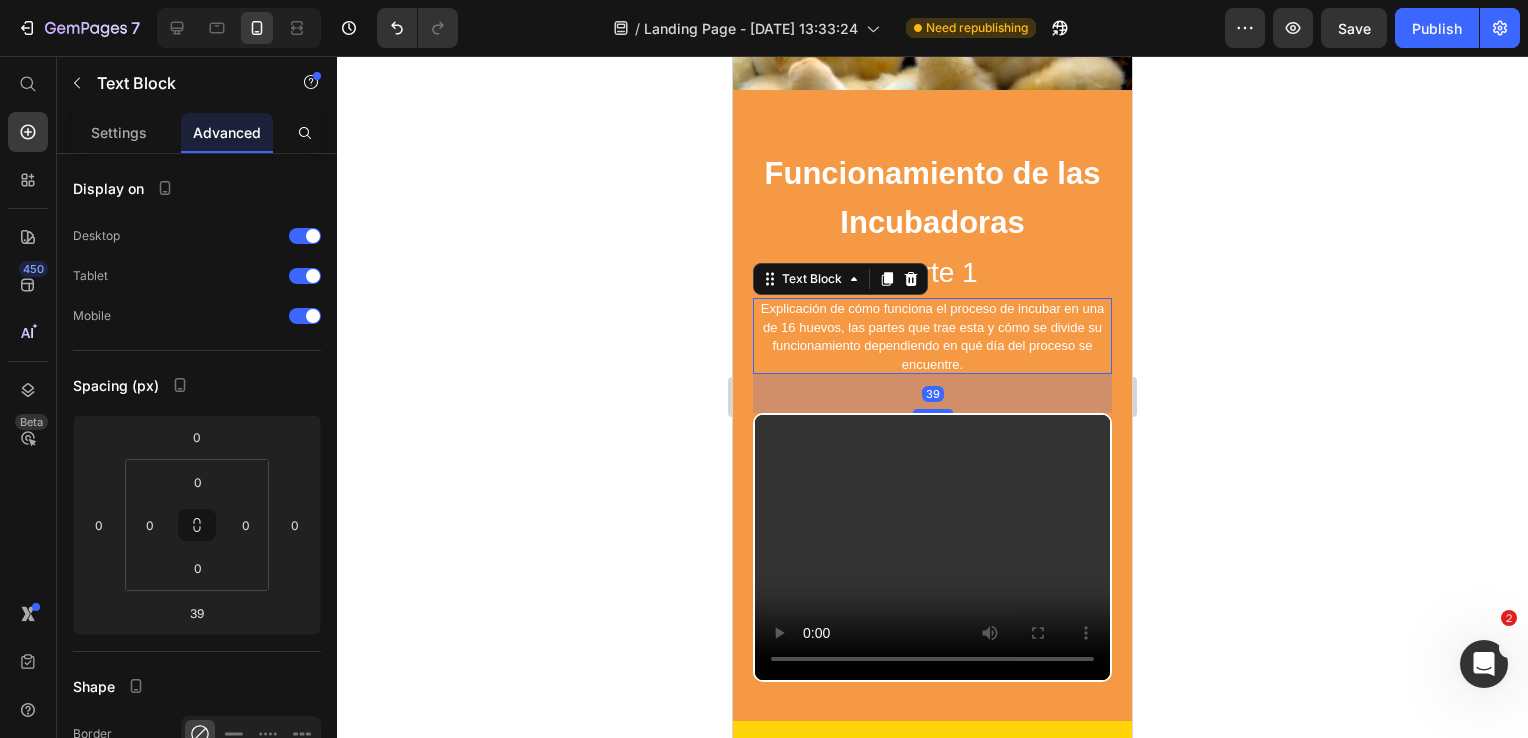 click on "Explicación de cómo funciona el proceso de incubar en una de 16 huevos, las partes que trae esta y cómo se divide su funcionamiento dependiendo en qué día del proceso se encuentre." at bounding box center [932, 337] 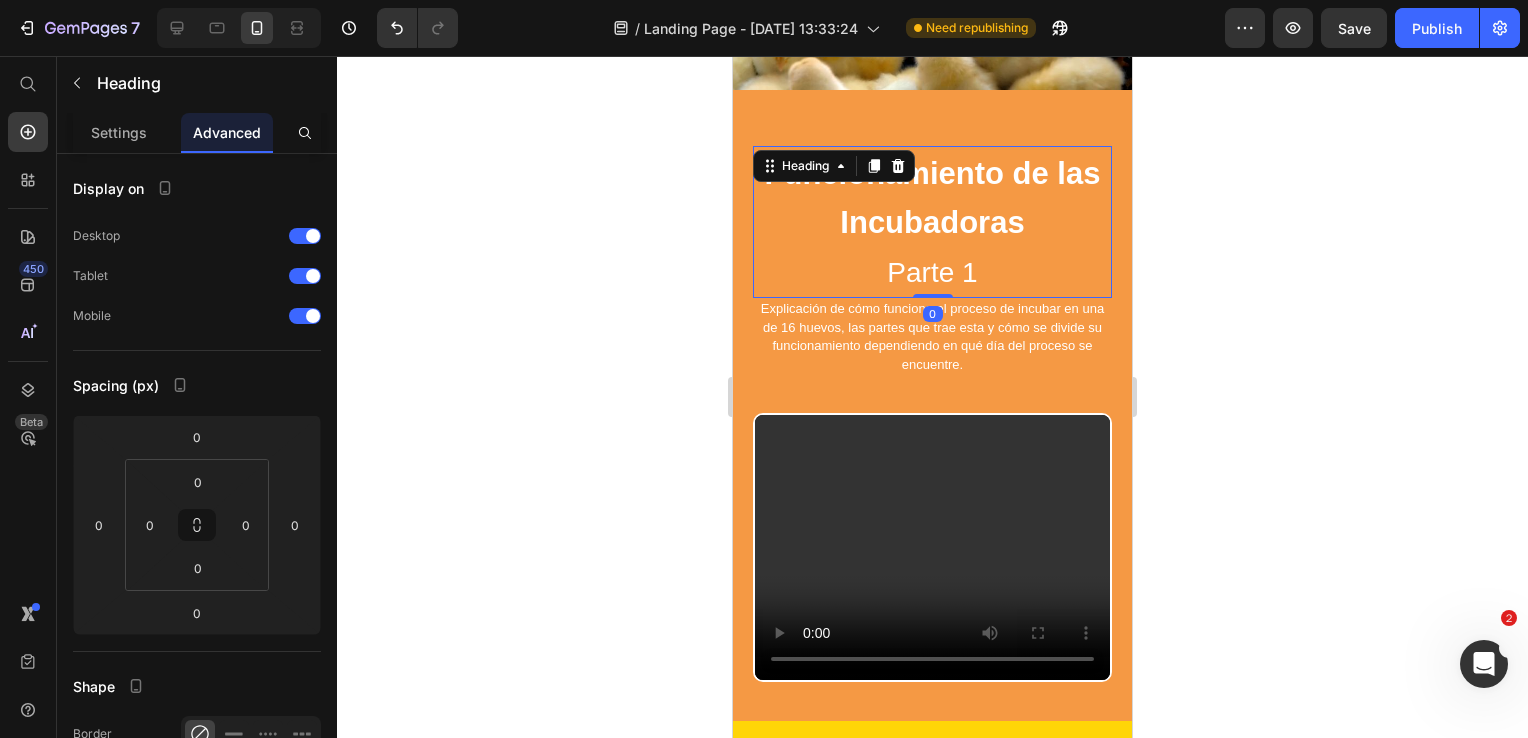 click on "Funcionamiento de las Incubadoras Parte 1" at bounding box center [932, 222] 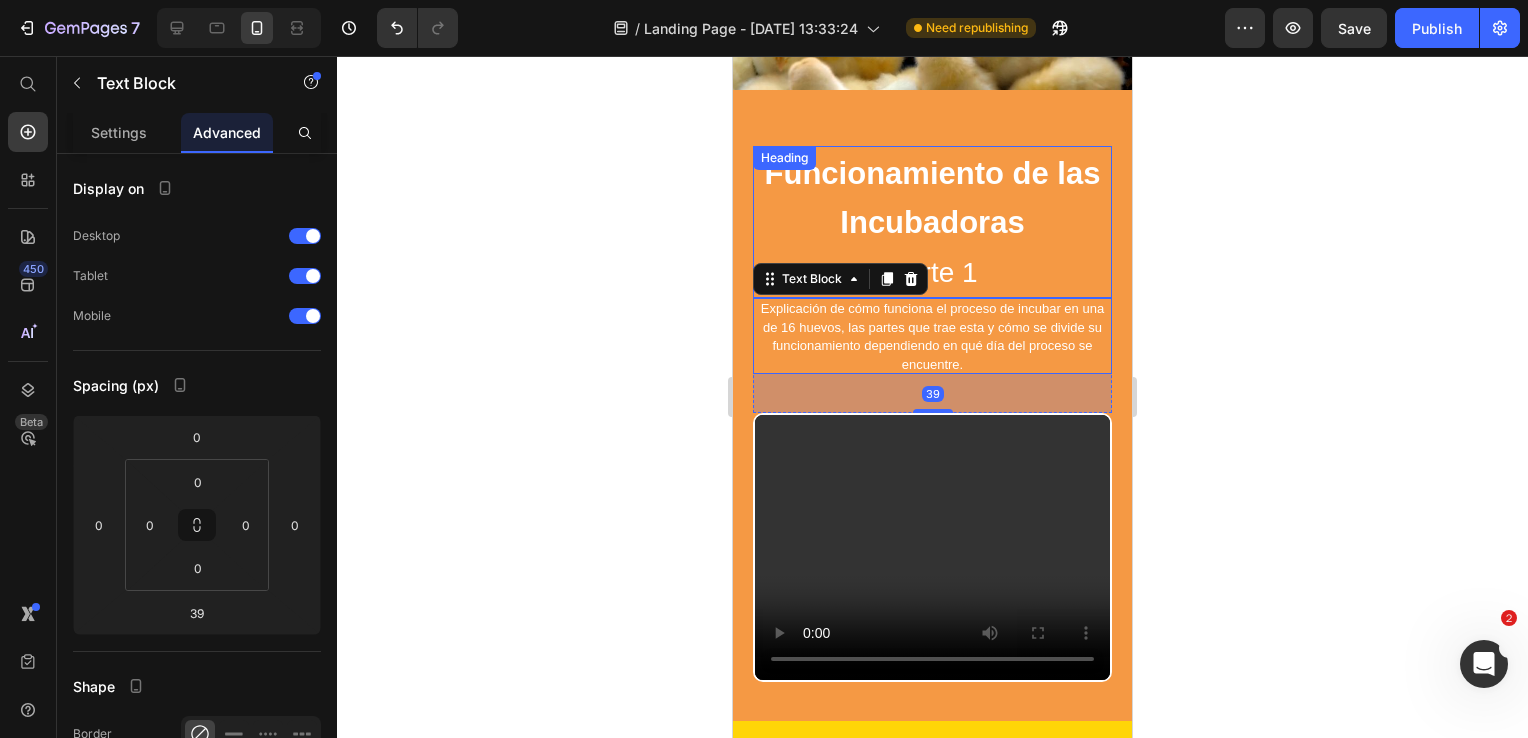 click on "Parte 1" at bounding box center (932, 272) 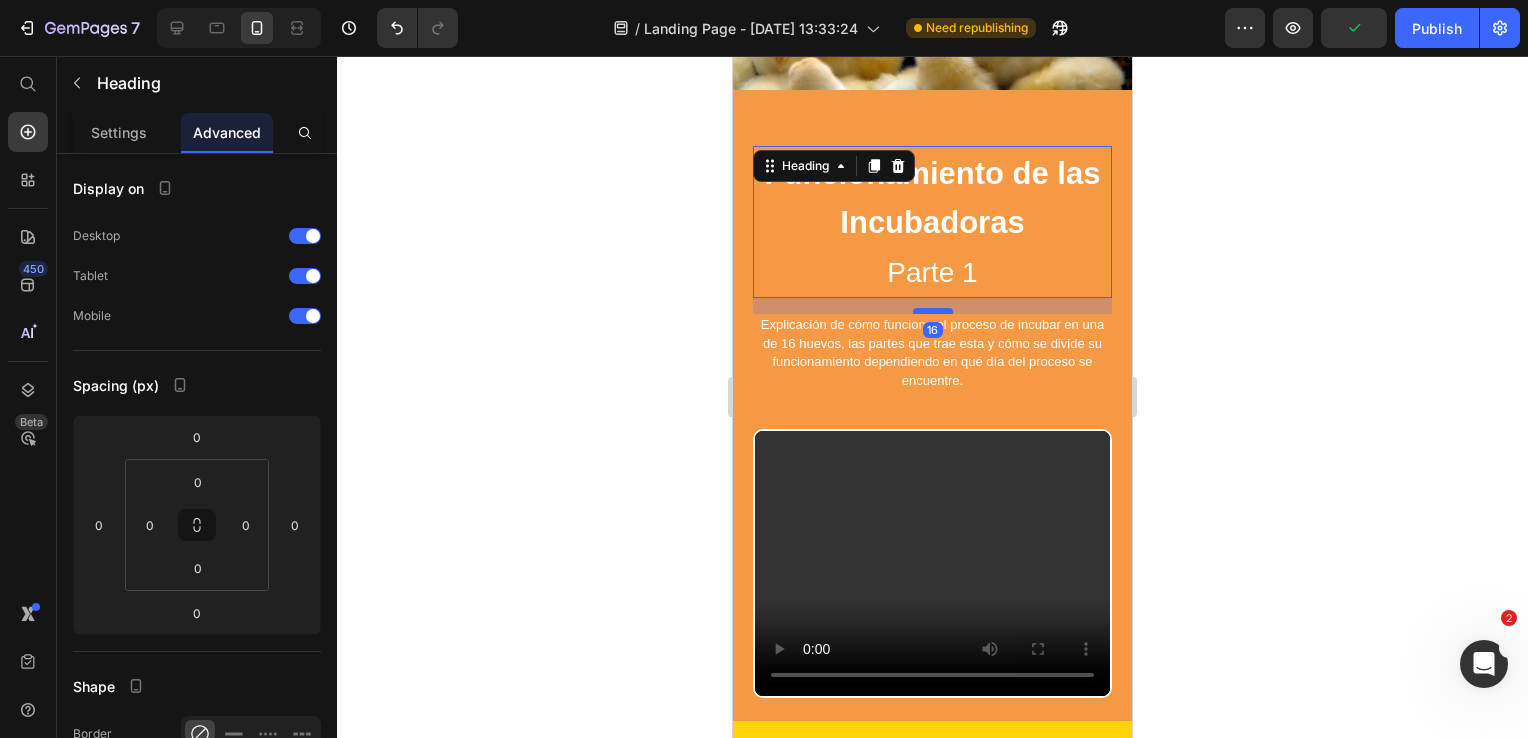 drag, startPoint x: 921, startPoint y: 286, endPoint x: 920, endPoint y: 302, distance: 16.03122 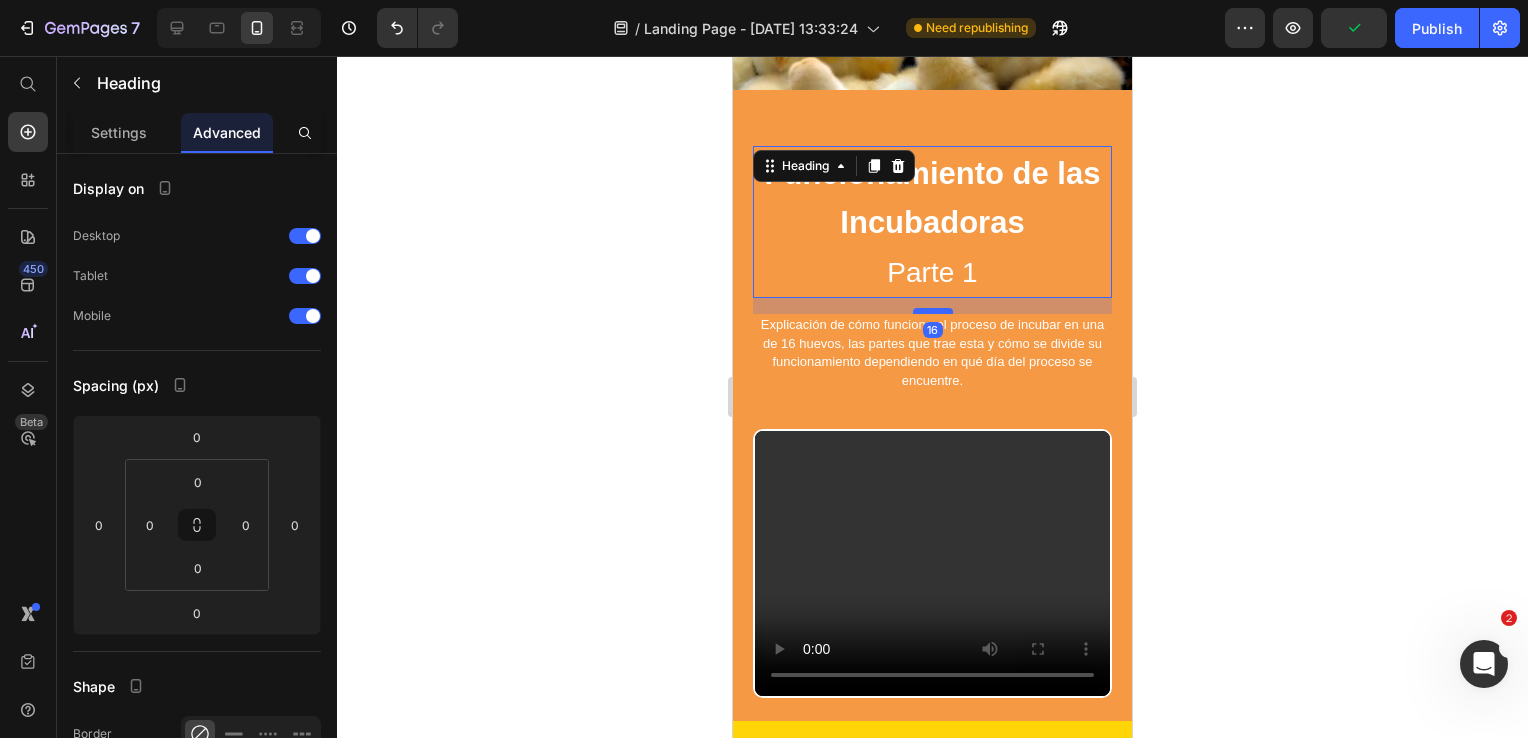 click at bounding box center (933, 311) 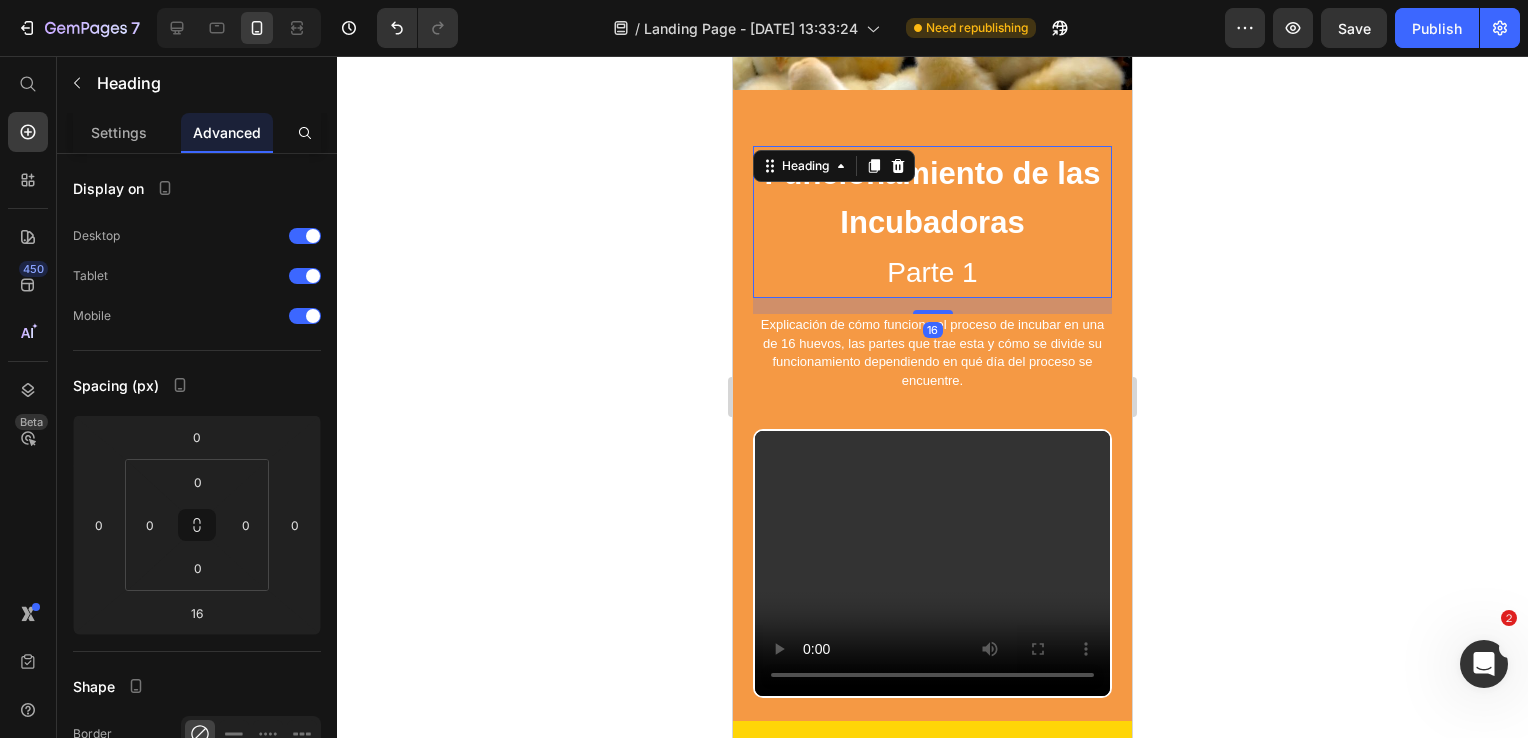 click 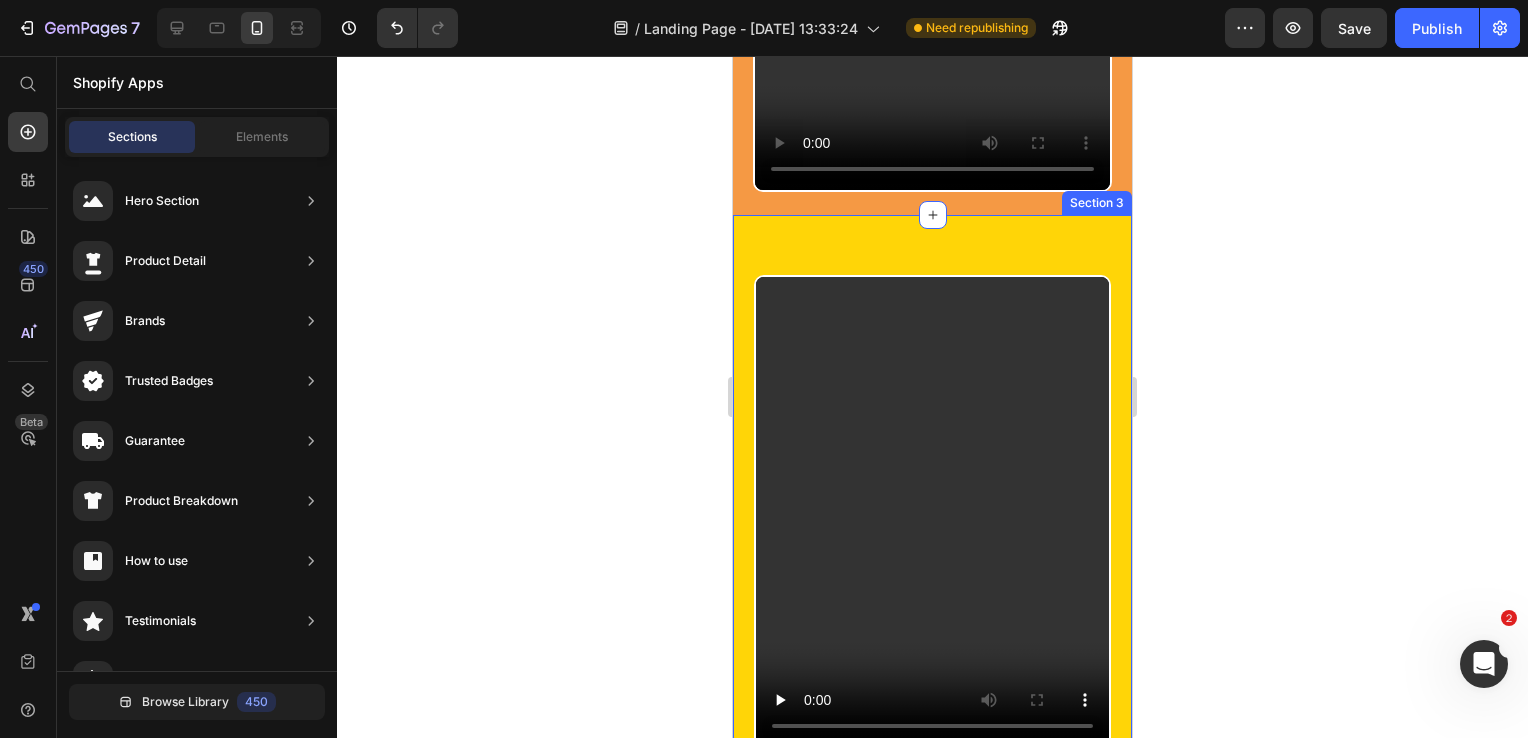 scroll, scrollTop: 1214, scrollLeft: 0, axis: vertical 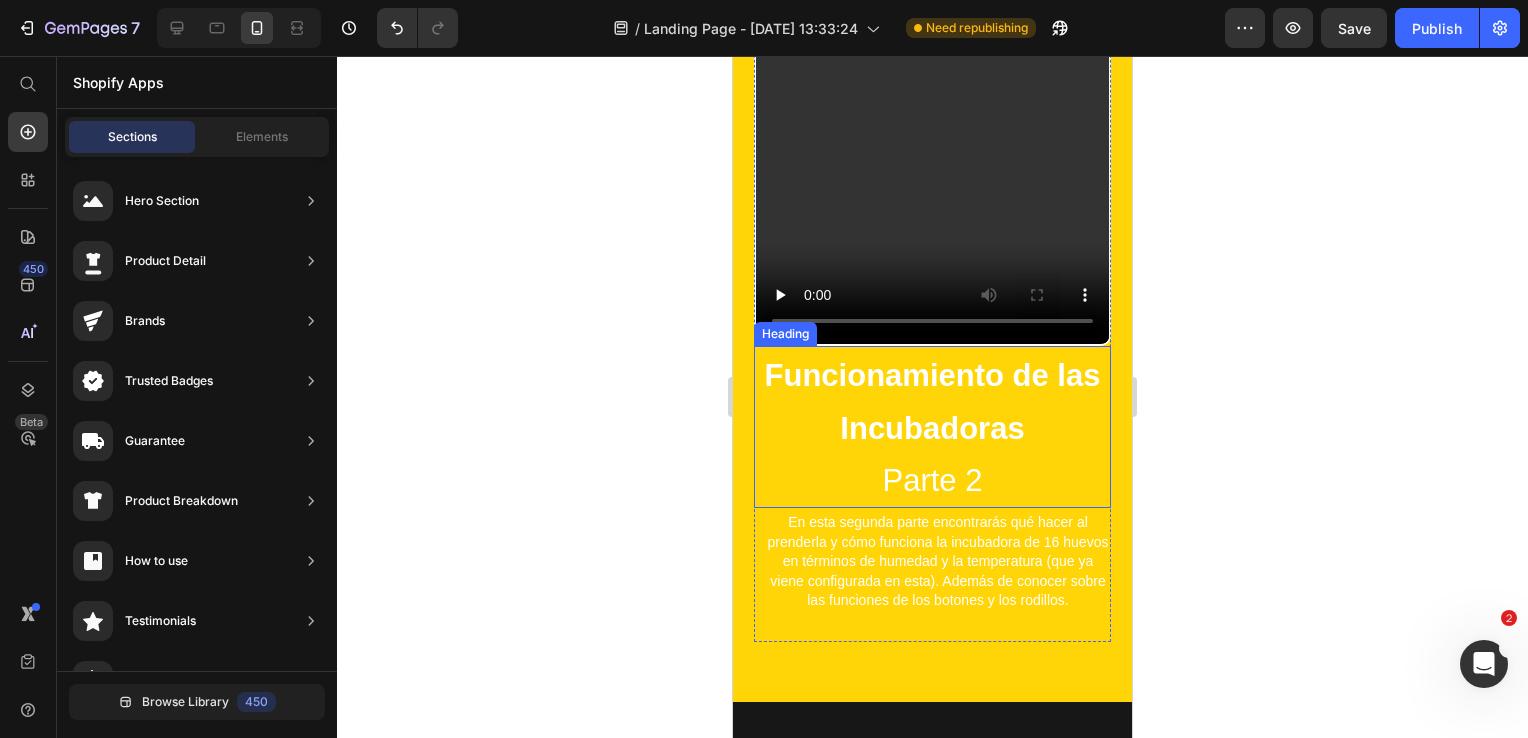 click on "Funcionamiento de las Incubadoras" at bounding box center [933, 402] 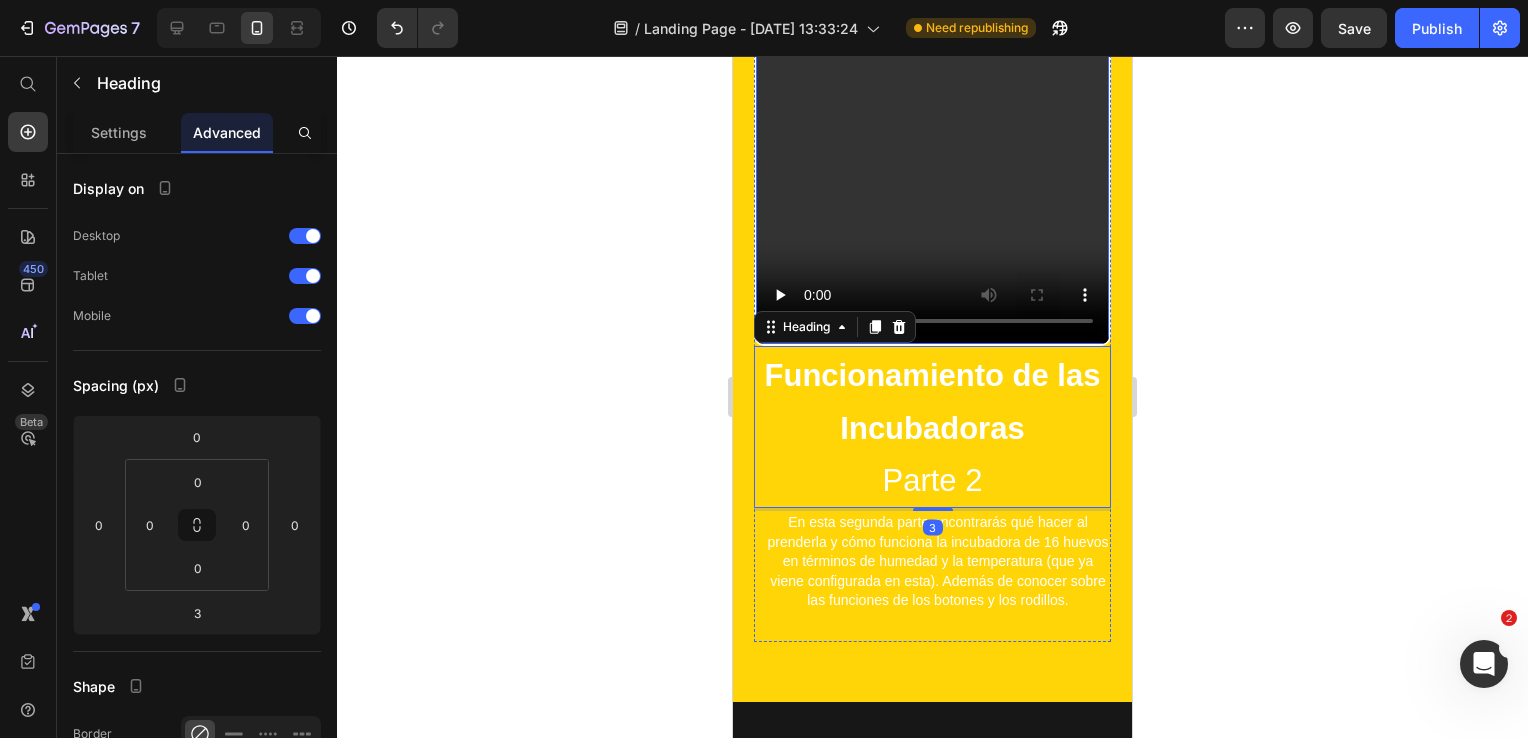 type 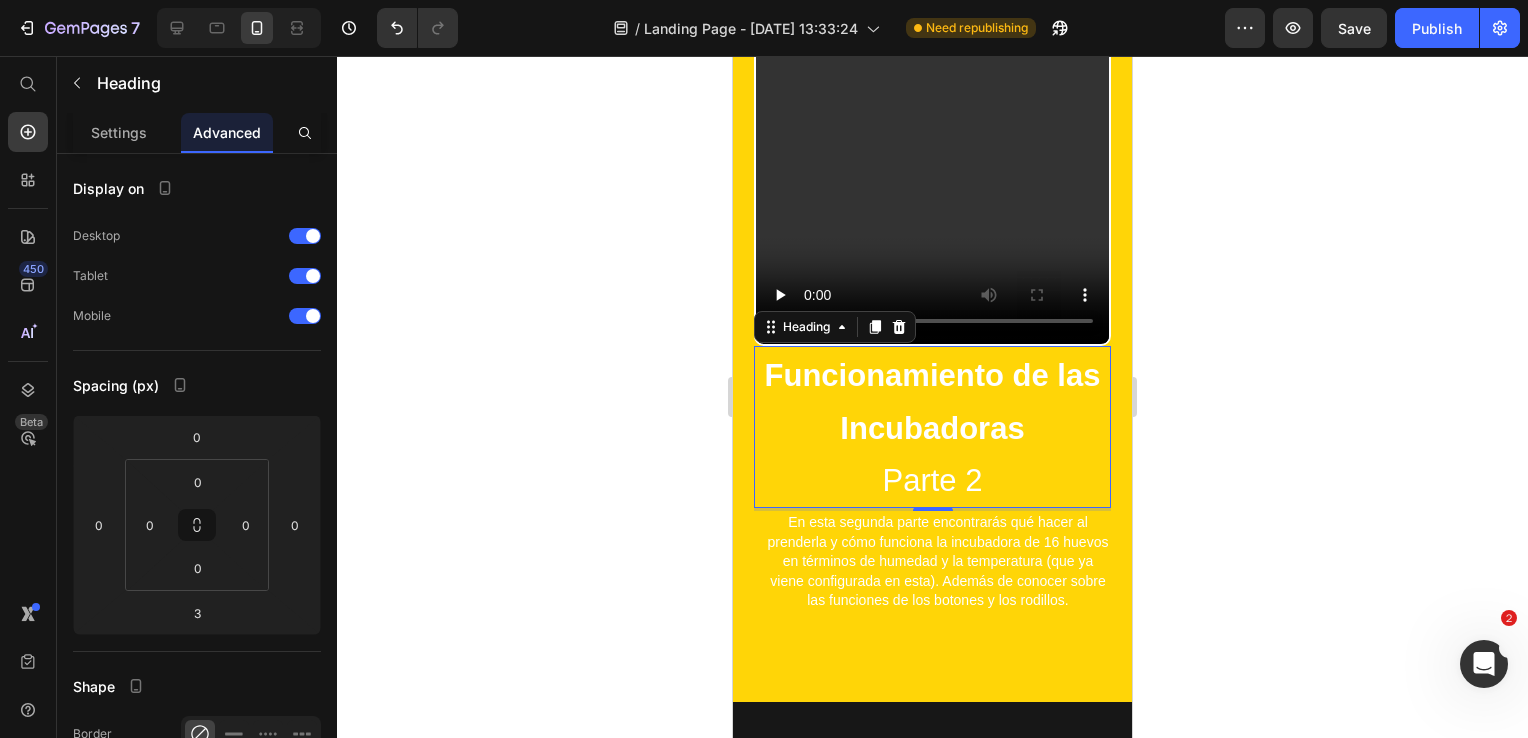 click 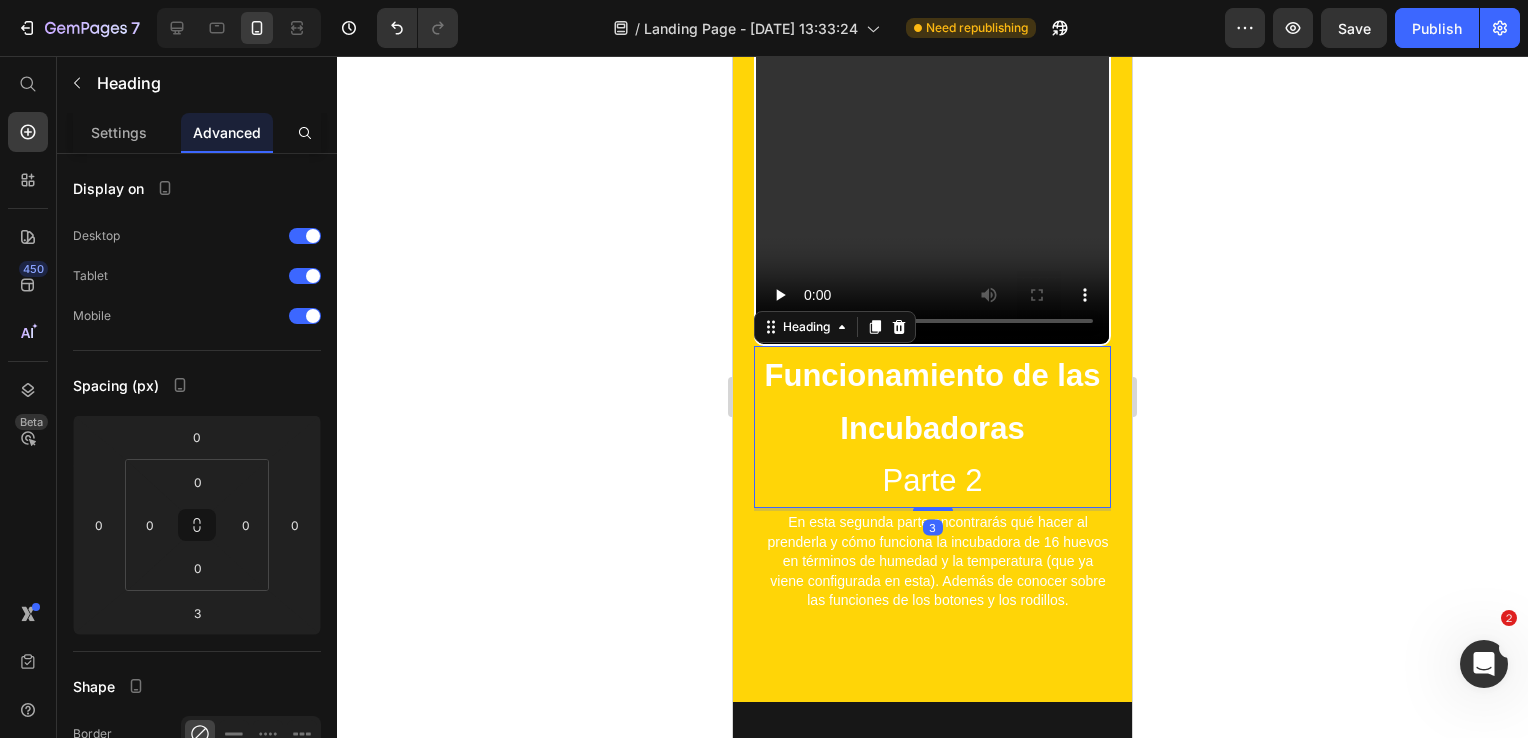 click on "Funcionamiento de las Incubadoras" at bounding box center (933, 402) 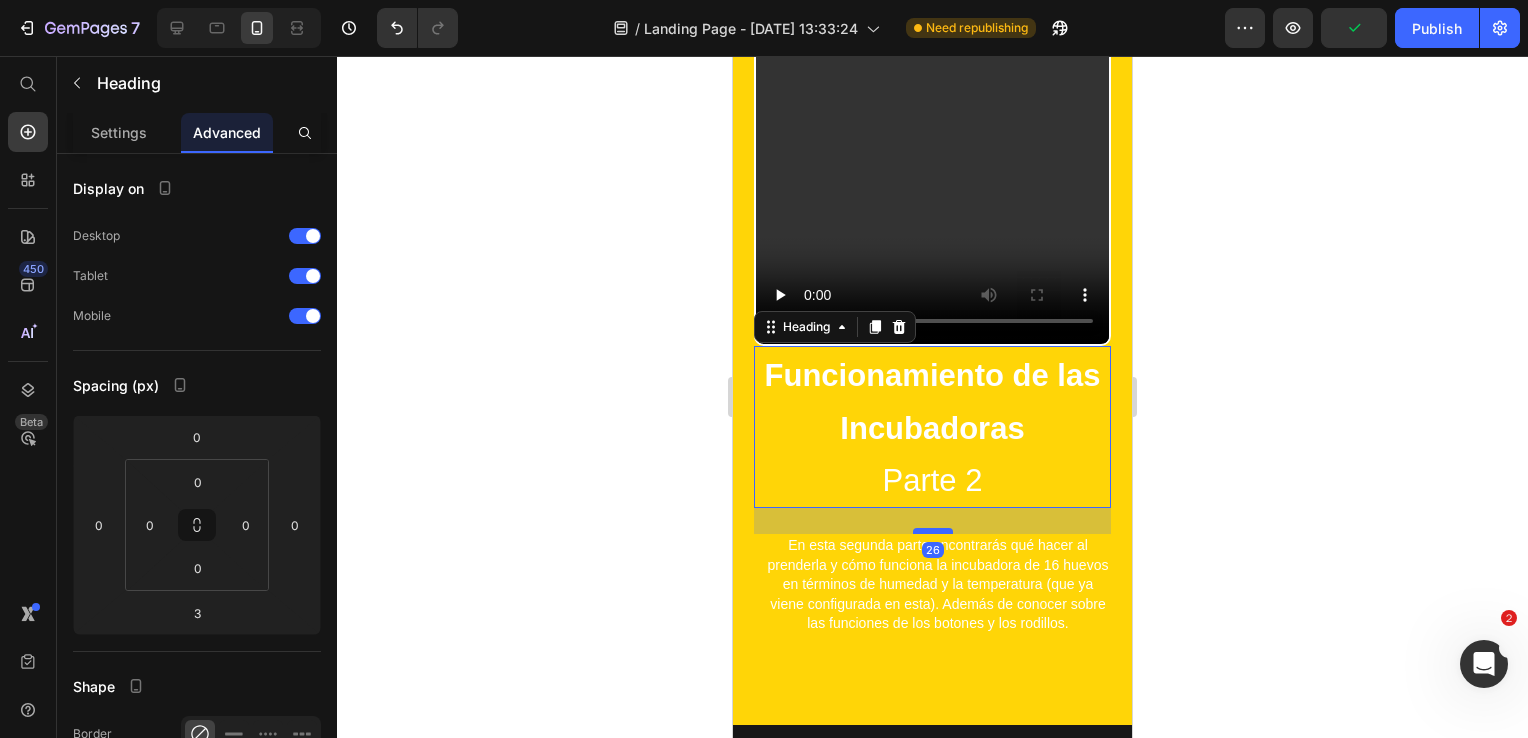 drag, startPoint x: 920, startPoint y: 485, endPoint x: 918, endPoint y: 508, distance: 23.086792 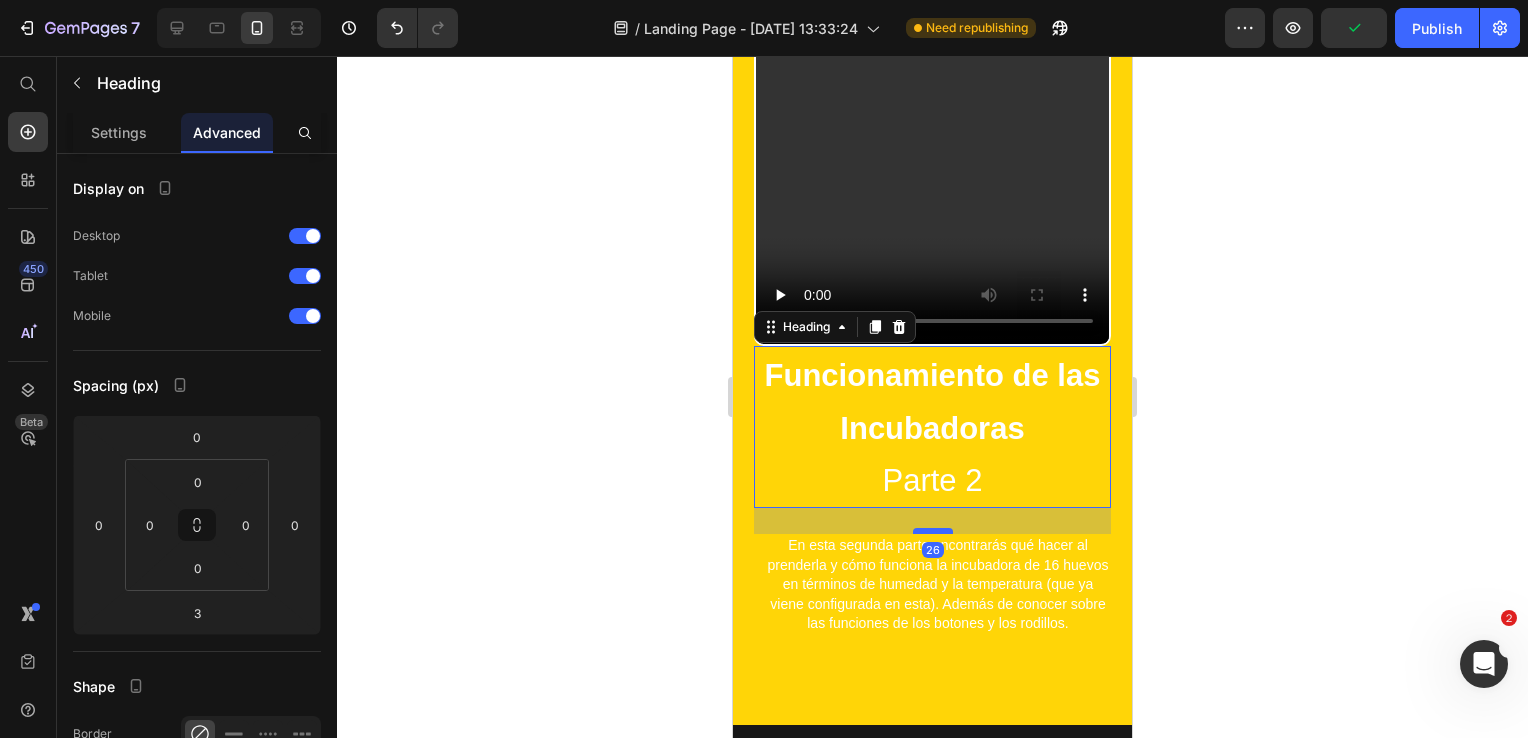 click at bounding box center (933, 531) 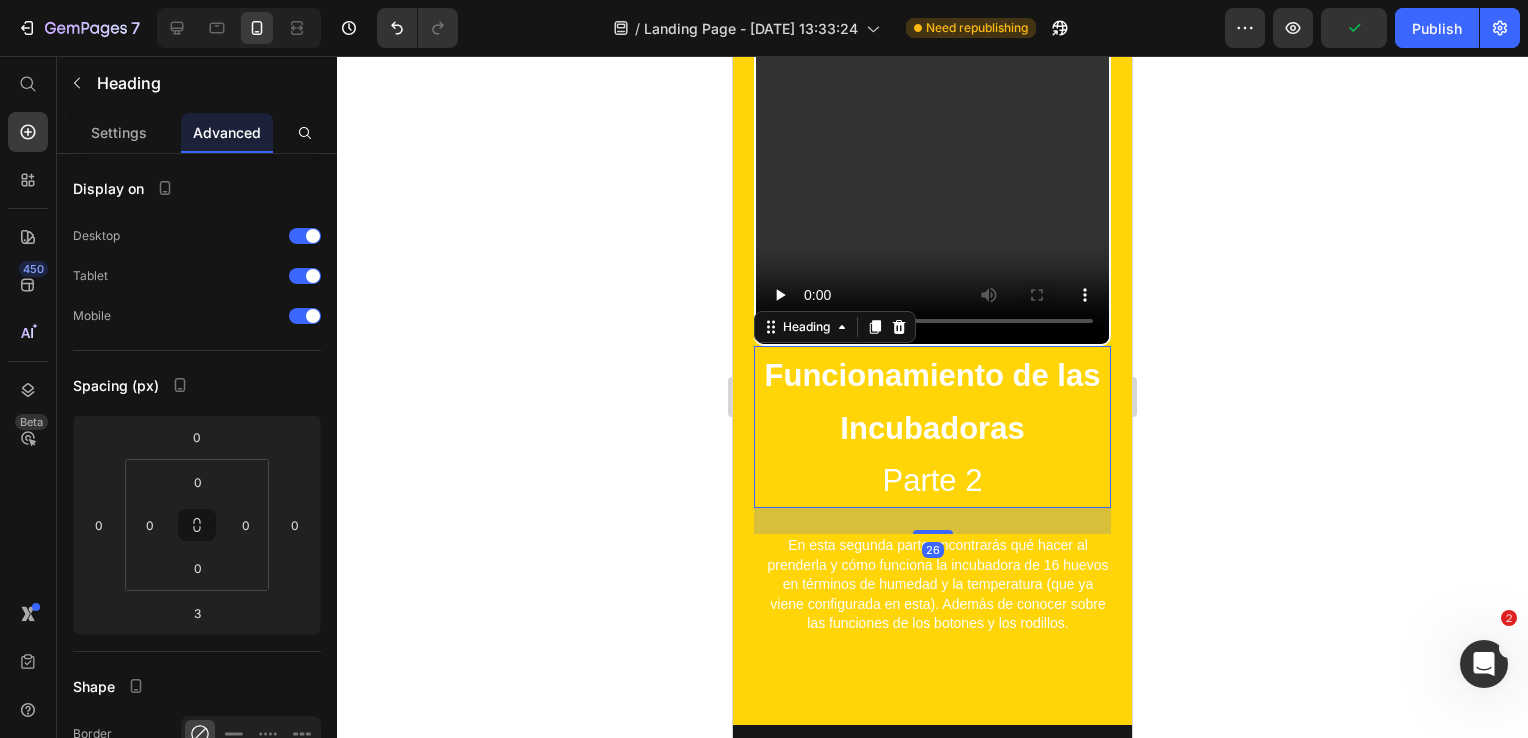 type on "26" 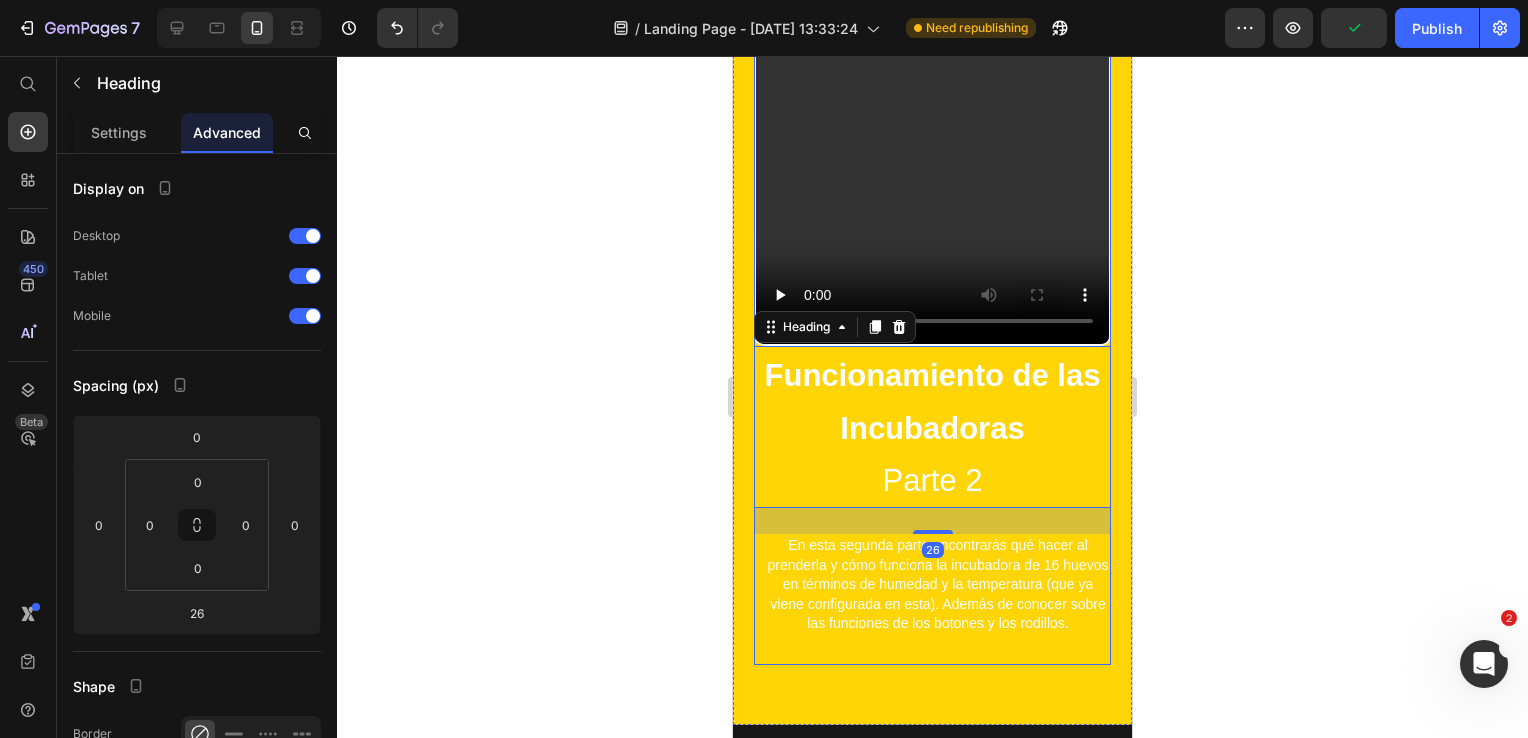 click on "Funcionamiento de las Incubadoras Parte 2 Heading   26 En esta segunda parte encontrarás qué hacer al prenderla y cómo funciona la incubadora de 16 huevos en términos de humedad y la temperatura (que ya viene configurada en esta). Además de conocer sobre las funciones de los botones y los rodillos. Text Block Video Row Section 3" at bounding box center (932, 268) 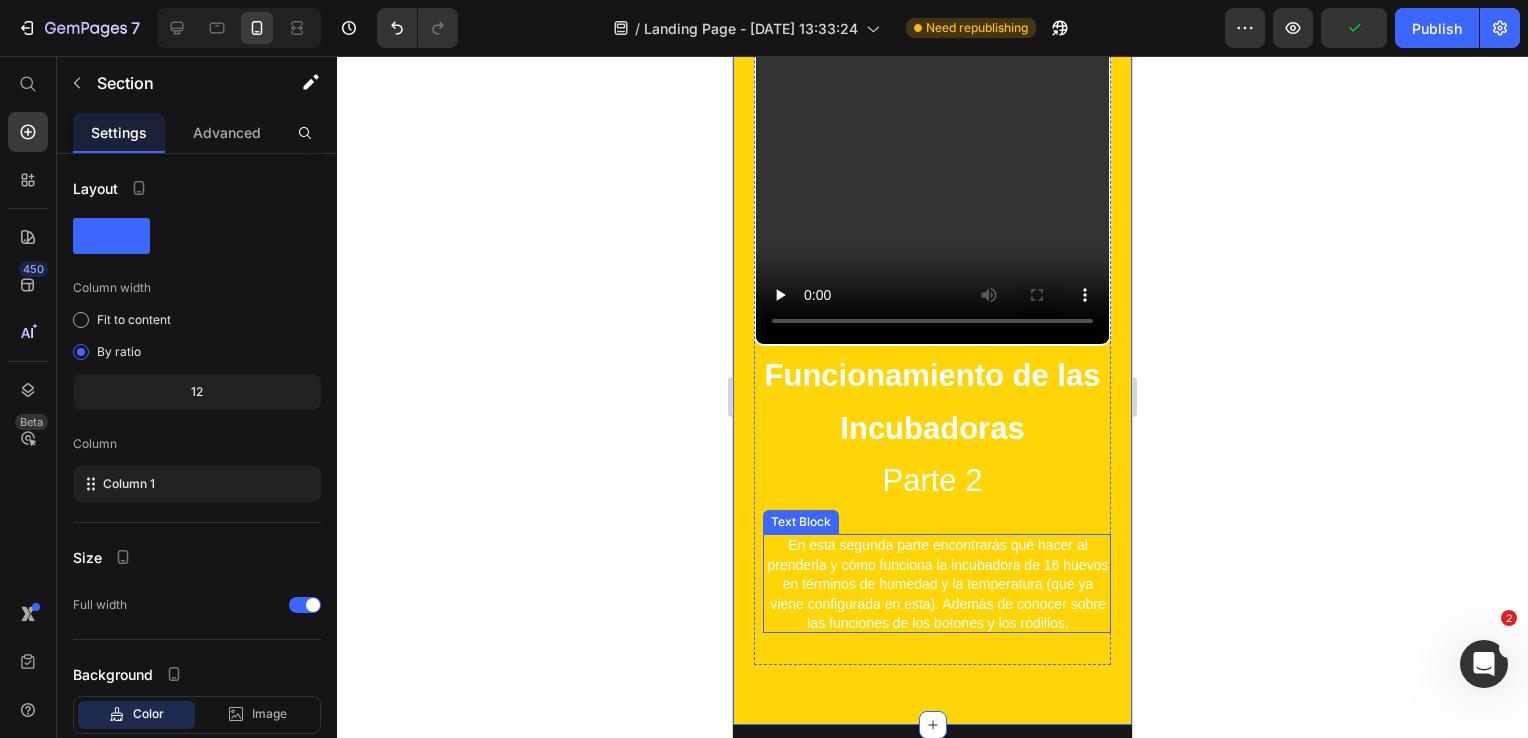click on "En esta segunda parte encontrarás qué hacer al prenderla y cómo funciona la incubadora de 16 huevos en términos de humedad y la temperatura (que ya viene configurada en esta). Además de conocer sobre las funciones de los botones y los rodillos." at bounding box center [938, 584] 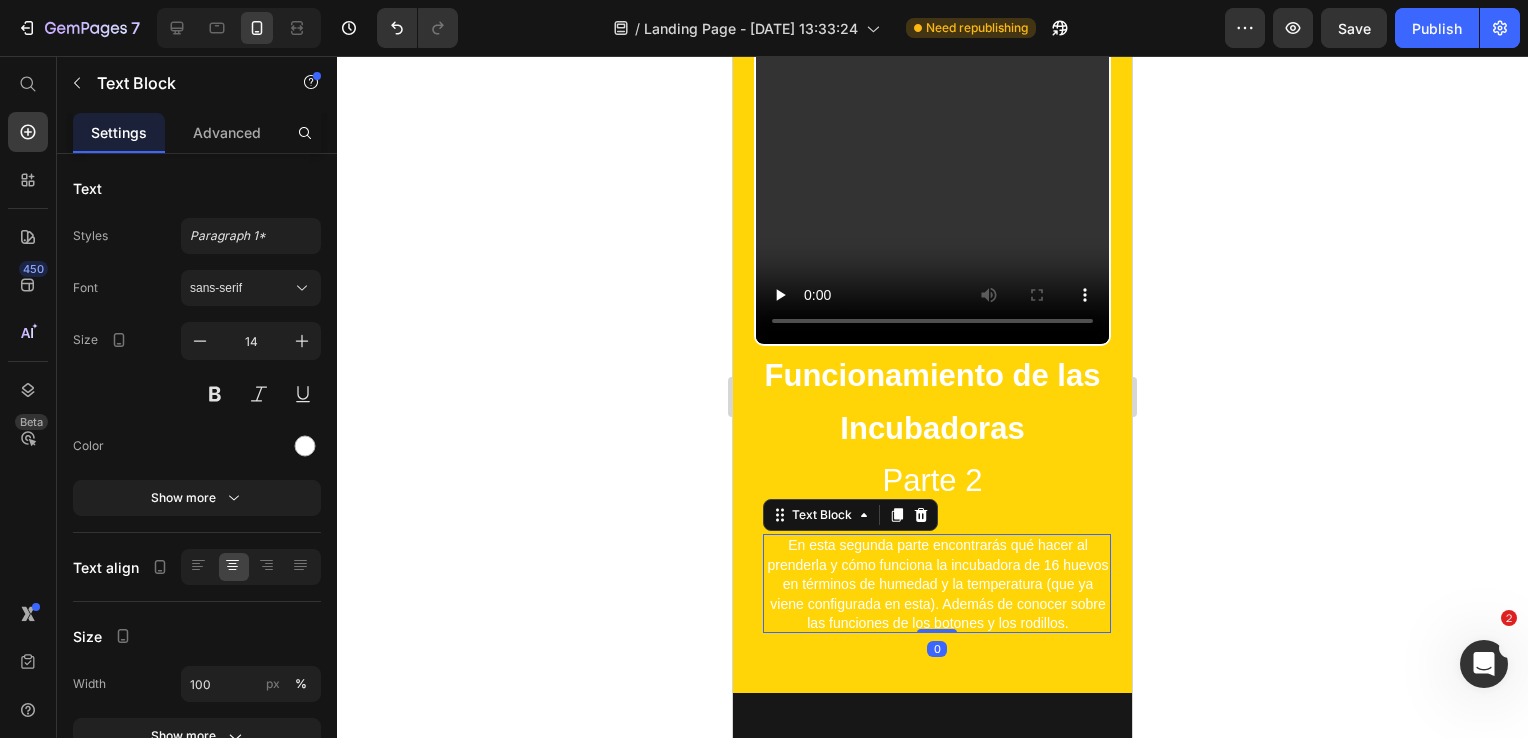 drag, startPoint x: 916, startPoint y: 661, endPoint x: 902, endPoint y: 613, distance: 50 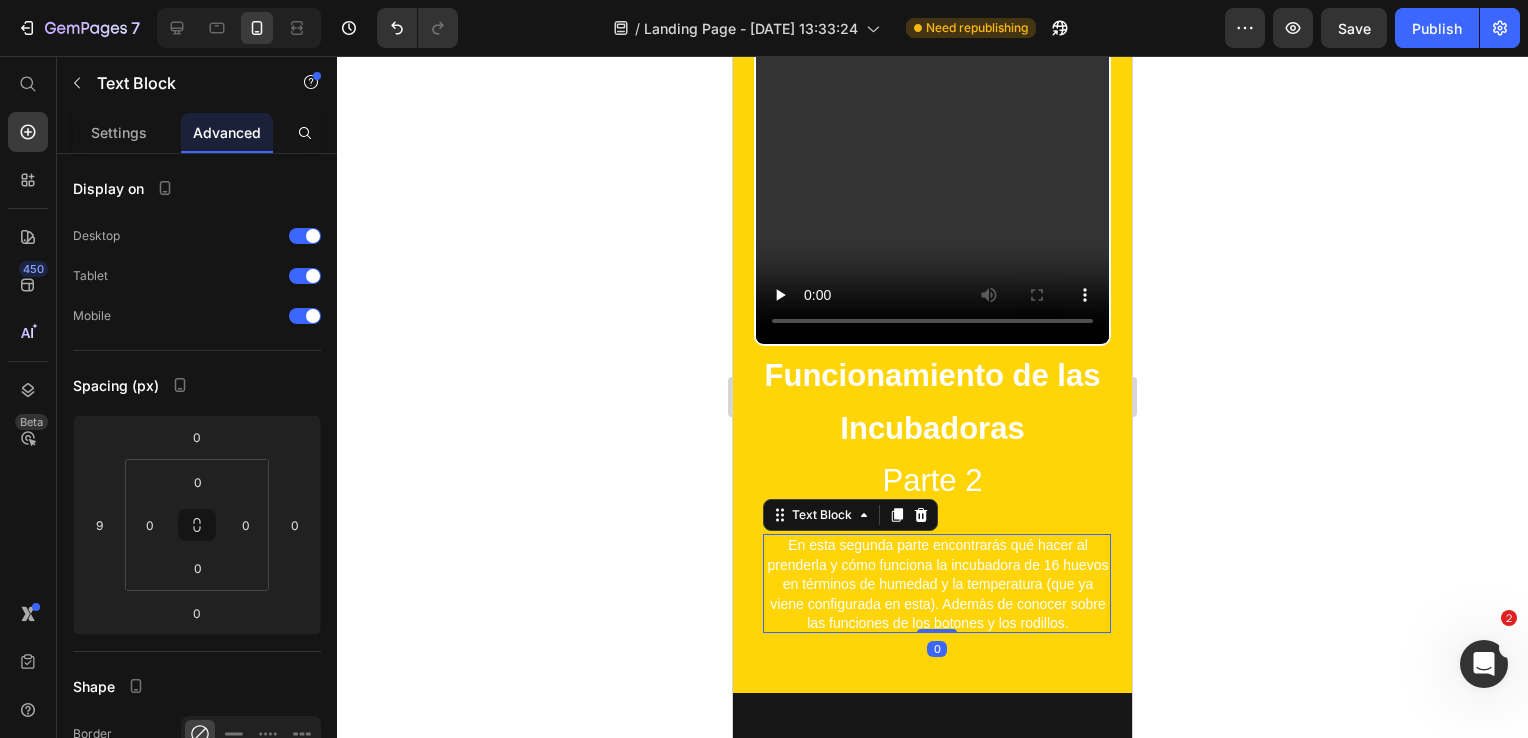 click 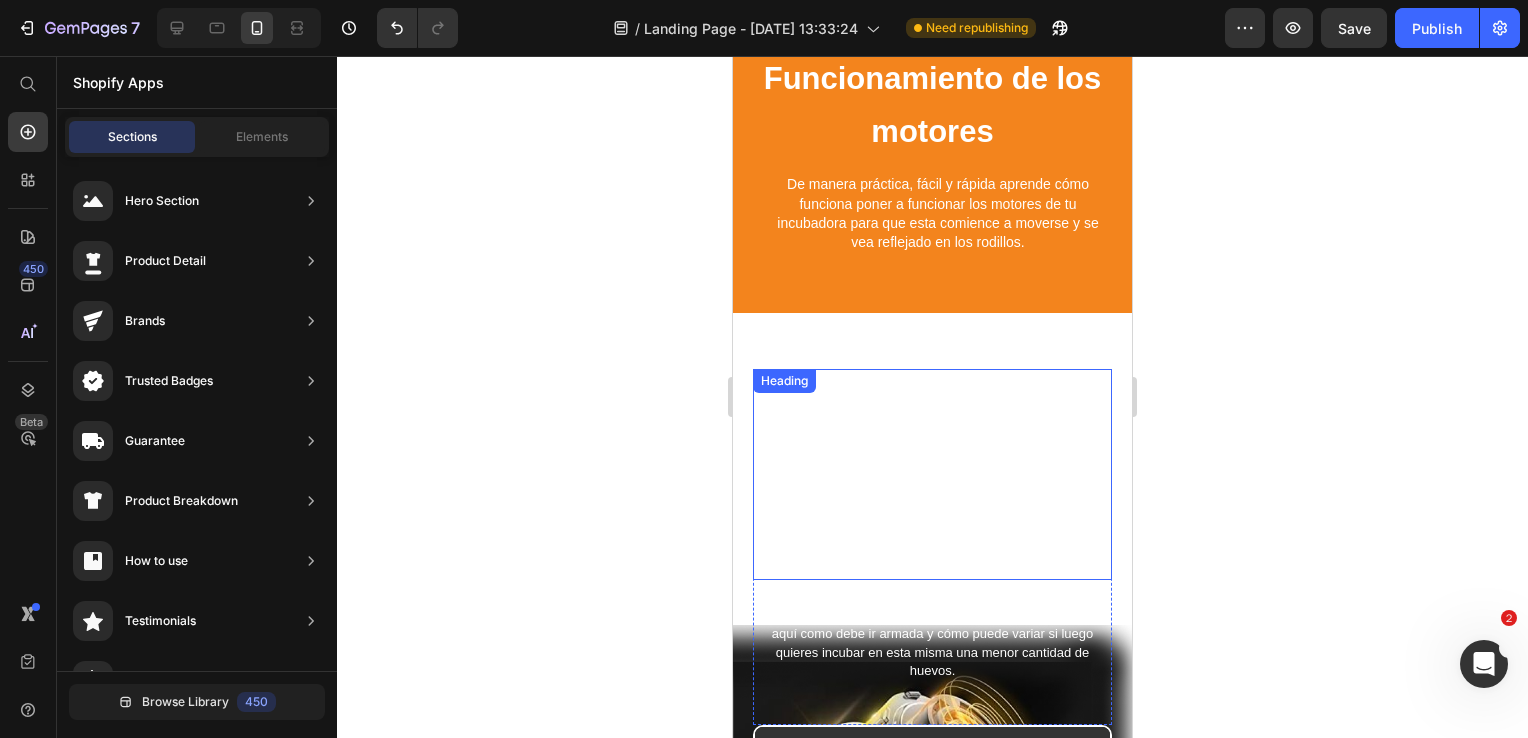 scroll, scrollTop: 2914, scrollLeft: 0, axis: vertical 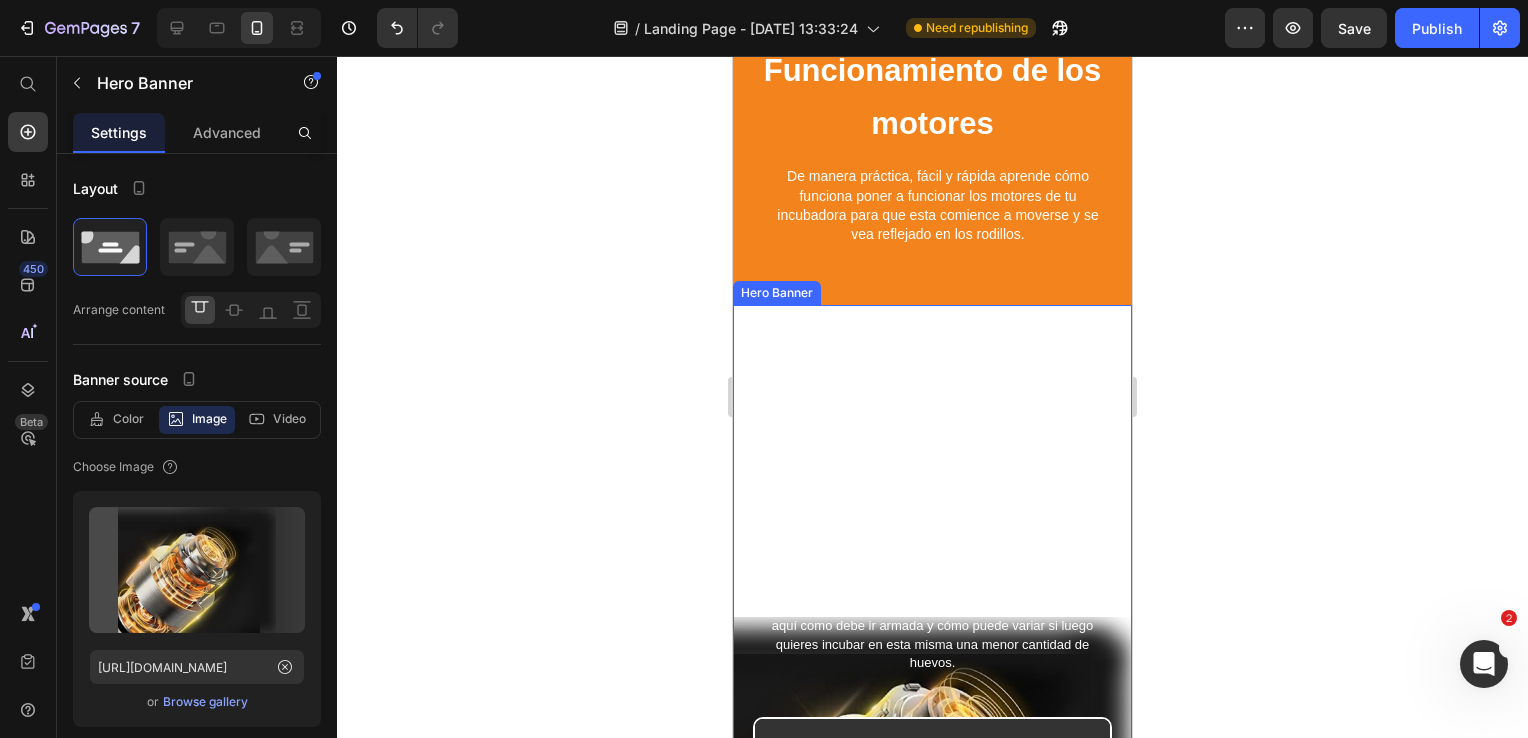 click on "Divisiones de las Incubadoras 160 huevos Heading Si adquiriste la incubadora de 160 huevos, te mostramos aquí como debe ir armada y cómo puede variar si luego quieres incubar en esta misma una menor cantidad de huevos. Text Block Row Video" at bounding box center (932, 691) 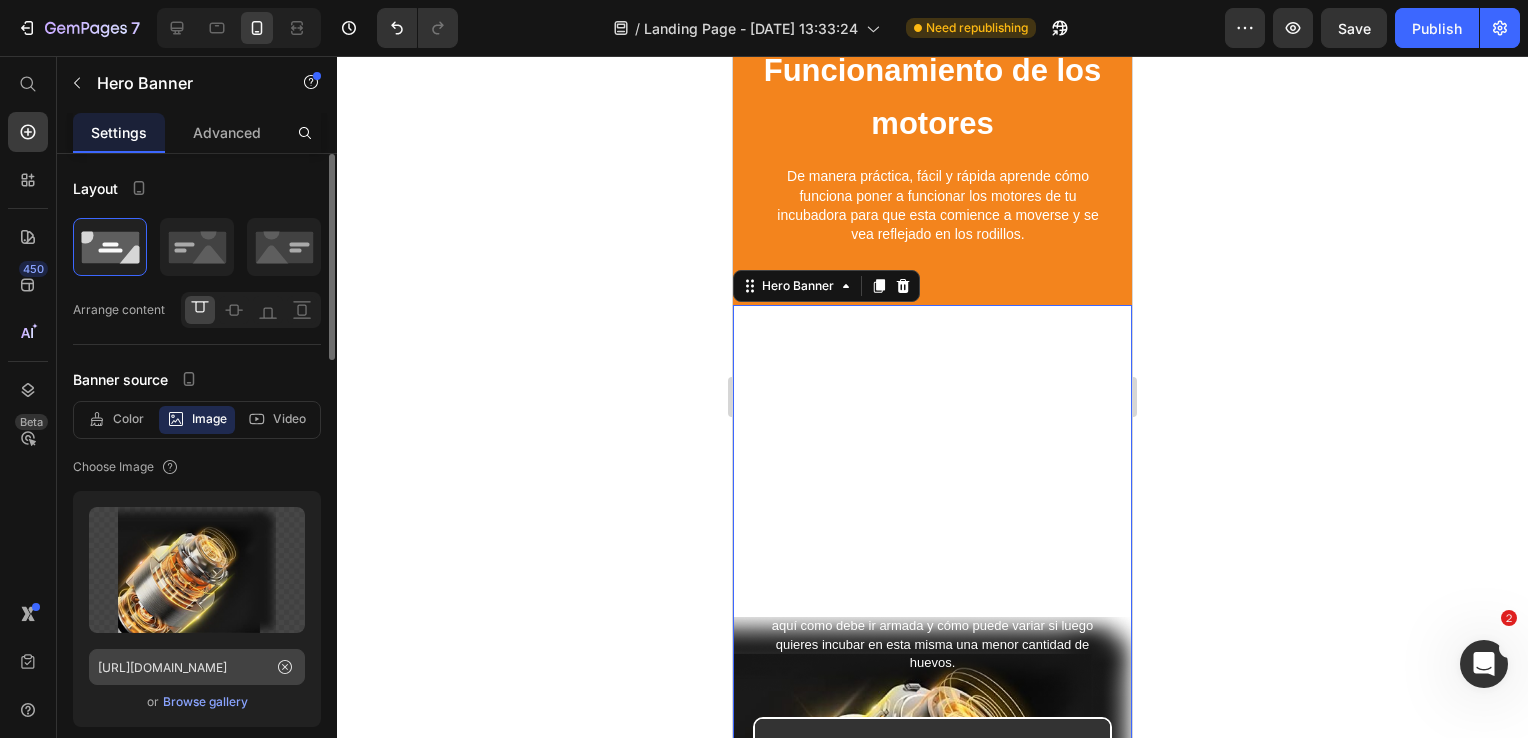 click 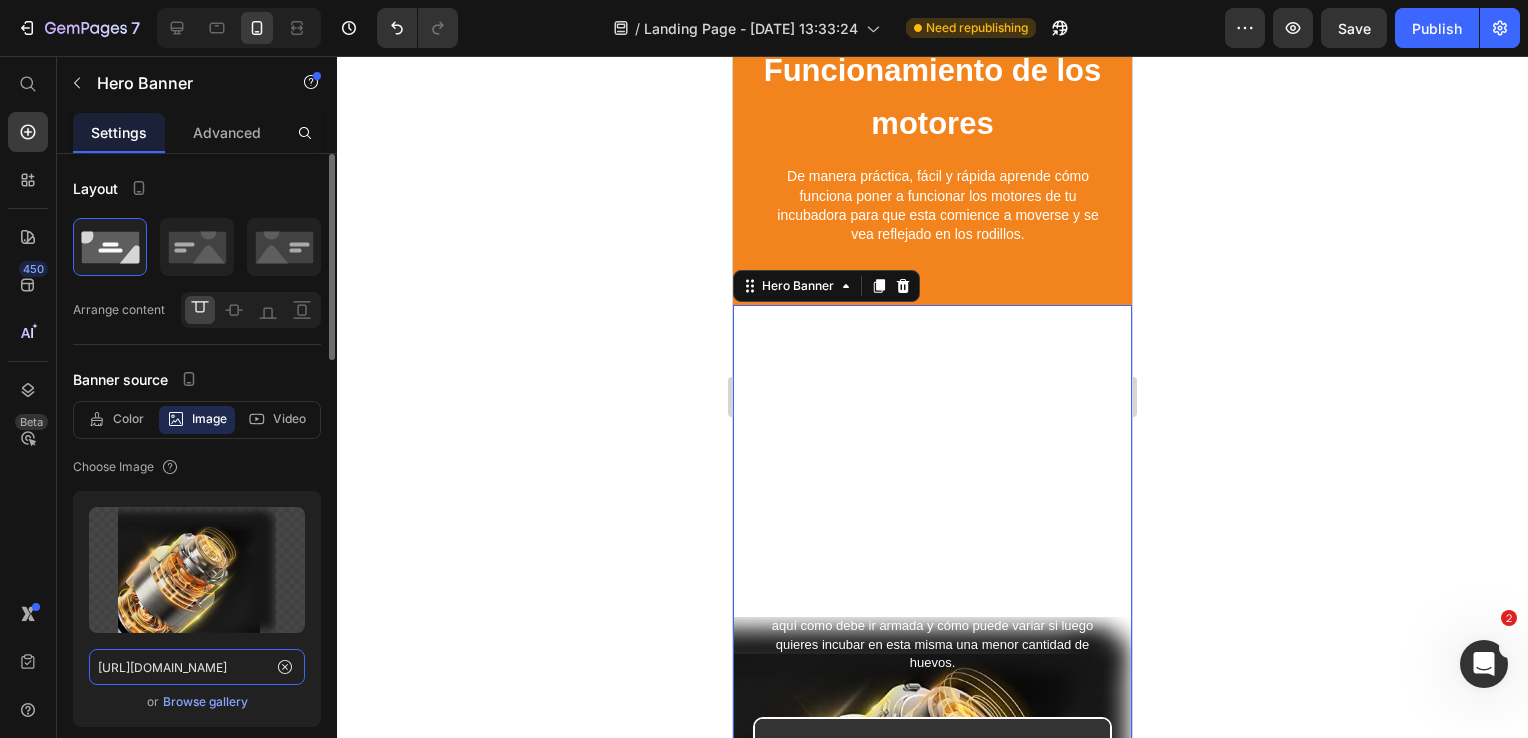 type 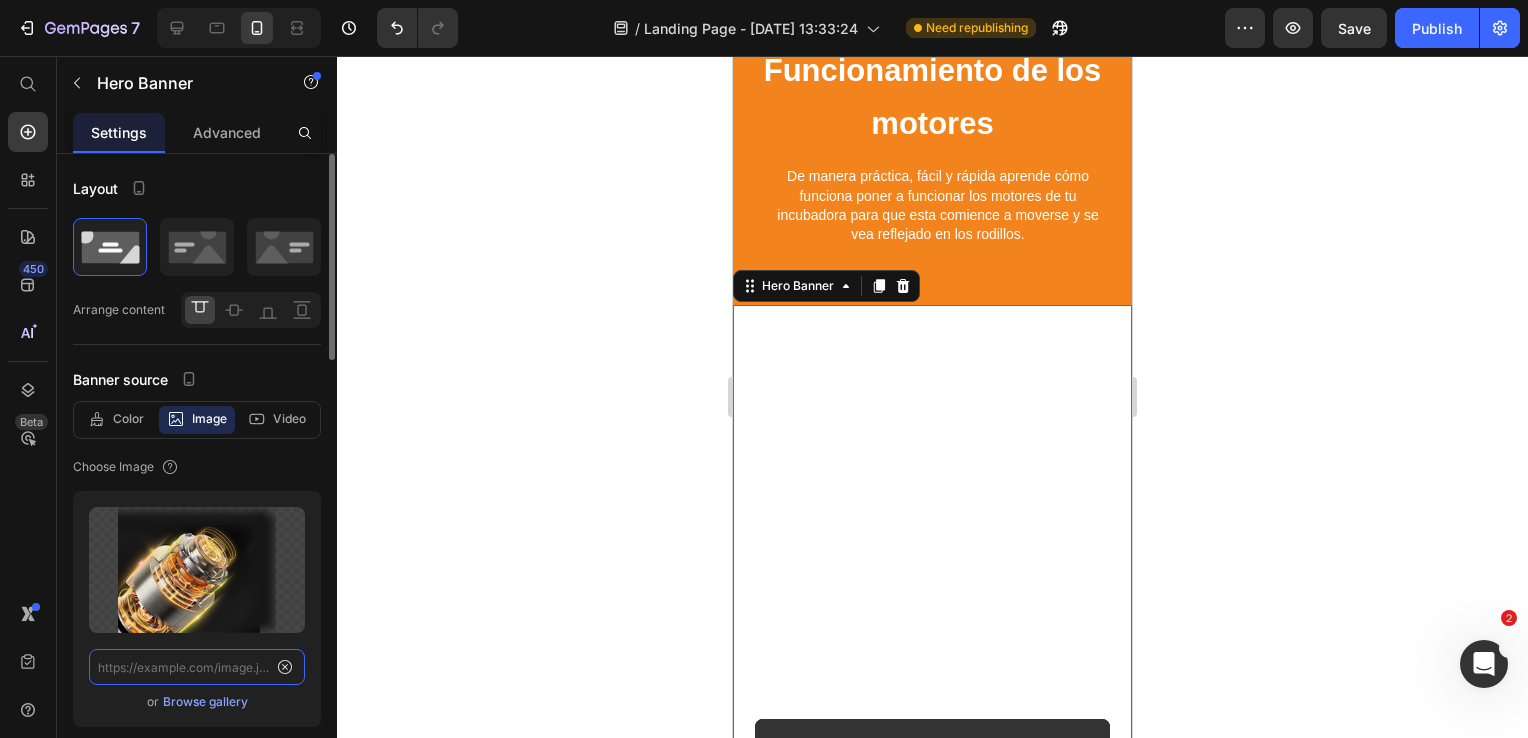 scroll, scrollTop: 0, scrollLeft: 0, axis: both 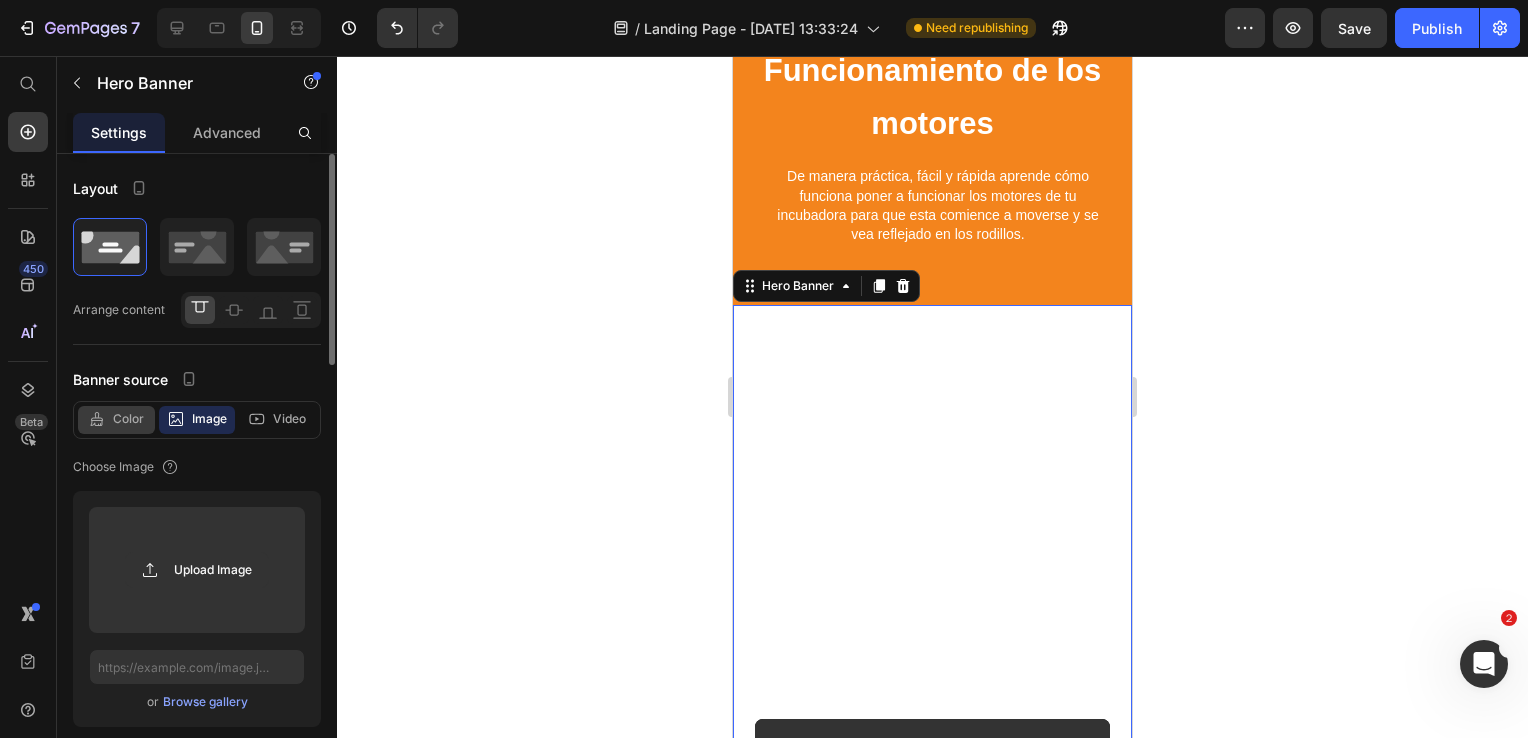 click on "Color" at bounding box center [128, 419] 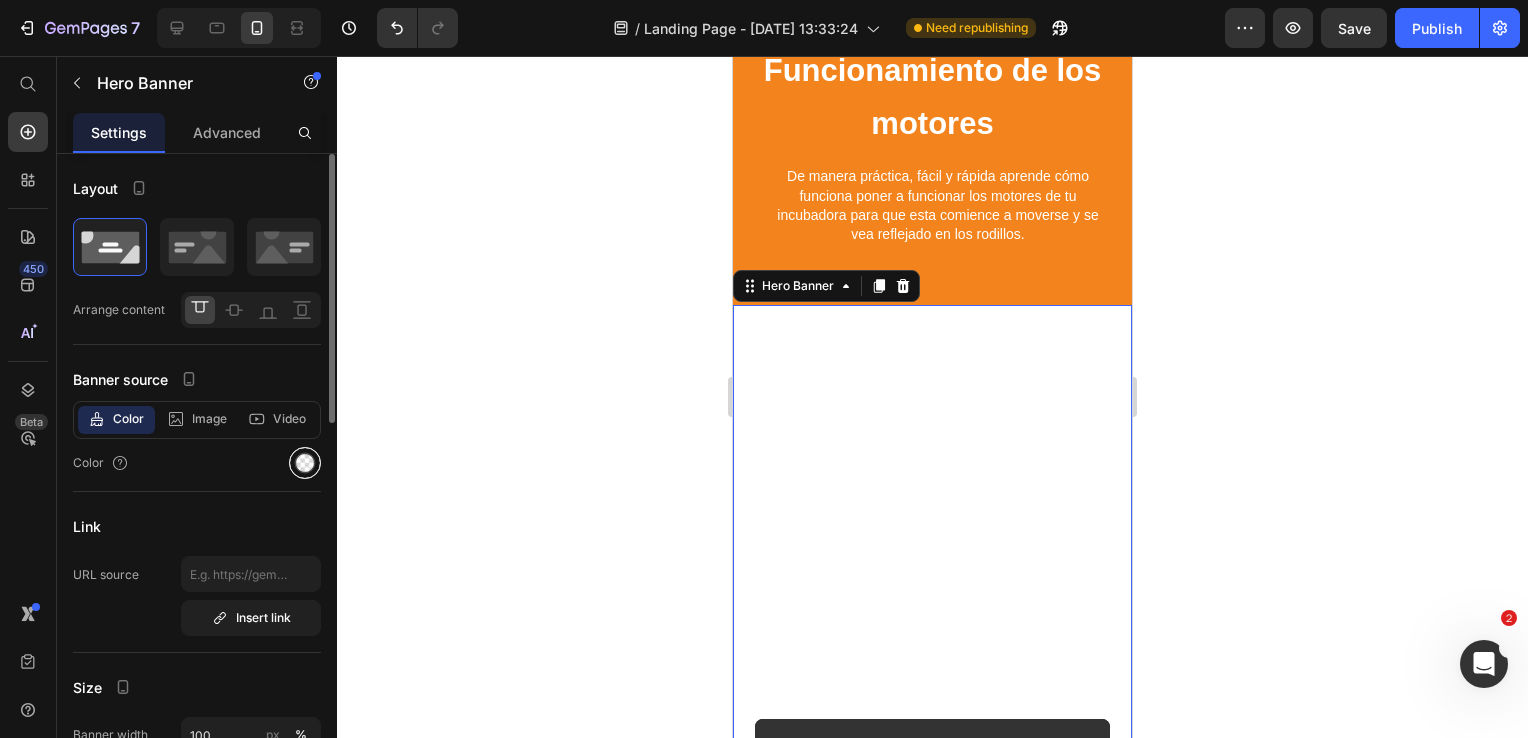 click at bounding box center (305, 463) 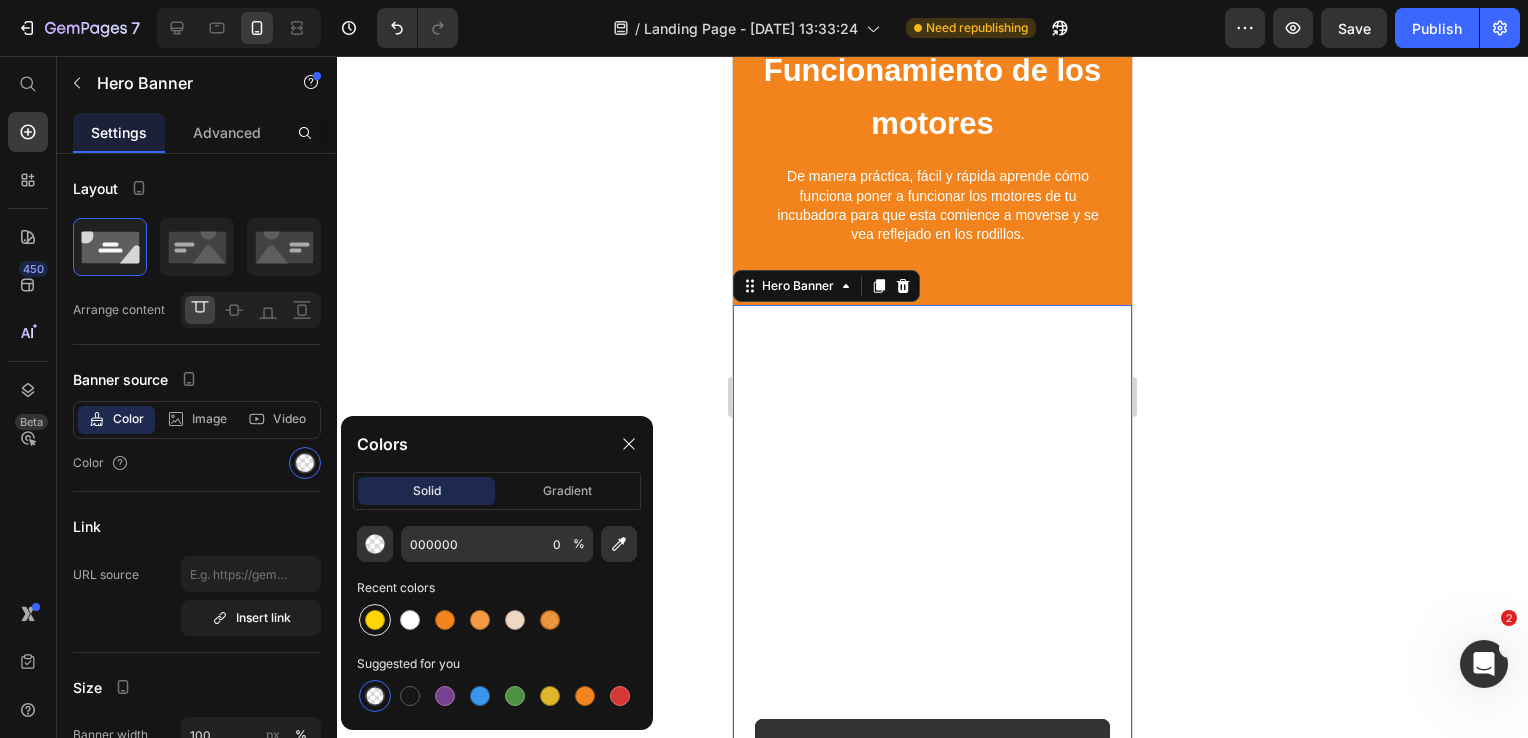 click at bounding box center (375, 620) 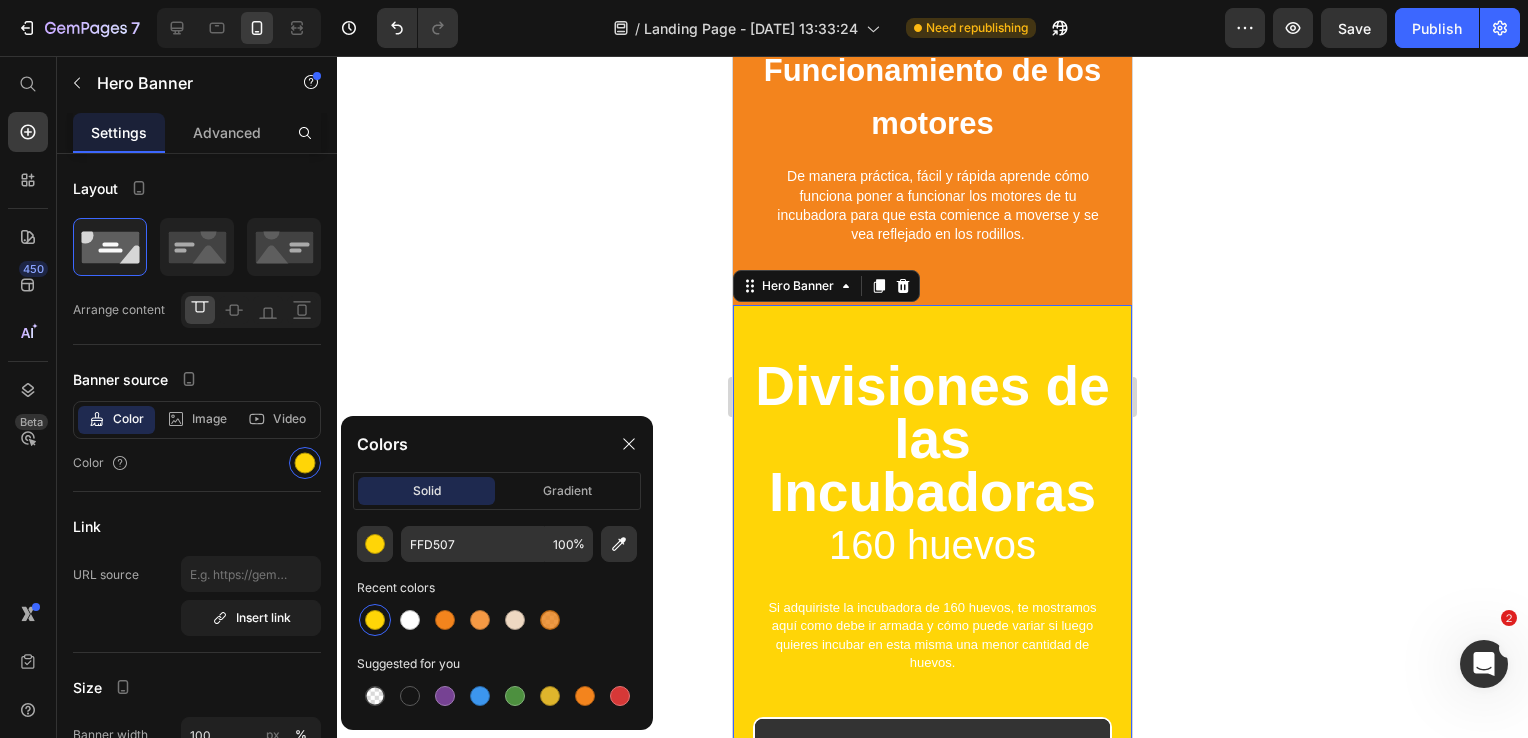 click 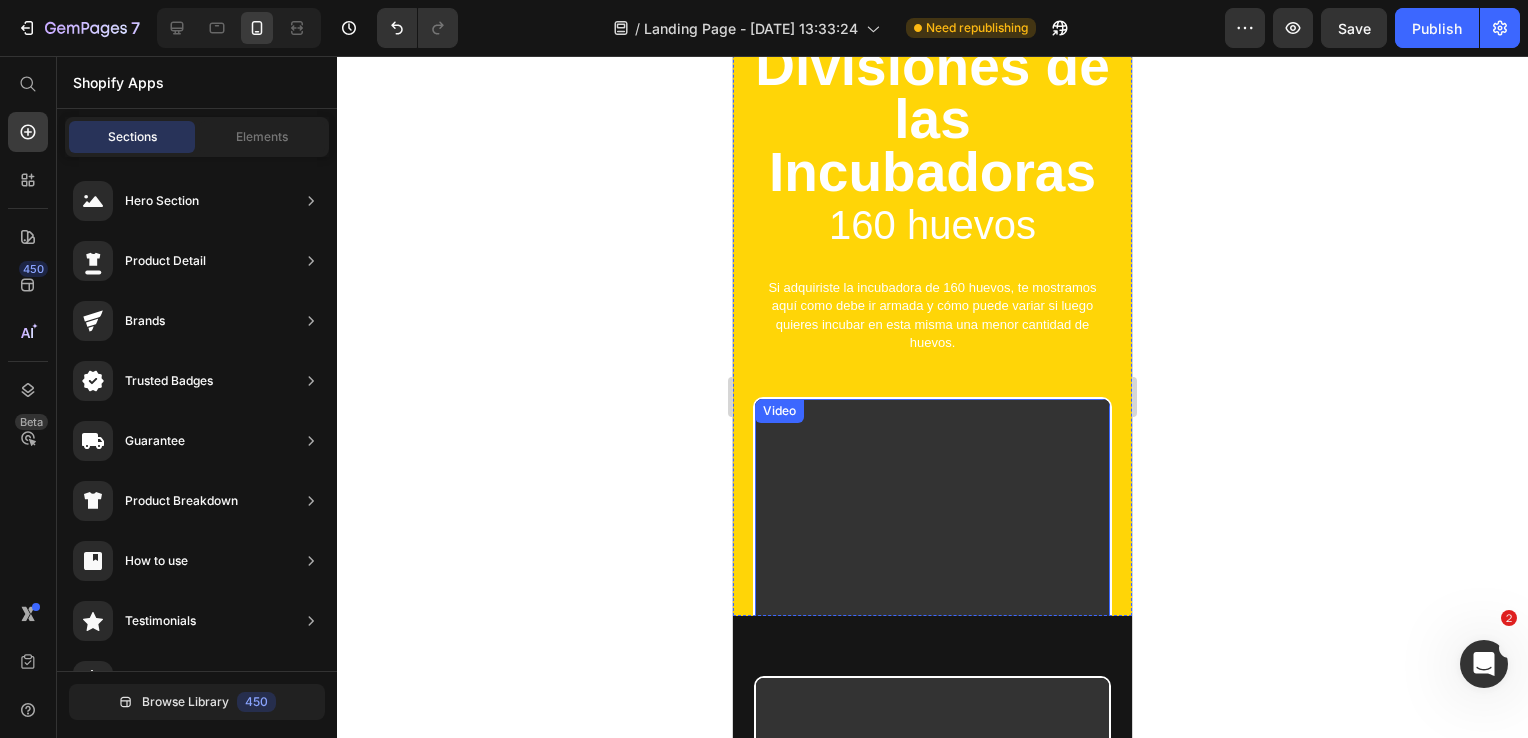 scroll, scrollTop: 3214, scrollLeft: 0, axis: vertical 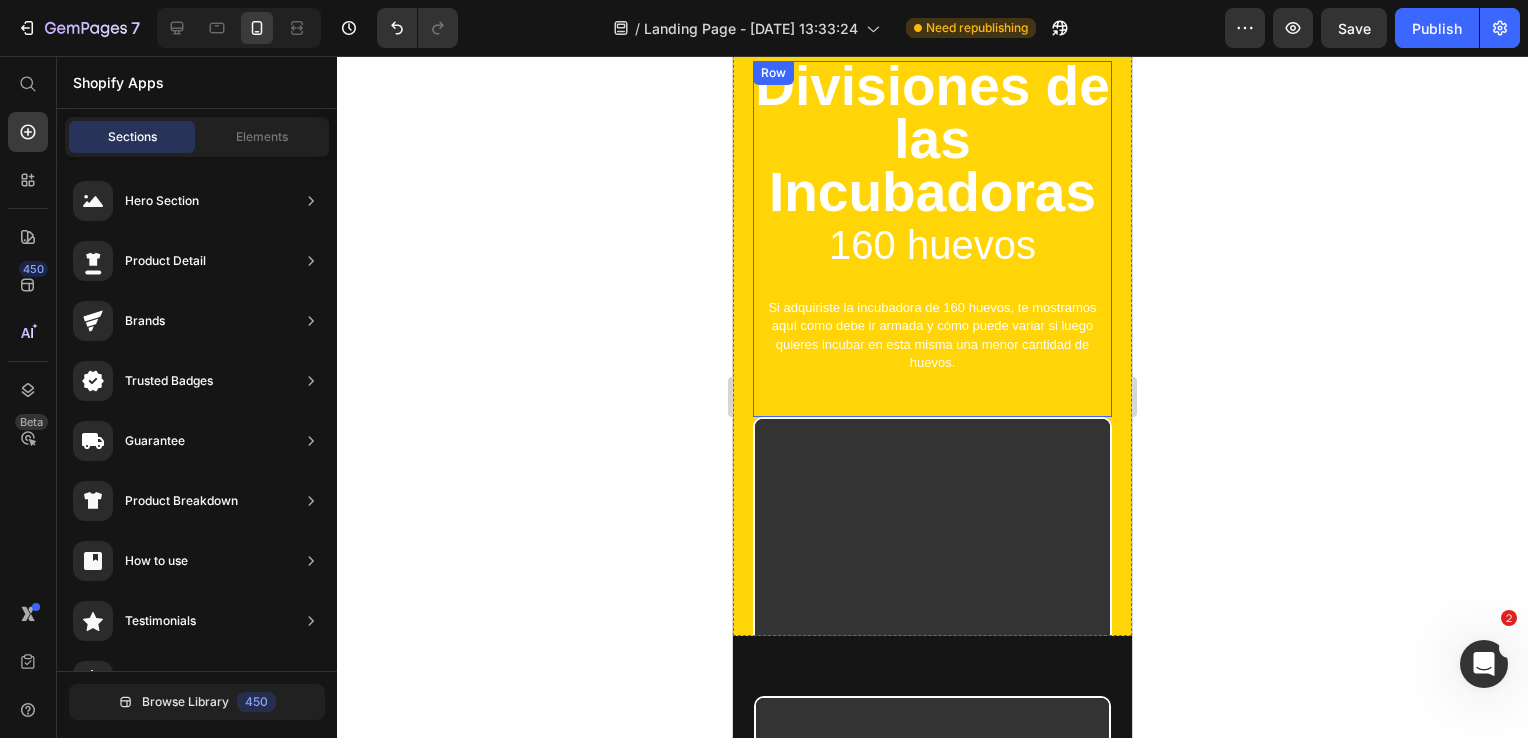 click on "Si adquiriste la incubadora de 160 huevos, te mostramos aquí como debe ir armada y cómo puede variar si luego quieres incubar en esta misma una menor cantidad de huevos." at bounding box center (932, 336) 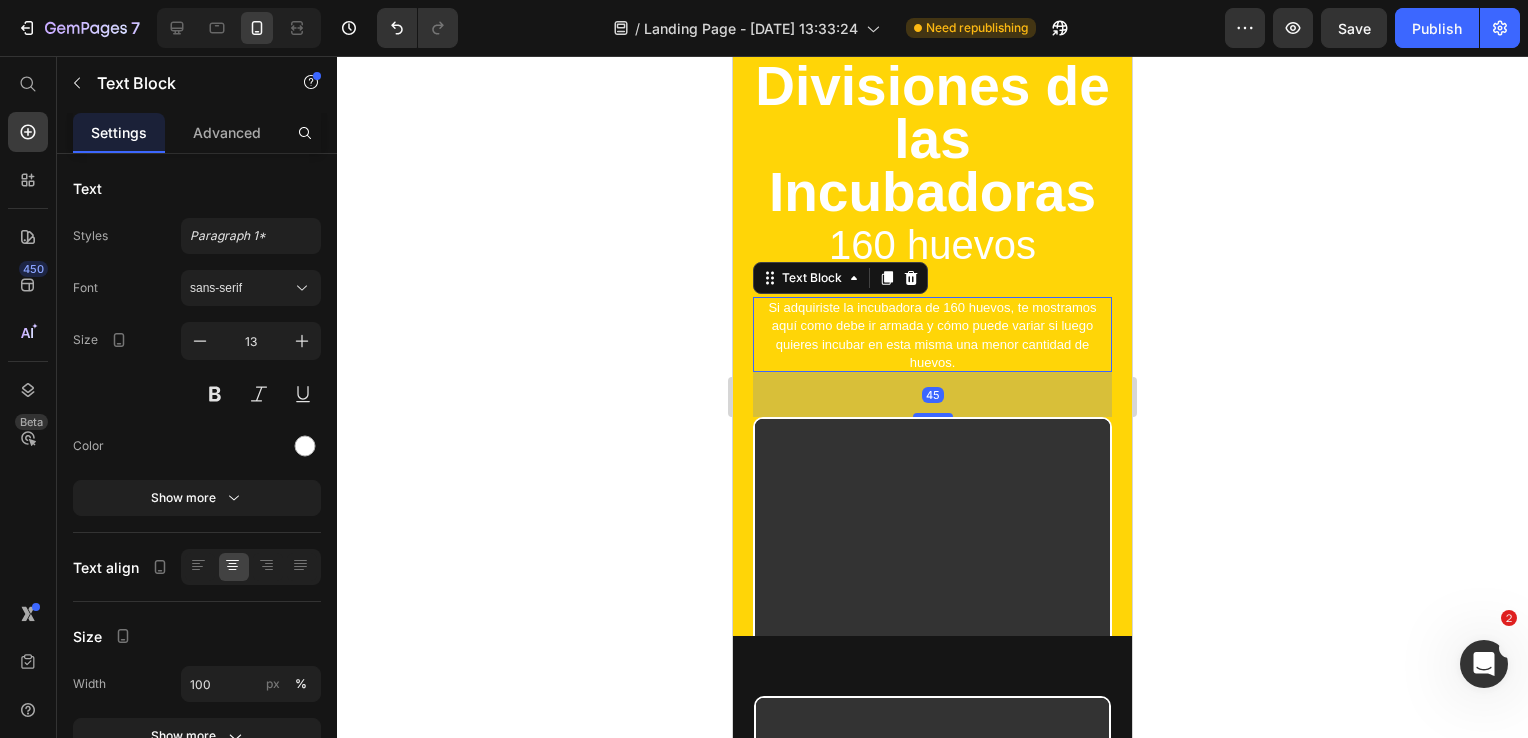 scroll, scrollTop: 3014, scrollLeft: 0, axis: vertical 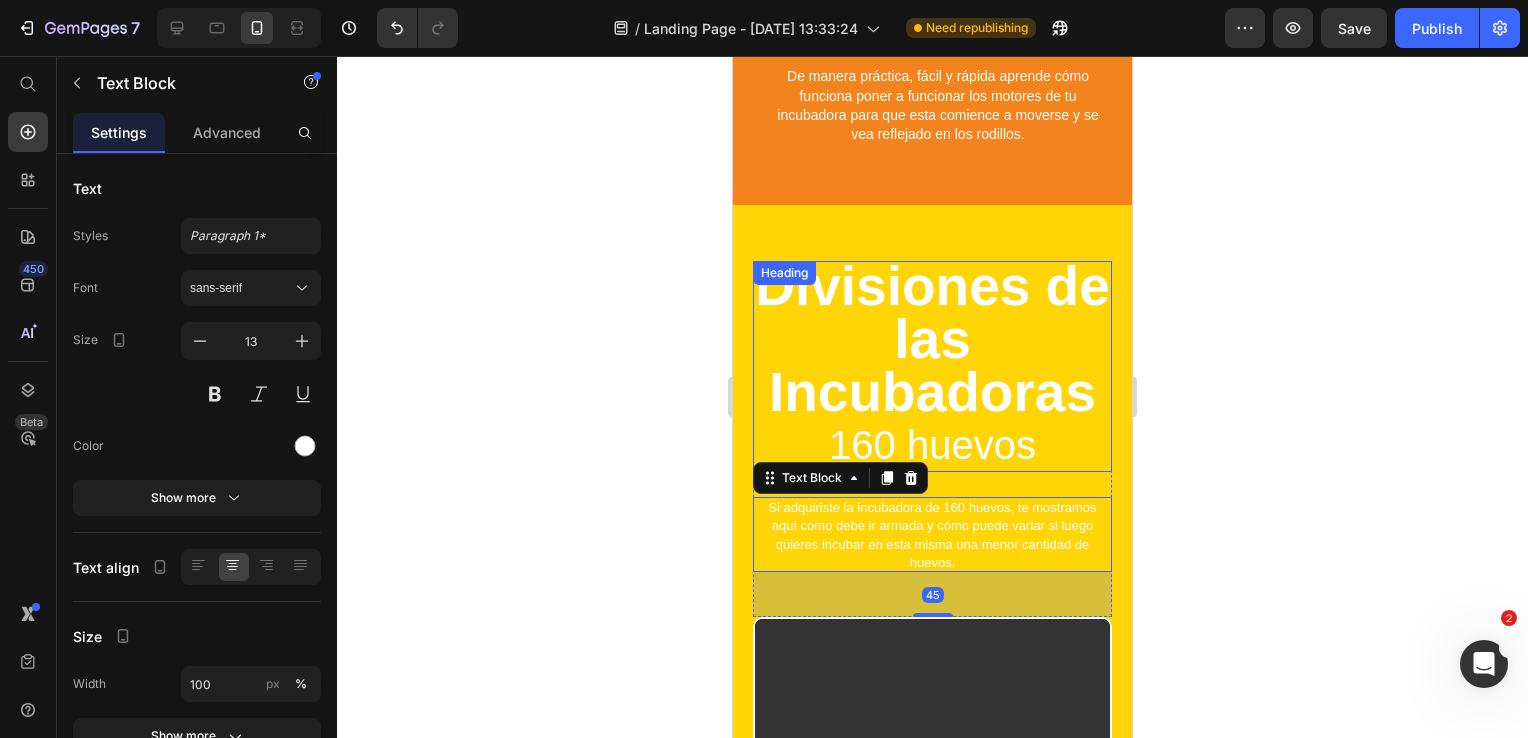click on "Divisiones de las Incubadoras" at bounding box center (932, 339) 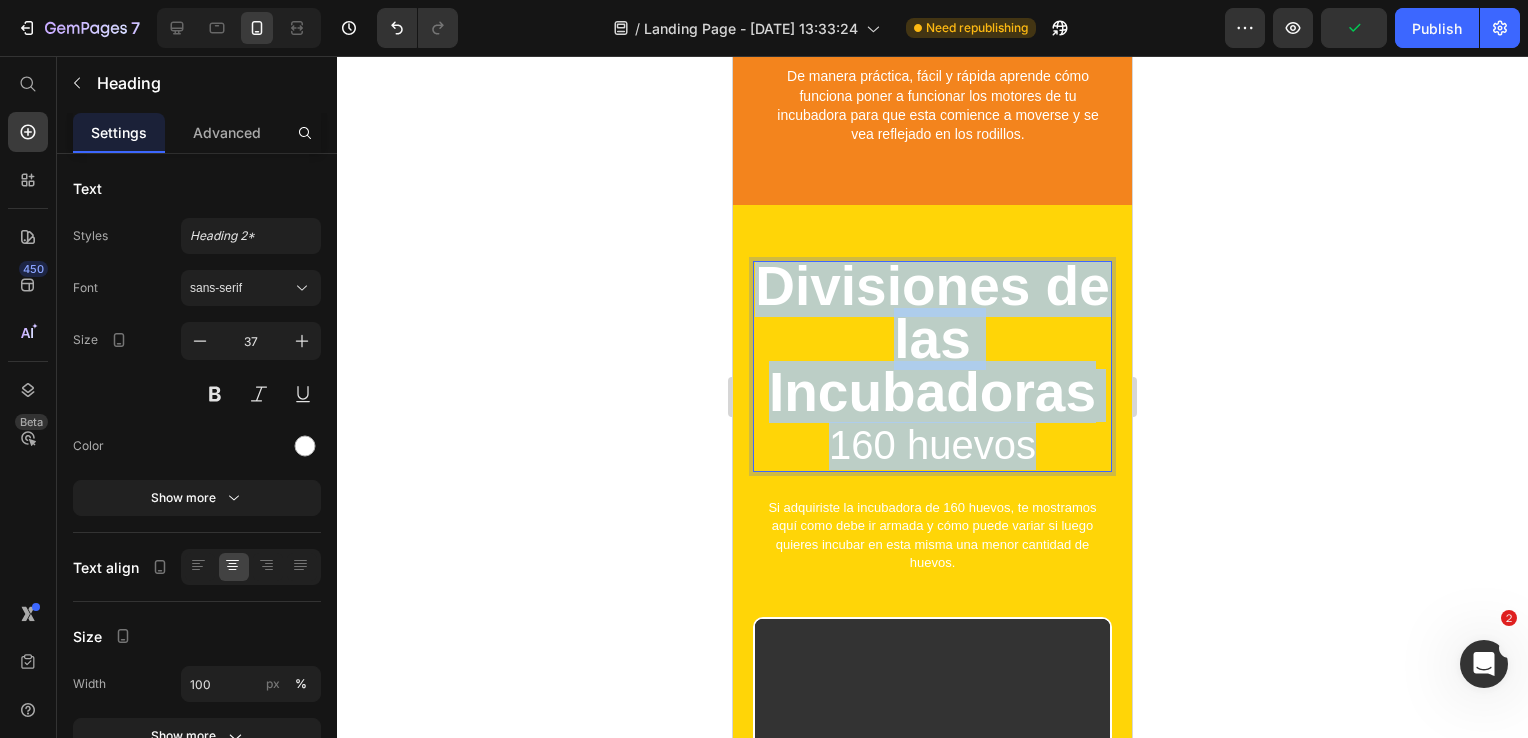 drag, startPoint x: 1033, startPoint y: 434, endPoint x: 784, endPoint y: 270, distance: 298.156 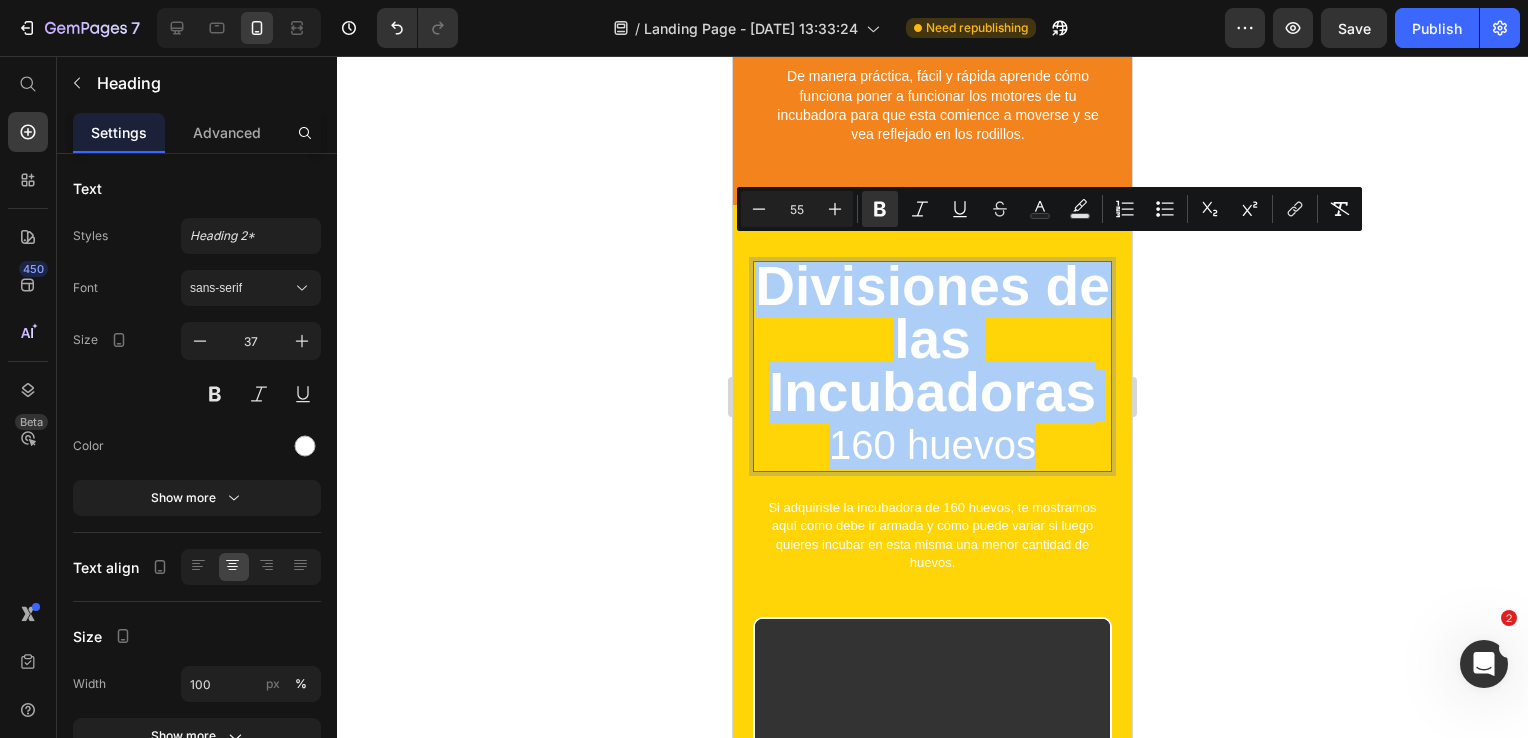 click on "55" at bounding box center [797, 209] 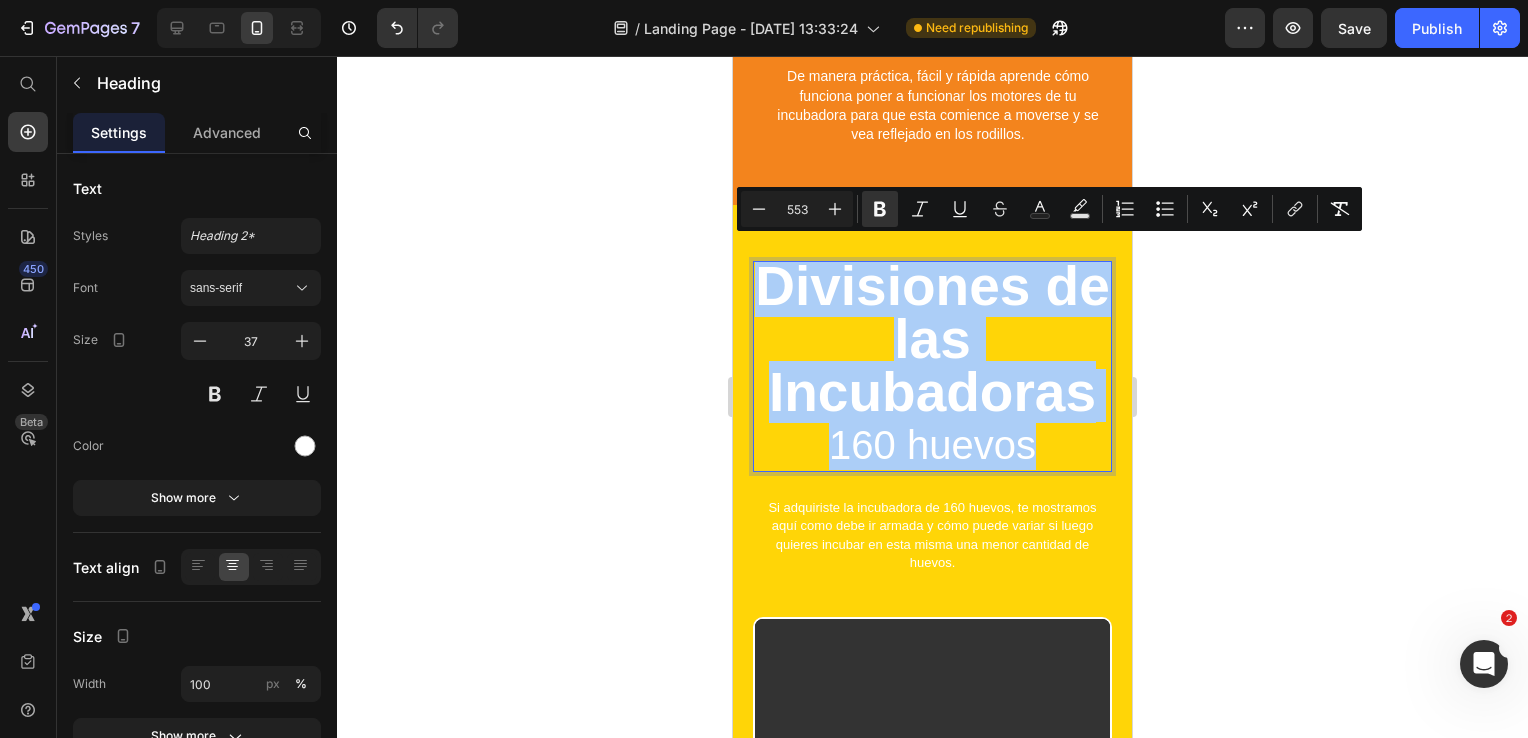 type on "553" 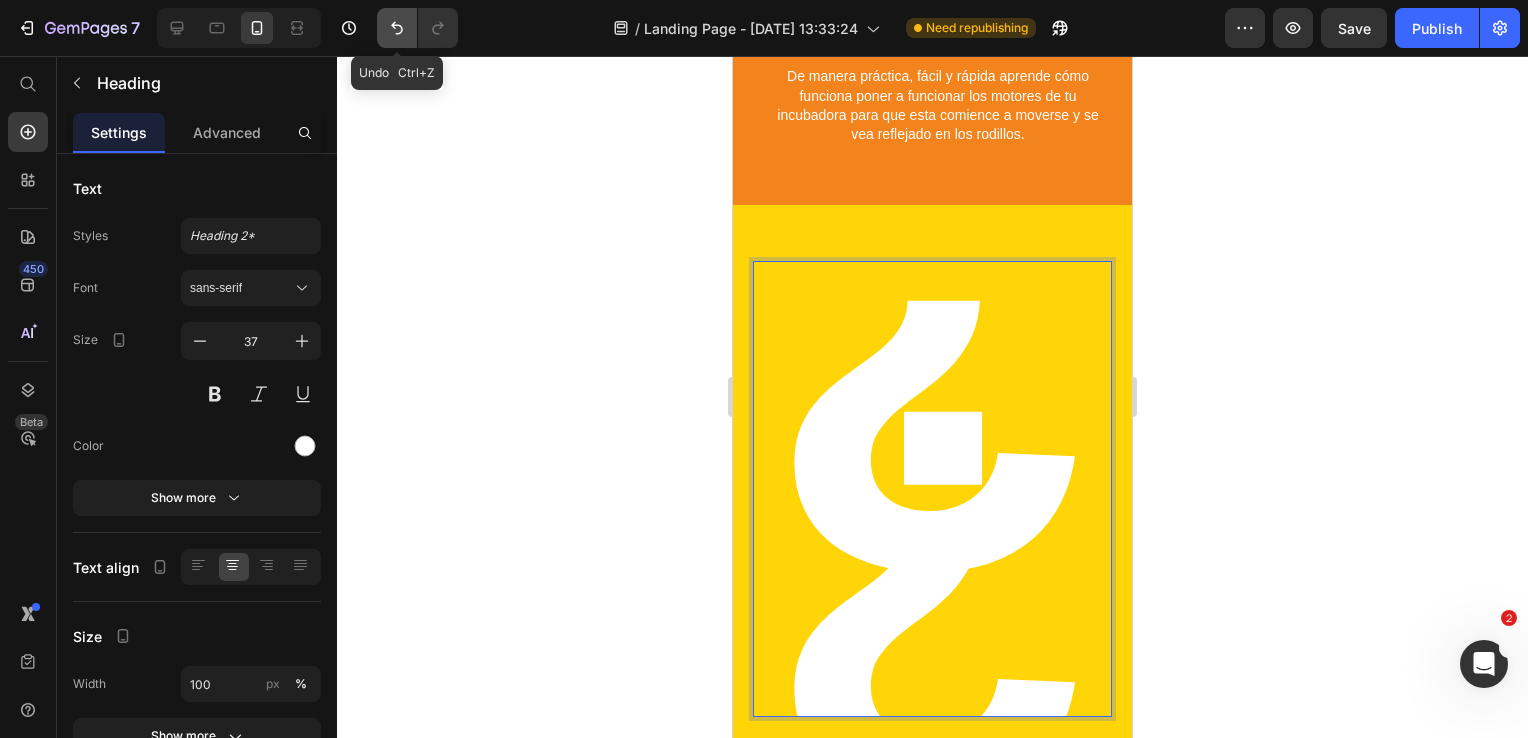 click 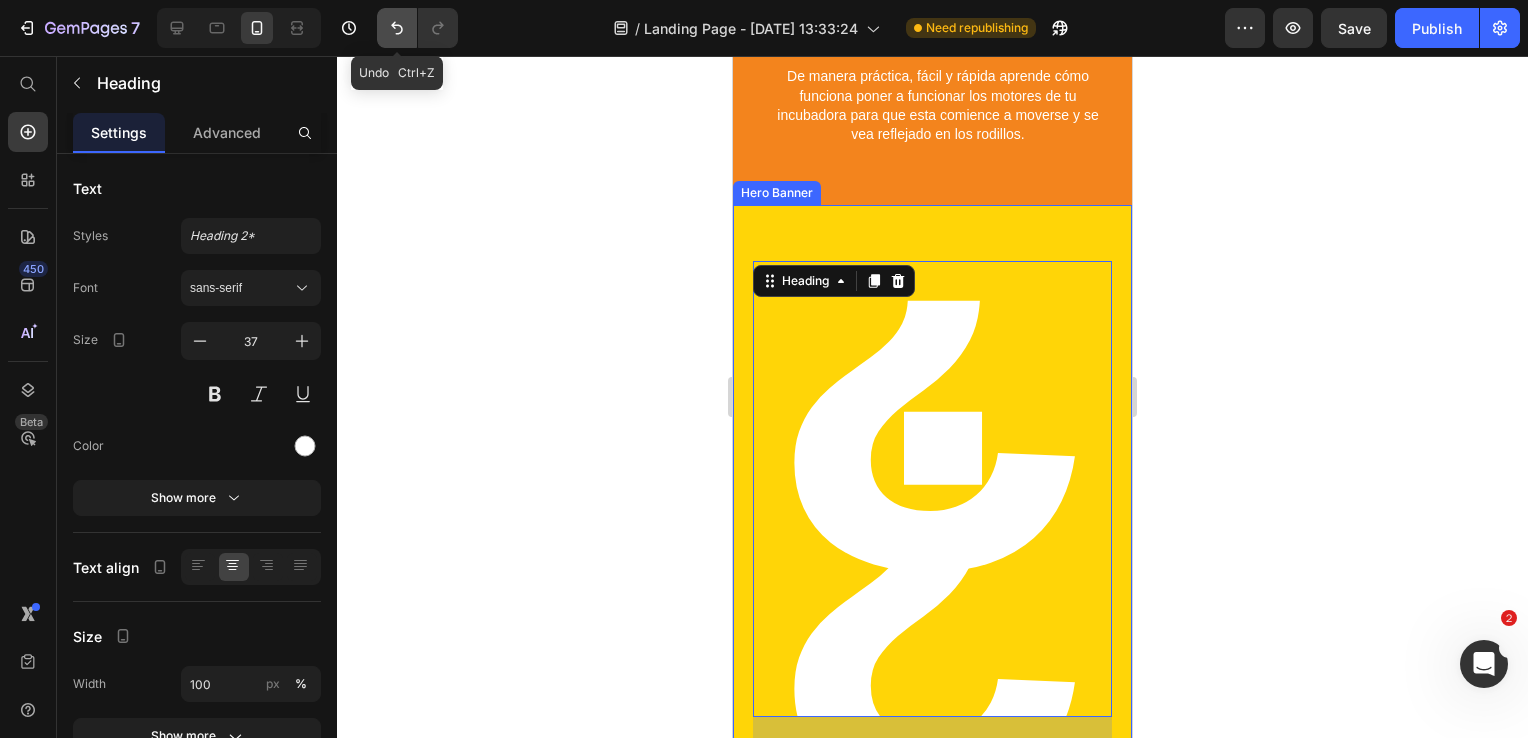 click 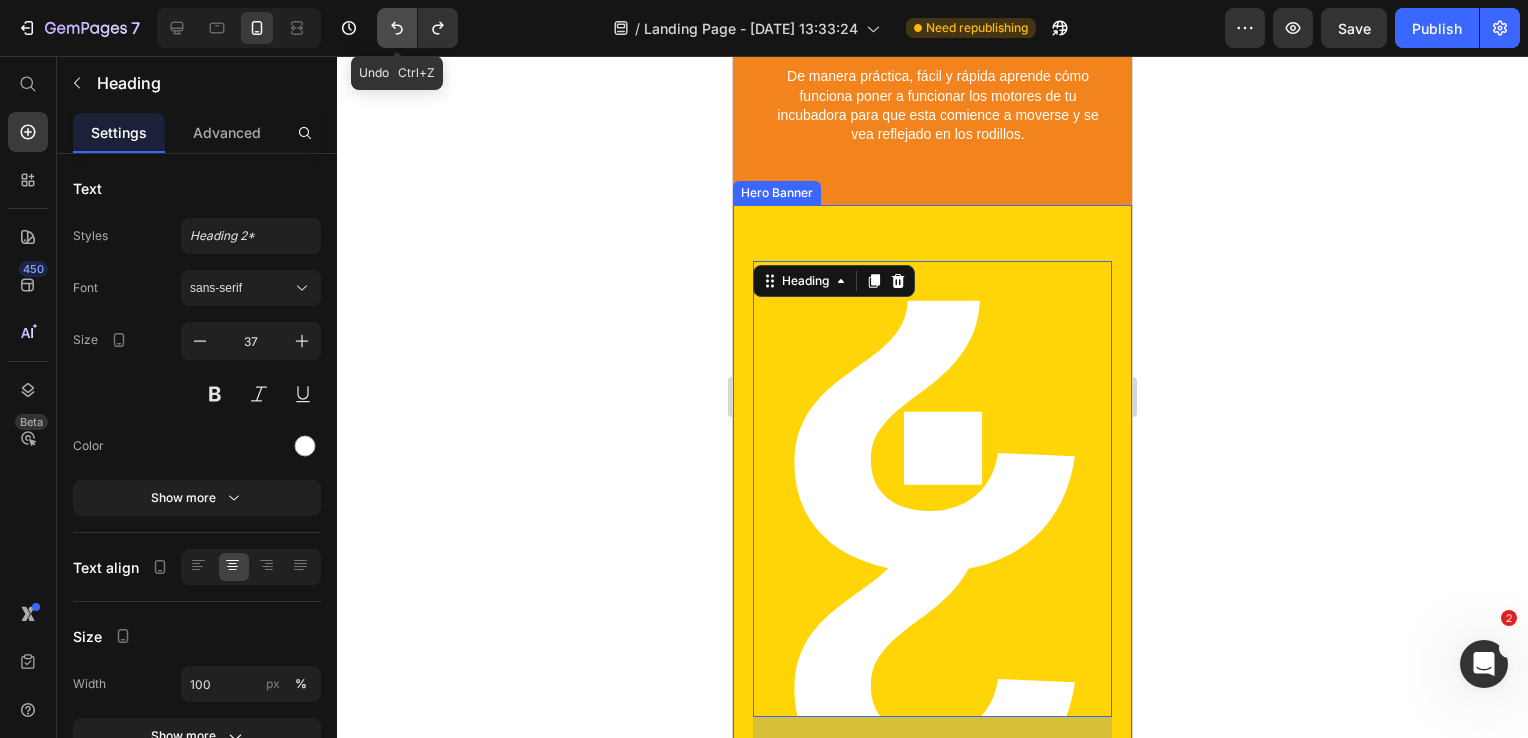 click 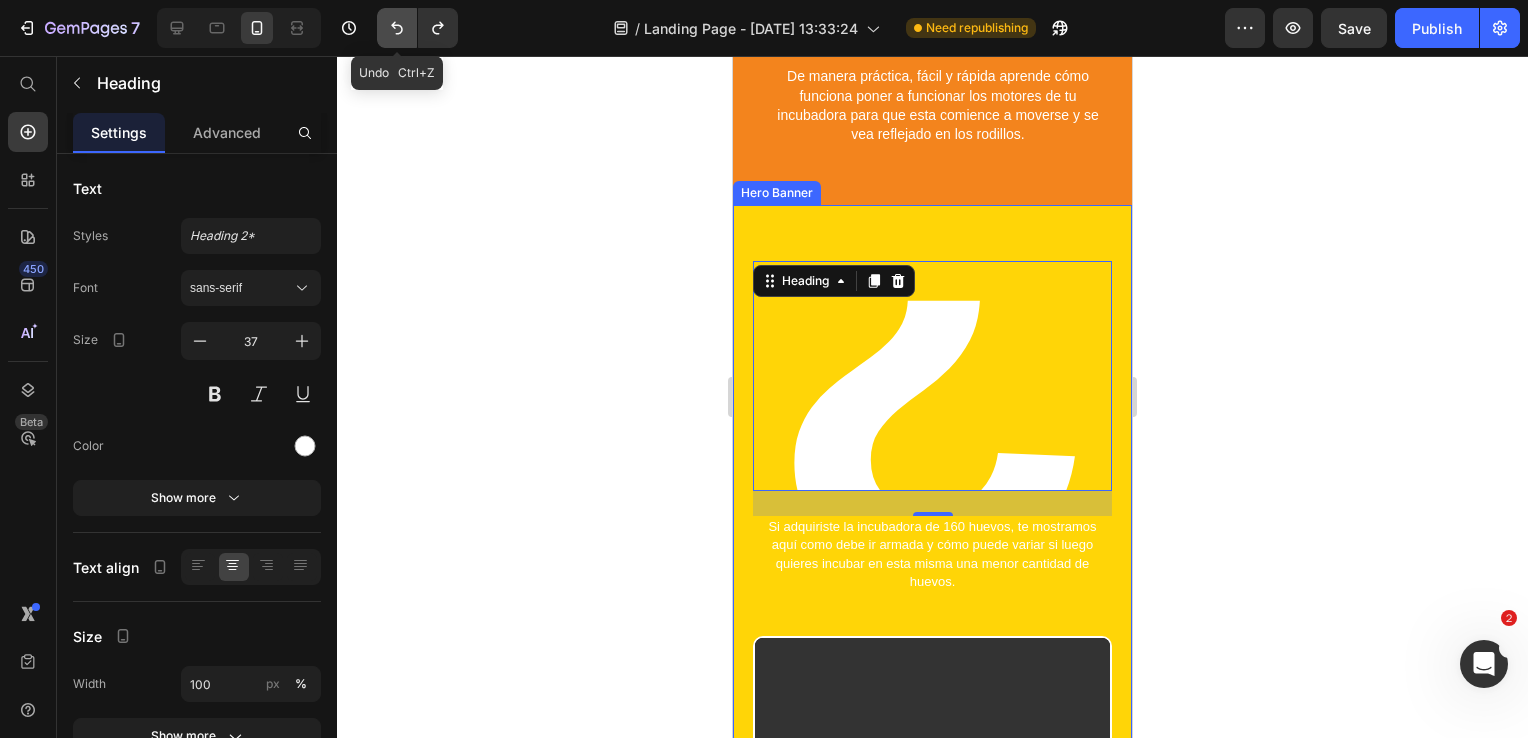 click 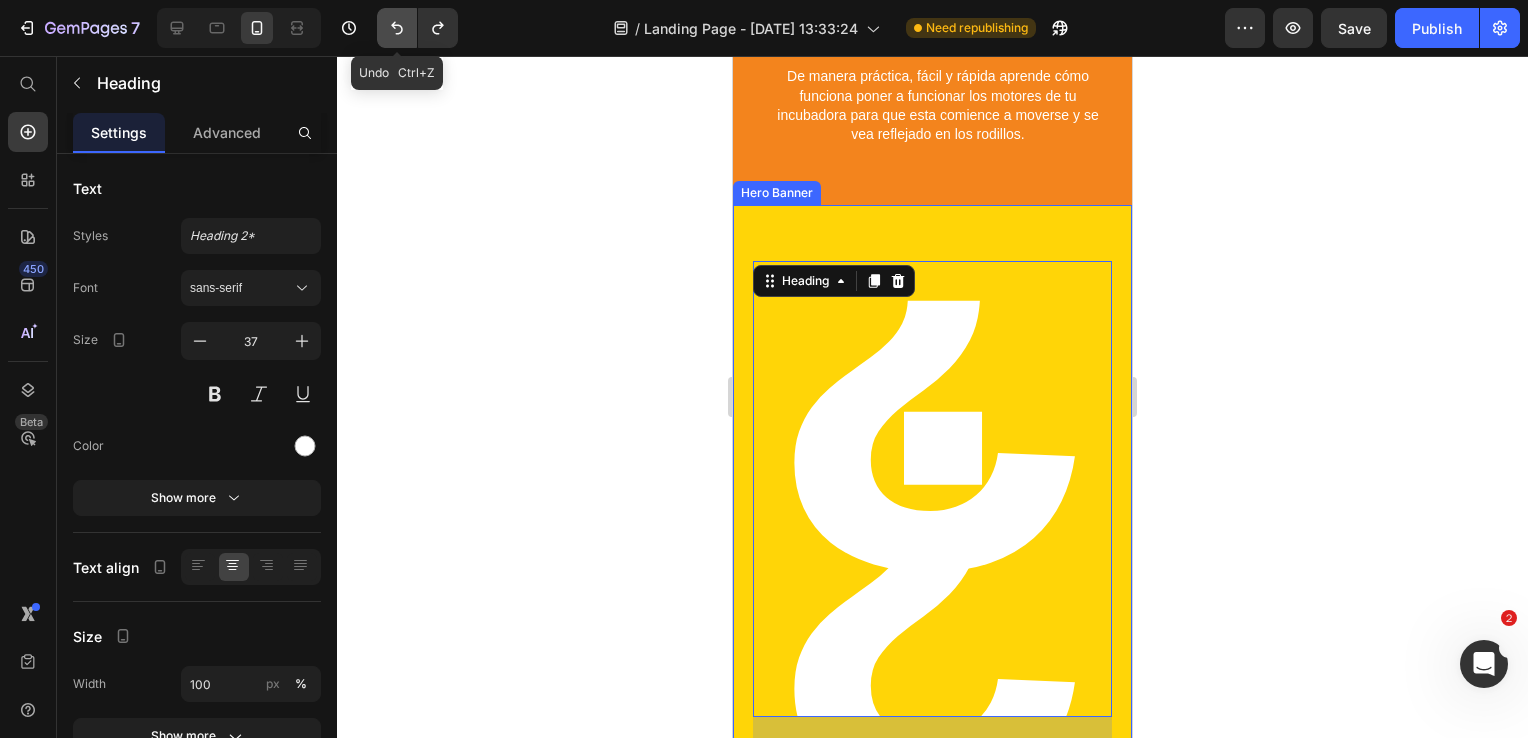 click 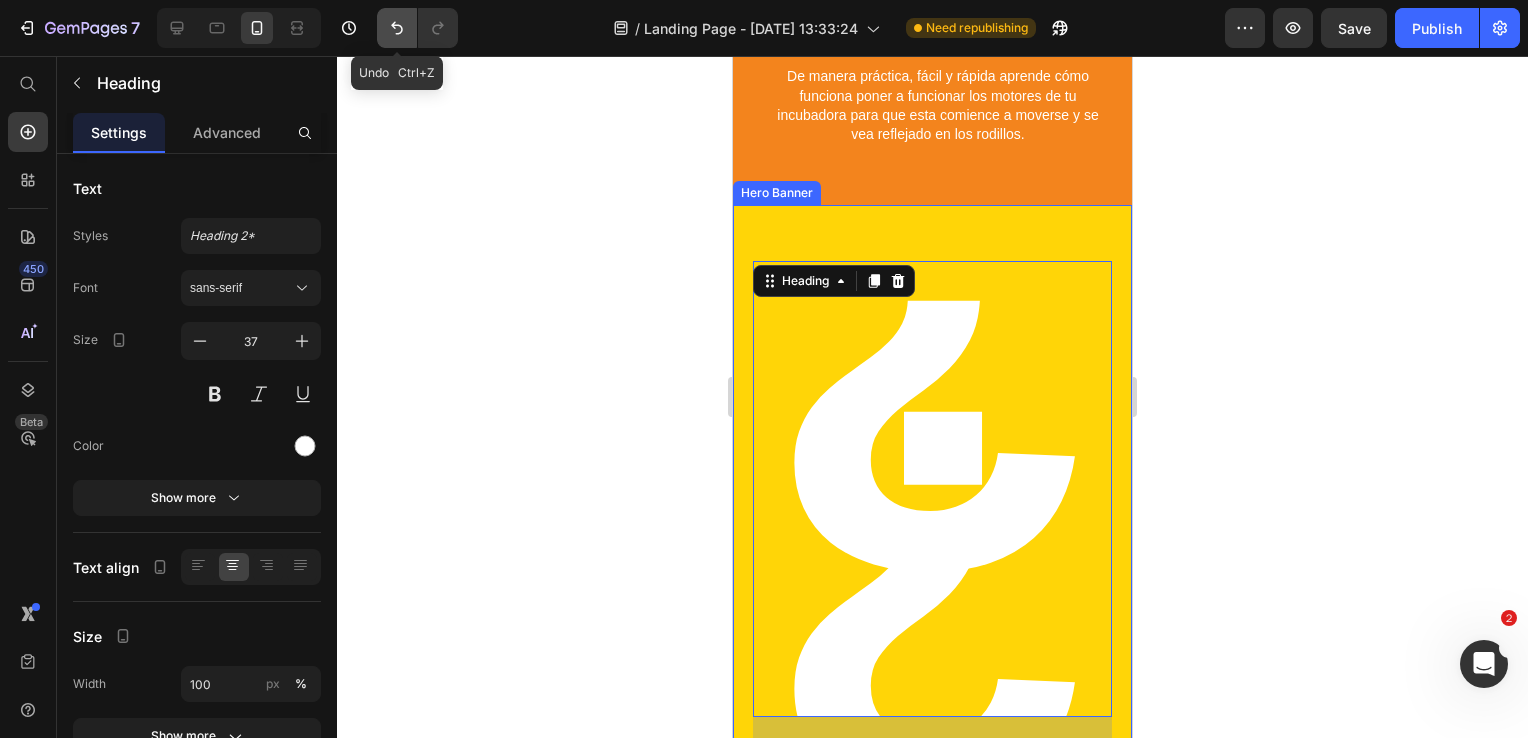 click 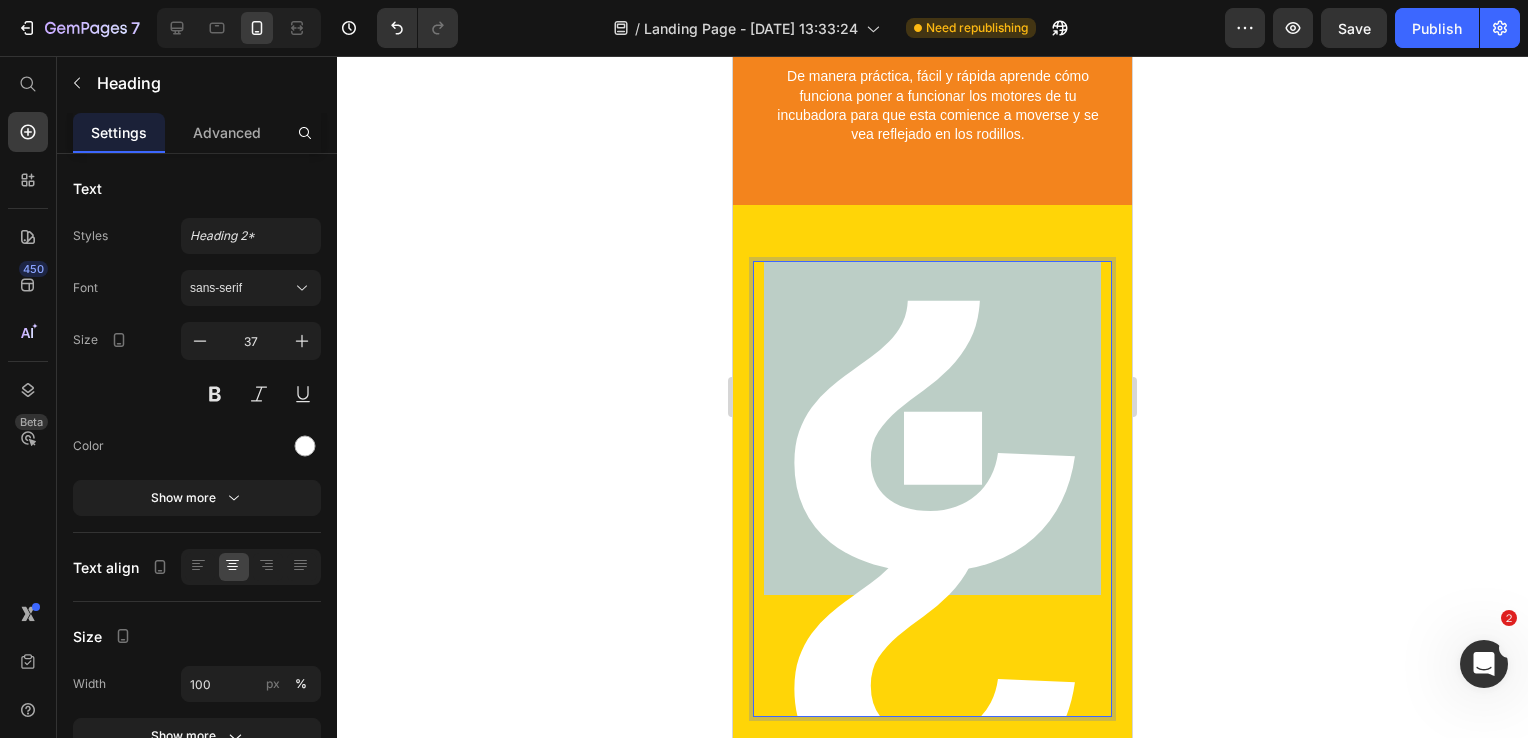 click on "¿¿" at bounding box center (933, 399) 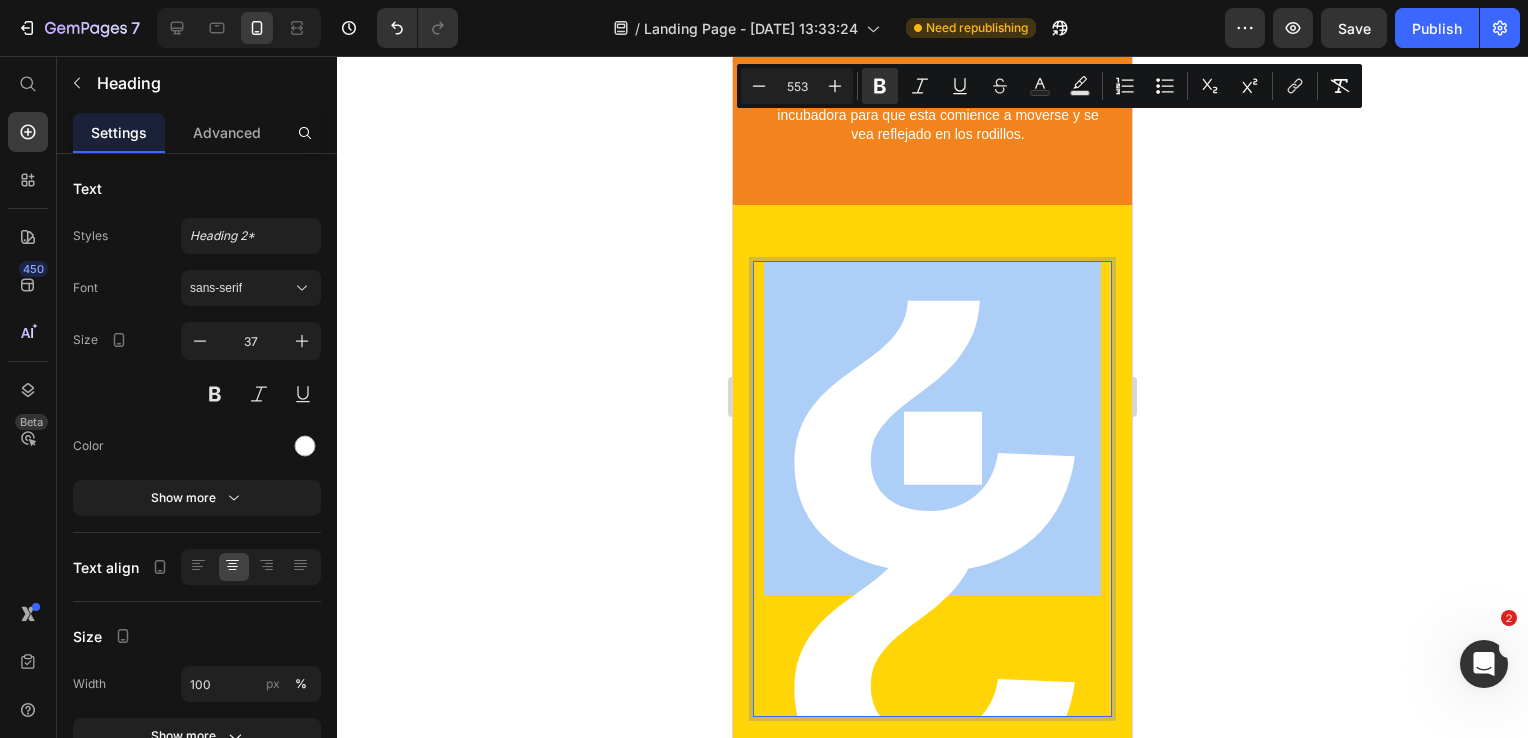 click on "553" at bounding box center (797, 86) 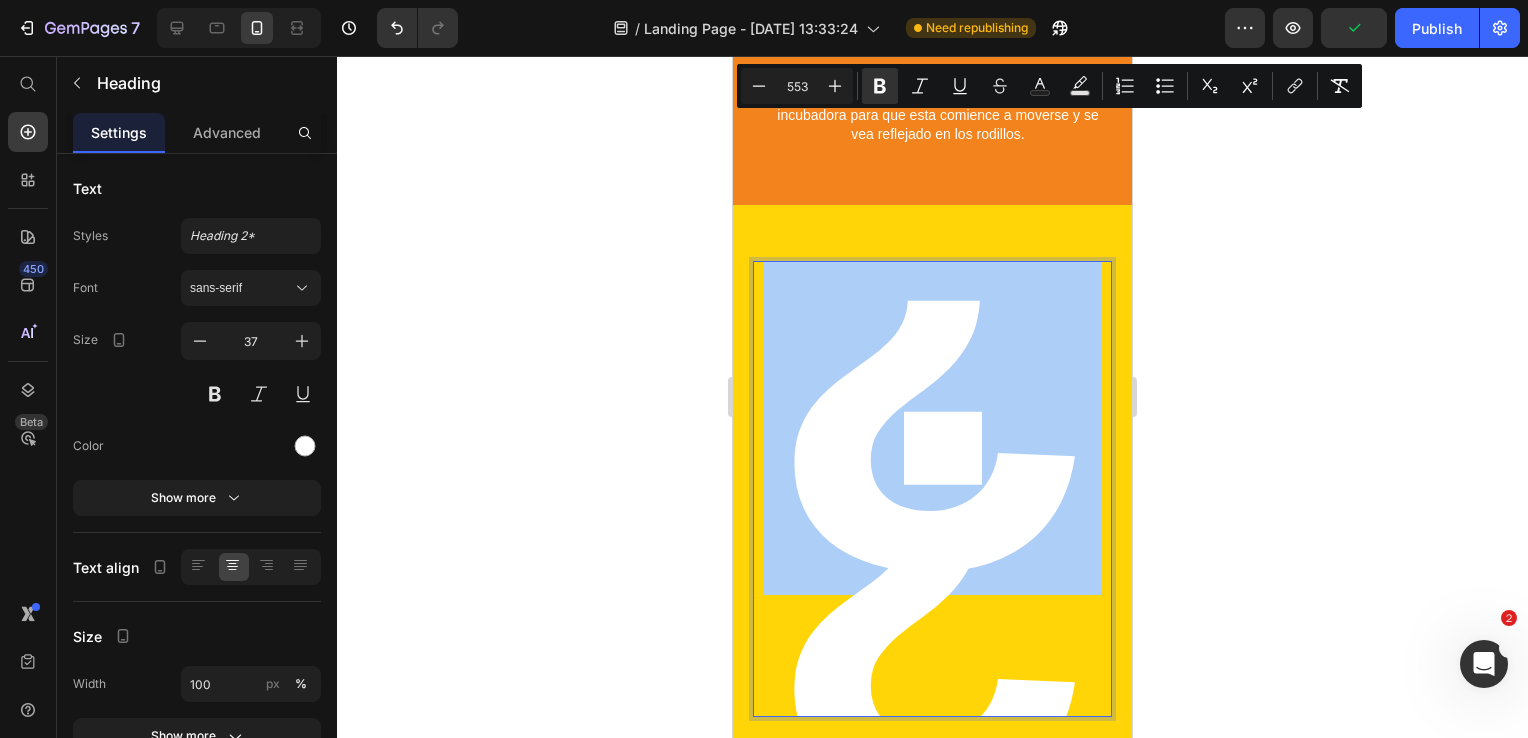 drag, startPoint x: 806, startPoint y: 90, endPoint x: 780, endPoint y: 79, distance: 28.231188 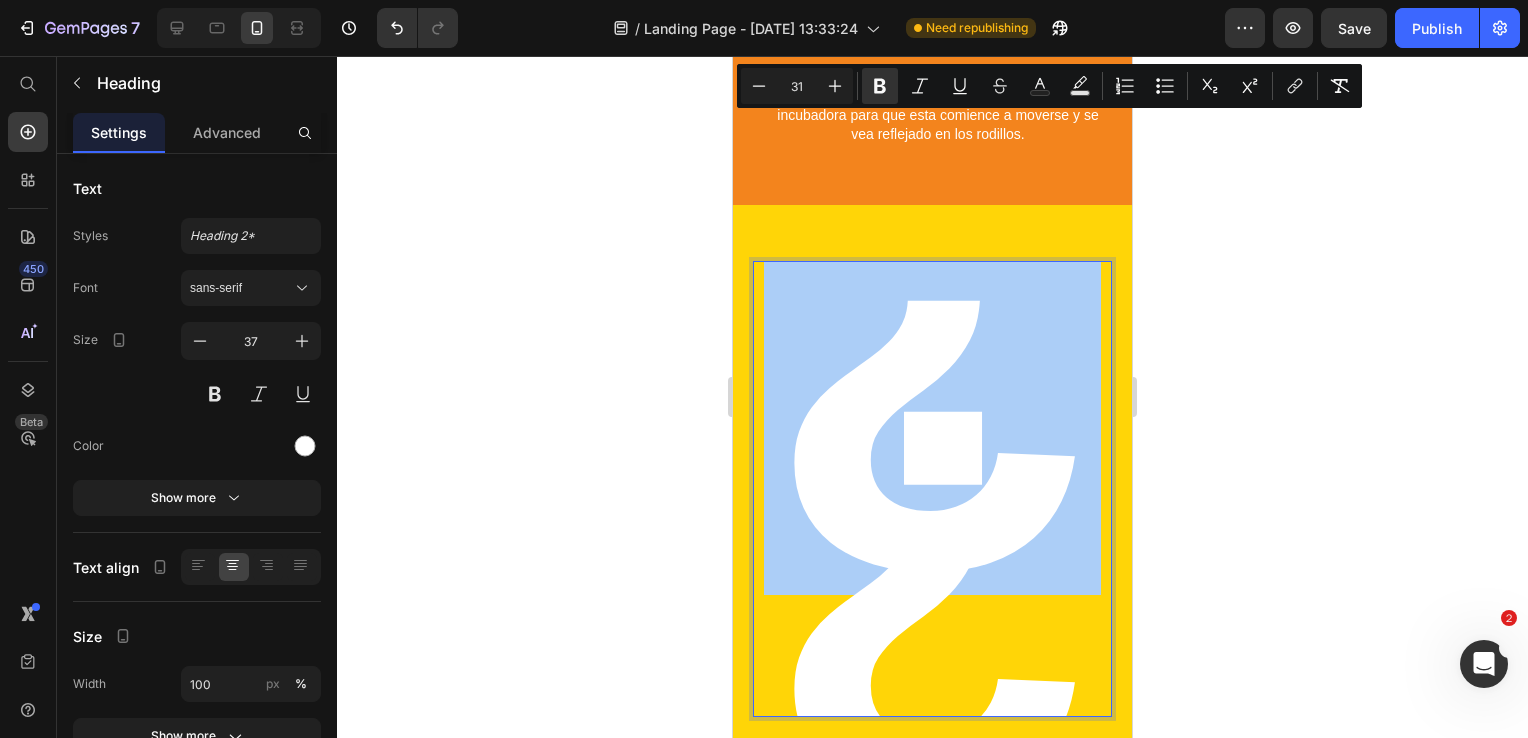 type on "31" 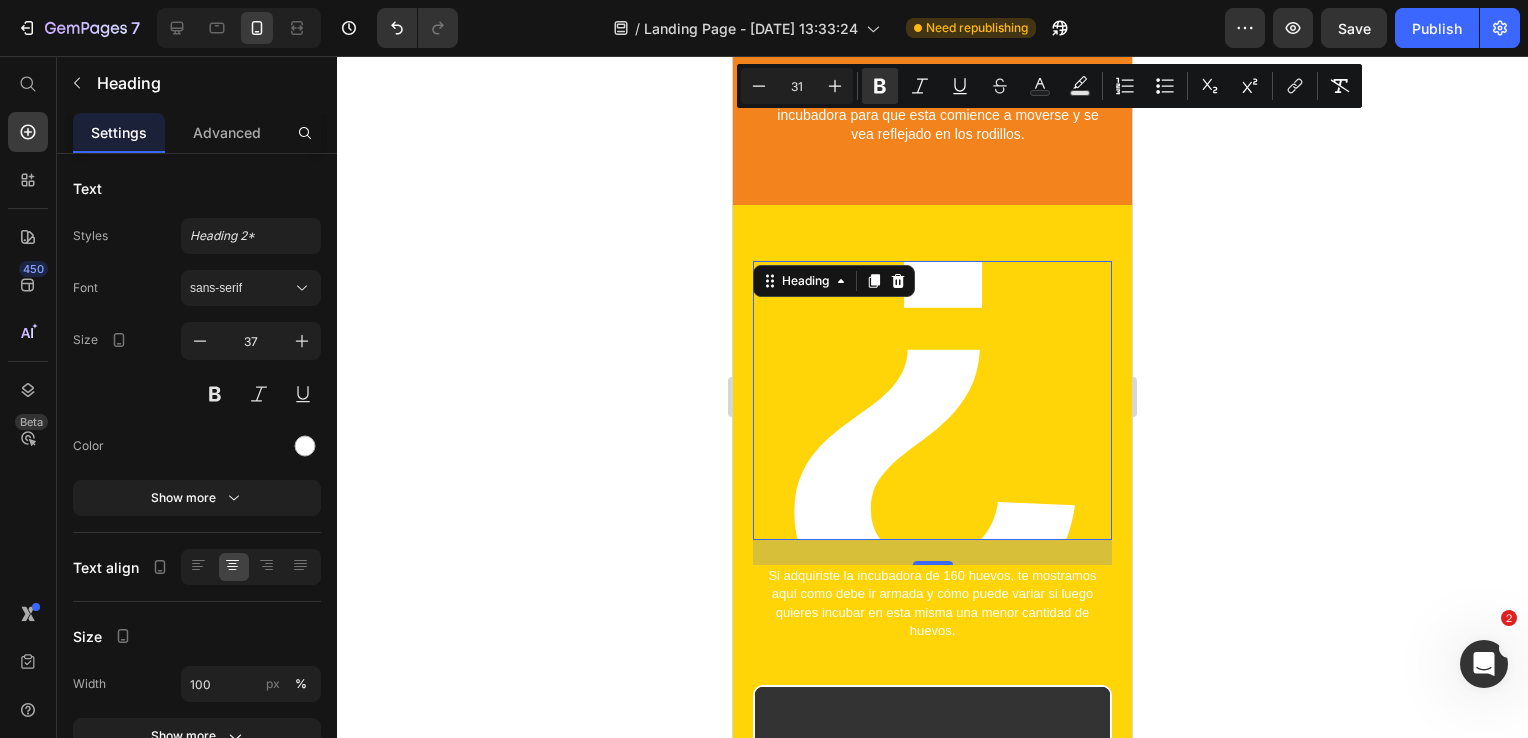 click on "¿" at bounding box center (933, 335) 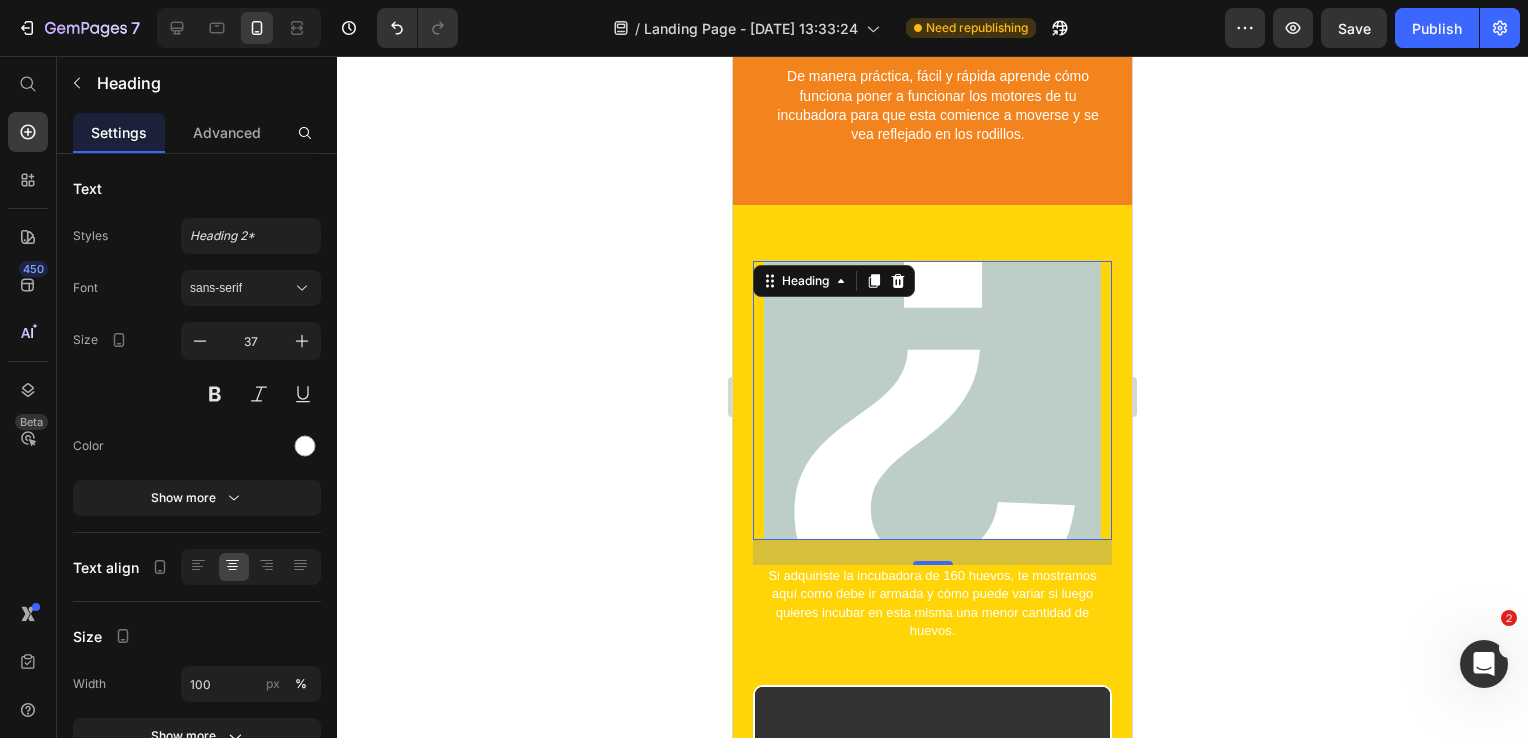 click on "¿" at bounding box center (933, 335) 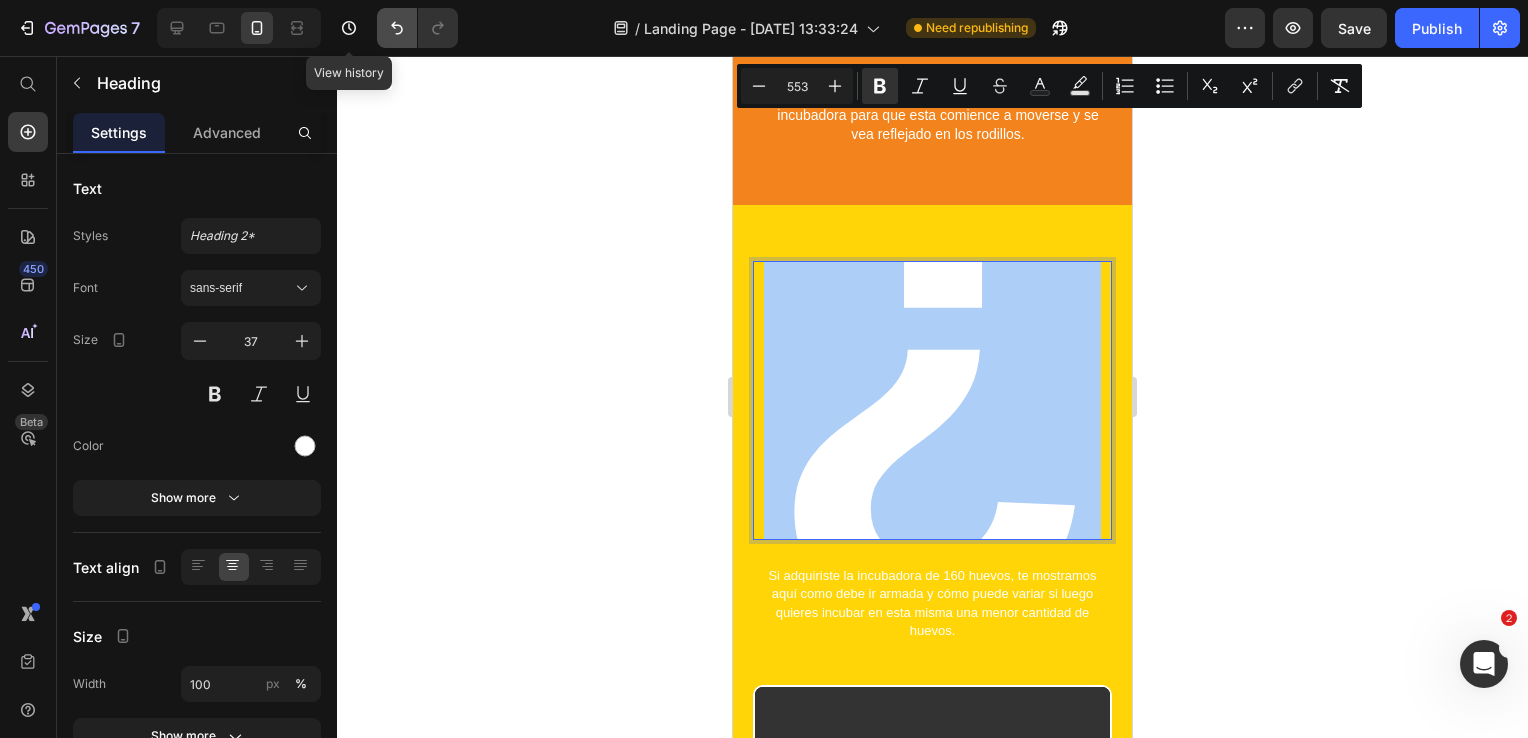 click 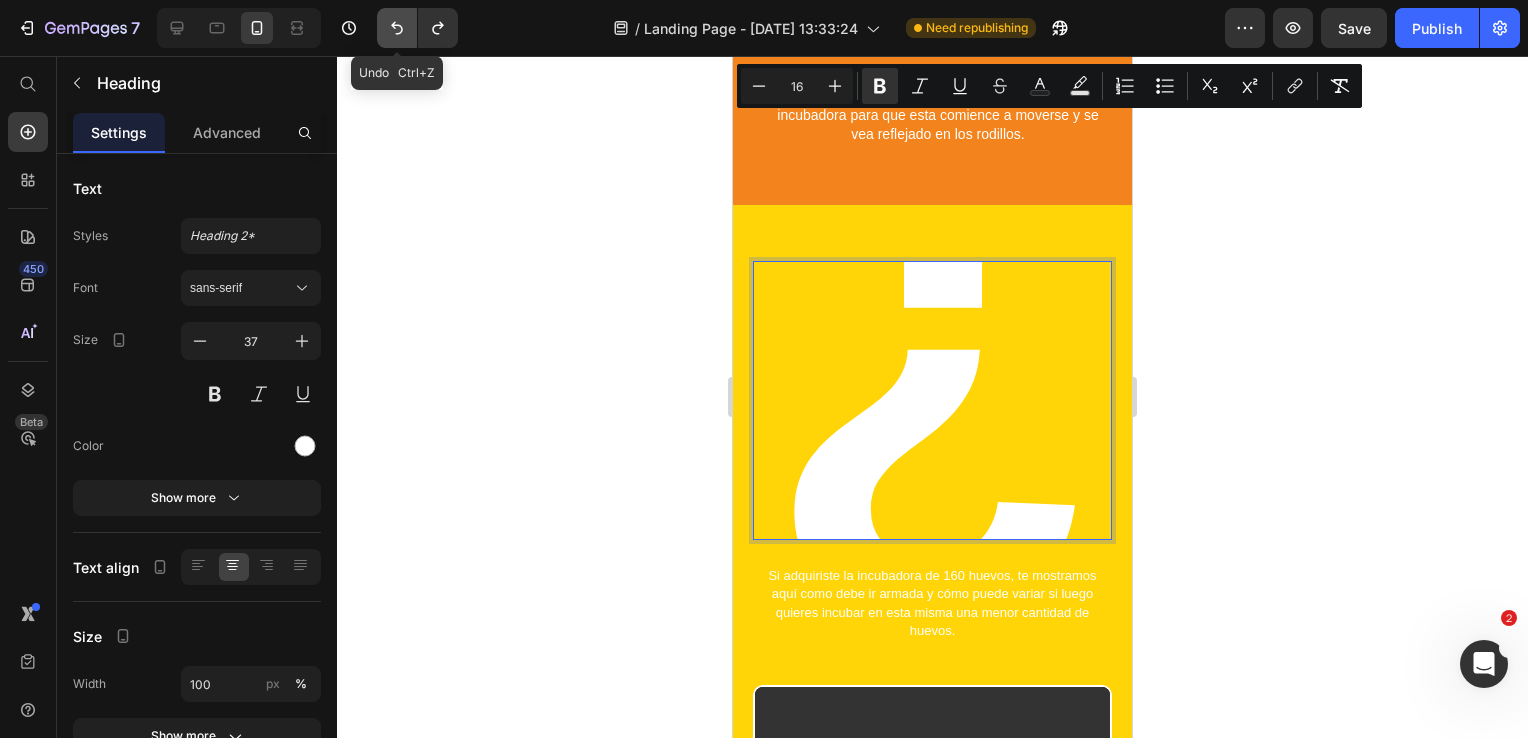 click 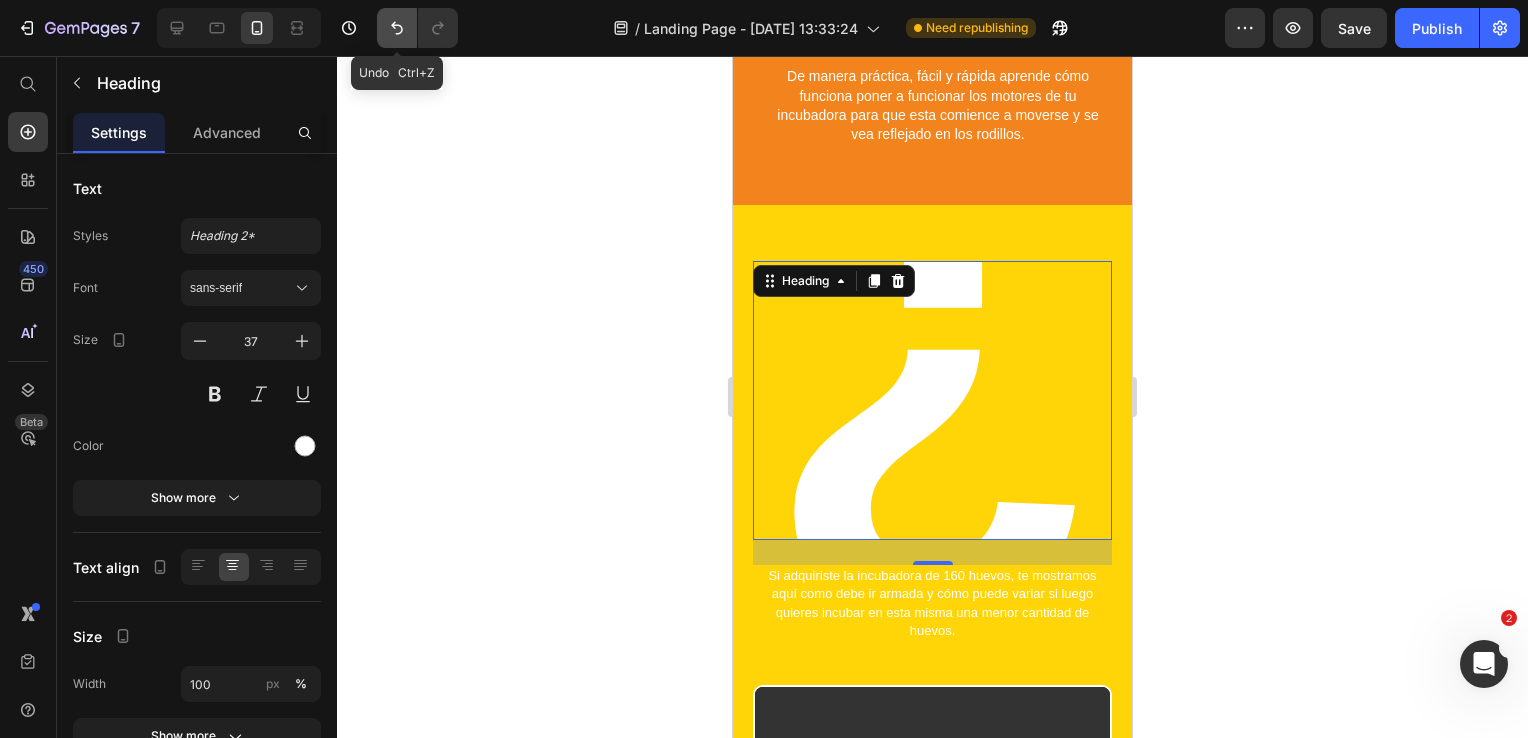 click 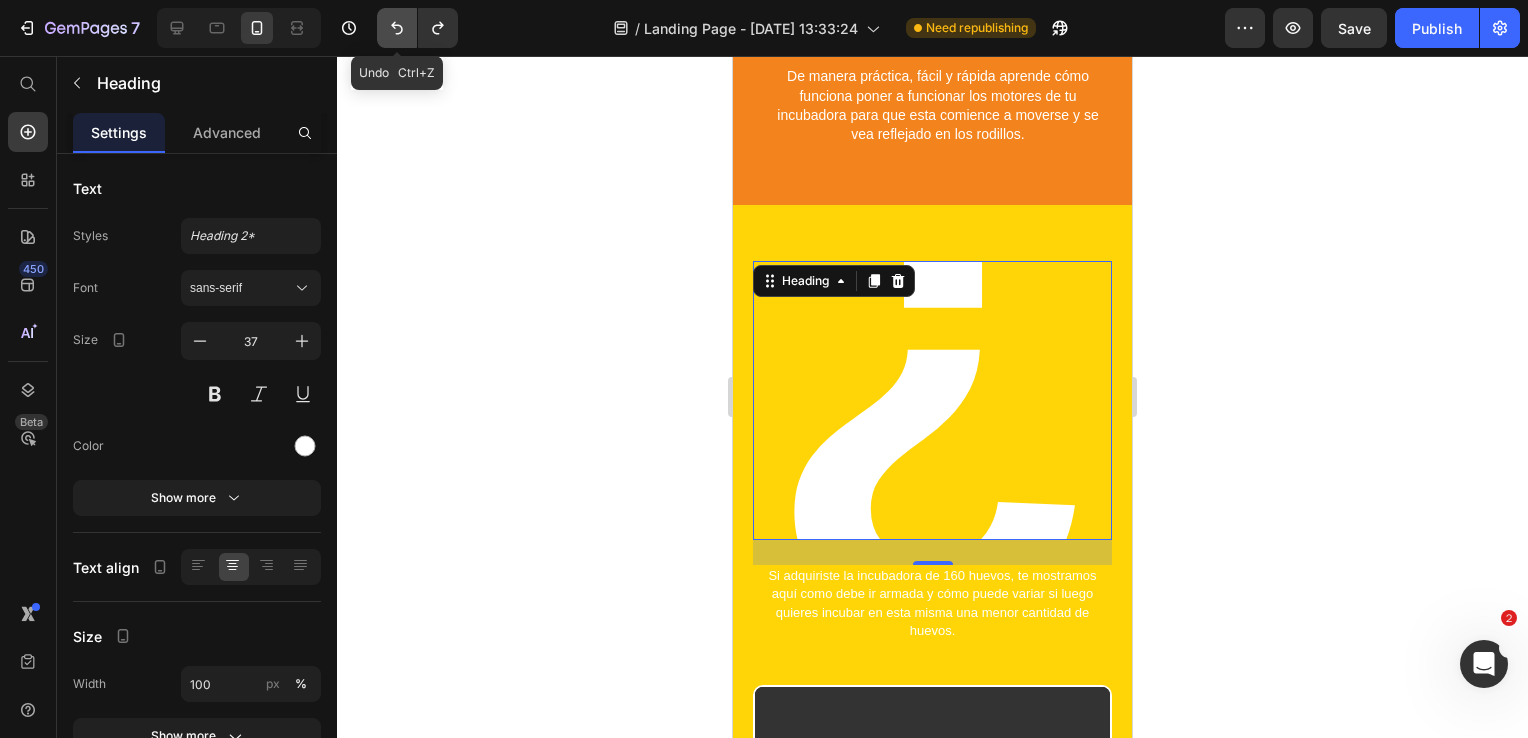 click 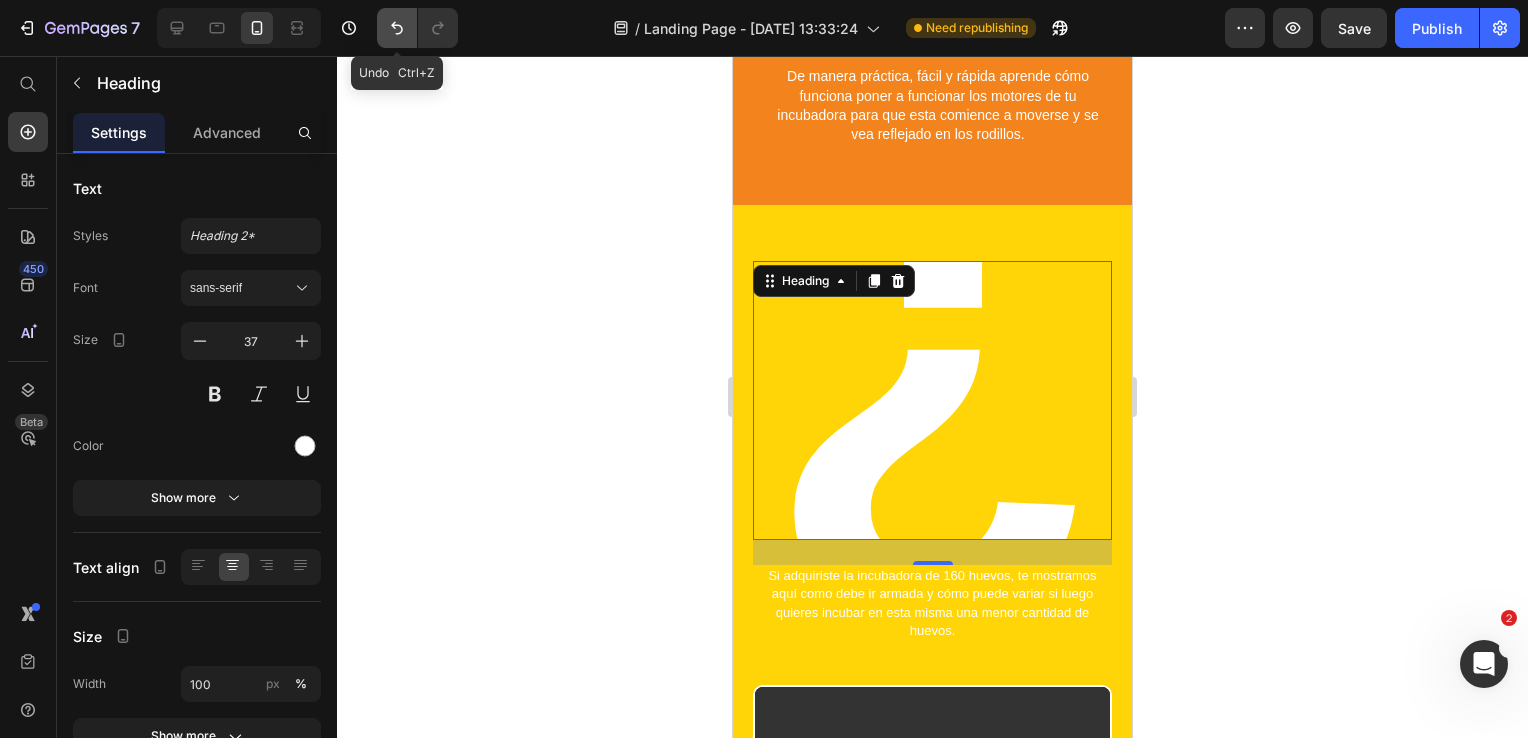 click 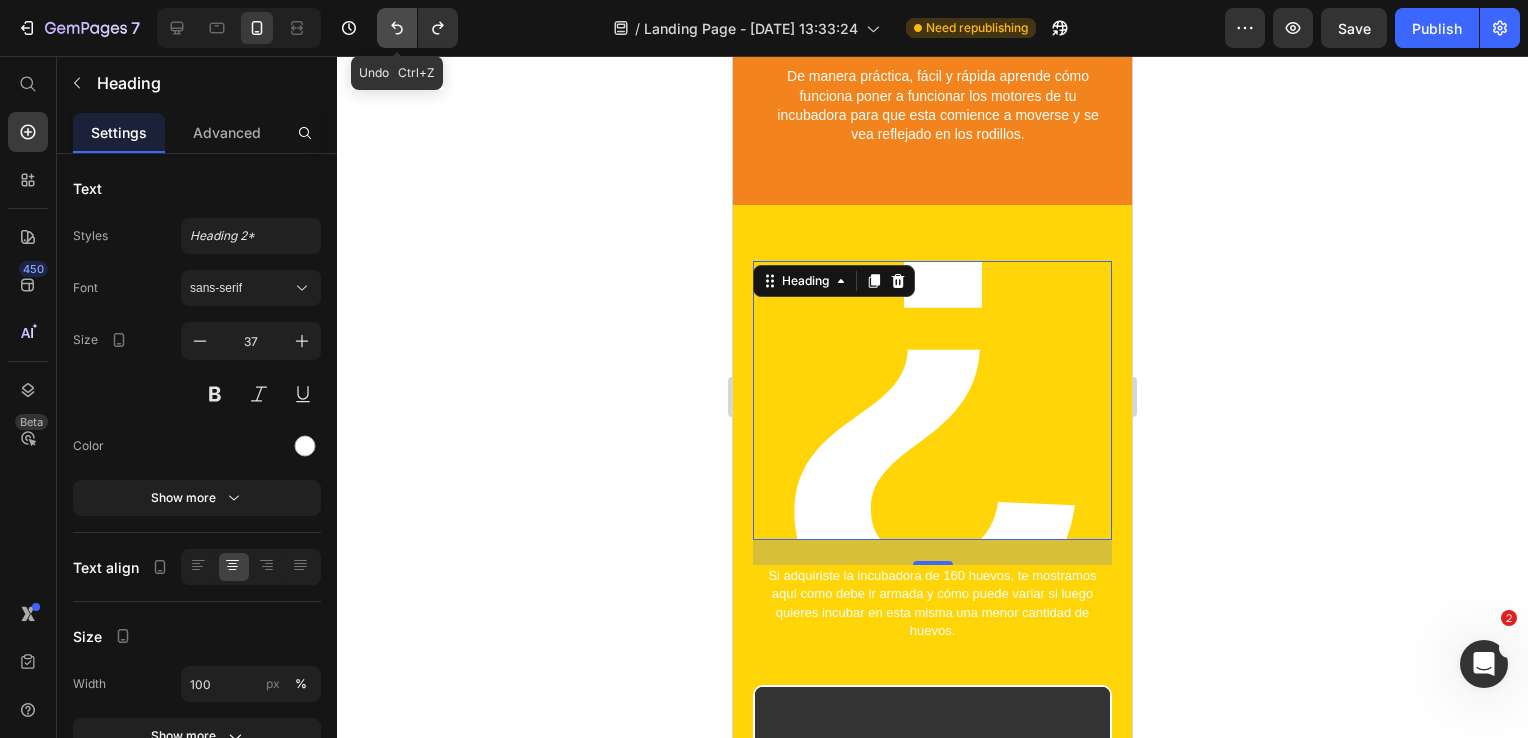 click 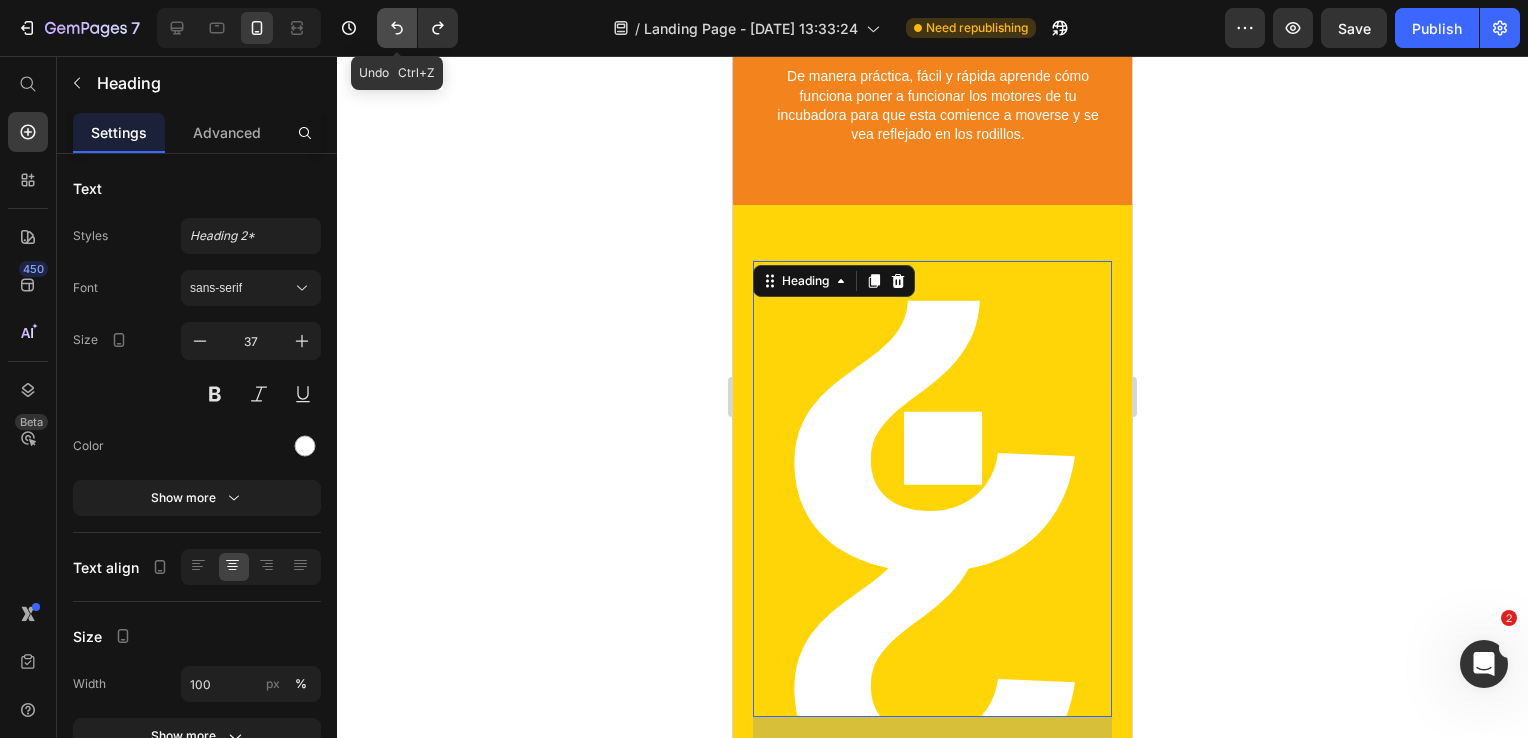 click 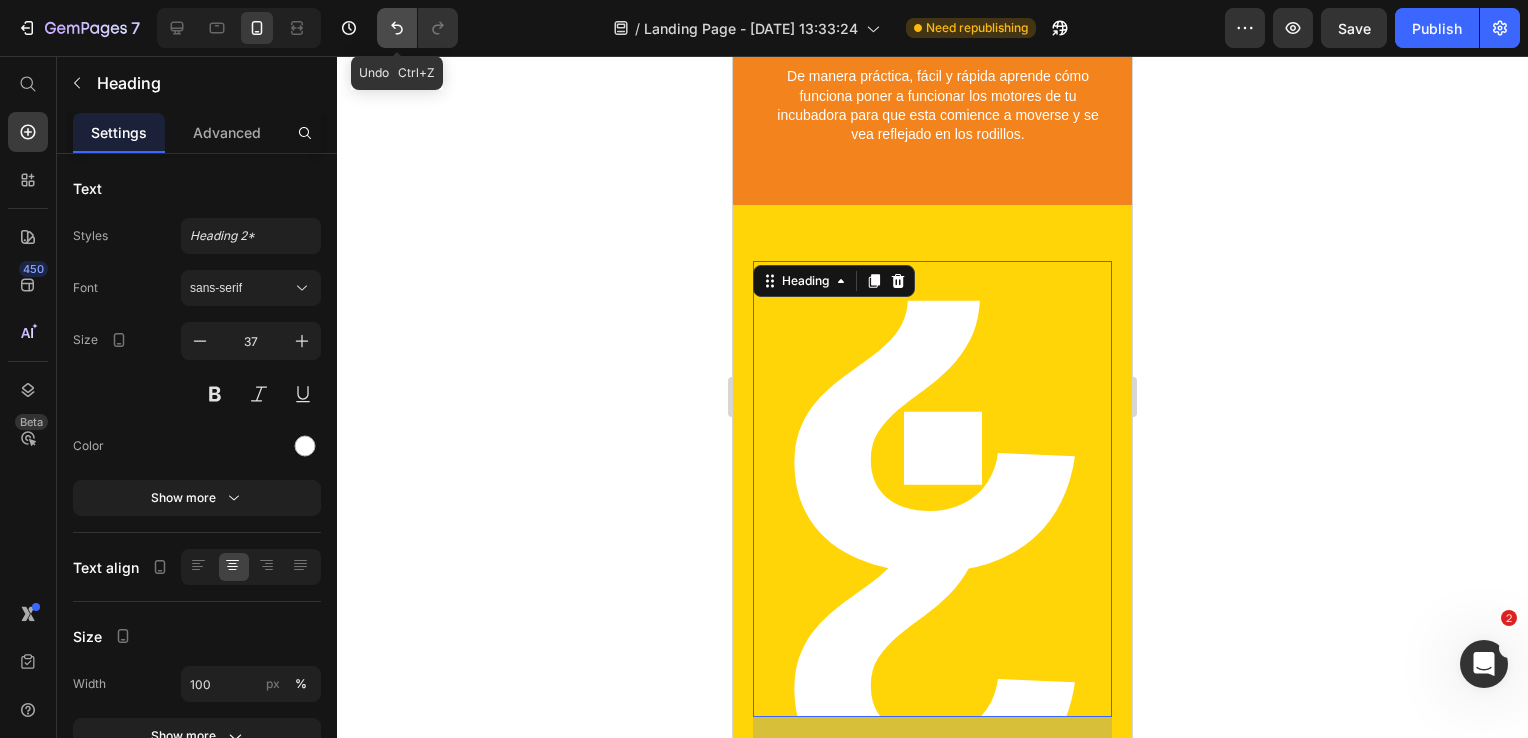 click 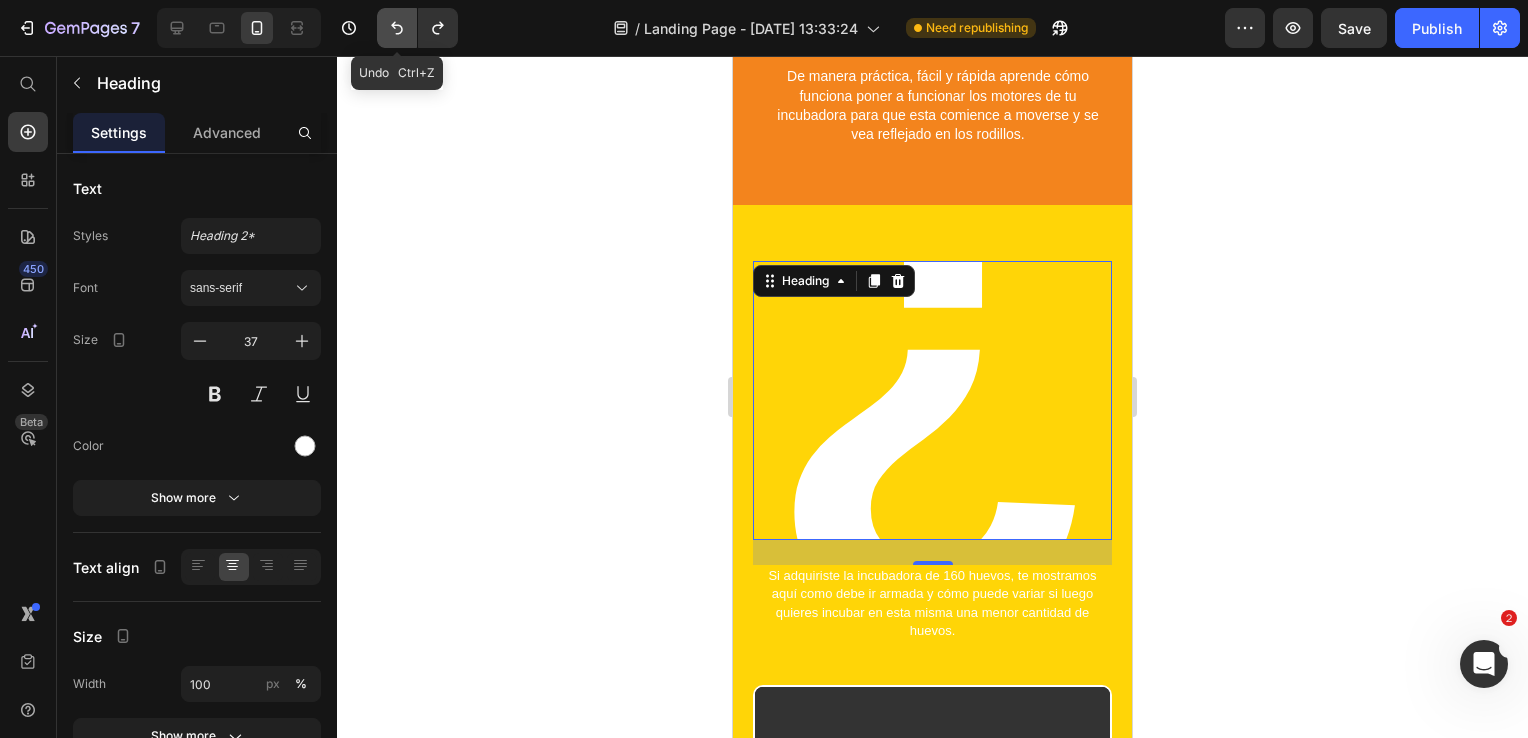 click 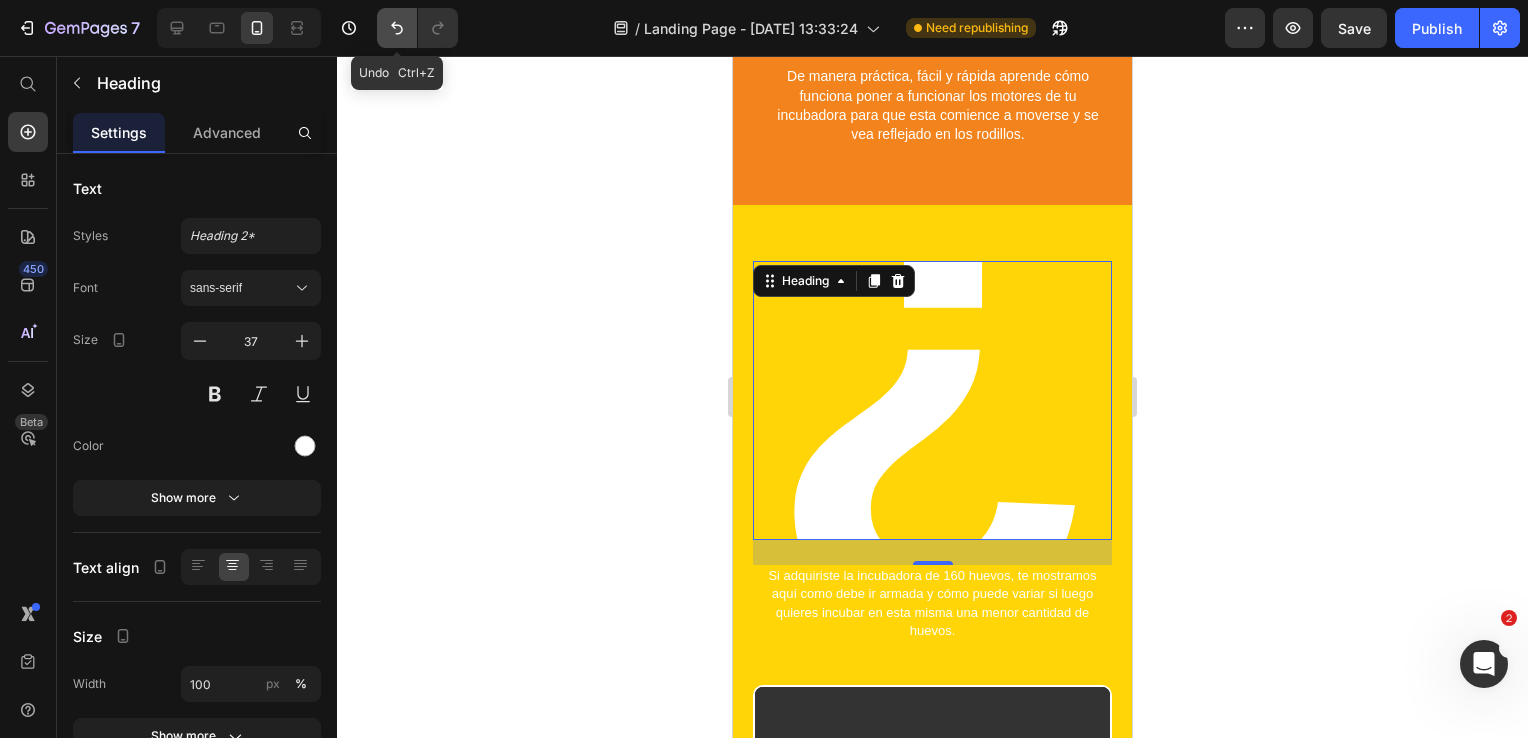 click 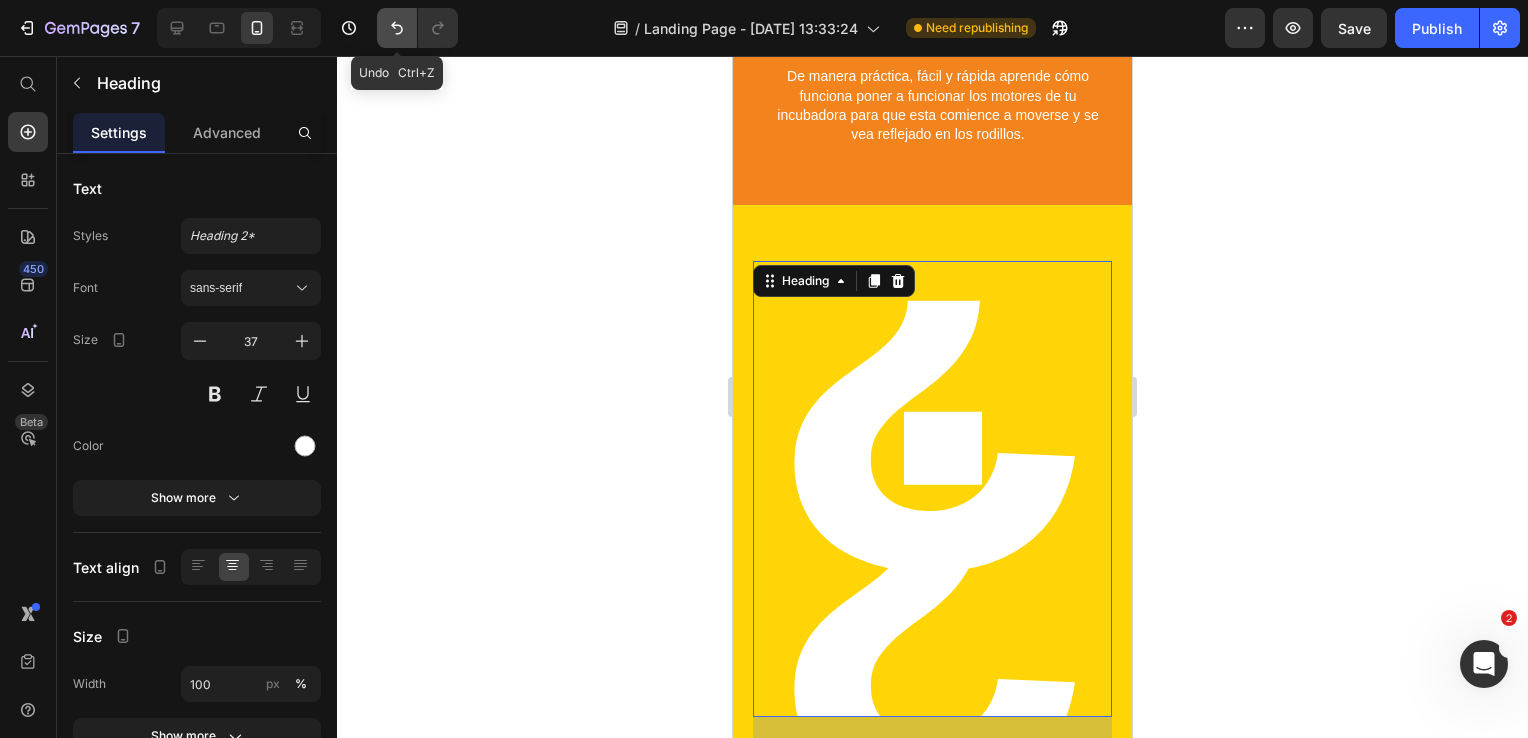 click 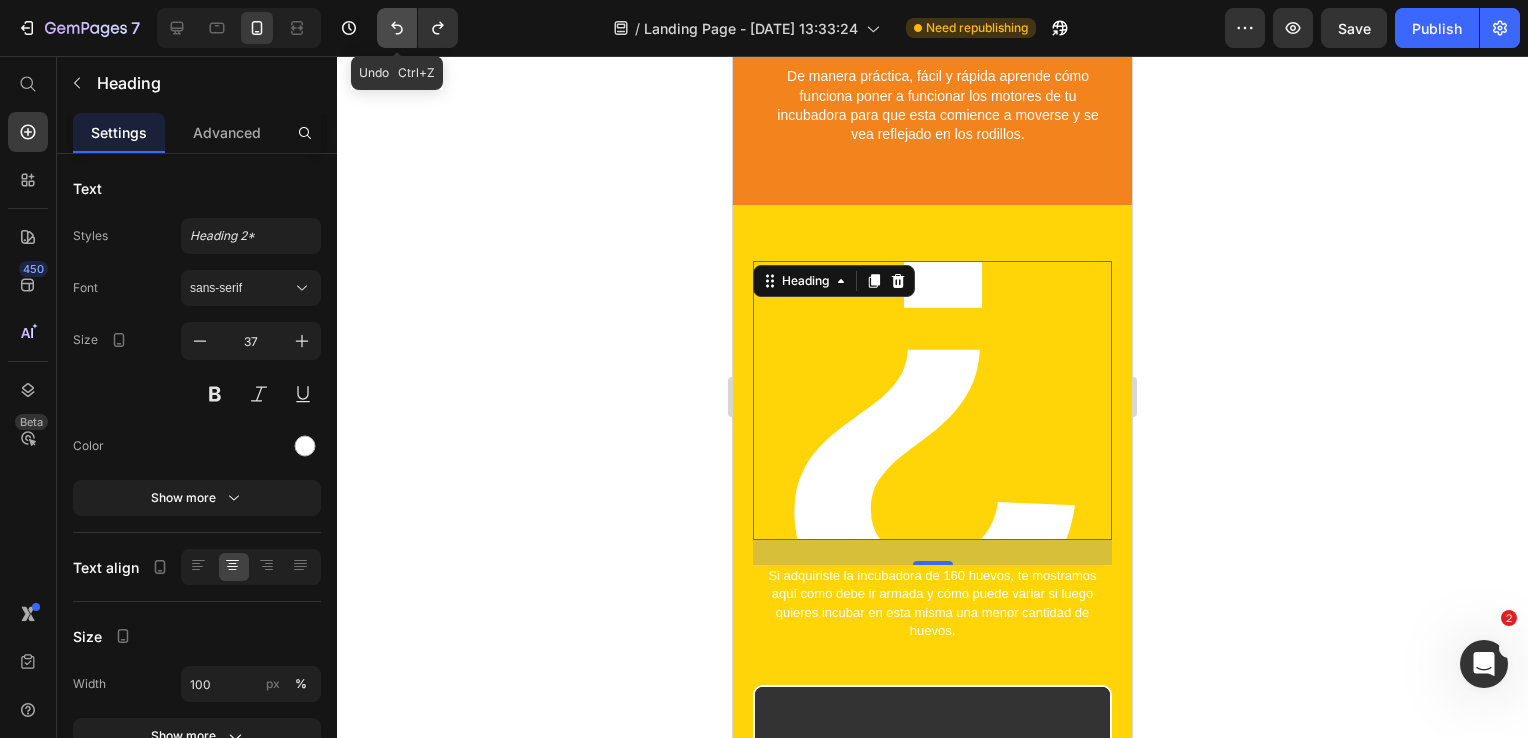 click 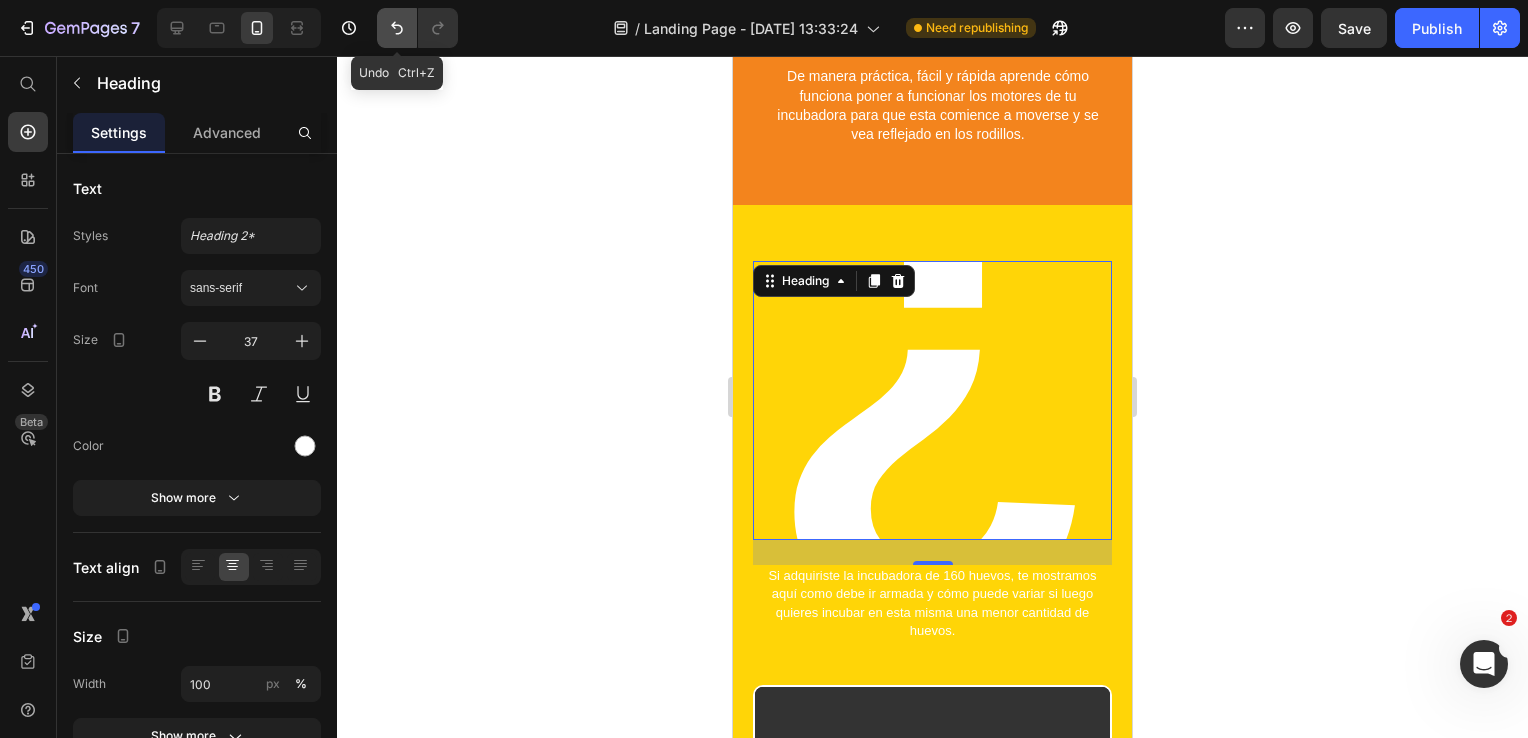 click 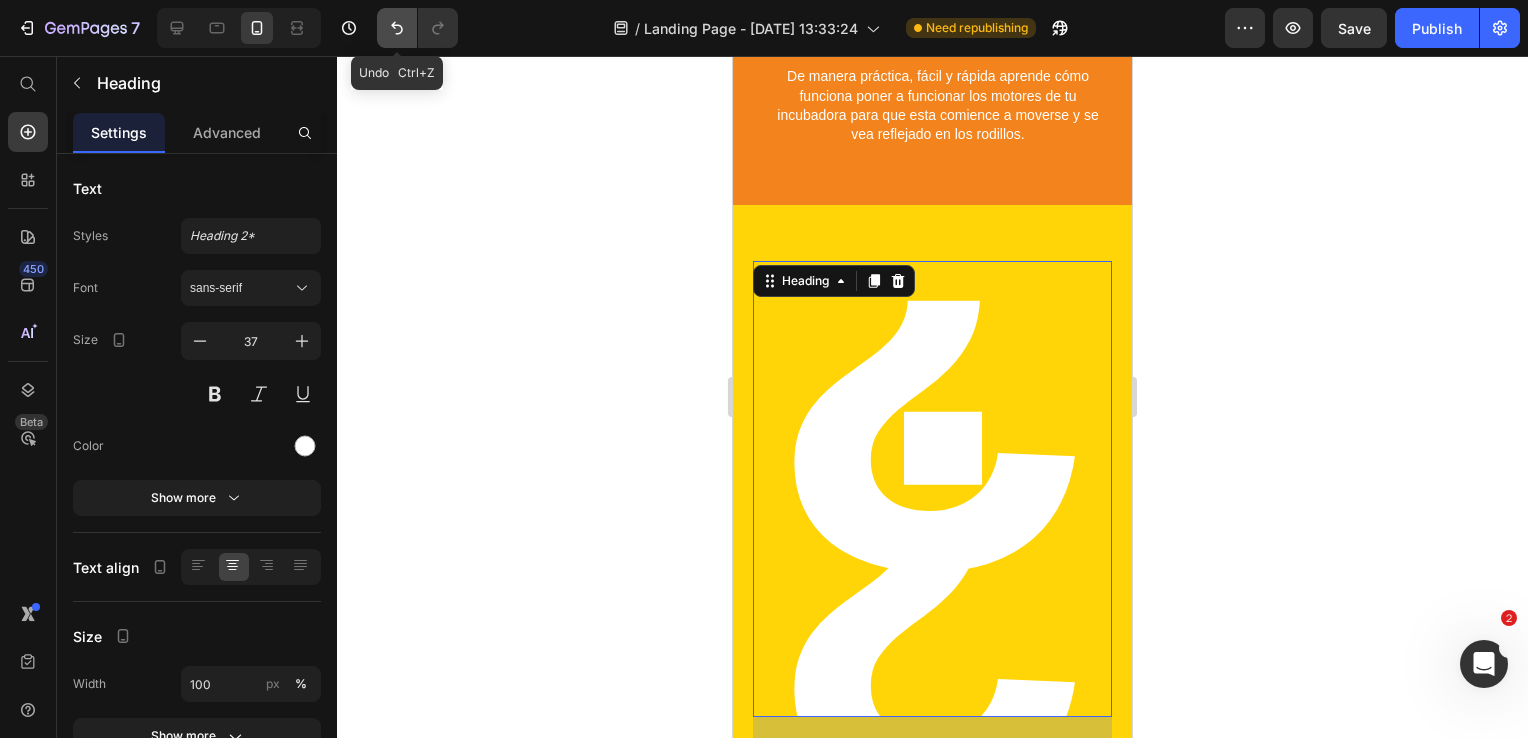 click 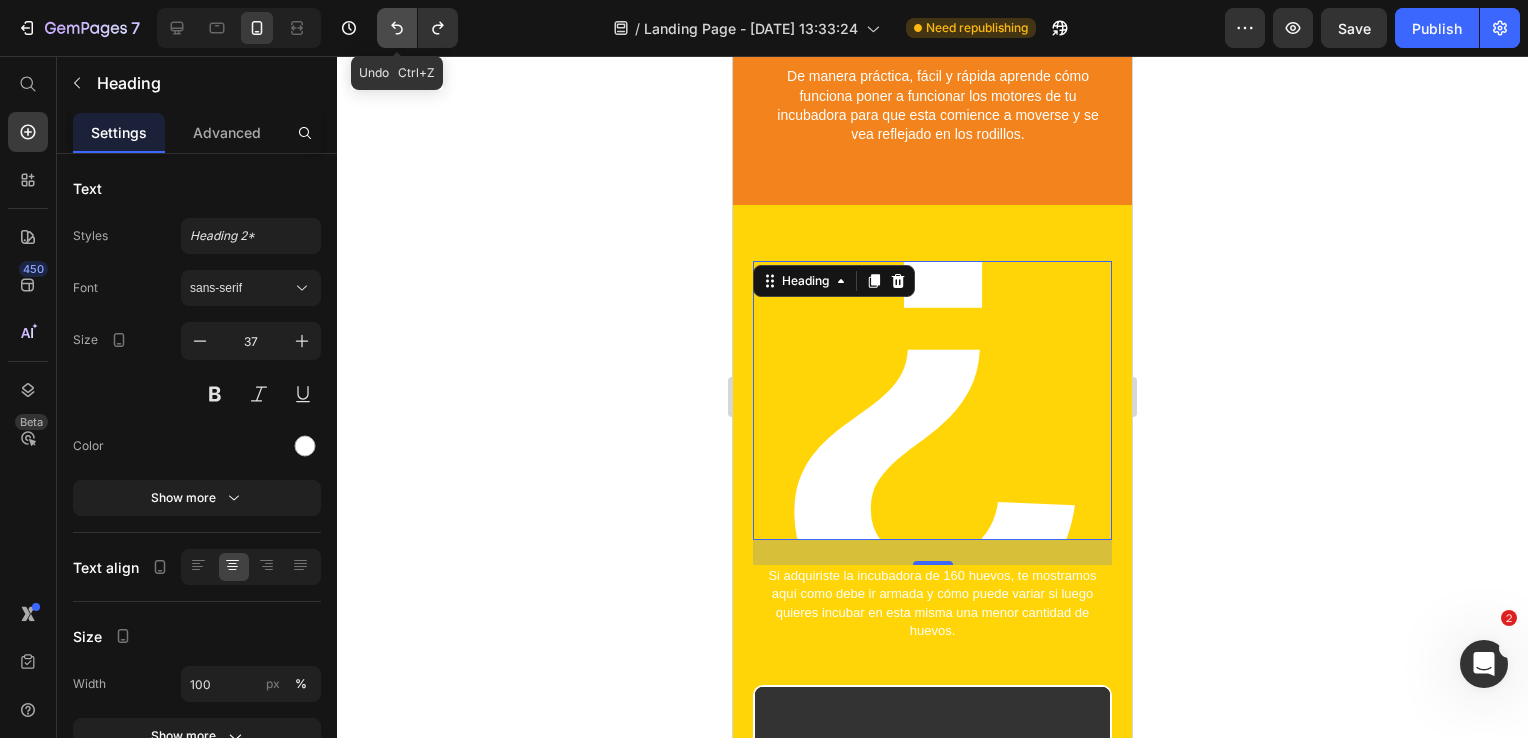 click 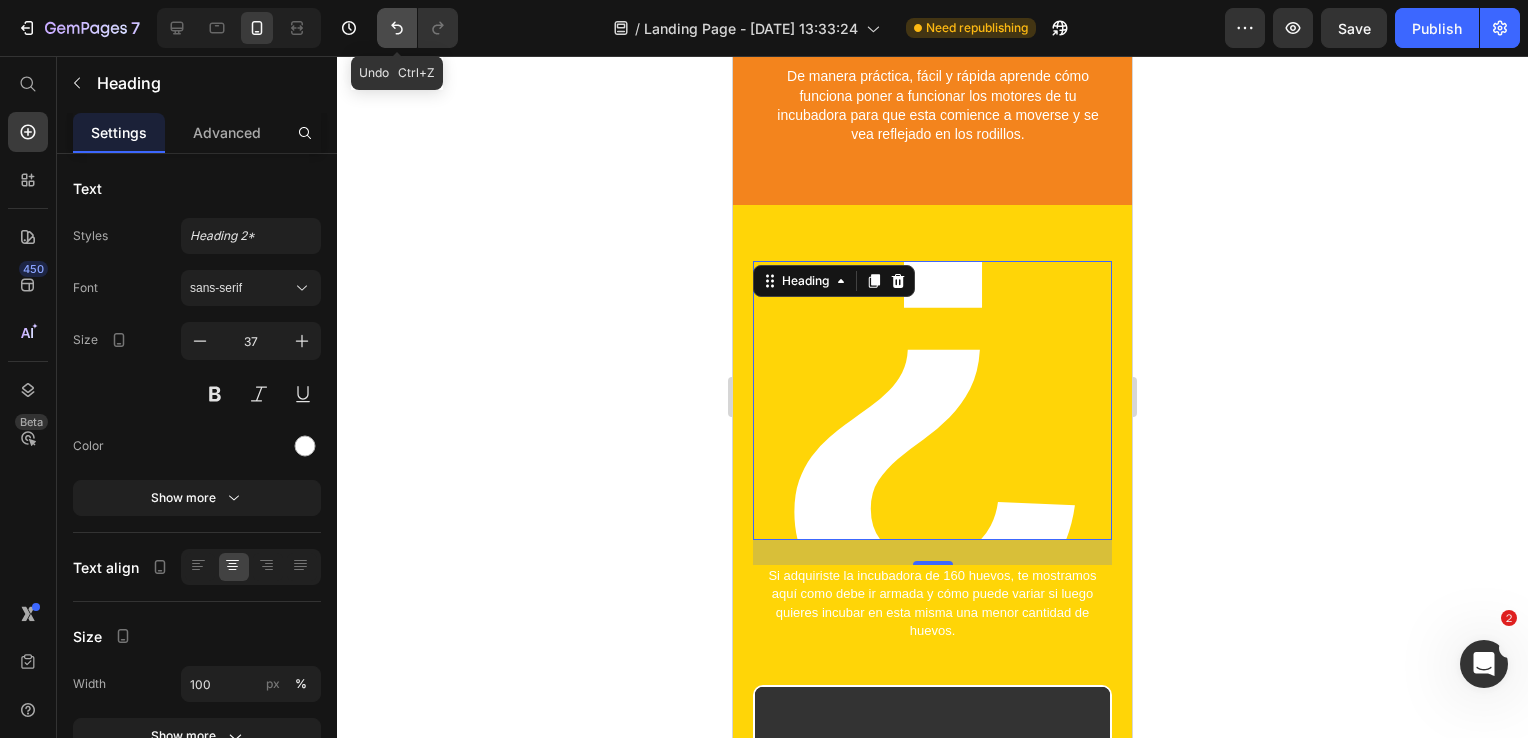 click 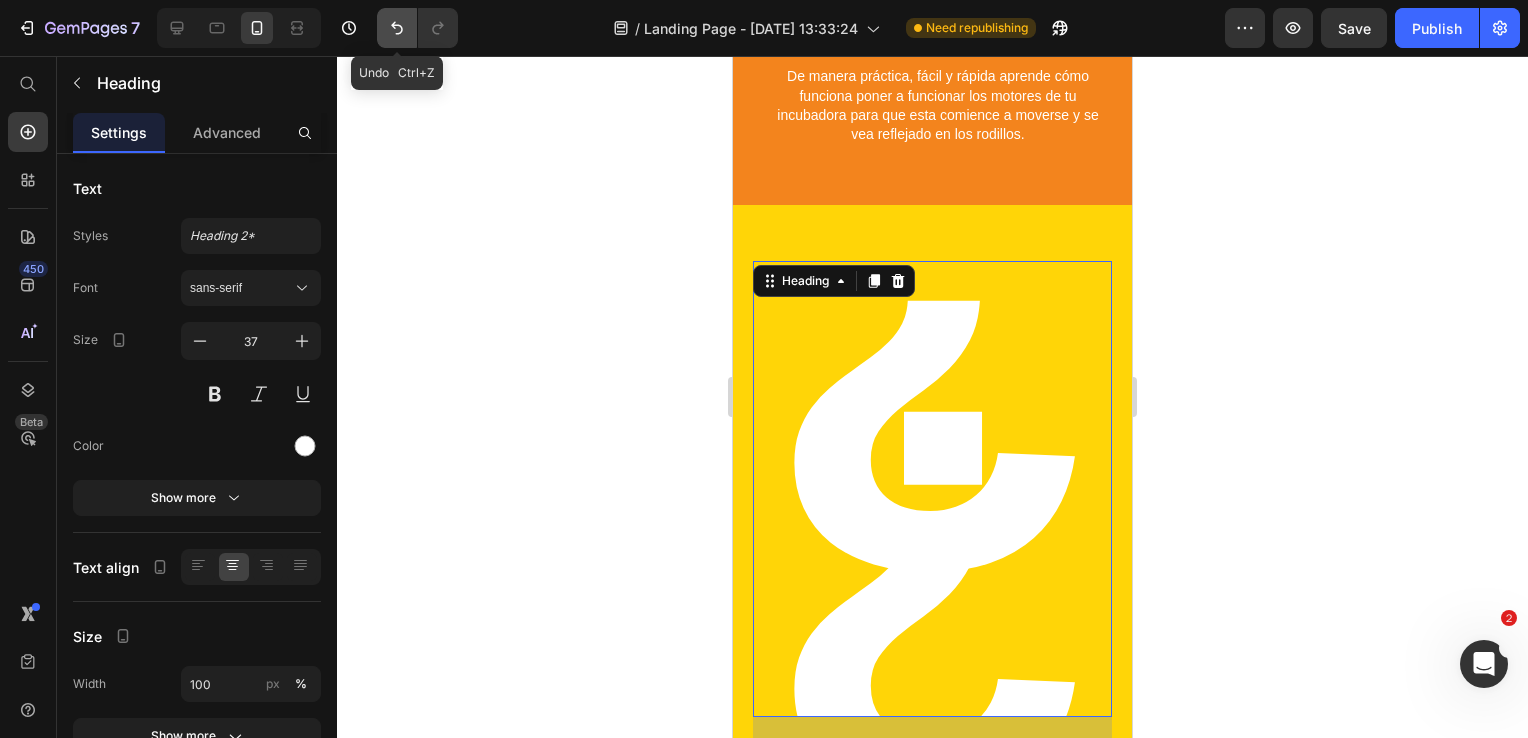 click 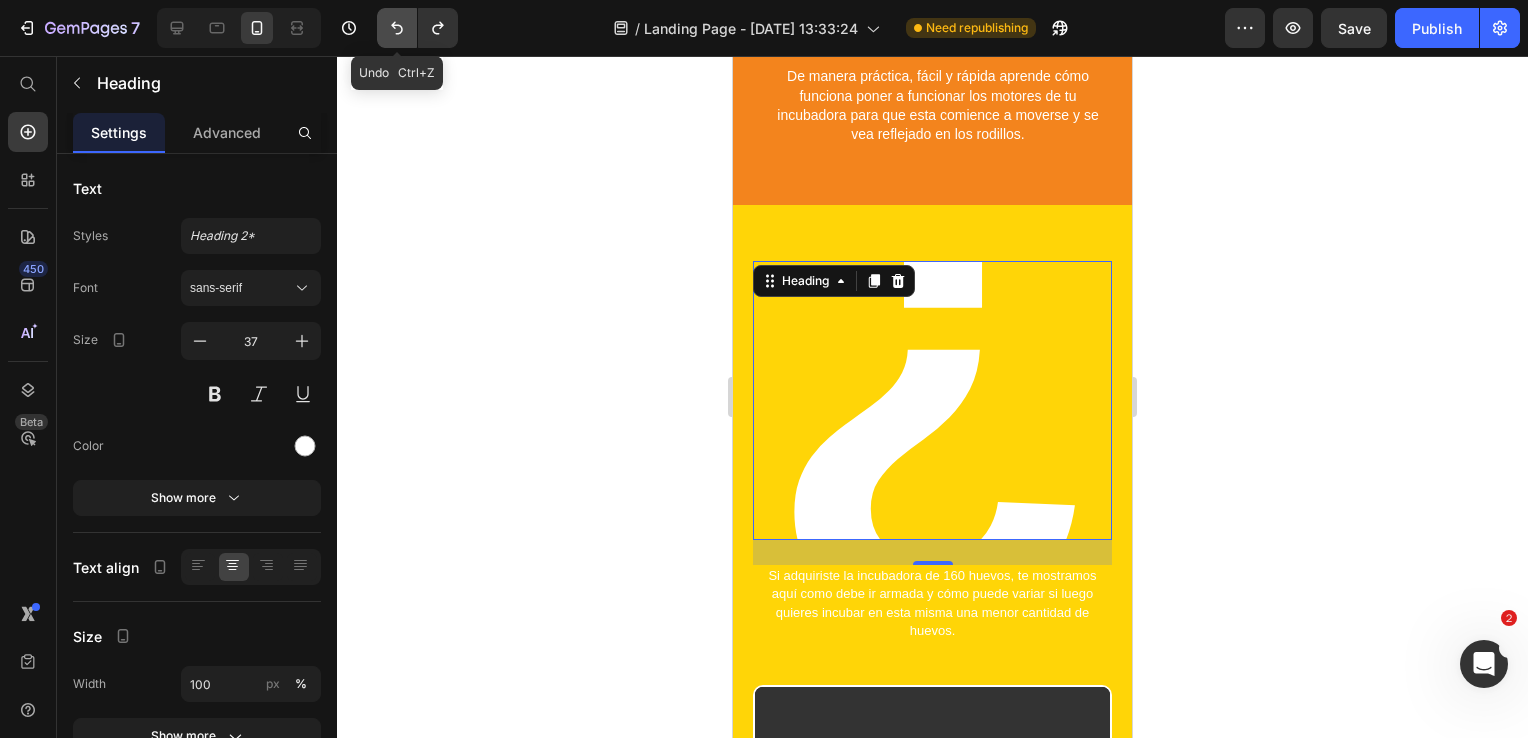 click 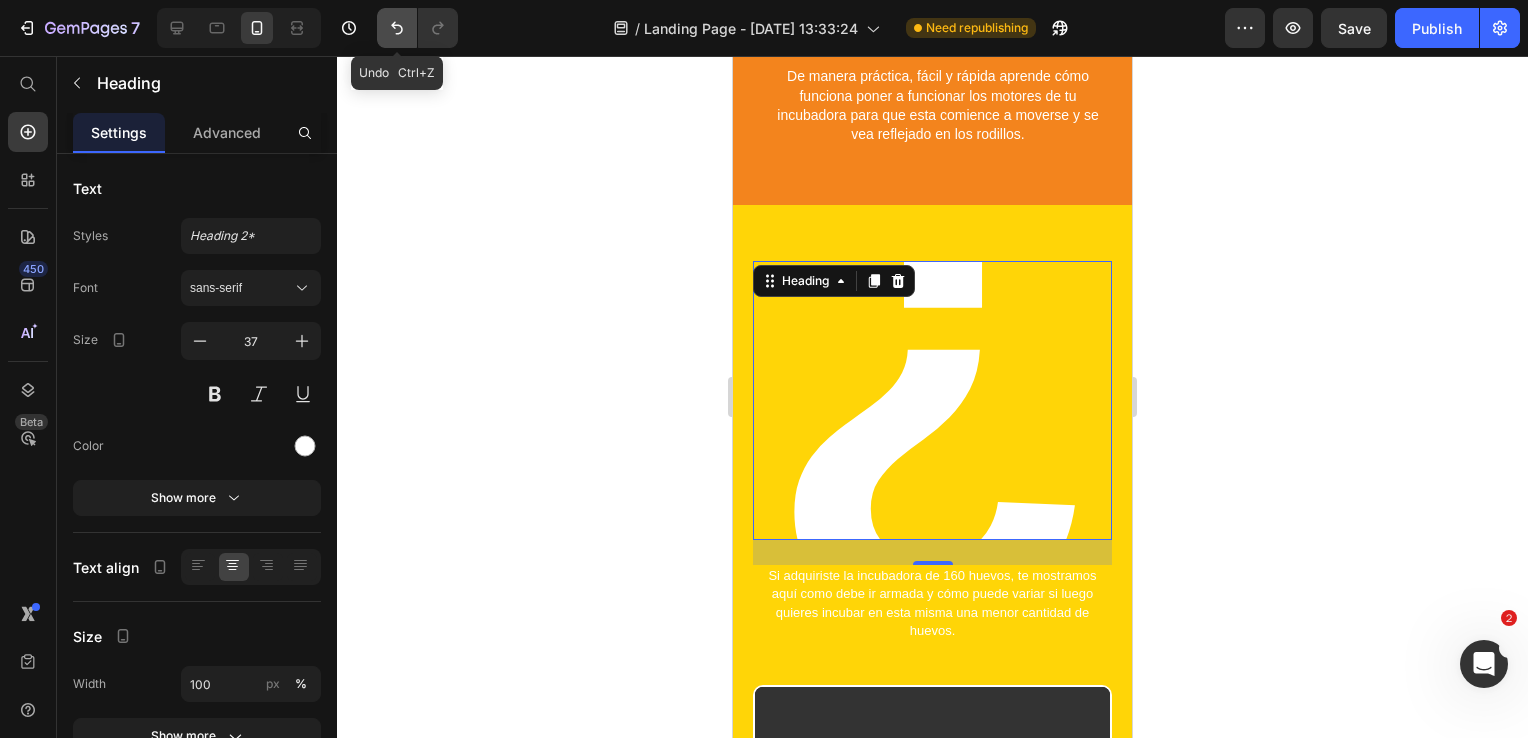 click 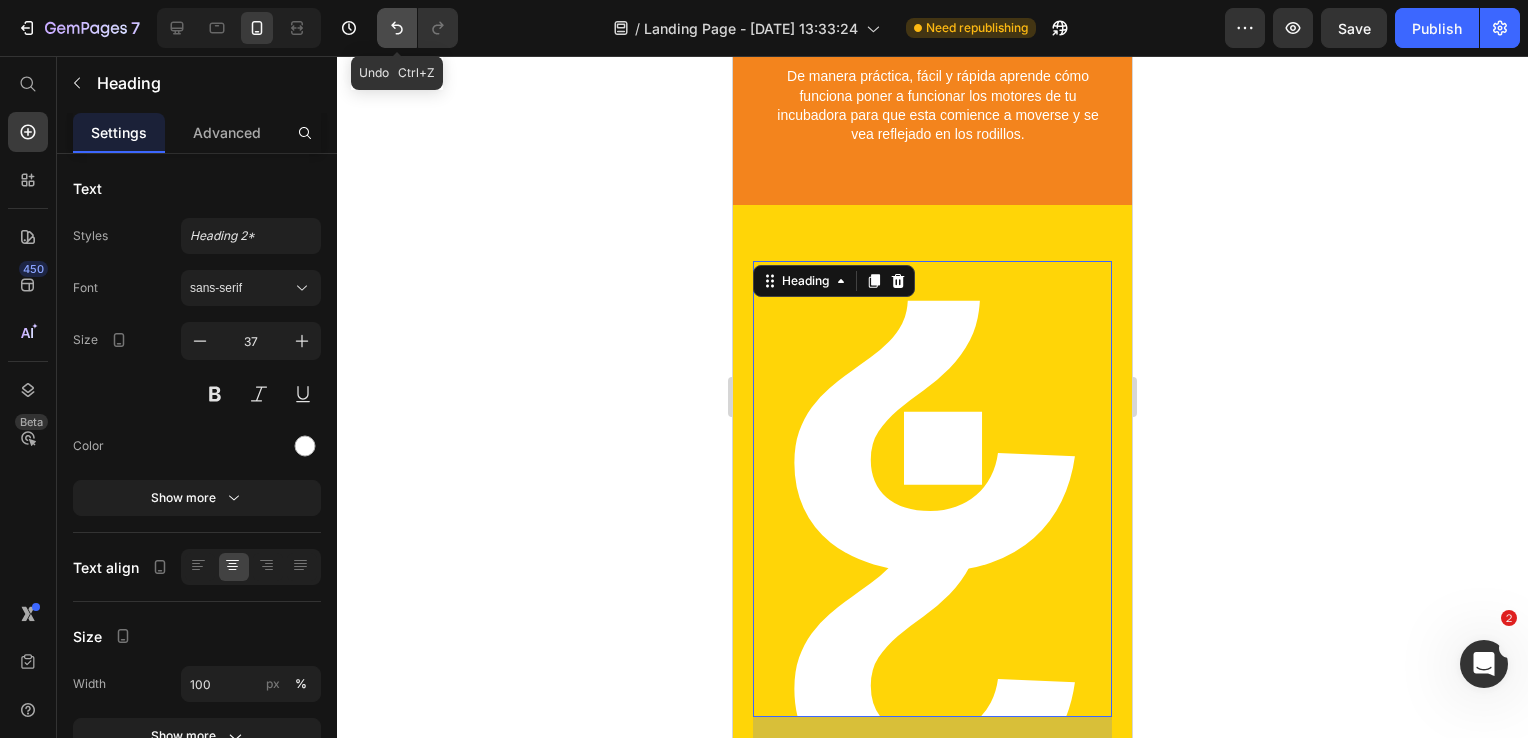 click 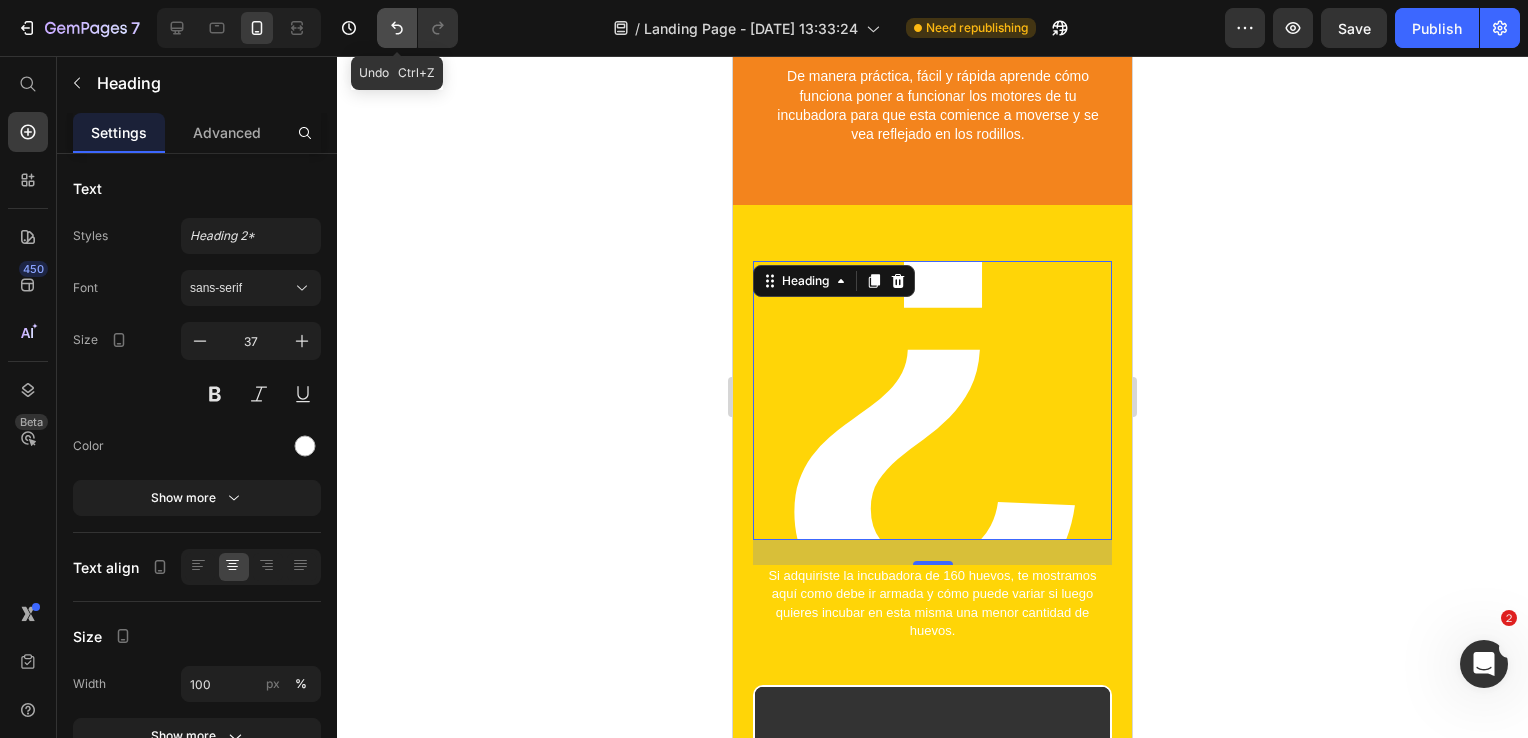 click 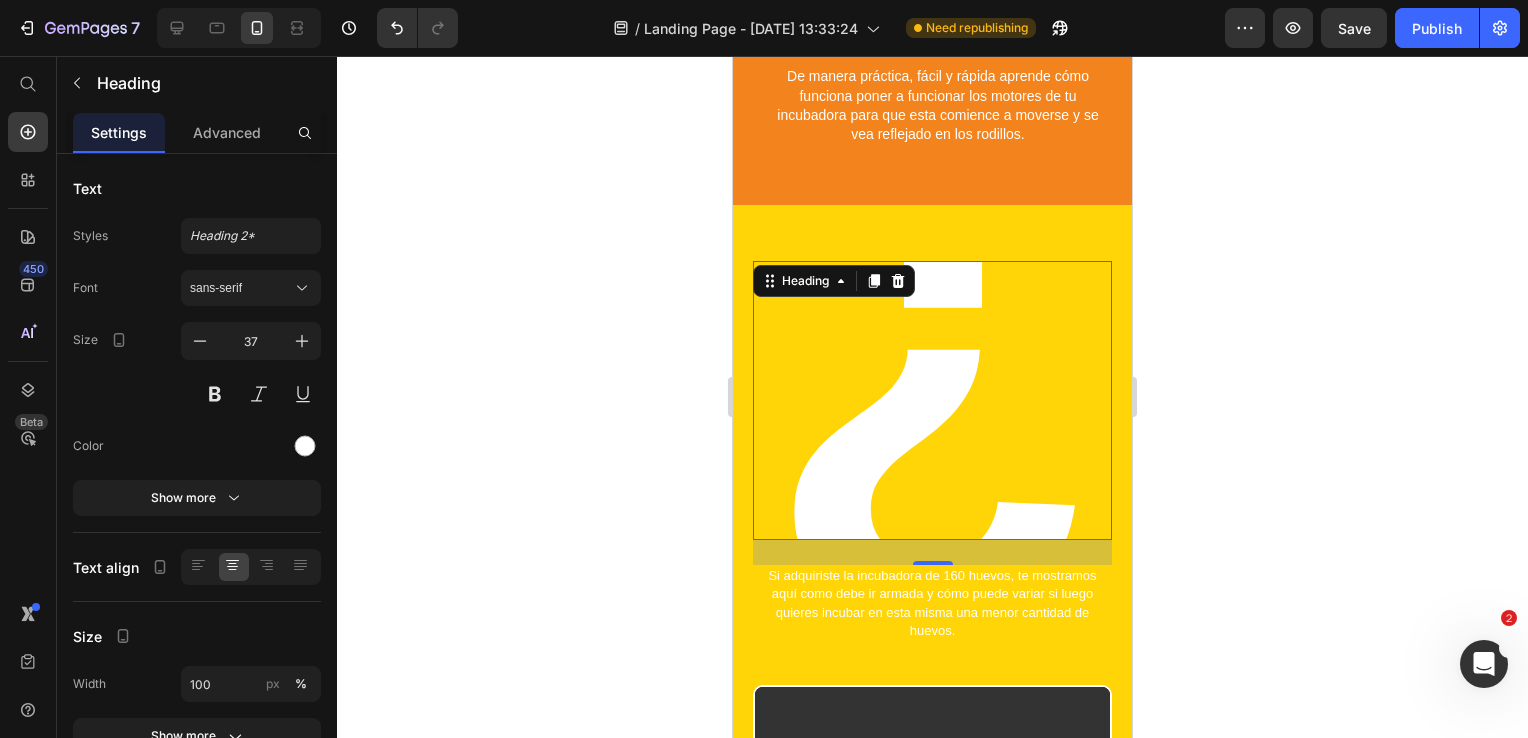 drag, startPoint x: 395, startPoint y: 35, endPoint x: 409, endPoint y: 90, distance: 56.753853 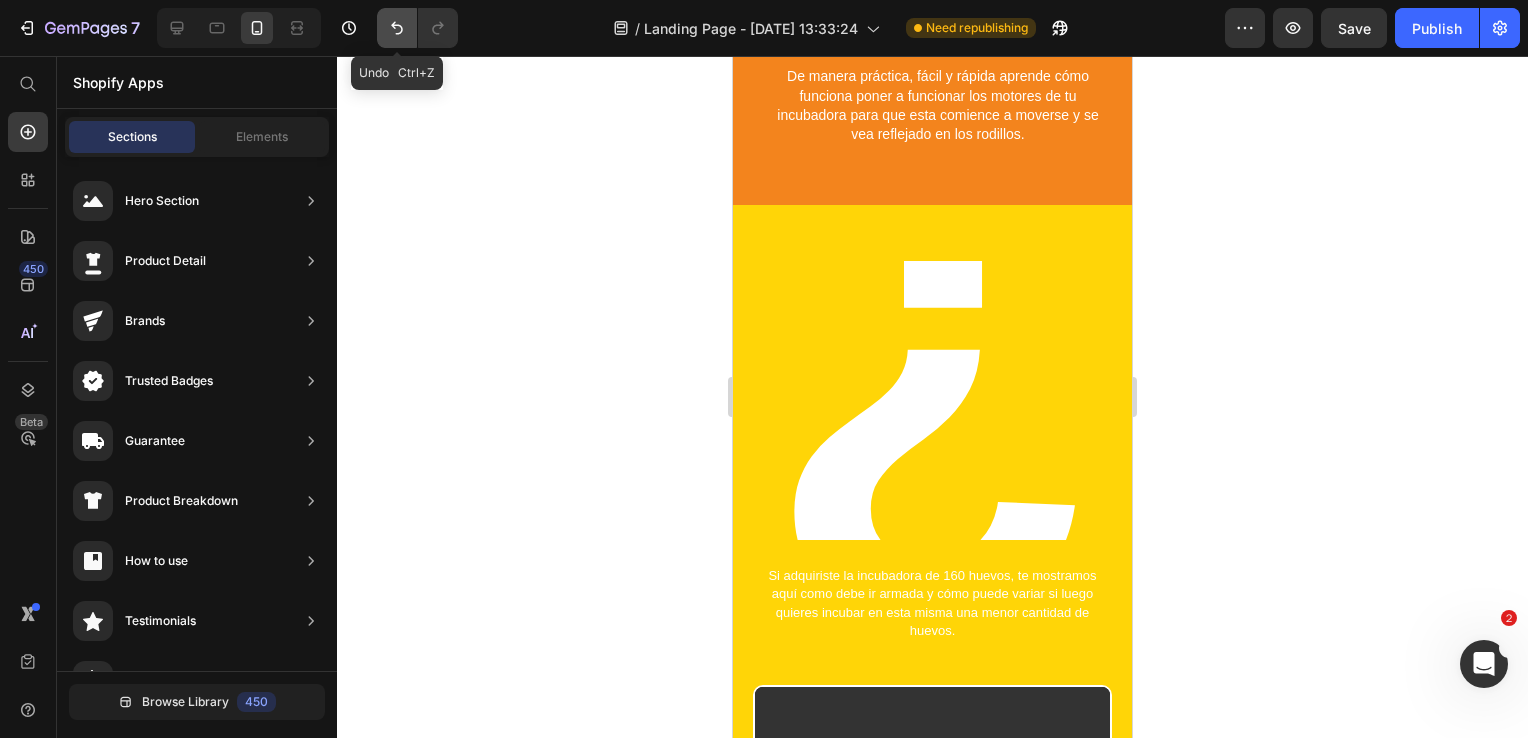 click 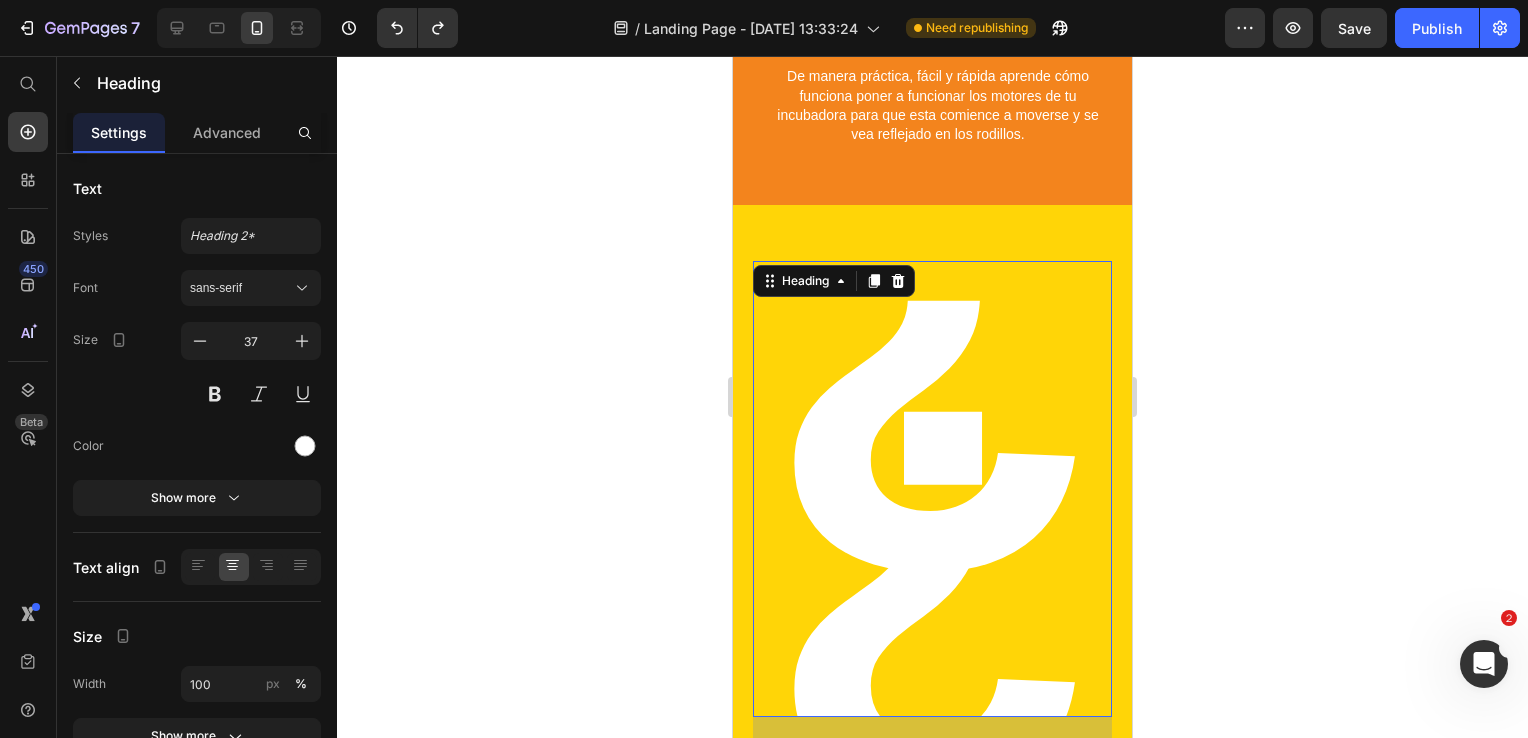 click on "¿¿" at bounding box center [933, 399] 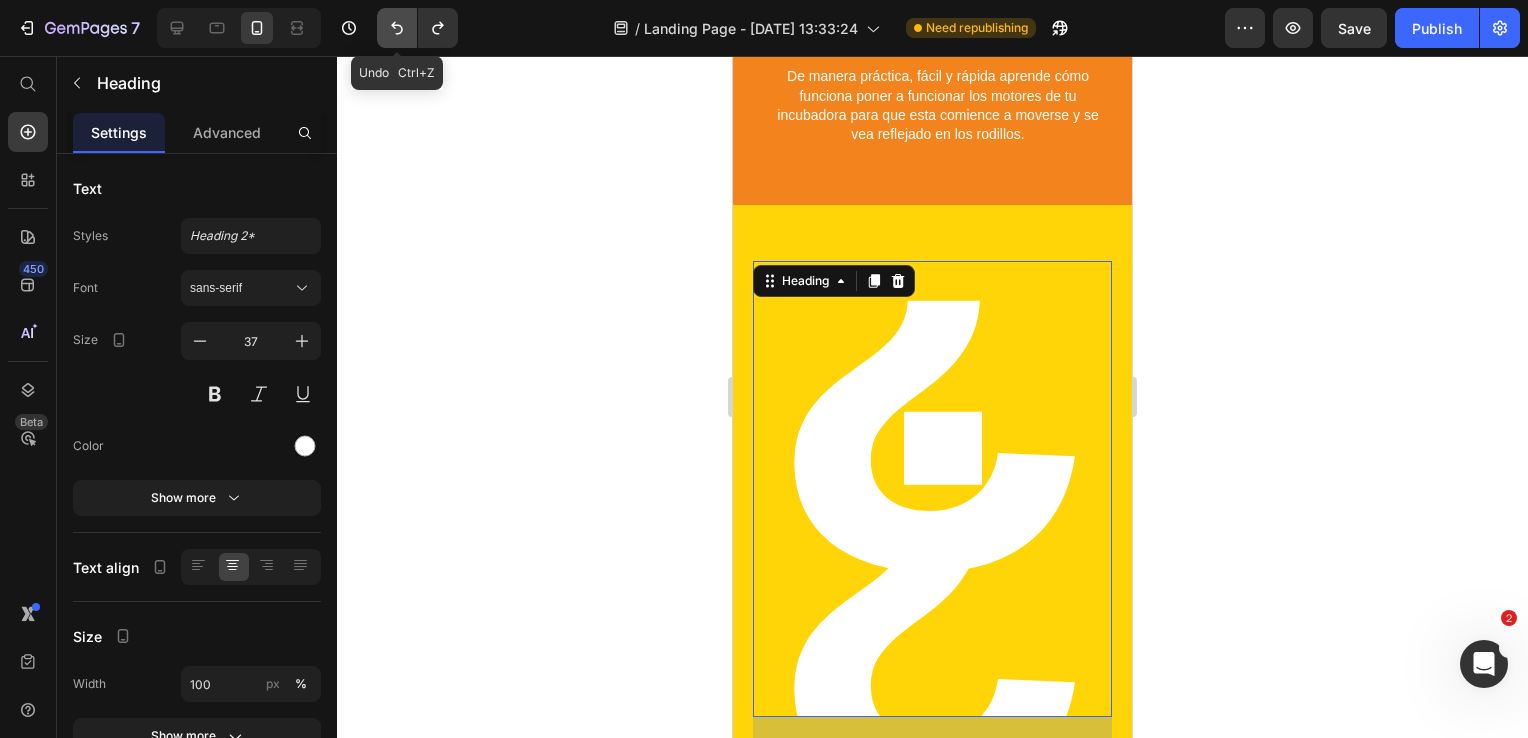 click 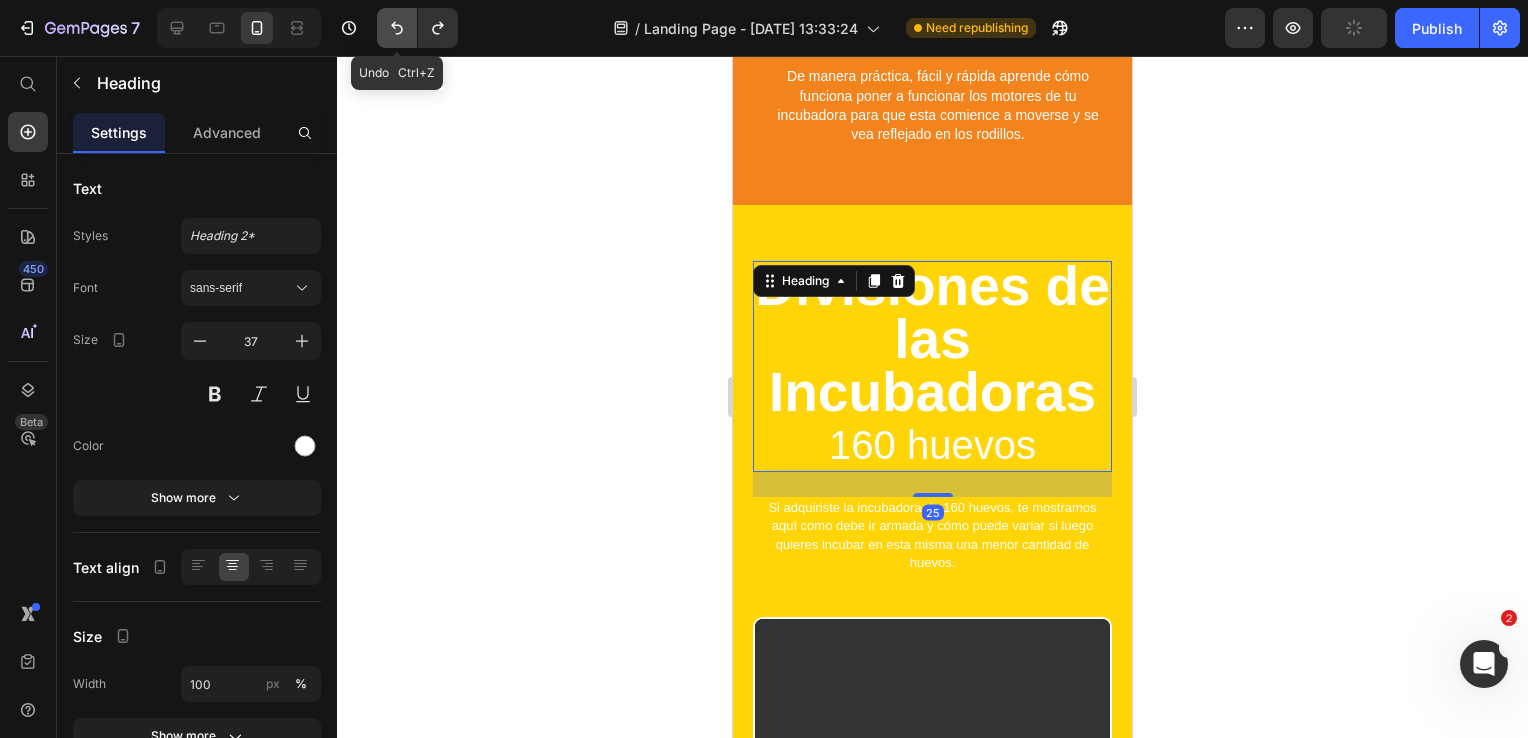 click 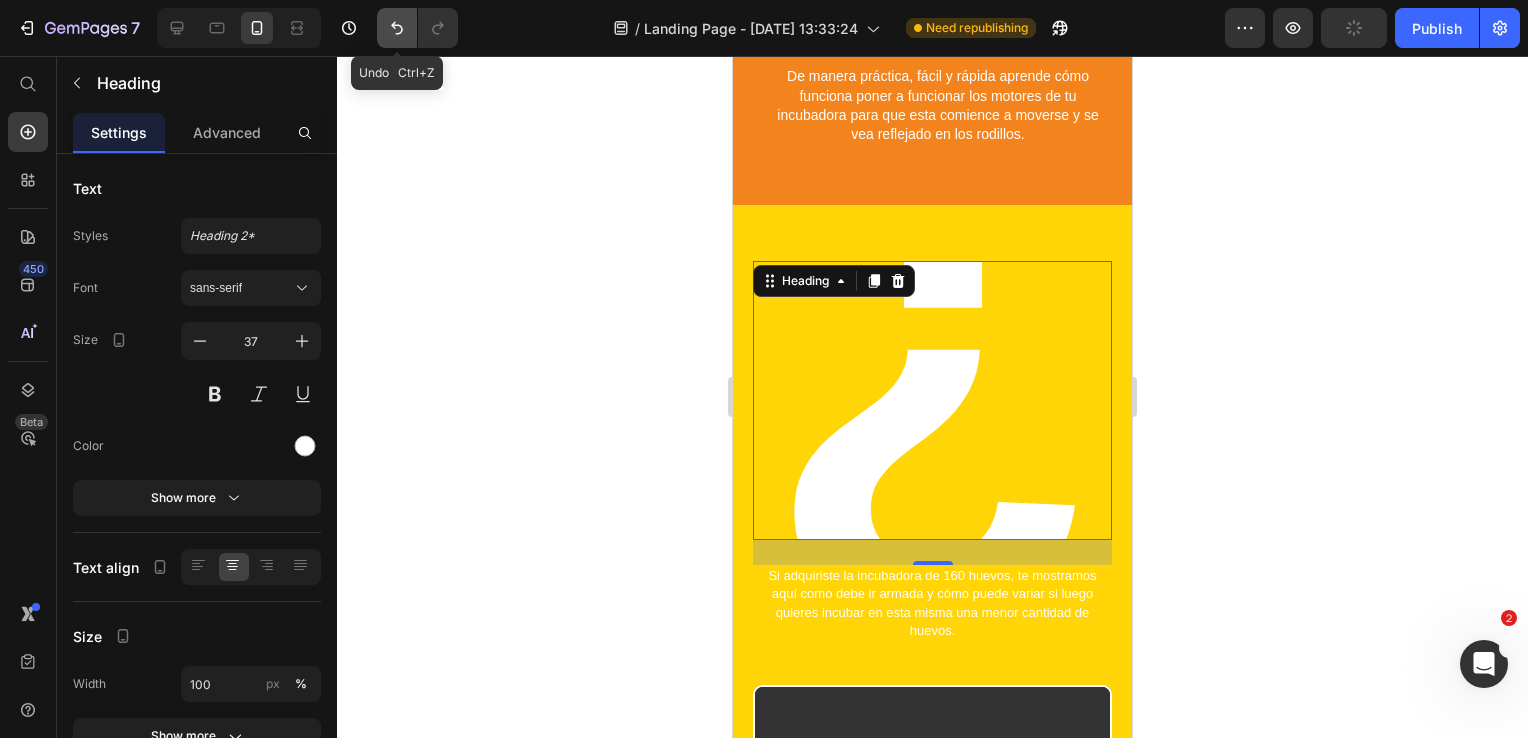 click 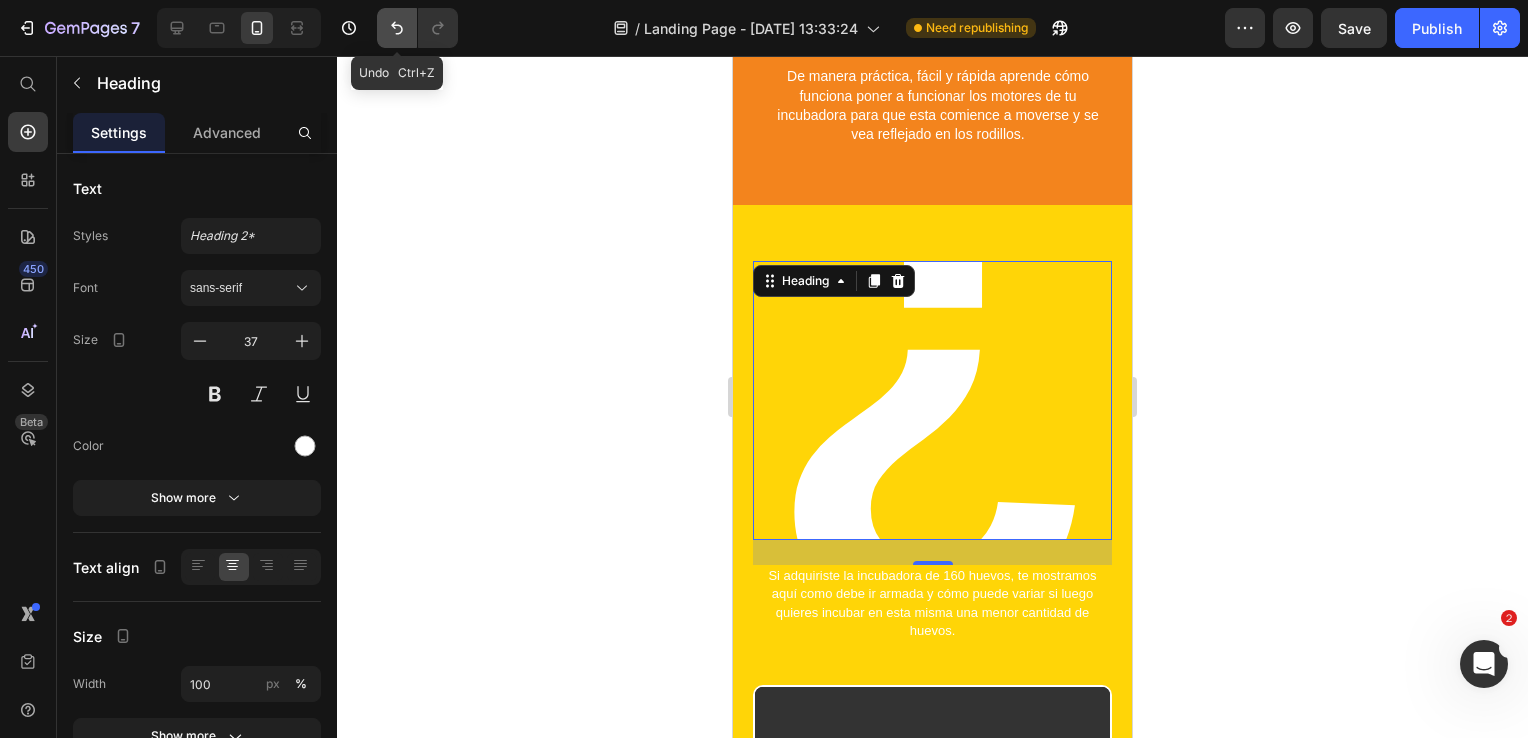 click 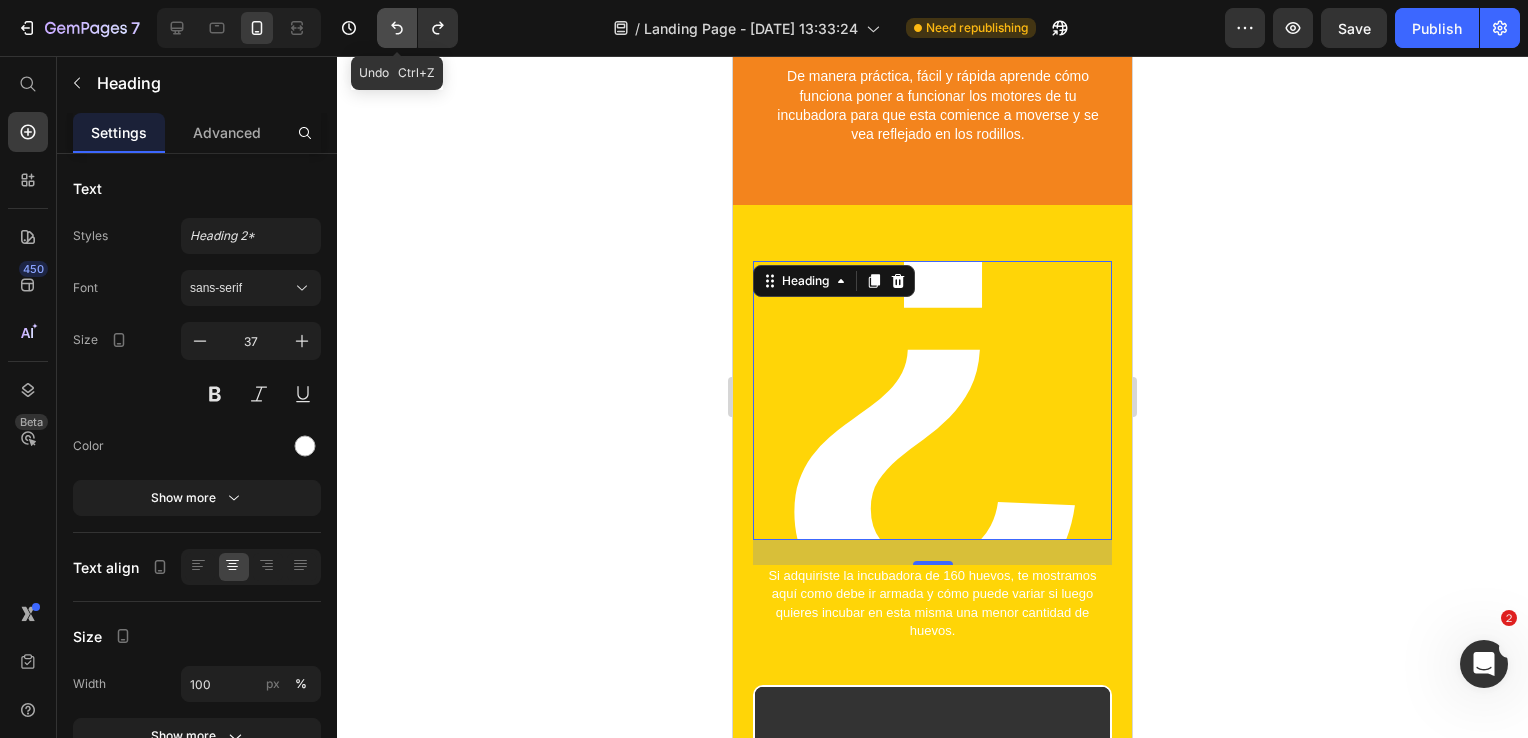 click 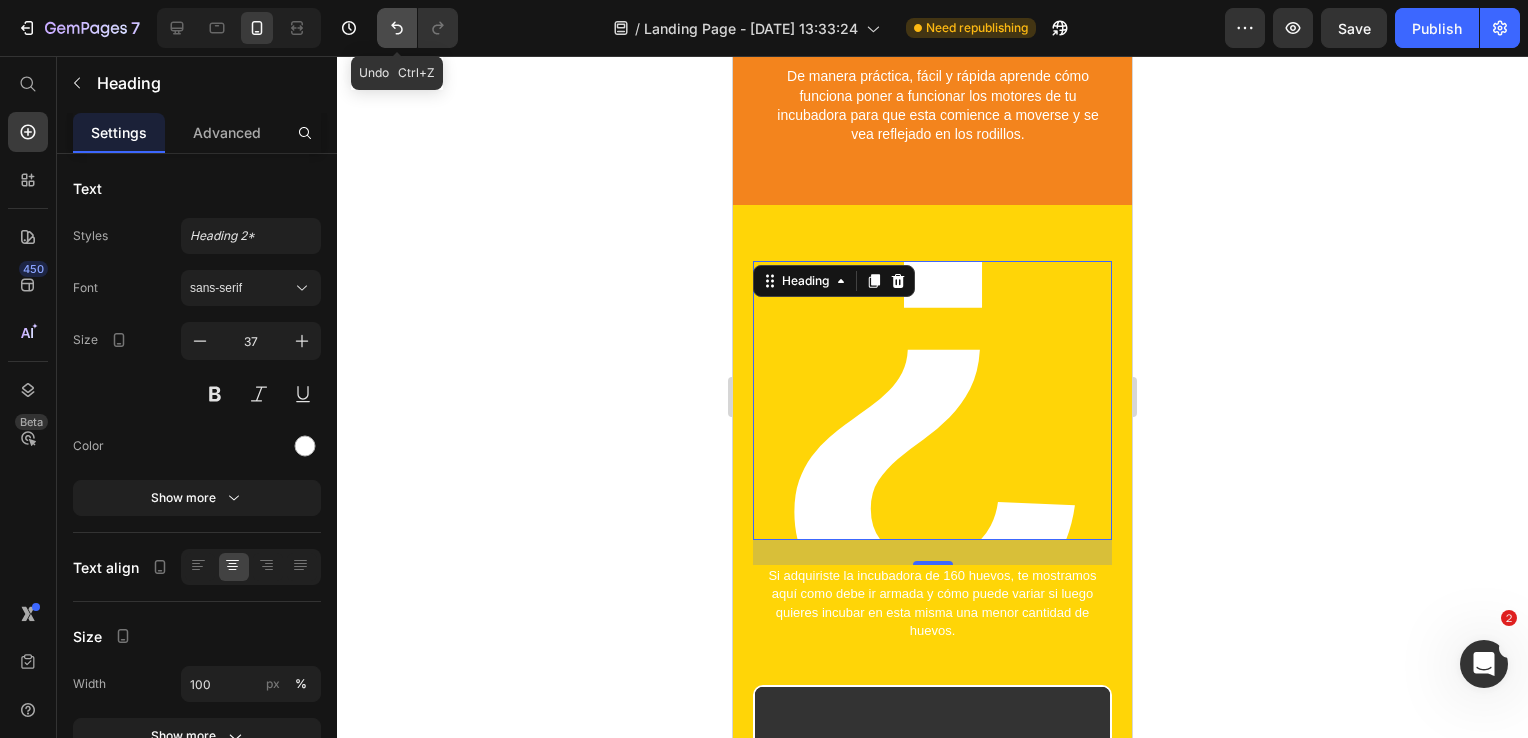 click 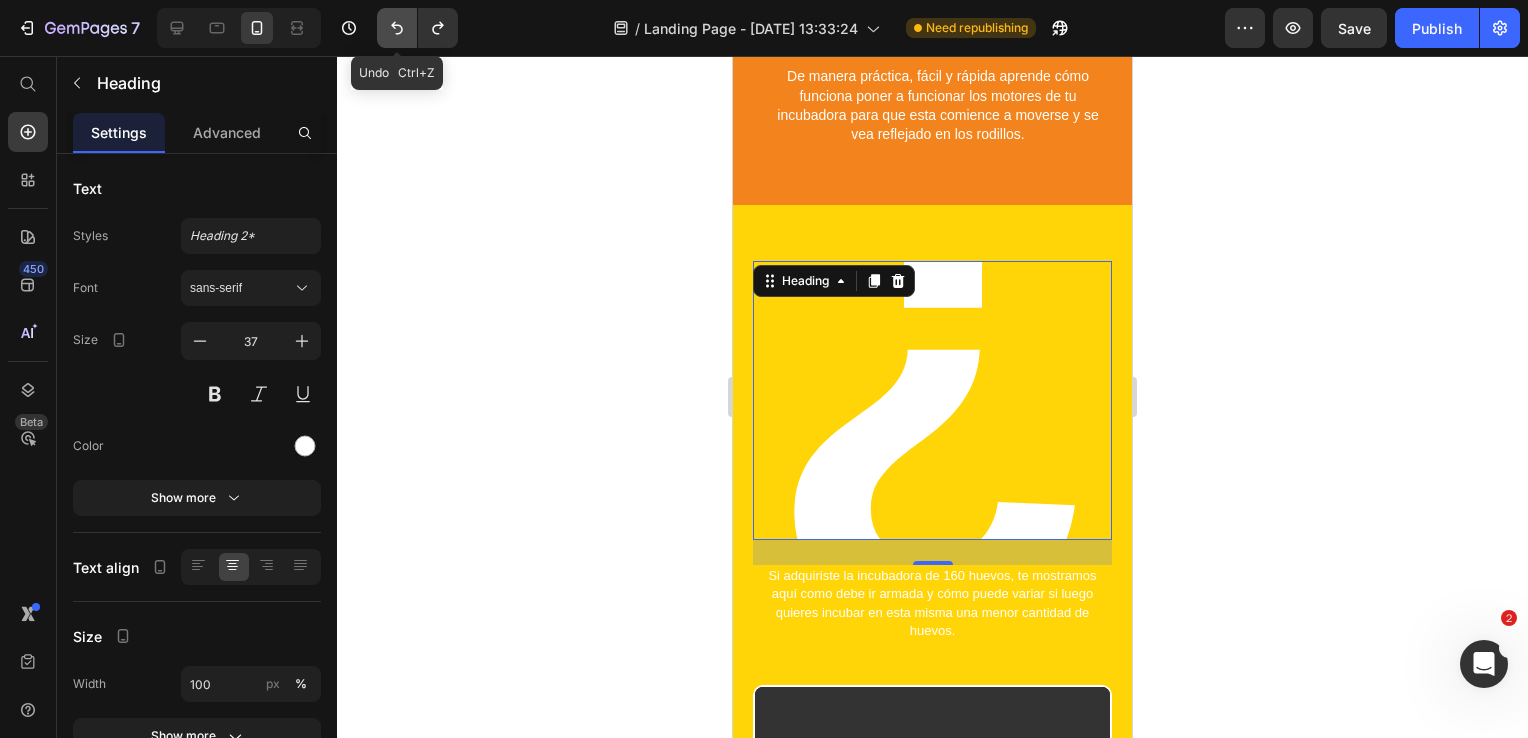 click 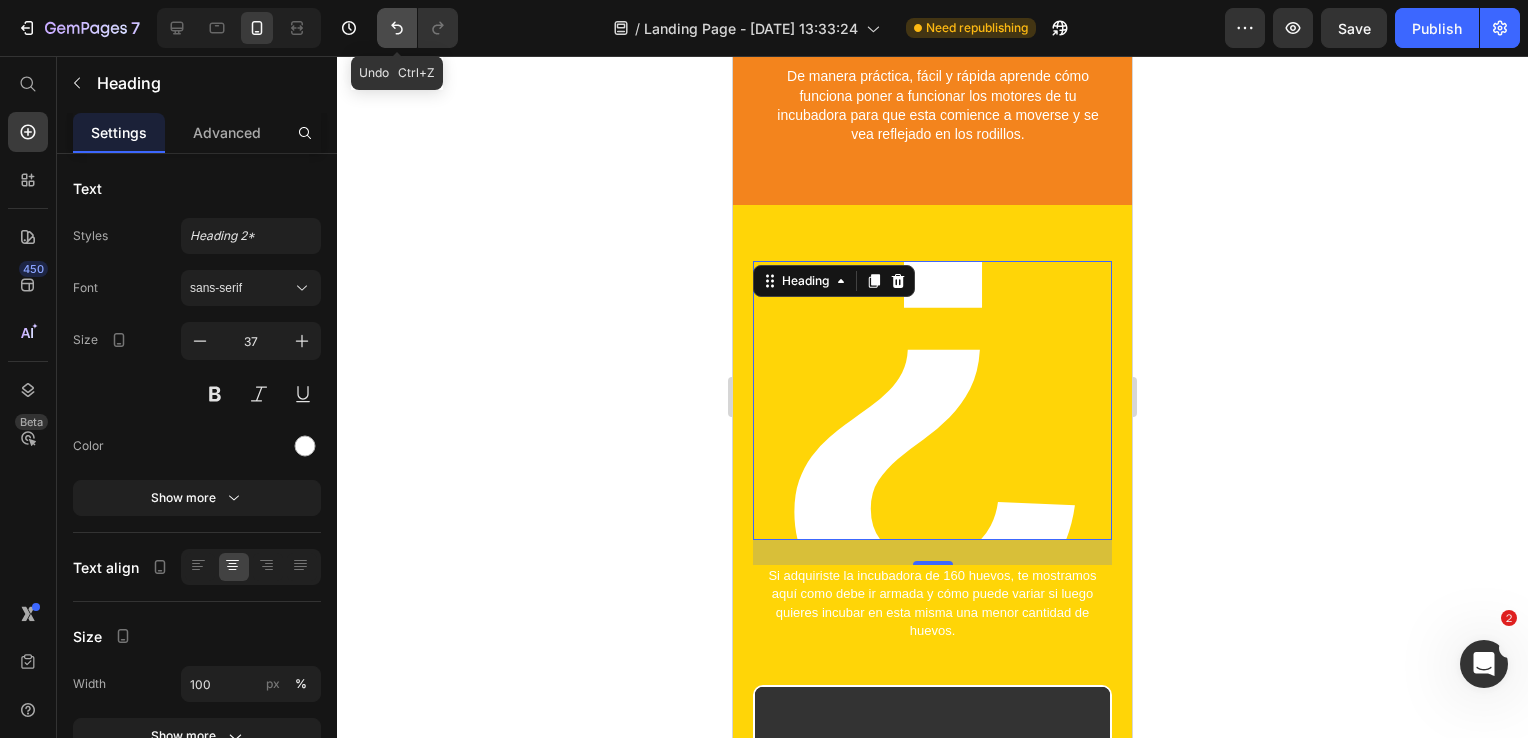 click 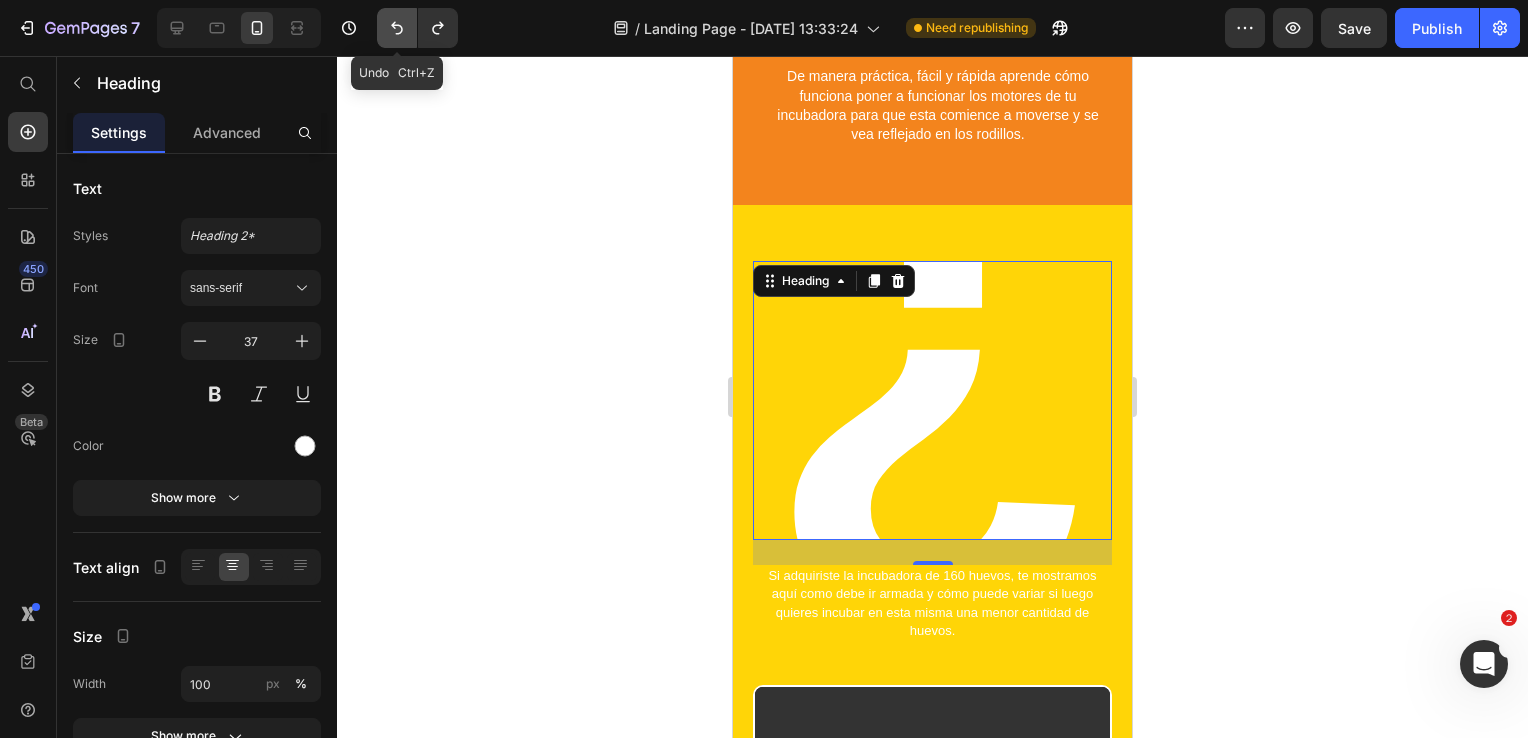 click 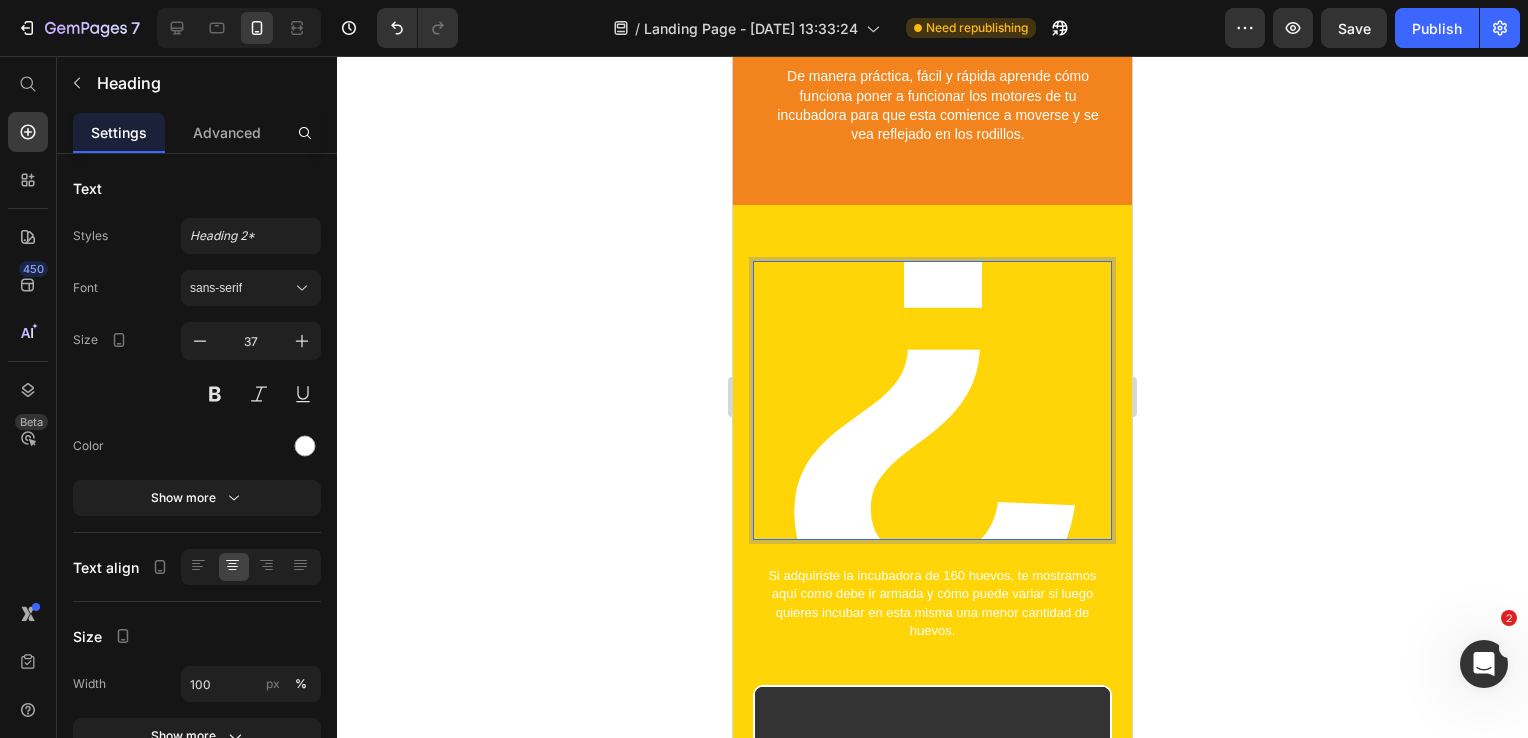 click on "¿" at bounding box center (933, 335) 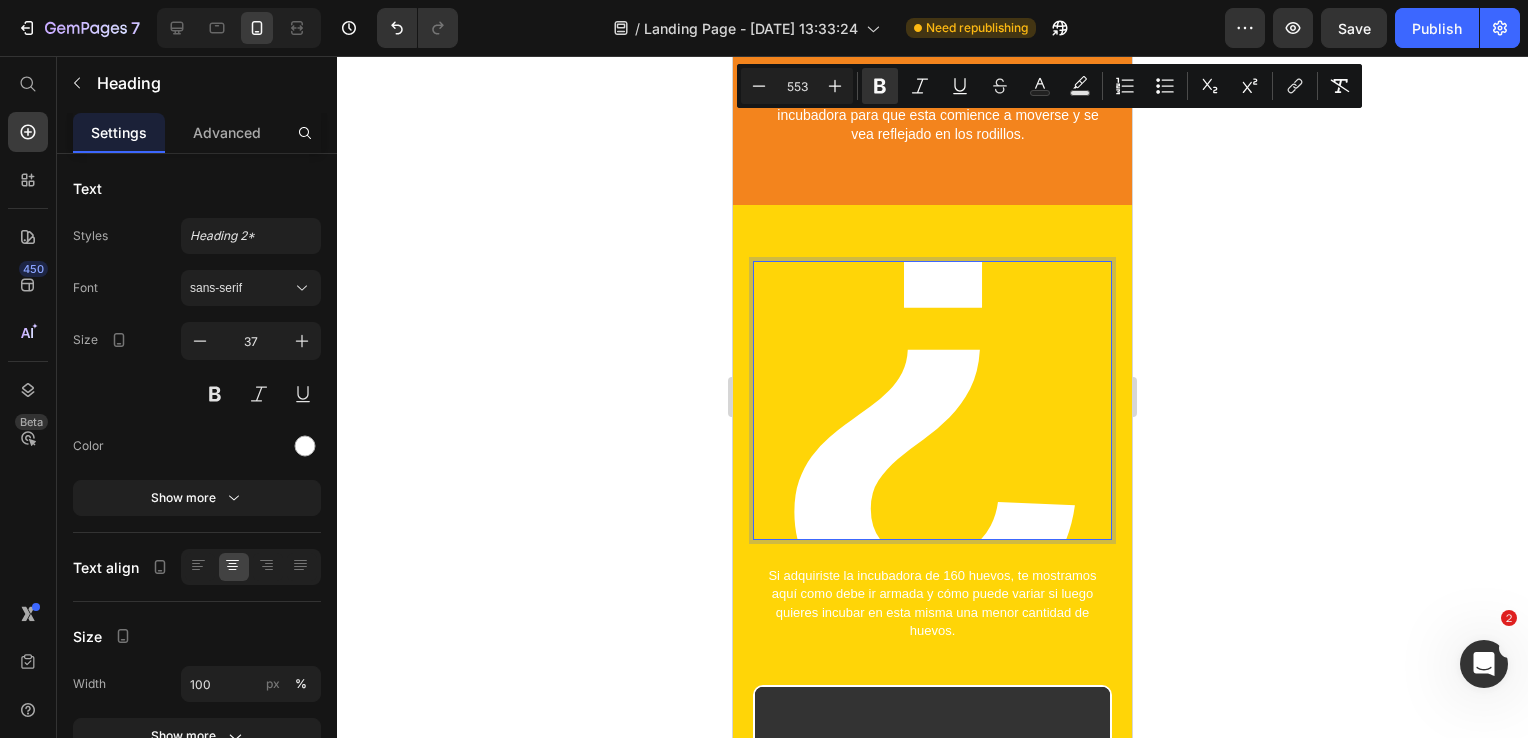 click on "553" at bounding box center [797, 86] 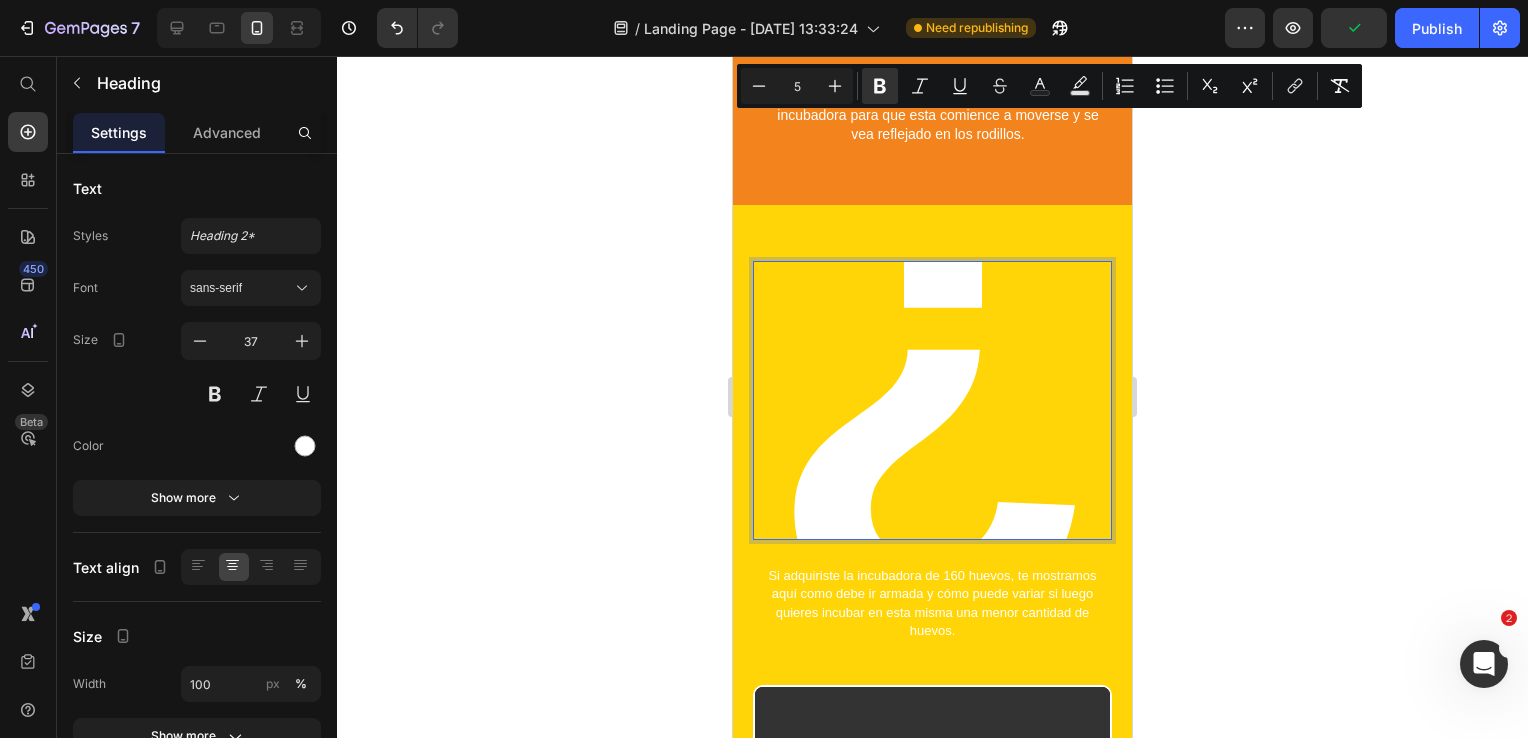 type on "5" 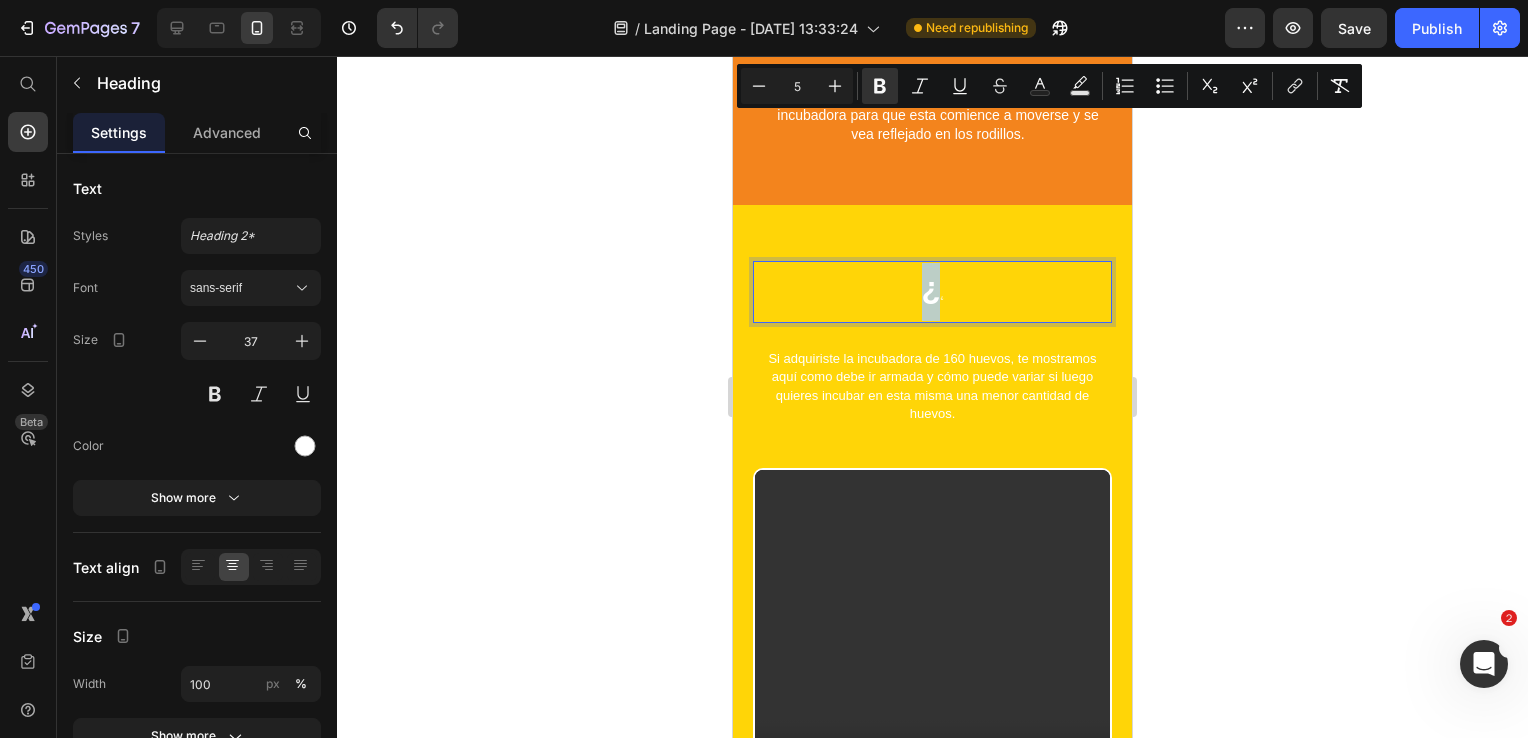 click on "¿ ¿" at bounding box center (932, 292) 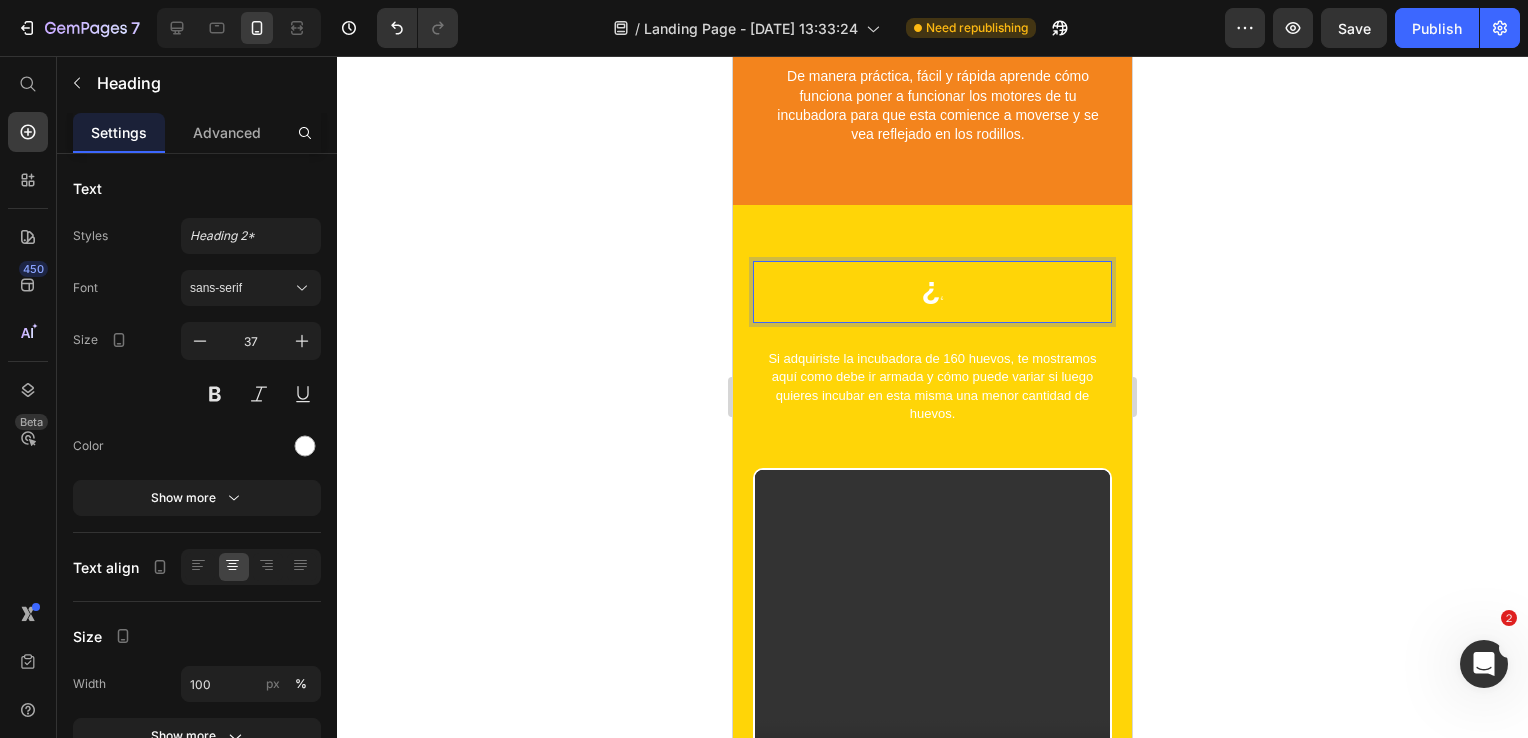click on "¿ ¿" at bounding box center [932, 292] 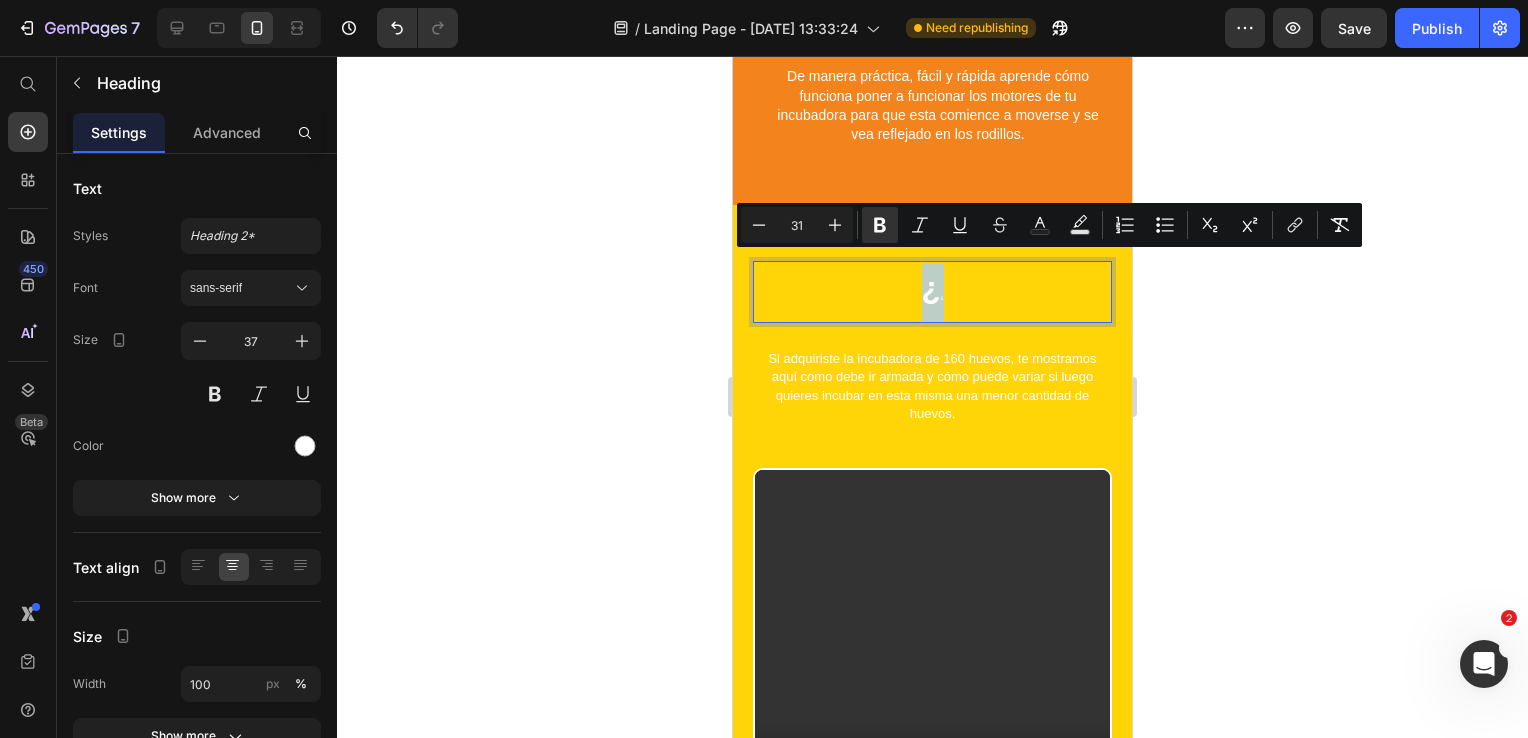 drag, startPoint x: 954, startPoint y: 278, endPoint x: 880, endPoint y: 261, distance: 75.9276 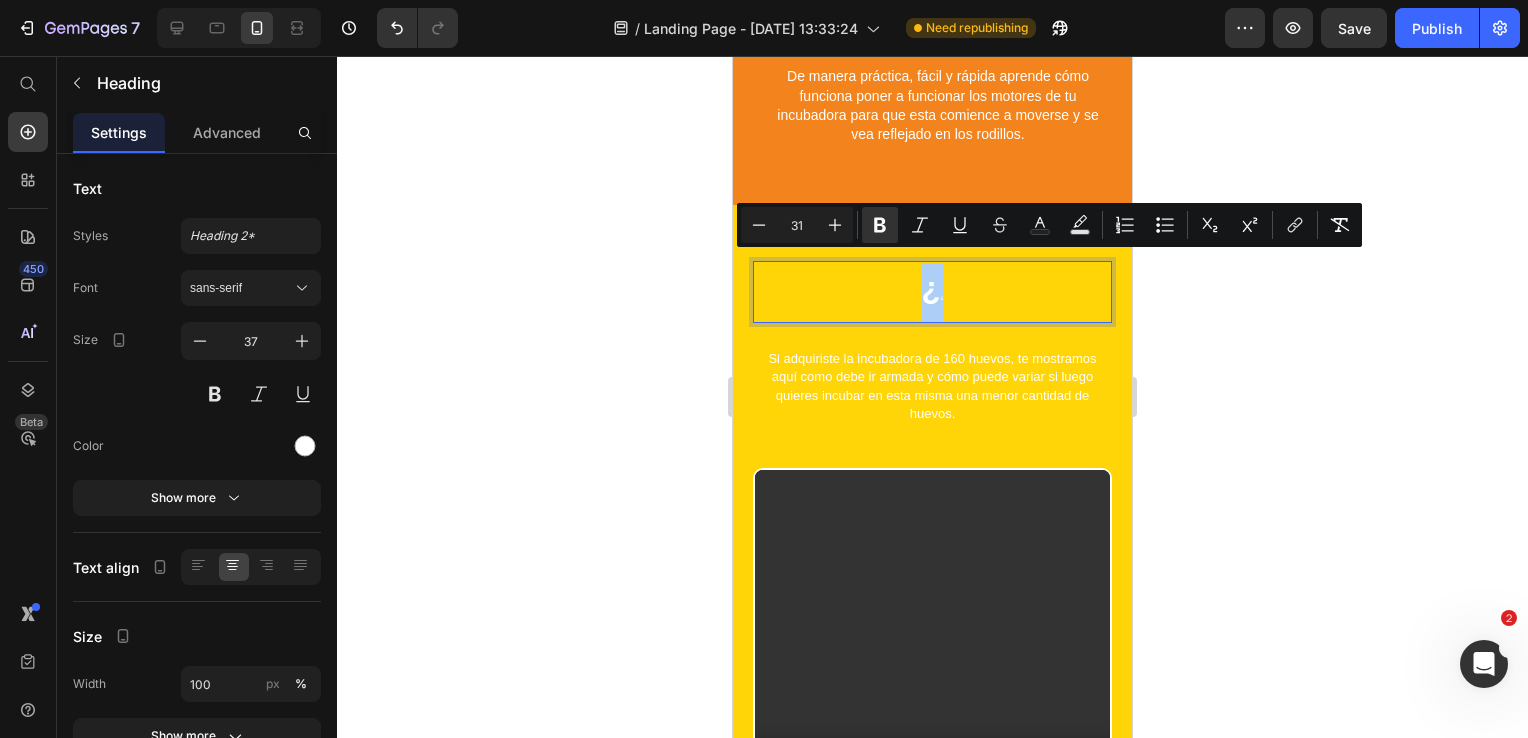 click on "31" at bounding box center [797, 225] 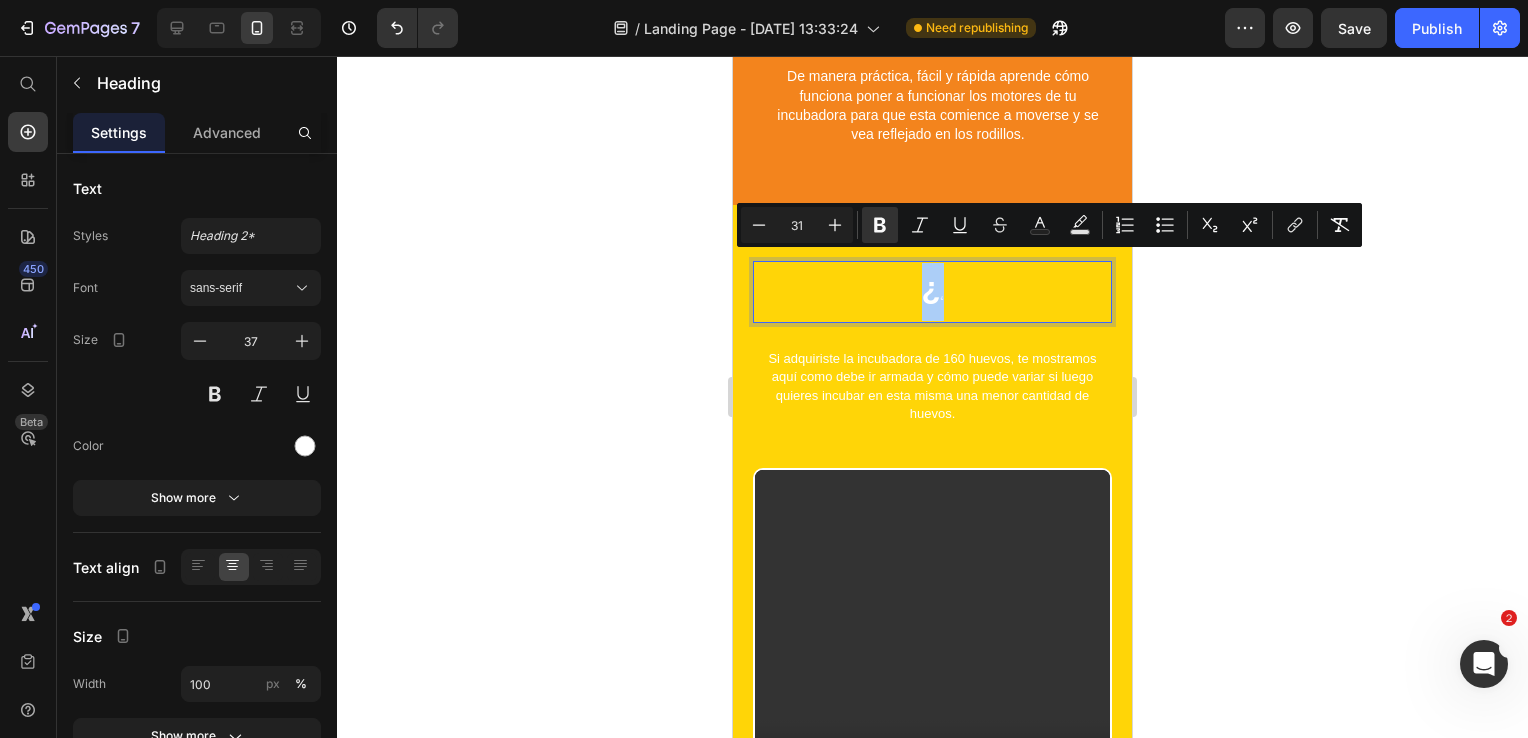 click on "31" at bounding box center [797, 225] 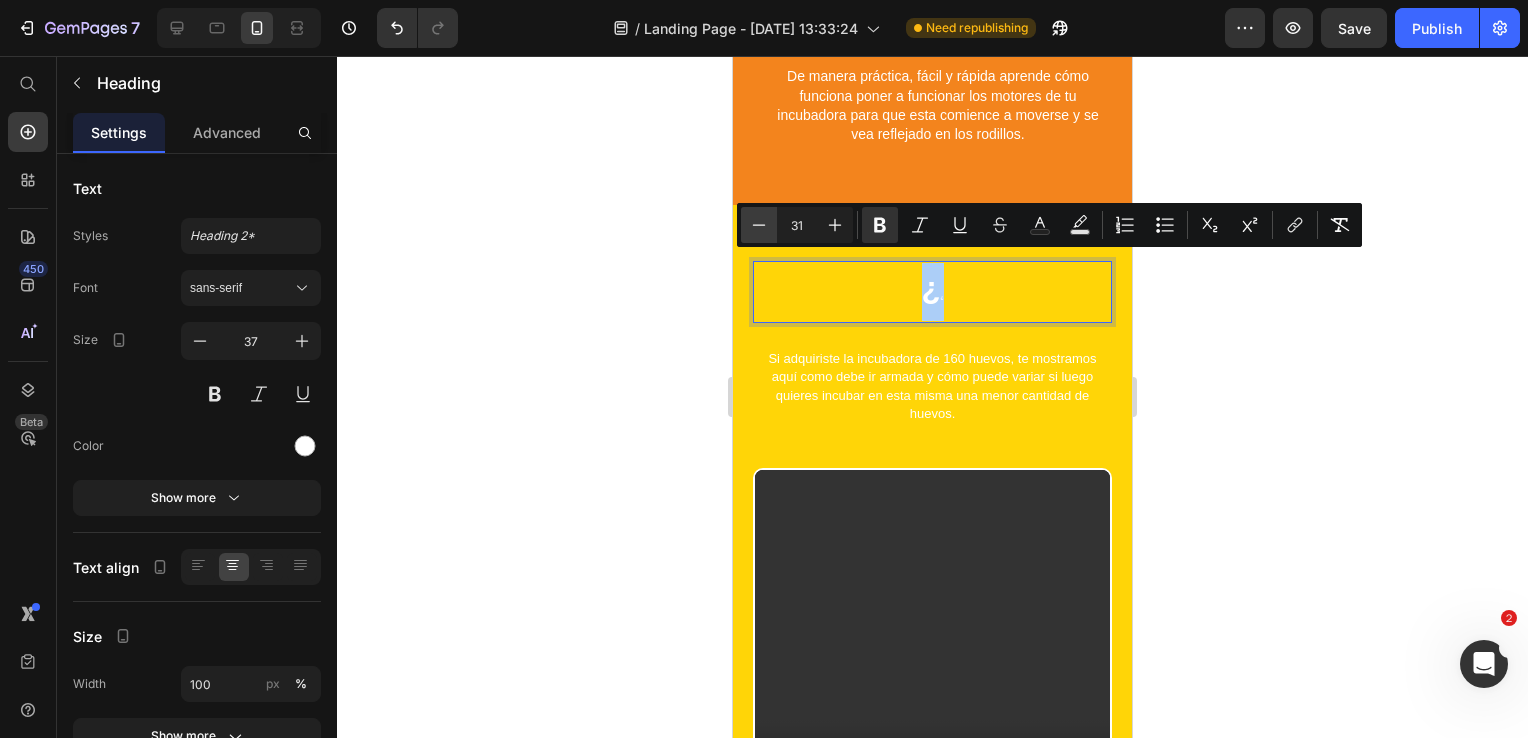 drag, startPoint x: 809, startPoint y: 222, endPoint x: 765, endPoint y: 213, distance: 44.911022 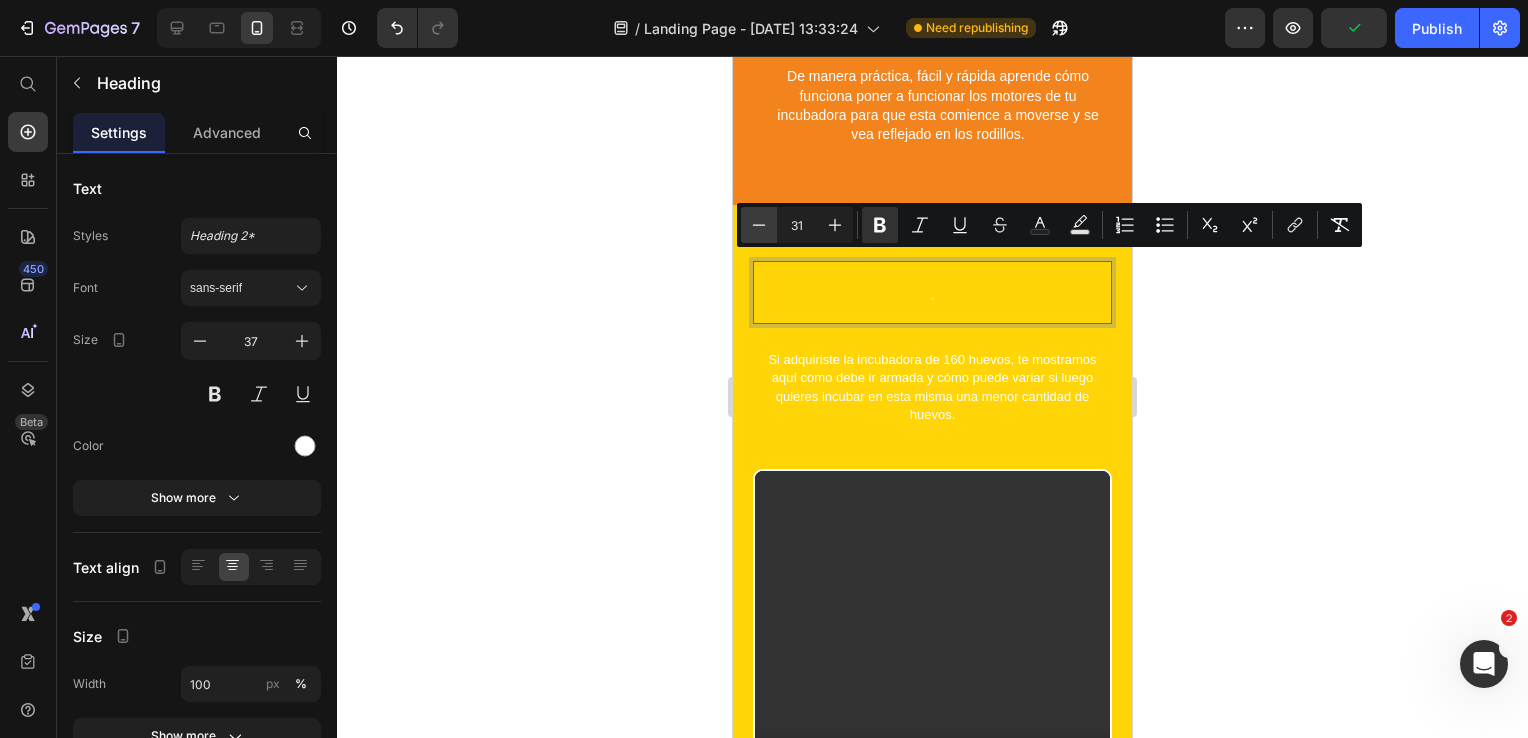 type on "31" 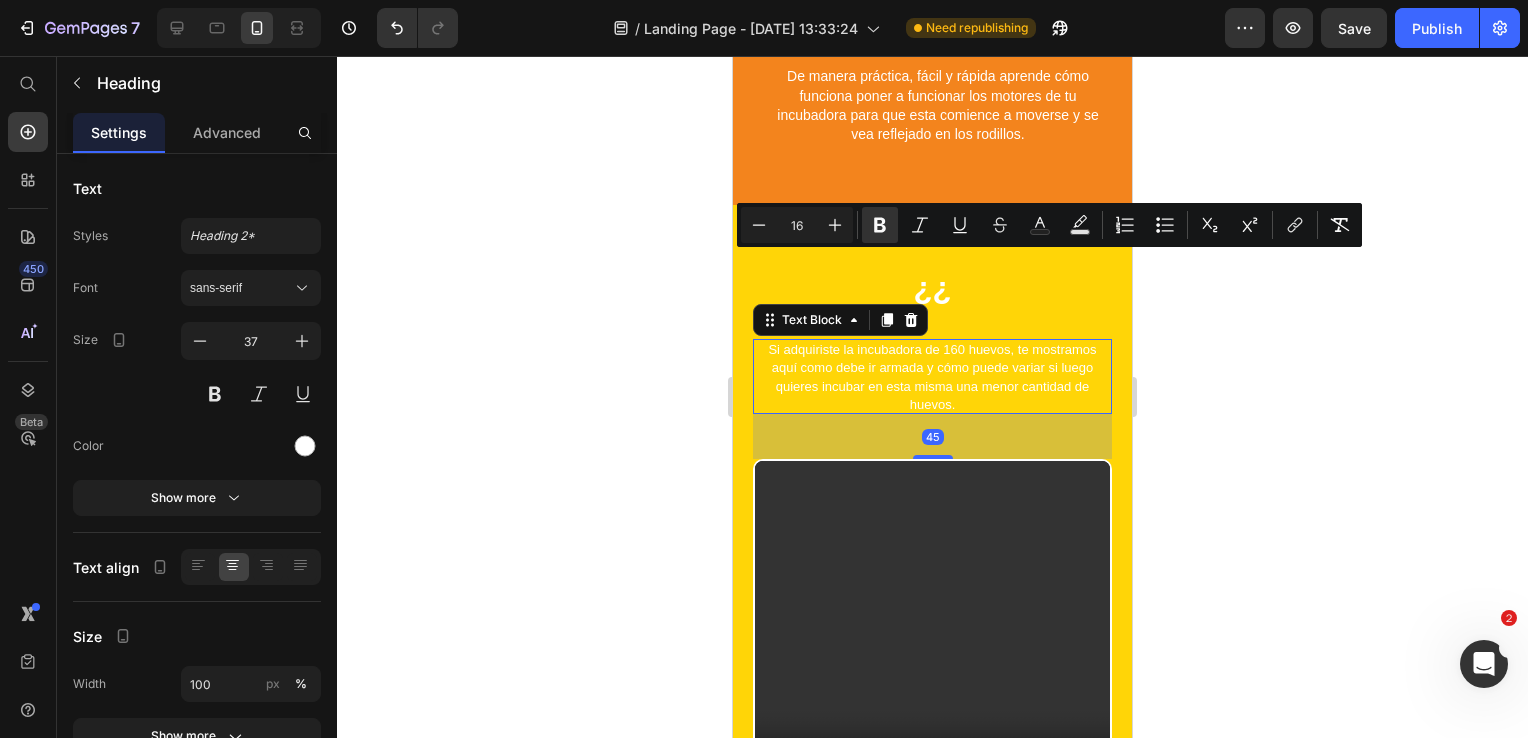 click on "Si adquiriste la incubadora de 160 huevos, te mostramos aquí como debe ir armada y cómo puede variar si luego quieres incubar en esta misma una menor cantidad de huevos." at bounding box center [932, 377] 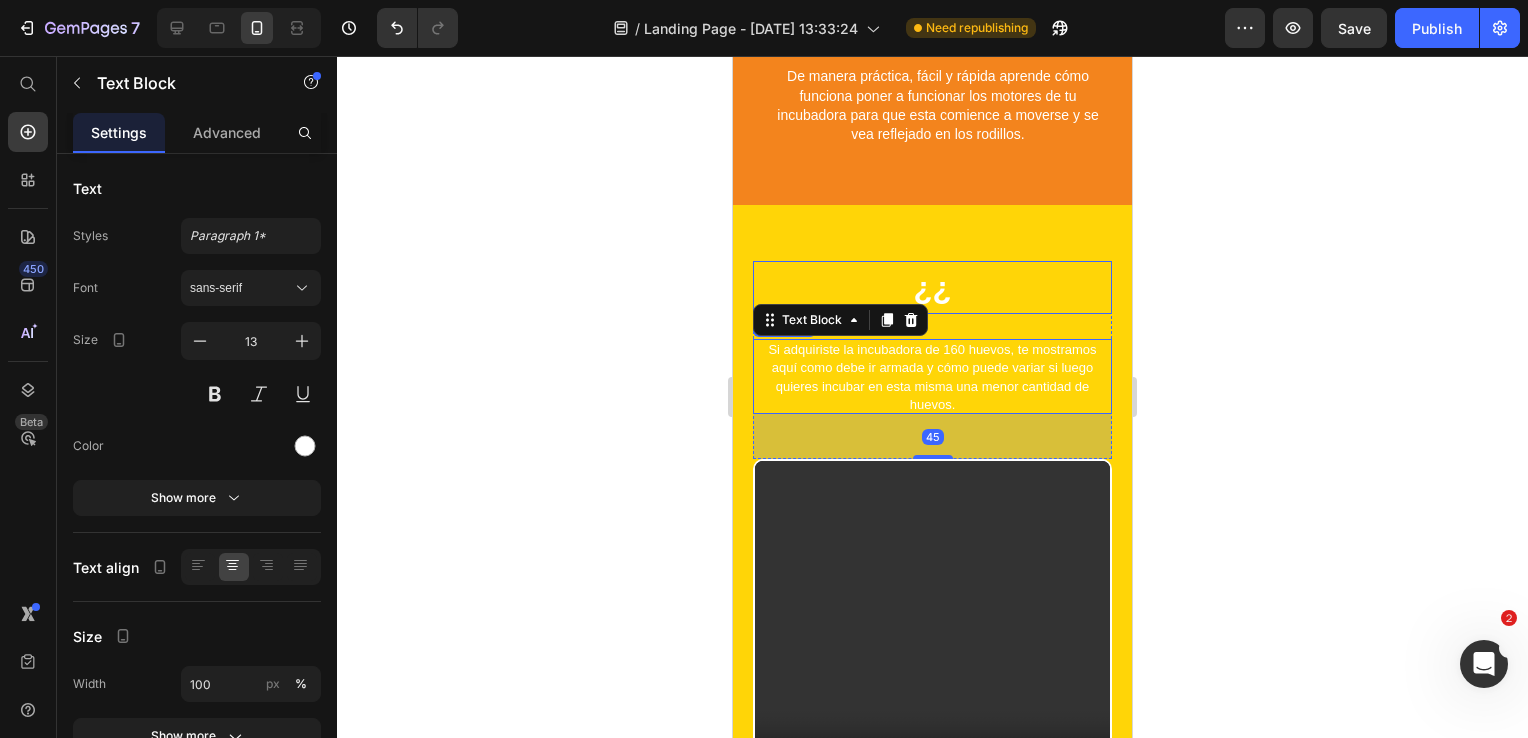 click on "⁠⁠⁠⁠⁠⁠⁠ ¿¿ Heading Si adquiriste la incubadora de 160 huevos, te mostramos aquí como debe ir armada y cómo puede variar si luego quieres incubar en esta misma una menor cantidad de huevos. Text Block   45 Row Video" at bounding box center (932, 512) 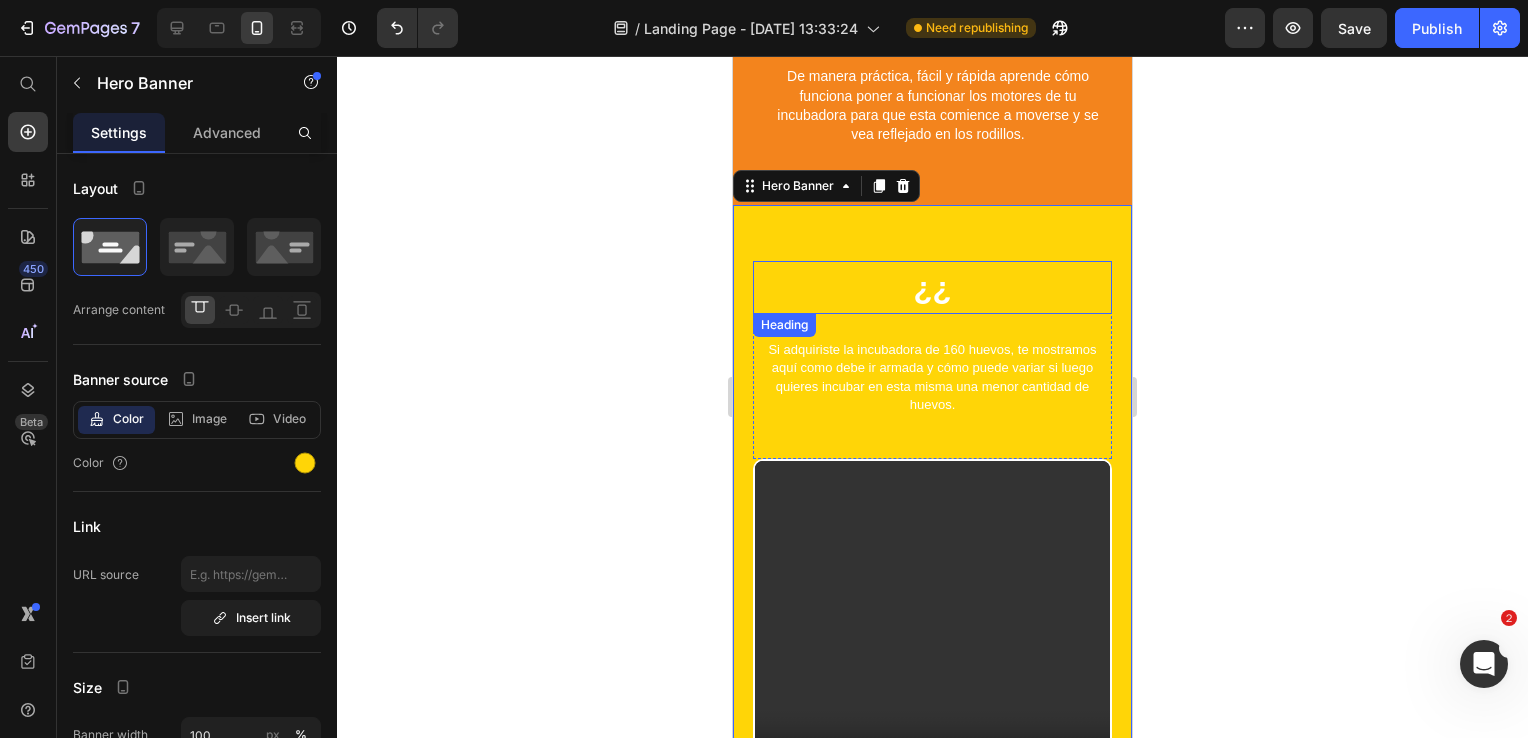 click on "⁠⁠⁠⁠⁠⁠⁠ ¿¿" at bounding box center (932, 287) 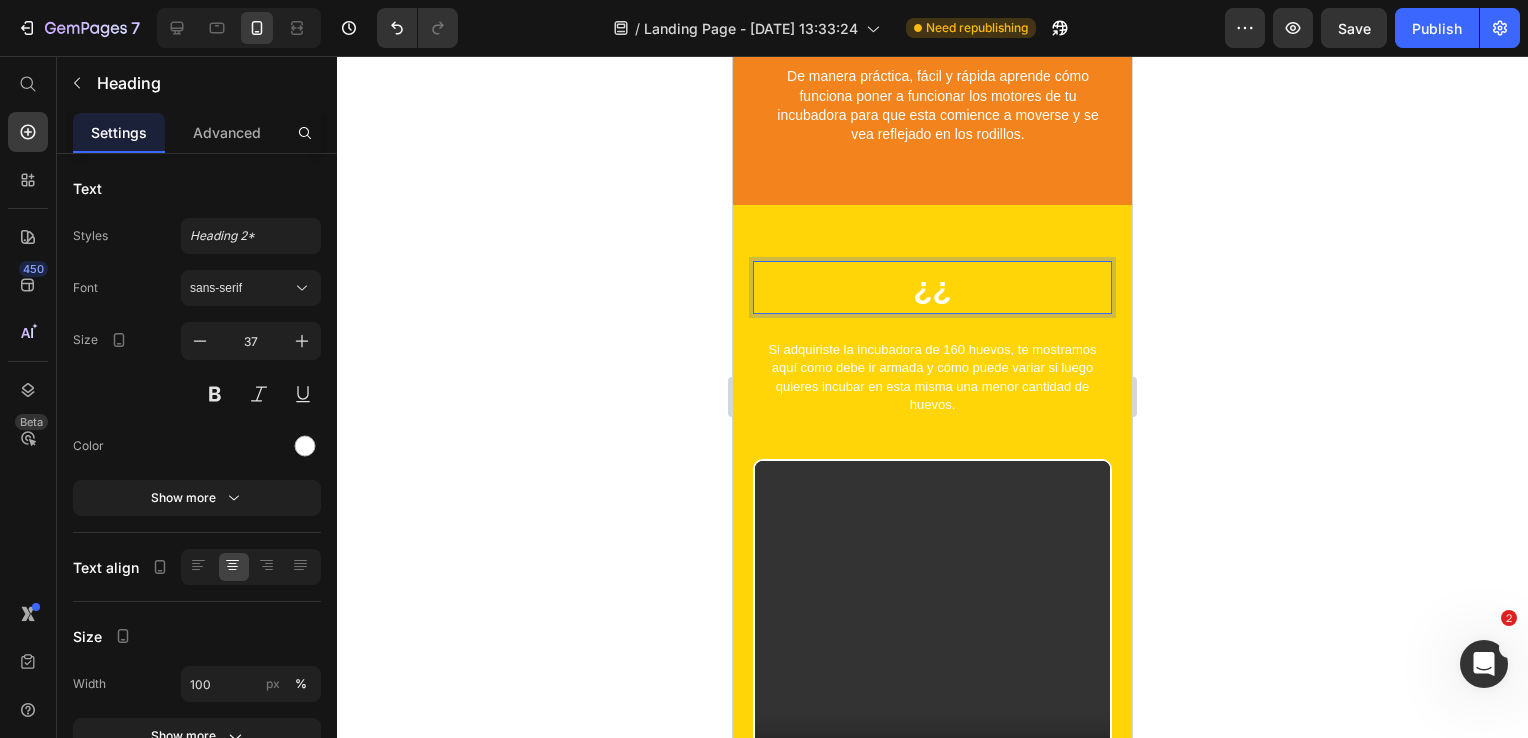 click on "¿¿" at bounding box center [933, 288] 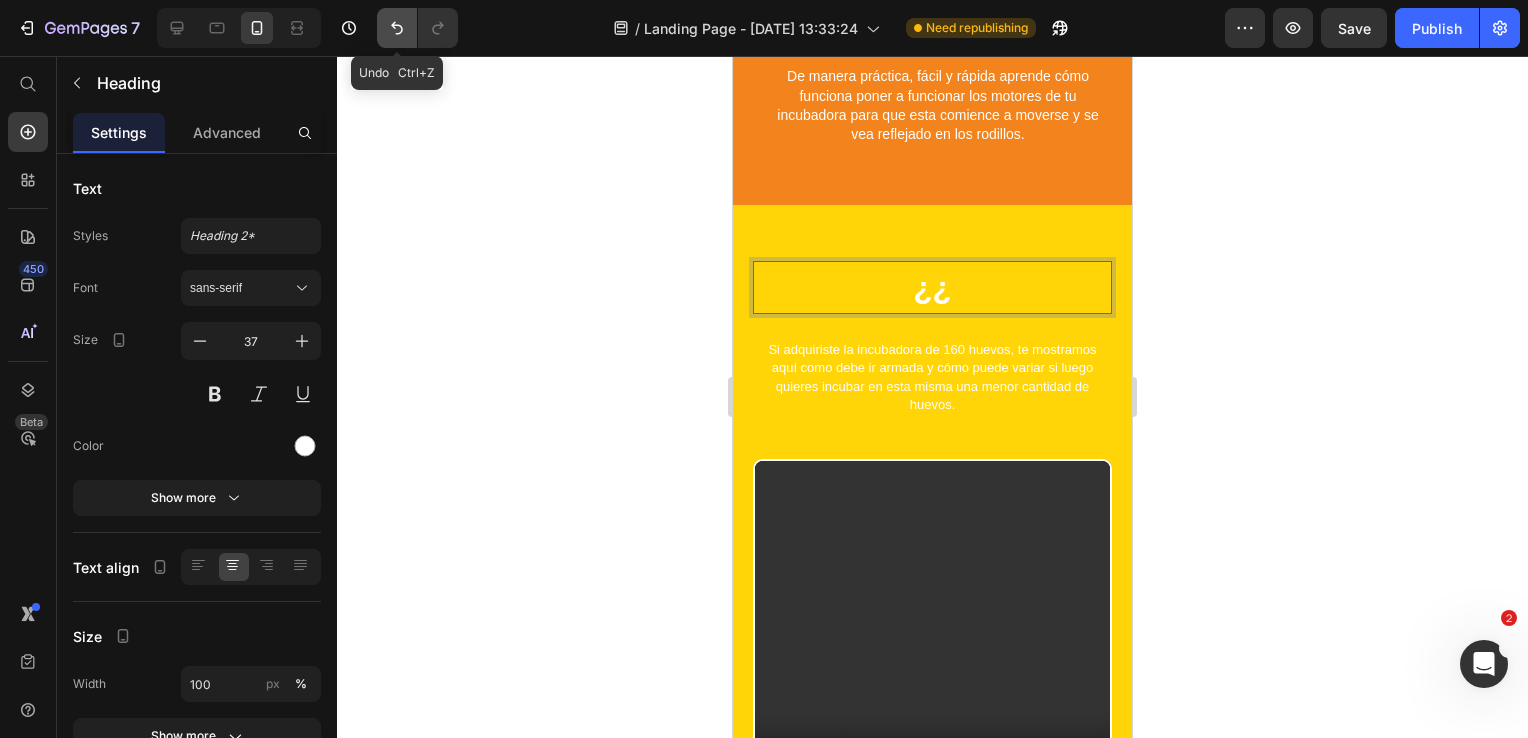click 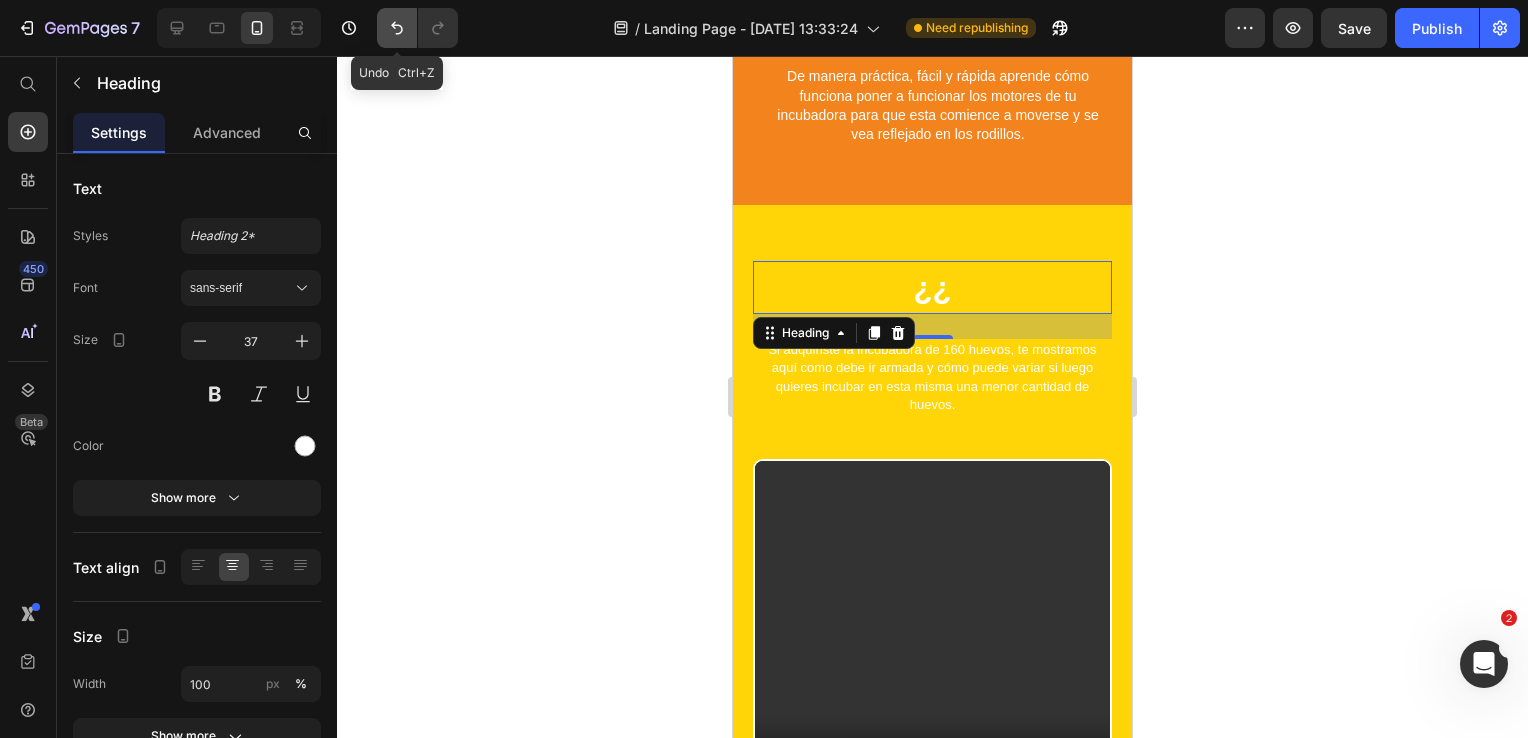 click 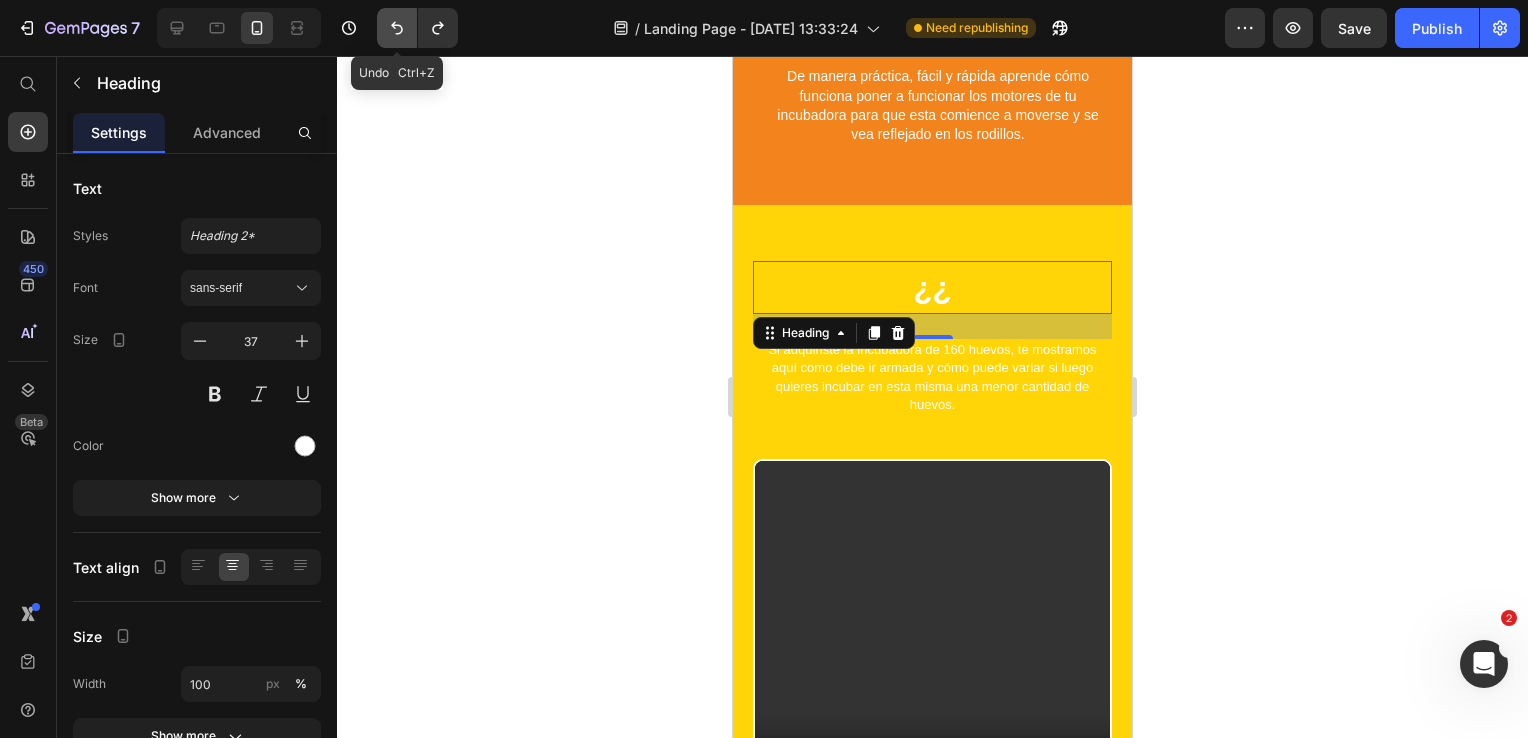 click 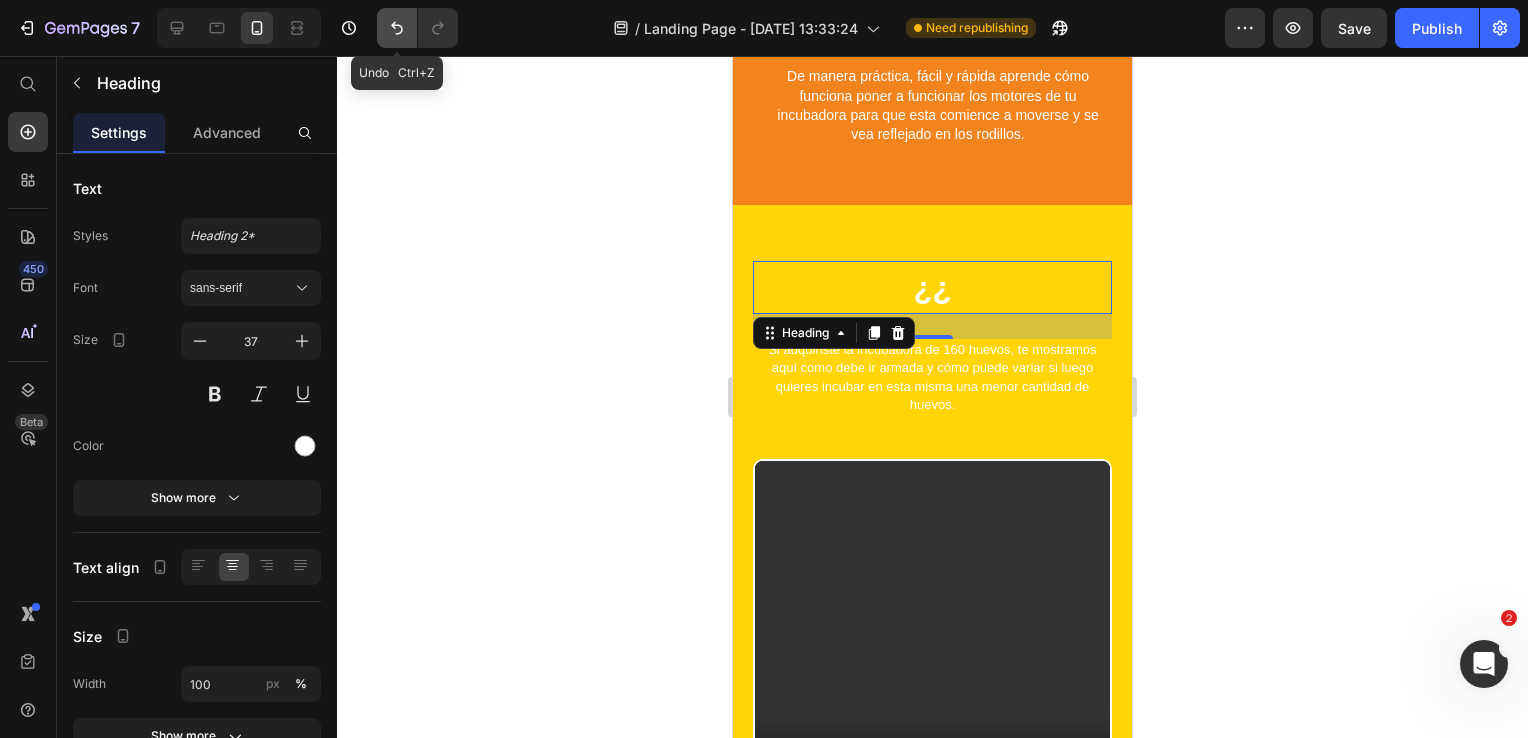 click 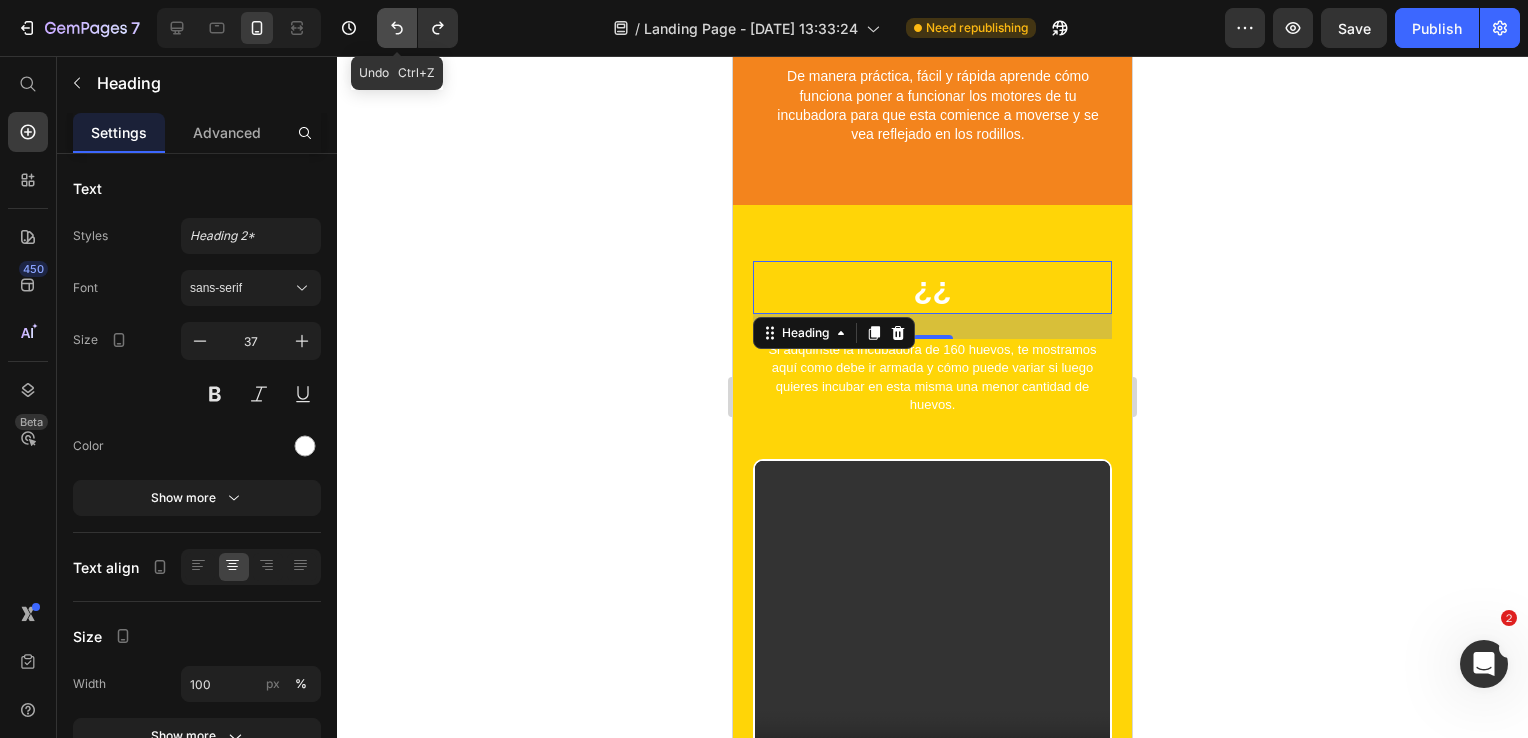 click 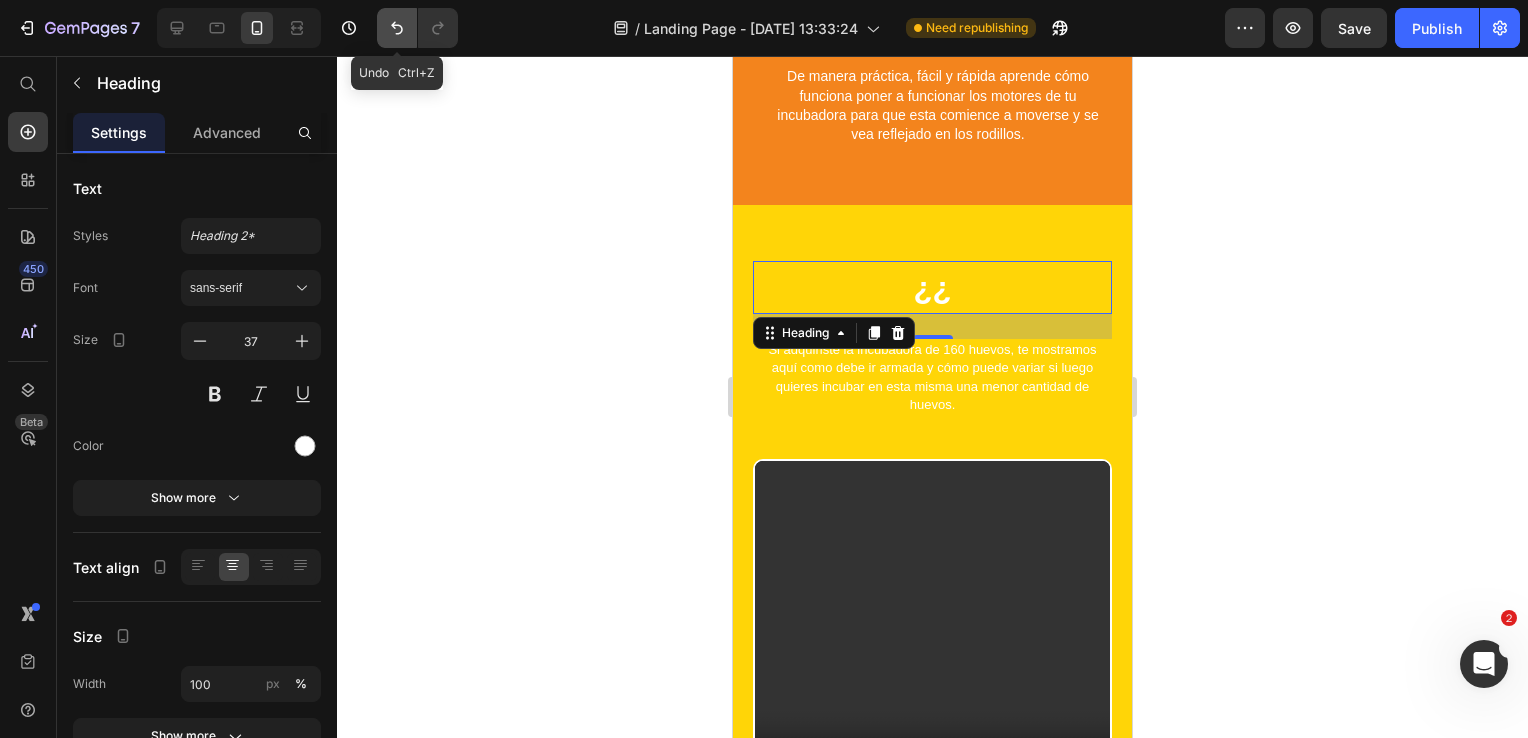 click 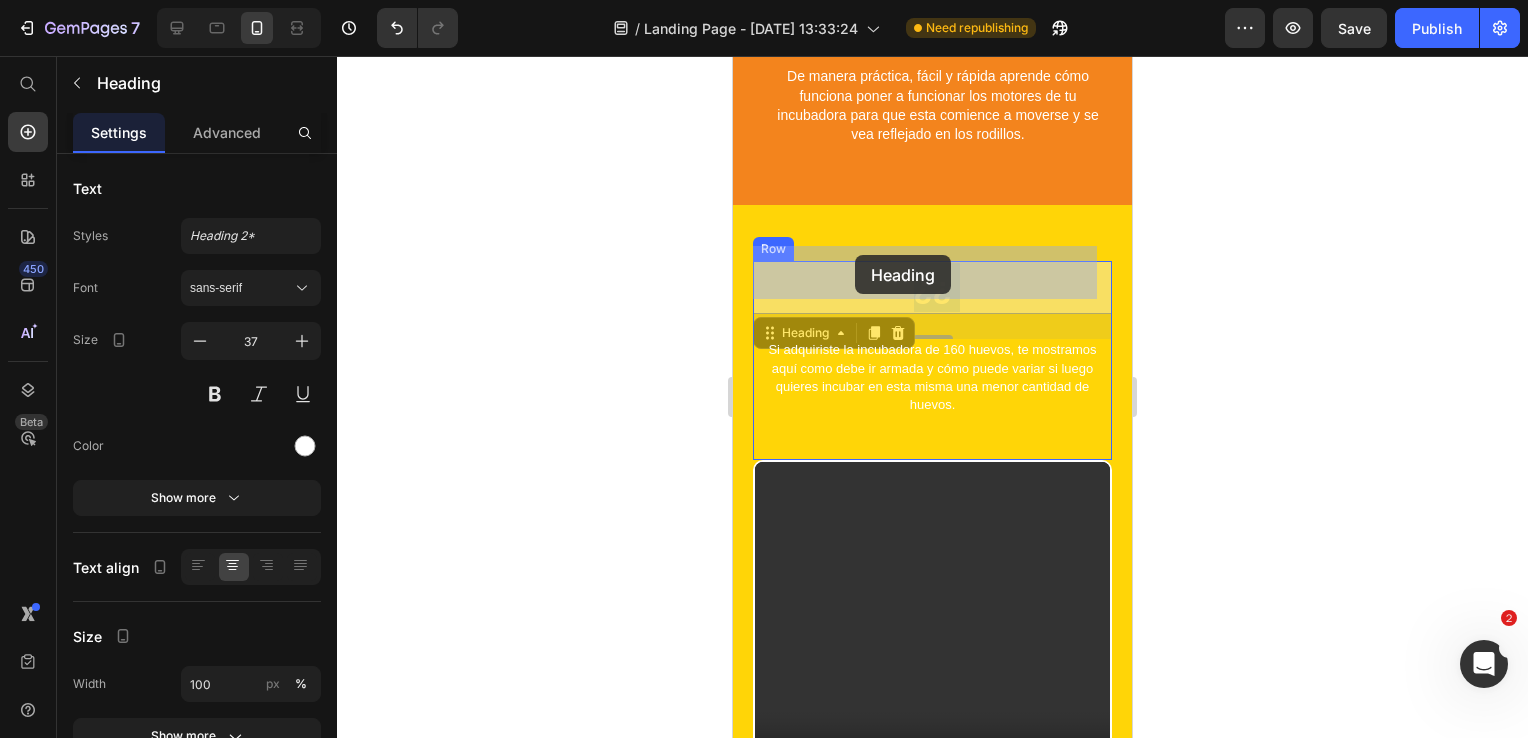 drag, startPoint x: 999, startPoint y: 259, endPoint x: 976, endPoint y: 257, distance: 23.086792 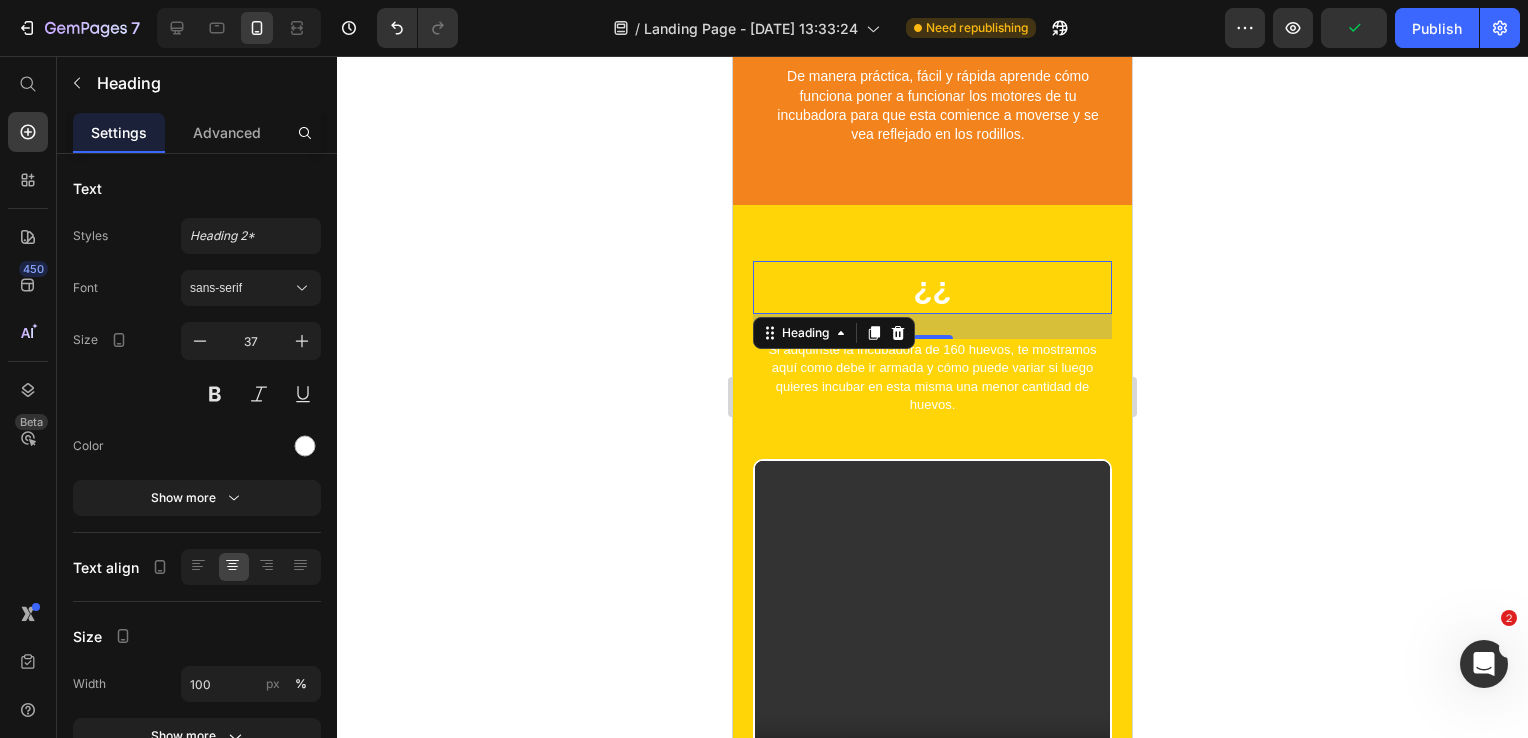 click on "¿¿" at bounding box center [933, 288] 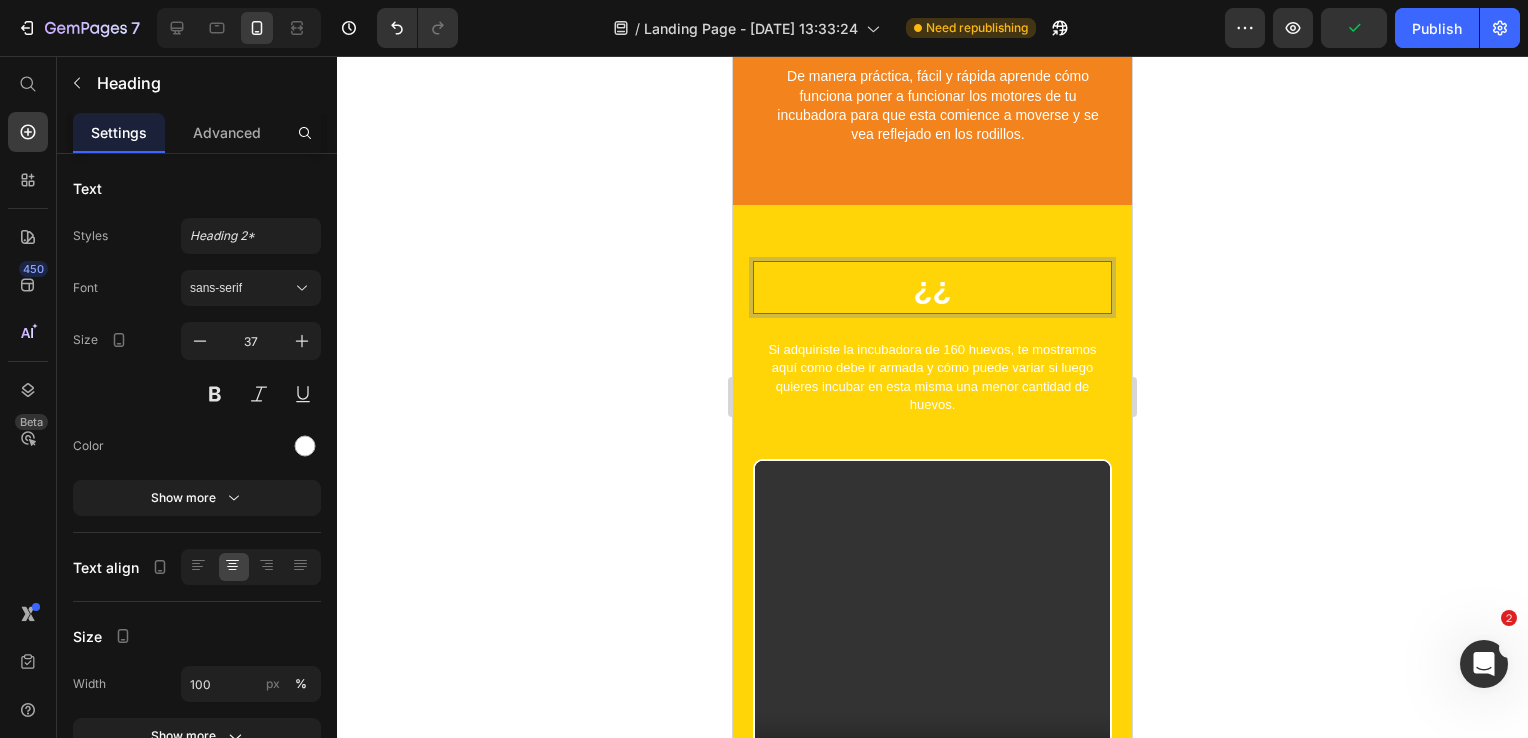 drag, startPoint x: 932, startPoint y: 274, endPoint x: 902, endPoint y: 266, distance: 31.04835 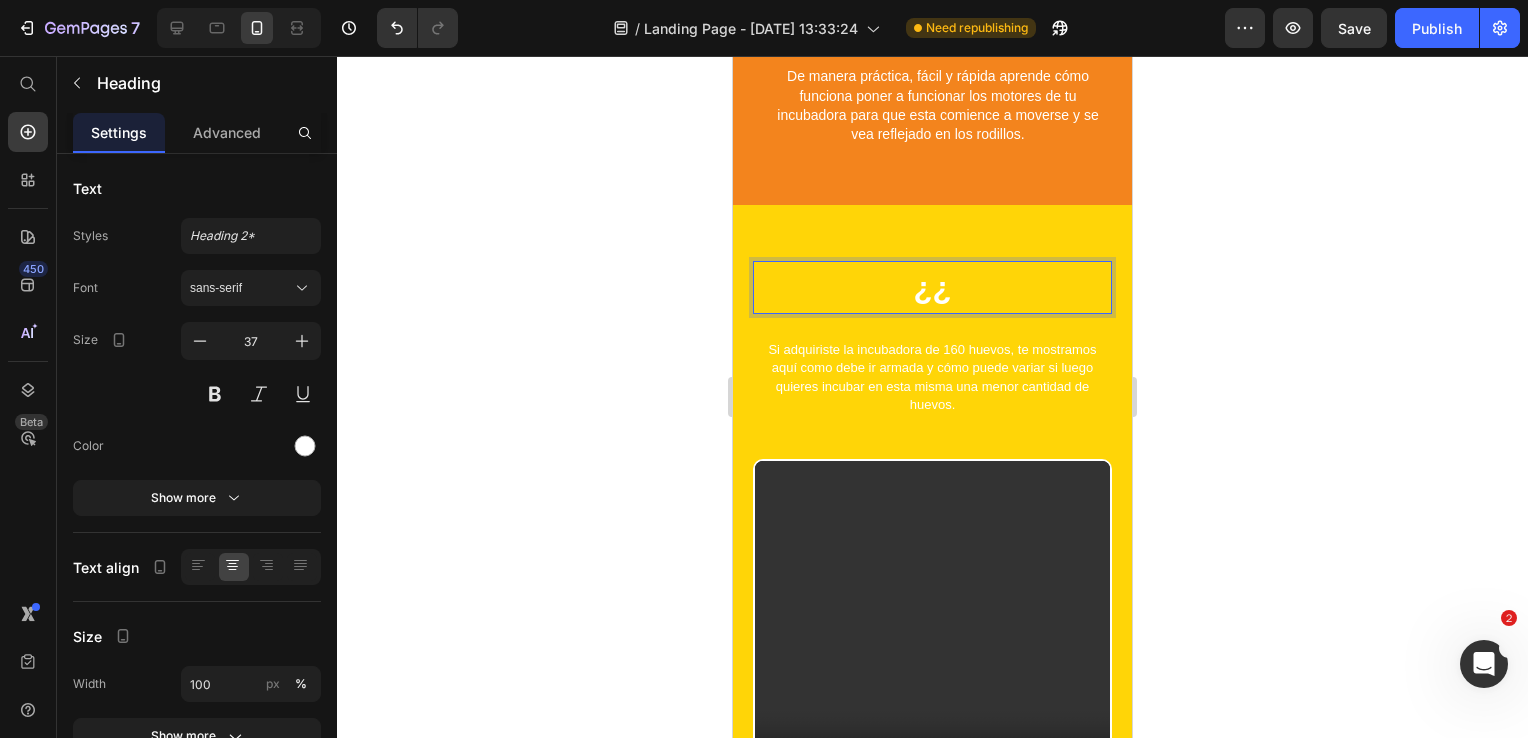 scroll, scrollTop: 3114, scrollLeft: 0, axis: vertical 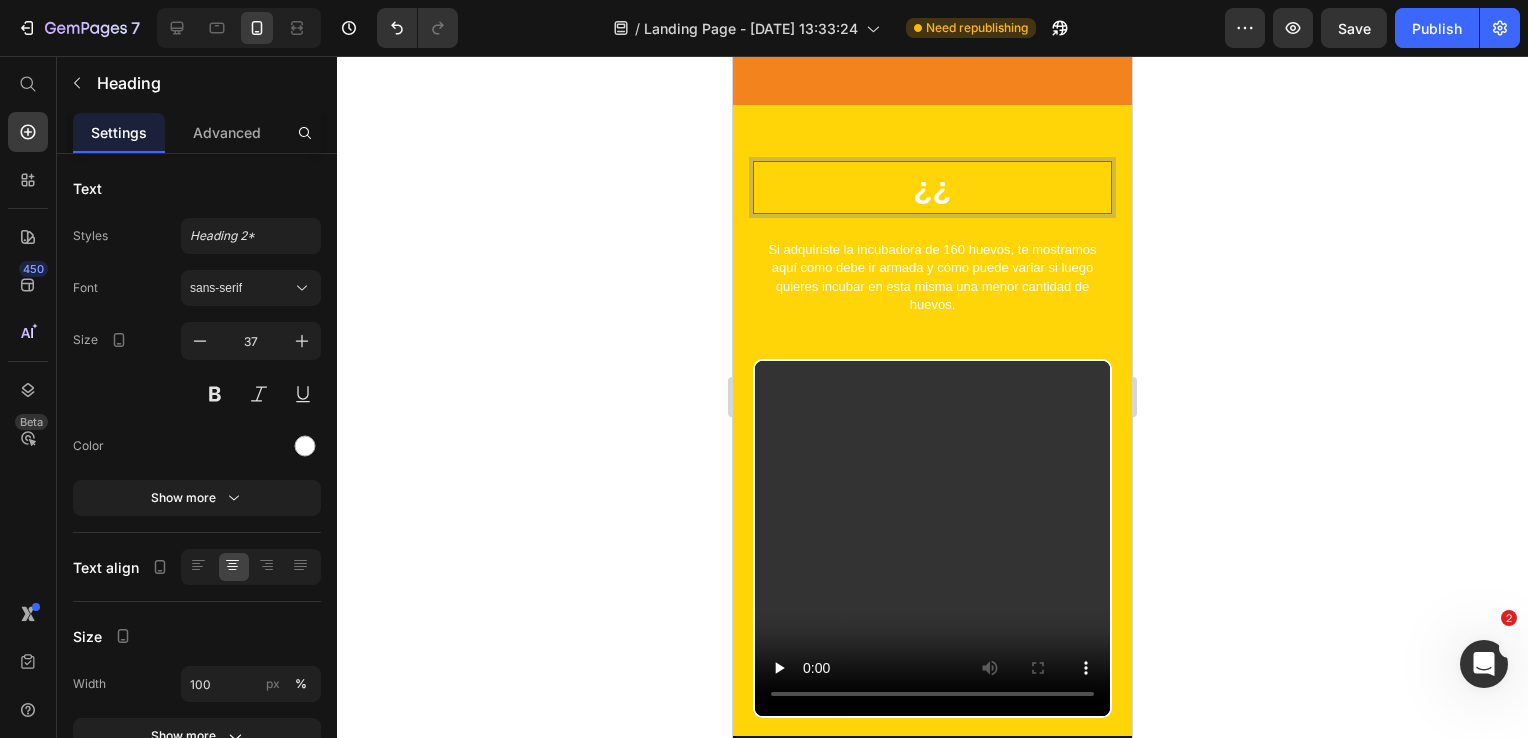 click on "¿¿" at bounding box center (933, 188) 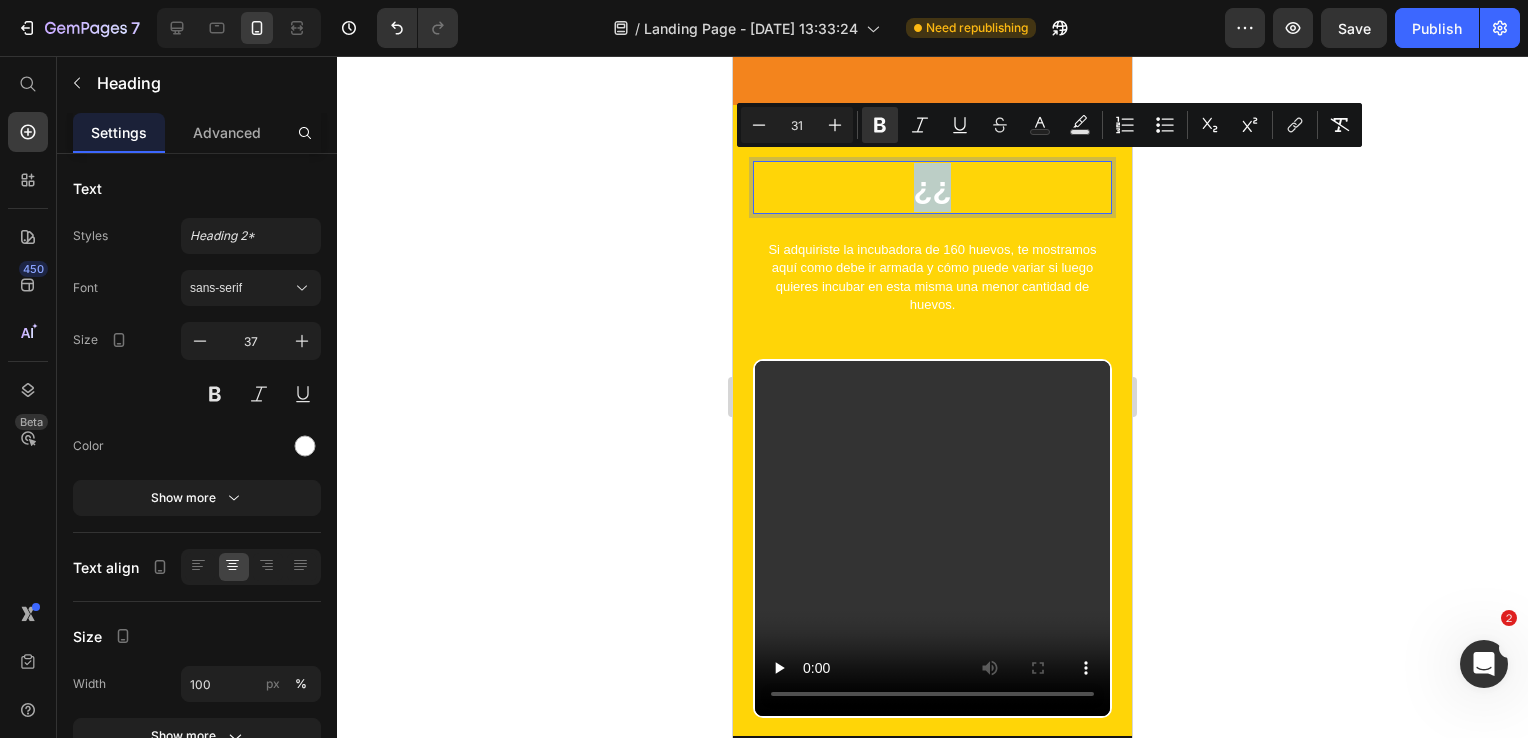drag, startPoint x: 940, startPoint y: 180, endPoint x: 906, endPoint y: 173, distance: 34.713108 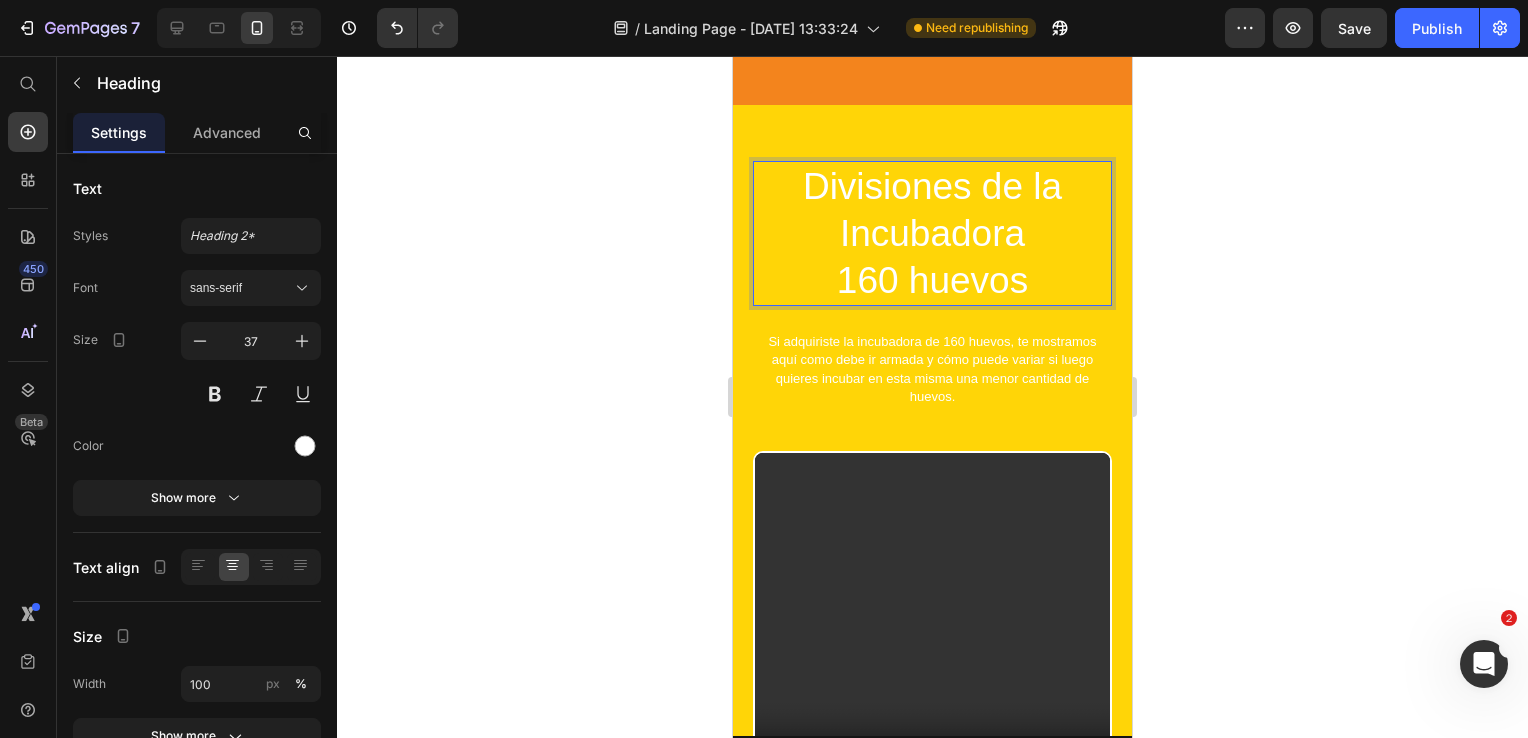 click on "Divisiones de la Incubadora 160 huevos" at bounding box center [932, 233] 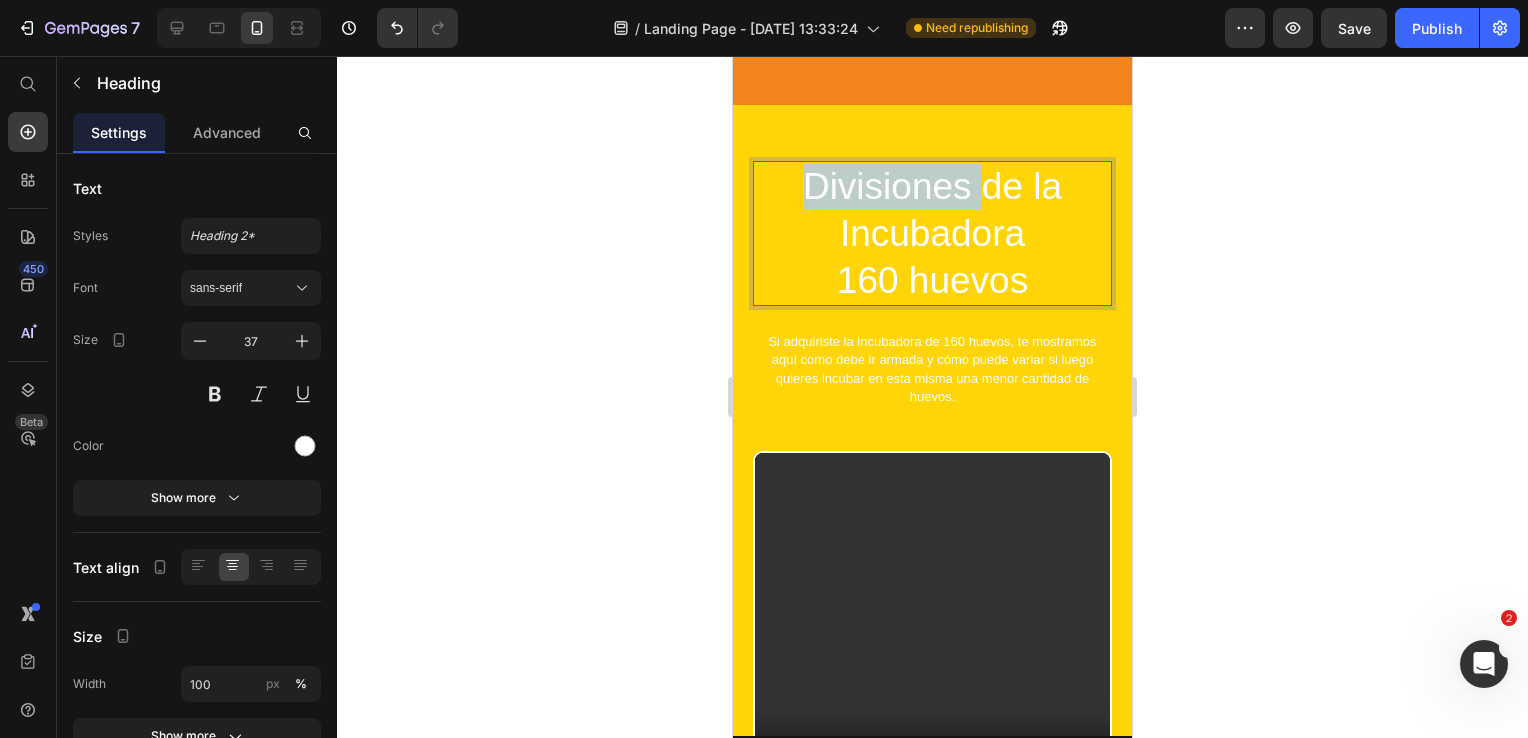 click on "Divisiones de la Incubadora 160 huevos" at bounding box center [932, 233] 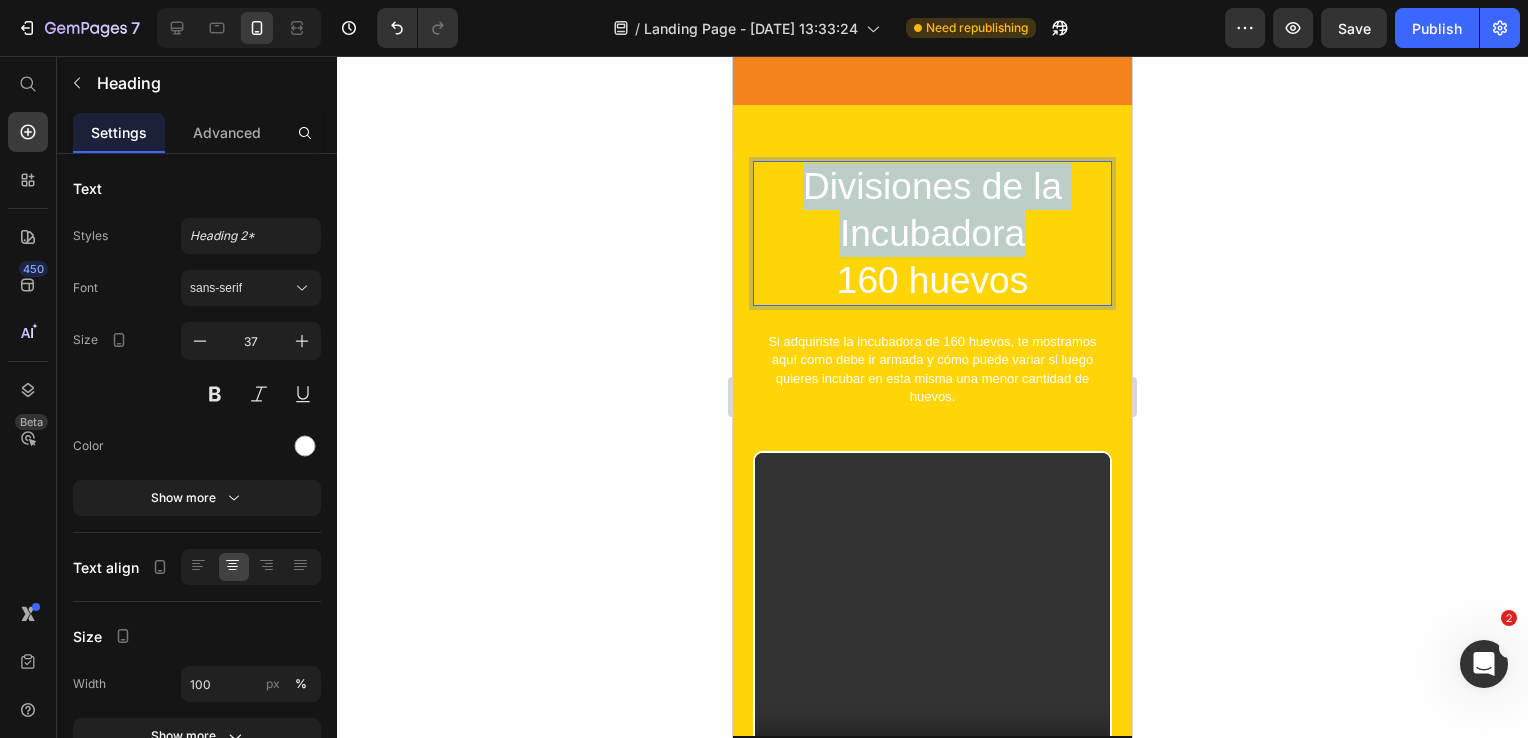 drag, startPoint x: 1032, startPoint y: 230, endPoint x: 776, endPoint y: 146, distance: 269.42902 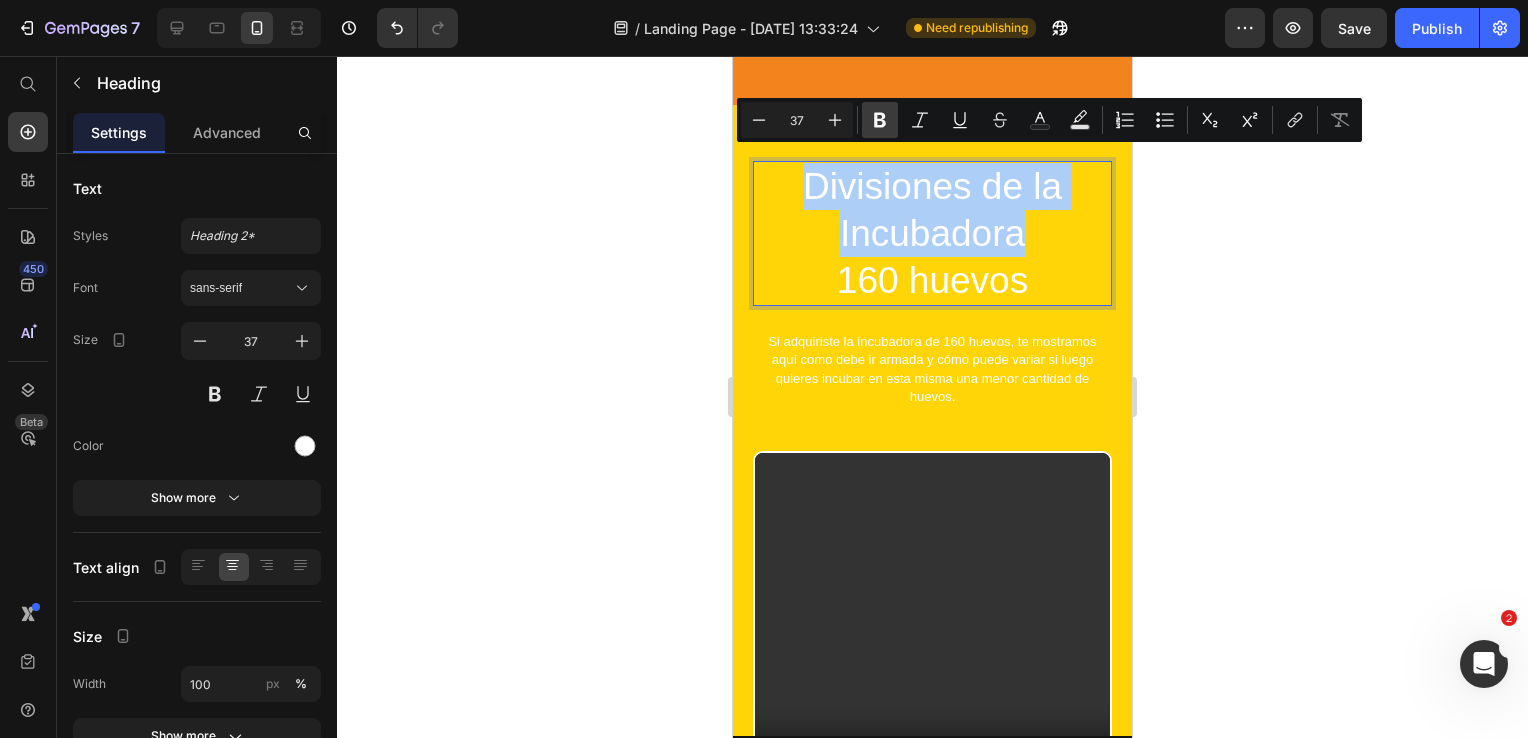 click 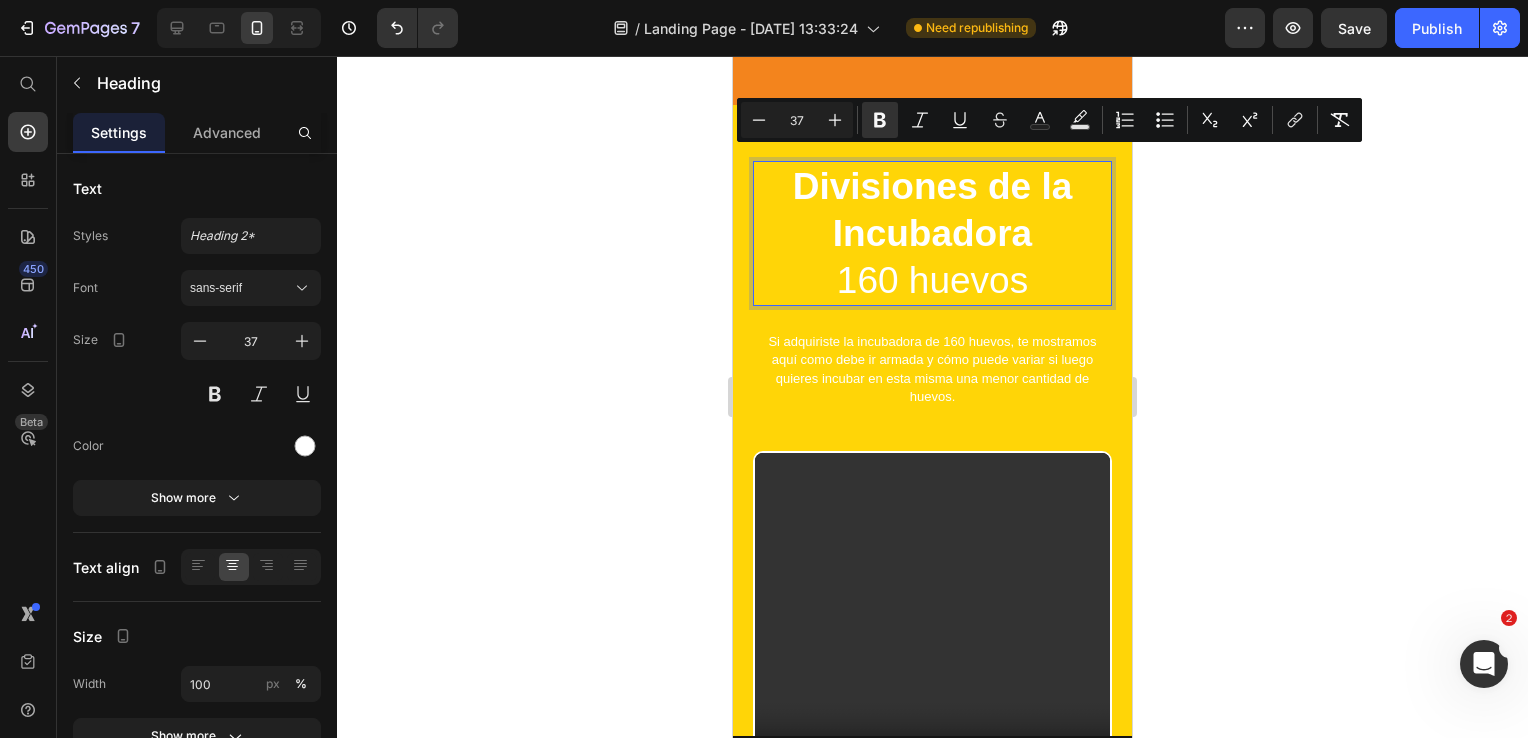 click 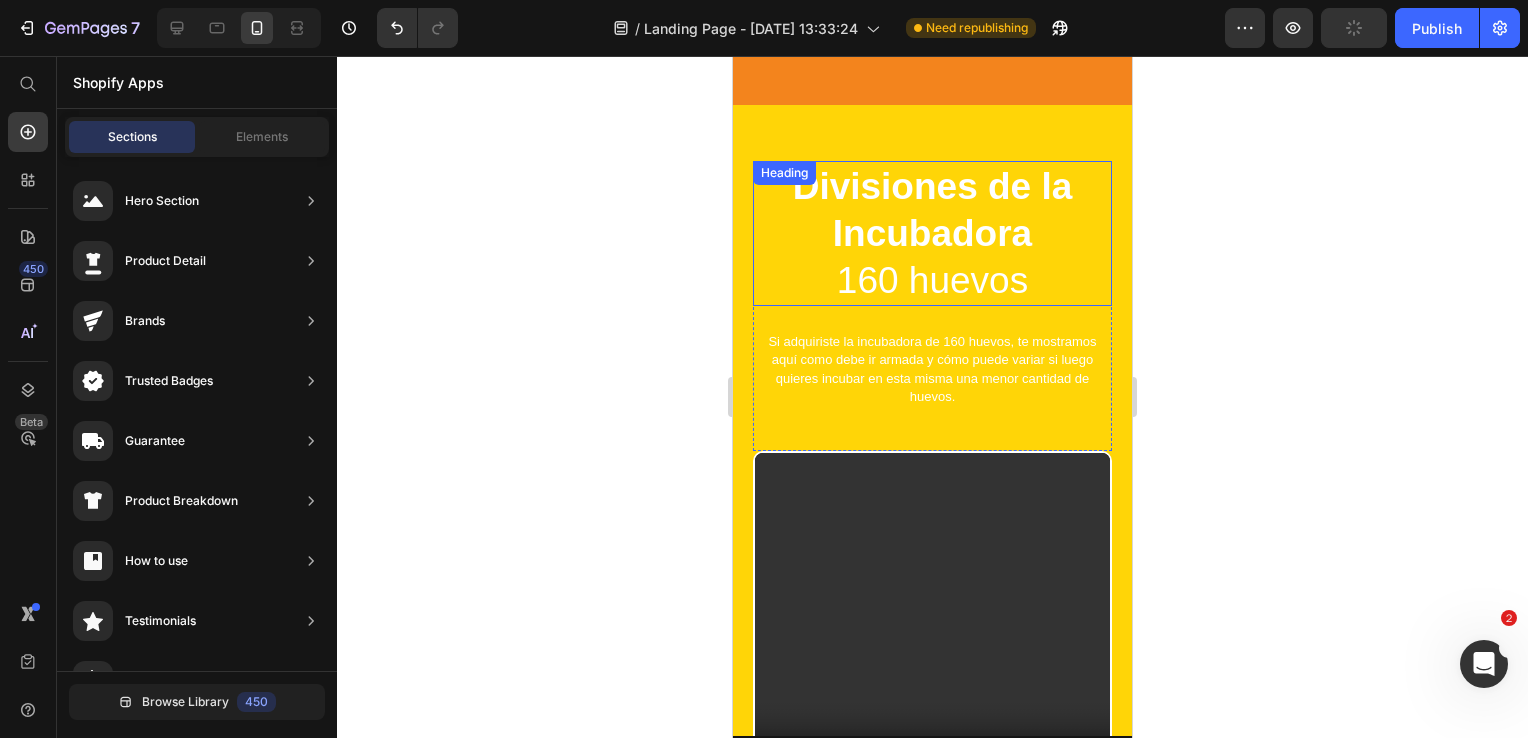 click on "⁠⁠⁠⁠⁠⁠⁠ Divisiones de la Incubadora 160 huevos" at bounding box center (932, 233) 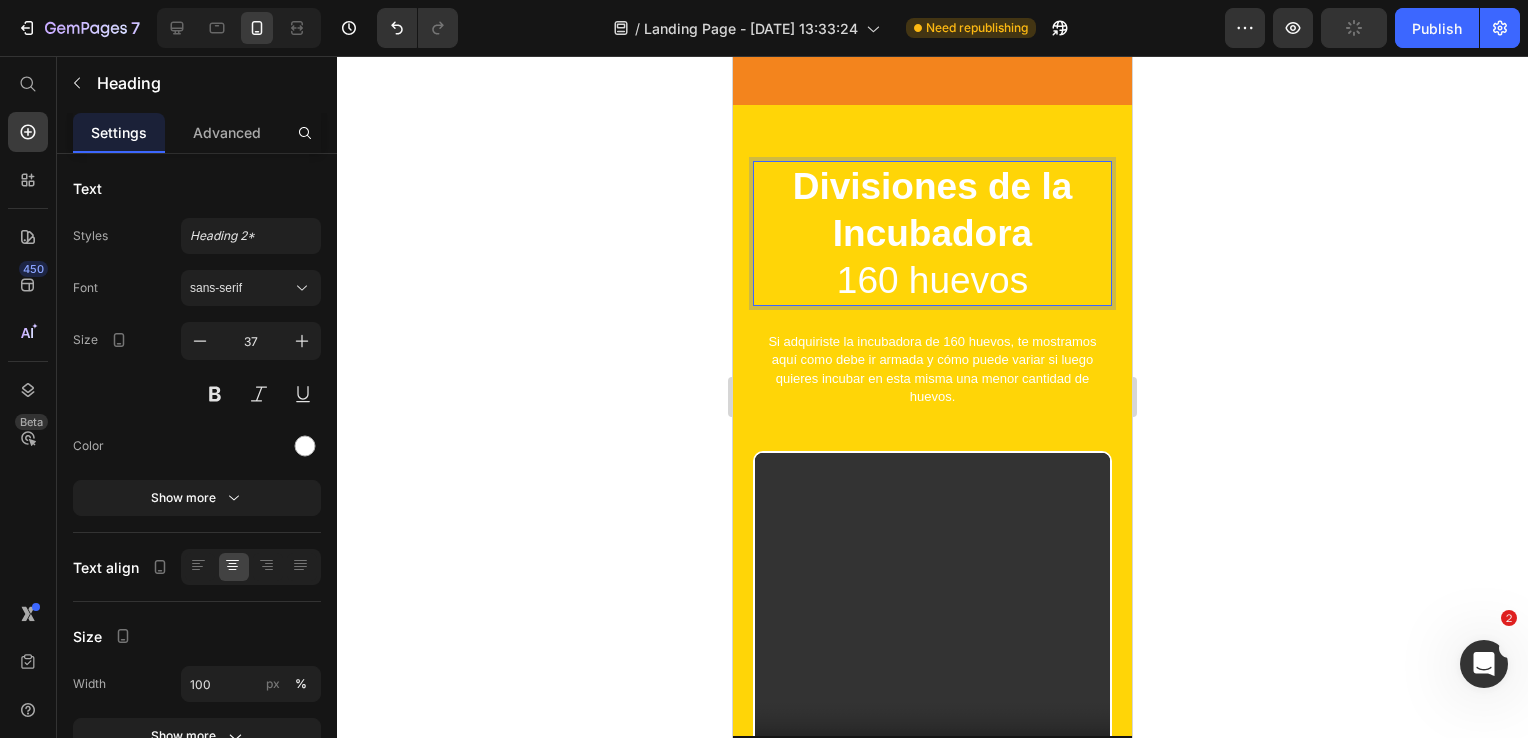 click on "Divisiones de la Incubadora 160 huevos" at bounding box center [932, 233] 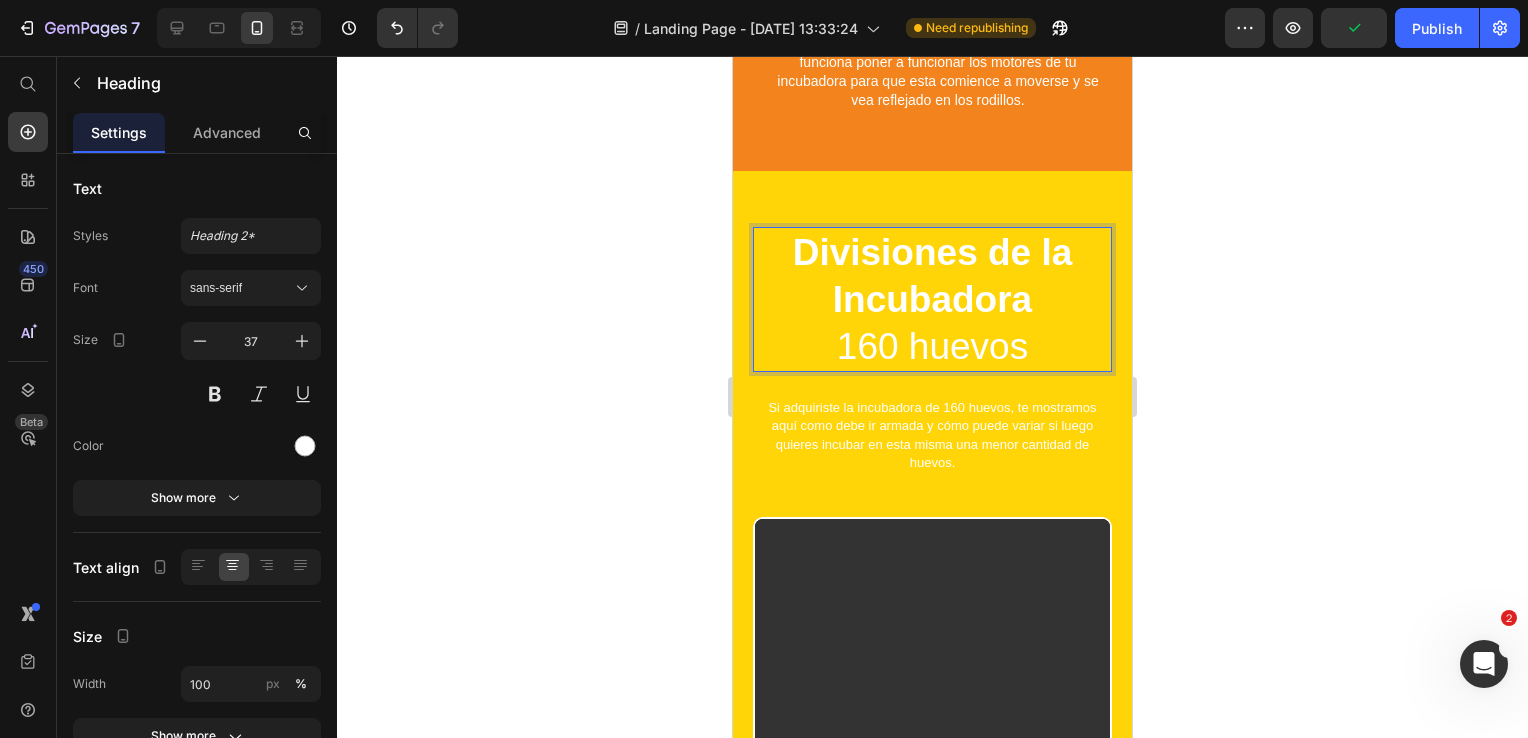 scroll, scrollTop: 3014, scrollLeft: 0, axis: vertical 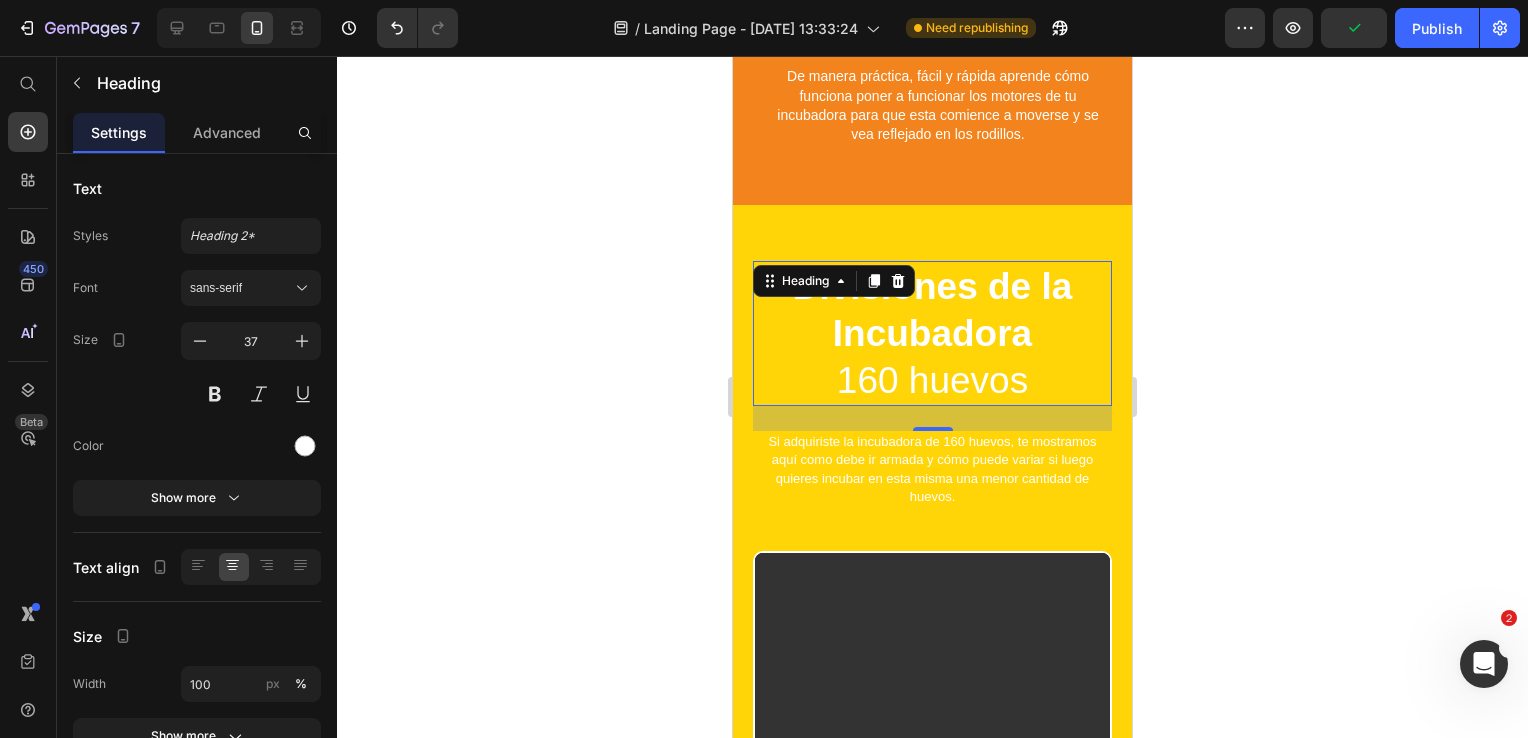 click 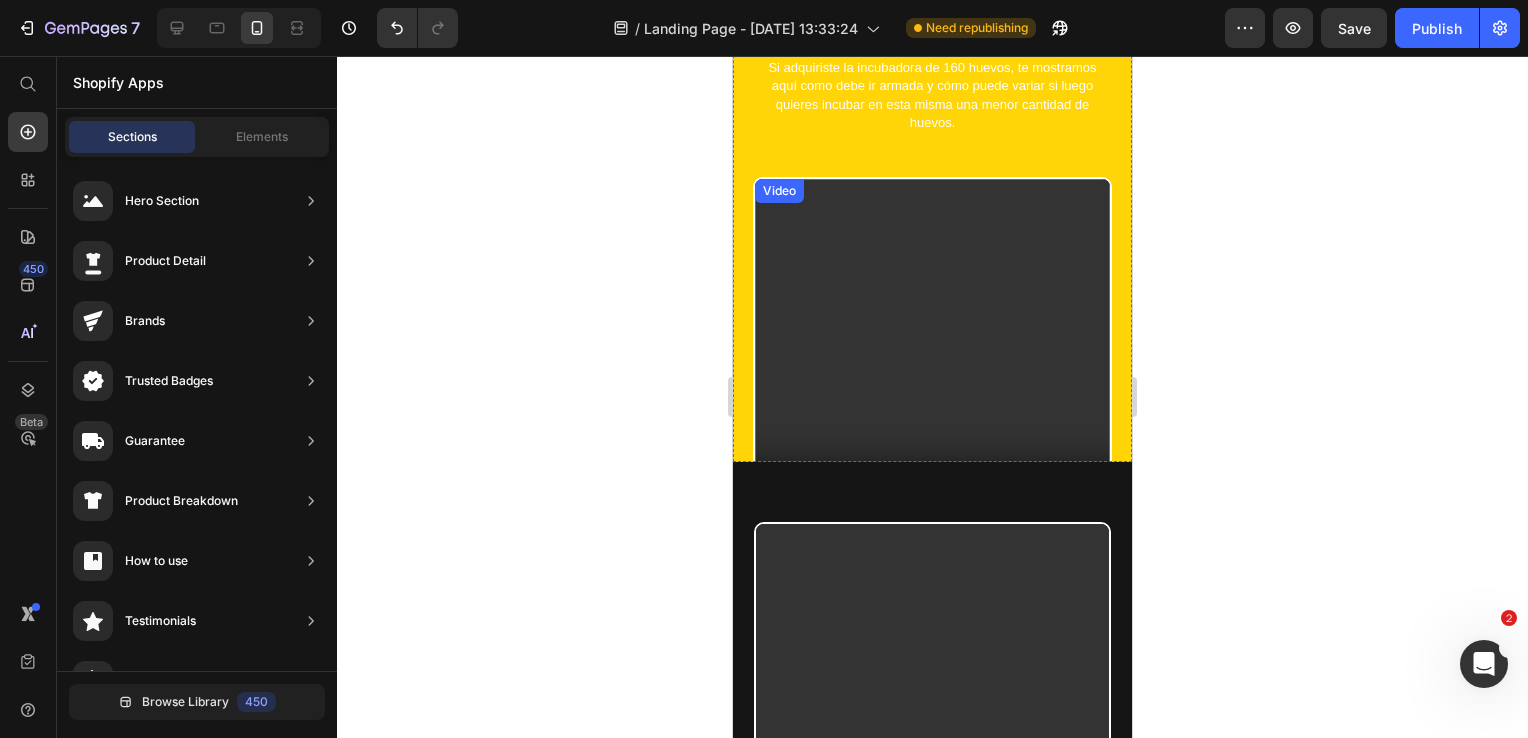 scroll, scrollTop: 3214, scrollLeft: 0, axis: vertical 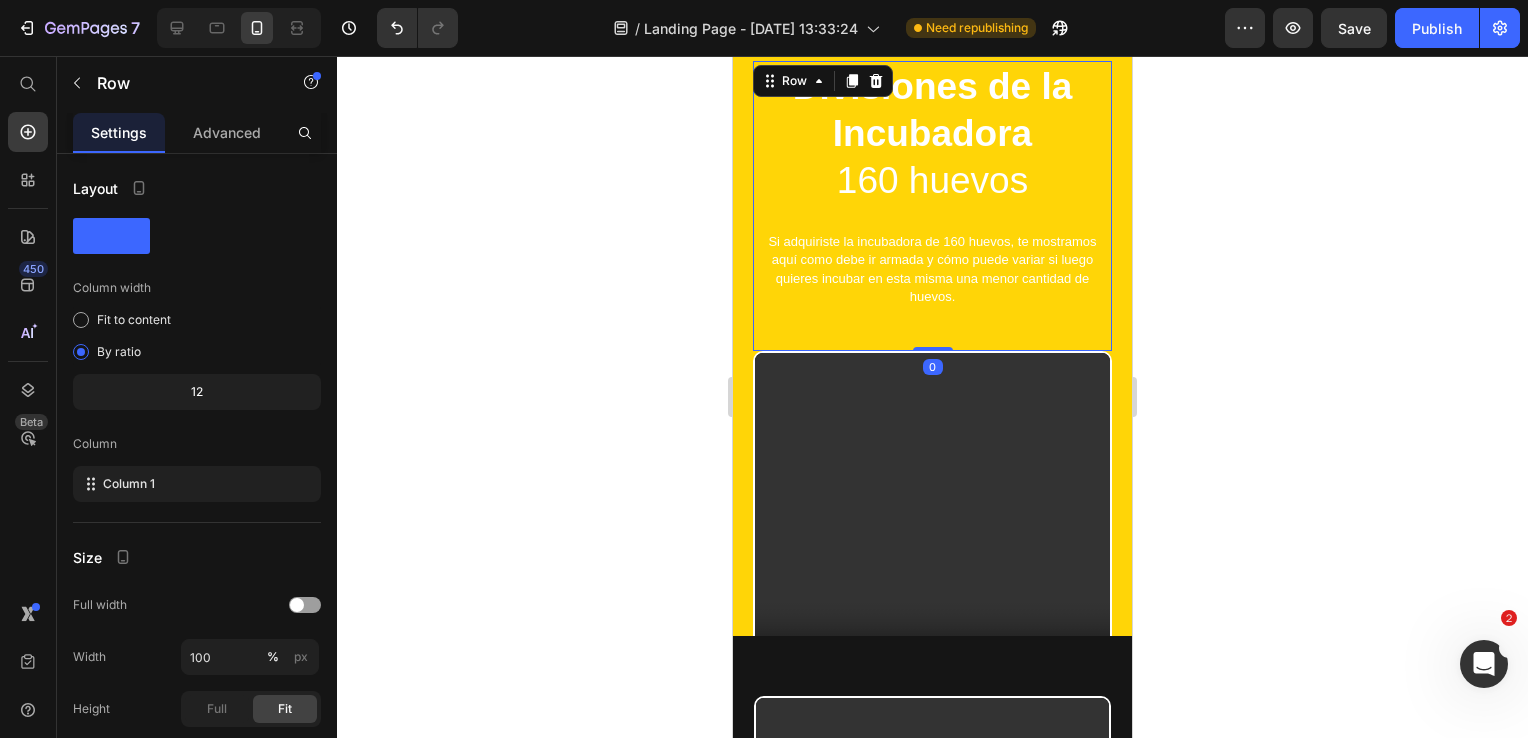 click on "⁠⁠⁠⁠⁠⁠⁠ Divisiones de la Incubadora 160 huevos Heading Si adquiriste la incubadora de 160 huevos, te mostramos aquí como debe ir armada y cómo puede variar si luego quieres incubar en esta misma una menor cantidad de huevos. Text Block" at bounding box center (932, 206) 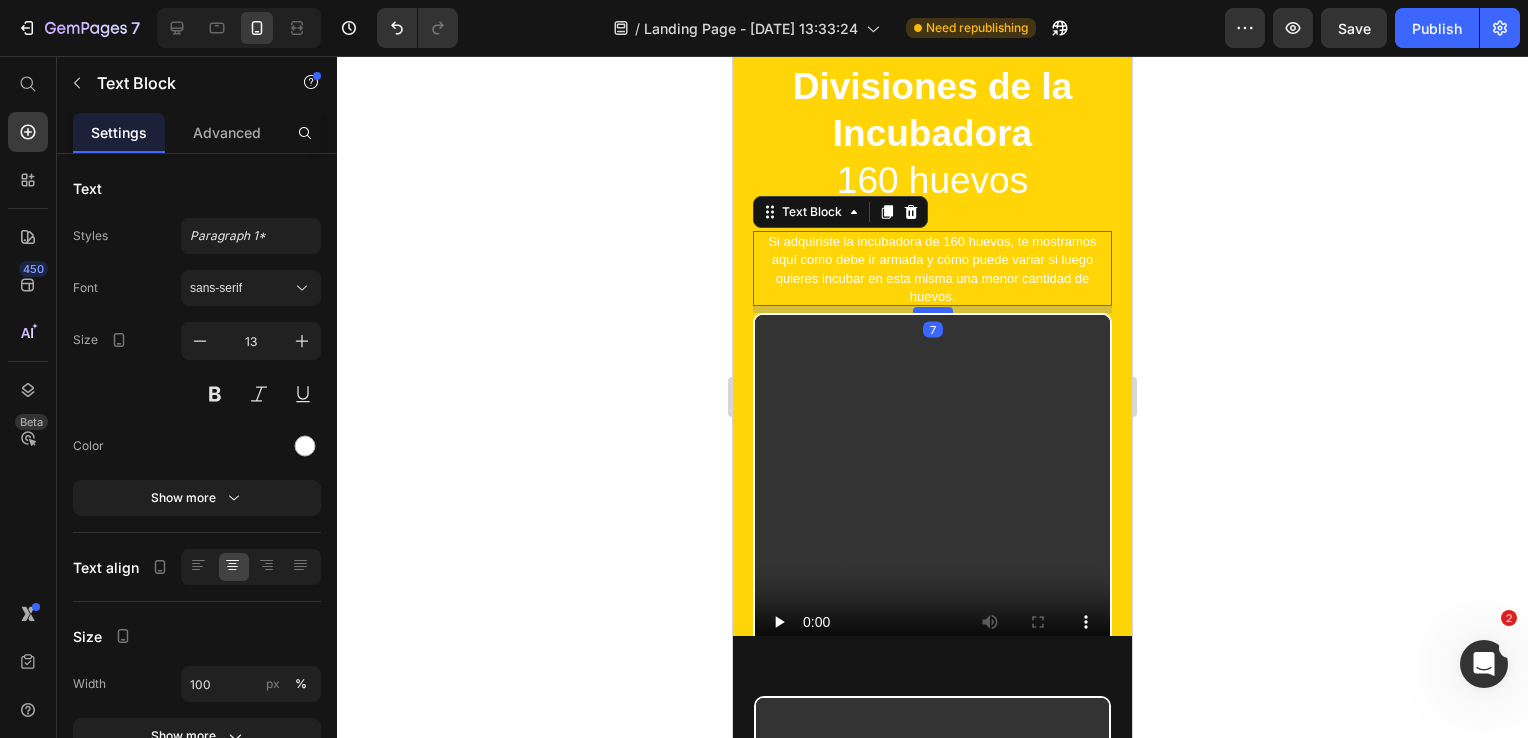 drag, startPoint x: 918, startPoint y: 332, endPoint x: 921, endPoint y: 299, distance: 33.13608 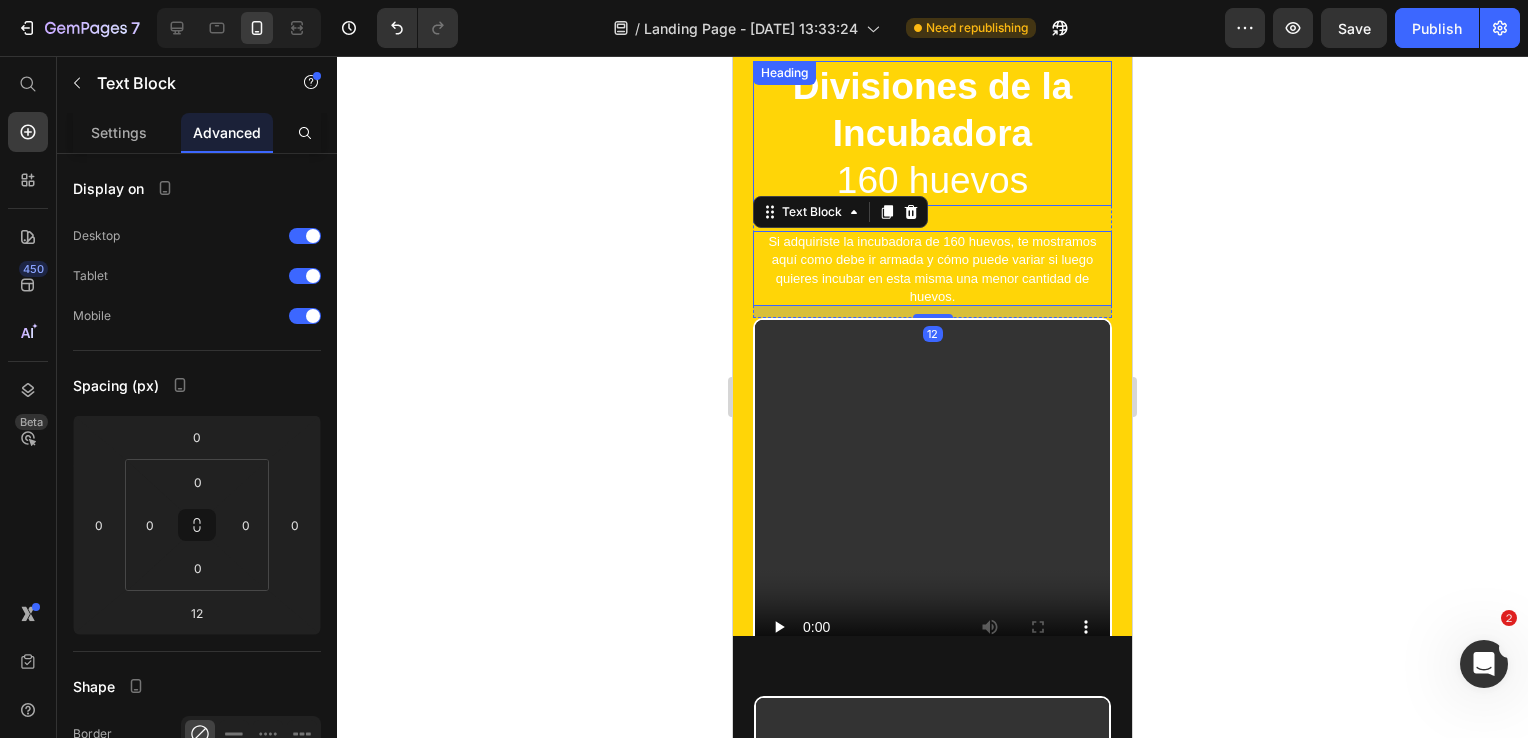 click on "Divisiones de la Incubadora" at bounding box center (933, 110) 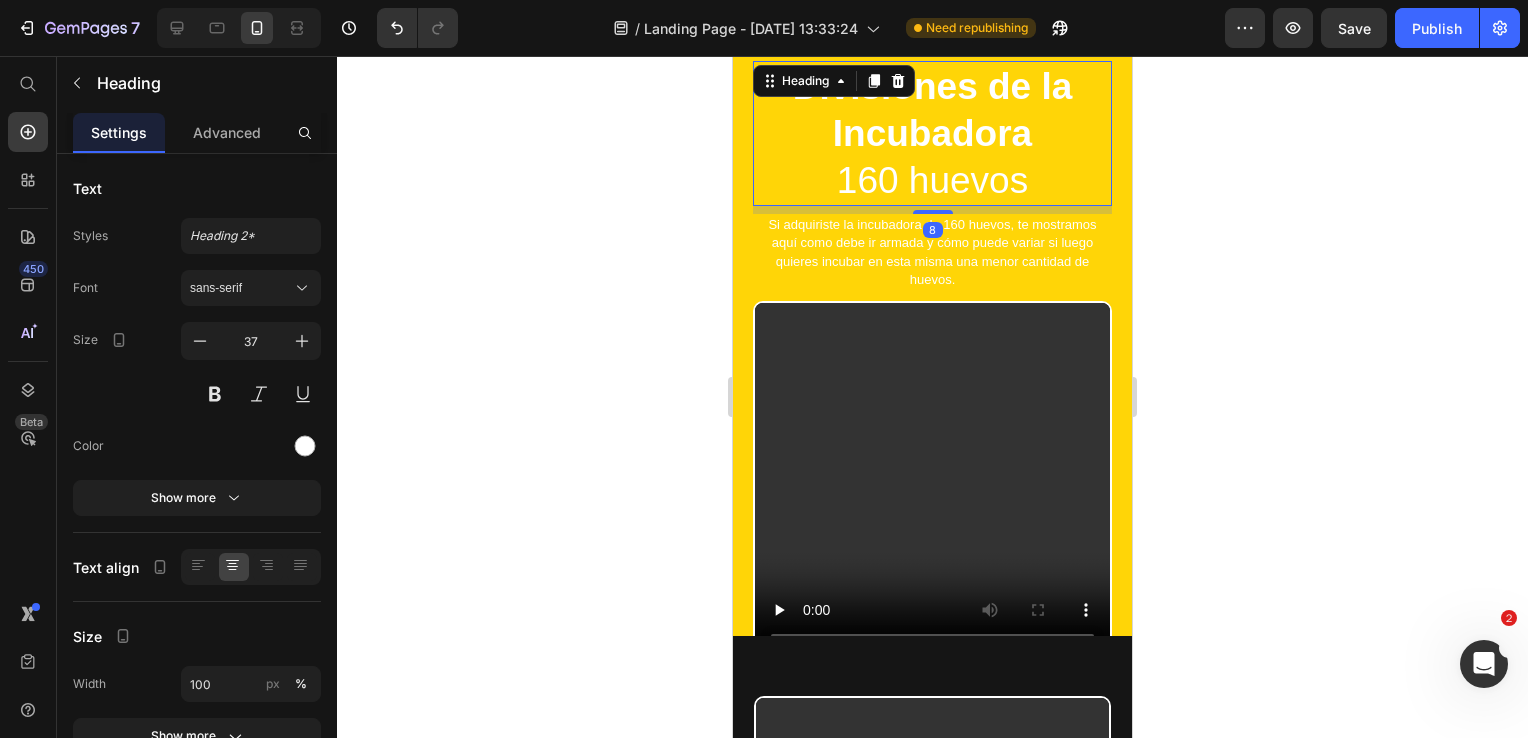 drag, startPoint x: 922, startPoint y: 214, endPoint x: 924, endPoint y: 197, distance: 17.117243 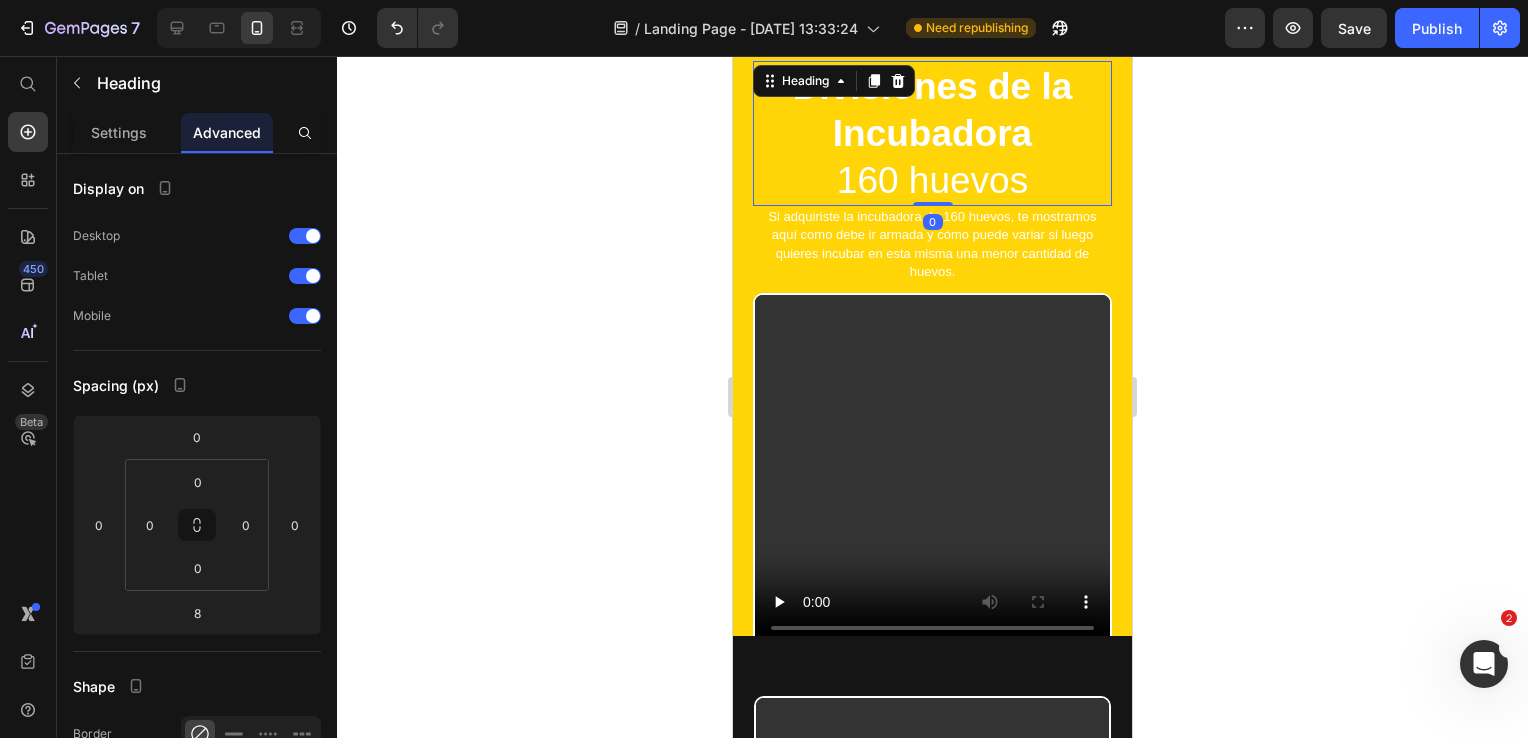 drag, startPoint x: 916, startPoint y: 194, endPoint x: 921, endPoint y: 178, distance: 16.763054 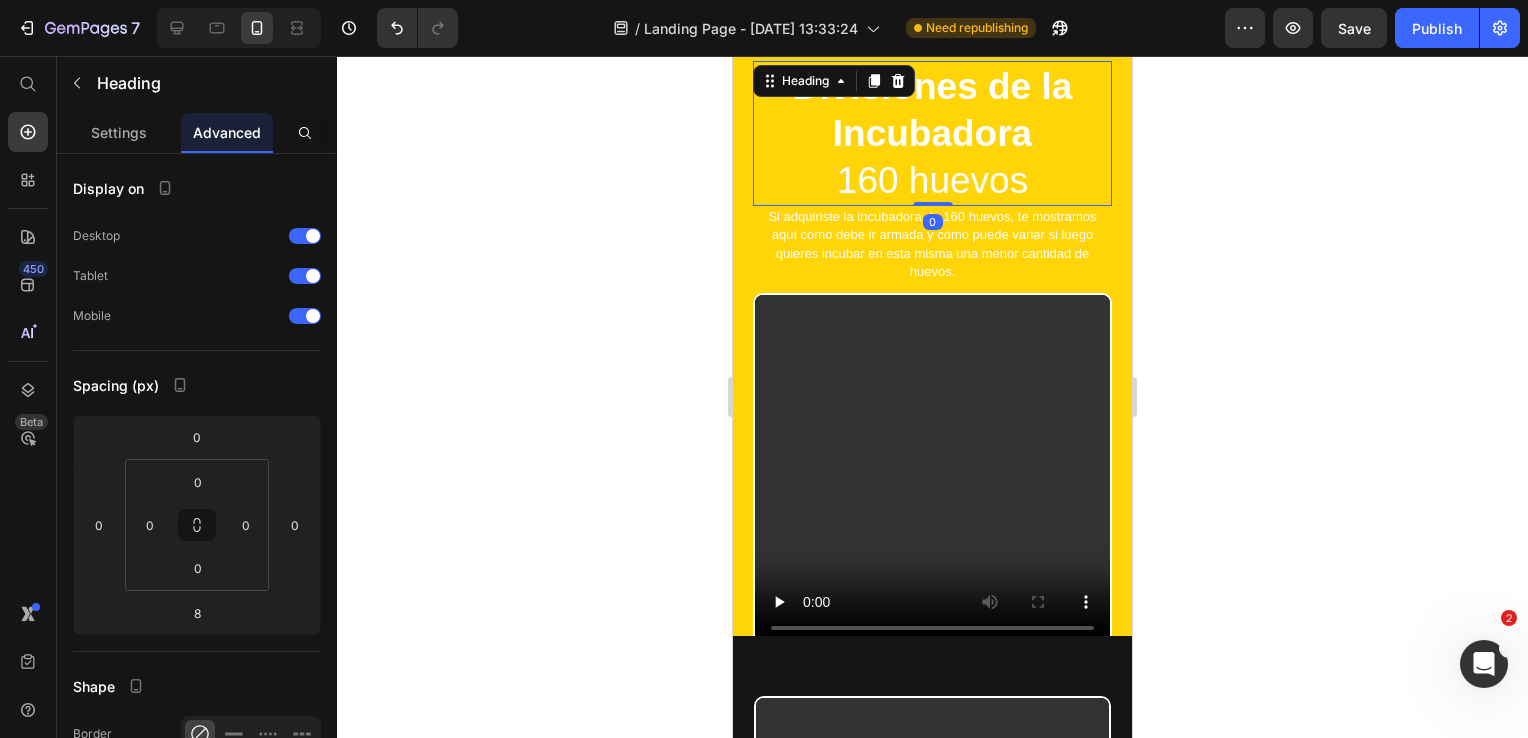 click on "⁠⁠⁠⁠⁠⁠⁠ Divisiones de la Incubadora 160 huevos Heading   0" at bounding box center (932, 133) 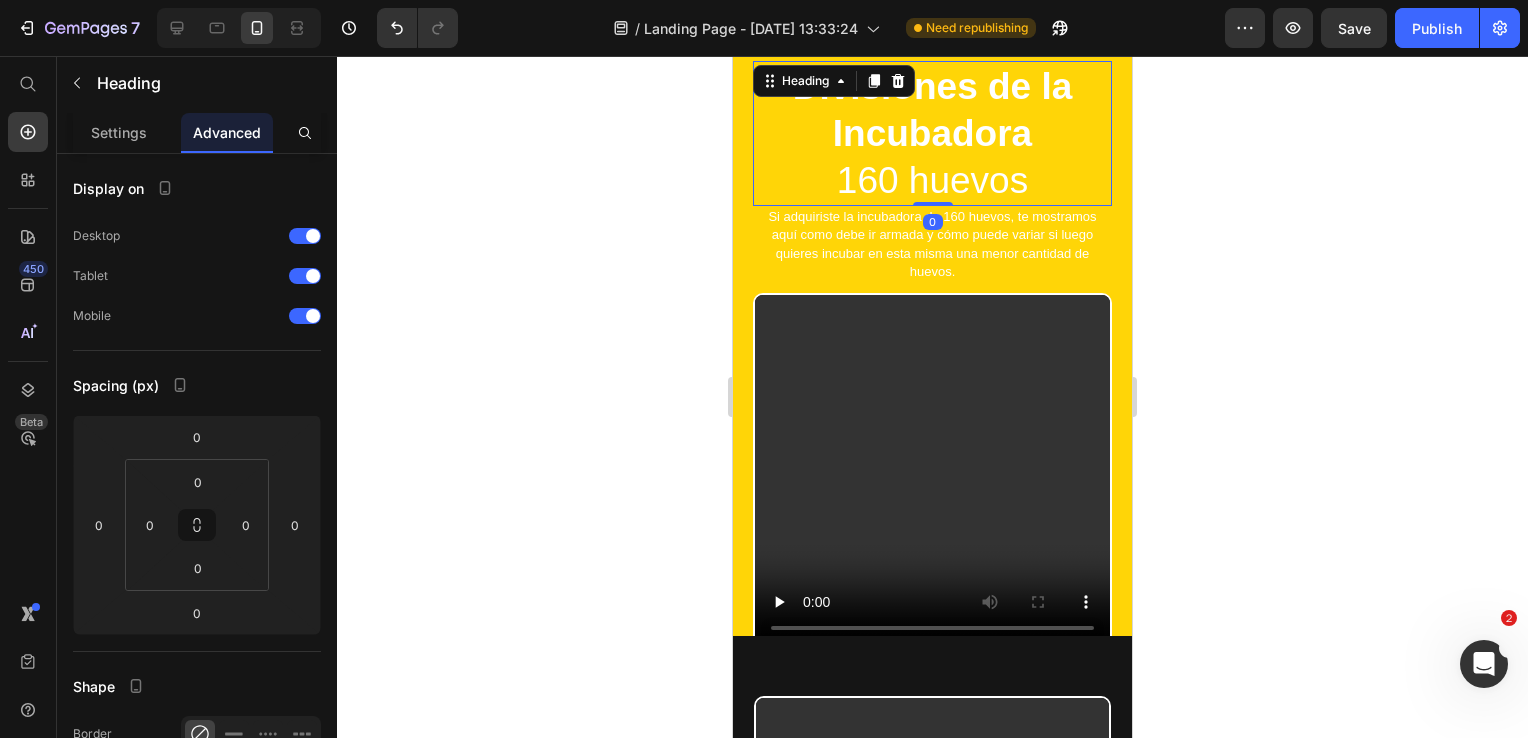 click 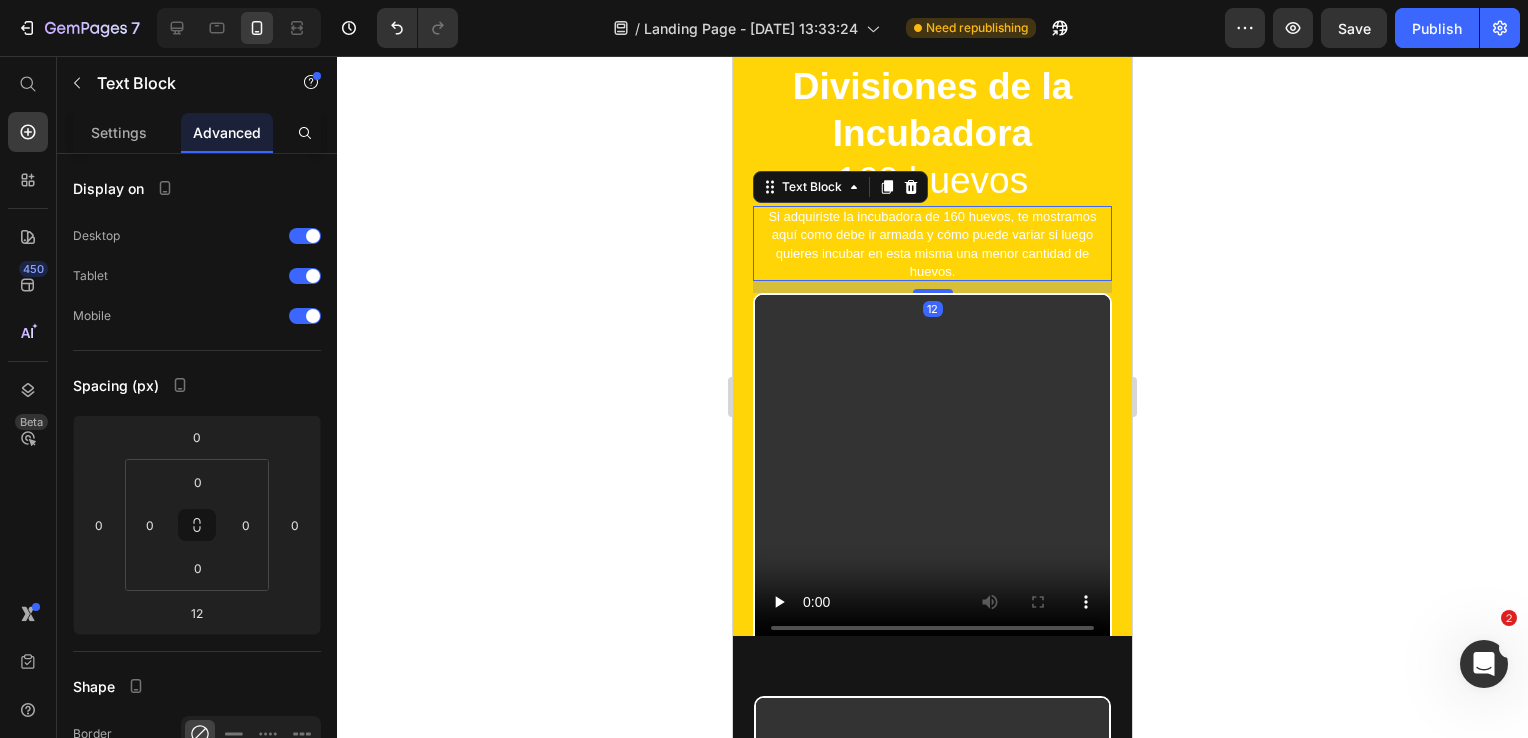 click on "Si adquiriste la incubadora de 160 huevos, te mostramos aquí como debe ir armada y cómo puede variar si luego quieres incubar en esta misma una menor cantidad de huevos." at bounding box center (932, 245) 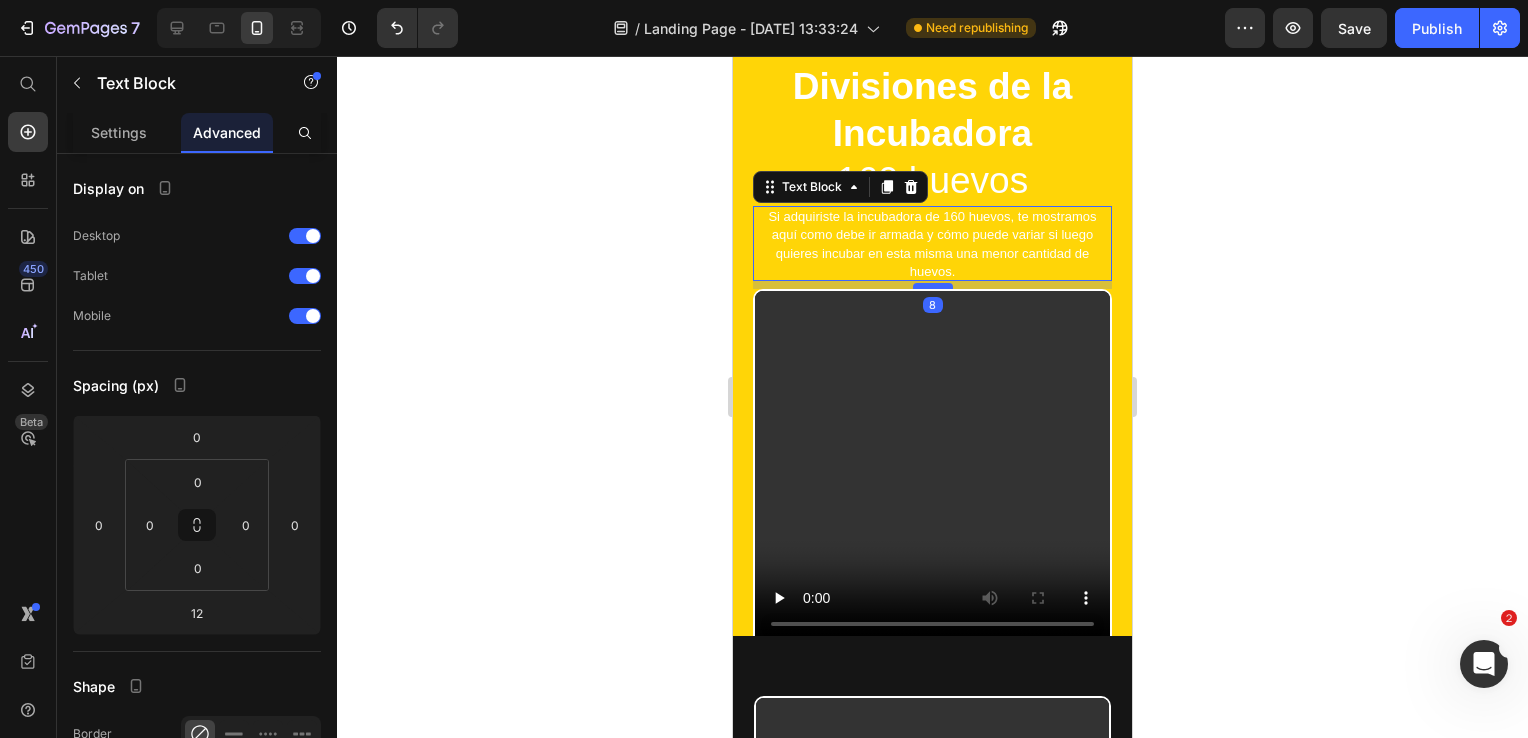 click at bounding box center [933, 286] 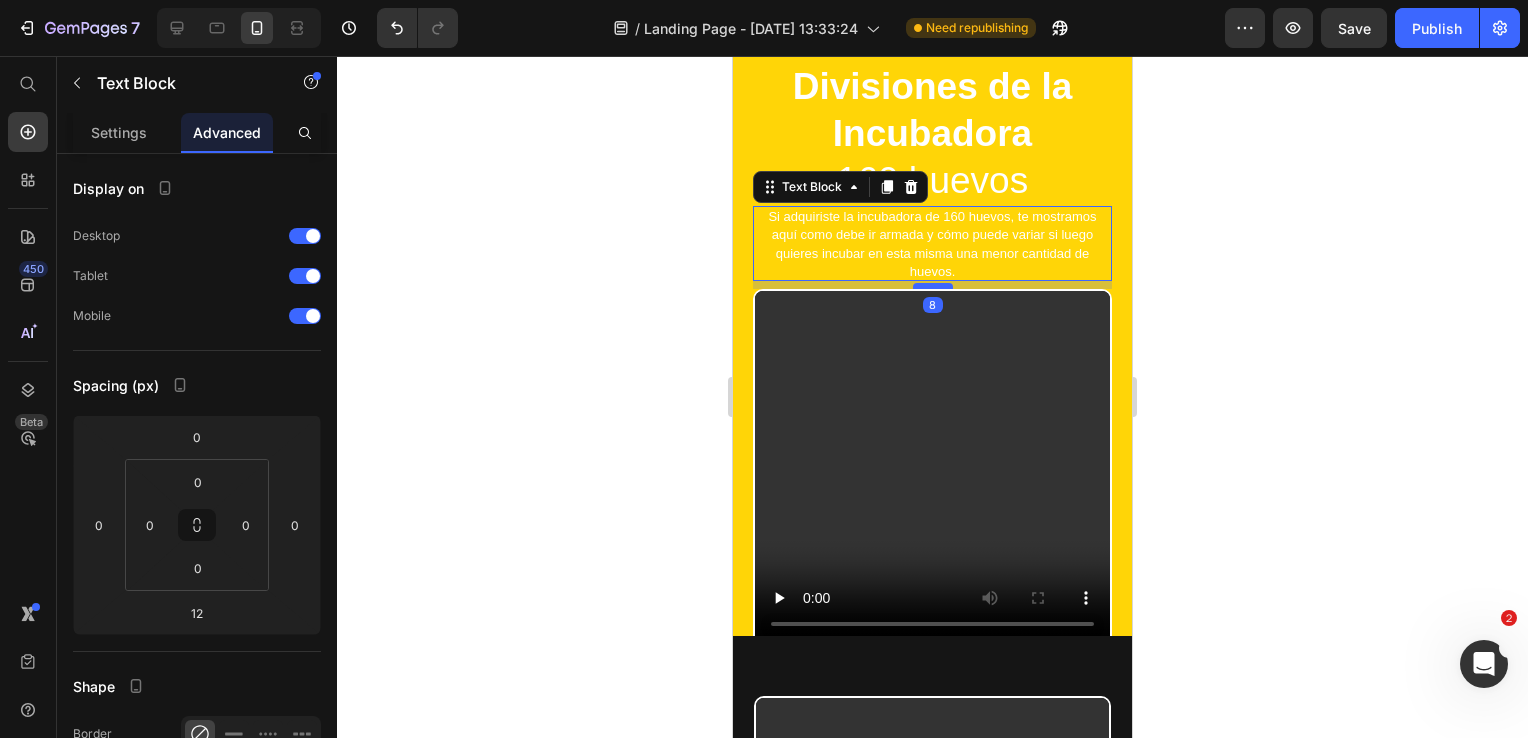 type on "8" 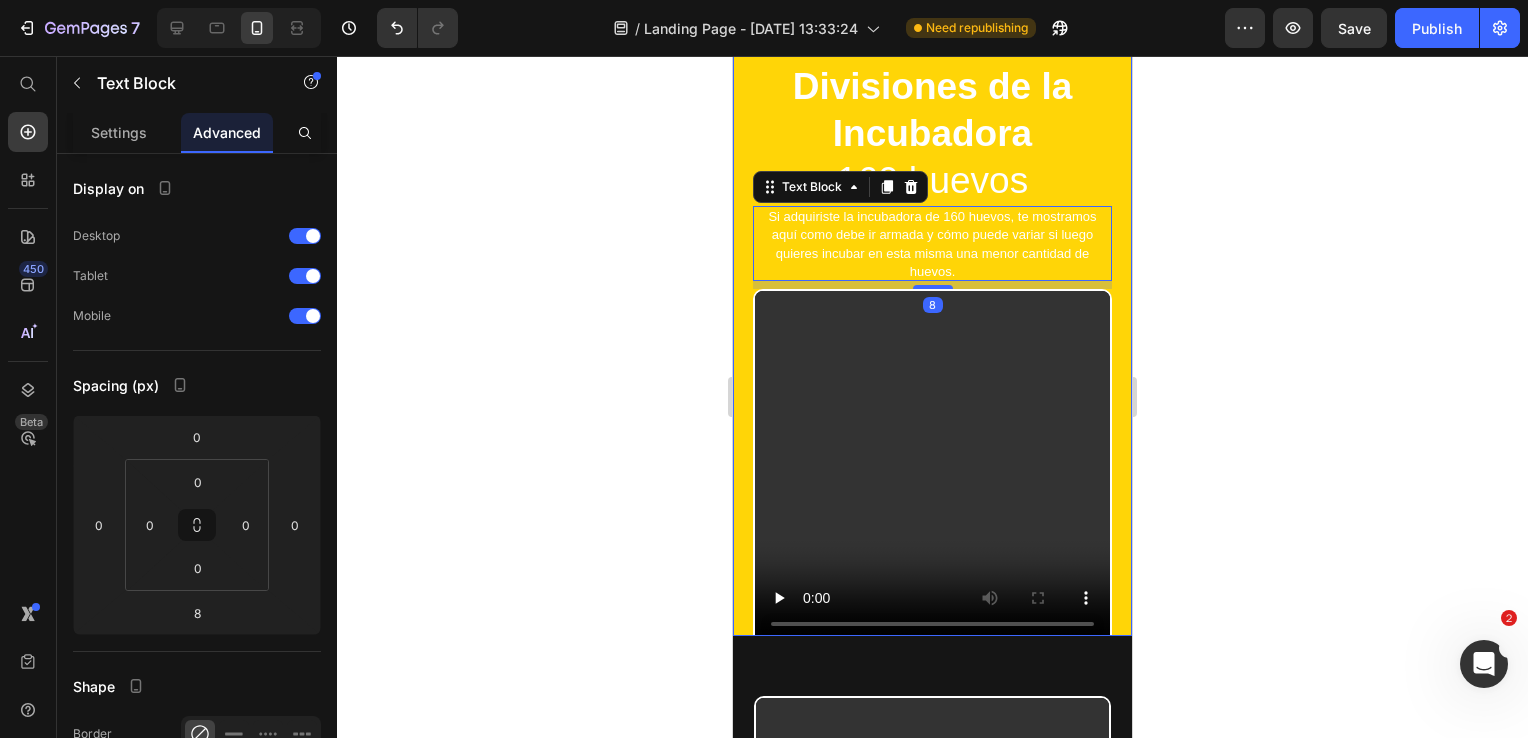 click 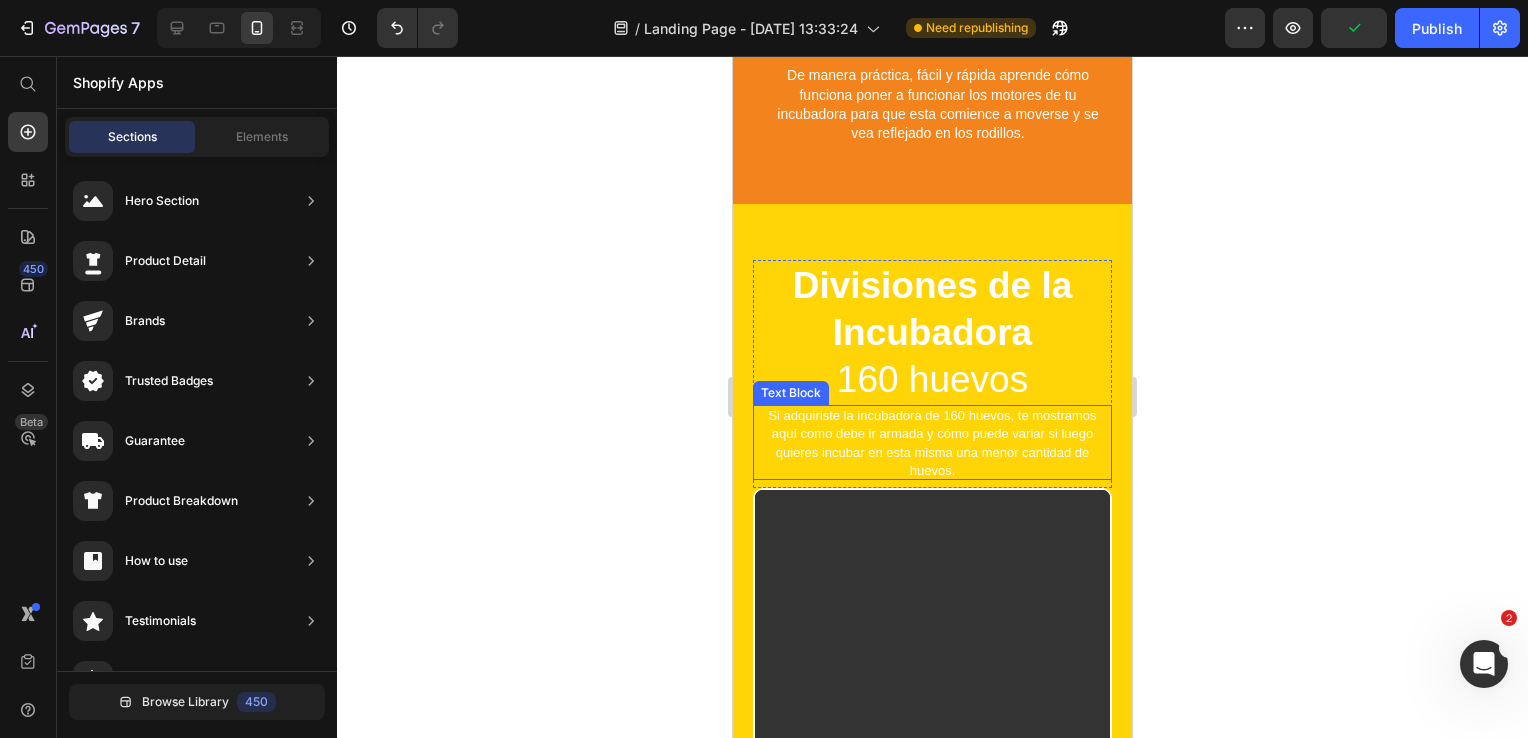 scroll, scrollTop: 3014, scrollLeft: 0, axis: vertical 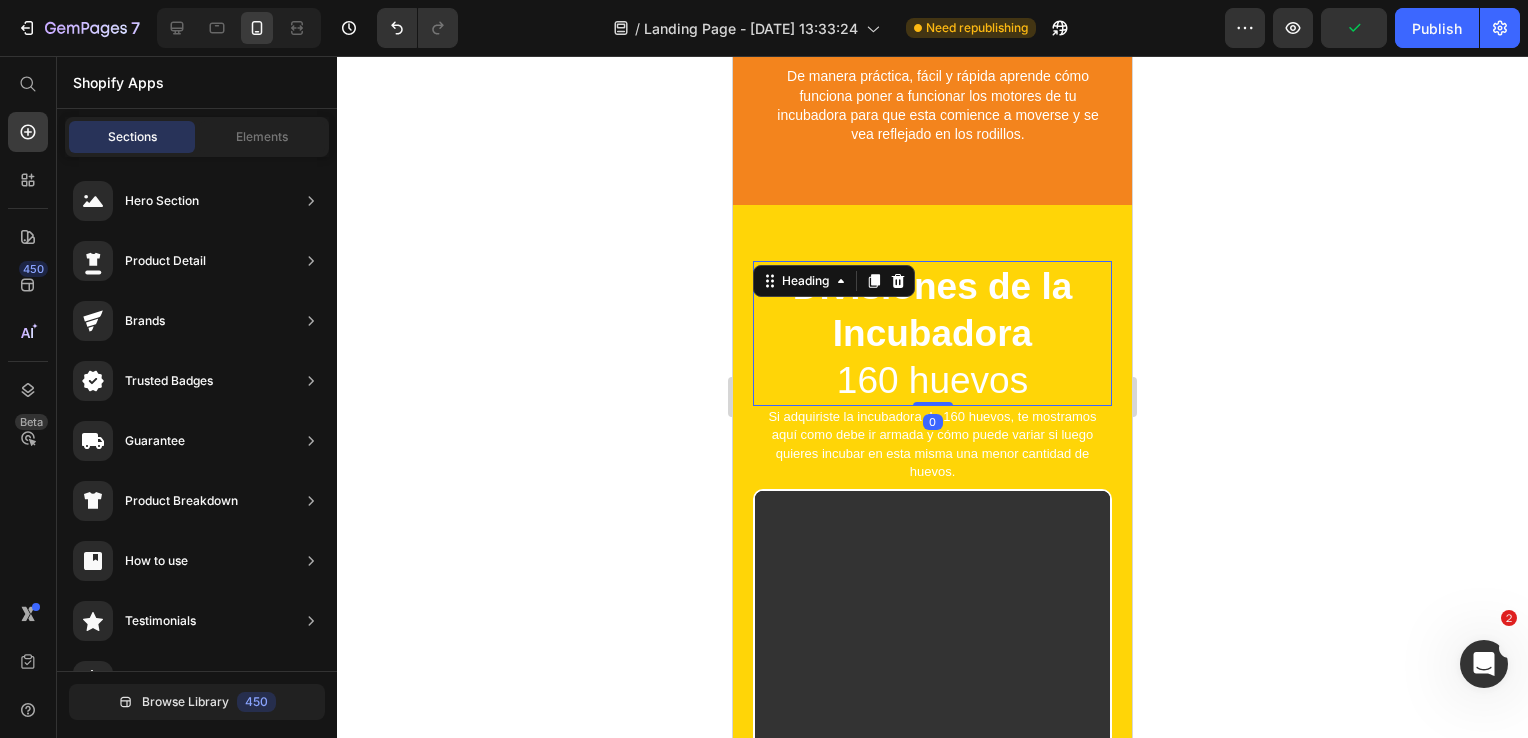 click on "Divisiones de la Incubadora" at bounding box center [933, 310] 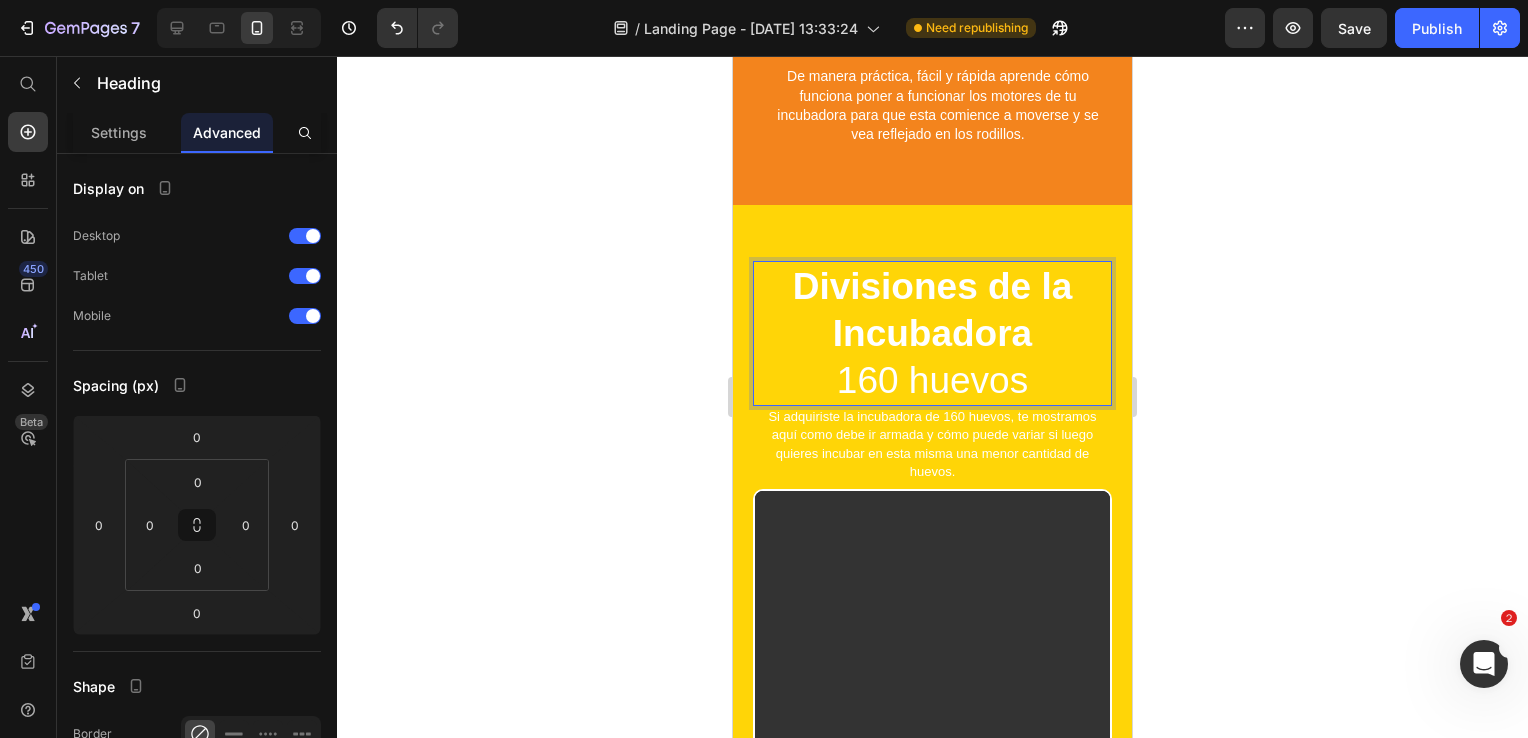 click on "Divisiones de la Incubadora" at bounding box center [933, 310] 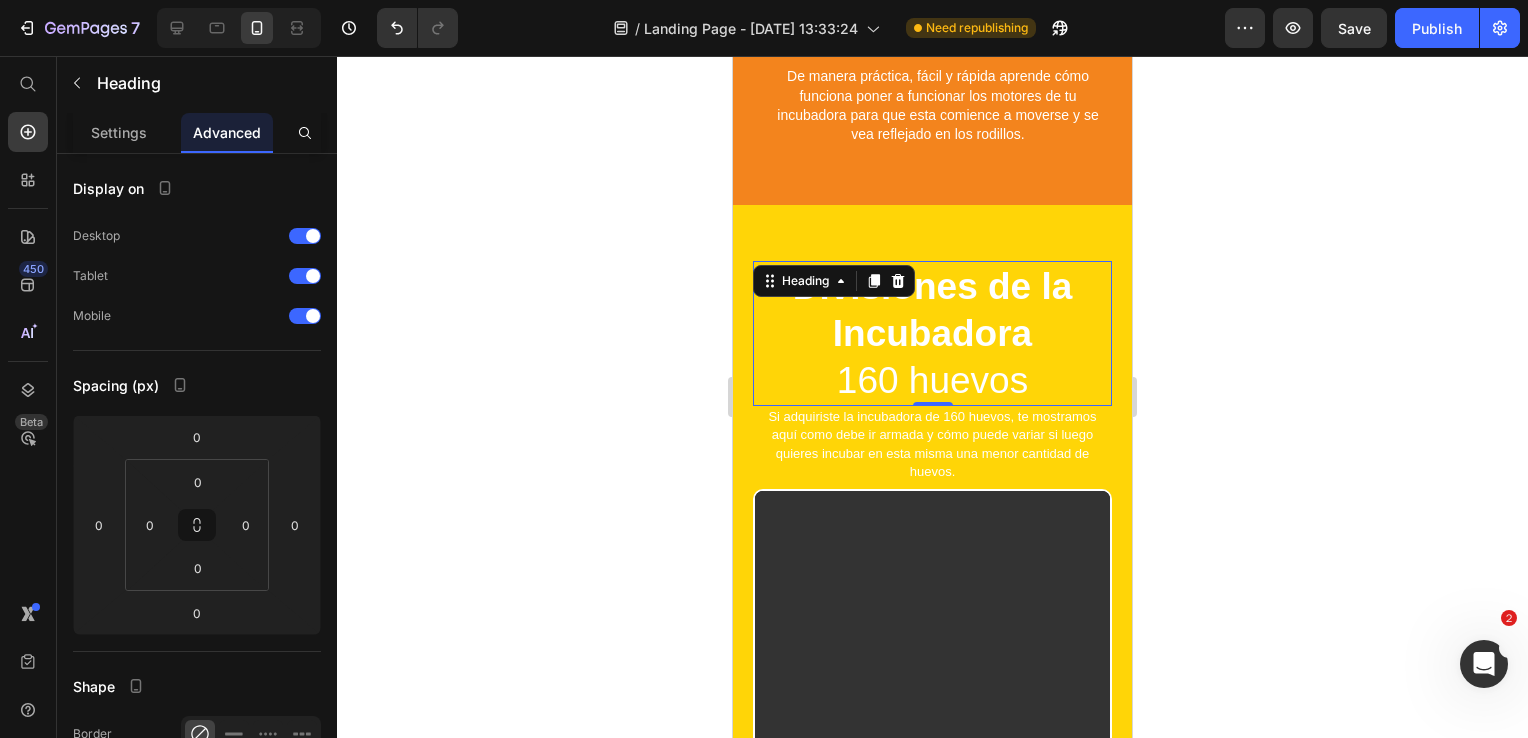 click 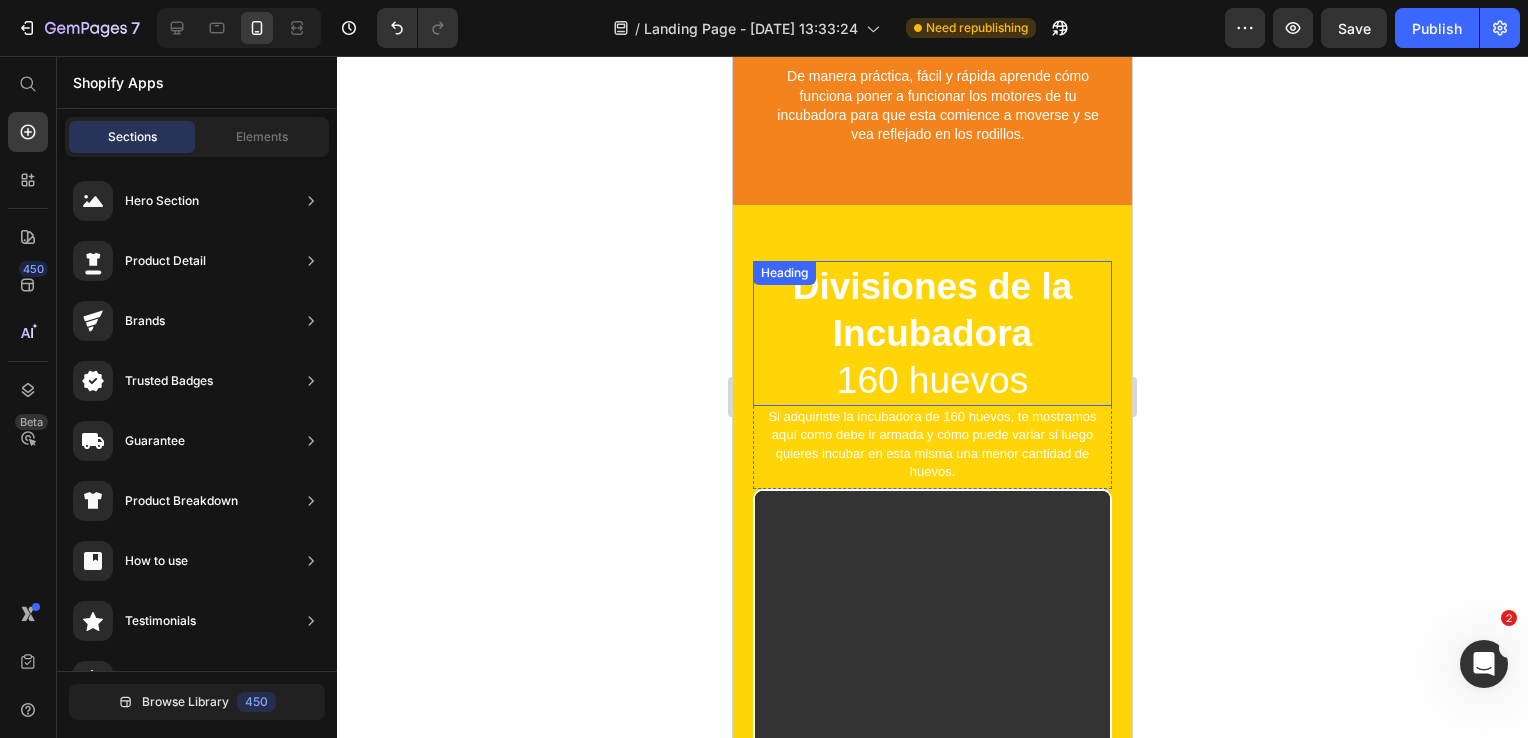 click on "⁠⁠⁠⁠⁠⁠⁠ Divisiones de la Incubadora 160 huevos" at bounding box center (932, 333) 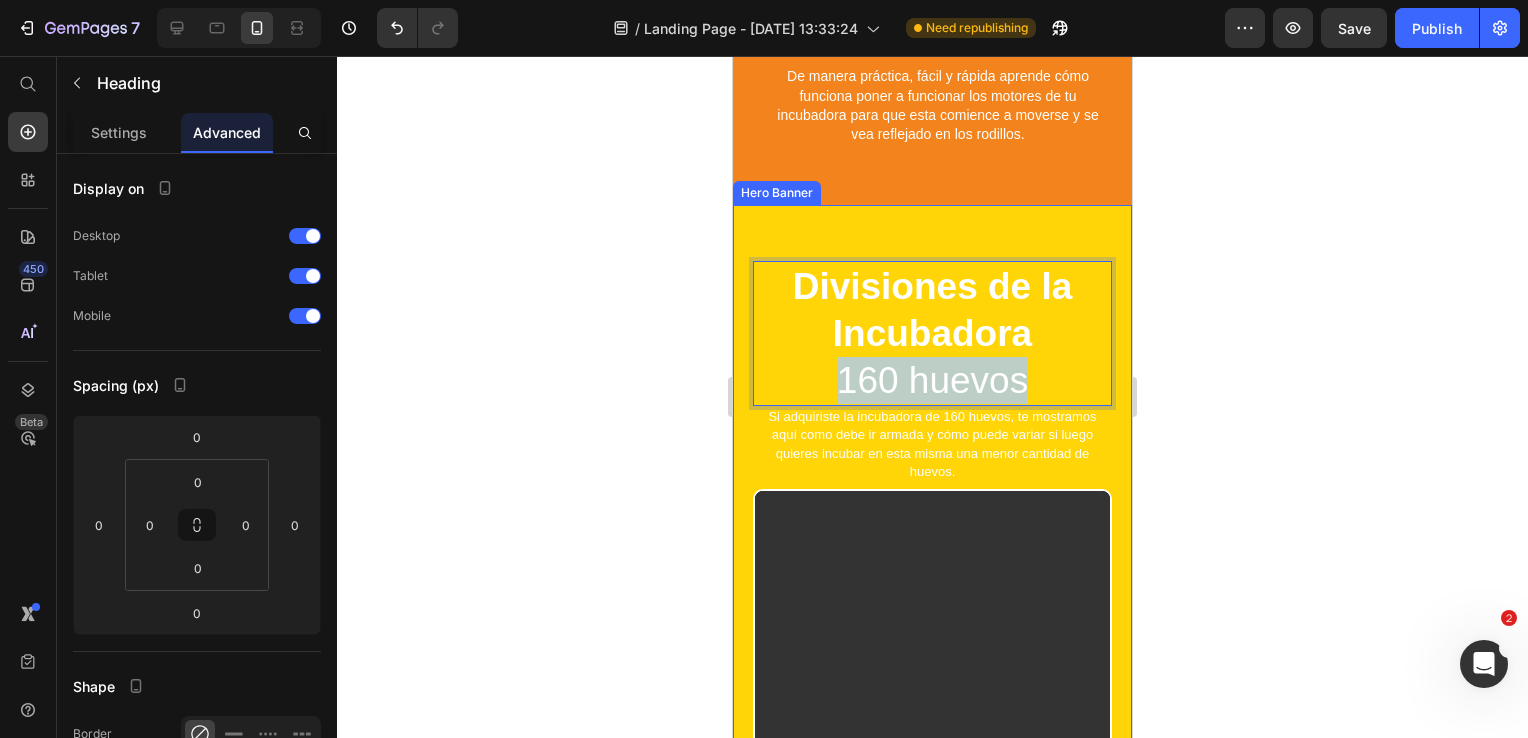 drag, startPoint x: 1028, startPoint y: 366, endPoint x: 750, endPoint y: 357, distance: 278.14566 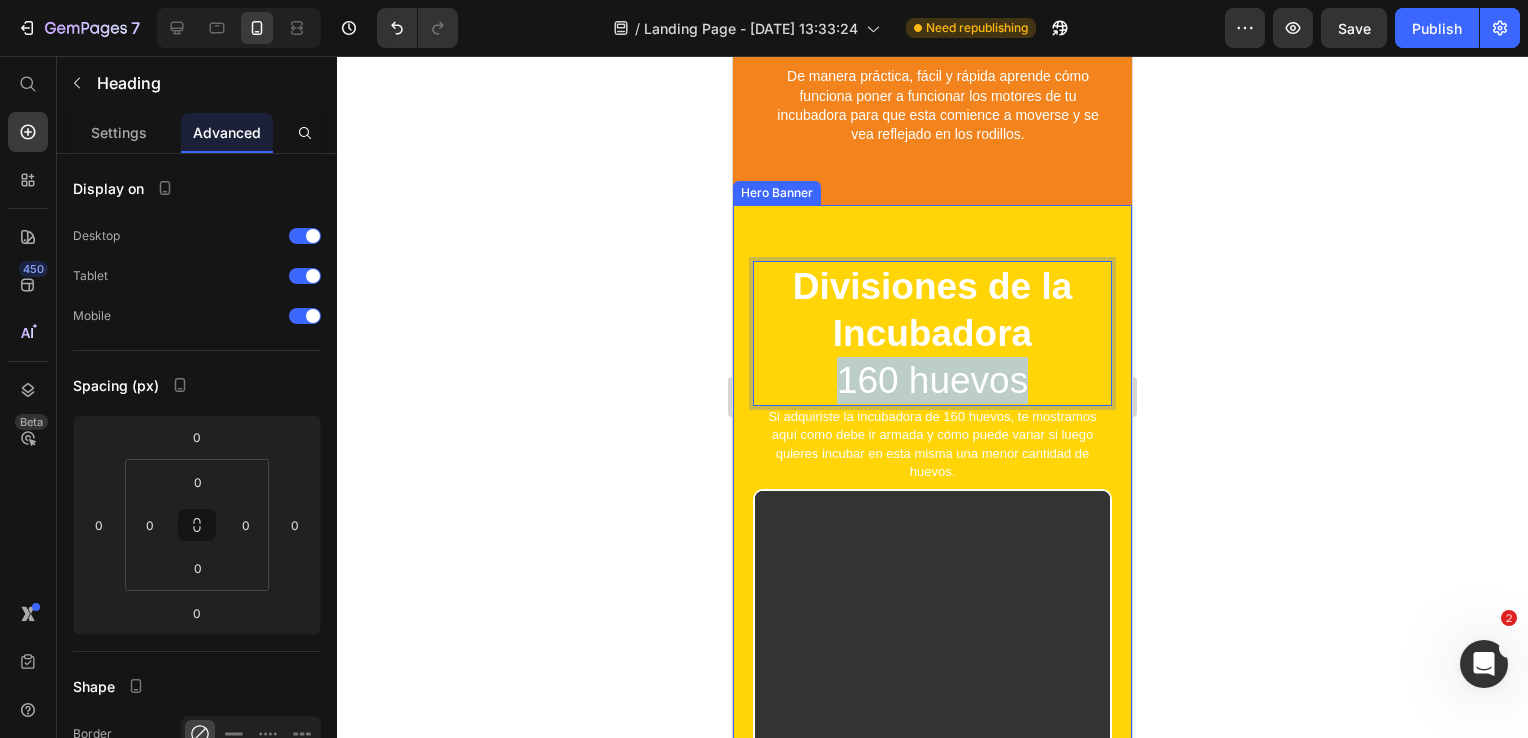 click on "Divisiones de la Incubadora 160 huevos Heading   0 Si adquiriste la incubadora de 160 huevos, te mostramos aquí como debe ir armada y cómo puede variar si luego quieres incubar en esta misma una menor cantidad de huevos. Text Block Row Video" at bounding box center (932, 527) 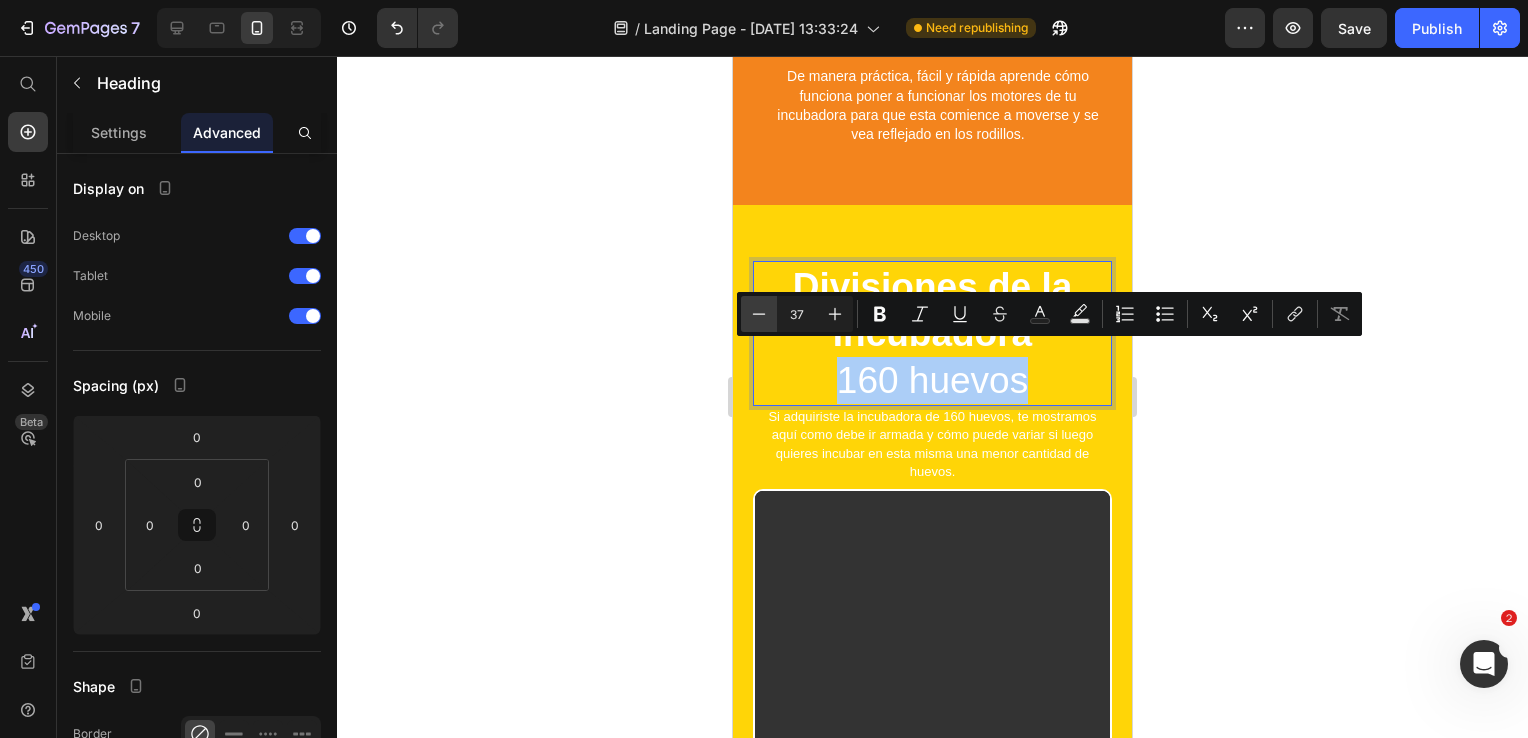 click 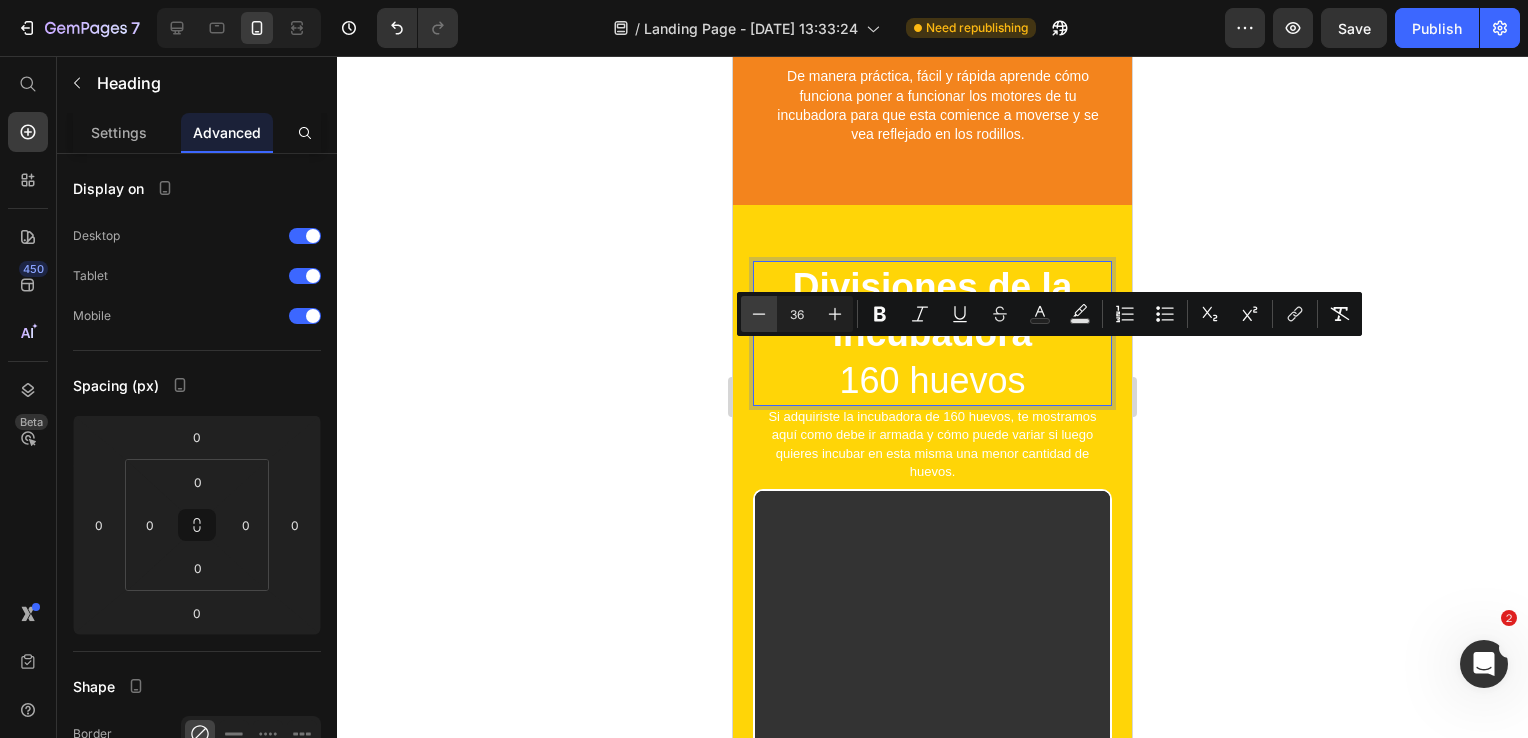 click 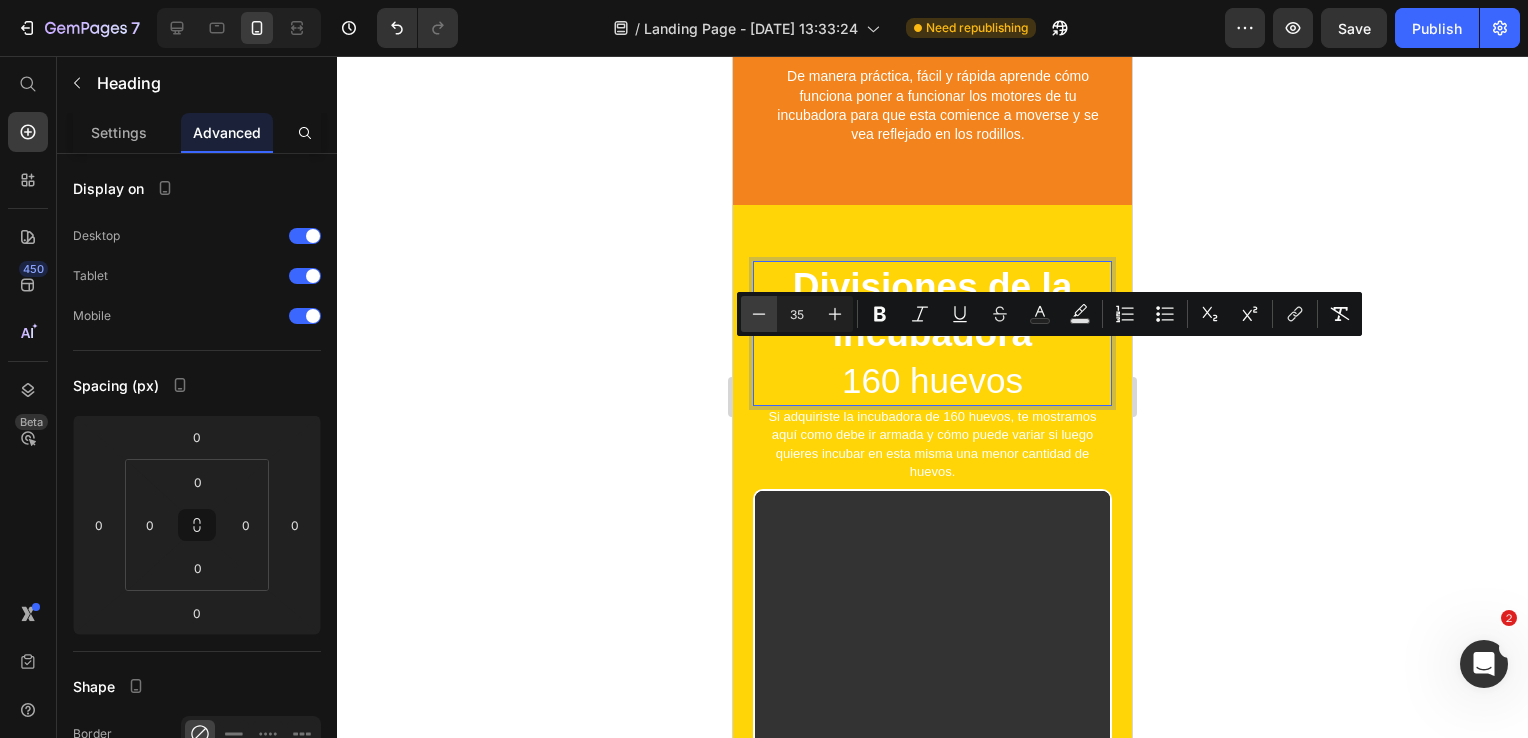 click 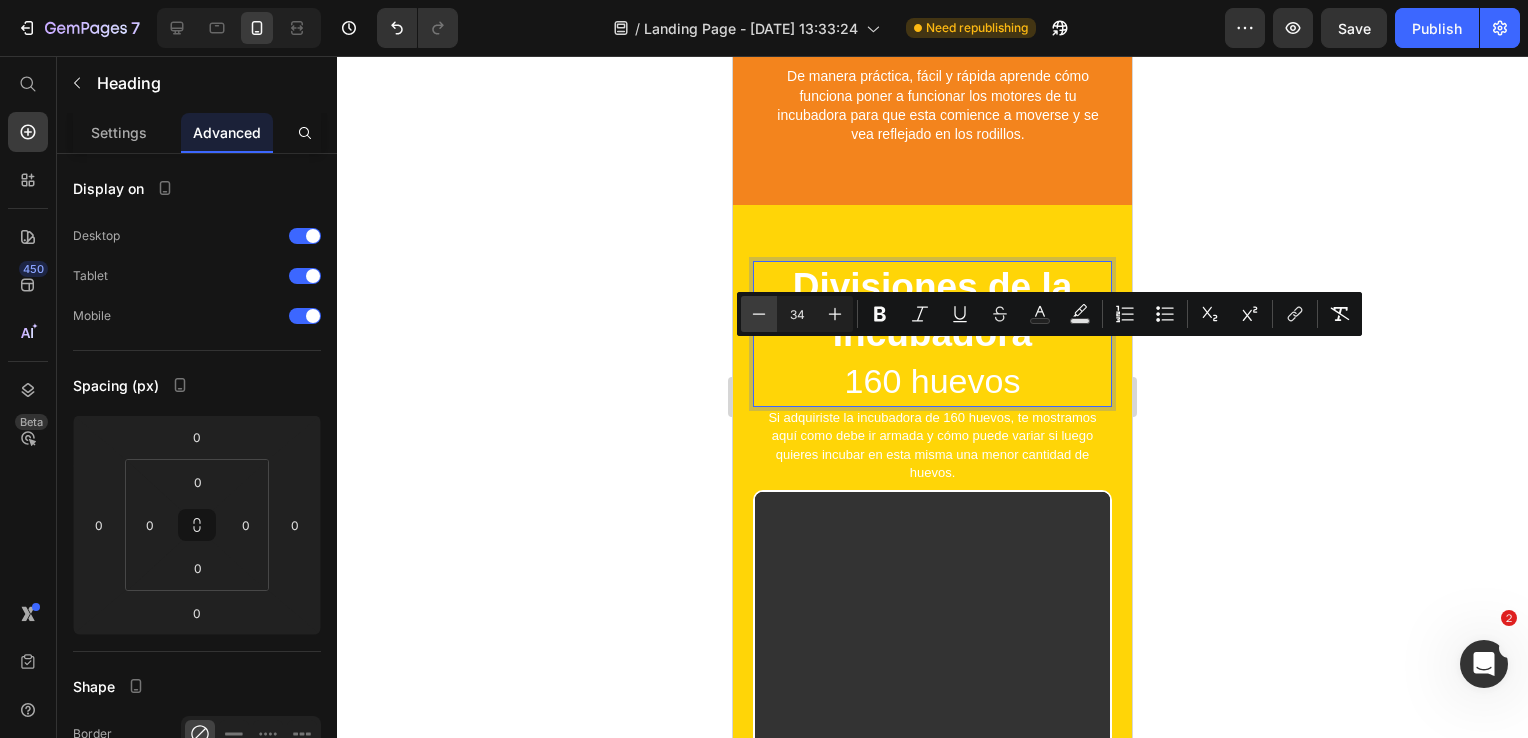 click 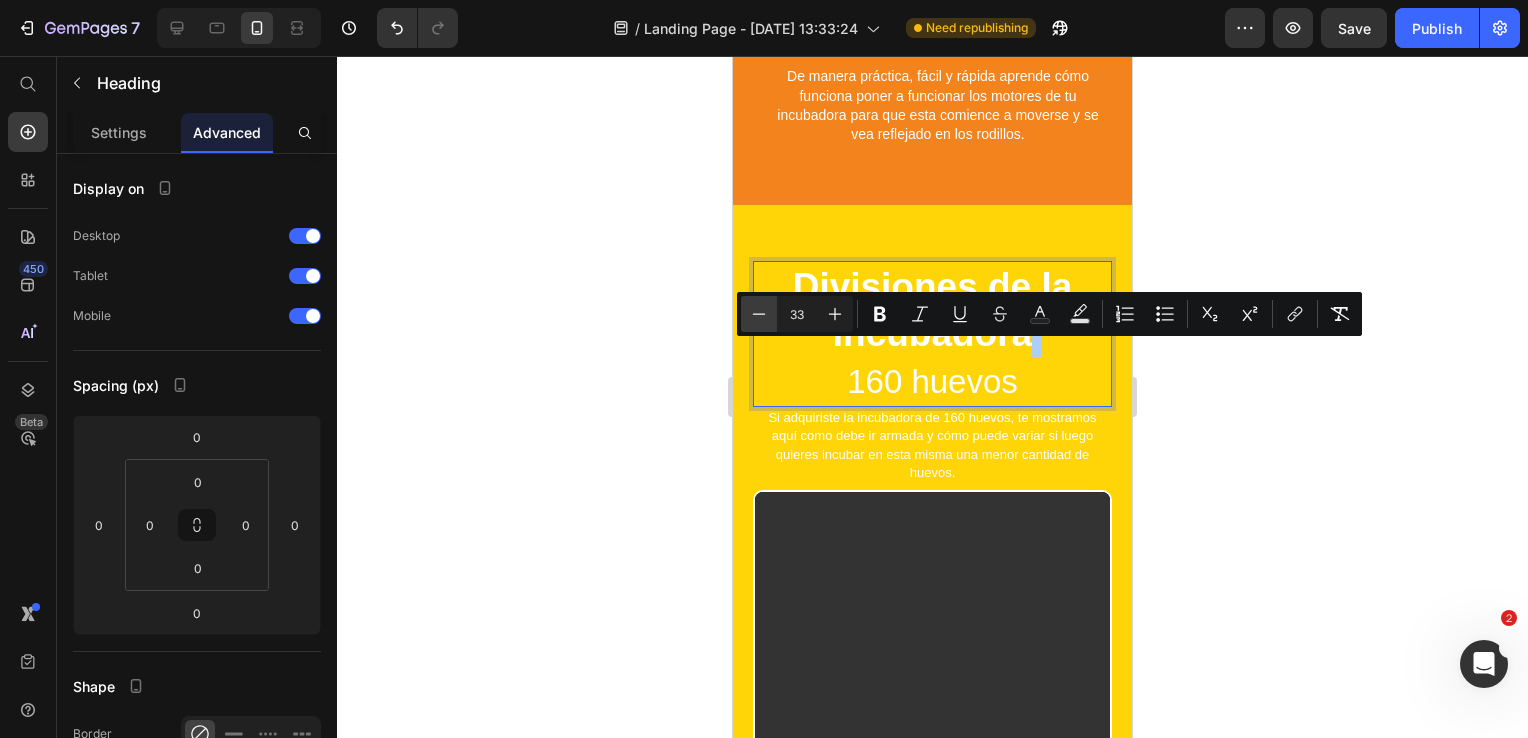 click 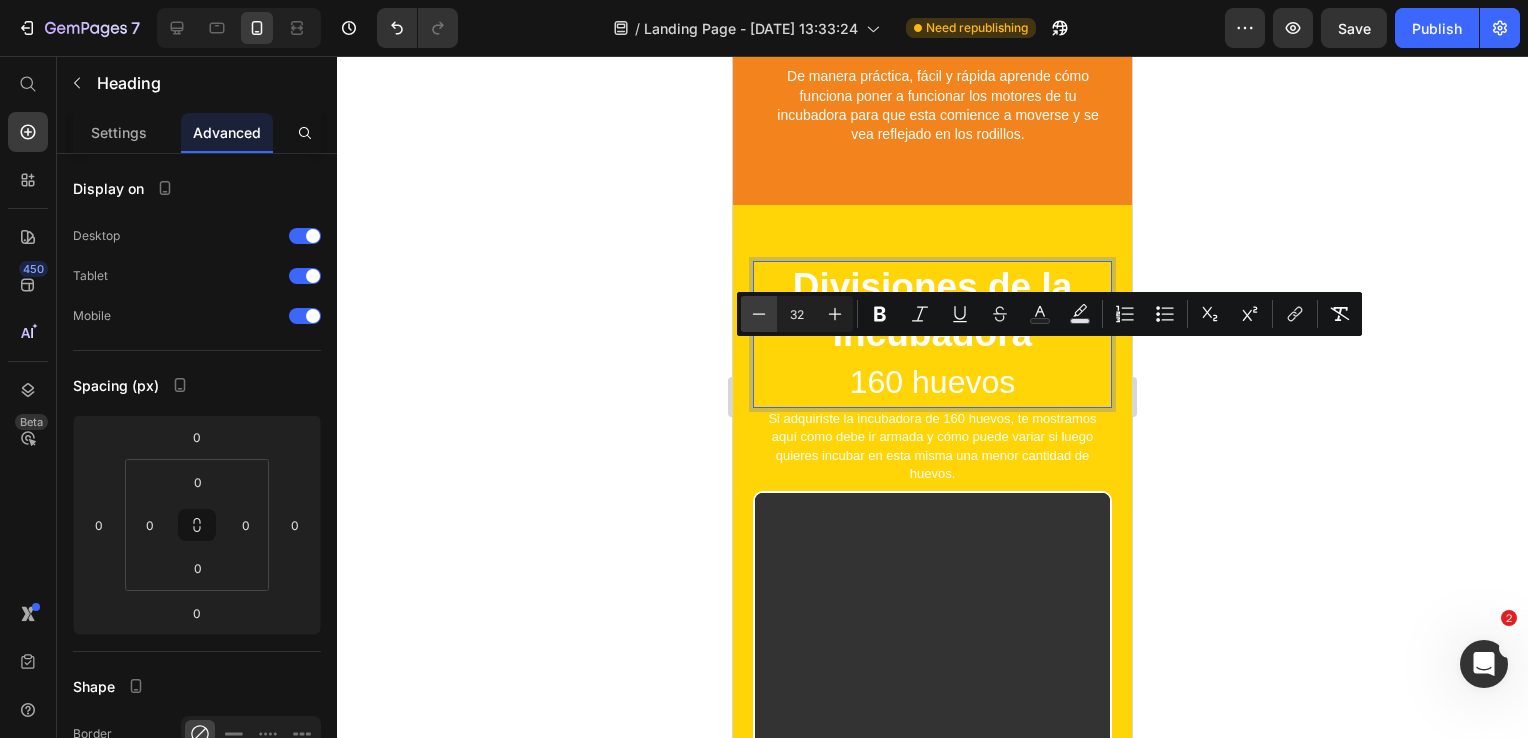 click 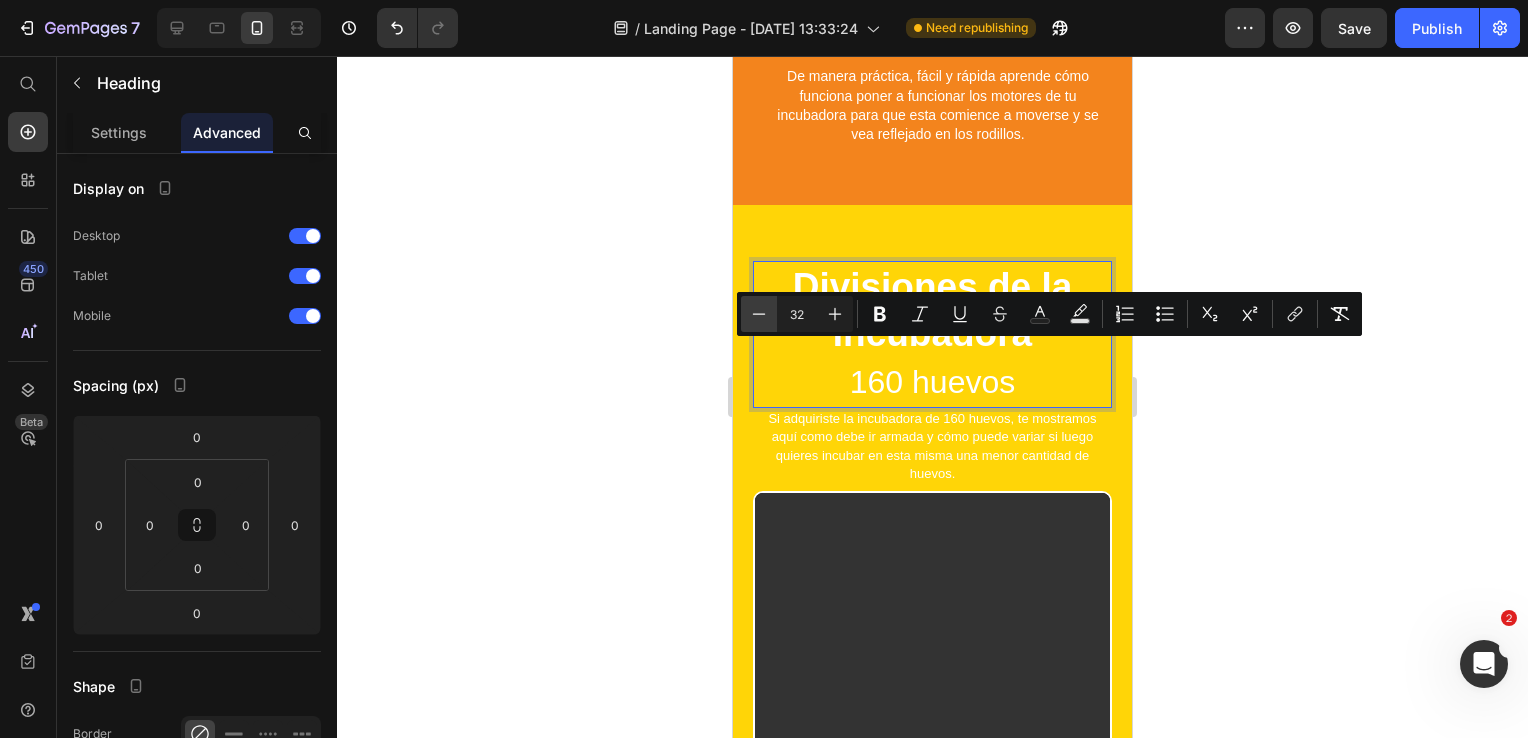 type on "31" 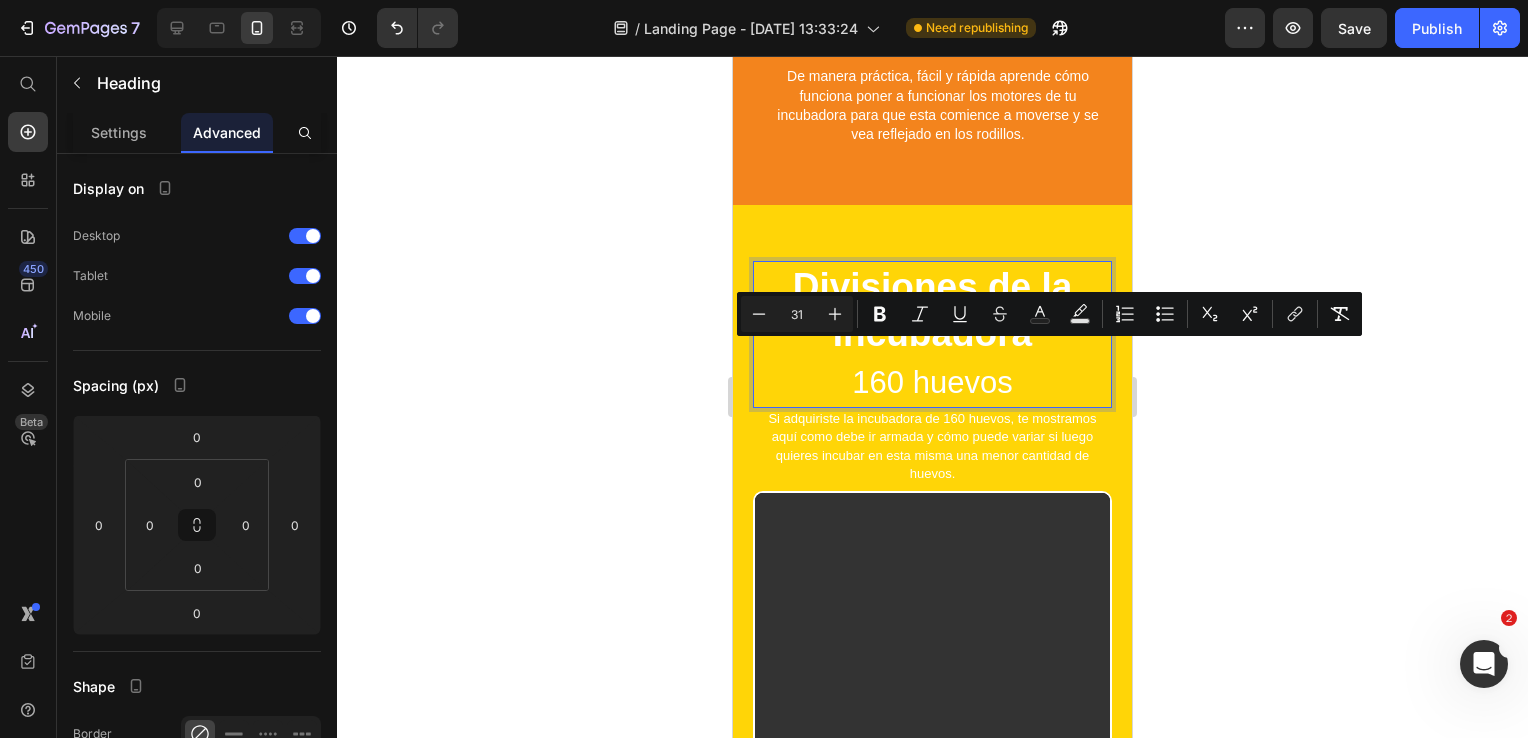 click 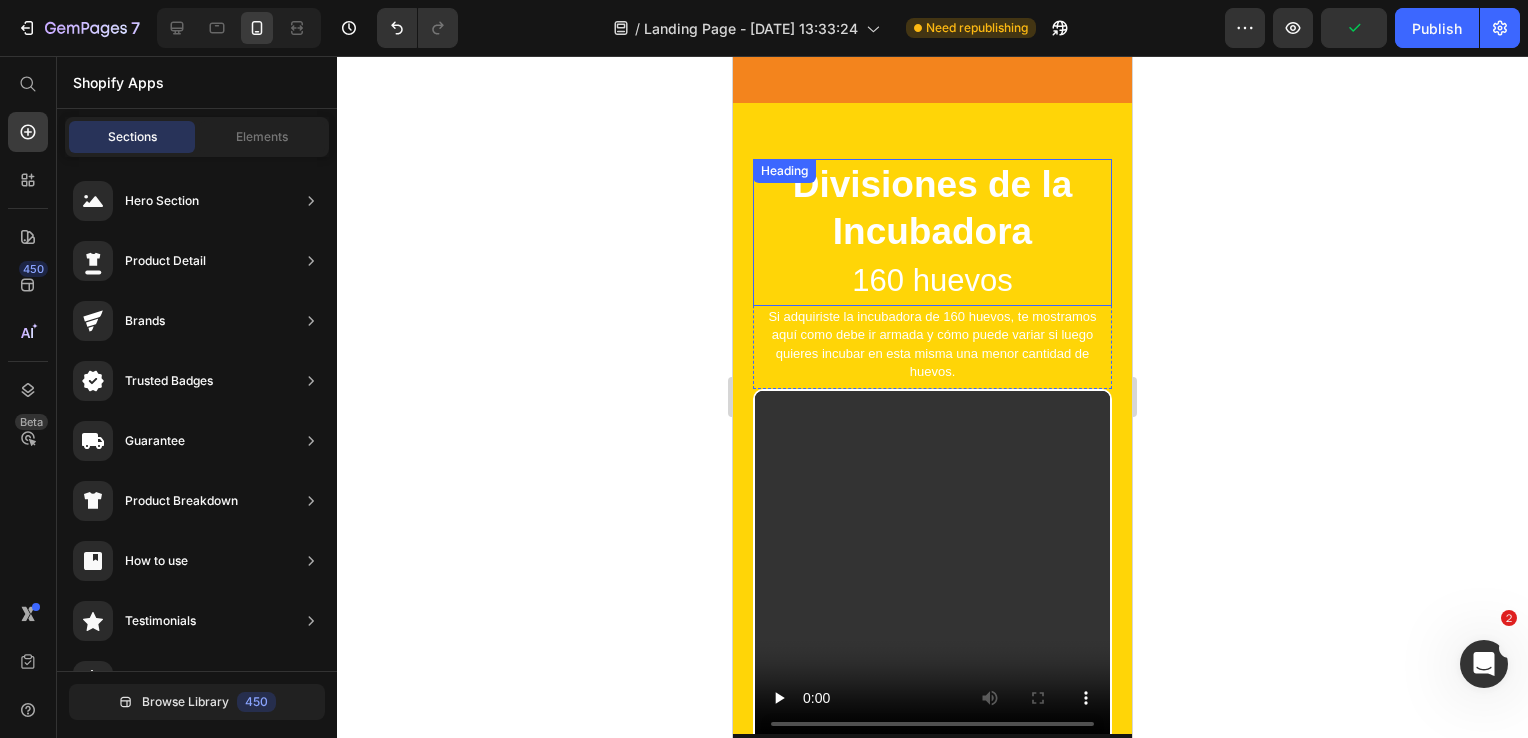 scroll, scrollTop: 3114, scrollLeft: 0, axis: vertical 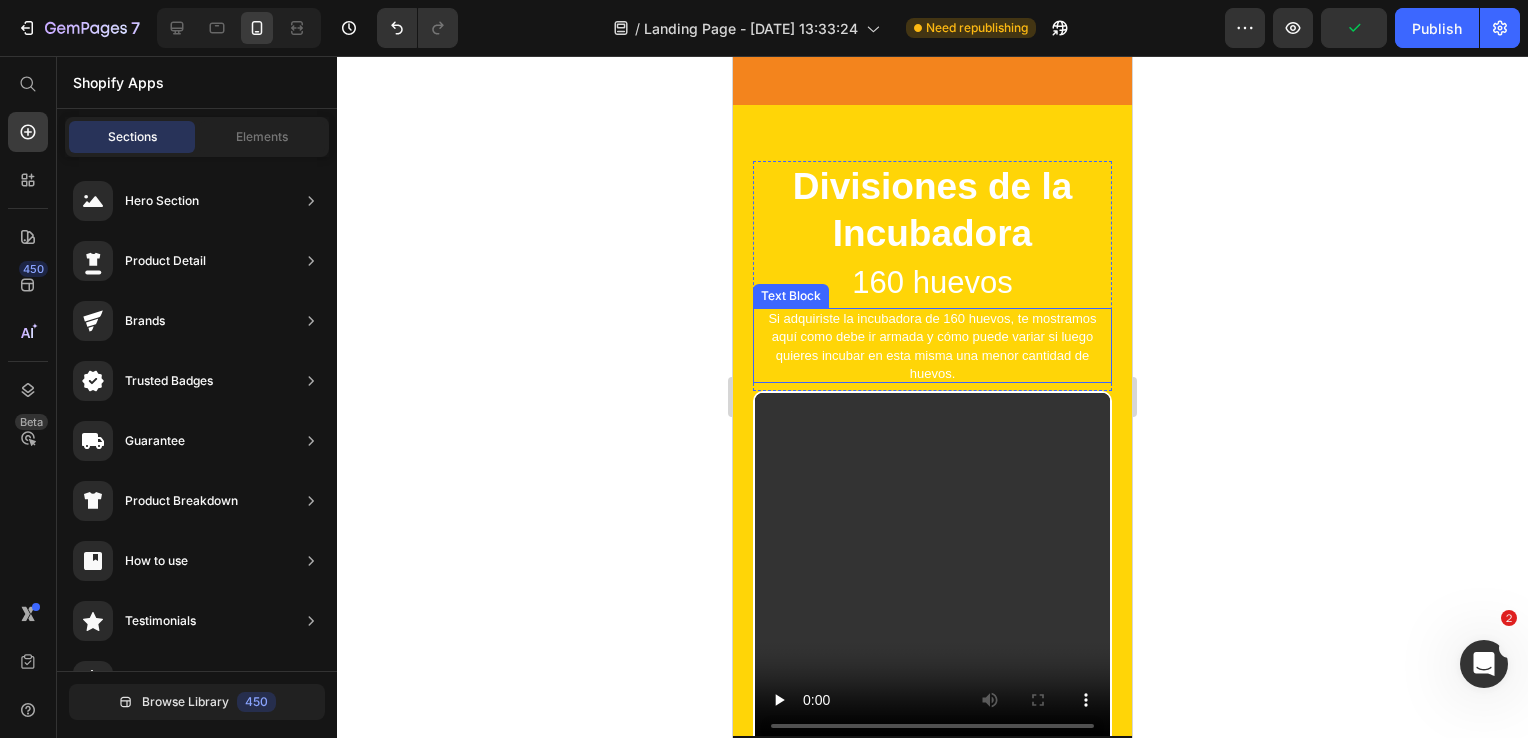 click on "Si adquiriste la incubadora de 160 huevos, te mostramos aquí como debe ir armada y cómo puede variar si luego quieres incubar en esta misma una menor cantidad de huevos." at bounding box center (932, 347) 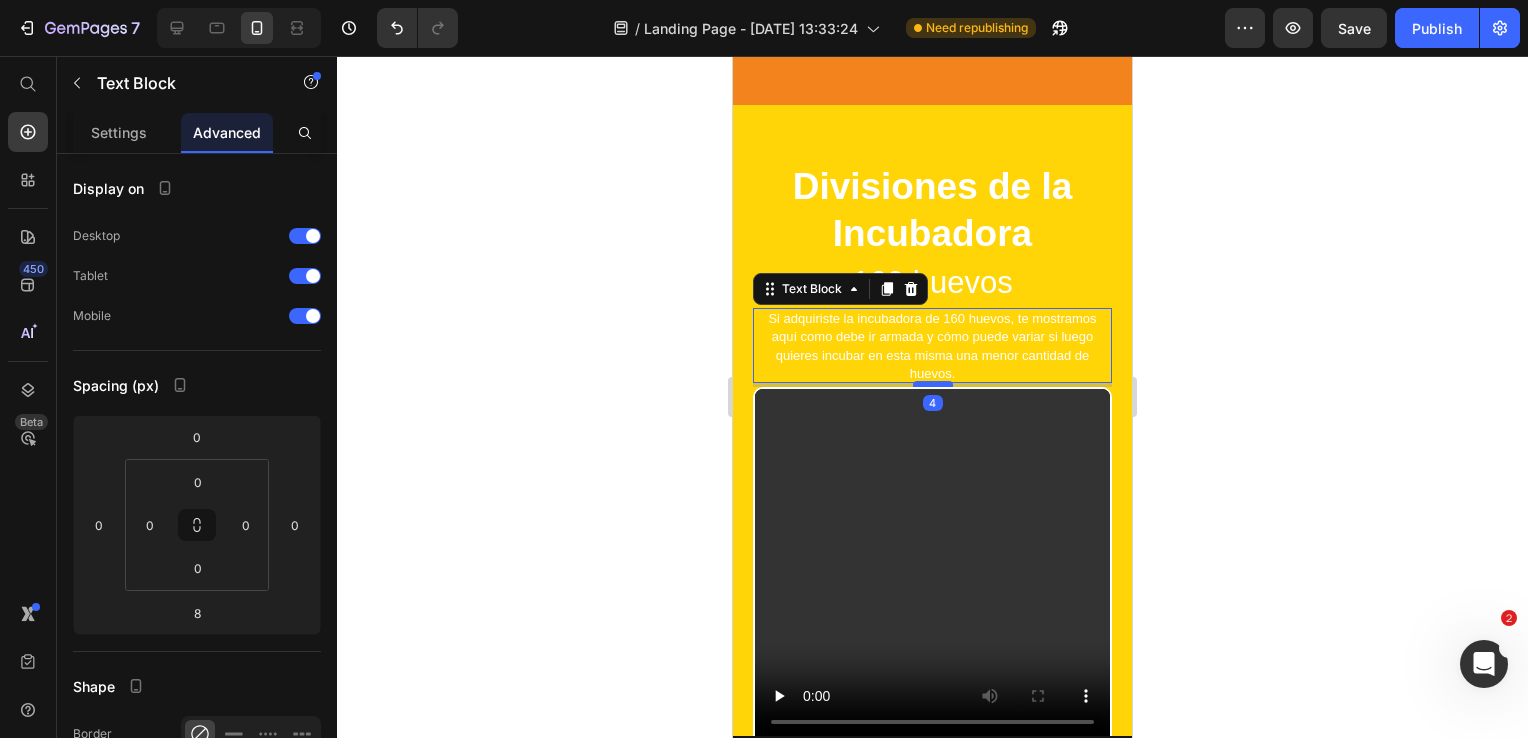 click at bounding box center (933, 384) 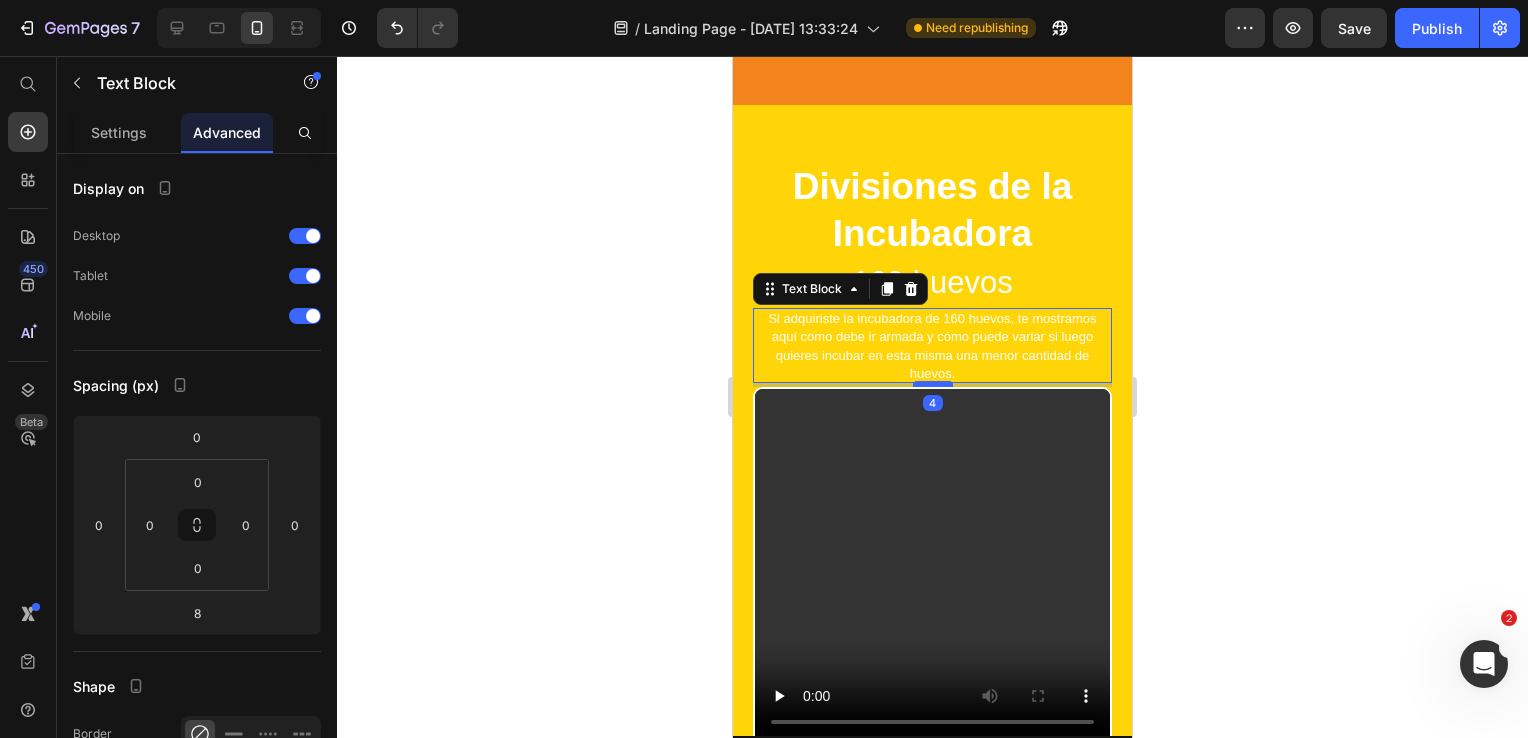 type on "4" 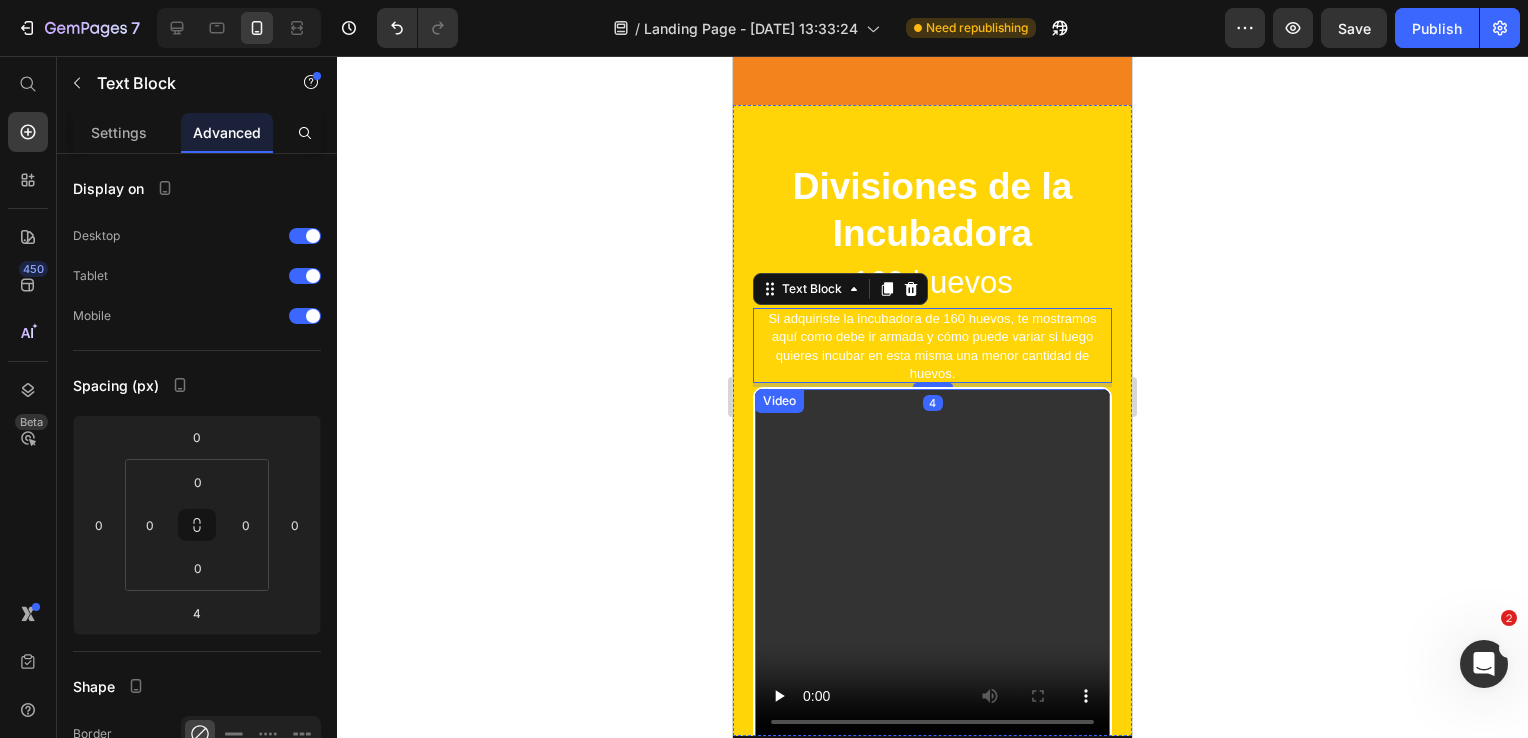 click 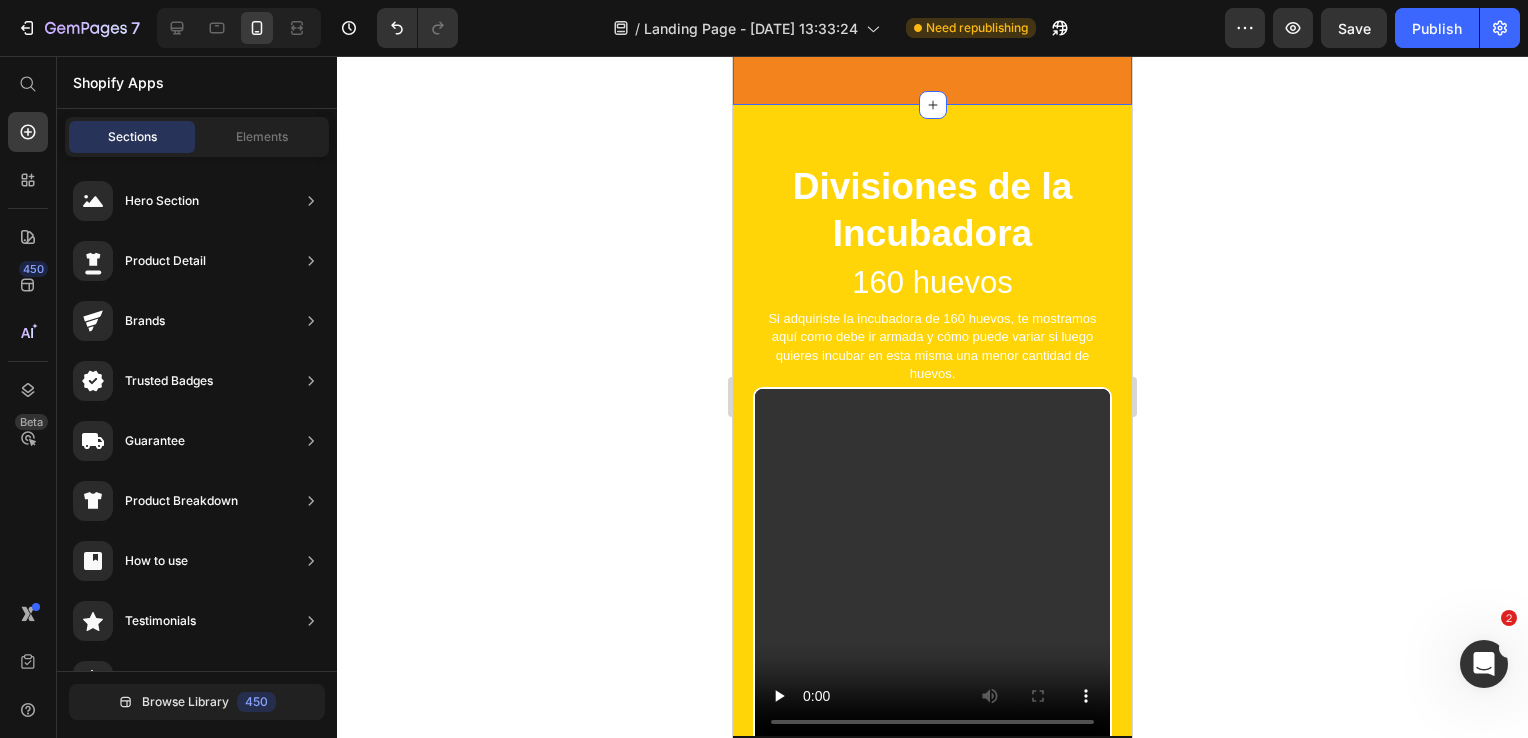 click on "Funcionamiento de los motores Heading De manera práctica, fácil y rápida aprende cómo funciona poner a funcionar los motores de tu incubadora para que esta comience a moverse y se vea reflejado en los rodillos. Text Block Video Row Section 5" at bounding box center (932, -236) 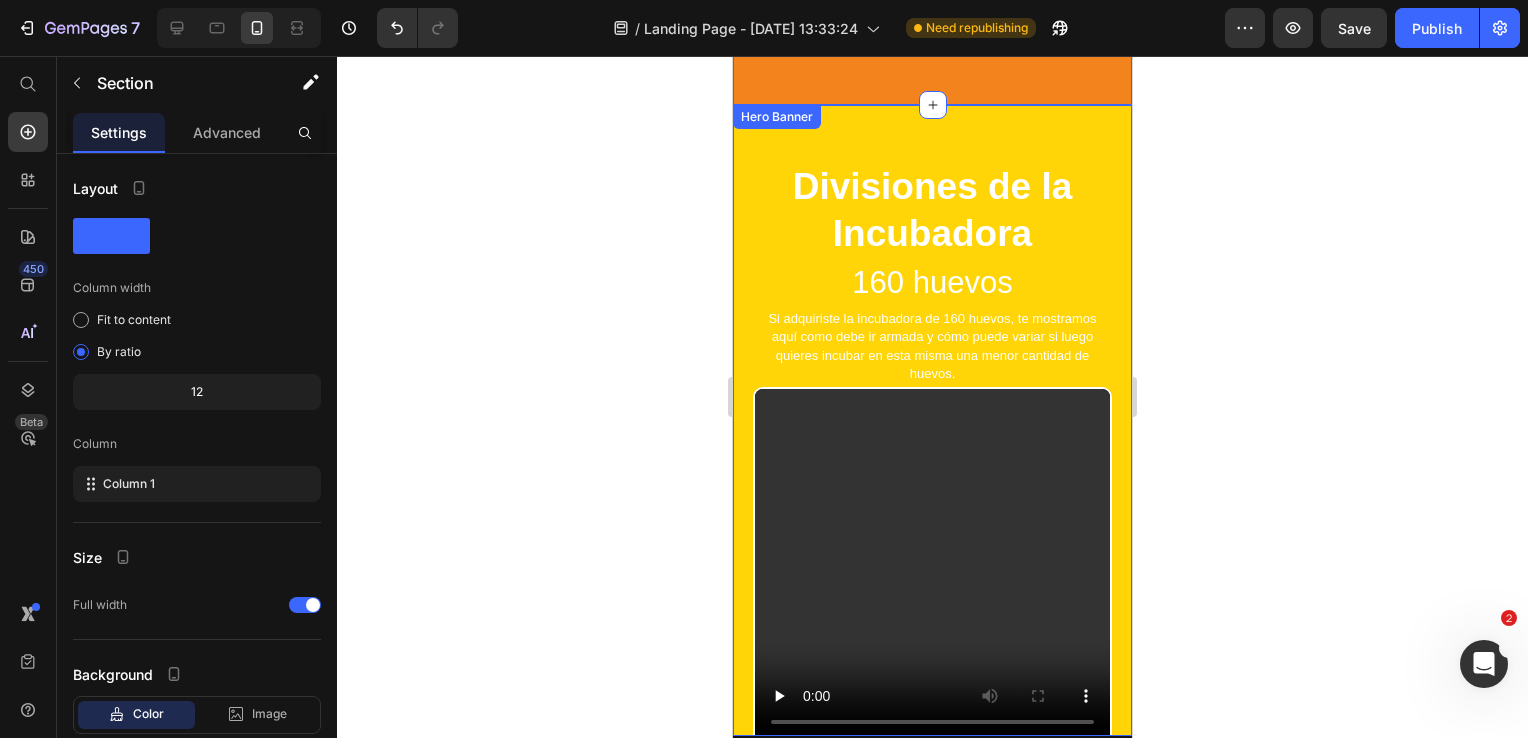 click on "⁠⁠⁠⁠⁠⁠⁠ Divisiones de la Incubadora 160 huevos Heading Si adquiriste la incubadora de 160 huevos, te mostramos aquí como debe ir armada y cómo puede variar si luego quieres incubar en esta misma una menor cantidad de huevos. Text Block Row Video" at bounding box center [932, 426] 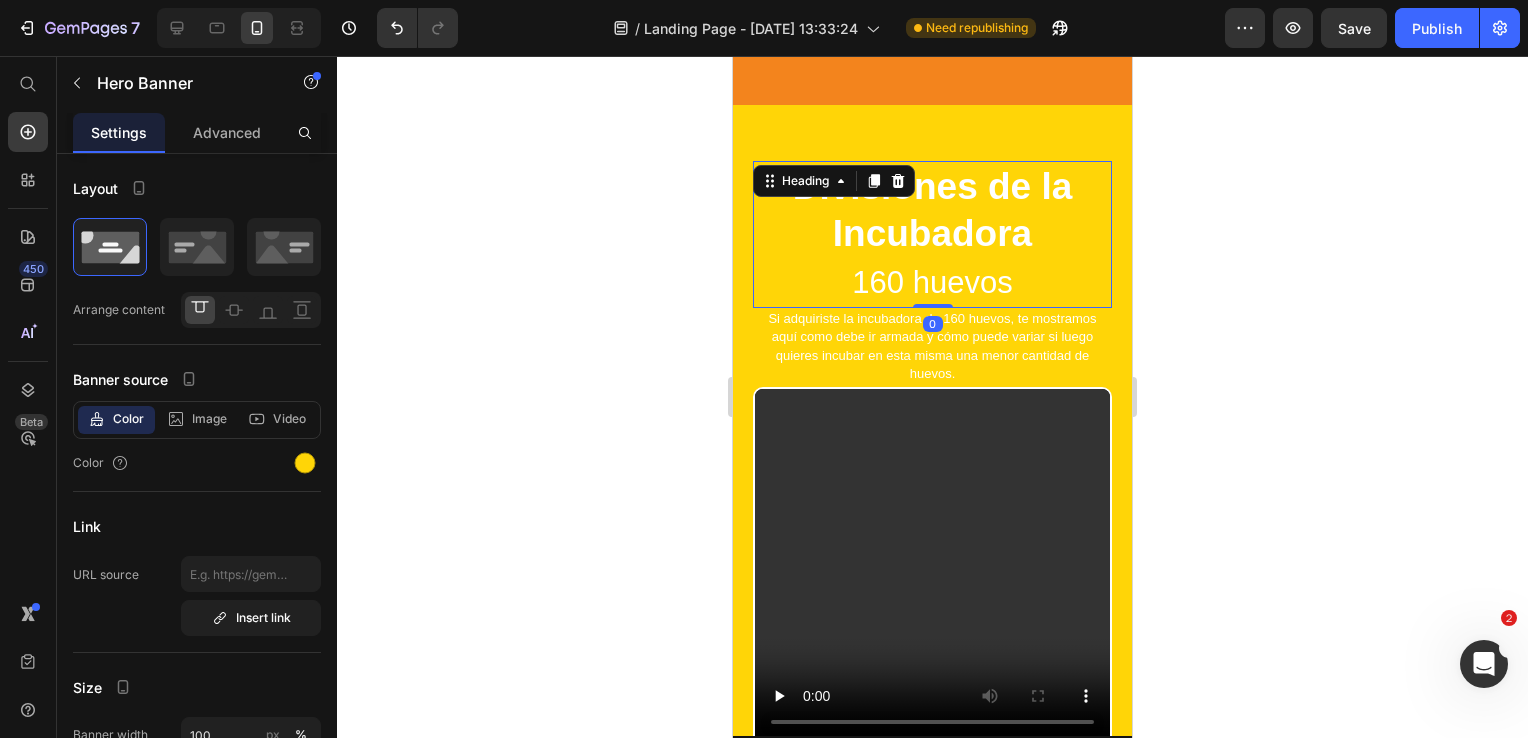 click on "⁠⁠⁠⁠⁠⁠⁠ Divisiones de la Incubadora 160 huevos Heading   0" at bounding box center (932, 234) 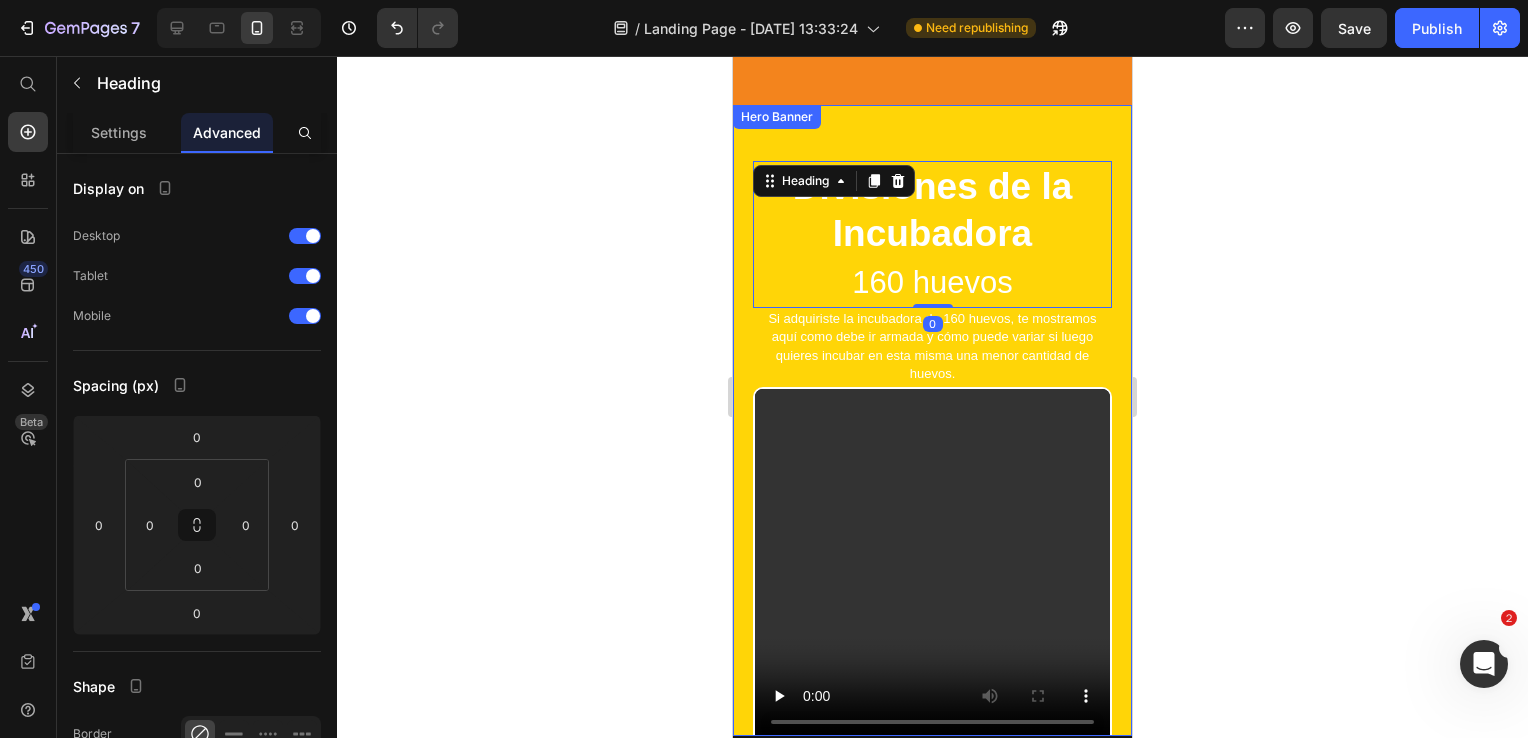 click 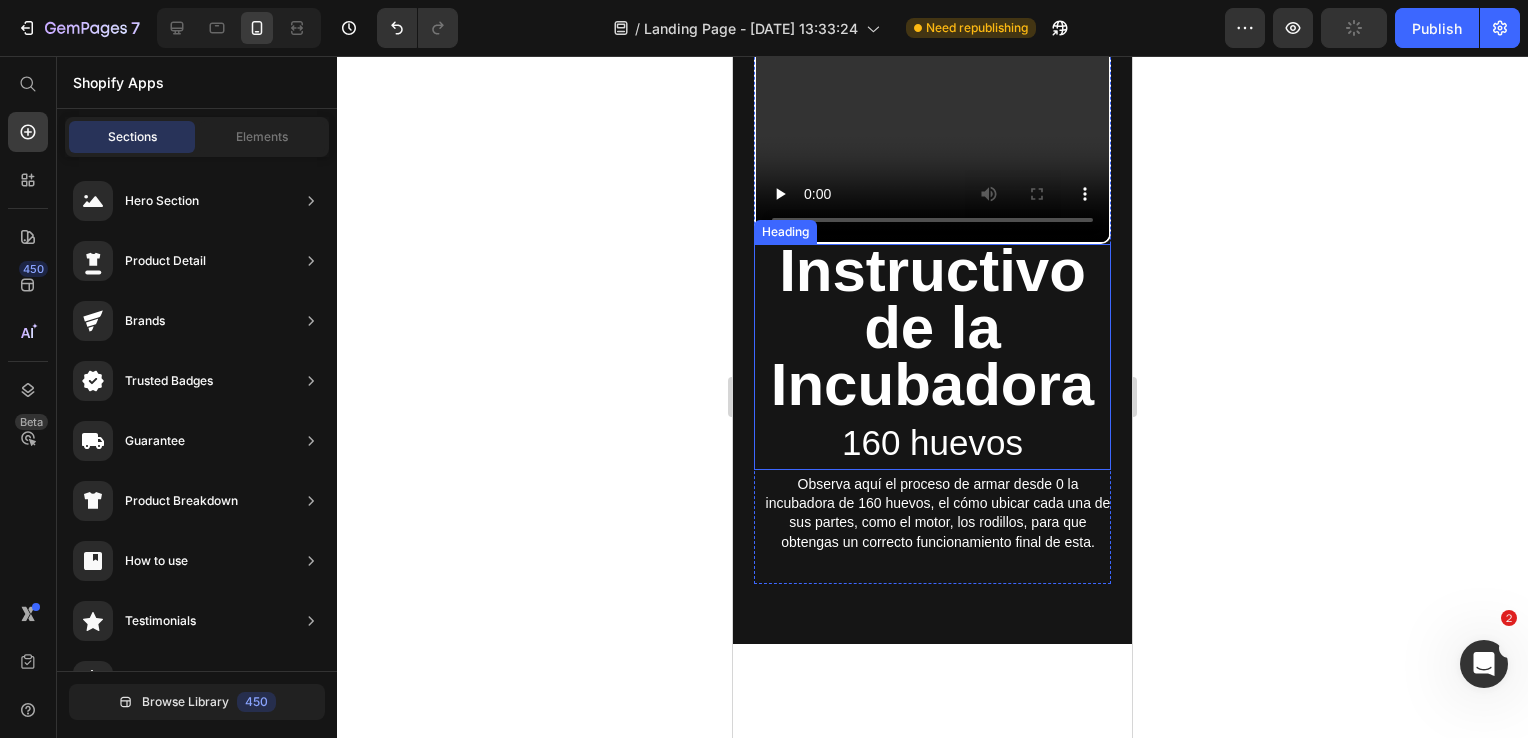 scroll, scrollTop: 4014, scrollLeft: 0, axis: vertical 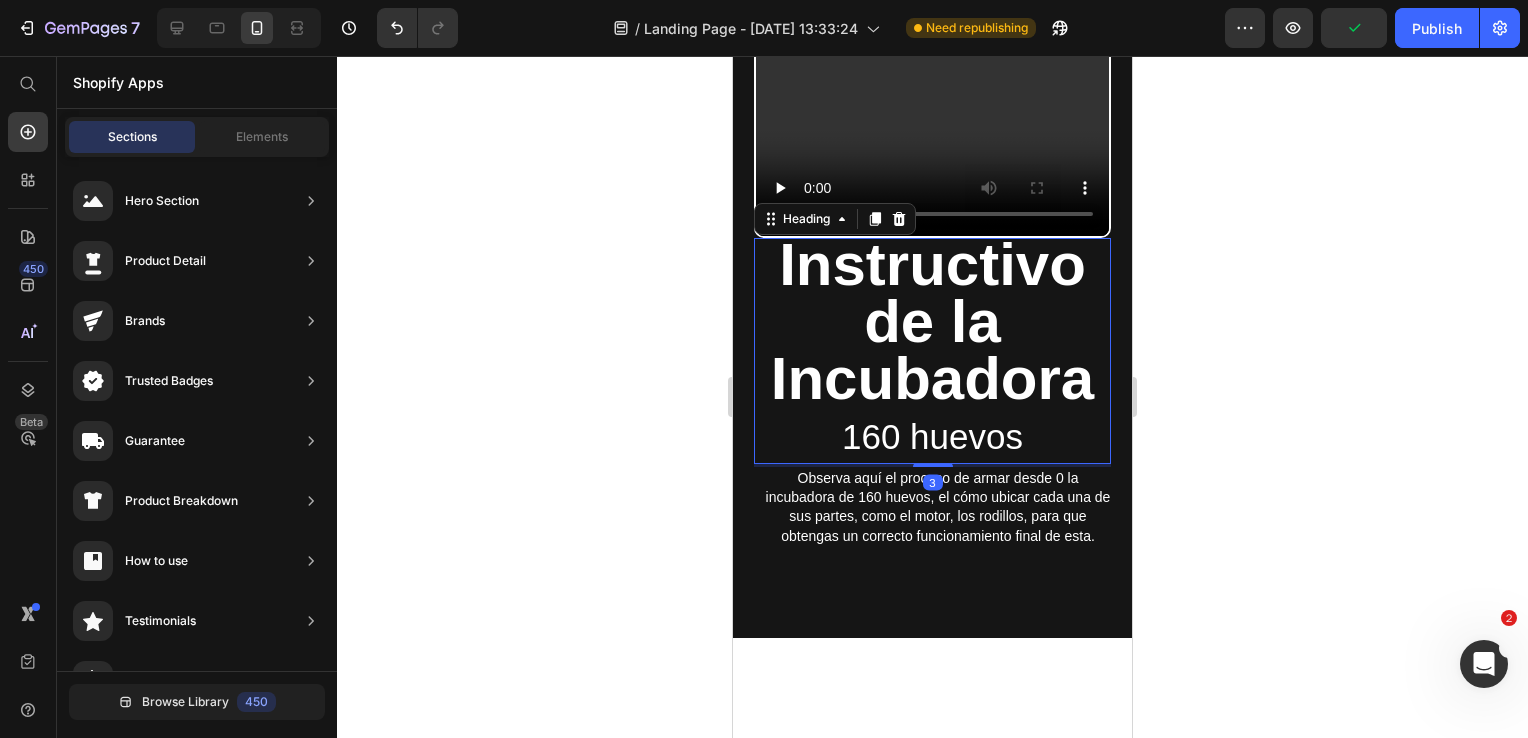 click on "Instructivo de la Incubadora" at bounding box center [932, 321] 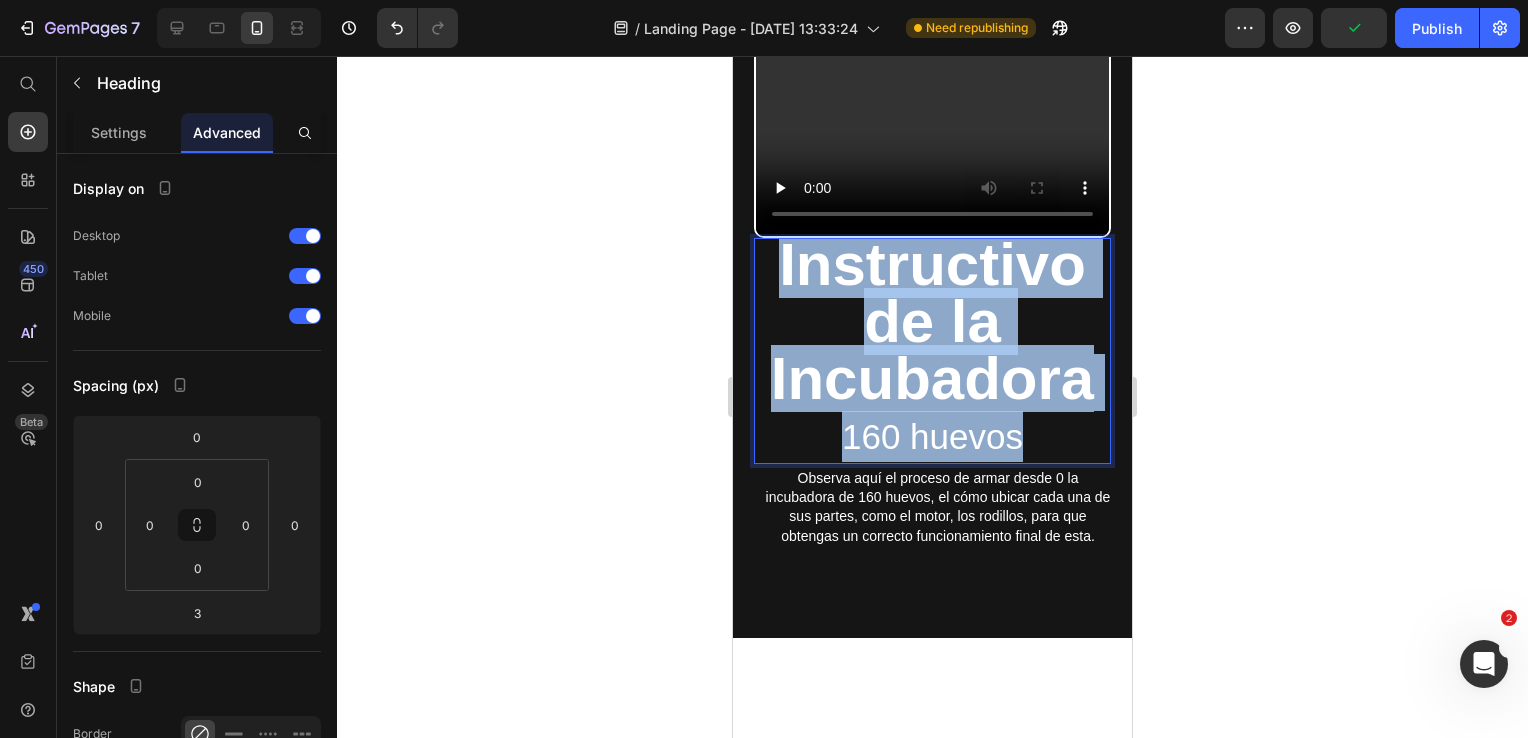 drag, startPoint x: 1028, startPoint y: 419, endPoint x: 768, endPoint y: 253, distance: 308.47366 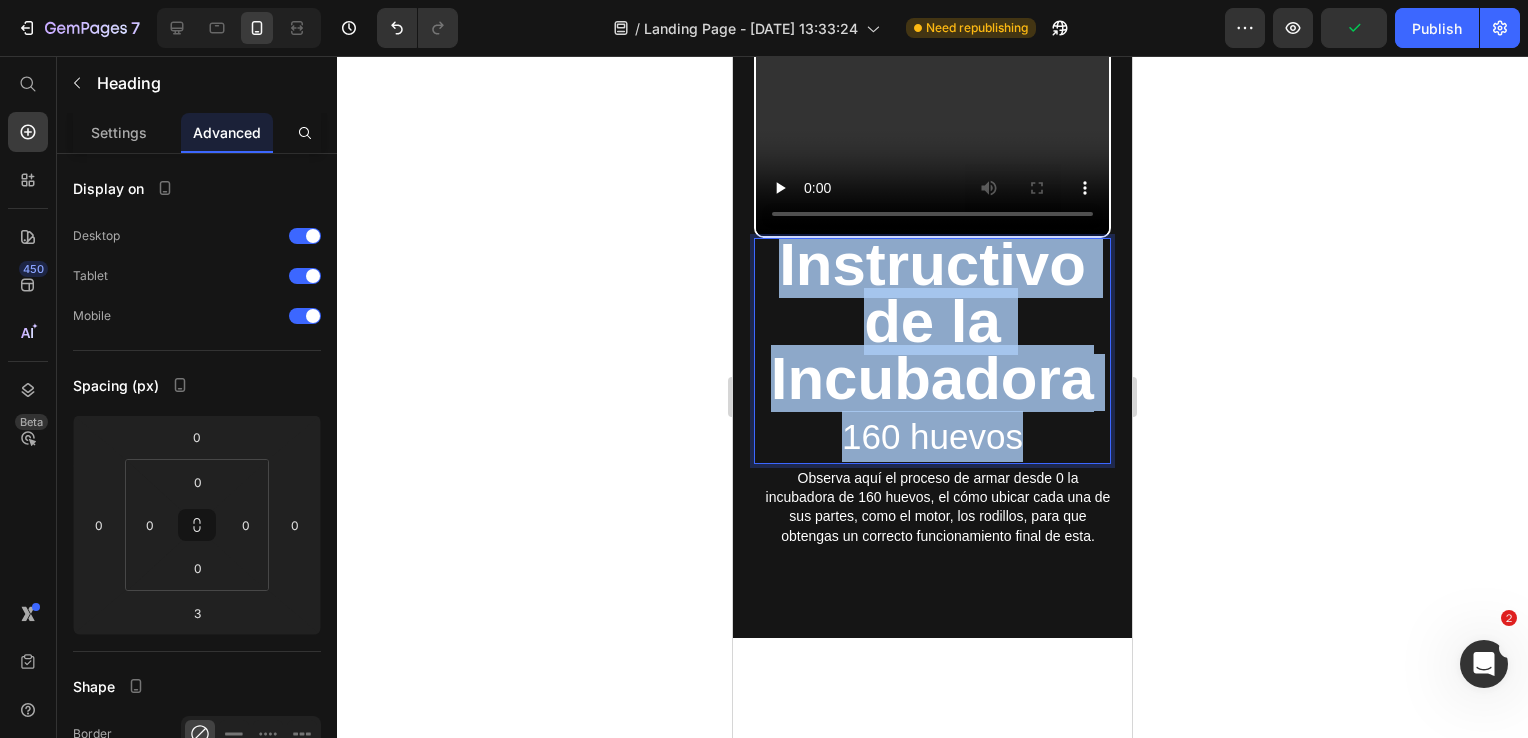 click on "Instructivo de la Incubadora 160 huevos" at bounding box center (932, 350) 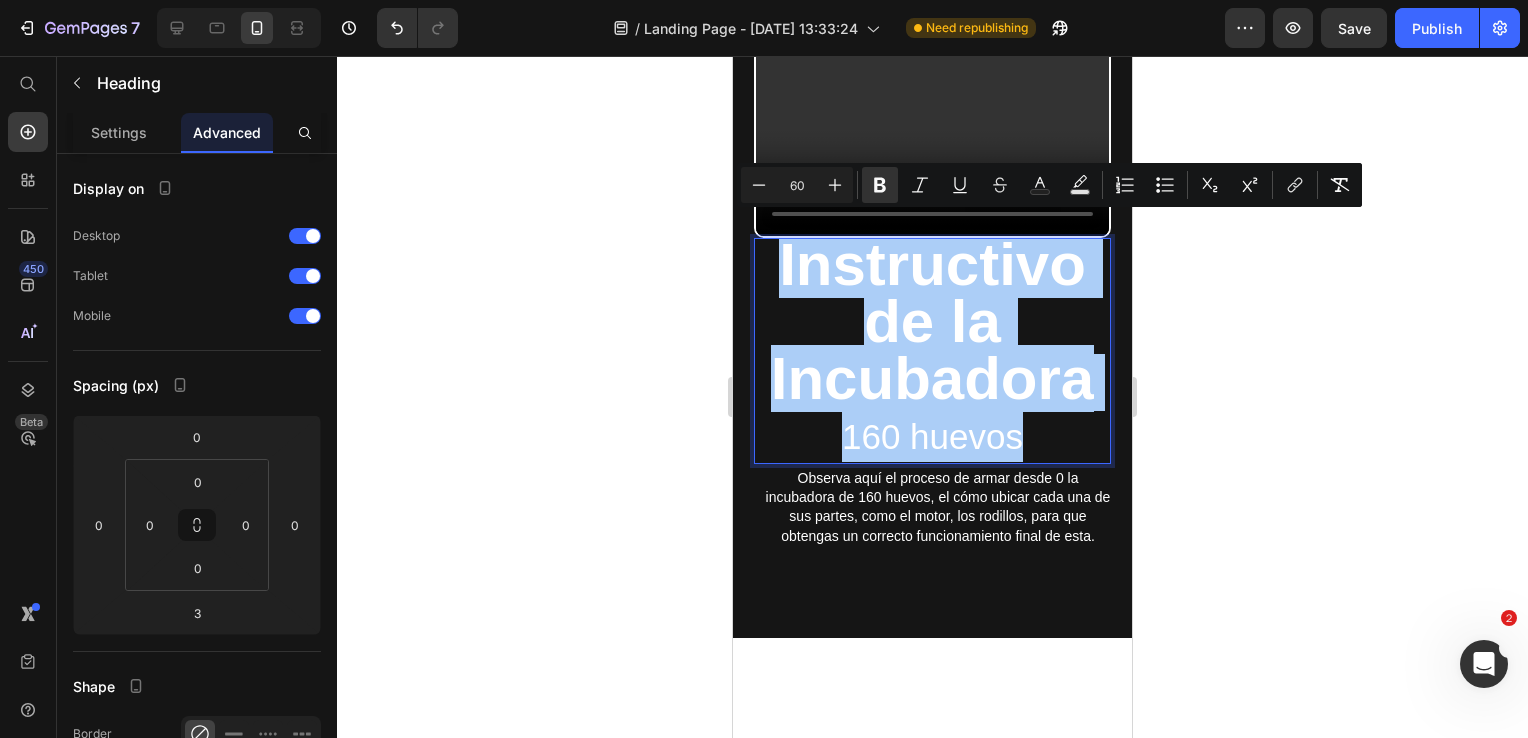 click on "60" at bounding box center [797, 185] 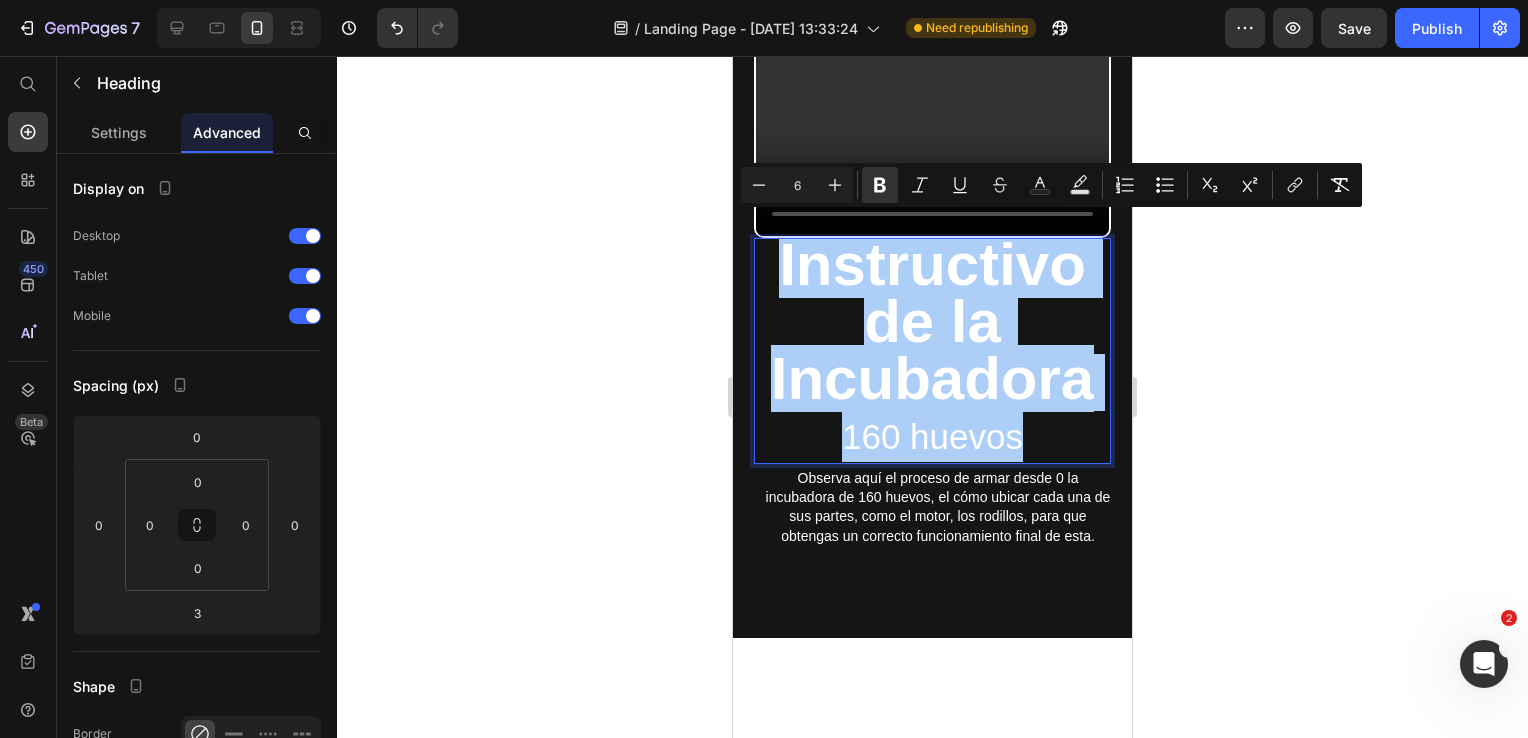 type on "6" 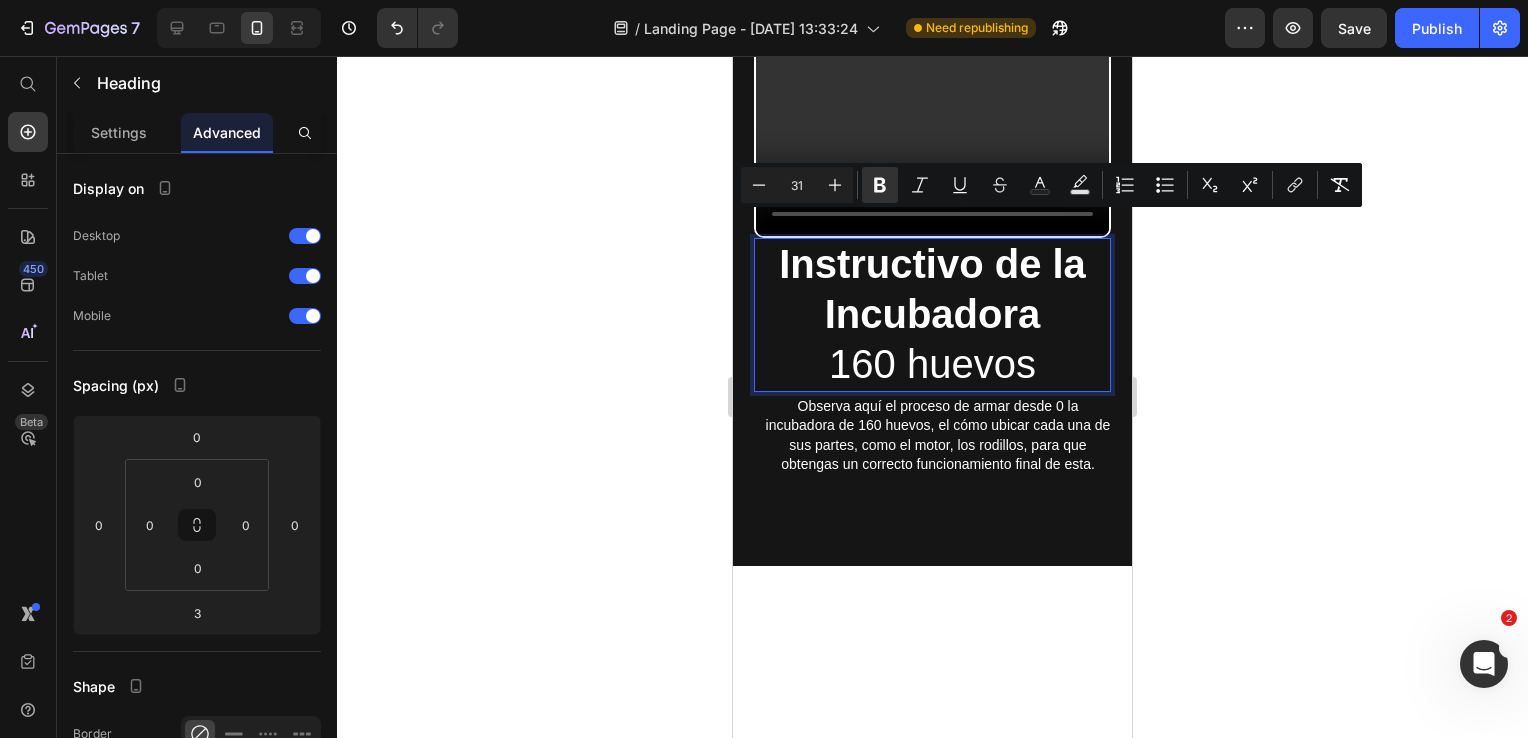 type on "31" 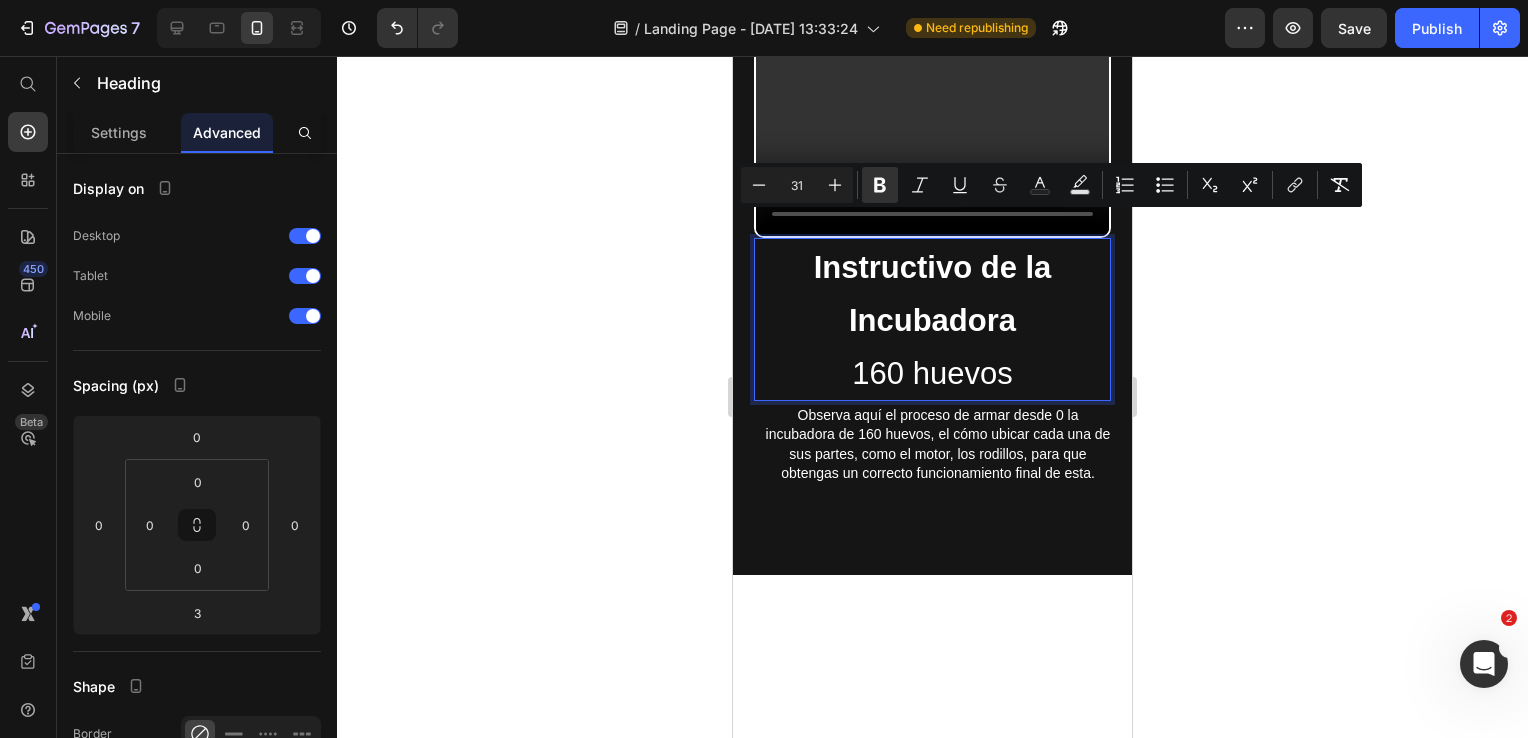 click 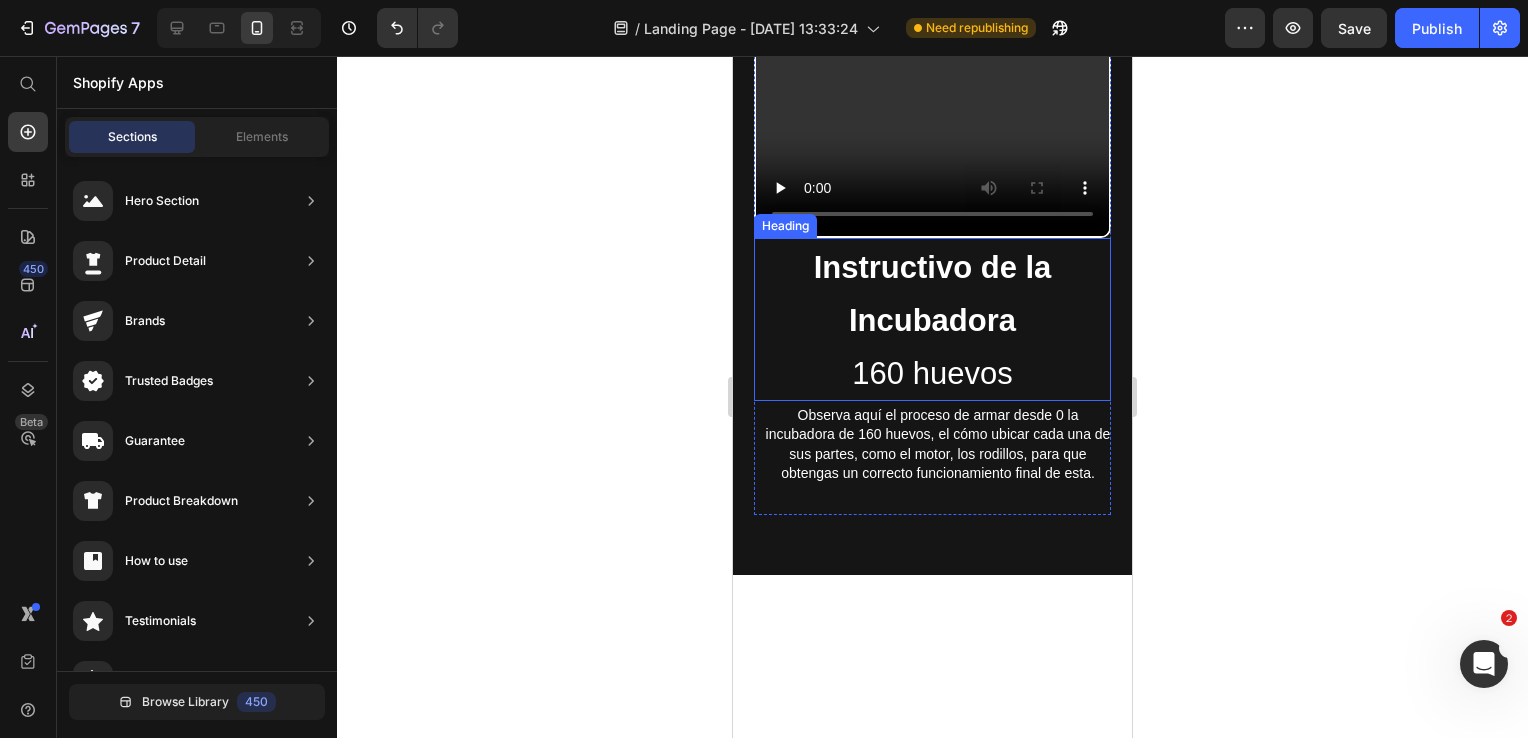 click on "Instructivo de la Incubadora" at bounding box center (933, 294) 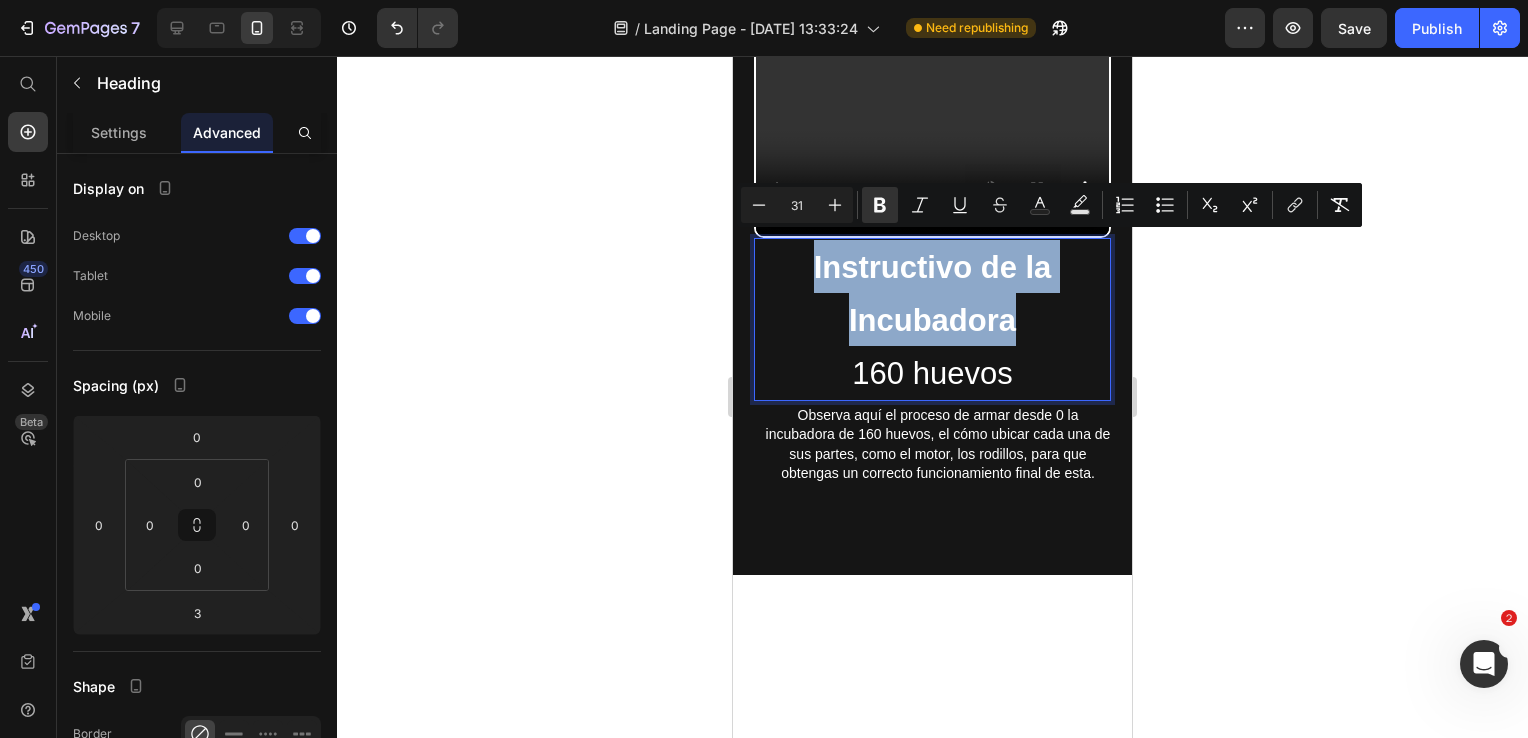 drag, startPoint x: 1019, startPoint y: 310, endPoint x: 788, endPoint y: 238, distance: 241.96074 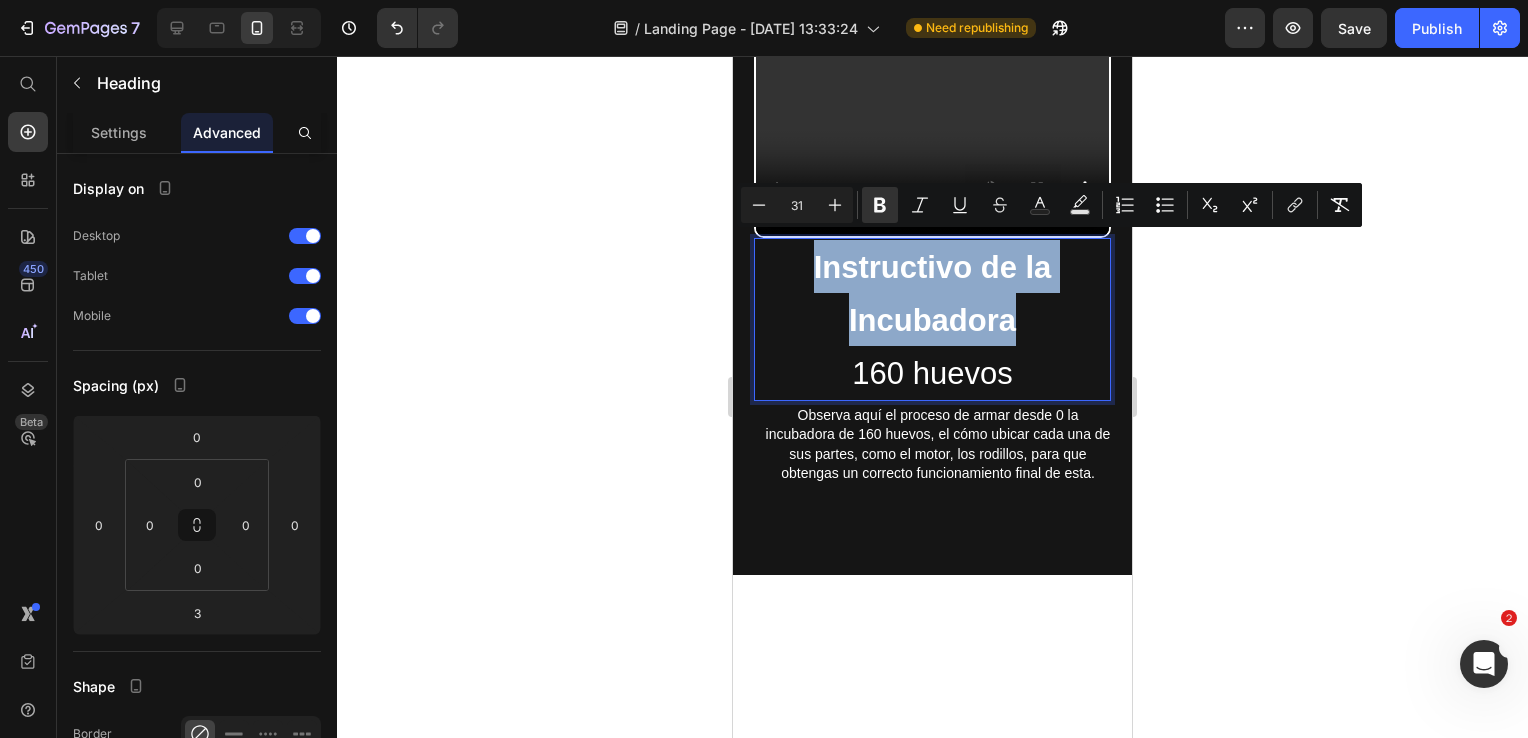 click on "Instructivo de la Incubadora 160 huevos" at bounding box center [932, 319] 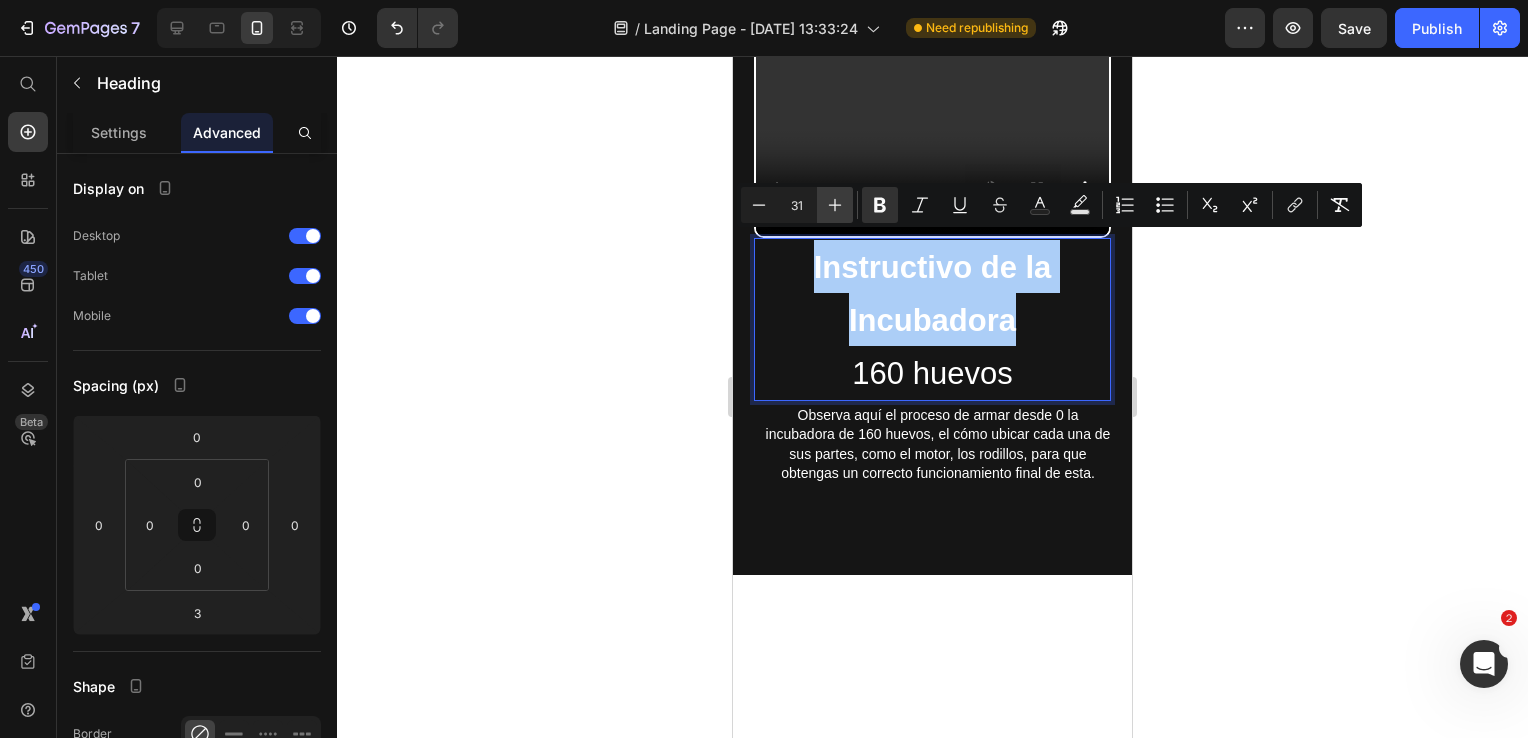 click 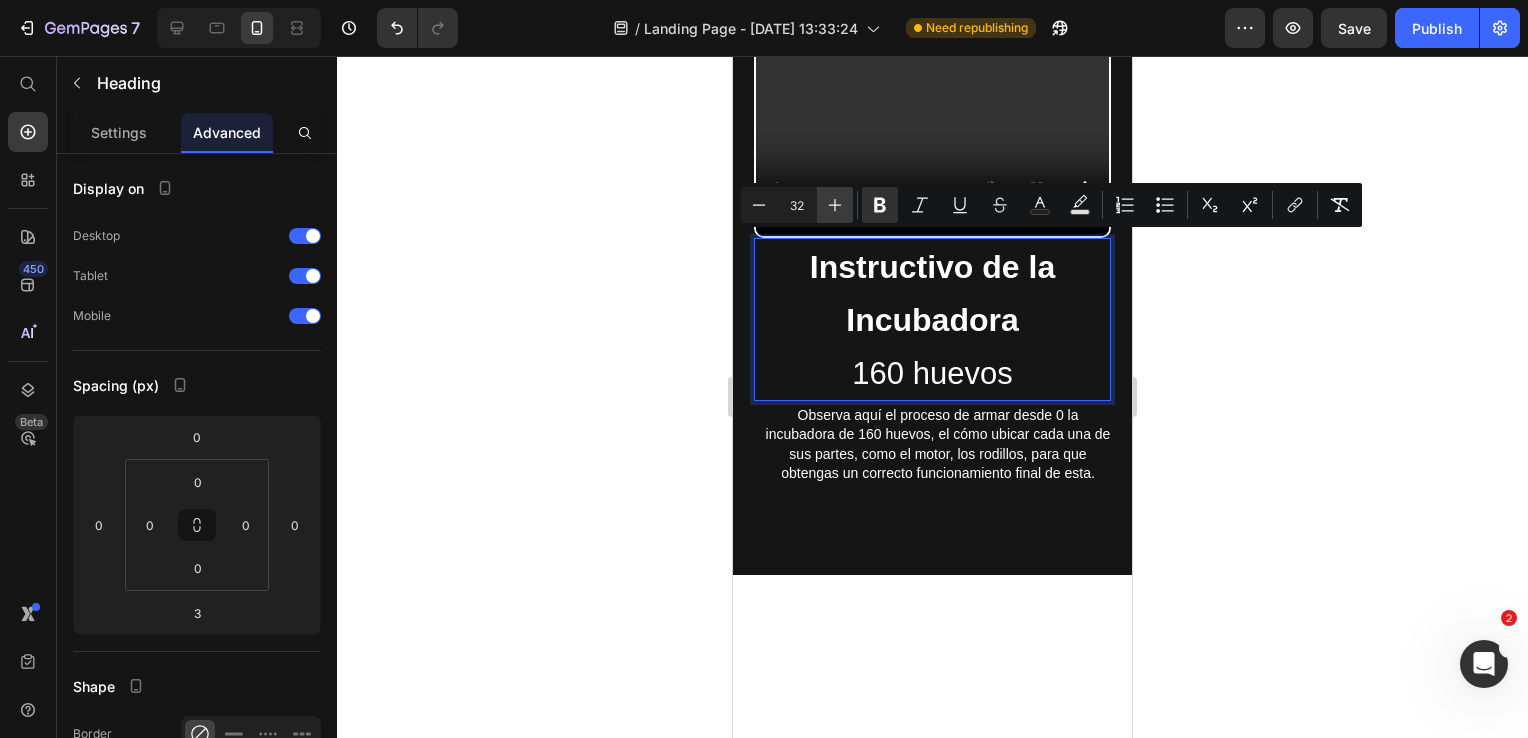 click 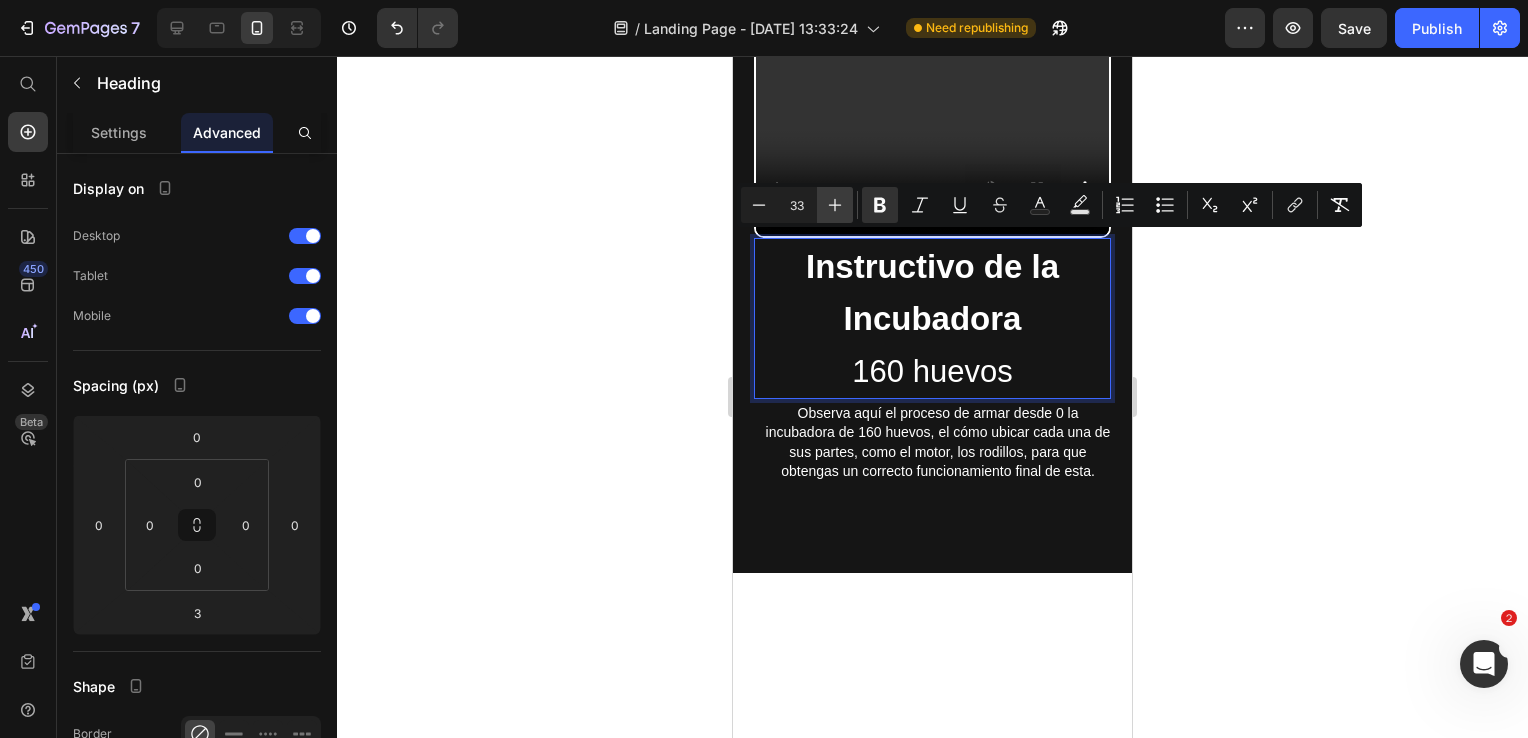 click 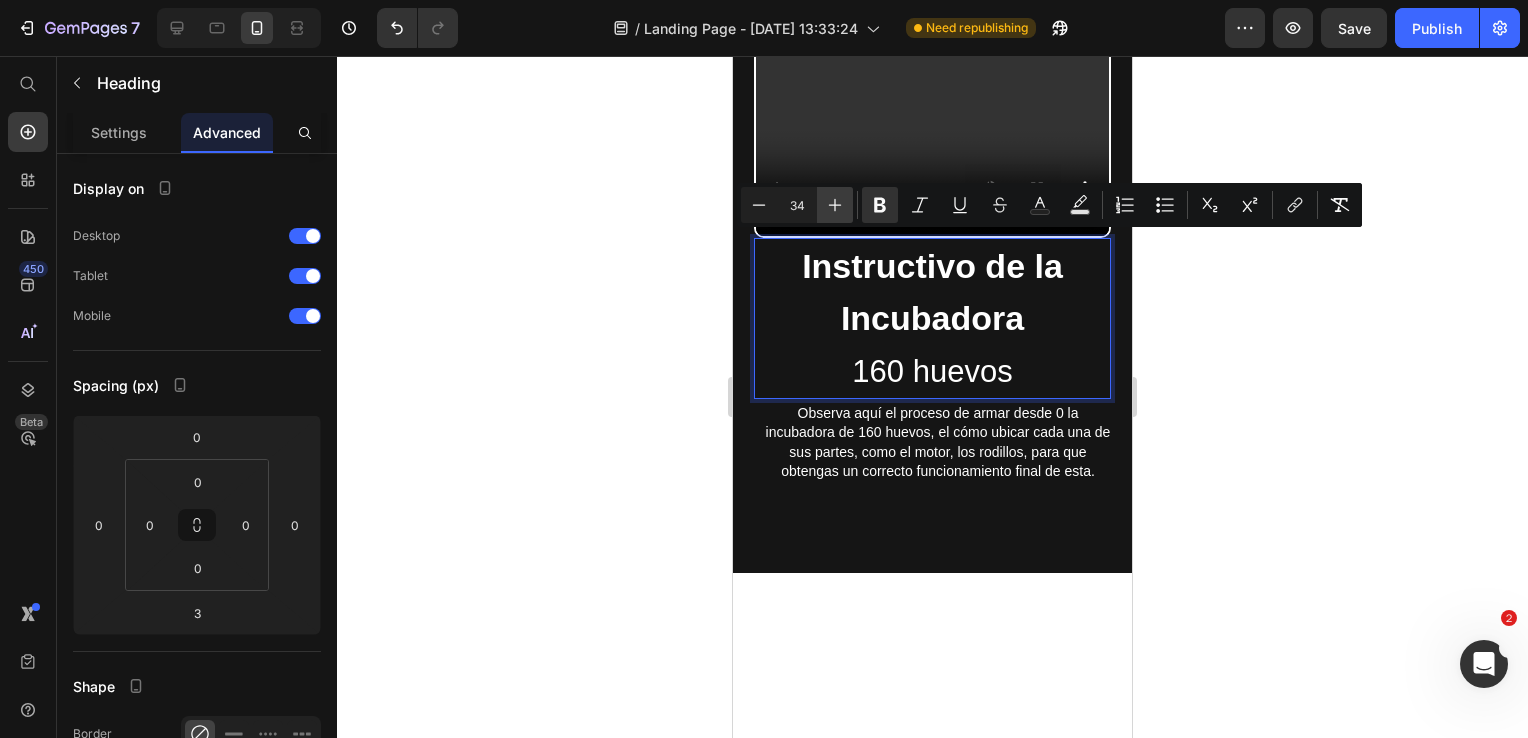 click 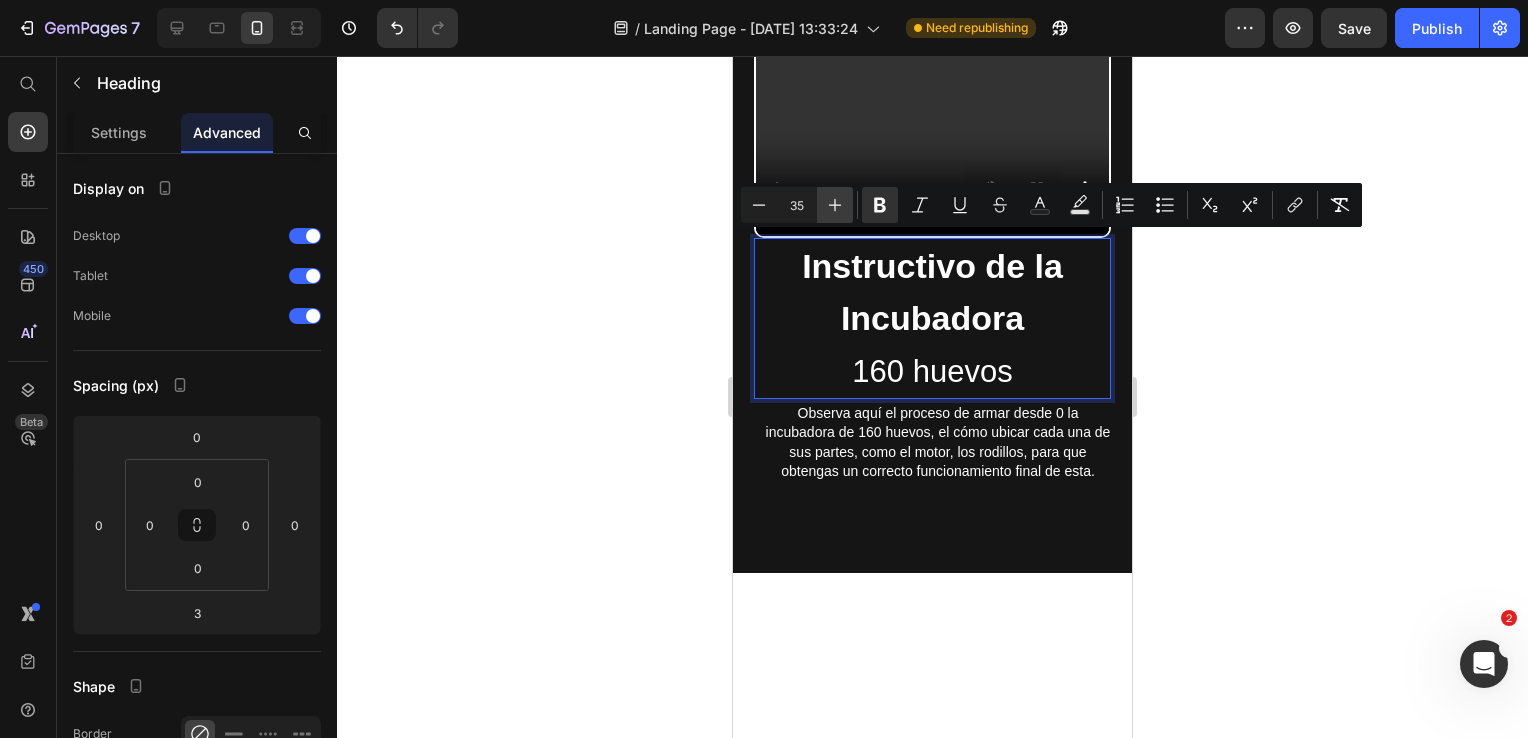 click 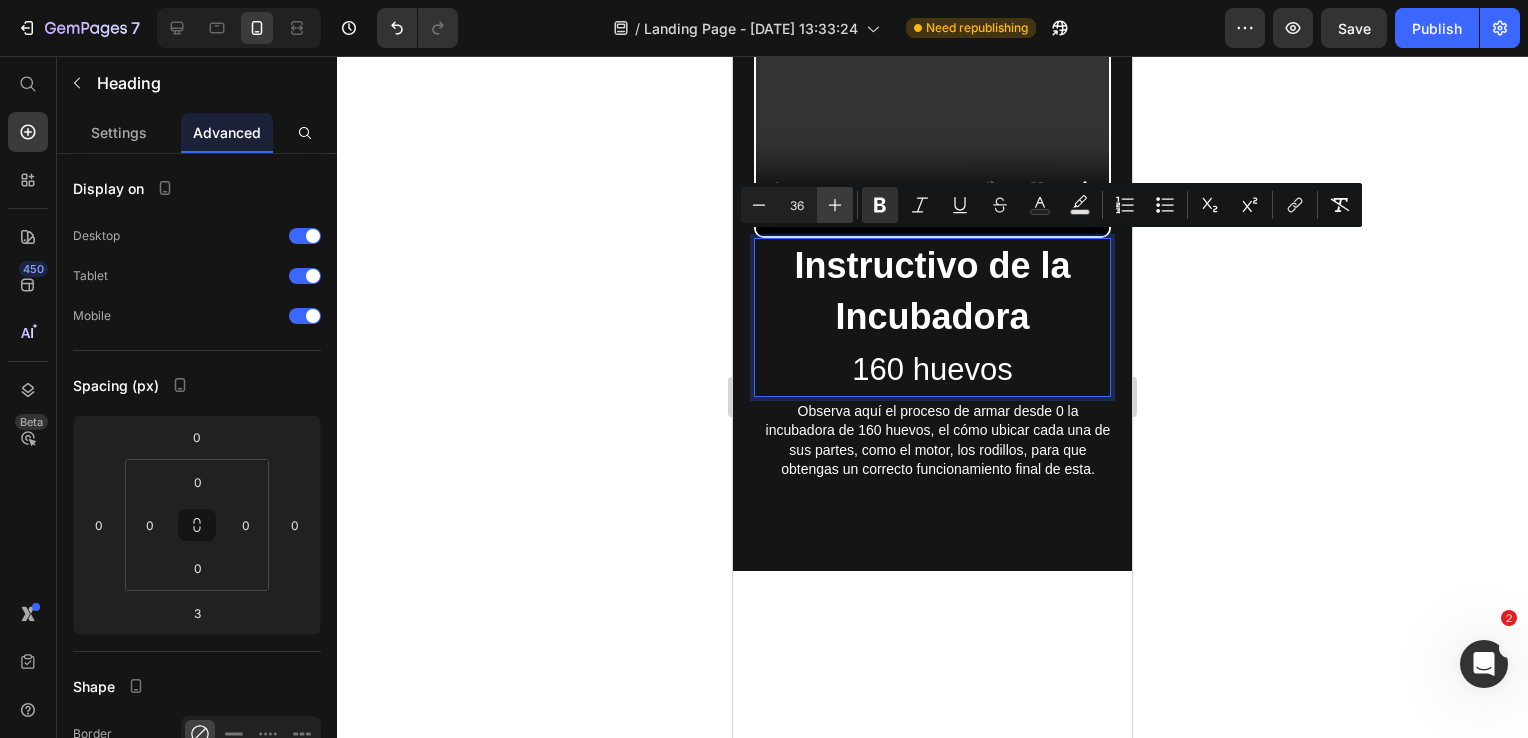 click 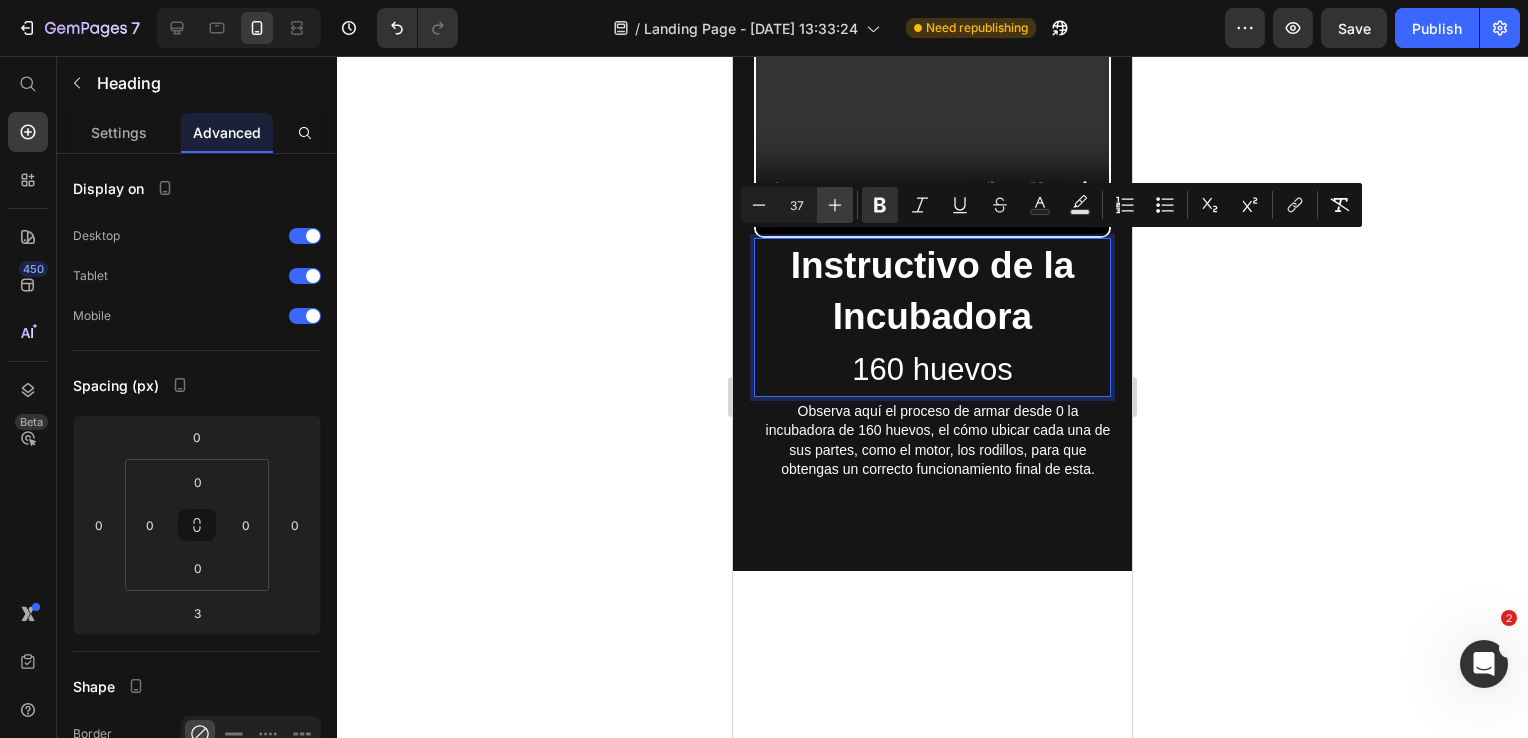 click 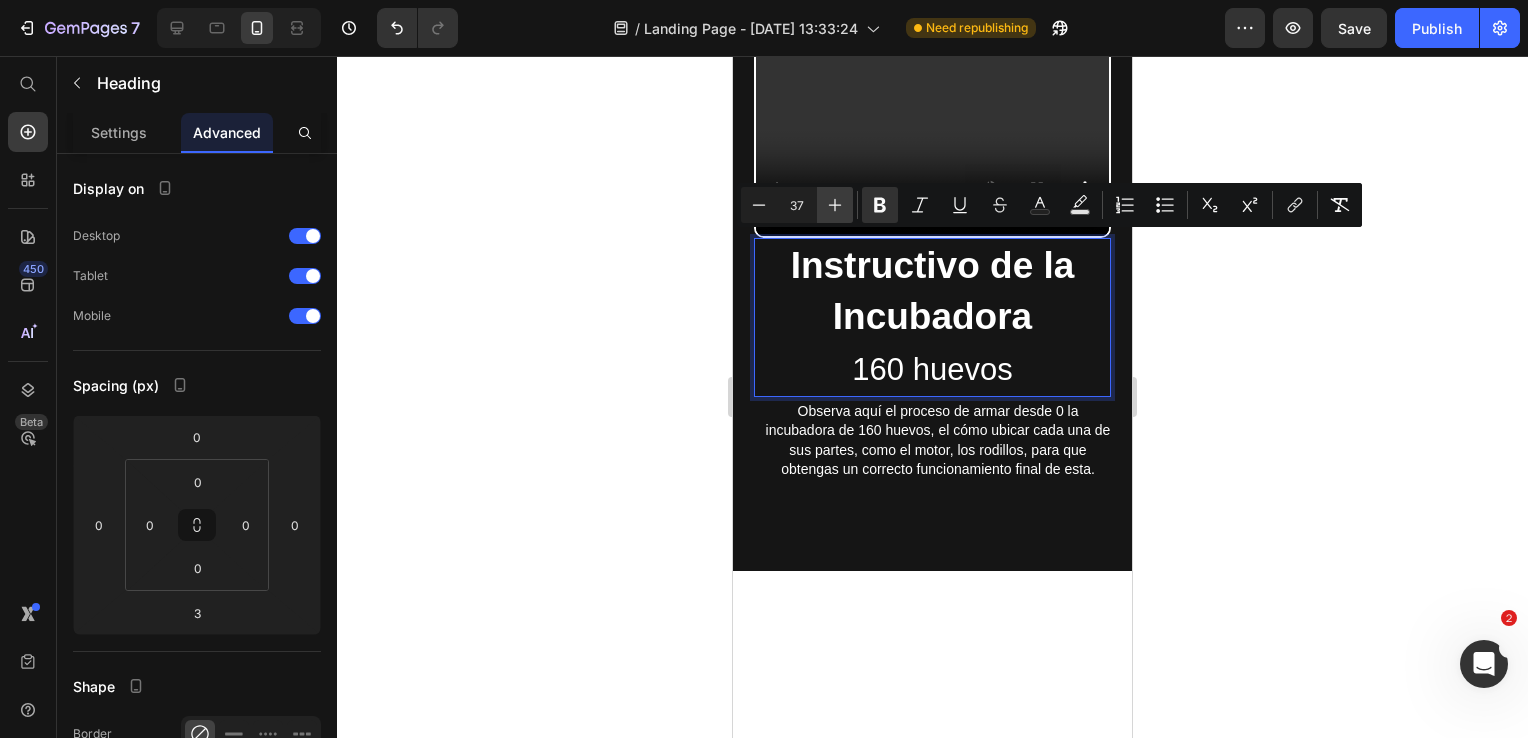 type on "38" 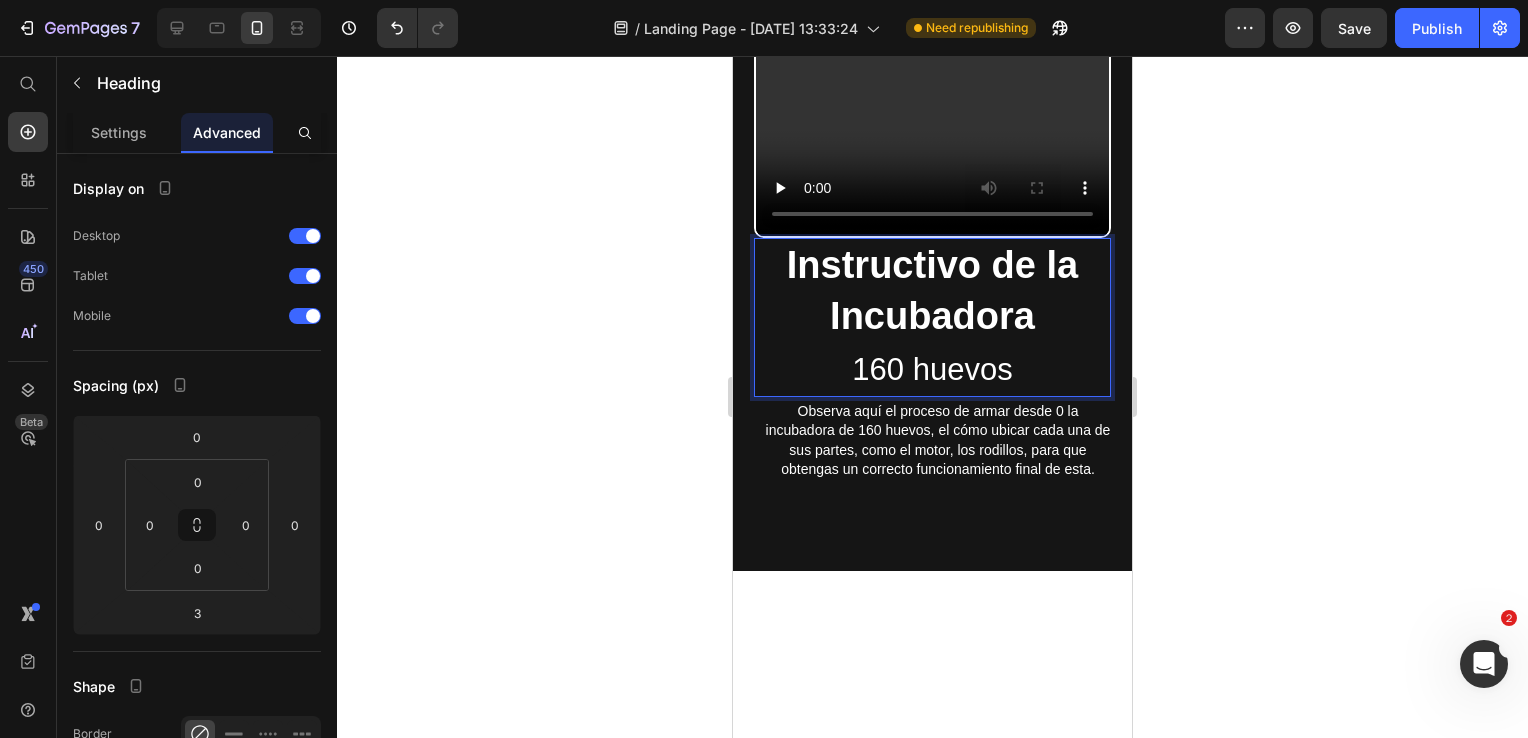 click on "160 huevos" at bounding box center [932, 369] 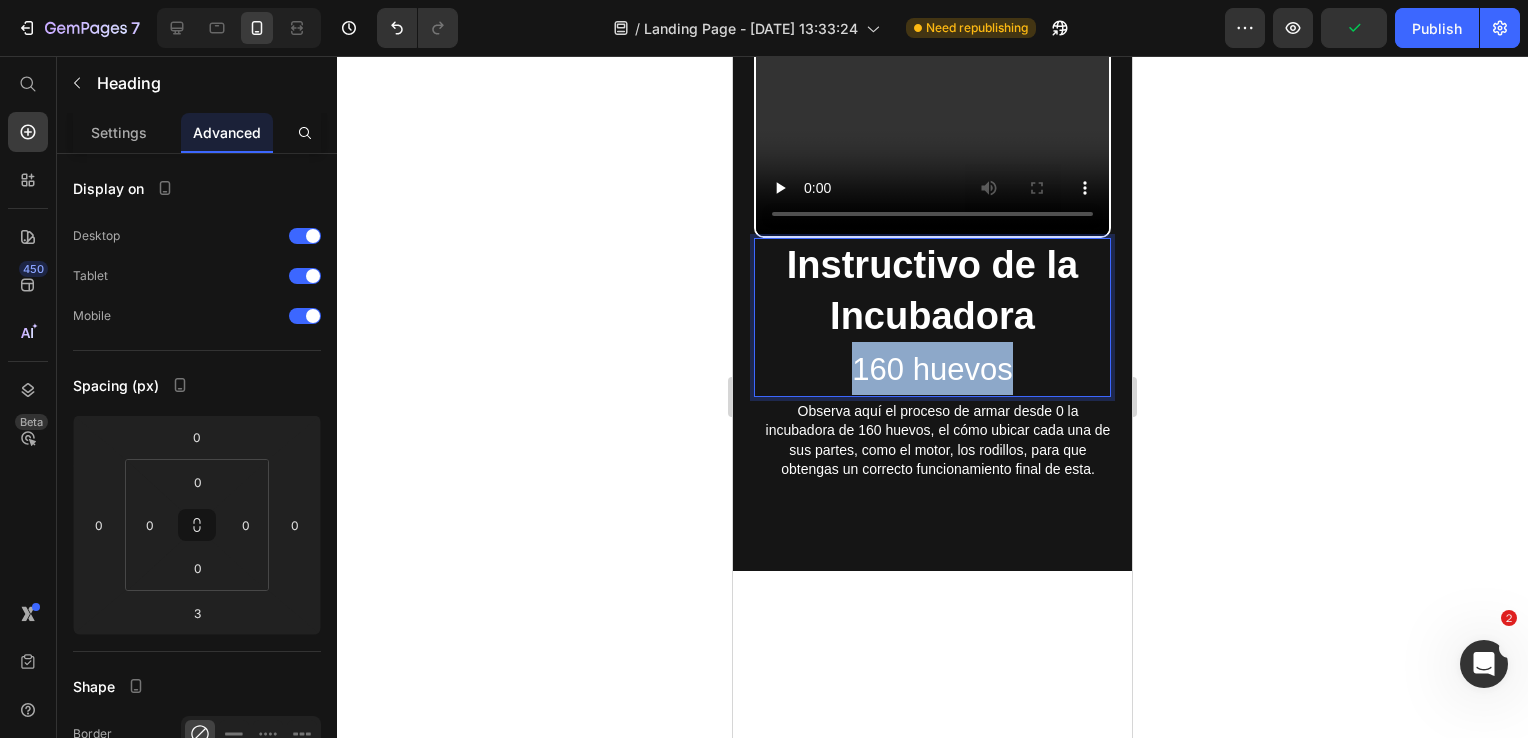drag, startPoint x: 988, startPoint y: 354, endPoint x: 819, endPoint y: 349, distance: 169.07394 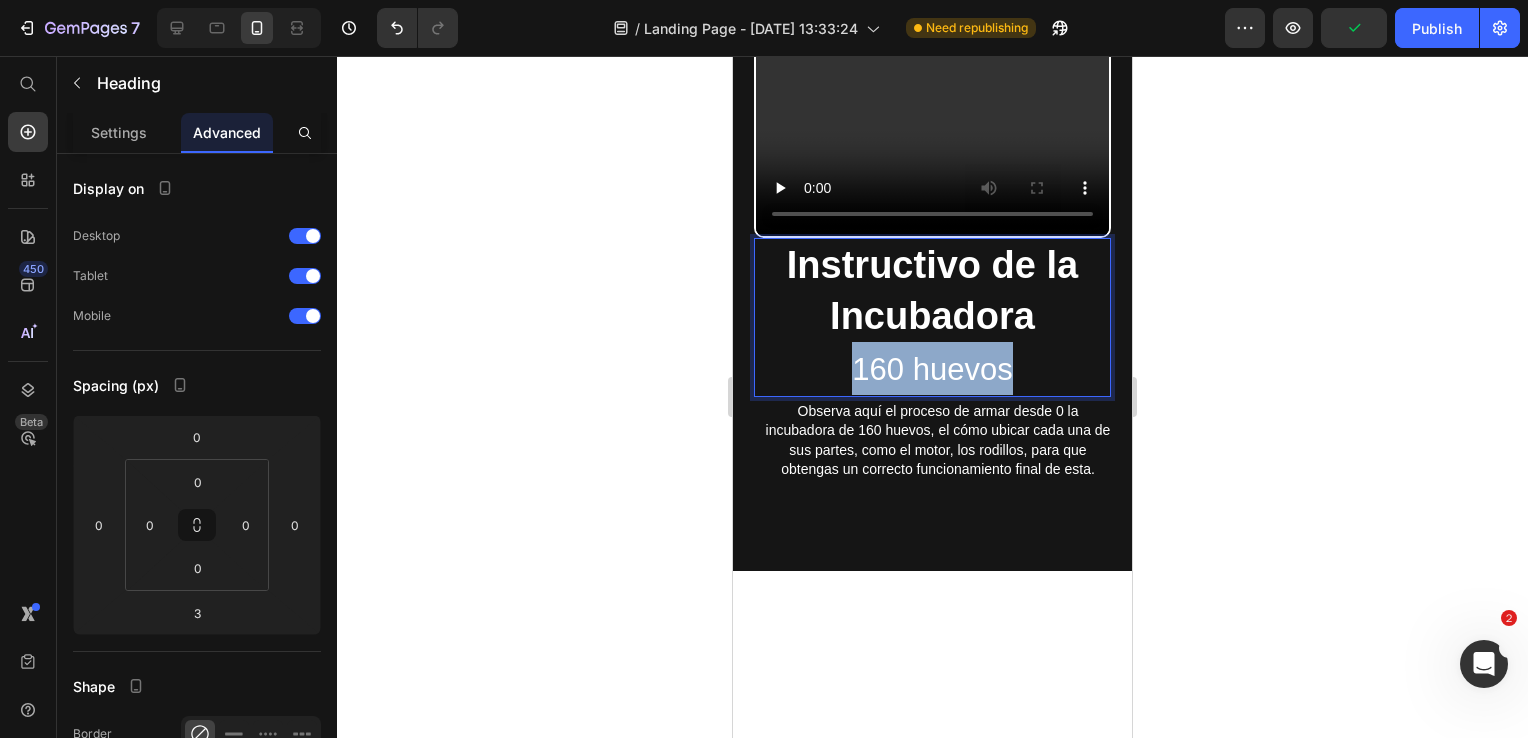 click on "Instructivo de la Incubadora 160 huevos" at bounding box center [932, 317] 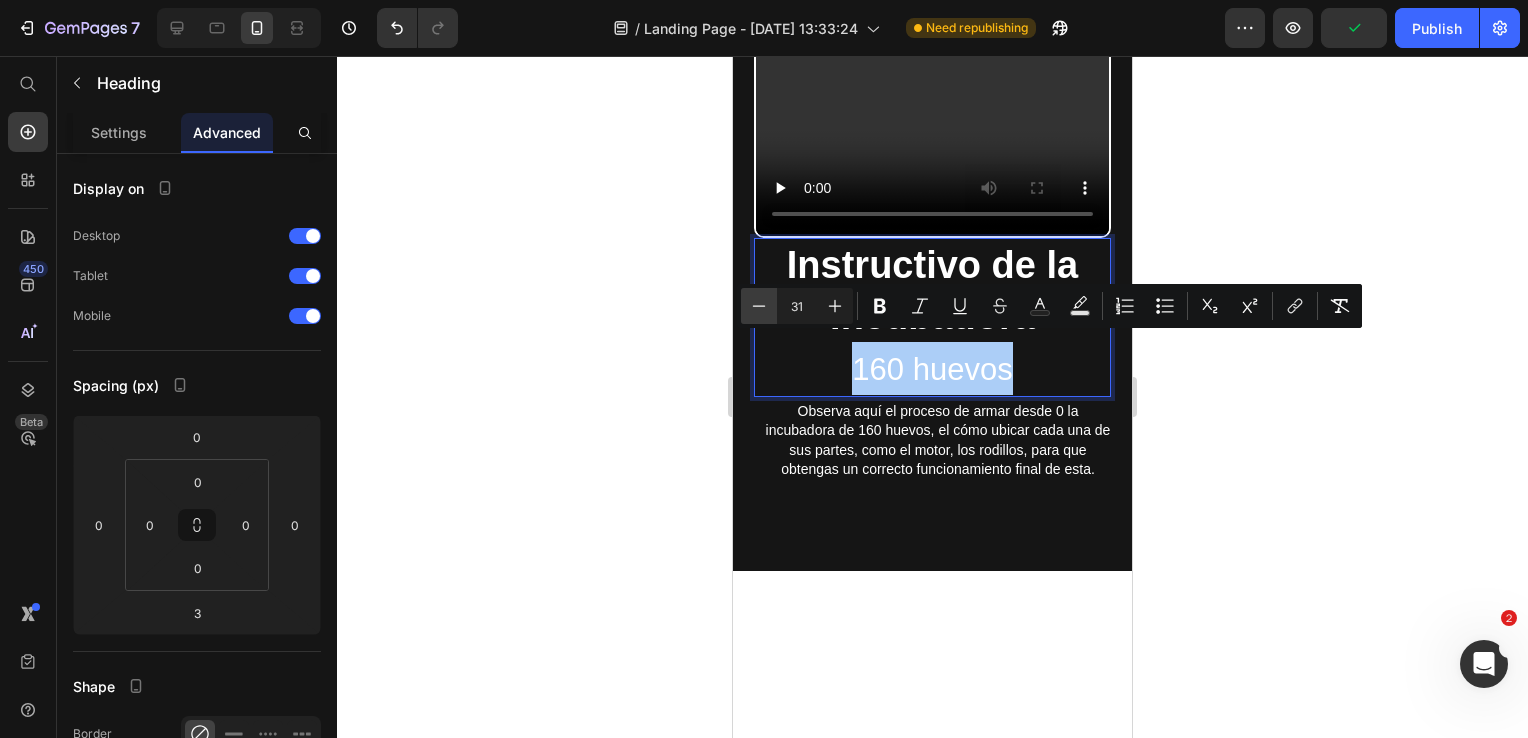 click 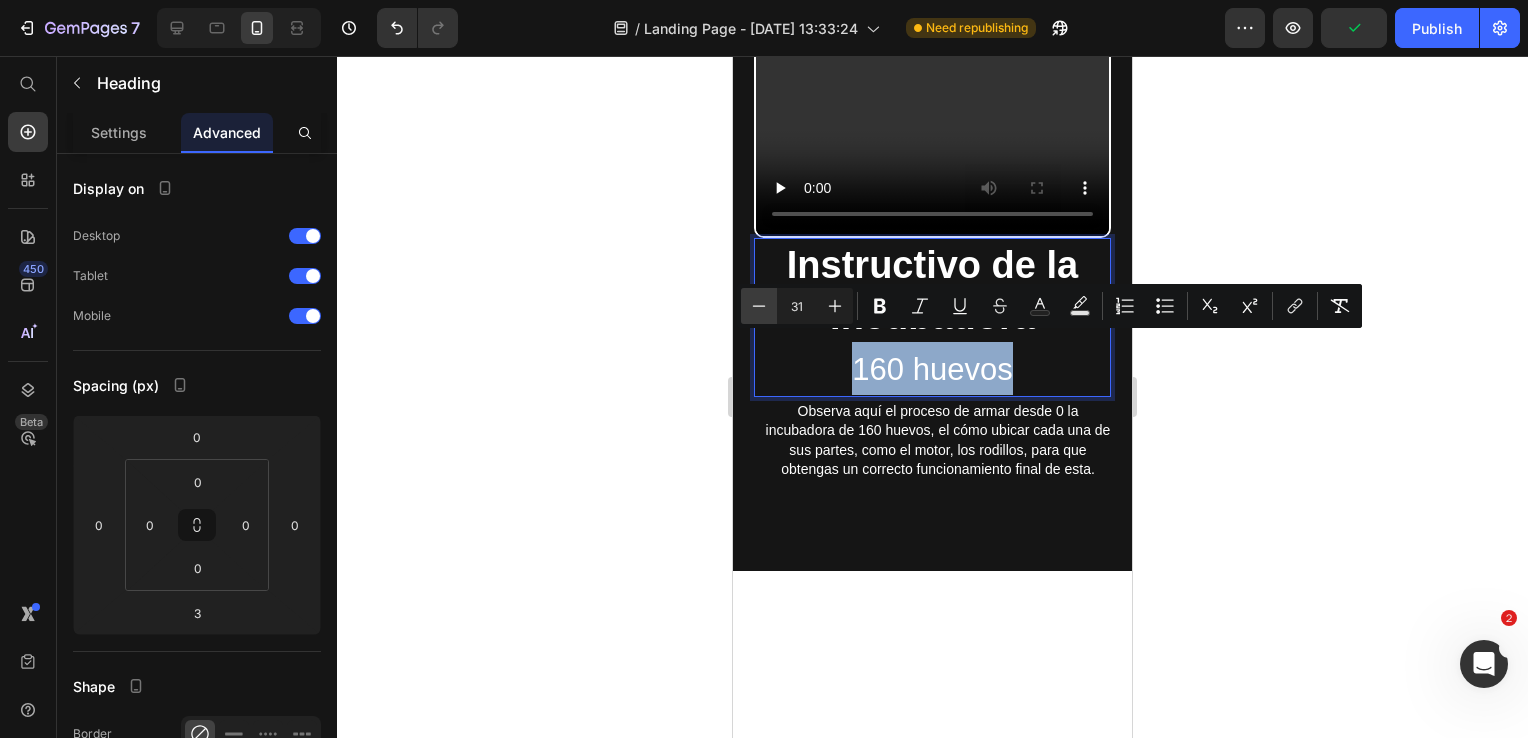 type on "30" 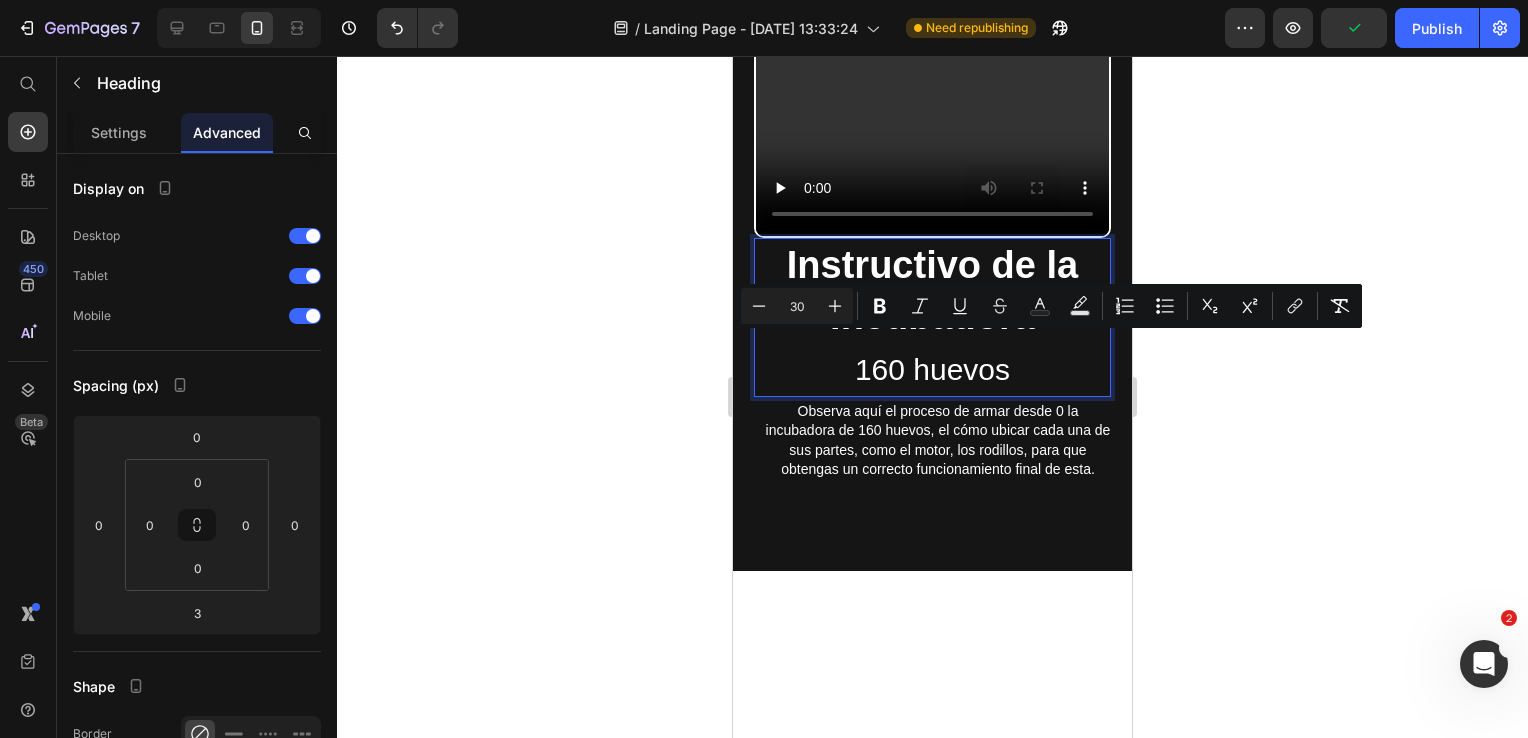 click 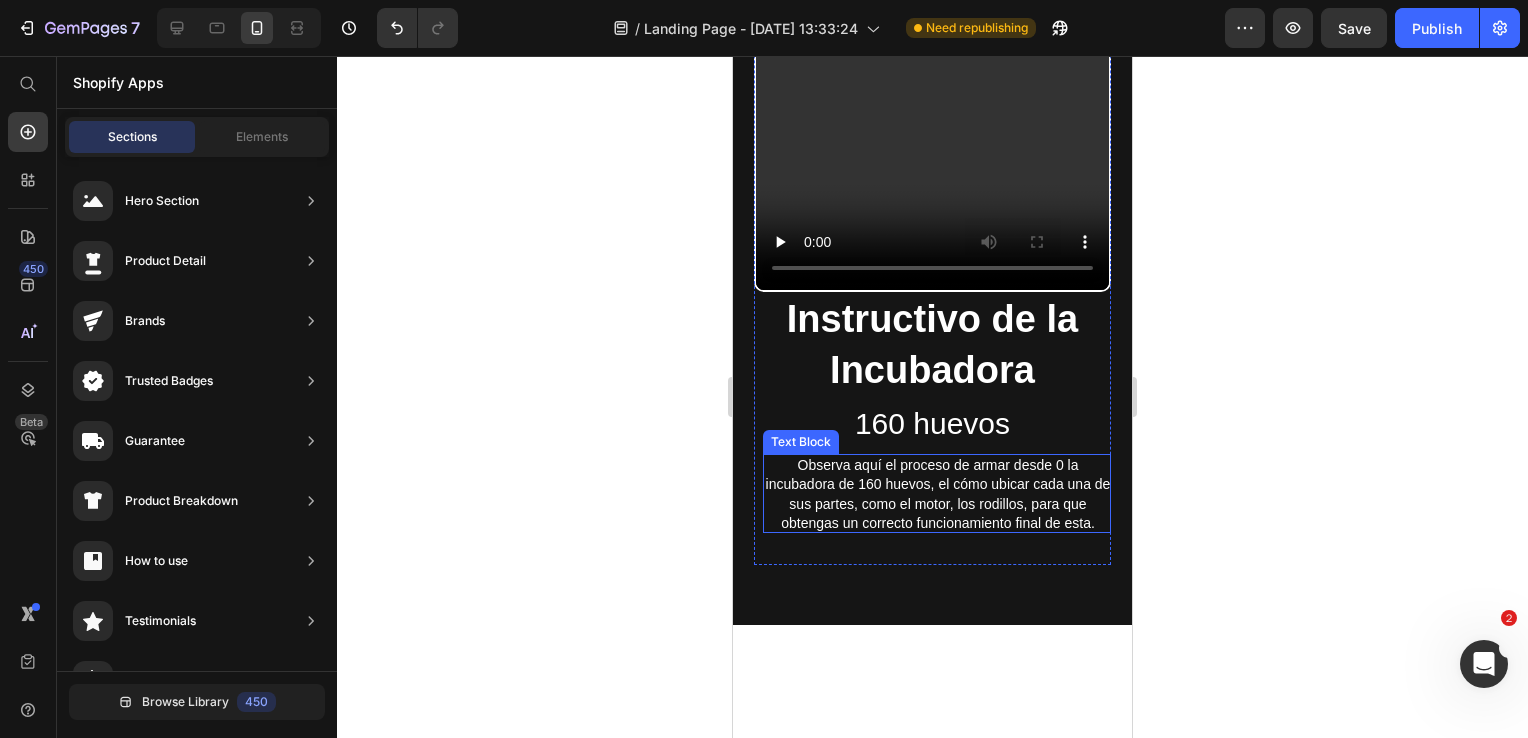 scroll, scrollTop: 3914, scrollLeft: 0, axis: vertical 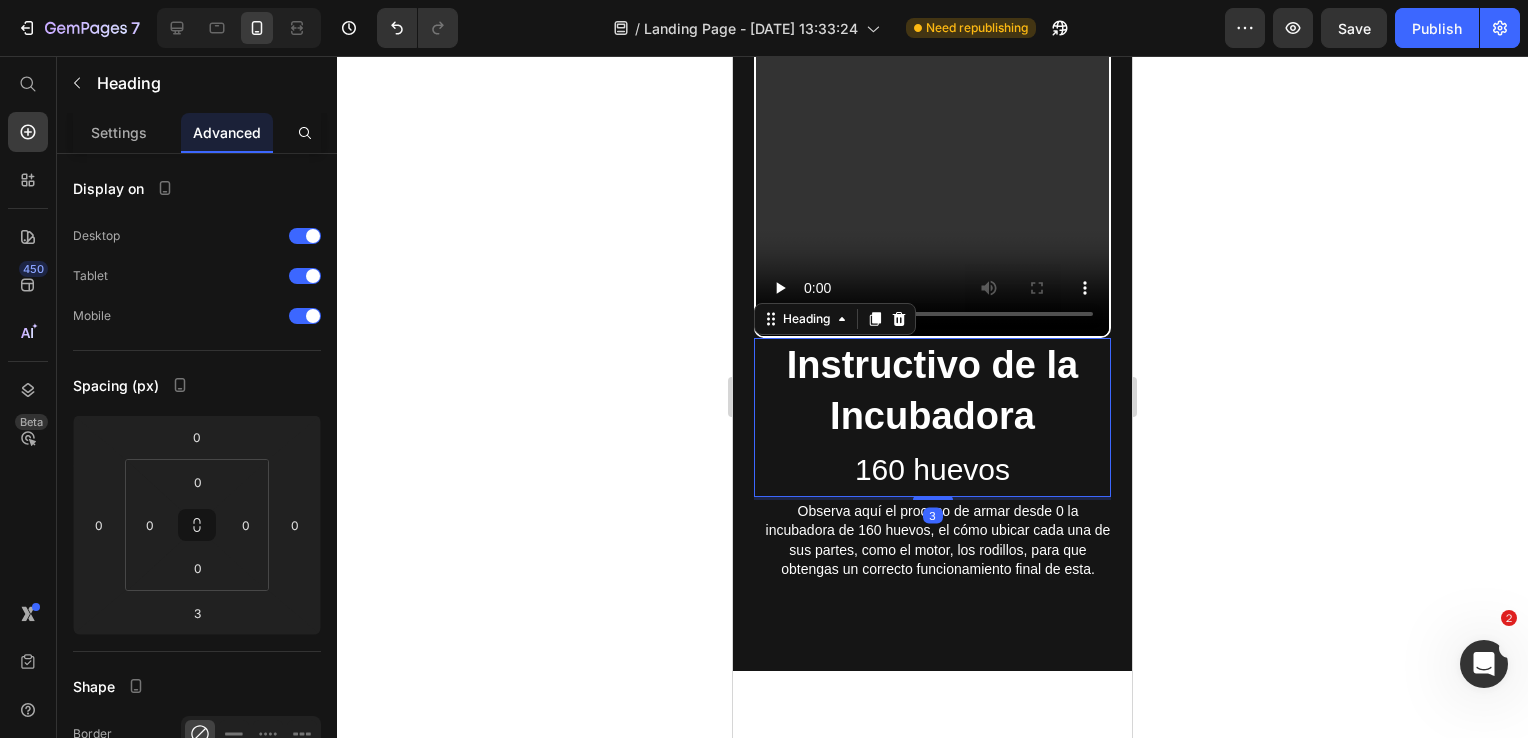 click on "⁠⁠⁠⁠⁠⁠⁠ Instructivo de la Incubadora 160 huevos" at bounding box center [932, 417] 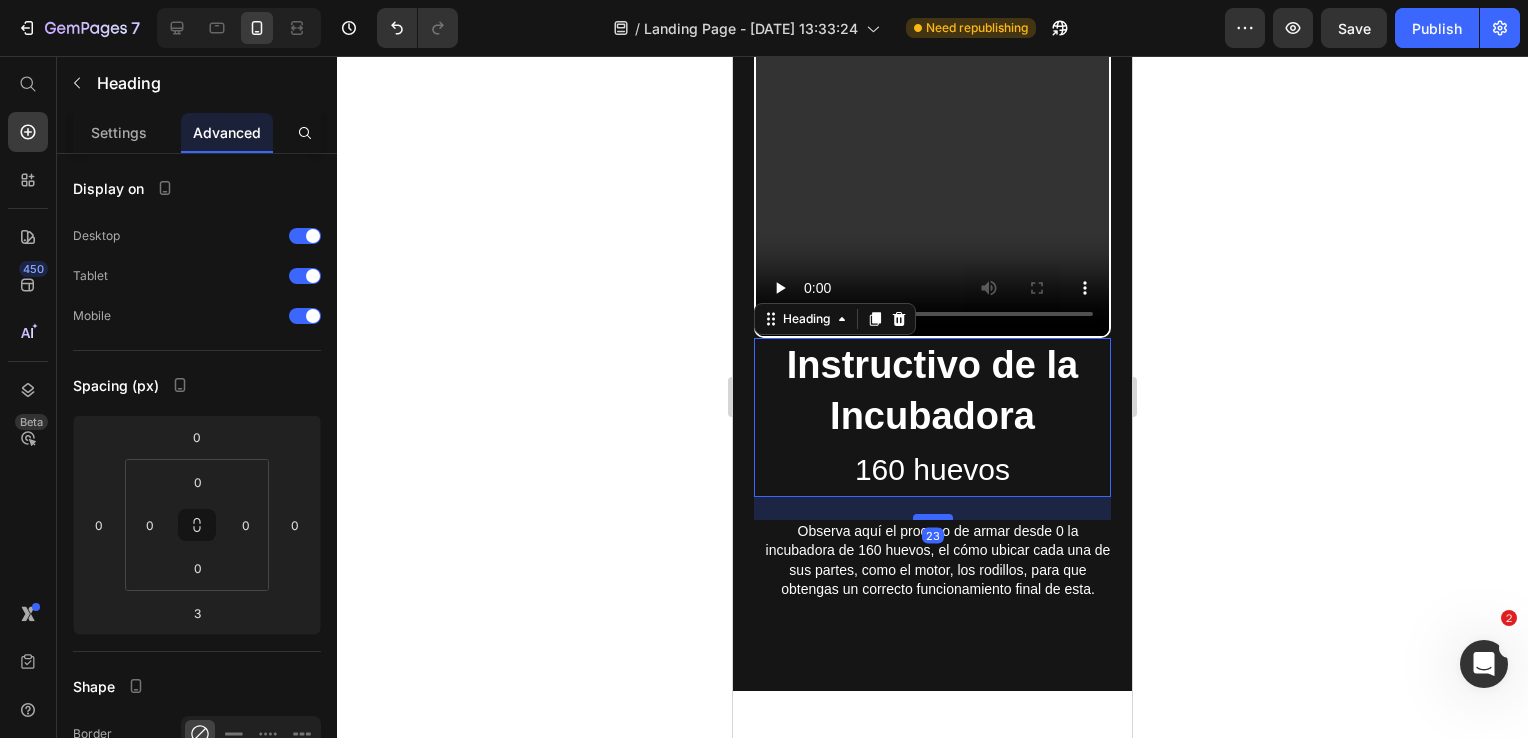 drag, startPoint x: 935, startPoint y: 478, endPoint x: 932, endPoint y: 498, distance: 20.22375 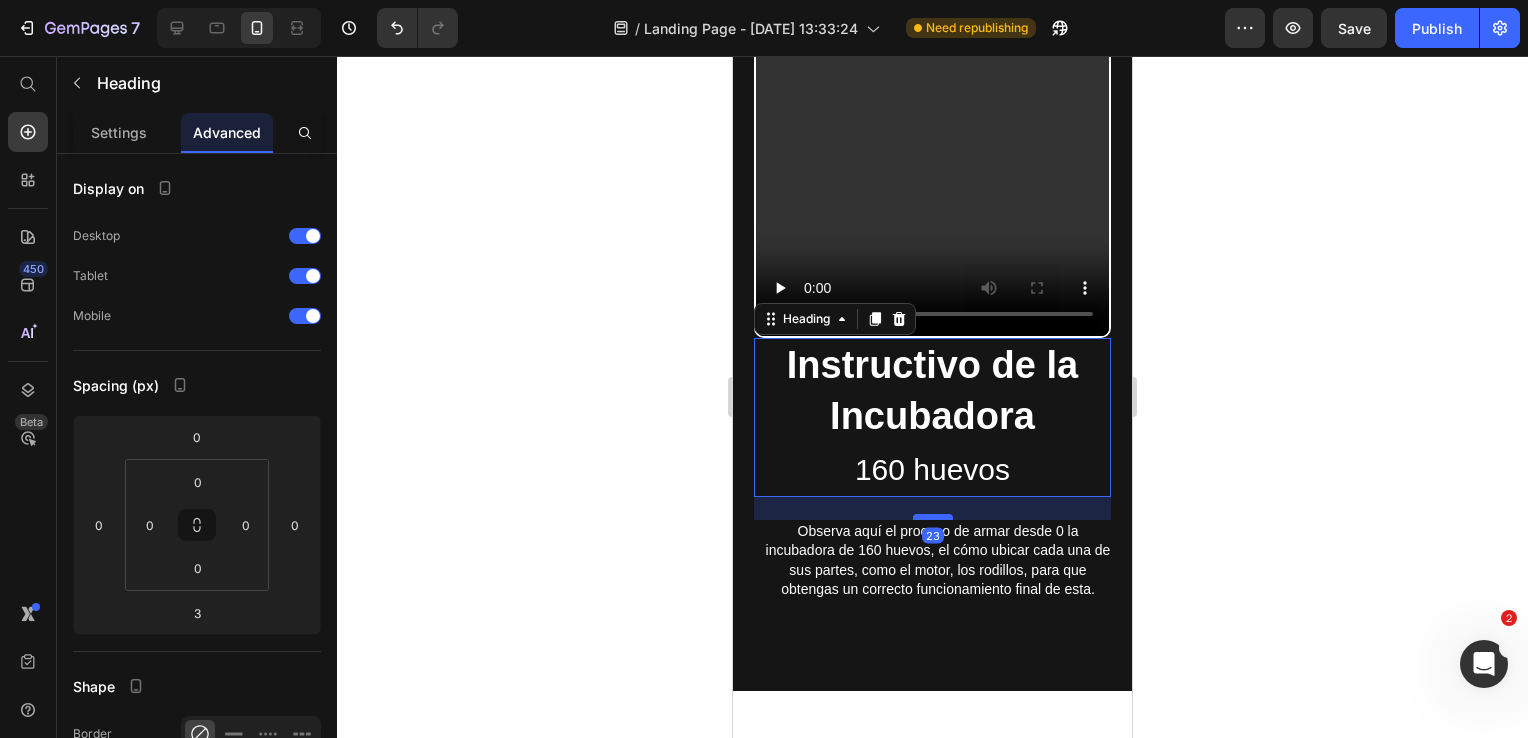 click at bounding box center [933, 517] 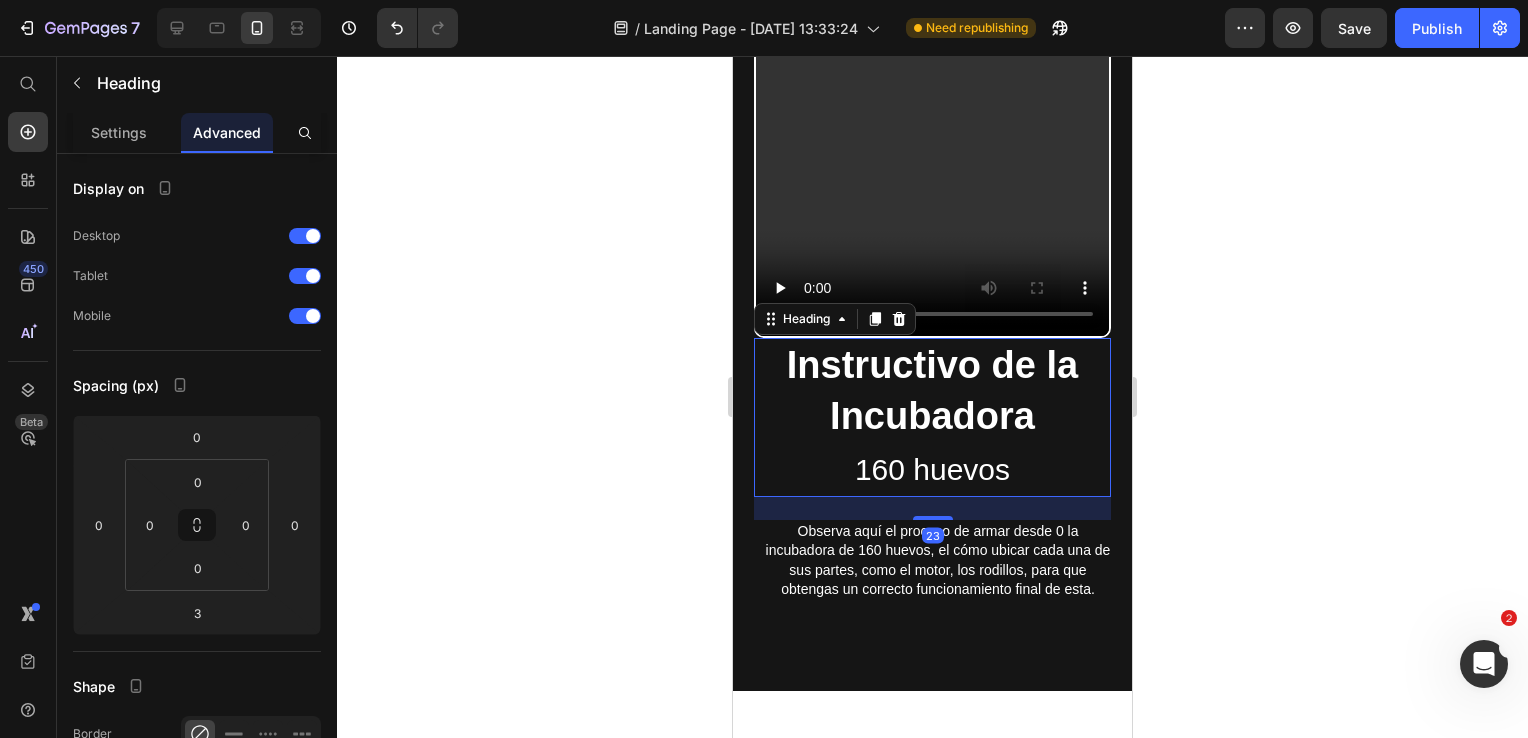 type on "23" 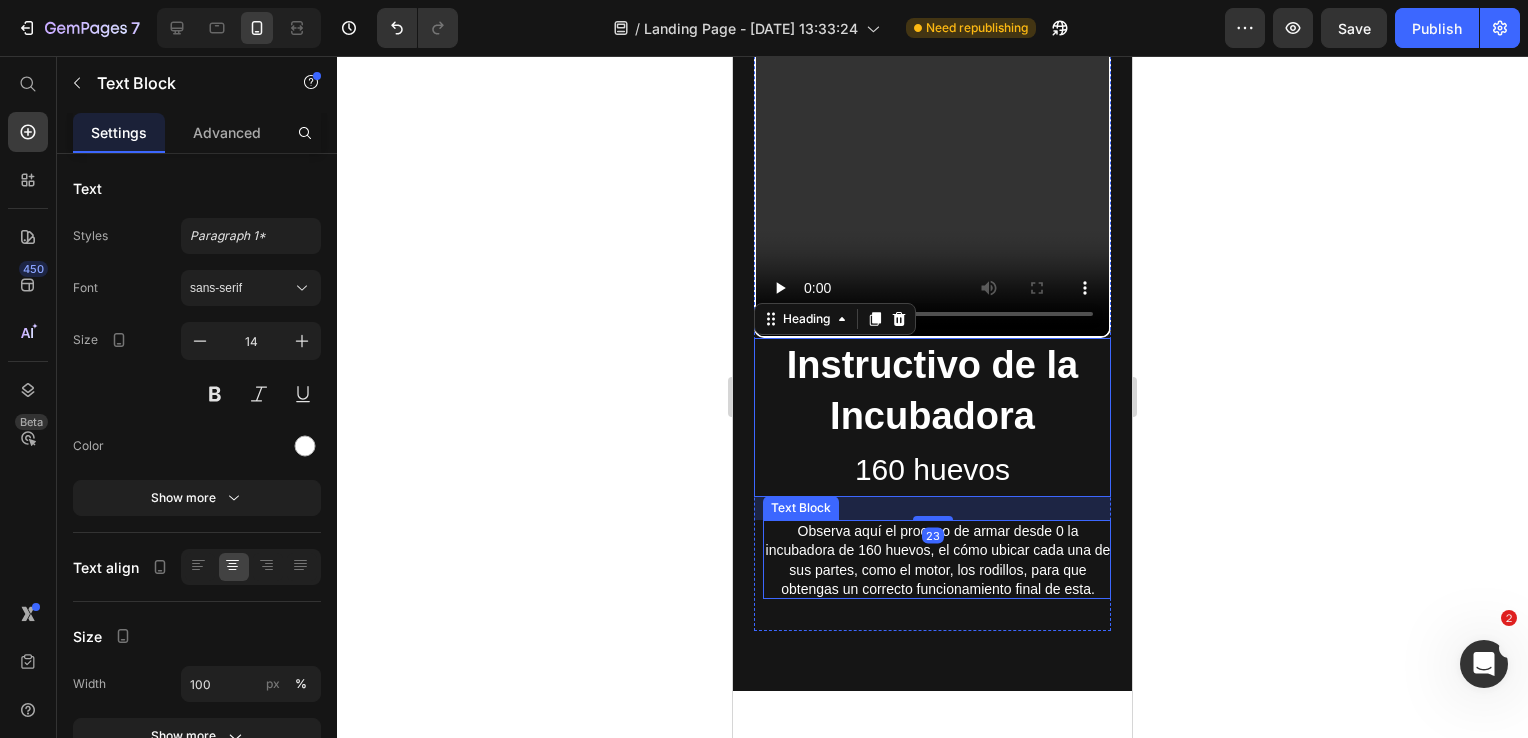 click on "Observa aquí el proceso de armar desde 0 la incubadora de 160 huevos, el cómo ubicar cada una de sus partes, como el motor, los rodillos, para que obtengas un correcto funcionamiento final de esta." at bounding box center [938, 561] 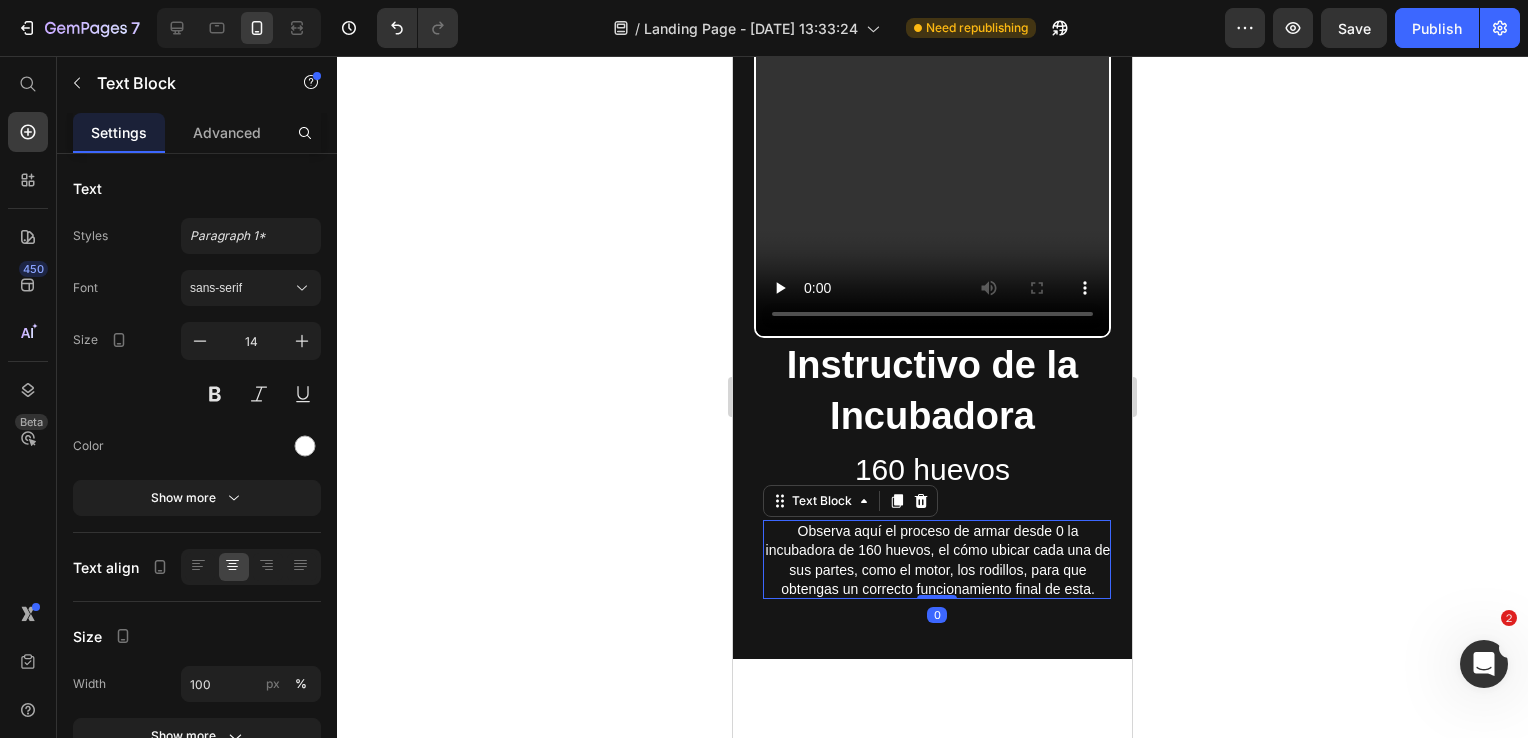 drag, startPoint x: 924, startPoint y: 614, endPoint x: 916, endPoint y: 576, distance: 38.832977 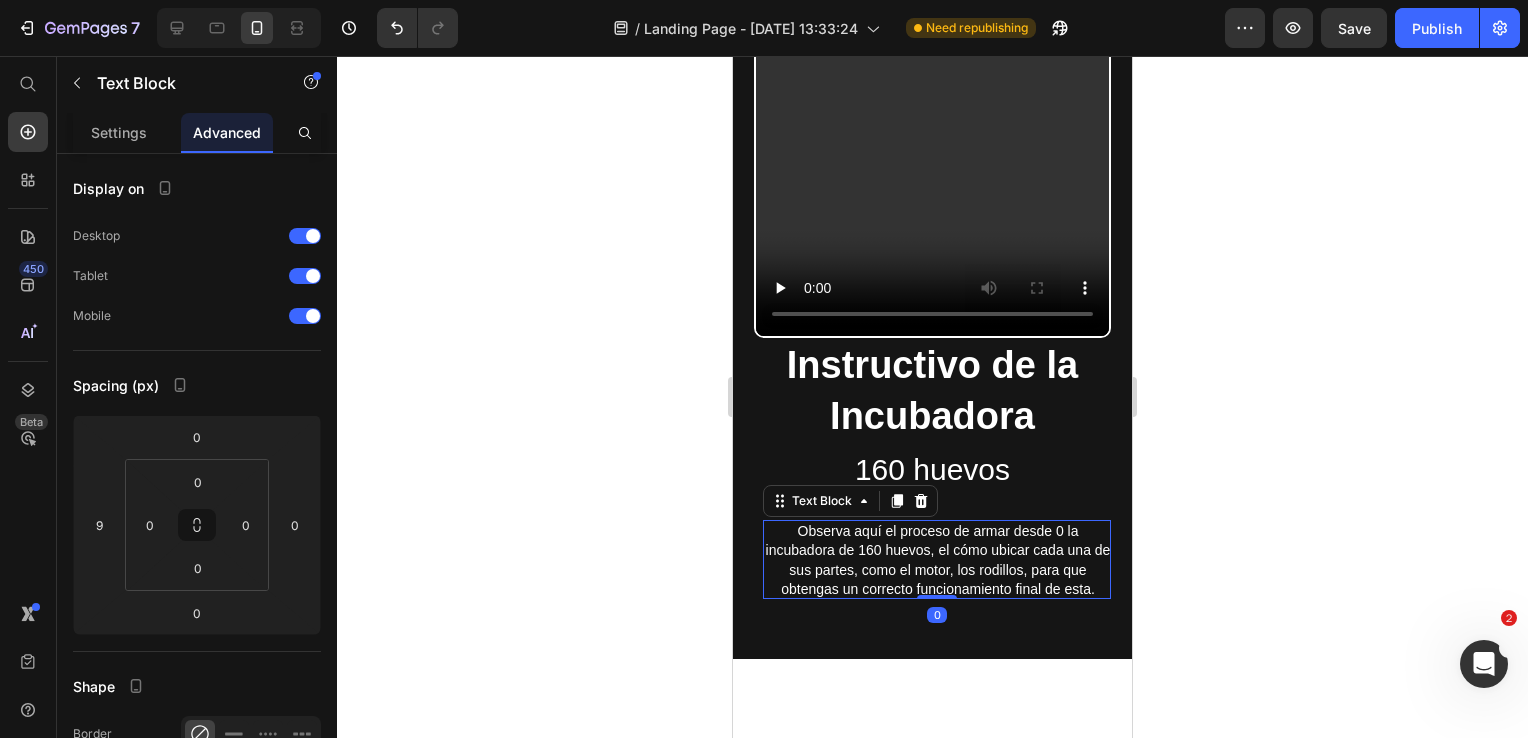 click 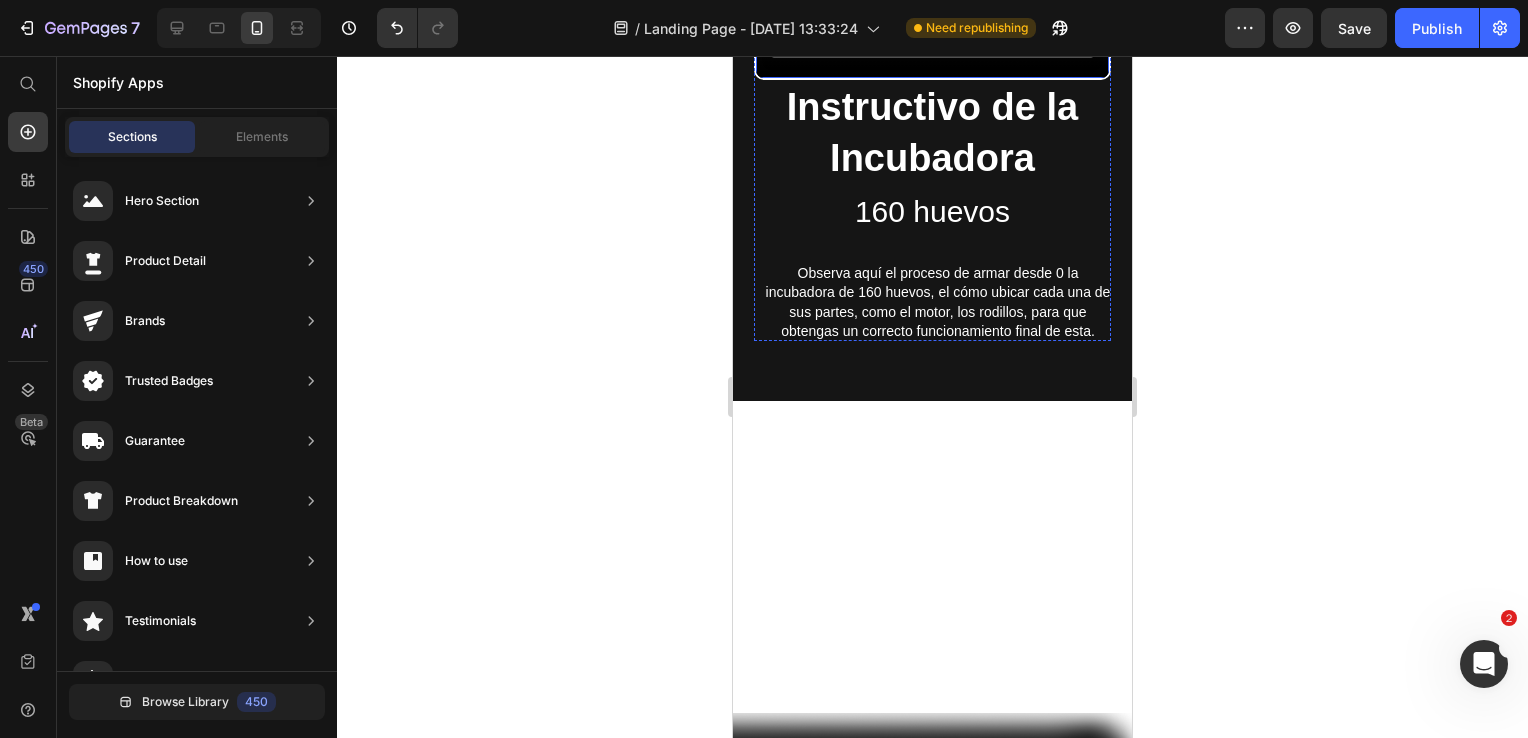 scroll, scrollTop: 4214, scrollLeft: 0, axis: vertical 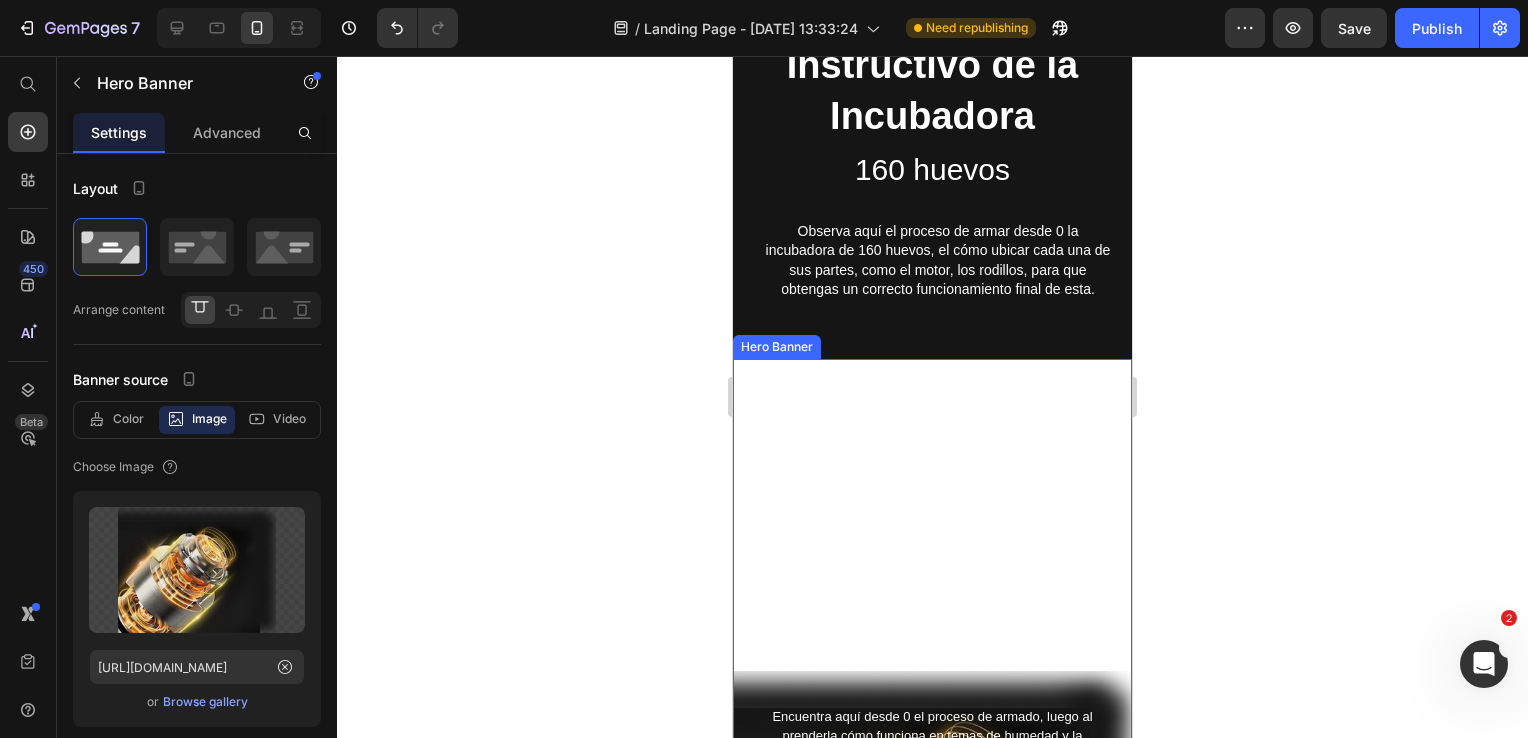 click on "INSTRUCTIVO COMPLETO RESUMIDO Incubadora 36 huevos Heading Encuentra aquí desde 0 el proceso de armado, luego al prenderla cómo funciona en temas de humedad y la temperatura (que ya viene lista), en el video verás como al hacer todos los pasos comienza a funcionar bien y los rodillos a girar. ES IMPORTANTE ACLARAR QUE ESTA ES UNA DE 36 HUEVOS PERO FUNCIONA DE LA MISMA MANERA PARA LAS OTRAS INCUBADORAS. Text Block Row Video" at bounding box center (932, 809) 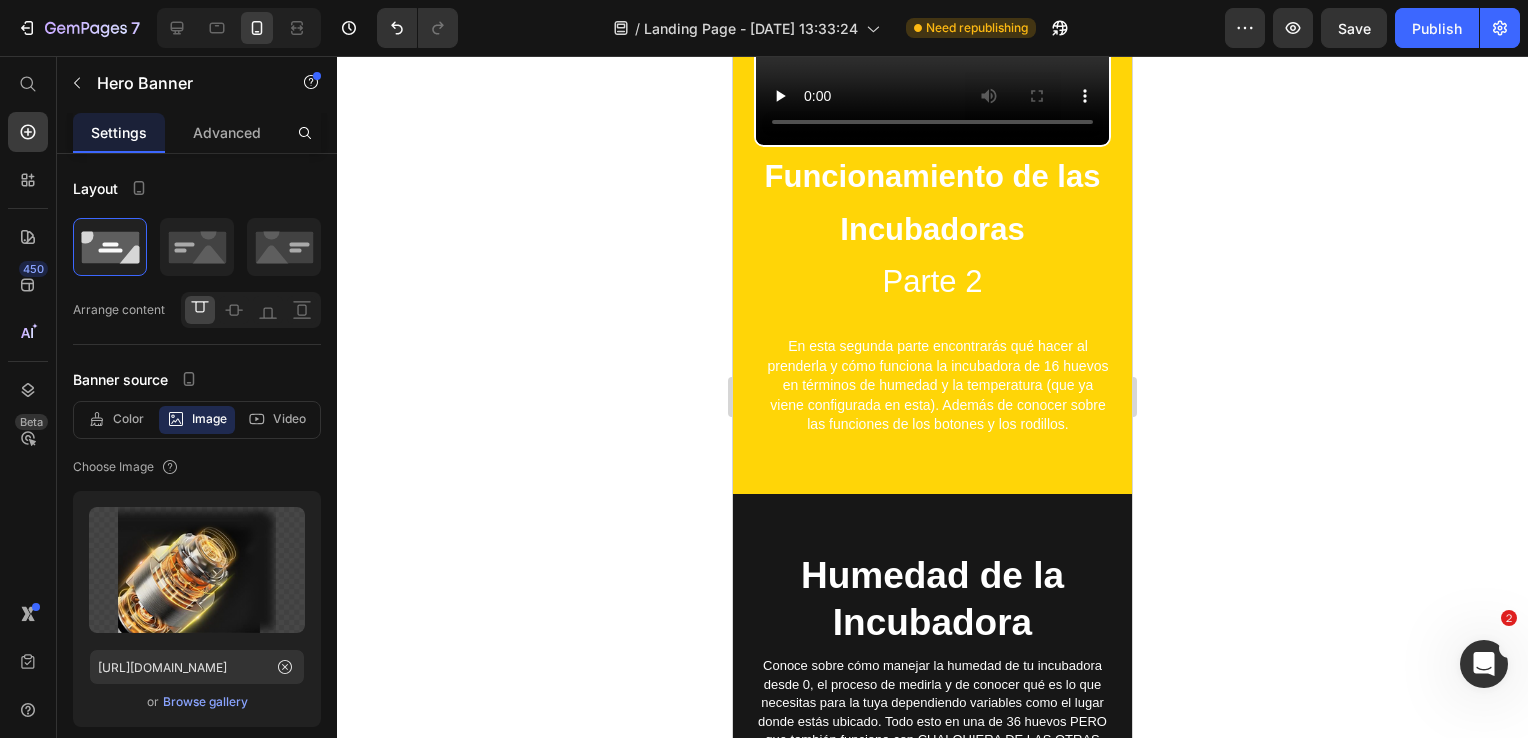 scroll, scrollTop: 1414, scrollLeft: 0, axis: vertical 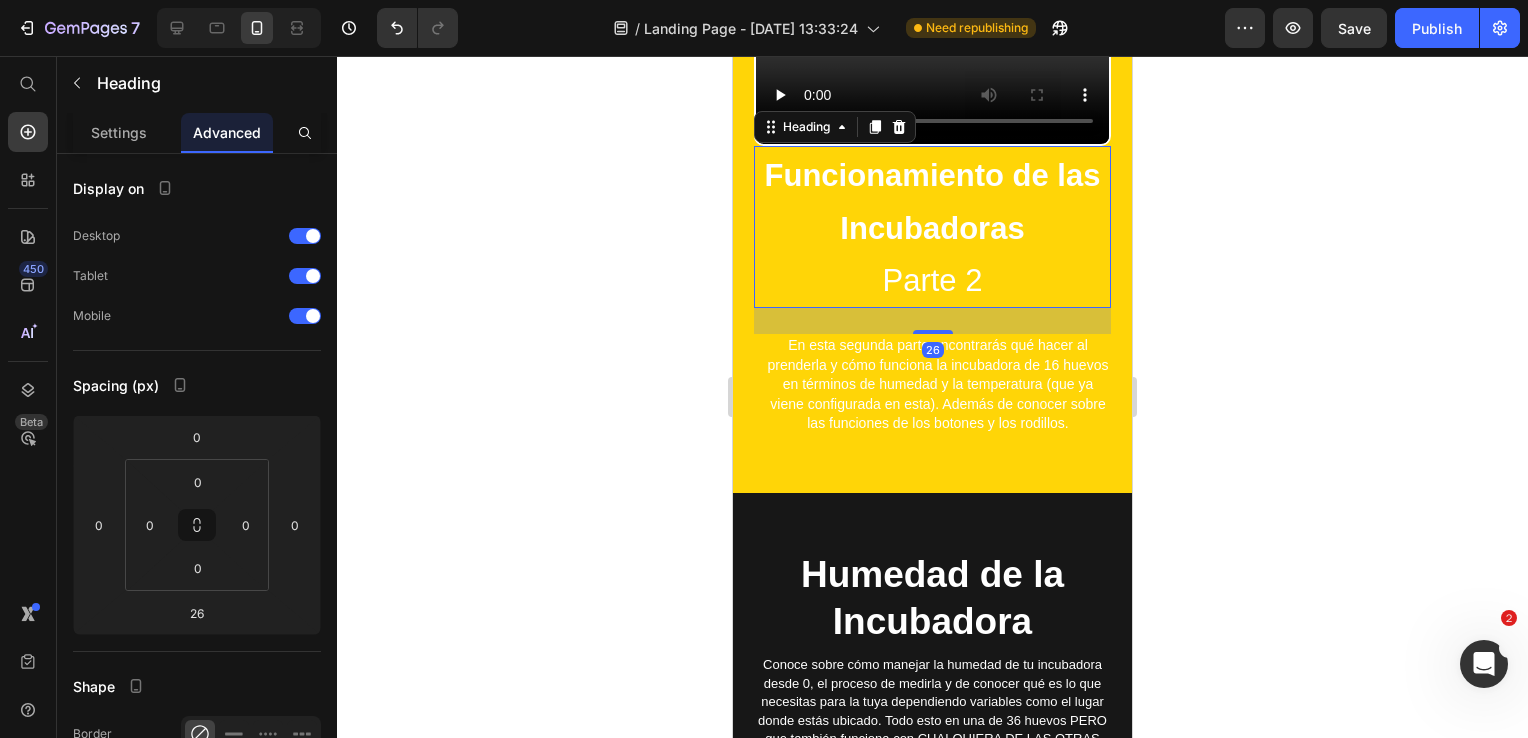 click on "Funcionamiento de las Incubadoras" at bounding box center (933, 202) 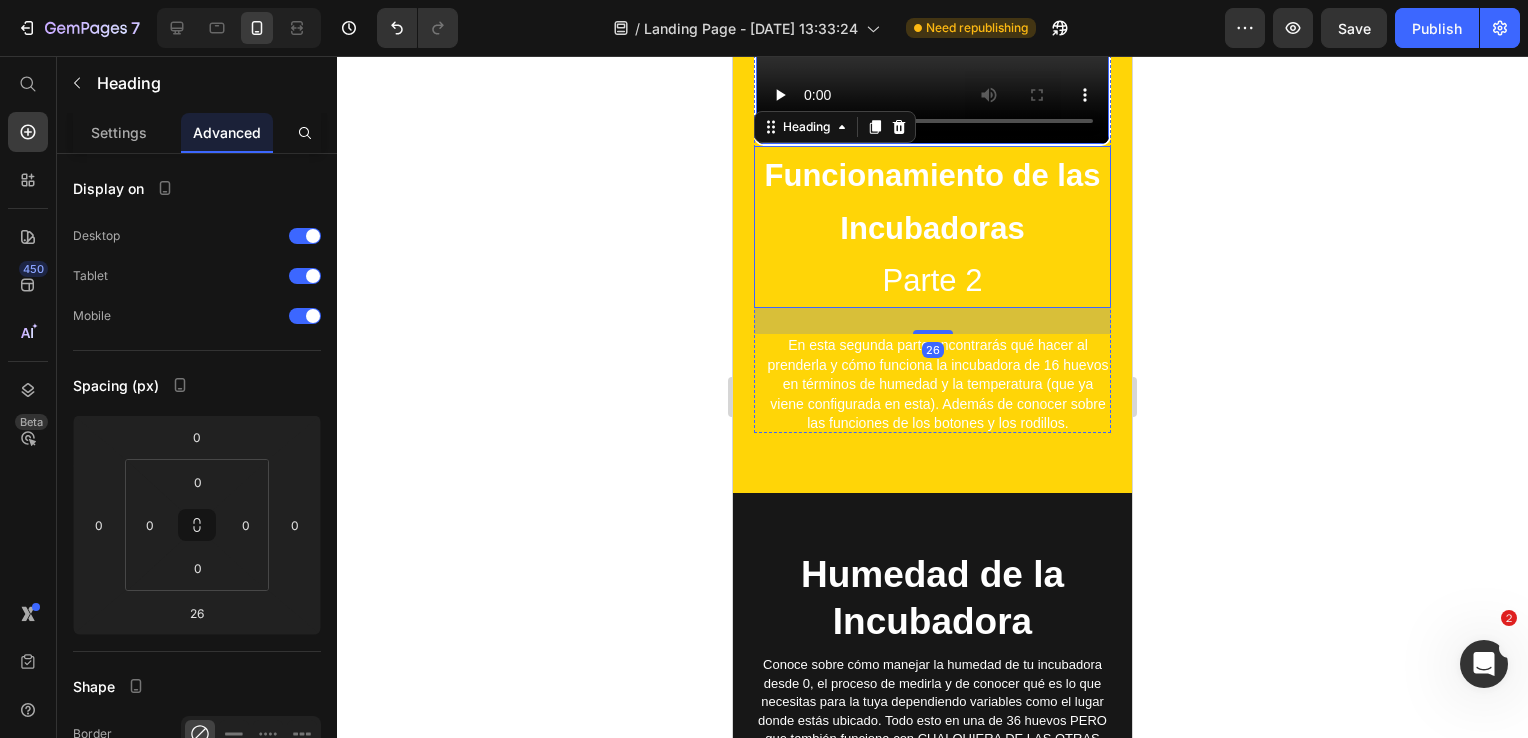 type 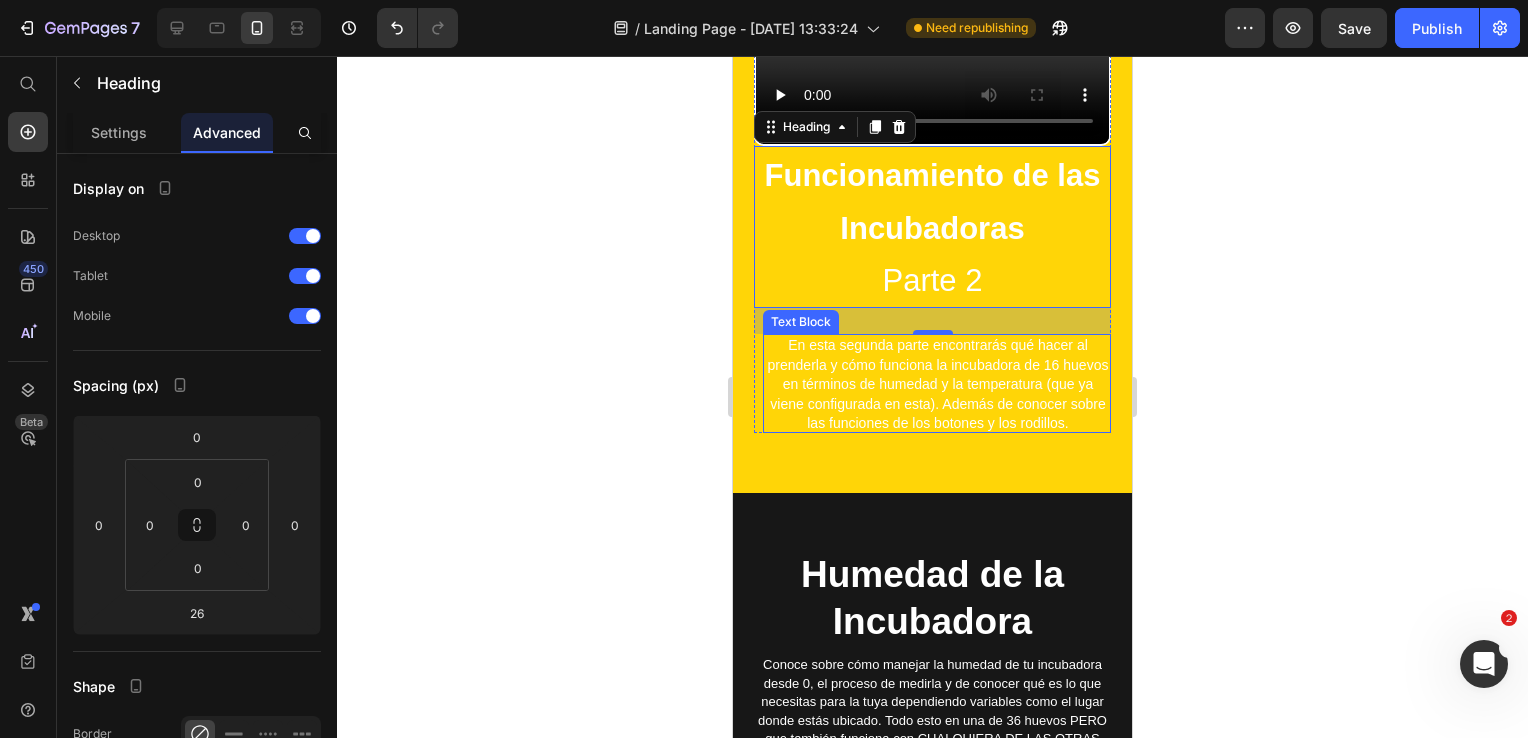 click on "En esta segunda parte encontrarás qué hacer al prenderla y cómo funciona la incubadora de 16 huevos en términos de humedad y la temperatura (que ya viene configurada en esta). Además de conocer sobre las funciones de los botones y los rodillos." at bounding box center [938, 384] 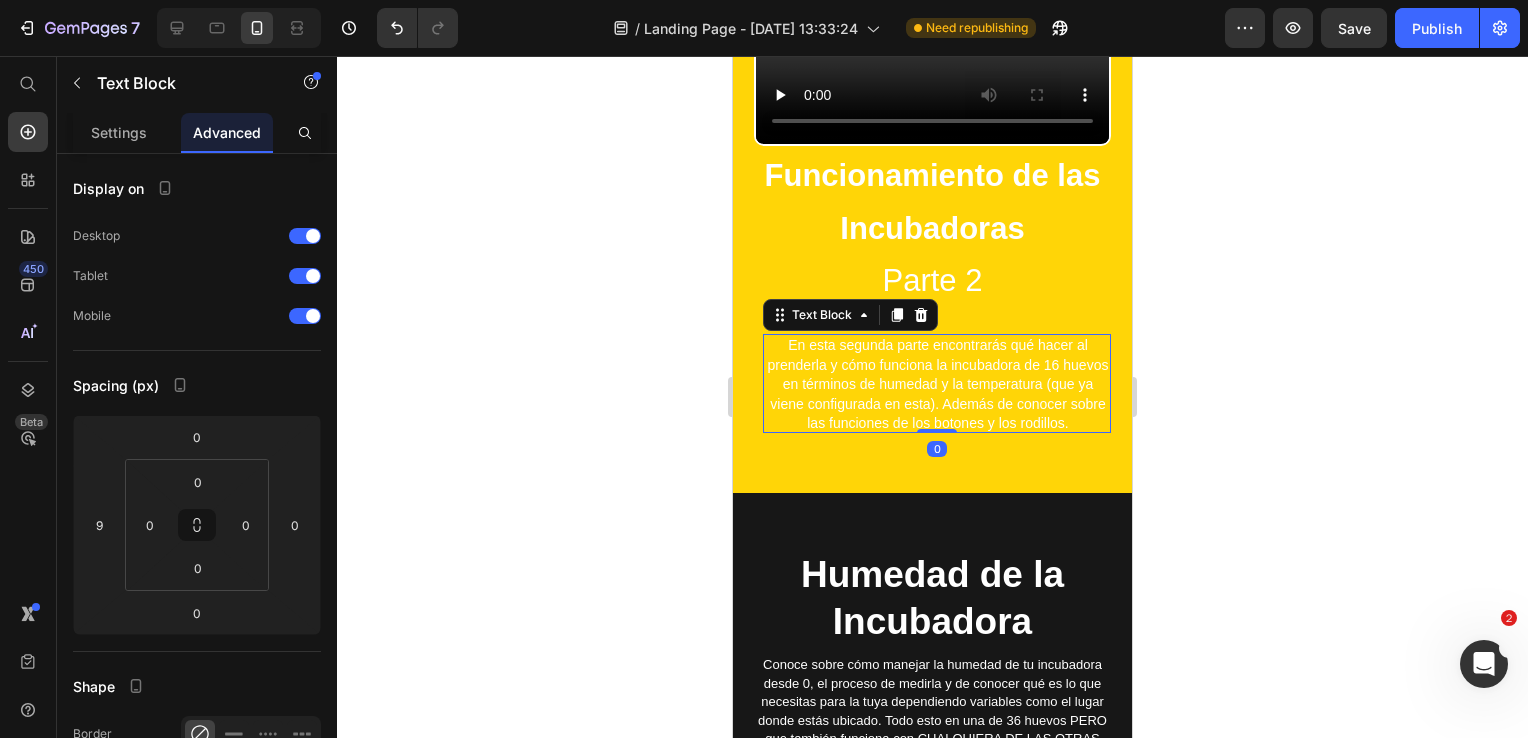click on "0" at bounding box center (937, 449) 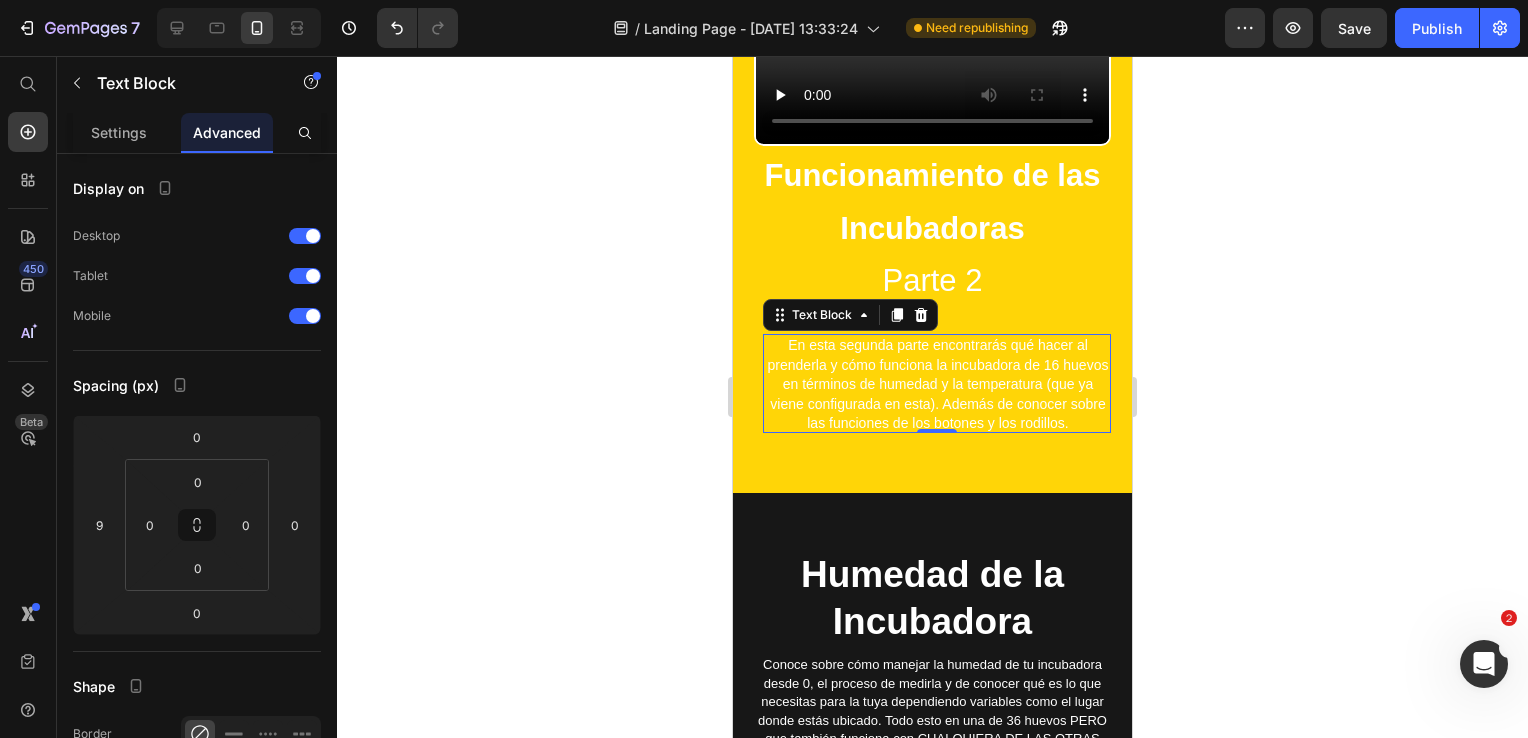 click 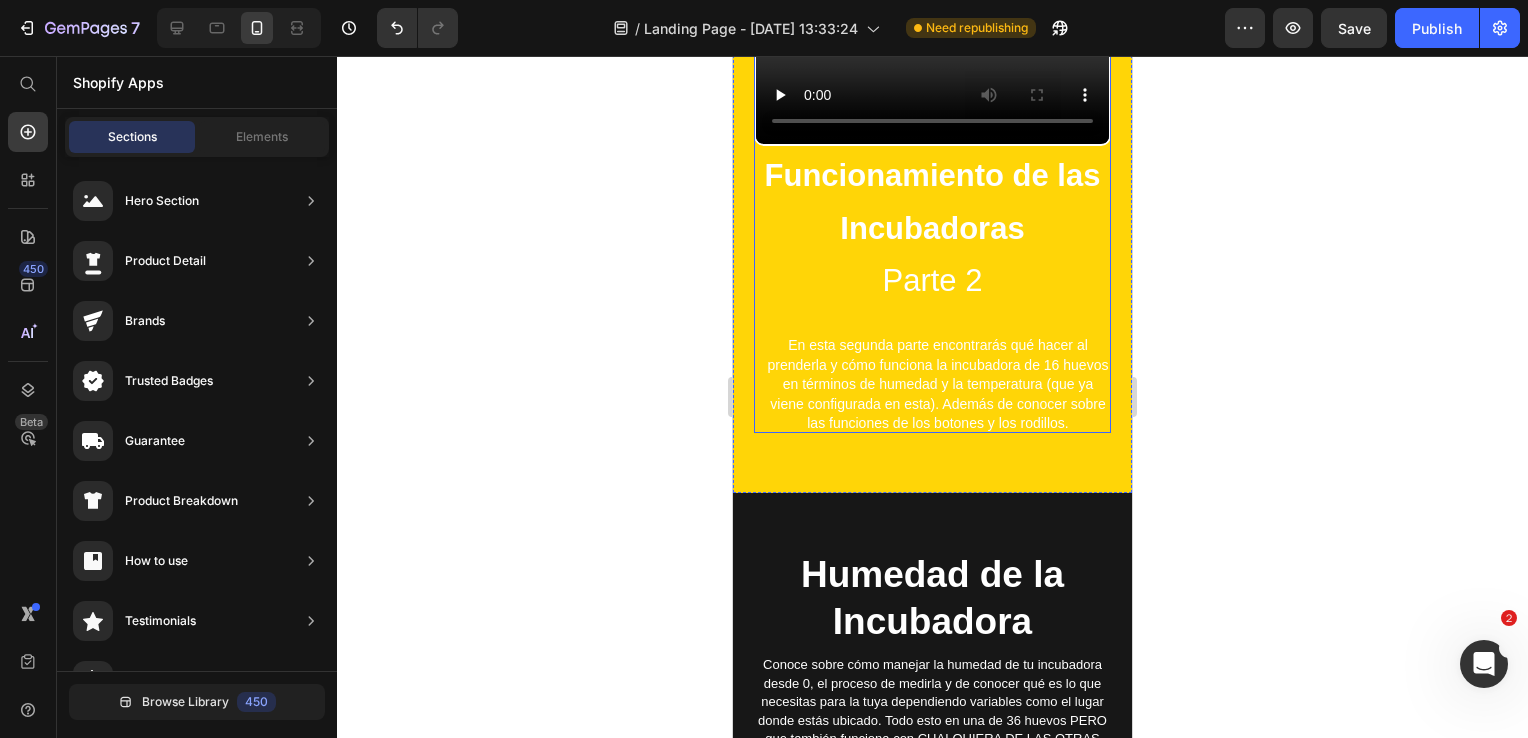 click on "Funcionamiento de las Incubadoras Parte 2 Heading En esta segunda parte encontrarás qué hacer al prenderla y cómo funciona la incubadora de 16 huevos en términos de humedad y la temperatura (que ya viene configurada en esta). Además de conocer sobre las funciones de los botones y los rodillos. Text Block" at bounding box center (932, 290) 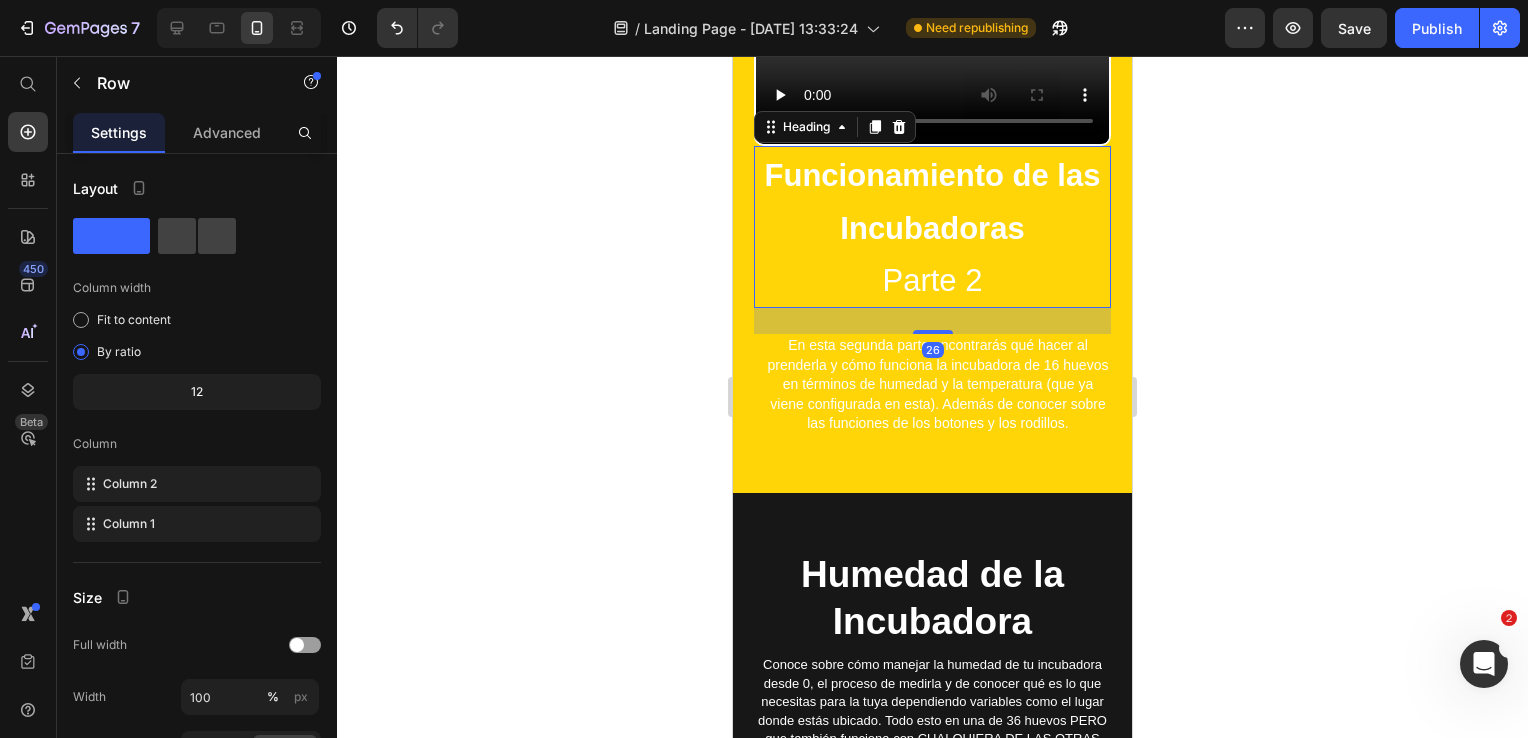 click on "Parte 2" at bounding box center [933, 280] 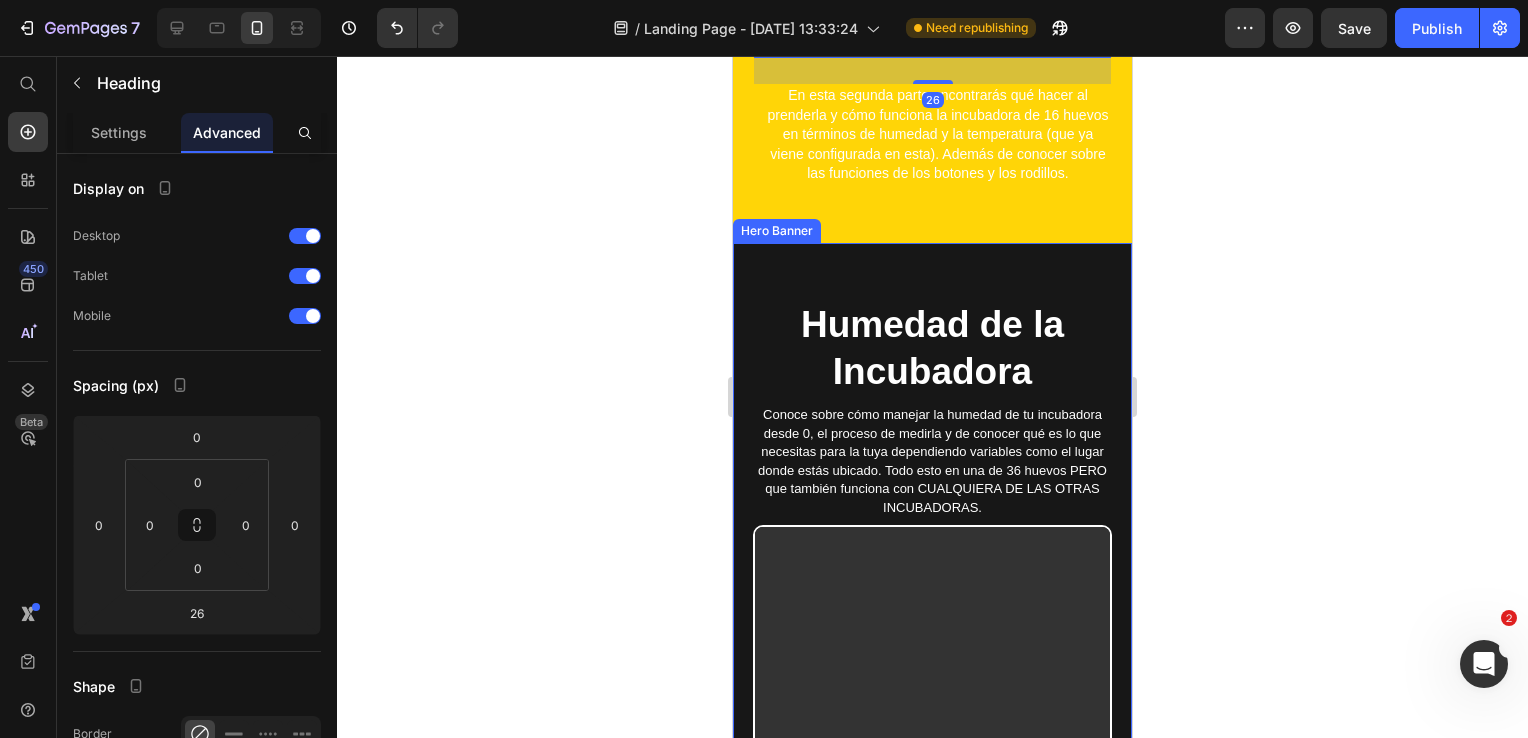 scroll, scrollTop: 1814, scrollLeft: 0, axis: vertical 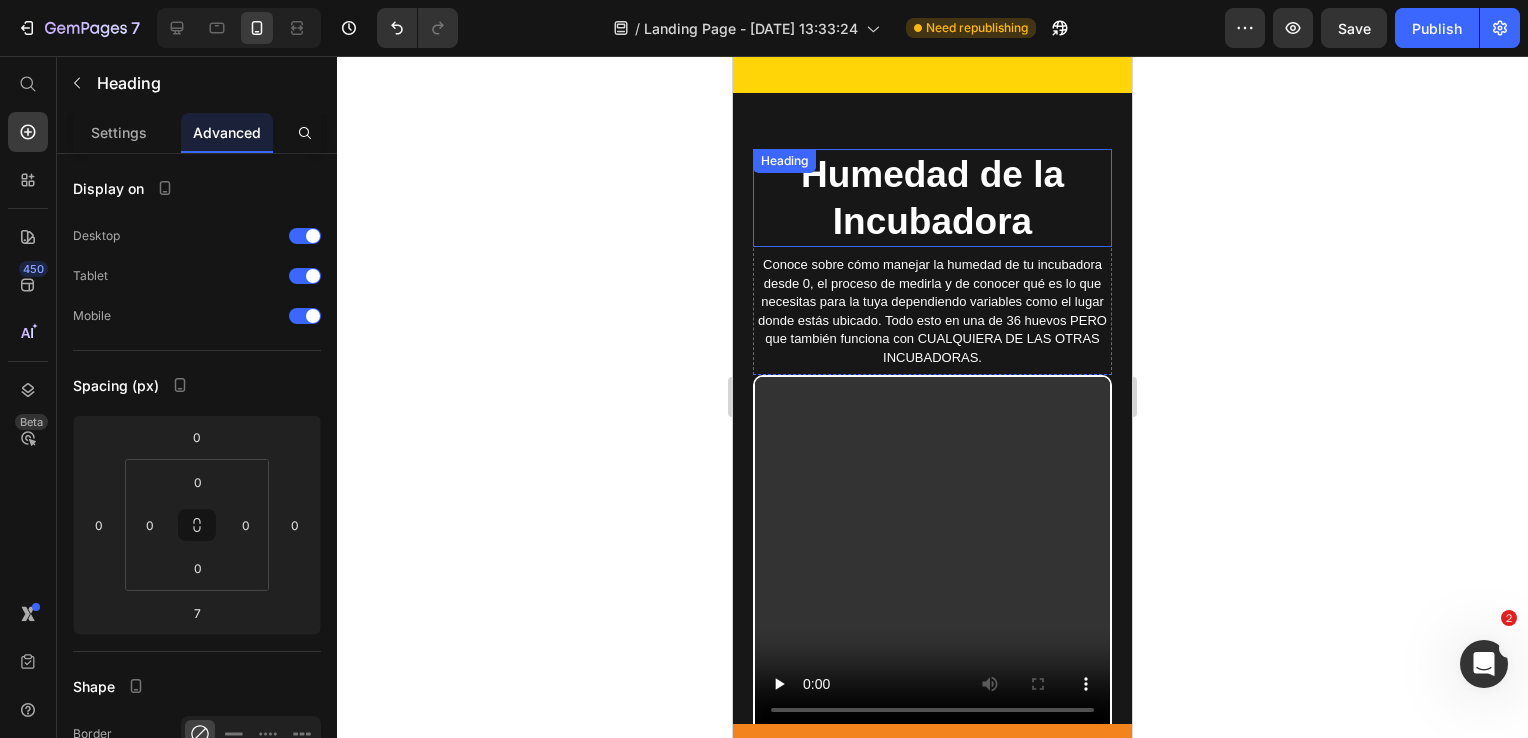 click on "Humedad de la Incubadora" at bounding box center [932, 198] 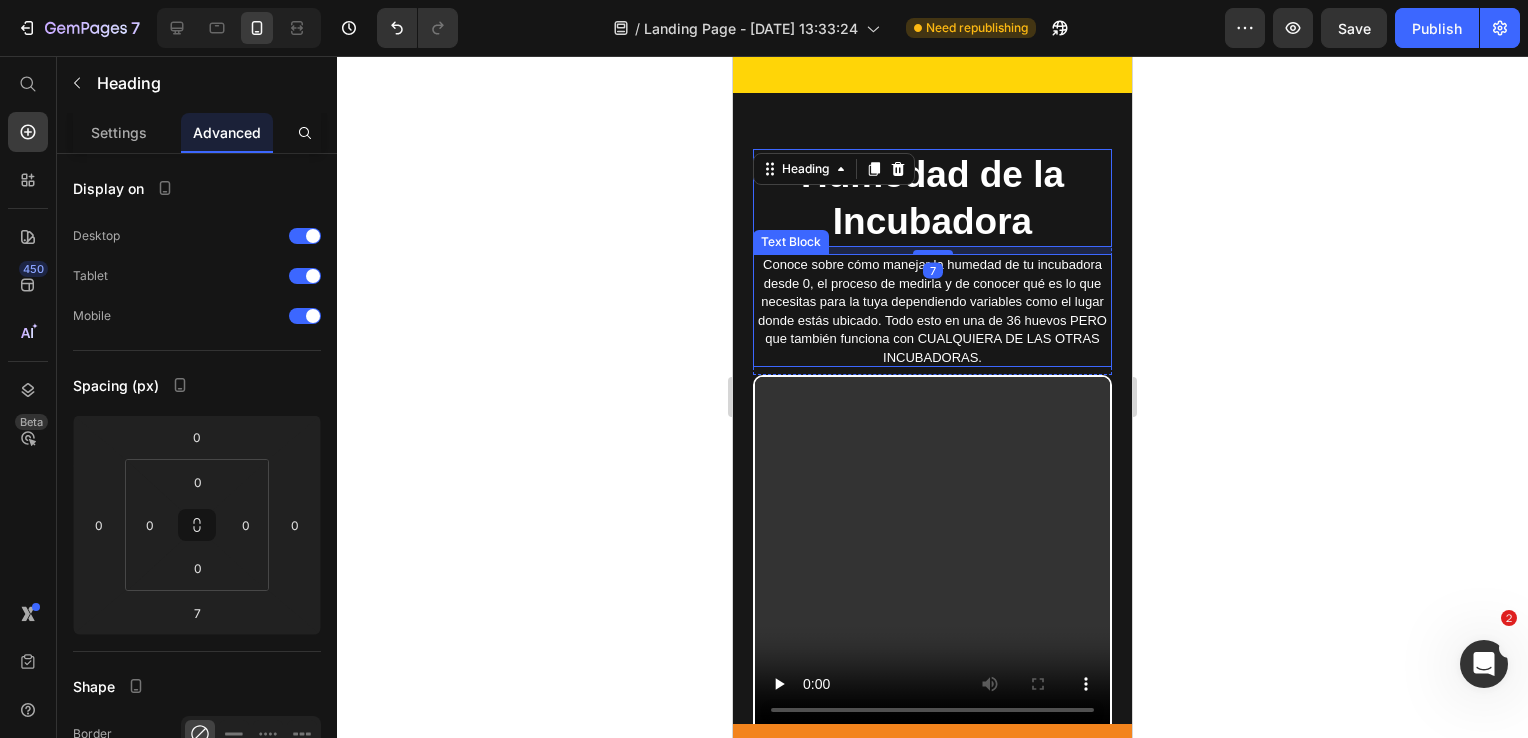 click on "Conoce sobre cómo manejar la humedad de tu incubadora desde 0, el proceso de medirla y de conocer qué es lo que necesitas para la tuya dependiendo variables como el lugar donde estás ubicado. Todo esto en una de 36 huevos PERO que también funciona con CUALQUIERA DE LAS OTRAS INCUBADORAS." at bounding box center (932, 311) 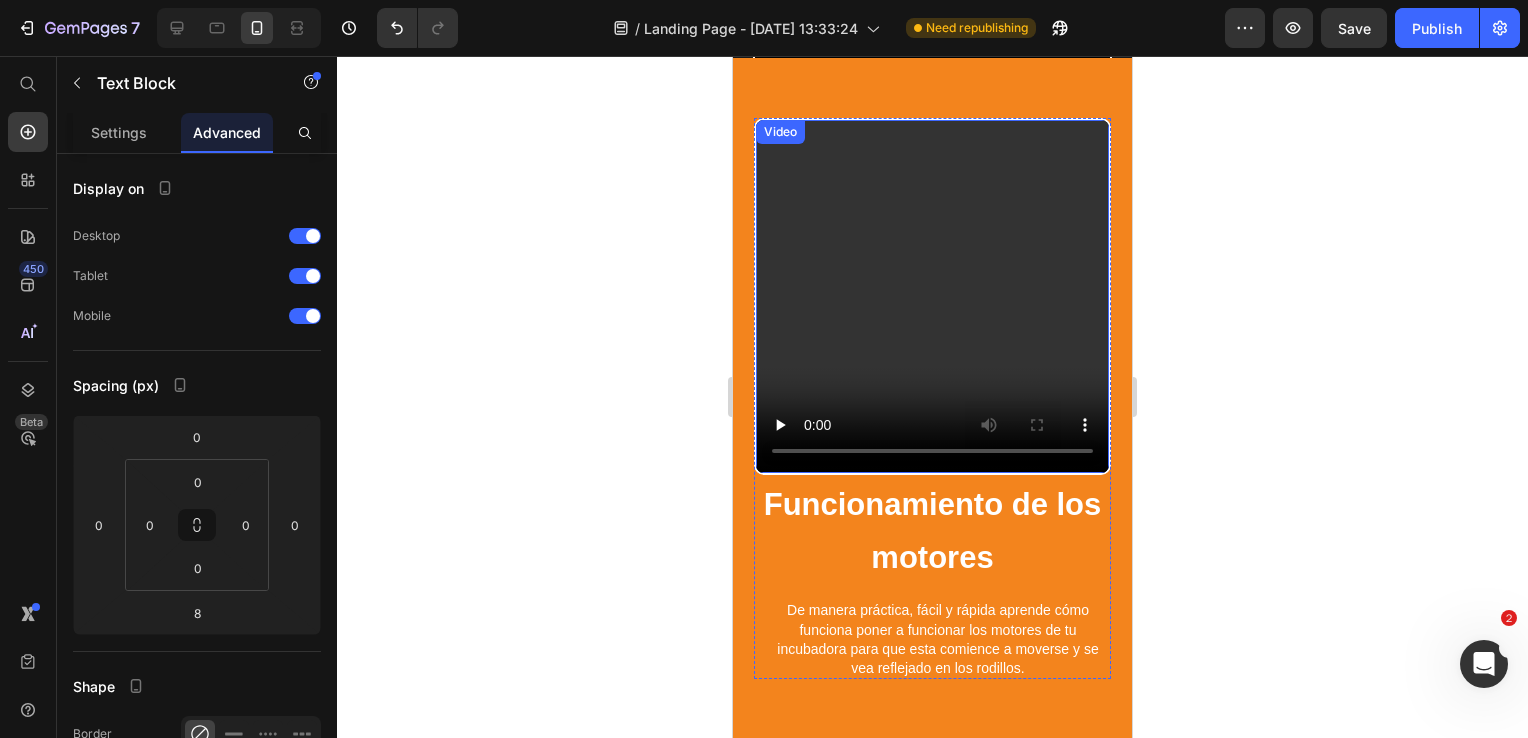 scroll, scrollTop: 2514, scrollLeft: 0, axis: vertical 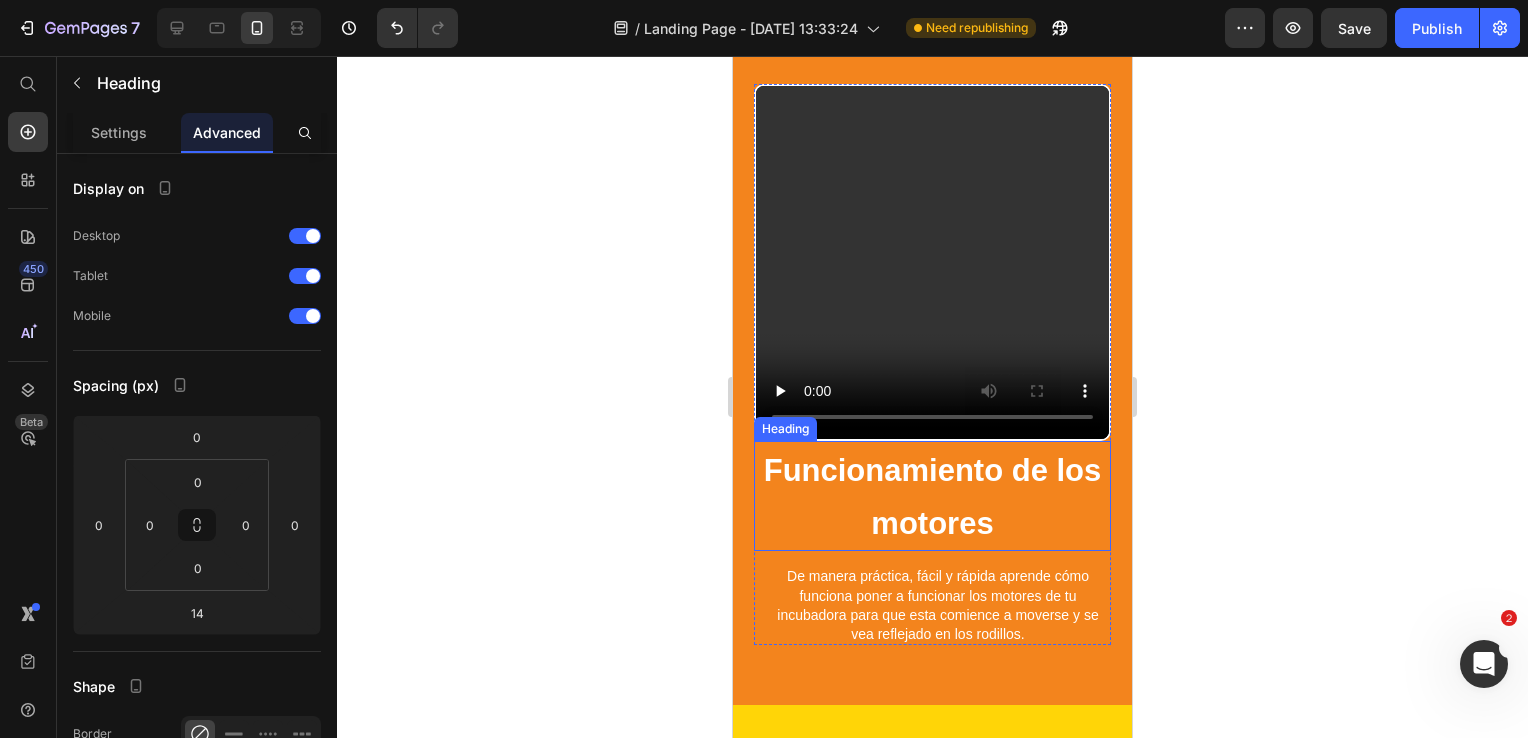 click on "Funcionamiento de los motores" at bounding box center [933, 497] 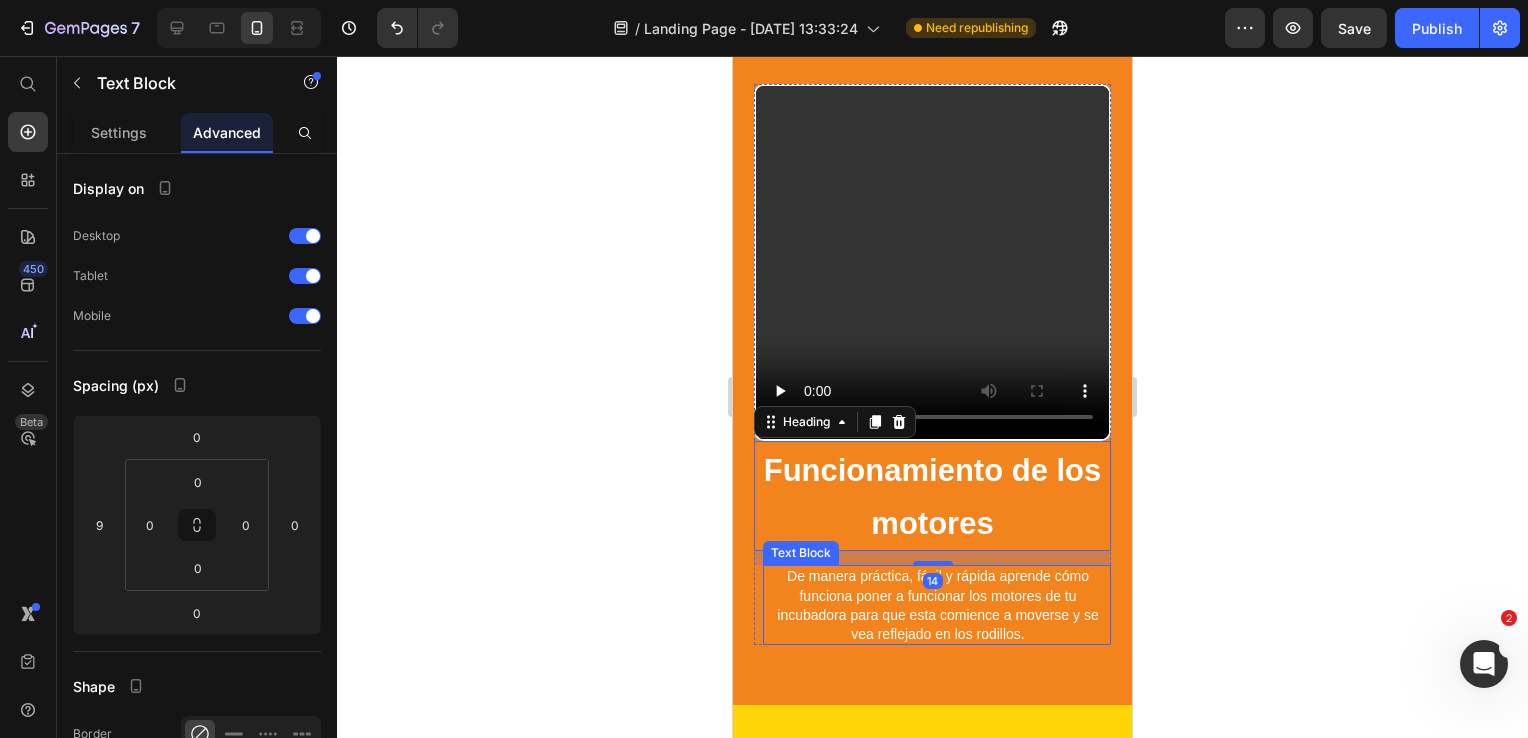 click on "De manera práctica, fácil y rápida aprende cómo funciona poner a funcionar los motores de tu incubadora para que esta comience a moverse y se vea reflejado en los rodillos." at bounding box center [937, 605] 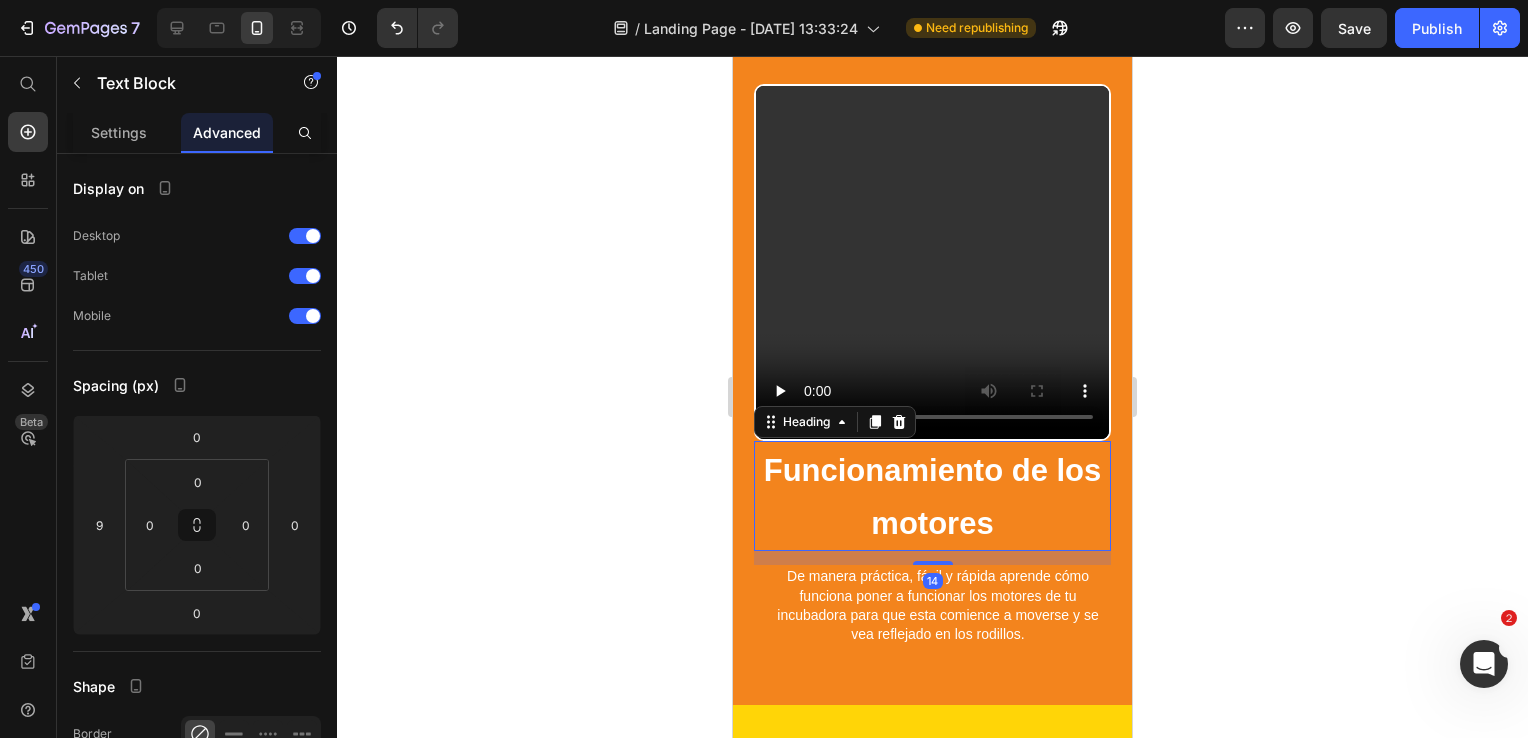 click on "Funcionamiento de los motores" at bounding box center (933, 497) 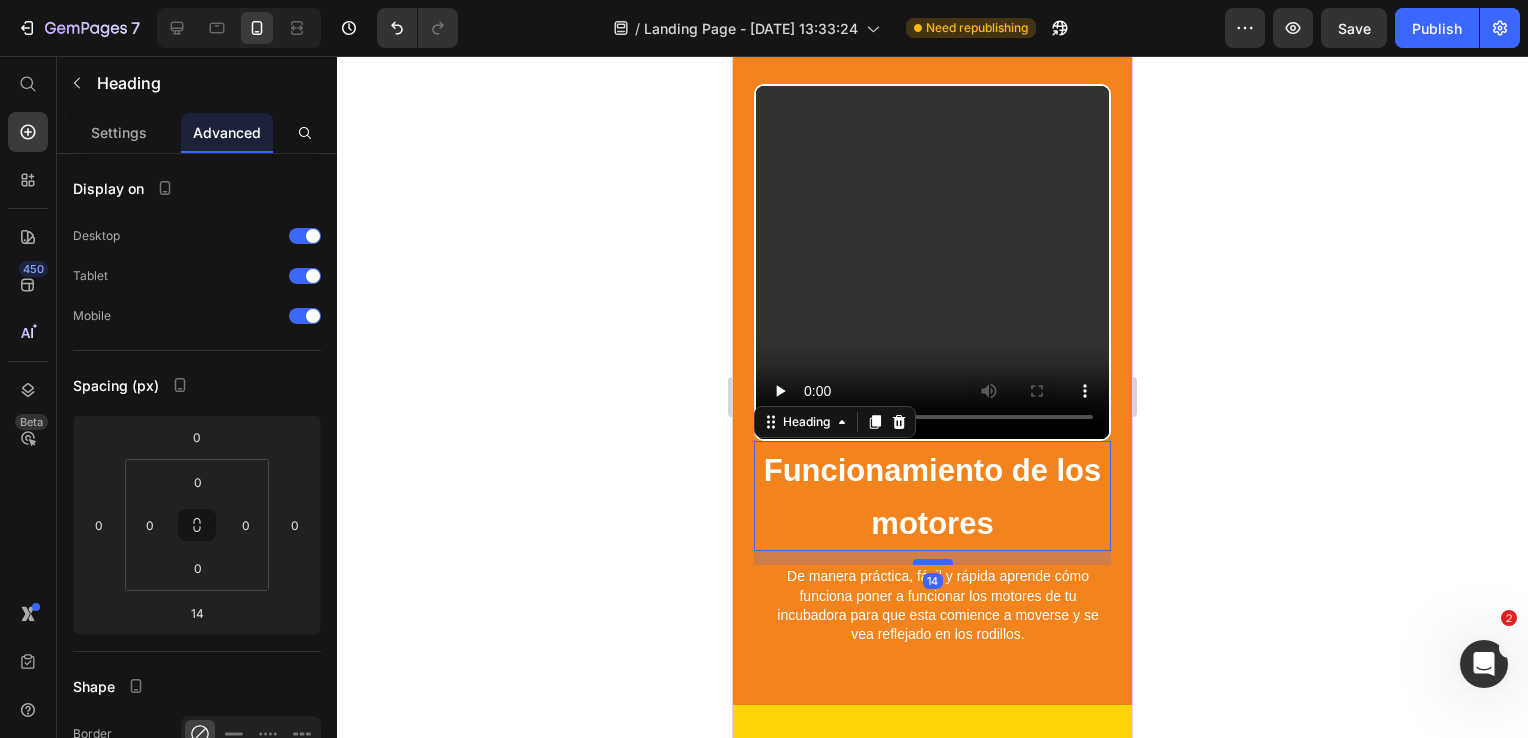 click at bounding box center [933, 562] 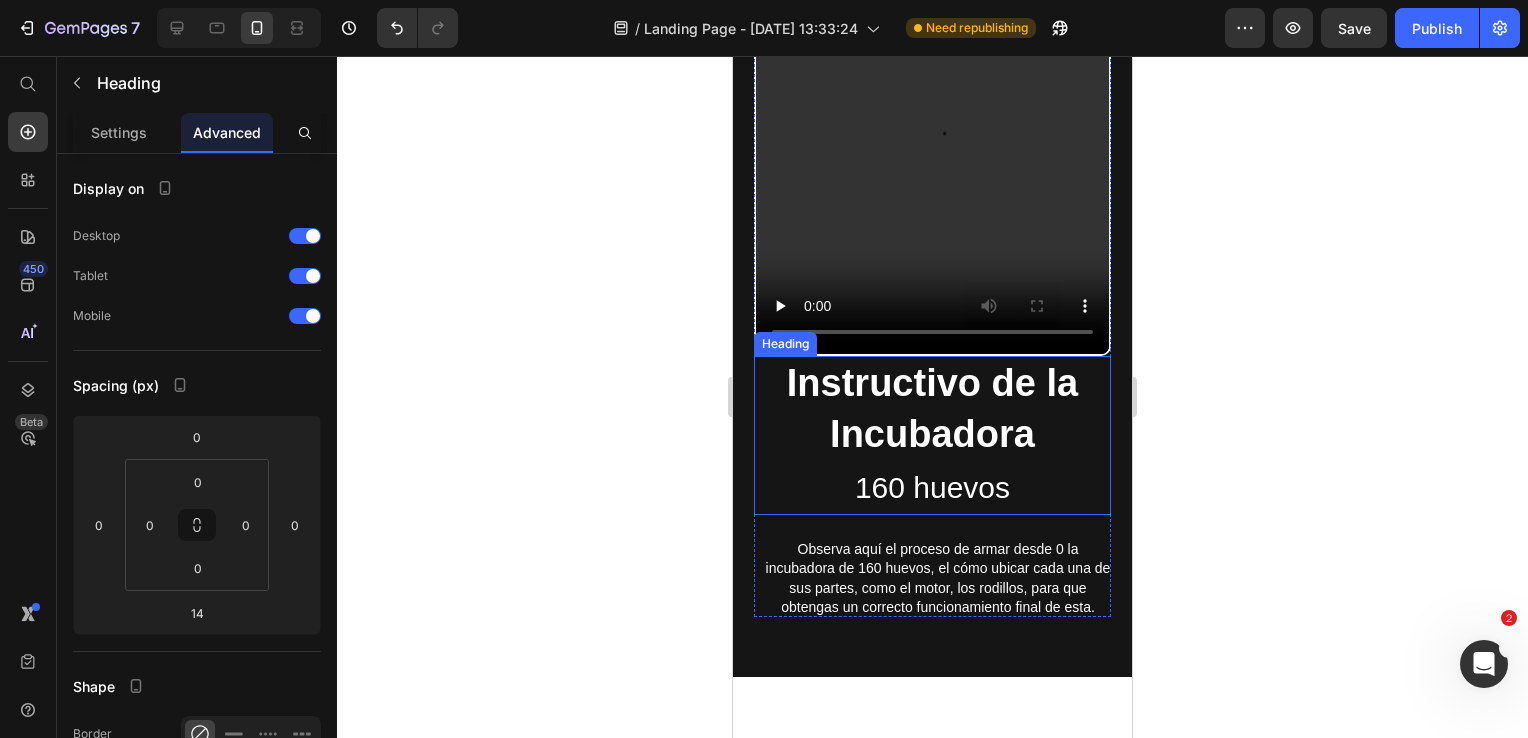 scroll, scrollTop: 3914, scrollLeft: 0, axis: vertical 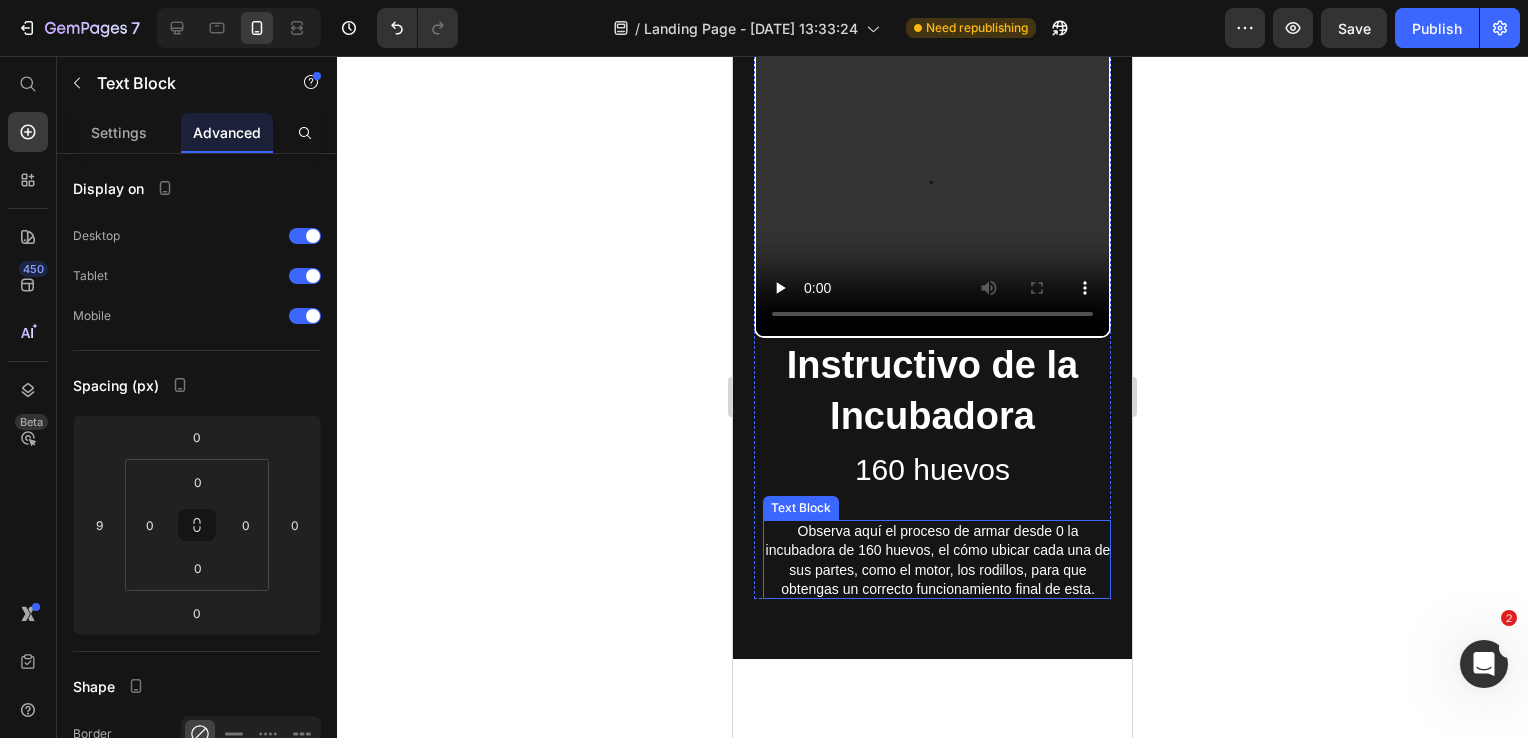 click on "Observa aquí el proceso de armar desde 0 la incubadora de 160 huevos, el cómo ubicar cada una de sus partes, como el motor, los rodillos, para que obtengas un correcto funcionamiento final de esta." at bounding box center [938, 561] 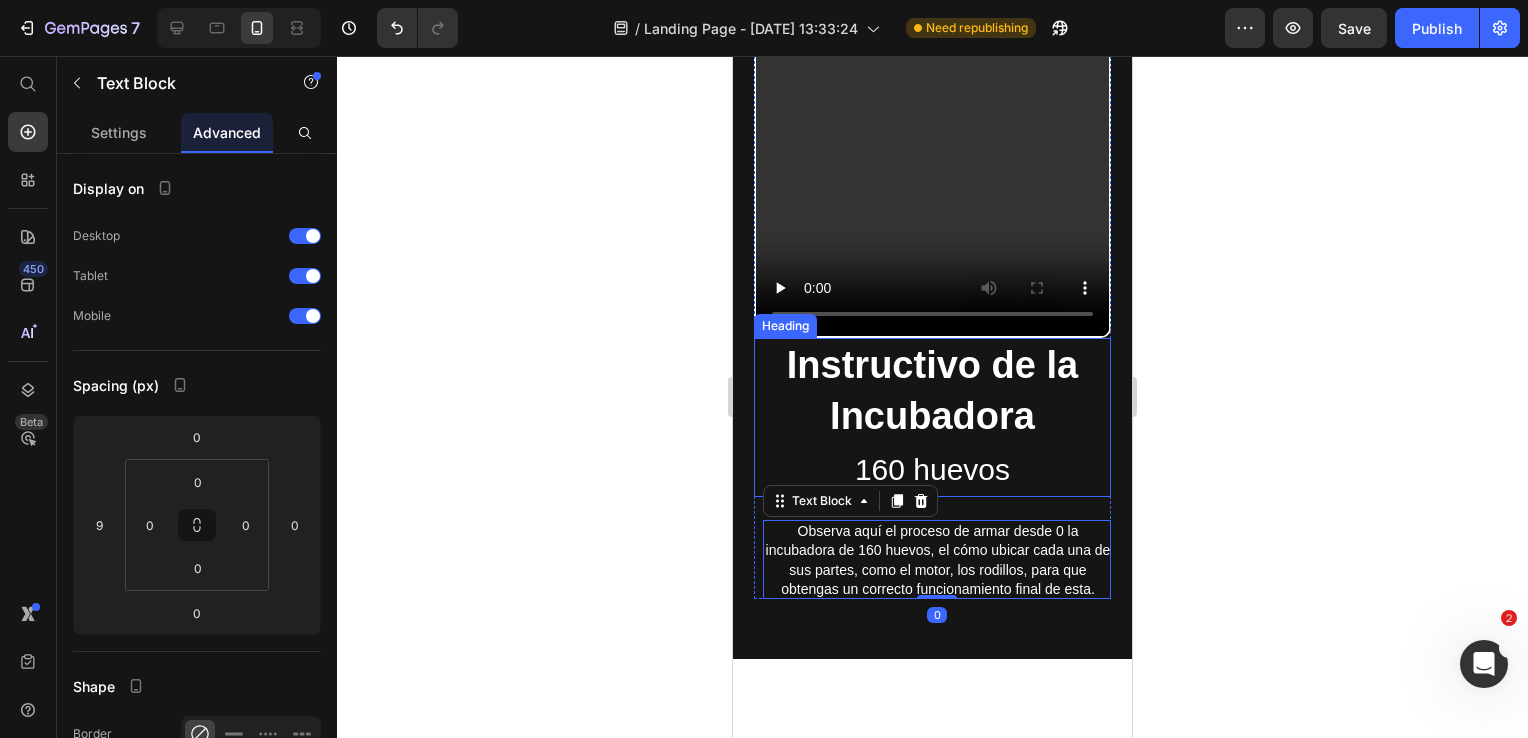 click on "160 huevos" at bounding box center [932, 469] 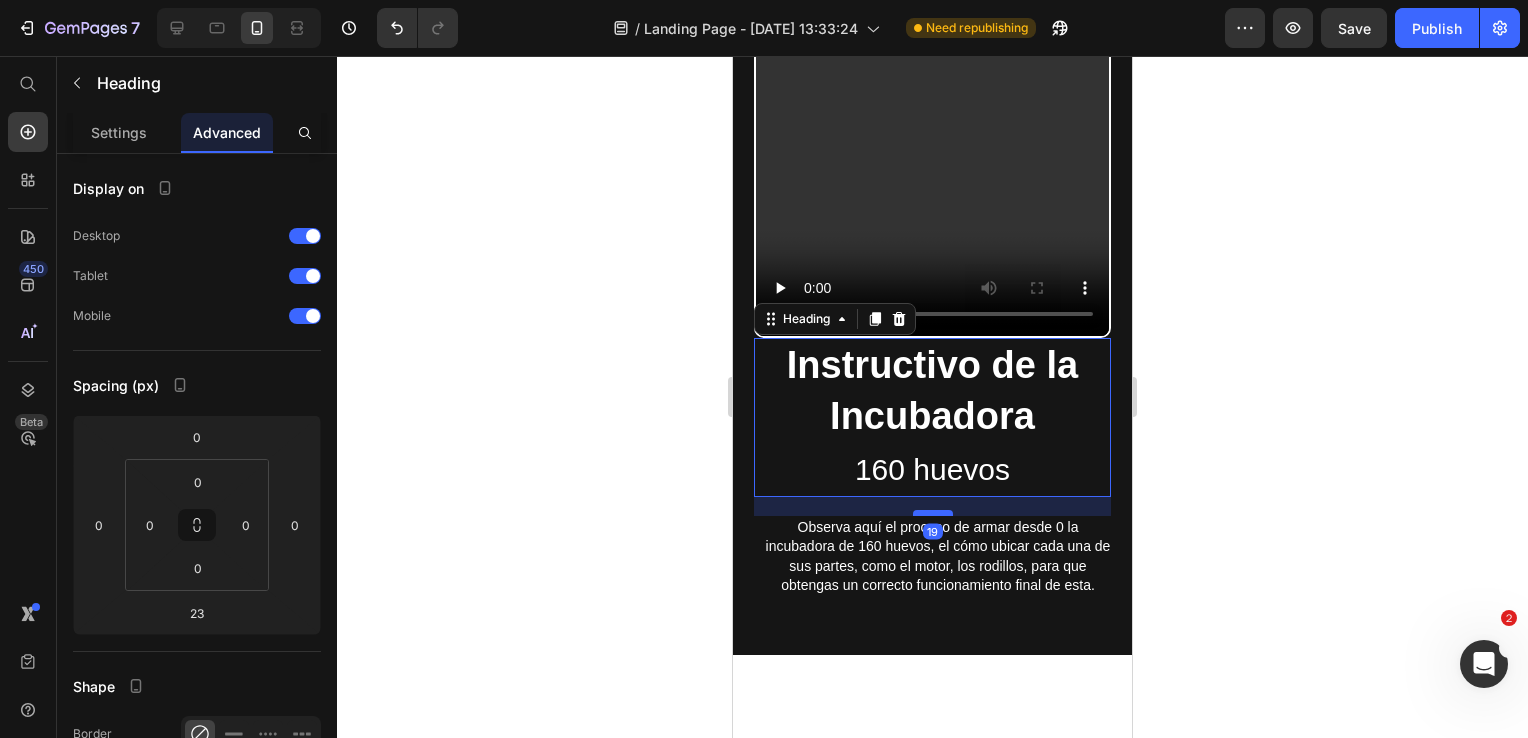 click at bounding box center (933, 513) 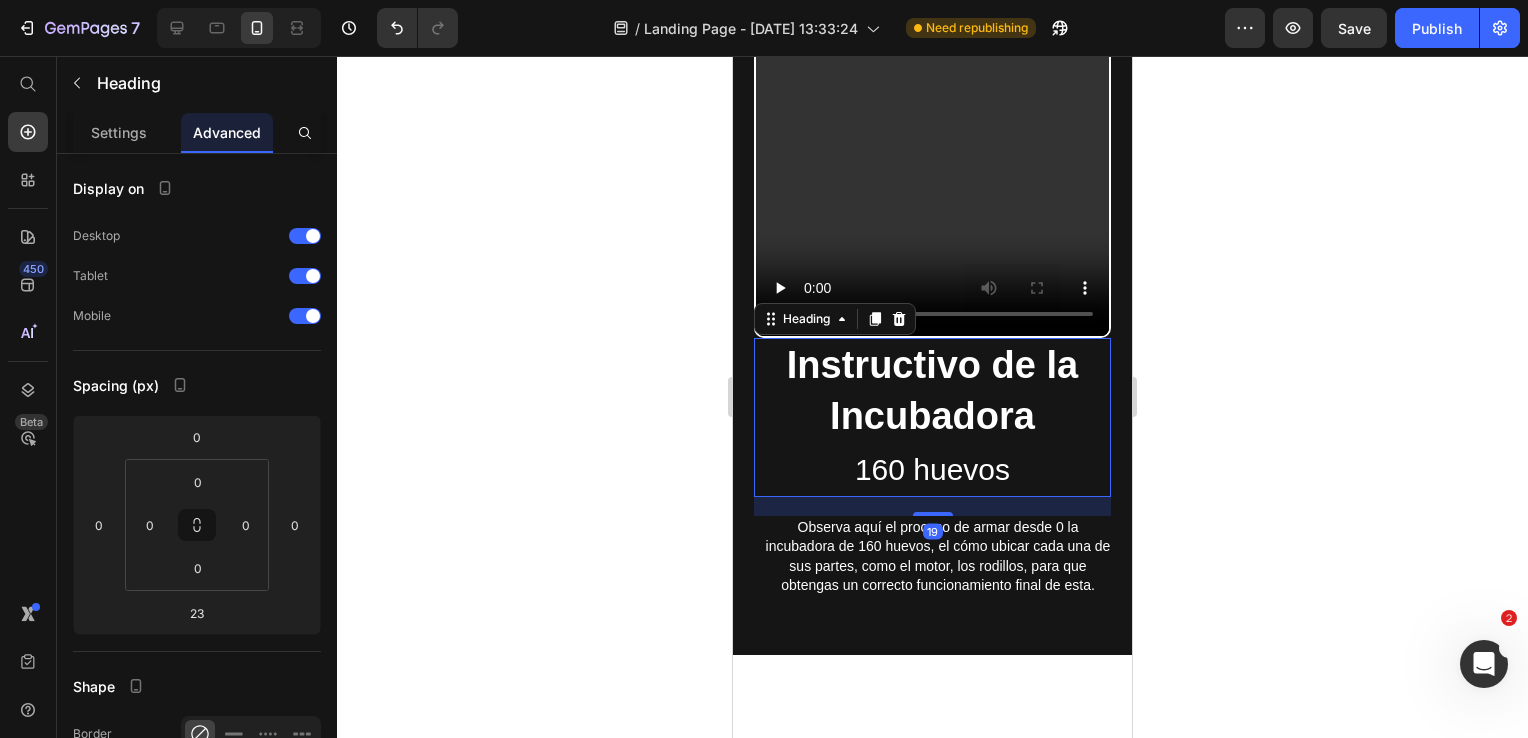 type on "19" 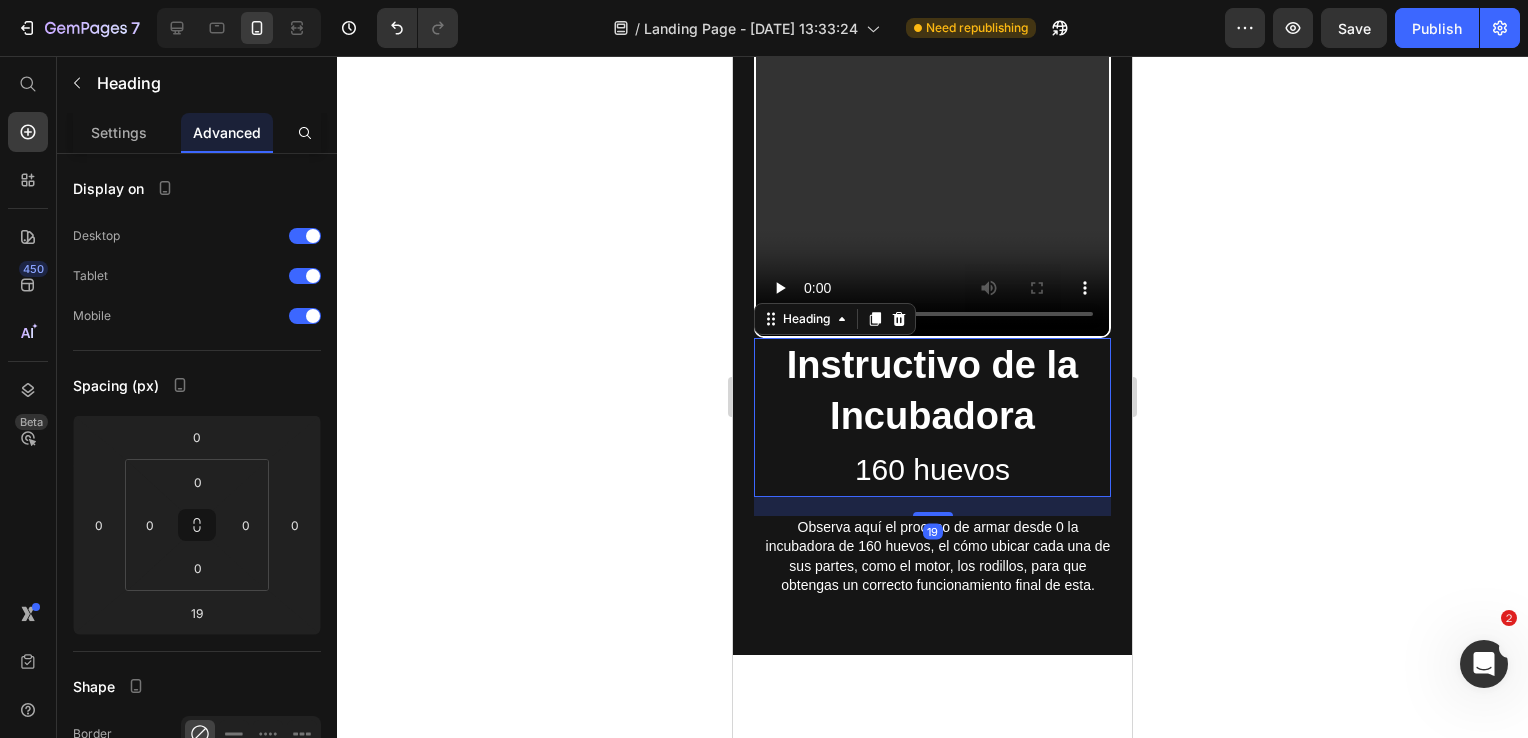 click 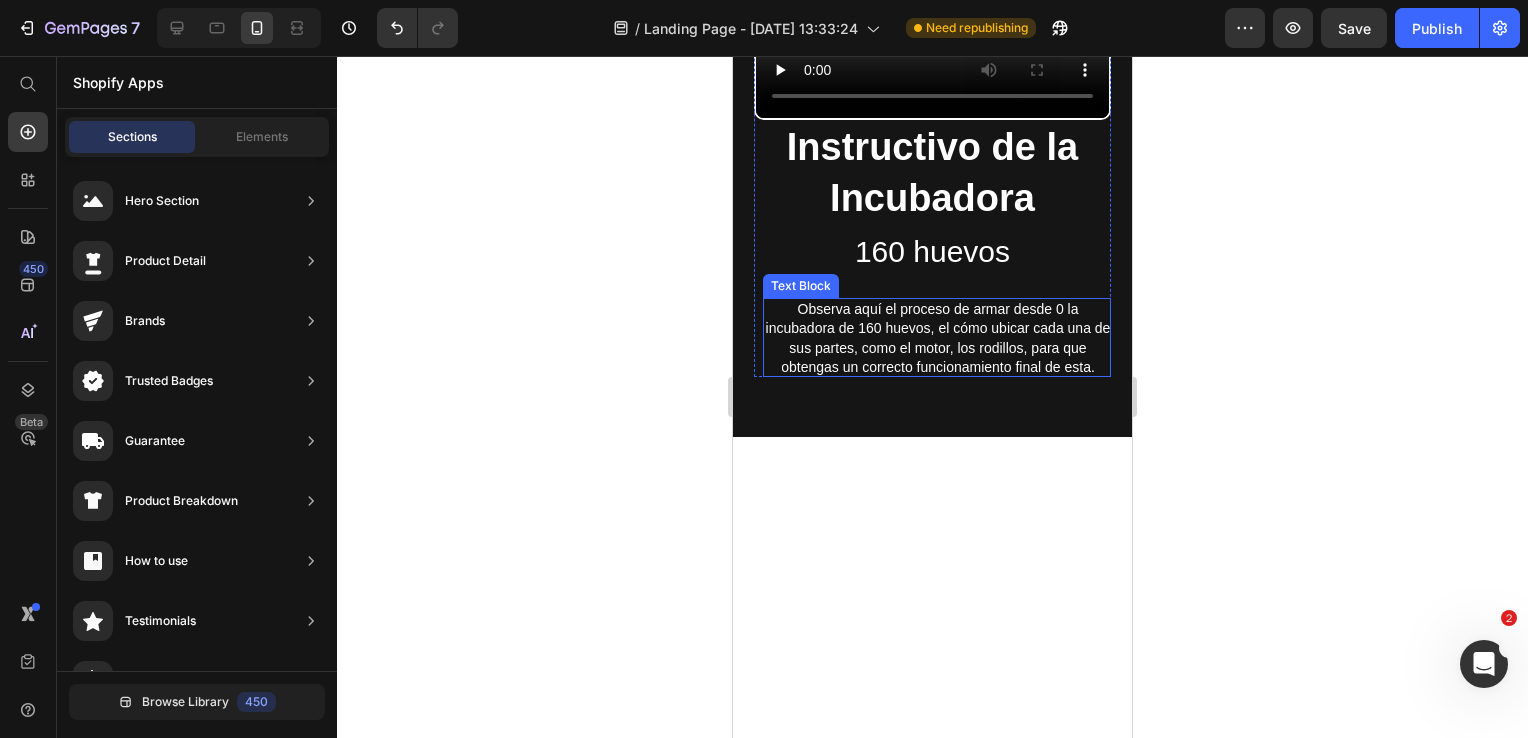 scroll, scrollTop: 4014, scrollLeft: 0, axis: vertical 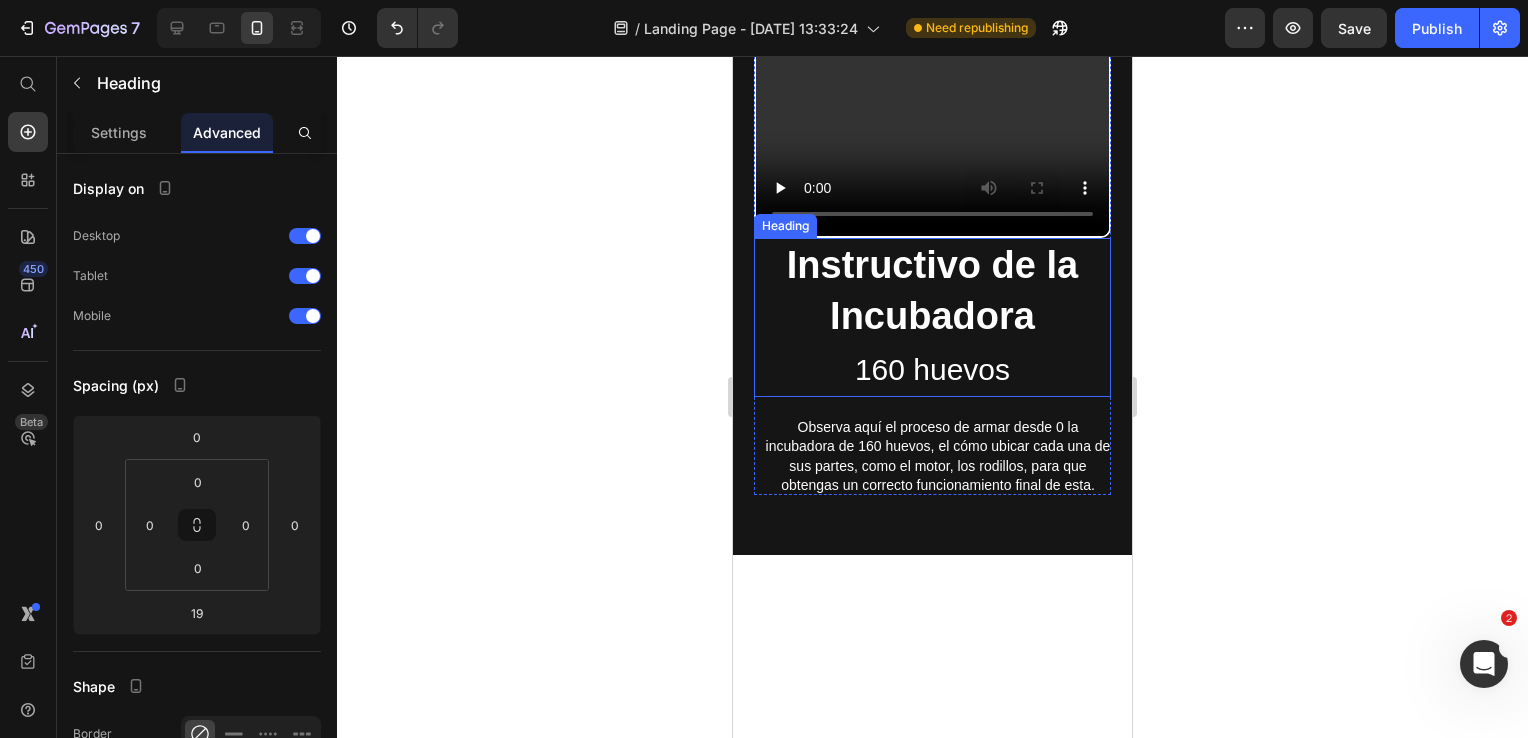 click on "Instructivo de la Incubadora" at bounding box center [932, 290] 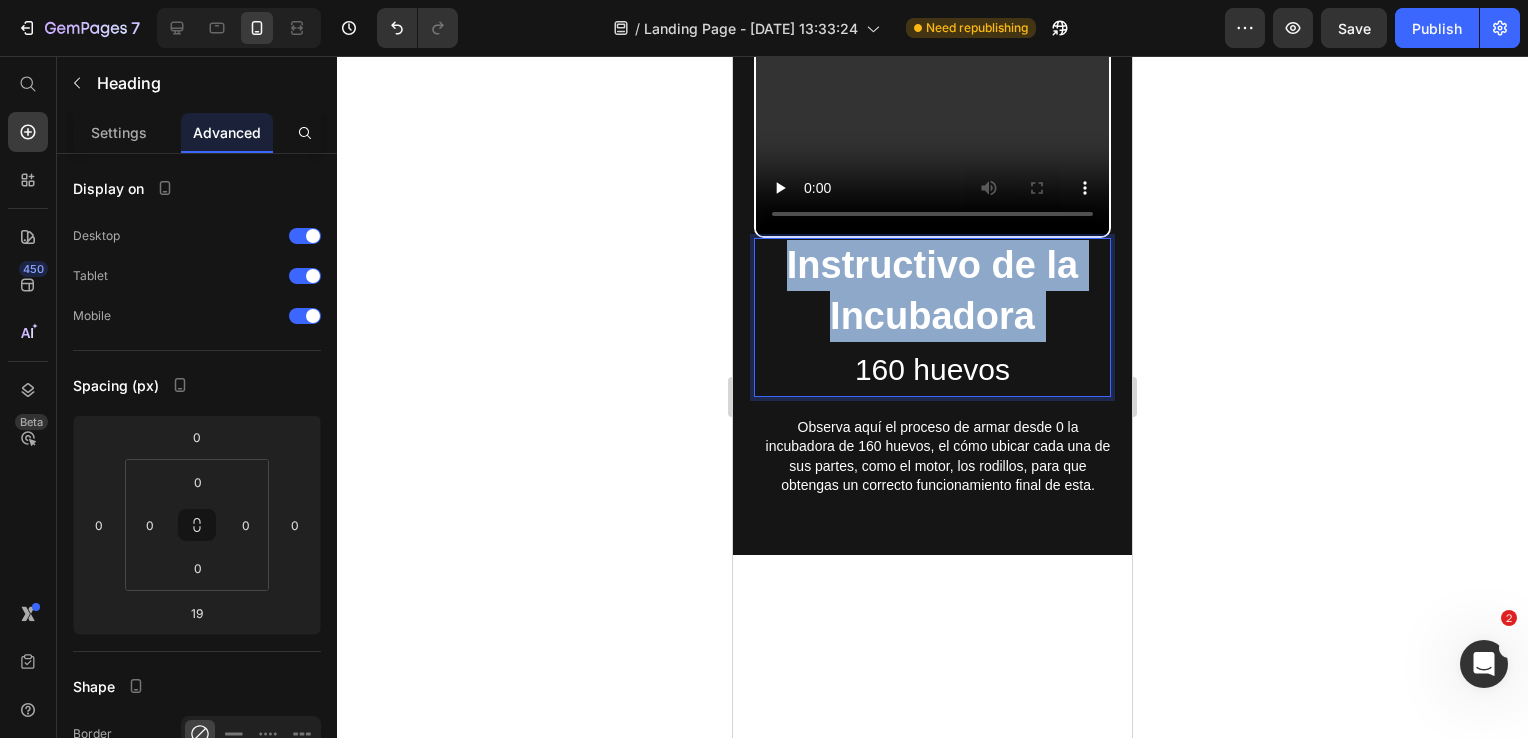 click on "Instructivo de la Incubadora" at bounding box center [932, 290] 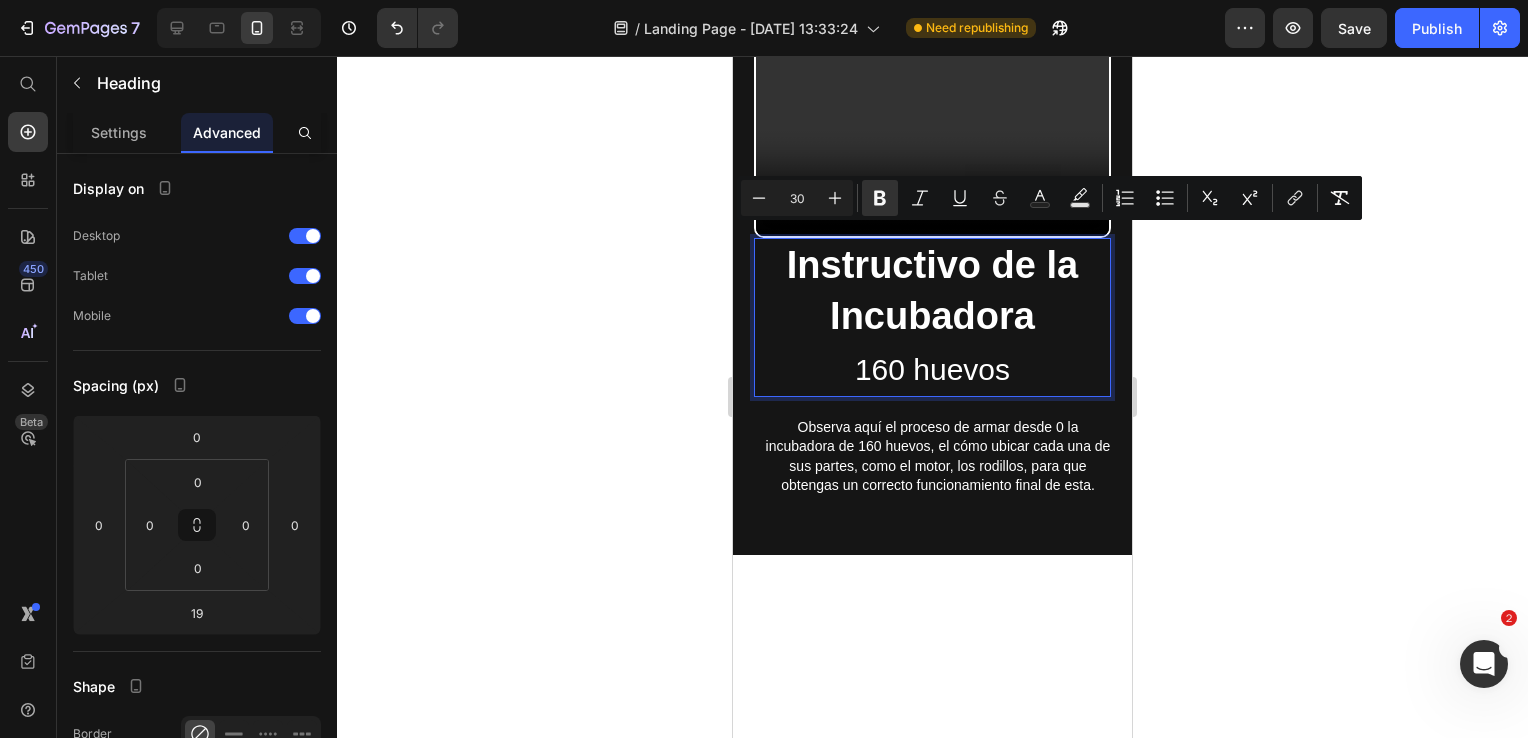 click on "160 huevos" at bounding box center (932, 369) 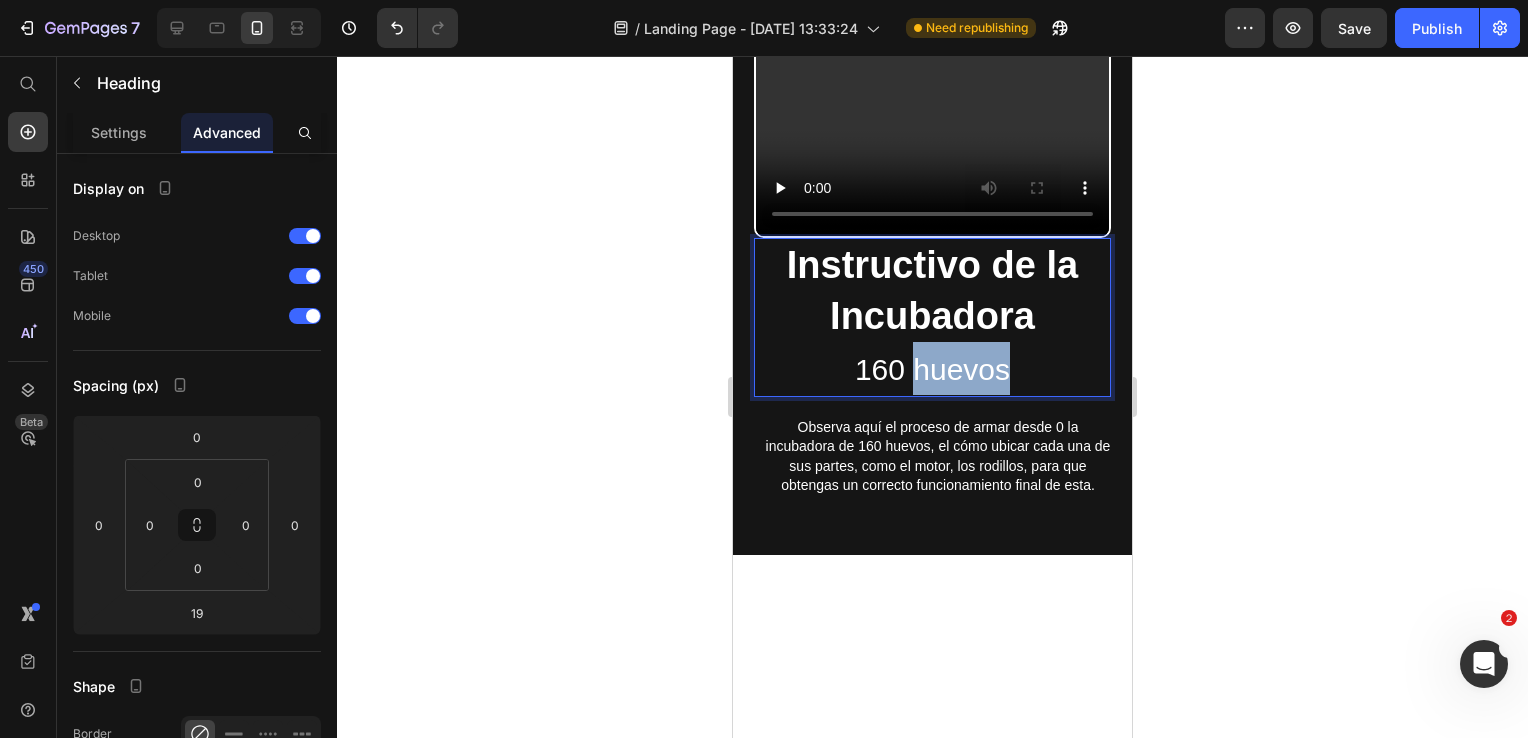 click on "160 huevos" at bounding box center [932, 369] 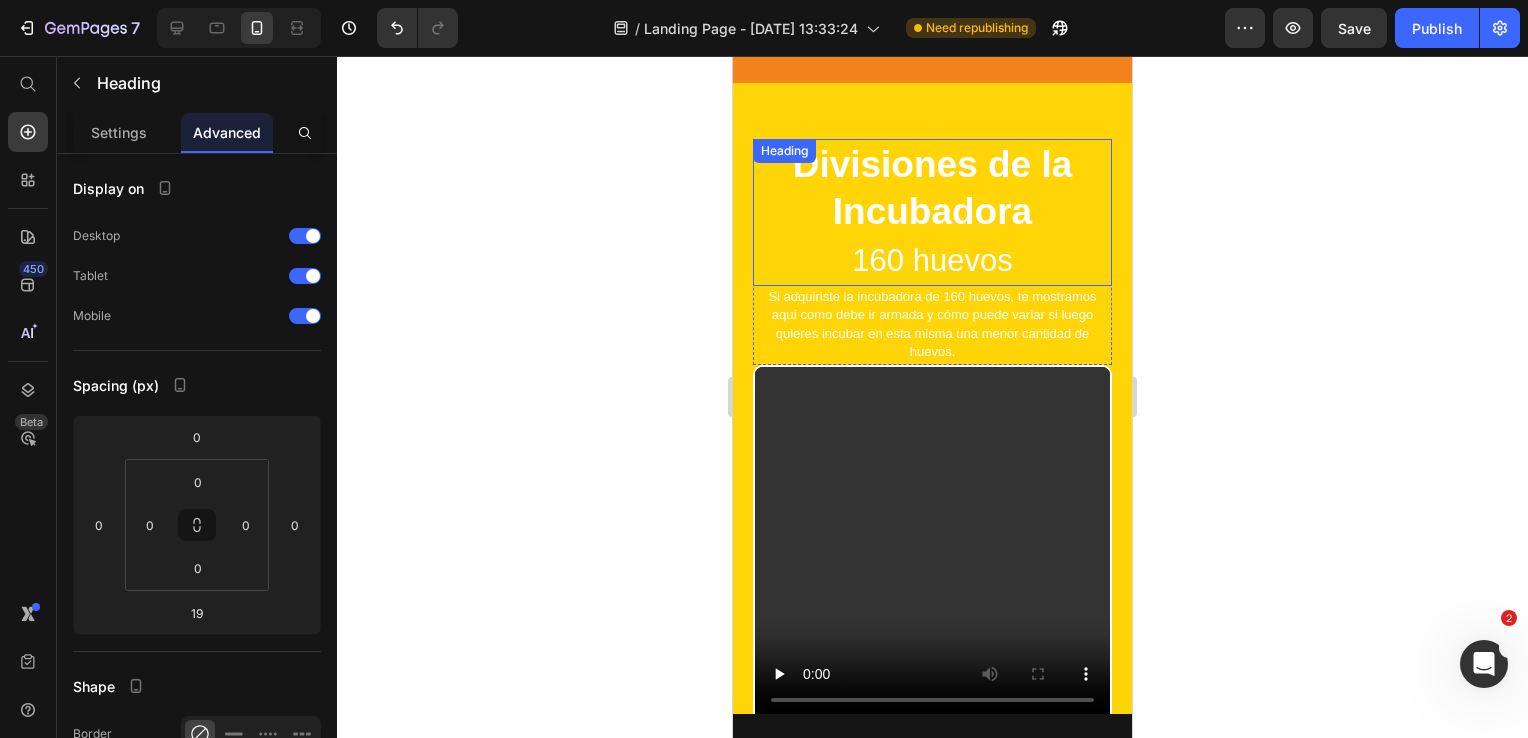 scroll, scrollTop: 3014, scrollLeft: 0, axis: vertical 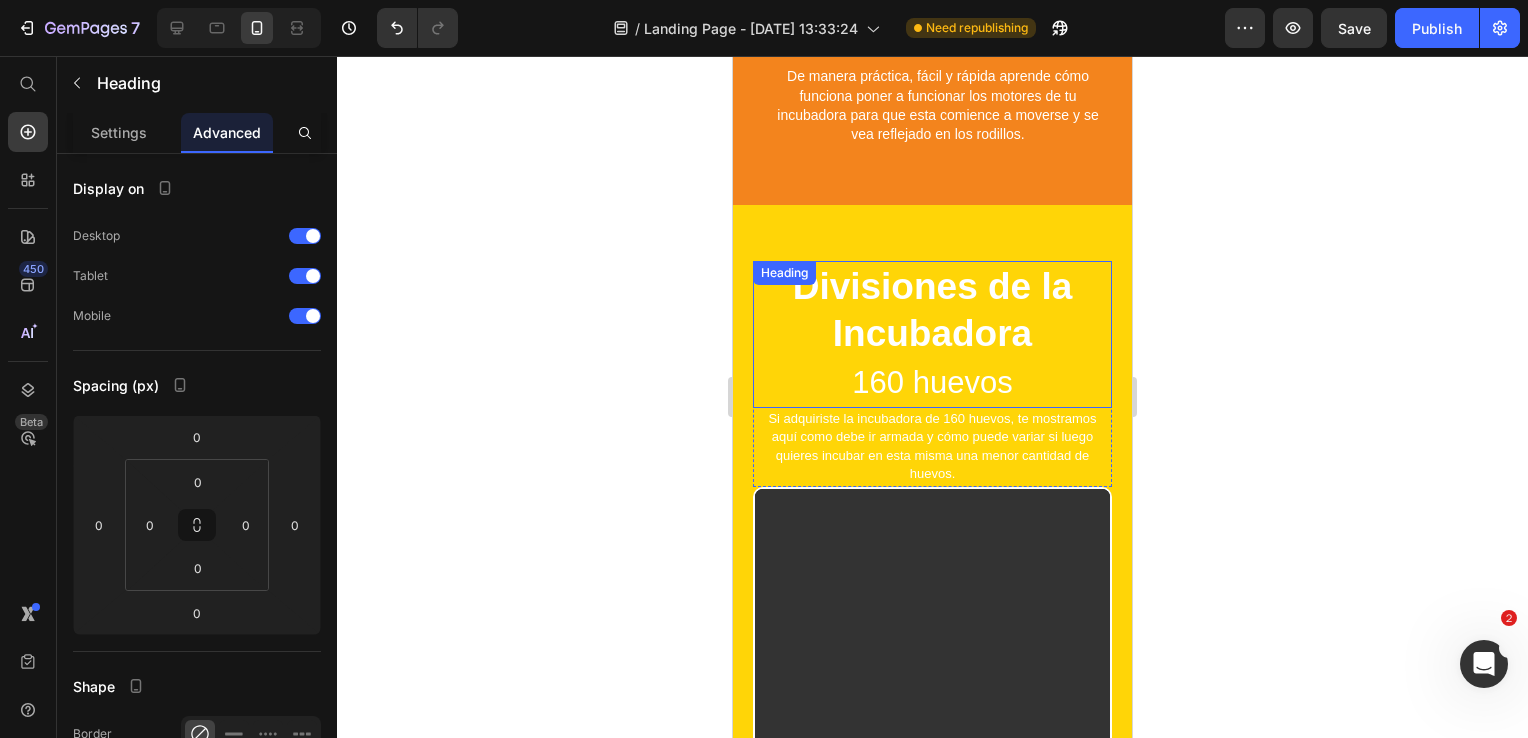 click on "Divisiones de la Incubadora 160 huevos Heading" at bounding box center [932, 334] 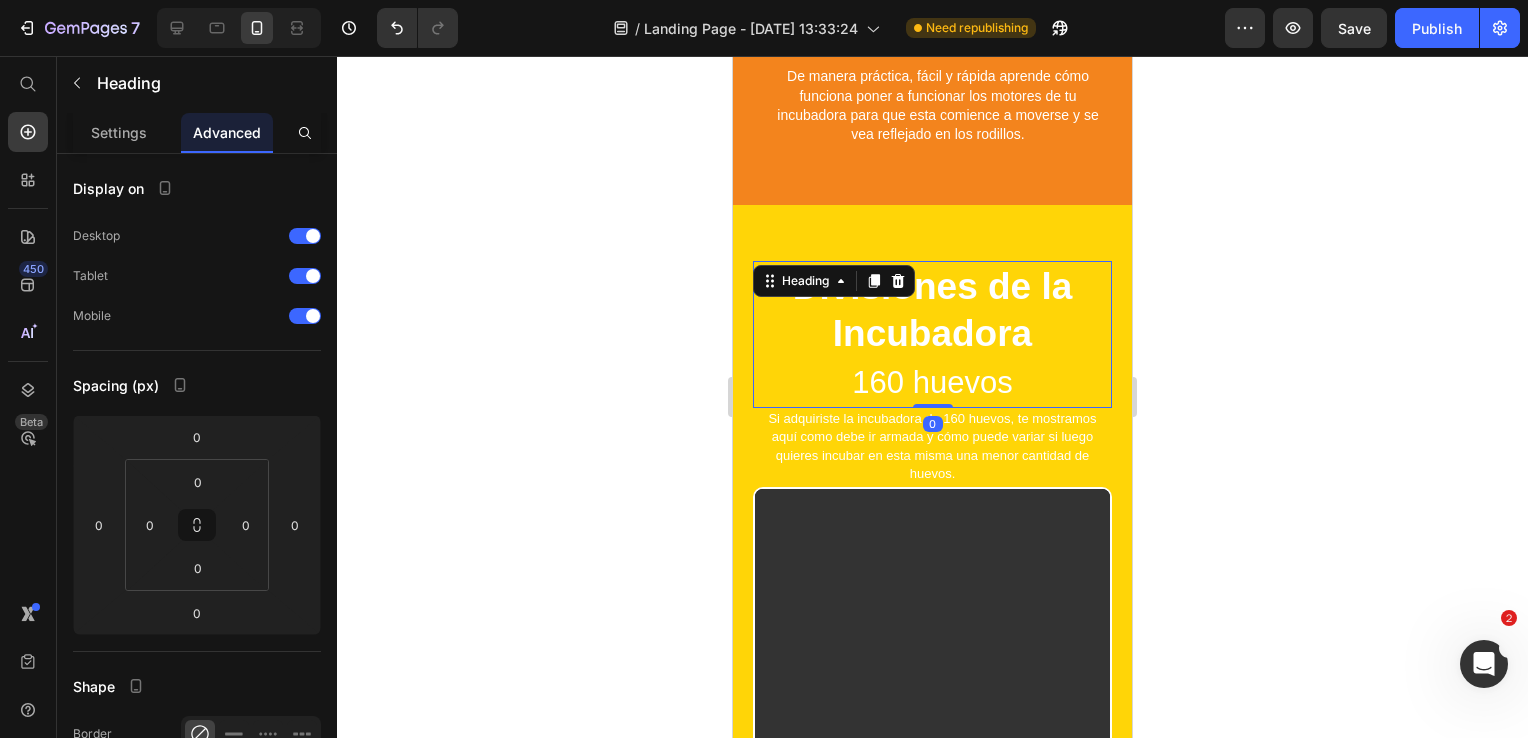 click at bounding box center [898, 281] 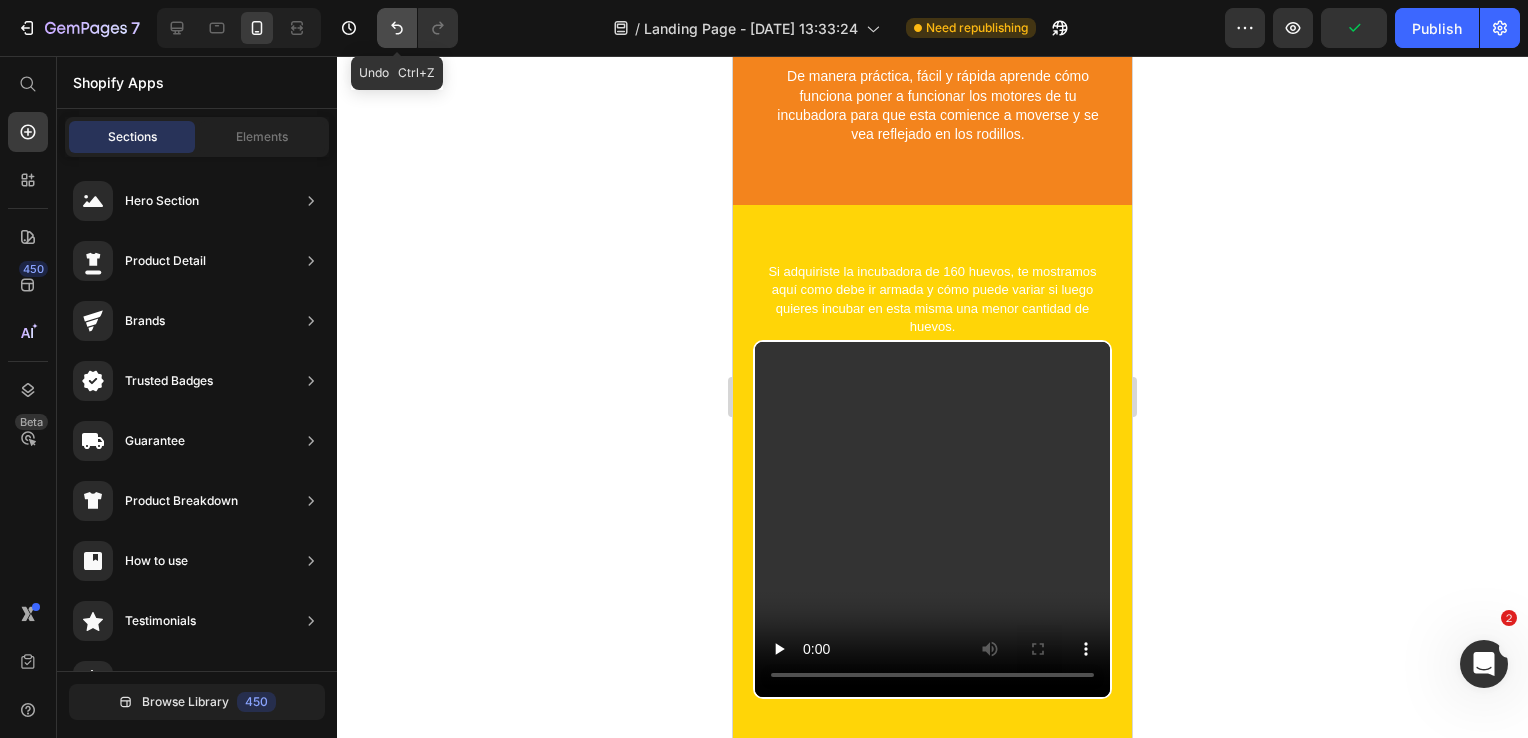 click 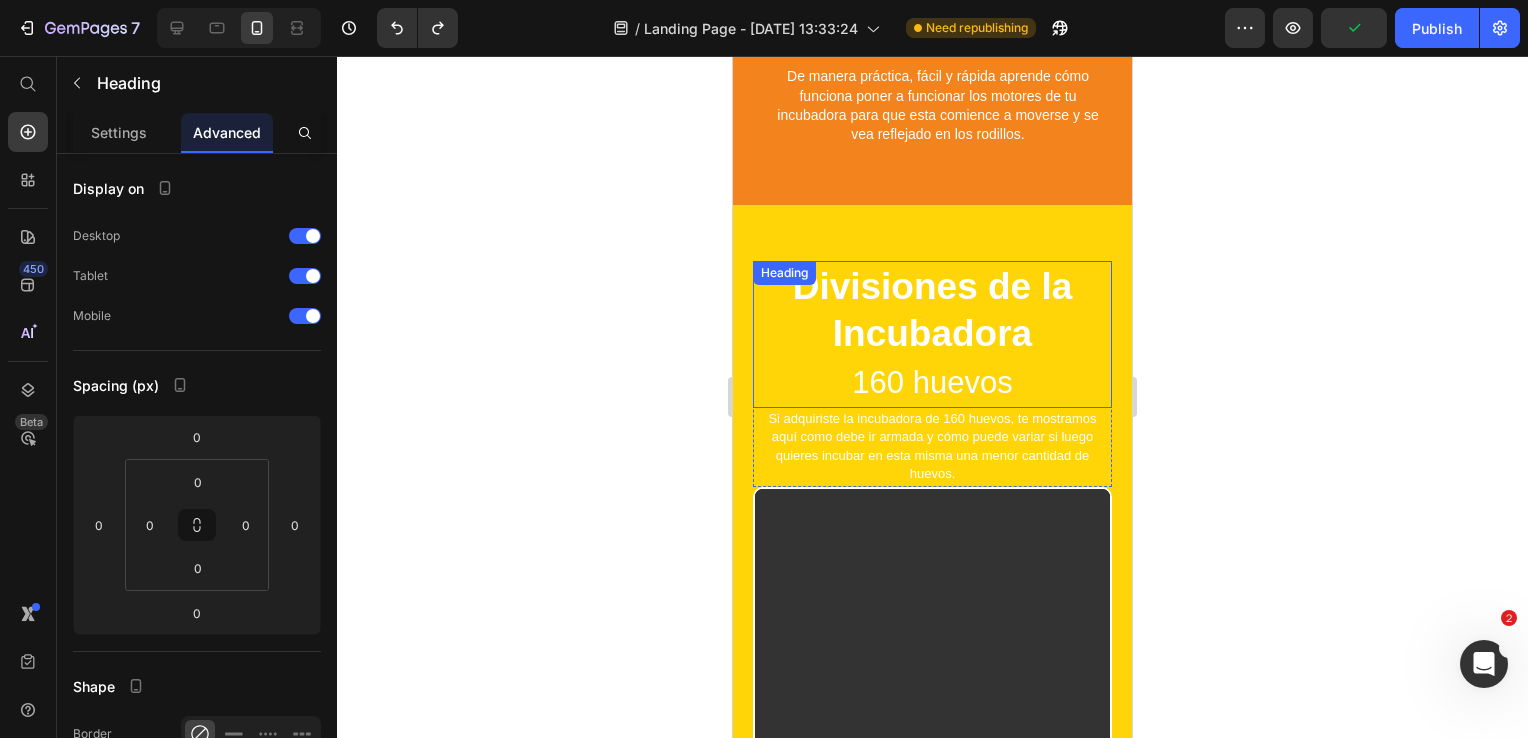 click on "Divisiones de la Incubadora" at bounding box center [933, 310] 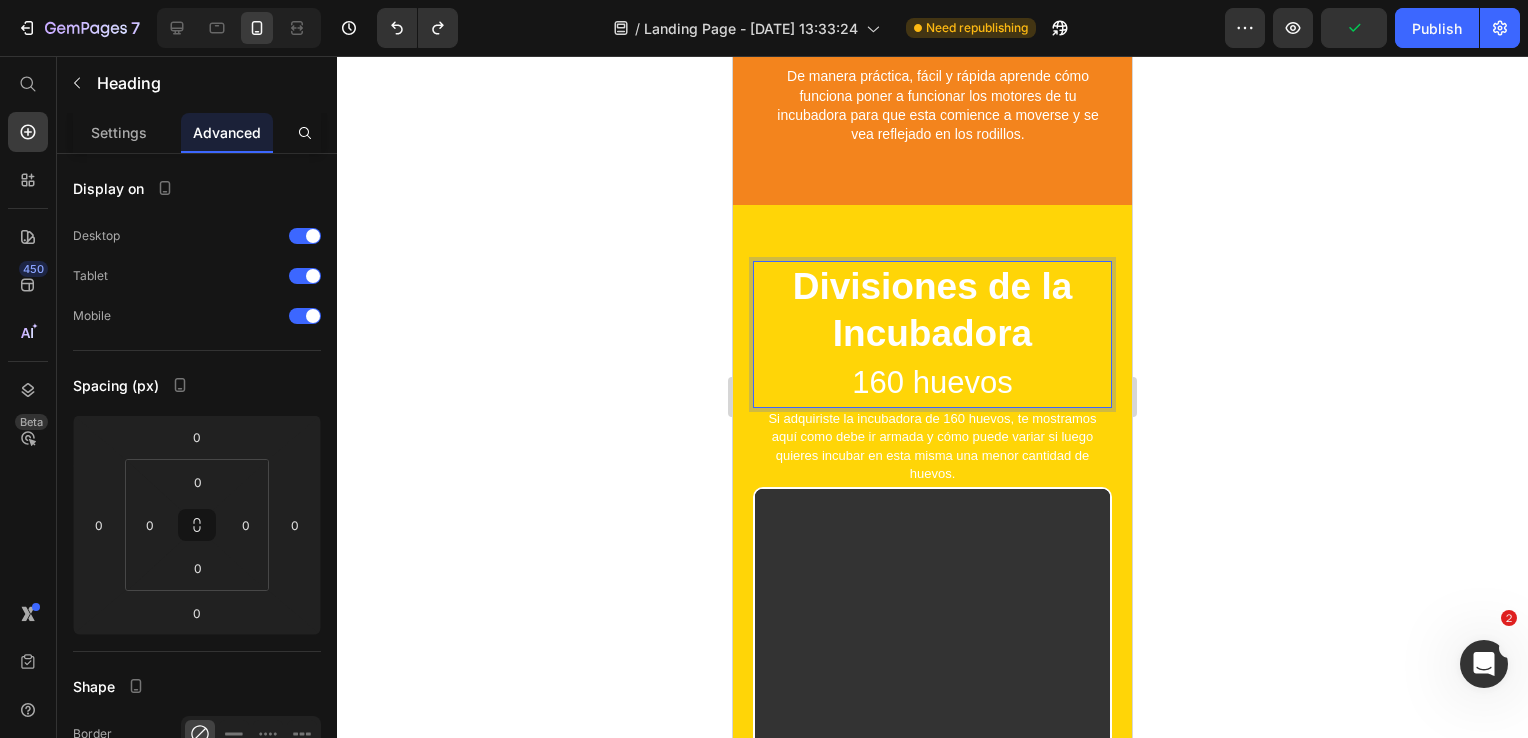 click on "Divisiones de la Incubadora 160 huevos" at bounding box center (932, 334) 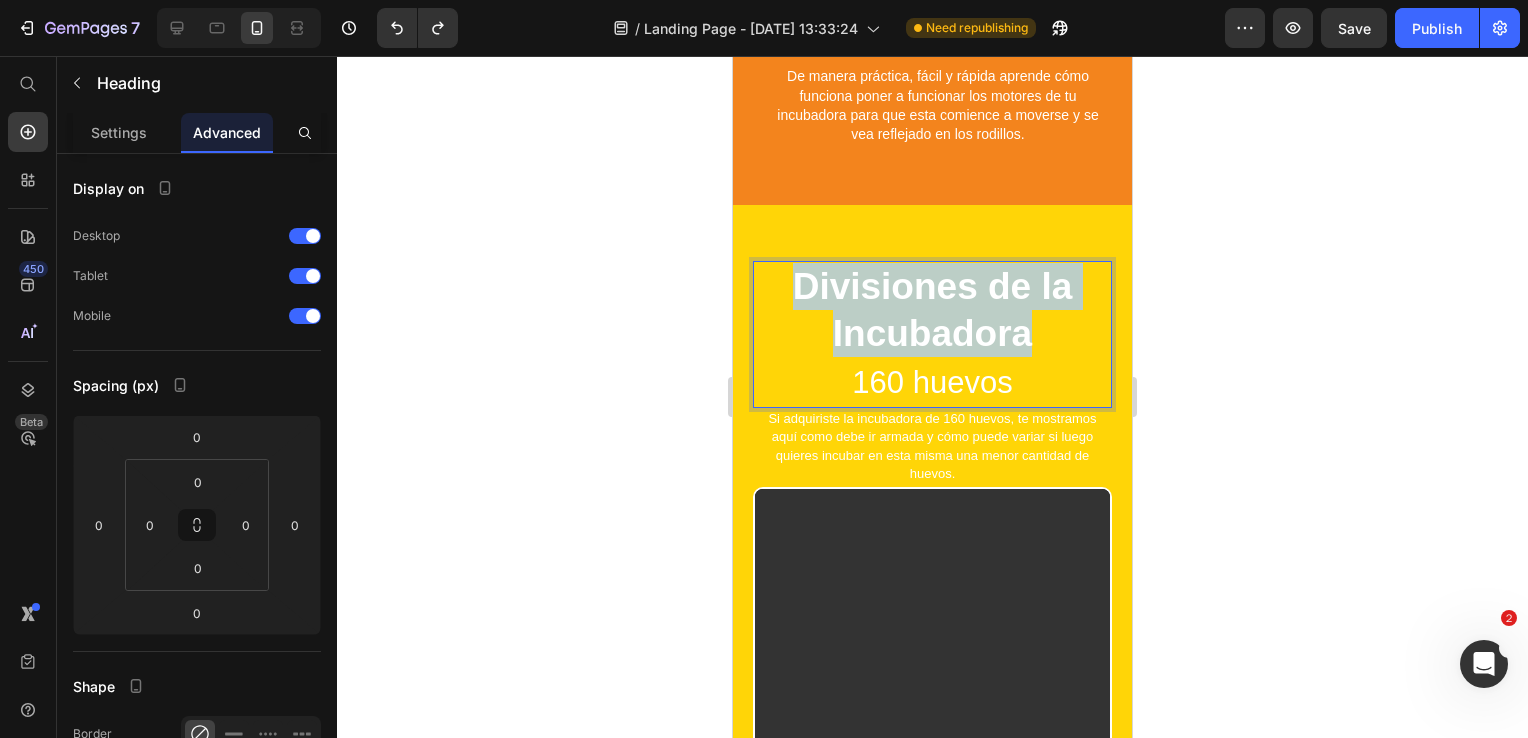 drag, startPoint x: 1025, startPoint y: 323, endPoint x: 766, endPoint y: 271, distance: 264.16852 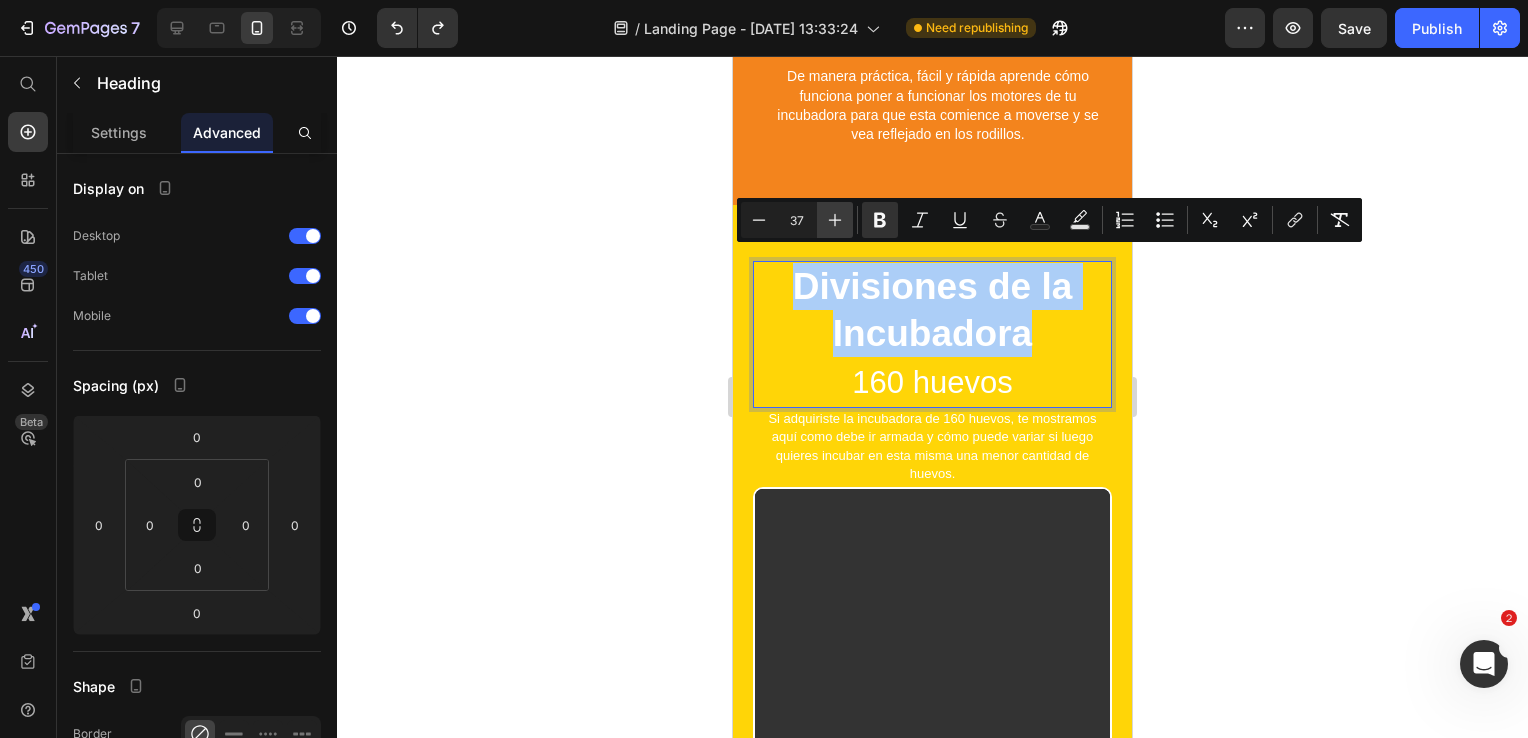 click 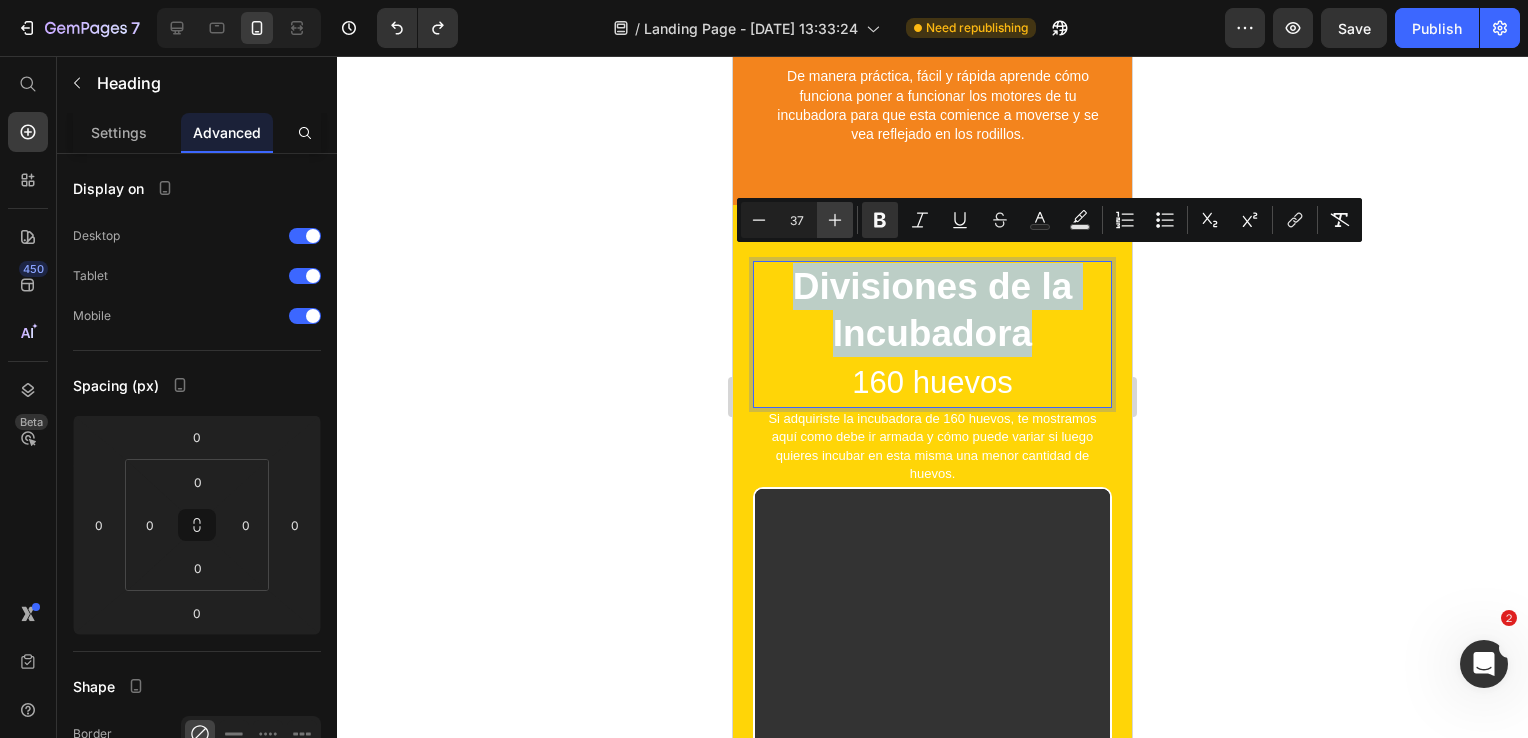 type on "38" 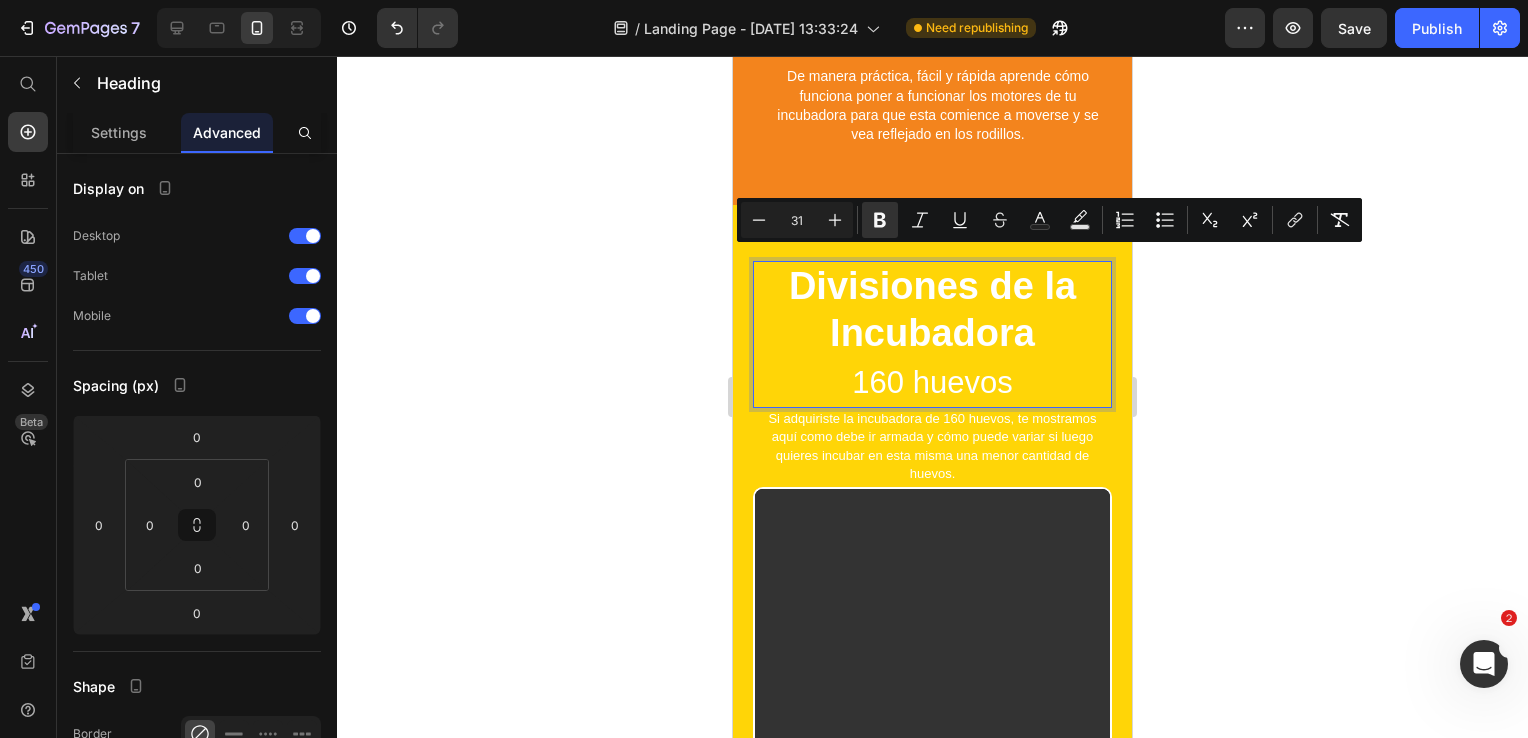 click on "160 huevos" at bounding box center [932, 382] 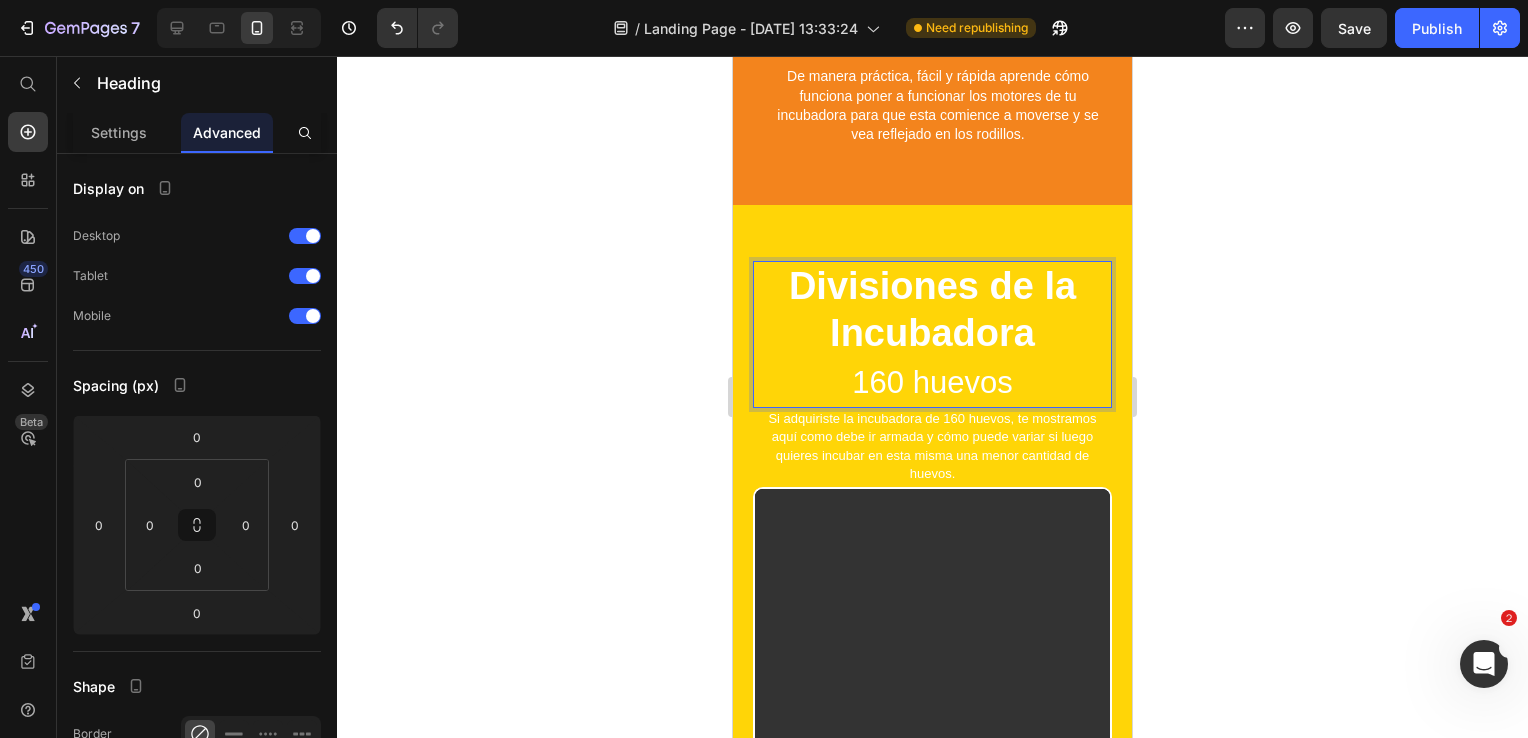 click on "160 huevos" at bounding box center [932, 382] 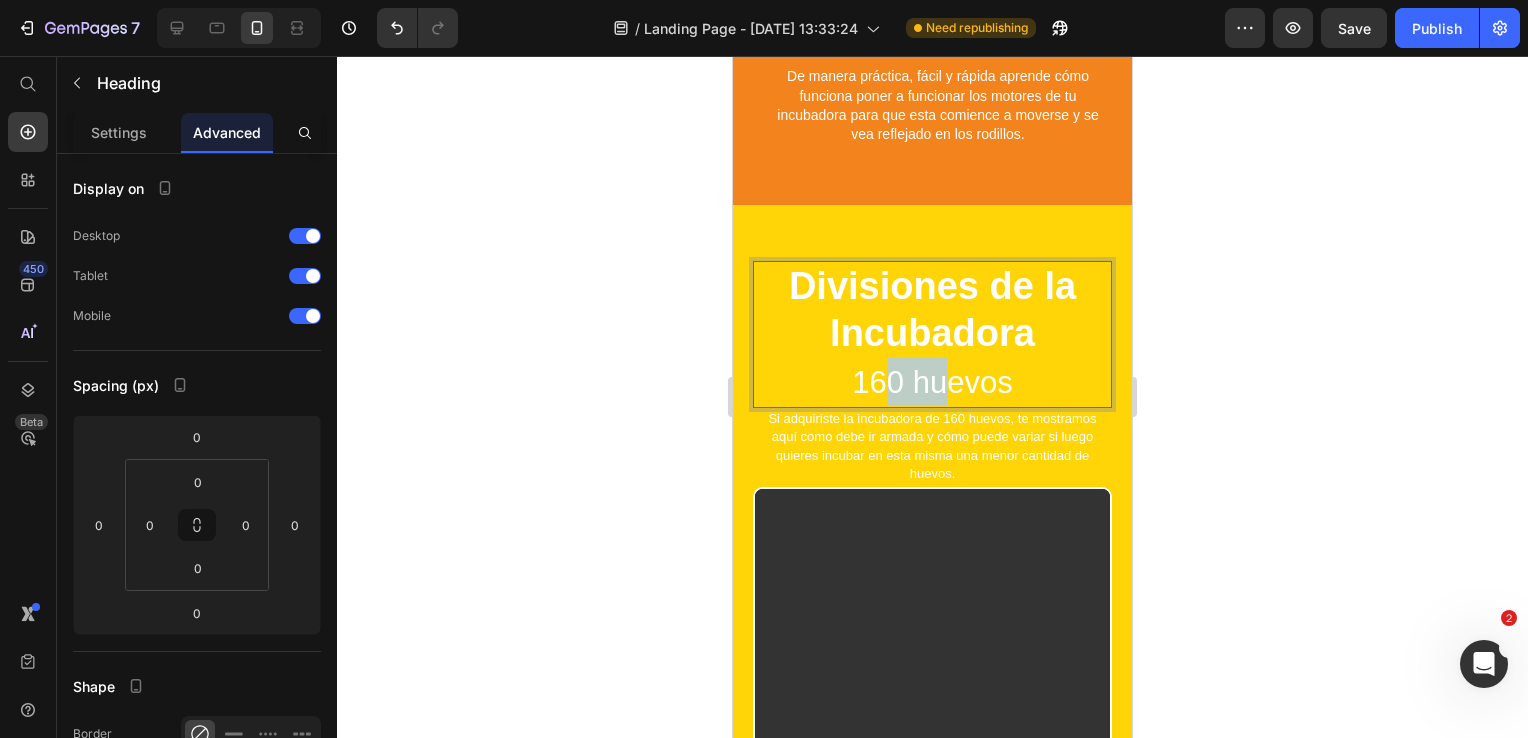 drag, startPoint x: 880, startPoint y: 362, endPoint x: 947, endPoint y: 367, distance: 67.18631 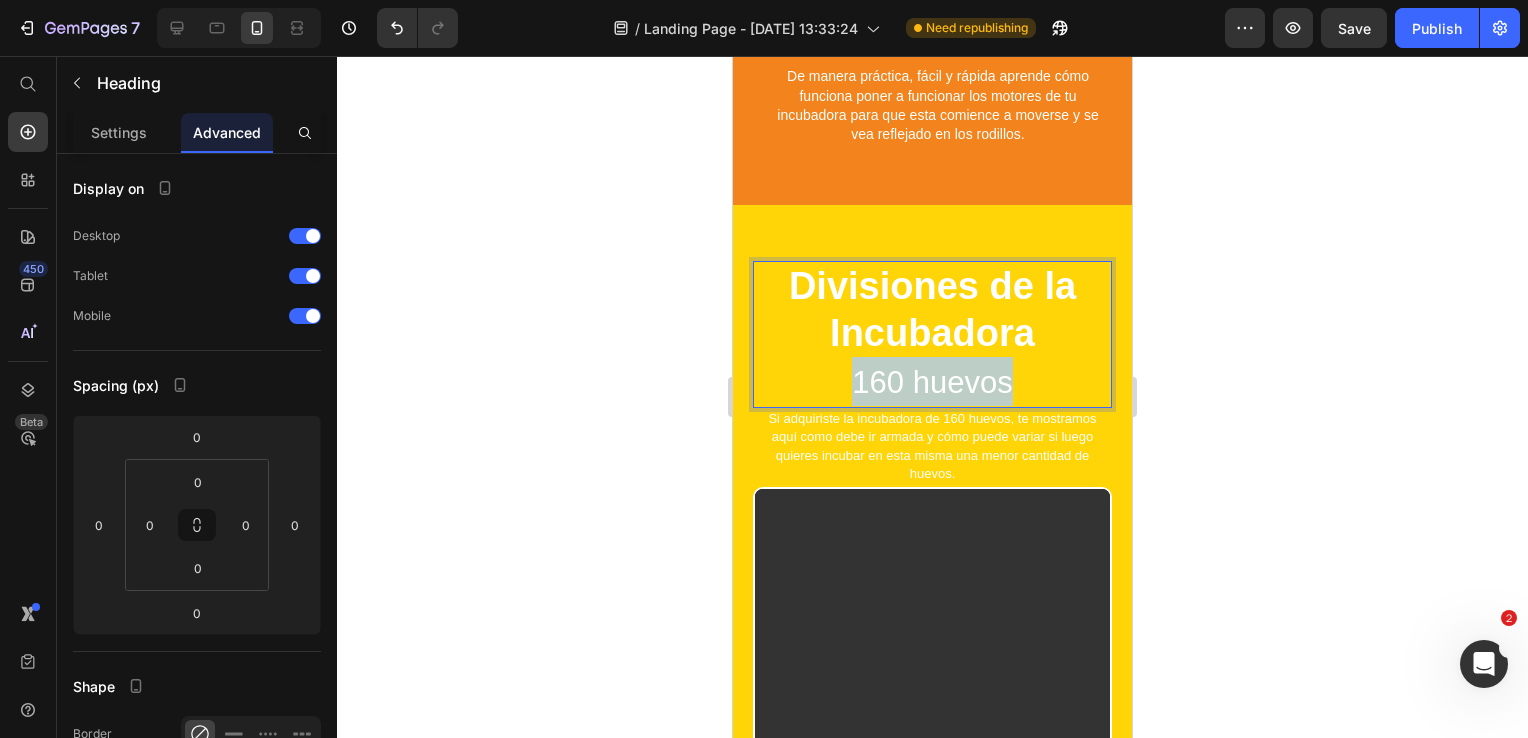 drag, startPoint x: 845, startPoint y: 365, endPoint x: 1019, endPoint y: 372, distance: 174.14075 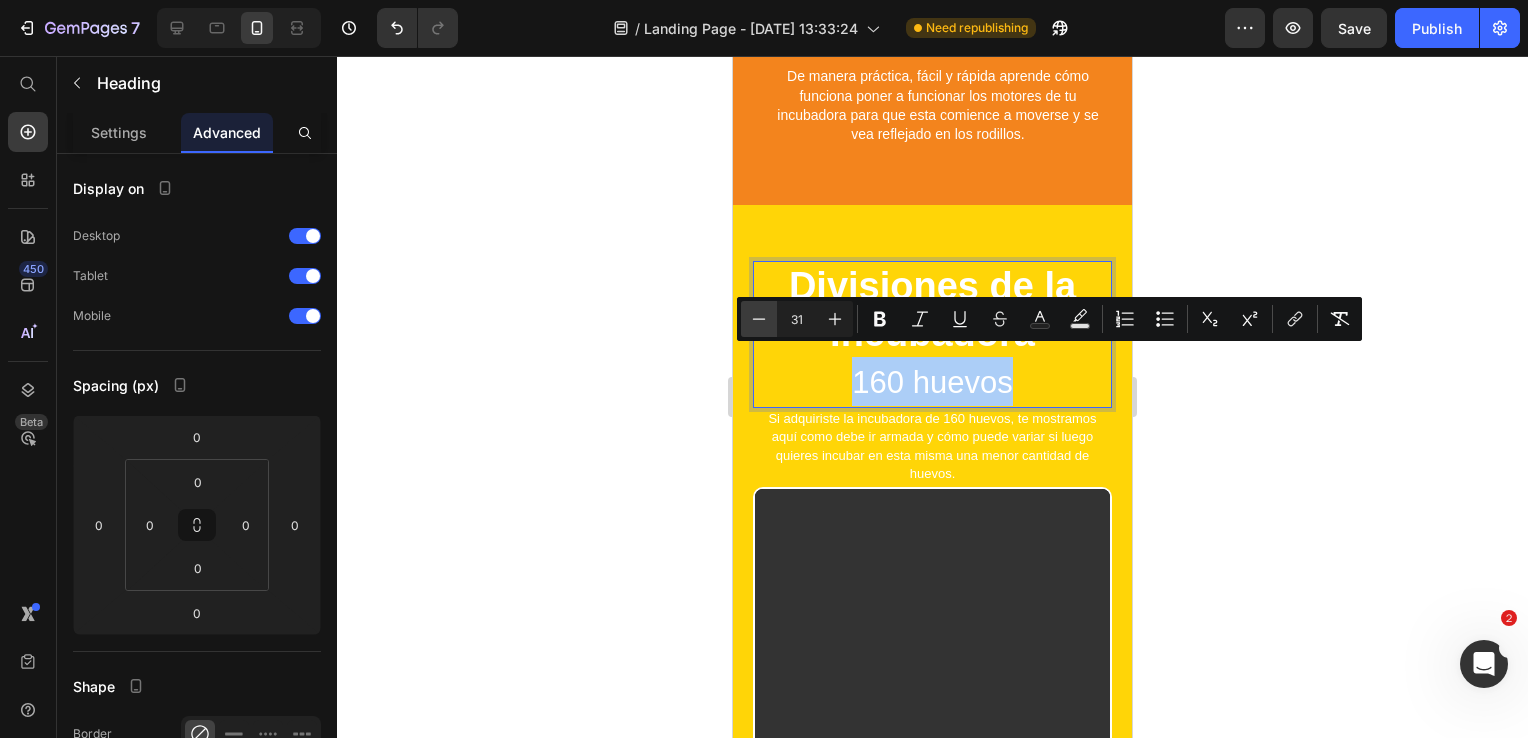 click on "Minus" at bounding box center (759, 319) 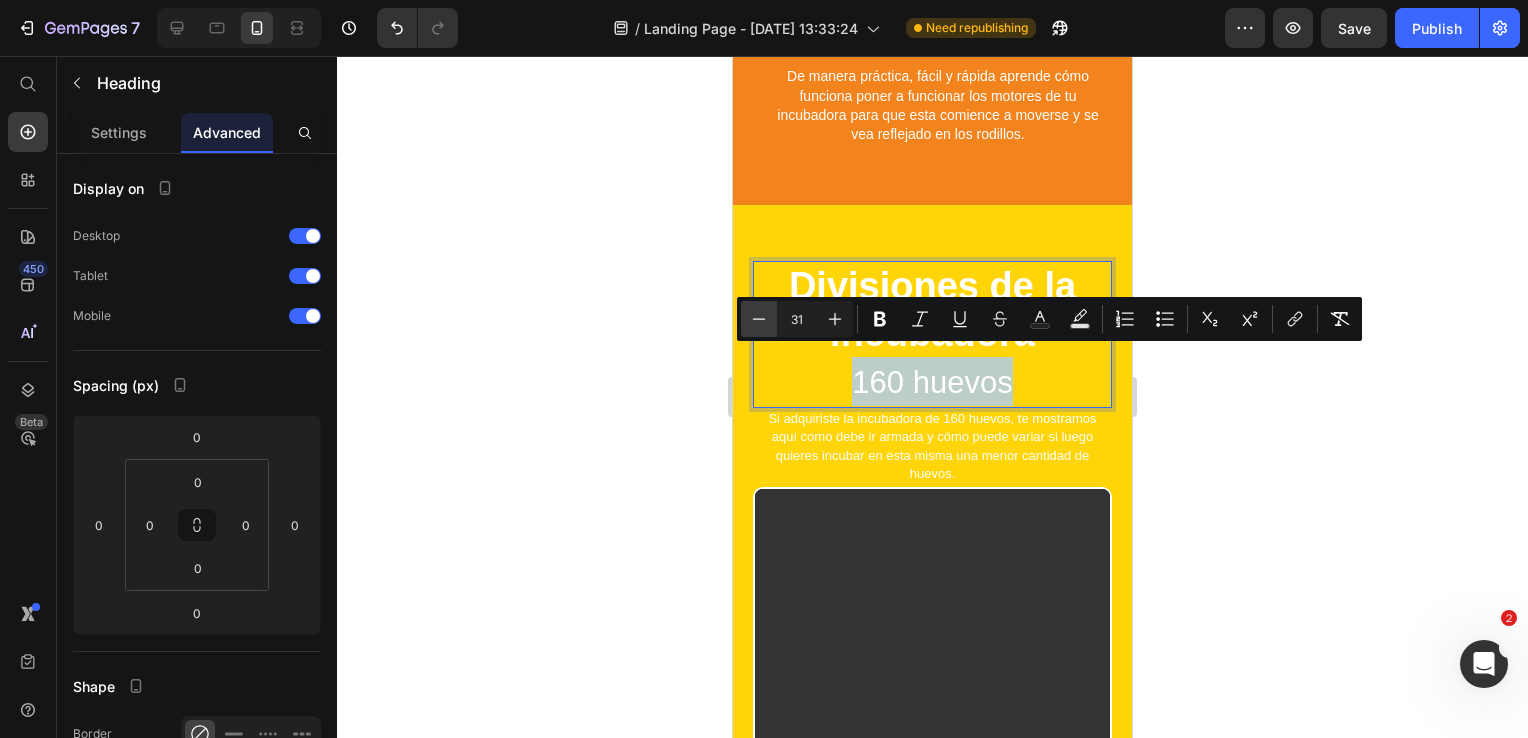 type on "30" 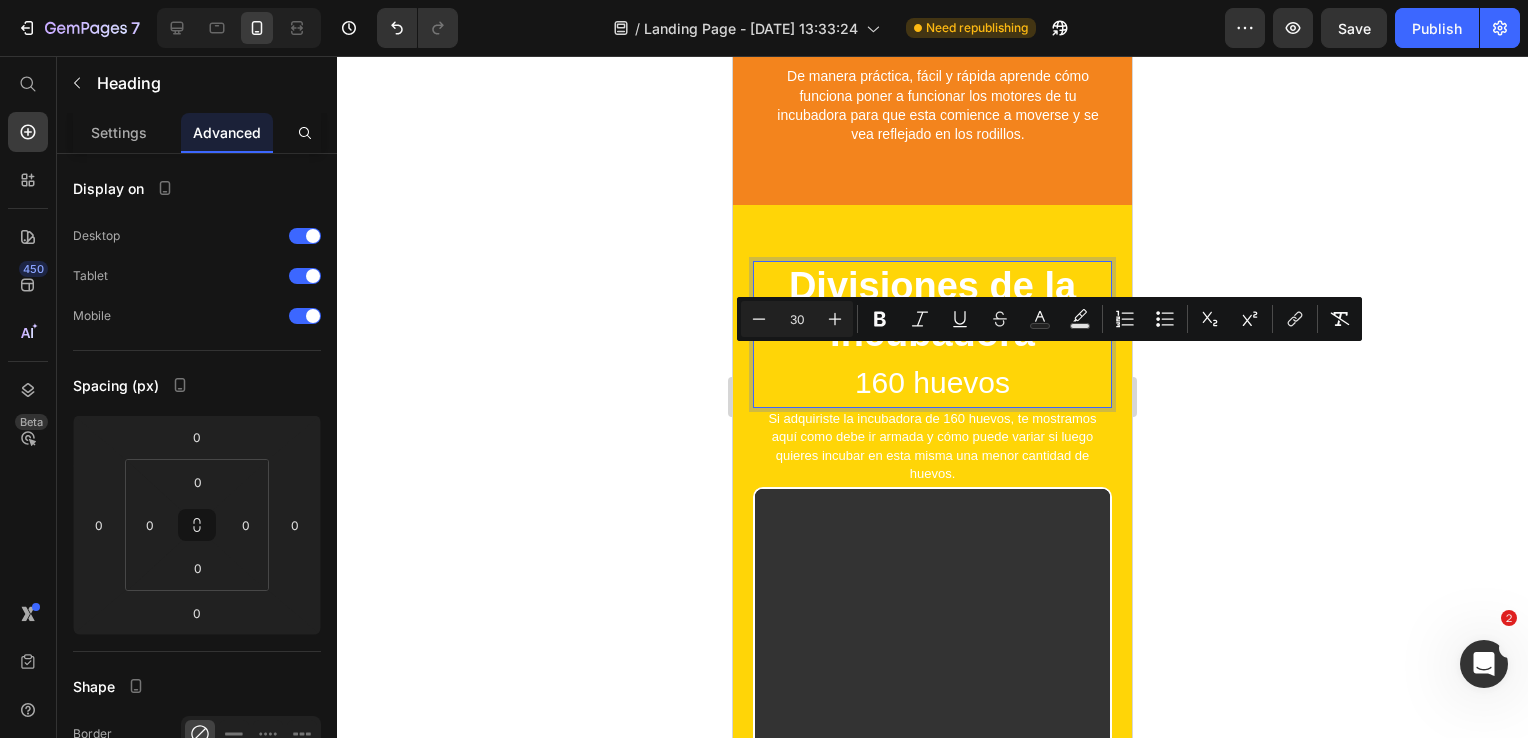 click 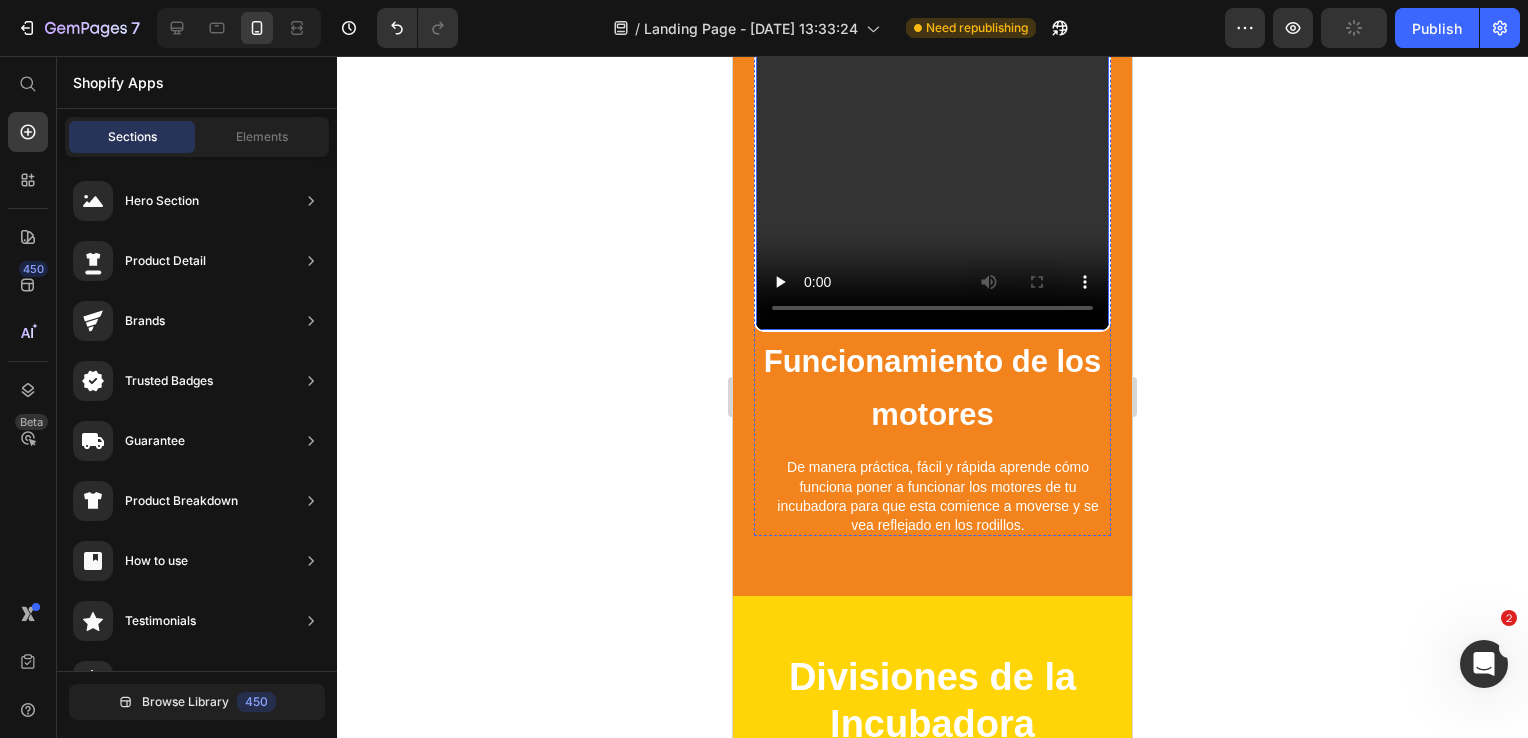 scroll, scrollTop: 2614, scrollLeft: 0, axis: vertical 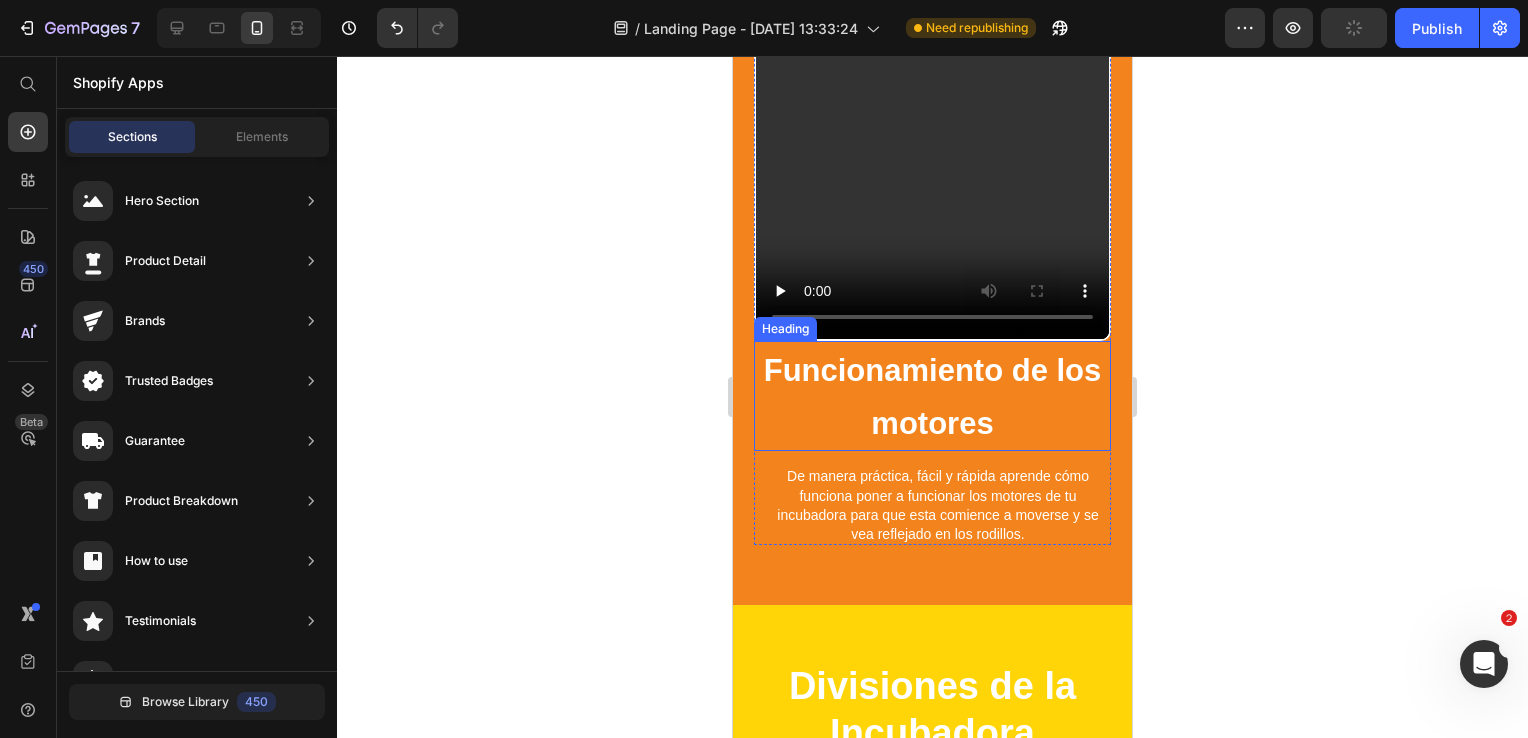 click on "Funcionamiento de los motores" at bounding box center (932, 396) 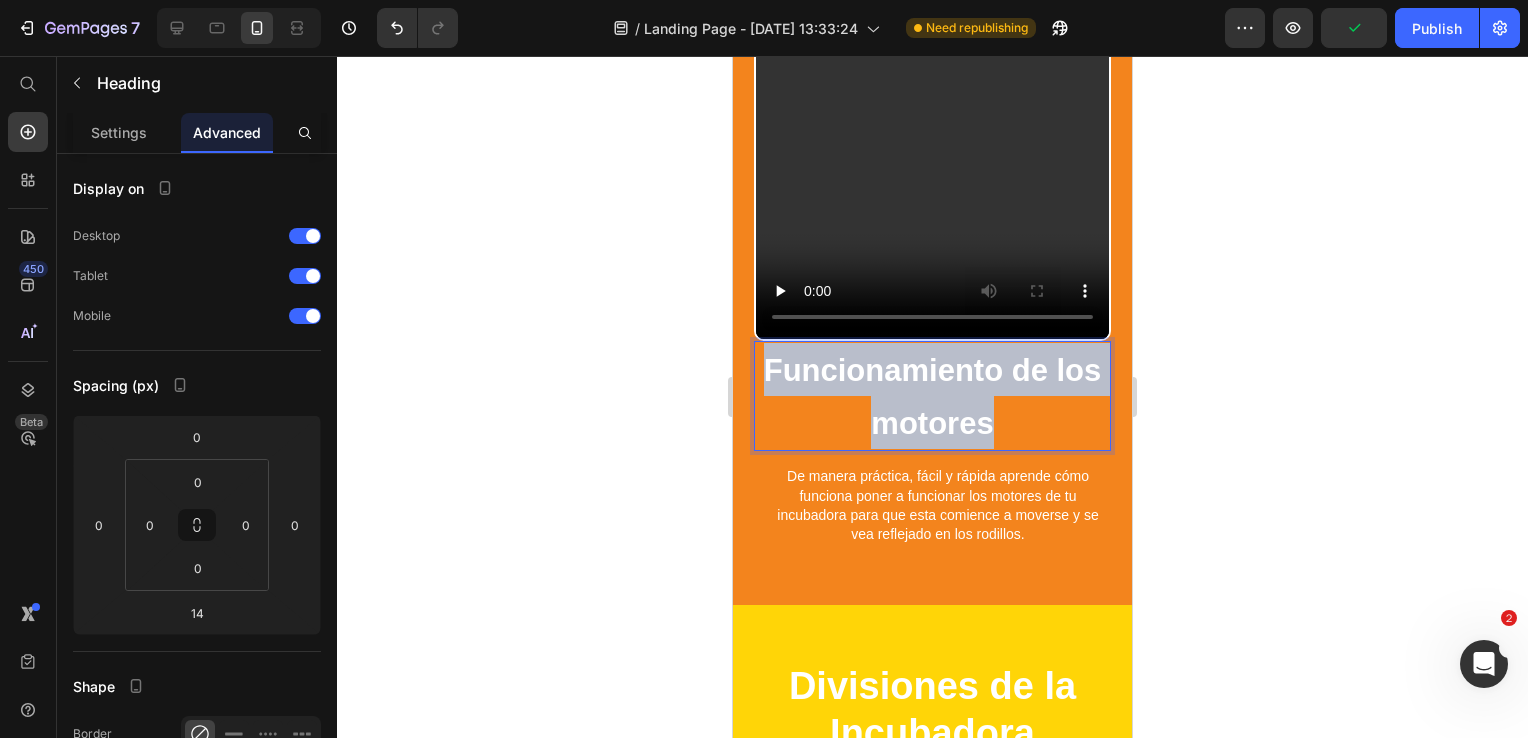 drag, startPoint x: 1010, startPoint y: 412, endPoint x: 614, endPoint y: 297, distance: 412.3603 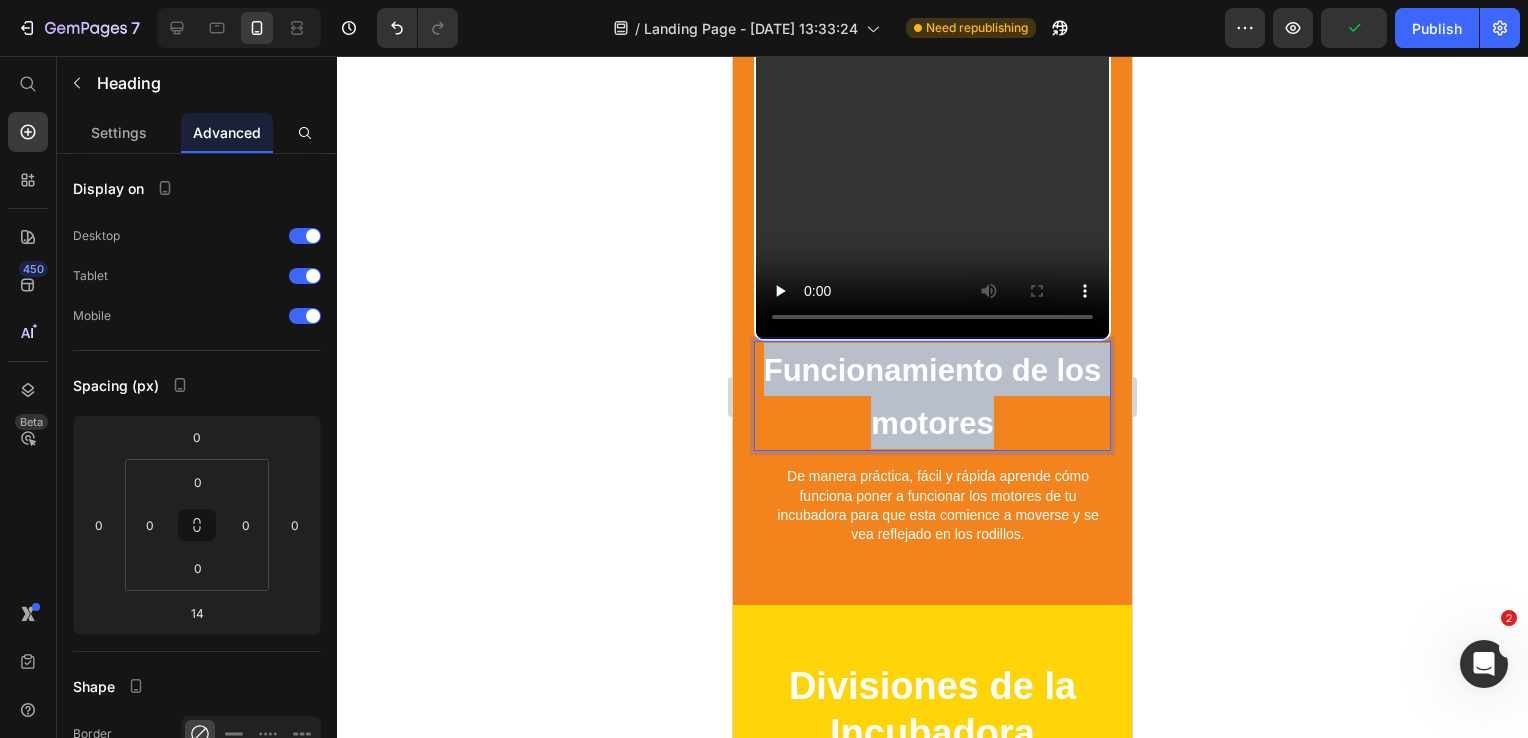 click on "Mobile  ( 399 px) iPhone 13 Mini iPhone 13 Pro iPhone 11 Pro Max iPhone 15 Pro Max Pixel 7 Galaxy S8+ Galaxy S20 Ultra iPad Mini iPad Air iPad Pro Header Humedad de la Incubadora Heading Conoce sobre cómo manejar la humedad de tu incubadora desde 0, el proceso de medirla y de conocer qué es lo que necesitas para la tuya dependiendo variables como el lugar donde estás ubicado. Todo esto en una de 36 huevos PERO que también funciona con CUALQUIERA DE LAS OTRAS INCUBADORAS. Text Block Row Video Hero Banner Section 4 Funcionamiento de los motores Heading   14 De manera práctica, fácil y rápida aprende cómo funciona poner a funcionar los motores de tu incubadora para que esta comience a moverse y se vea reflejado en los rodillos. Text Block Video Row Section 5 ⁠⁠⁠⁠⁠⁠⁠ Divisiones de la Incubadora 160 huevos Heading Si adquiriste la incubadora de 160 huevos, te mostramos aquí como debe ir armada y cómo puede variar si luego quieres incubar en esta misma una menor cantidad de huevos. Row Video" at bounding box center (932, 420) 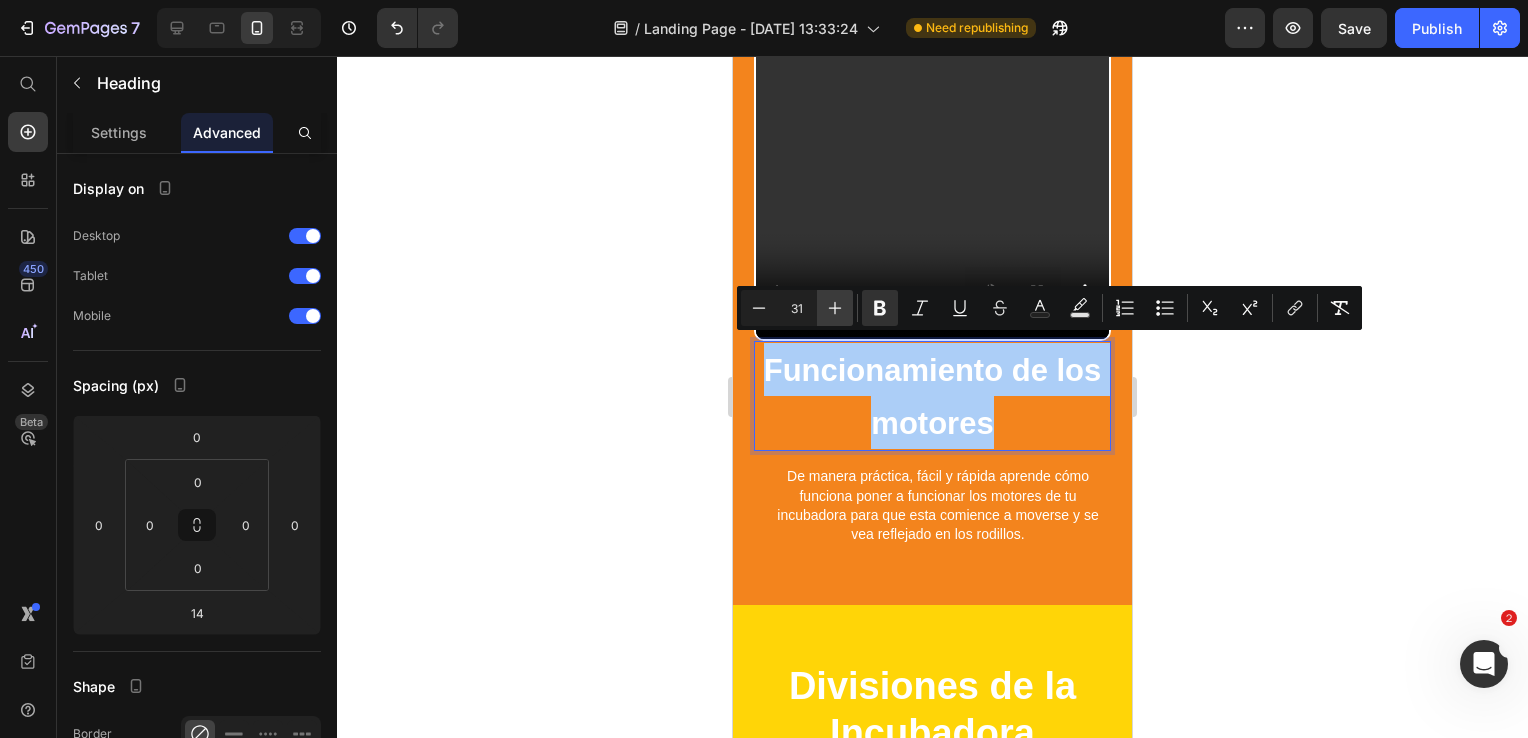 click 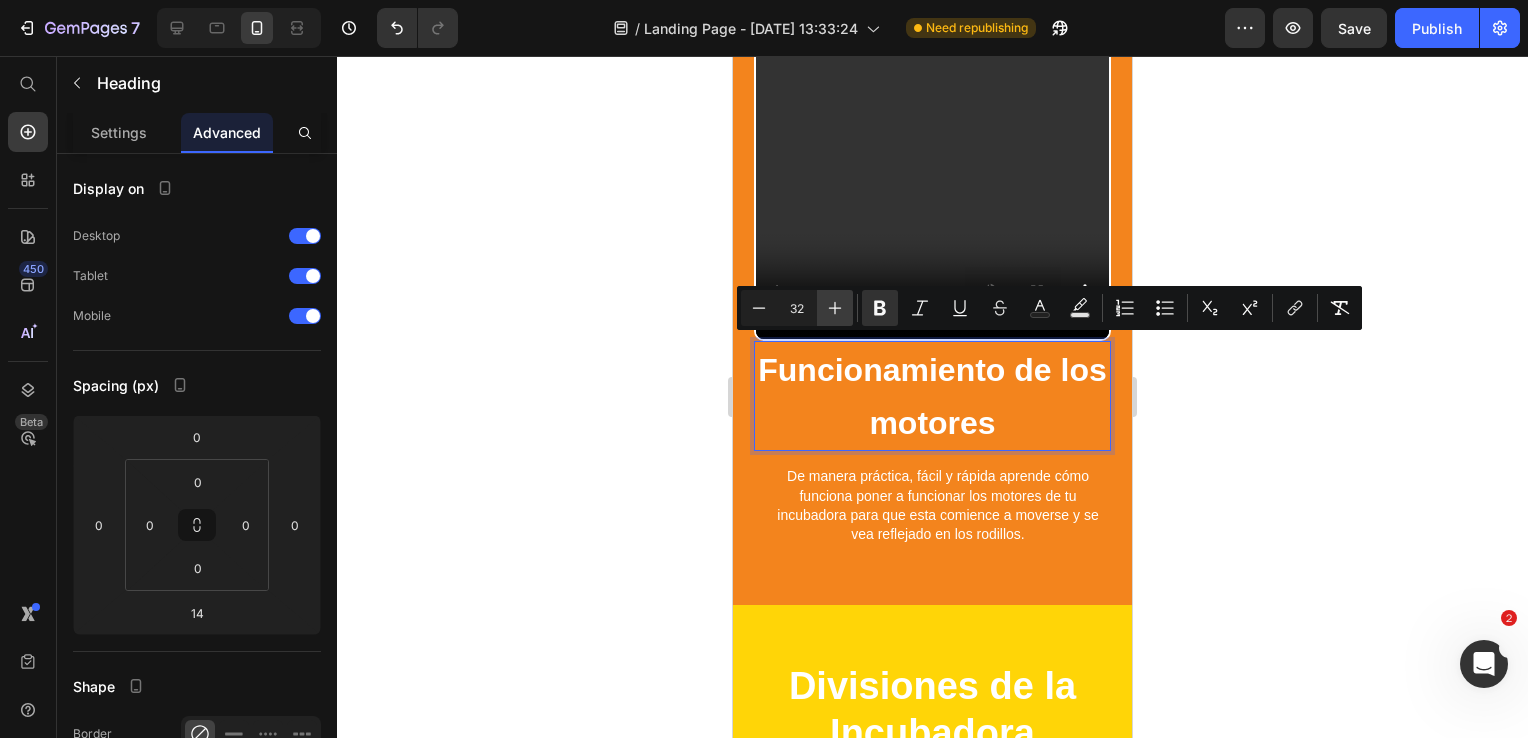 click 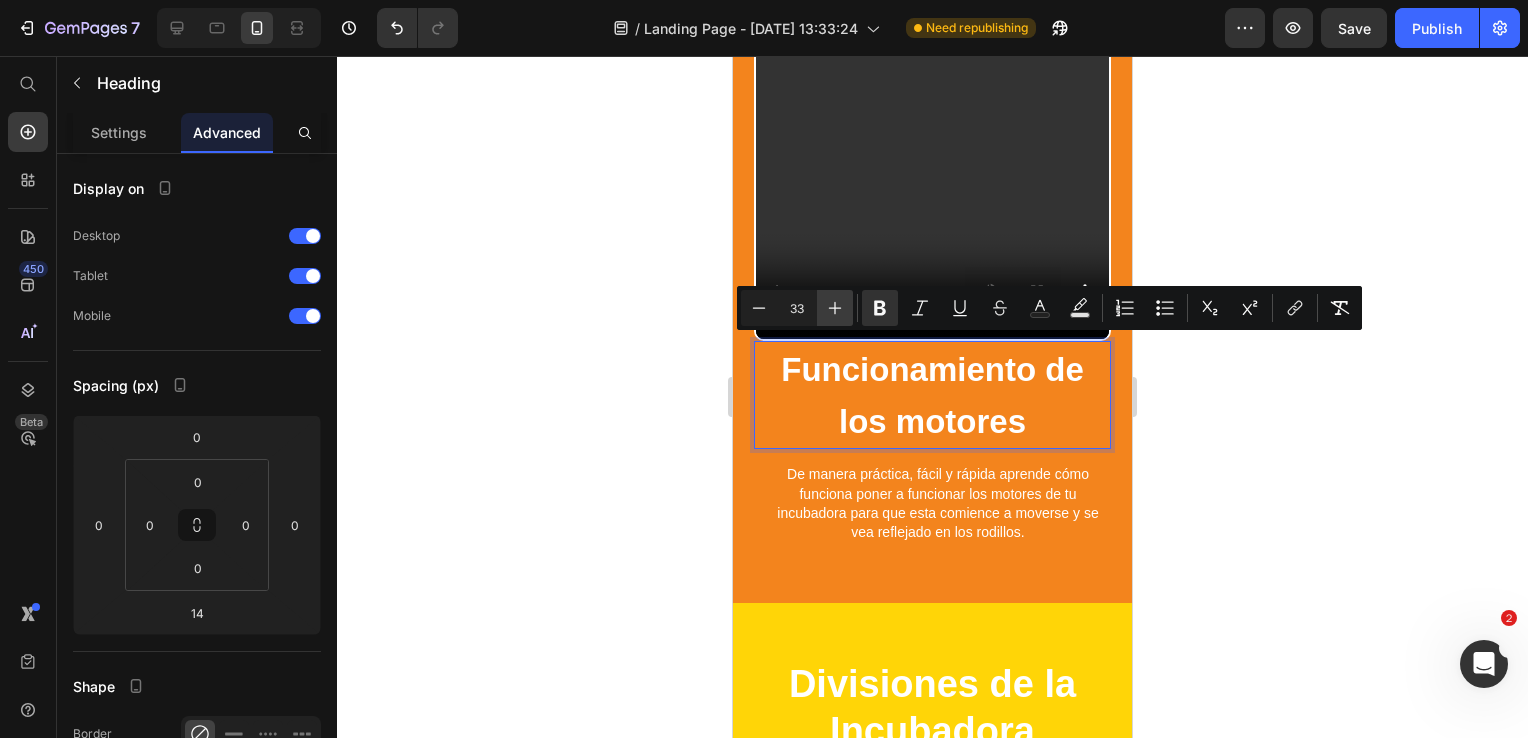 click 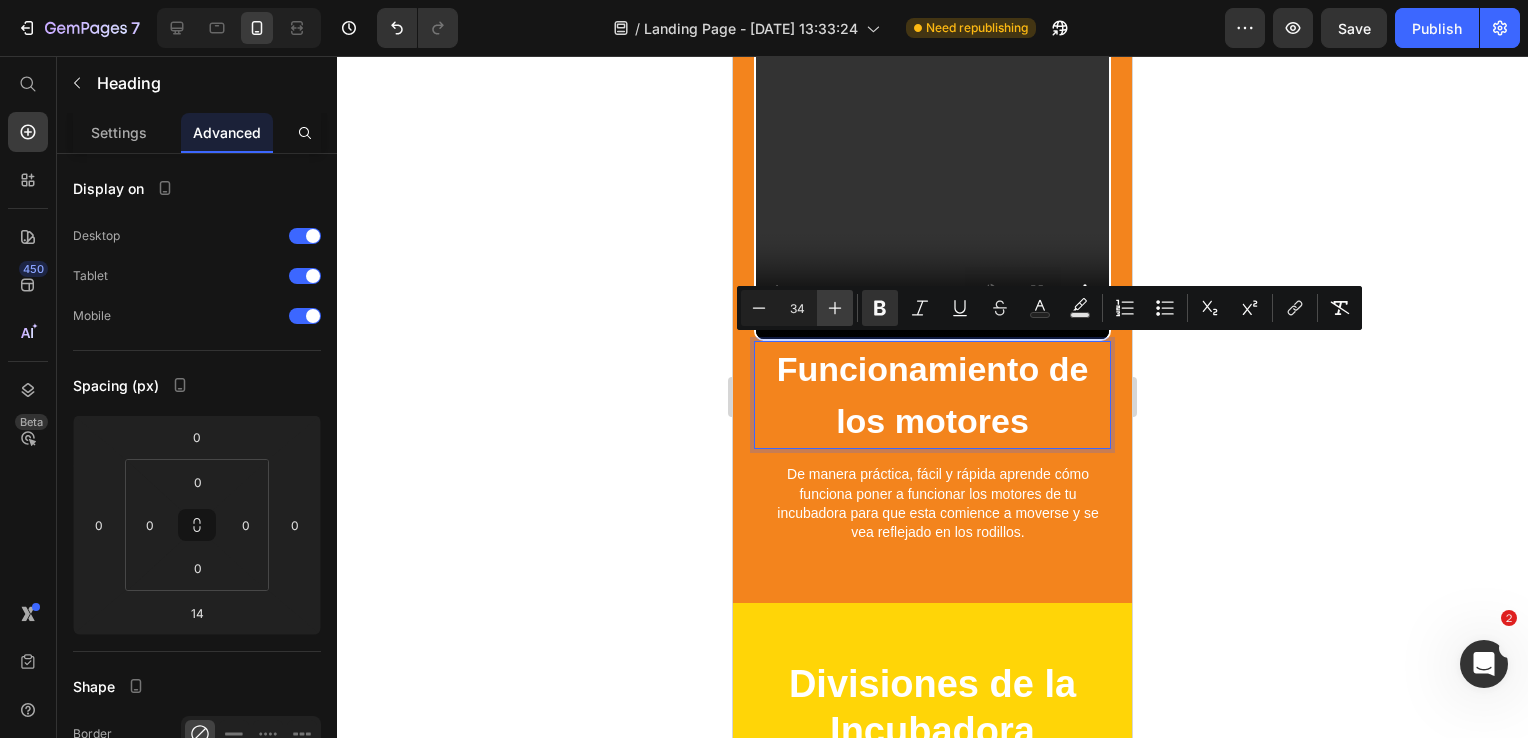 click 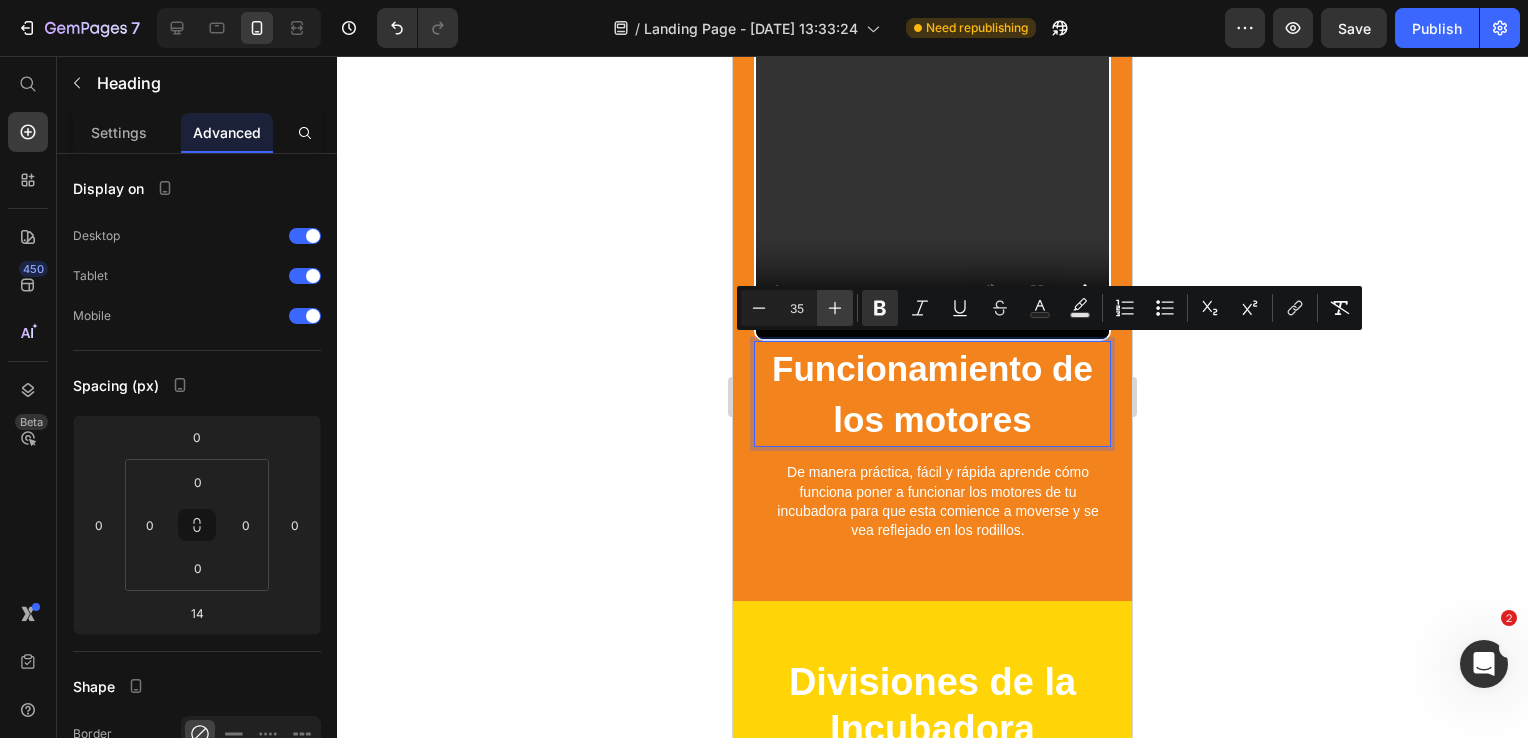click 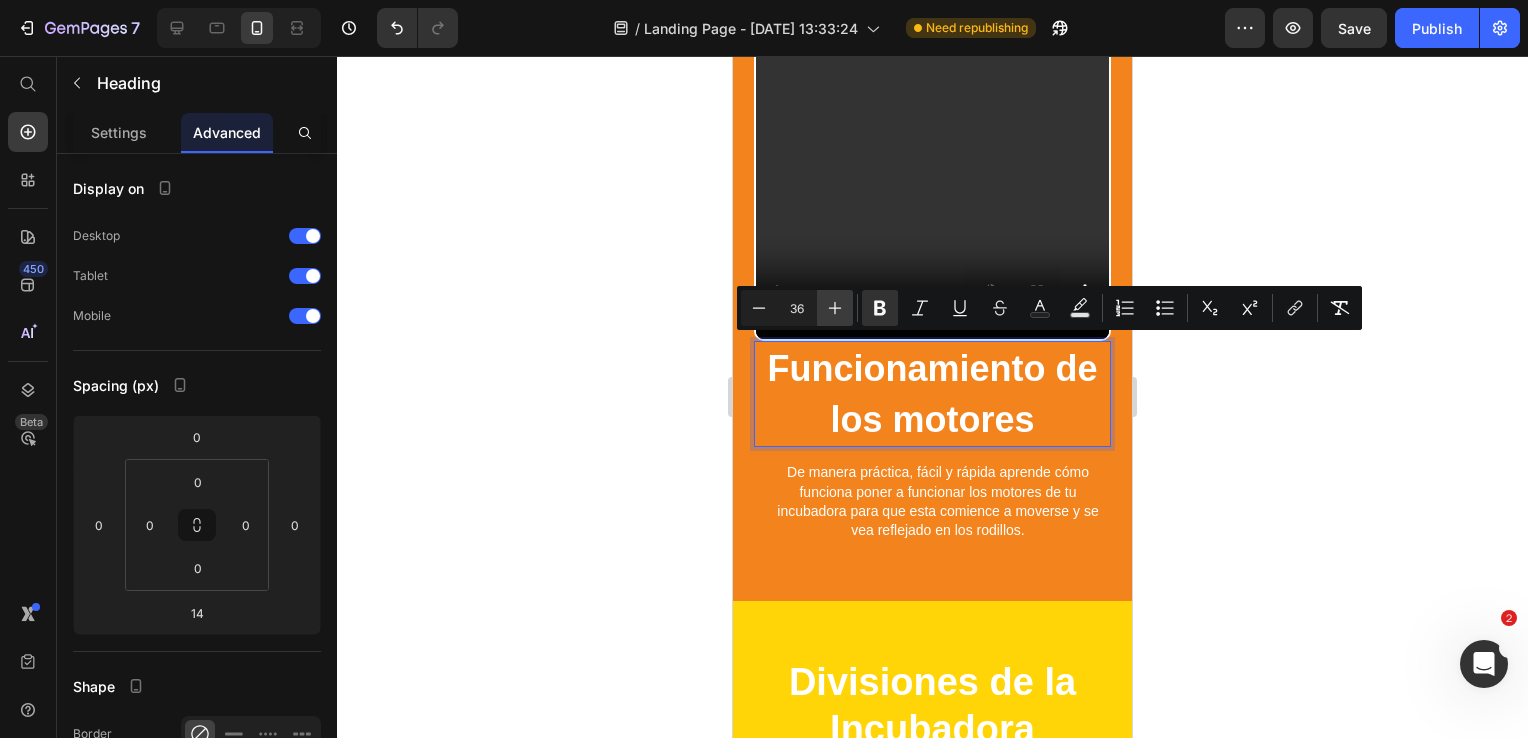click 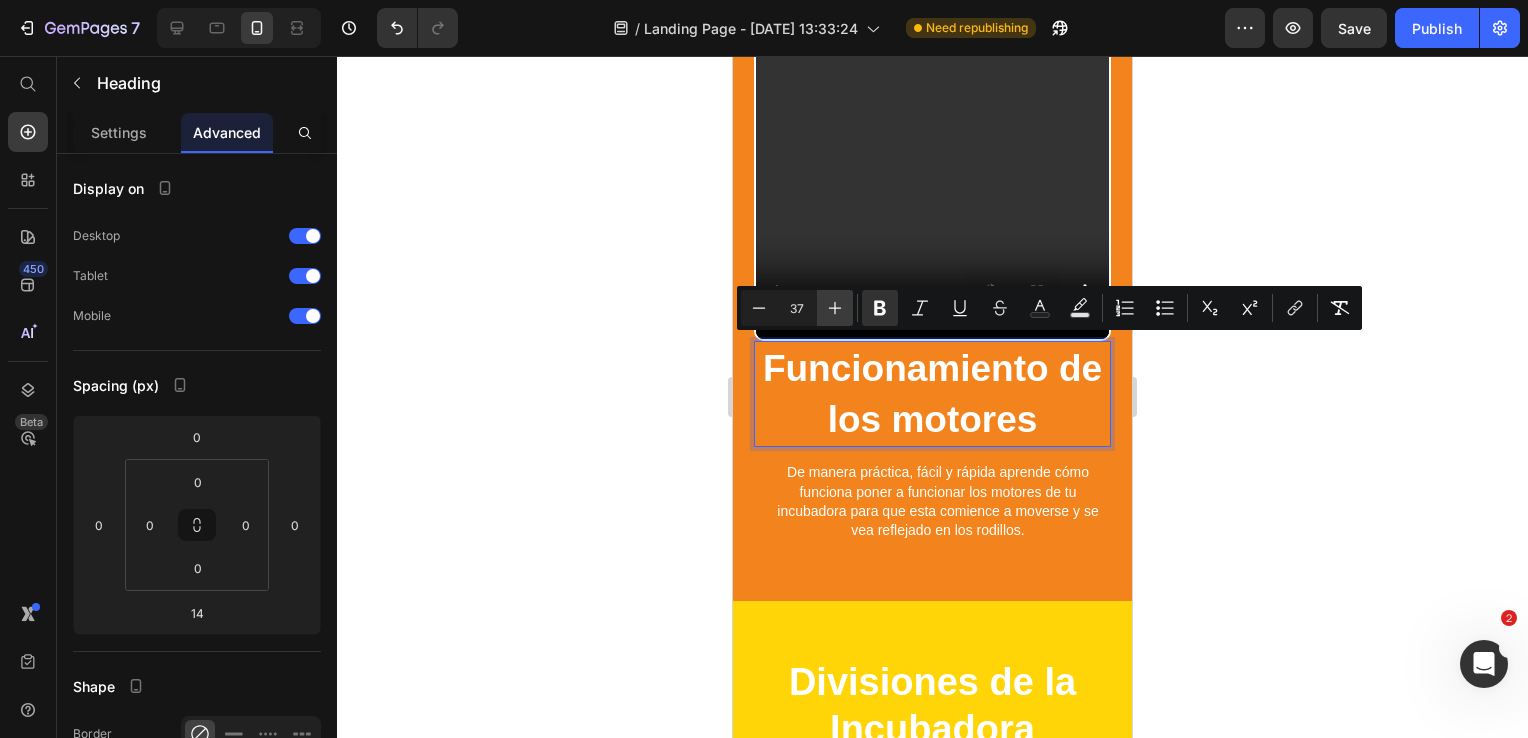 click 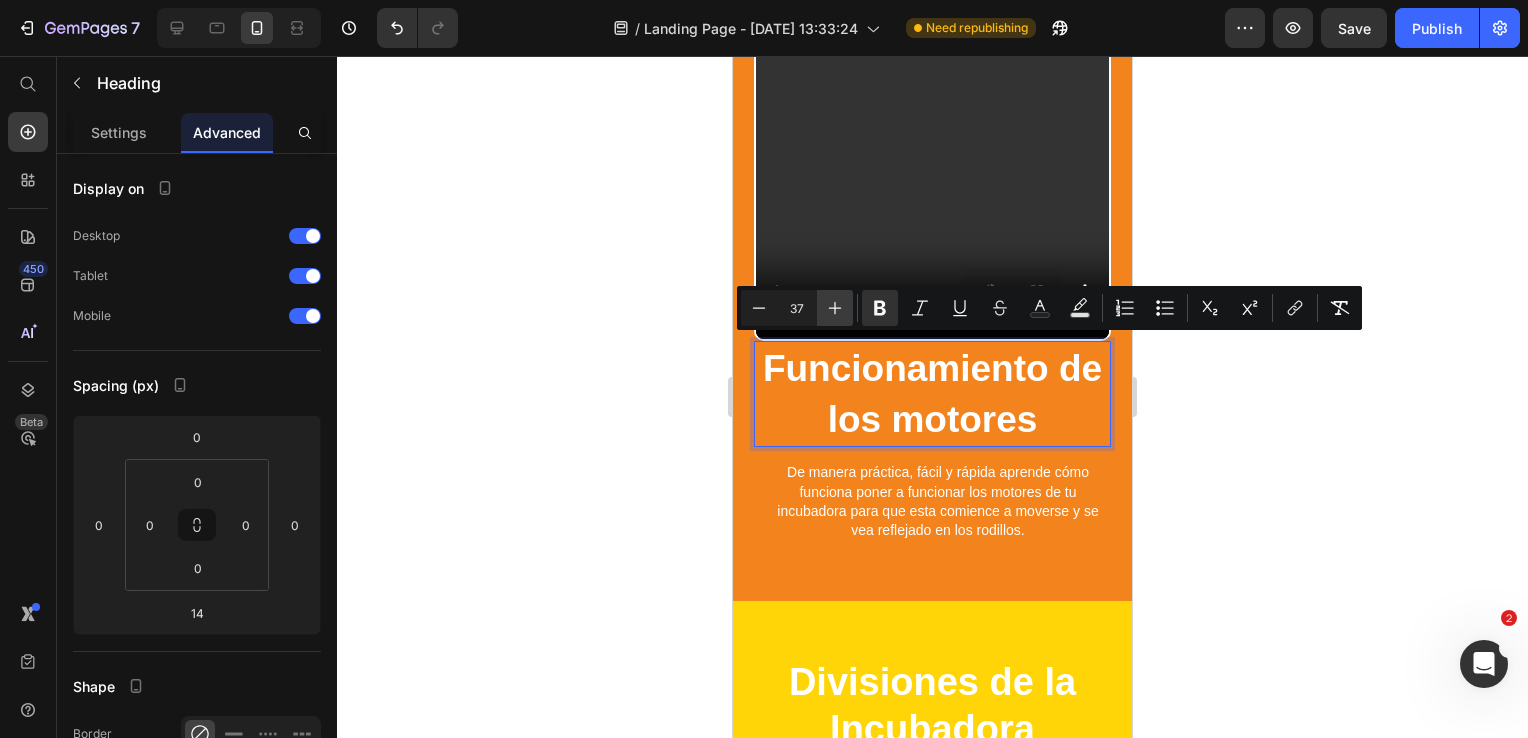 type on "38" 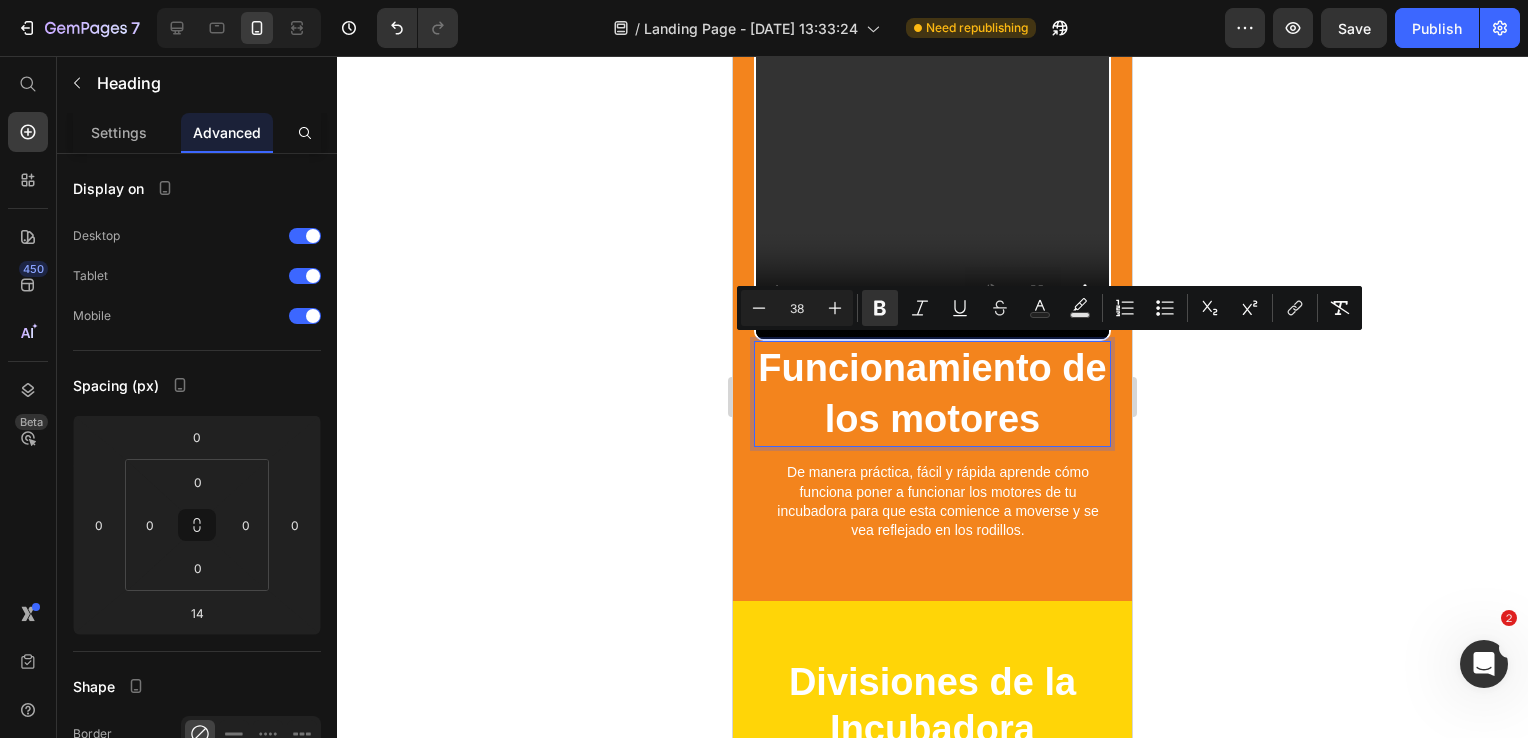 click 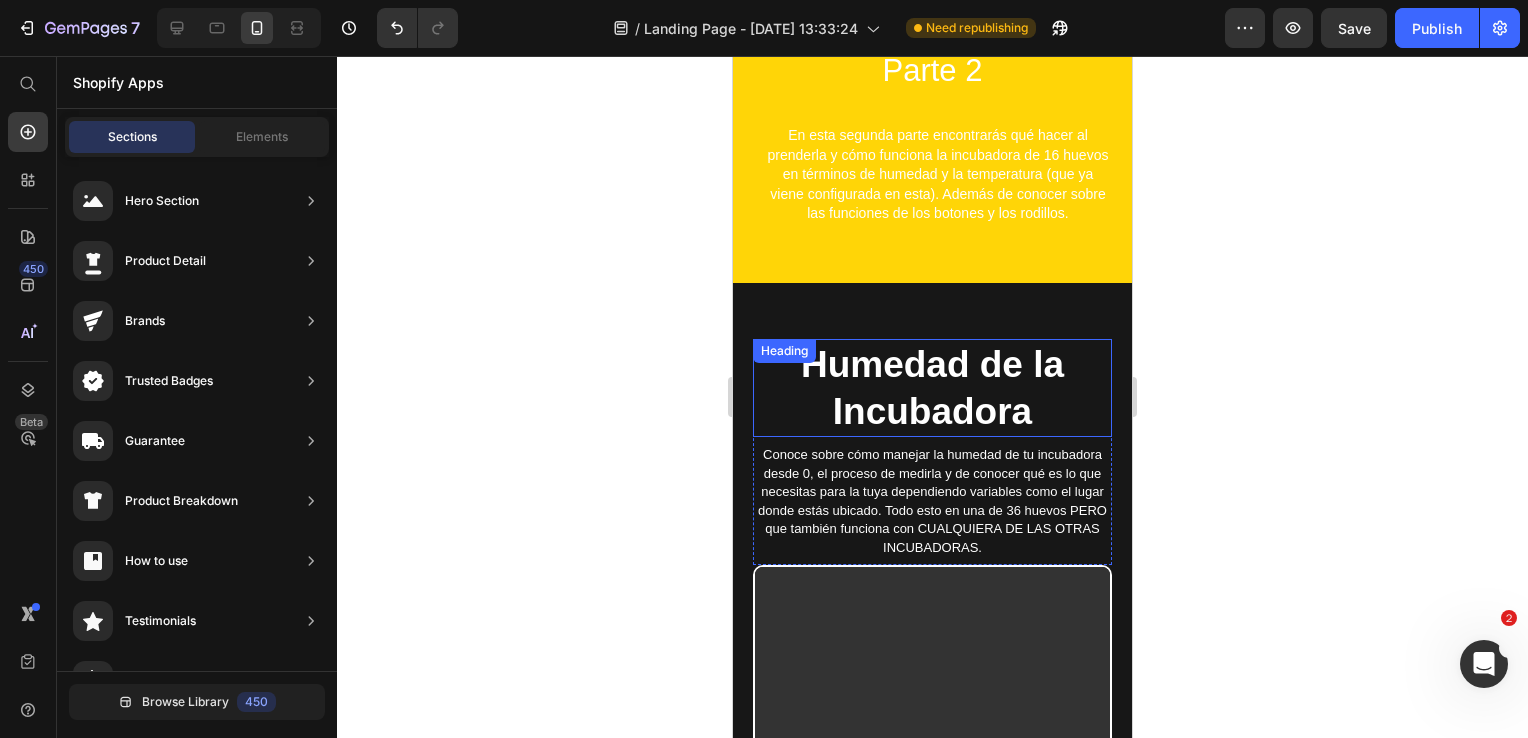 scroll, scrollTop: 1614, scrollLeft: 0, axis: vertical 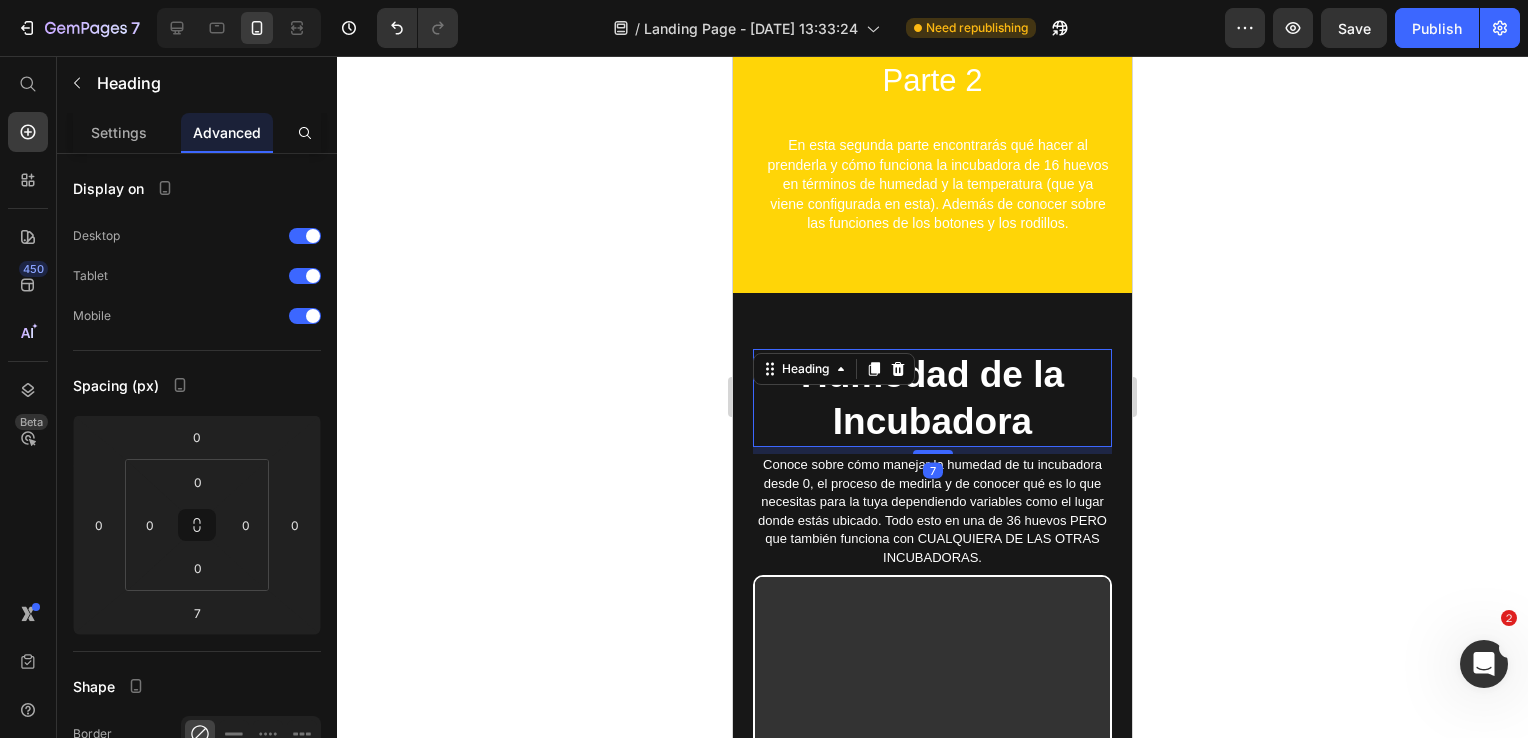 click on "Humedad de la Incubadora" at bounding box center (932, 398) 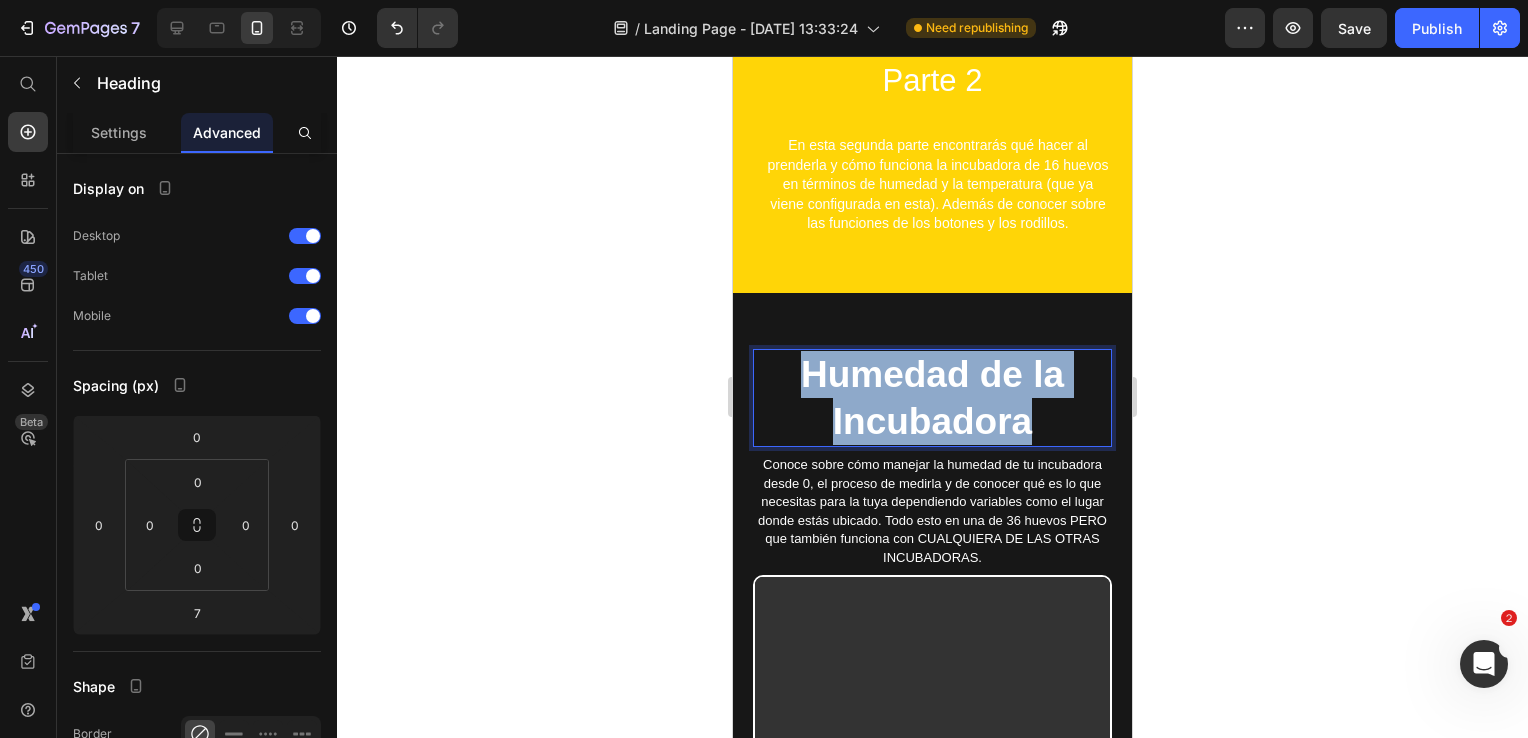 drag, startPoint x: 1051, startPoint y: 426, endPoint x: 1394, endPoint y: 369, distance: 347.7039 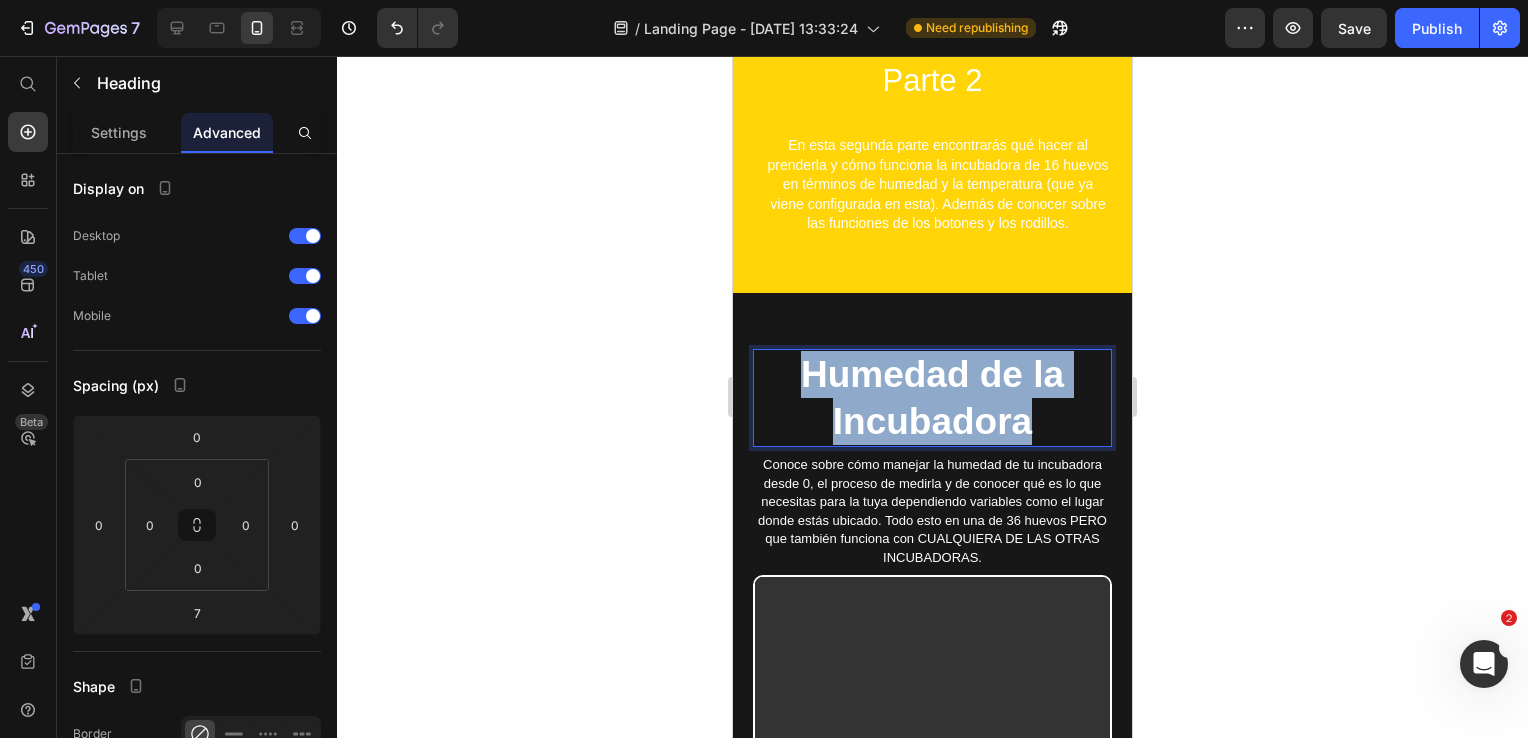 click on "Mobile  ( 399 px) iPhone 13 Mini iPhone 13 Pro iPhone 11 Pro Max iPhone 15 Pro Max Pixel 7 Galaxy S8+ Galaxy S20 Ultra iPad Mini iPad Air iPad Pro Header Funcionamiento de las Incubadoras Parte 2 Heading En esta segunda parte encontrarás qué hacer al prenderla y cómo funciona la incubadora de 16 huevos en términos de humedad y la temperatura (que ya viene configurada en esta). Además de conocer sobre las funciones de los botones y los rodillos. Text Block Video Row Section 3 Humedad de la Incubadora Heading   7 Conoce sobre cómo manejar la humedad de tu incubadora desde 0, el proceso de medirla y de conocer qué es lo que necesitas para la tuya dependiendo variables como el lugar donde estás ubicado. Todo esto en una de 36 huevos PERO que también funciona con CUALQUIERA DE LAS OTRAS INCUBADORAS. Text Block Row Video Hero Banner Section 4 ⁠⁠⁠⁠⁠⁠⁠ Funcionamiento de los motores Heading Text Block Video Row Section 5 Root Start with Sections from sidebar Add sections Add elements Add section" at bounding box center [932, 1410] 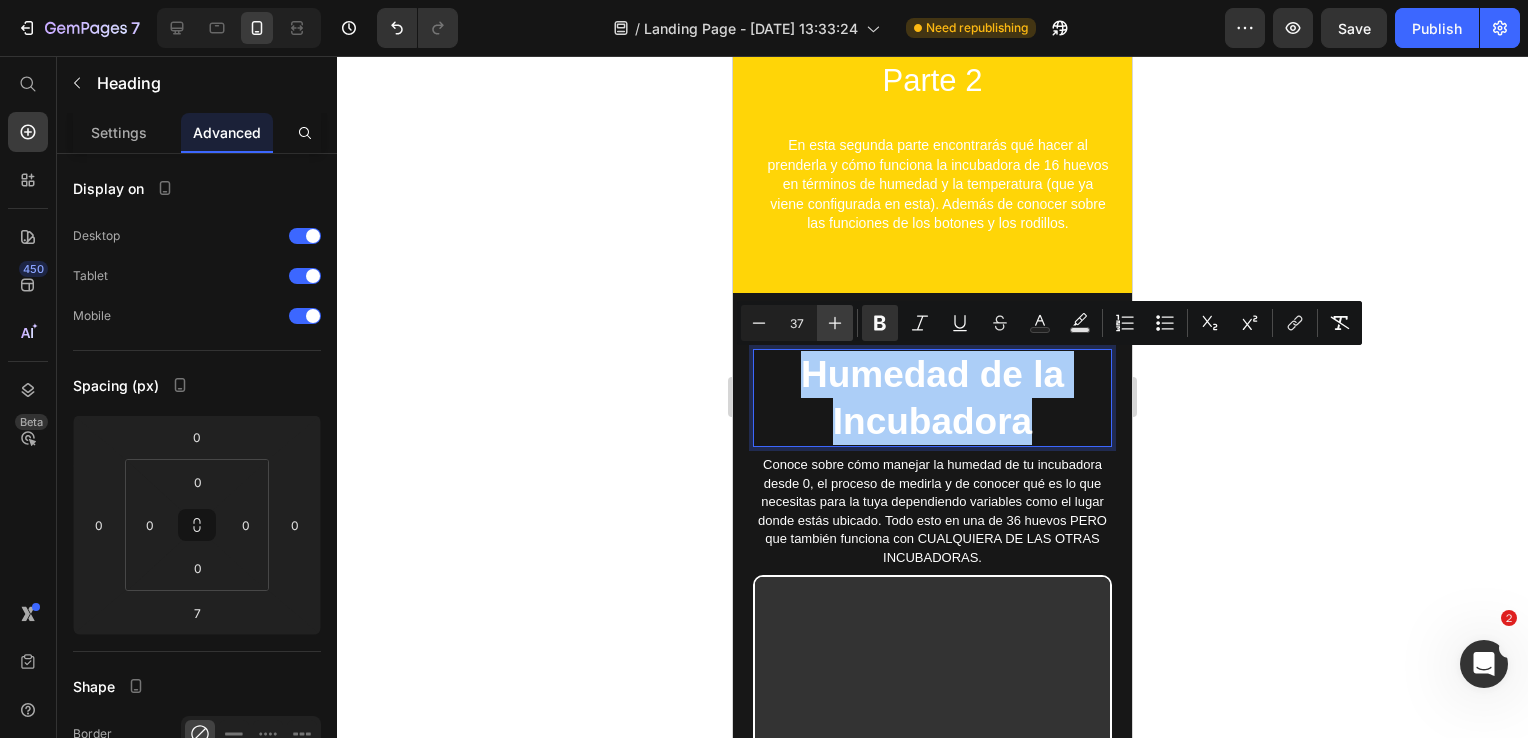 click 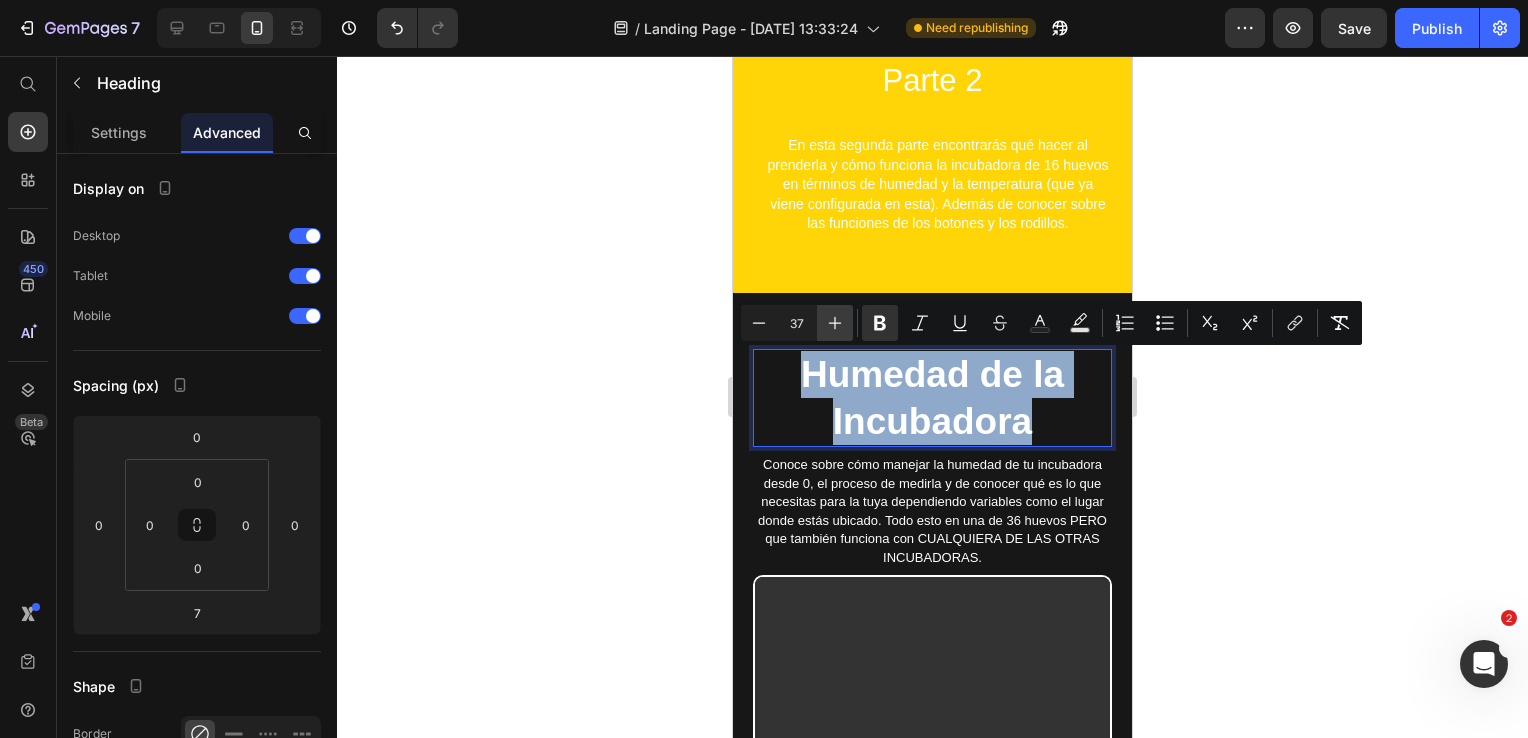 type on "38" 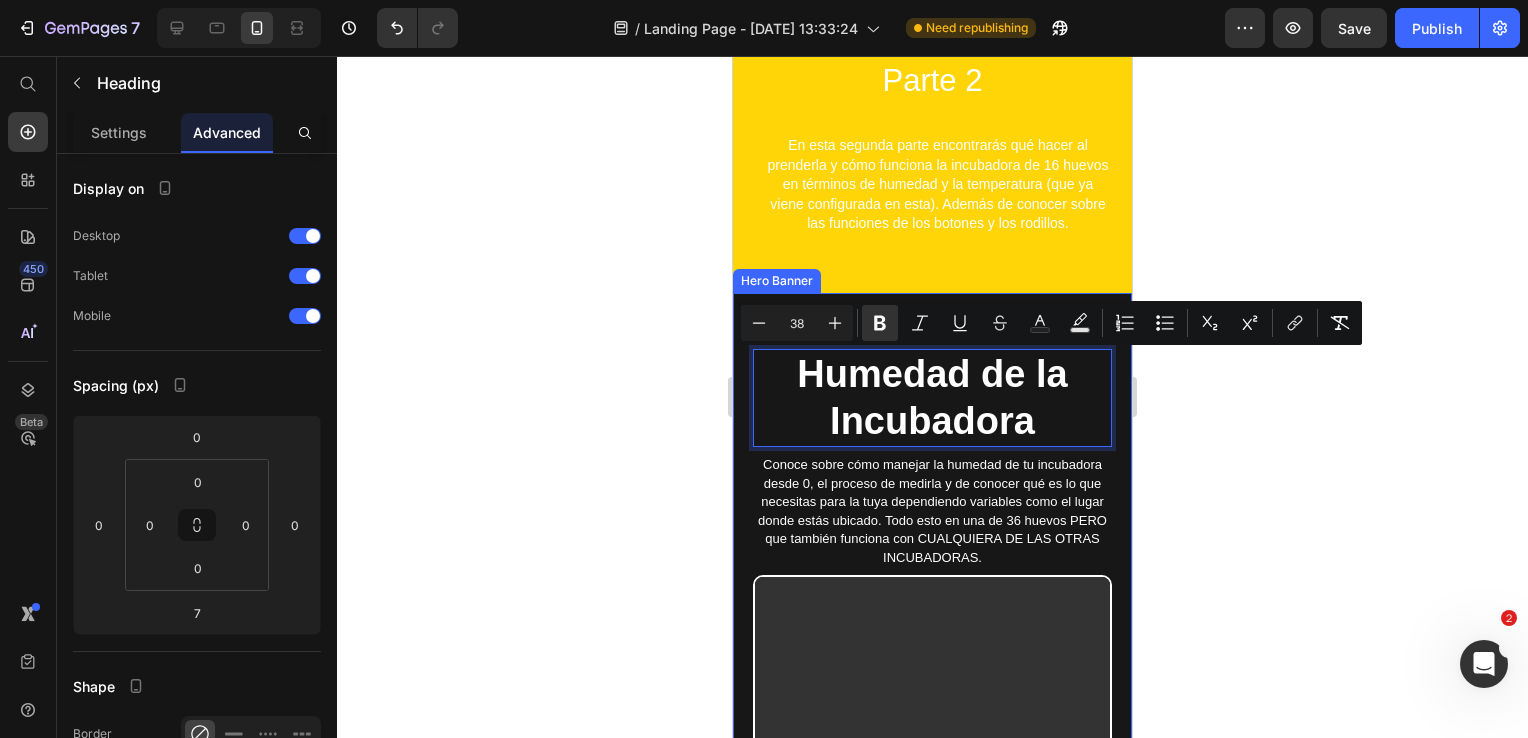 click 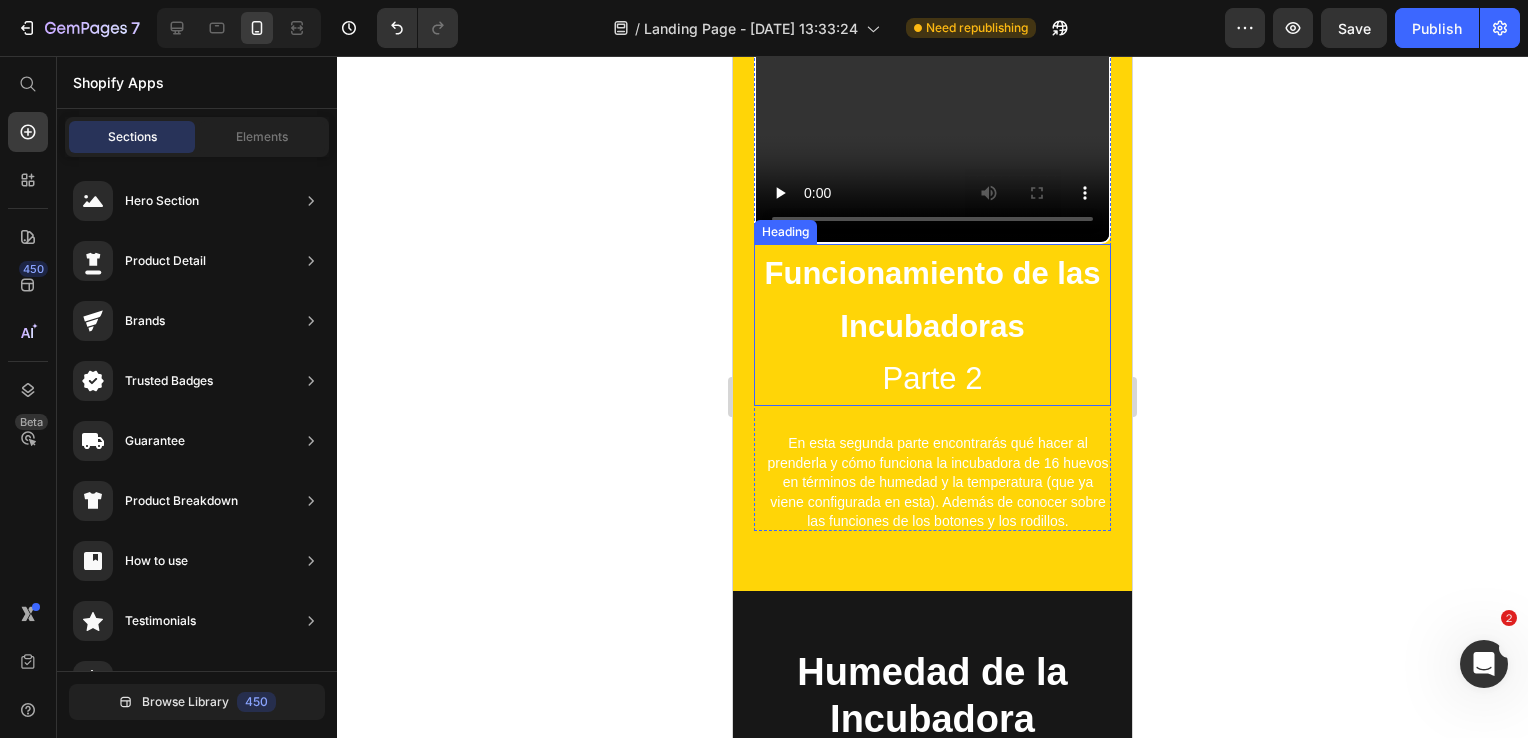 scroll, scrollTop: 1314, scrollLeft: 0, axis: vertical 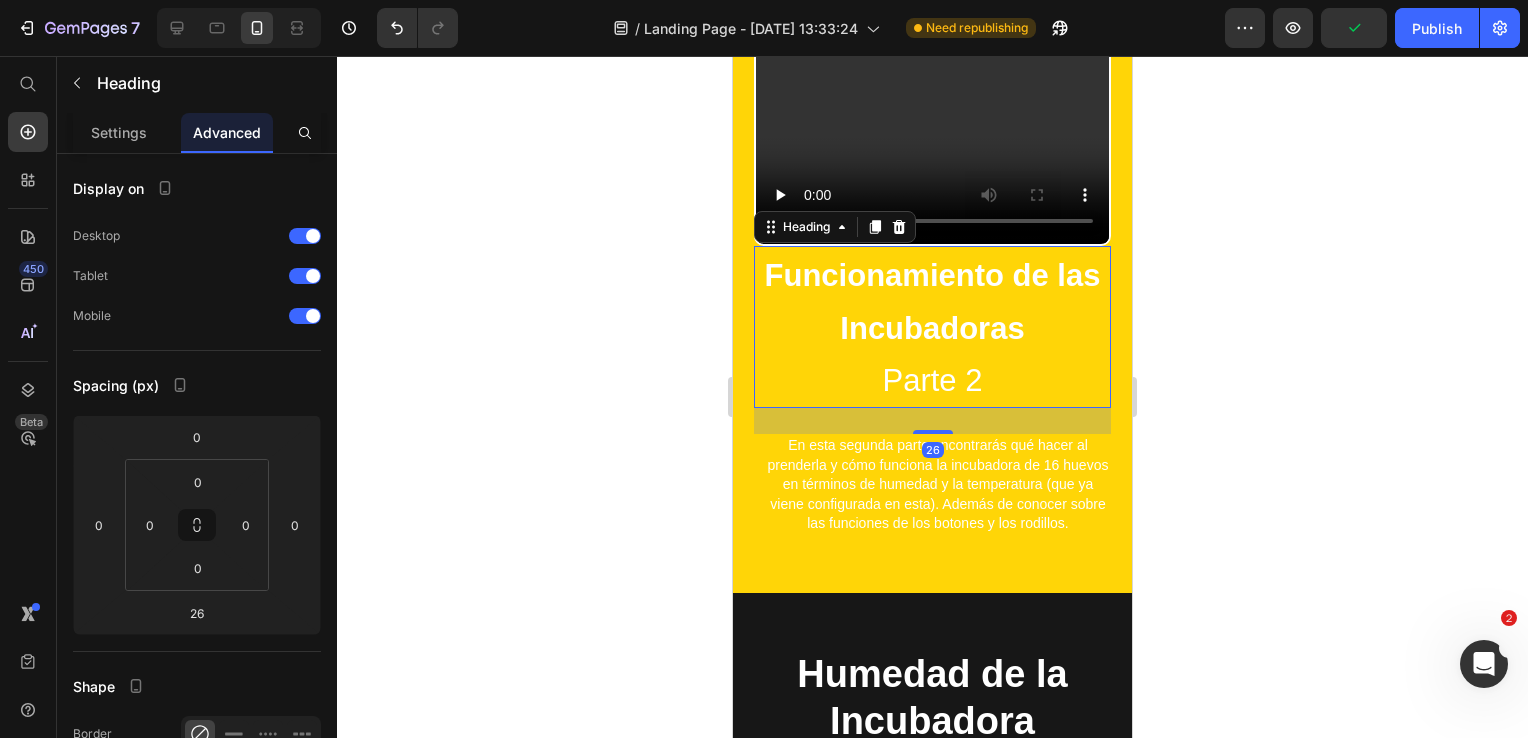 click on "Funcionamiento de las Incubadoras" at bounding box center (933, 302) 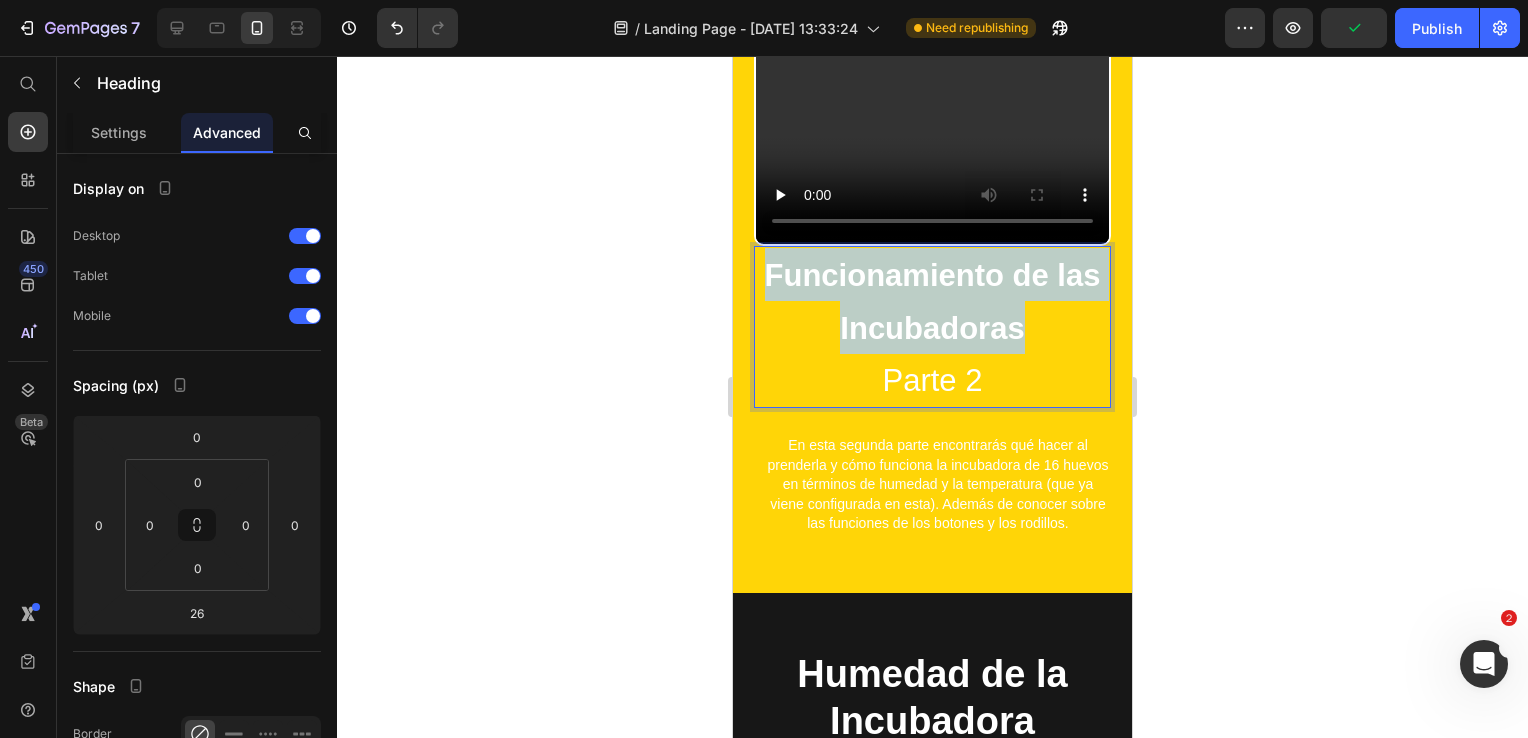 drag, startPoint x: 1031, startPoint y: 320, endPoint x: 1445, endPoint y: 303, distance: 414.34888 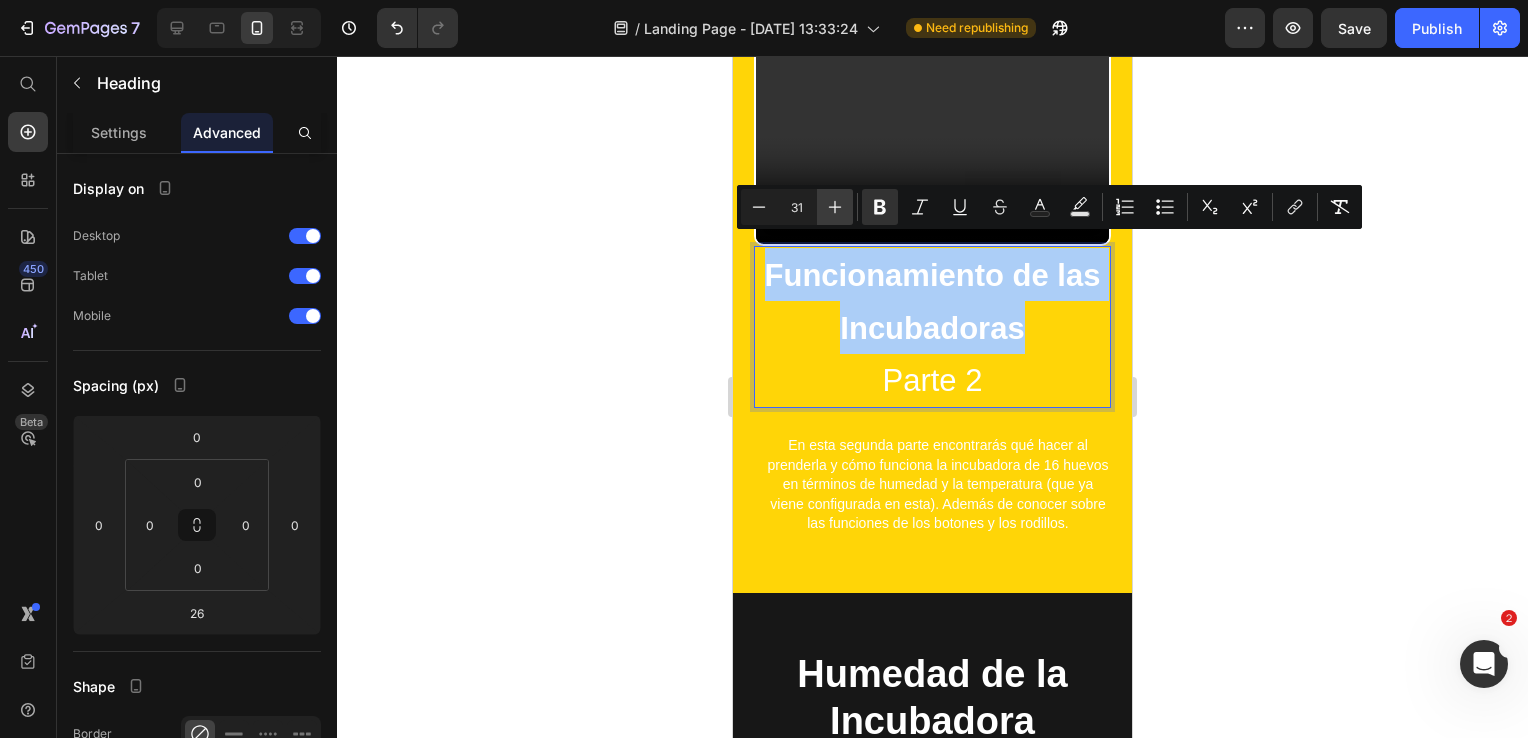 click on "Plus" at bounding box center (835, 207) 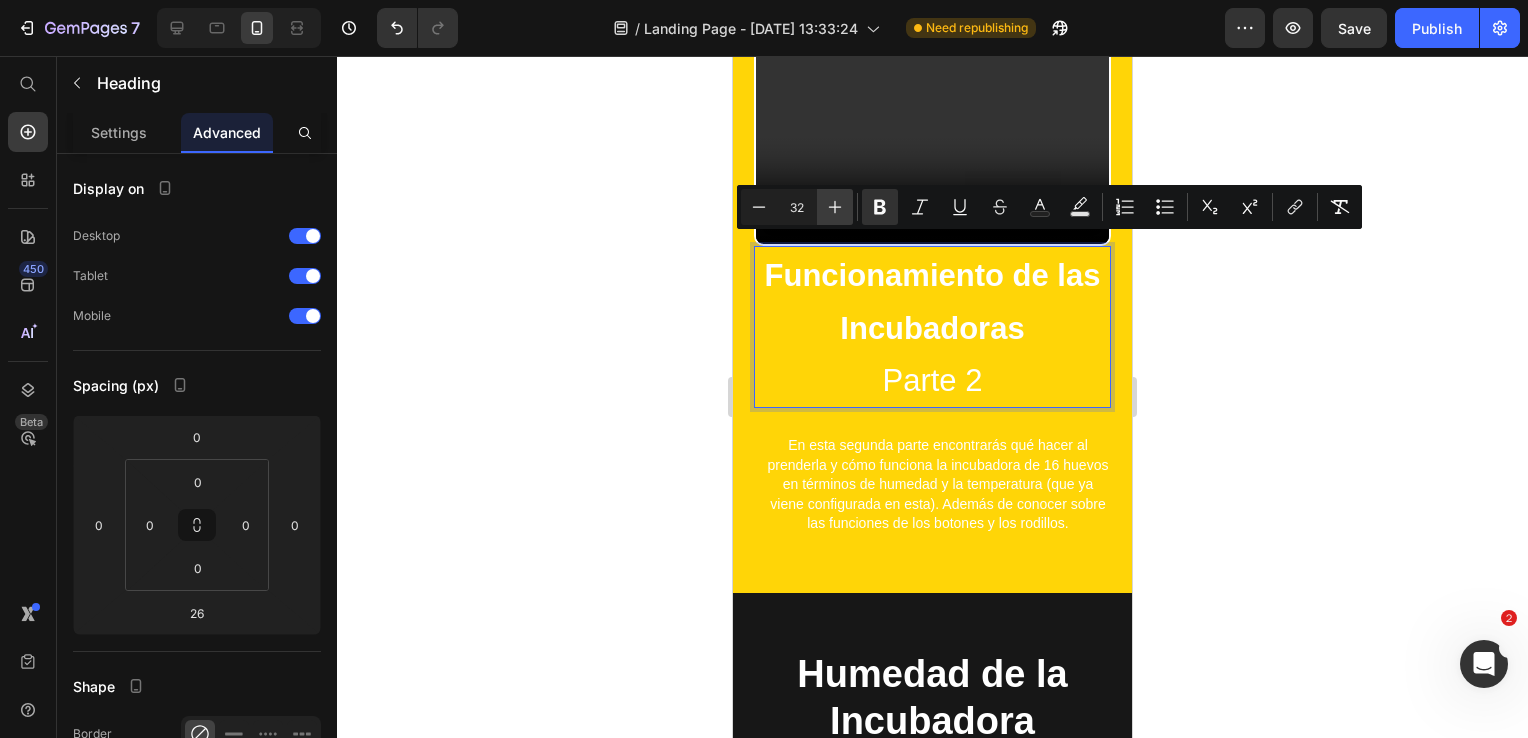 click on "Plus" at bounding box center (835, 207) 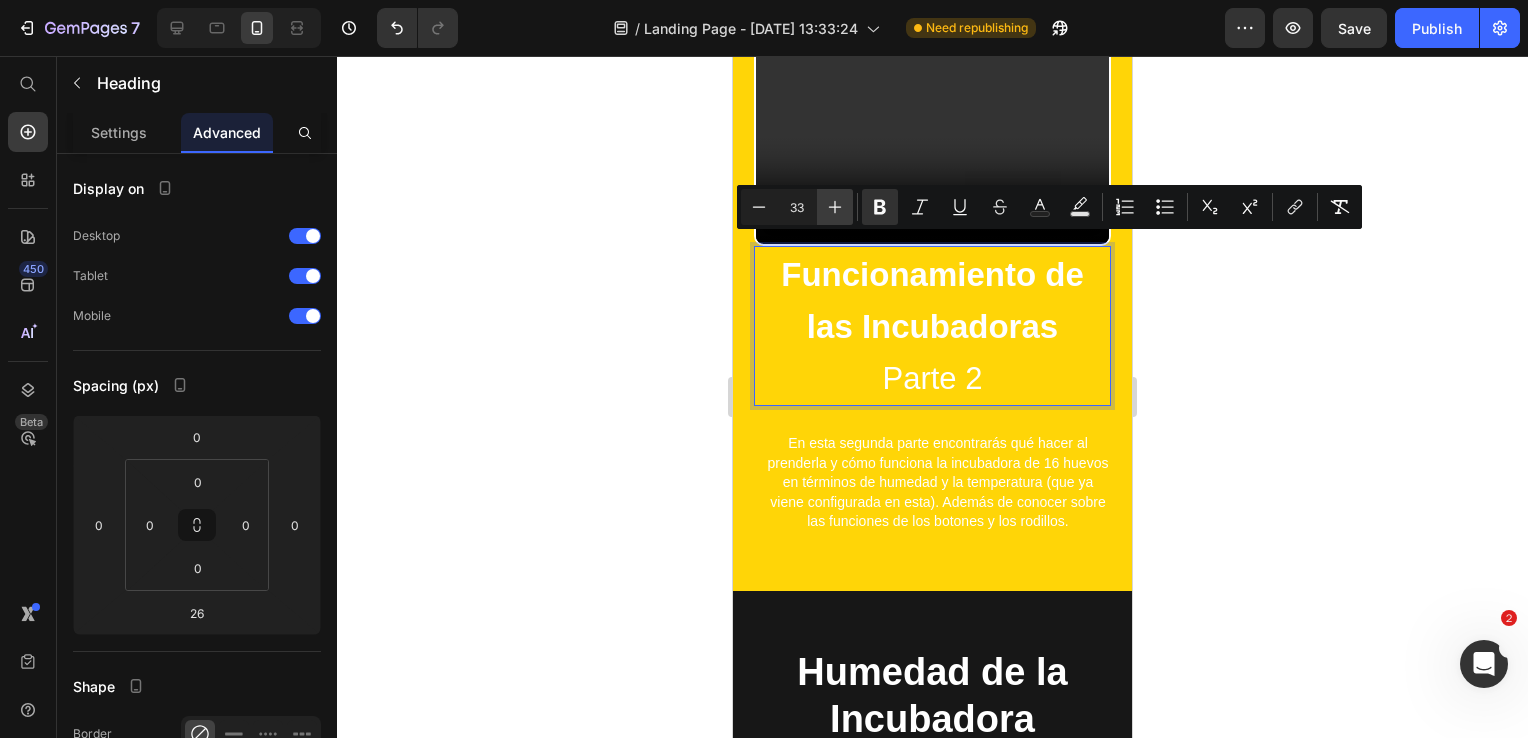 click on "Plus" at bounding box center [835, 207] 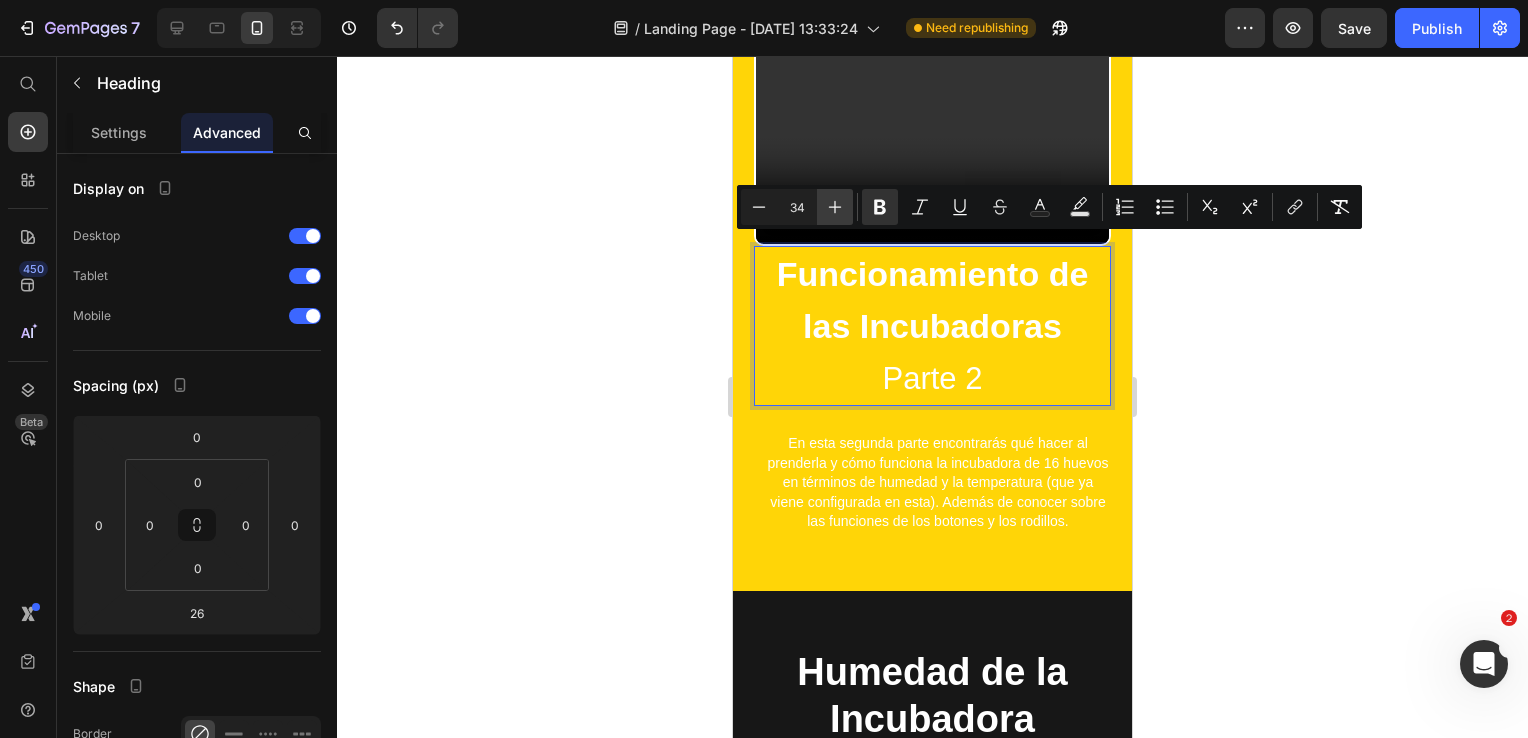 click on "Plus" at bounding box center (835, 207) 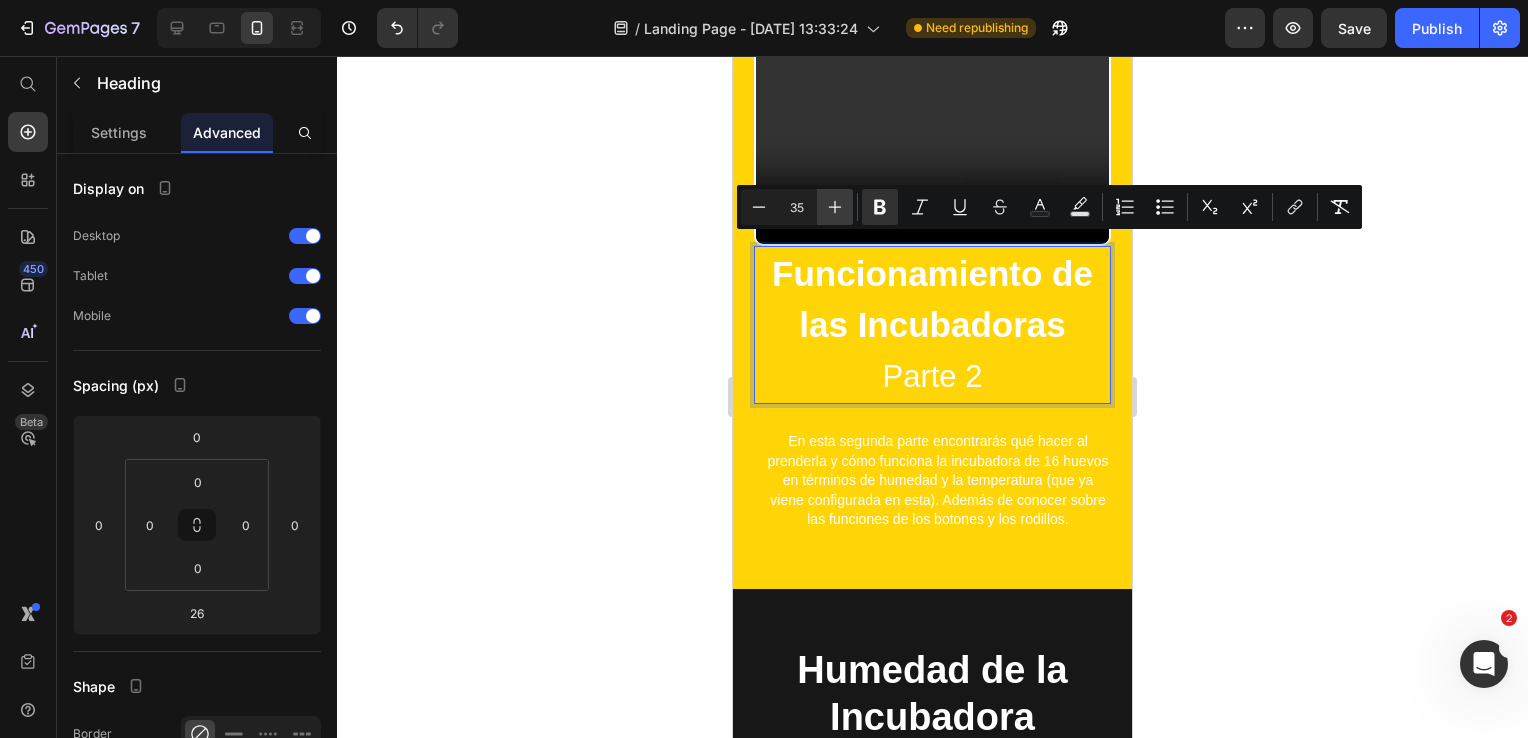 click on "Plus" at bounding box center [835, 207] 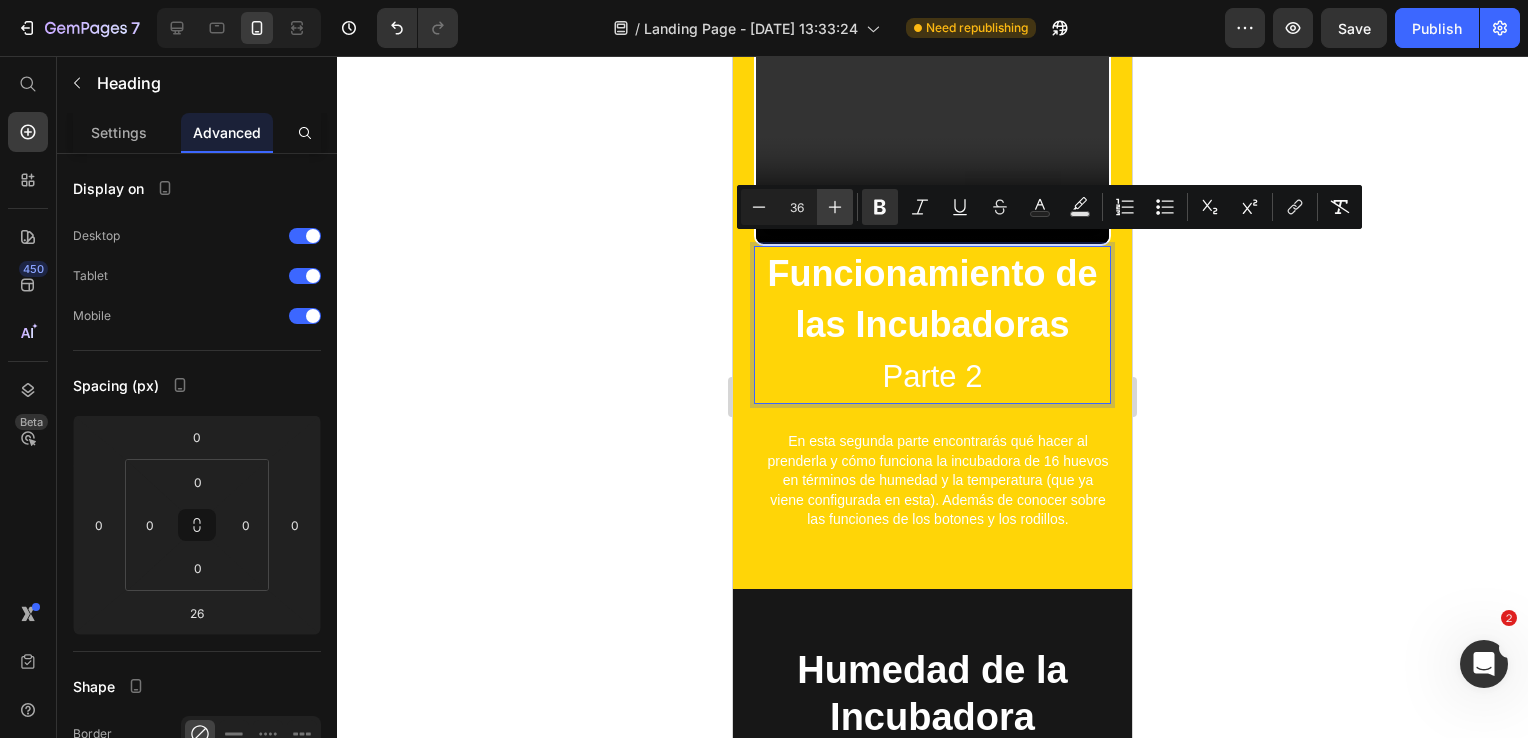 click on "Plus" at bounding box center [835, 207] 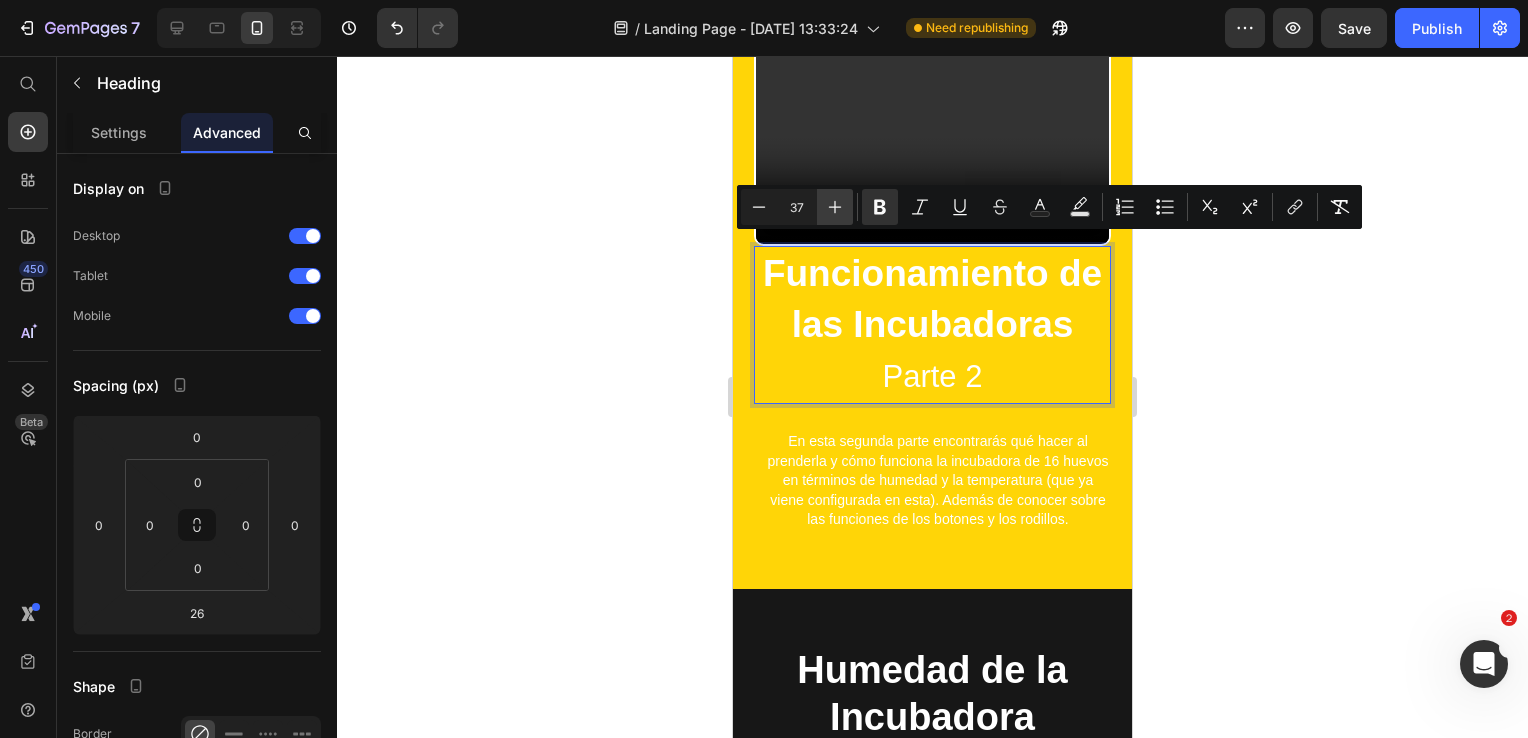 click on "Plus" at bounding box center (835, 207) 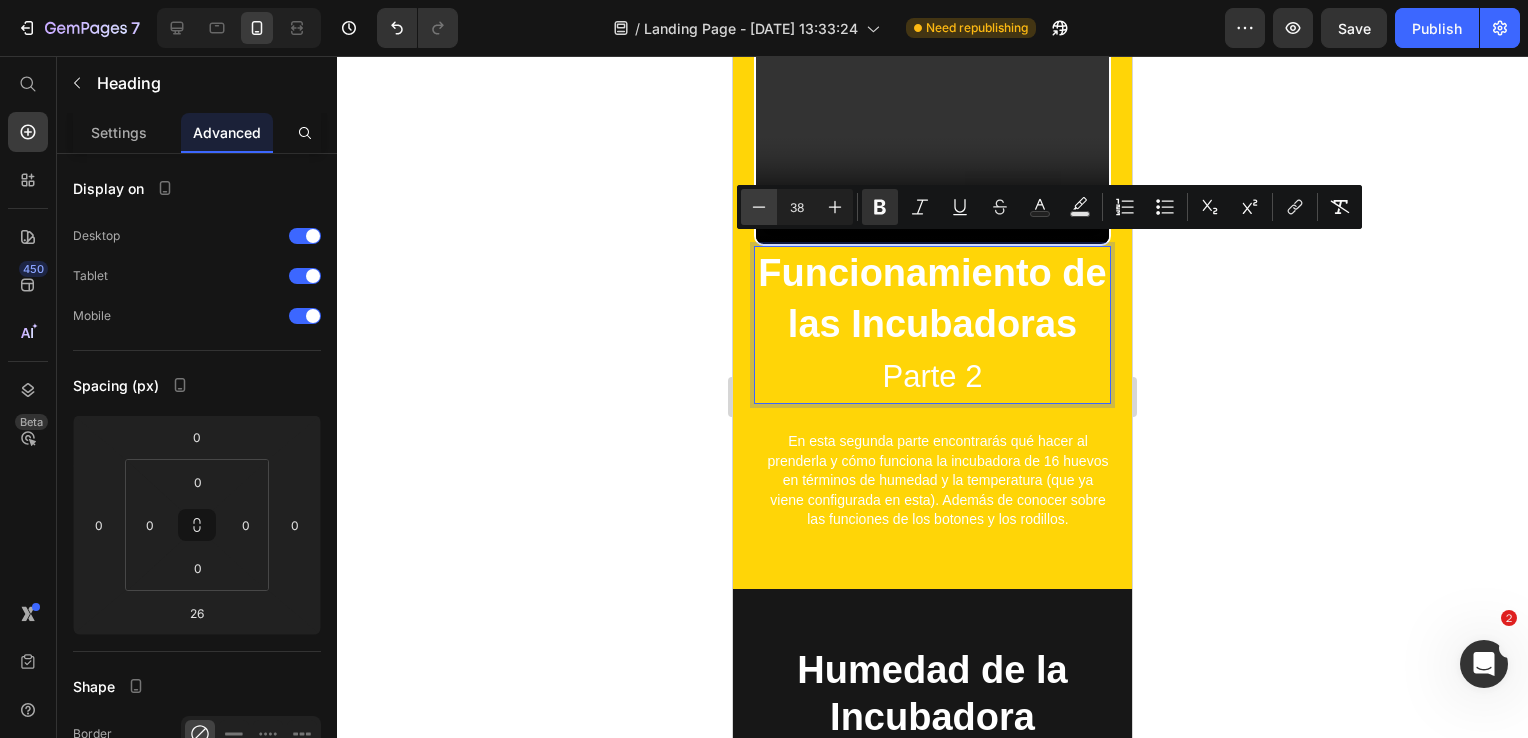 click 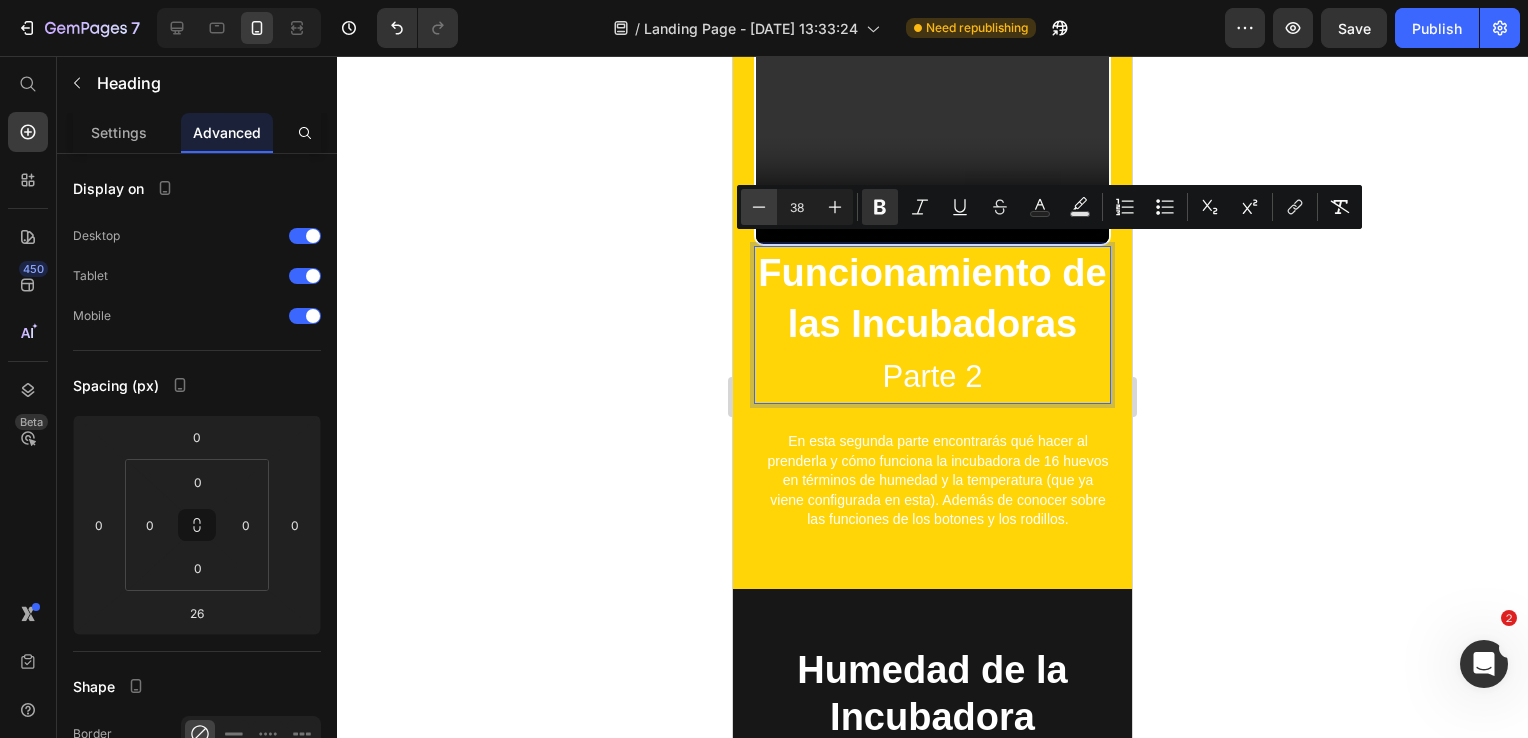 type on "37" 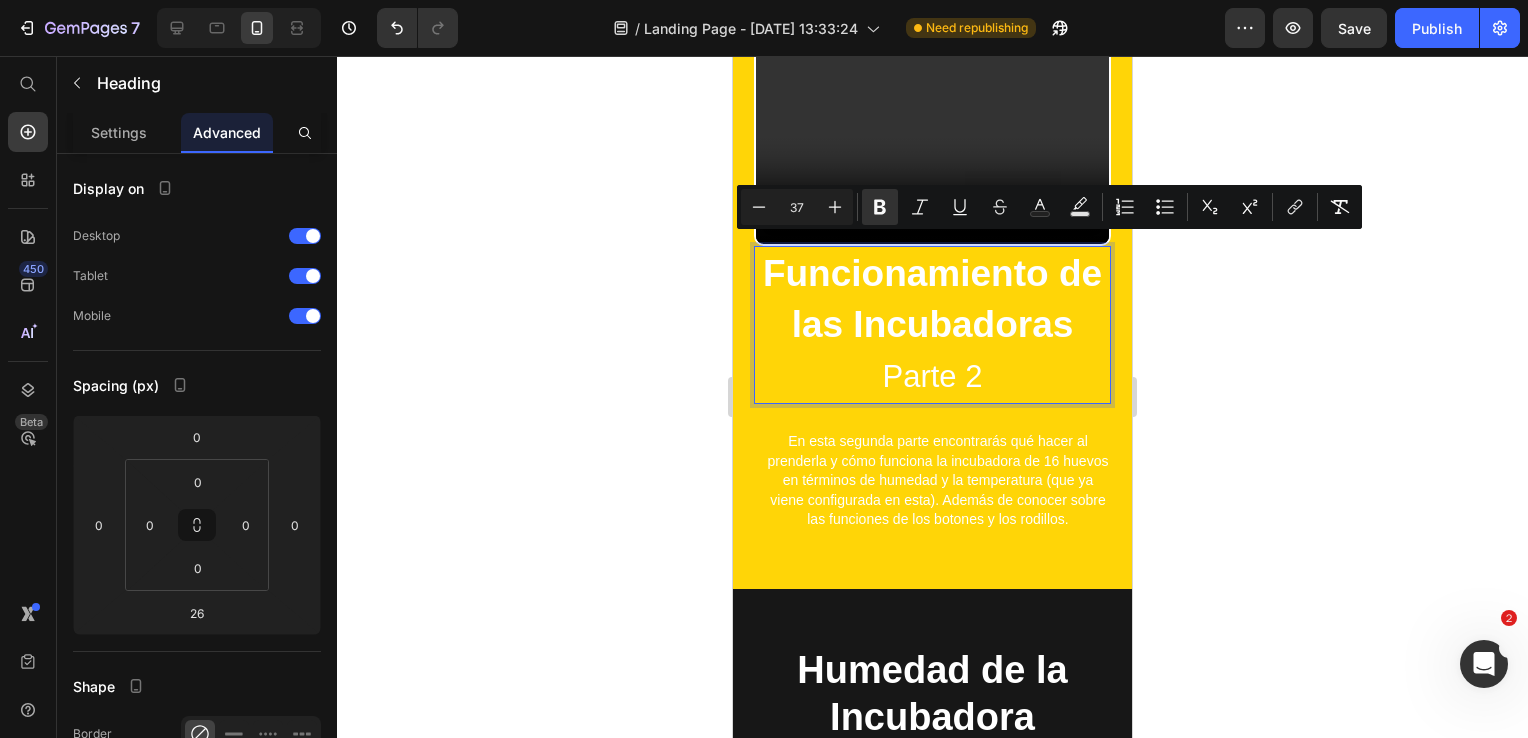 click 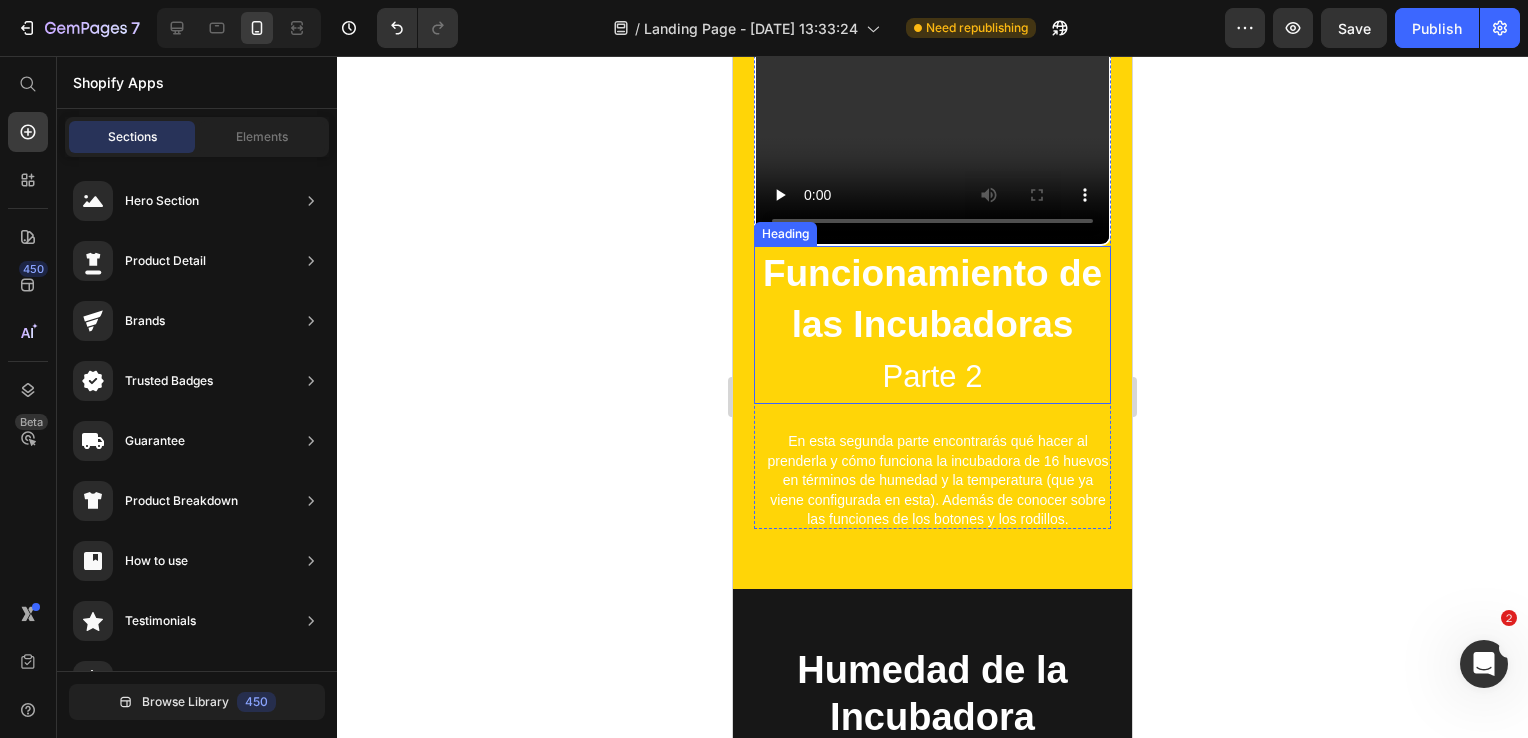 click on "Parte 2" at bounding box center (933, 376) 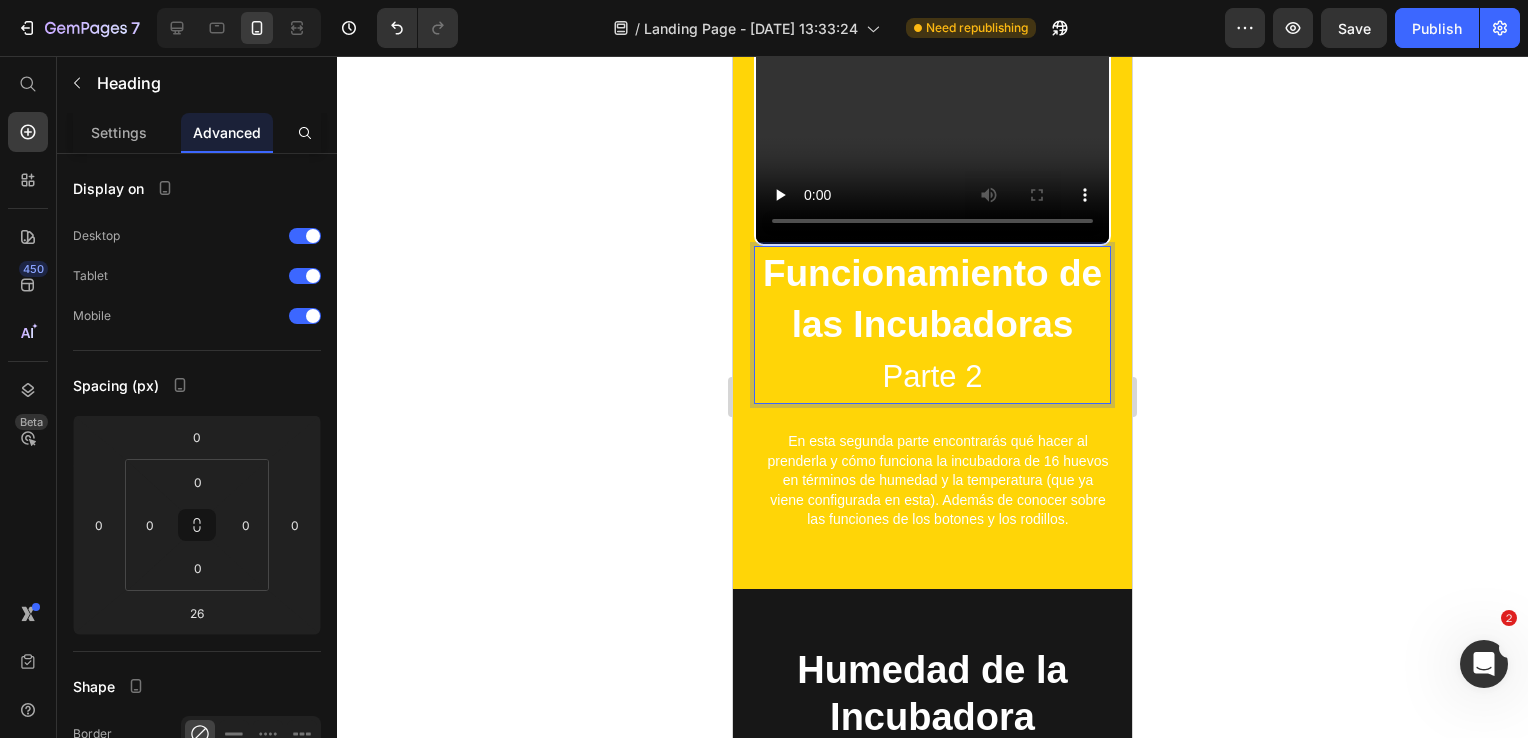 click on "Funcionamiento de las Incubadoras Parte 2" at bounding box center [932, 325] 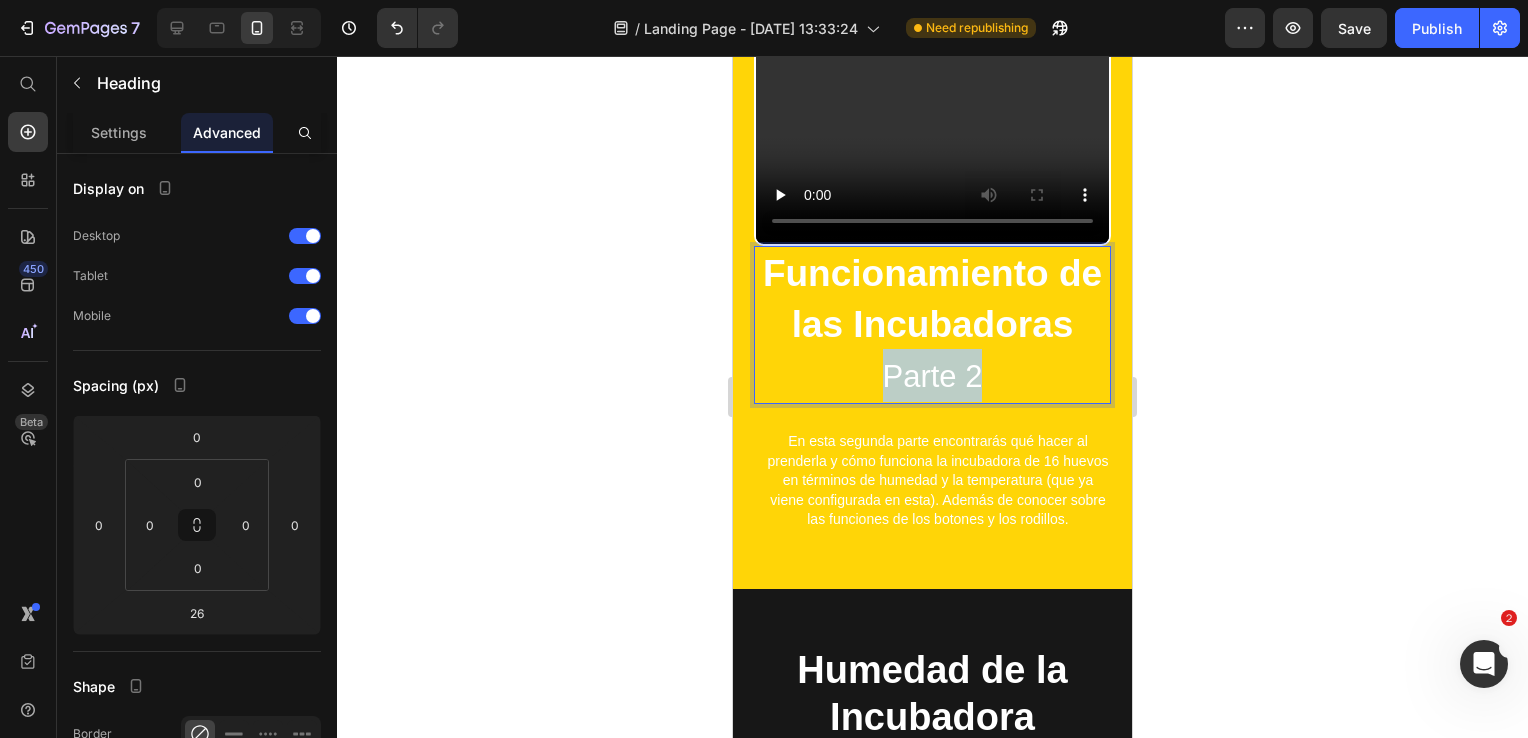 drag, startPoint x: 982, startPoint y: 358, endPoint x: 860, endPoint y: 338, distance: 123.62848 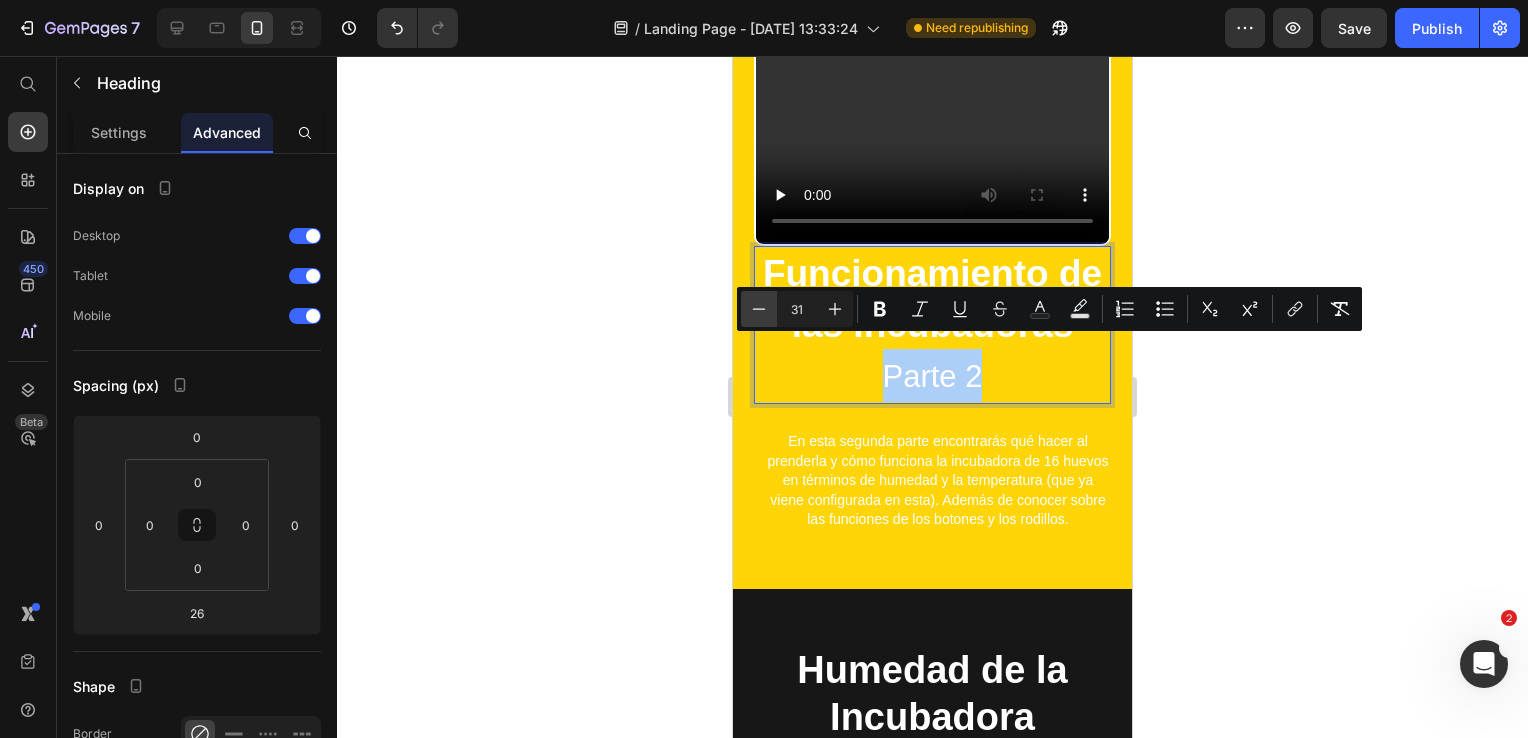 click 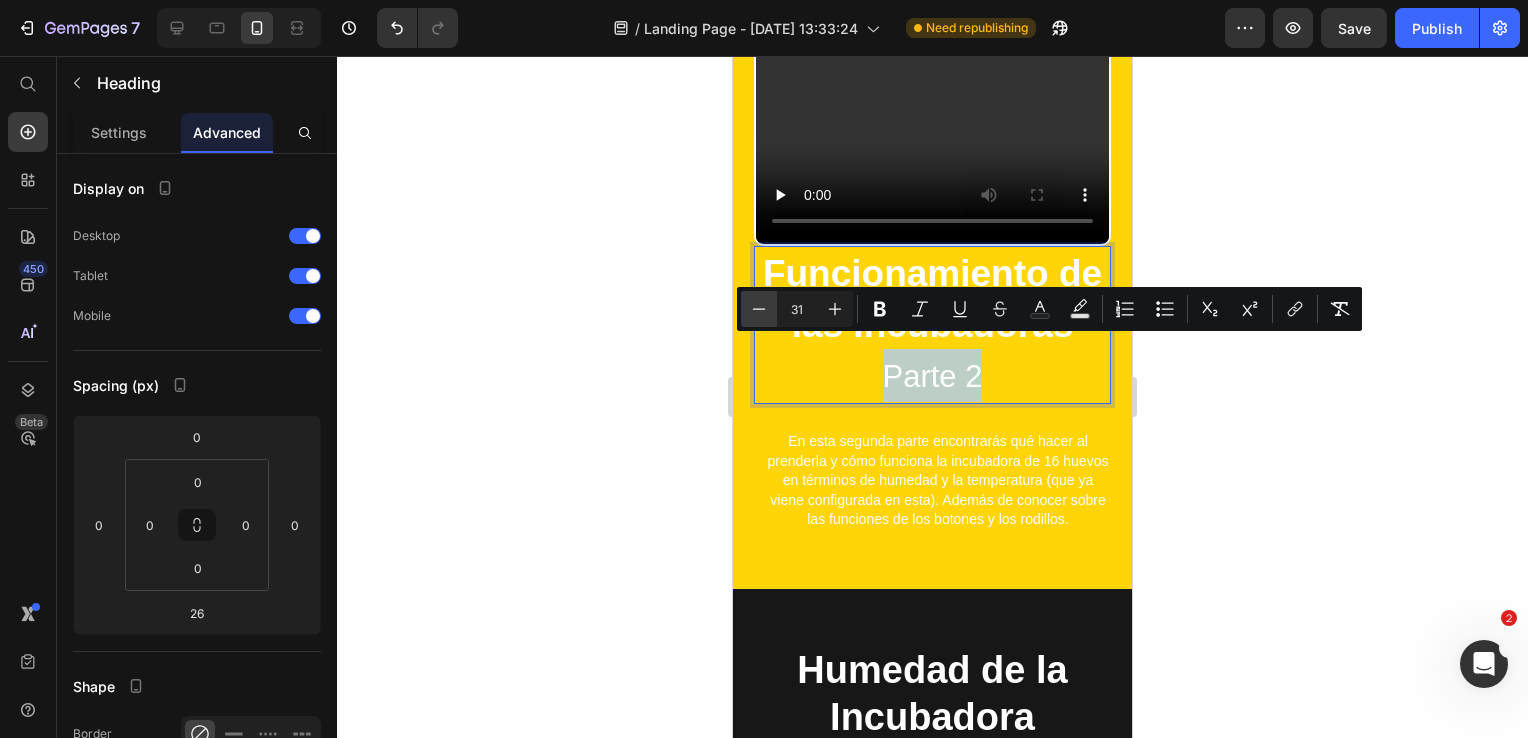 type on "30" 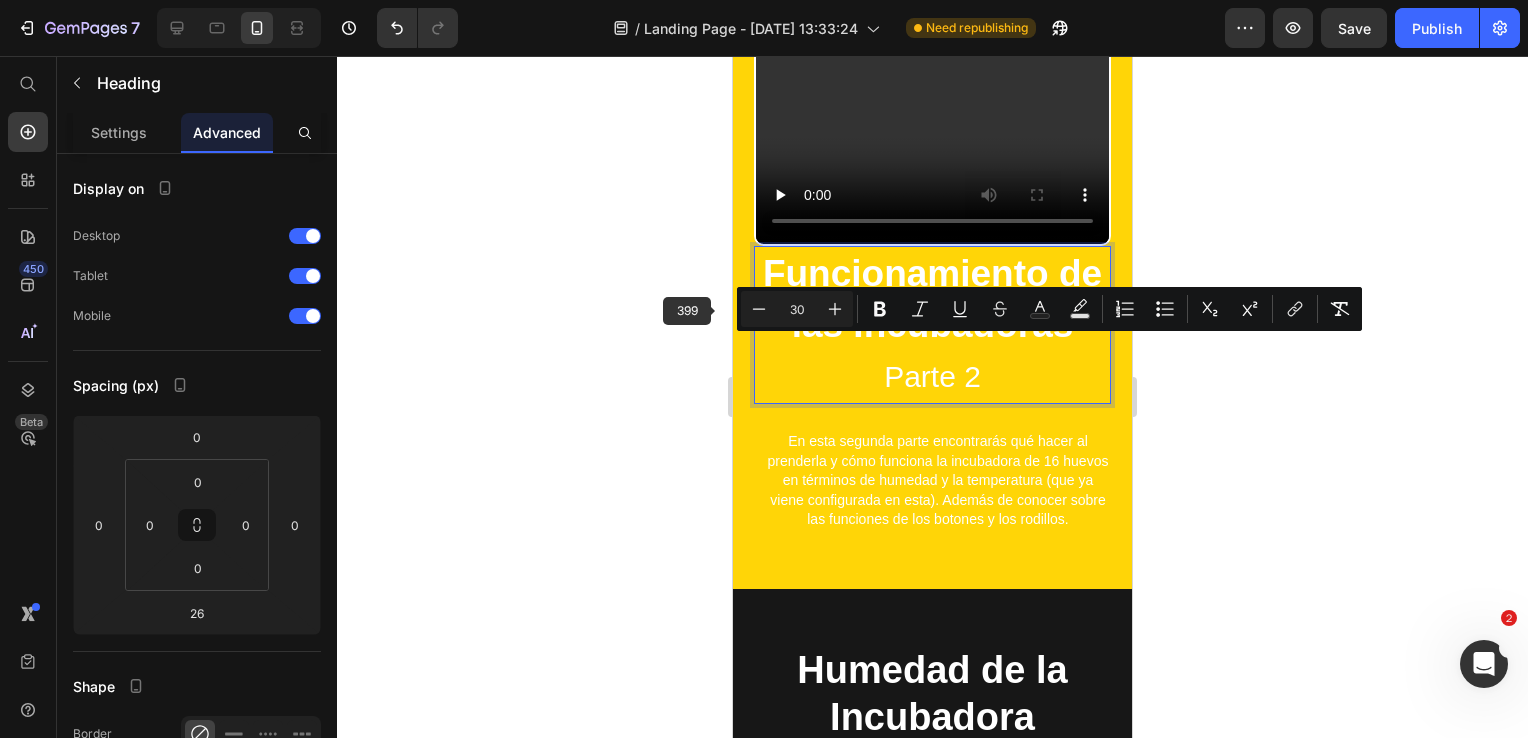 click 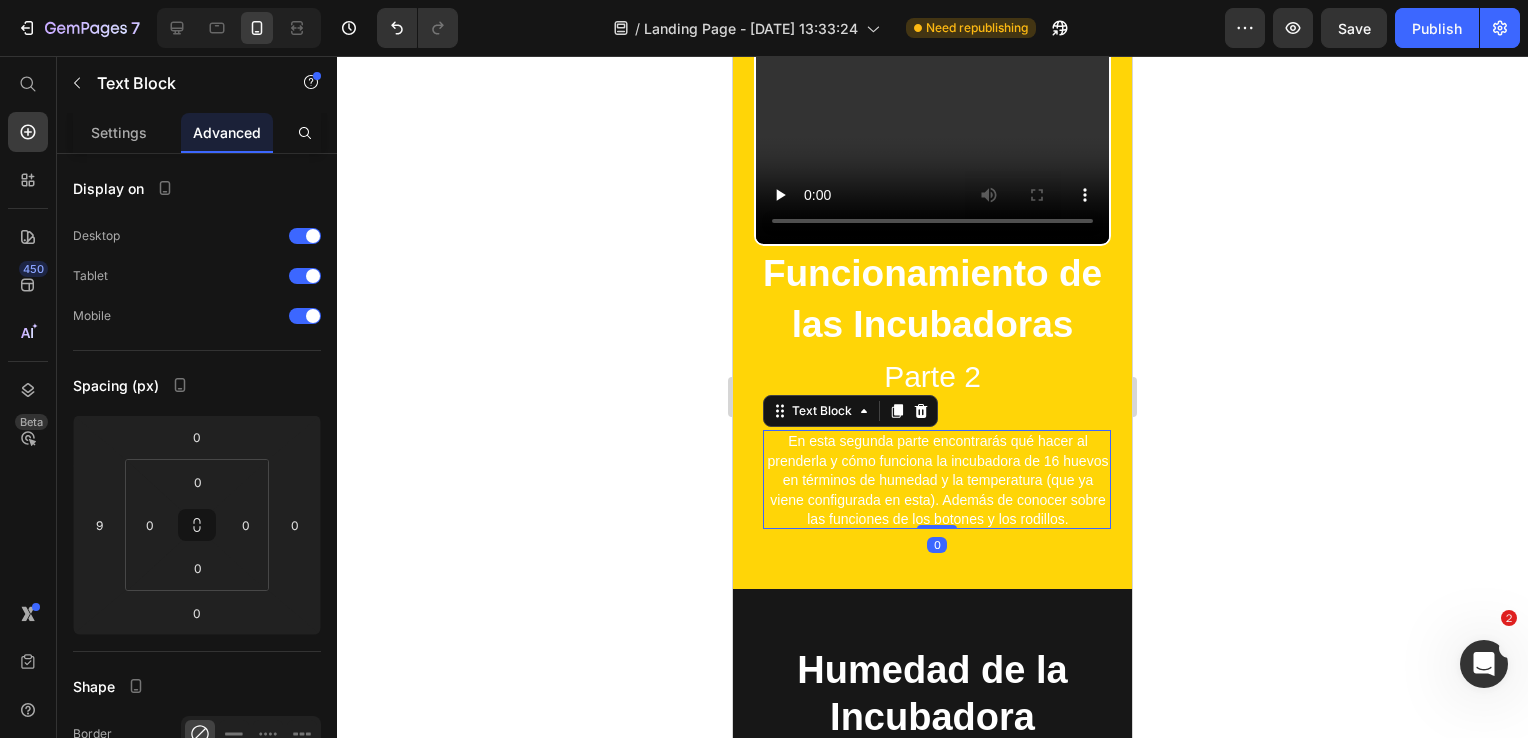 click on "En esta segunda parte encontrarás qué hacer al prenderla y cómo funciona la incubadora de 16 huevos en términos de humedad y la temperatura (que ya viene configurada en esta). Además de conocer sobre las funciones de los botones y los rodillos." at bounding box center [938, 480] 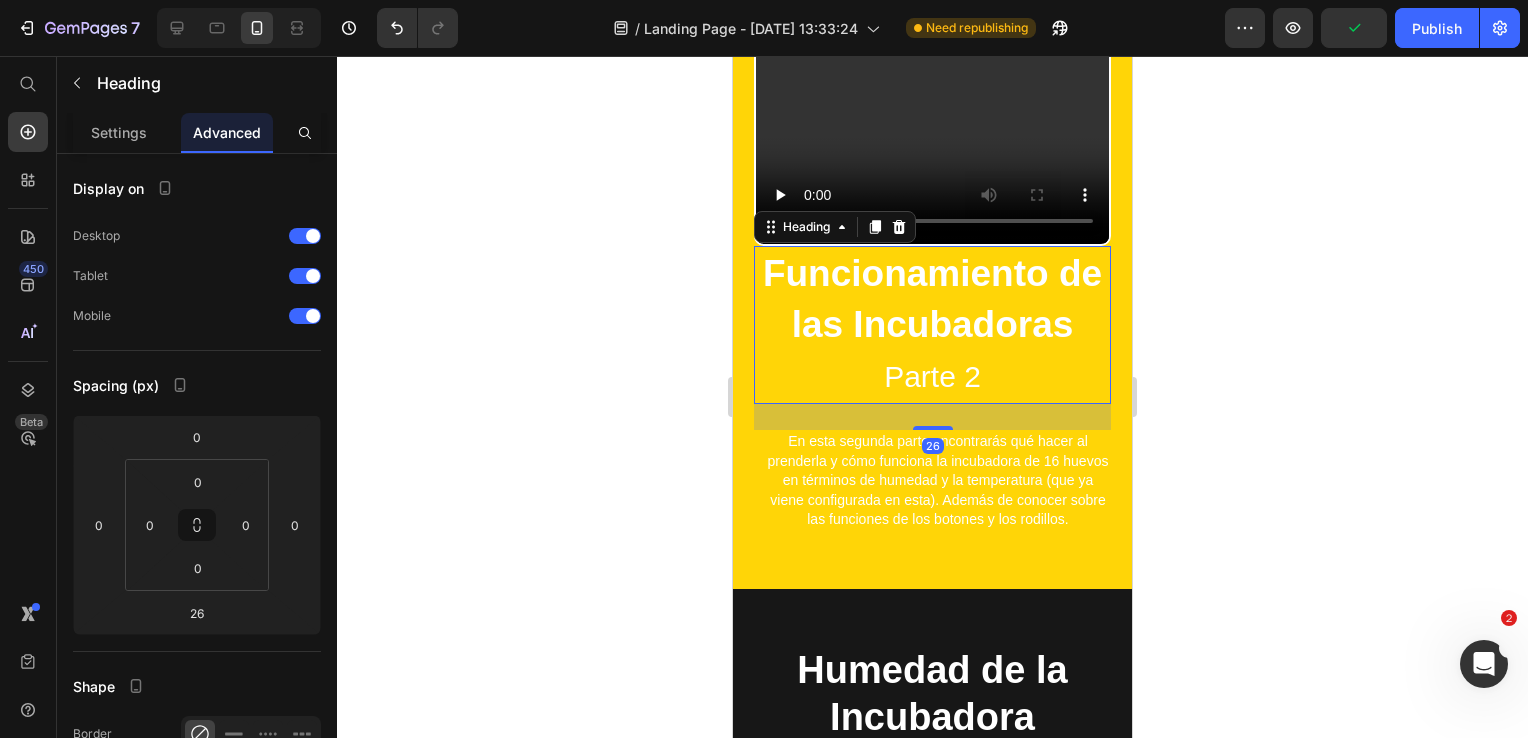 click on "⁠⁠⁠⁠⁠⁠⁠ Funcionamiento de las Incubadoras Parte 2" at bounding box center [932, 325] 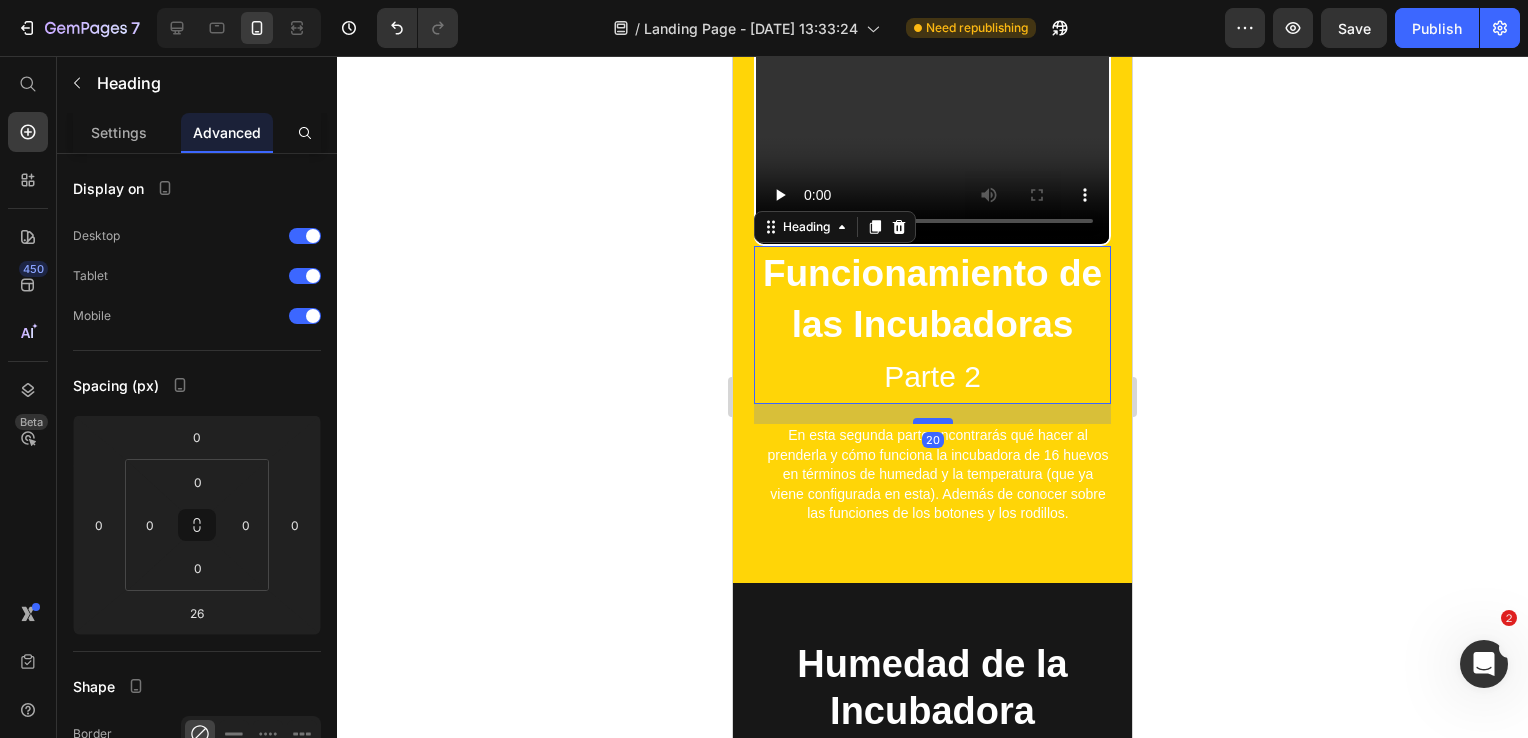 click at bounding box center (933, 421) 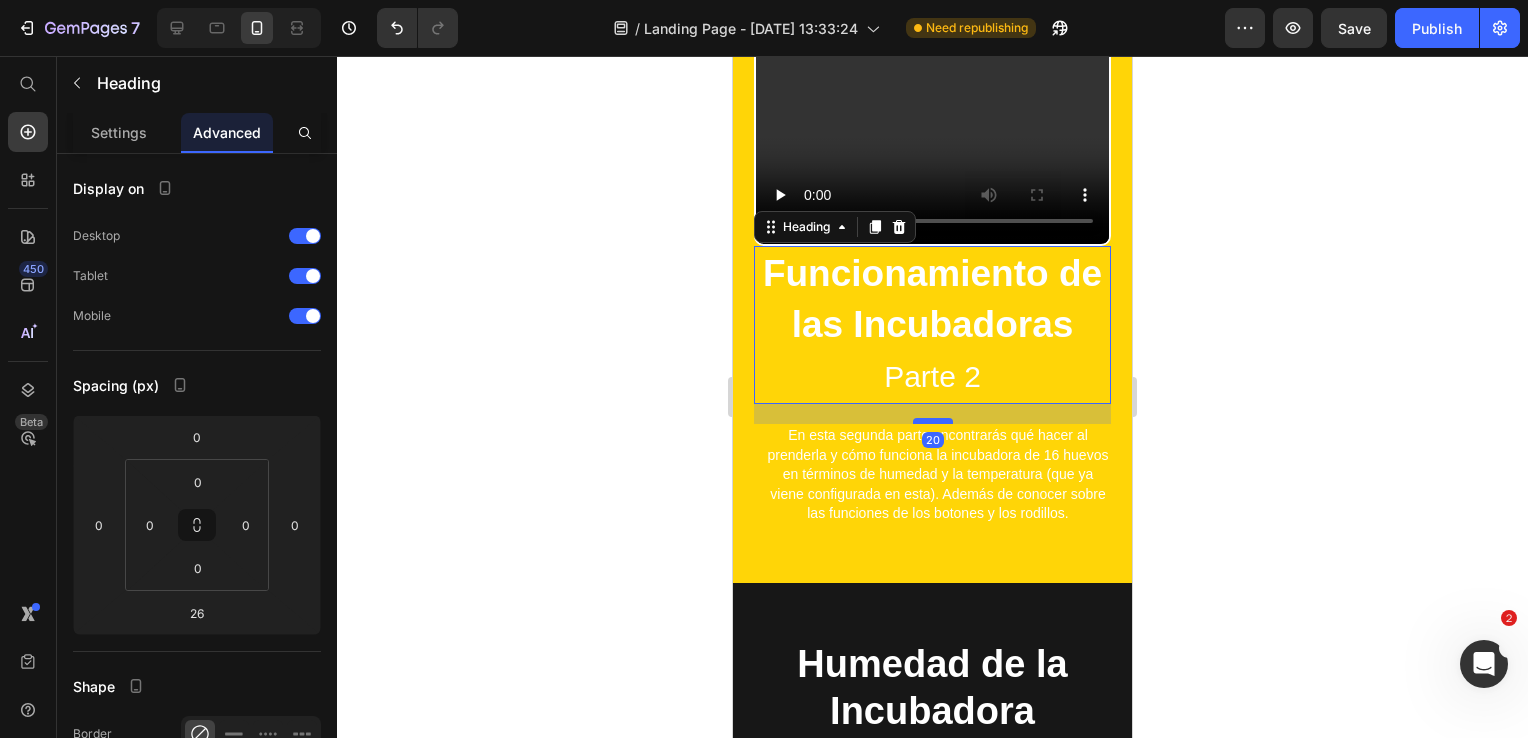 type on "20" 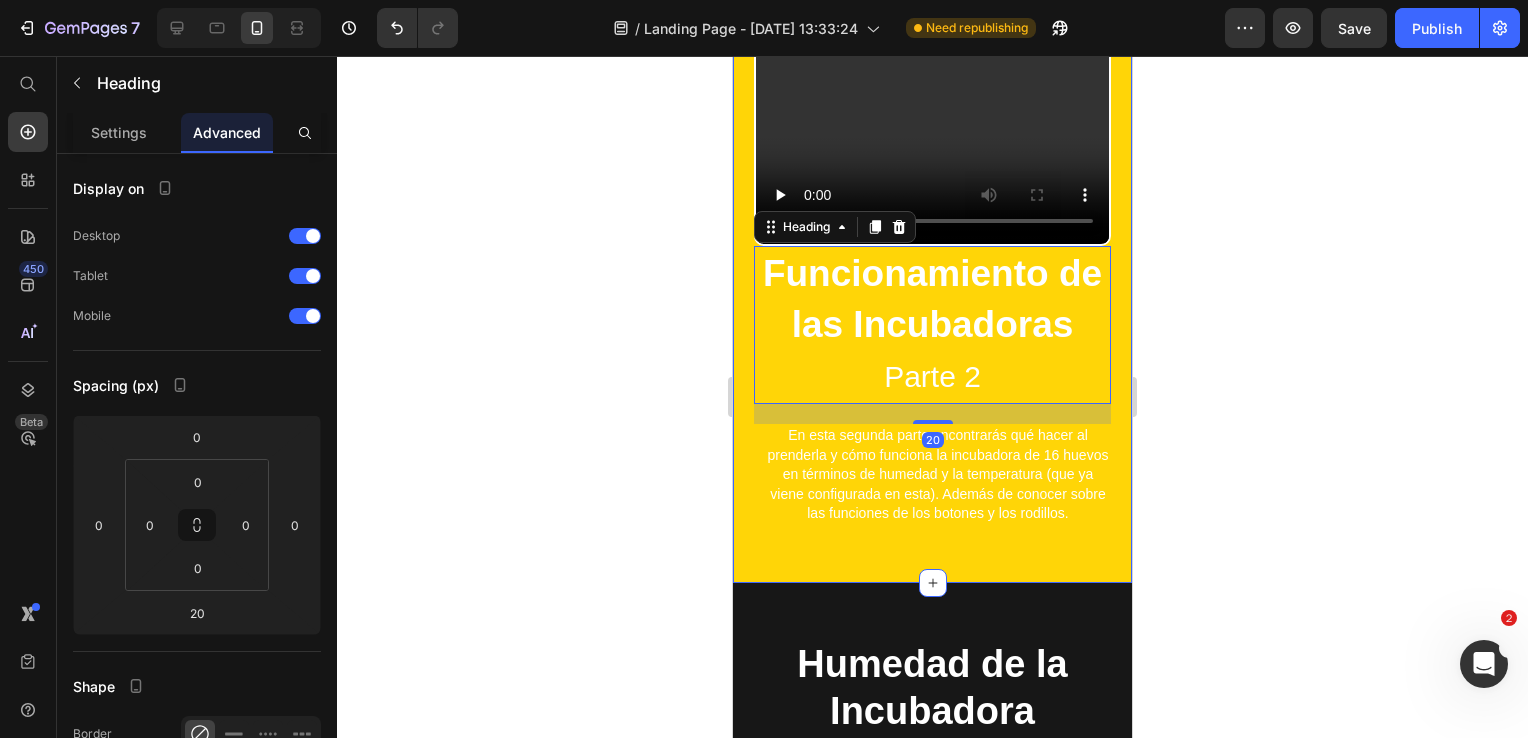 click on "⁠⁠⁠⁠⁠⁠⁠ Funcionamiento de las Incubadoras Parte 2 Heading   20 En esta segunda parte encontrarás qué hacer al prenderla y cómo funciona la incubadora de 16 huevos en términos de humedad y la temperatura (que ya viene configurada en esta). Además de conocer sobre las funciones de los botones y los rodillos. Text Block Video Row Section 3" at bounding box center (932, 147) 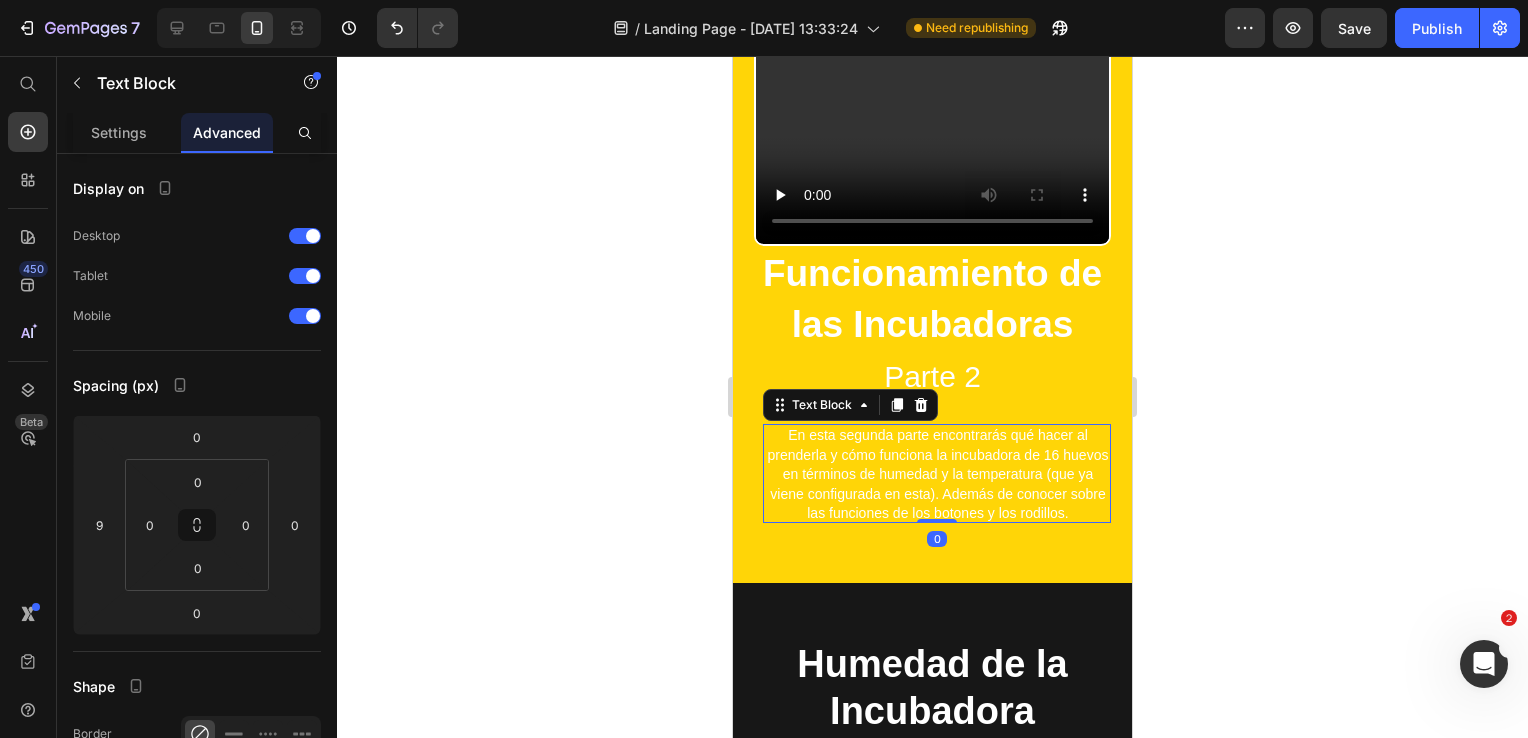 click on "En esta segunda parte encontrarás qué hacer al prenderla y cómo funciona la incubadora de 16 huevos en términos de humedad y la temperatura (que ya viene configurada en esta). Además de conocer sobre las funciones de los botones y los rodillos." at bounding box center [938, 474] 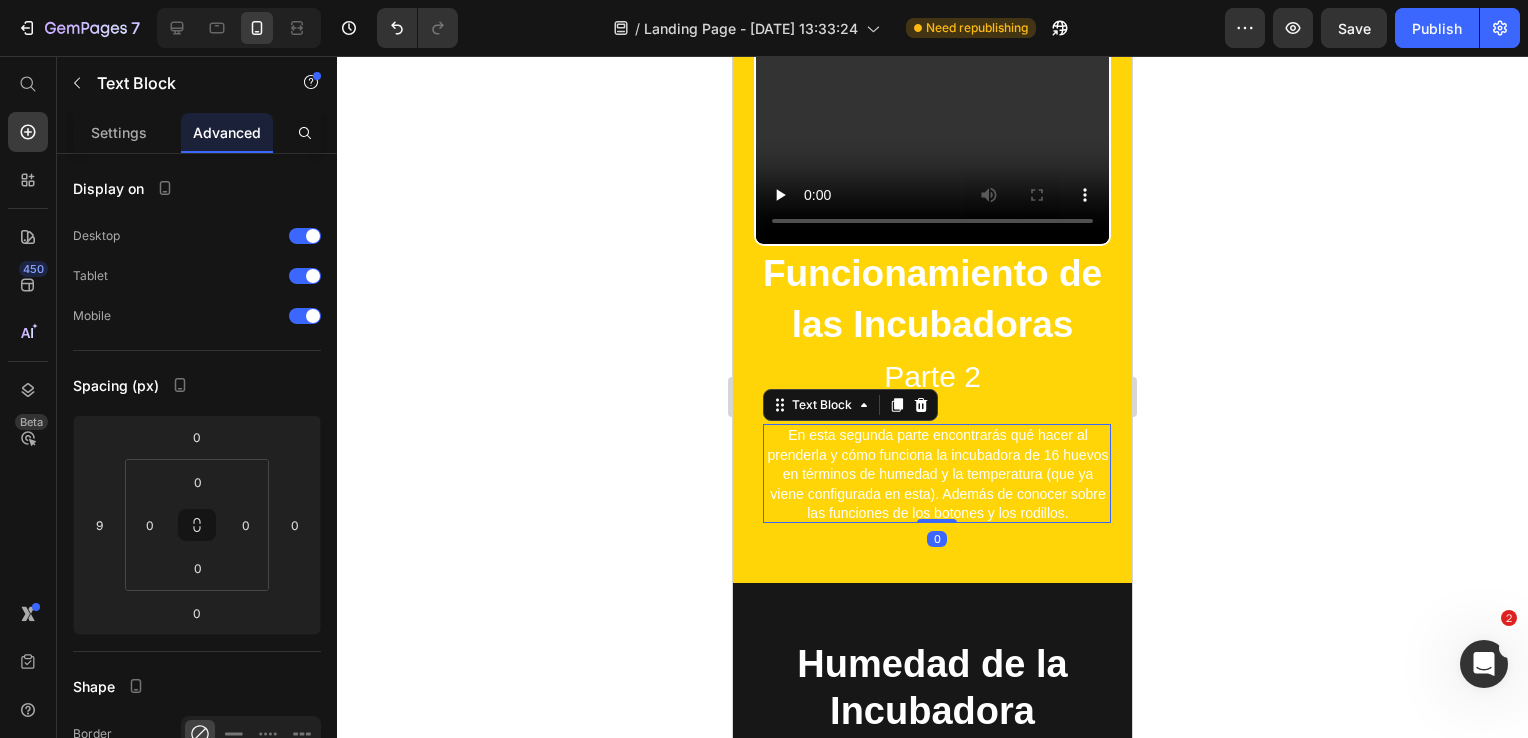 click 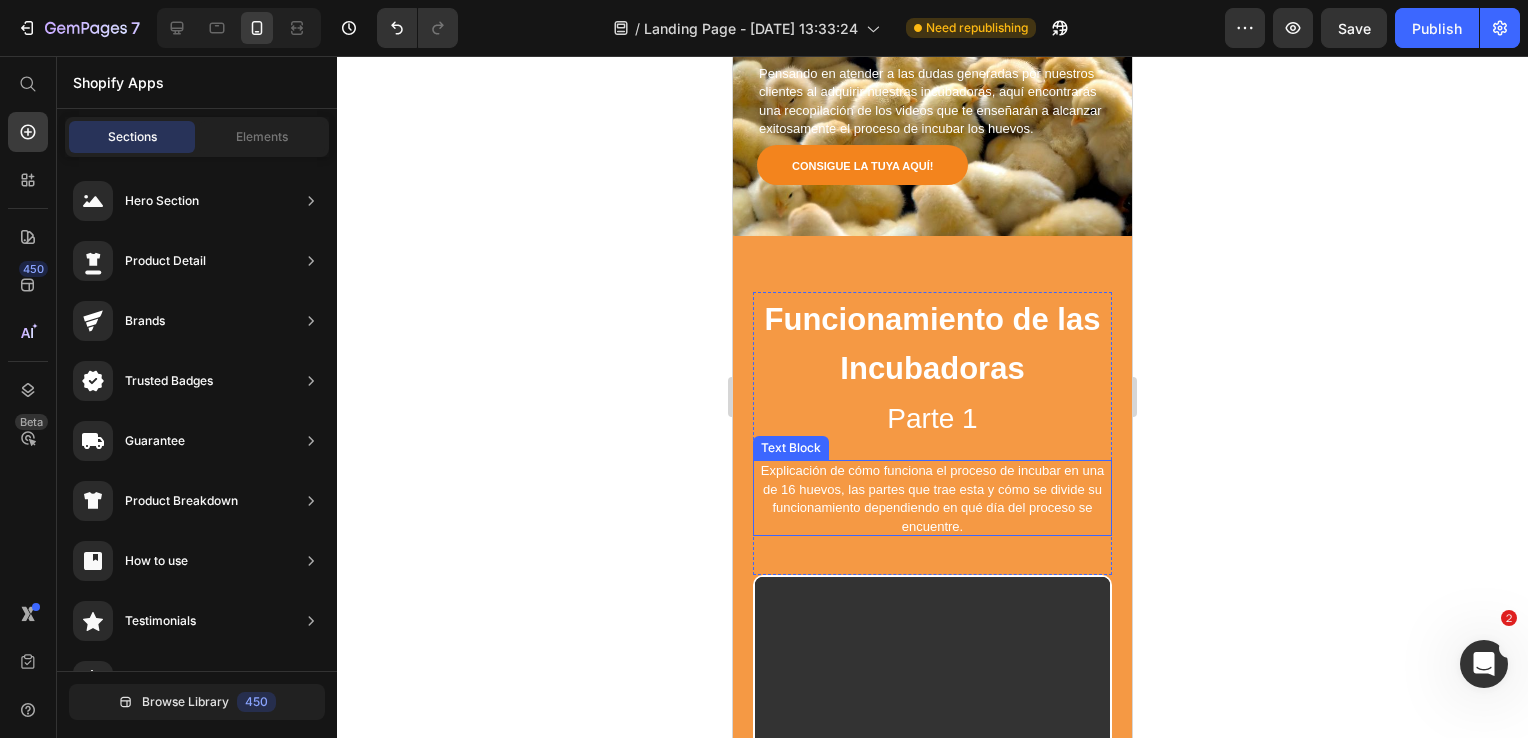 scroll, scrollTop: 214, scrollLeft: 0, axis: vertical 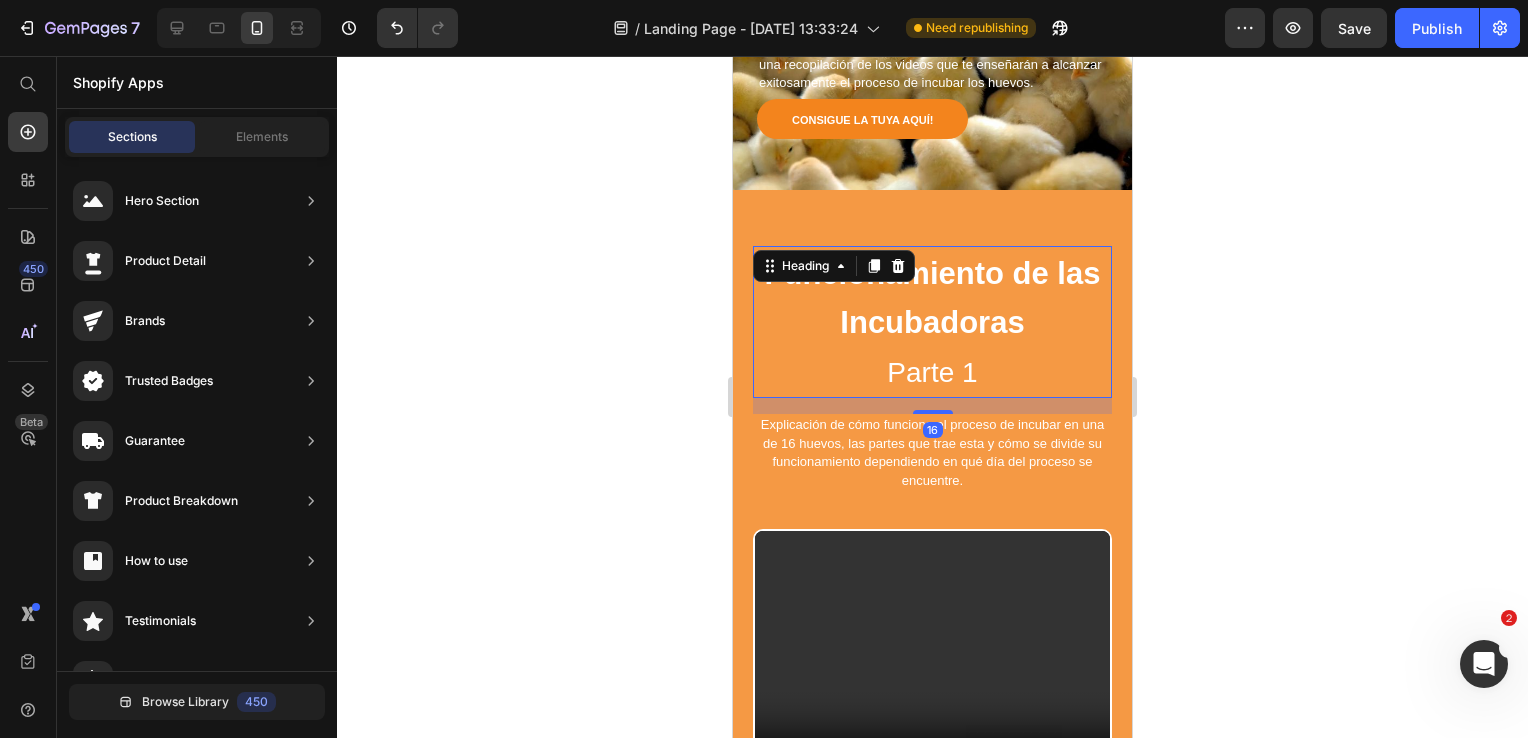 click on "Funcionamiento de las Incubadoras" at bounding box center [933, 298] 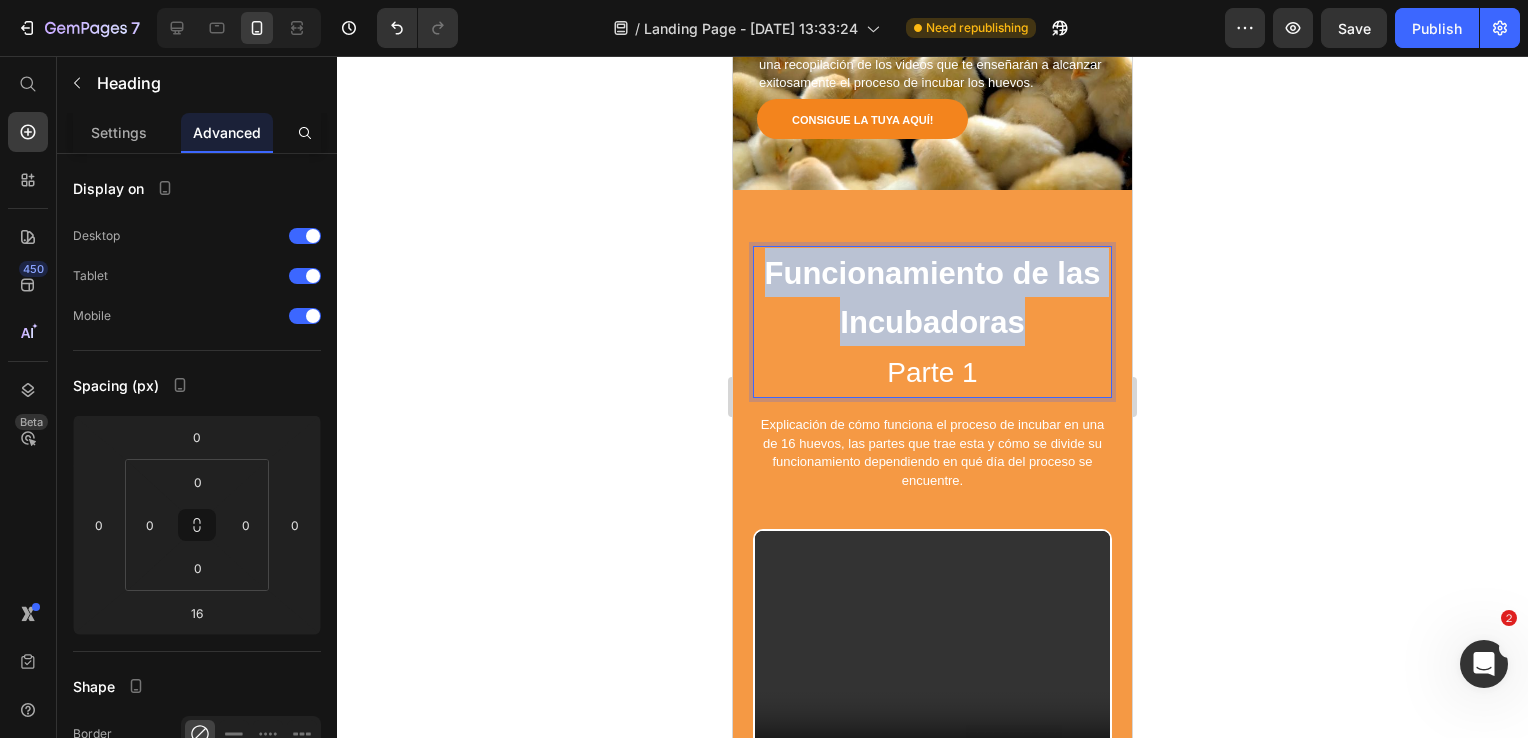 drag, startPoint x: 1017, startPoint y: 316, endPoint x: 1453, endPoint y: 283, distance: 437.24707 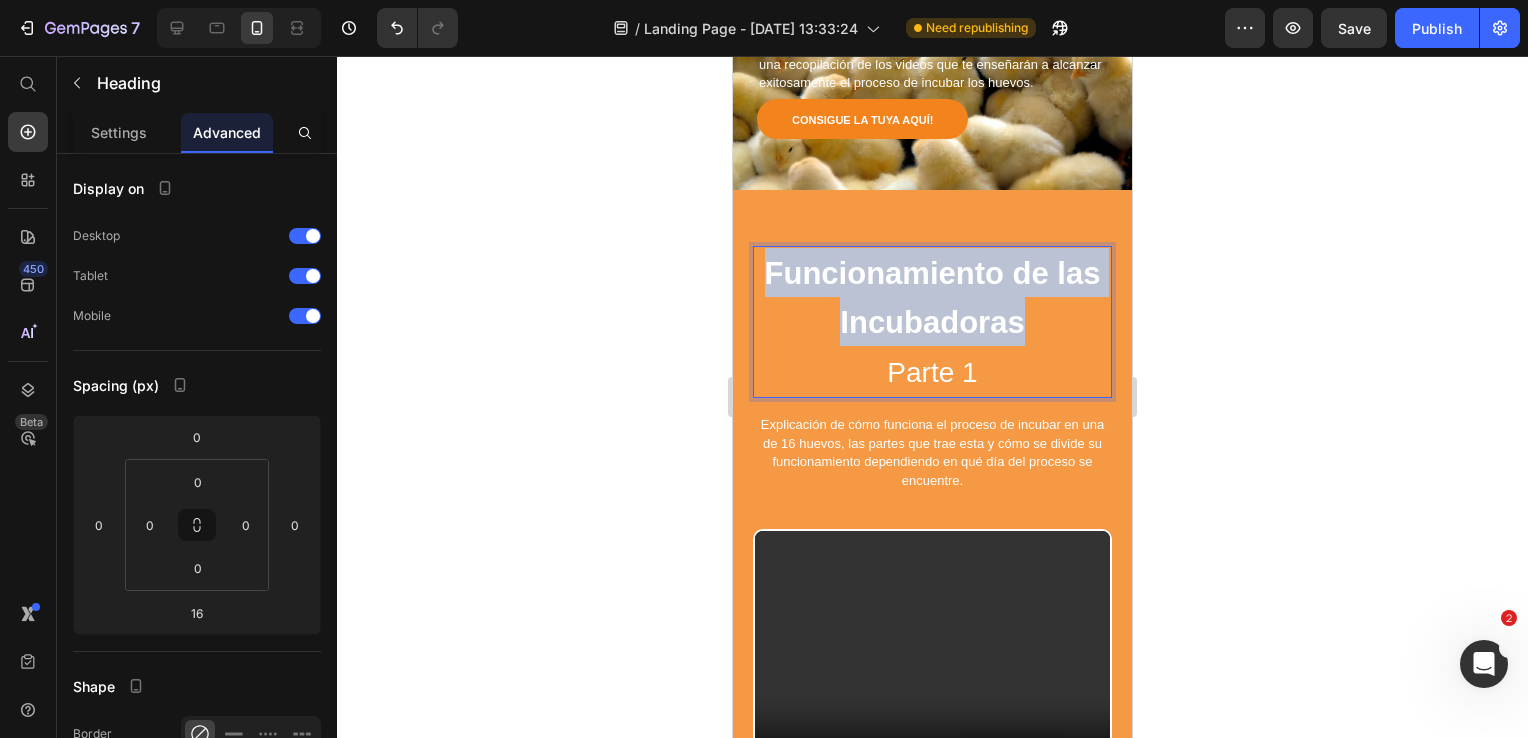 click on "Mobile  ( 399 px) iPhone 13 Mini iPhone 13 Pro iPhone 11 Pro Max iPhone 15 Pro Max Pixel 7 Galaxy S8+ Galaxy S20 Ultra iPad Mini iPad Air iPad Pro Header Curso de Incubadoras Heading Pensando en atender a las dudas generadas por nuestros clientes al adquirir nuestras incubadoras, aquí encontrarás una recopilación de los videos que te enseñarán a alcanzar exitosamente el proceso de incubar los huevos. Text Block Consigue la tuya aquí! Button Row Hero Banner Section 1 Funcionamiento de las Incubadoras Parte 1 Heading   16 Explicación de cómo funciona el proceso de incubar en una de 16 huevos, las partes que trae esta y cómo se divide su funcionamiento dependiendo en qué día del proceso se encuentre. Text Block Row Video Hero Banner Section 2 ⁠⁠⁠⁠⁠⁠⁠ Funcionamiento de las Incubadoras Parte 2 Heading Text Block Video Row Section 3 Root Start with Sections from sidebar Add sections Add elements Start with Generating from URL or image Add section Choose templates inspired by CRO experts" at bounding box center [932, 2803] 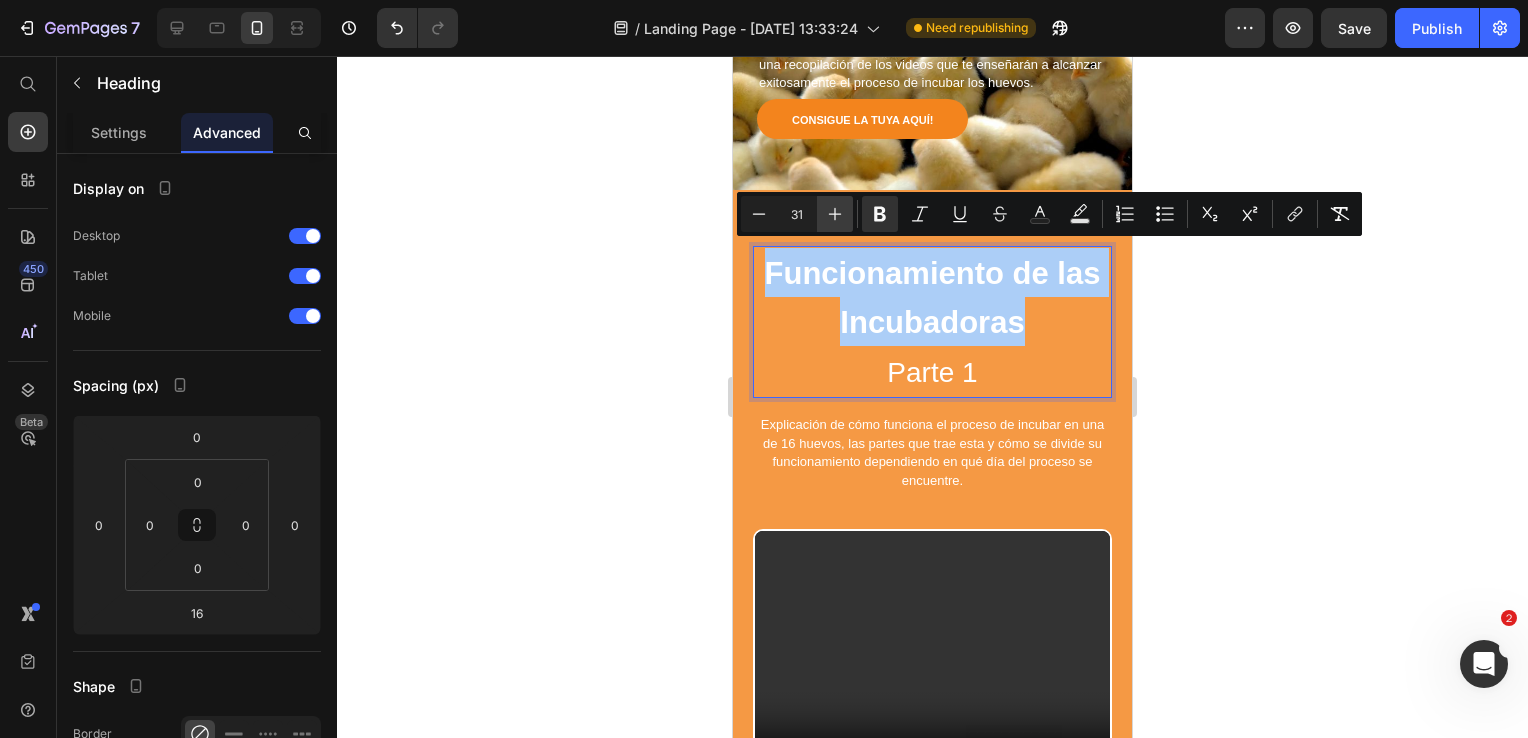 click on "Plus" at bounding box center [835, 214] 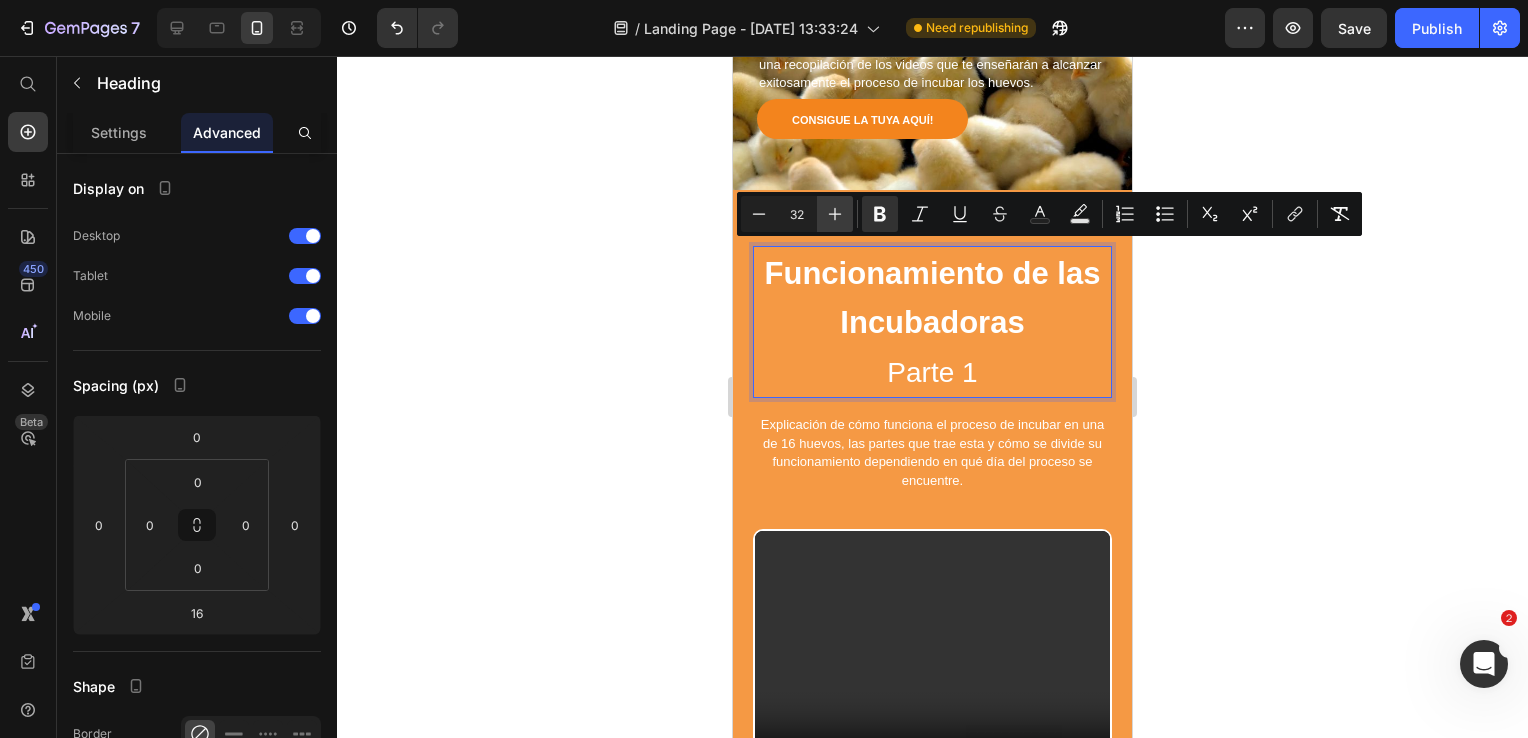 click on "Plus" at bounding box center [835, 214] 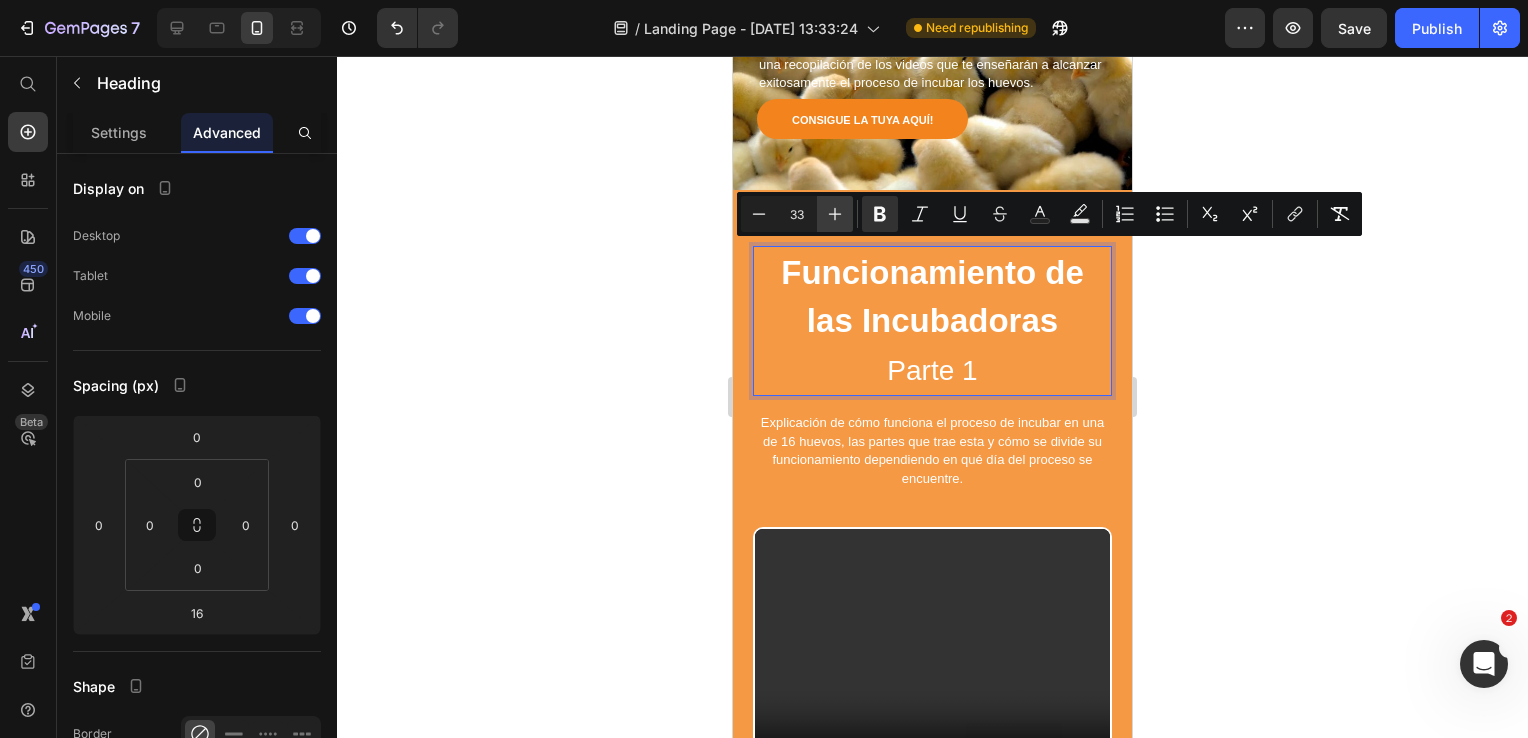 click on "Plus" at bounding box center (835, 214) 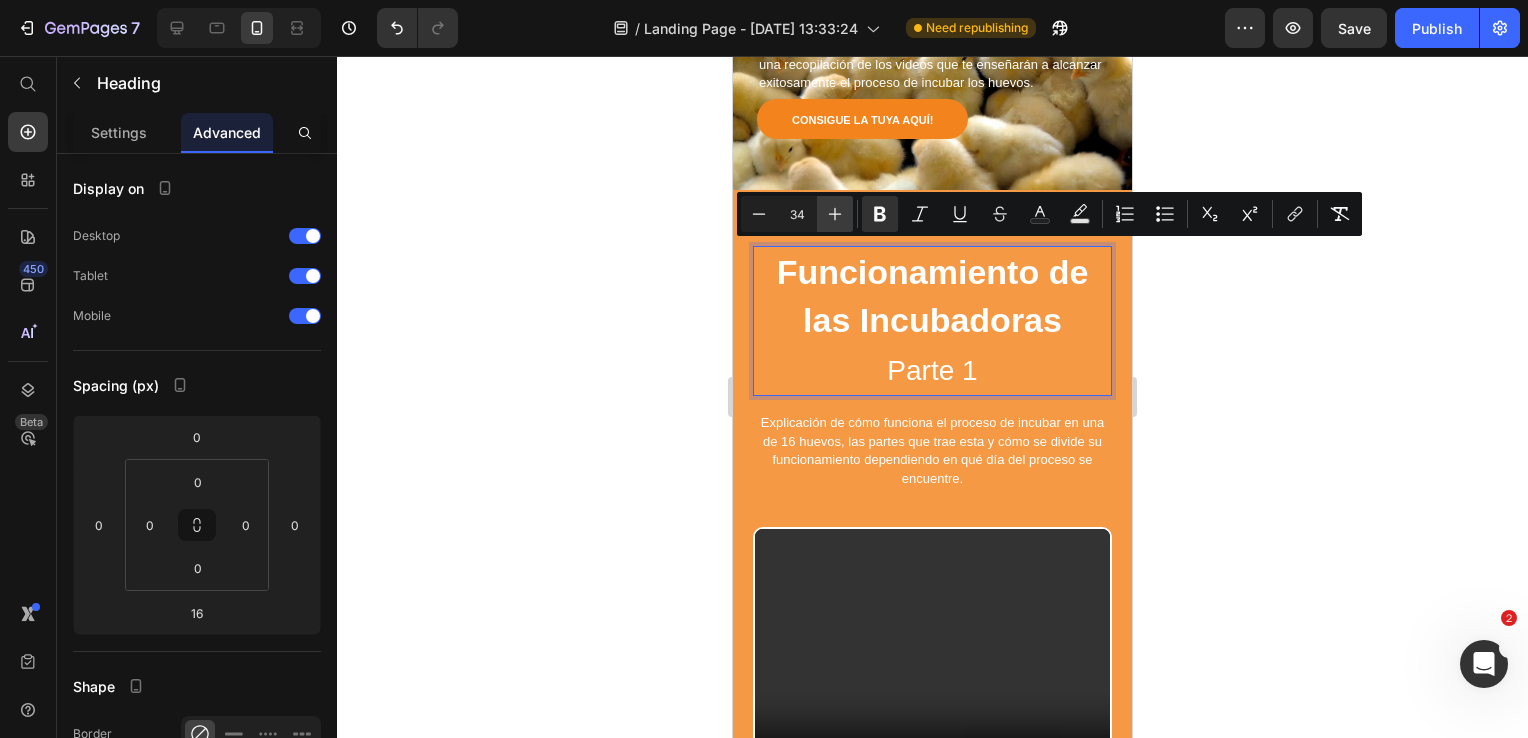 click on "Plus" at bounding box center (835, 214) 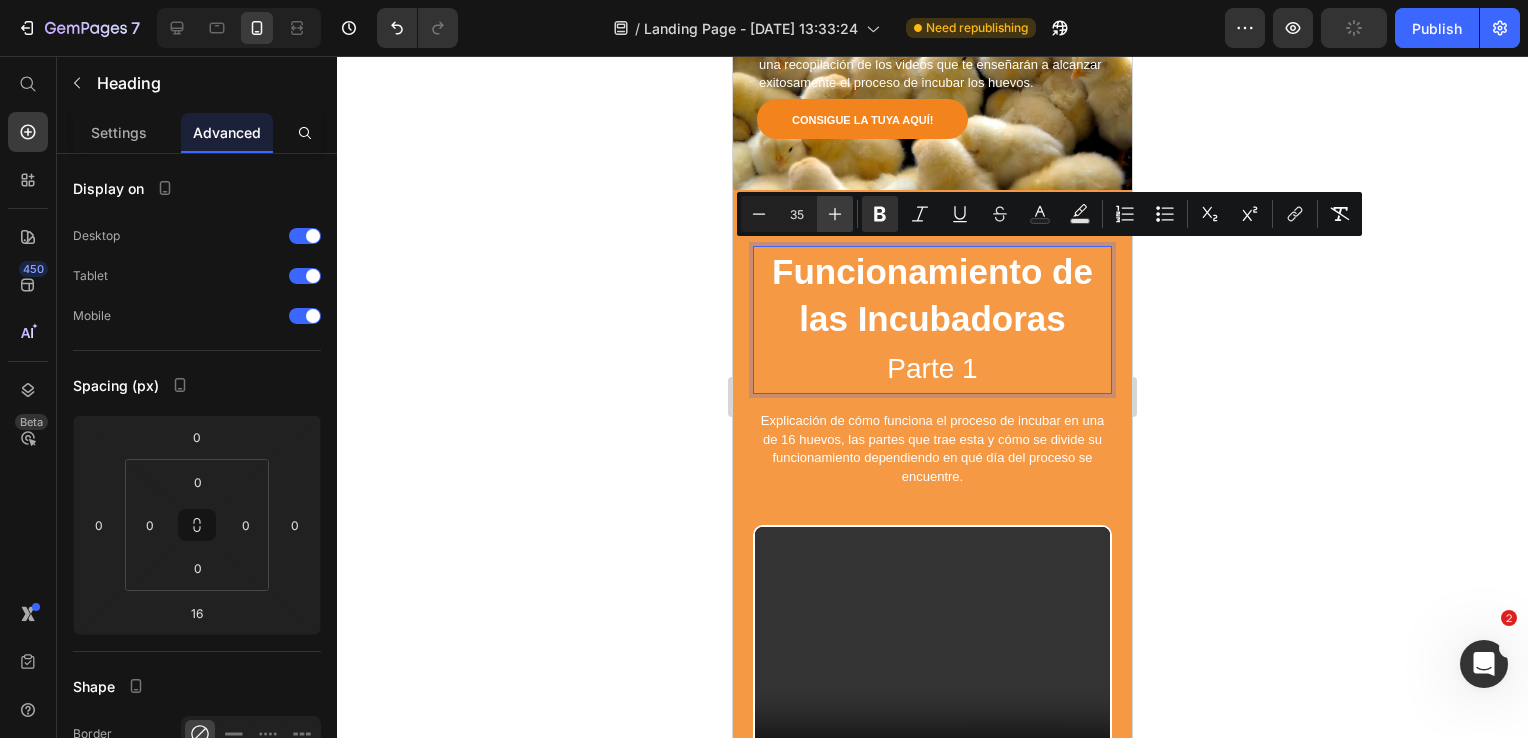 click on "Plus" at bounding box center [835, 214] 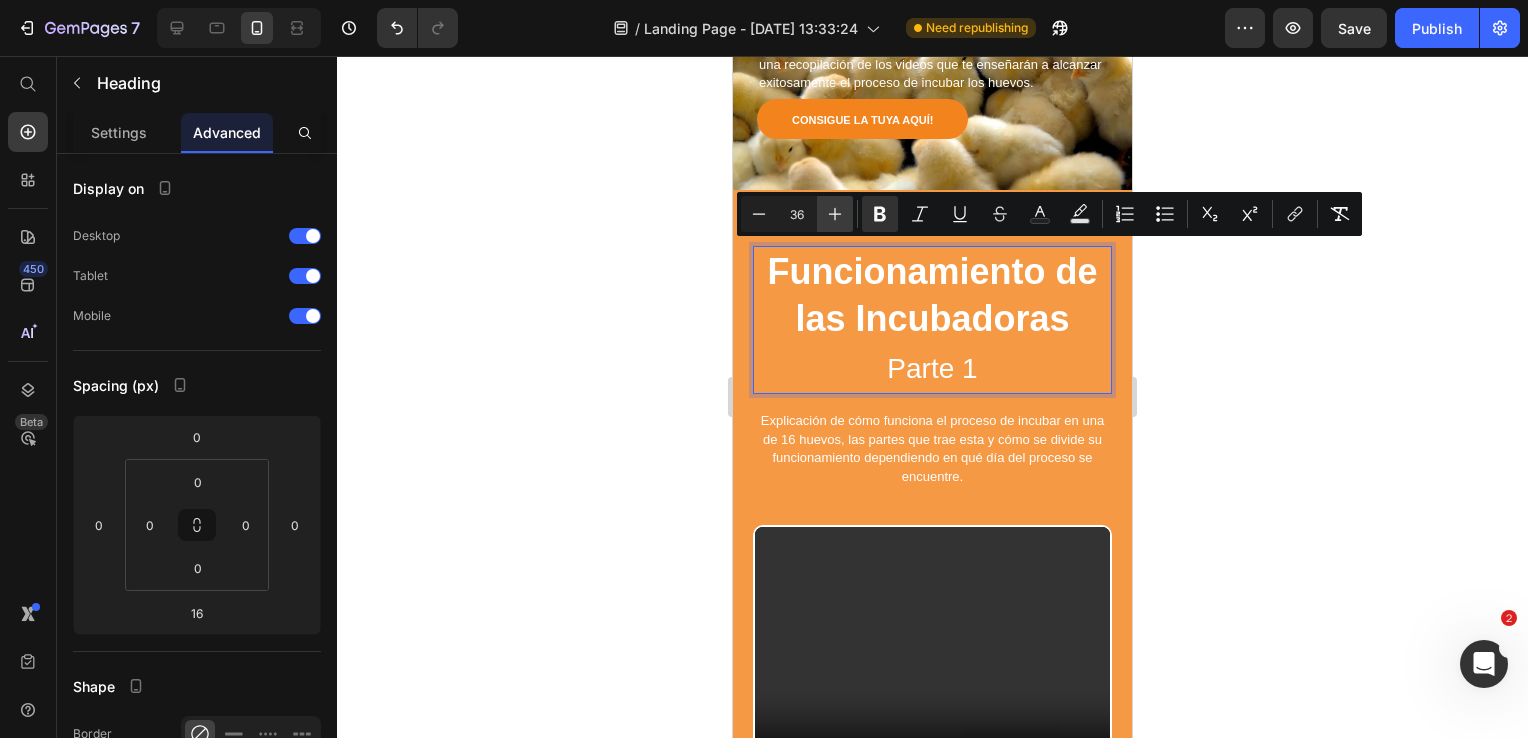 click on "Plus" at bounding box center [835, 214] 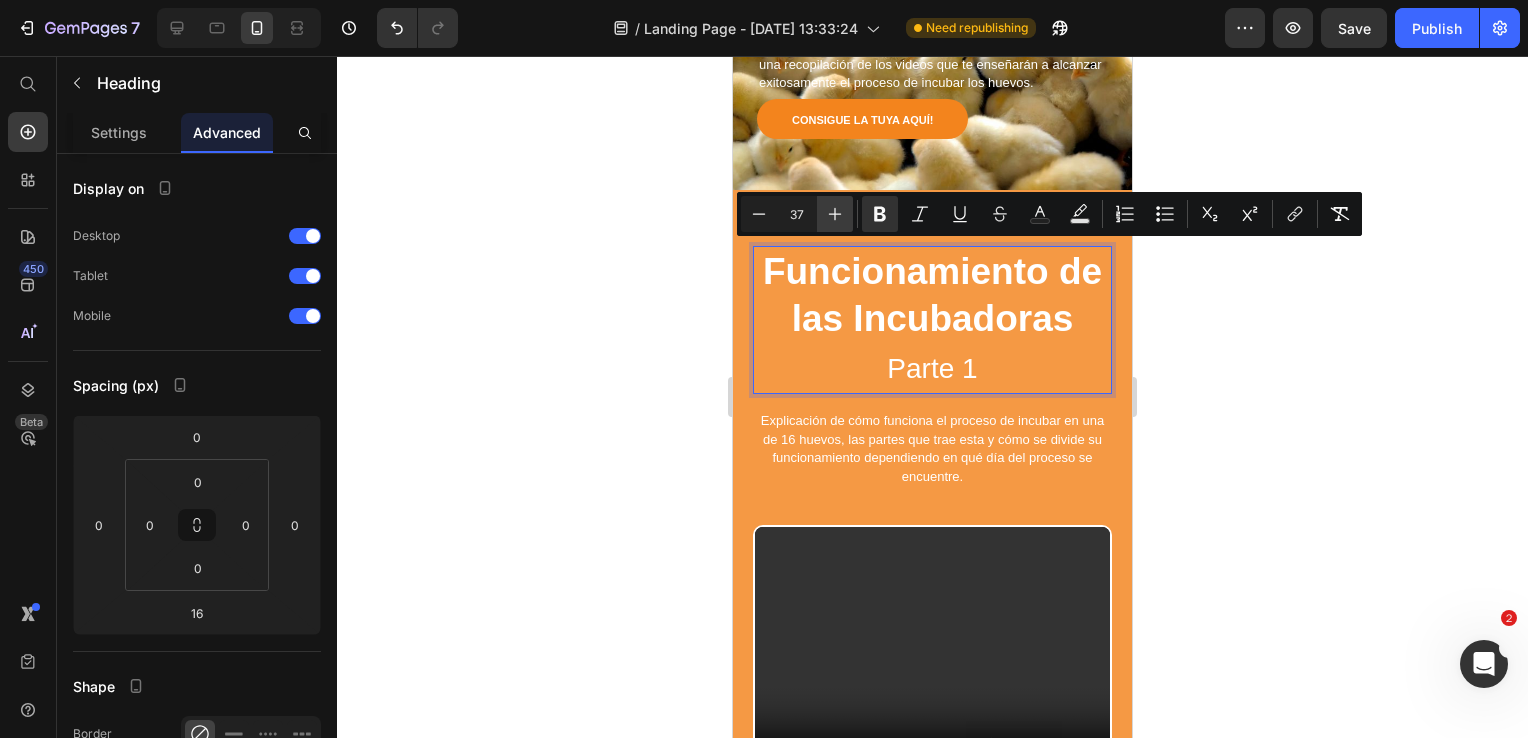 click on "Plus" at bounding box center [835, 214] 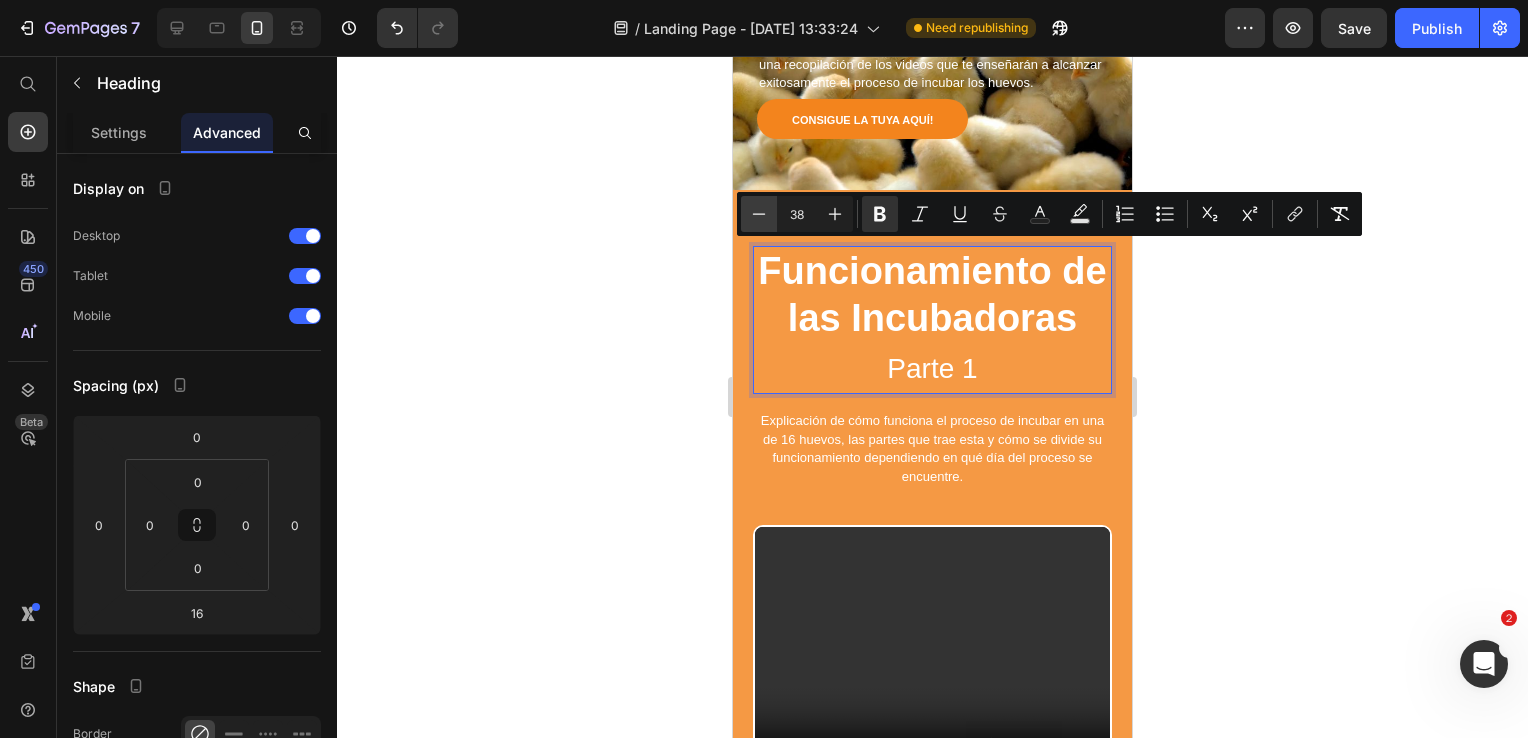 click 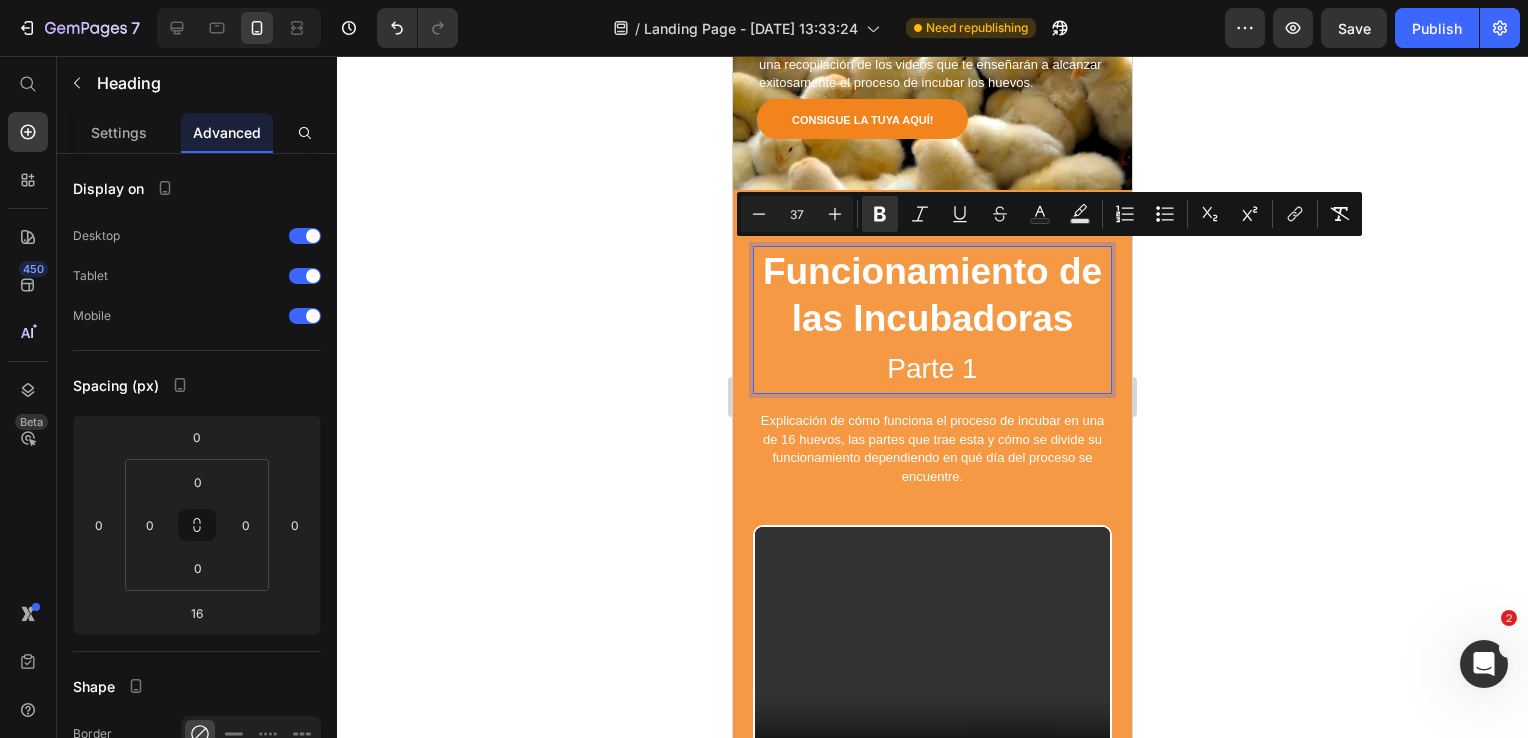 type on "28" 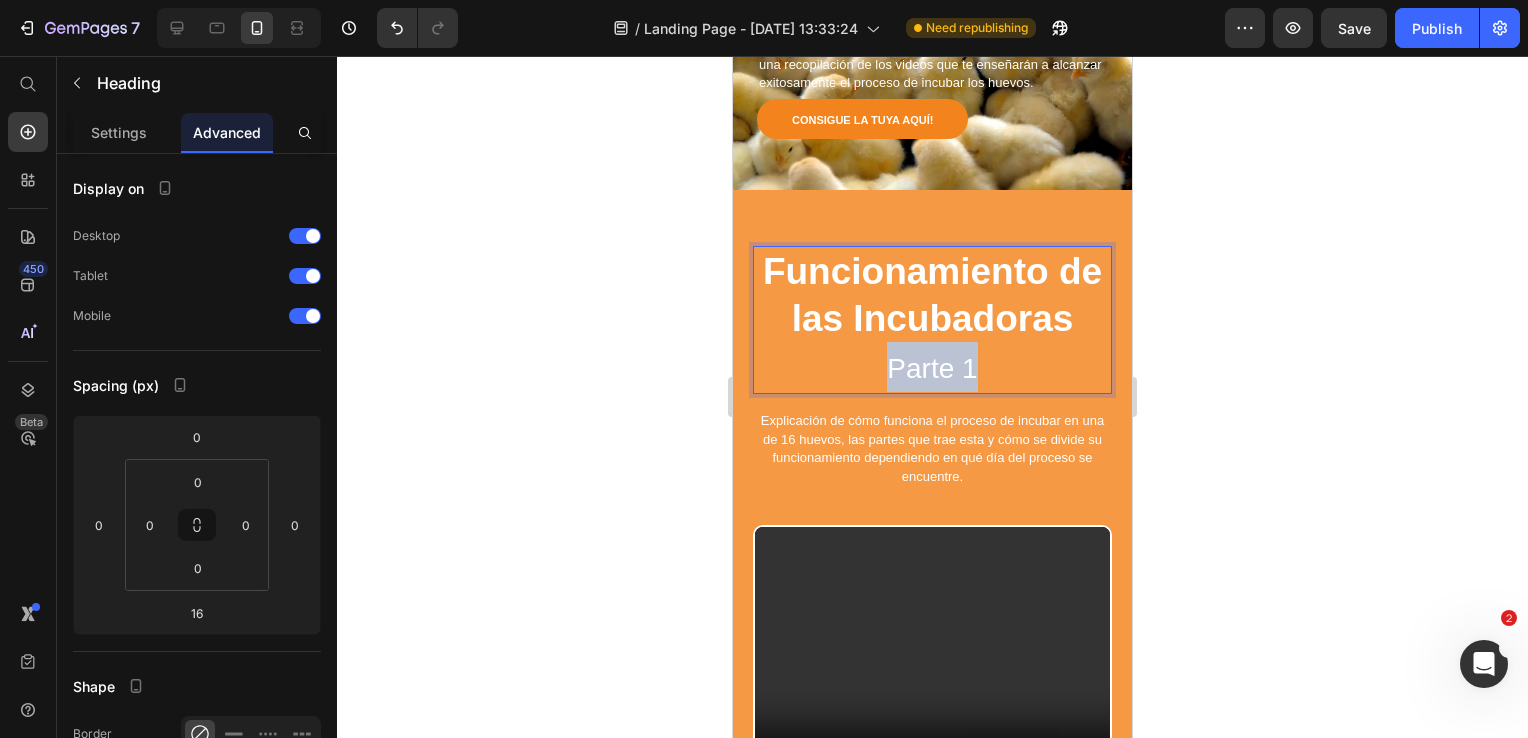 drag, startPoint x: 963, startPoint y: 354, endPoint x: 876, endPoint y: 343, distance: 87.69264 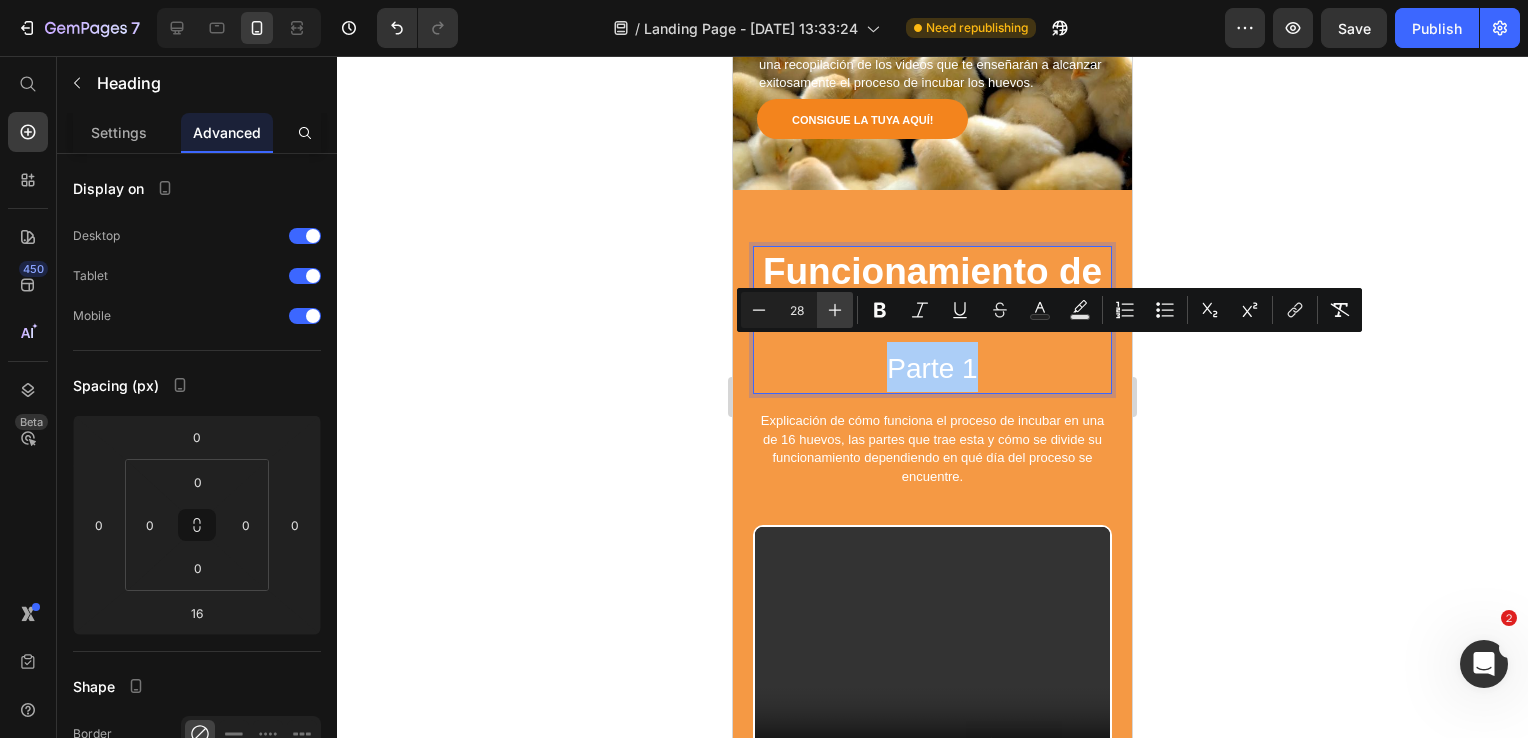 click on "Plus" at bounding box center (835, 310) 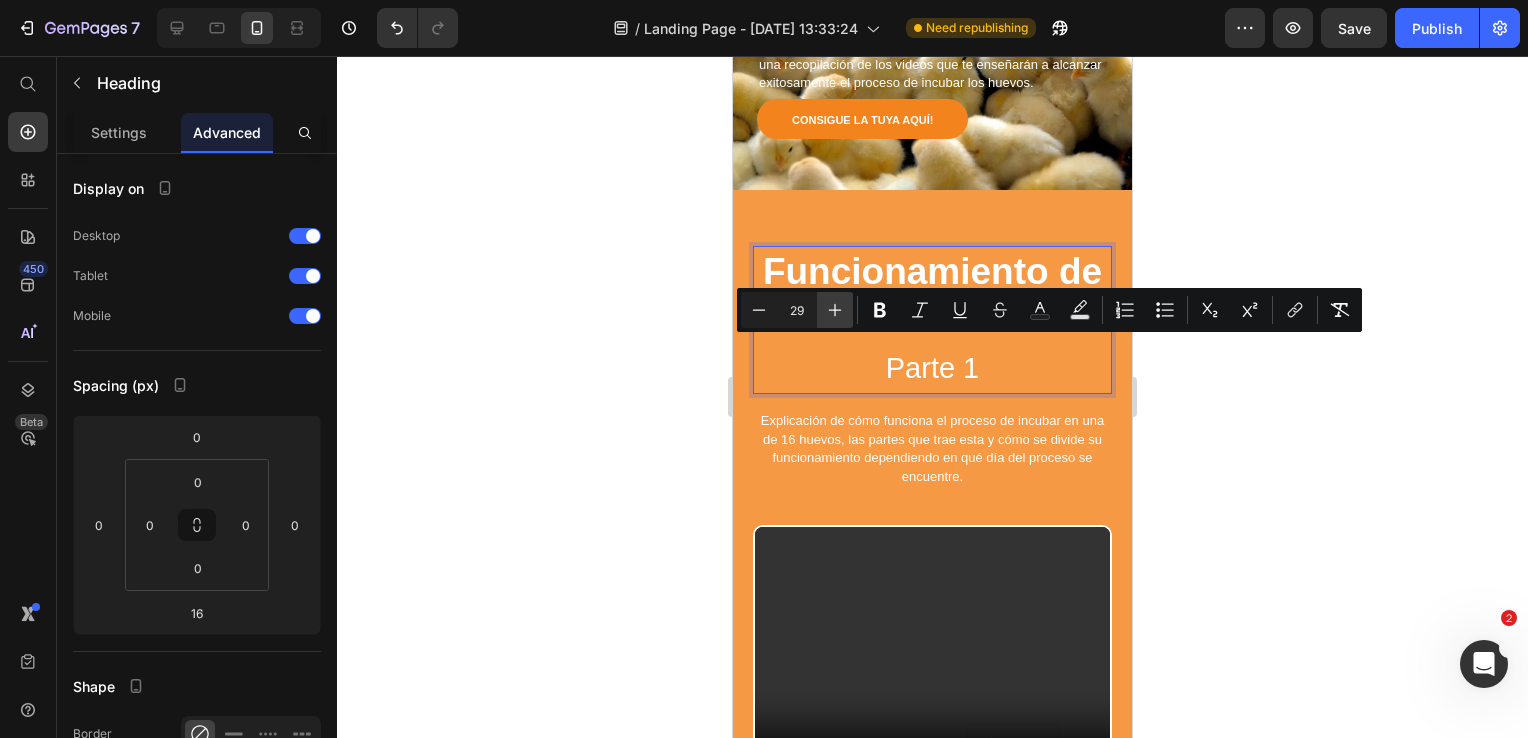 click 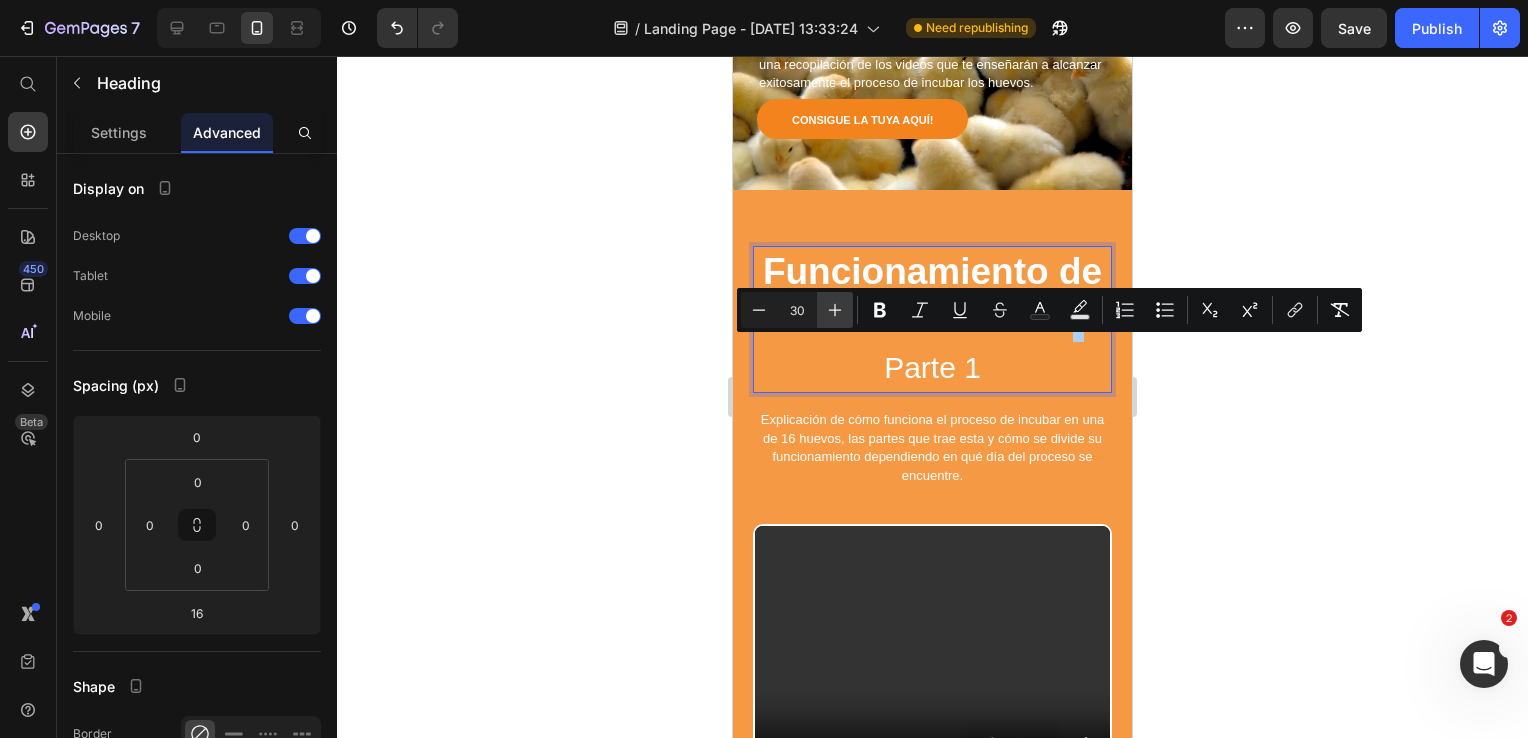 click 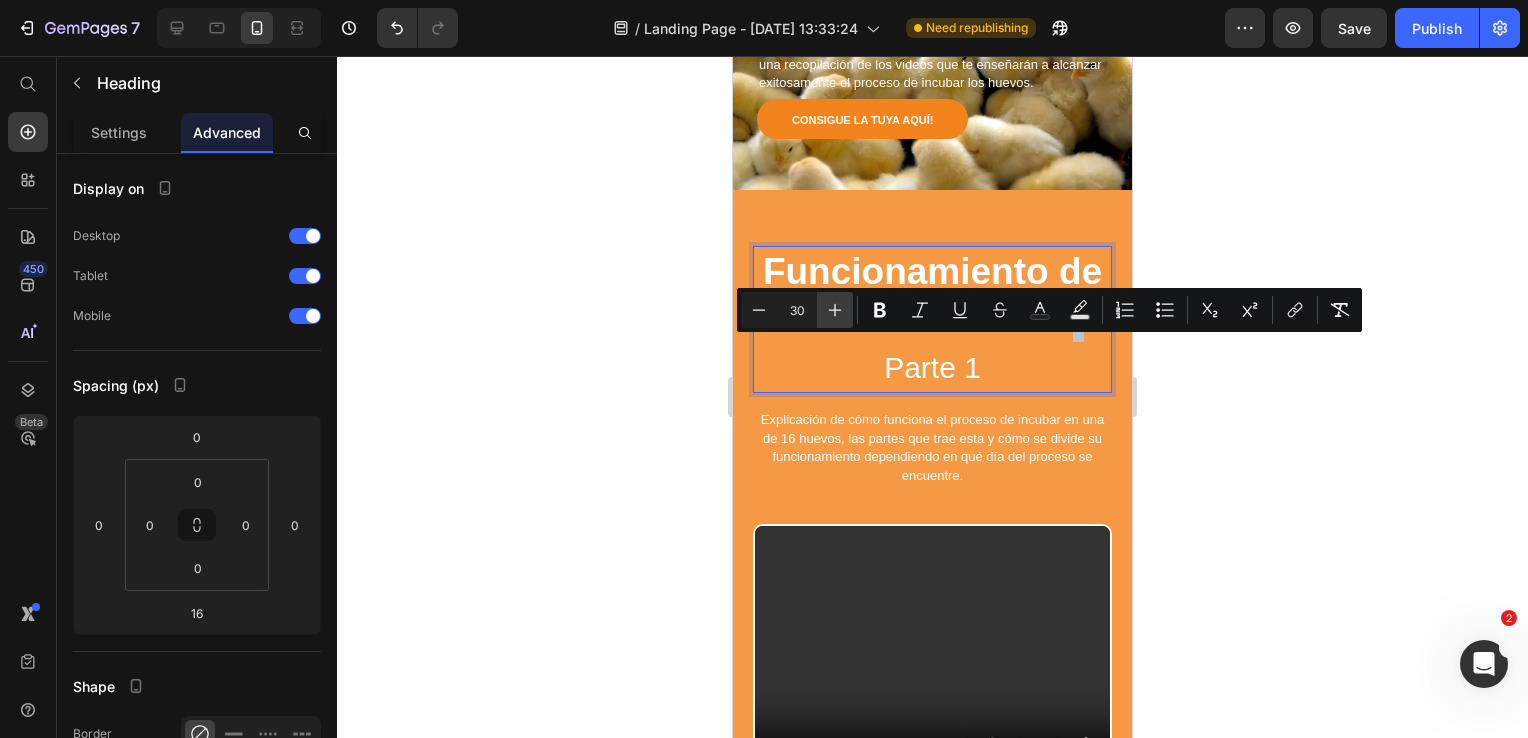 type on "31" 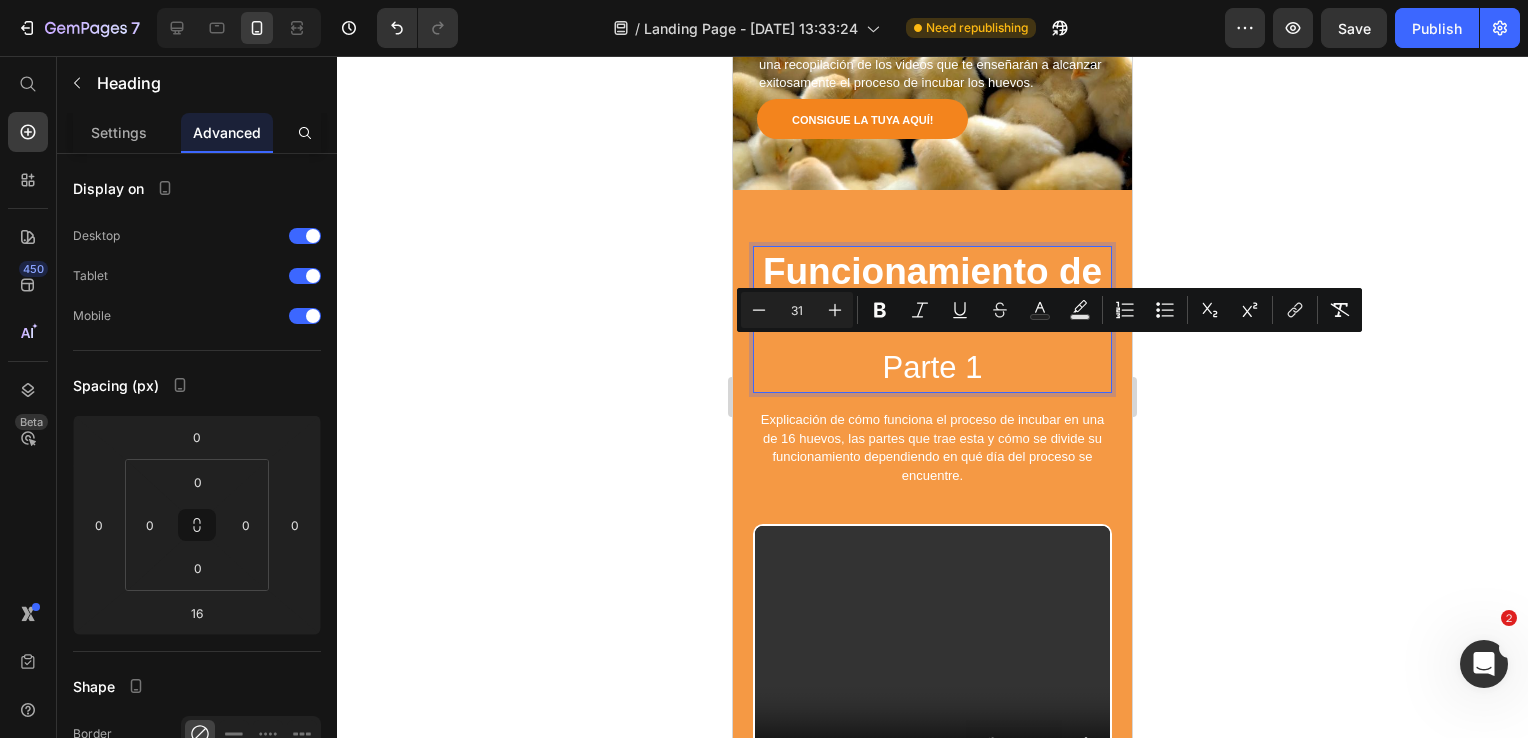 click 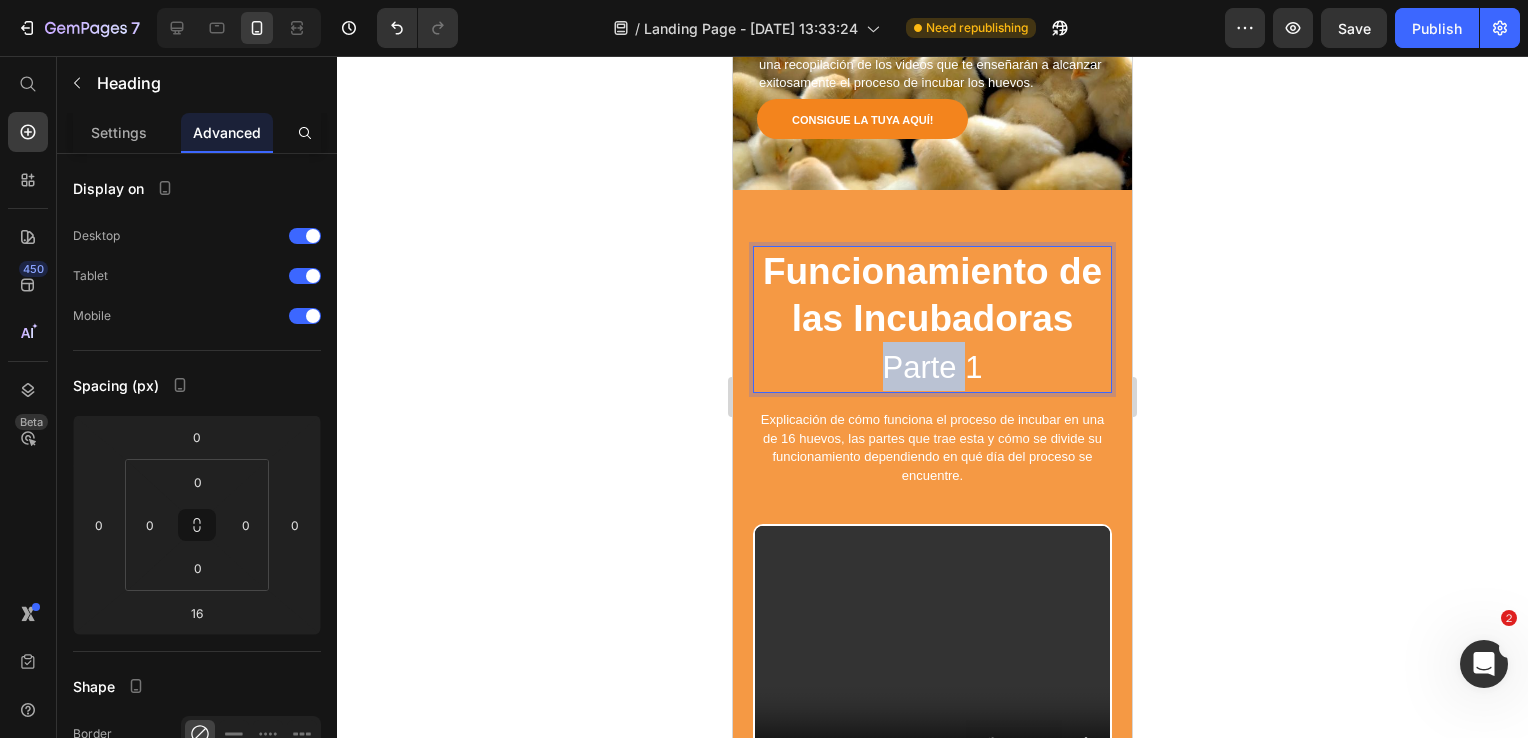 click on "Parte 1" at bounding box center (933, 367) 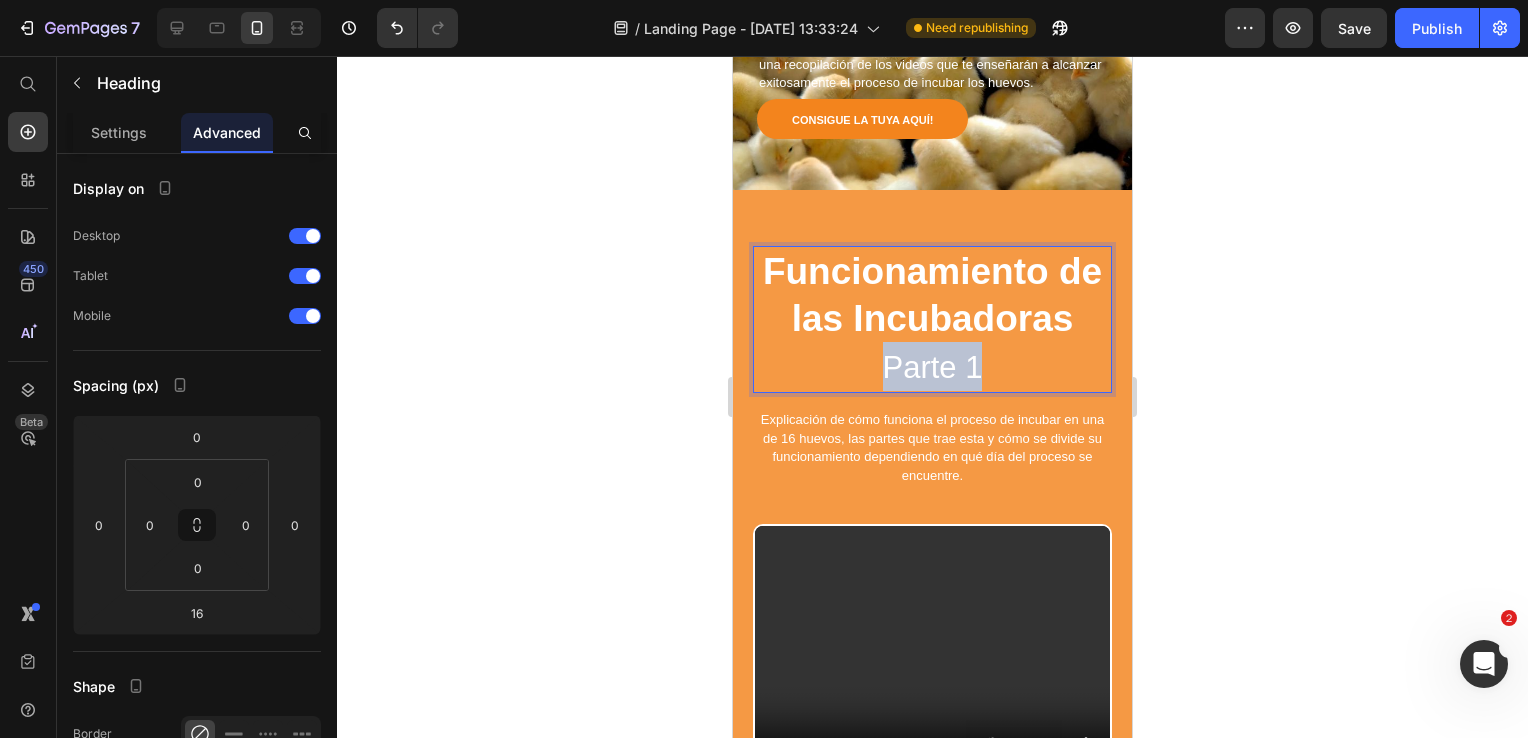 drag, startPoint x: 995, startPoint y: 354, endPoint x: 860, endPoint y: 346, distance: 135.23683 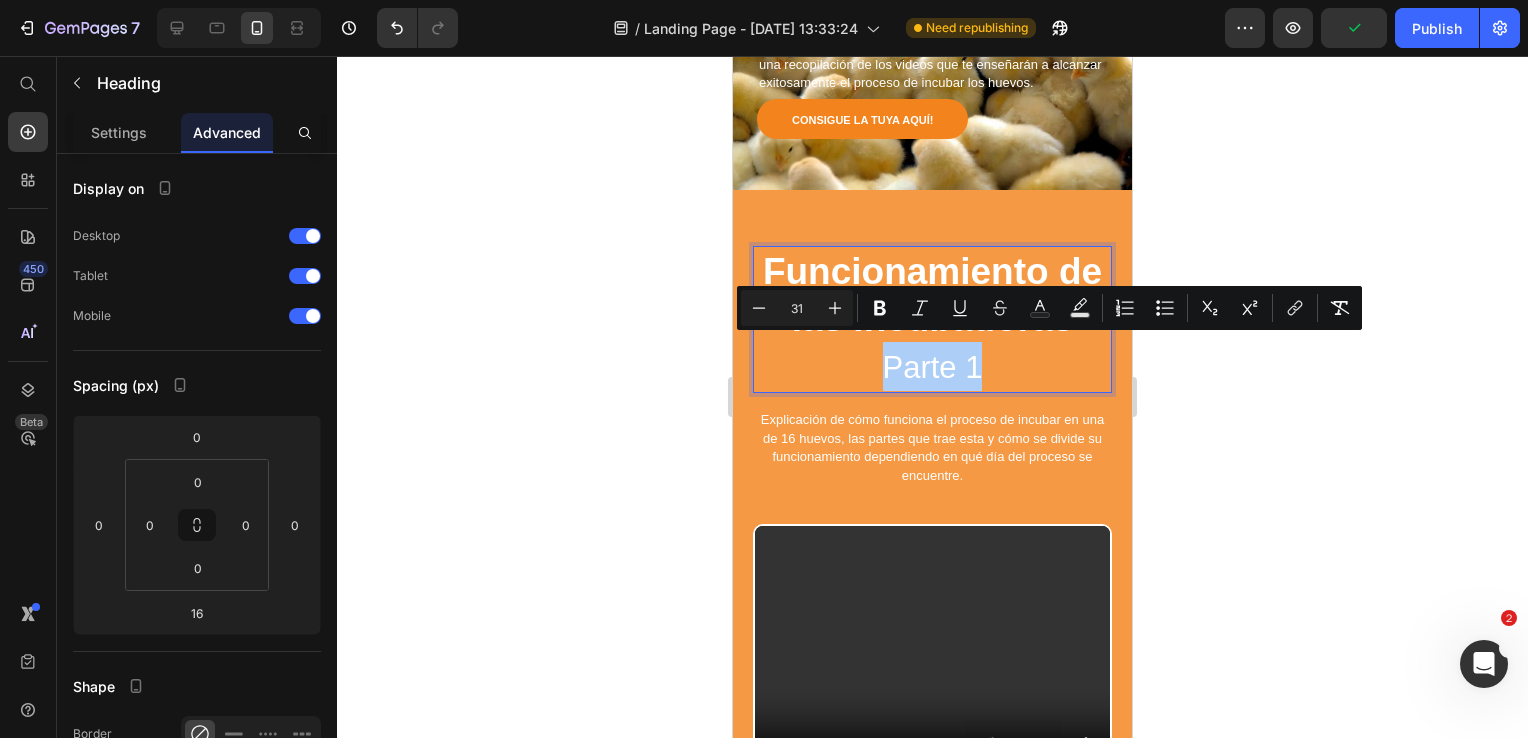 click on "31" at bounding box center (797, 308) 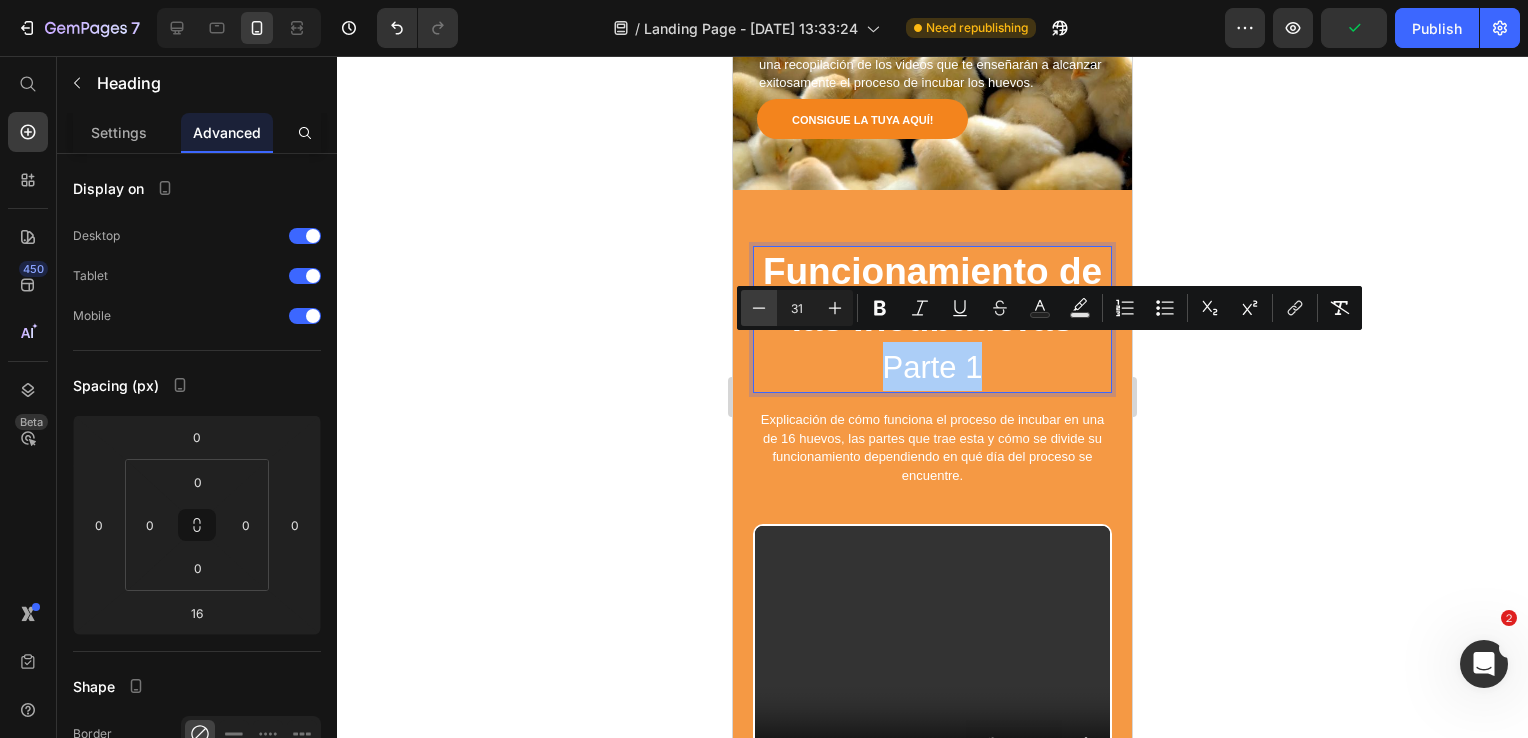 click 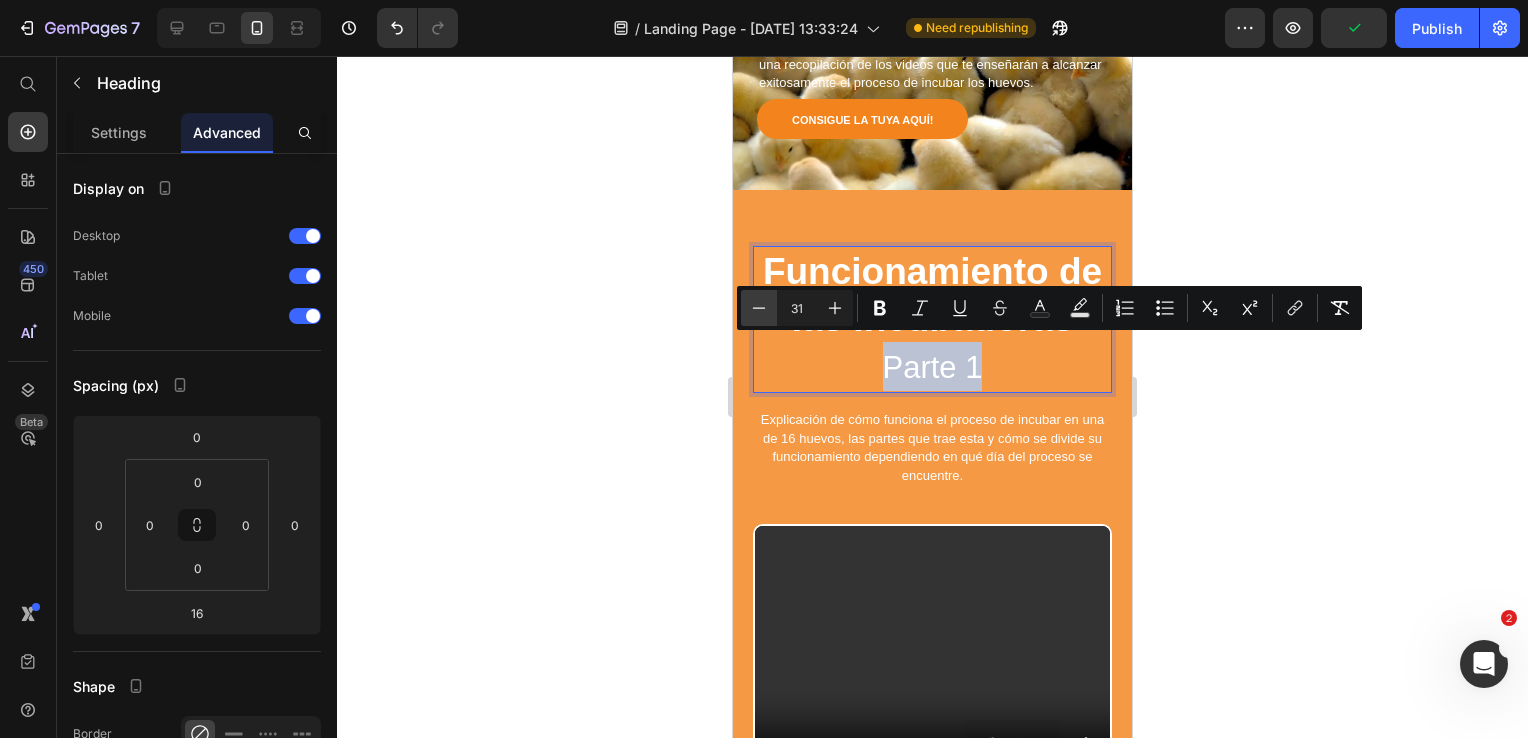 type on "30" 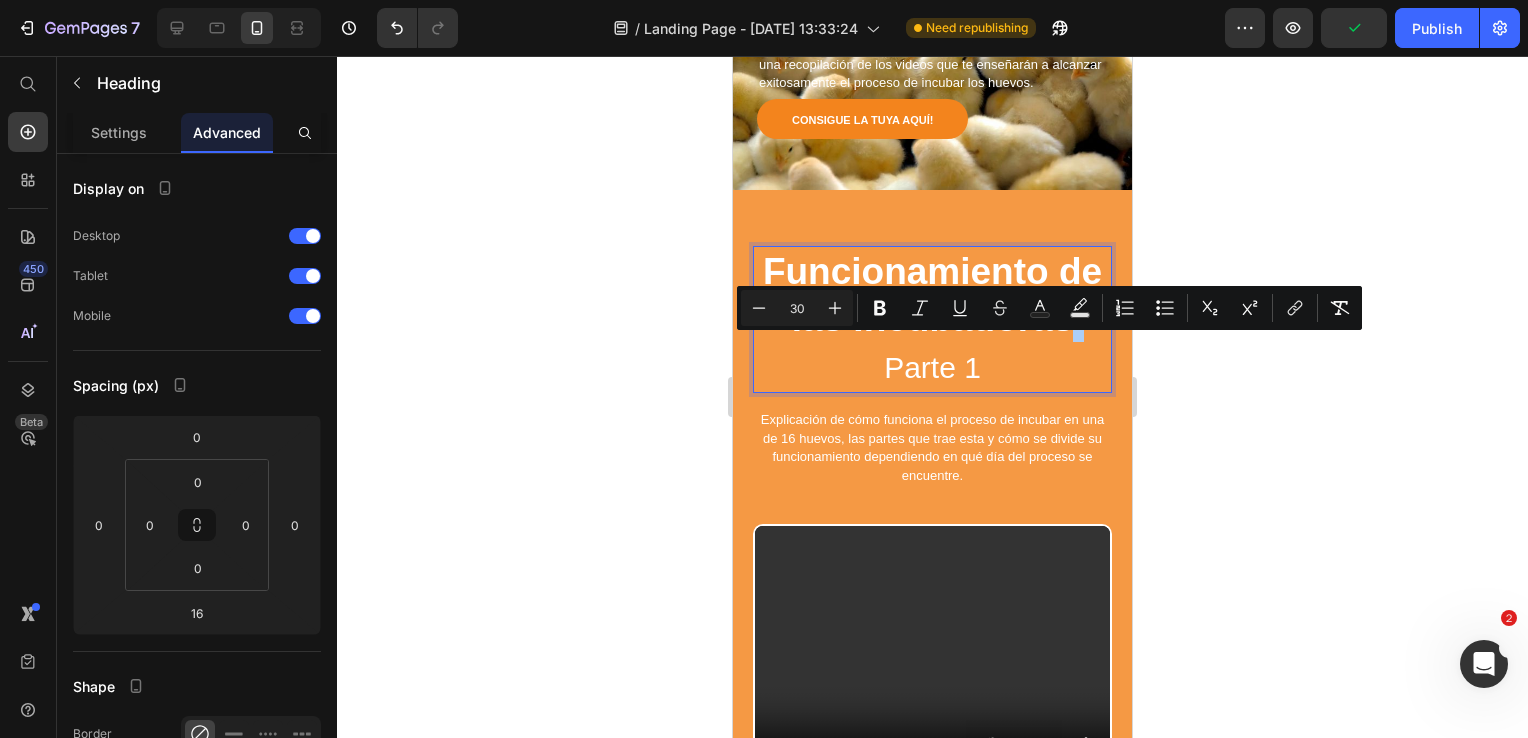 click 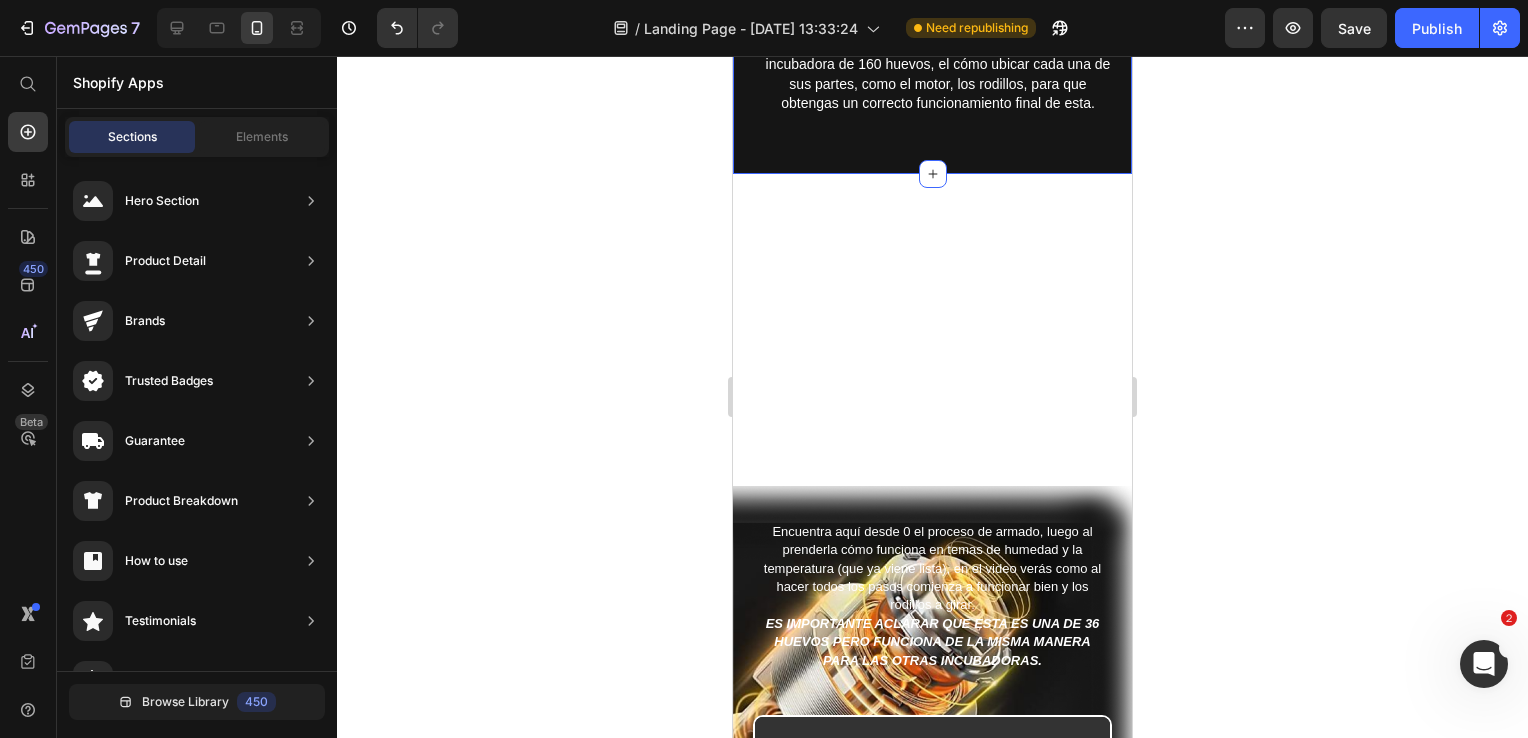 scroll, scrollTop: 4414, scrollLeft: 0, axis: vertical 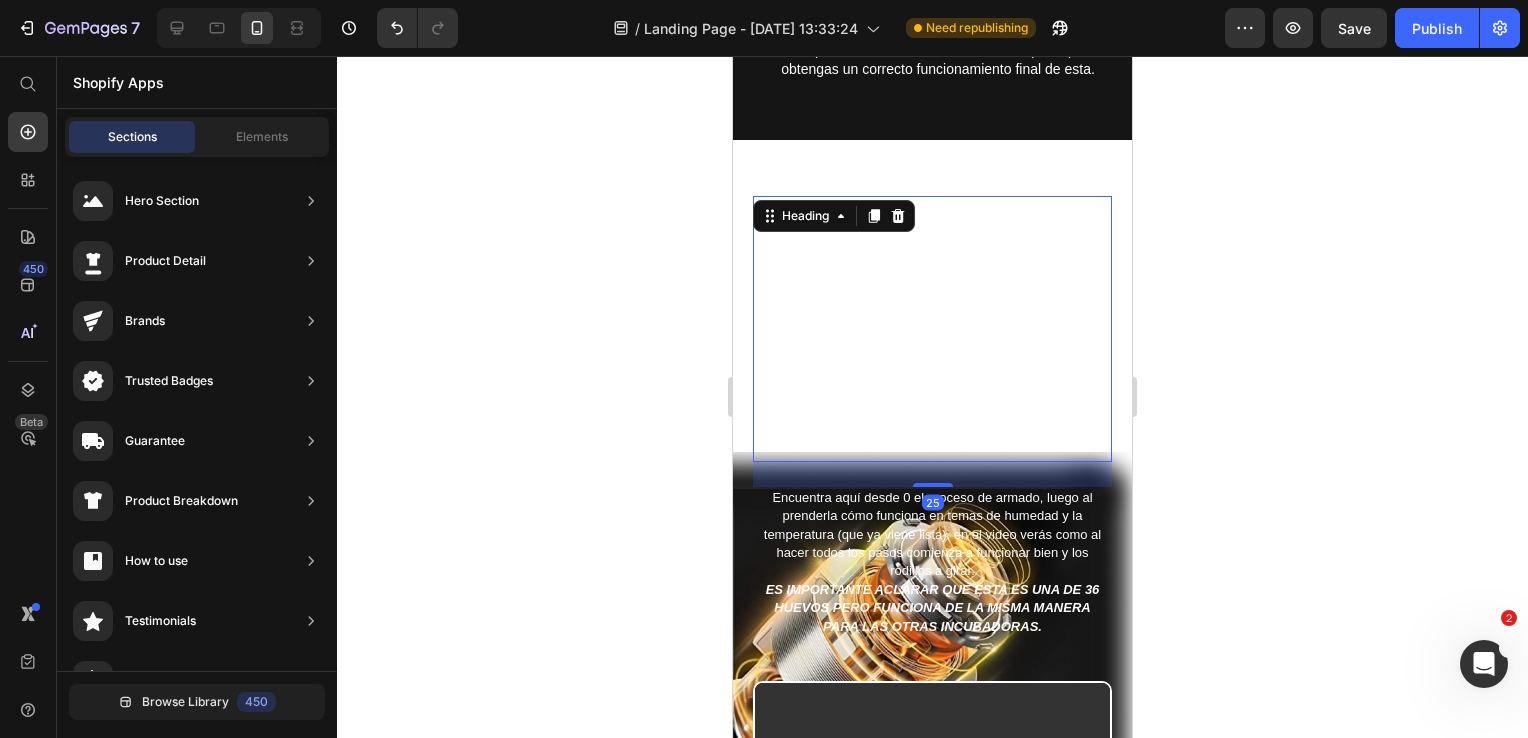 click on "INSTRUCTIVO COMPLETO RESUMIDO Incubadora 36 huevos Heading   25" at bounding box center (932, 329) 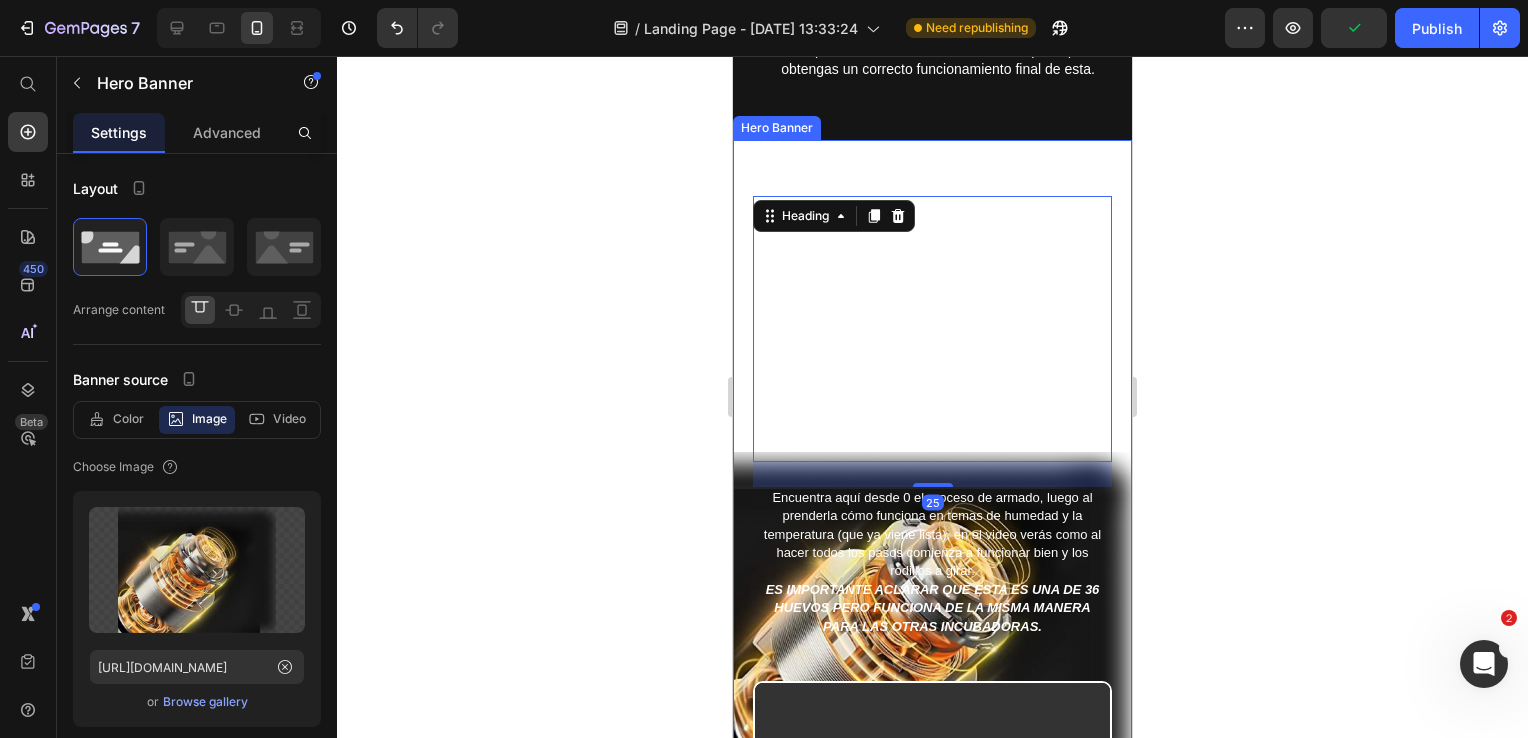 click on "Instructivo de la Incubadora 160 huevos Heading Observa aquí el proceso de armar desde 0 la incubadora de 160 huevos, el cómo ubicar cada una de sus partes, como el motor, los rodillos, para que obtengas un correcto funcionamiento final de esta. Text Block Video Row Section 7 INSTRUCTIVO COMPLETO RESUMIDO Incubadora 36 huevos Heading   25 Encuentra aquí desde 0 el proceso de armado, luego al prenderla cómo funciona en temas de humedad y la temperatura (que ya viene lista), en el video verás como al hacer todos los pasos comienza a funcionar bien y los rodillos a girar. ES IMPORTANTE ACLARAR QUE ESTA ES UNA DE 36 HUEVOS PERO FUNCIONA DE LA MISMA MANERA PARA LAS OTRAS INCUBADORAS. Text Block Row Video Hero Banner Section 8
Drop element here Section 9 Konecta Mayoristas Heading Diseñado para nuestros clientes Text Block Row Section 10 Root" at bounding box center [932, -1587] 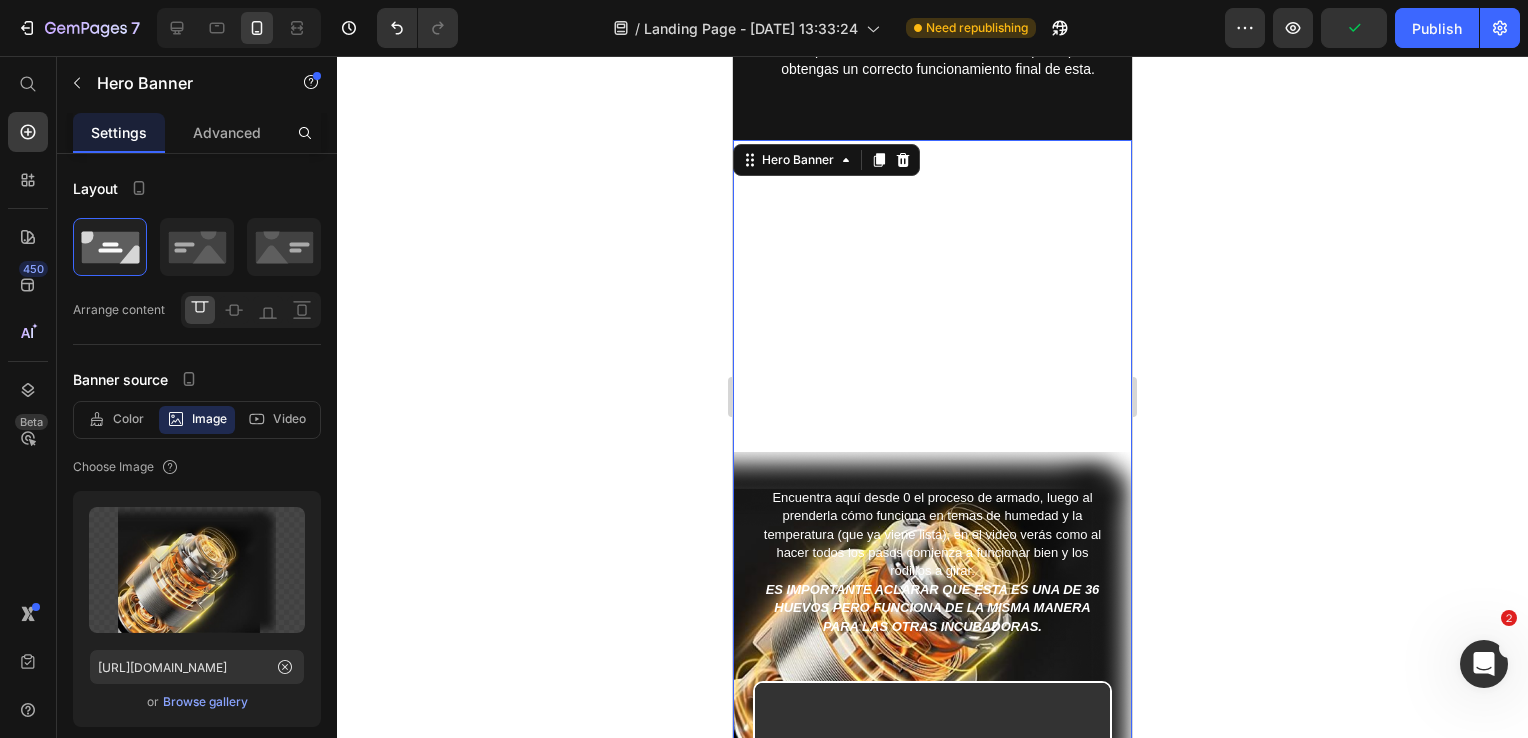click on "INSTRUCTIVO COMPLETO RESUMIDO Incubadora 36 huevos Heading Encuentra aquí desde 0 el proceso de armado, luego al prenderla cómo funciona en temas de humedad y la temperatura (que ya viene lista), en el video verás como al hacer todos los pasos comienza a funcionar bien y los rodillos a girar. ES IMPORTANTE ACLARAR QUE ESTA ES UNA DE 36 HUEVOS PERO FUNCIONA DE LA MISMA MANERA PARA LAS OTRAS INCUBADORAS. Text Block Row Video" at bounding box center [932, 590] 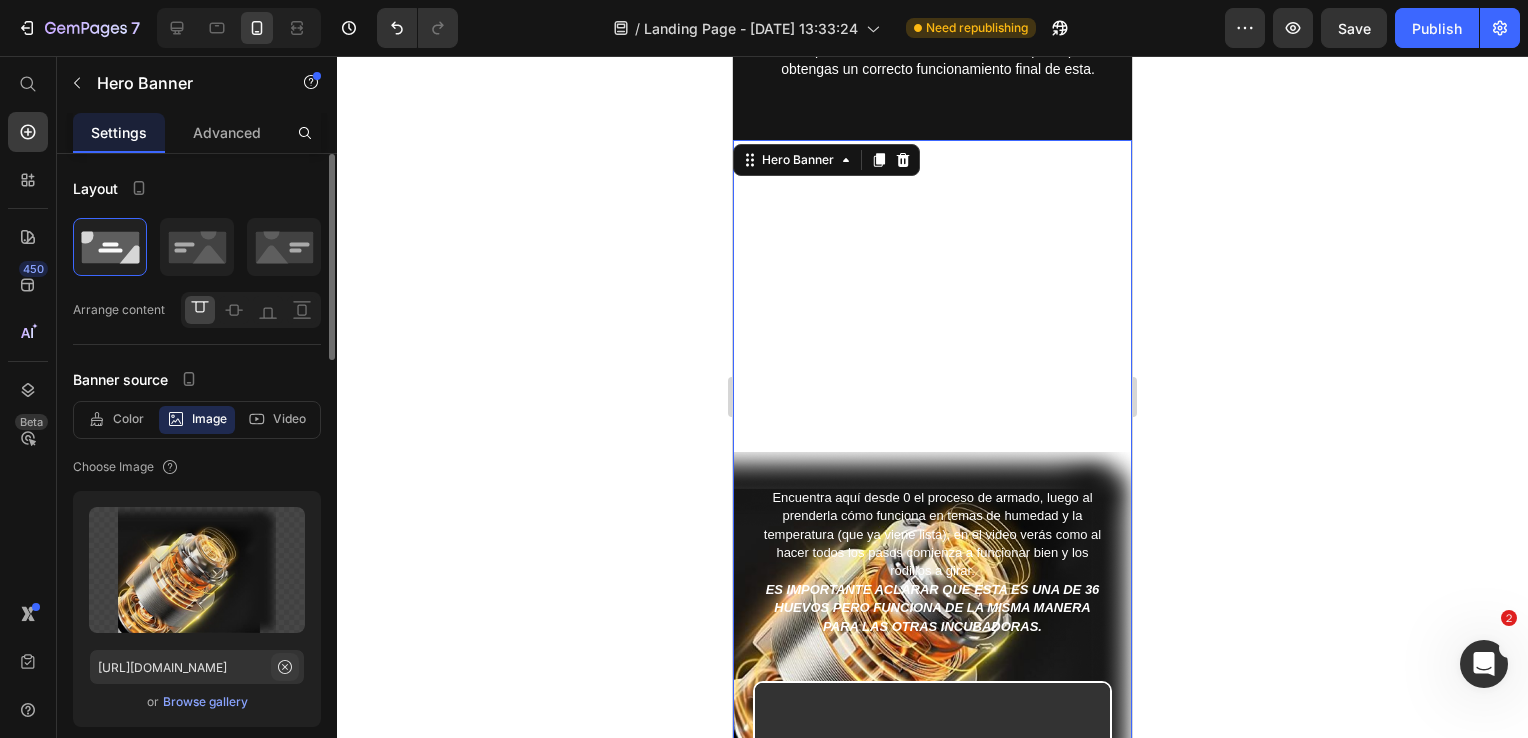 click 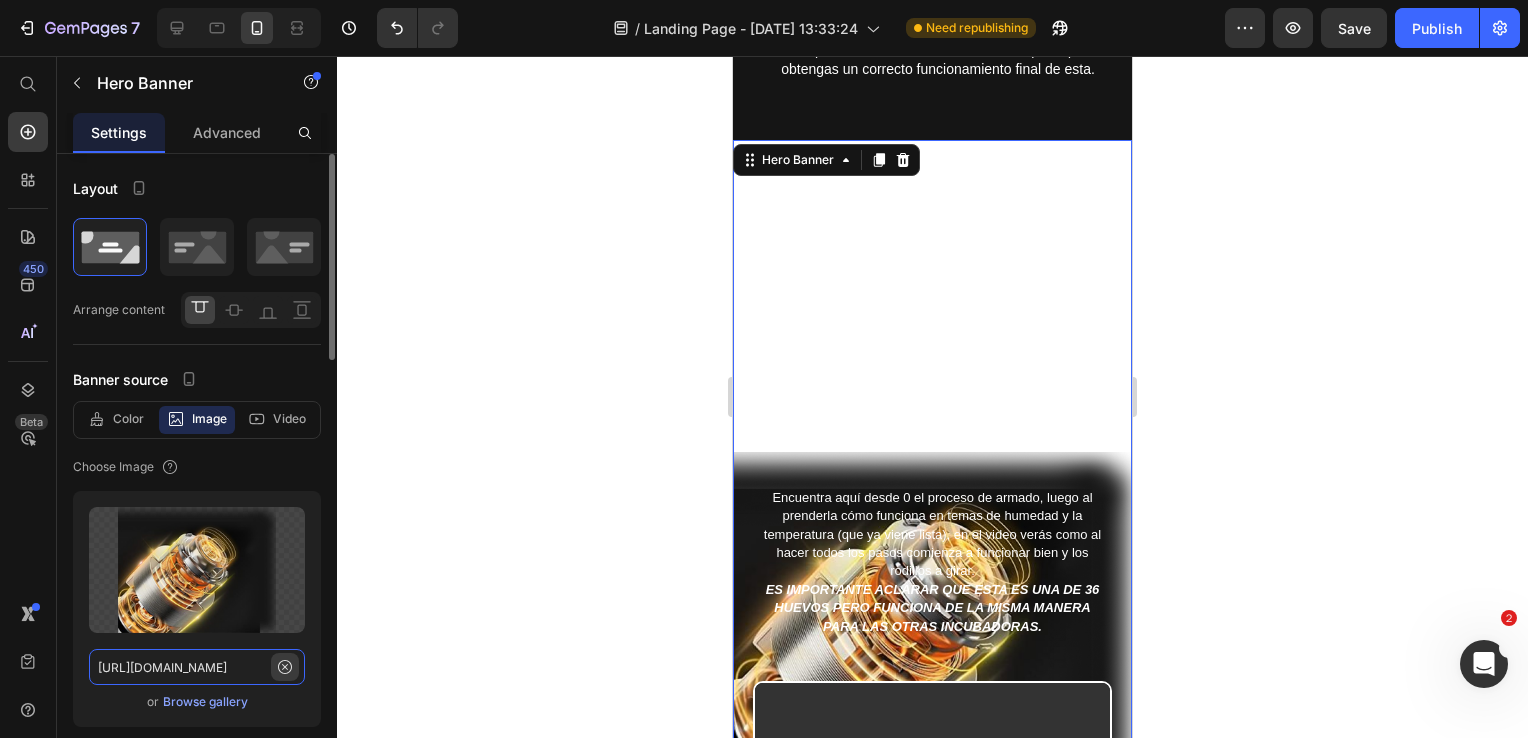 type 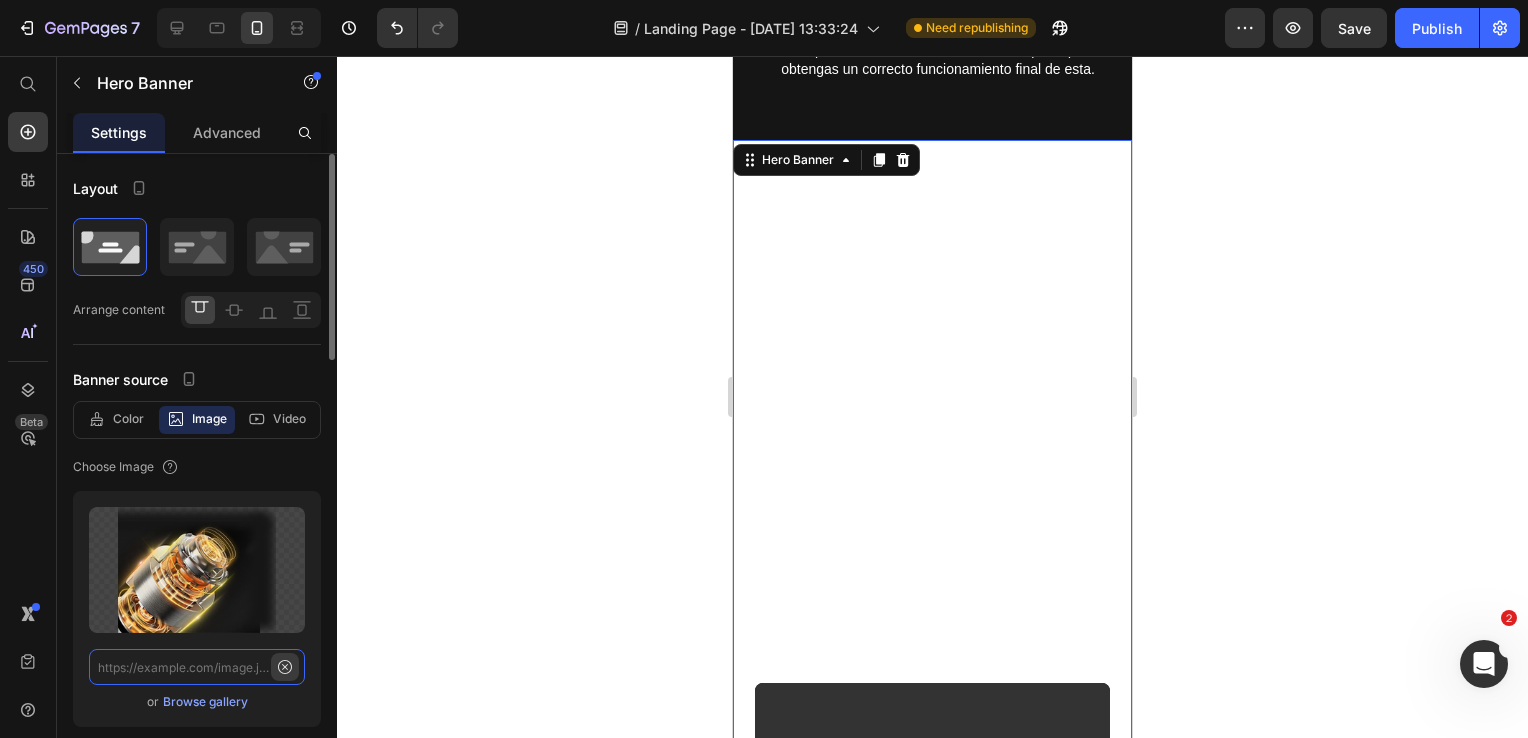 scroll, scrollTop: 0, scrollLeft: 0, axis: both 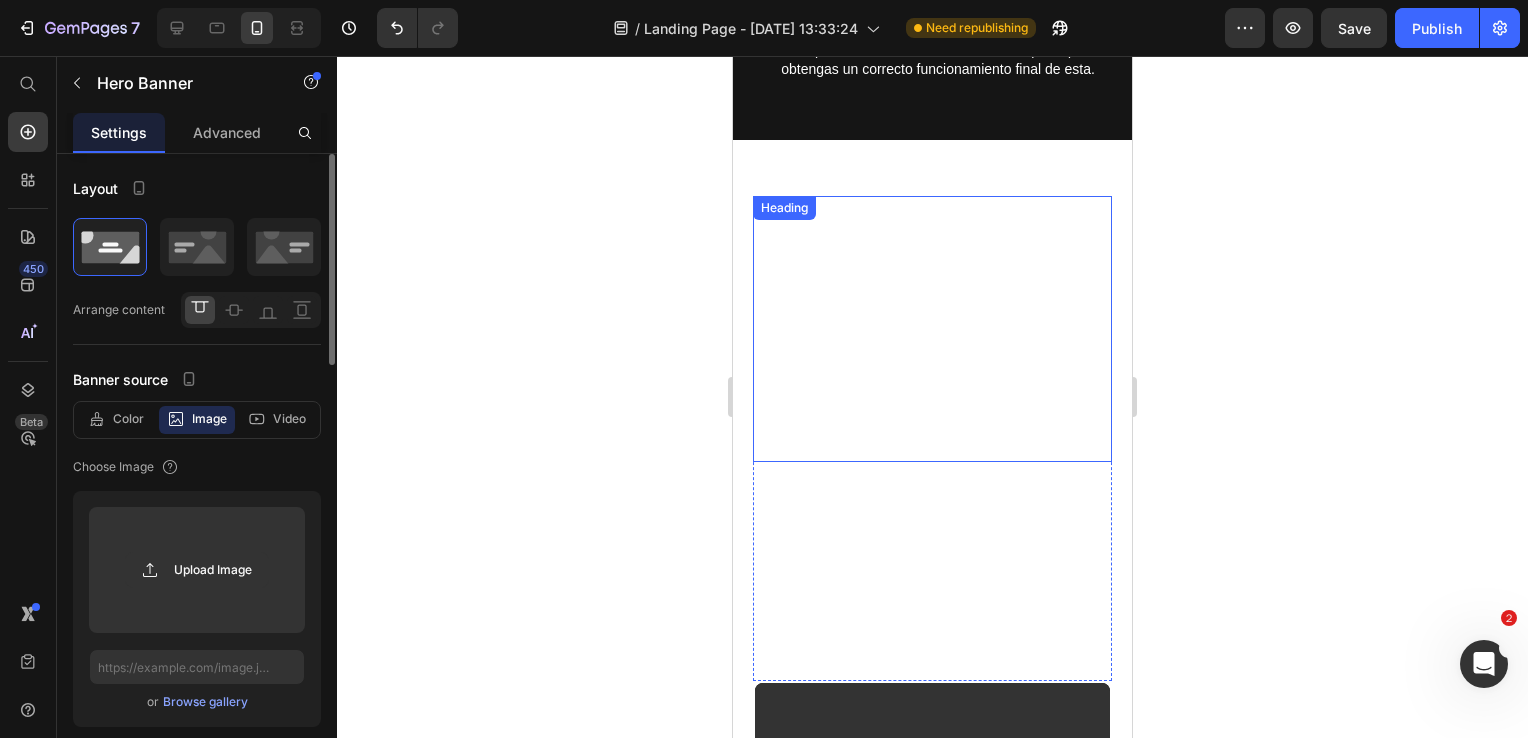 click on "Color Image Video" at bounding box center (197, 420) 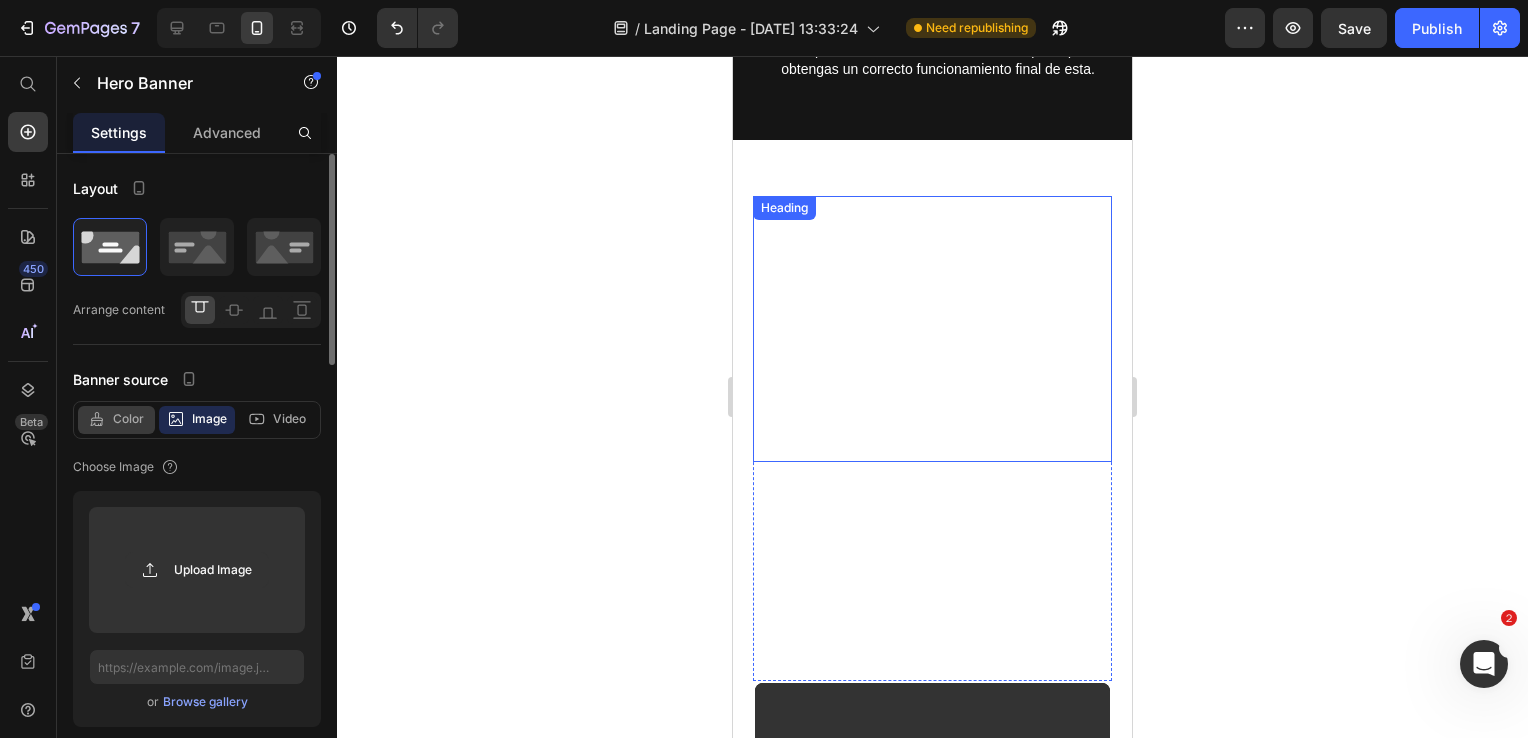 click 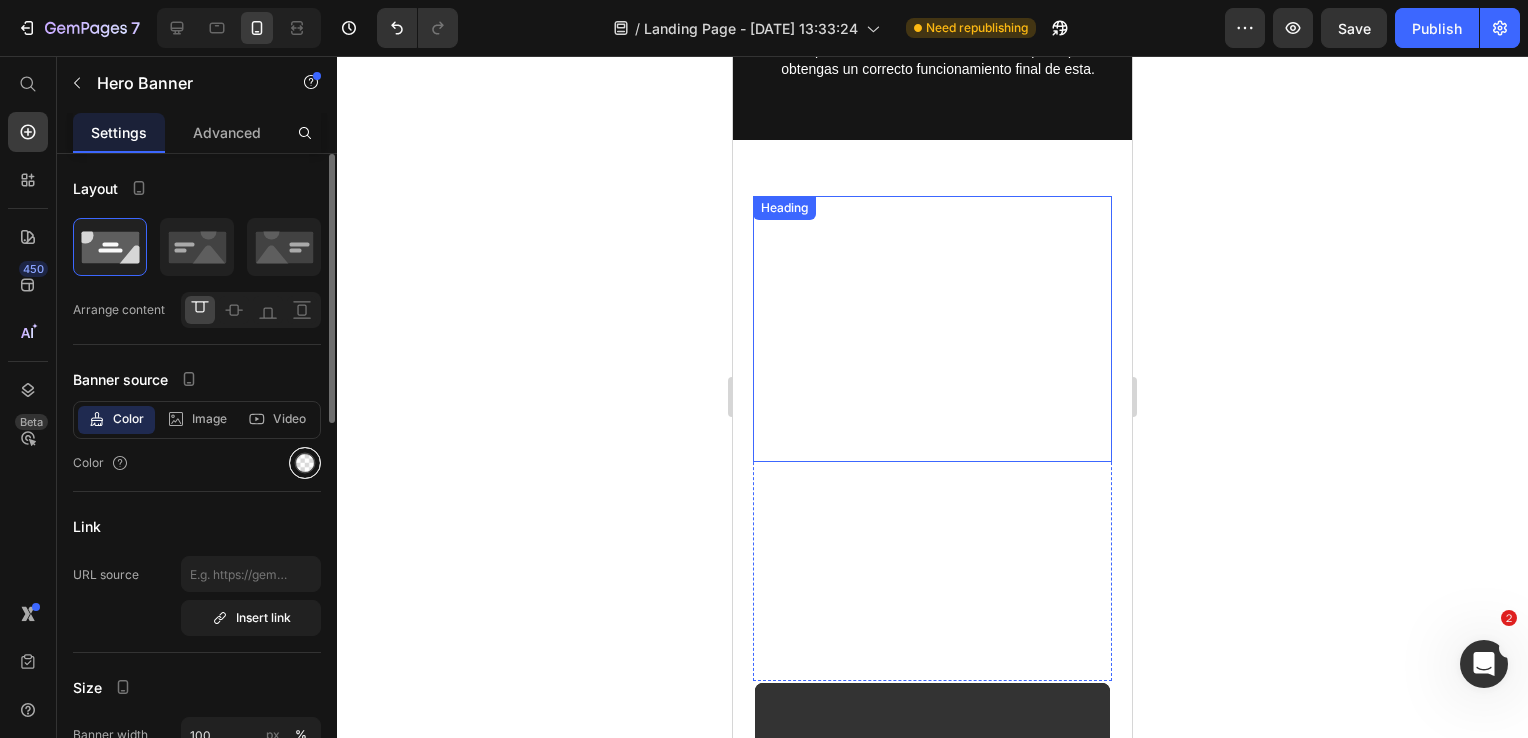 click at bounding box center (305, 463) 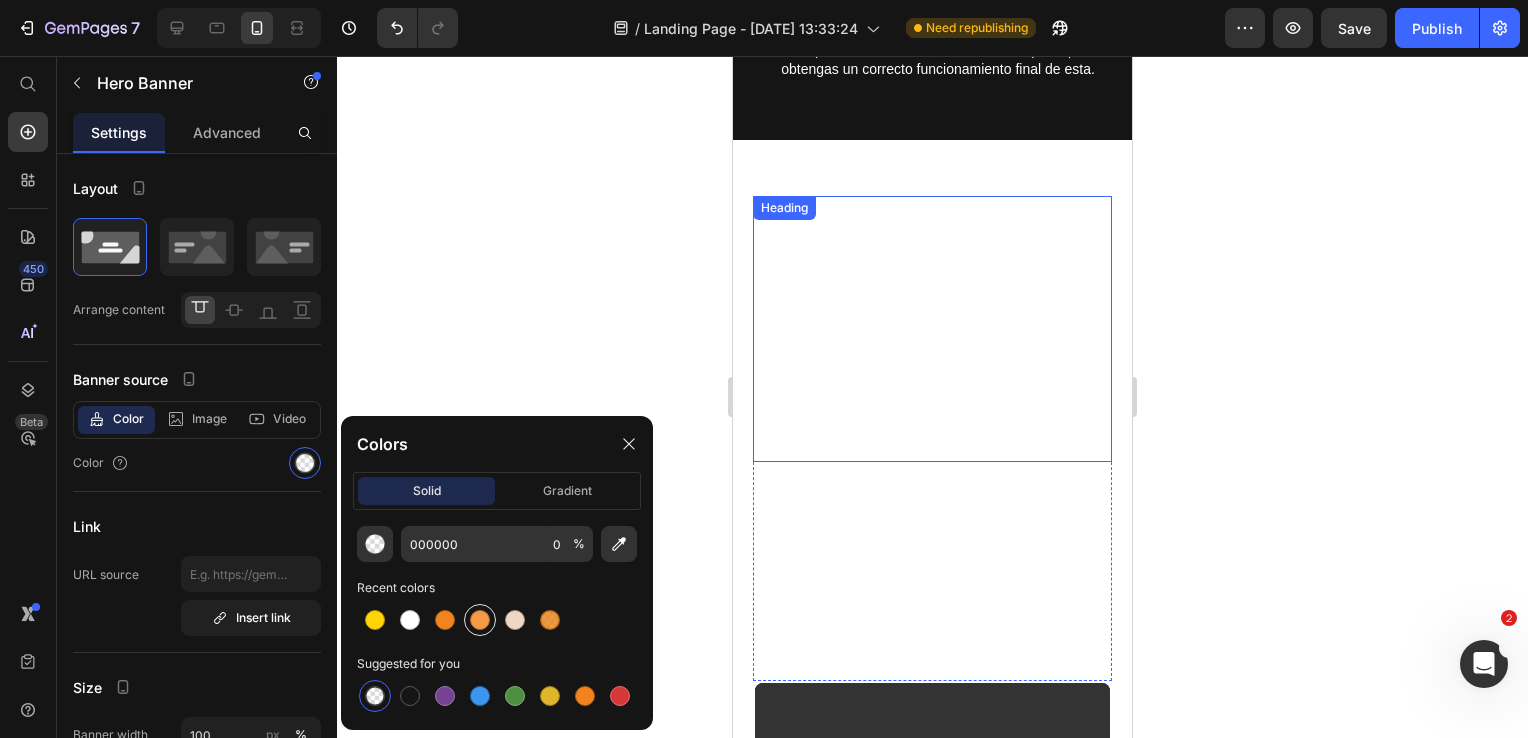 click at bounding box center [480, 620] 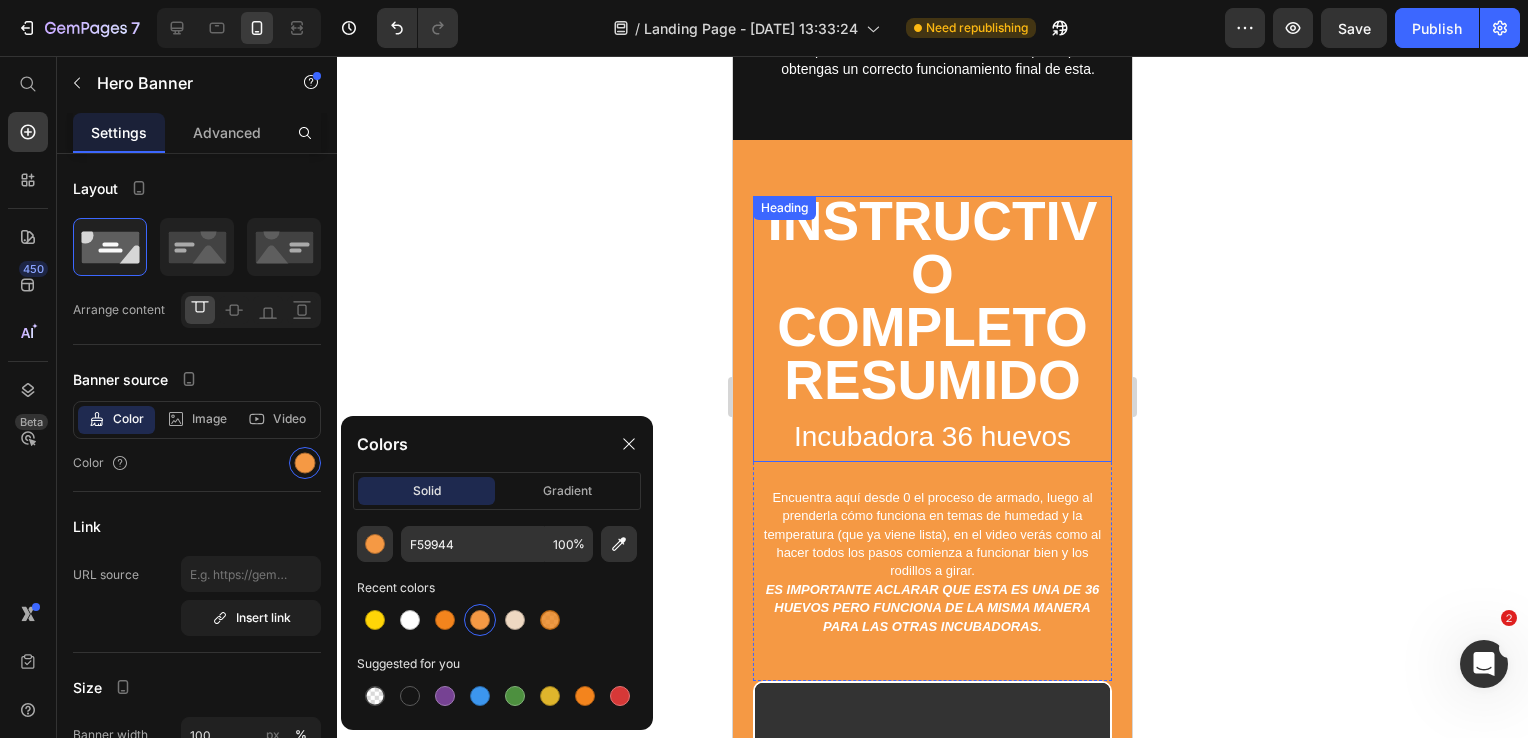 click 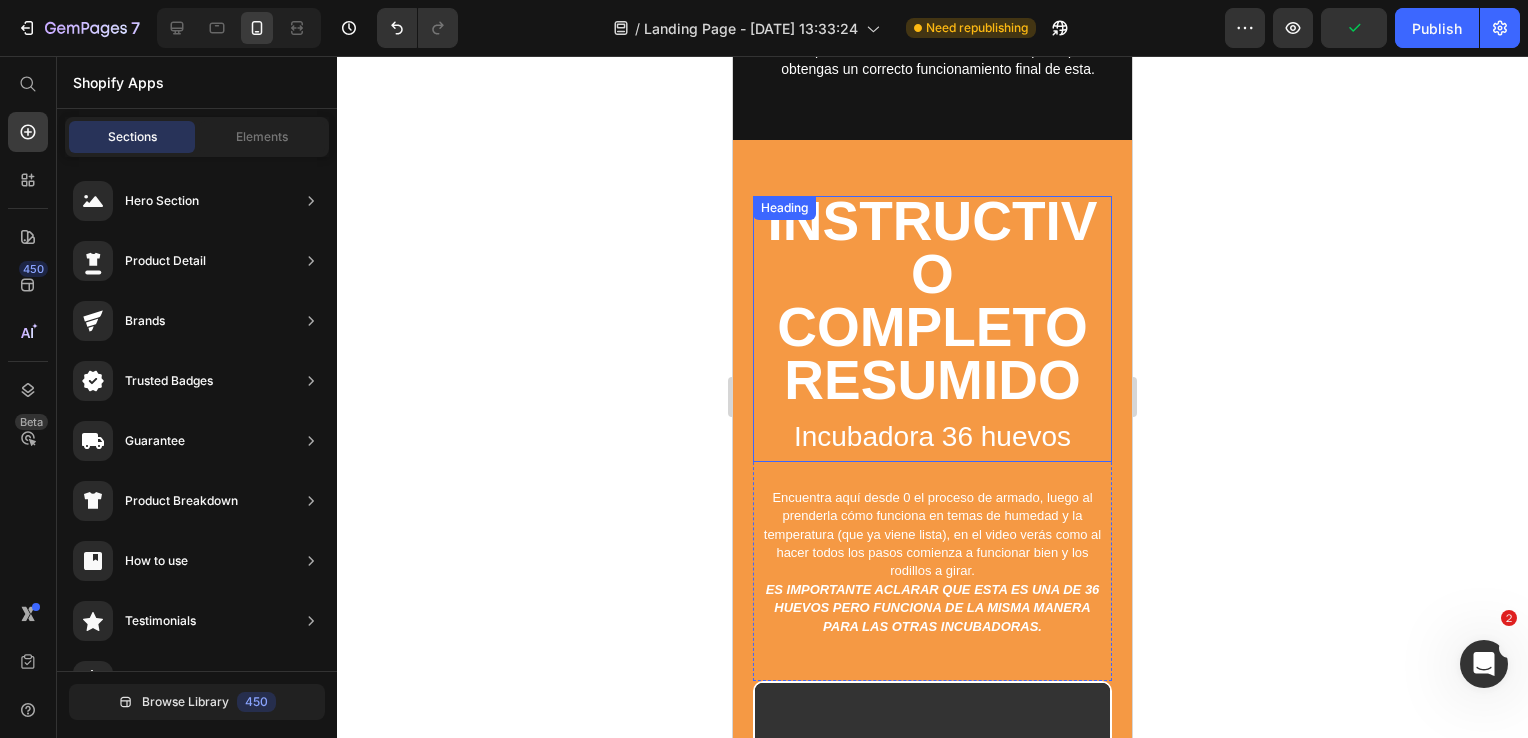 click on "INSTRUCTIVO COMPLETO RESUMIDO Incubadora 36 huevos" at bounding box center (932, 329) 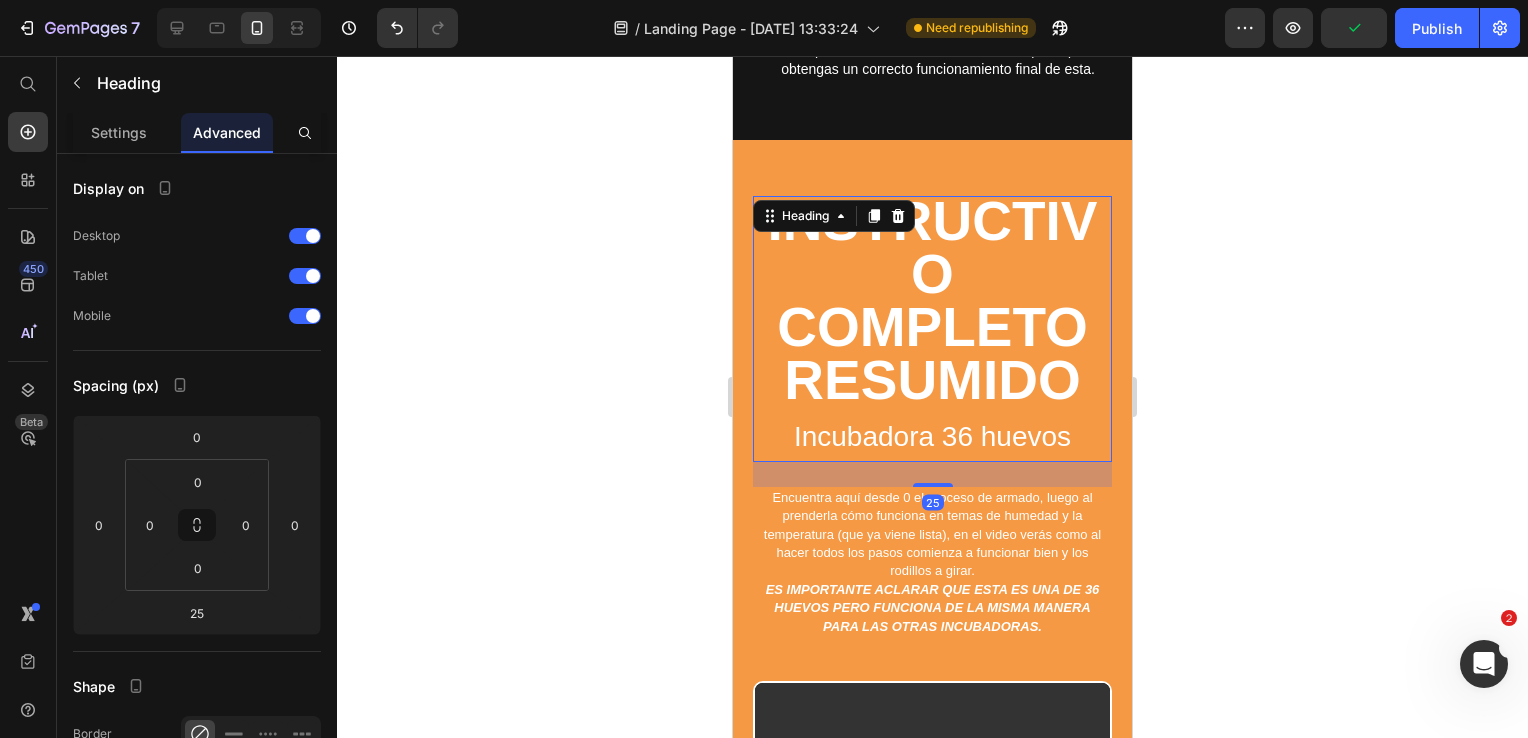 click on "INSTRUCTIVO COMPLETO RESUMIDO Incubadora 36 huevos" at bounding box center [932, 329] 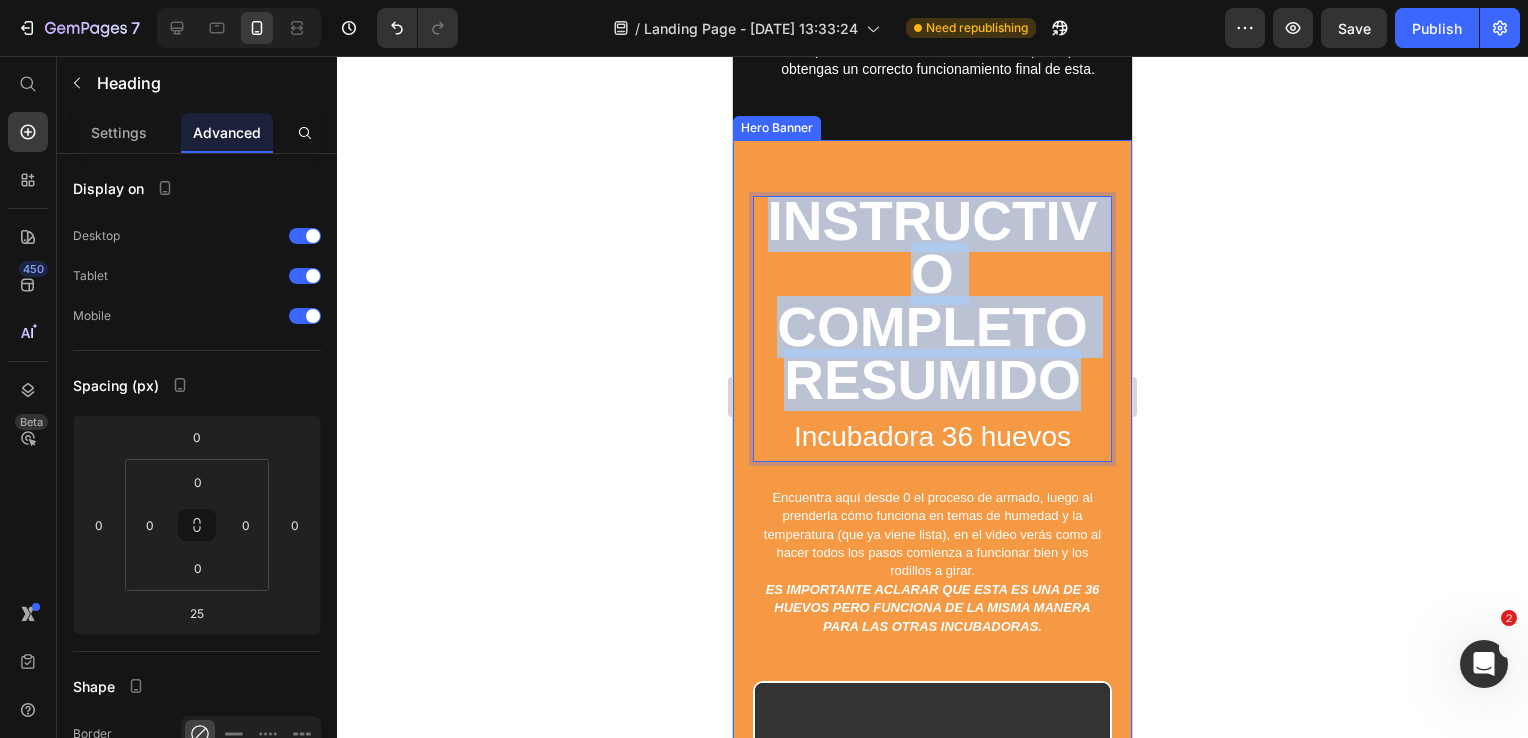 drag, startPoint x: 1067, startPoint y: 386, endPoint x: 760, endPoint y: 166, distance: 377.68903 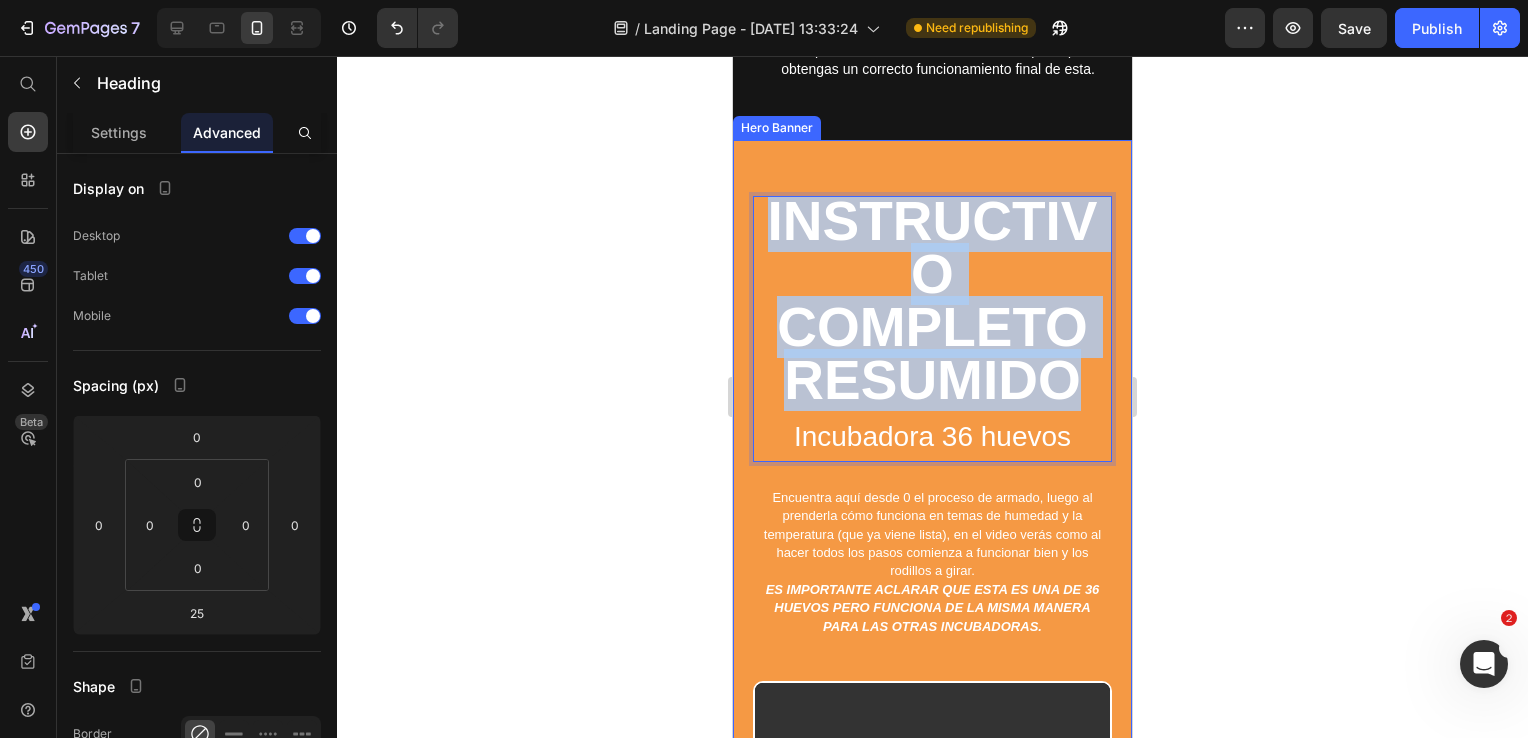 click on "INSTRUCTIVO COMPLETO RESUMIDO Incubadora 36 huevos Heading   25 Encuentra aquí desde 0 el proceso de armado, luego al prenderla cómo funciona en temas de humedad y la temperatura (que ya viene lista), en el video verás como al hacer todos los pasos comienza a funcionar bien y los rodillos a girar. ES IMPORTANTE ACLARAR QUE ESTA ES UNA DE 36 HUEVOS PERO FUNCIONA DE LA MISMA MANERA PARA LAS OTRAS INCUBADORAS. Text Block Row Video" at bounding box center [932, 590] 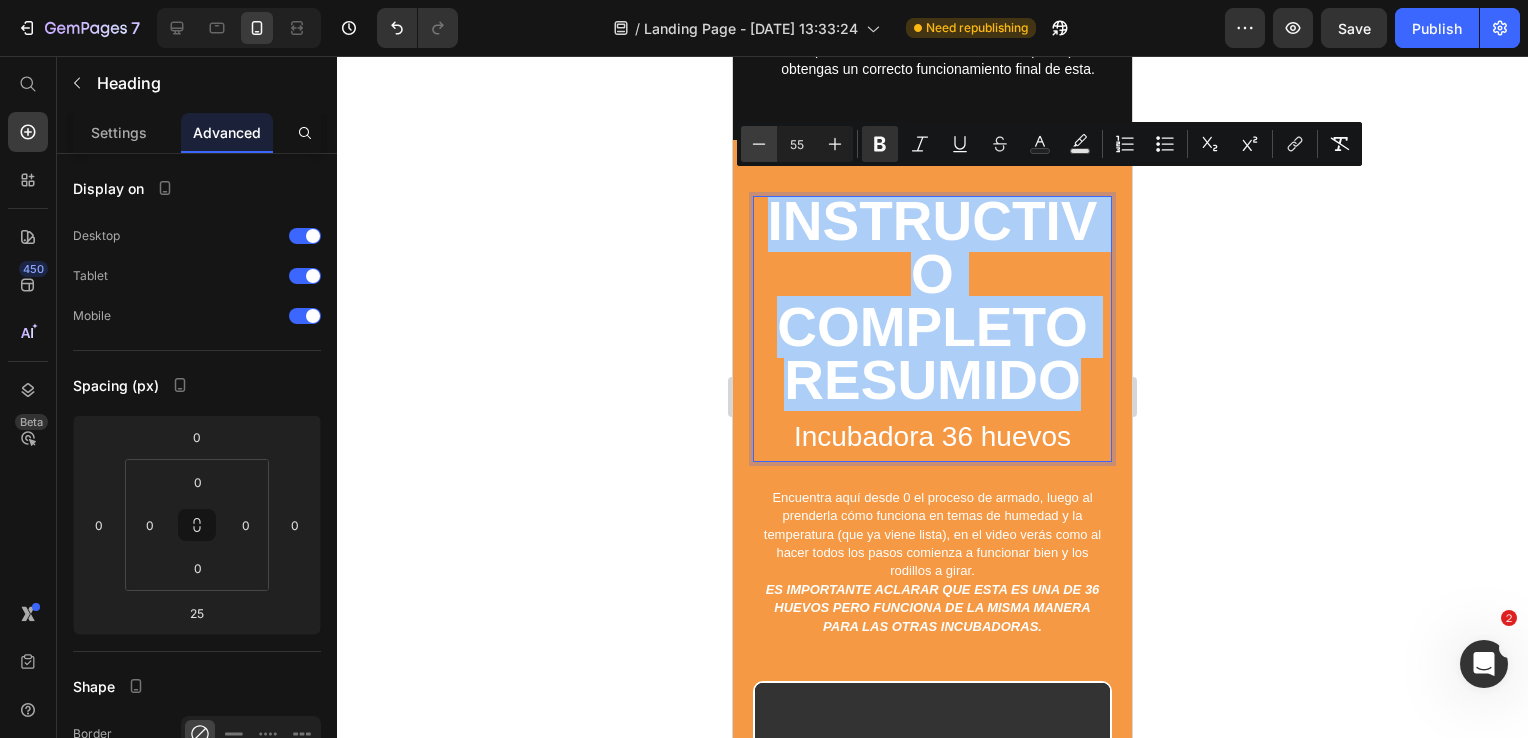click 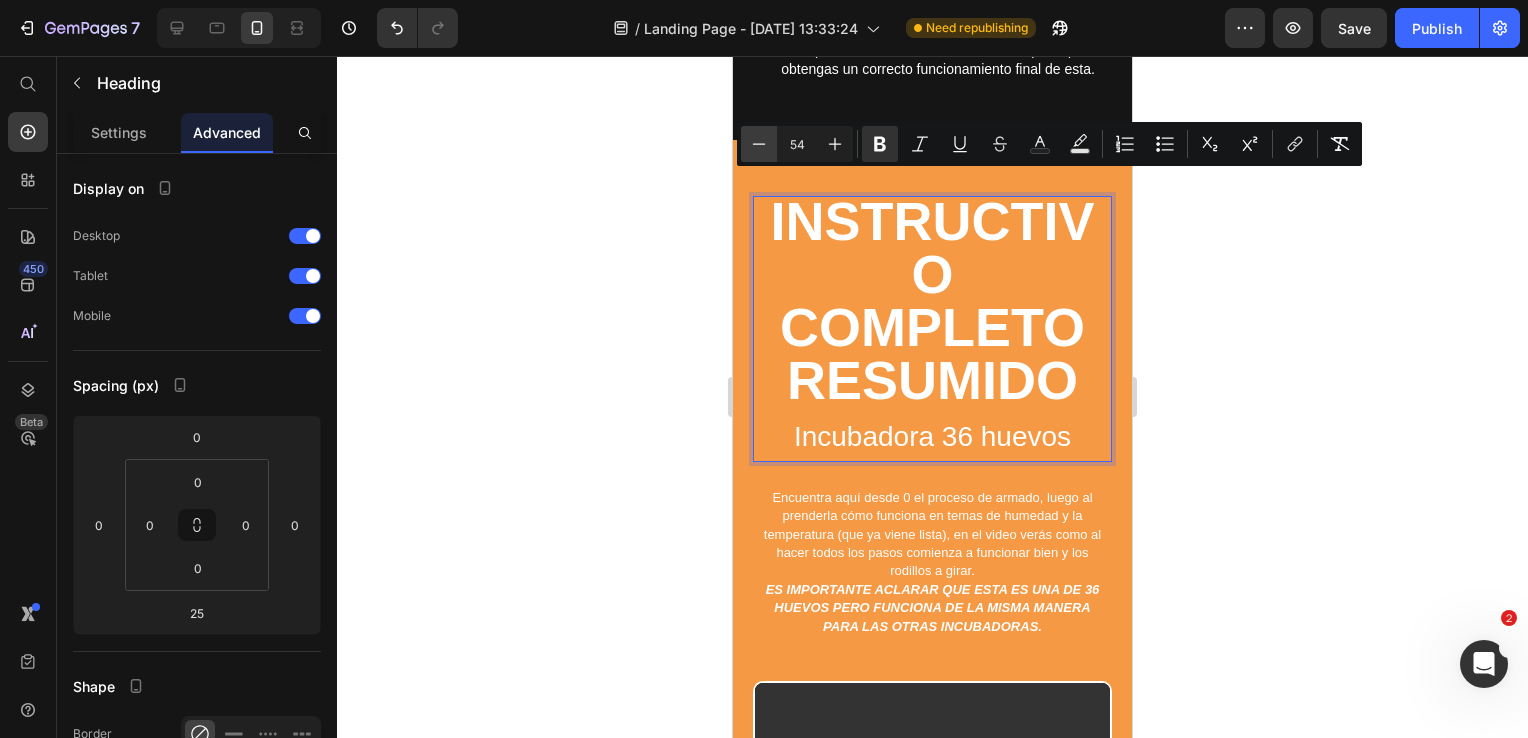 click 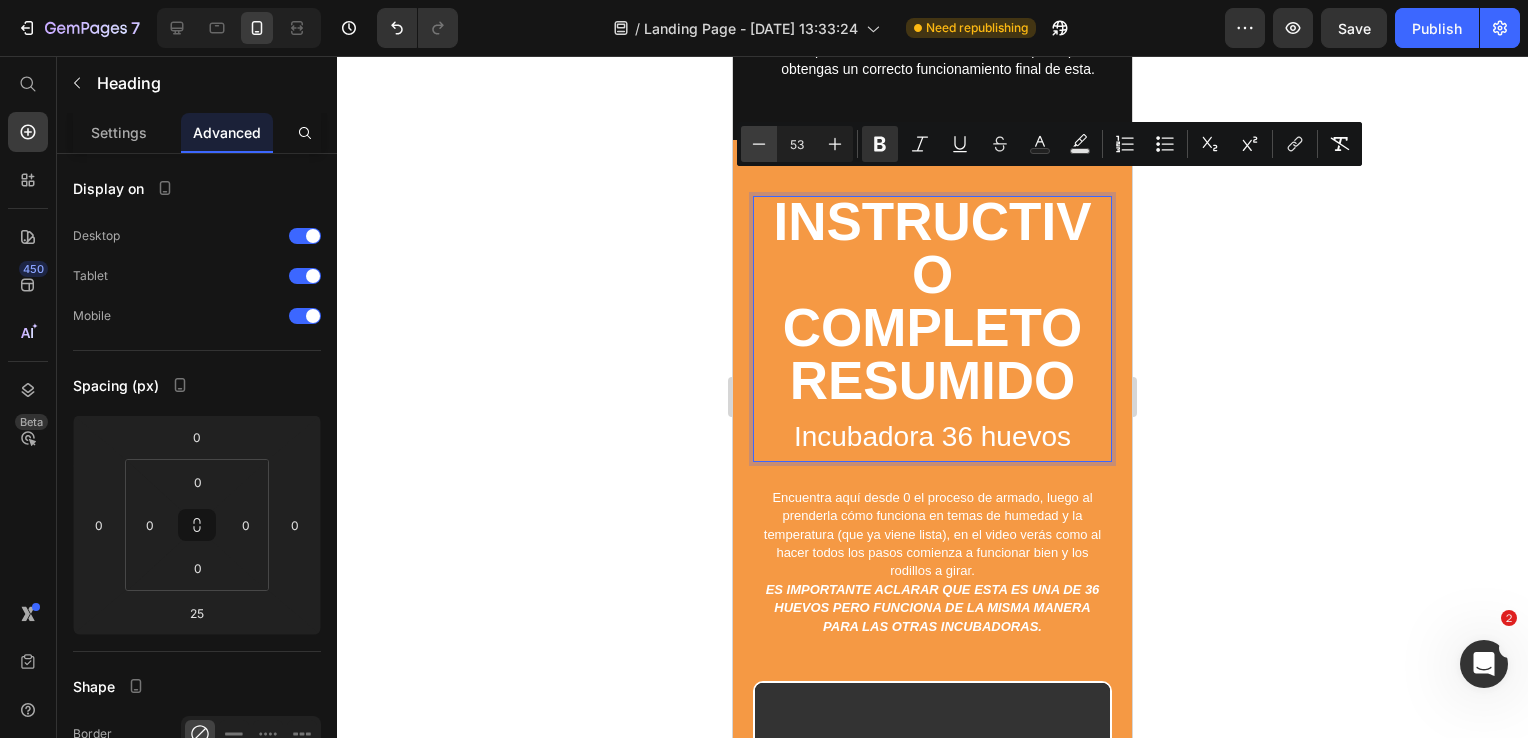 click 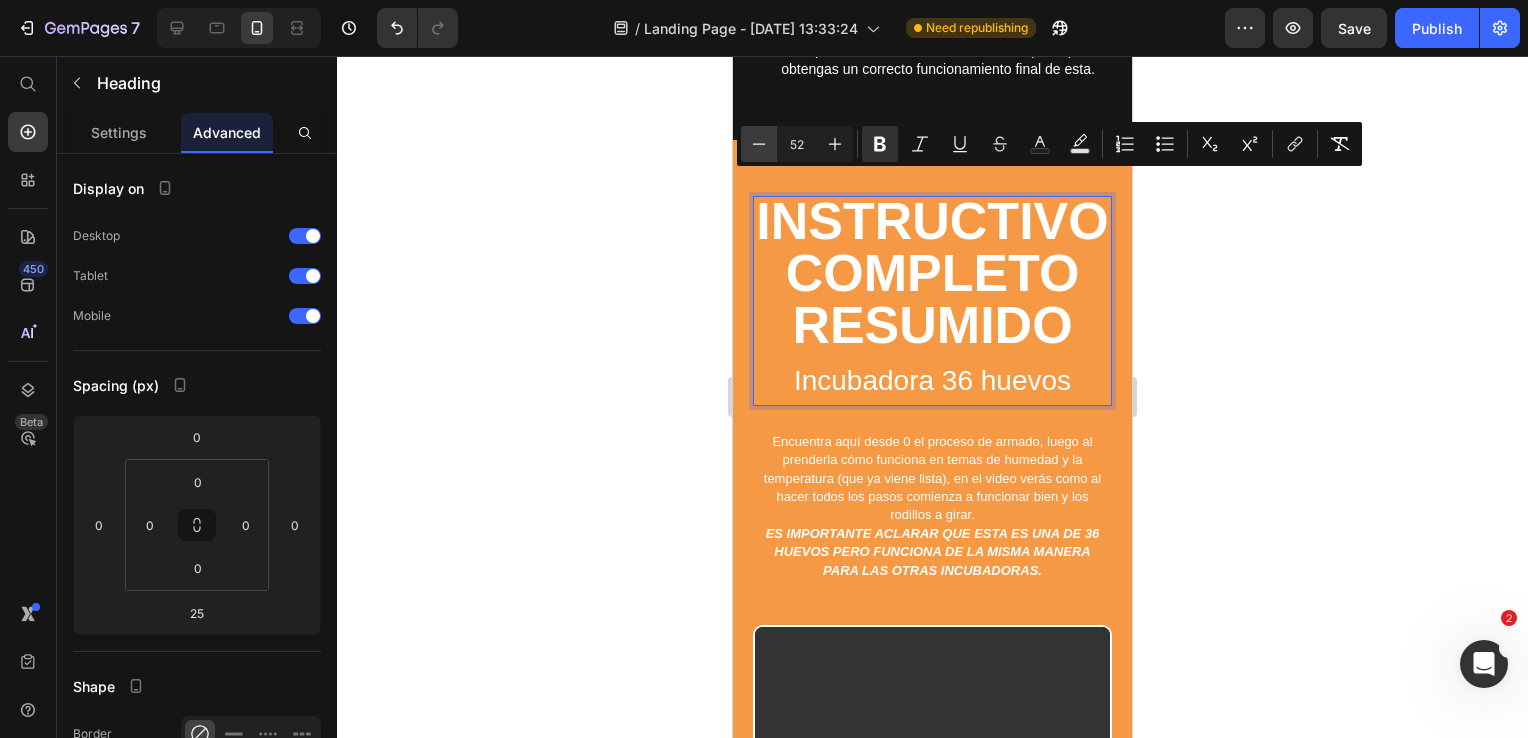 click 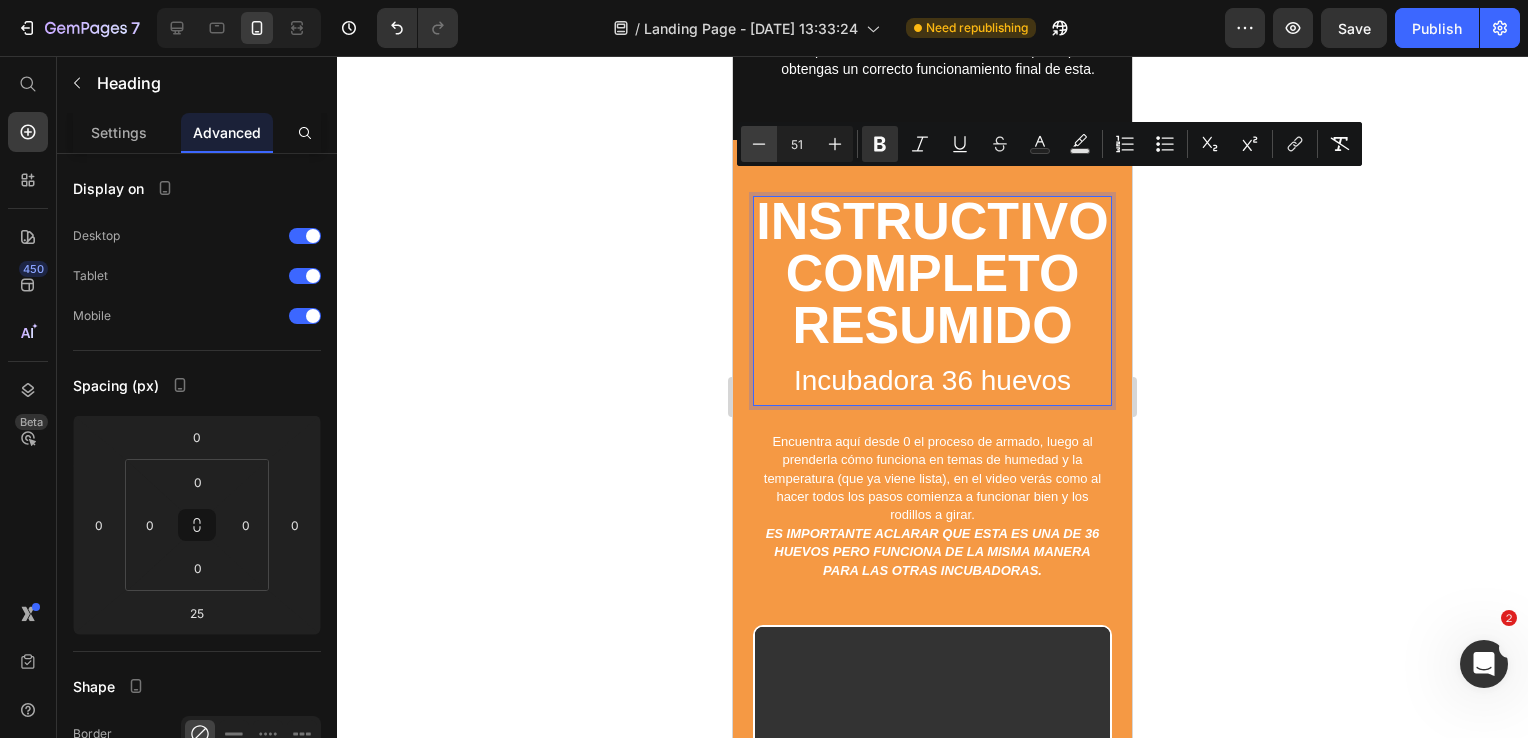 click 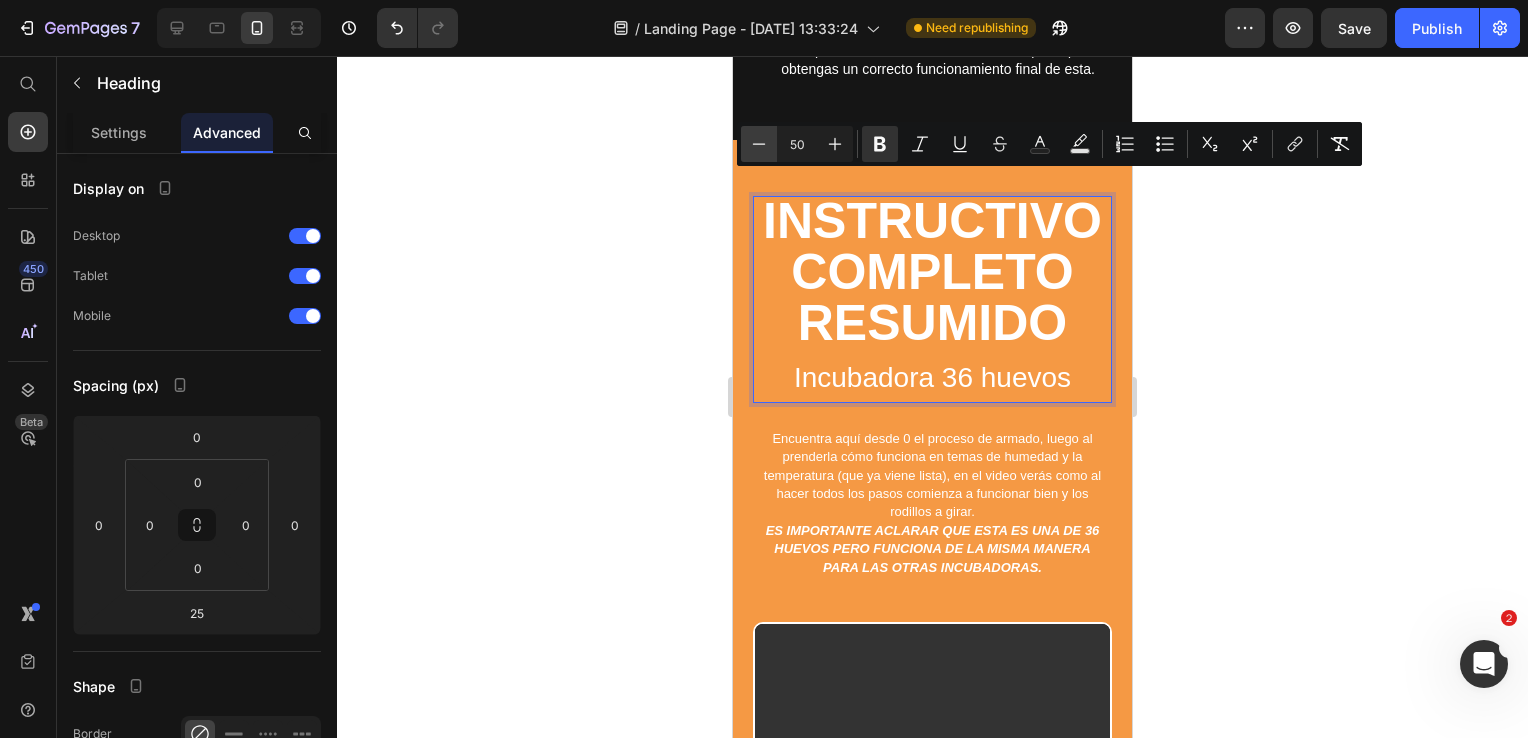 click 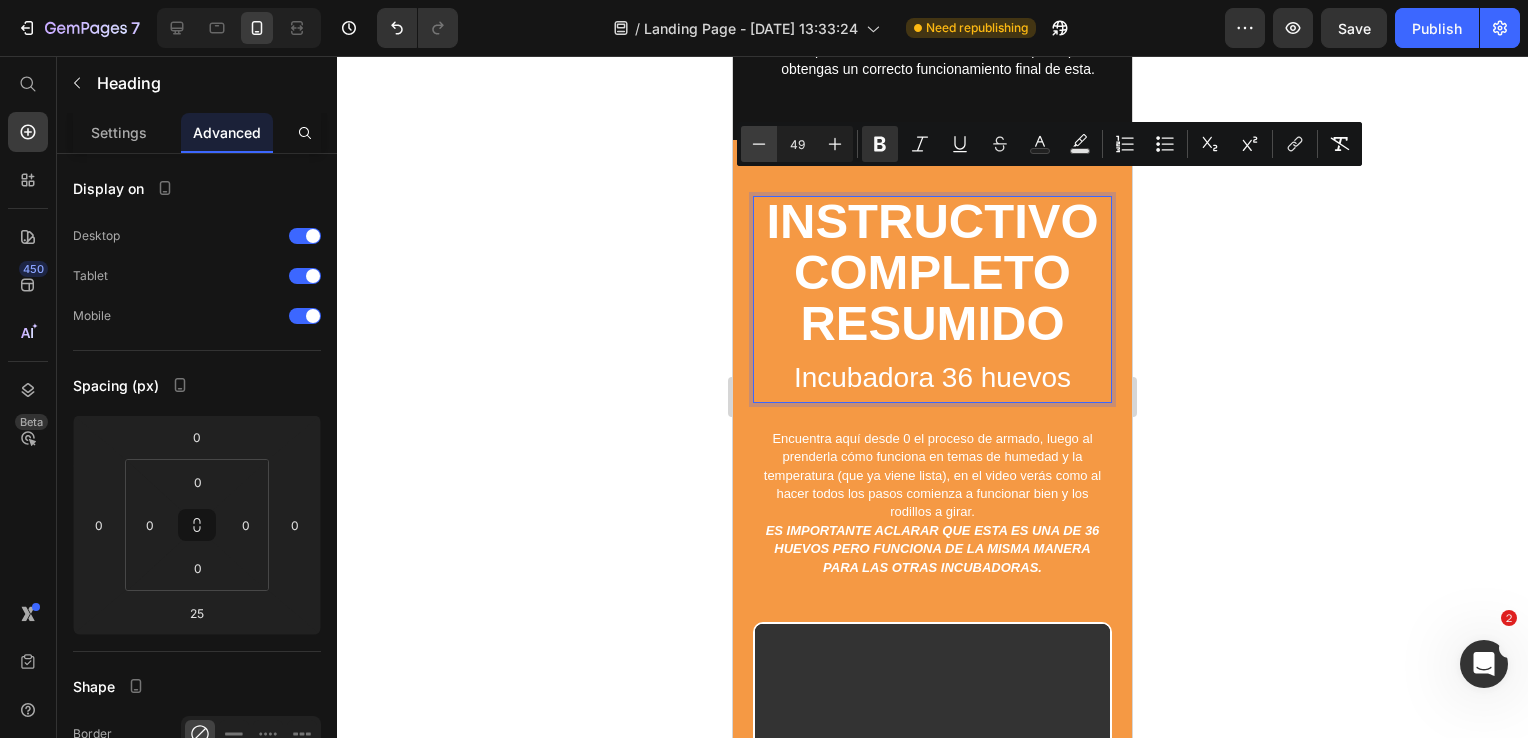 click 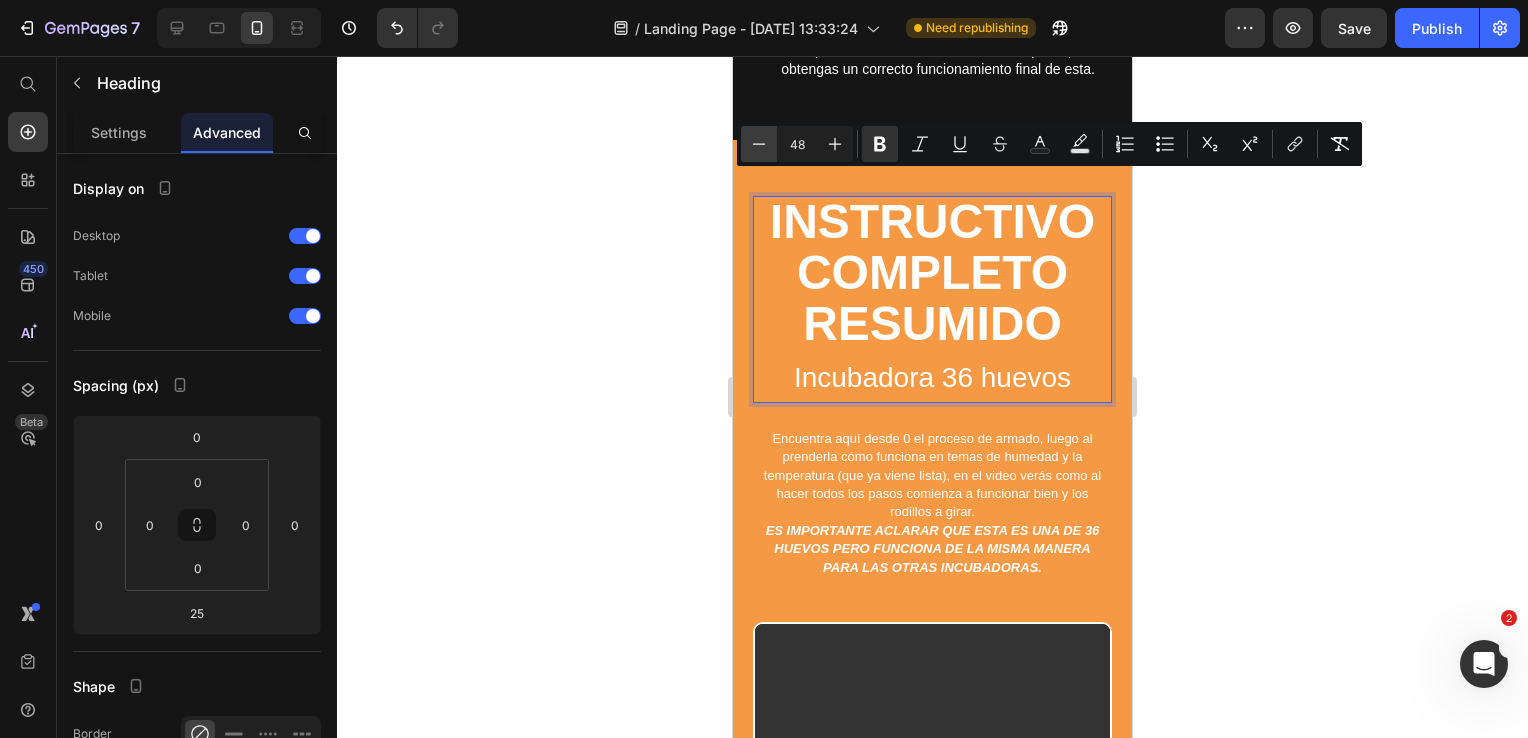 click 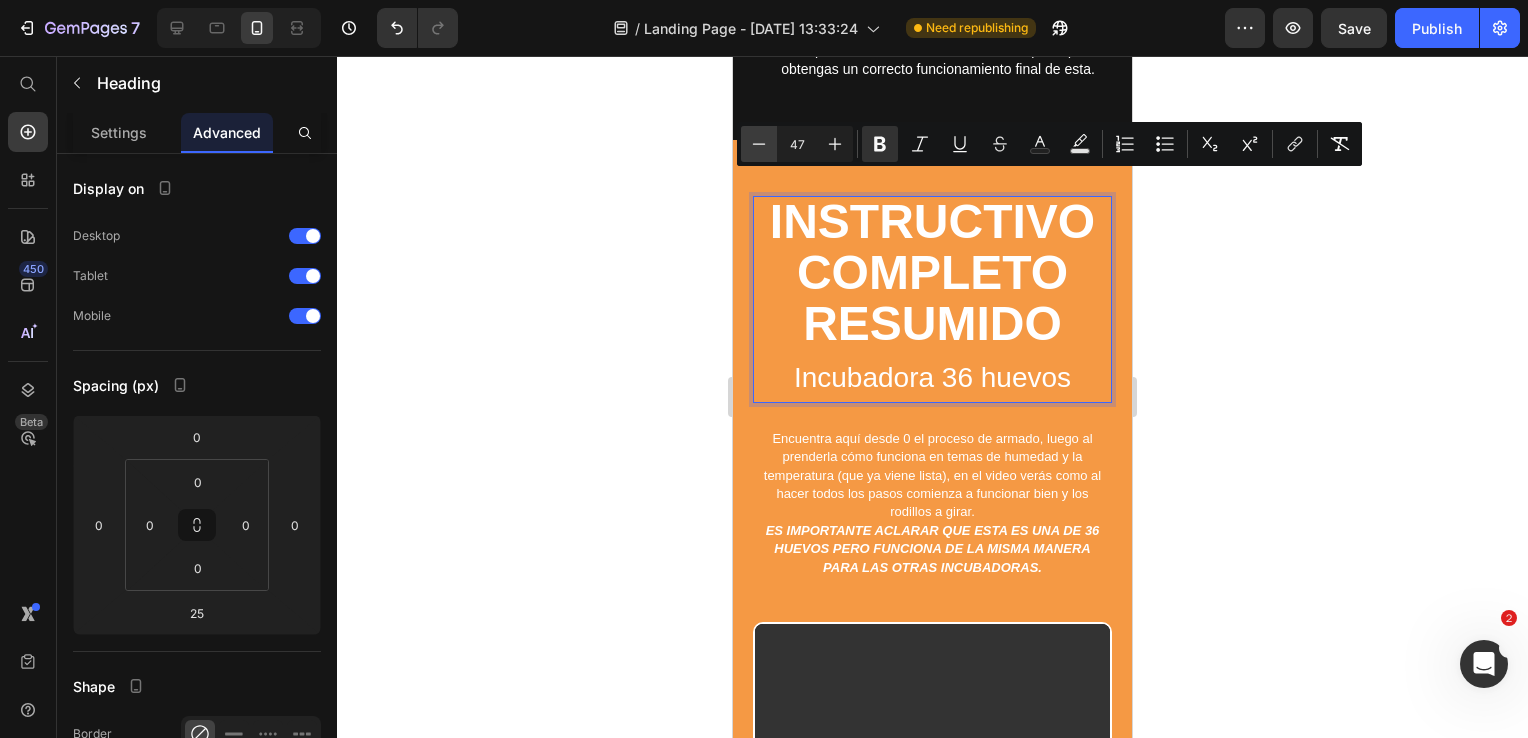 click 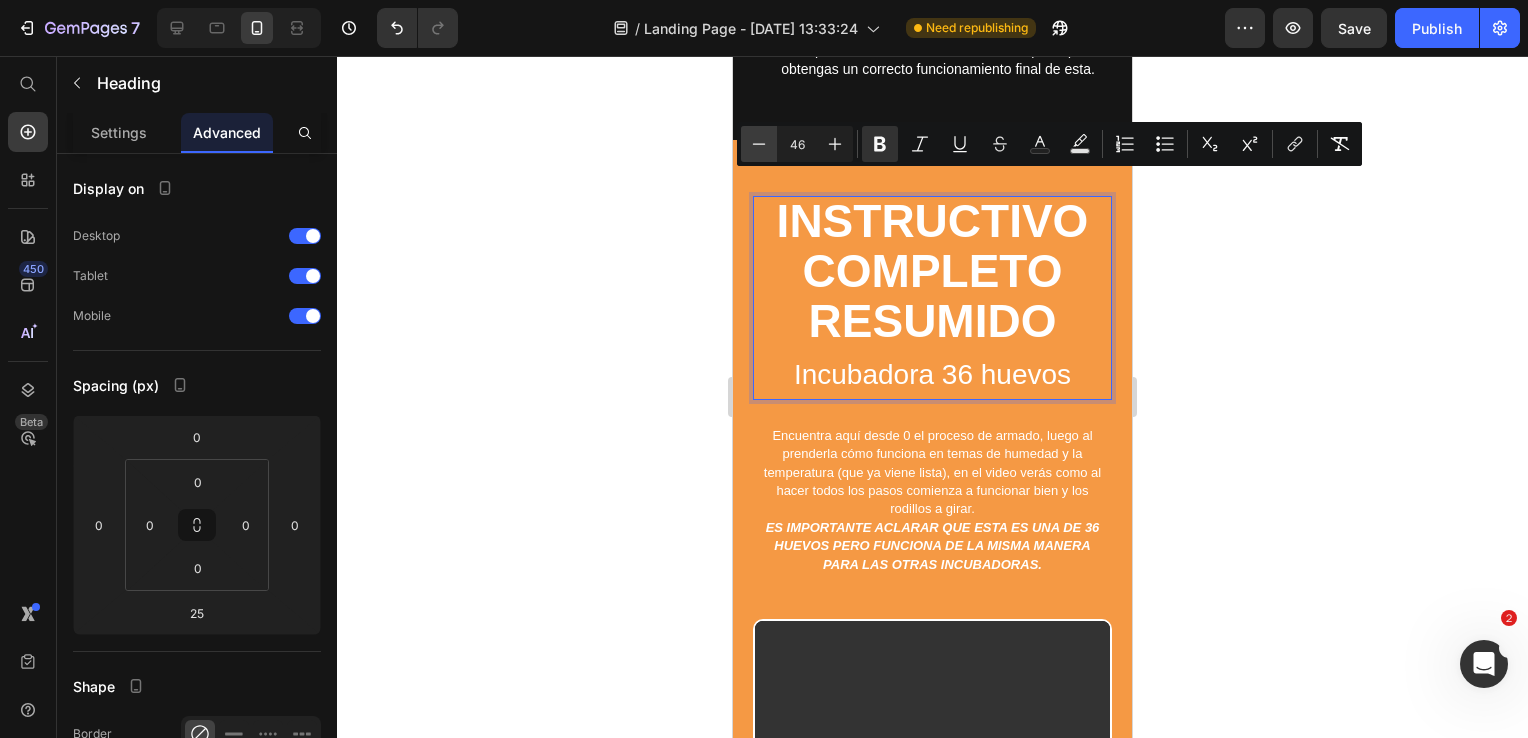 click 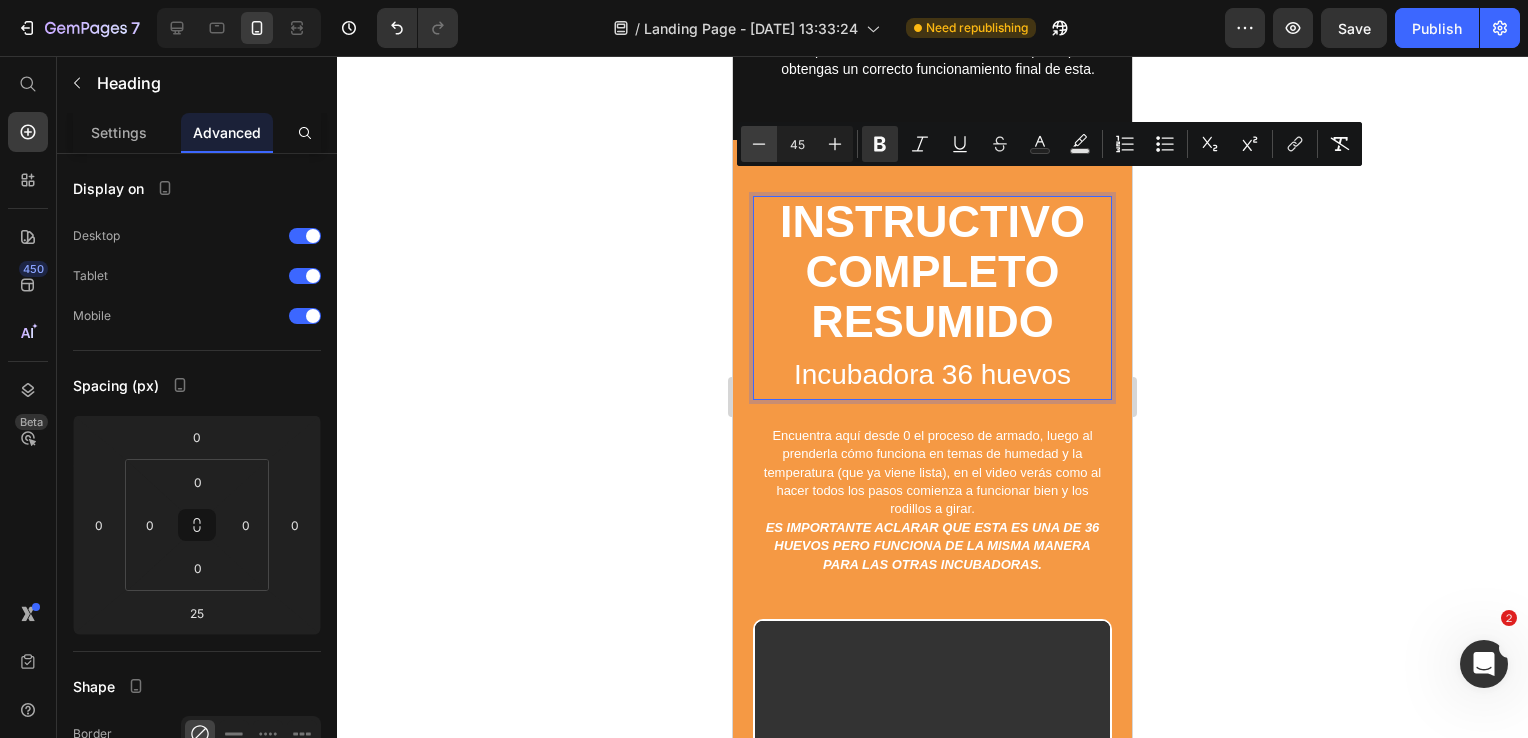 click 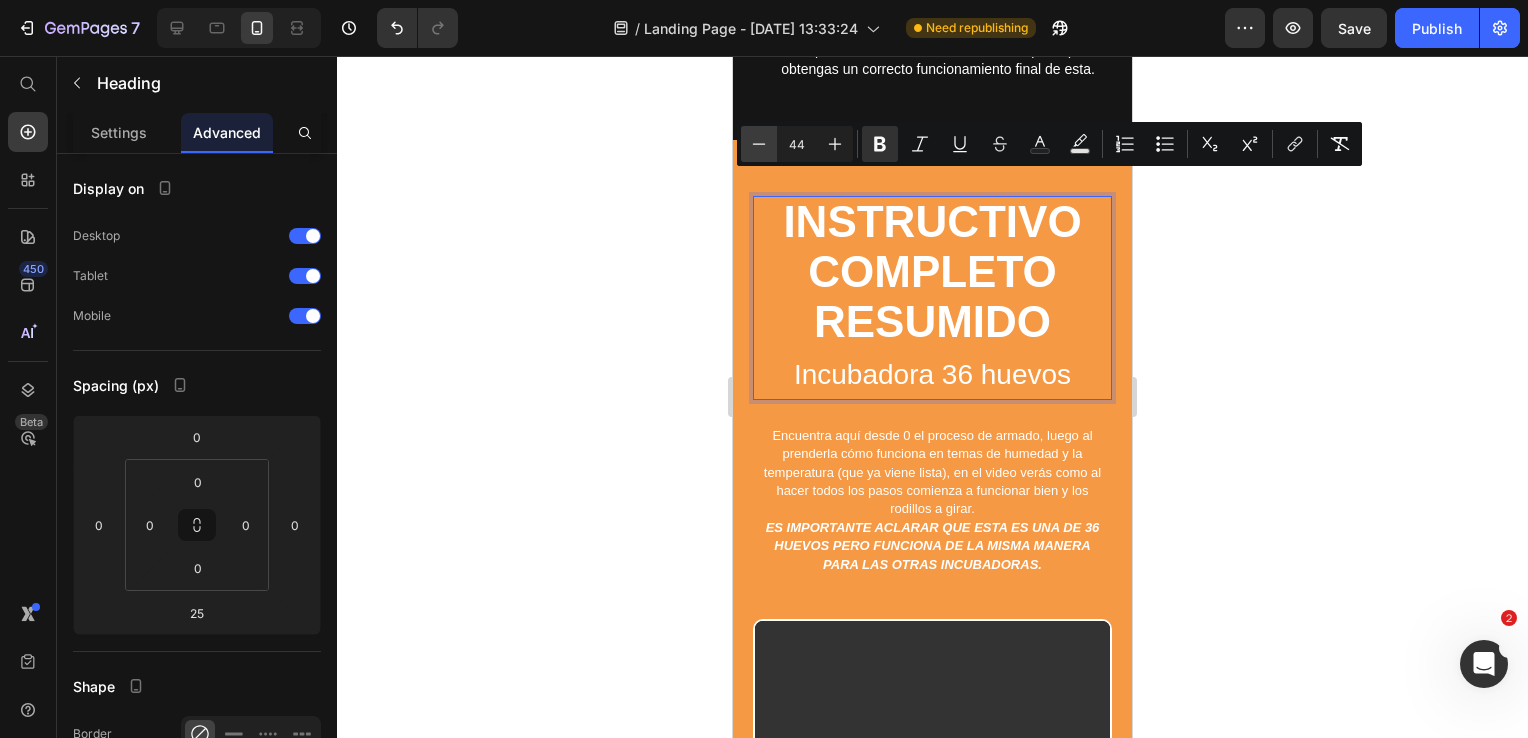 click 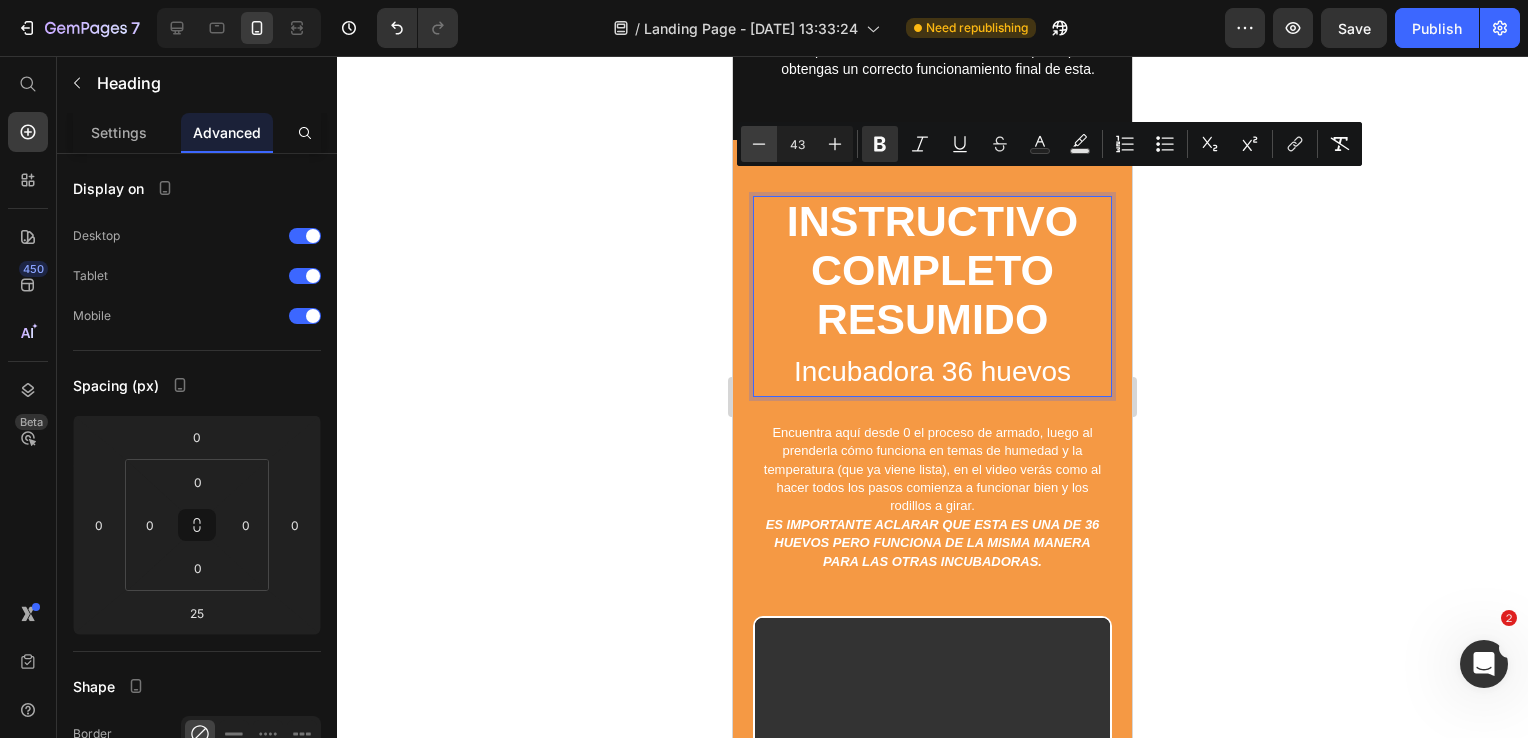 click 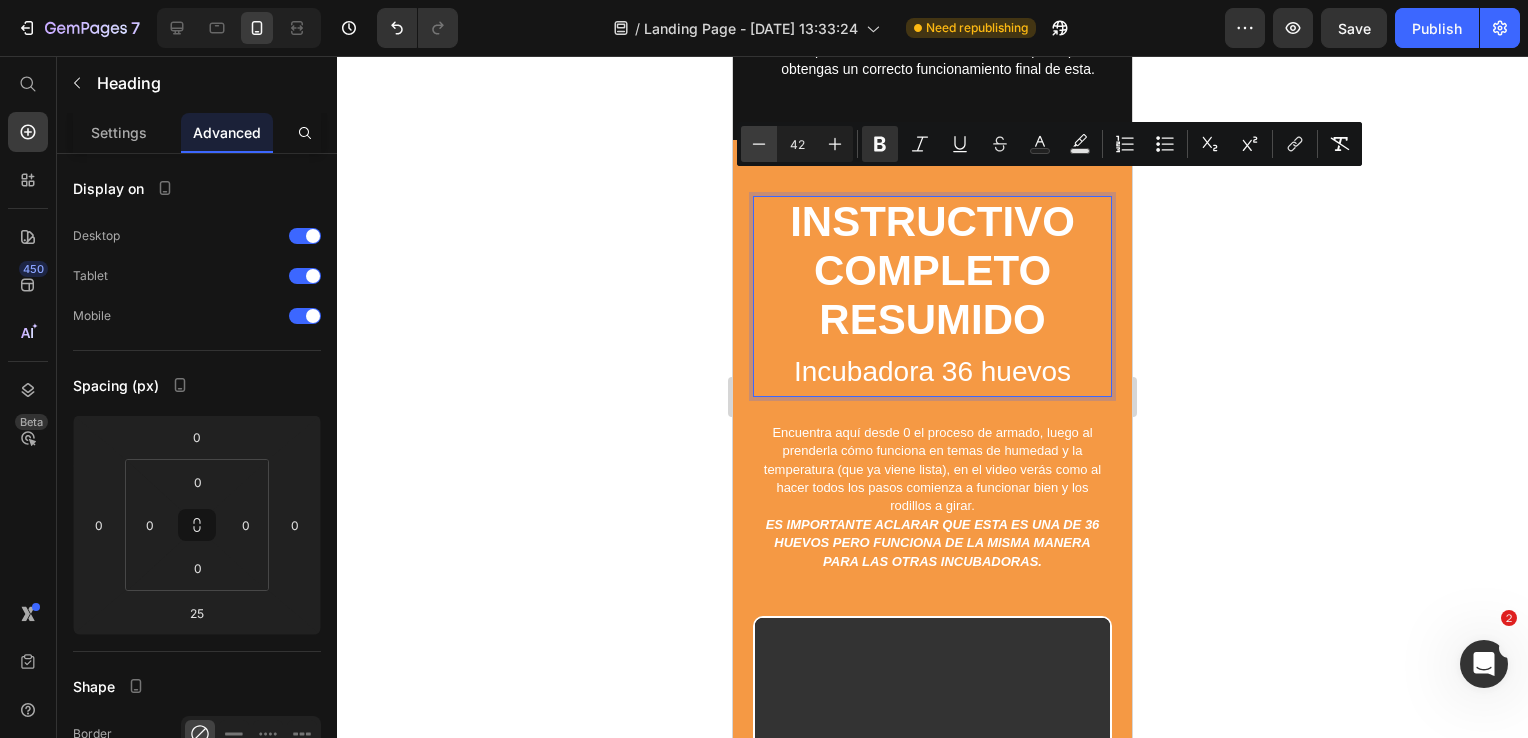 click 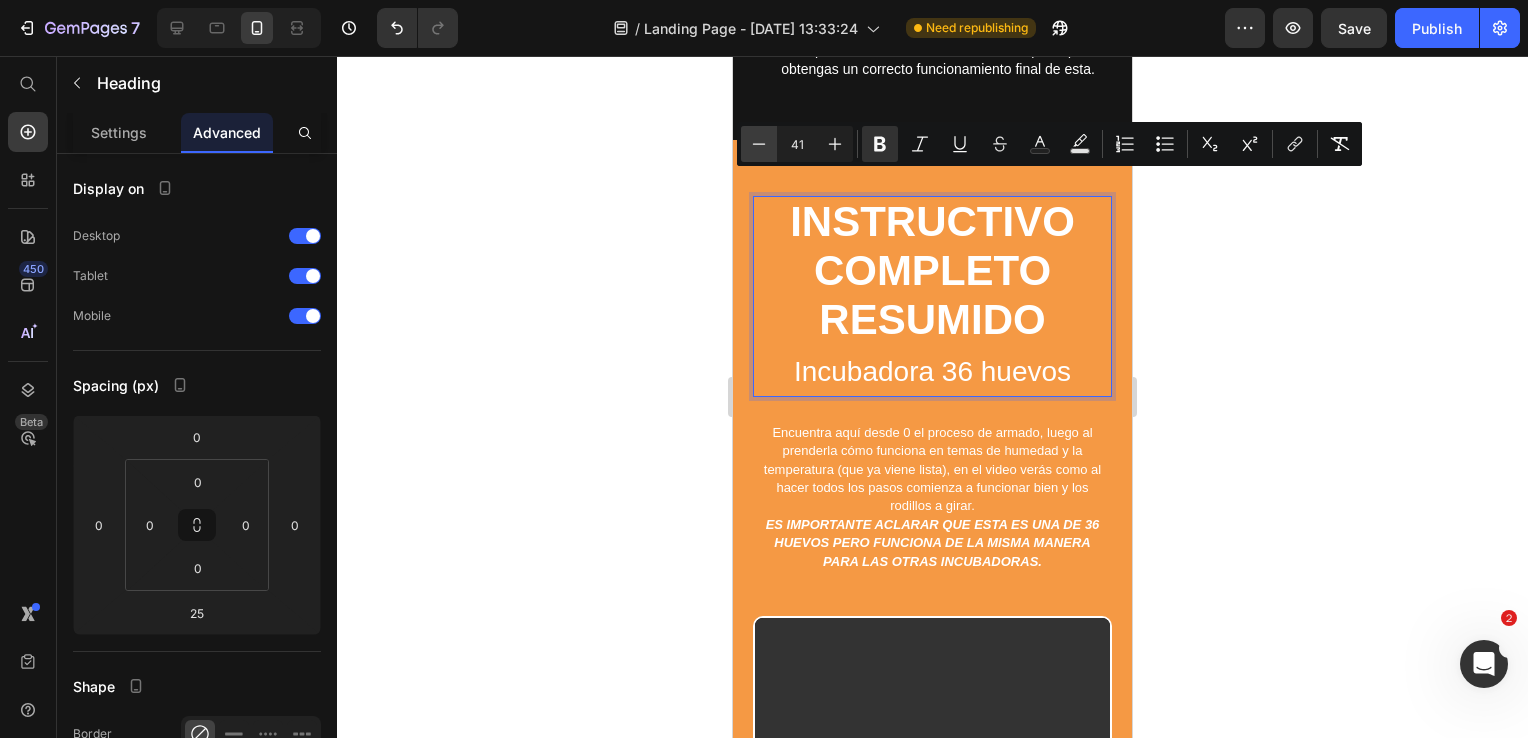 click 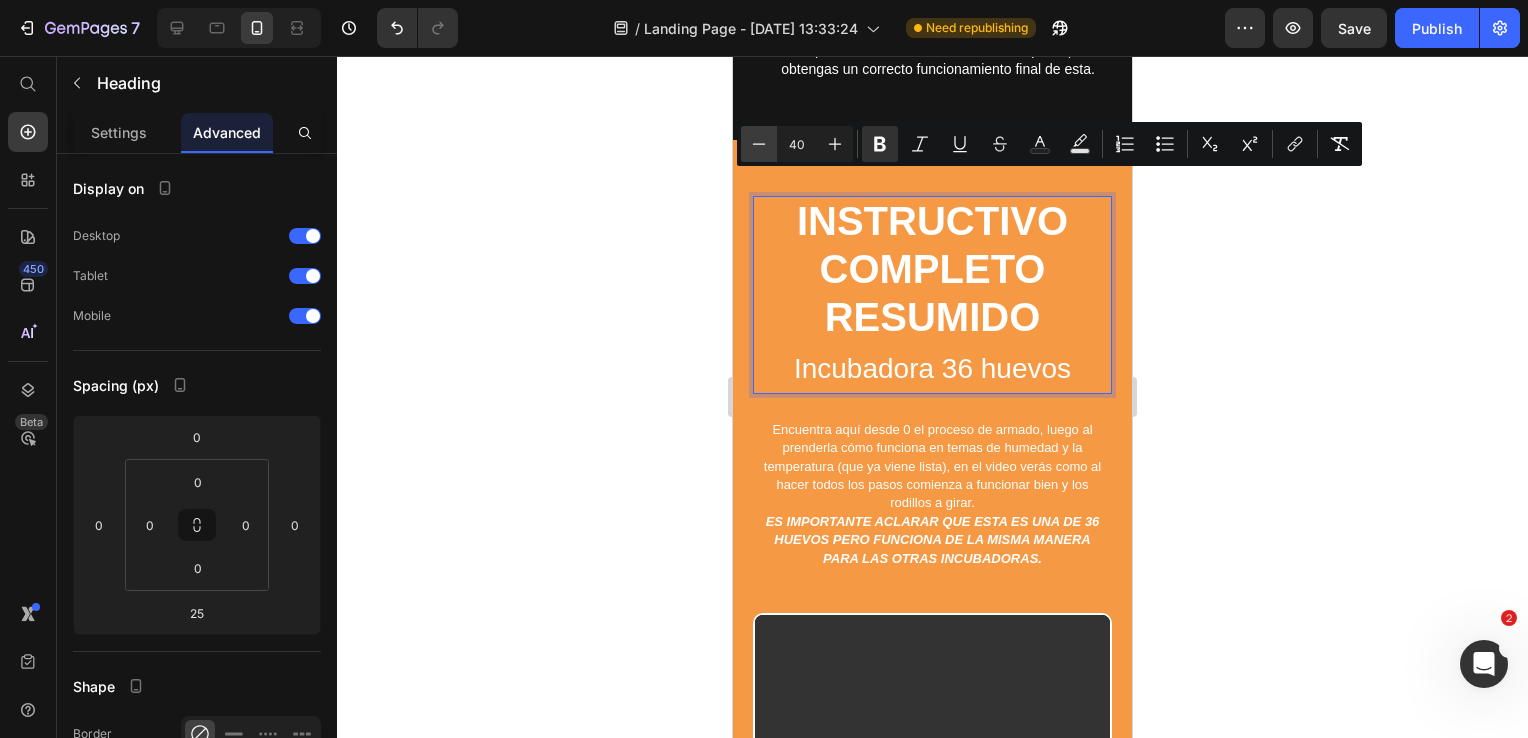 click 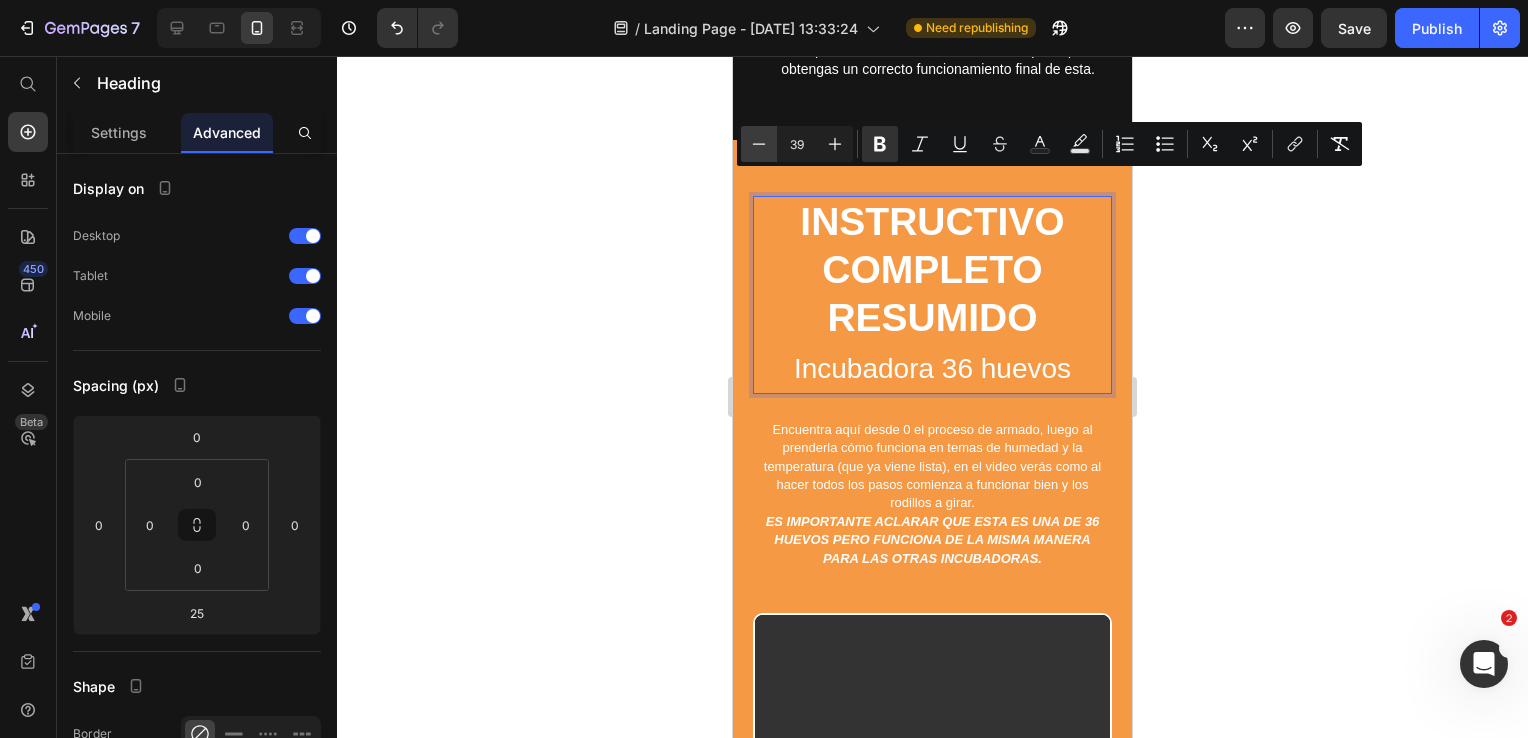 click 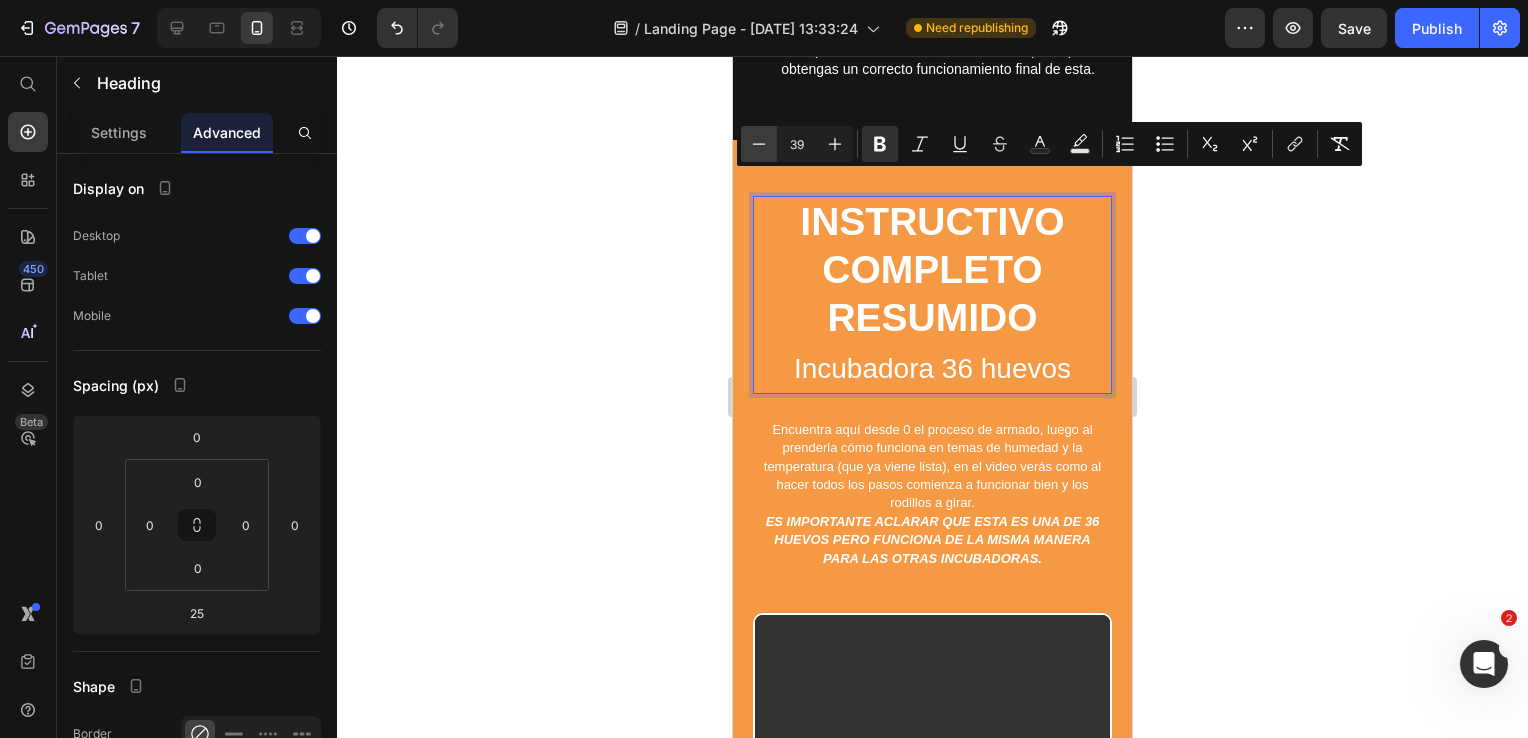 type on "38" 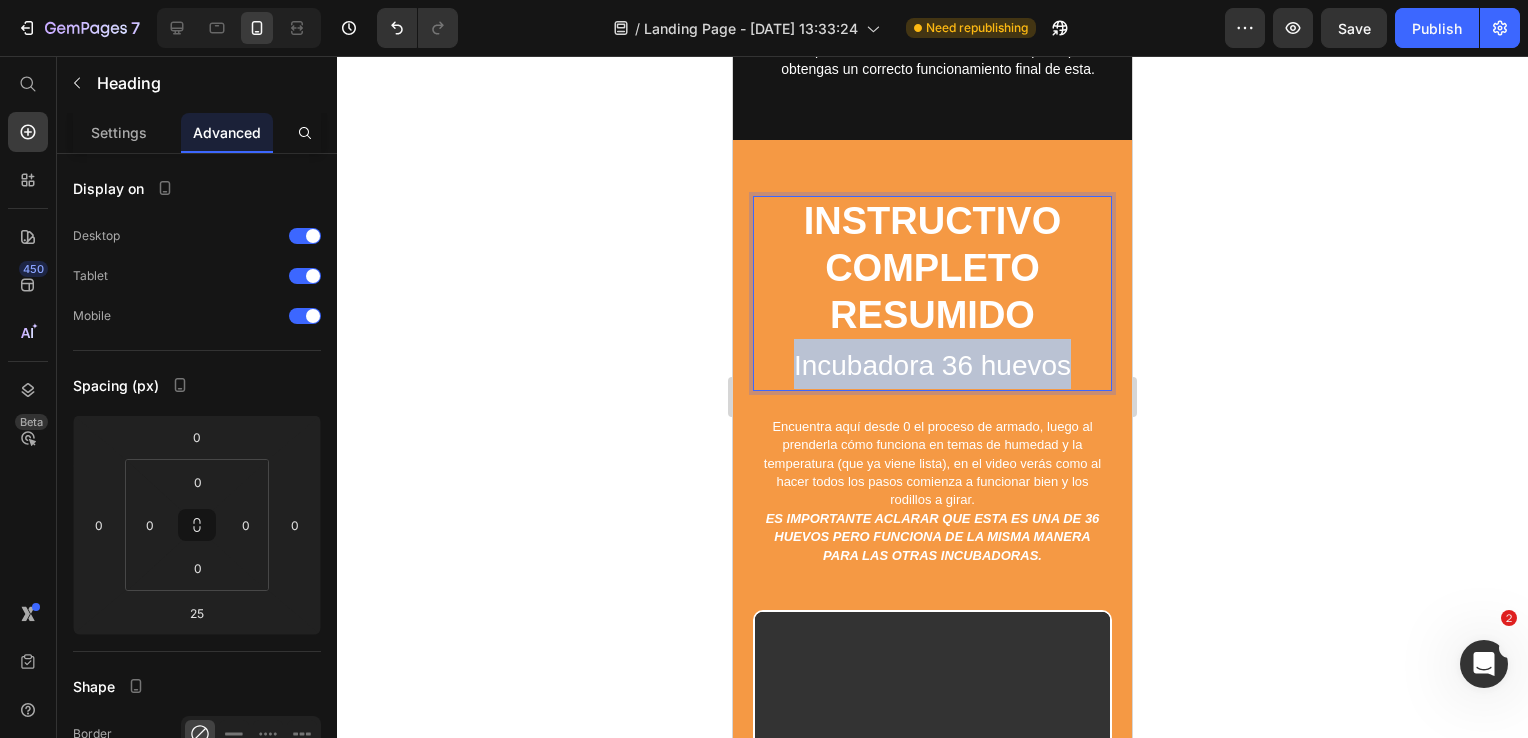 drag, startPoint x: 785, startPoint y: 350, endPoint x: 1072, endPoint y: 370, distance: 287.696 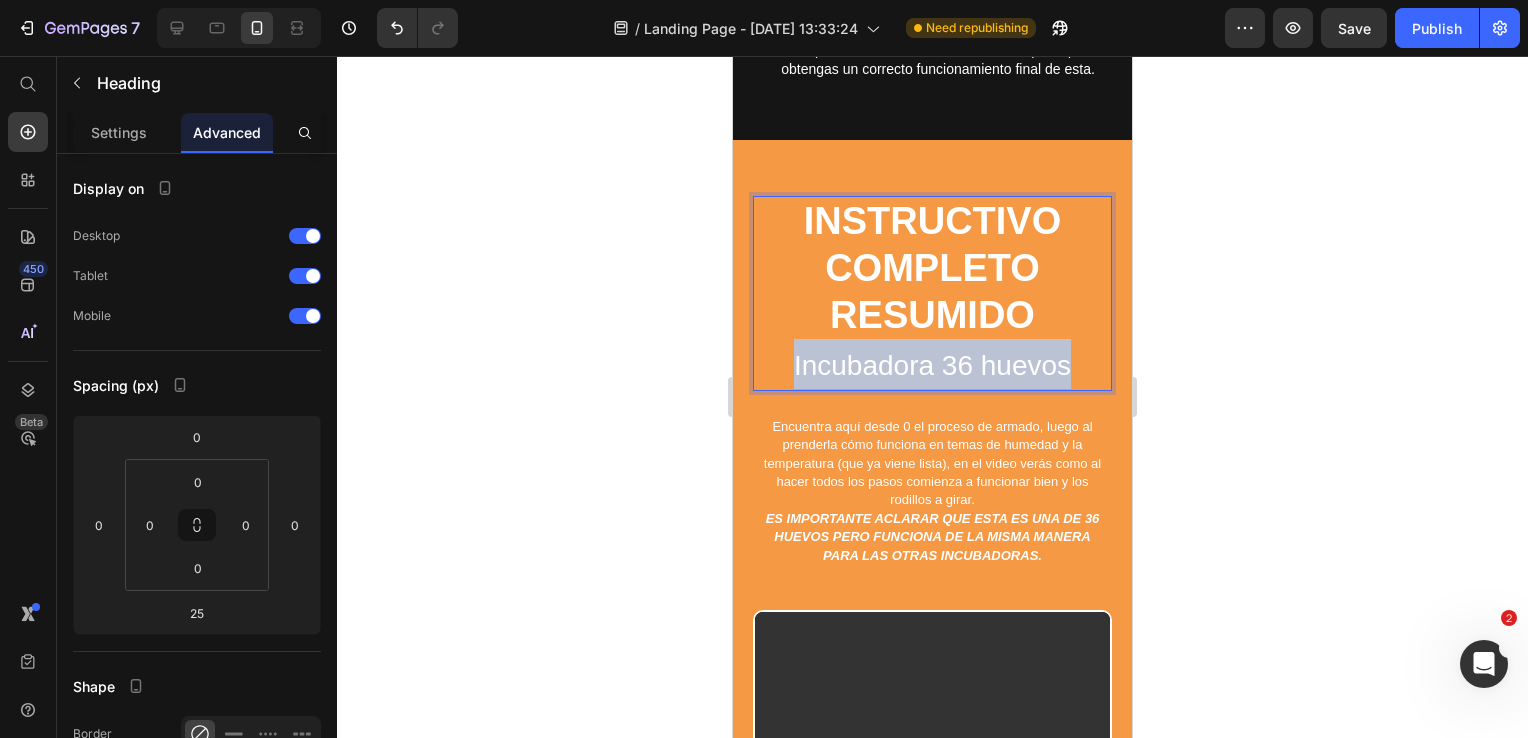 click on "INSTRUCTIVO COMPLETO RESUMIDO Incubadora 36 huevos" at bounding box center (932, 293) 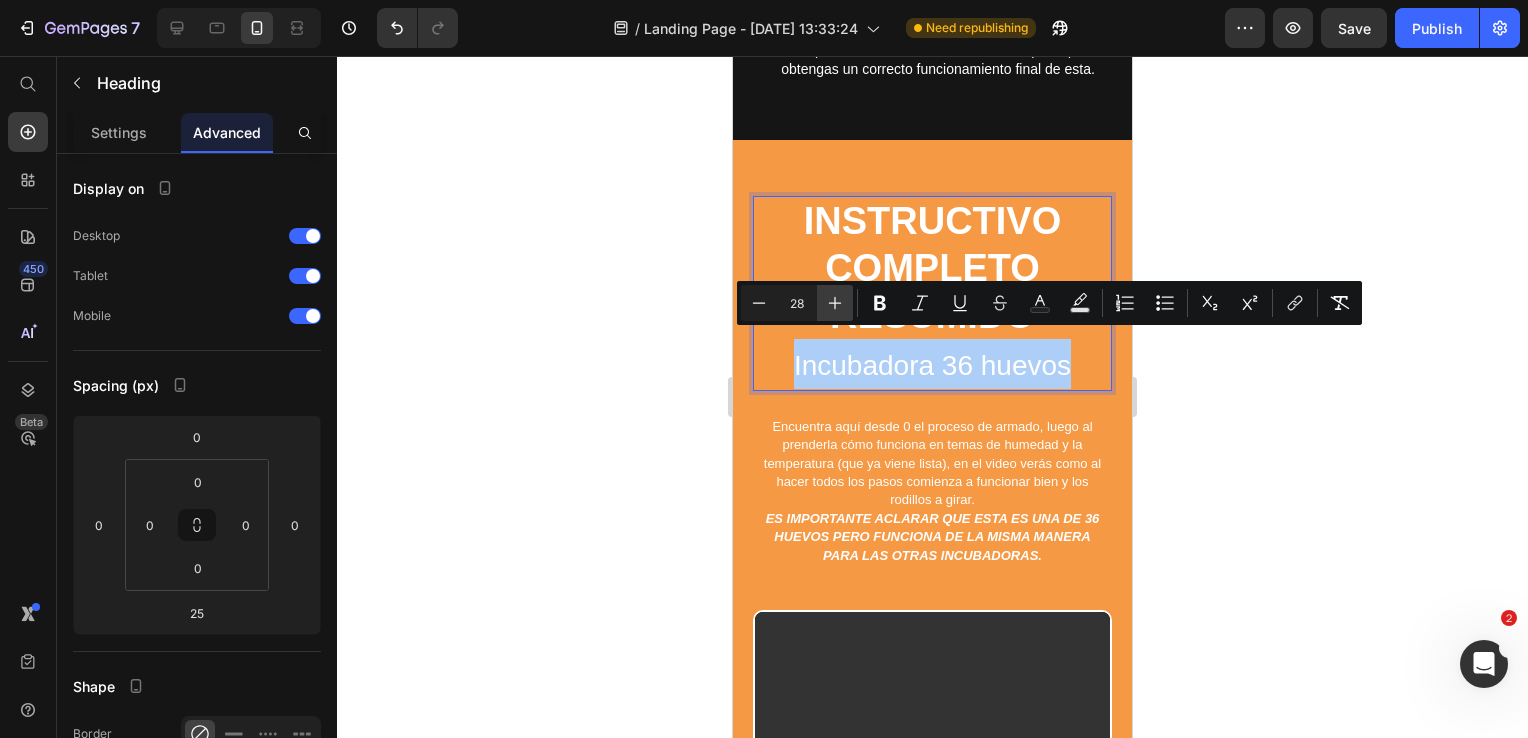 click 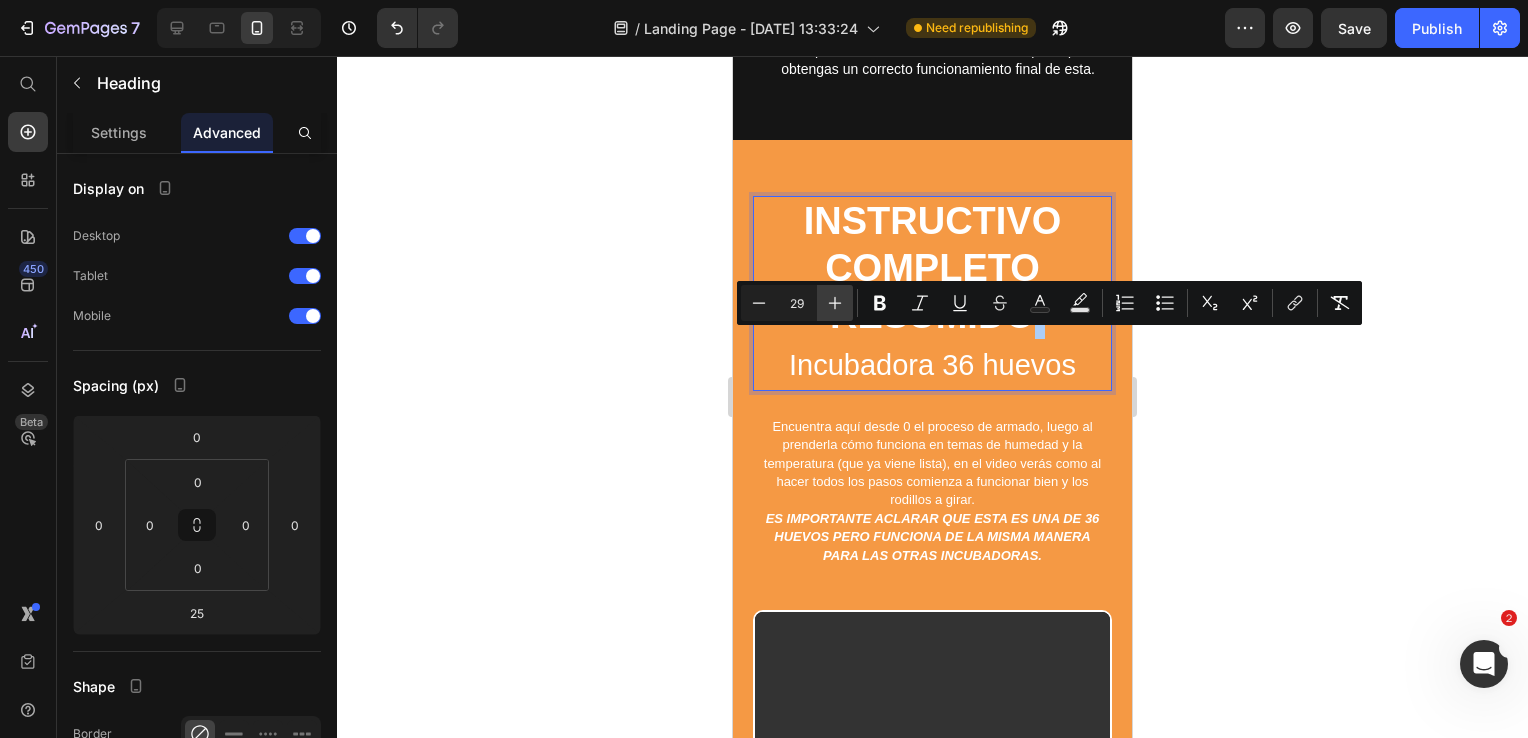 click 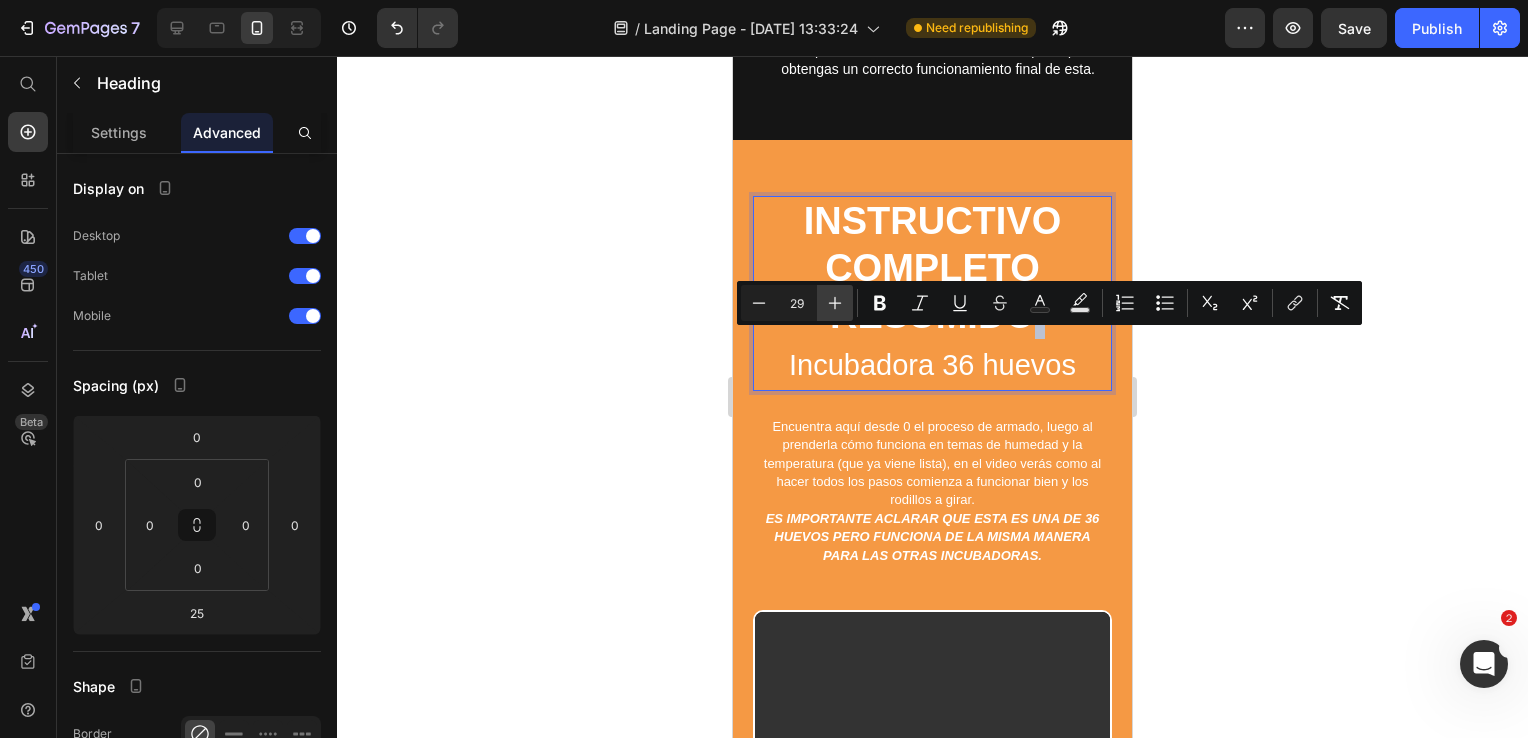type on "30" 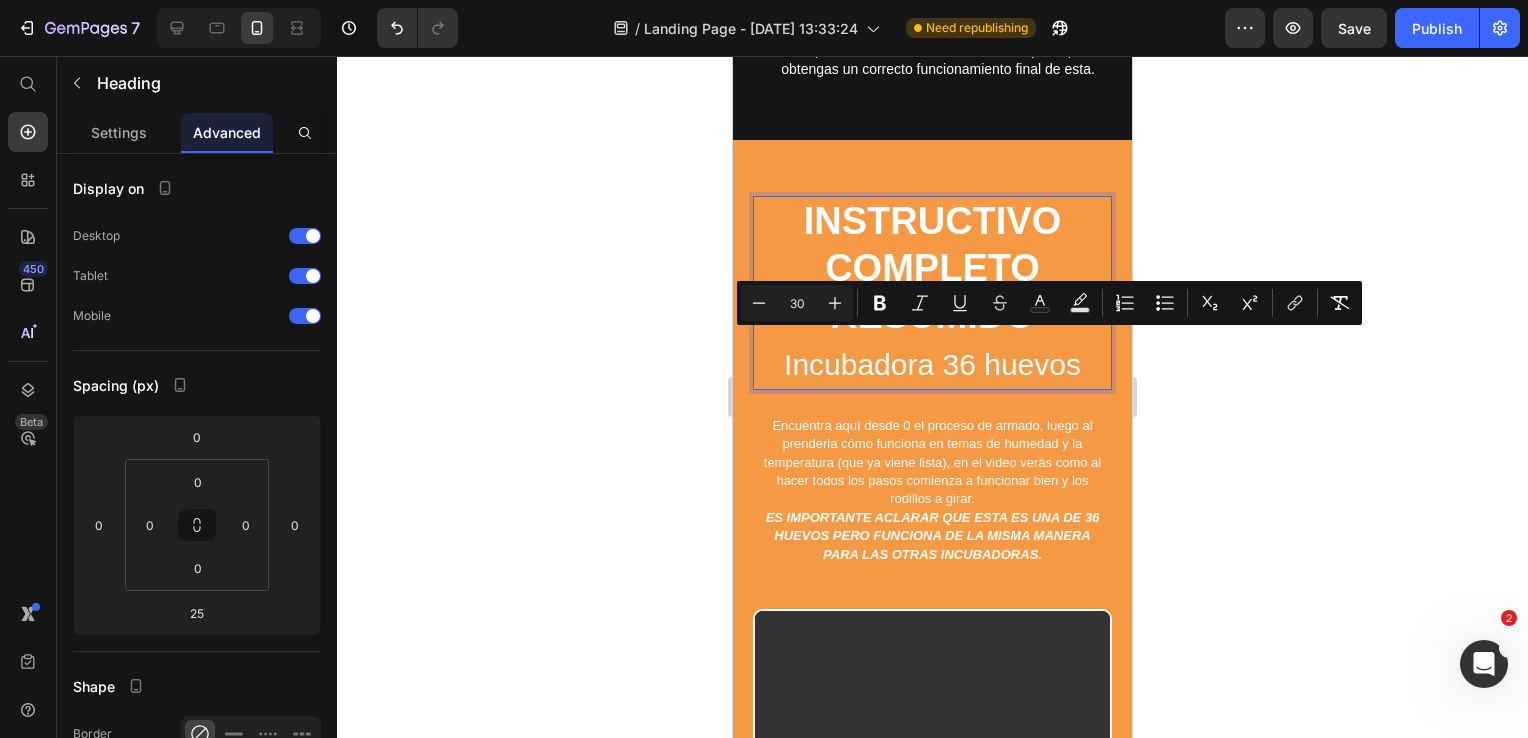 click 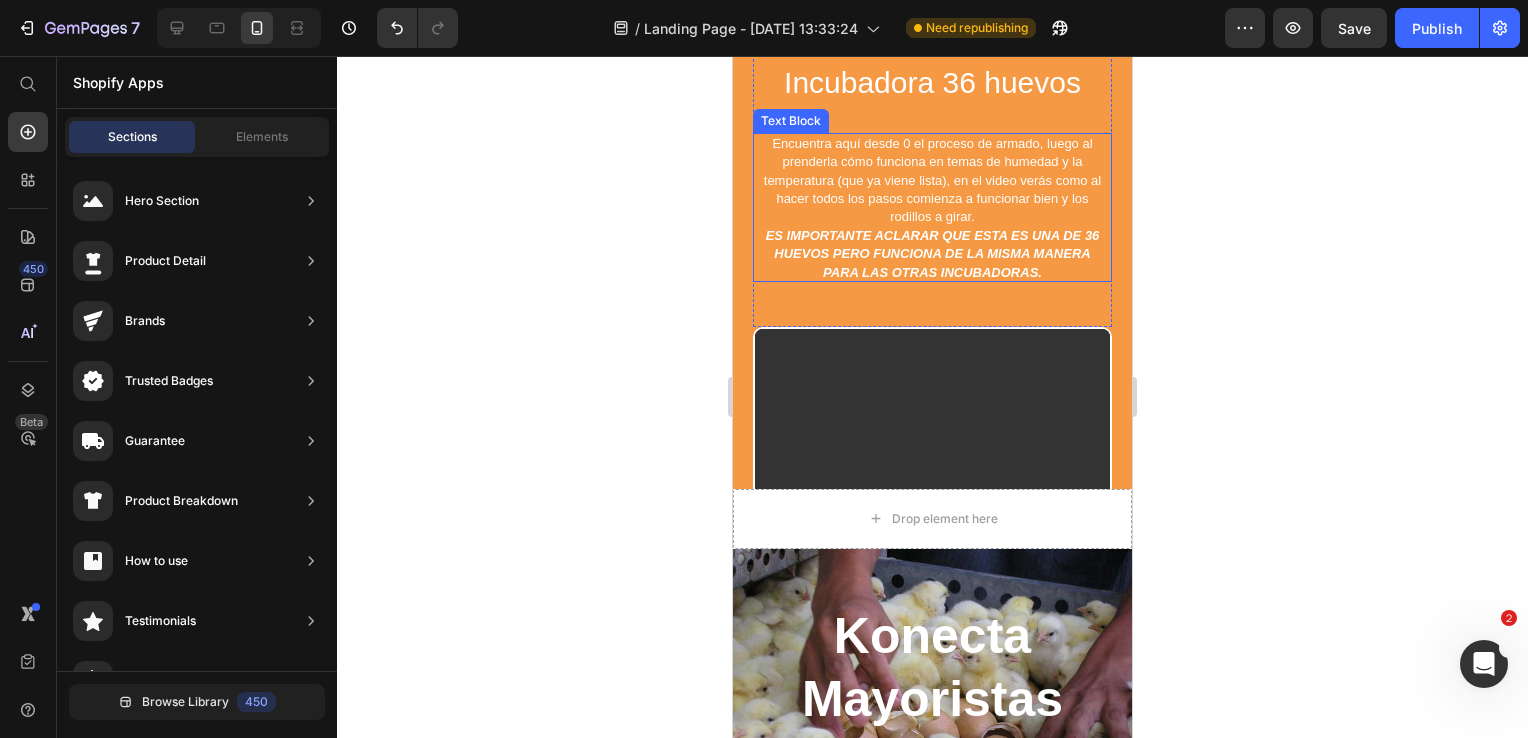 scroll, scrollTop: 4714, scrollLeft: 0, axis: vertical 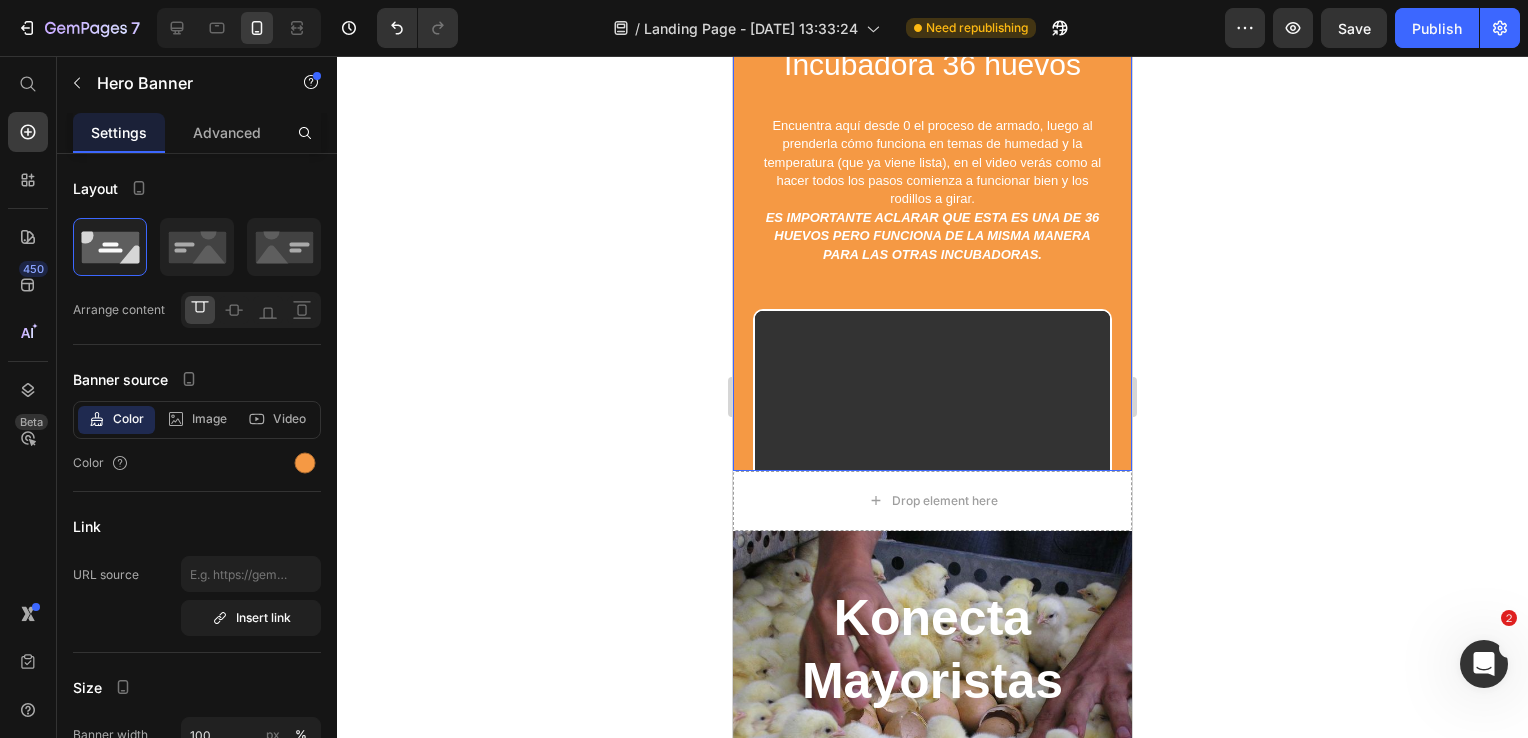 click on "⁠⁠⁠⁠⁠⁠⁠ INSTRUCTIVO COMPLETO RESUMIDO Incubadora 36 huevos Heading Encuentra aquí desde 0 el proceso de armado, luego al prenderla cómo funciona en temas de humedad y la temperatura (que ya viene lista), en el video verás como al hacer todos los pasos comienza a funcionar bien y los rodillos a girar. ES IMPORTANTE ACLARAR QUE ESTA ES UNA DE 36 HUEVOS PERO FUNCIONA DE LA MISMA MANERA PARA LAS OTRAS INCUBADORAS. Text Block Row Video" at bounding box center (932, 254) 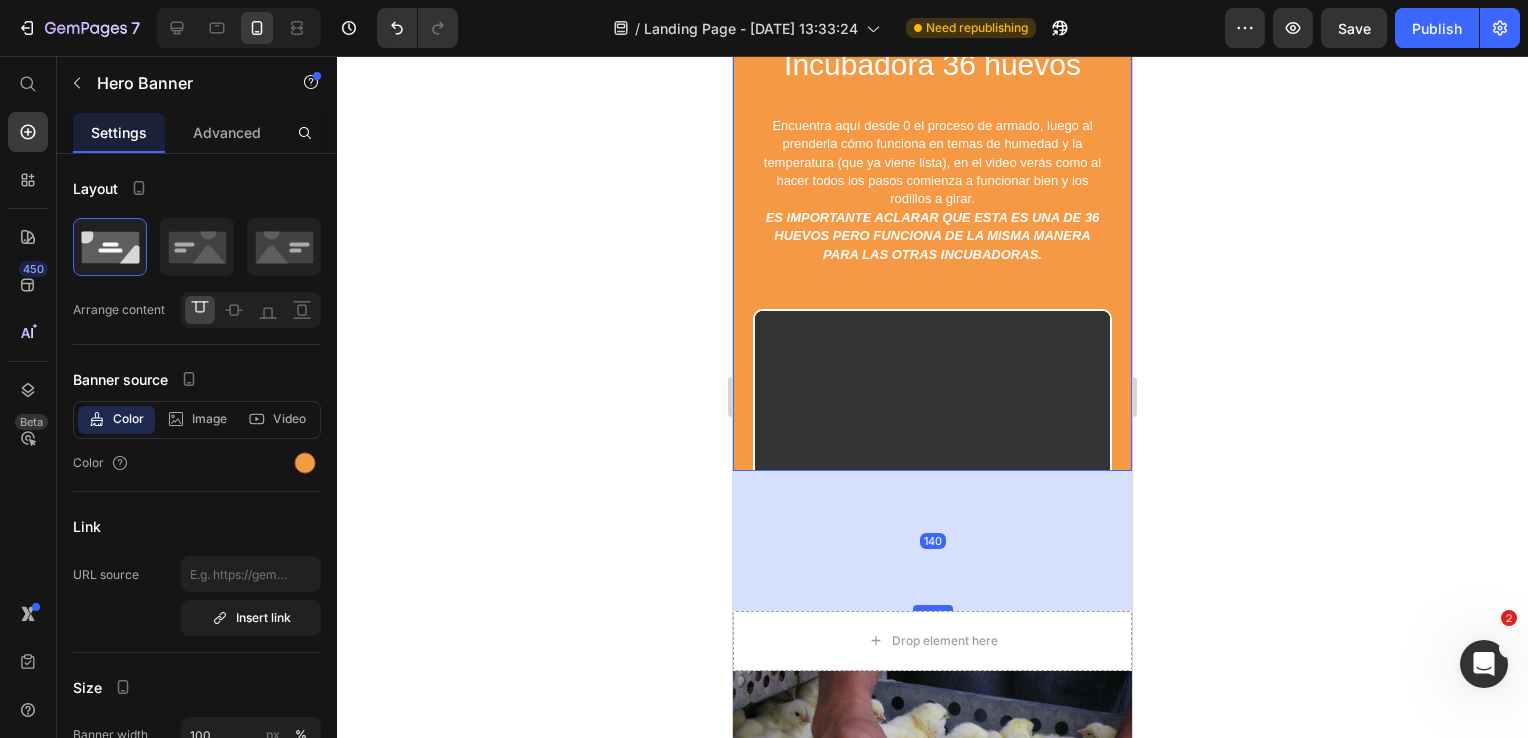 drag, startPoint x: 914, startPoint y: 451, endPoint x: 910, endPoint y: 582, distance: 131.06105 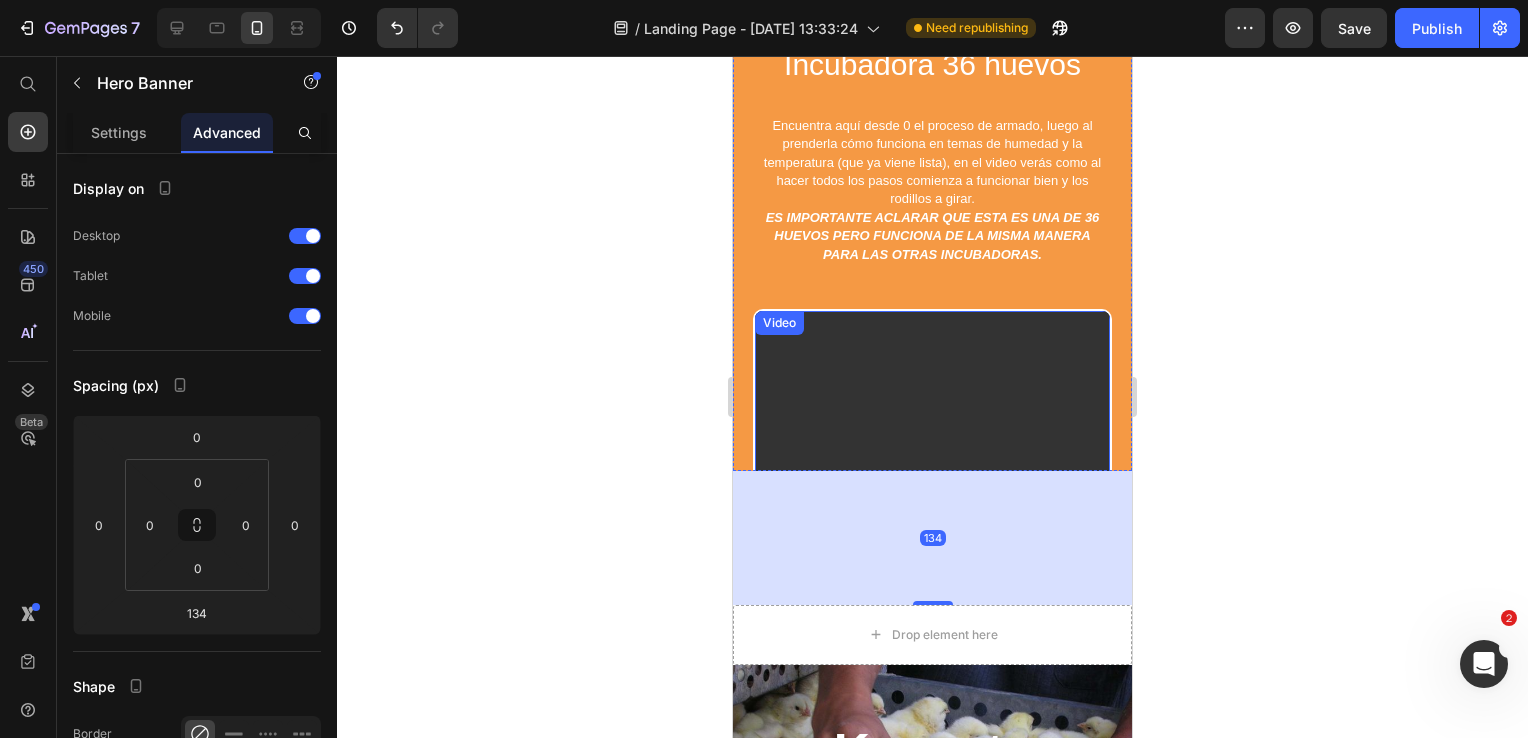 click at bounding box center (932, 488) 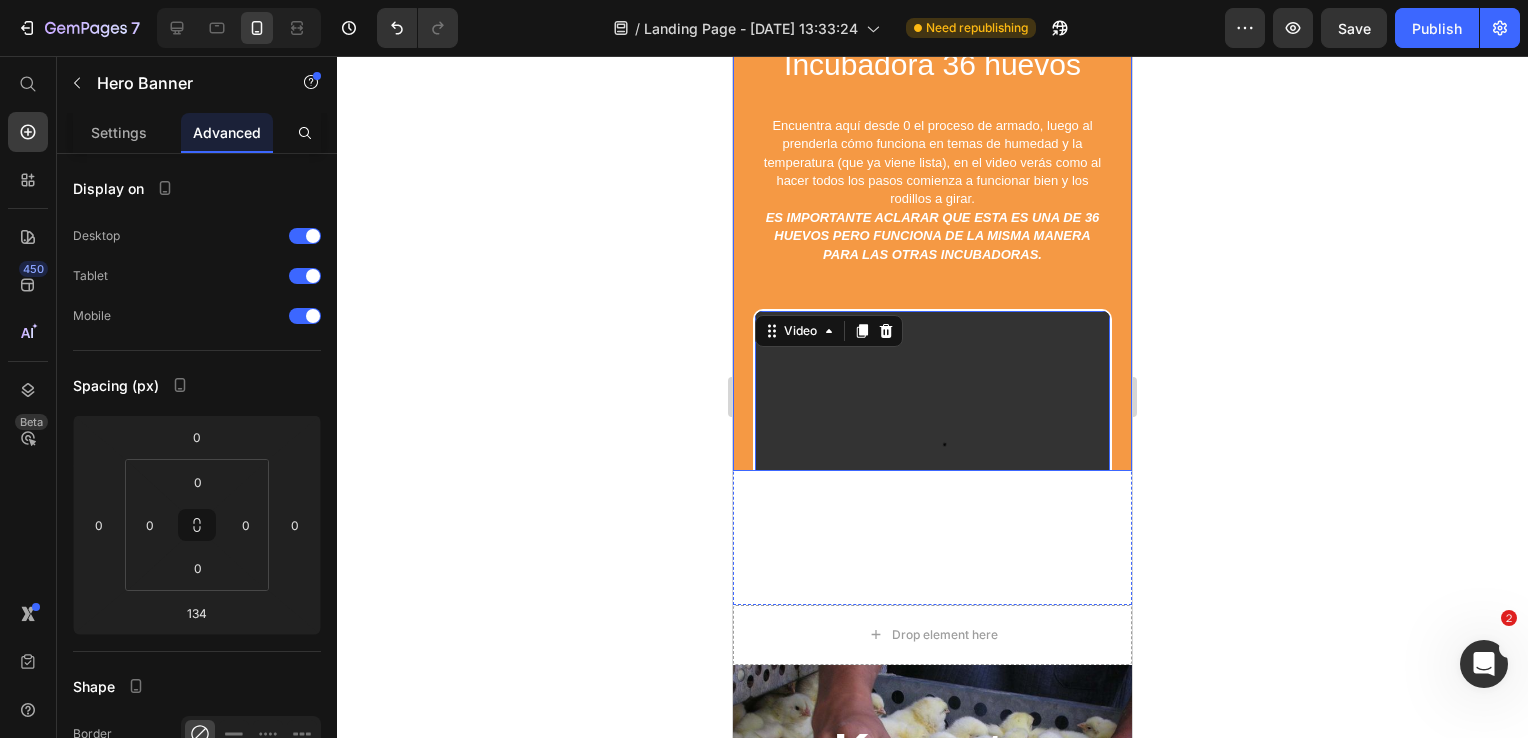 click on "⁠⁠⁠⁠⁠⁠⁠ INSTRUCTIVO COMPLETO RESUMIDO Incubadora 36 huevos Heading Encuentra aquí desde 0 el proceso de armado, luego al prenderla cómo funciona en temas de humedad y la temperatura (que ya viene lista), en el video verás como al hacer todos los pasos comienza a funcionar bien y los rodillos a girar. ES IMPORTANTE ACLARAR QUE ESTA ES UNA DE 36 HUEVOS PERO FUNCIONA DE LA MISMA MANERA PARA LAS OTRAS INCUBADORAS. Text Block Row Video   0" at bounding box center (932, 254) 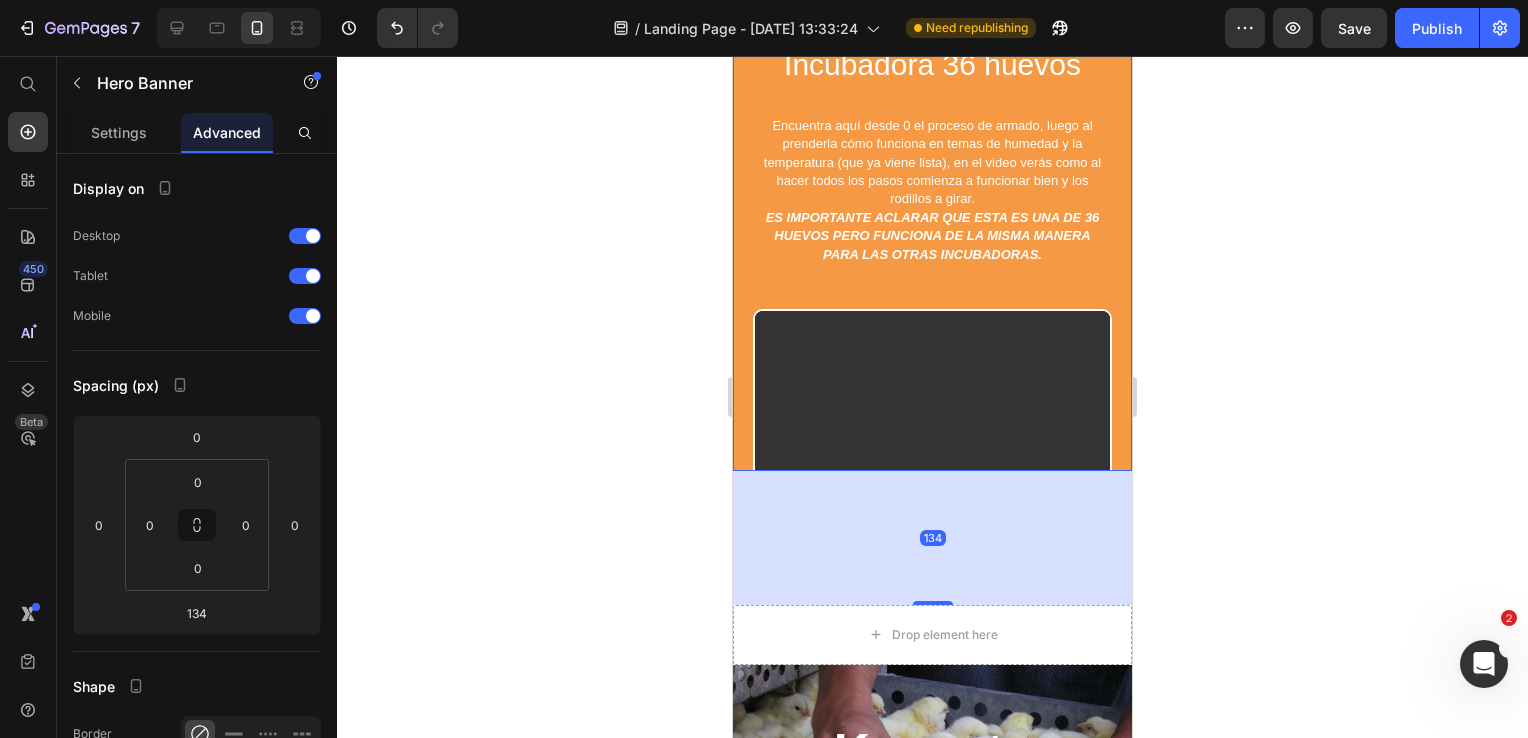 click on "⁠⁠⁠⁠⁠⁠⁠ INSTRUCTIVO COMPLETO RESUMIDO Incubadora 36 huevos Heading Encuentra aquí desde 0 el proceso de armado, luego al prenderla cómo funciona en temas de humedad y la temperatura (que ya viene lista), en el video verás como al hacer todos los pasos comienza a funcionar bien y los rodillos a girar. ES IMPORTANTE ACLARAR QUE ESTA ES UNA DE 36 HUEVOS PERO FUNCIONA DE LA MISMA MANERA PARA LAS OTRAS INCUBADORAS. Text Block Row Video" at bounding box center (932, 254) 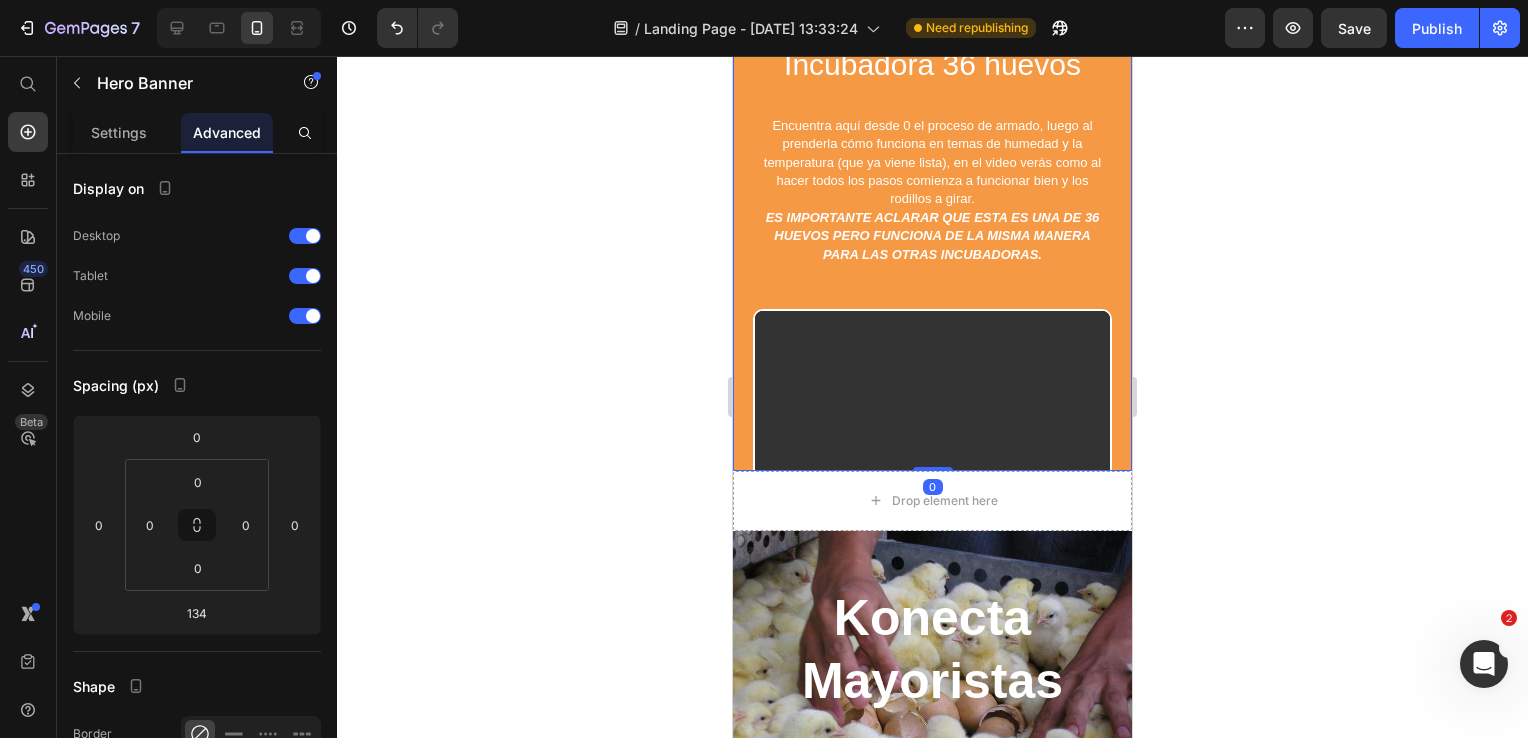 drag, startPoint x: 924, startPoint y: 586, endPoint x: 918, endPoint y: 439, distance: 147.12239 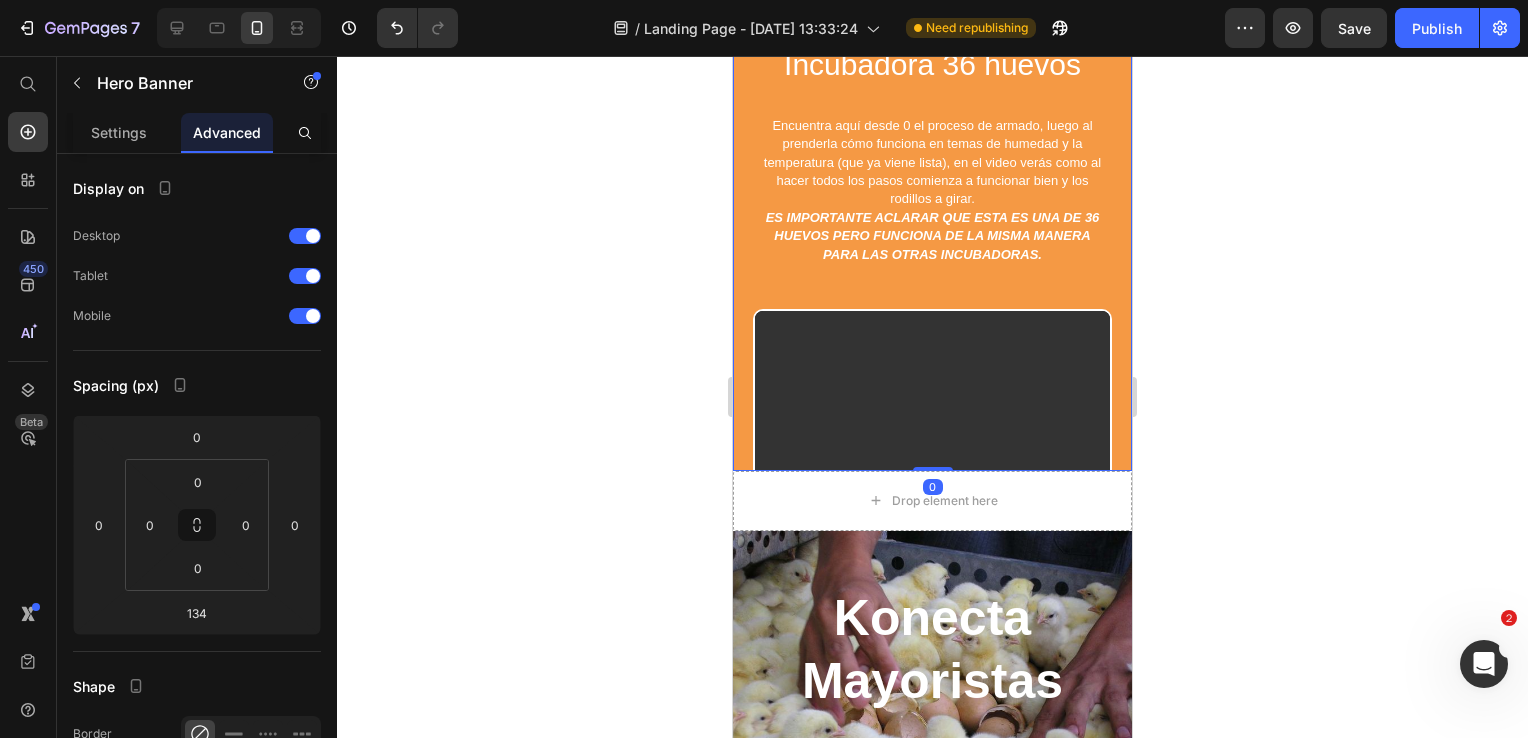 click on "⁠⁠⁠⁠⁠⁠⁠ INSTRUCTIVO COMPLETO RESUMIDO Incubadora 36 huevos Heading Encuentra aquí desde 0 el proceso de armado, luego al prenderla cómo funciona en temas de humedad y la temperatura (que ya viene lista), en el video verás como al hacer todos los pasos comienza a funcionar bien y los rodillos a girar. ES IMPORTANTE ACLARAR QUE ESTA ES UNA DE 36 HUEVOS PERO FUNCIONA DE LA MISMA MANERA PARA LAS OTRAS INCUBADORAS. Text Block Row Video Hero Banner   0" at bounding box center (932, 155) 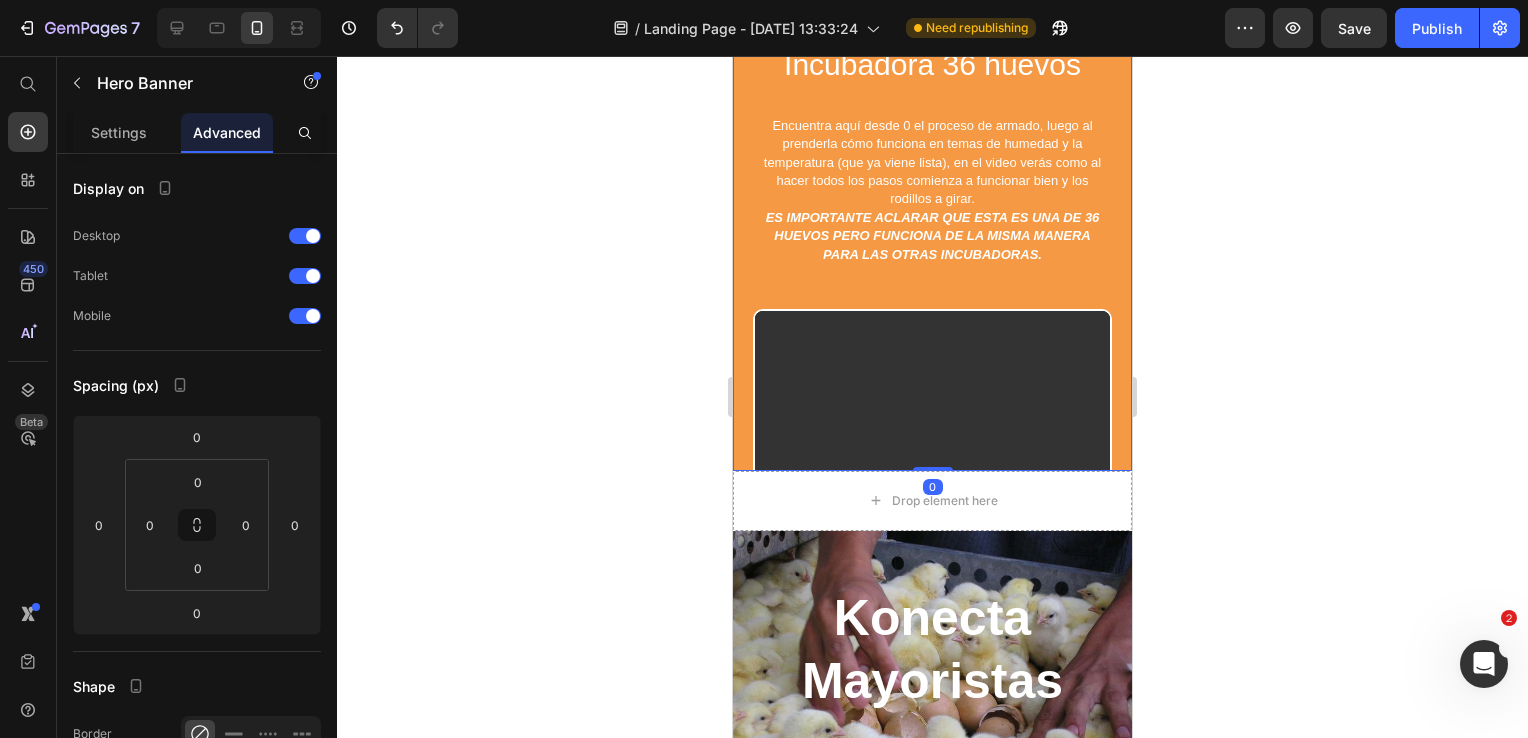 click on "⁠⁠⁠⁠⁠⁠⁠ INSTRUCTIVO COMPLETO RESUMIDO Incubadora 36 huevos Heading Encuentra aquí desde 0 el proceso de armado, luego al prenderla cómo funciona en temas de humedad y la temperatura (que ya viene lista), en el video verás como al hacer todos los pasos comienza a funcionar bien y los rodillos a girar. ES IMPORTANTE ACLARAR QUE ESTA ES UNA DE 36 HUEVOS PERO FUNCIONA DE LA MISMA MANERA PARA LAS OTRAS INCUBADORAS. Text Block Row Video" at bounding box center (932, 254) 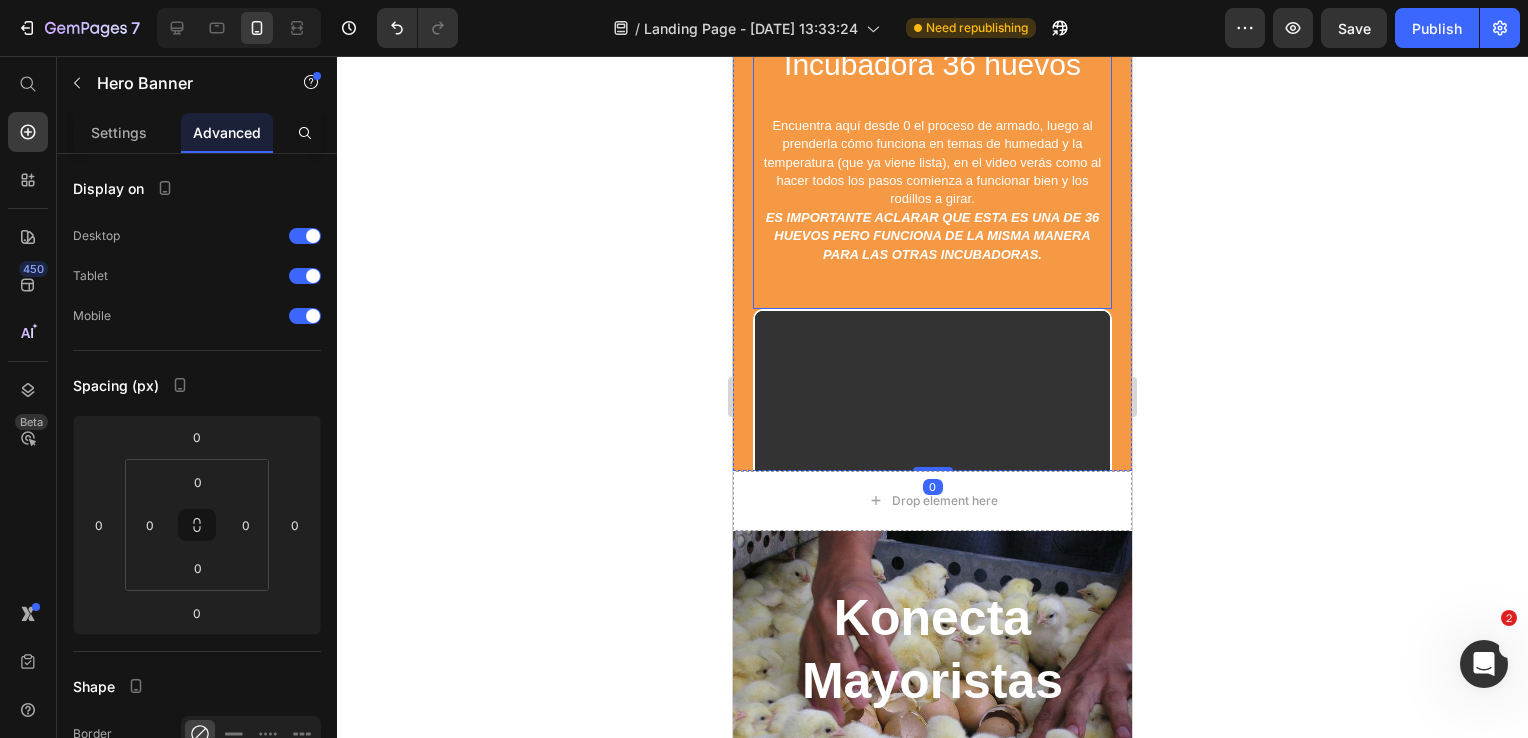 click on "⁠⁠⁠⁠⁠⁠⁠ INSTRUCTIVO COMPLETO RESUMIDO Incubadora 36 huevos Heading Encuentra aquí desde 0 el proceso de armado, luego al prenderla cómo funciona en temas de humedad y la temperatura (que ya viene lista), en el video verás como al hacer todos los pasos comienza a funcionar bien y los rodillos a girar. ES IMPORTANTE ACLARAR QUE ESTA ES UNA DE 36 HUEVOS PERO FUNCIONA DE LA MISMA MANERA PARA LAS OTRAS INCUBADORAS. Text Block" at bounding box center [932, 102] 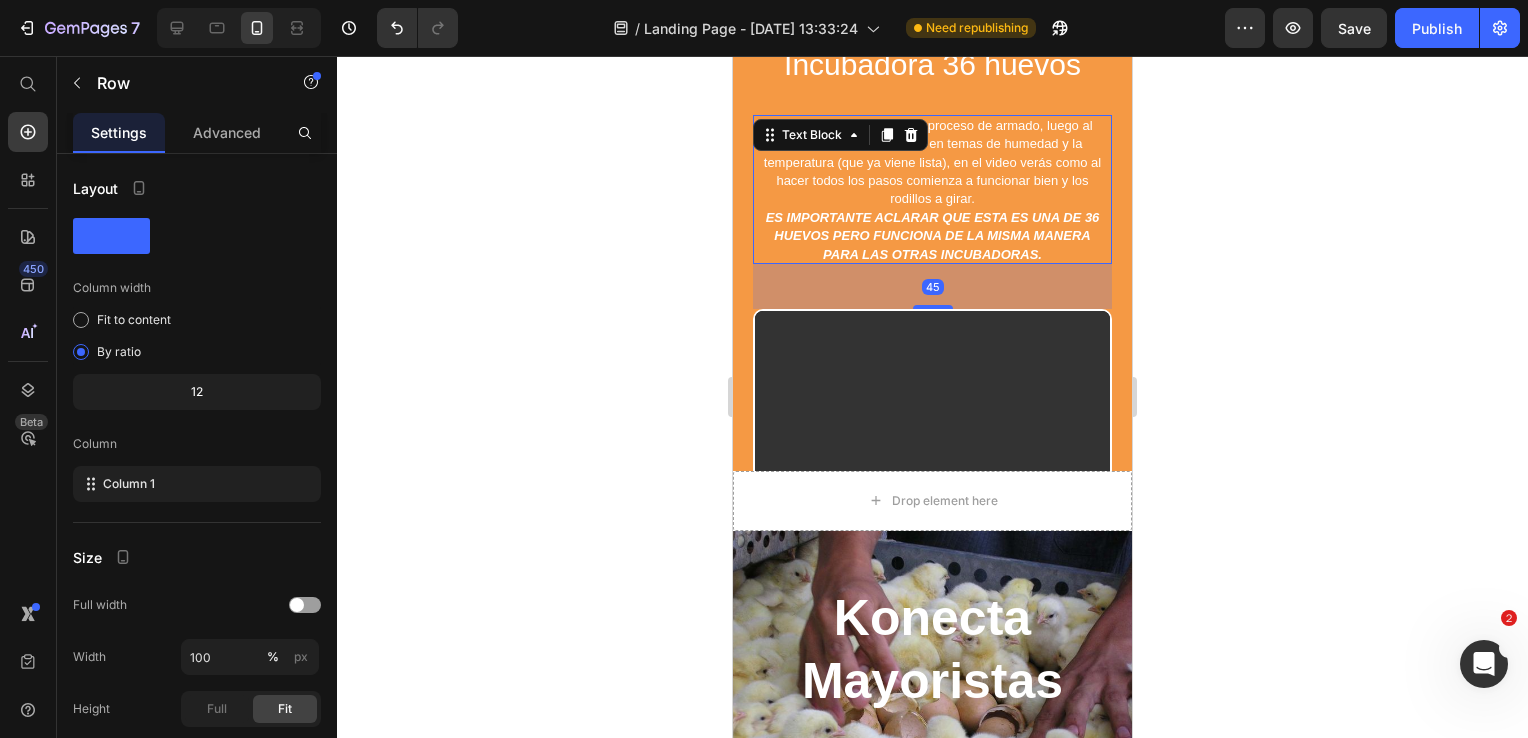 click on "ES IMPORTANTE ACLARAR QUE ESTA ES UNA DE 36 HUEVOS PERO FUNCIONA DE LA MISMA MANERA PARA LAS OTRAS INCUBADORAS." at bounding box center [933, 236] 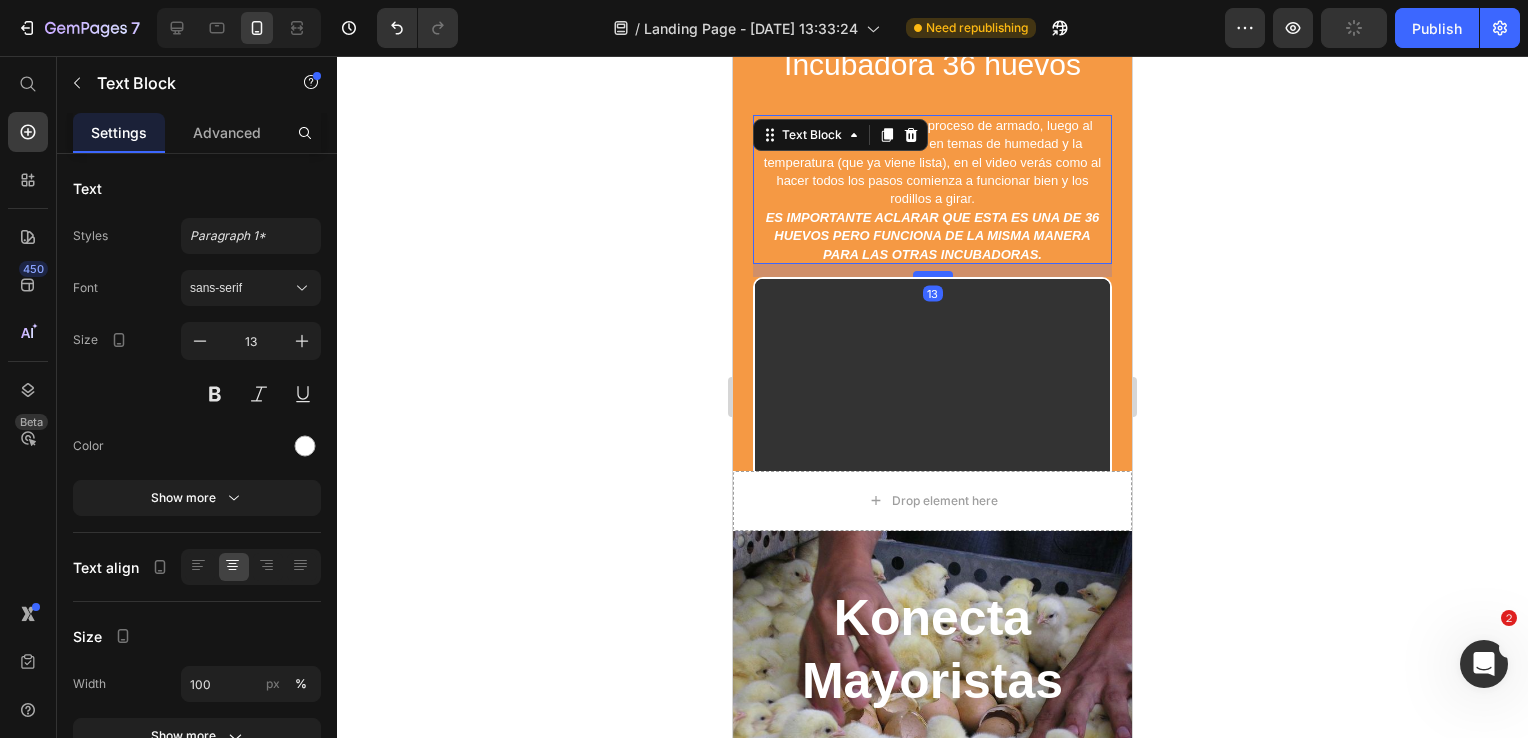 drag, startPoint x: 923, startPoint y: 289, endPoint x: 923, endPoint y: 257, distance: 32 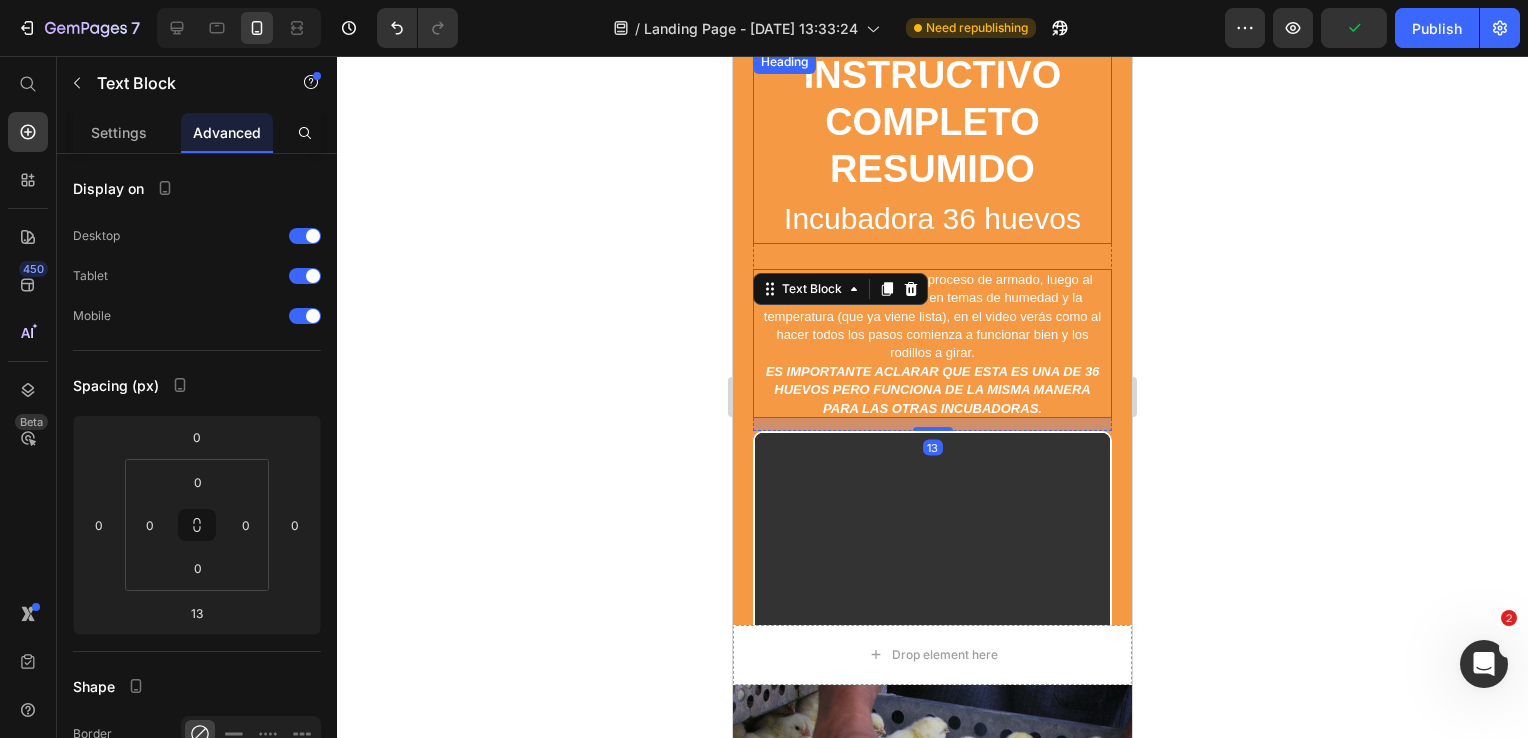 scroll, scrollTop: 4514, scrollLeft: 0, axis: vertical 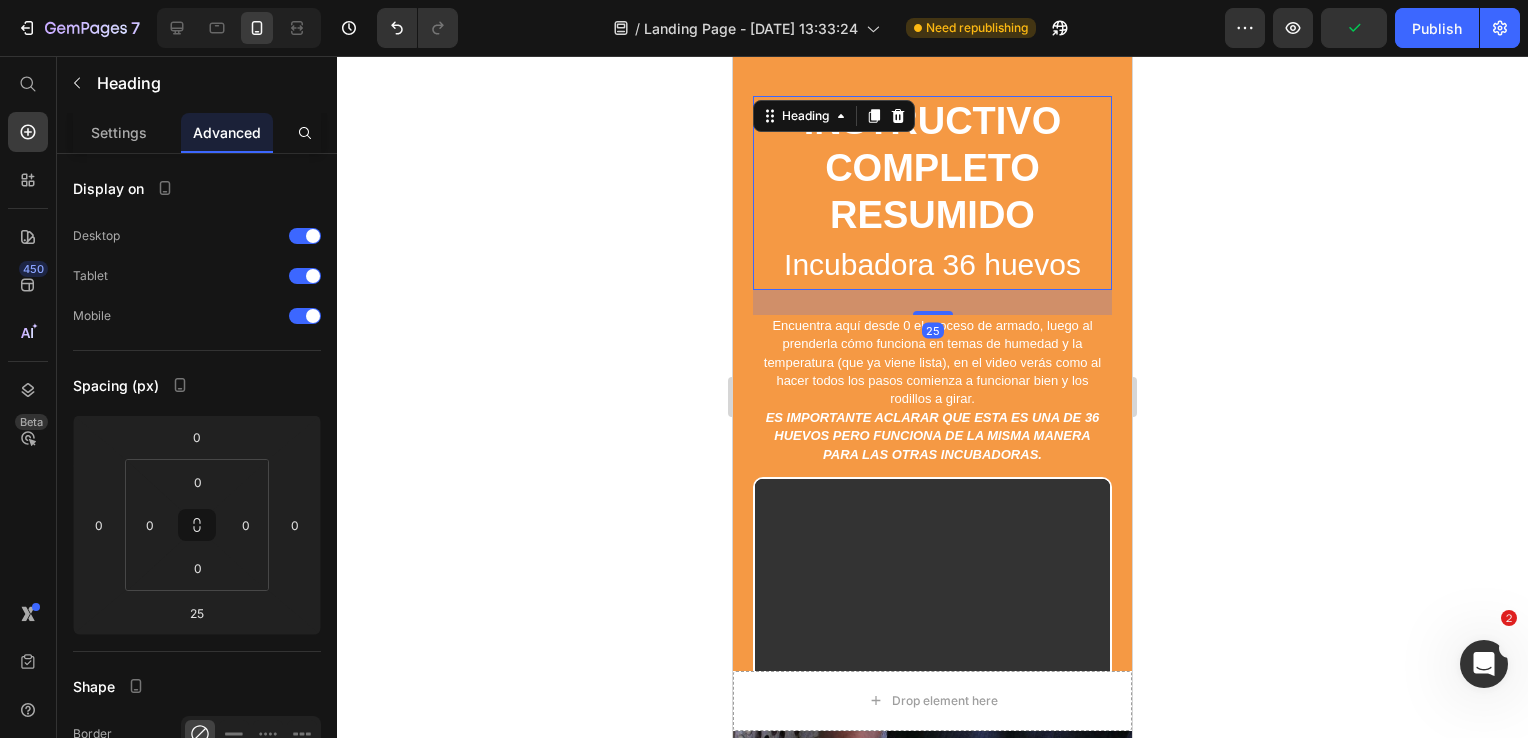 click on "⁠⁠⁠⁠⁠⁠⁠ INSTRUCTIVO COMPLETO RESUMIDO Incubadora 36 huevos" at bounding box center (932, 193) 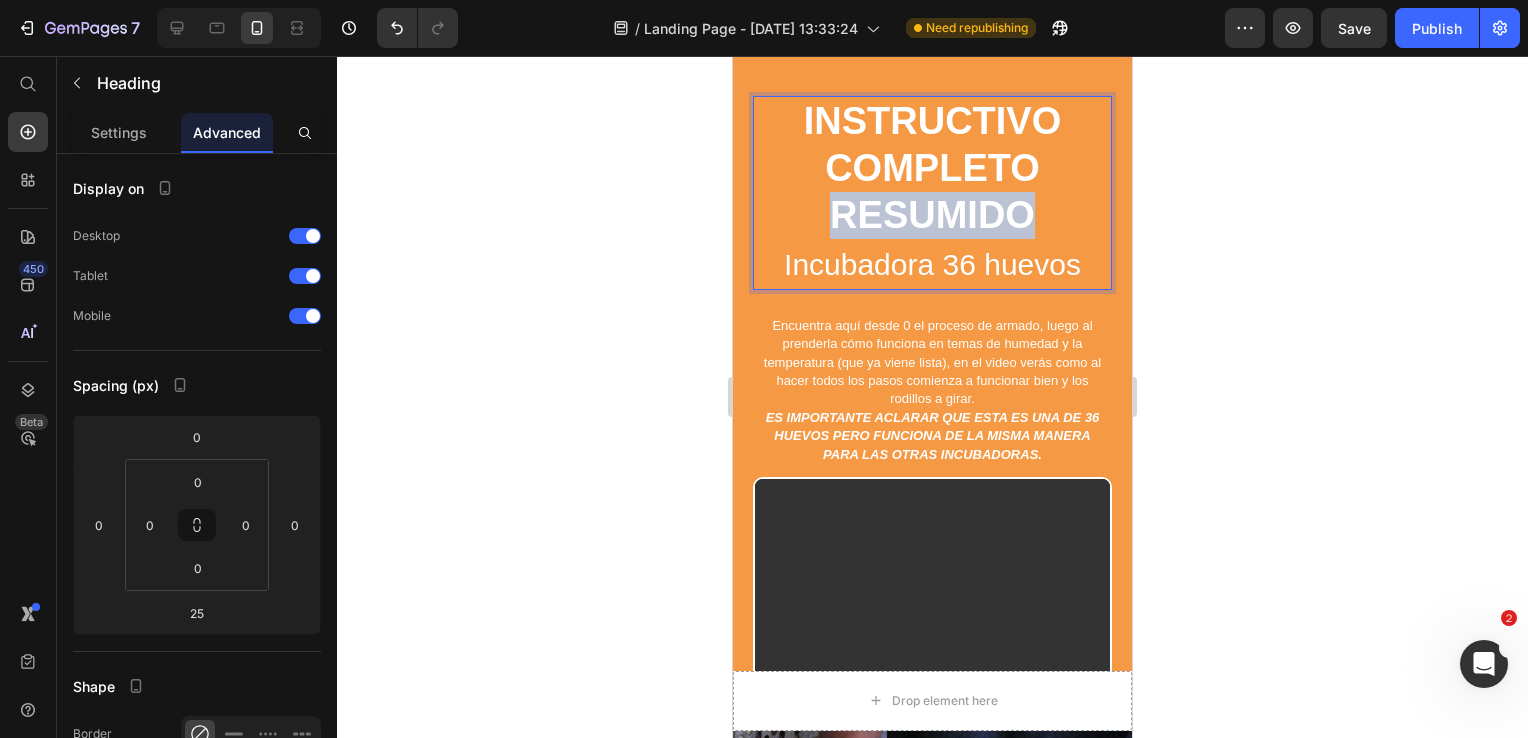 click on "INSTRUCTIVO COMPLETO RESUMIDO" at bounding box center (933, 168) 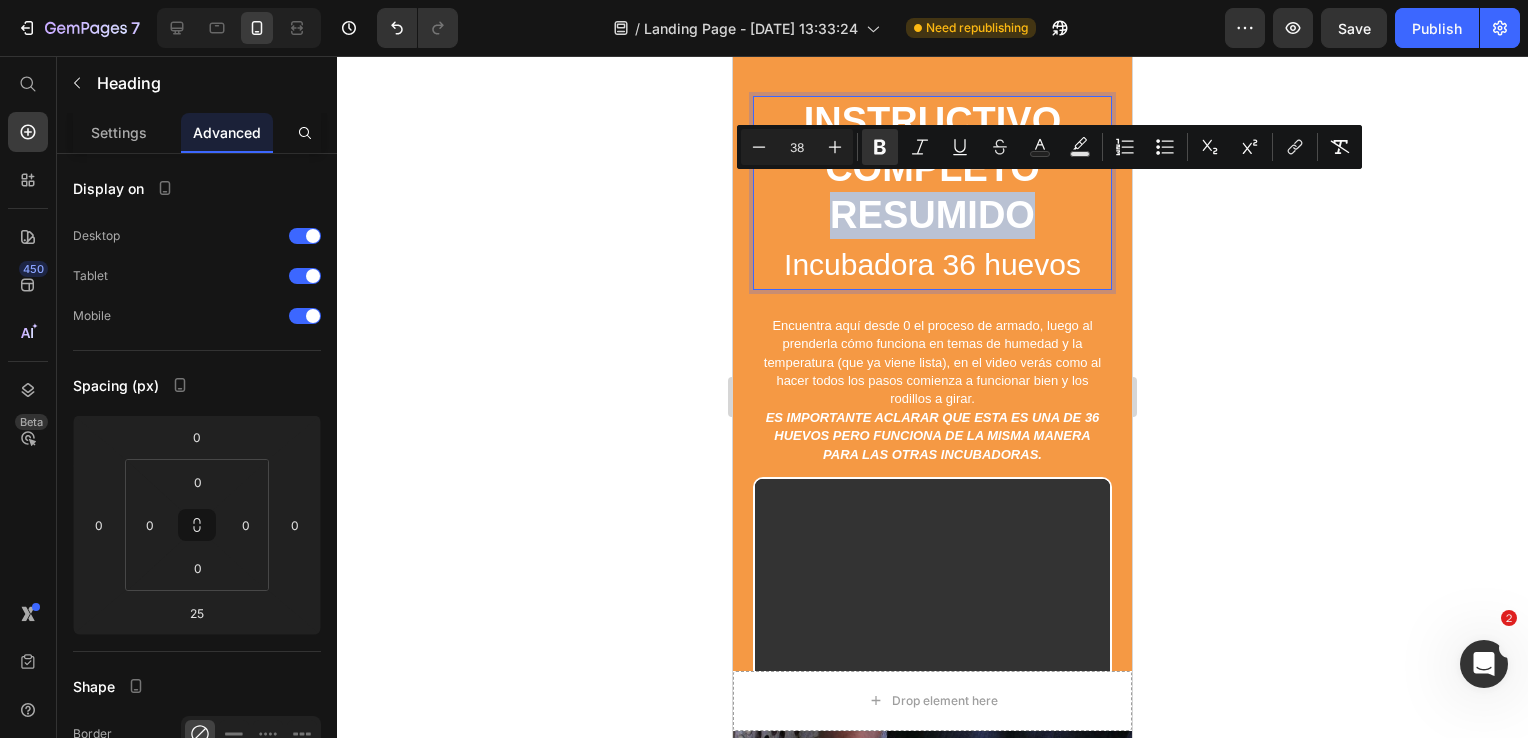 click on "INSTRUCTIVO COMPLETO RESUMIDO" at bounding box center [933, 168] 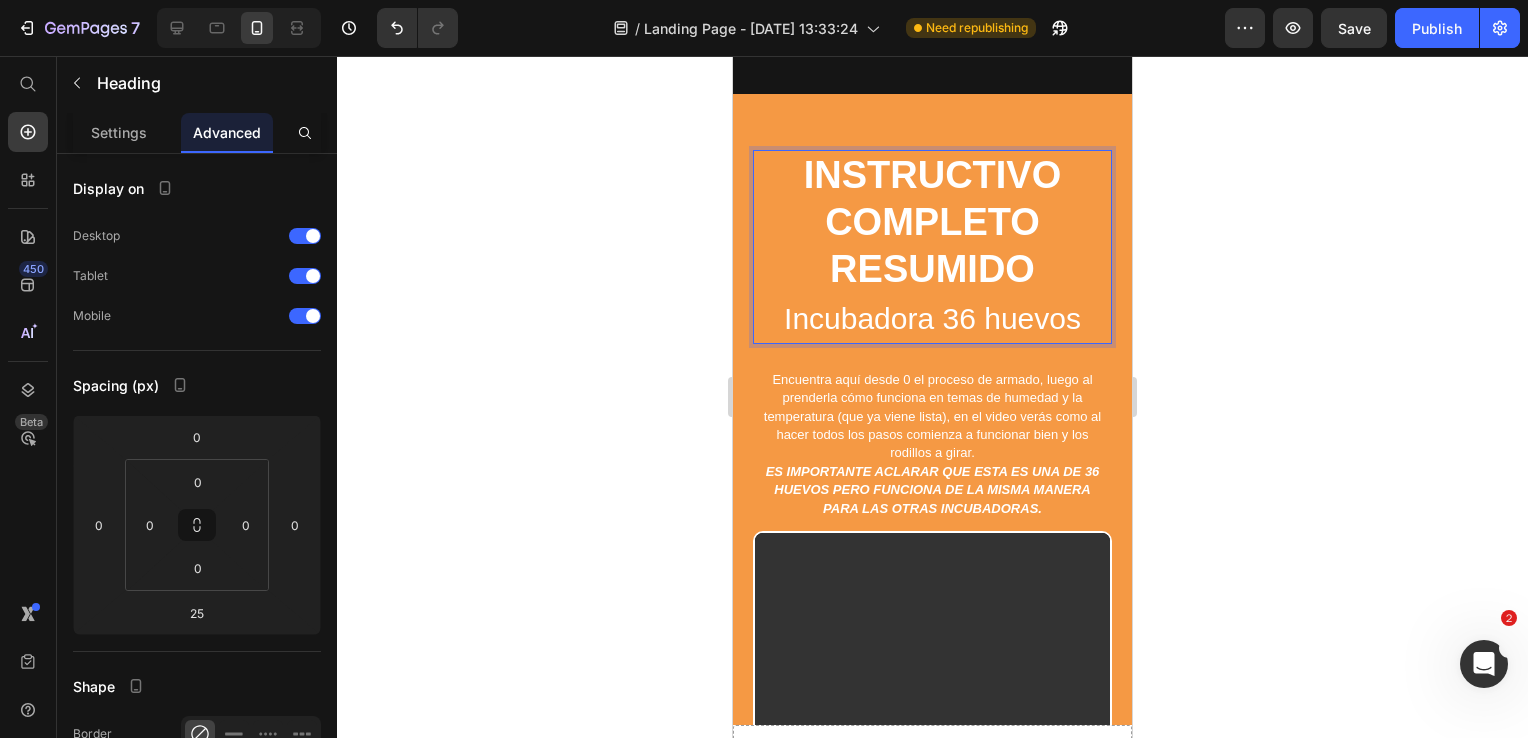 scroll, scrollTop: 4414, scrollLeft: 0, axis: vertical 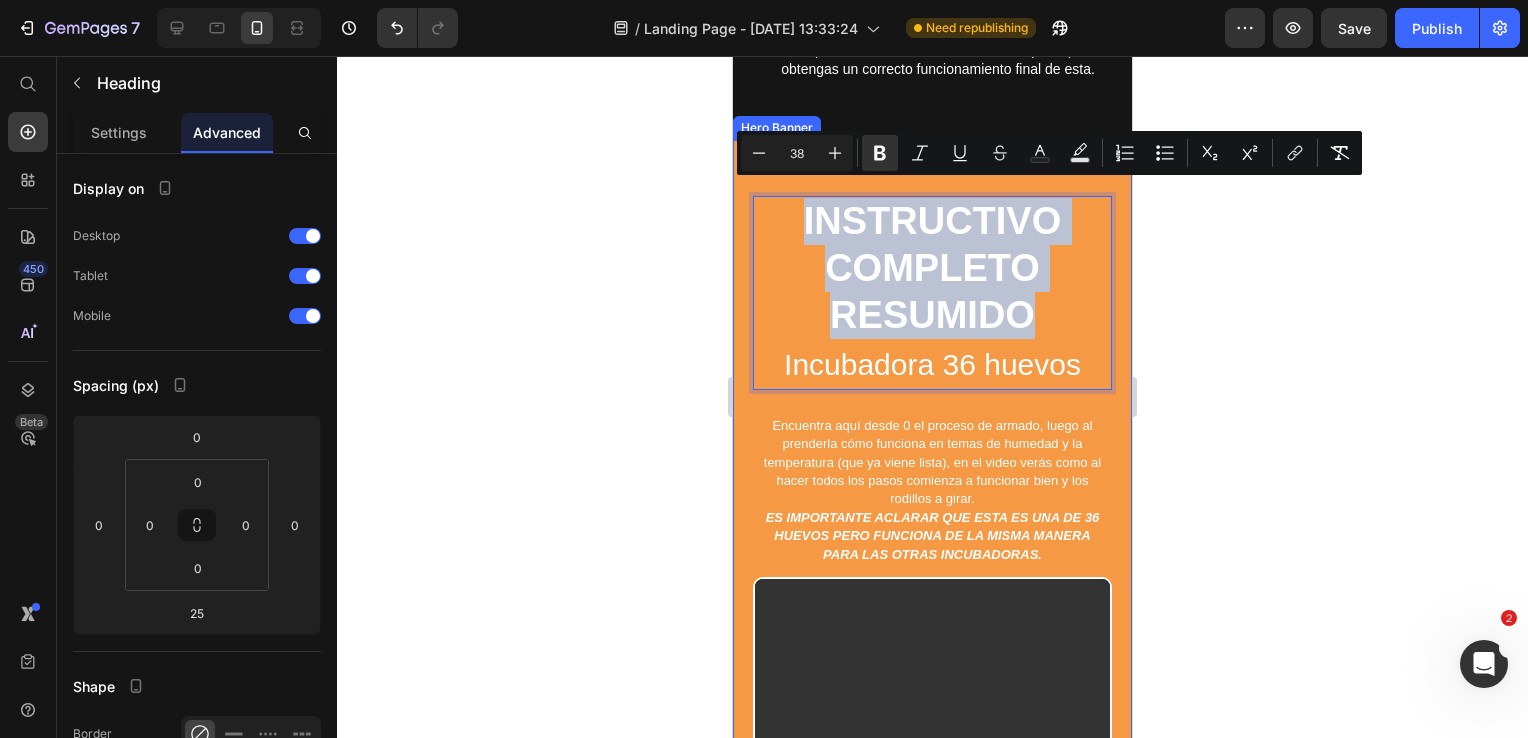 drag, startPoint x: 1048, startPoint y: 302, endPoint x: 791, endPoint y: 173, distance: 287.5587 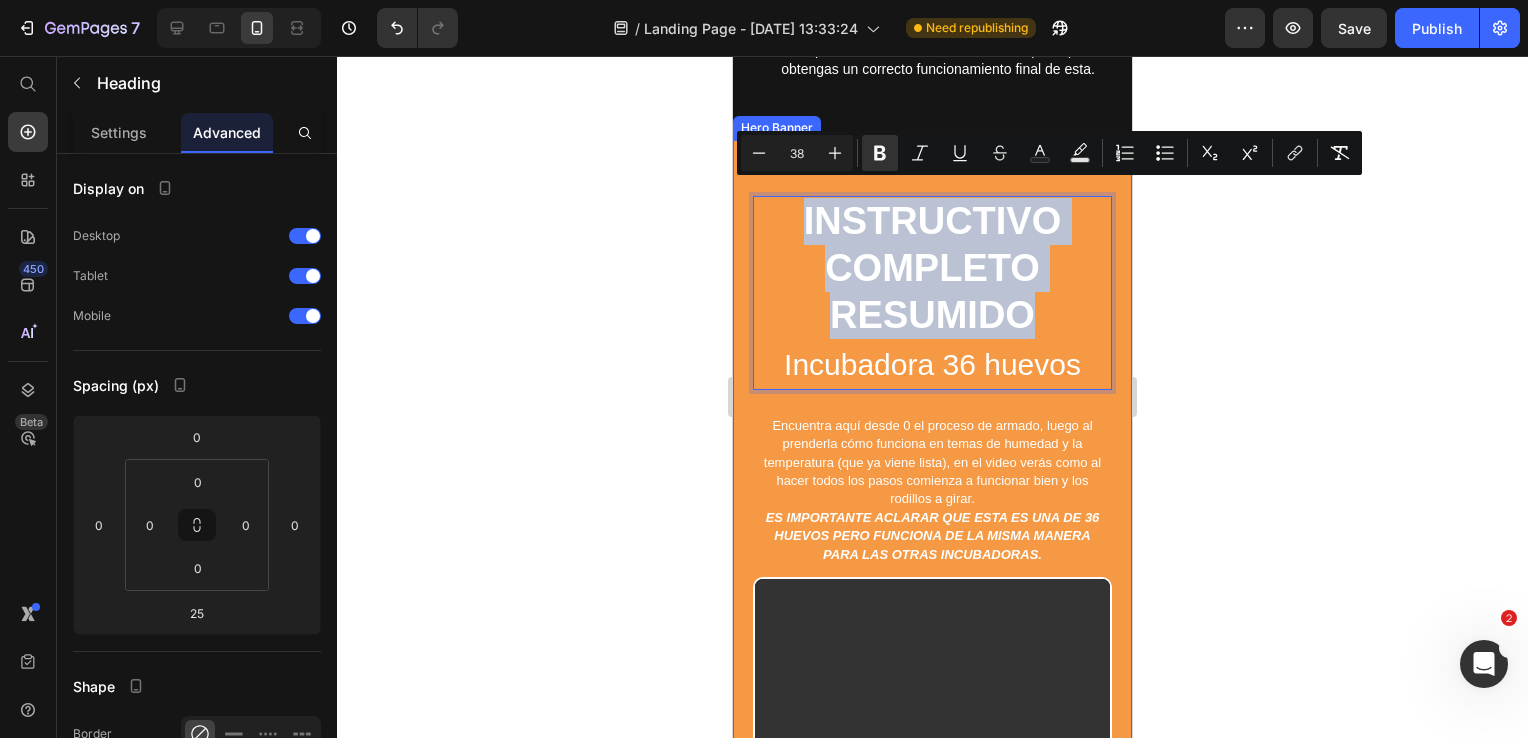 click on "INSTRUCTIVO COMPLETO RESUMIDO Incubadora 36 huevos Heading   25 Encuentra aquí desde 0 el proceso de armado, luego al prenderla cómo funciona en temas de humedad y la temperatura (que ya viene lista), en el video verás como al hacer todos los pasos comienza a funcionar bien y los rodillos a girar. ES IMPORTANTE ACLARAR QUE ESTA ES UNA DE 36 HUEVOS PERO FUNCIONA DE LA MISMA MANERA PARA LAS OTRAS INCUBADORAS. Text Block Row Video" at bounding box center (932, 538) 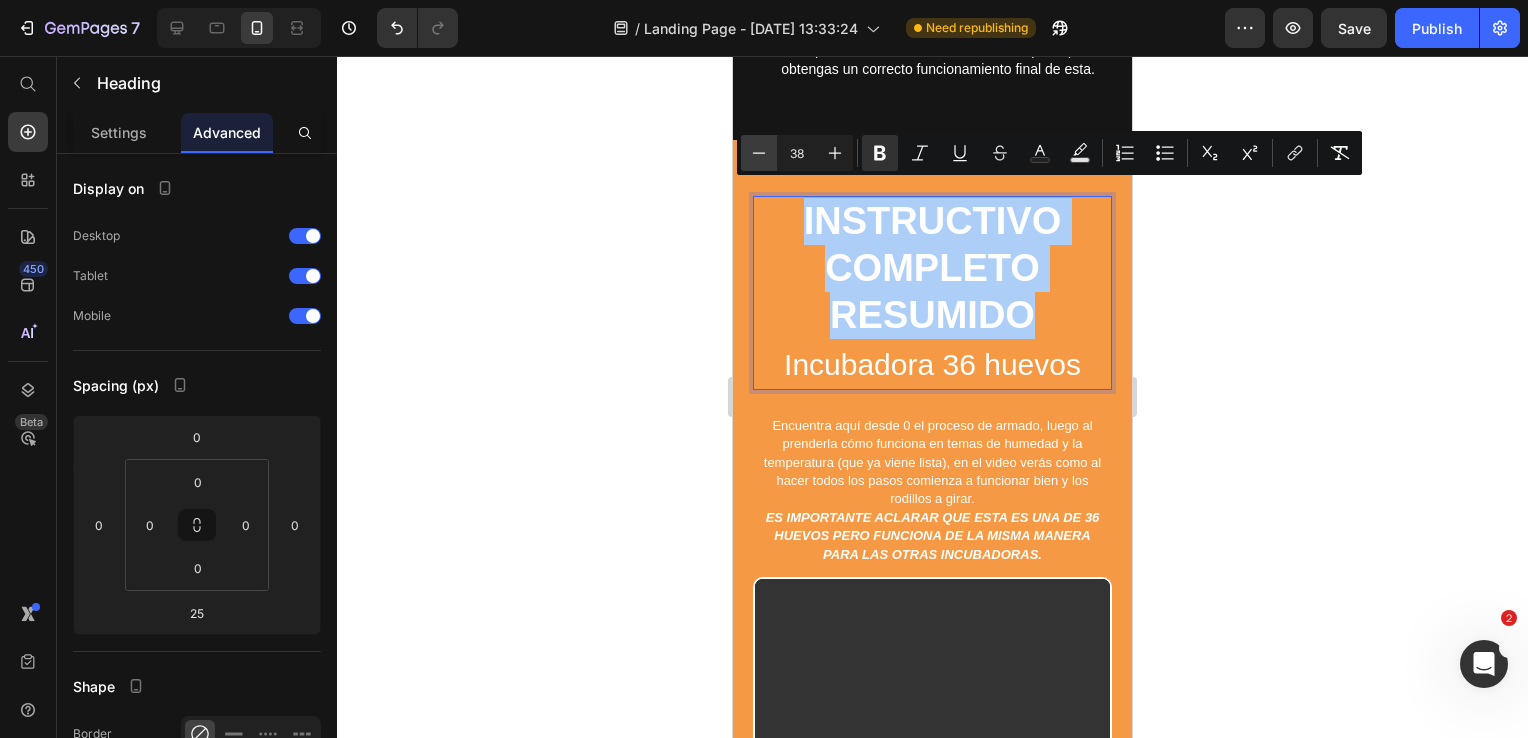 click 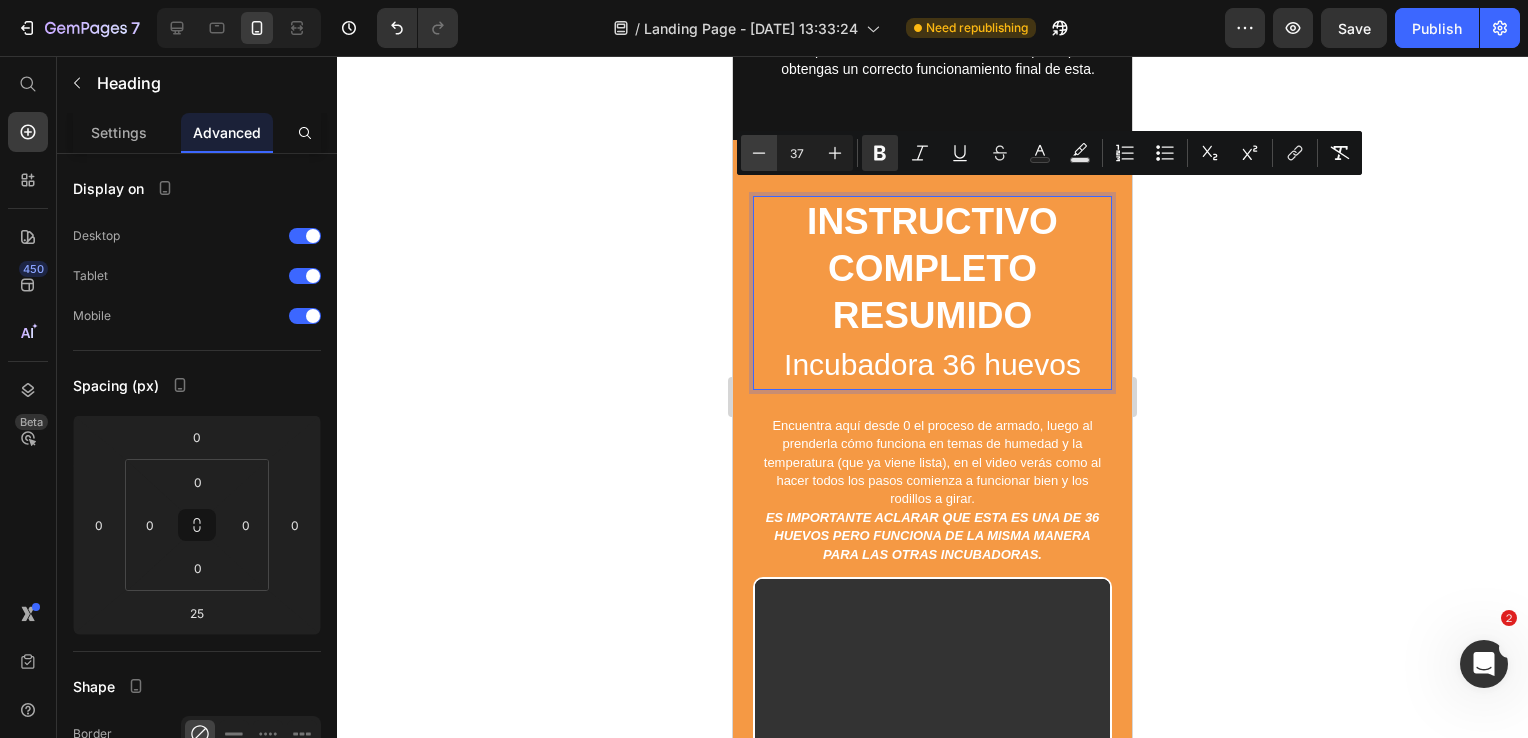 click 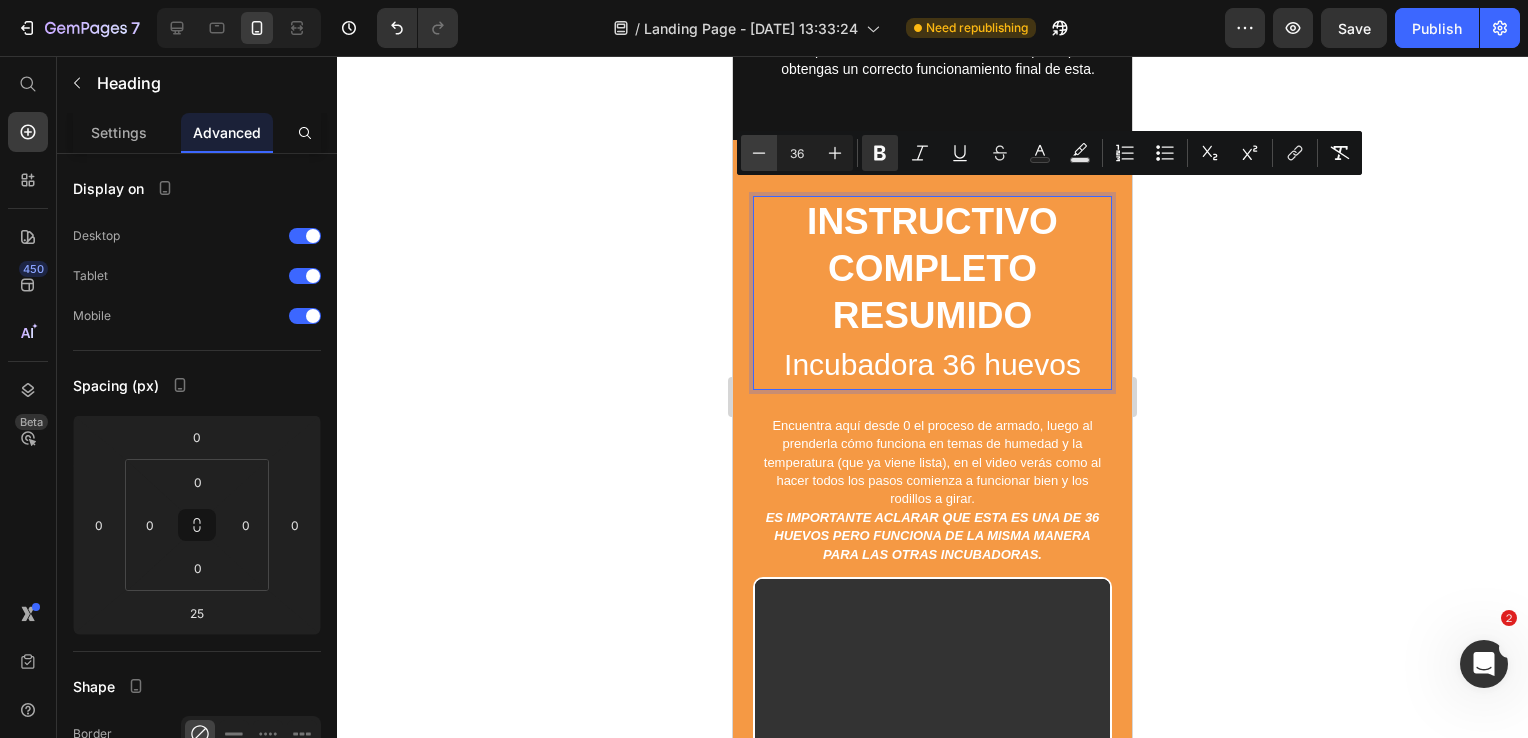 click 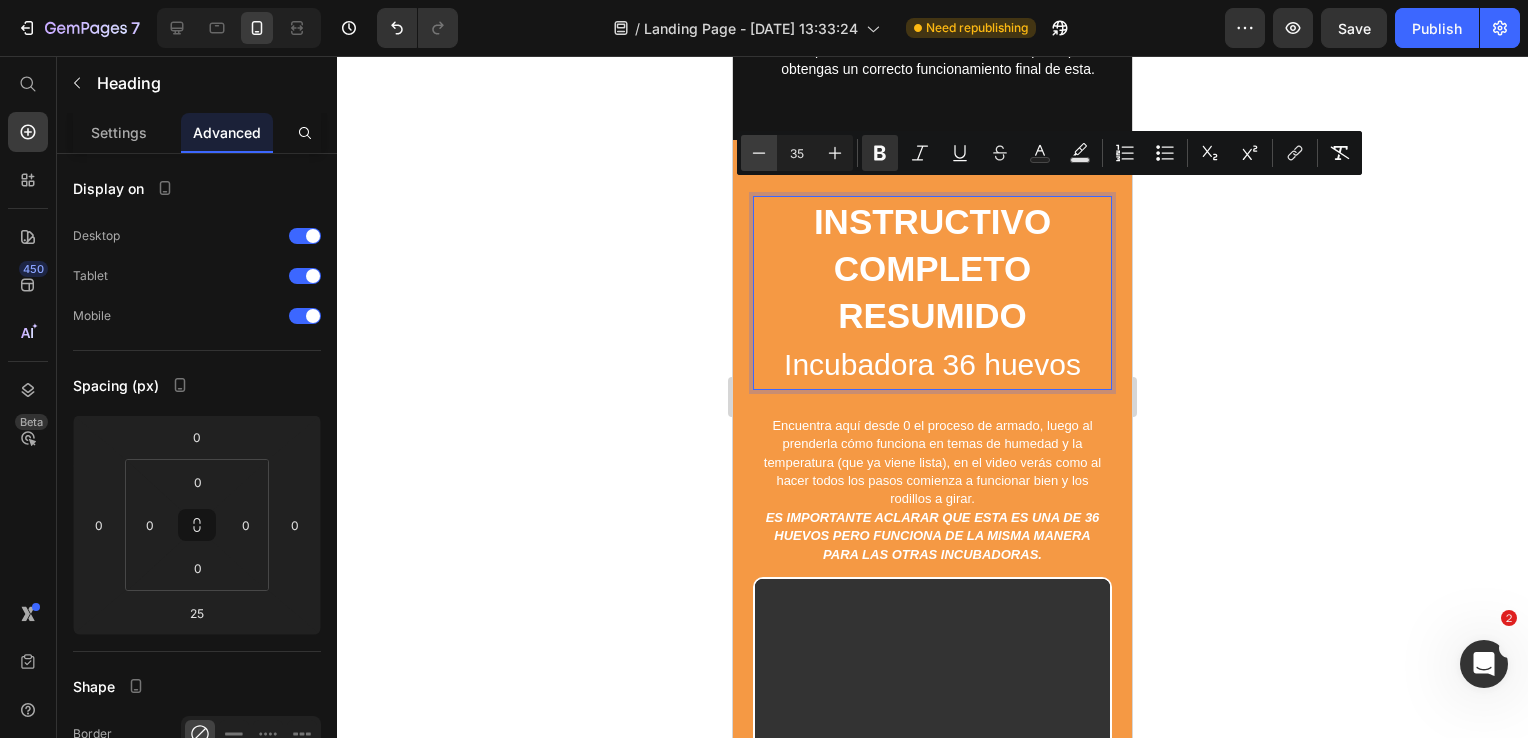 click 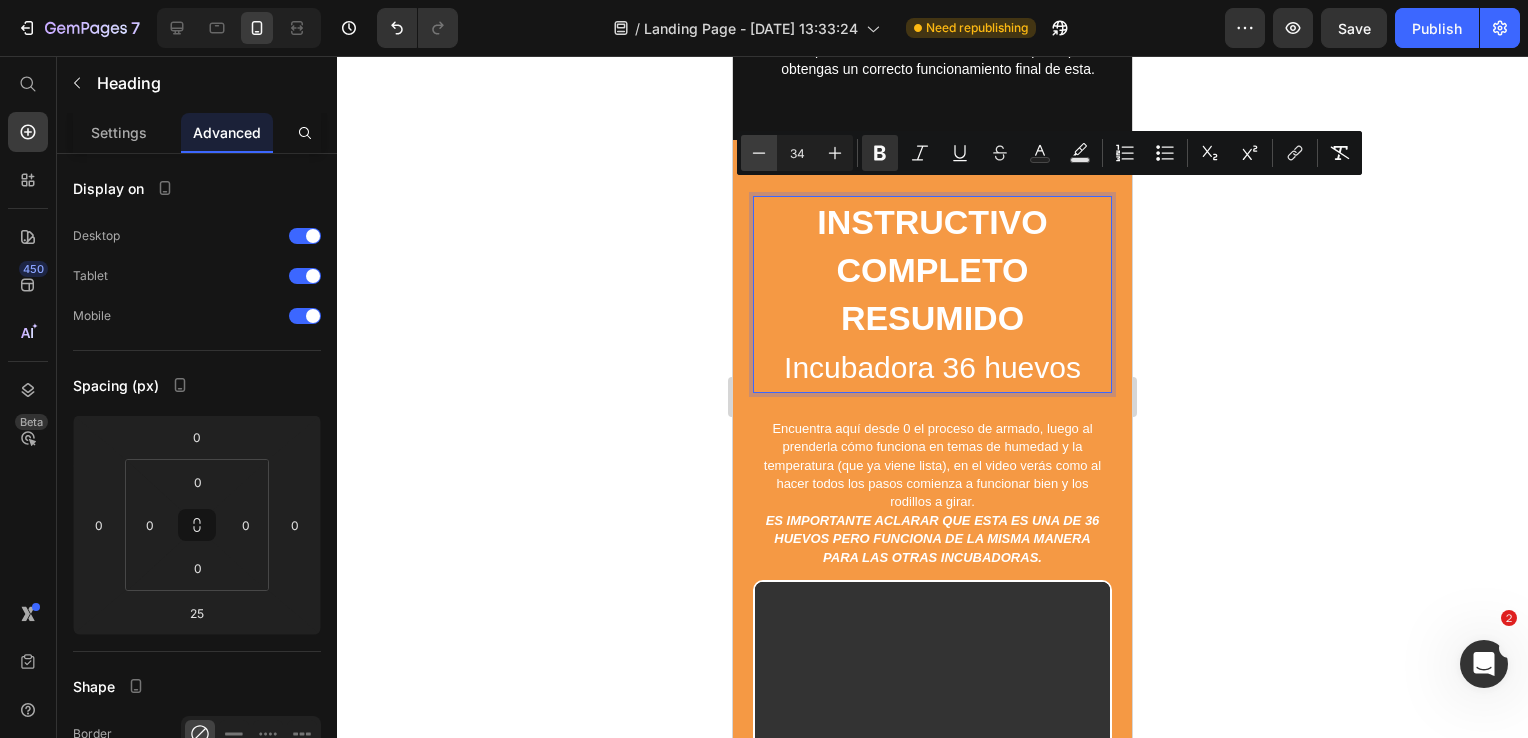 click 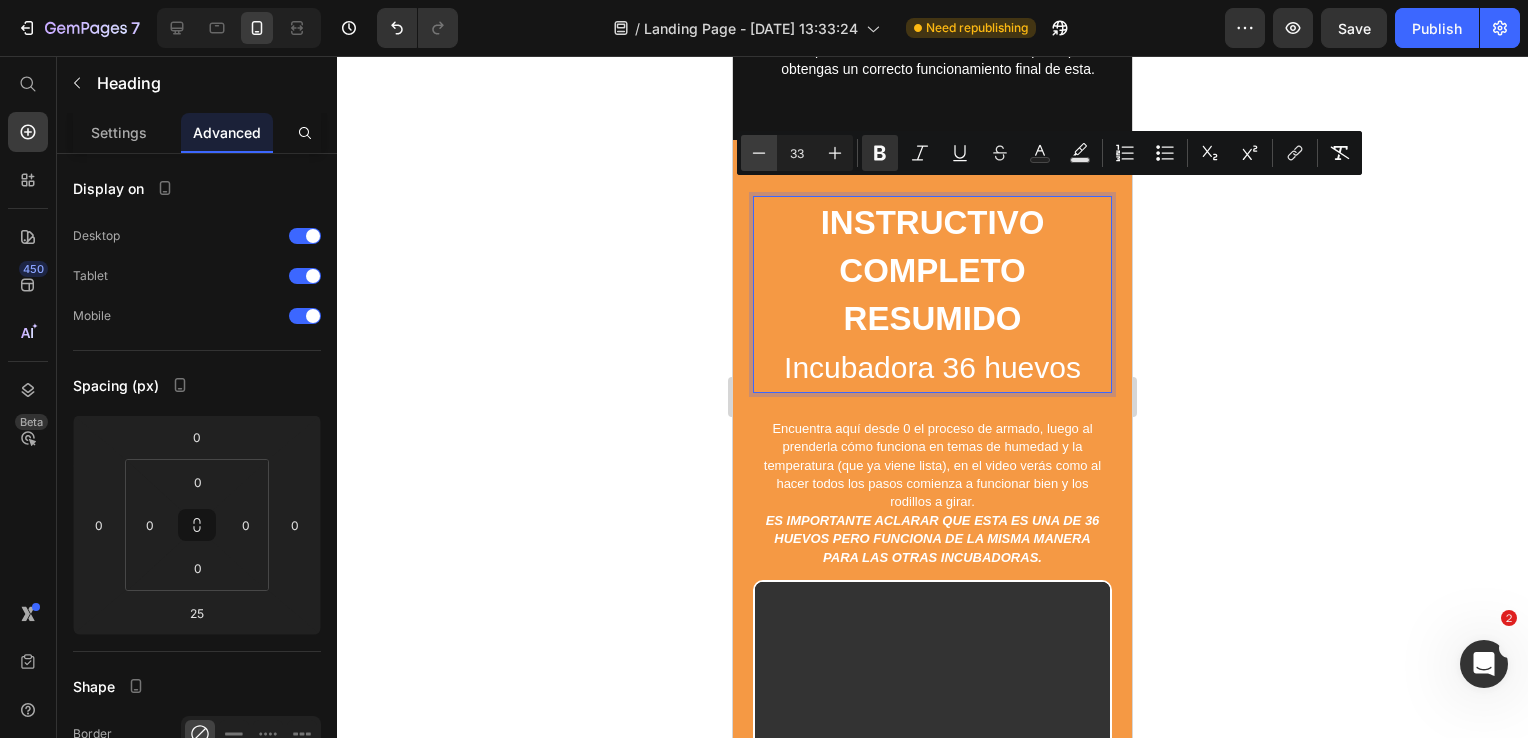 click 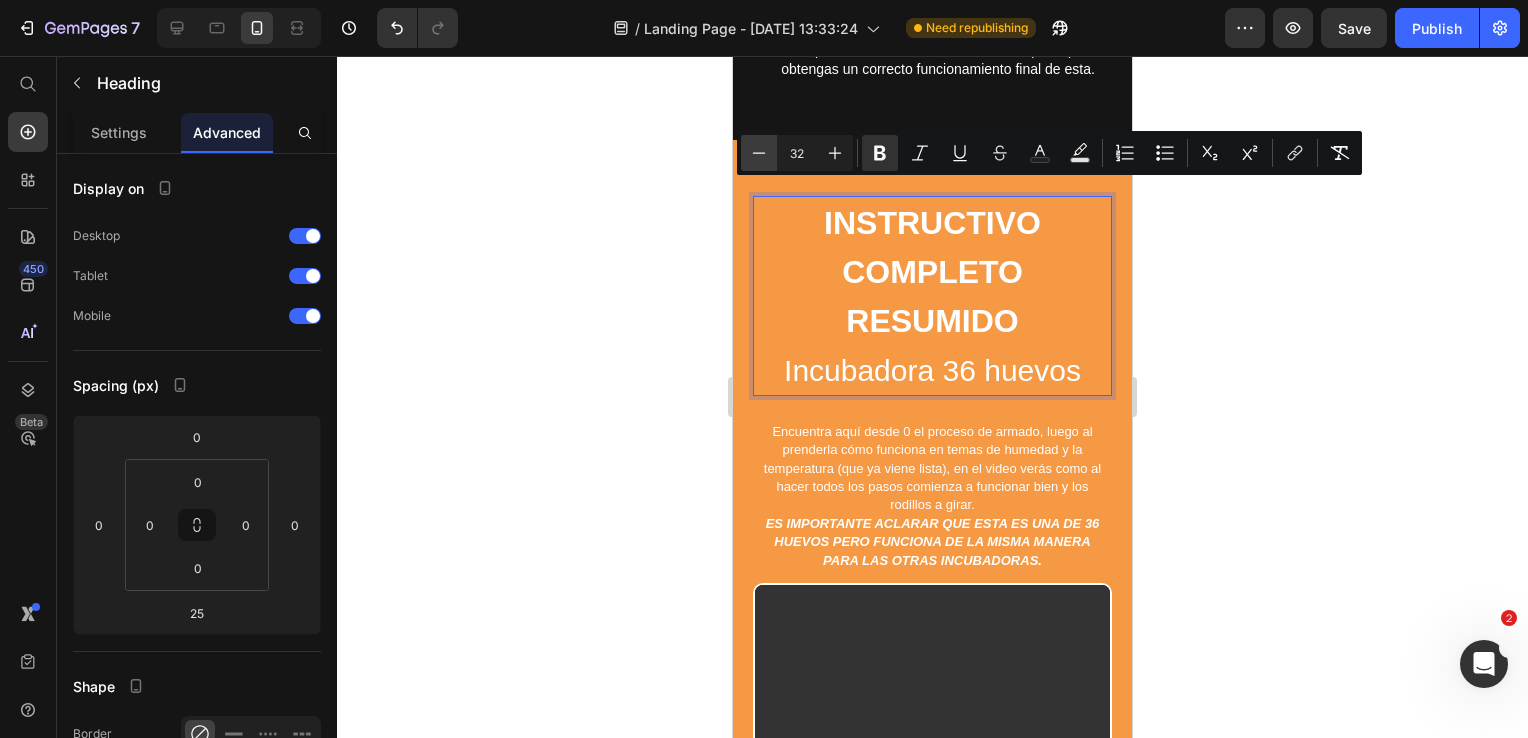 click 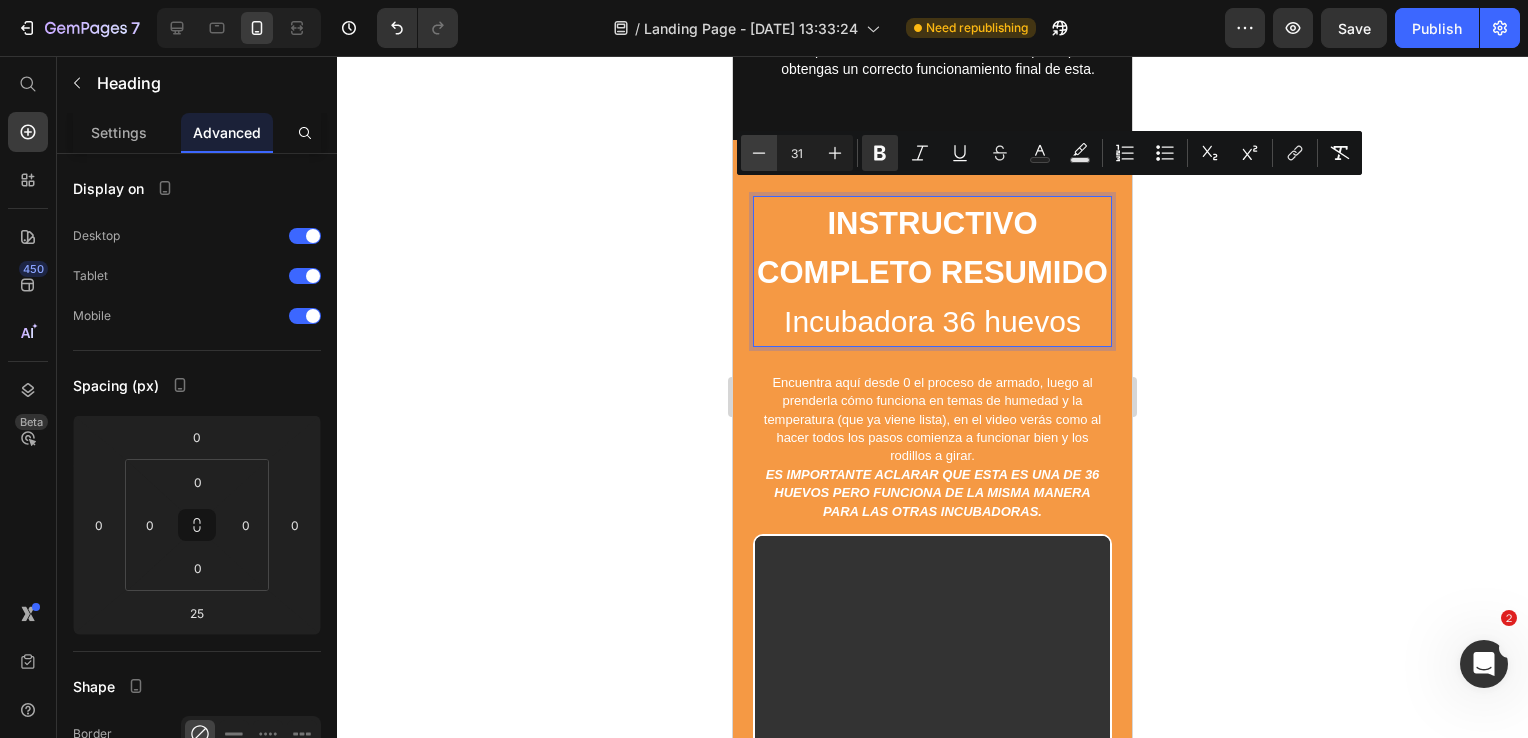 click 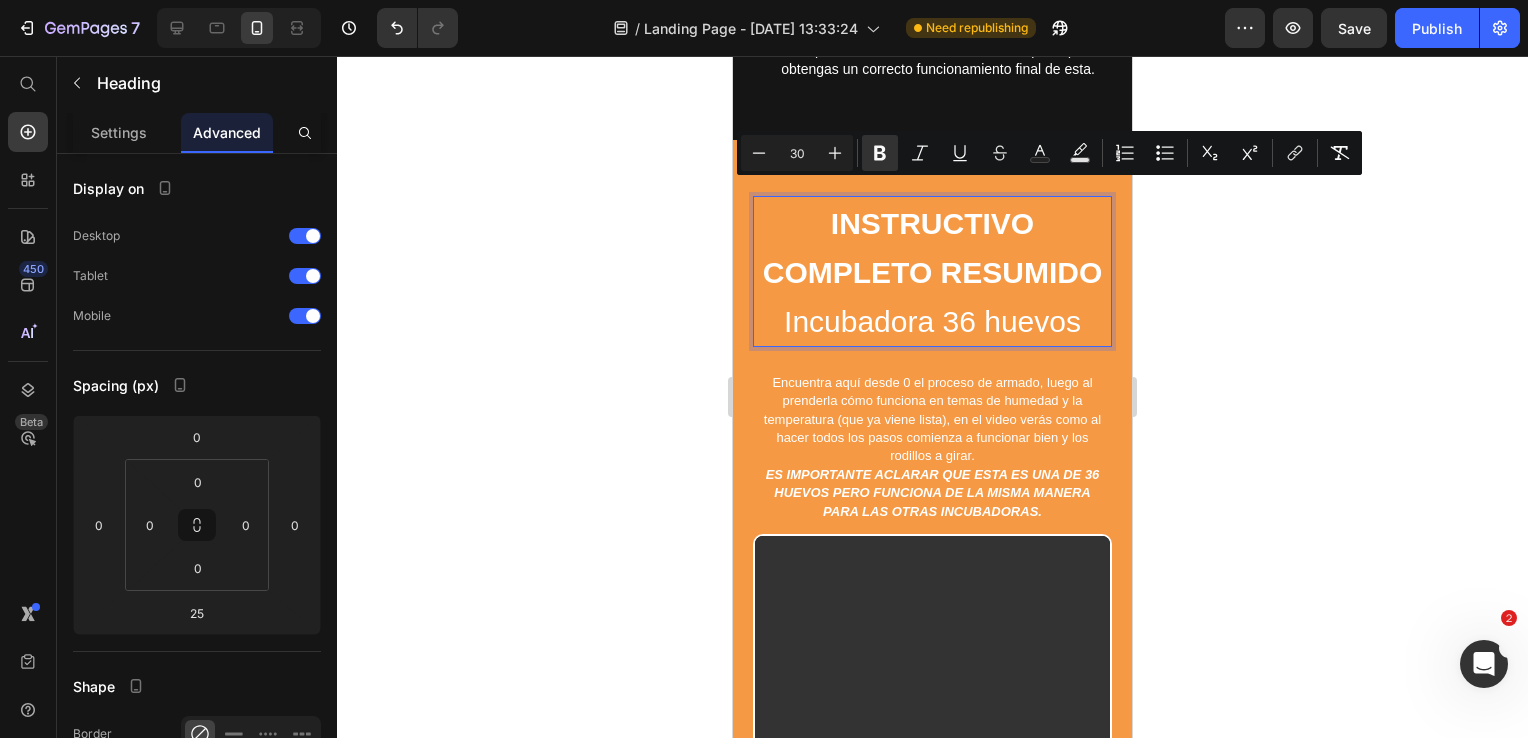 click 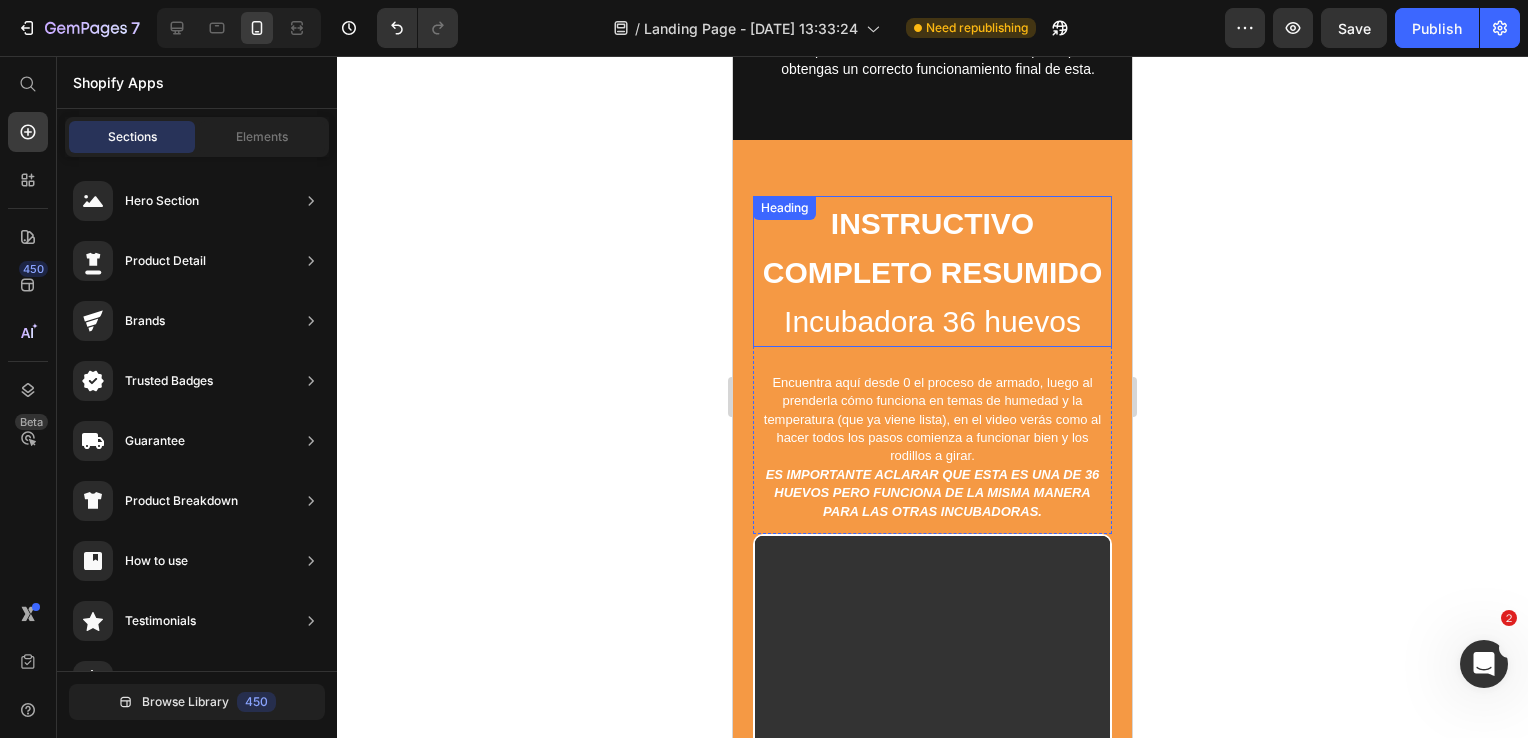 click on "Incubadora 36 huevos" at bounding box center [932, 321] 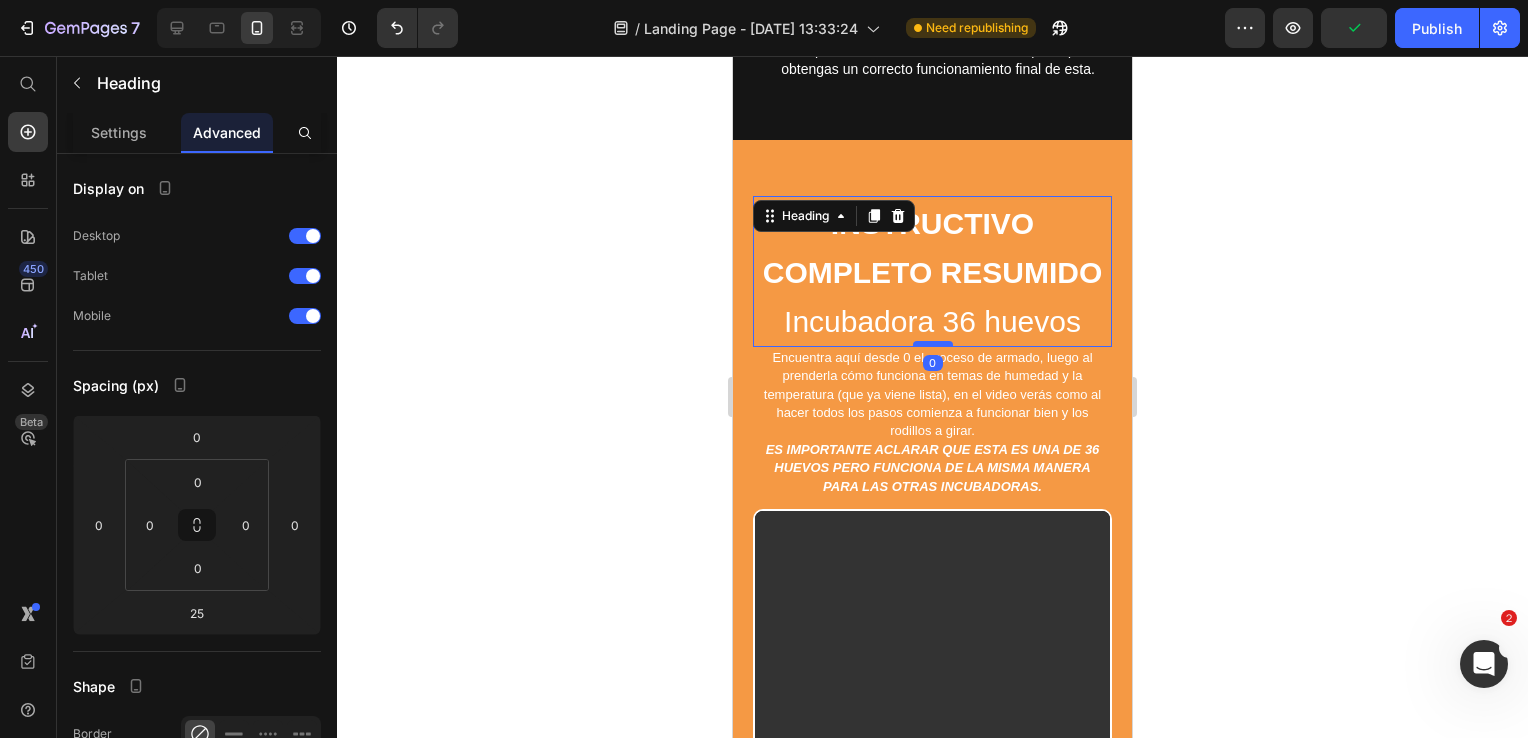 drag, startPoint x: 919, startPoint y: 354, endPoint x: 919, endPoint y: 328, distance: 26 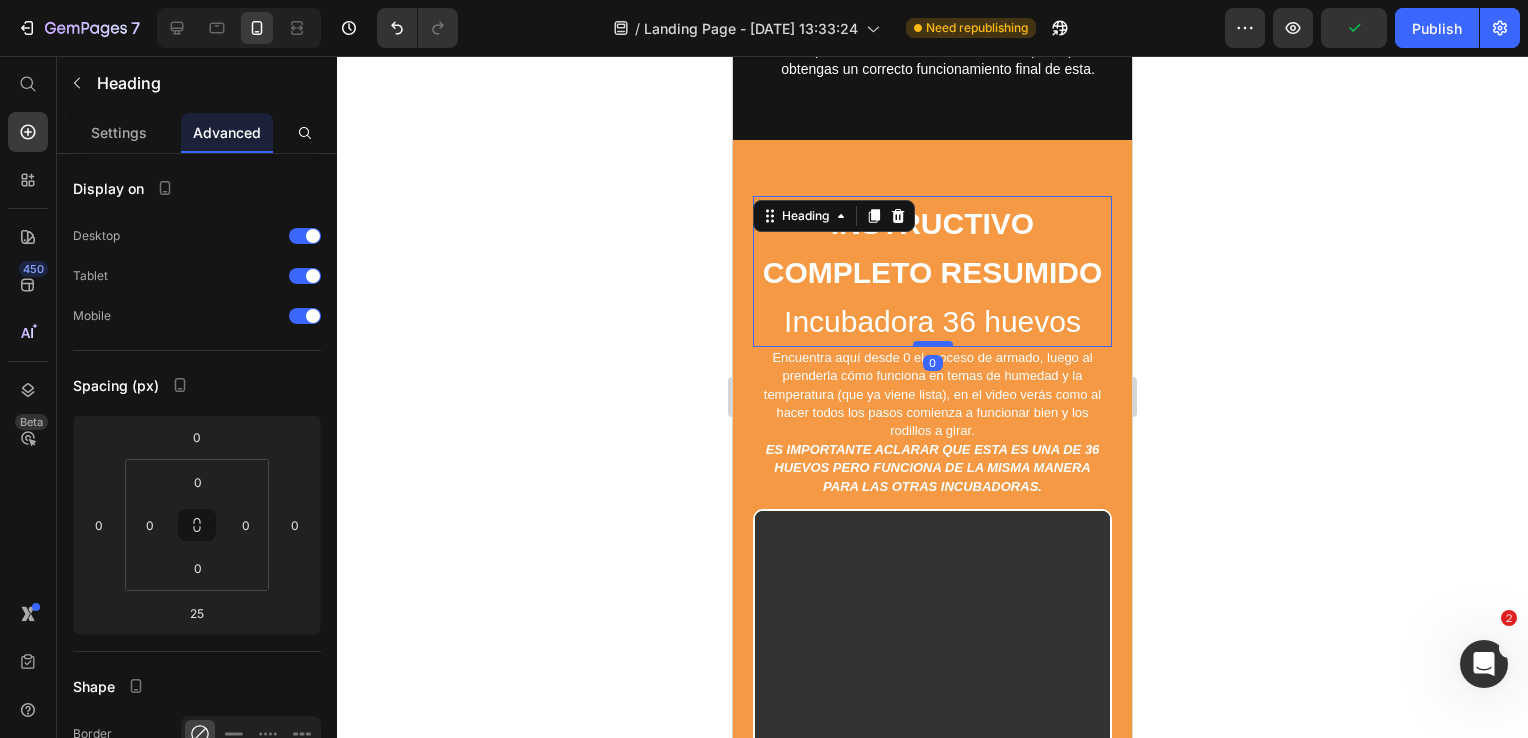 click at bounding box center [933, 344] 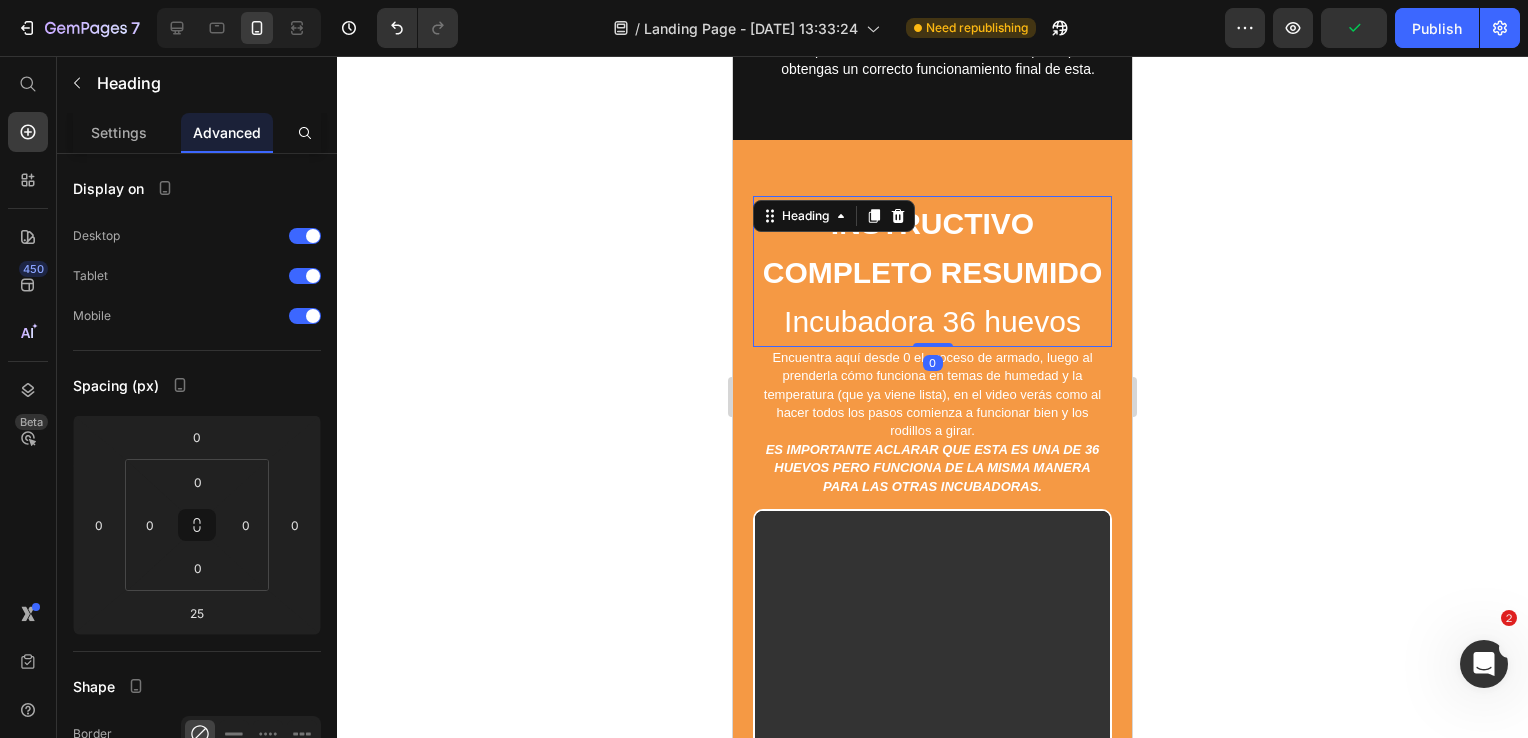 type on "0" 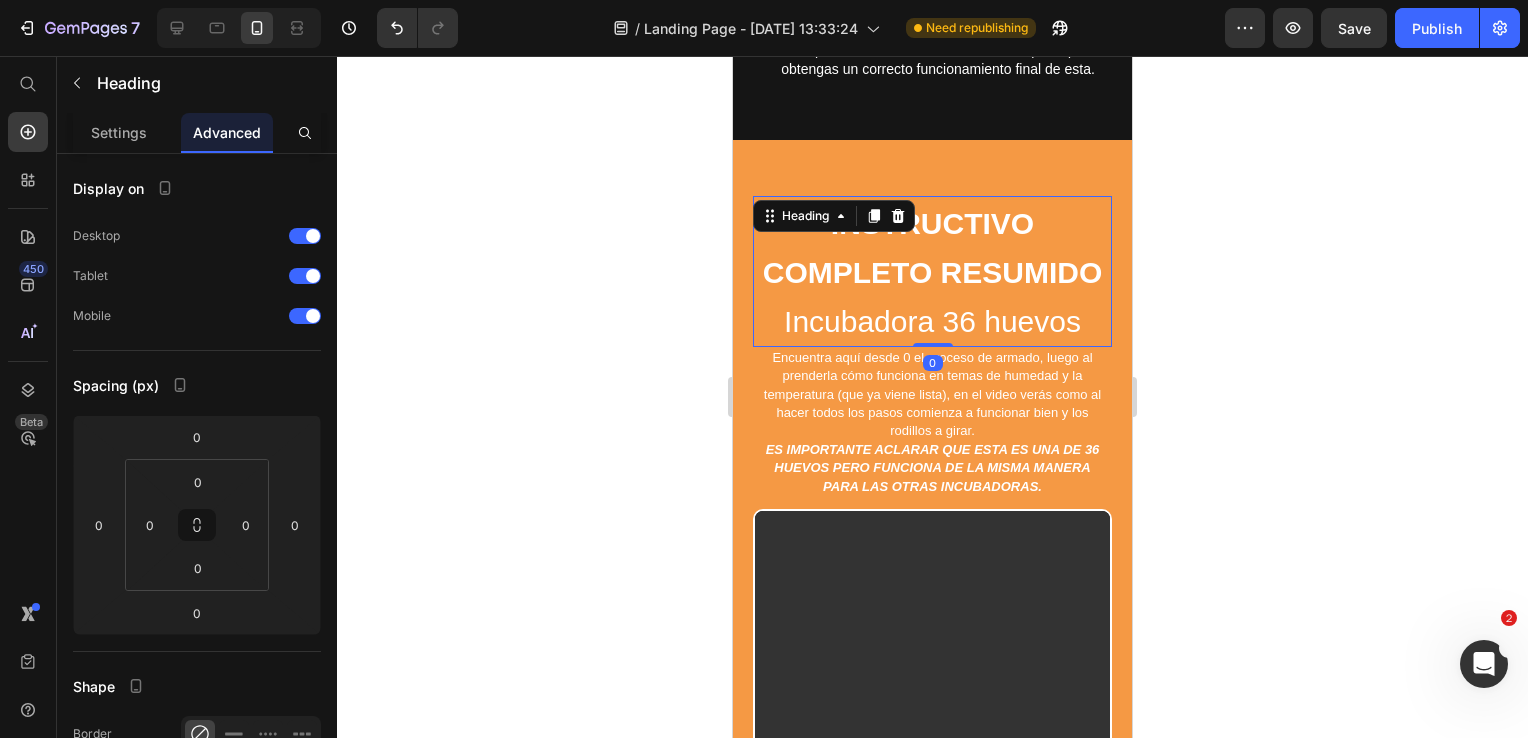 click 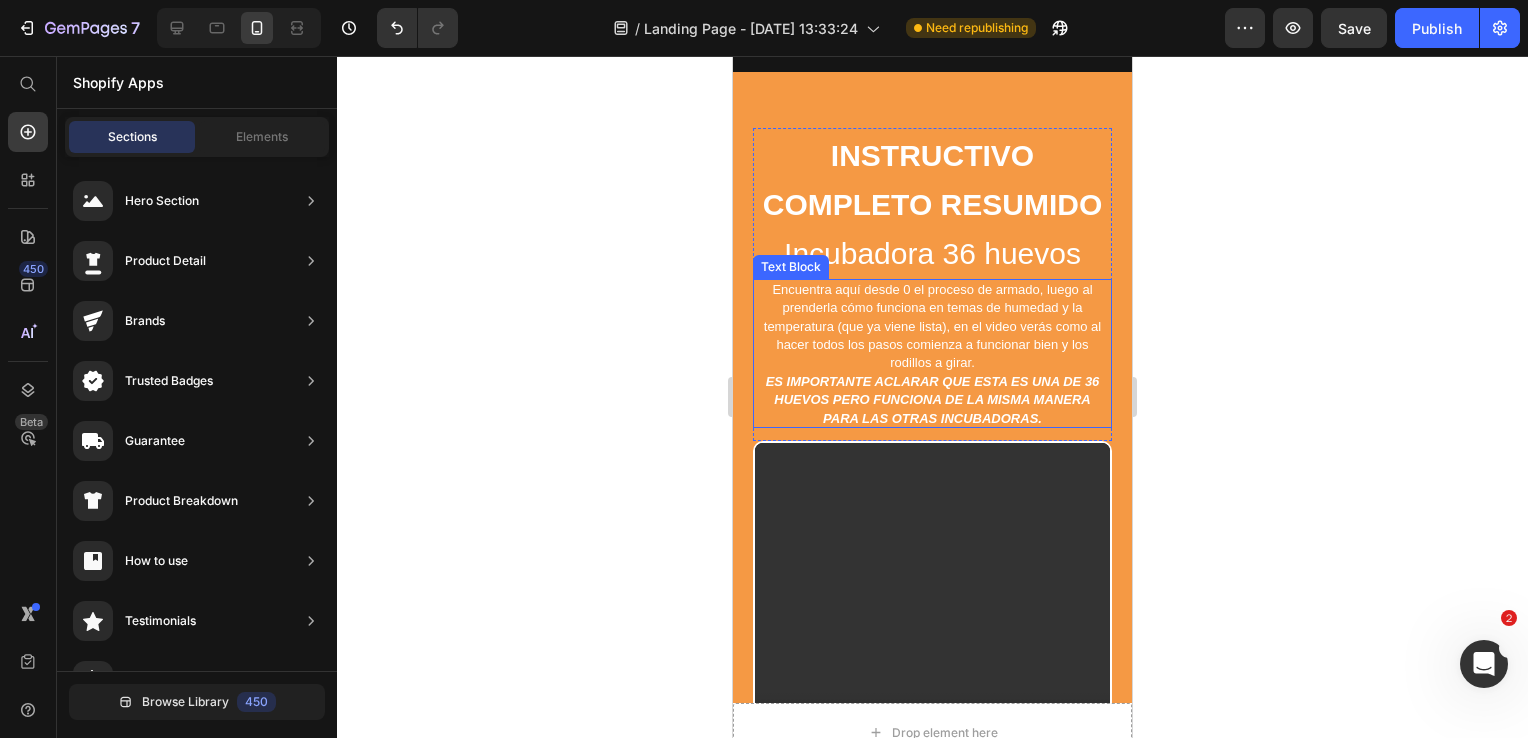 scroll, scrollTop: 4614, scrollLeft: 0, axis: vertical 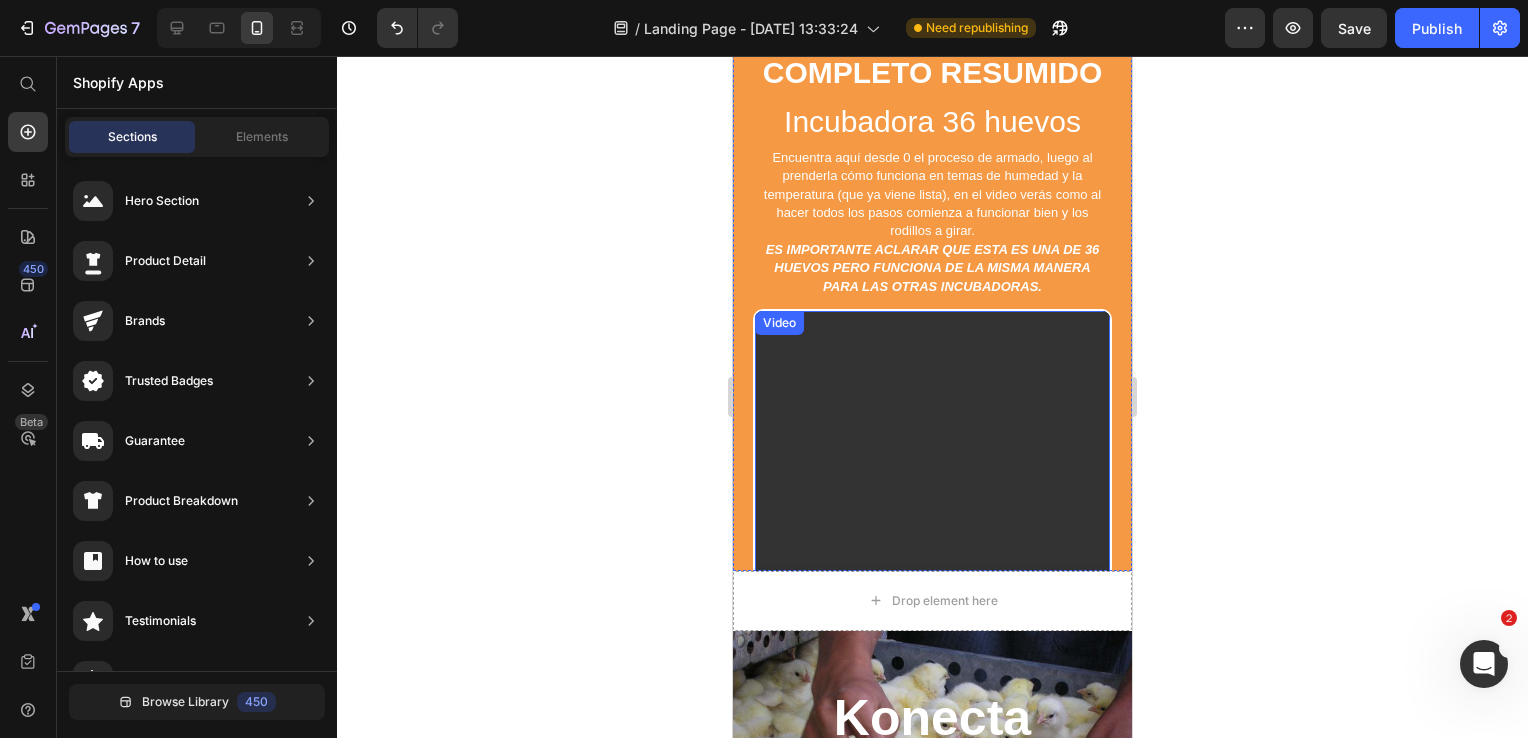 click at bounding box center (932, 488) 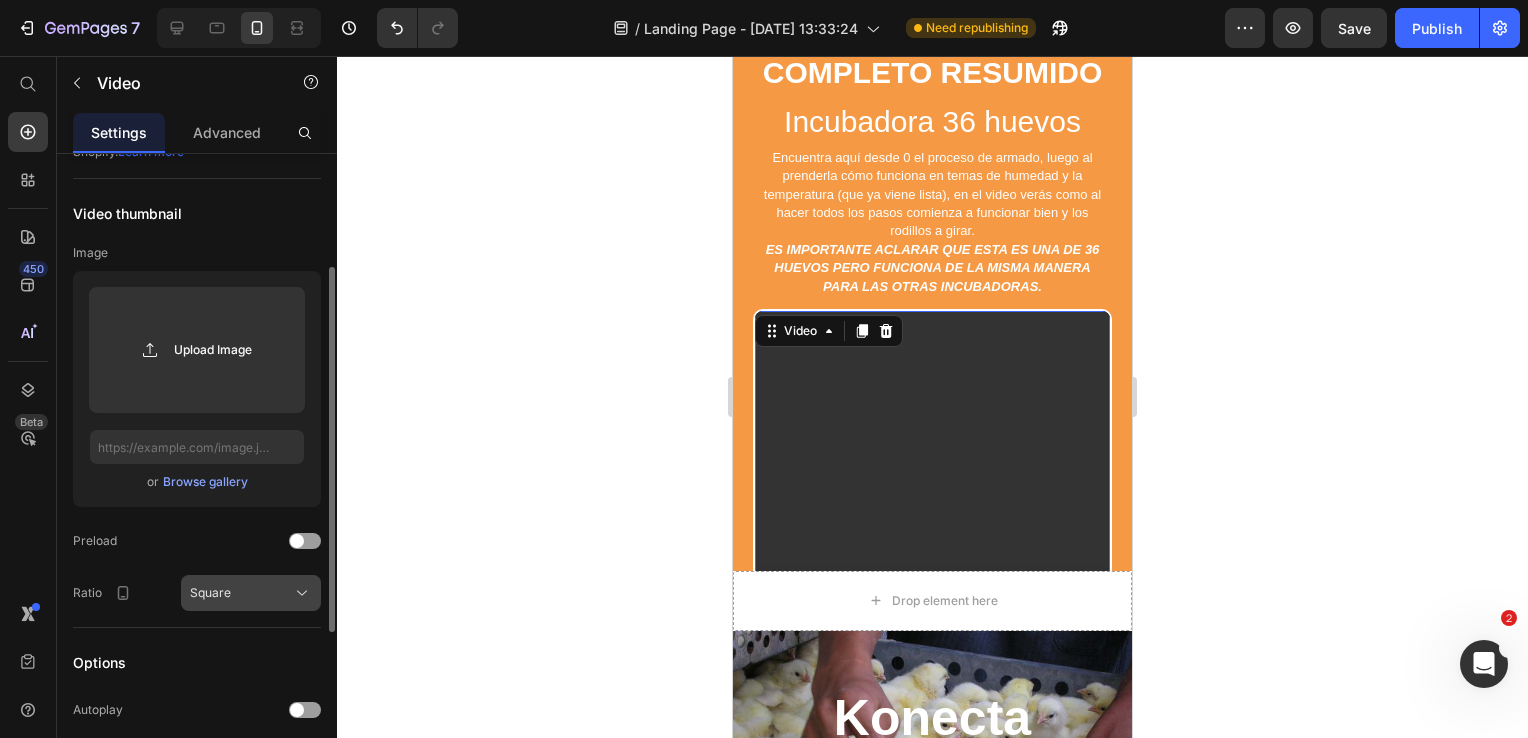 scroll, scrollTop: 300, scrollLeft: 0, axis: vertical 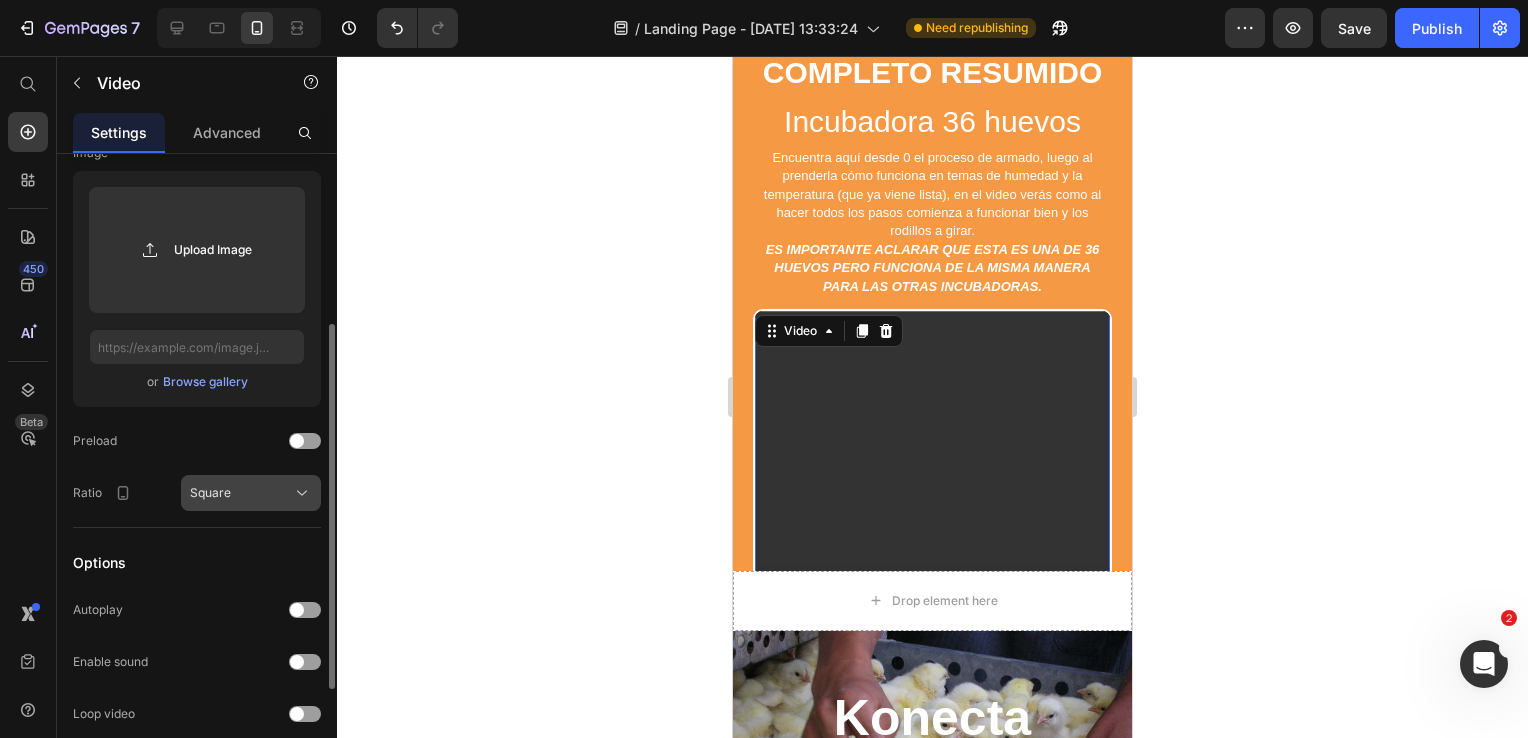 click on "Square" 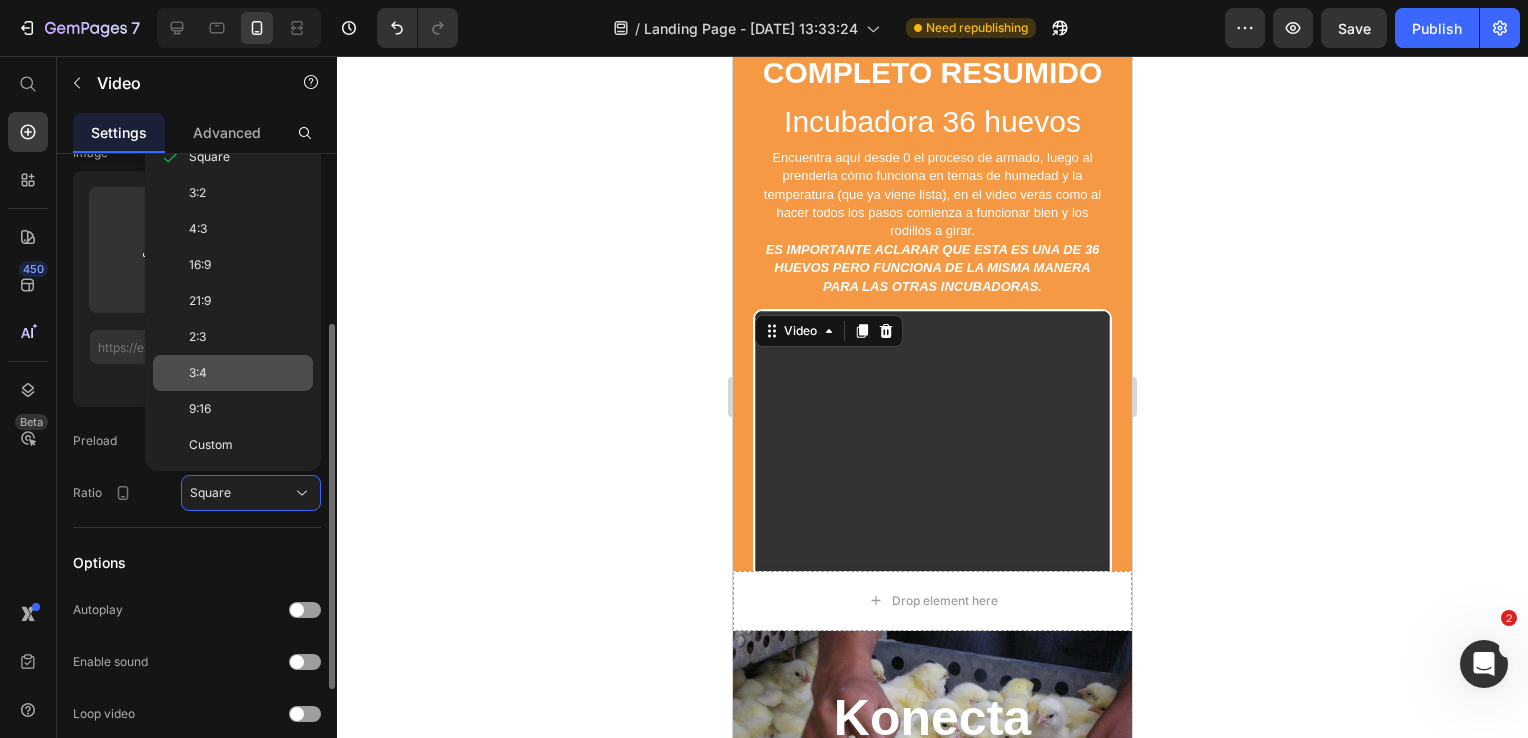 click on "3:4" at bounding box center [247, 373] 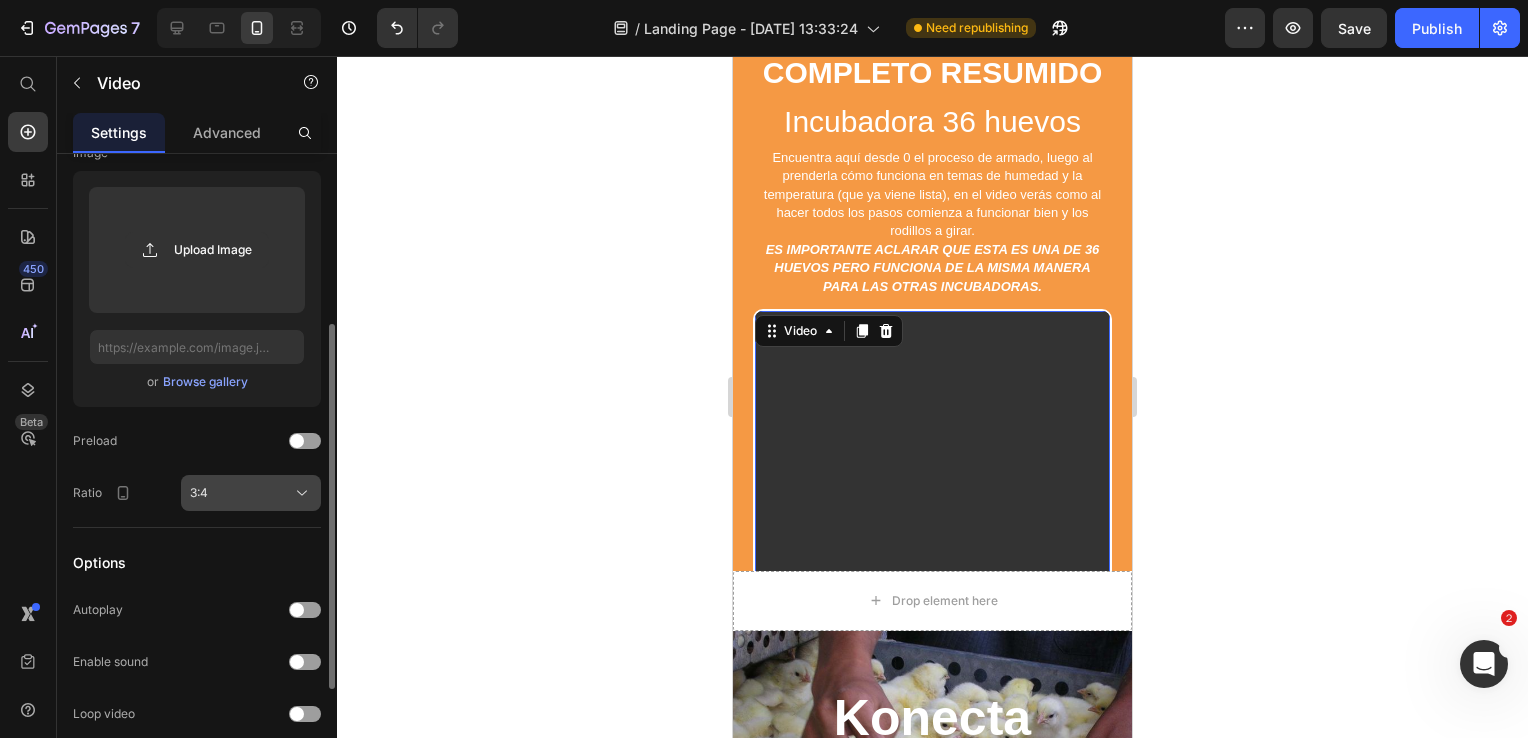 click on "3:4" 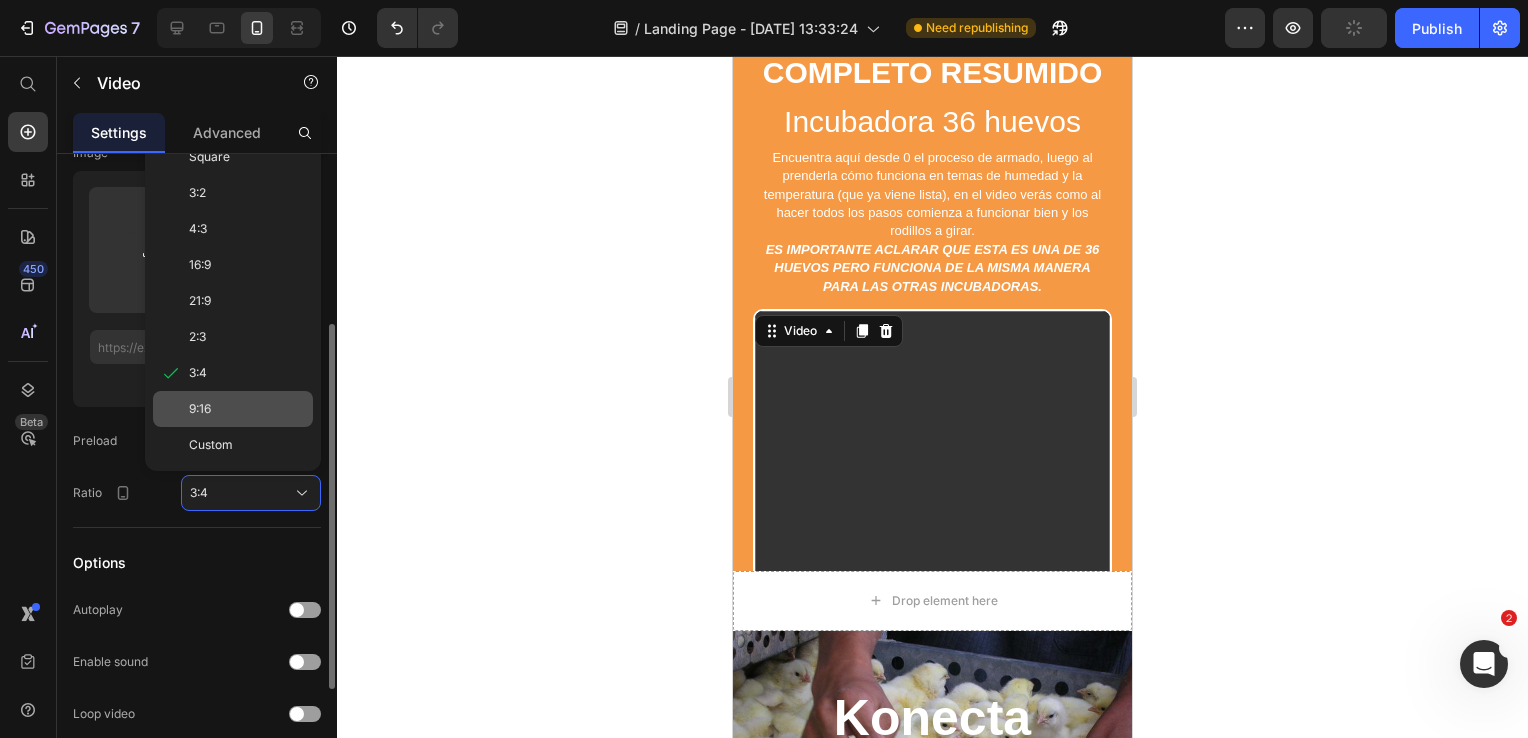click on "9:16" at bounding box center (247, 409) 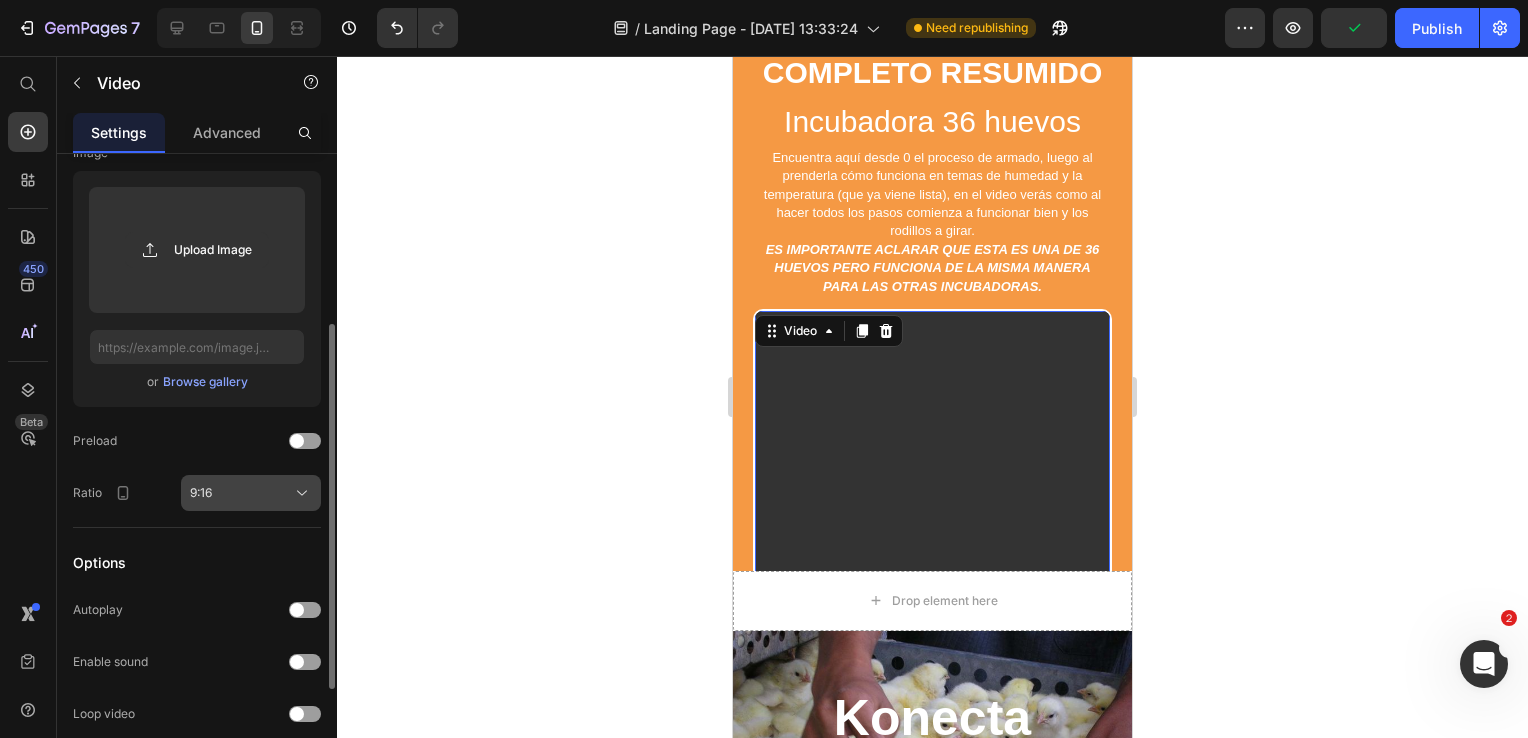 click on "9:16" 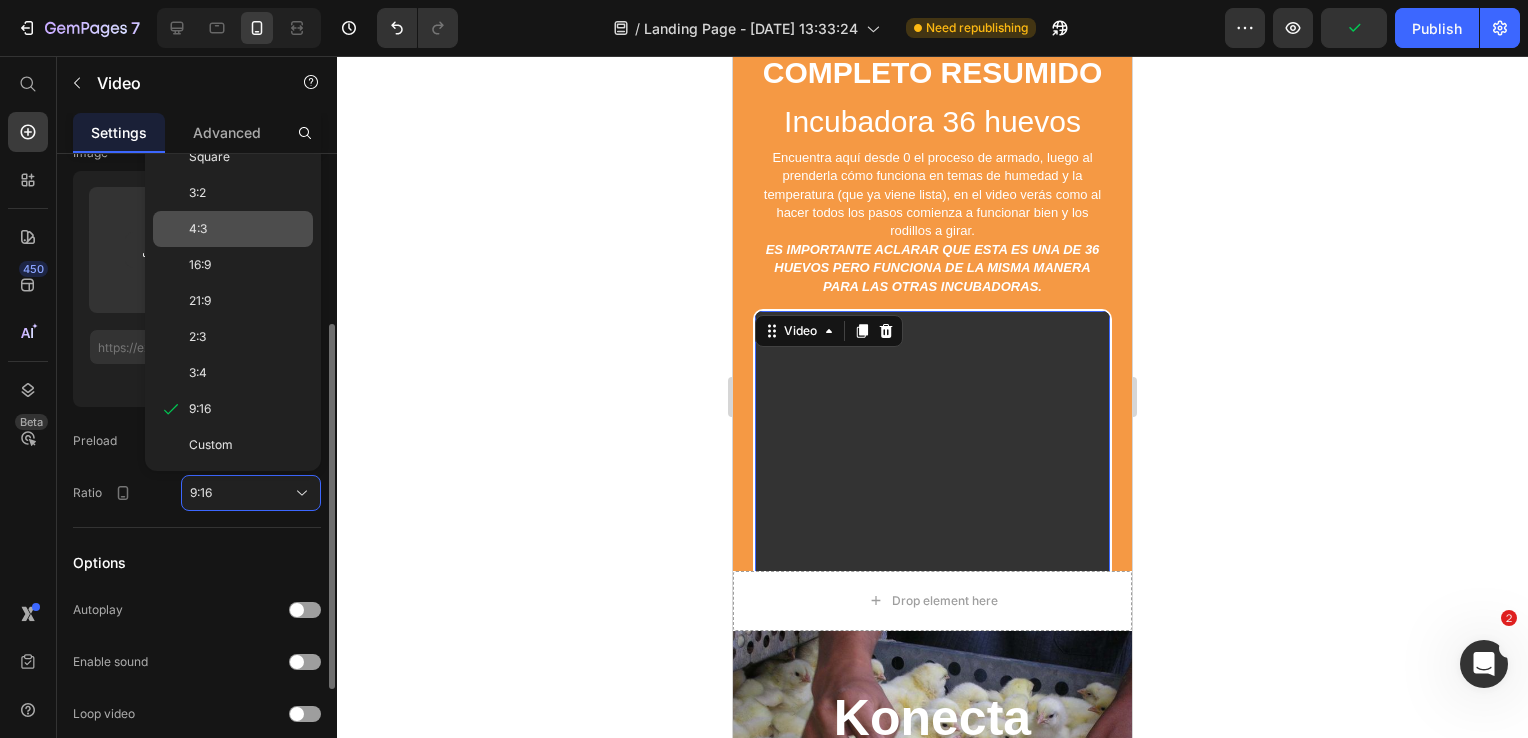 click on "4:3" at bounding box center (247, 229) 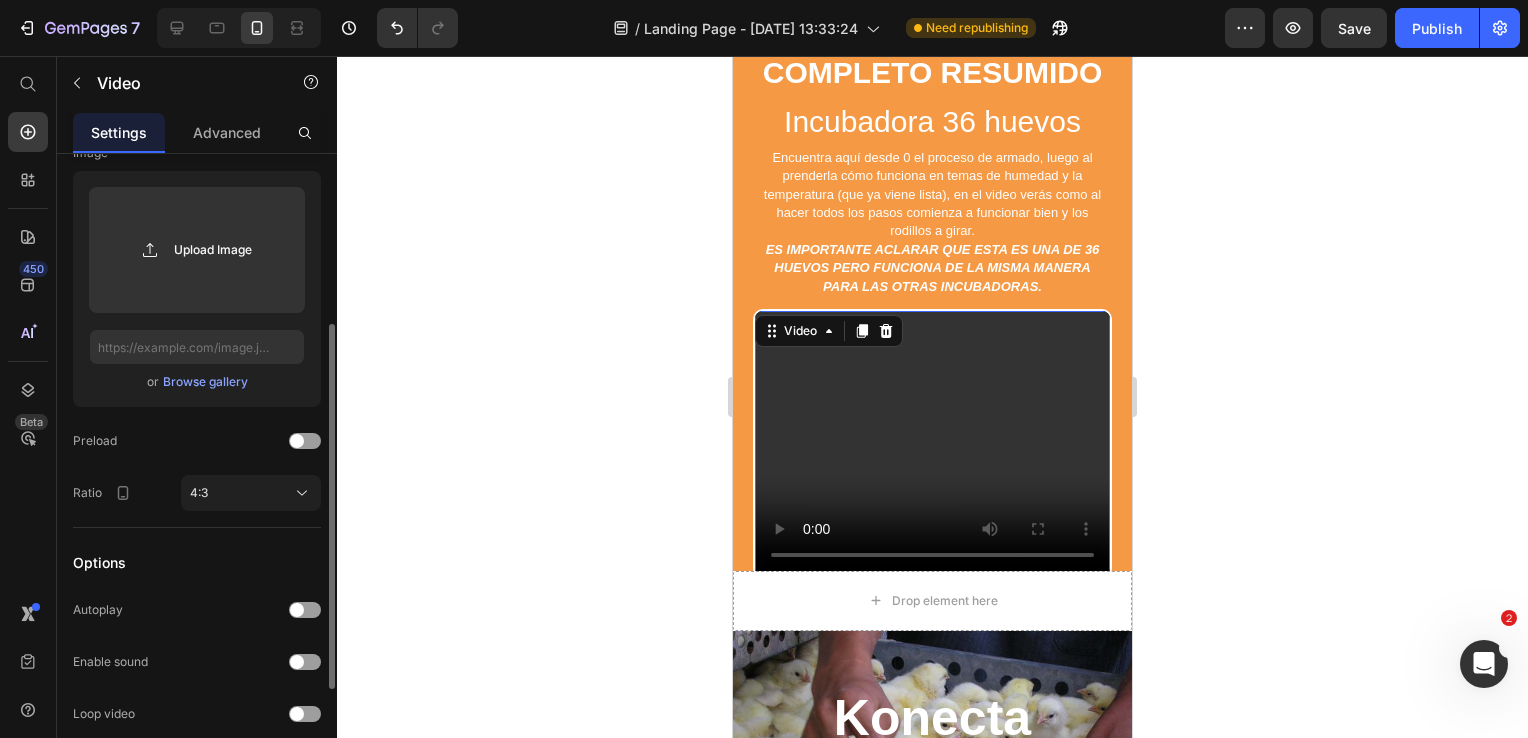 click 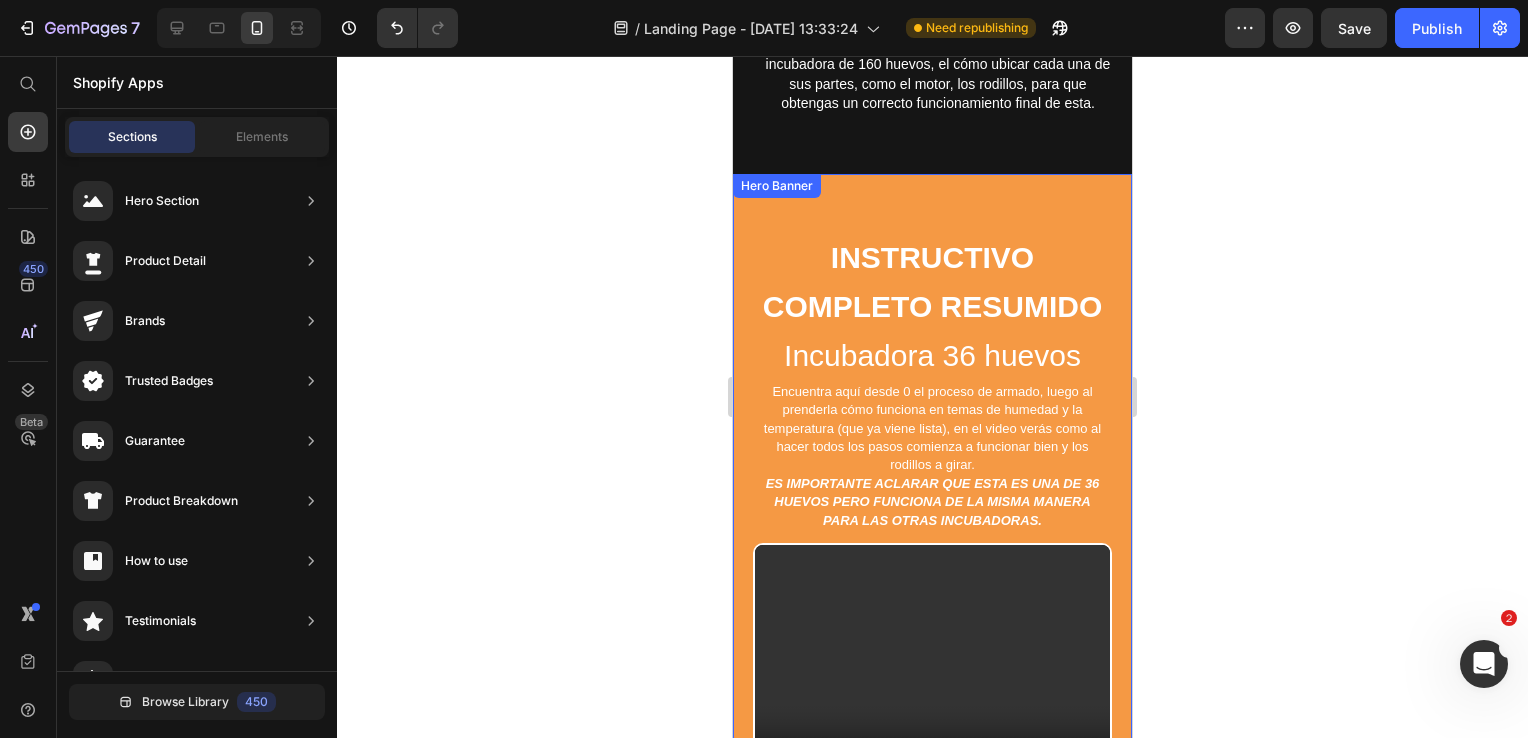 scroll, scrollTop: 4314, scrollLeft: 0, axis: vertical 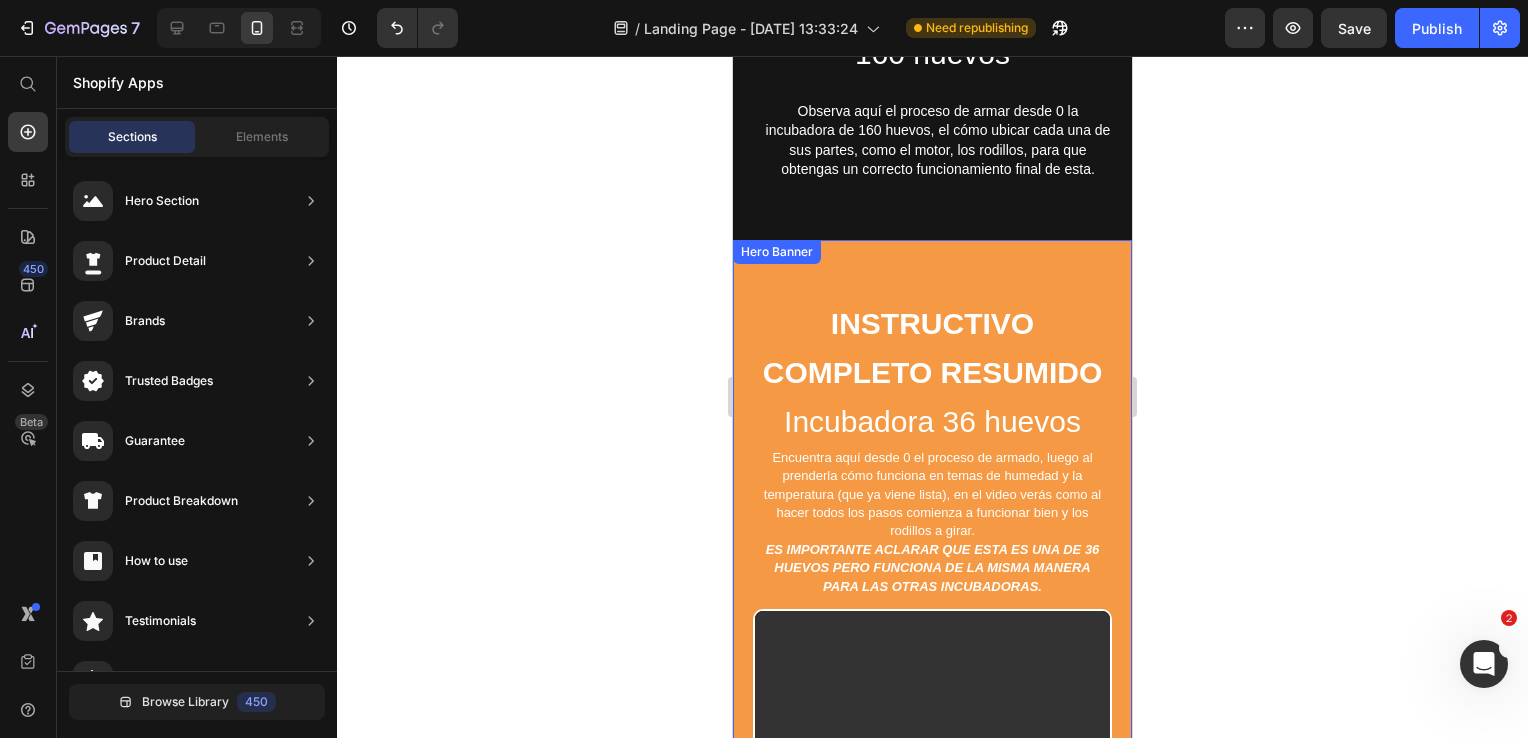 click 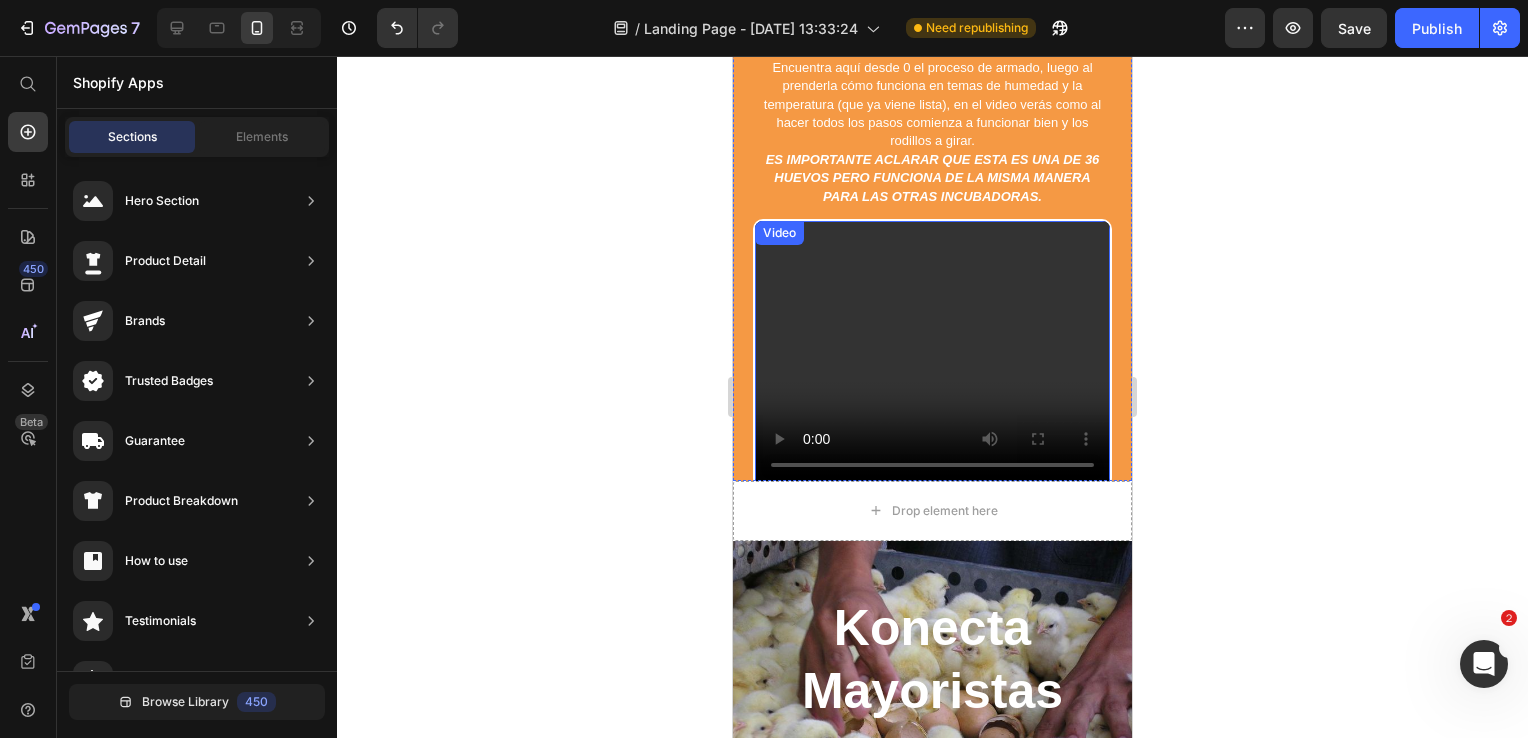 scroll, scrollTop: 4714, scrollLeft: 0, axis: vertical 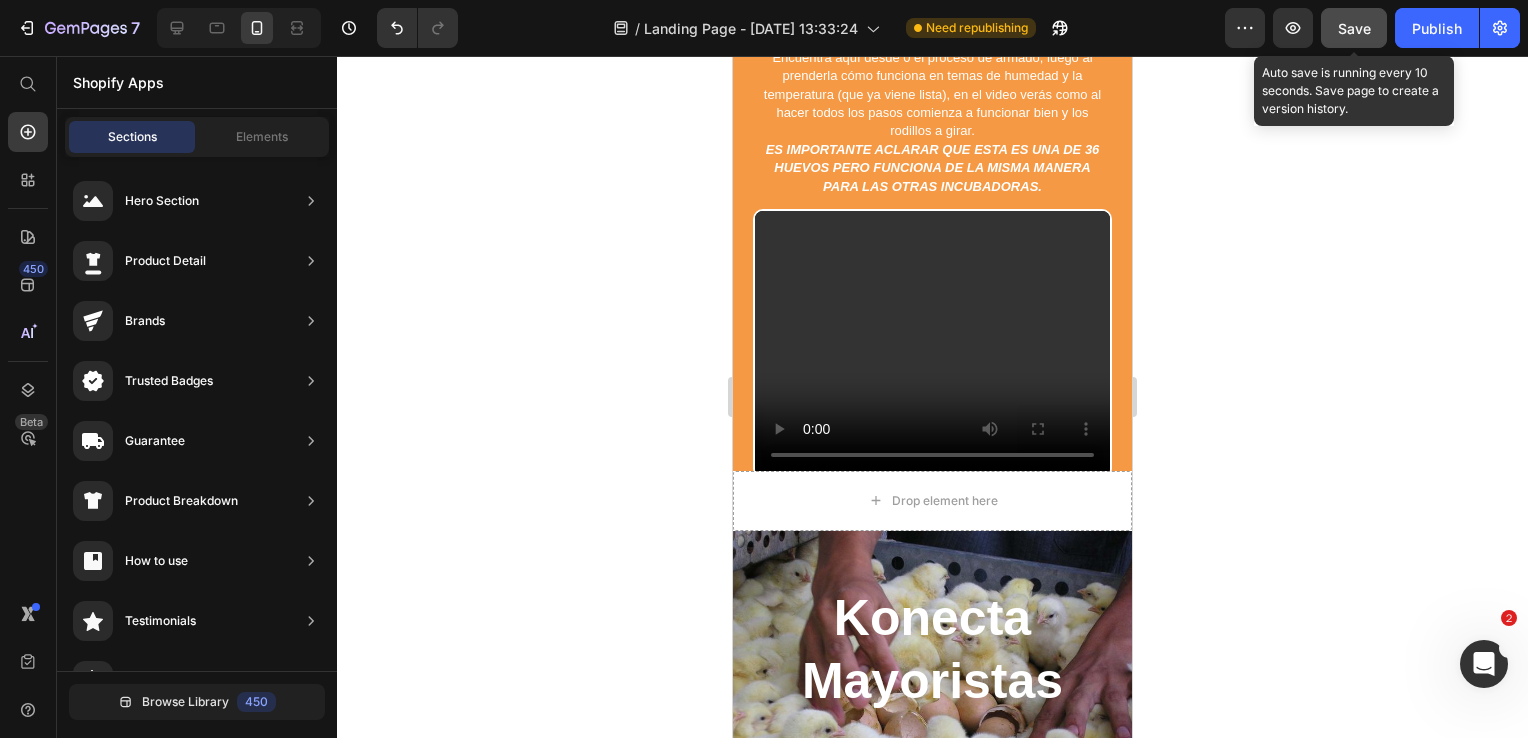 click on "Save" 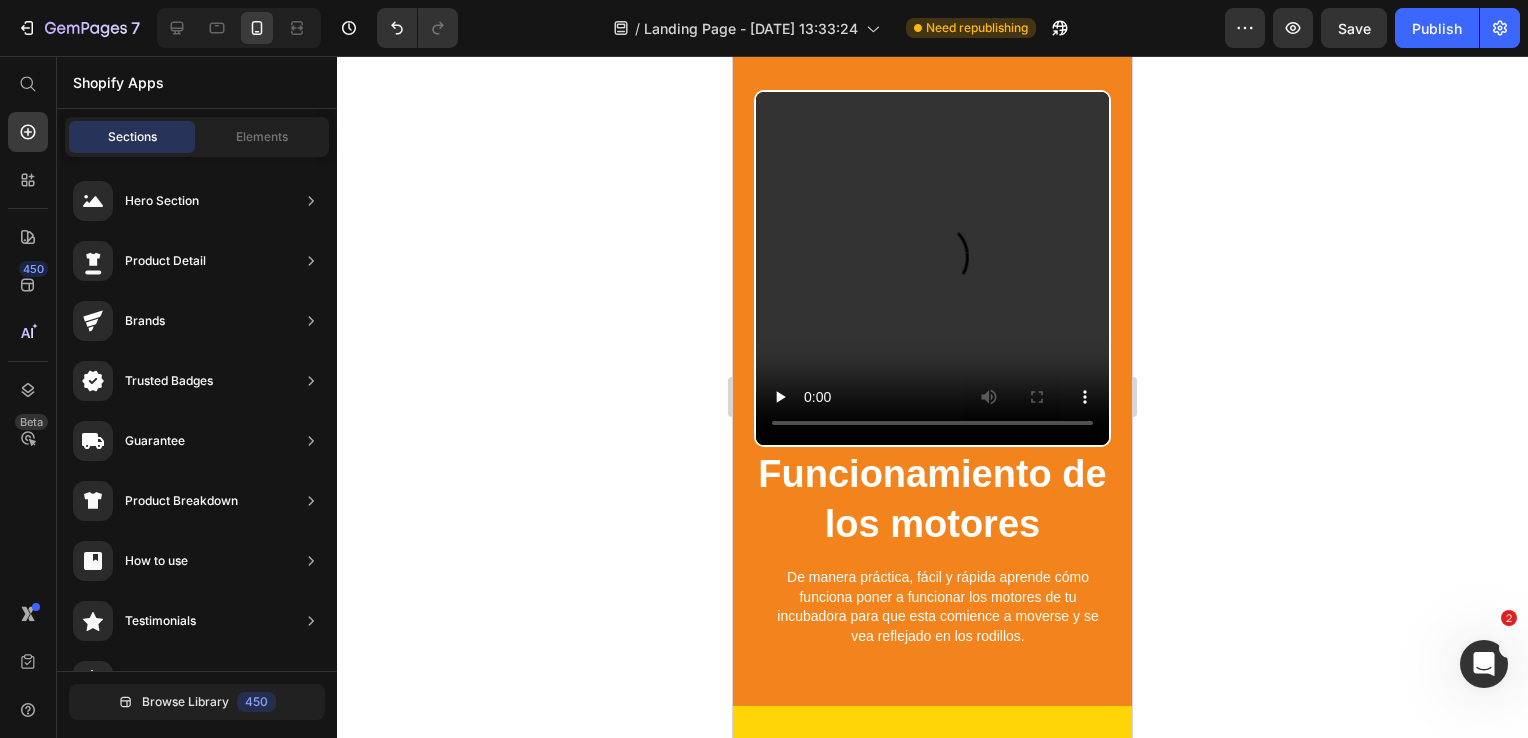 scroll, scrollTop: 2500, scrollLeft: 0, axis: vertical 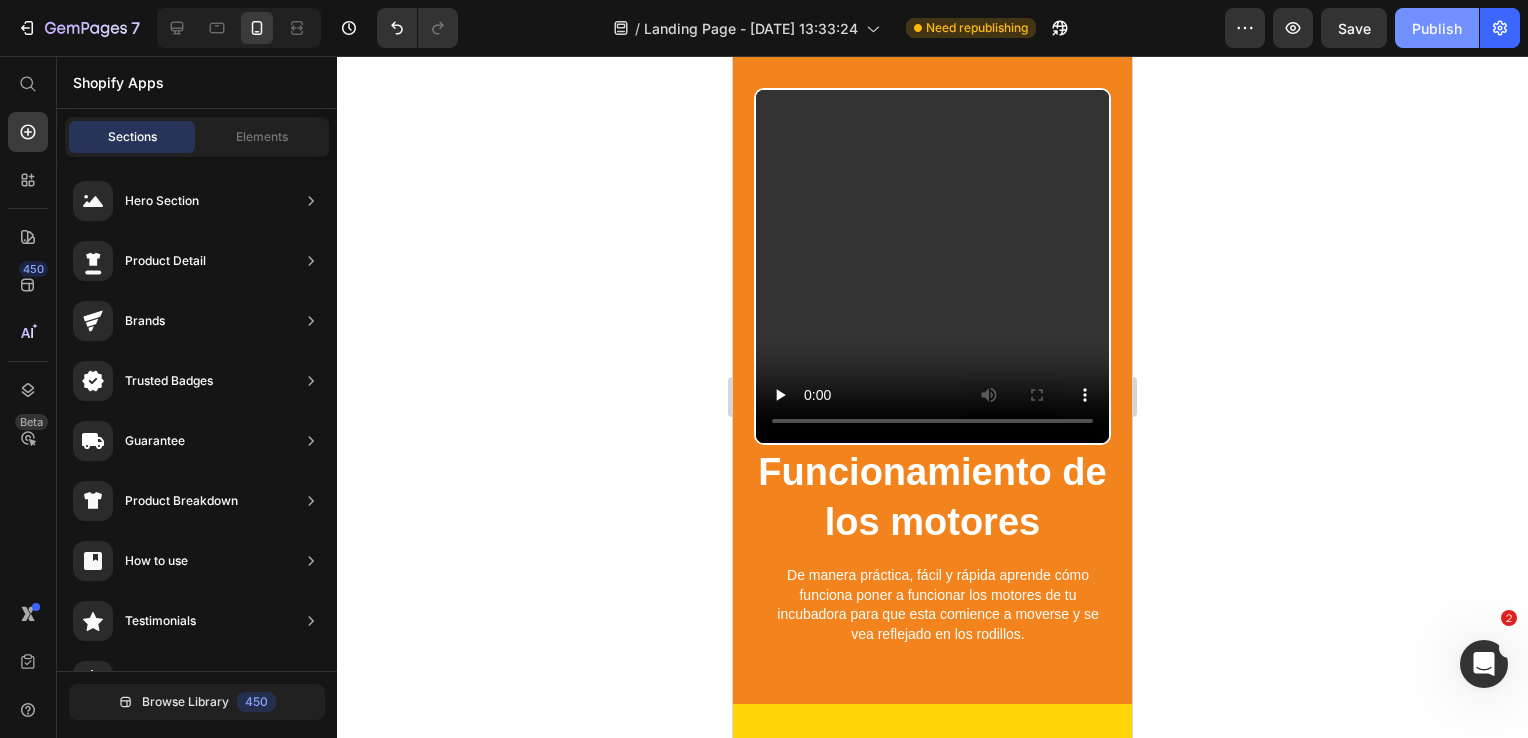 click on "Publish" at bounding box center (1437, 28) 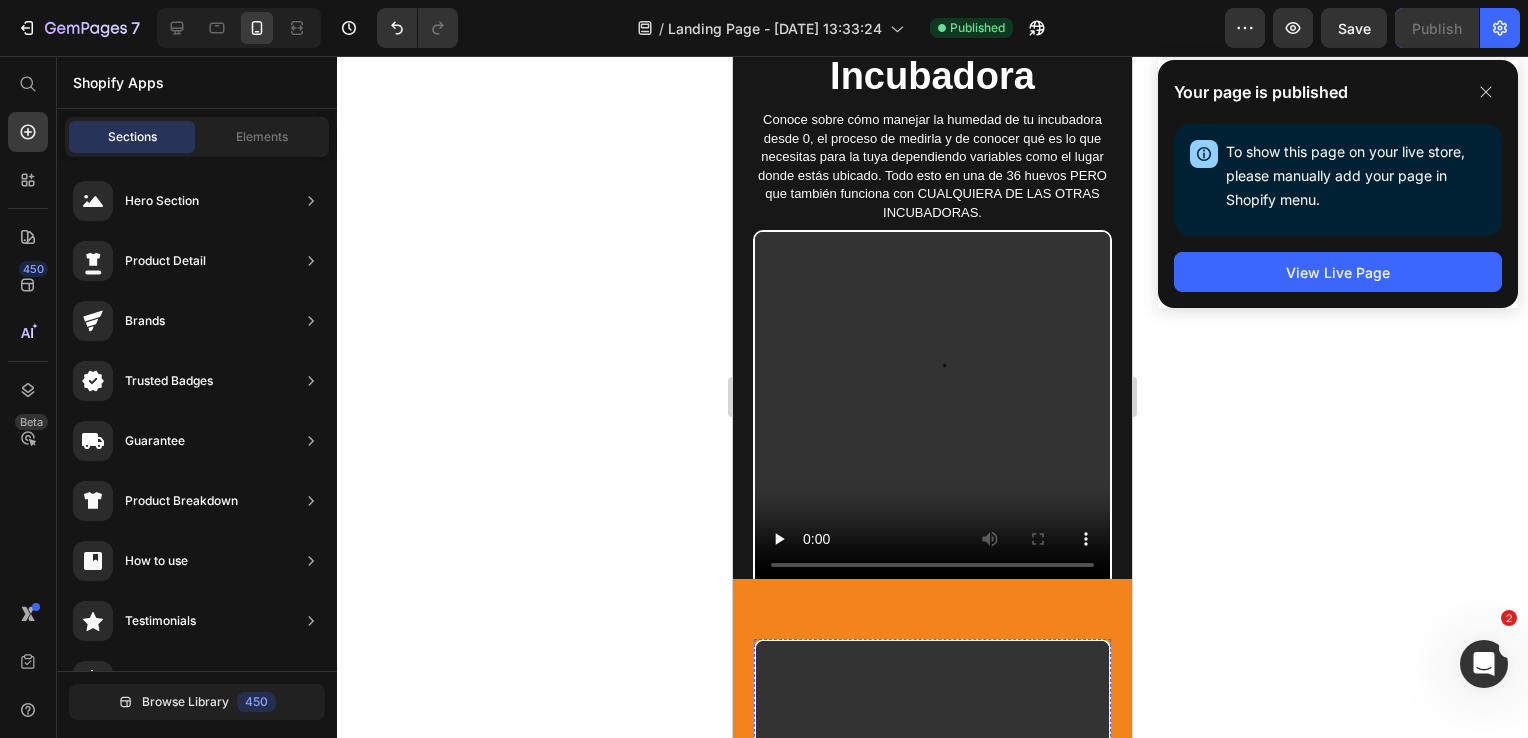 scroll, scrollTop: 1700, scrollLeft: 0, axis: vertical 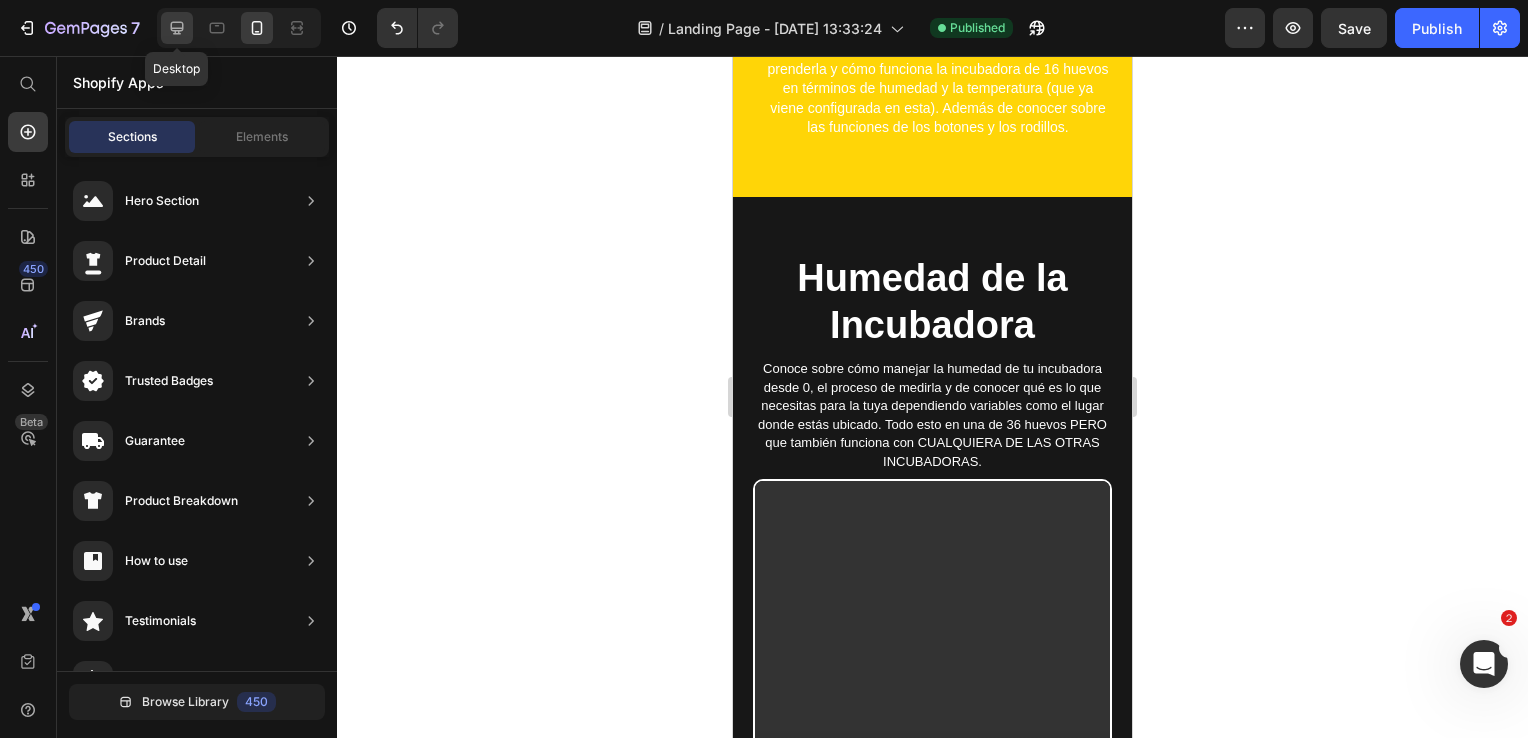 click 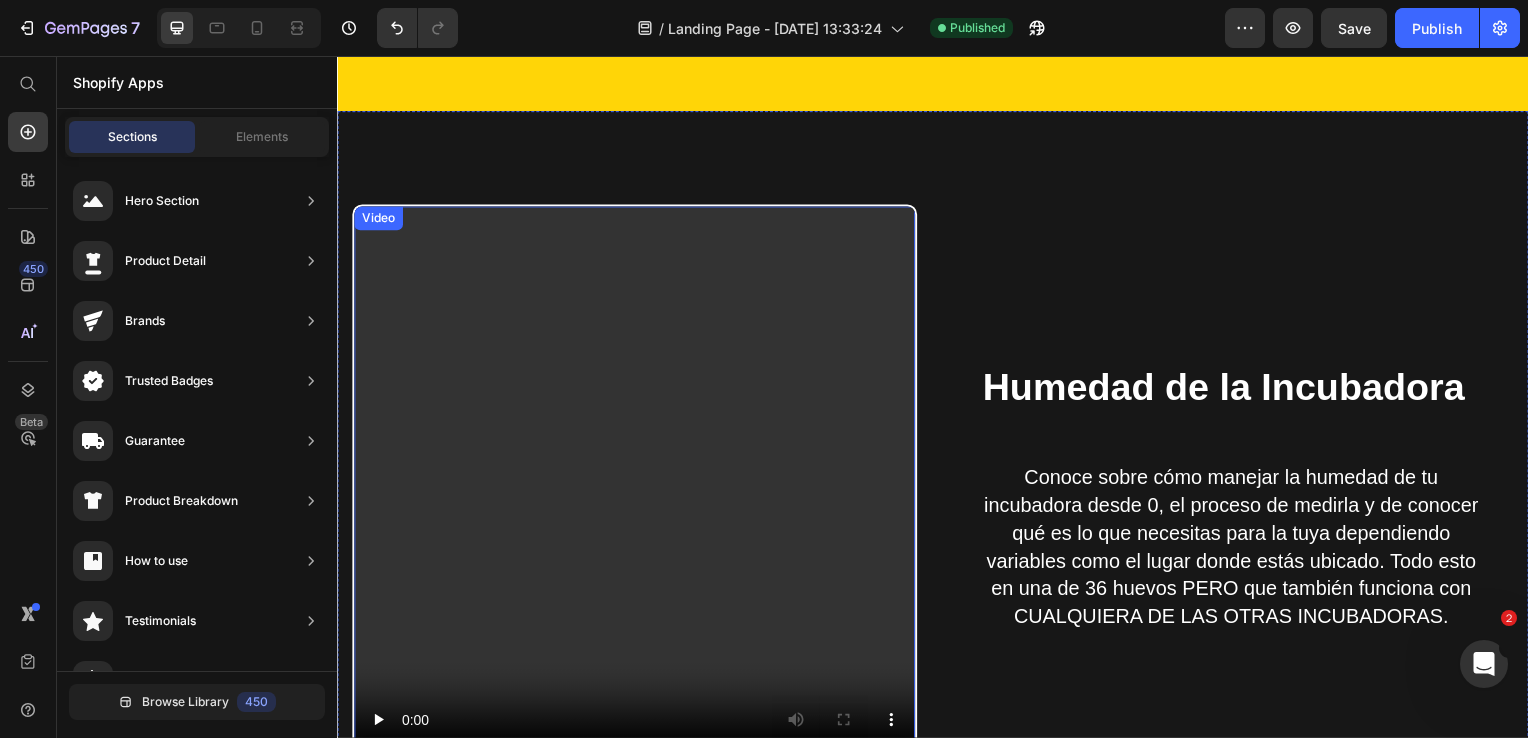 scroll, scrollTop: 1556, scrollLeft: 0, axis: vertical 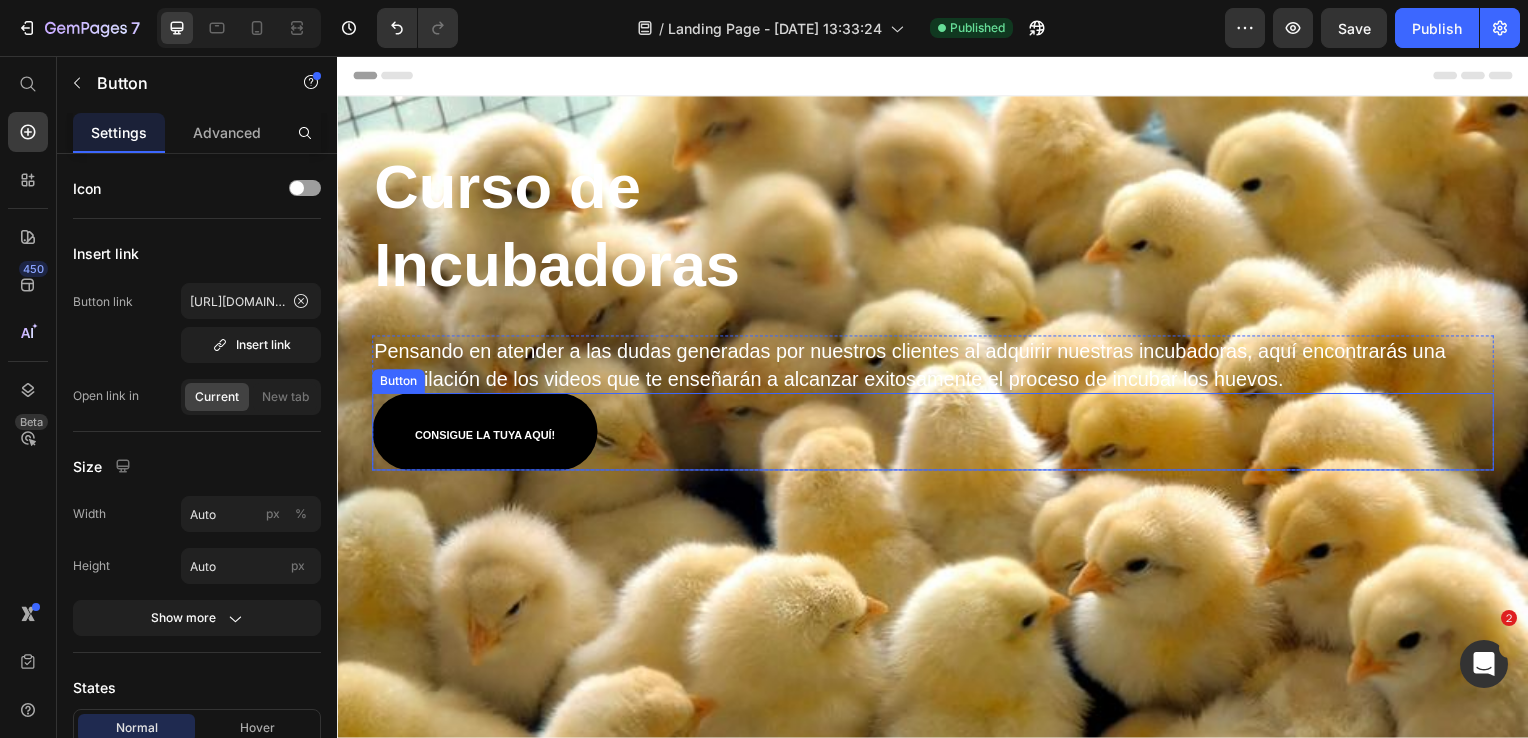 click on "Consigue la tuya aquí!" at bounding box center (485, 435) 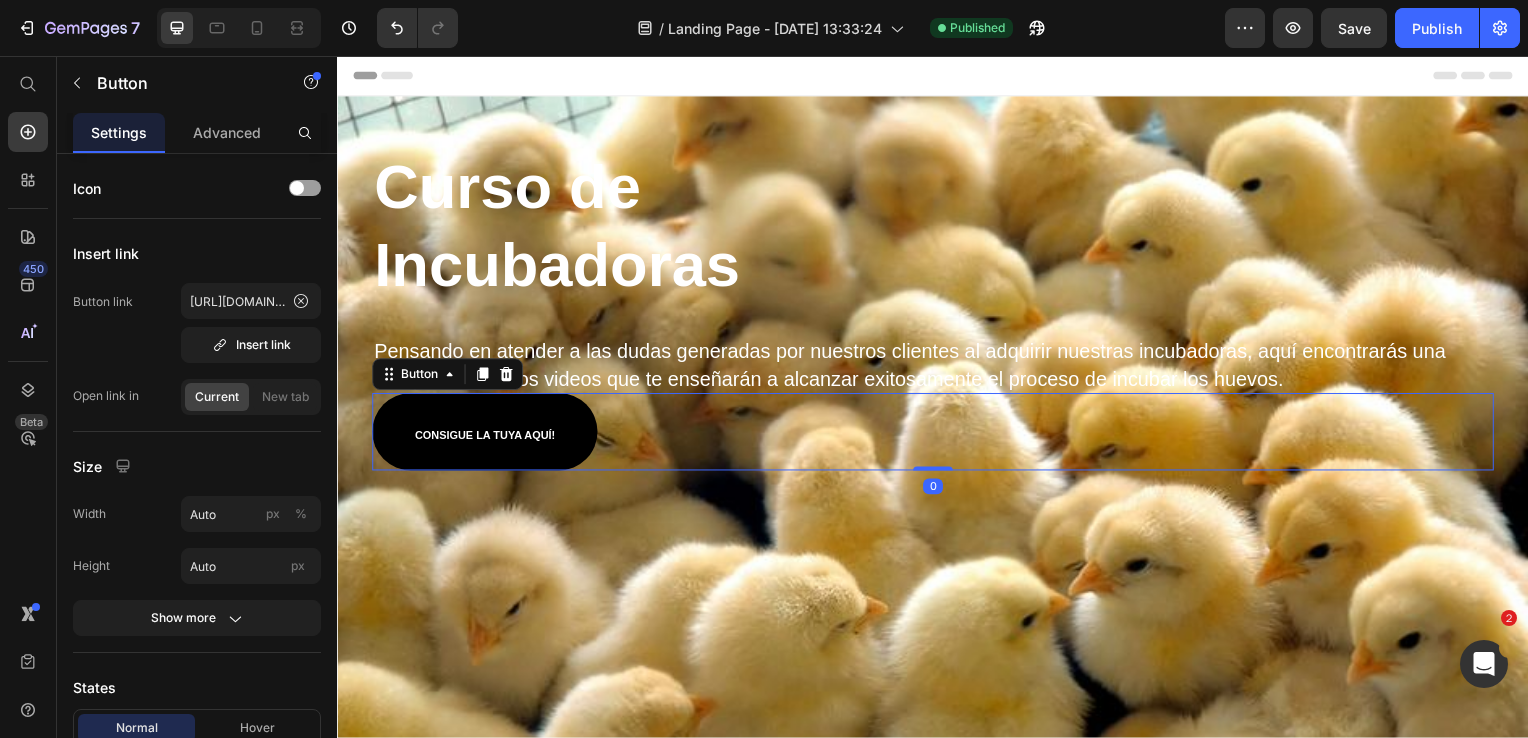 scroll, scrollTop: 0, scrollLeft: 0, axis: both 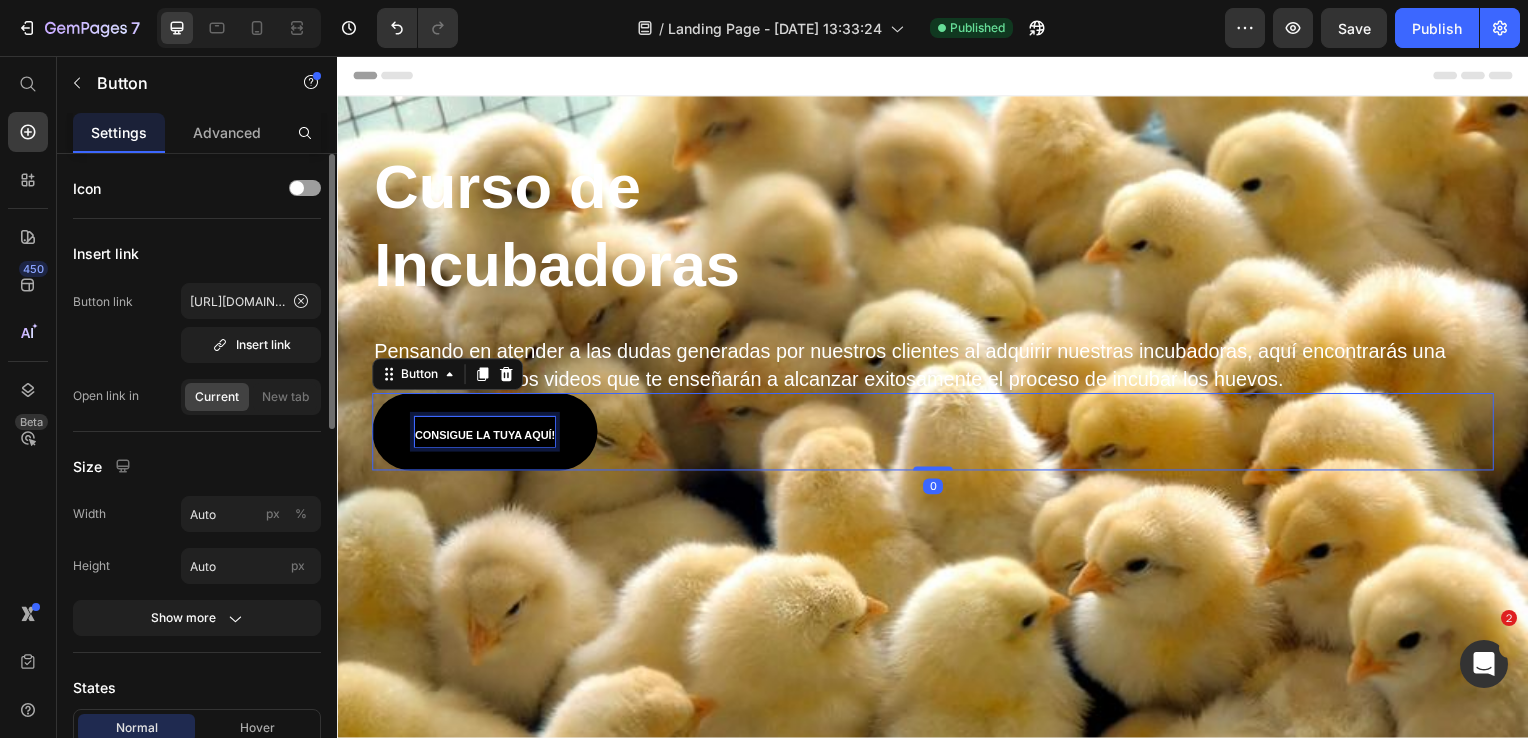 click on "Consigue la tuya aquí!" at bounding box center [485, 438] 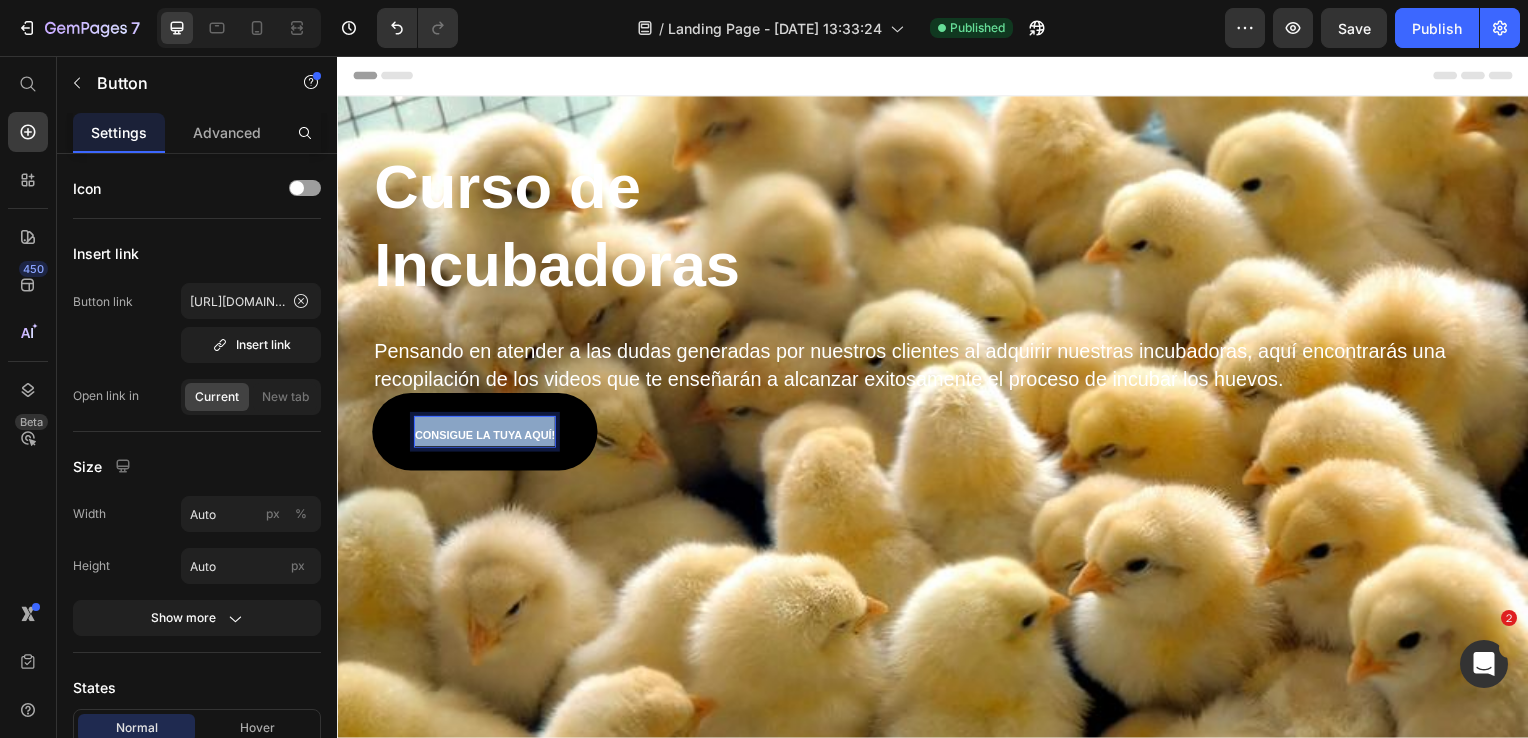 drag, startPoint x: 547, startPoint y: 439, endPoint x: 402, endPoint y: 411, distance: 147.67871 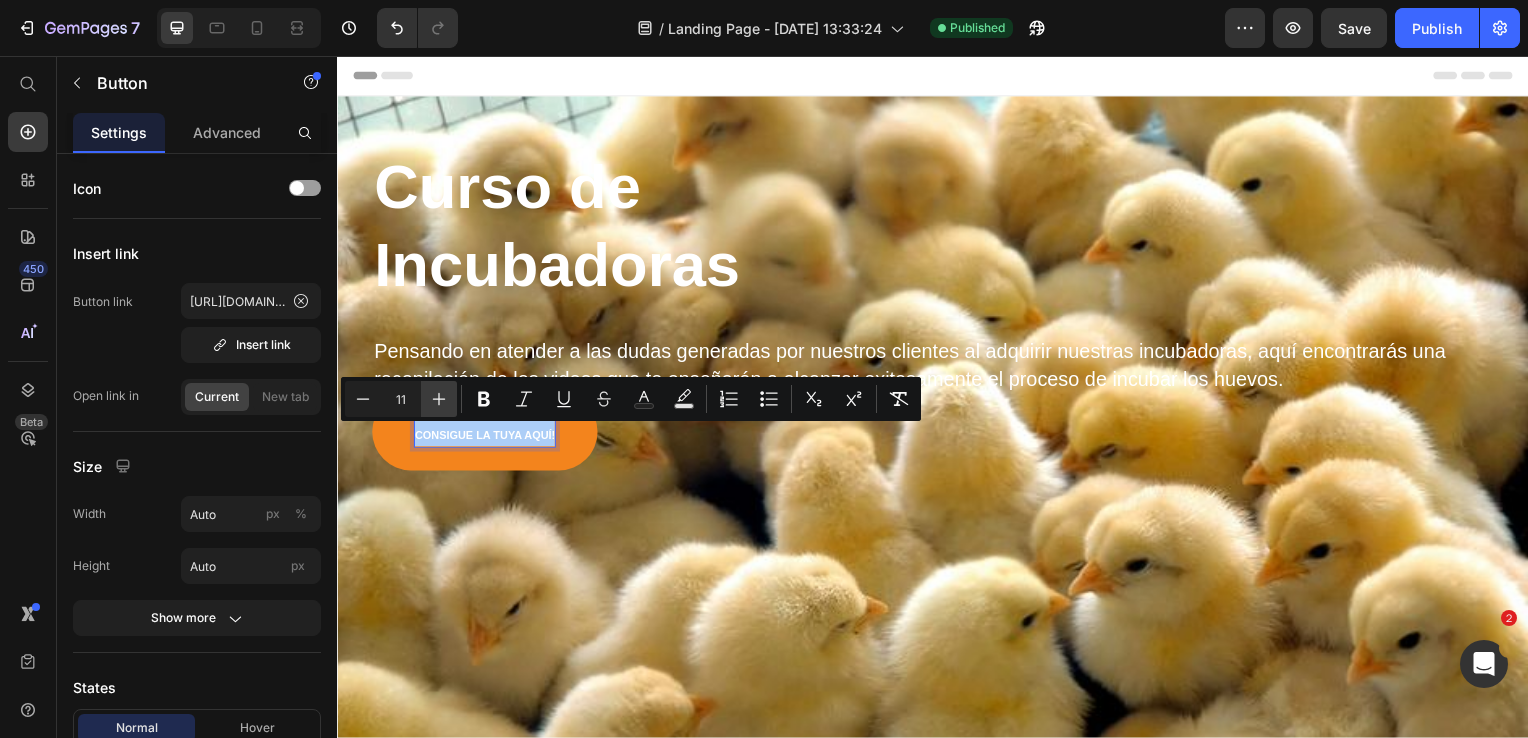 click on "Plus" at bounding box center [439, 399] 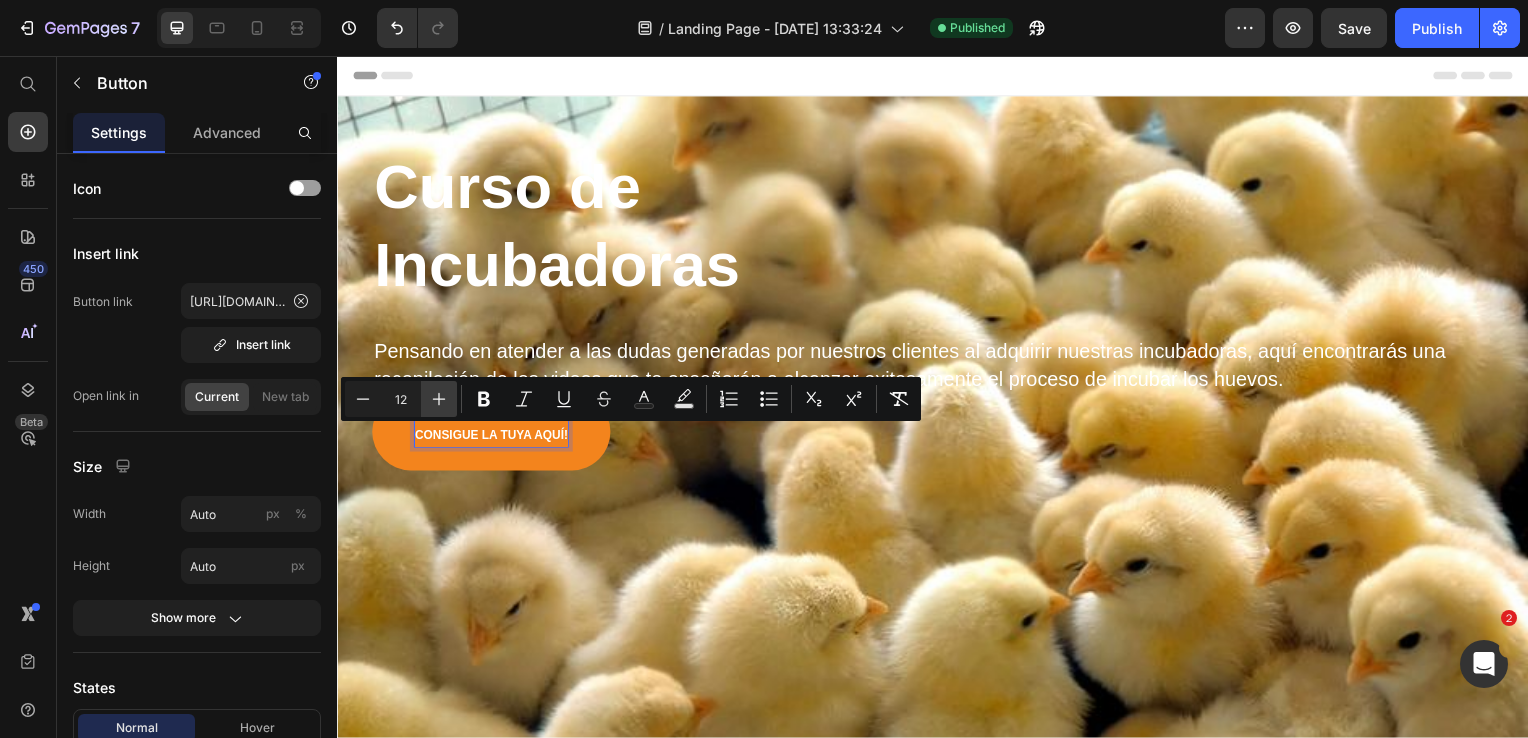 click on "Plus" at bounding box center (439, 399) 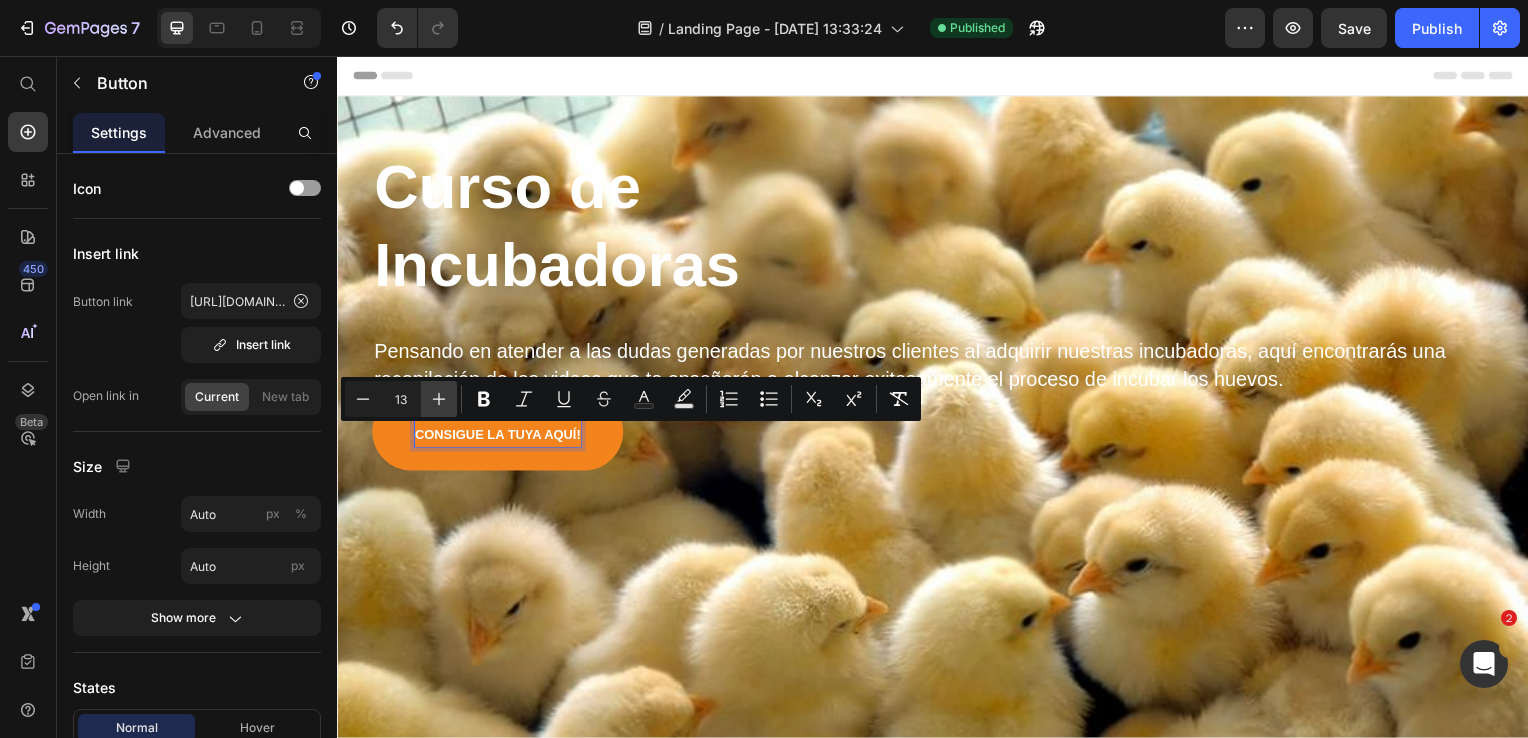 click on "Plus" at bounding box center (439, 399) 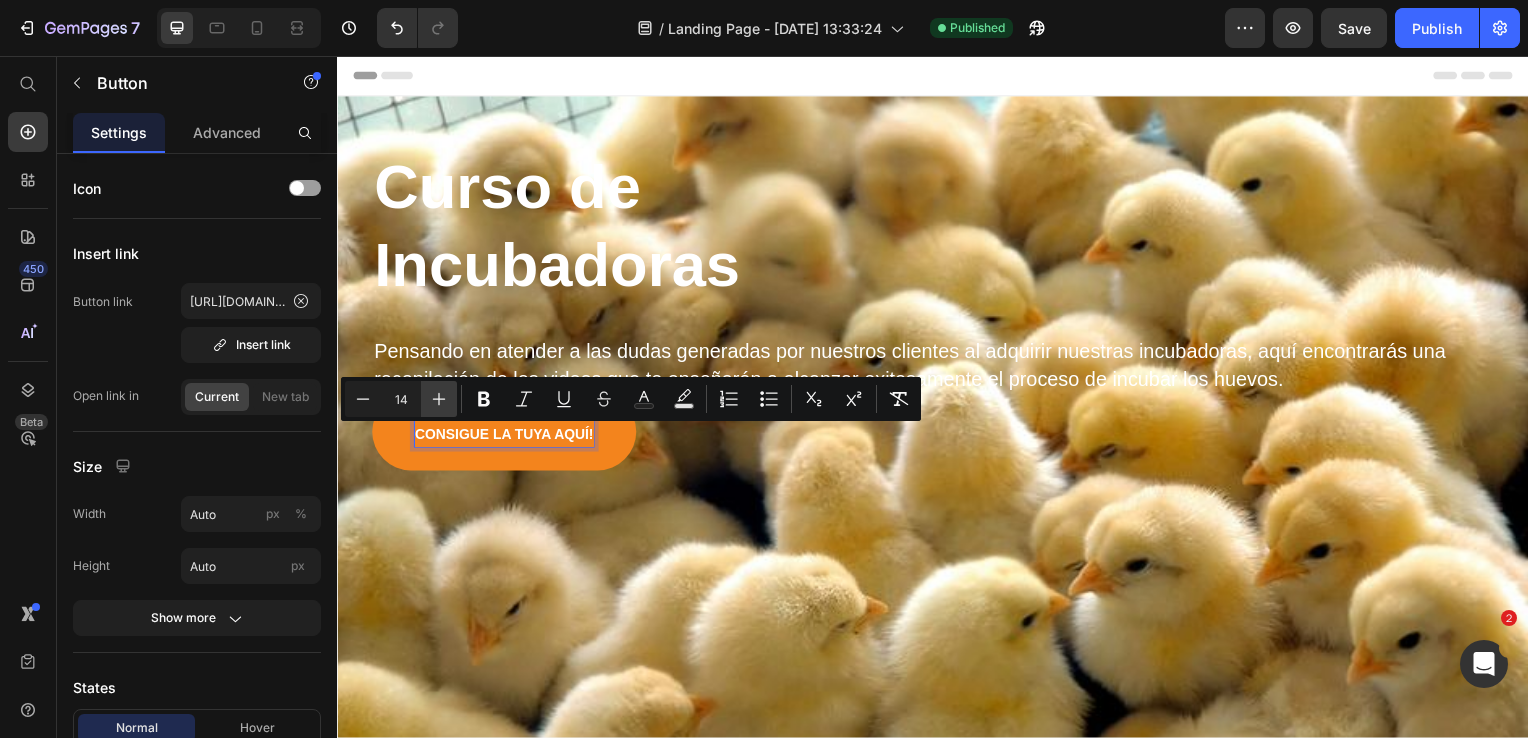 click on "Plus" at bounding box center [439, 399] 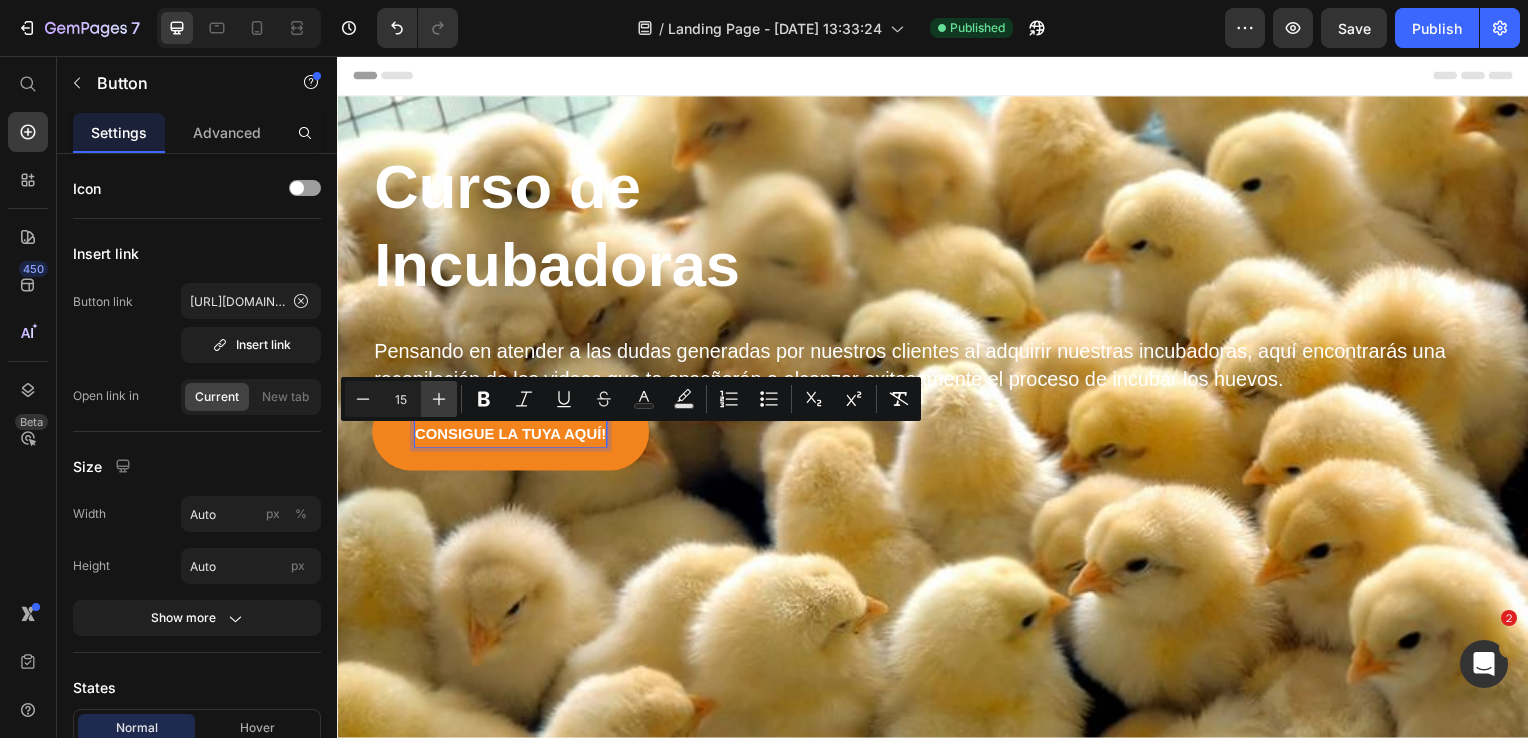 click on "Plus" at bounding box center (439, 399) 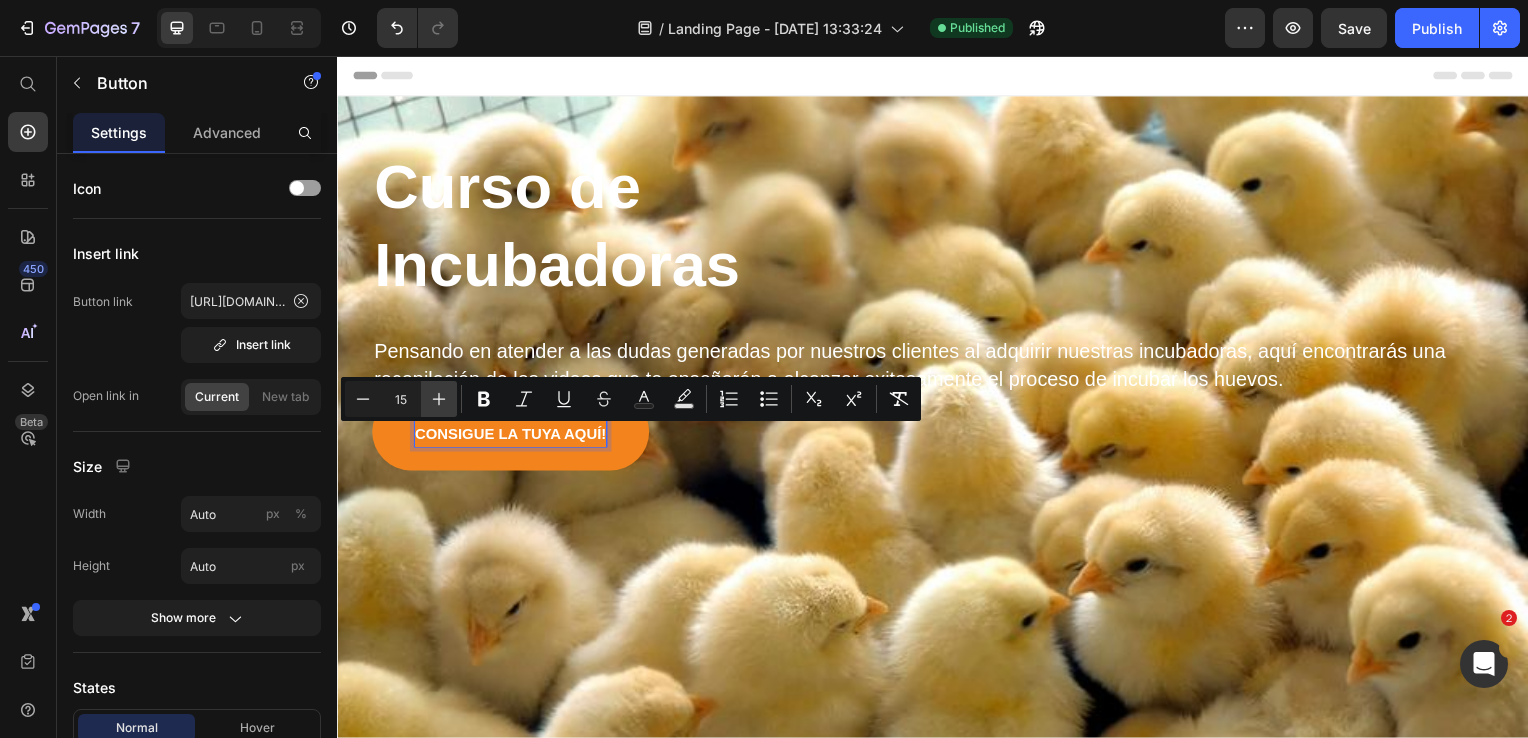 type on "16" 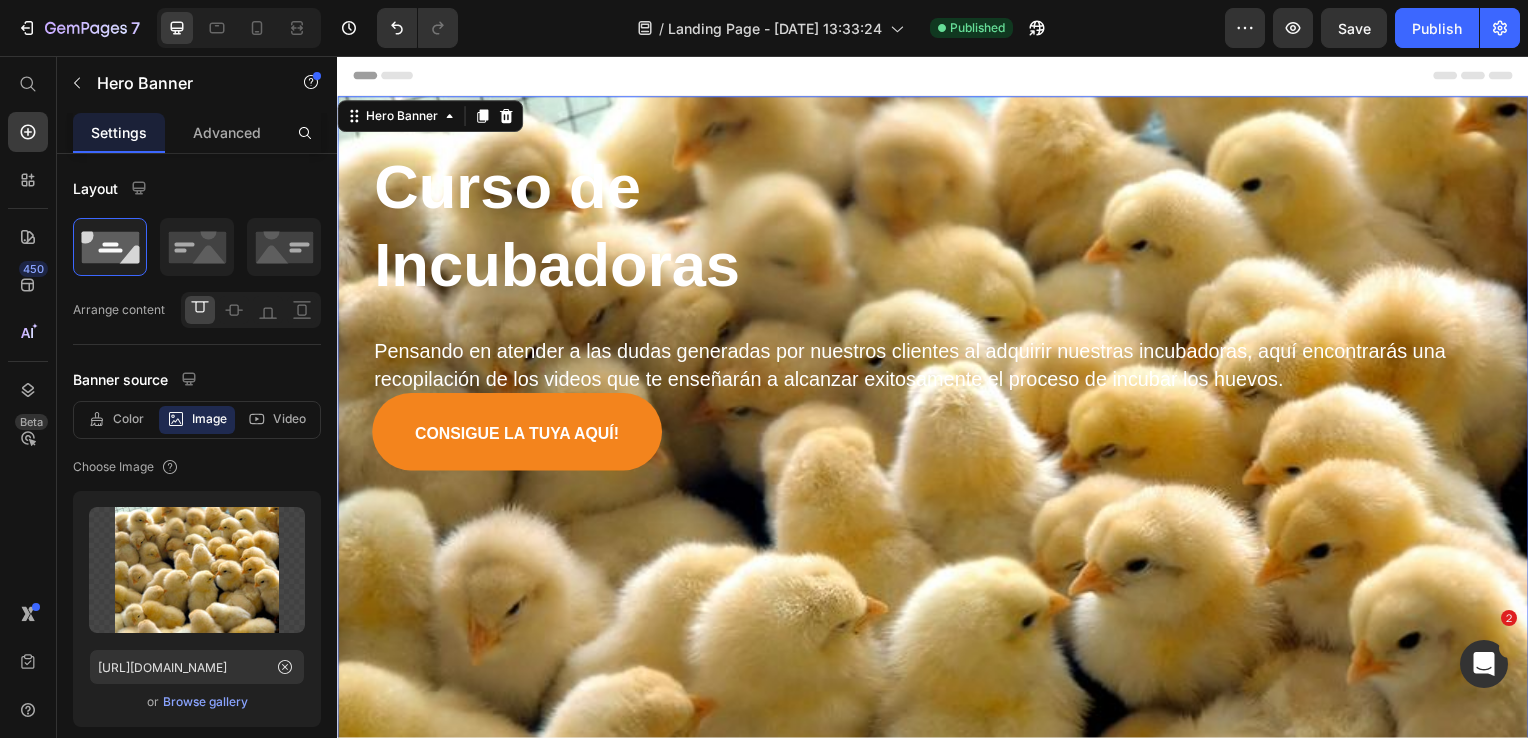 click at bounding box center [937, 559] 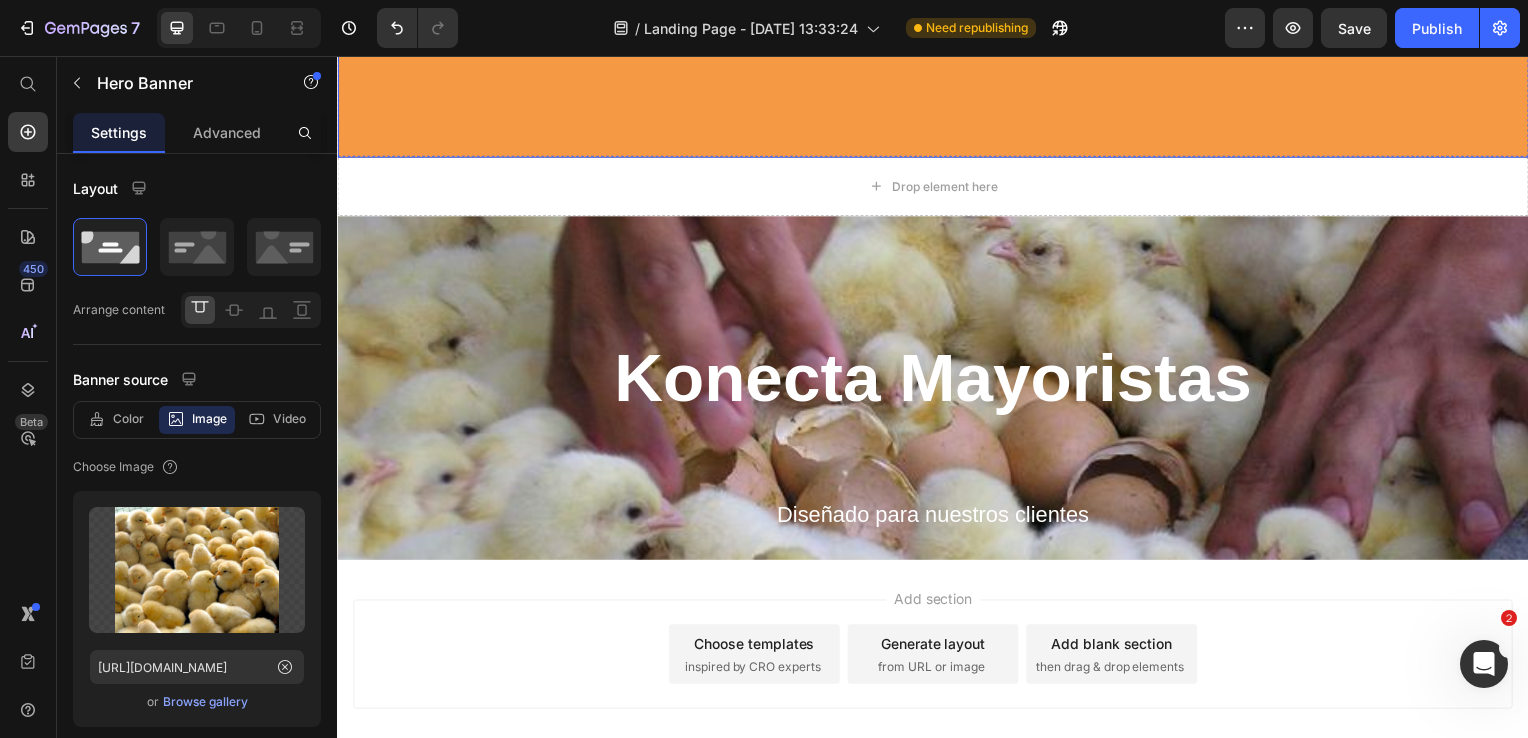 scroll, scrollTop: 6400, scrollLeft: 0, axis: vertical 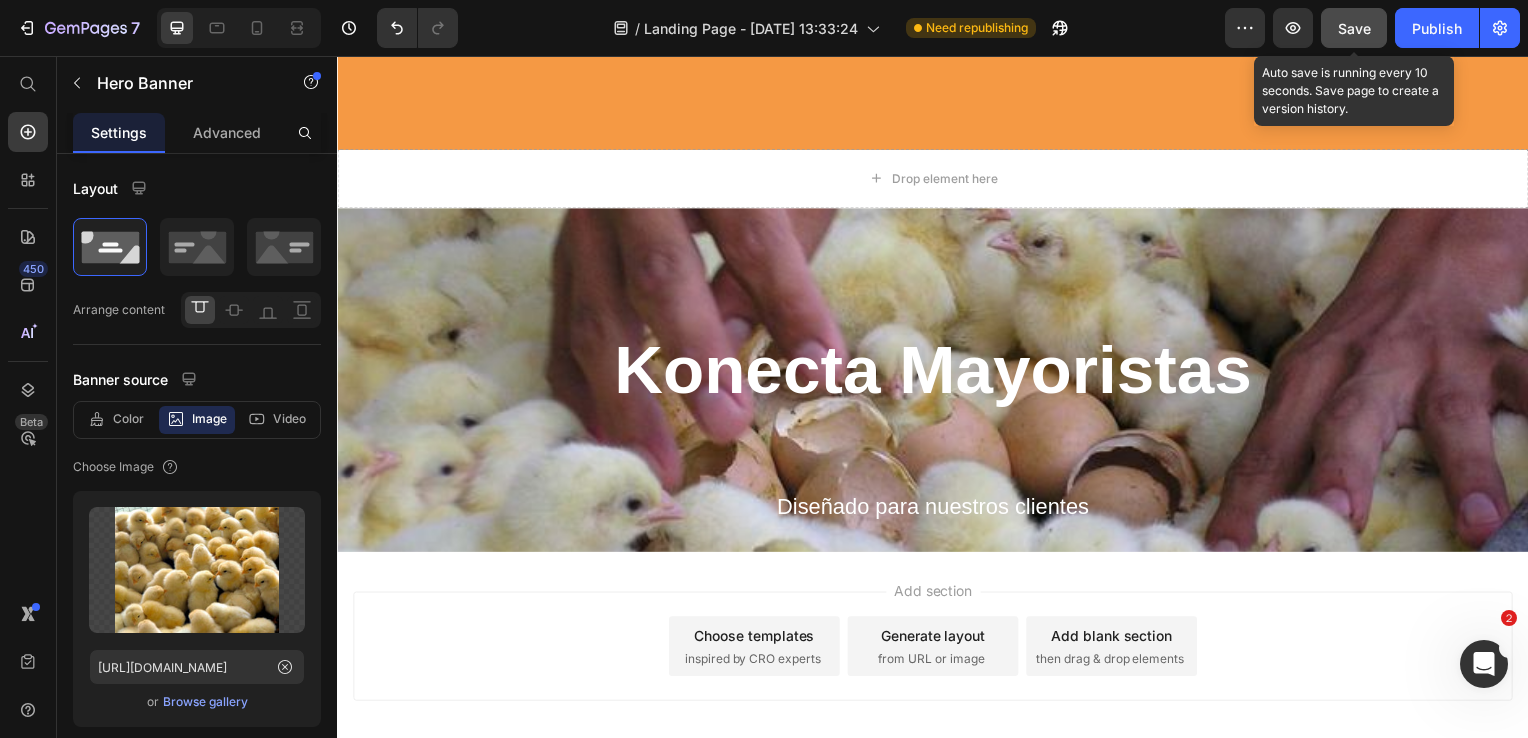click on "Save" 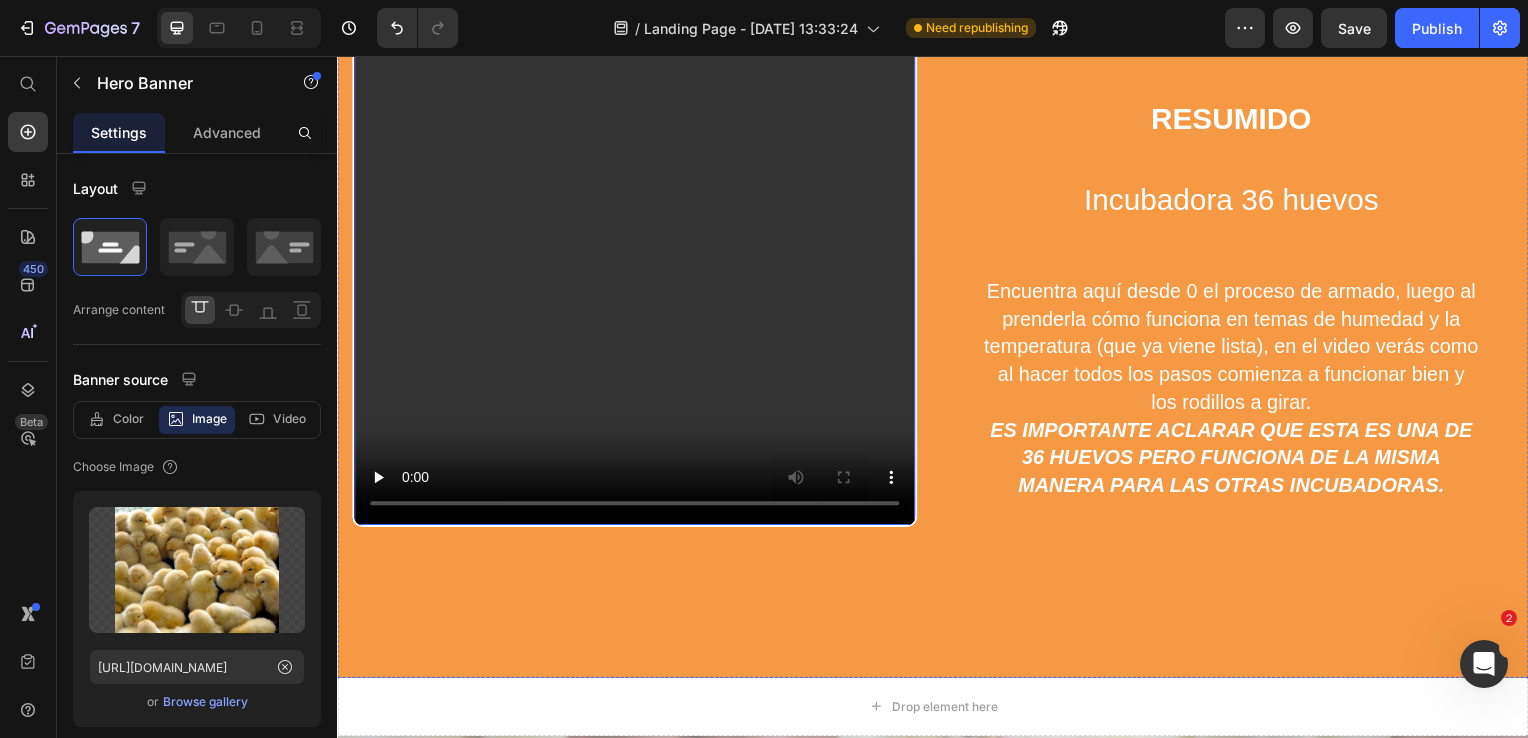 scroll, scrollTop: 5600, scrollLeft: 0, axis: vertical 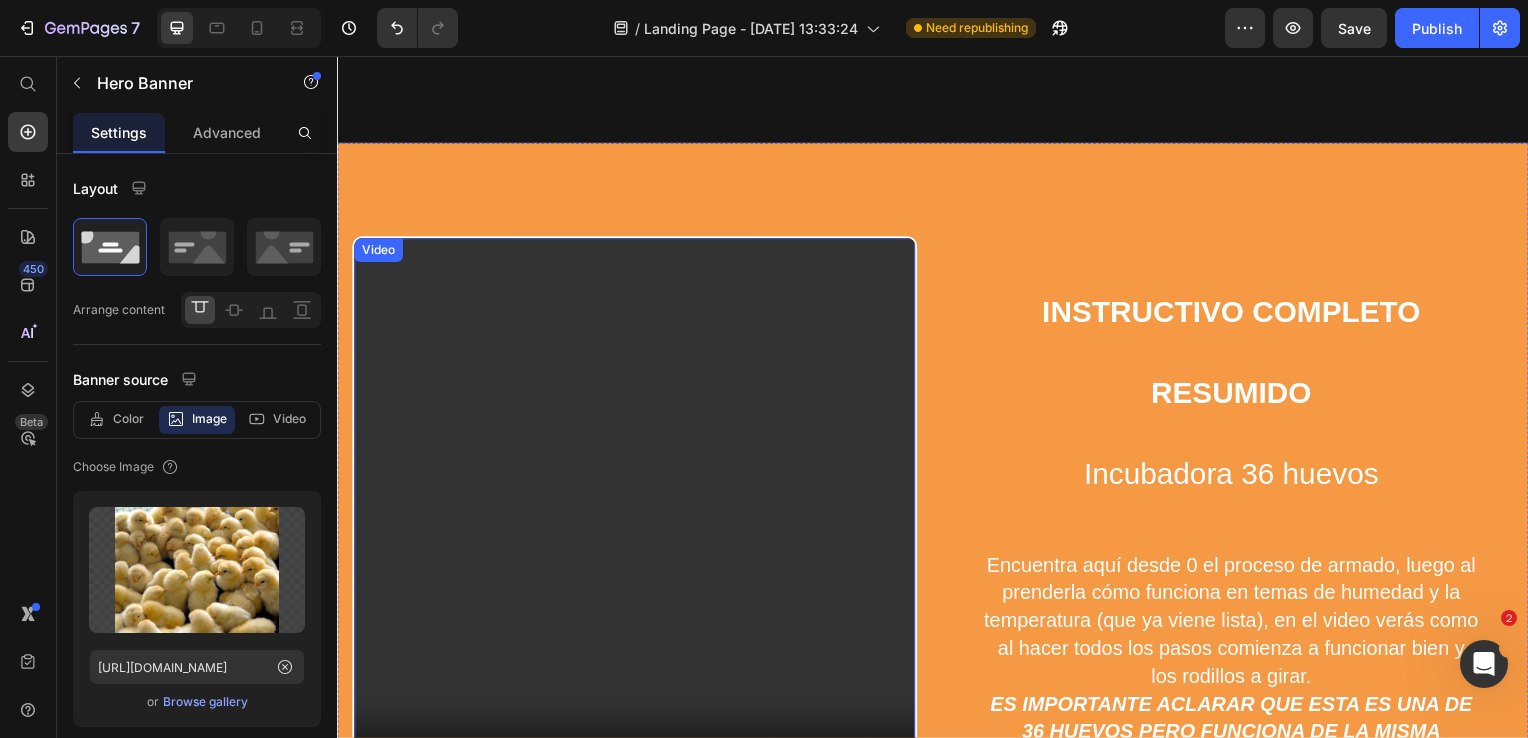 click at bounding box center (636, 522) 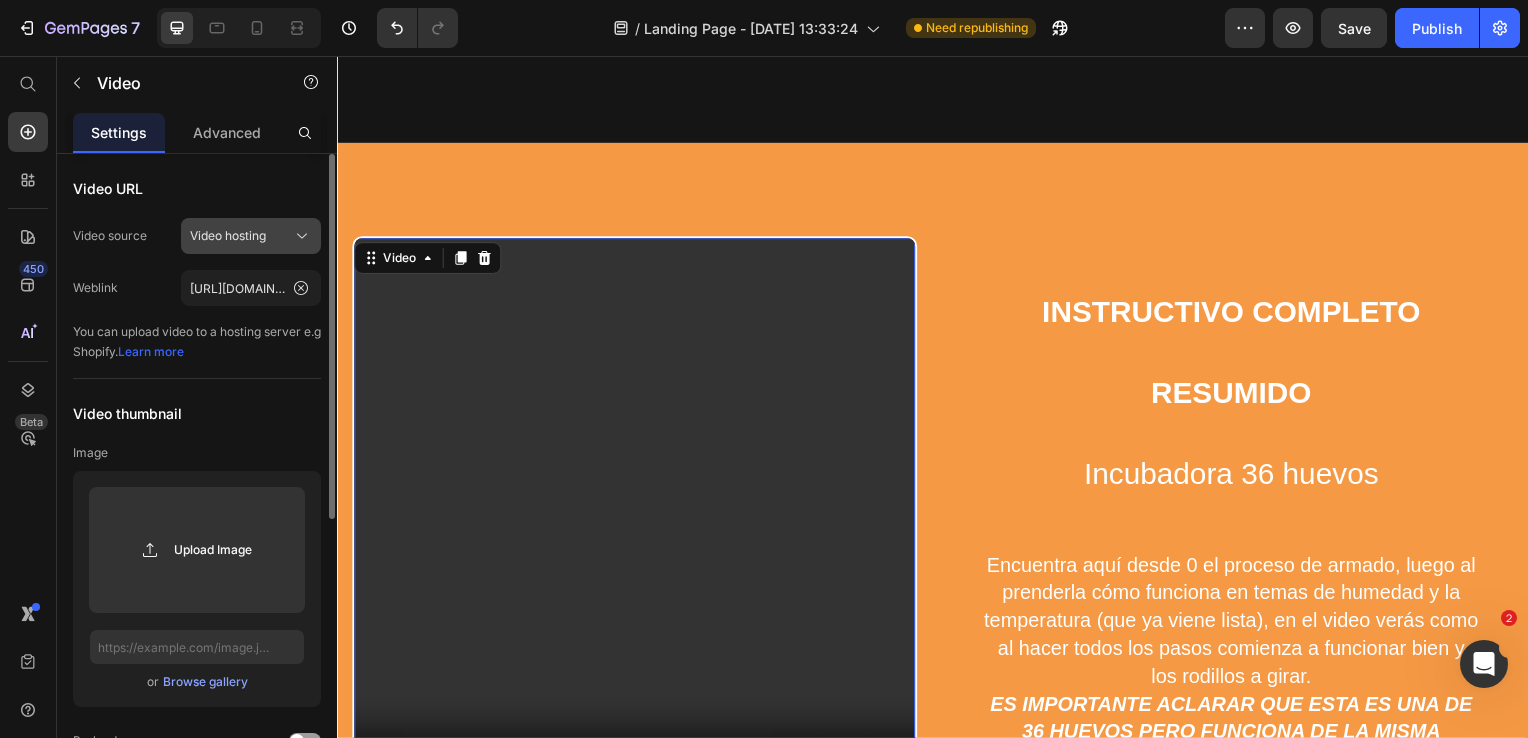 click 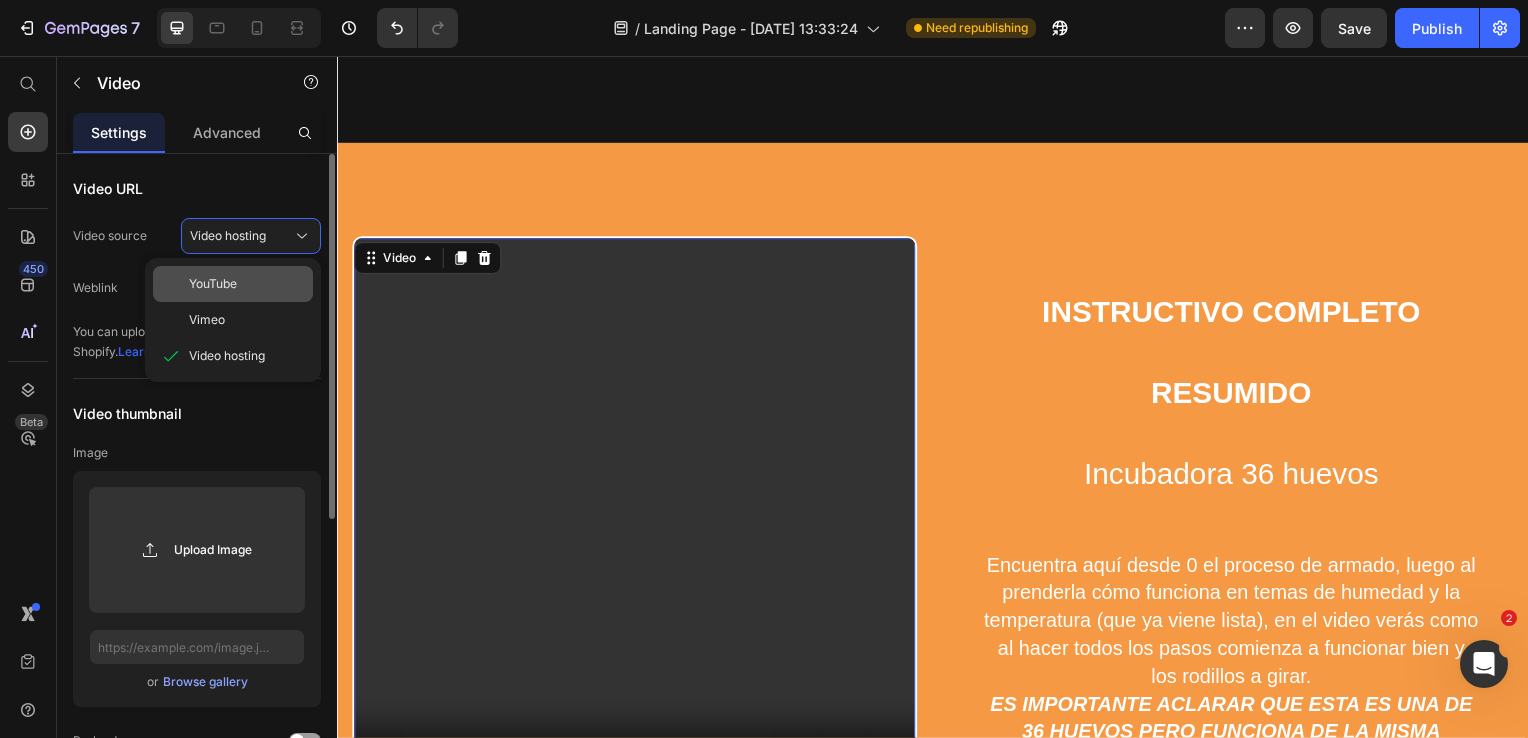 click on "YouTube" at bounding box center (247, 284) 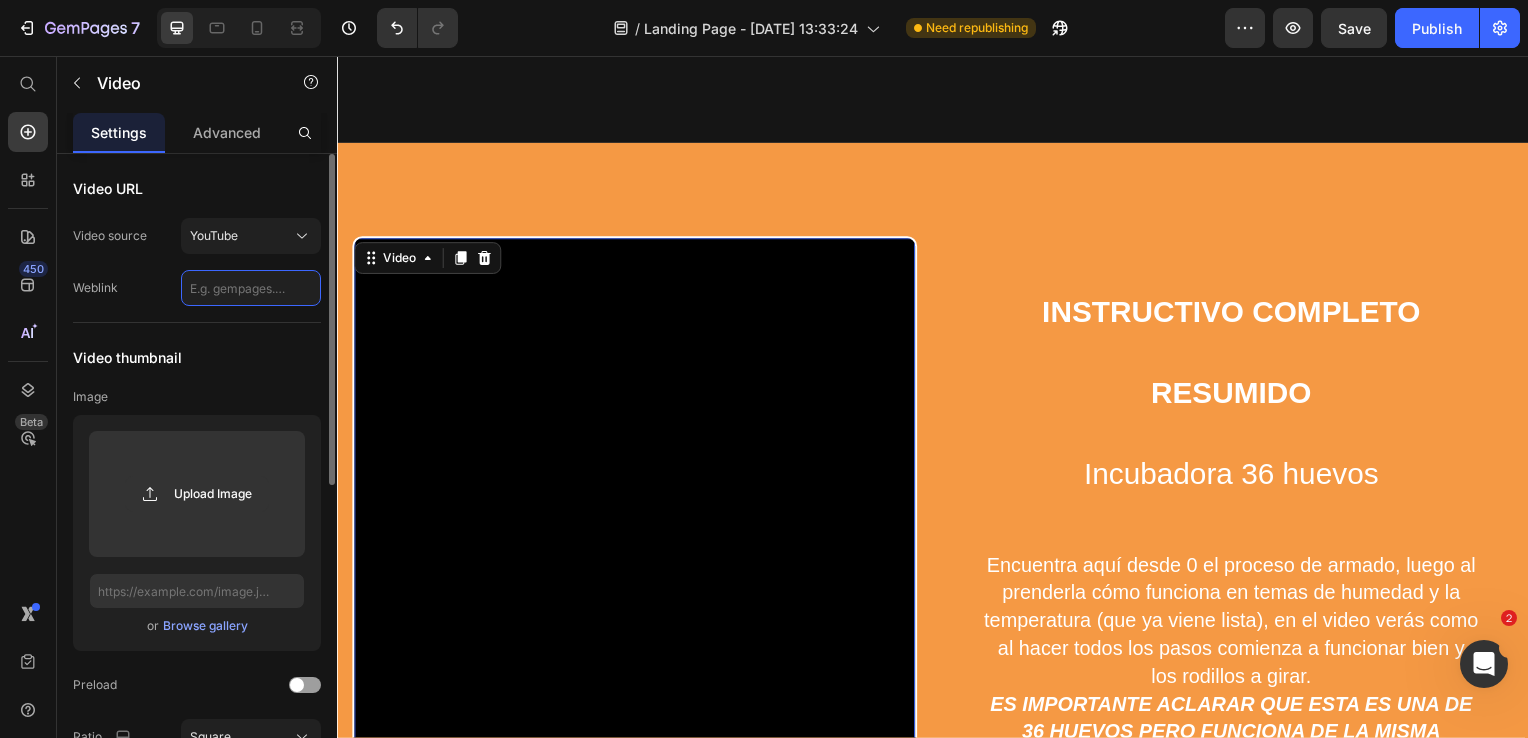 click 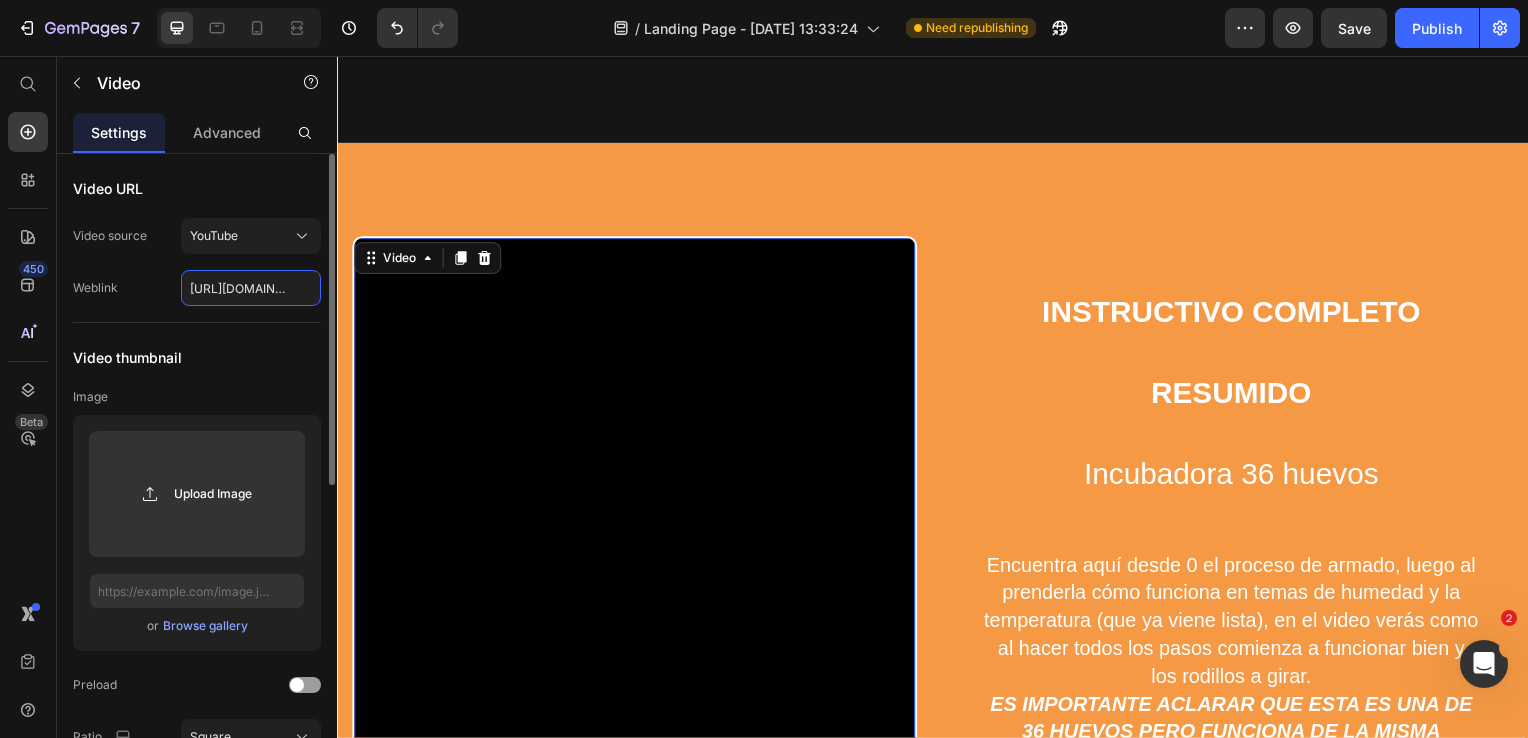 scroll, scrollTop: 0, scrollLeft: 80, axis: horizontal 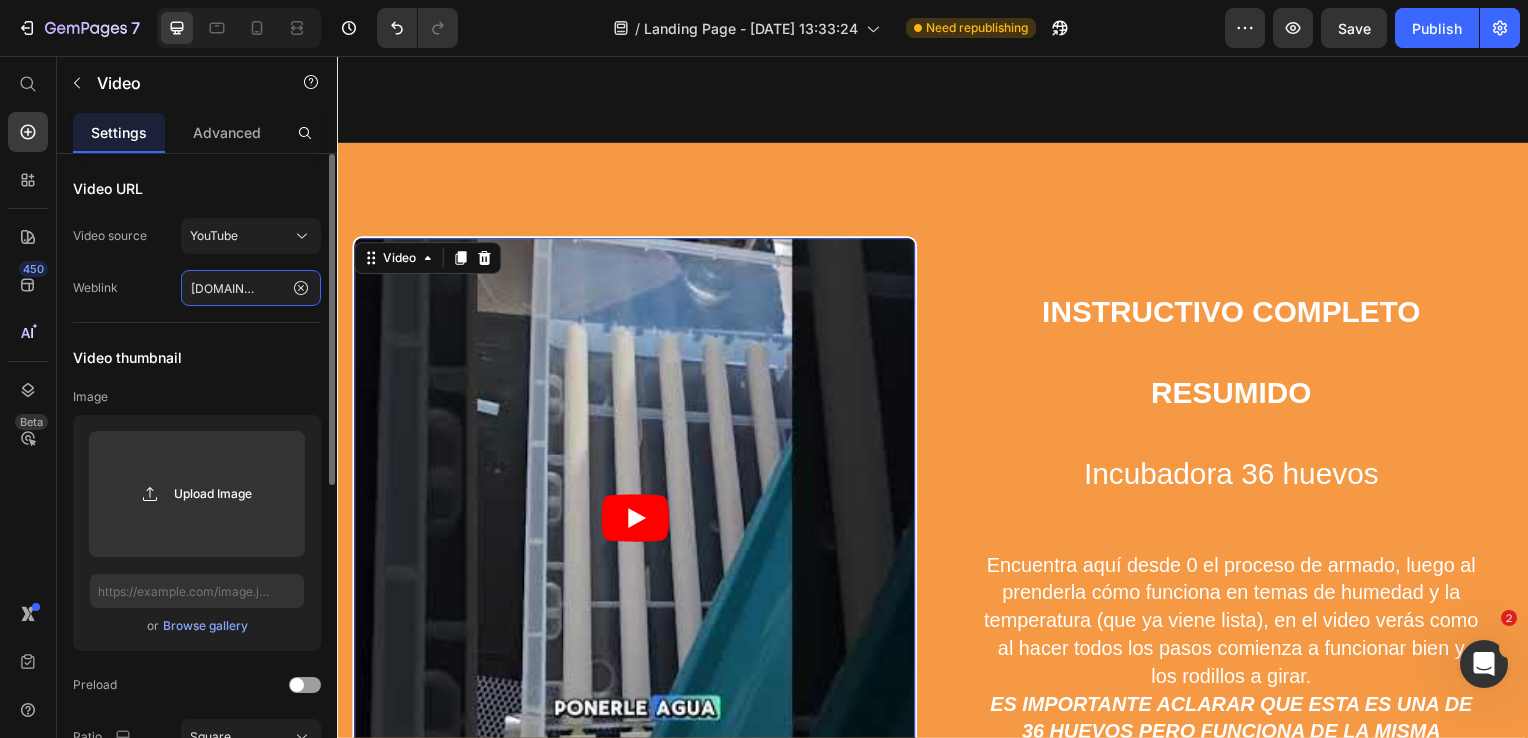 type on "https://youtu.be/FRuBOC7RHQI" 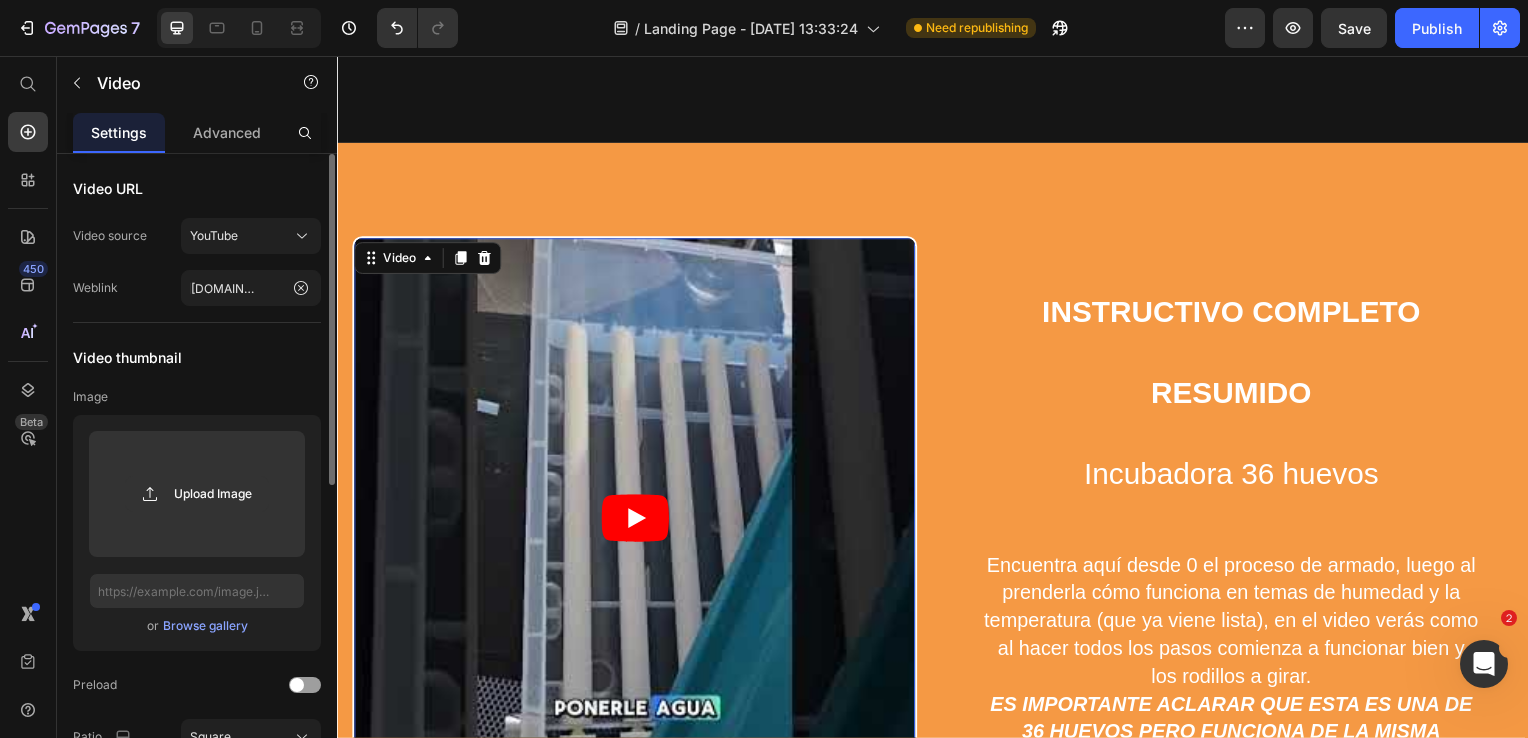click on "Video thumbnail" at bounding box center (197, 357) 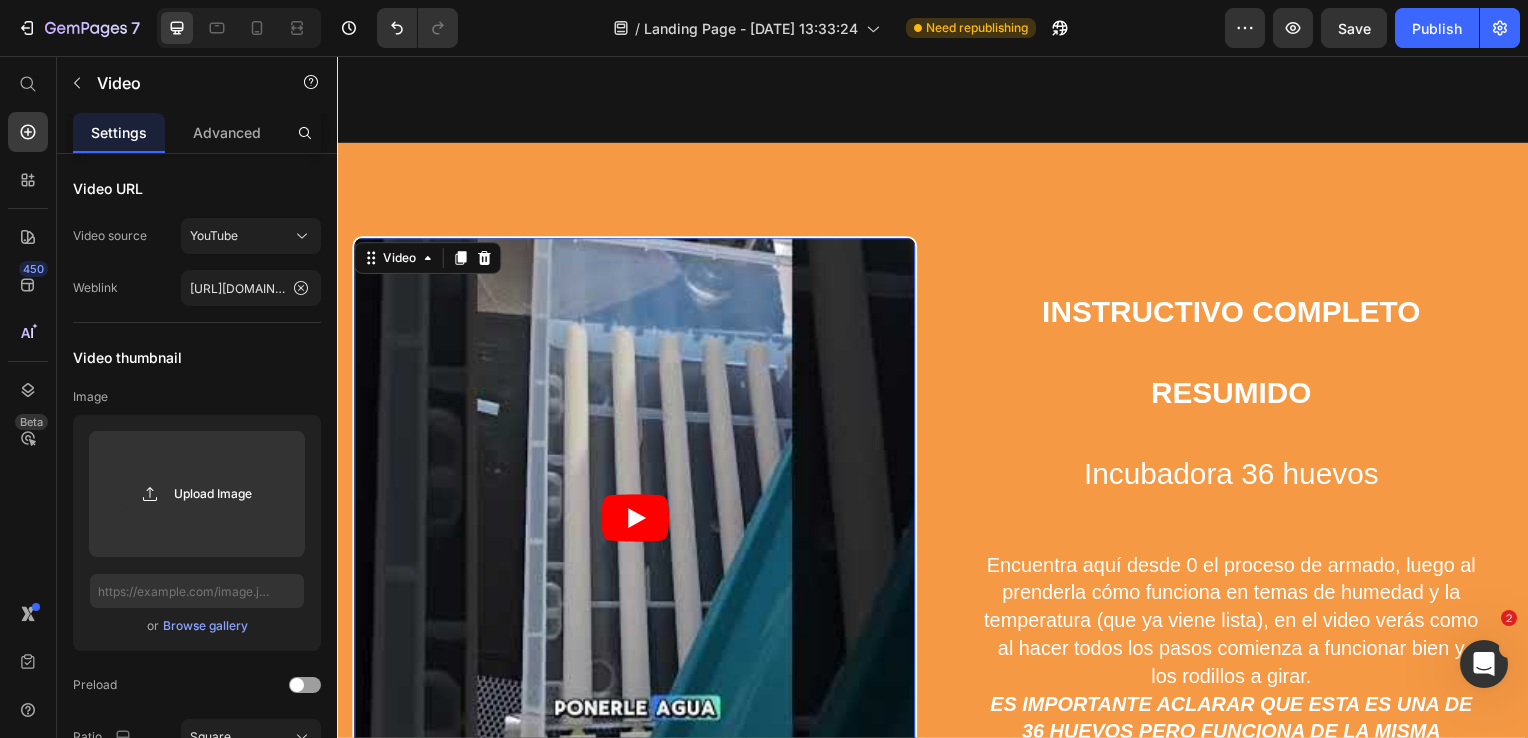 click at bounding box center [636, 522] 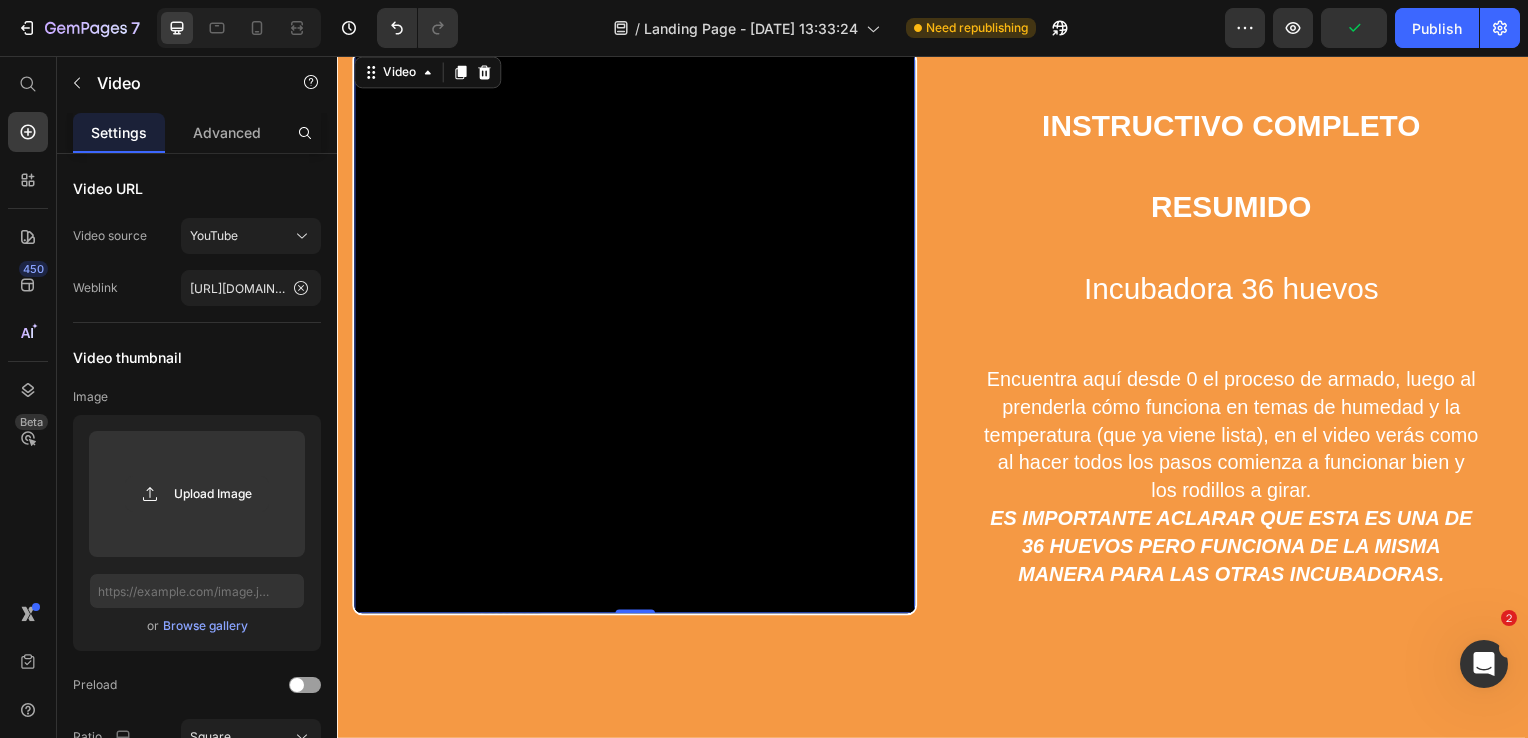 scroll, scrollTop: 5800, scrollLeft: 0, axis: vertical 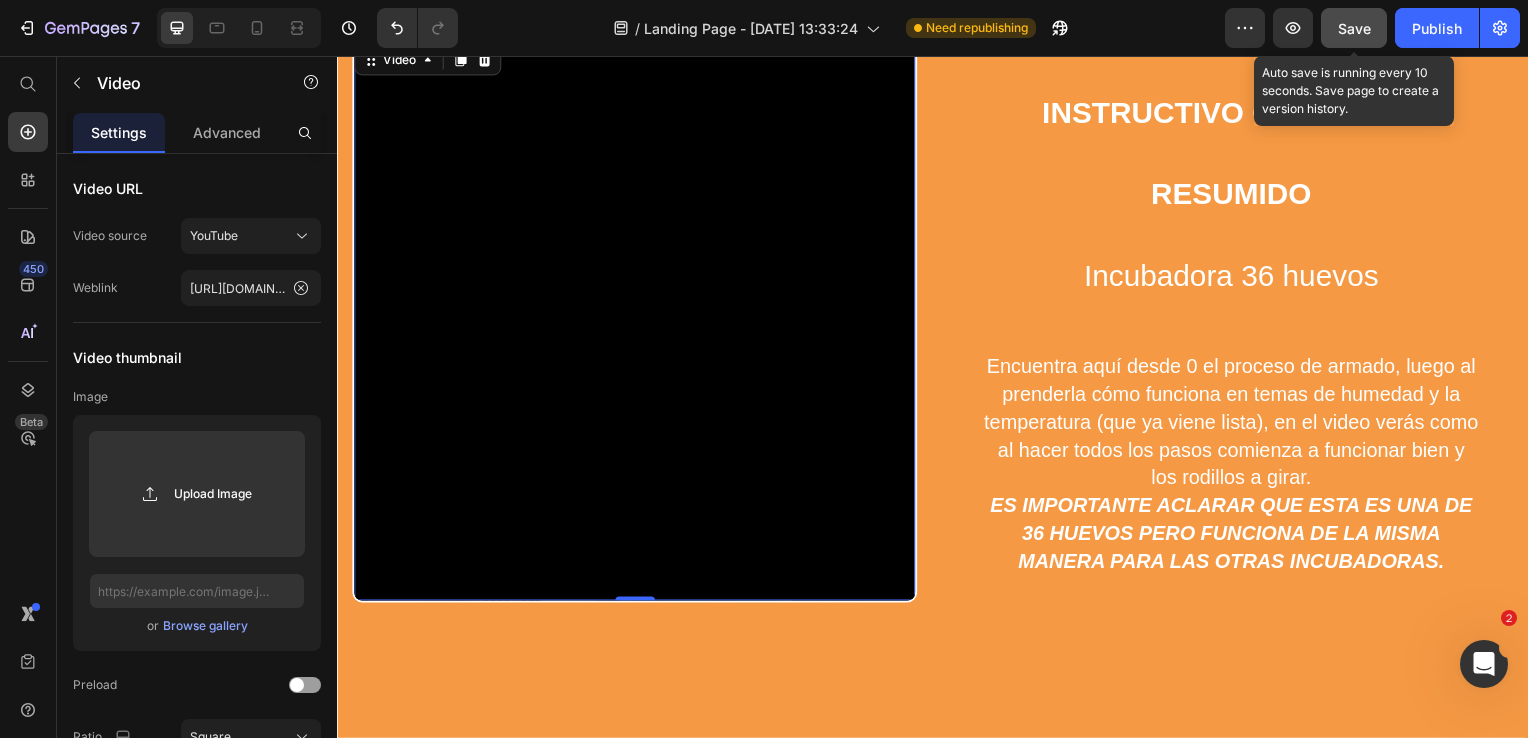 click on "Save" at bounding box center (1354, 28) 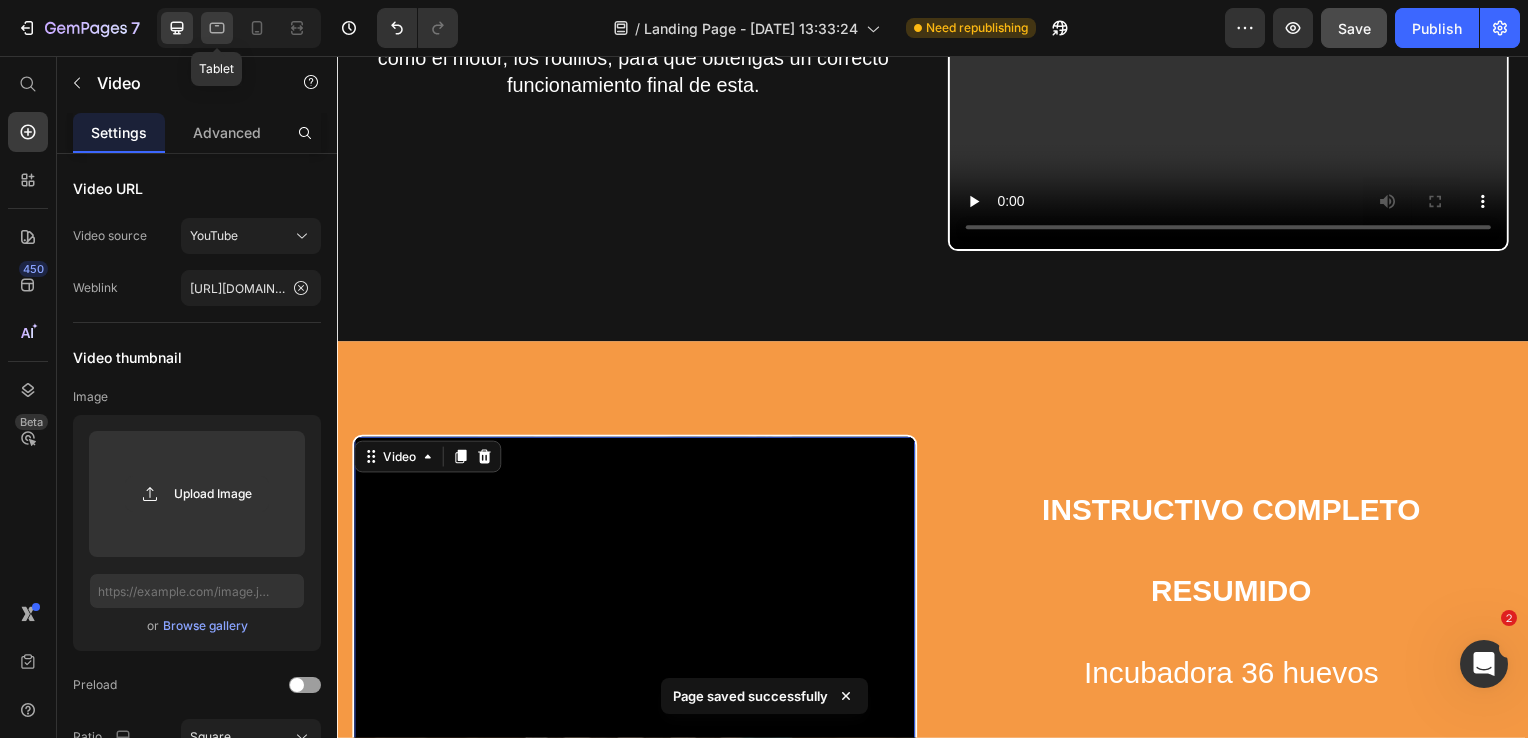click 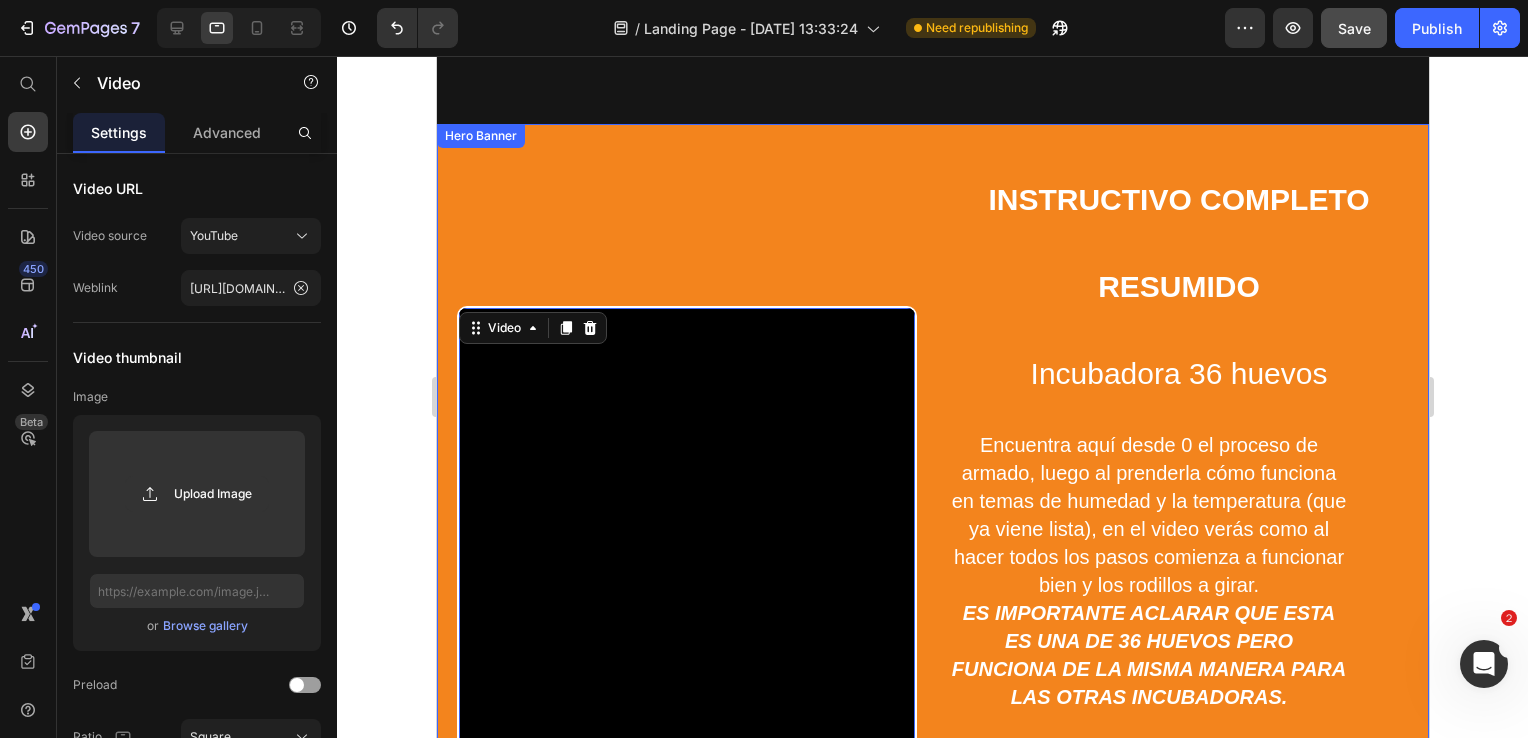 scroll, scrollTop: 5243, scrollLeft: 0, axis: vertical 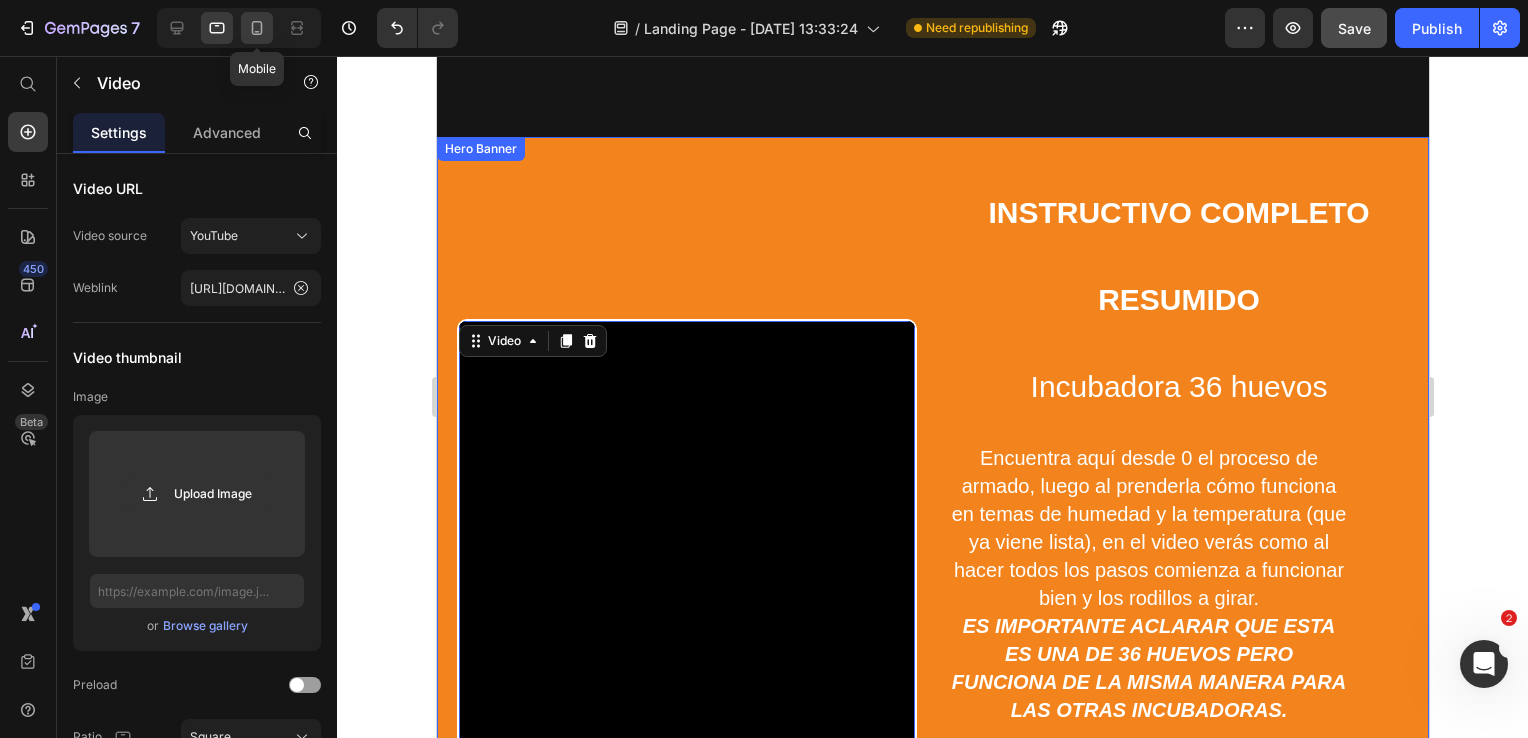 click 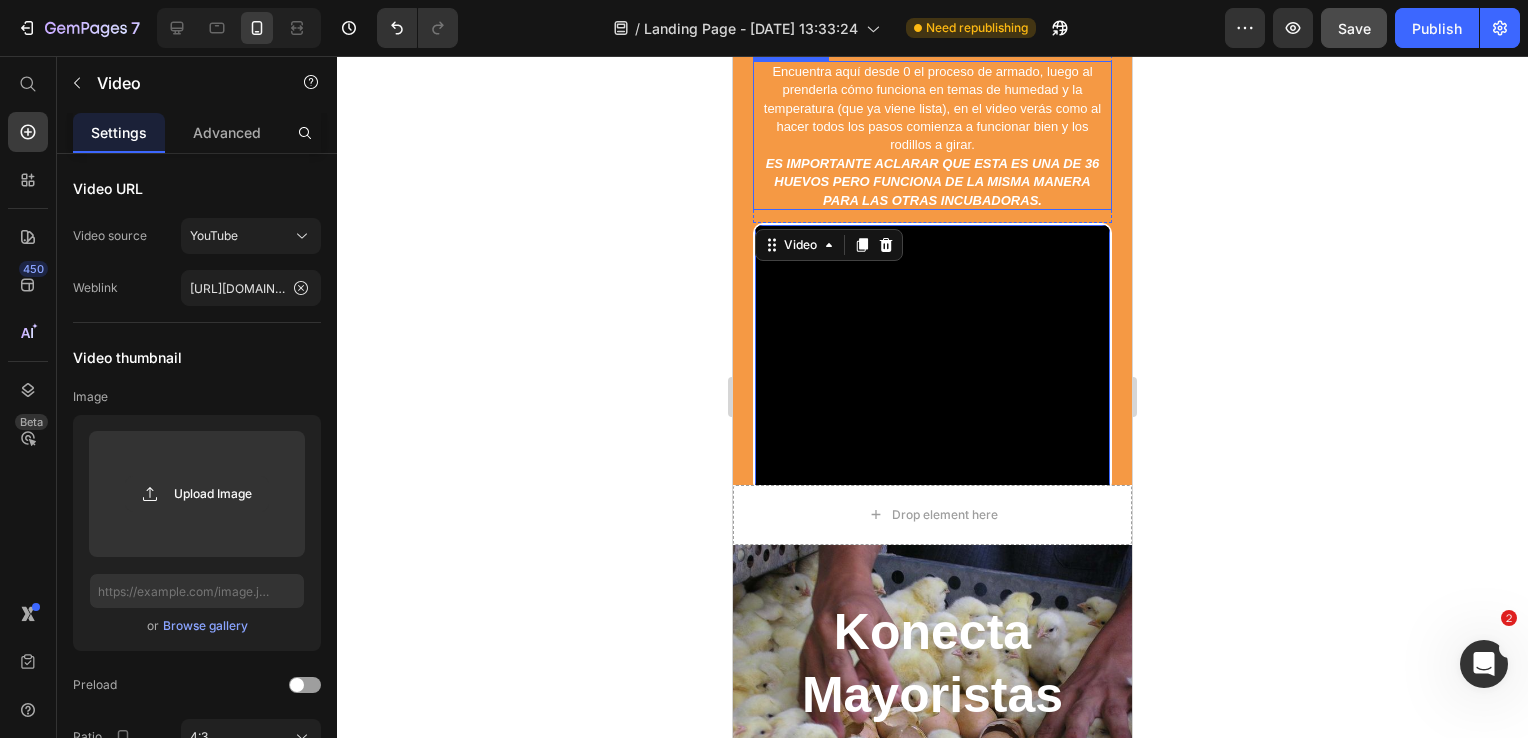 scroll, scrollTop: 5586, scrollLeft: 0, axis: vertical 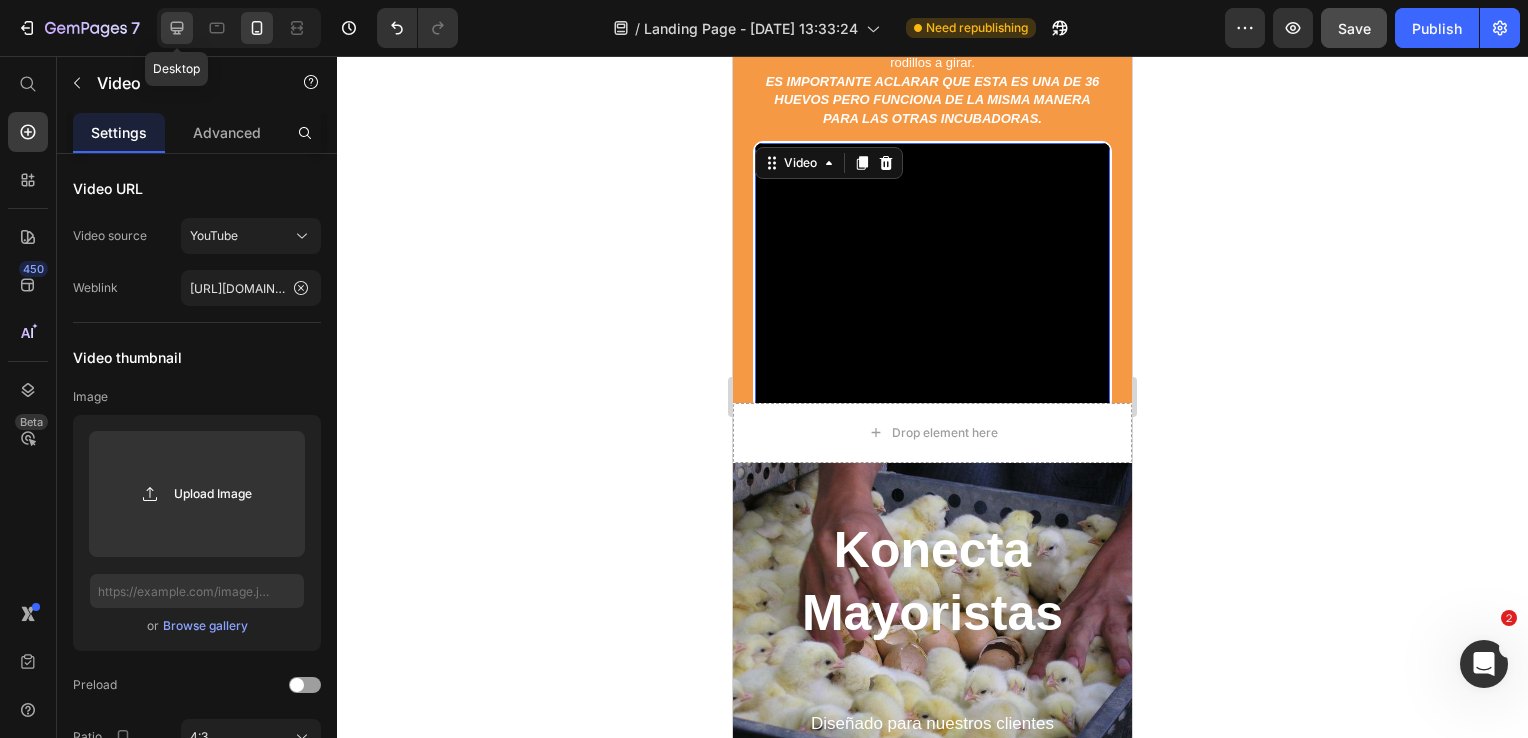 click 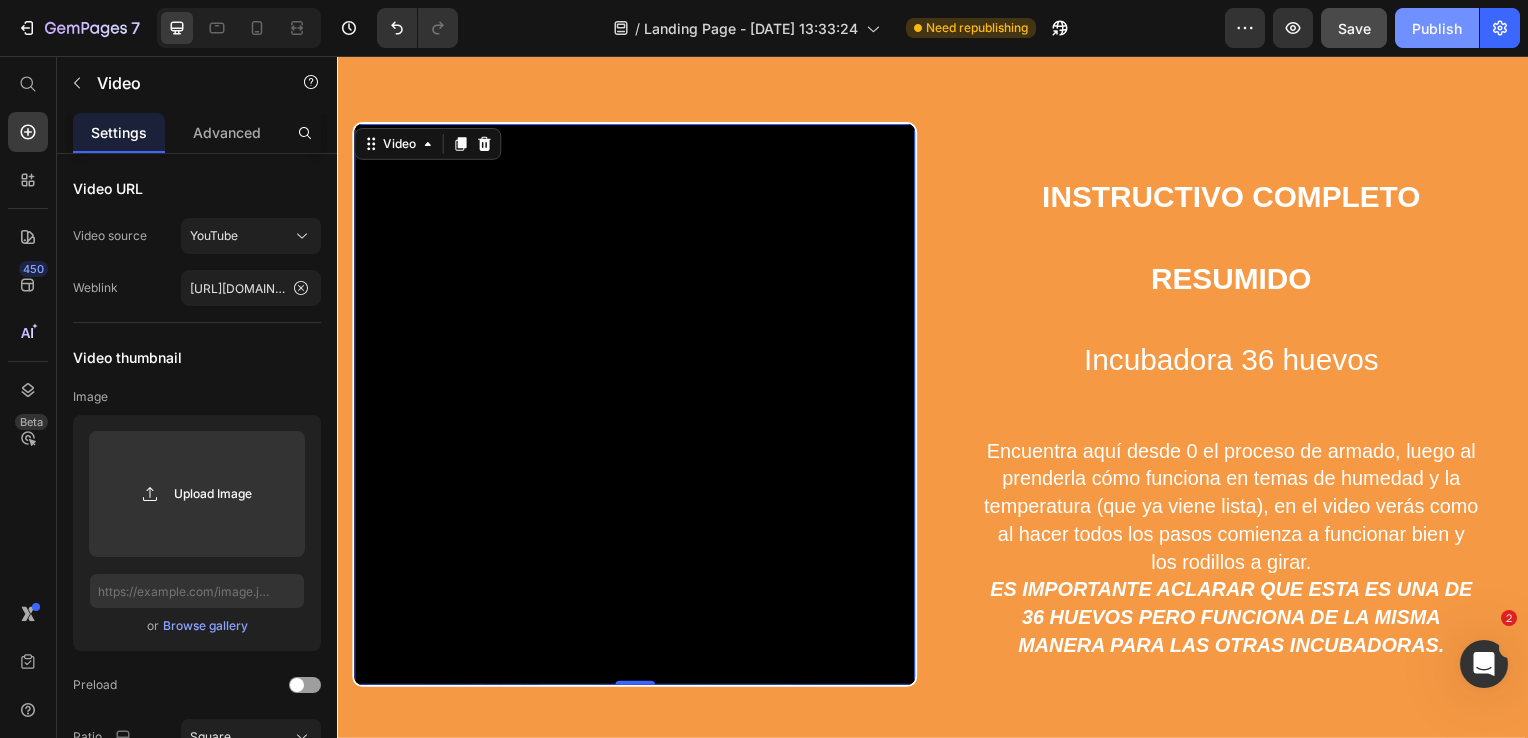 scroll, scrollTop: 5520, scrollLeft: 0, axis: vertical 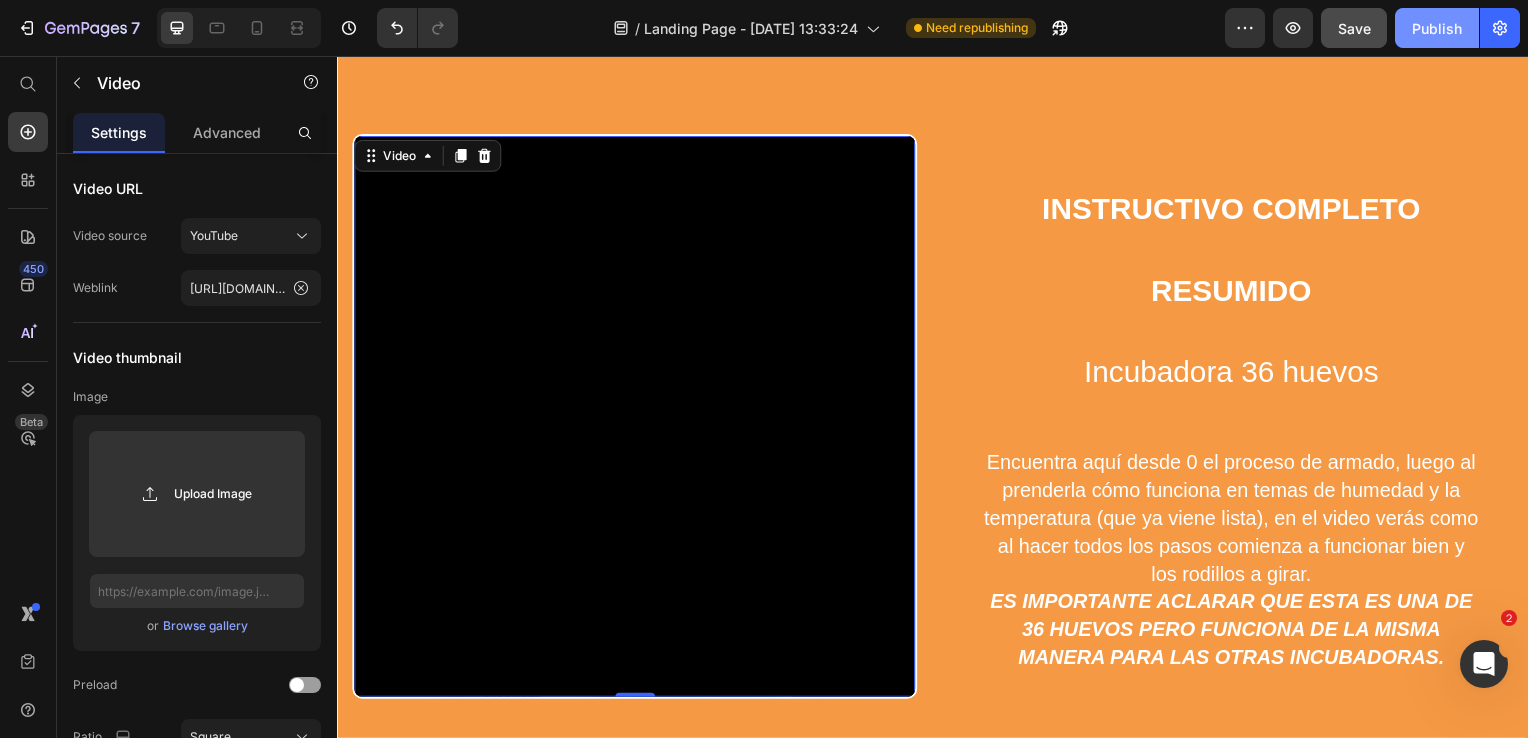 click on "Publish" at bounding box center (1437, 28) 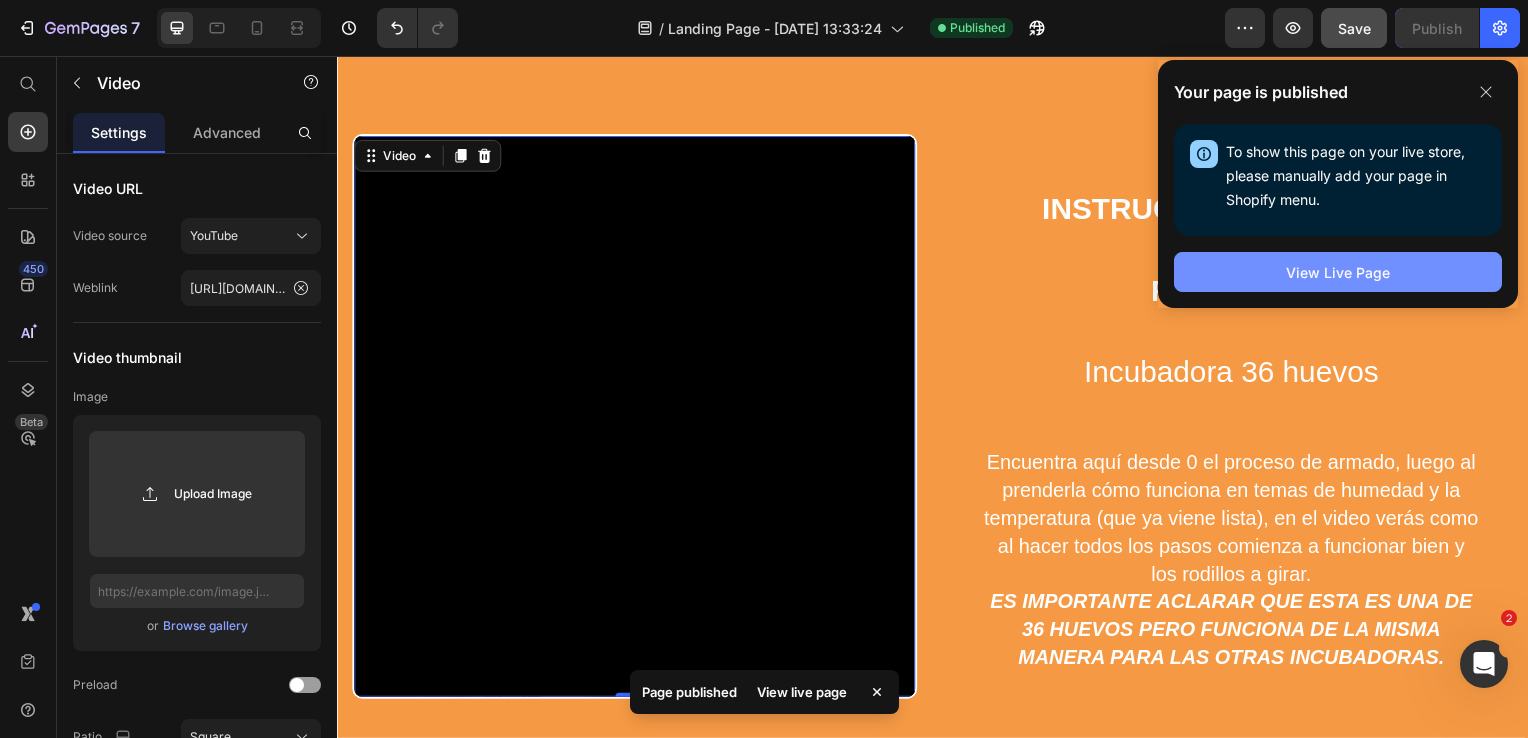 click on "View Live Page" at bounding box center [1338, 272] 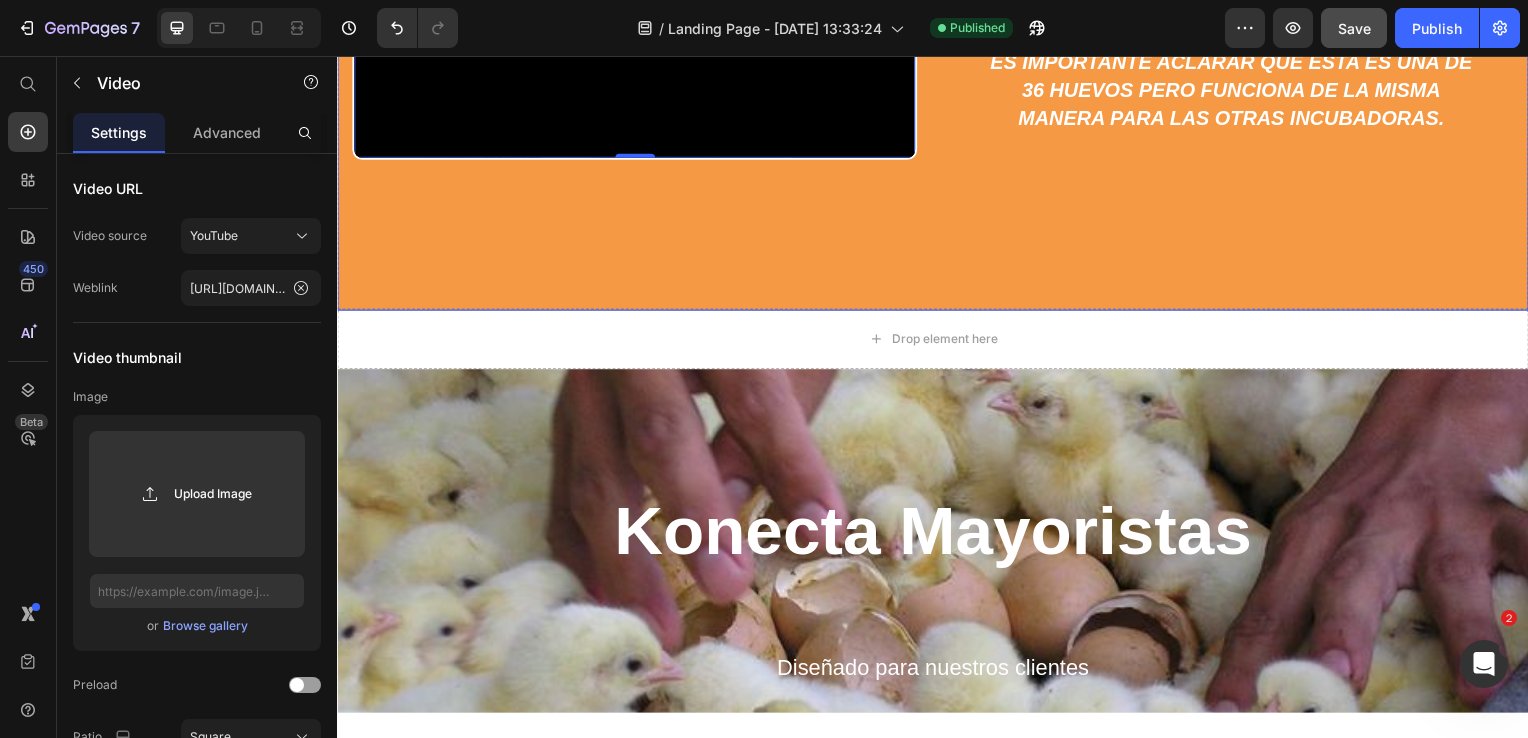 scroll, scrollTop: 6220, scrollLeft: 0, axis: vertical 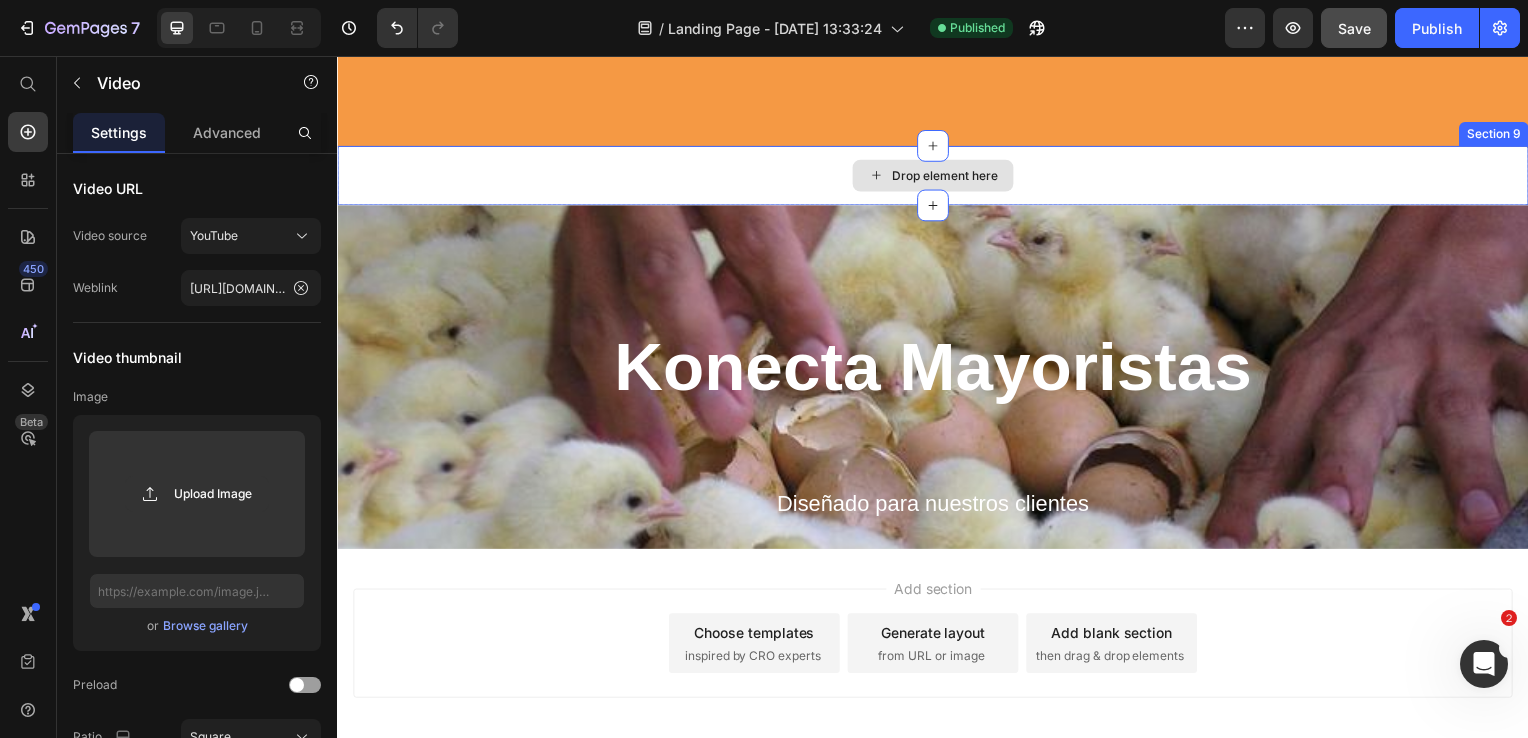 click on "Drop element here" at bounding box center (949, 177) 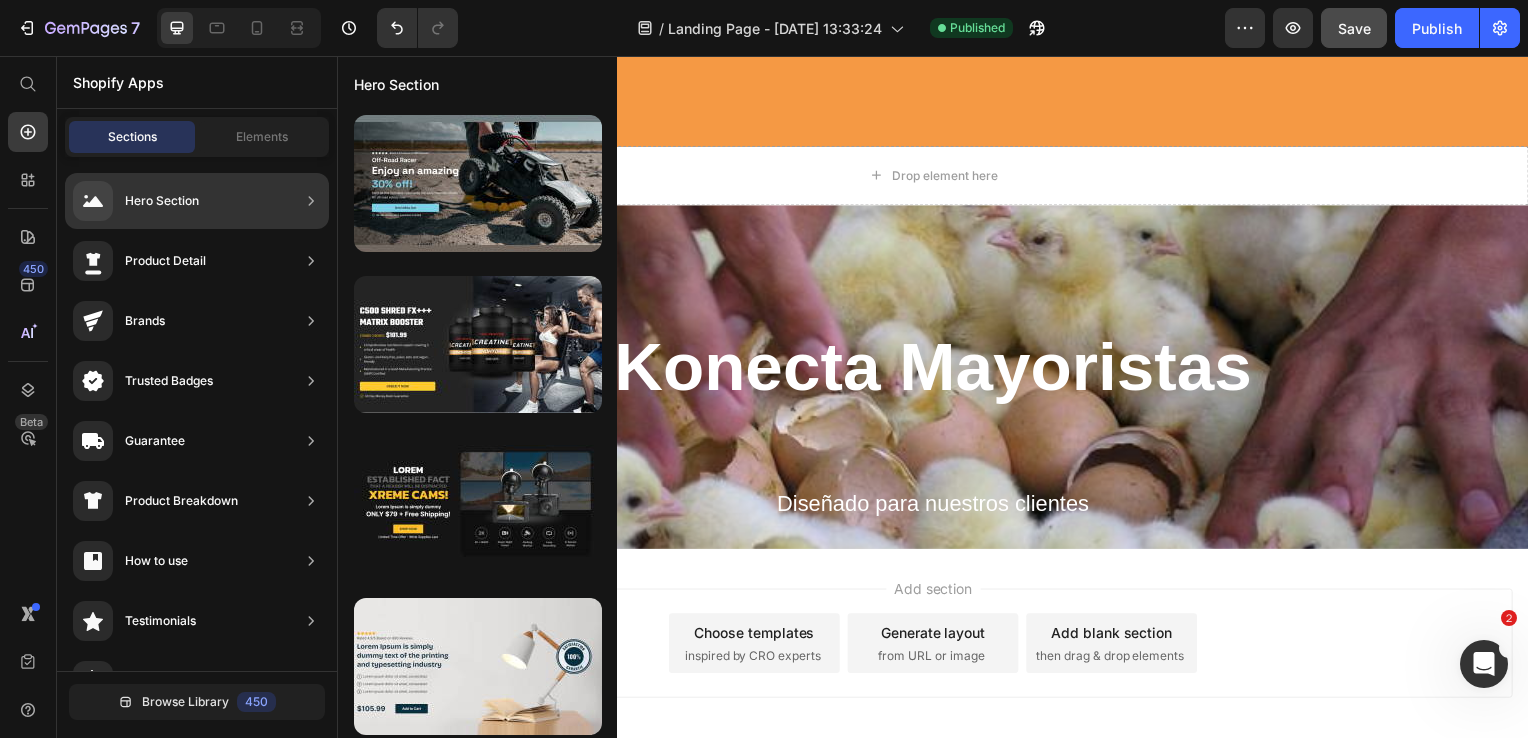click on "Hero Section" 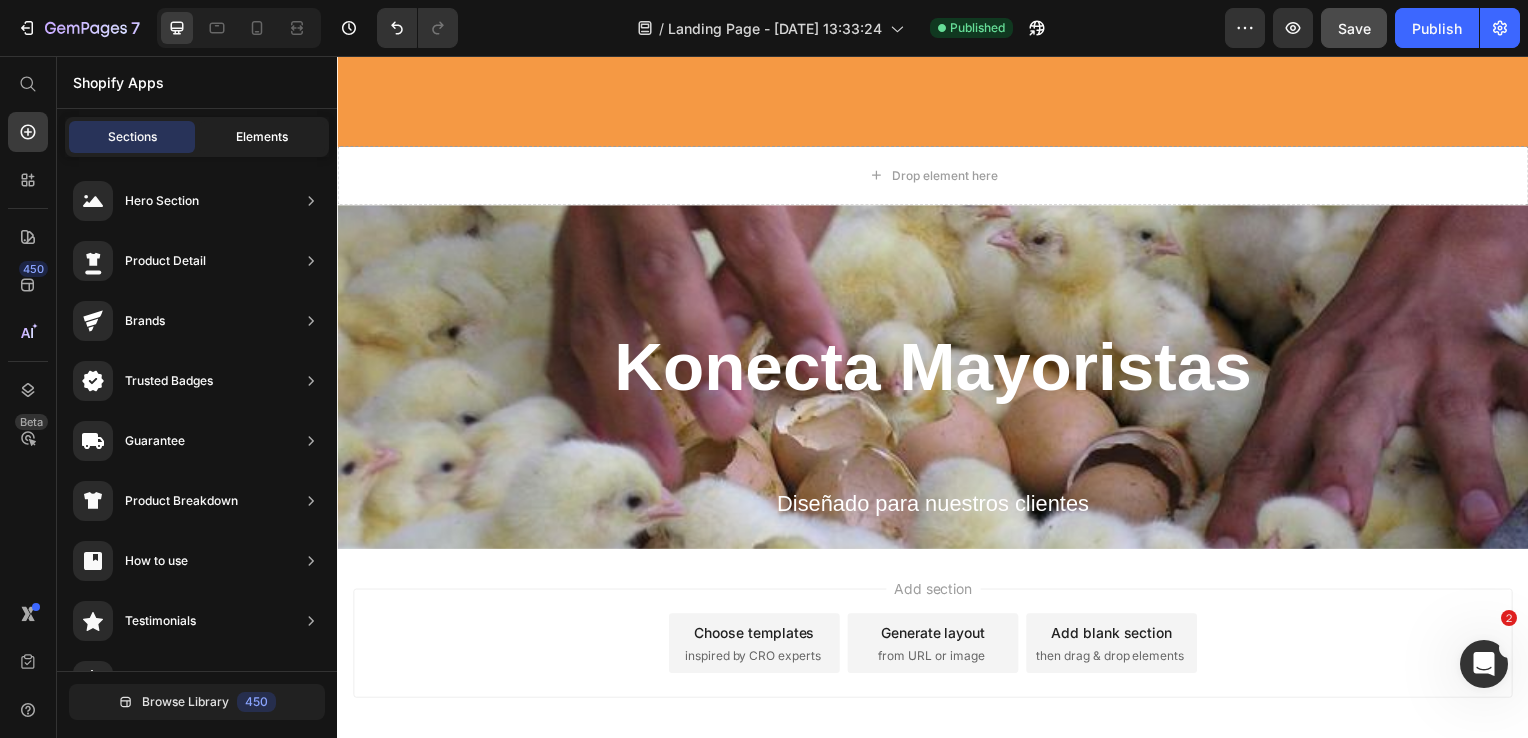 click on "Elements" 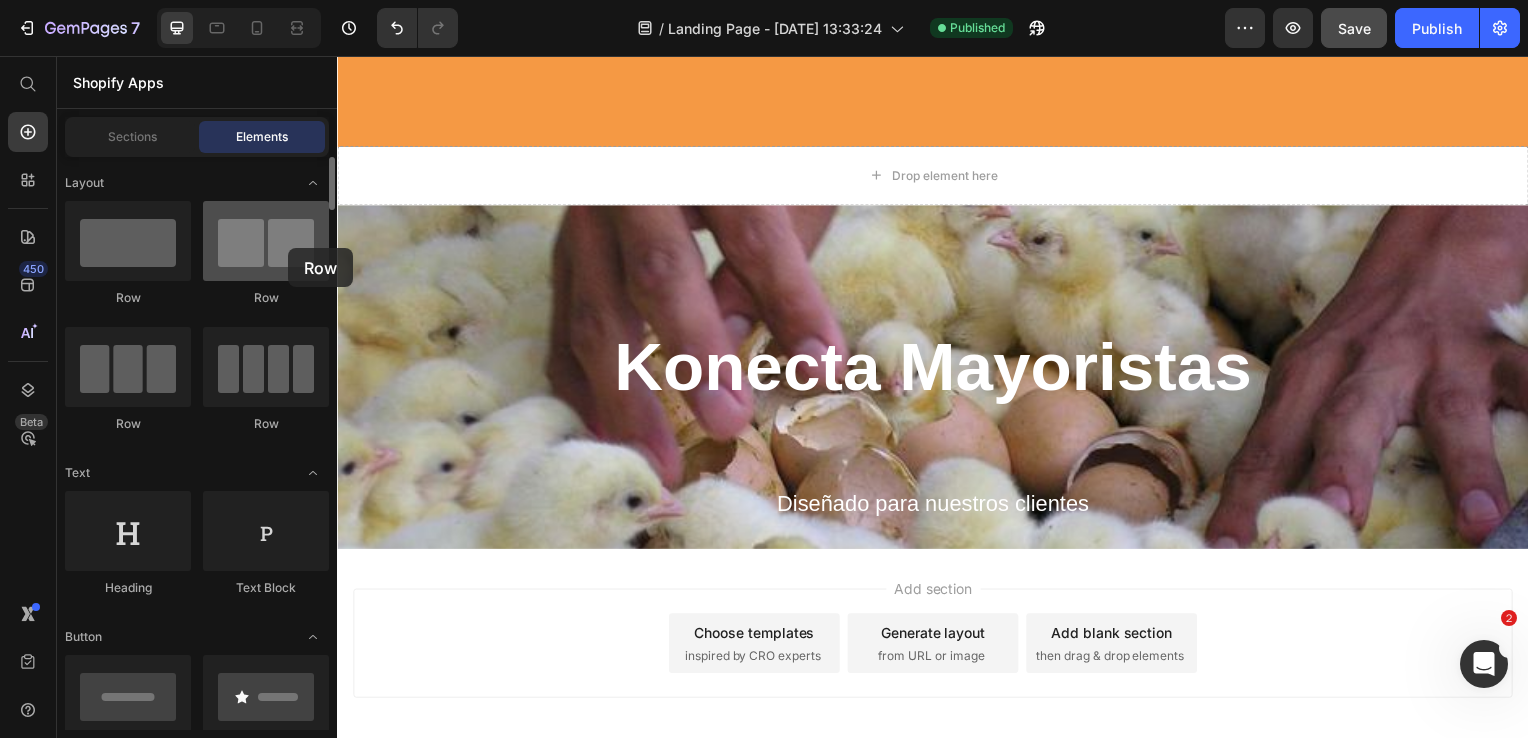 click at bounding box center (266, 241) 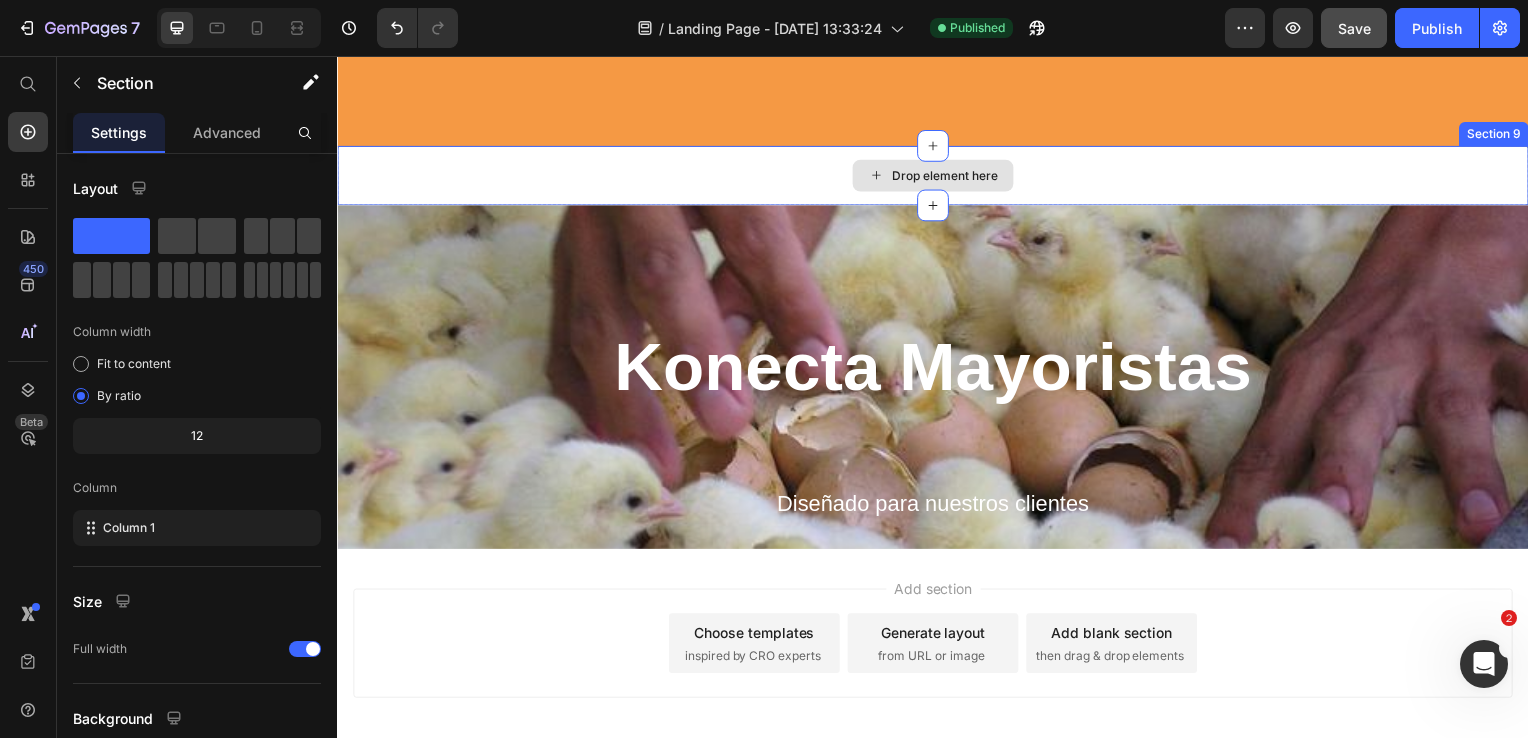 click on "Drop element here" at bounding box center (937, 177) 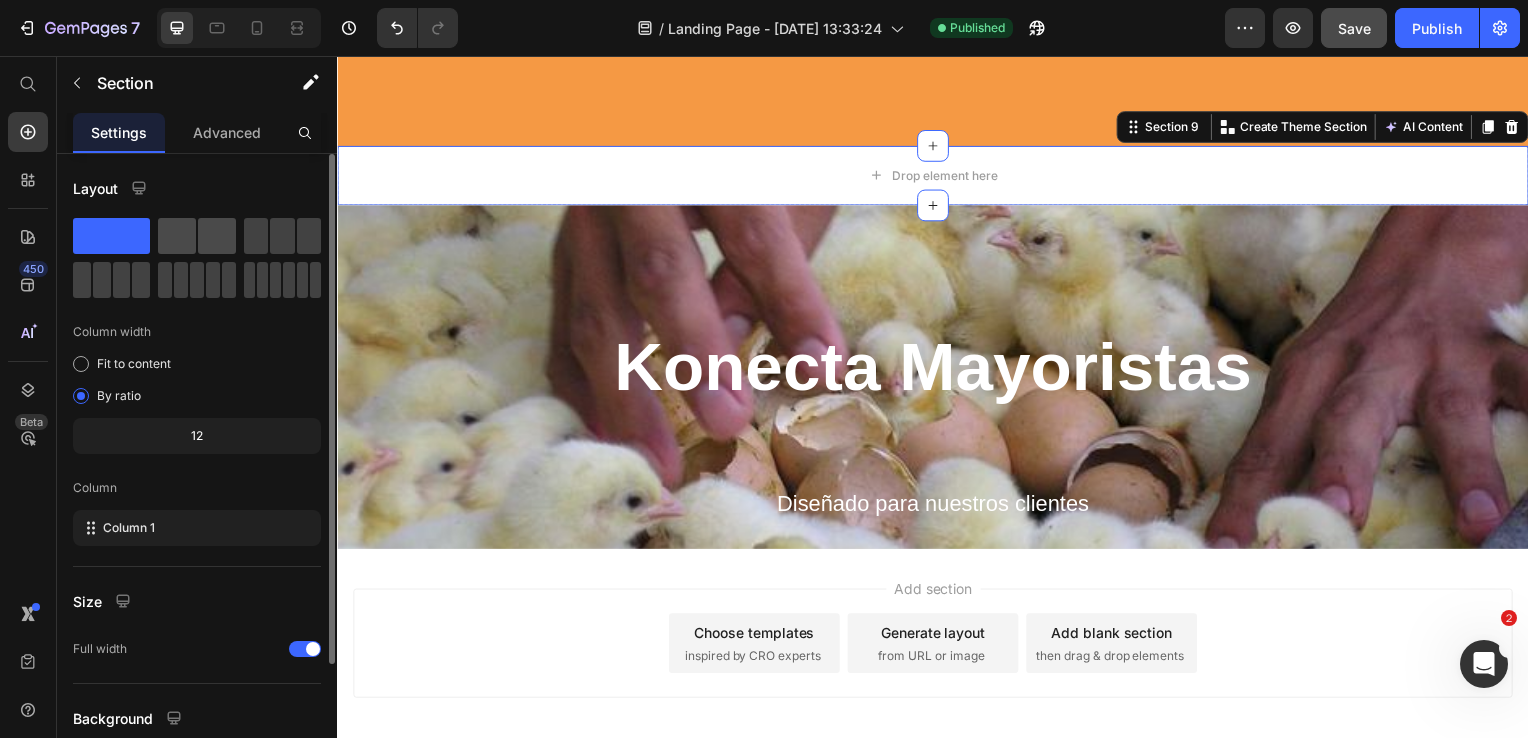 click 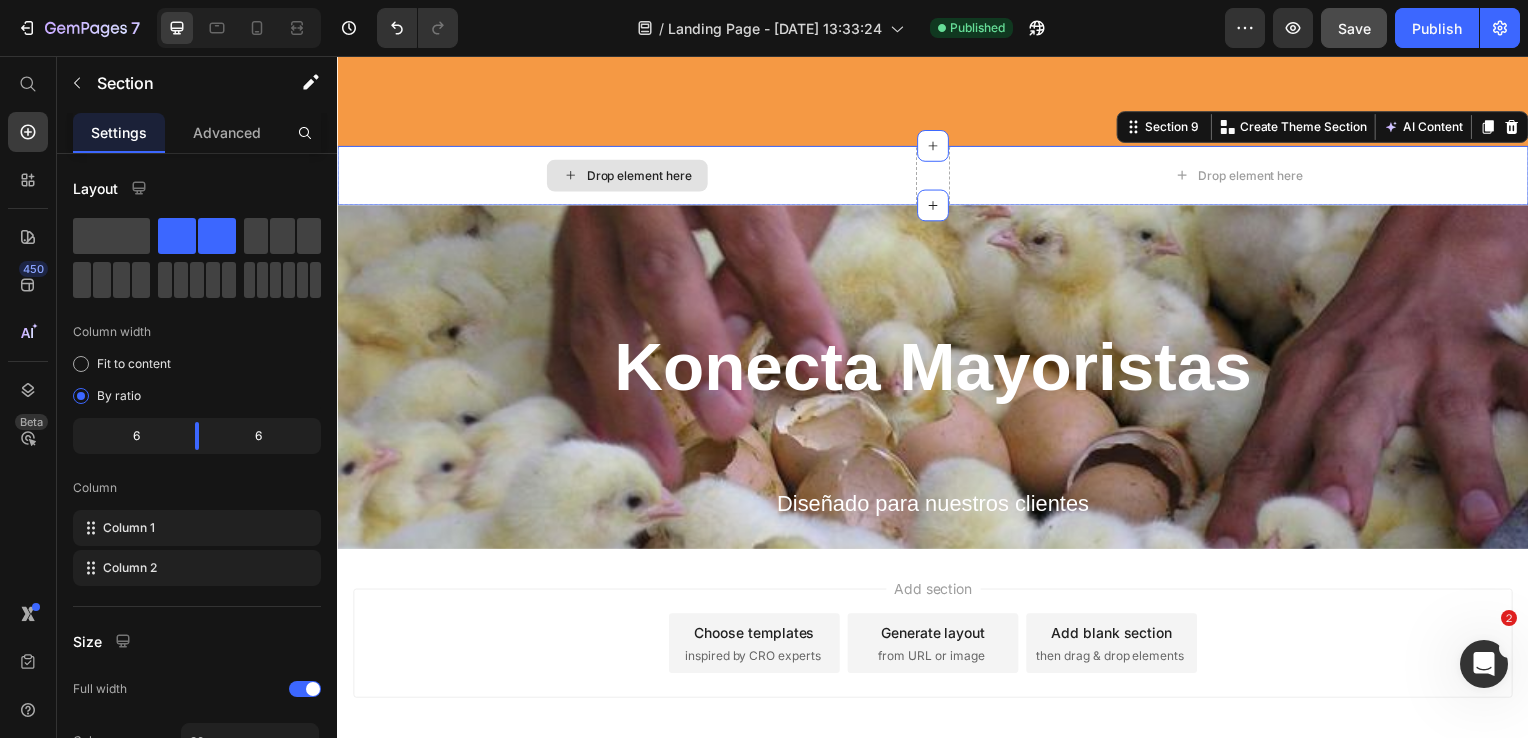 click on "Drop element here" at bounding box center (641, 177) 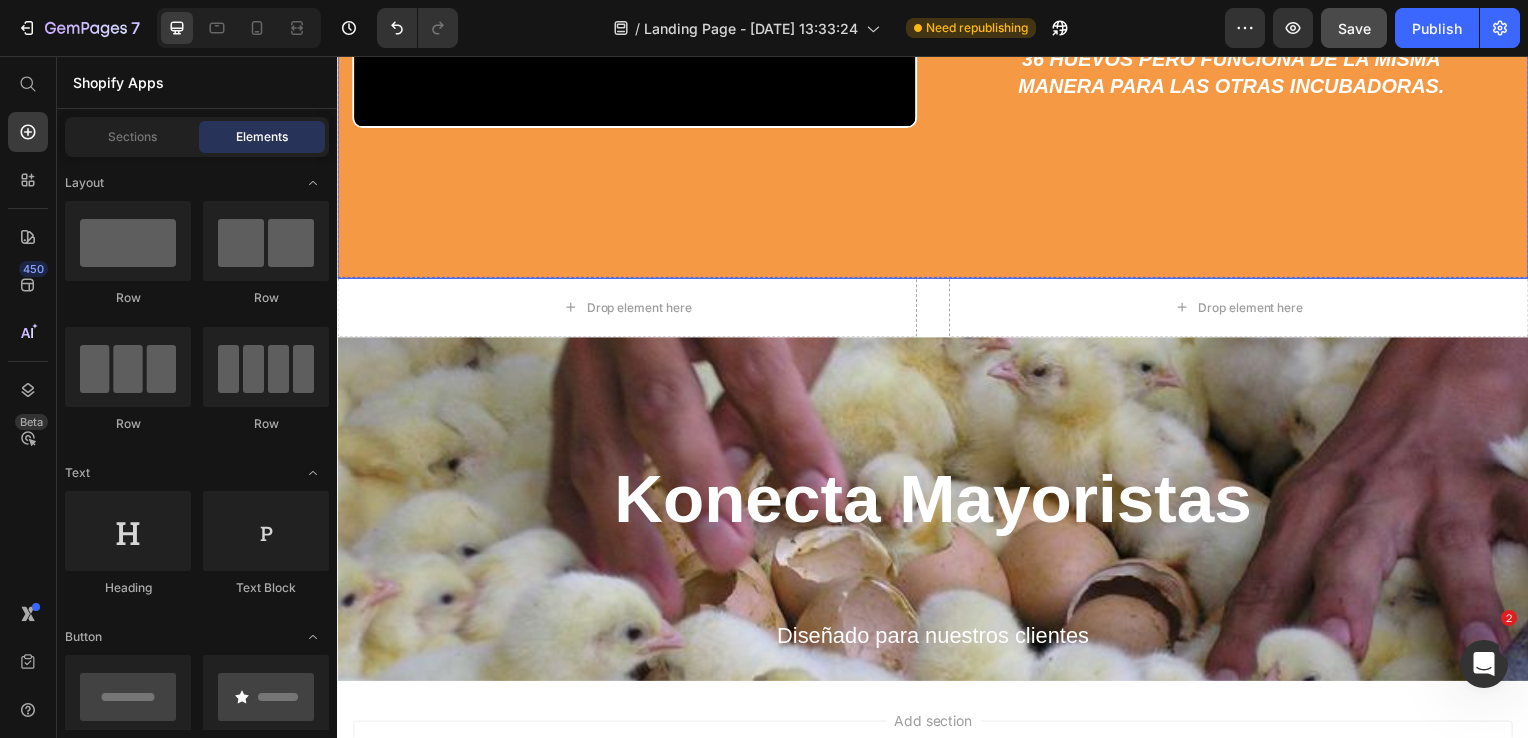 scroll, scrollTop: 6017, scrollLeft: 0, axis: vertical 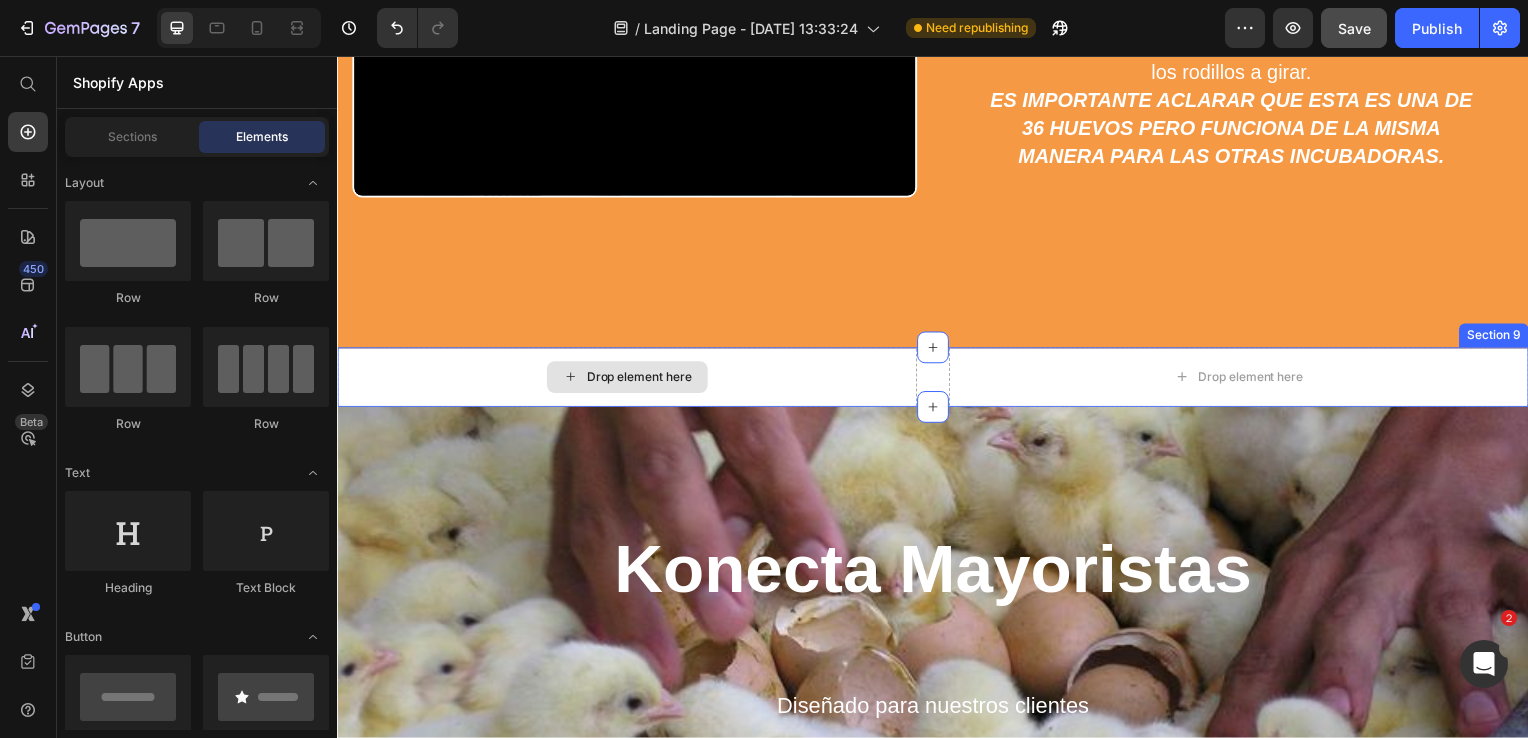 click on "Drop element here" at bounding box center [641, 380] 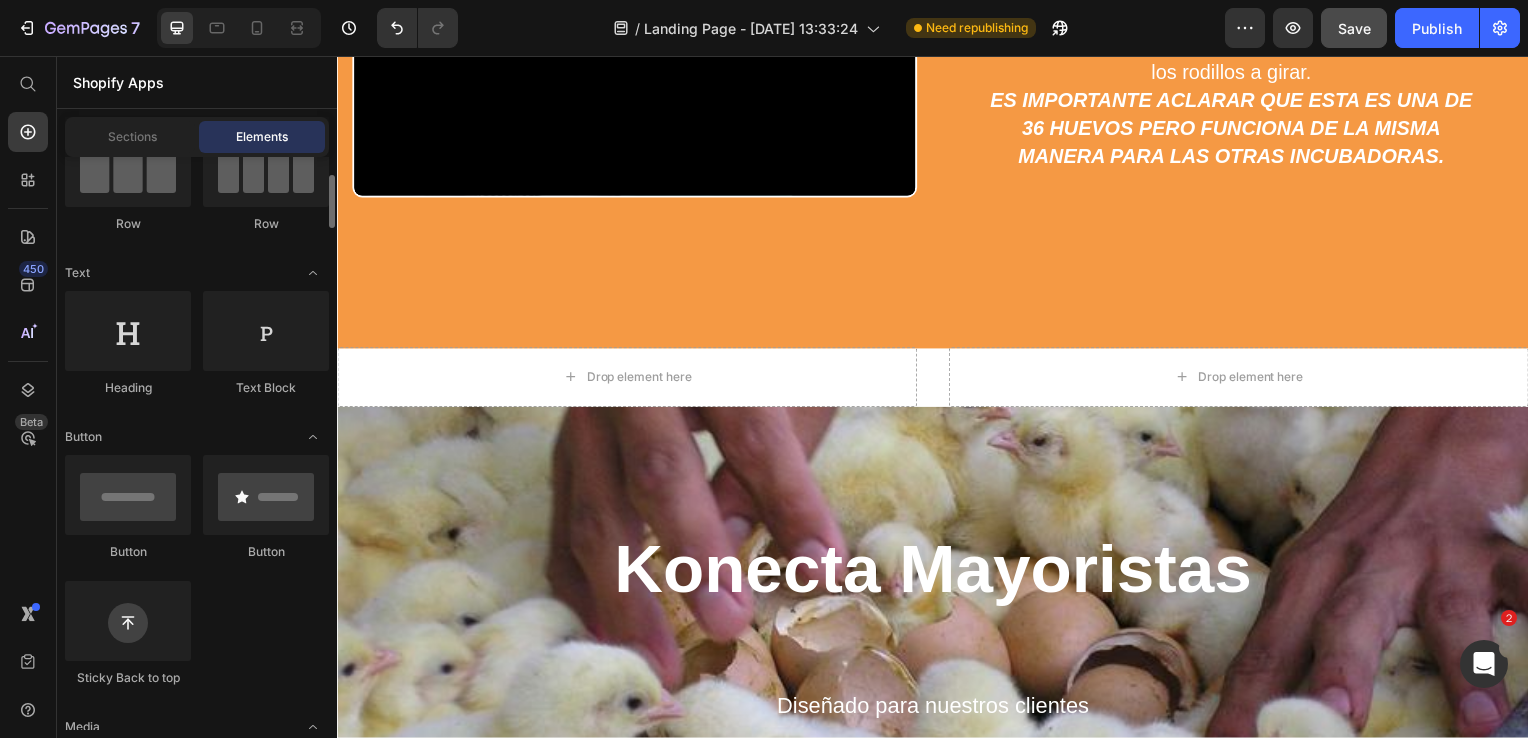 scroll, scrollTop: 500, scrollLeft: 0, axis: vertical 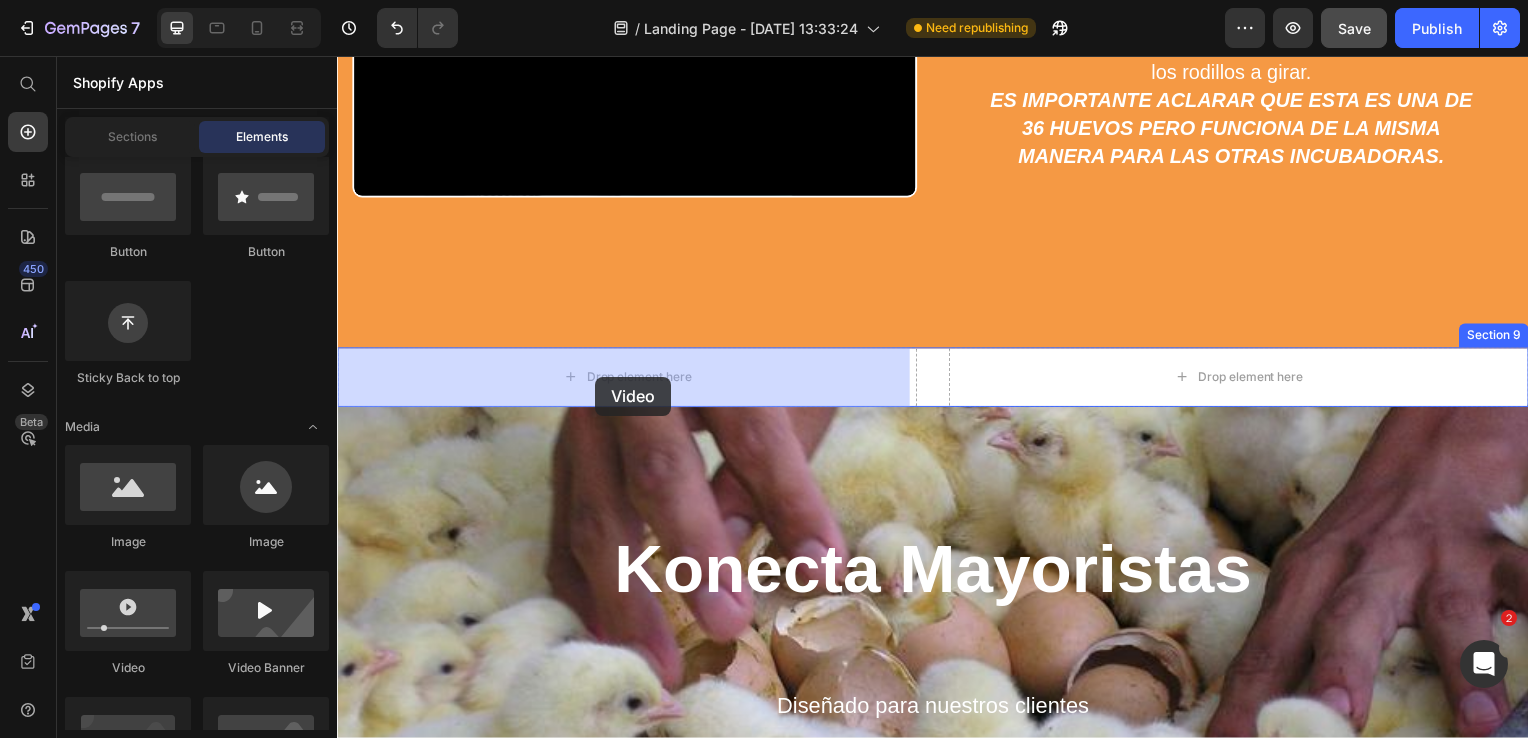 drag, startPoint x: 493, startPoint y: 672, endPoint x: 597, endPoint y: 379, distance: 310.90994 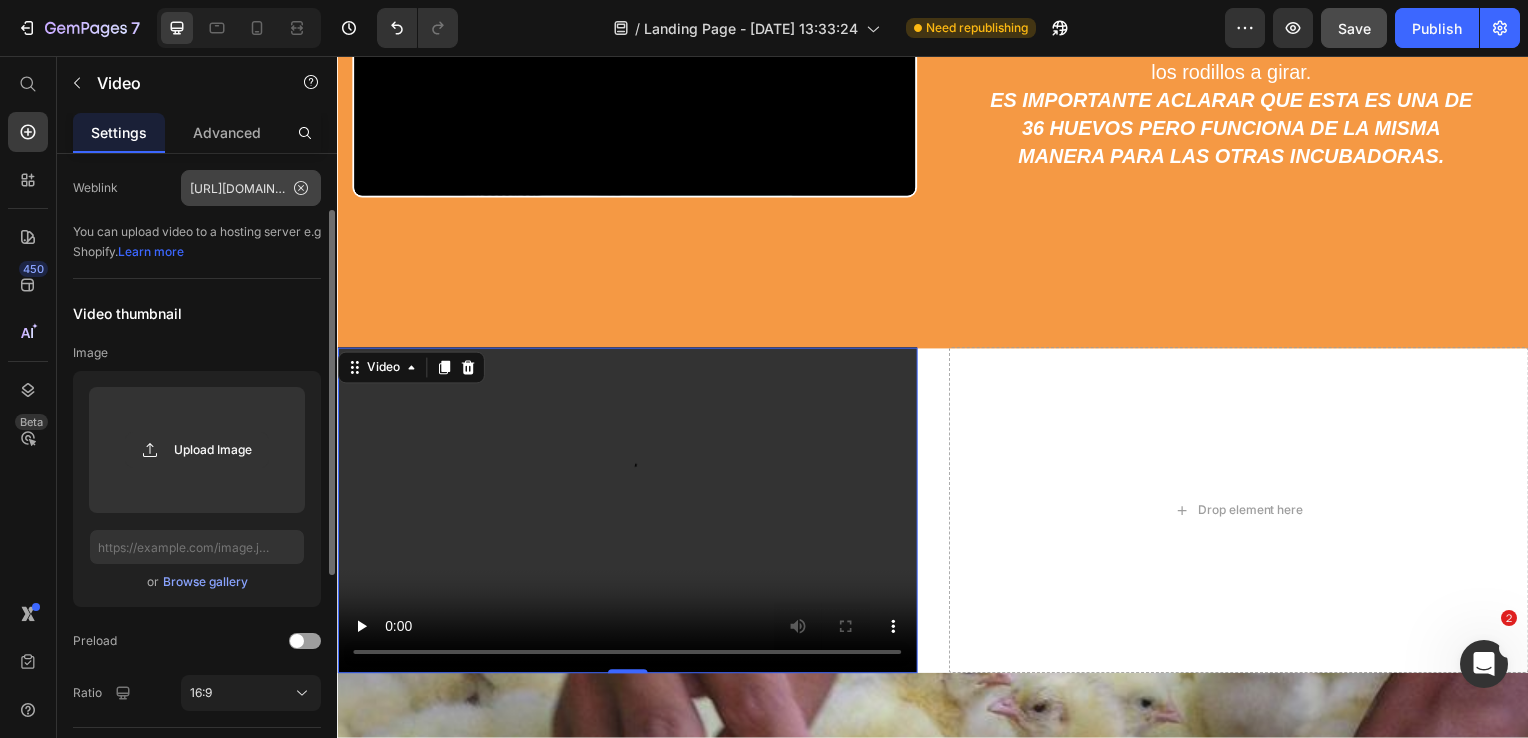 scroll, scrollTop: 0, scrollLeft: 0, axis: both 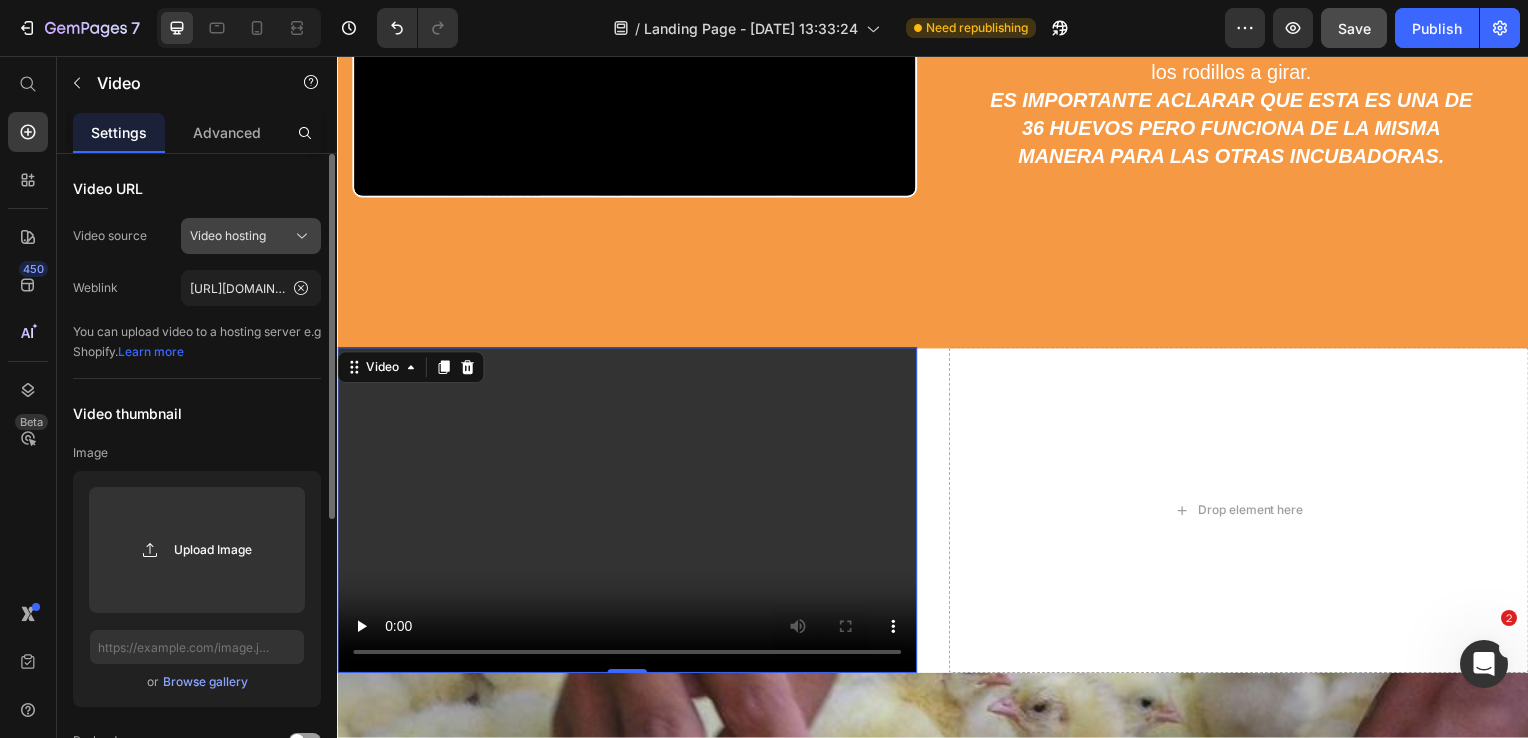 click 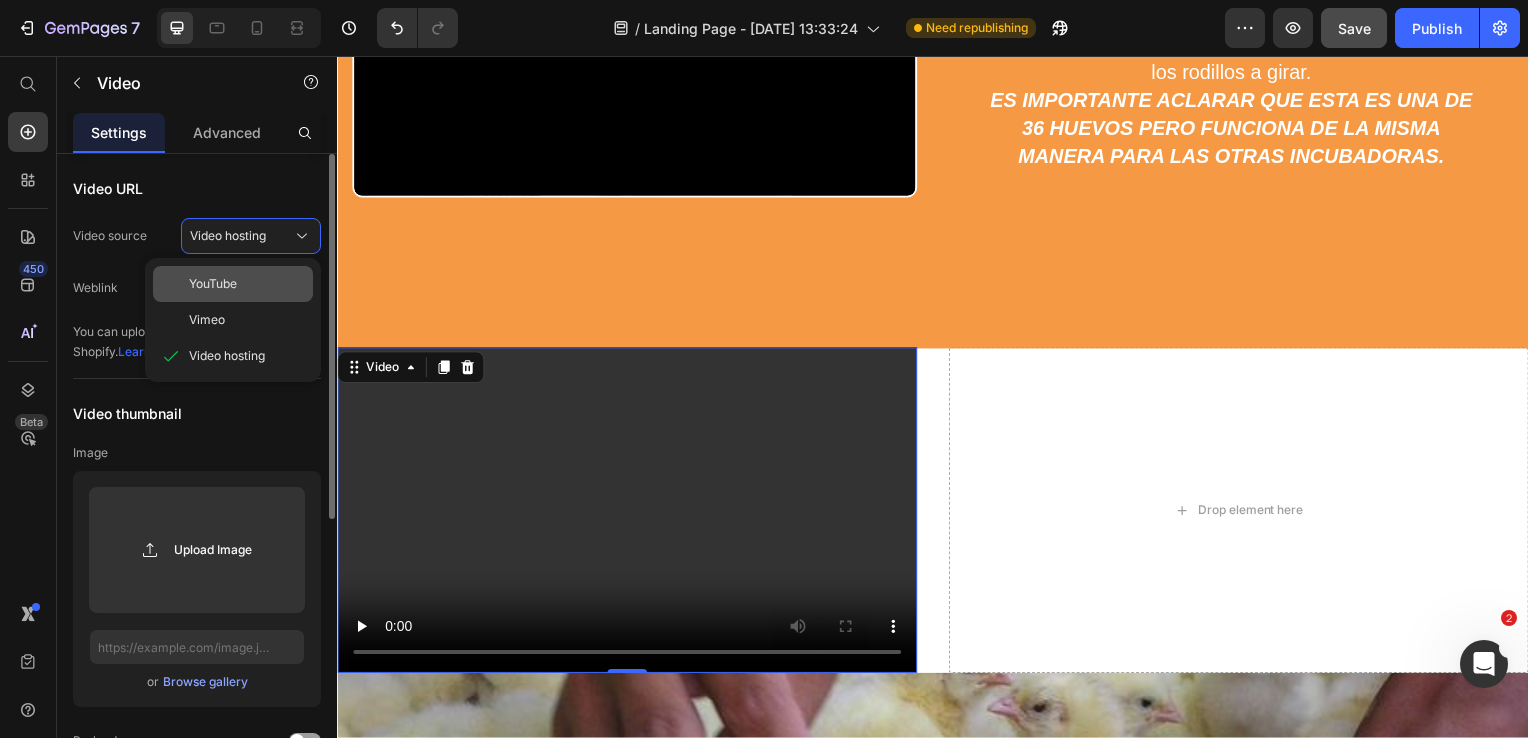 click on "YouTube" at bounding box center [247, 284] 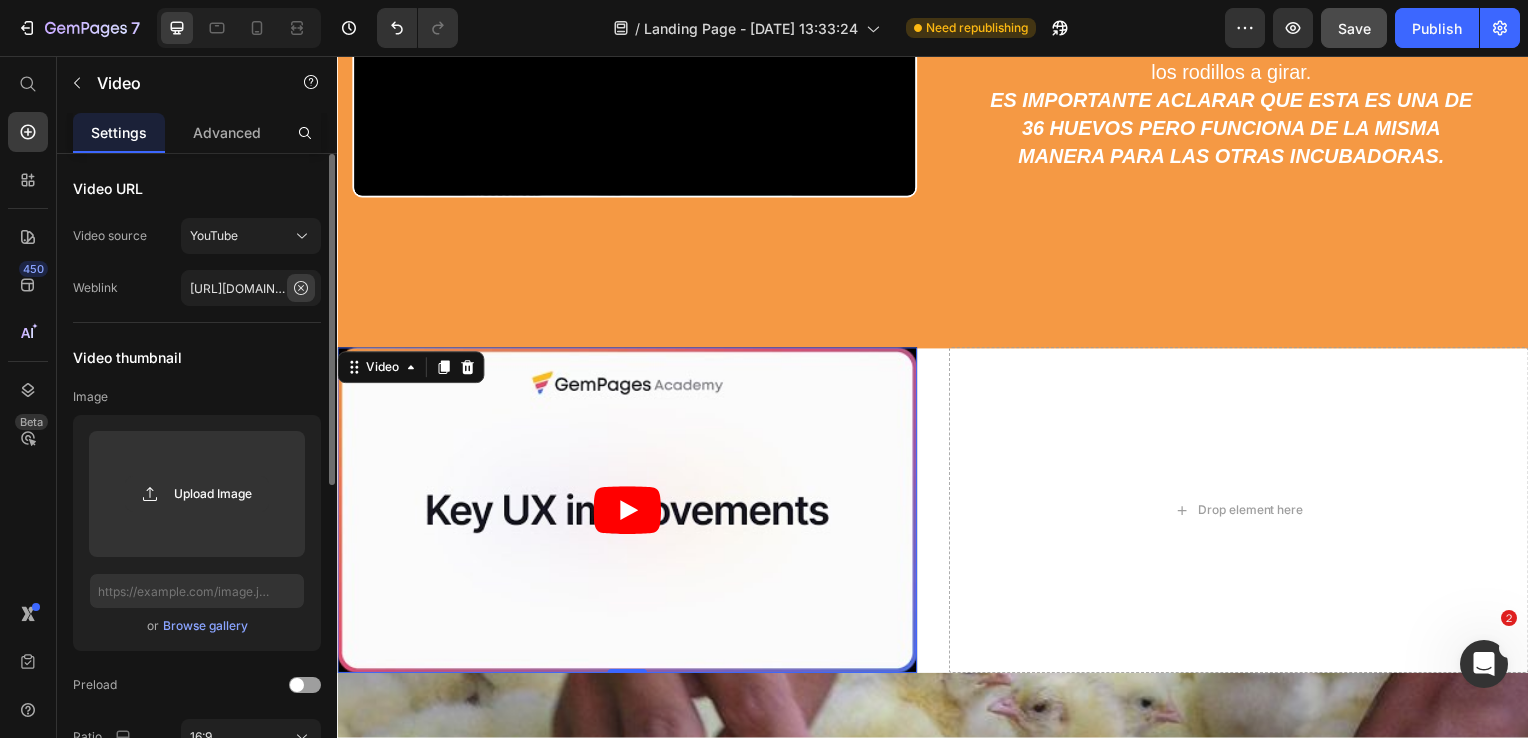 click 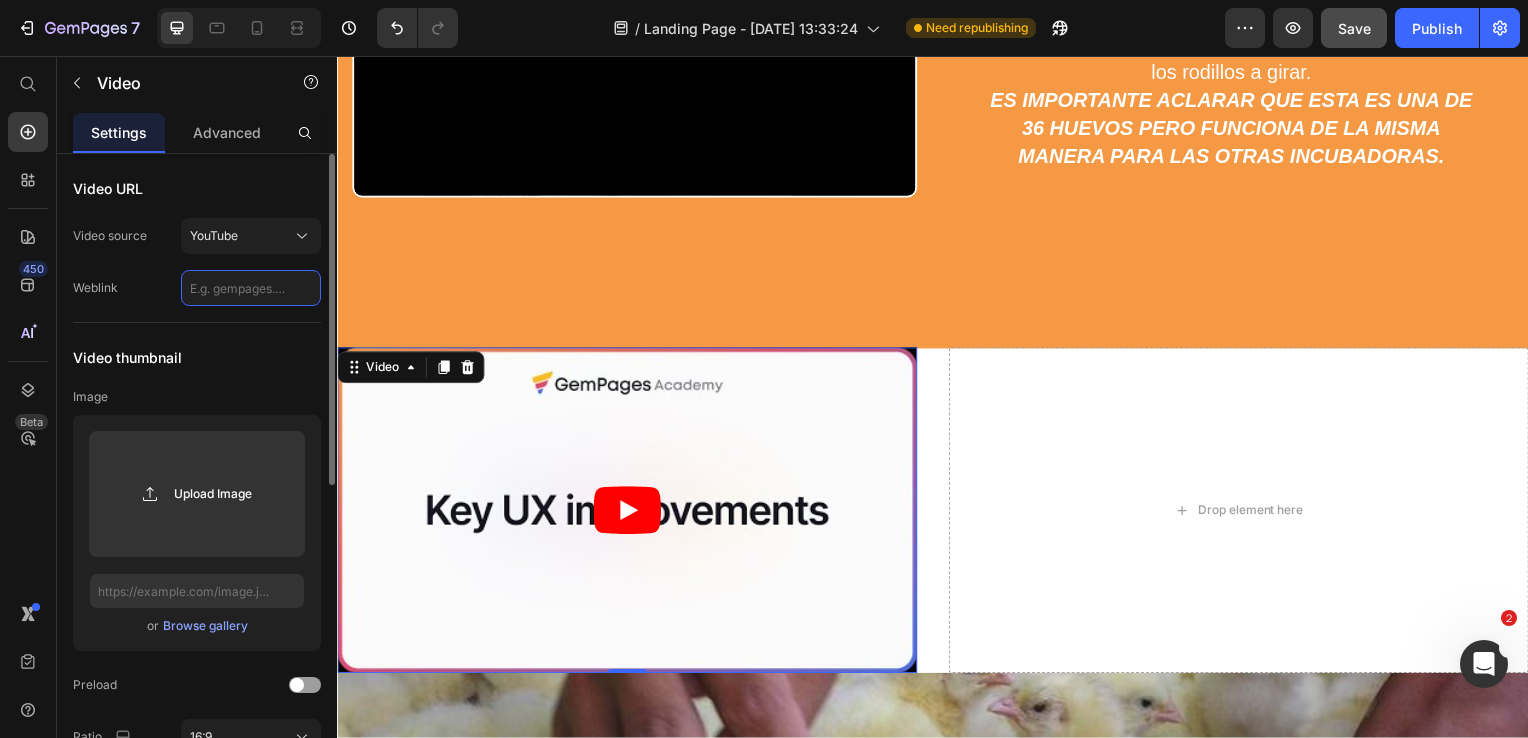 scroll, scrollTop: 0, scrollLeft: 0, axis: both 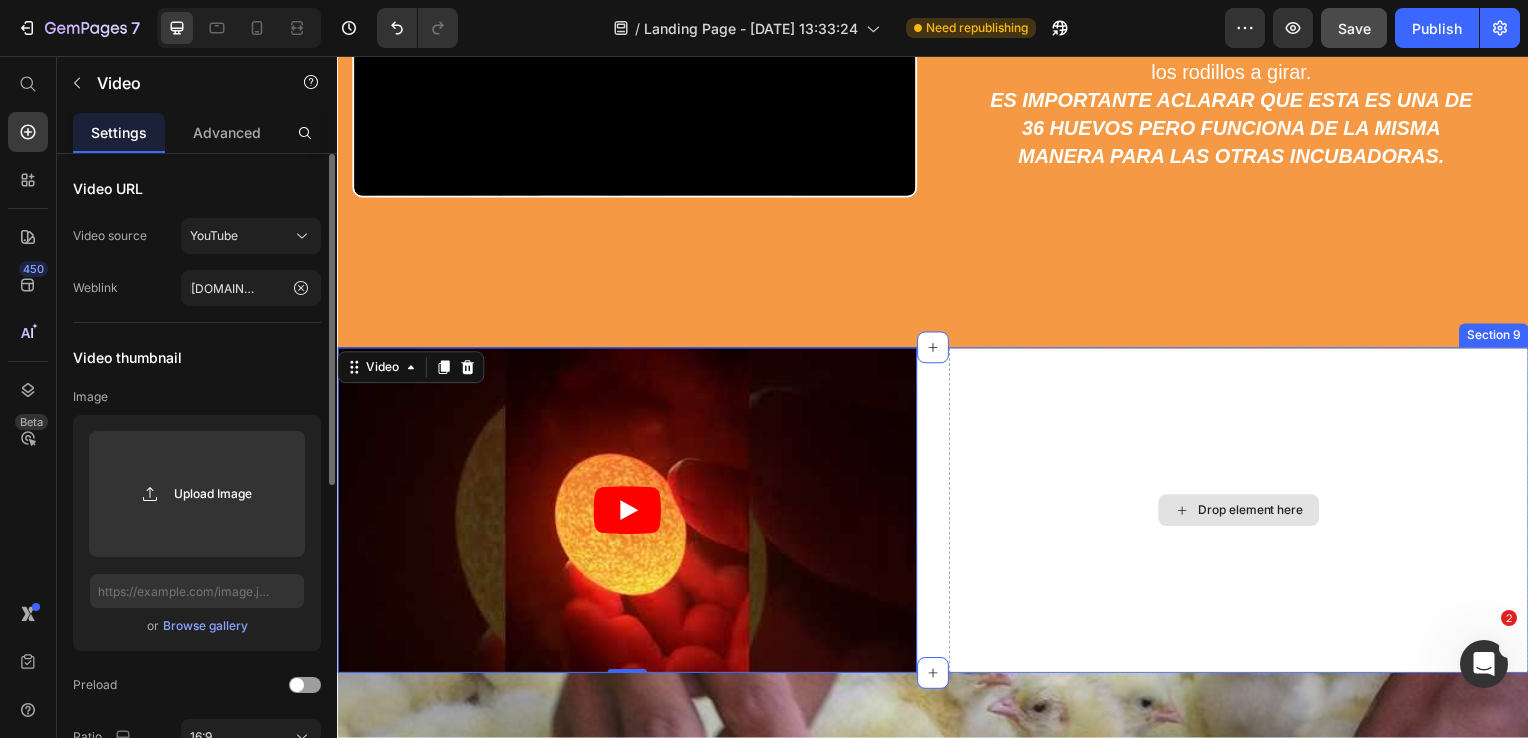 click on "Drop element here" at bounding box center [1245, 514] 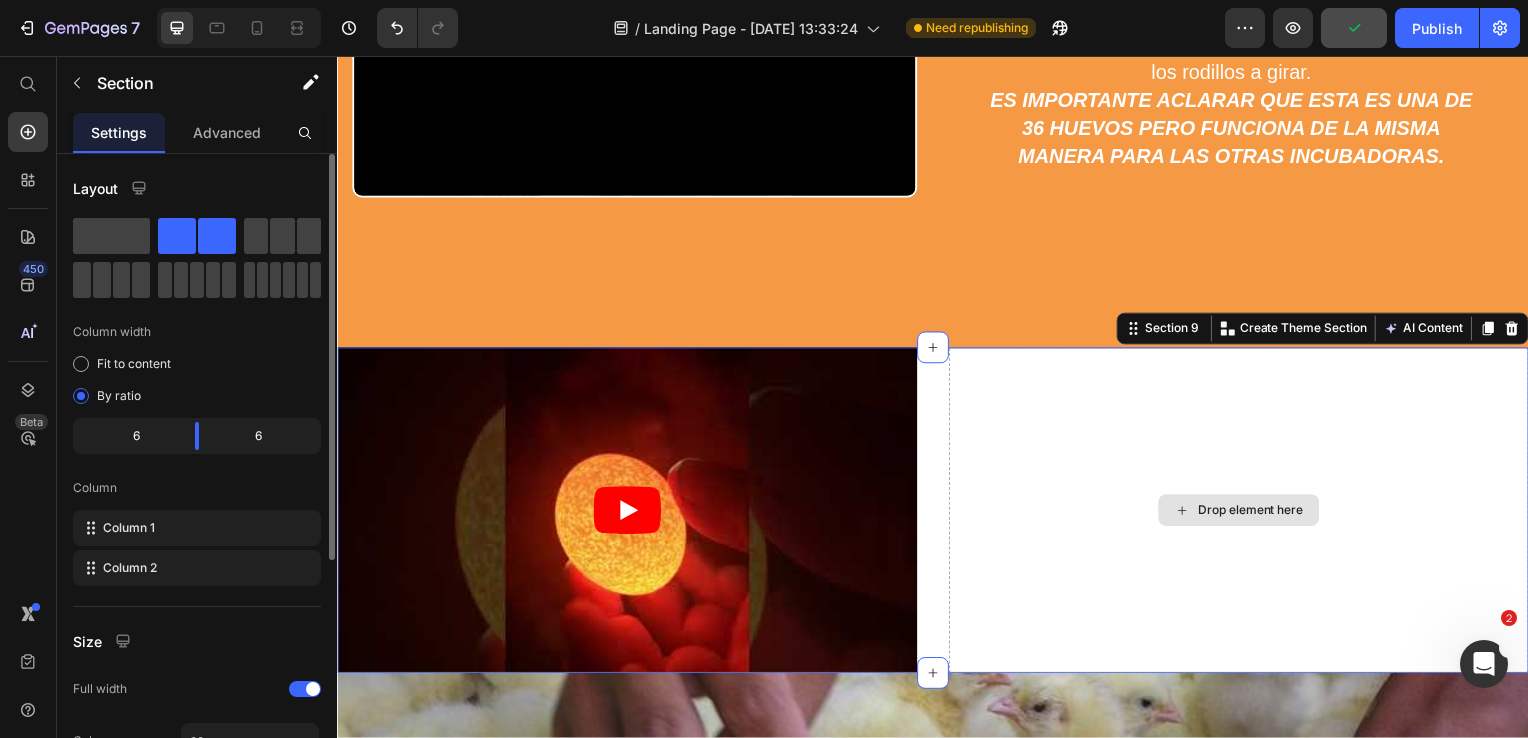 click on "Drop element here" at bounding box center [1245, 514] 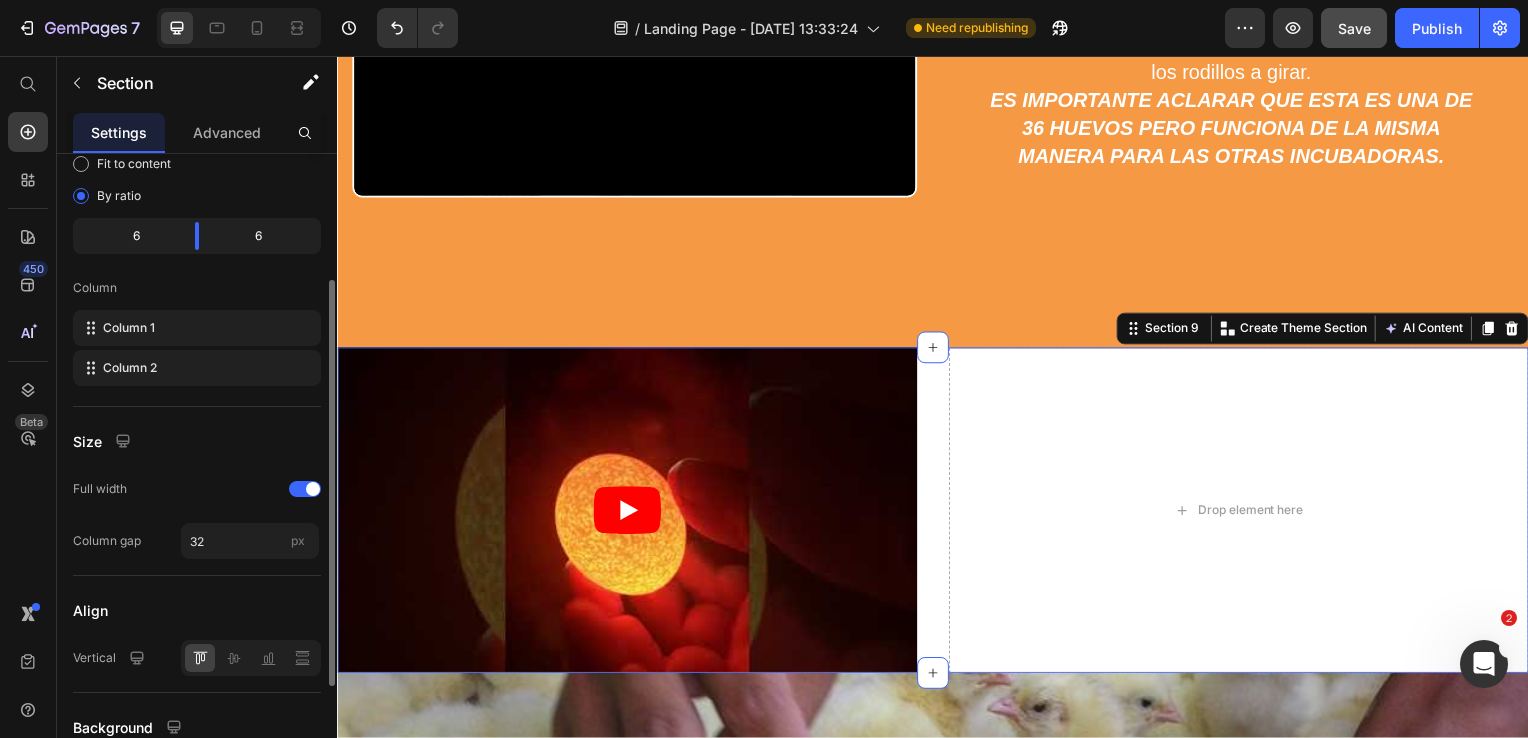 scroll, scrollTop: 373, scrollLeft: 0, axis: vertical 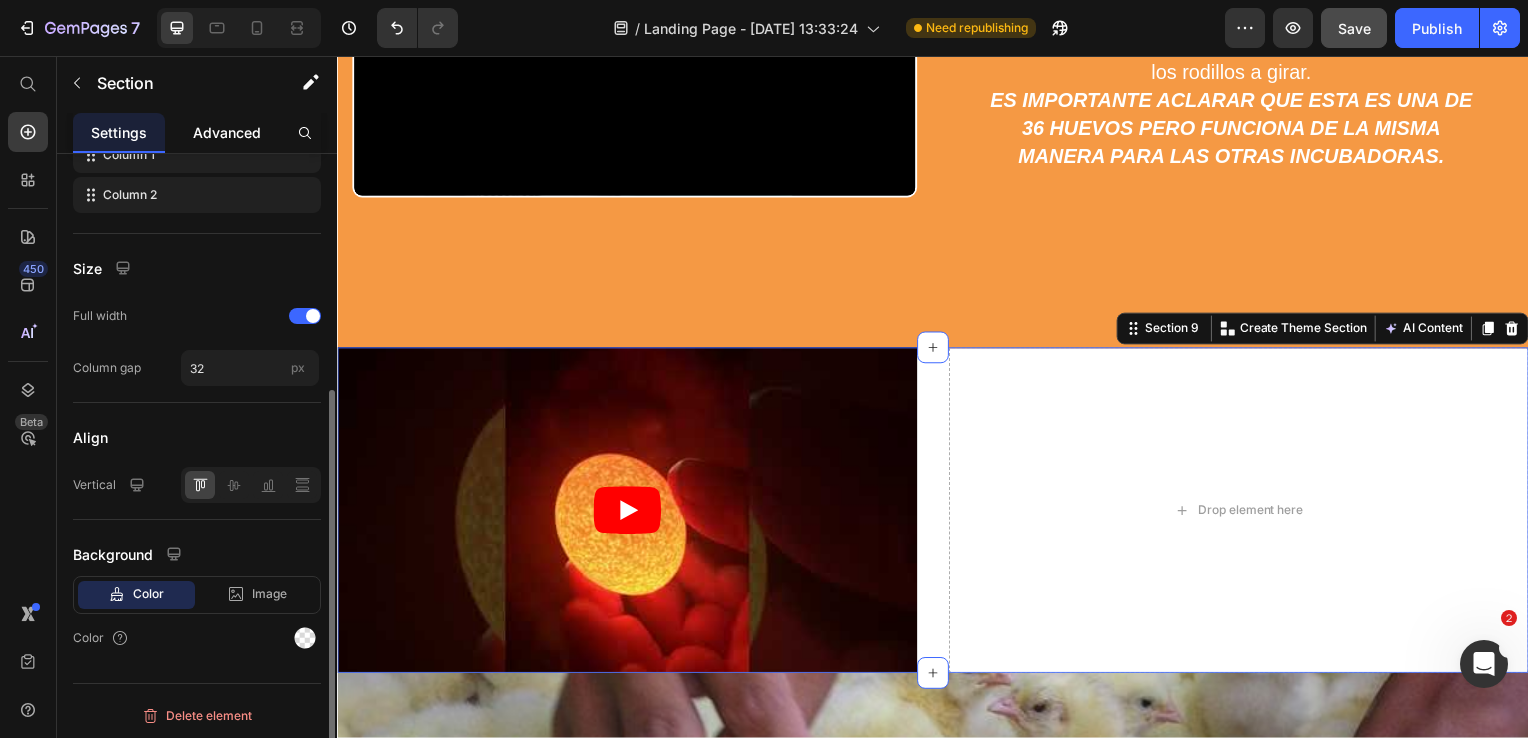 click on "Advanced" at bounding box center [227, 132] 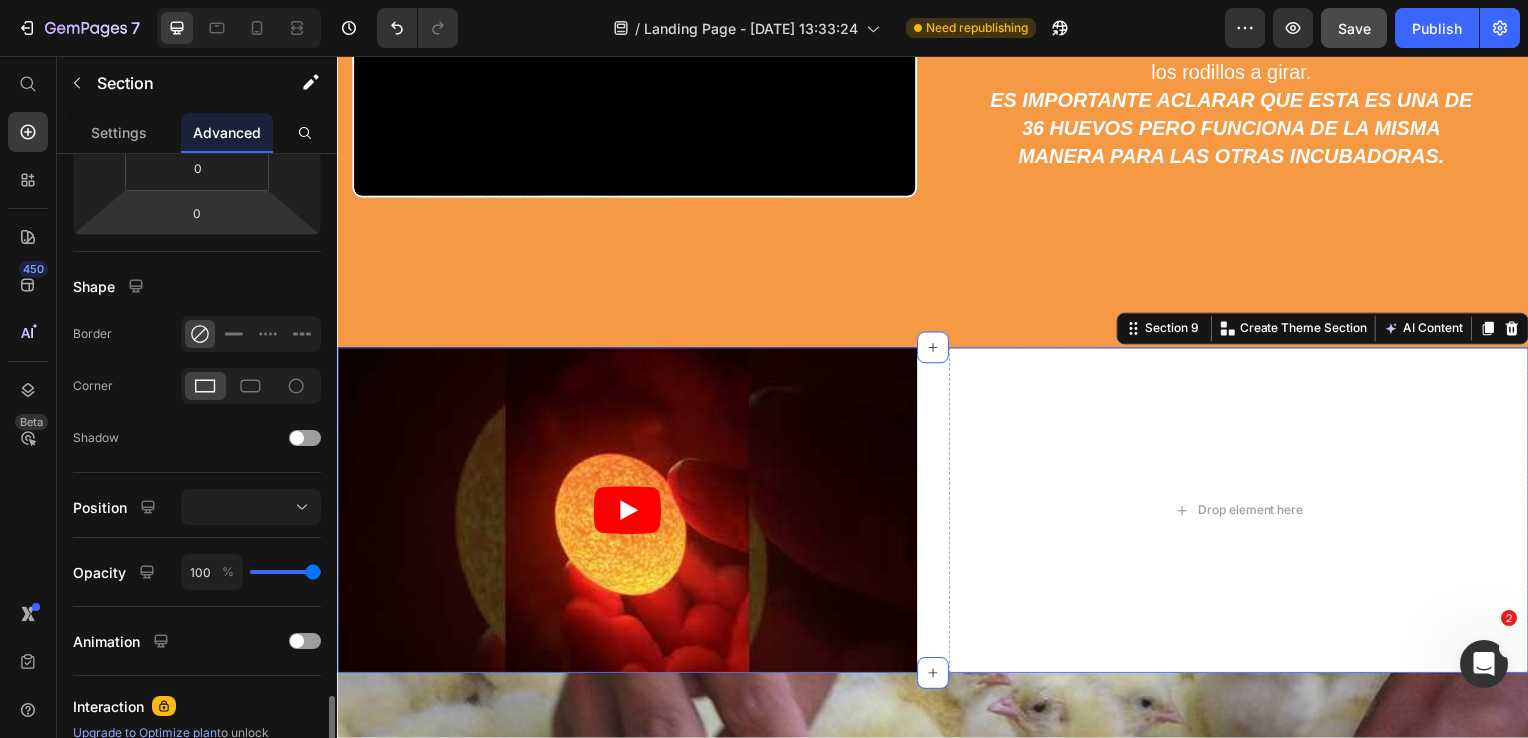 scroll, scrollTop: 625, scrollLeft: 0, axis: vertical 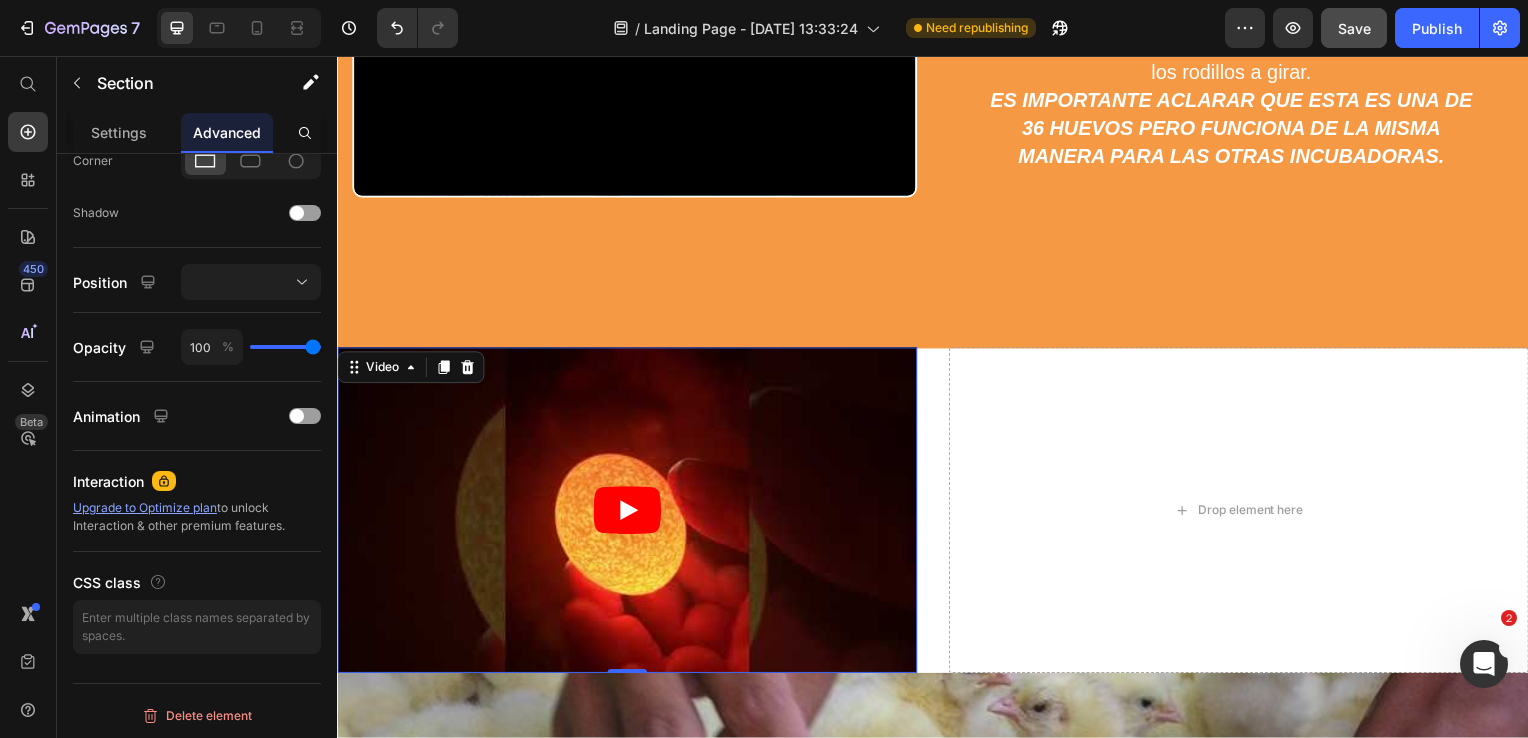 click at bounding box center (629, 514) 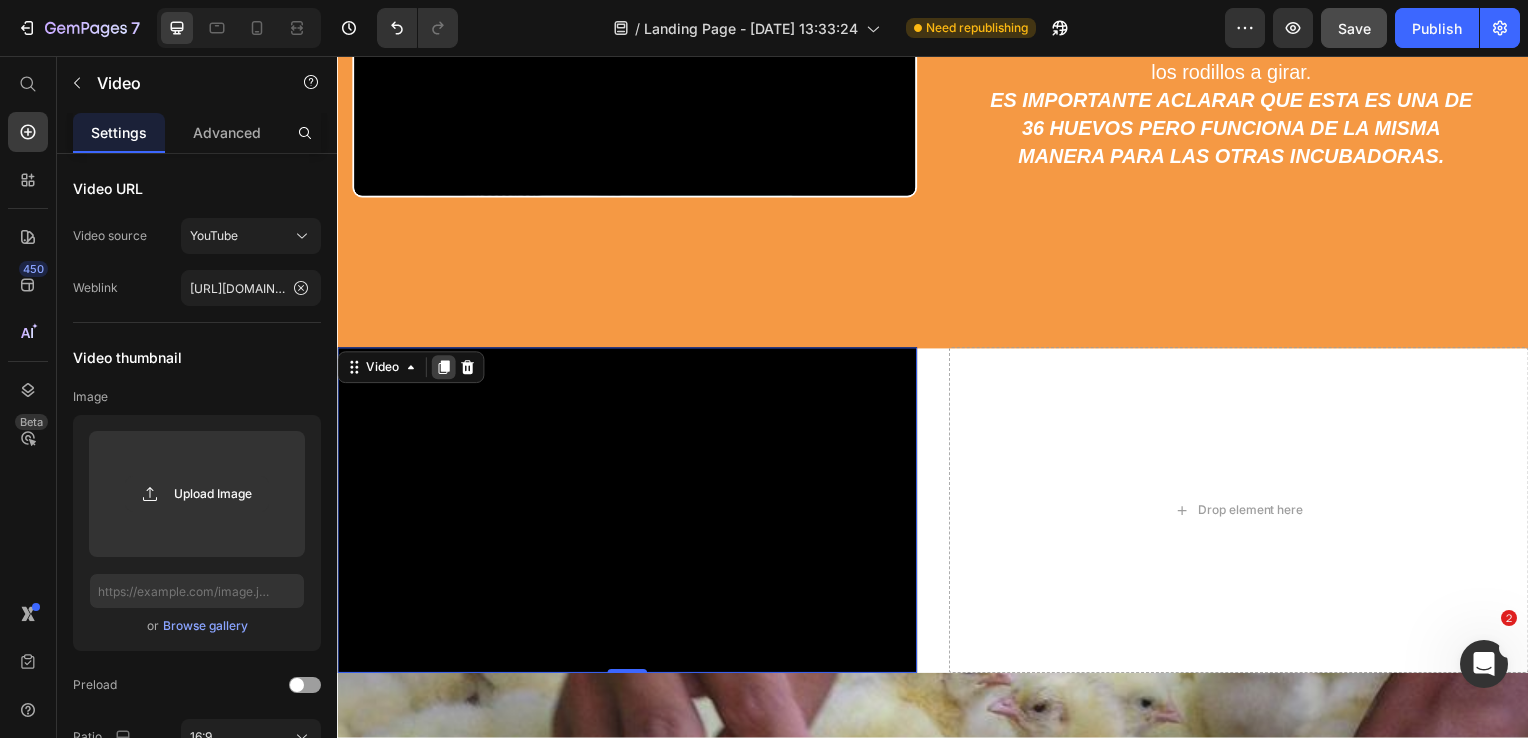 click 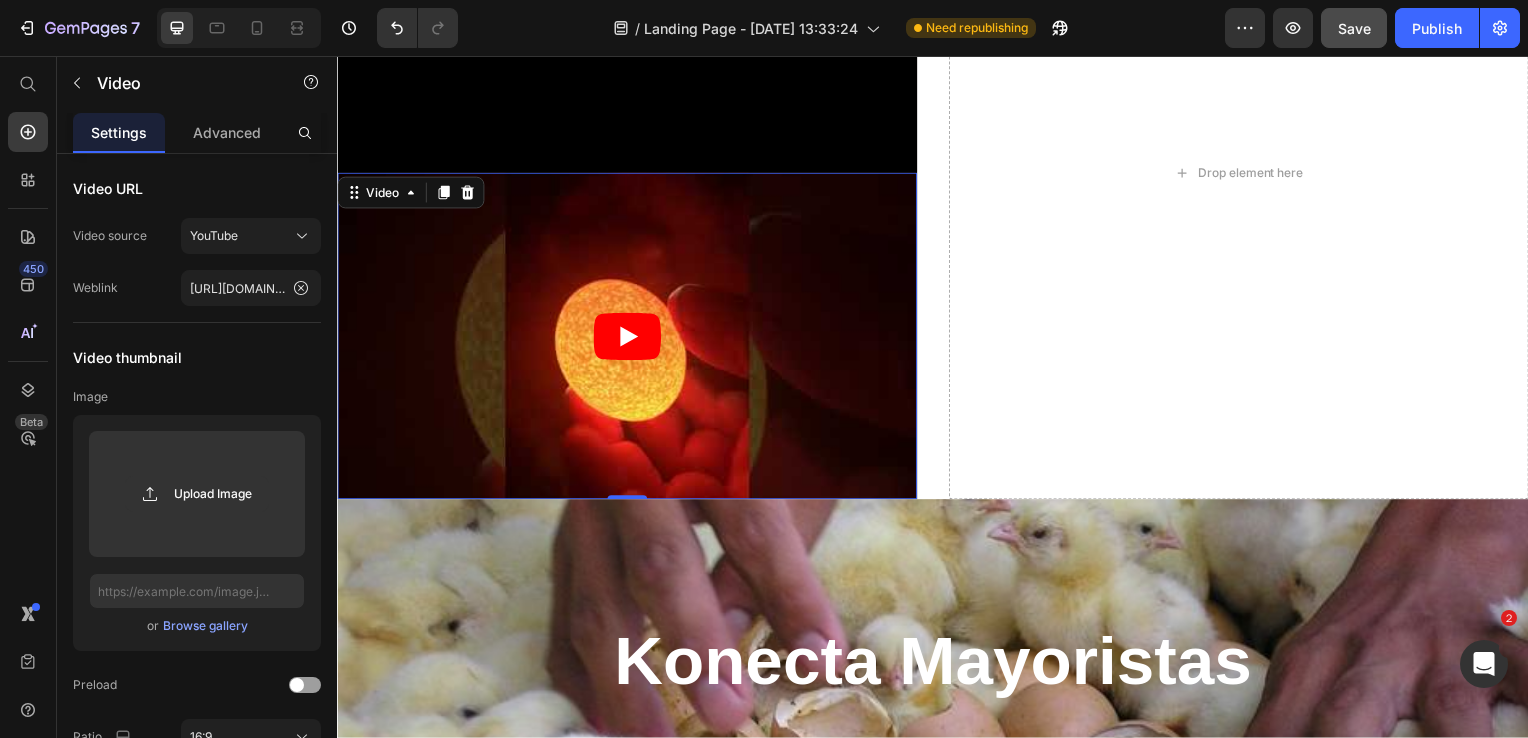scroll, scrollTop: 6564, scrollLeft: 0, axis: vertical 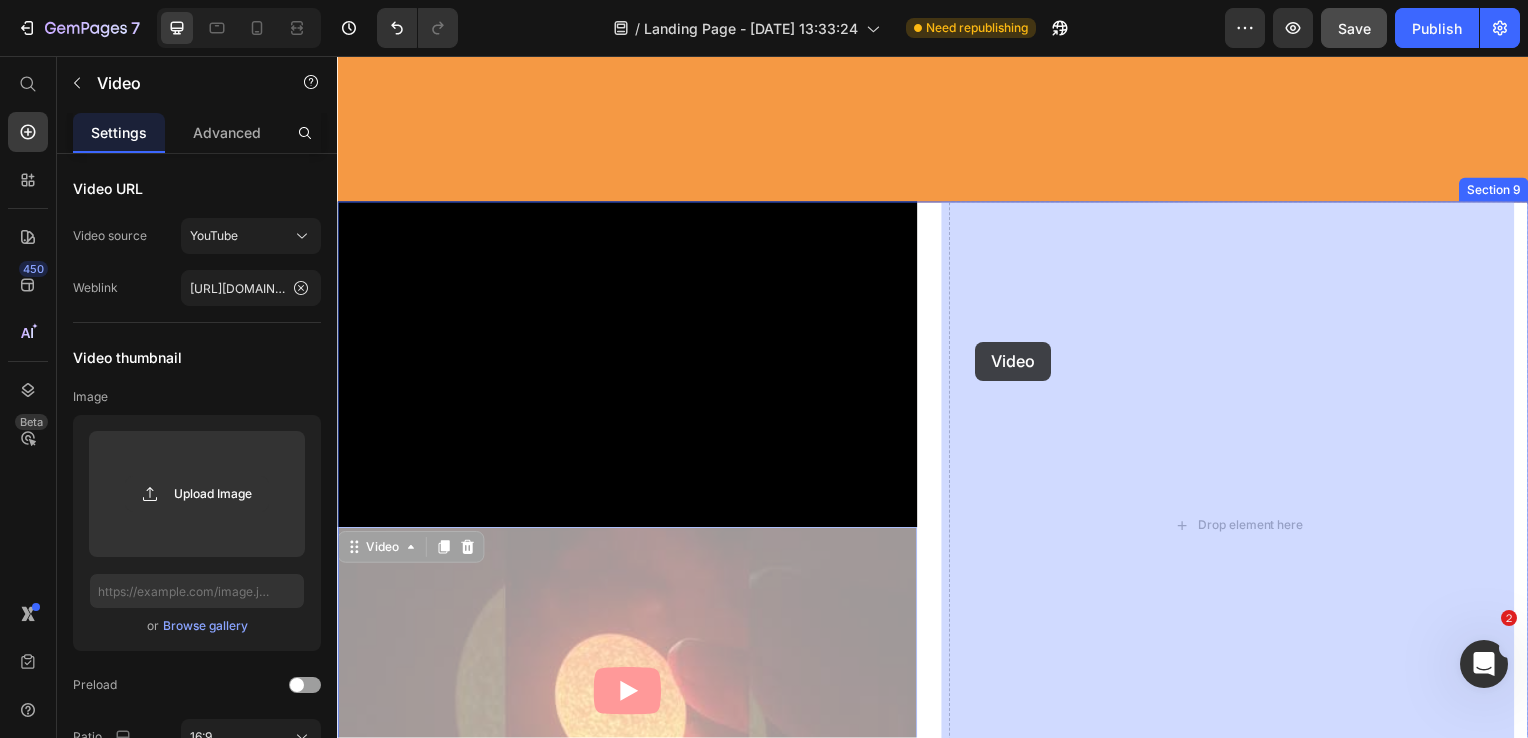 drag, startPoint x: 589, startPoint y: 374, endPoint x: 983, endPoint y: 347, distance: 394.92404 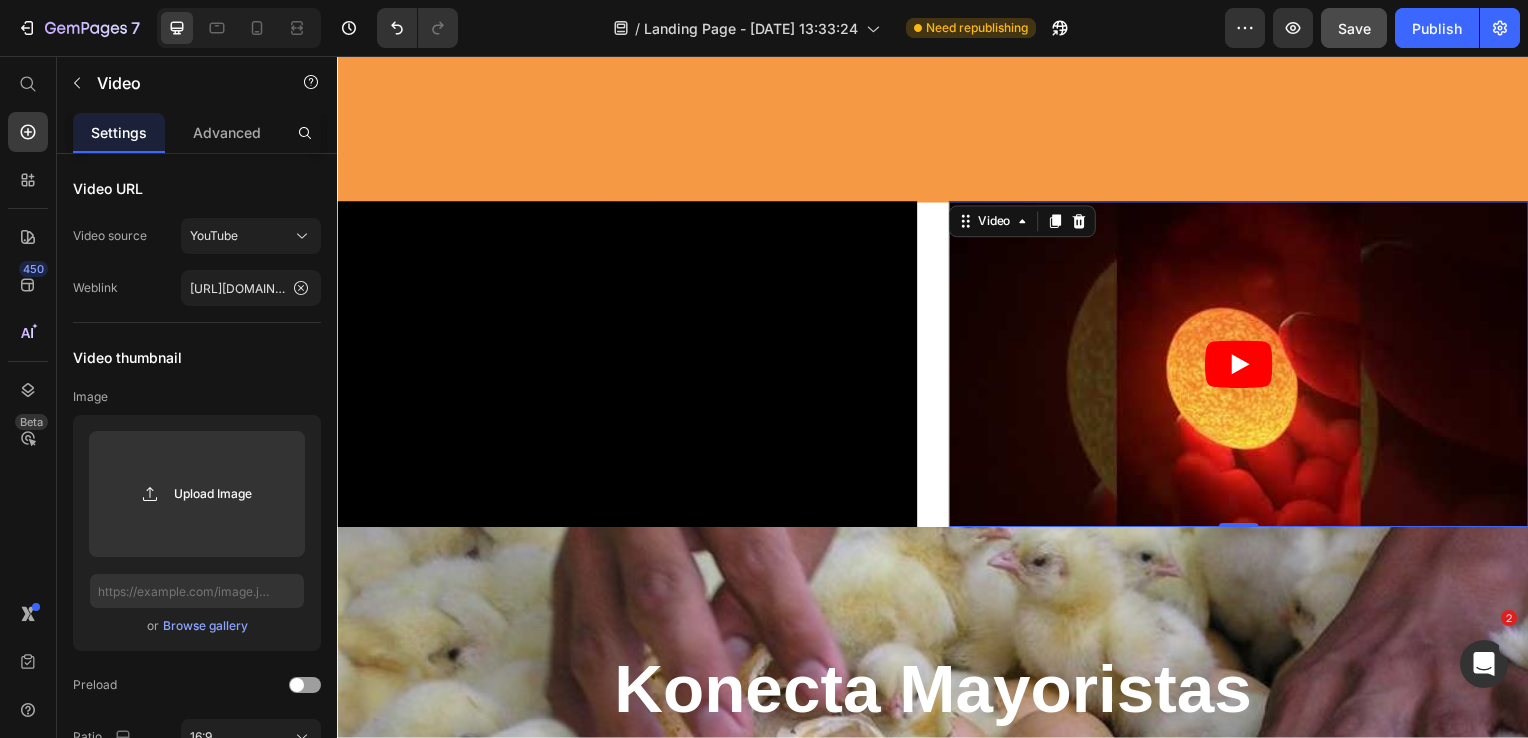 click at bounding box center [1245, 367] 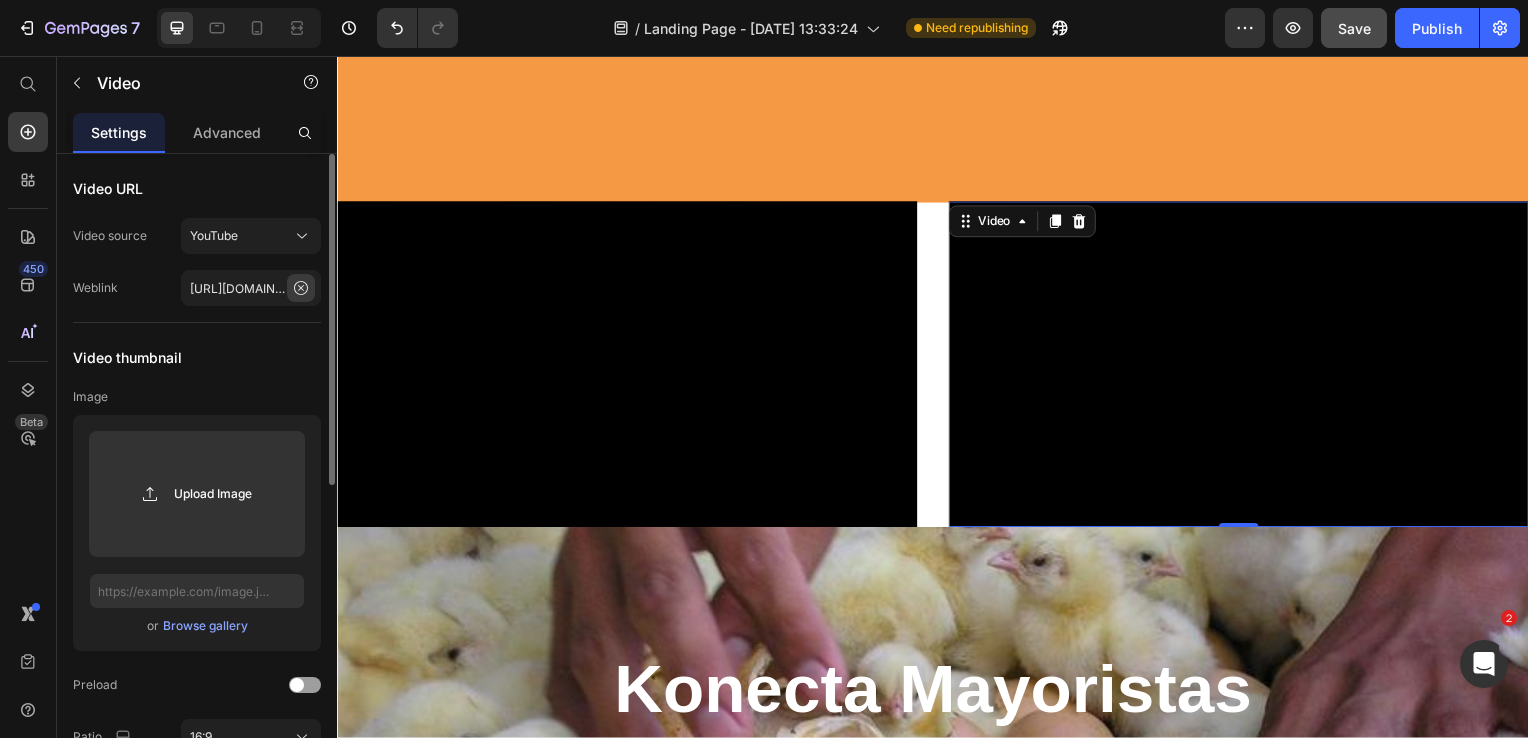 click 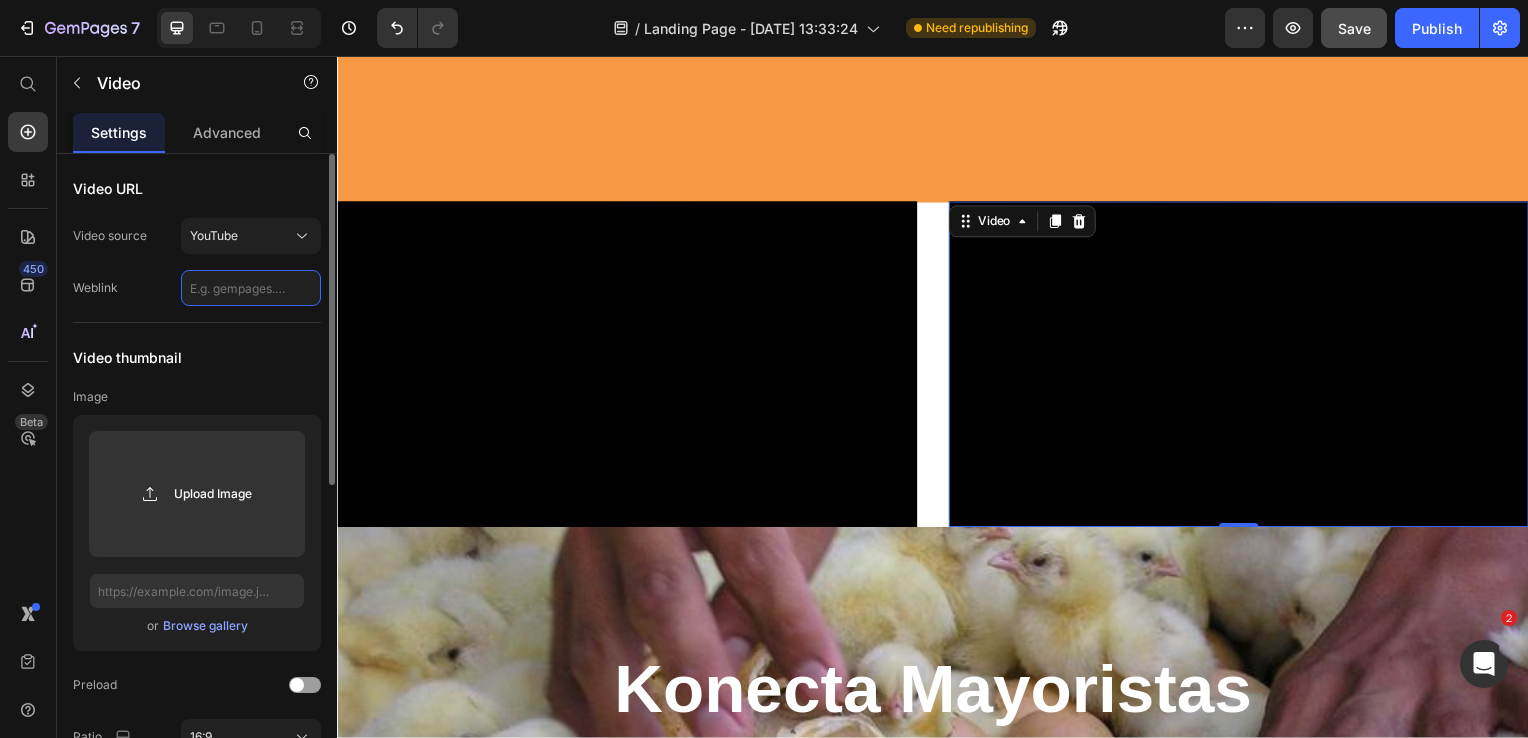 scroll, scrollTop: 0, scrollLeft: 0, axis: both 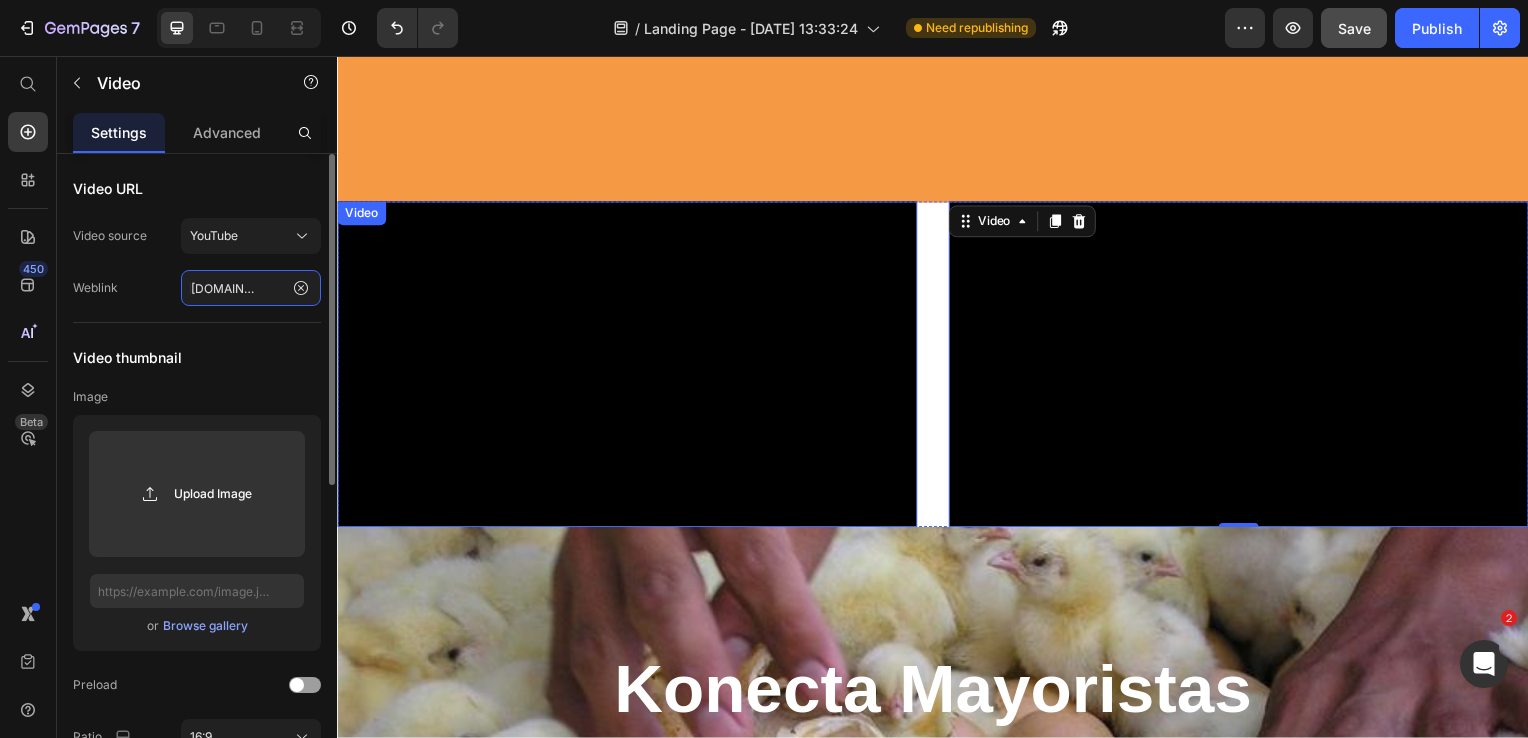 type on "[URL][DOMAIN_NAME]" 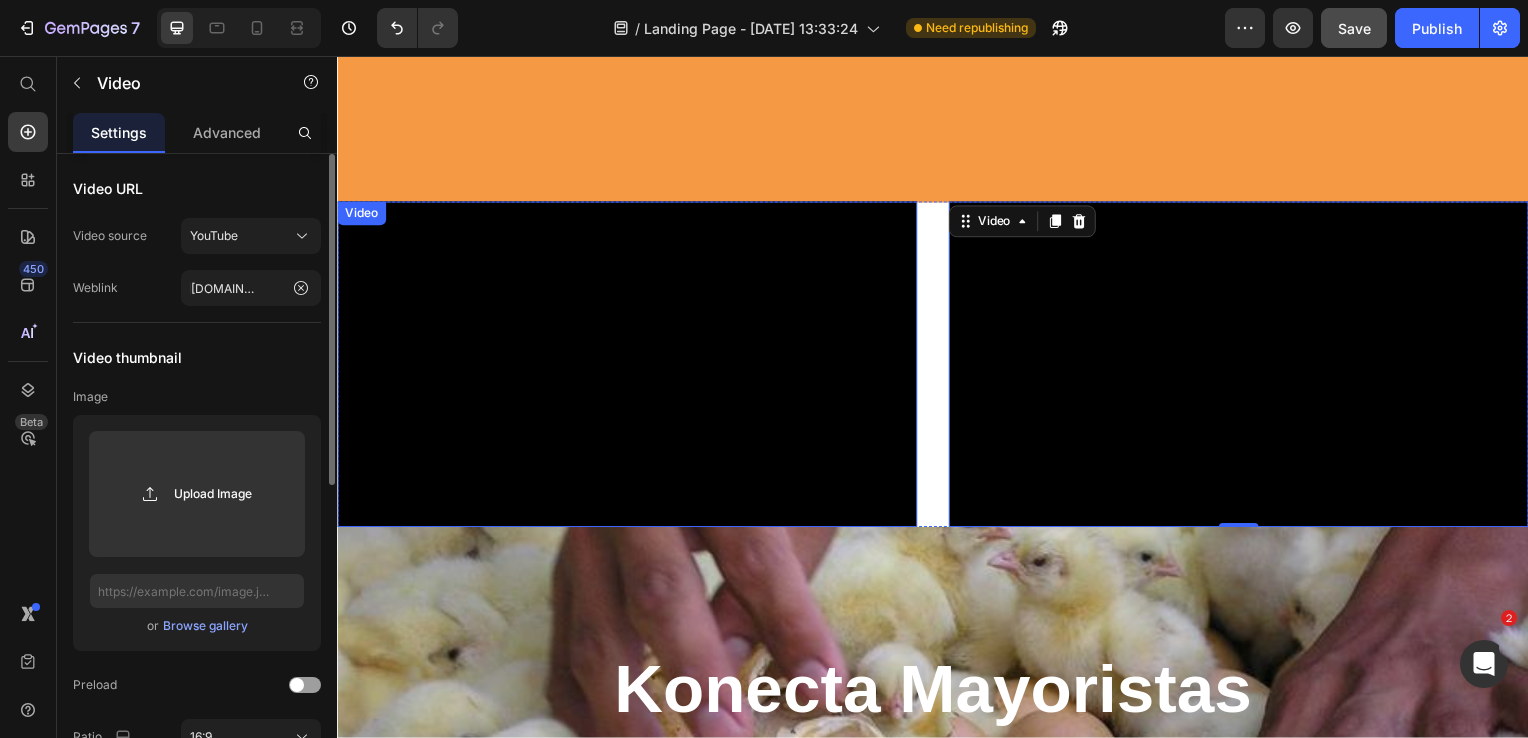 scroll, scrollTop: 0, scrollLeft: 0, axis: both 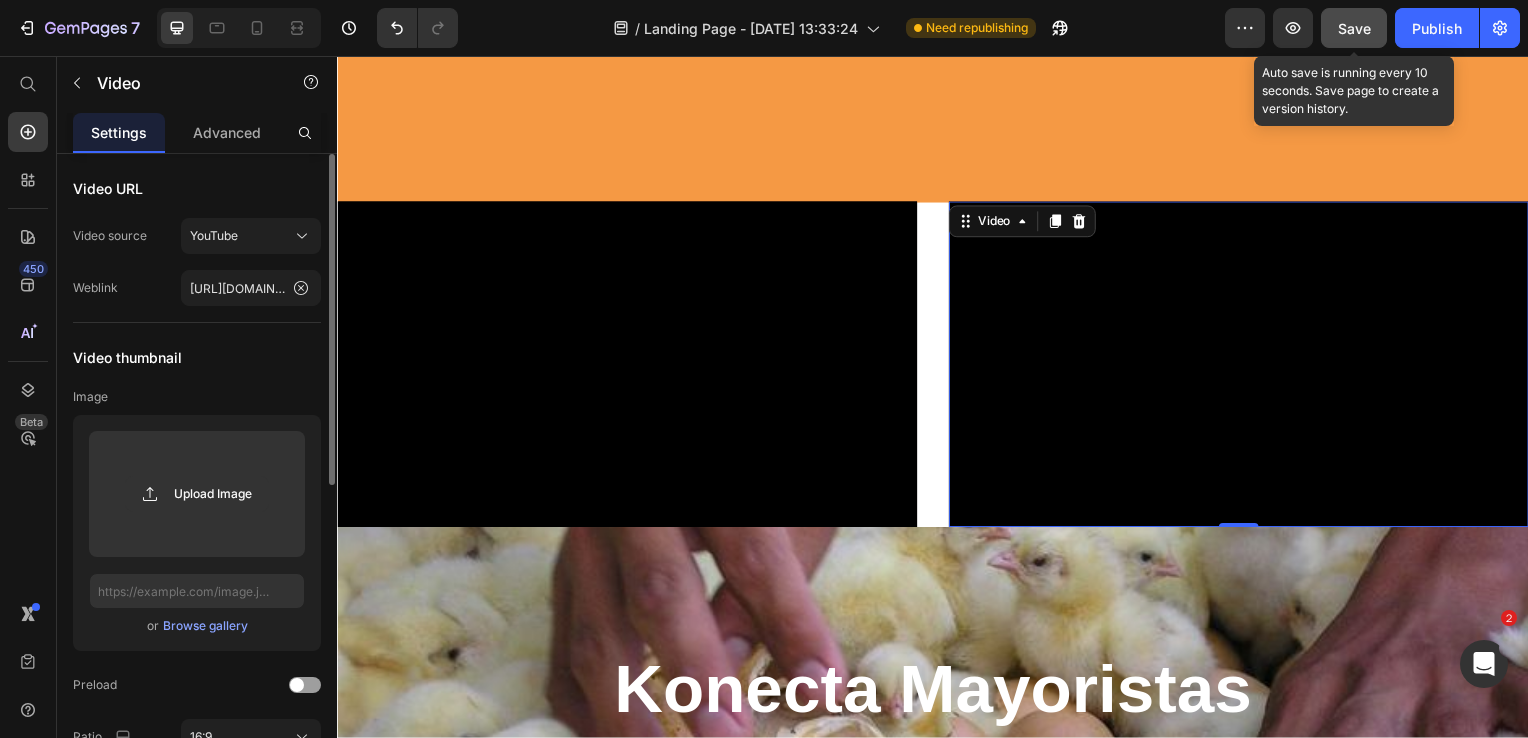 click on "Save" 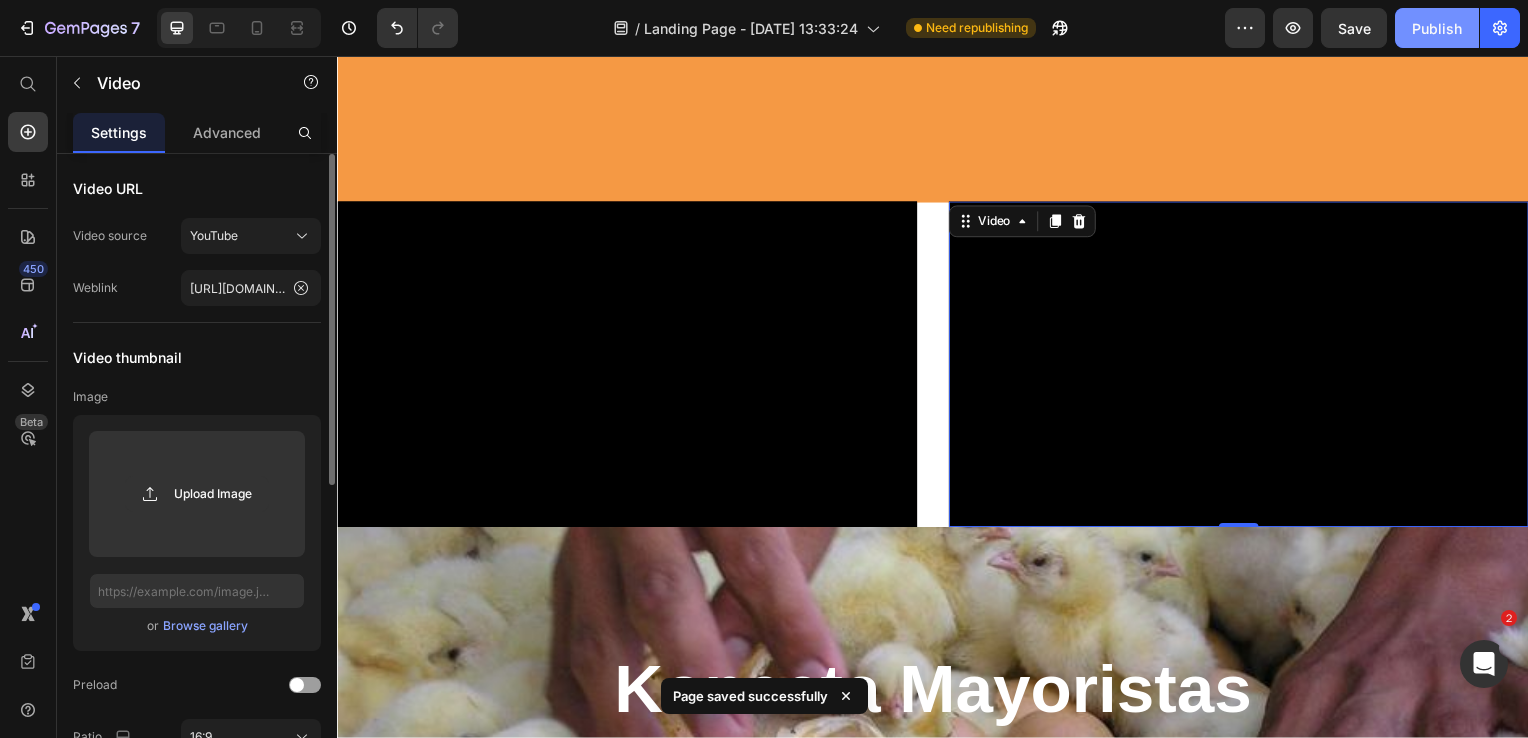 click on "Publish" at bounding box center [1437, 28] 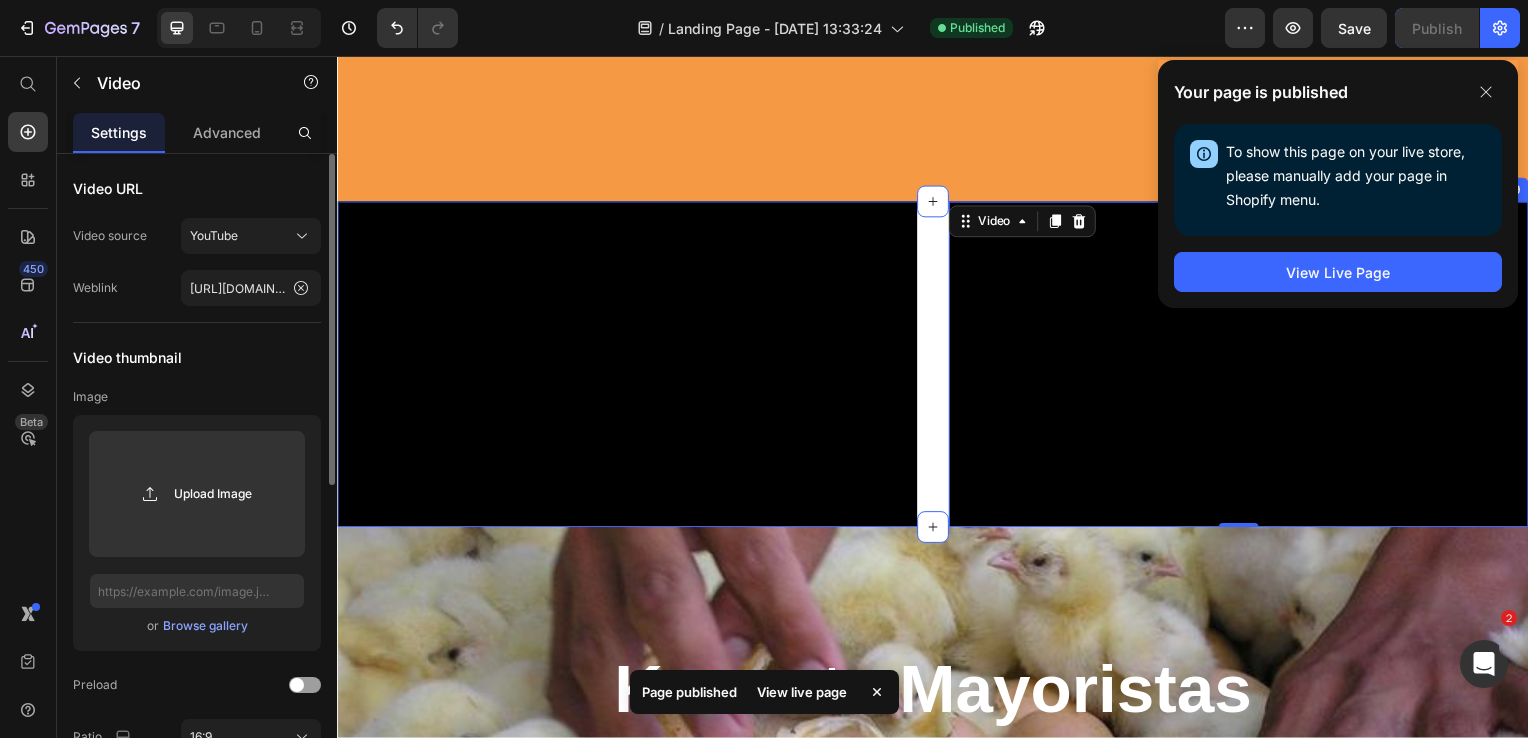 click on "Video Video   0 Section 9" at bounding box center [937, 367] 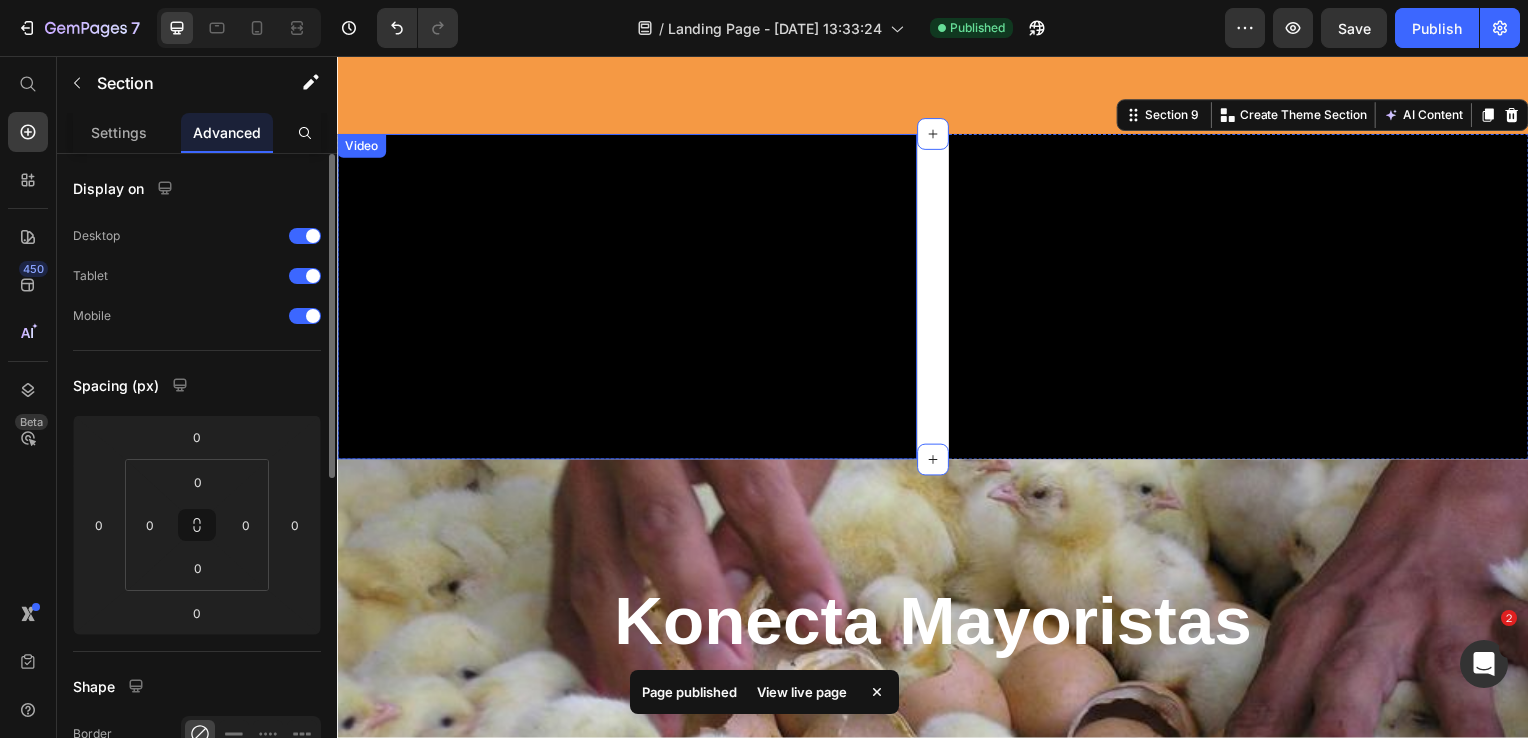 scroll, scrollTop: 6264, scrollLeft: 0, axis: vertical 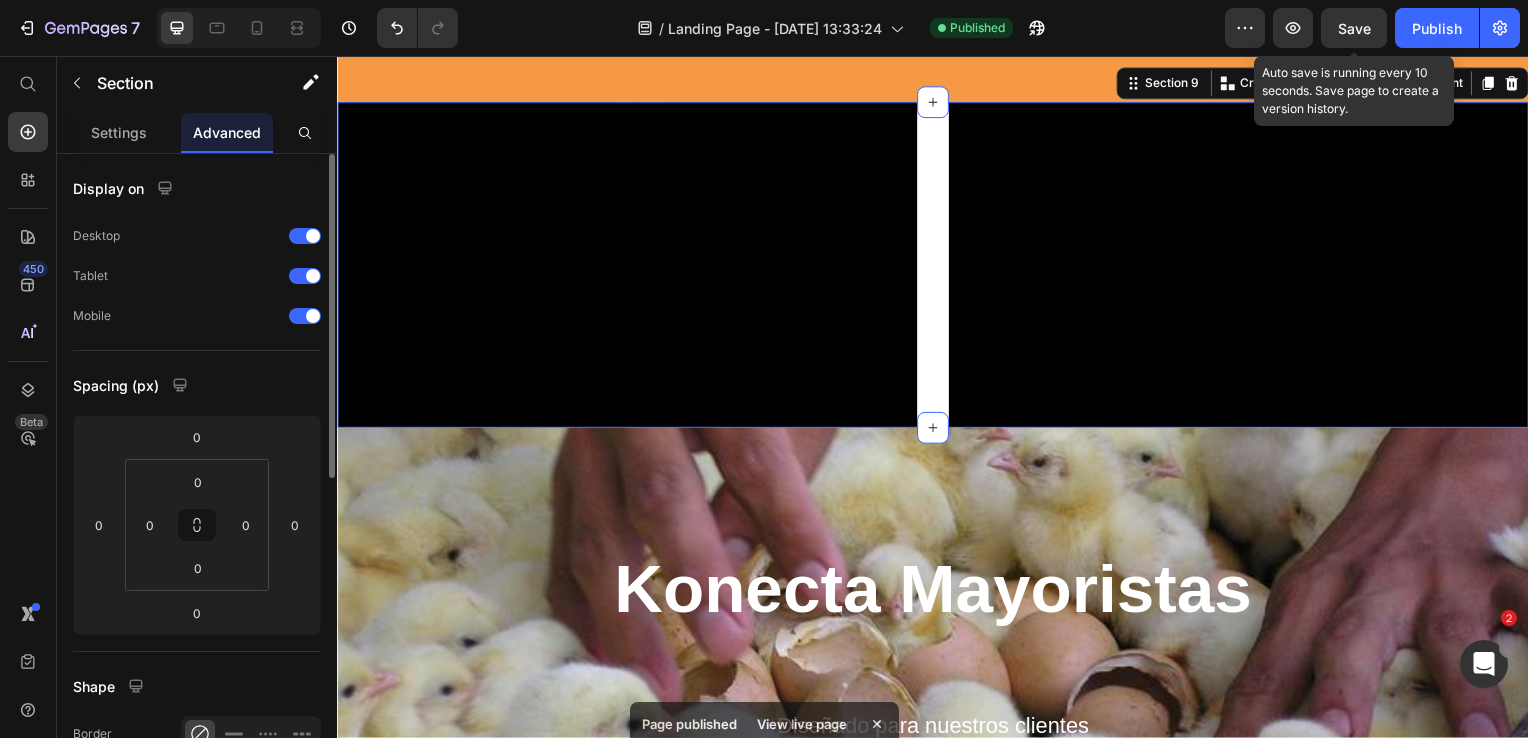 click on "Save" at bounding box center (1354, 28) 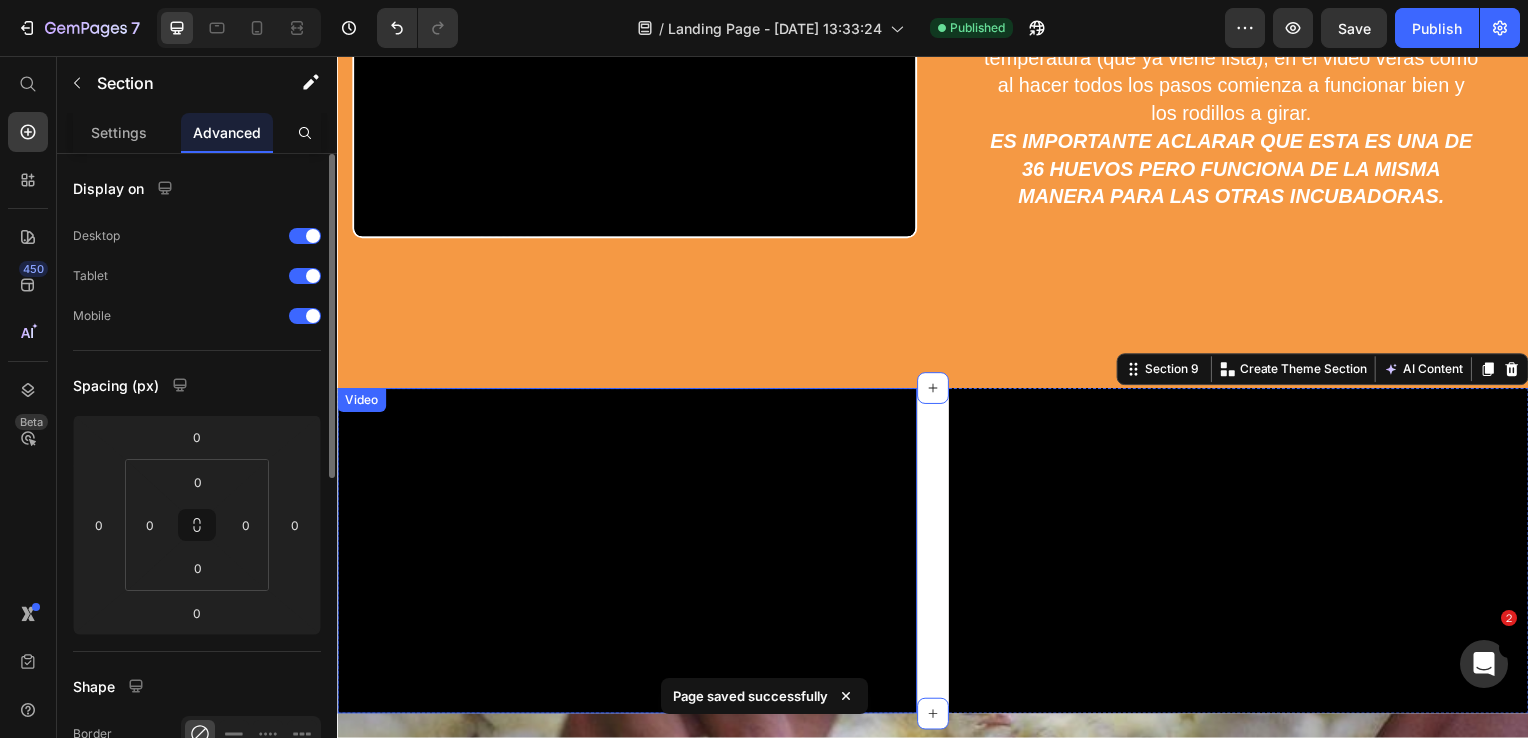 scroll, scrollTop: 5981, scrollLeft: 0, axis: vertical 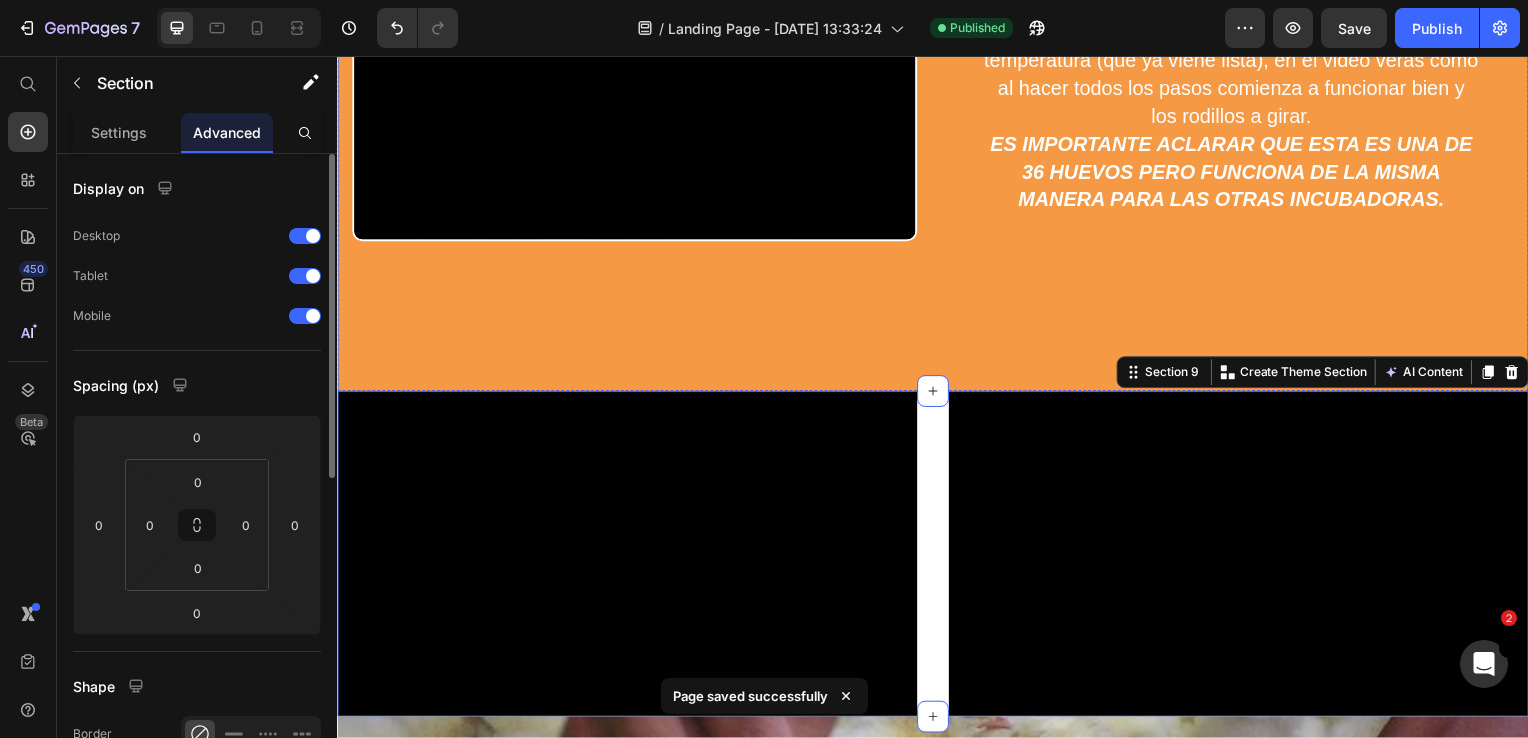click on "INSTRUCTIVO COMPLETO RESUMIDO Incubadora 36 huevos Heading Encuentra aquí desde 0 el proceso de armado, luego al prenderla cómo funciona en temas de humedad y la temperatura (que ya viene lista), en el video verás como al hacer todos los pasos comienza a funcionar bien y los rodillos a girar. ES IMPORTANTE ACLARAR QUE ESTA ES UNA DE 36 HUEVOS PERO FUNCIONA DE LA MISMA MANERA PARA LAS OTRAS INCUBADORAS. Text Block Row Video" at bounding box center [937, -13] 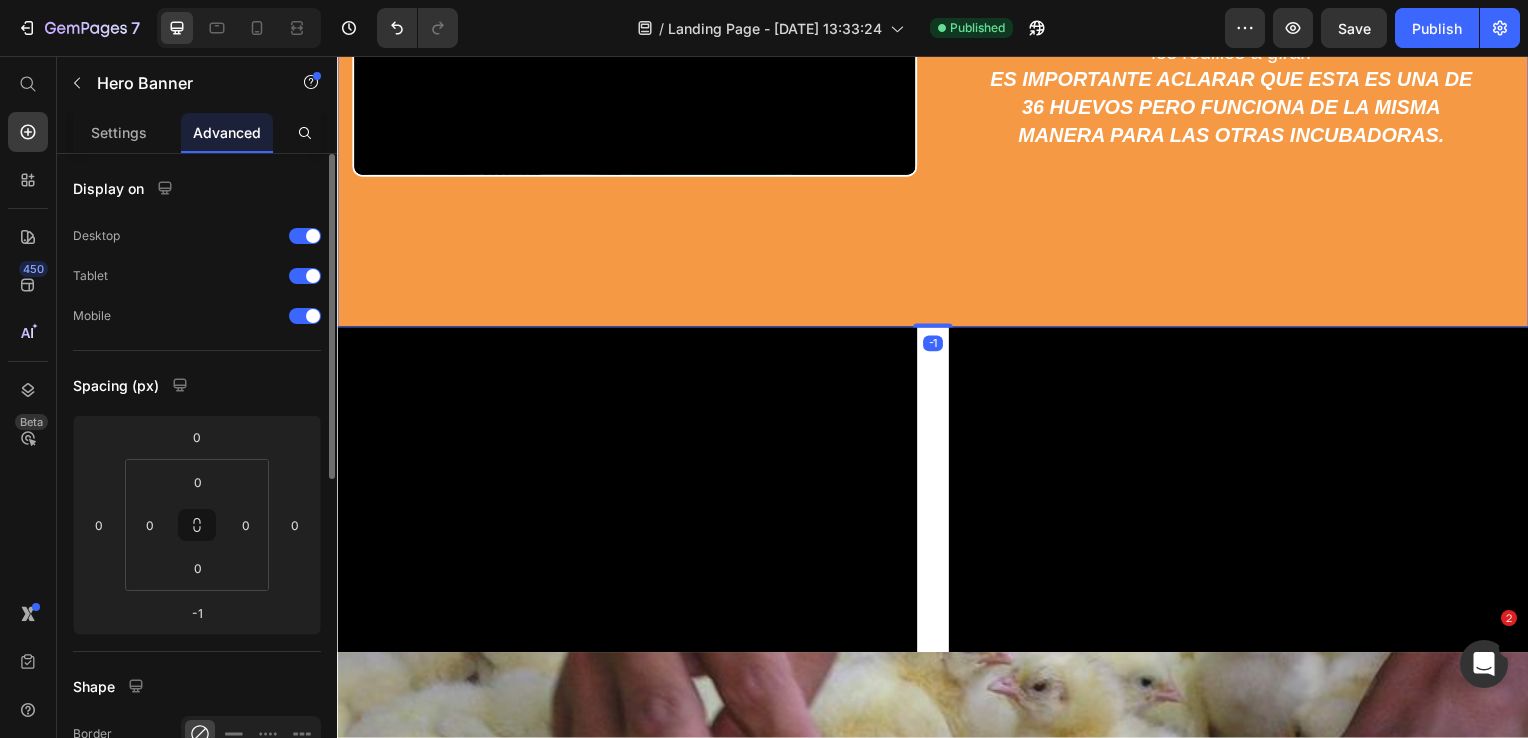 scroll, scrollTop: 6081, scrollLeft: 0, axis: vertical 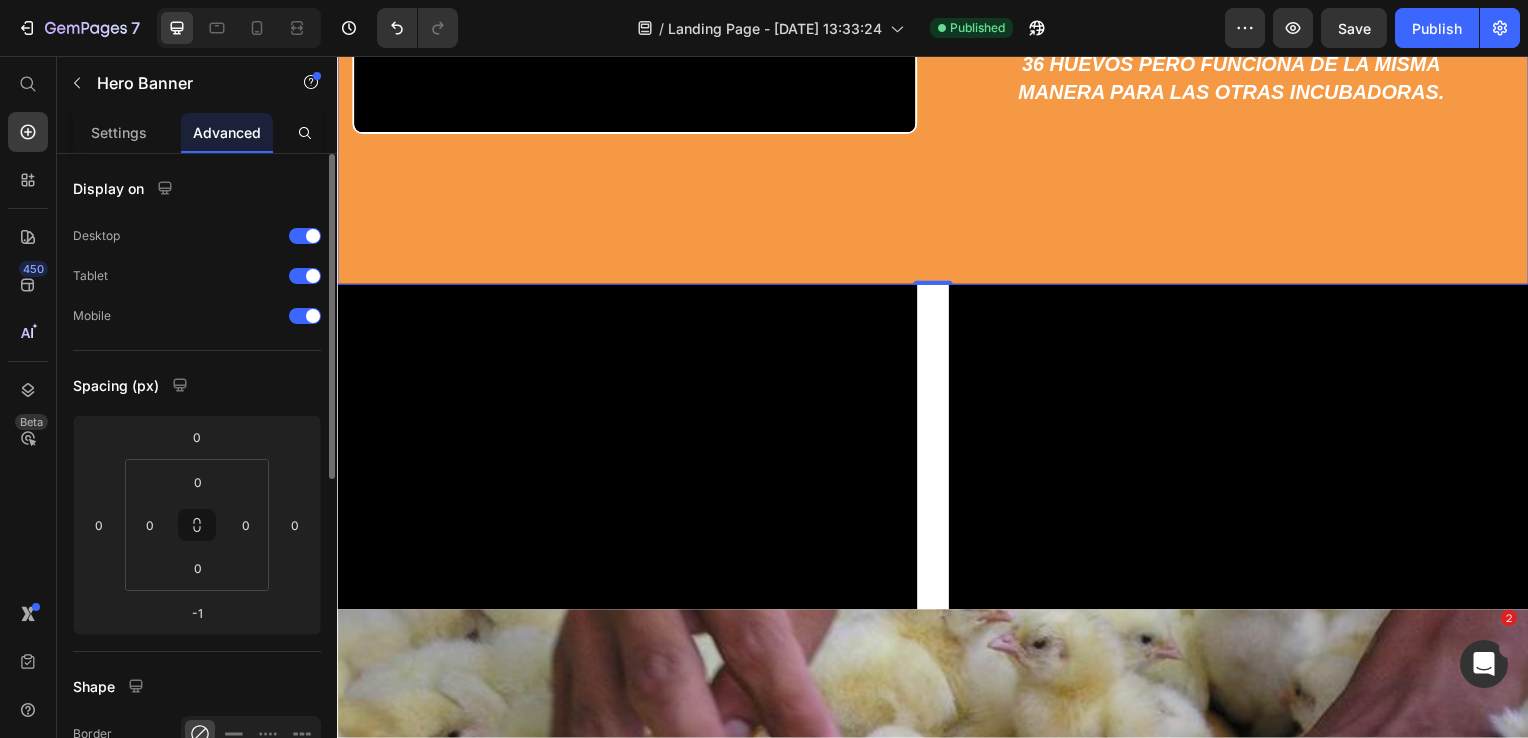 click on "INSTRUCTIVO COMPLETO RESUMIDO Incubadora 36 huevos Heading Encuentra aquí desde 0 el proceso de armado, luego al prenderla cómo funciona en temas de humedad y la temperatura (que ya viene lista), en el video verás como al hacer todos los pasos comienza a funcionar bien y los rodillos a girar. ES IMPORTANTE ACLARAR QUE ESTA ES UNA DE 36 HUEVOS PERO FUNCIONA DE LA MISMA MANERA PARA LAS OTRAS INCUBADORAS. Text Block Row Video" at bounding box center [937, -121] 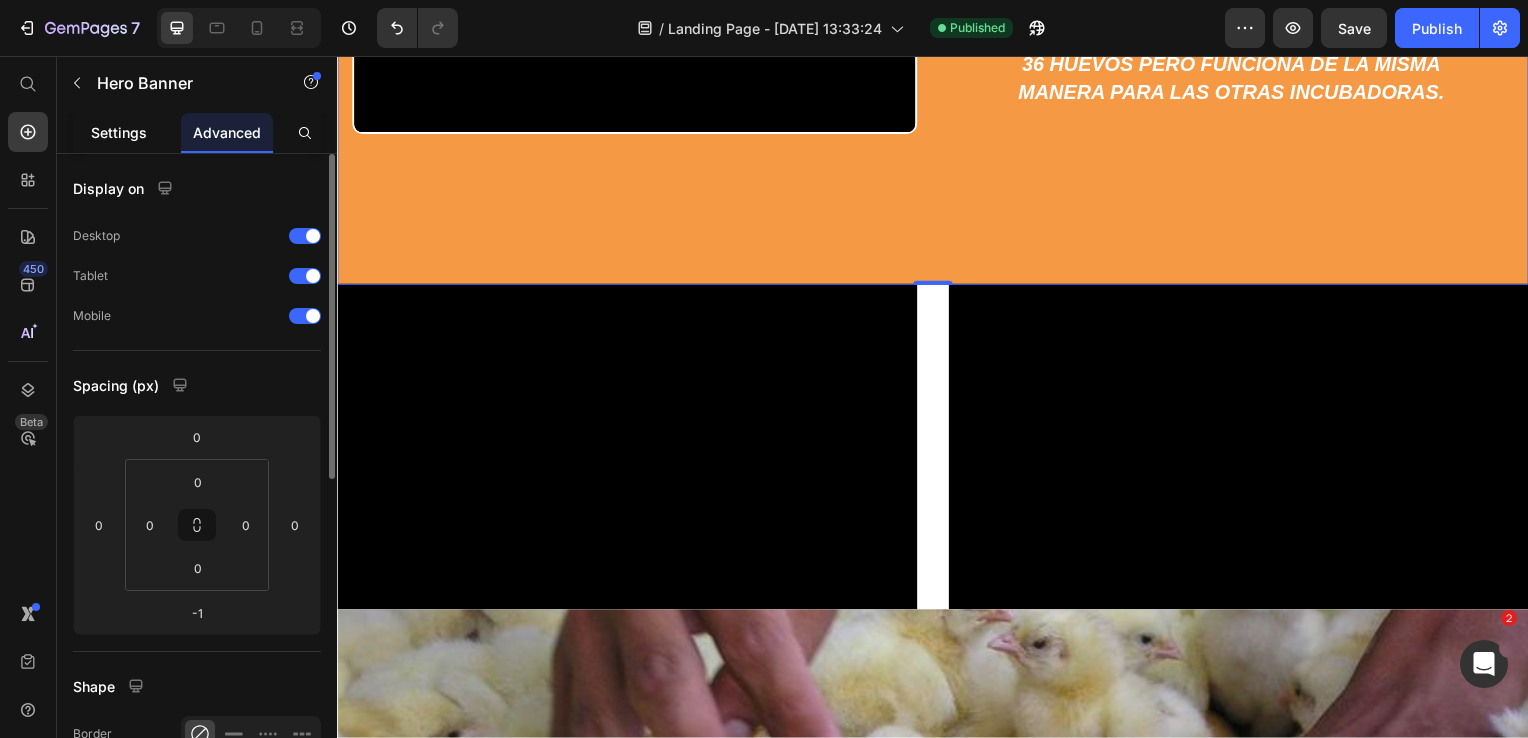 click on "Settings" at bounding box center (119, 132) 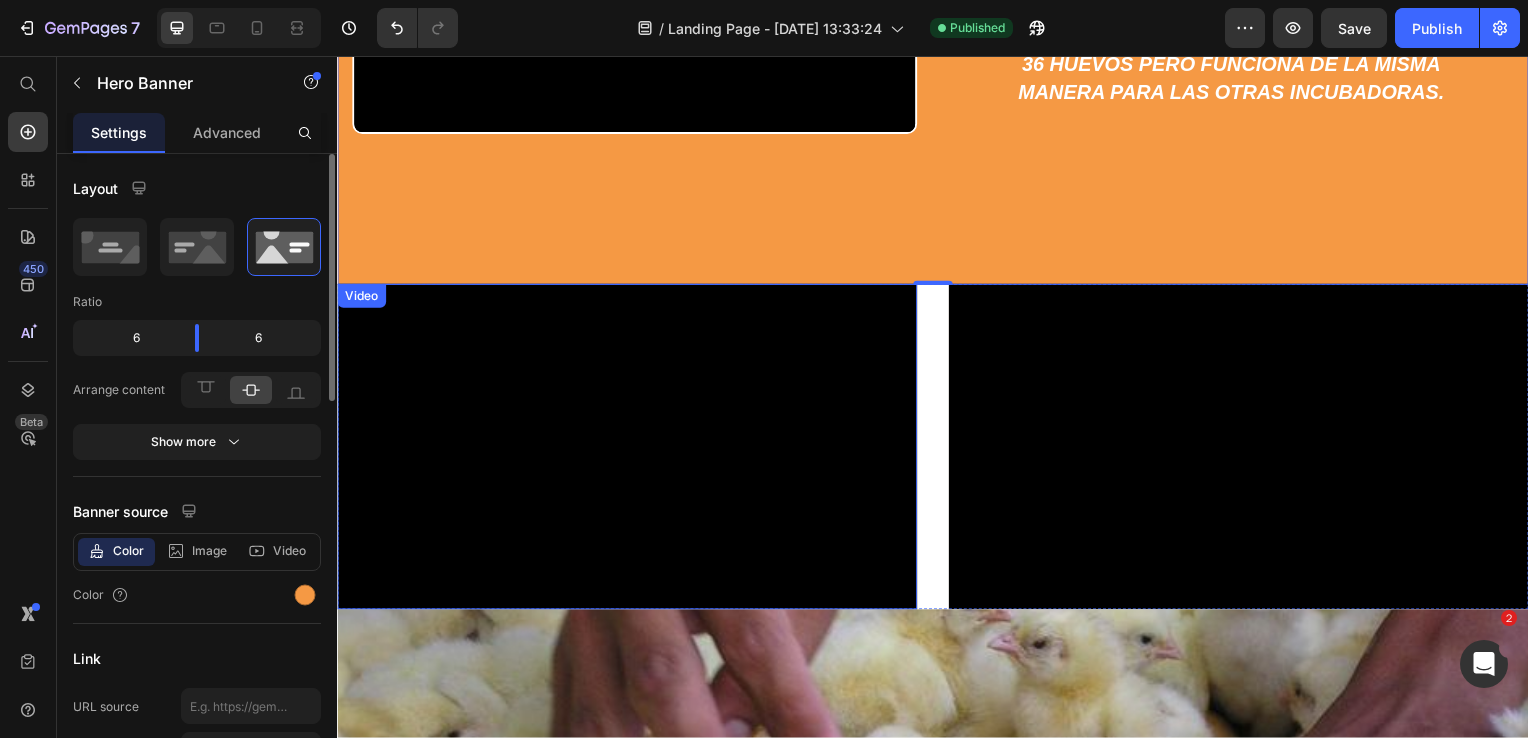 scroll, scrollTop: 6181, scrollLeft: 0, axis: vertical 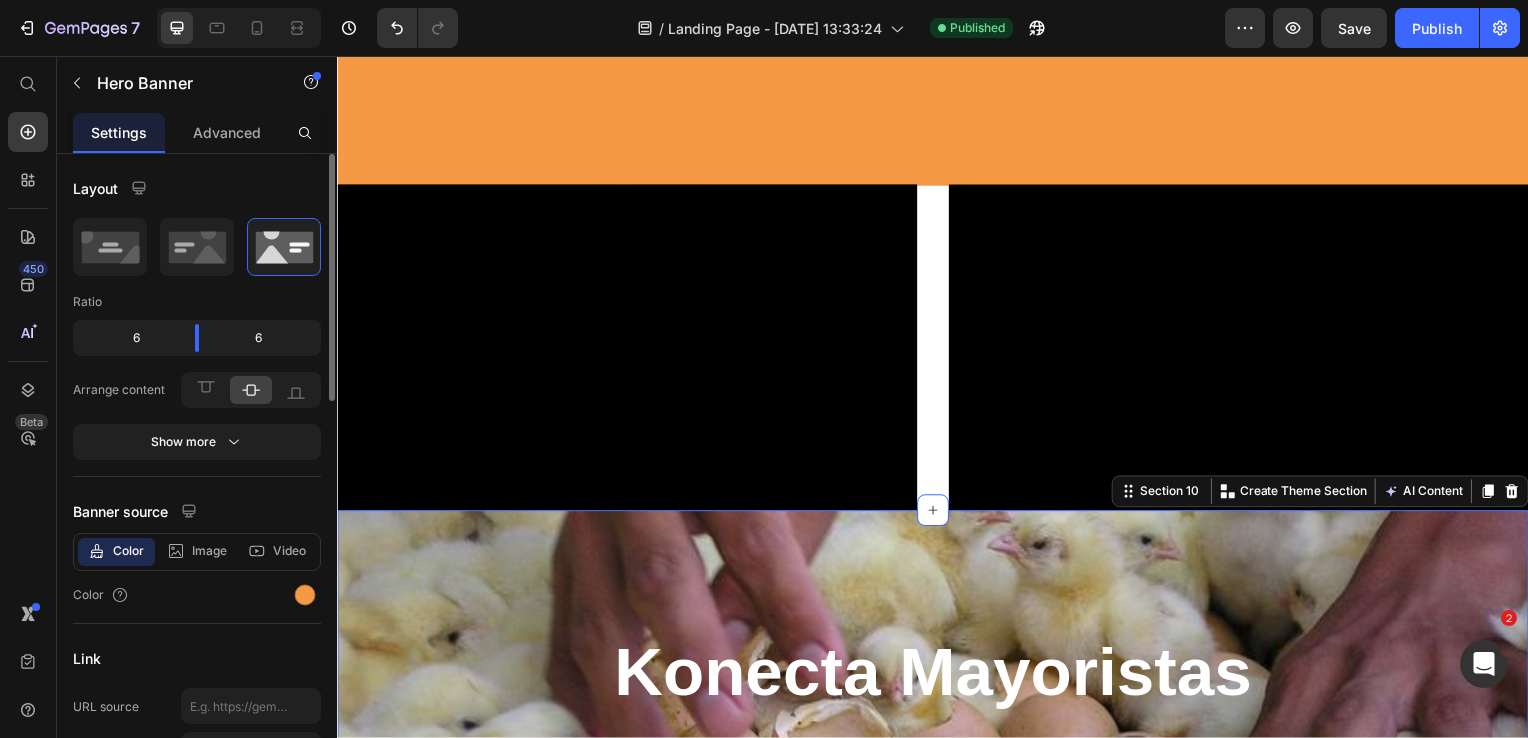 click on "Konecta Mayoristas Heading Diseñado para nuestros clientes Text Block Row Section 10   Create Theme Section AI Content Write with GemAI What would you like to describe here? Tone and Voice Persuasive Product Mini rastreador GPS Localizador de voz GMS/GPS Show more Generate" at bounding box center [937, 687] 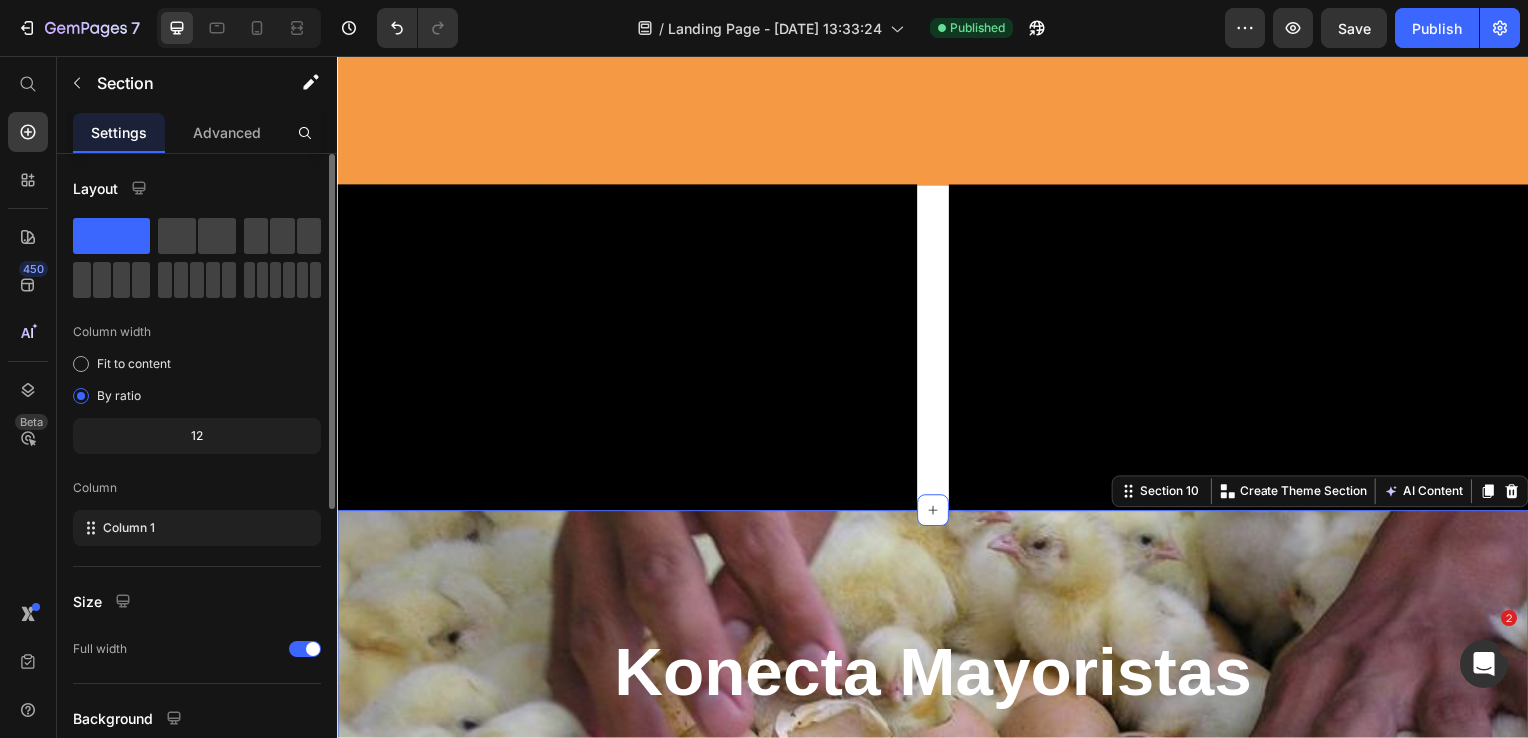 click on "Layout" at bounding box center [197, 188] 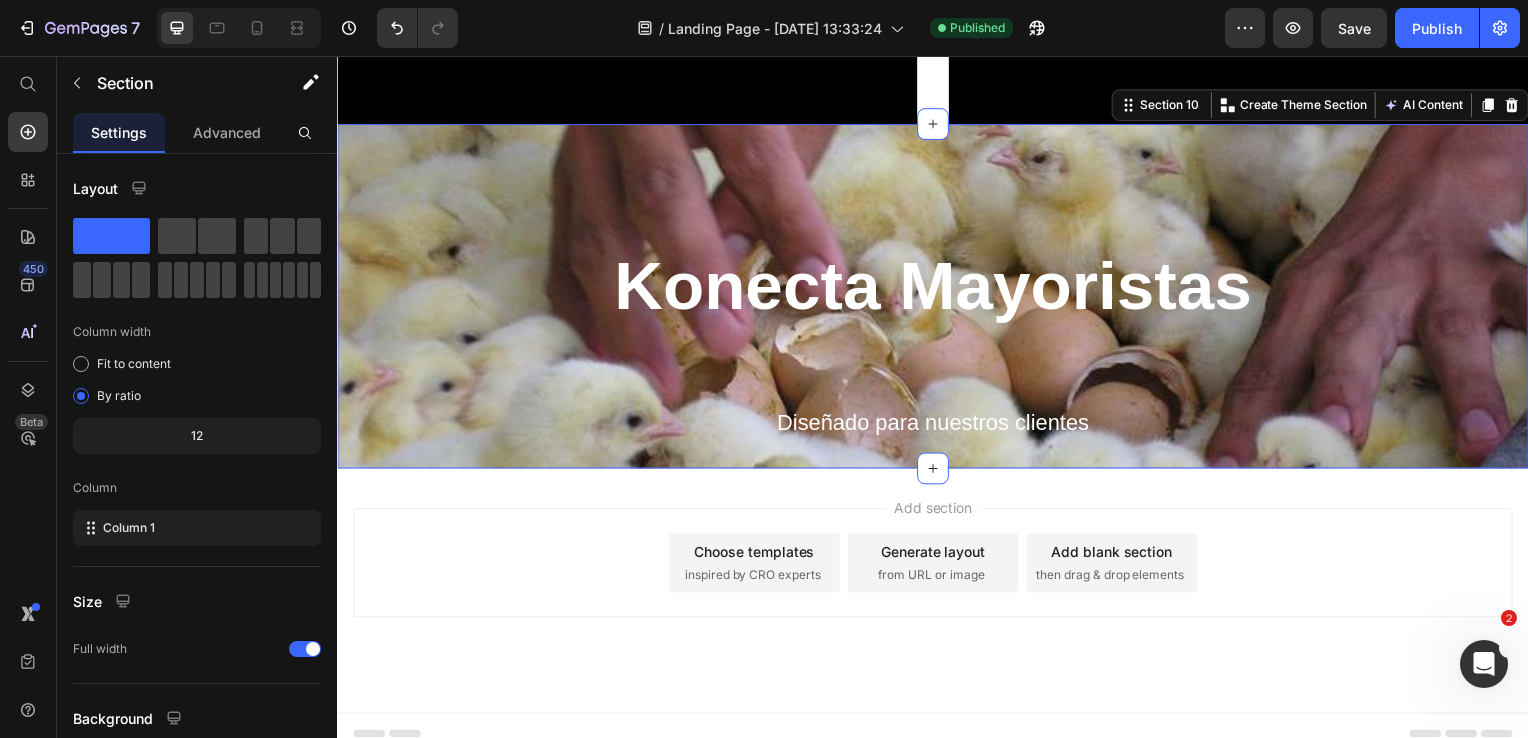 scroll, scrollTop: 6581, scrollLeft: 0, axis: vertical 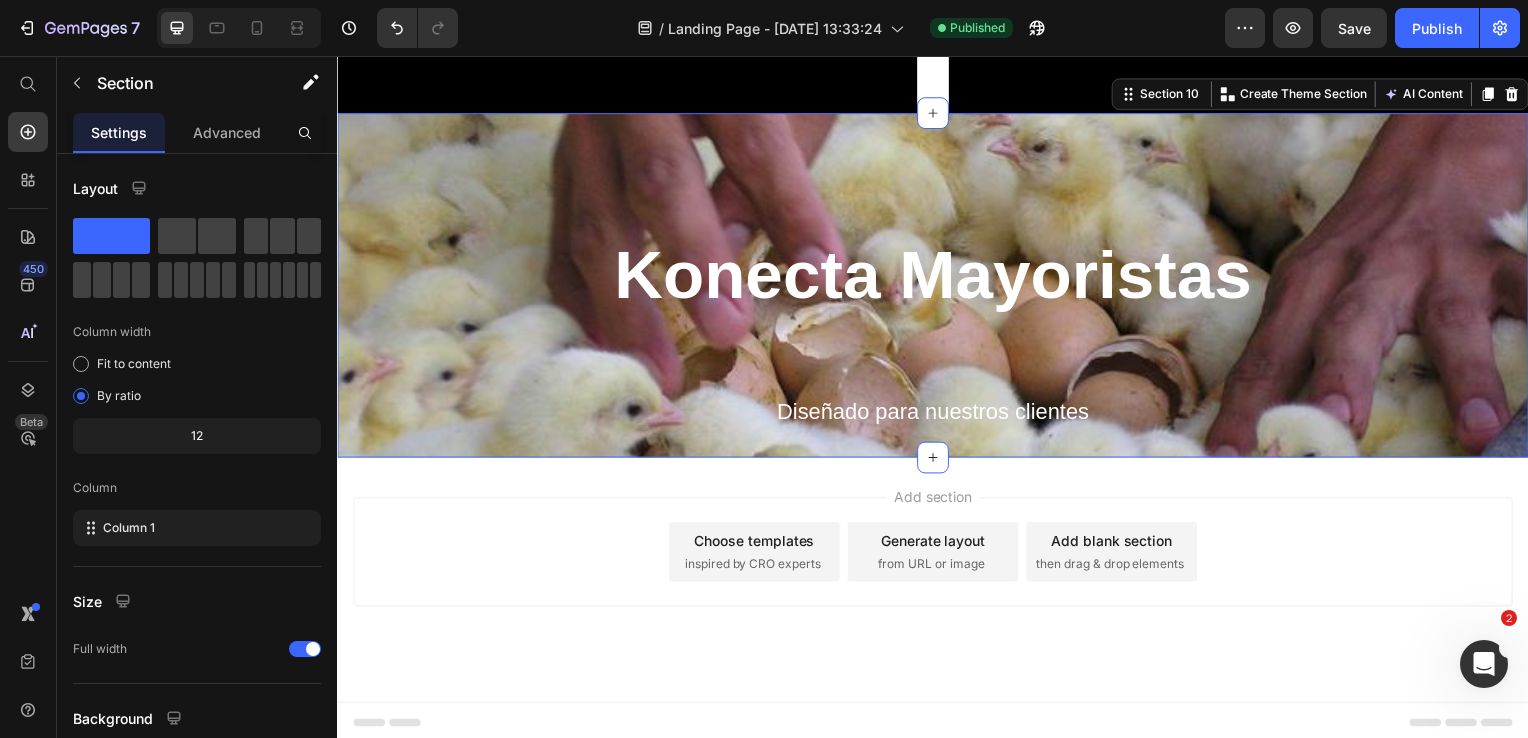 click on "Konecta Mayoristas Heading Diseñado para nuestros clientes Text Block Row Section 10   Create Theme Section AI Content Write with GemAI What would you like to describe here? Tone and Voice Persuasive Product Mini rastreador GPS Localizador de voz GMS/GPS Show more Generate" at bounding box center (937, 287) 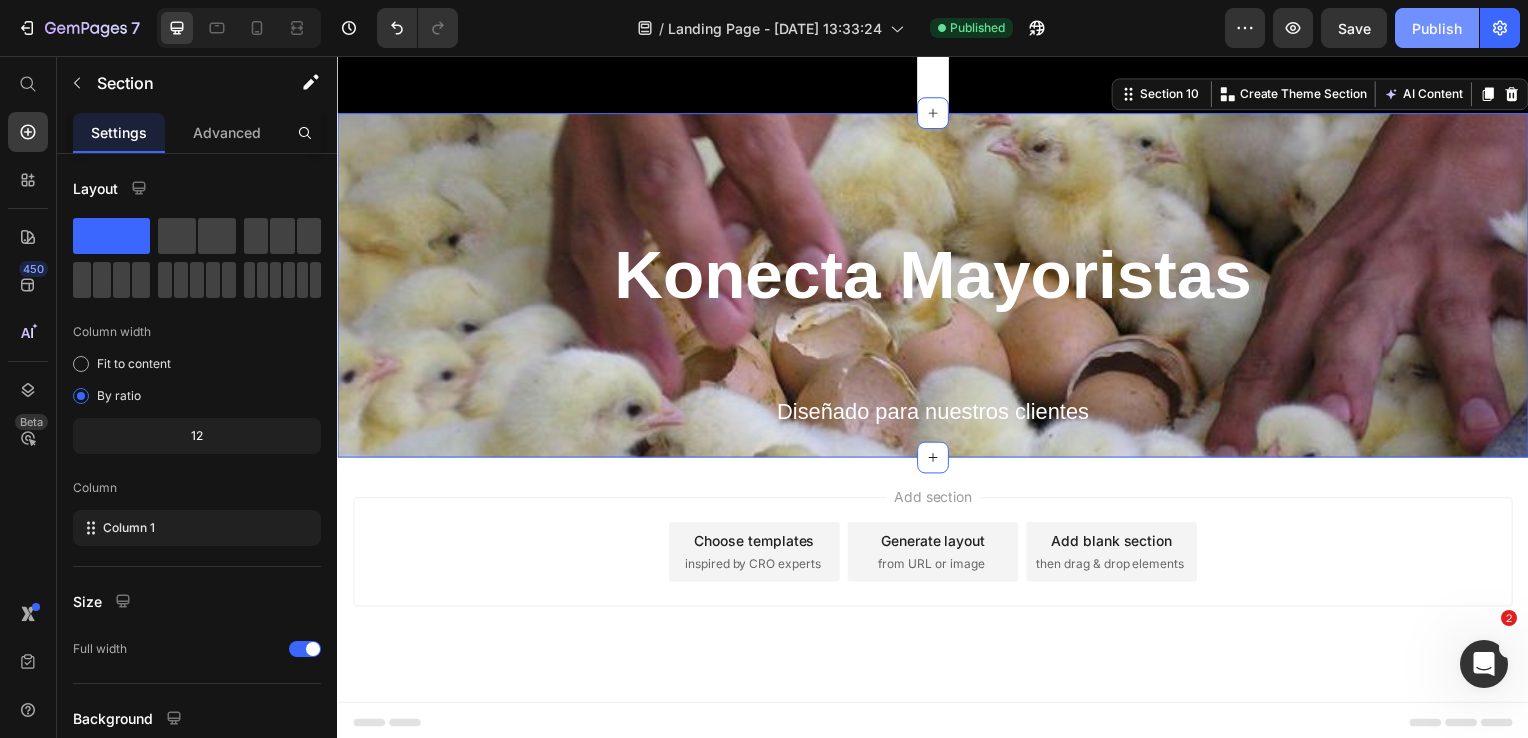 click on "Publish" at bounding box center (1437, 28) 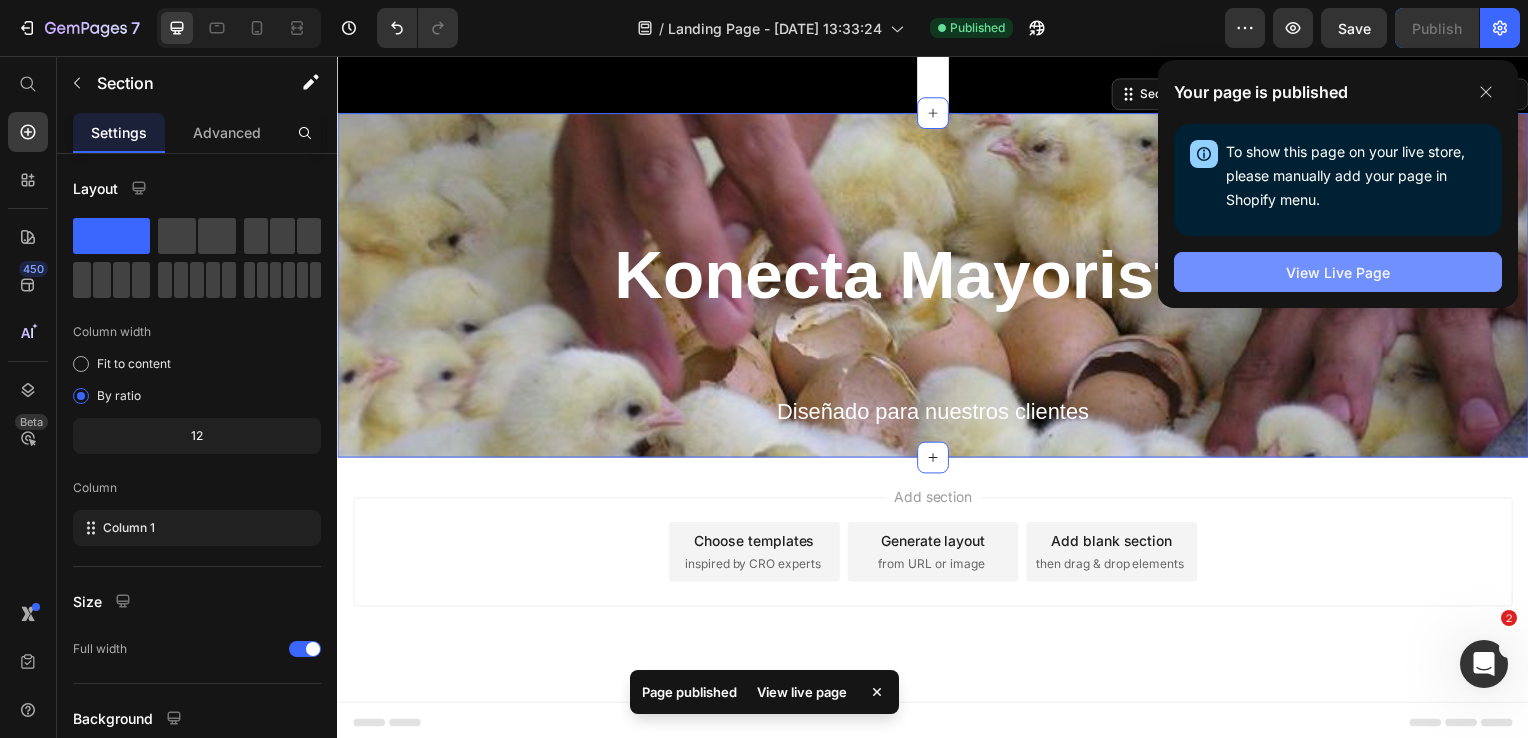 click on "View Live Page" at bounding box center (1338, 272) 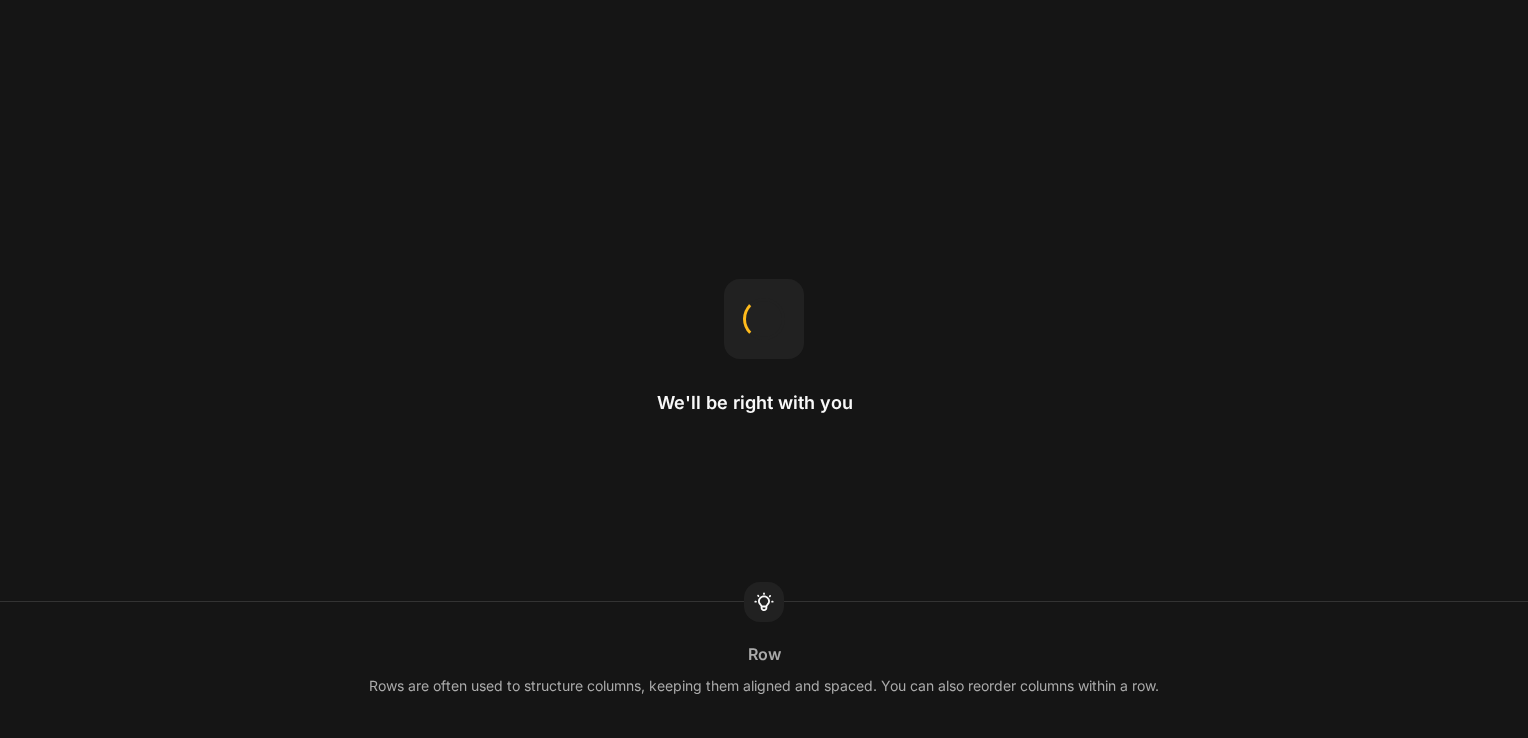 scroll, scrollTop: 0, scrollLeft: 0, axis: both 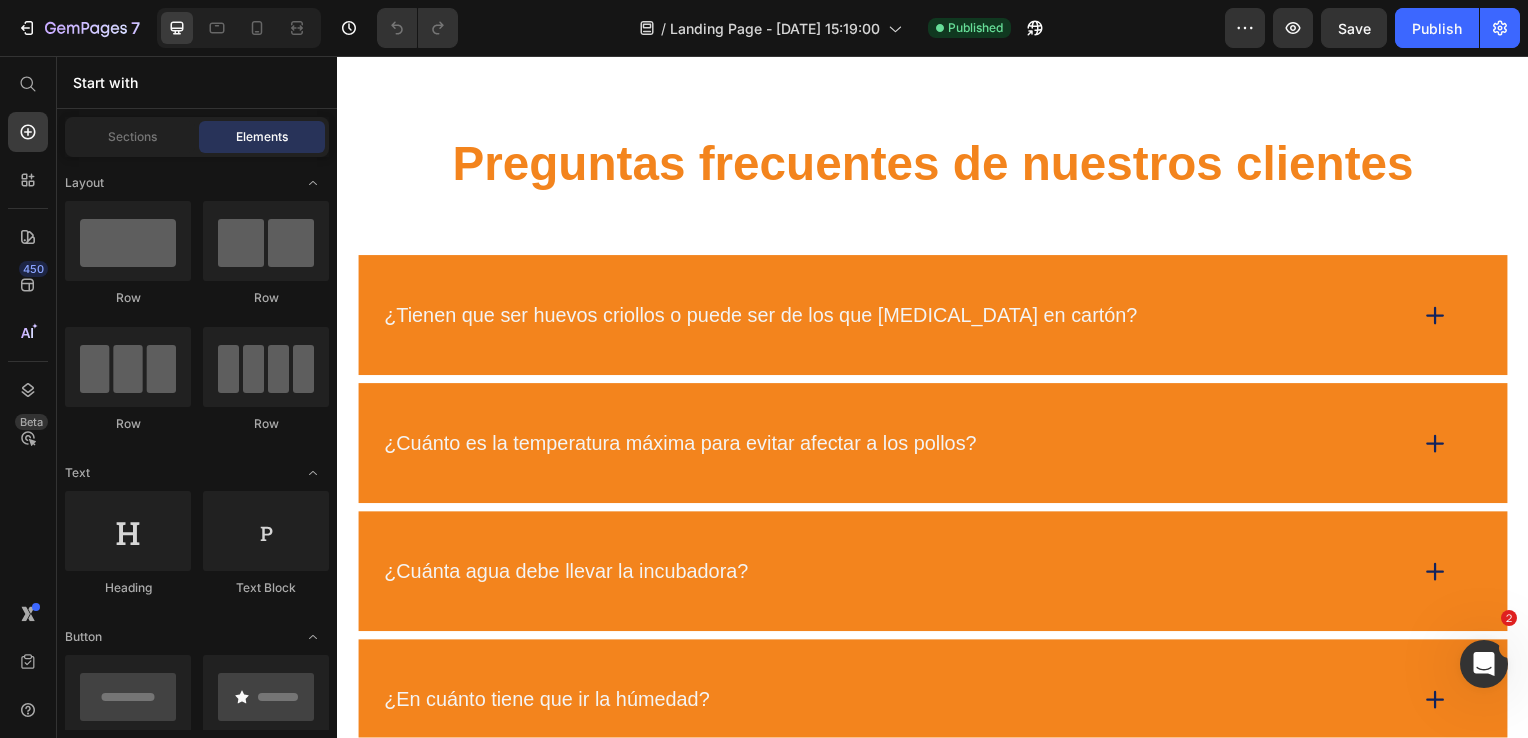 drag, startPoint x: 1533, startPoint y: 140, endPoint x: 345, endPoint y: 95, distance: 1188.8519 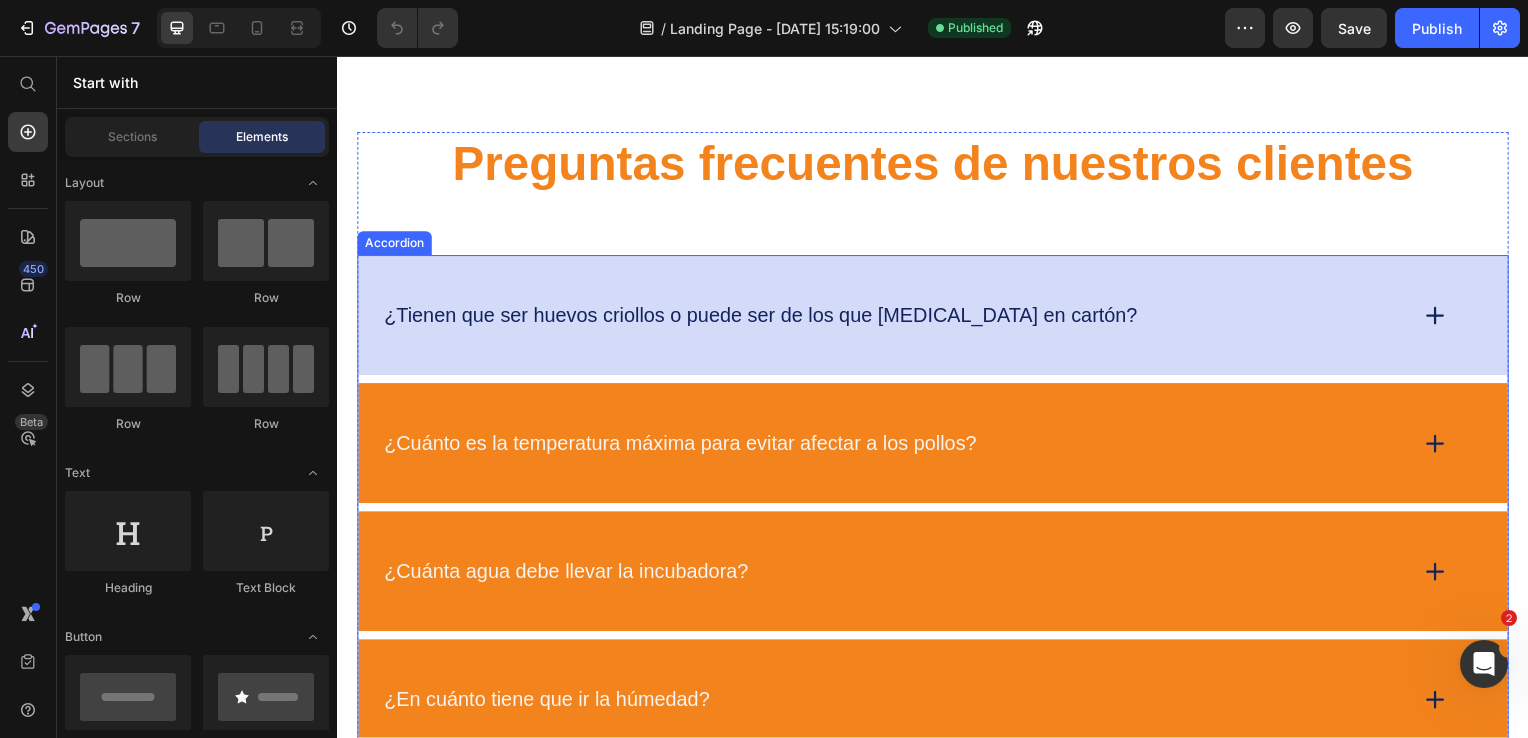 click on "¿Tienen que ser huevos criollos o puede ser de los que [MEDICAL_DATA] en cartón?" at bounding box center [897, 317] 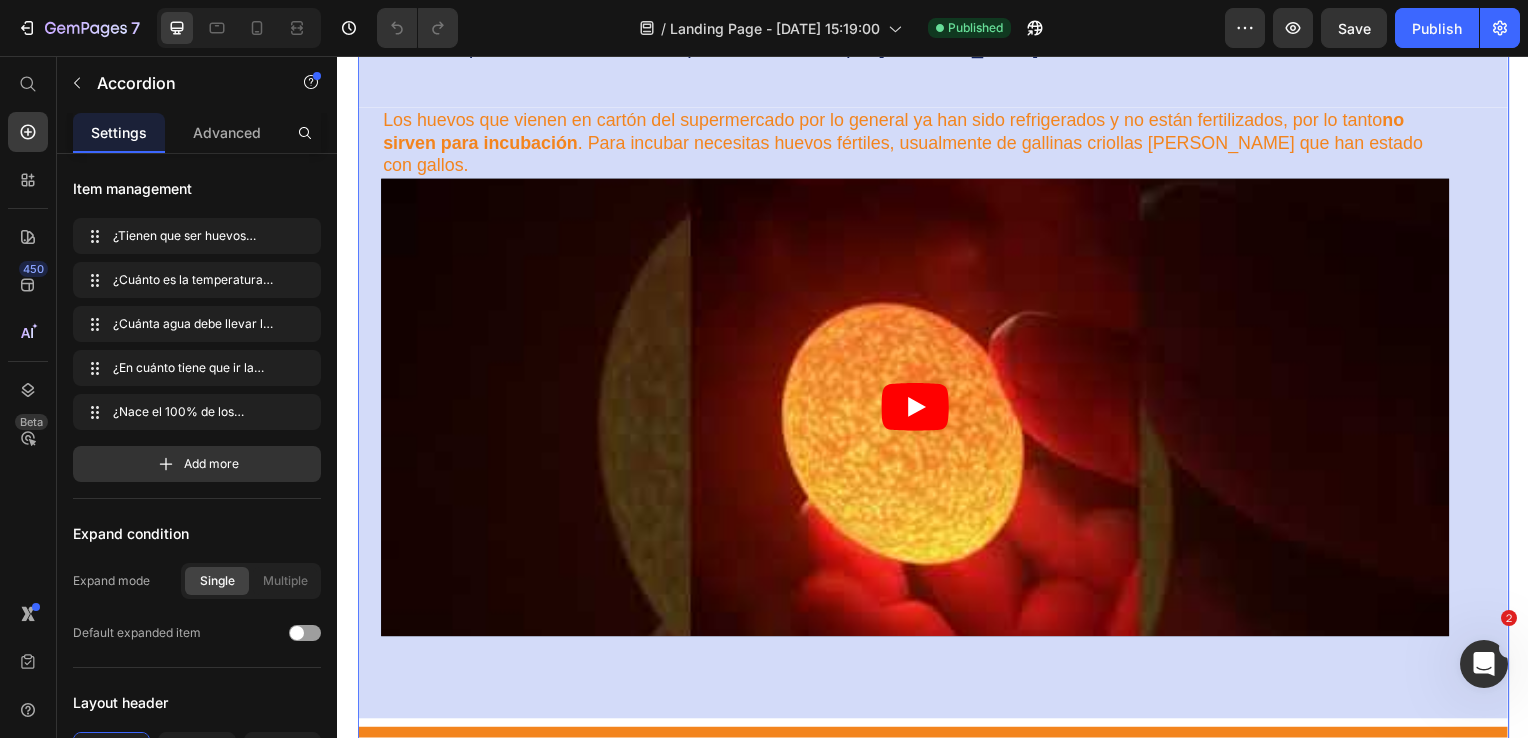 scroll, scrollTop: 13664, scrollLeft: 0, axis: vertical 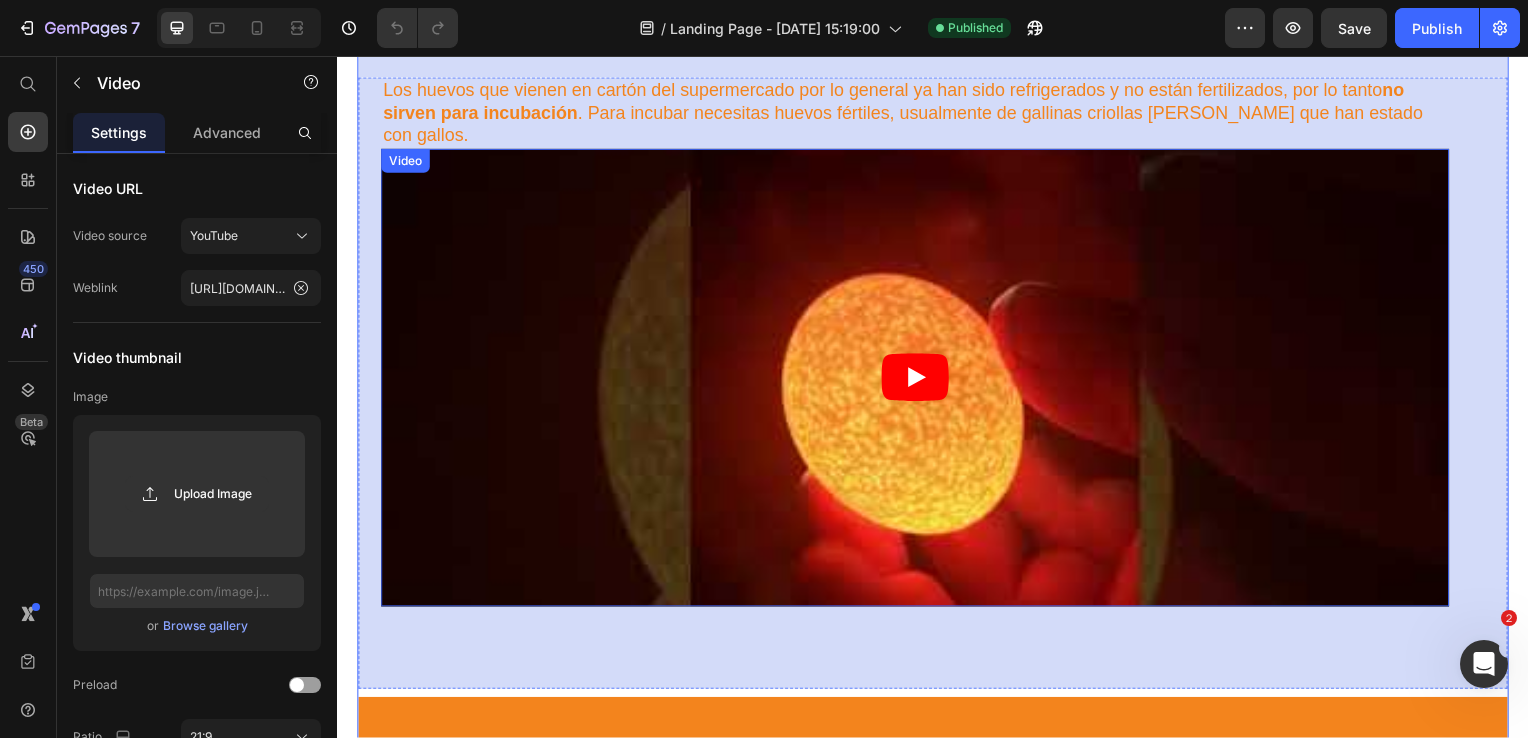 click at bounding box center (919, 380) 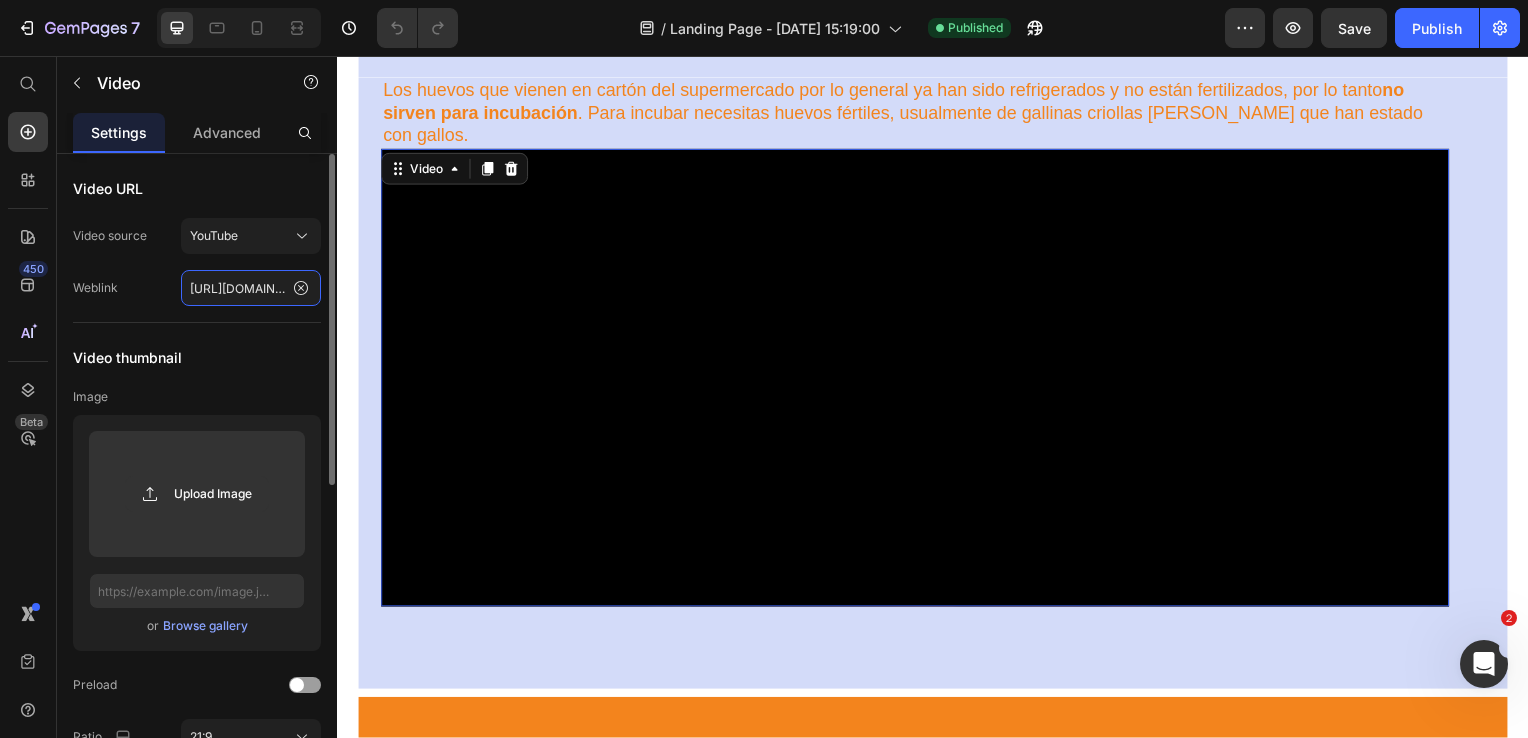 click on "[URL][DOMAIN_NAME]" 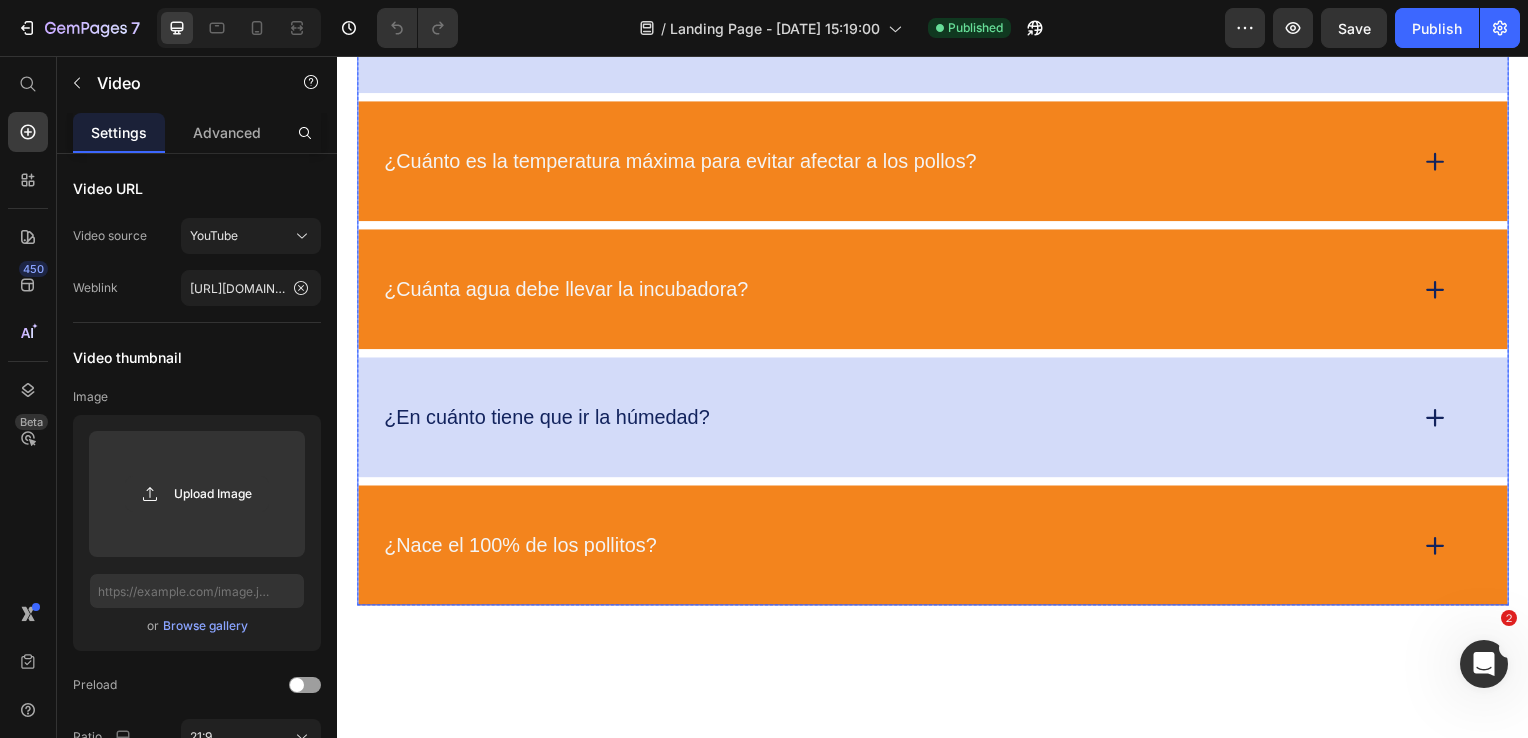 scroll, scrollTop: 14264, scrollLeft: 0, axis: vertical 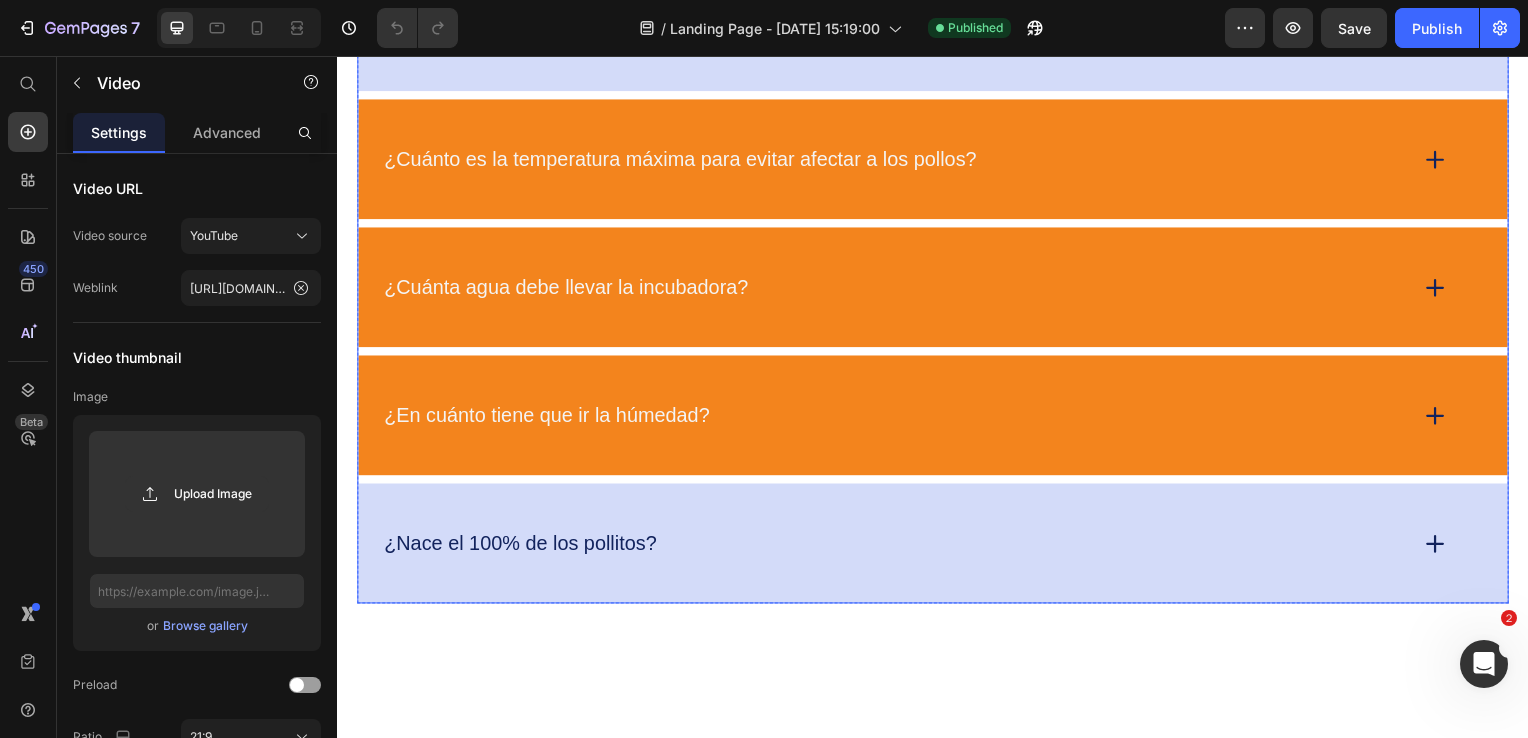 click on "¿Nace el 100% de los pollitos?" at bounding box center [937, 547] 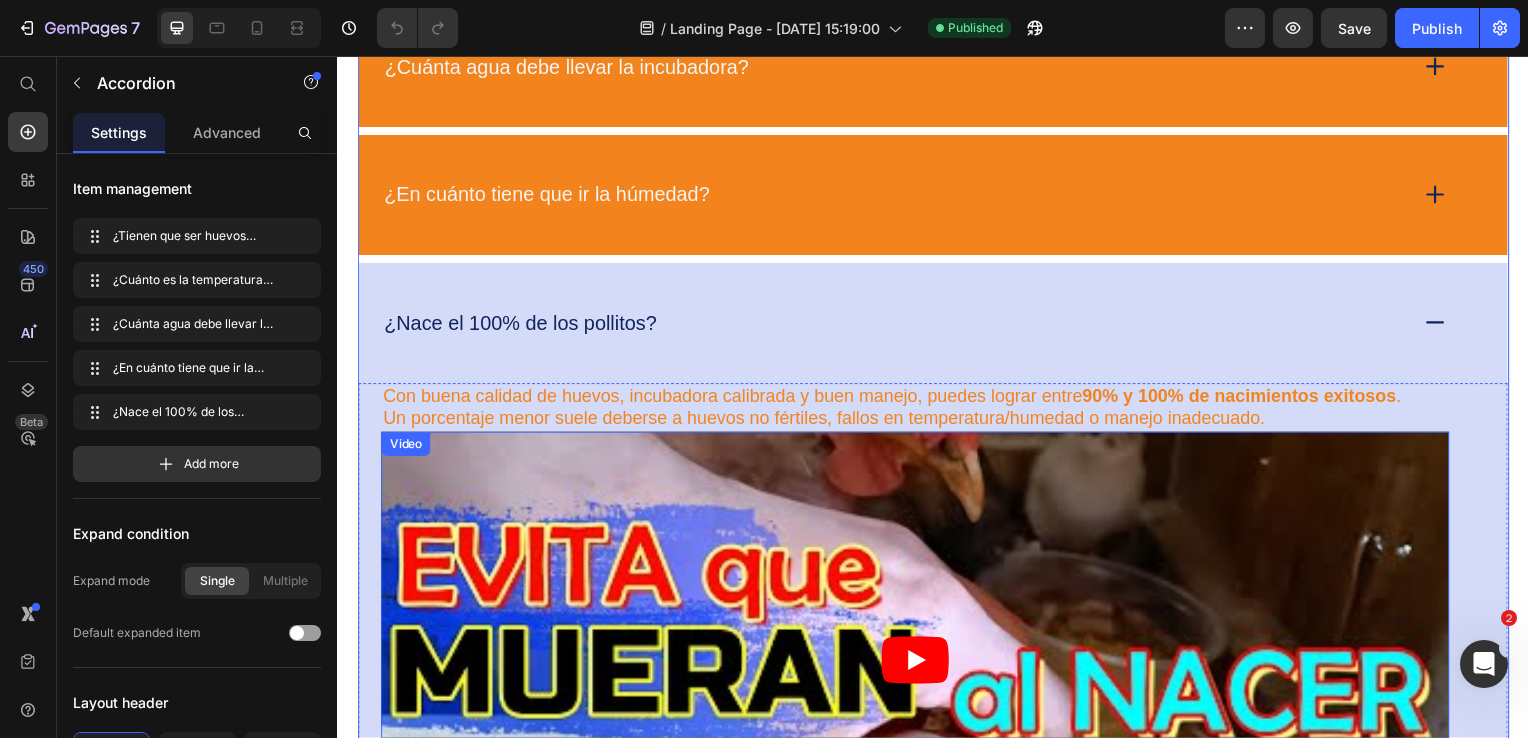 scroll, scrollTop: 13864, scrollLeft: 0, axis: vertical 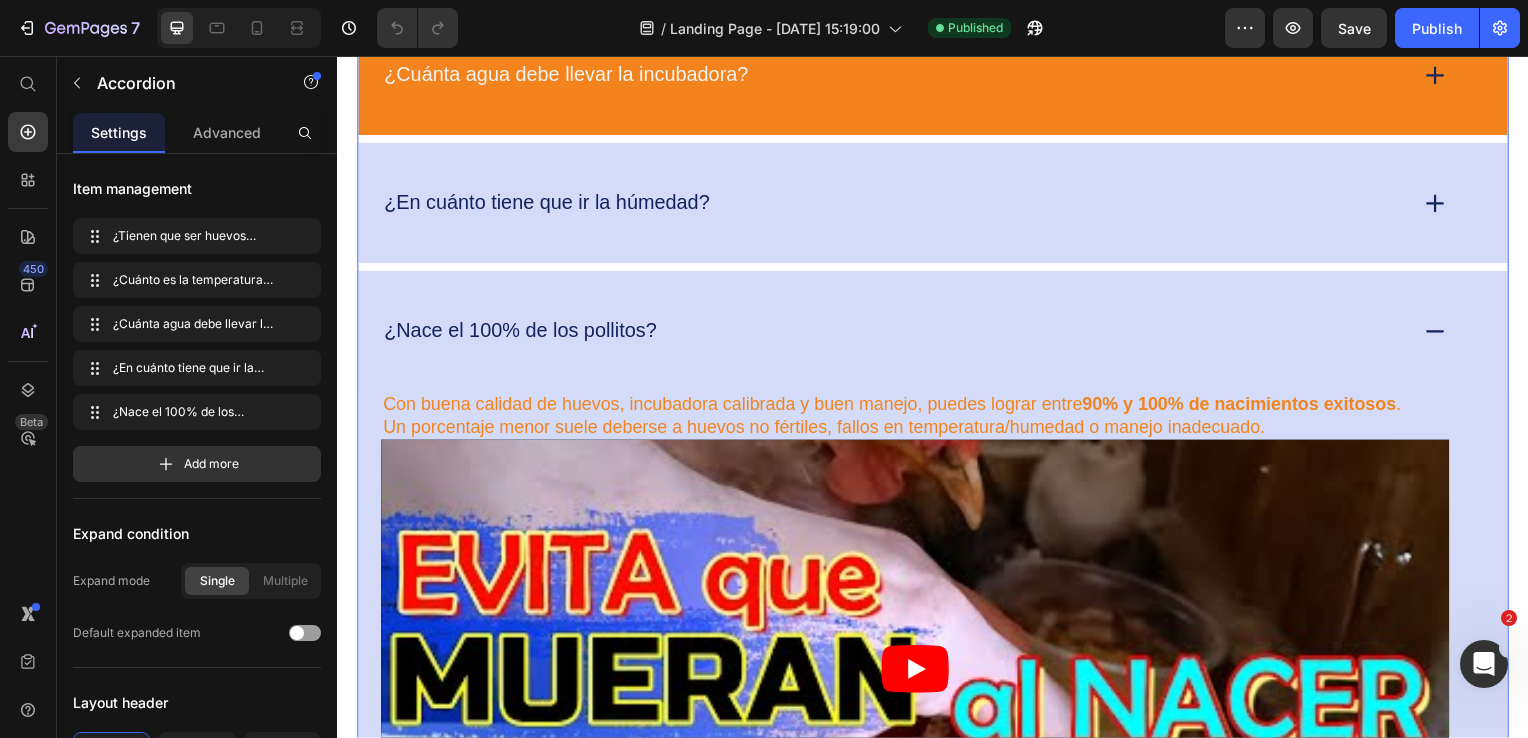 click on "¿En cuánto tiene que ir la húmedad?" at bounding box center [937, 204] 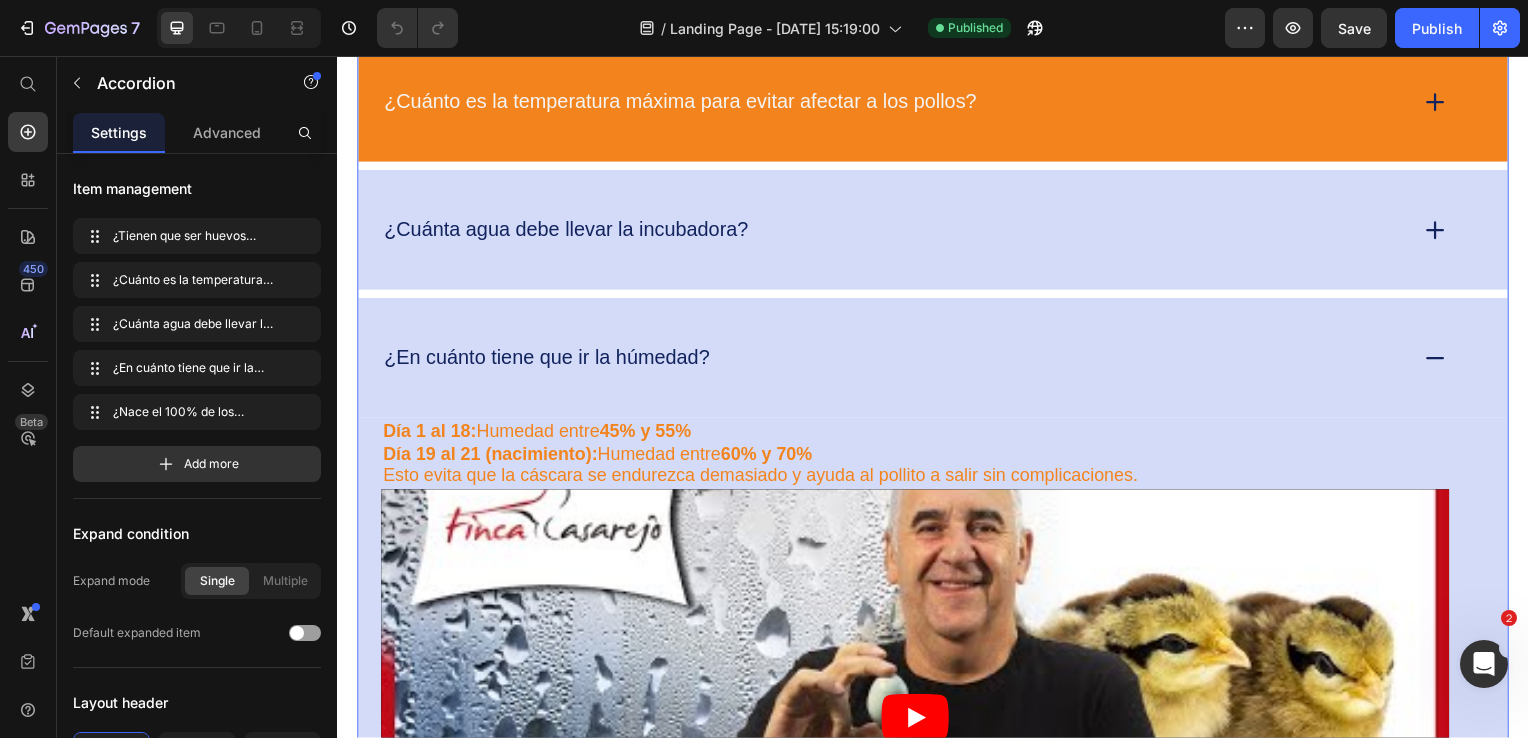 scroll, scrollTop: 13664, scrollLeft: 0, axis: vertical 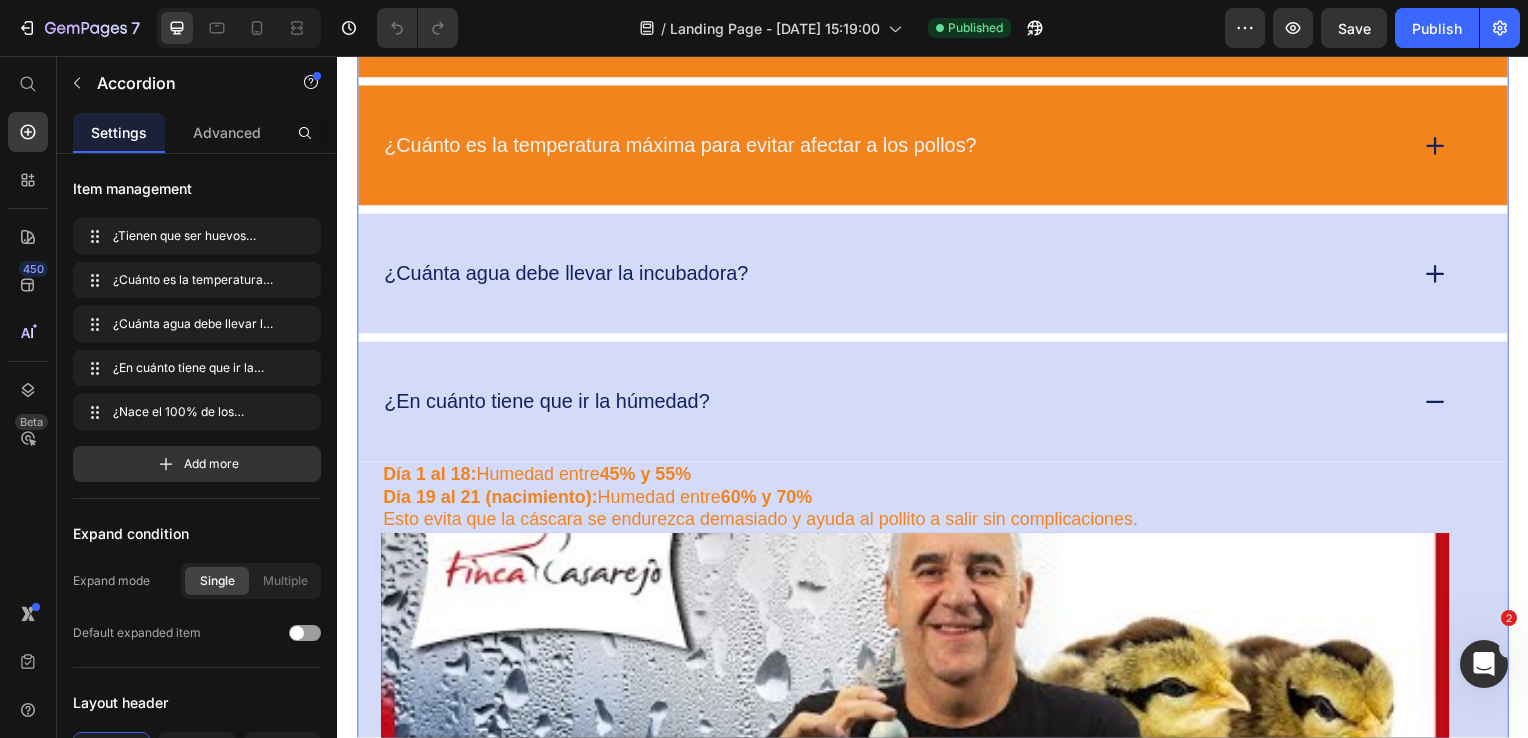click on "¿Cuánta agua debe llevar la incubadora?" at bounding box center (937, 275) 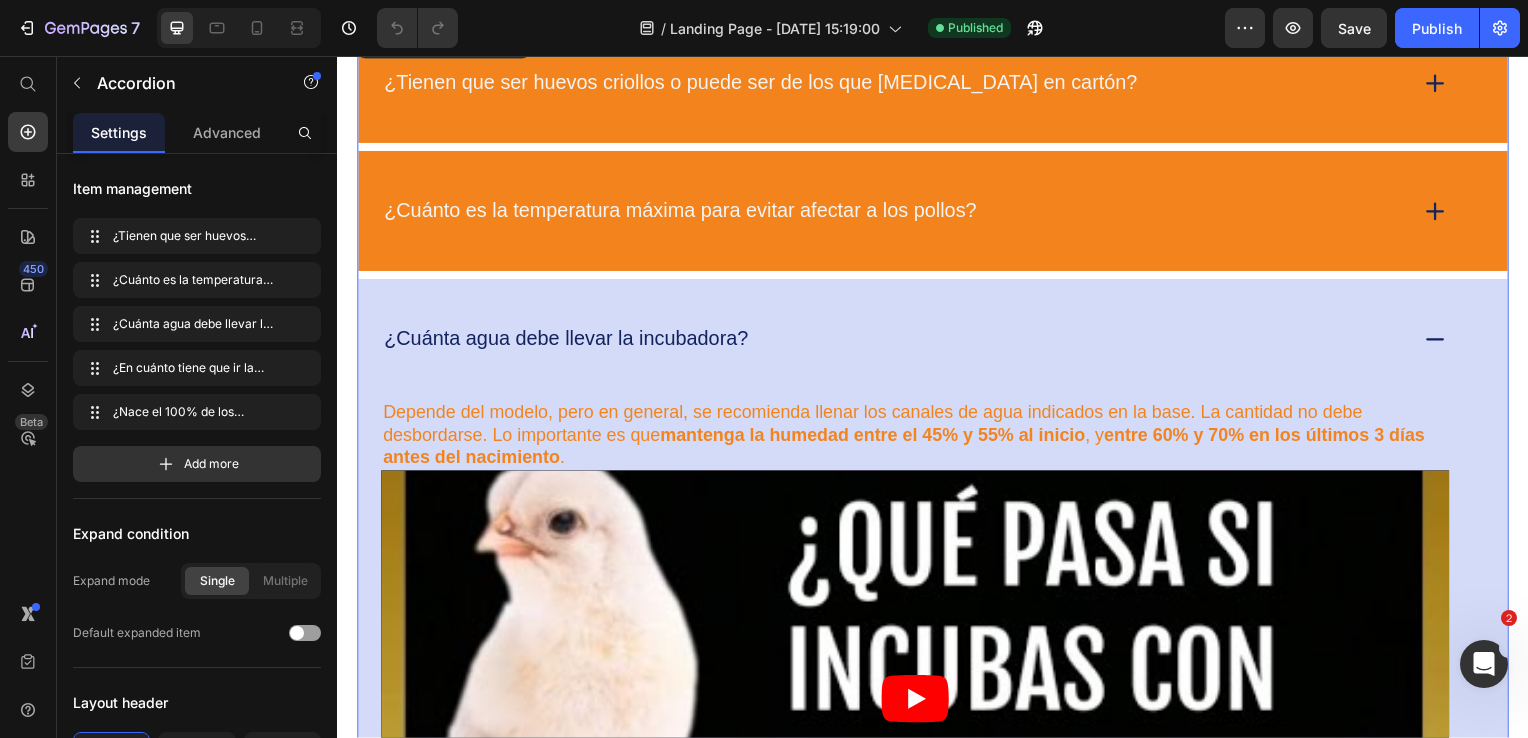 scroll, scrollTop: 13564, scrollLeft: 0, axis: vertical 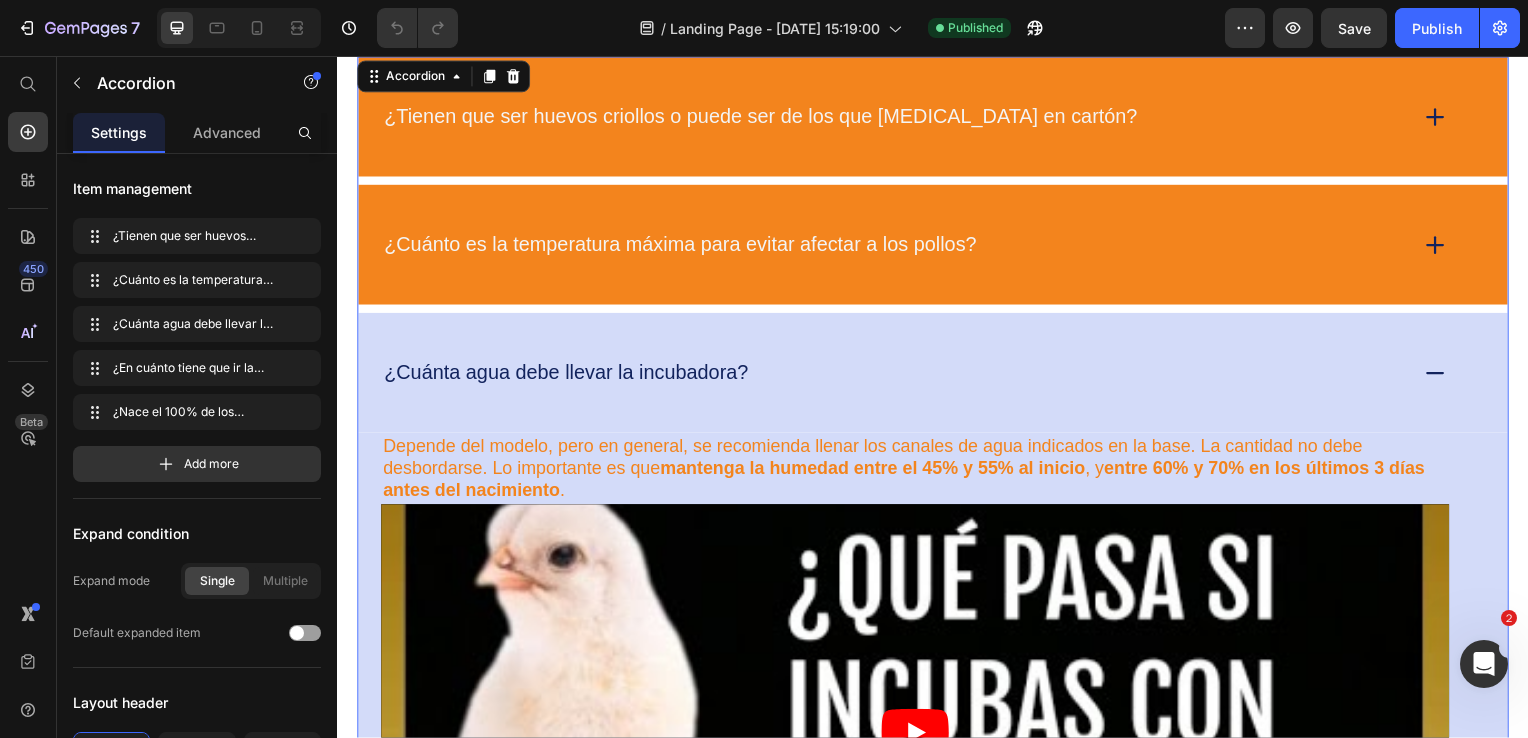 click on "¿Cuánto es la temperatura máxima para evitar afectar a los pollos?" at bounding box center (937, 246) 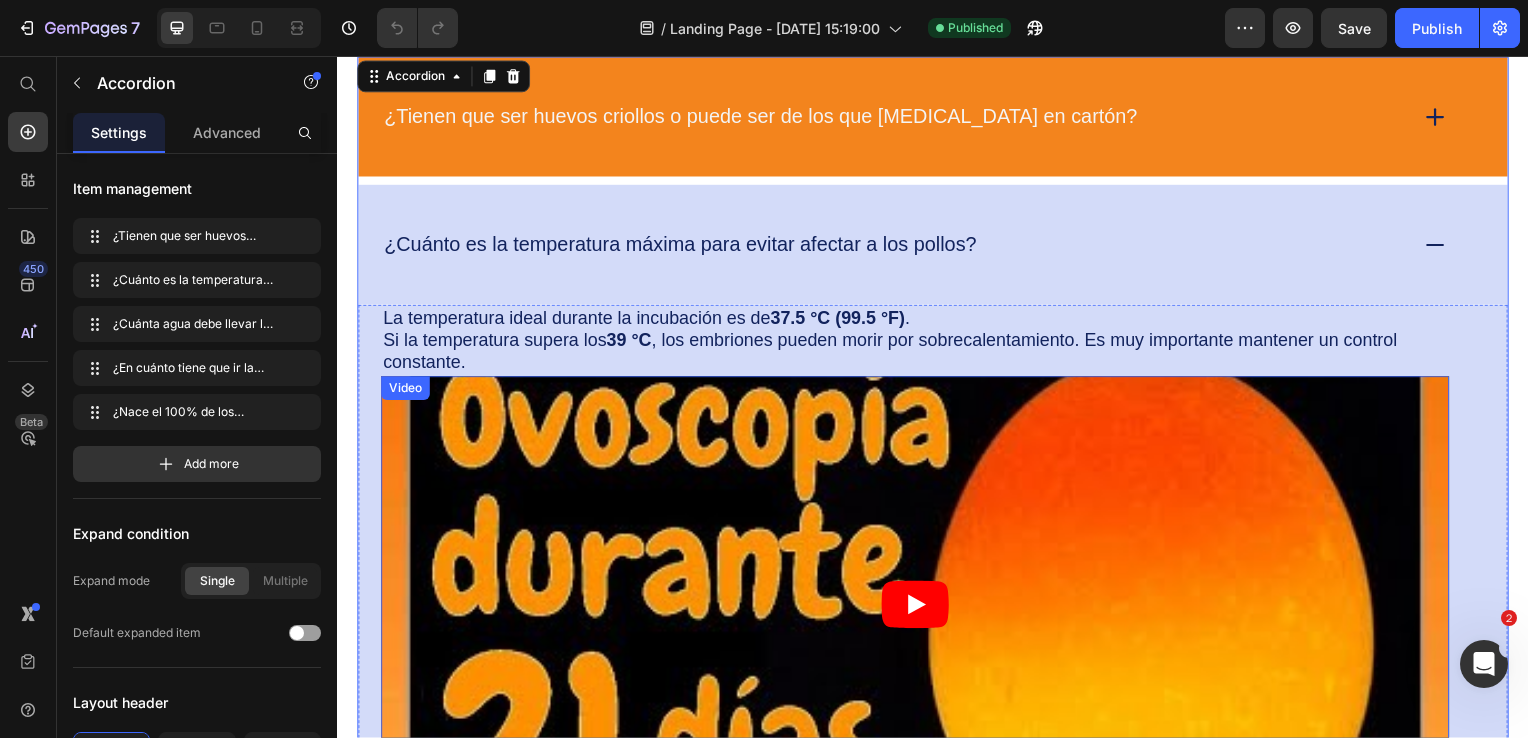 click at bounding box center [919, 609] 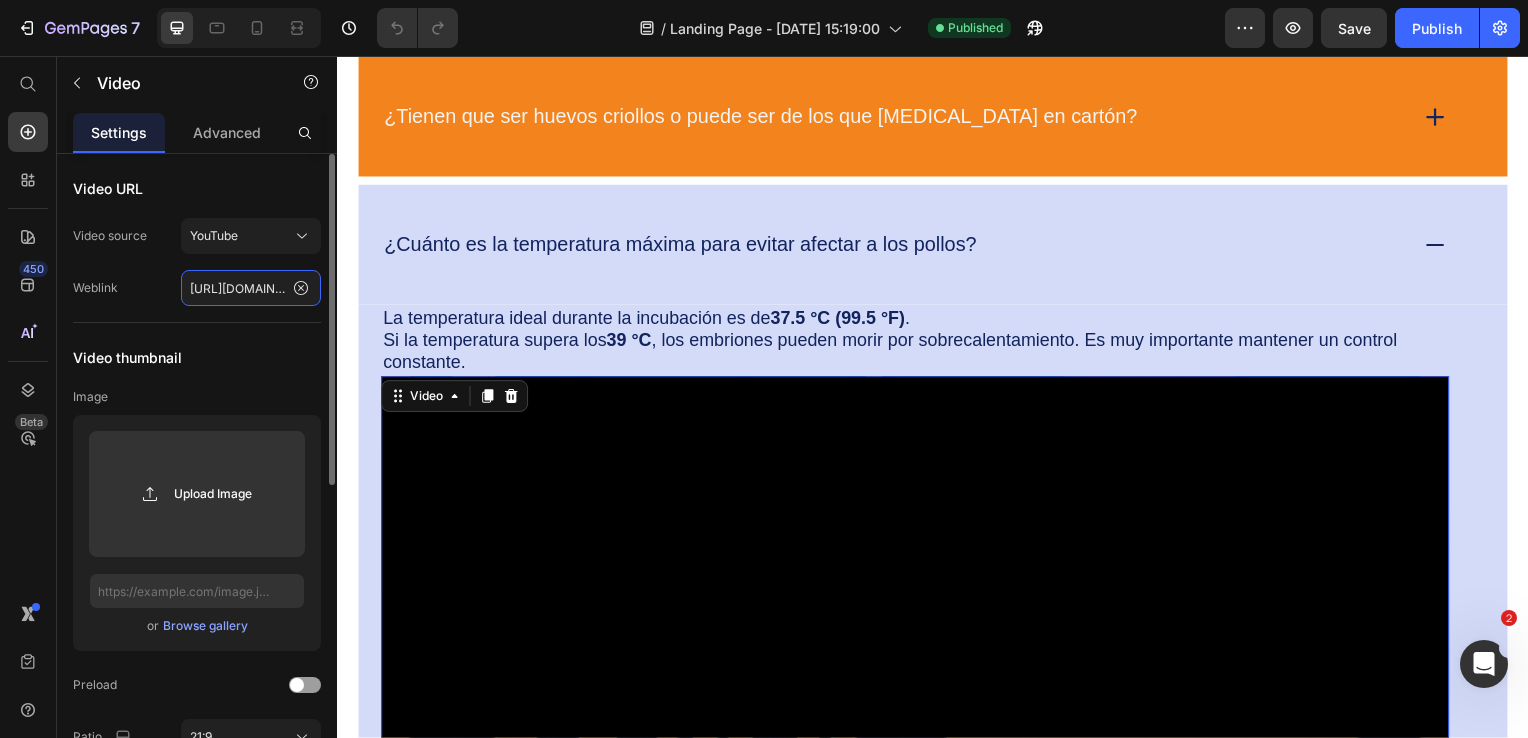 click on "[URL][DOMAIN_NAME]" 